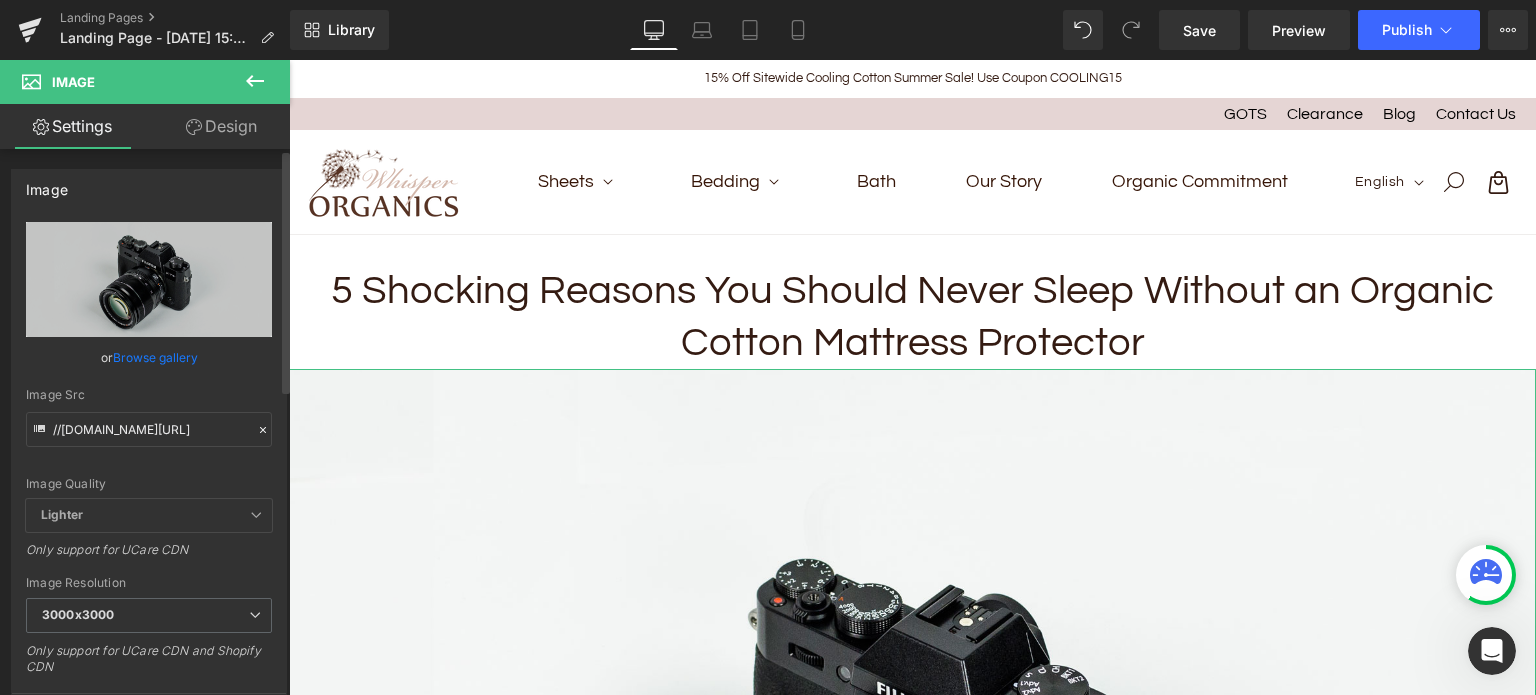 scroll, scrollTop: 338, scrollLeft: 0, axis: vertical 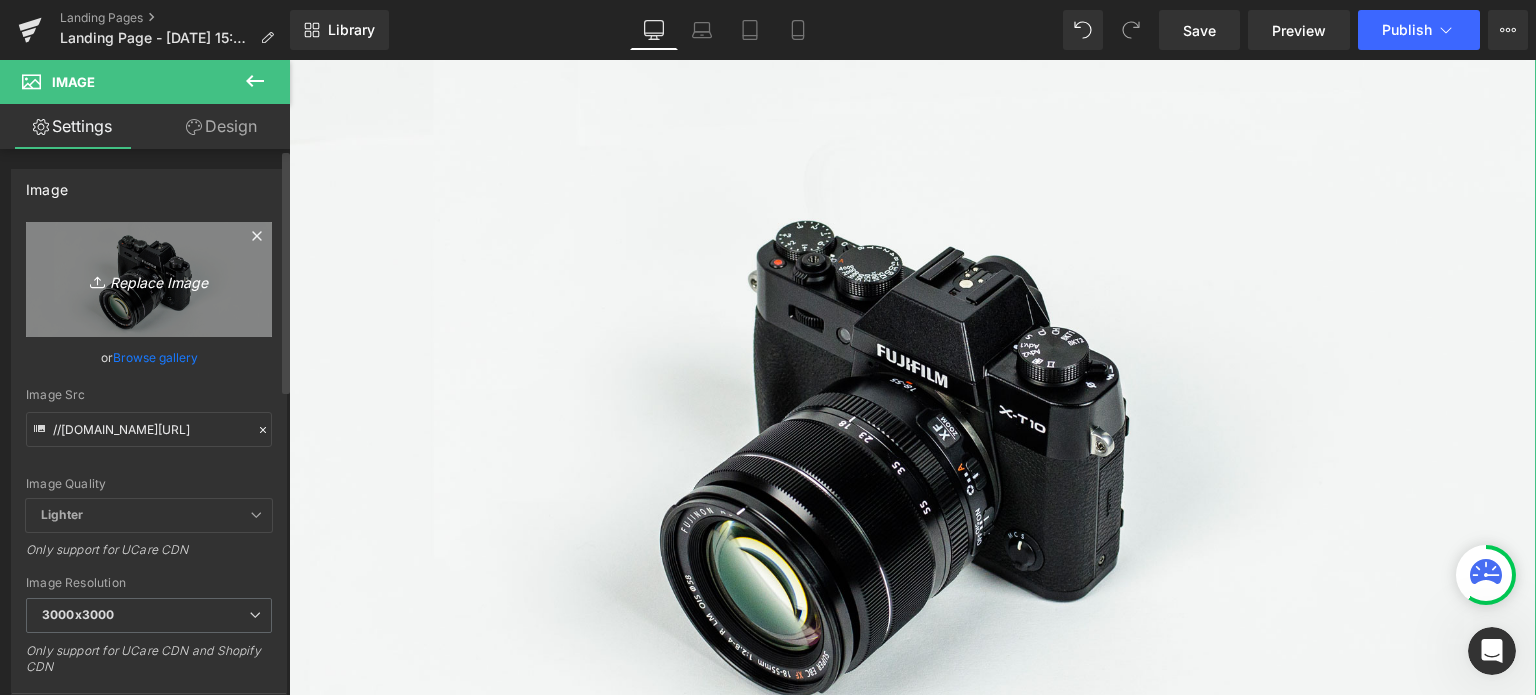 click on "Replace Image" at bounding box center (149, 279) 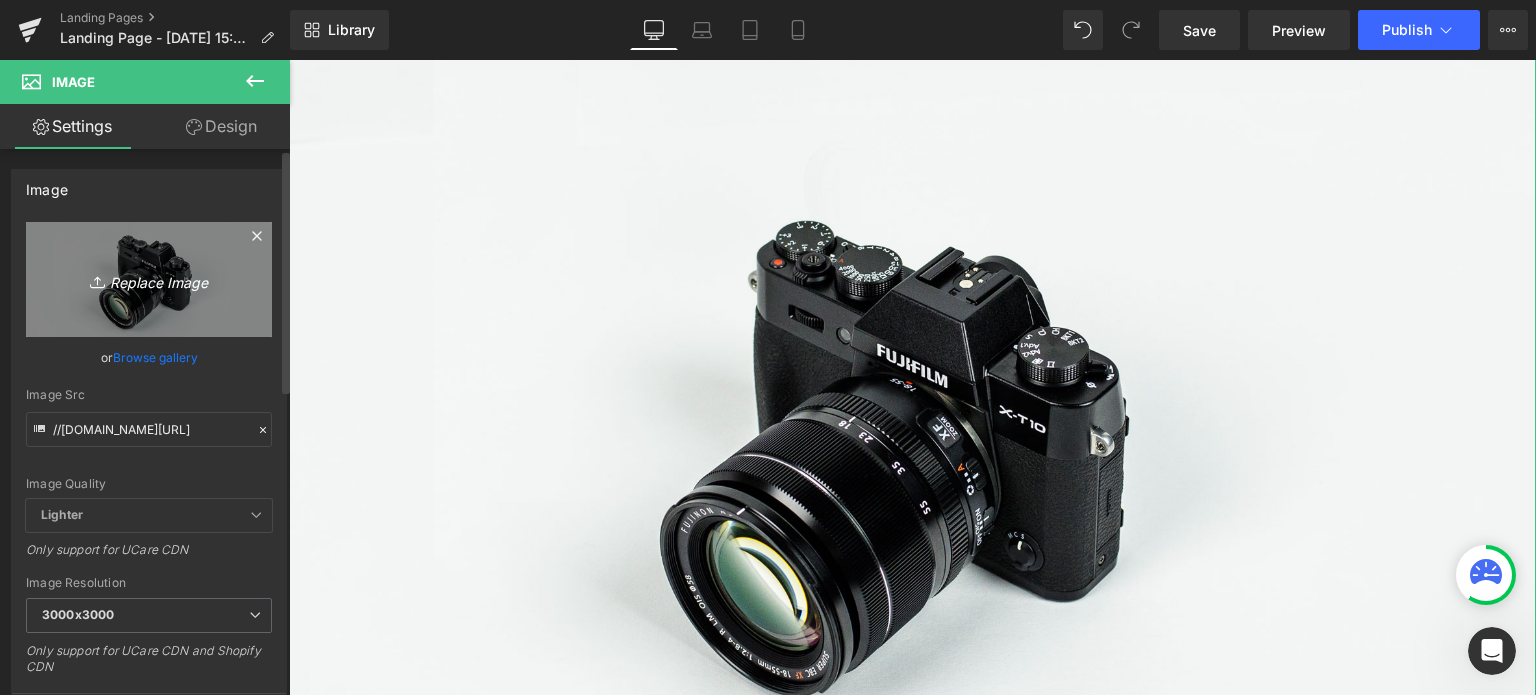type on "C:\fakepath\[PERSON_NAME]-smuS_jUZa9I-unsplash_cropped_2.jpg" 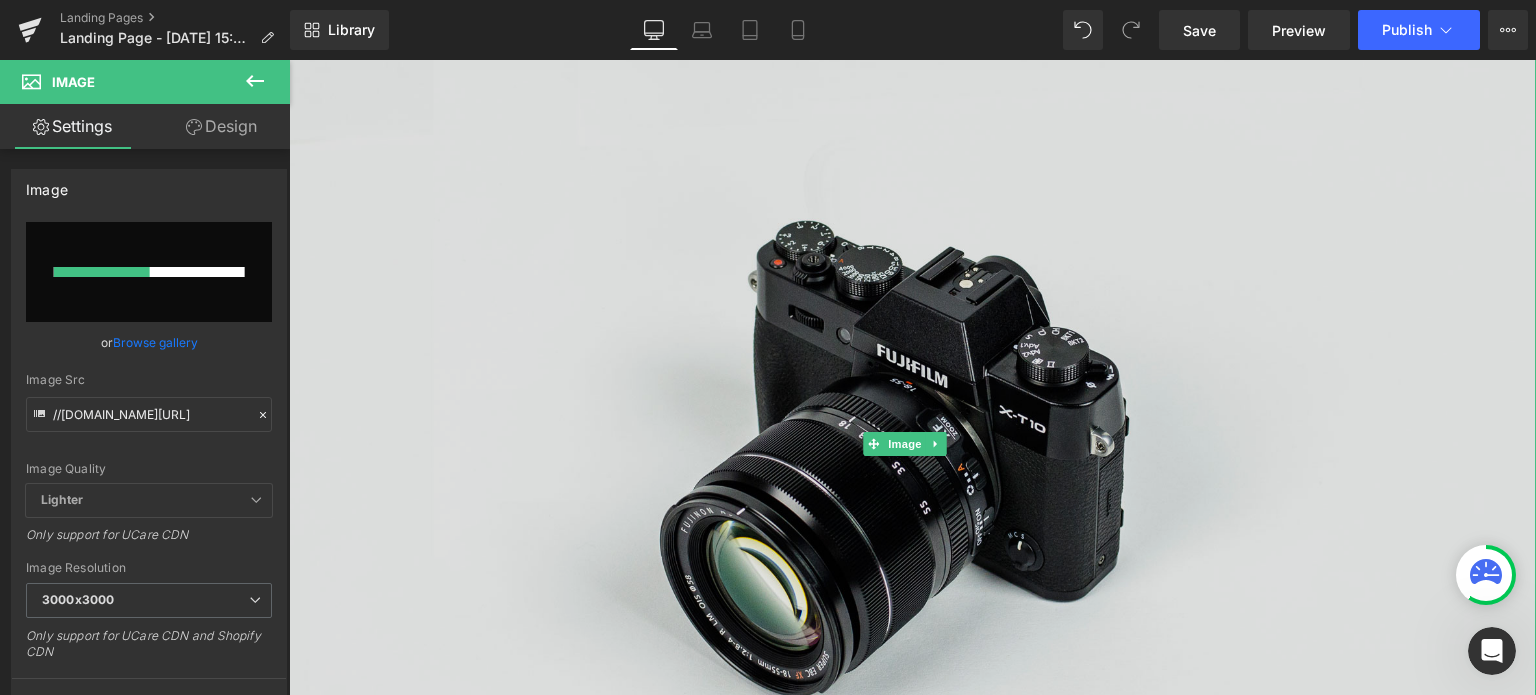 type 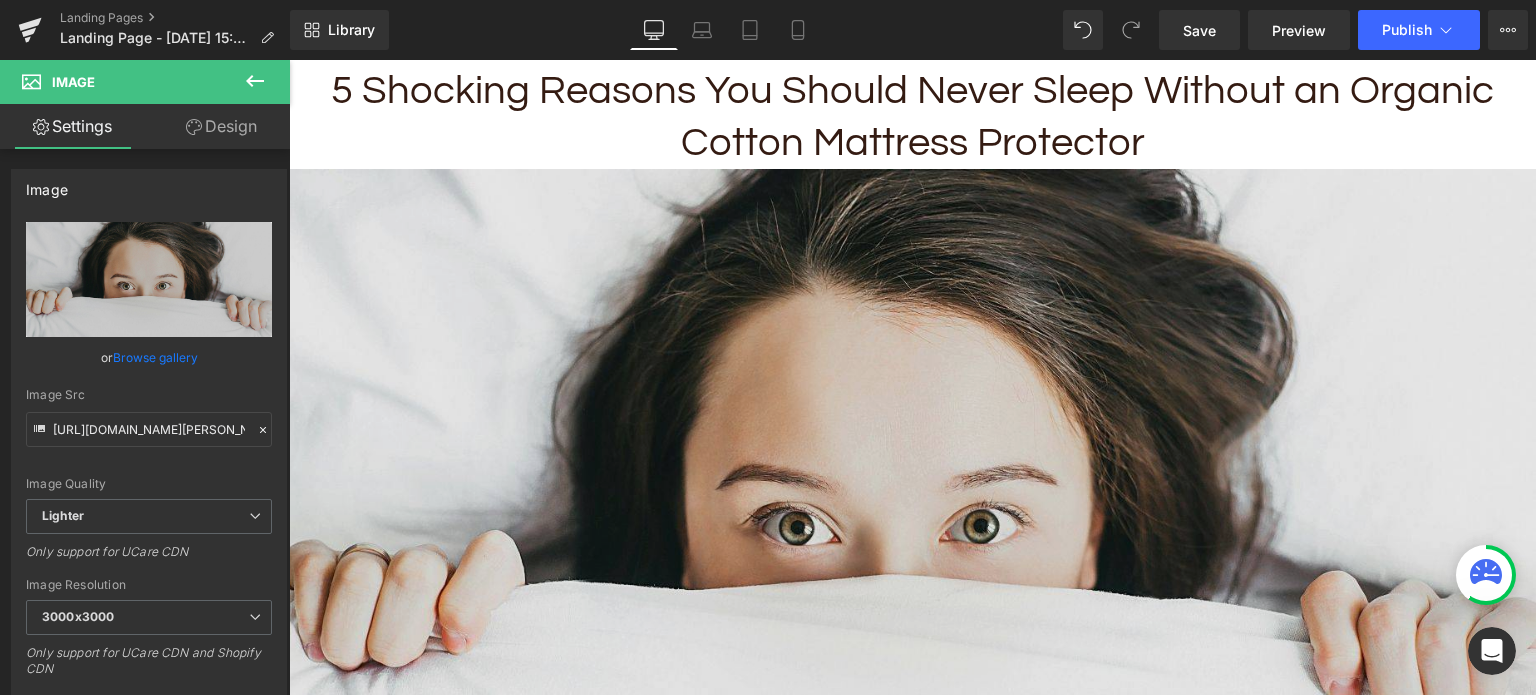 scroll, scrollTop: 300, scrollLeft: 0, axis: vertical 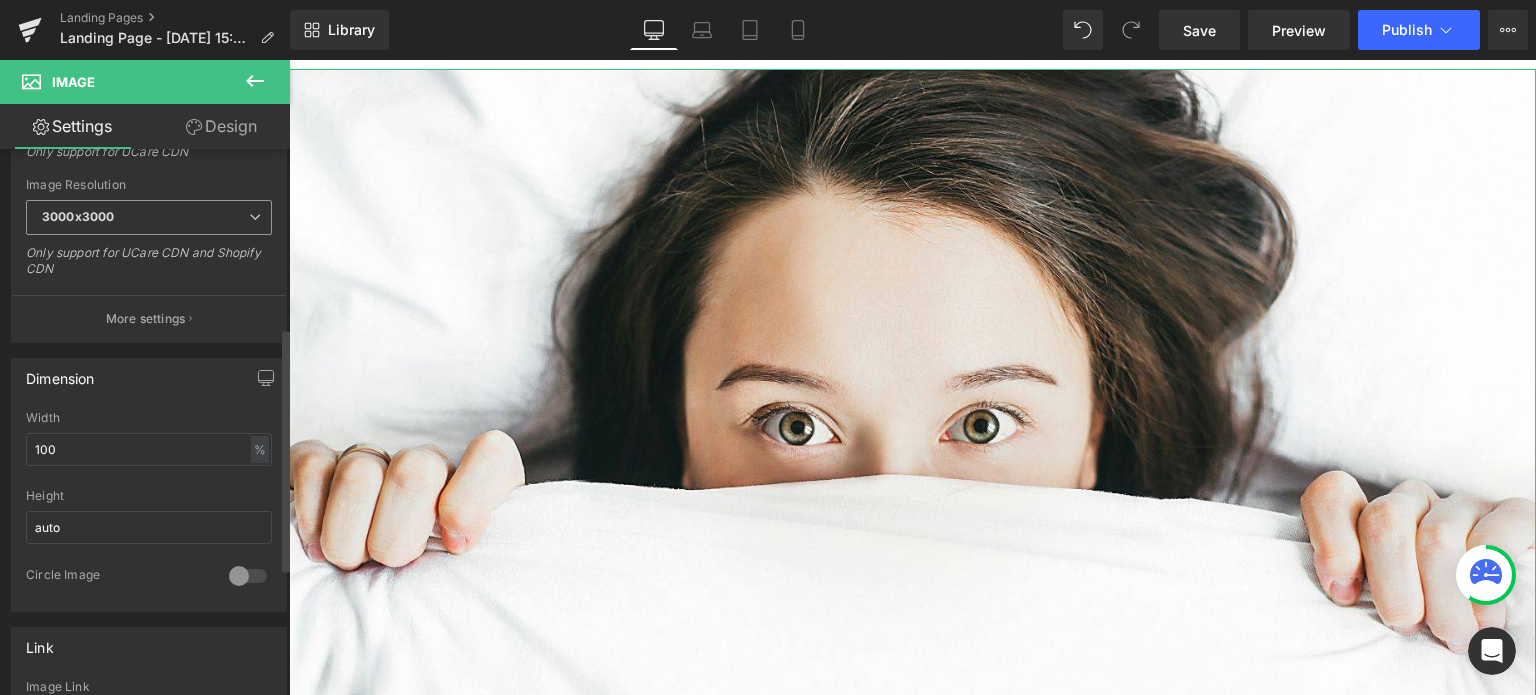 click on "3000x3000" at bounding box center [149, 217] 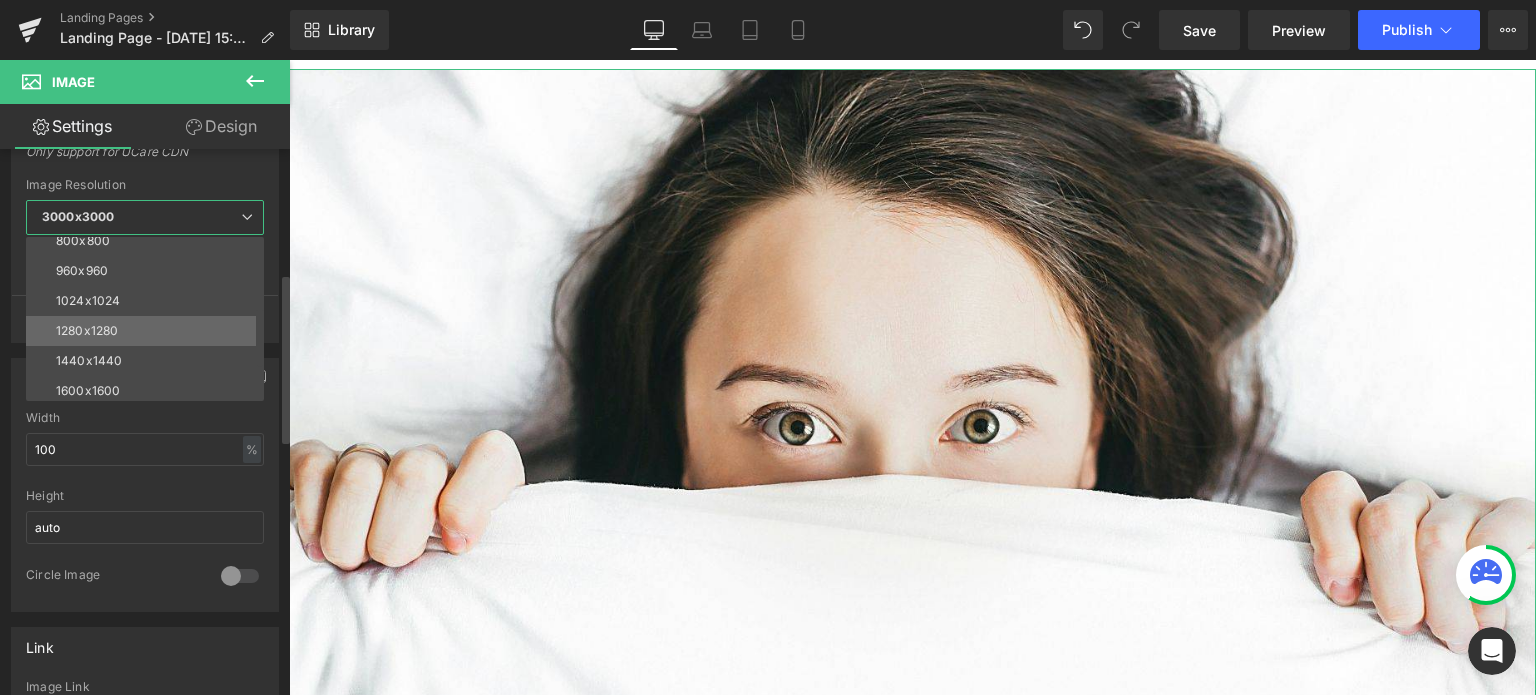 scroll, scrollTop: 200, scrollLeft: 0, axis: vertical 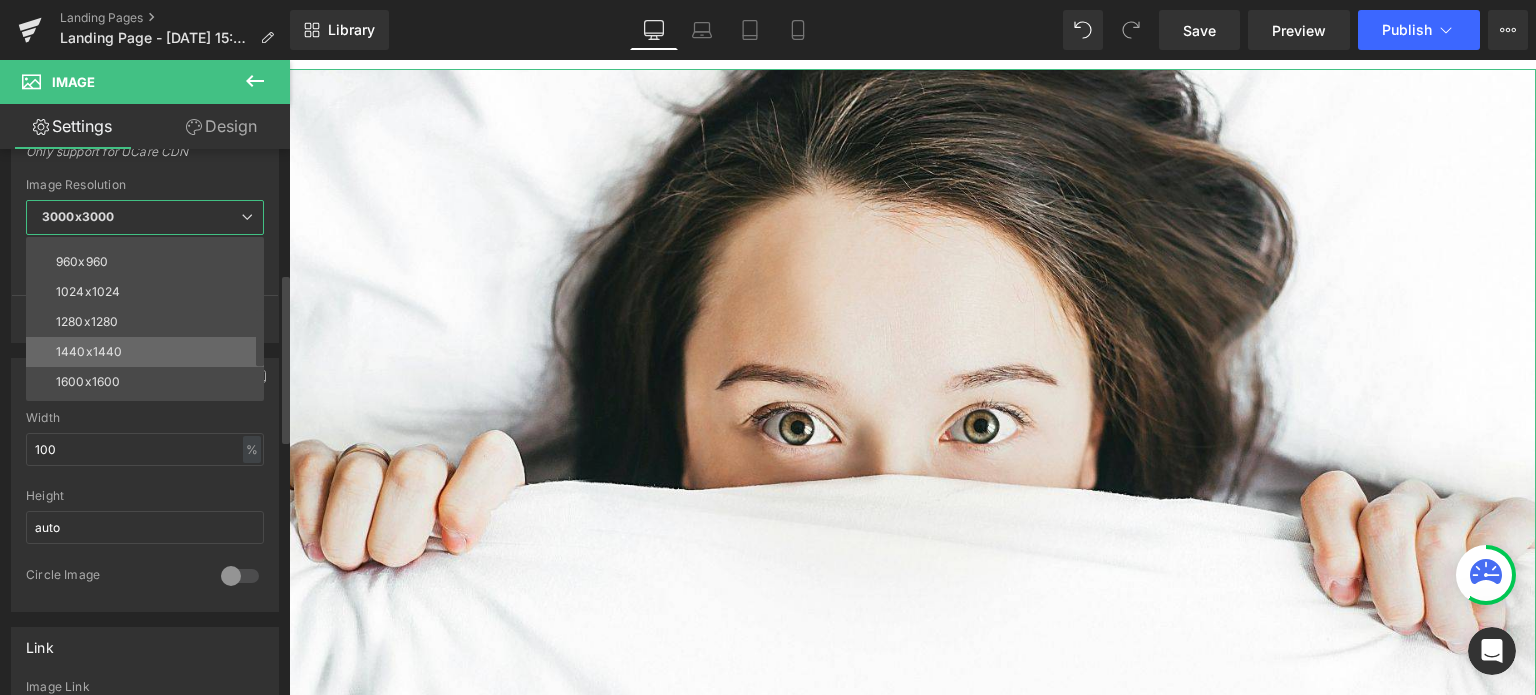 click on "1440x1440" at bounding box center (149, 352) 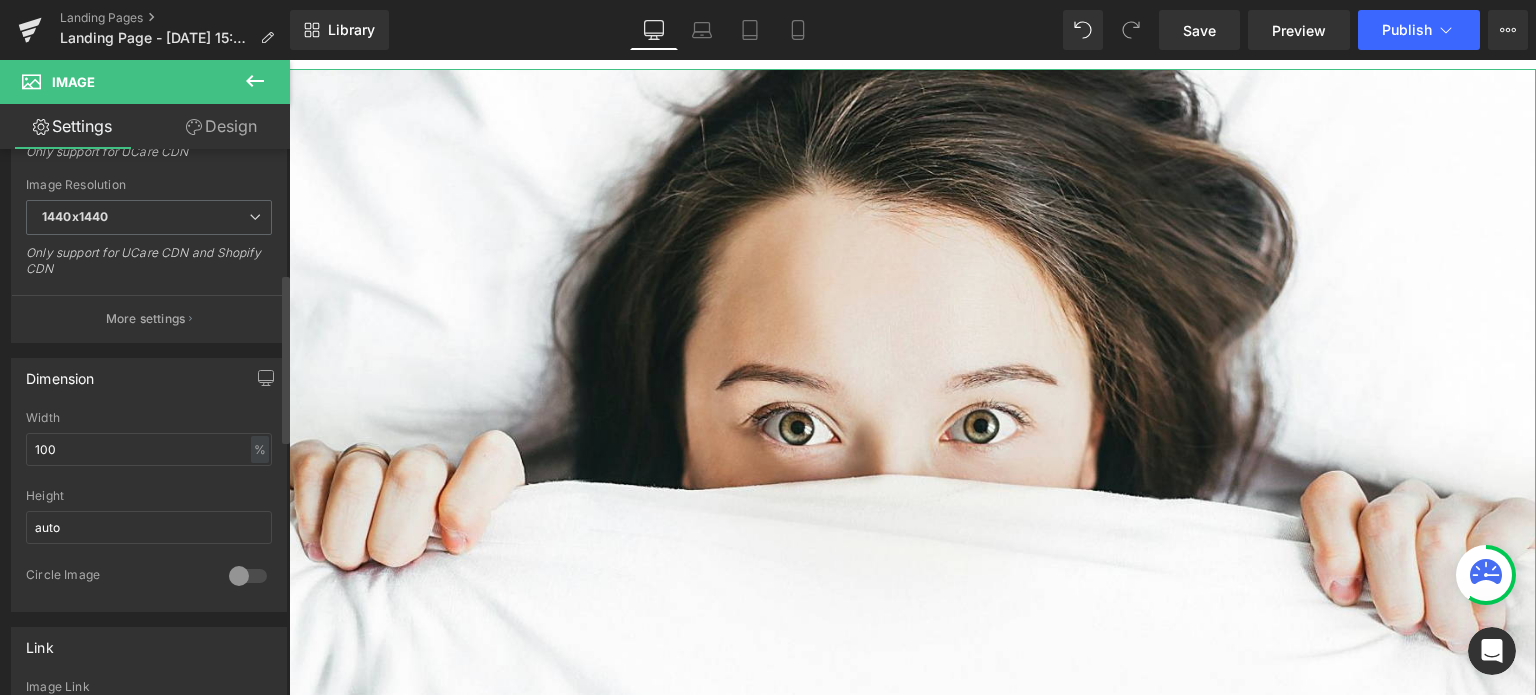 type on "[URL][DOMAIN_NAME][PERSON_NAME]" 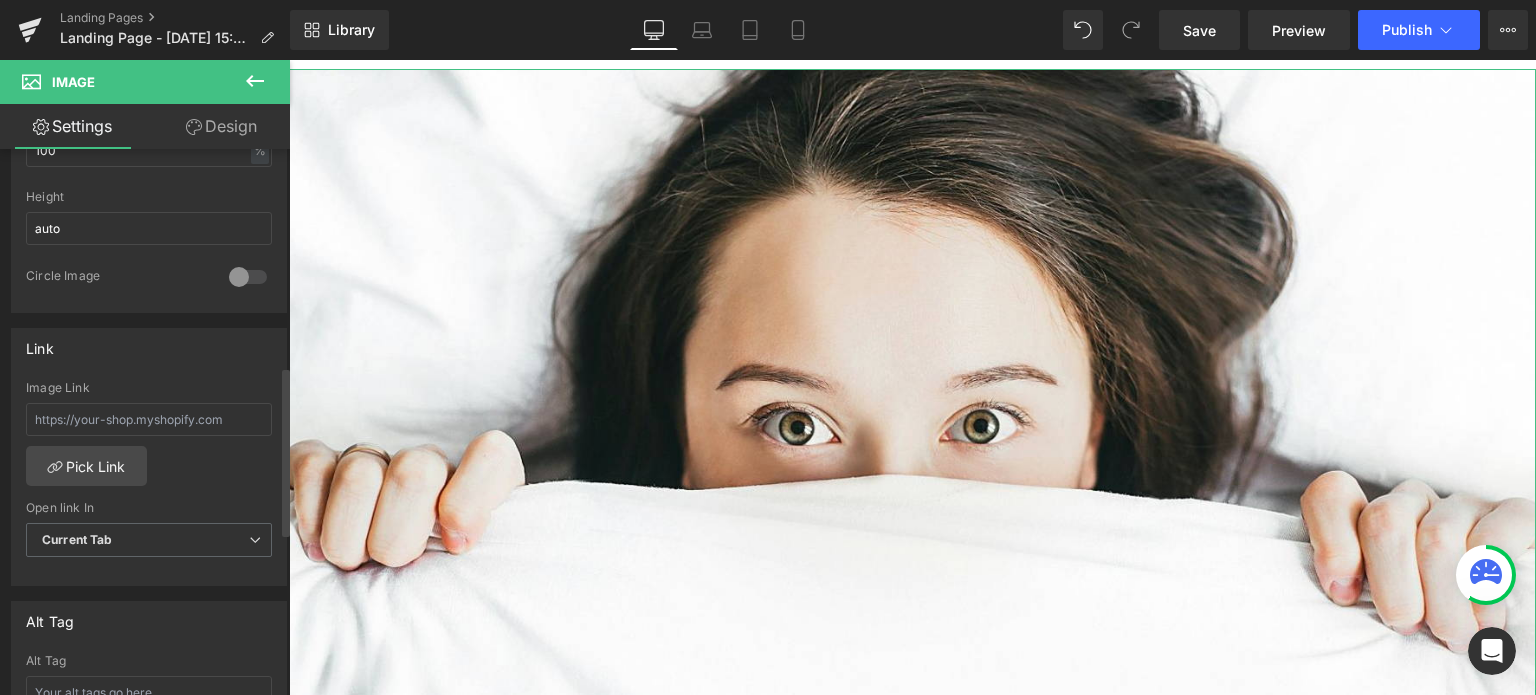 scroll, scrollTop: 700, scrollLeft: 0, axis: vertical 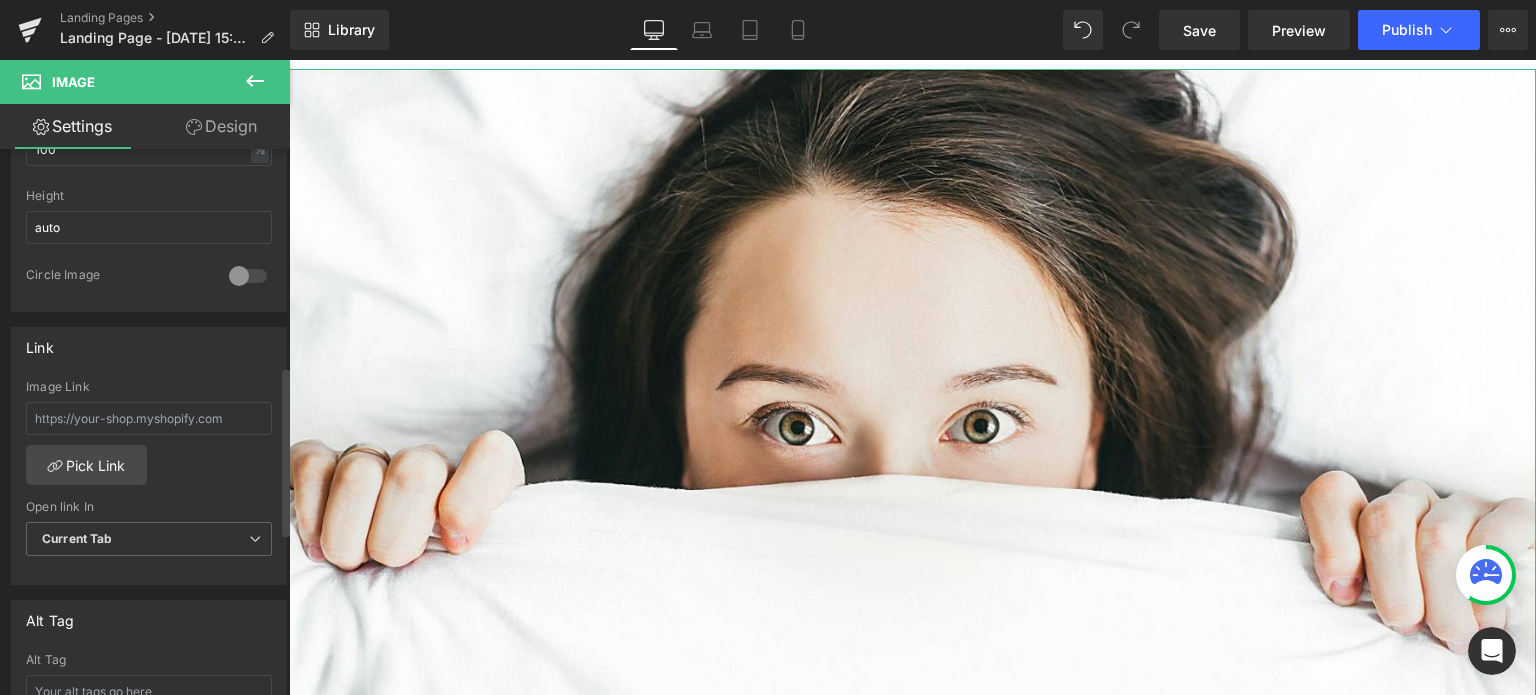 click at bounding box center (248, 276) 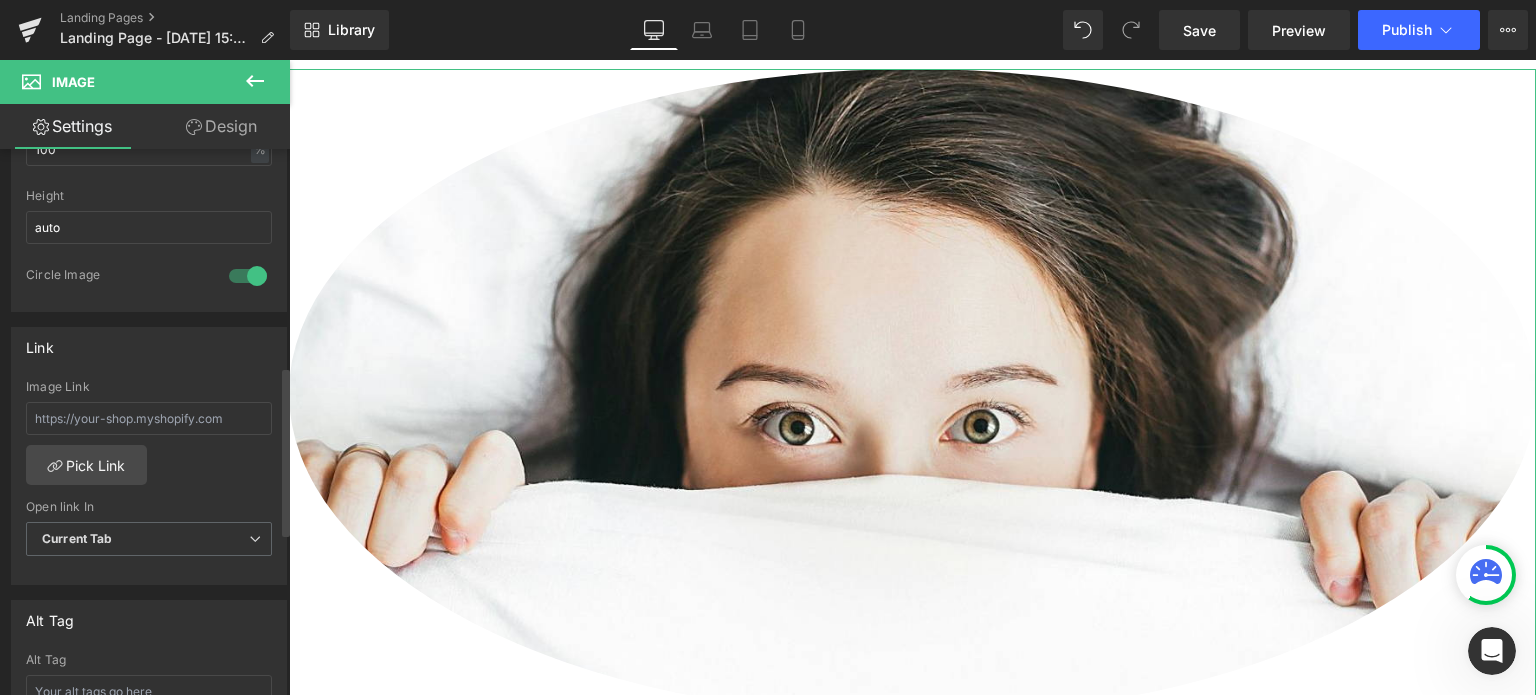 click at bounding box center [248, 276] 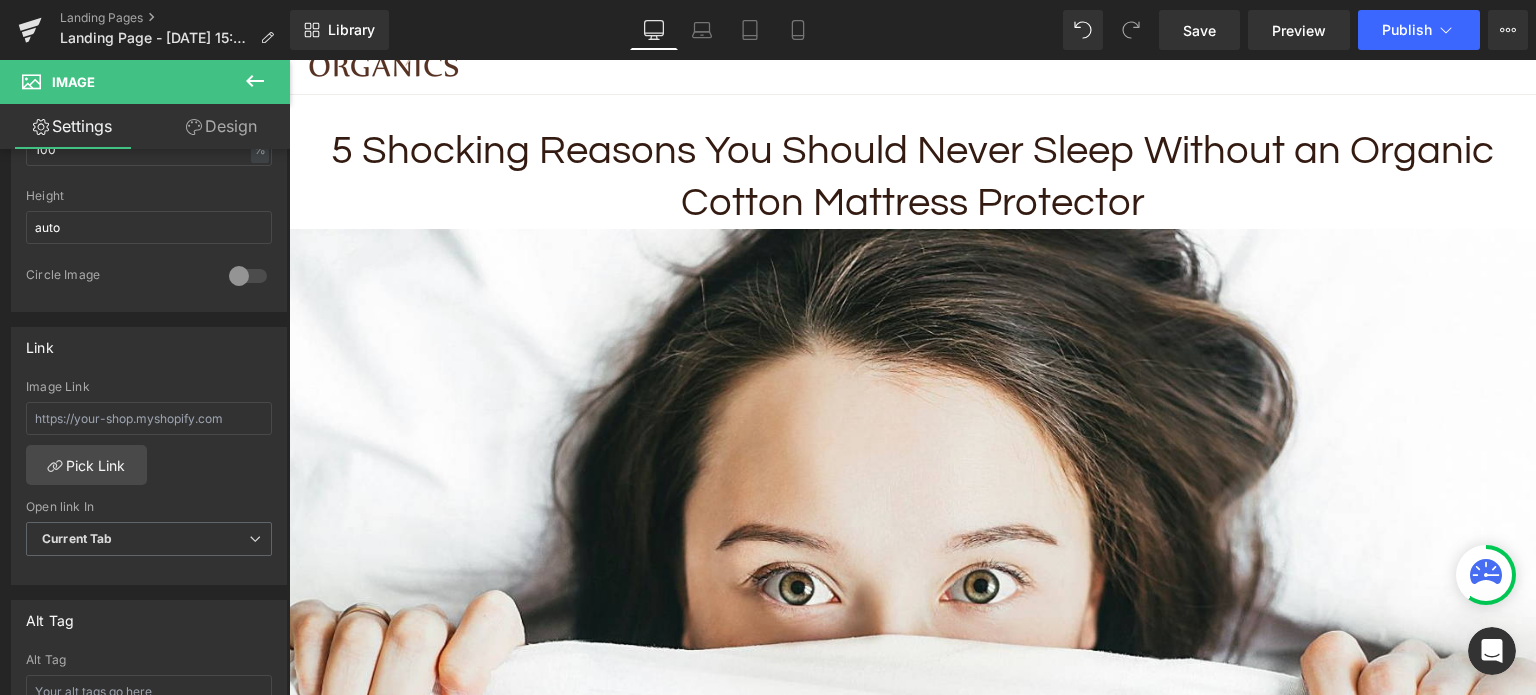 scroll, scrollTop: 100, scrollLeft: 0, axis: vertical 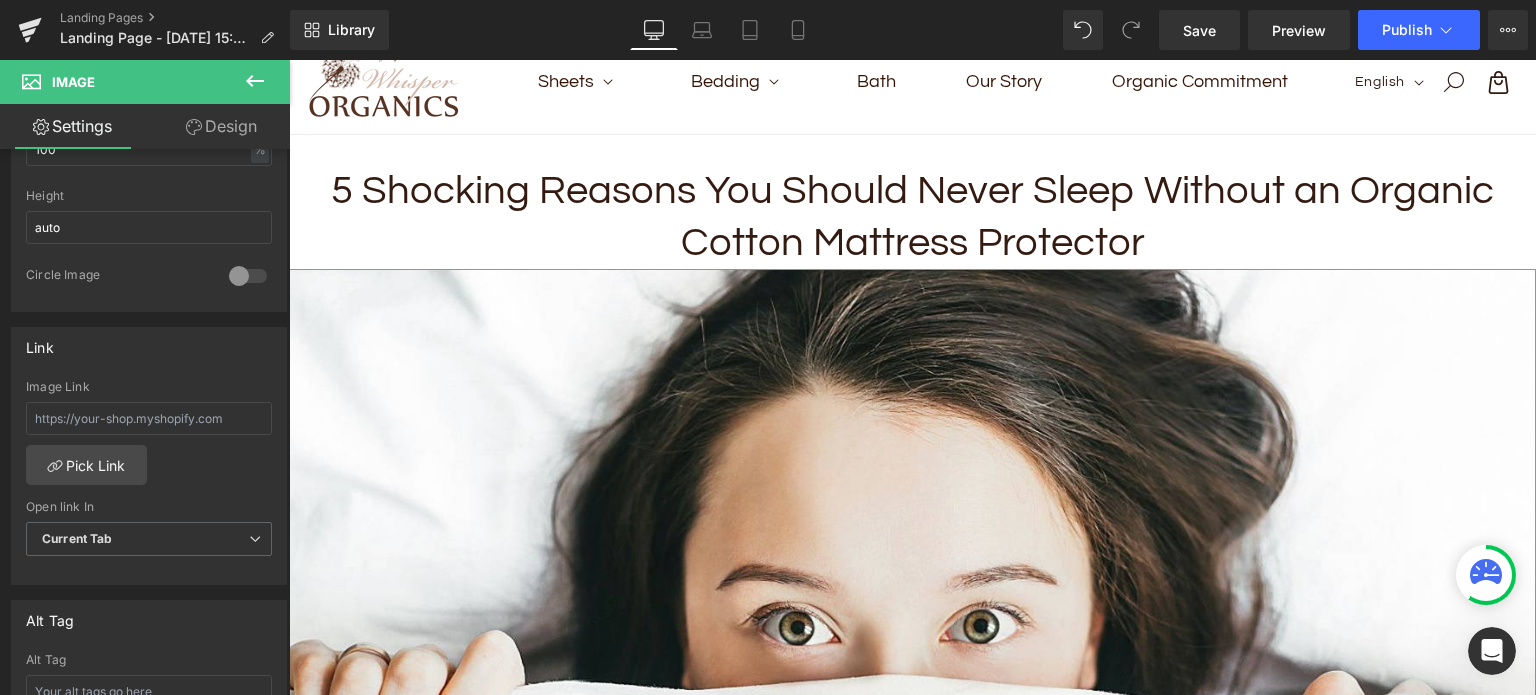 click on "Design" at bounding box center (221, 126) 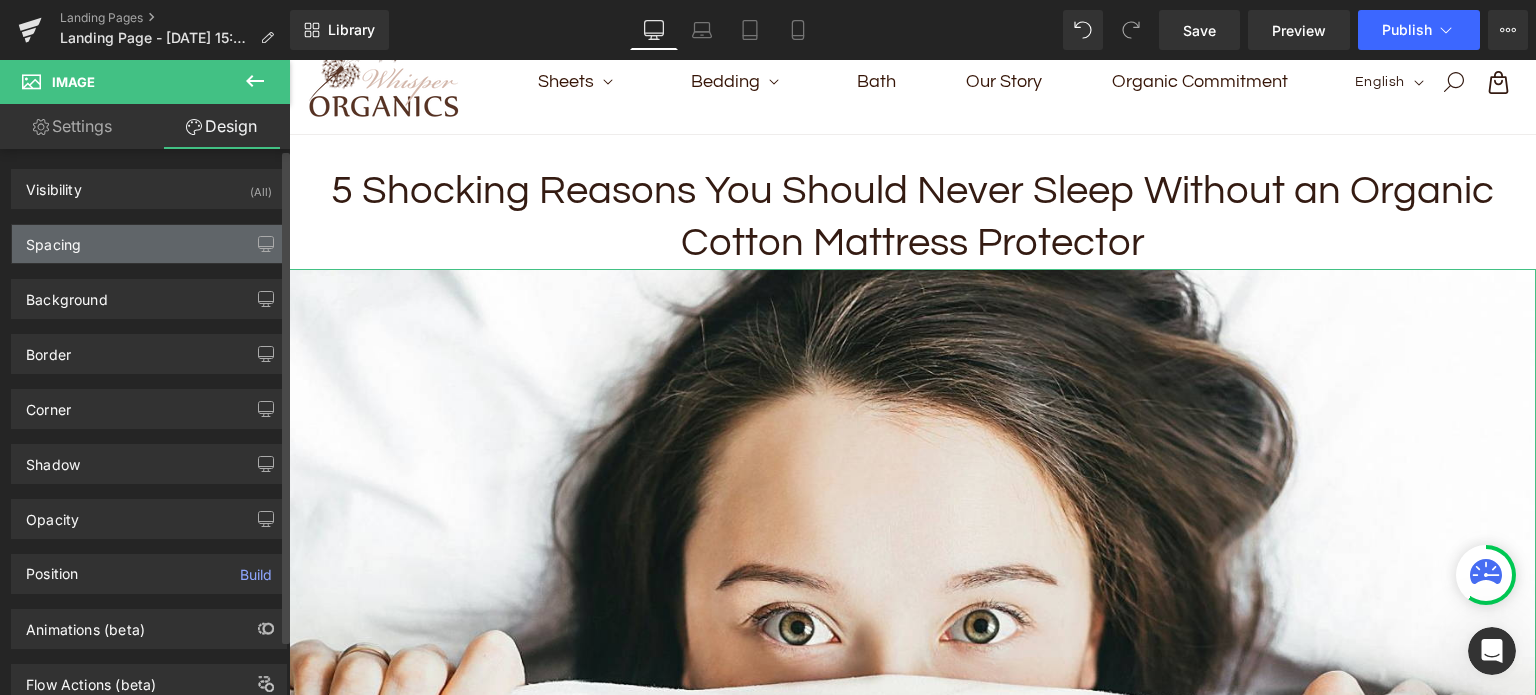 click on "Spacing" at bounding box center (149, 244) 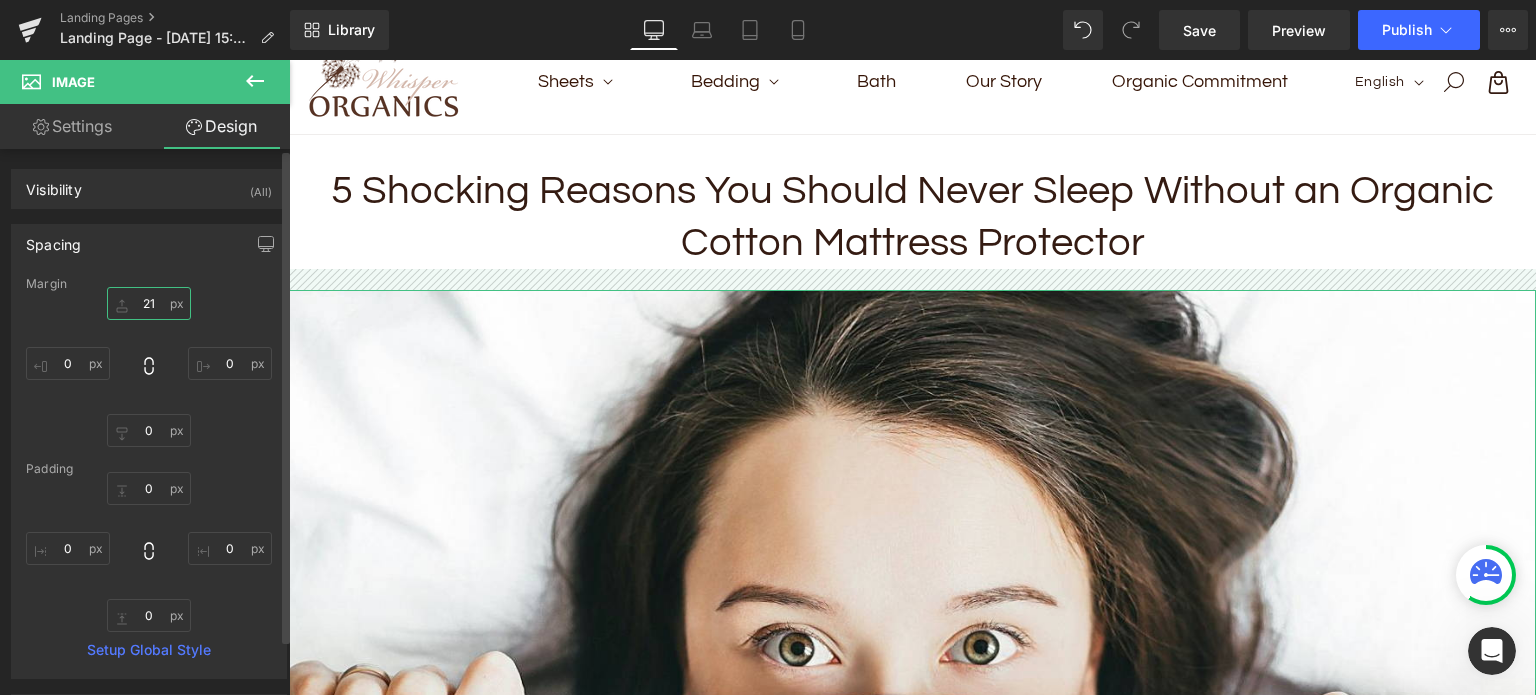 click on "21" at bounding box center [149, 303] 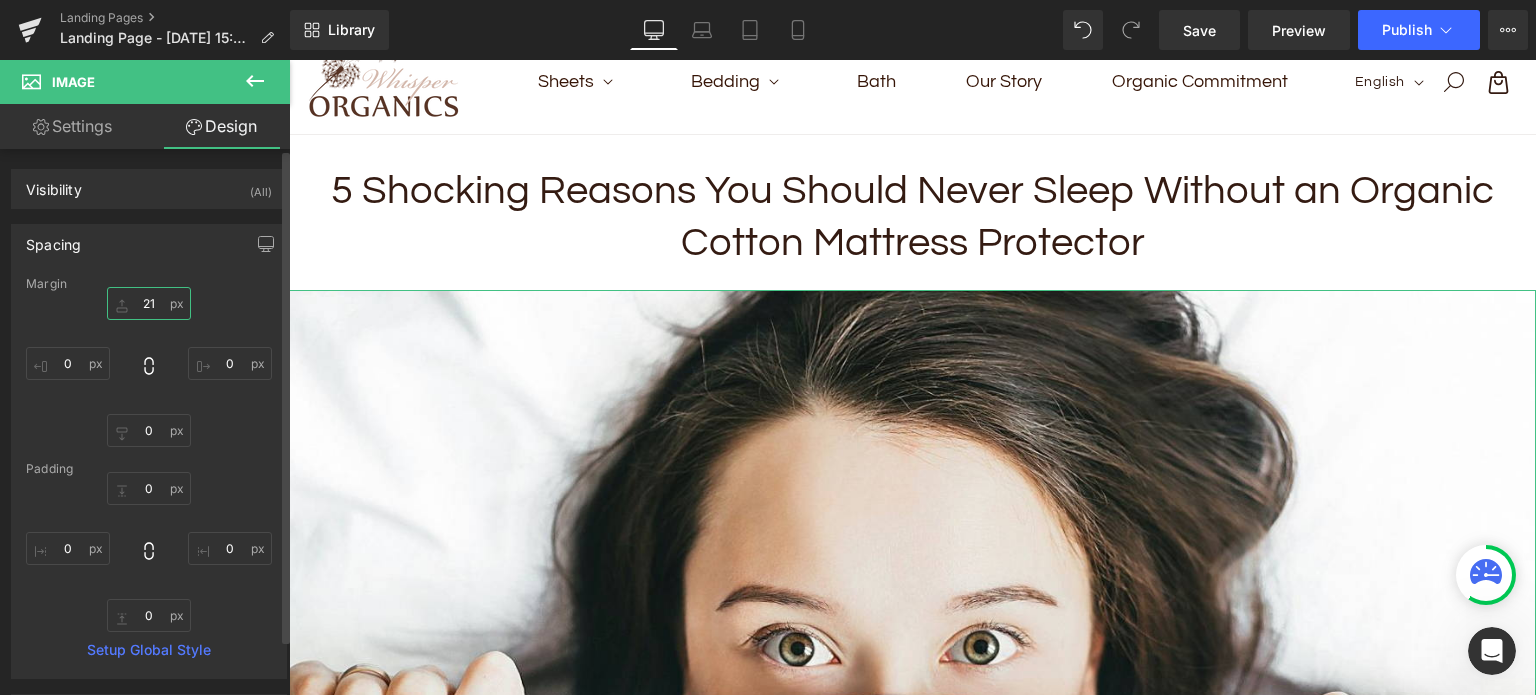 click on "21" at bounding box center [149, 303] 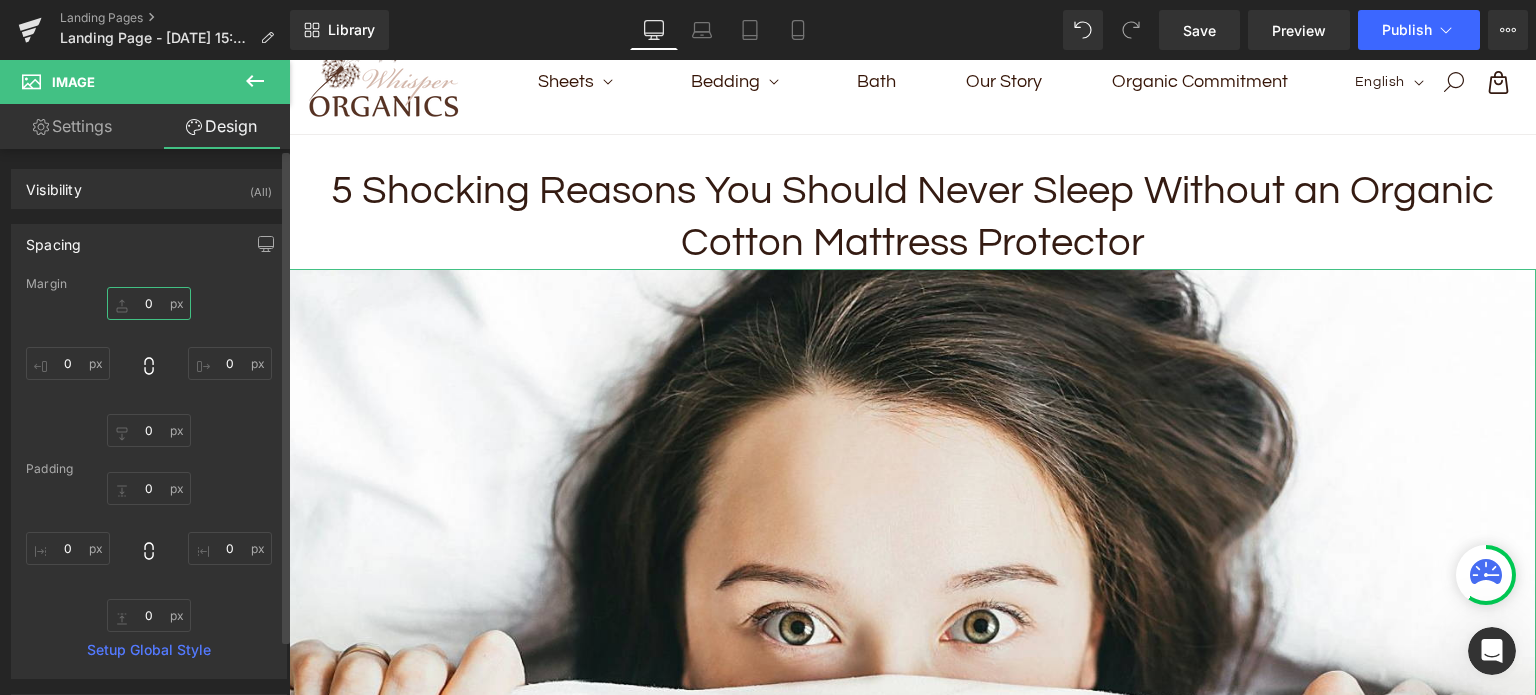 type on "0" 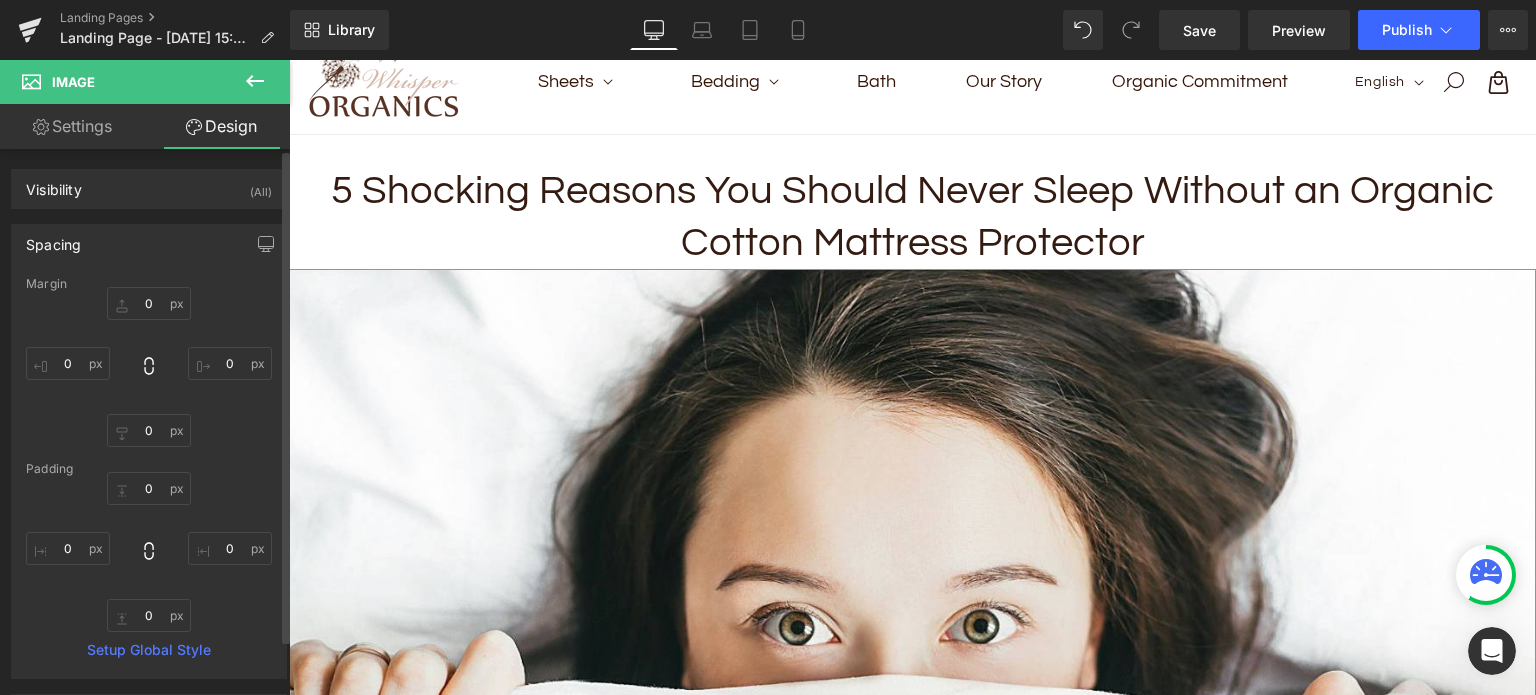click on "Spacing" at bounding box center [149, 244] 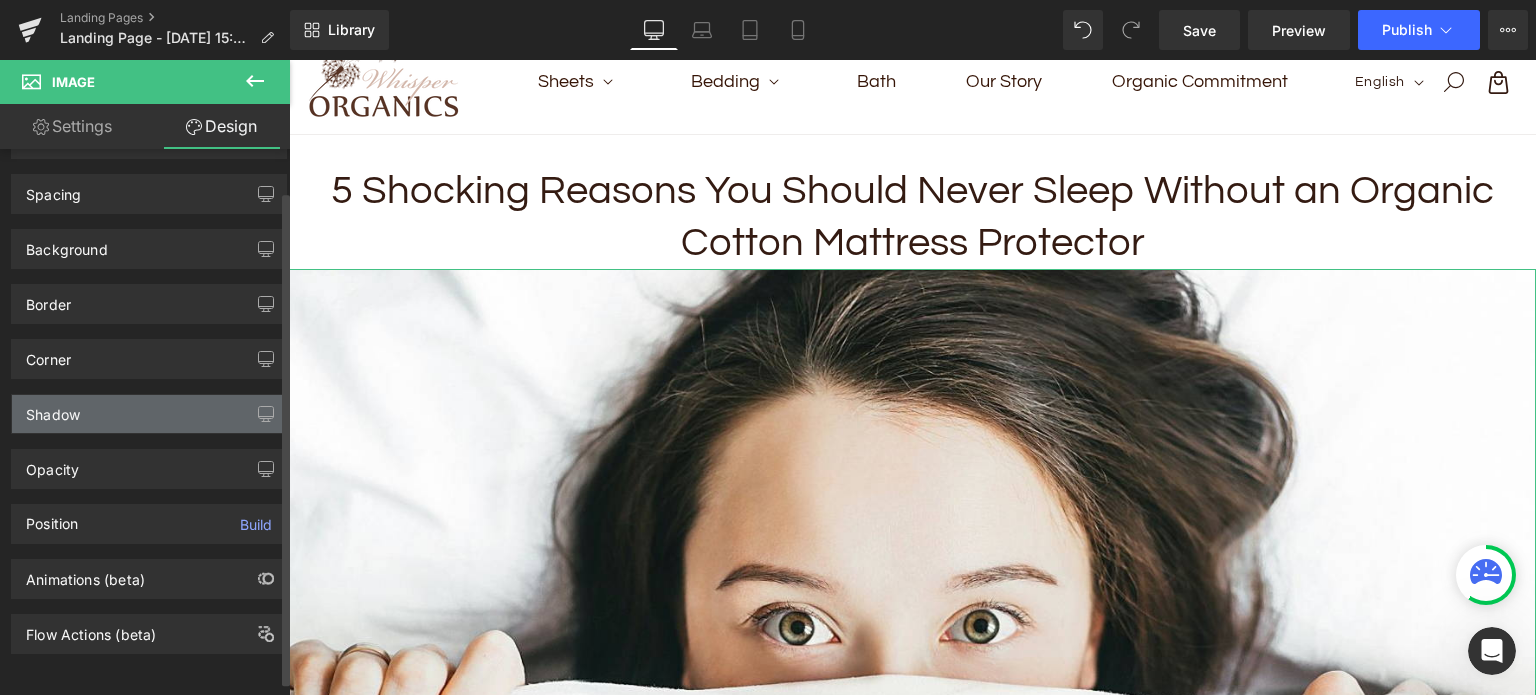 scroll, scrollTop: 0, scrollLeft: 0, axis: both 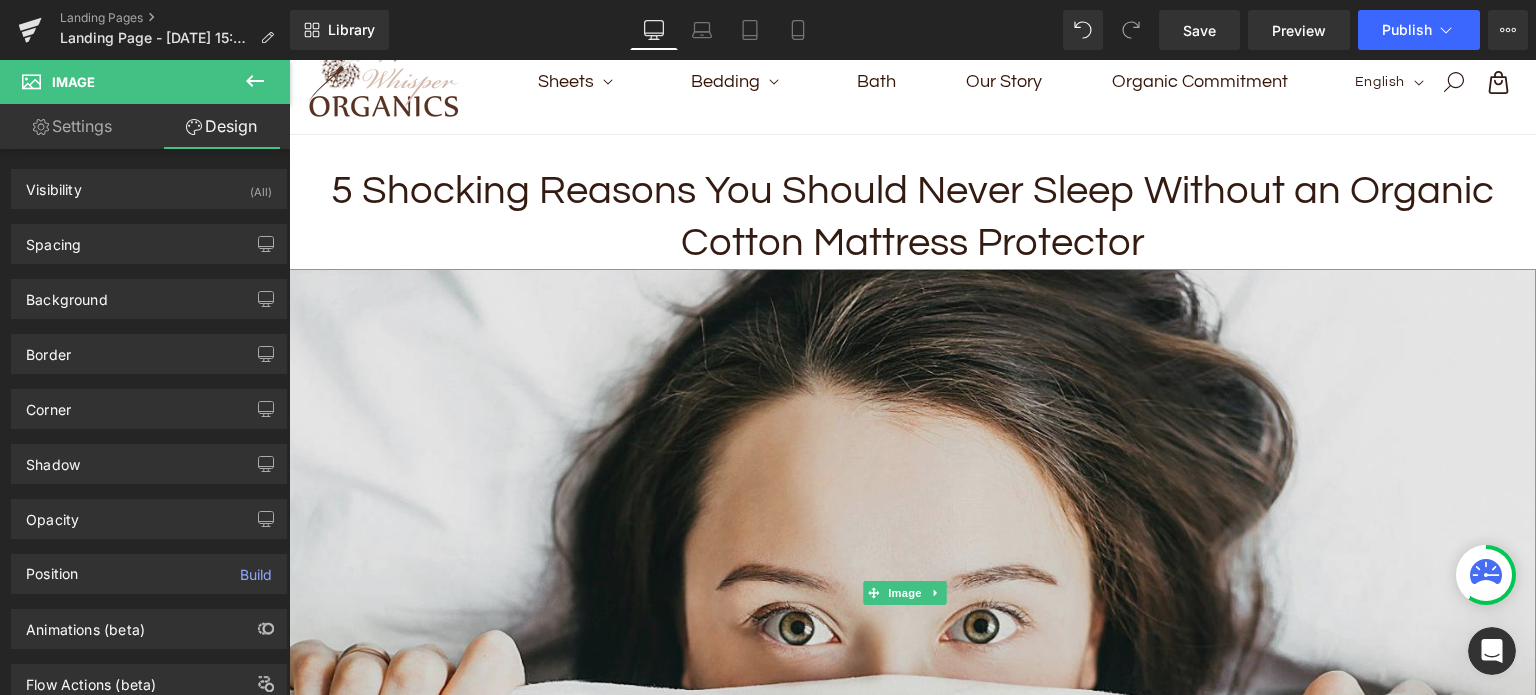 click at bounding box center [912, 593] 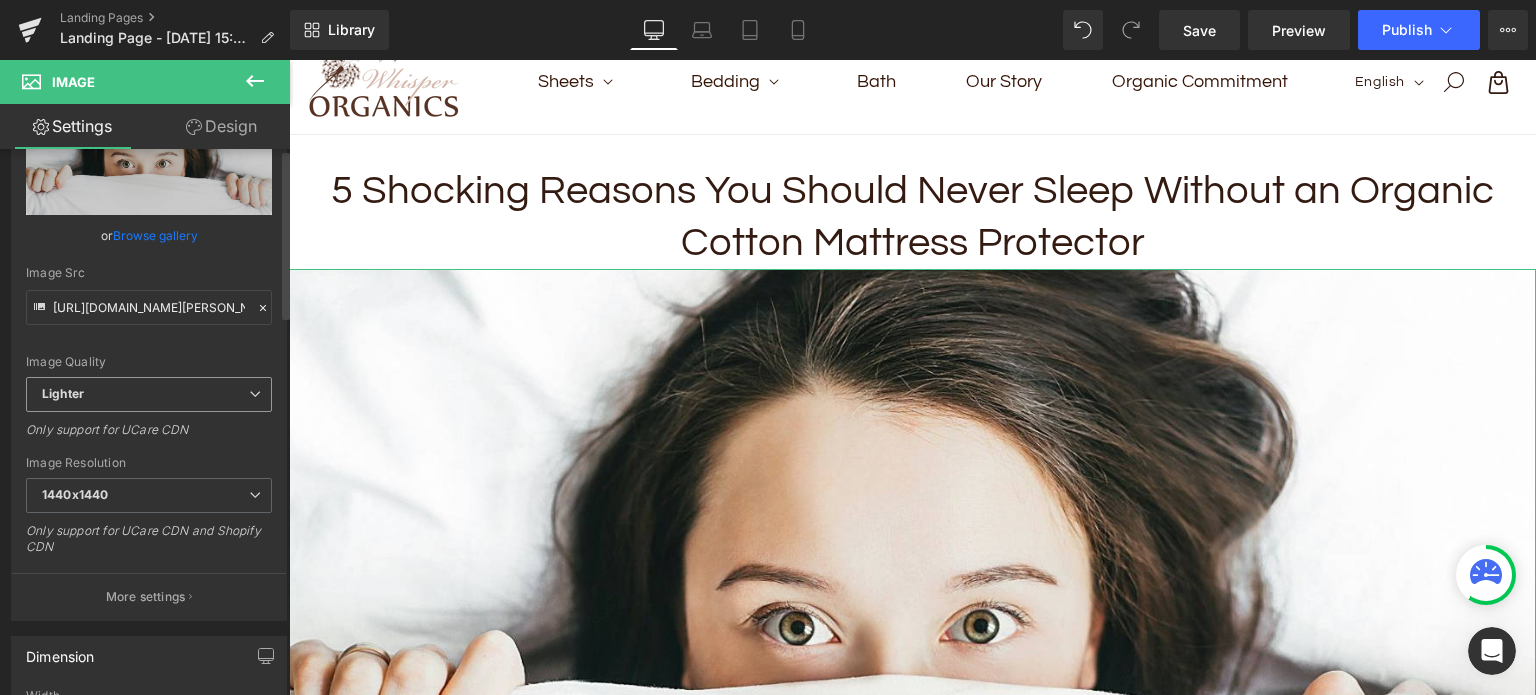 scroll, scrollTop: 0, scrollLeft: 0, axis: both 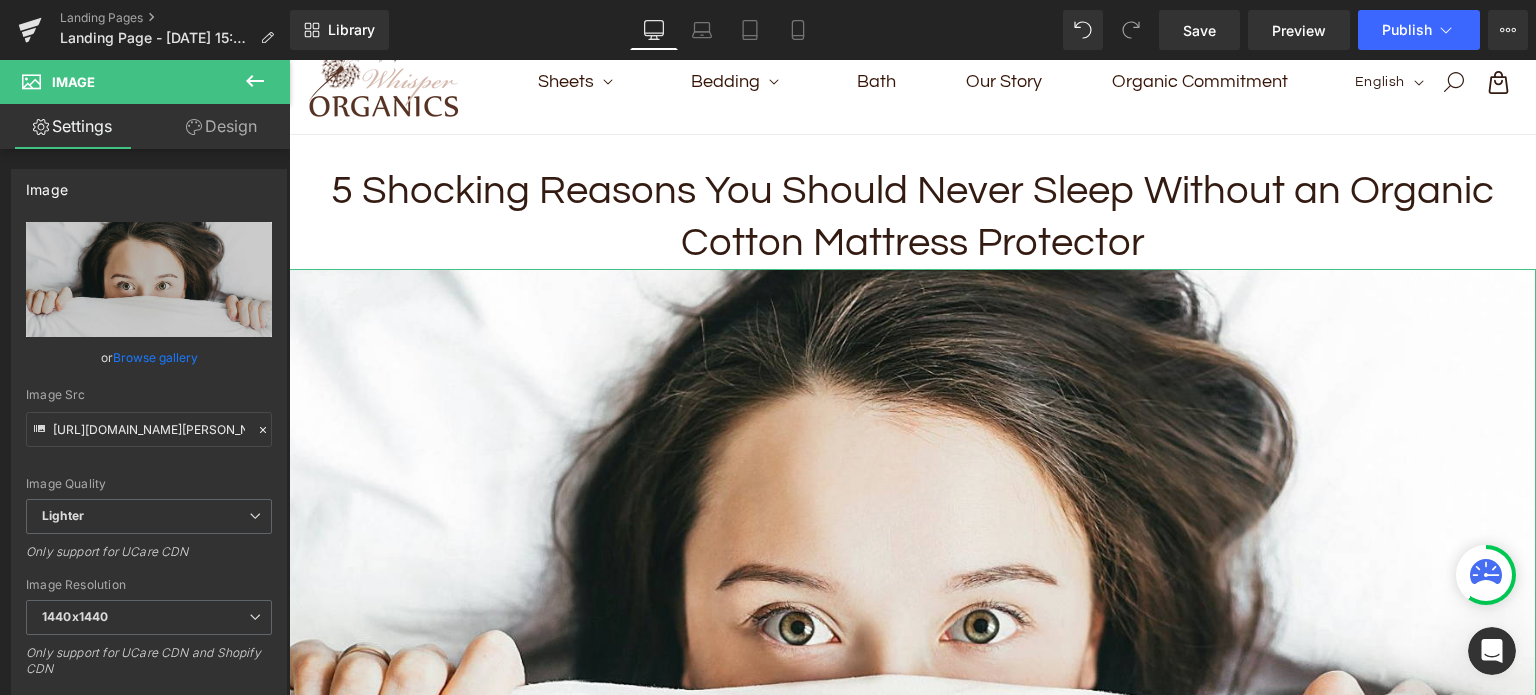 click on "Design" at bounding box center [221, 126] 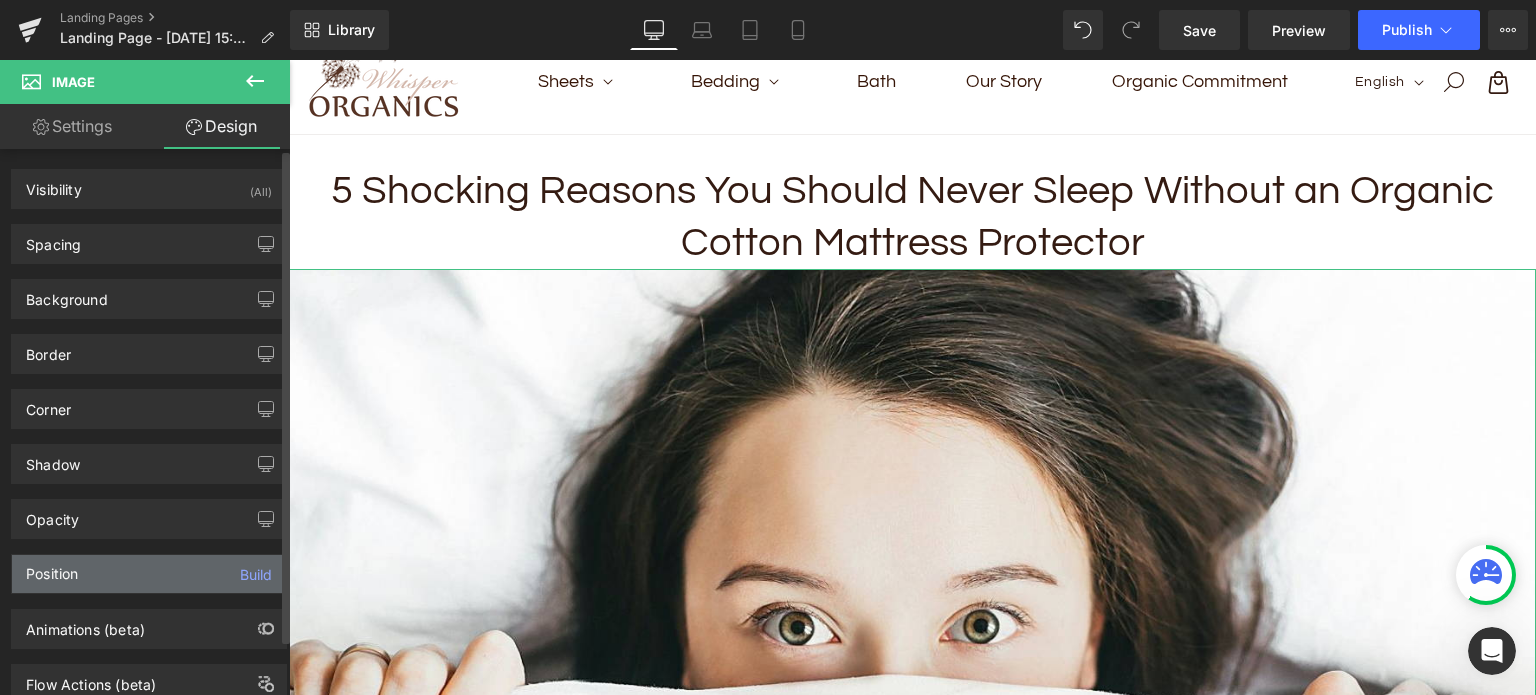 click on "Build" at bounding box center (256, 574) 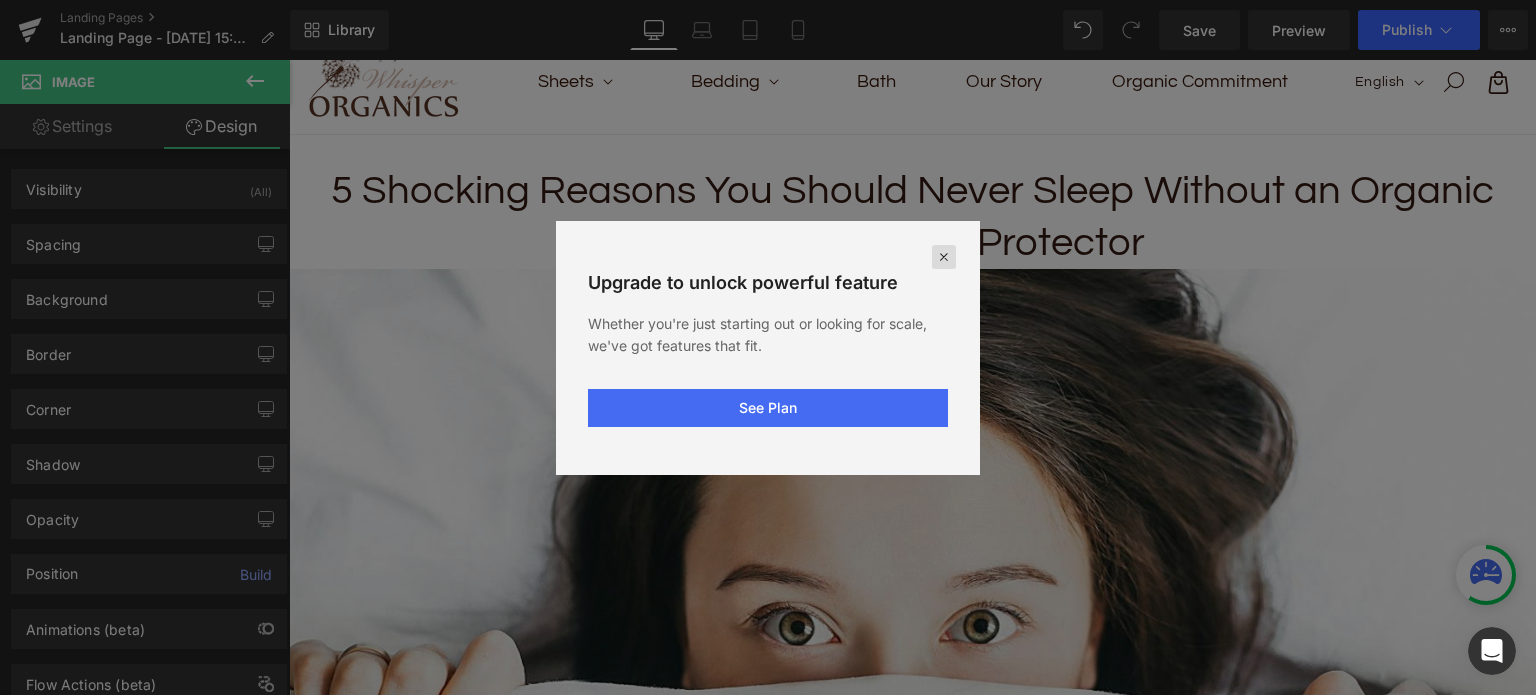 click at bounding box center (944, 257) 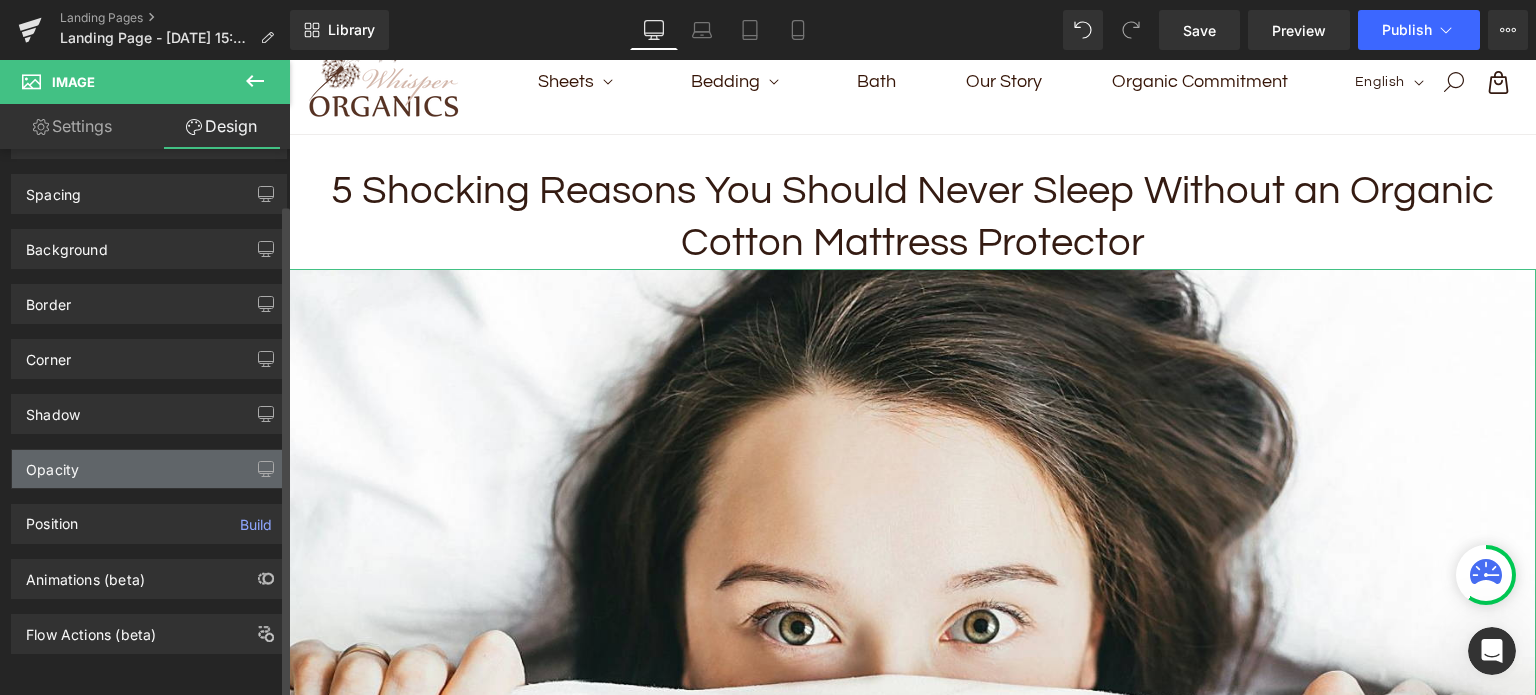 scroll, scrollTop: 0, scrollLeft: 0, axis: both 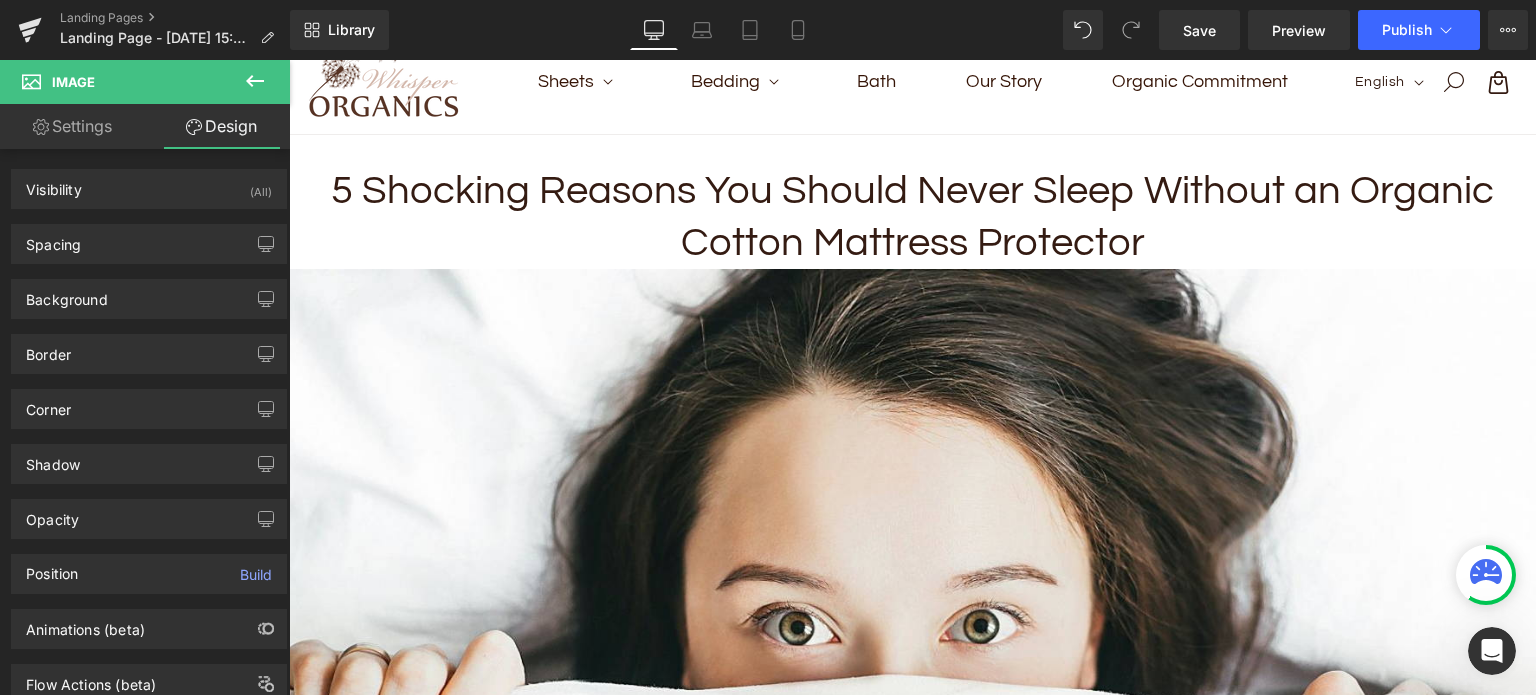 drag, startPoint x: 256, startPoint y: 79, endPoint x: 251, endPoint y: 113, distance: 34.36568 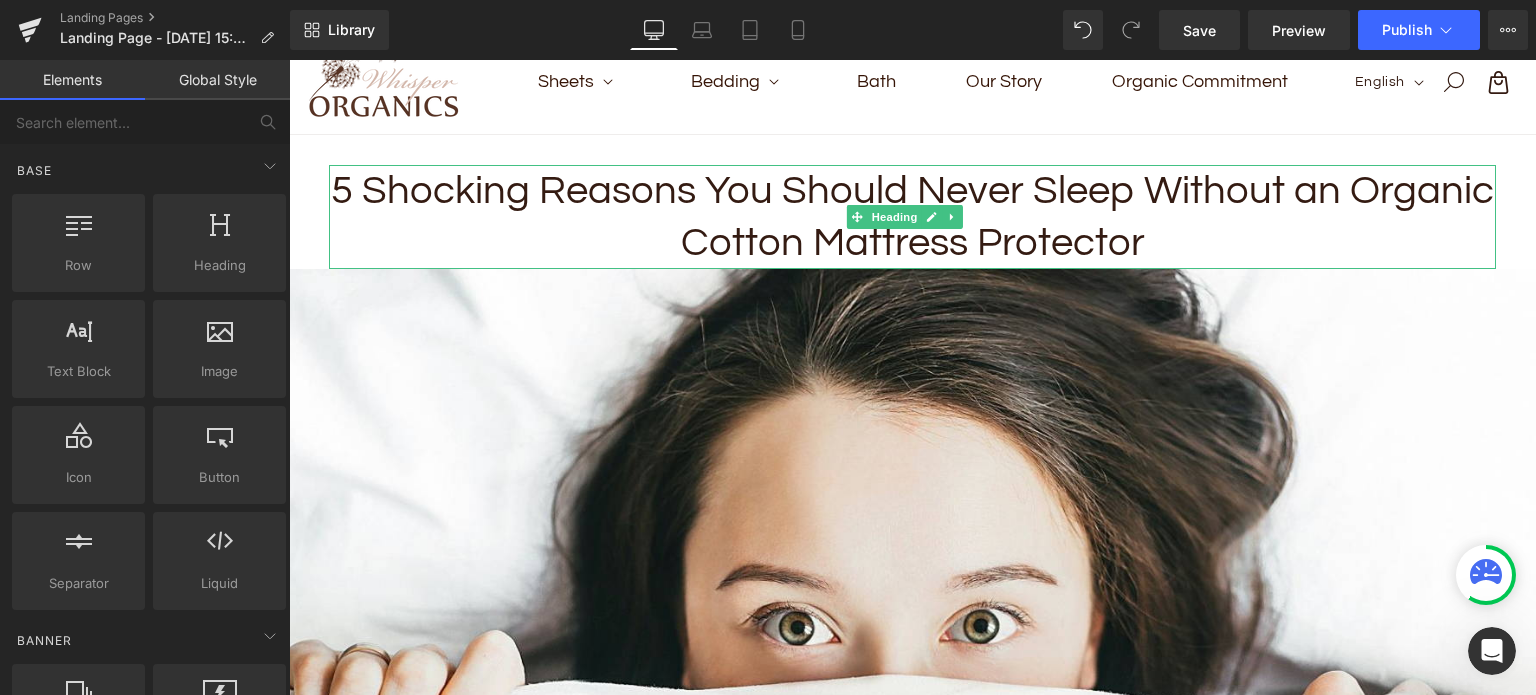 click on "5 Shocking Reasons You Should Never Sleep Without an Organic Cotton Mattress Protector" at bounding box center (912, 217) 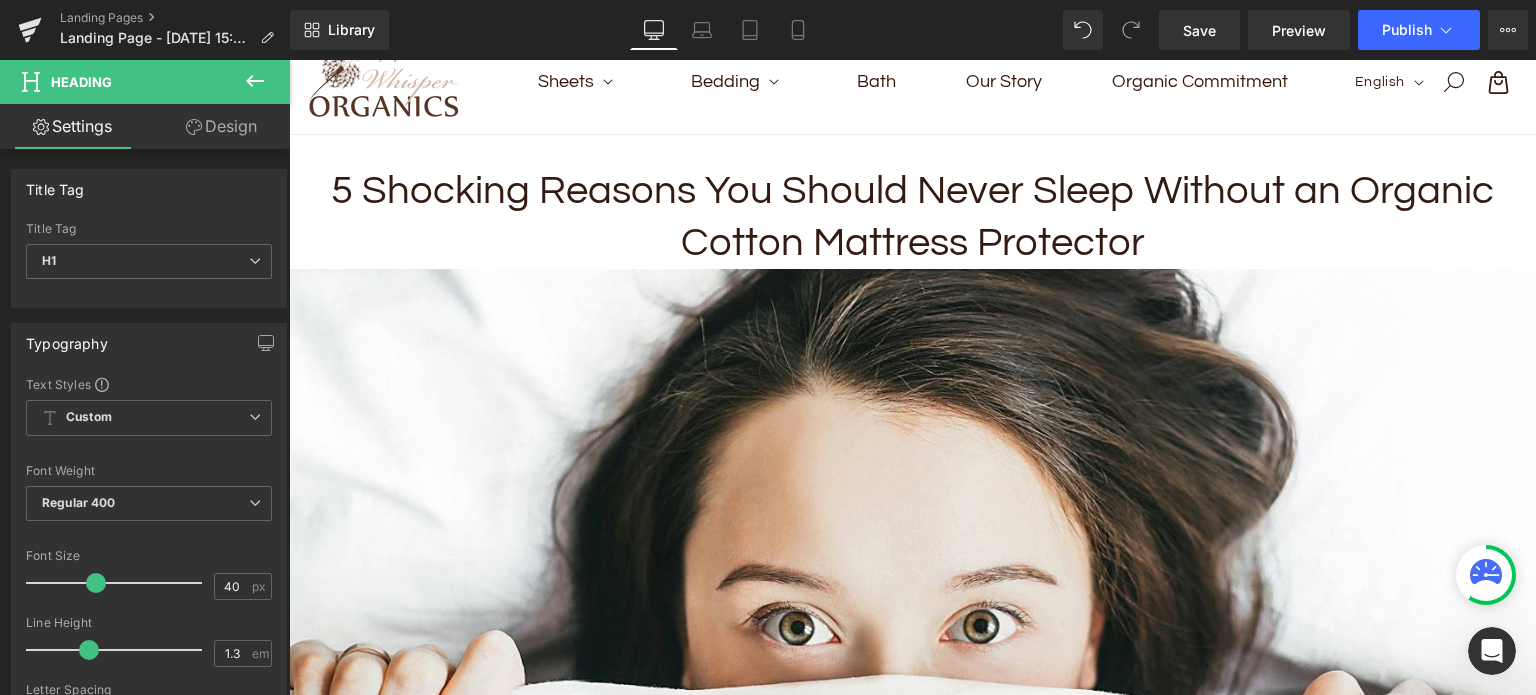 click on "Design" at bounding box center (221, 126) 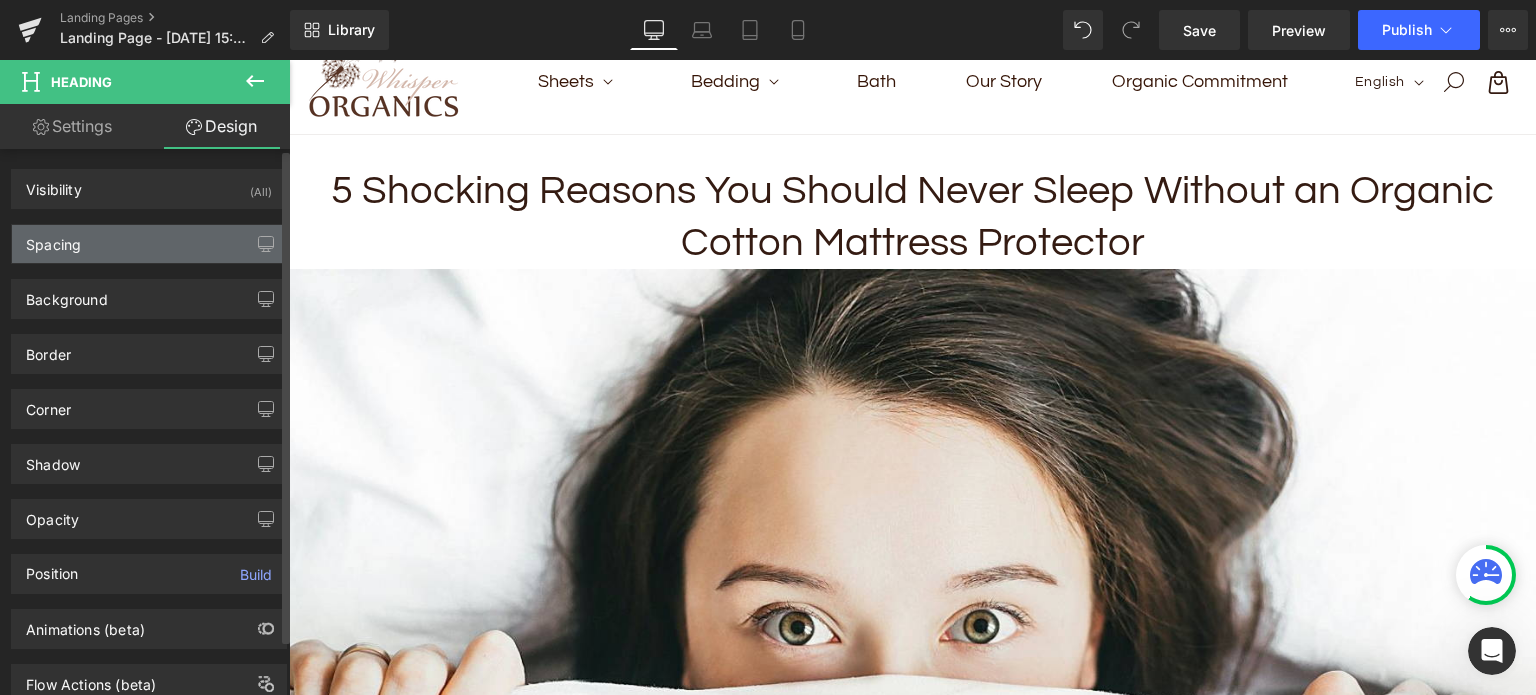 click on "Spacing" at bounding box center [149, 244] 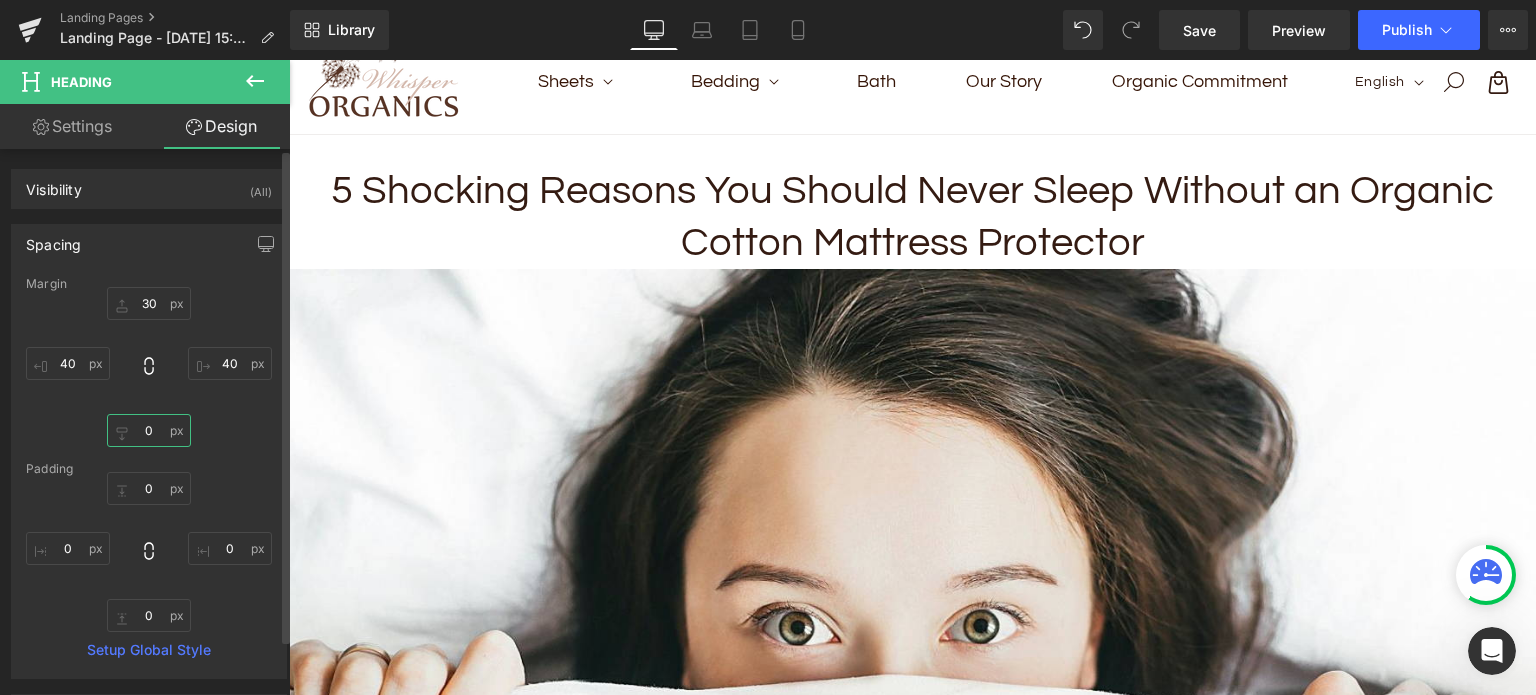 click on "0" at bounding box center (149, 430) 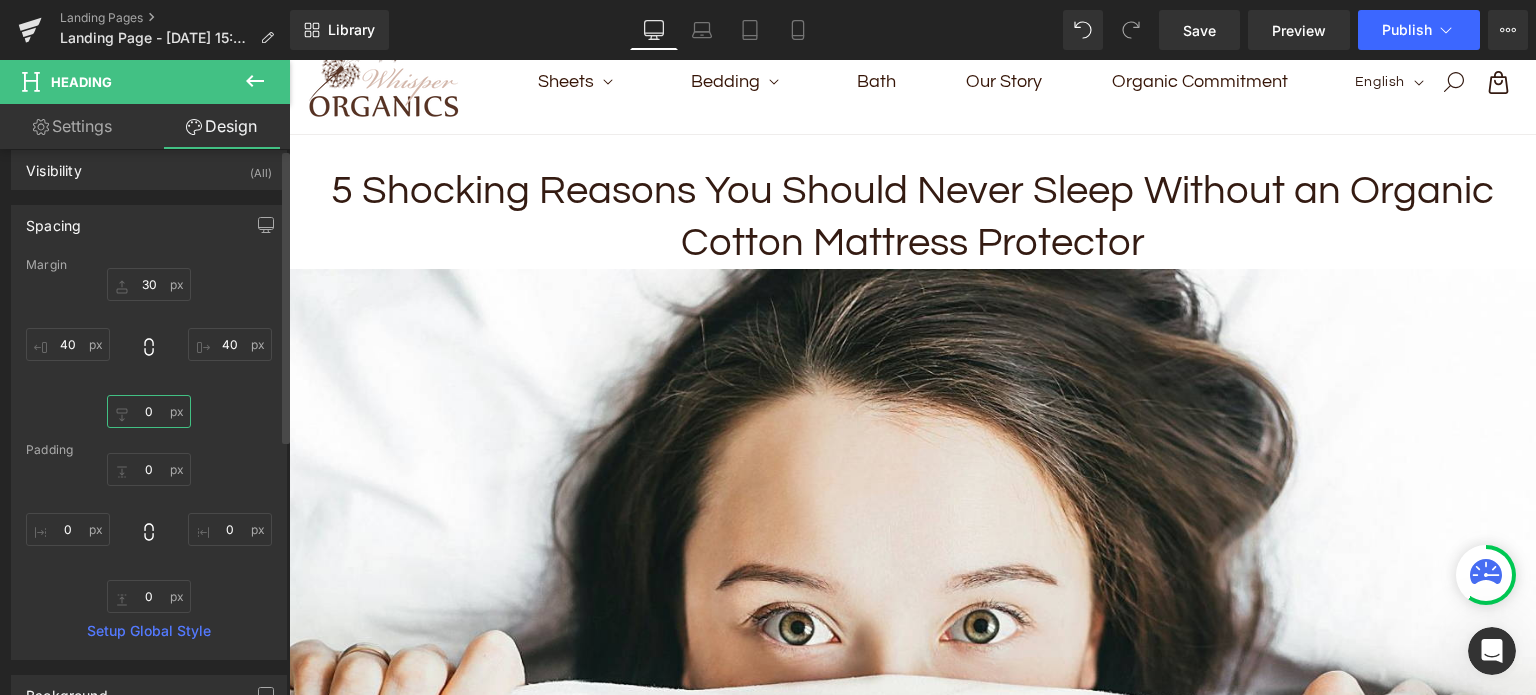 scroll, scrollTop: 0, scrollLeft: 0, axis: both 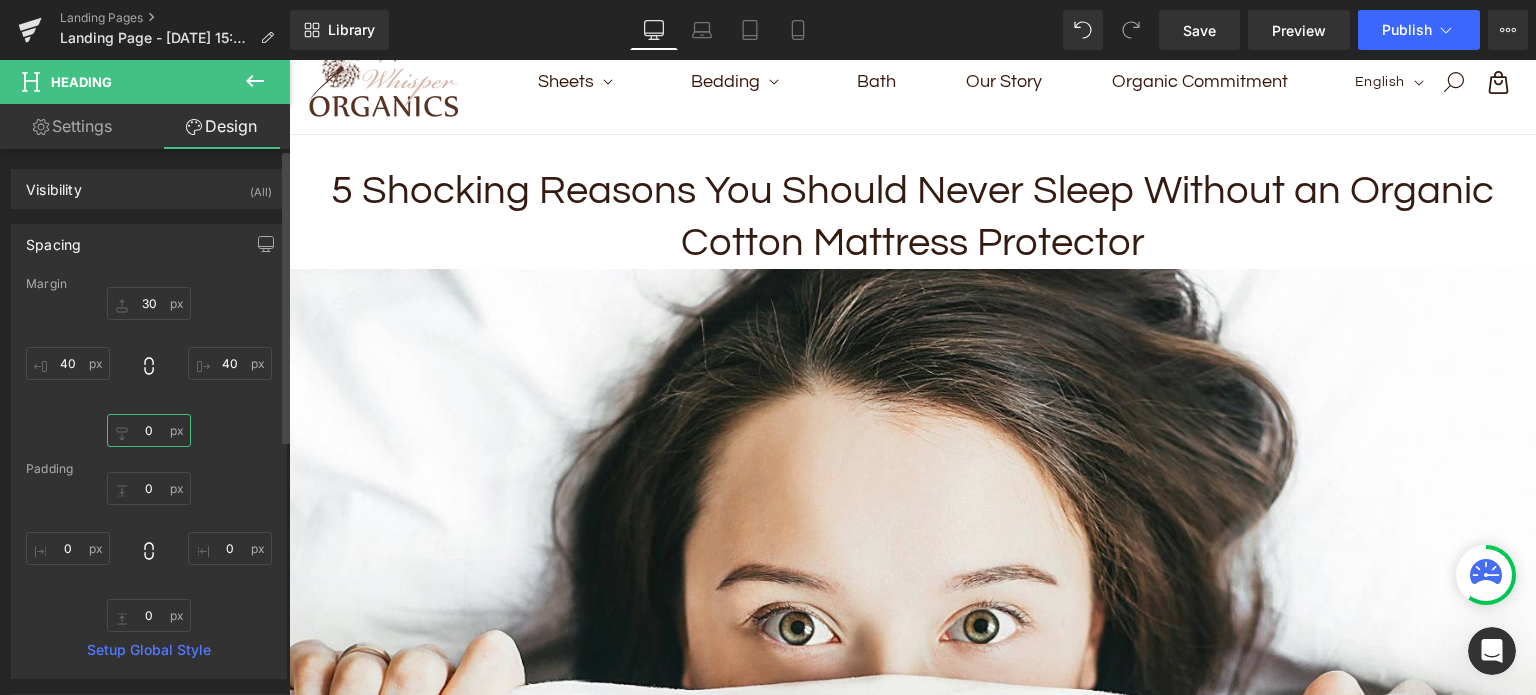 click on "0" at bounding box center [149, 430] 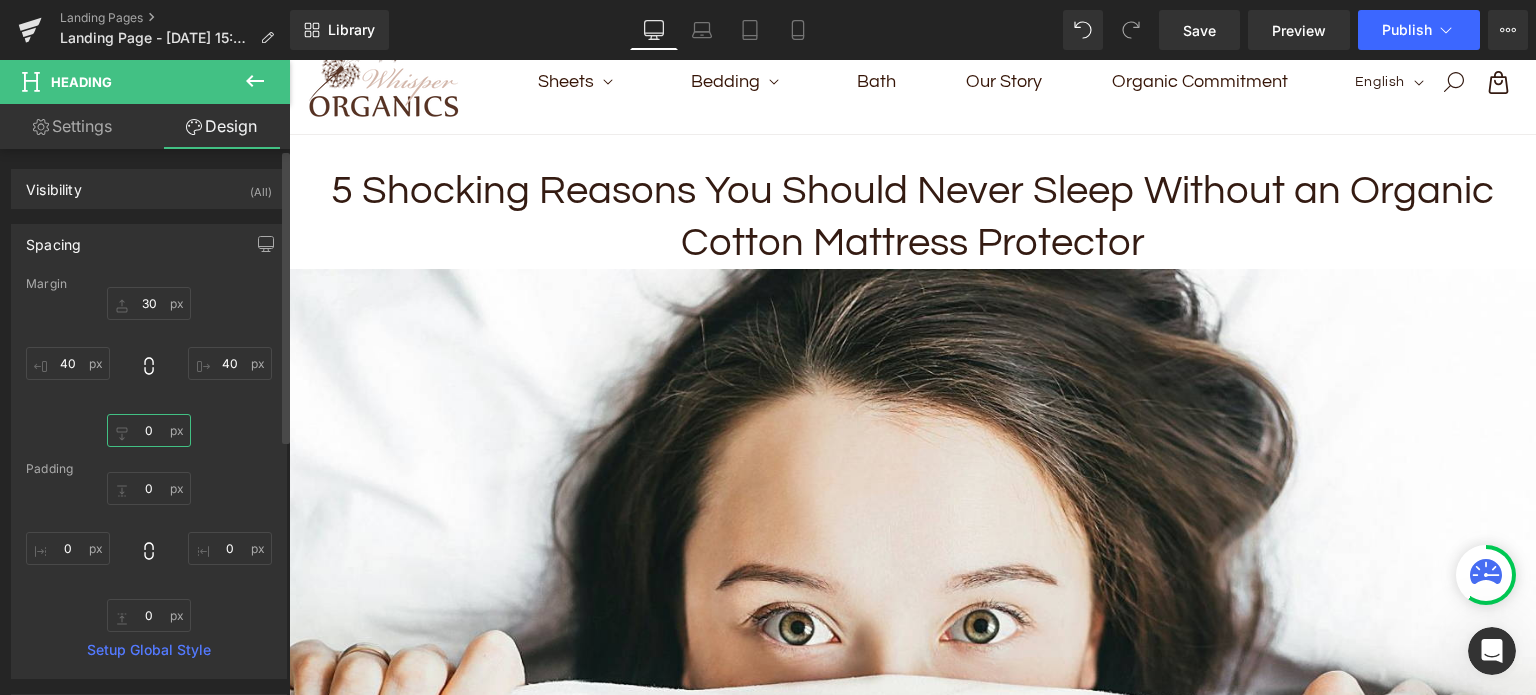 click on "0" at bounding box center (149, 430) 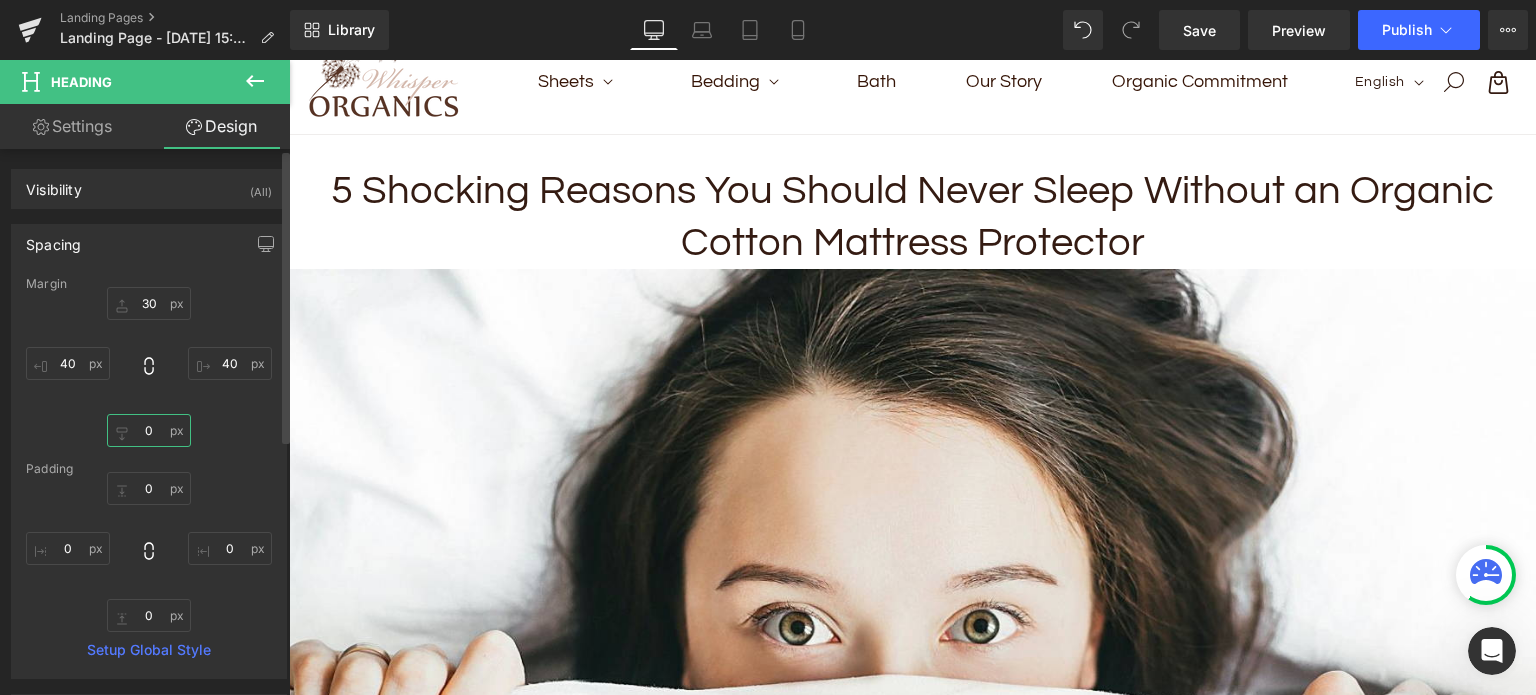 click on "0" at bounding box center [149, 430] 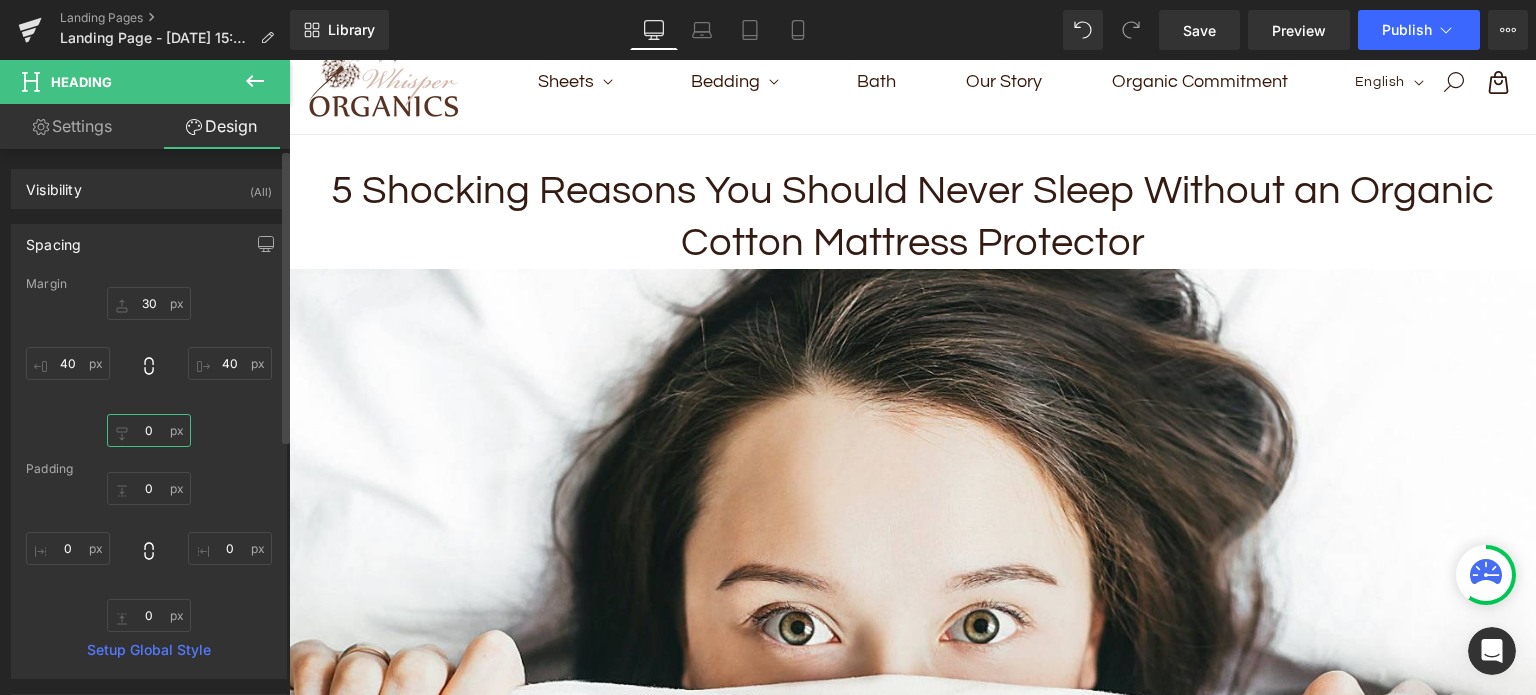 click on "0" at bounding box center (149, 430) 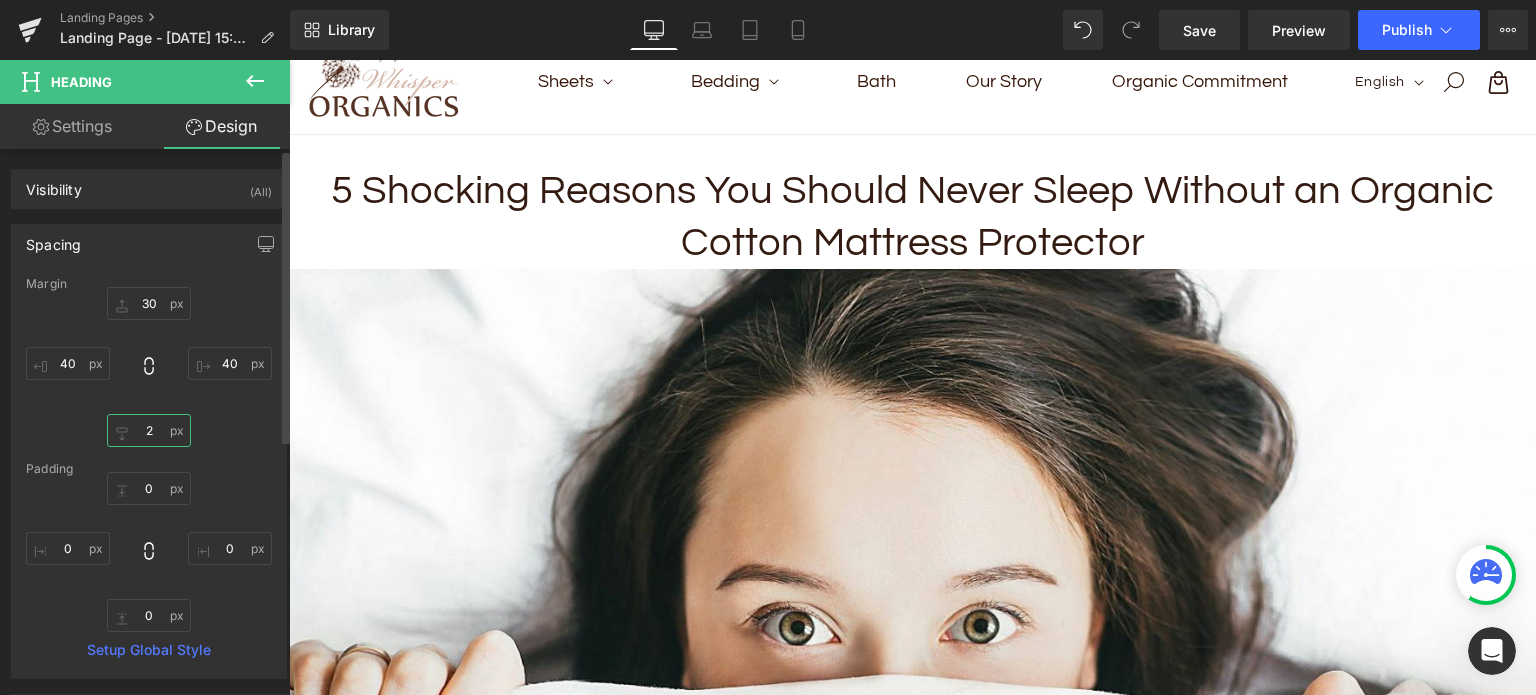 type on "20" 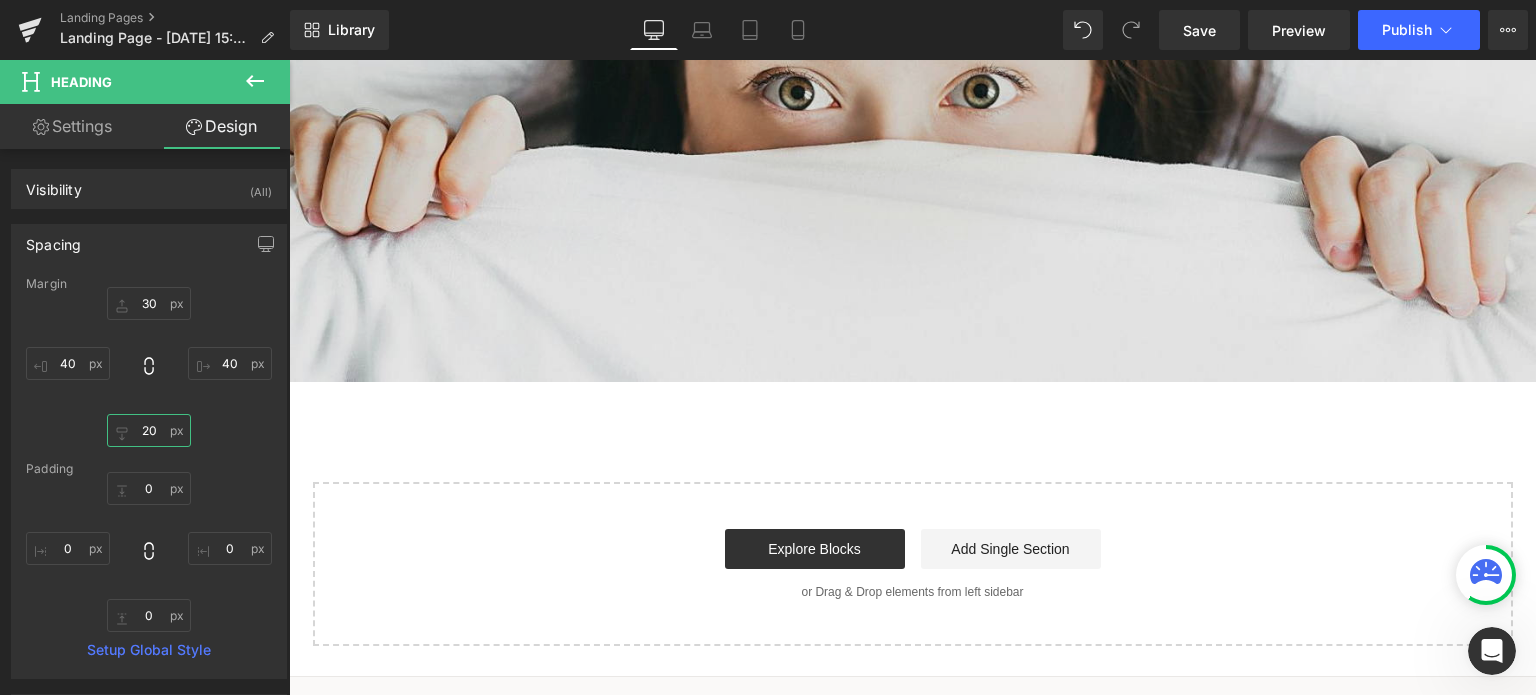 scroll, scrollTop: 800, scrollLeft: 0, axis: vertical 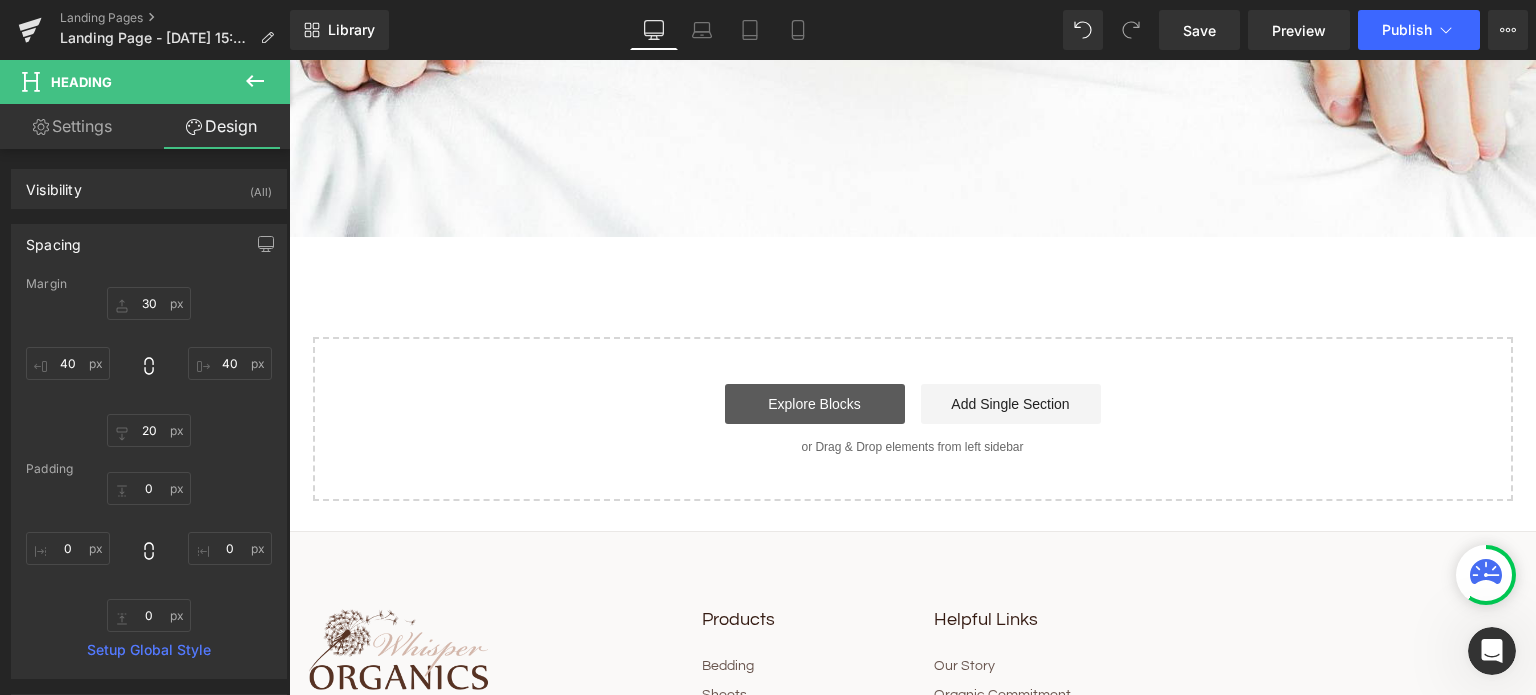 click on "Explore Blocks" at bounding box center (815, 404) 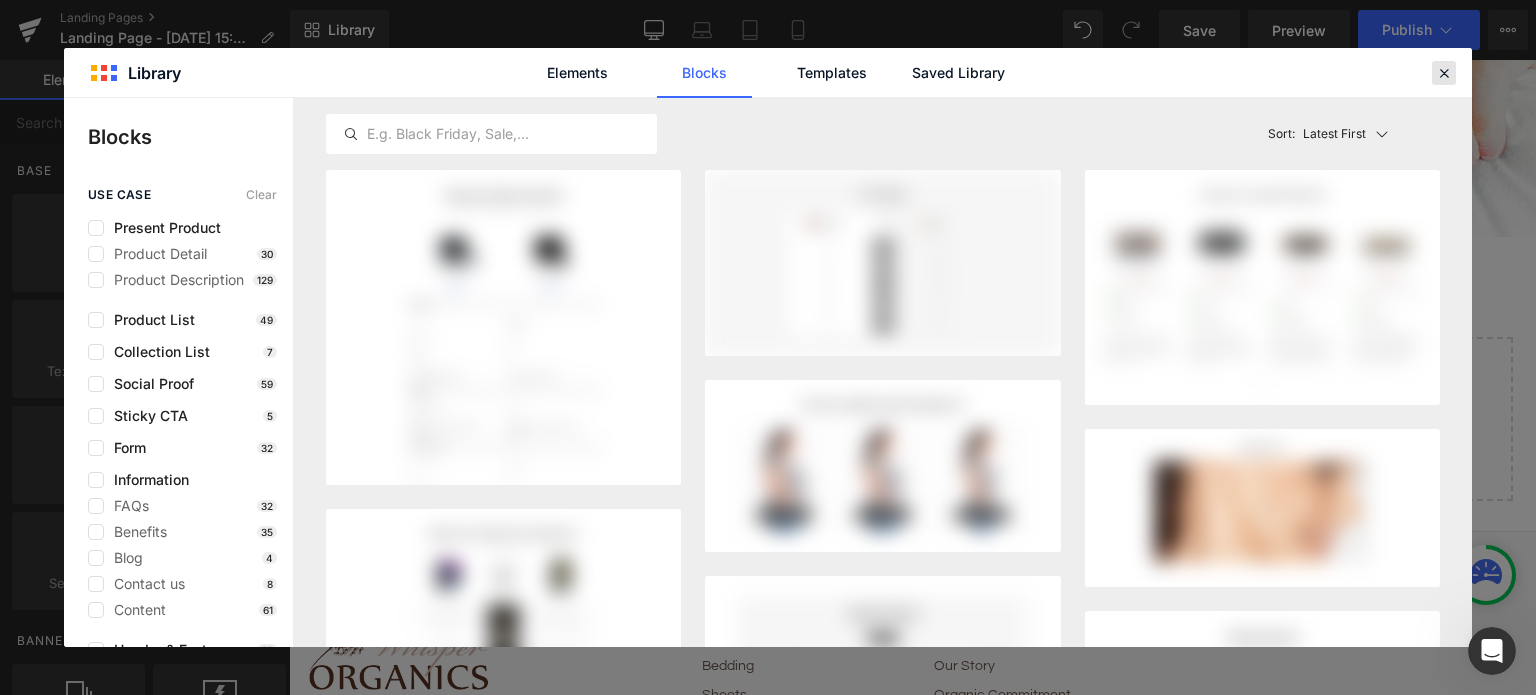 click at bounding box center (1444, 73) 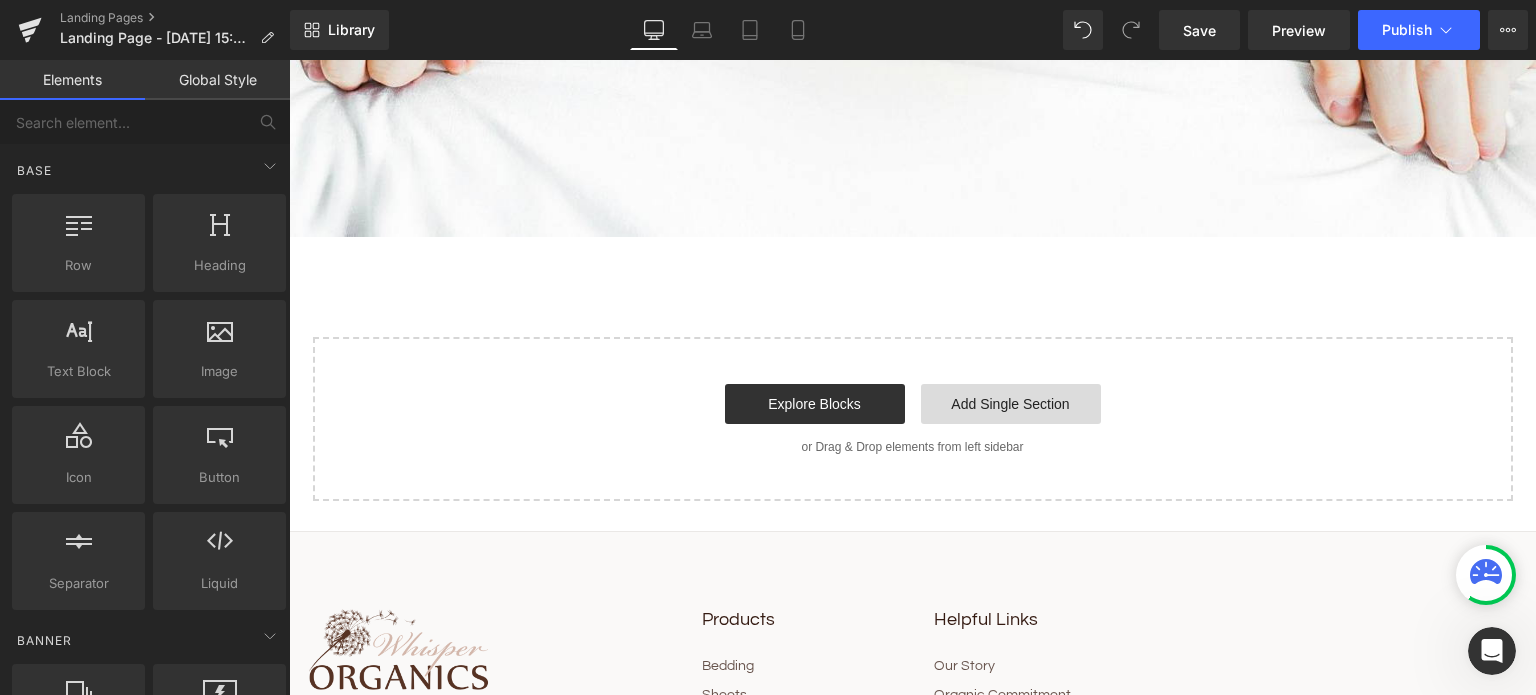 click on "Add Single Section" at bounding box center (1011, 404) 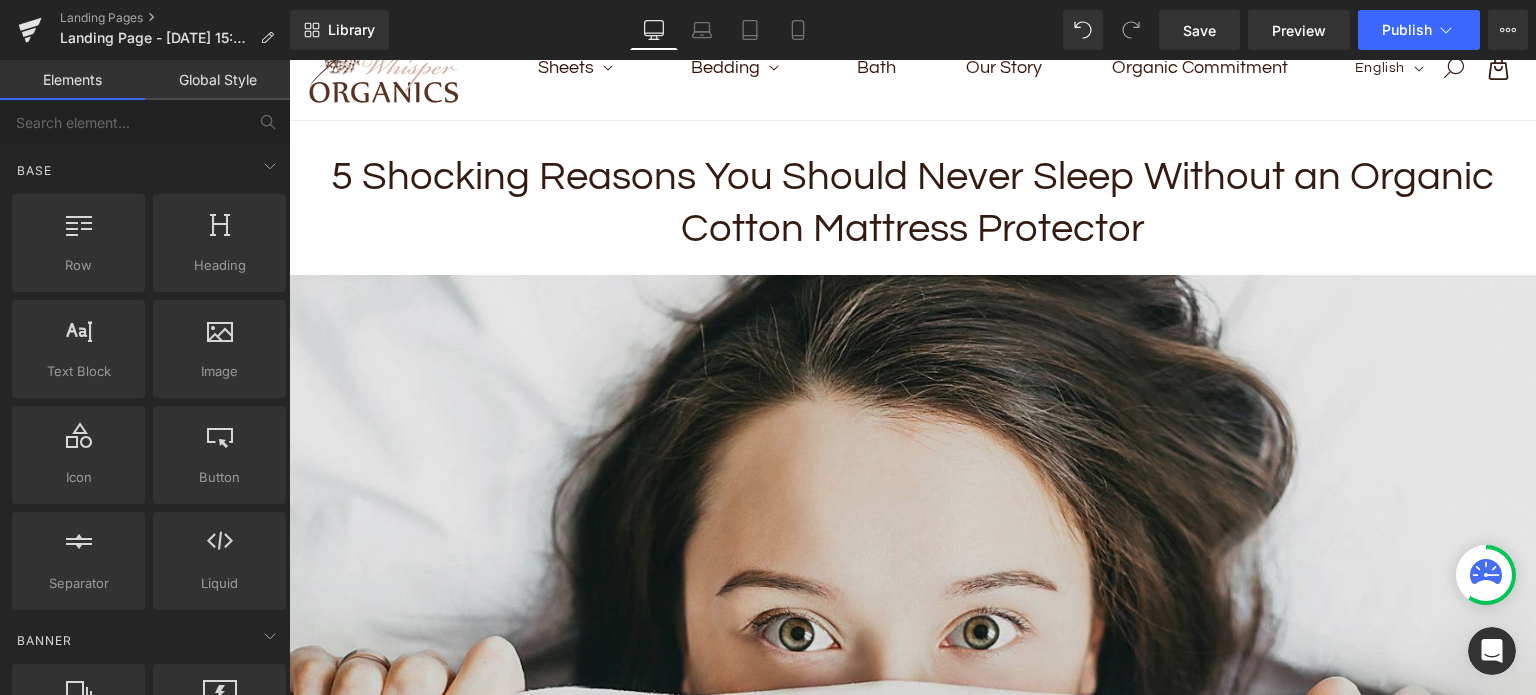scroll, scrollTop: 0, scrollLeft: 0, axis: both 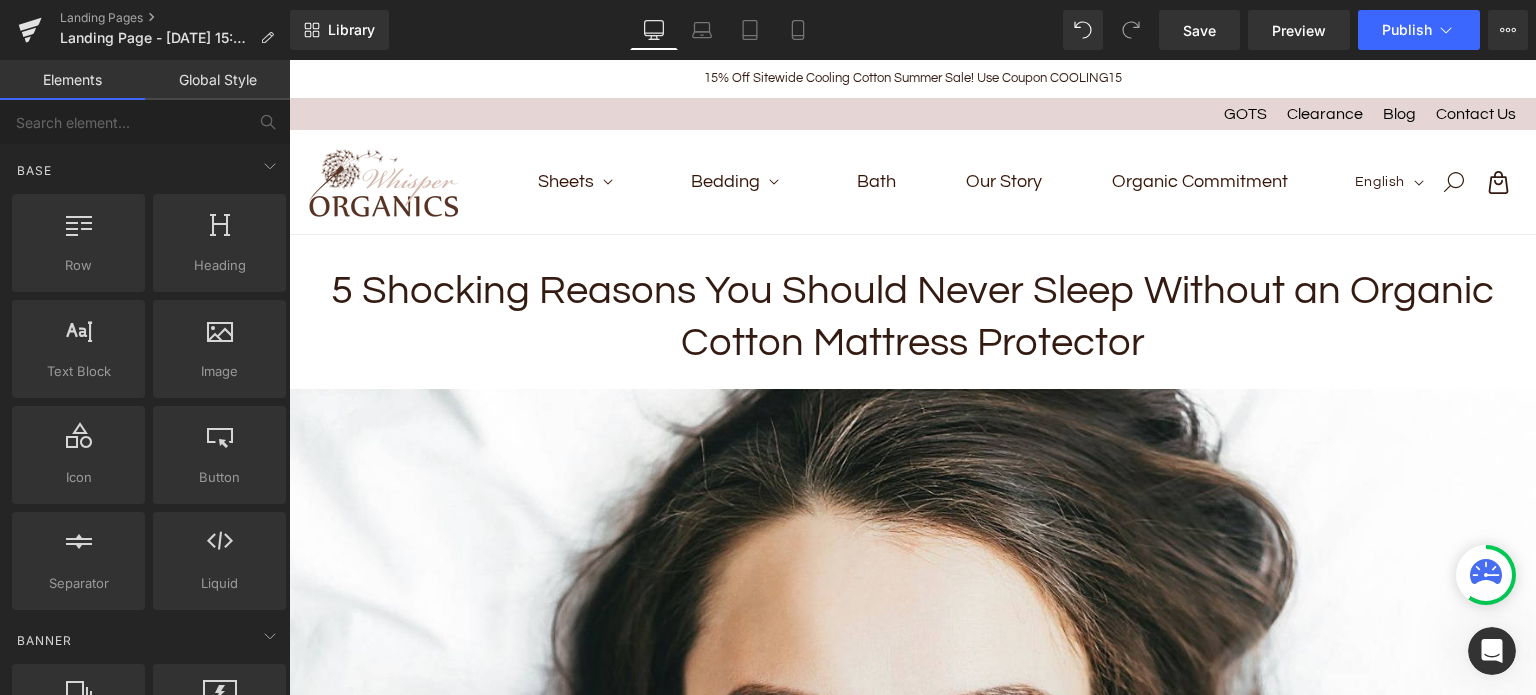 click on "5 Shocking Reasons You Should Never Sleep Without an Organic Cotton Mattress Protector" at bounding box center [912, 317] 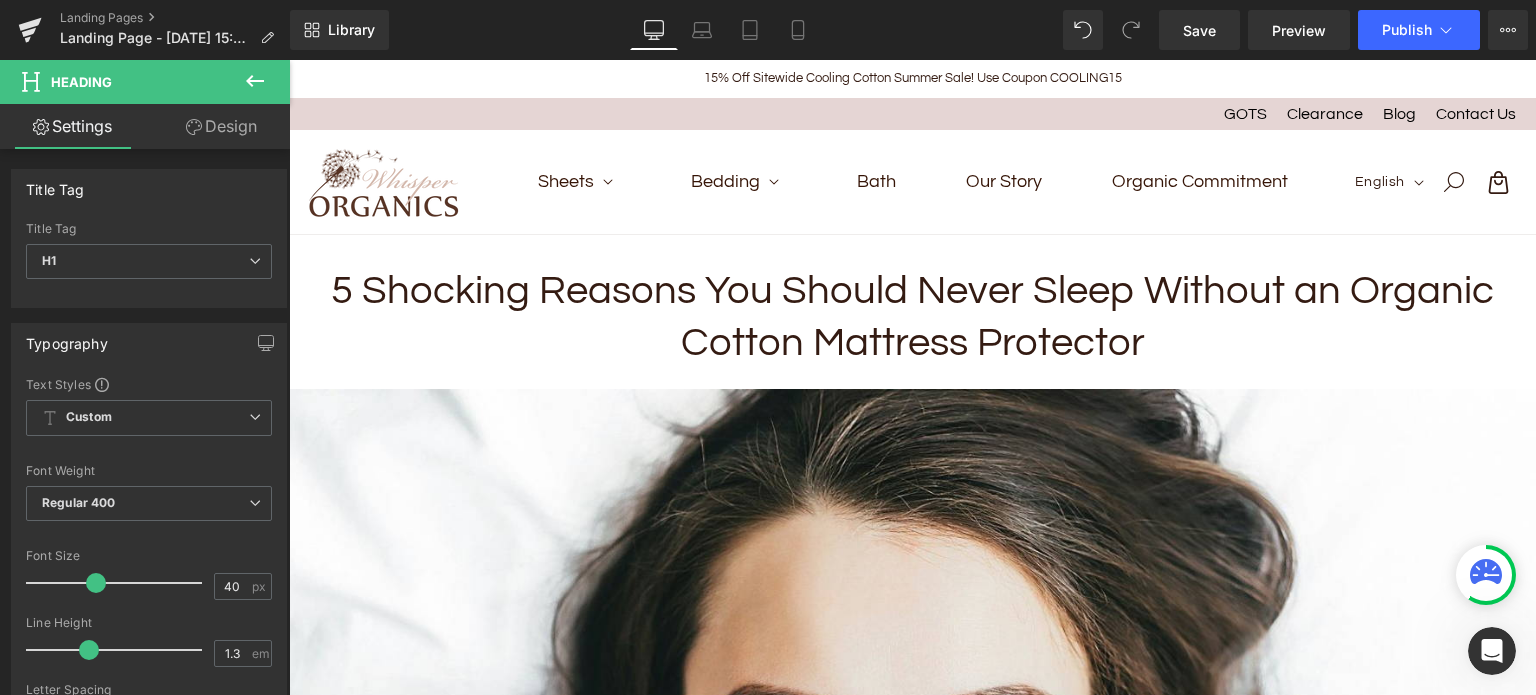 click 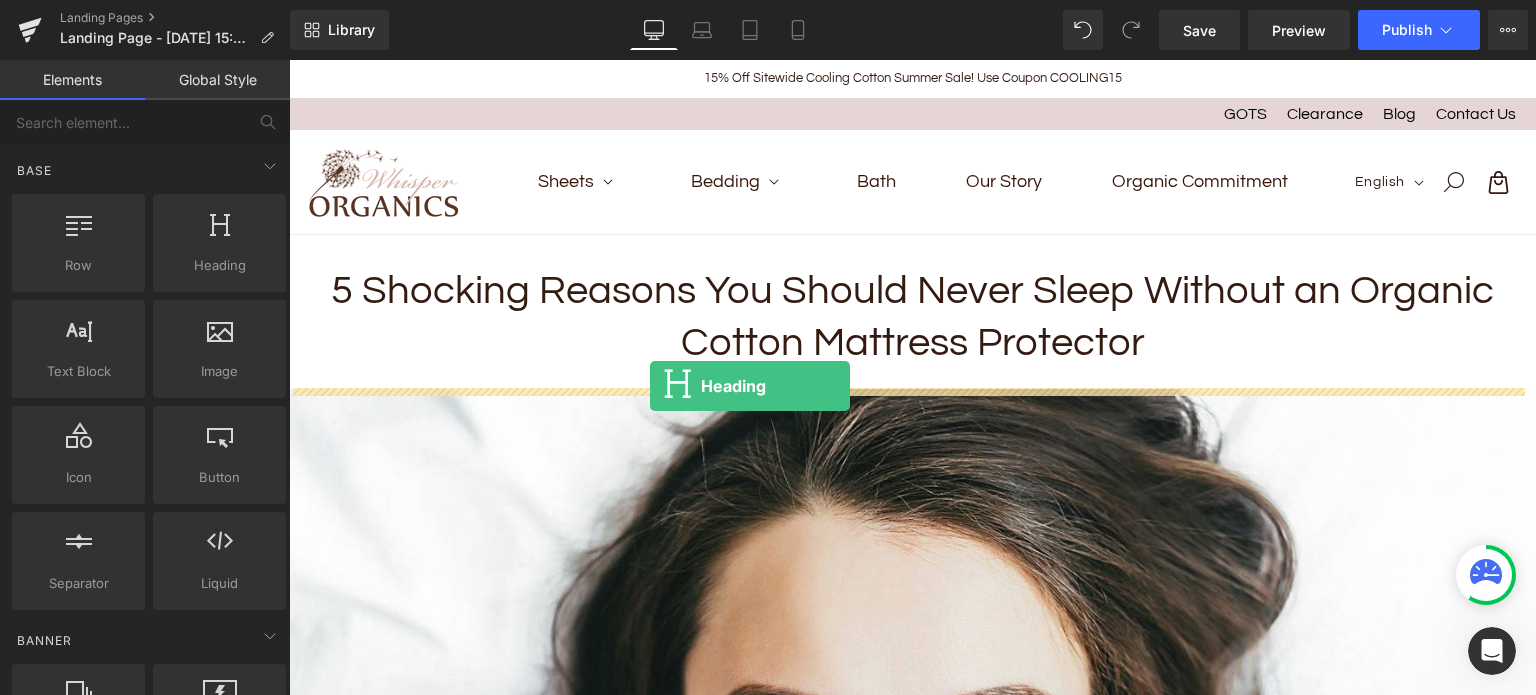 drag, startPoint x: 507, startPoint y: 293, endPoint x: 650, endPoint y: 386, distance: 170.58136 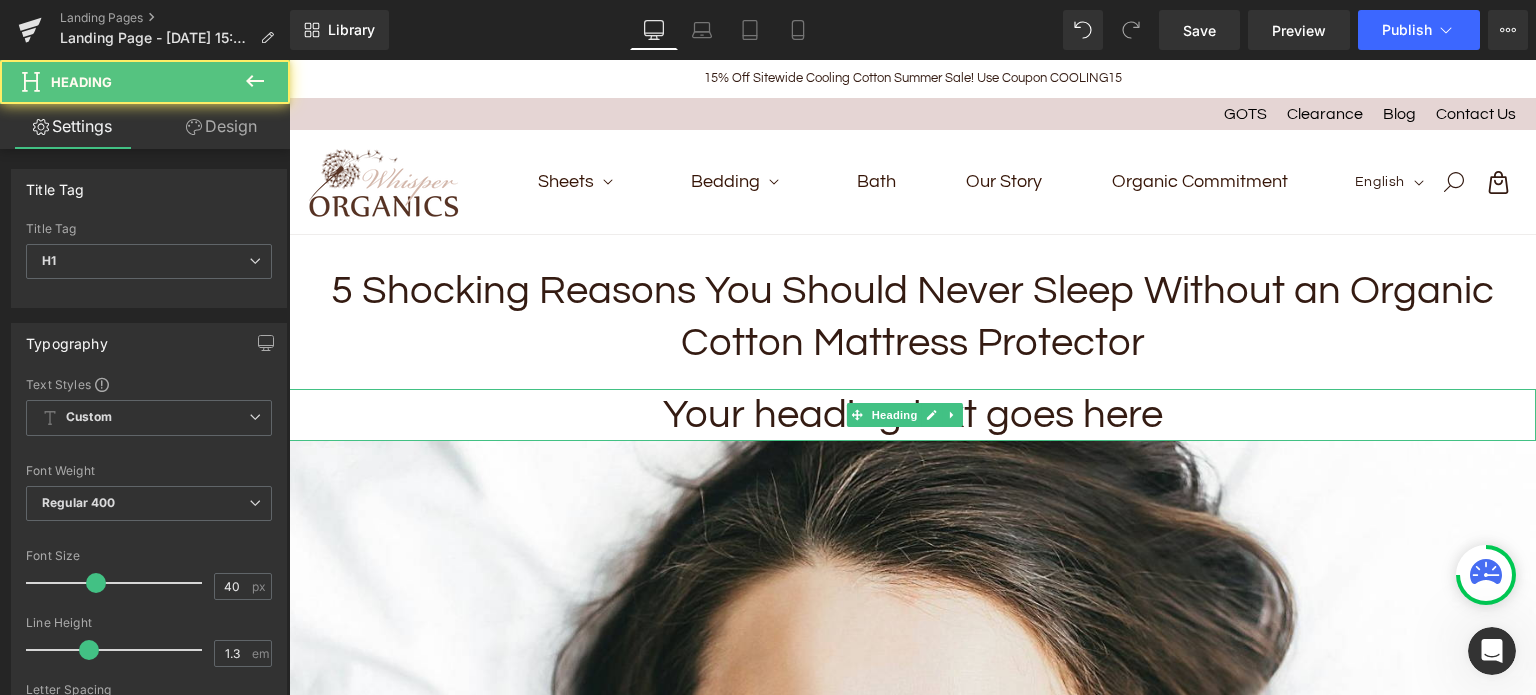 click on "Your heading text goes here" at bounding box center (912, 415) 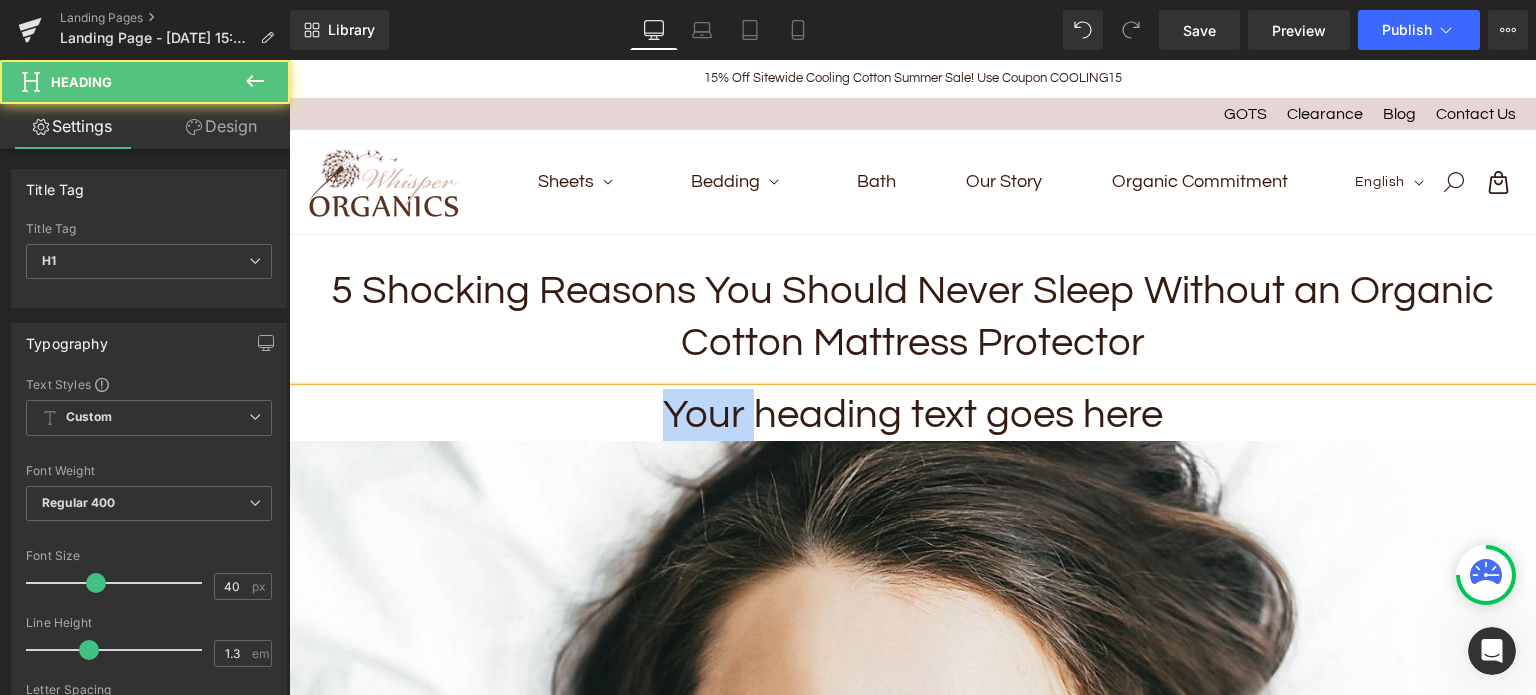 click on "Your heading text goes here" at bounding box center [912, 415] 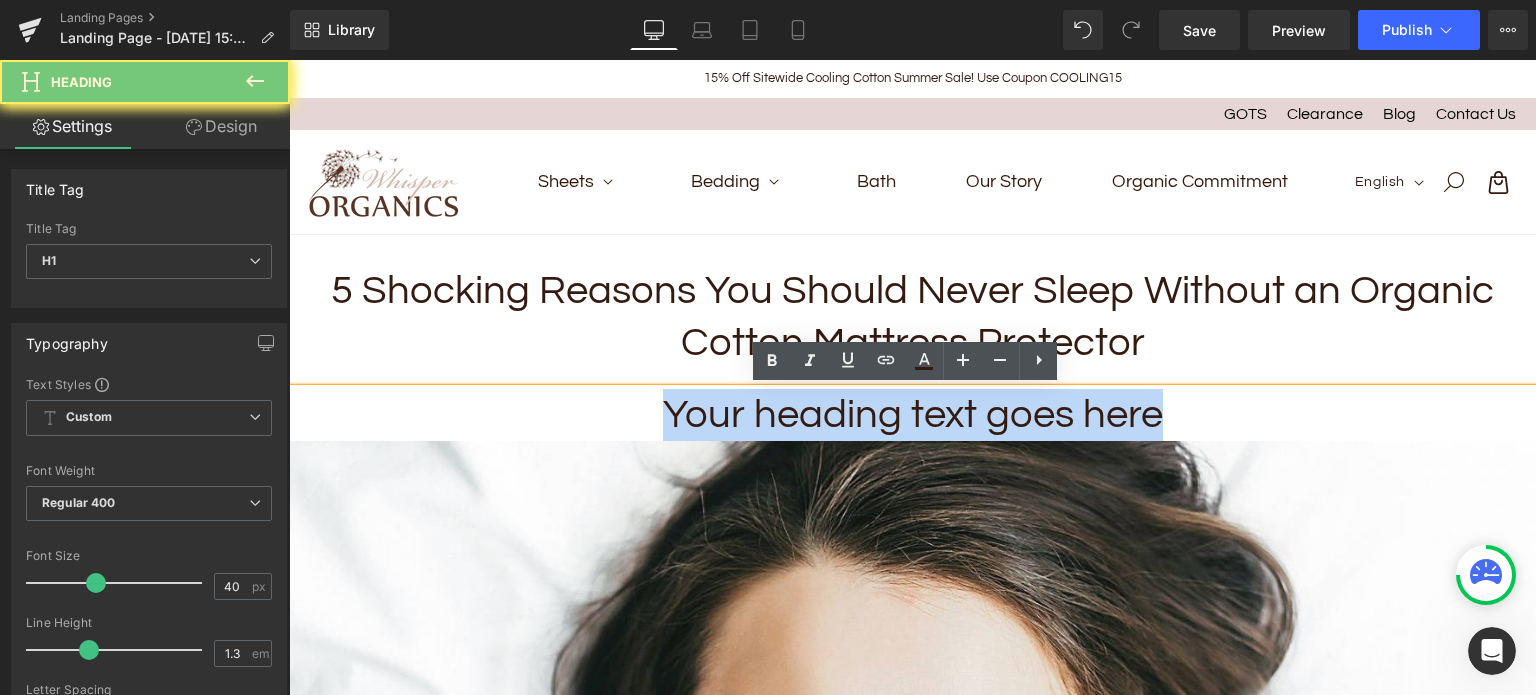 click on "Your heading text goes here" at bounding box center (912, 415) 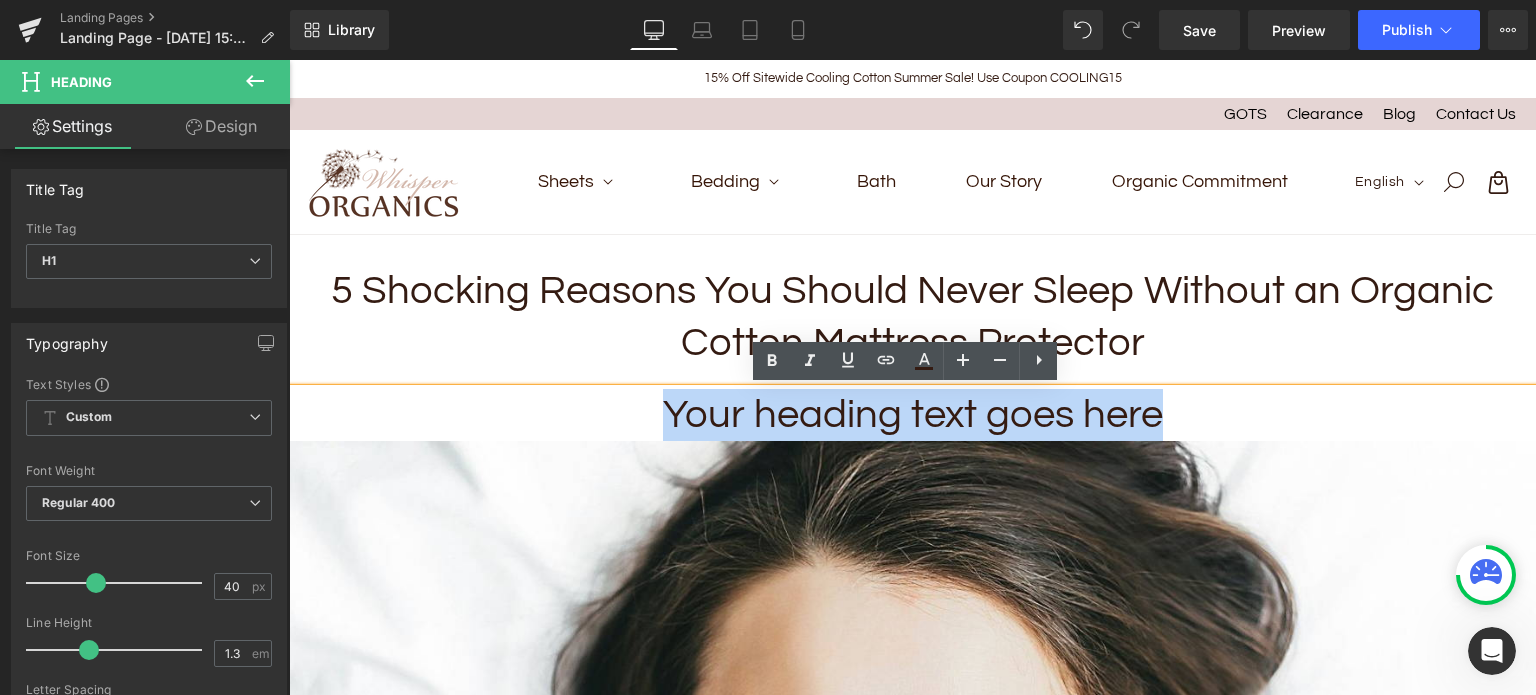 paste 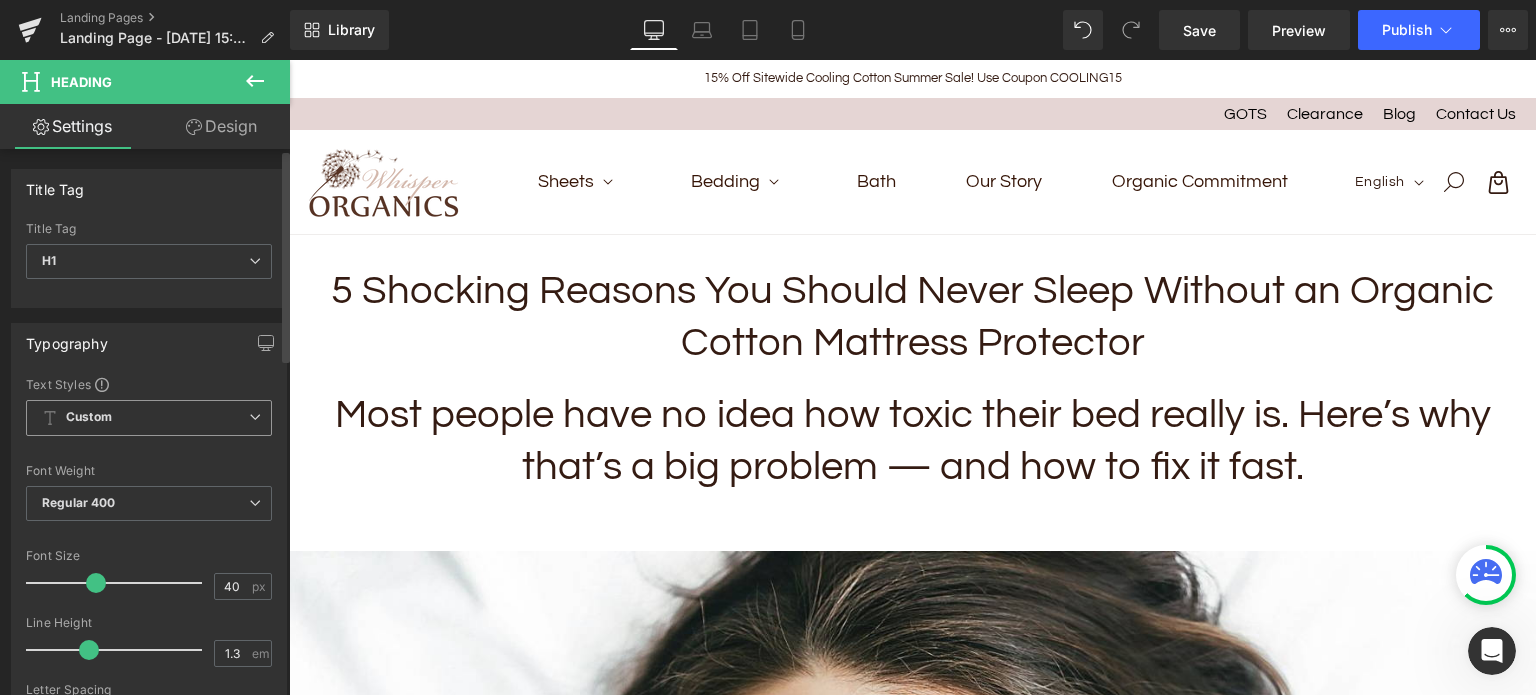 click on "Custom
Setup Global Style" at bounding box center (149, 418) 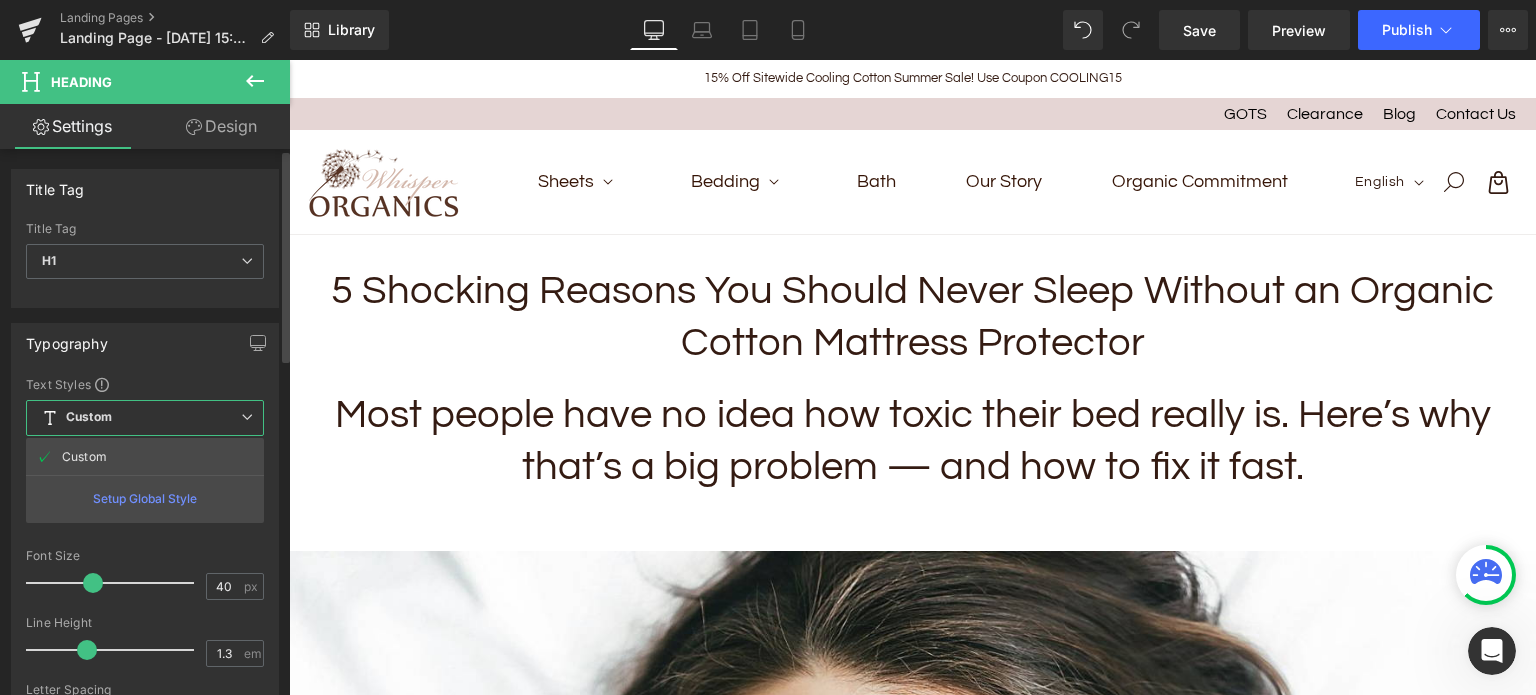 click on "Custom
Setup Global Style" at bounding box center [145, 418] 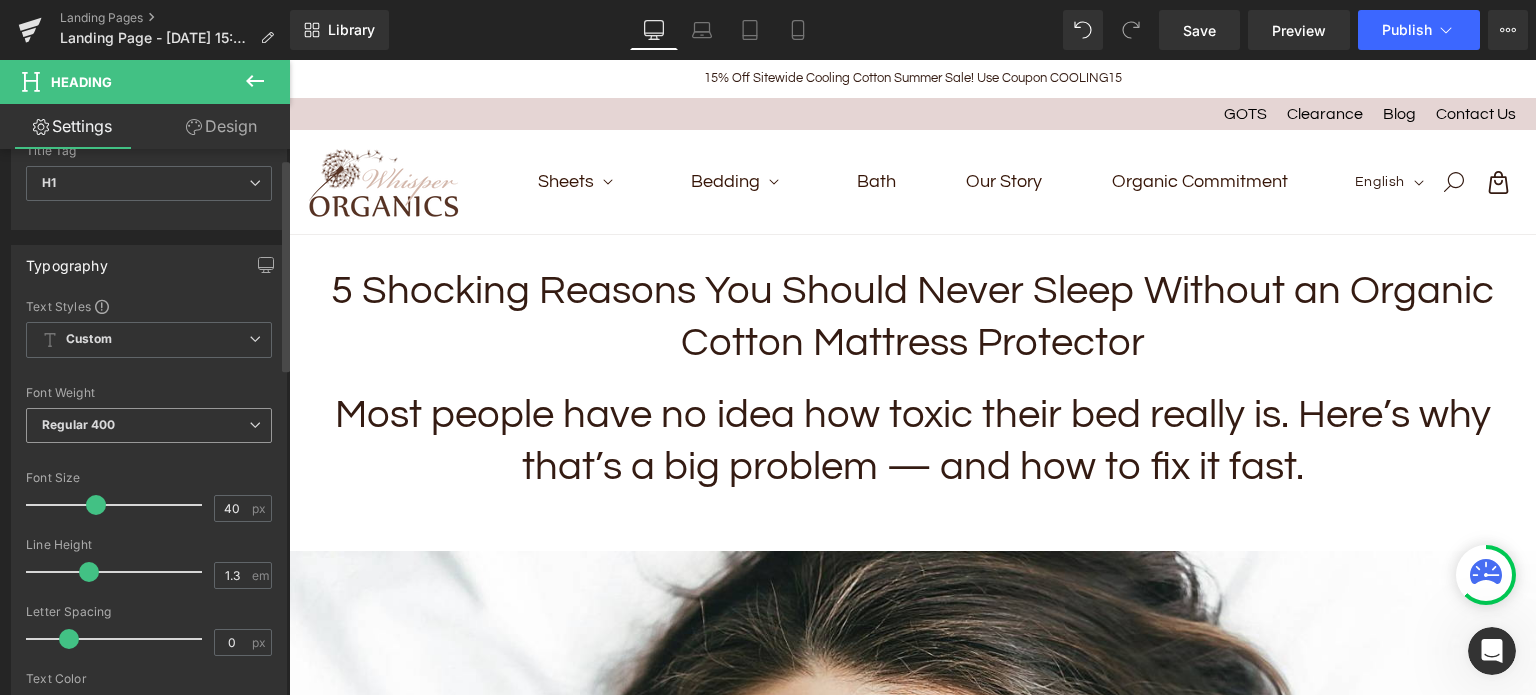scroll, scrollTop: 200, scrollLeft: 0, axis: vertical 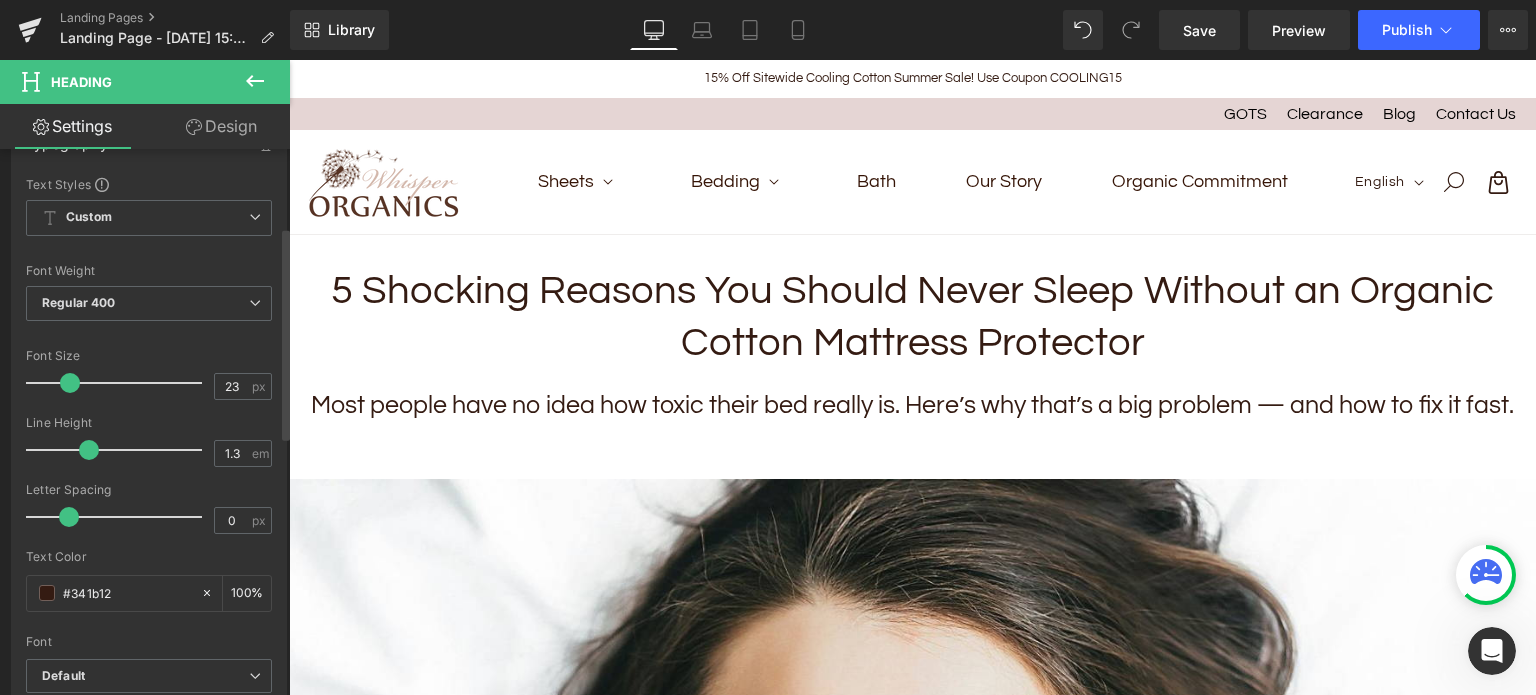 type on "22" 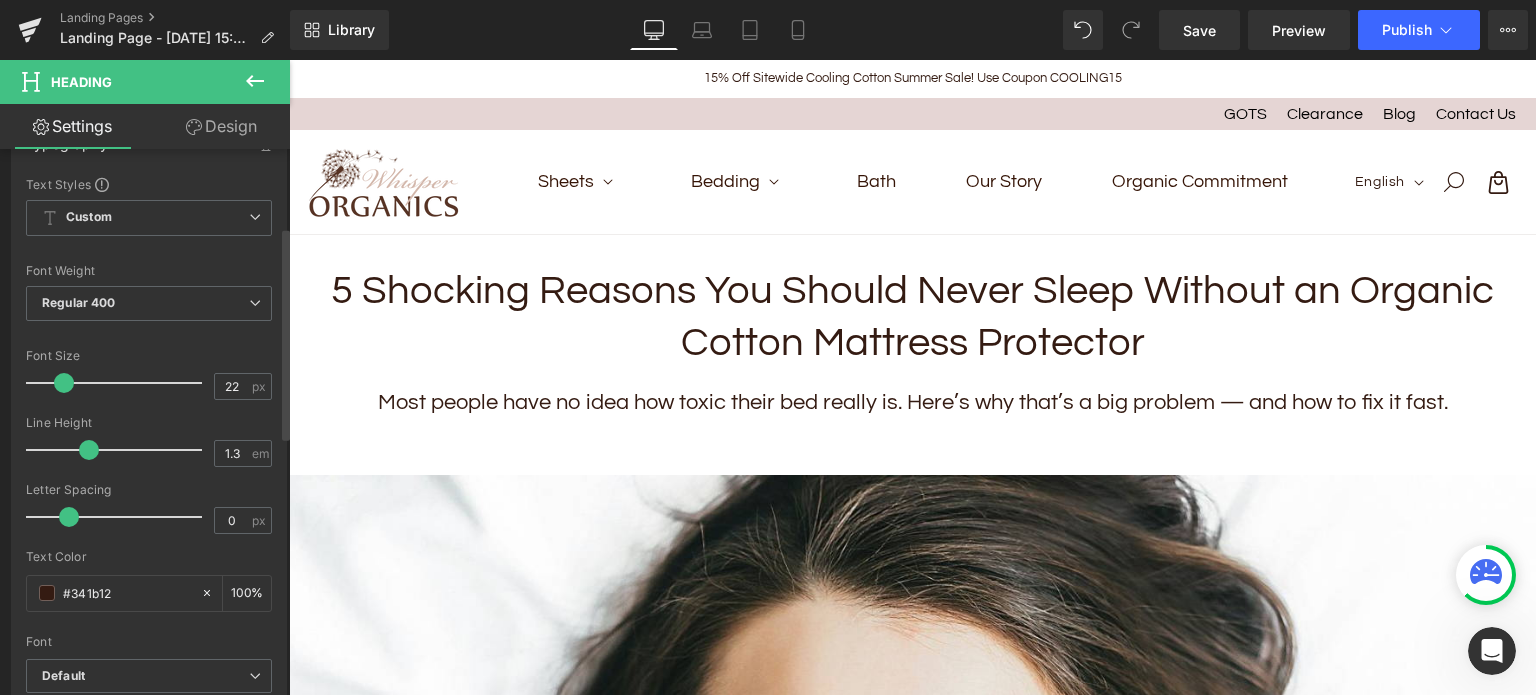 drag, startPoint x: 94, startPoint y: 380, endPoint x: 64, endPoint y: 378, distance: 30.066593 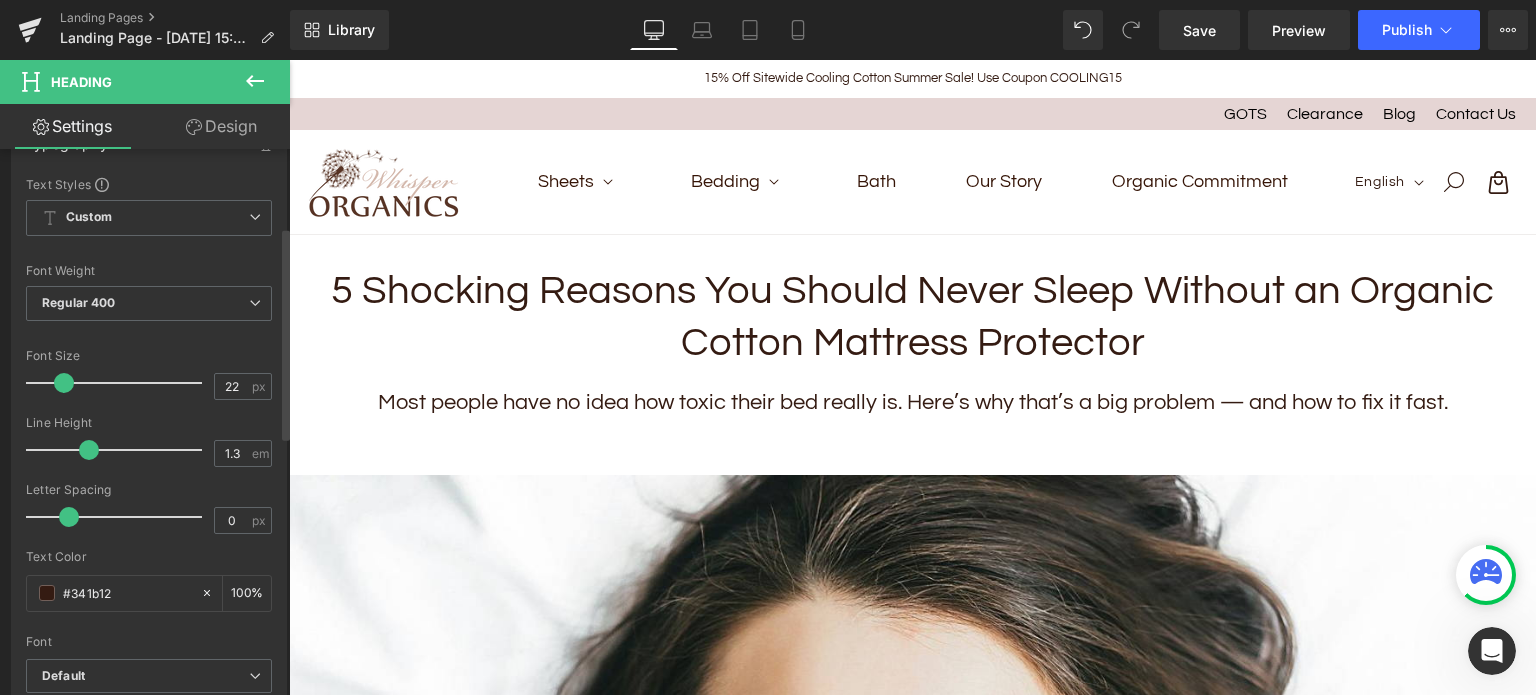click at bounding box center (64, 383) 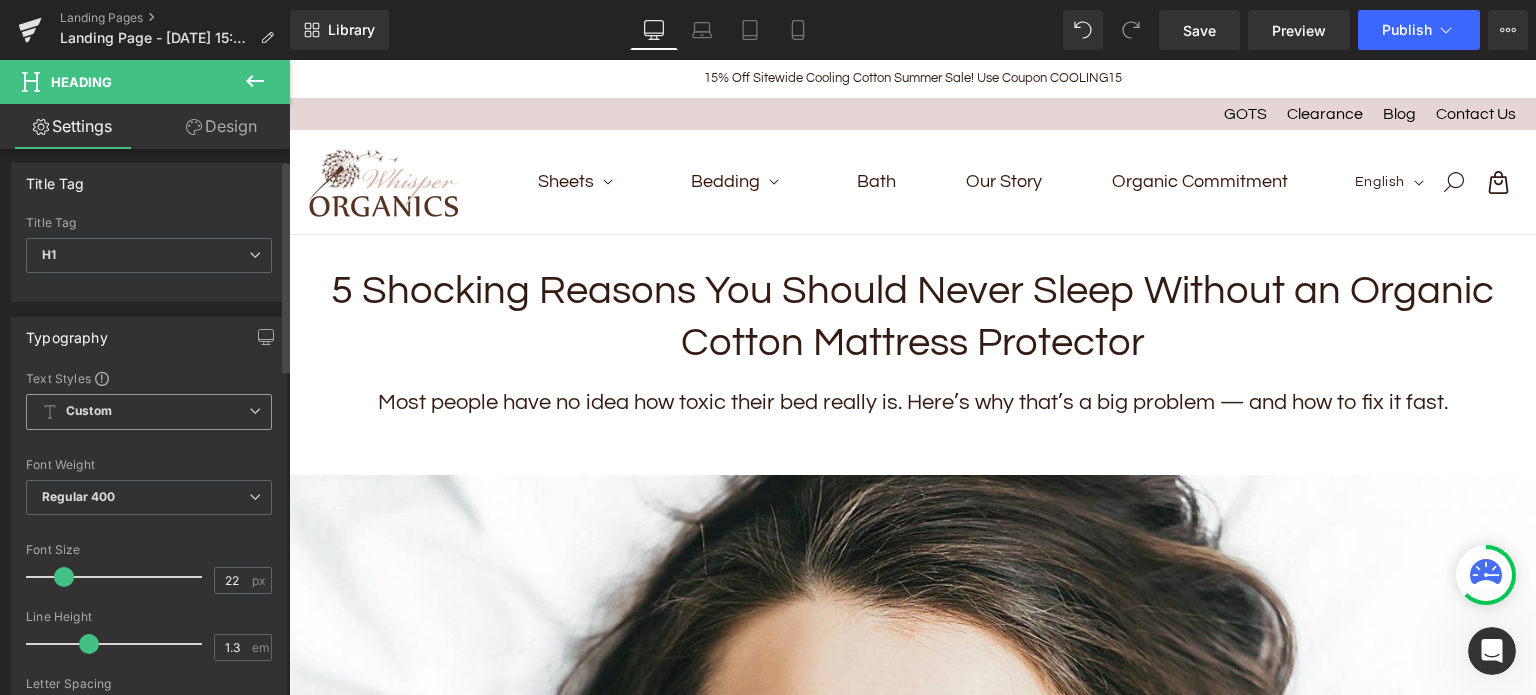scroll, scrollTop: 0, scrollLeft: 0, axis: both 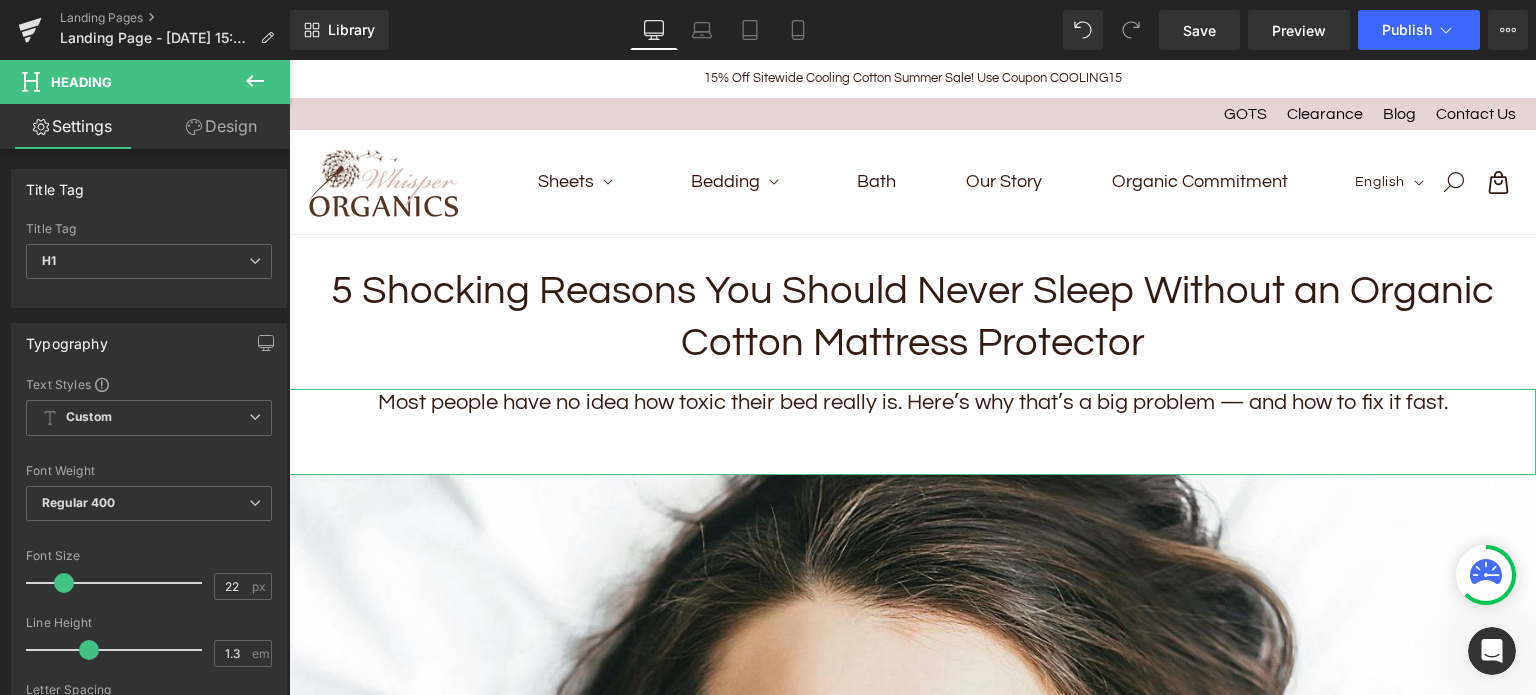 click on "Design" at bounding box center [221, 126] 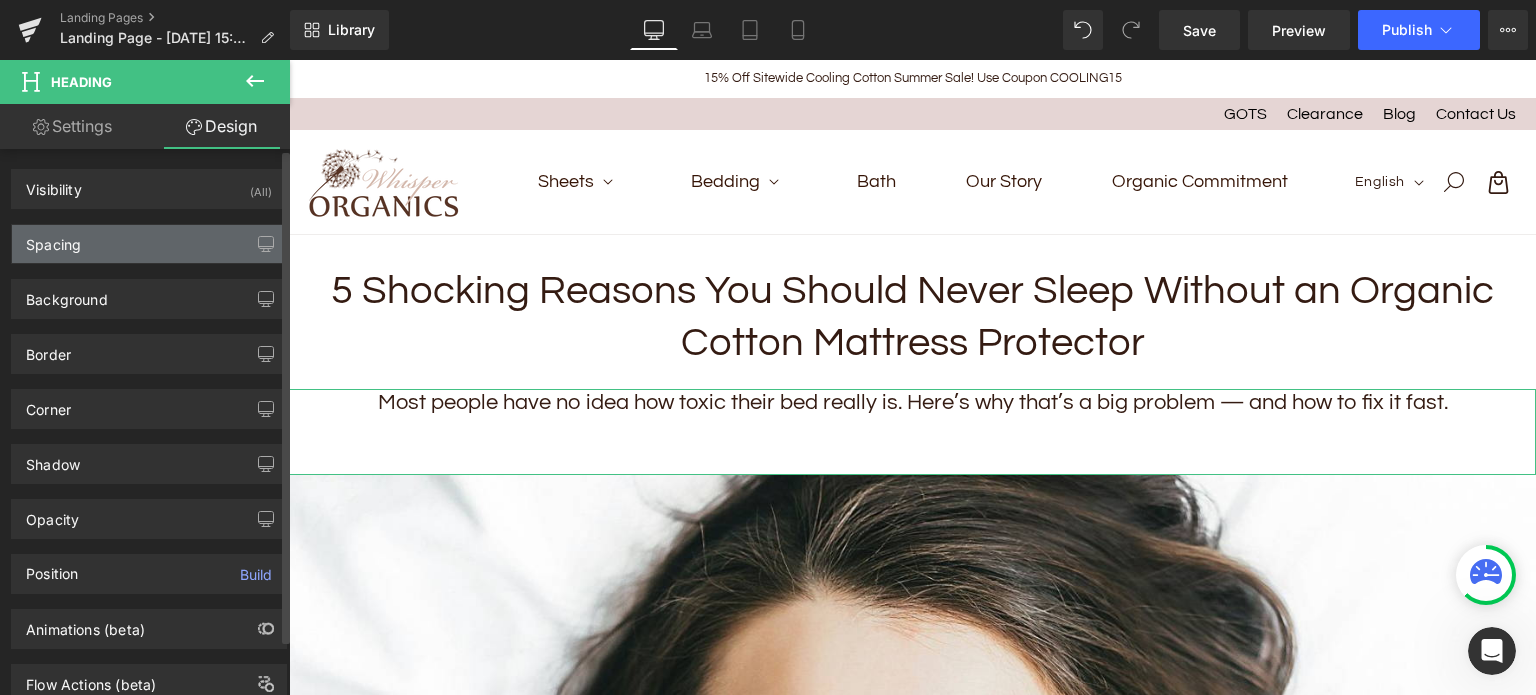 click on "Spacing" at bounding box center (149, 244) 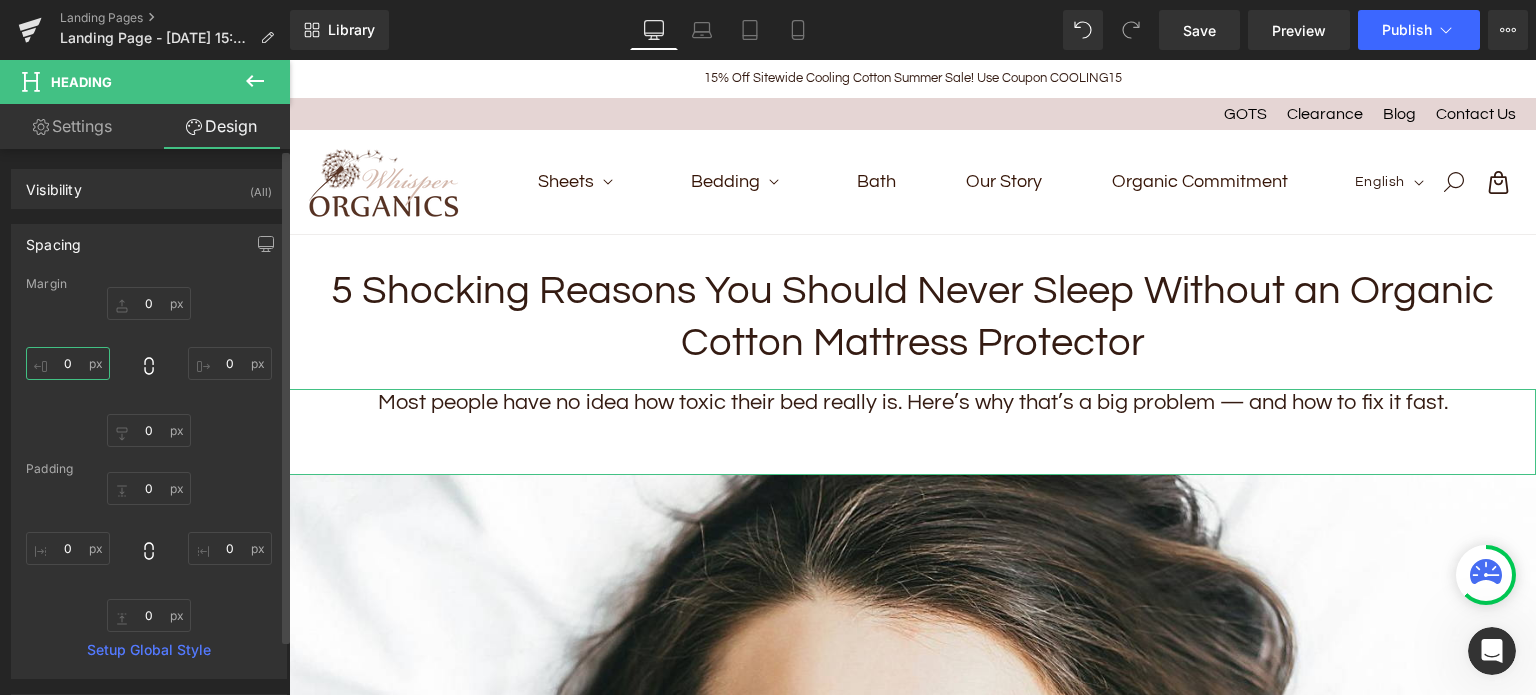 click on "0" at bounding box center (68, 363) 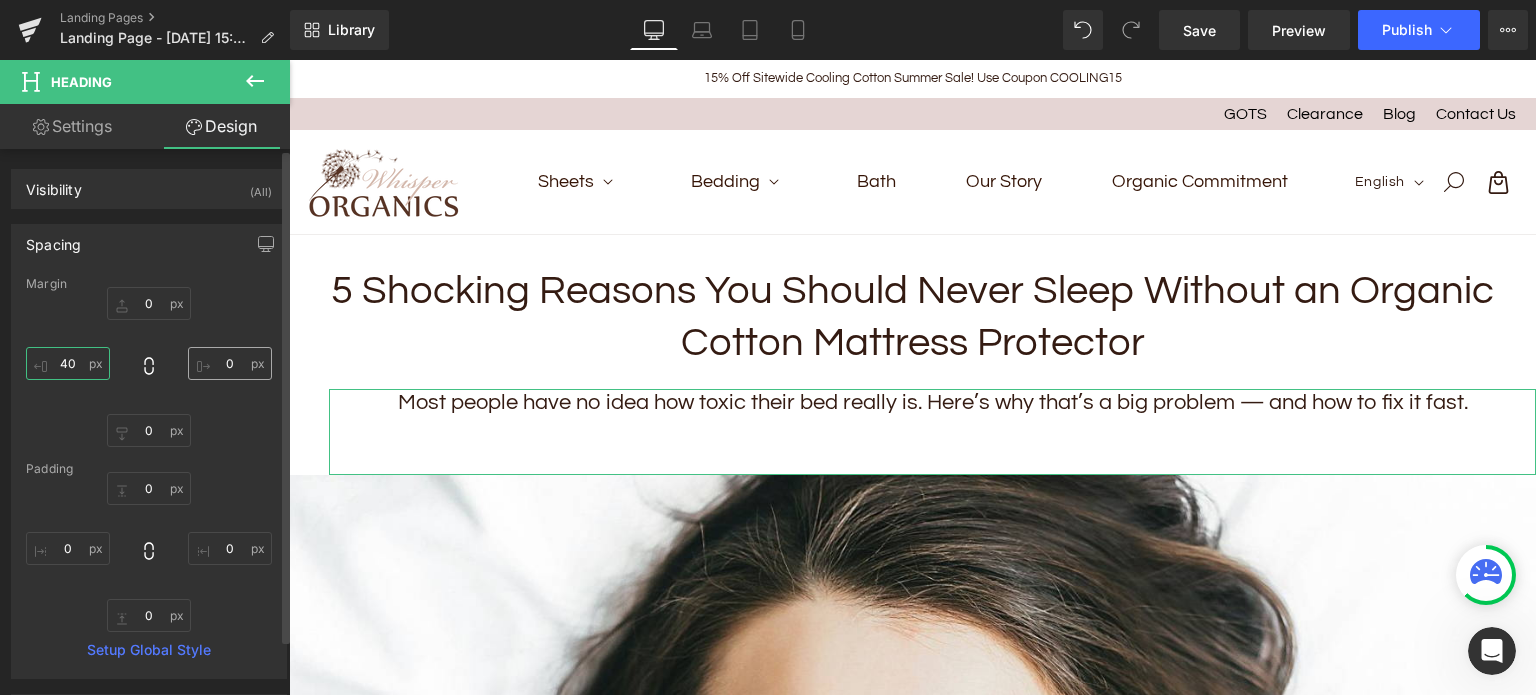 type on "40" 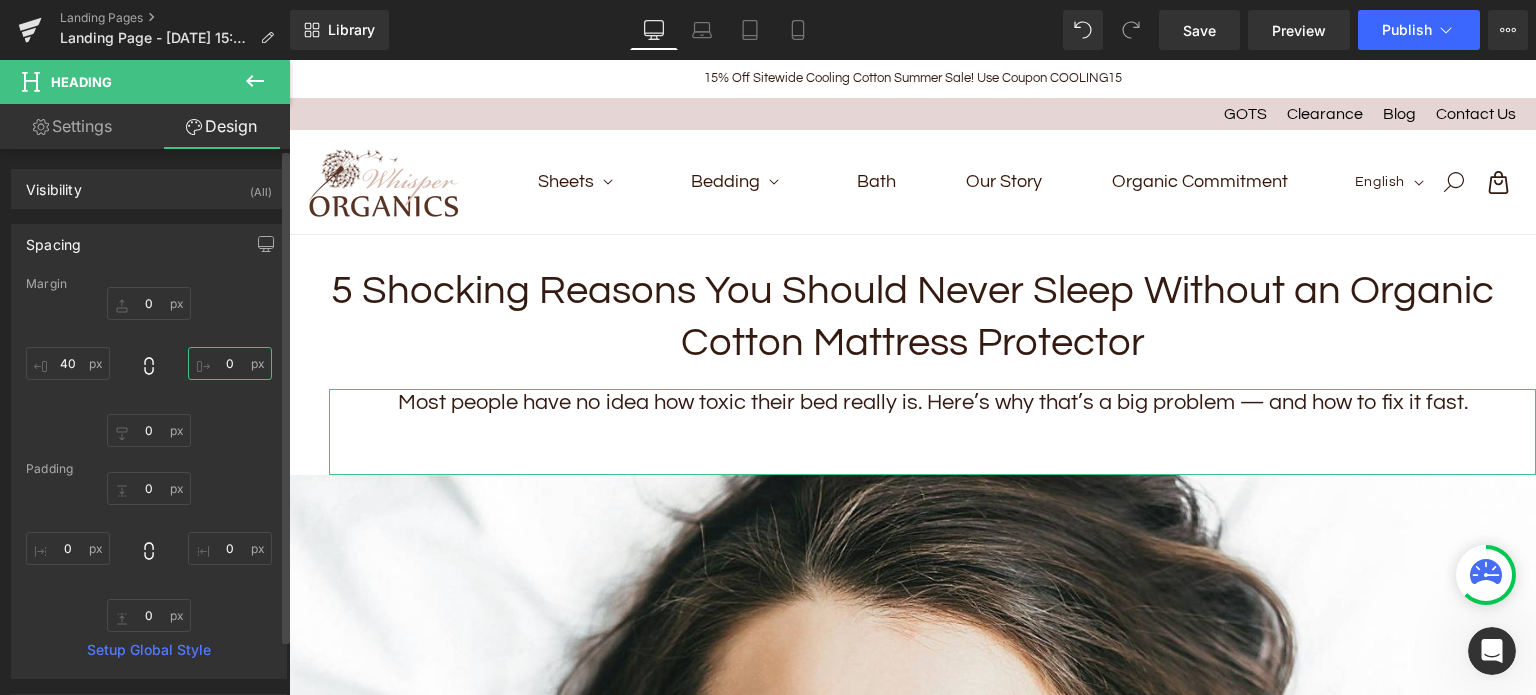 click on "0" at bounding box center [230, 363] 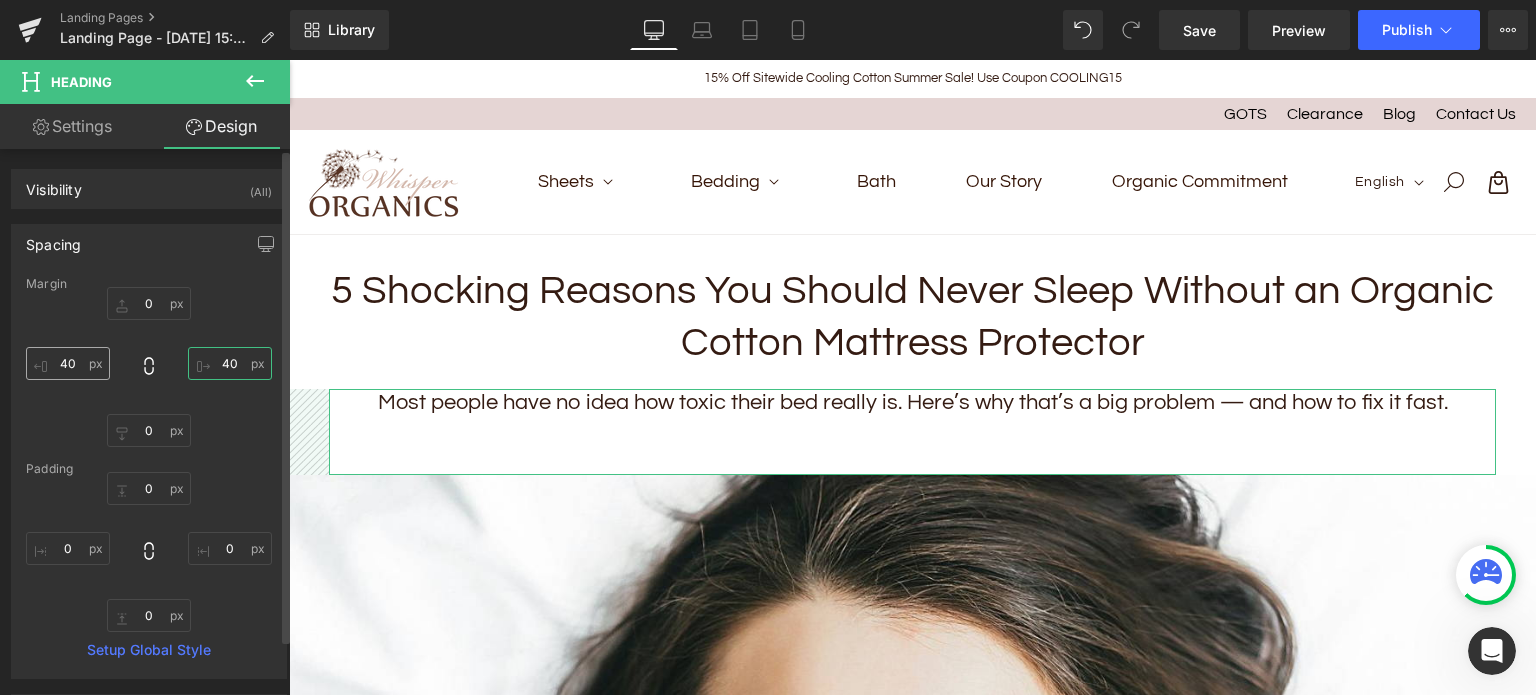 type on "40" 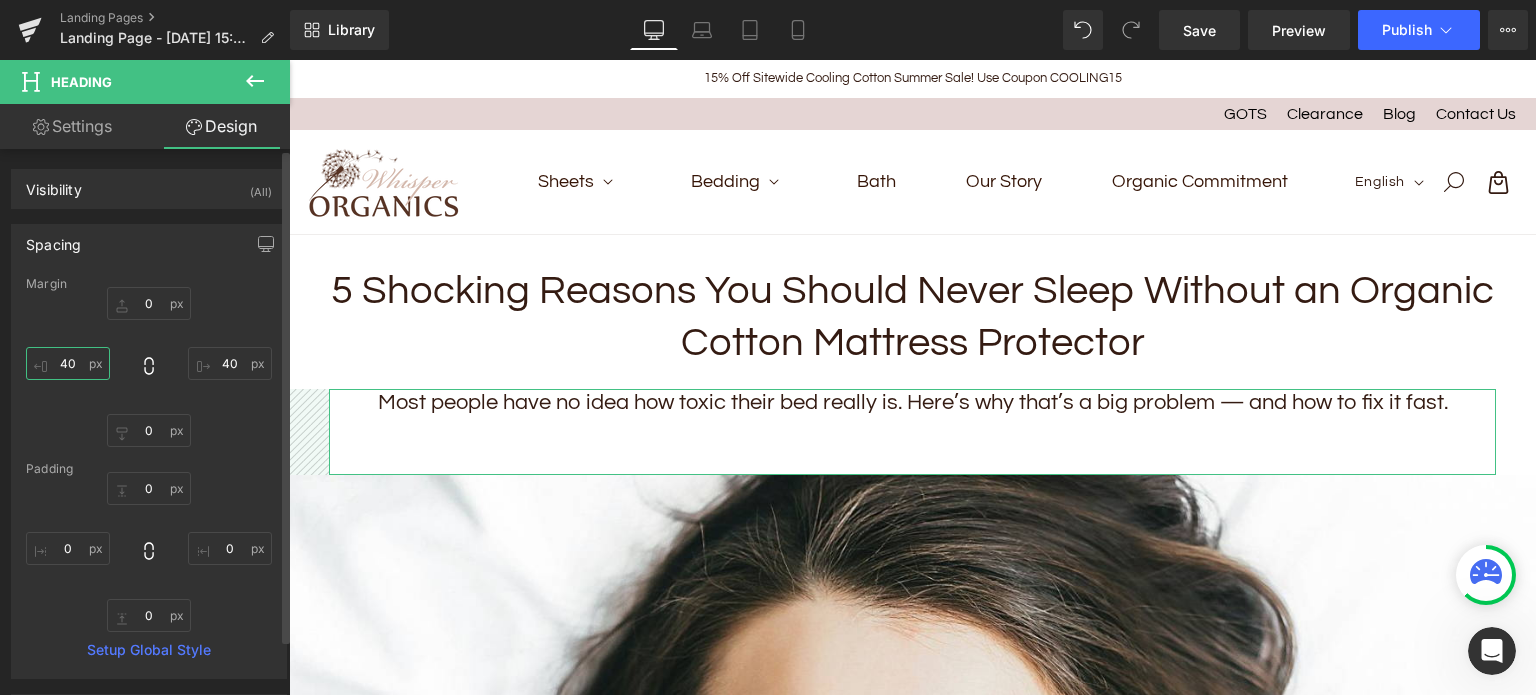 click on "40" at bounding box center [68, 363] 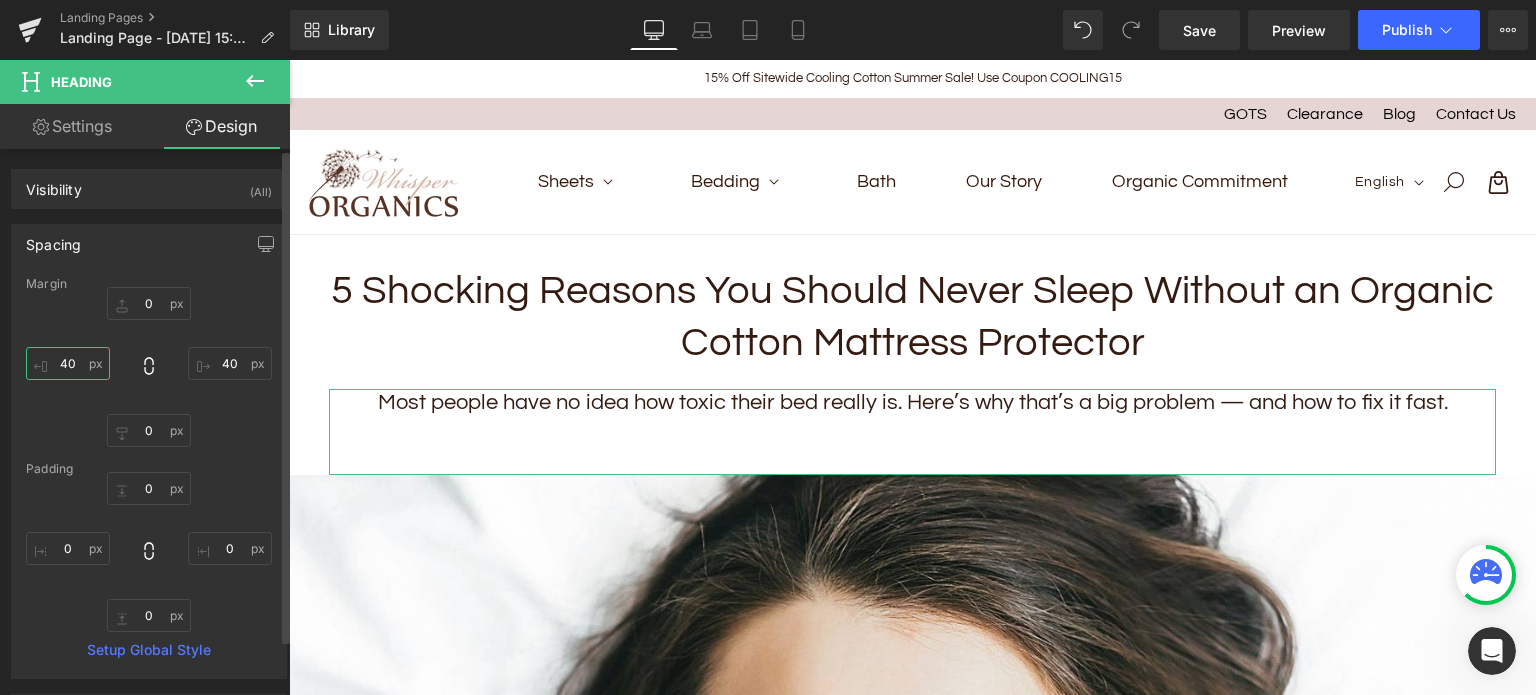 click on "40" at bounding box center [68, 363] 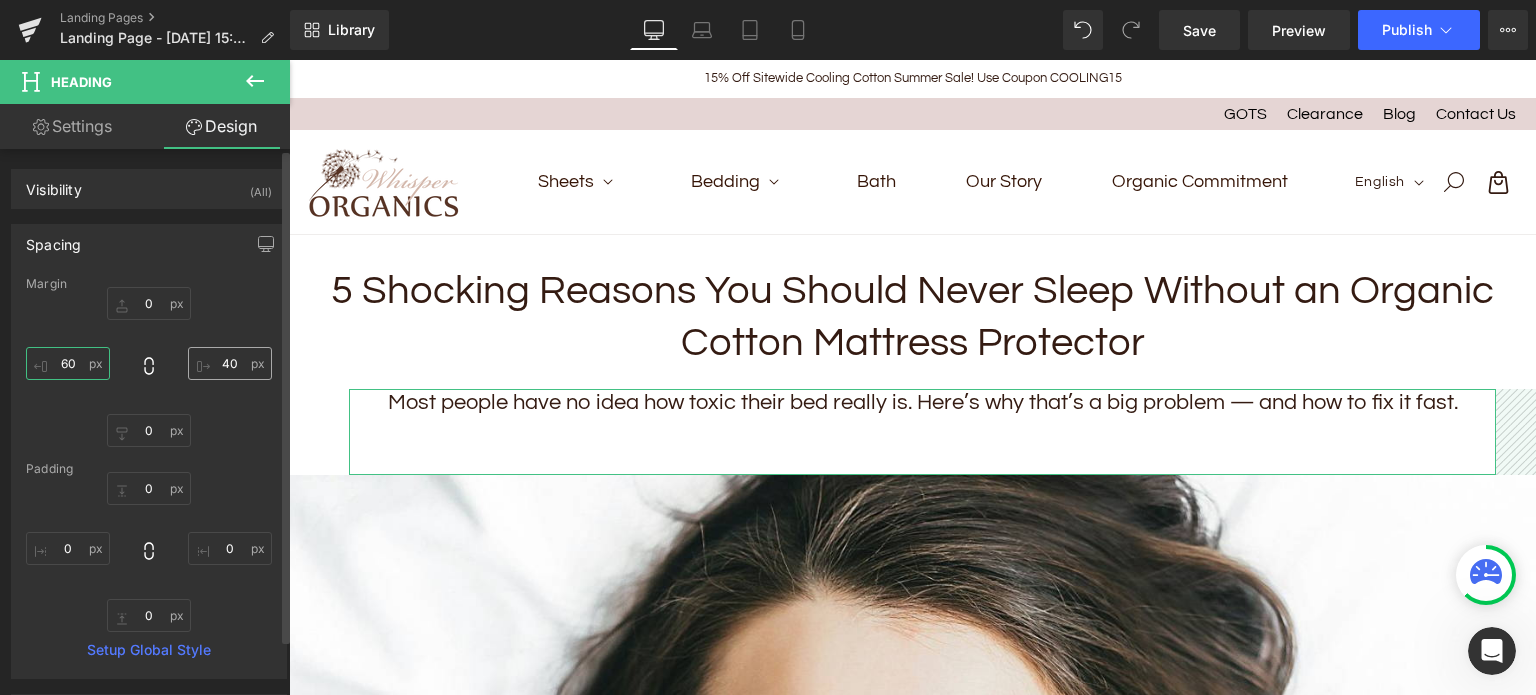 type on "60" 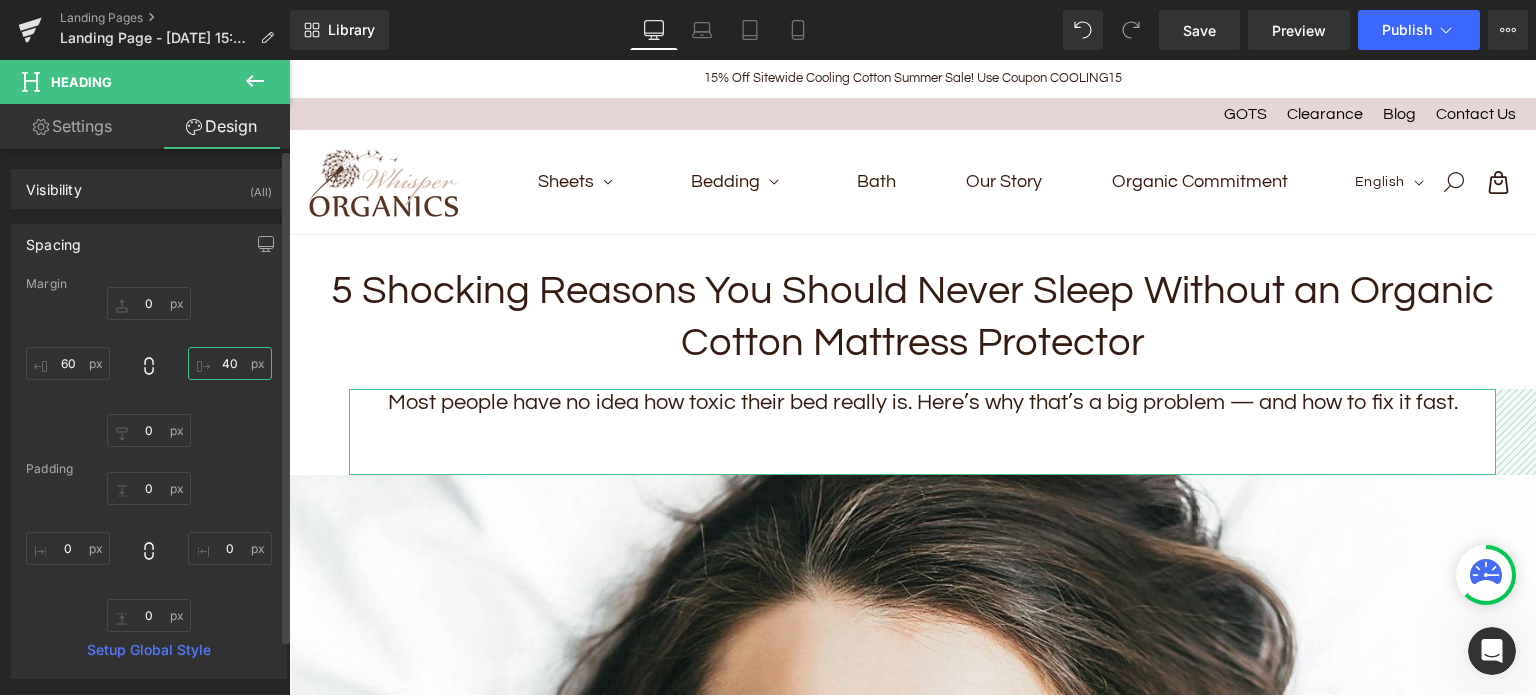 click on "40" at bounding box center (230, 363) 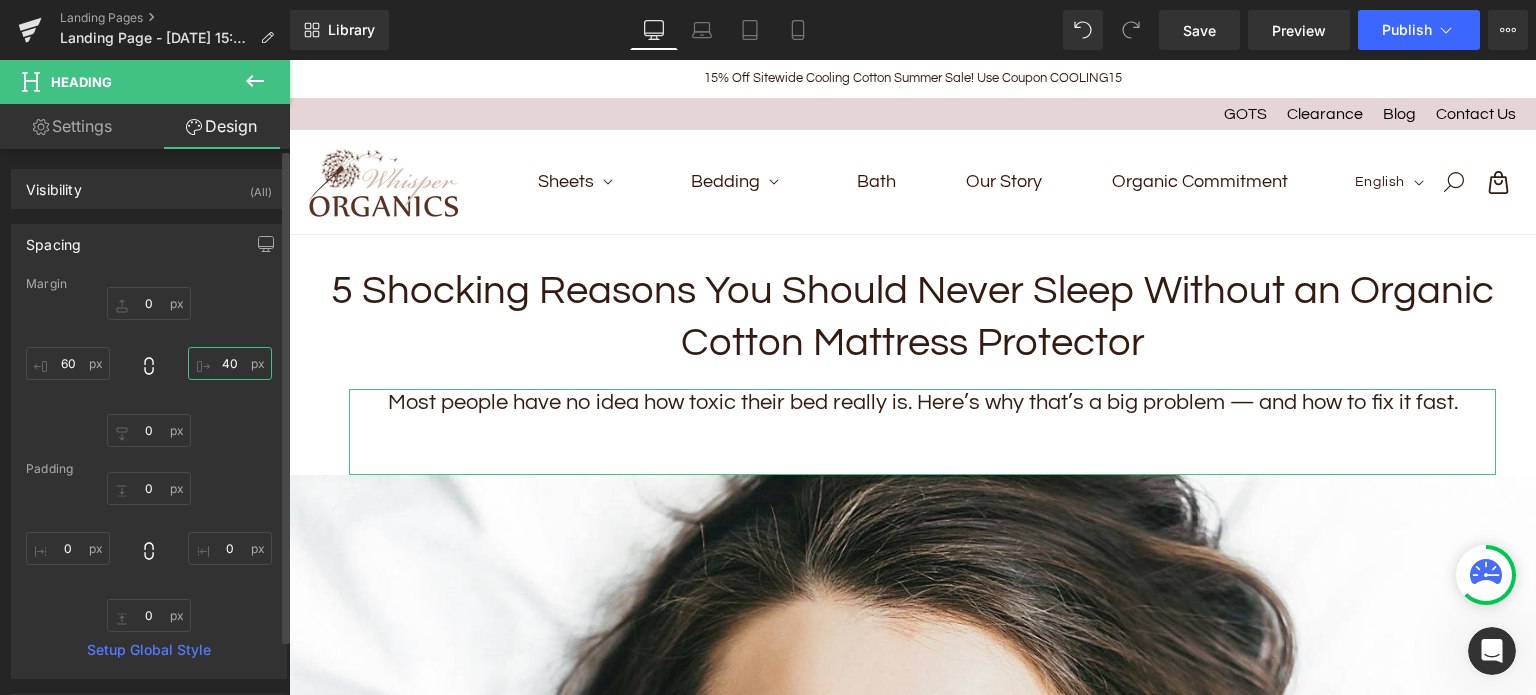 click on "40" at bounding box center (230, 363) 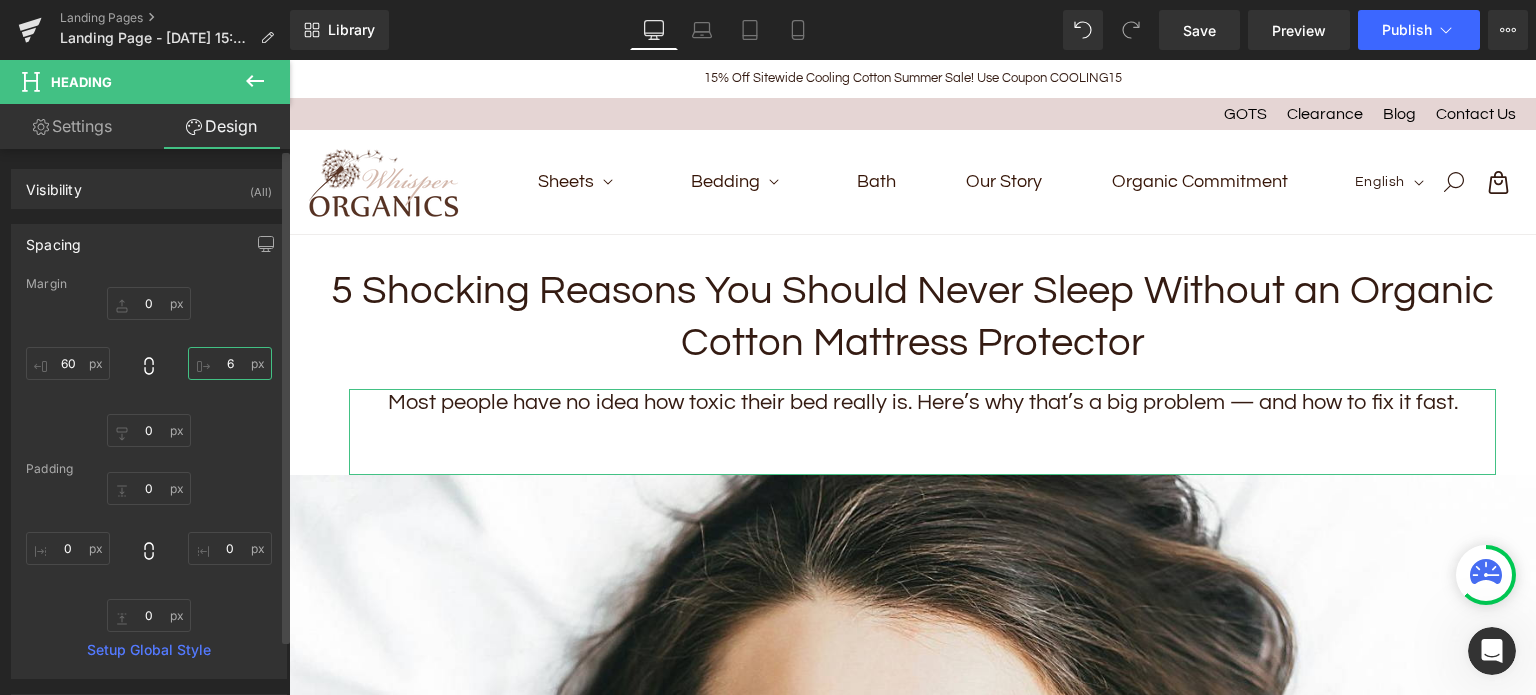 type on "60" 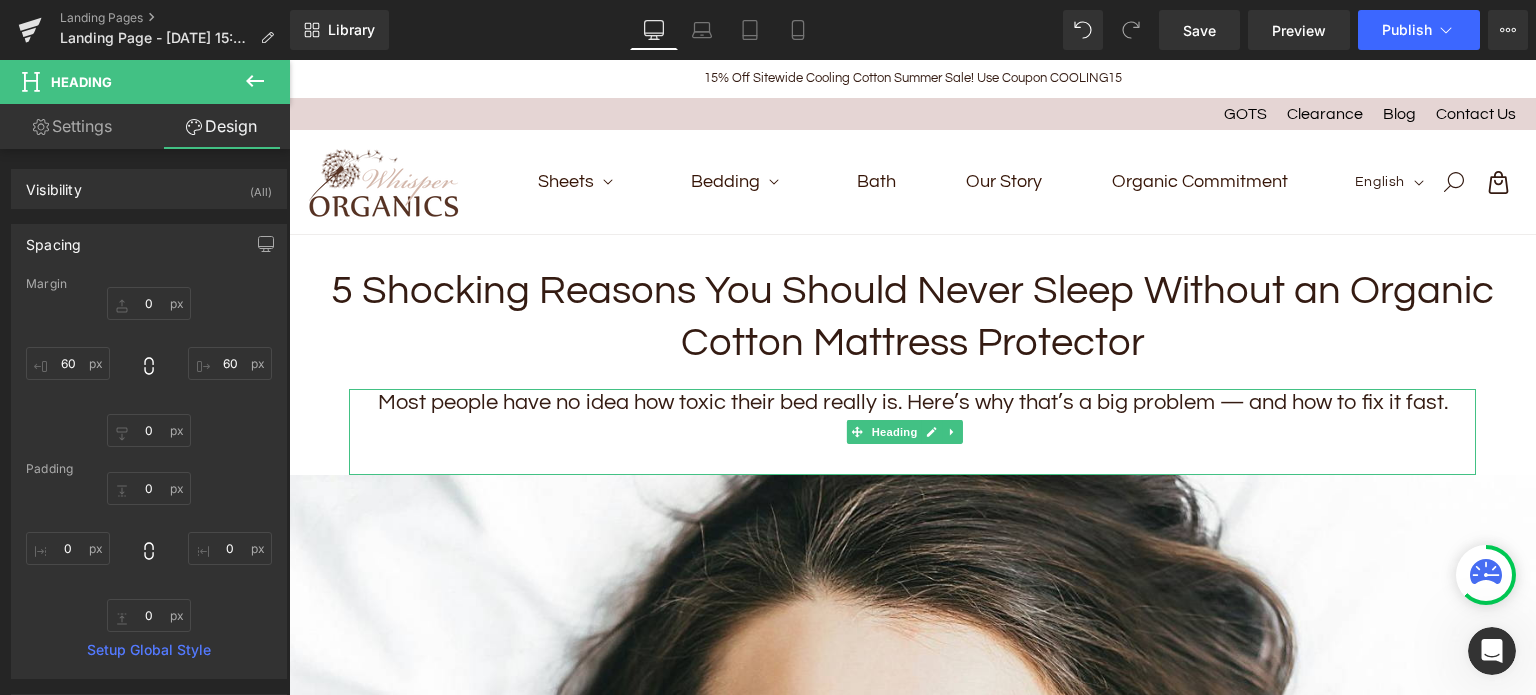 click on "Most people have no idea how toxic their bed really is. Here’s why that’s a big problem — and how to fix it fast." at bounding box center (912, 403) 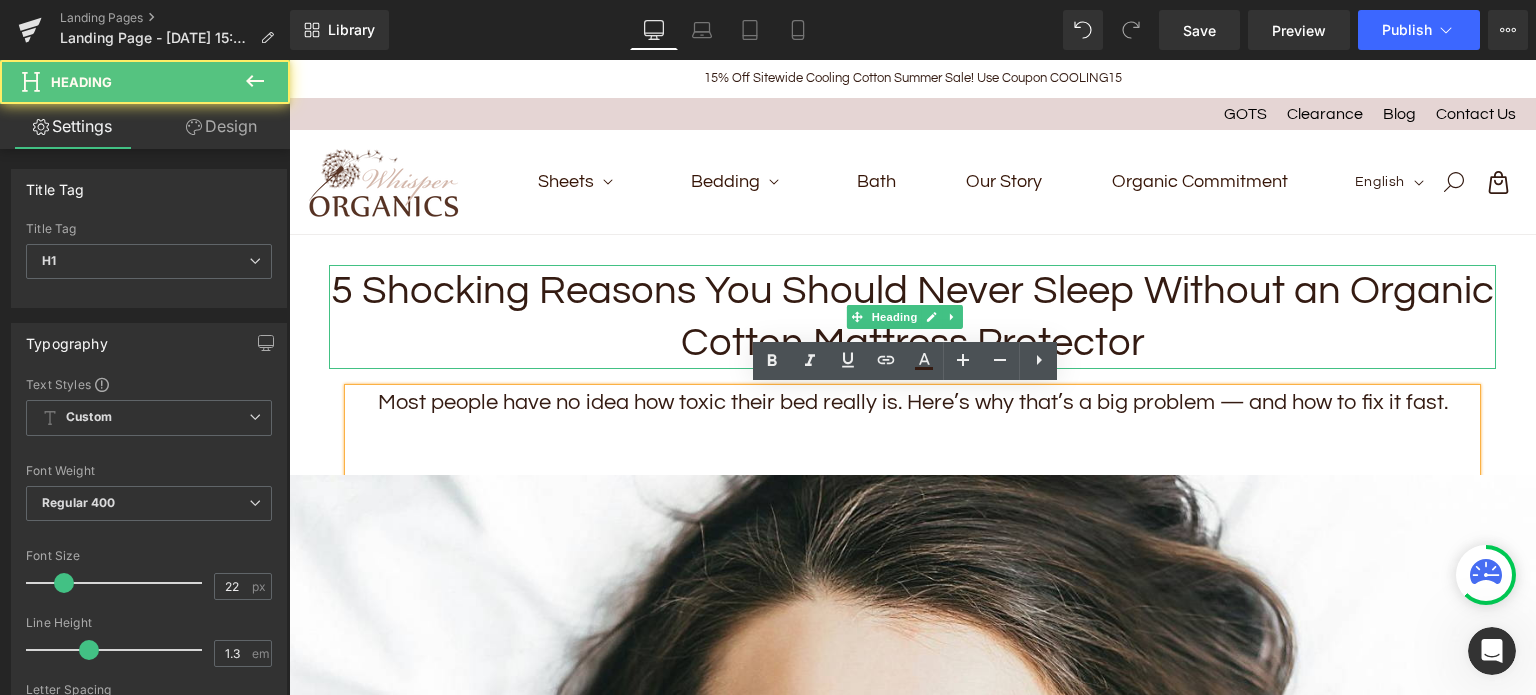 click on "5 Shocking Reasons You Should Never Sleep Without an Organic Cotton Mattress Protector" at bounding box center (912, 317) 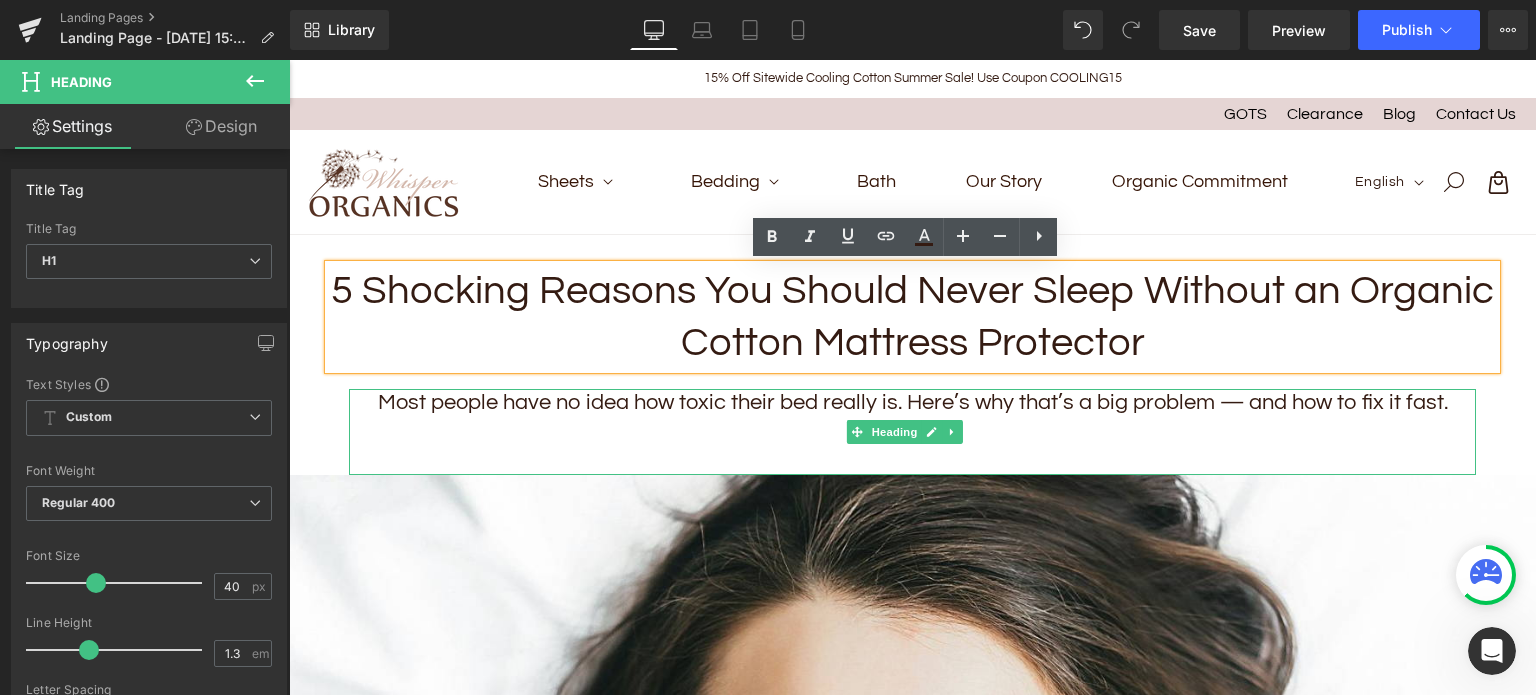 click at bounding box center [912, 432] 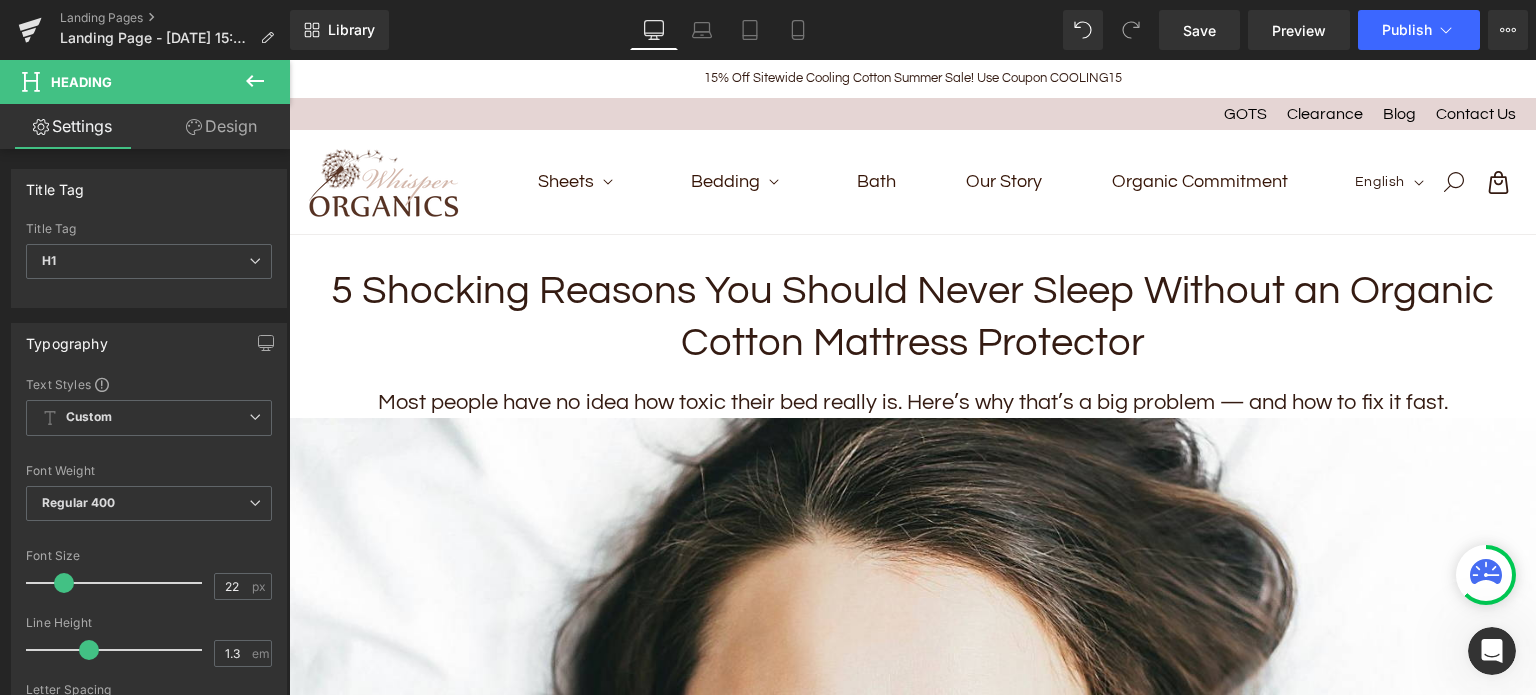 click on "Design" at bounding box center [221, 126] 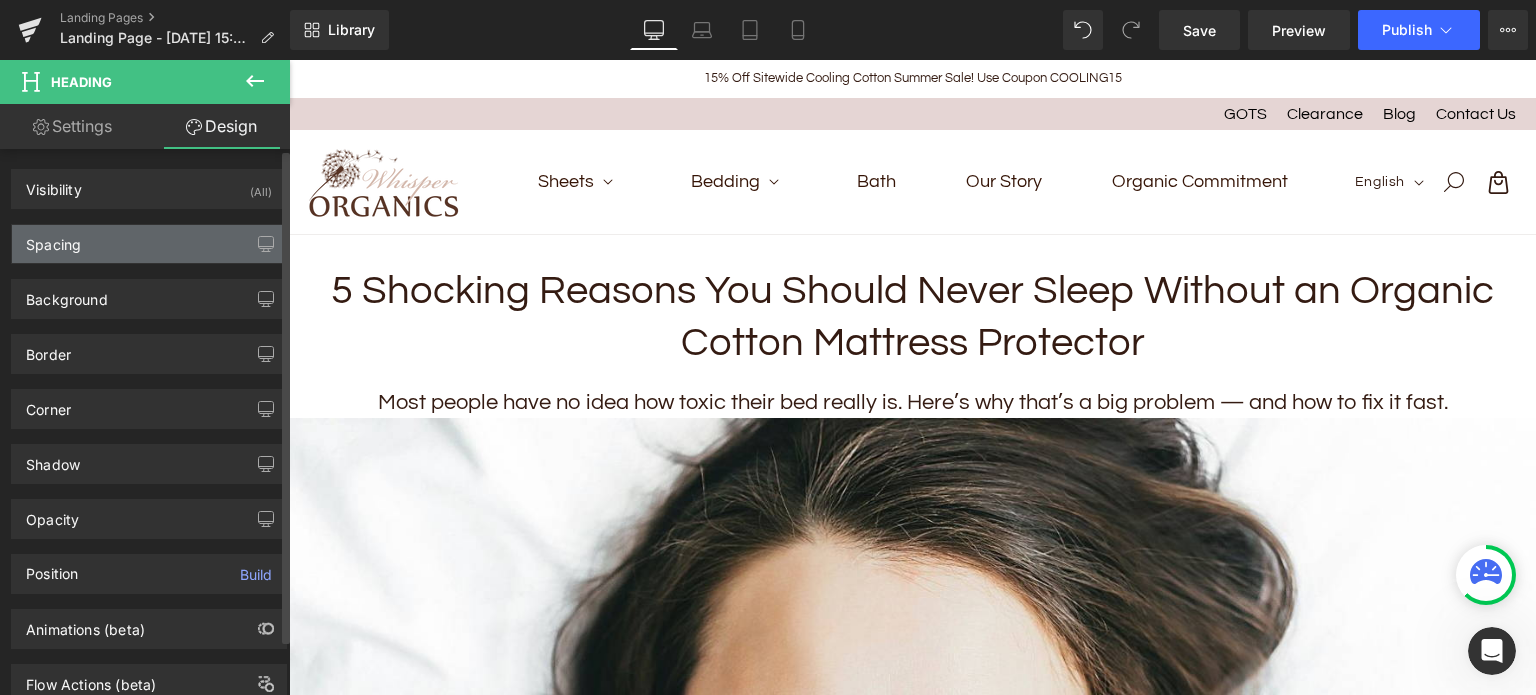 click on "Spacing" at bounding box center [149, 244] 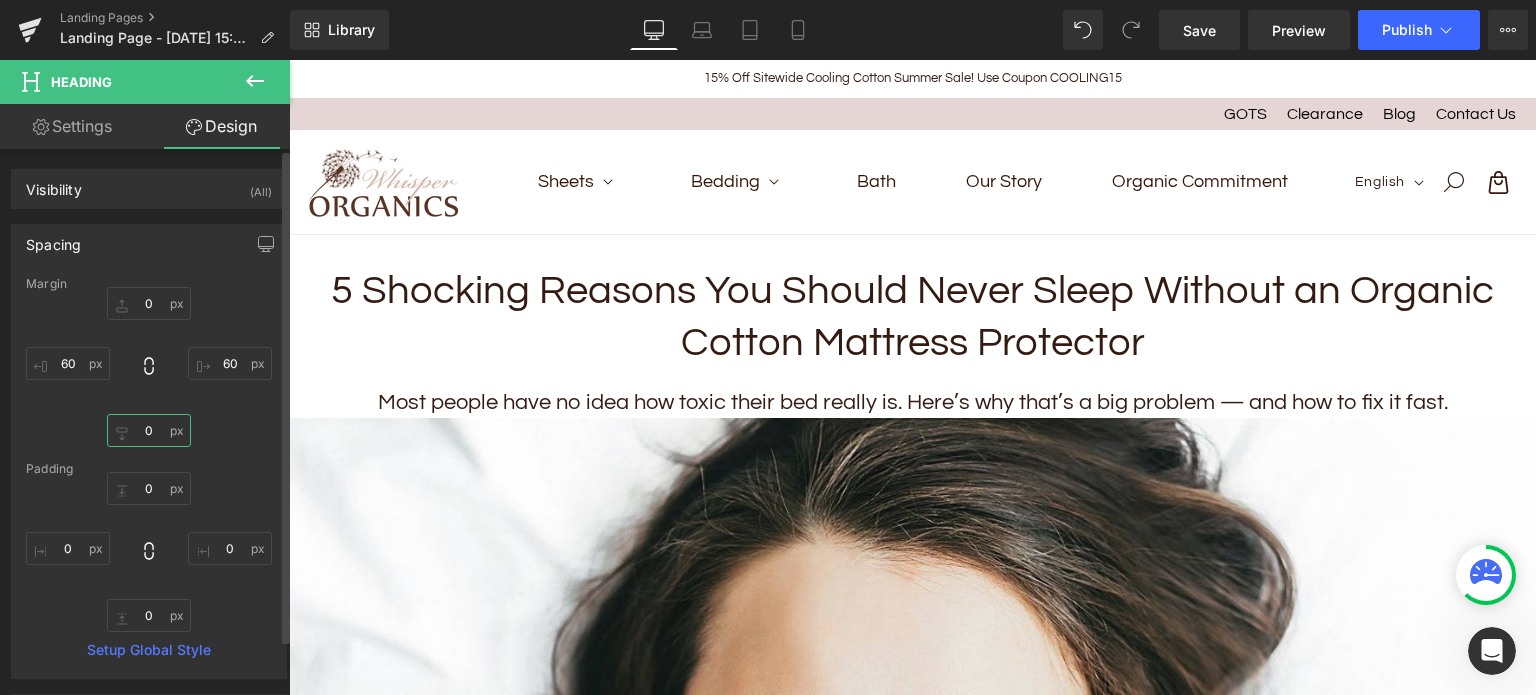 click on "0" at bounding box center (149, 430) 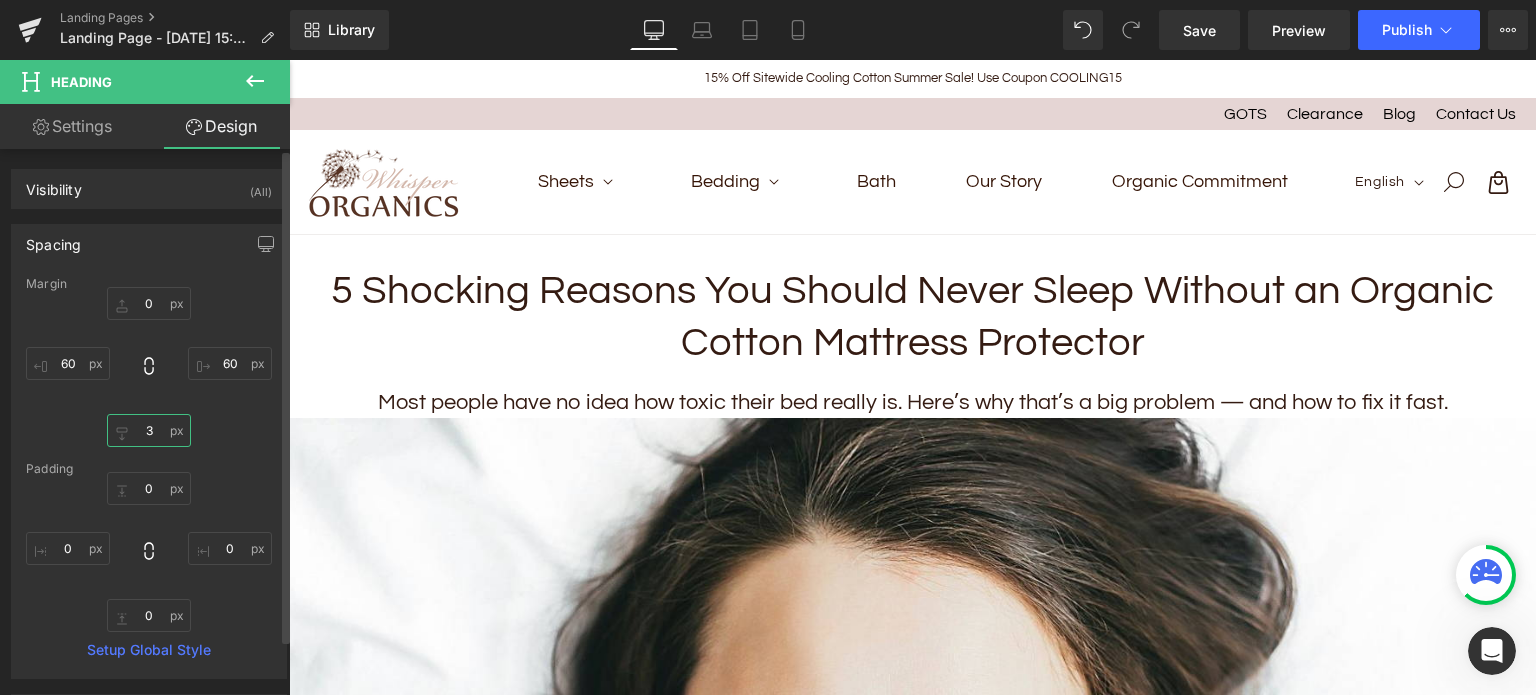 type on "30" 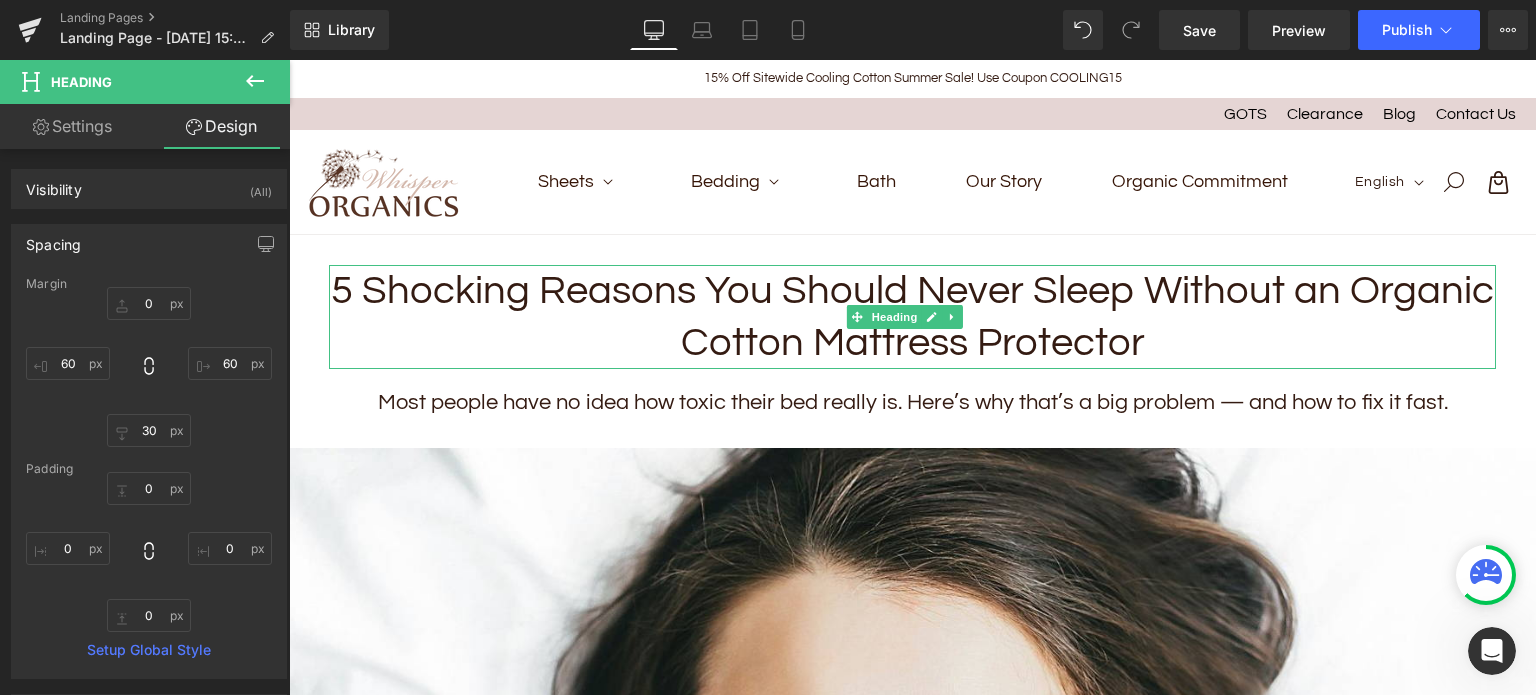 click on "5 Shocking Reasons You Should Never Sleep Without an Organic Cotton Mattress Protector" at bounding box center (912, 317) 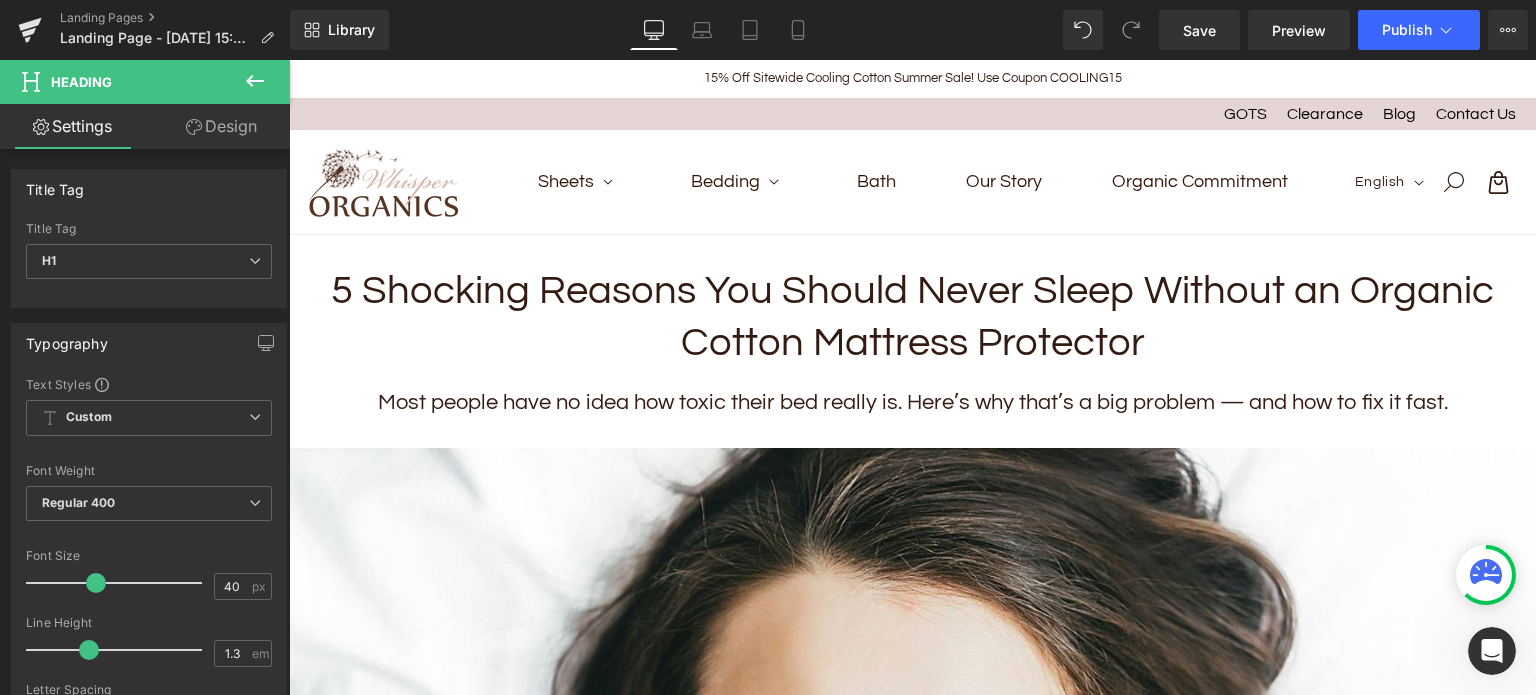 click on "Design" at bounding box center [221, 126] 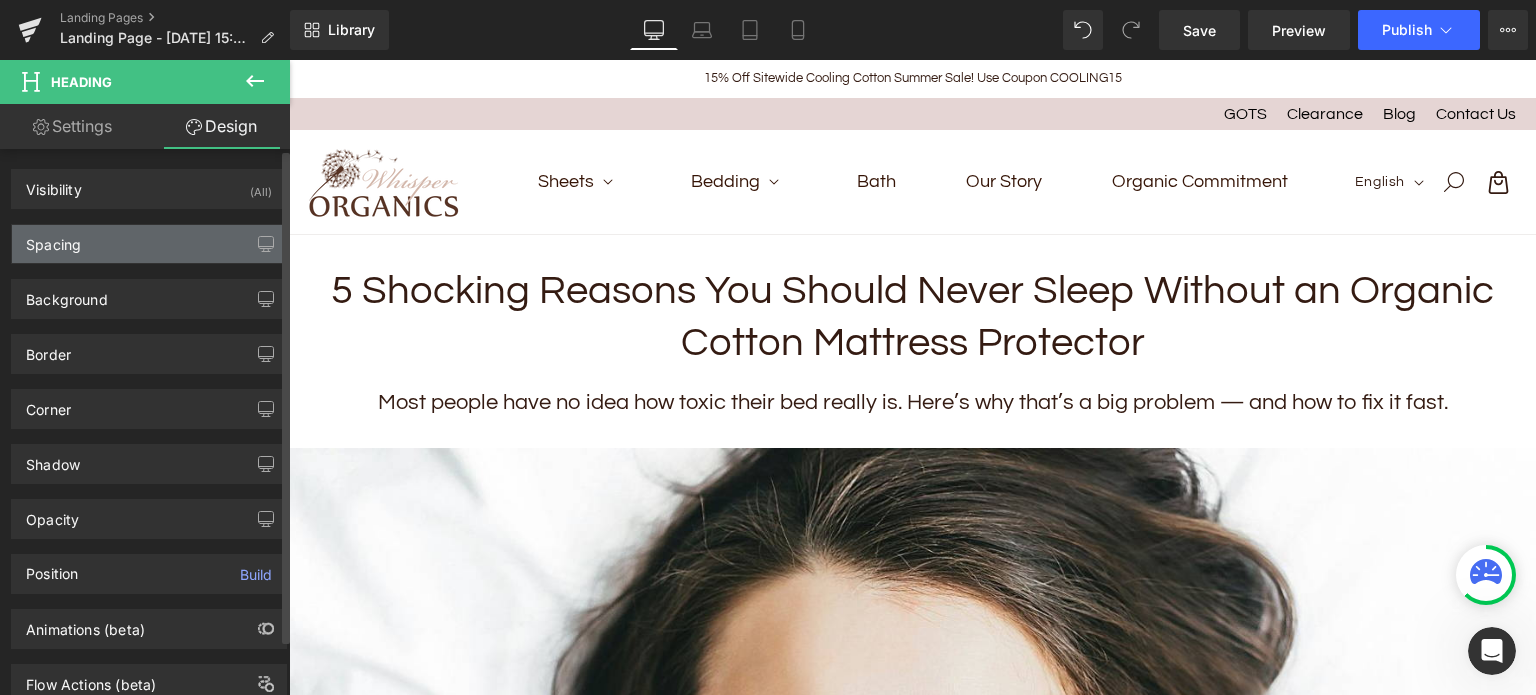 click on "Spacing" at bounding box center [149, 244] 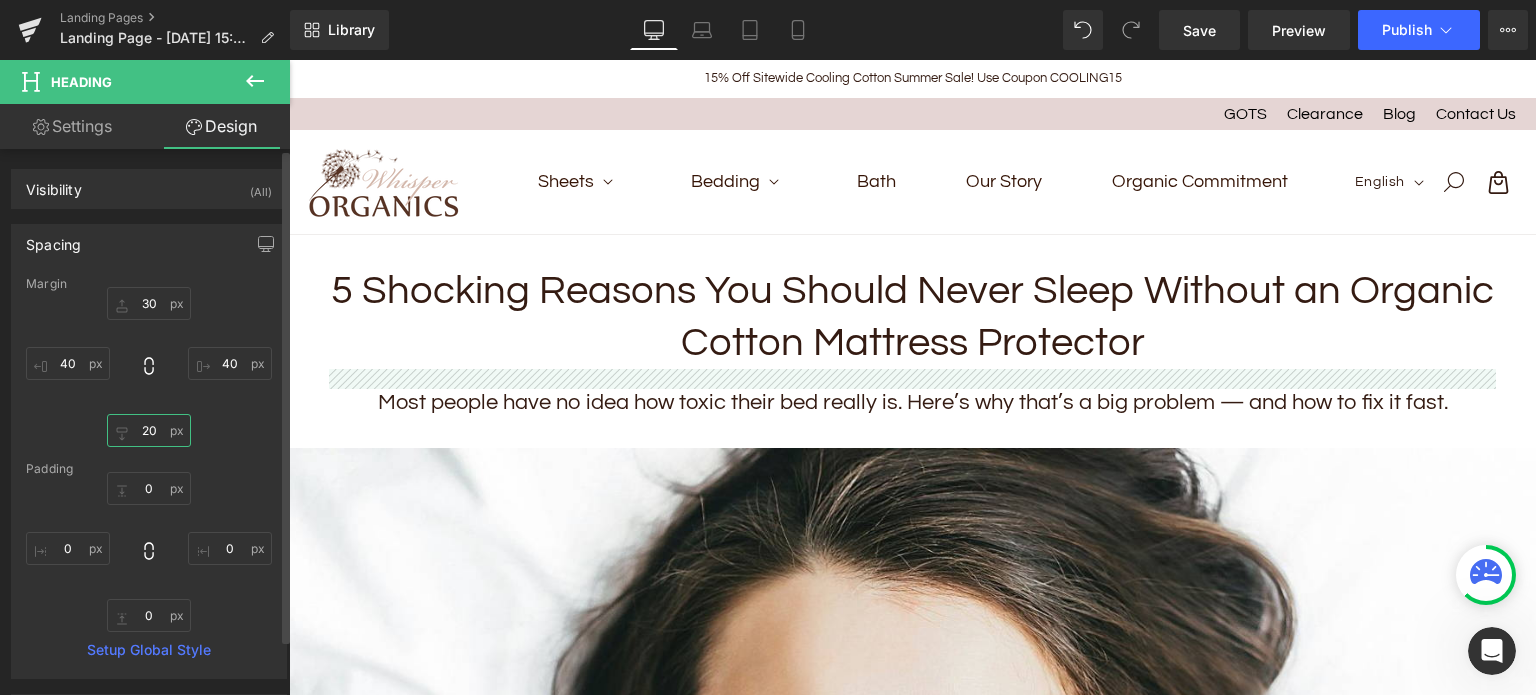 click on "20" at bounding box center [149, 430] 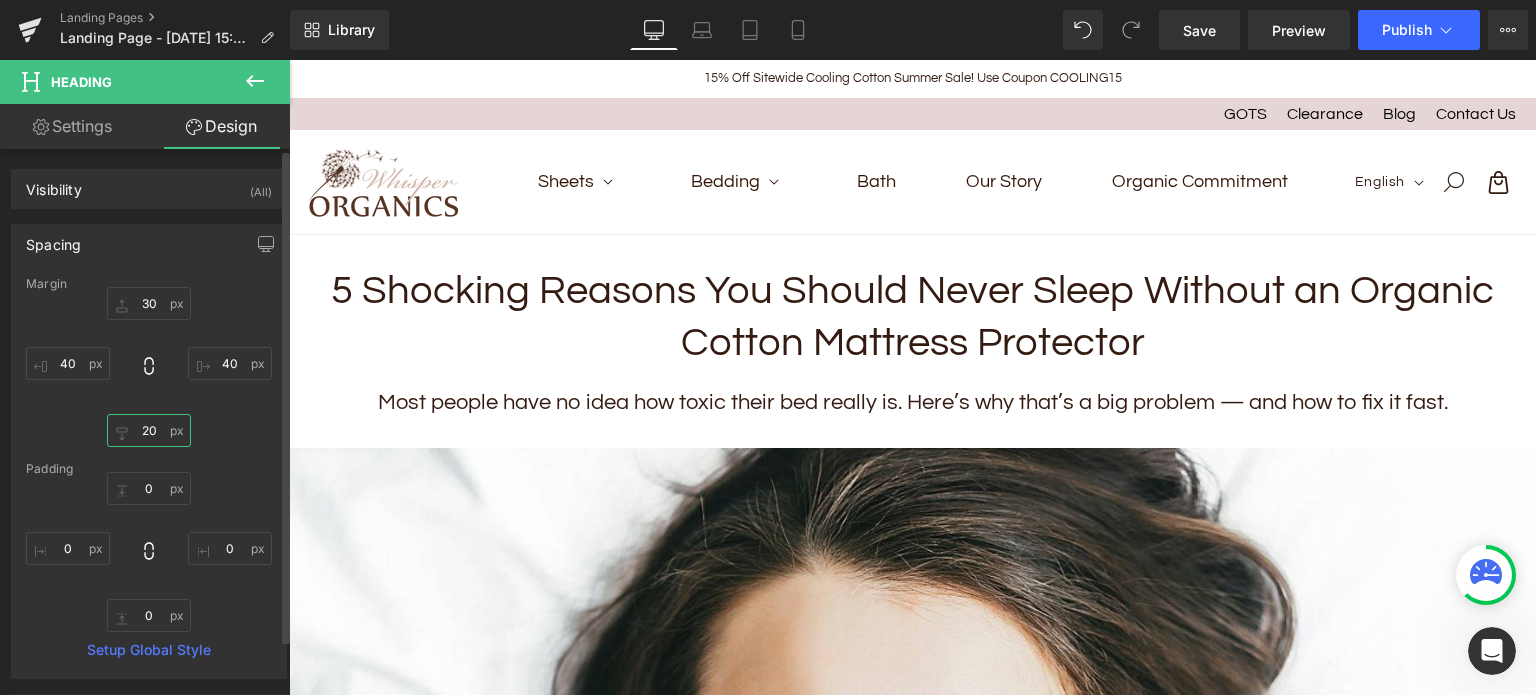 click on "20" at bounding box center [149, 430] 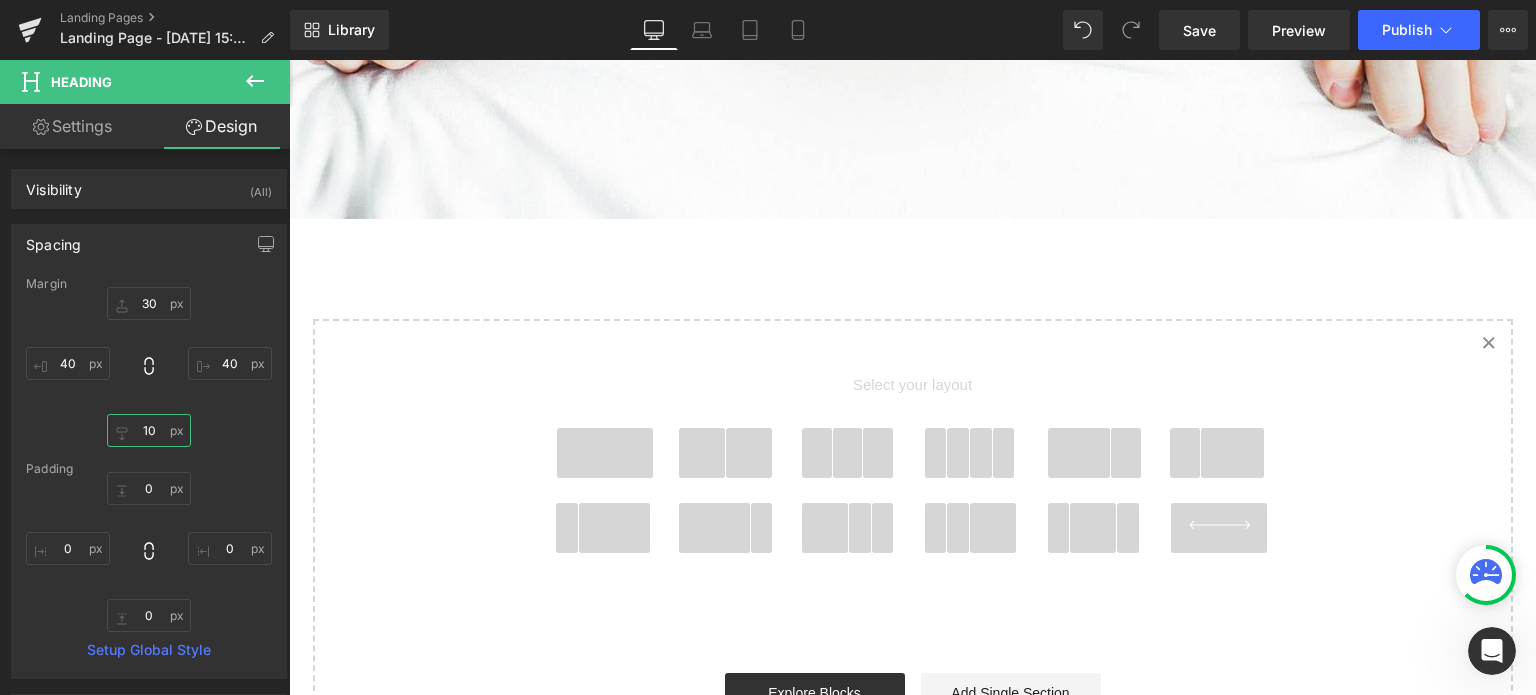 scroll, scrollTop: 900, scrollLeft: 0, axis: vertical 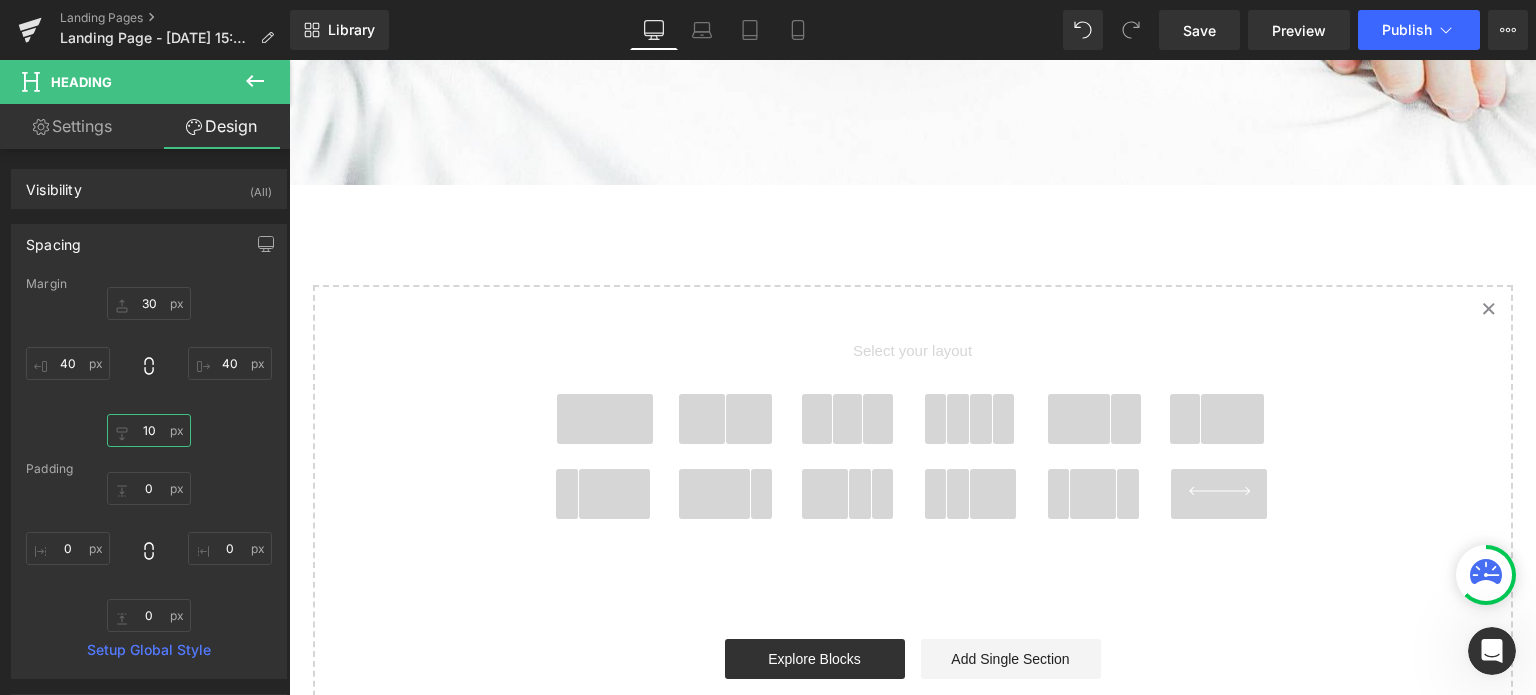 type on "10" 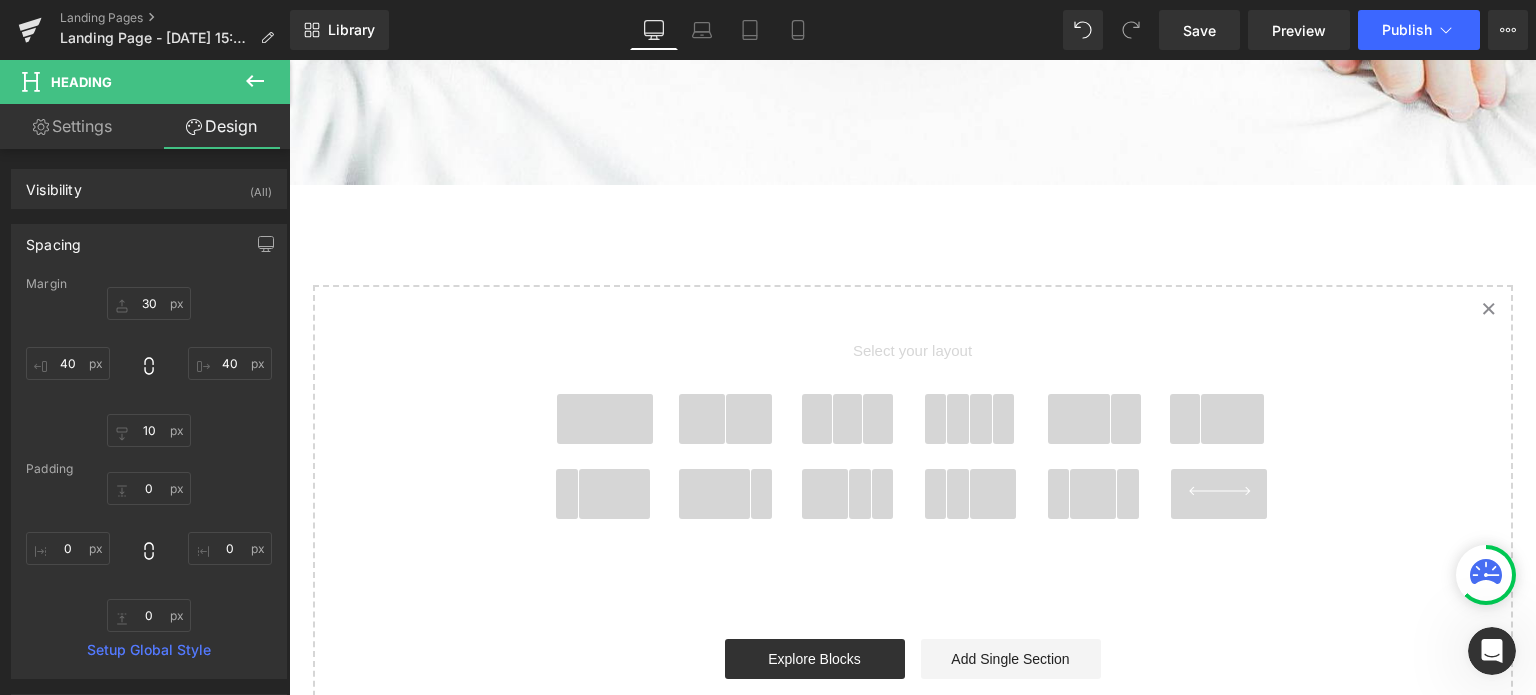 click at bounding box center (605, 419) 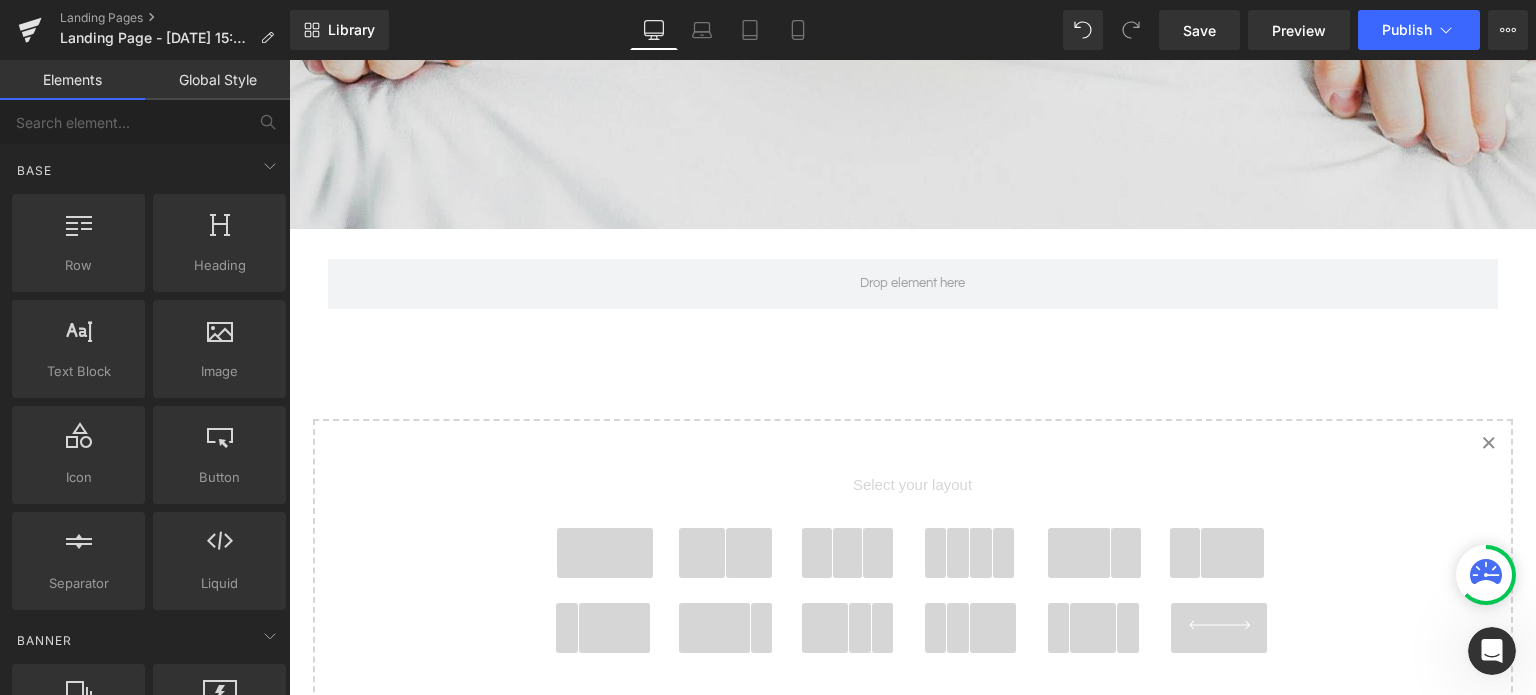 scroll, scrollTop: 736, scrollLeft: 0, axis: vertical 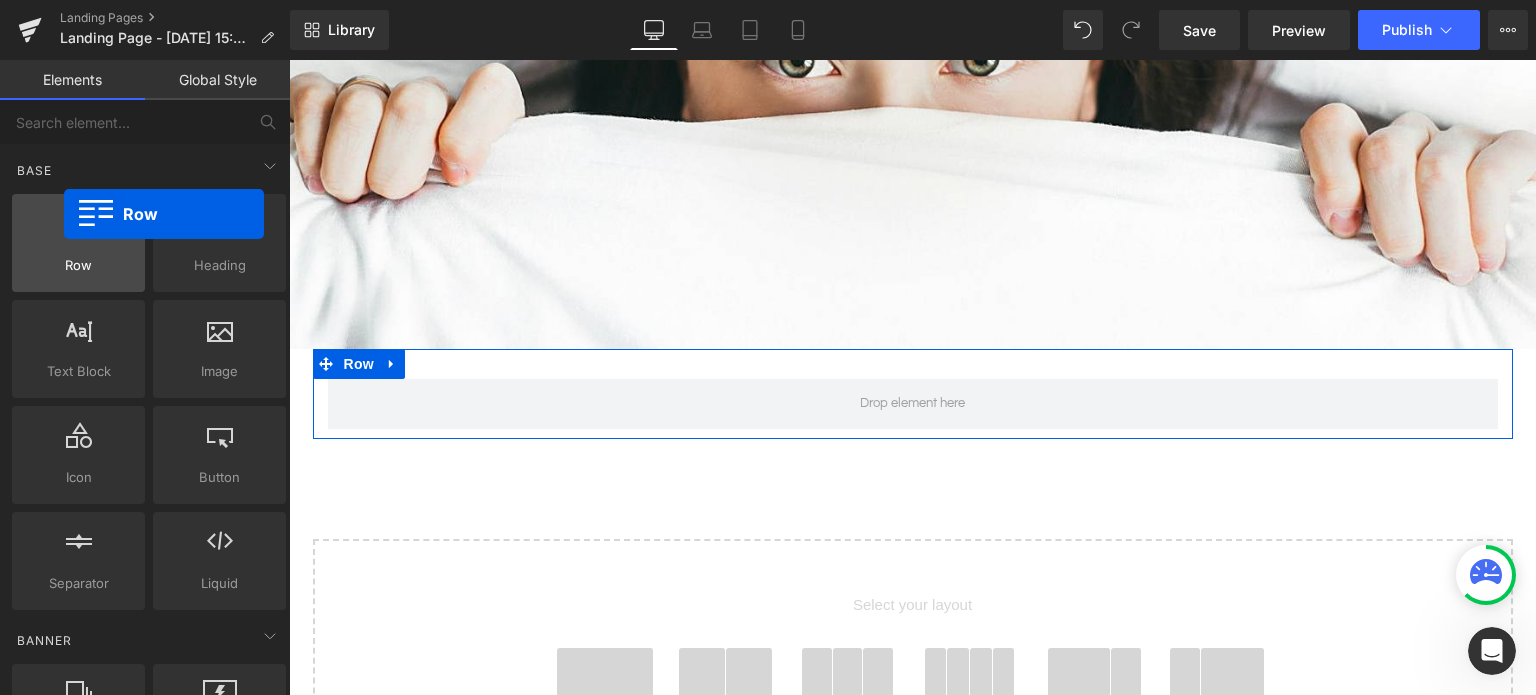 drag, startPoint x: 106, startPoint y: 239, endPoint x: 64, endPoint y: 214, distance: 48.8774 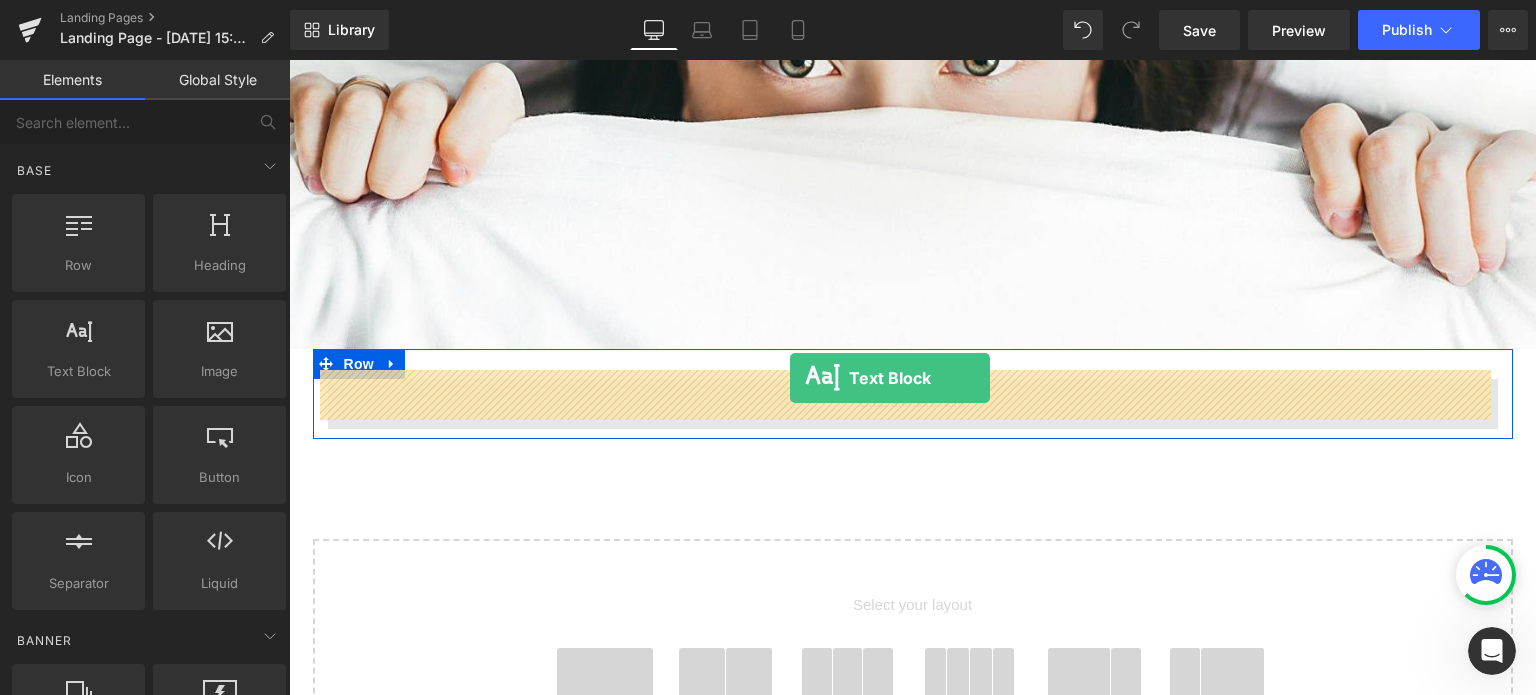 drag, startPoint x: 358, startPoint y: 399, endPoint x: 790, endPoint y: 379, distance: 432.4627 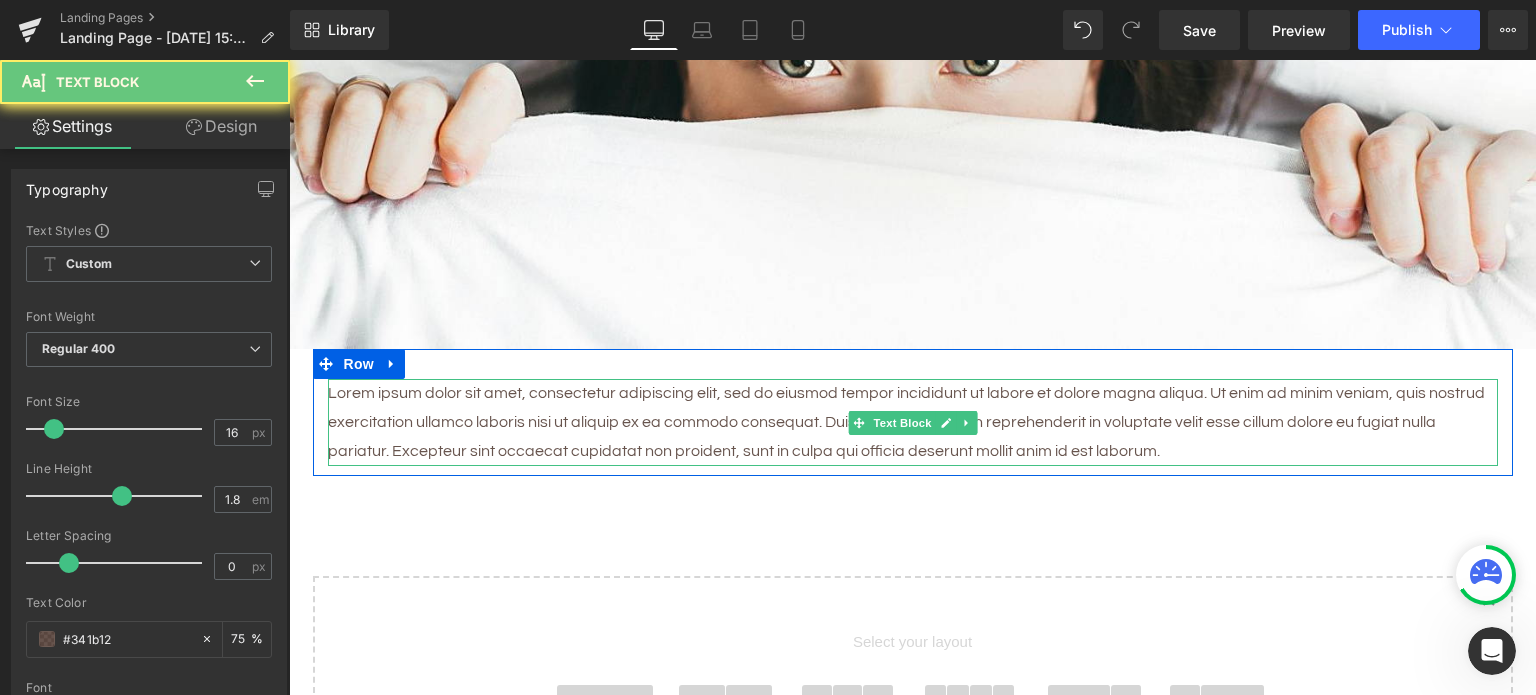 click on "Lorem ipsum dolor sit amet, consectetur adipiscing elit, sed do eiusmod tempor incididunt ut labore et dolore magna aliqua. Ut enim ad minim veniam, quis nostrud exercitation ullamco laboris nisi ut aliquip ex ea commodo consequat. Duis aute irure dolor in reprehenderit in voluptate velit esse cillum dolore eu fugiat nulla pariatur. Excepteur sint occaecat cupidatat non proident, sunt in culpa qui officia deserunt mollit anim id est laborum." at bounding box center [913, 422] 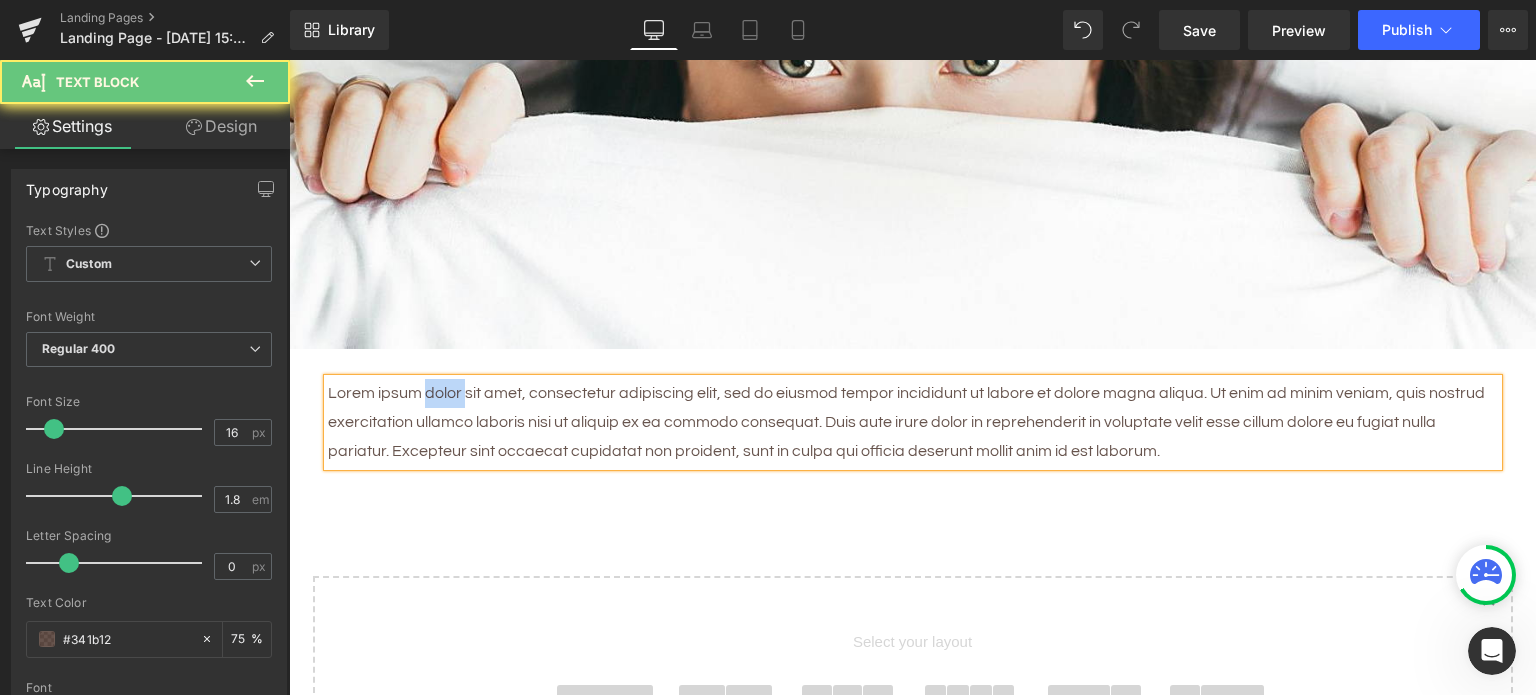 click on "Lorem ipsum dolor sit amet, consectetur adipiscing elit, sed do eiusmod tempor incididunt ut labore et dolore magna aliqua. Ut enim ad minim veniam, quis nostrud exercitation ullamco laboris nisi ut aliquip ex ea commodo consequat. Duis aute irure dolor in reprehenderit in voluptate velit esse cillum dolore eu fugiat nulla pariatur. Excepteur sint occaecat cupidatat non proident, sunt in culpa qui officia deserunt mollit anim id est laborum." at bounding box center (913, 422) 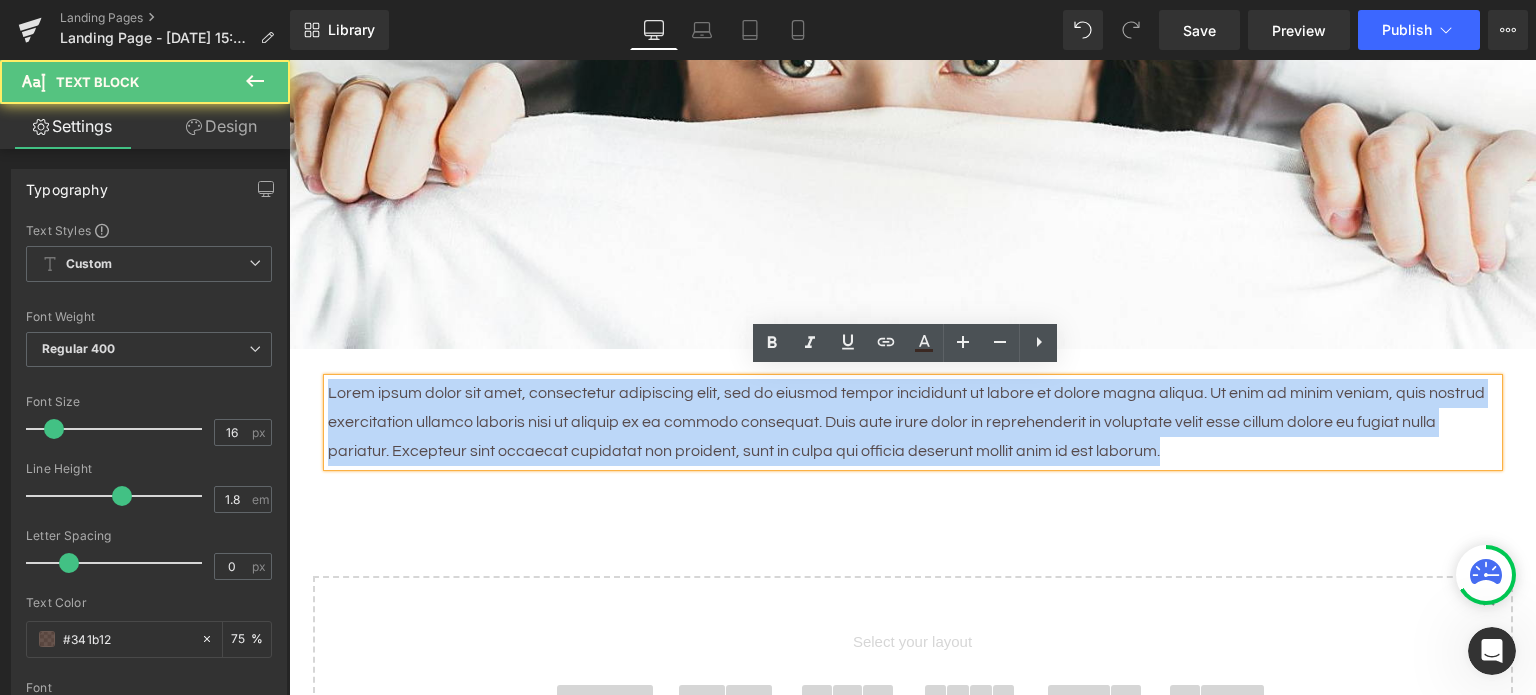 click on "Lorem ipsum dolor sit amet, consectetur adipiscing elit, sed do eiusmod tempor incididunt ut labore et dolore magna aliqua. Ut enim ad minim veniam, quis nostrud exercitation ullamco laboris nisi ut aliquip ex ea commodo consequat. Duis aute irure dolor in reprehenderit in voluptate velit esse cillum dolore eu fugiat nulla pariatur. Excepteur sint occaecat cupidatat non proident, sunt in culpa qui officia deserunt mollit anim id est laborum." at bounding box center (913, 422) 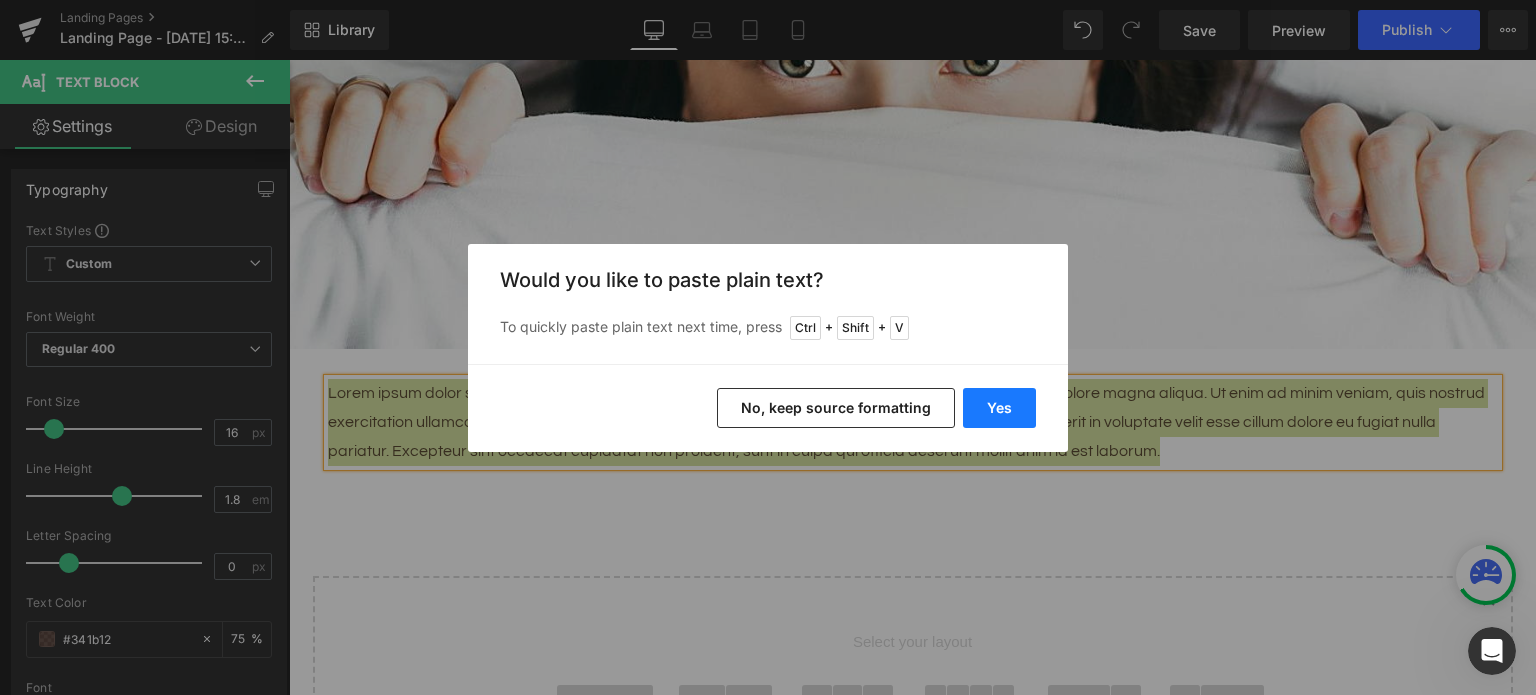 click on "Yes" at bounding box center [999, 408] 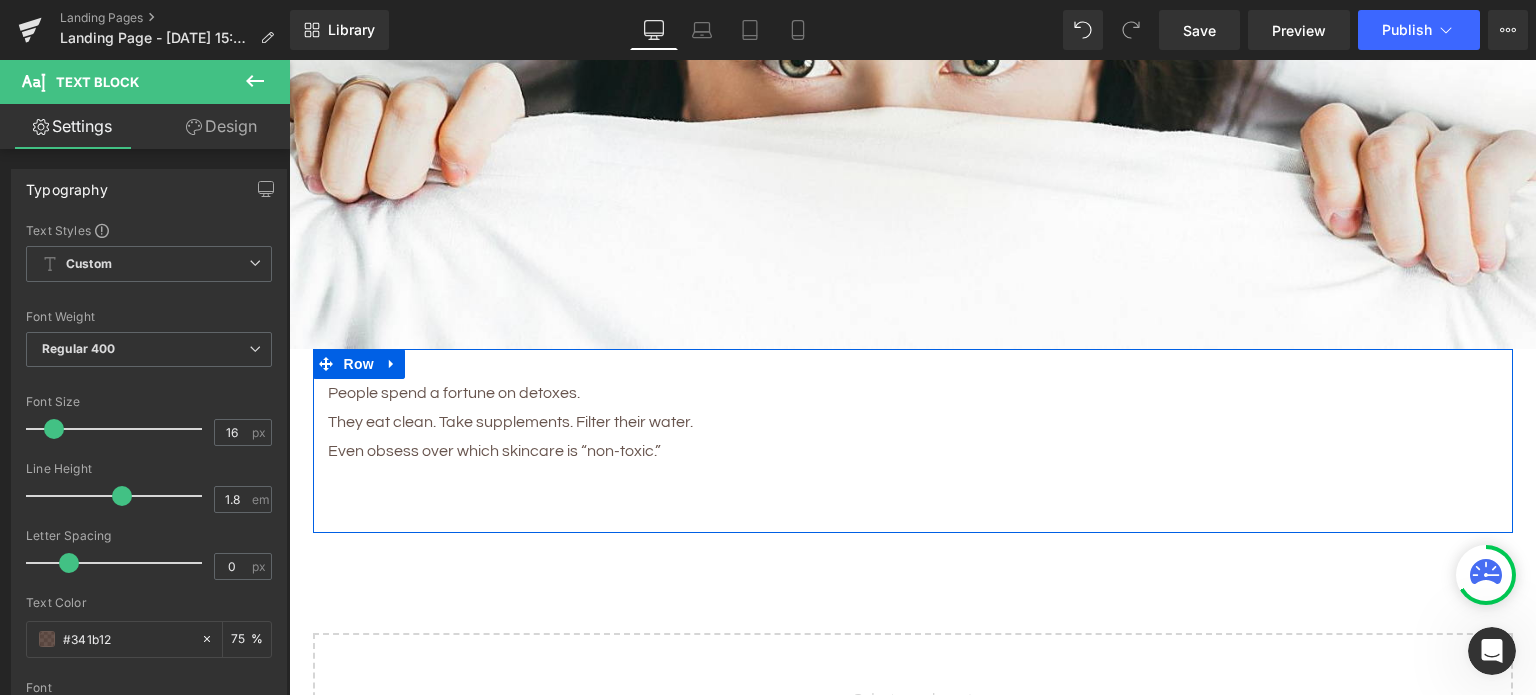 click on "People spend a fortune on detoxes. They eat clean. Take supplements. Filter their water. Even obsess over which skincare is “non-toxic.”
Text Block" at bounding box center (913, 451) 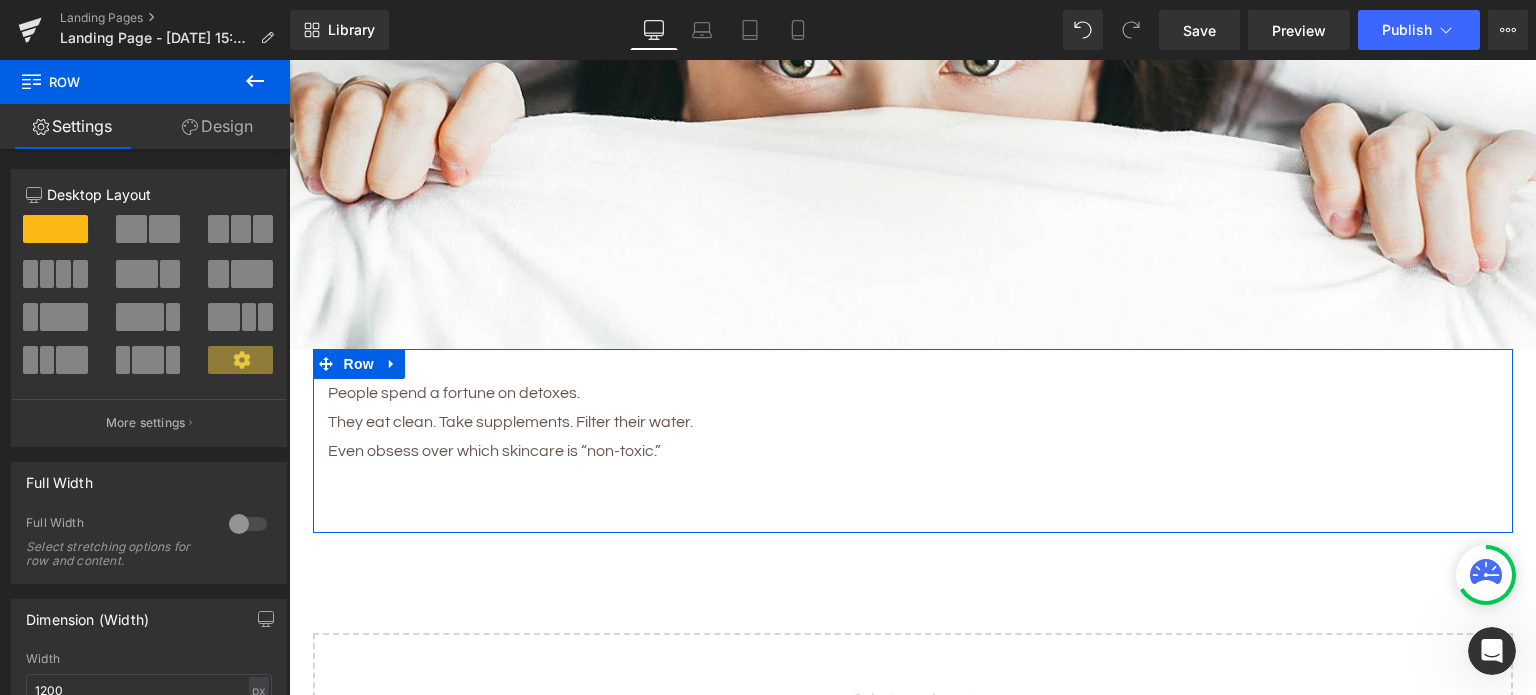 click at bounding box center (248, 524) 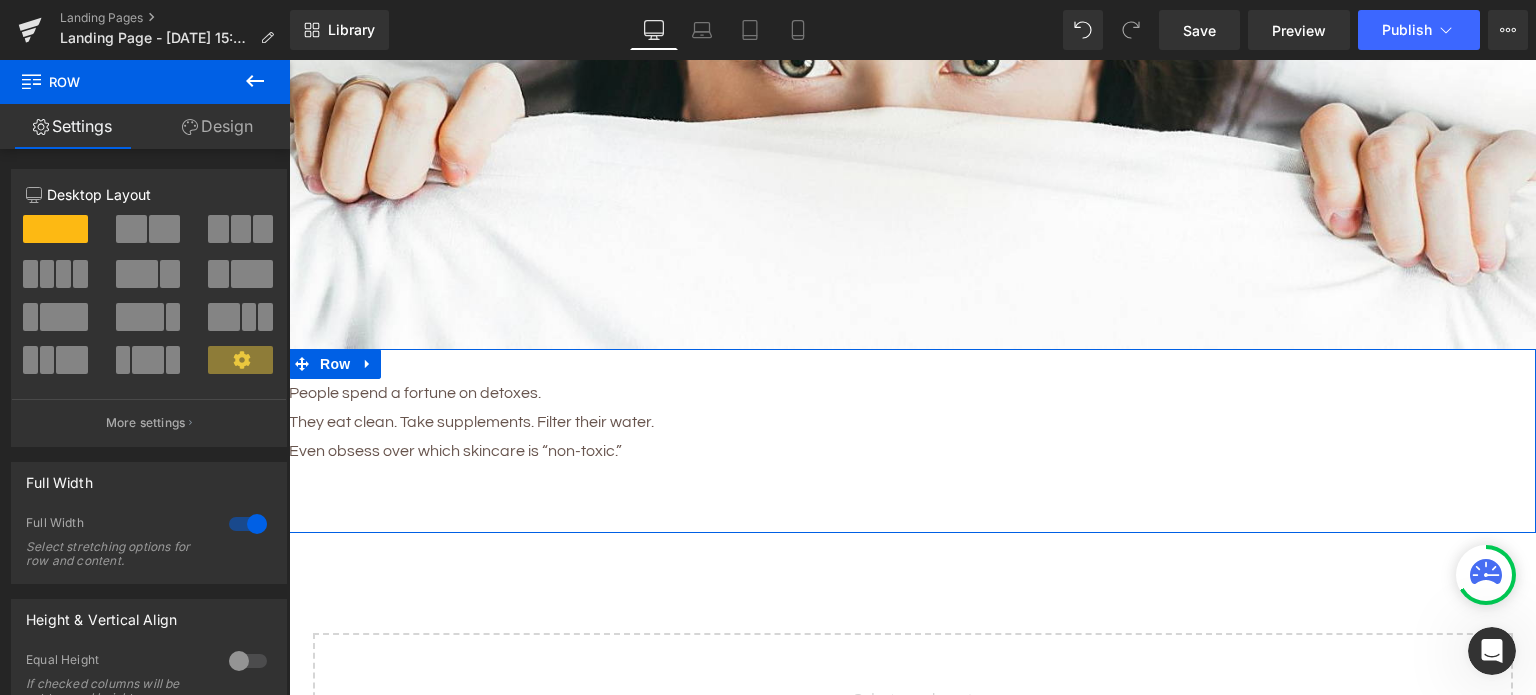 click at bounding box center (248, 524) 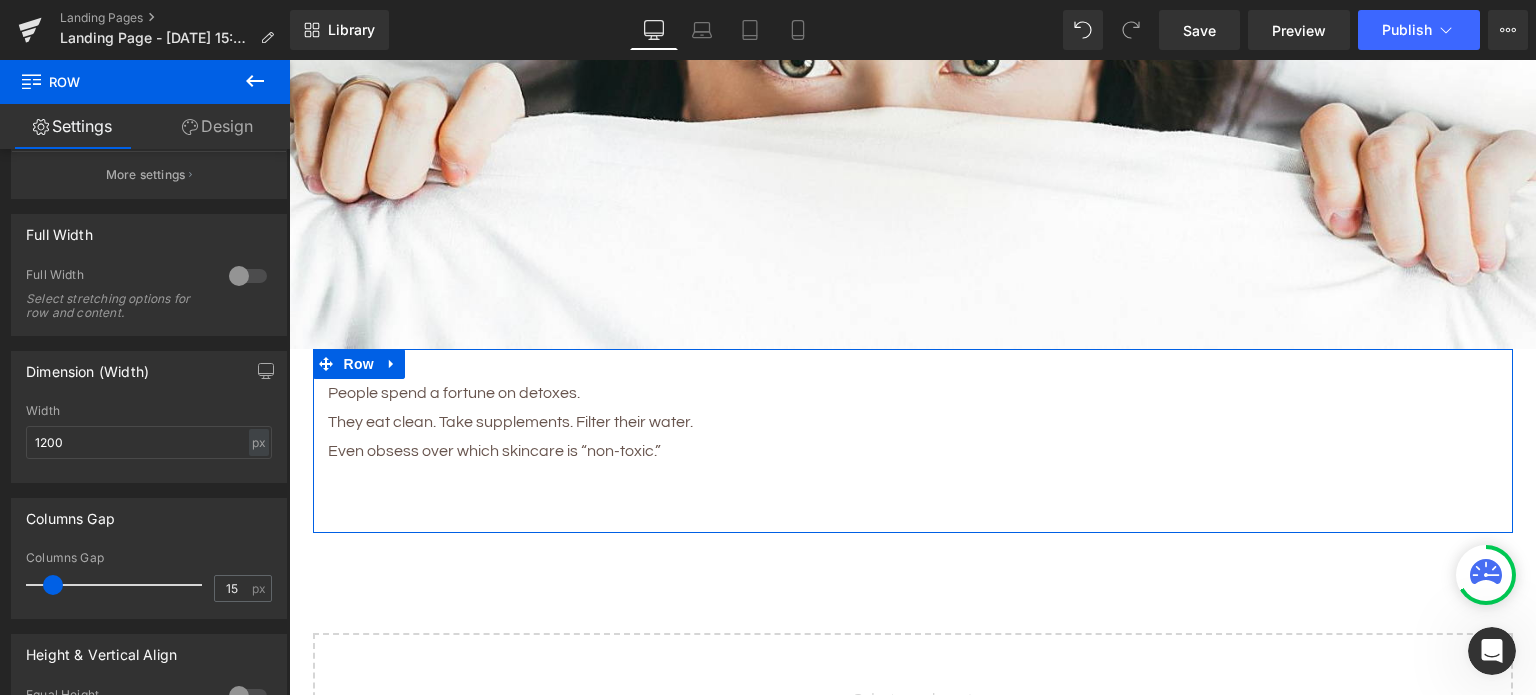 scroll, scrollTop: 300, scrollLeft: 0, axis: vertical 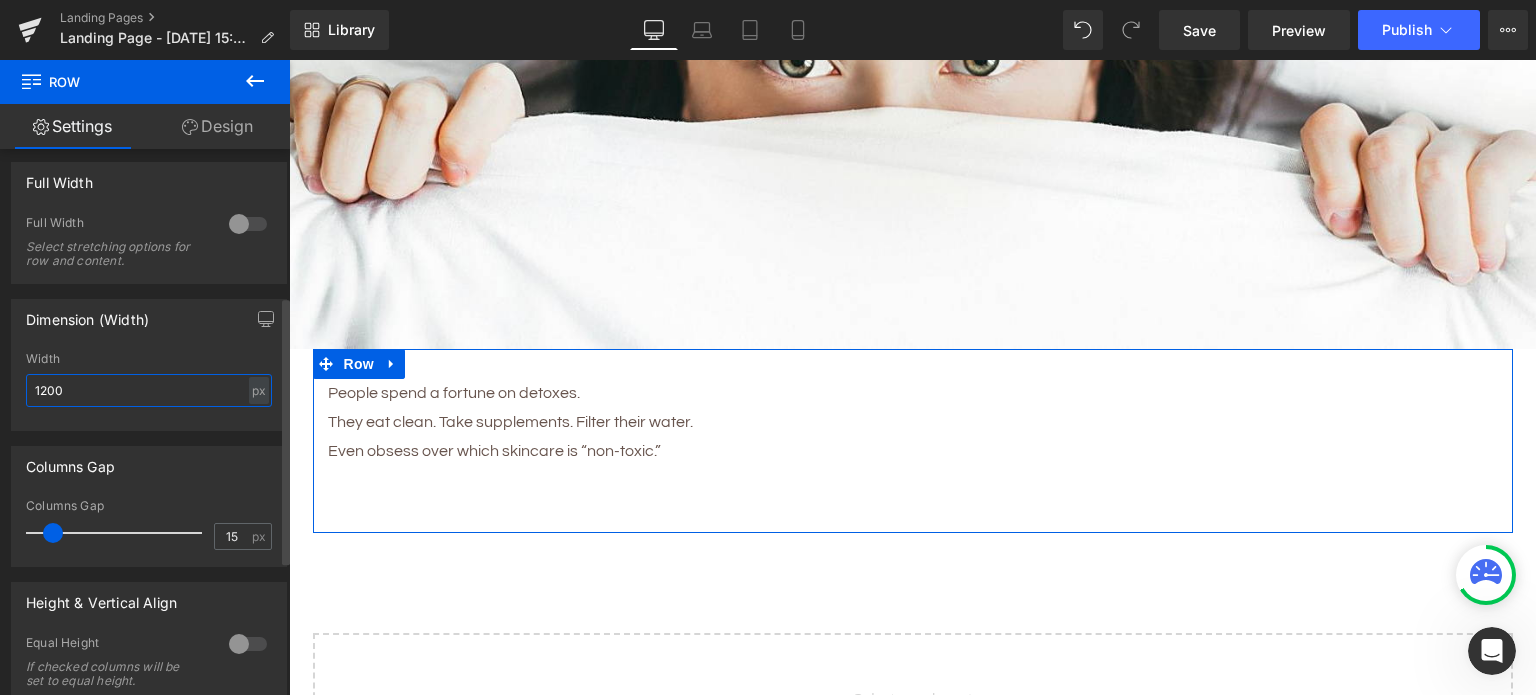 drag, startPoint x: 56, startPoint y: 382, endPoint x: 30, endPoint y: 387, distance: 26.476404 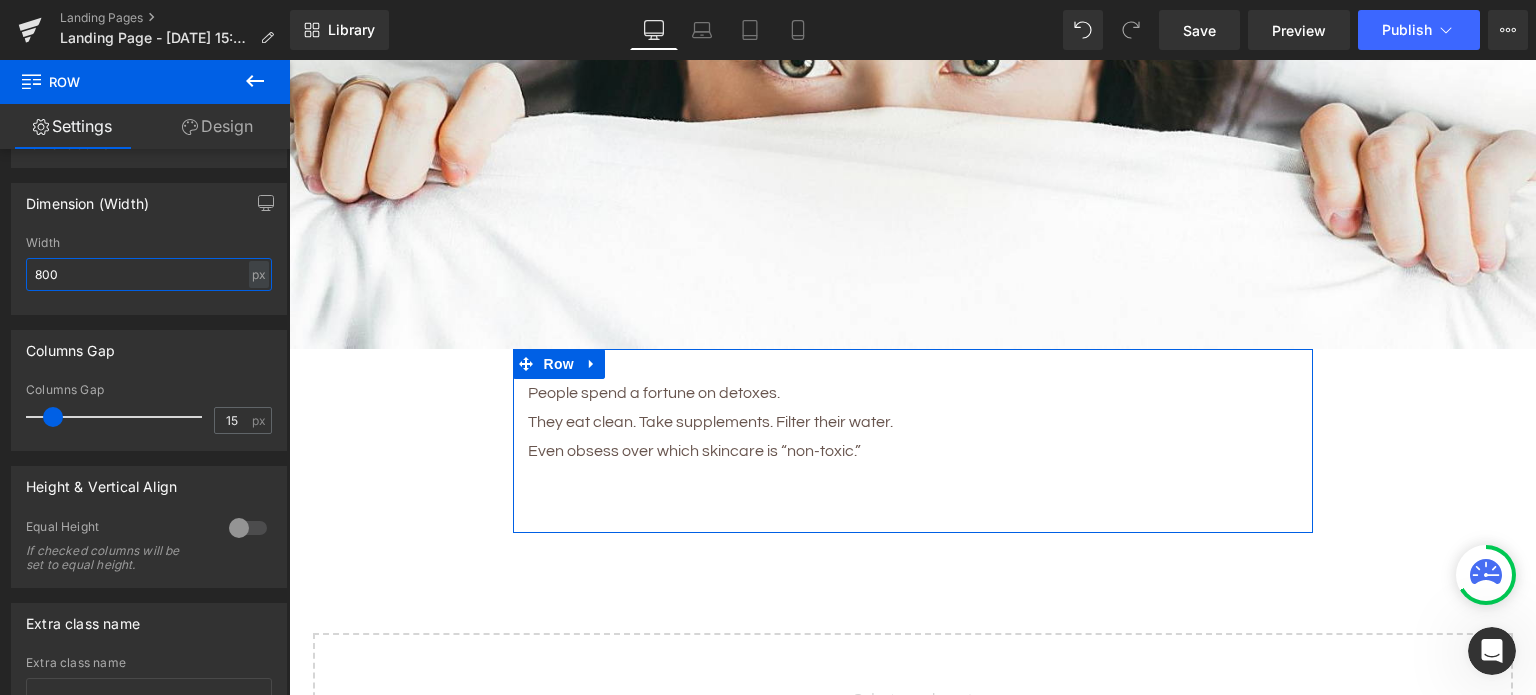 scroll, scrollTop: 274, scrollLeft: 0, axis: vertical 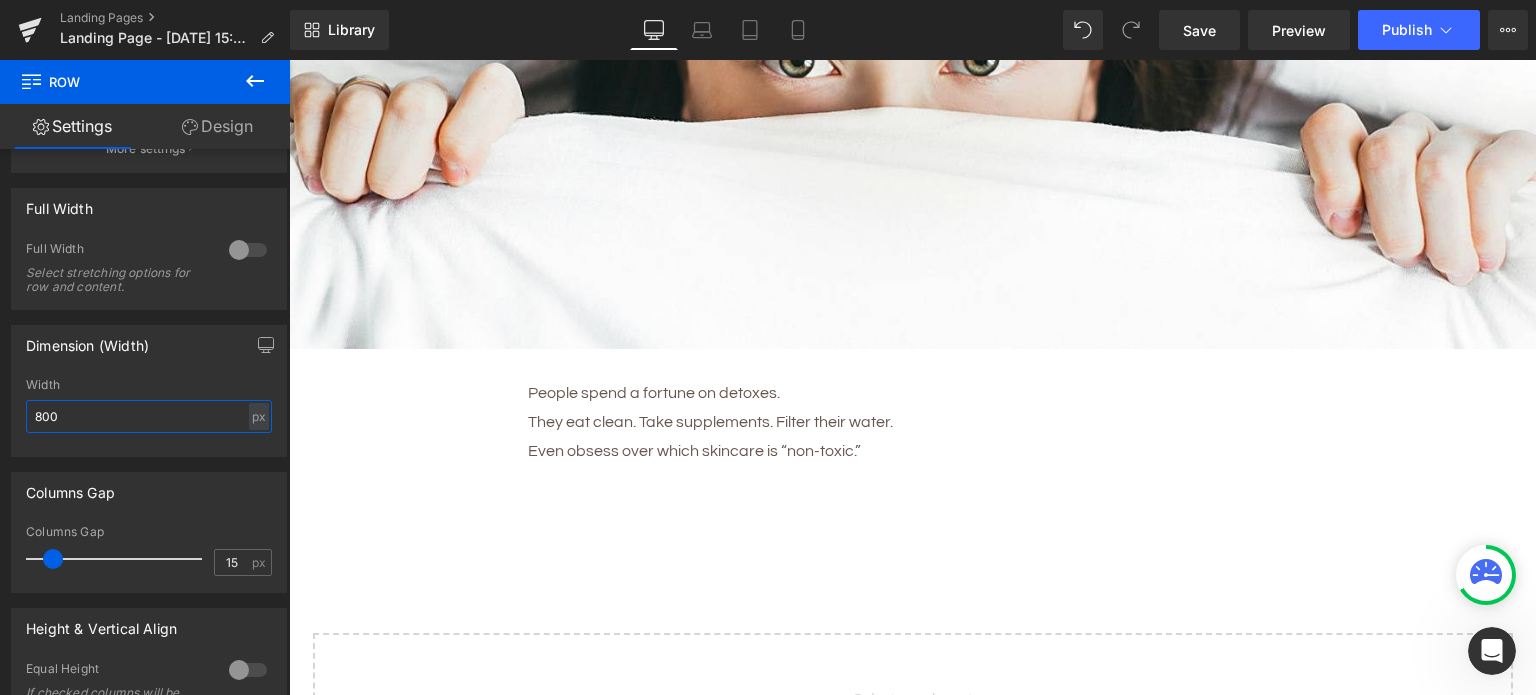 type on "800" 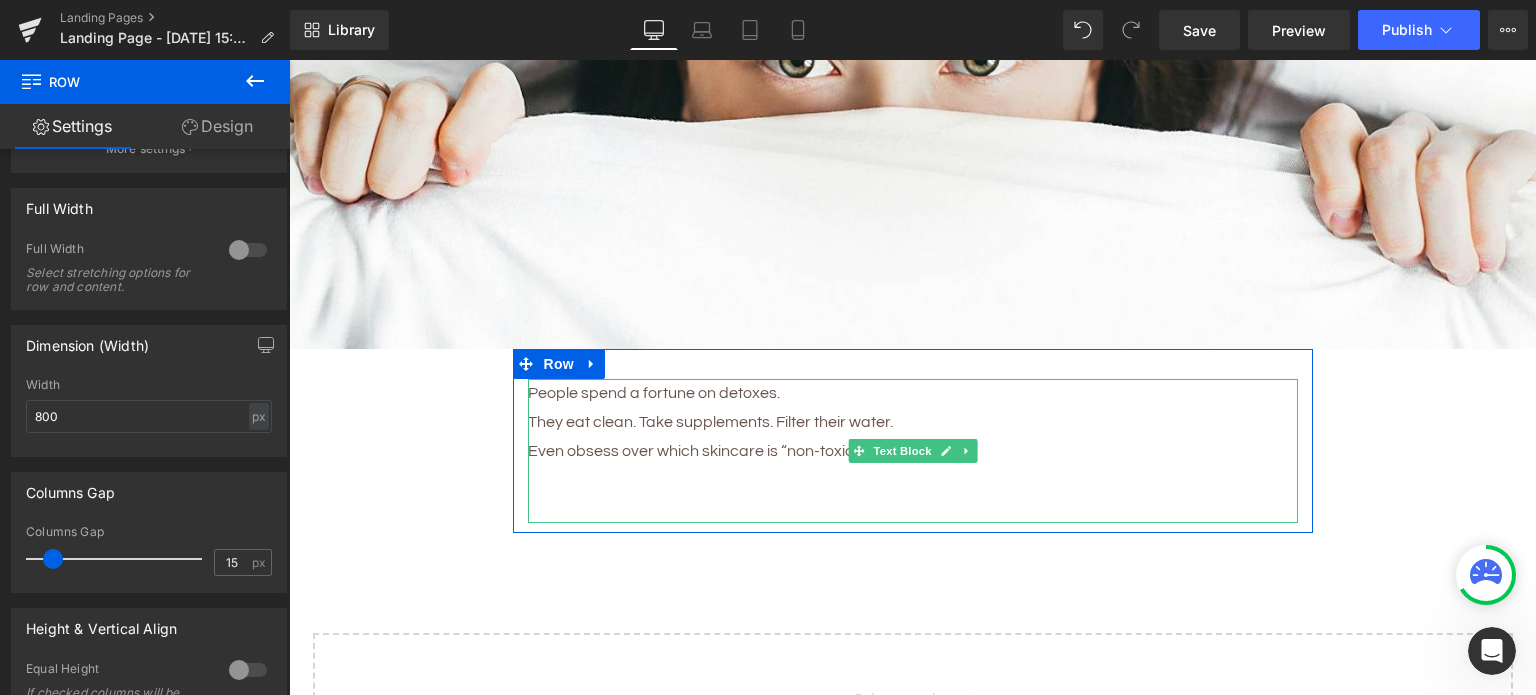 click on "Even obsess over which skincare is “non-toxic.”" at bounding box center [913, 451] 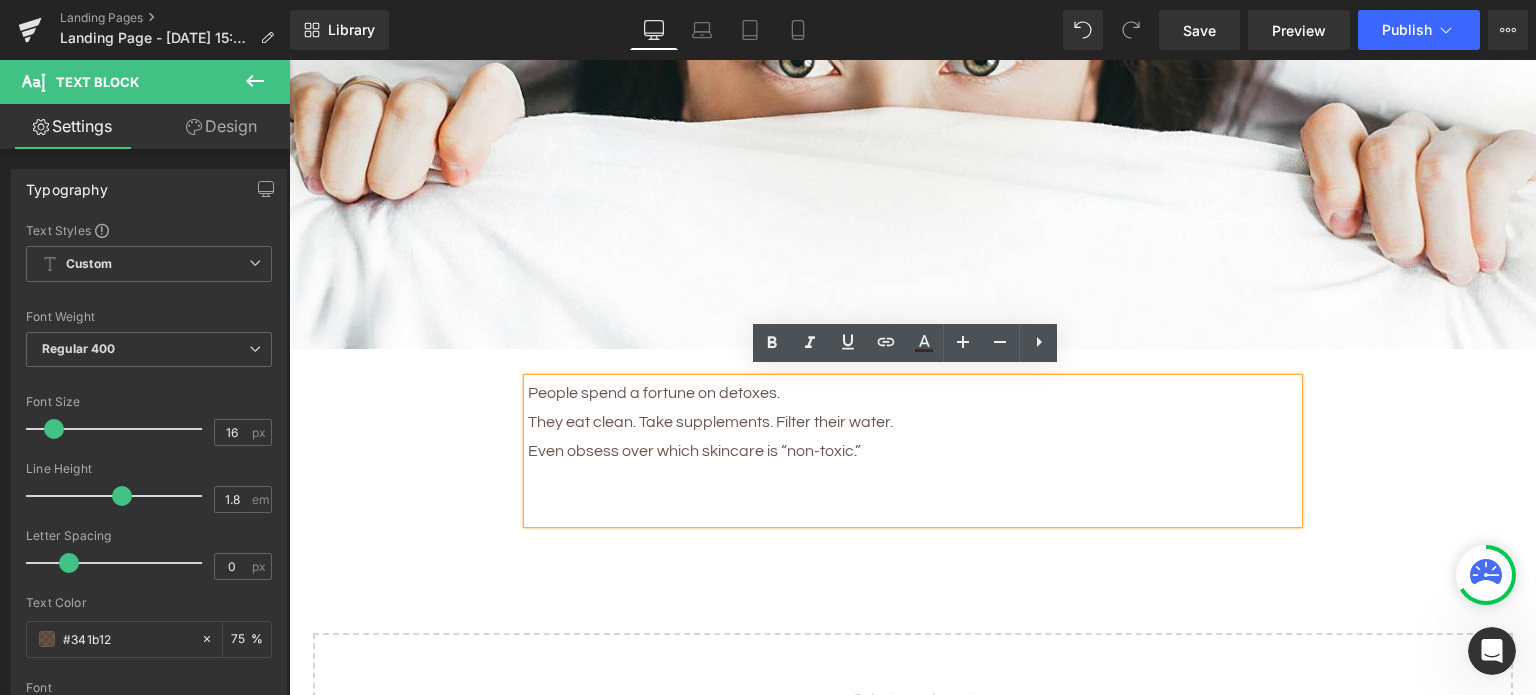 click on "Even obsess over which skincare is “non-toxic.”" at bounding box center (913, 451) 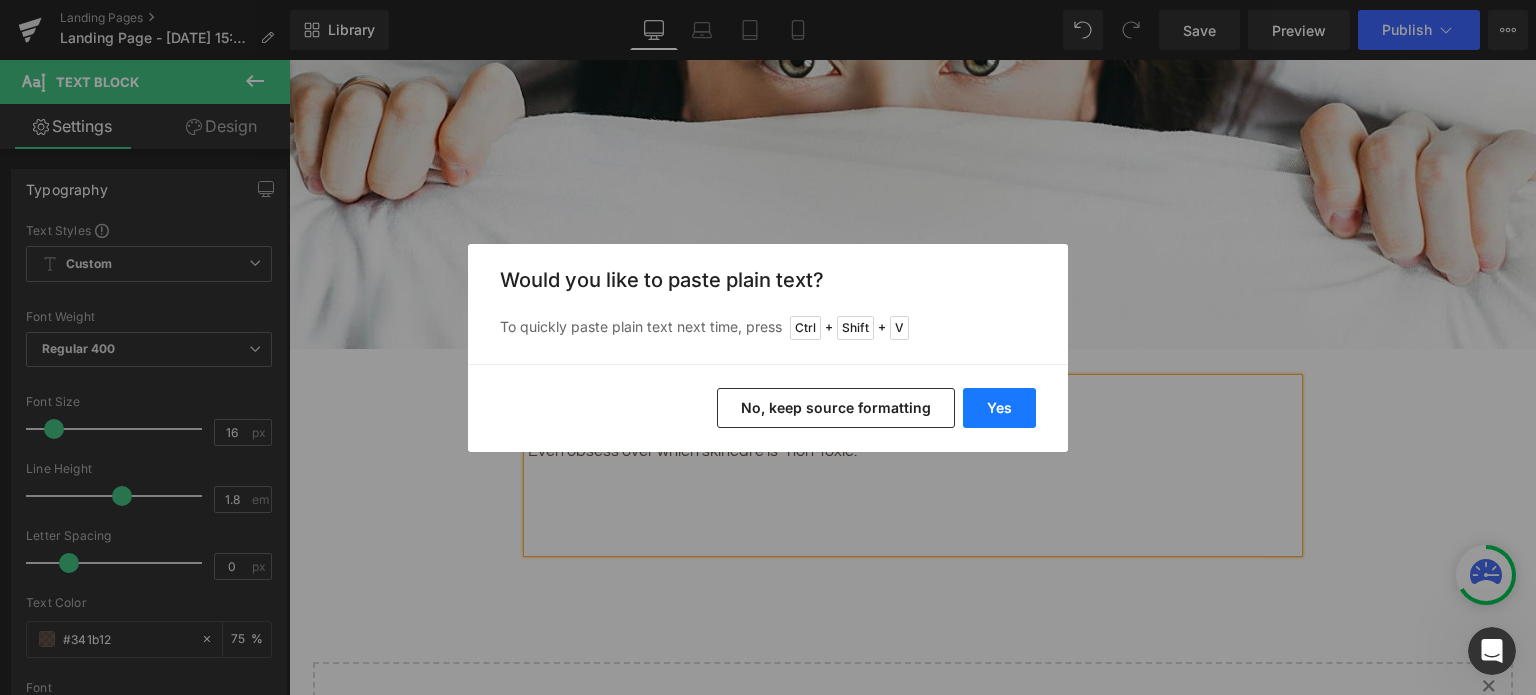 drag, startPoint x: 985, startPoint y: 393, endPoint x: 696, endPoint y: 334, distance: 294.96103 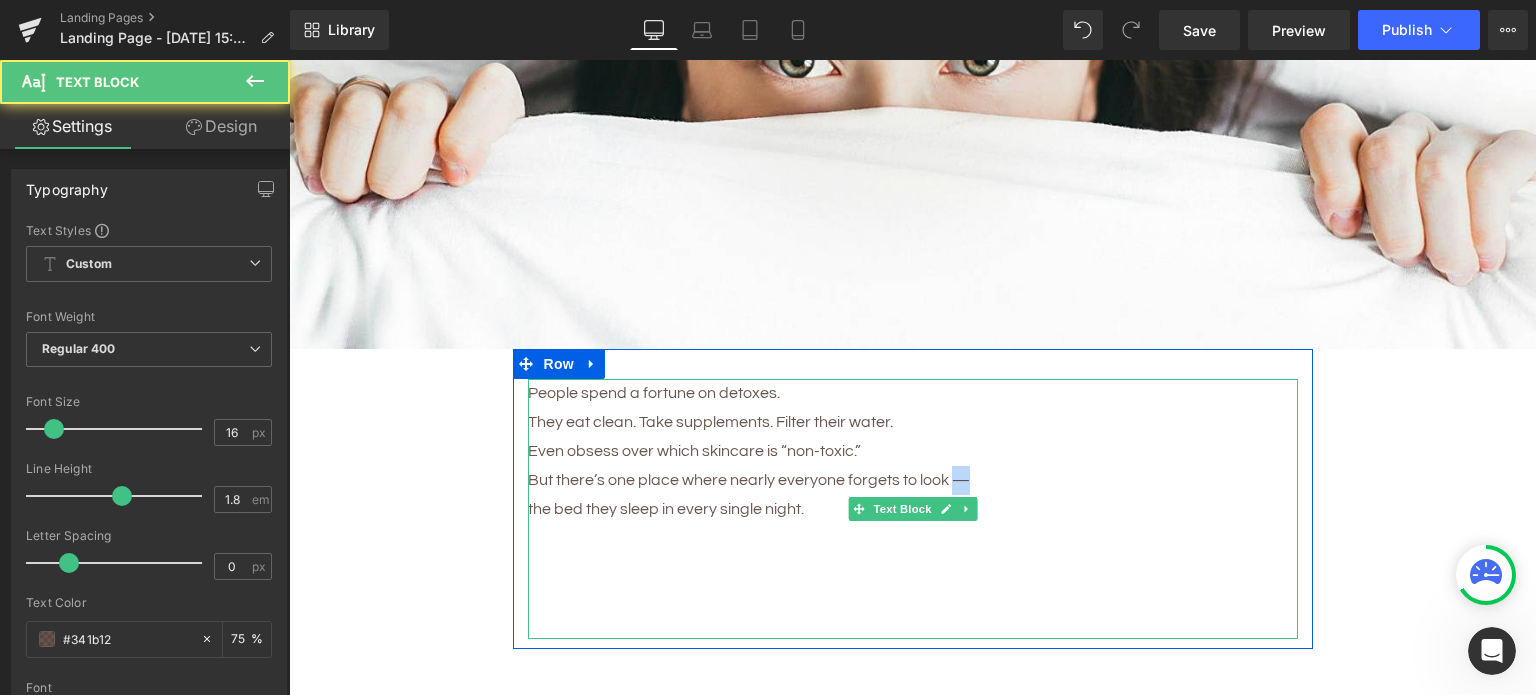 drag, startPoint x: 960, startPoint y: 471, endPoint x: 946, endPoint y: 471, distance: 14 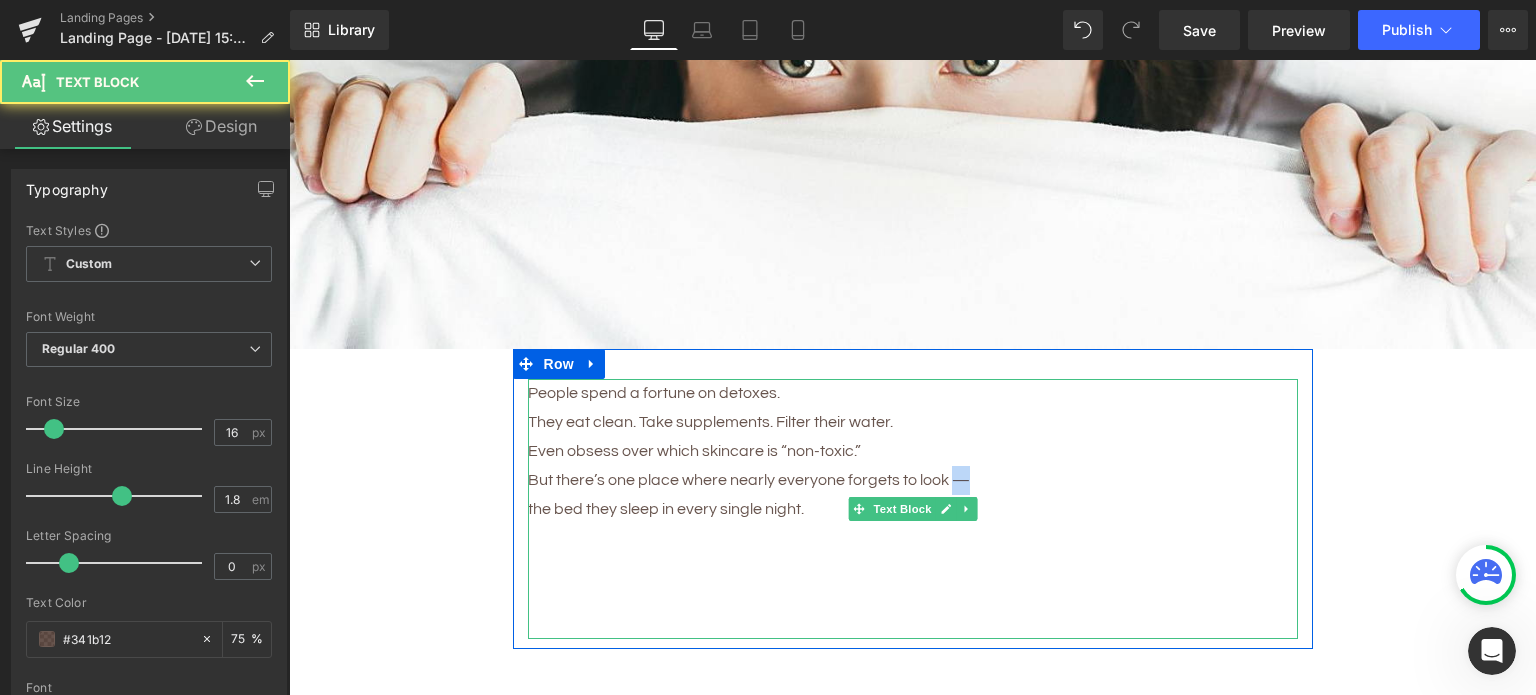 click on "But there’s one place where nearly everyone forgets to look —" at bounding box center [913, 480] 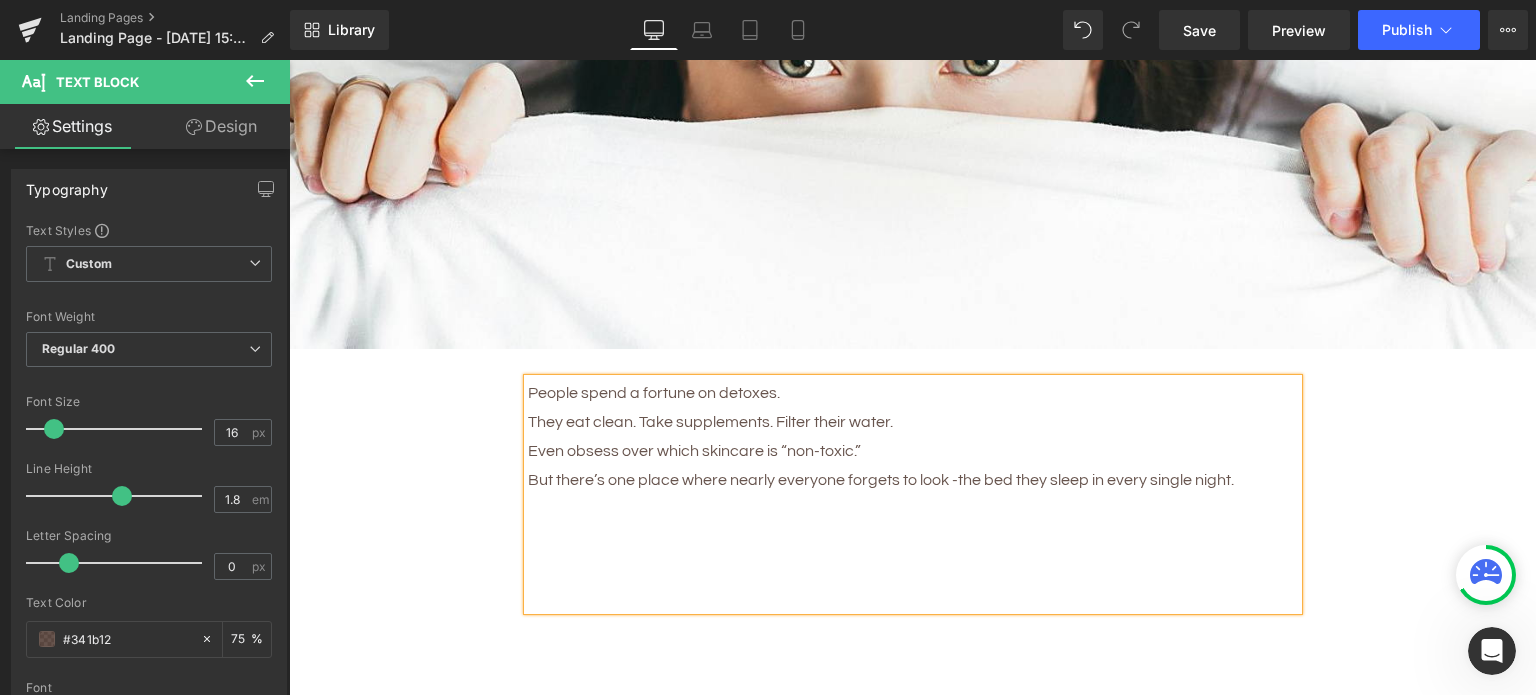 click at bounding box center (913, 509) 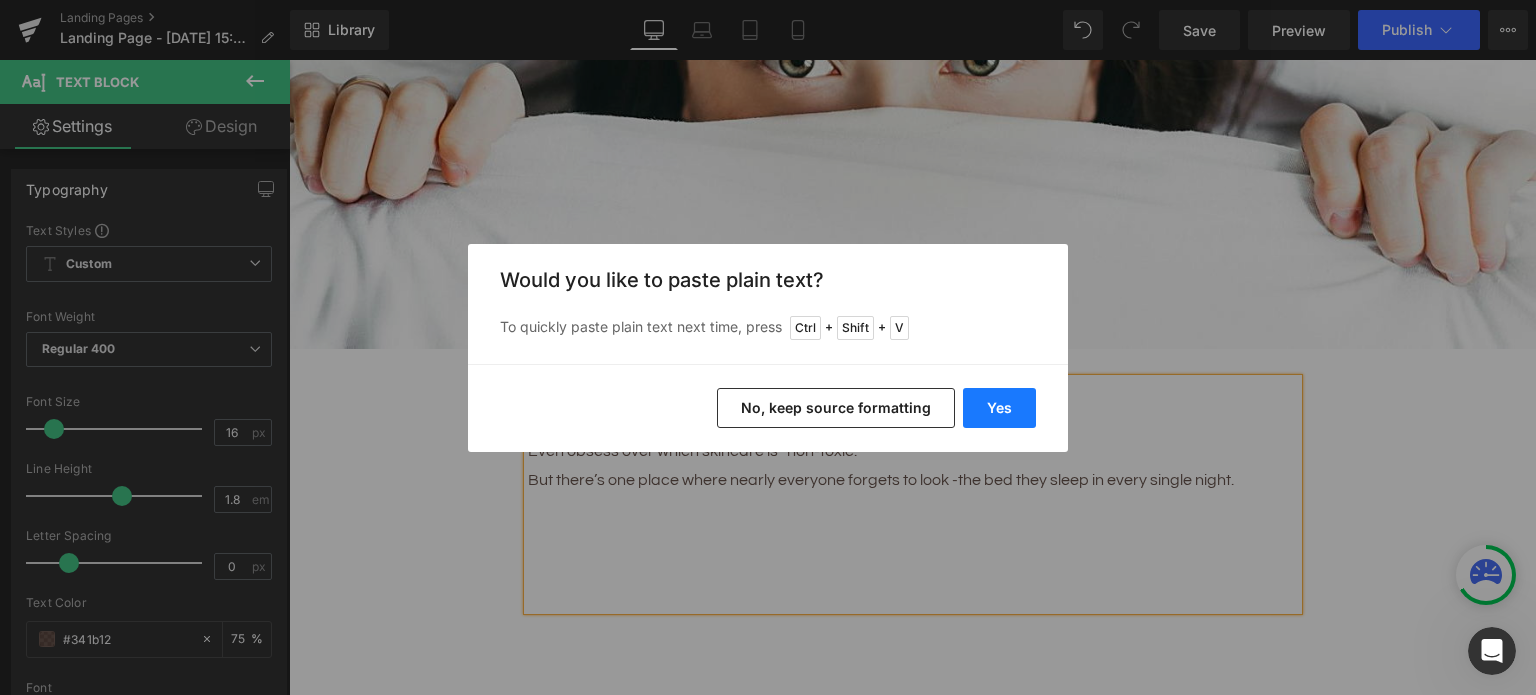 click on "Yes" at bounding box center (999, 408) 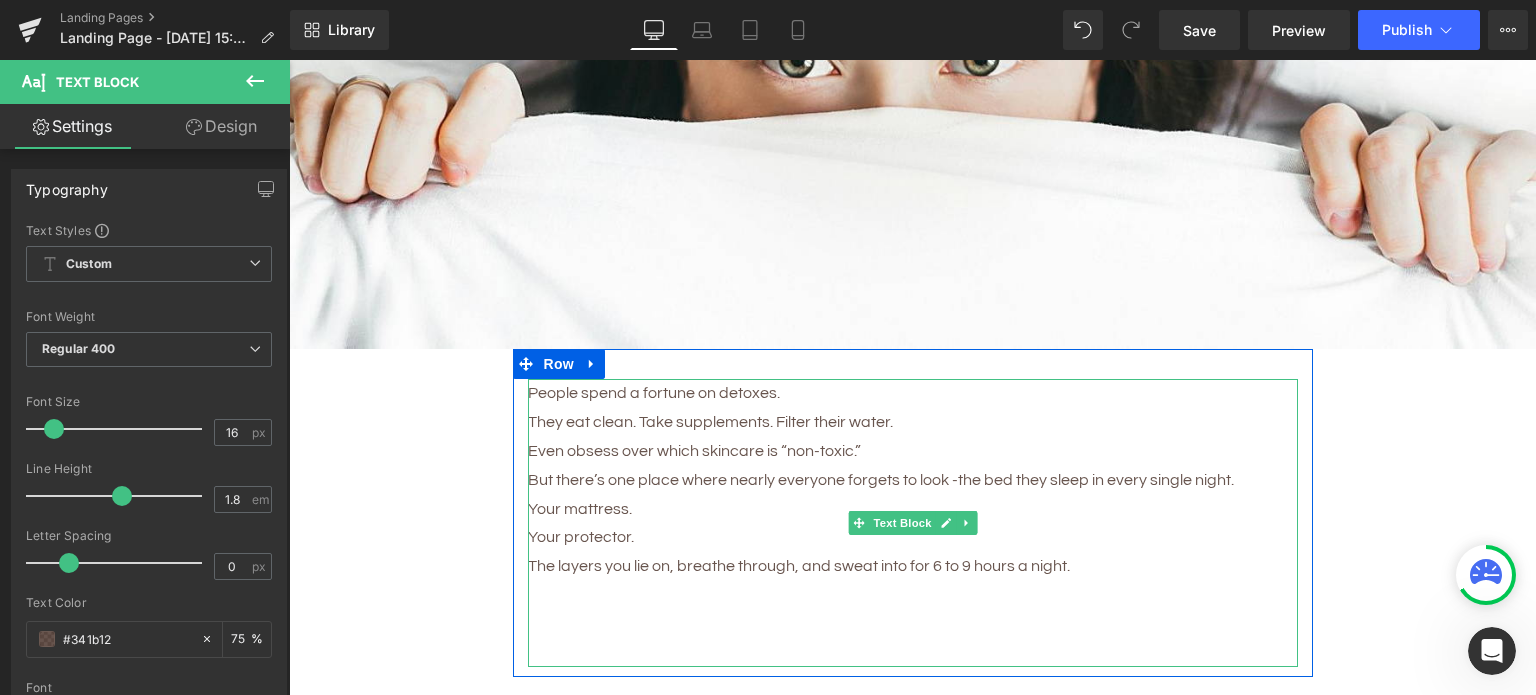 click at bounding box center (913, 595) 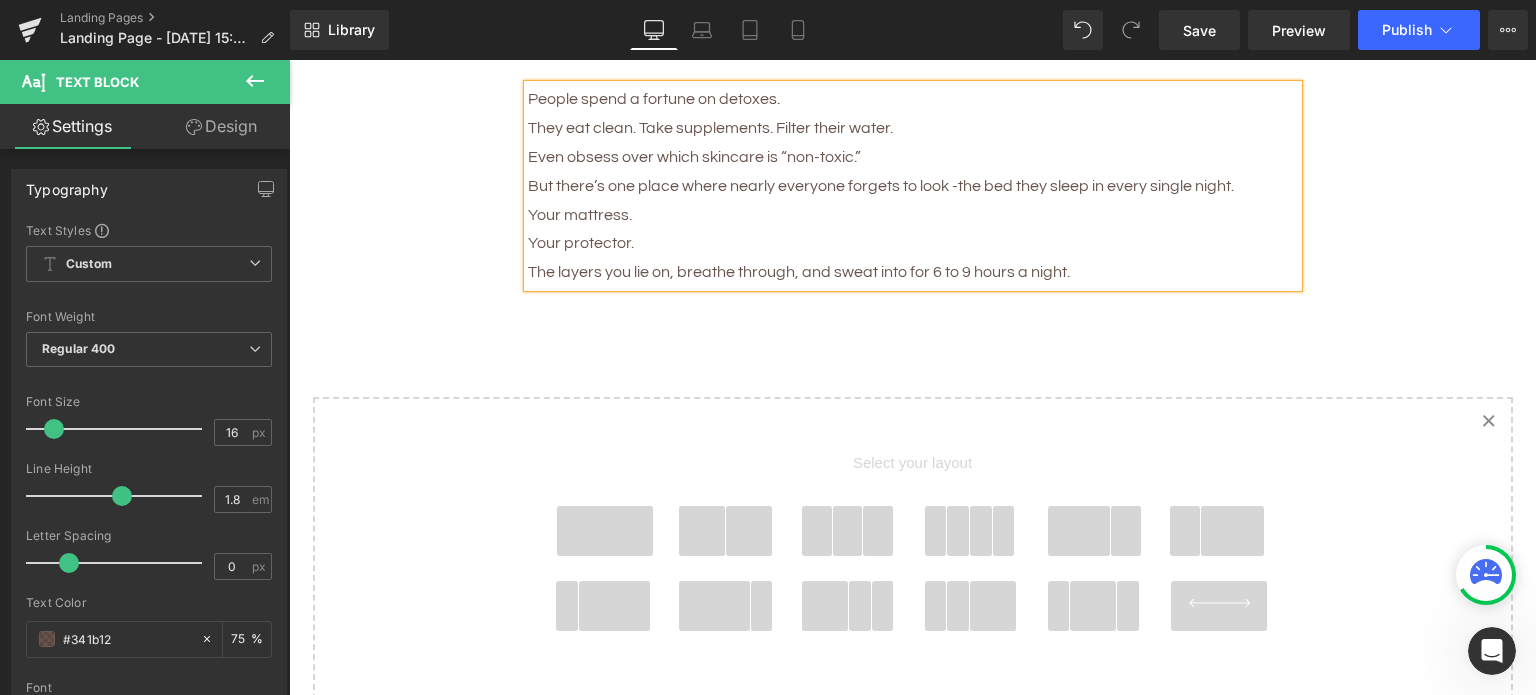 scroll, scrollTop: 1036, scrollLeft: 0, axis: vertical 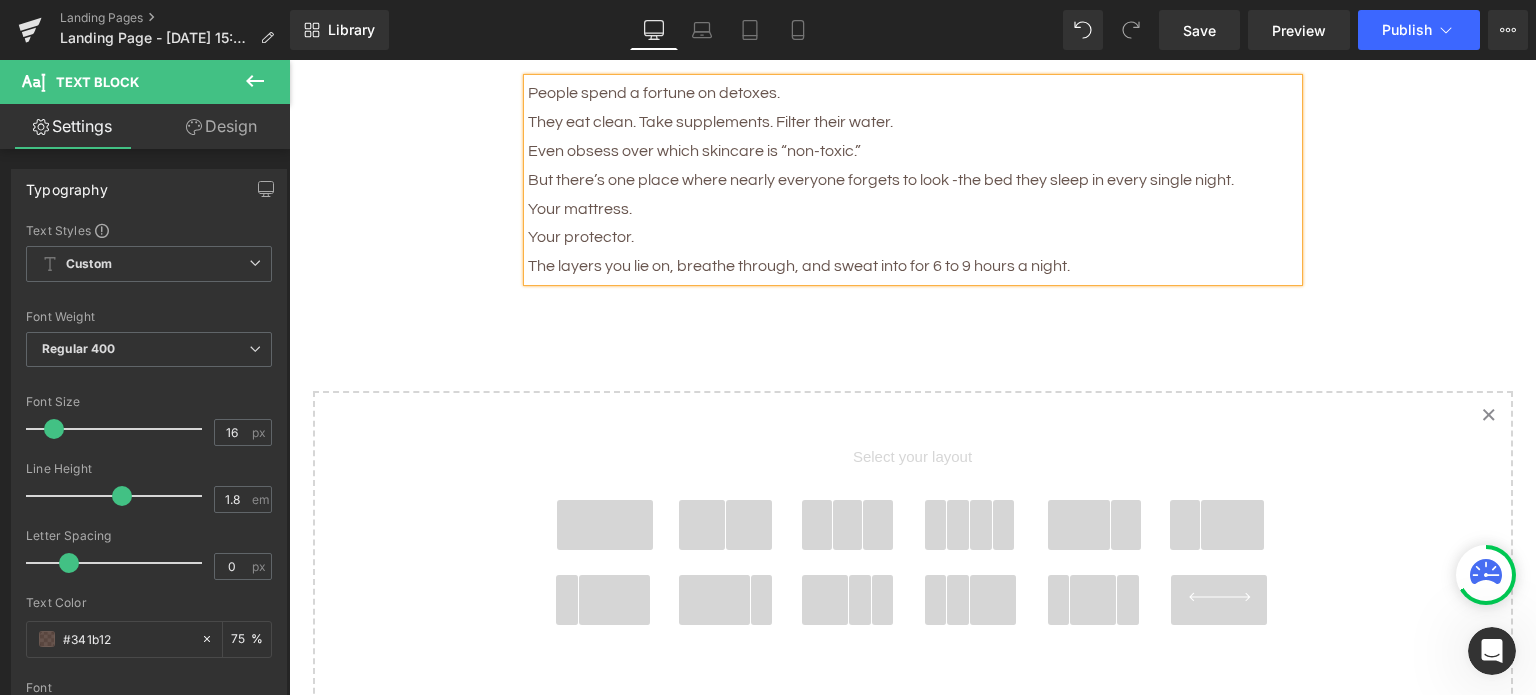 click on "Your protector." at bounding box center [913, 237] 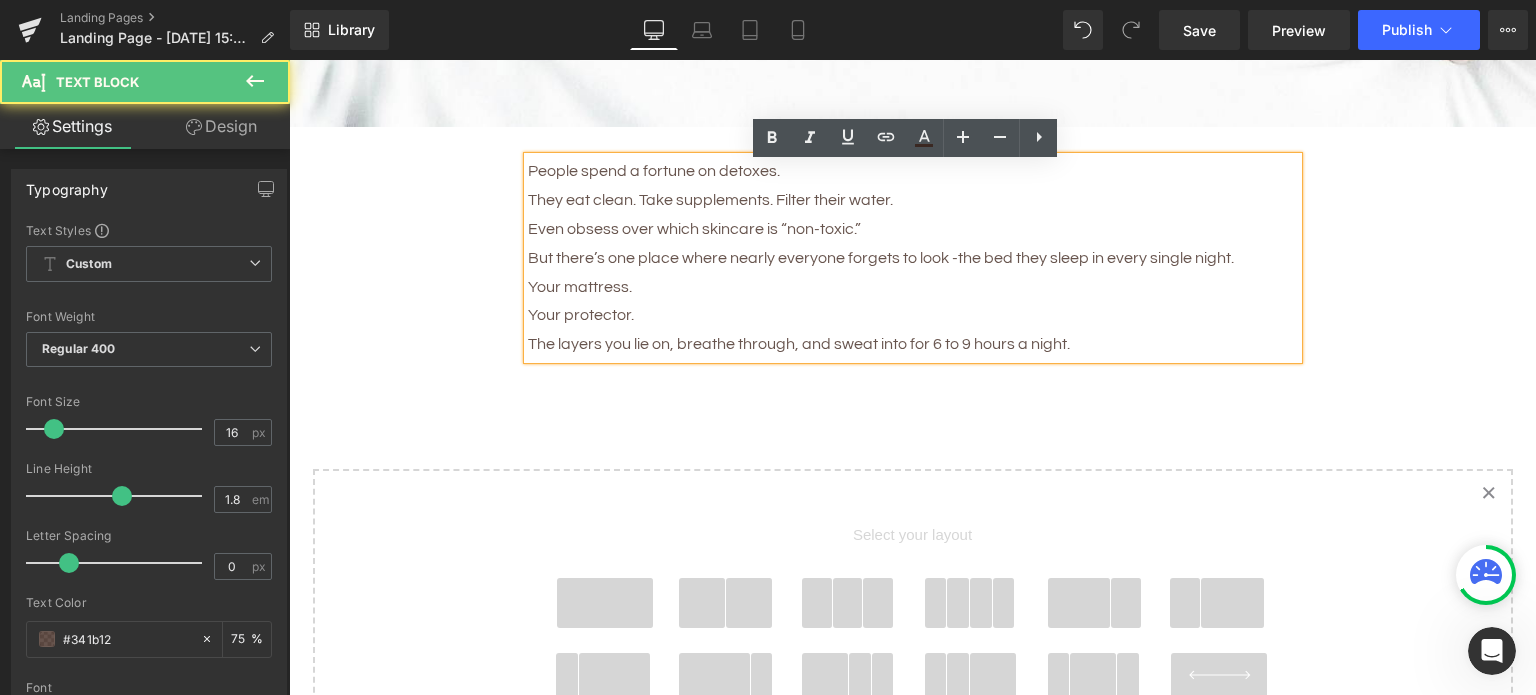 scroll, scrollTop: 936, scrollLeft: 0, axis: vertical 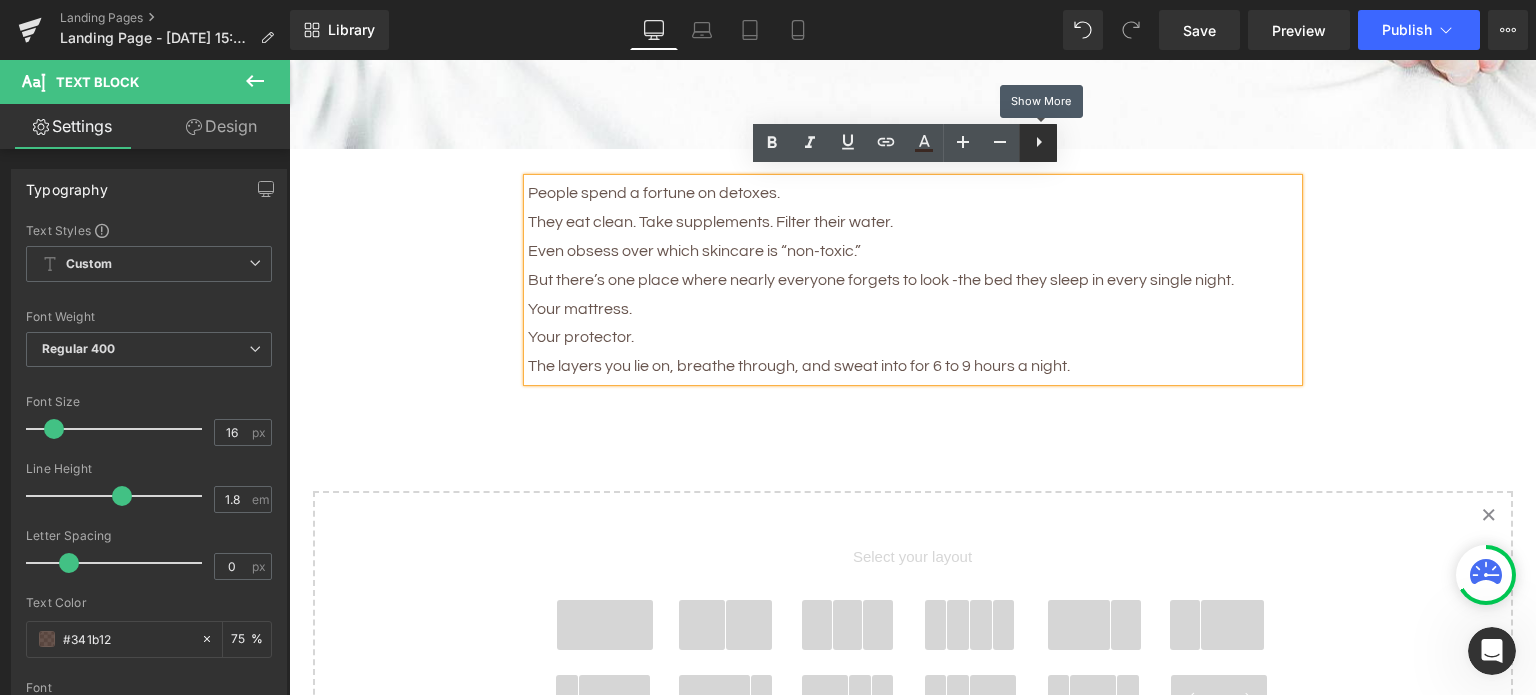 click 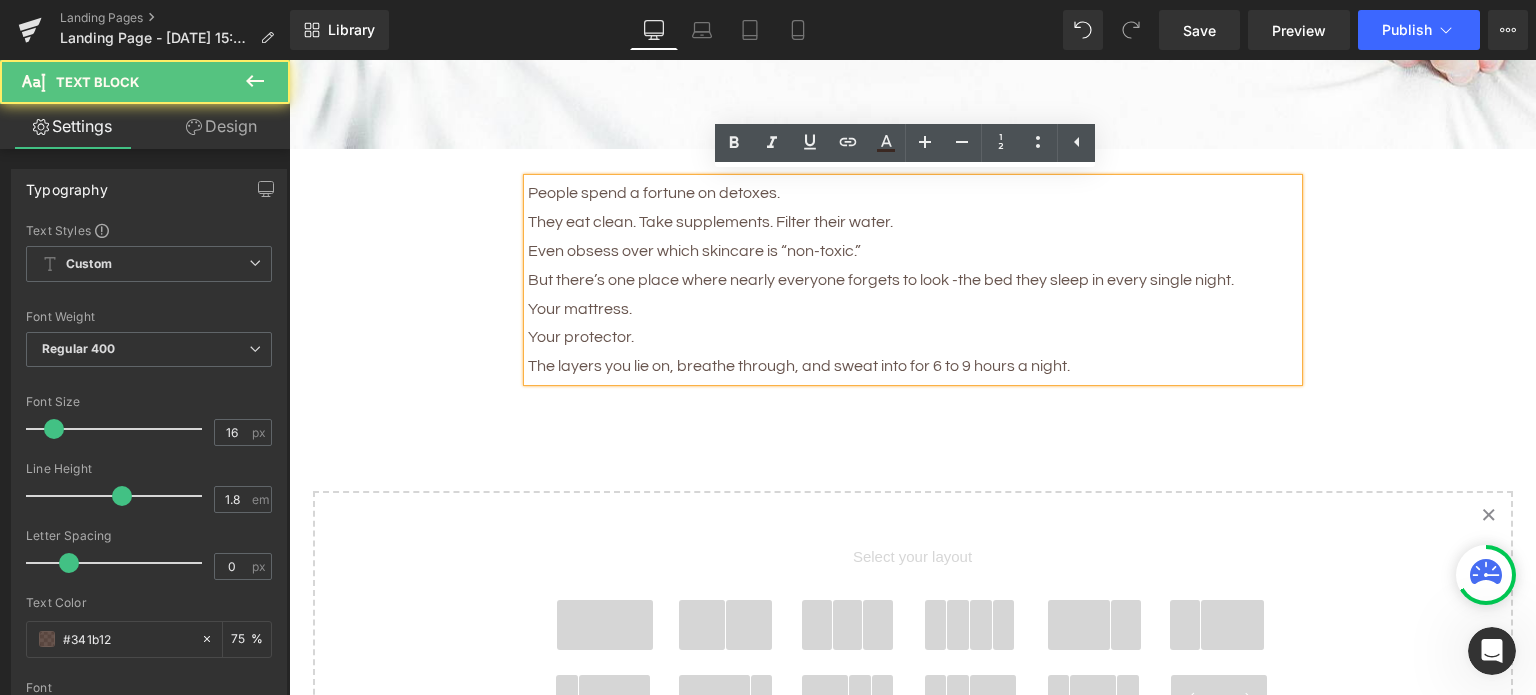 click on "Even obsess over which skincare is “non-toxic.”" at bounding box center (913, 251) 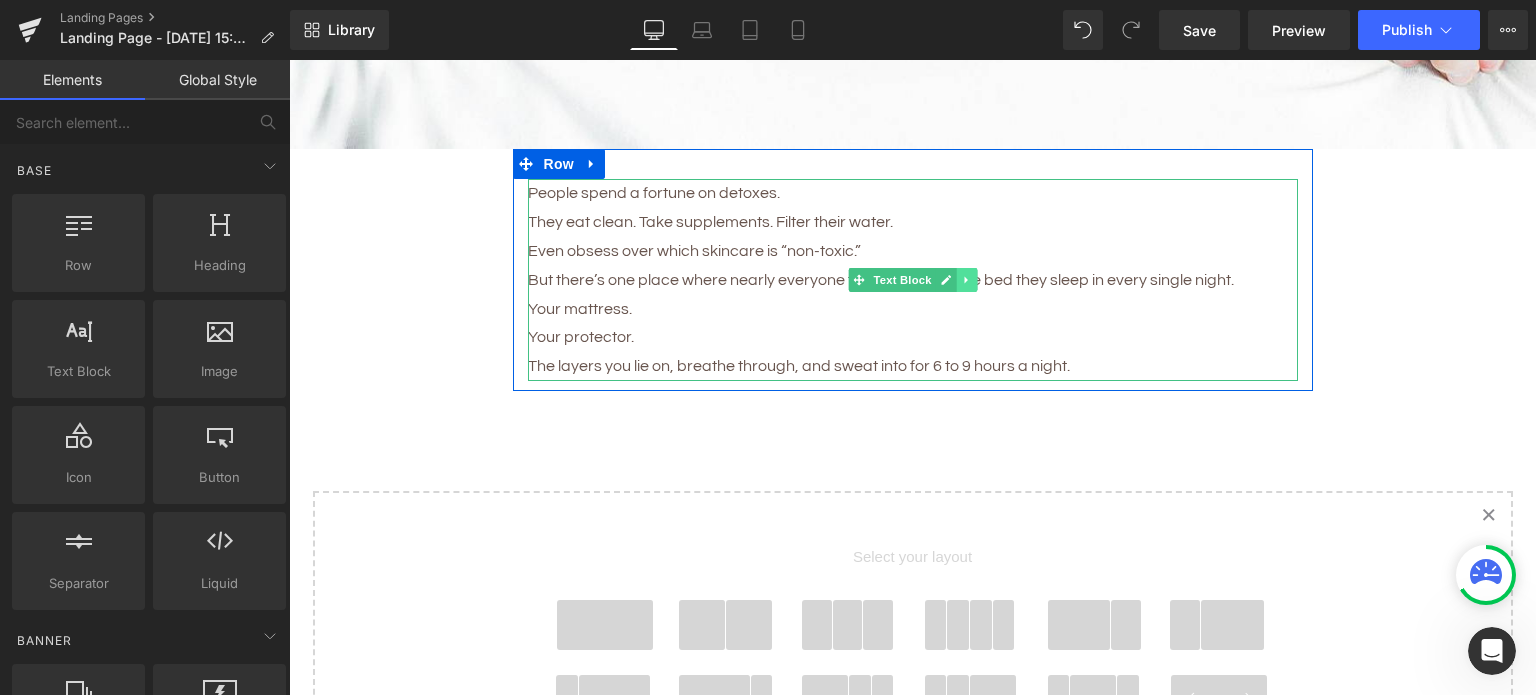 click 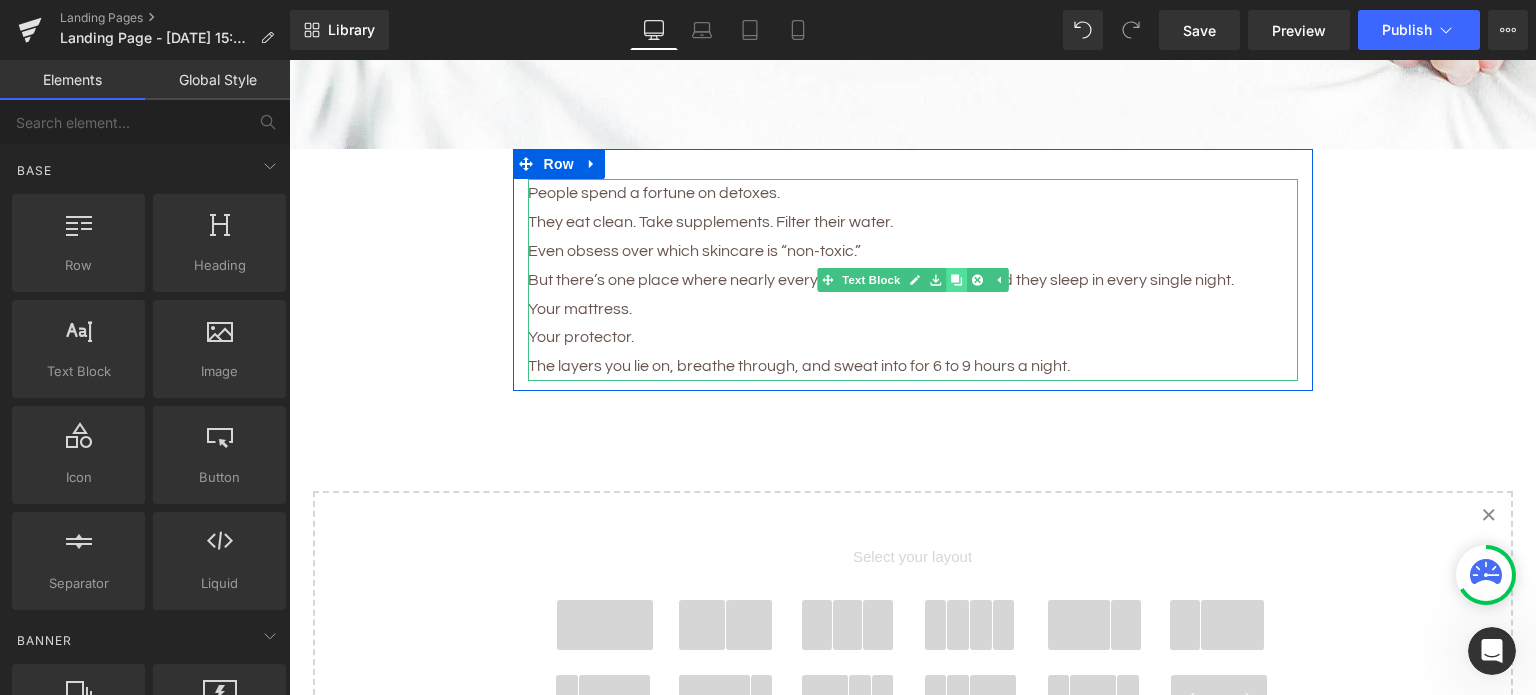 click 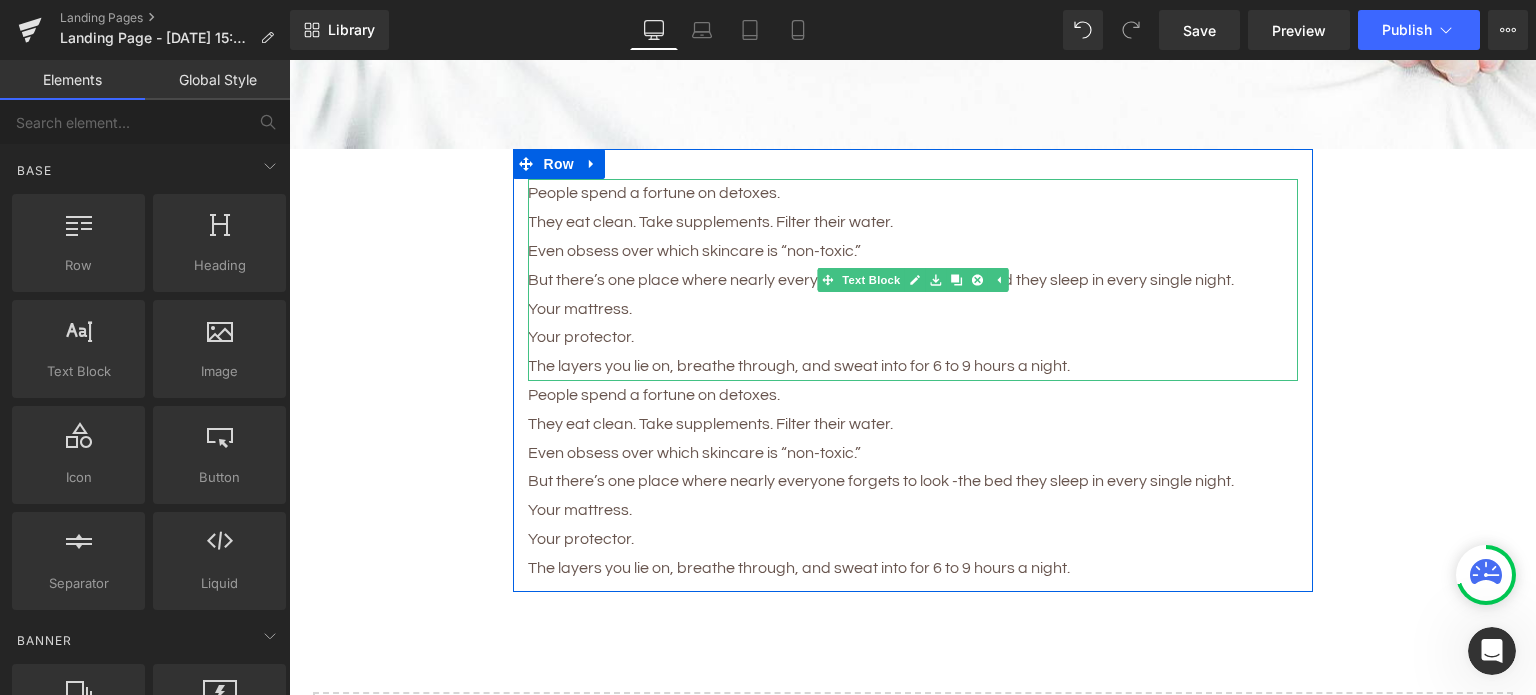 click on "Your protector." at bounding box center [913, 337] 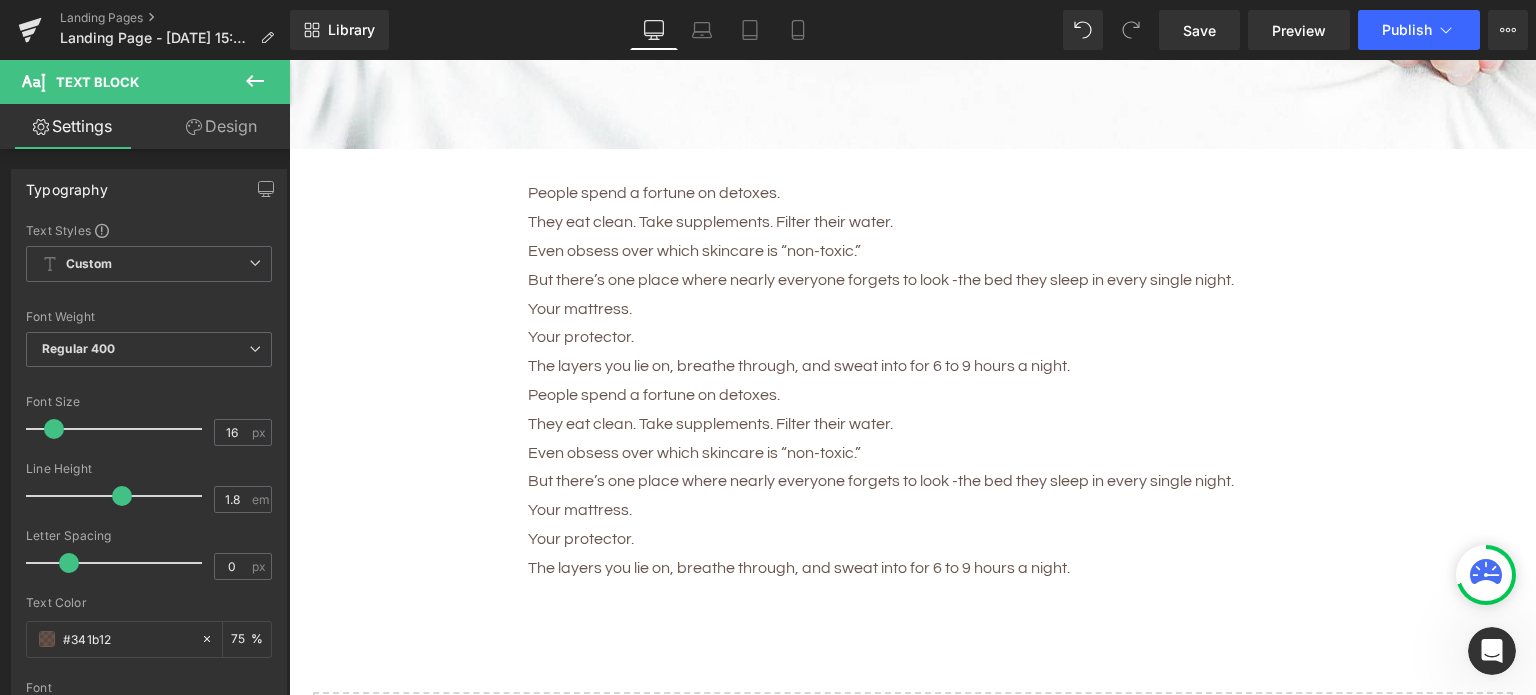 click on "Design" at bounding box center [221, 126] 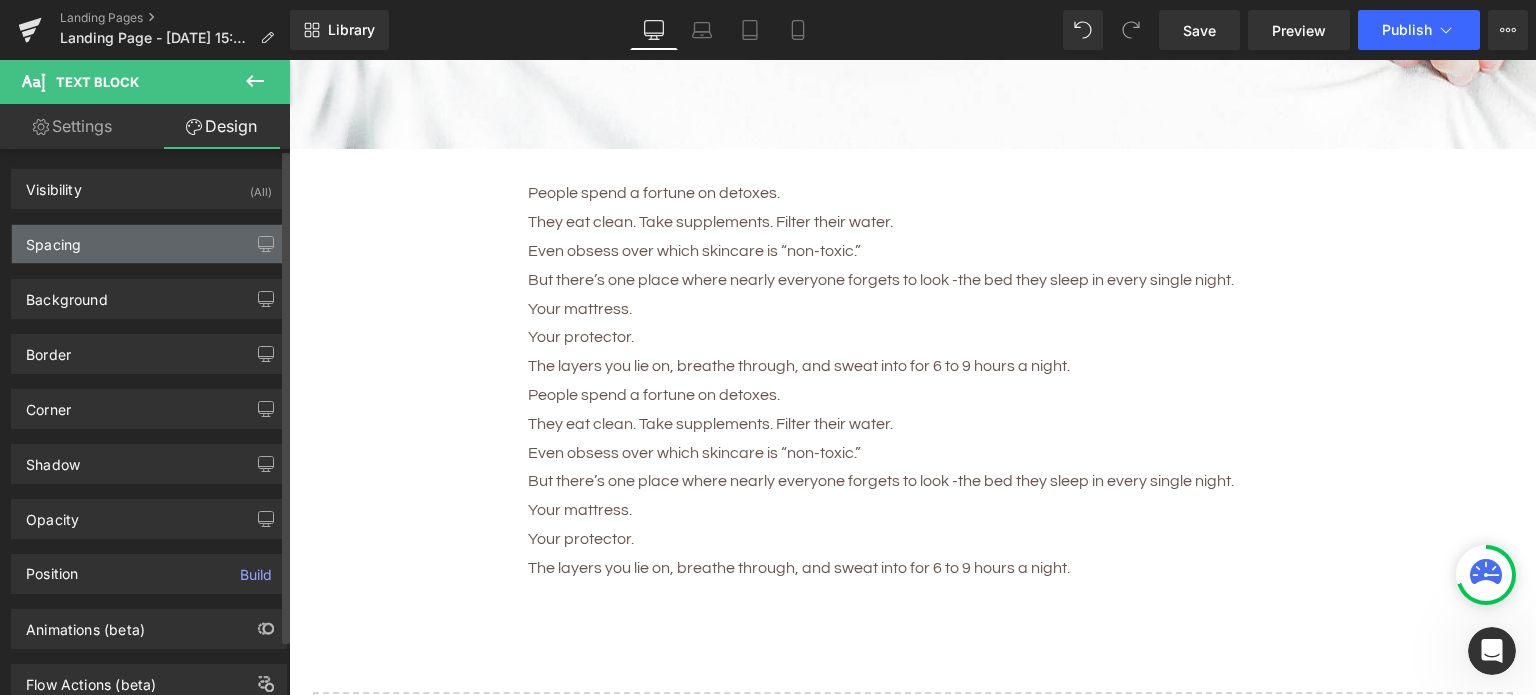 click on "Spacing" at bounding box center (149, 244) 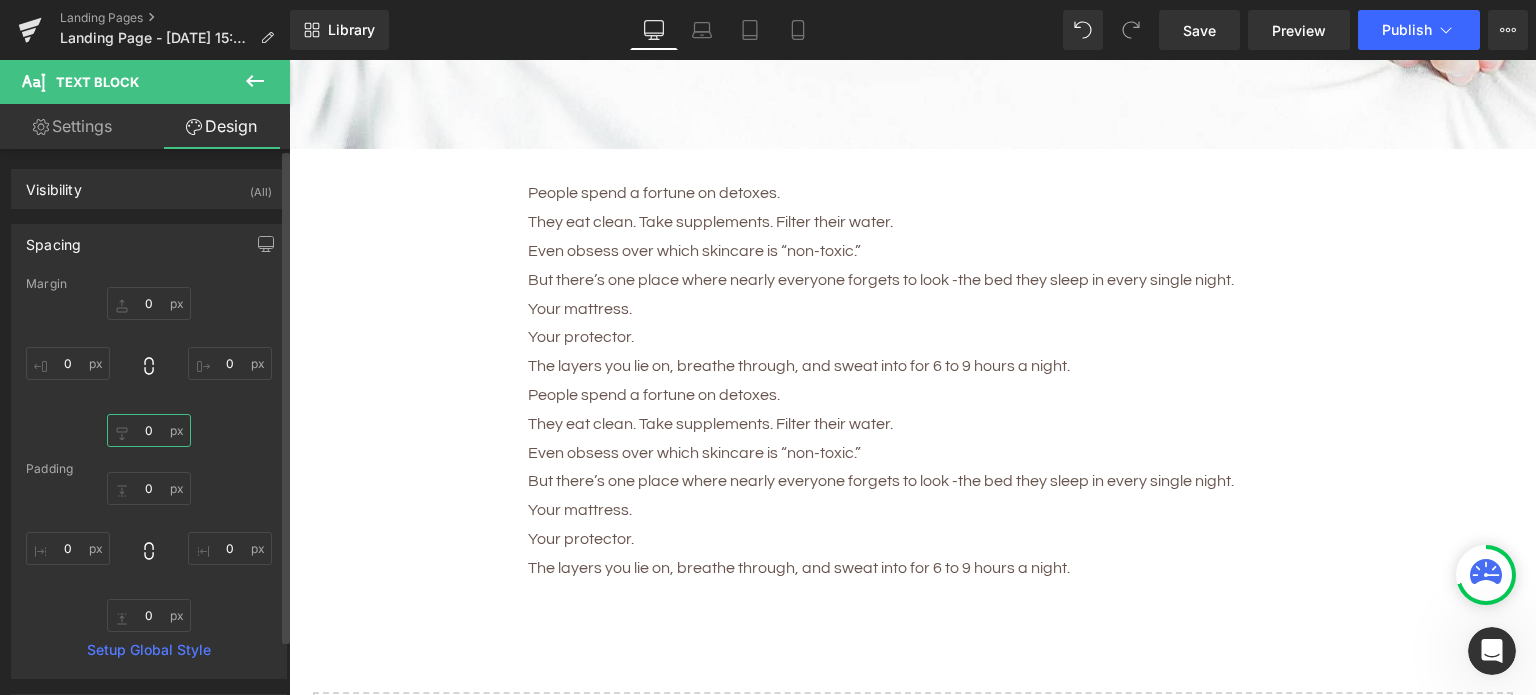 click on "0" at bounding box center (149, 430) 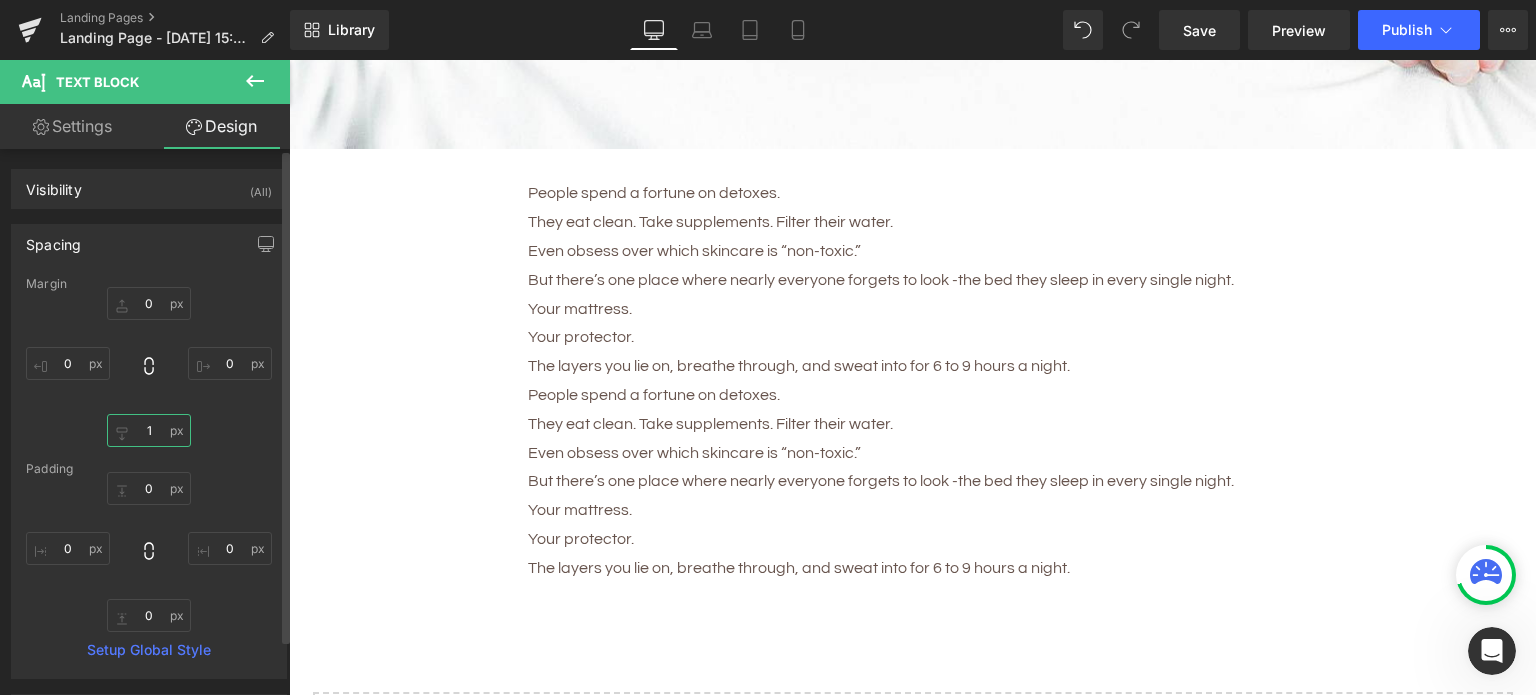 type on "10" 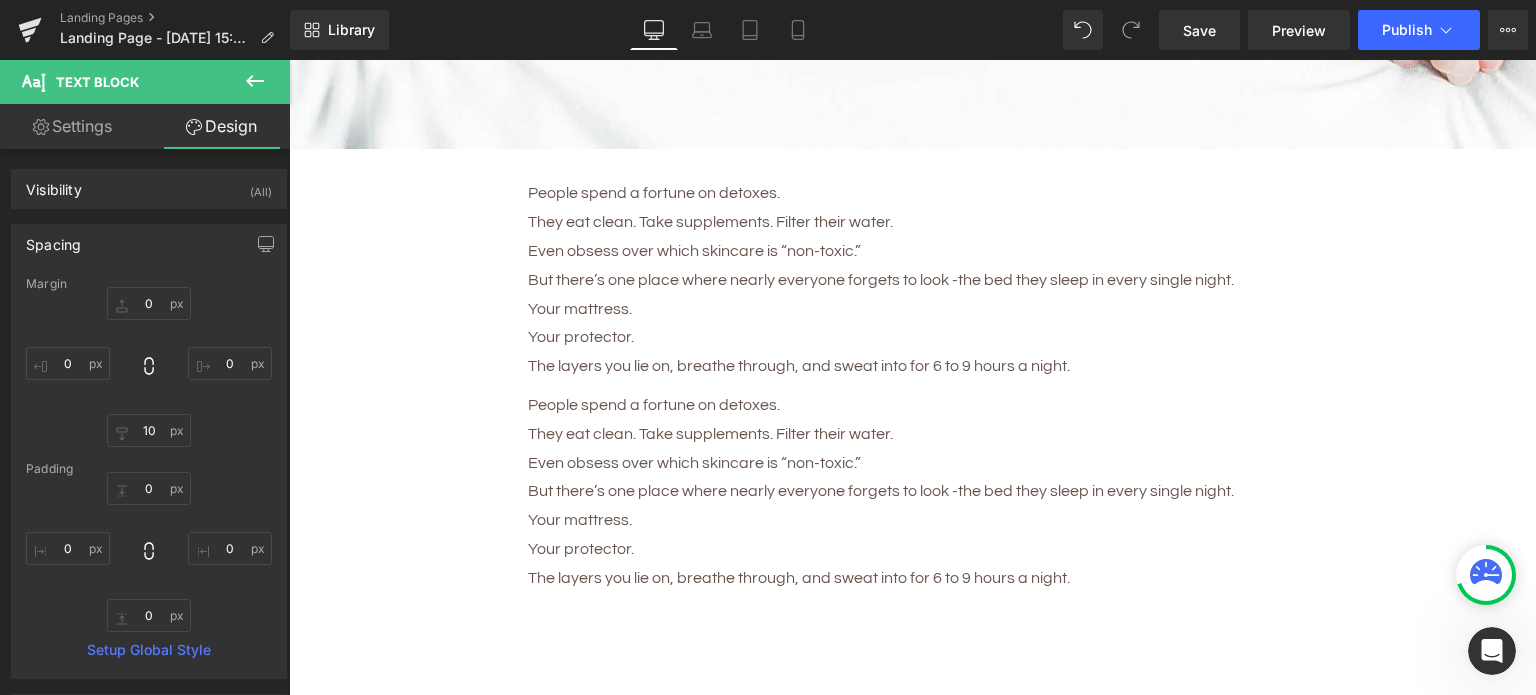 click on "But there’s one place where nearly everyone forgets to look -  the bed they sleep in every single night." at bounding box center [913, 491] 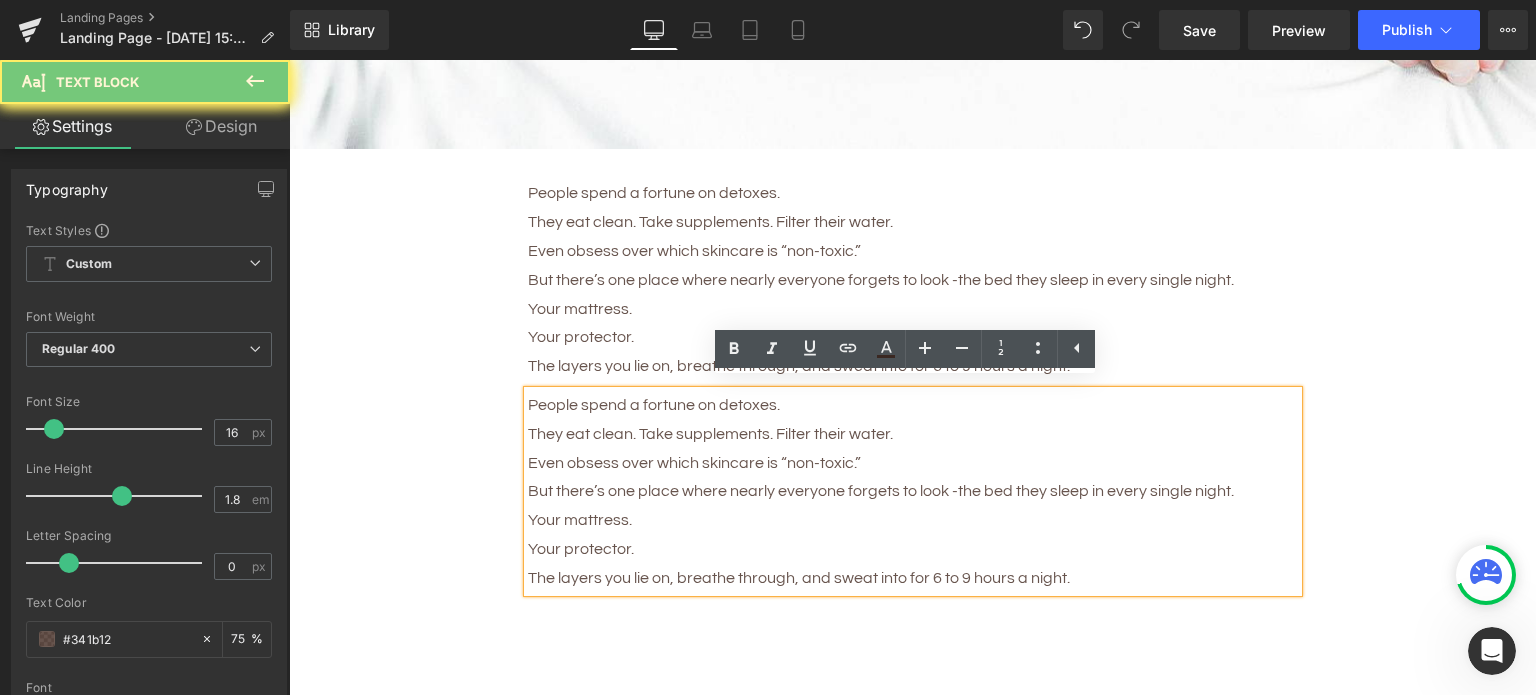 click on "But there’s one place where nearly everyone forgets to look -  the bed they sleep in every single night." at bounding box center [913, 491] 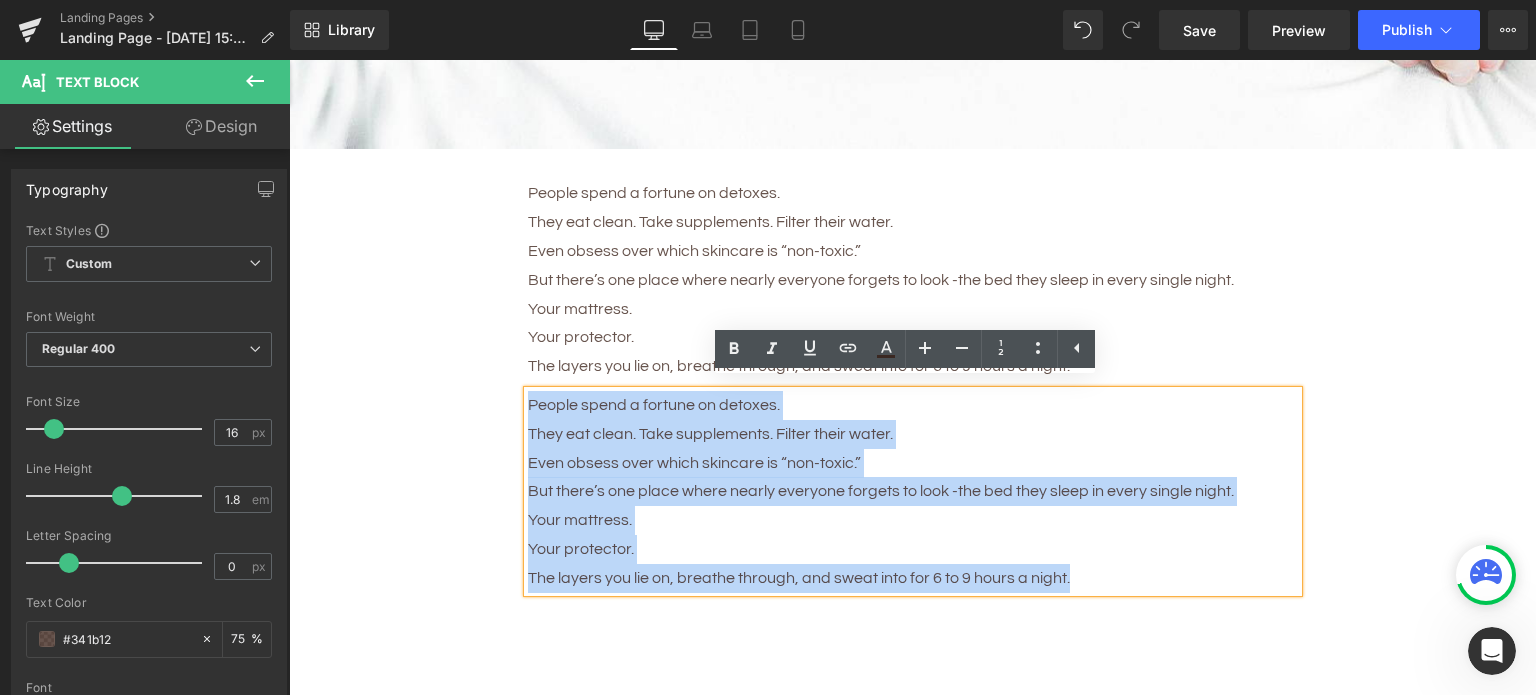 drag, startPoint x: 520, startPoint y: 396, endPoint x: 1179, endPoint y: 579, distance: 683.93713 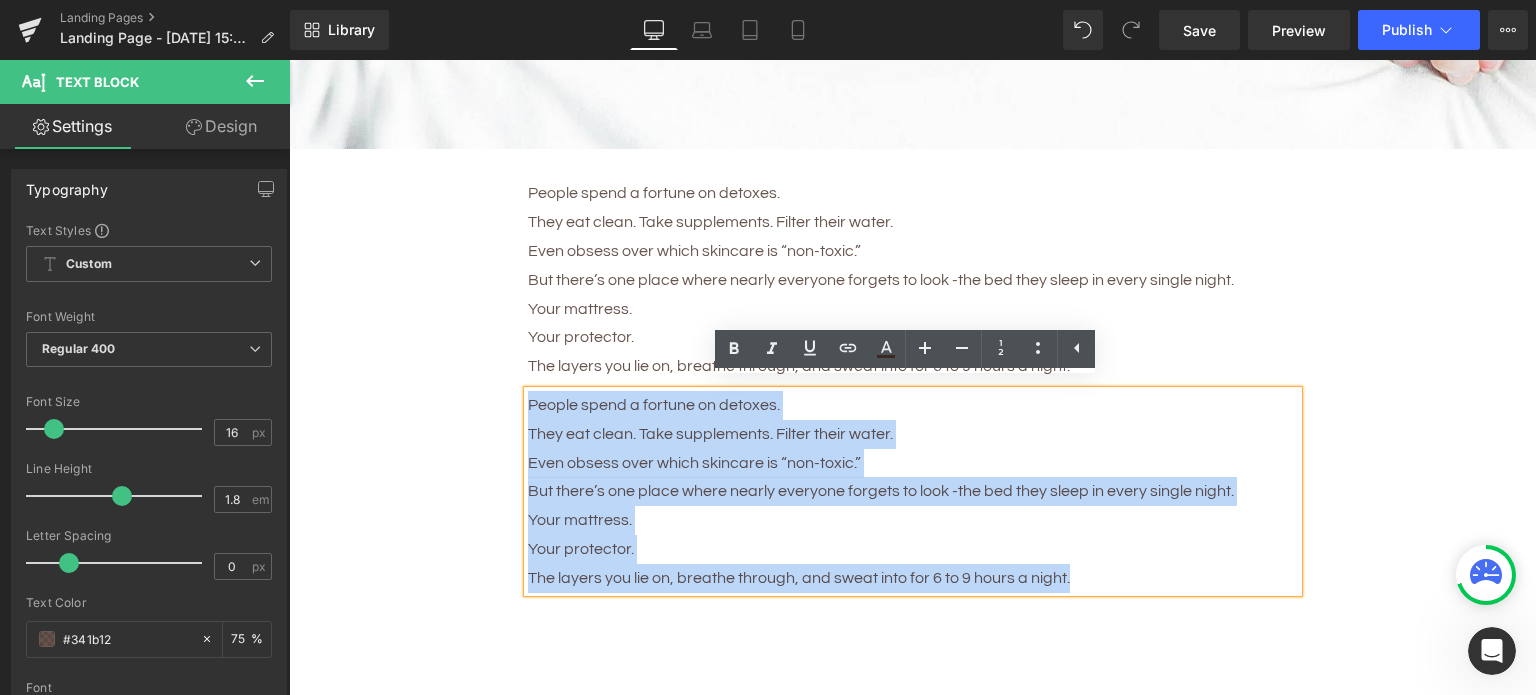 click on "People spend a fortune on detoxes. They eat clean. Take supplements. Filter their water. Even obsess over which skincare is “non-toxic.” But there’s one place where nearly everyone forgets to look -  the bed they sleep in every single night. Your mattress. Your protector. The layers you lie on, breathe through, and sweat into for 6 to 9 hours a night." at bounding box center [913, 492] 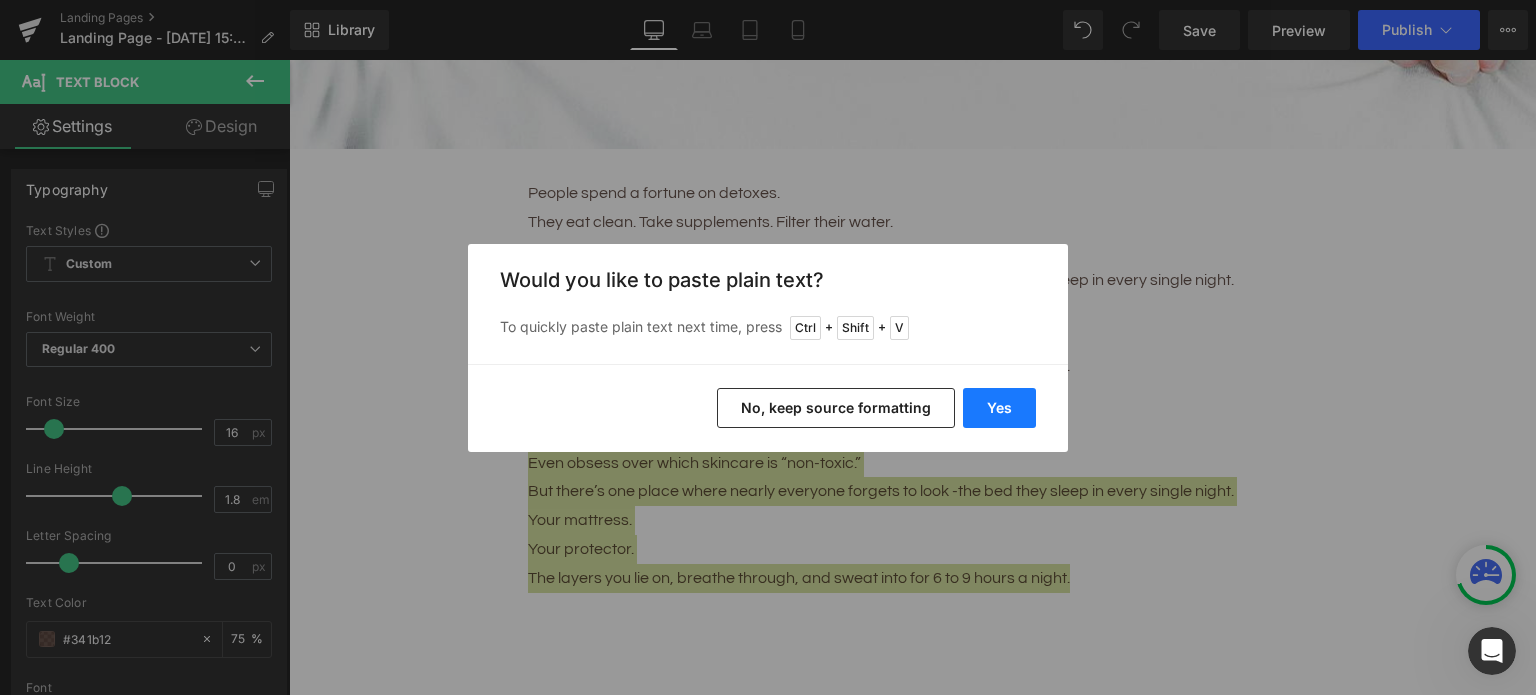 click on "Yes" at bounding box center (999, 408) 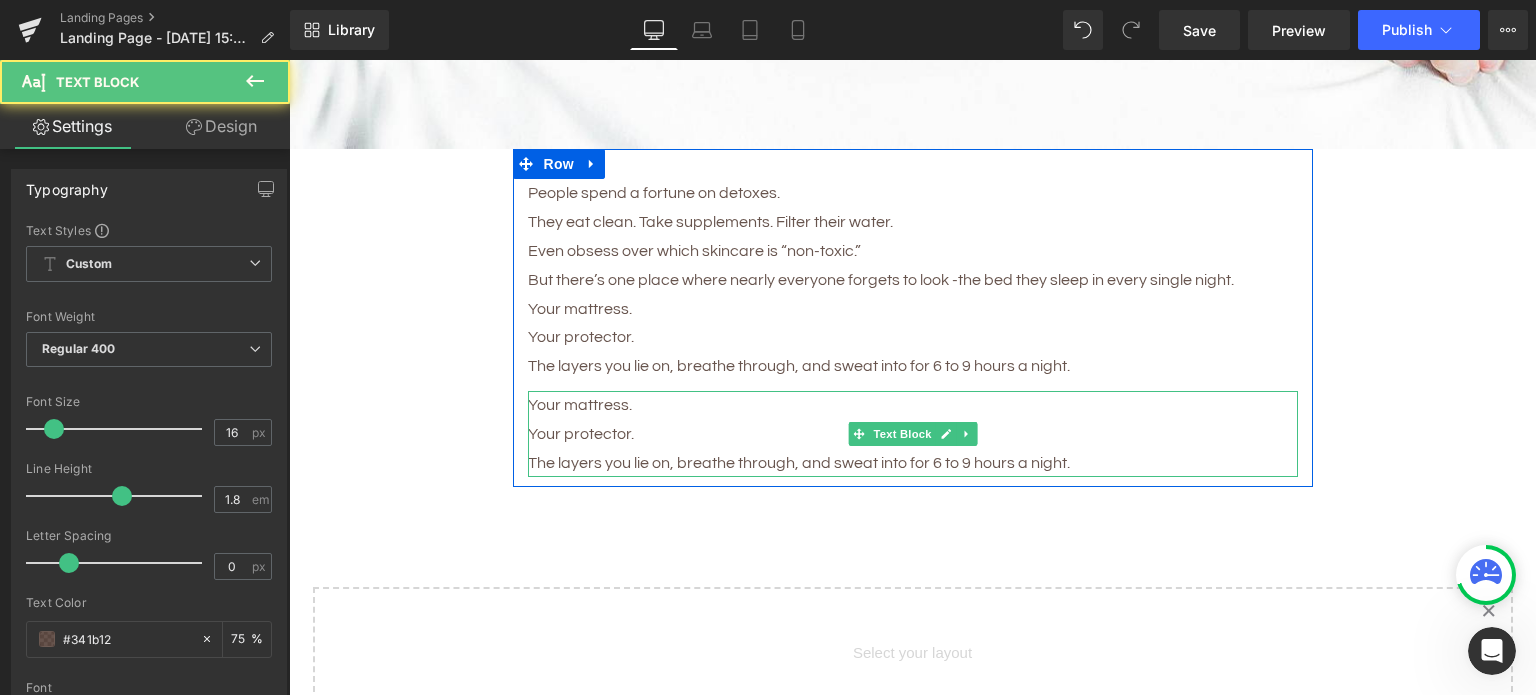 click on "Your mattress." at bounding box center [913, 405] 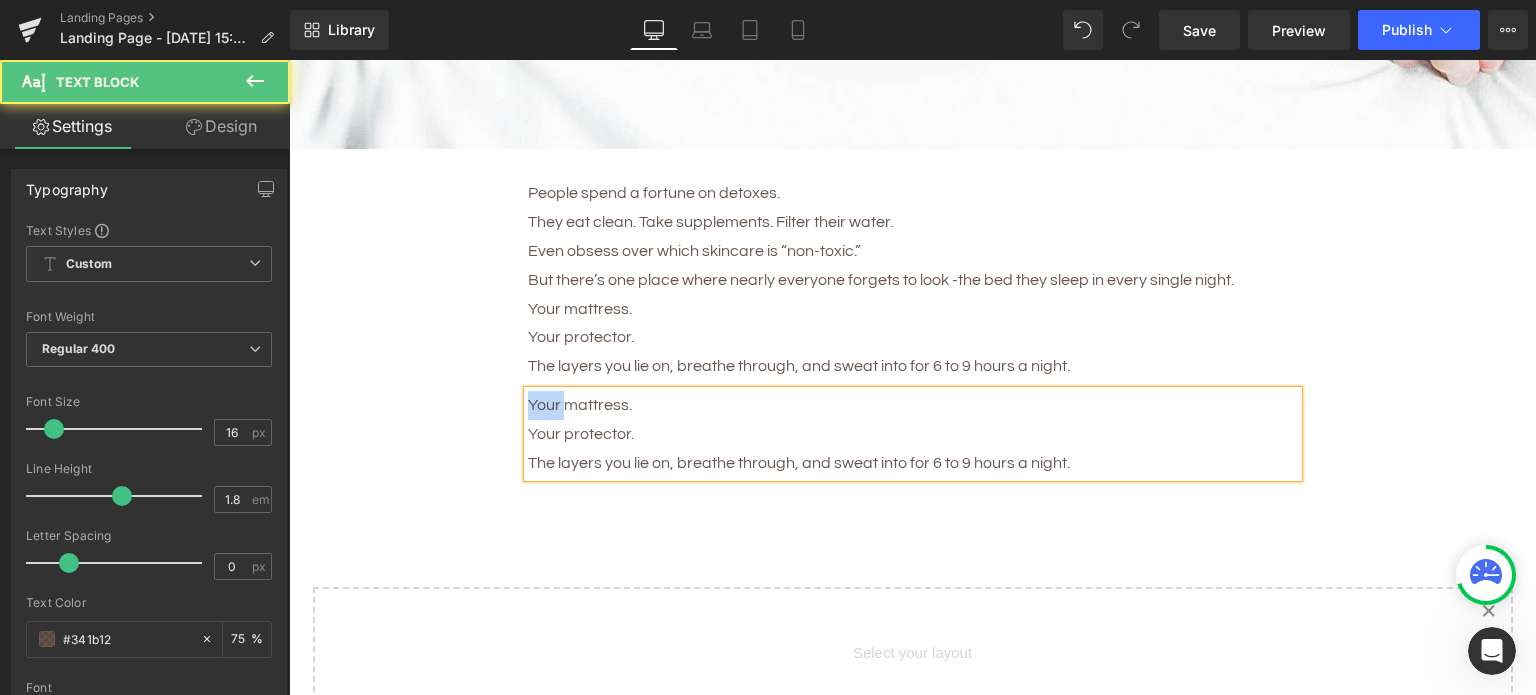 click on "Your mattress." at bounding box center (913, 405) 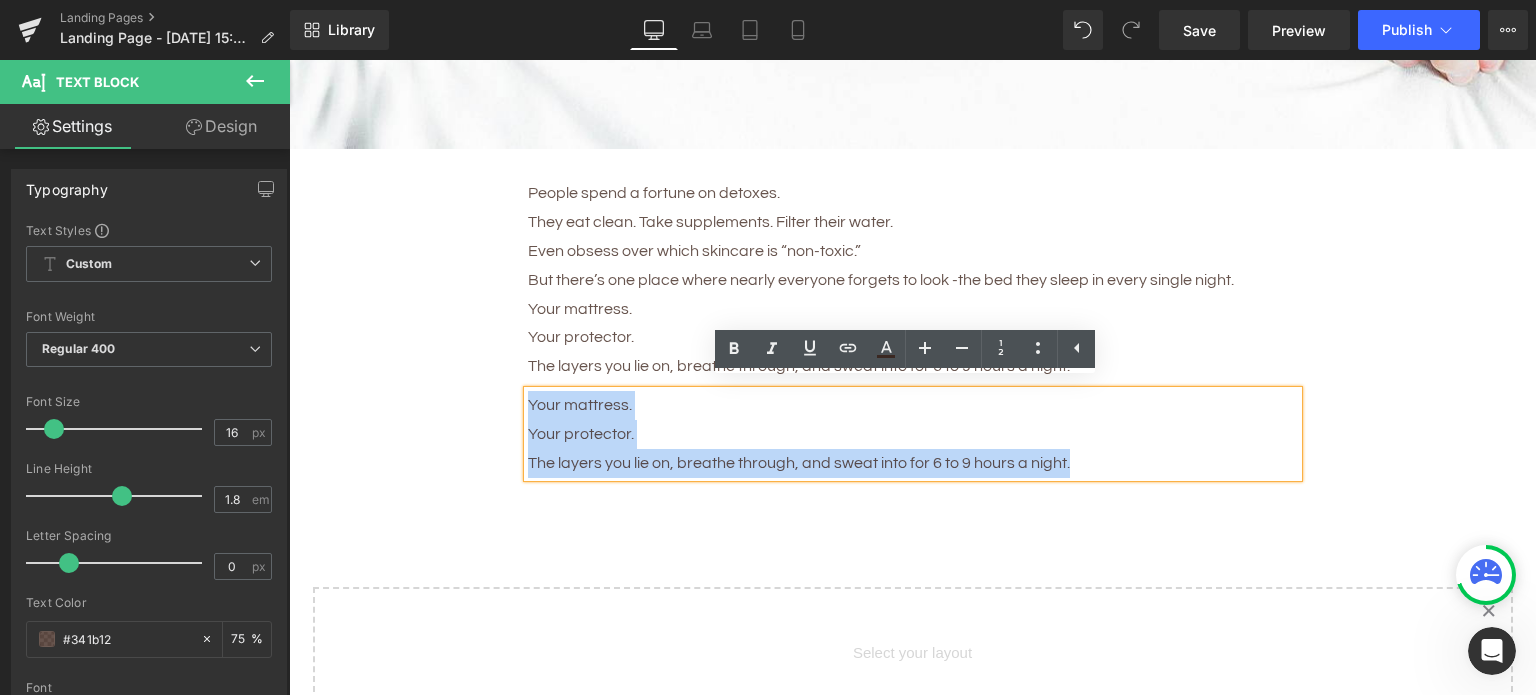 drag, startPoint x: 536, startPoint y: 398, endPoint x: 1019, endPoint y: 451, distance: 485.89917 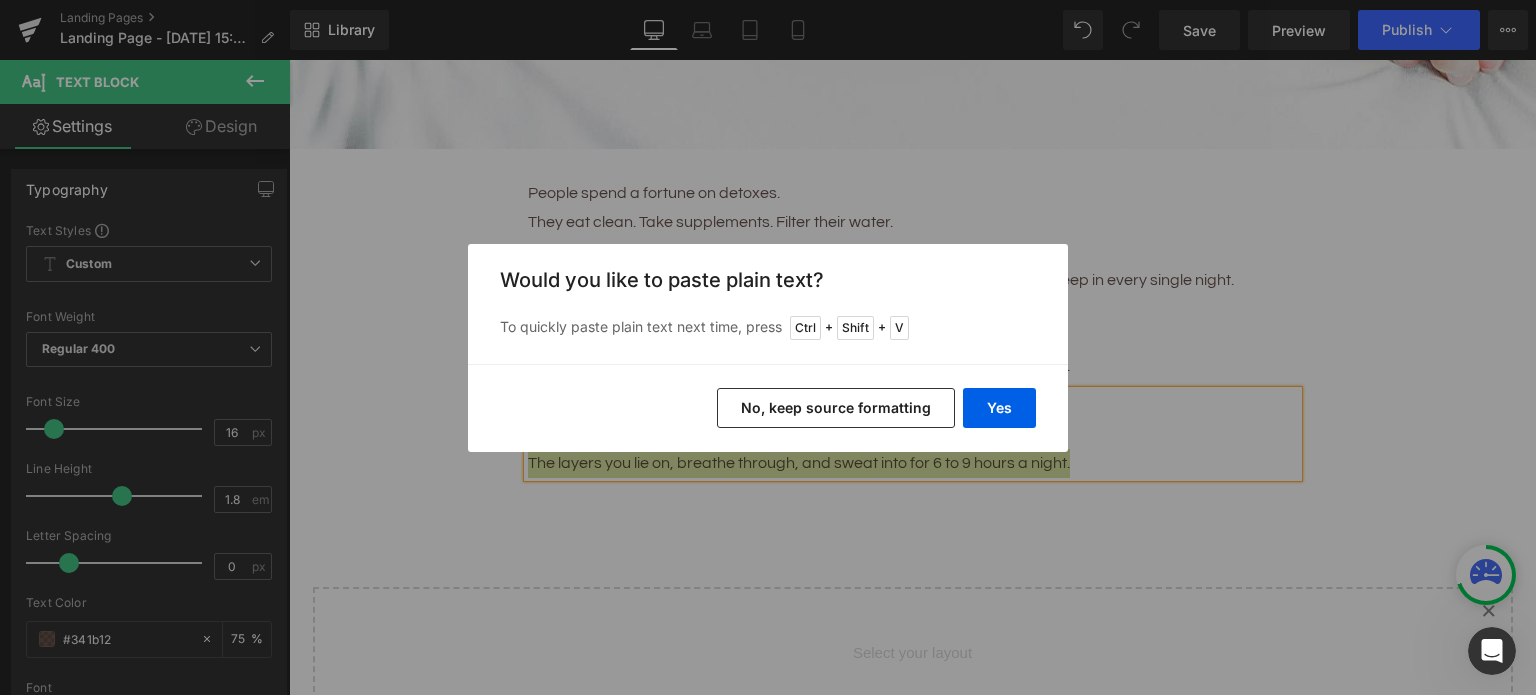 click on "No, keep source formatting" at bounding box center [836, 408] 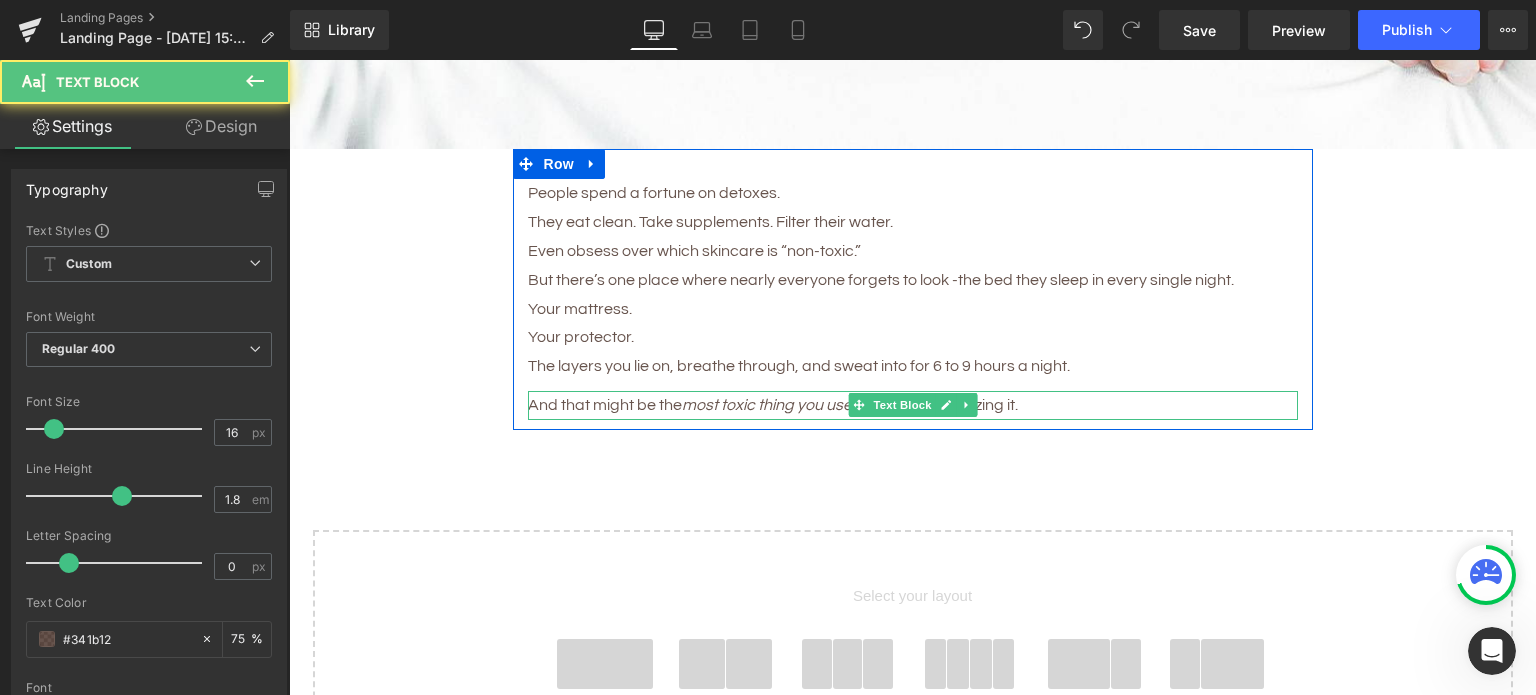 click on "And that might be the  most toxic thing you use daily  without realizing it." at bounding box center [913, 405] 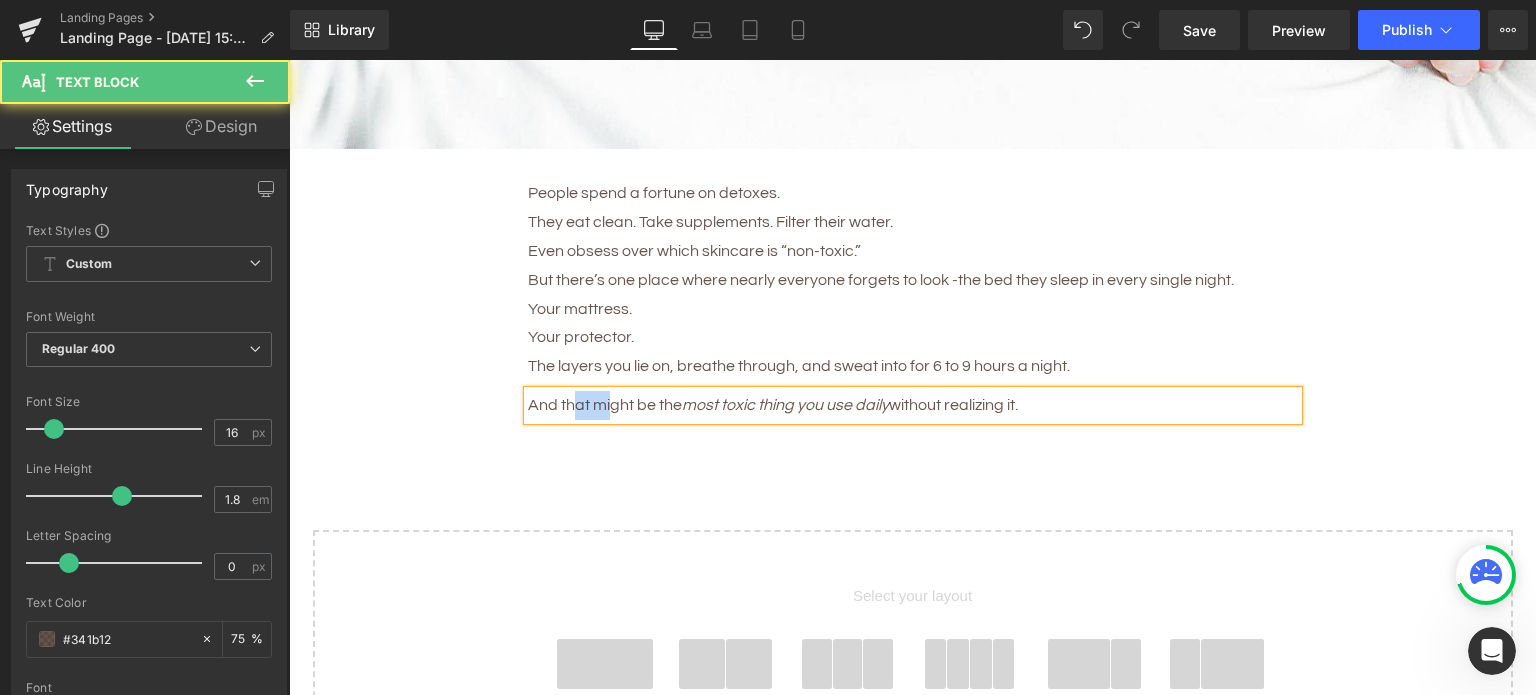 click on "And that might be the  most toxic thing you use daily  without realizing it." at bounding box center [913, 405] 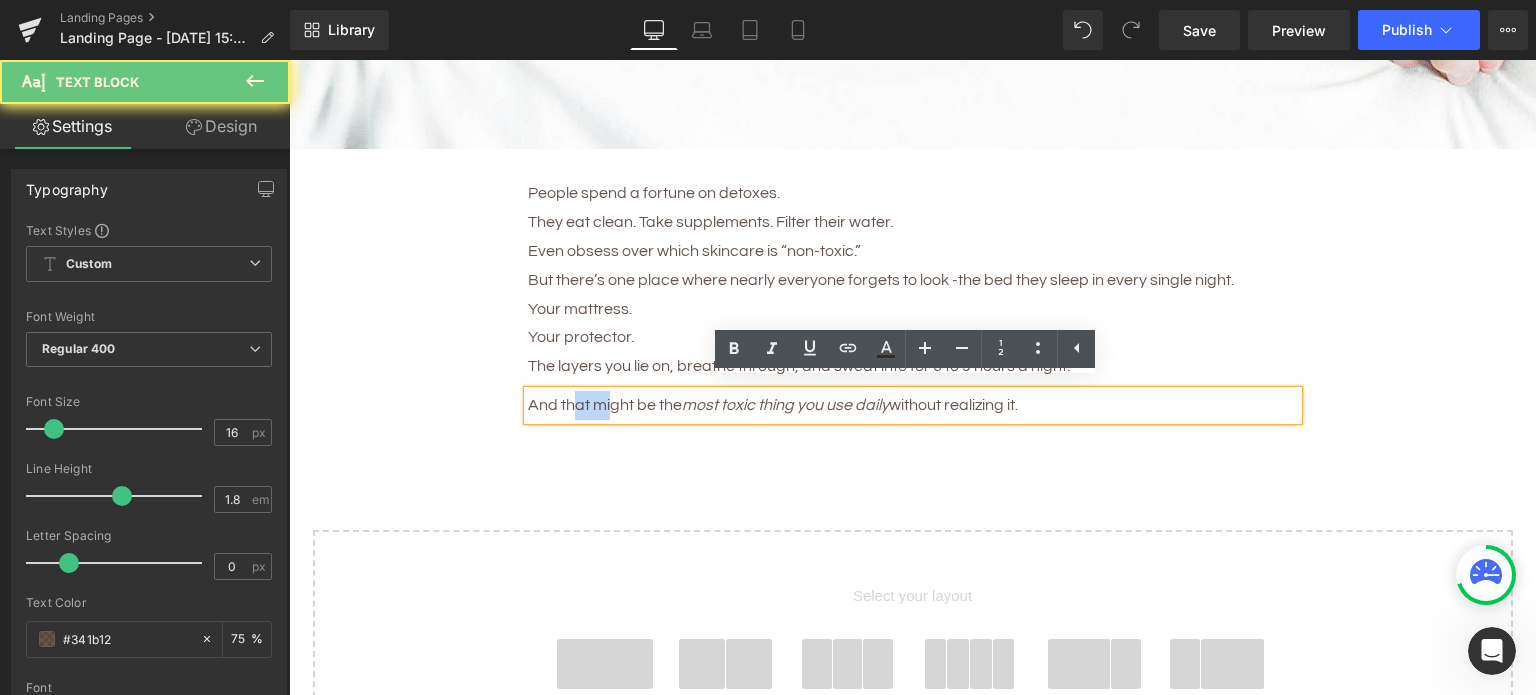 click on "And that might be the  most toxic thing you use daily  without realizing it." at bounding box center (913, 405) 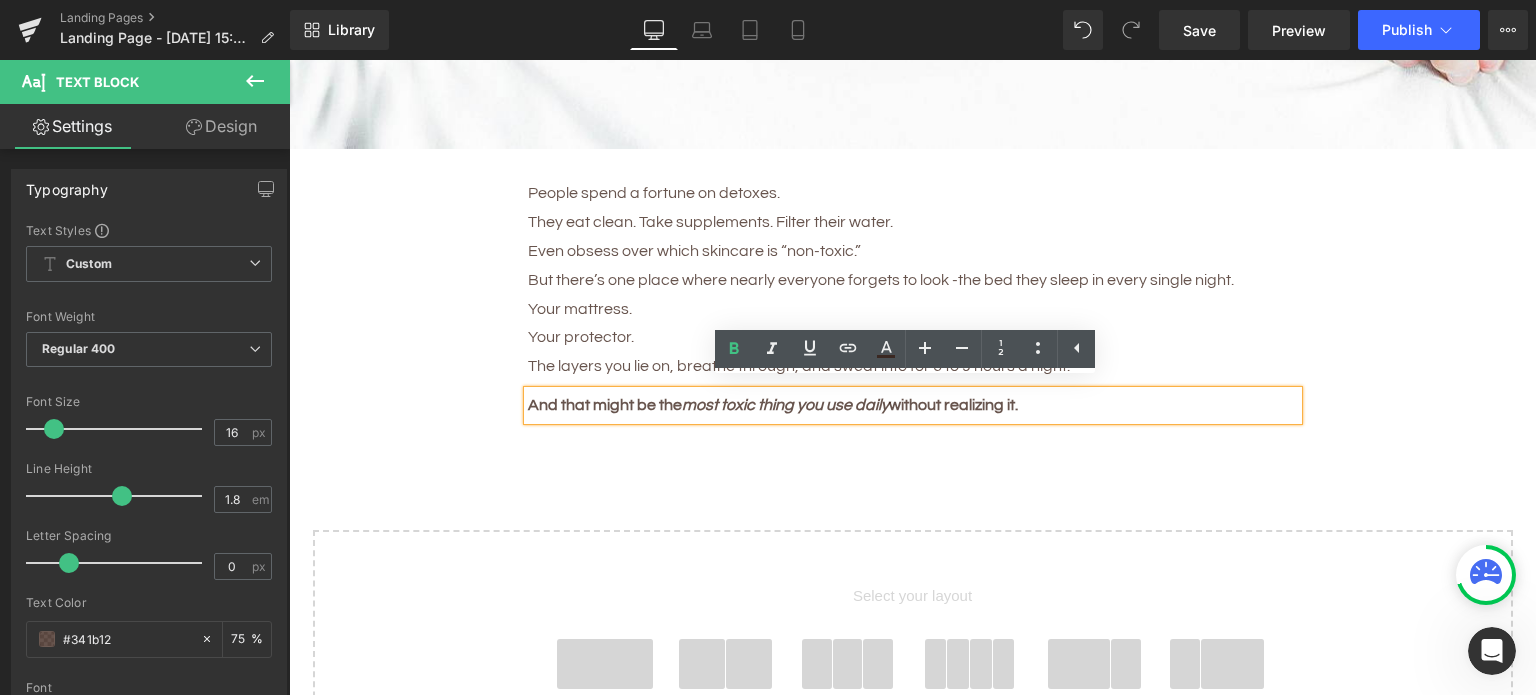 click on "5 Shocking Reasons You Should Never Sleep Without an Organic Cotton Mattress Protector
Heading
Most people have no idea how toxic their bed really is. Here’s why that’s a big problem — and how to fix it fast.
Heading
Image
People spend a fortune on detoxes. They eat clean. Take supplements. Filter their water. Even obsess over which skincare is “non-toxic.” But there’s one place where nearly everyone forgets to look -  the bed they sleep in every single night. Your mattress. Your protector. The layers you lie on, breathe through, and sweat into for 6 to 9 hours a night.
Text Block           And that might be the  most toxic thing you use daily  without realizing it.   Text Block
Row
Select your layout" at bounding box center (912, 149) 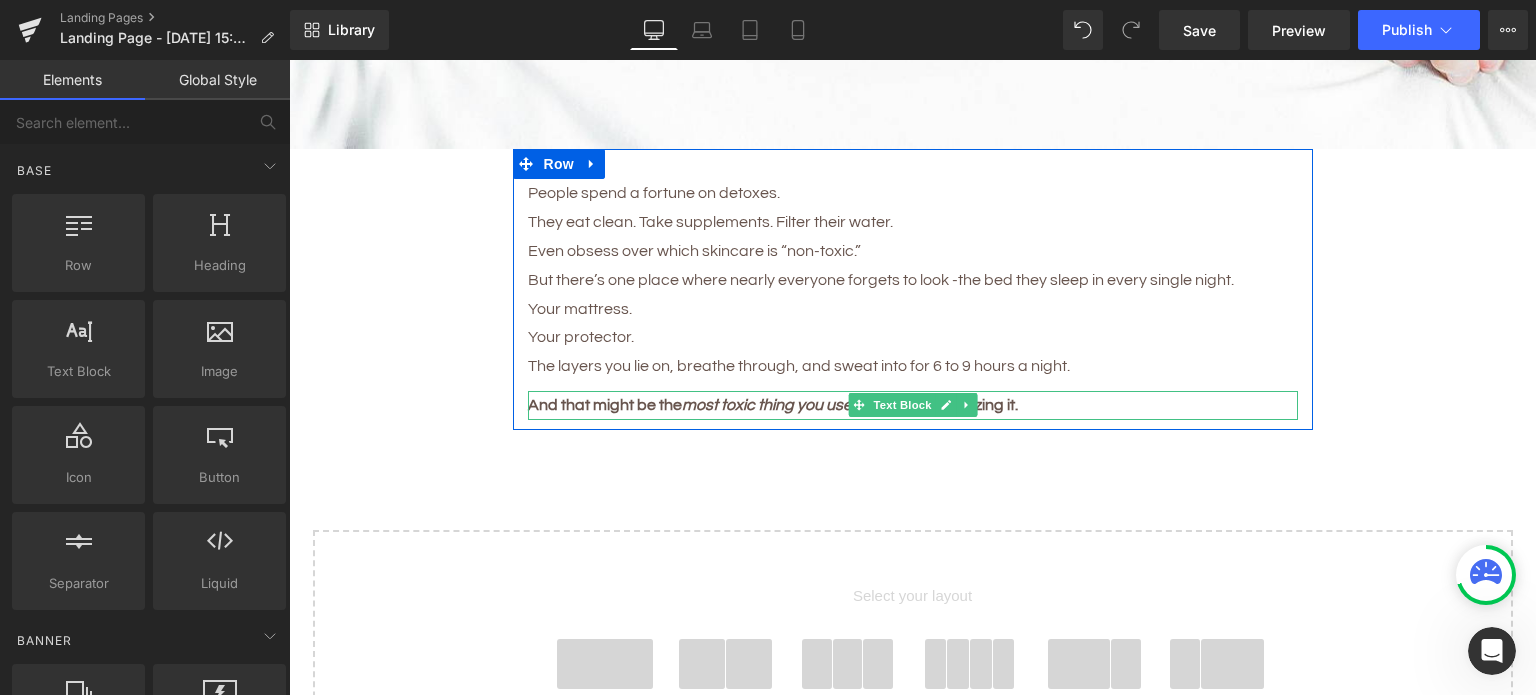 click on "And that might be the  most toxic thing you use daily  without realizing it." at bounding box center [773, 405] 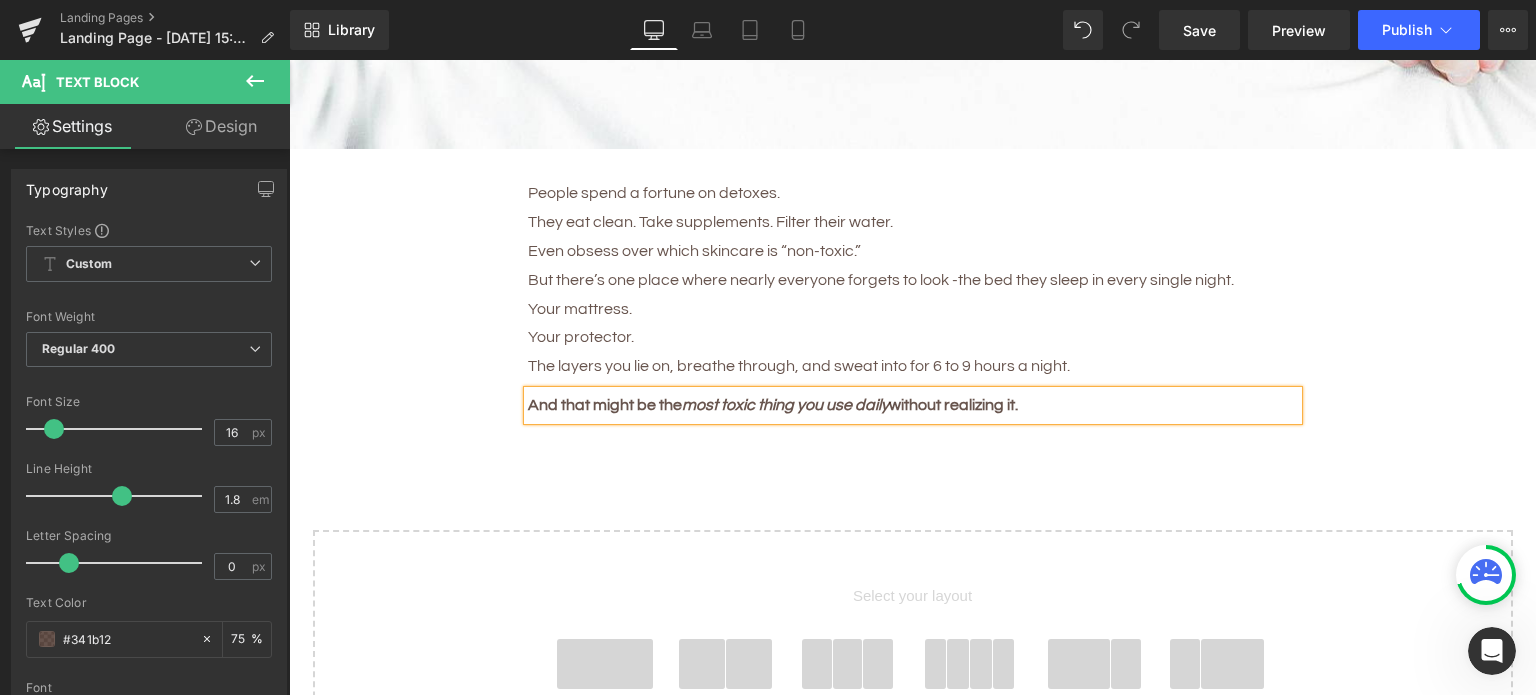 click on "5 Shocking Reasons You Should Never Sleep Without an Organic Cotton Mattress Protector
Heading
Most people have no idea how toxic their bed really is. Here’s why that’s a big problem — and how to fix it fast.
Heading
Image
People spend a fortune on detoxes. They eat clean. Take supplements. Filter their water. Even obsess over which skincare is “non-toxic.” But there’s one place where nearly everyone forgets to look -  the bed they sleep in every single night. Your mattress. Your protector. The layers you lie on, breathe through, and sweat into for 6 to 9 hours a night.
Text Block          And that might be the  most toxic thing you use daily  without realizing it.   Text Block
Row
Select your layout" at bounding box center (912, 149) 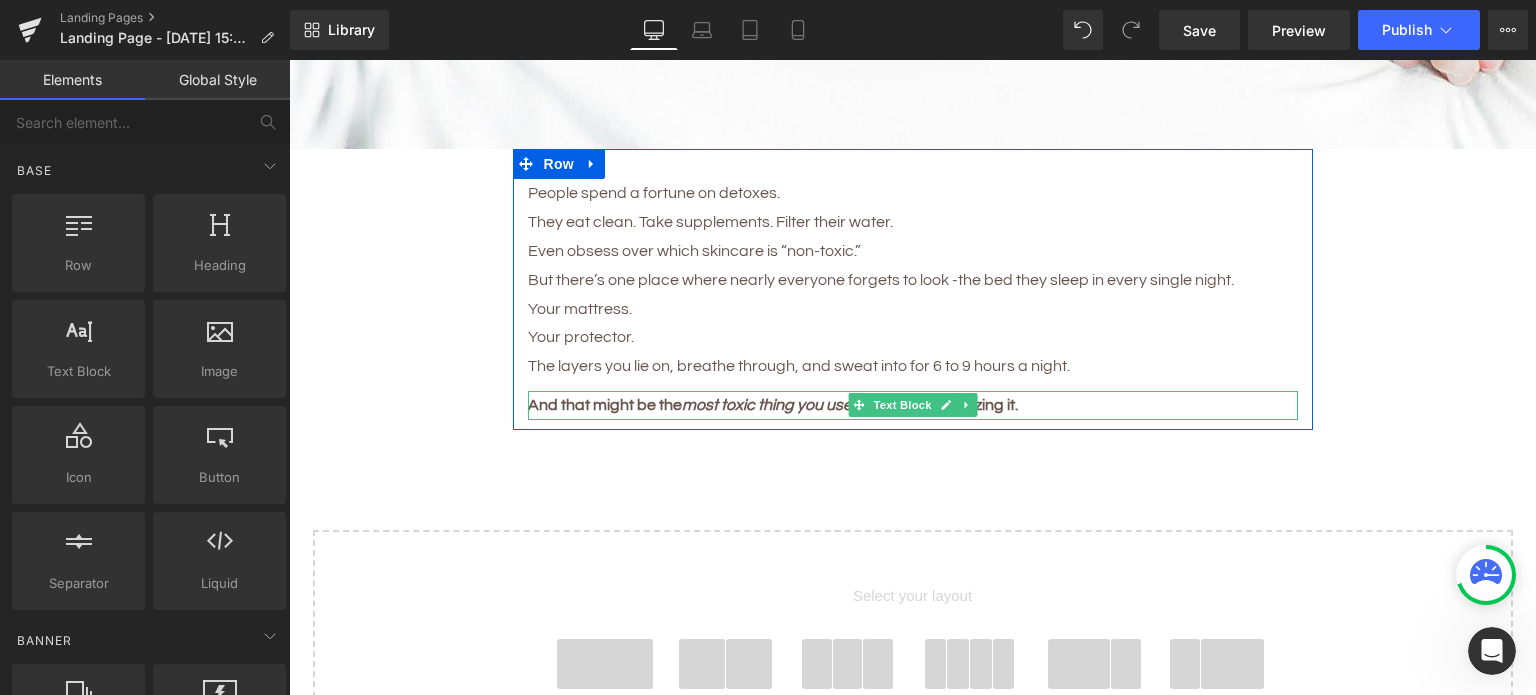 click on "most toxic thing you use daily" at bounding box center (785, 405) 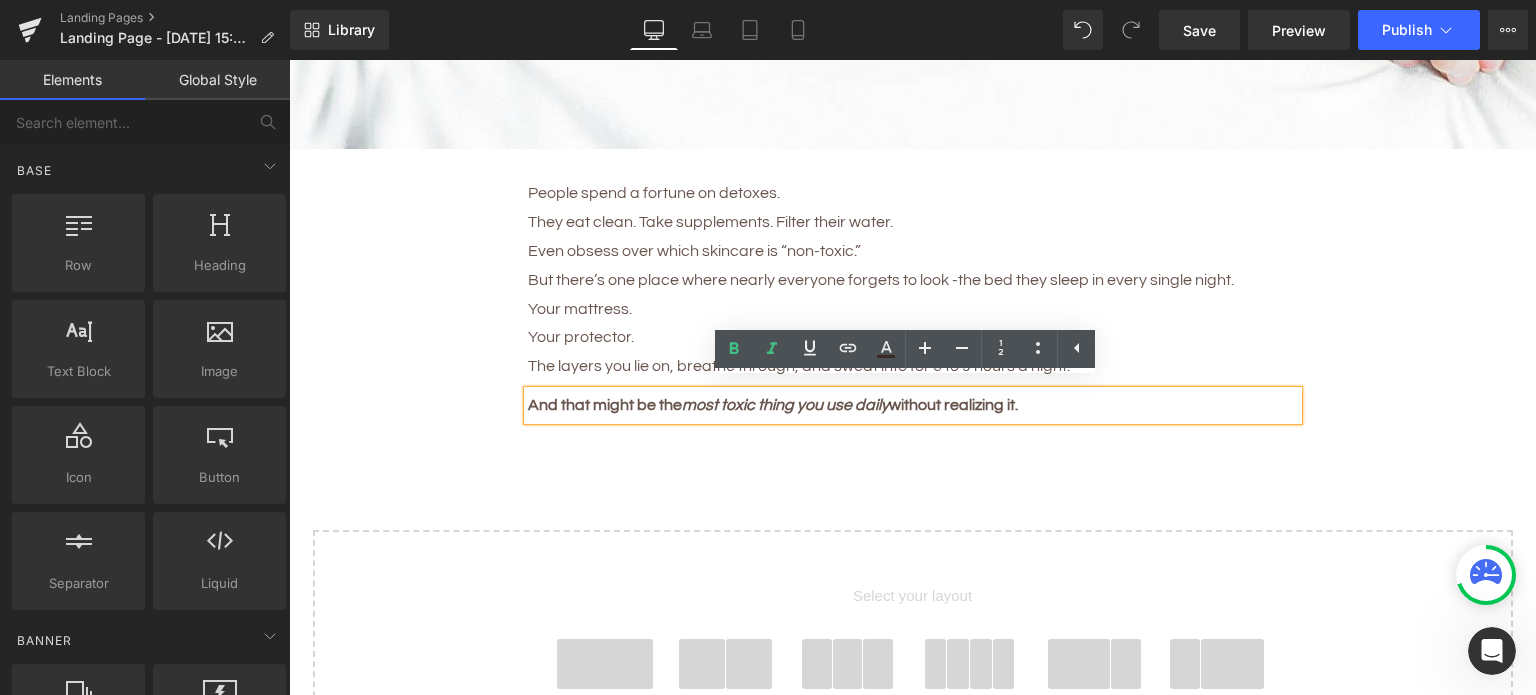 click on "5 Shocking Reasons You Should Never Sleep Without an Organic Cotton Mattress Protector
Heading
Most people have no idea how toxic their bed really is. Here’s why that’s a big problem — and how to fix it fast.
Heading
Image
People spend a fortune on detoxes. They eat clean. Take supplements. Filter their water. Even obsess over which skincare is “non-toxic.” But there’s one place where nearly everyone forgets to look -  the bed they sleep in every single night. Your mattress. Your protector. The layers you lie on, breathe through, and sweat into for 6 to 9 hours a night.
Text Block          And that might be the  most toxic thing you use daily  without realizing it.   Text Block
Row
Select your layout" at bounding box center [912, 149] 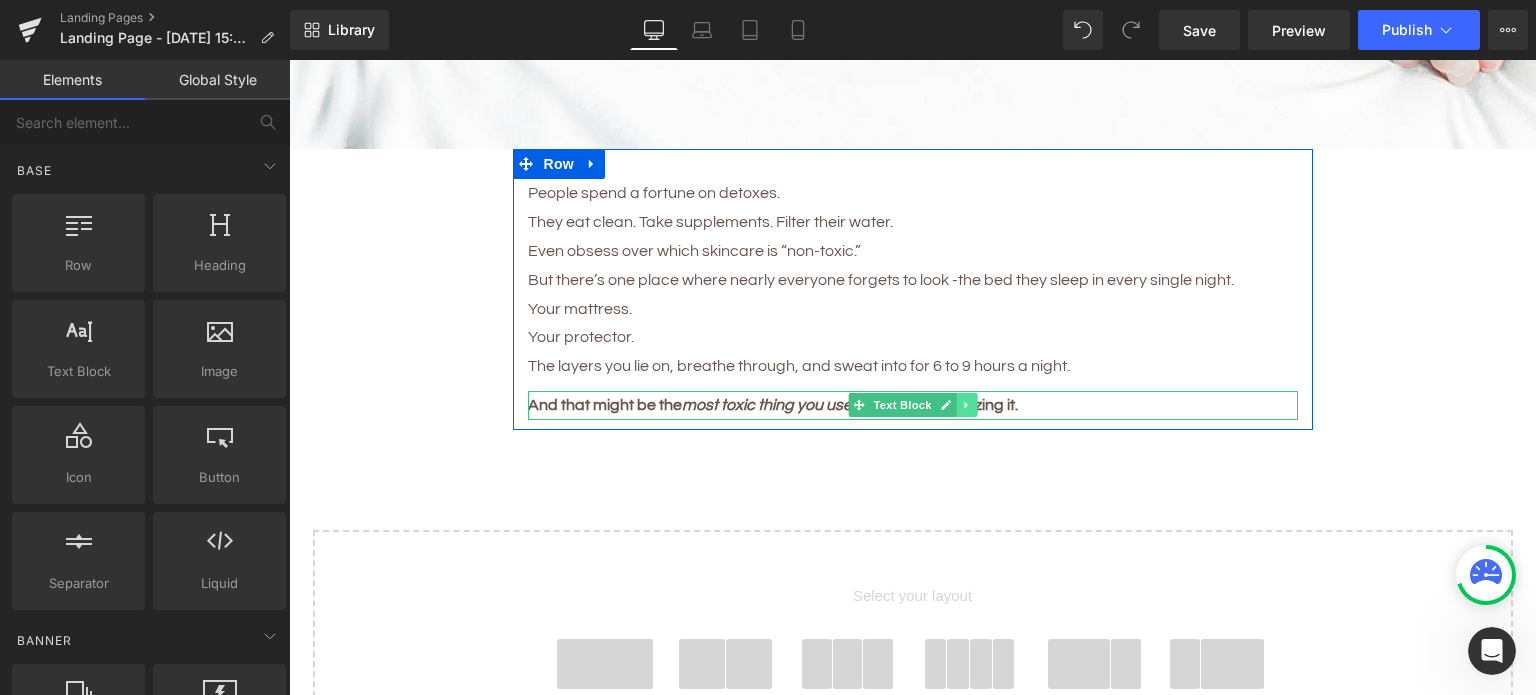 click 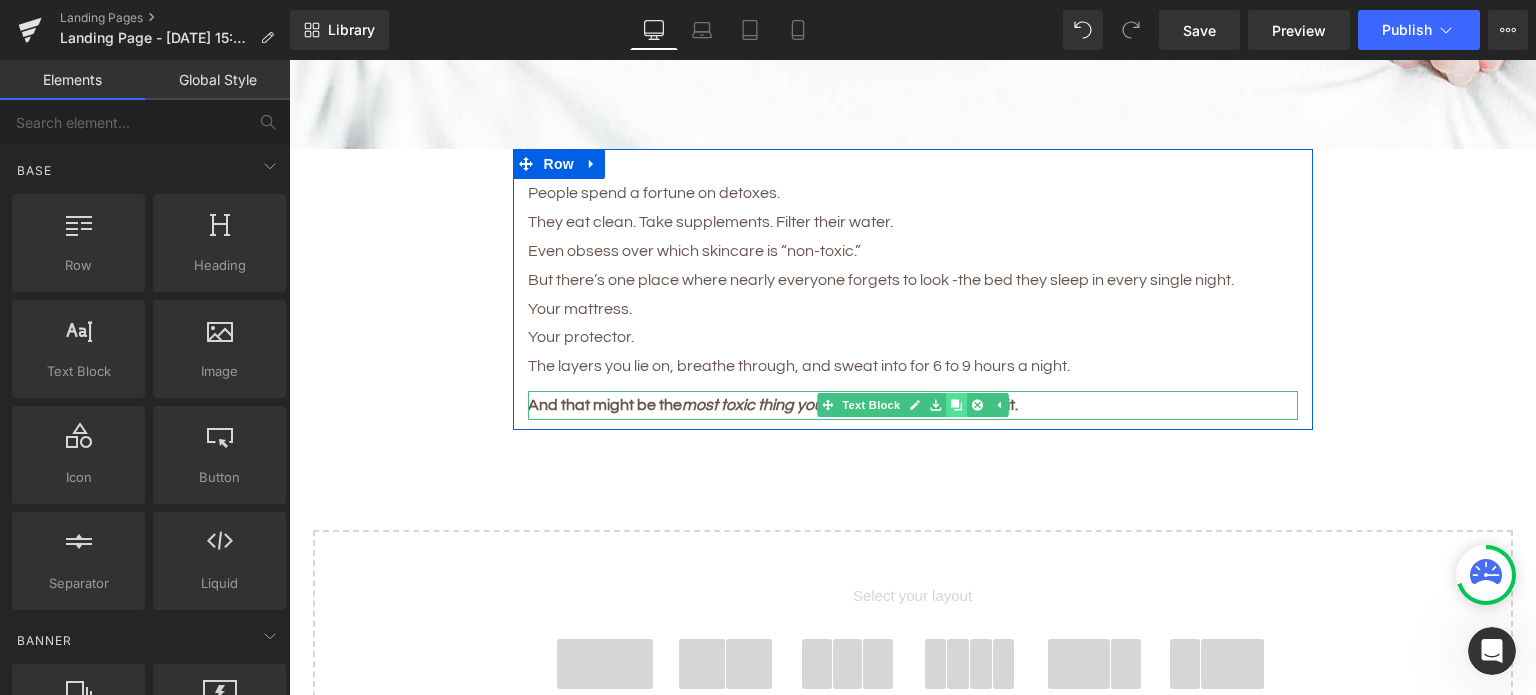 click 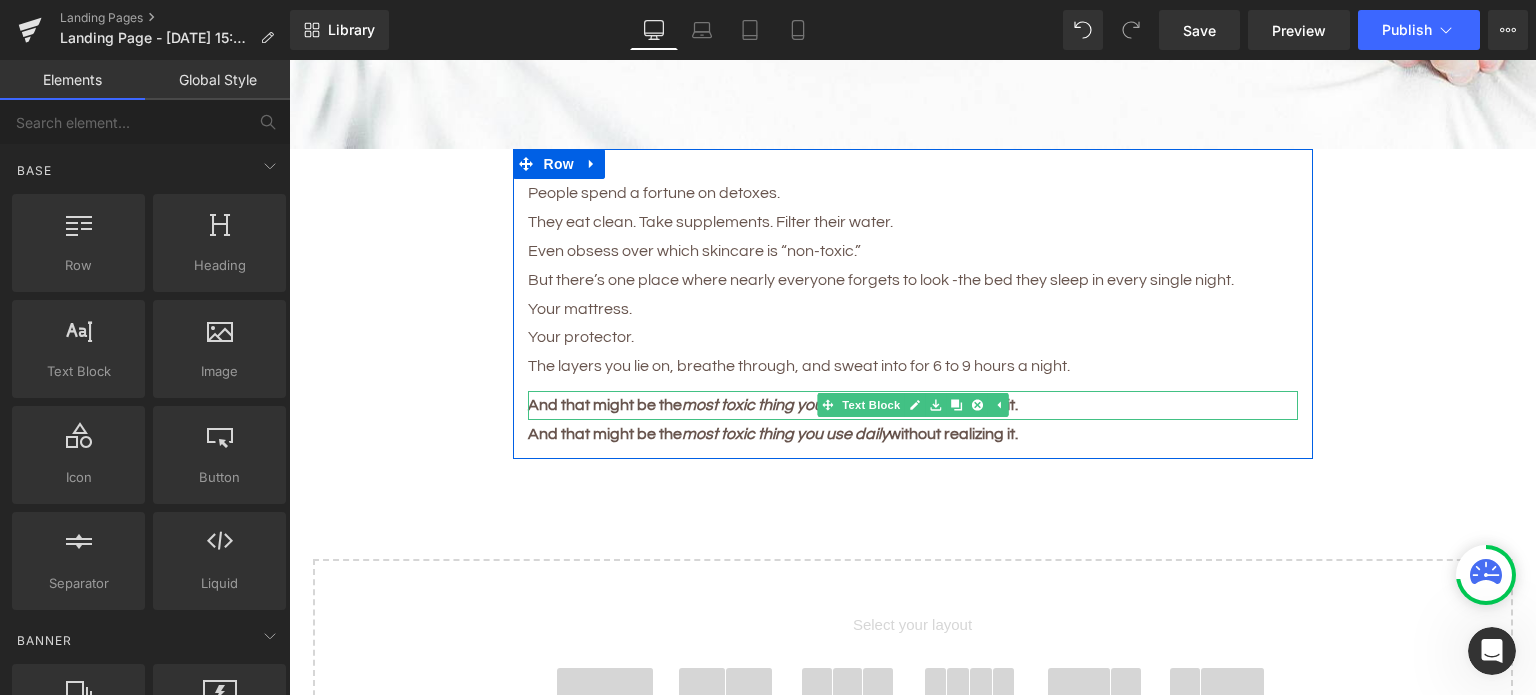 click on "And that might be the  most toxic thing you use daily  without realizing it." at bounding box center [773, 405] 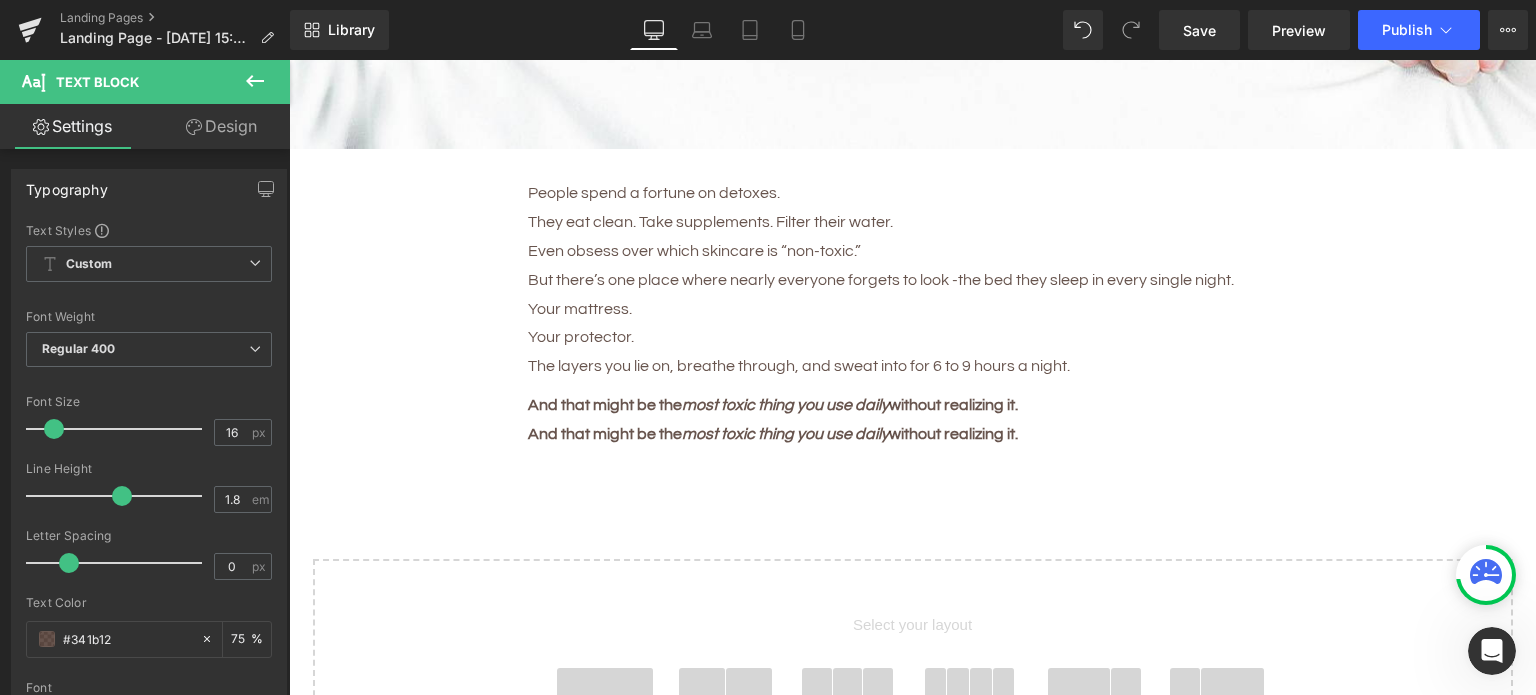click on "Design" at bounding box center (221, 126) 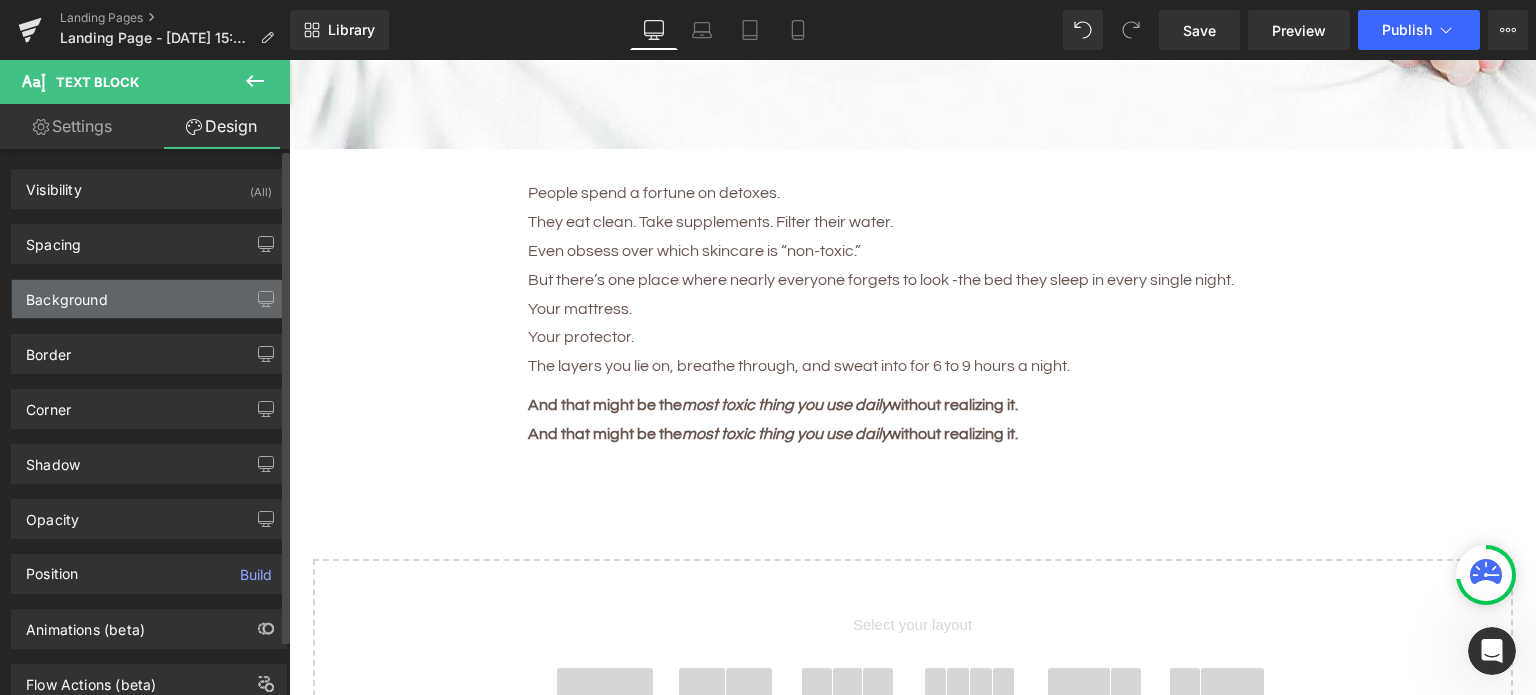 type on "0" 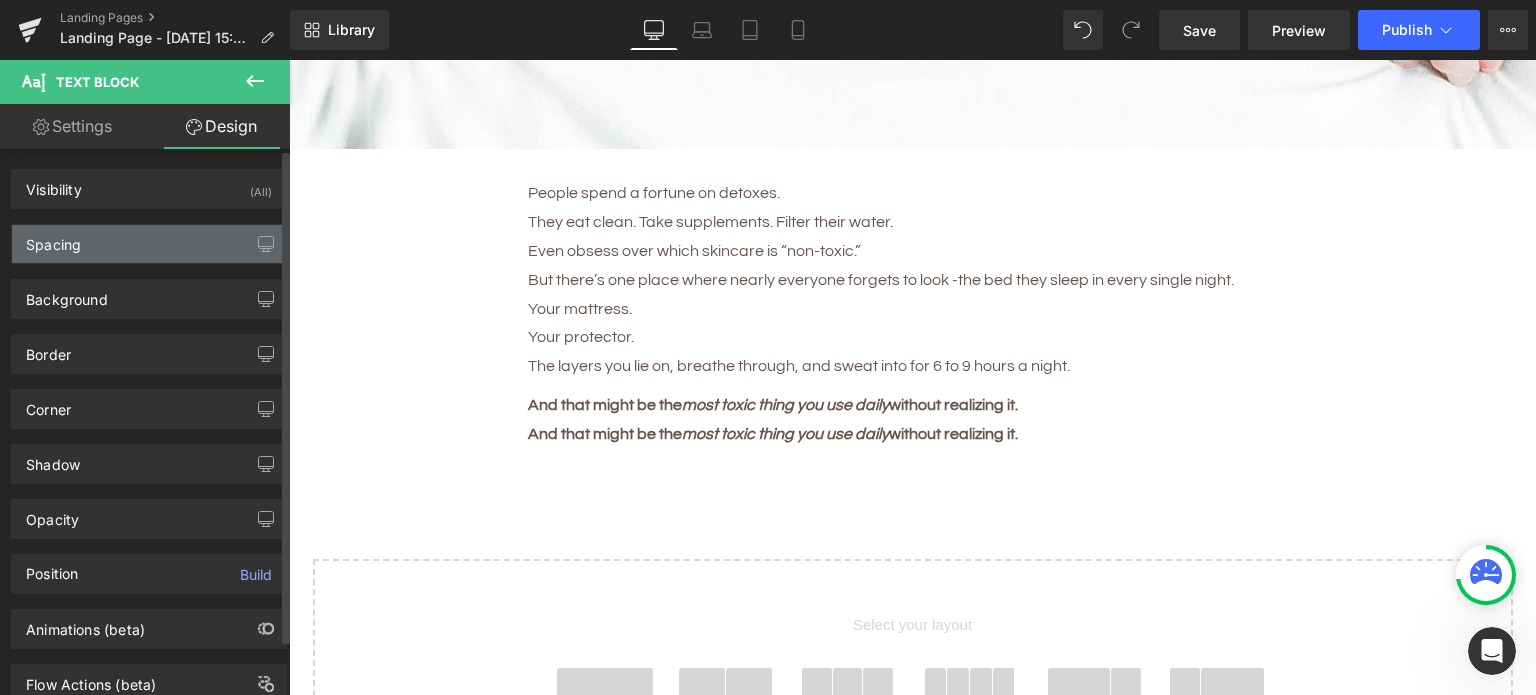 click on "Spacing" at bounding box center [149, 244] 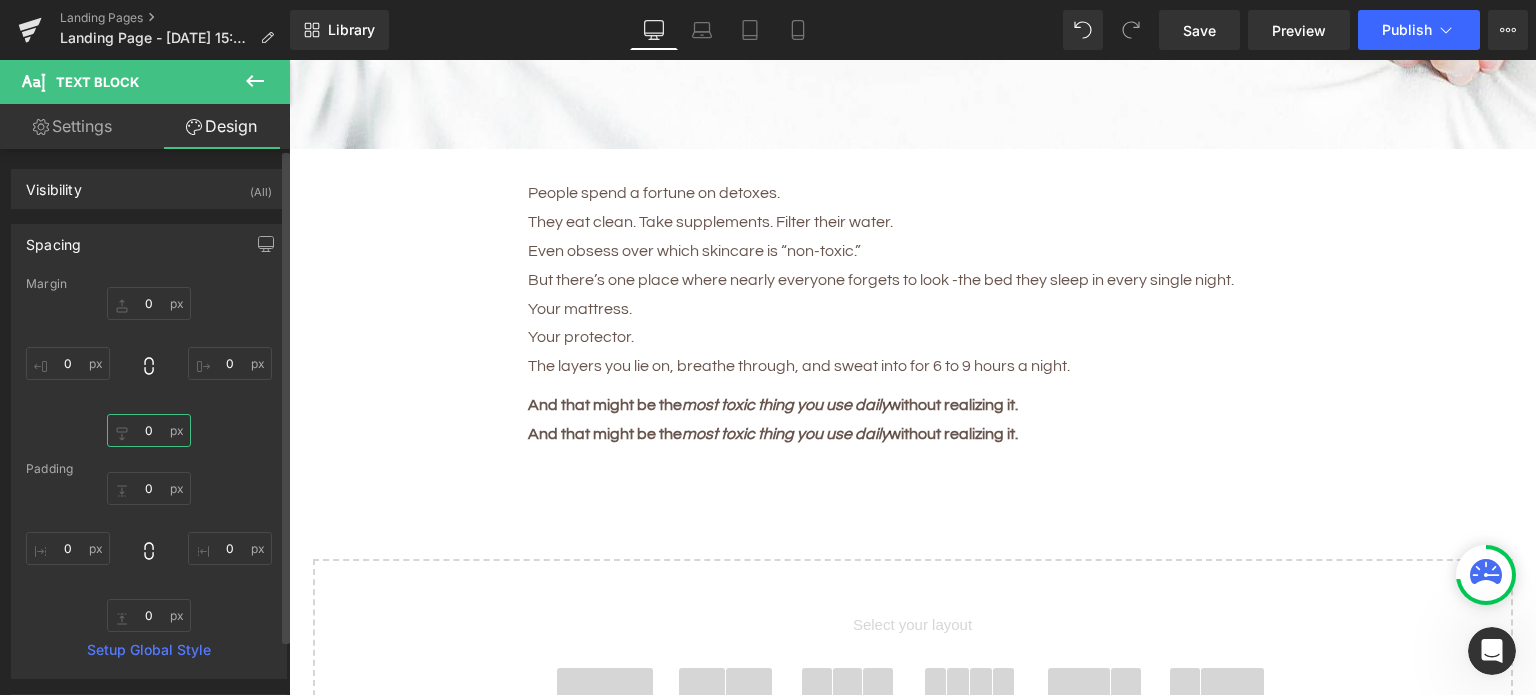 click on "0" at bounding box center [149, 430] 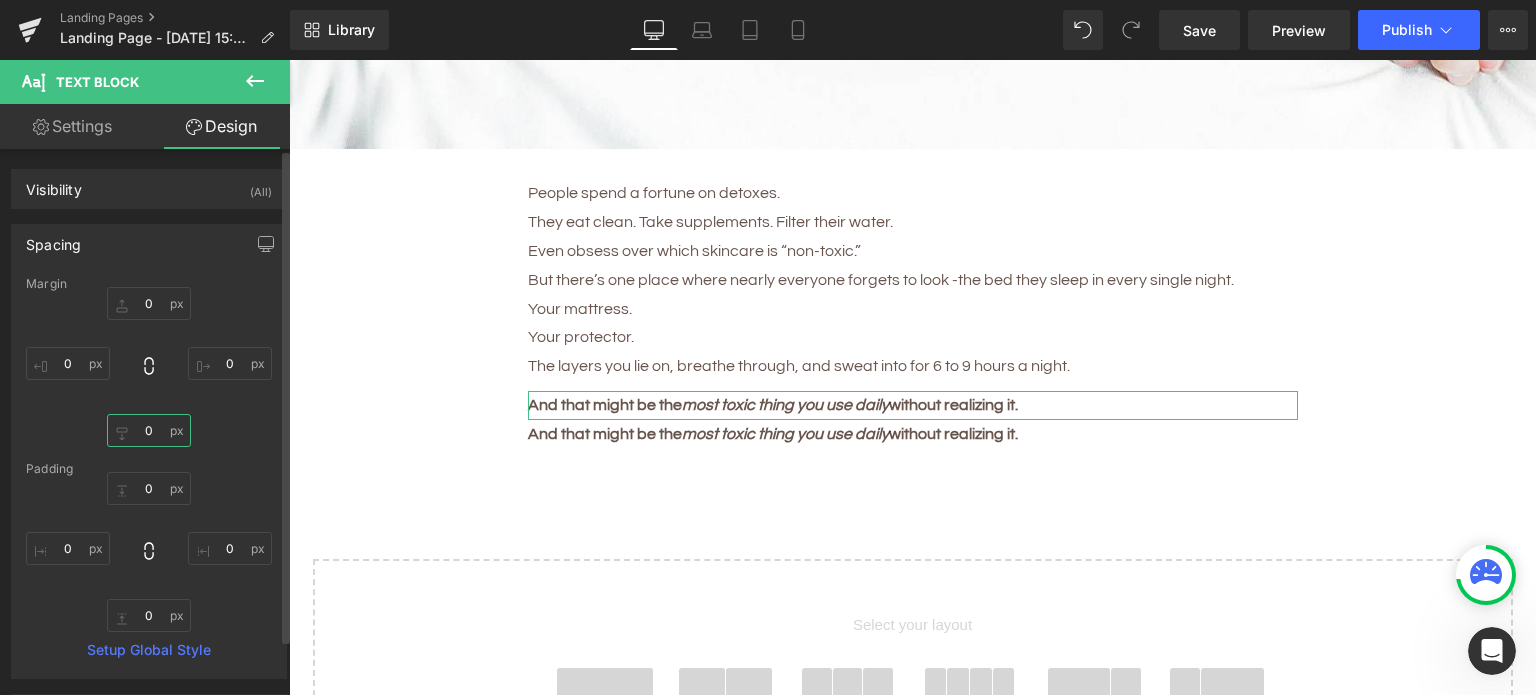 click on "0" at bounding box center (149, 430) 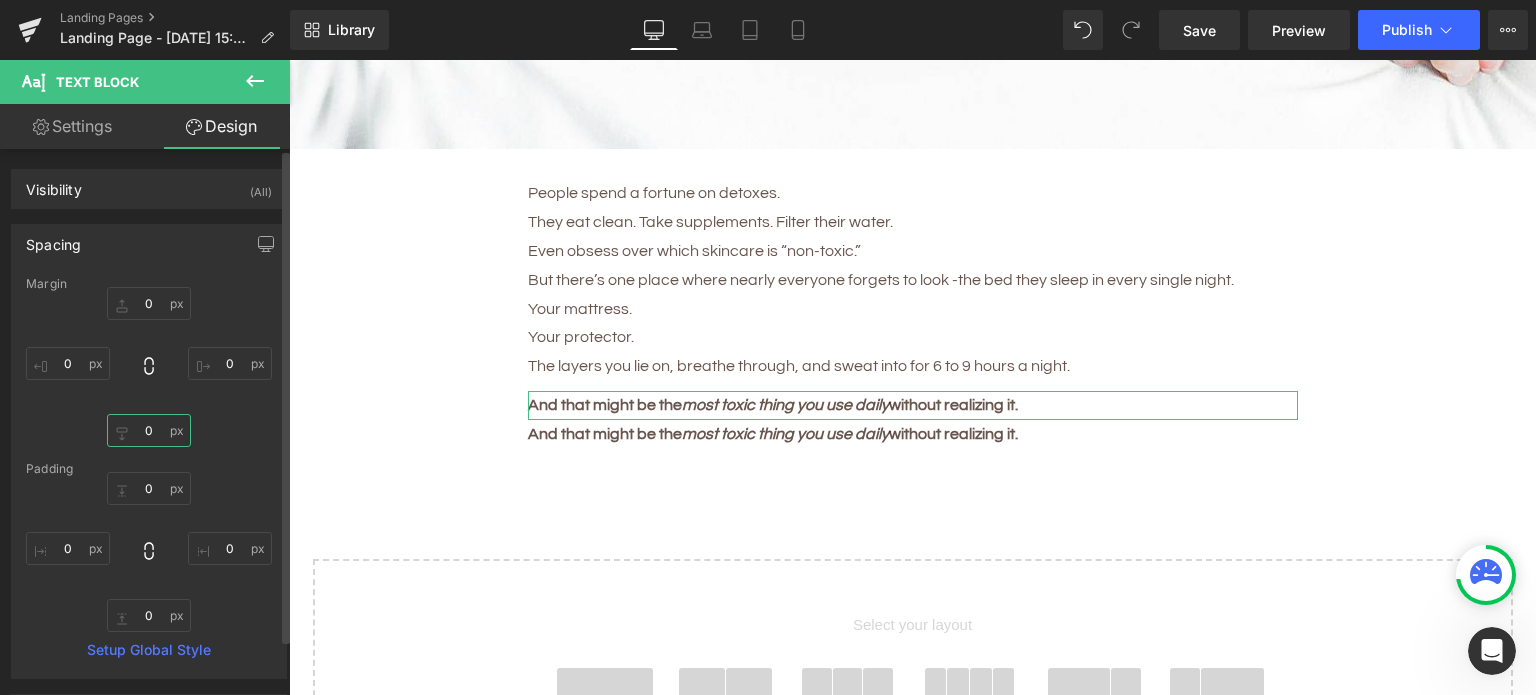 click on "0" at bounding box center (149, 430) 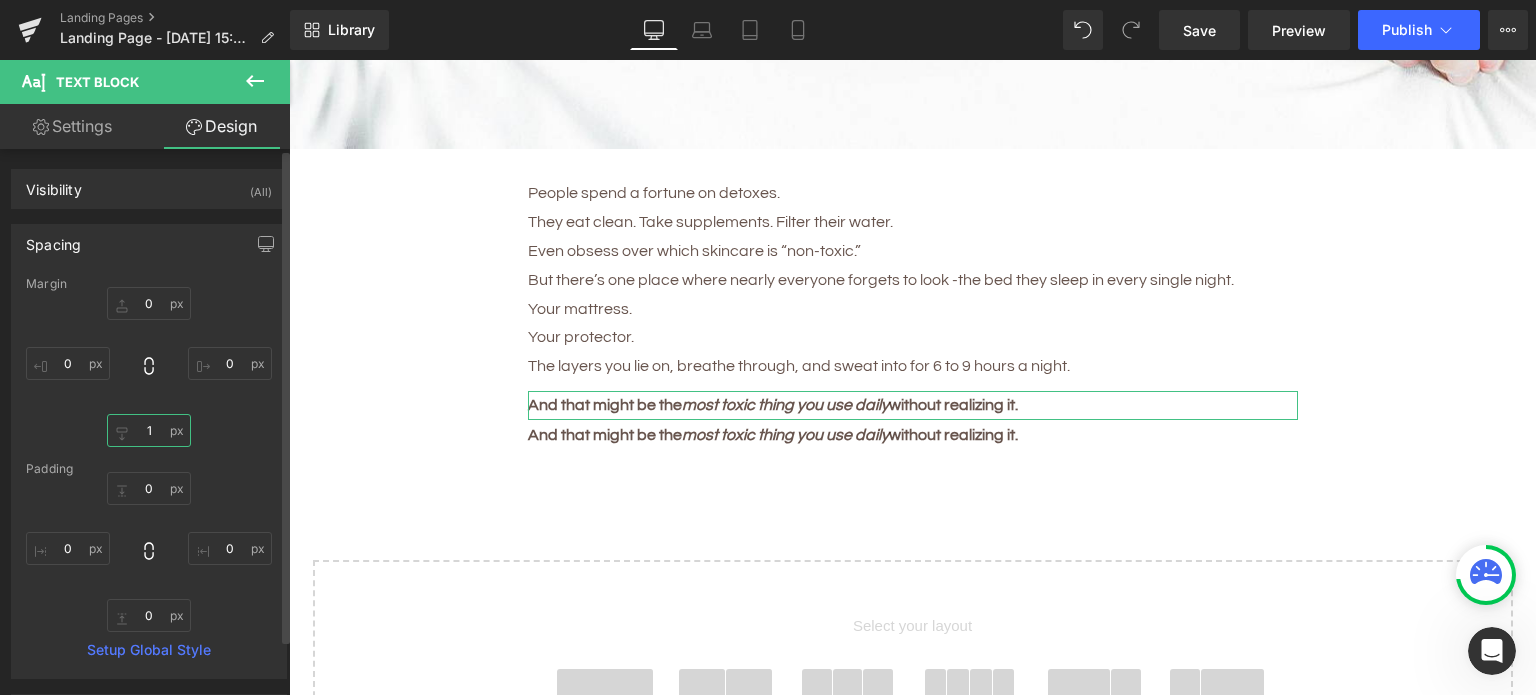 type on "10" 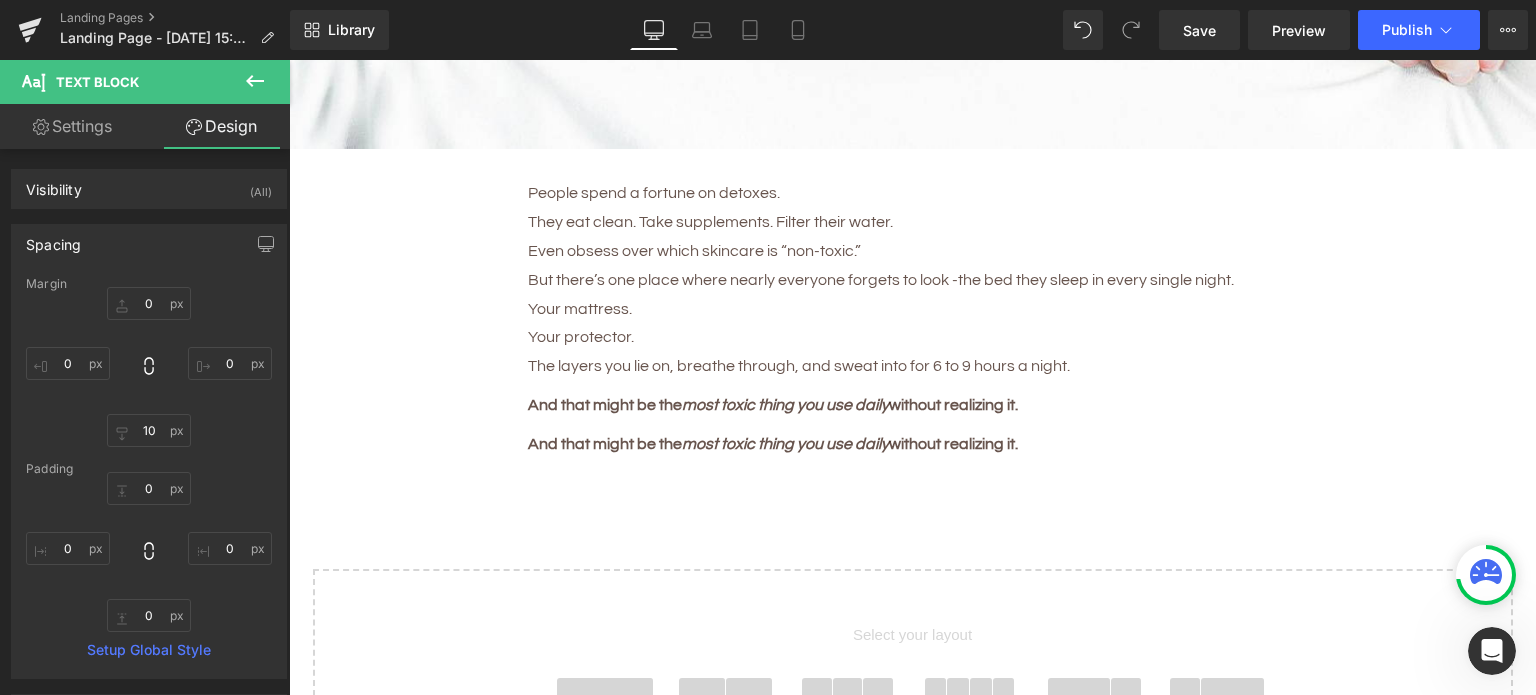 click on "And that might be the  most toxic thing you use daily  without realizing it." at bounding box center (773, 444) 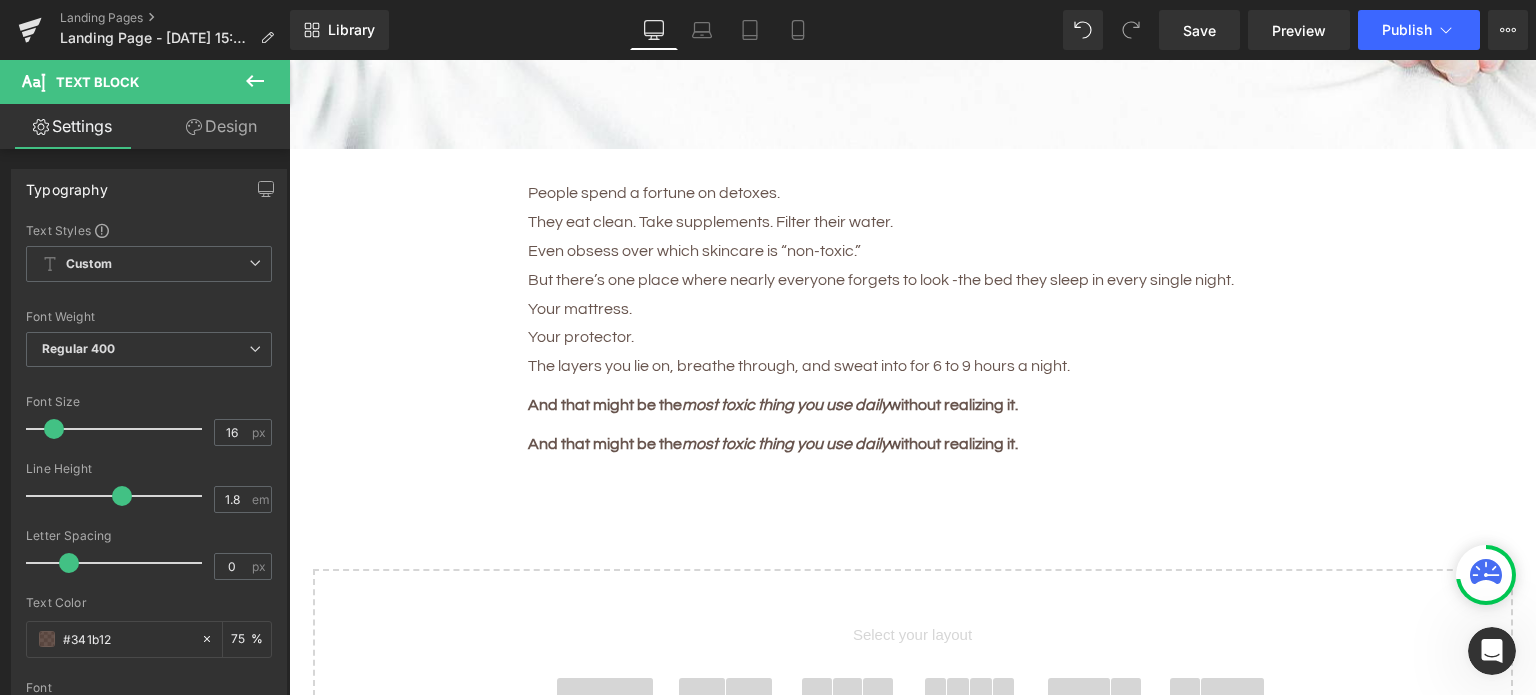 click on "Design" at bounding box center [221, 126] 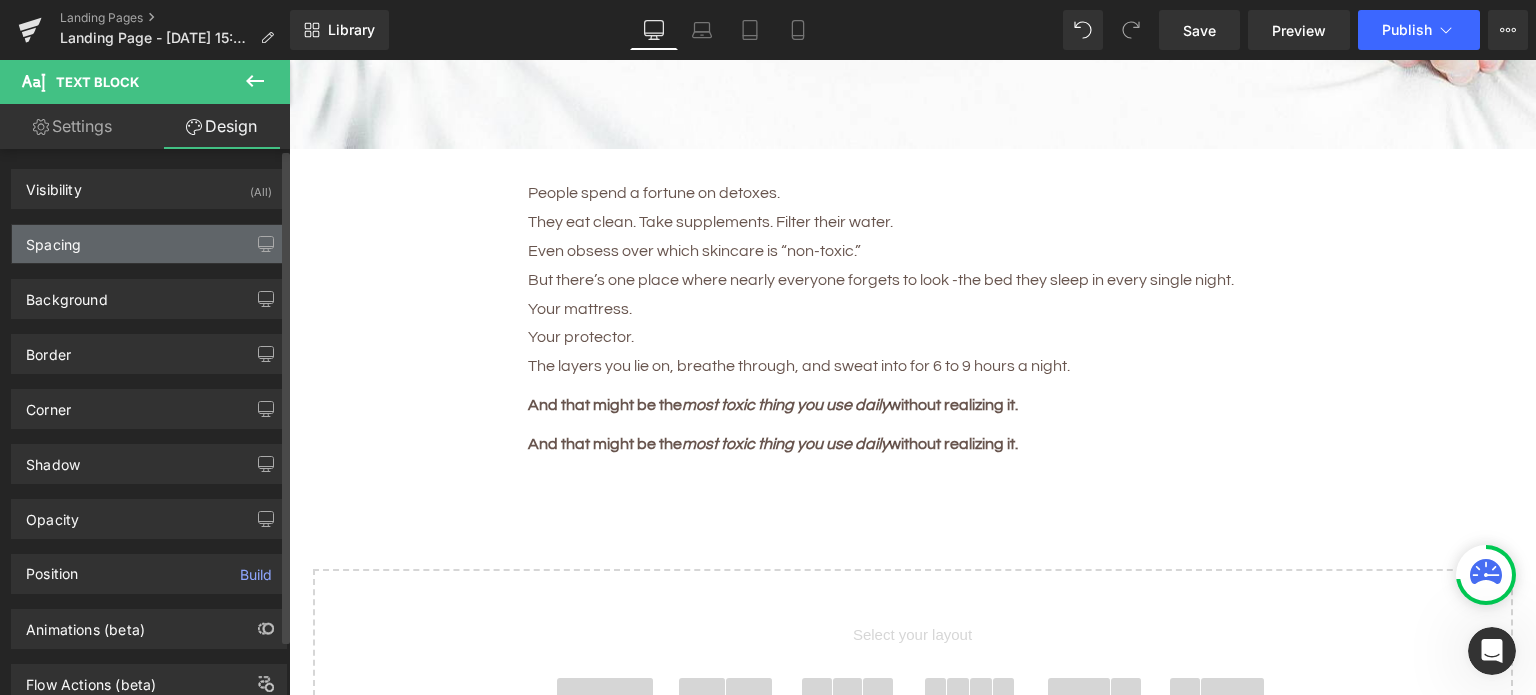 click on "Spacing" at bounding box center (149, 244) 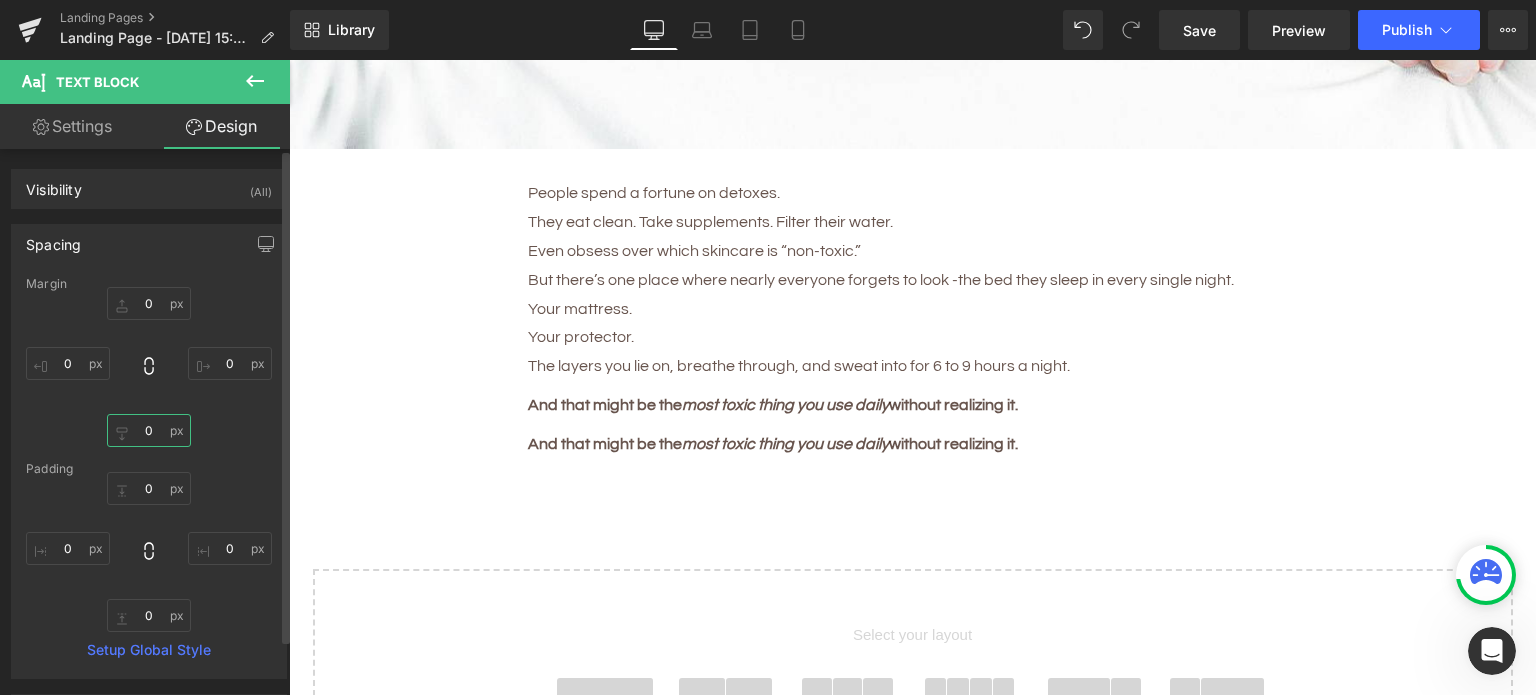 click on "0" at bounding box center [149, 430] 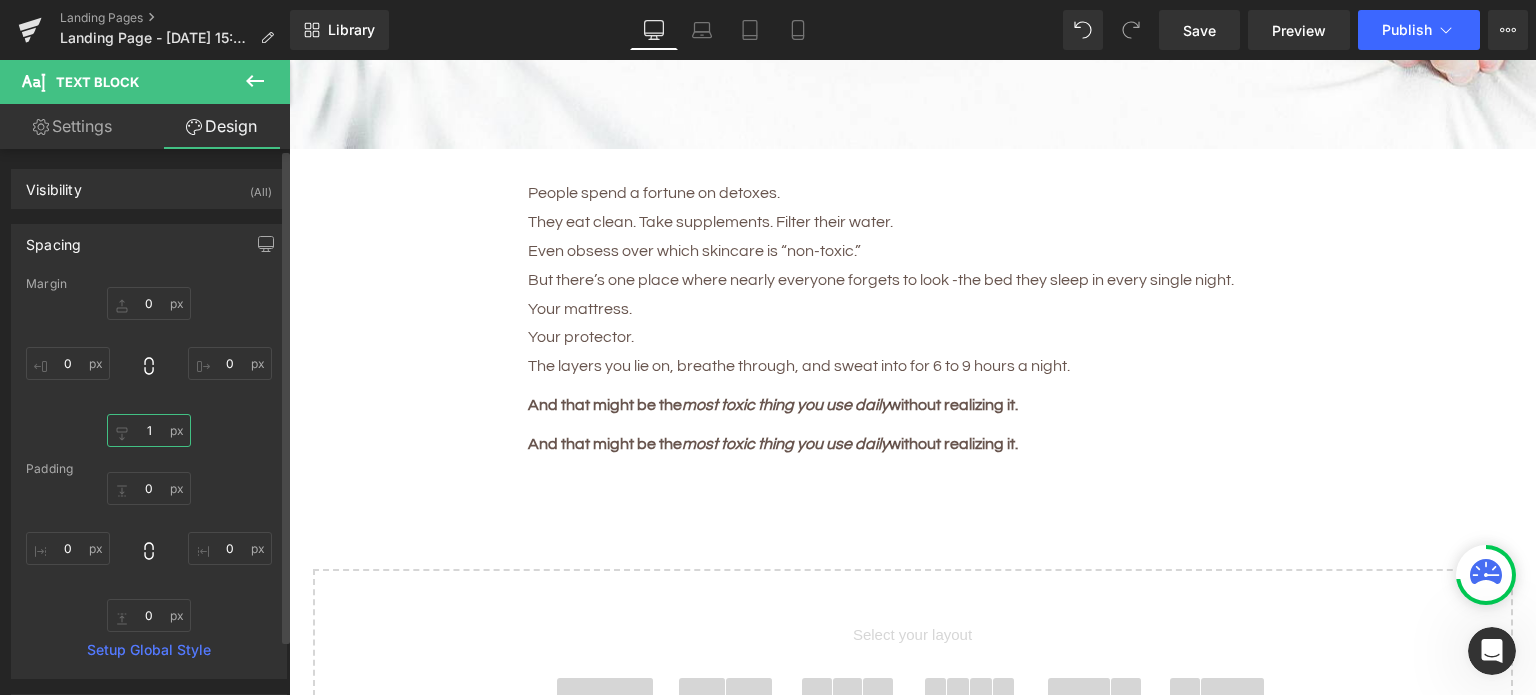 type on "10" 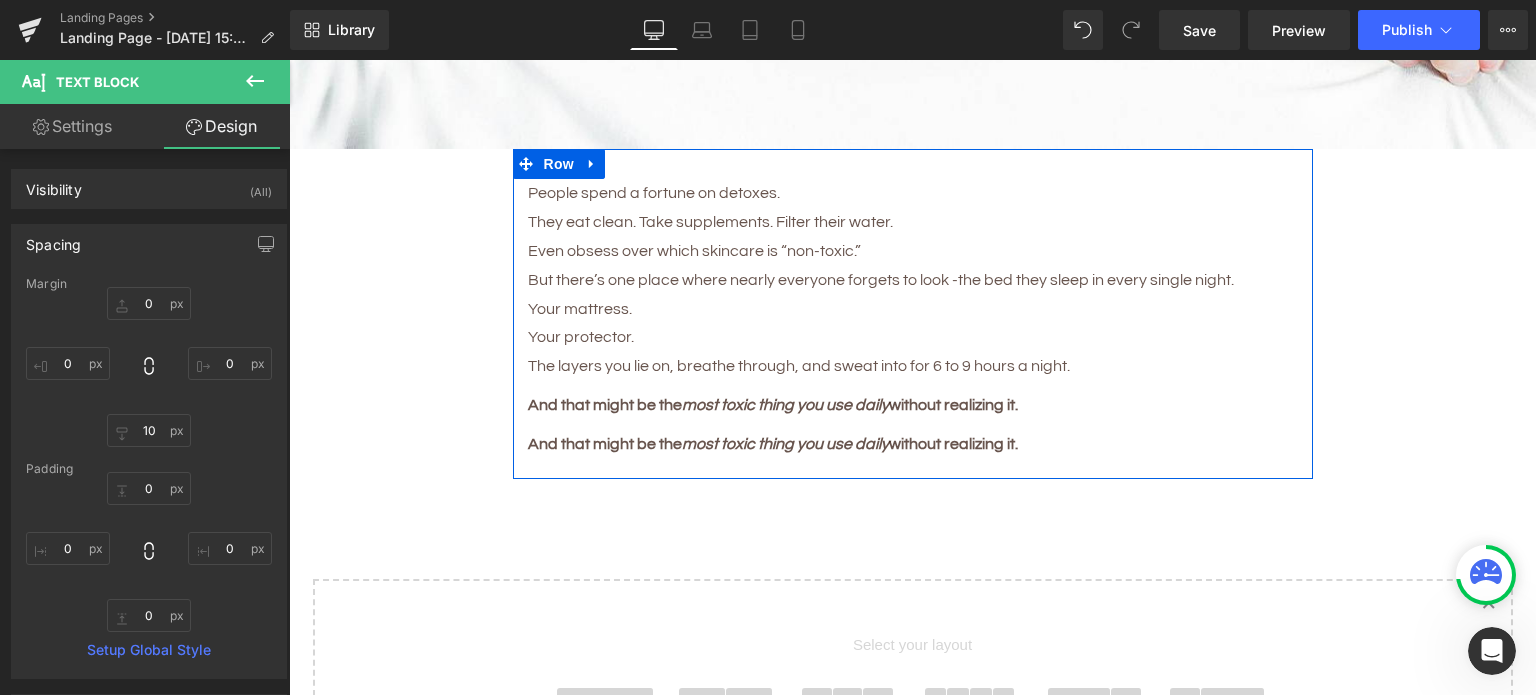 click on "And that might be the  most toxic thing you use daily  without realizing it." at bounding box center (773, 405) 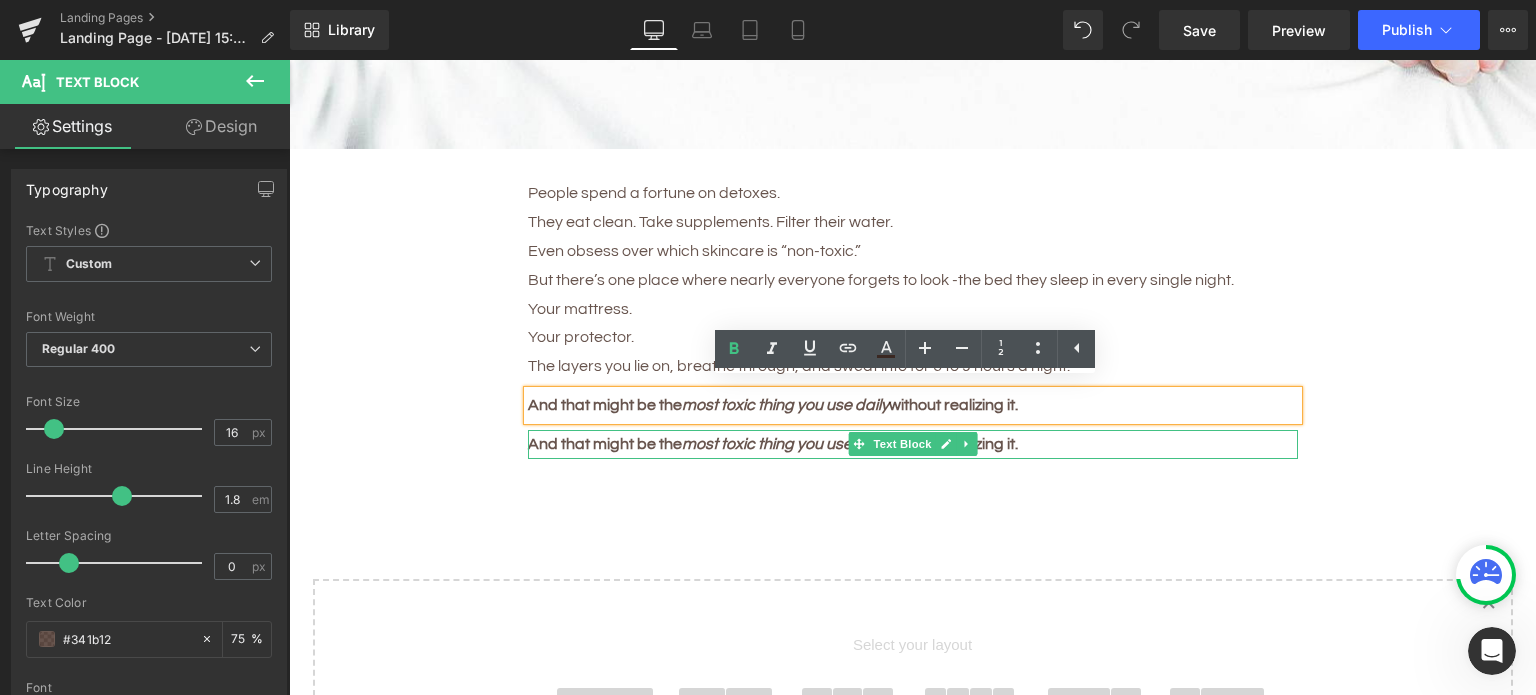 click on "most toxic thing you use daily" at bounding box center [785, 444] 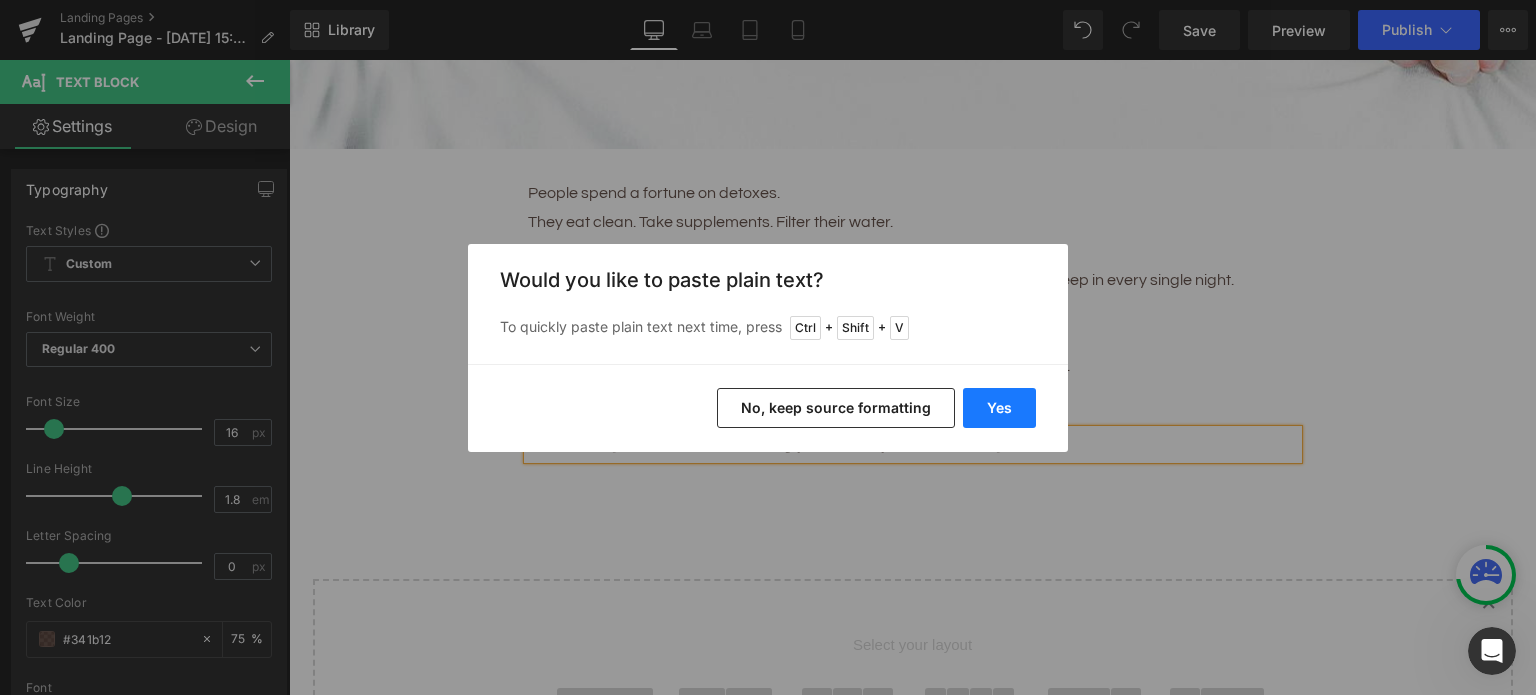 click on "Yes" at bounding box center (999, 408) 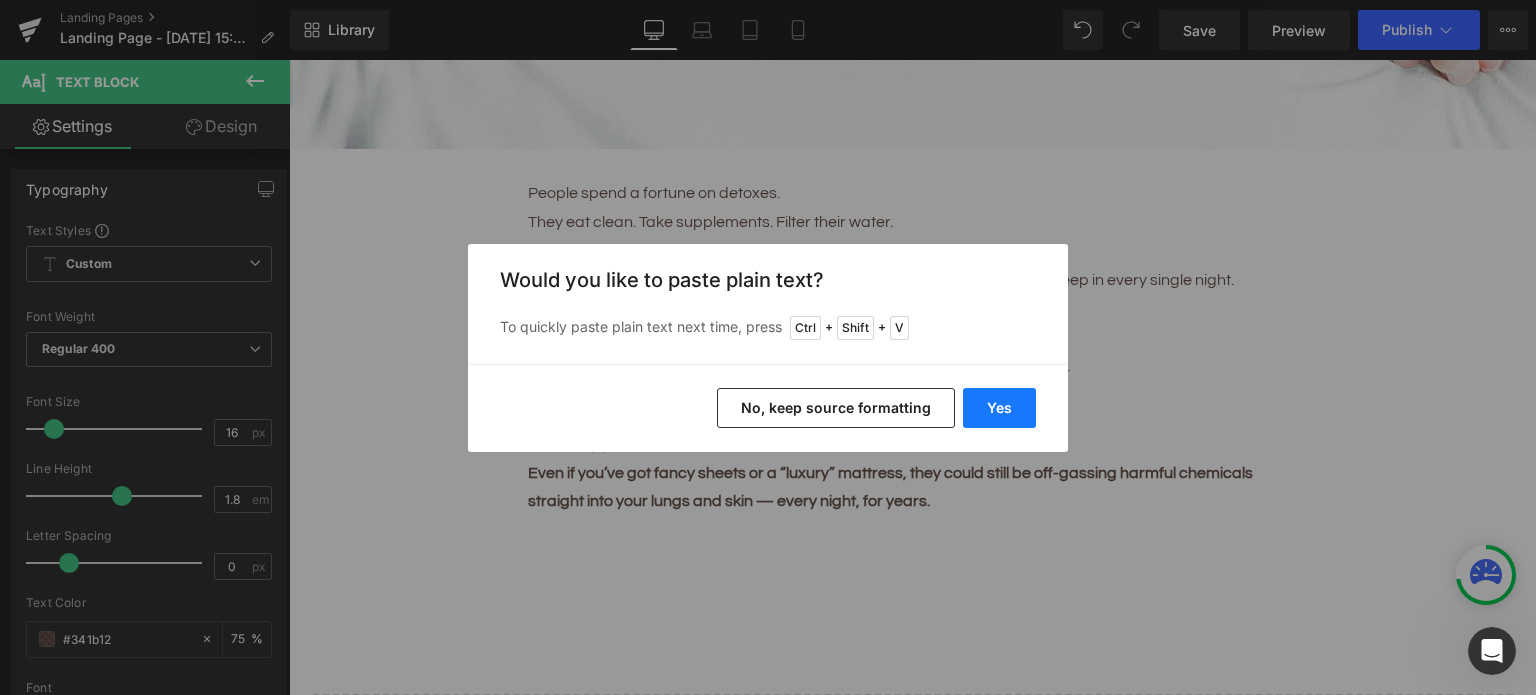 type 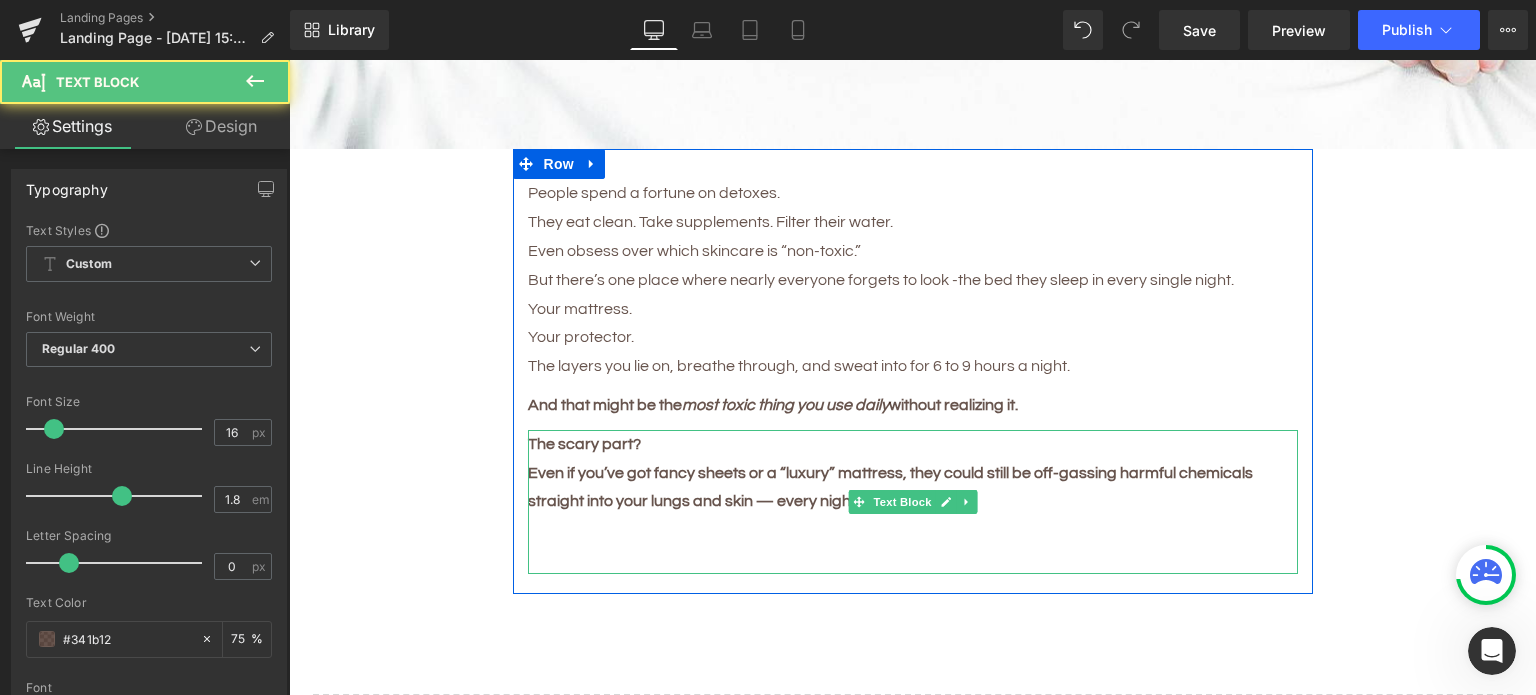 click on "The scary part?" at bounding box center (584, 444) 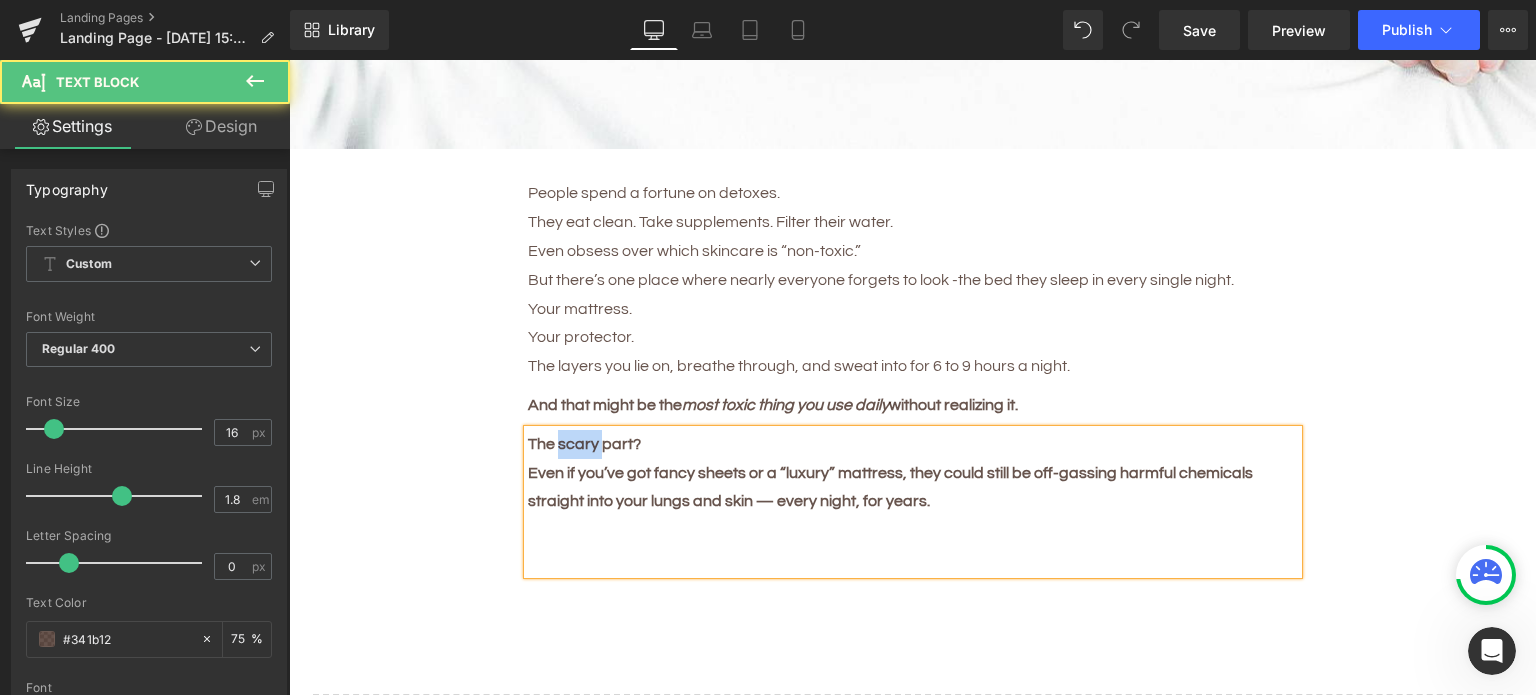 click on "The scary part?" at bounding box center [584, 444] 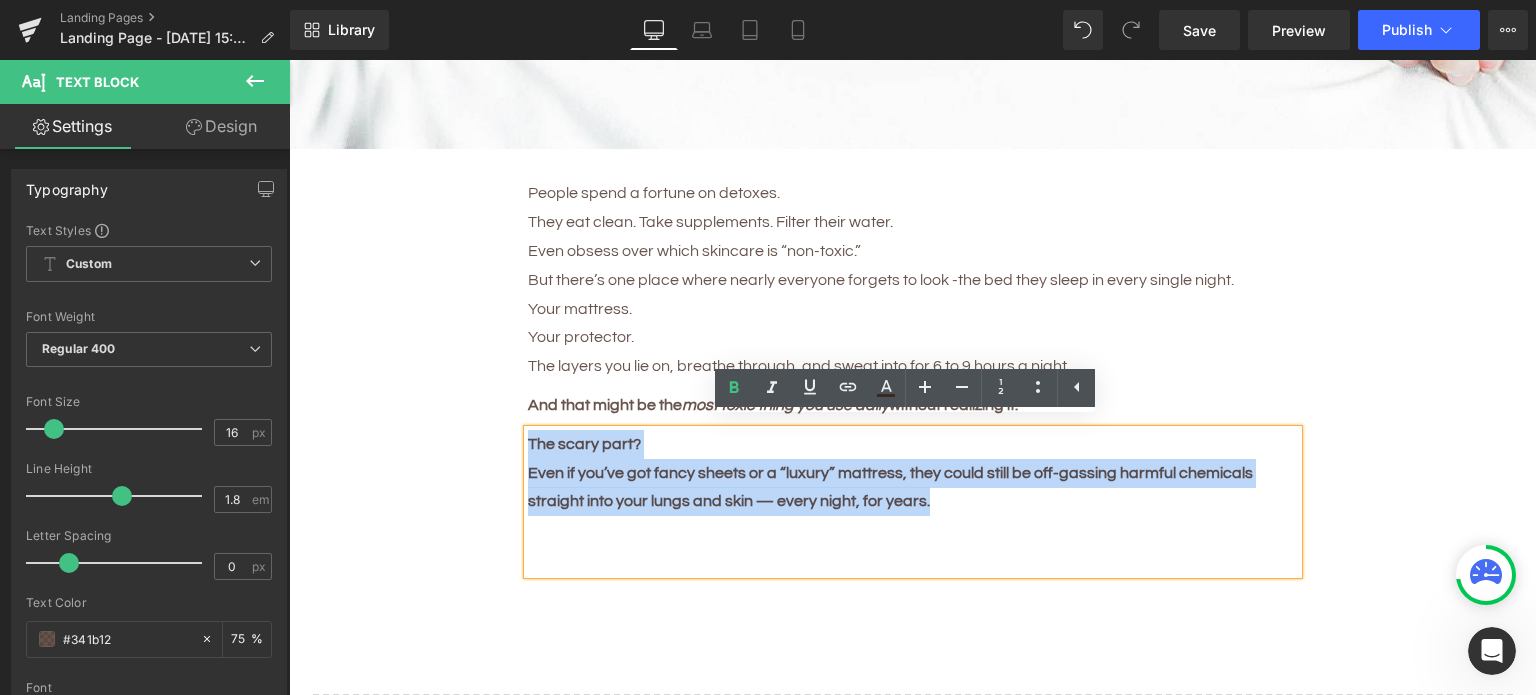 drag, startPoint x: 554, startPoint y: 438, endPoint x: 721, endPoint y: 491, distance: 175.20845 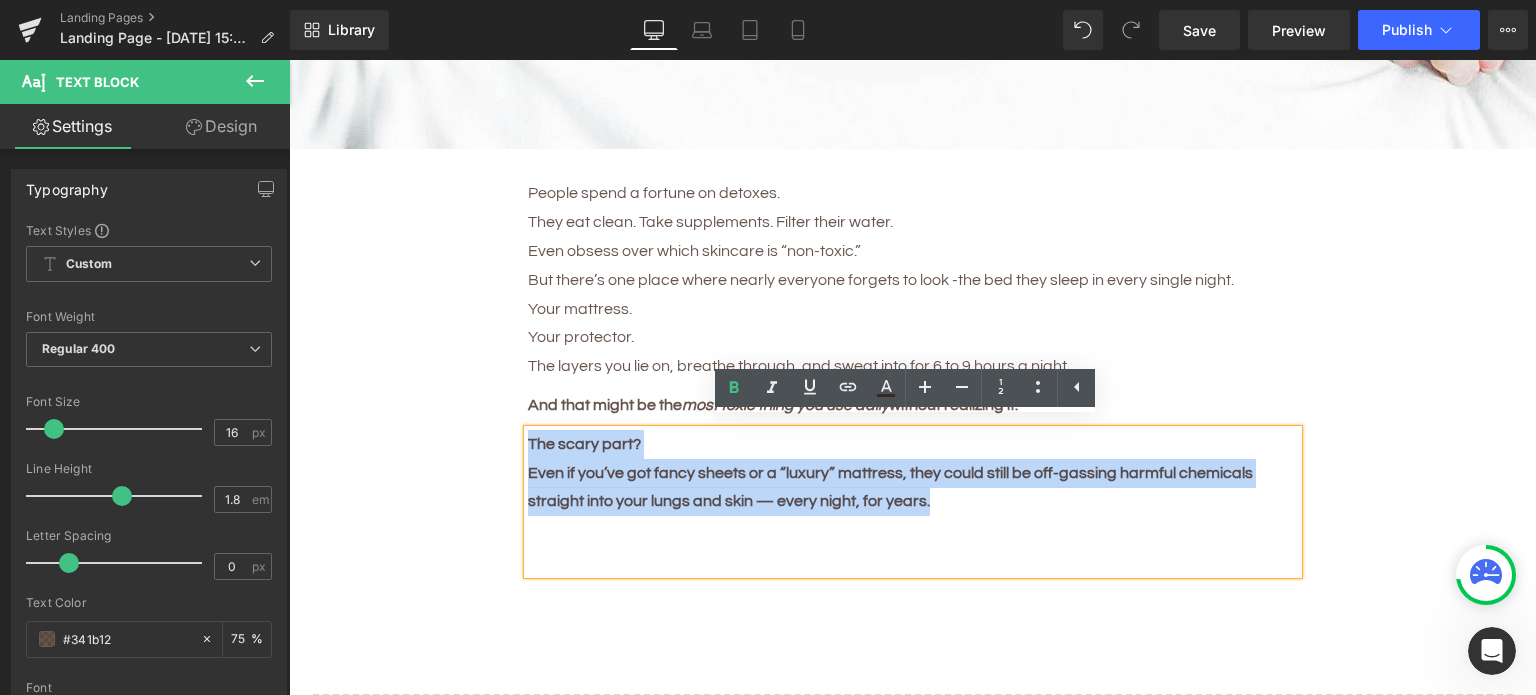 click on "The scary part? Even if you’ve got fancy sheets or a “luxury” mattress, they could still be off-gassing harmful chemicals straight into your lungs and skin — every night, for years." at bounding box center (913, 502) 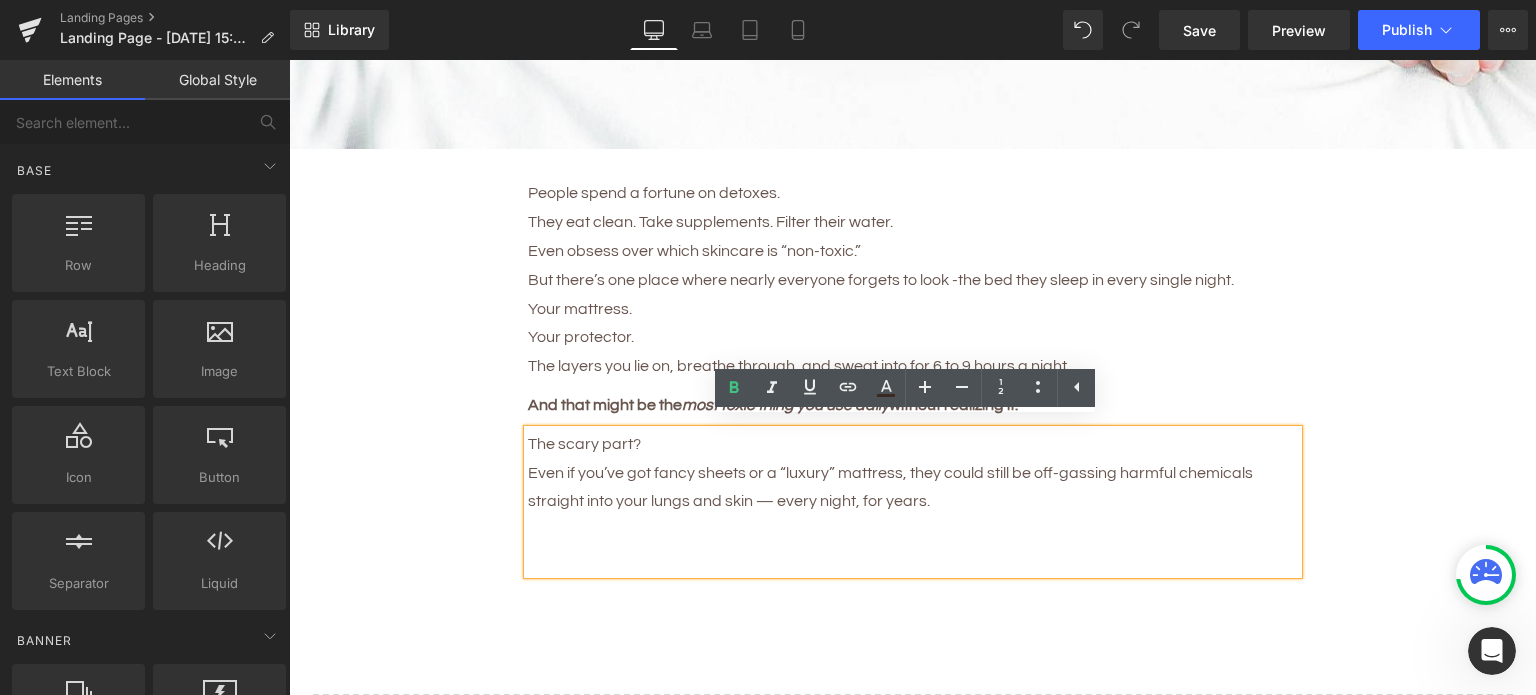 click on "5 Shocking Reasons You Should Never Sleep Without an Organic Cotton Mattress Protector
Heading
Most people have no idea how toxic their bed really is. Here’s why that’s a big problem — and how to fix it fast.
Heading
Image
People spend a fortune on detoxes. They eat clean. Take supplements. Filter their water. Even obsess over which skincare is “non-toxic.” But there’s one place where nearly everyone forgets to look -  the bed they sleep in every single night. Your mattress. Your protector. The layers you lie on, breathe through, and sweat into for 6 to 9 hours a night.
Text Block          And that might be the  most toxic thing you use daily  without realizing it.   Text Block         The scary part? Even if you’ve got fancy sheets or a “luxury” mattress, they could still be off-gassing harmful chemicals straight into your lungs and skin — every night, for years. Text Block" at bounding box center [912, 231] 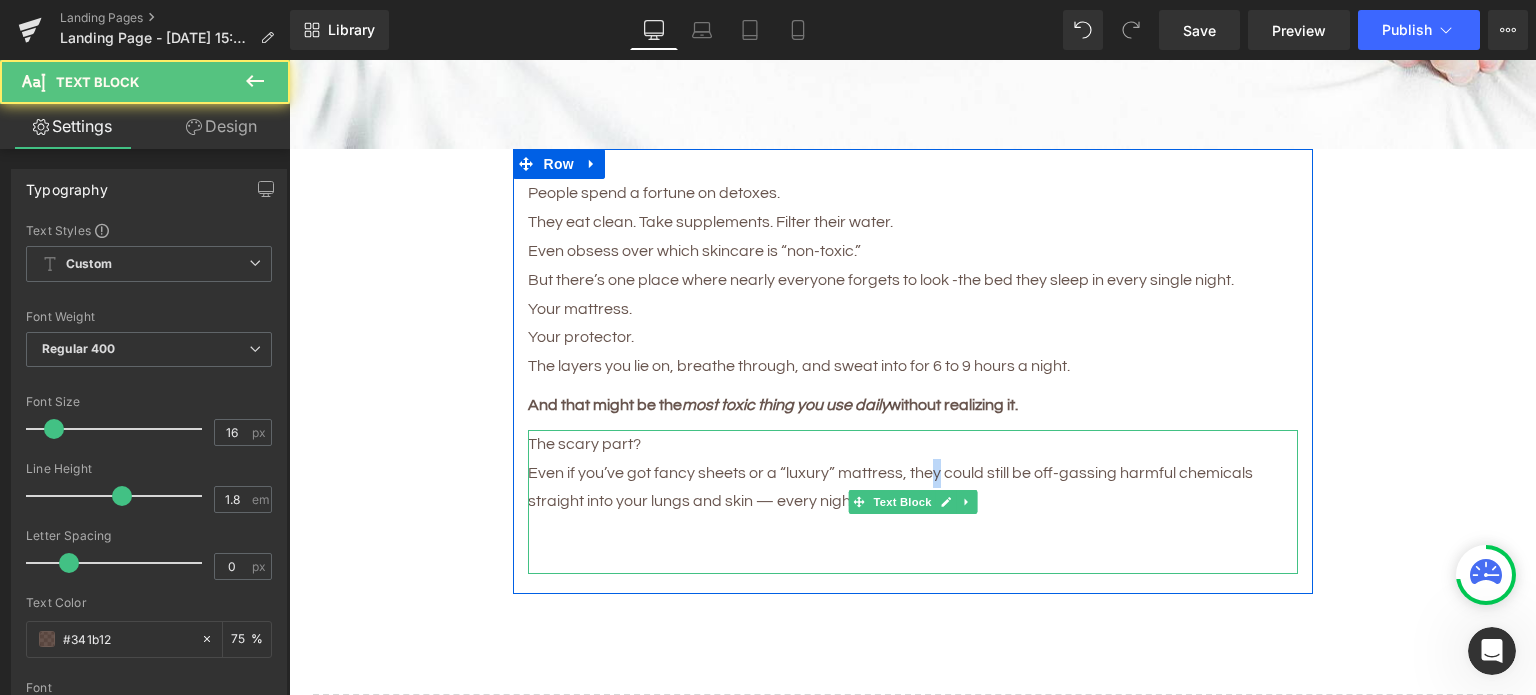 click on "Even if you’ve got fancy sheets or a “luxury” mattress, they could still be off-gassing harmful chemicals straight into your lungs and skin — every night, for years." at bounding box center (913, 488) 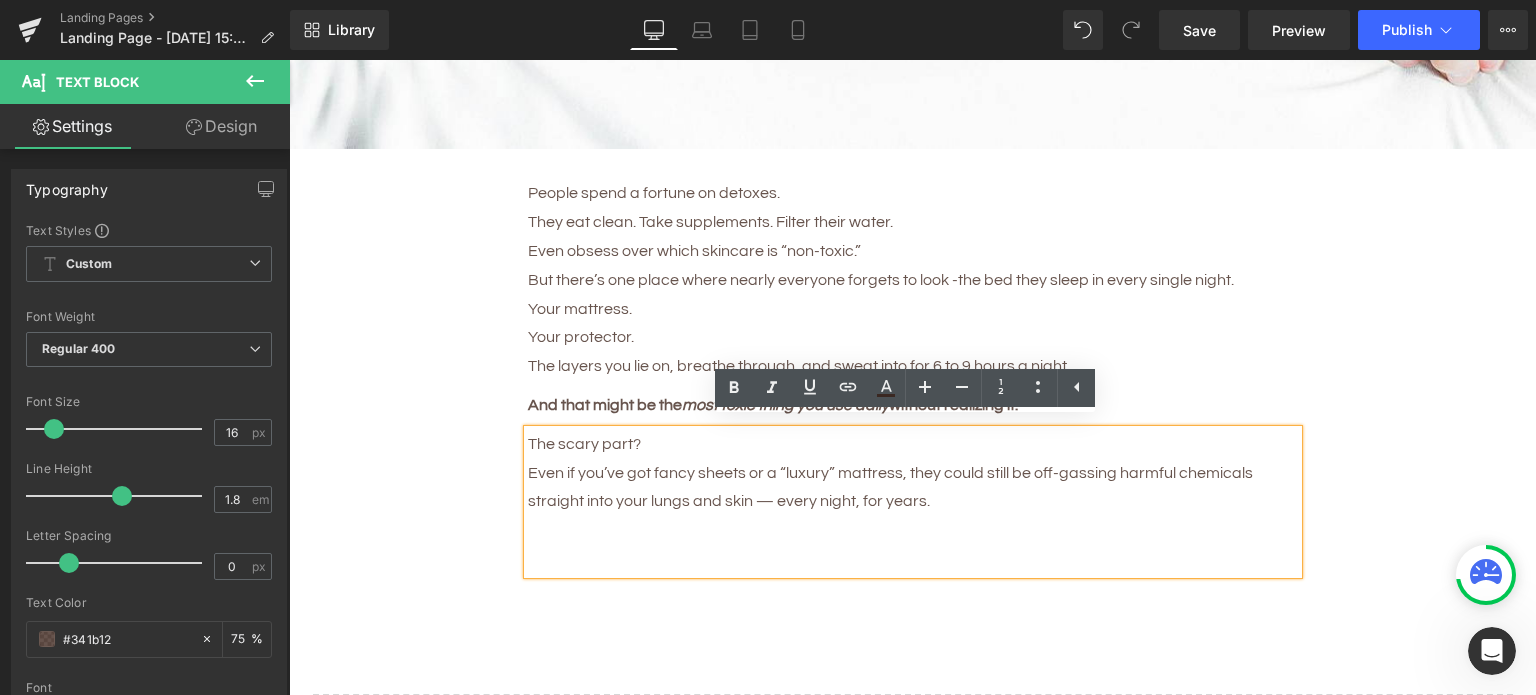 click on "Even if you’ve got fancy sheets or a “luxury” mattress, they could still be off-gassing harmful chemicals straight into your lungs and skin — every night, for years." at bounding box center (913, 488) 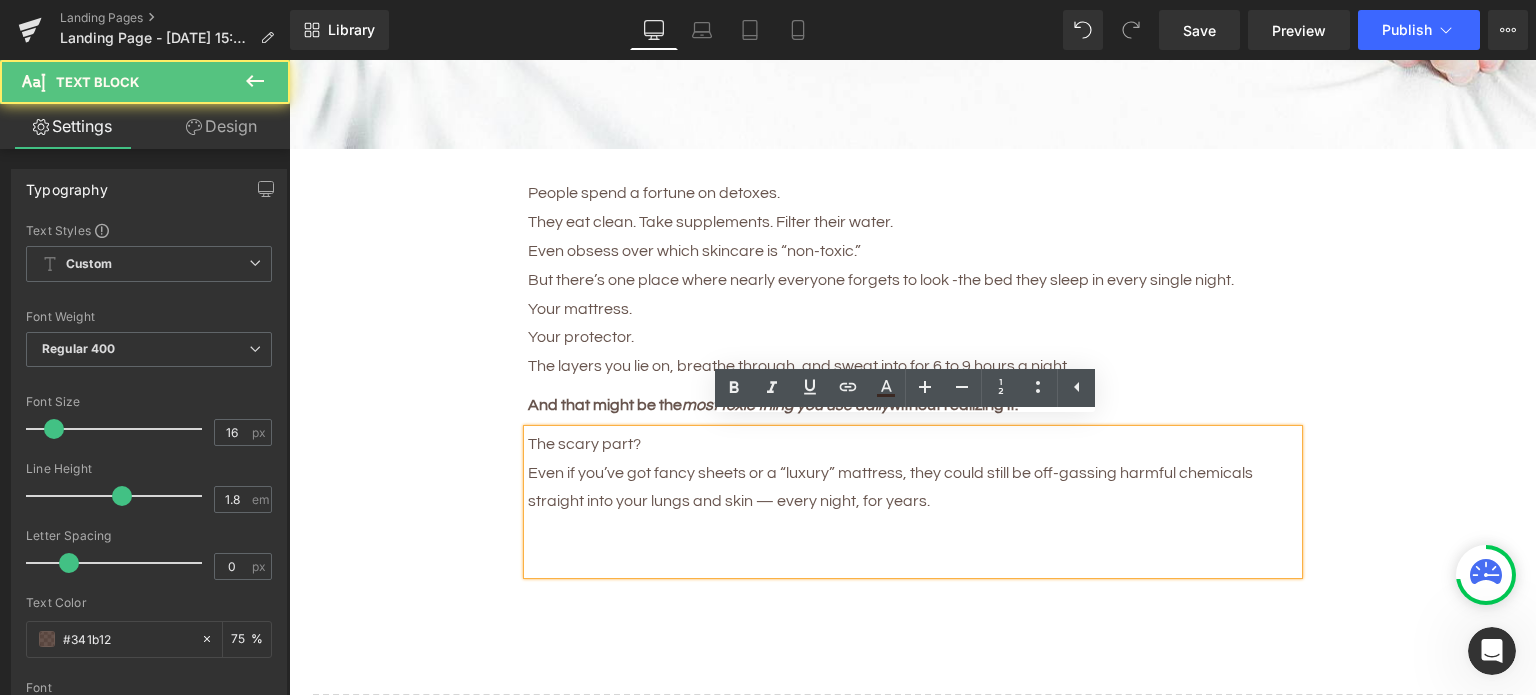 type 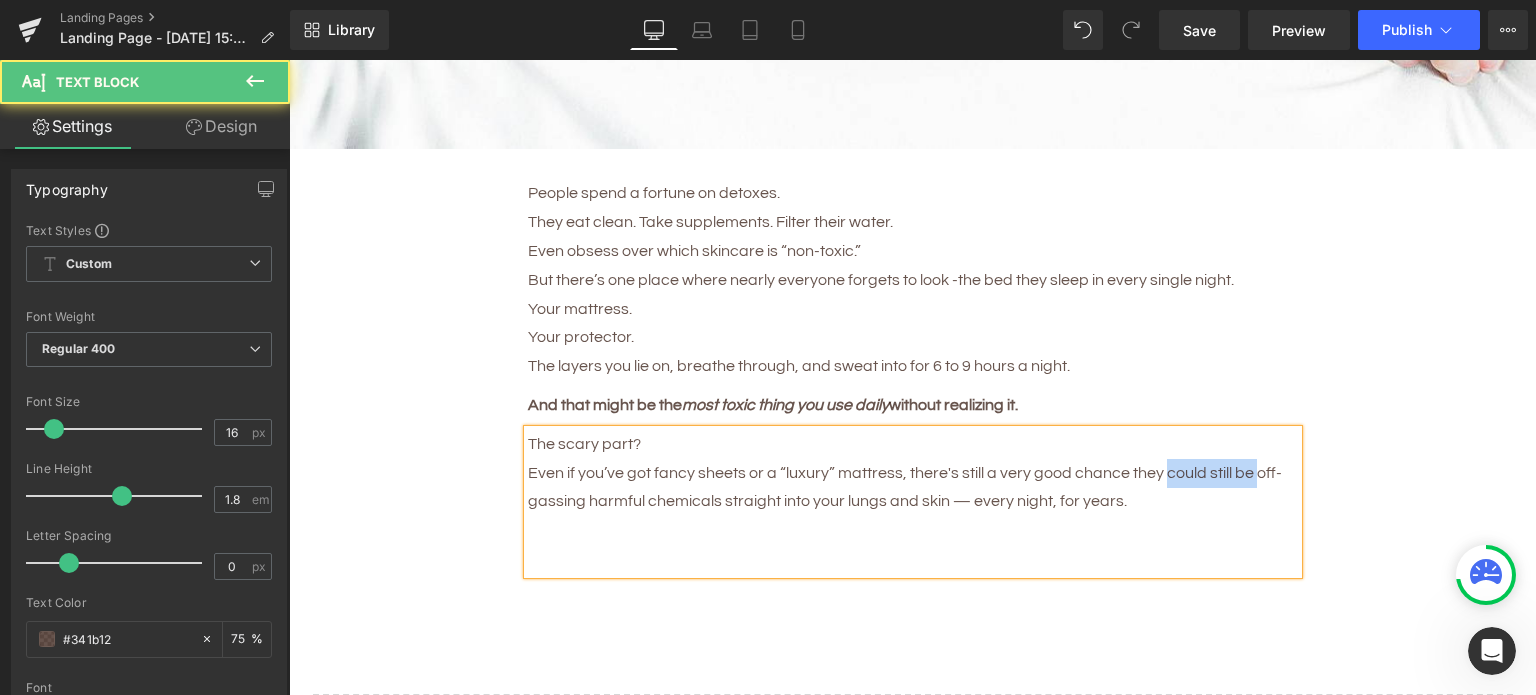 drag, startPoint x: 1164, startPoint y: 463, endPoint x: 1258, endPoint y: 467, distance: 94.08507 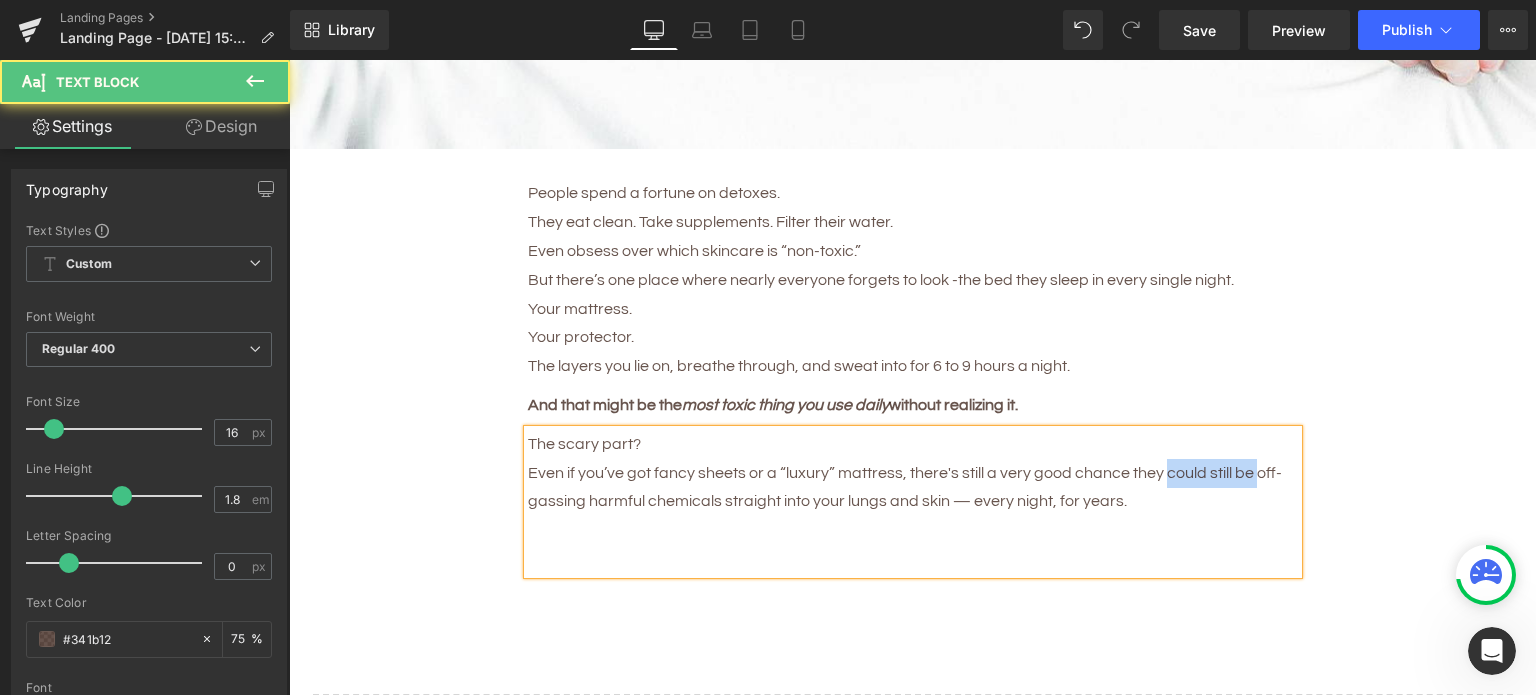click on "Even if you’ve got fancy sheets or a “luxury” mattress, there's still a very good chance they could still be off-gassing harmful chemicals straight into your lungs and skin — every night, for years." at bounding box center [913, 488] 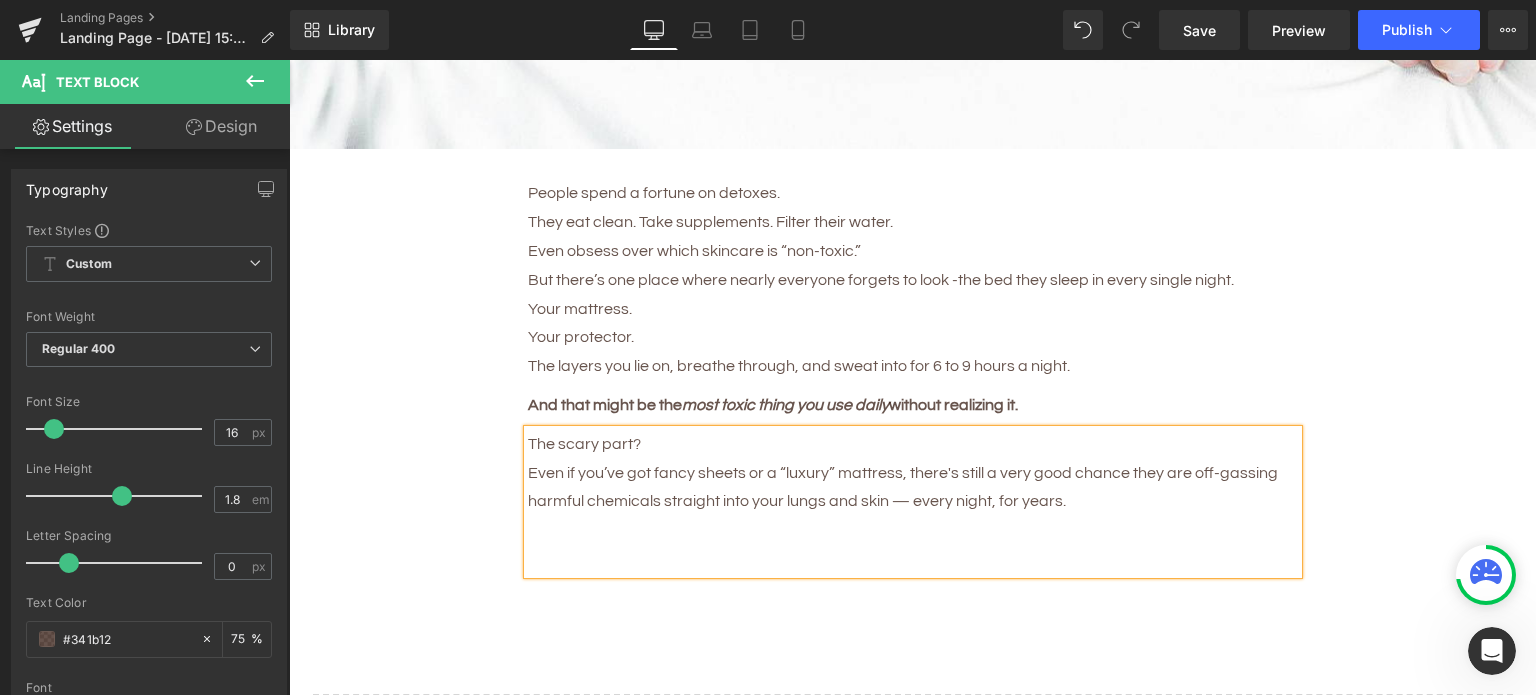 click at bounding box center [913, 530] 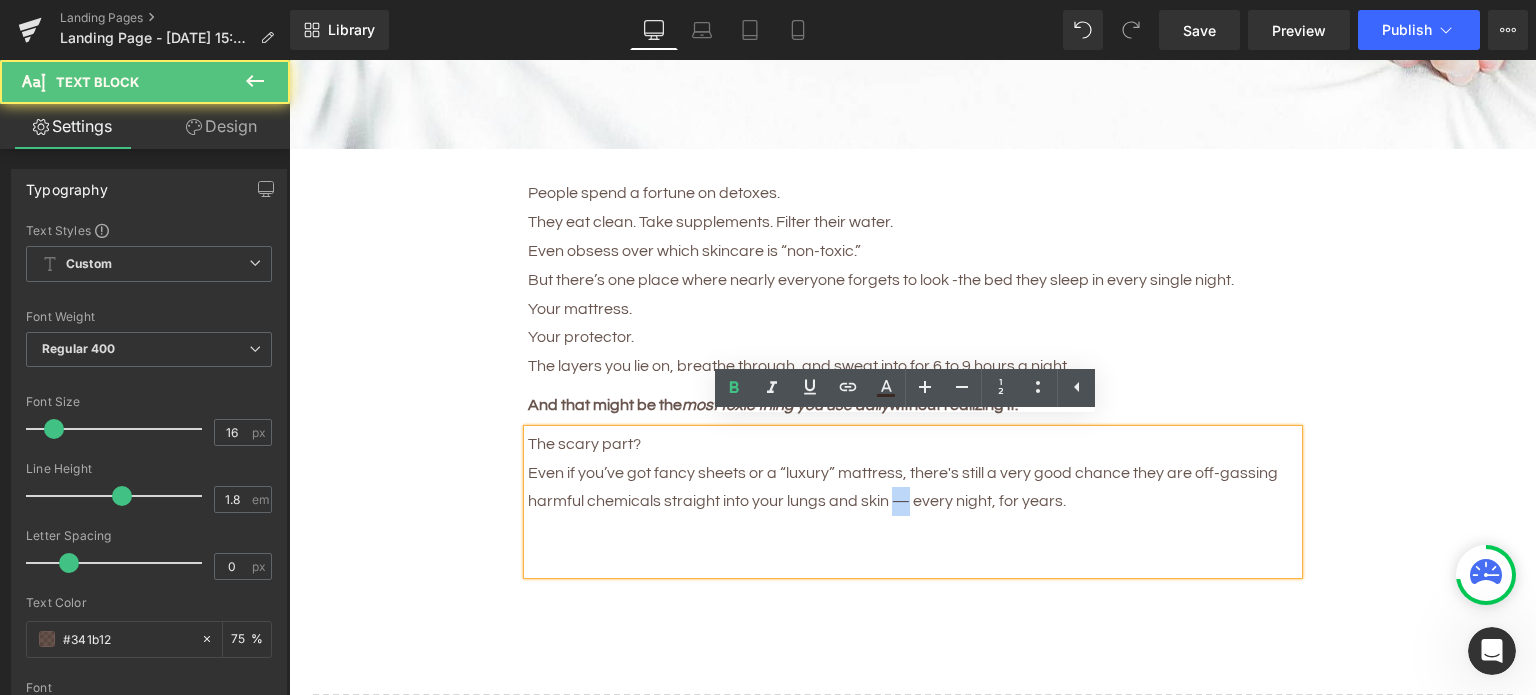 drag, startPoint x: 896, startPoint y: 493, endPoint x: 880, endPoint y: 493, distance: 16 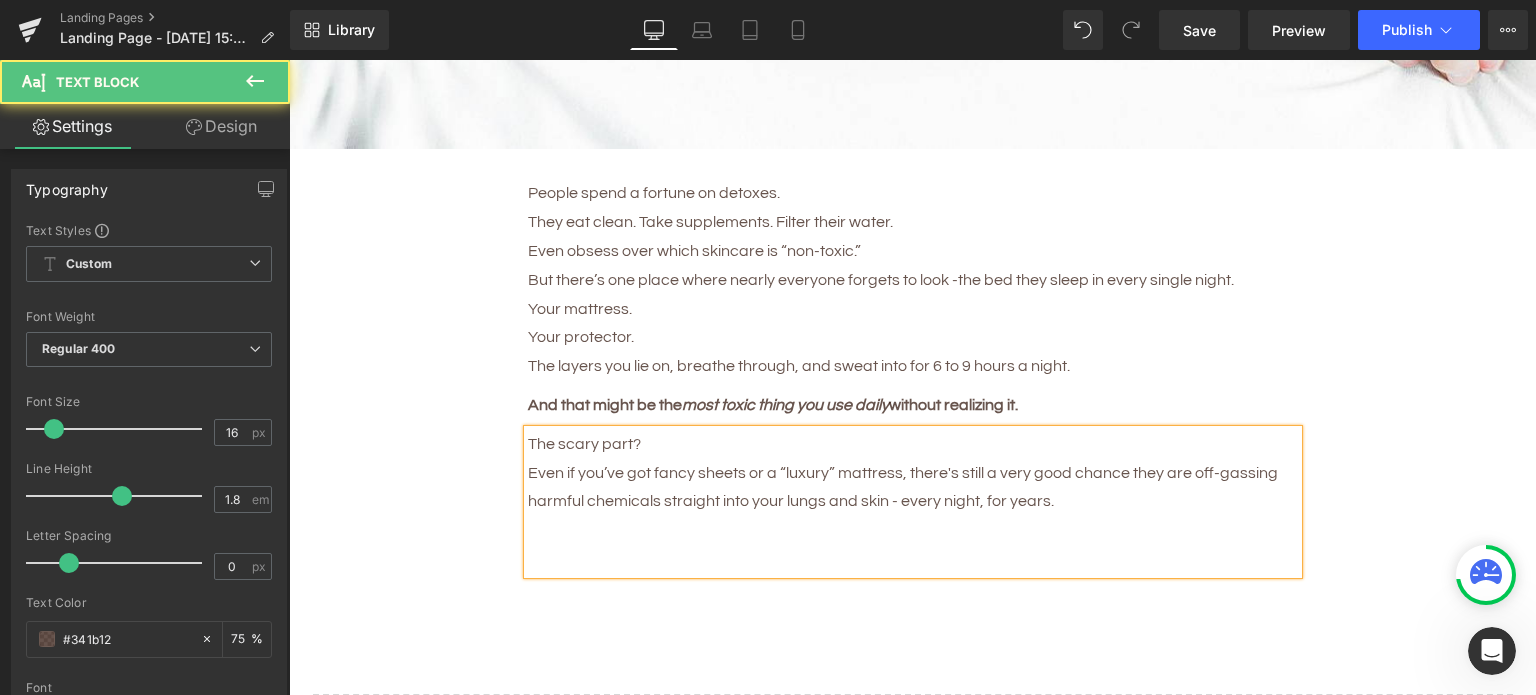 click on "Even if you’ve got fancy sheets or a “luxury” mattress, there's still a very good chance they are off-gassing harmful chemicals straight into your lungs and skin - every night, for years." at bounding box center [913, 488] 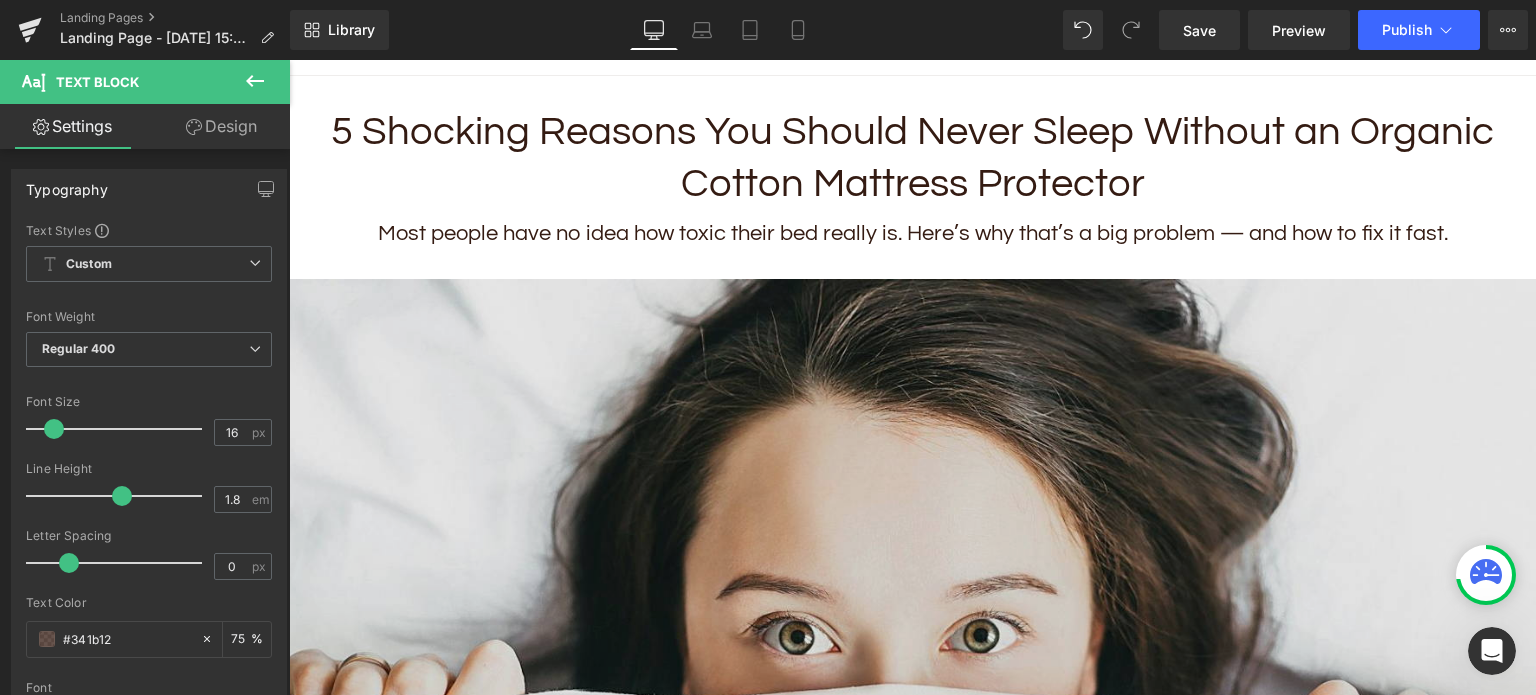 scroll, scrollTop: 736, scrollLeft: 0, axis: vertical 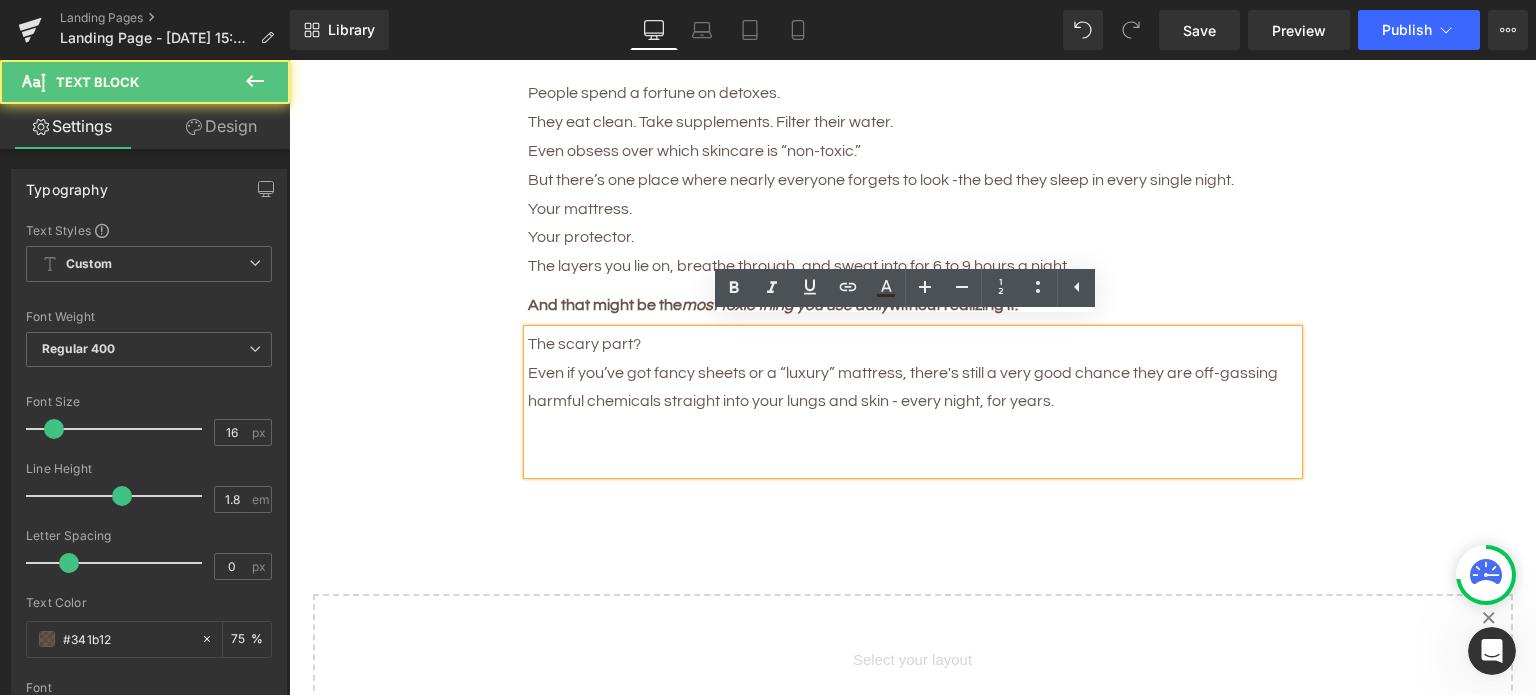 click at bounding box center [913, 459] 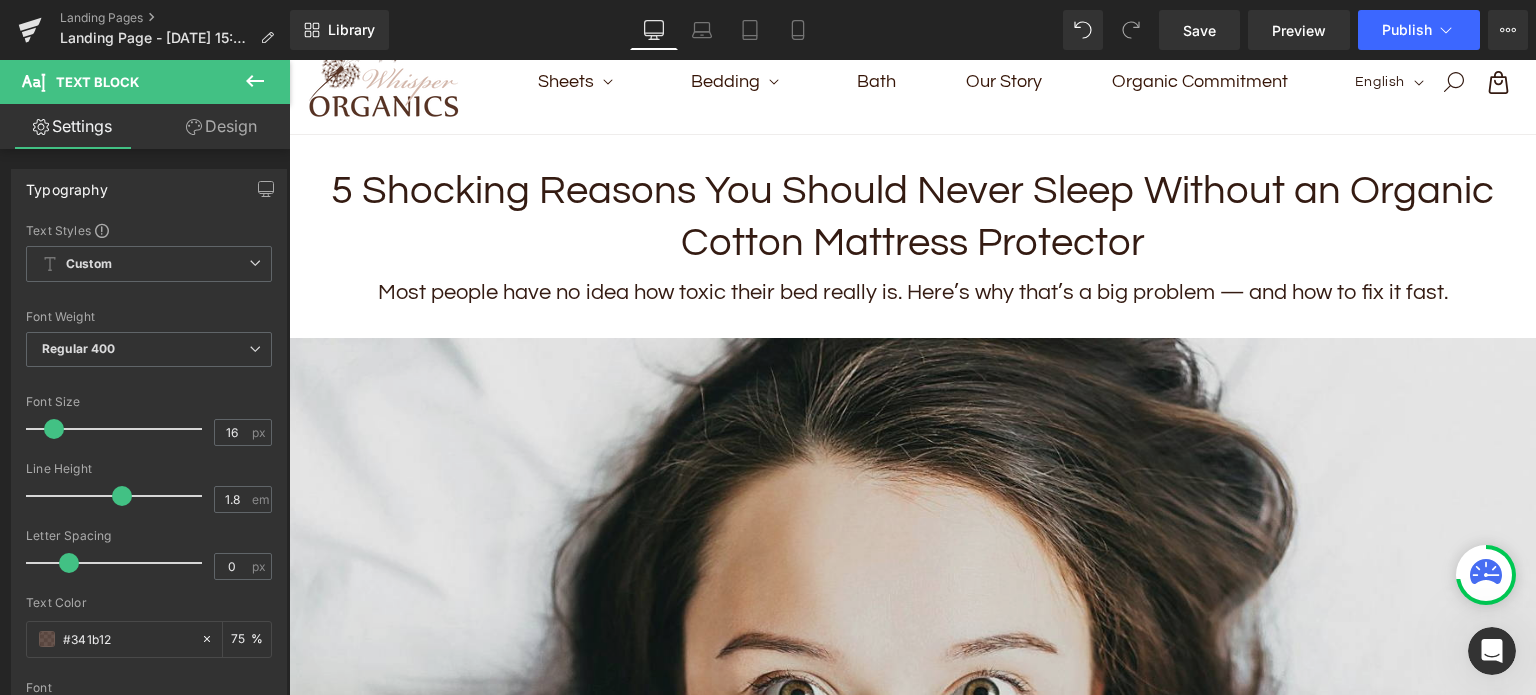 scroll, scrollTop: 0, scrollLeft: 0, axis: both 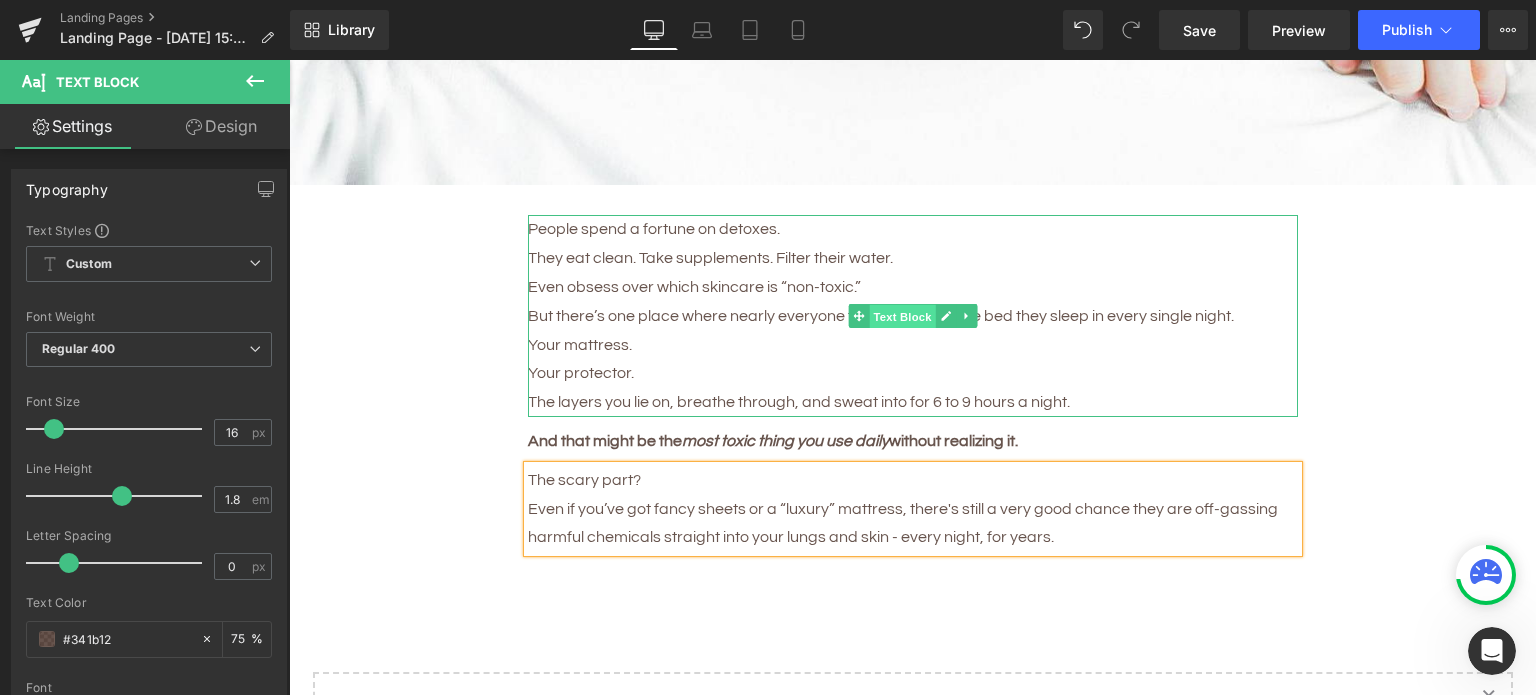 click on "Text Block" at bounding box center [902, 317] 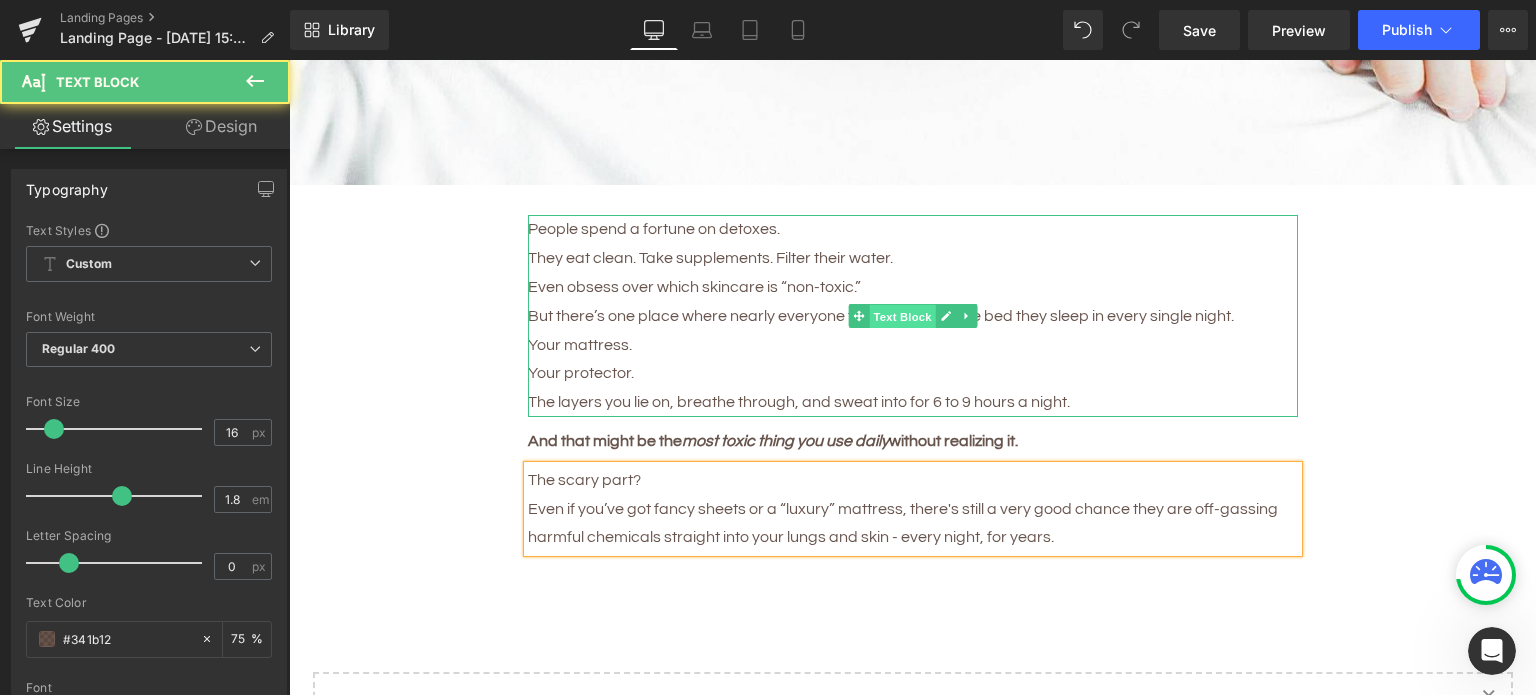 click on "Text Block" at bounding box center (902, 317) 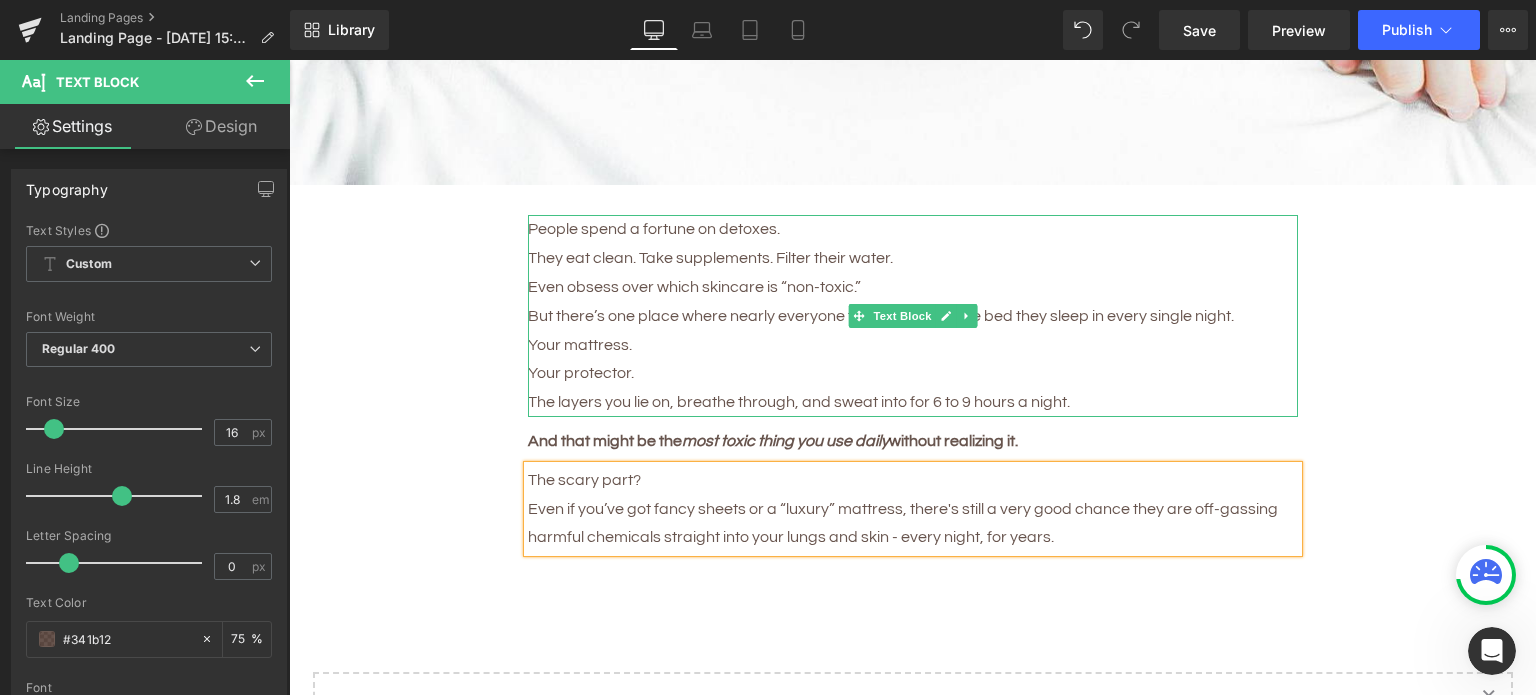 click on "Your protector." at bounding box center (913, 373) 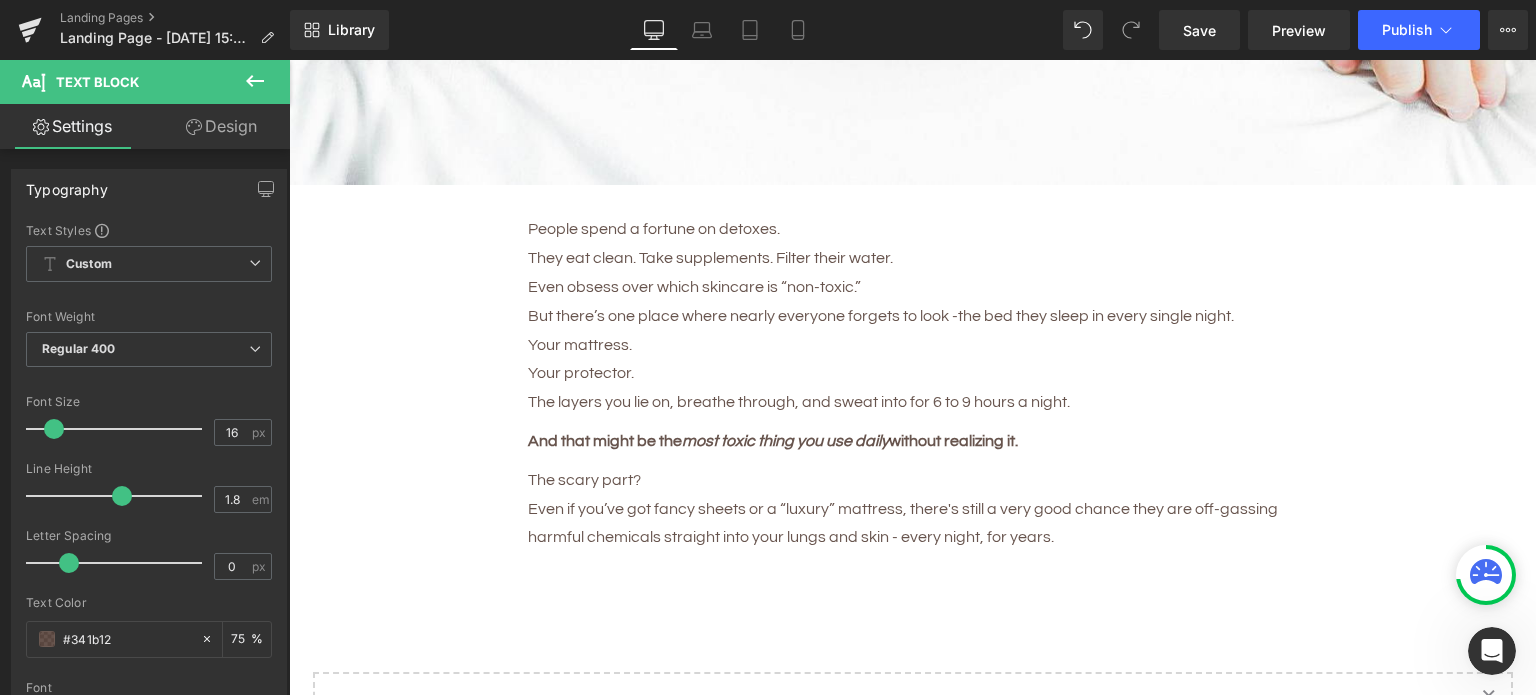 click 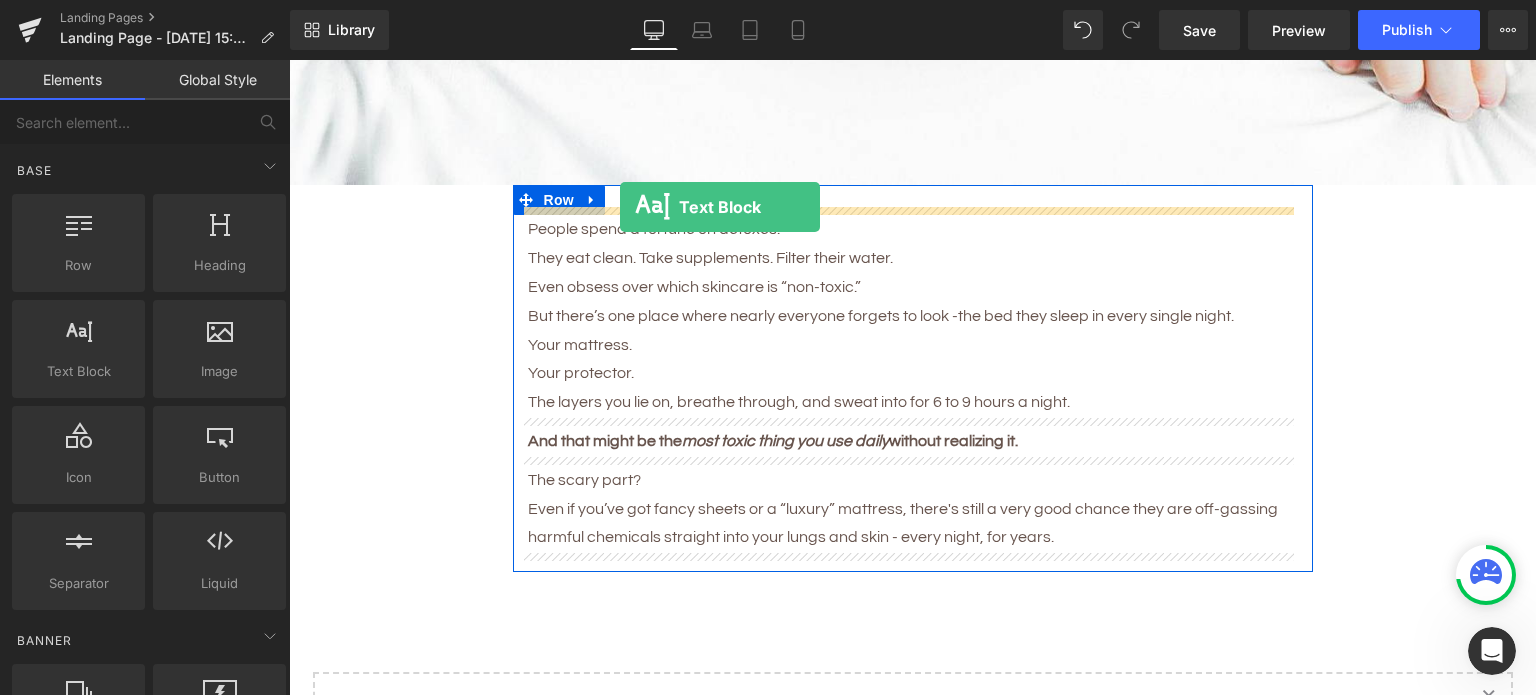 drag, startPoint x: 367, startPoint y: 392, endPoint x: 620, endPoint y: 207, distance: 313.42303 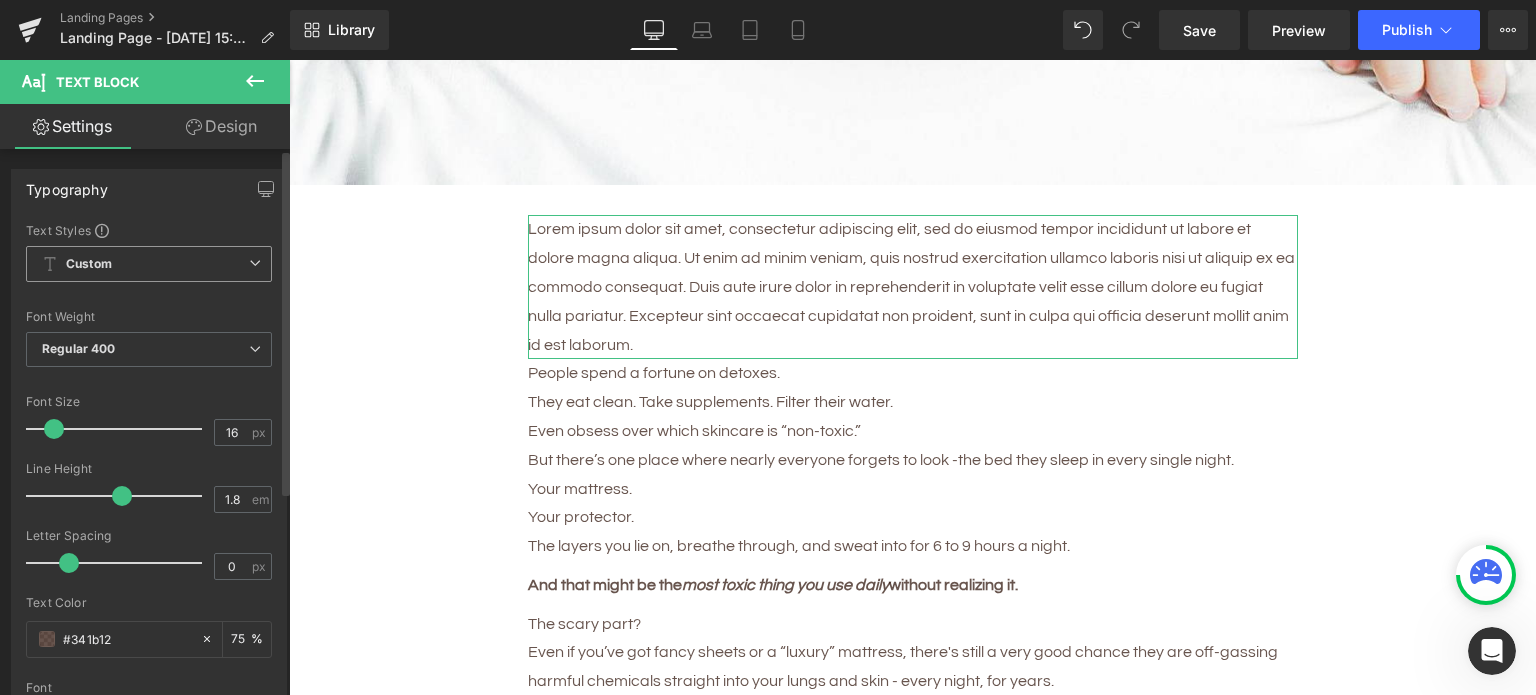 click on "Custom
Setup Global Style" at bounding box center (149, 264) 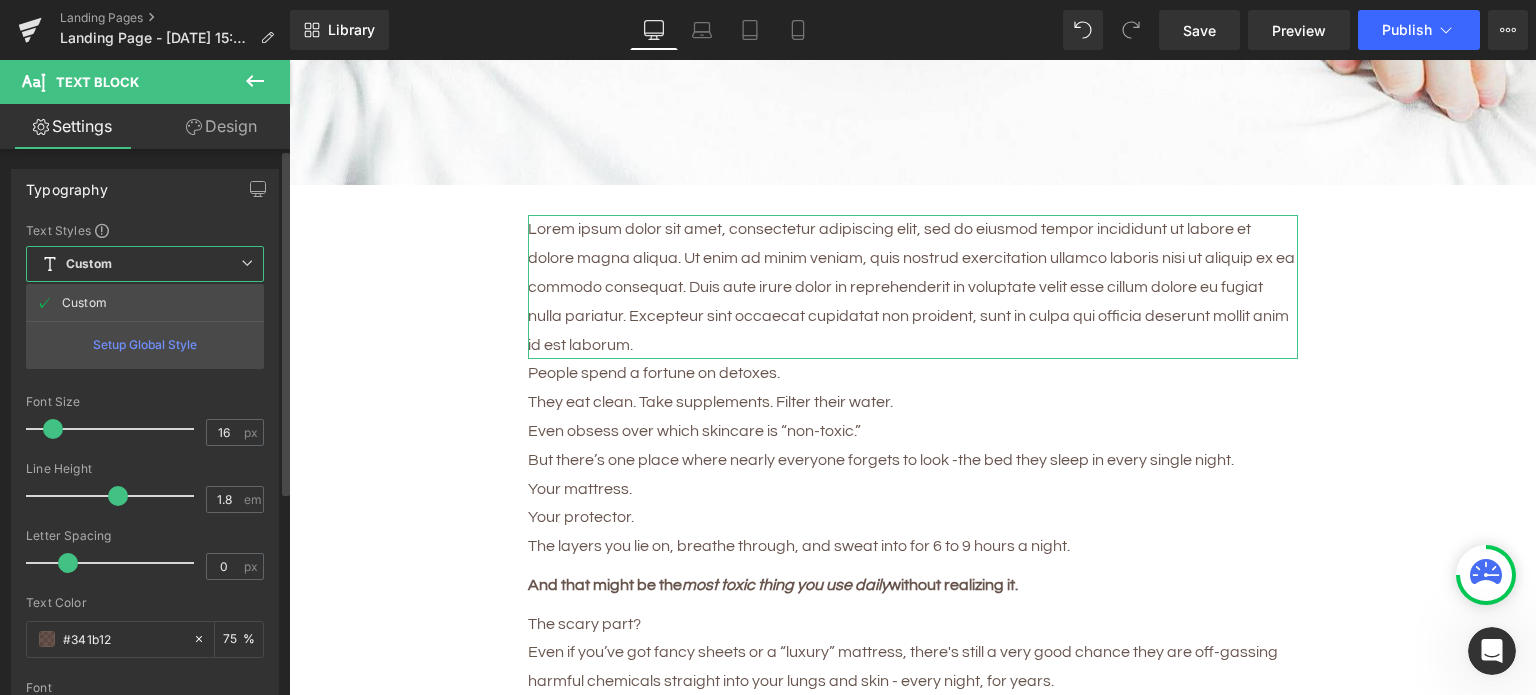 click on "Custom
Setup Global Style" at bounding box center (145, 264) 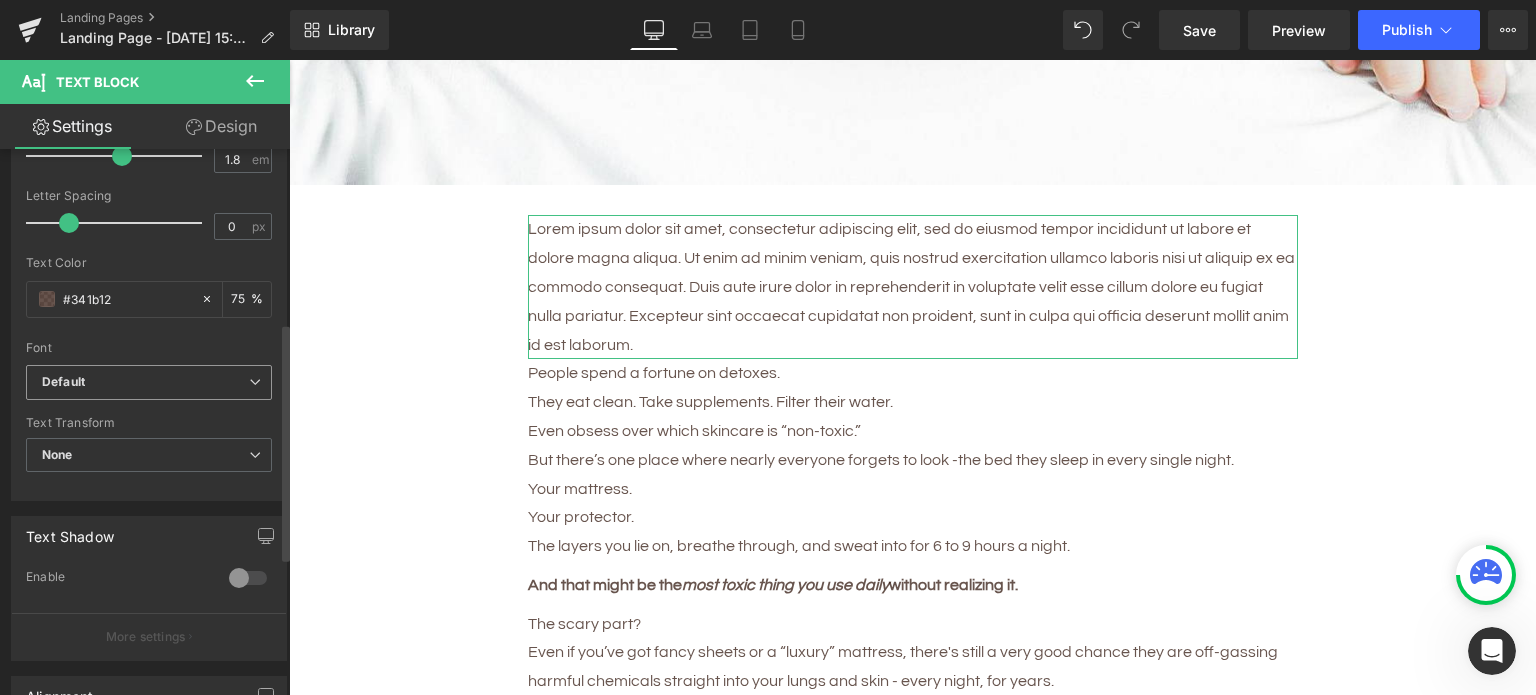 scroll, scrollTop: 400, scrollLeft: 0, axis: vertical 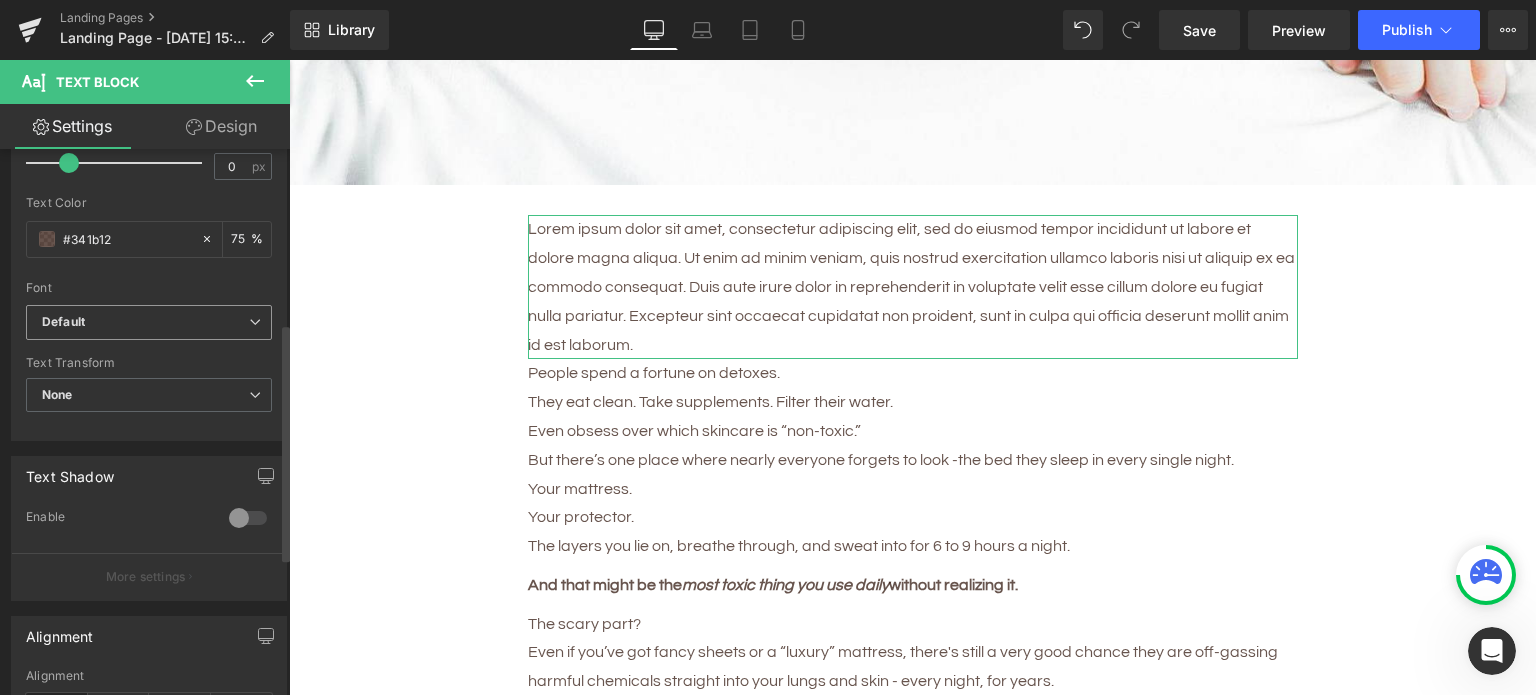 click on "Default" at bounding box center [149, 322] 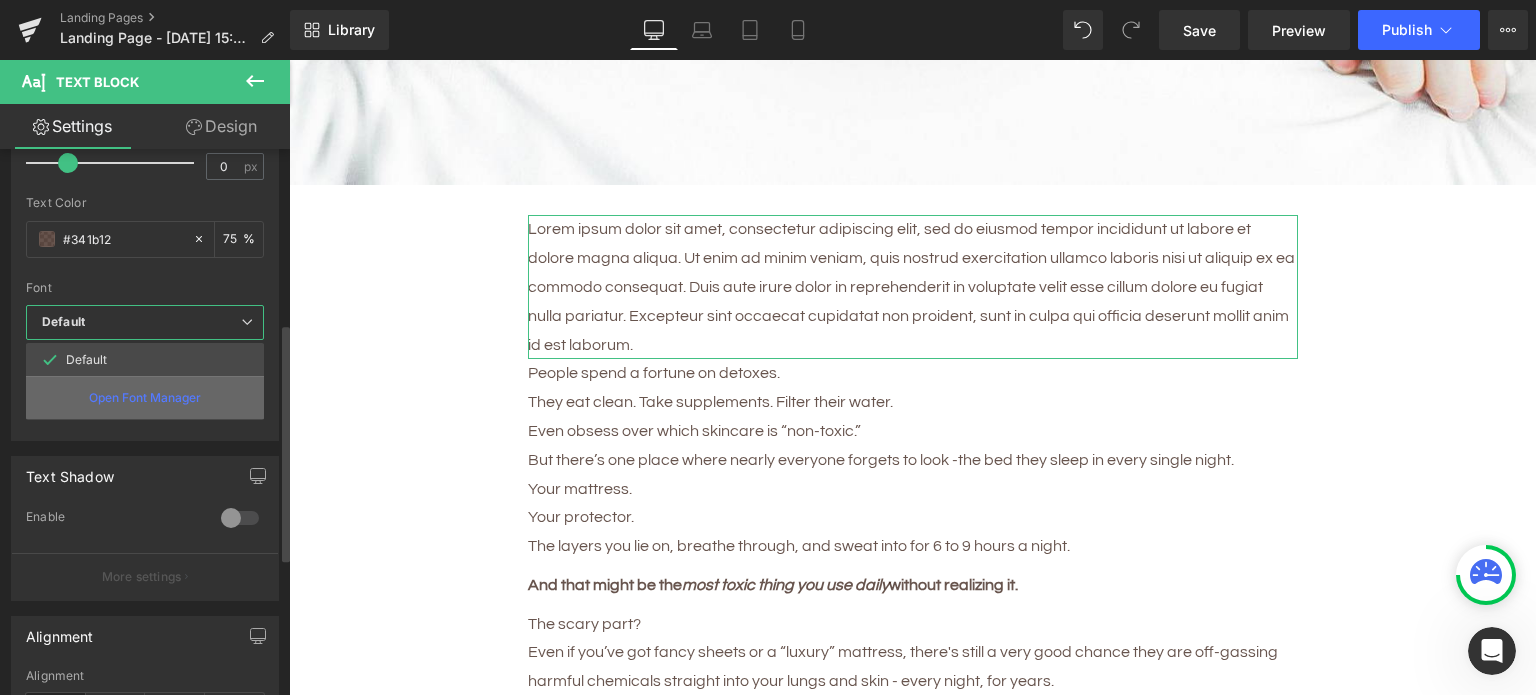 click on "Open Font Manager" at bounding box center (145, 398) 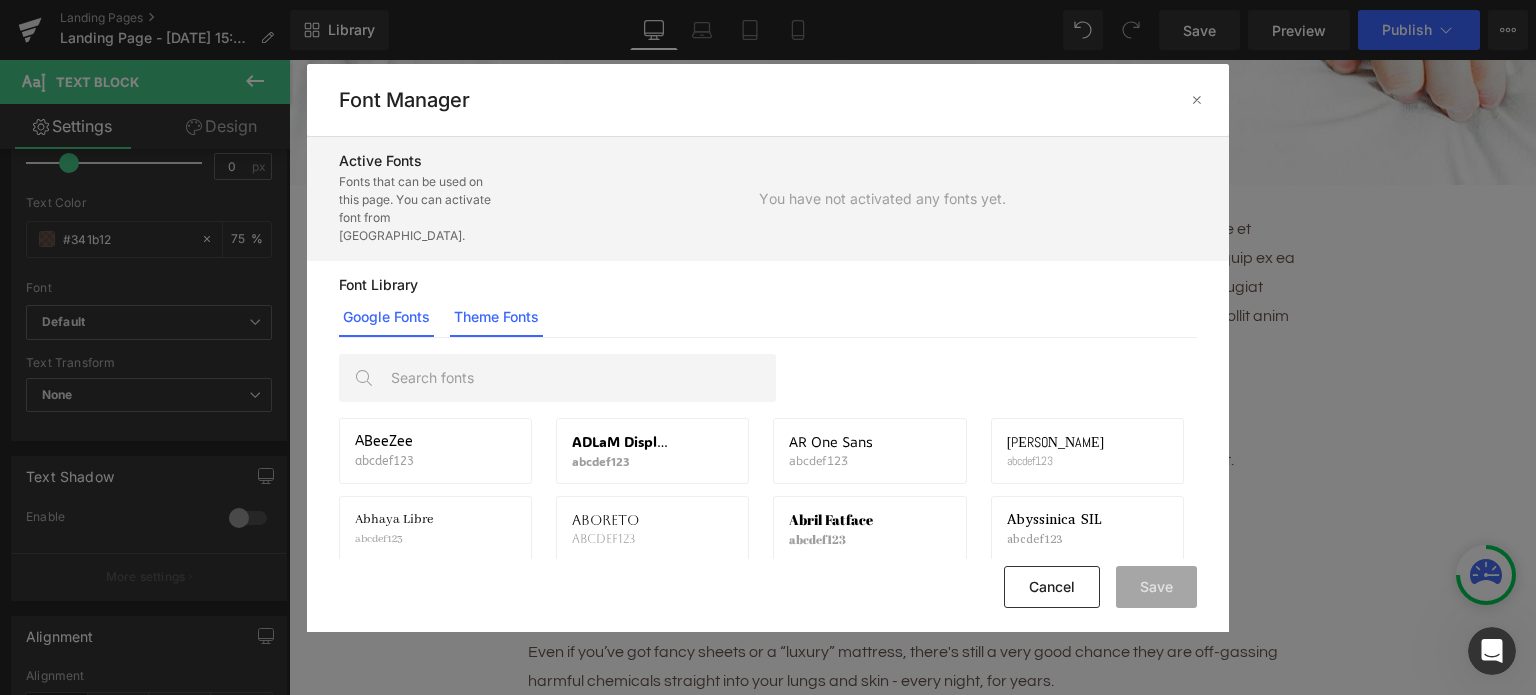 click on "Theme Fonts" 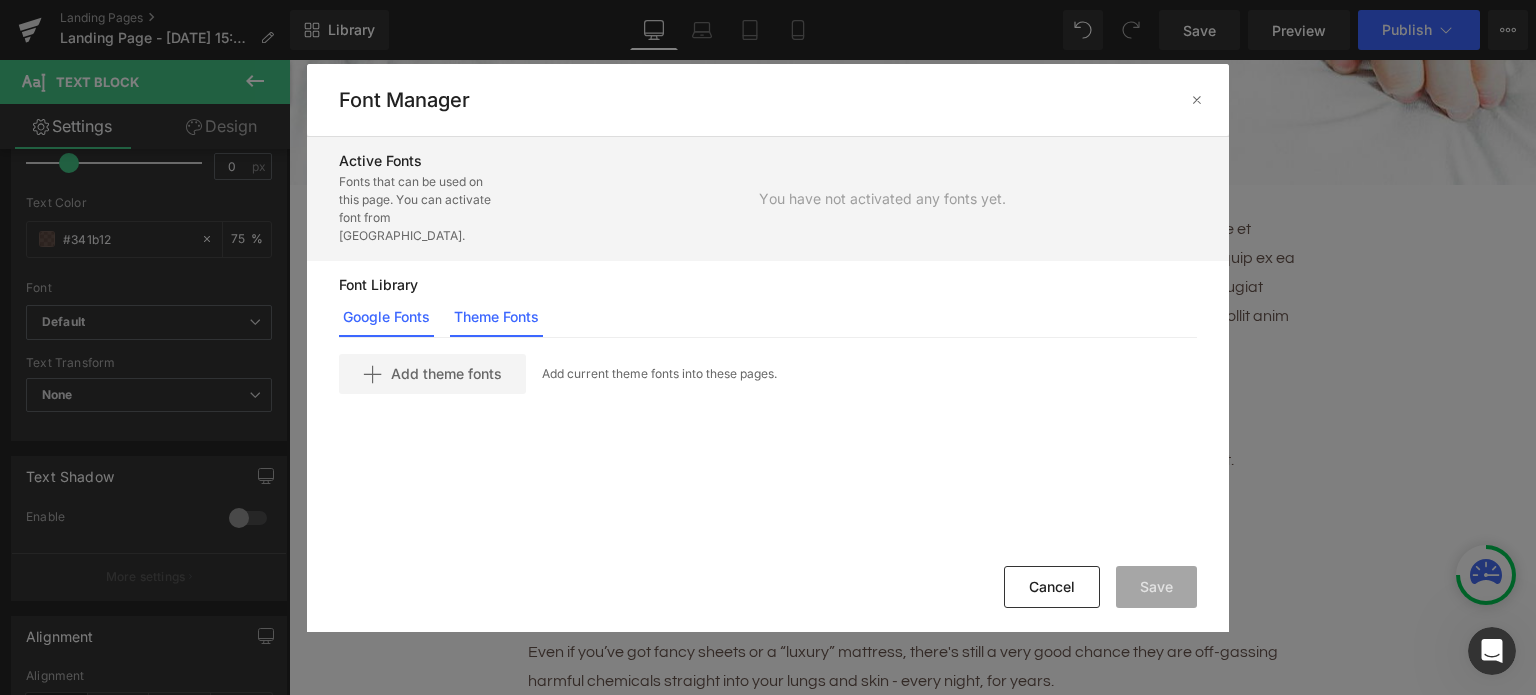 click on "Google Fonts" 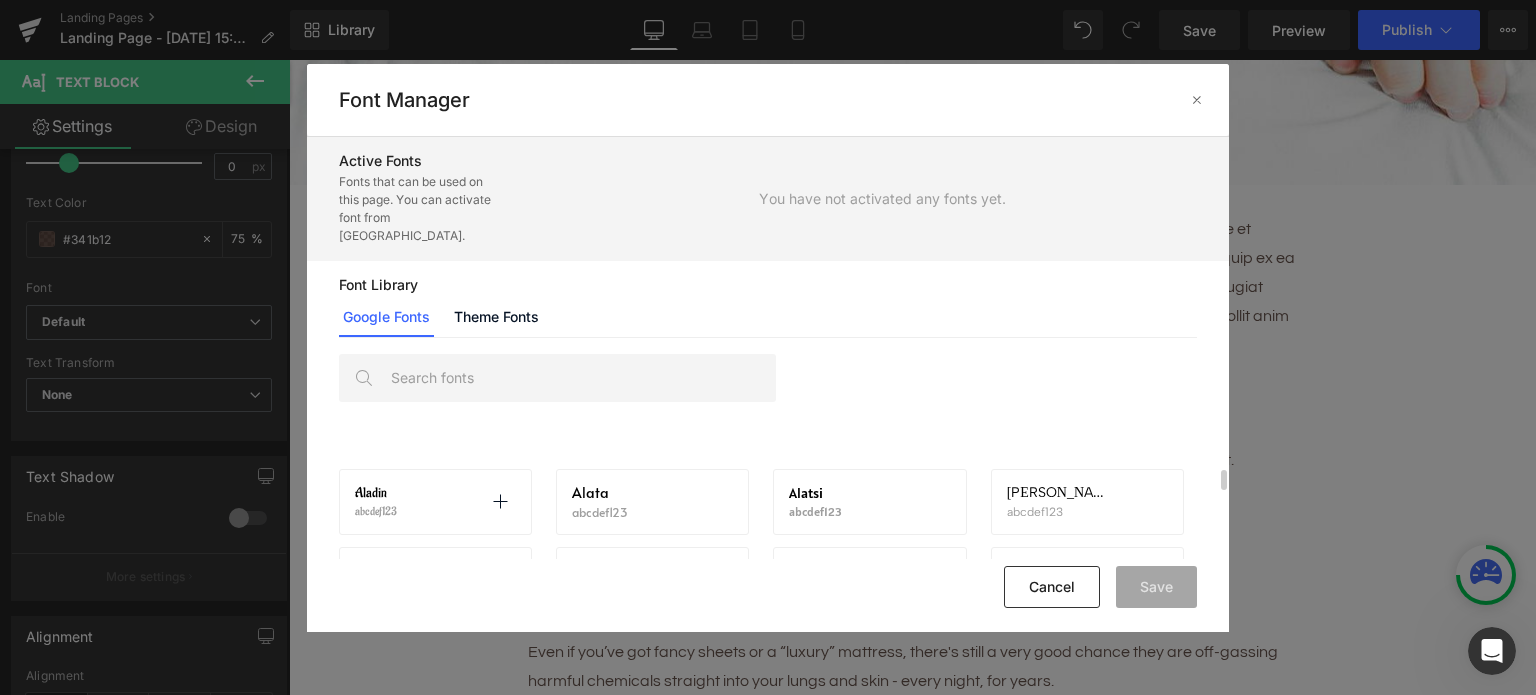 scroll, scrollTop: 554, scrollLeft: 0, axis: vertical 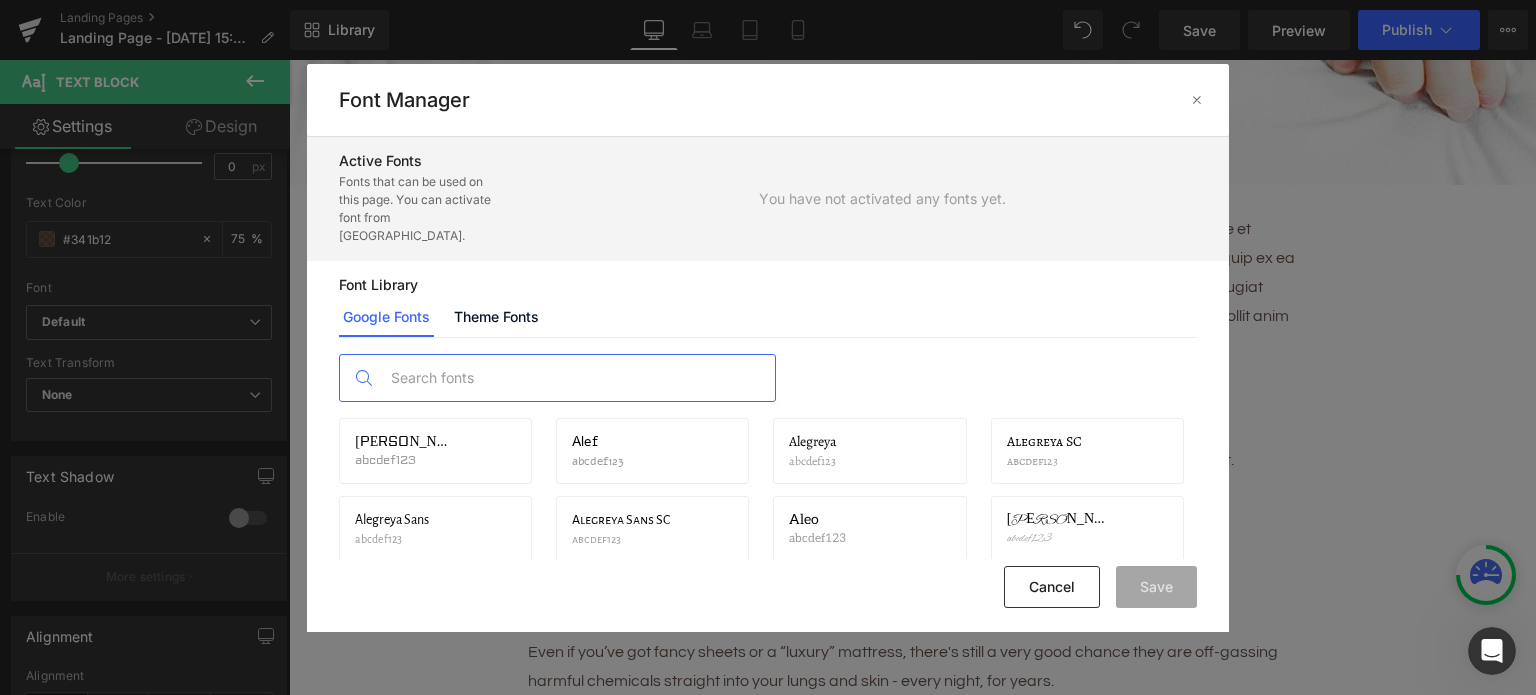click at bounding box center [577, 378] 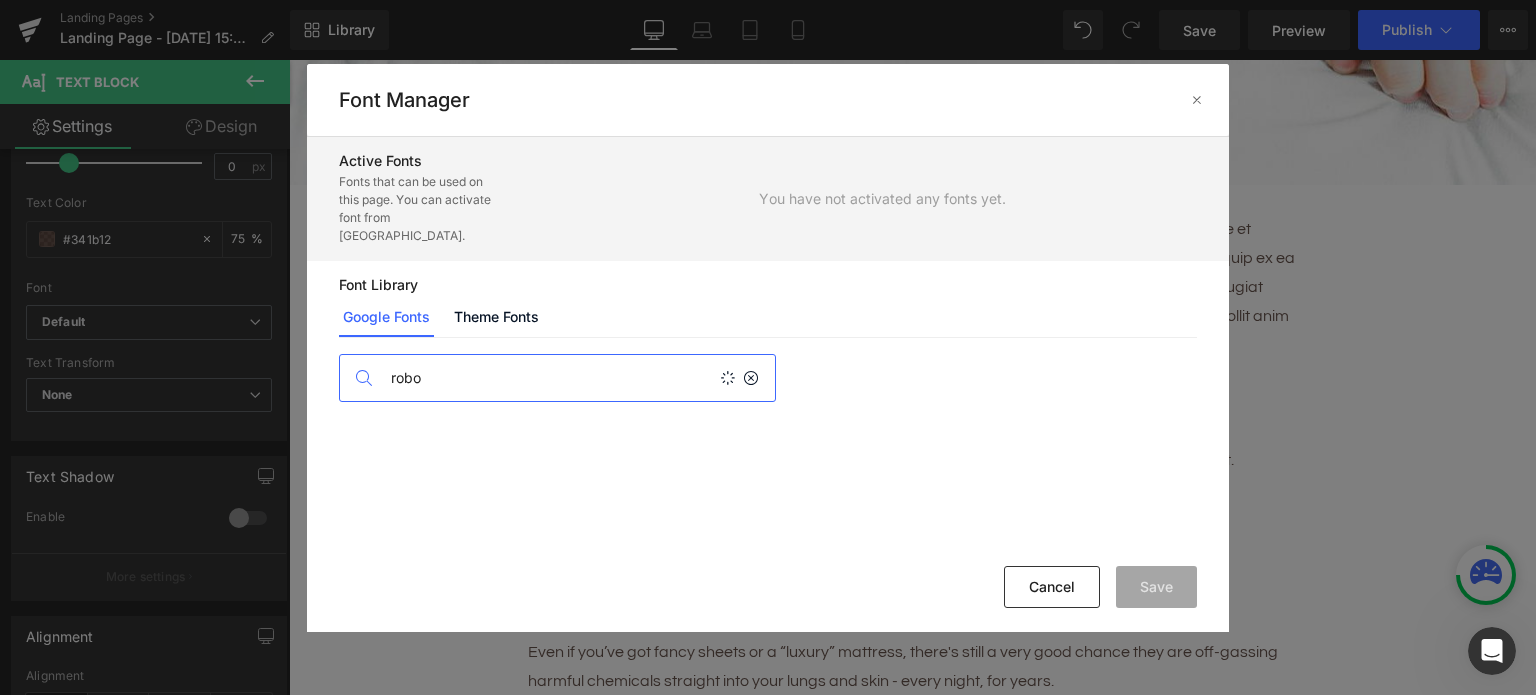 scroll, scrollTop: 14, scrollLeft: 0, axis: vertical 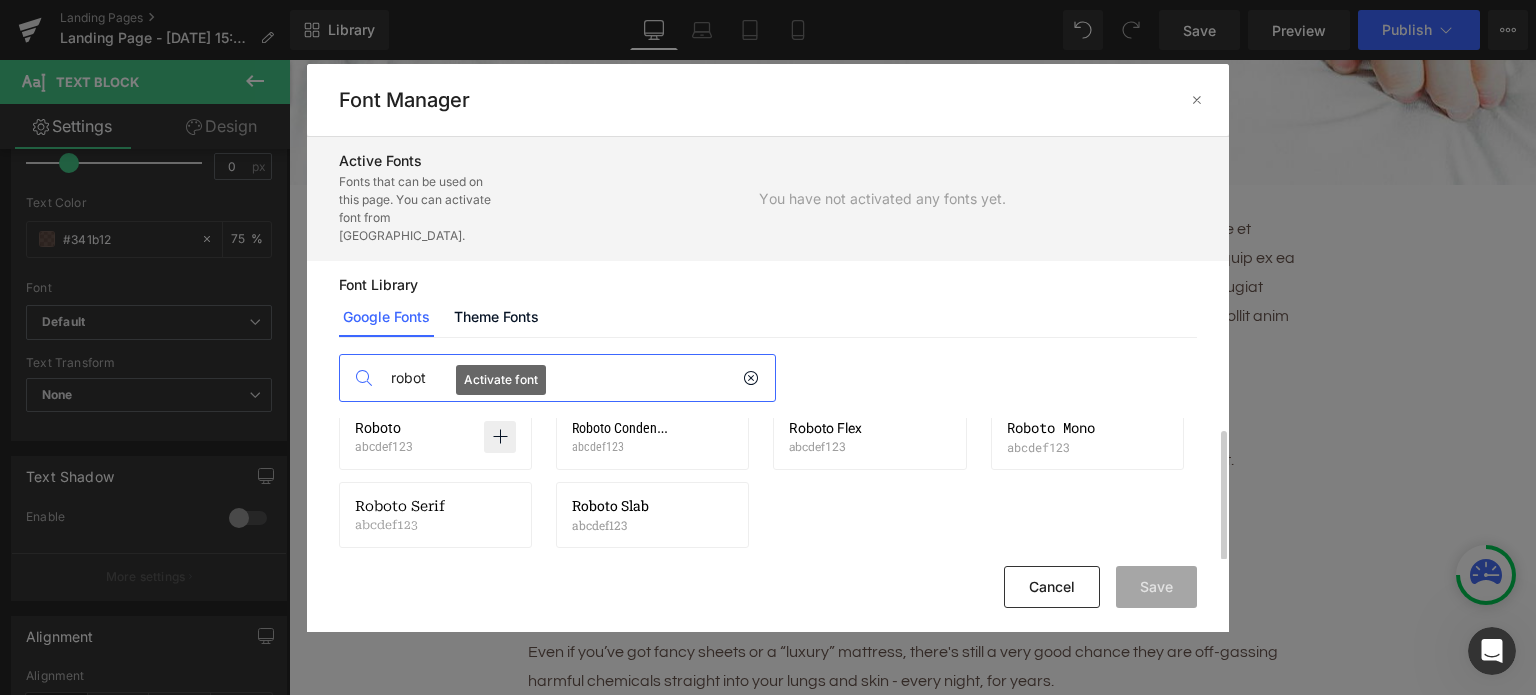 click at bounding box center [500, 437] 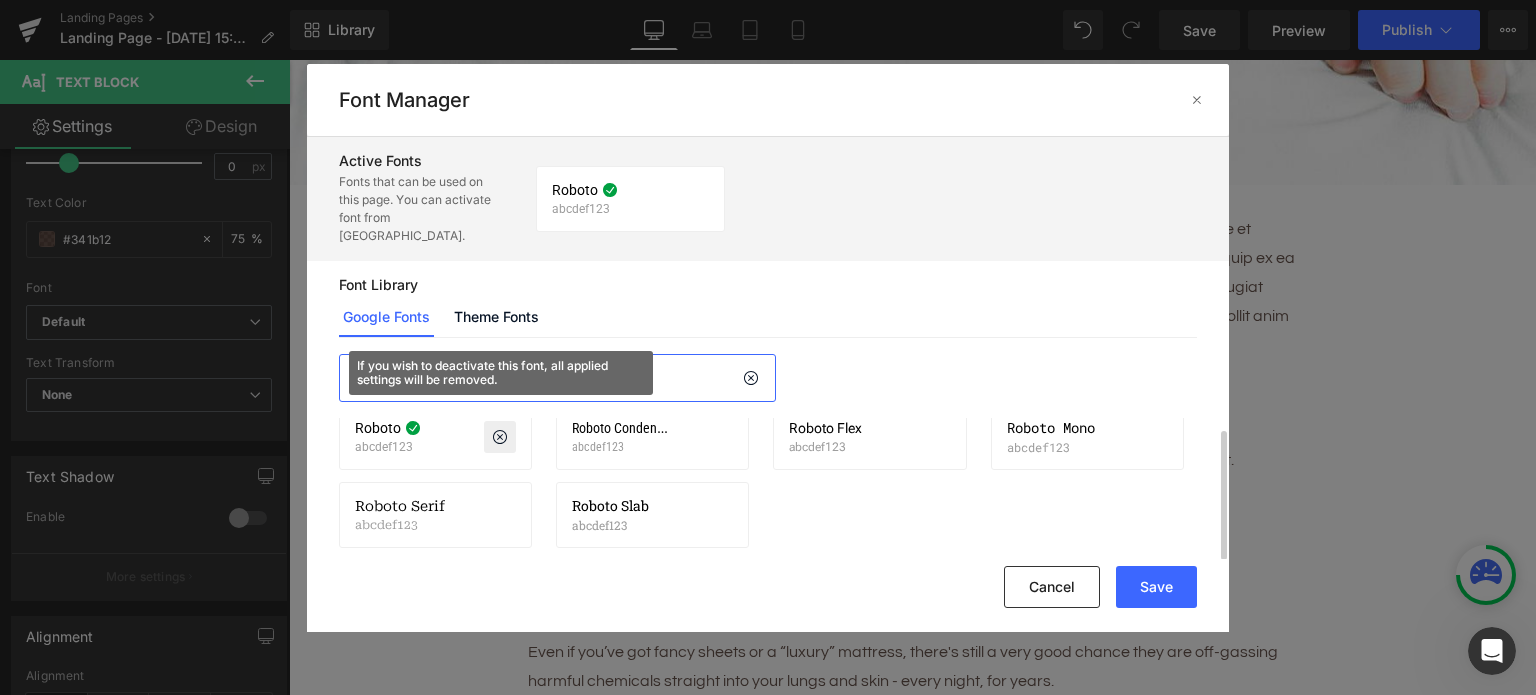 click on "robot" at bounding box center (561, 378) 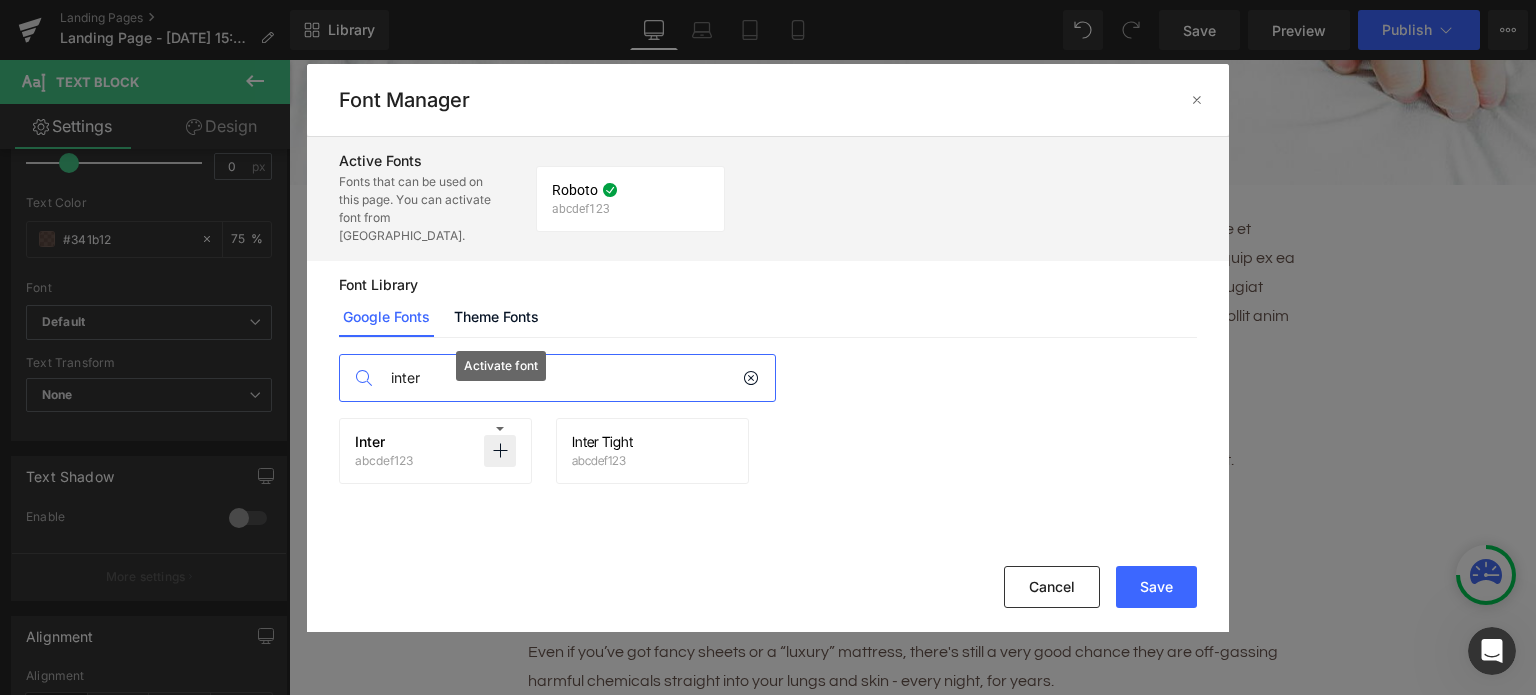 scroll, scrollTop: 0, scrollLeft: 0, axis: both 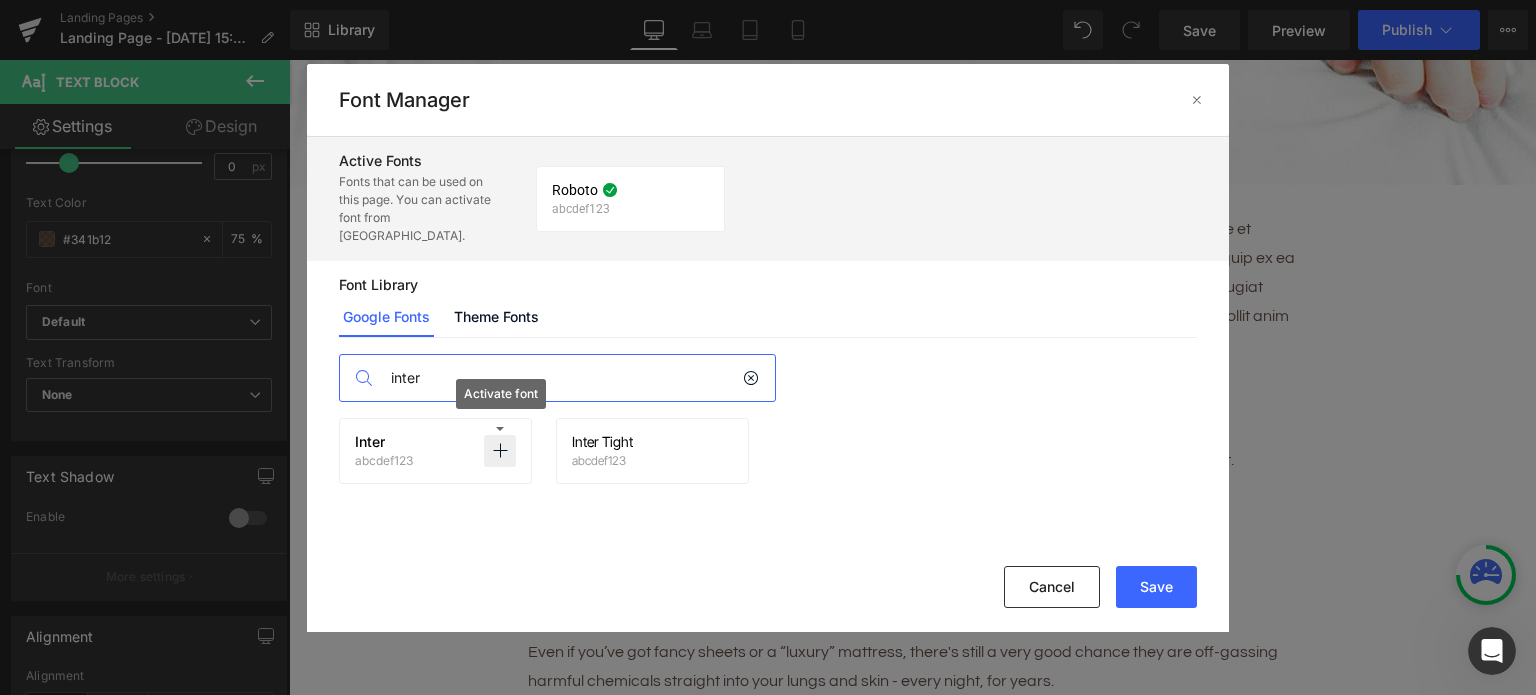 type on "inter" 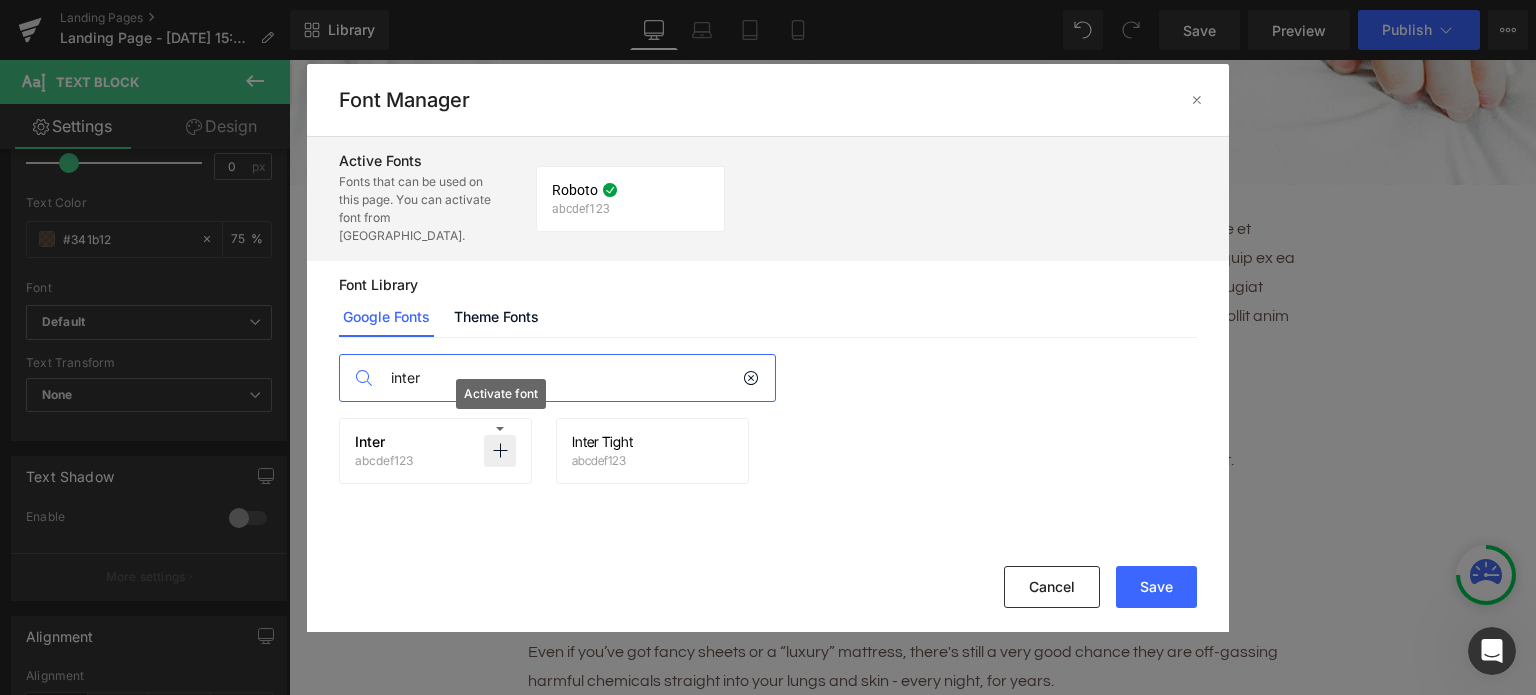 click at bounding box center (500, 451) 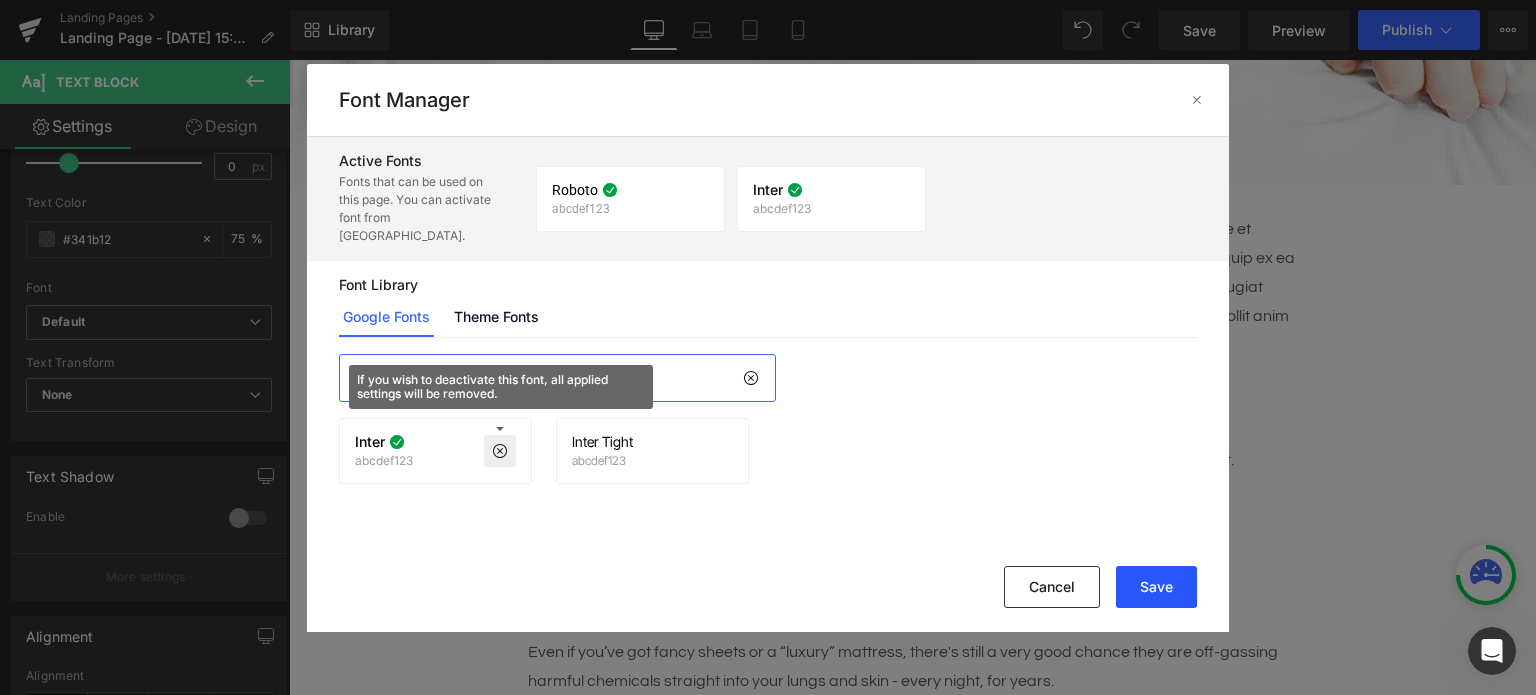 click on "Save" at bounding box center [1156, 587] 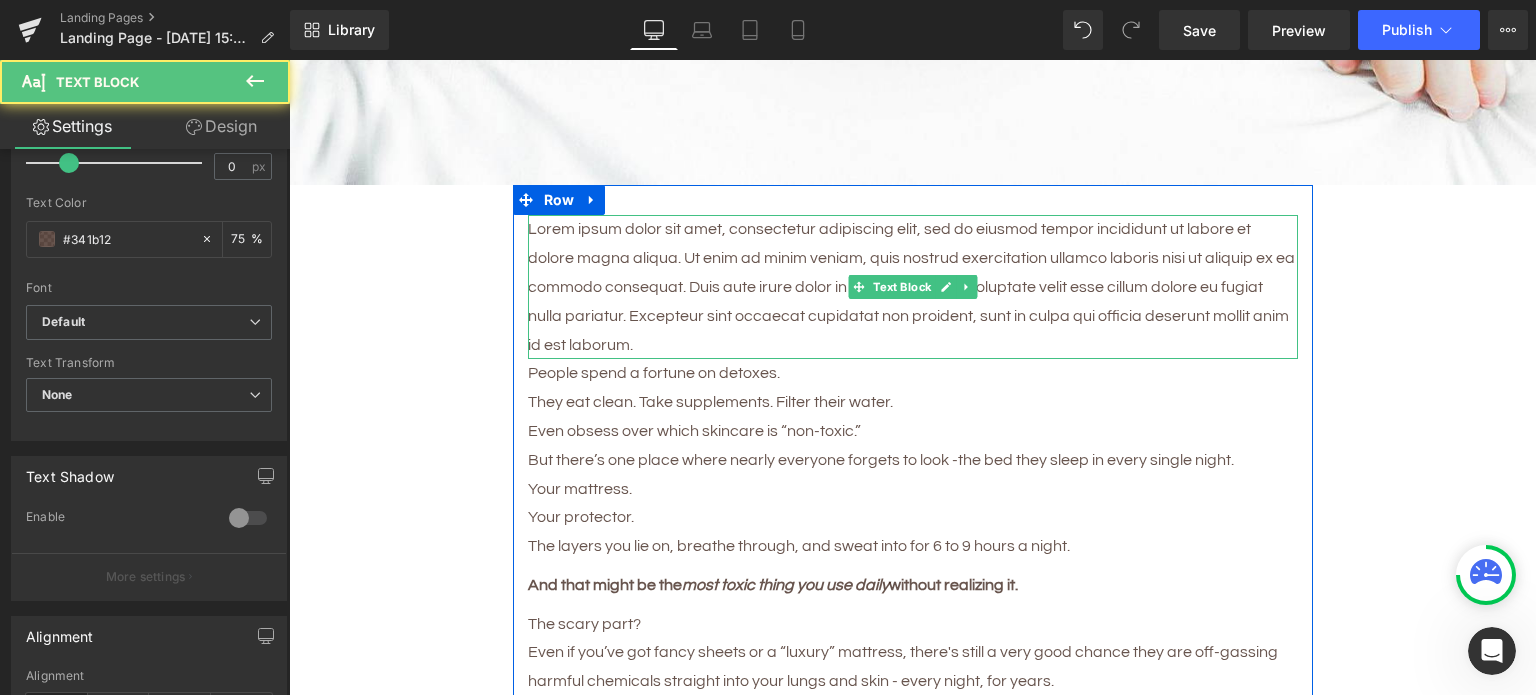click on "Lorem ipsum dolor sit amet, consectetur adipiscing elit, sed do eiusmod tempor incididunt ut labore et dolore magna aliqua. Ut enim ad minim veniam, quis nostrud exercitation ullamco laboris nisi ut aliquip ex ea commodo consequat. Duis aute irure dolor in reprehenderit in voluptate velit esse cillum dolore eu fugiat nulla pariatur. Excepteur sint occaecat cupidatat non proident, sunt in culpa qui officia deserunt mollit anim id est laborum." at bounding box center [913, 287] 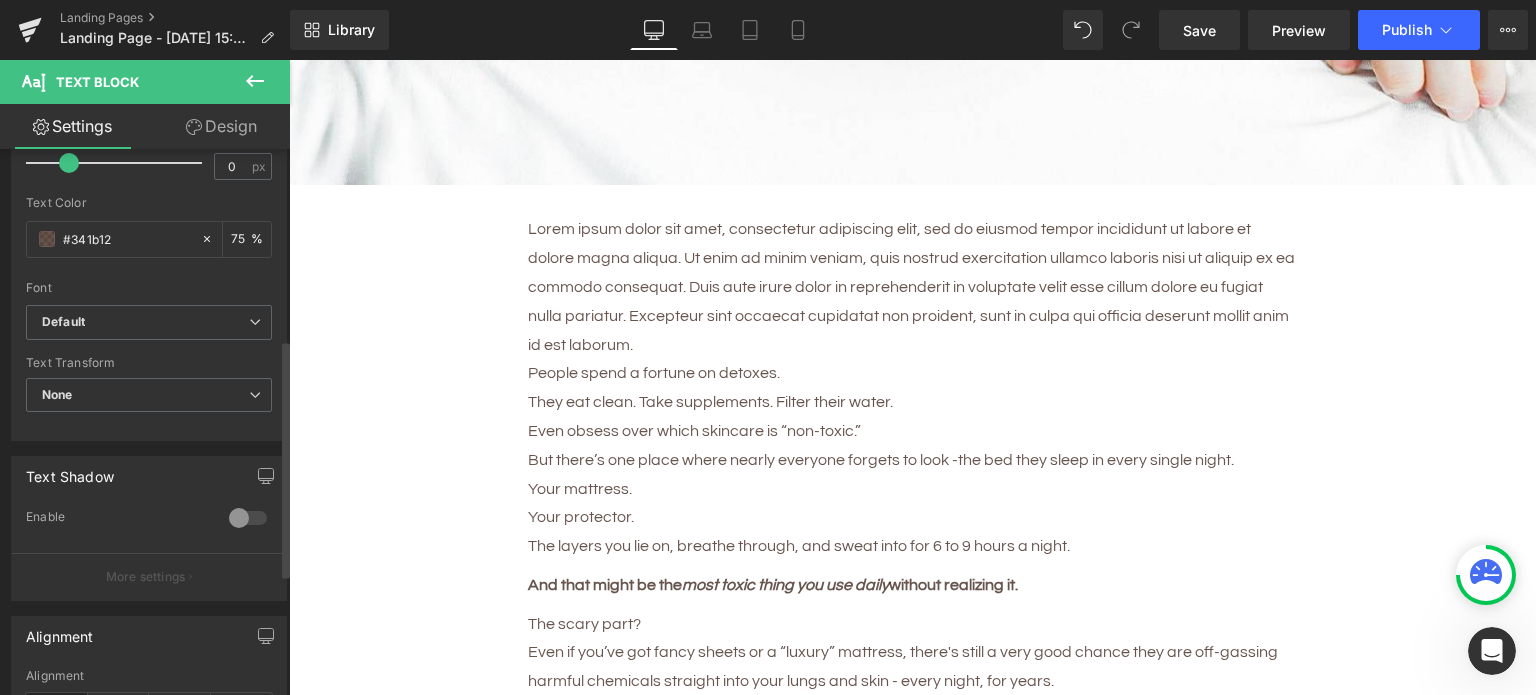 scroll, scrollTop: 500, scrollLeft: 0, axis: vertical 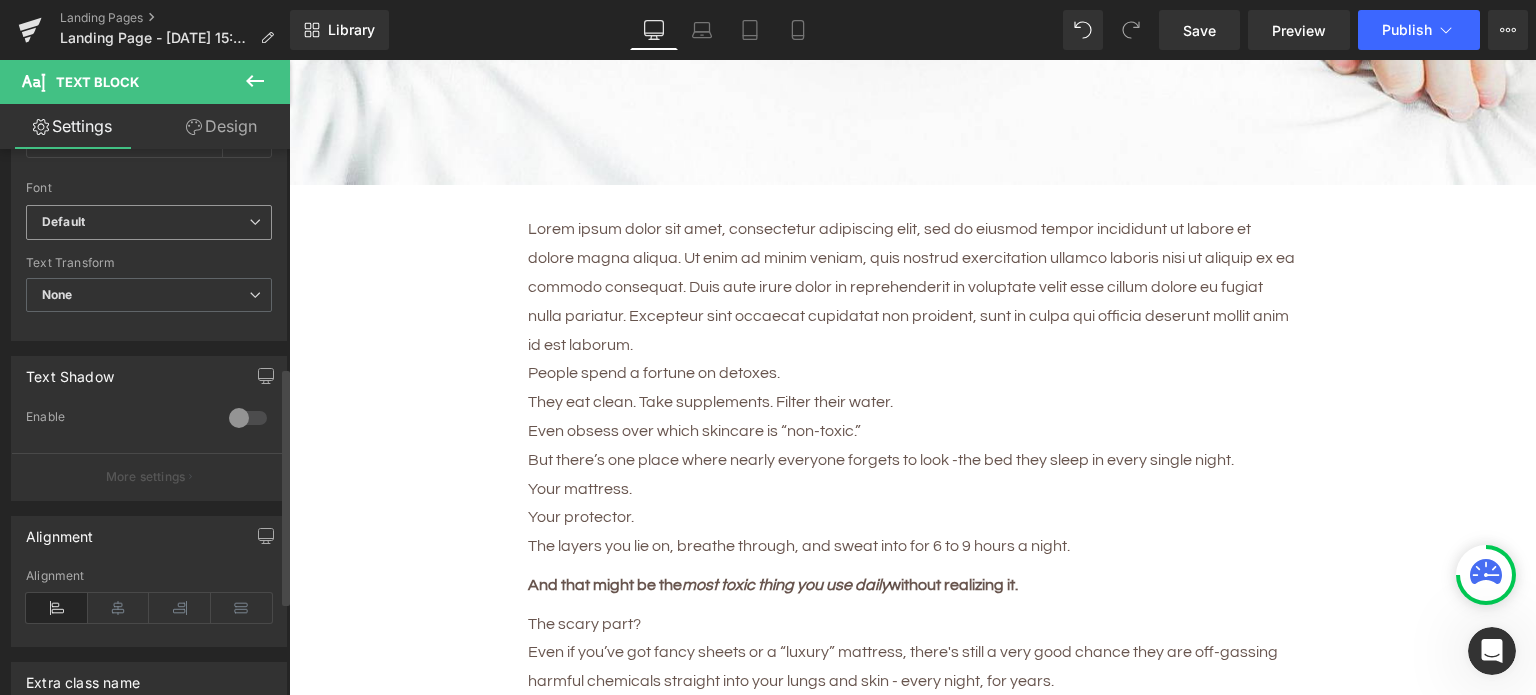click on "Default" at bounding box center (145, 222) 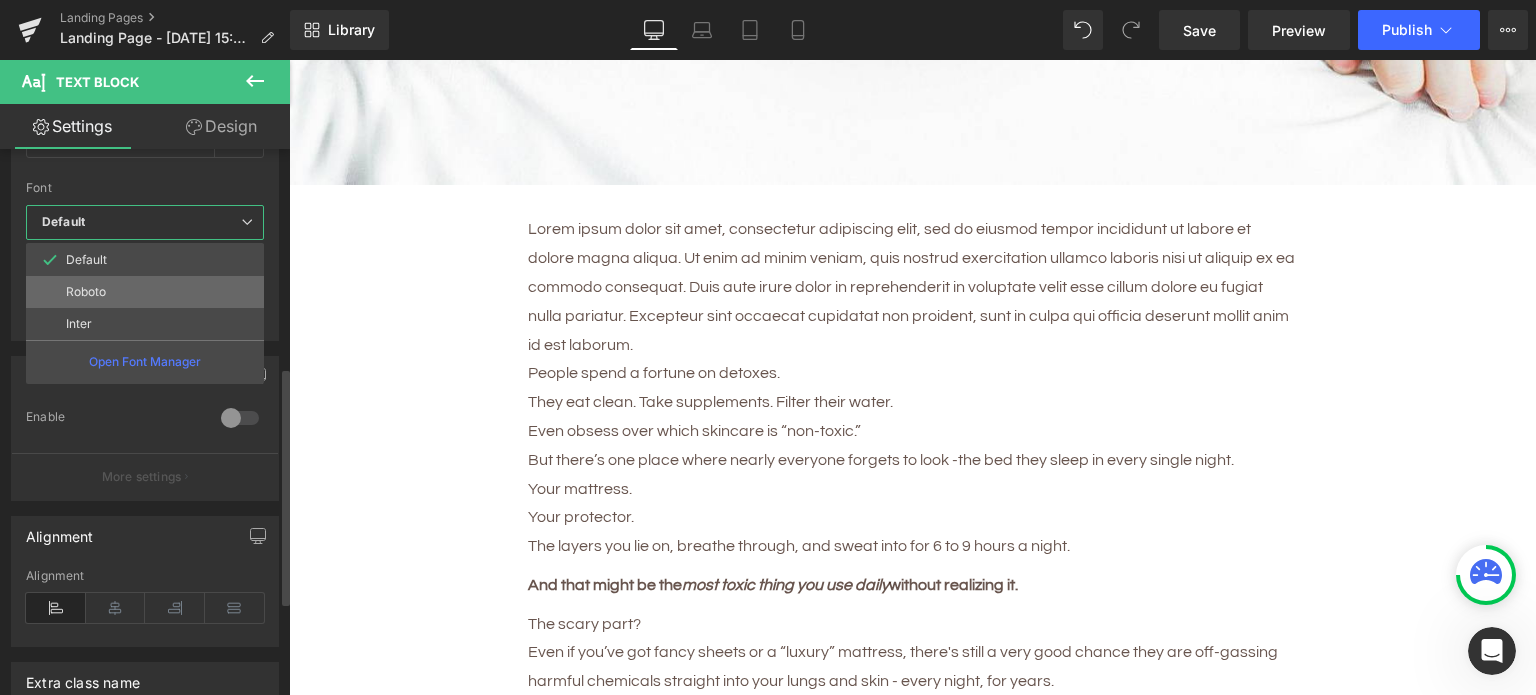 click on "Roboto" at bounding box center [145, 292] 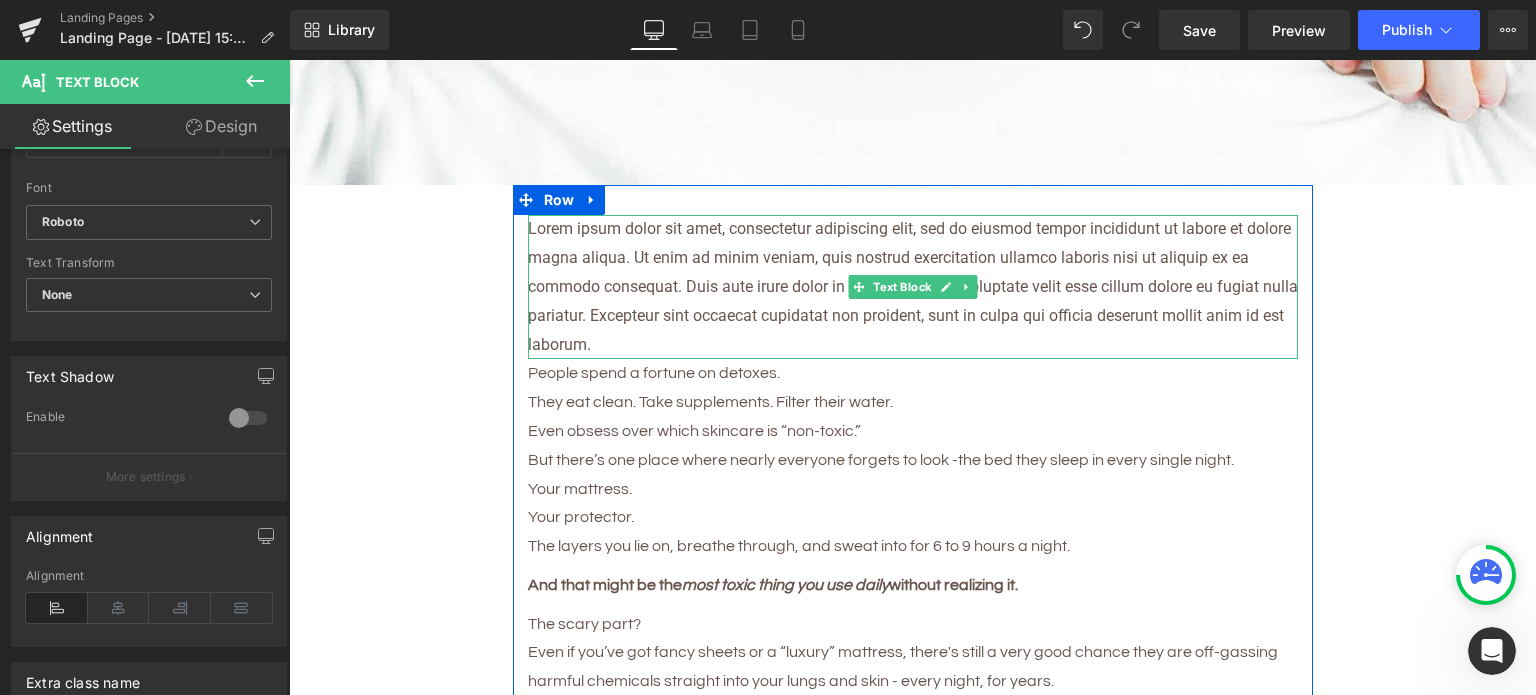 click on "Lorem ipsum dolor sit amet, consectetur adipiscing elit, sed do eiusmod tempor incididunt ut labore et dolore magna aliqua. Ut enim ad minim veniam, quis nostrud exercitation ullamco laboris nisi ut aliquip ex ea commodo consequat. Duis aute irure dolor in reprehenderit in voluptate velit esse cillum dolore eu fugiat nulla pariatur. Excepteur sint occaecat cupidatat non proident, sunt in culpa qui officia deserunt mollit anim id est laborum." at bounding box center [913, 287] 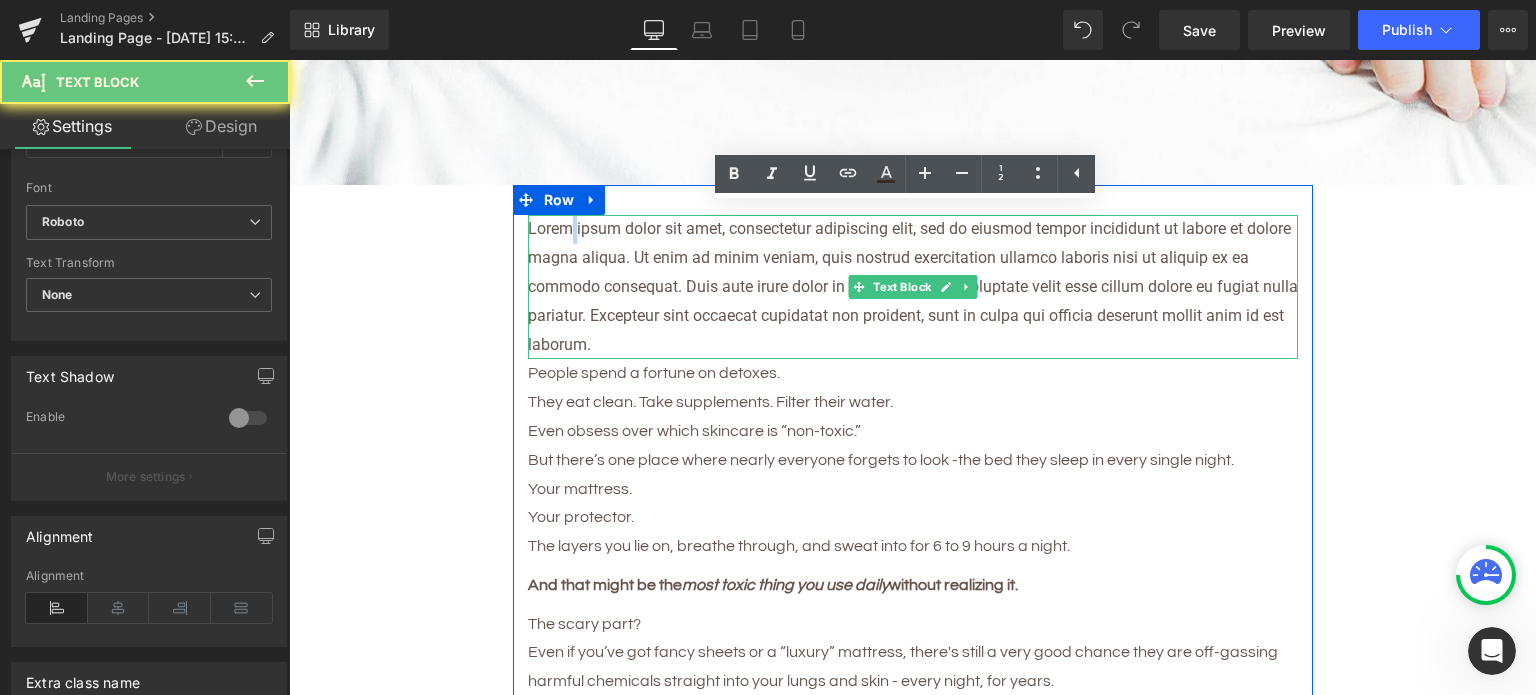 click on "Lorem ipsum dolor sit amet, consectetur adipiscing elit, sed do eiusmod tempor incididunt ut labore et dolore magna aliqua. Ut enim ad minim veniam, quis nostrud exercitation ullamco laboris nisi ut aliquip ex ea commodo consequat. Duis aute irure dolor in reprehenderit in voluptate velit esse cillum dolore eu fugiat nulla pariatur. Excepteur sint occaecat cupidatat non proident, sunt in culpa qui officia deserunt mollit anim id est laborum." at bounding box center (913, 287) 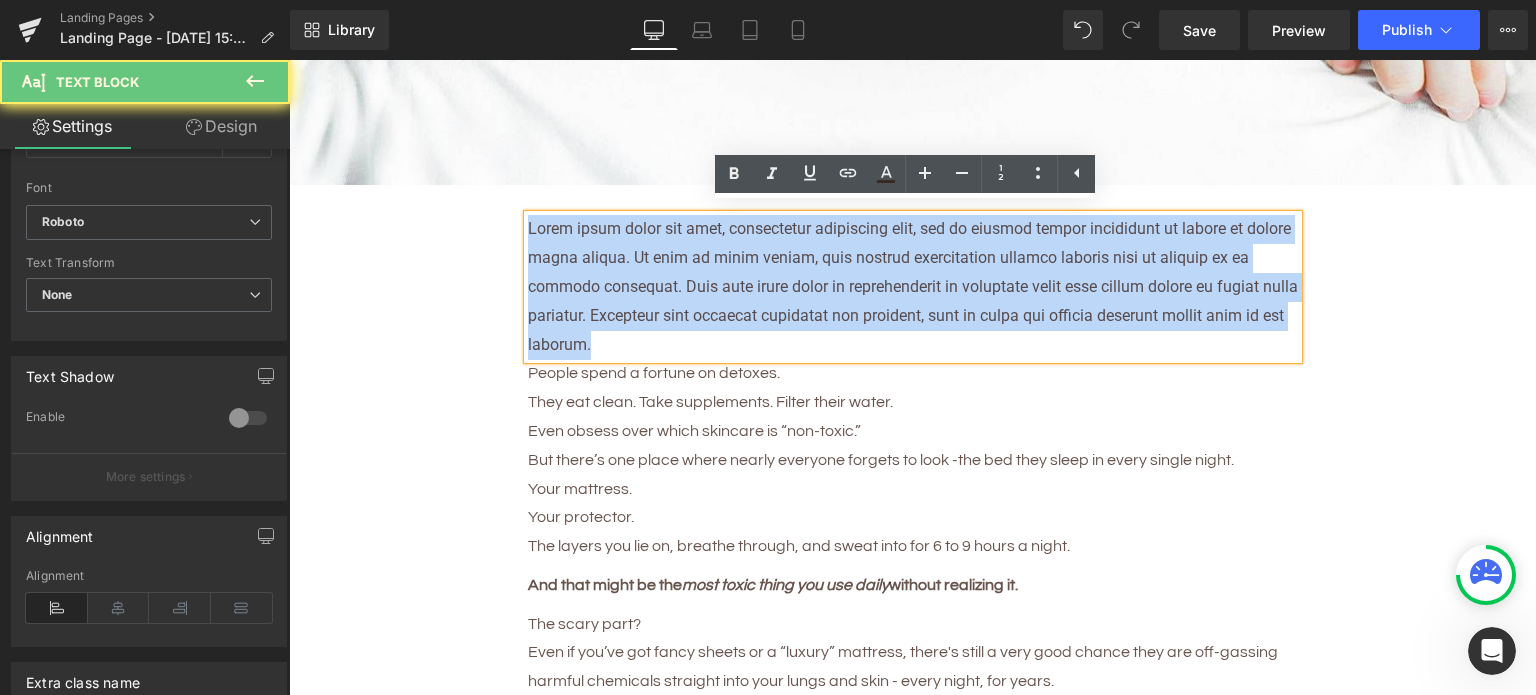 click on "Lorem ipsum dolor sit amet, consectetur adipiscing elit, sed do eiusmod tempor incididunt ut labore et dolore magna aliqua. Ut enim ad minim veniam, quis nostrud exercitation ullamco laboris nisi ut aliquip ex ea commodo consequat. Duis aute irure dolor in reprehenderit in voluptate velit esse cillum dolore eu fugiat nulla pariatur. Excepteur sint occaecat cupidatat non proident, sunt in culpa qui officia deserunt mollit anim id est laborum." at bounding box center (913, 287) 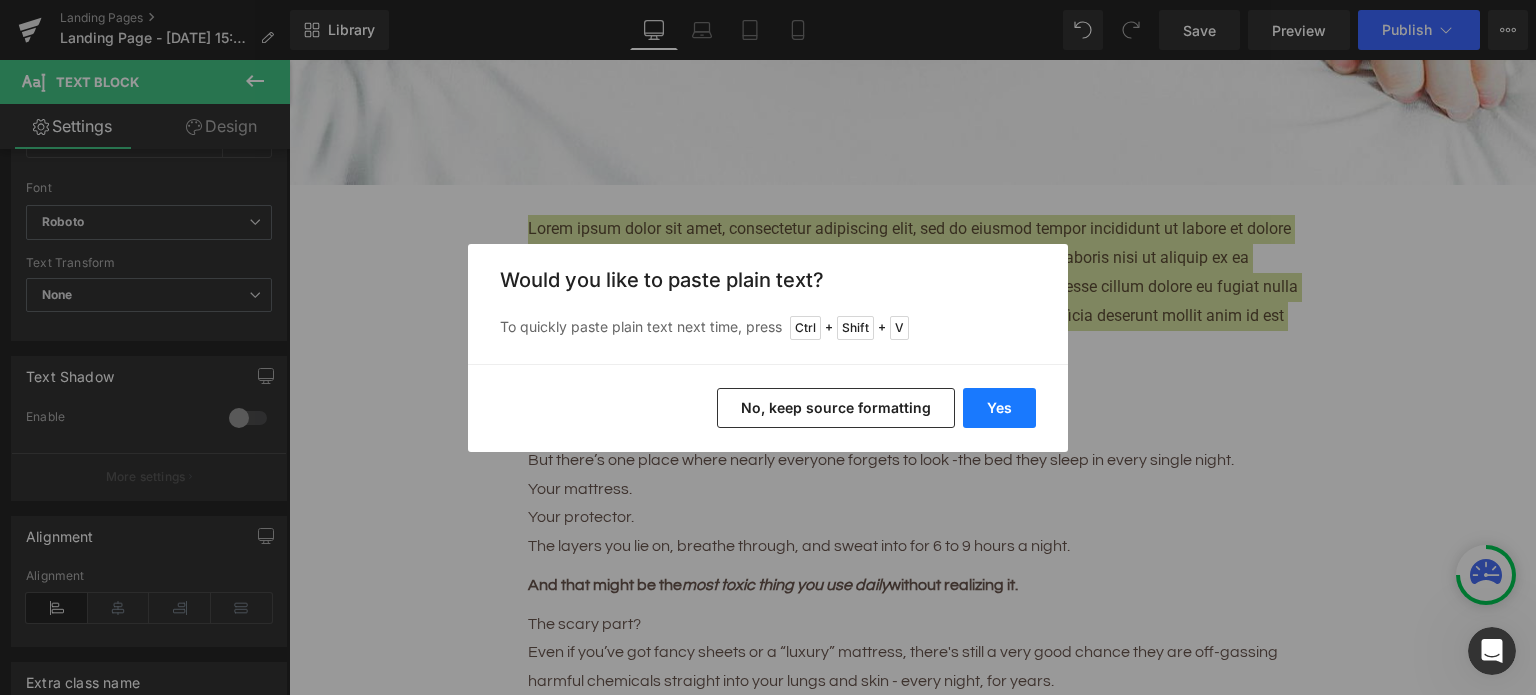 click on "Yes" at bounding box center (999, 408) 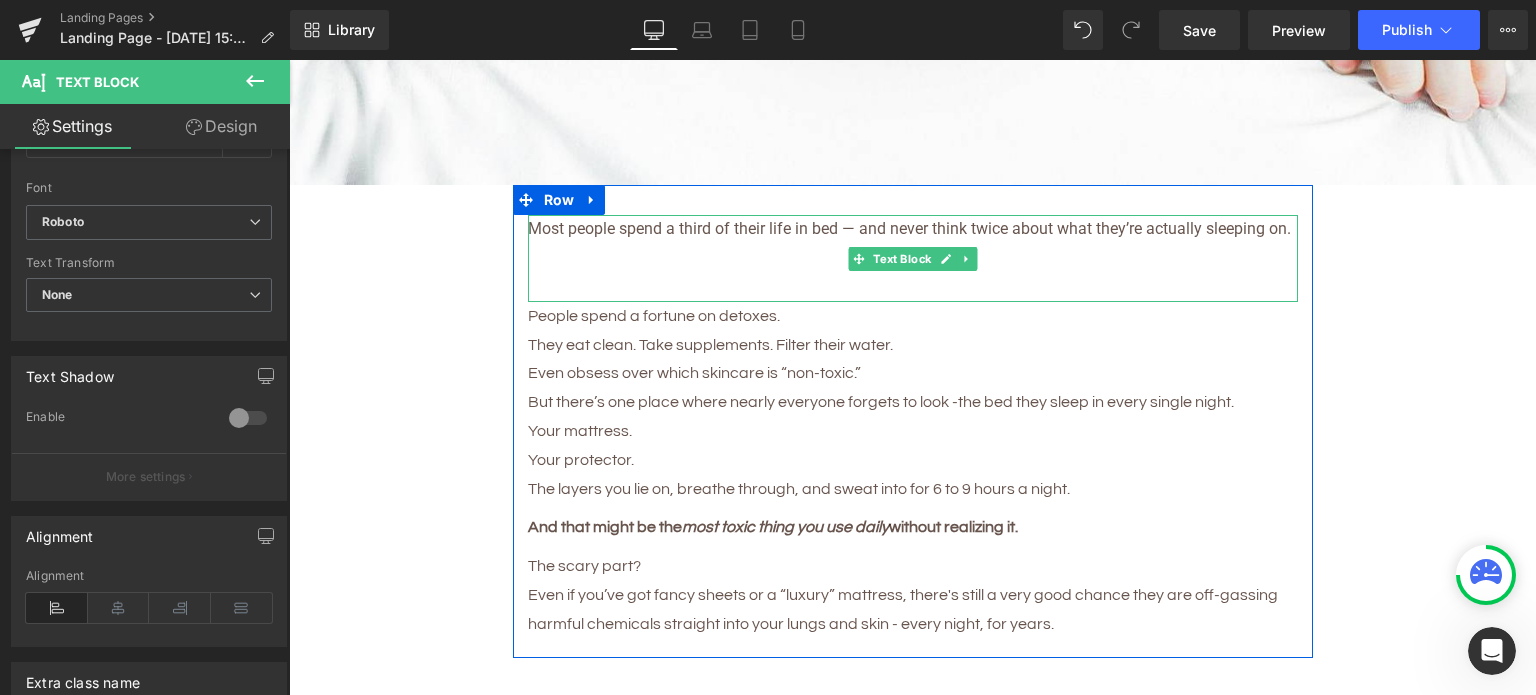 click at bounding box center (913, 287) 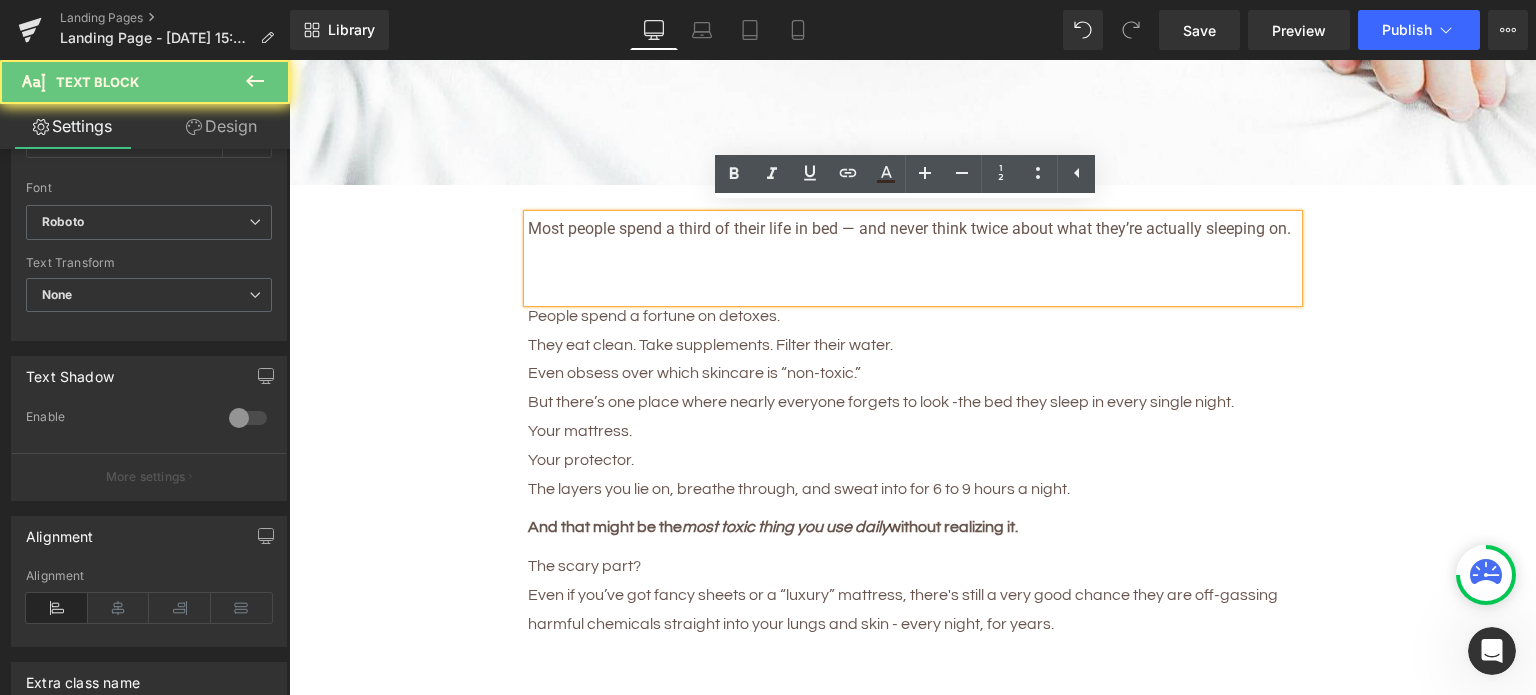 click at bounding box center (913, 287) 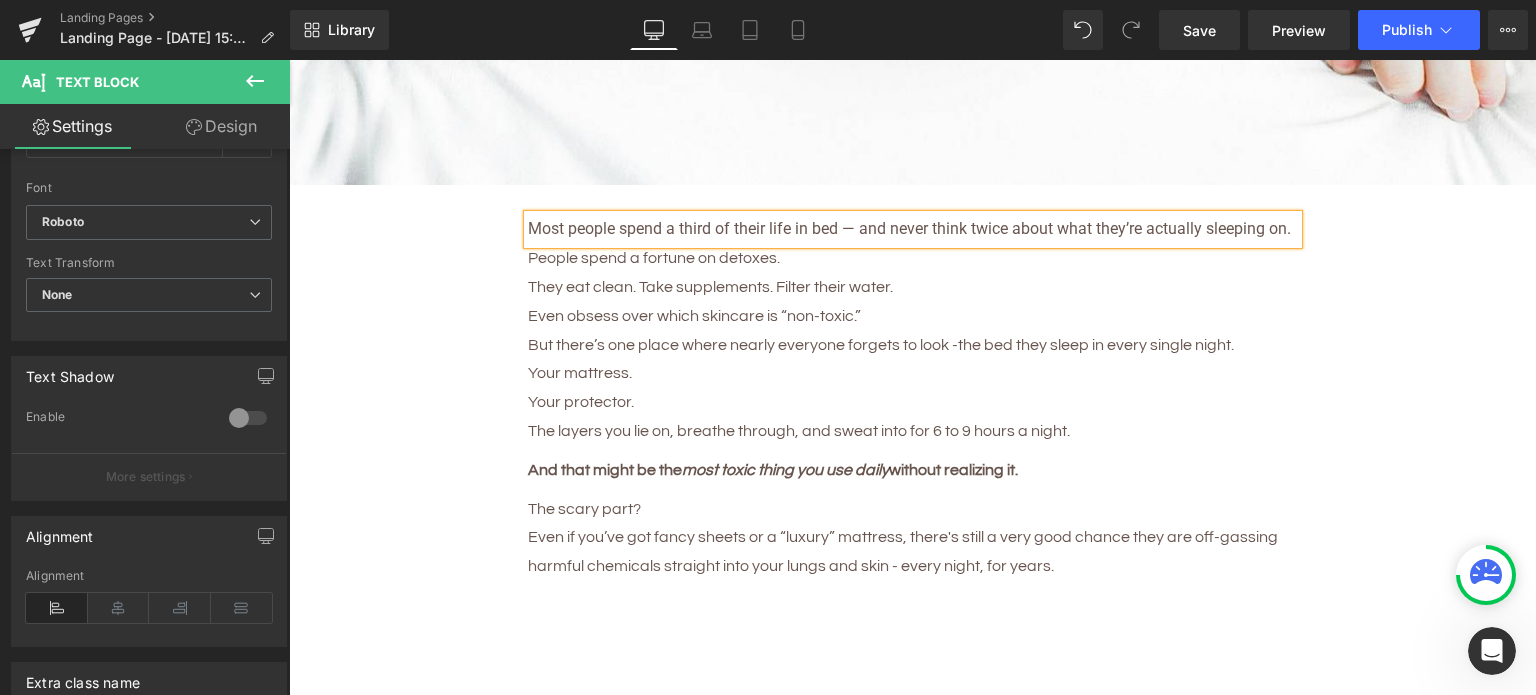 click on "5 Shocking Reasons You Should Never Sleep Without an Organic Cotton Mattress Protector
Heading
Most people have no idea how toxic their bed really is. Here’s why that’s a big problem — and how to fix it fast.
Heading
Image
Most people spend a third of their life in bed — and never think twice about what they’re actually sleeping on.
Text Block
People spend a fortune on detoxes. They eat clean. Take supplements. Filter their water. Even obsess over which skincare is “non-toxic.” But there’s one place where nearly everyone forgets to look -  the bed they sleep in every single night. Your mattress. Your protector. The layers you lie on, breathe through, and sweat into for 6 to 9 hours a night.
Text Block          And that might be the  most toxic thing you use daily  without realizing it.   Text Block         The scary part? Text Block
Row" at bounding box center (912, 252) 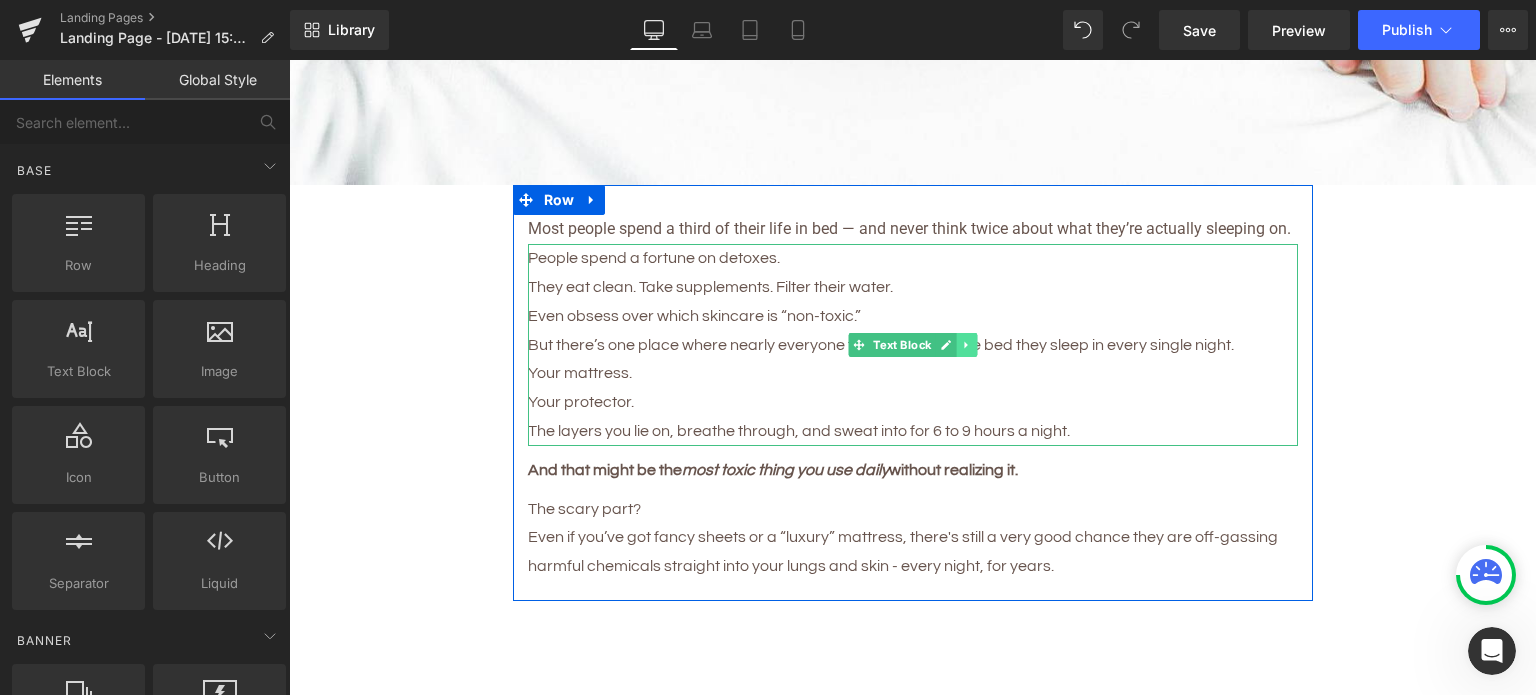 click 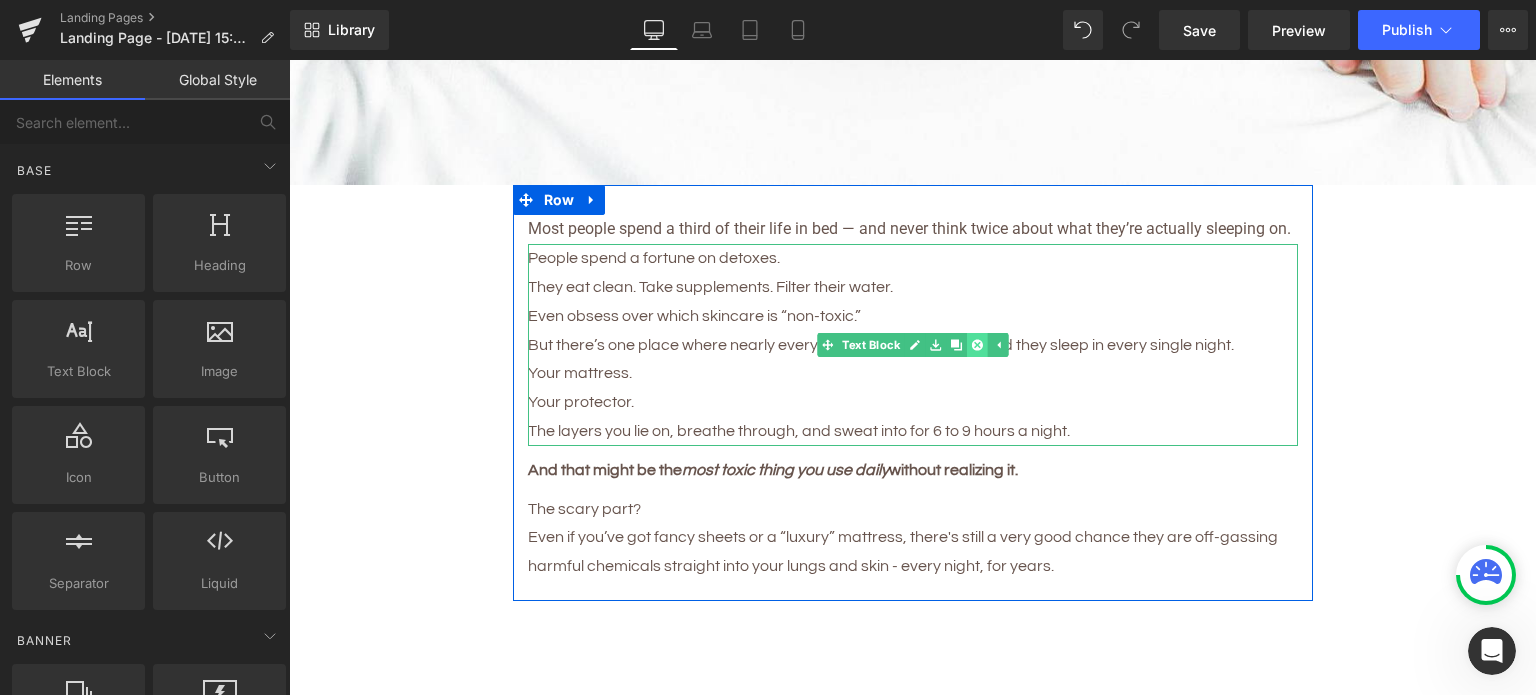 click at bounding box center [977, 345] 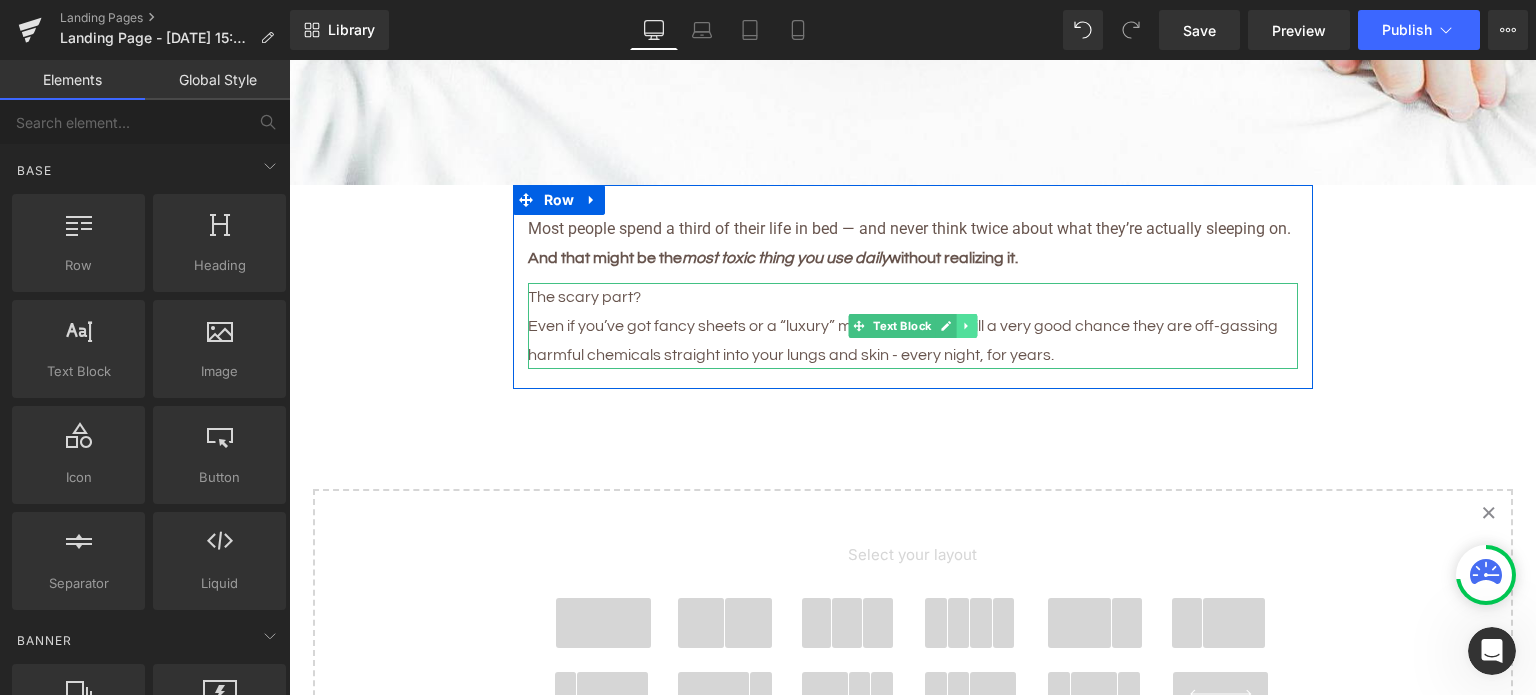 click 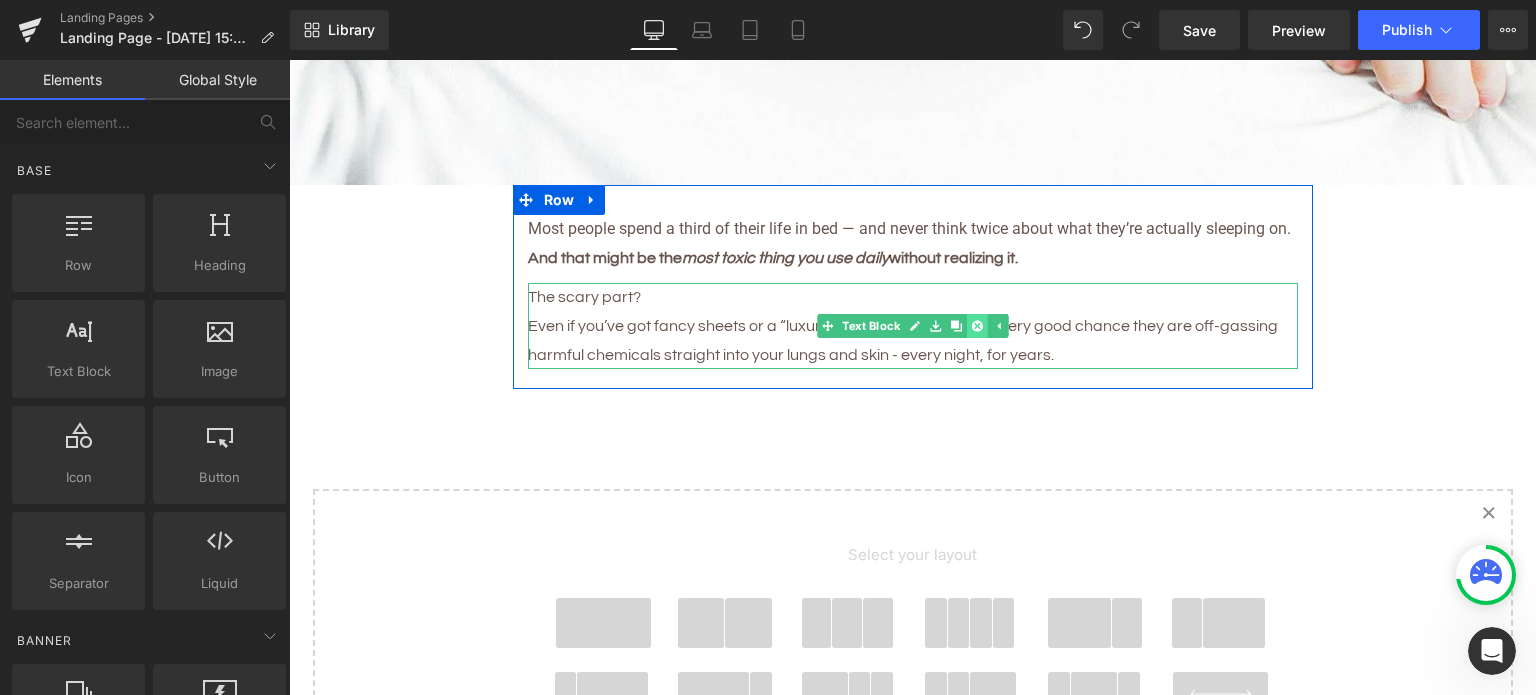 click 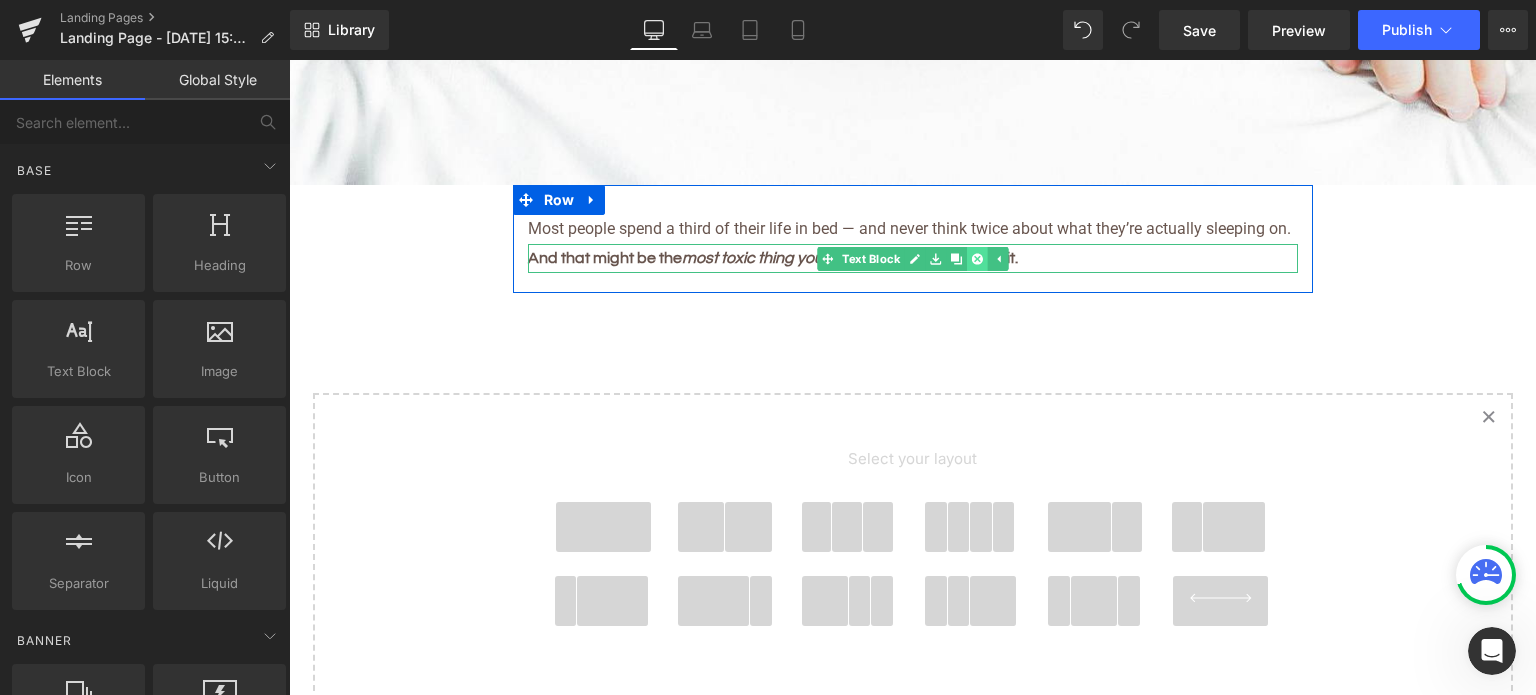 click 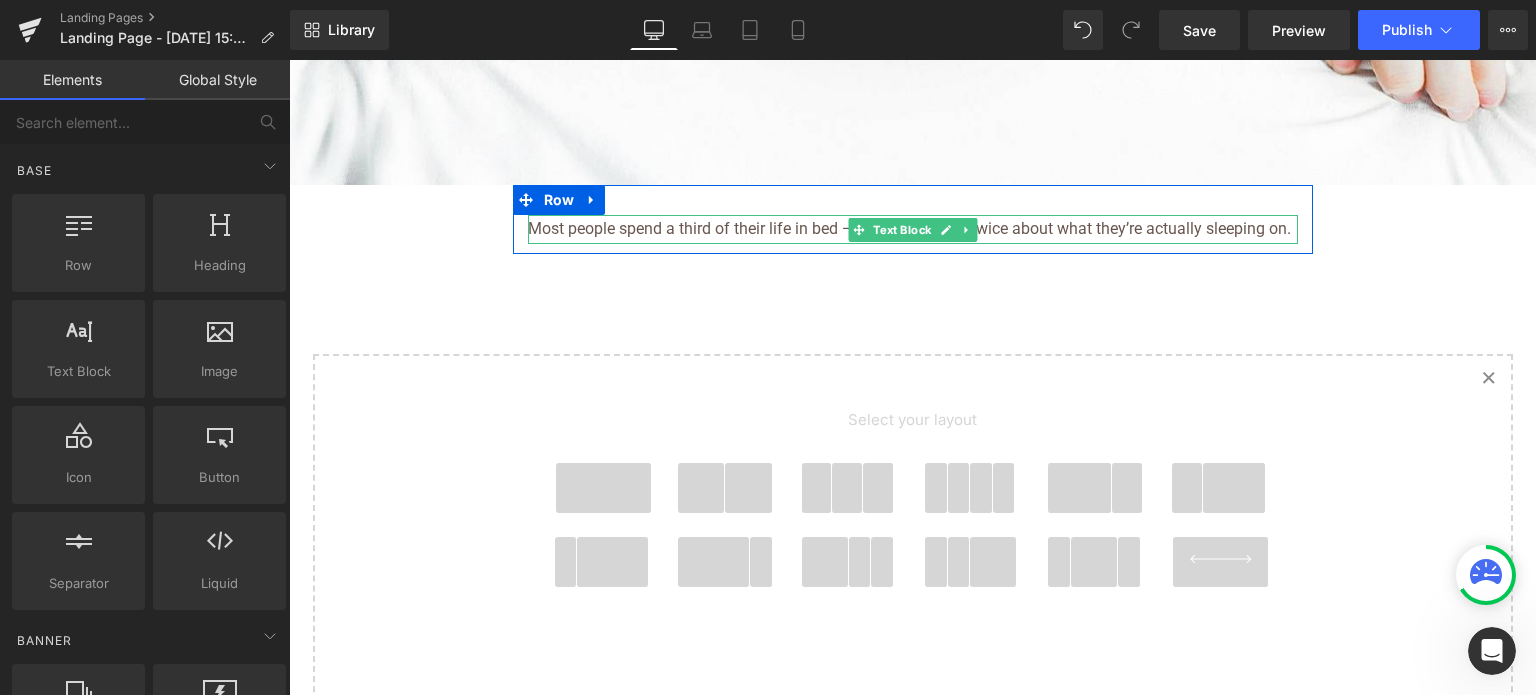click on "Most people spend a third of their life in bed — and never think twice about what they’re actually sleeping on." at bounding box center (913, 229) 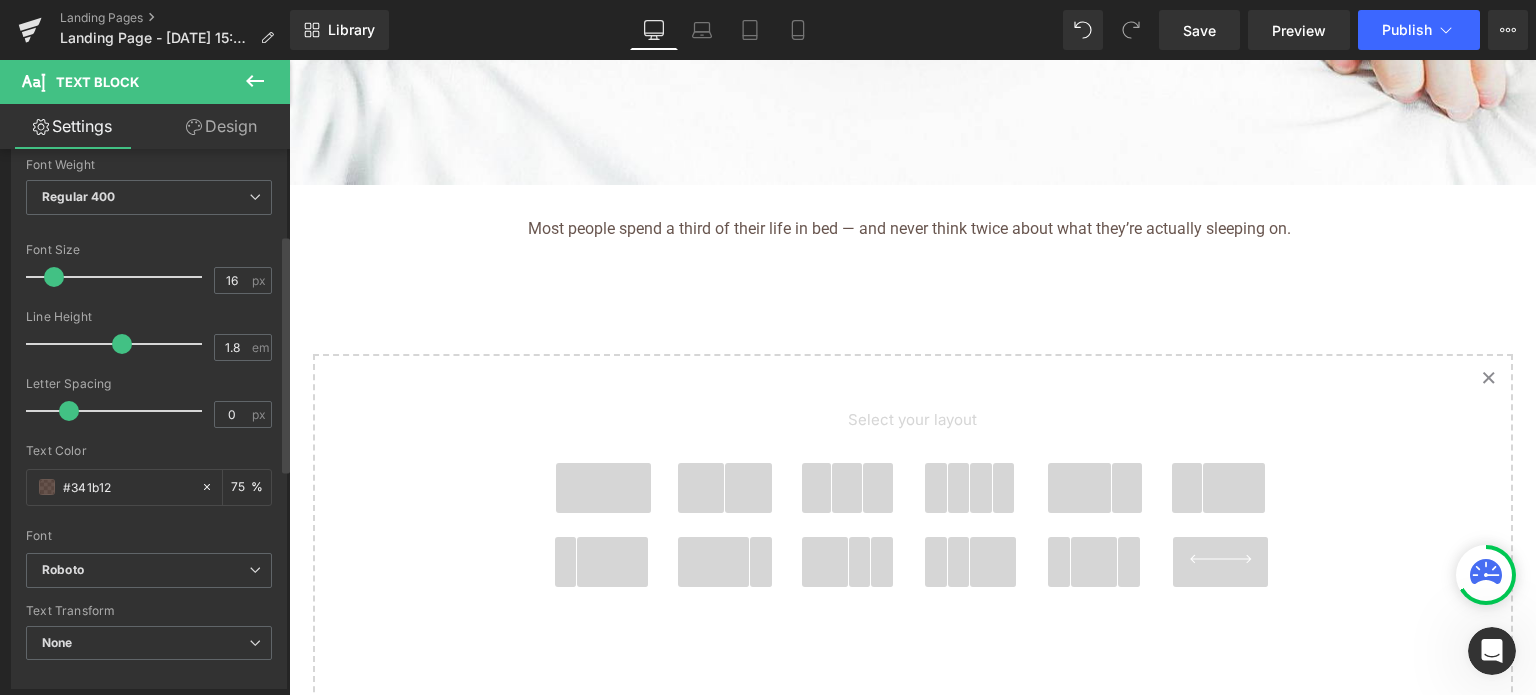 scroll, scrollTop: 200, scrollLeft: 0, axis: vertical 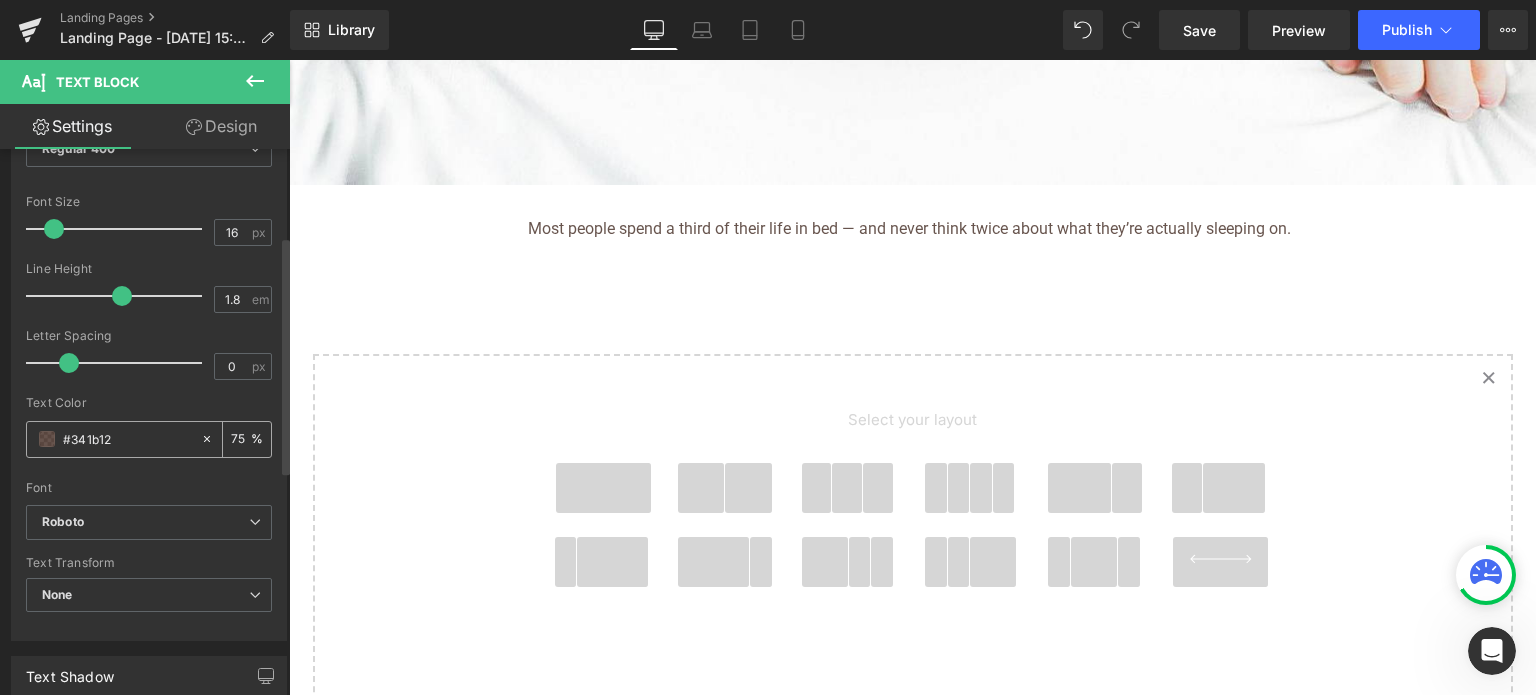 click on "#341b12" at bounding box center (127, 439) 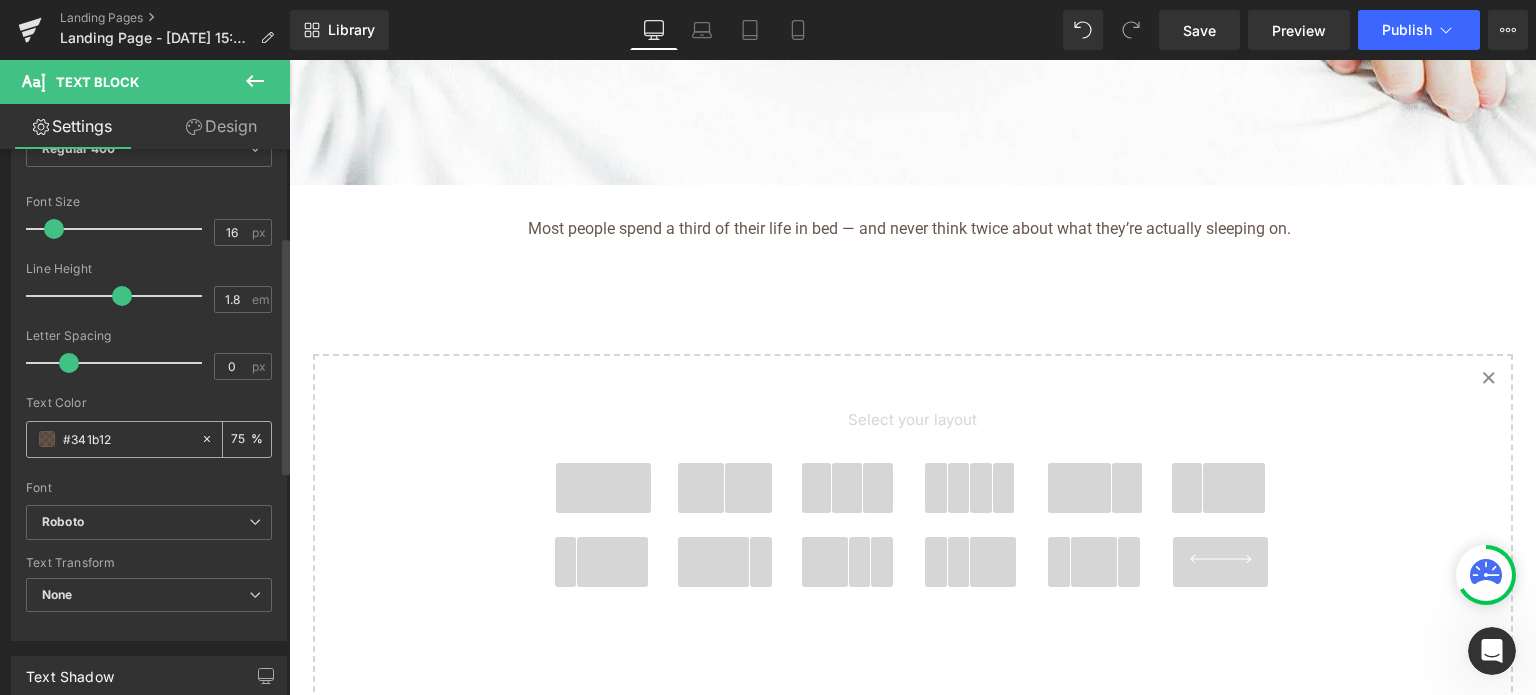 click 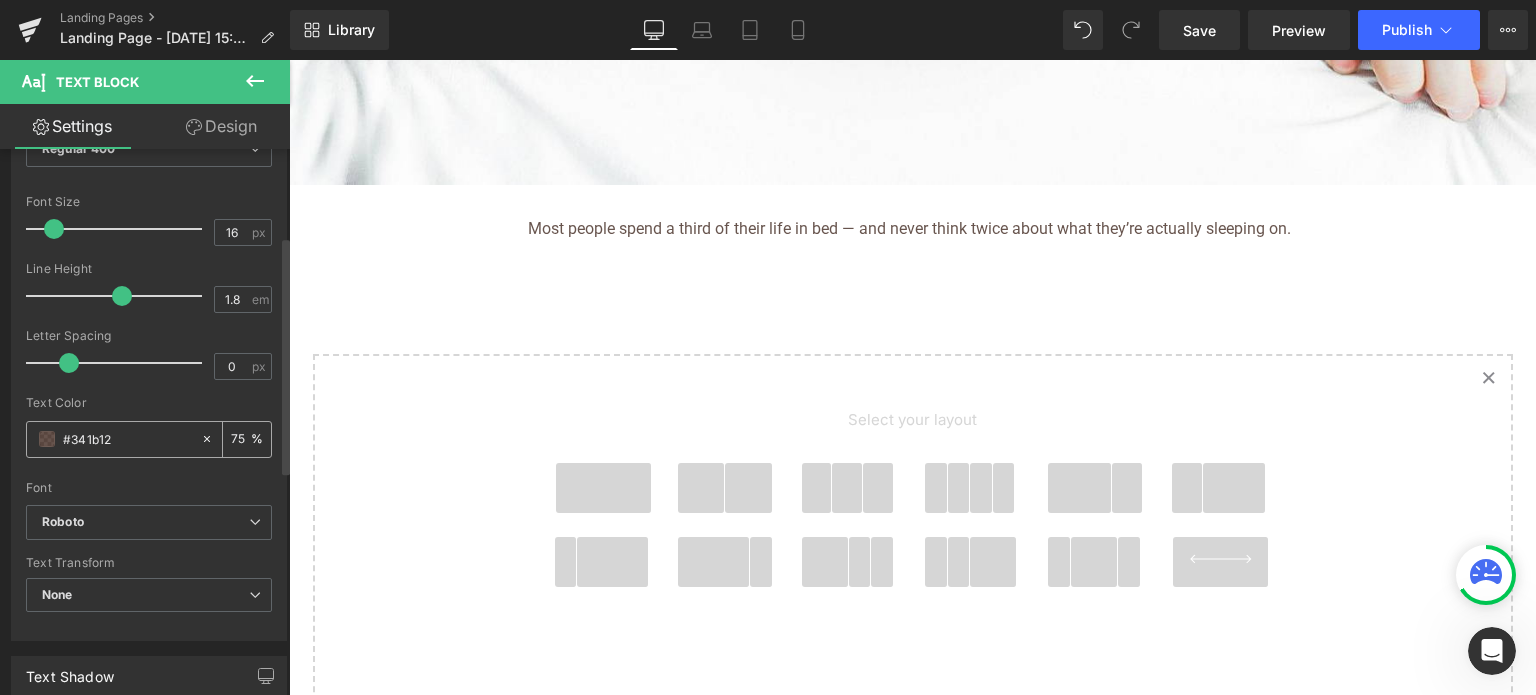 type on "none" 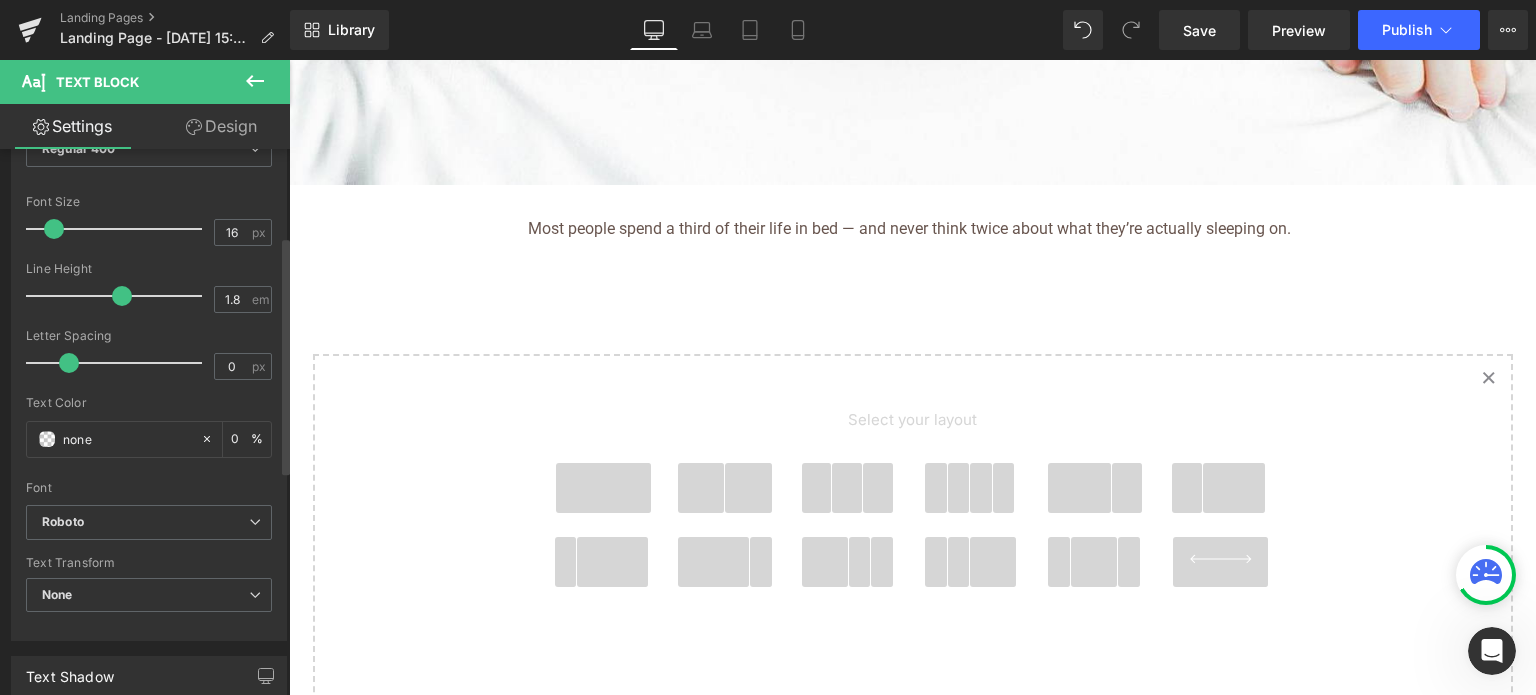 click on "Text Color none 0 %" at bounding box center (149, 438) 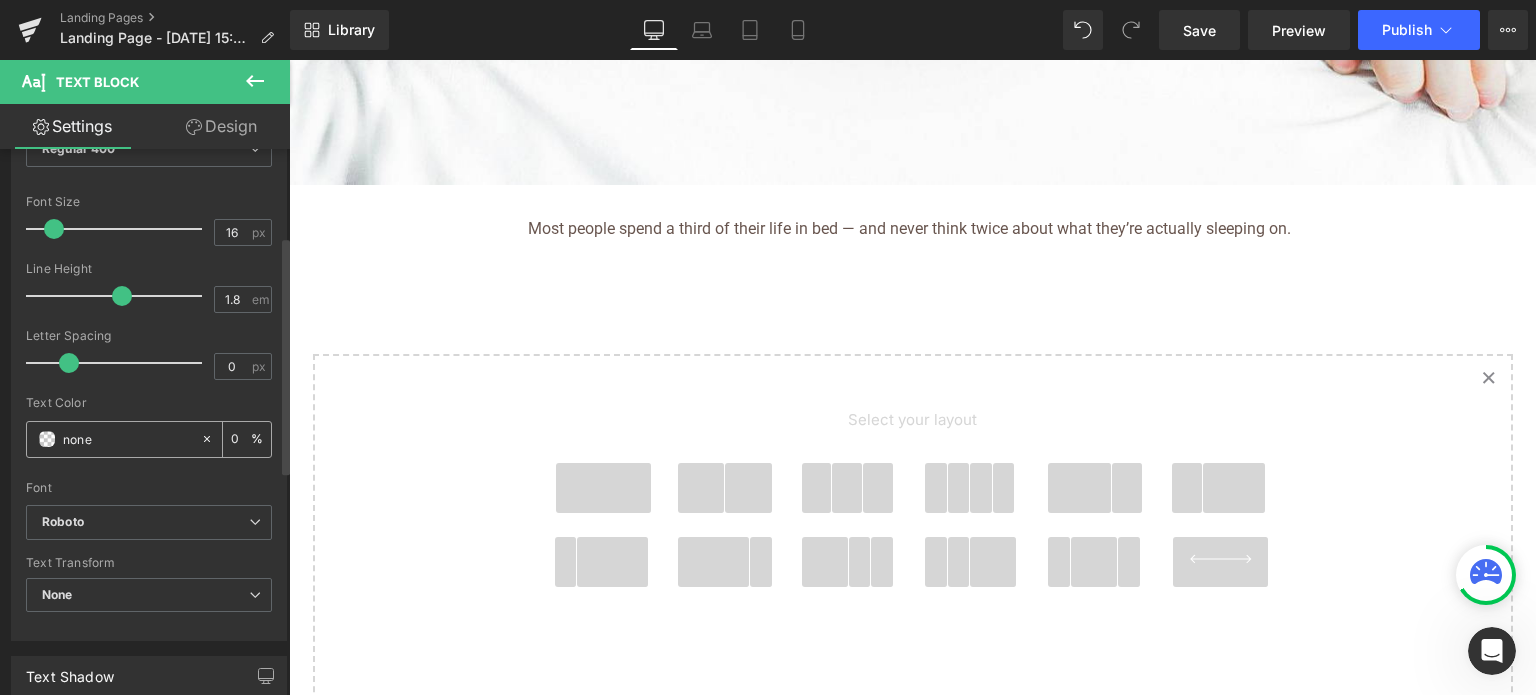 click on "none" at bounding box center [127, 439] 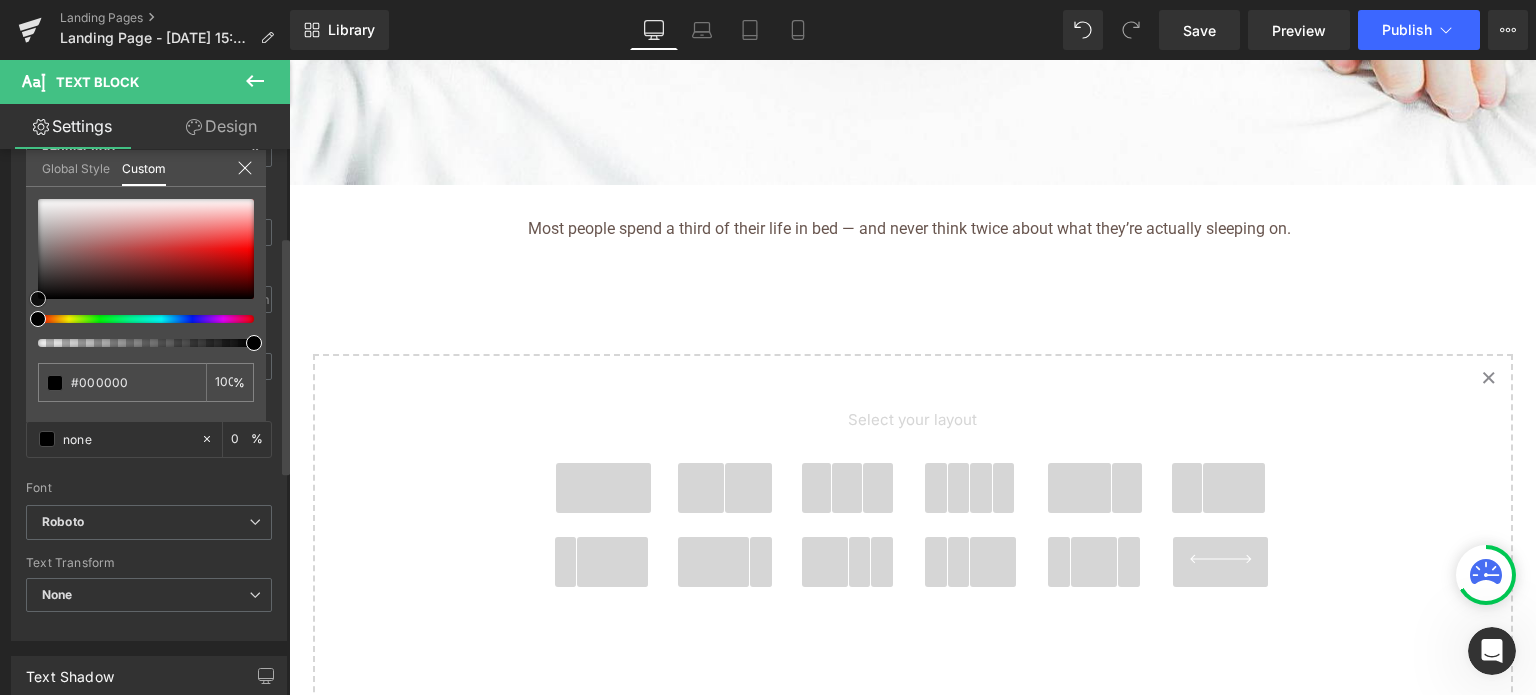 type on "#000000" 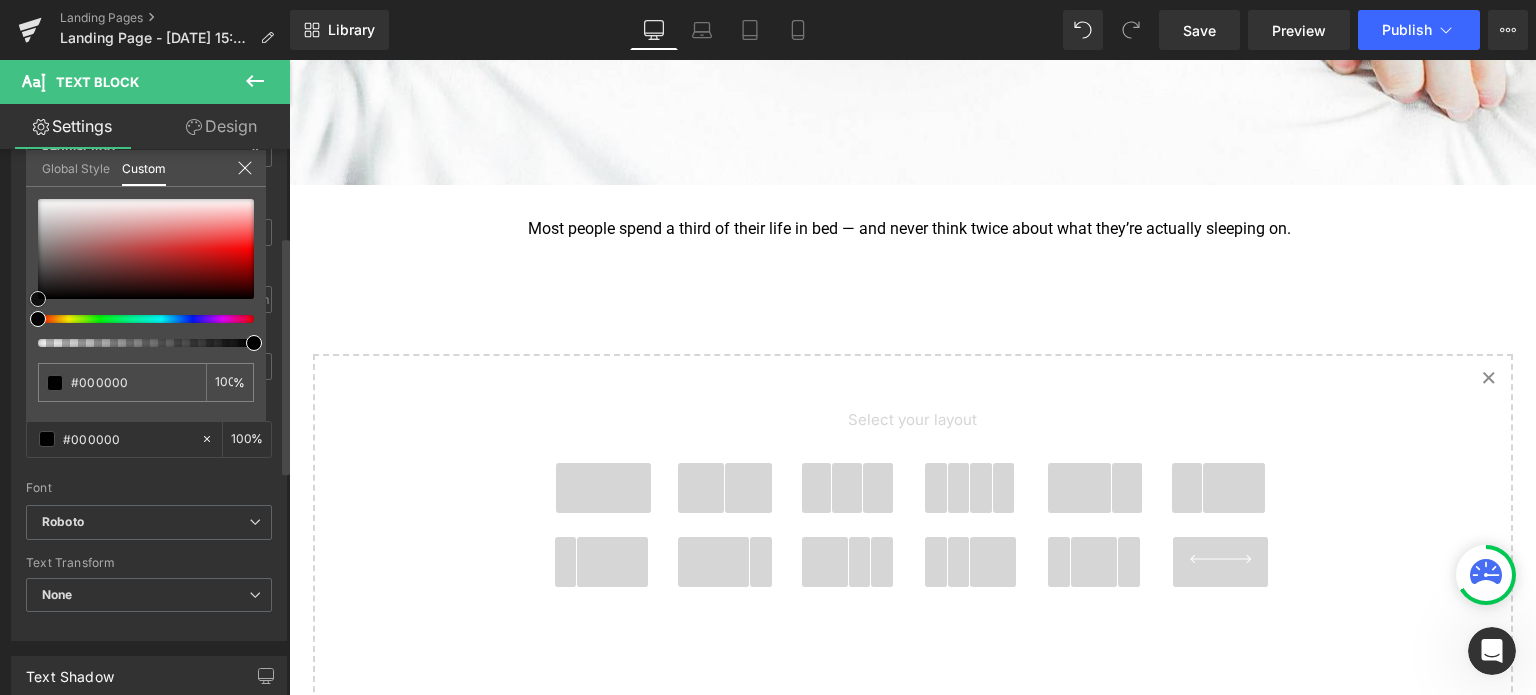 click at bounding box center [38, 299] 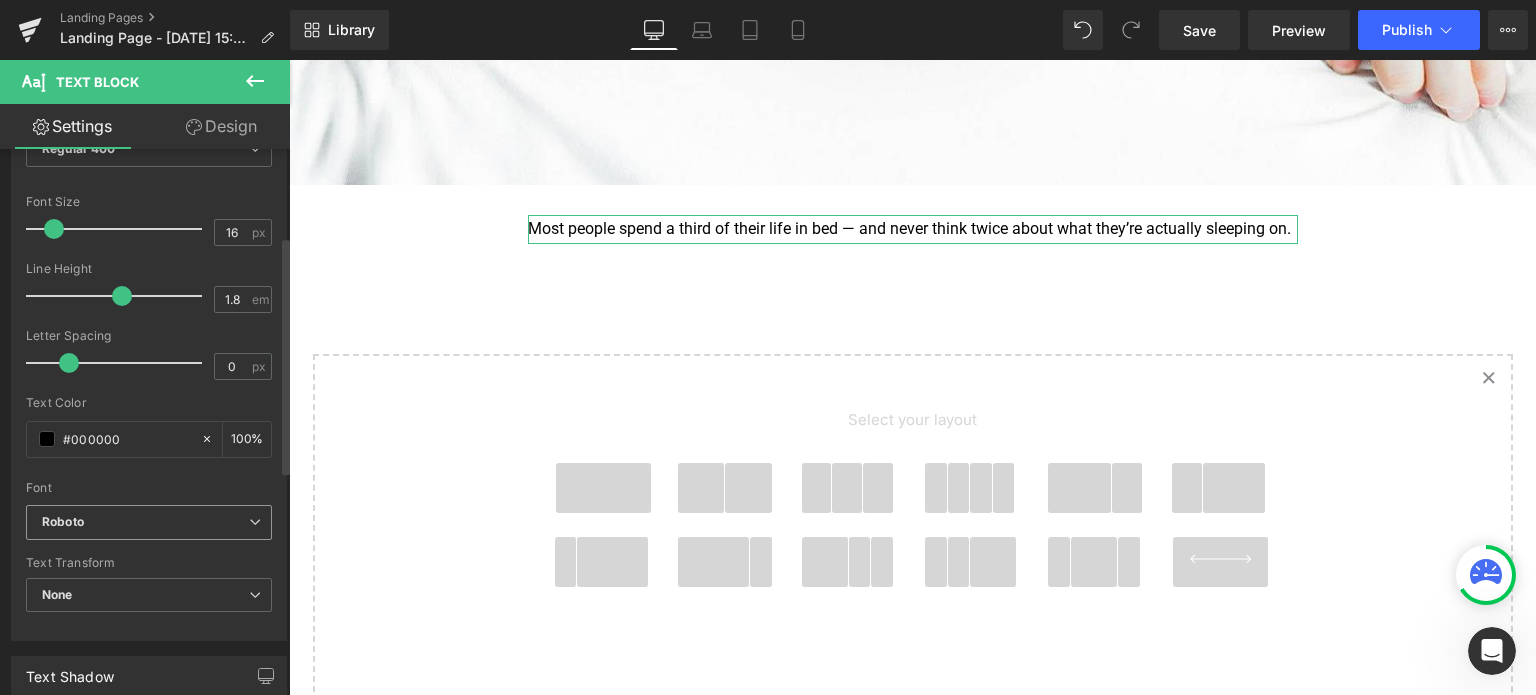 click on "Roboto" at bounding box center (145, 522) 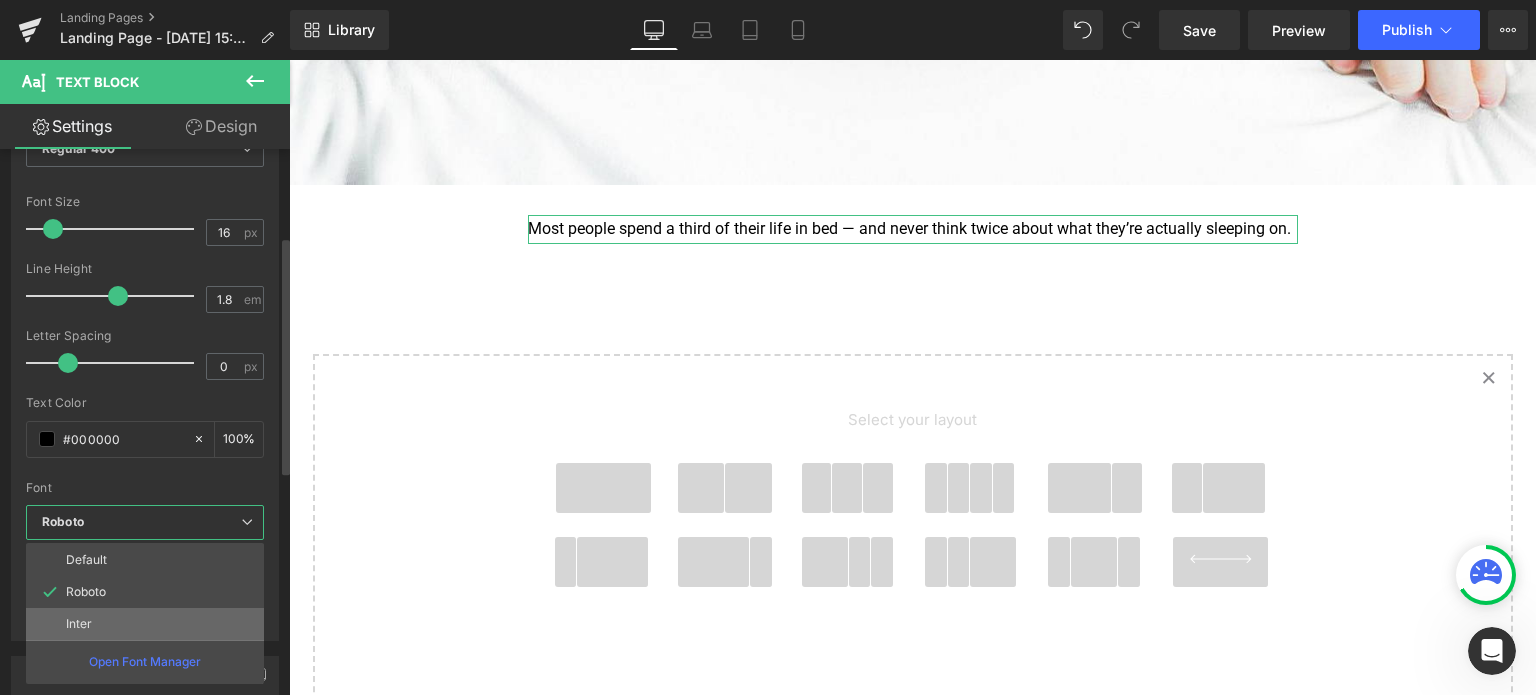 click on "Inter" at bounding box center [145, 624] 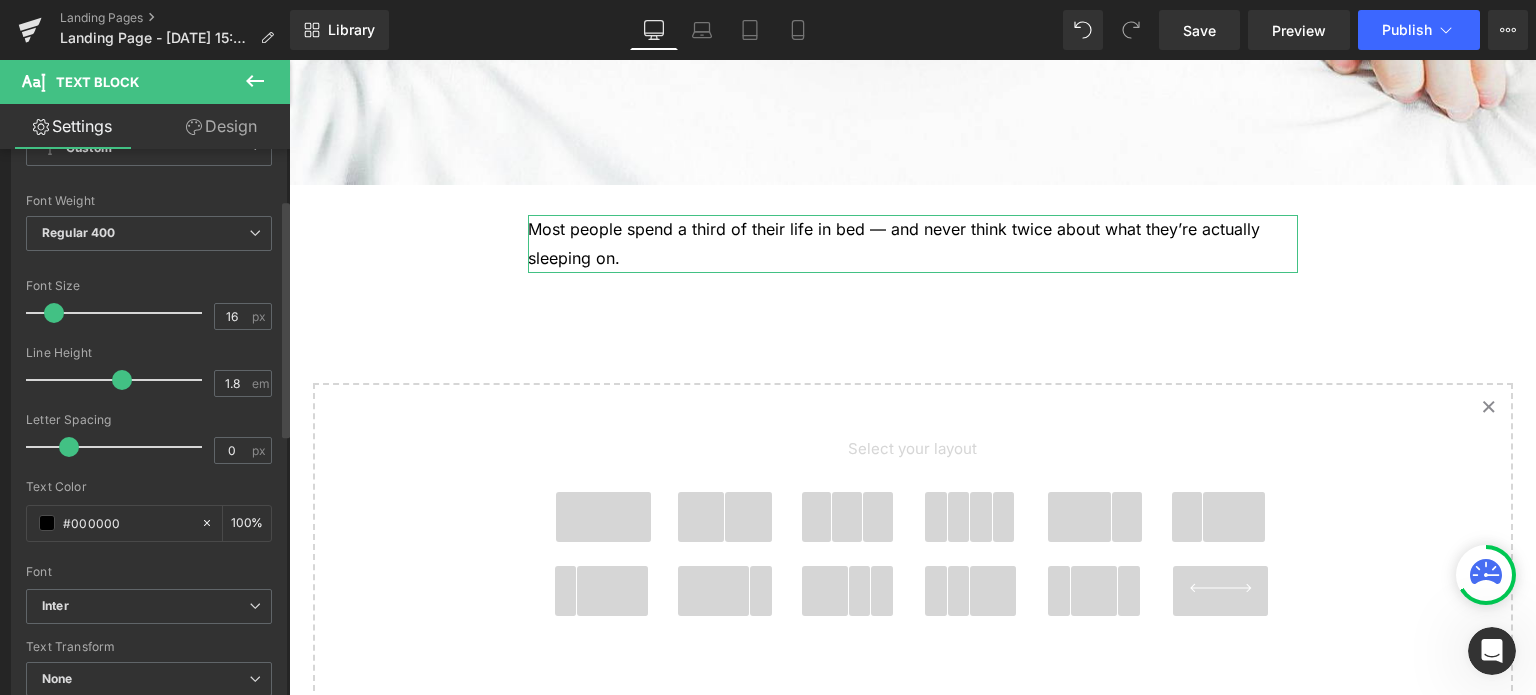 scroll, scrollTop: 115, scrollLeft: 0, axis: vertical 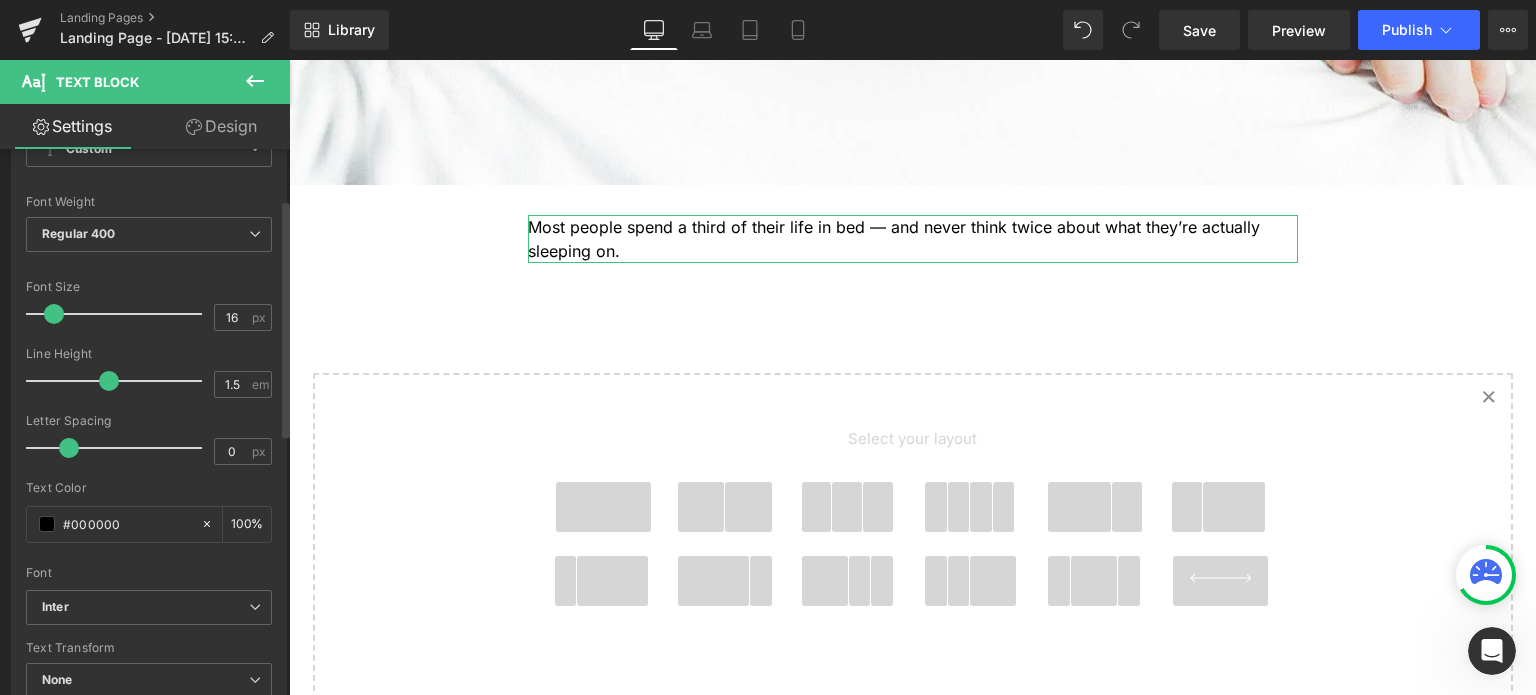 type on "1.4" 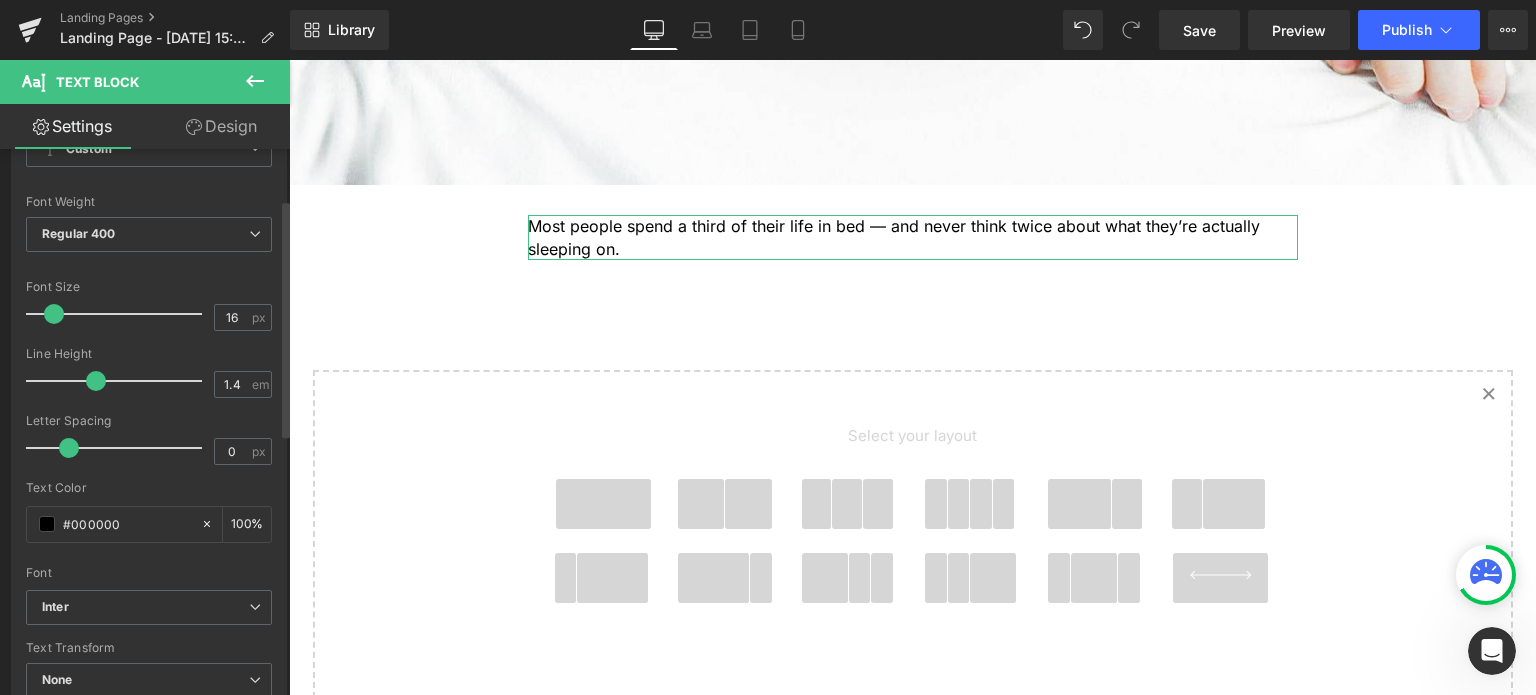 drag, startPoint x: 121, startPoint y: 381, endPoint x: 98, endPoint y: 379, distance: 23.086792 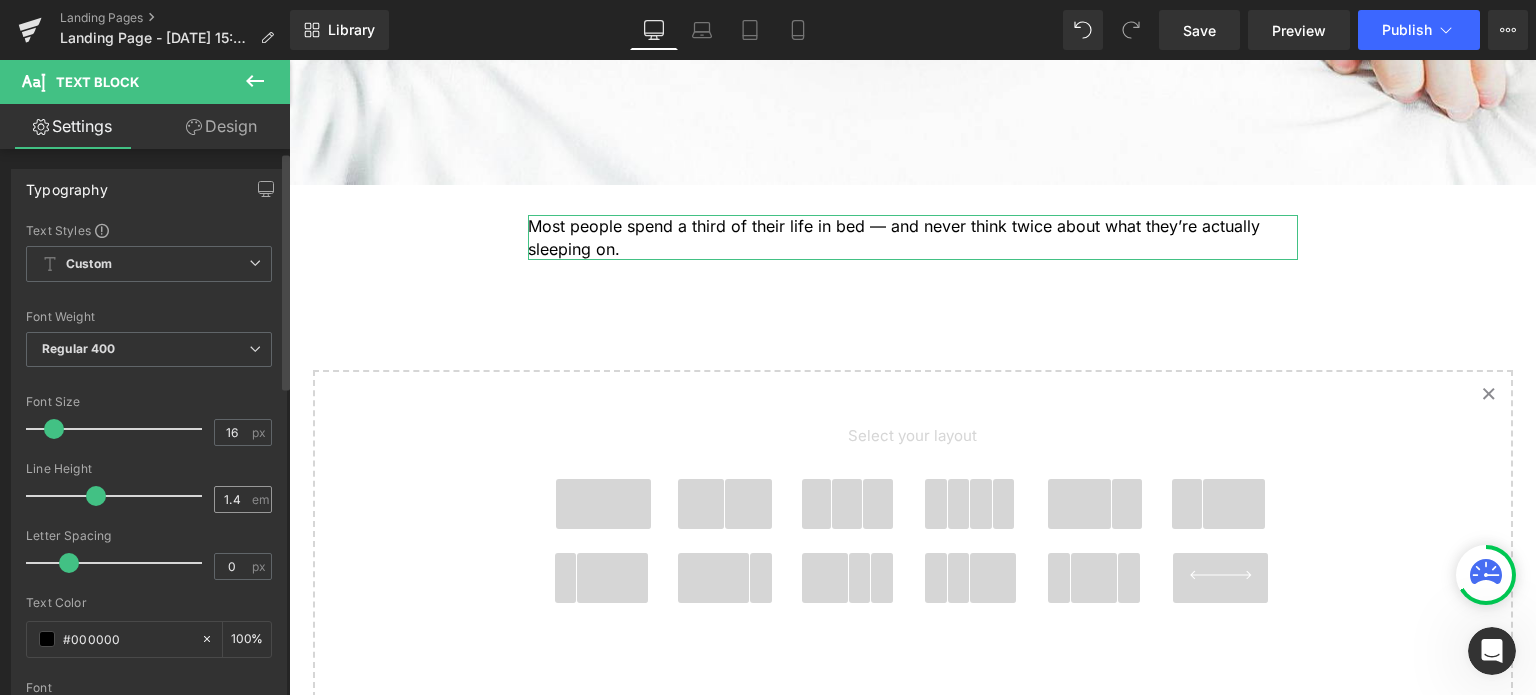 scroll, scrollTop: 0, scrollLeft: 0, axis: both 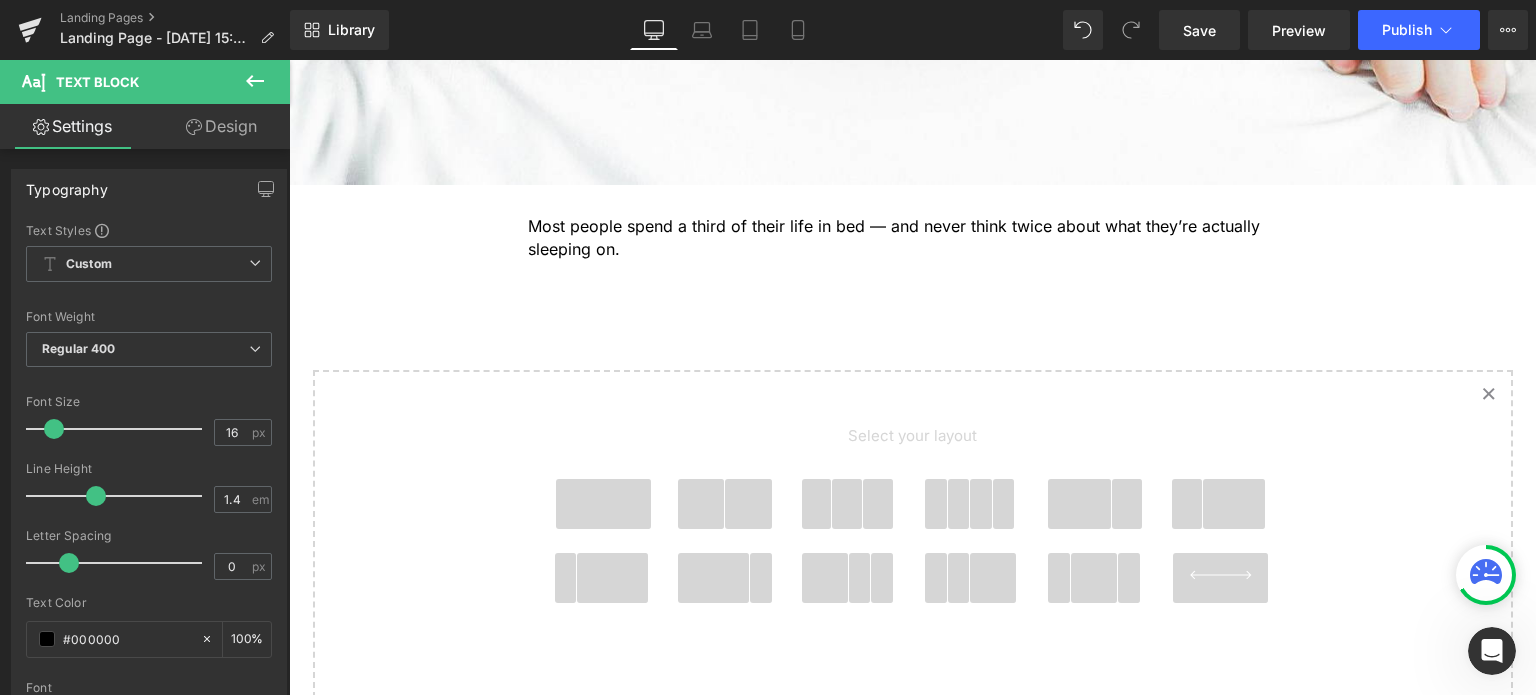 click on "Skip to content
Your cart is empty
Continue shopping
Your cart
Loading...
Estimated total
$0.00 USD
Taxes, Discounts and  shipping  calculated at checkout
Check out
15% Off Sitewide Cooling Cotton Summer Sale! Use Coupon COOLING15
GOTS
Clearance
Blog
Contact Us" at bounding box center [912, 298] 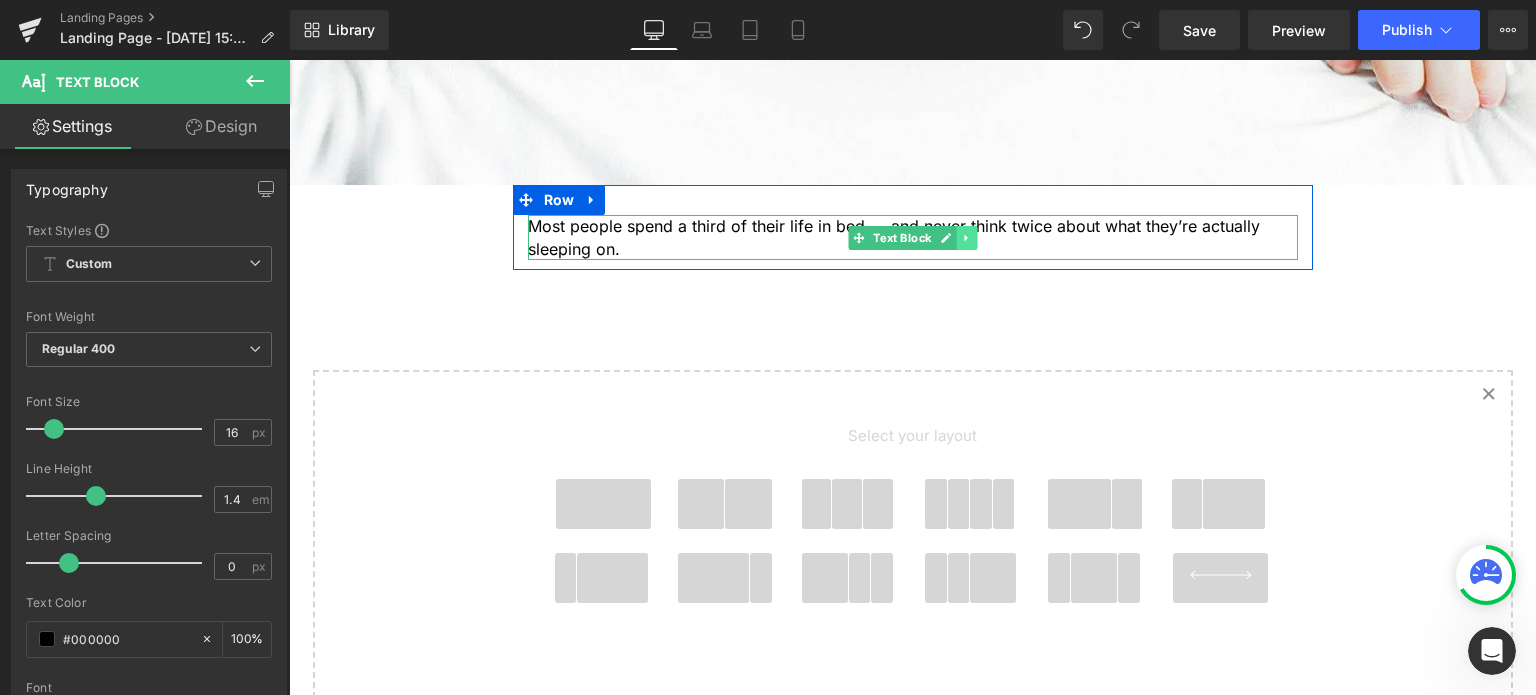 click at bounding box center (966, 238) 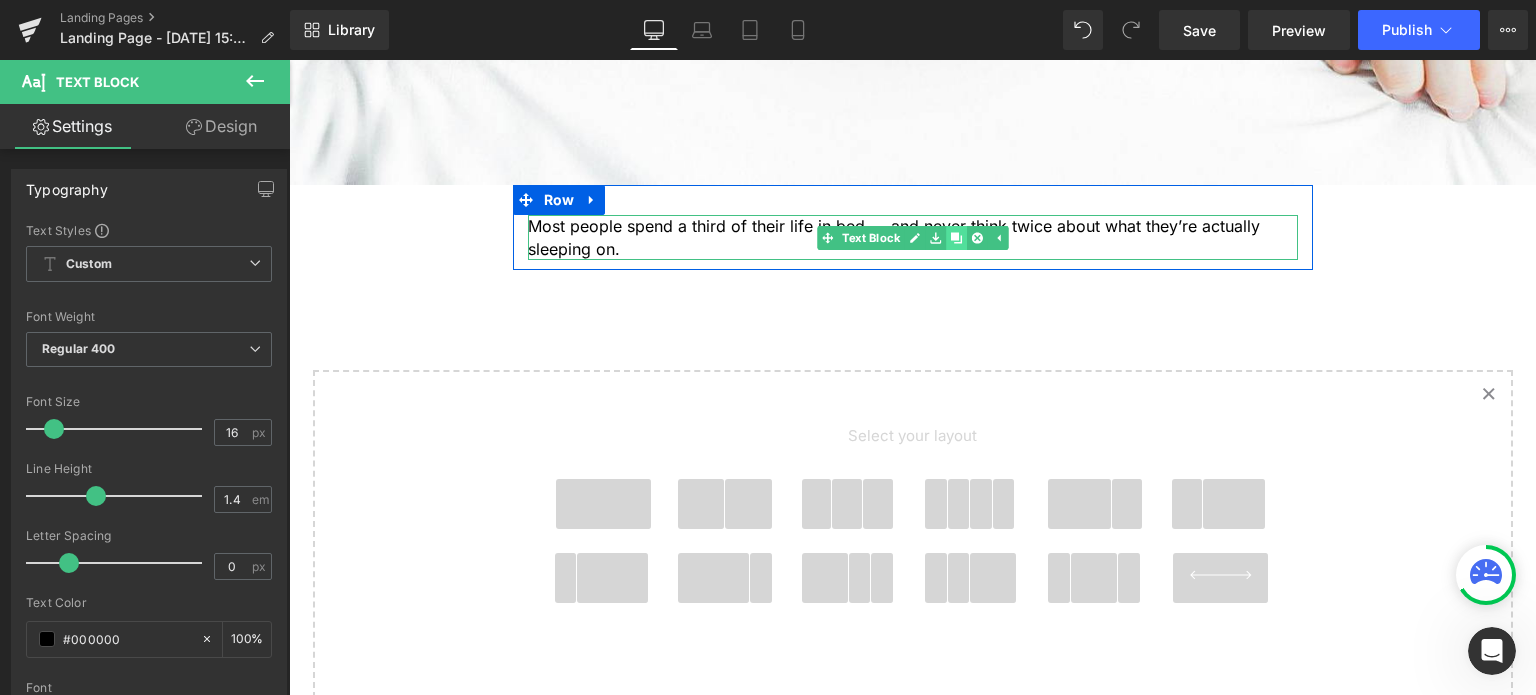 click 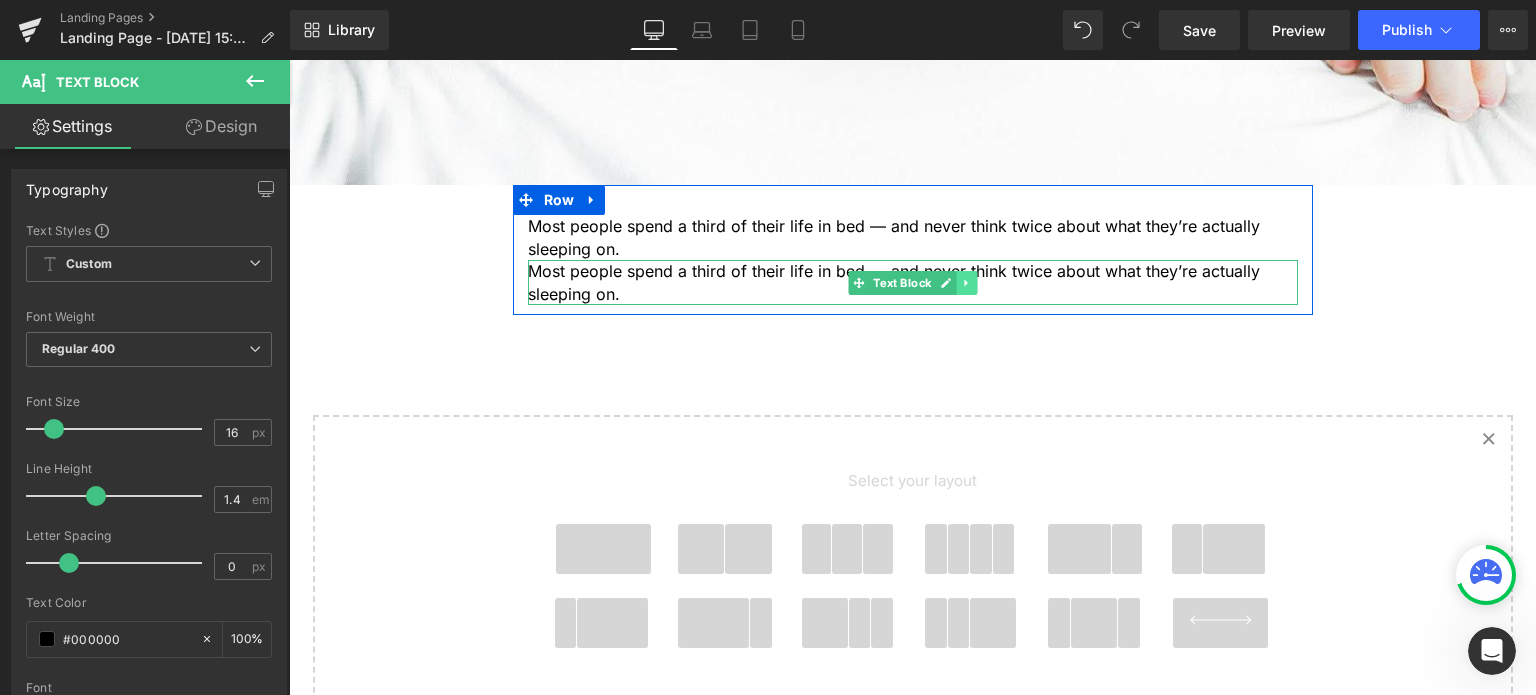 click 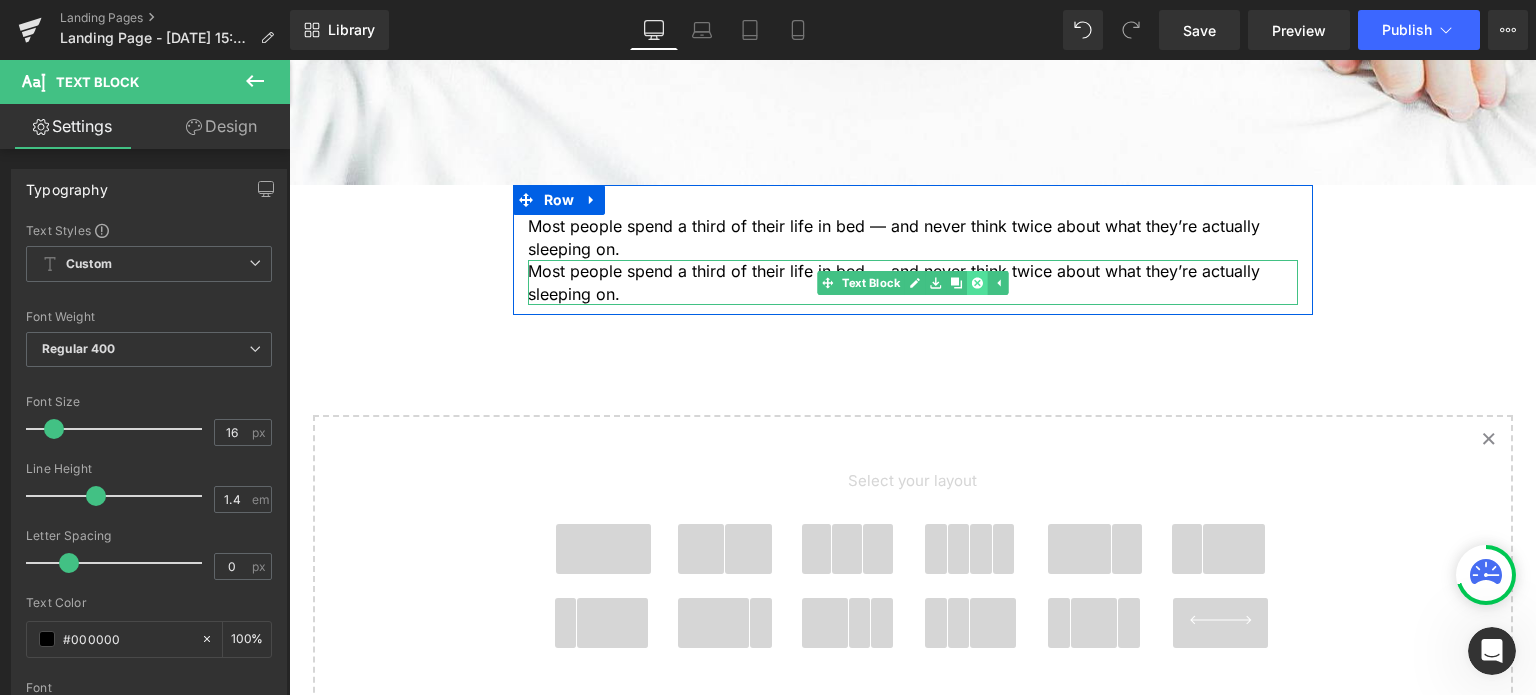 click 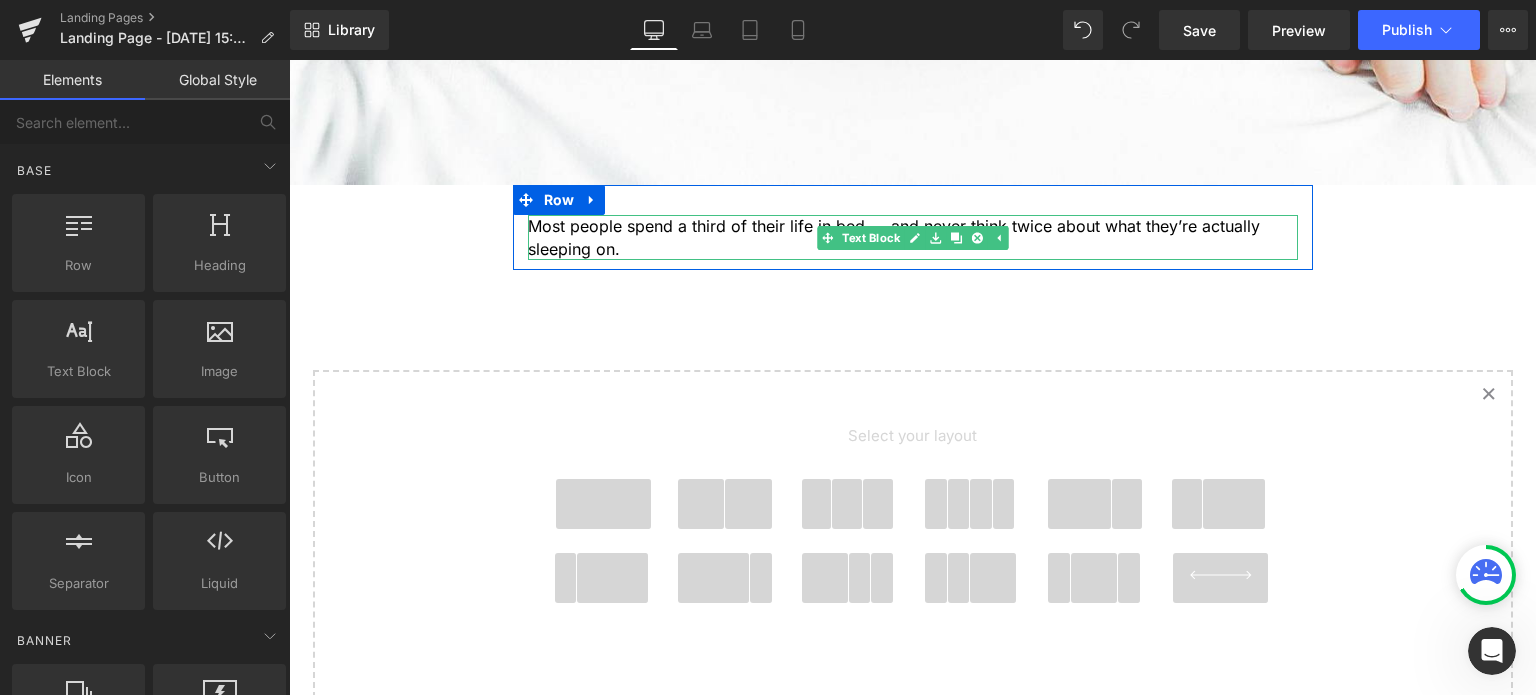 click on "Most people spend a third of their life in bed — and never think twice about what they’re actually sleeping on." at bounding box center (913, 237) 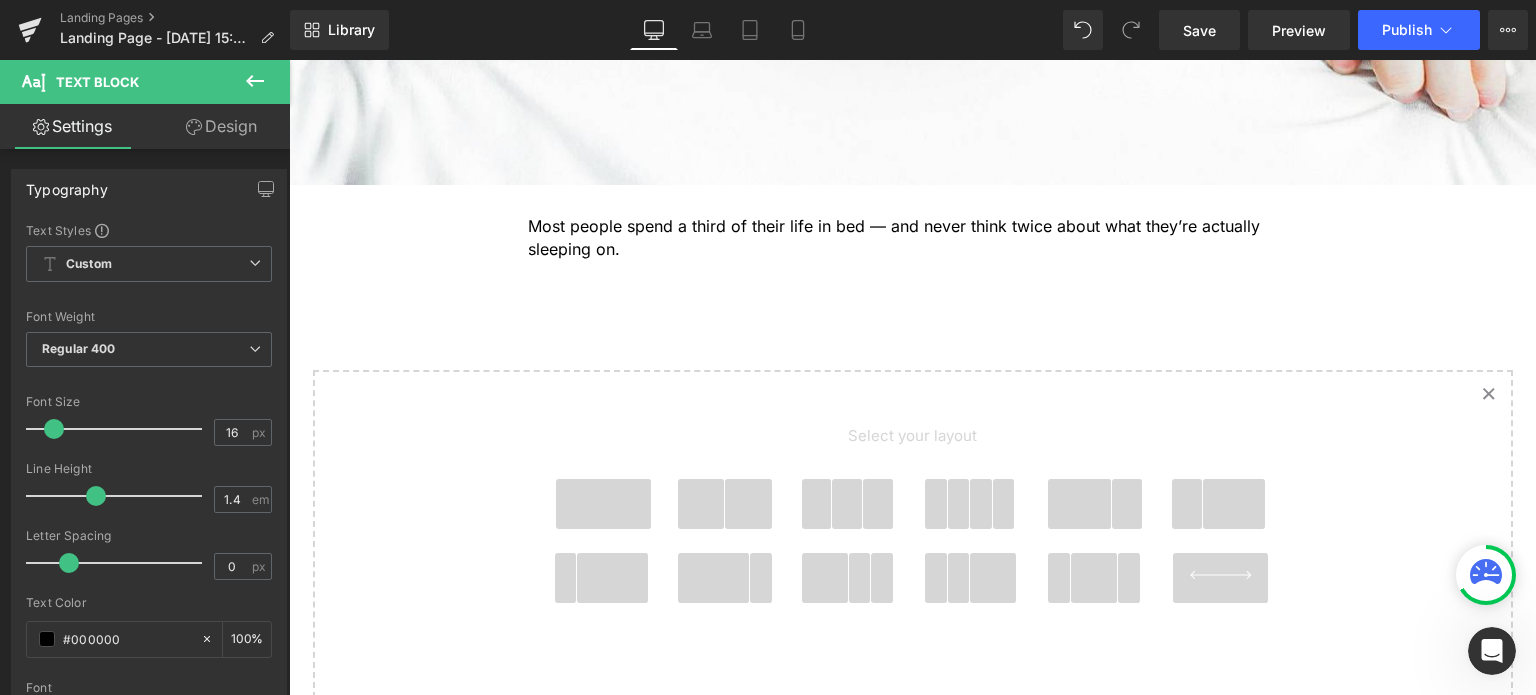 click on "Design" at bounding box center [221, 126] 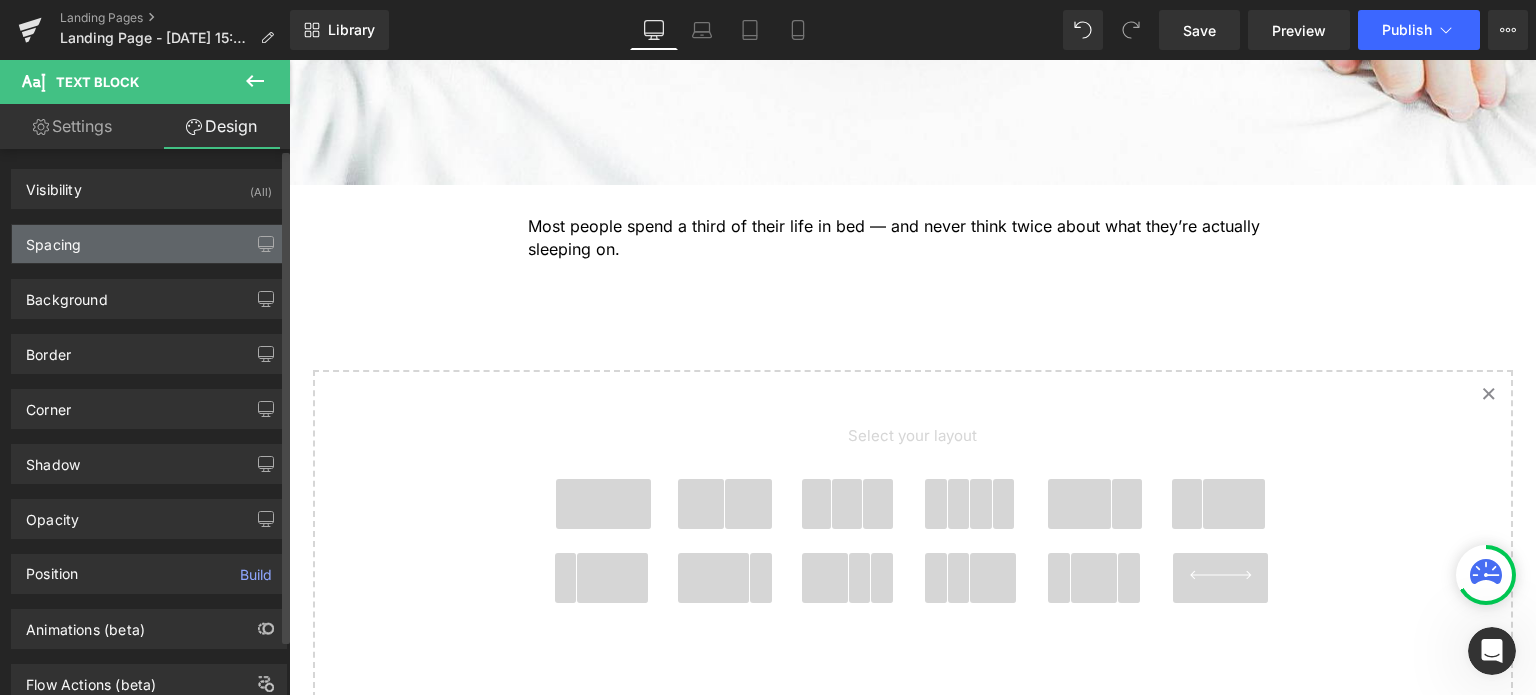 click on "Spacing" at bounding box center (149, 244) 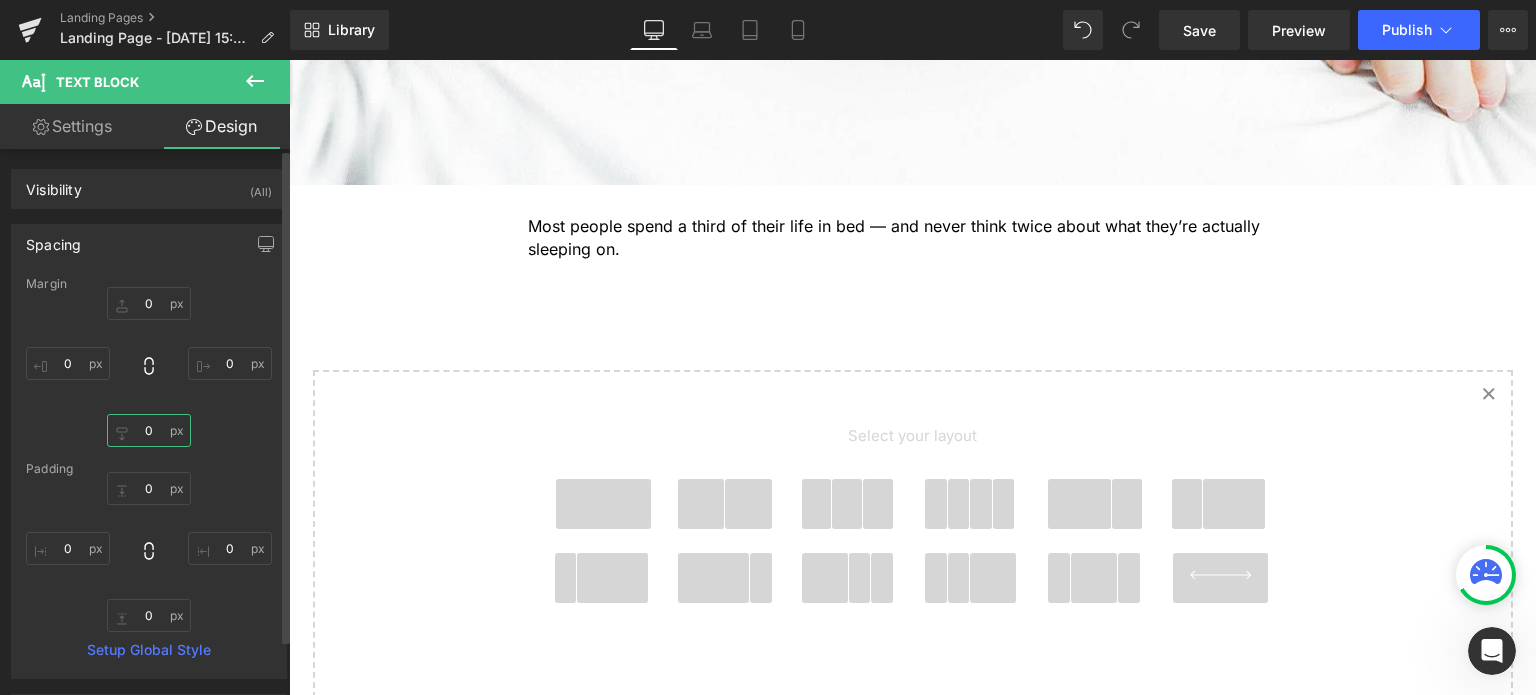 click on "0" at bounding box center [149, 430] 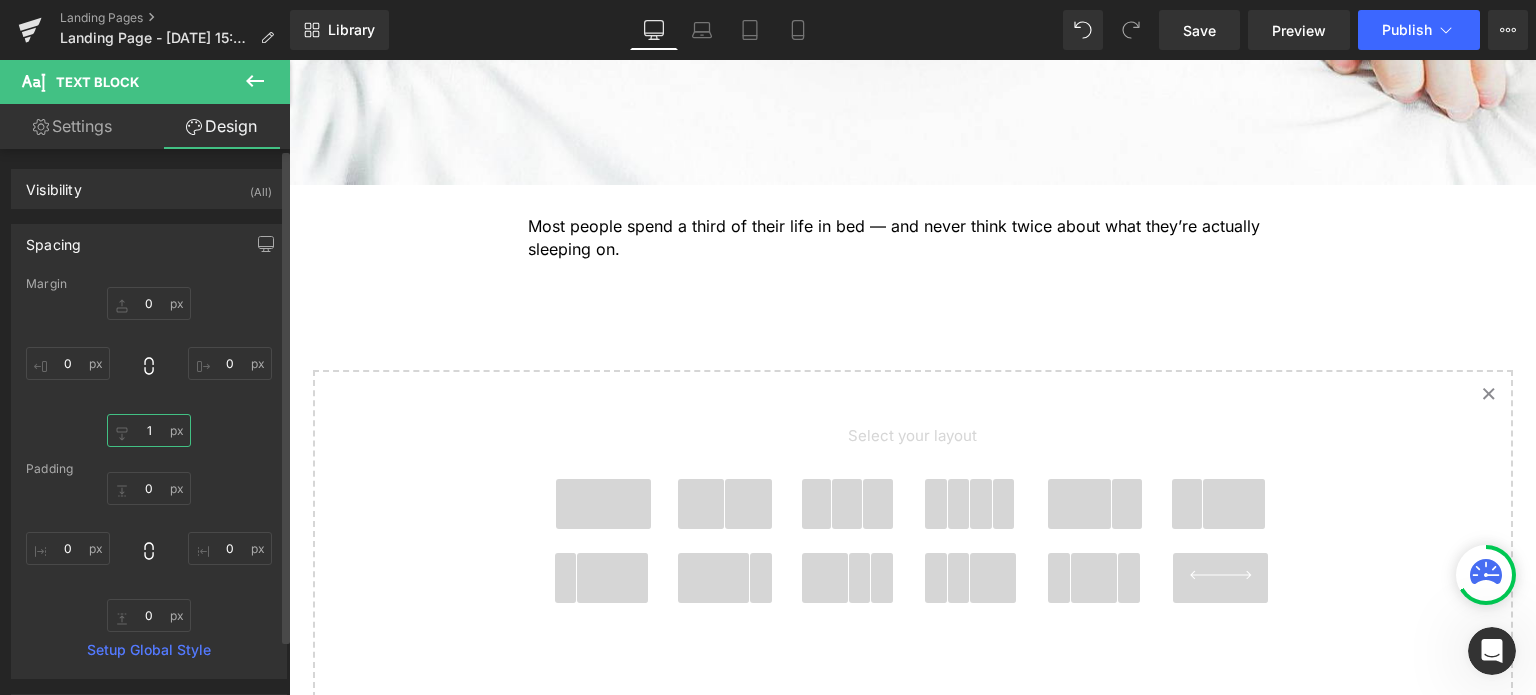 type on "10" 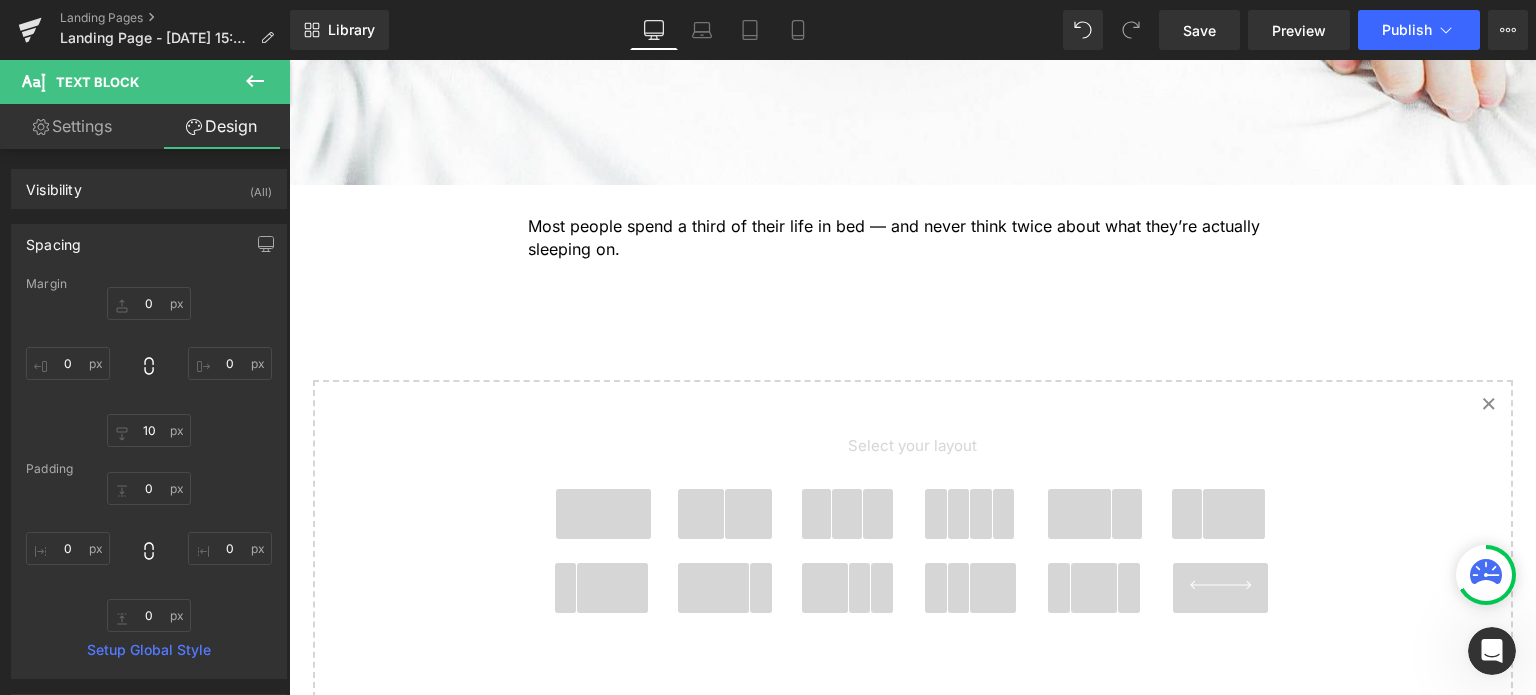 click on "Most people spend a third of their life in bed — and never think twice about what they’re actually sleeping on." at bounding box center [913, 237] 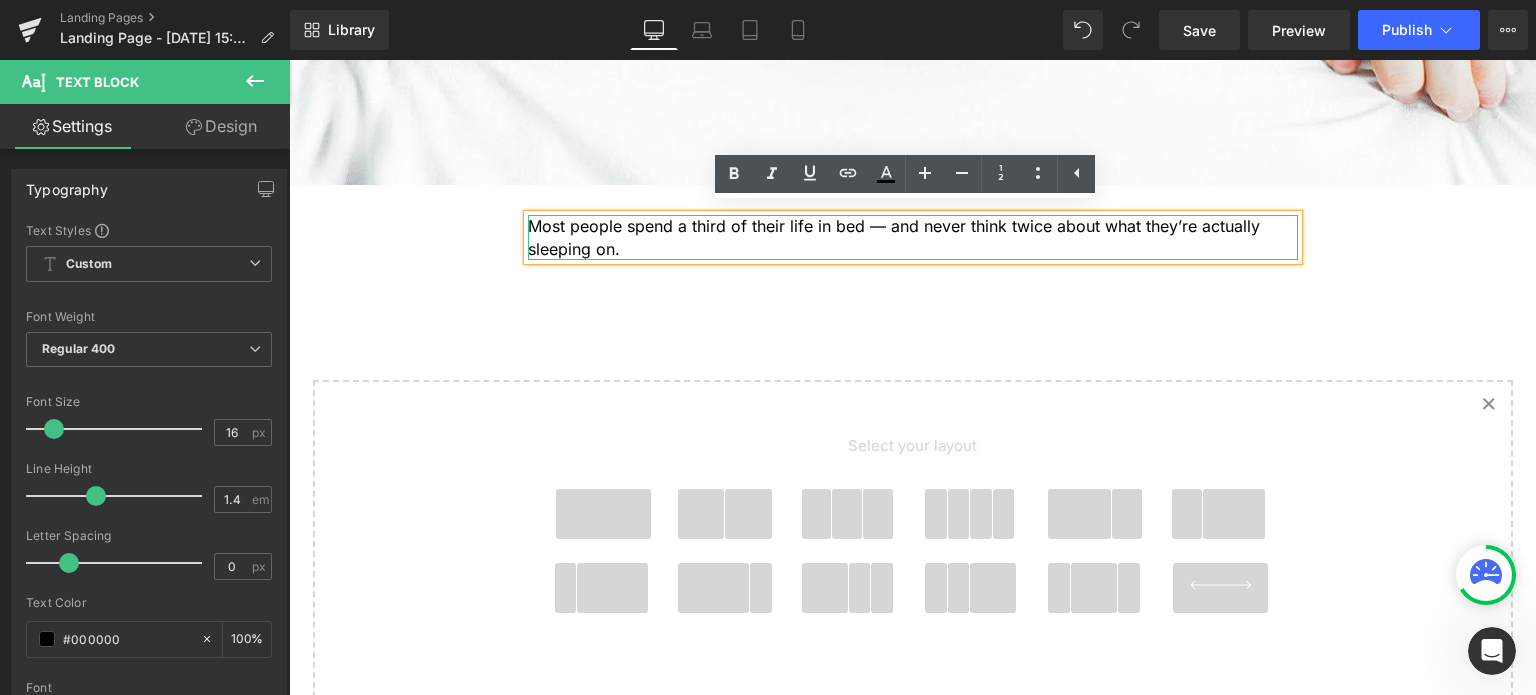 click on "Most people spend a third of their life in bed — and never think twice about what they’re actually sleeping on." at bounding box center [913, 237] 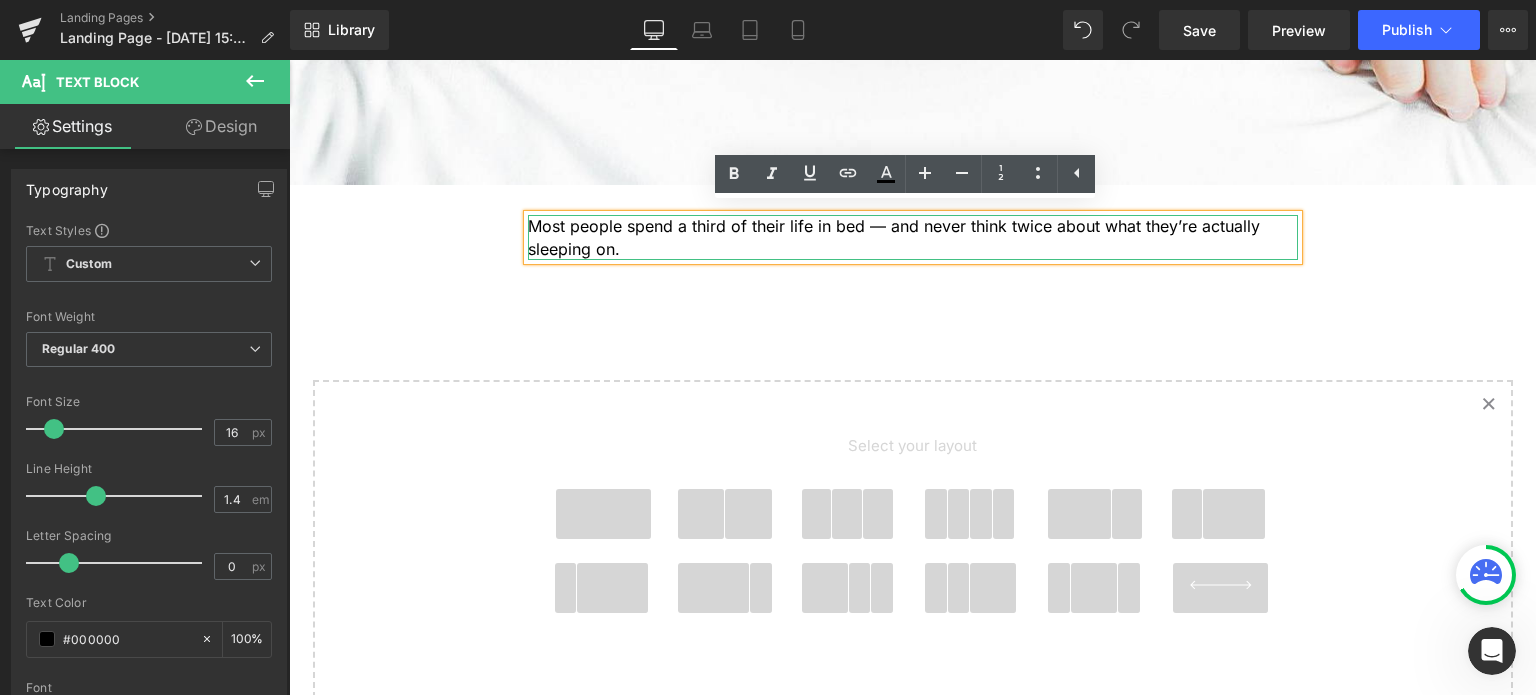 click on "5 Shocking Reasons You Should Never Sleep Without an Organic Cotton Mattress Protector
Heading
Most people have no idea how toxic their bed really is. Here’s why that’s a big problem — and how to fix it fast.
Heading
Image
Most people spend a third of their life in bed — and never think twice about what they’re actually sleeping on.
Text Block
Row
Select your layout" at bounding box center (912, 92) 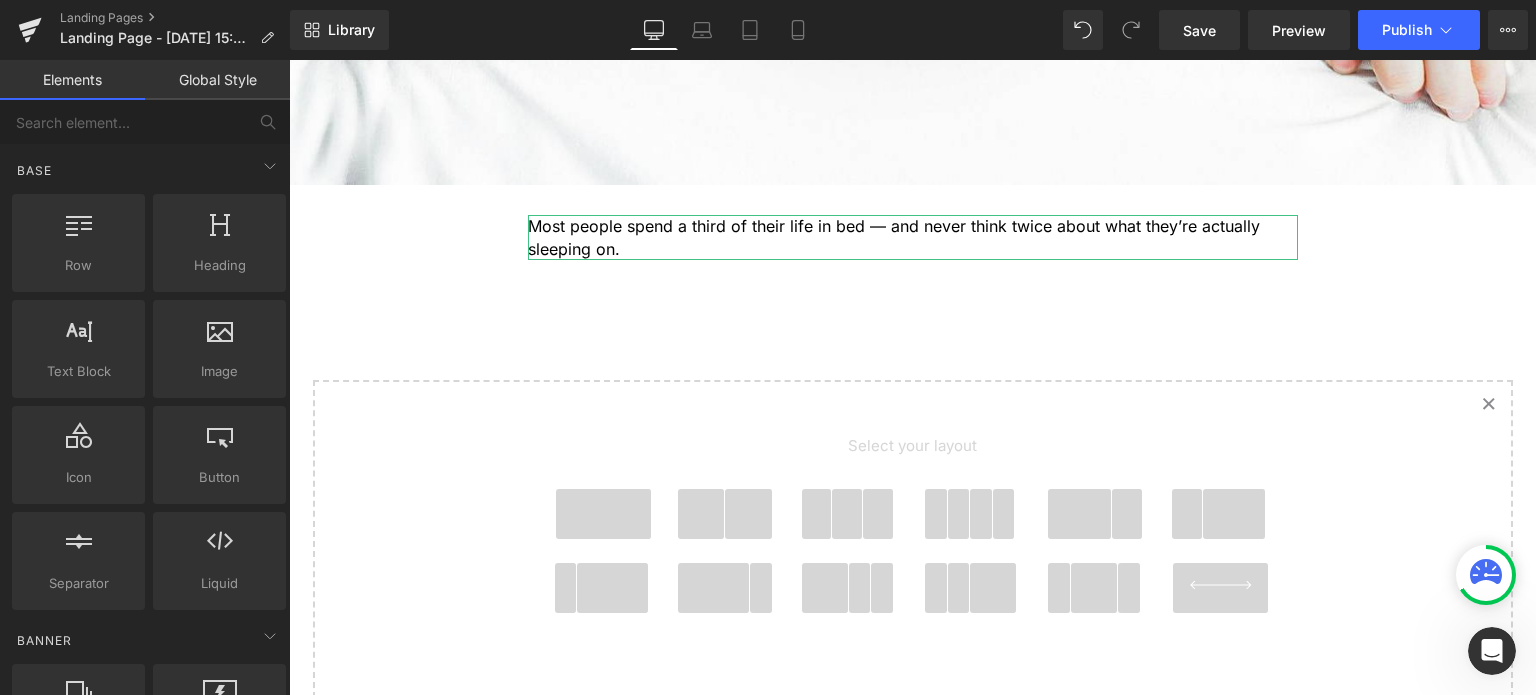 click on "Most people spend a third of their life in bed — and never think twice about what they’re actually sleeping on." at bounding box center (913, 237) 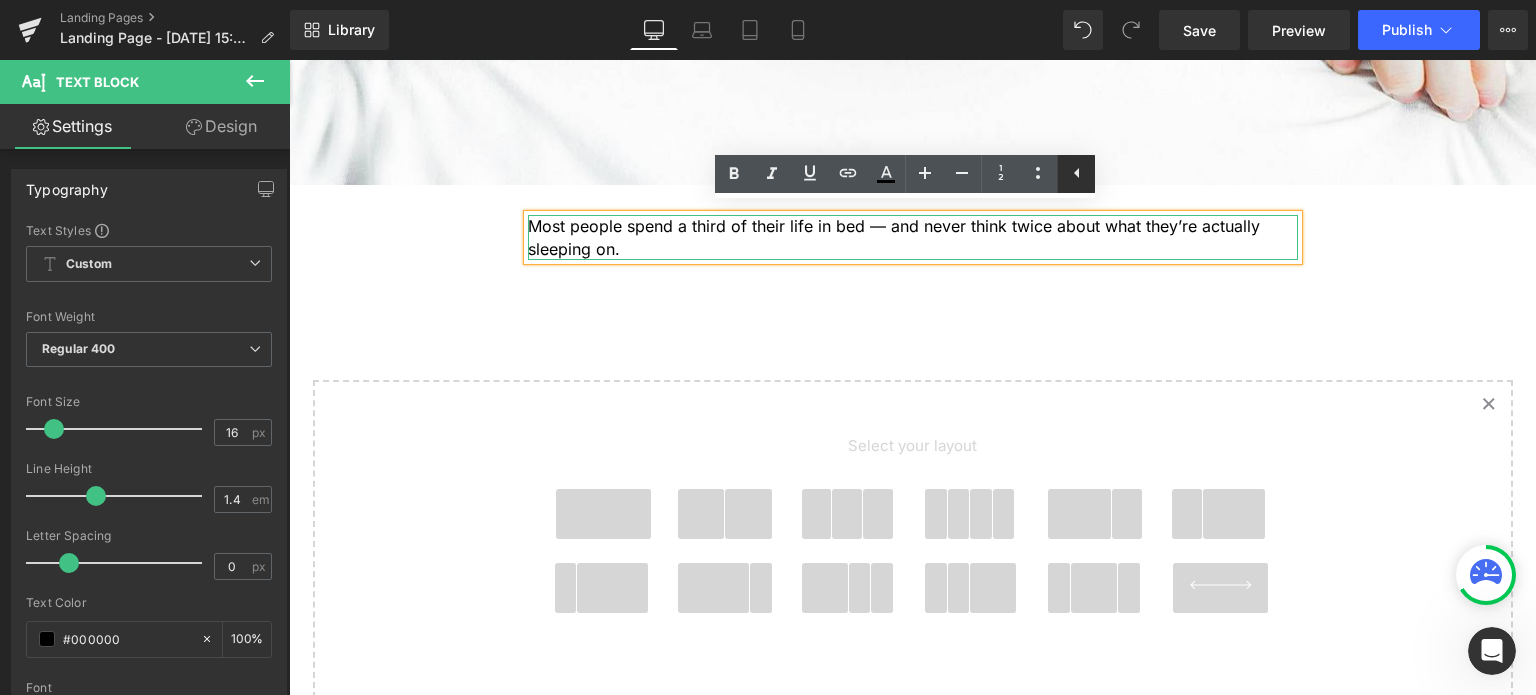 click 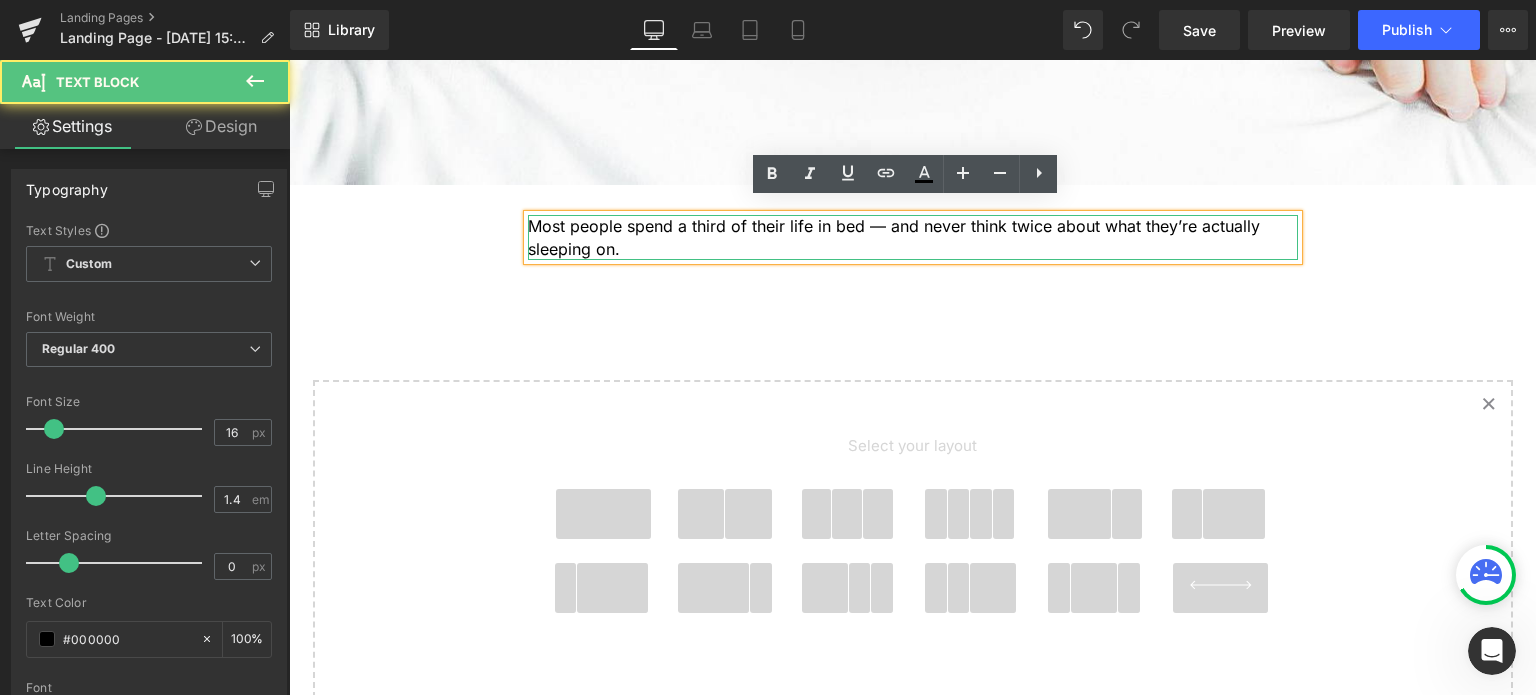 click on "Most people spend a third of their life in bed — and never think twice about what they’re actually sleeping on." at bounding box center [913, 237] 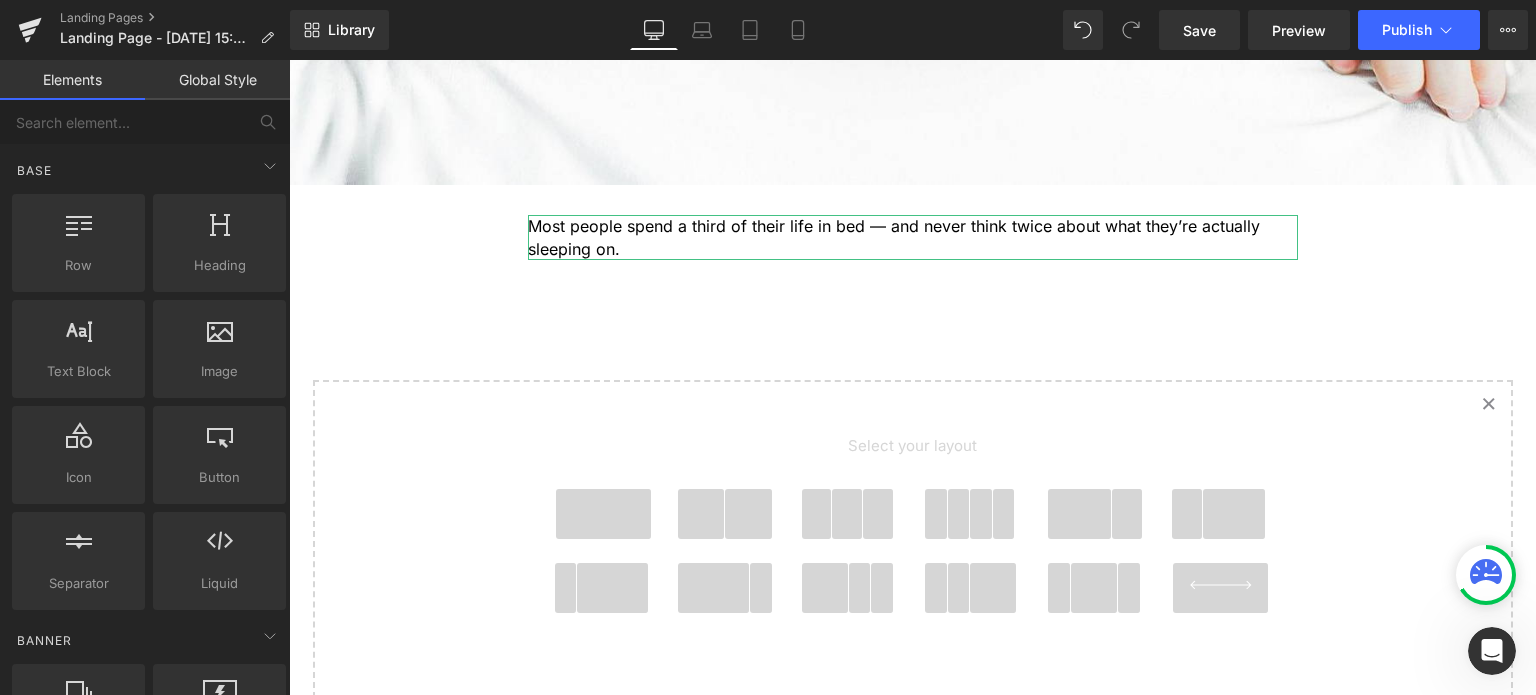 click on "Most people spend a third of their life in bed — and never think twice about what they’re actually sleeping on.
Text Block" at bounding box center (913, 242) 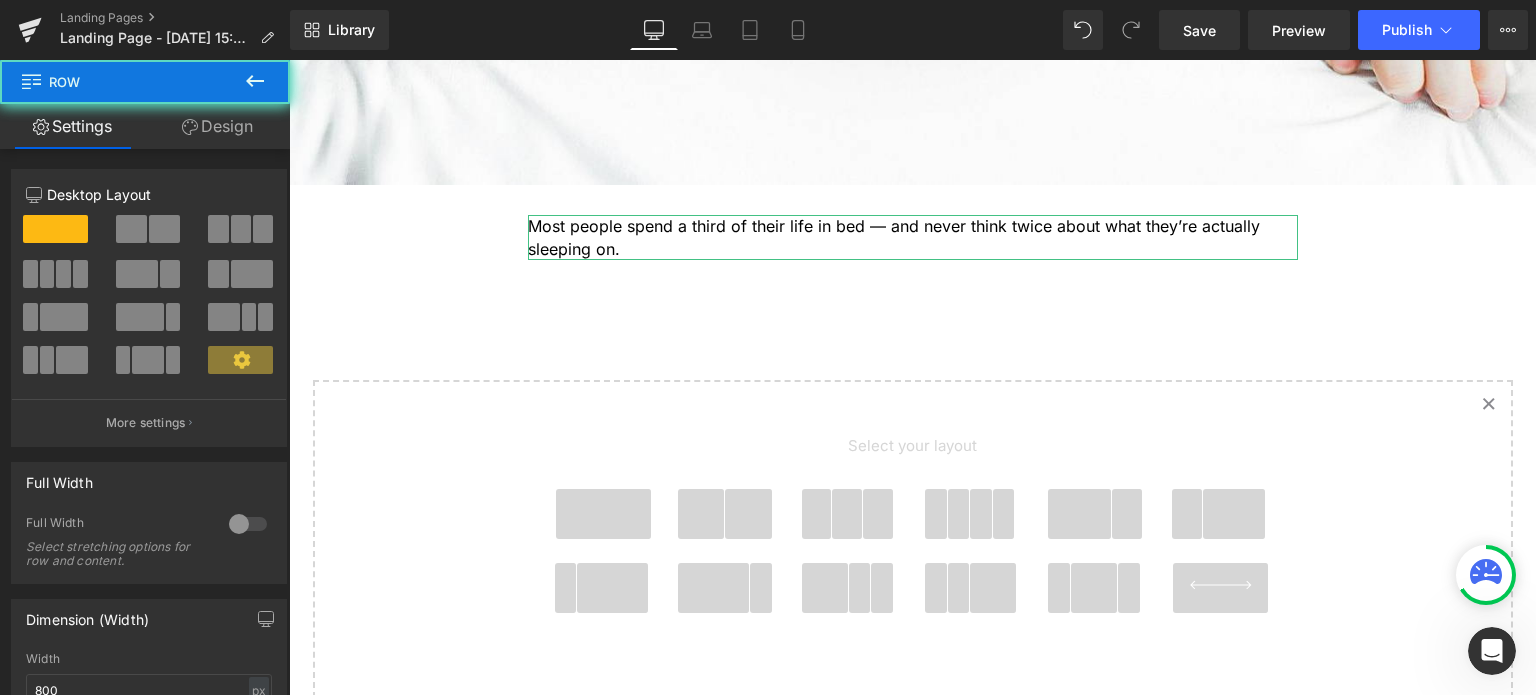 click on "Most people spend a third of their life in bed — and never think twice about what they’re actually sleeping on.
Text Block" at bounding box center (913, 242) 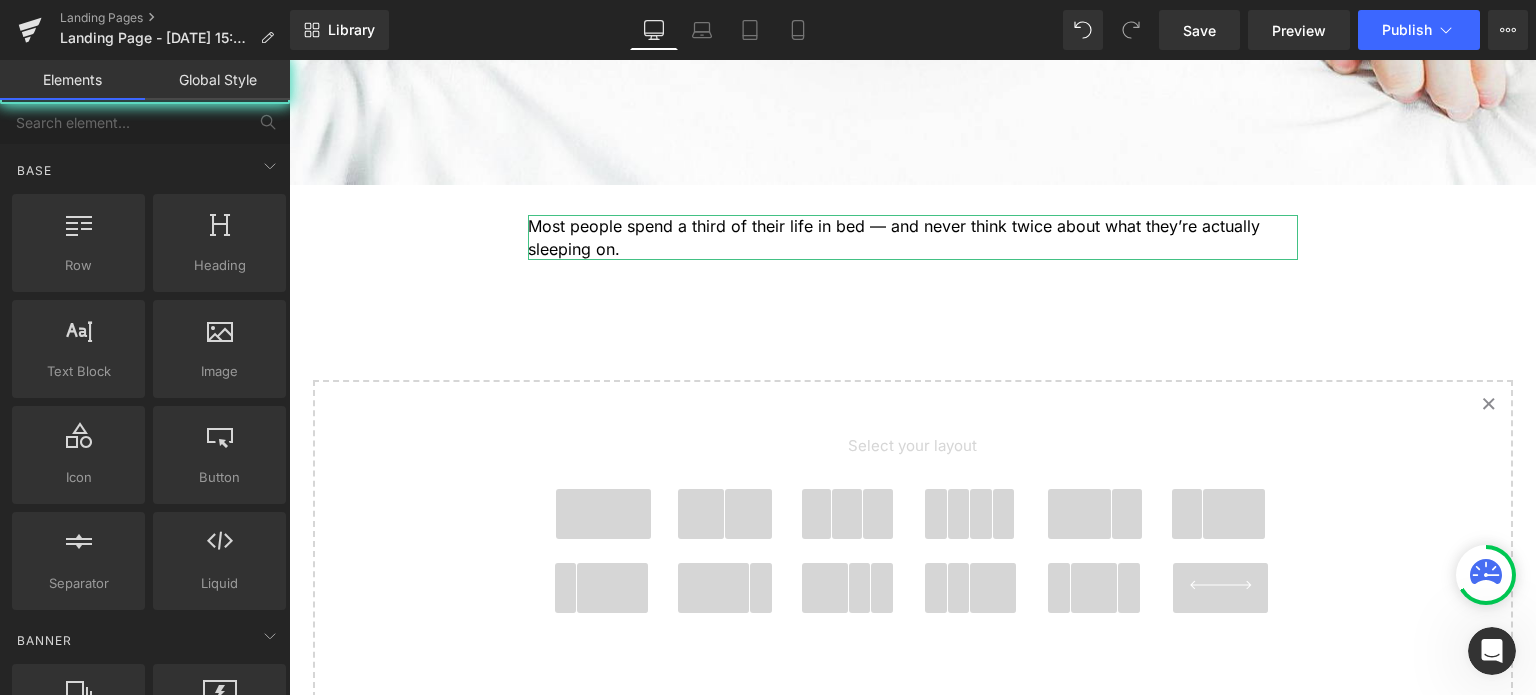 click on "5 Shocking Reasons You Should Never Sleep Without an Organic Cotton Mattress Protector
Heading
Most people have no idea how toxic their bed really is. Here’s why that’s a big problem — and how to fix it fast.
Heading
Image
Most people spend a third of their life in bed — and never think twice about what they’re actually sleeping on.
Text Block
Row
Select your layout" at bounding box center [912, 92] 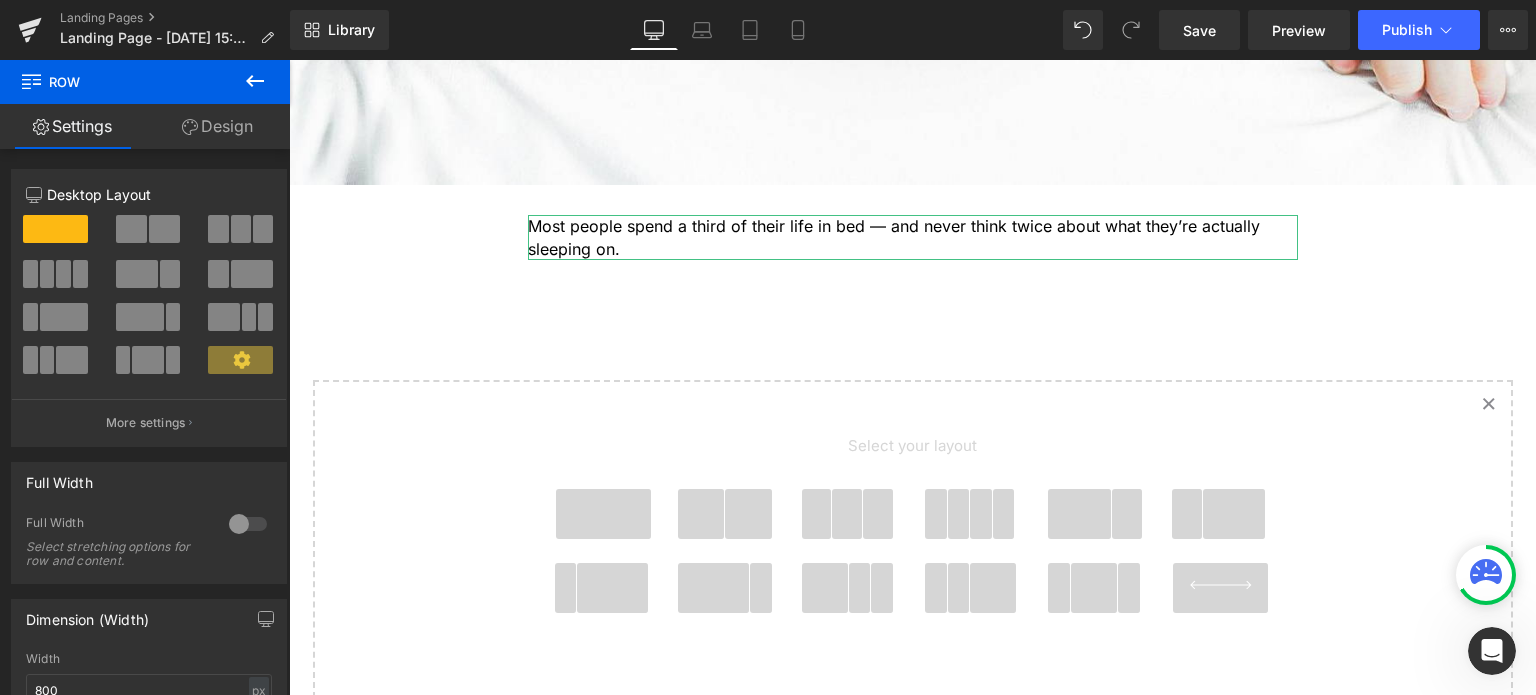 drag, startPoint x: 631, startPoint y: 191, endPoint x: 652, endPoint y: 229, distance: 43.416588 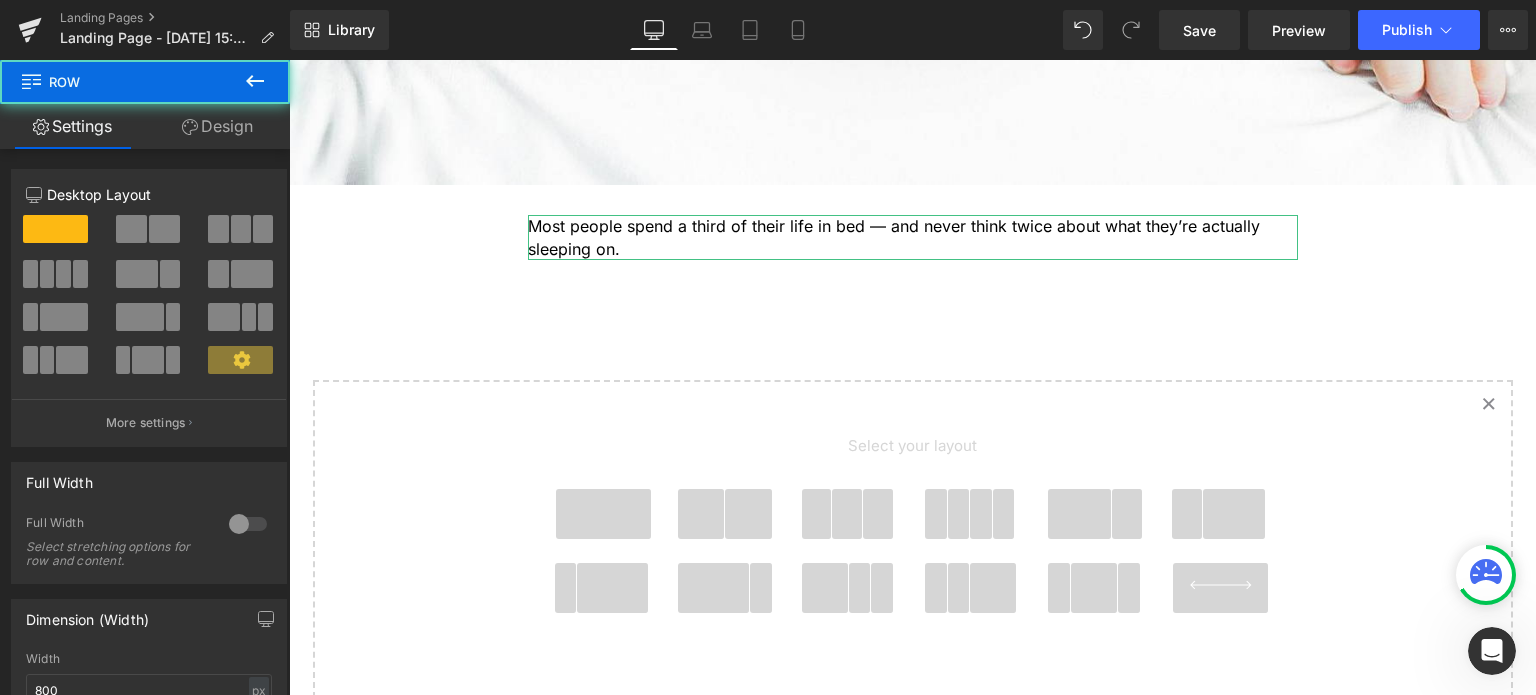 drag, startPoint x: 658, startPoint y: 240, endPoint x: 687, endPoint y: 264, distance: 37.64306 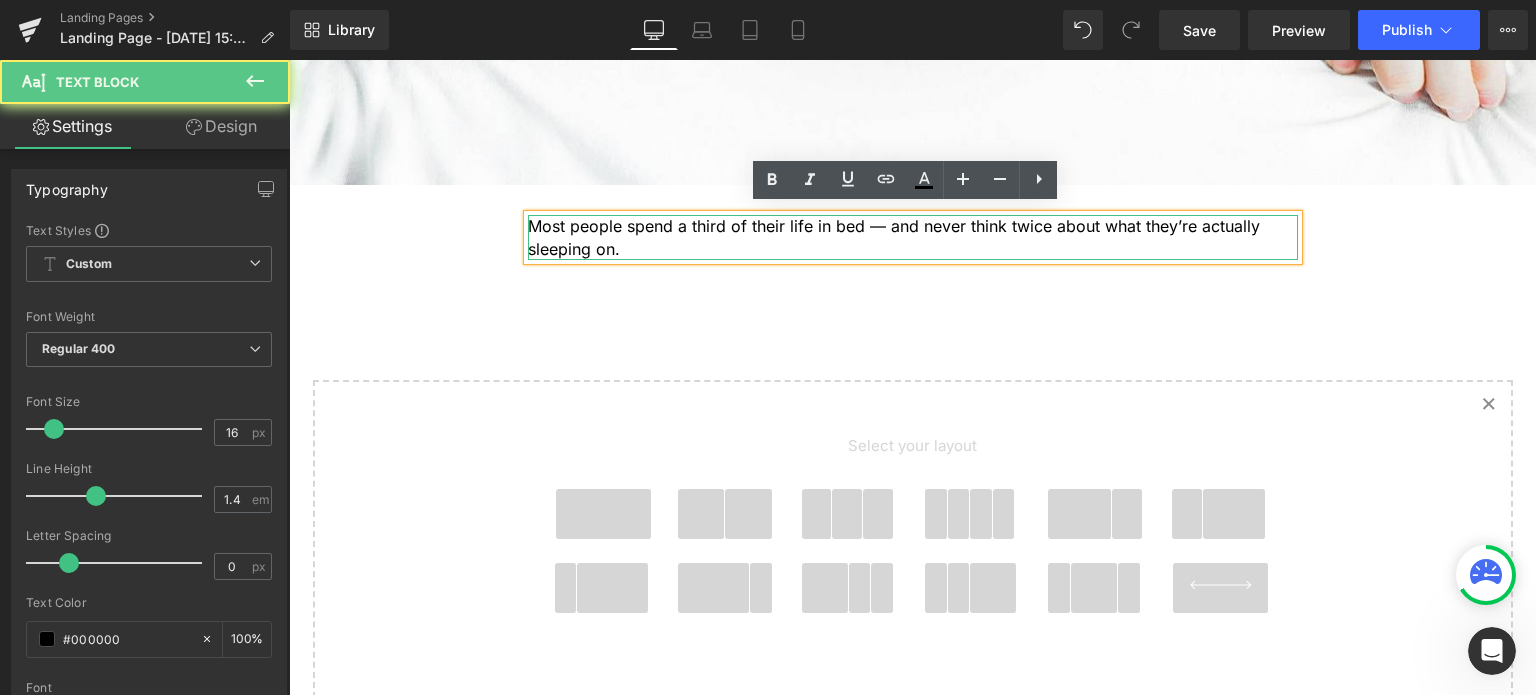 drag, startPoint x: 687, startPoint y: 264, endPoint x: 688, endPoint y: 303, distance: 39.012817 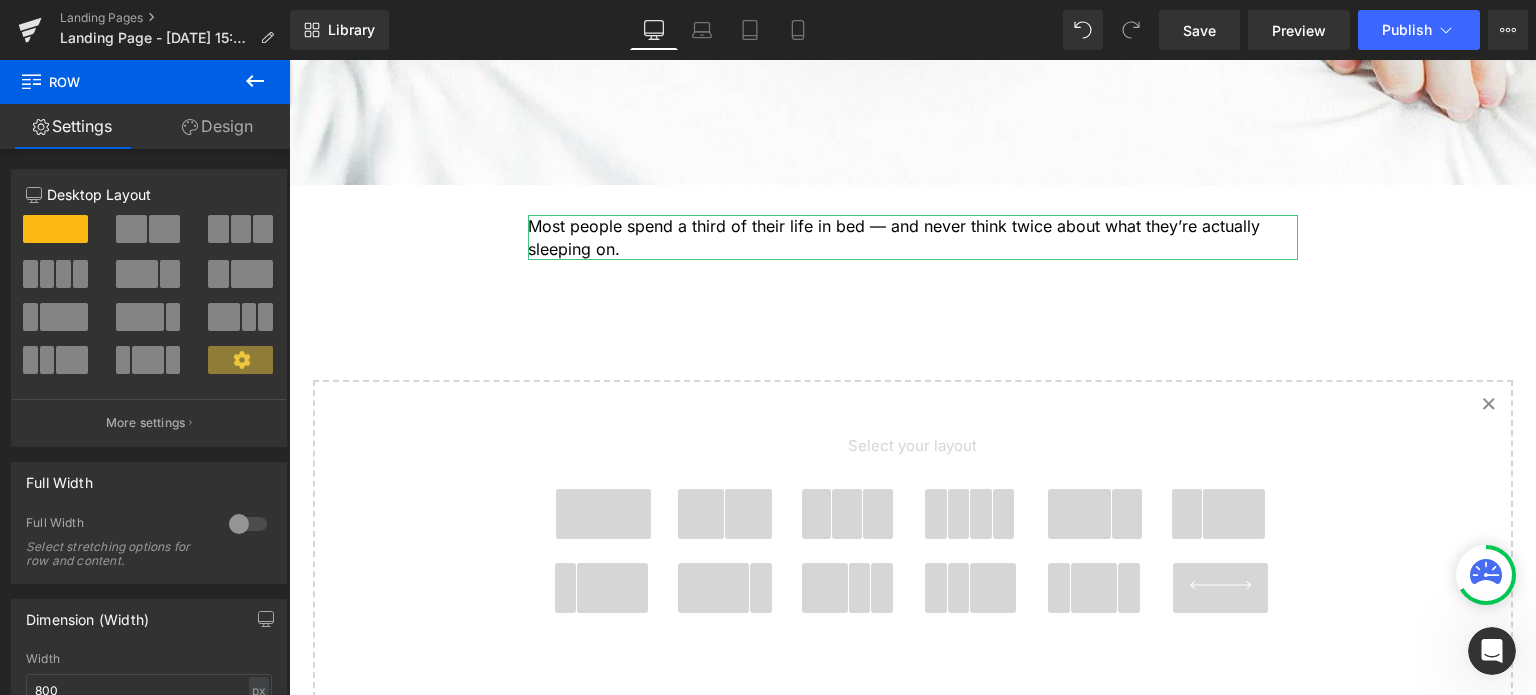 click on "5 Shocking Reasons You Should Never Sleep Without an Organic Cotton Mattress Protector
Heading
Most people have no idea how toxic their bed really is. Here’s why that’s a big problem — and how to fix it fast.
Heading
Image
Most people spend a third of their life in bed — and never think twice about what they’re actually sleeping on.
Text Block
Row
Select your layout" at bounding box center (912, 92) 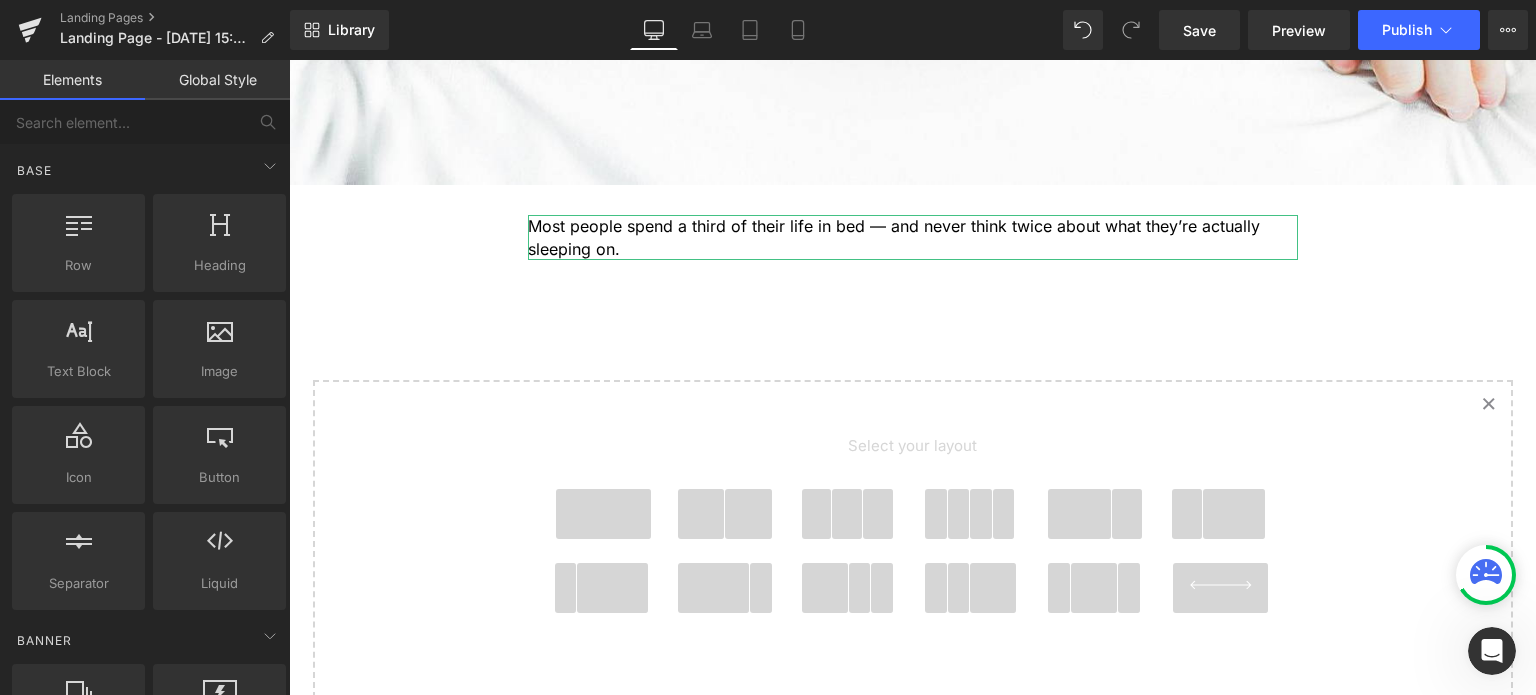 click on "Most people spend a third of their life in bed — and never think twice about what they’re actually sleeping on." at bounding box center [913, 237] 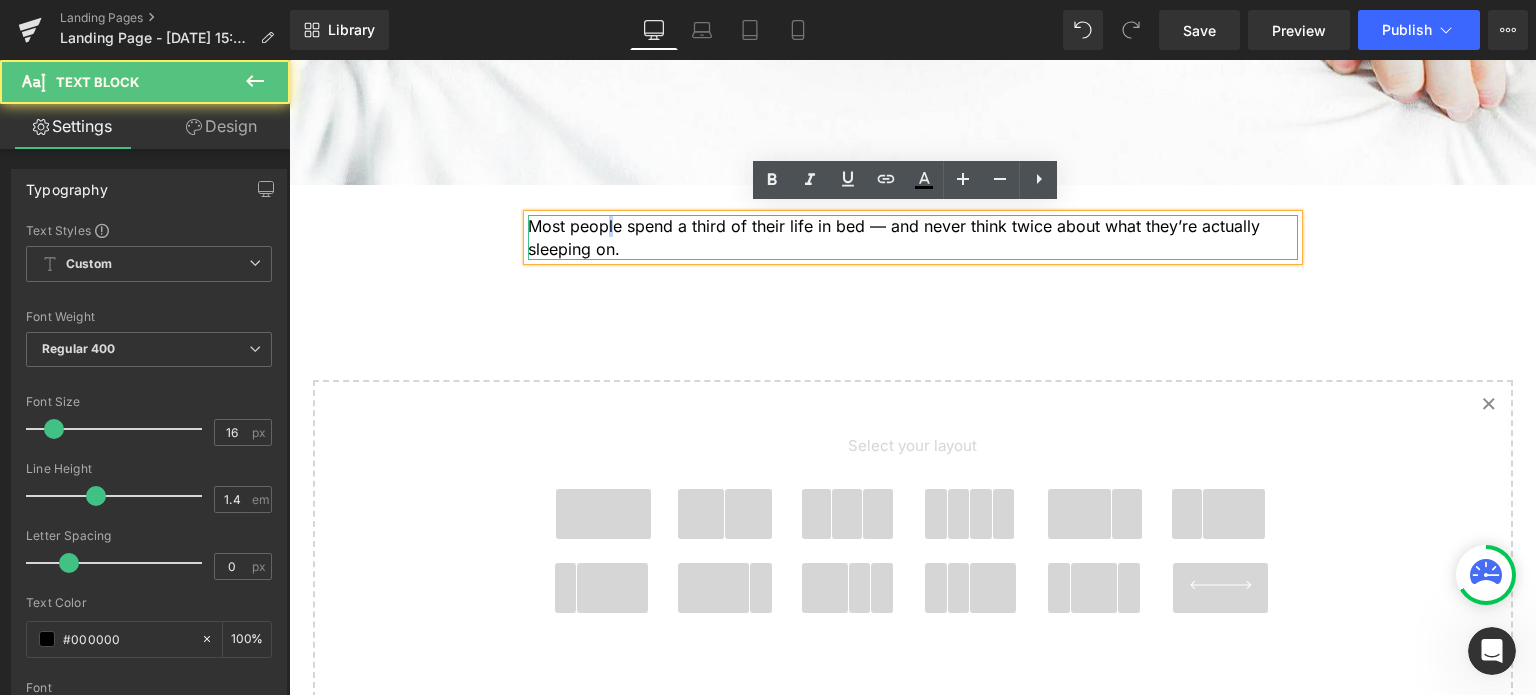 click on "Most people spend a third of their life in bed — and never think twice about what they’re actually sleeping on." at bounding box center (913, 237) 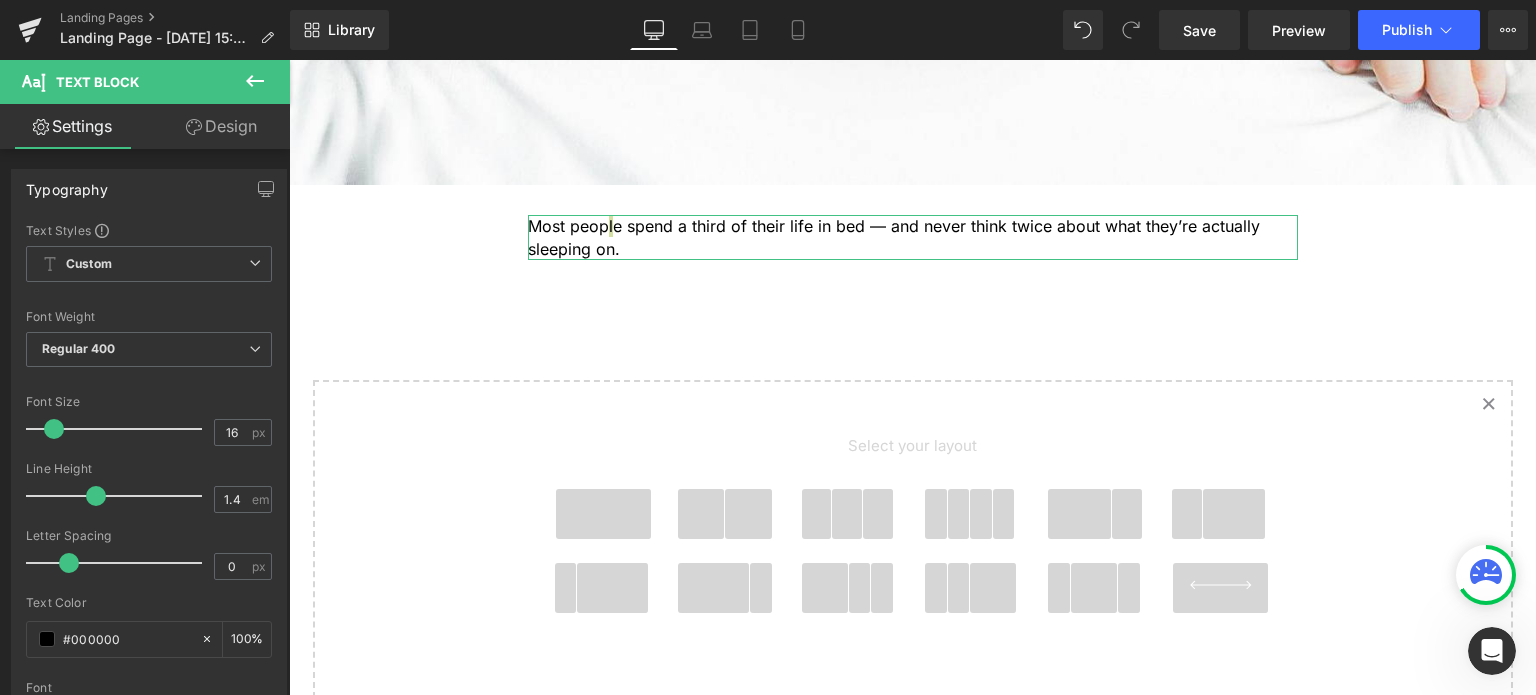 click on "Design" at bounding box center (221, 126) 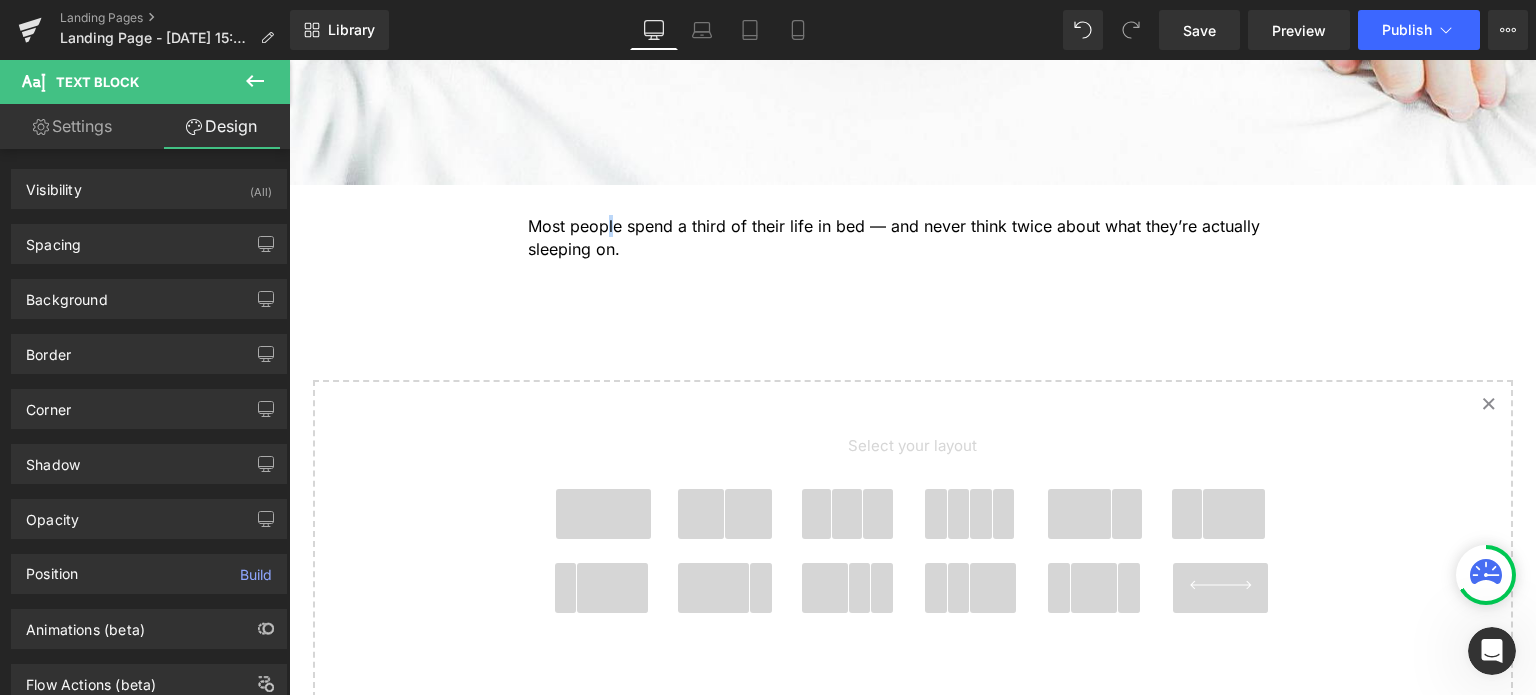 click on "Most people spend a third of their life in bed — and never think twice about what they’re actually sleeping on." at bounding box center (913, 237) 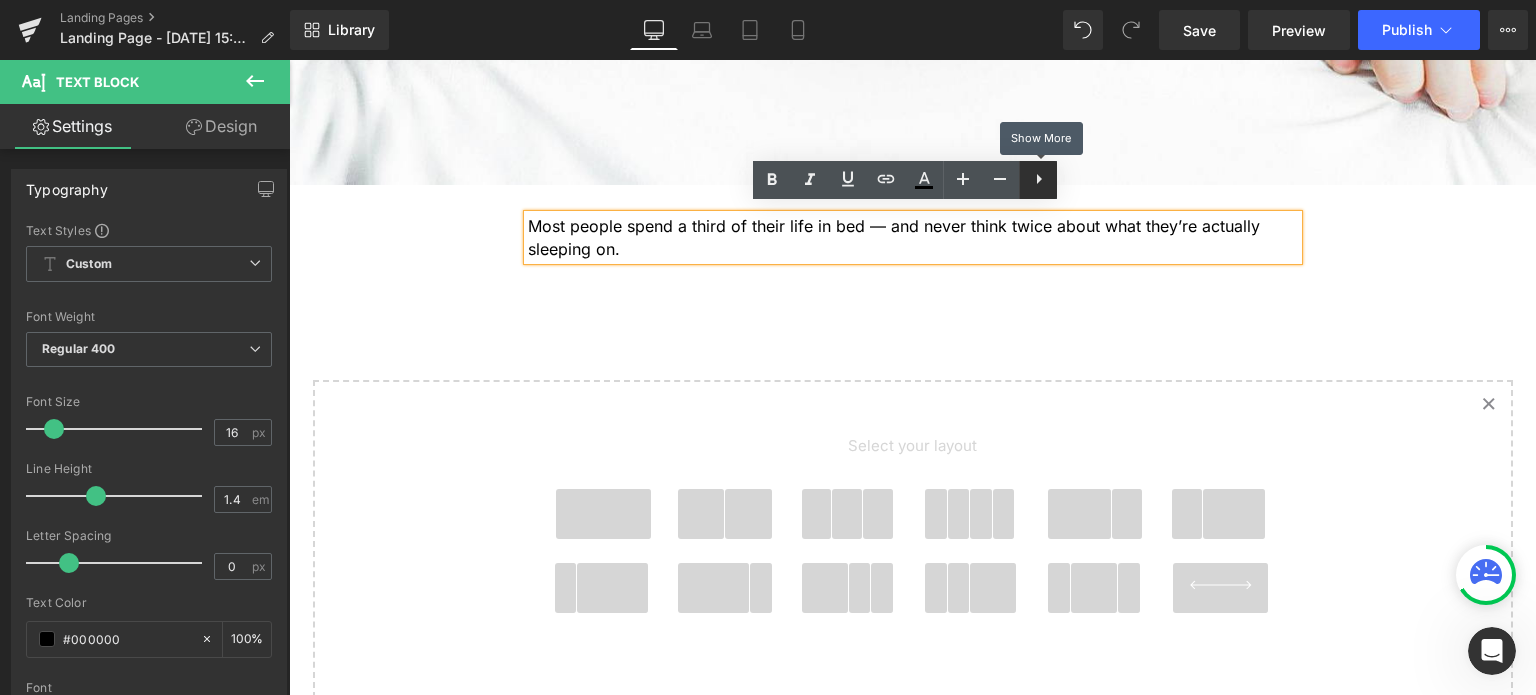 click 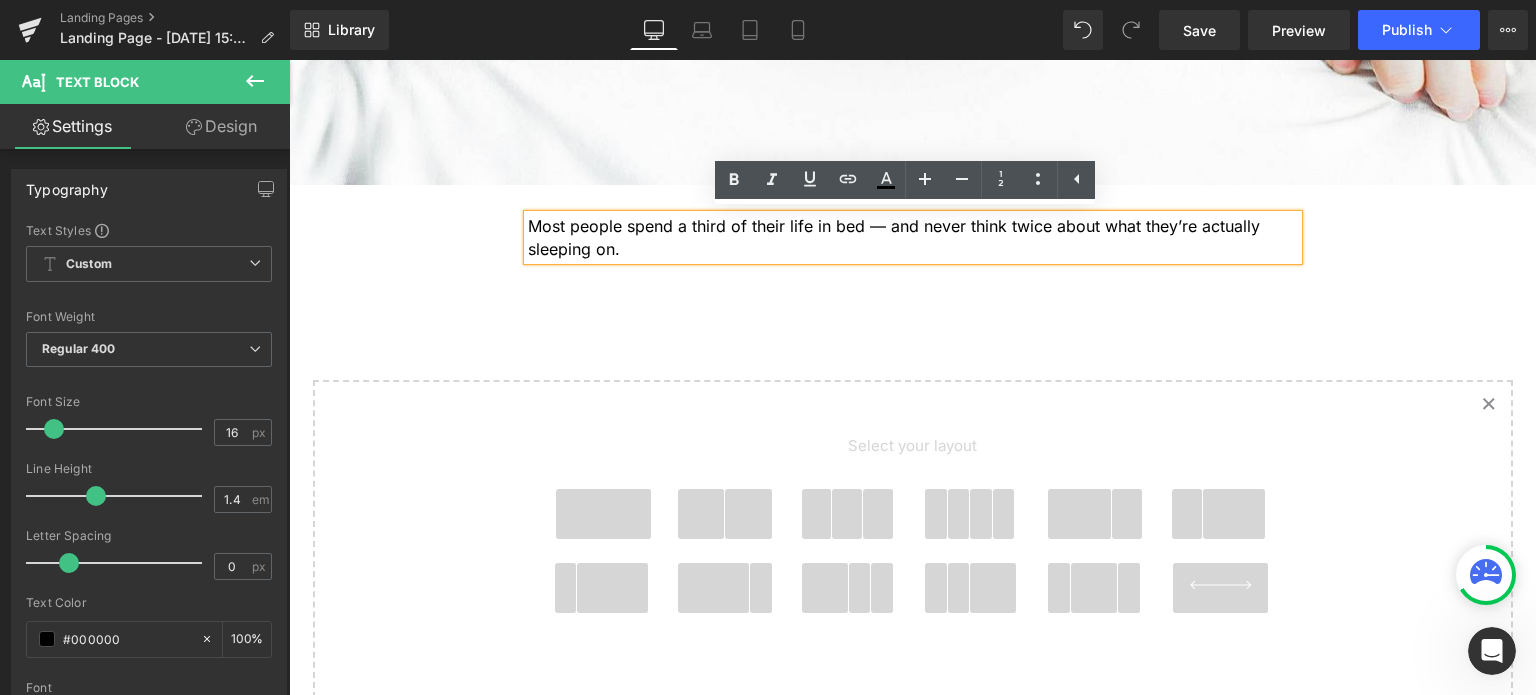 click on "Most people spend a third of their life in bed — and never think twice about what they’re actually sleeping on.
Text Block" at bounding box center [913, 242] 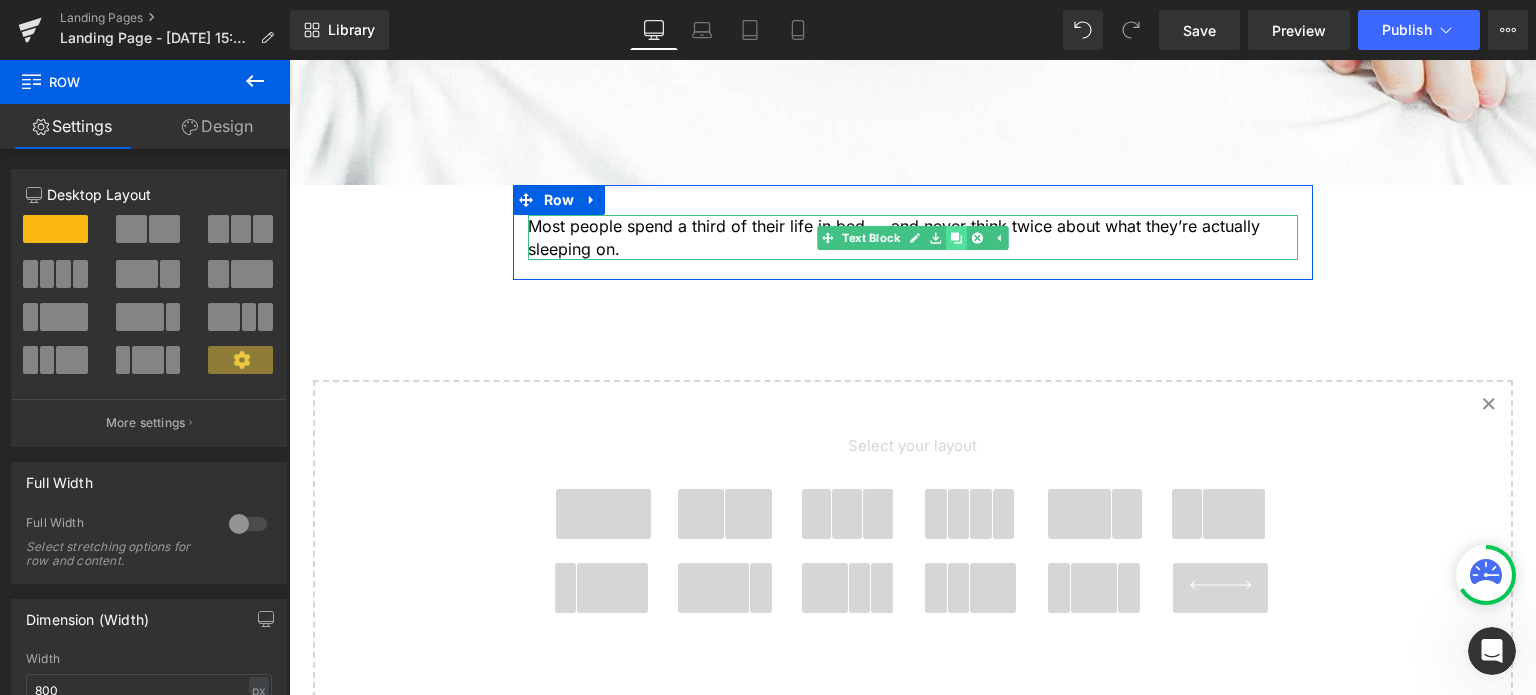 click 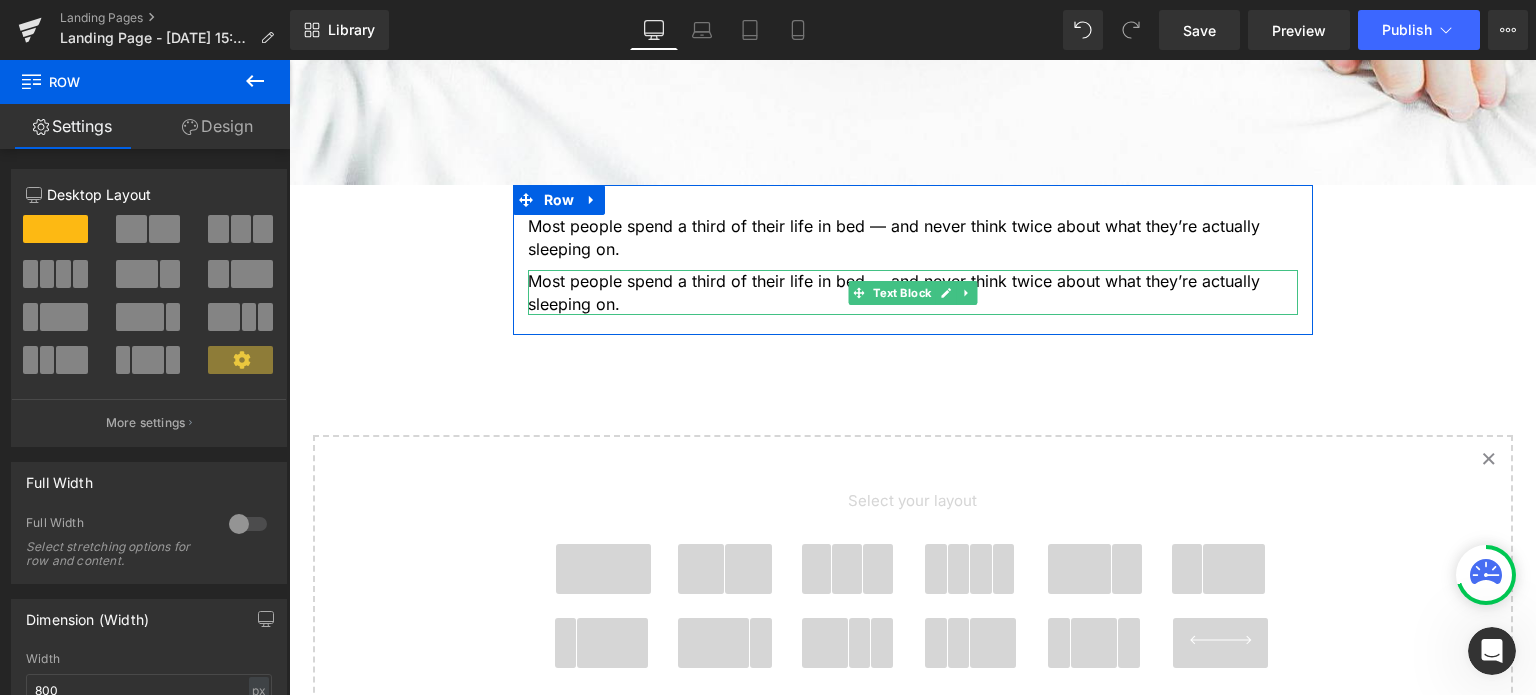 click on "Most people spend a third of their life in bed — and never think twice about what they’re actually sleeping on." at bounding box center [913, 292] 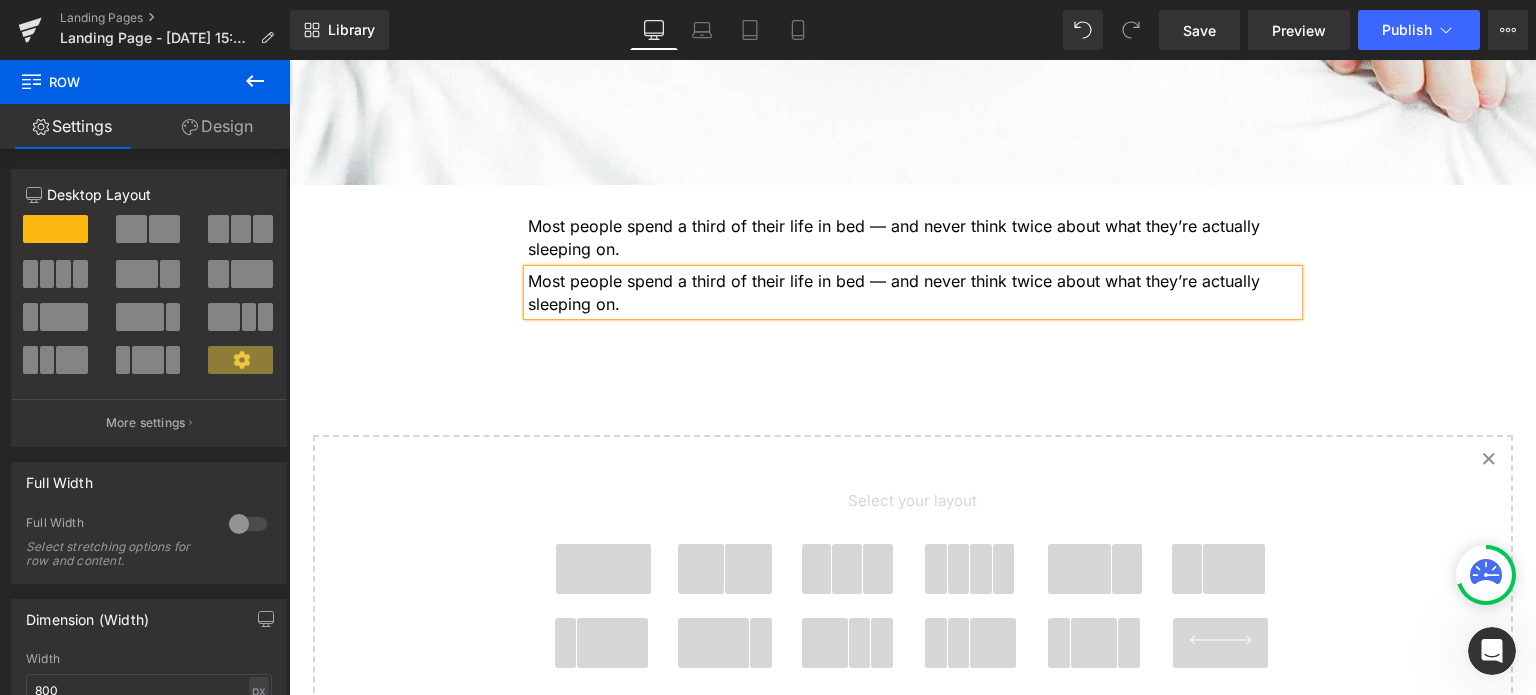 click on "Most people spend a third of their life in bed — and never think twice about what they’re actually sleeping on." at bounding box center [913, 292] 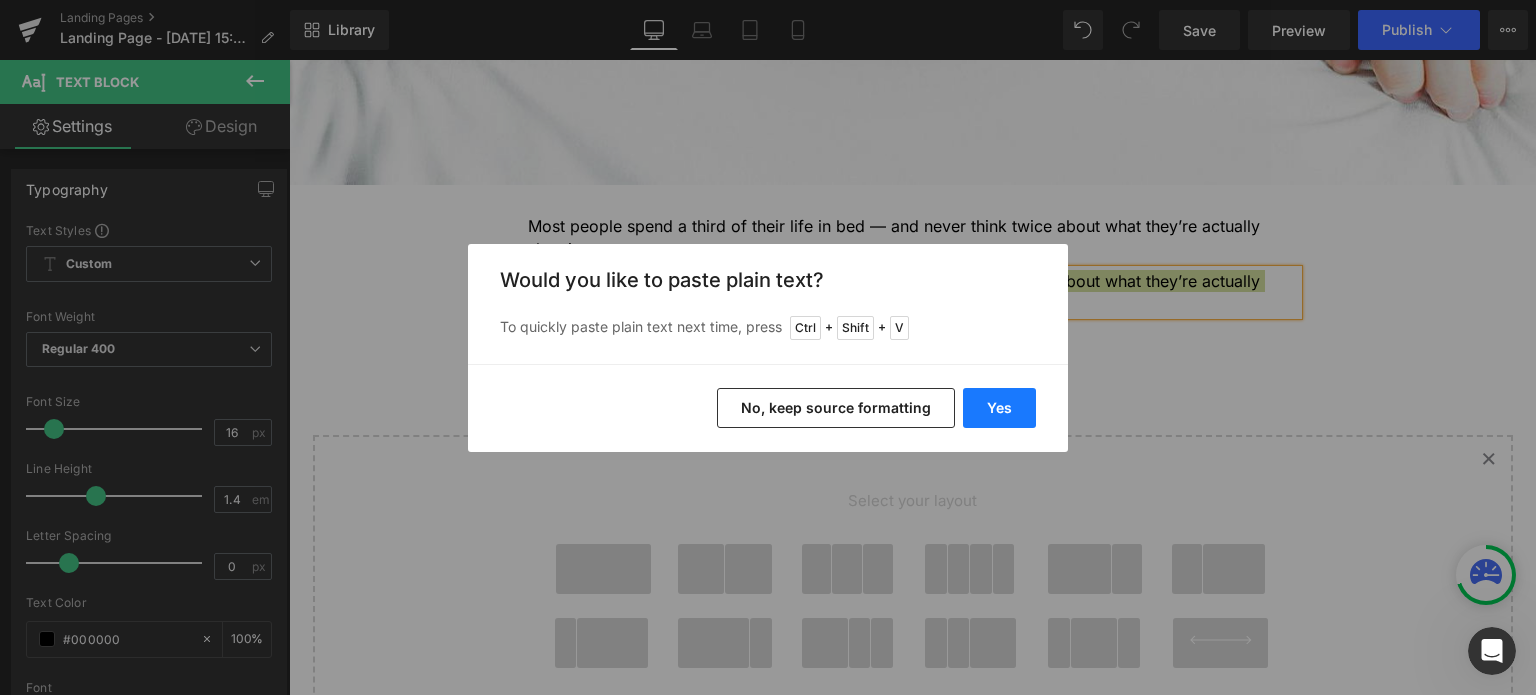 drag, startPoint x: 992, startPoint y: 409, endPoint x: 496, endPoint y: 403, distance: 496.0363 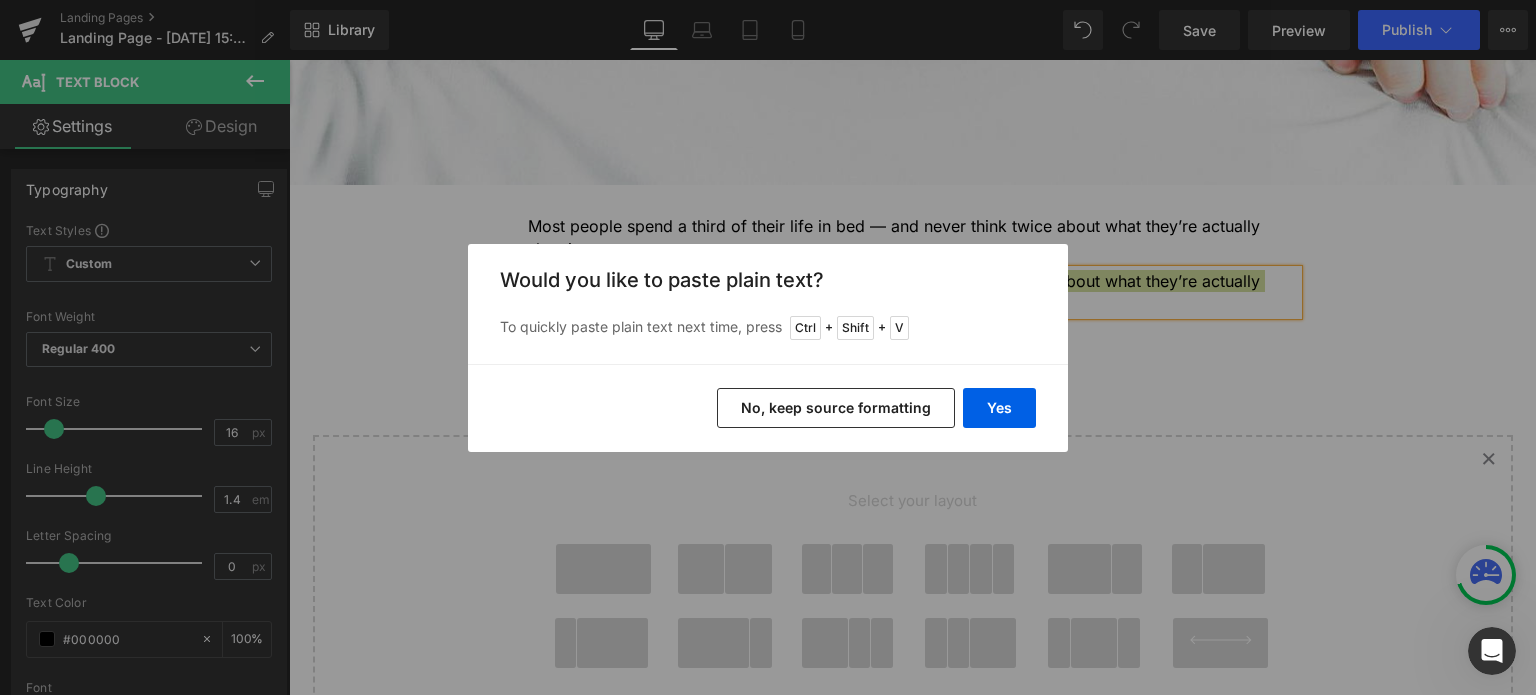 type 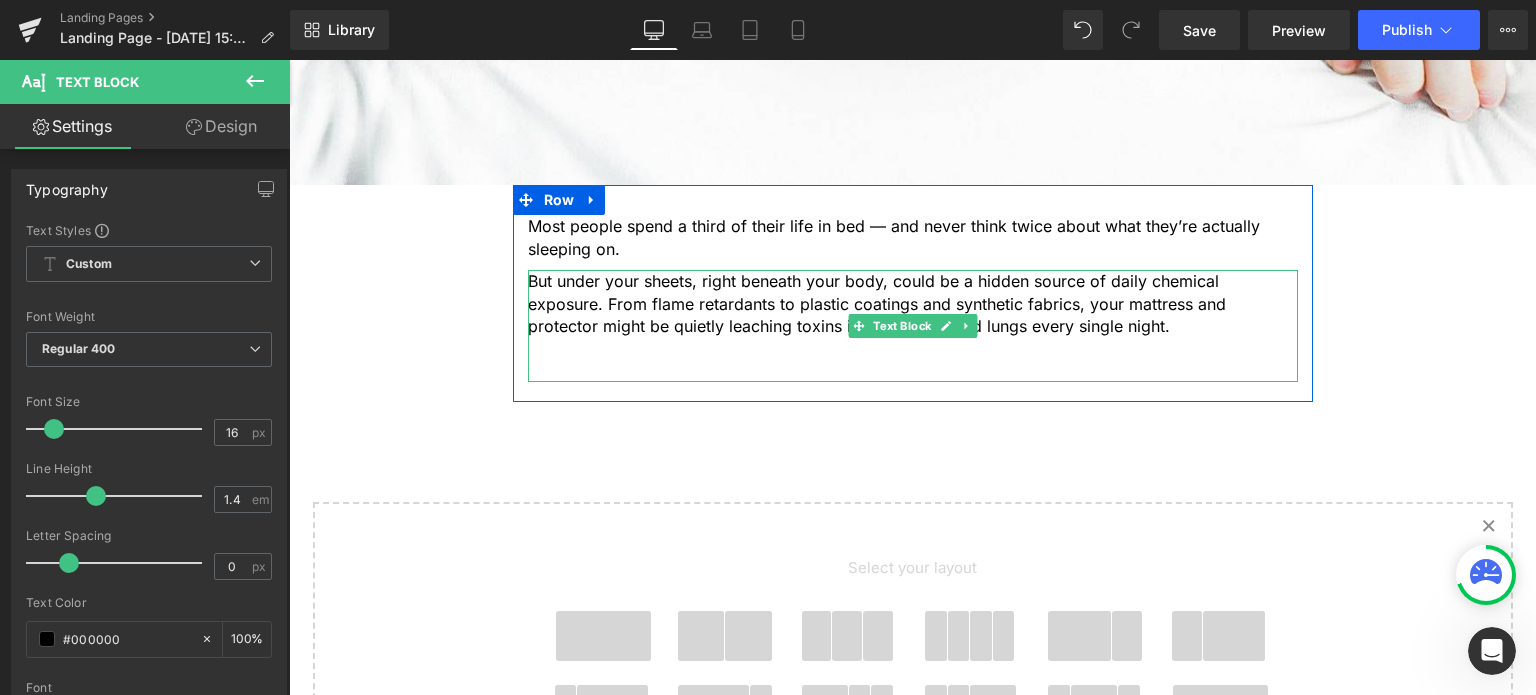 click at bounding box center [913, 371] 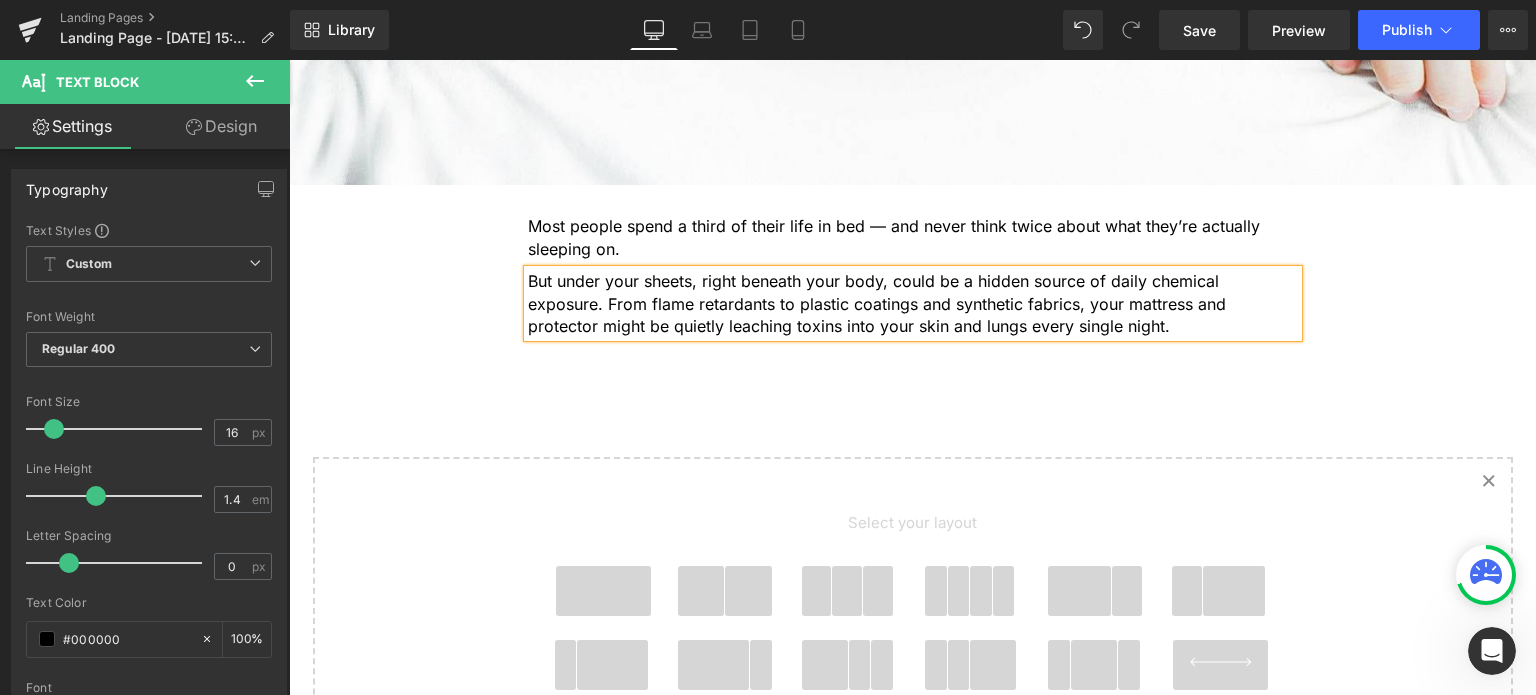 click on "But under your sheets, right beneath your body, could be a hidden source of daily chemical exposure. From flame retardants to plastic coatings and synthetic fabrics, your mattress and protector might be quietly leaching toxins into your skin and lungs every single night." at bounding box center [913, 303] 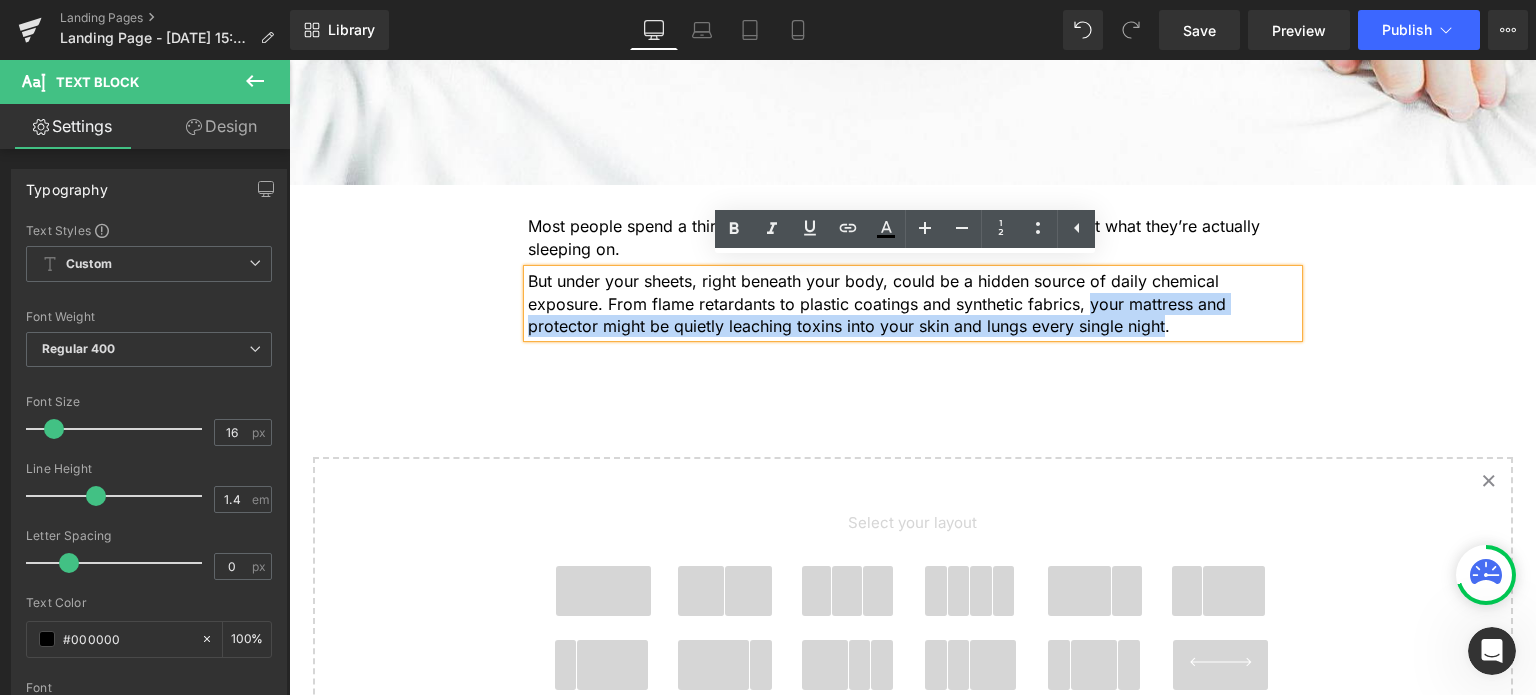 drag, startPoint x: 1001, startPoint y: 294, endPoint x: 1001, endPoint y: 311, distance: 17 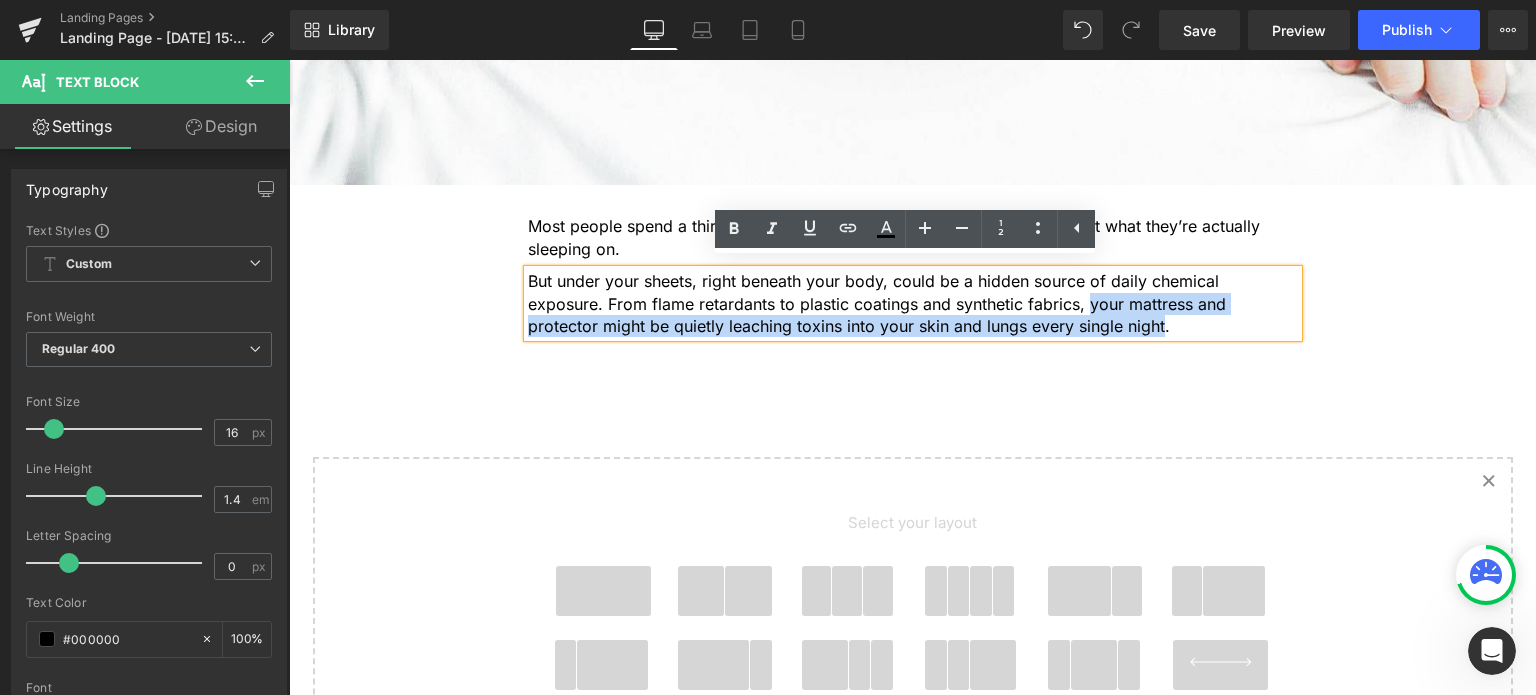 click on "But under your sheets, right beneath your body, could be a hidden source of daily chemical exposure. From flame retardants to plastic coatings and synthetic fabrics, your mattress and protector might be quietly leaching toxins into your skin and lungs every single night." at bounding box center (913, 303) 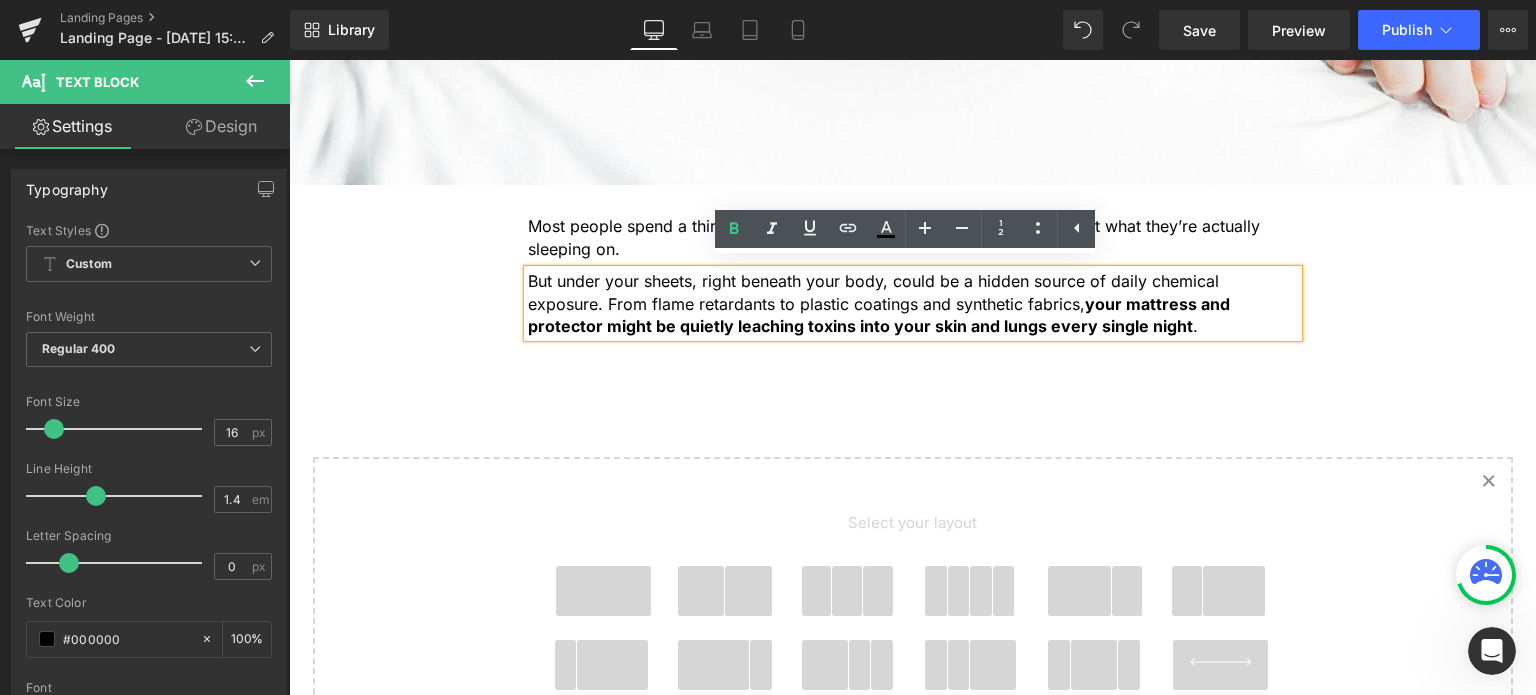 click on "5 Shocking Reasons You Should Never Sleep Without an Organic Cotton Mattress Protector
Heading
Most people have no idea how toxic their bed really is. Here’s why that’s a big problem — and how to fix it fast.
Heading
Image
Most people spend a third of their life in bed — and never think twice about what they’re actually sleeping on.
Text Block         But under your sheets, right beneath your body, could be a hidden source of daily chemical exposure. From flame retardants to plastic coatings and synthetic fabrics,  your mattress and protector might be quietly leaching toxins into your skin and lungs every single night . Text Block
Row
Select your layout" at bounding box center [912, 130] 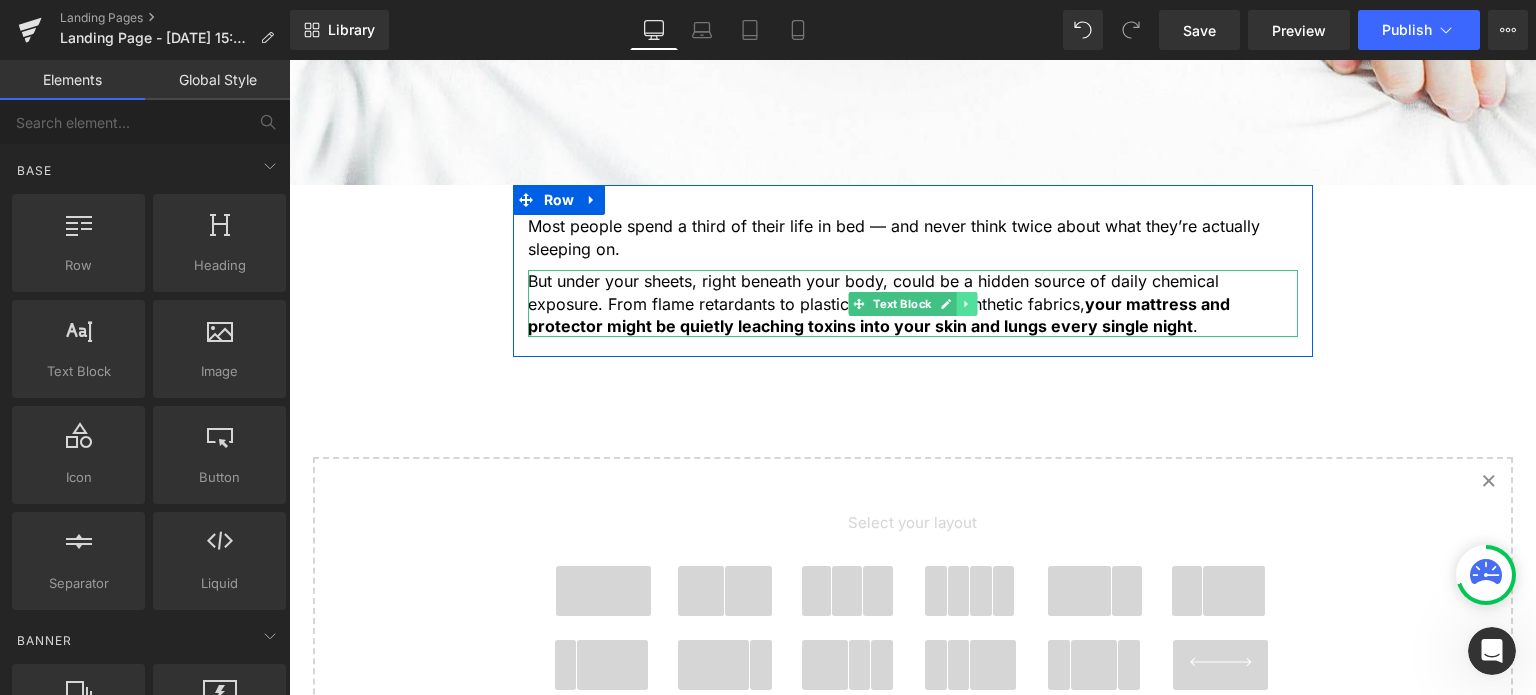click 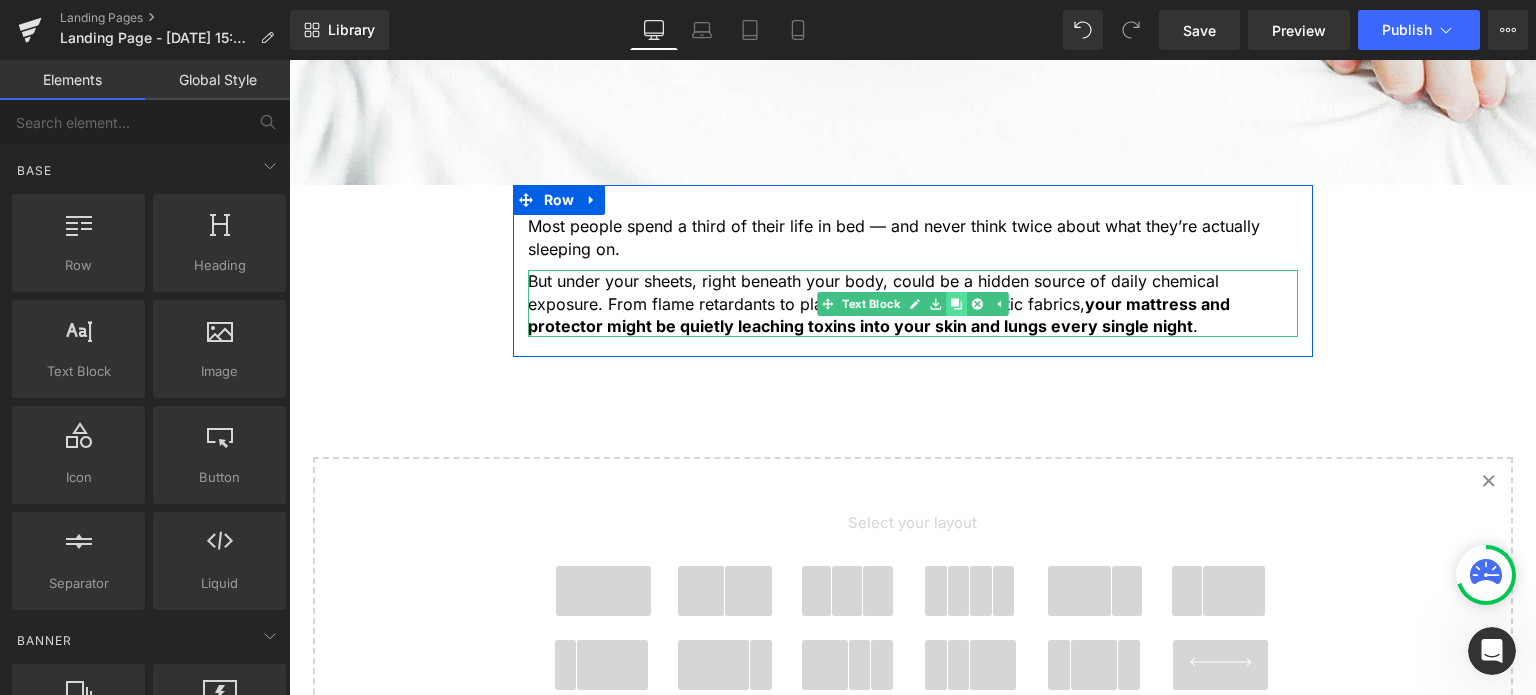 click 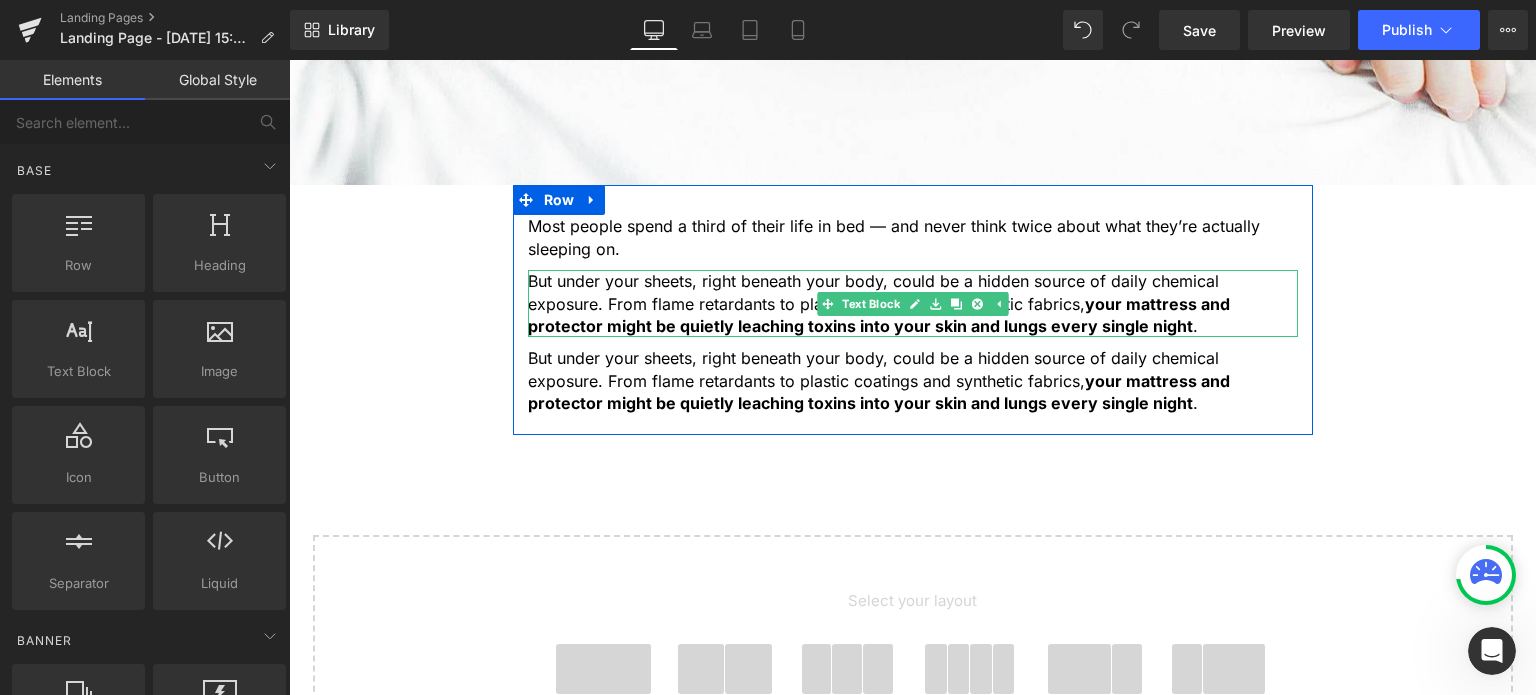 click on "your mattress and protector might be quietly leaching toxins into your skin and lungs every single night" at bounding box center [879, 315] 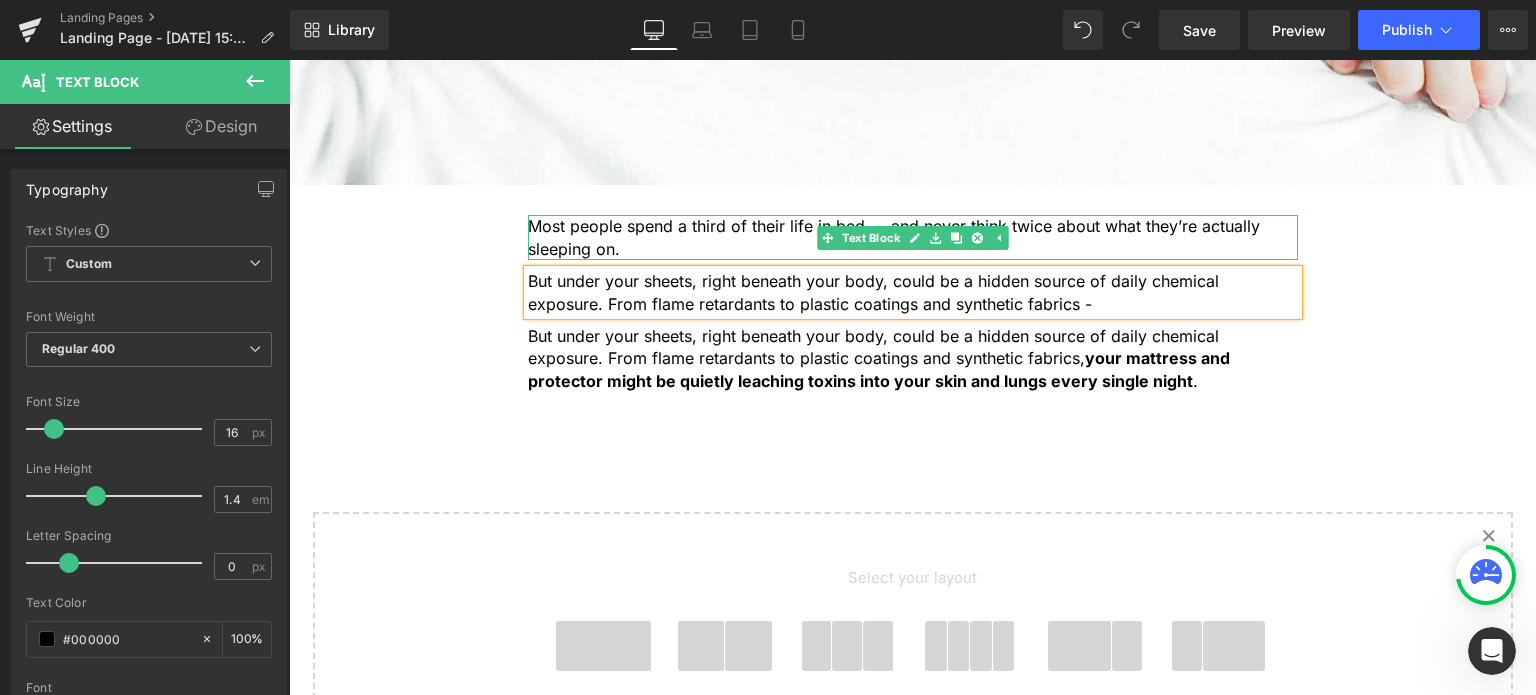 click on "Most people spend a third of their life in bed — and never think twice about what they’re actually sleeping on." at bounding box center (913, 237) 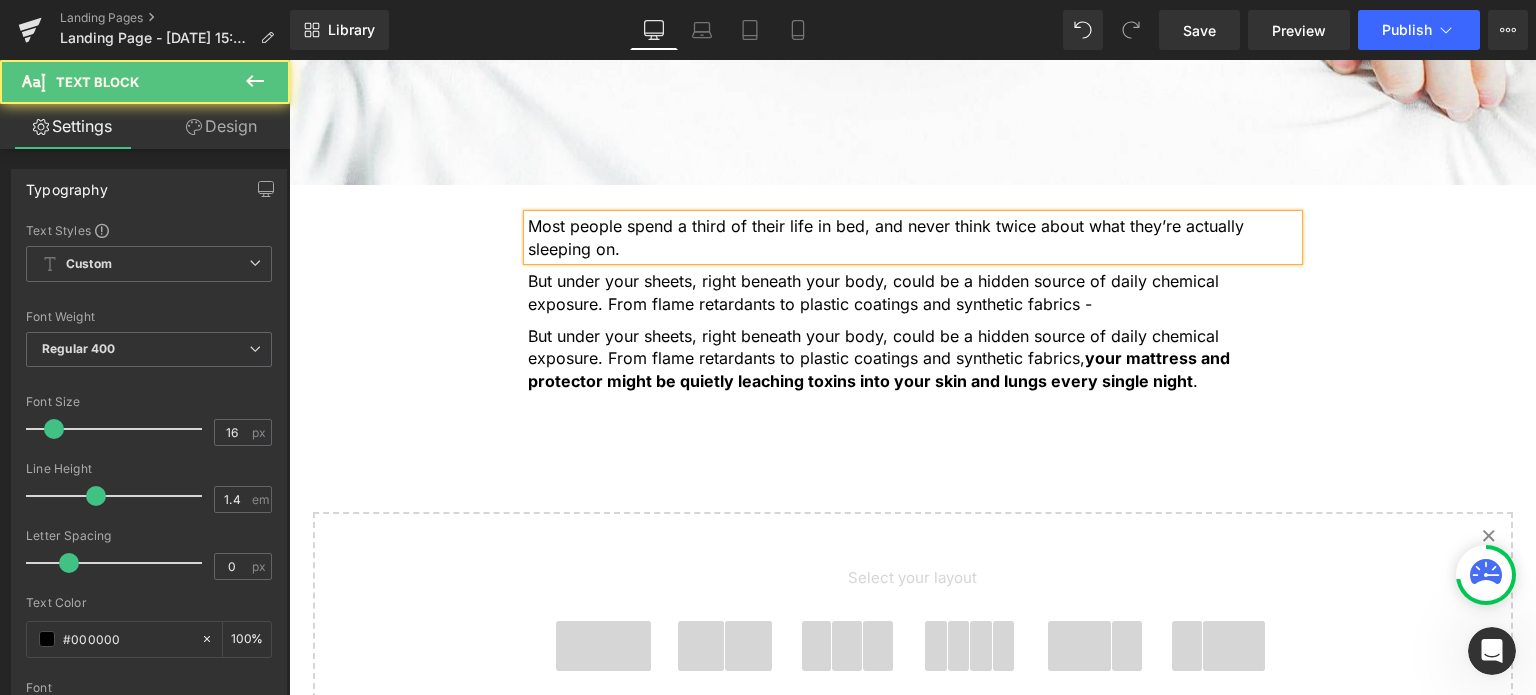 click on "Most people spend a third of their life in bed, and never think twice about what they’re actually sleeping on." at bounding box center [913, 237] 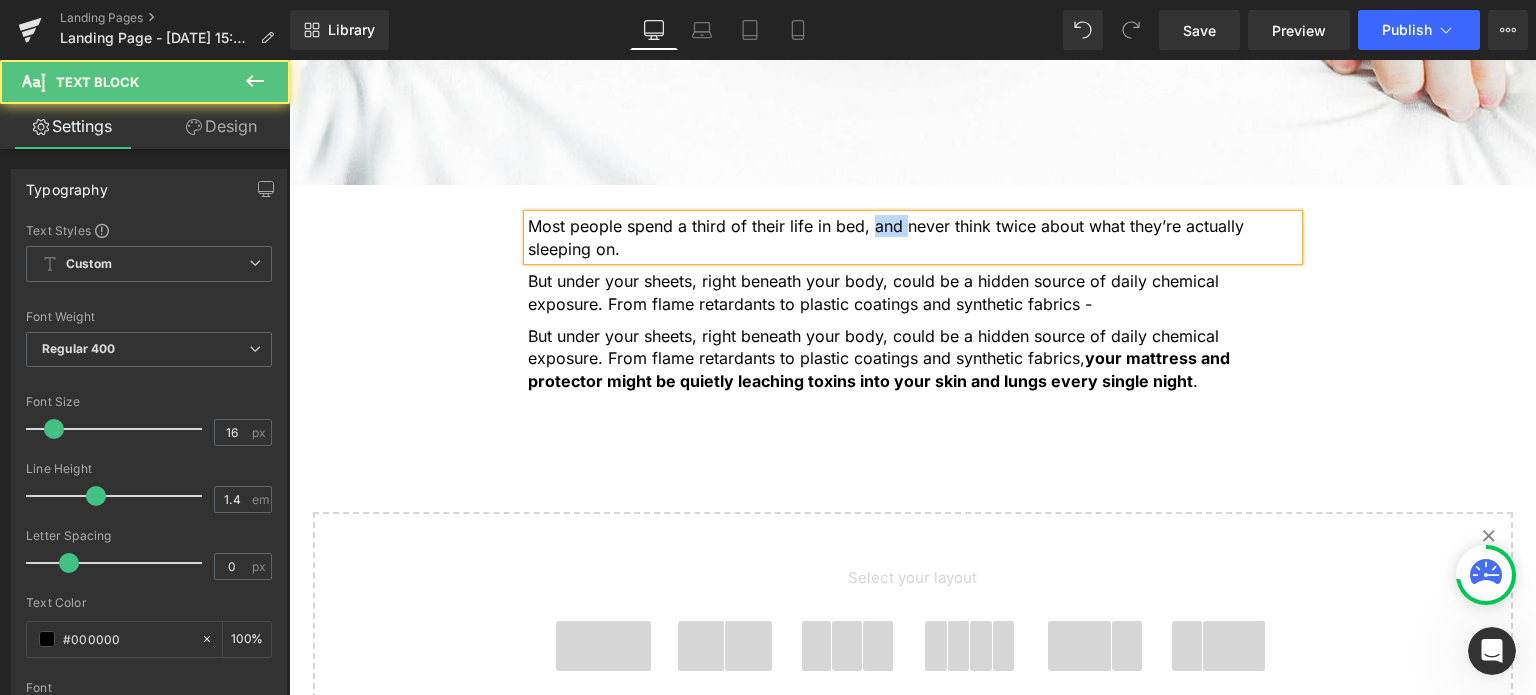 click on "Most people spend a third of their life in bed, and never think twice about what they’re actually sleeping on." at bounding box center [913, 237] 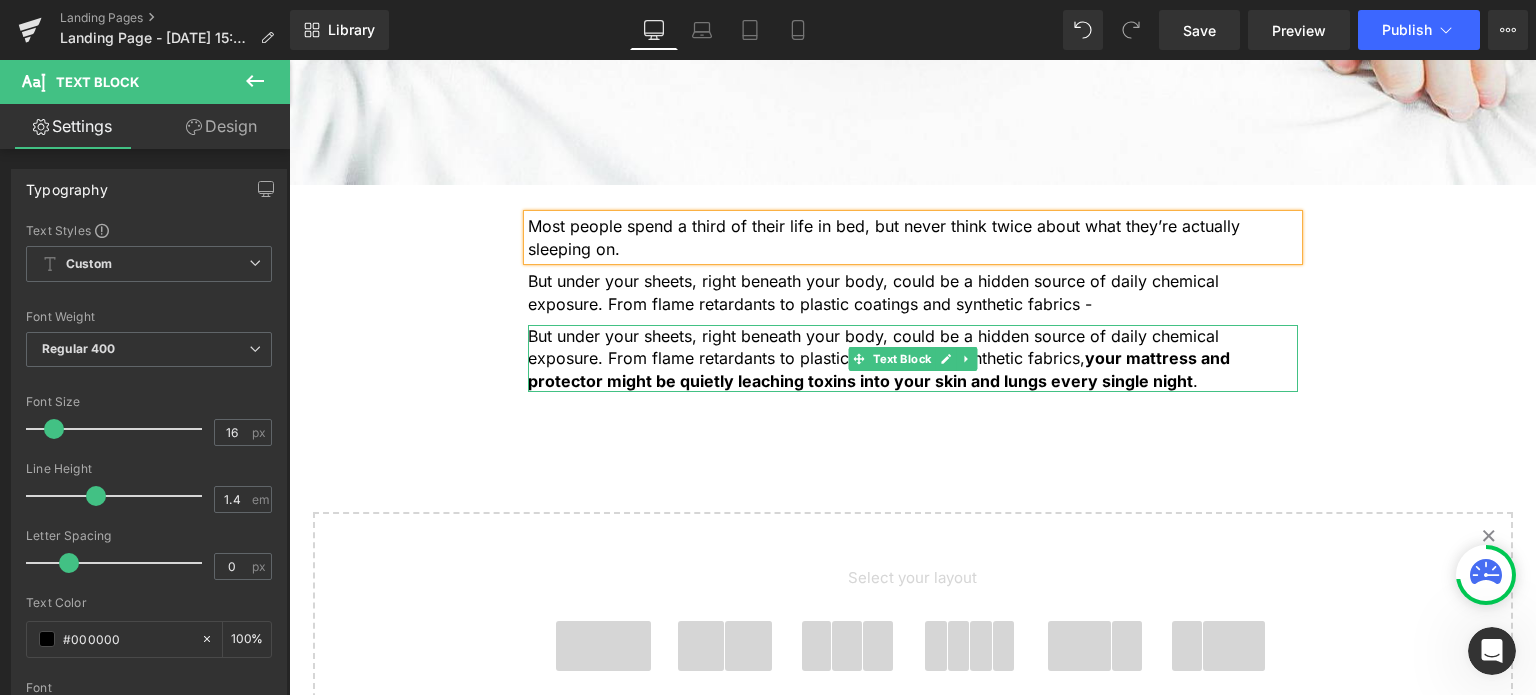 click on "But under your sheets, right beneath your body, could be a hidden source of daily chemical exposure. From flame retardants to plastic coatings and synthetic fabrics,  your mattress and protector might be quietly leaching toxins into your skin and lungs every single night ." at bounding box center (913, 358) 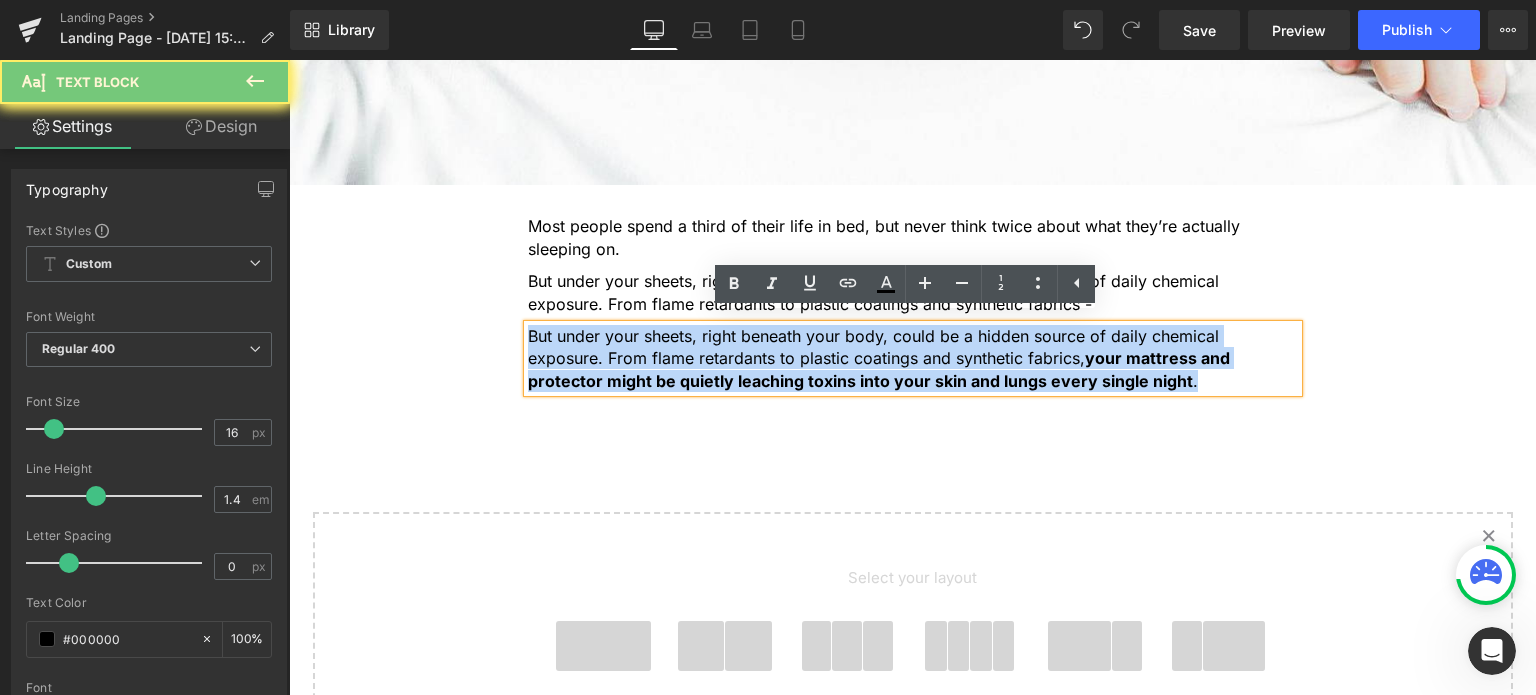 click on "But under your sheets, right beneath your body, could be a hidden source of daily chemical exposure. From flame retardants to plastic coatings and synthetic fabrics,  your mattress and protector might be quietly leaching toxins into your skin and lungs every single night ." at bounding box center (913, 358) 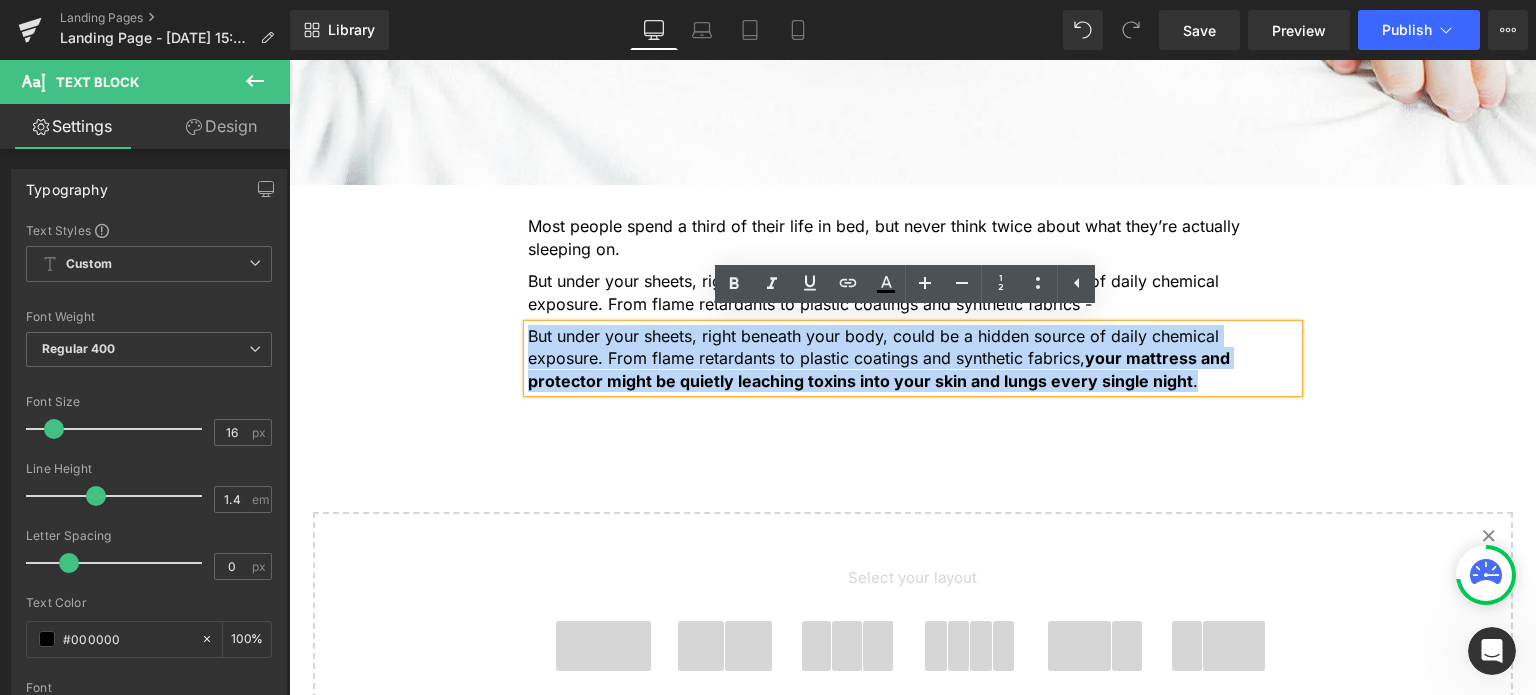 click on "But under your sheets, right beneath your body, could be a hidden source of daily chemical exposure. From flame retardants to plastic coatings and synthetic fabrics,  your mattress and protector might be quietly leaching toxins into your skin and lungs every single night ." at bounding box center (913, 358) 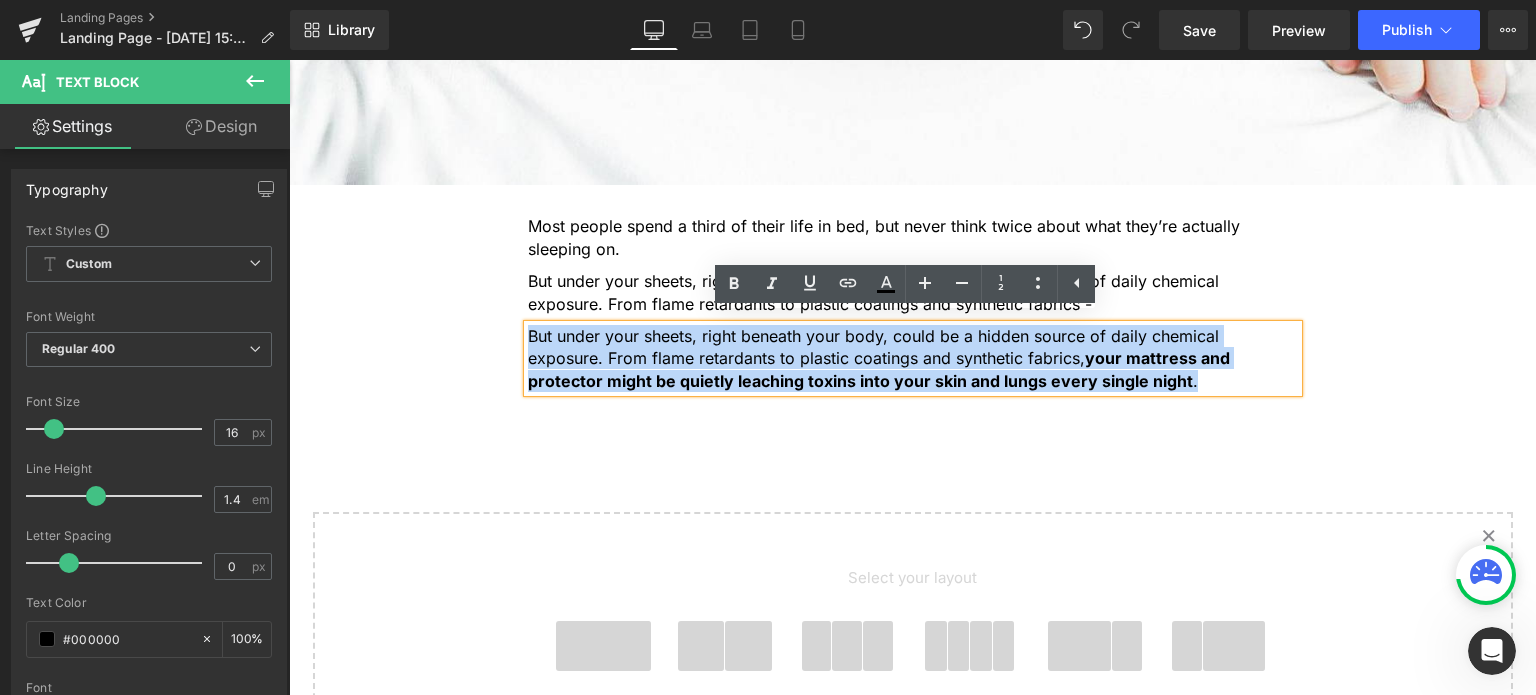 drag, startPoint x: 1000, startPoint y: 352, endPoint x: 480, endPoint y: 328, distance: 520.5535 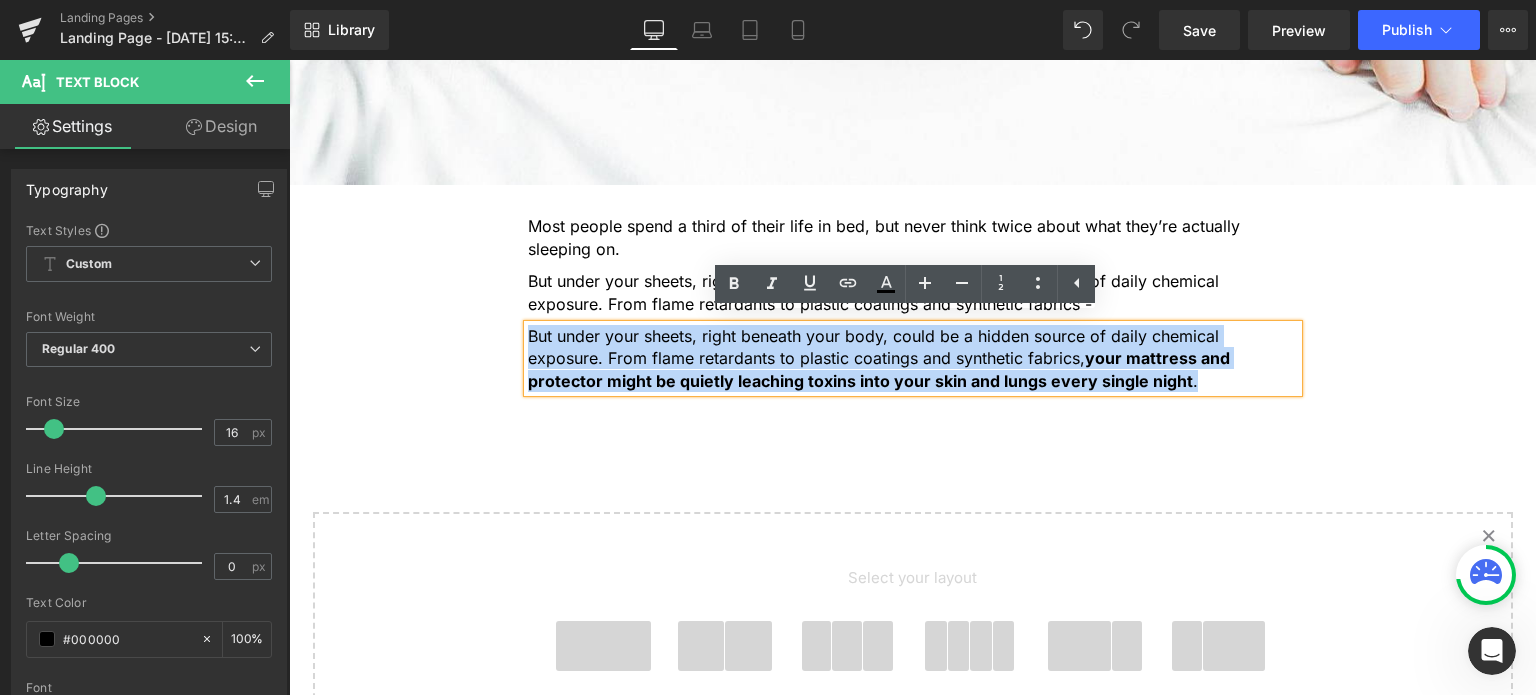 click on "5 Shocking Reasons You Should Never Sleep Without an Organic Cotton Mattress Protector
Heading
Most people have no idea how toxic their bed really is. Here’s why that’s a big problem — and how to fix it fast.
Heading
Image
Most people spend a third of their life in bed, but never think twice about what they’re actually sleeping on.
Text Block         But under your sheets, right beneath your body, could be a hidden source of daily chemical exposure. From flame retardants to plastic coatings and synthetic fabrics - Text Block         But under your sheets, right beneath your body, could be a hidden source of daily chemical exposure. From flame retardants to plastic coatings and synthetic fabrics,  your mattress and protector might be quietly leaching toxins into your skin and lungs every single night . Text Block
Row
Select your layout" at bounding box center (912, 158) 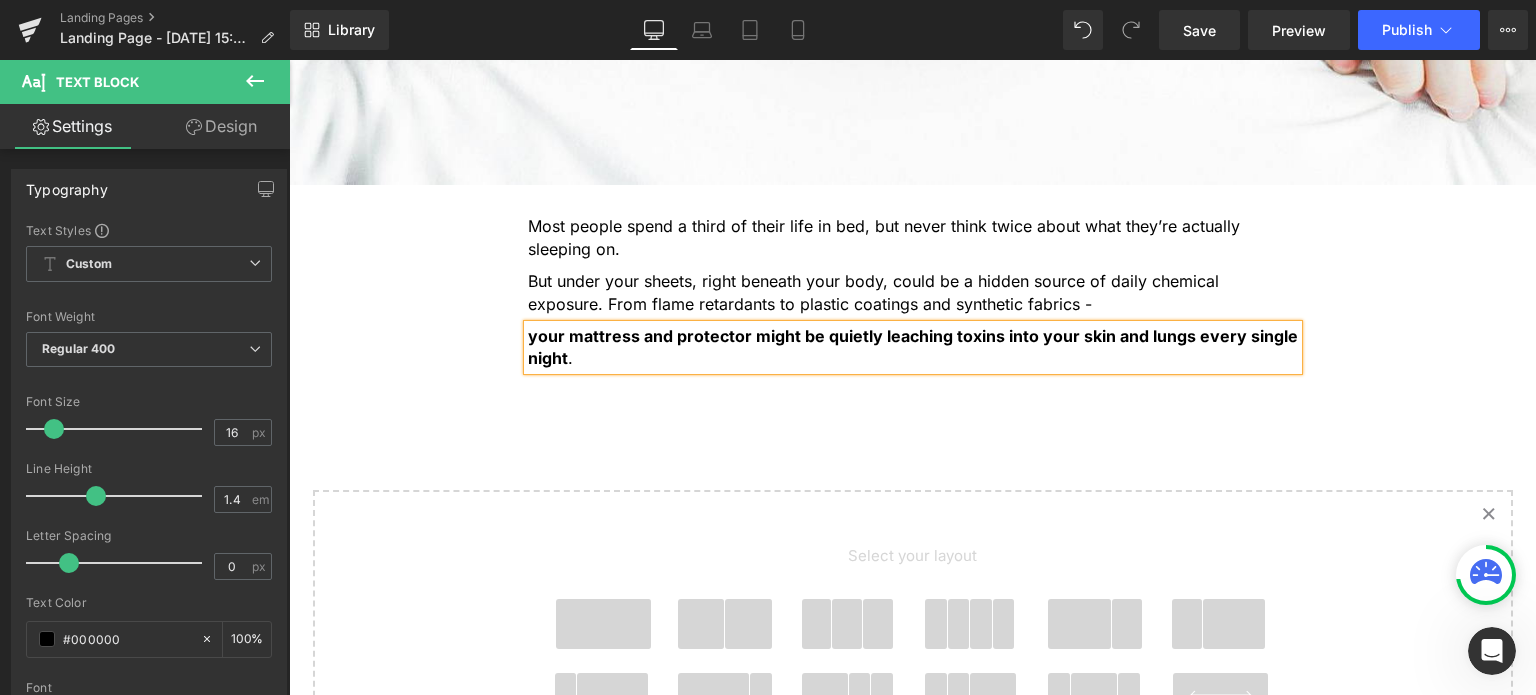 click on "5 Shocking Reasons You Should Never Sleep Without an Organic Cotton Mattress Protector
Heading
Most people have no idea how toxic their bed really is. Here’s why that’s a big problem — and how to fix it fast.
Heading
Image
Most people spend a third of their life in bed, but never think twice about what they’re actually sleeping on.
Text Block         But under your sheets, right beneath your body, could be a hidden source of daily chemical exposure. From flame retardants to plastic coatings and synthetic fabrics - Text Block         your mattress and protector might be quietly leaching toxins into your skin and lungs every single night . Text Block
Row
Select your layout" at bounding box center (912, 146) 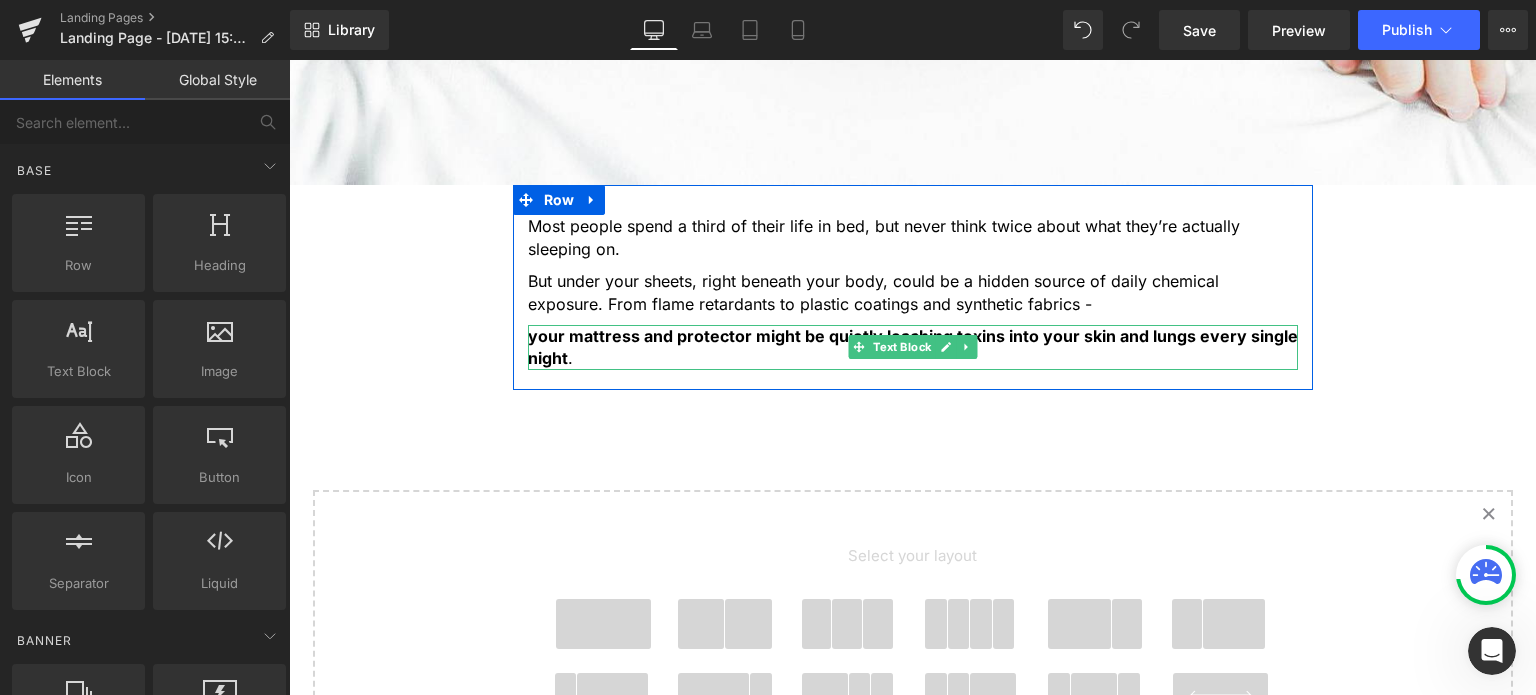 click on "your mattress and protector might be quietly leaching toxins into your skin and lungs every single night ." at bounding box center [913, 347] 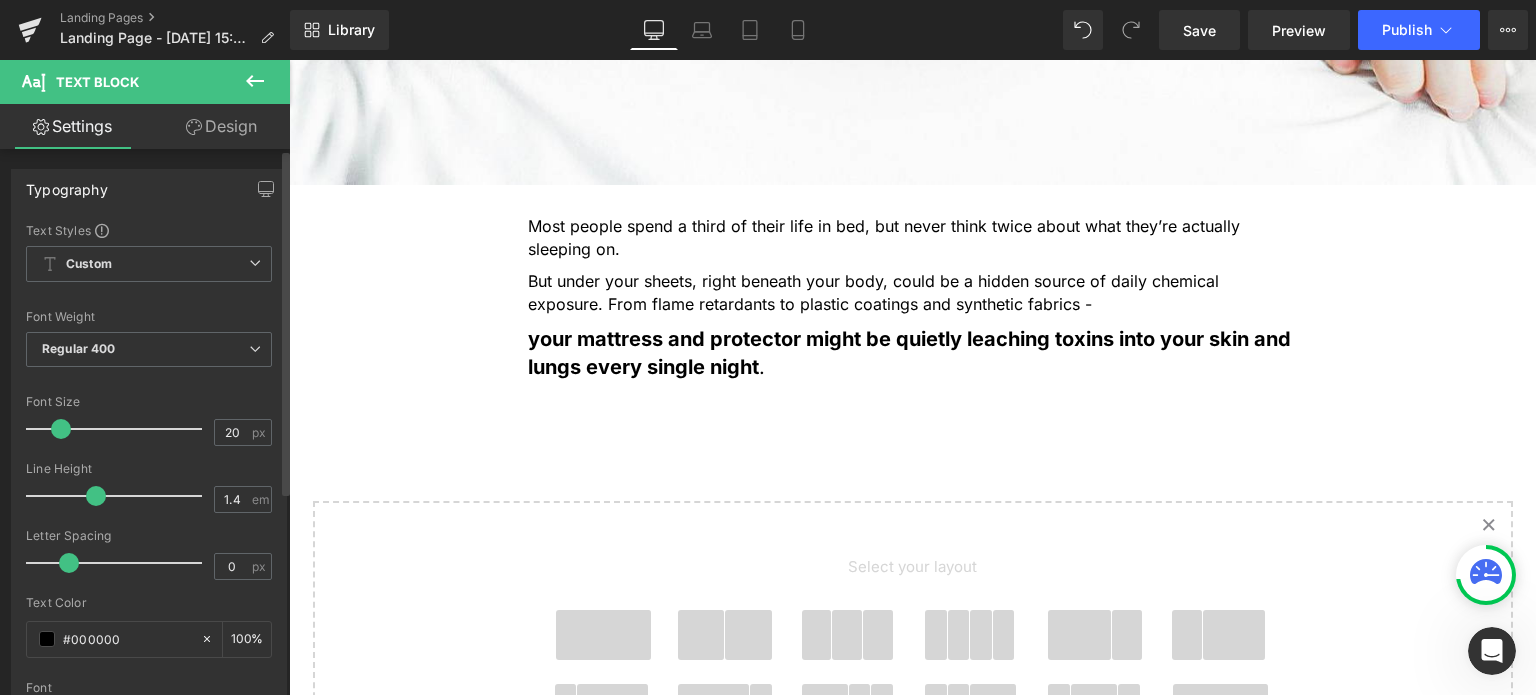 type on "21" 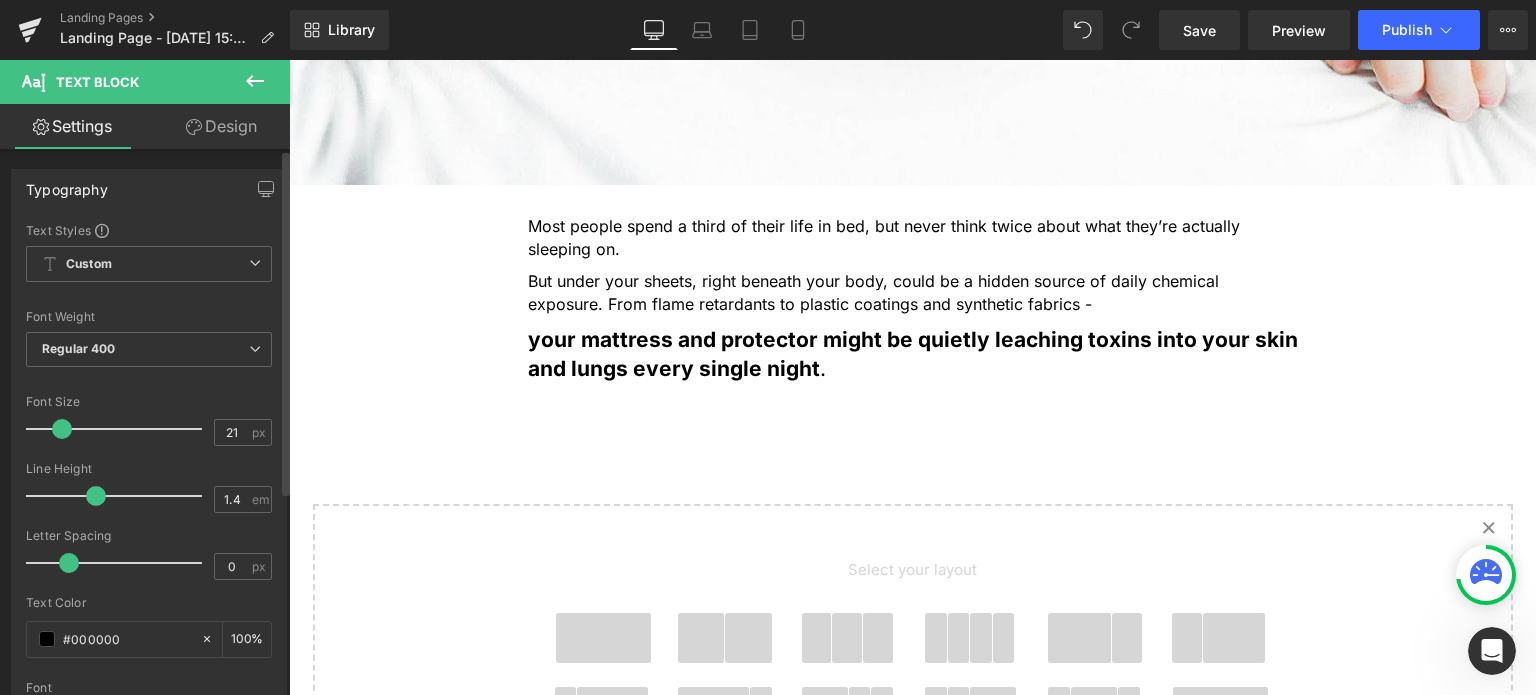 click at bounding box center (62, 429) 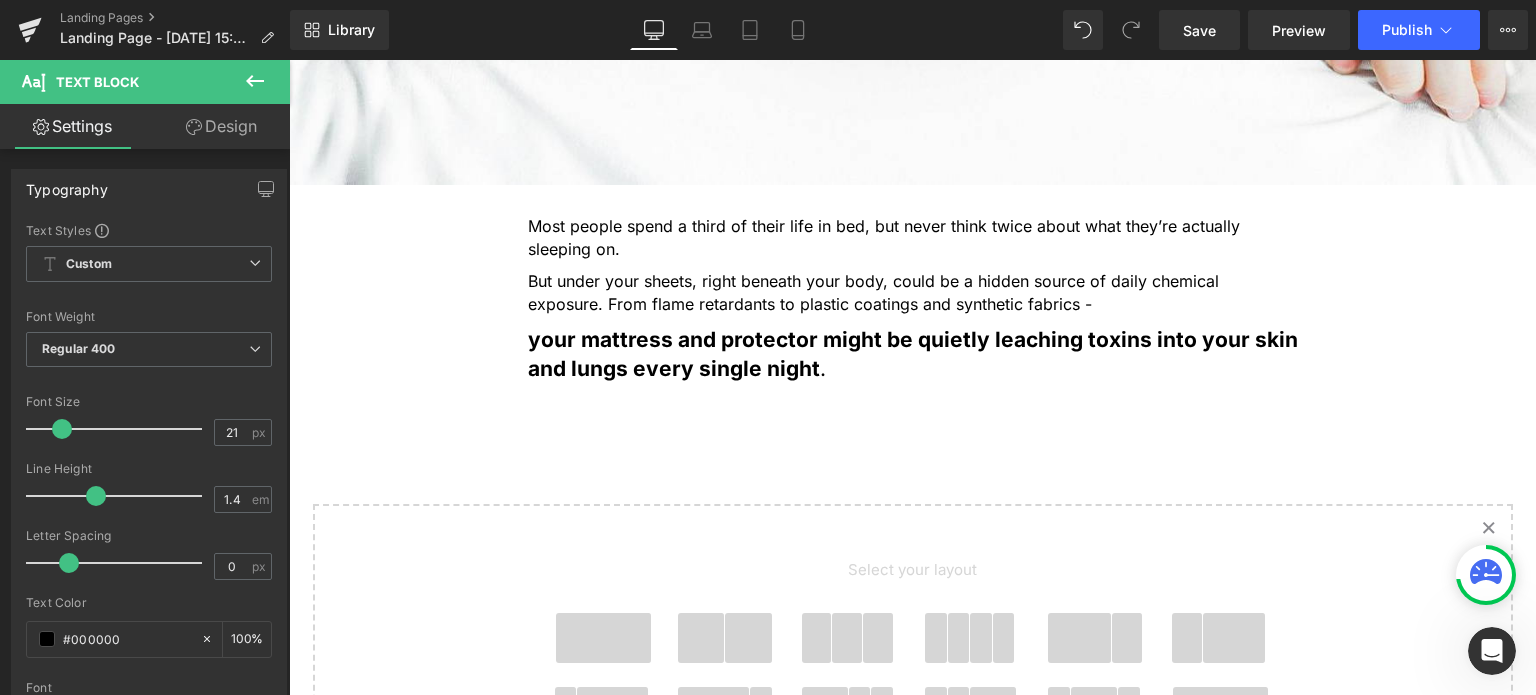 click on "Design" at bounding box center (221, 126) 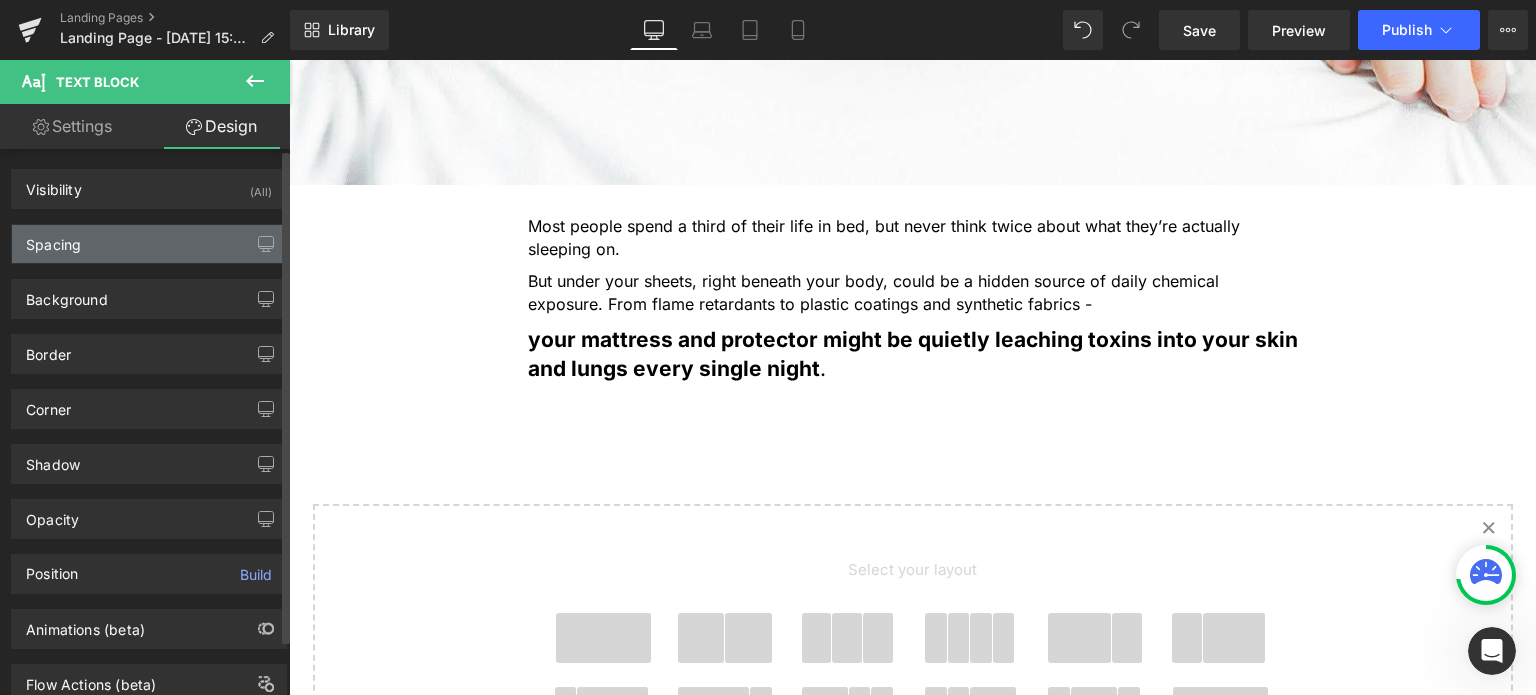 type on "0" 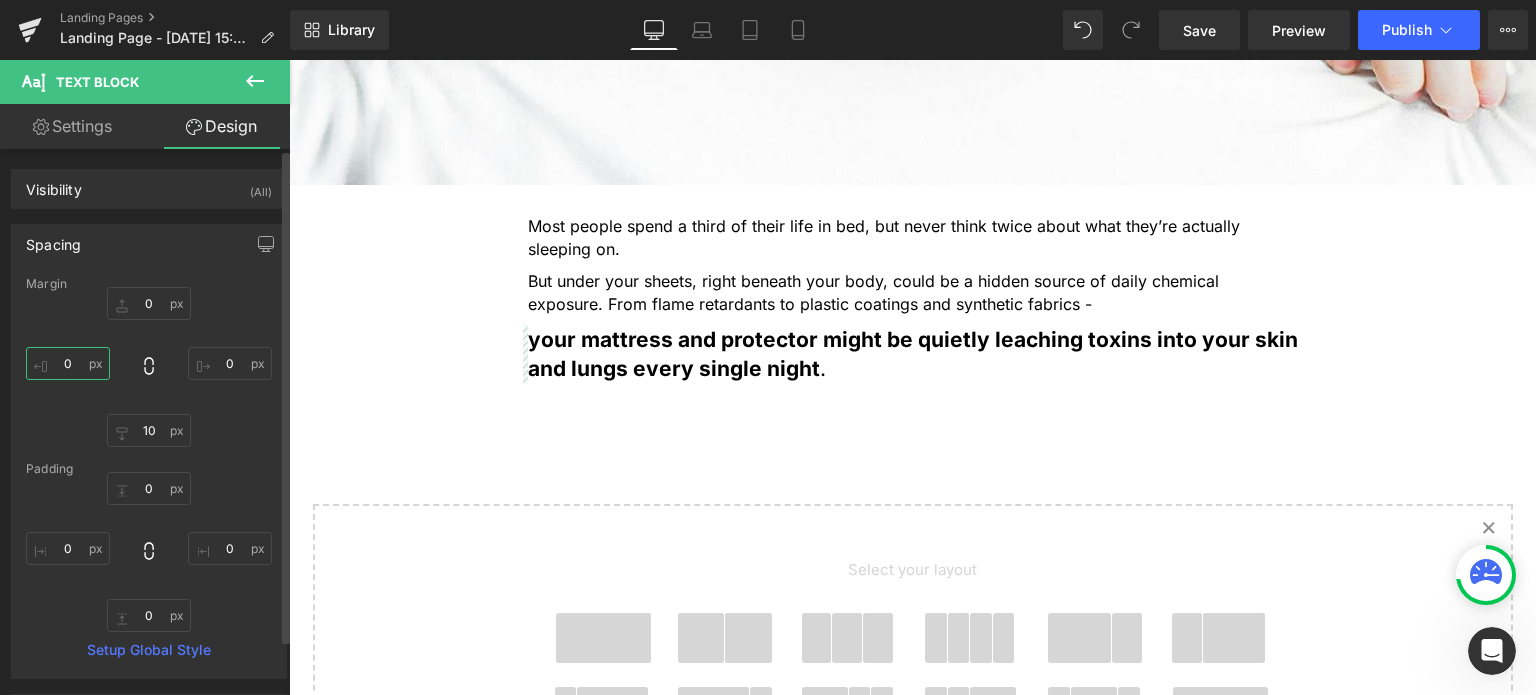 click on "0" at bounding box center (68, 363) 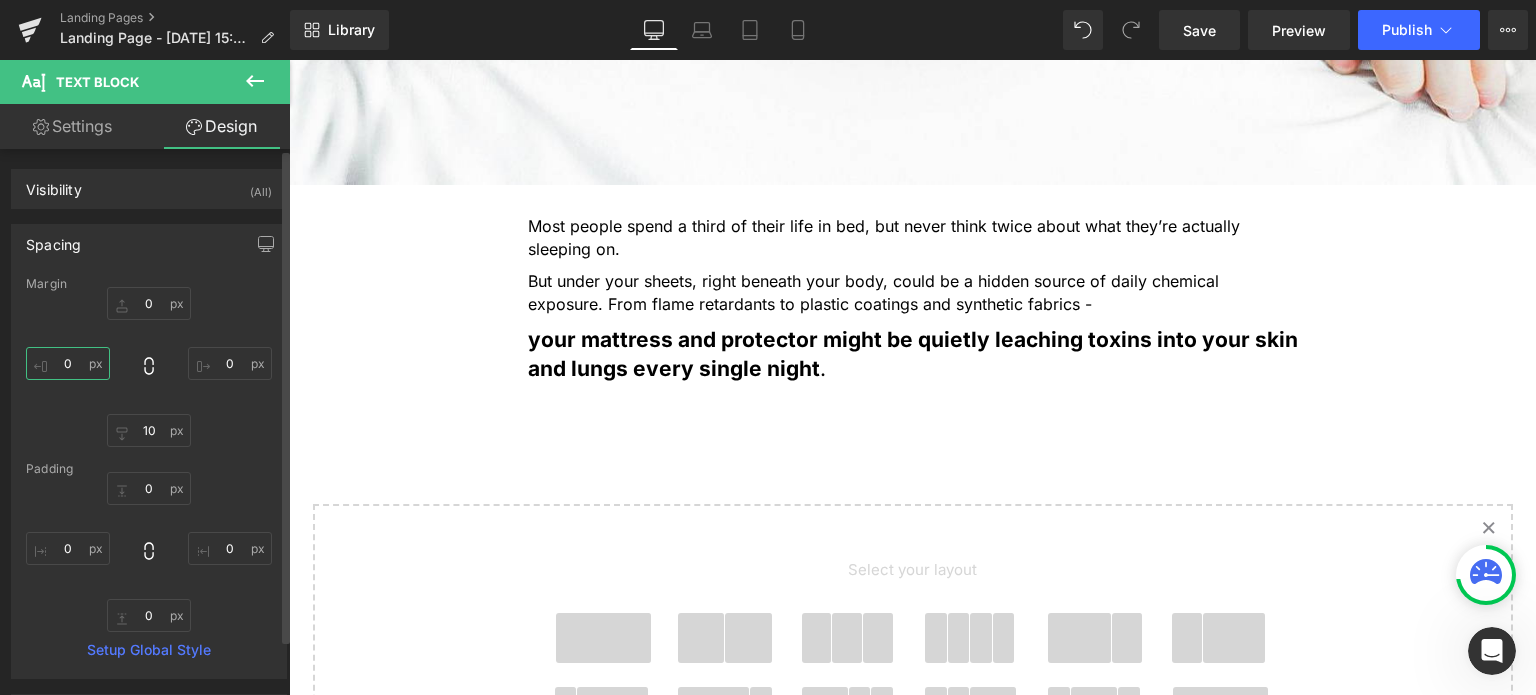 click on "0" at bounding box center (68, 363) 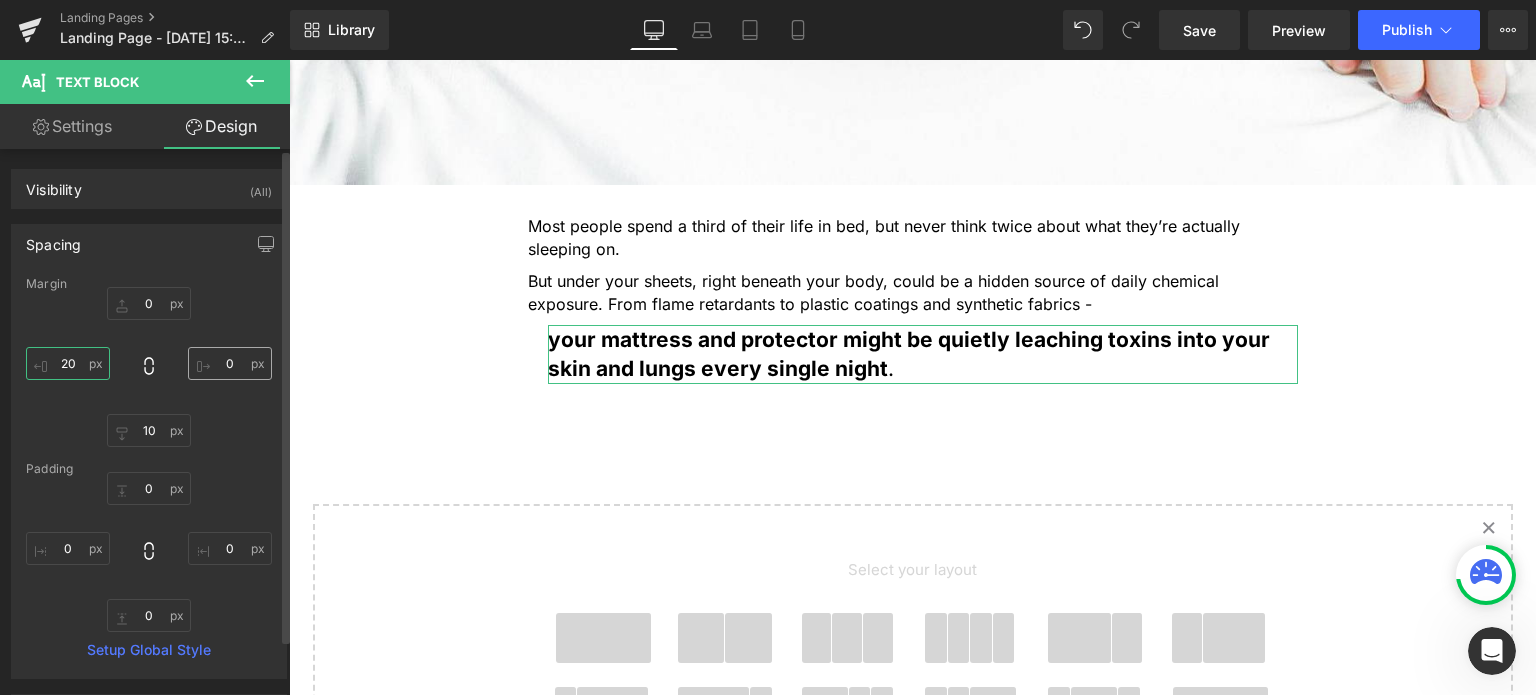 type on "20" 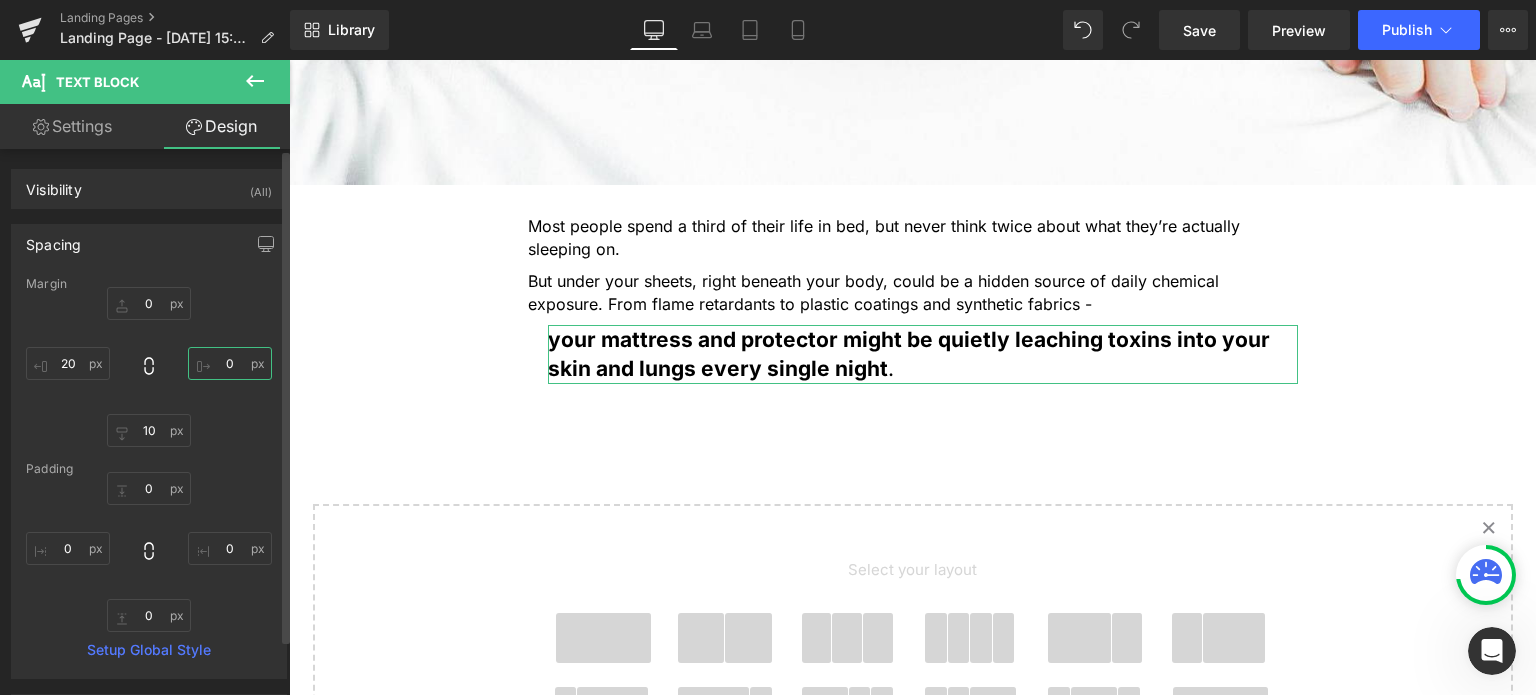 click on "0" at bounding box center (230, 363) 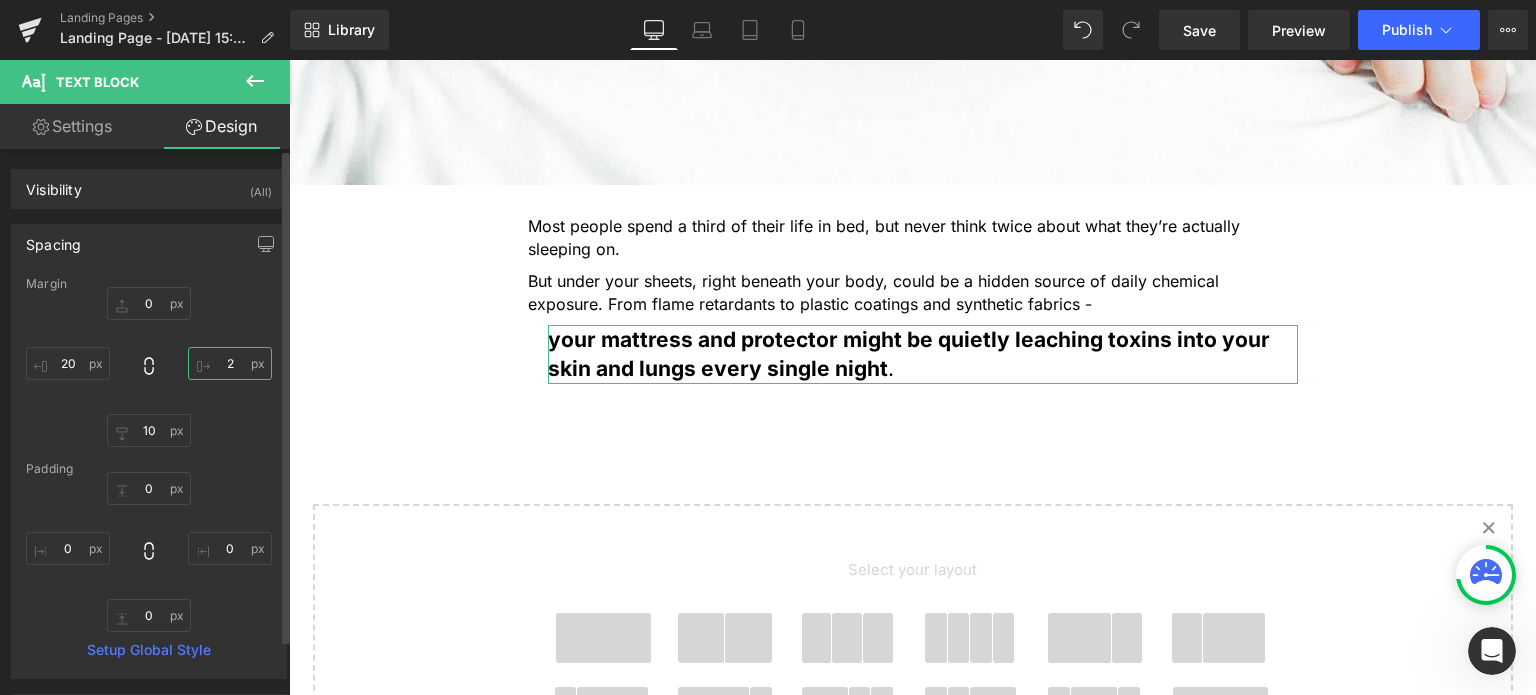 type on "20" 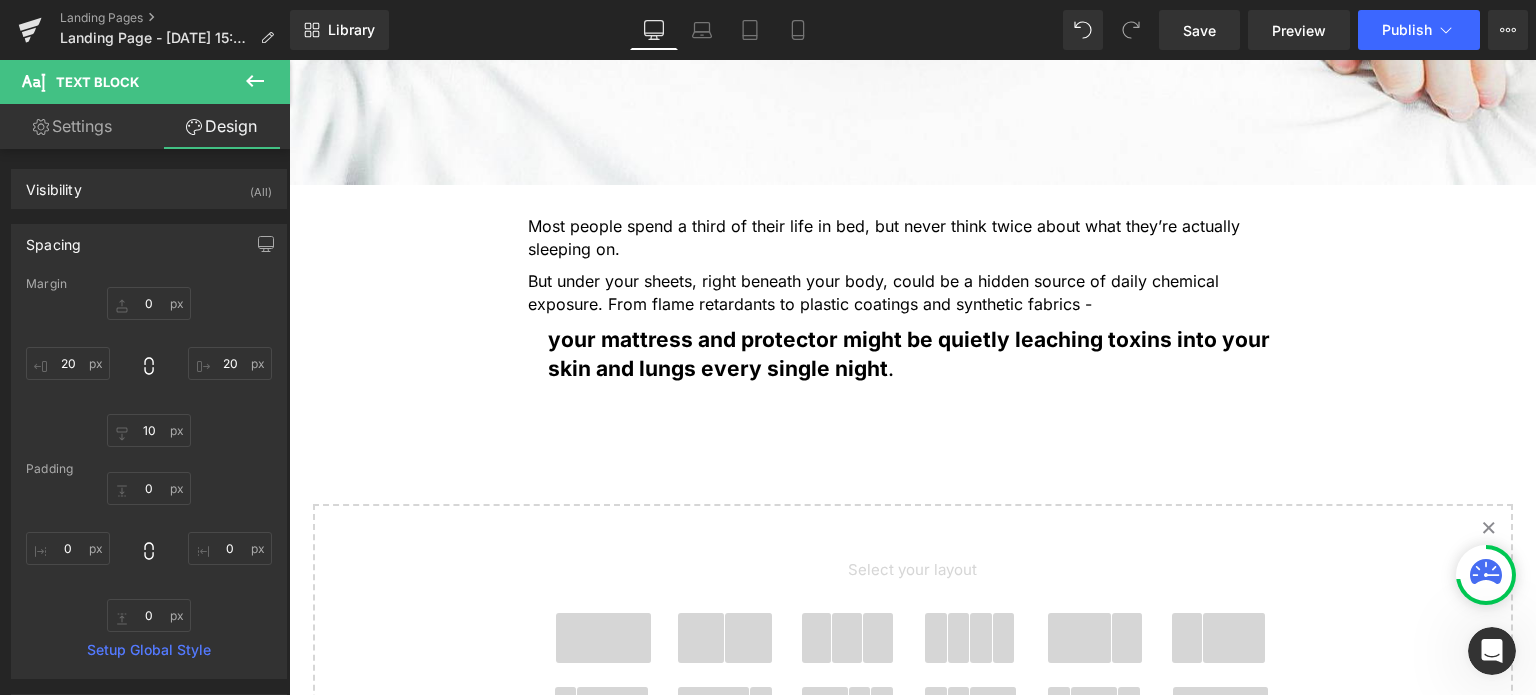 click on "5 Shocking Reasons You Should Never Sleep Without an Organic Cotton Mattress Protector
Heading
Most people have no idea how toxic their bed really is. Here’s why that’s a big problem — and how to fix it fast.
Heading
Image
Most people spend a third of their life in bed, but never think twice about what they’re actually sleeping on.
Text Block         But under your sheets, right beneath your body, could be a hidden source of daily chemical exposure. From flame retardants to plastic coatings and synthetic fabrics - Text Block         your mattress and protector might be quietly leaching toxins into your skin and lungs every single night . Text Block
Row
Select your layout" at bounding box center [912, 153] 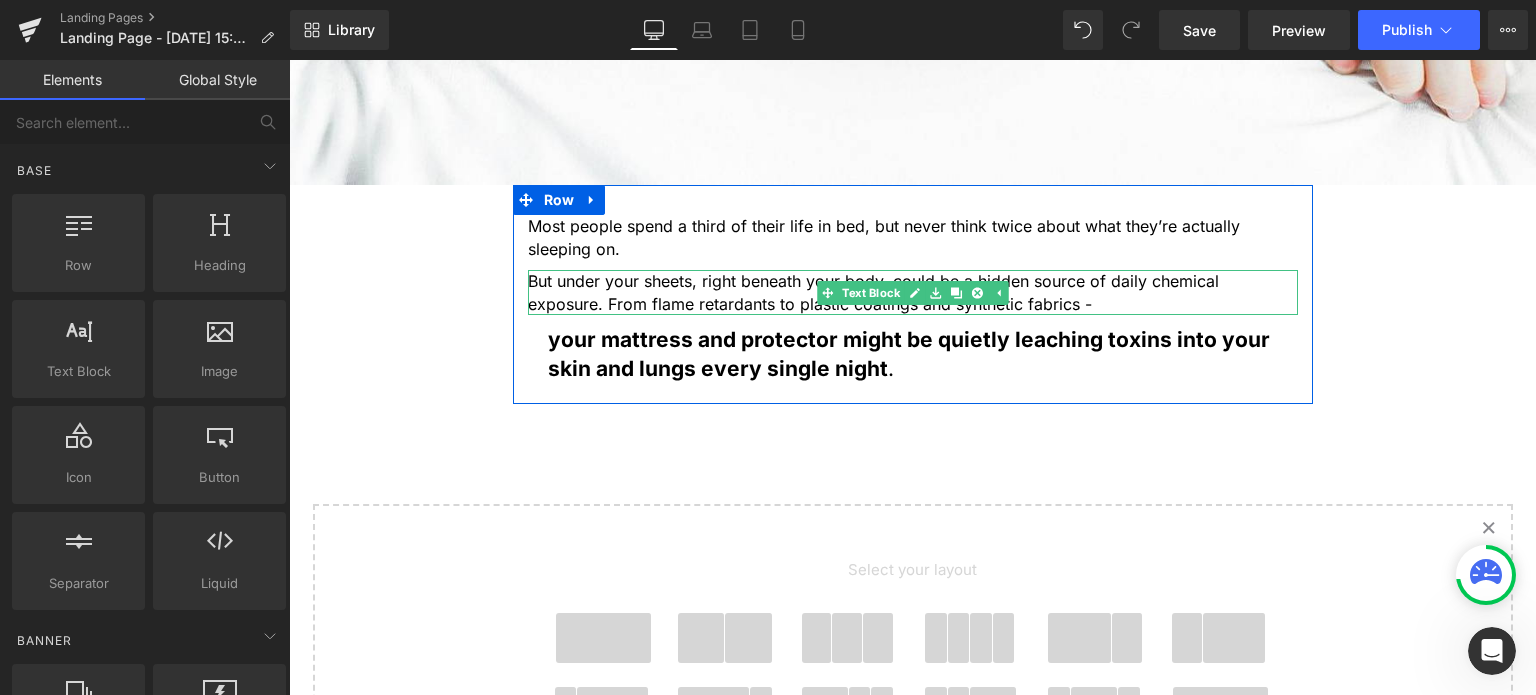 click on "But under your sheets, right beneath your body, could be a hidden source of daily chemical exposure. From flame retardants to plastic coatings and synthetic fabrics -" at bounding box center [913, 292] 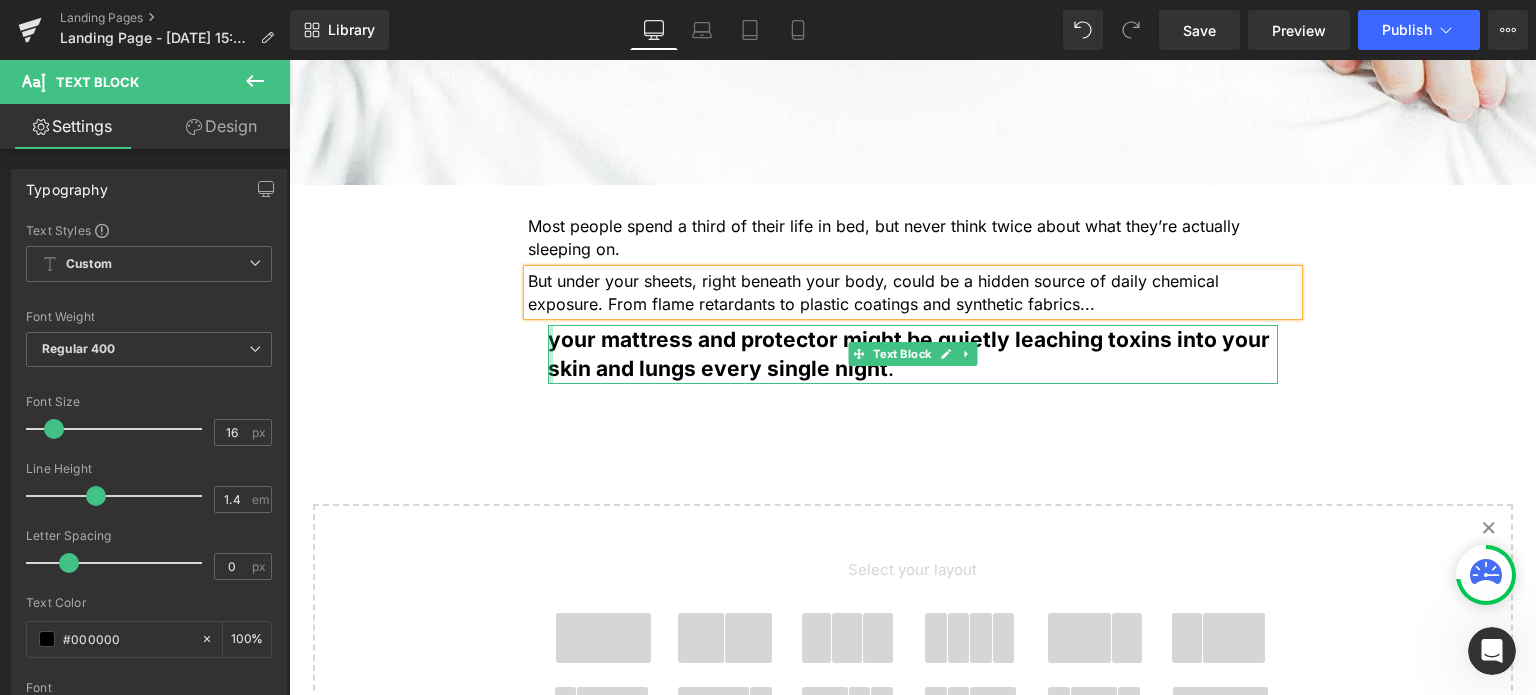 click at bounding box center (550, 354) 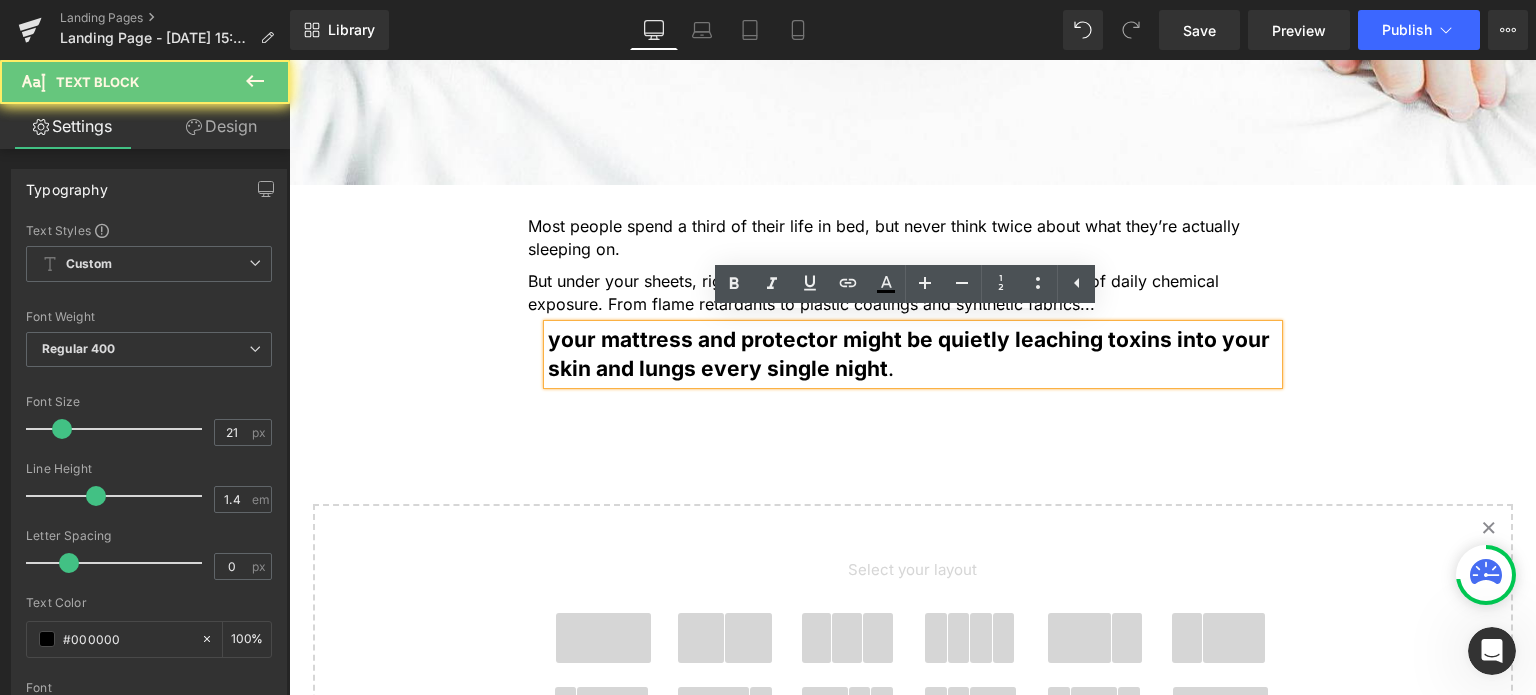 click on "your mattress and protector might be quietly leaching toxins into your skin and lungs every single night" at bounding box center (909, 354) 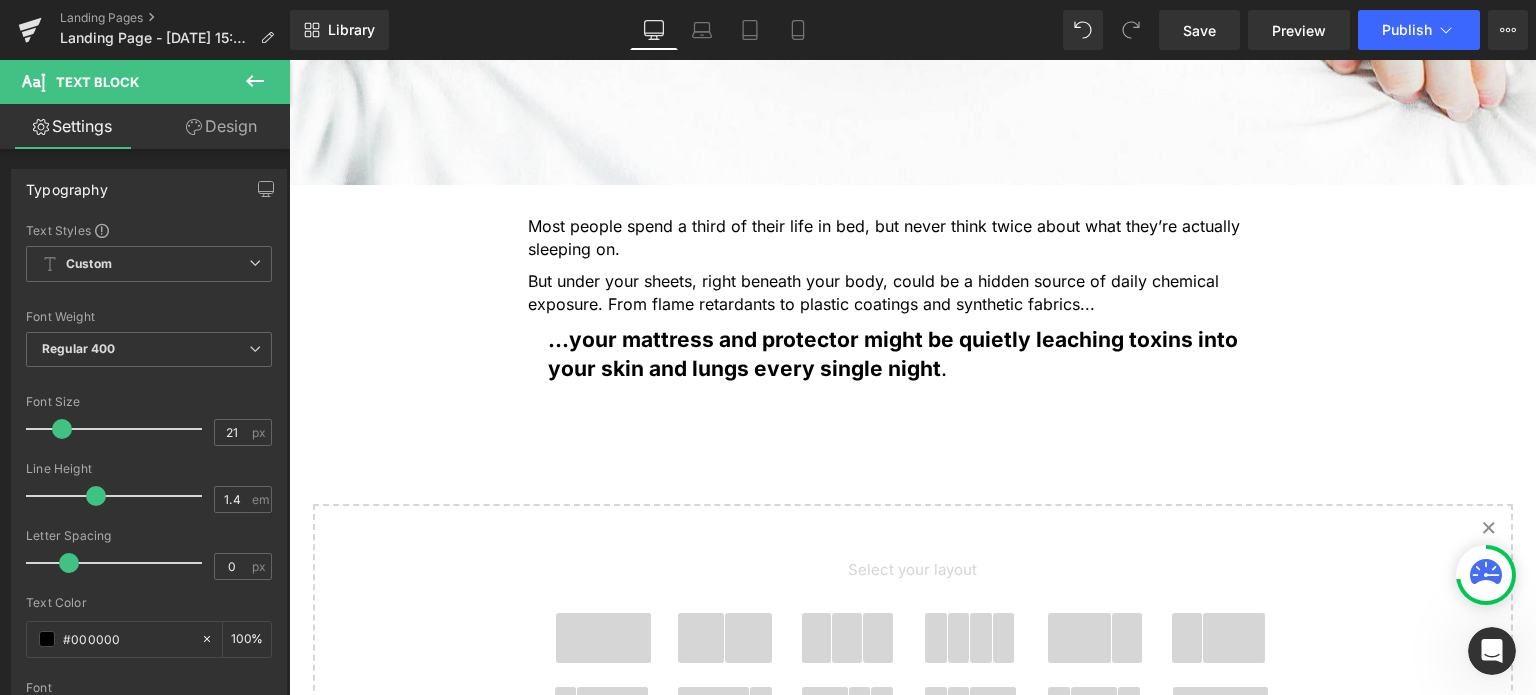 click on "Design" at bounding box center (221, 126) 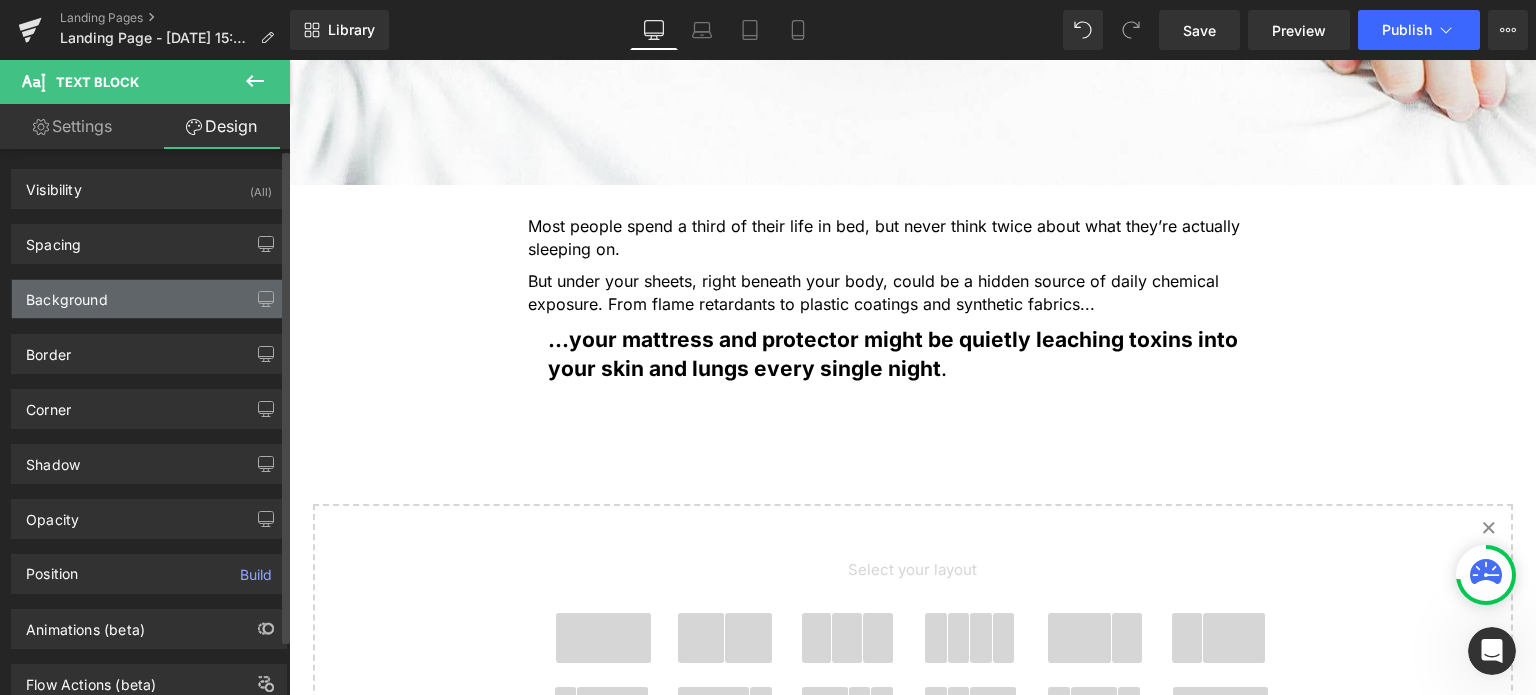 type on "0" 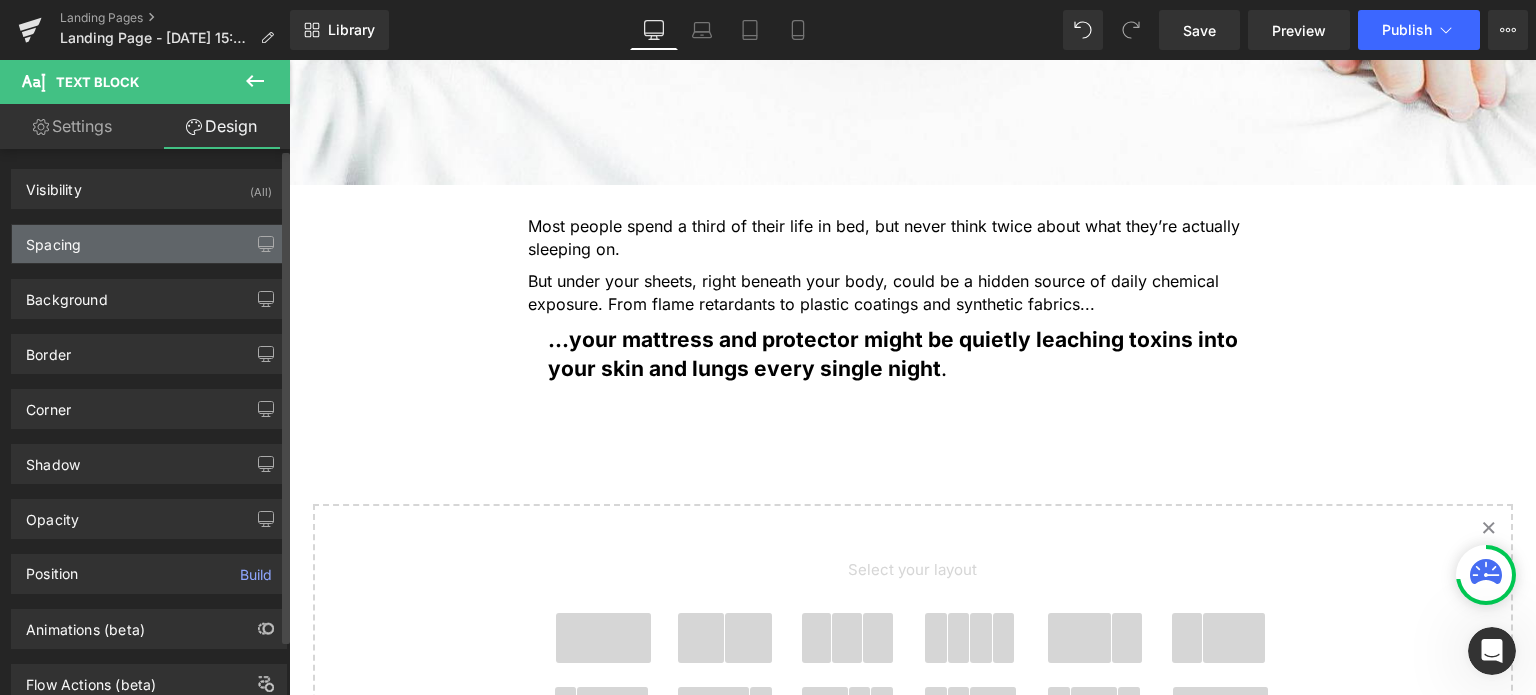 click on "Spacing" at bounding box center [149, 244] 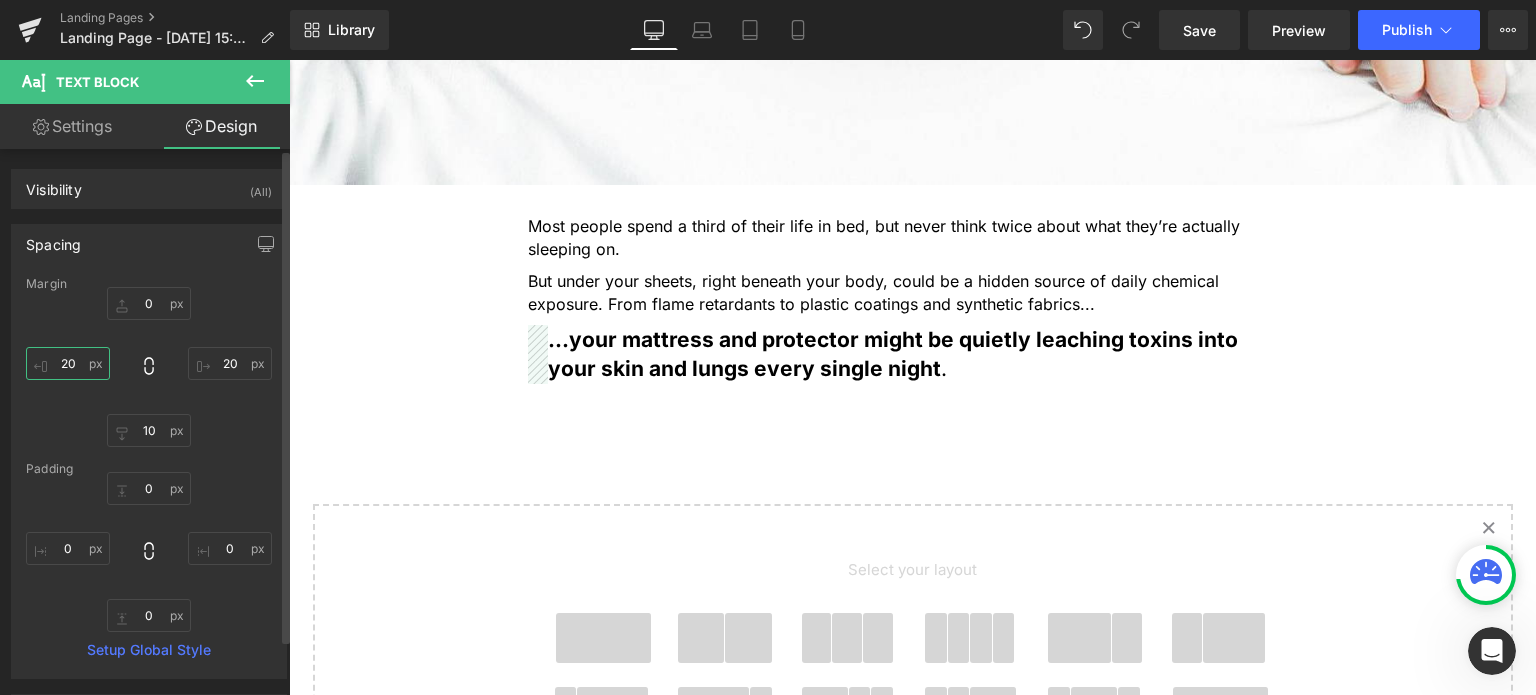 click on "20" at bounding box center [68, 363] 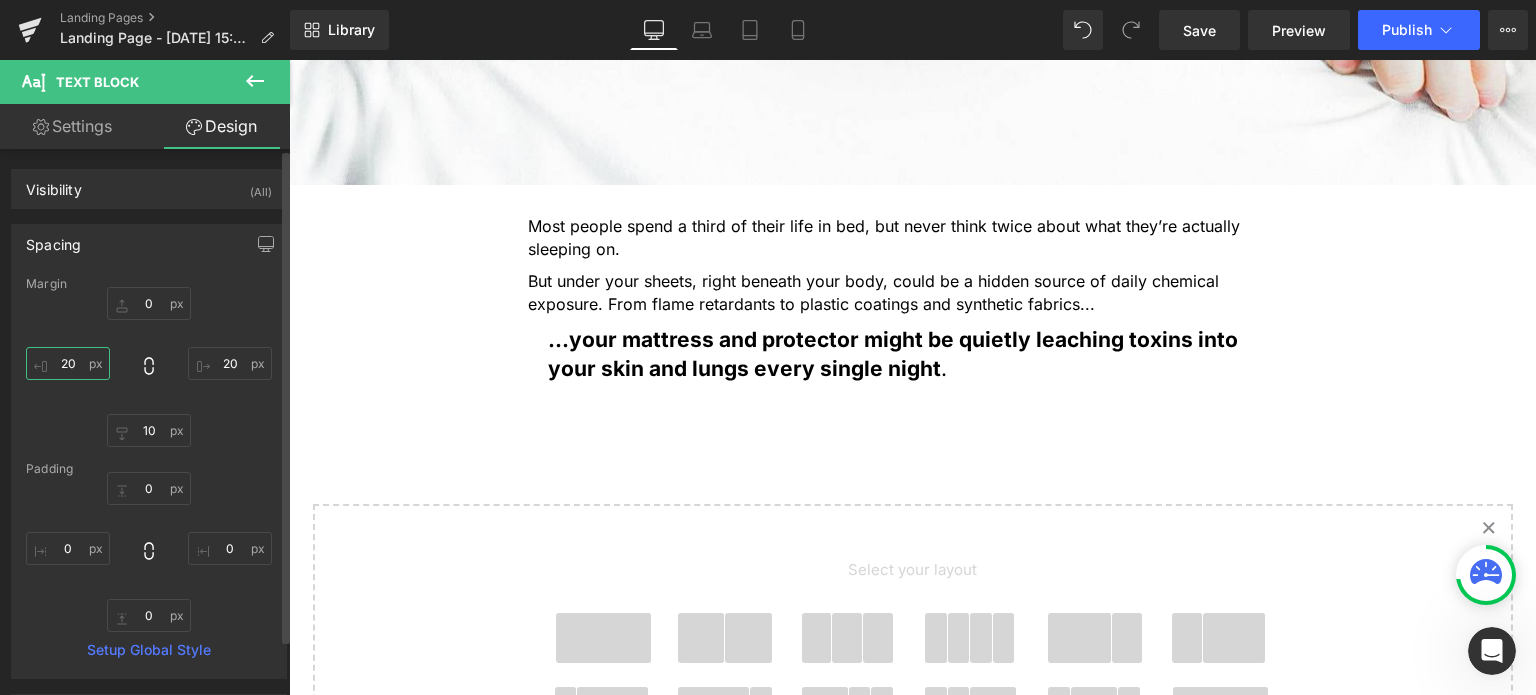 click on "20" at bounding box center [68, 363] 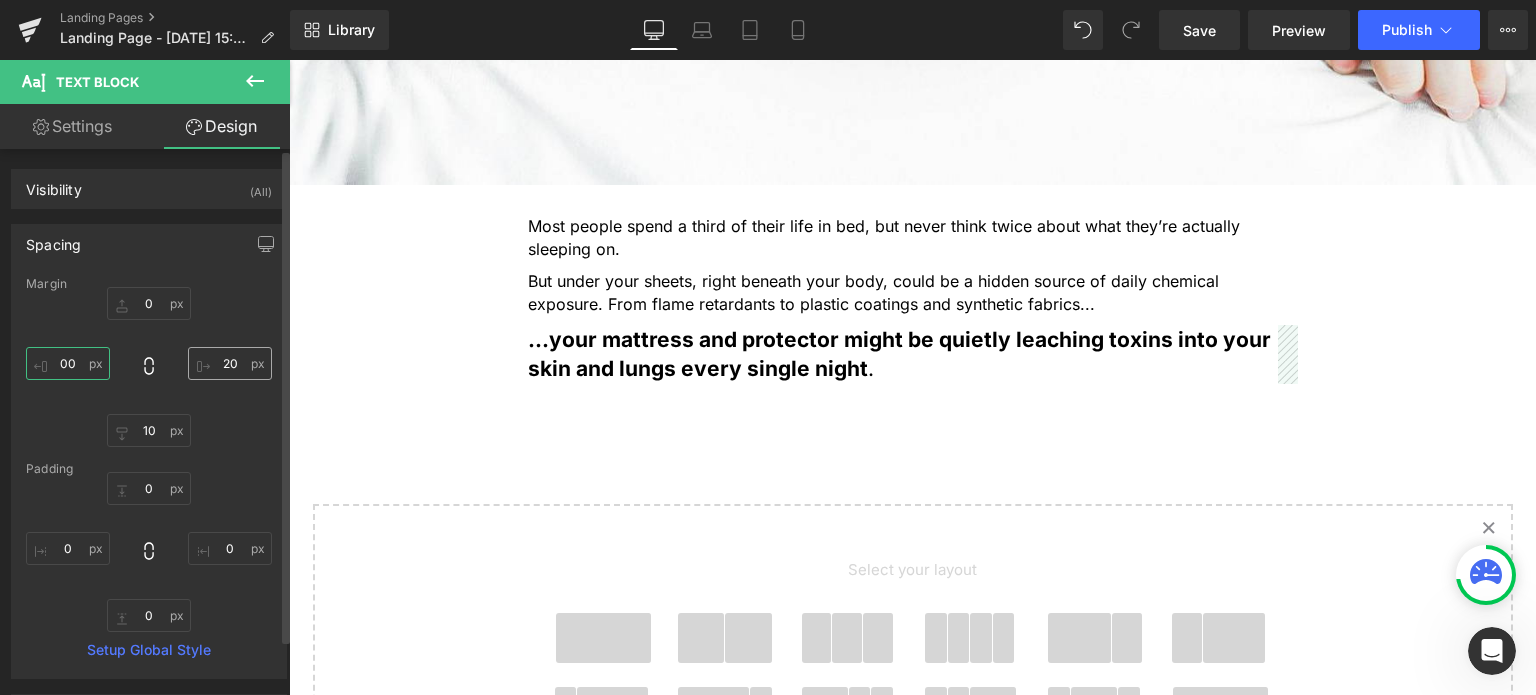 type on "00" 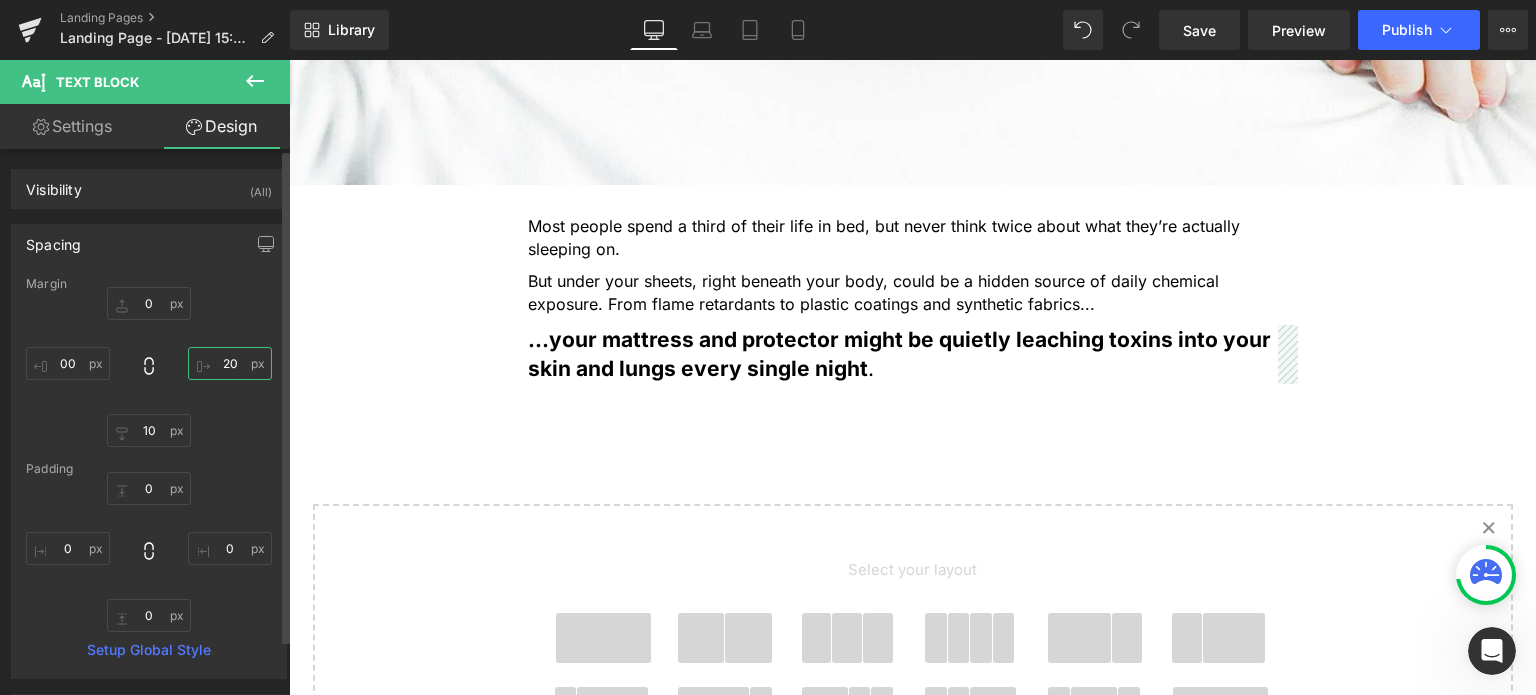 click on "20" at bounding box center (230, 363) 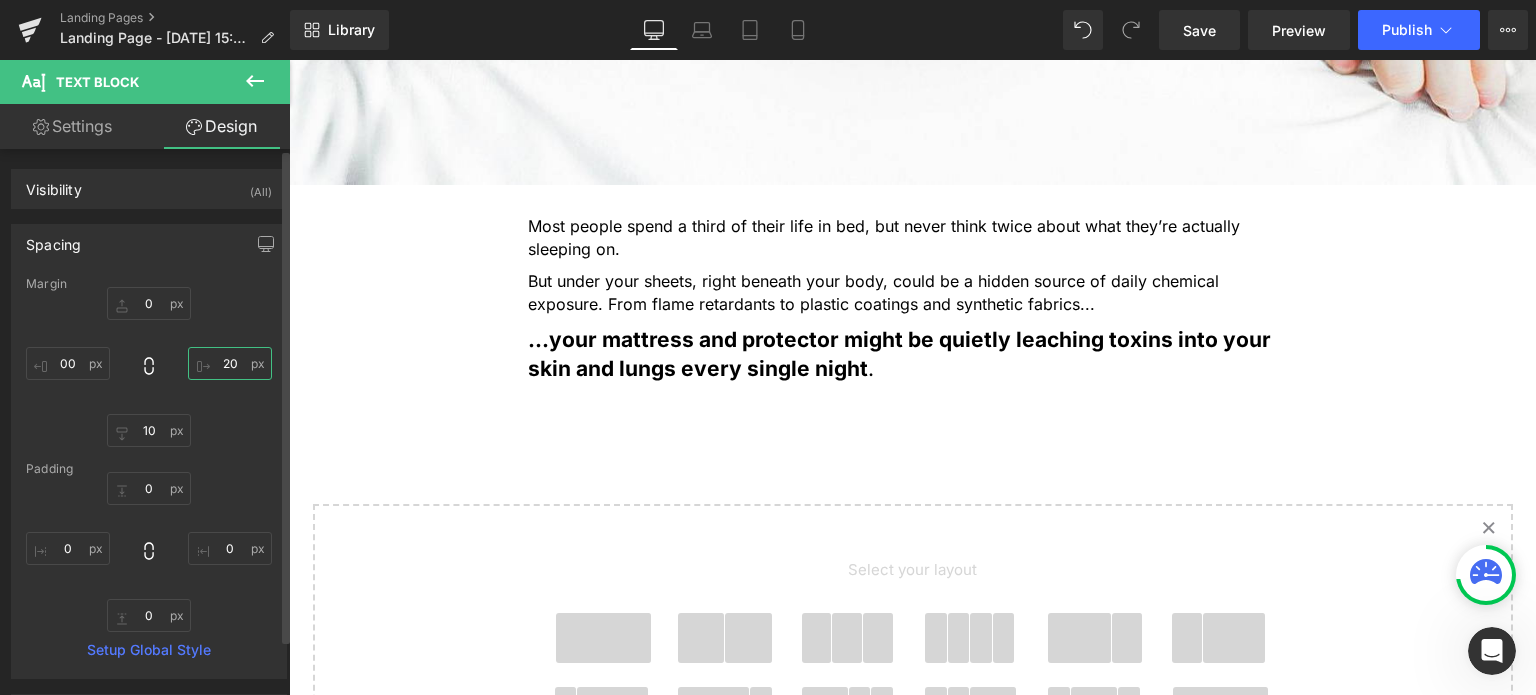 click on "20" at bounding box center [230, 363] 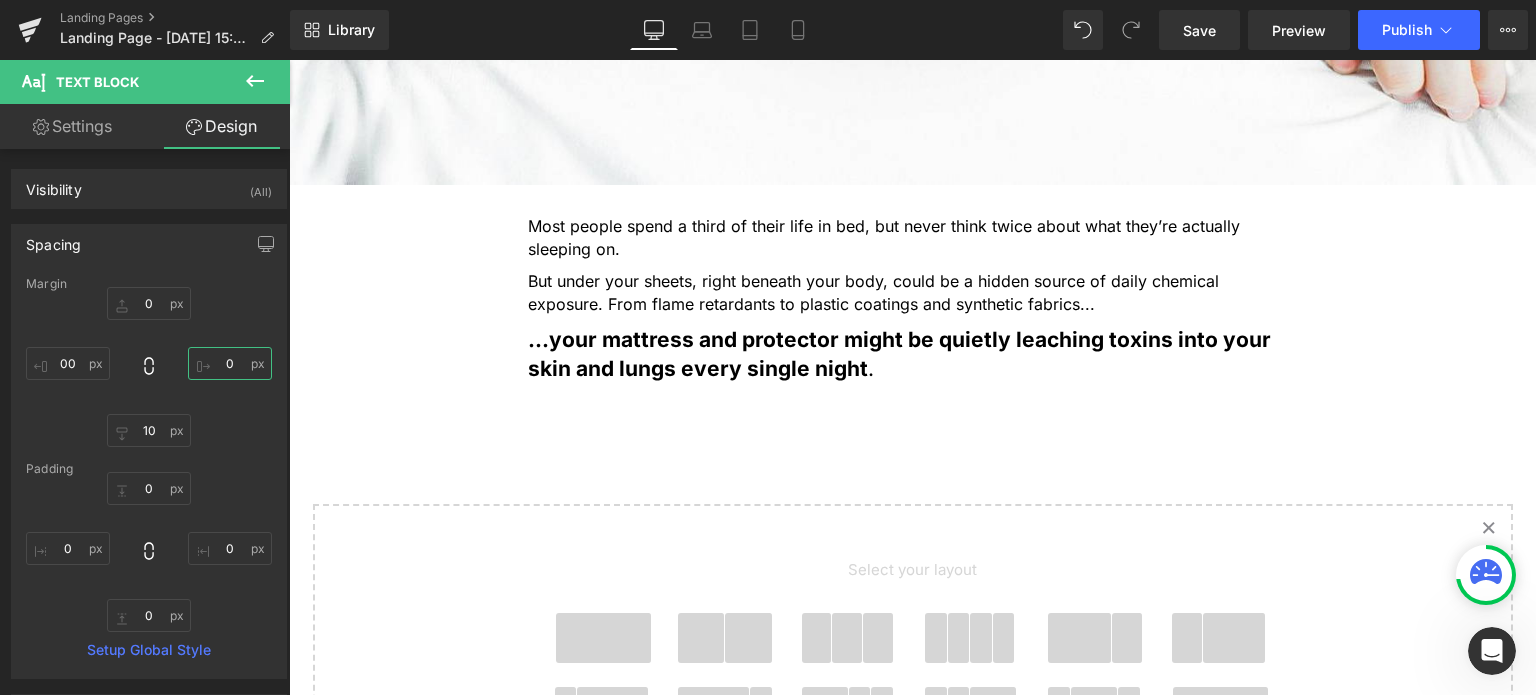 type on "0" 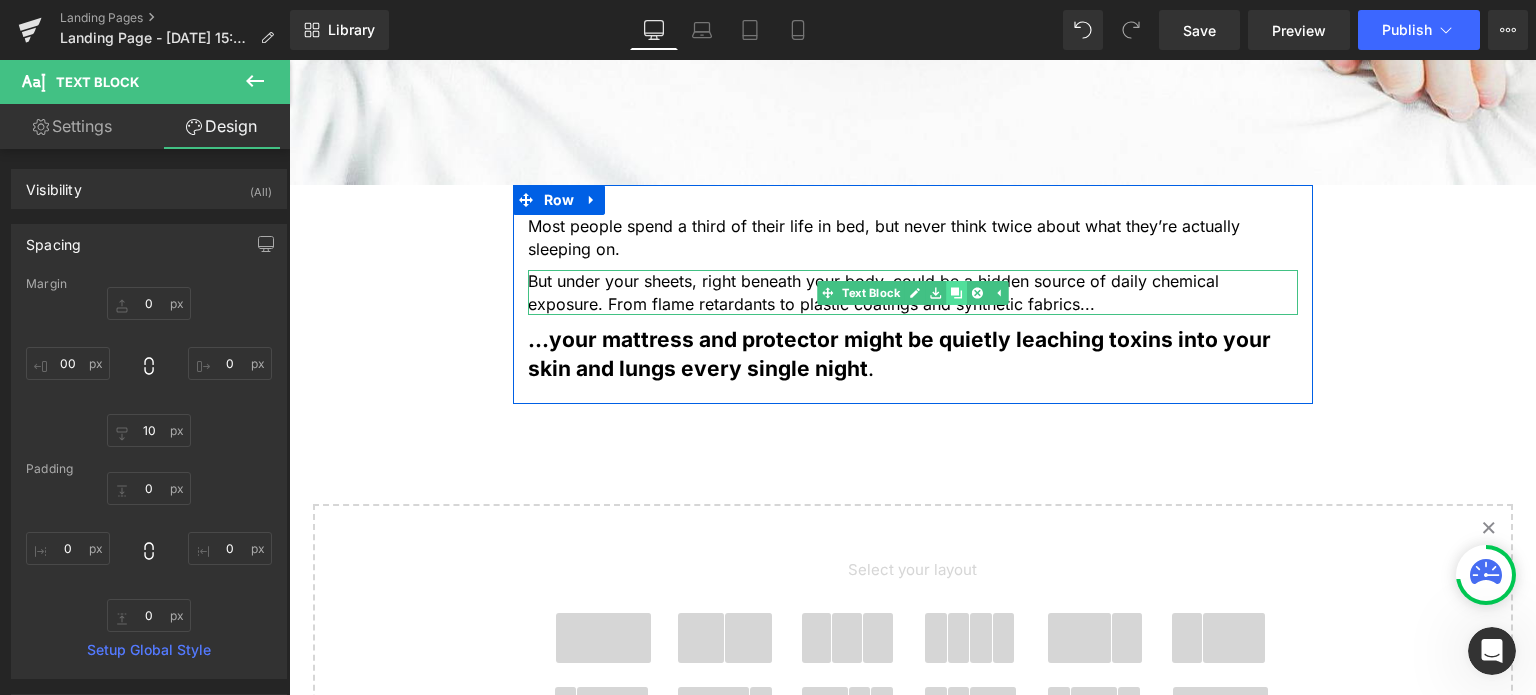 click 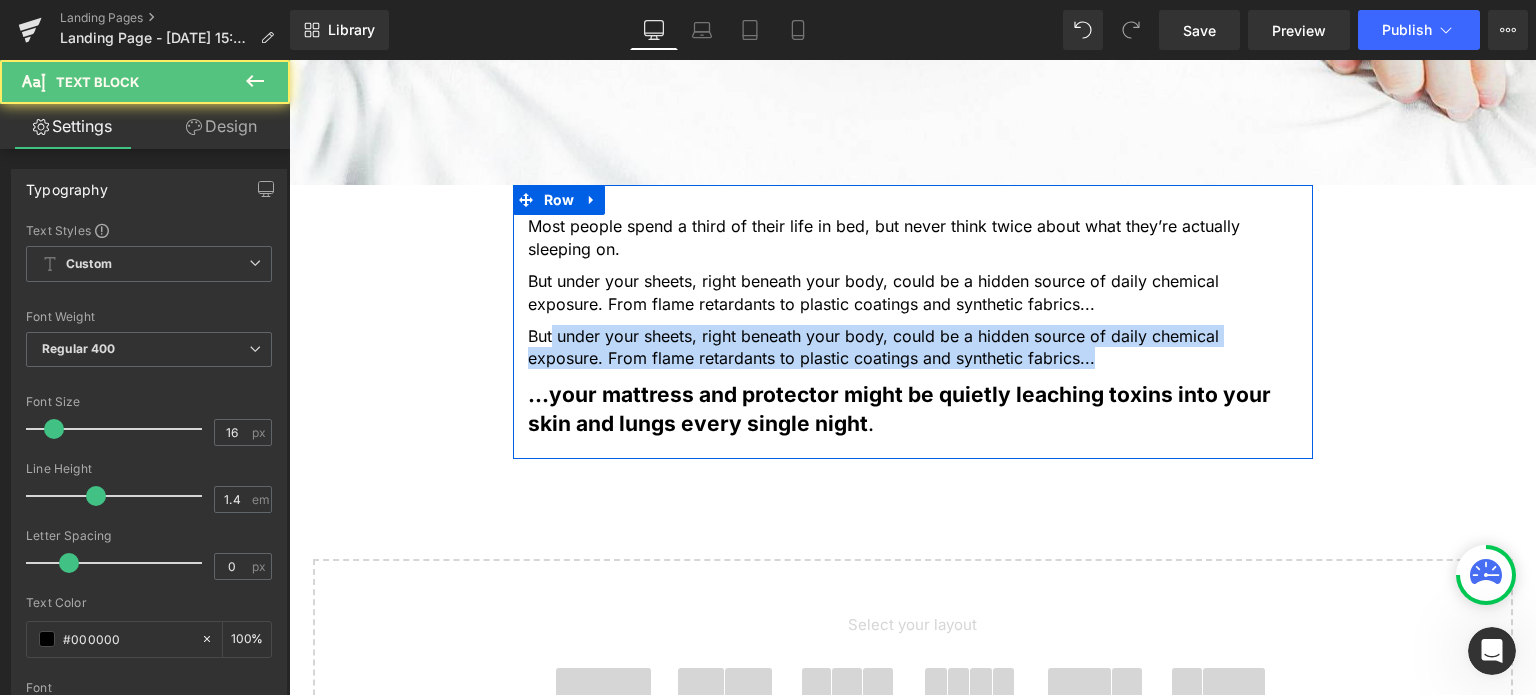 drag, startPoint x: 547, startPoint y: 332, endPoint x: 546, endPoint y: 431, distance: 99.00505 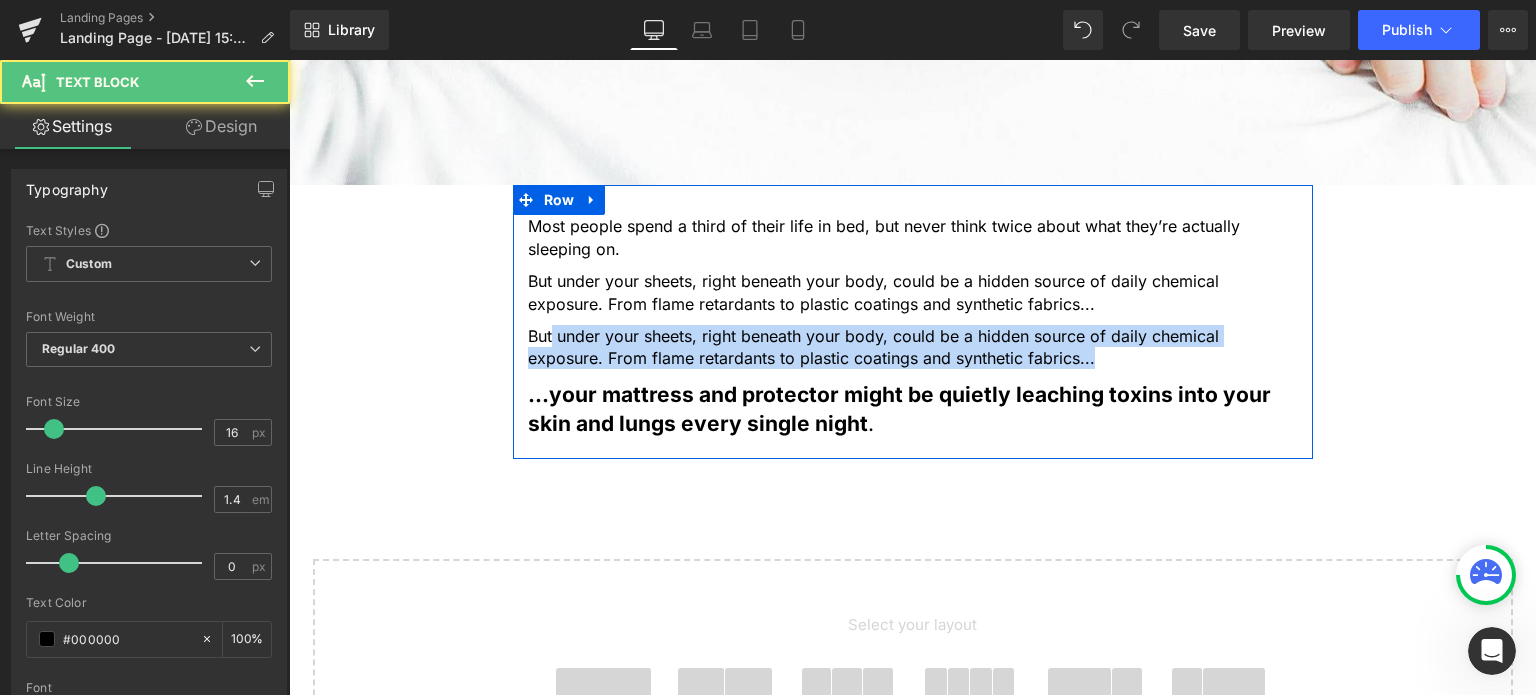 click on "Most people spend a third of their life in bed, but never think twice about what they’re actually sleeping on.
Text Block         But under your sheets, right beneath your body, could be a hidden source of daily chemical exposure. From flame retardants to plastic coatings and synthetic fabrics... Text Block         But under your sheets, right beneath your body, could be a hidden source of daily chemical exposure. From flame retardants to plastic coatings and synthetic fabrics... Text Block         ...your mattress and protector might be quietly leaching toxins into your skin and lungs every single night . Text Block" at bounding box center [913, 331] 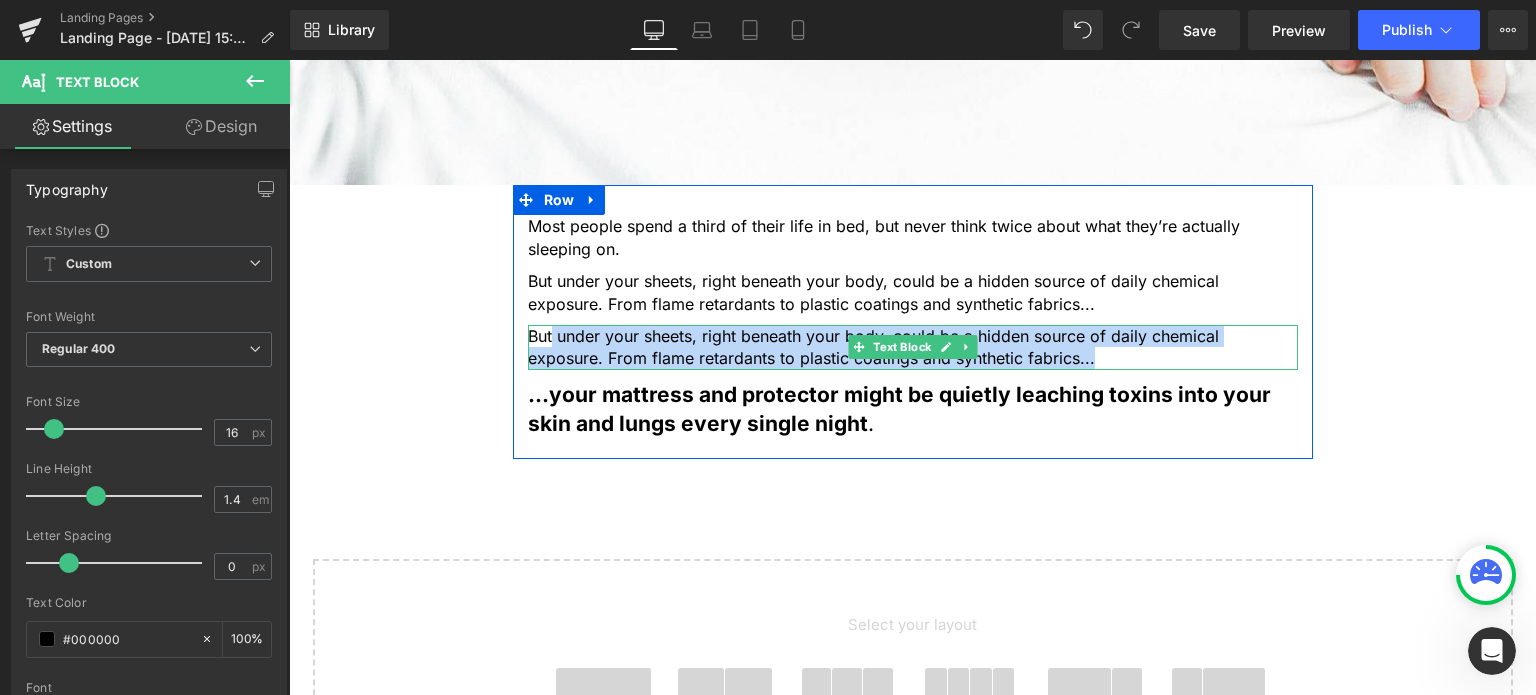 click on "But under your sheets, right beneath your body, could be a hidden source of daily chemical exposure. From flame retardants to plastic coatings and synthetic fabrics..." at bounding box center (913, 347) 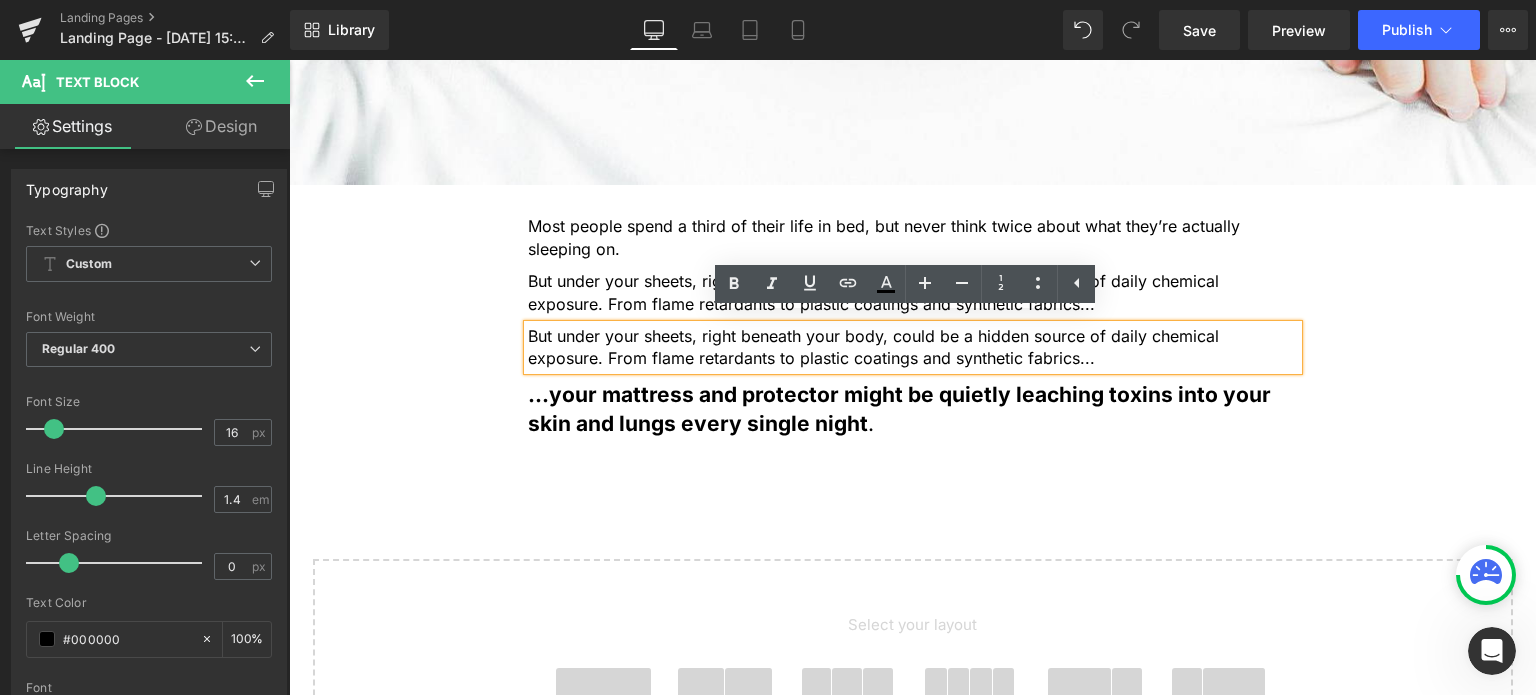 click on "...your mattress and protector might be quietly leaching toxins into your skin and lungs every single night" at bounding box center [899, 409] 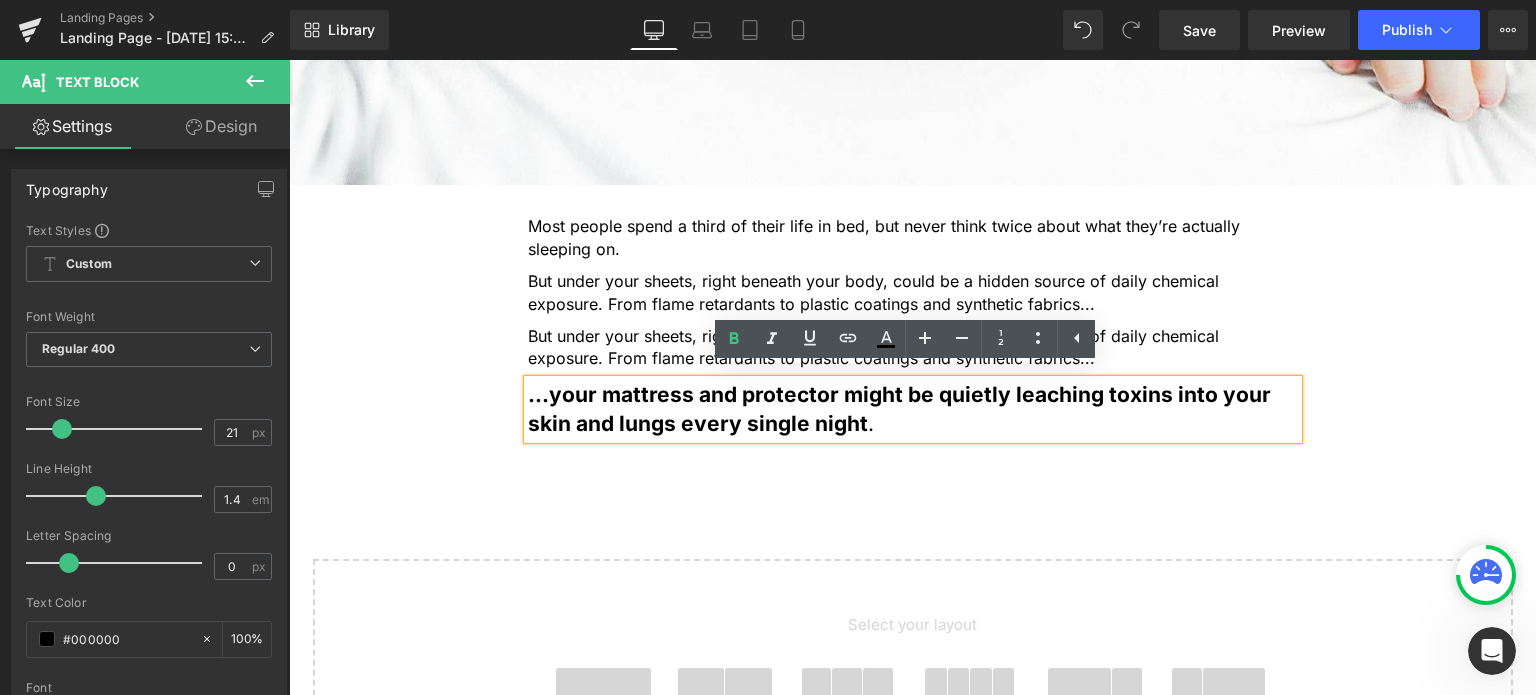 click on "5 Shocking Reasons You Should Never Sleep Without an Organic Cotton Mattress Protector
Heading
Most people have no idea how toxic their bed really is. Here’s why that’s a big problem — and how to fix it fast.
Heading
Image
Most people spend a third of their life in bed, but never think twice about what they’re actually sleeping on.
Text Block         But under your sheets, right beneath your body, could be a hidden source of daily chemical exposure. From flame retardants to plastic coatings and synthetic fabrics... Text Block         But under your sheets, right beneath your body, could be a hidden source of daily chemical exposure. From flame retardants to plastic coatings and synthetic fabrics... Text Block         ...your mattress and protector might be quietly leaching toxins into your skin and lungs every single night . Text Block
Row
Select your layout" at bounding box center [912, 181] 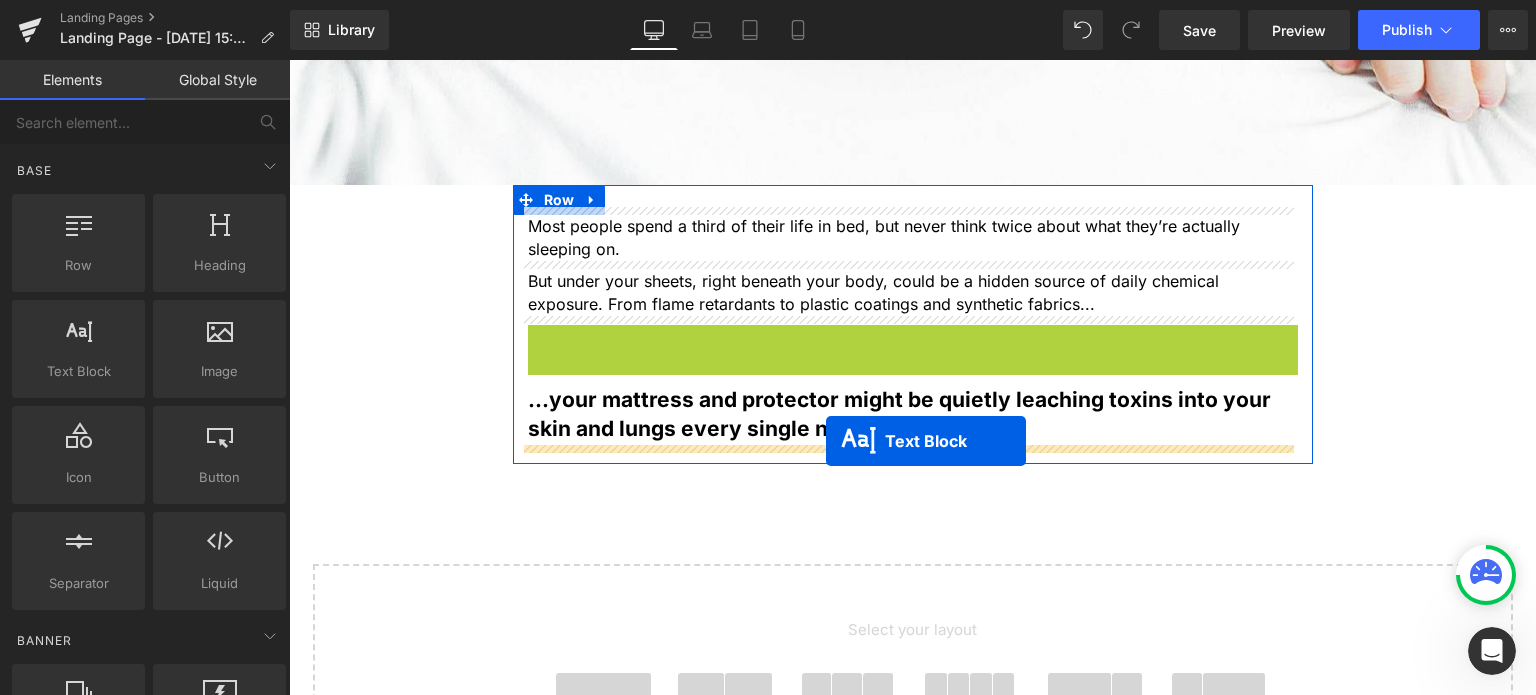 drag, startPoint x: 848, startPoint y: 338, endPoint x: 826, endPoint y: 441, distance: 105.32331 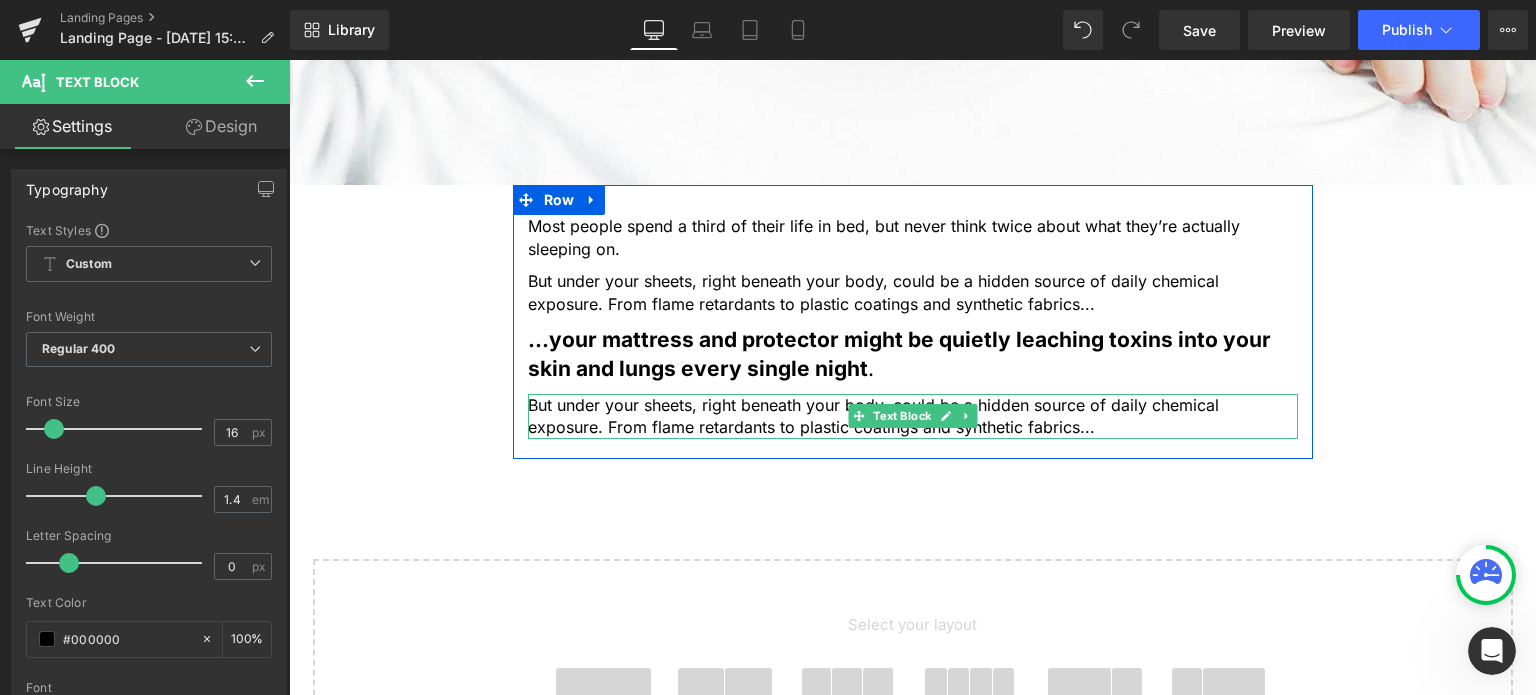 click on "But under your sheets, right beneath your body, could be a hidden source of daily chemical exposure. From flame retardants to plastic coatings and synthetic fabrics..." at bounding box center [913, 416] 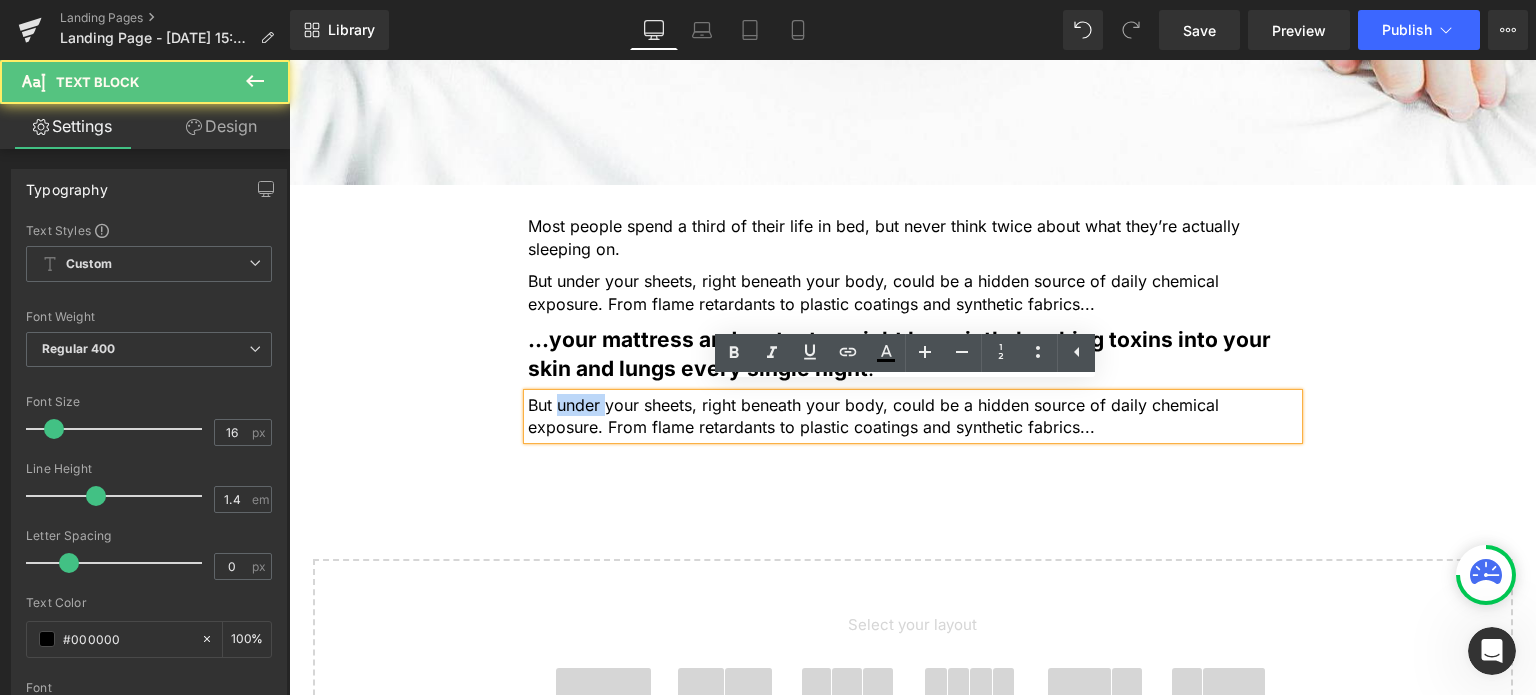 click on "But under your sheets, right beneath your body, could be a hidden source of daily chemical exposure. From flame retardants to plastic coatings and synthetic fabrics..." at bounding box center (913, 416) 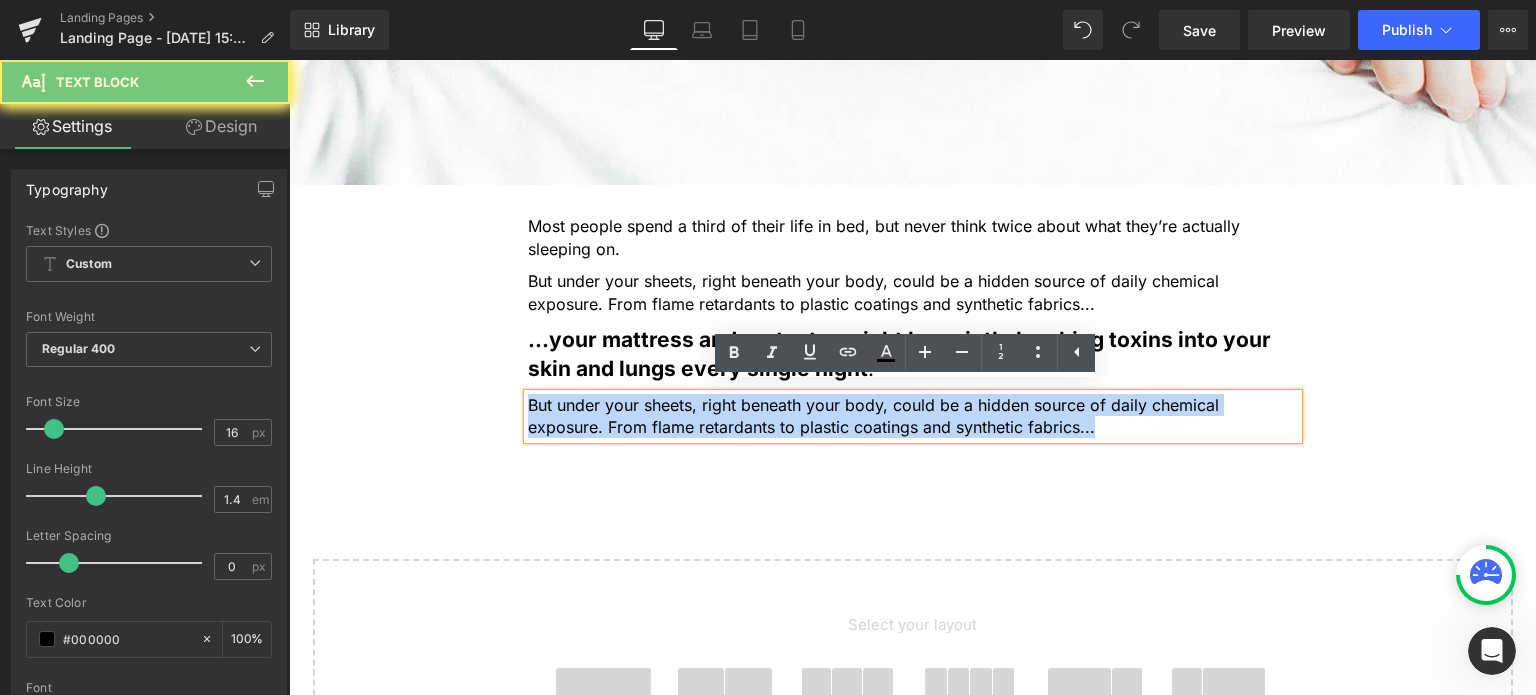 click on "But under your sheets, right beneath your body, could be a hidden source of daily chemical exposure. From flame retardants to plastic coatings and synthetic fabrics..." at bounding box center [913, 416] 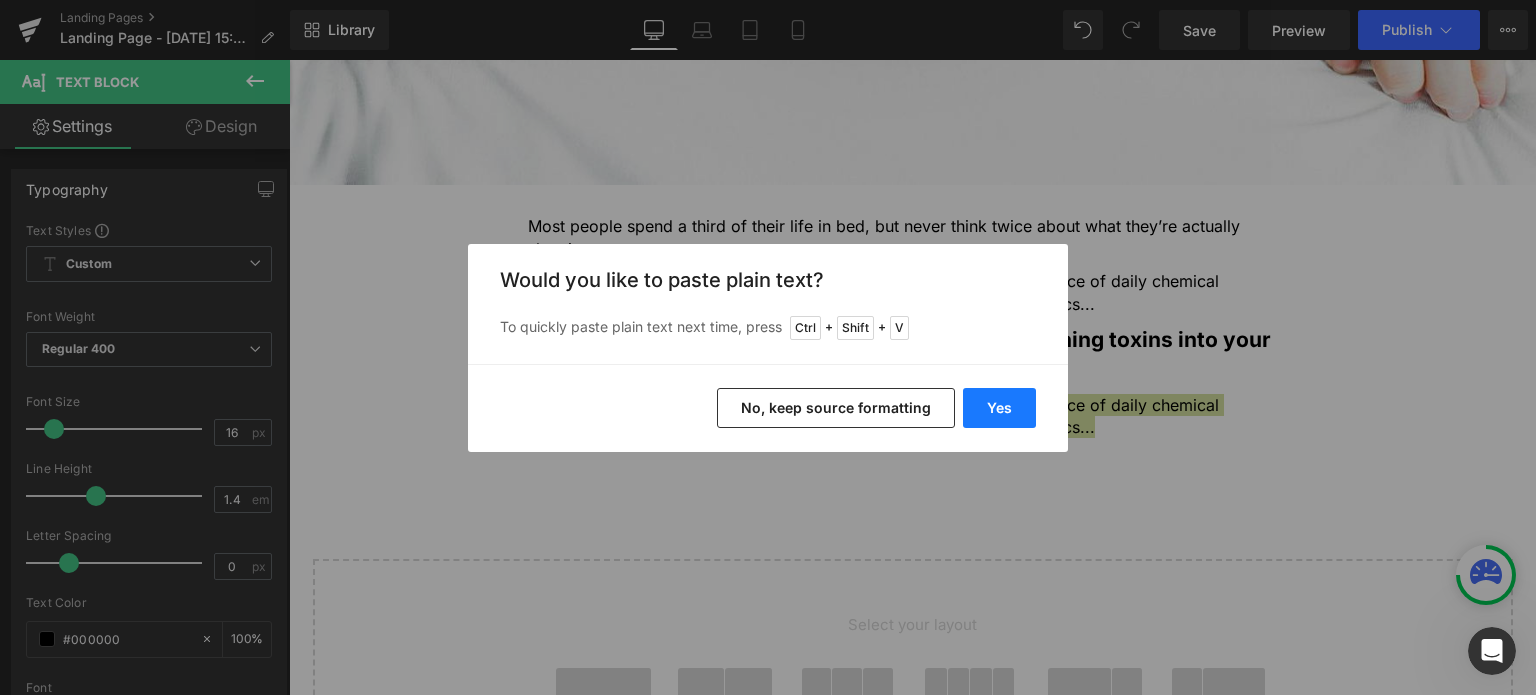 click on "Yes" at bounding box center [999, 408] 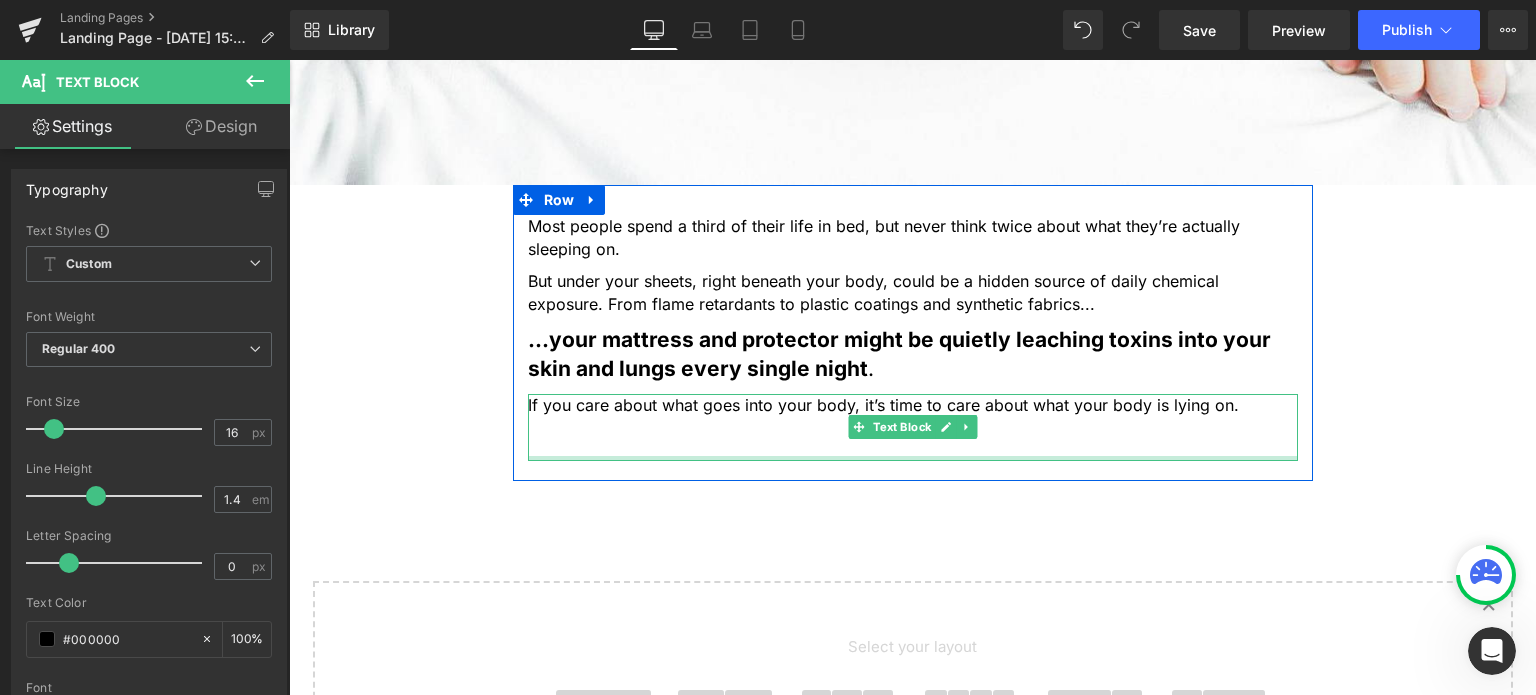 click at bounding box center (913, 458) 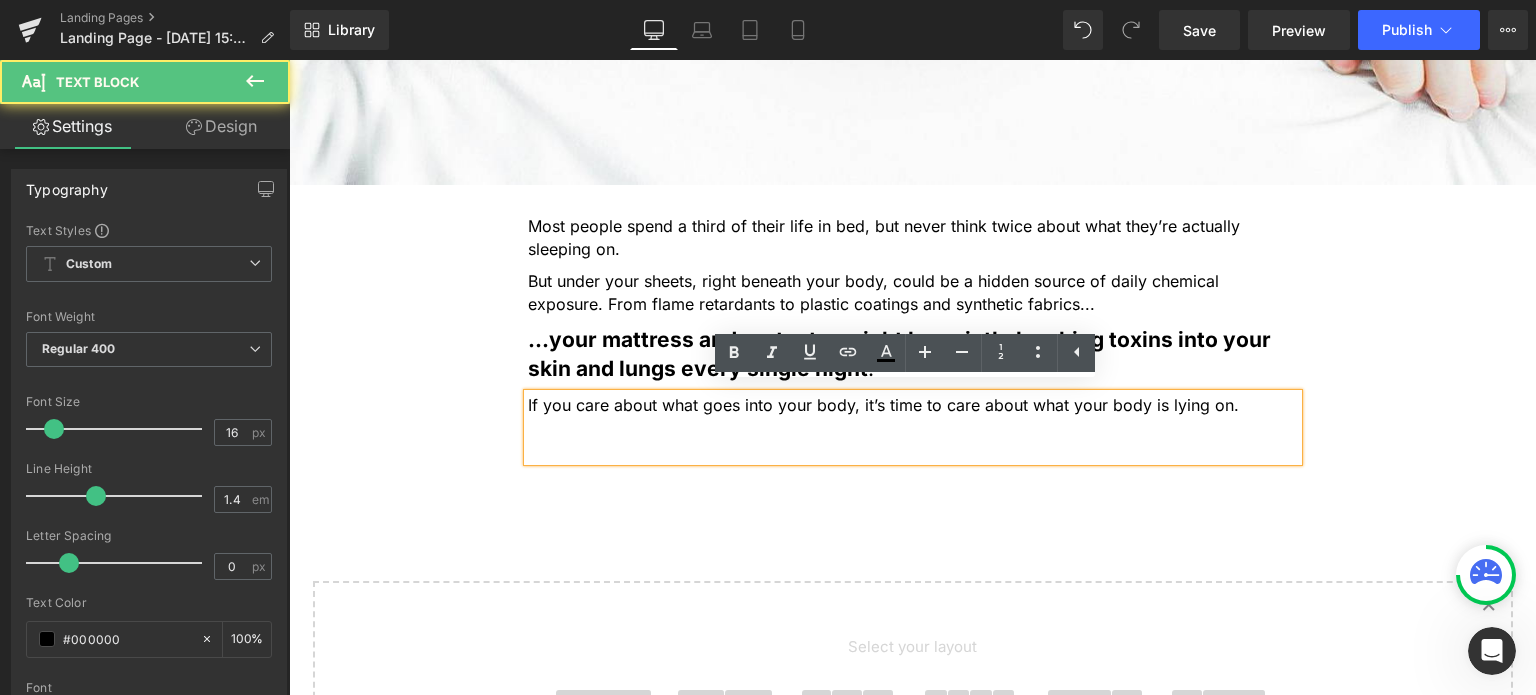 click at bounding box center (913, 450) 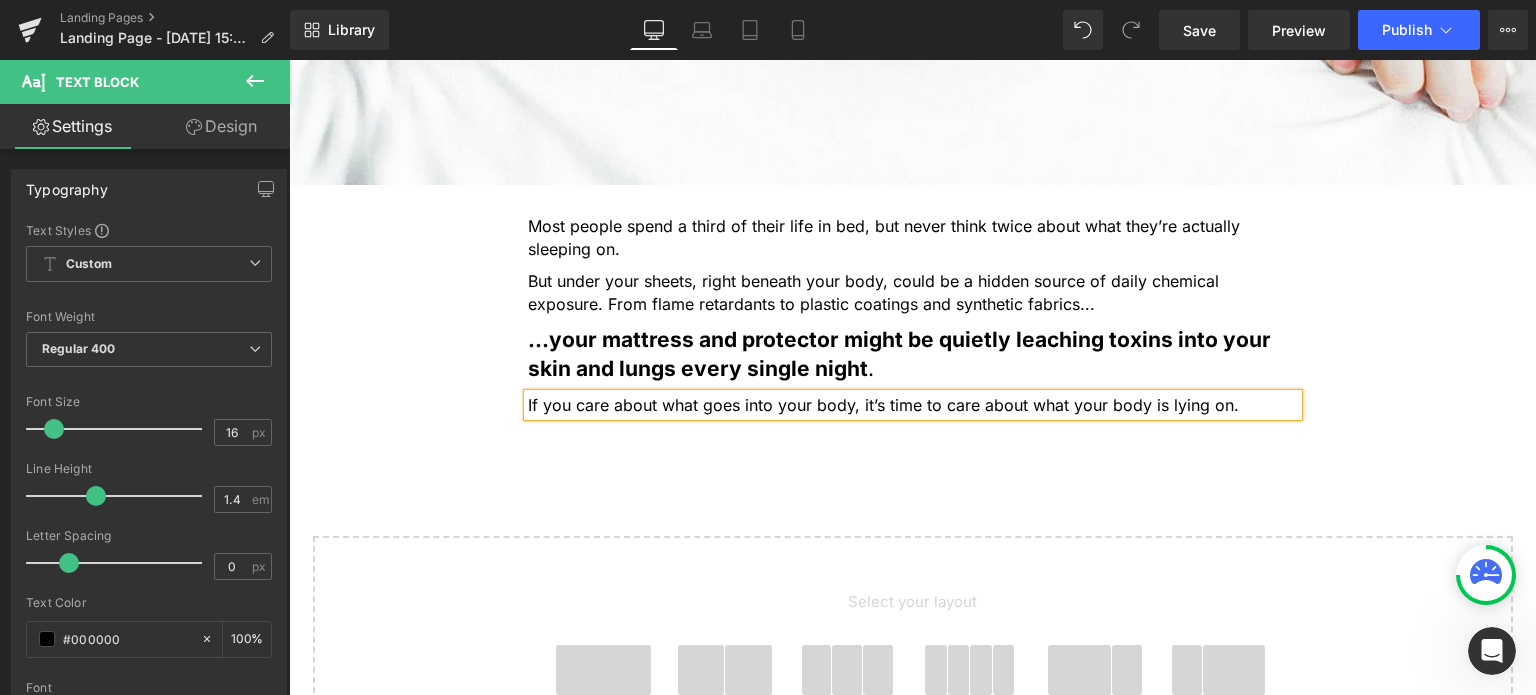click on "5 Shocking Reasons You Should Never Sleep Without an Organic Cotton Mattress Protector
Heading
Most people have no idea how toxic their bed really is. Here’s why that’s a big problem — and how to fix it fast.
Heading
Image
Most people spend a third of their life in bed, but never think twice about what they’re actually sleeping on.
Text Block         But under your sheets, right beneath your body, could be a hidden source of daily chemical exposure. From flame retardants to plastic coatings and synthetic fabrics... Text Block         ...your mattress and protector might be quietly leaching toxins into your skin and lungs every single night . Text Block         If you care about what goes into your body, it’s time to care about what your body is lying on. Text Block
Row
Select your layout" at bounding box center (912, 170) 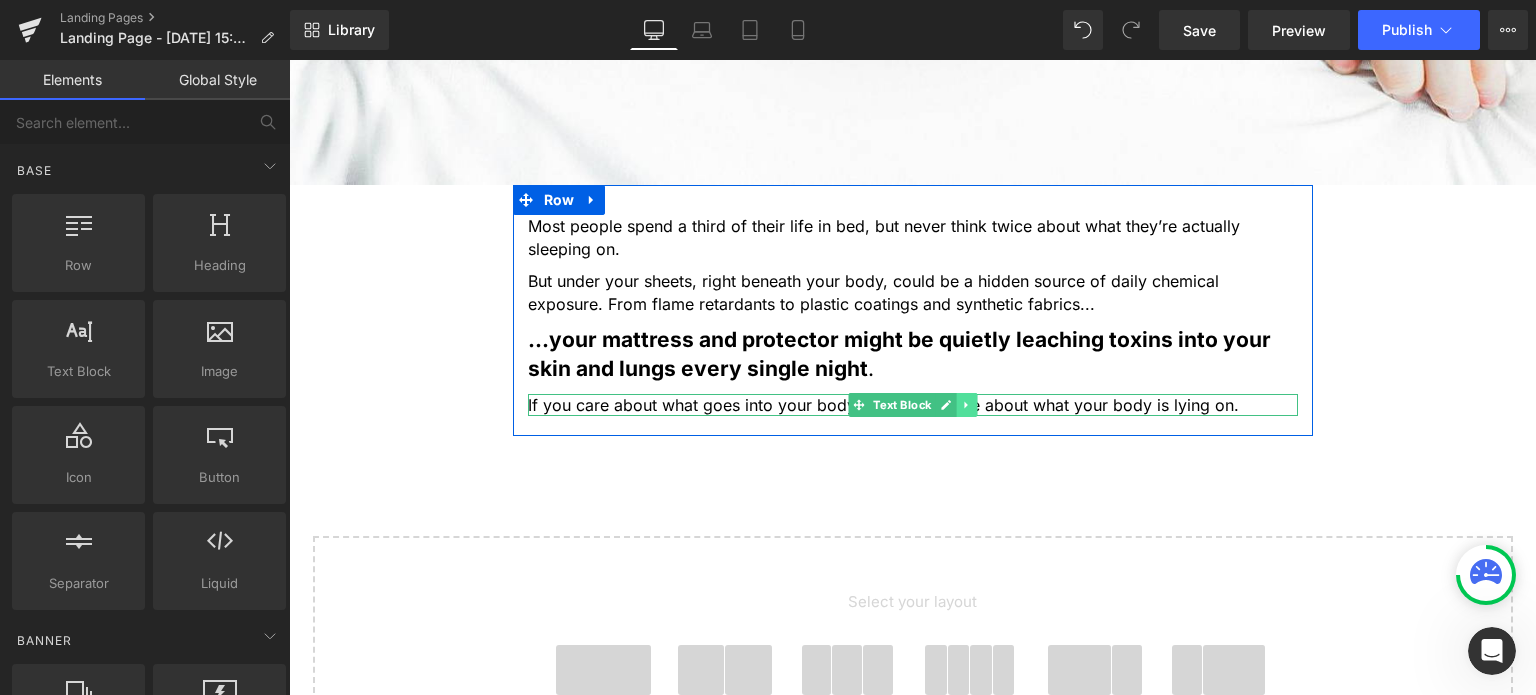 click 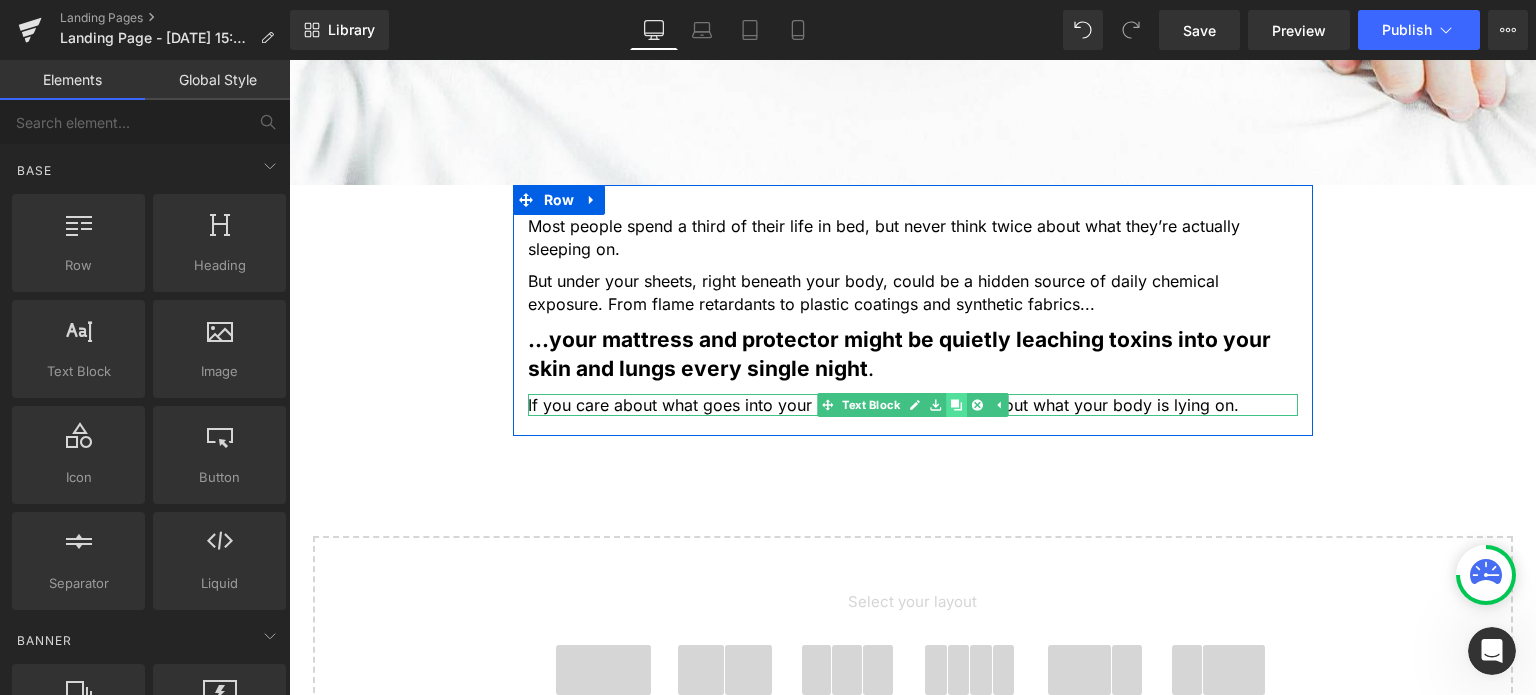 click 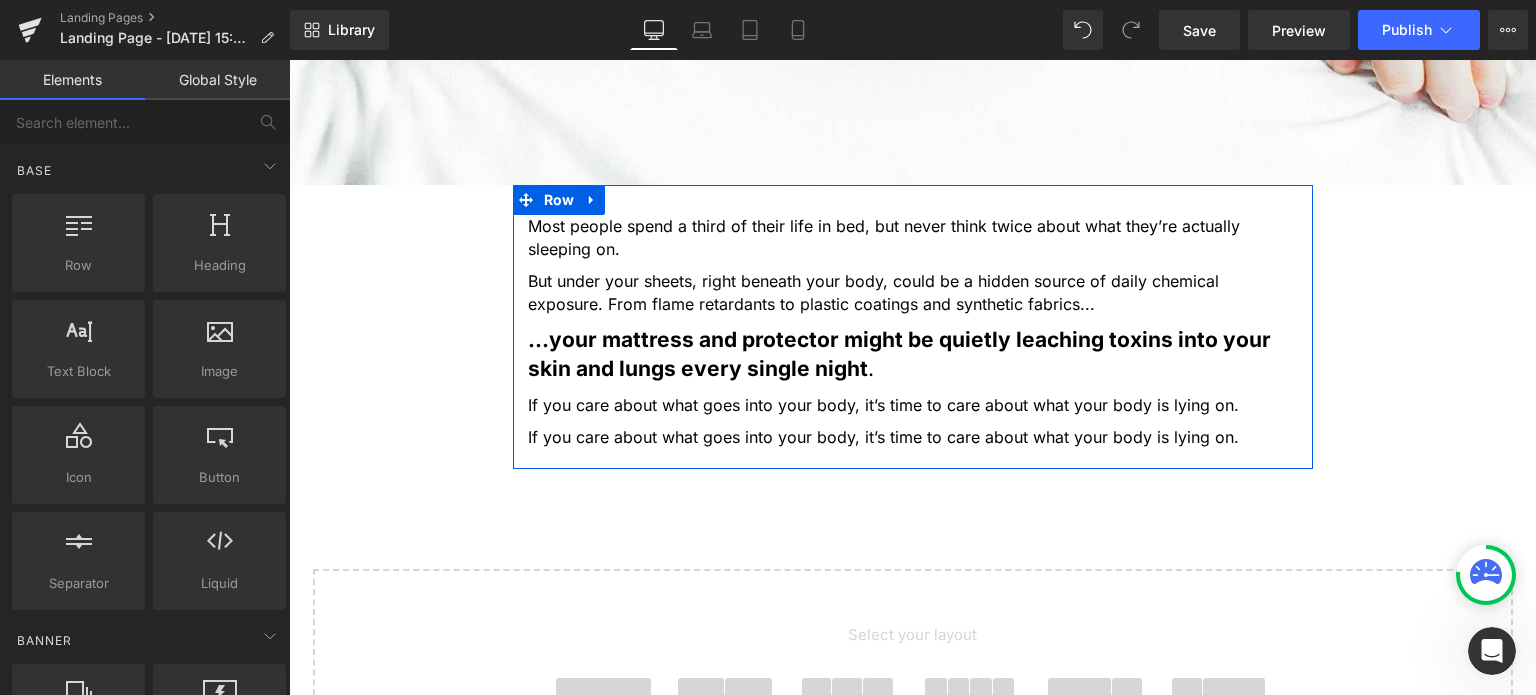 click on "If you care about what goes into your body, it’s time to care about what your body is lying on." at bounding box center [913, 437] 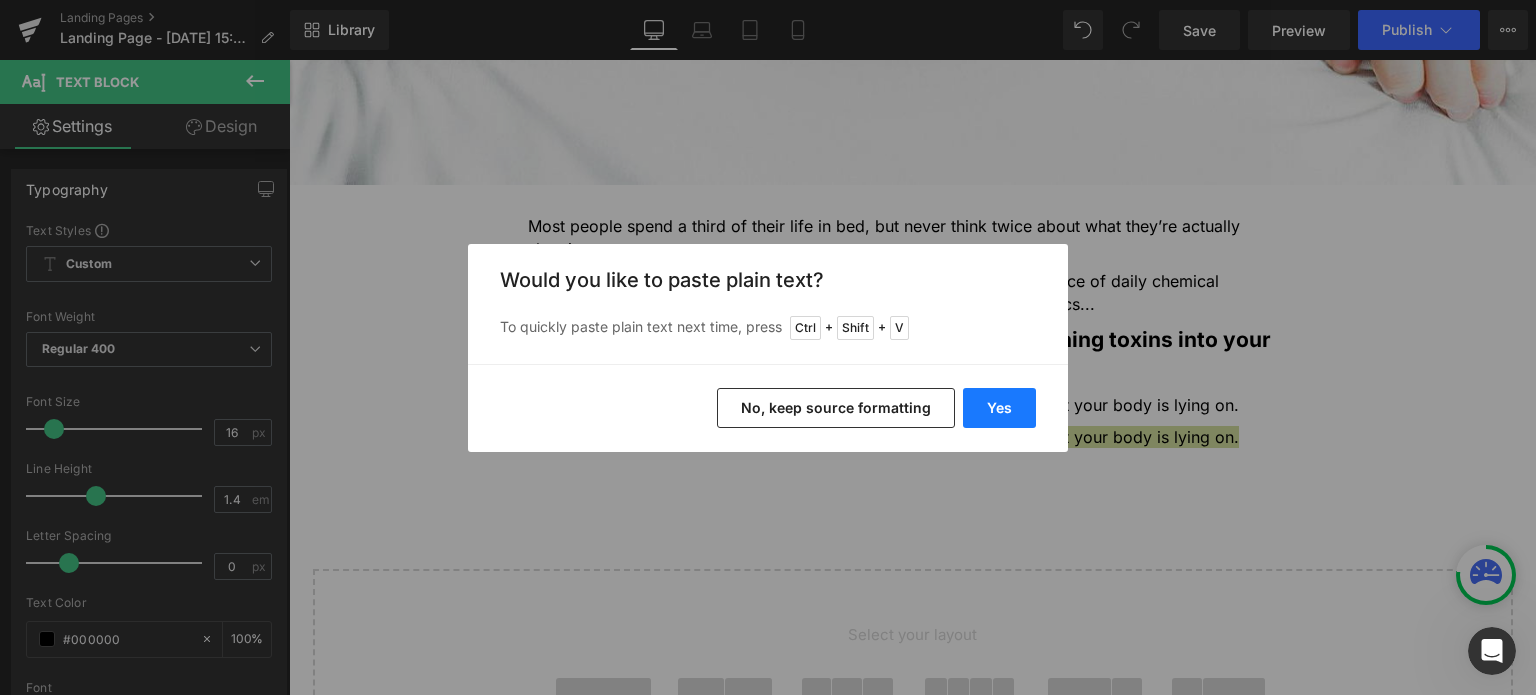 click on "Yes" at bounding box center (999, 408) 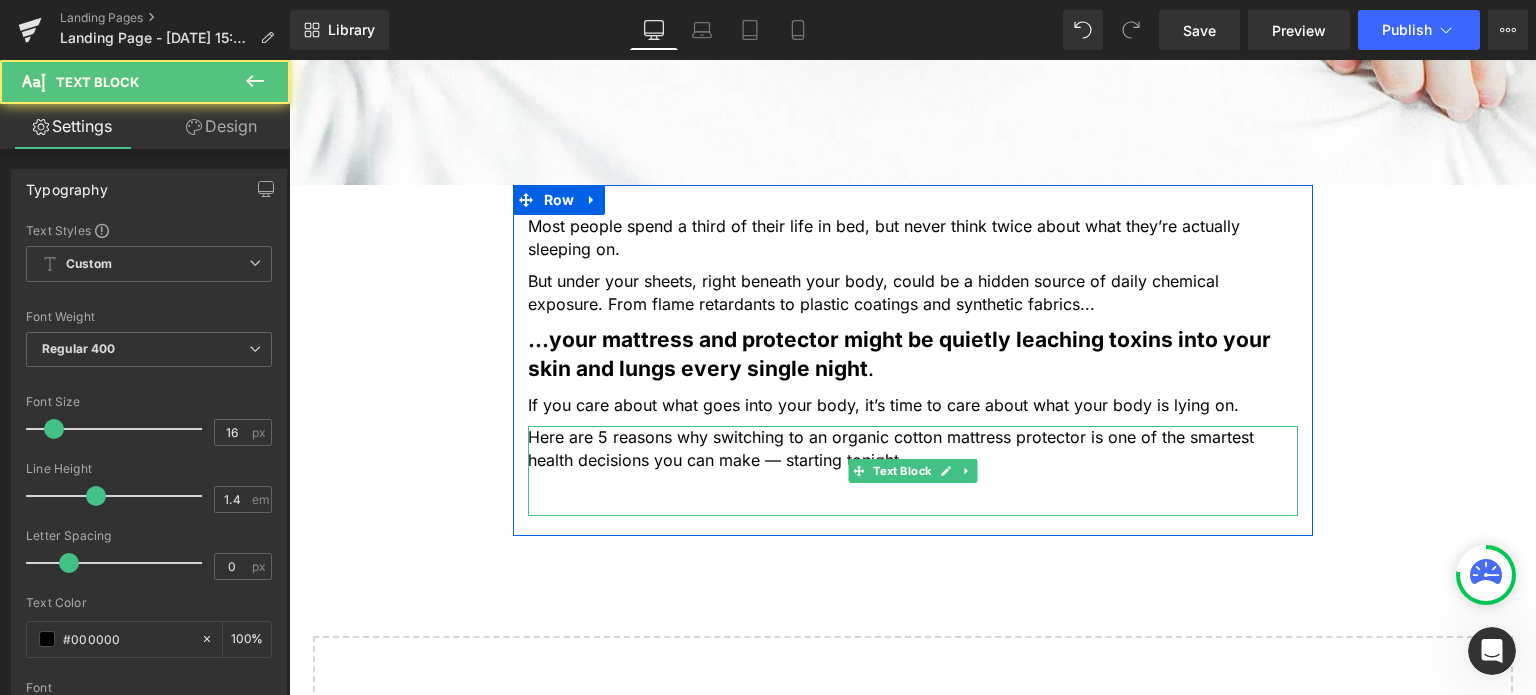 click on "Here are 5 reasons why switching to an organic cotton mattress protector is one of the smartest health decisions you can make — starting tonight." at bounding box center (913, 448) 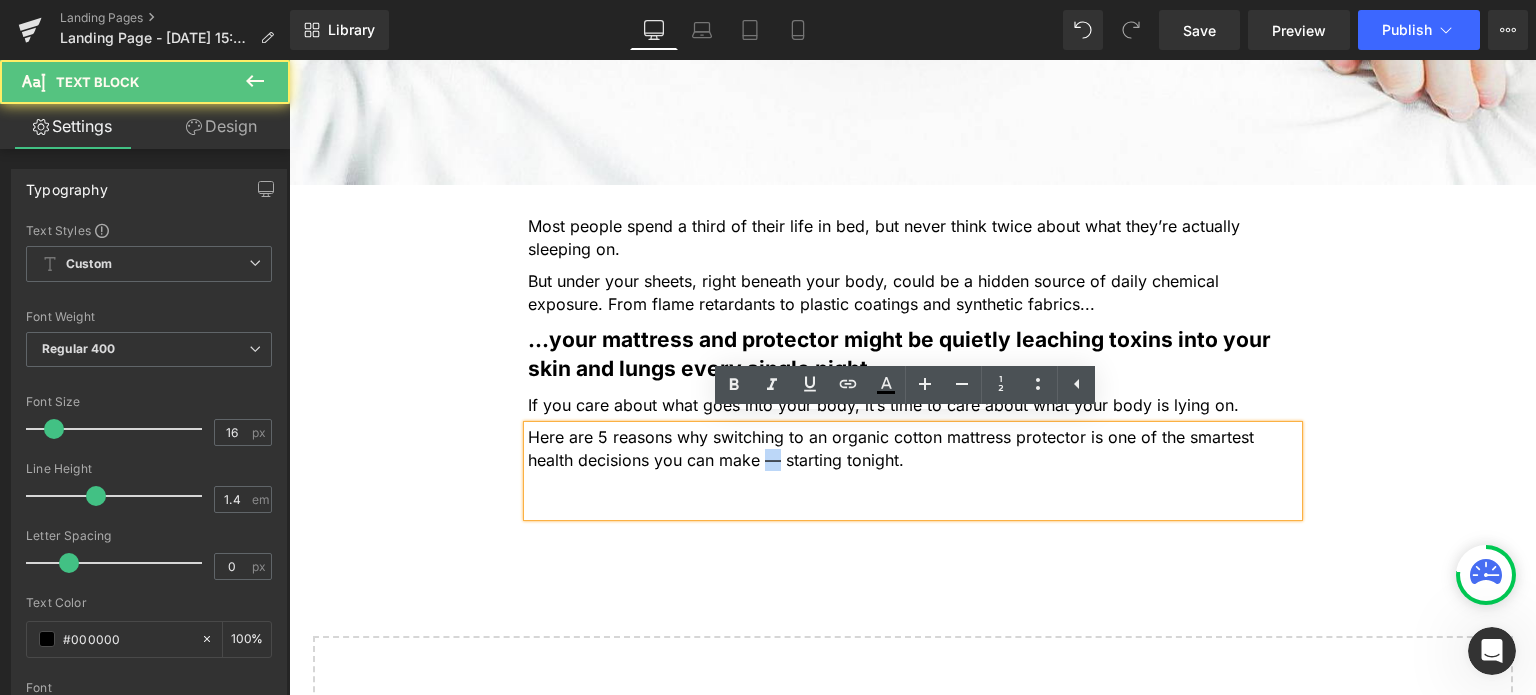 click on "Here are 5 reasons why switching to an organic cotton mattress protector is one of the smartest health decisions you can make — starting tonight." at bounding box center [913, 448] 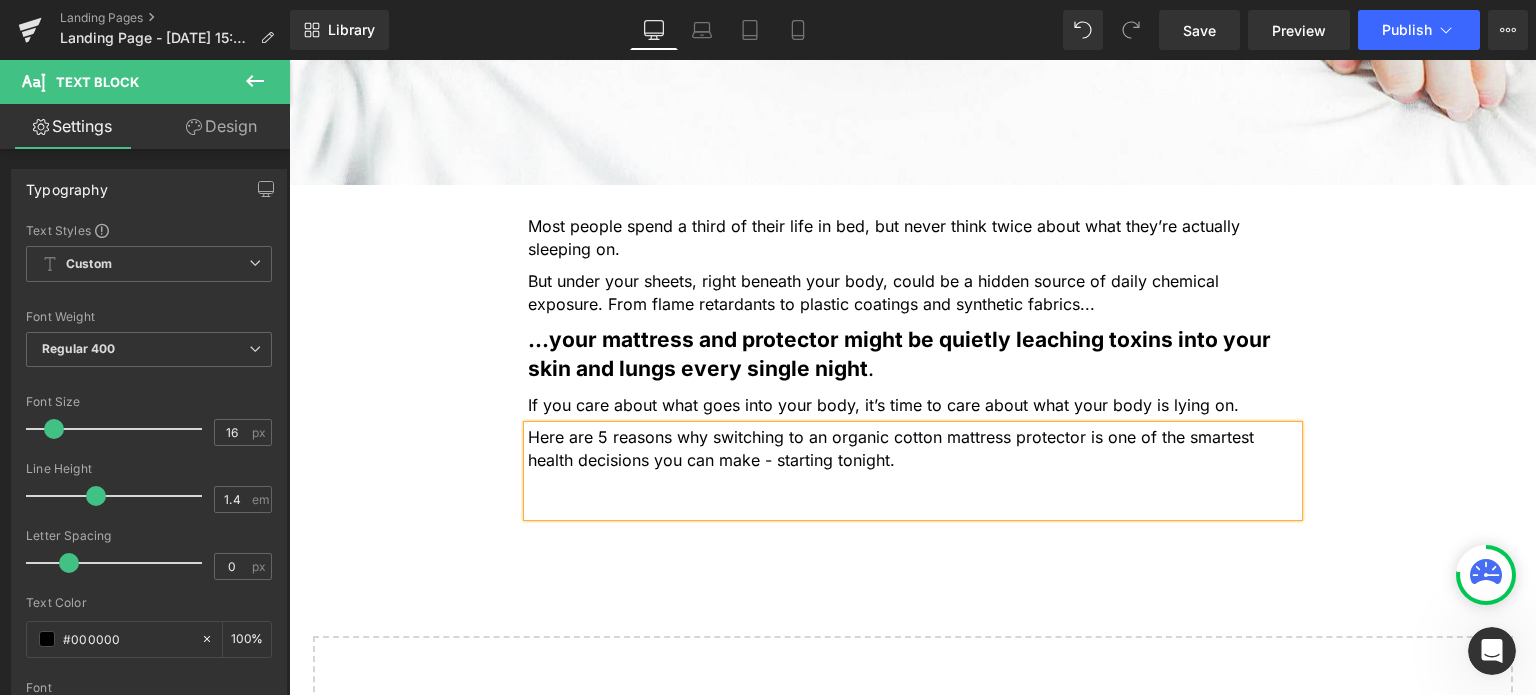 click at bounding box center [913, 504] 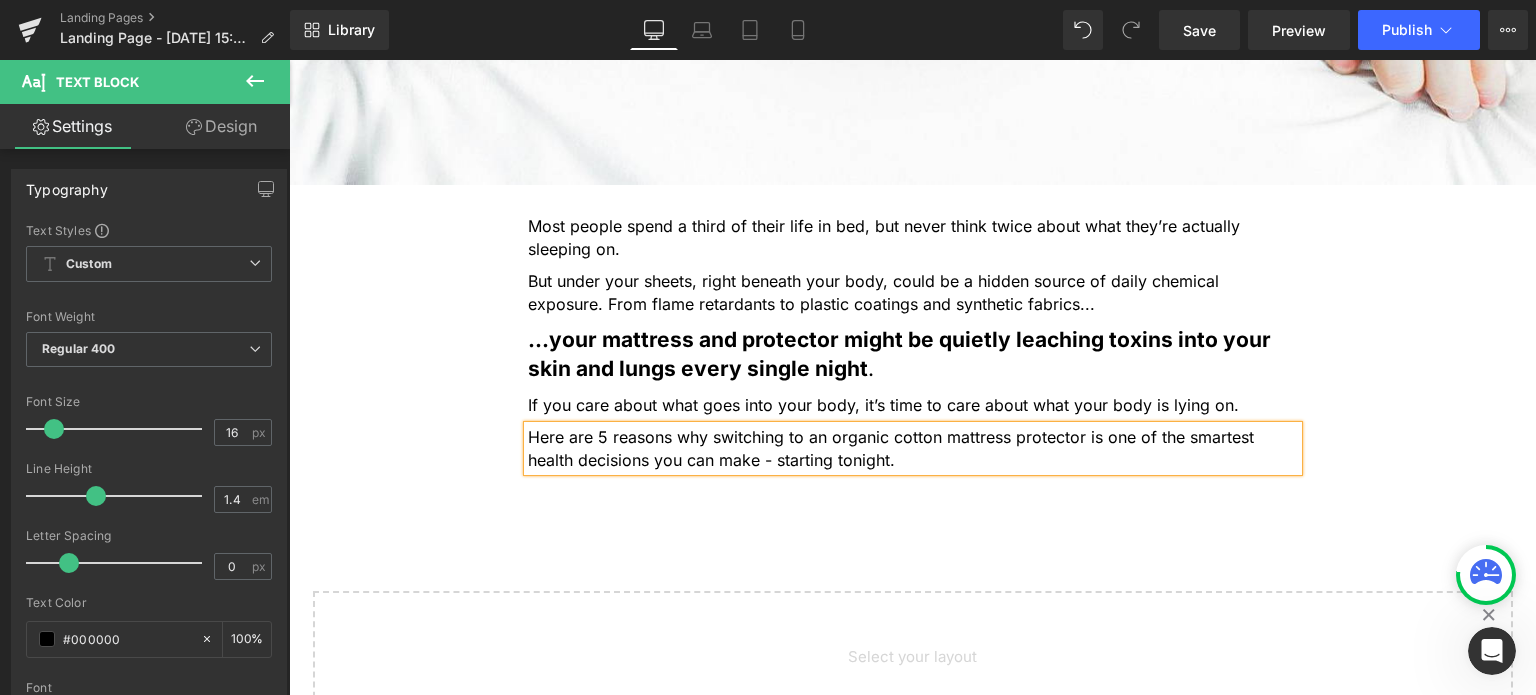 click on "5 Shocking Reasons You Should Never Sleep Without an Organic Cotton Mattress Protector
Heading
Most people have no idea how toxic their bed really is. Here’s why that’s a big problem — and how to fix it fast.
Heading
Image
Most people spend a third of their life in bed, but never think twice about what they’re actually sleeping on.
Text Block         But under your sheets, right beneath your body, could be a hidden source of daily chemical exposure. From flame retardants to plastic coatings and synthetic fabrics... Text Block         ...your mattress and protector might be quietly leaching toxins into your skin and lungs every single night . Text Block         If you care about what goes into your body, it’s time to care about what your body is lying on. Text Block         Text Block
Row
Select your layout" at bounding box center [912, 197] 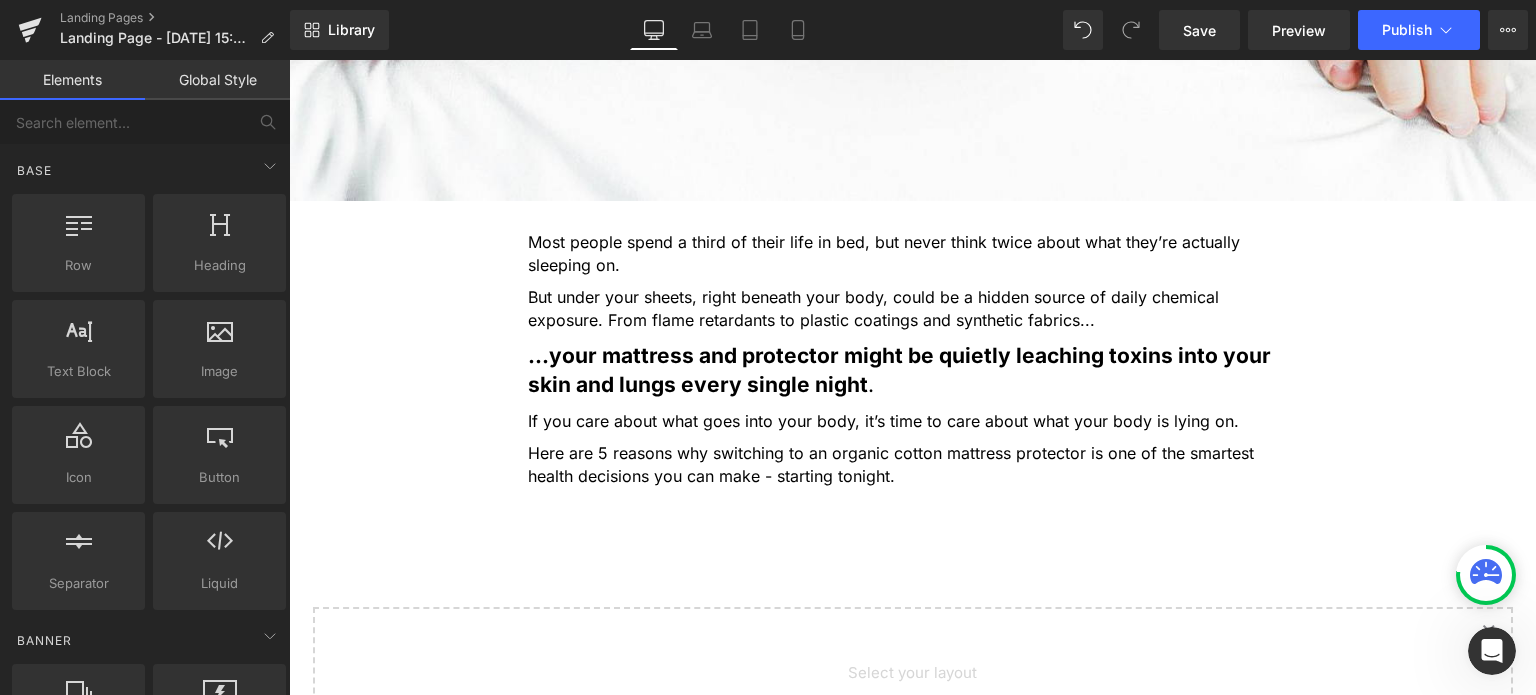 scroll, scrollTop: 900, scrollLeft: 0, axis: vertical 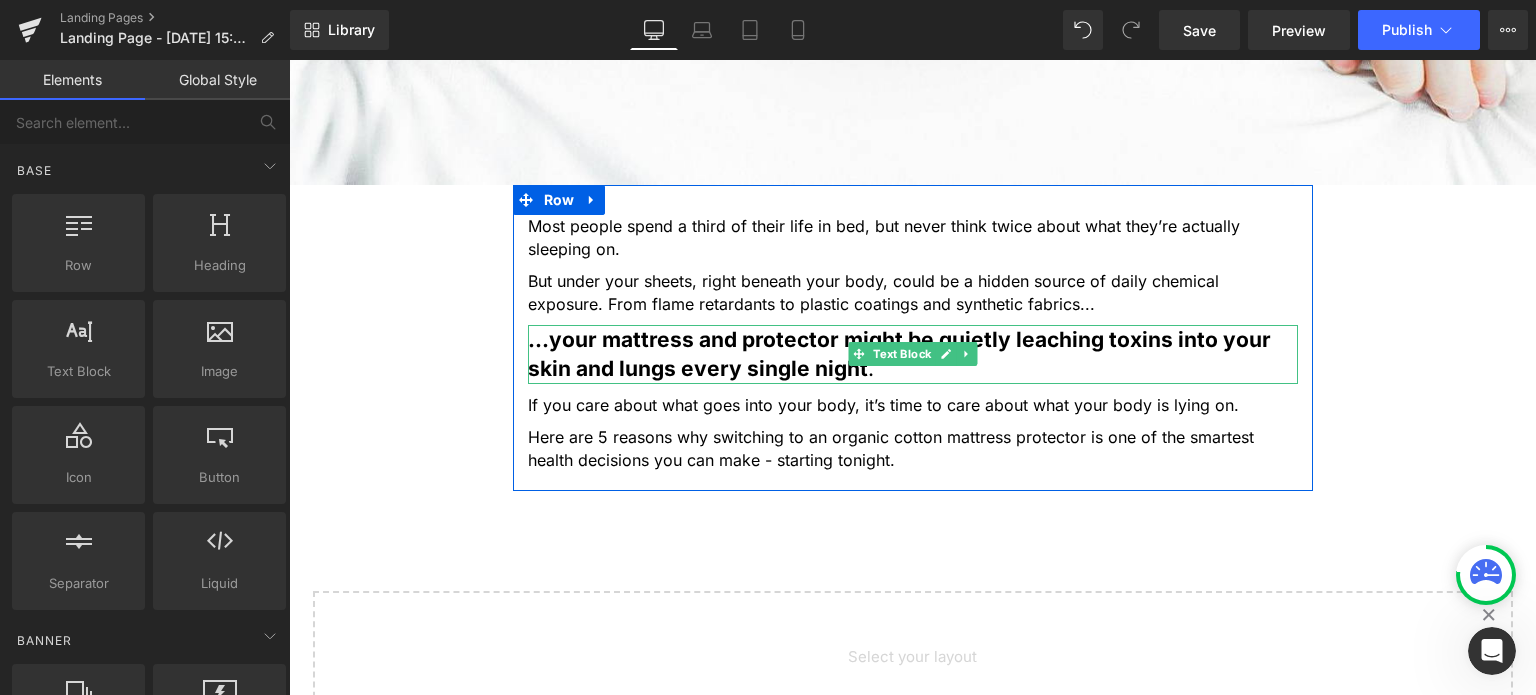 click on "...your mattress and protector might be quietly leaching toxins into your skin and lungs every single night" at bounding box center (899, 354) 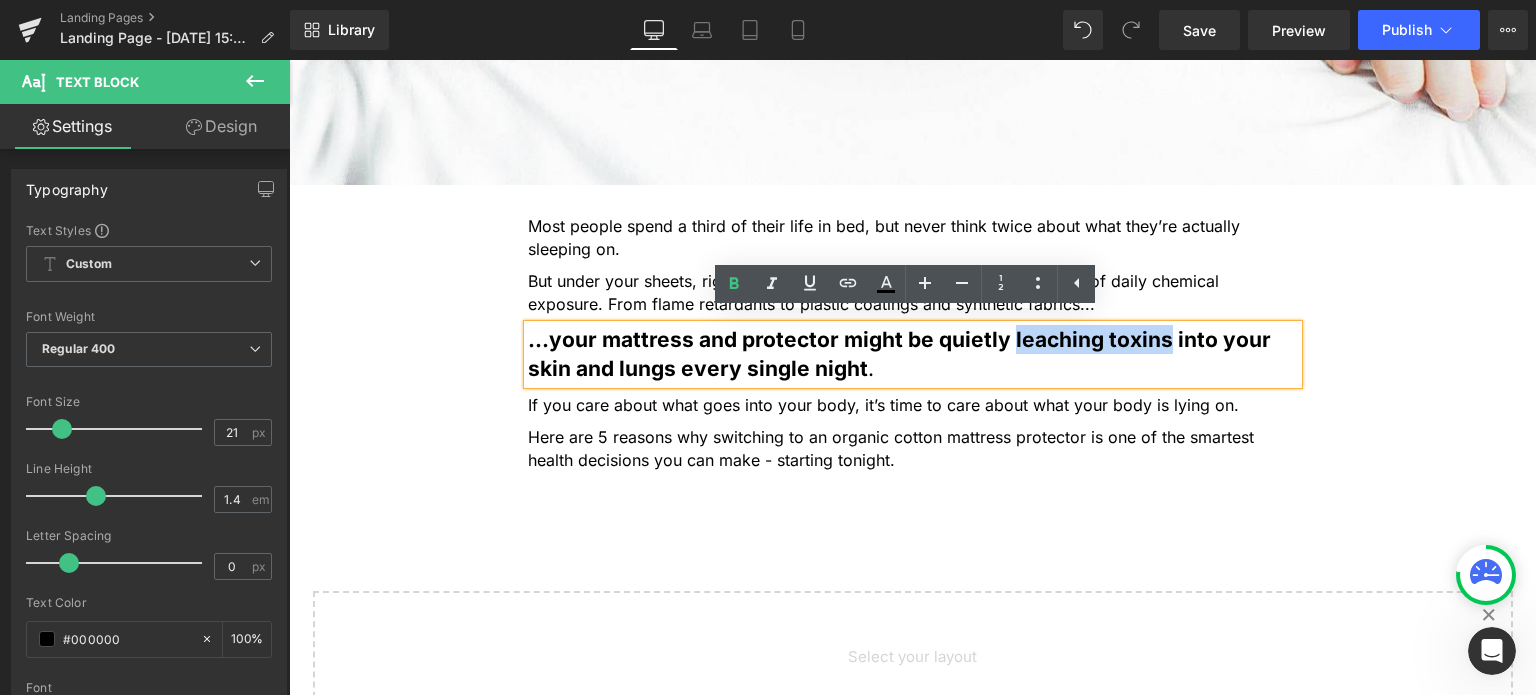 drag, startPoint x: 1002, startPoint y: 331, endPoint x: 1107, endPoint y: 327, distance: 105.076164 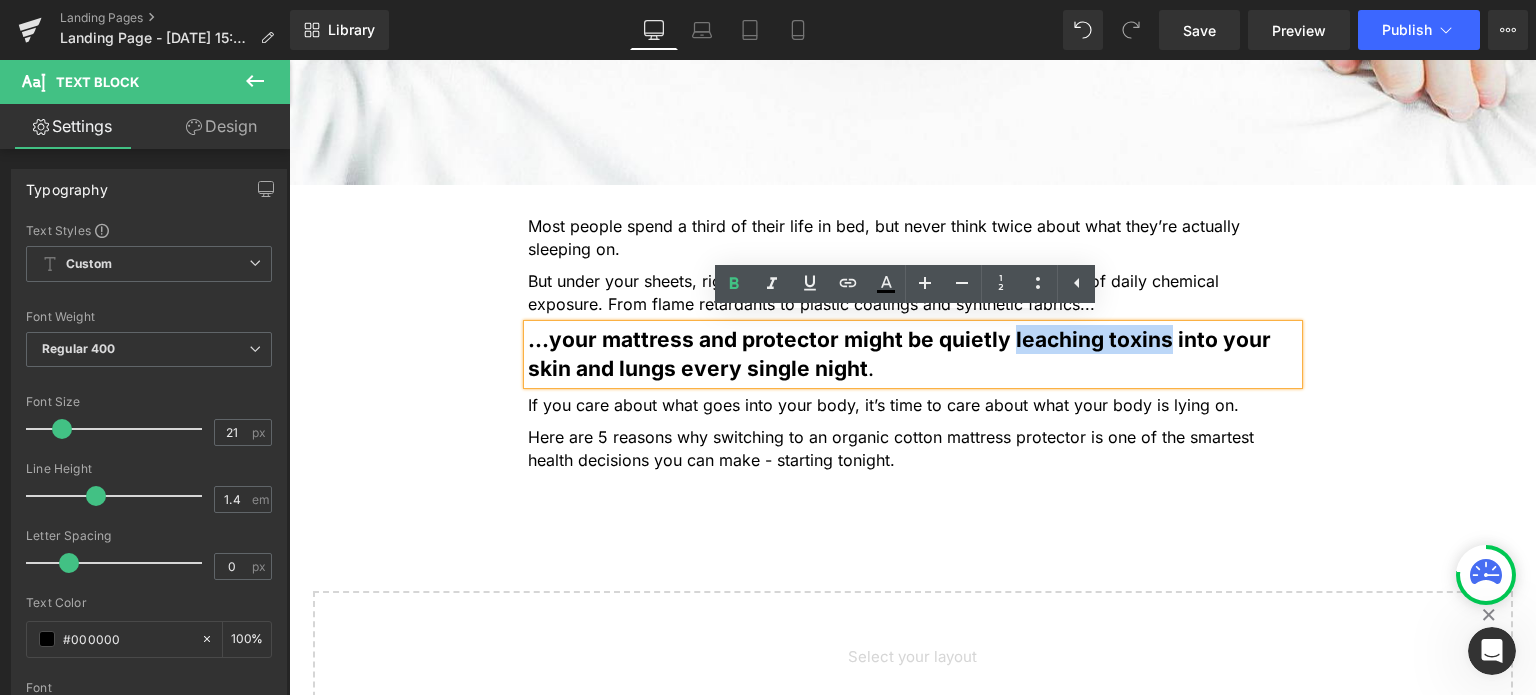 click on "...your mattress and protector might be quietly leaching toxins into your skin and lungs every single night" at bounding box center [899, 354] 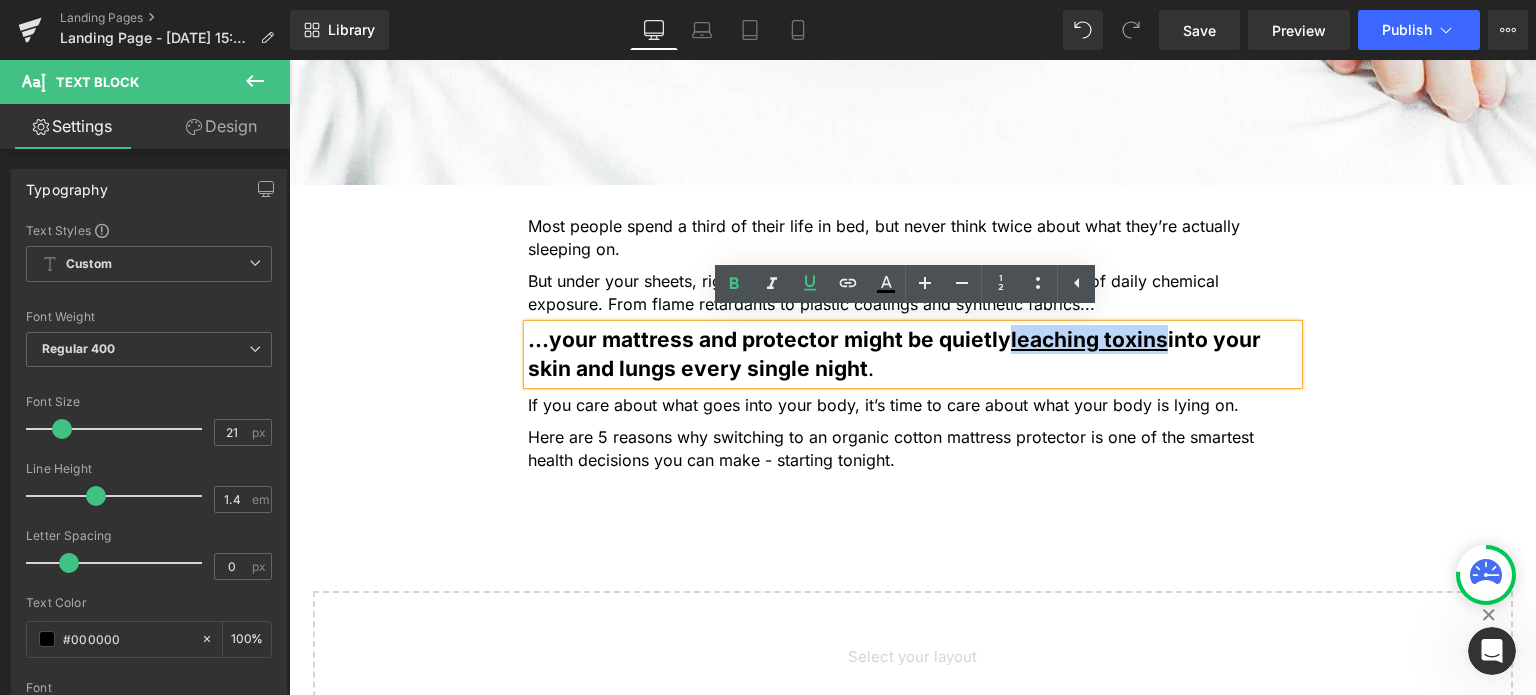 click on "5 Shocking Reasons You Should Never Sleep Without an Organic Cotton Mattress Protector
Heading
Most people have no idea how toxic their bed really is. Here’s why that’s a big problem — and how to fix it fast.
Heading
Image
Most people spend a third of their life in bed, but never think twice about what they’re actually sleeping on.
Text Block         But under your sheets, right beneath your body, could be a hidden source of daily chemical exposure. From flame retardants to plastic coatings and synthetic fabrics... Text Block         ...your mattress and protector might be quietly  leaching toxins  into your skin and lungs every single night . Text Block         If you care about what goes into your body, it’s time to care about what your body is lying on. Text Block         Text Block
Row
Select your layout" at bounding box center (912, 197) 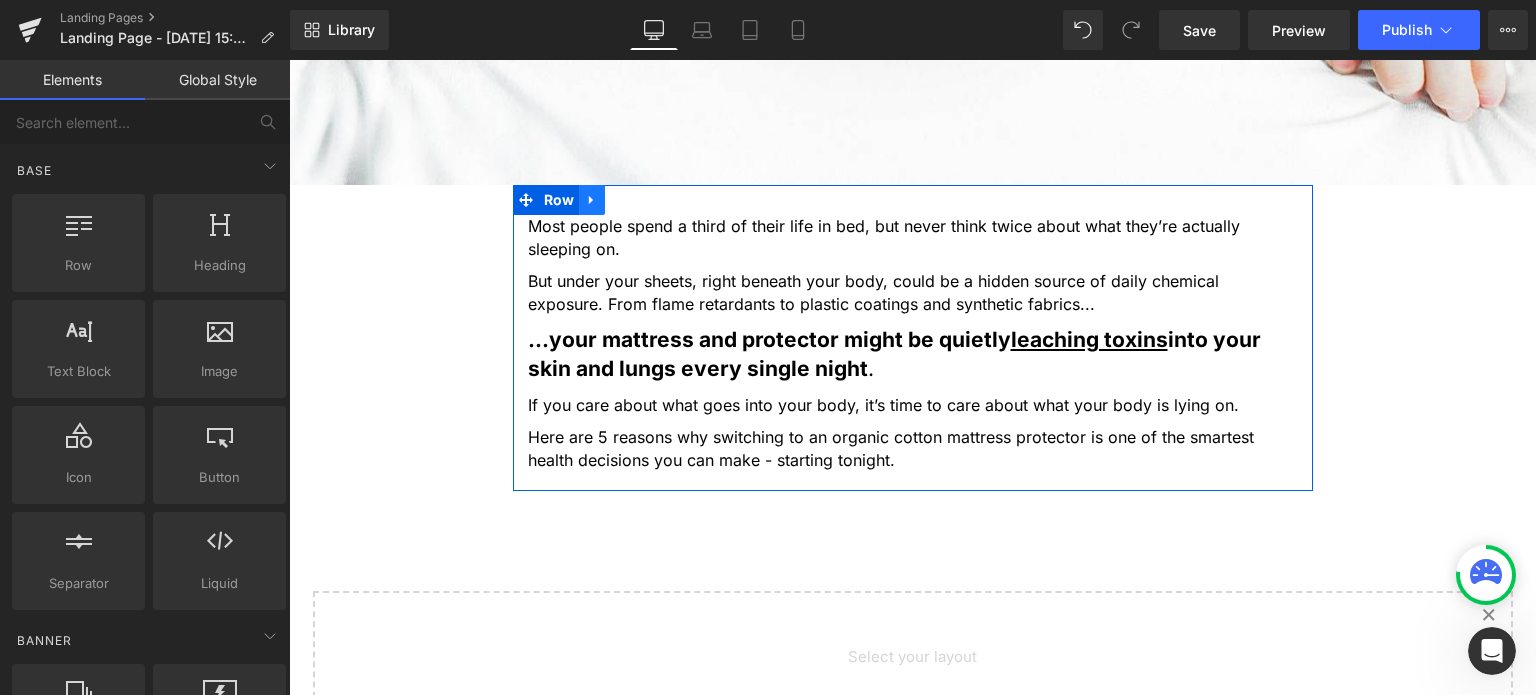 click 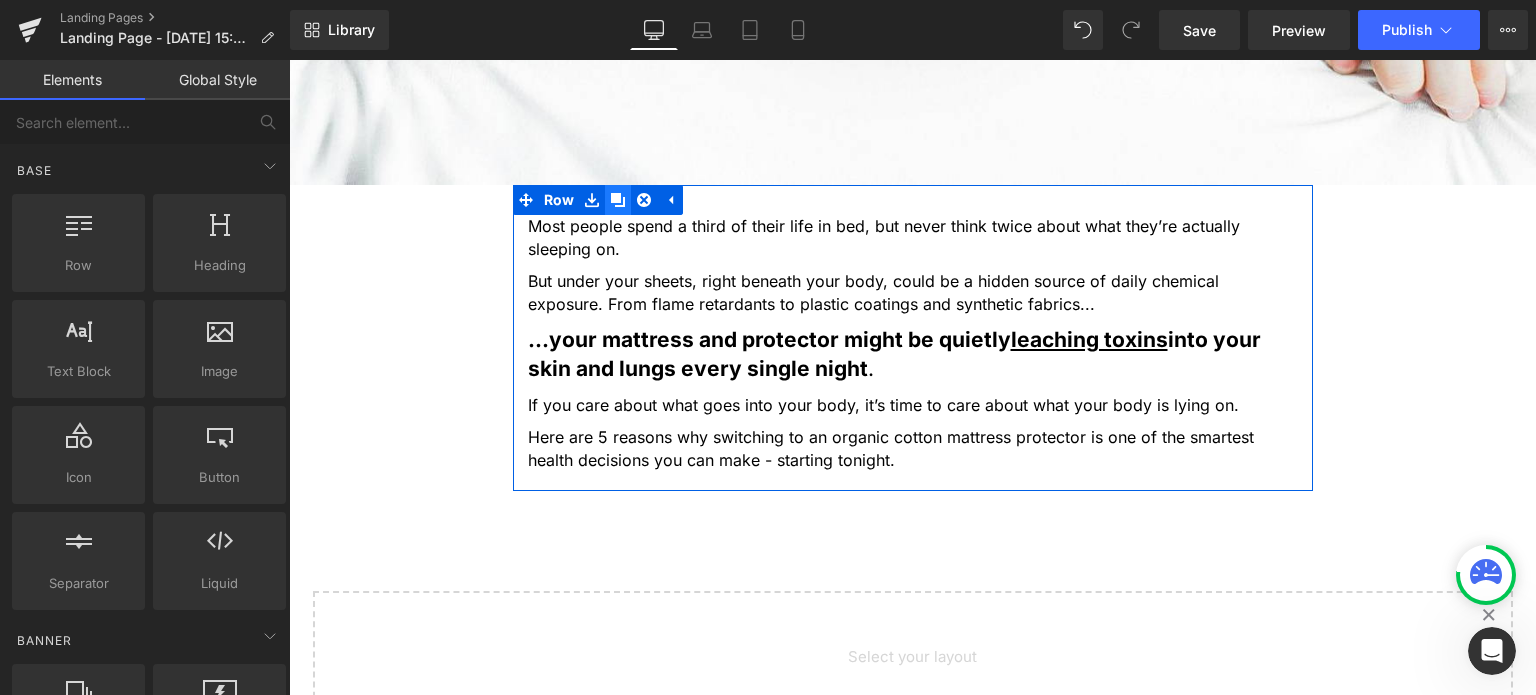 click at bounding box center (618, 200) 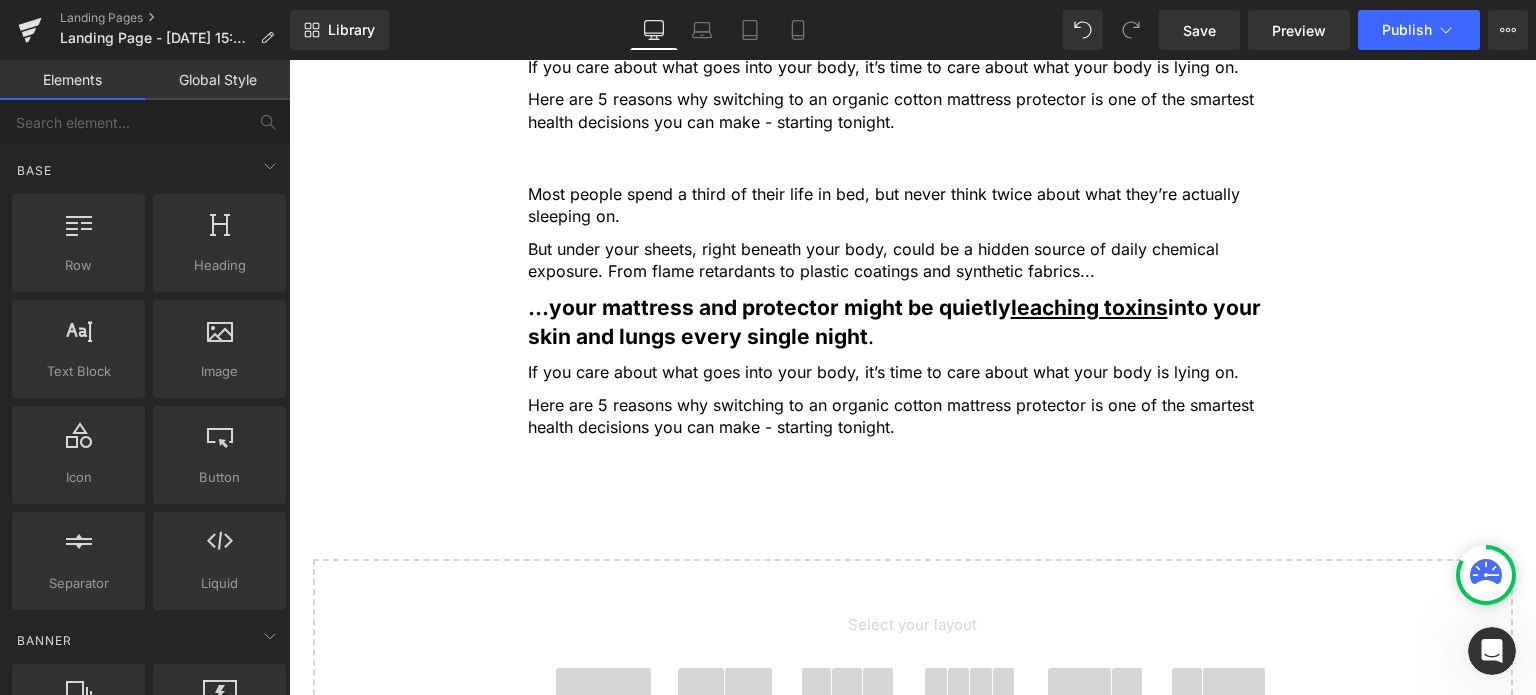 scroll, scrollTop: 1242, scrollLeft: 0, axis: vertical 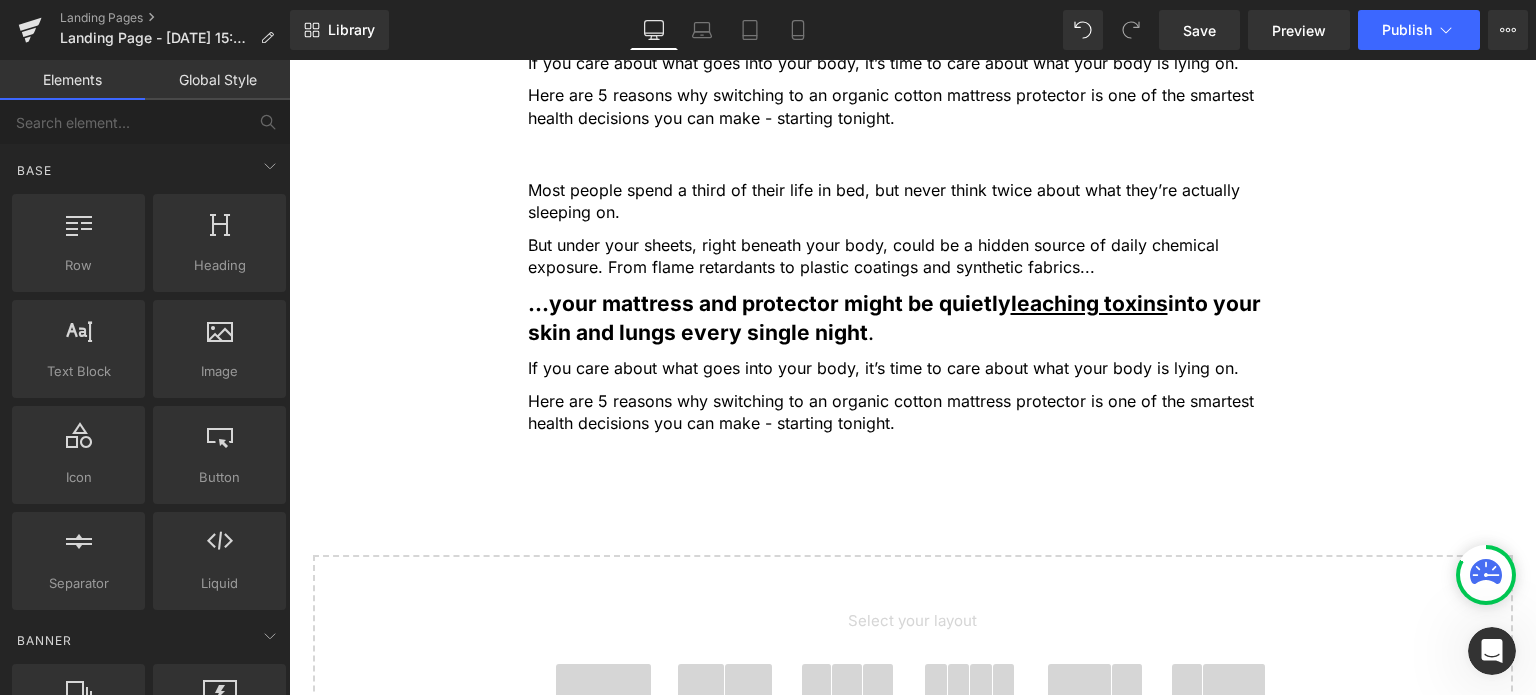 click on "Most people spend a third of their life in bed, but never think twice about what they’re actually sleeping on." at bounding box center (913, 201) 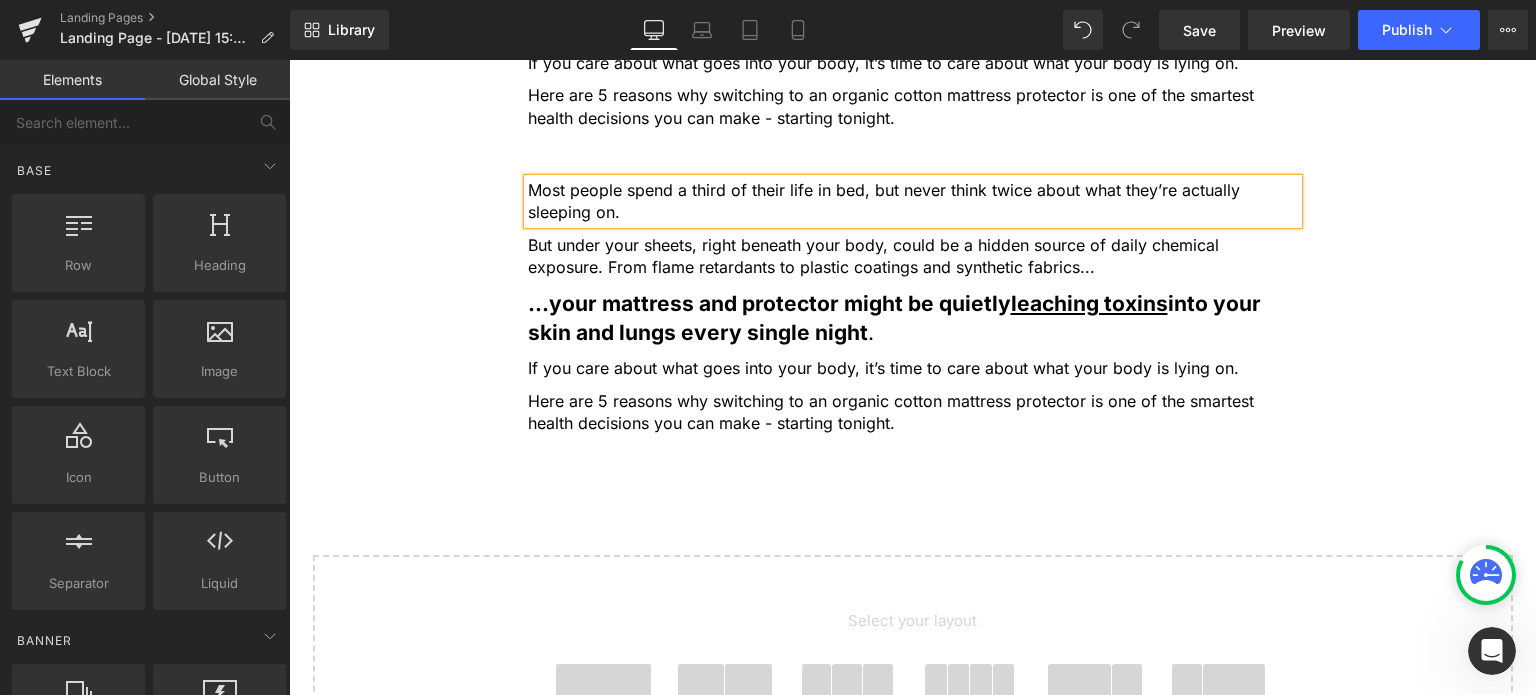 click on "Most people spend a third of their life in bed, but never think twice about what they’re actually sleeping on." at bounding box center (913, 201) 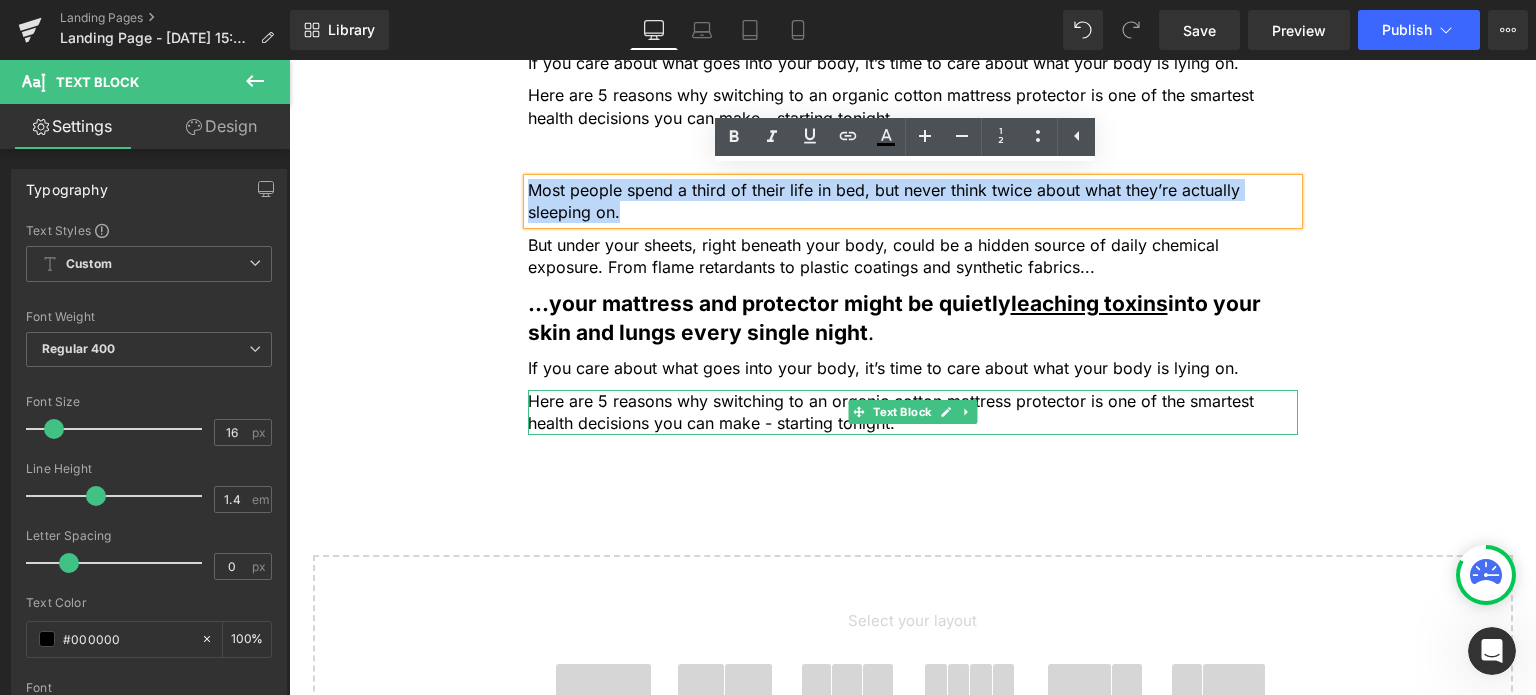 click on "Here are 5 reasons why switching to an organic cotton mattress protector is one of the smartest health decisions you can make - starting tonight." at bounding box center [913, 412] 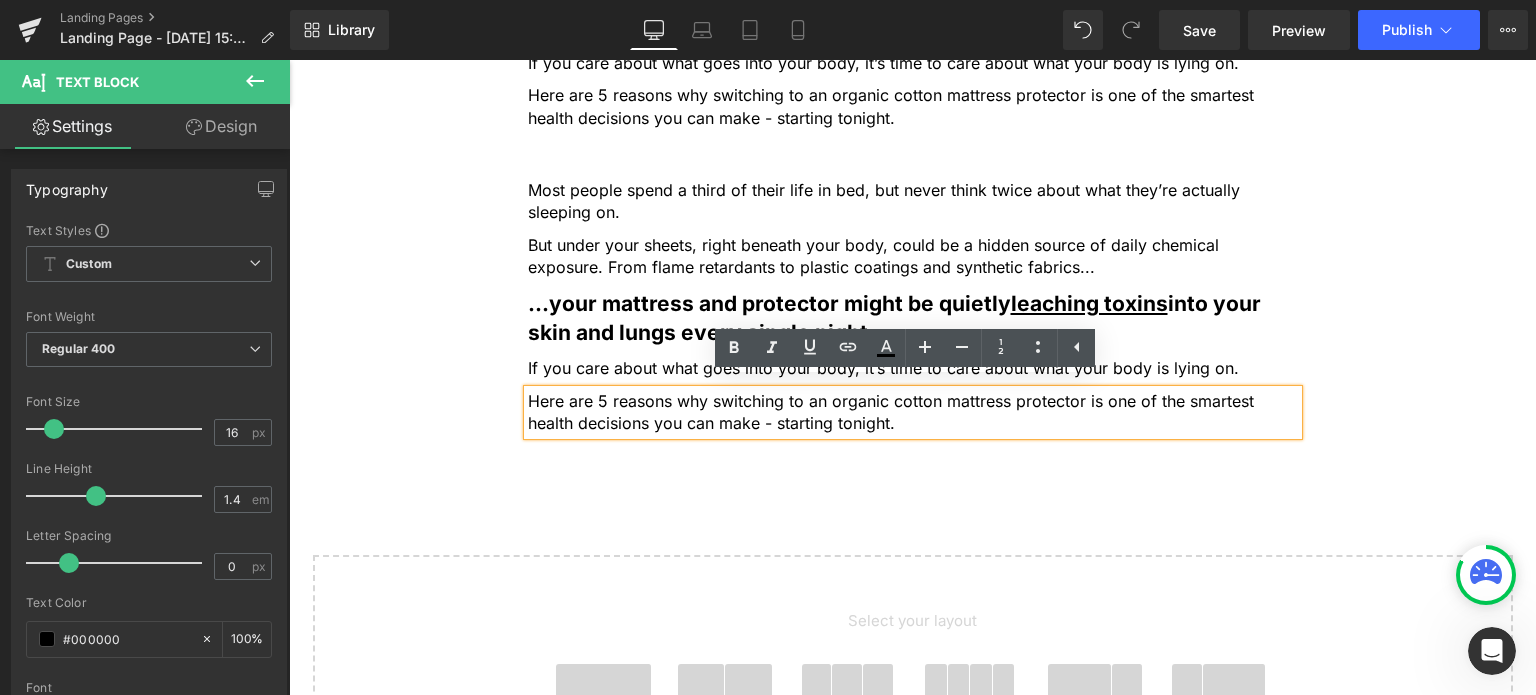 click on "Most people spend a third of their life in bed, but never think twice about what they’re actually sleeping on. Text Block         But under your sheets, right beneath your body, could be a hidden source of daily chemical exposure. From flame retardants to plastic coatings and synthetic fabrics... Text Block         ...your mattress and protector might be quietly  leaching toxins  into your skin and lungs every single night . Text Block         If you care about what goes into your body, it’s time to care about what your body is lying on. Text Block         Here are 5 reasons why switching to an organic cotton mattress protector is one of the smartest health decisions you can make - starting tonight. Text Block         Row" at bounding box center [913, 302] 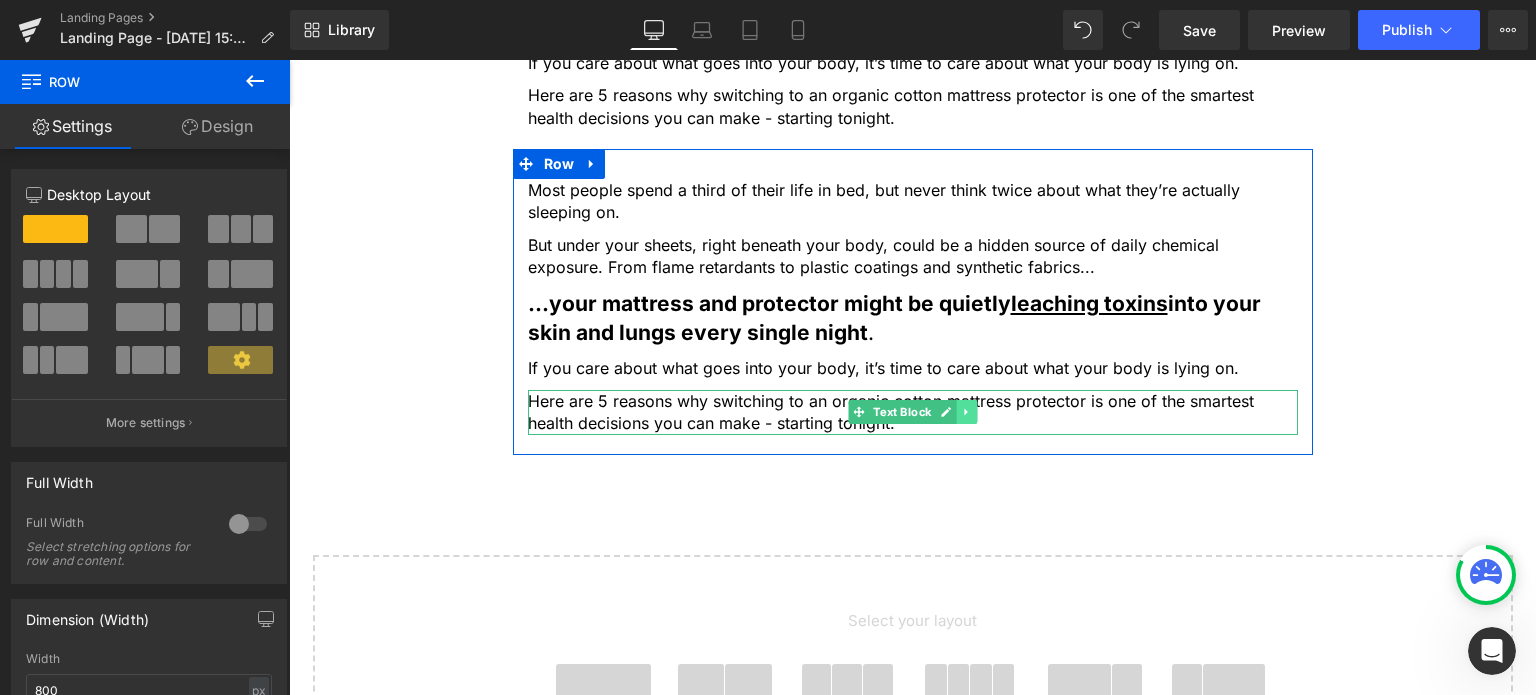 click at bounding box center [966, 412] 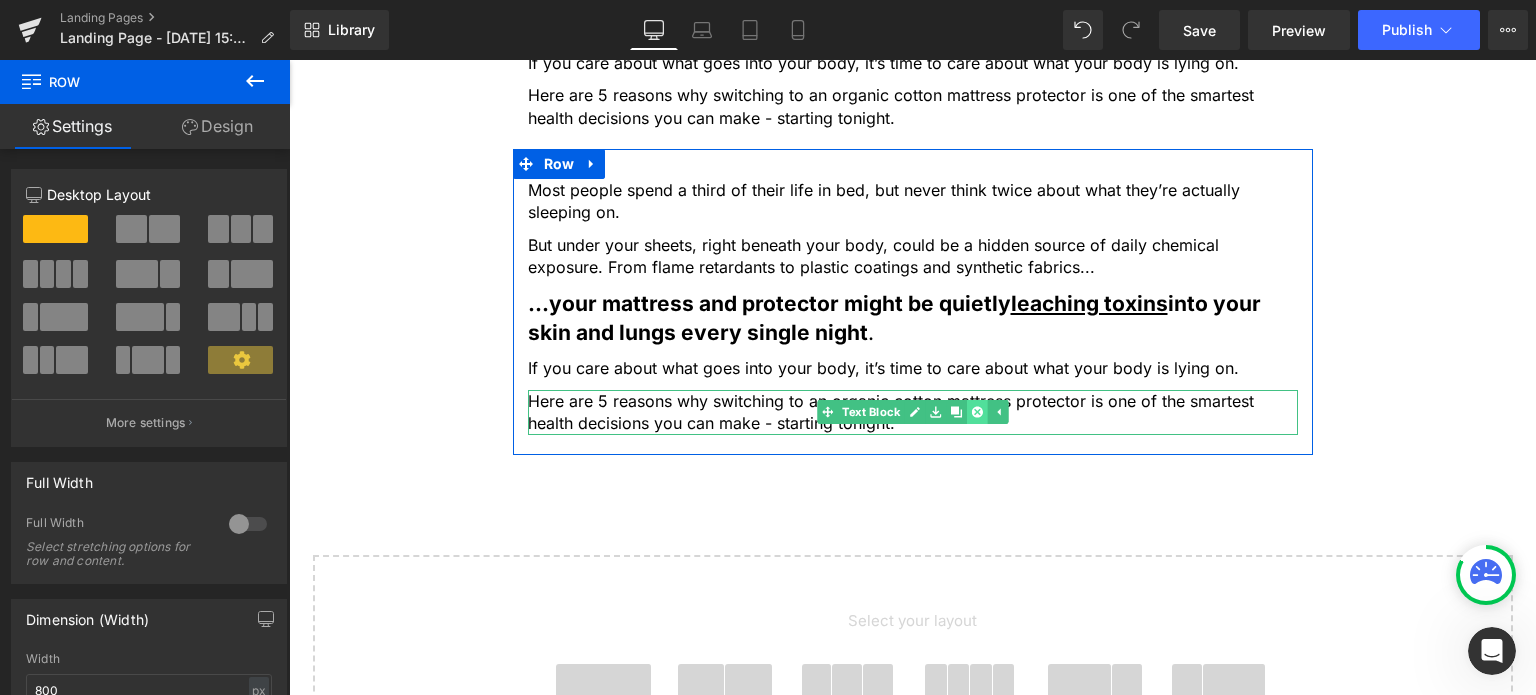 click 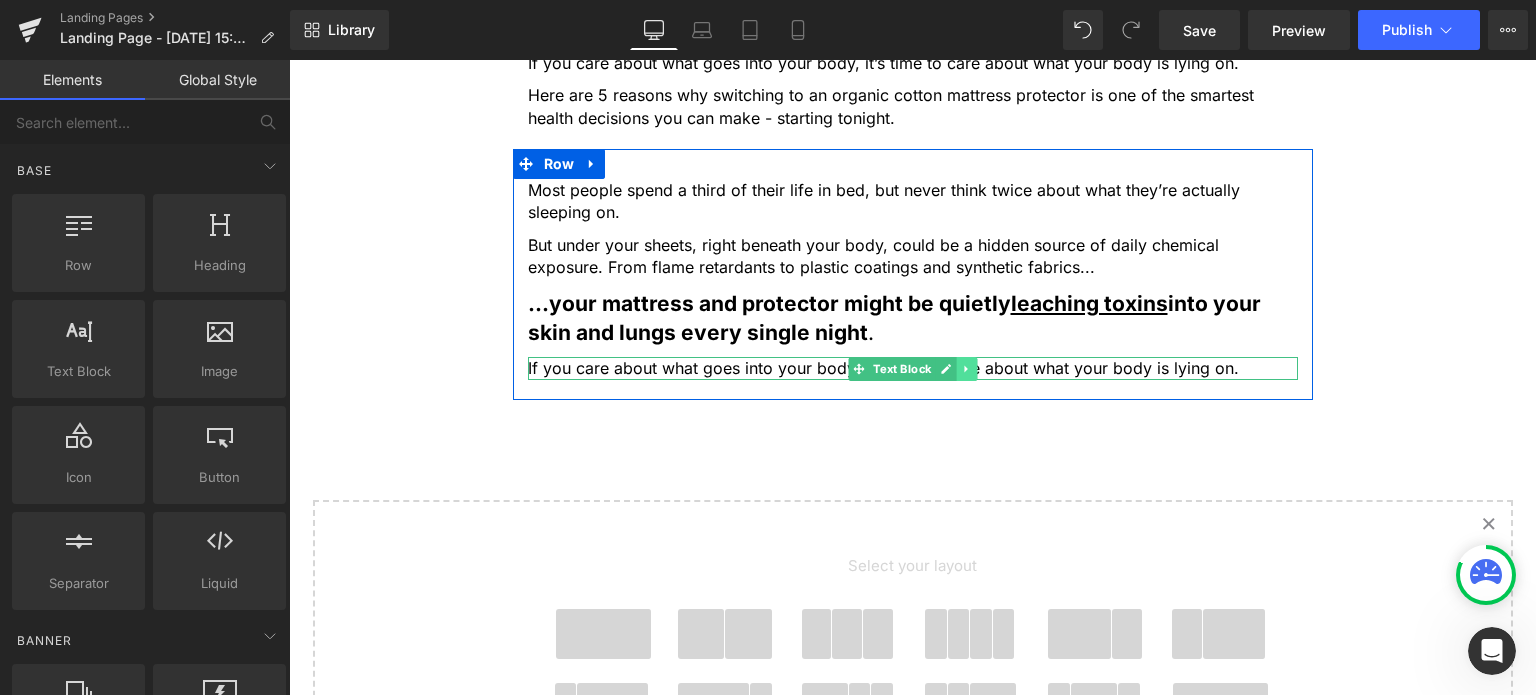 click 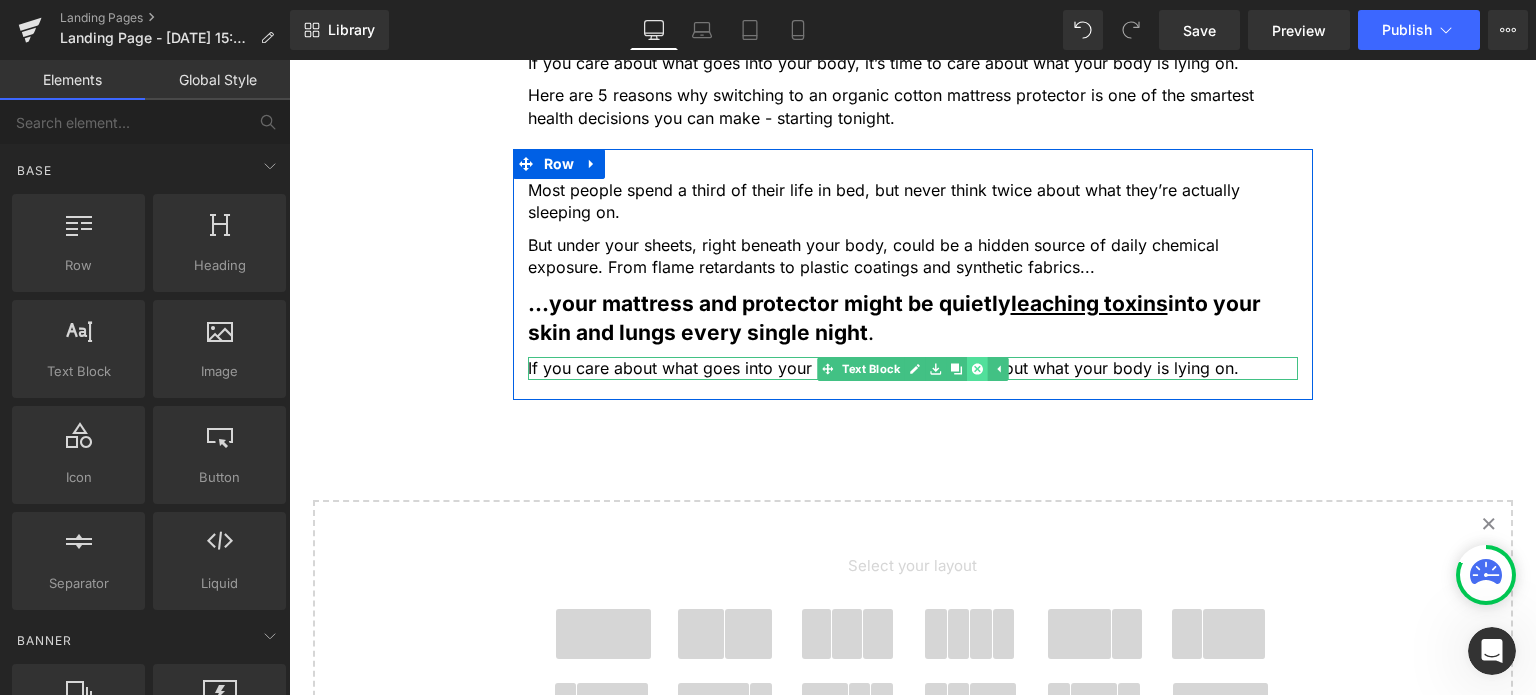 click 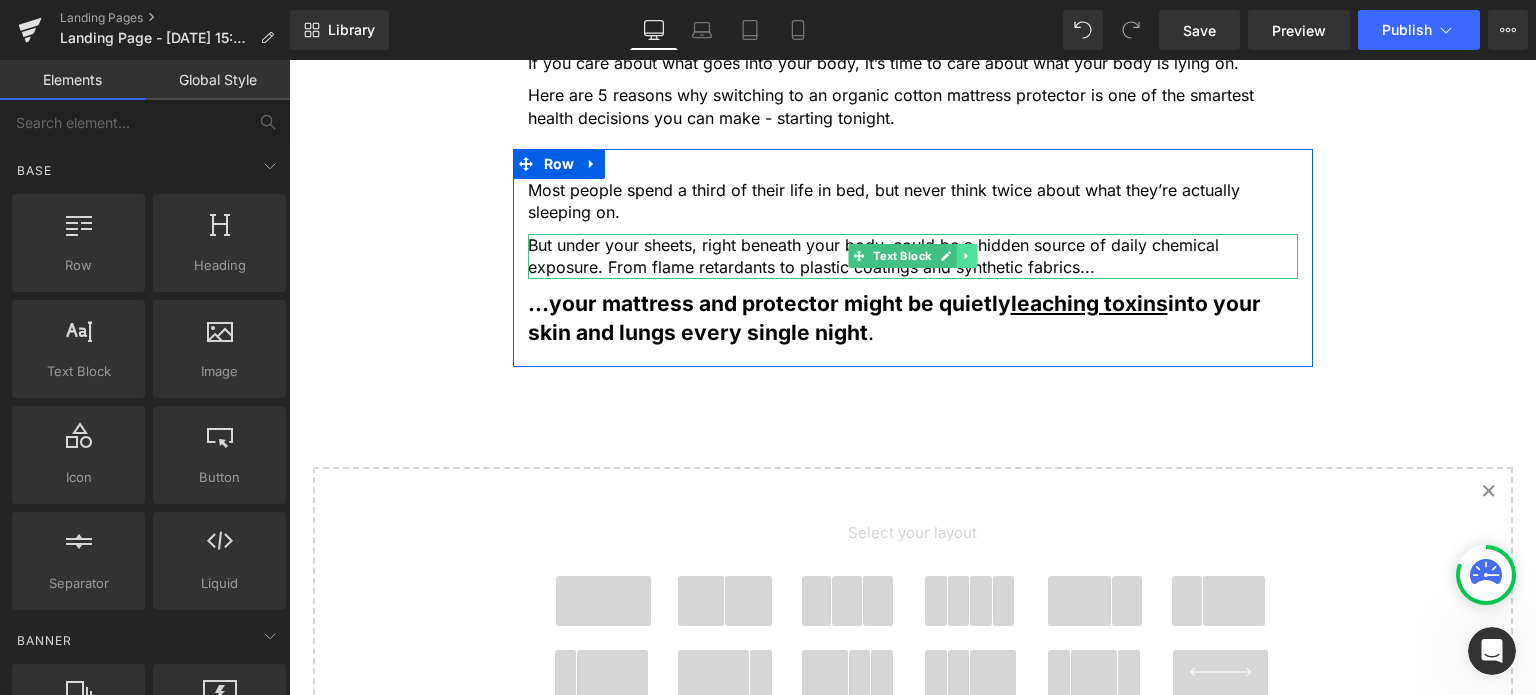 click 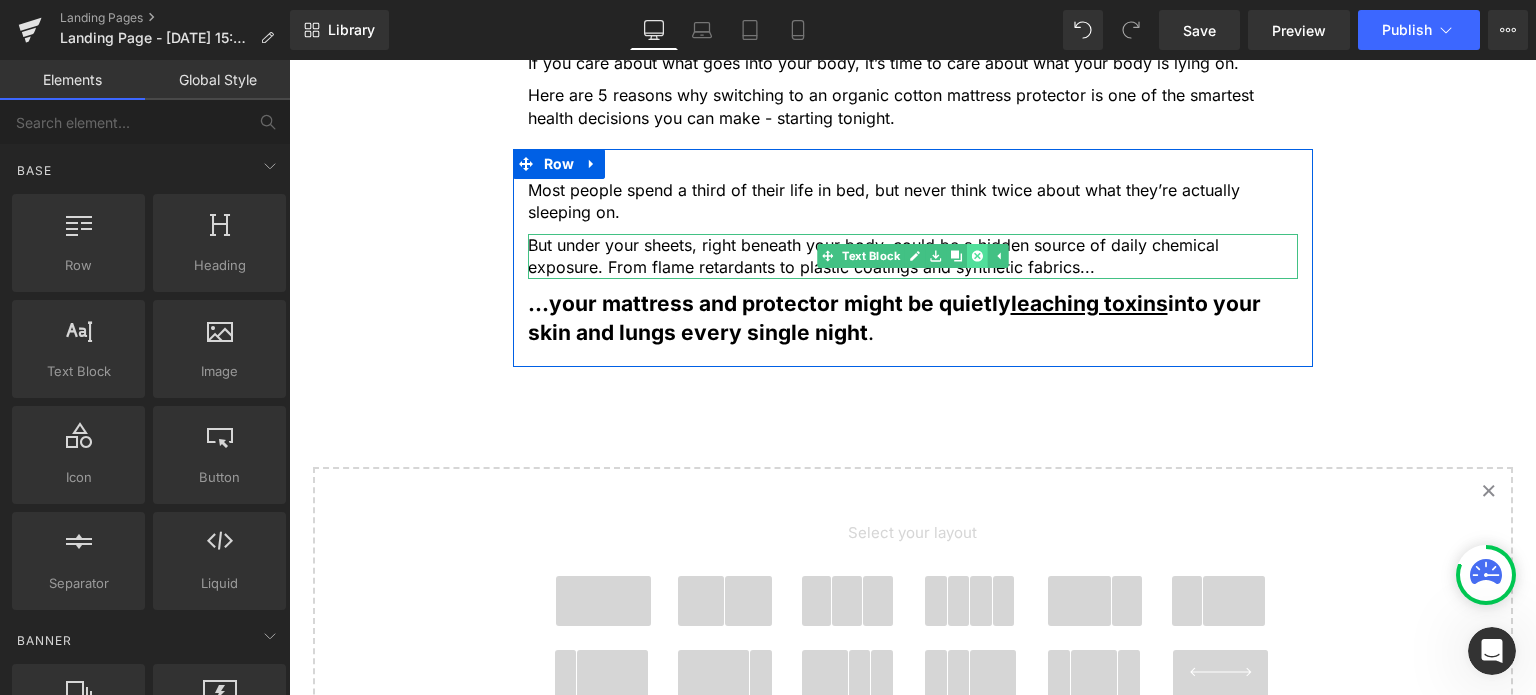 click 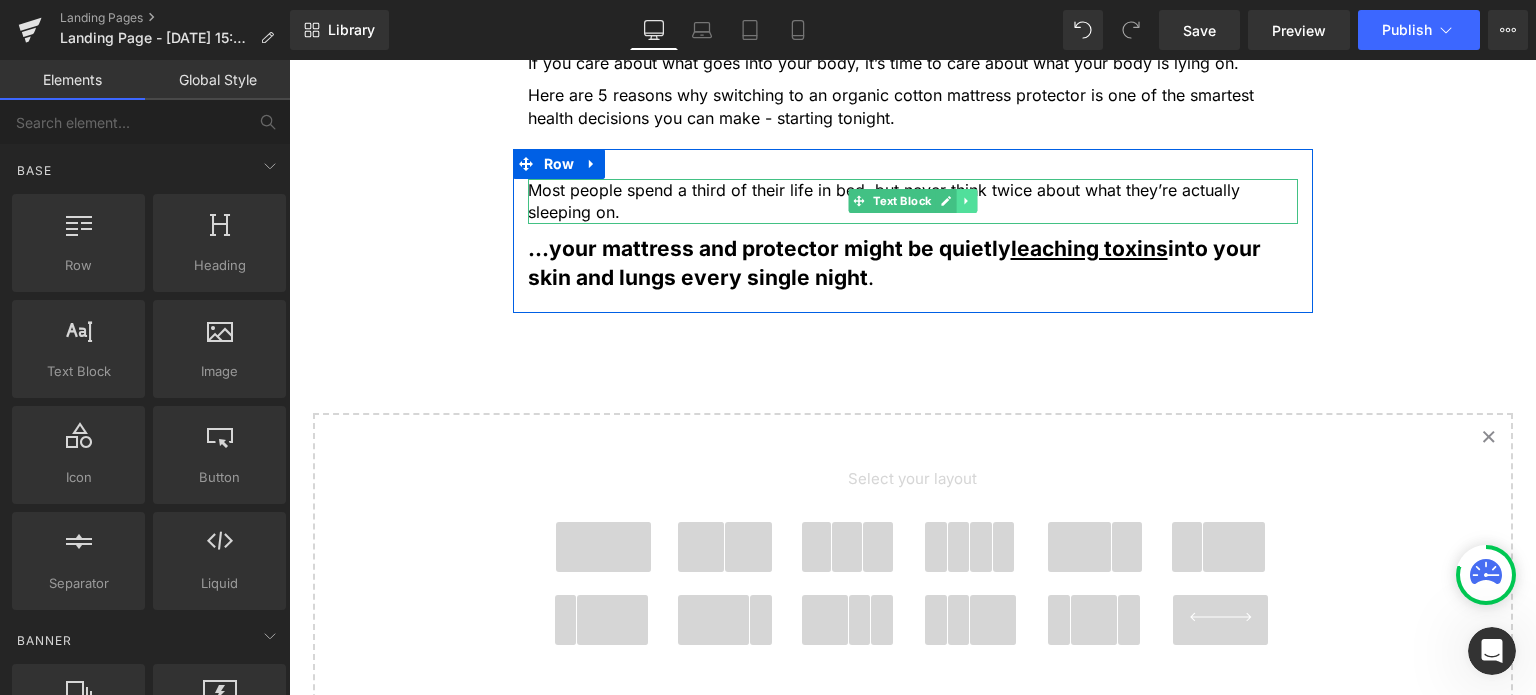 click at bounding box center [966, 201] 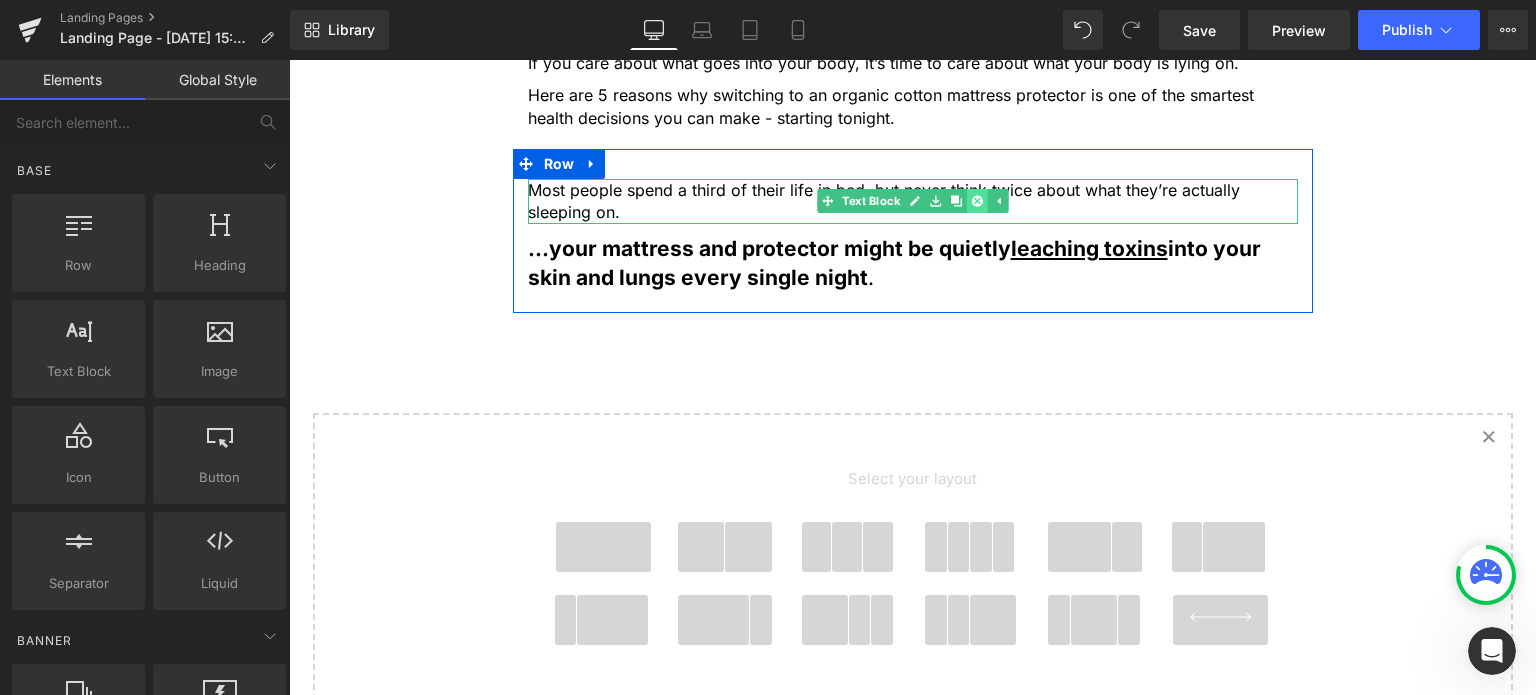 click 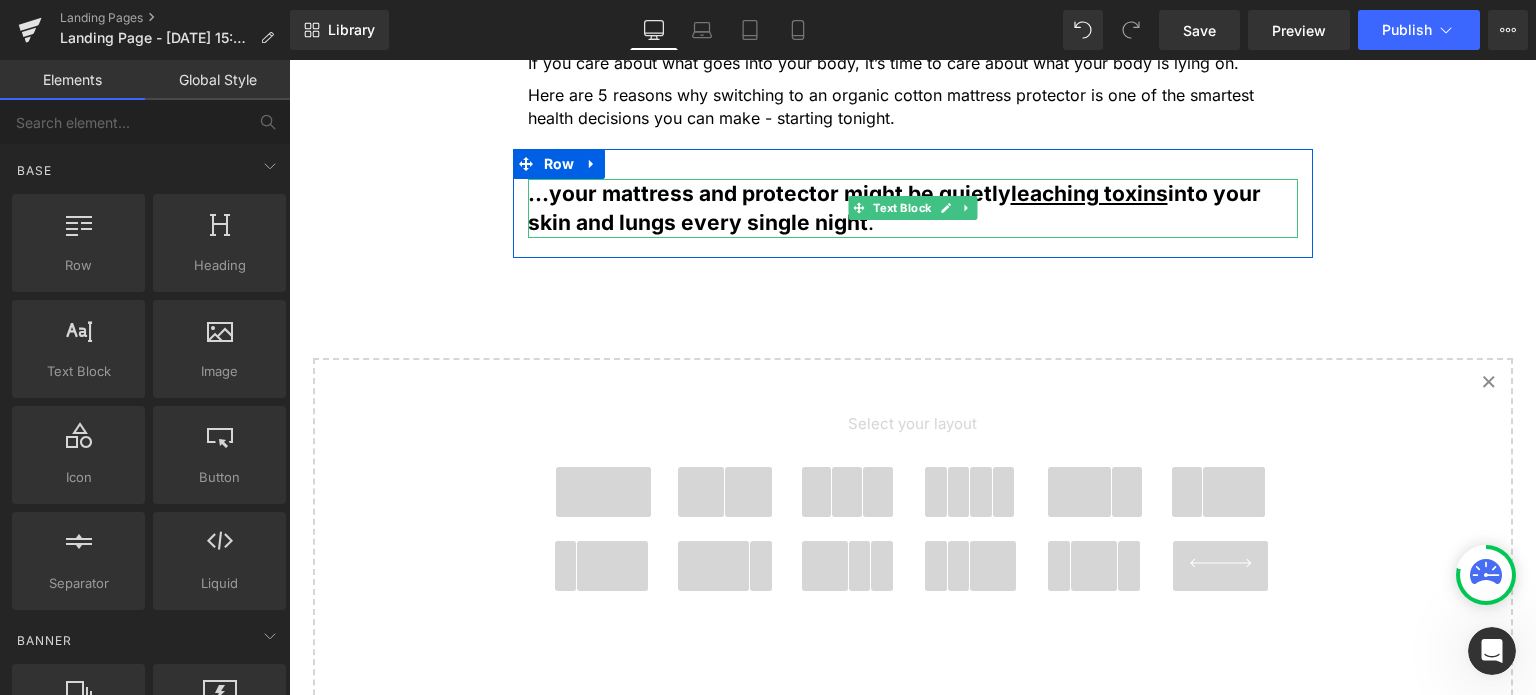 click on "...your mattress and protector might be quietly  leaching toxins  into your skin and lungs every single night" at bounding box center [894, 208] 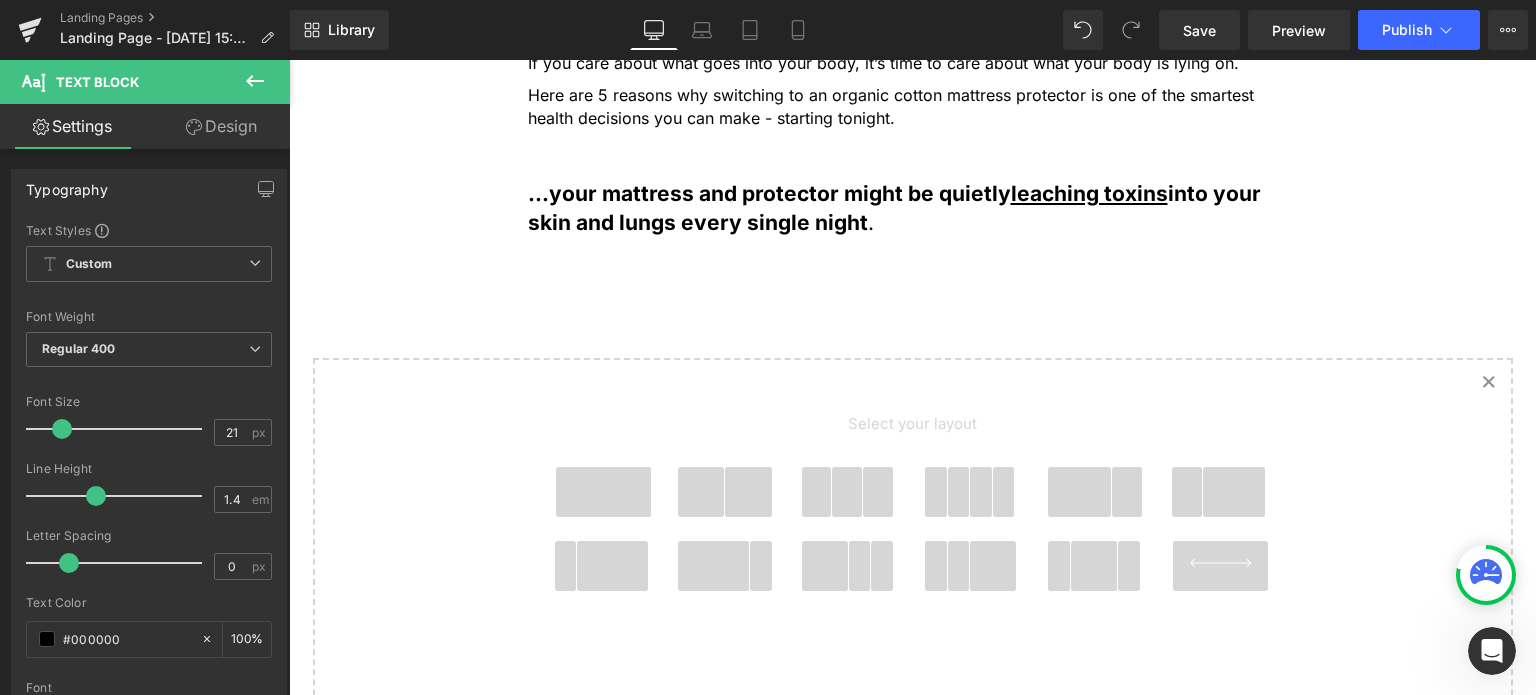 click 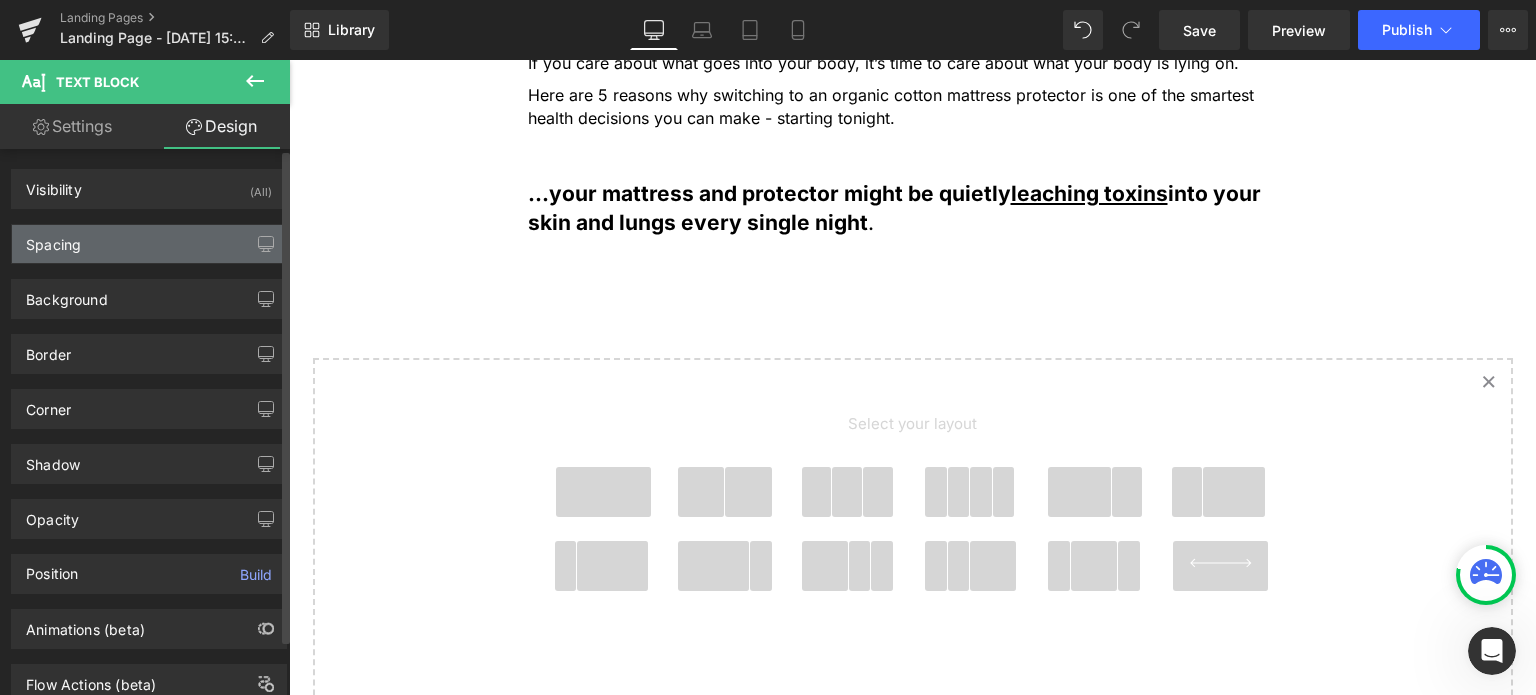 click on "Spacing" at bounding box center [149, 244] 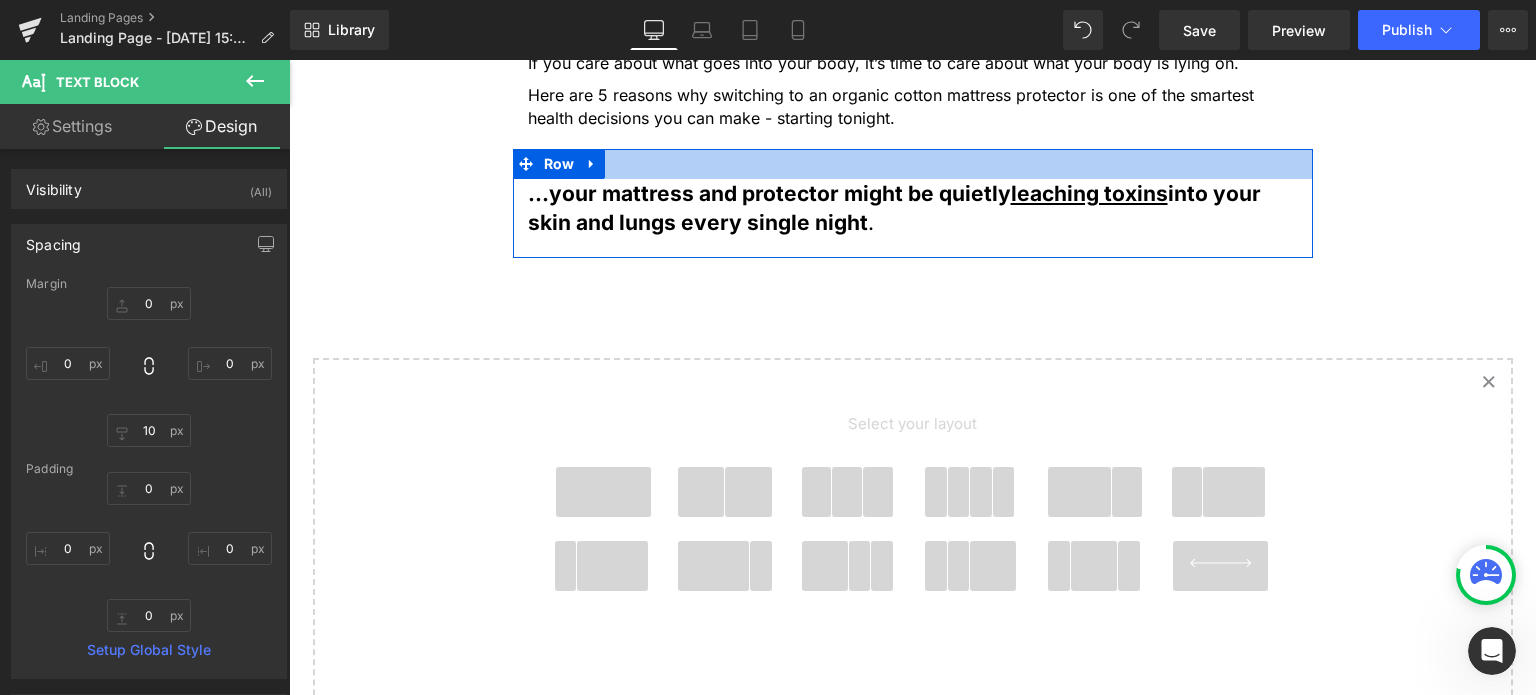 click at bounding box center (913, 164) 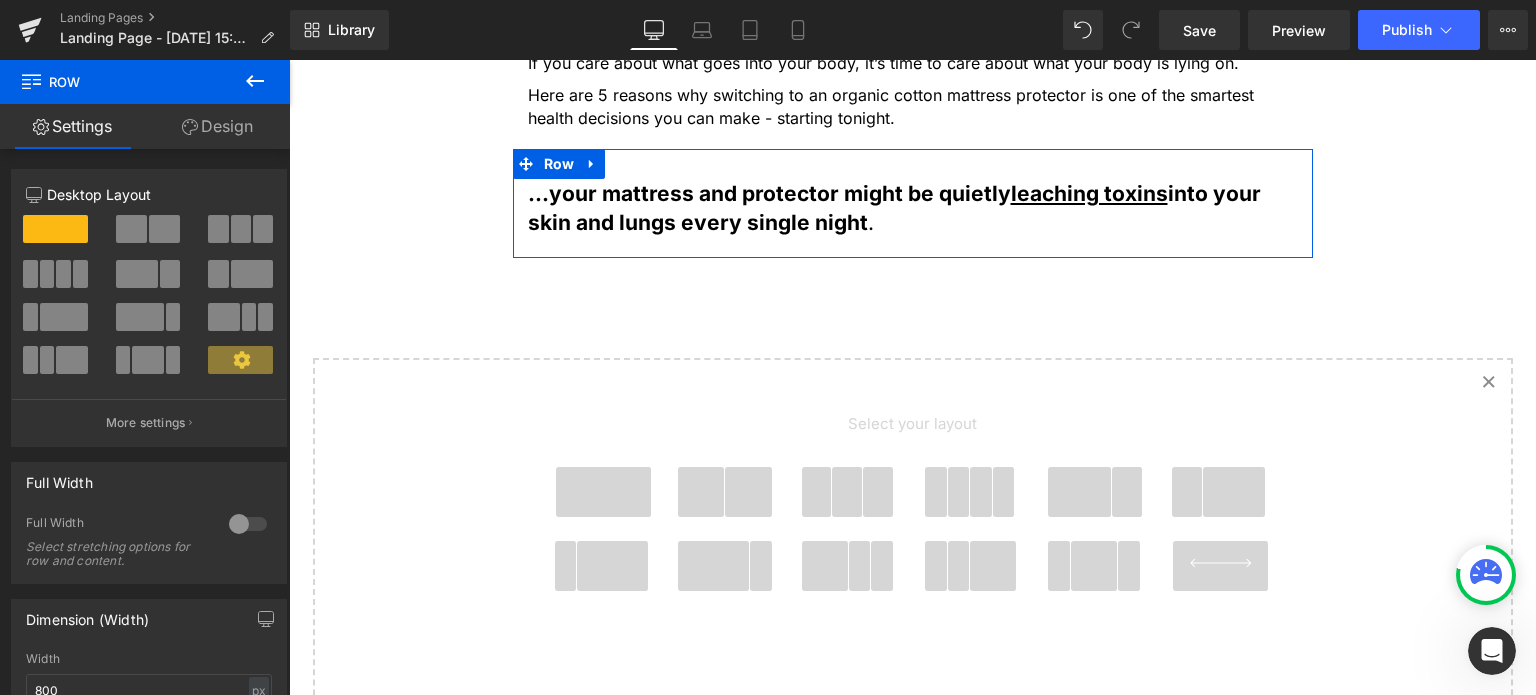 click on "Design" at bounding box center [217, 126] 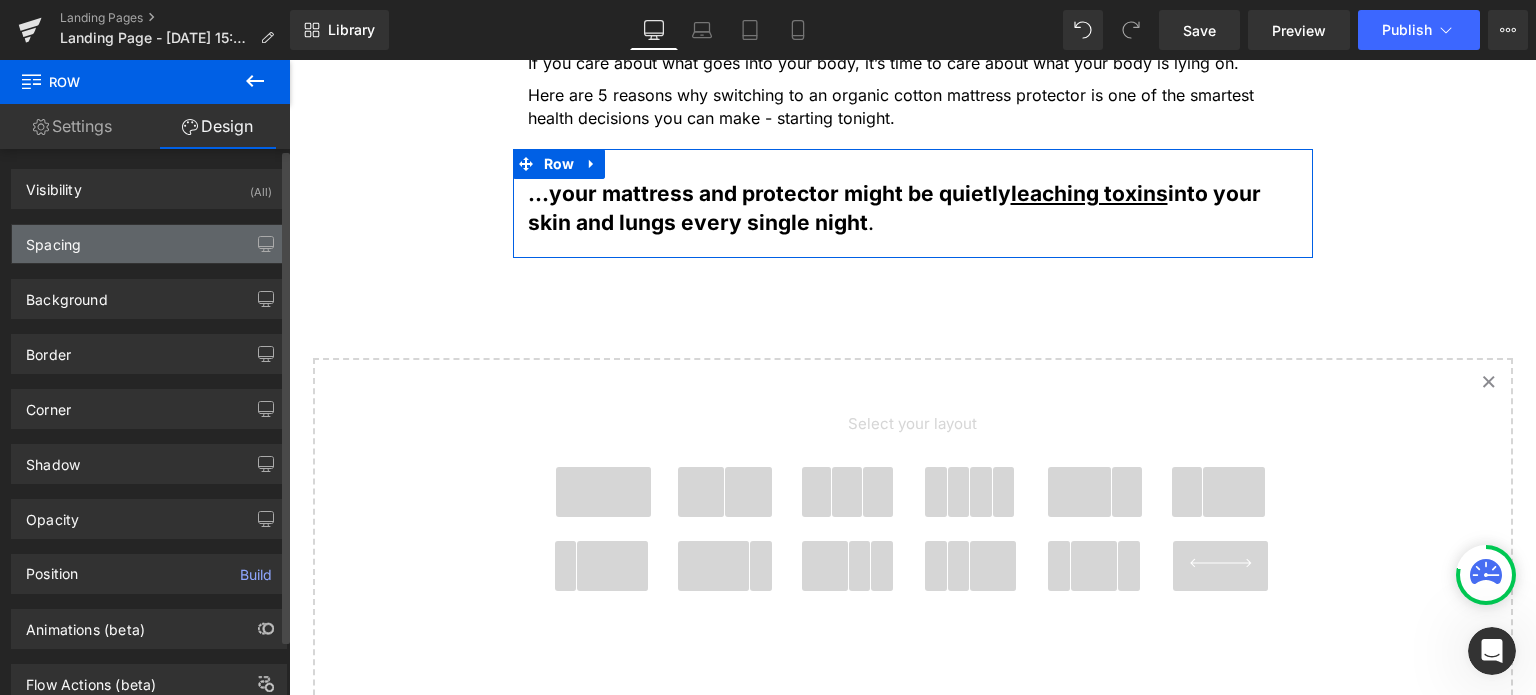 click on "Spacing" at bounding box center (149, 244) 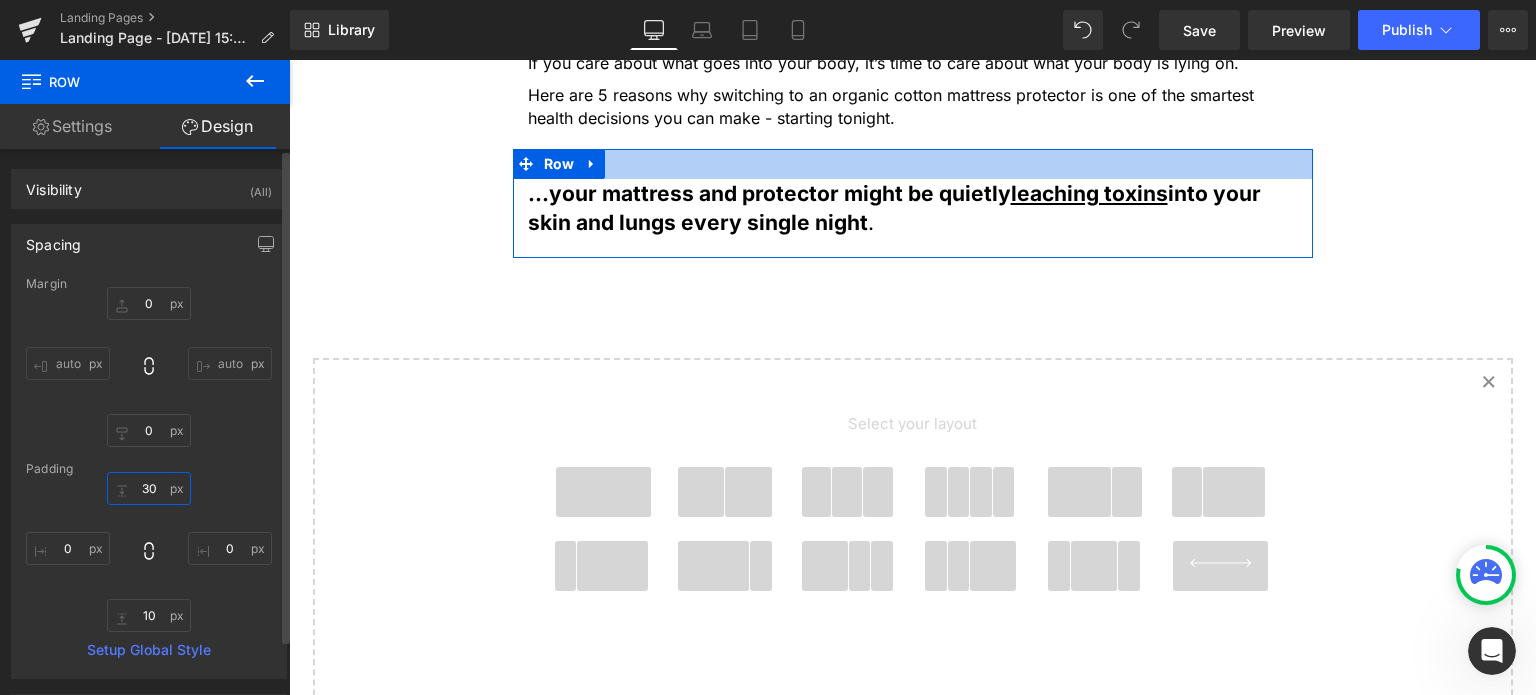 click on "30" at bounding box center [149, 488] 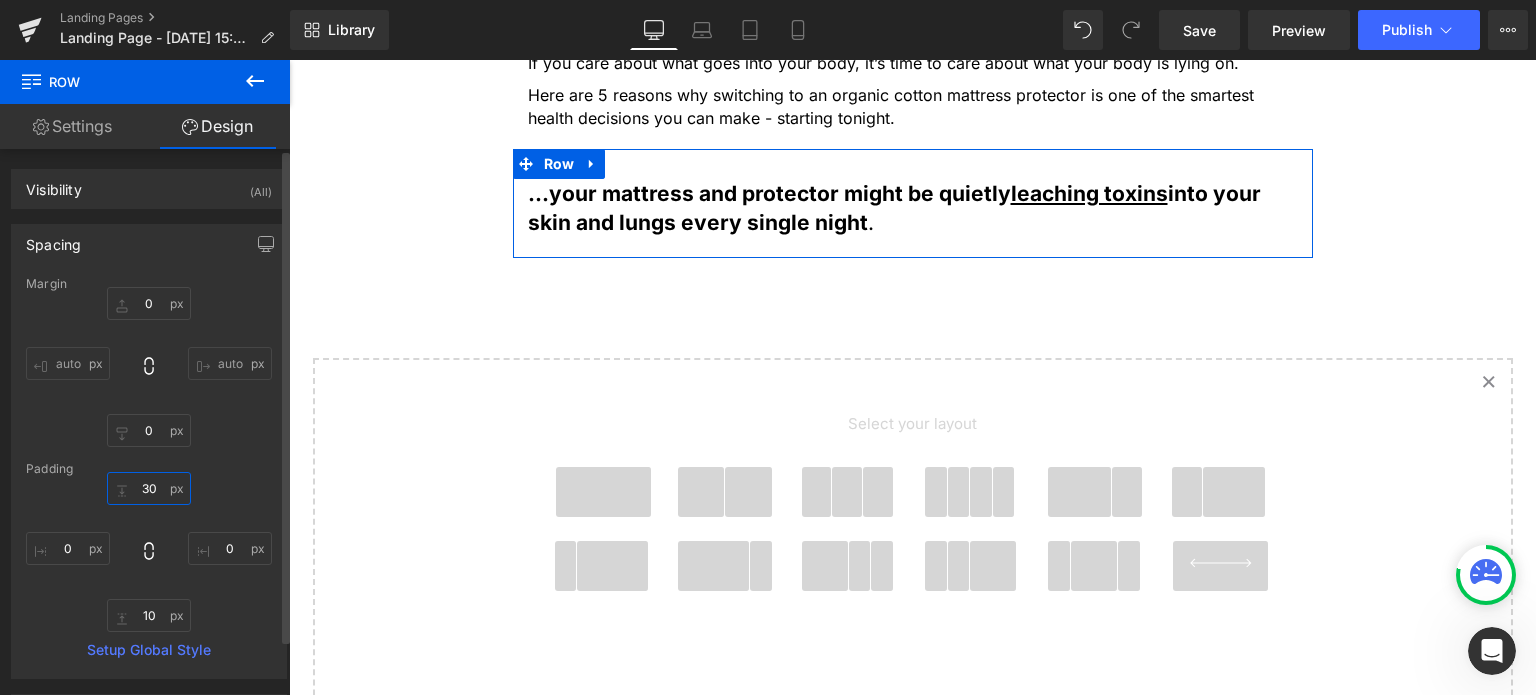 click on "30" at bounding box center (149, 488) 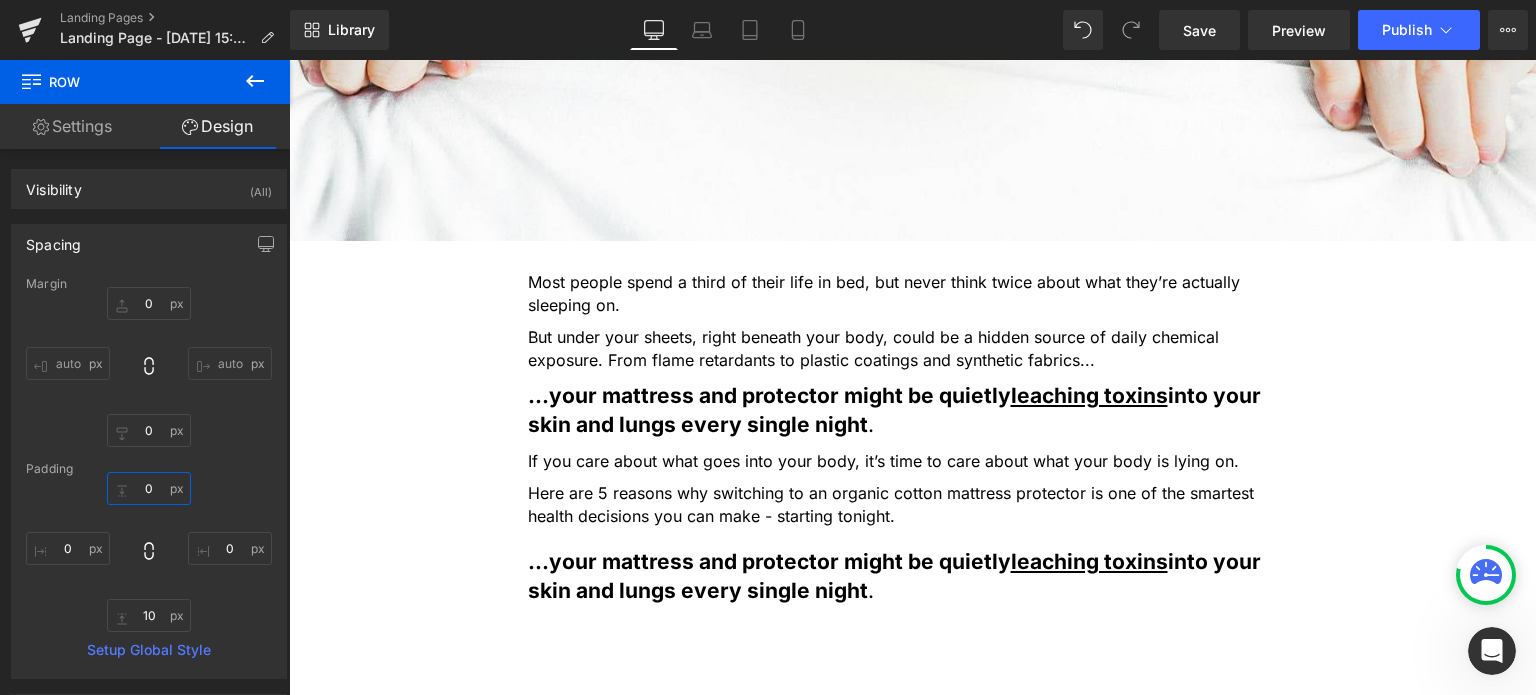 scroll, scrollTop: 842, scrollLeft: 0, axis: vertical 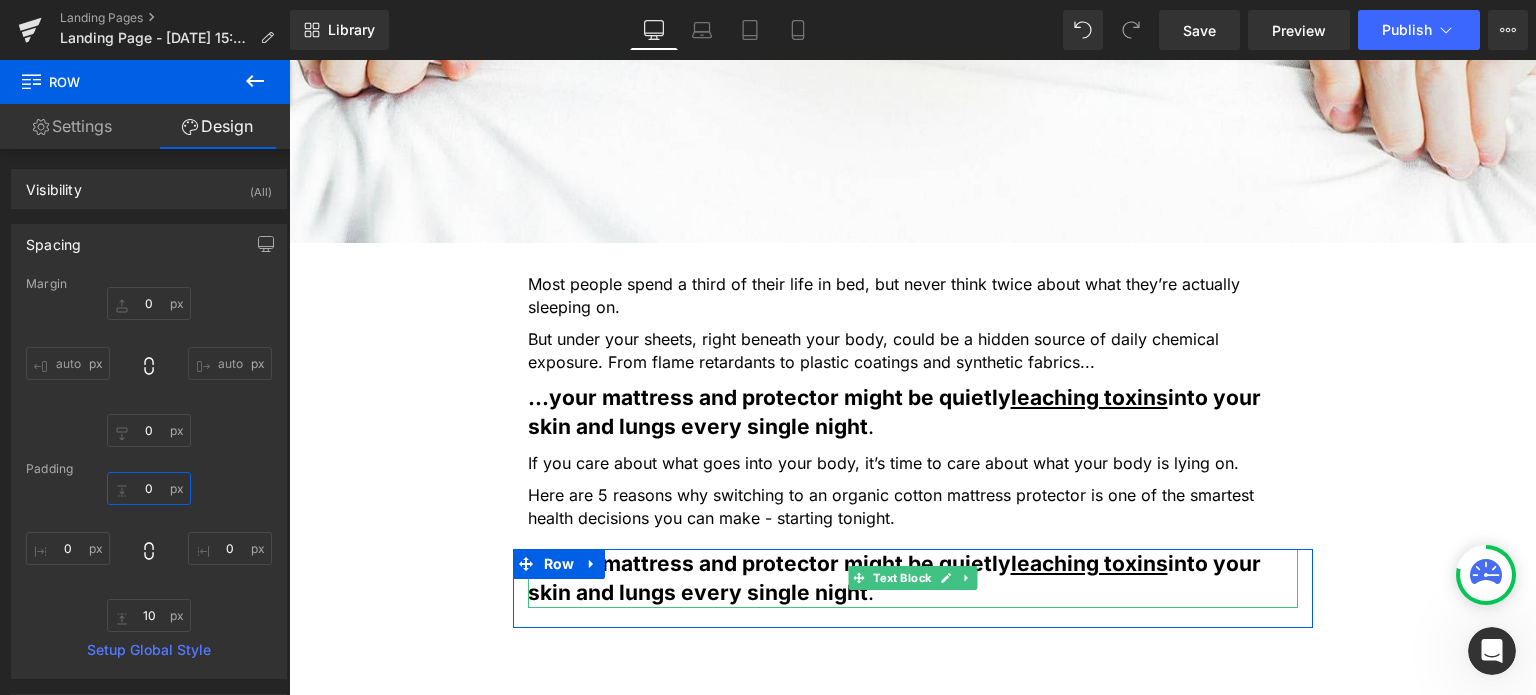 type on "0" 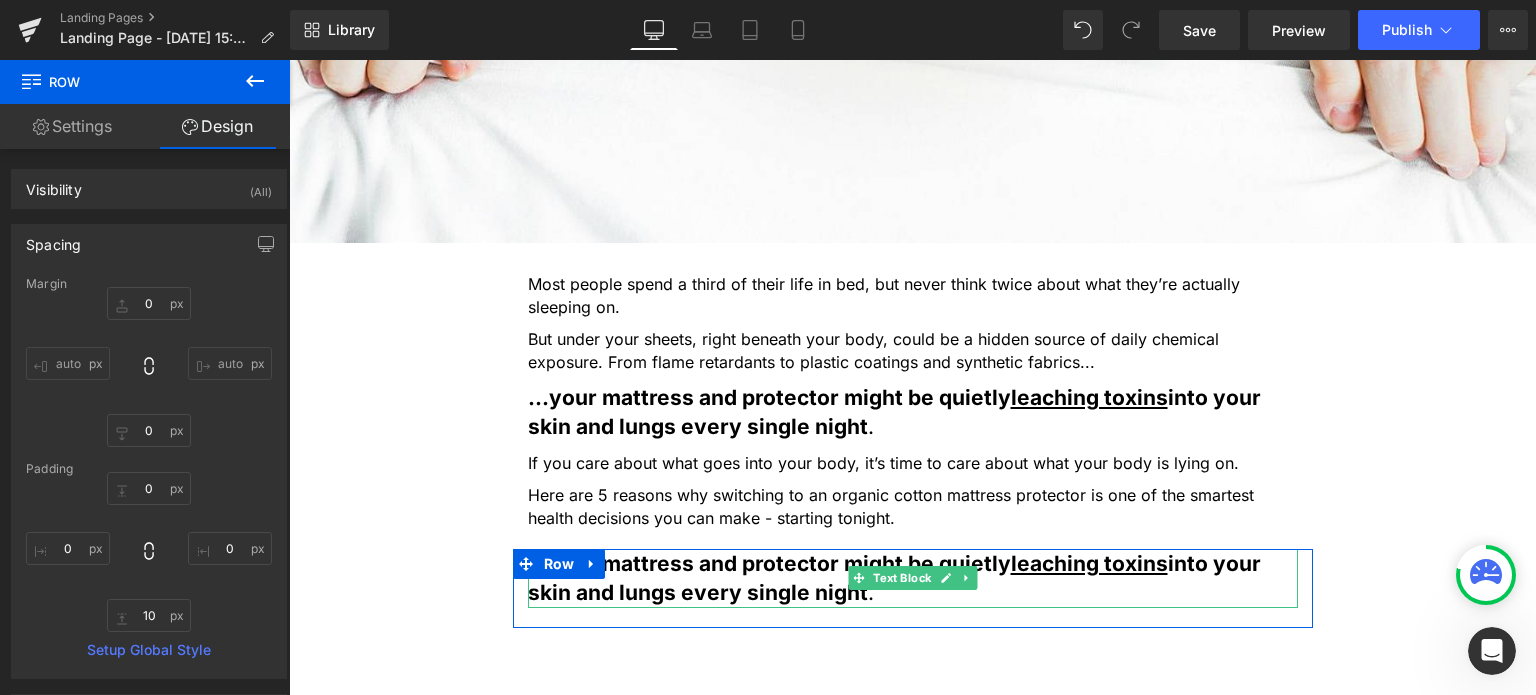 click on "...your mattress and protector might be quietly  leaching toxins  into your skin and lungs every single night" at bounding box center (894, 578) 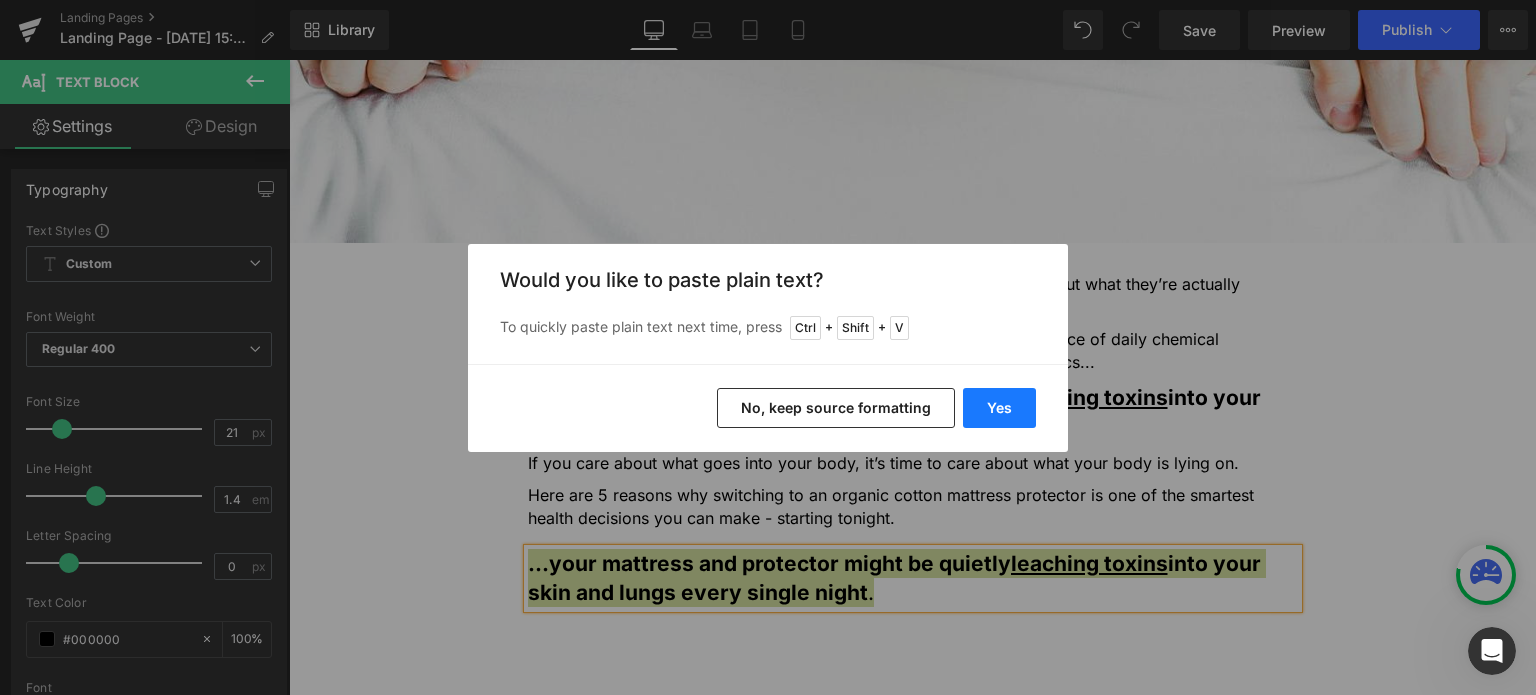 click on "Yes" at bounding box center [999, 408] 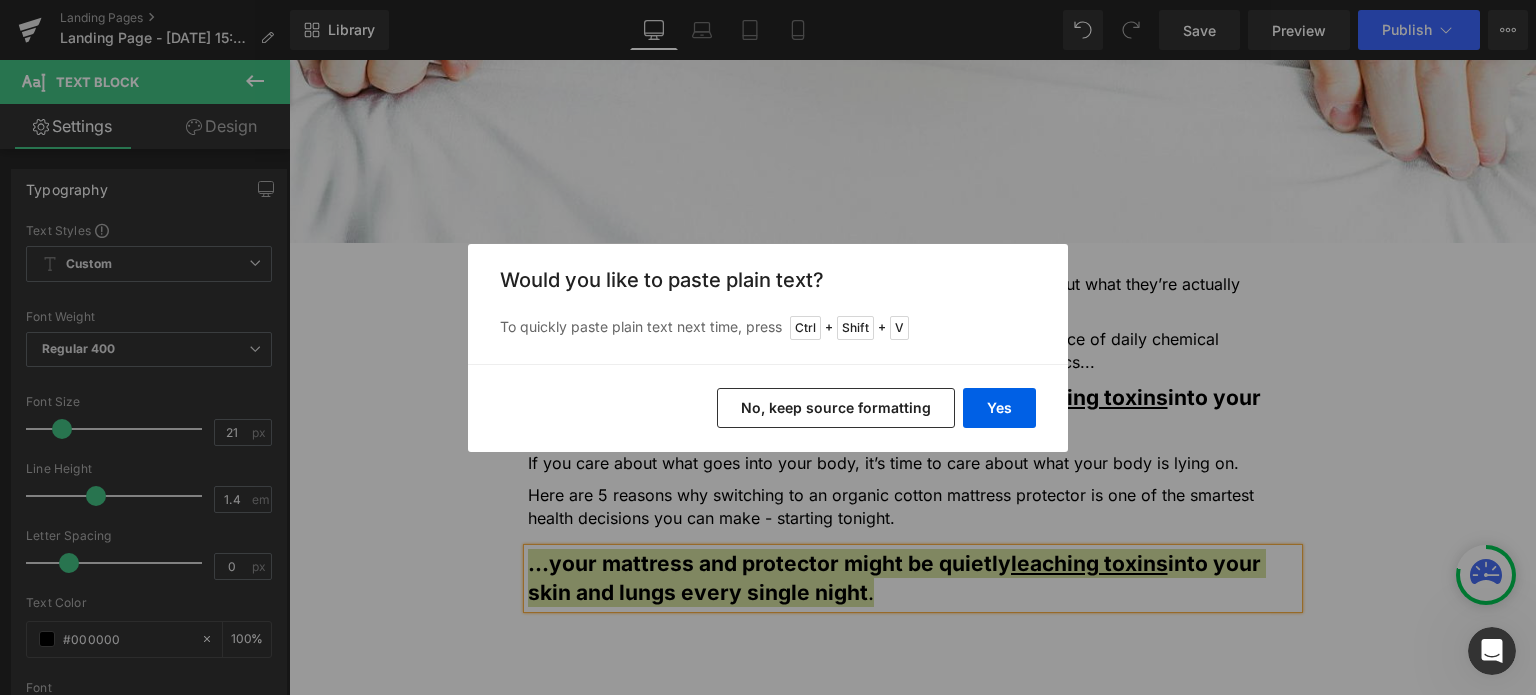 type 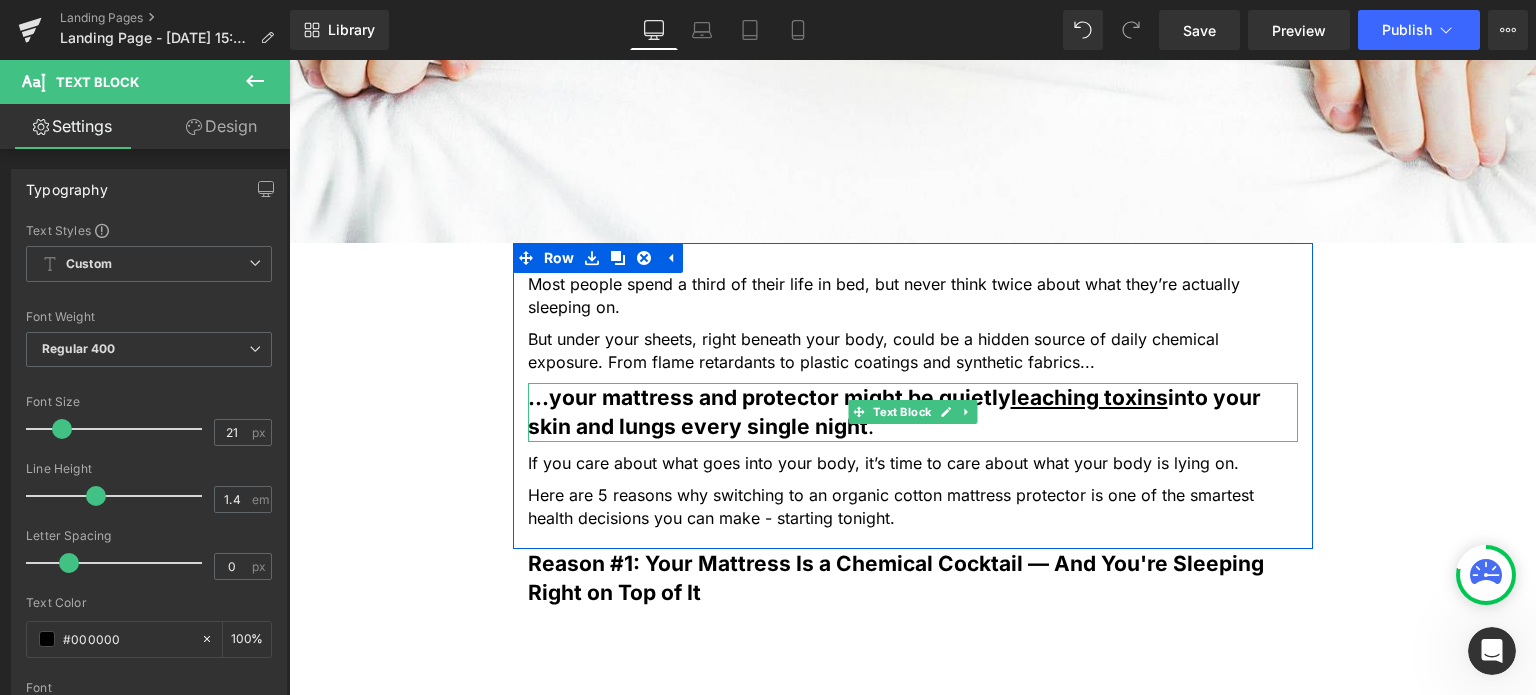 click on "...your mattress and protector might be quietly  leaching toxins  into your skin and lungs every single night" at bounding box center (894, 412) 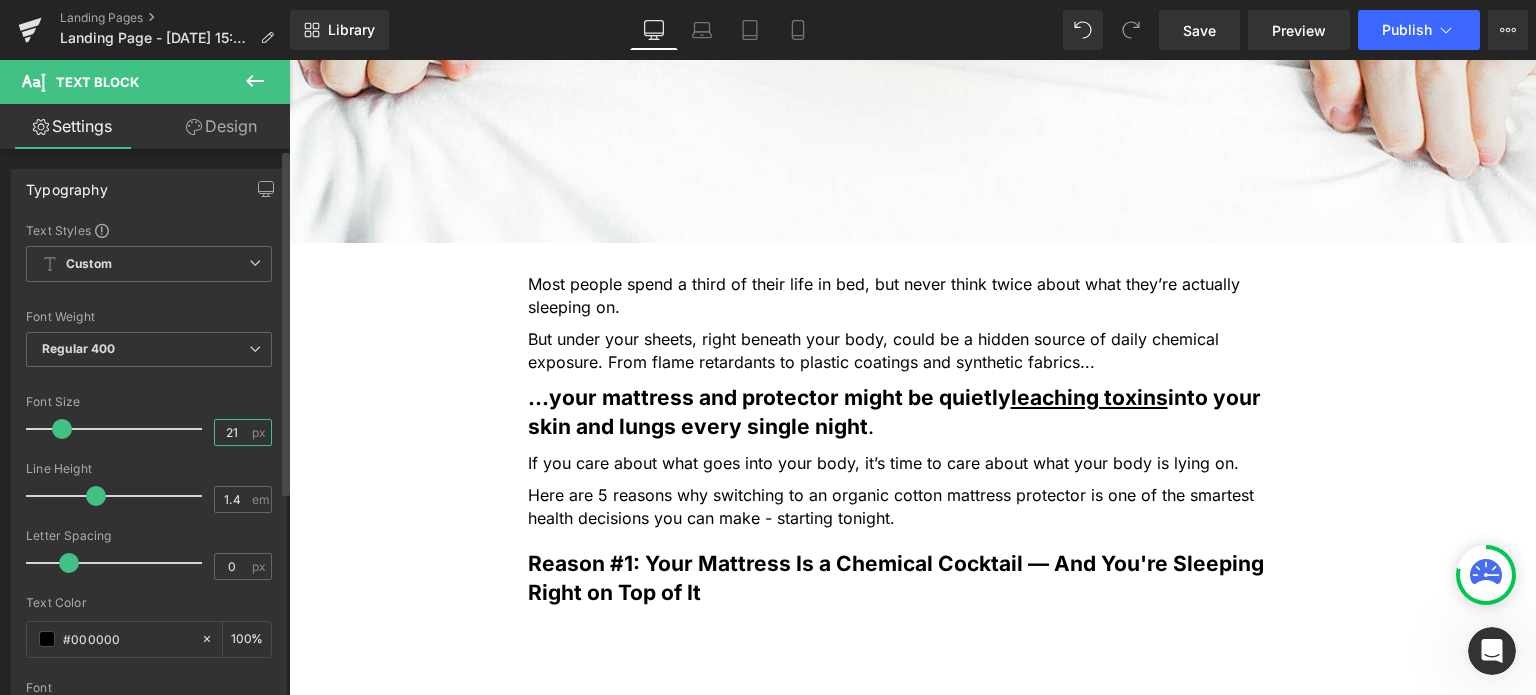 click on "21" at bounding box center [232, 432] 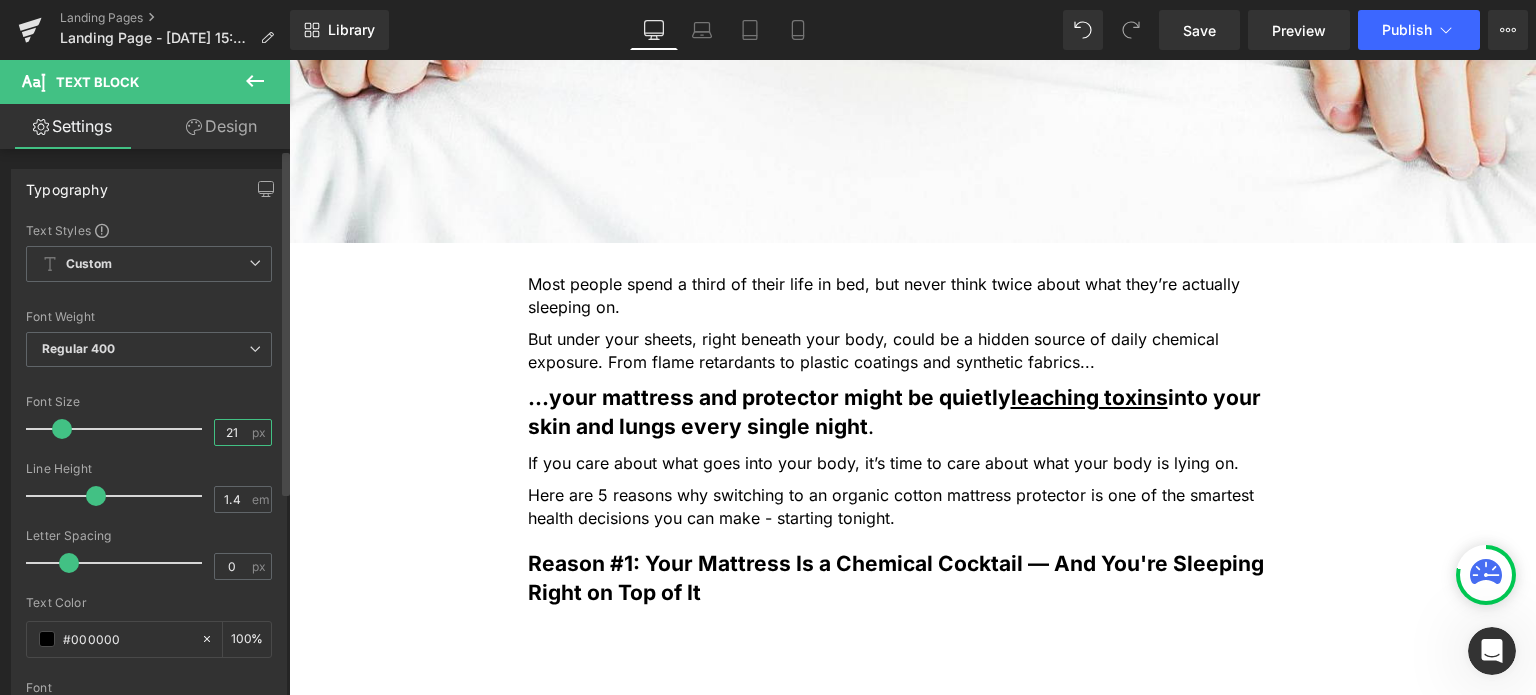 click on "21" at bounding box center [232, 432] 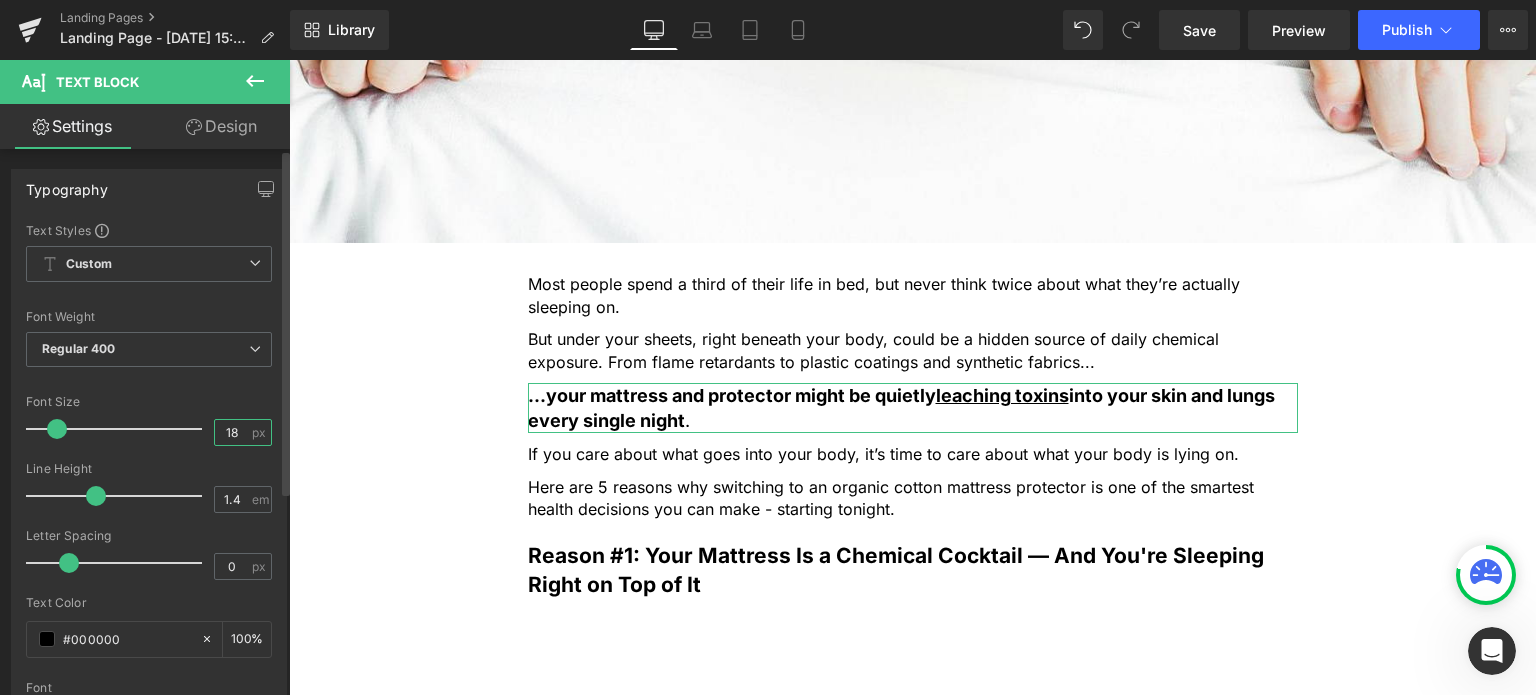 click on "18" at bounding box center (232, 432) 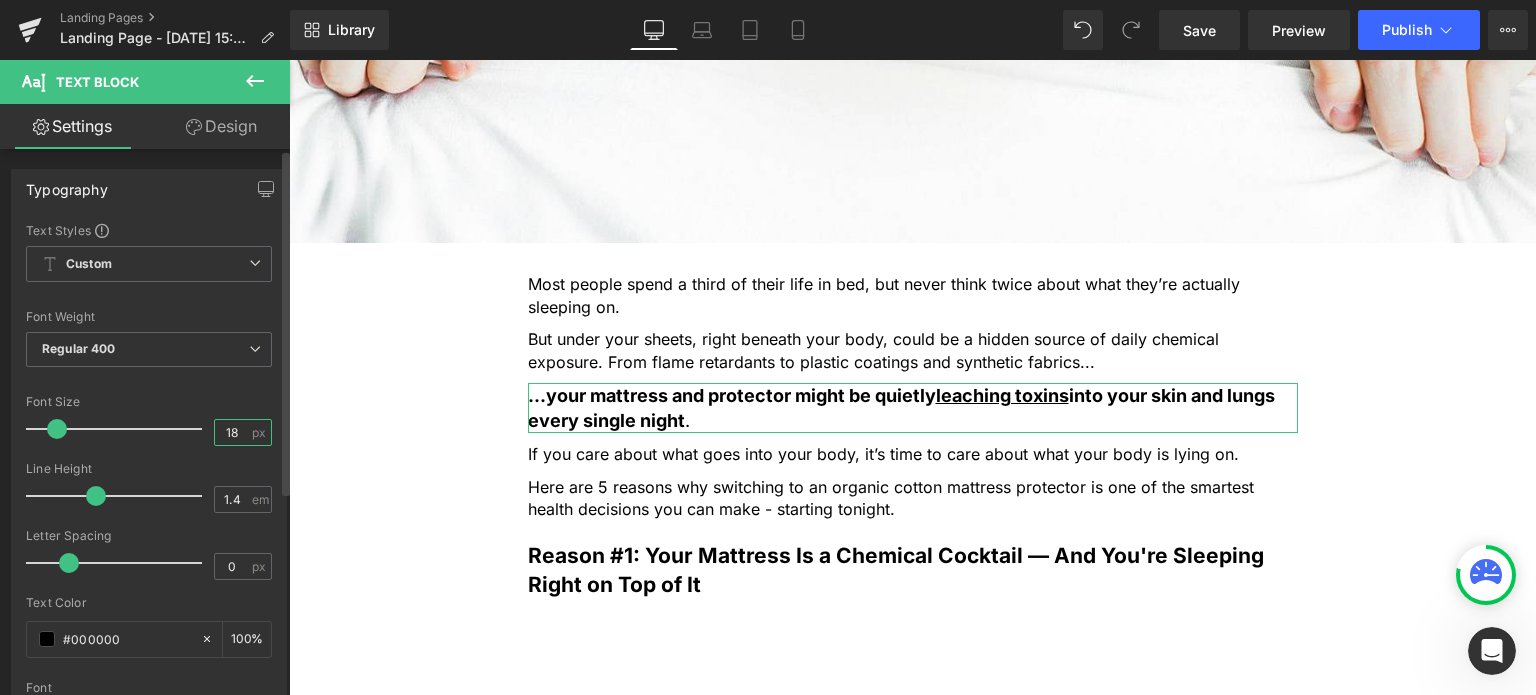 click on "18" at bounding box center (232, 432) 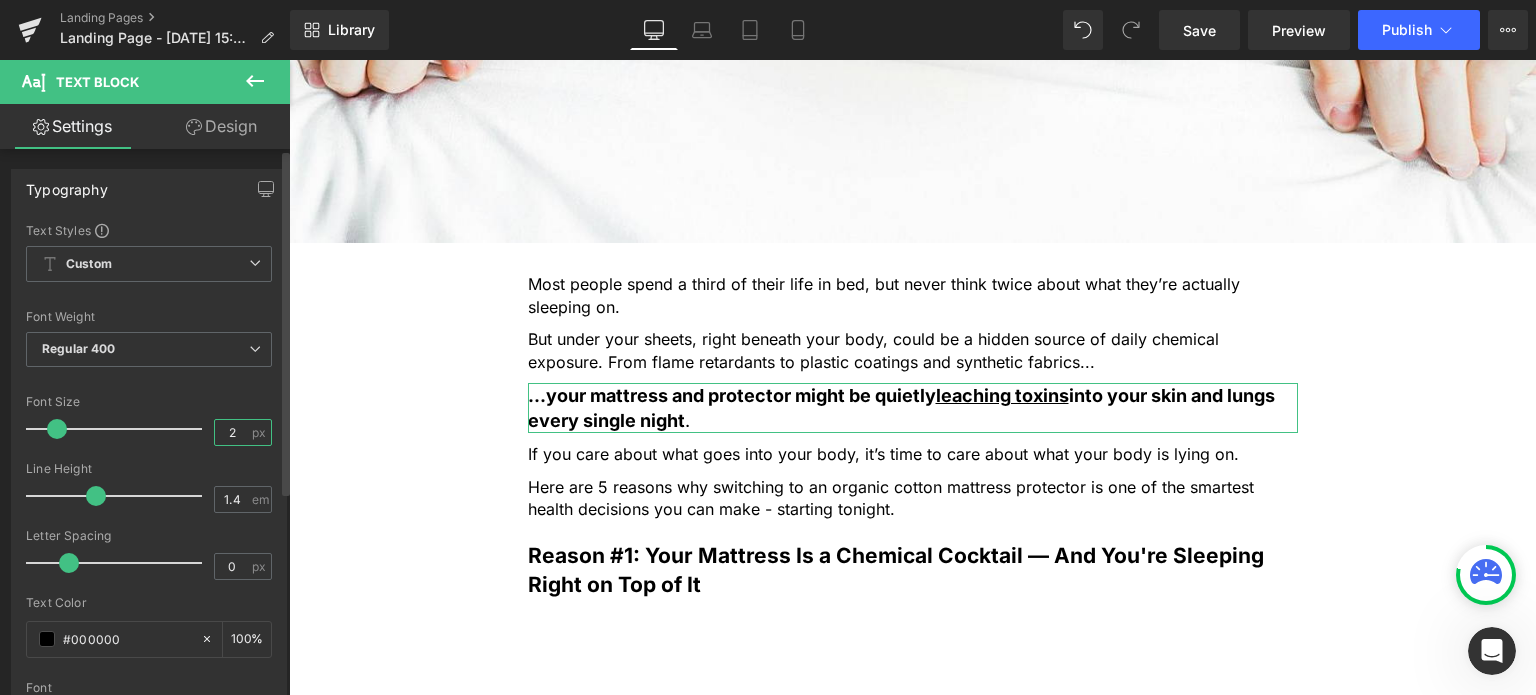 type on "20" 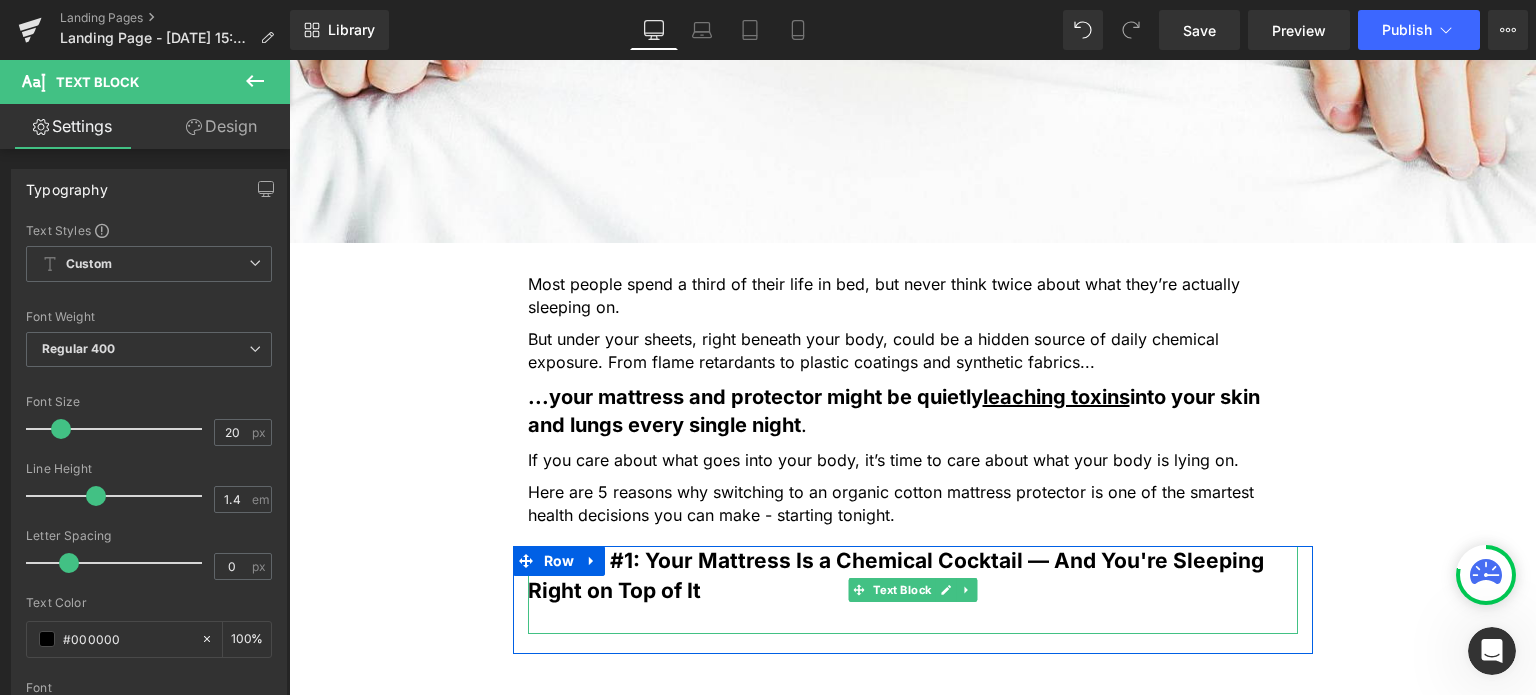 click on "Reason #1: Your Mattress Is a Chemical Cocktail — And You're Sleeping Right on Top of It" at bounding box center [896, 575] 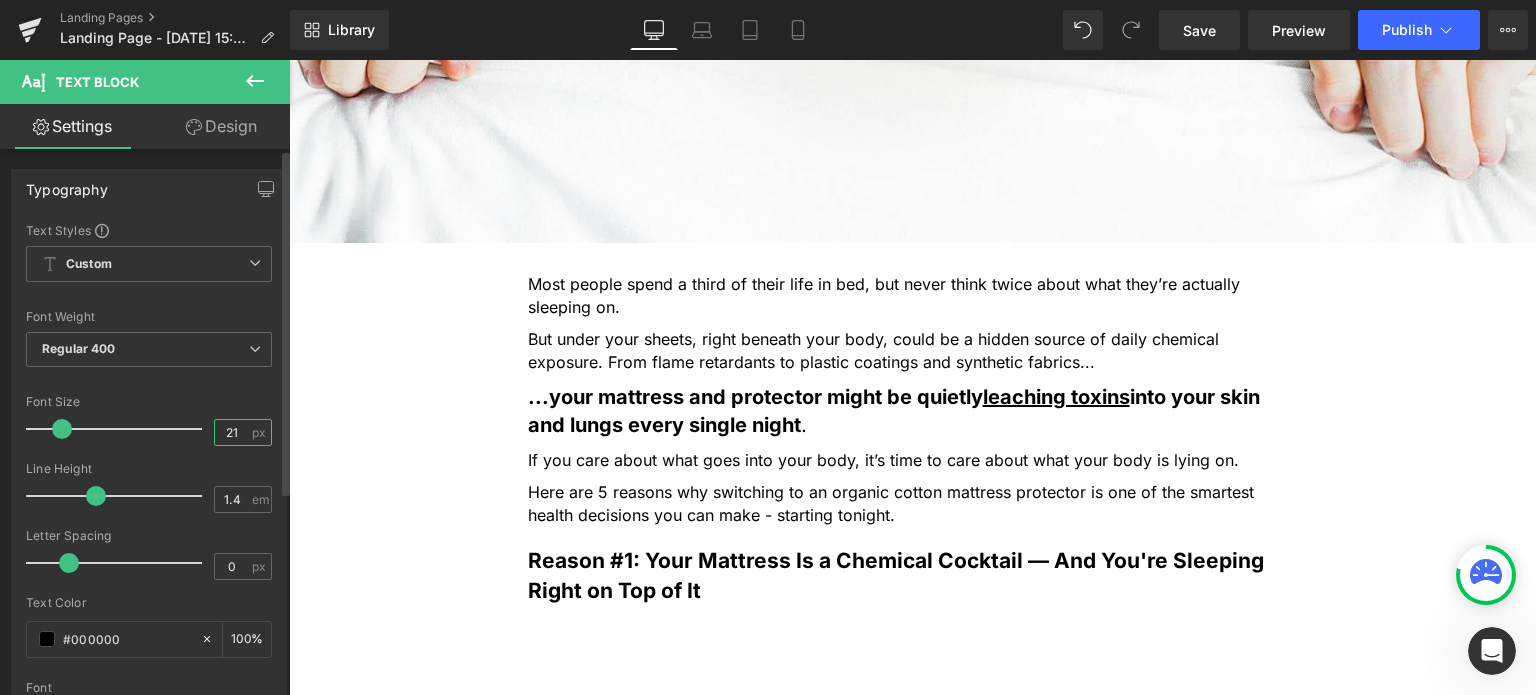 click on "21" at bounding box center (232, 432) 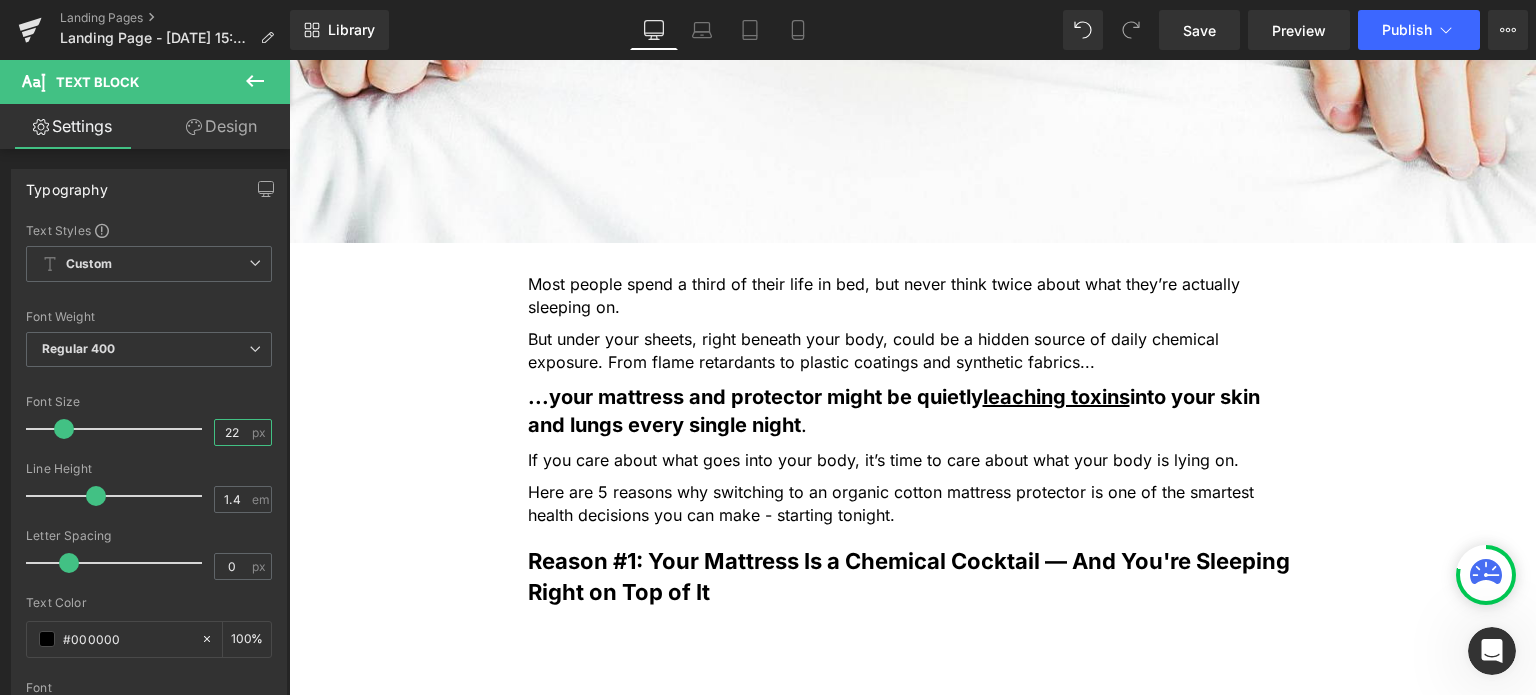type on "22" 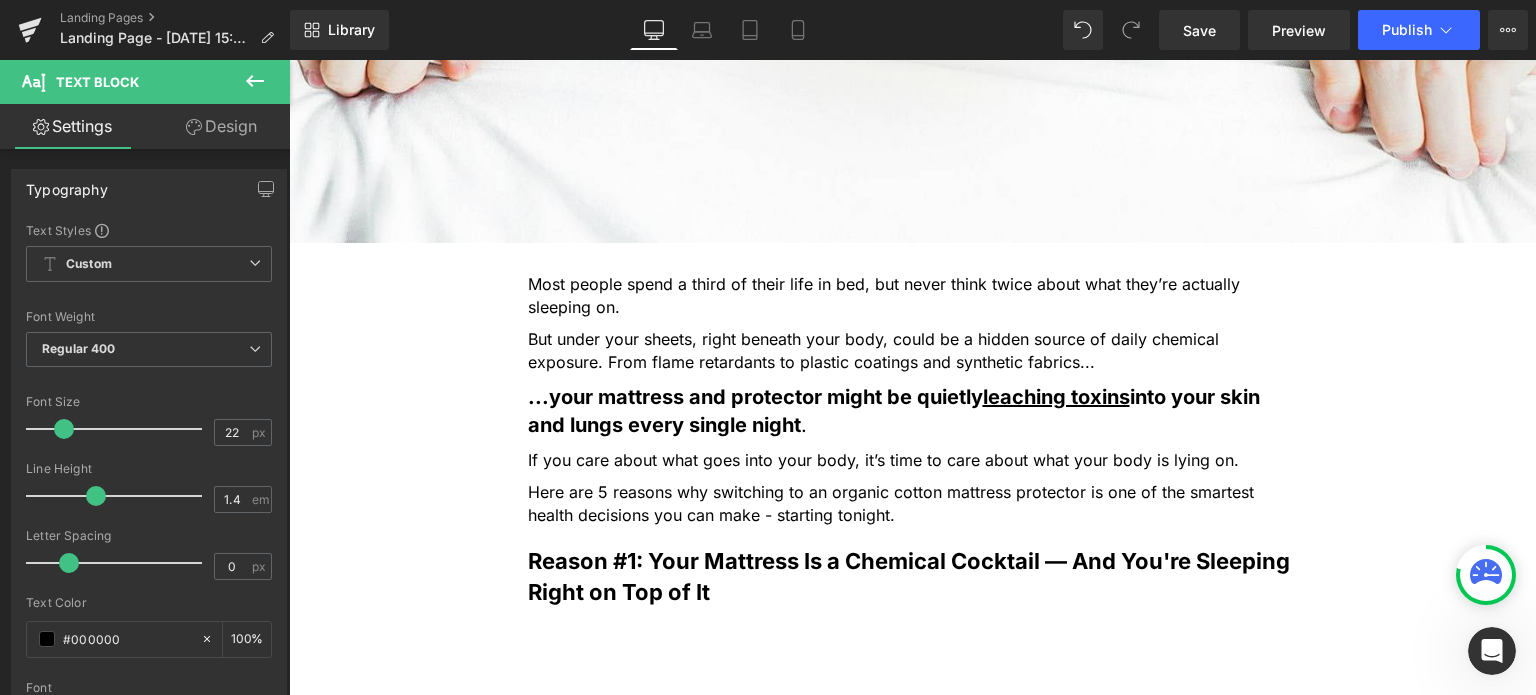 click at bounding box center (913, 623) 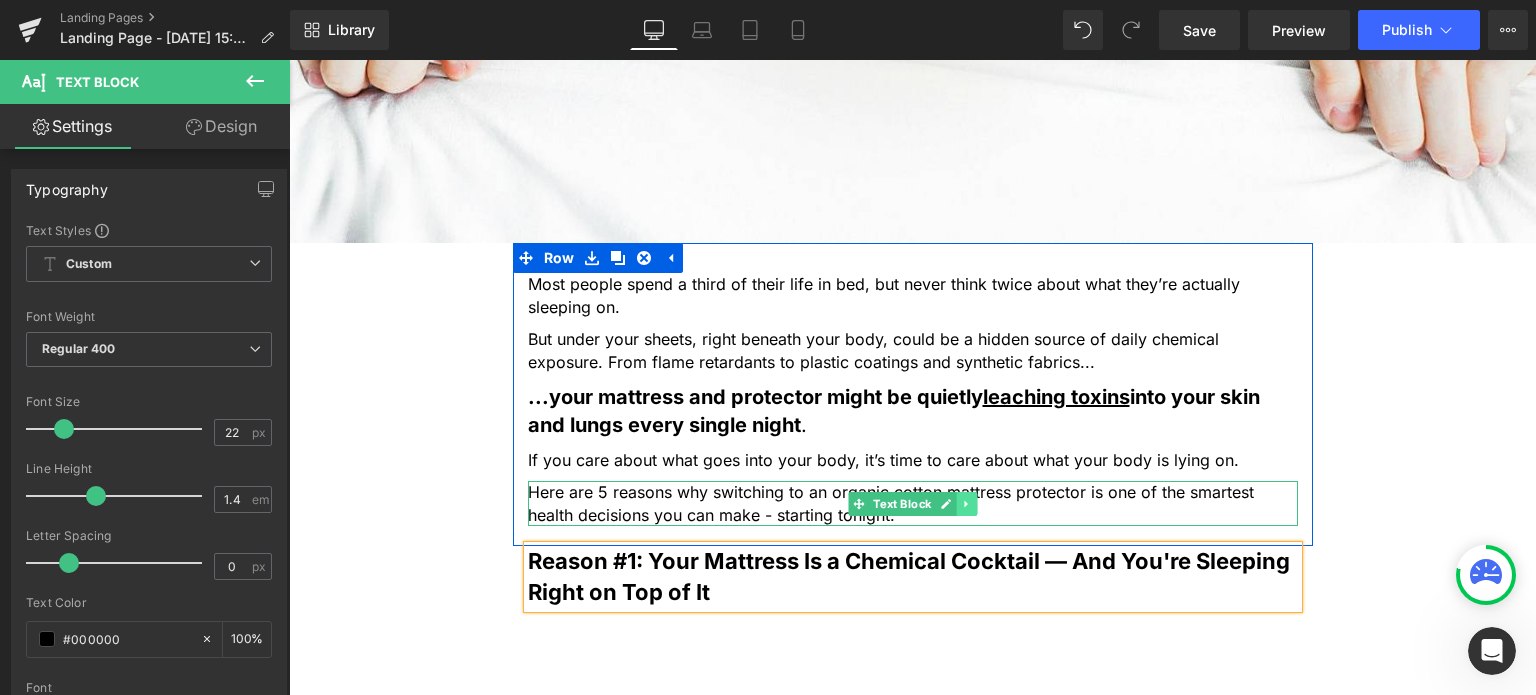 click 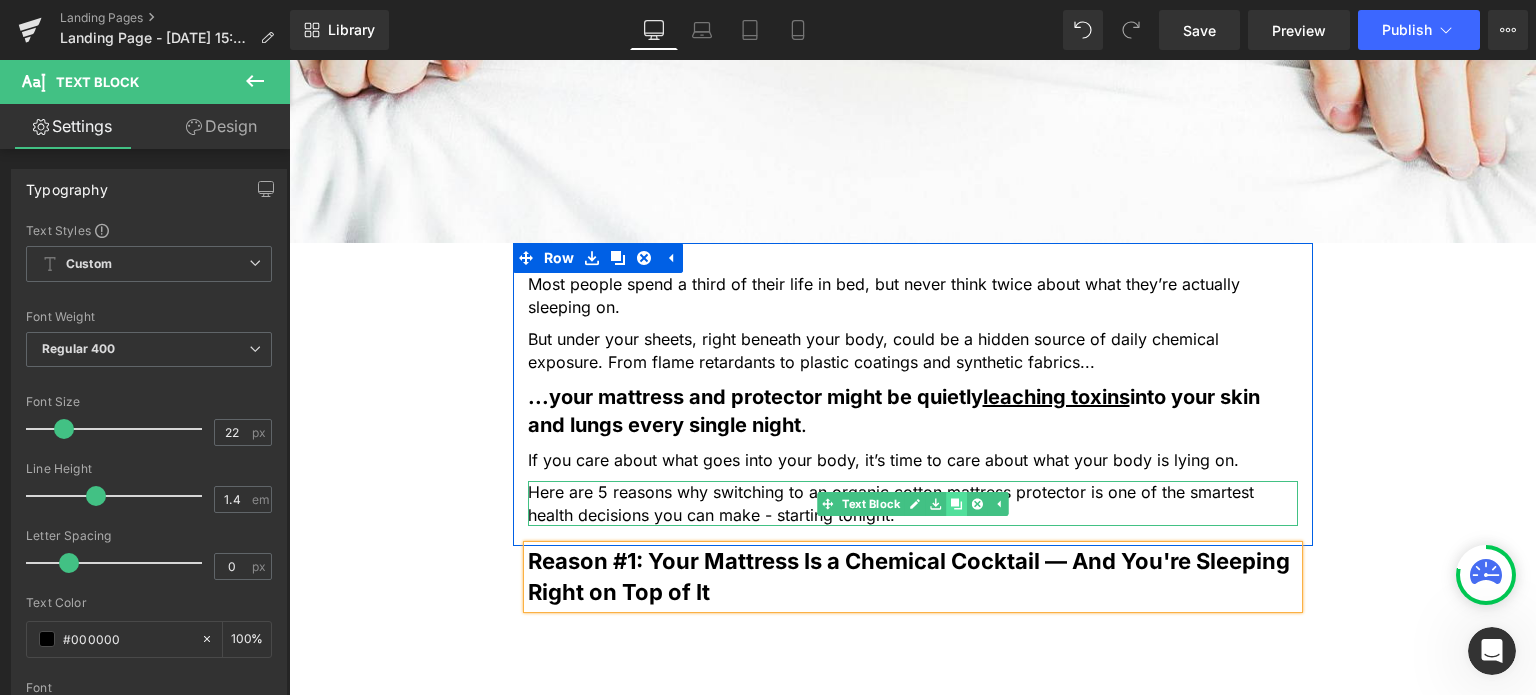 click 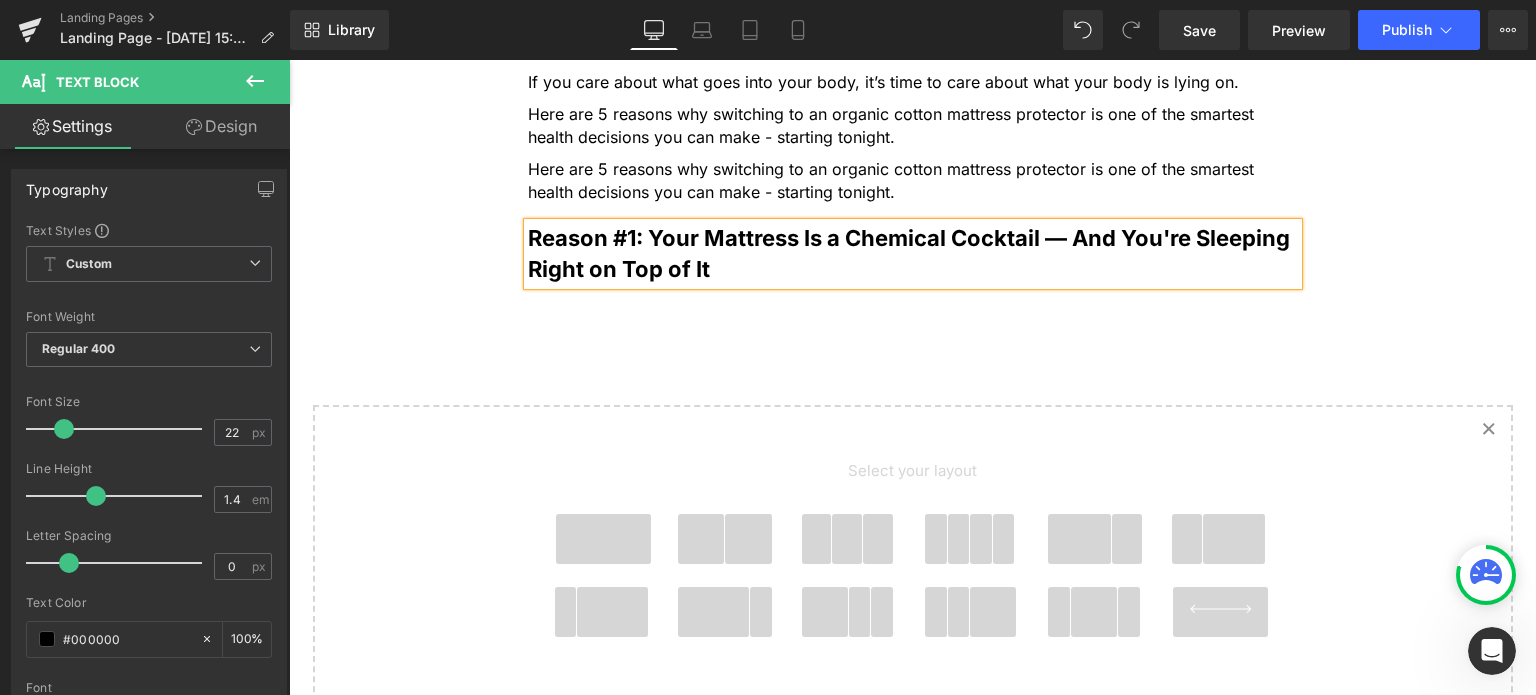 scroll, scrollTop: 1229, scrollLeft: 0, axis: vertical 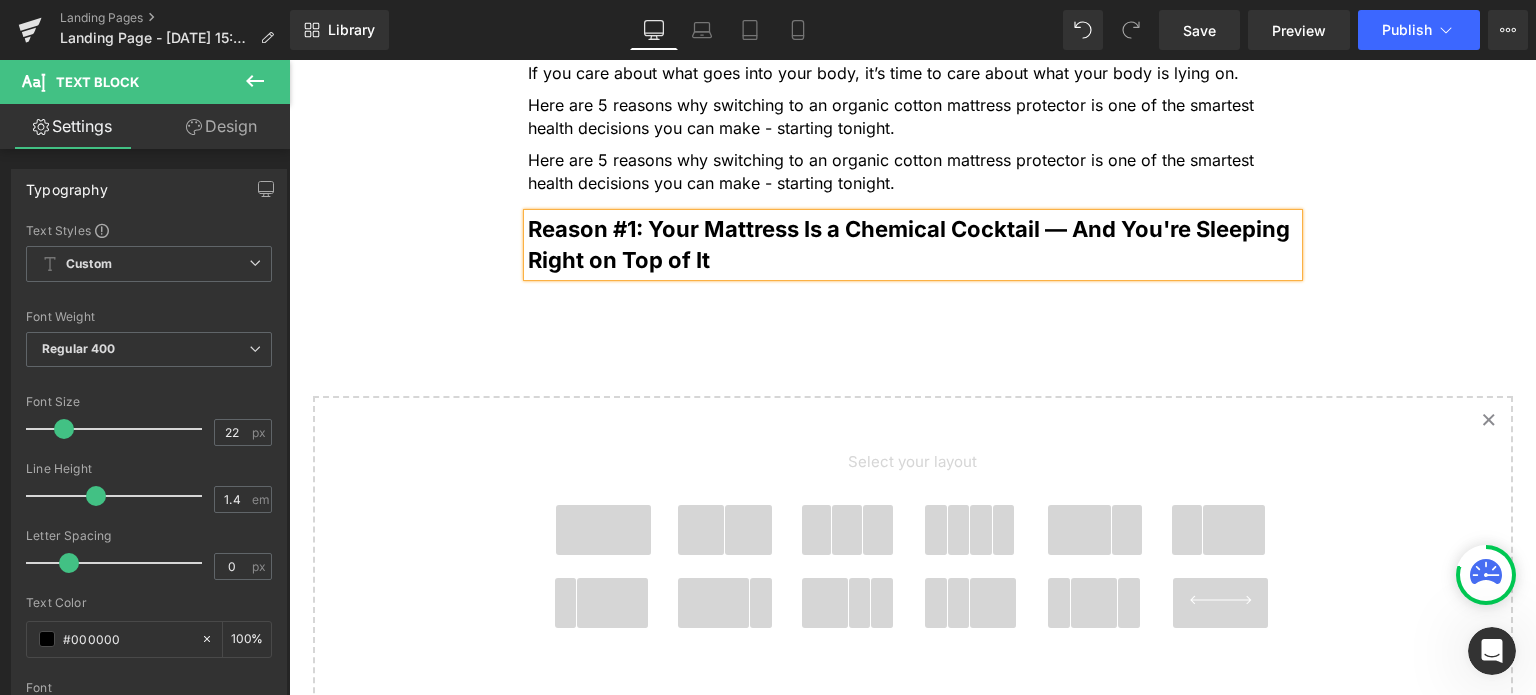 click on "Here are 5 reasons why switching to an organic cotton mattress protector is one of the smartest health decisions you can make - starting tonight." at bounding box center [913, 171] 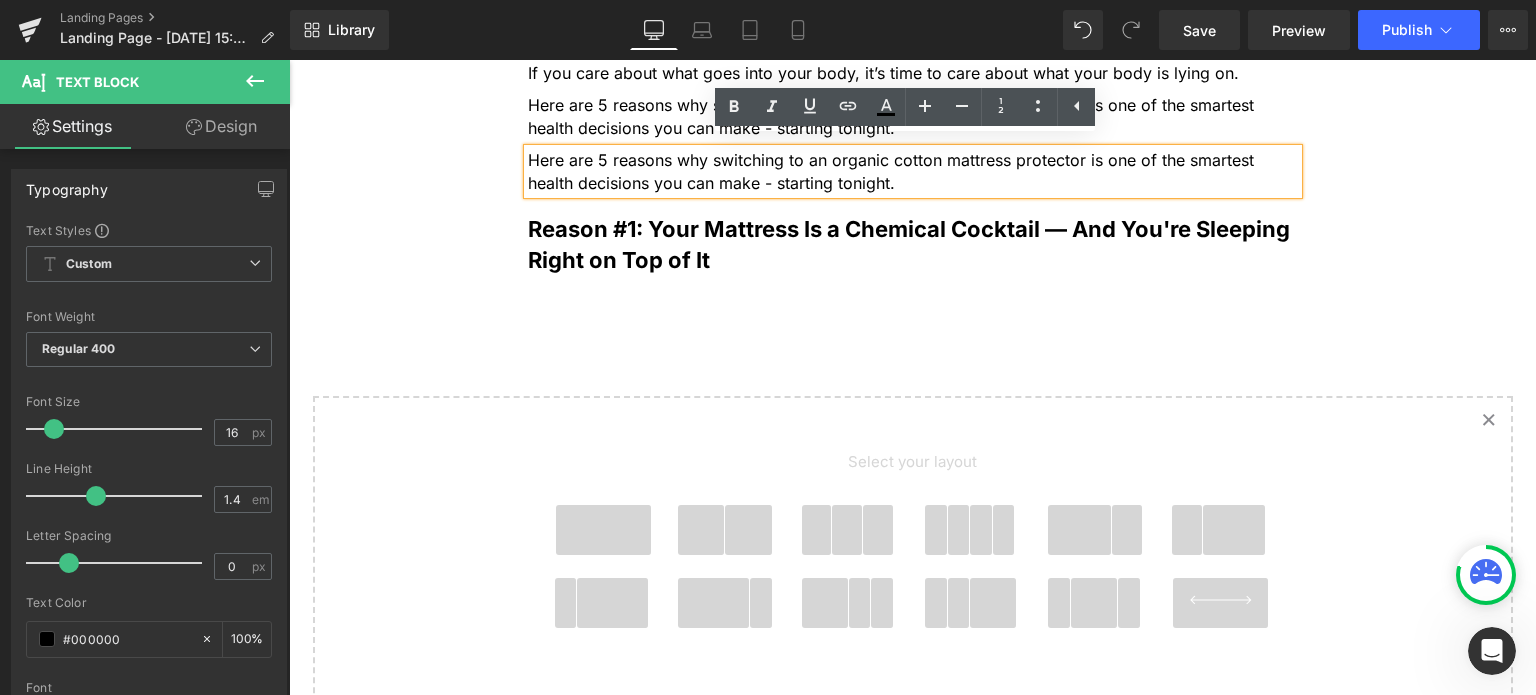 click on "5 Shocking Reasons You Should Never Sleep Without an Organic Cotton Mattress Protector
Heading
Most people have no idea how toxic their bed really is. Here’s why that’s a big problem — and how to fix it fast.
Heading
Image
Most people spend a third of their life in bed, but never think twice about what they’re actually sleeping on.
Text Block         But under your sheets, right beneath your body, could be a hidden source of daily chemical exposure. From flame retardants to plastic coatings and synthetic fabrics... Text Block         ...your mattress and protector might be quietly  leaching toxins  into your skin and lungs every single night . Text Block         If you care about what goes into your body, it’s time to care about what your body is lying on. Text Block         Text Block         Text Block
Row         Text Block         Row
Select your layout" at bounding box center [912, -65] 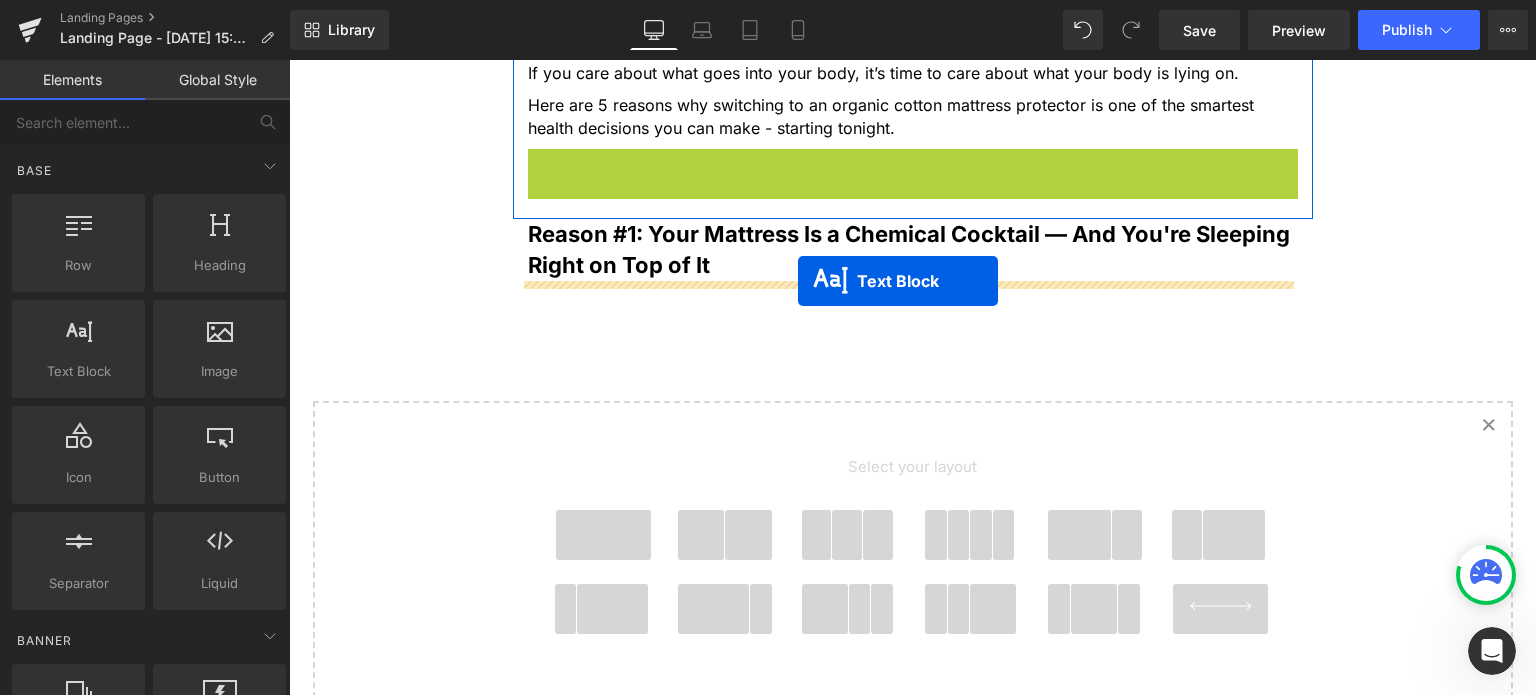 drag, startPoint x: 849, startPoint y: 160, endPoint x: 798, endPoint y: 282, distance: 132.23087 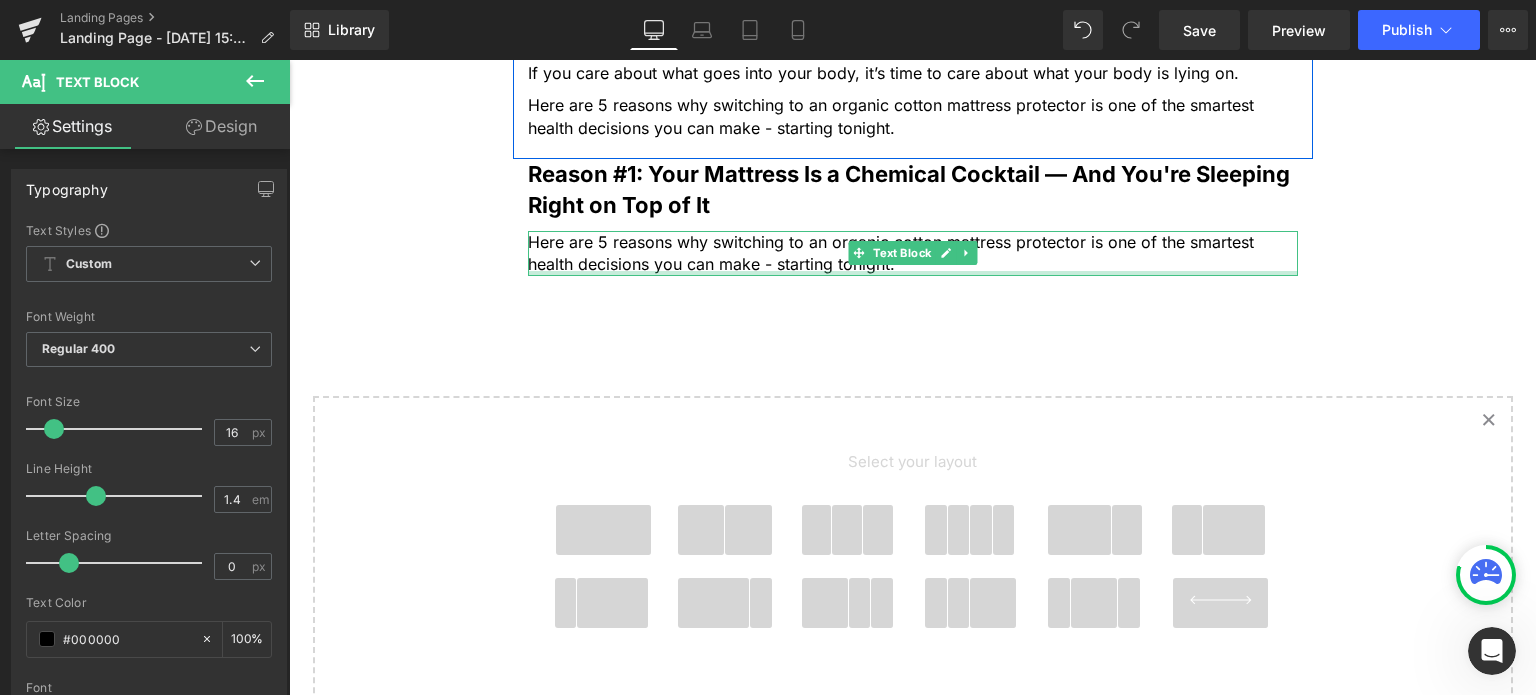 scroll, scrollTop: 1129, scrollLeft: 0, axis: vertical 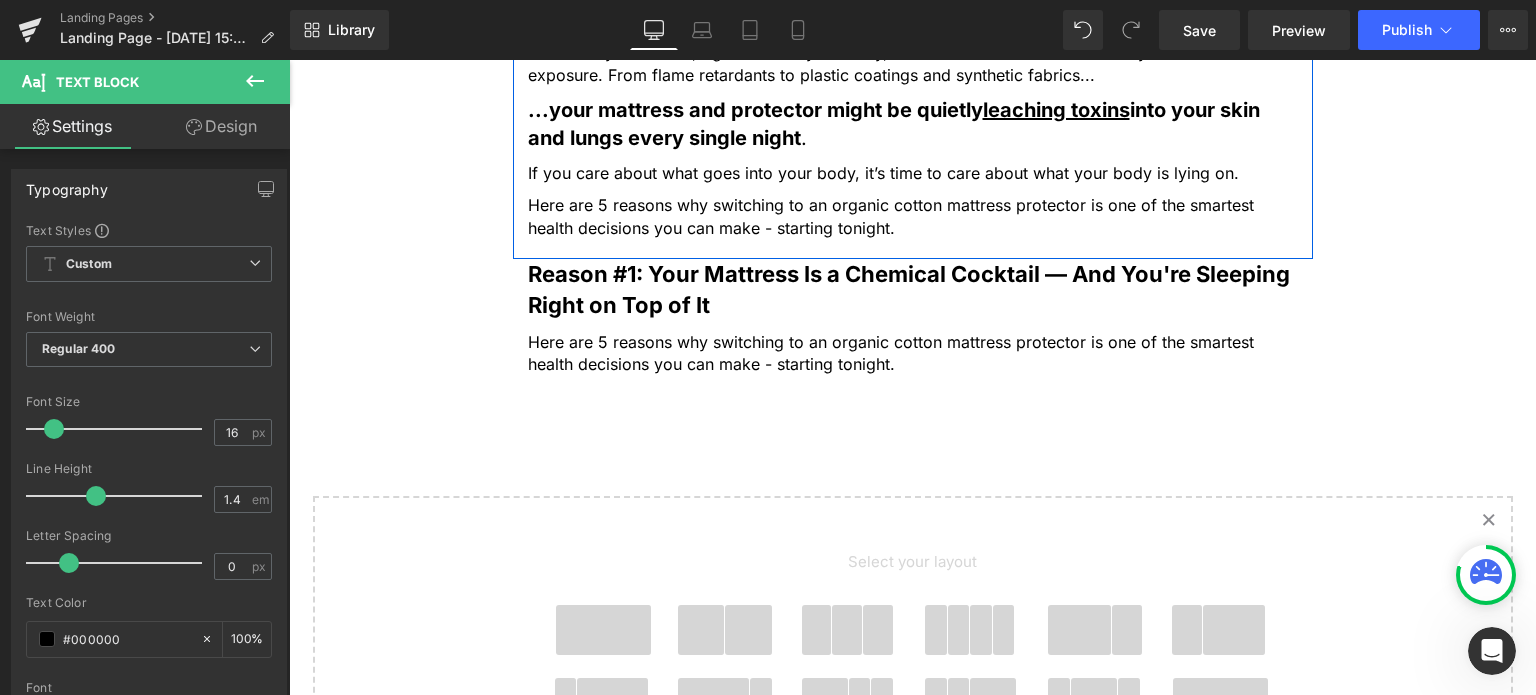 click on "5 Shocking Reasons You Should Never Sleep Without an Organic Cotton Mattress Protector
Heading
Most people have no idea how toxic their bed really is. Here’s why that’s a big problem — and how to fix it fast.
Heading
Image
Most people spend a third of their life in bed, but never think twice about what they’re actually sleeping on.
Text Block         But under your sheets, right beneath your body, could be a hidden source of daily chemical exposure. From flame retardants to plastic coatings and synthetic fabrics... Text Block         ...your mattress and protector might be quietly  leaching toxins  into your skin and lungs every single night . Text Block         If you care about what goes into your body, it’s time to care about what your body is lying on. Text Block         Text Block
Row         Reason #1: Your Mattress Is a Chemical Cocktail — And You're Sleeping Right on Top of It" at bounding box center (912, 35) 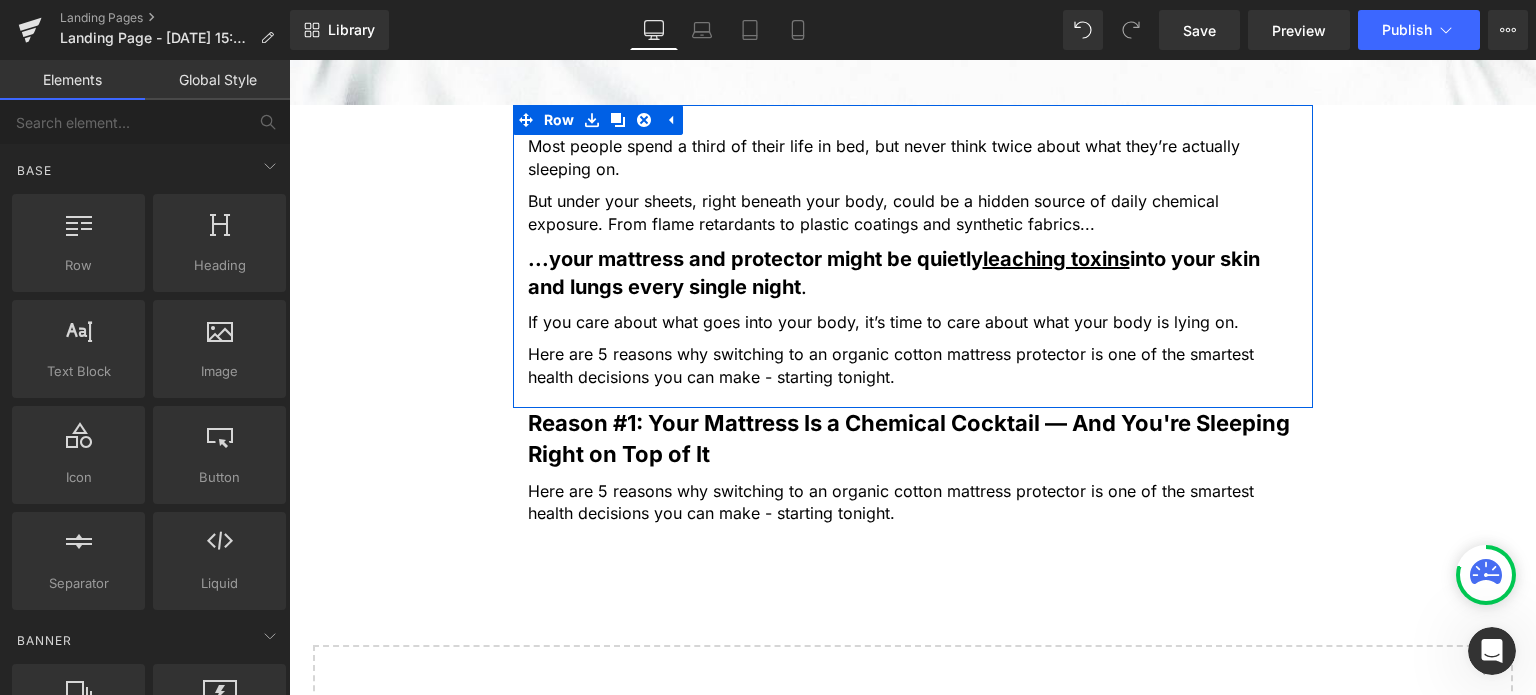 scroll, scrollTop: 929, scrollLeft: 0, axis: vertical 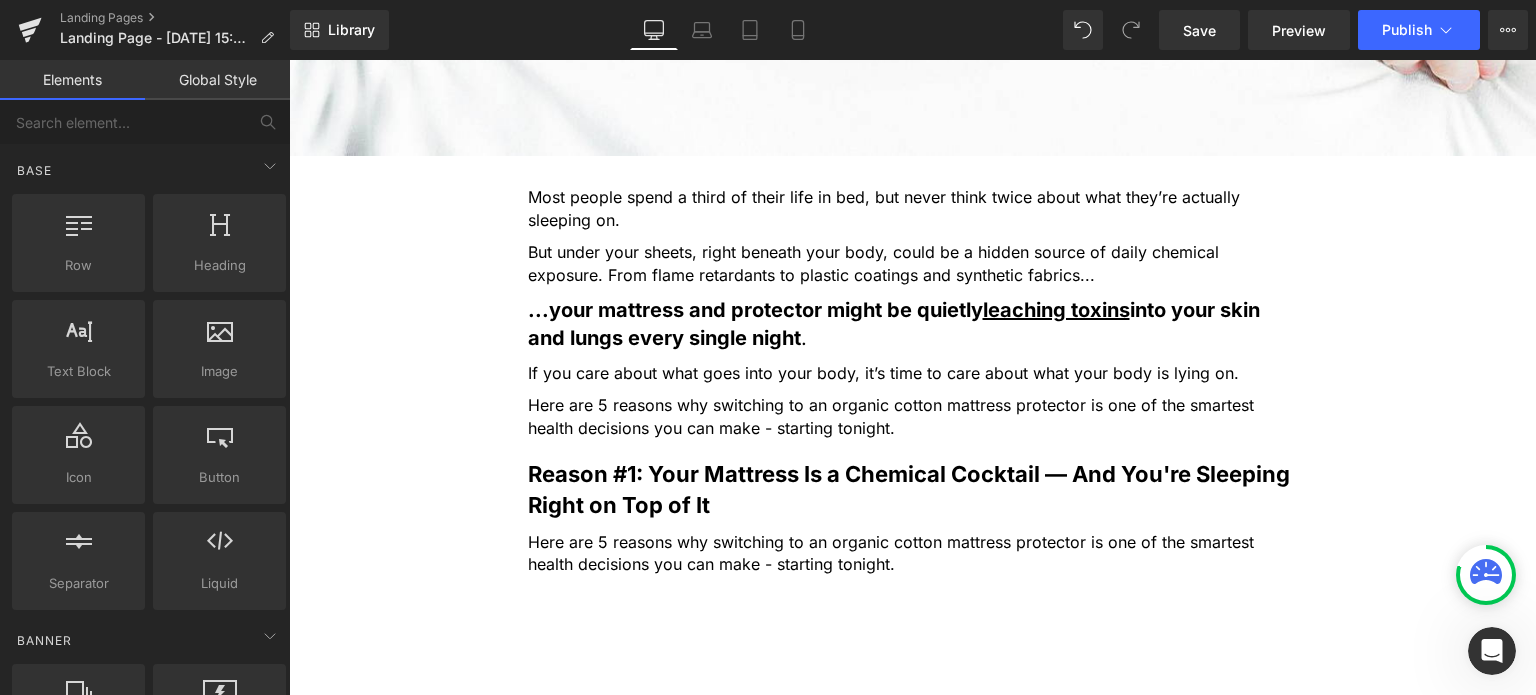 click on "Global Style" at bounding box center [217, 80] 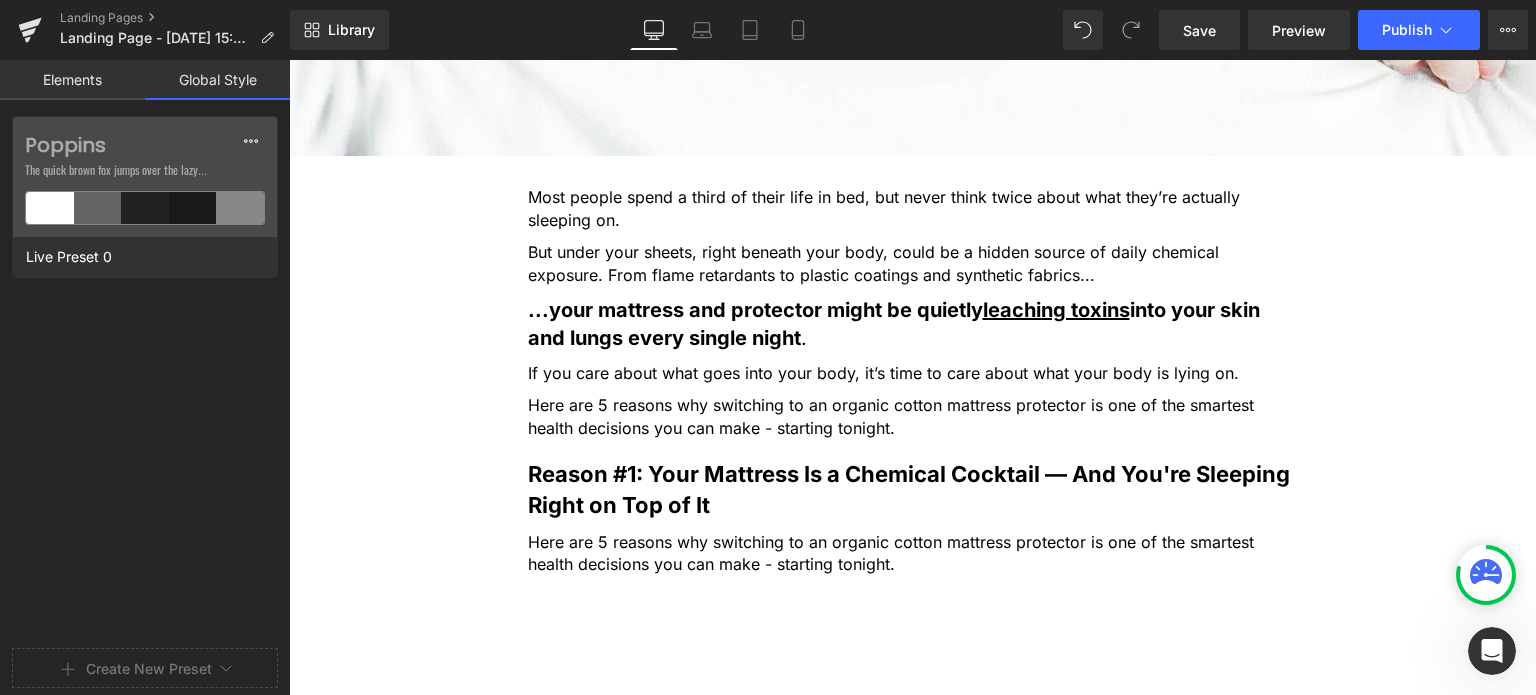click on "Elements" at bounding box center (72, 80) 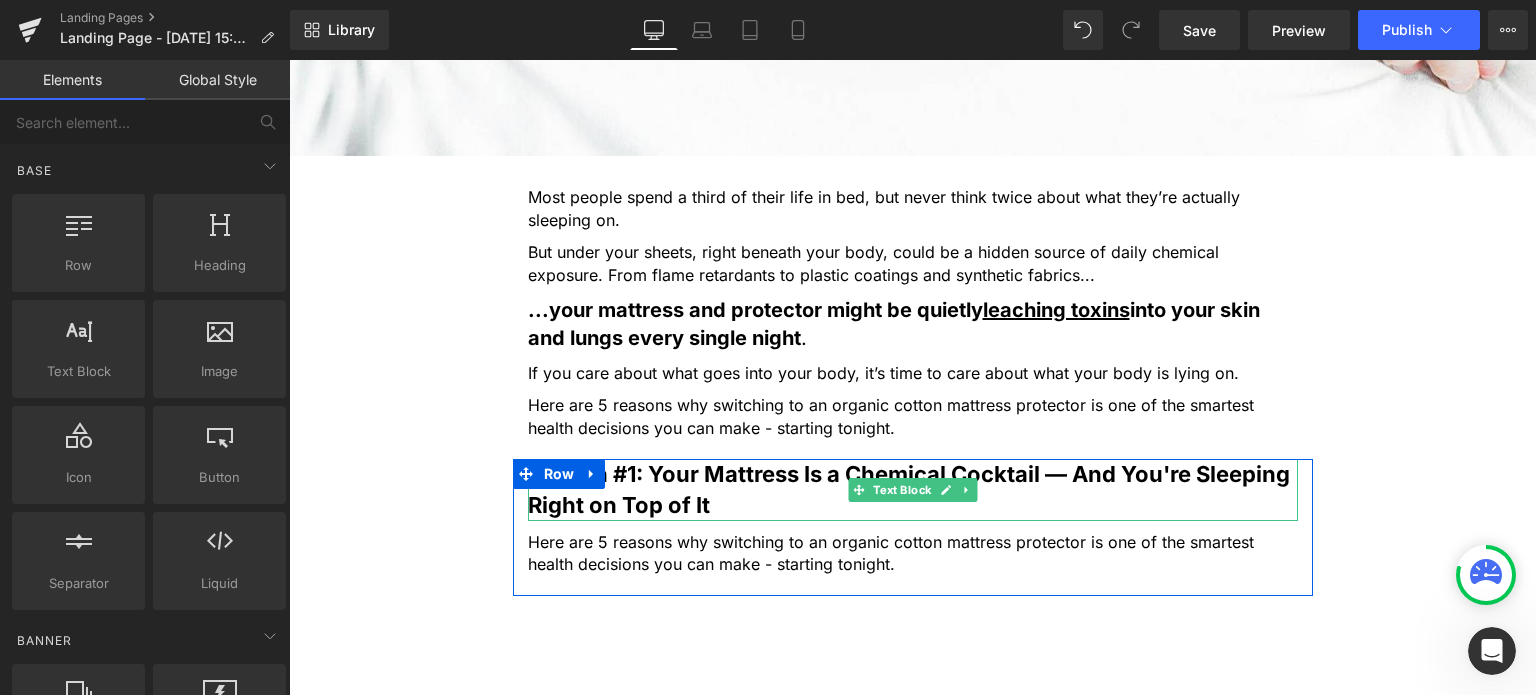 click on "Reason #1: Your Mattress Is a Chemical Cocktail — And You're Sleeping Right on Top of It" at bounding box center [909, 489] 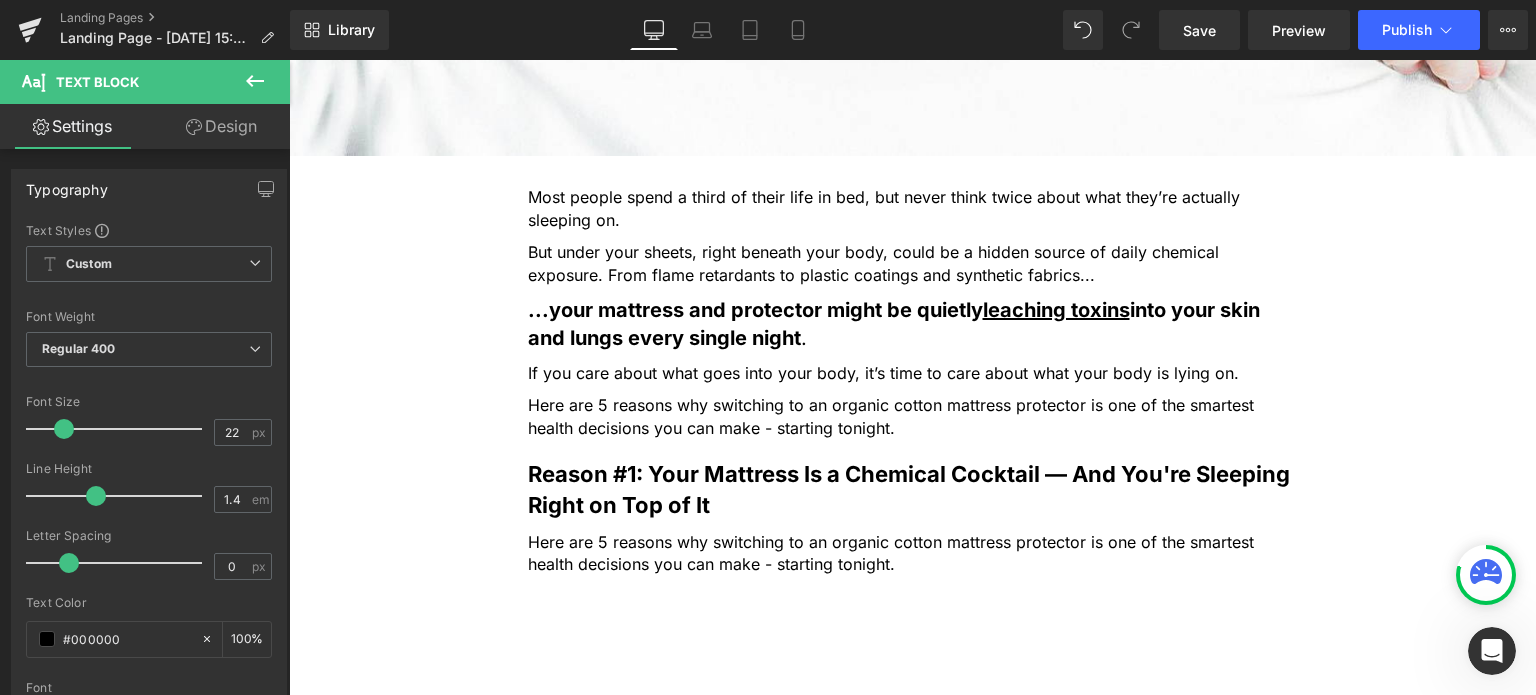 click on "Design" at bounding box center [221, 126] 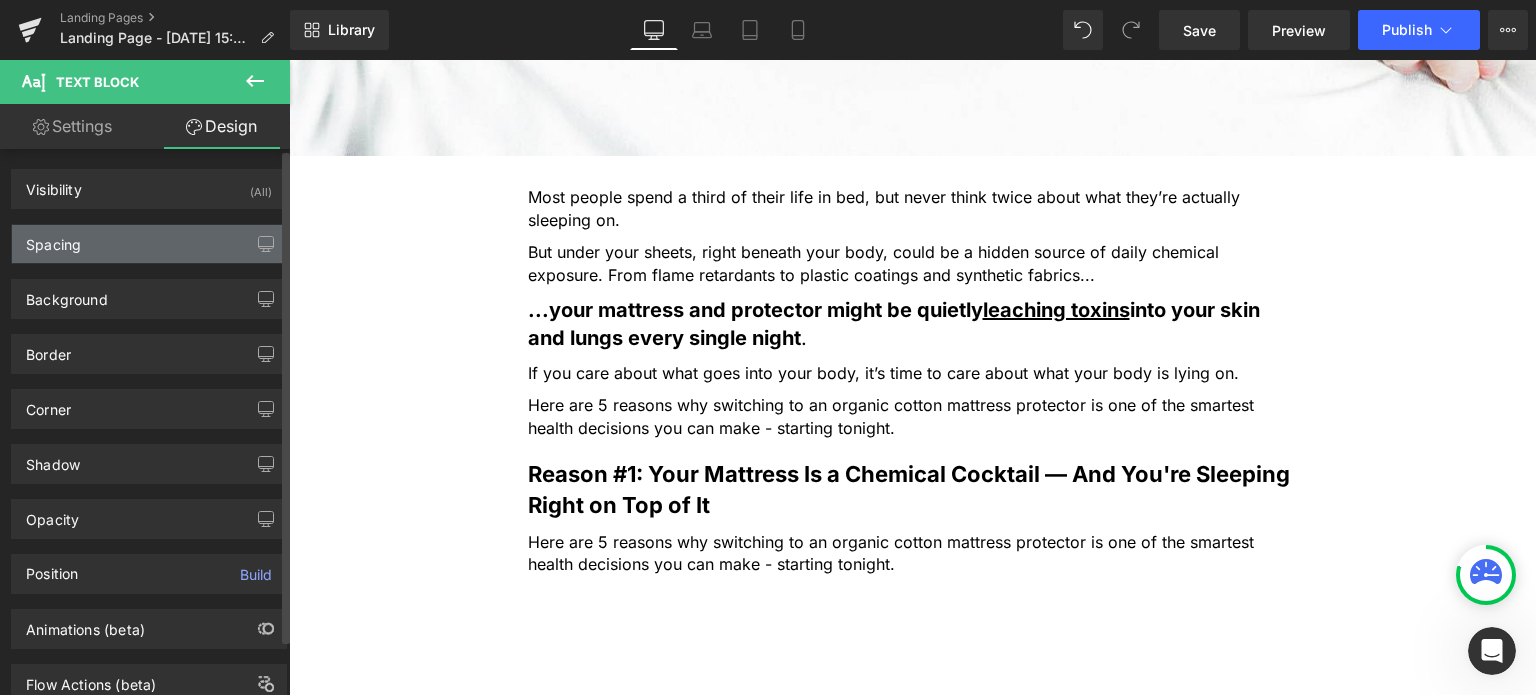 type on "0" 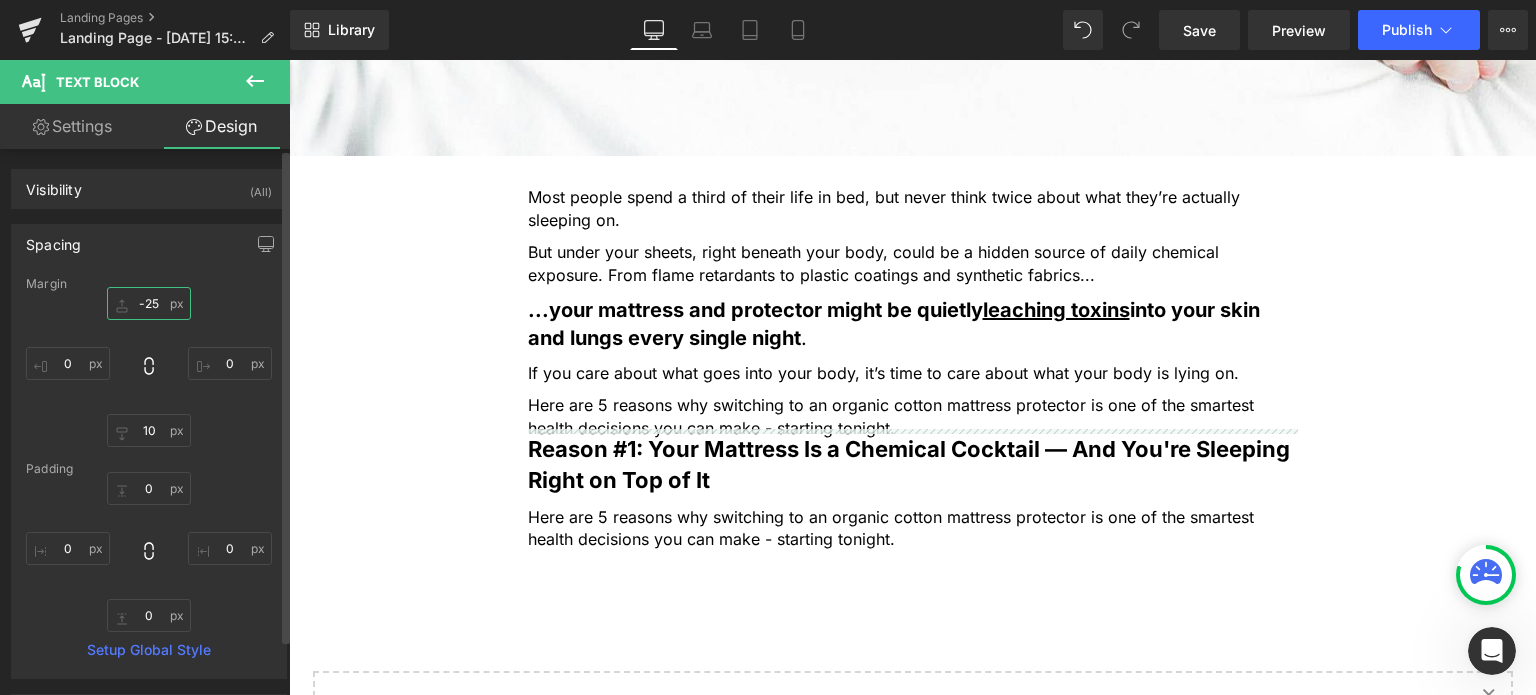 click on "-25" at bounding box center [149, 303] 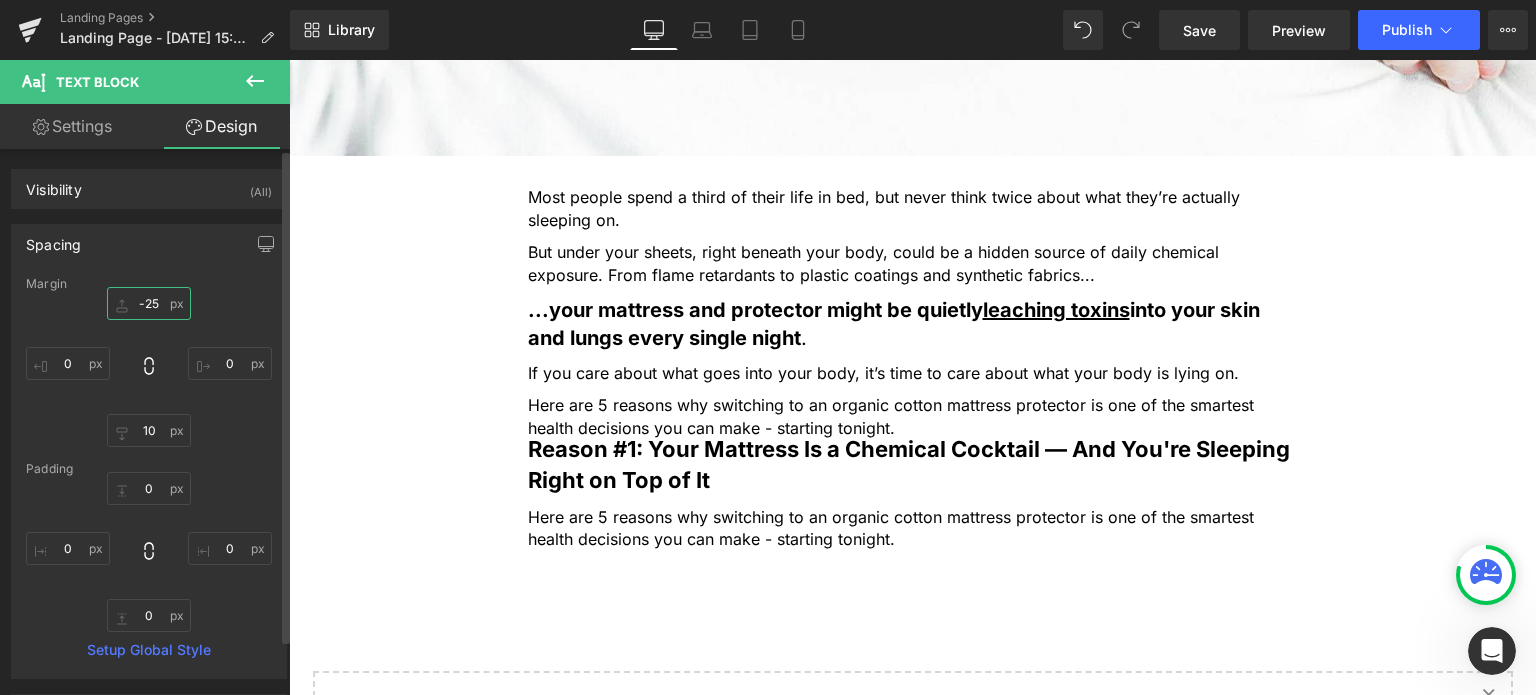 click on "-25" at bounding box center (149, 303) 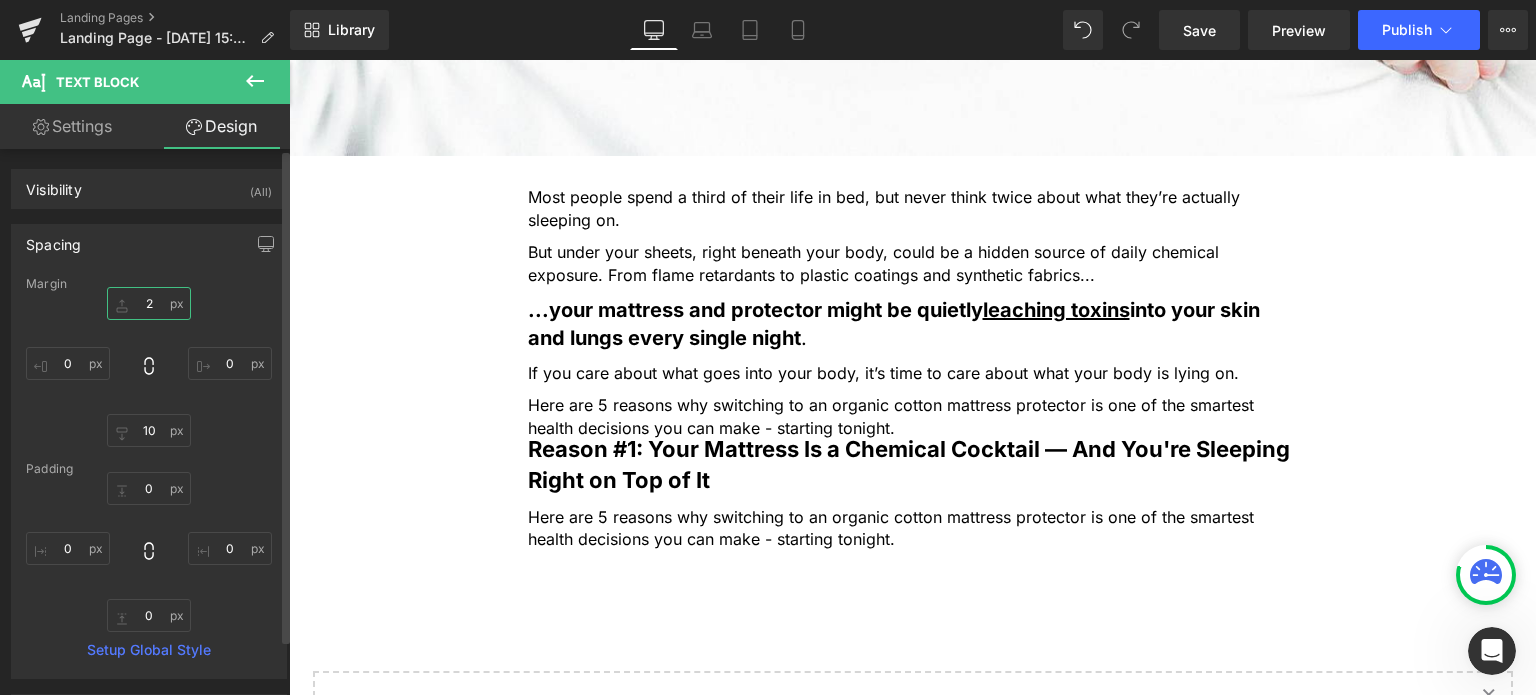 type on "20" 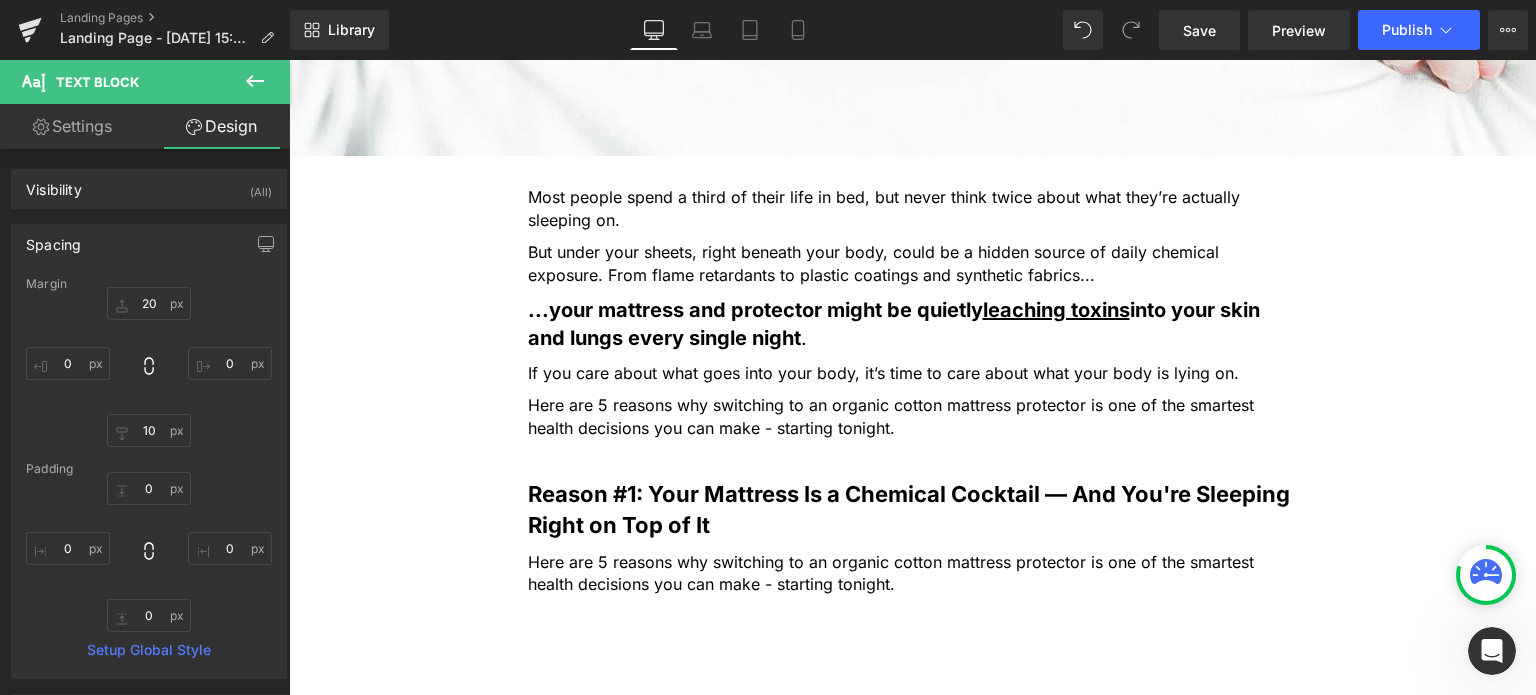 click on "5 Shocking Reasons You Should Never Sleep Without an Organic Cotton Mattress Protector
Heading
Most people have no idea how toxic their bed really is. Here’s why that’s a big problem — and how to fix it fast.
Heading
Image
Most people spend a third of their life in bed, but never think twice about what they’re actually sleeping on.
Text Block         But under your sheets, right beneath your body, could be a hidden source of daily chemical exposure. From flame retardants to plastic coatings and synthetic fabrics... Text Block         ...your mattress and protector might be quietly  leaching toxins  into your skin and lungs every single night . Text Block         If you care about what goes into your body, it’s time to care about what your body is lying on. Text Block         Text Block
Row         Reason #1: Your Mattress Is a Chemical Cocktail — And You're Sleeping Right on Top of It" at bounding box center [912, 245] 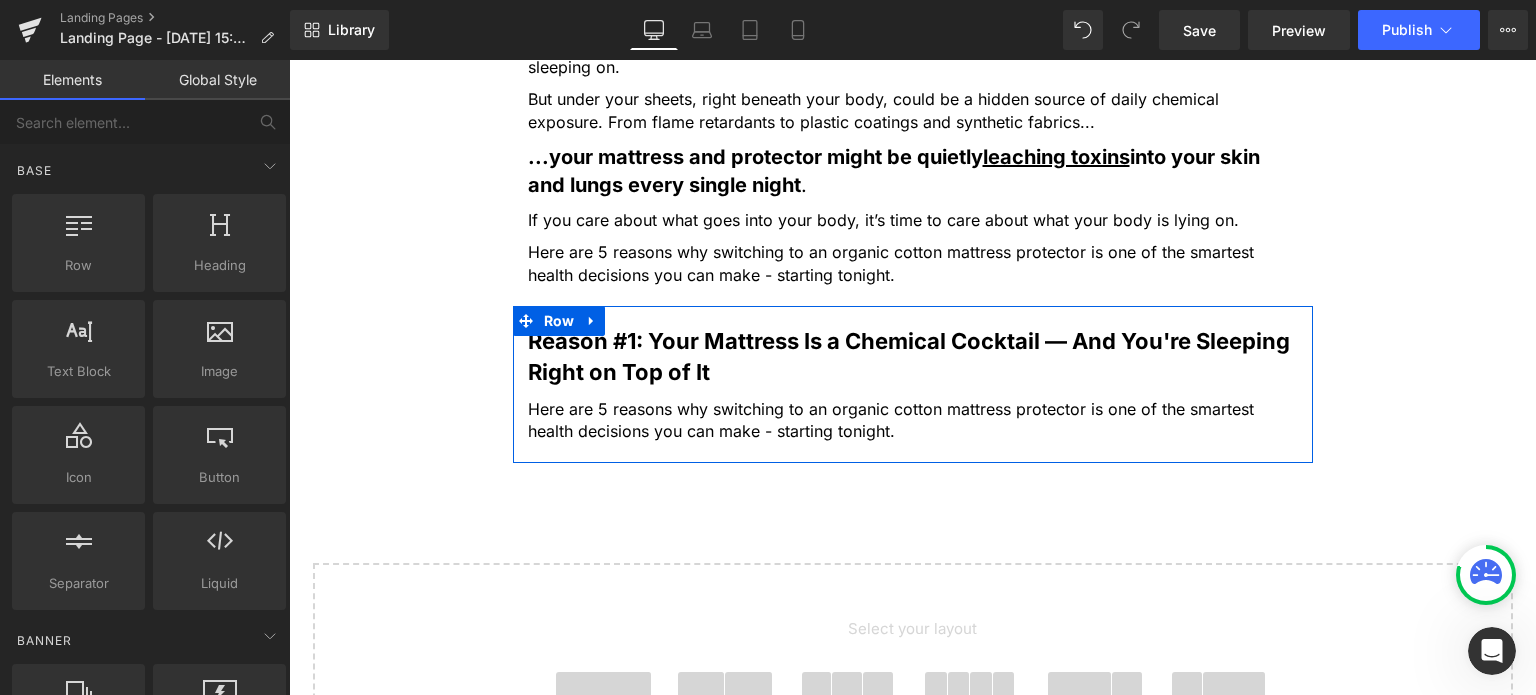 scroll, scrollTop: 1129, scrollLeft: 0, axis: vertical 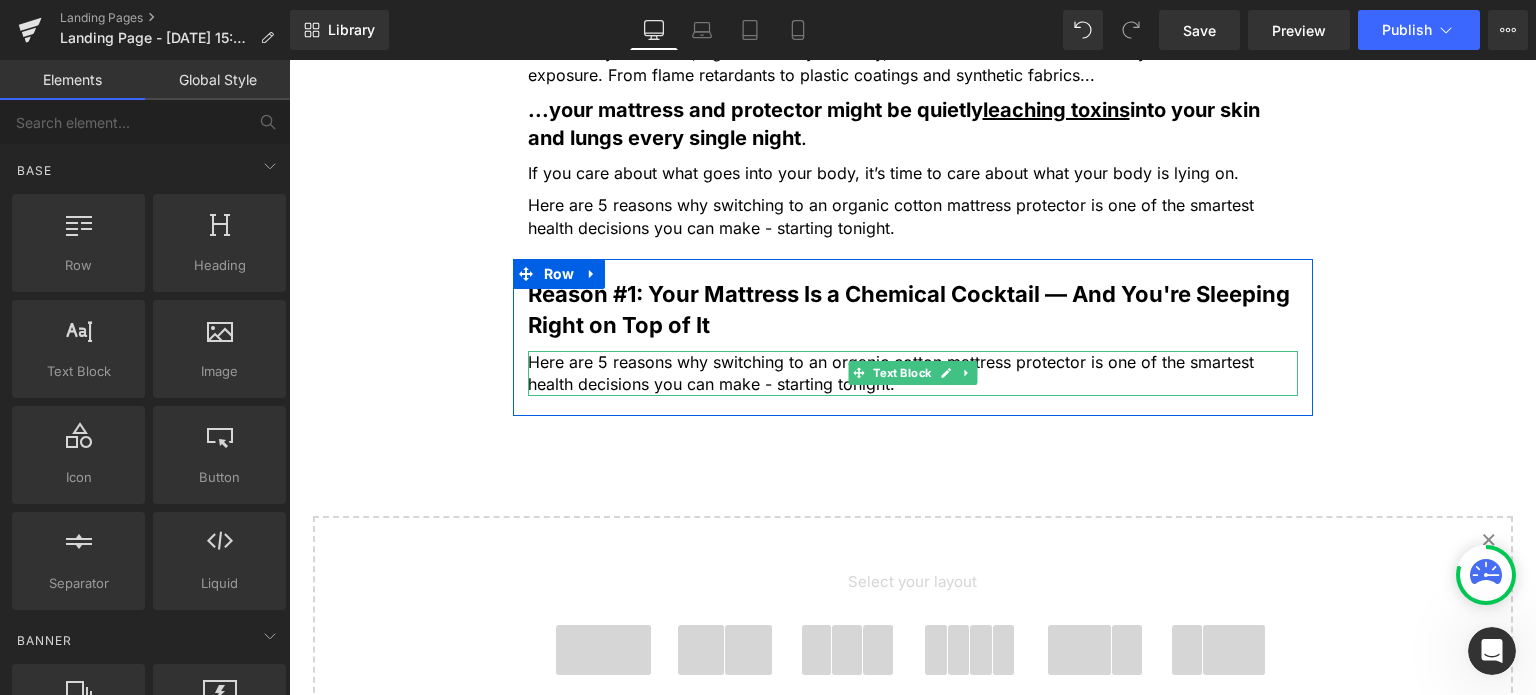 click on "Here are 5 reasons why switching to an organic cotton mattress protector is one of the smartest health decisions you can make - starting tonight." at bounding box center [913, 373] 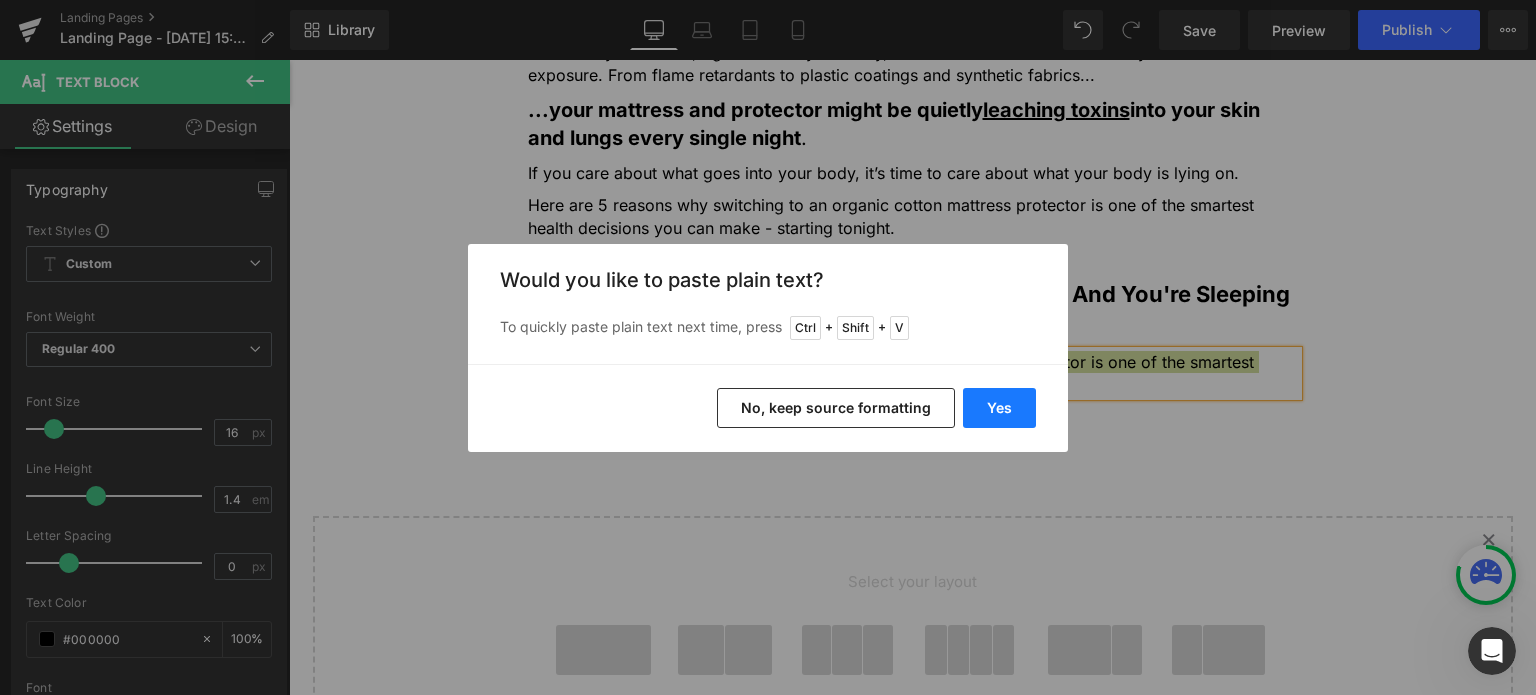 click on "Yes" at bounding box center (999, 408) 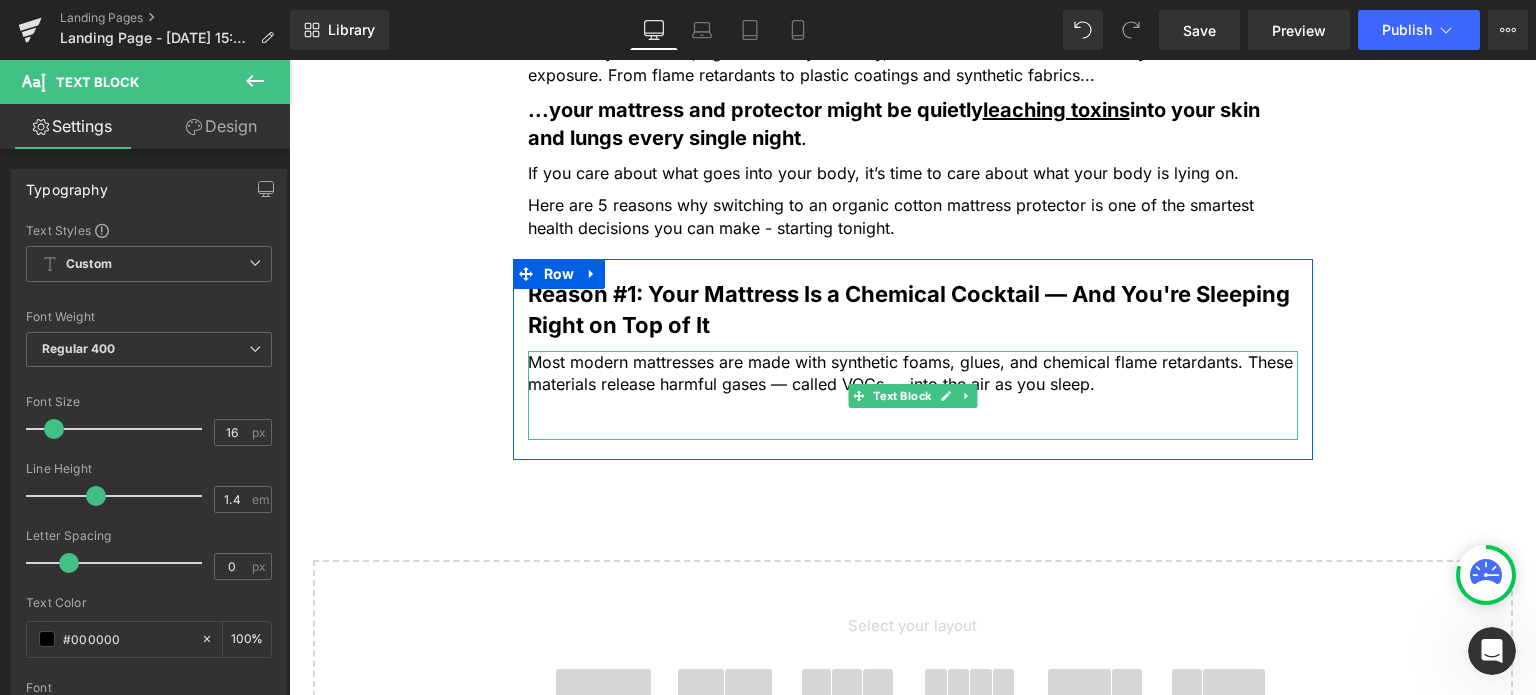 click at bounding box center (913, 429) 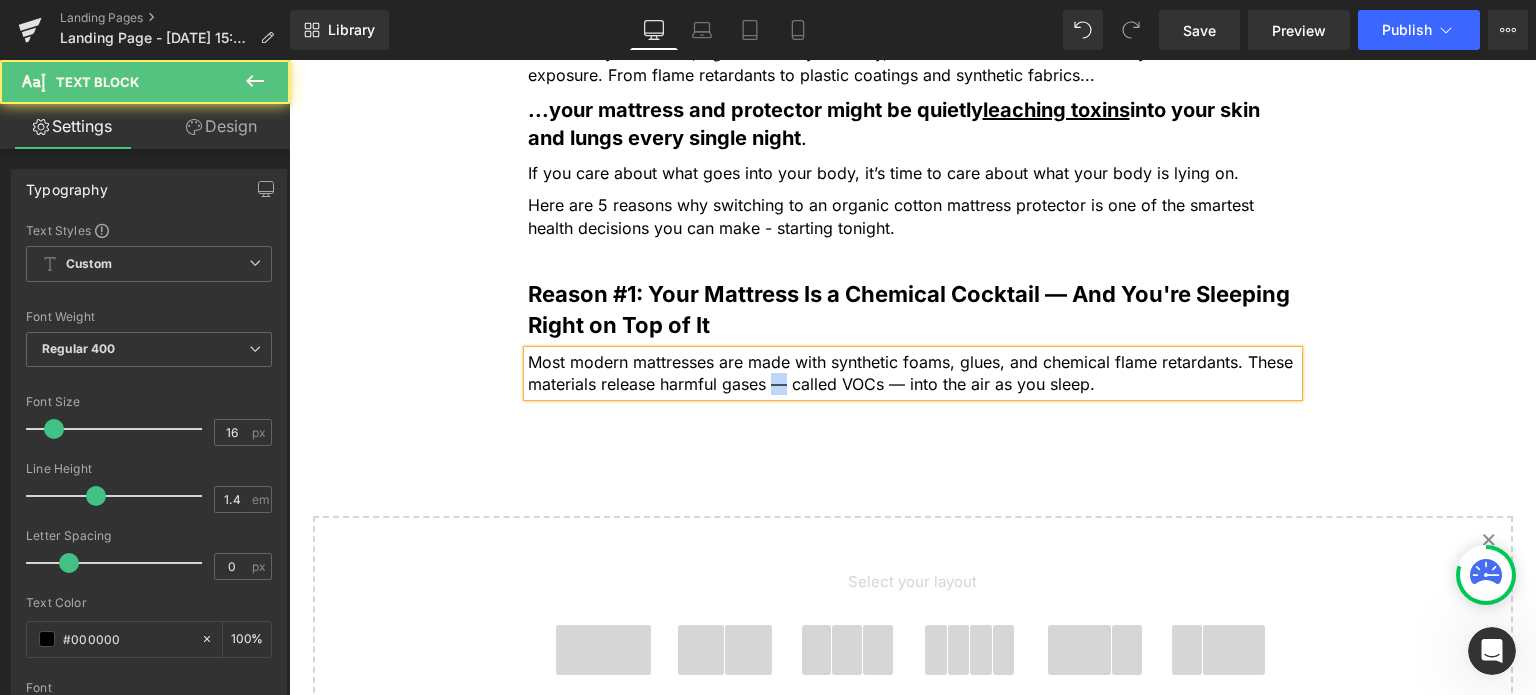 click on "Most modern mattresses are made with synthetic foams, glues, and chemical flame retardants. These materials release harmful gases — called VOCs — into the air as you sleep." at bounding box center [913, 373] 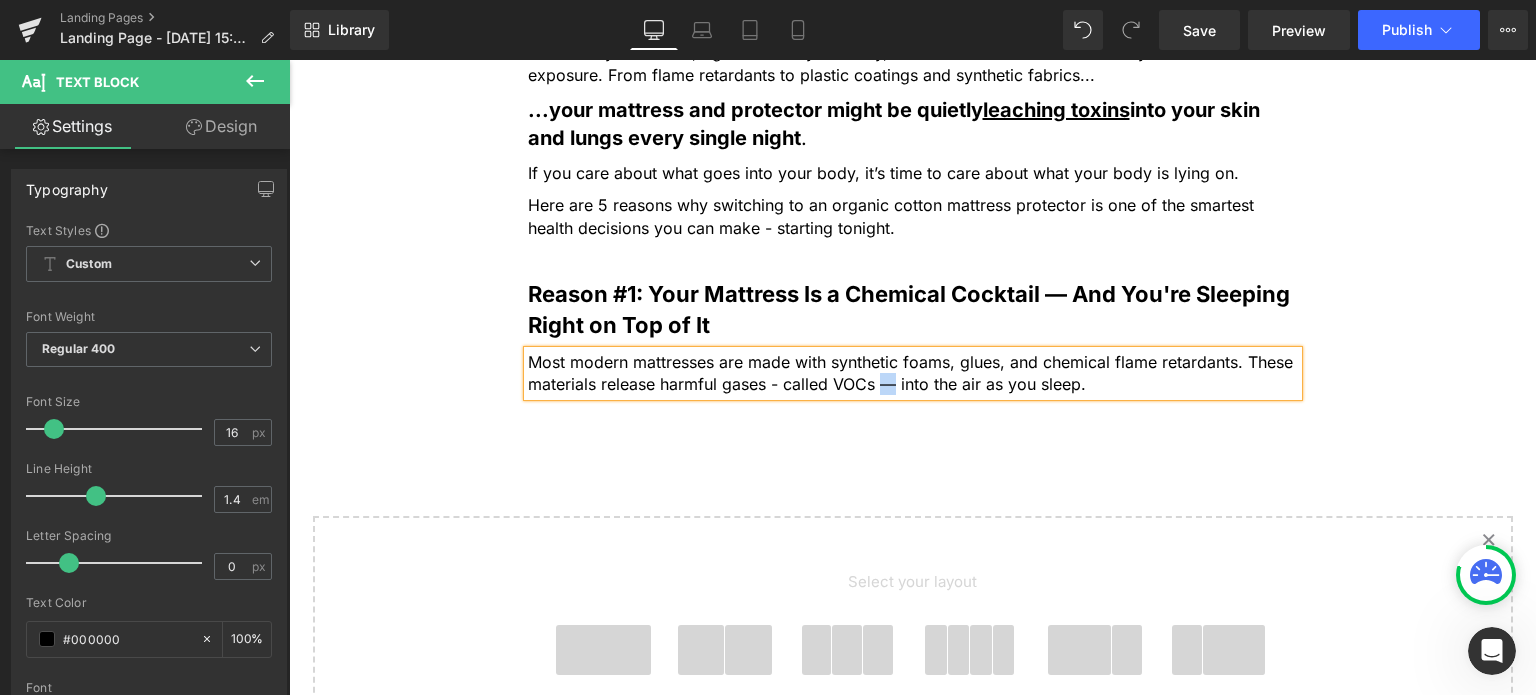 drag, startPoint x: 872, startPoint y: 367, endPoint x: 884, endPoint y: 369, distance: 12.165525 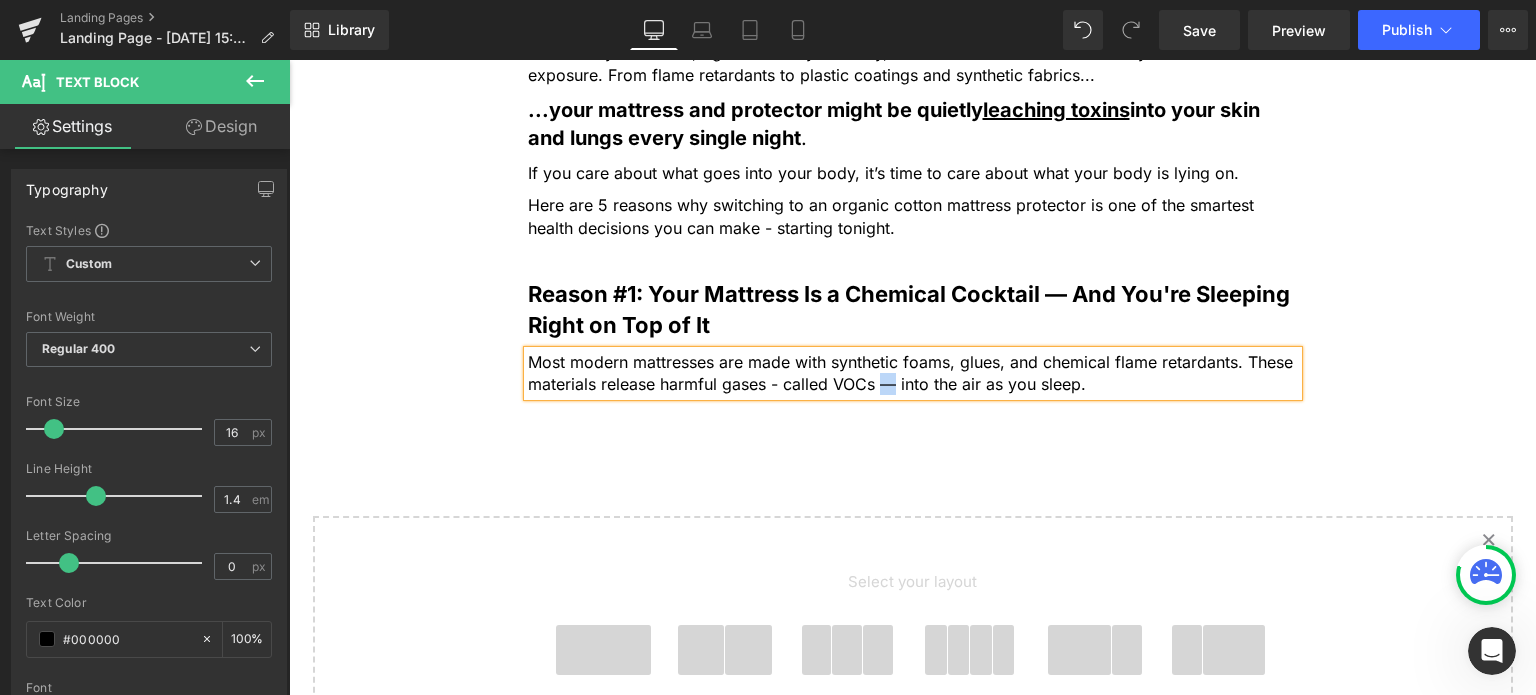 click on "Most modern mattresses are made with synthetic foams, glues, and chemical flame retardants. These materials release harmful gases - called VOCs — into the air as you sleep." at bounding box center (913, 373) 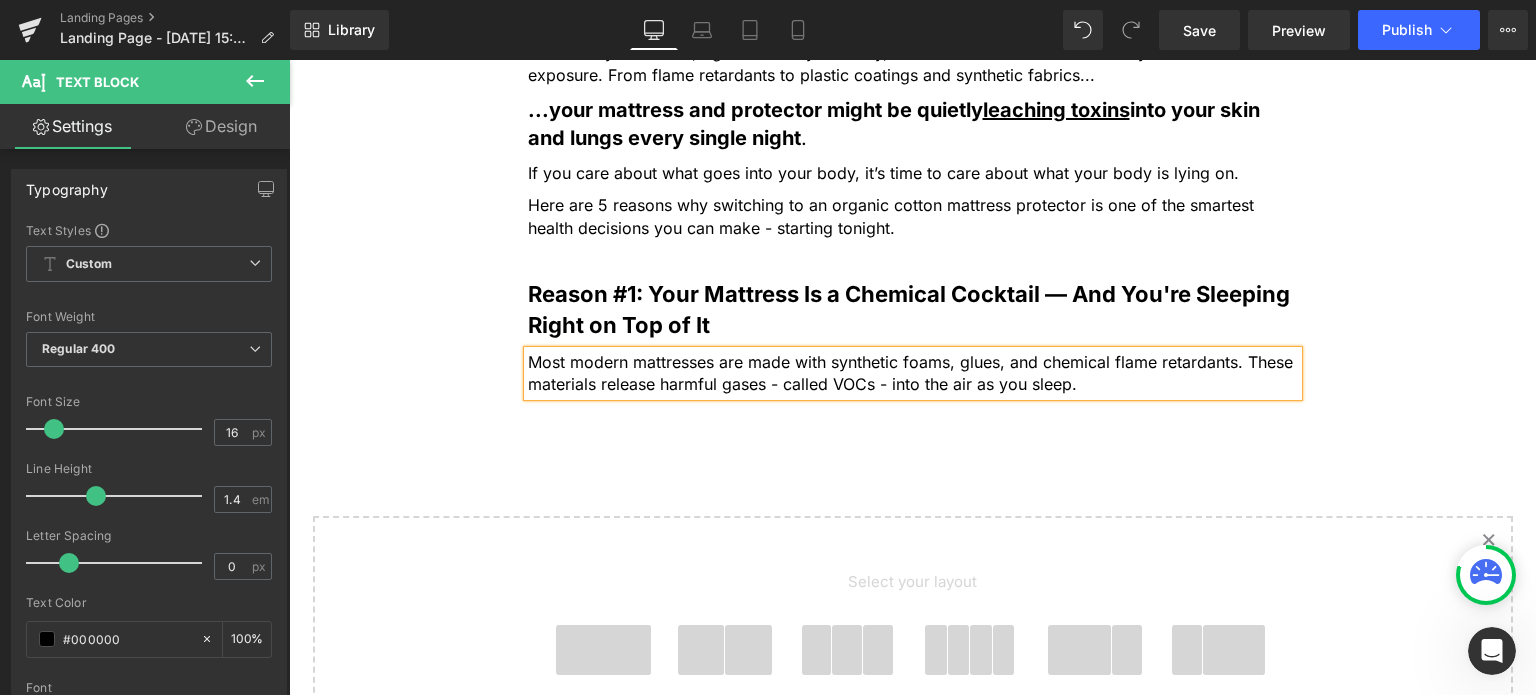 click on "Most modern mattresses are made with synthetic foams, glues, and chemical flame retardants. These materials release harmful gases - called VOCs - into the air as you sleep." at bounding box center (913, 373) 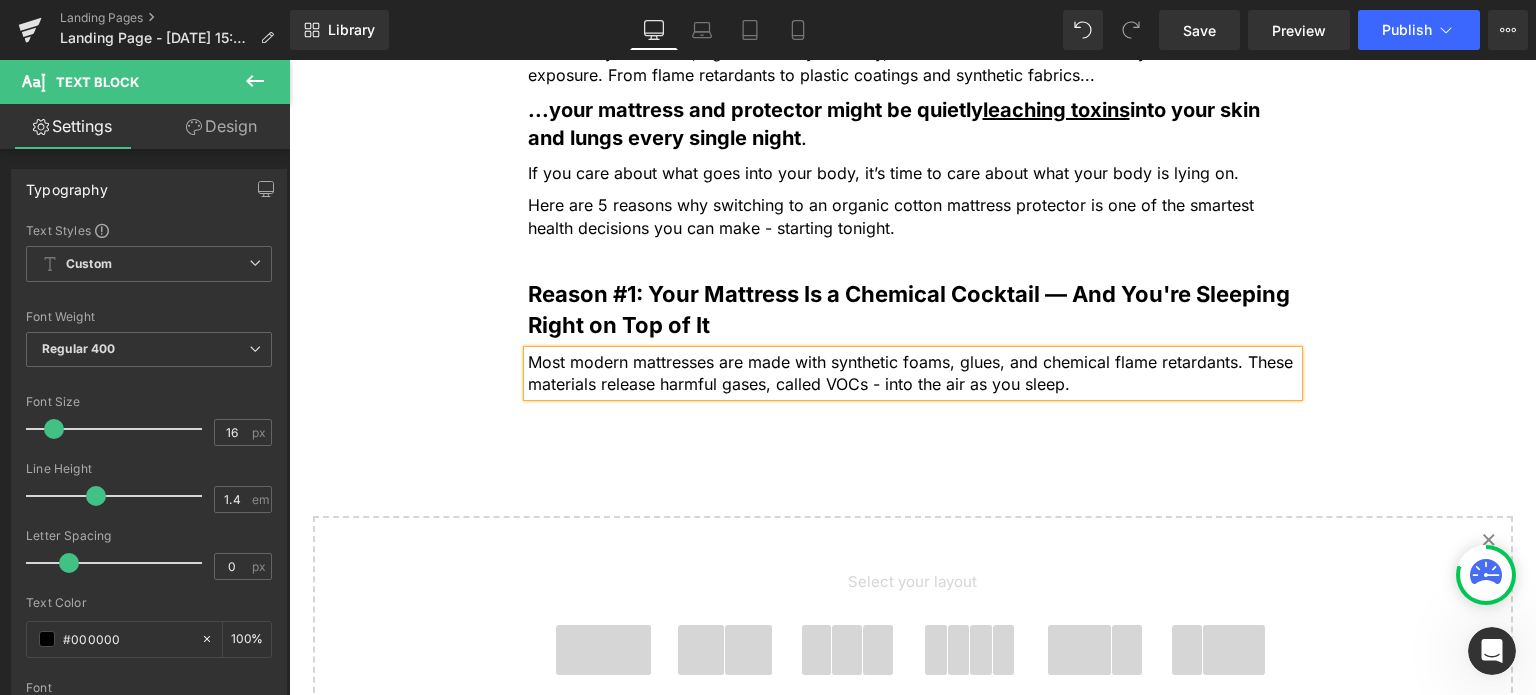 click on "Most modern mattresses are made with synthetic foams, glues, and chemical flame retardants. These materials release harmful gases, called VOCs - into the air as you sleep." at bounding box center [913, 373] 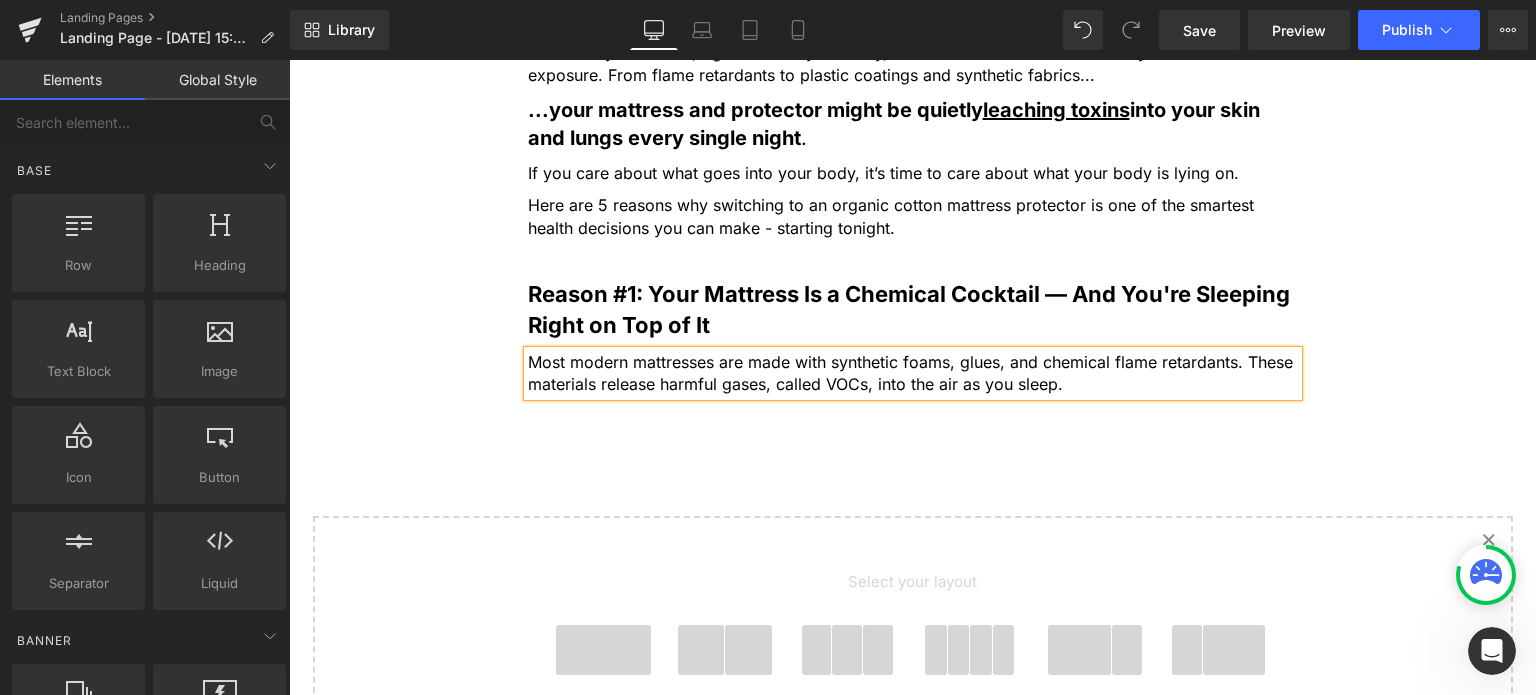 click on "5 Shocking Reasons You Should Never Sleep Without an Organic Cotton Mattress Protector
Heading
Most people have no idea how toxic their bed really is. Here’s why that’s a big problem — and how to fix it fast.
Heading
Image
Most people spend a third of their life in bed, but never think twice about what they’re actually sleeping on.
Text Block         But under your sheets, right beneath your body, could be a hidden source of daily chemical exposure. From flame retardants to plastic coatings and synthetic fabrics... Text Block         ...your mattress and protector might be quietly  leaching toxins  into your skin and lungs every single night . Text Block         If you care about what goes into your body, it’s time to care about what your body is lying on. Text Block         Text Block
Row         Reason #1: Your Mattress Is a Chemical Cocktail — And You're Sleeping Right on Top of It" at bounding box center [912, 45] 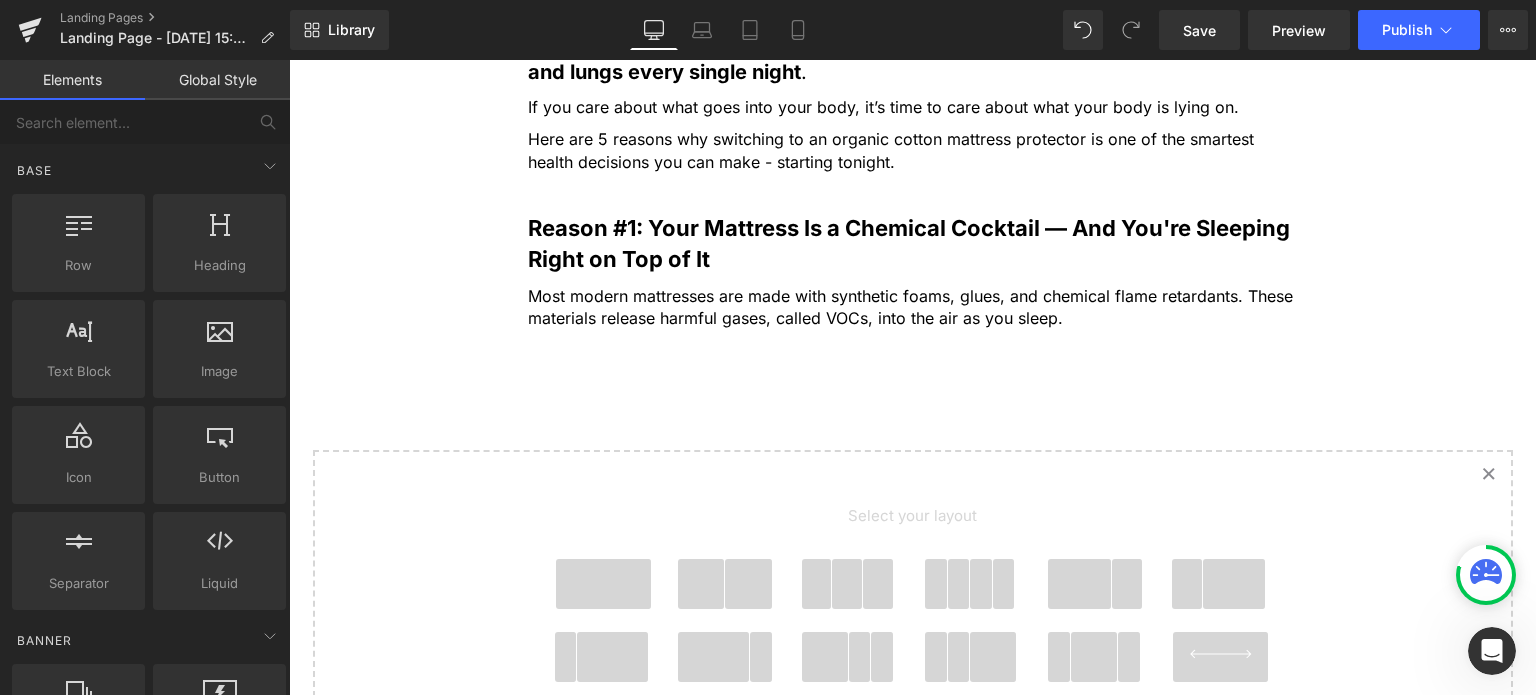 scroll, scrollTop: 1229, scrollLeft: 0, axis: vertical 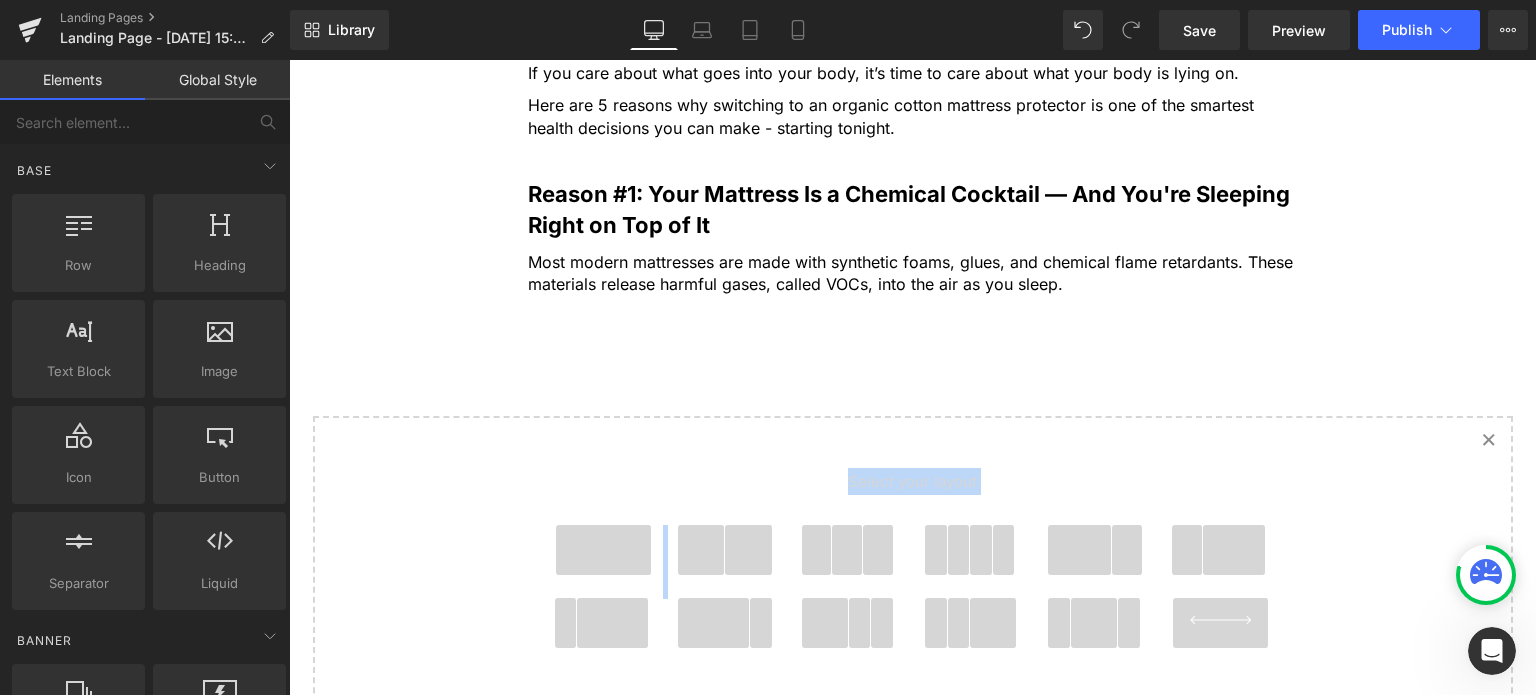 drag, startPoint x: 721, startPoint y: 533, endPoint x: 817, endPoint y: 335, distance: 220.04546 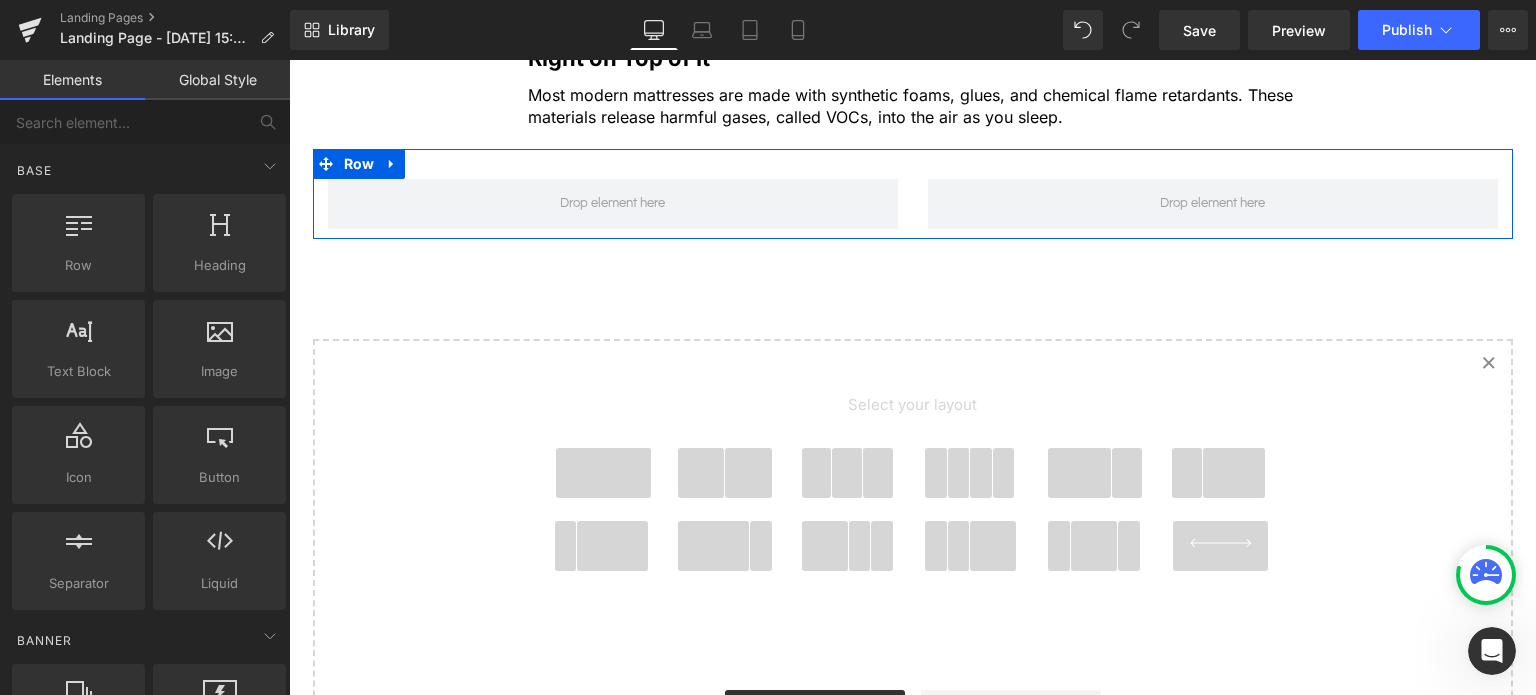 scroll, scrollTop: 1296, scrollLeft: 0, axis: vertical 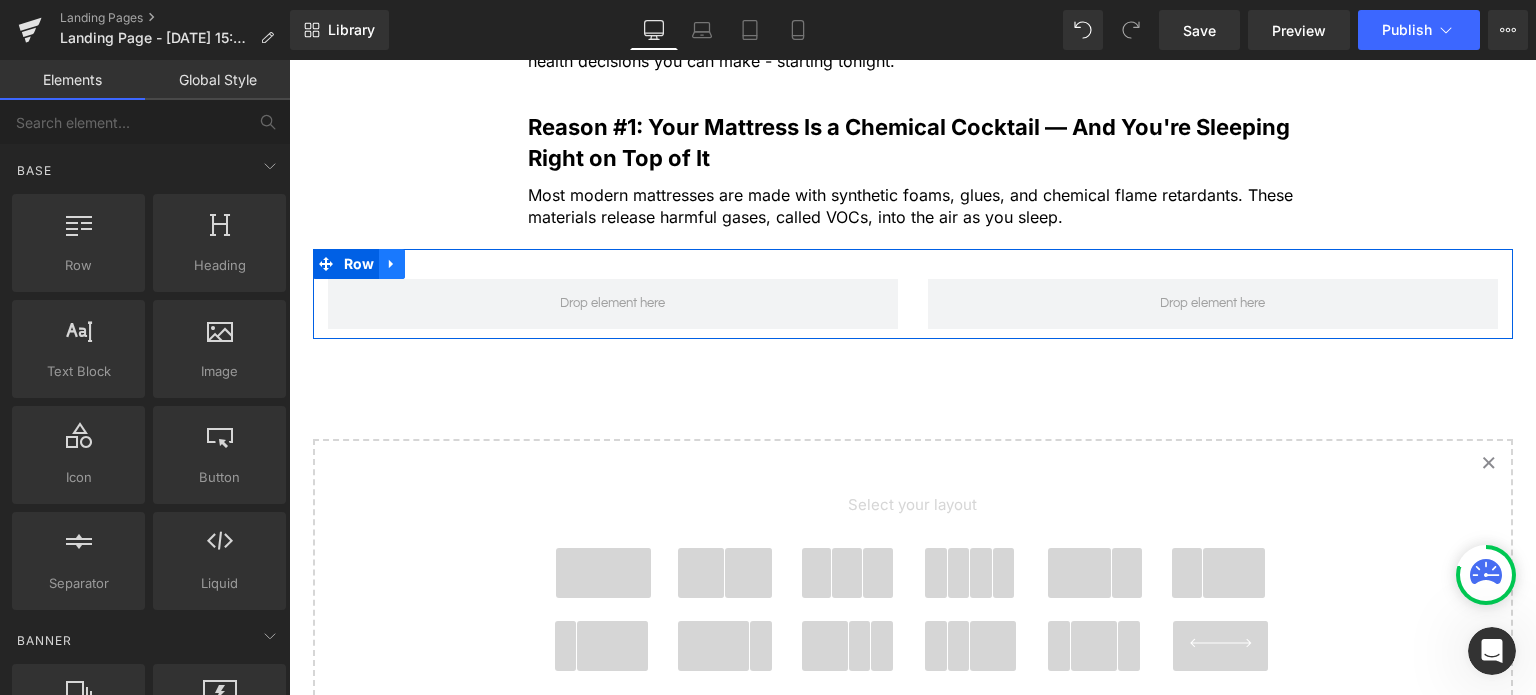 click 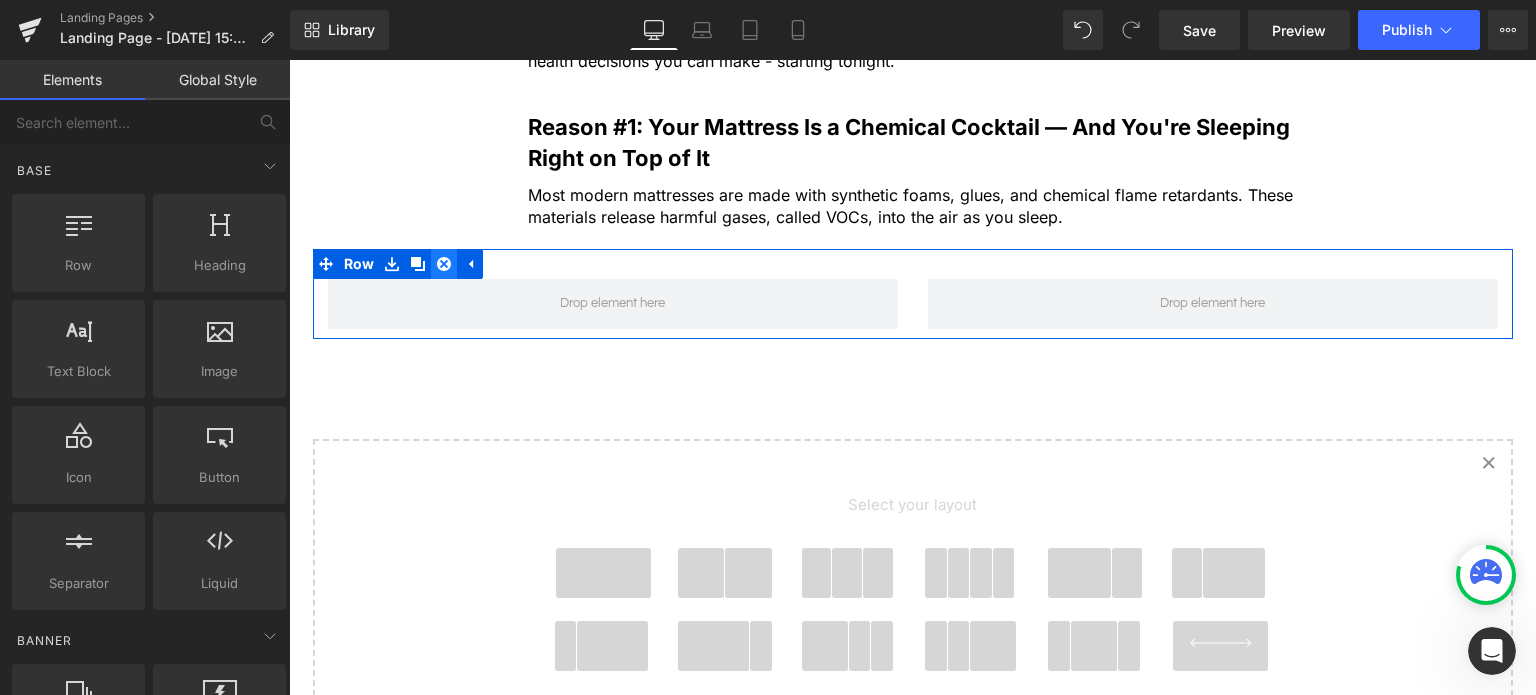 click 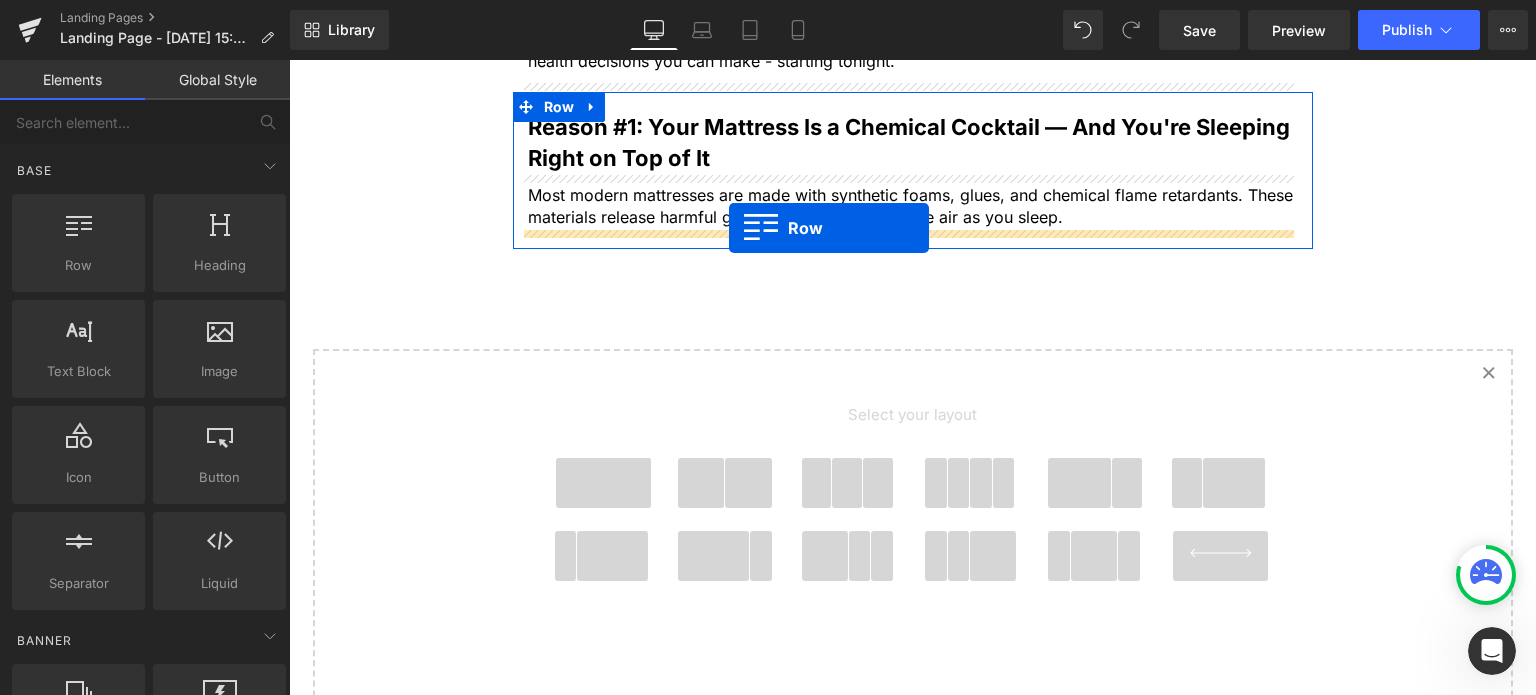 drag, startPoint x: 404, startPoint y: 303, endPoint x: 729, endPoint y: 228, distance: 333.5416 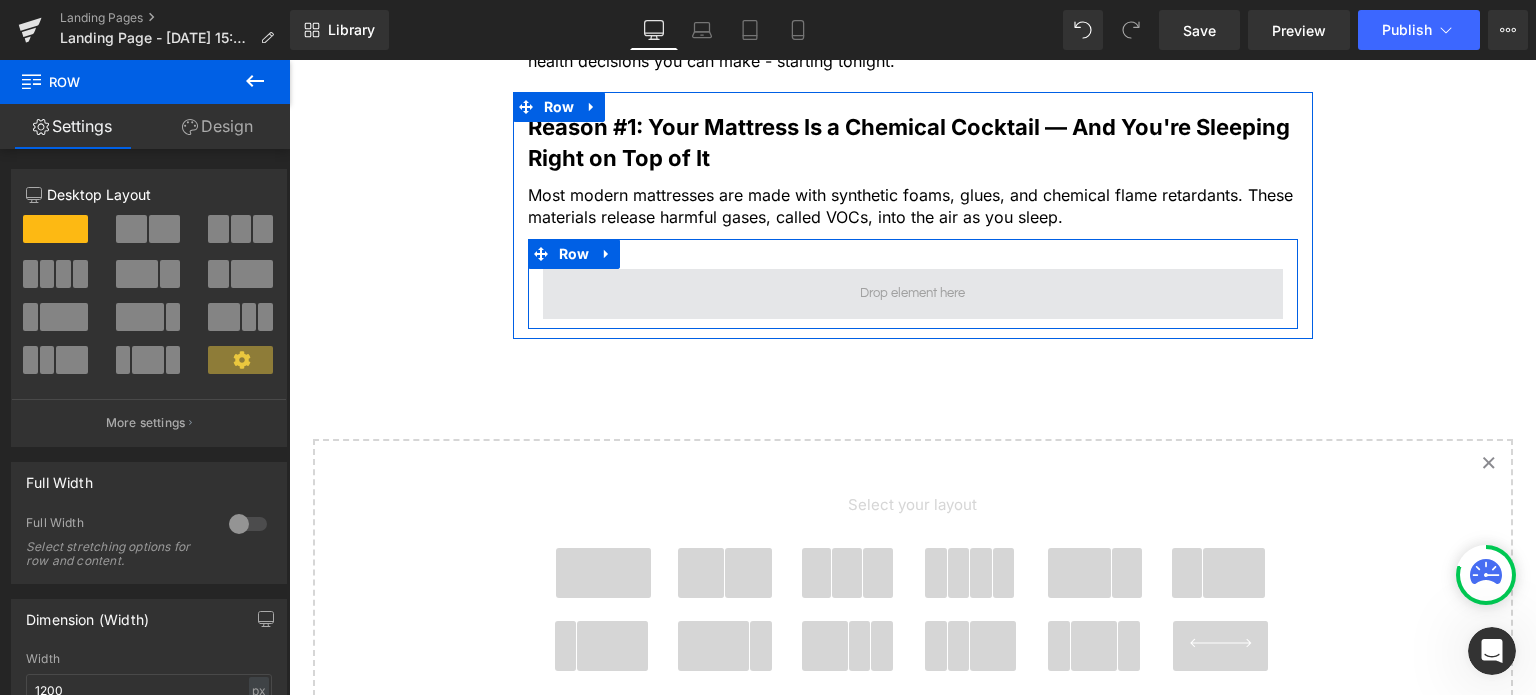drag, startPoint x: 441, startPoint y: 285, endPoint x: 678, endPoint y: 260, distance: 238.31491 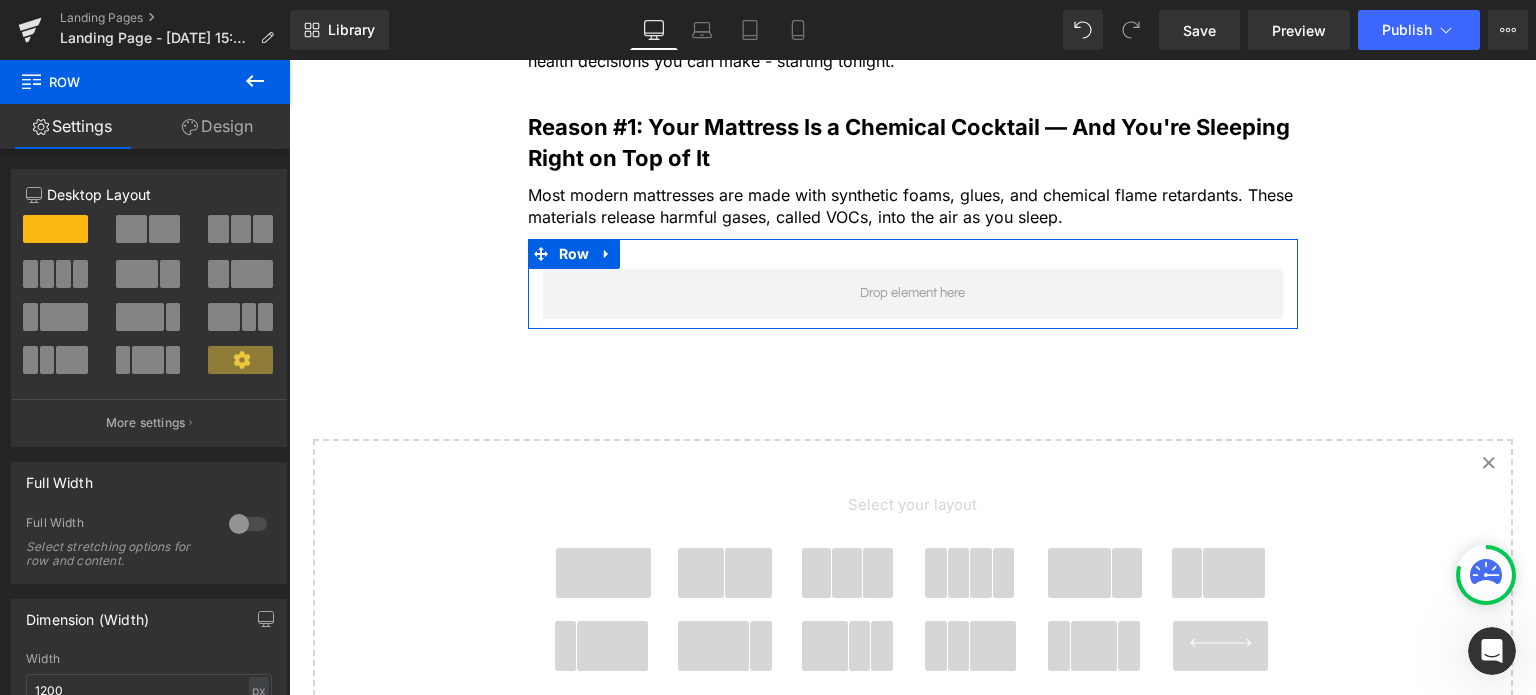 click at bounding box center (131, 229) 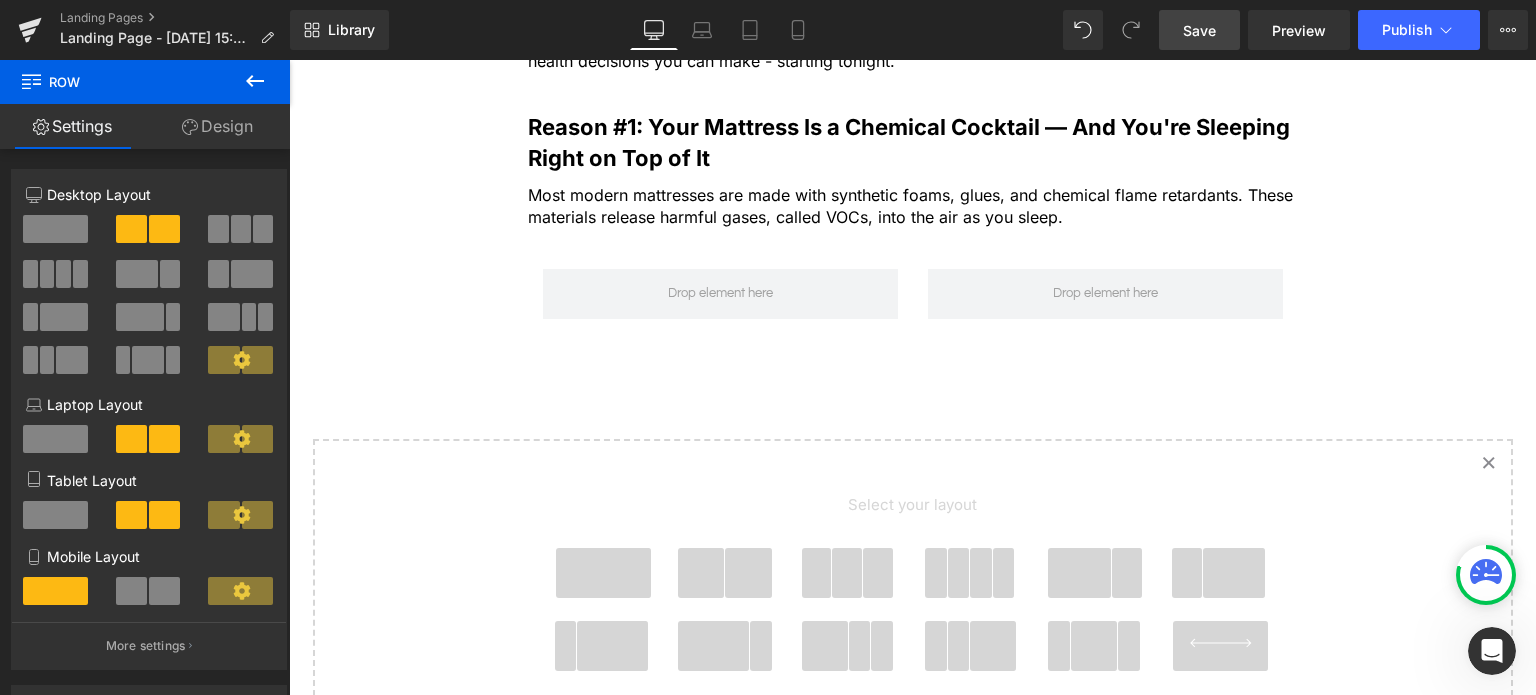 click on "Save" at bounding box center (1199, 30) 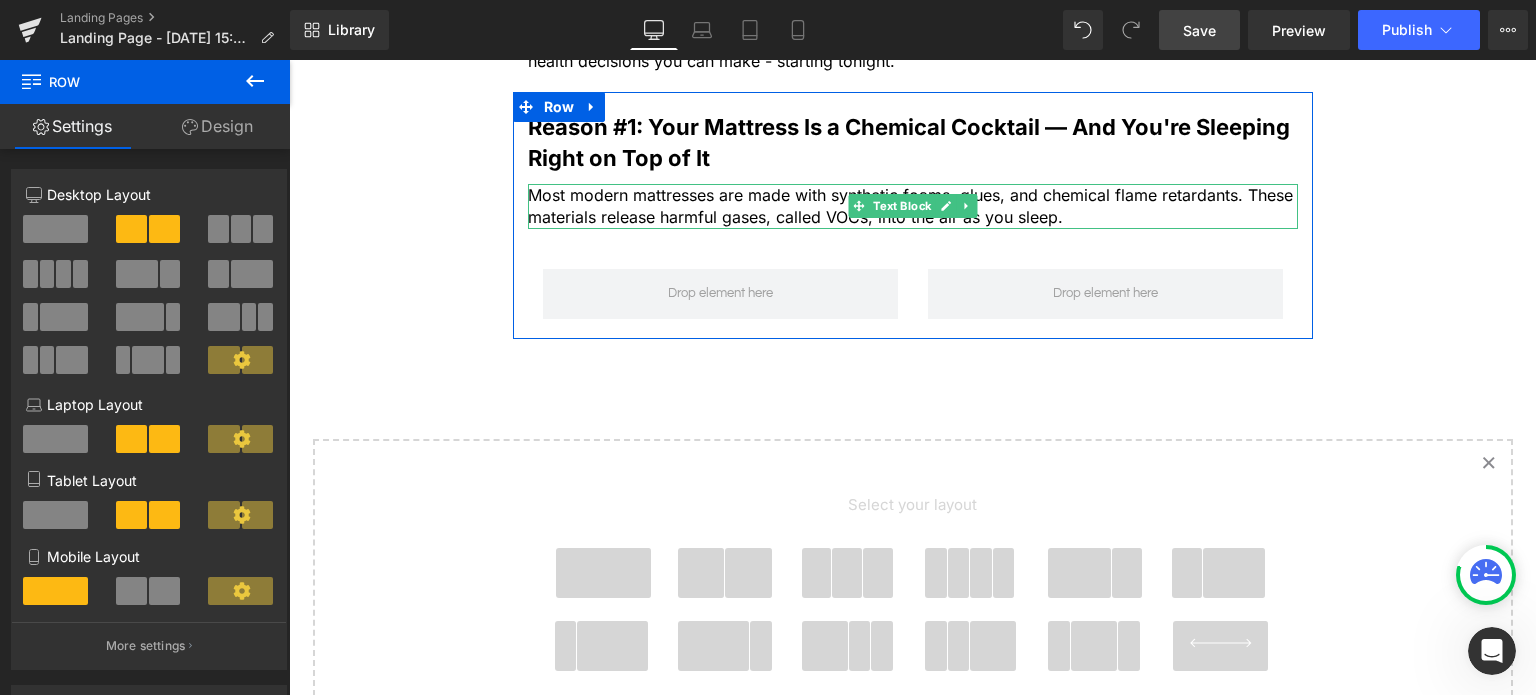 click on "Most modern mattresses are made with synthetic foams, glues, and chemical flame retardants. These materials release harmful gases, called VOCs, into the air as you sleep." at bounding box center (913, 206) 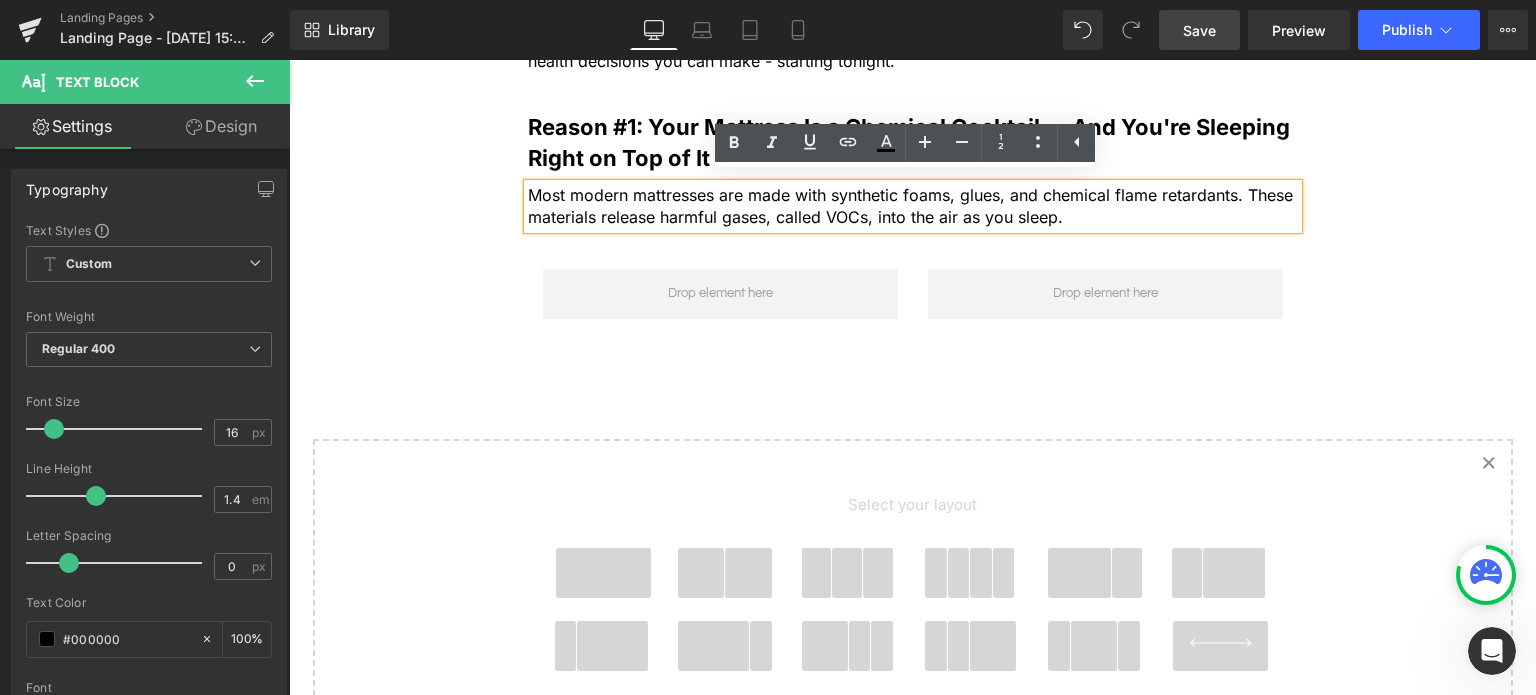 click on "5 Shocking Reasons You Should Never Sleep Without an Organic Cotton Mattress Protector
Heading
Most people have no idea how toxic their bed really is. Here’s why that’s a big problem — and how to fix it fast.
Heading
Image
Most people spend a third of their life in bed, but never think twice about what they’re actually sleeping on.
Text Block         But under your sheets, right beneath your body, could be a hidden source of daily chemical exposure. From flame retardants to plastic coatings and synthetic fabrics... Text Block         ...your mattress and protector might be quietly  leaching toxins  into your skin and lungs every single night . Text Block         If you care about what goes into your body, it’s time to care about what your body is lying on. Text Block         Text Block
Row         Reason #1: Your Mattress Is a Chemical Cocktail — And You're Sleeping Right on Top of It" at bounding box center [912, -77] 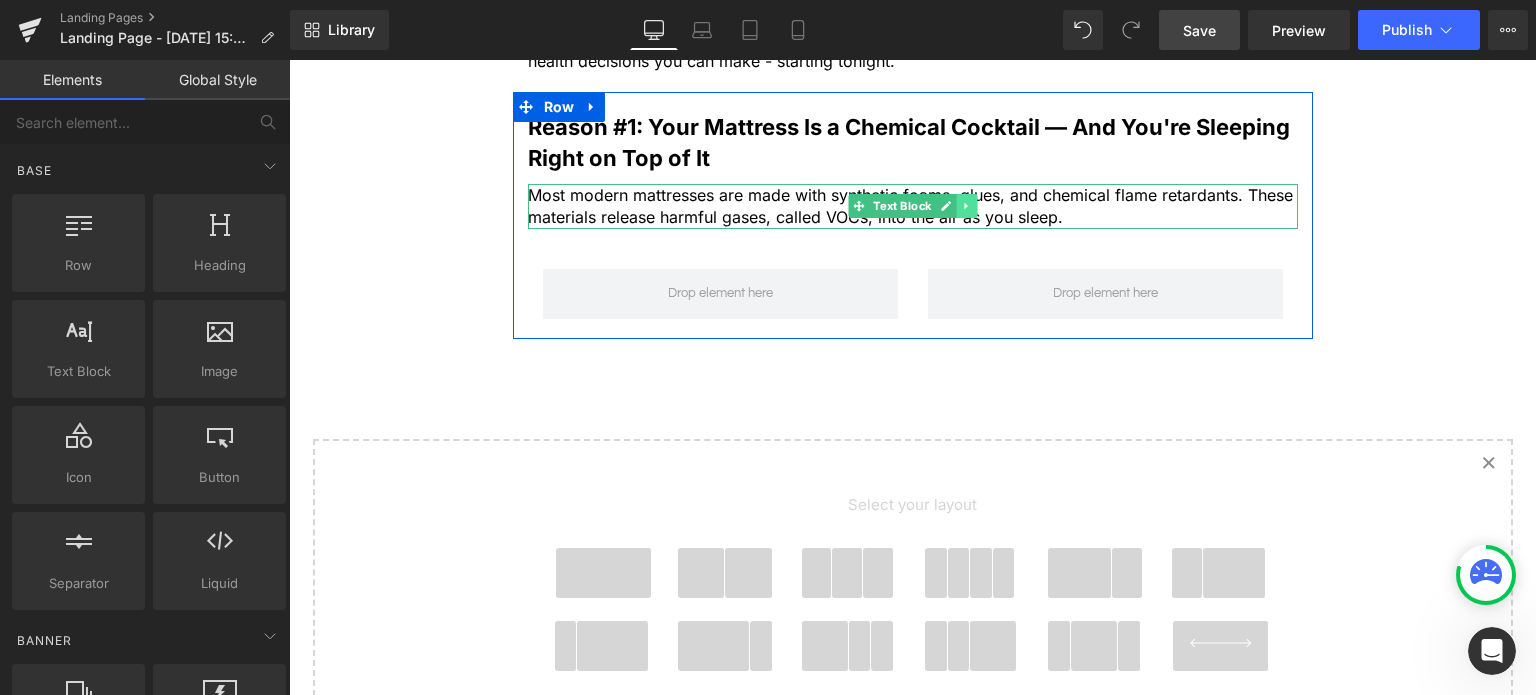 click 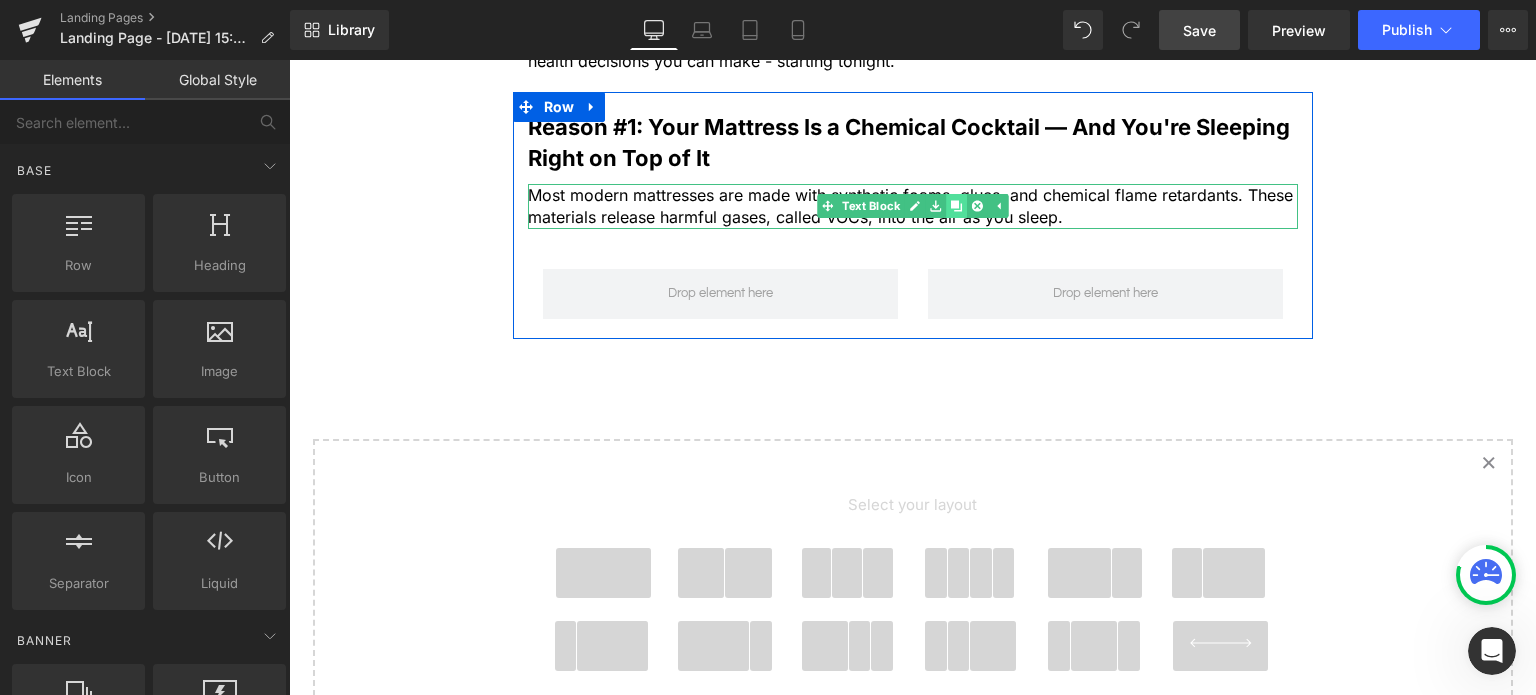 click 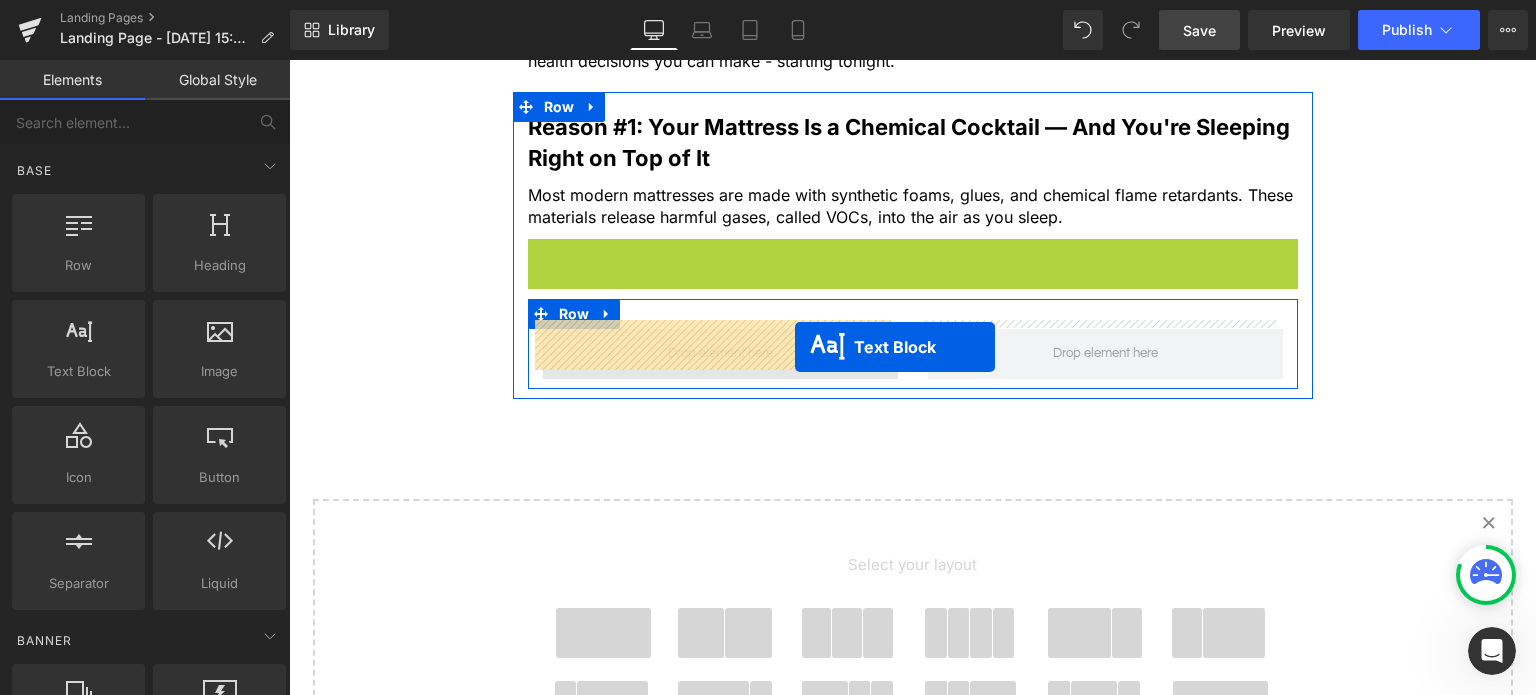 drag, startPoint x: 849, startPoint y: 251, endPoint x: 795, endPoint y: 347, distance: 110.145355 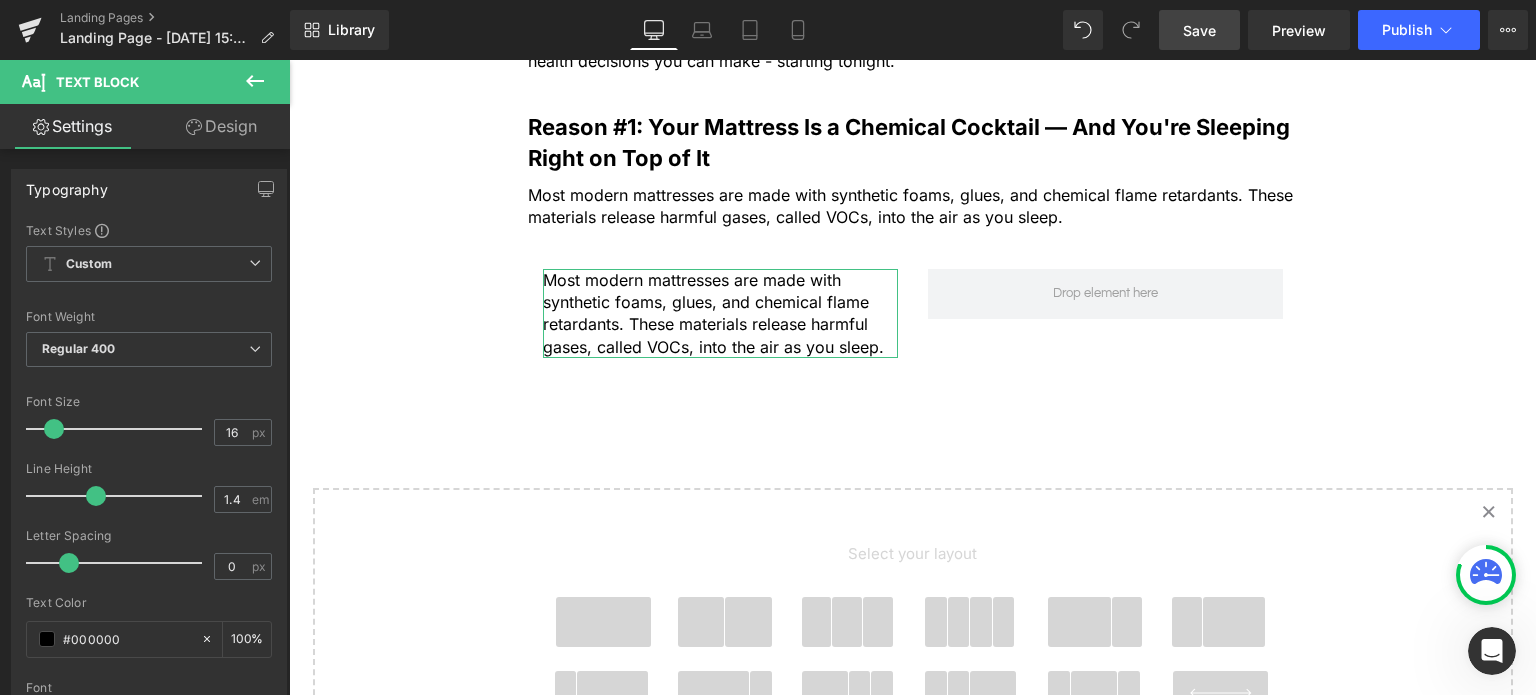 click on "Design" at bounding box center [221, 126] 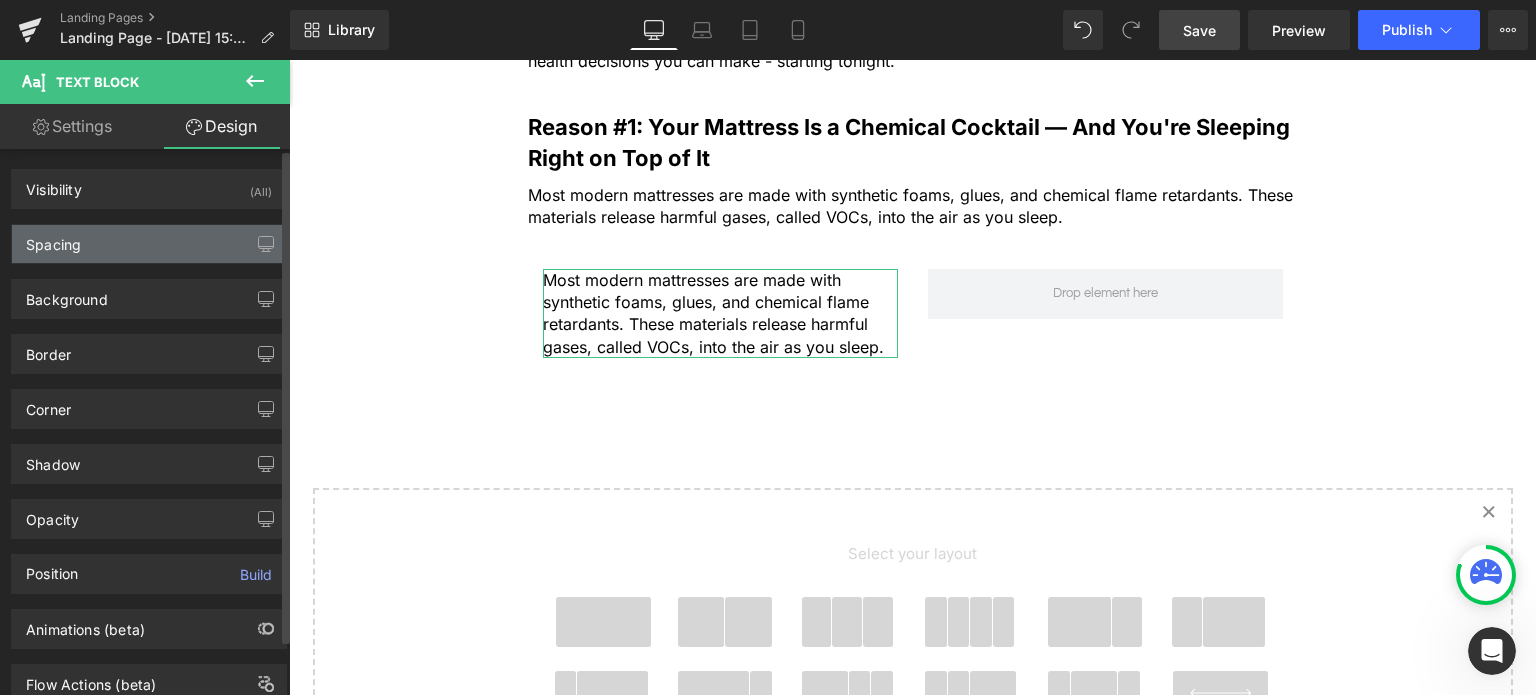 click on "Spacing" at bounding box center [149, 244] 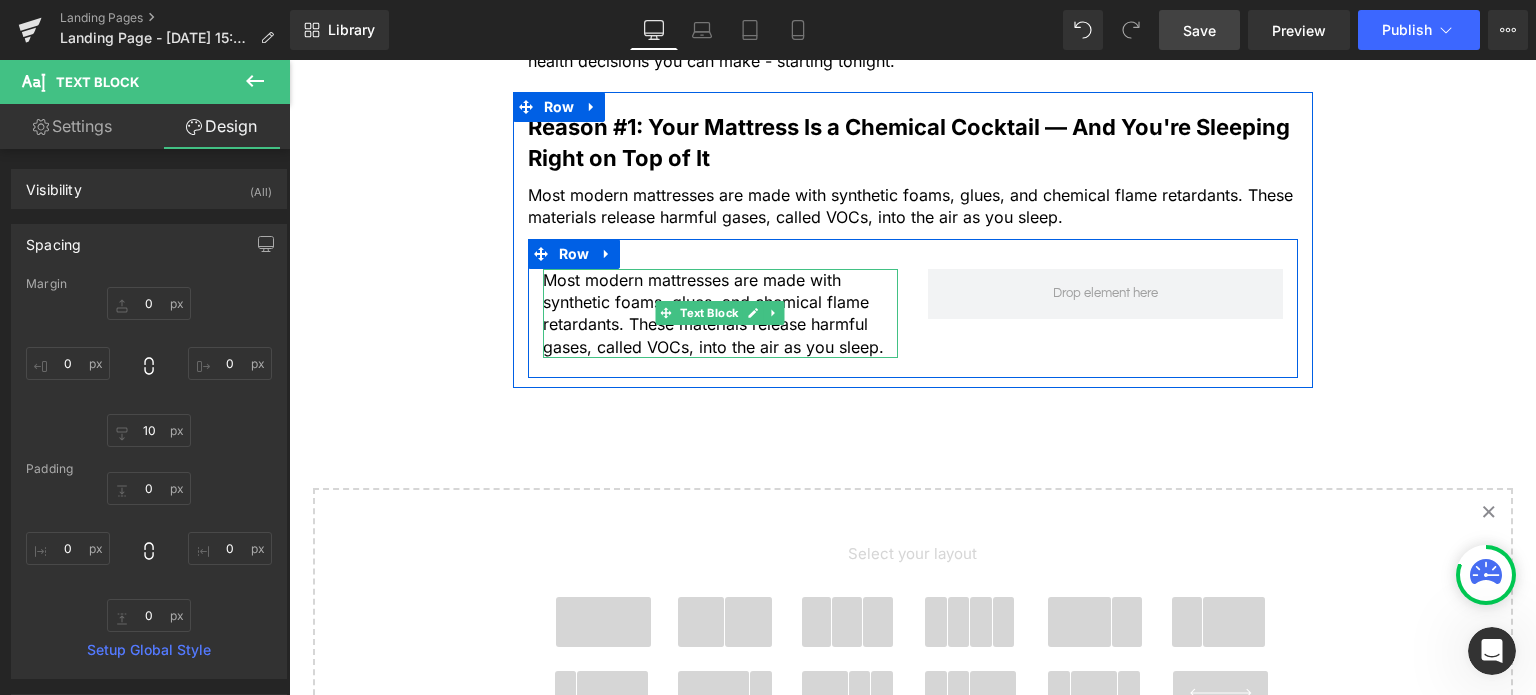 click on "Most modern mattresses are made with synthetic foams, glues, and chemical flame retardants. These materials release harmful gases, called VOCs, into the air as you sleep." at bounding box center (720, 314) 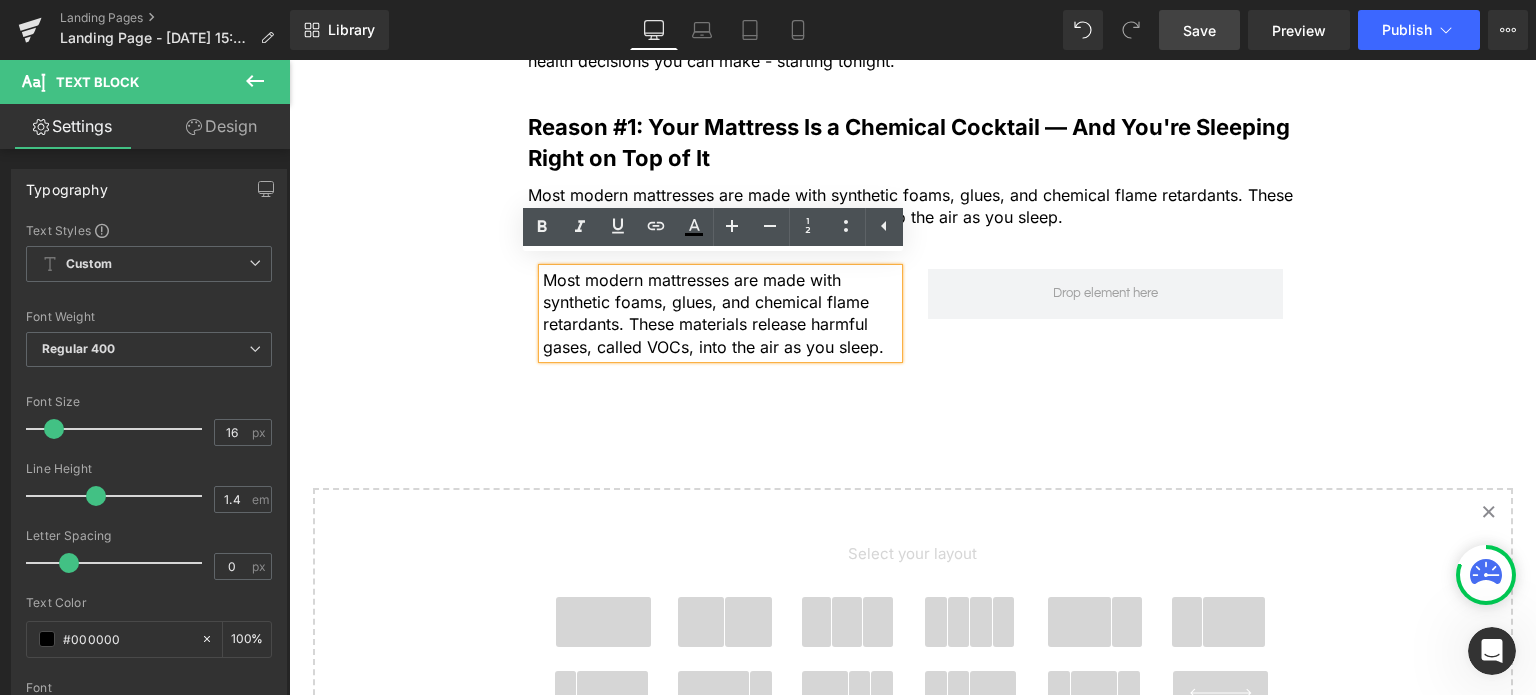 click on "Most modern mattresses are made with synthetic foams, glues, and chemical flame retardants. These materials release harmful gases, called VOCs, into the air as you sleep. Text Block" at bounding box center [720, 319] 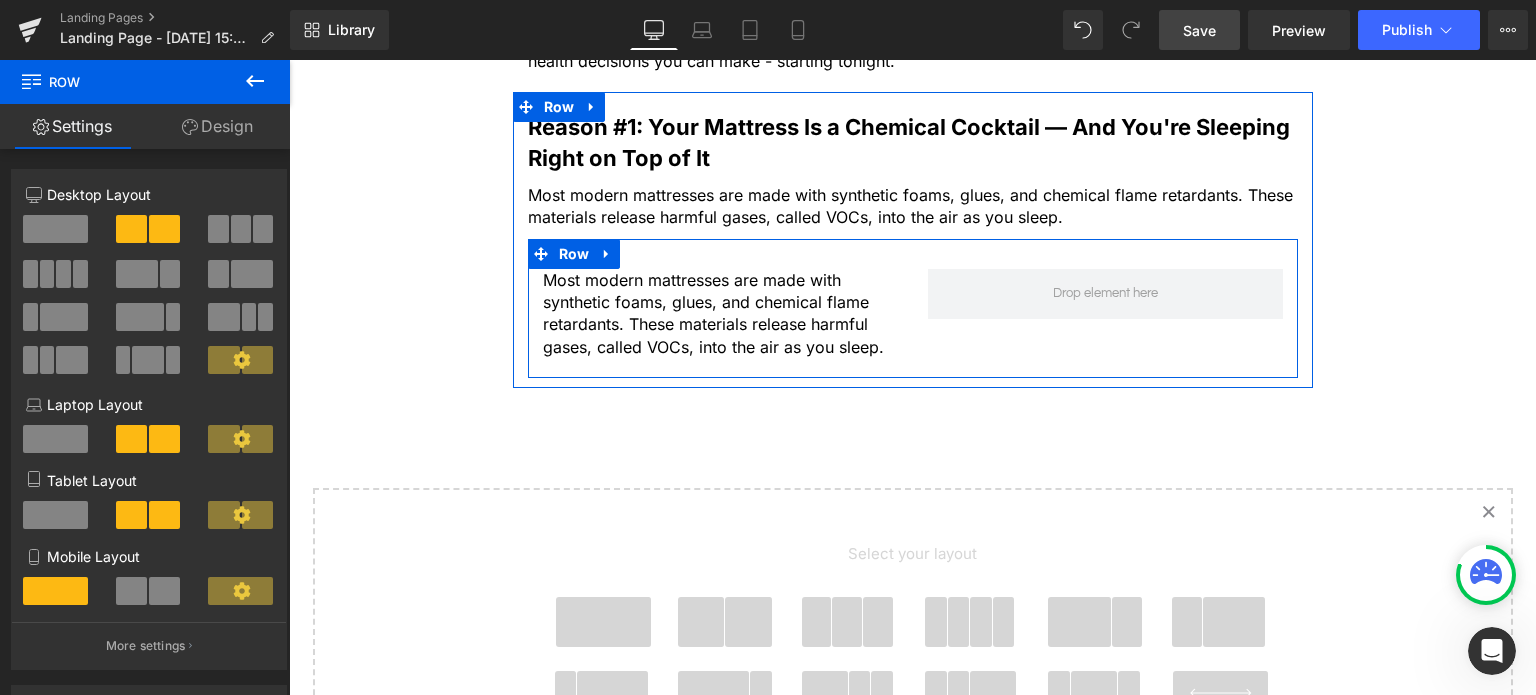 click on "Most modern mattresses are made with synthetic foams, glues, and chemical flame retardants. These materials release harmful gases, called VOCs, into the air as you sleep. Text Block" at bounding box center (720, 319) 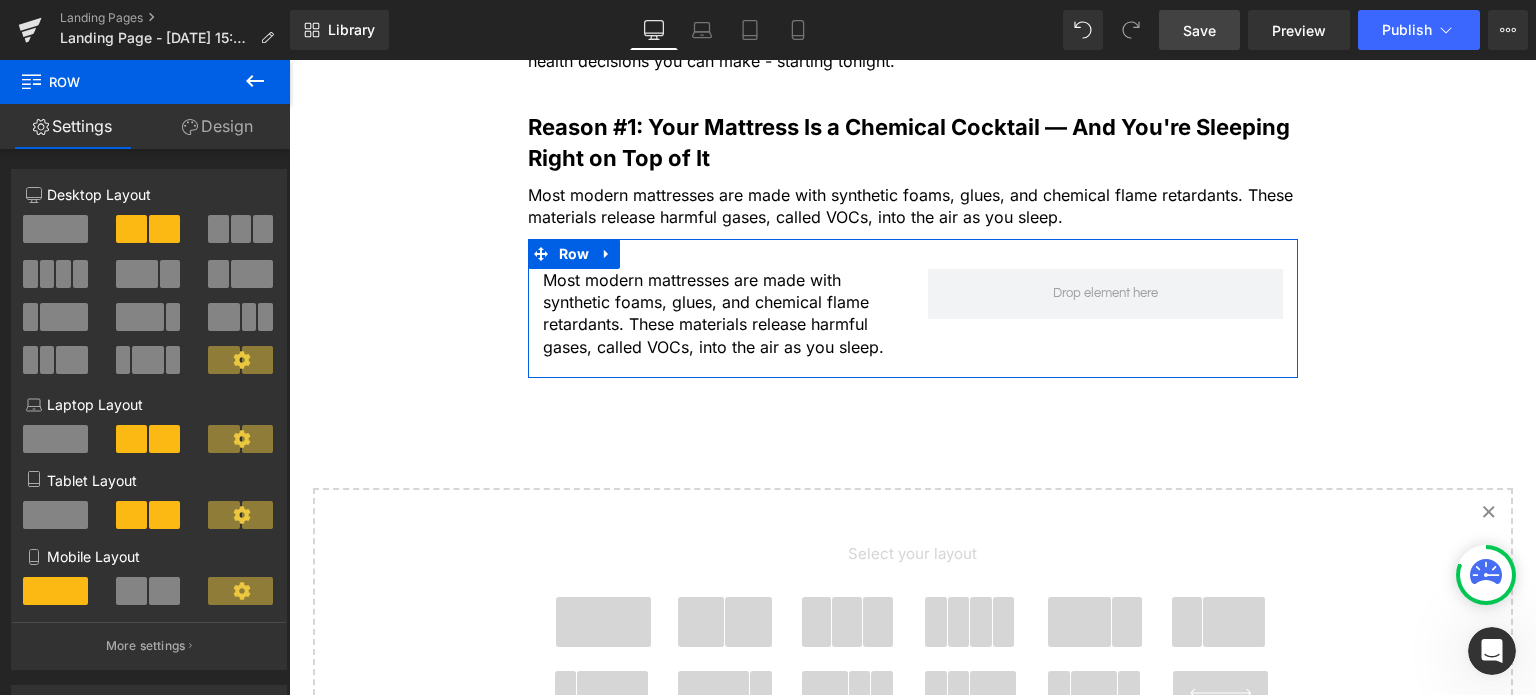 click on "Design" at bounding box center (217, 126) 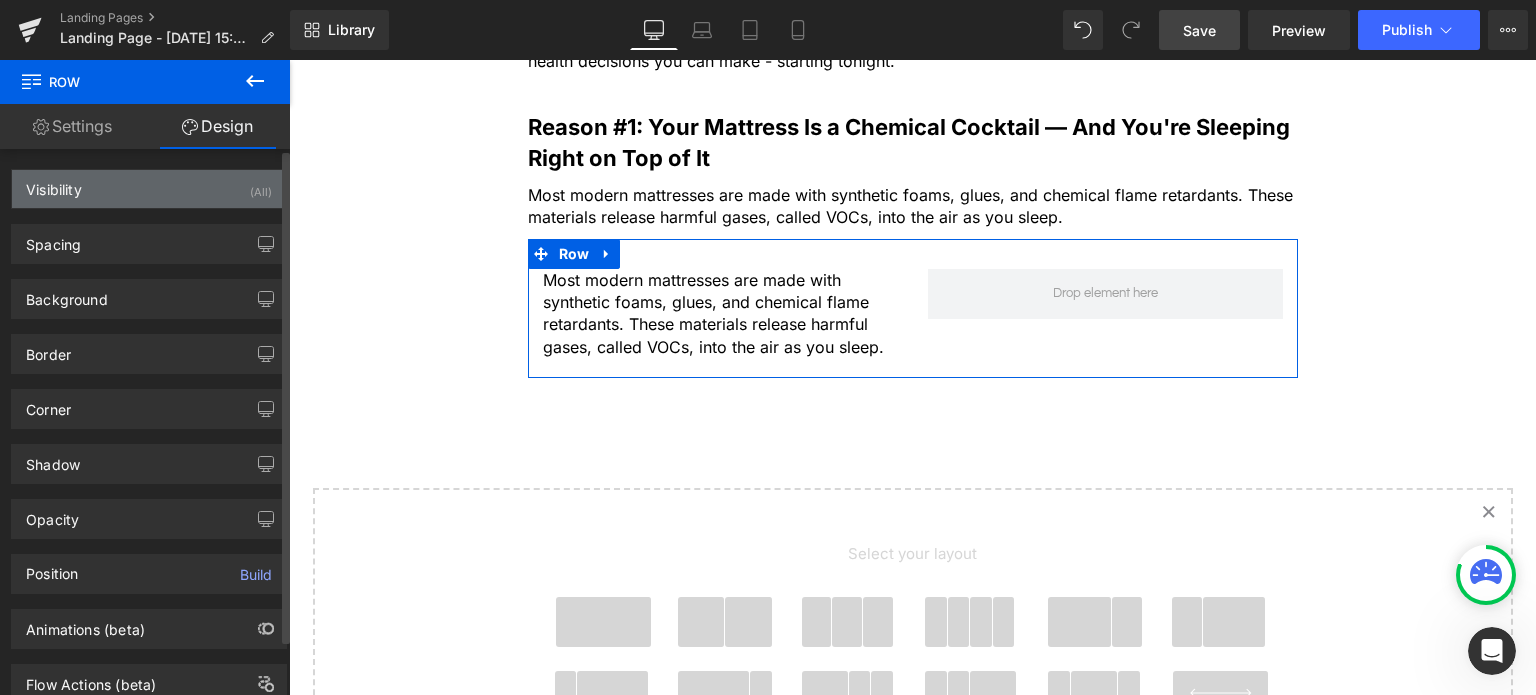 type on "0" 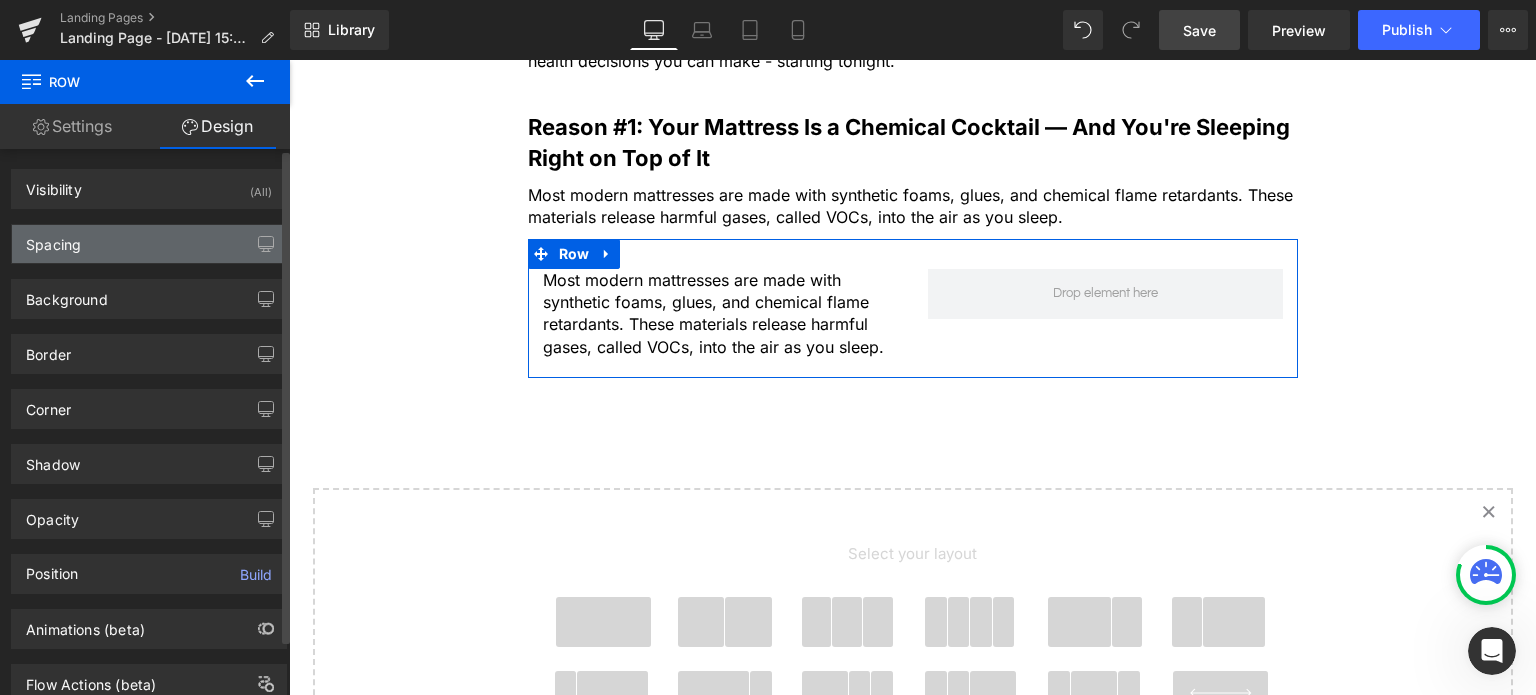 click on "Spacing" at bounding box center [149, 244] 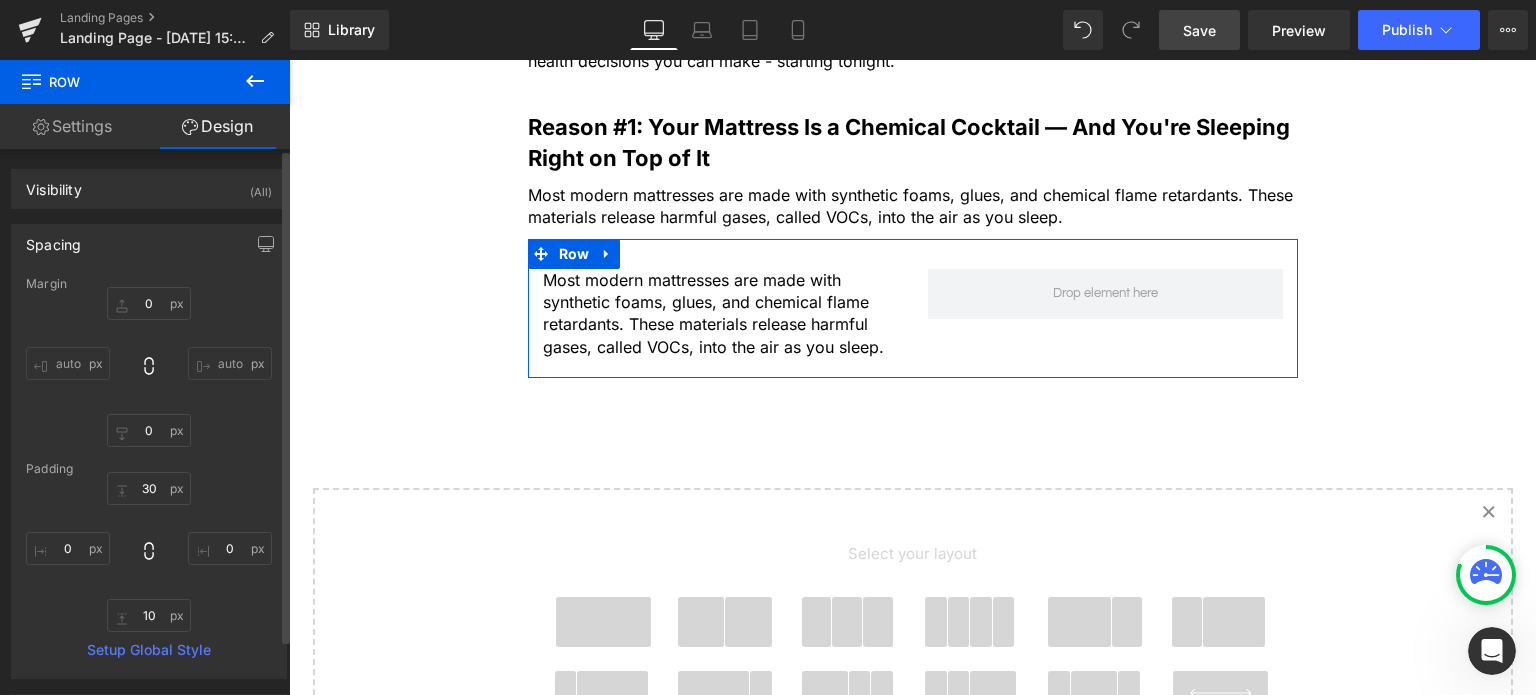 click on "auto" at bounding box center (68, 363) 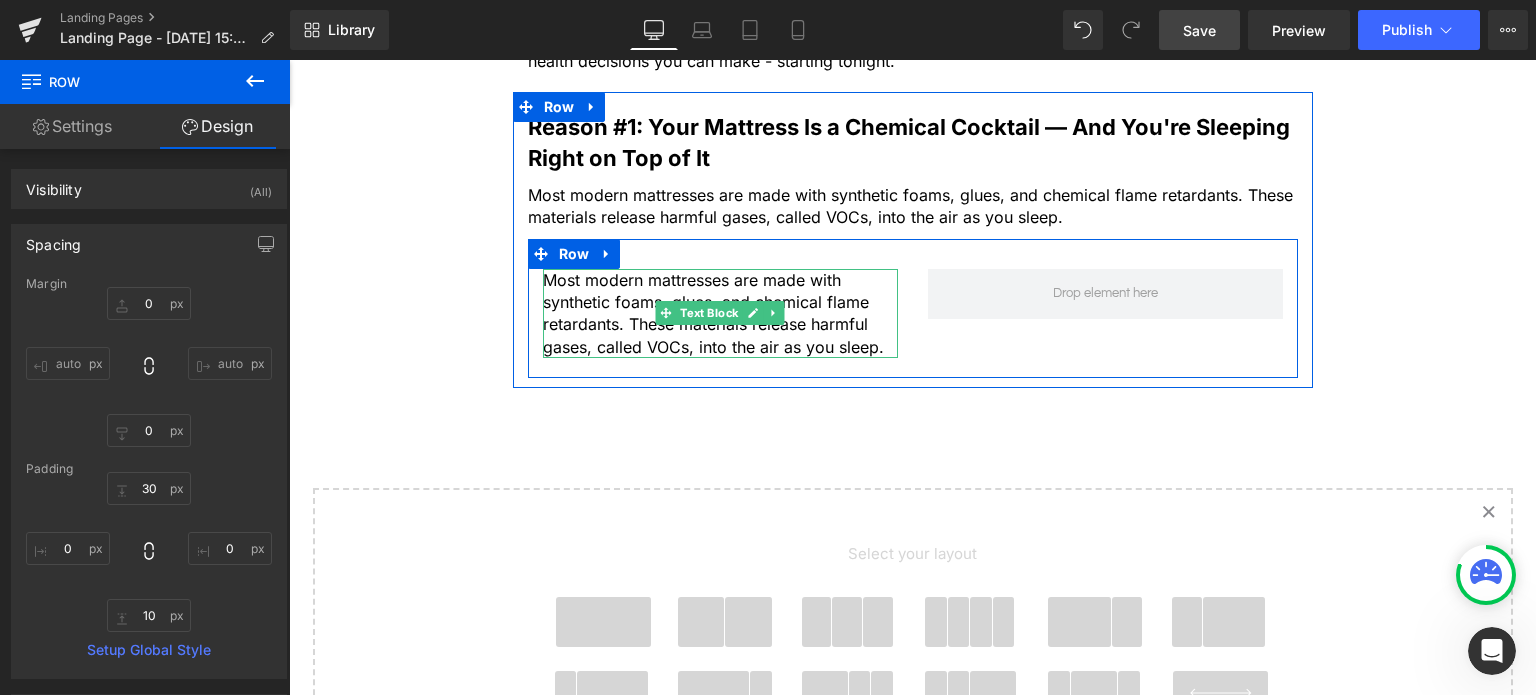 click on "Most modern mattresses are made with synthetic foams, glues, and chemical flame retardants. These materials release harmful gases, called VOCs, into the air as you sleep." at bounding box center [720, 314] 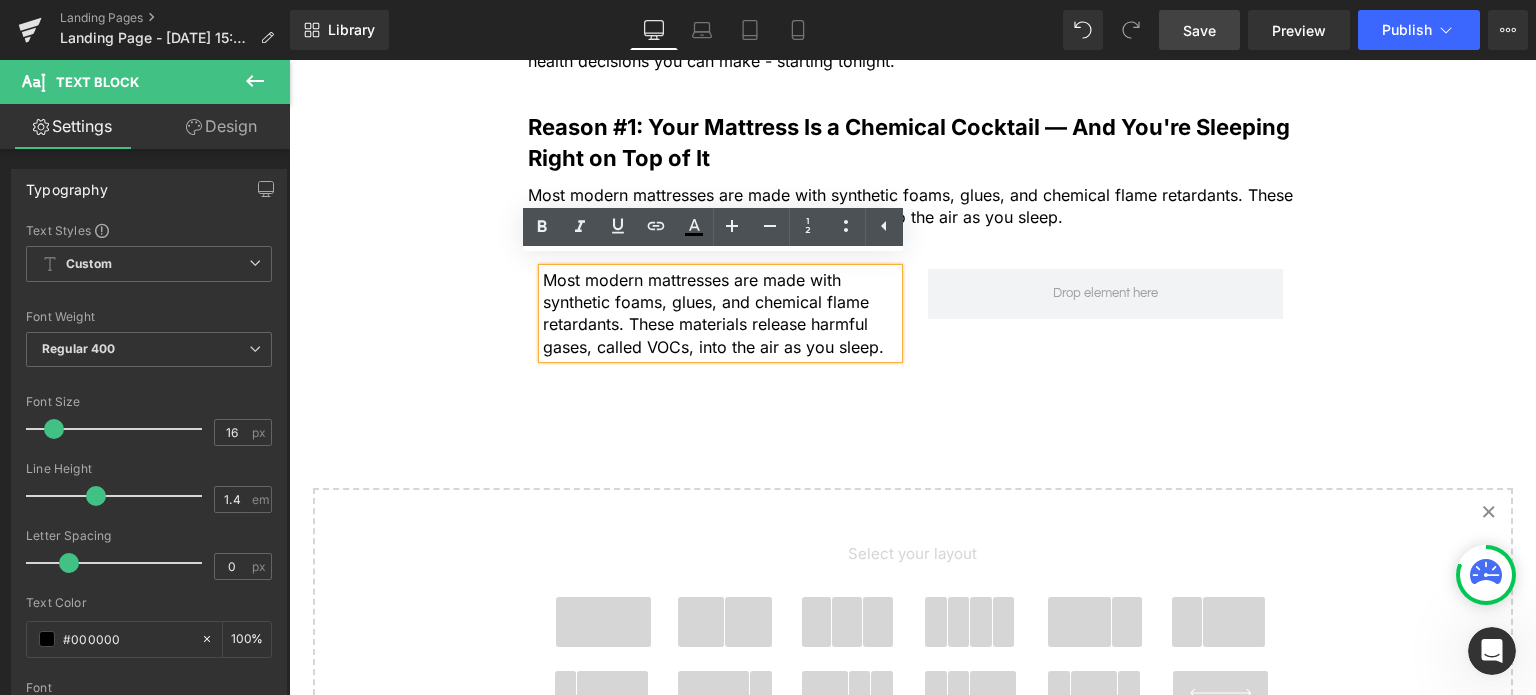click on "Most modern mattresses are made with synthetic foams, glues, and chemical flame retardants. These materials release harmful gases, called VOCs, into the air as you sleep. Text Block" at bounding box center [720, 319] 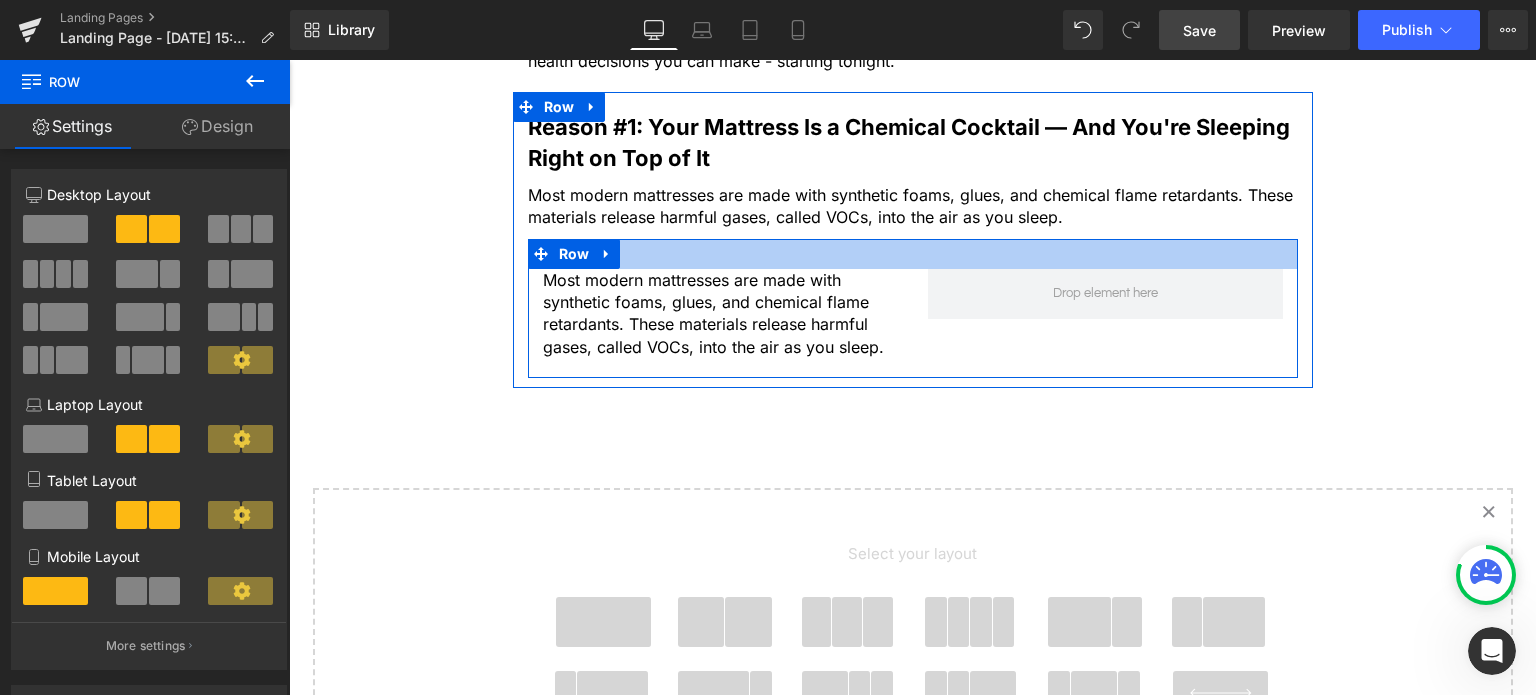 click at bounding box center (913, 254) 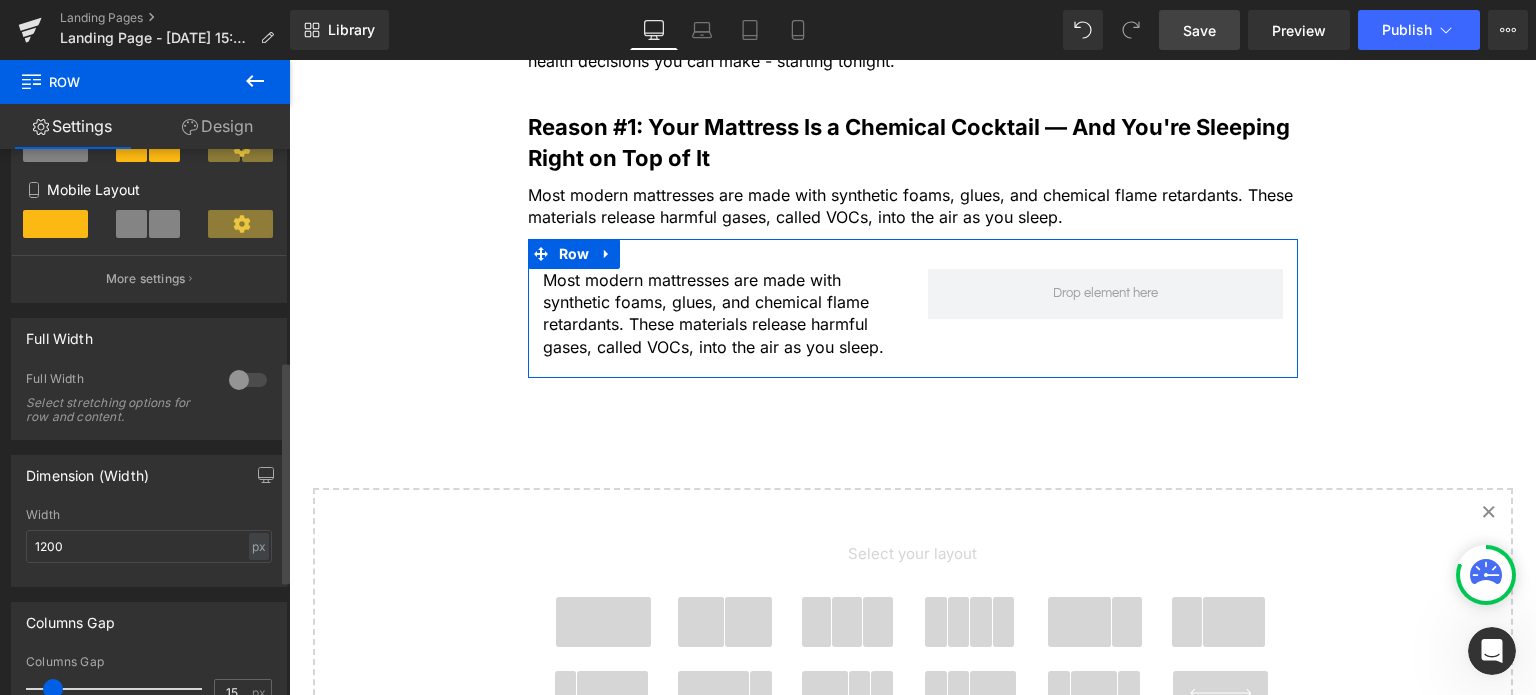 scroll, scrollTop: 0, scrollLeft: 0, axis: both 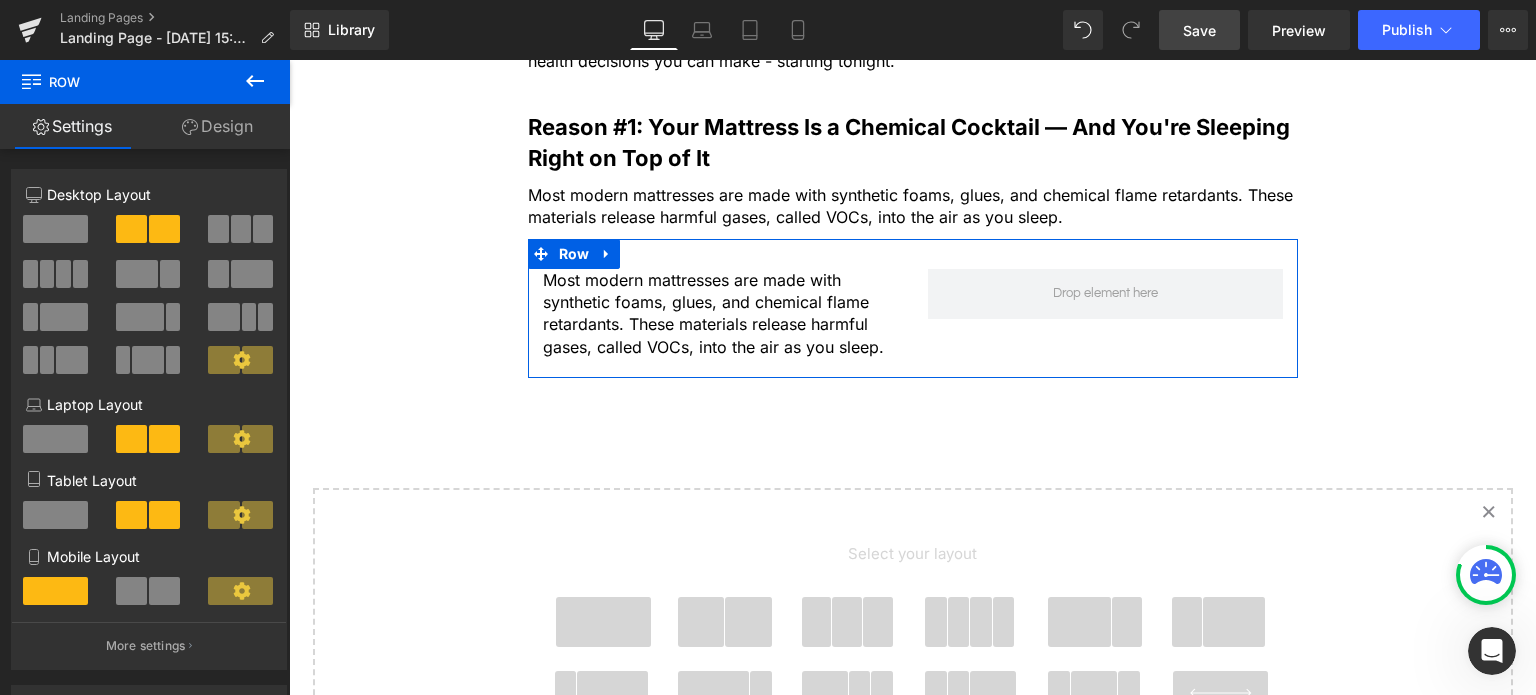 click on "Design" at bounding box center [217, 126] 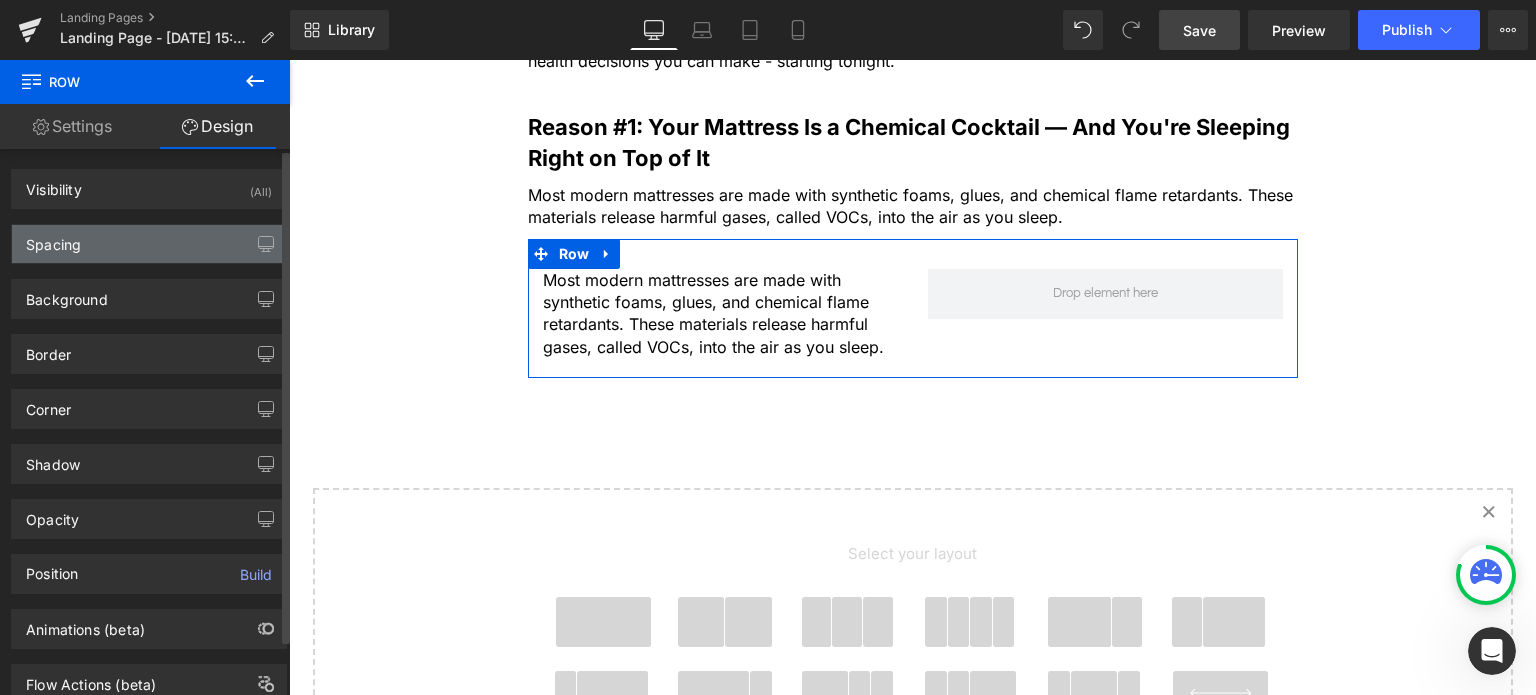 click on "Spacing" at bounding box center (149, 244) 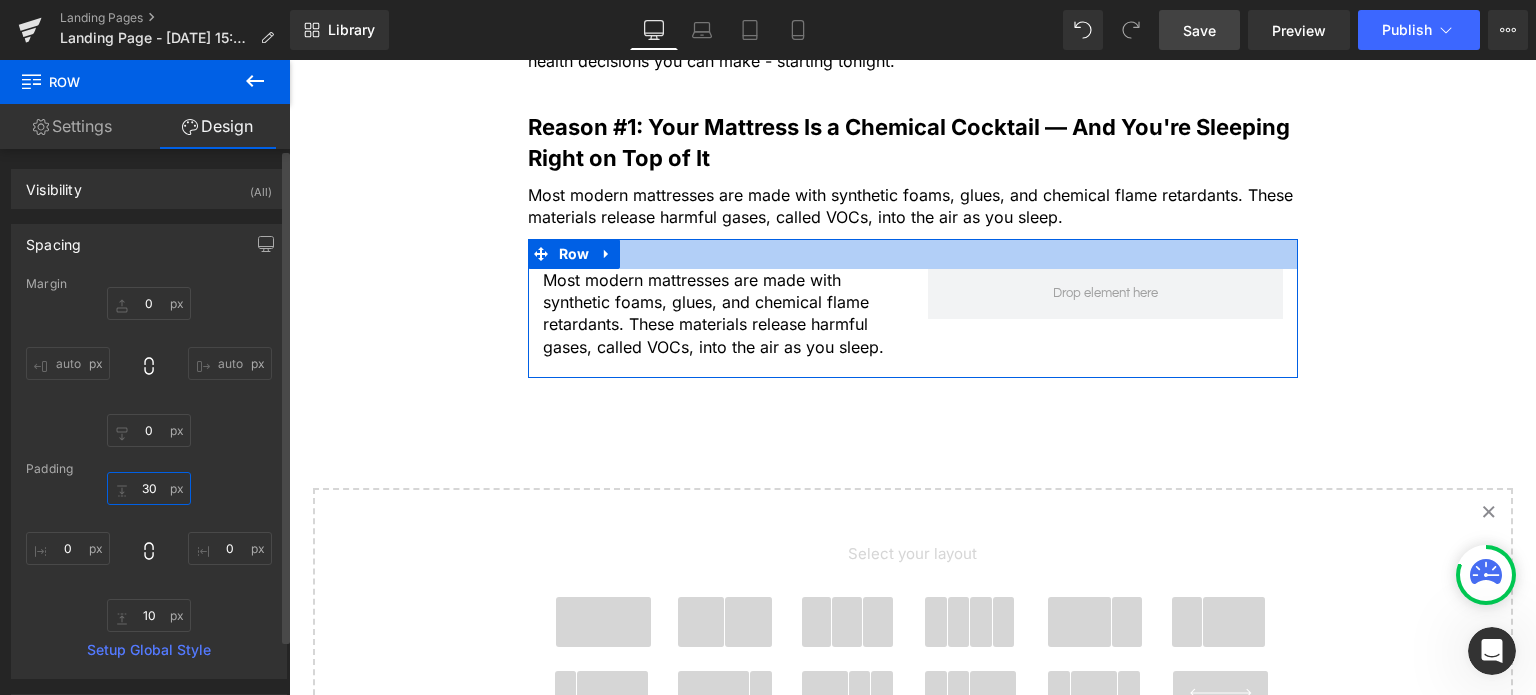 click on "30" at bounding box center [149, 488] 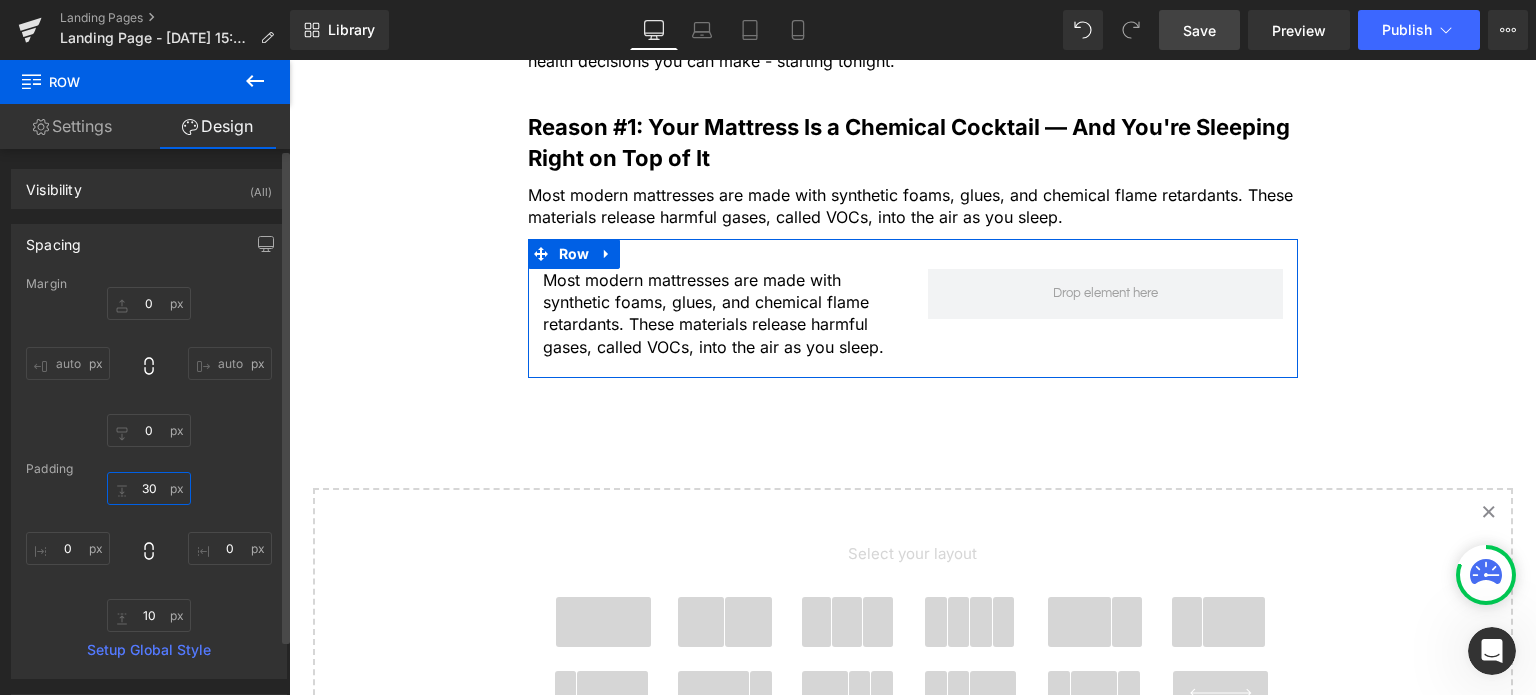 click on "30" at bounding box center (149, 488) 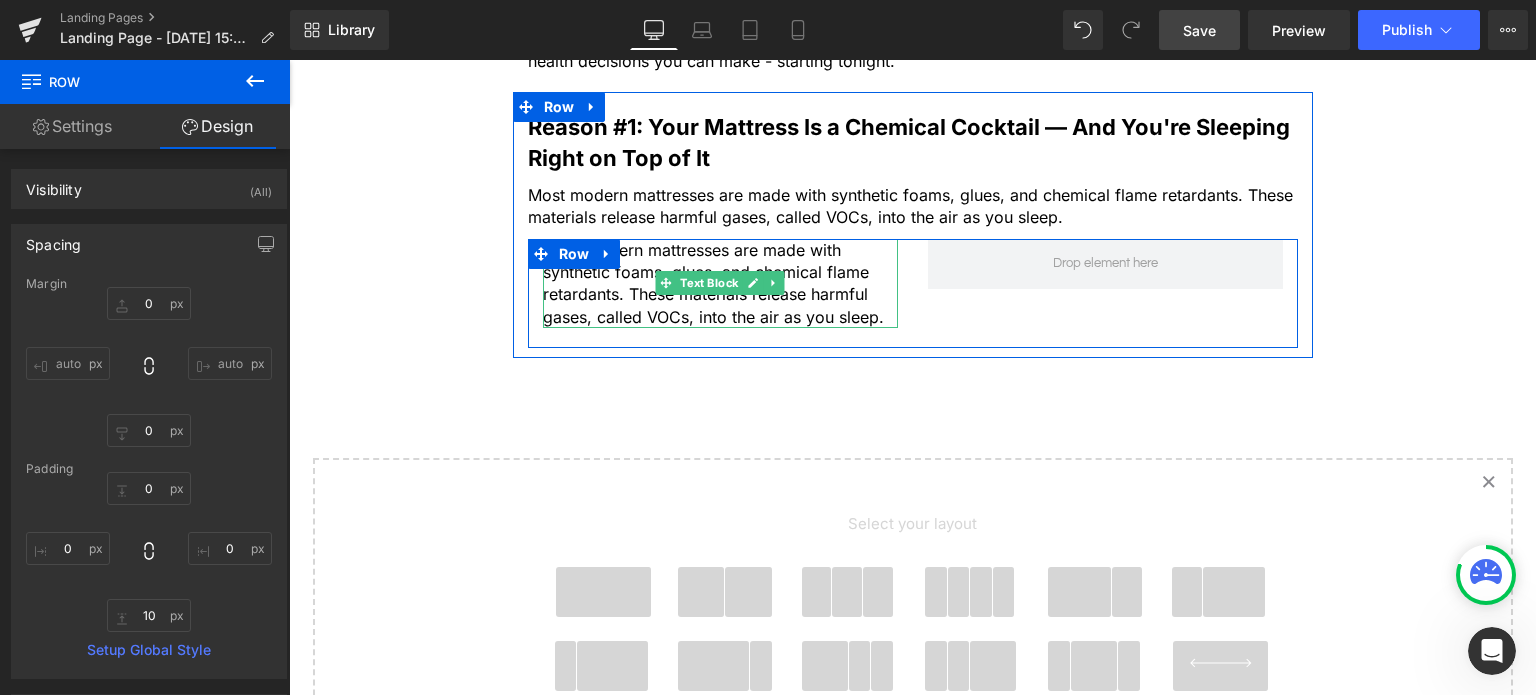 click on "Most modern mattresses are made with synthetic foams, glues, and chemical flame retardants. These materials release harmful gases, called VOCs, into the air as you sleep." at bounding box center [720, 284] 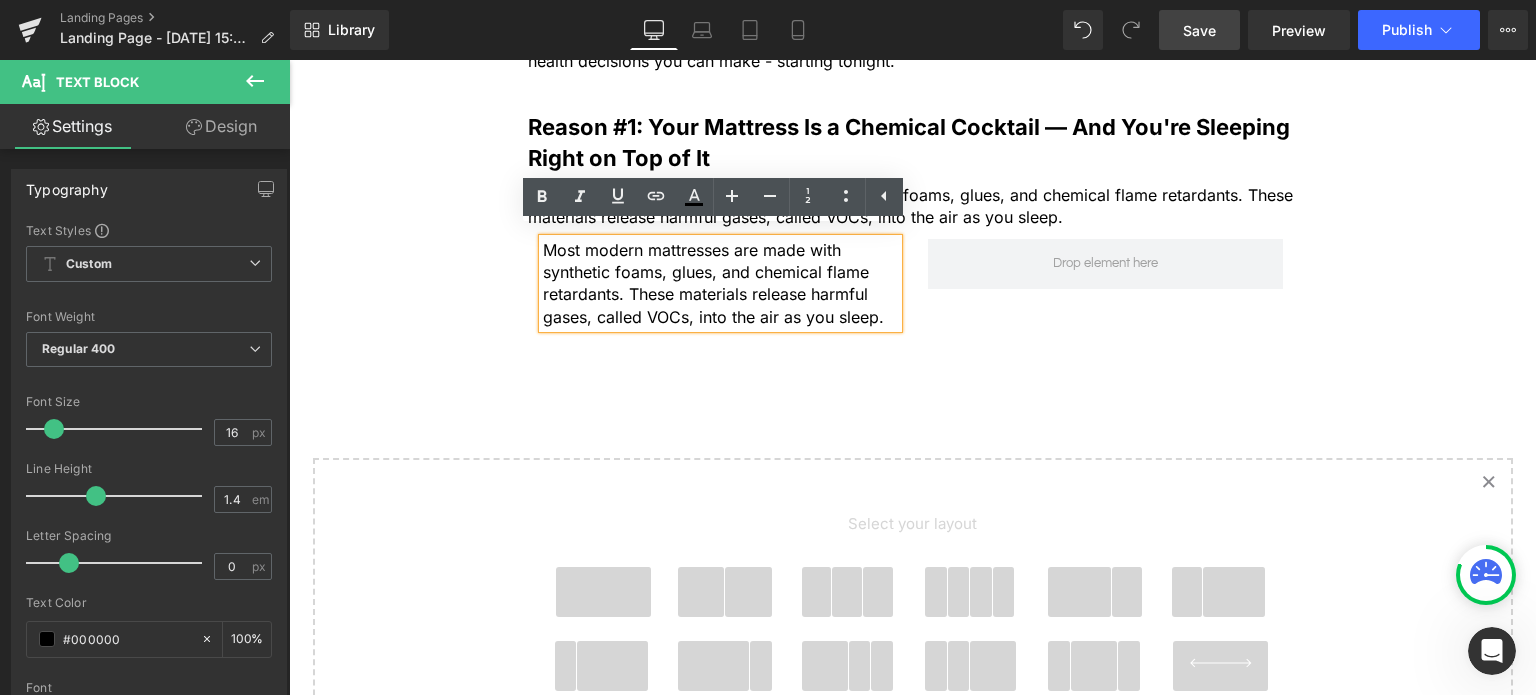 click on "Most modern mattresses are made with synthetic foams, glues, and chemical flame retardants. These materials release harmful gases, called VOCs, into the air as you sleep. Text Block" at bounding box center (720, 289) 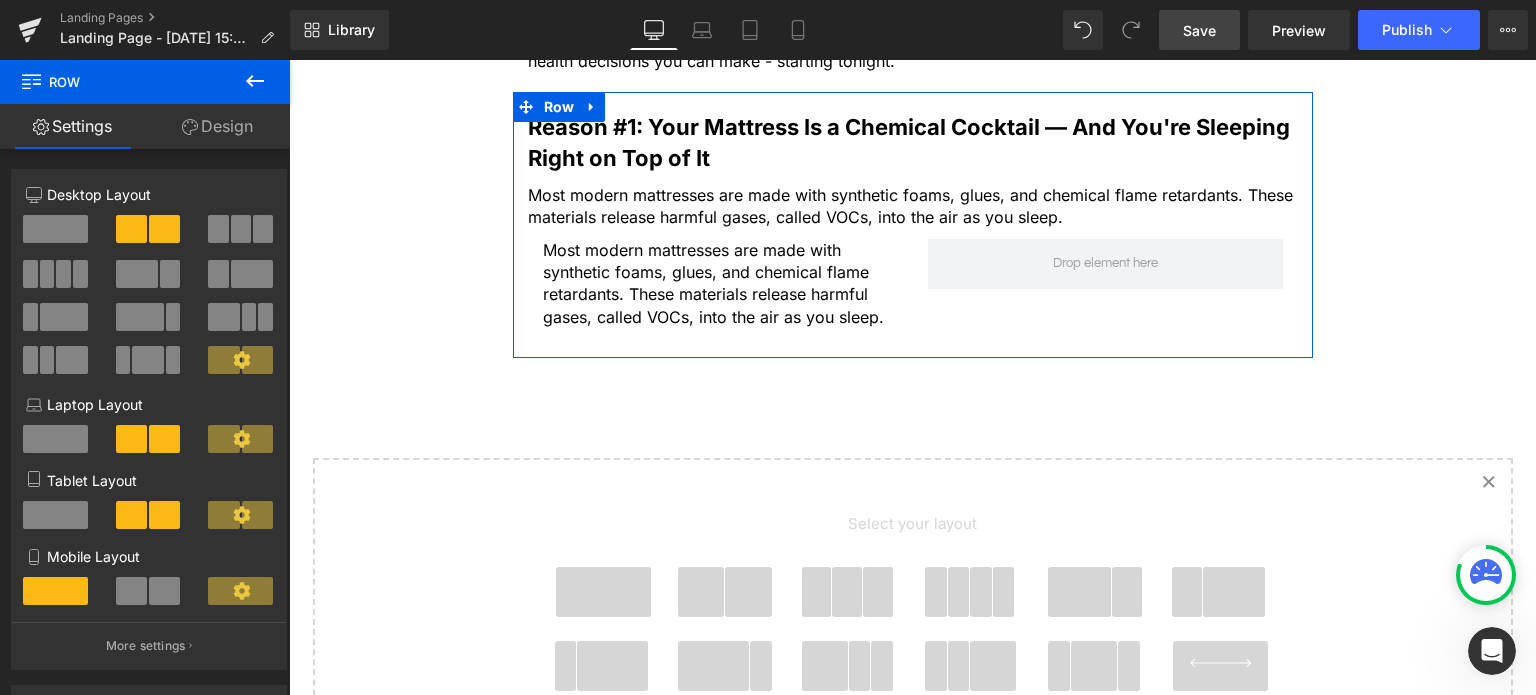 click on "Reason #1: Your Mattress Is a Chemical Cocktail — And You're Sleeping Right on Top of It Text Block         Most modern mattresses are made with synthetic foams, glues, and chemical flame retardants. These materials release harmful gases, called VOCs, into the air as you sleep. Text Block
Most modern mattresses are made with synthetic foams, glues, and chemical flame retardants. These materials release harmful gases, called VOCs, into the air as you sleep. Text Block
Row" at bounding box center [913, 220] 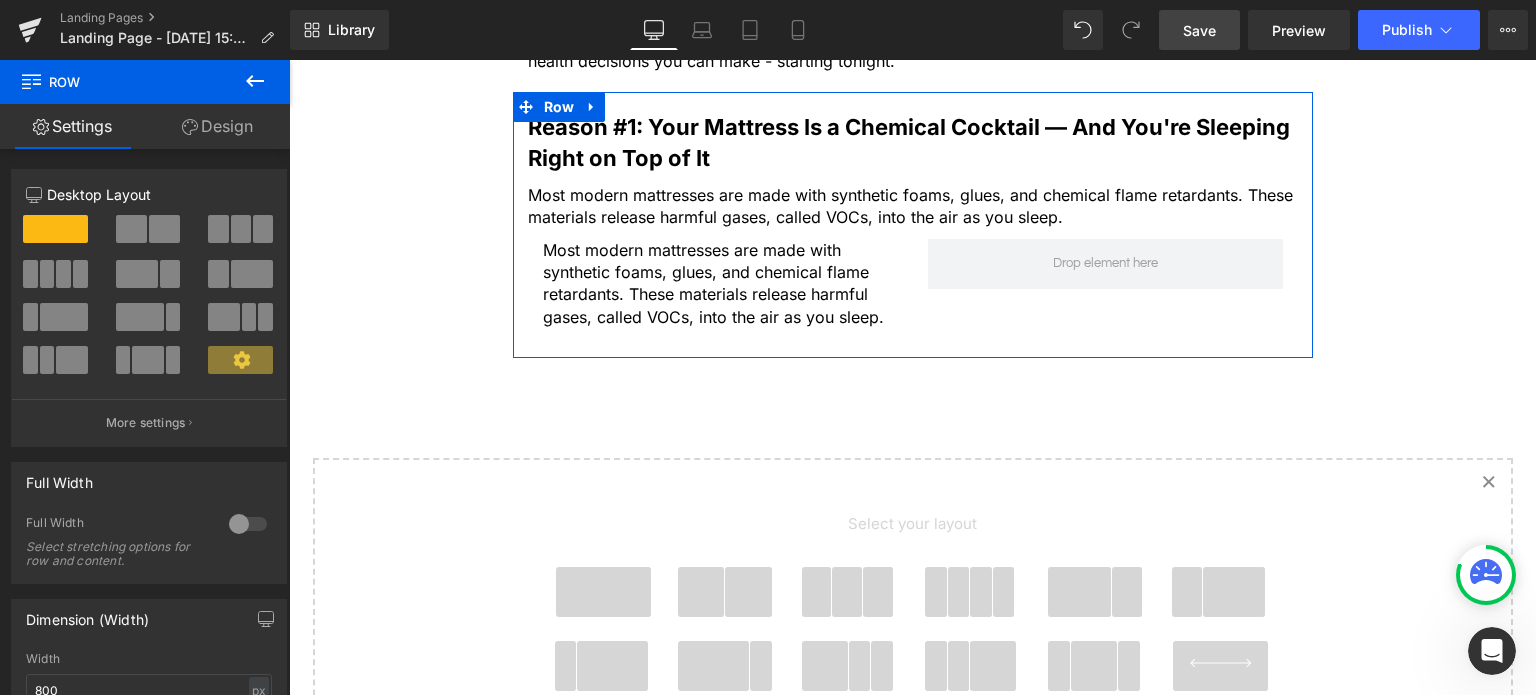 click on "Design" at bounding box center (217, 126) 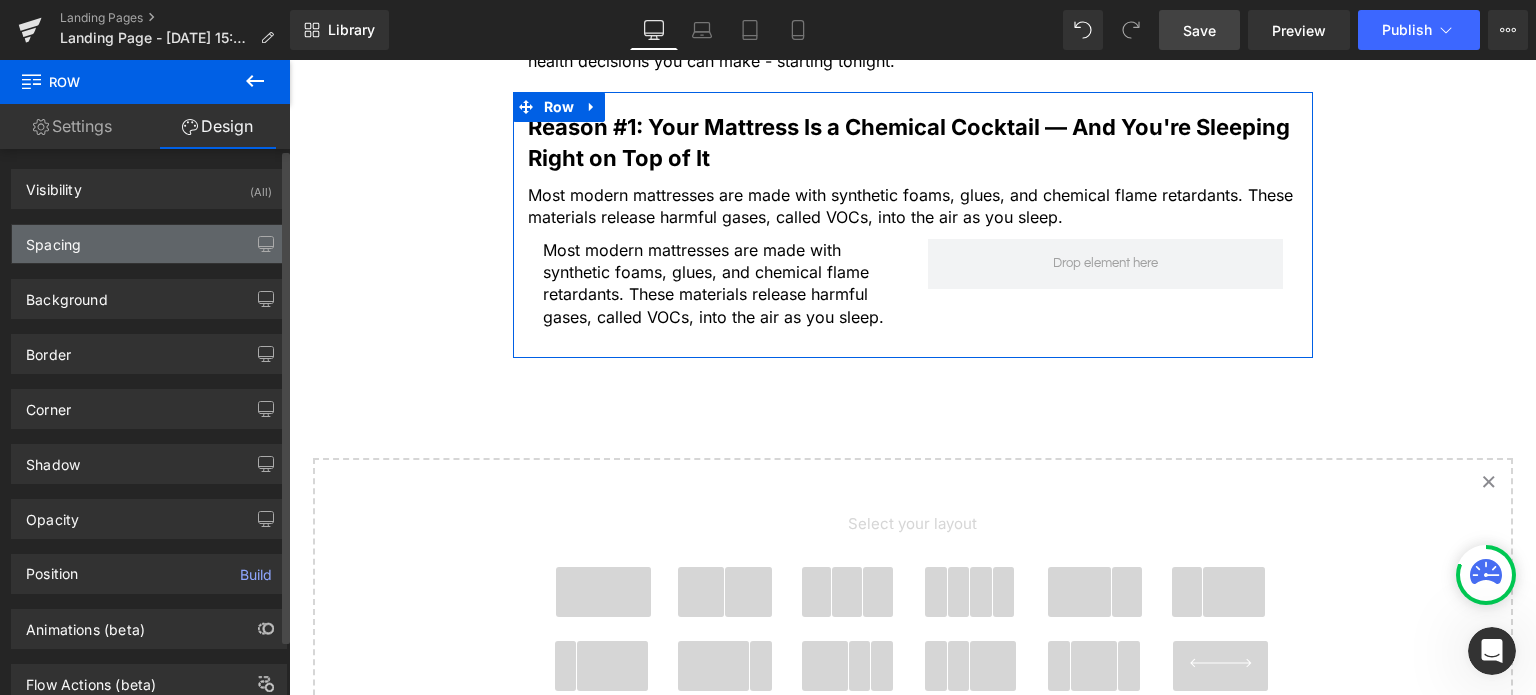 click on "Spacing" at bounding box center (149, 244) 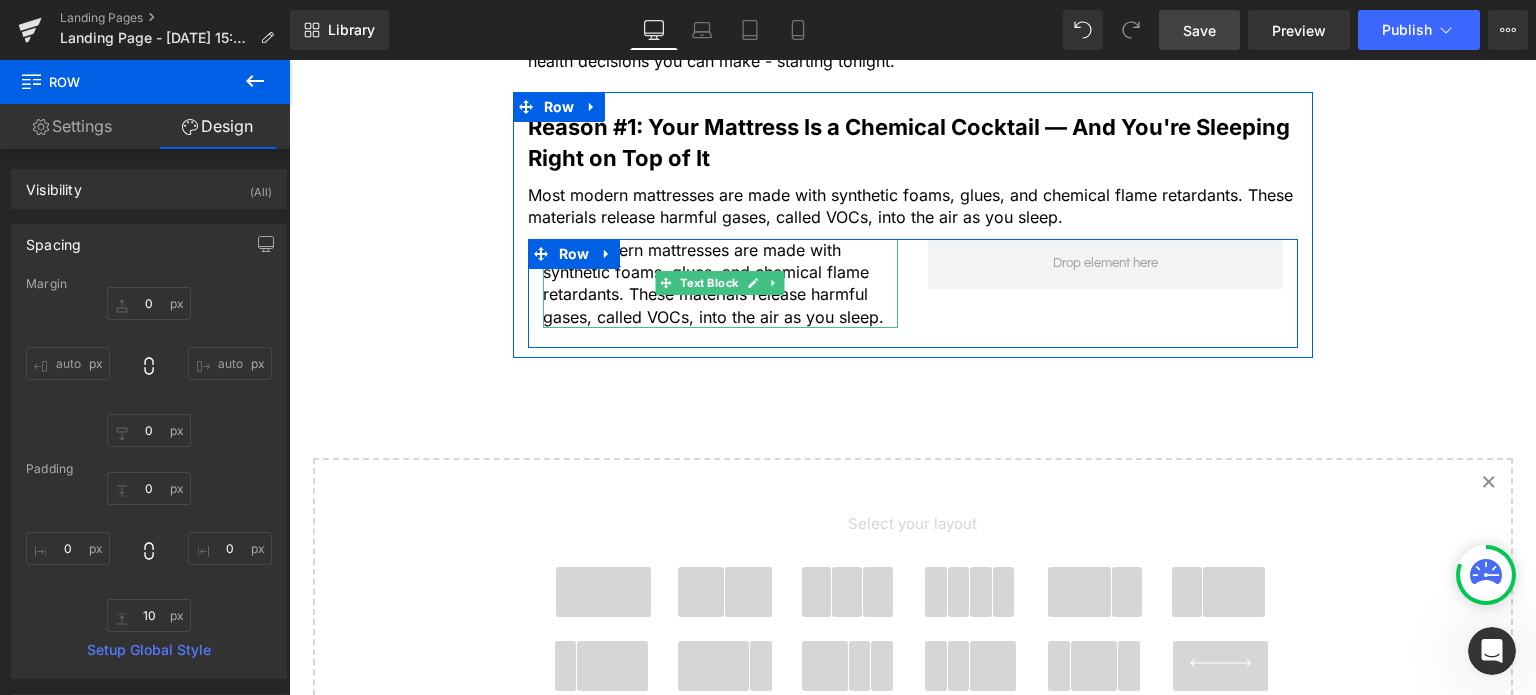 click on "Most modern mattresses are made with synthetic foams, glues, and chemical flame retardants. These materials release harmful gases, called VOCs, into the air as you sleep." at bounding box center [720, 284] 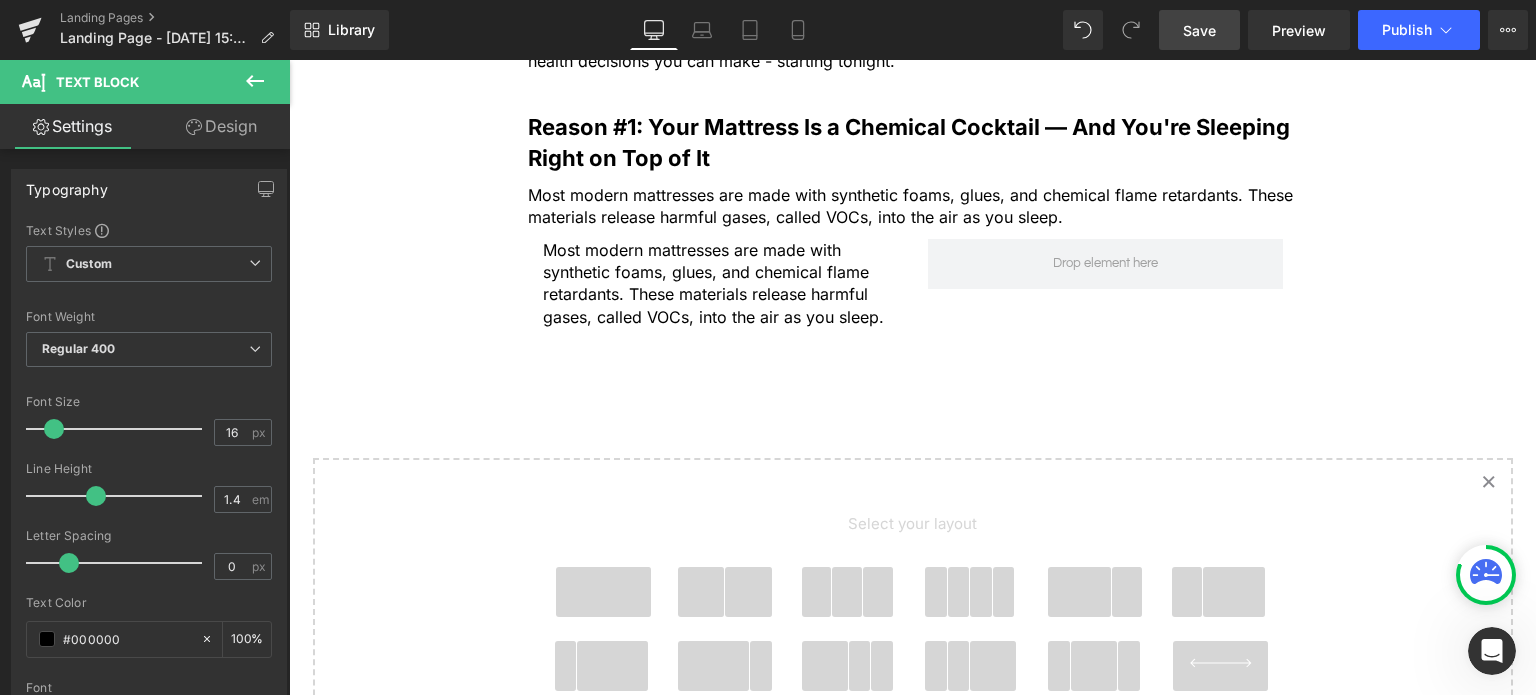 click on "Design" at bounding box center [221, 126] 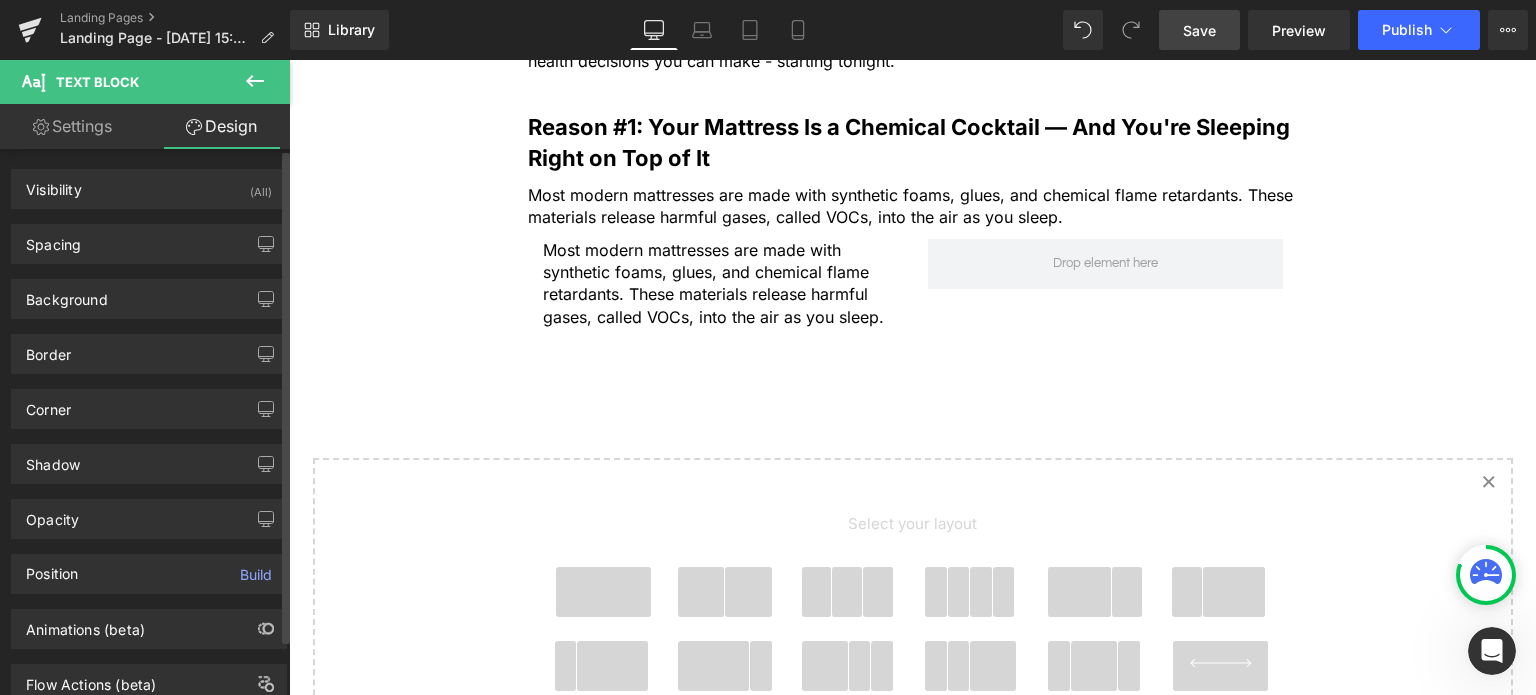 click on "Spacing
[GEOGRAPHIC_DATA]
0px 0
0px 0
10px 10
0px 0
[GEOGRAPHIC_DATA]
0px 0
0px 0
0px 0
0px 0
Setup Global Style" at bounding box center [149, 244] 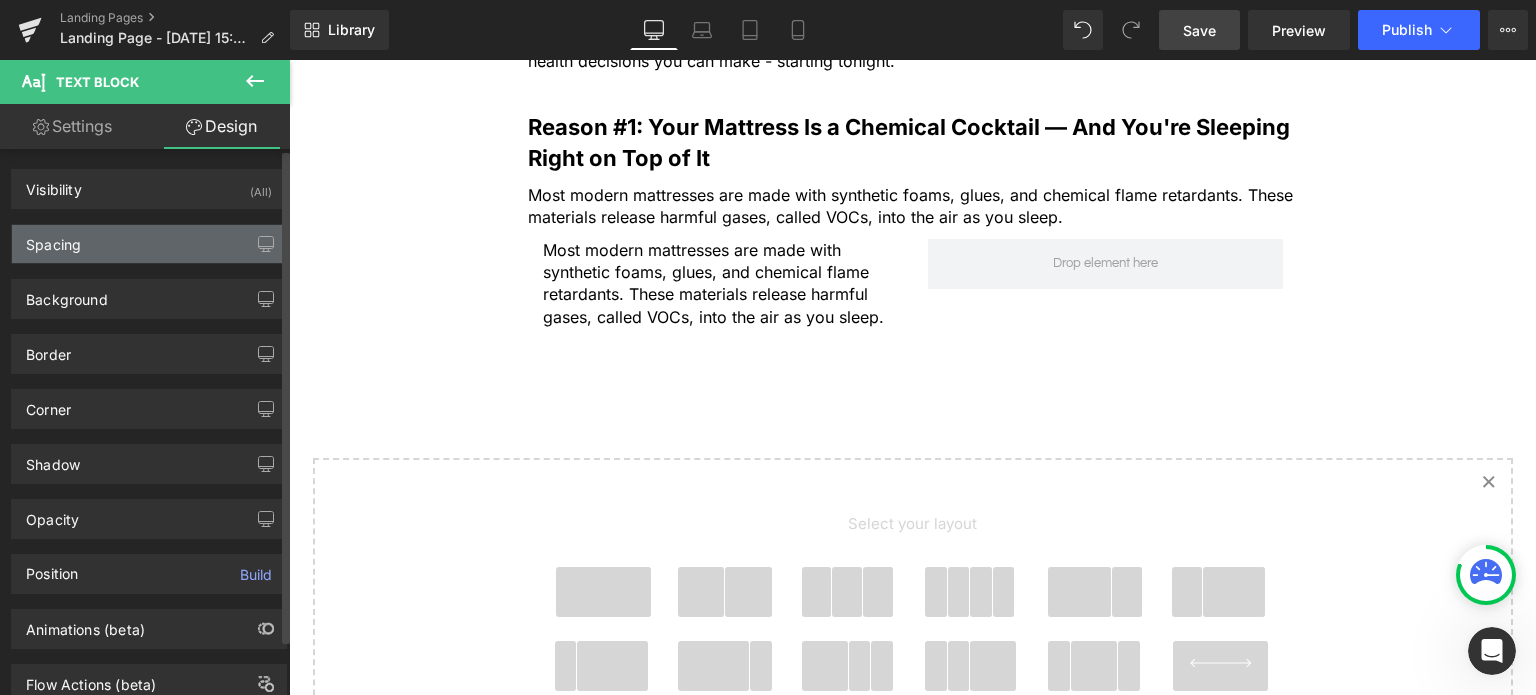 click on "Spacing" at bounding box center (149, 244) 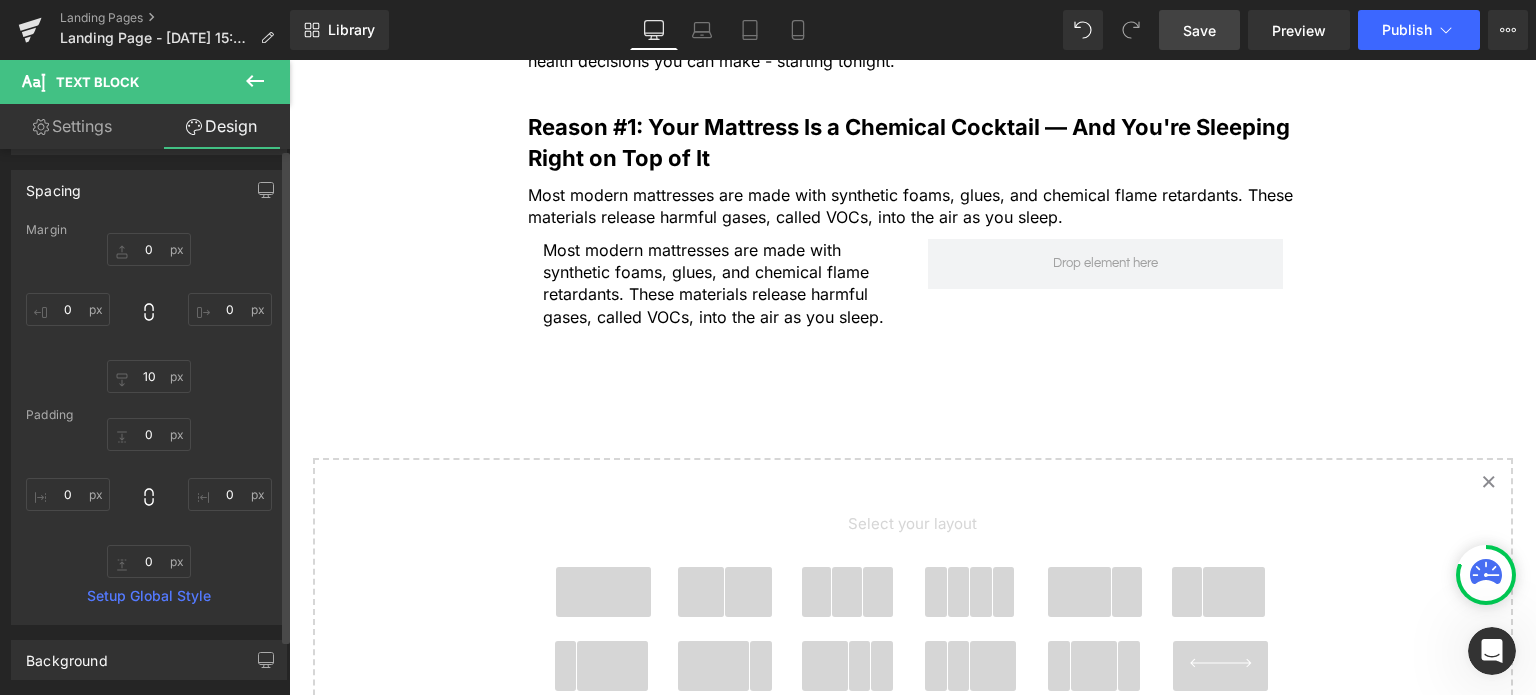 scroll, scrollTop: 0, scrollLeft: 0, axis: both 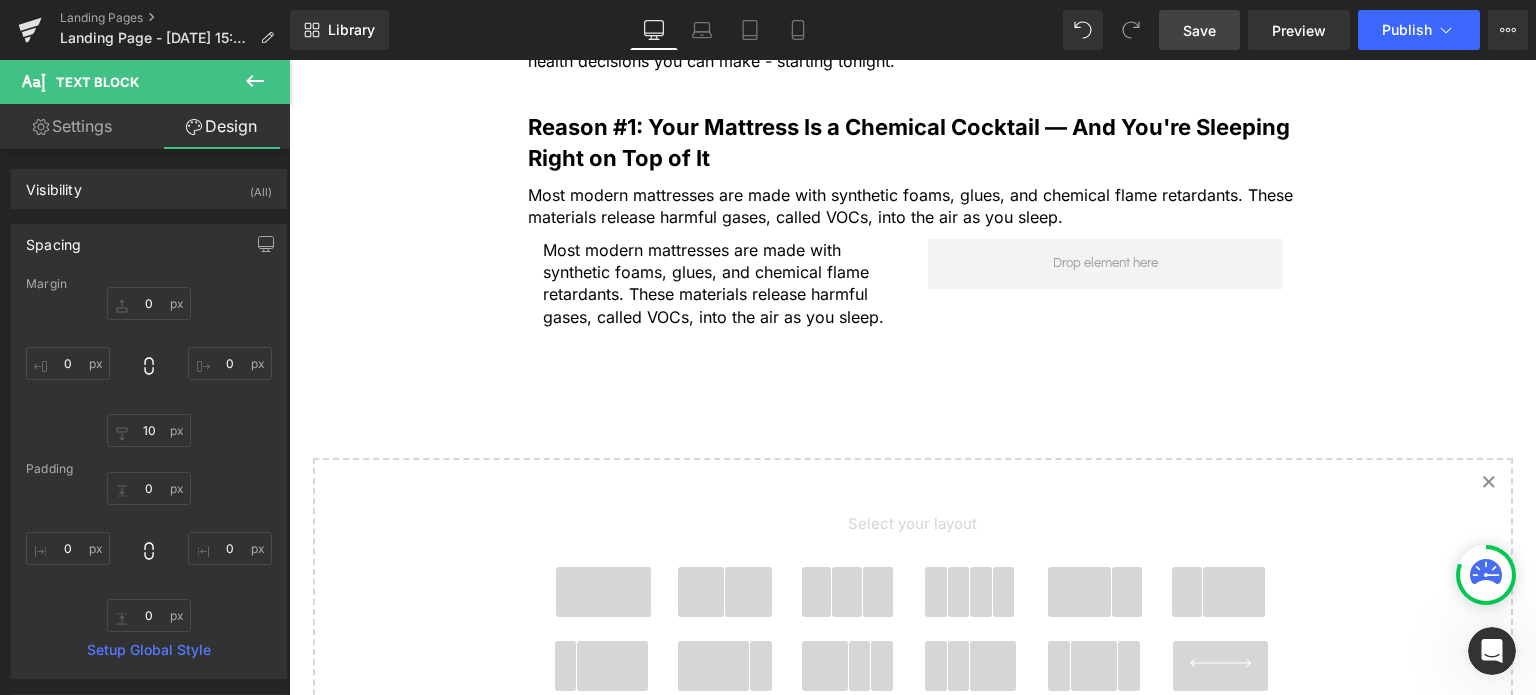 click 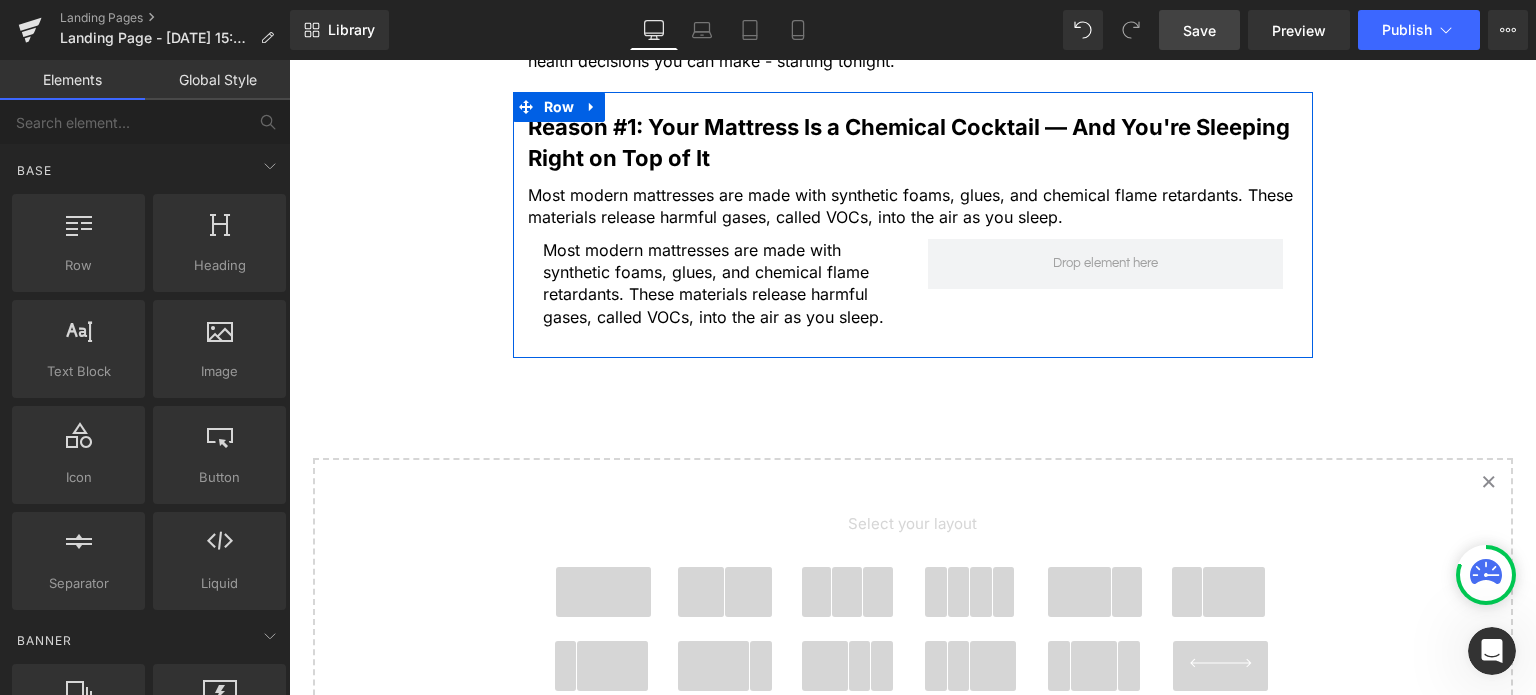 click on "Reason #1: Your Mattress Is a Chemical Cocktail — And You're Sleeping Right on Top of It Text Block         Most modern mattresses are made with synthetic foams, glues, and chemical flame retardants. These materials release harmful gases, called VOCs, into the air as you sleep. Text Block
Most modern mattresses are made with synthetic foams, glues, and chemical flame retardants. These materials release harmful gases, called VOCs, into the air as you sleep. Text Block
Row" at bounding box center (913, 220) 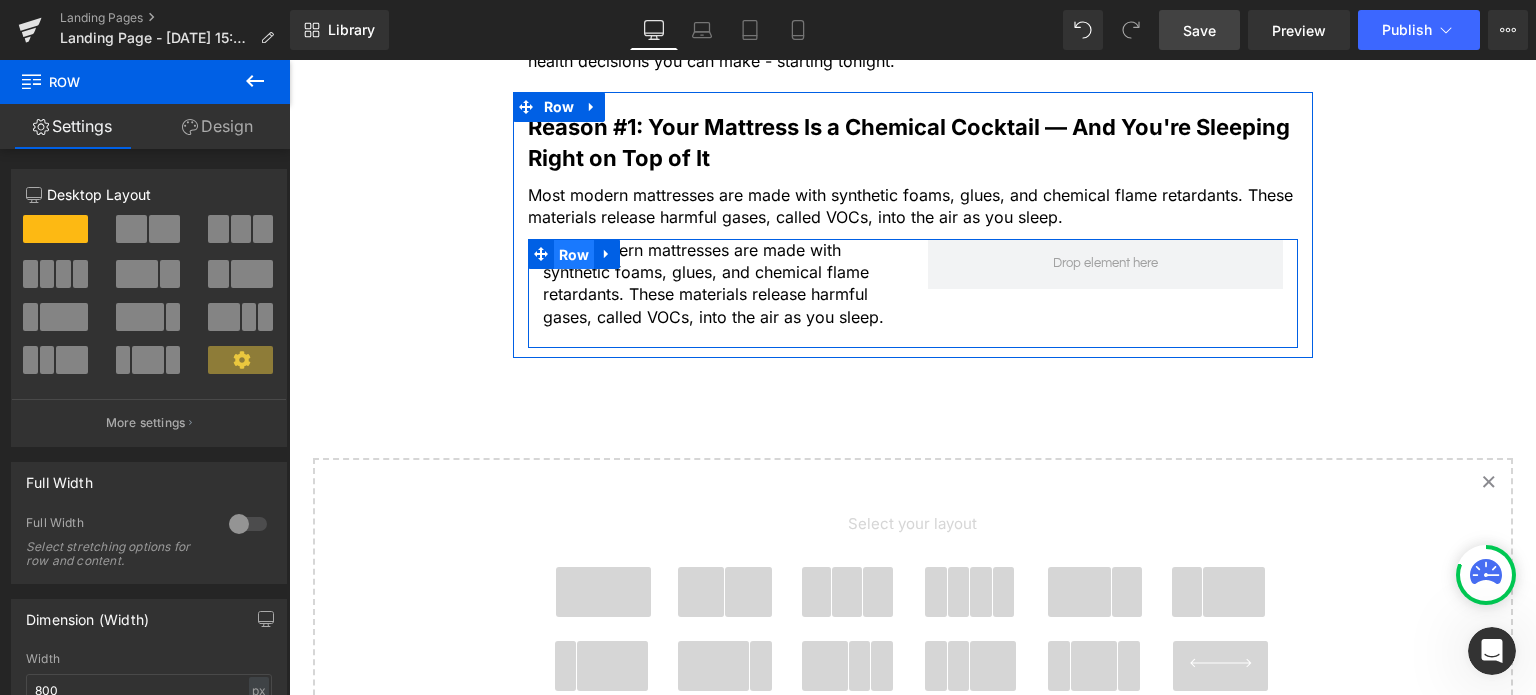 click on "Row" at bounding box center (574, 255) 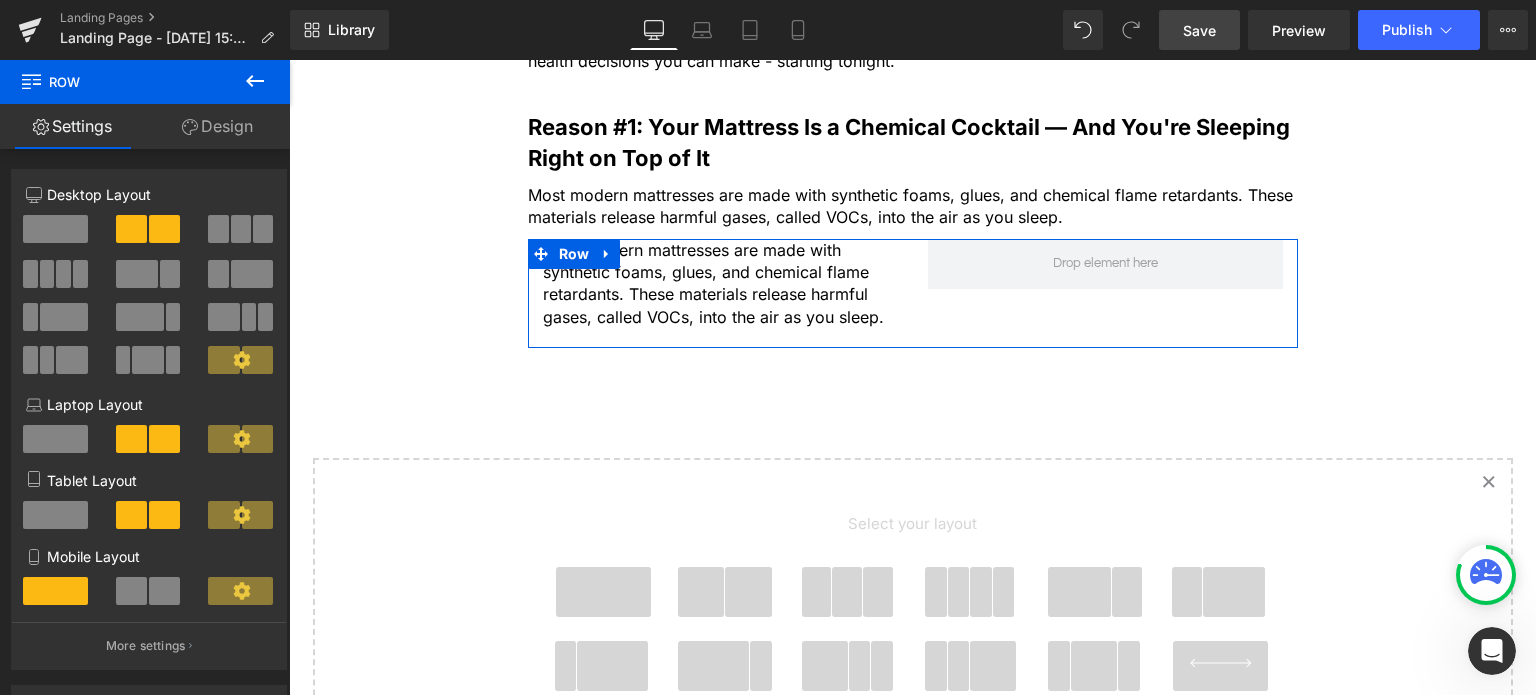 click on "Design" at bounding box center (217, 126) 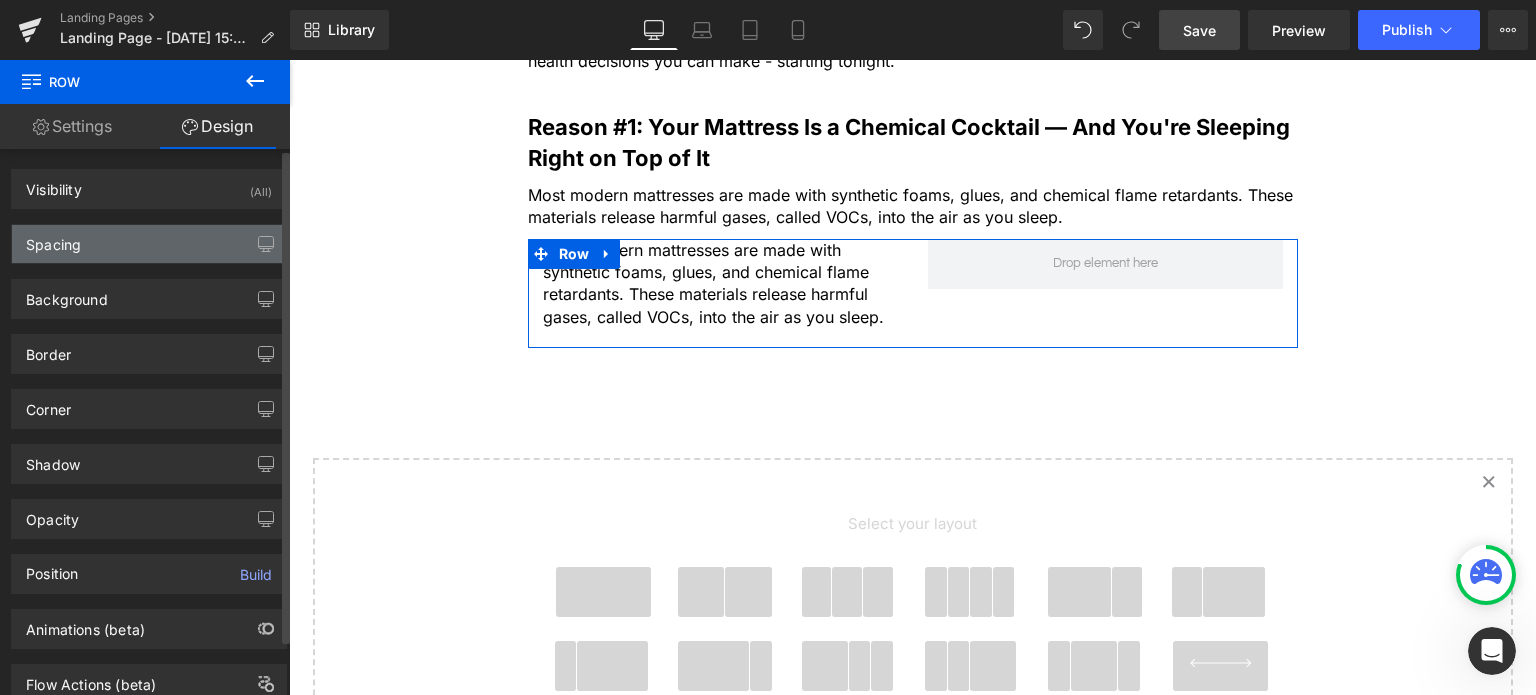 click on "Spacing" at bounding box center (149, 244) 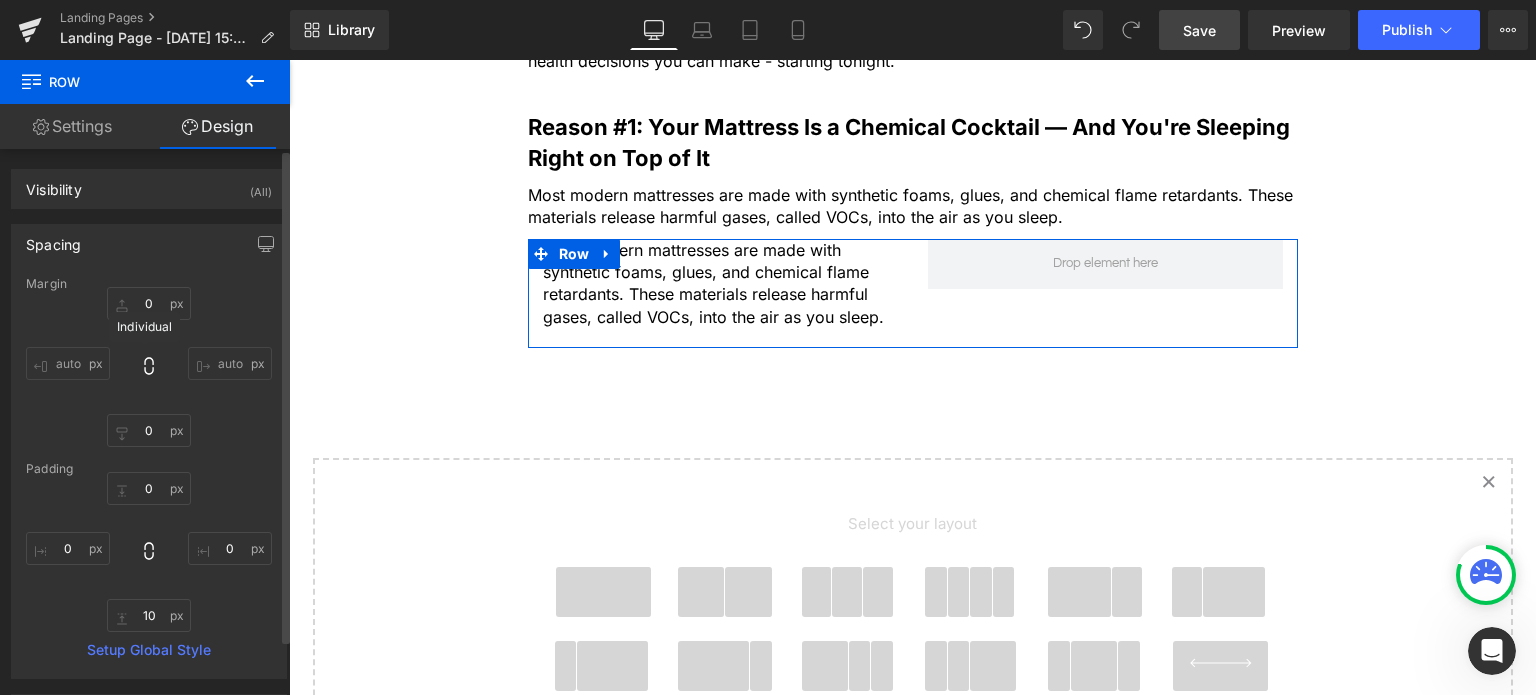 click 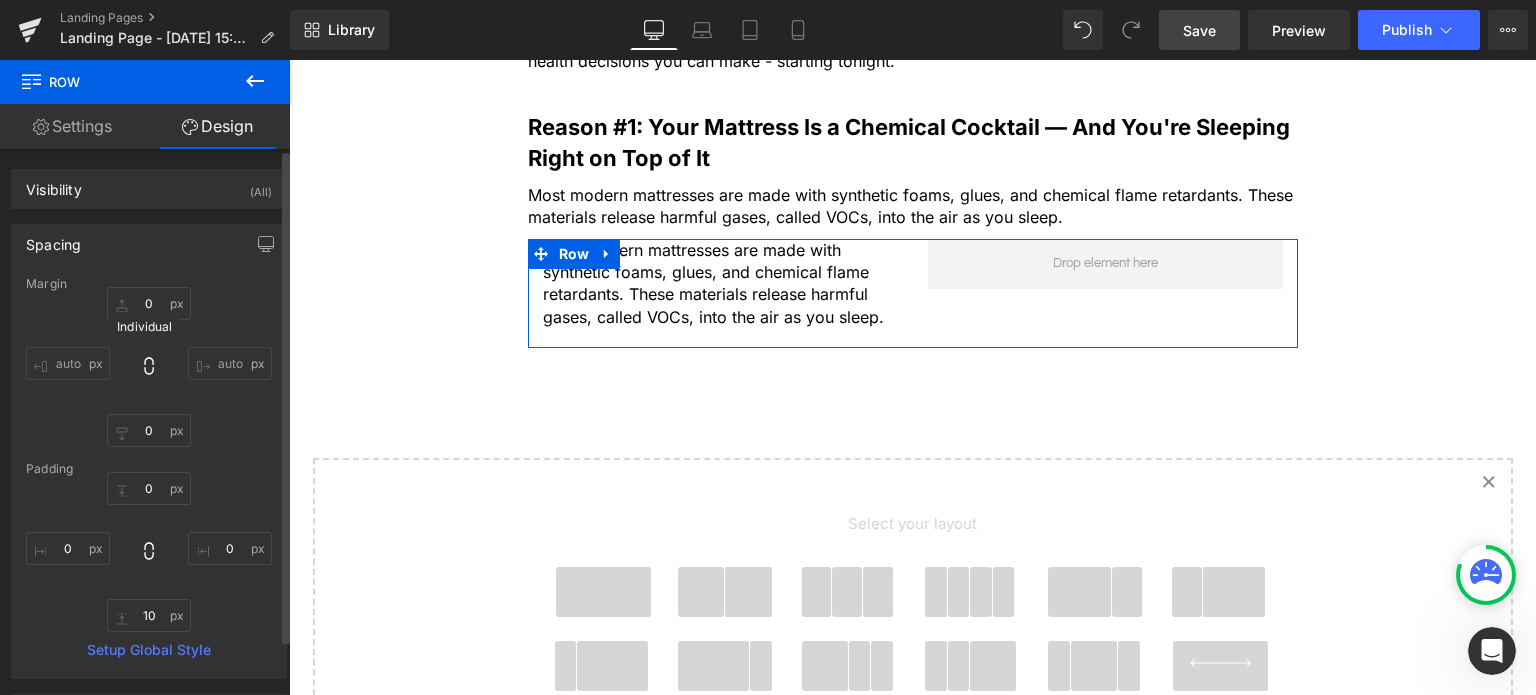 type on "0" 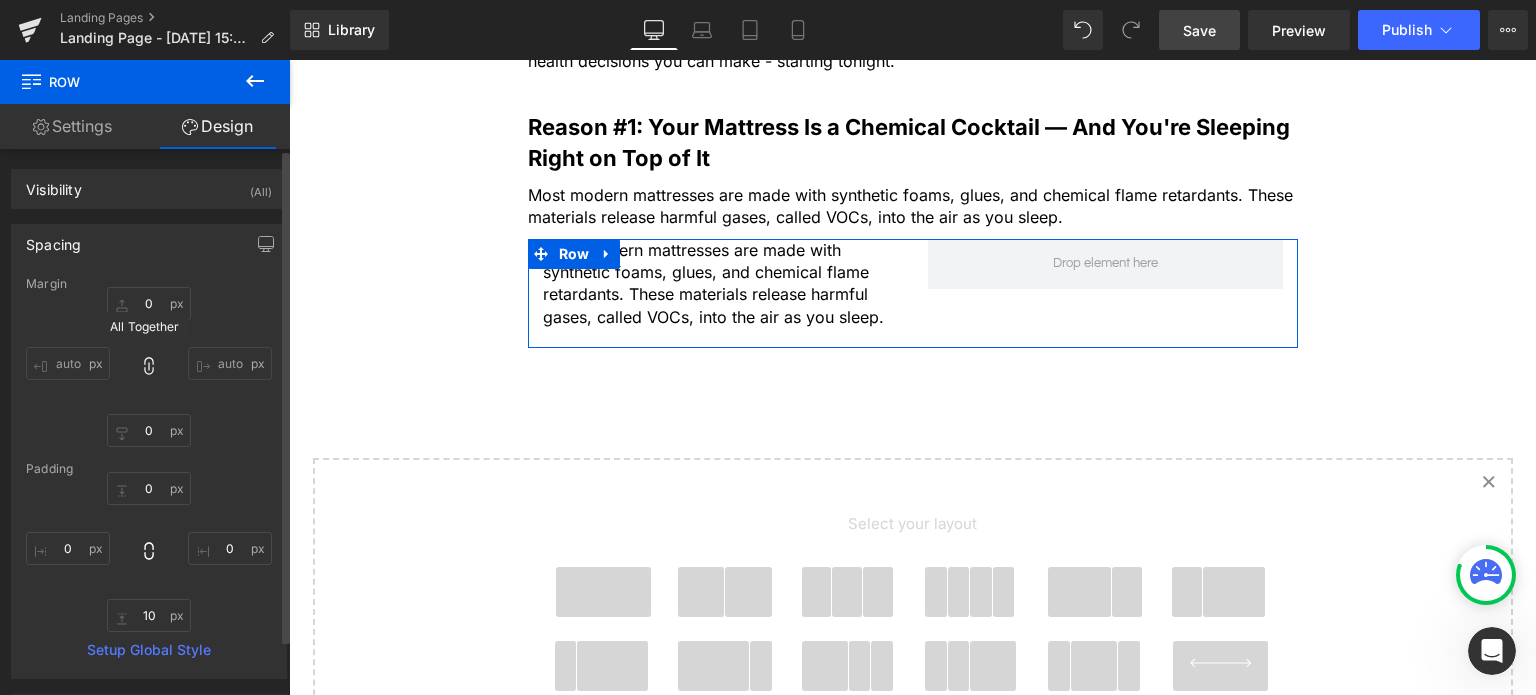 click 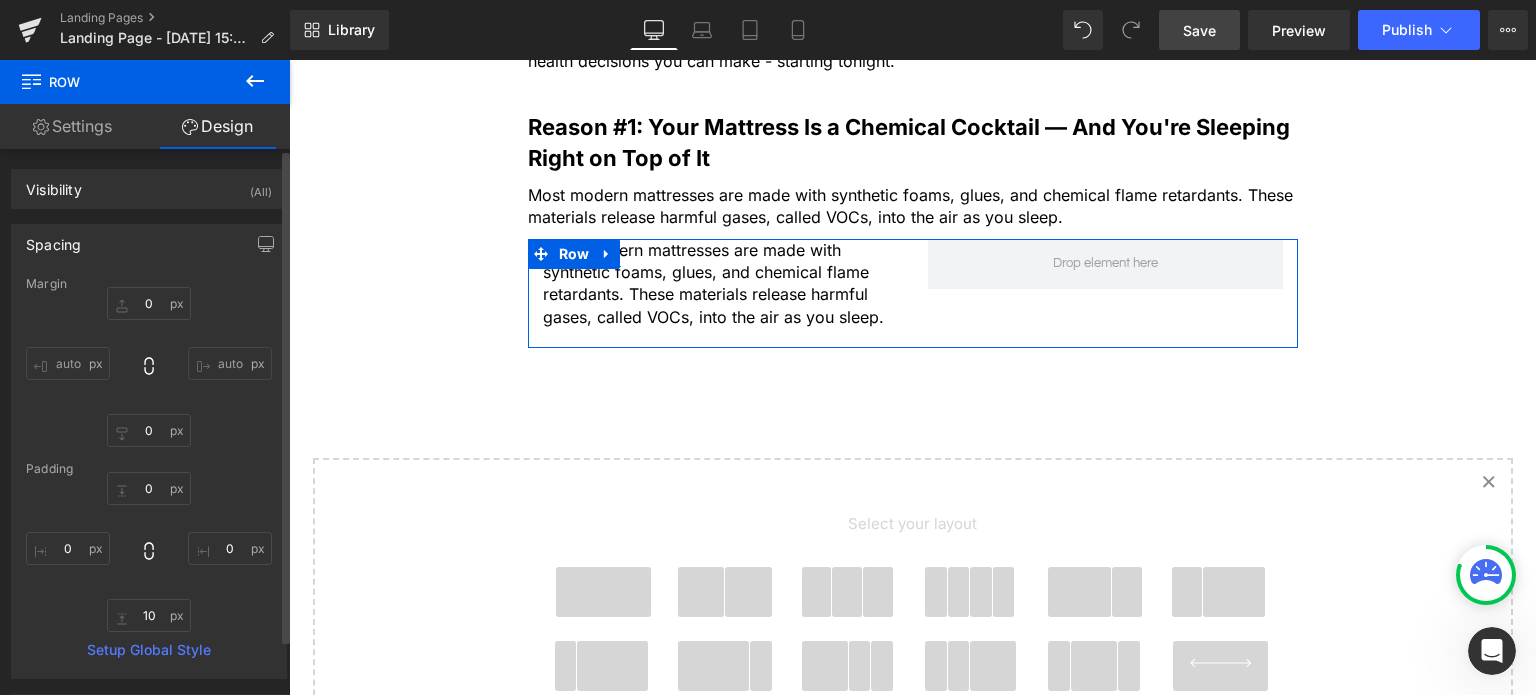 click on "auto" at bounding box center (68, 363) 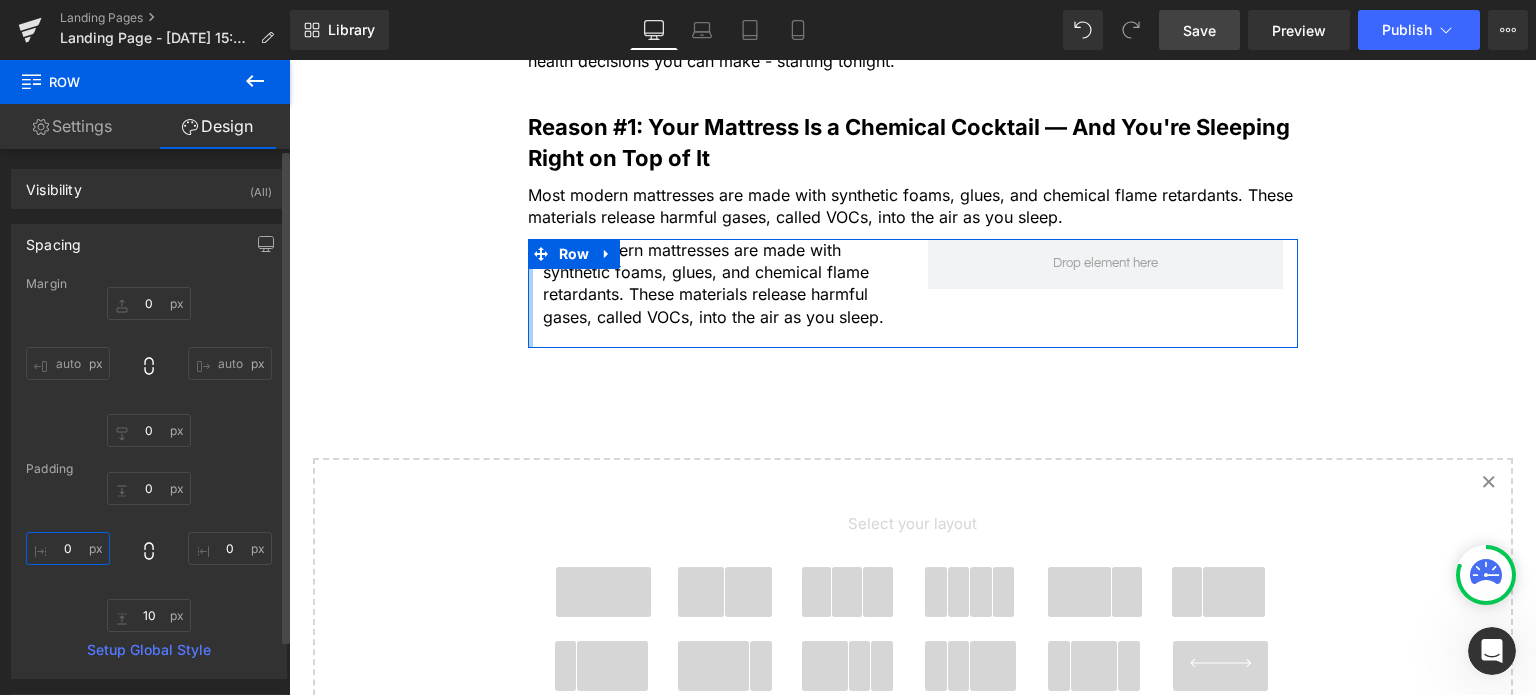 click on "0" at bounding box center (68, 548) 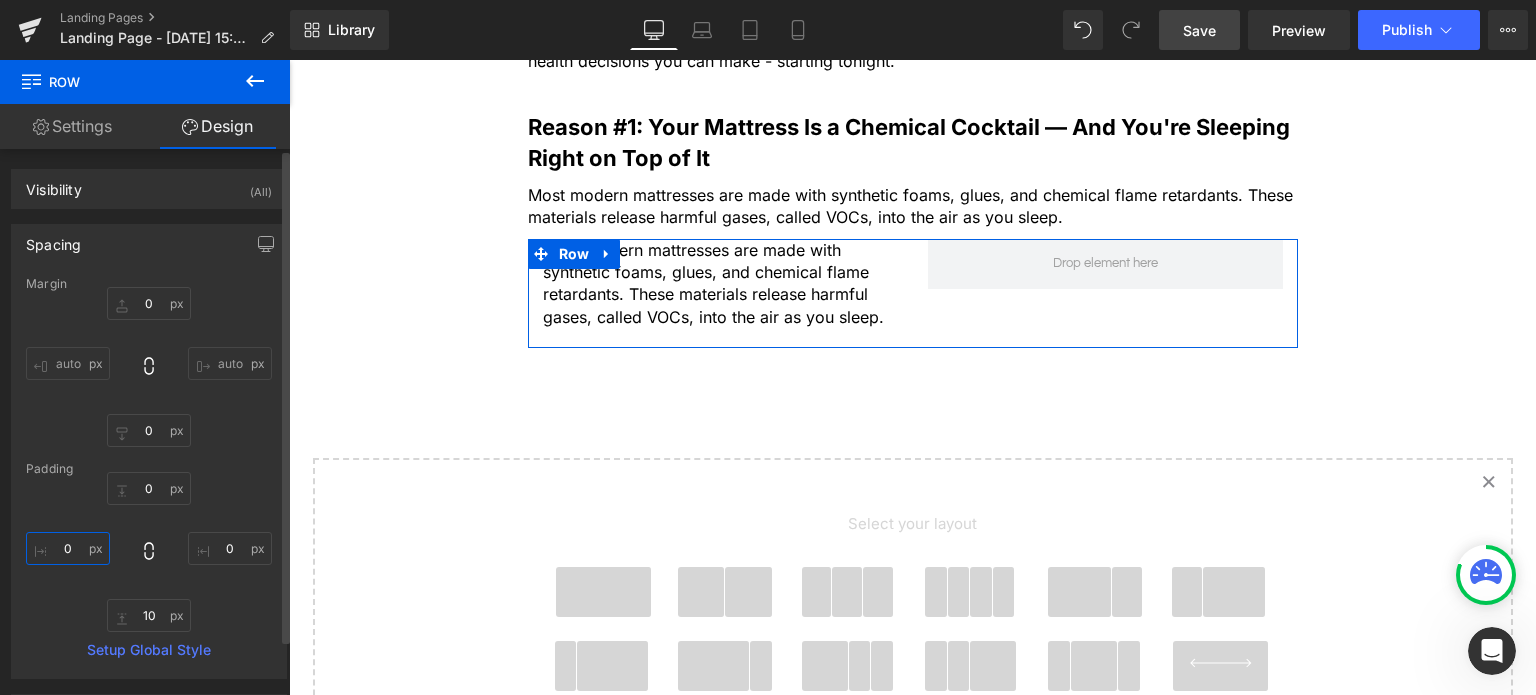 click on "0" at bounding box center [68, 548] 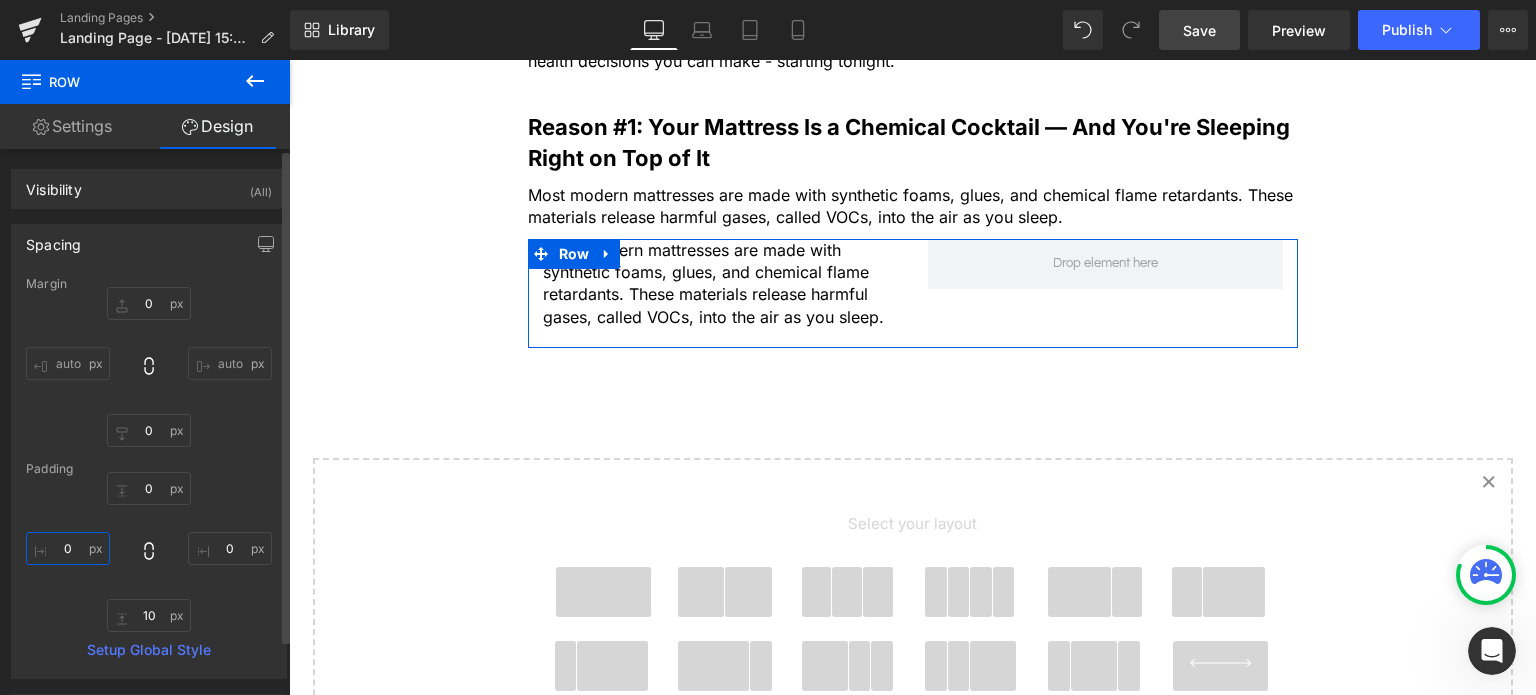 click on "0" at bounding box center [68, 548] 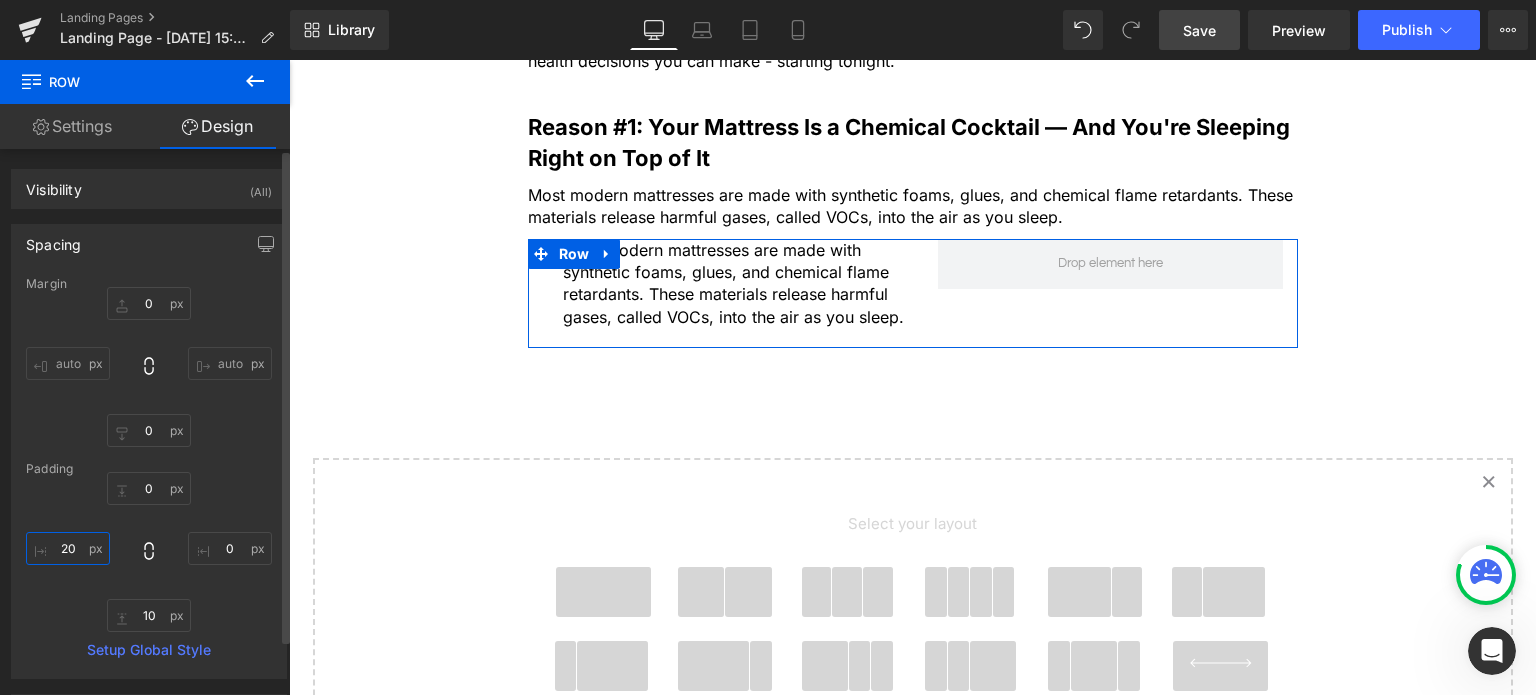 click on "20" at bounding box center (68, 548) 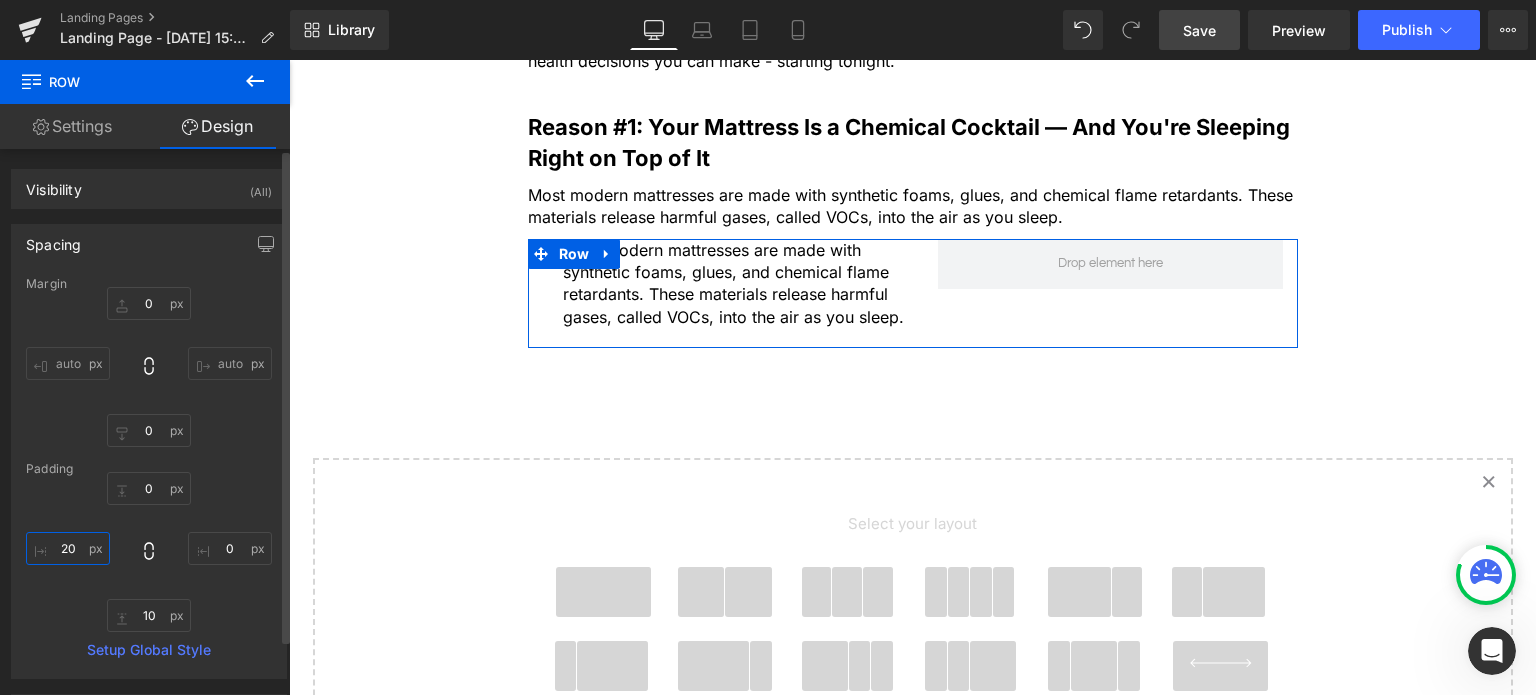 click on "20" at bounding box center (68, 548) 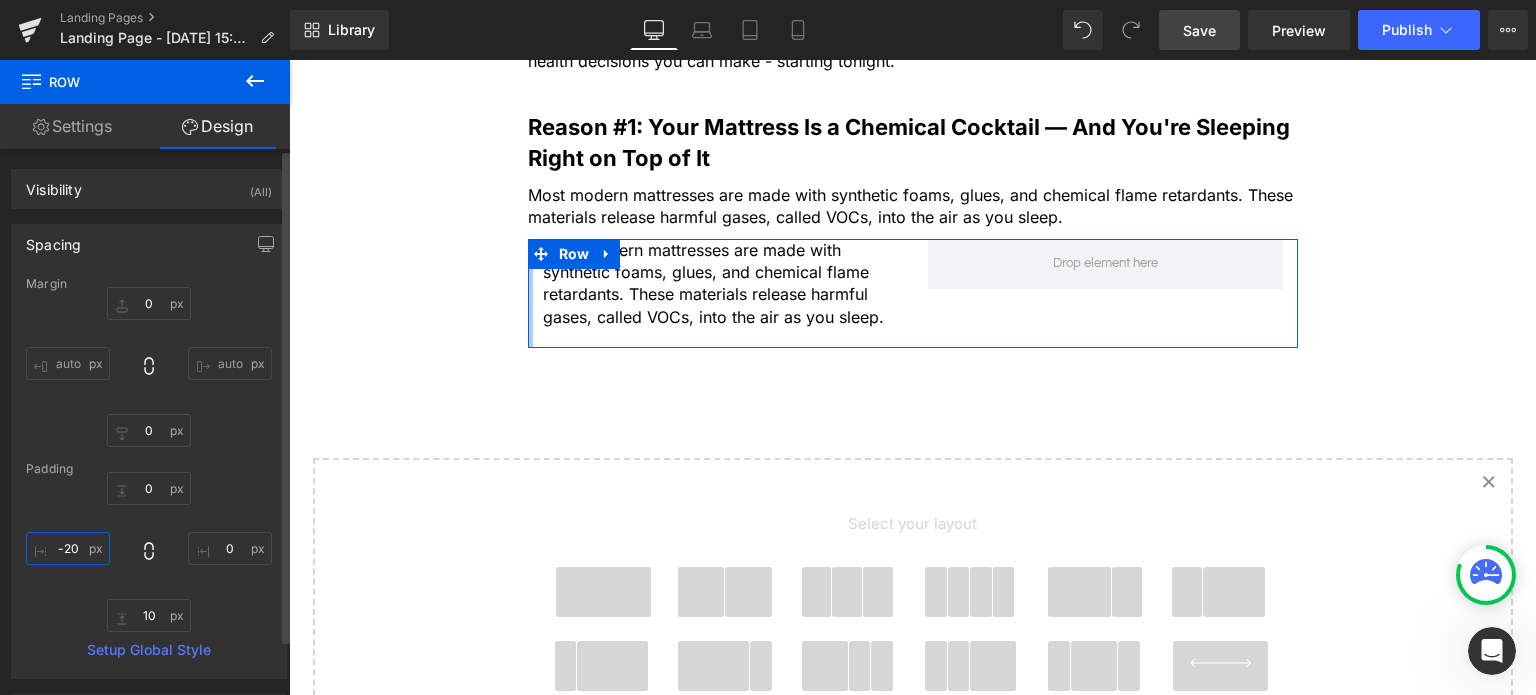click on "-20" at bounding box center (68, 548) 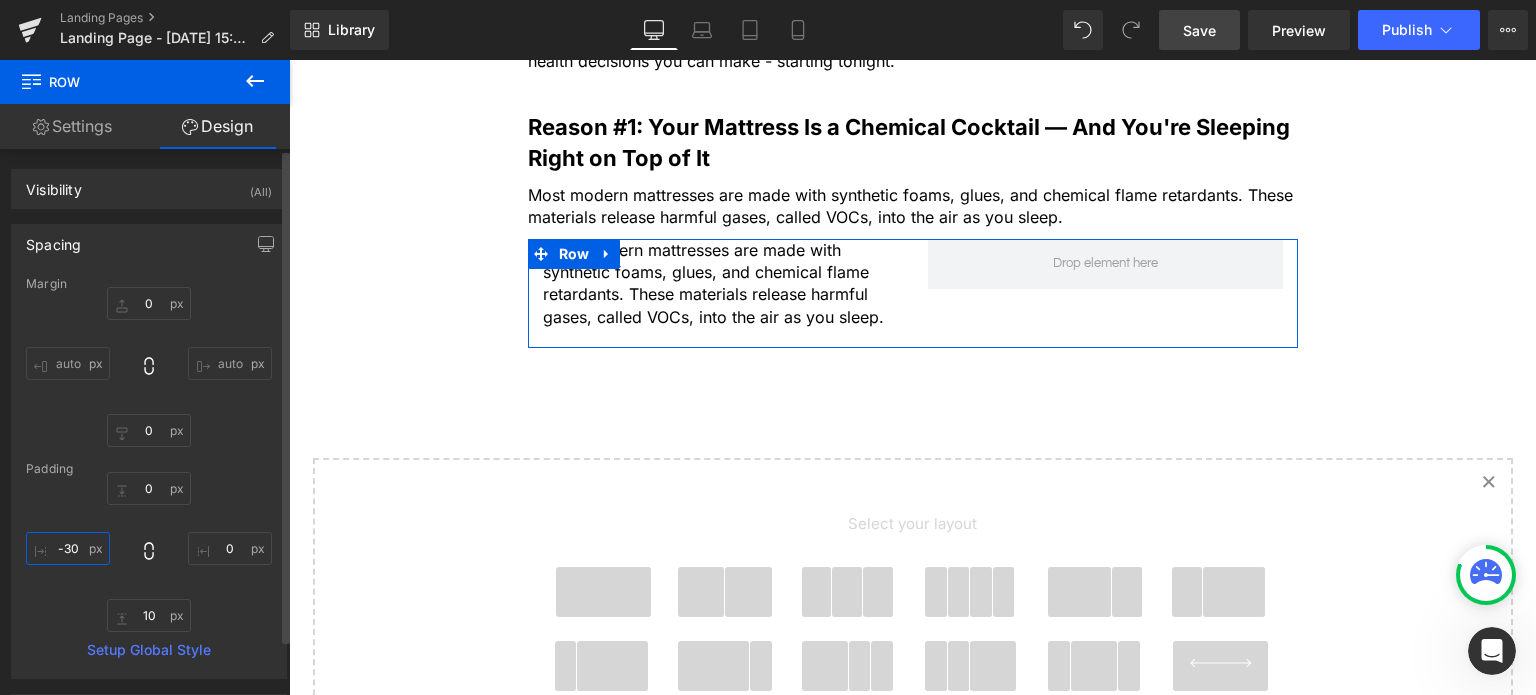 click on "-30" at bounding box center (68, 548) 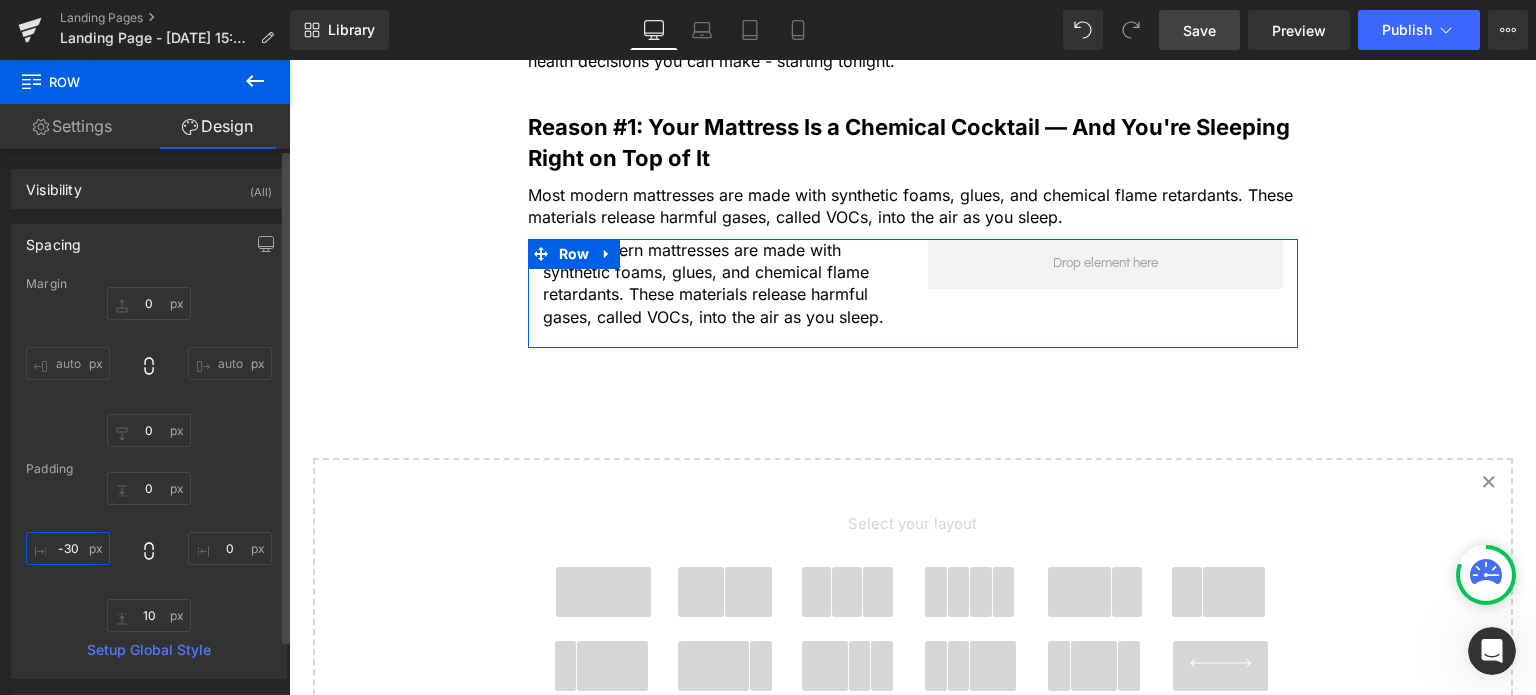 click on "-30" at bounding box center [68, 548] 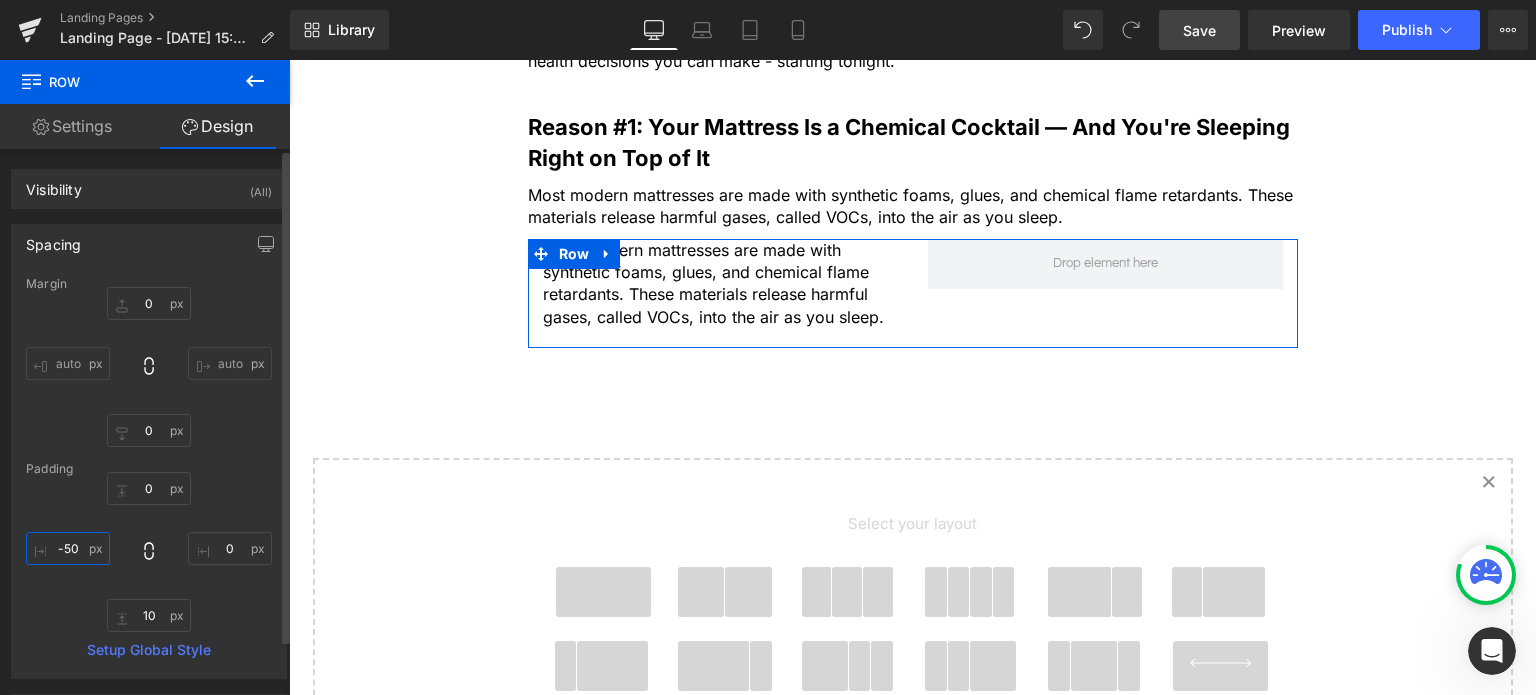 click on "-50" at bounding box center (68, 548) 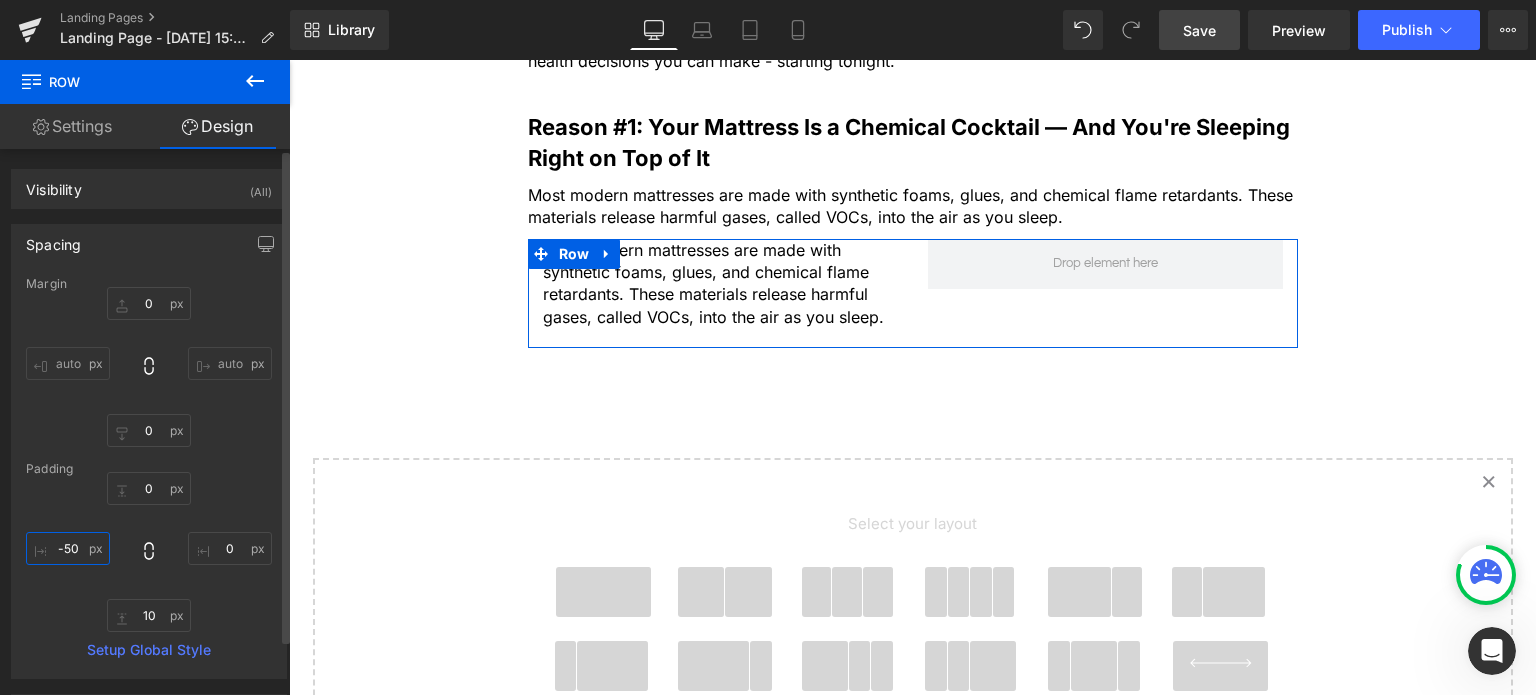 click on "-50" at bounding box center (68, 548) 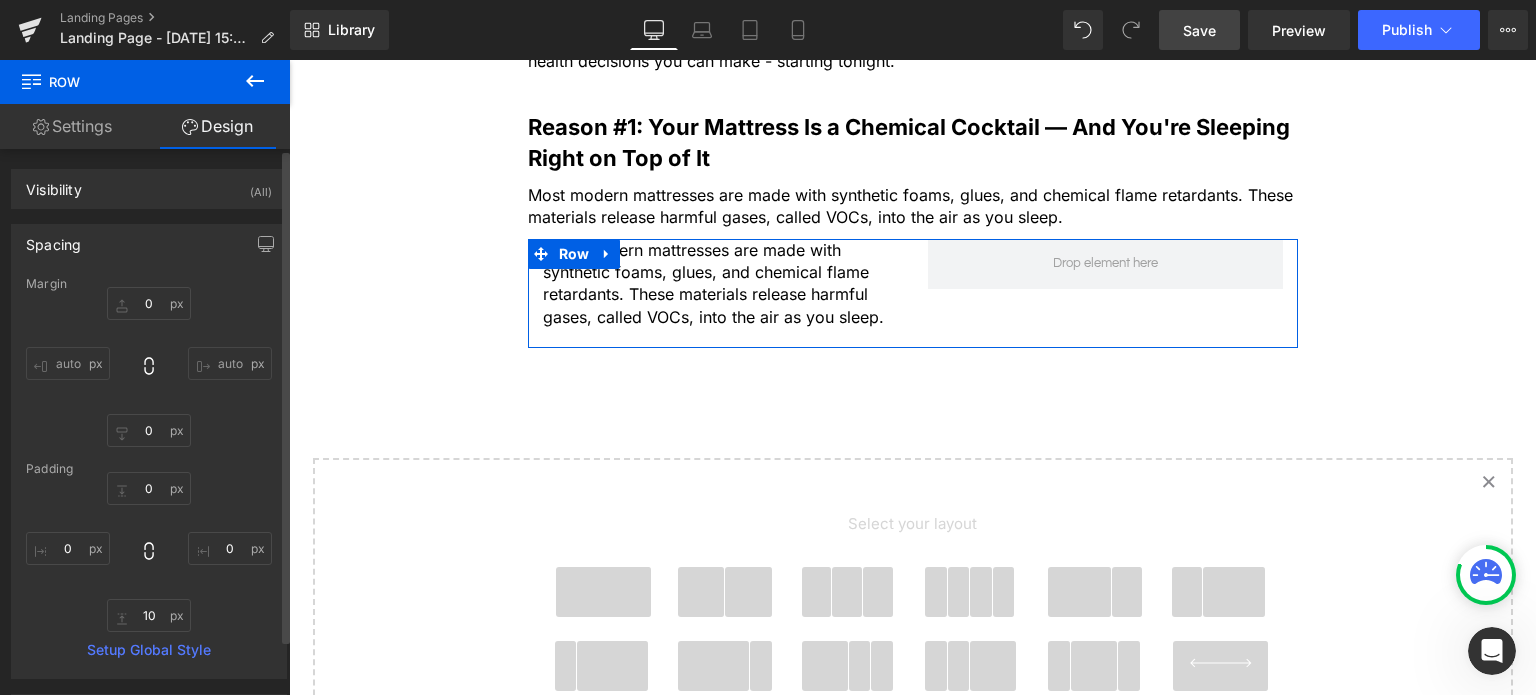 click on "0px 0
0px 0
10px 10
0 0" at bounding box center (149, 552) 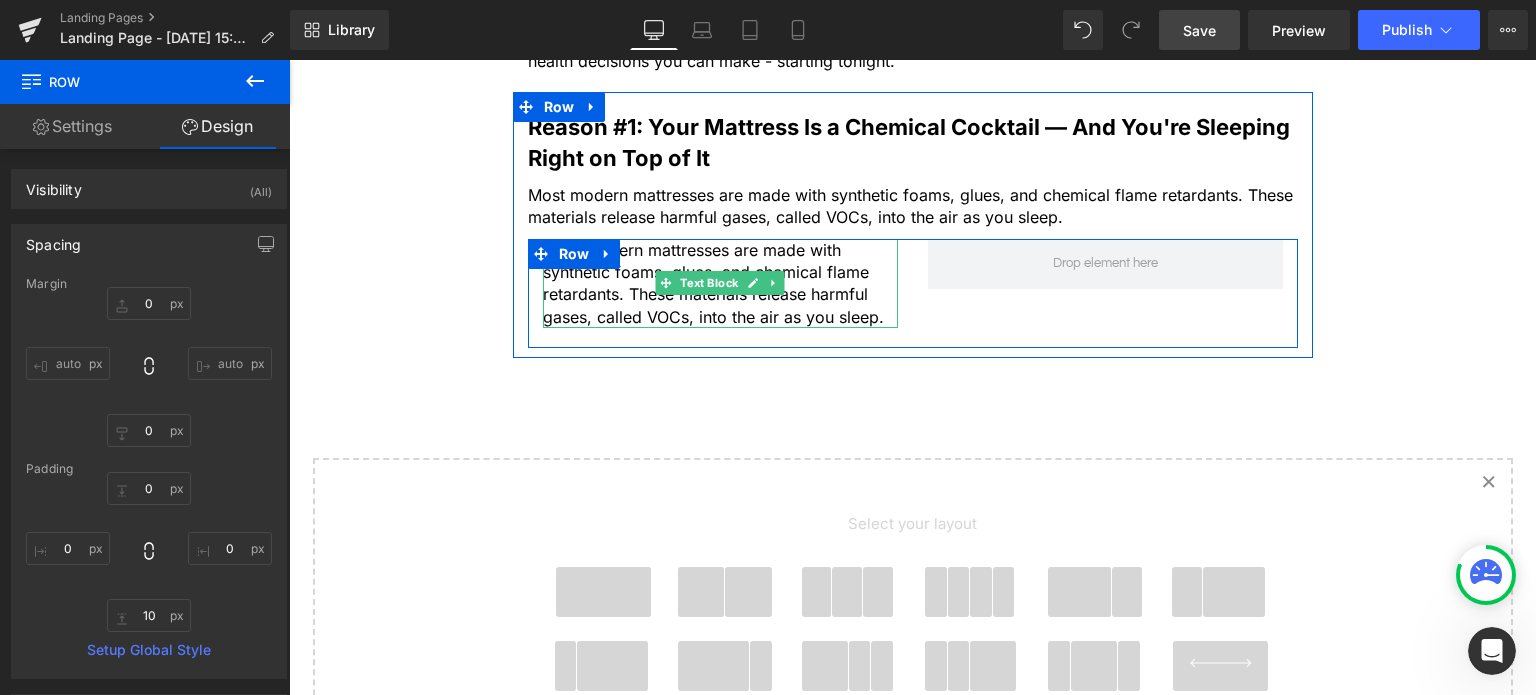 click on "Most modern mattresses are made with synthetic foams, glues, and chemical flame retardants. These materials release harmful gases, called VOCs, into the air as you sleep." at bounding box center (720, 284) 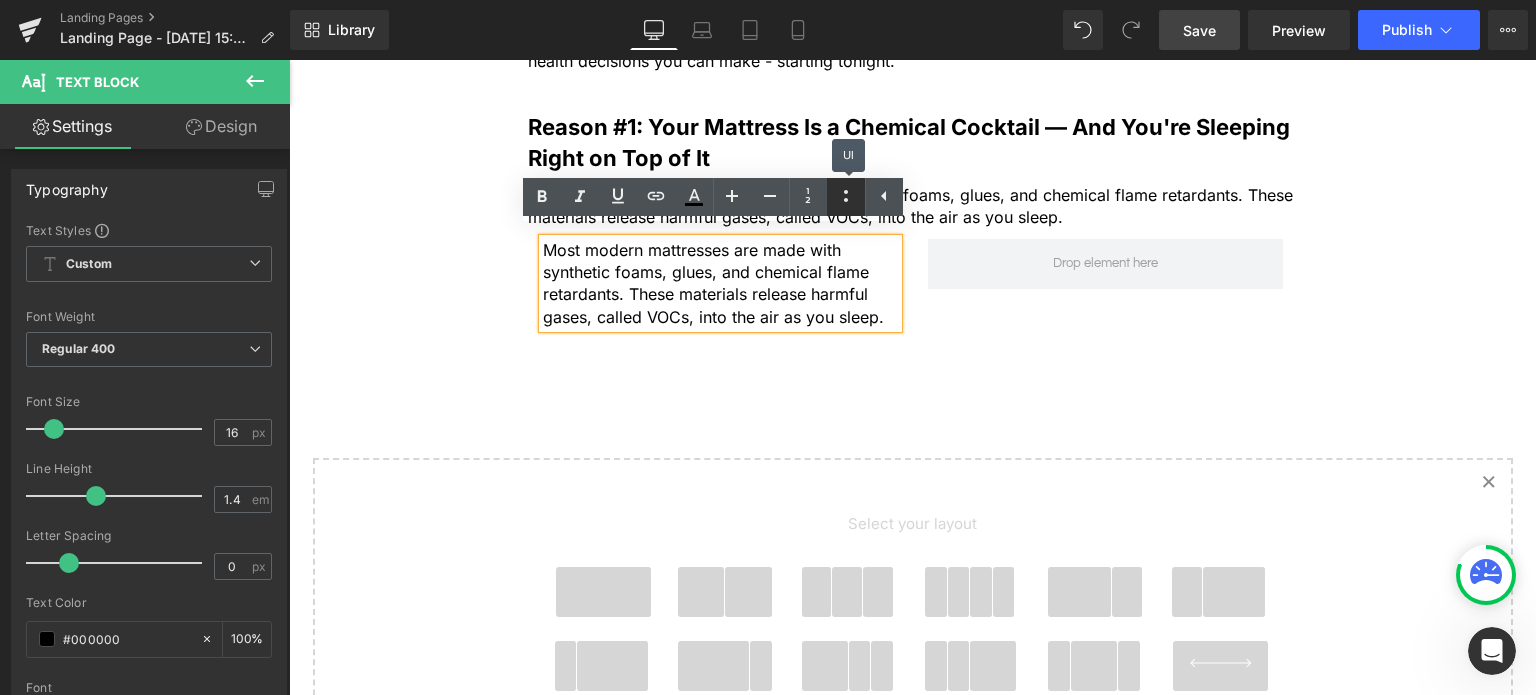 click 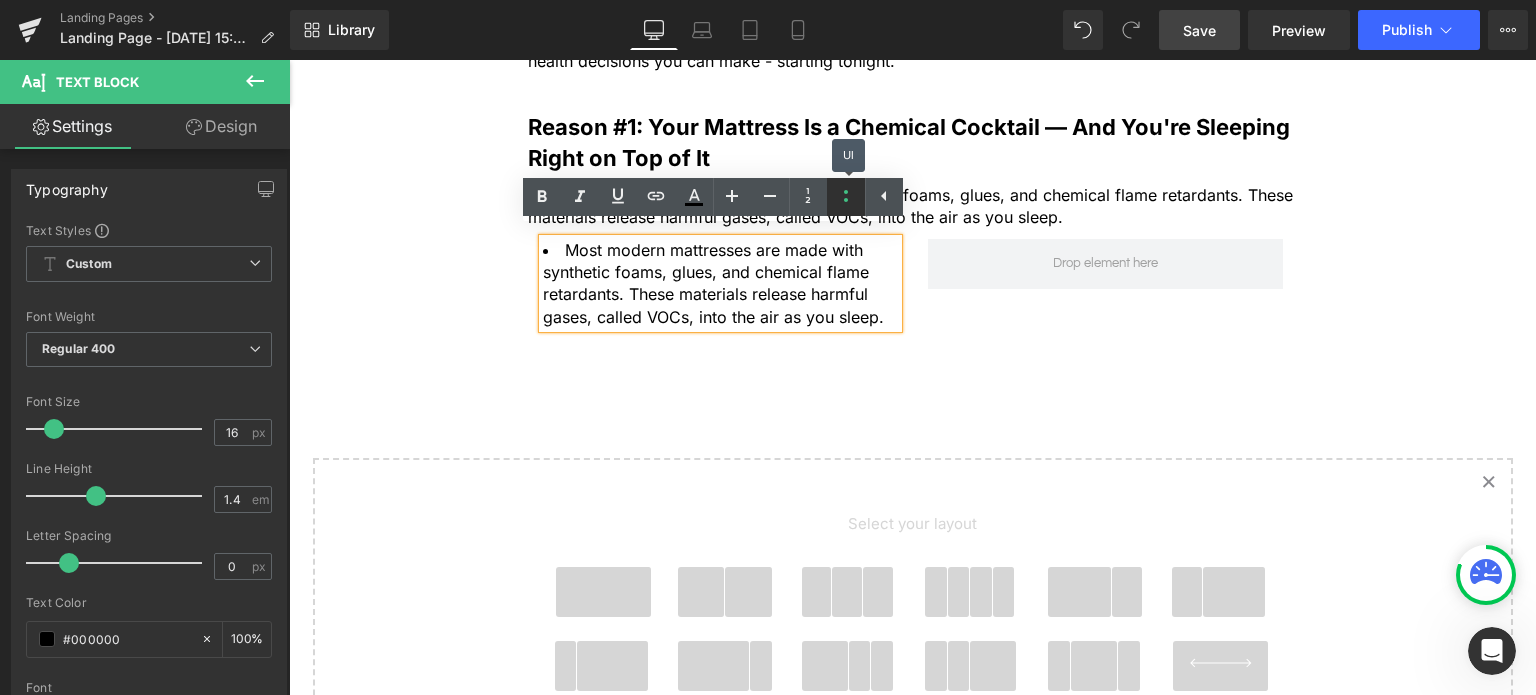 click 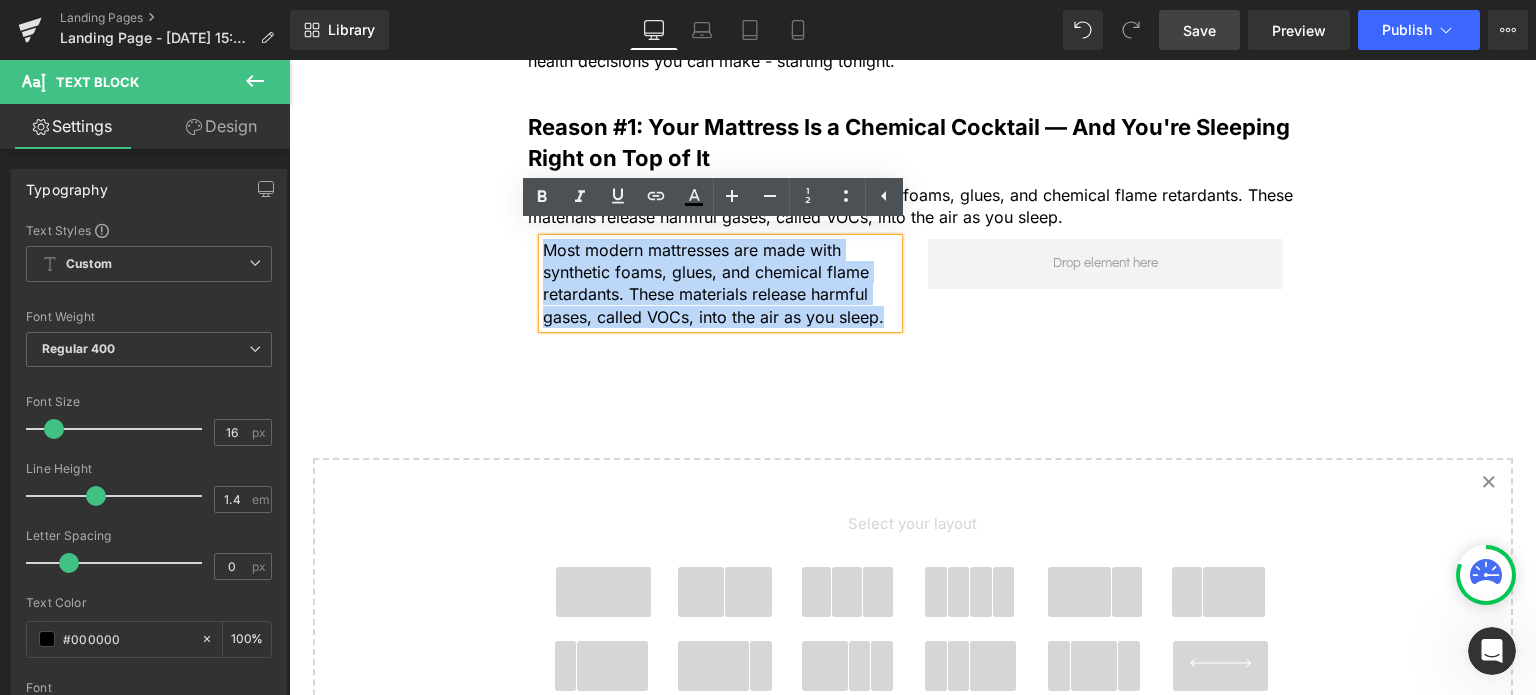 click on "5 Shocking Reasons You Should Never Sleep Without an Organic Cotton Mattress Protector
Heading
Most people have no idea how toxic their bed really is. Here’s why that’s a big problem — and how to fix it fast.
Heading
Image
Most people spend a third of their life in bed, but never think twice about what they’re actually sleeping on.
Text Block         But under your sheets, right beneath your body, could be a hidden source of daily chemical exposure. From flame retardants to plastic coatings and synthetic fabrics... Text Block         ...your mattress and protector might be quietly  leaching toxins  into your skin and lungs every single night . Text Block         If you care about what goes into your body, it’s time to care about what your body is lying on. Text Block         Text Block
Row         Reason #1: Your Mattress Is a Chemical Cocktail — And You're Sleeping Right on Top of It" at bounding box center [912, -67] 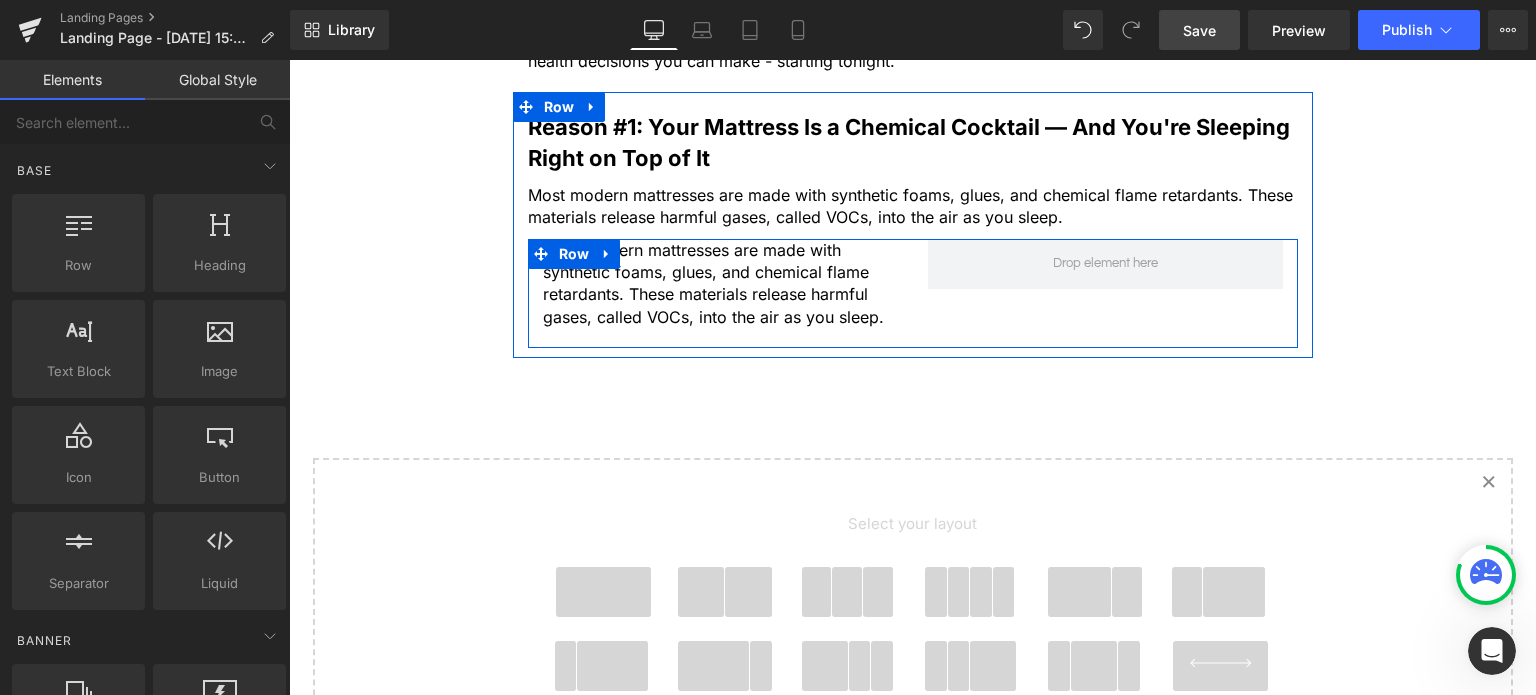 click on "Most modern mattresses are made with synthetic foams, glues, and chemical flame retardants. These materials release harmful gases, called VOCs, into the air as you sleep. Text Block" at bounding box center [720, 289] 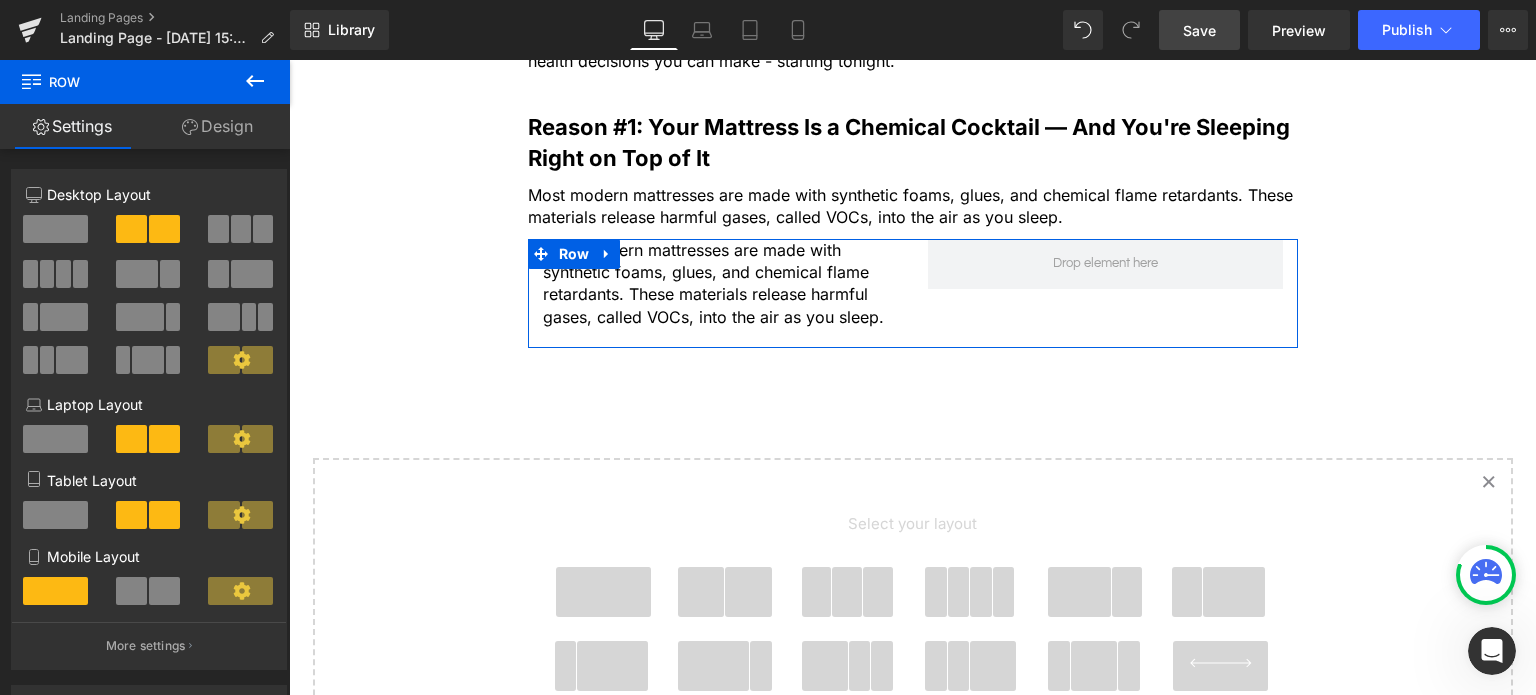 click 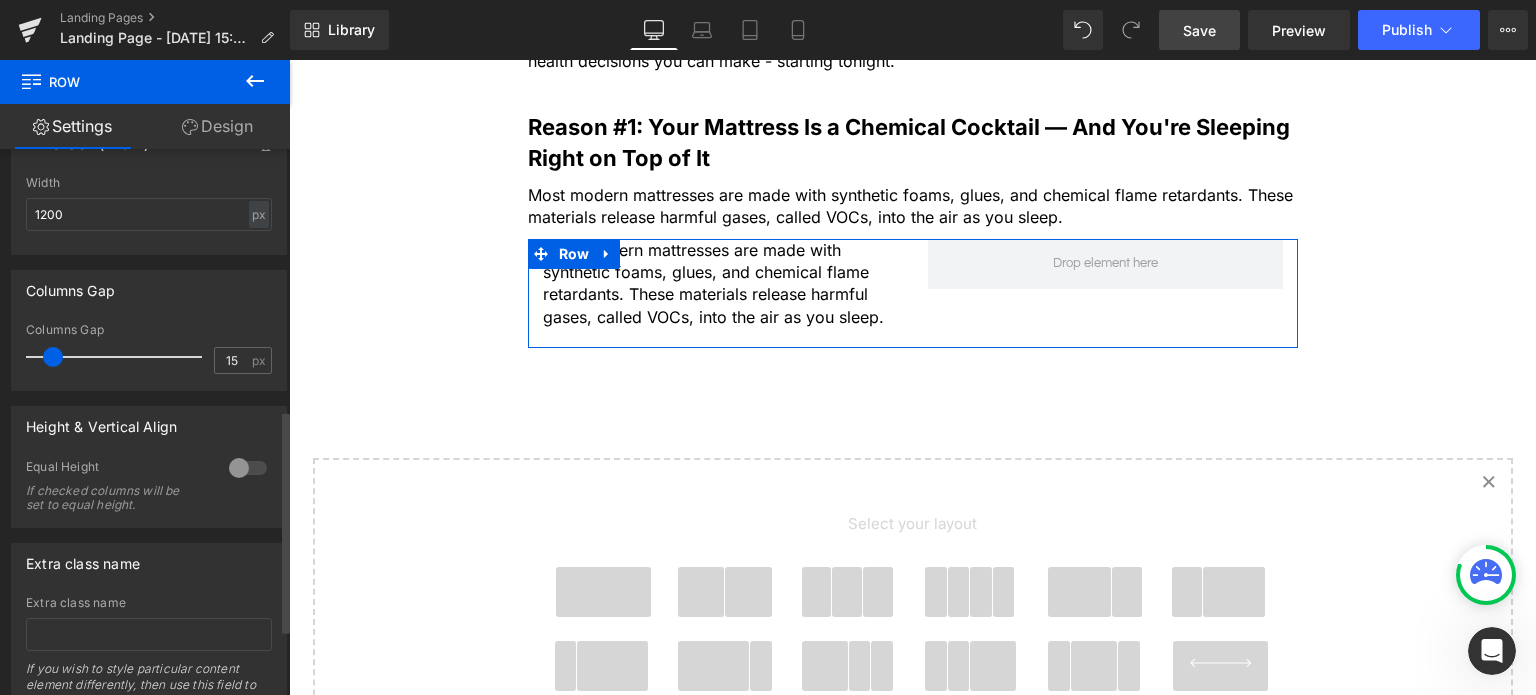 scroll, scrollTop: 700, scrollLeft: 0, axis: vertical 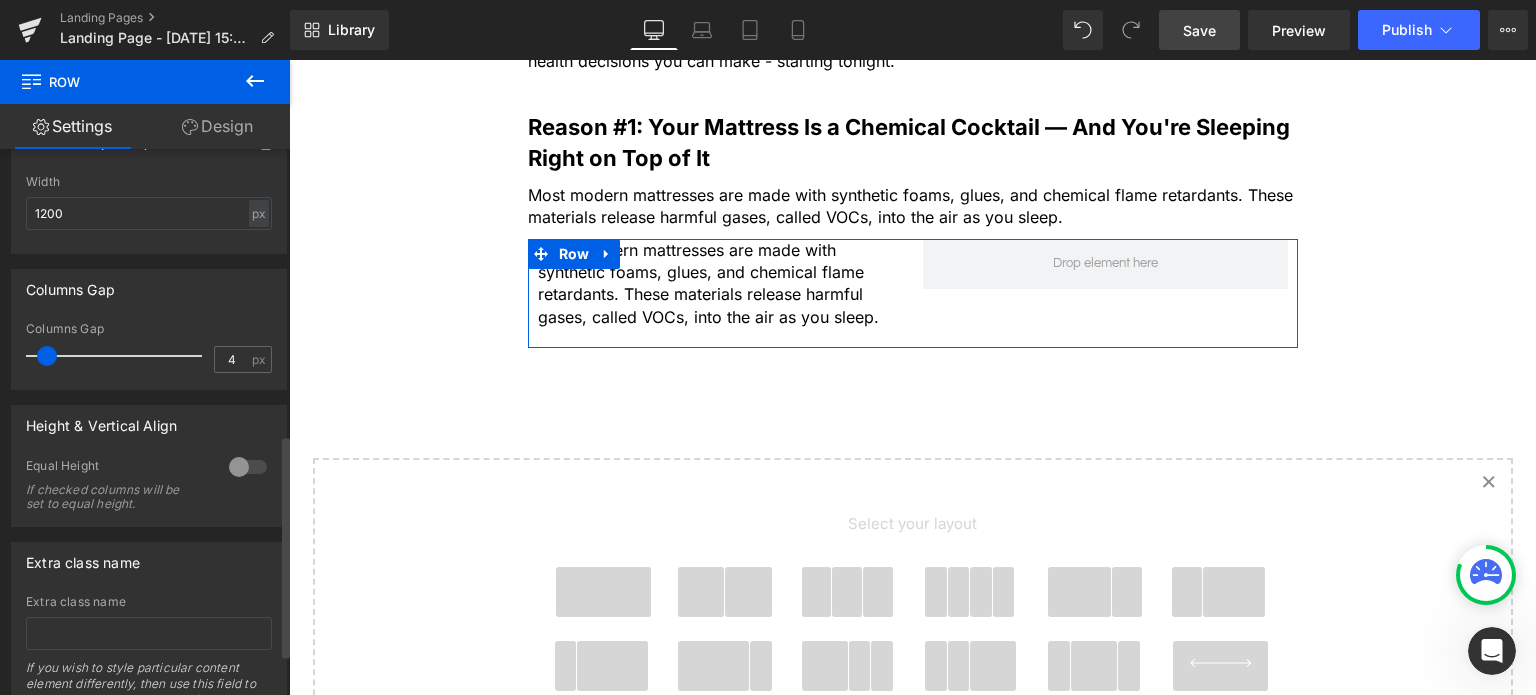 type on "0" 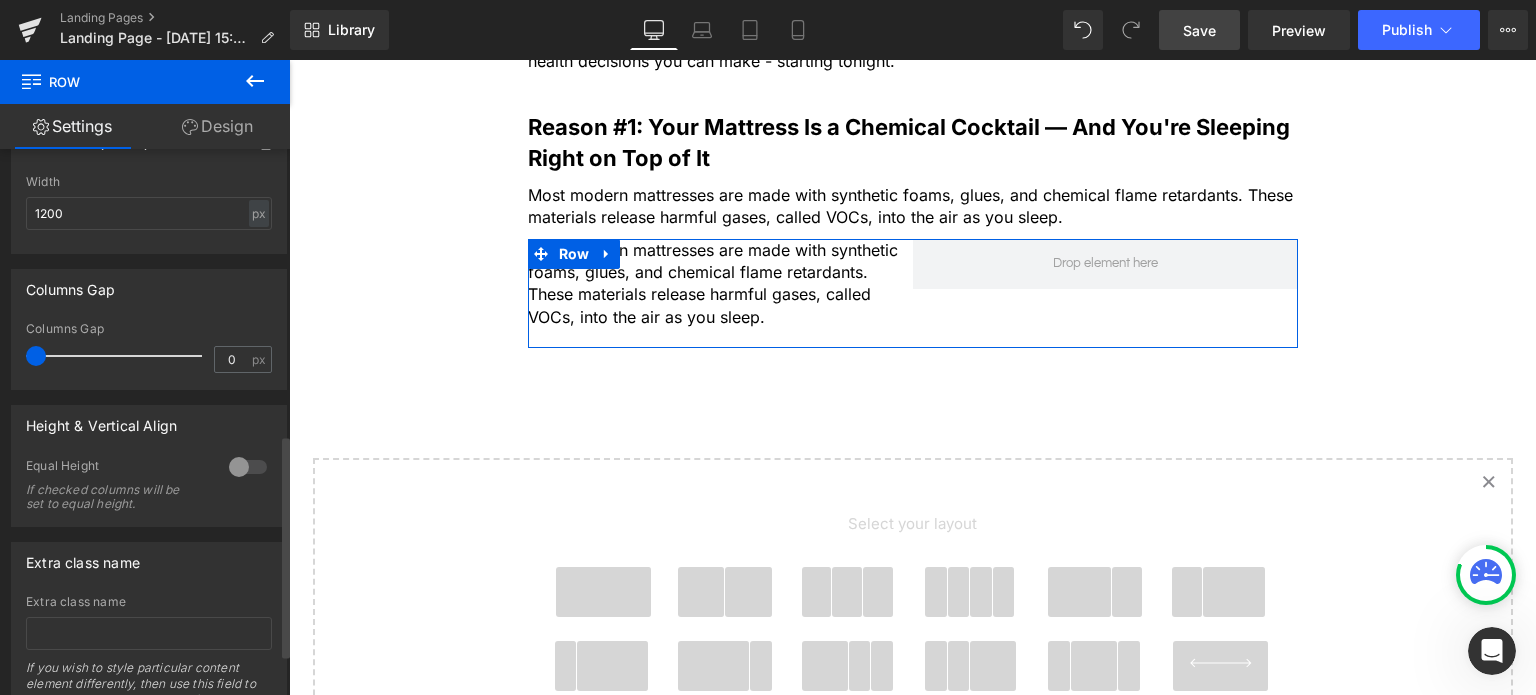 drag, startPoint x: 53, startPoint y: 359, endPoint x: 8, endPoint y: 352, distance: 45.54119 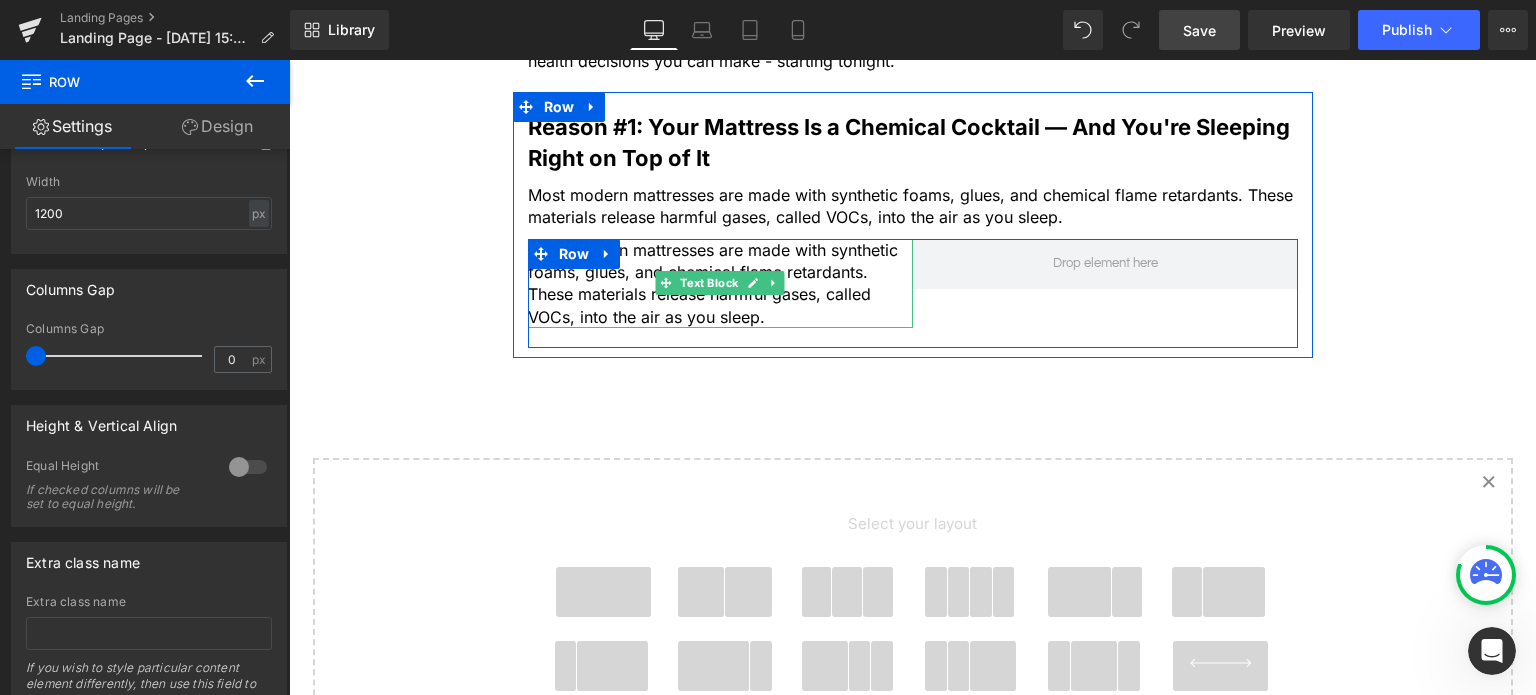 click on "Most modern mattresses are made with synthetic foams, glues, and chemical flame retardants. These materials release harmful gases, called VOCs, into the air as you sleep." at bounding box center (713, 283) 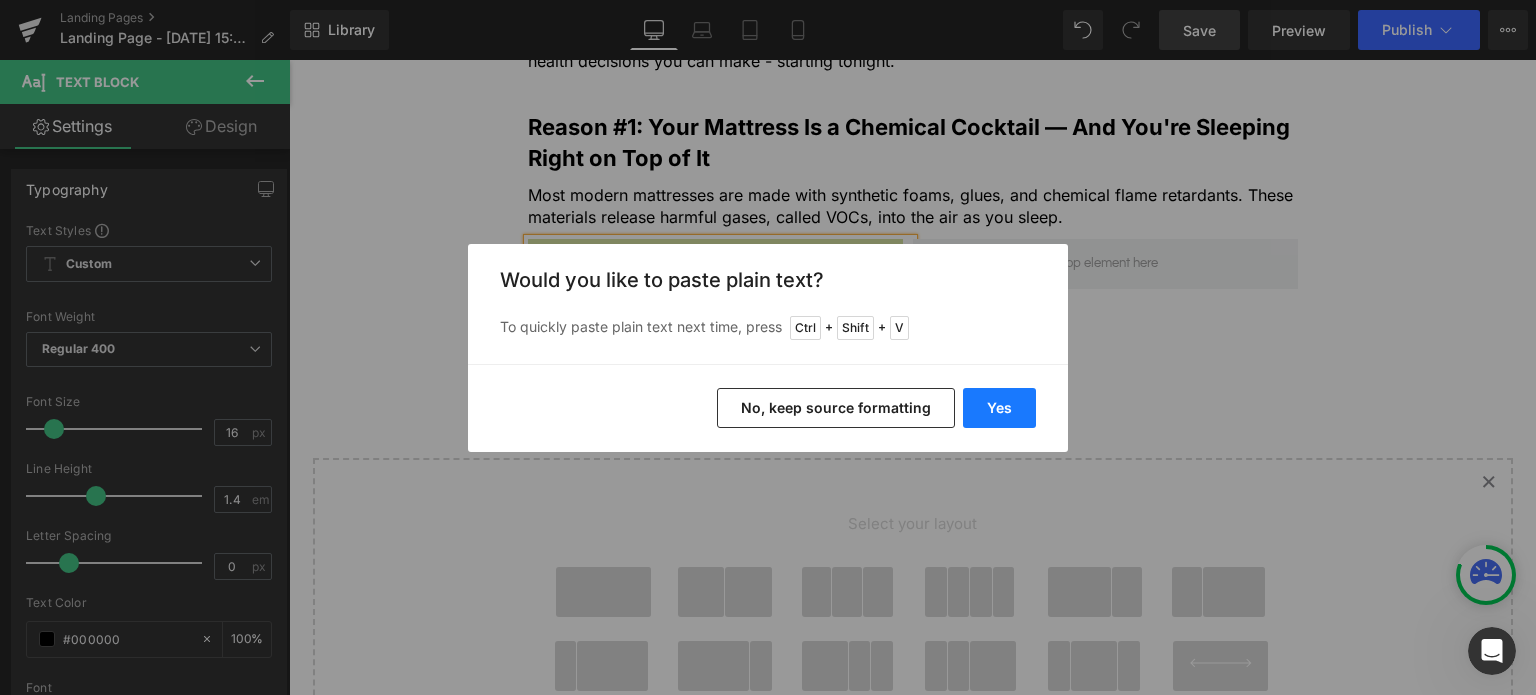 click on "Yes" at bounding box center [999, 408] 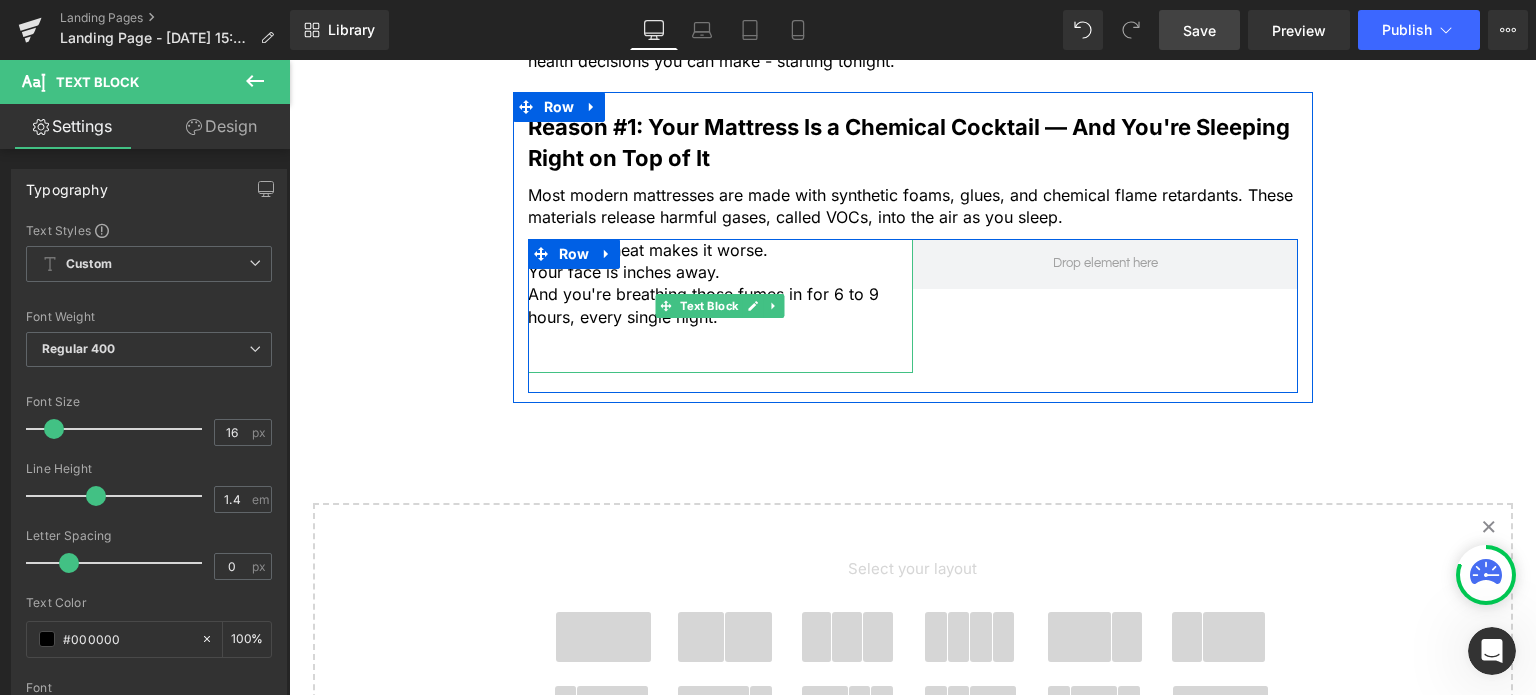 click at bounding box center [720, 339] 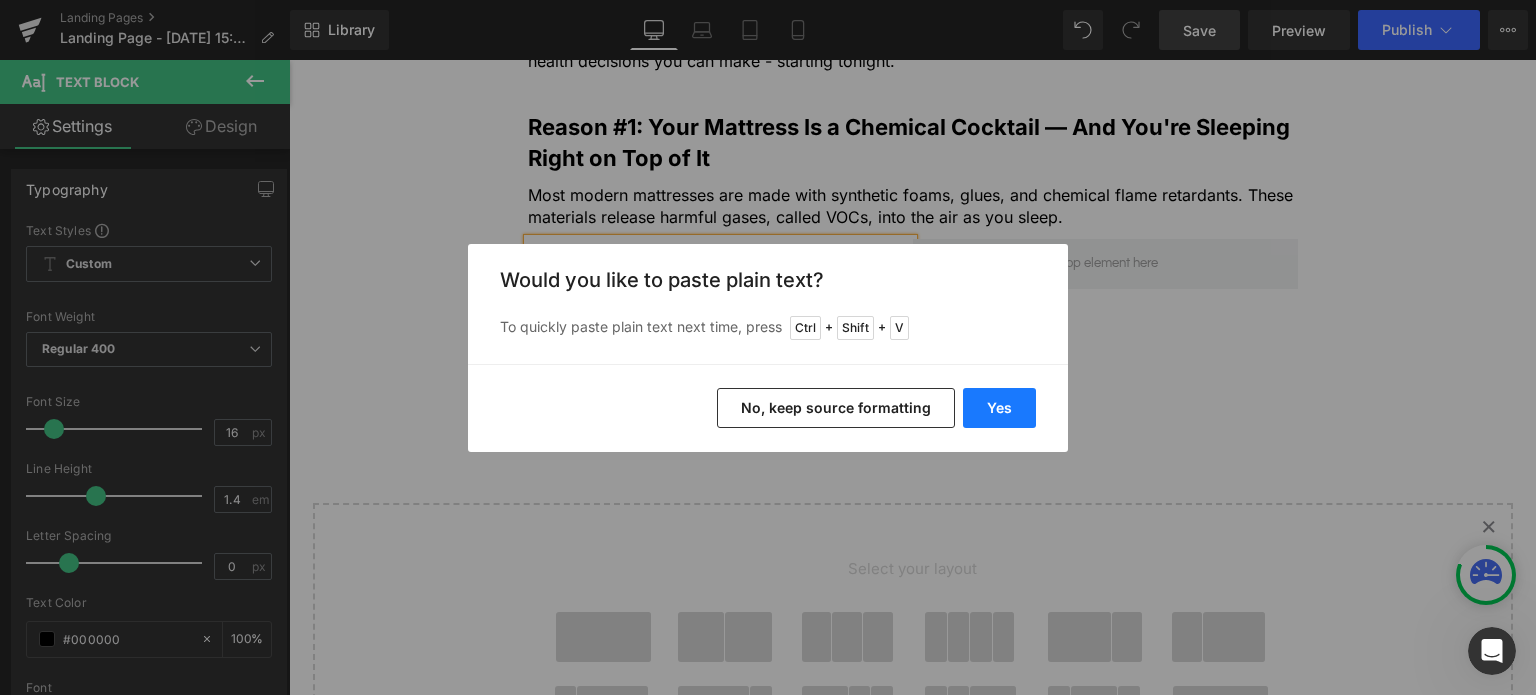 drag, startPoint x: 997, startPoint y: 418, endPoint x: 487, endPoint y: 406, distance: 510.14114 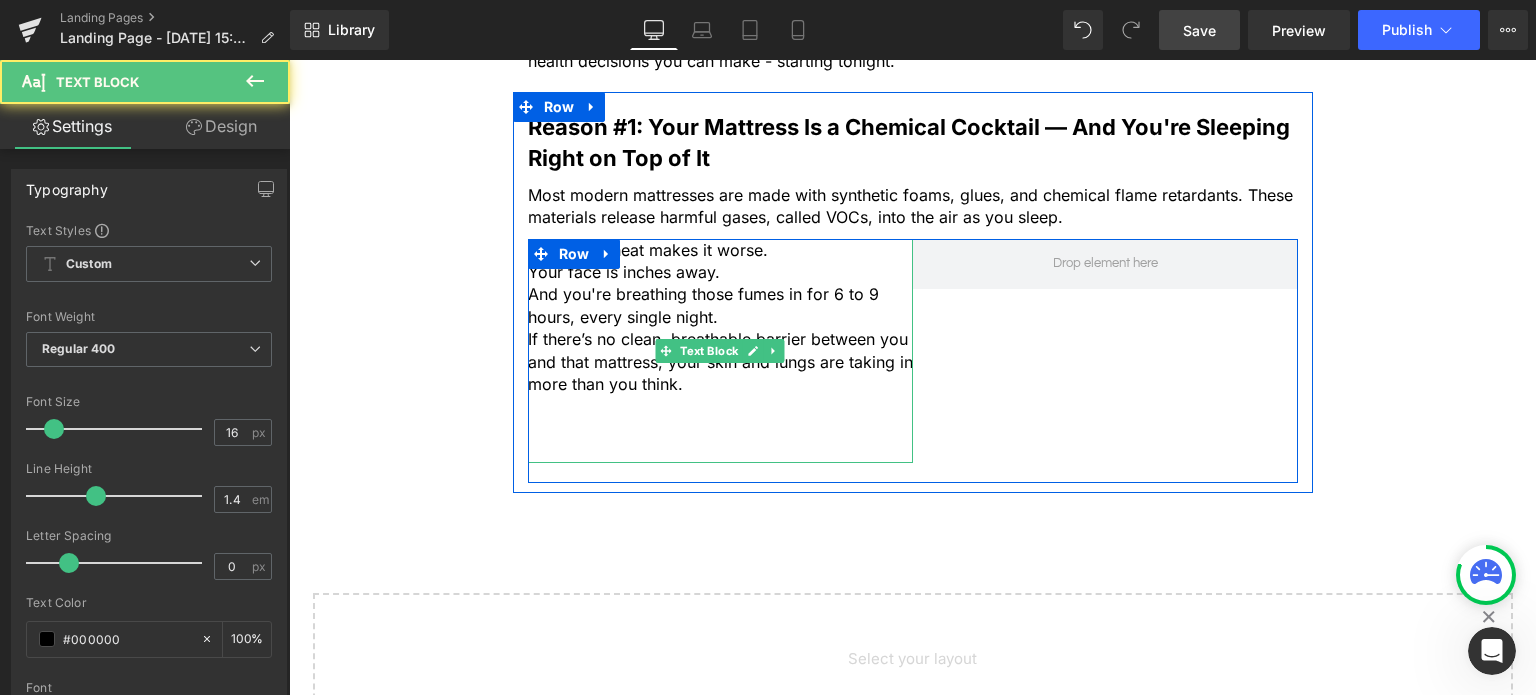 click at bounding box center [720, 406] 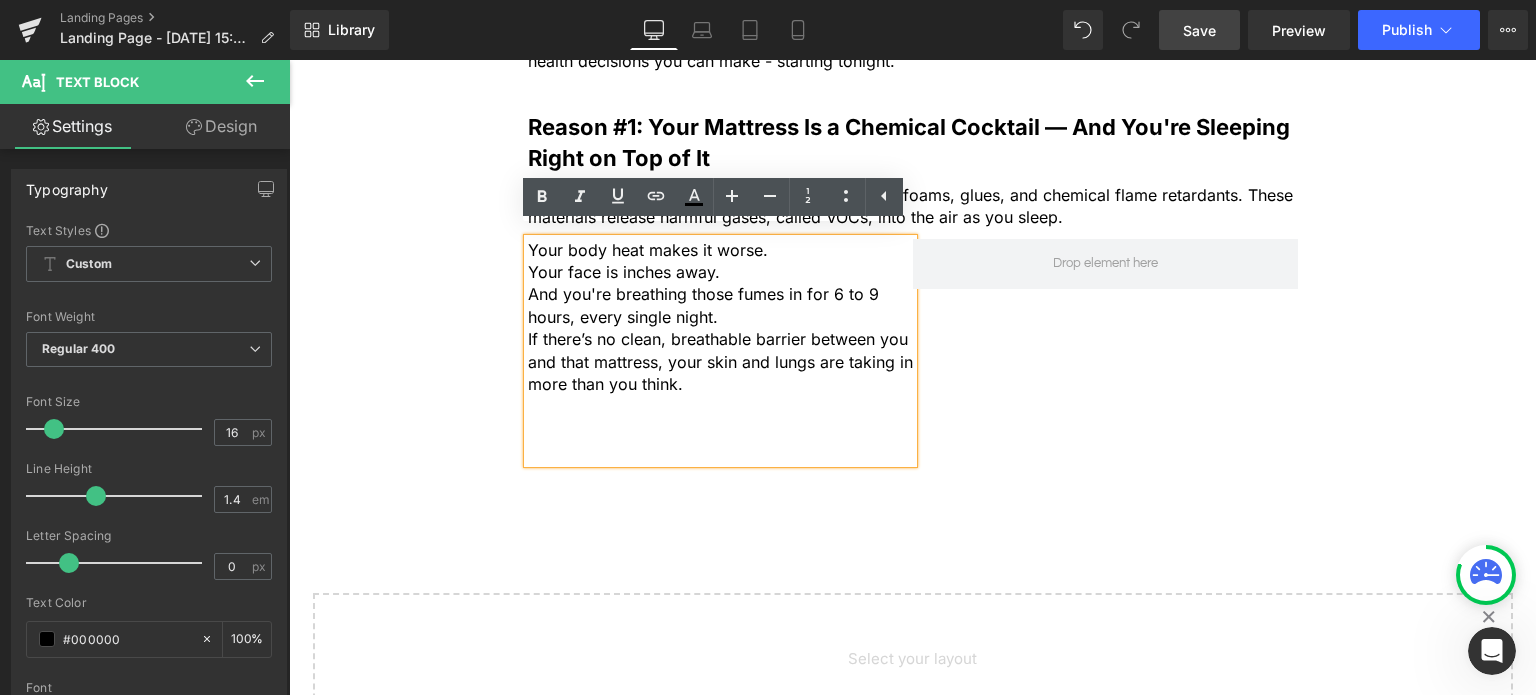 click on "If there’s no clean, breathable barrier between you and that mattress, your skin and lungs are taking in more than you think." at bounding box center (720, 361) 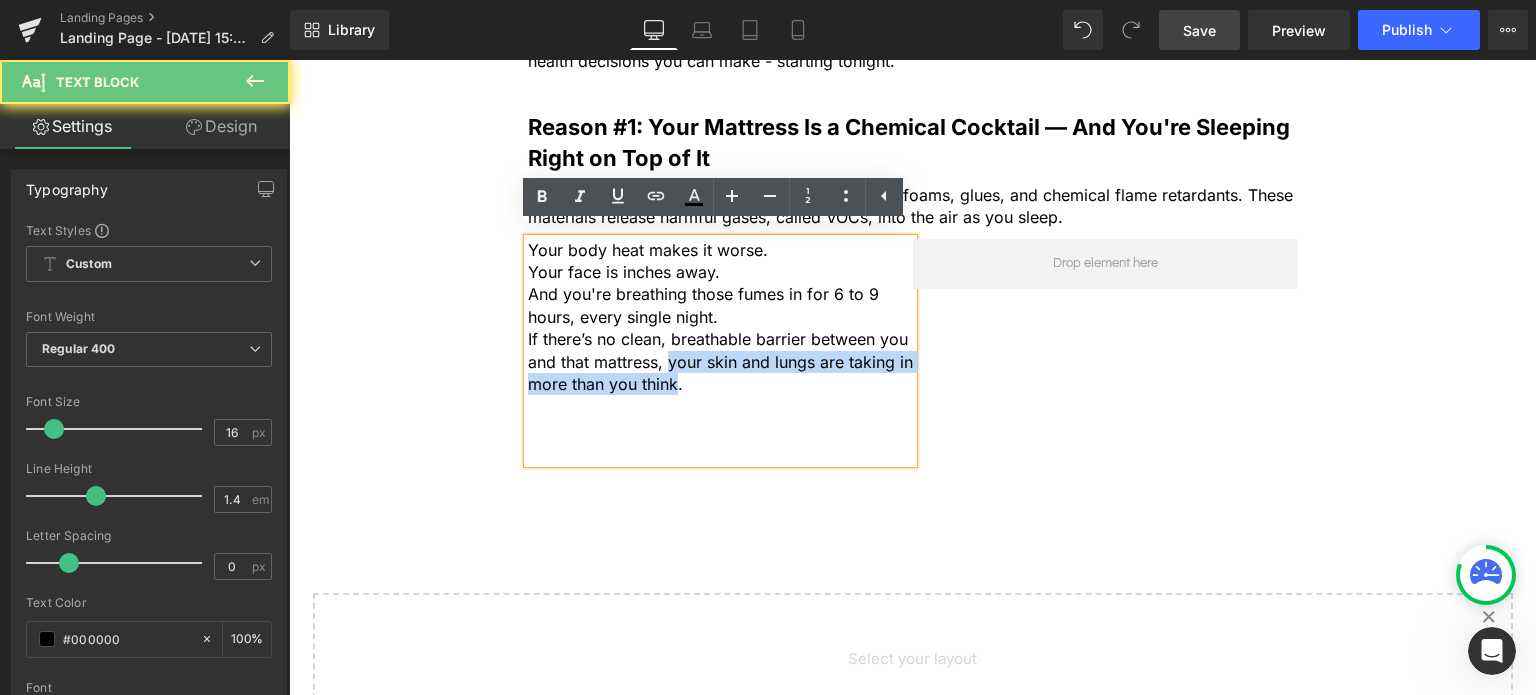 drag, startPoint x: 663, startPoint y: 354, endPoint x: 664, endPoint y: 367, distance: 13.038404 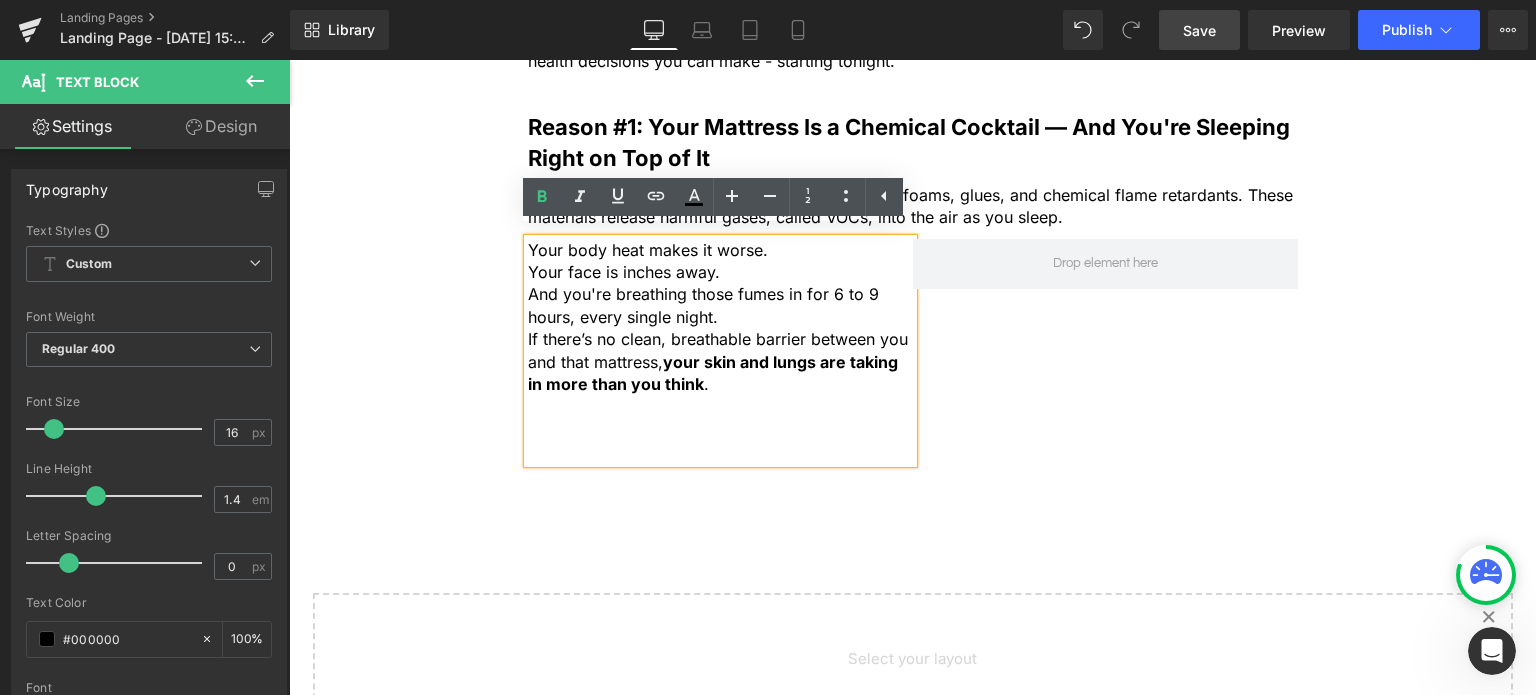 click at bounding box center (720, 451) 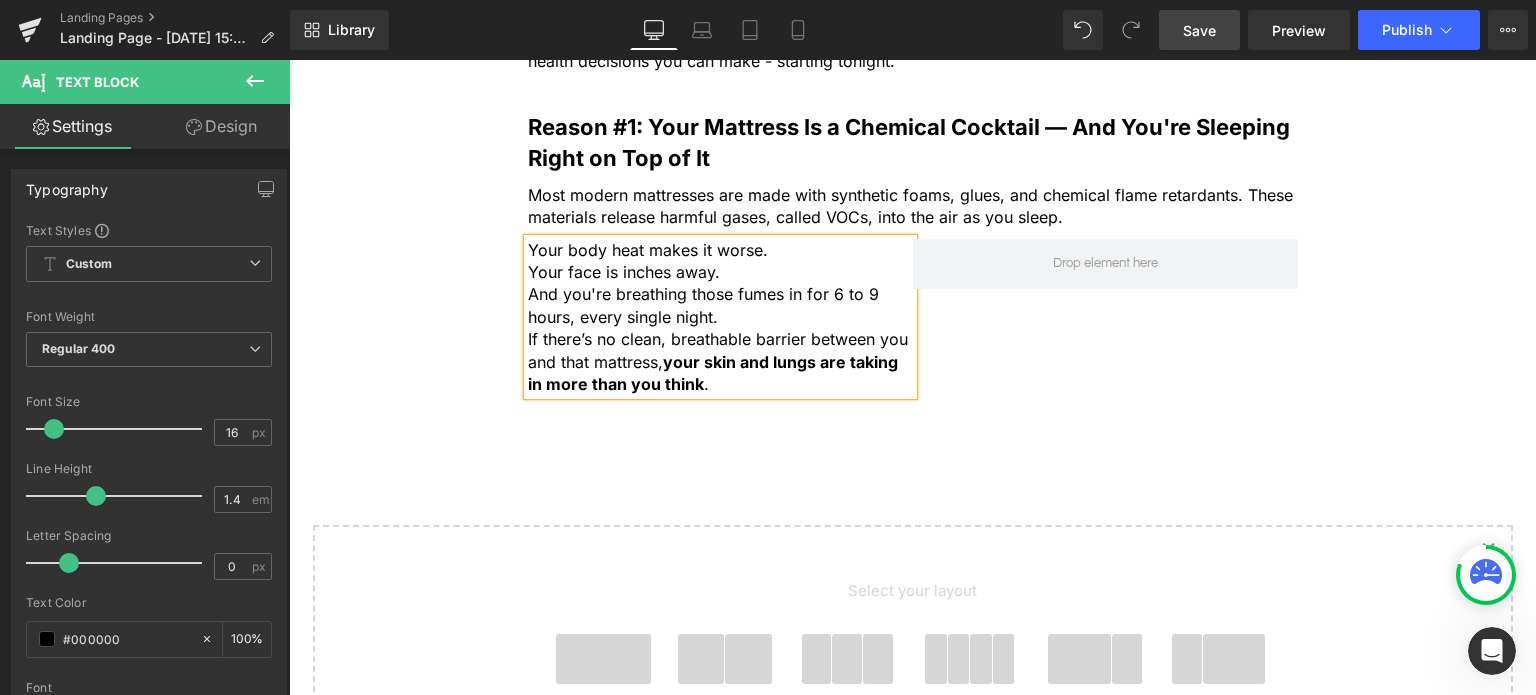 click on "5 Shocking Reasons You Should Never Sleep Without an Organic Cotton Mattress Protector
Heading
Most people have no idea how toxic their bed really is. Here’s why that’s a big problem — and how to fix it fast.
Heading
Image
Most people spend a third of their life in bed, but never think twice about what they’re actually sleeping on.
Text Block         But under your sheets, right beneath your body, could be a hidden source of daily chemical exposure. From flame retardants to plastic coatings and synthetic fabrics... Text Block         ...your mattress and protector might be quietly  leaching toxins  into your skin and lungs every single night . Text Block         If you care about what goes into your body, it’s time to care about what your body is lying on. Text Block         Text Block
Row         Reason #1: Your Mattress Is a Chemical Cocktail — And You're Sleeping Right on Top of It" at bounding box center (912, -34) 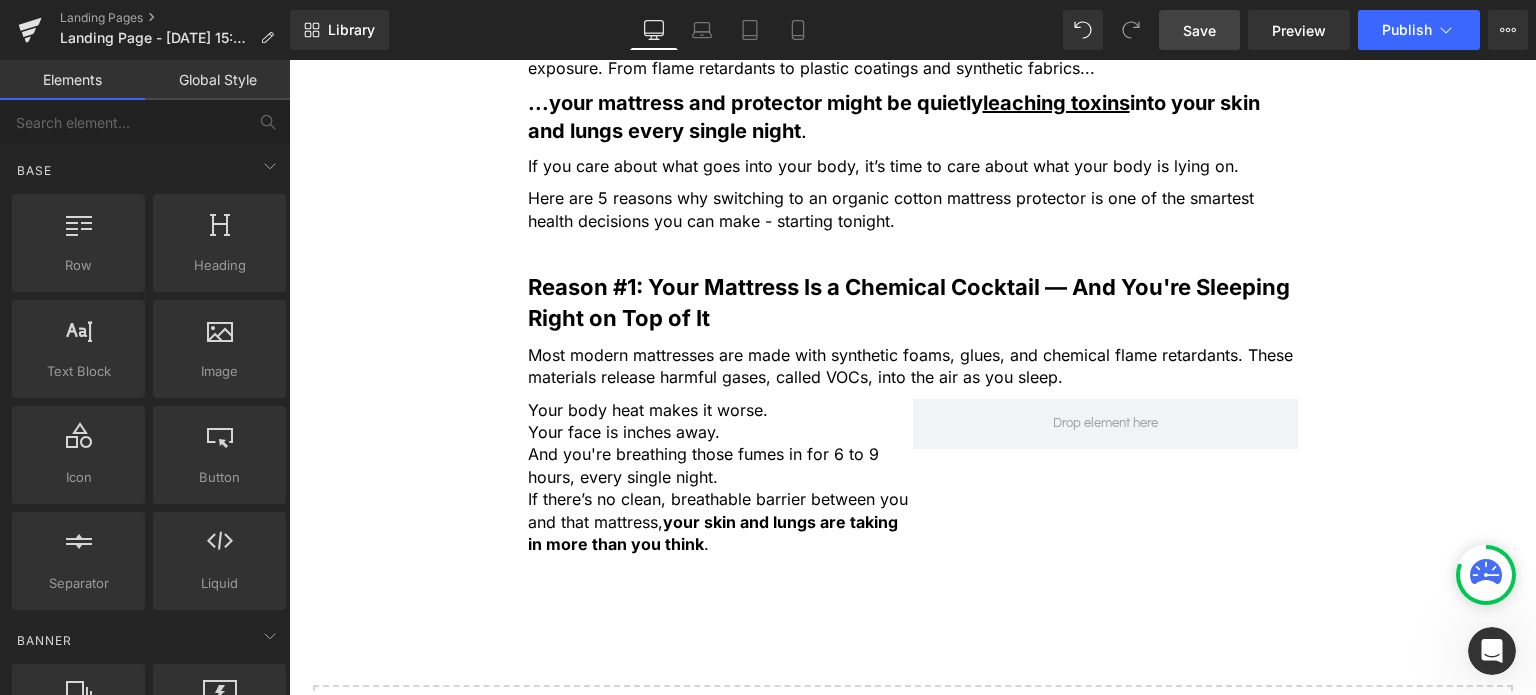 scroll, scrollTop: 1096, scrollLeft: 0, axis: vertical 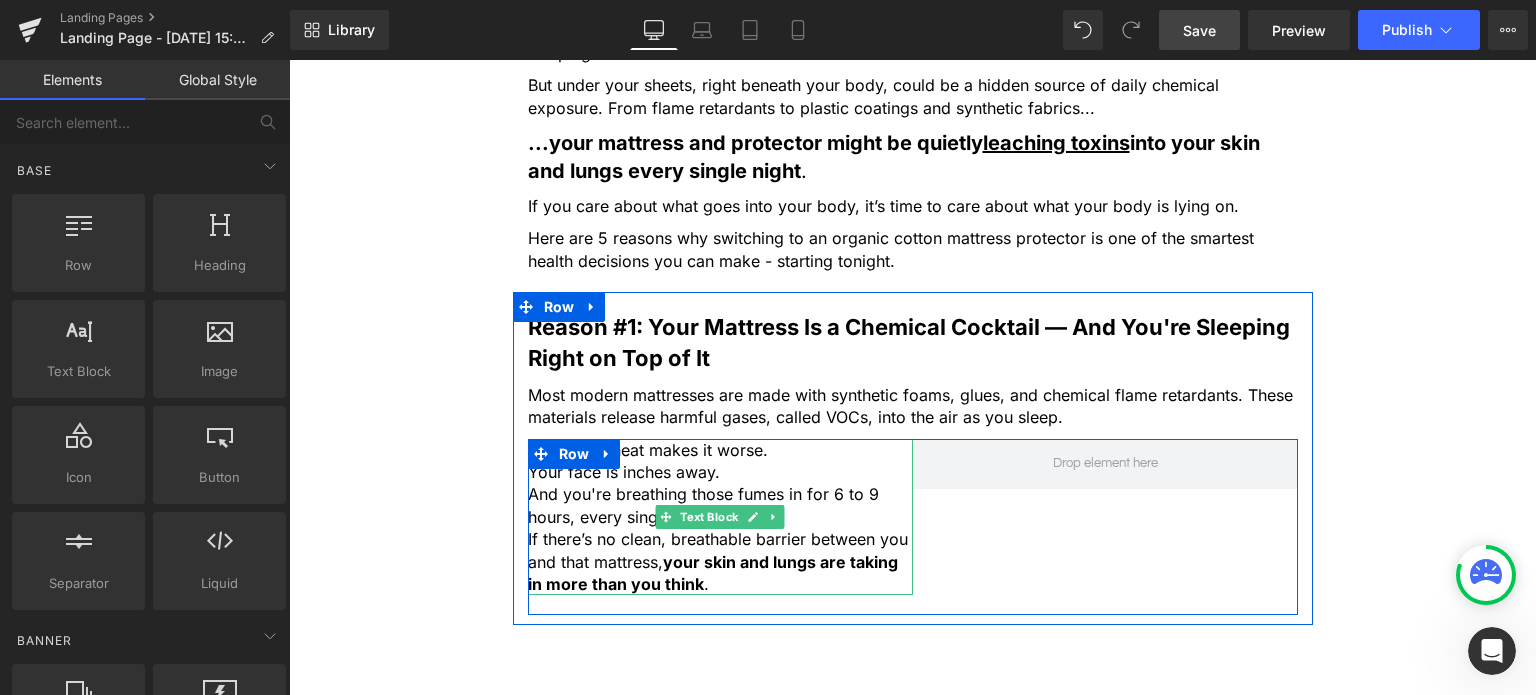 click on "your skin and lungs are taking in more than you think" at bounding box center (713, 573) 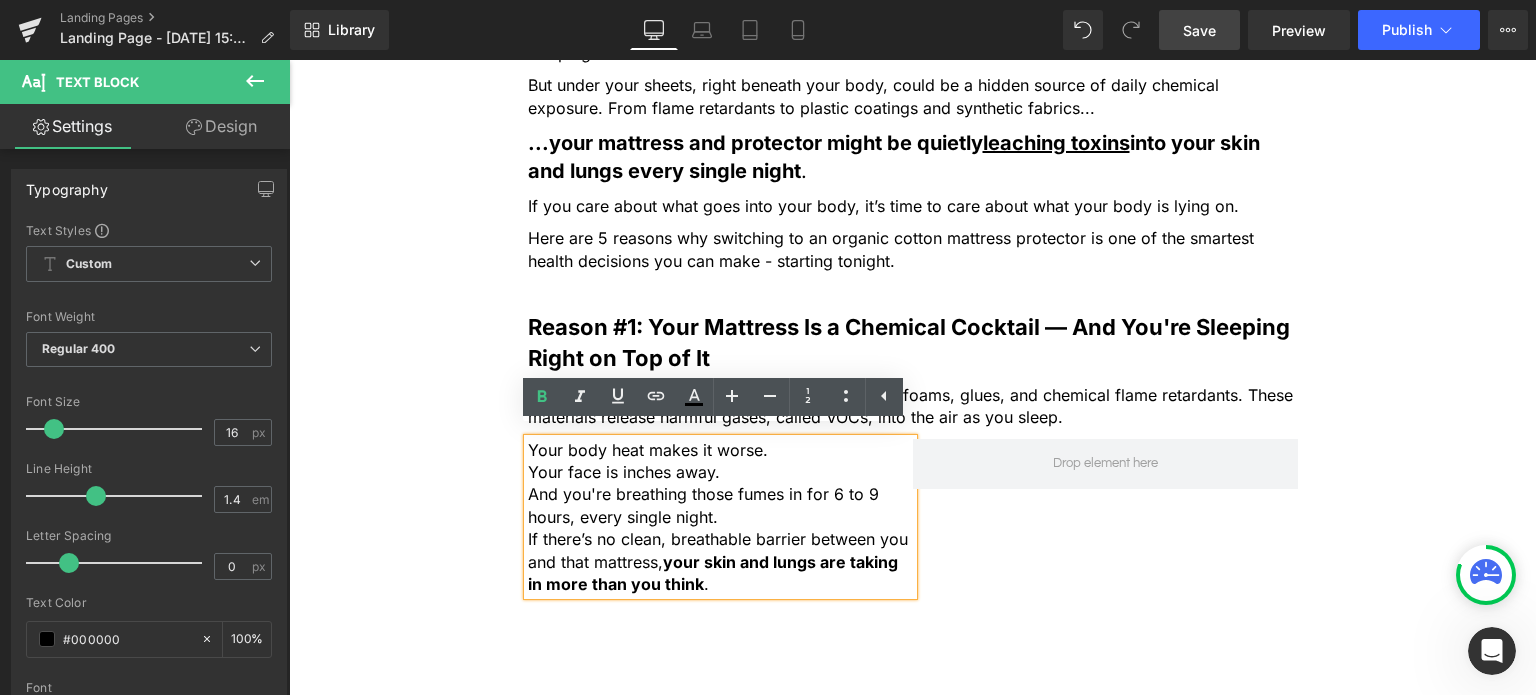 click on "5 Shocking Reasons You Should Never Sleep Without an Organic Cotton Mattress Protector
Heading
Most people have no idea how toxic their bed really is. Here’s why that’s a big problem — and how to fix it fast.
Heading
Image
Most people spend a third of their life in bed, but never think twice about what they’re actually sleeping on.
Text Block         But under your sheets, right beneath your body, could be a hidden source of daily chemical exposure. From flame retardants to plastic coatings and synthetic fabrics... Text Block         ...your mattress and protector might be quietly  leaching toxins  into your skin and lungs every single night . Text Block         If you care about what goes into your body, it’s time to care about what your body is lying on. Text Block         Text Block
Row         Reason #1: Your Mattress Is a Chemical Cocktail — And You're Sleeping Right on Top of It" at bounding box center [912, 166] 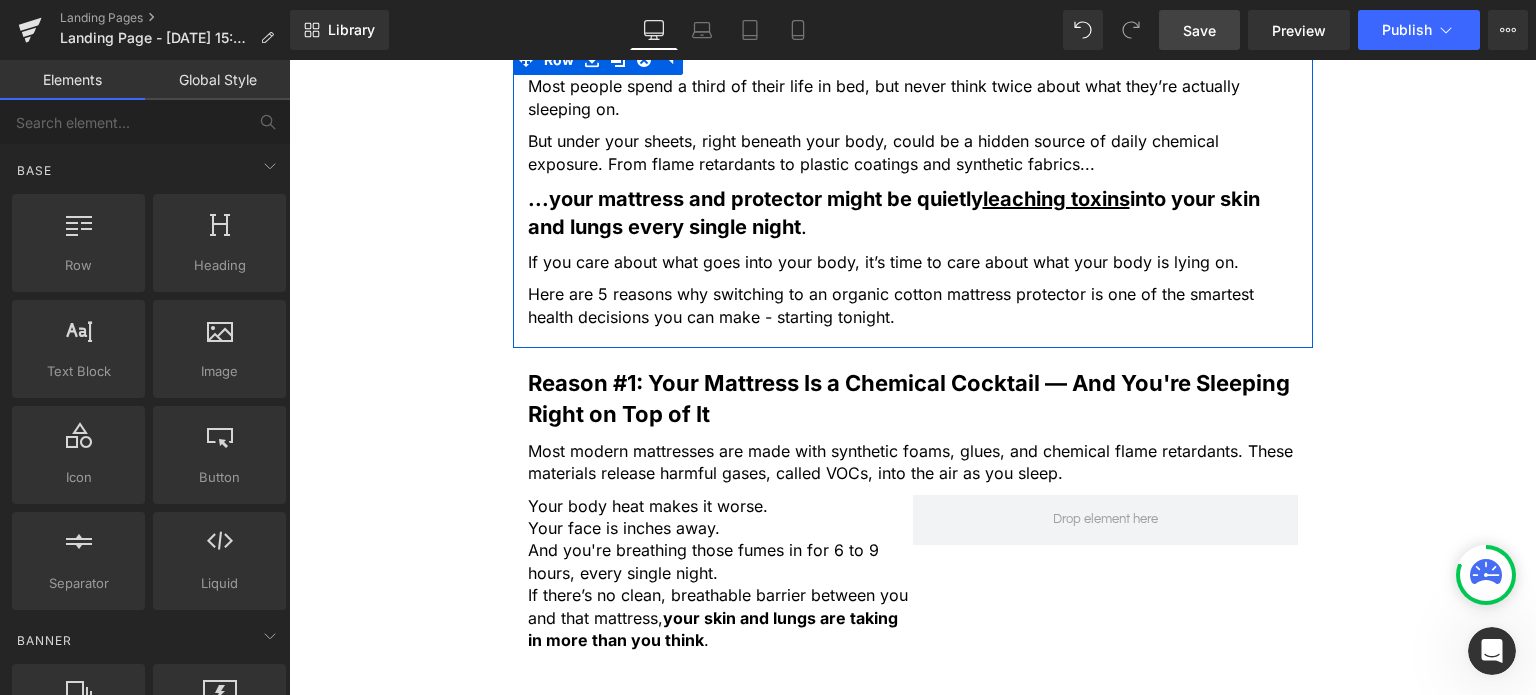 scroll, scrollTop: 996, scrollLeft: 0, axis: vertical 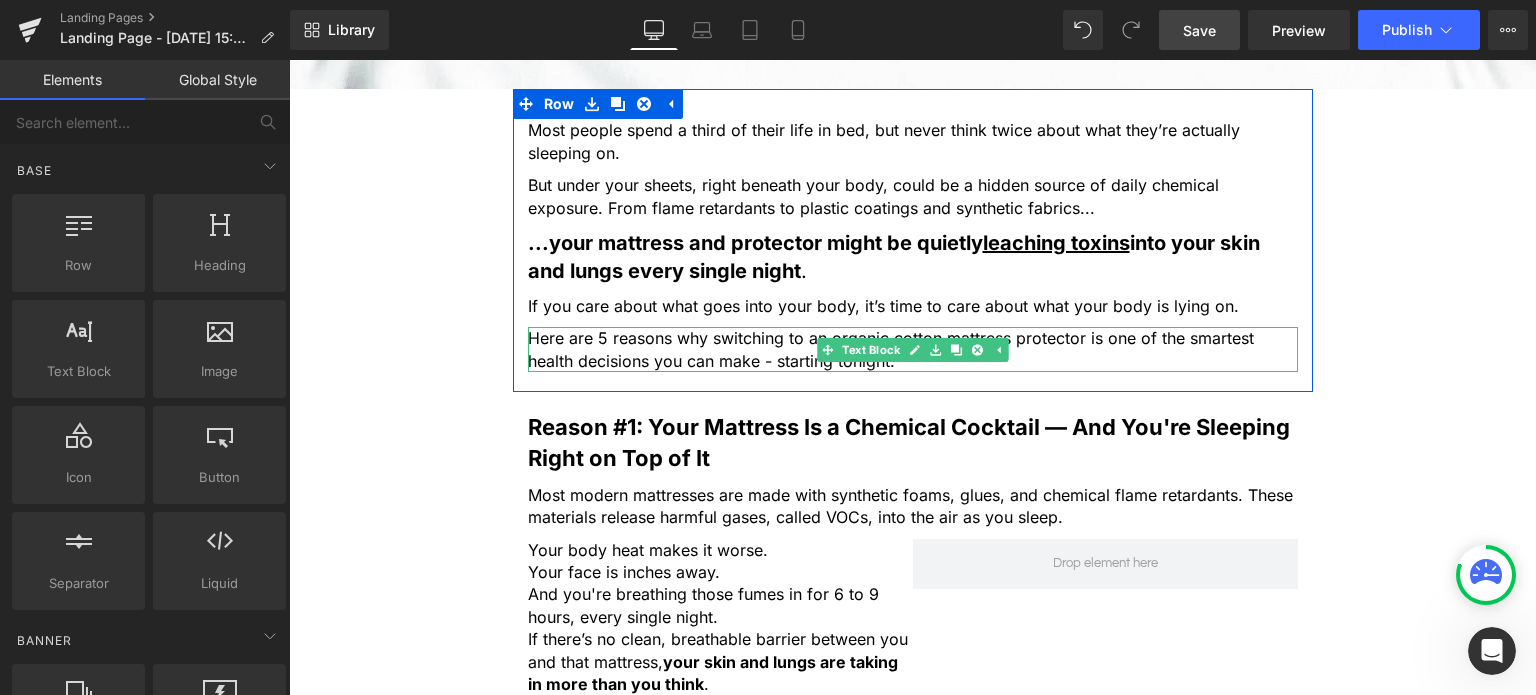 click on "Here are 5 reasons why switching to an organic cotton mattress protector is one of the smartest health decisions you can make - starting tonight." at bounding box center (913, 349) 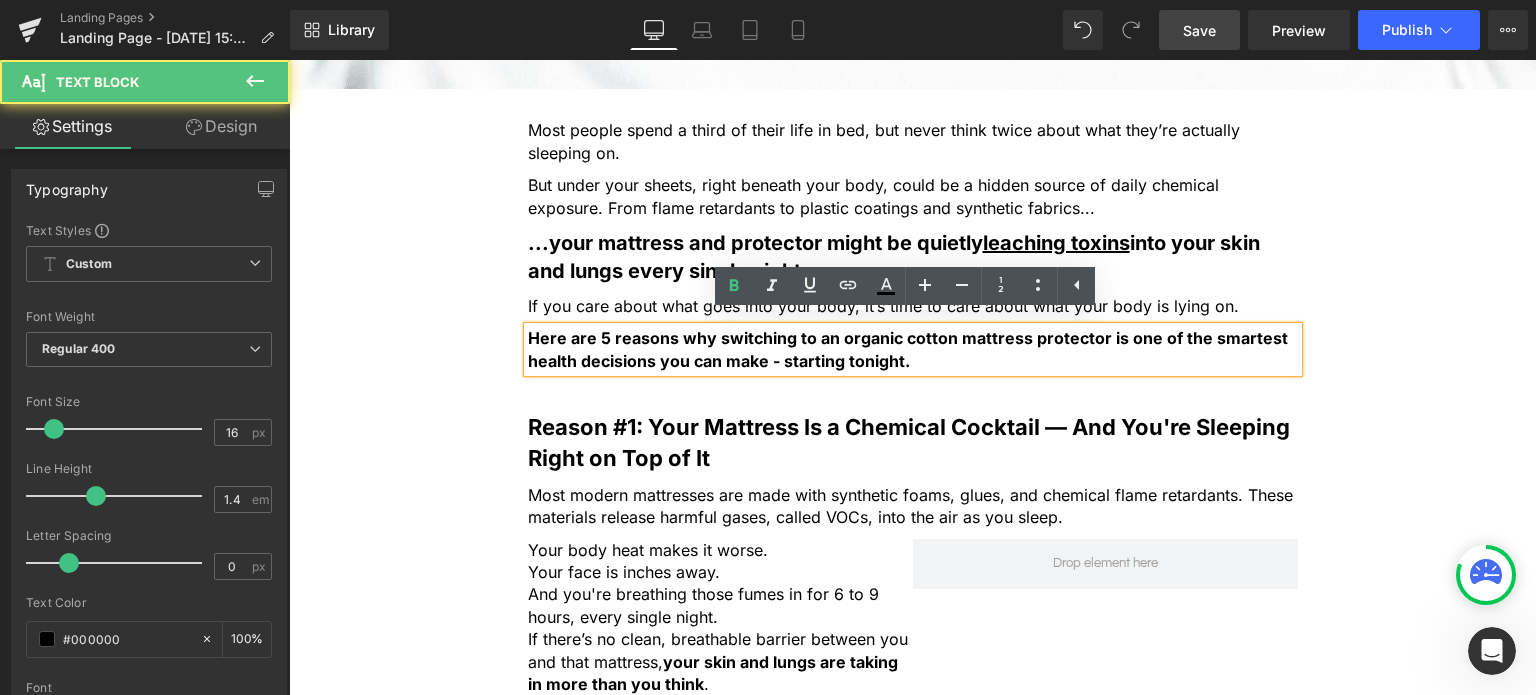 click on "Here are 5 reasons why switching to an organic cotton mattress protector is one of the smartest health decisions you can make - starting tonight." at bounding box center (908, 349) 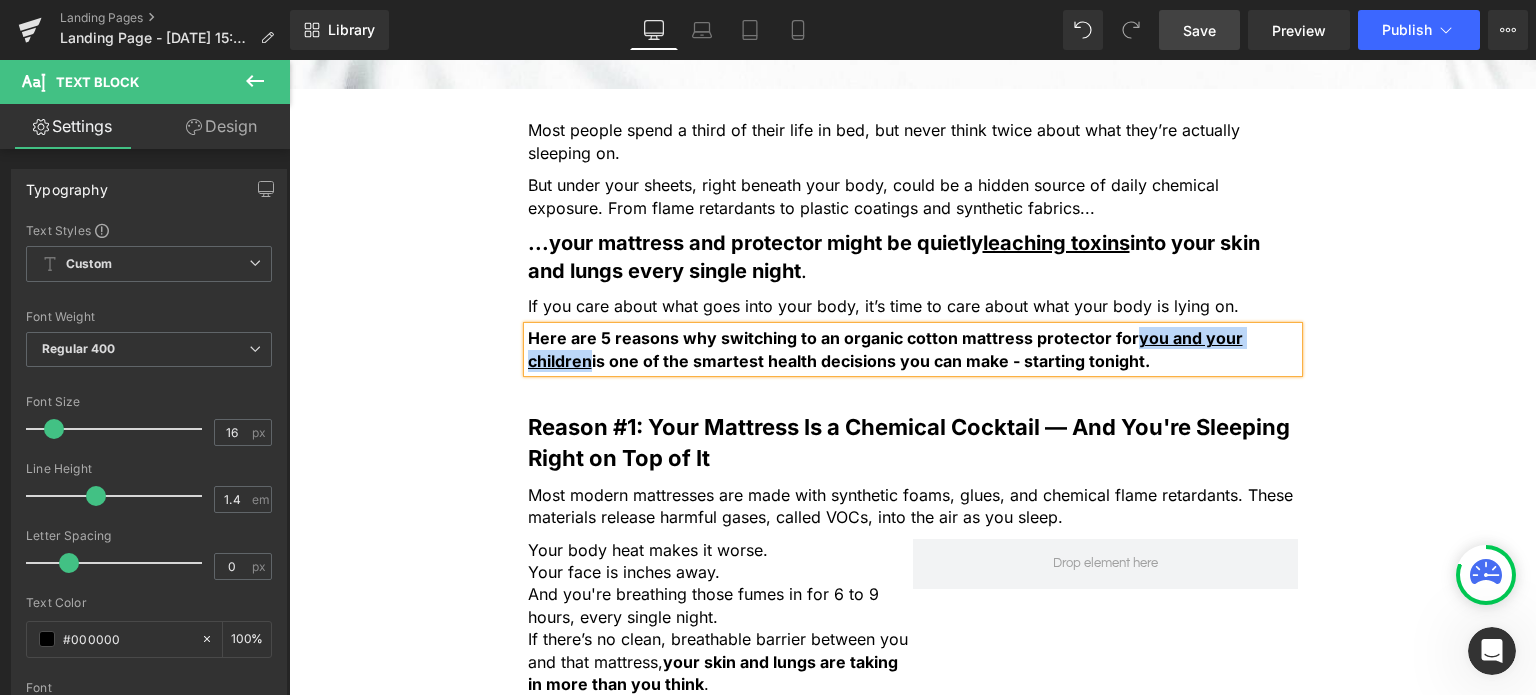 click on "5 Shocking Reasons You Should Never Sleep Without an Organic Cotton Mattress Protector
Heading
Most people have no idea how toxic their bed really is. Here’s why that’s a big problem — and how to fix it fast.
Heading
Image
Most people spend a third of their life in bed, but never think twice about what they’re actually sleeping on.
Text Block         But under your sheets, right beneath your body, could be a hidden source of daily chemical exposure. From flame retardants to plastic coatings and synthetic fabrics... Text Block         ...your mattress and protector might be quietly  leaching toxins  into your skin and lungs every single night . Text Block         If you care about what goes into your body, it’s time to care about what your body is lying on. Text Block         Here are 5 reasons why switching to an organic cotton mattress protector for  you and your children Text Block
Row" at bounding box center [912, 266] 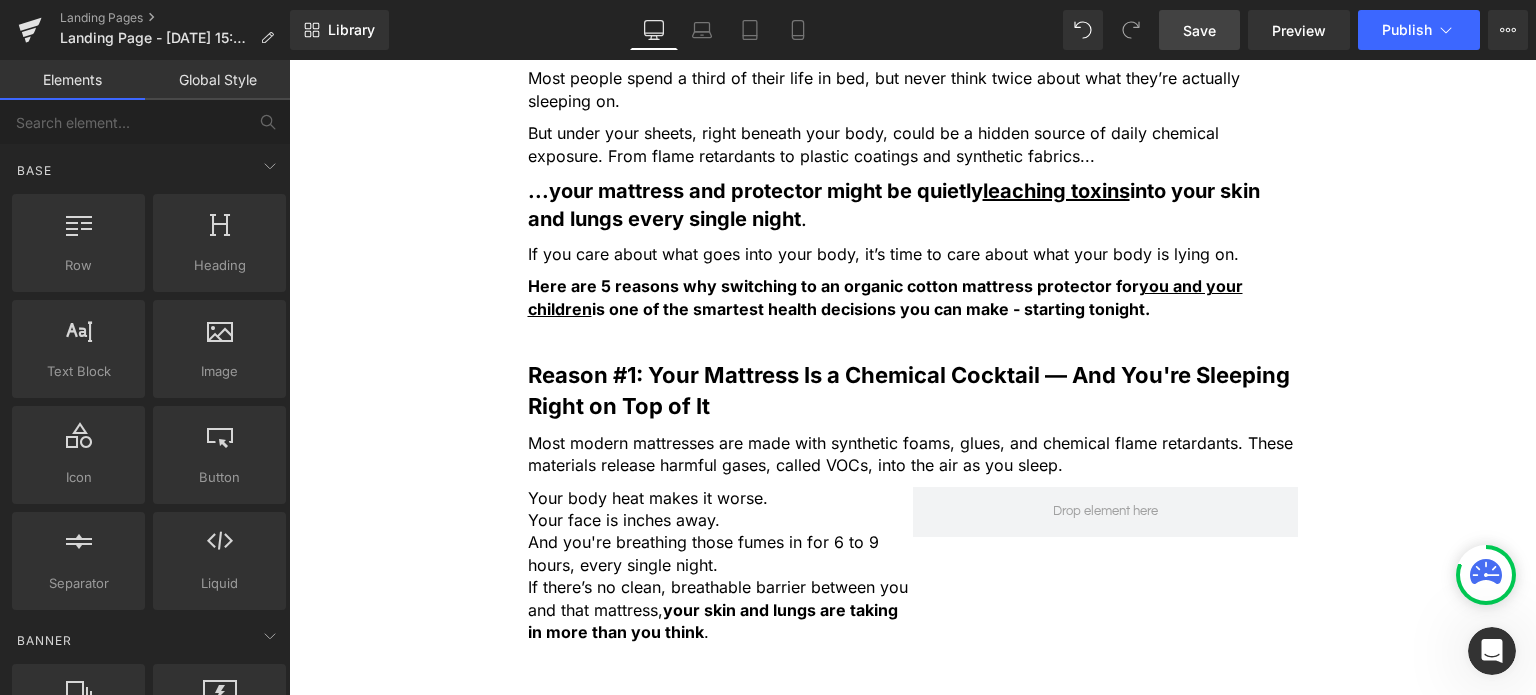scroll, scrollTop: 1196, scrollLeft: 0, axis: vertical 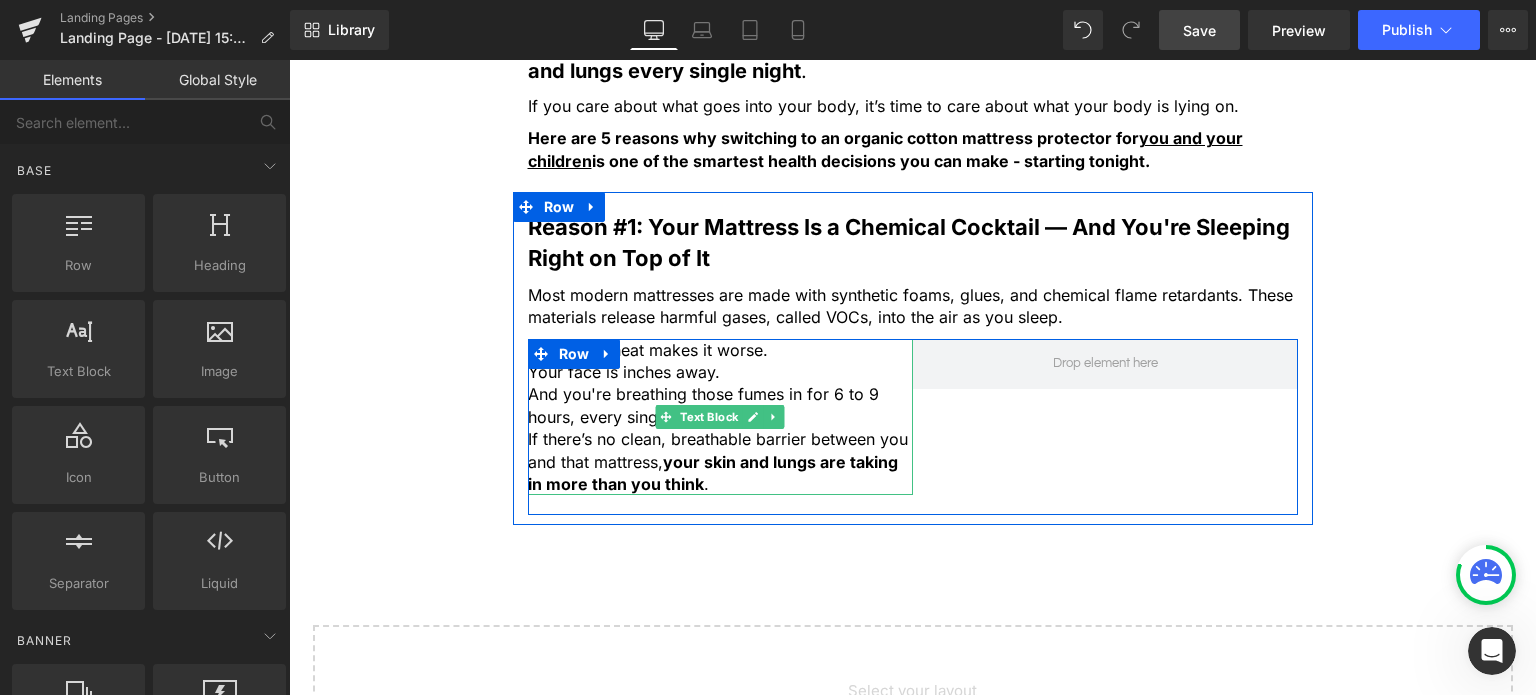 click on "your skin and lungs are taking in more than you think" at bounding box center (713, 473) 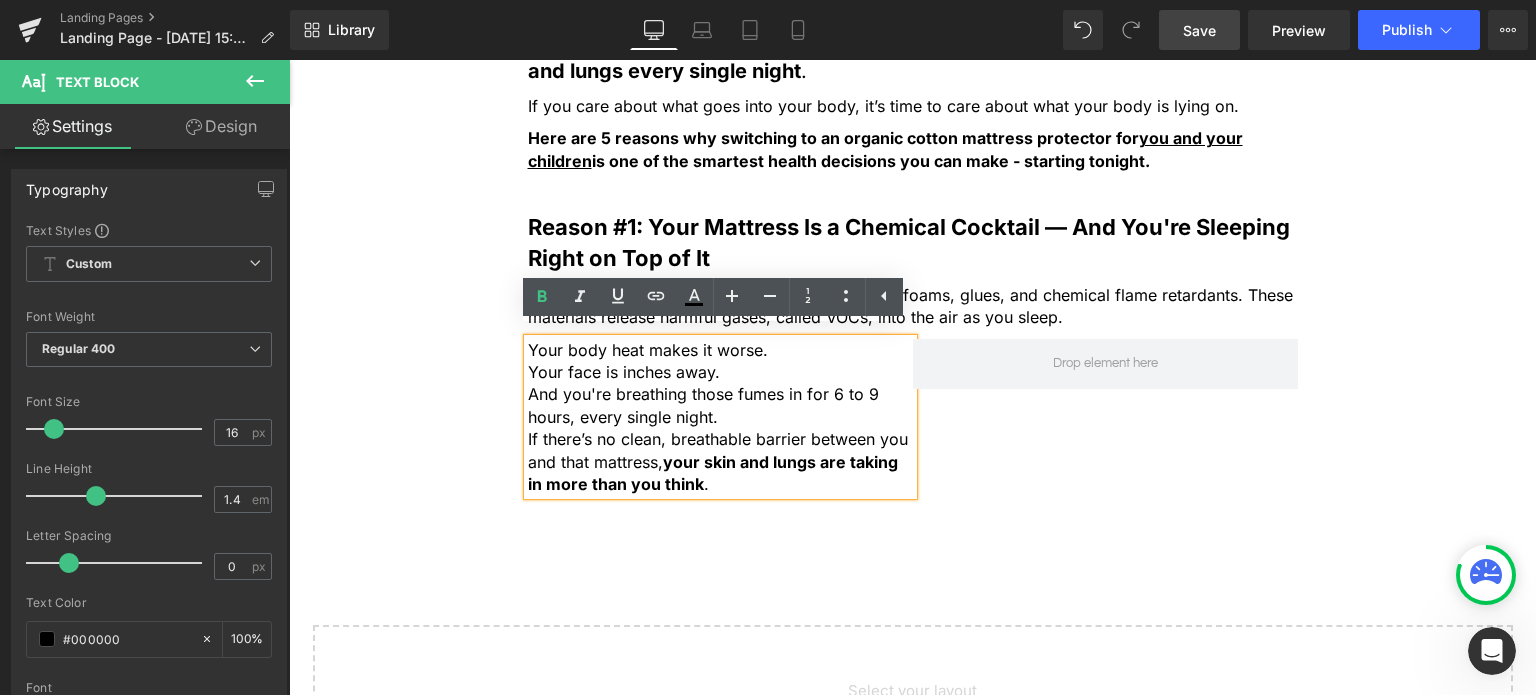 click on "your skin and lungs are taking in more than you think" at bounding box center (713, 473) 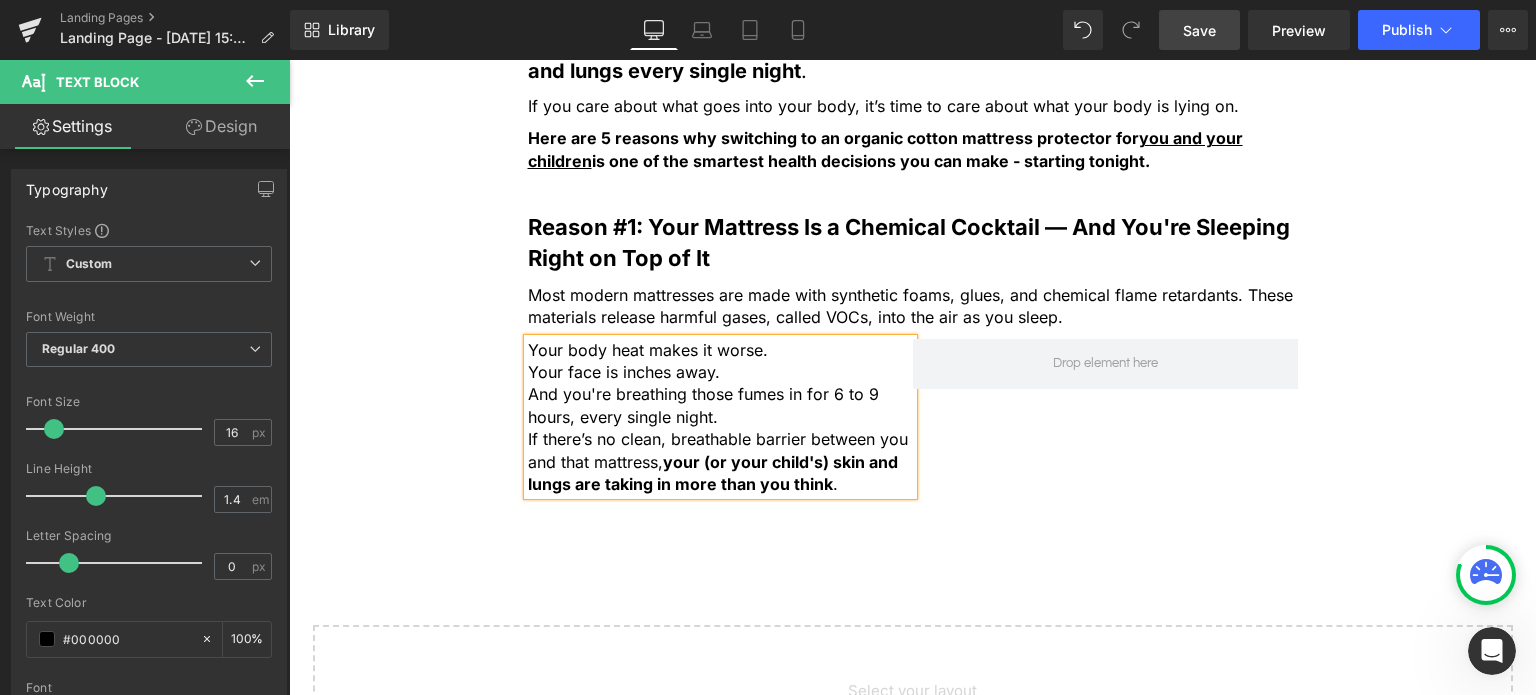 click on "5 Shocking Reasons You Should Never Sleep Without an Organic Cotton Mattress Protector
Heading
Most people have no idea how toxic their bed really is. Here’s why that’s a big problem — and how to fix it fast.
Heading
Image
Most people spend a third of their life in bed, but never think twice about what they’re actually sleeping on.
Text Block         But under your sheets, right beneath your body, could be a hidden source of daily chemical exposure. From flame retardants to plastic coatings and synthetic fabrics... Text Block         ...your mattress and protector might be quietly  leaching toxins  into your skin and lungs every single night . Text Block         If you care about what goes into your body, it’s time to care about what your body is lying on. Text Block         Here are 5 reasons why switching to an organic cotton mattress protector for  you and your children Text Block
Row" at bounding box center [912, 66] 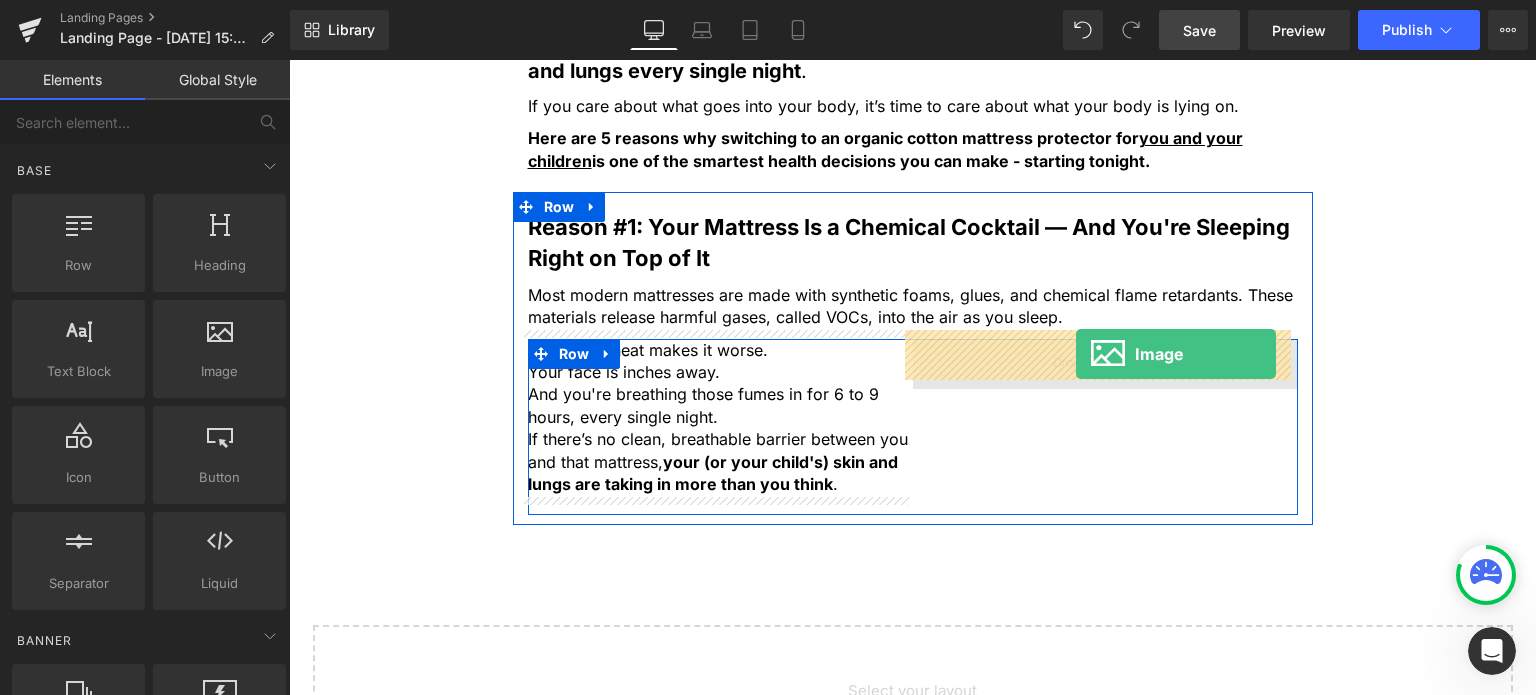 drag, startPoint x: 501, startPoint y: 408, endPoint x: 1076, endPoint y: 354, distance: 577.5301 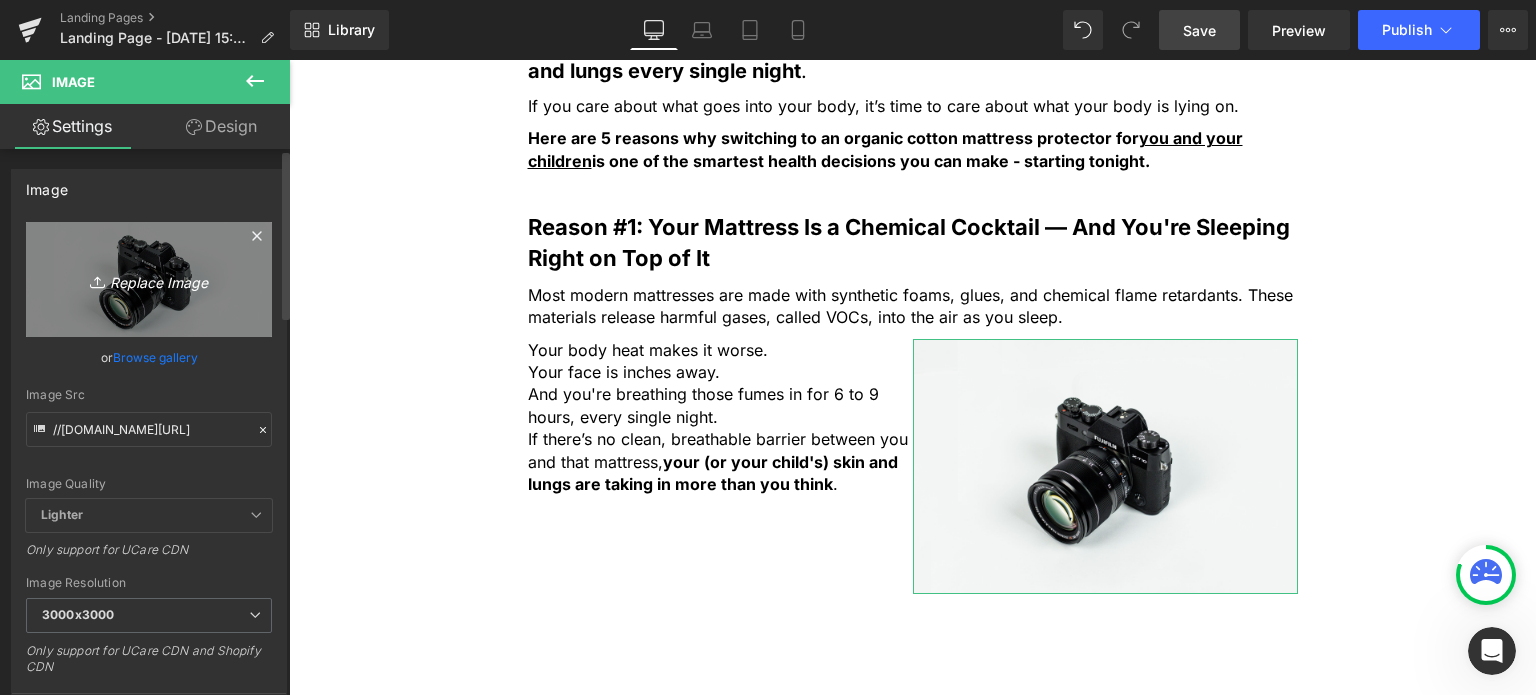 click on "Replace Image" at bounding box center [149, 279] 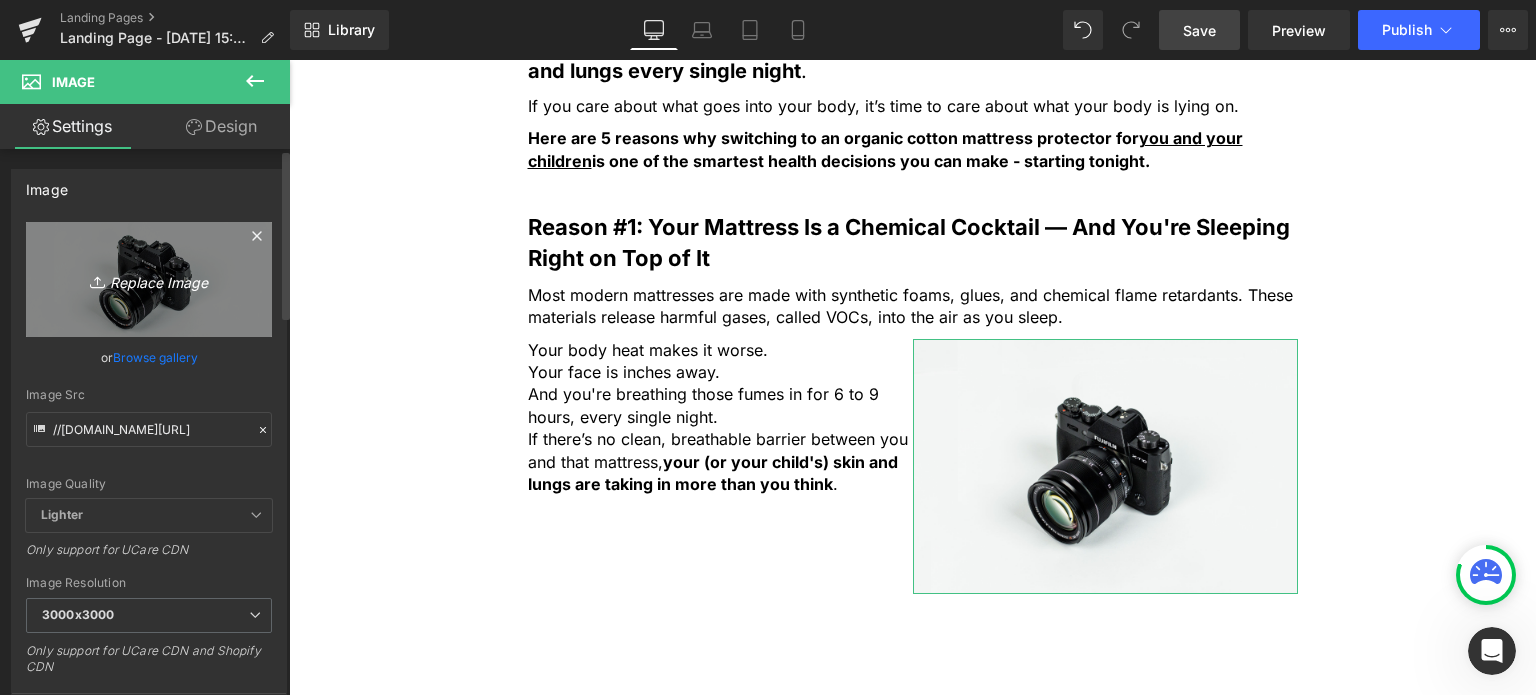 type on "C:\fakepath\[PERSON_NAME]-Y9QnUrj-[PERSON_NAME]-unsplash.jpg" 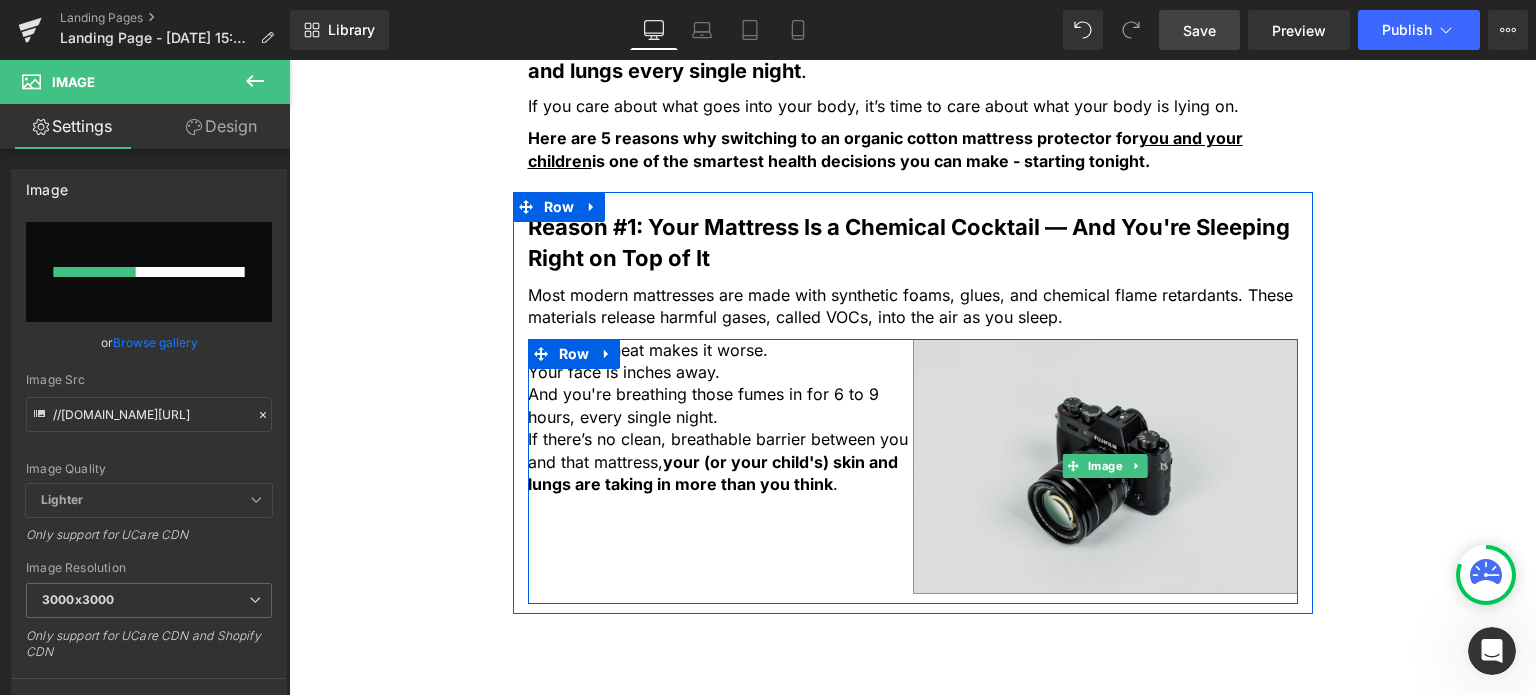 type 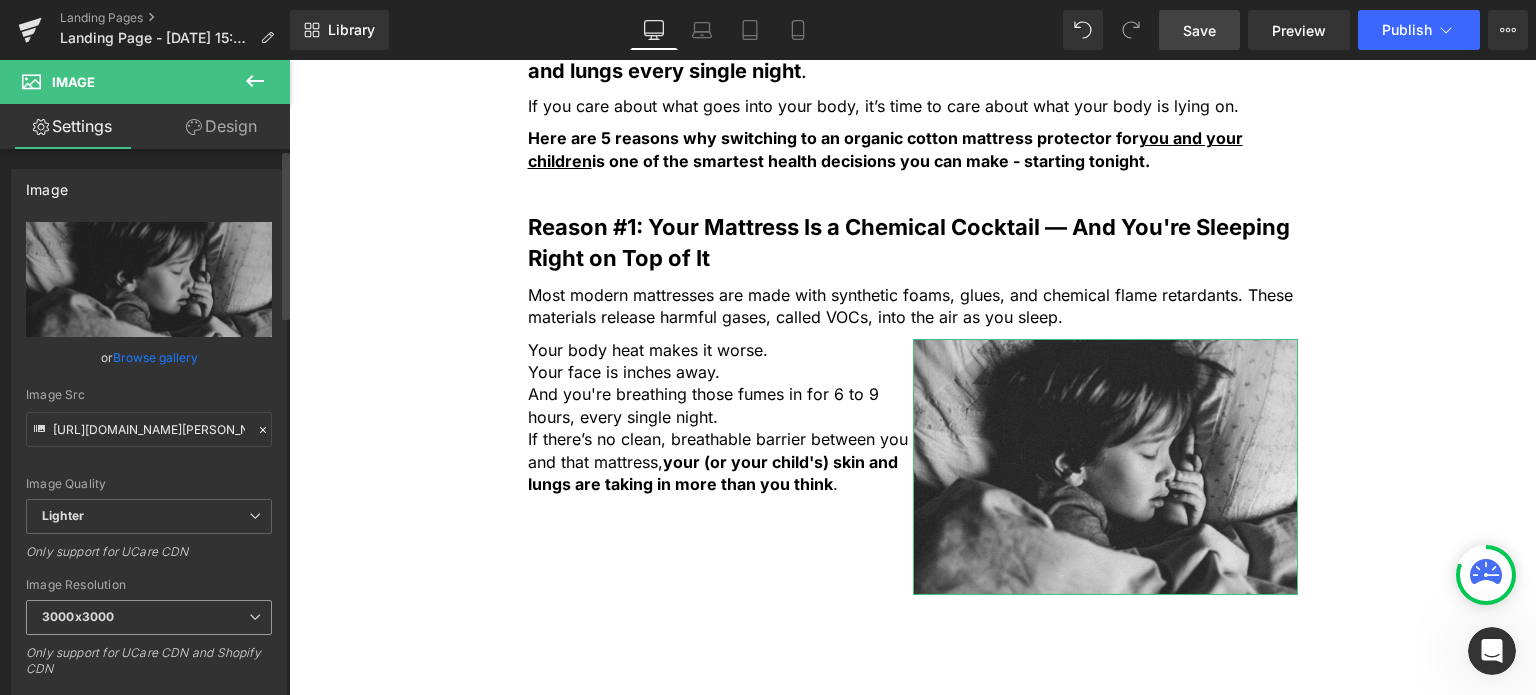 click on "3000x3000" at bounding box center (149, 617) 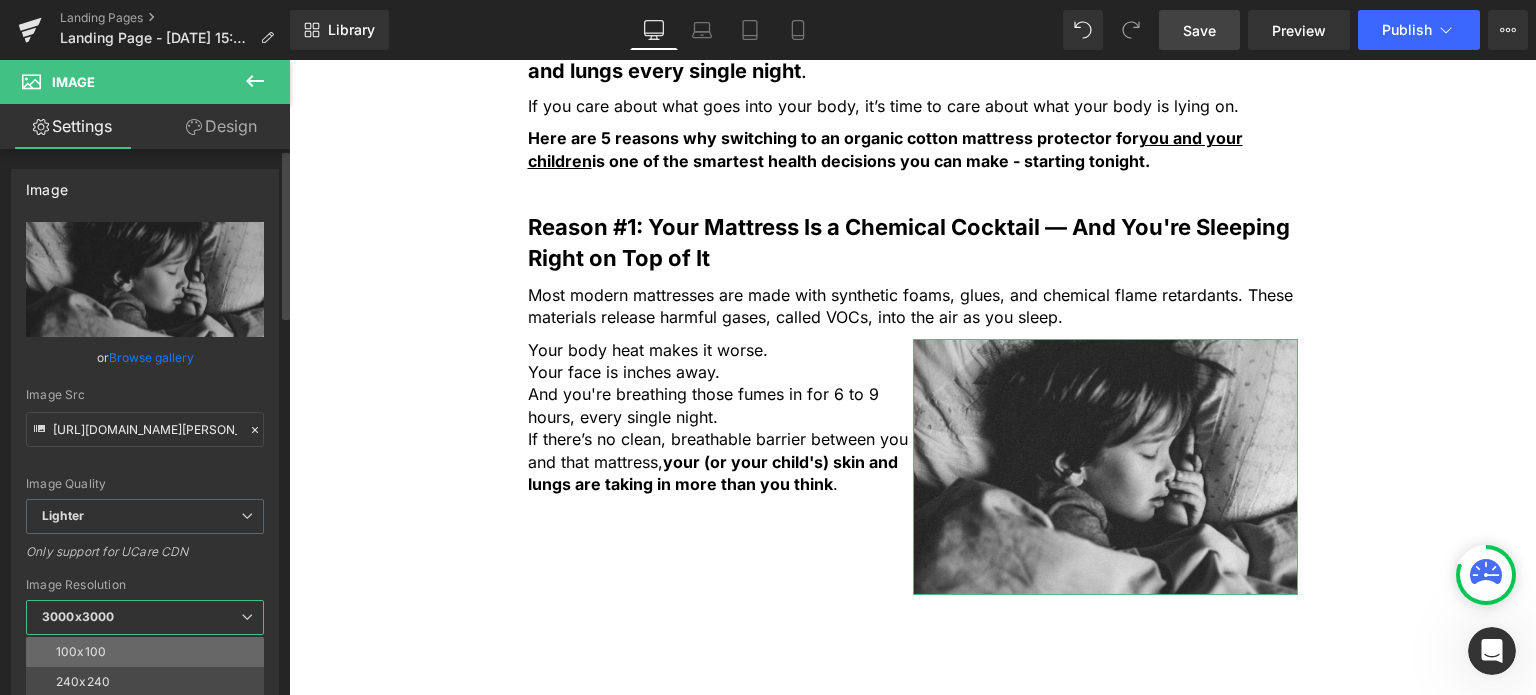 scroll, scrollTop: 200, scrollLeft: 0, axis: vertical 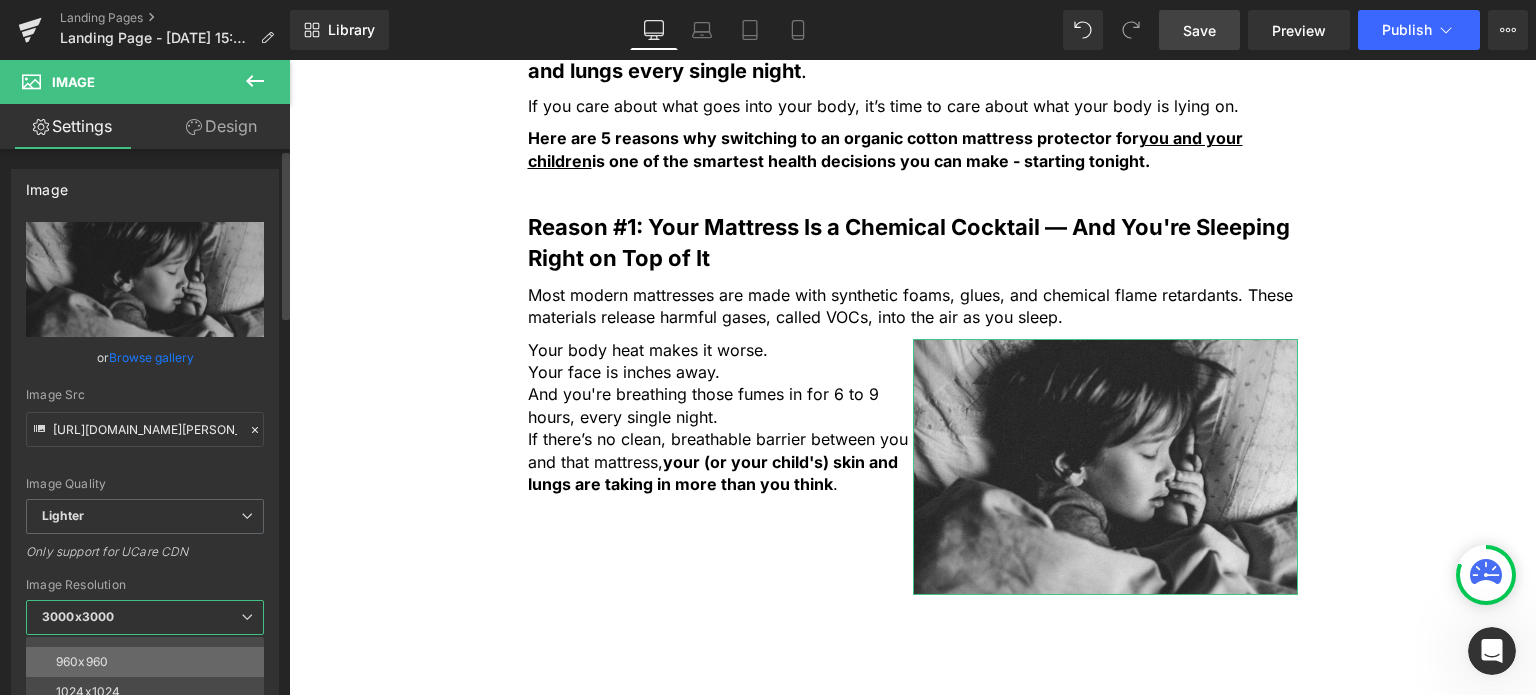 click on "960x960" at bounding box center [149, 662] 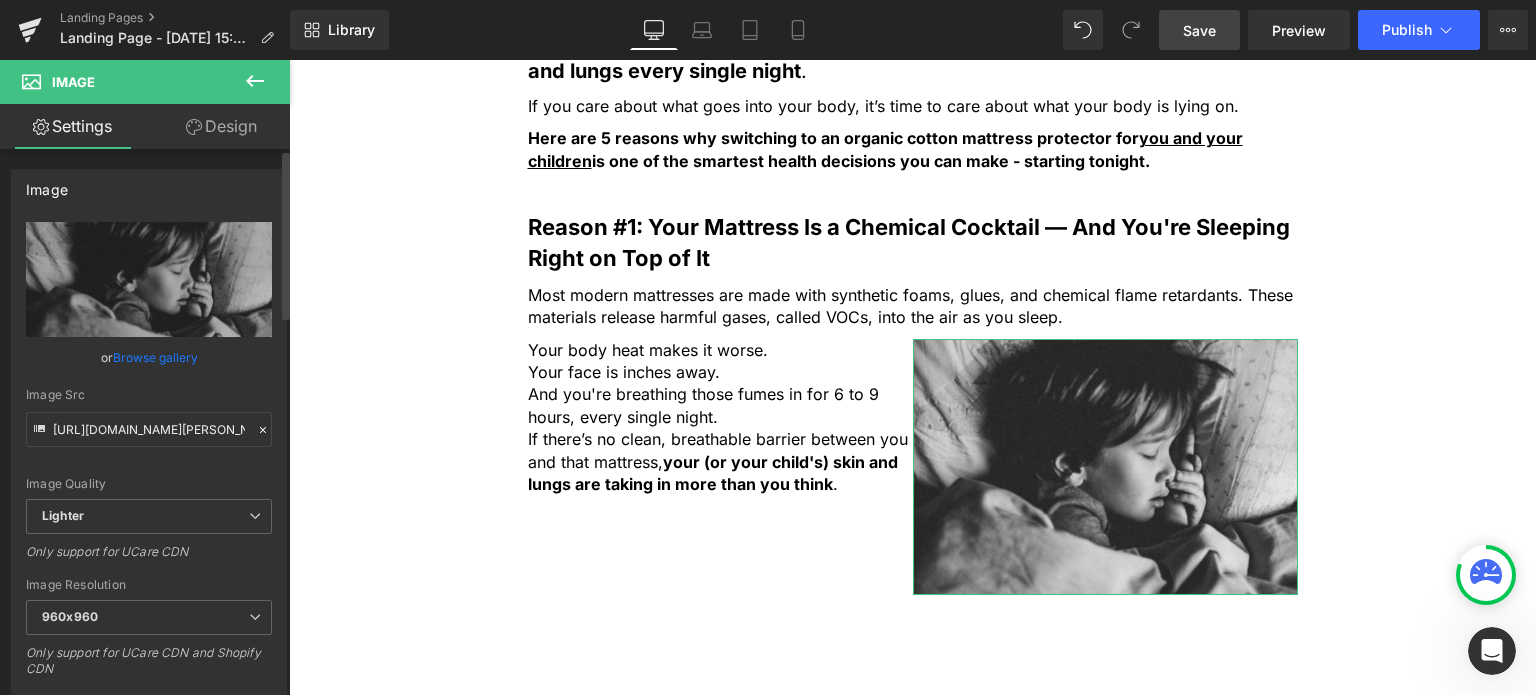 type on "[URL][DOMAIN_NAME][PERSON_NAME][PERSON_NAME]" 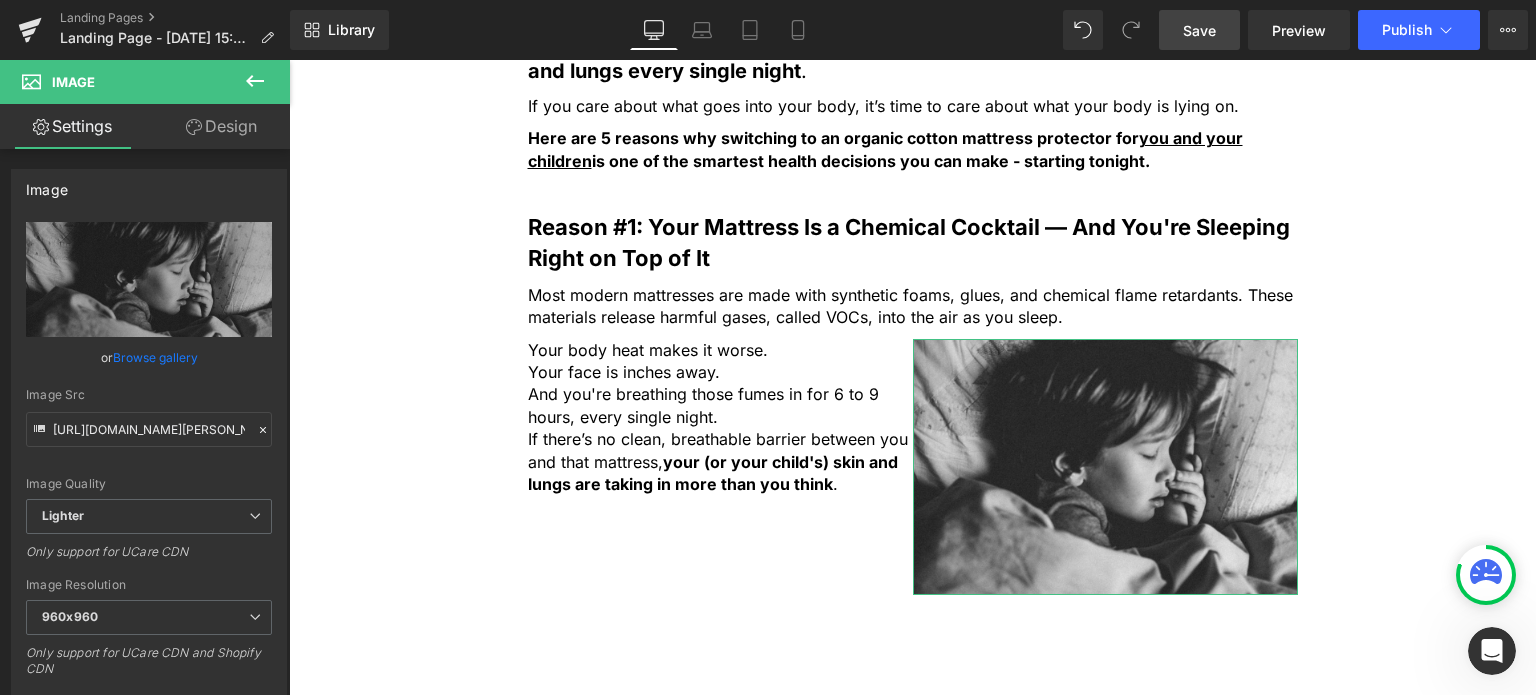click on "Design" at bounding box center [221, 126] 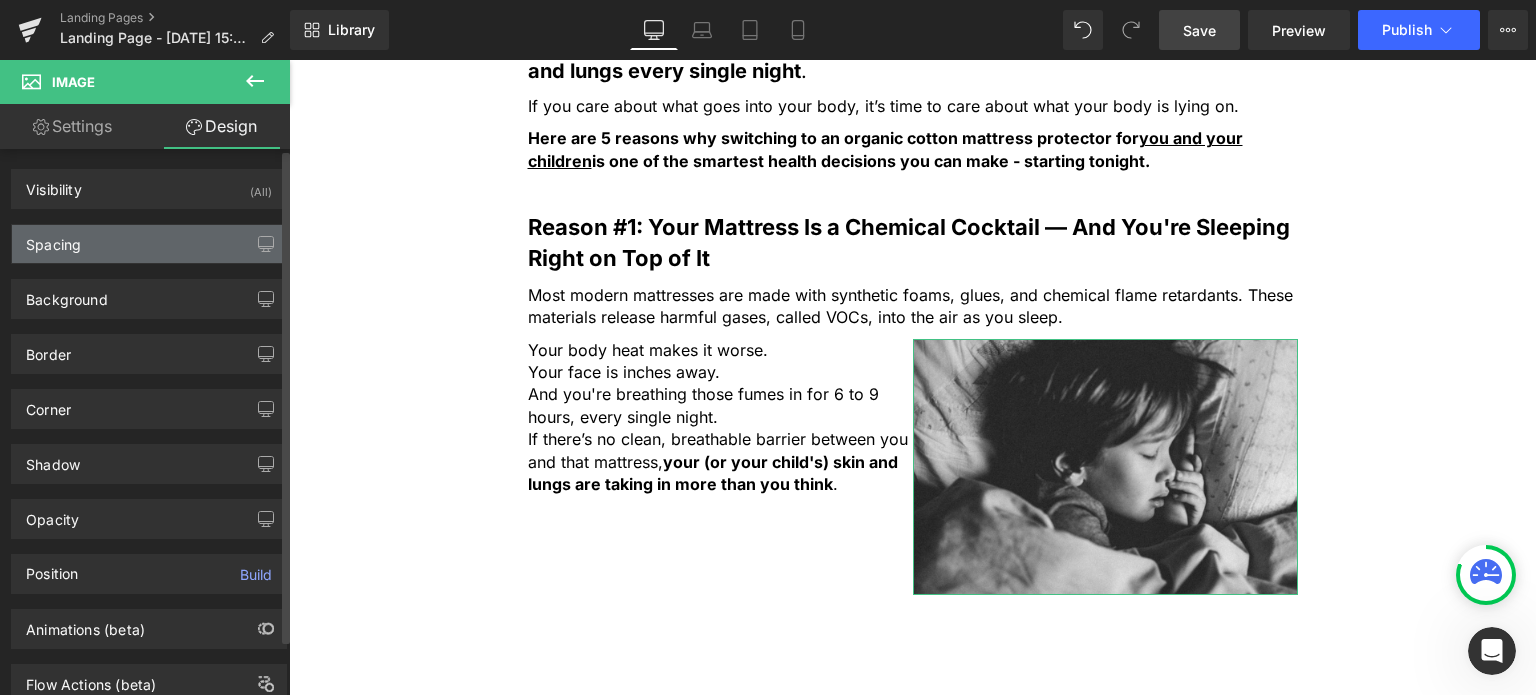 type on "0" 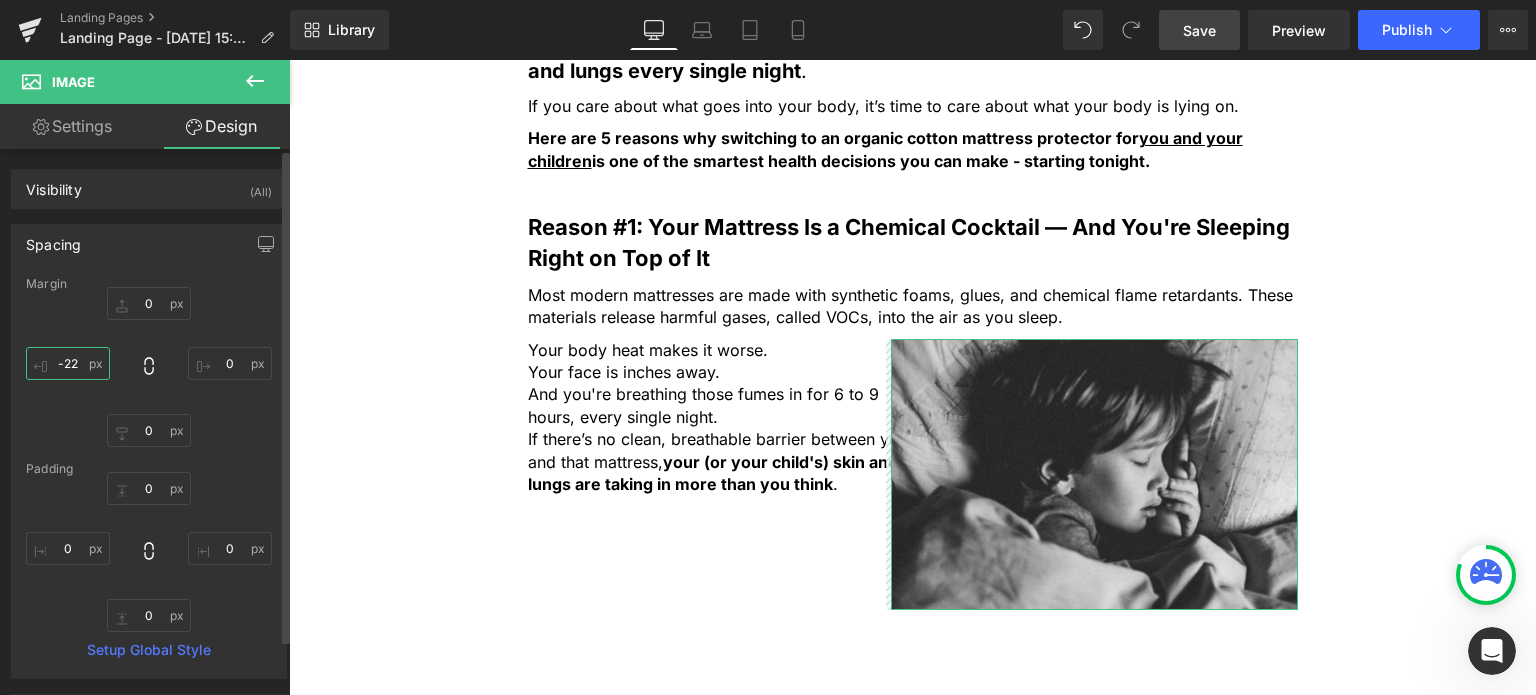 click on "-22" at bounding box center [68, 363] 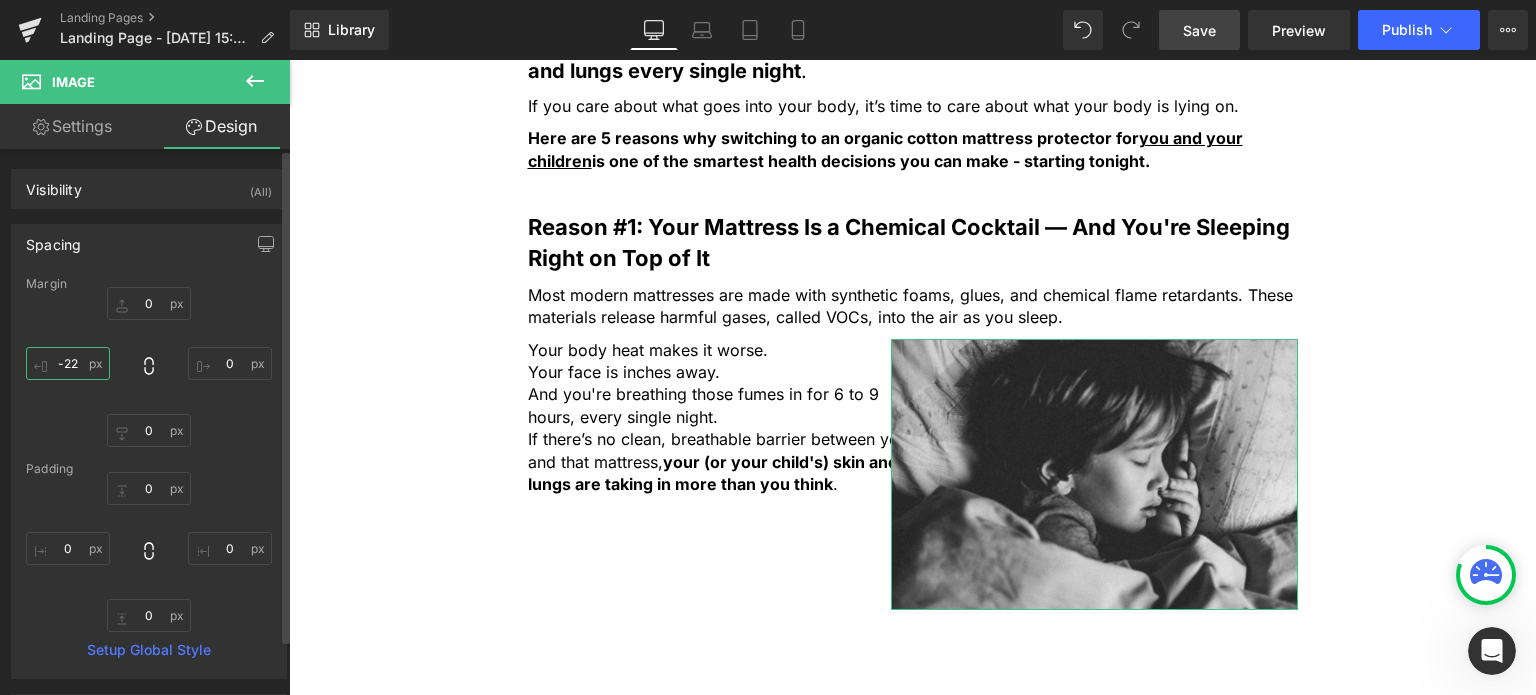 click on "-22" at bounding box center [68, 363] 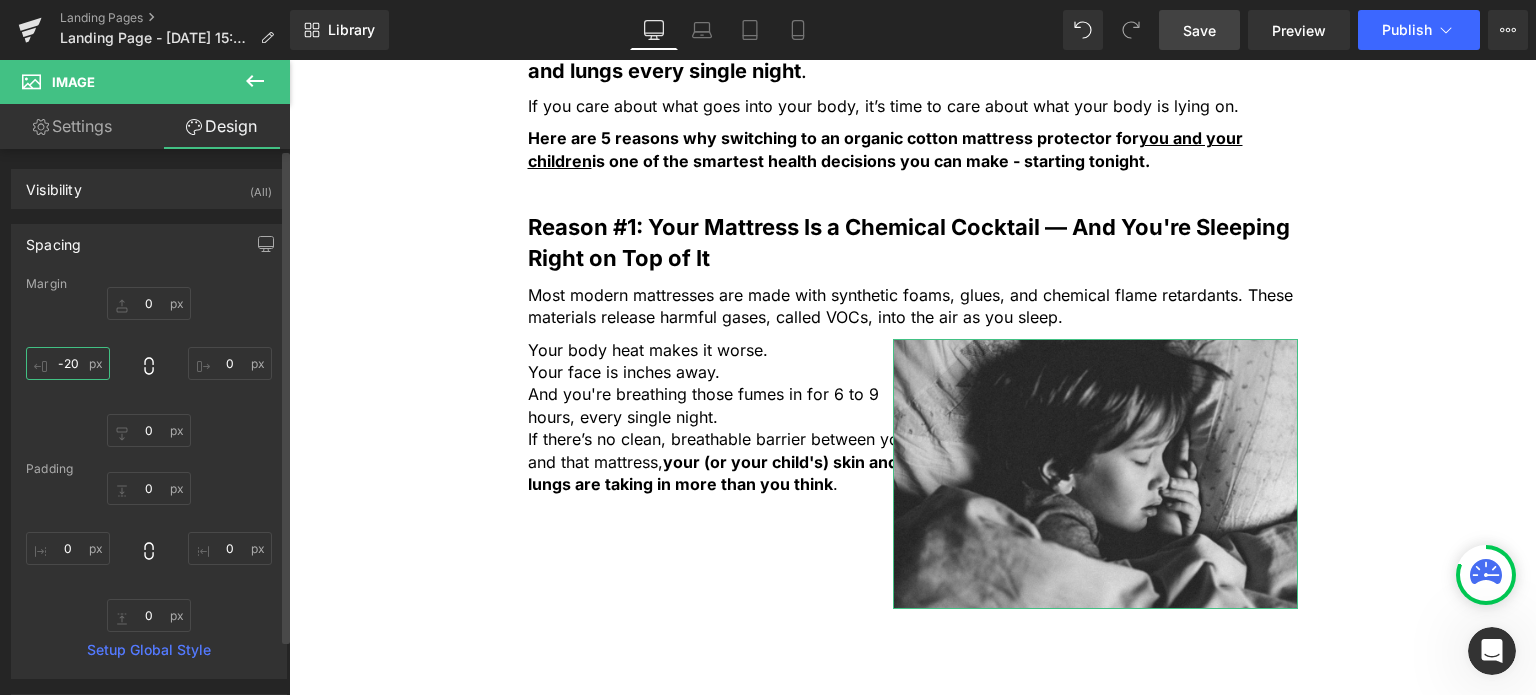 click on "-20" at bounding box center (68, 363) 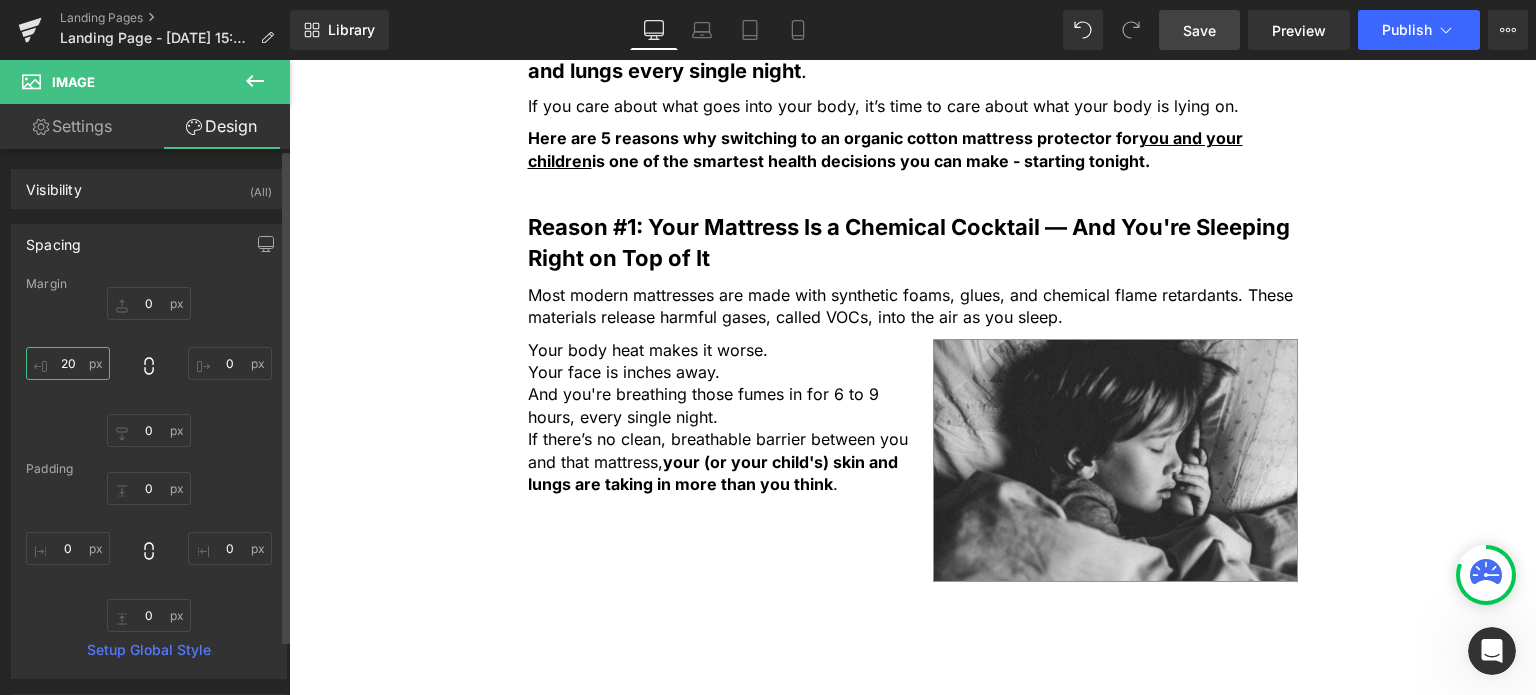 type on "20" 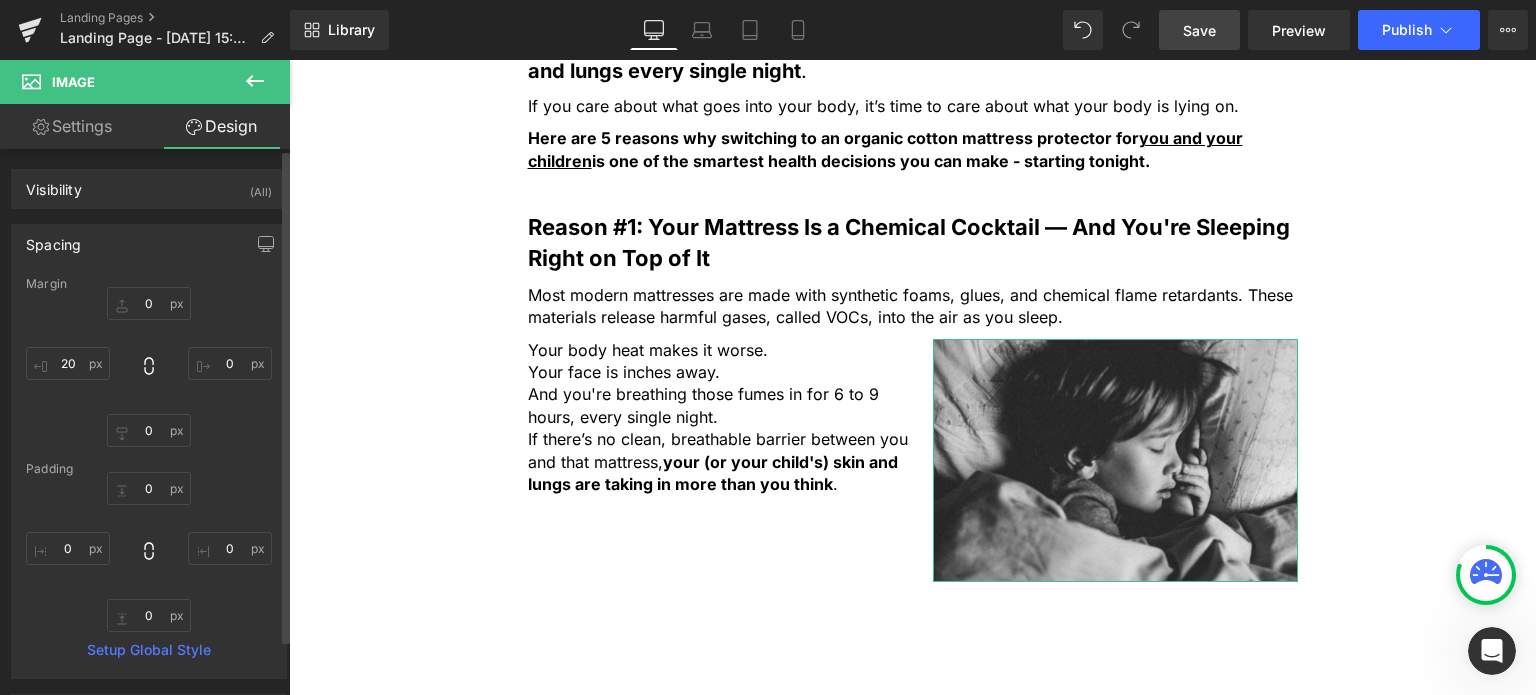 click on "0px 0
0px 0
0px 0
20 20" at bounding box center (149, 367) 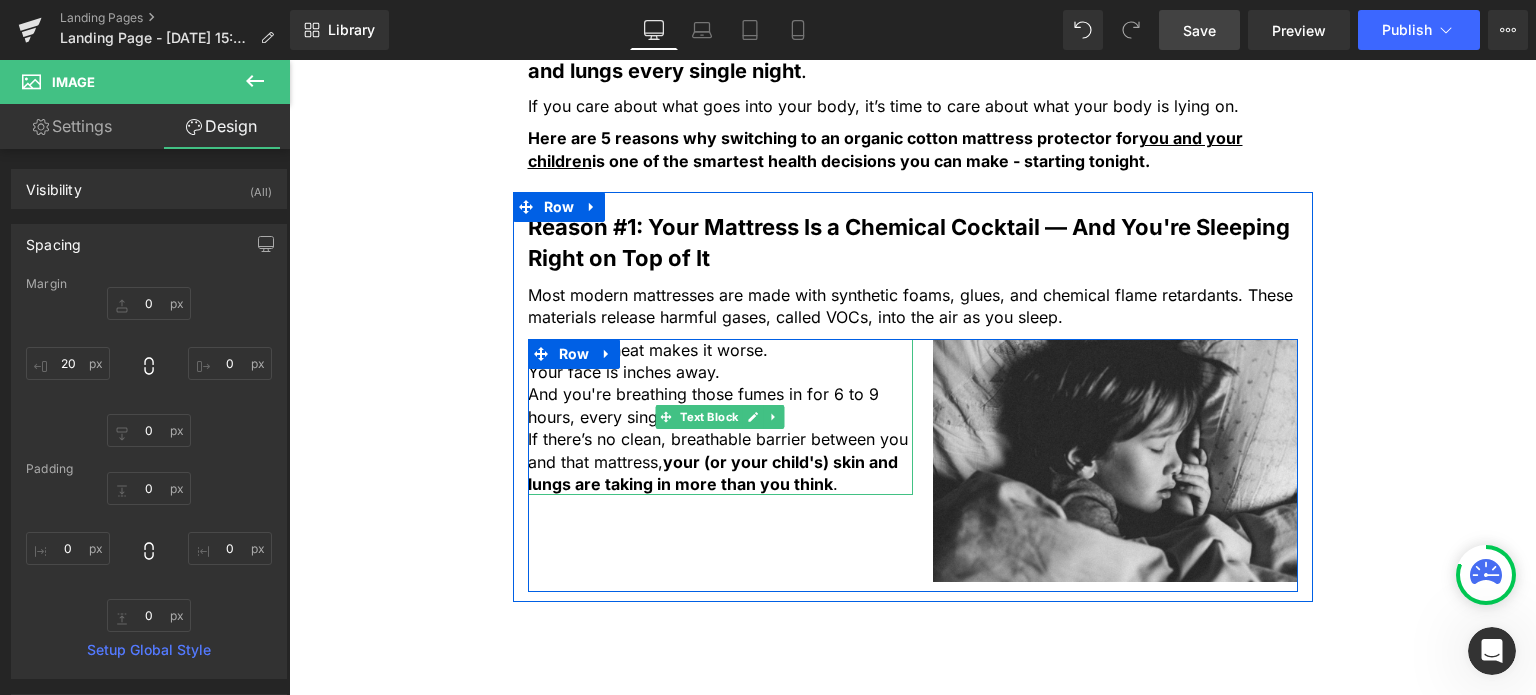click on "Your face is inches away." at bounding box center [720, 372] 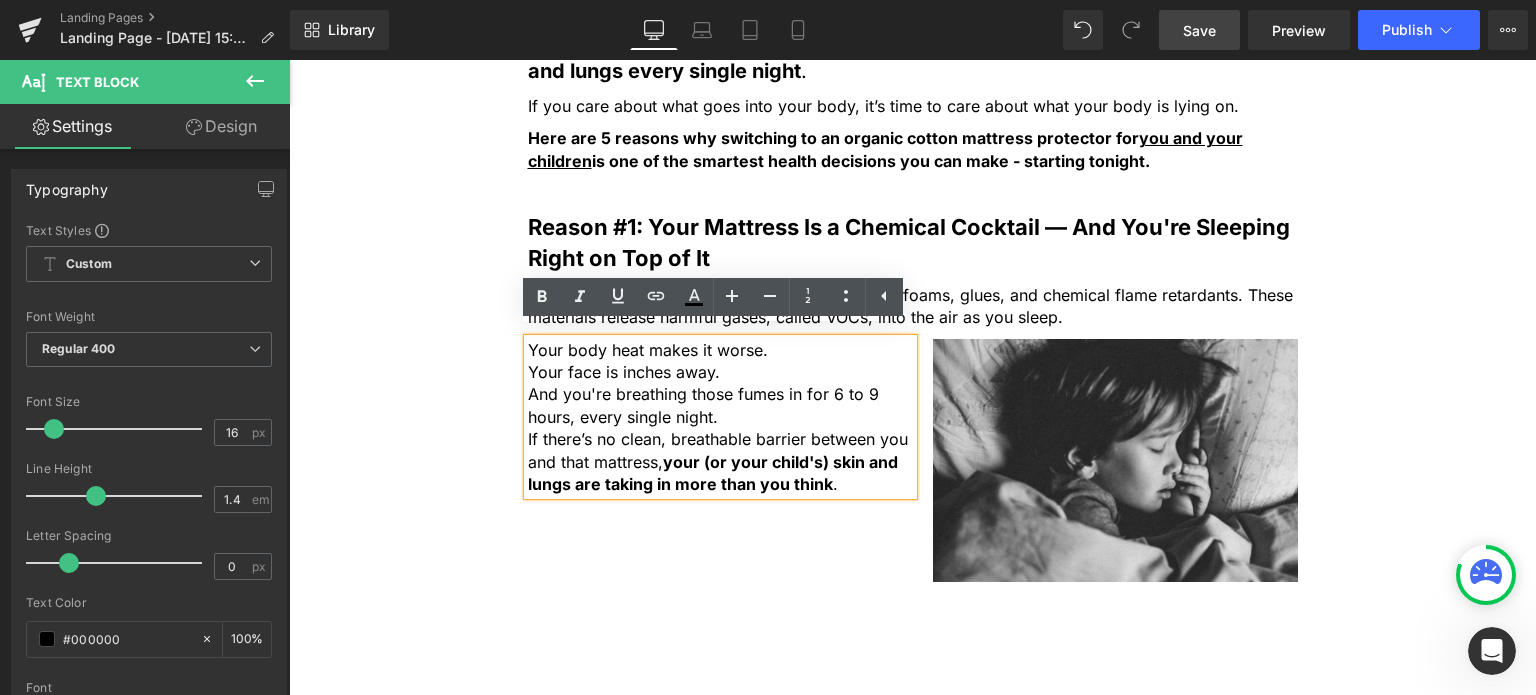 click on "Your body heat makes it worse. Your face is inches away. And you're breathing those fumes in for 6 to 9 hours, every single night. If there’s no clean, breathable barrier between you and that mattress,  your (or your child's) skin and lungs are taking in more than you think . Text Block
Image
Row" at bounding box center (913, 465) 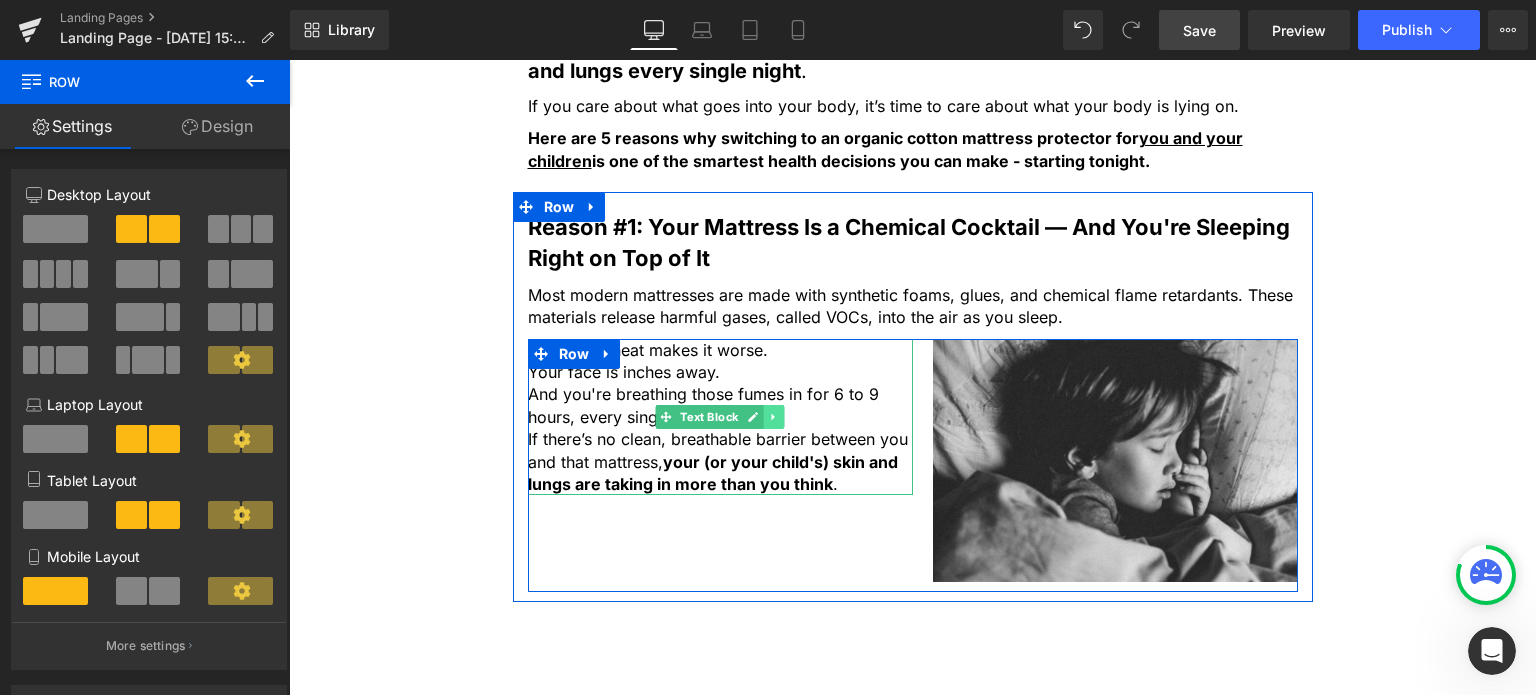 click 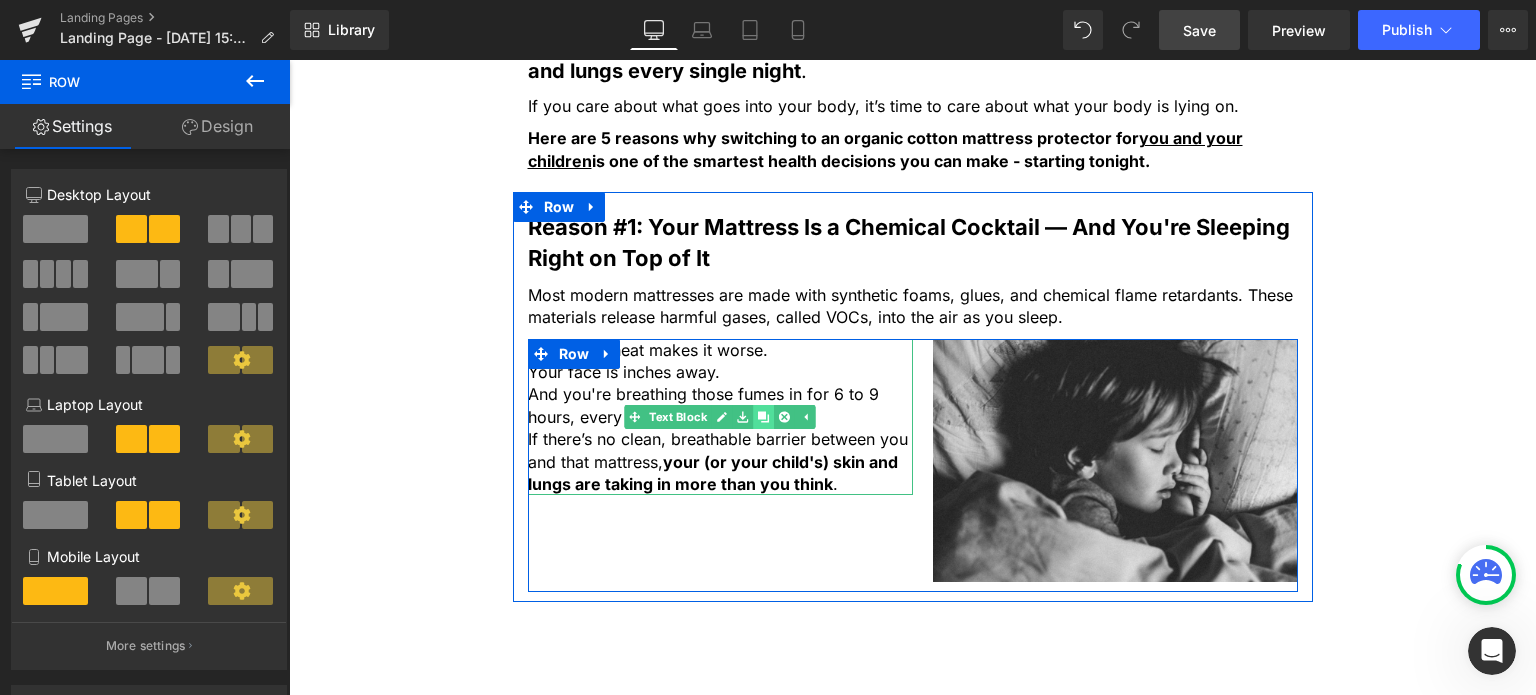 click 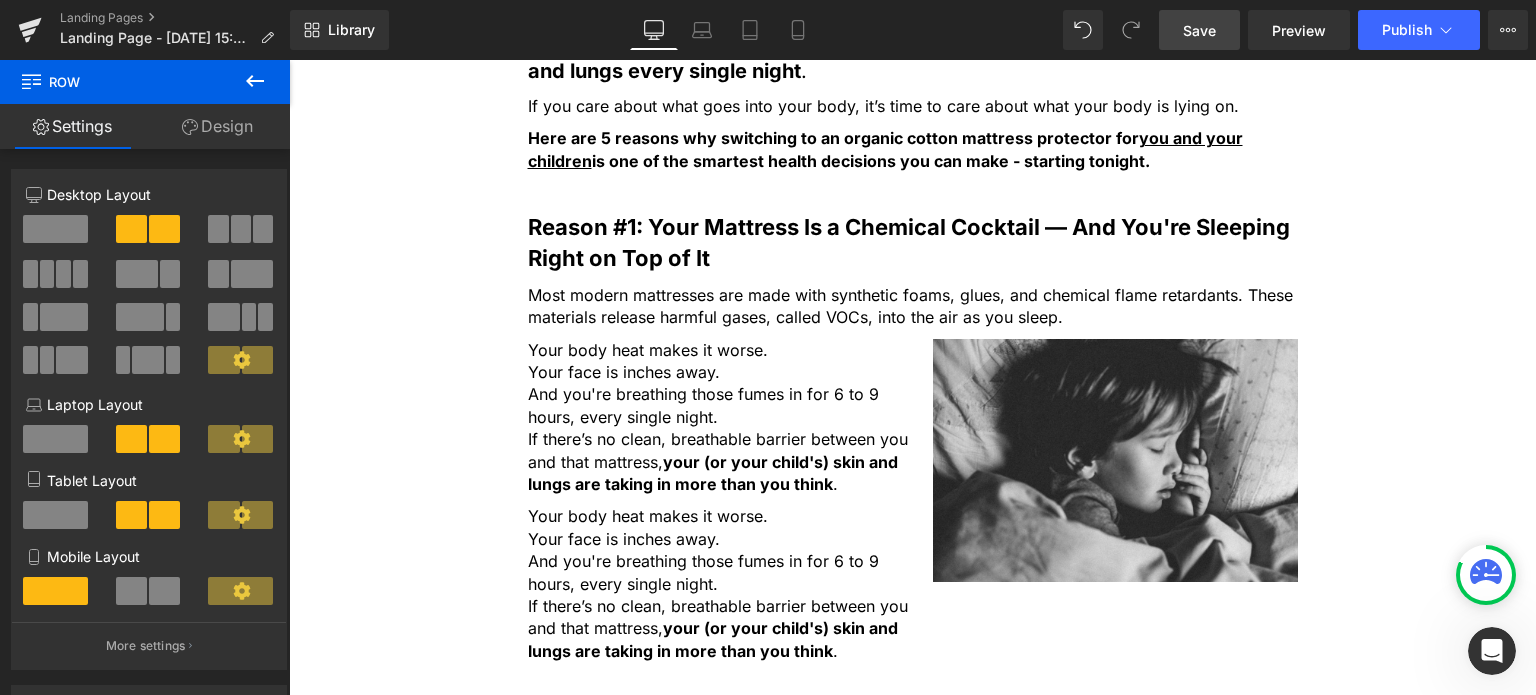 scroll, scrollTop: 1152, scrollLeft: 0, axis: vertical 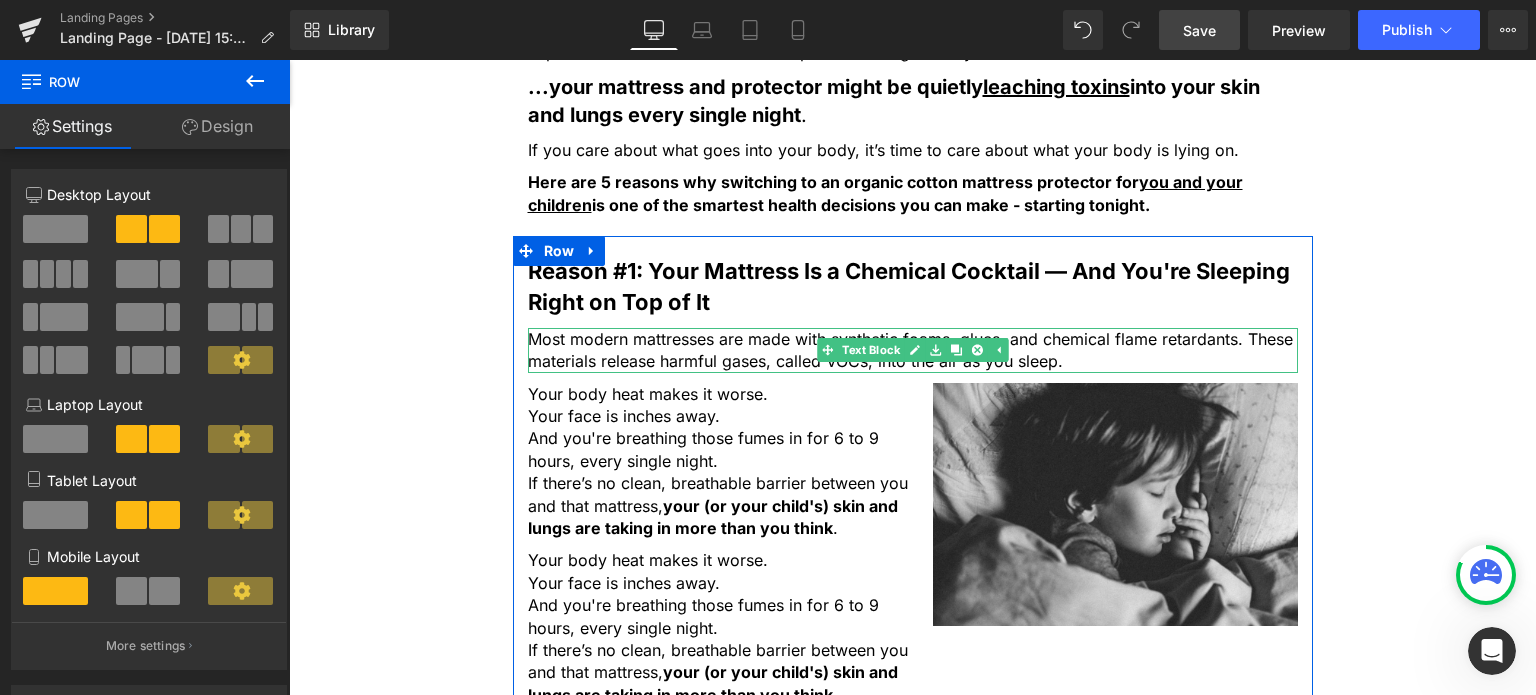 click on "Most modern mattresses are made with synthetic foams, glues, and chemical flame retardants. These materials release harmful gases, called VOCs, into the air as you sleep." at bounding box center [913, 350] 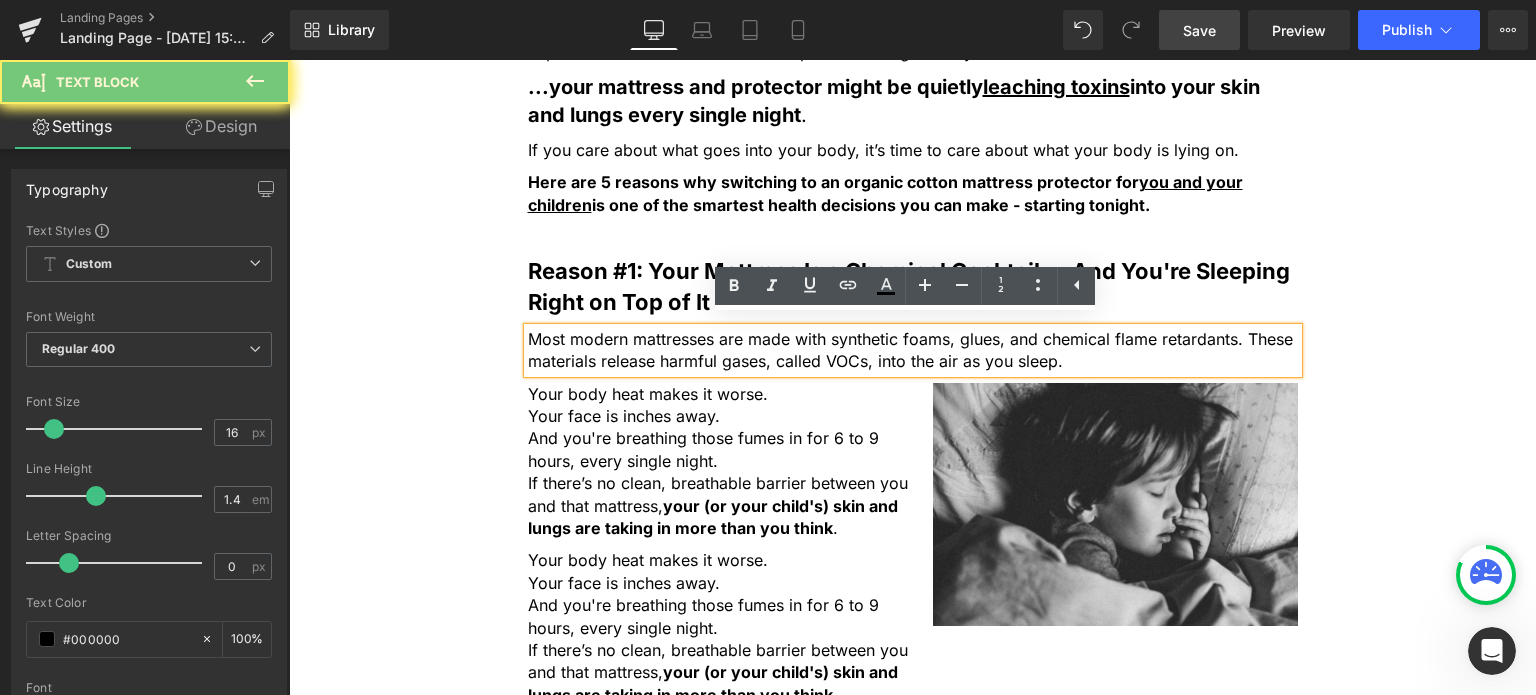 click on "Your face is inches away." at bounding box center (720, 416) 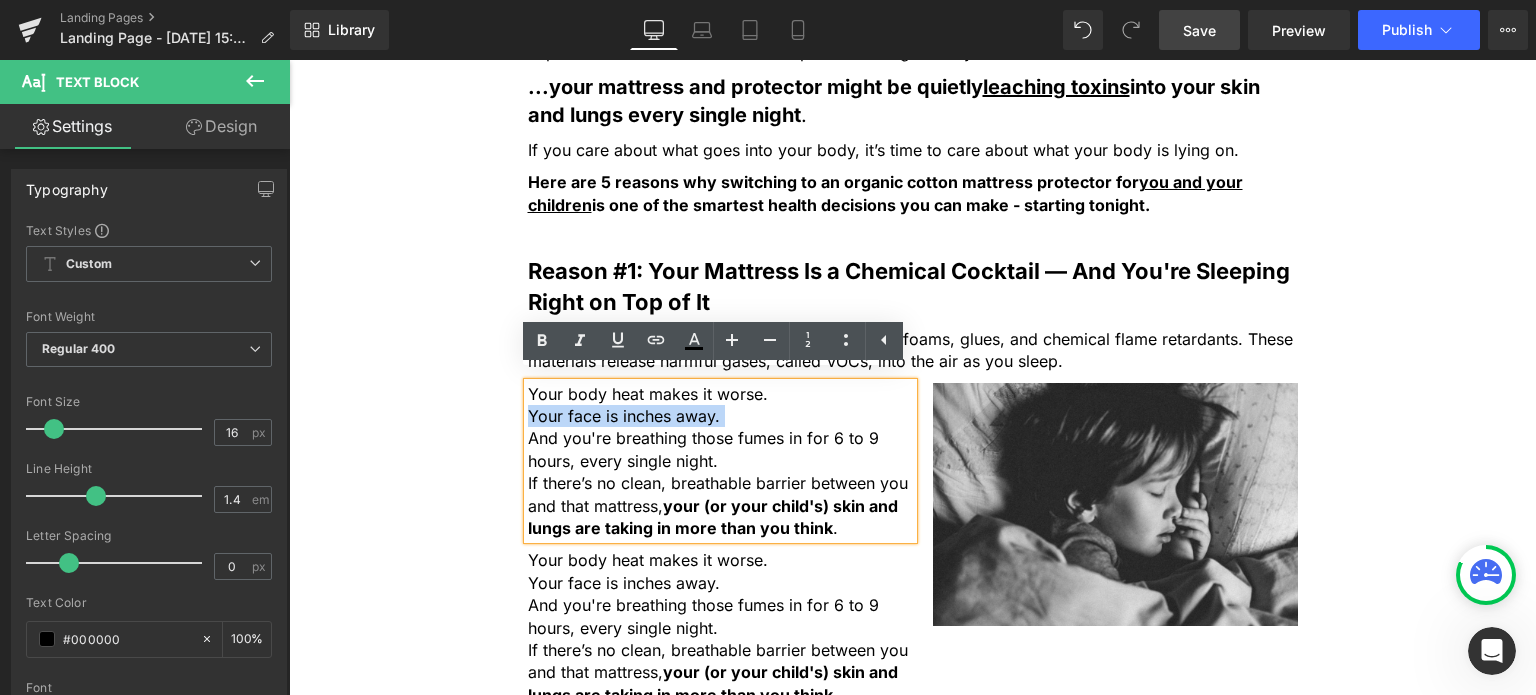 click on "Your body heat makes it worse." at bounding box center (720, 394) 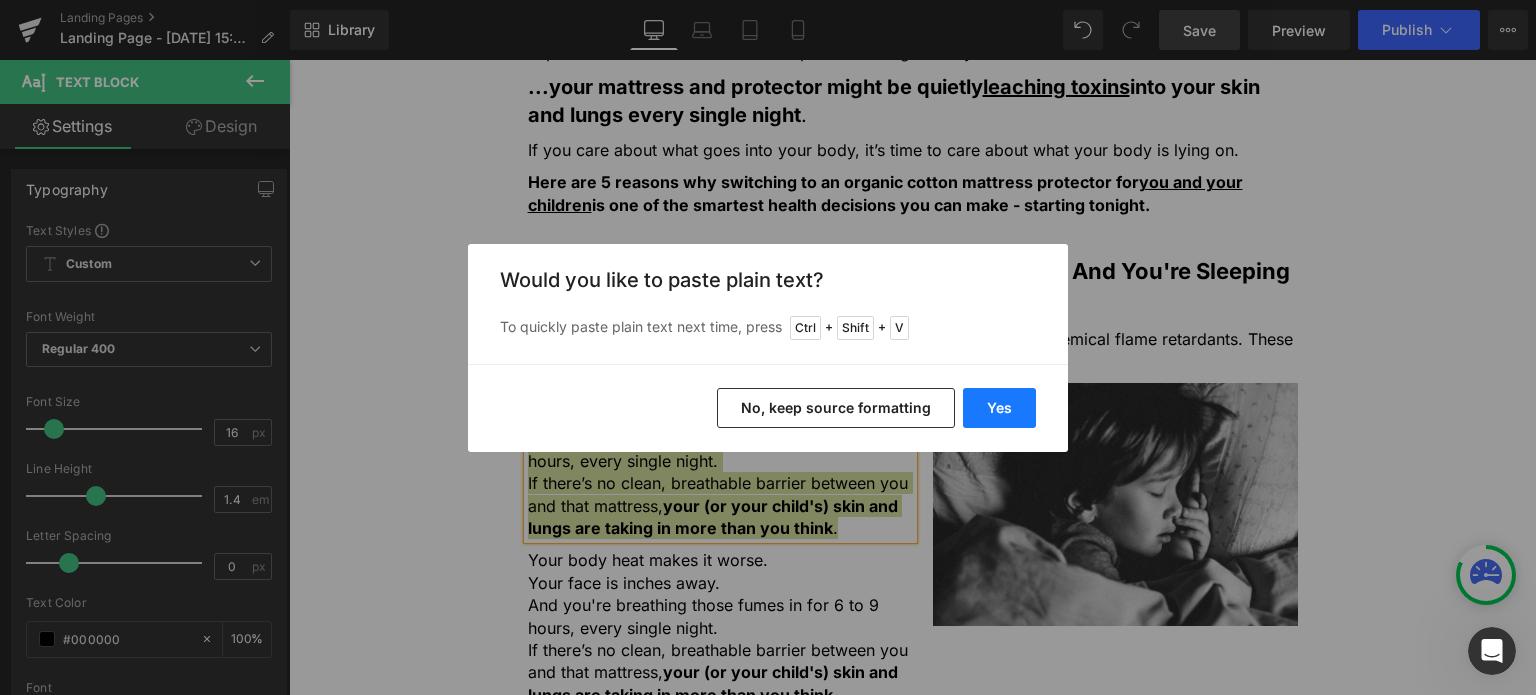 click on "Yes" at bounding box center (999, 408) 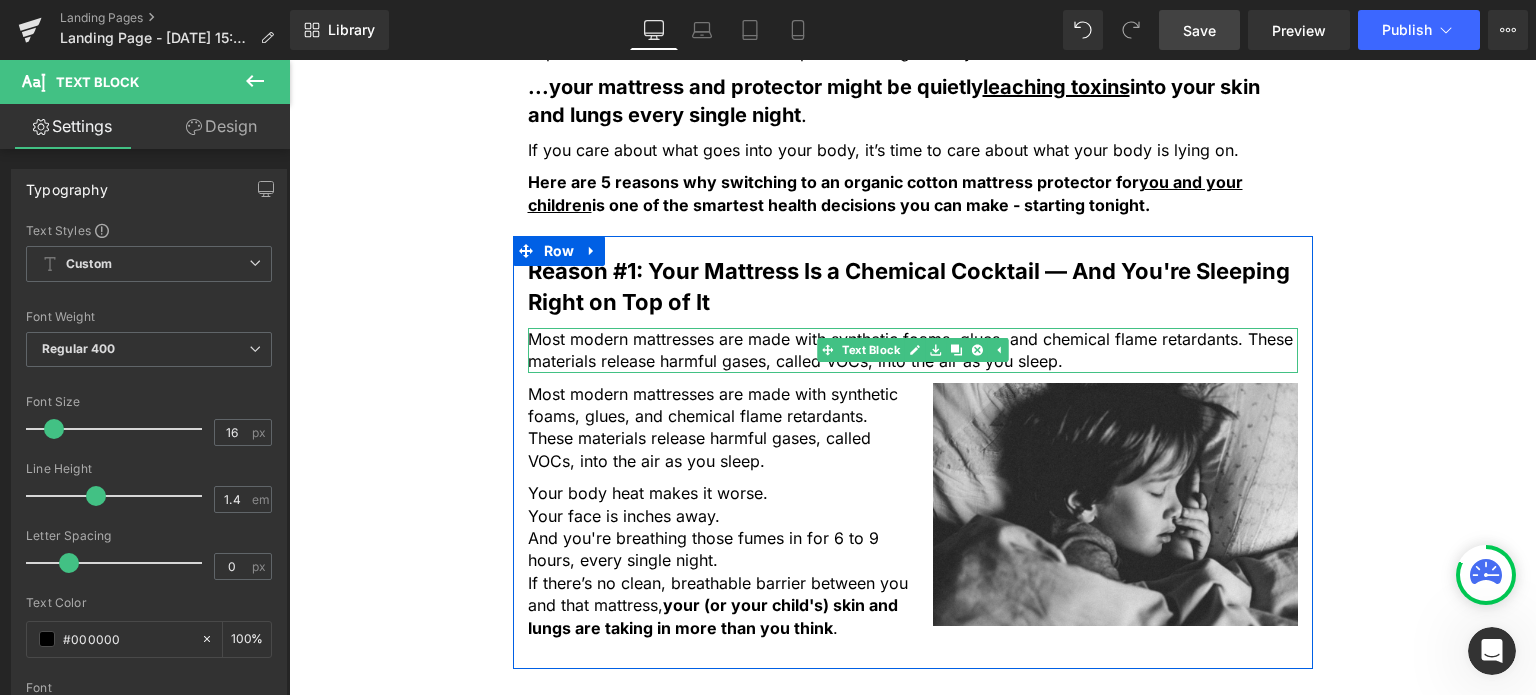 click on "Most modern mattresses are made with synthetic foams, glues, and chemical flame retardants. These materials release harmful gases, called VOCs, into the air as you sleep." at bounding box center [913, 350] 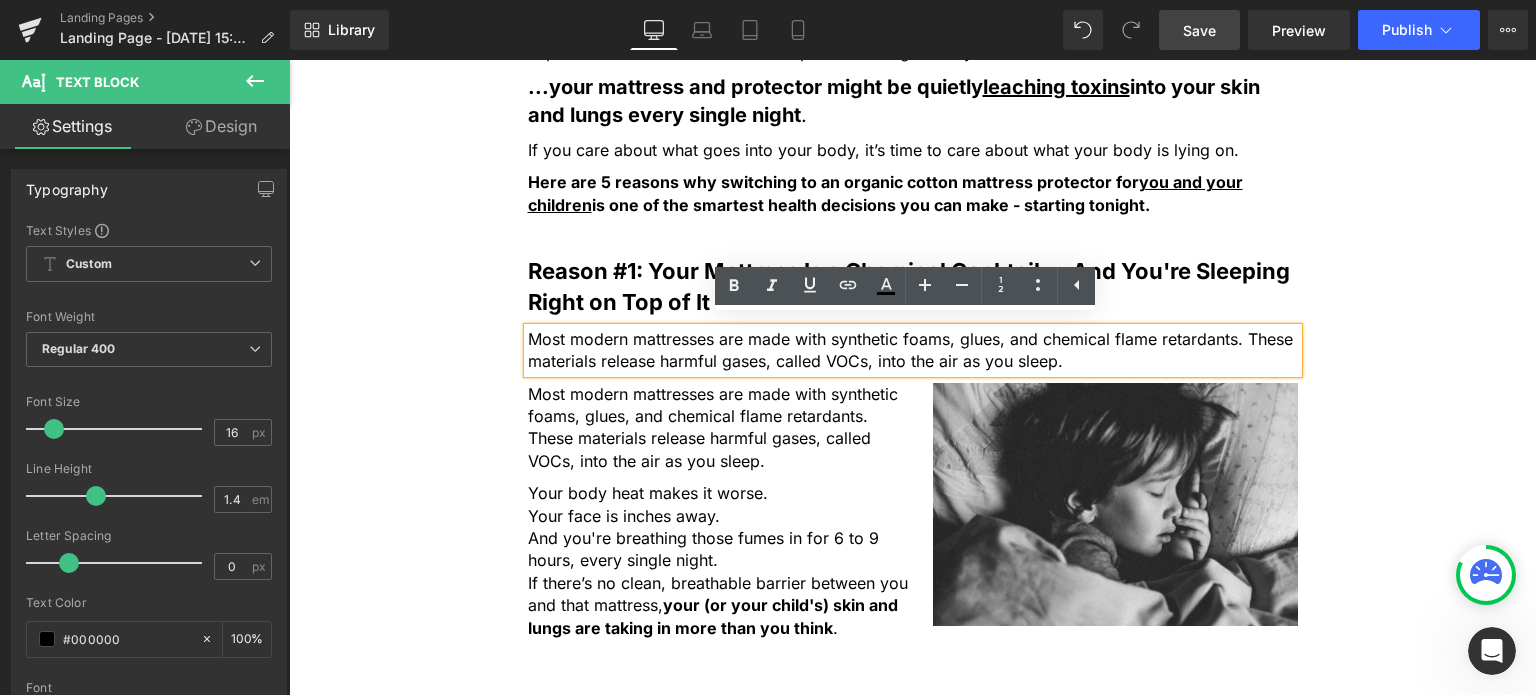 click on "5 Shocking Reasons You Should Never Sleep Without an Organic Cotton Mattress Protector
Heading
Most people have no idea how toxic their bed really is. Here’s why that’s a big problem — and how to fix it fast.
Heading
Image
Most people spend a third of their life in bed, but never think twice about what they’re actually sleeping on.
Text Block         But under your sheets, right beneath your body, could be a hidden source of daily chemical exposure. From flame retardants to plastic coatings and synthetic fabrics... Text Block         ...your mattress and protector might be quietly  leaching toxins  into your skin and lungs every single night . Text Block         If you care about what goes into your body, it’s time to care about what your body is lying on. Text Block         Here are 5 reasons why switching to an organic cotton mattress protector for  you and your children Text Block
Row" at bounding box center (912, 160) 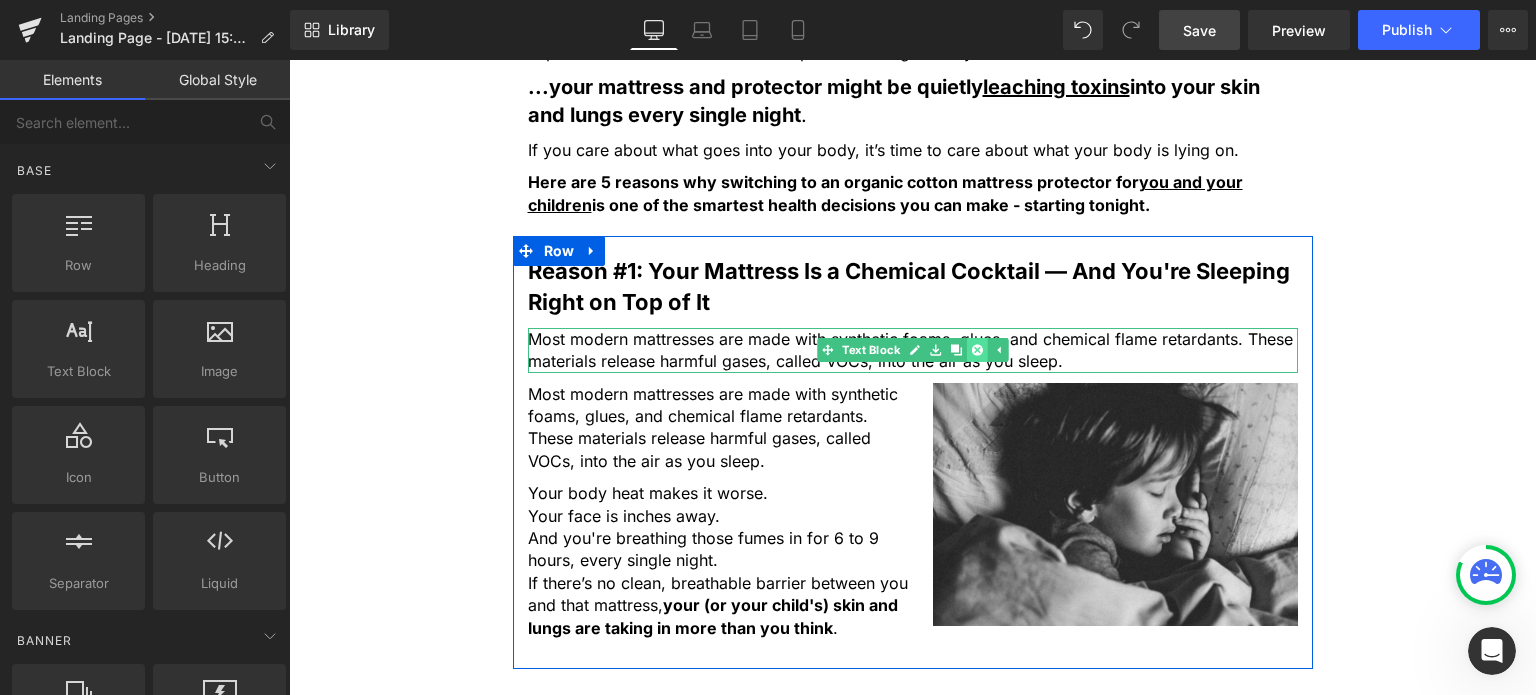 click 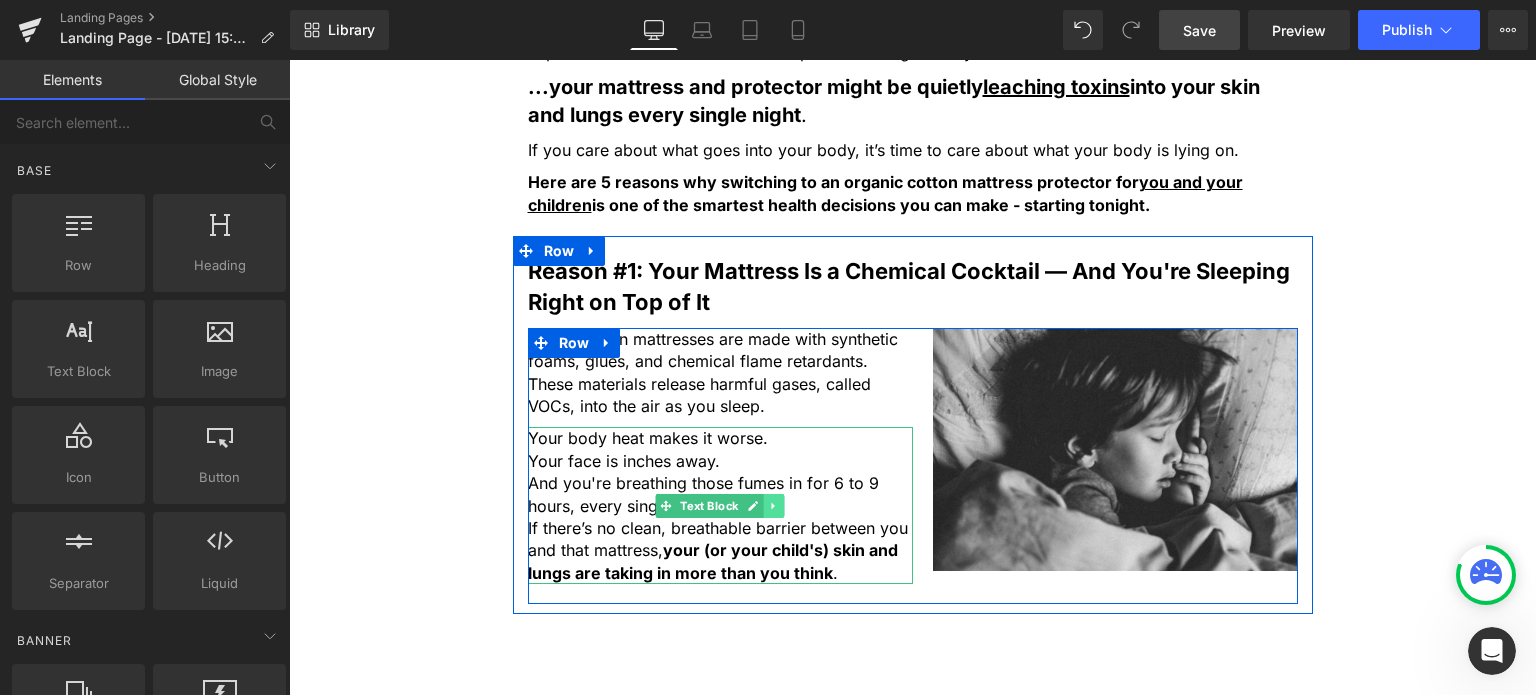 click 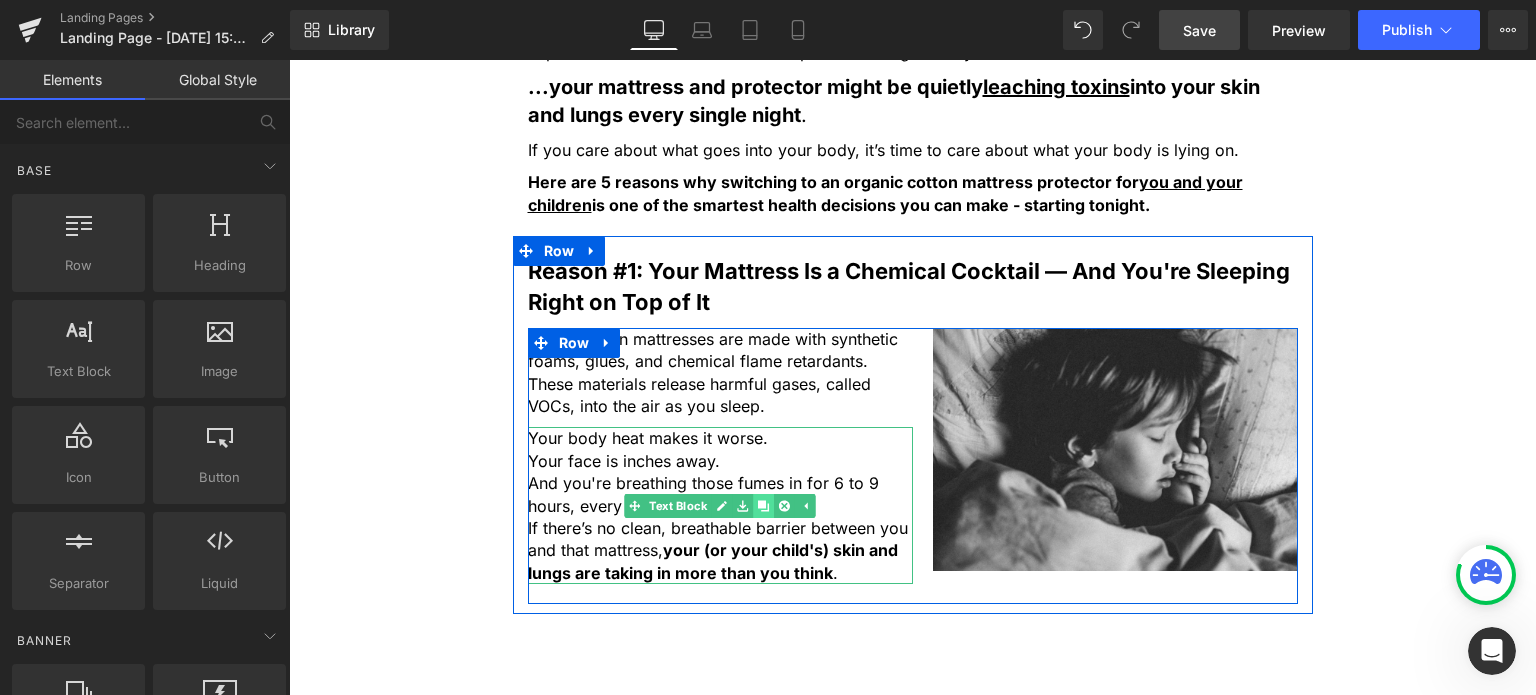 click 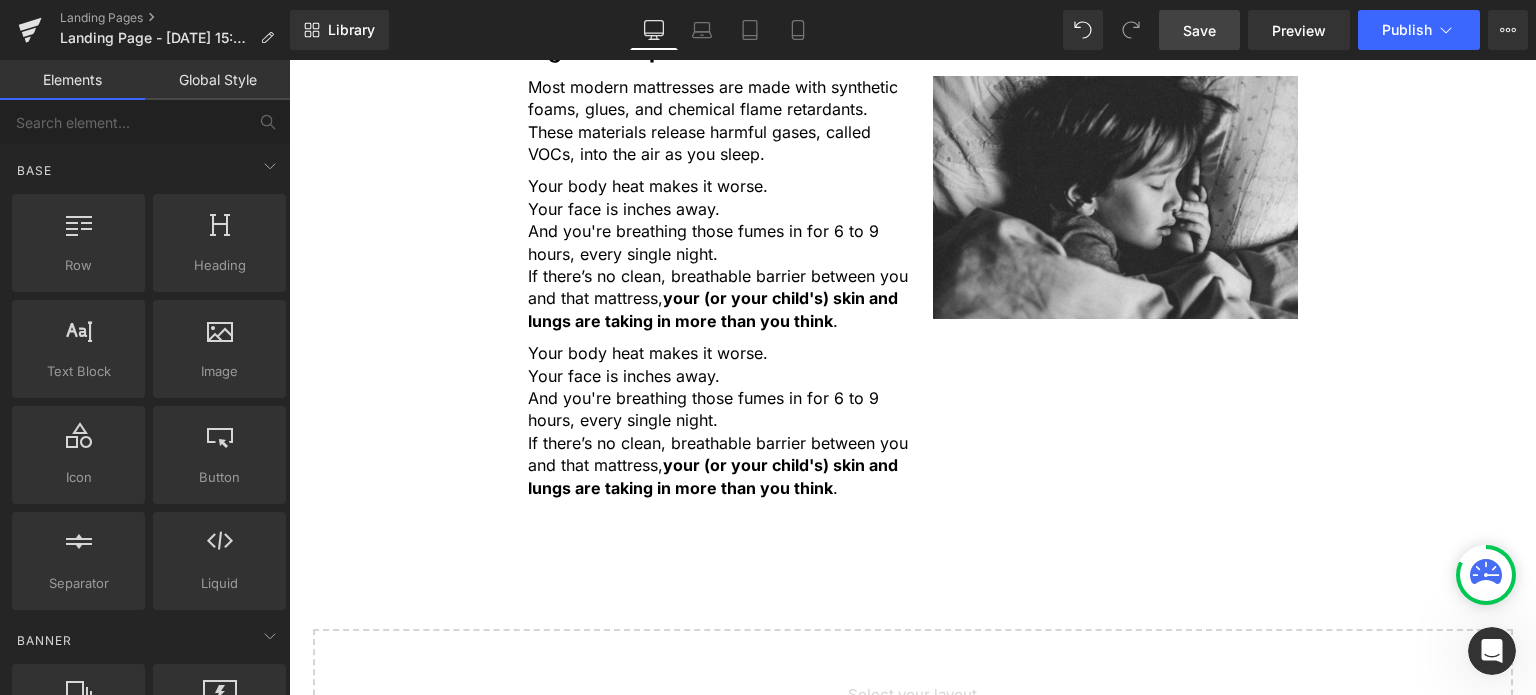 scroll, scrollTop: 1397, scrollLeft: 0, axis: vertical 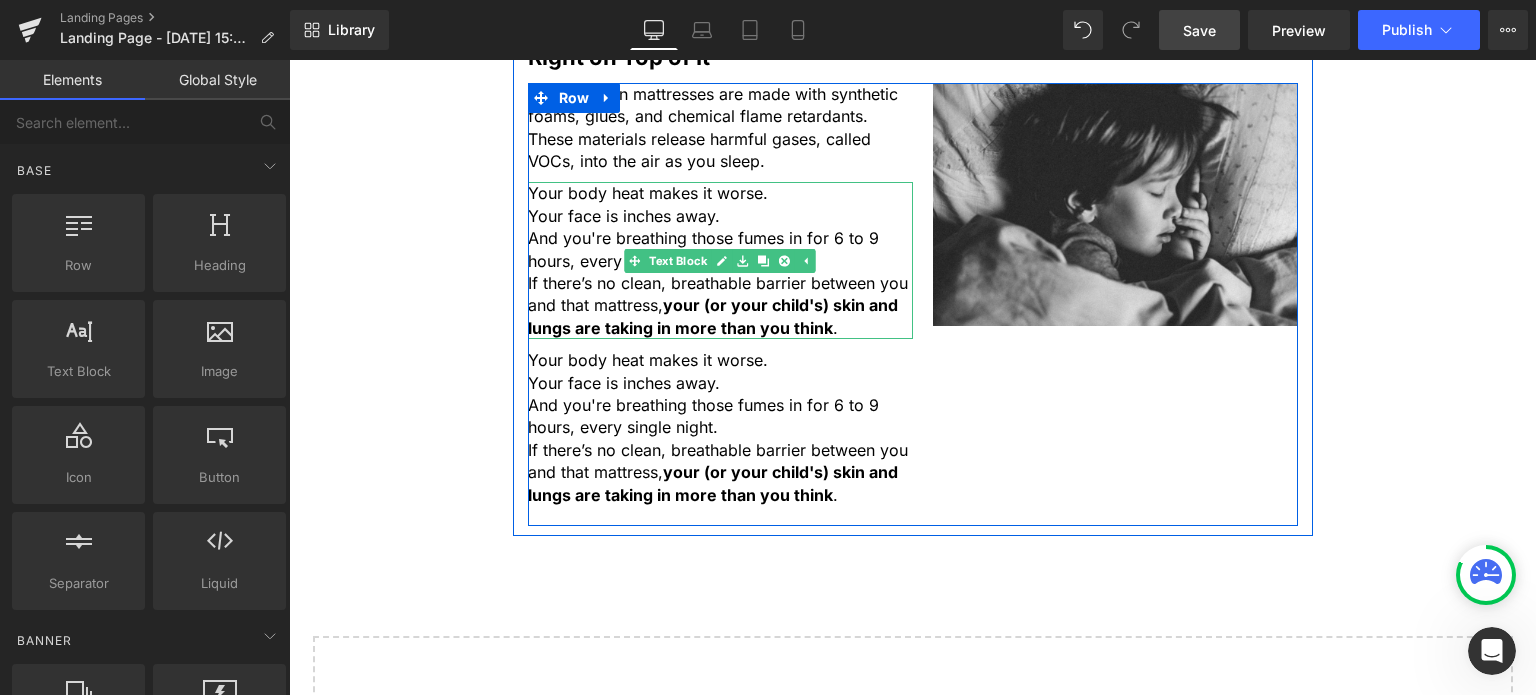 click on "If there’s no clean, breathable barrier between you and that mattress,  your (or your child's) skin and lungs are taking in more than you think ." at bounding box center (720, 305) 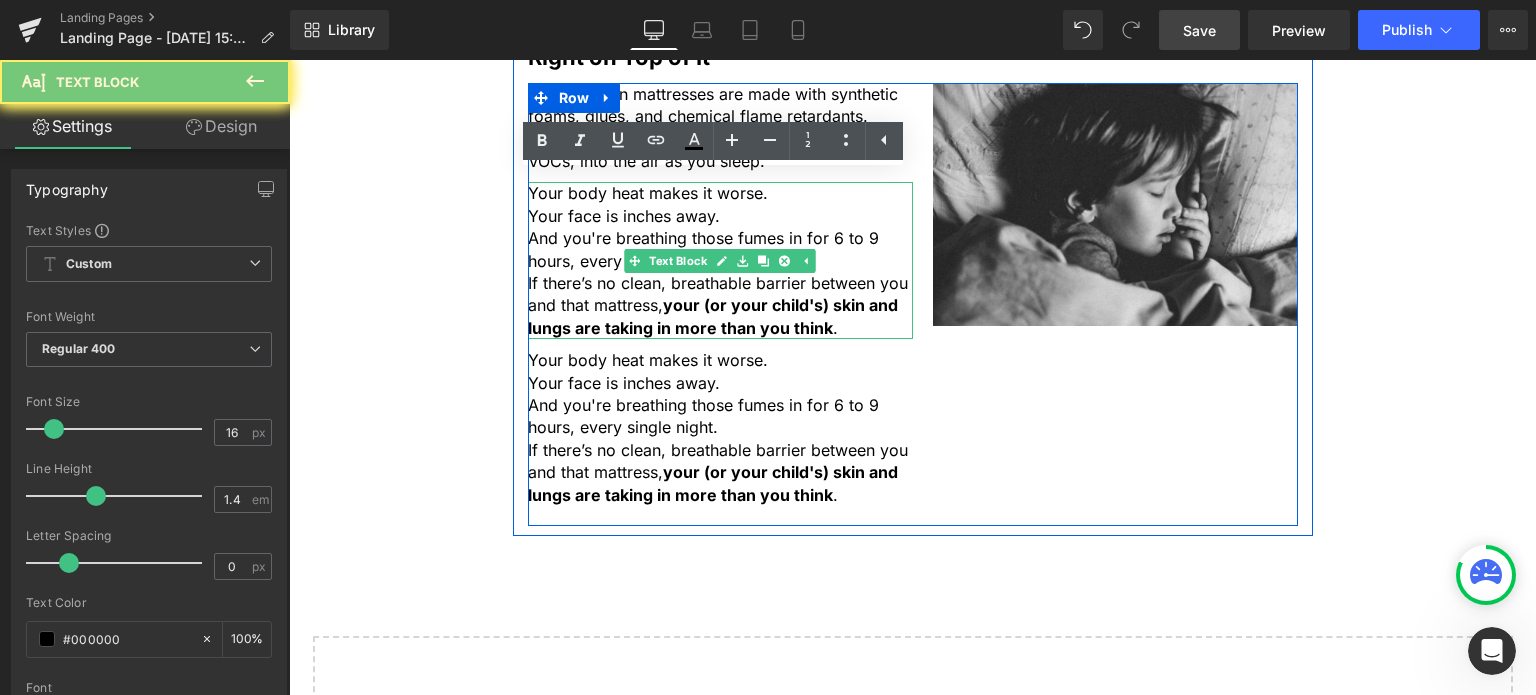 click on "If there’s no clean, breathable barrier between you and that mattress,  your (or your child's) skin and lungs are taking in more than you think ." at bounding box center (720, 305) 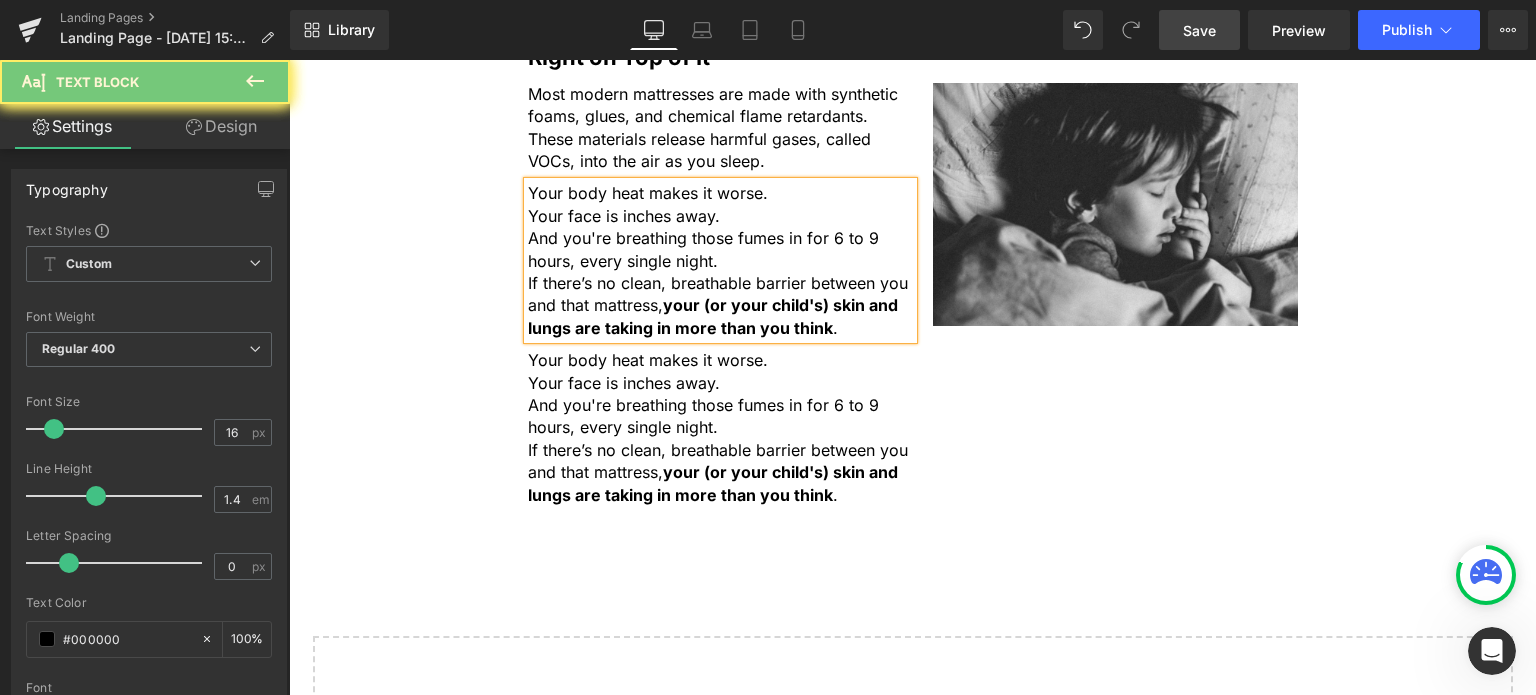 type 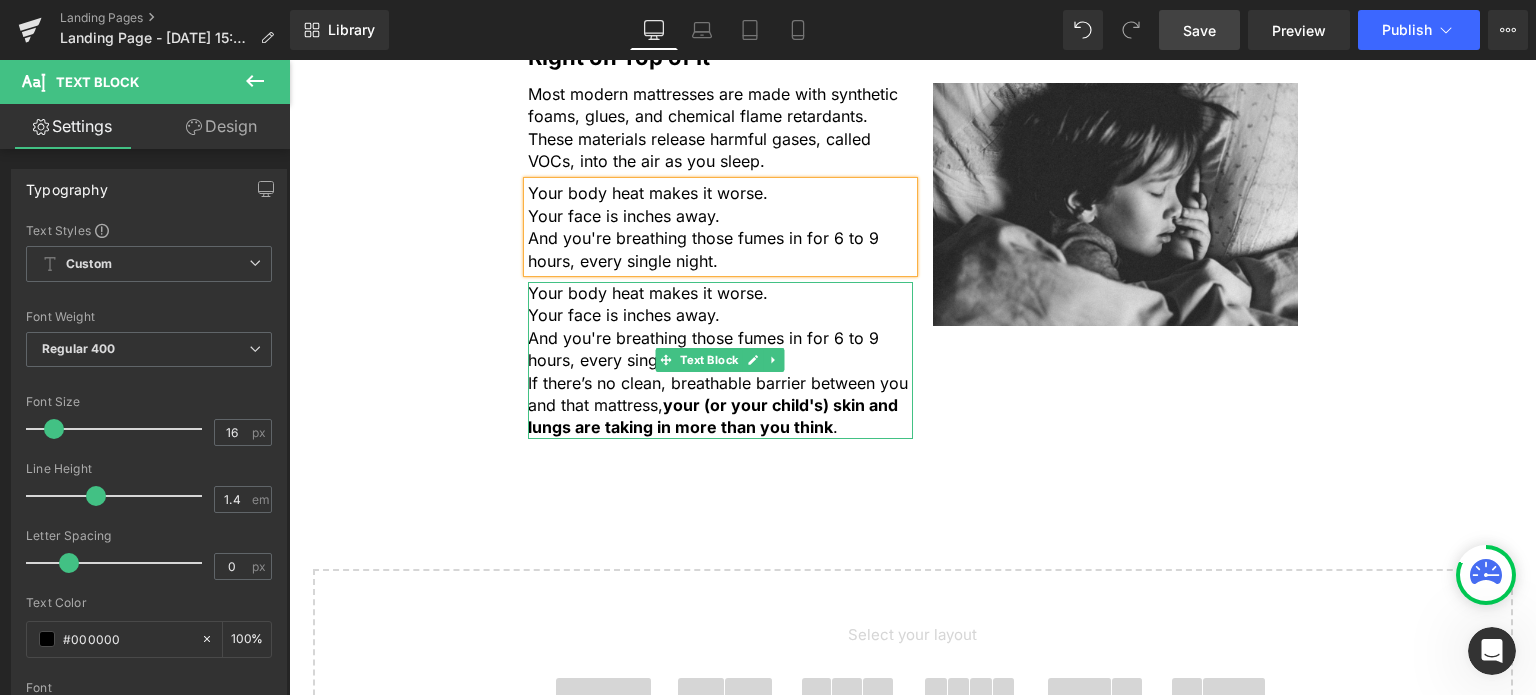 click on "Your body heat makes it worse." at bounding box center [720, 293] 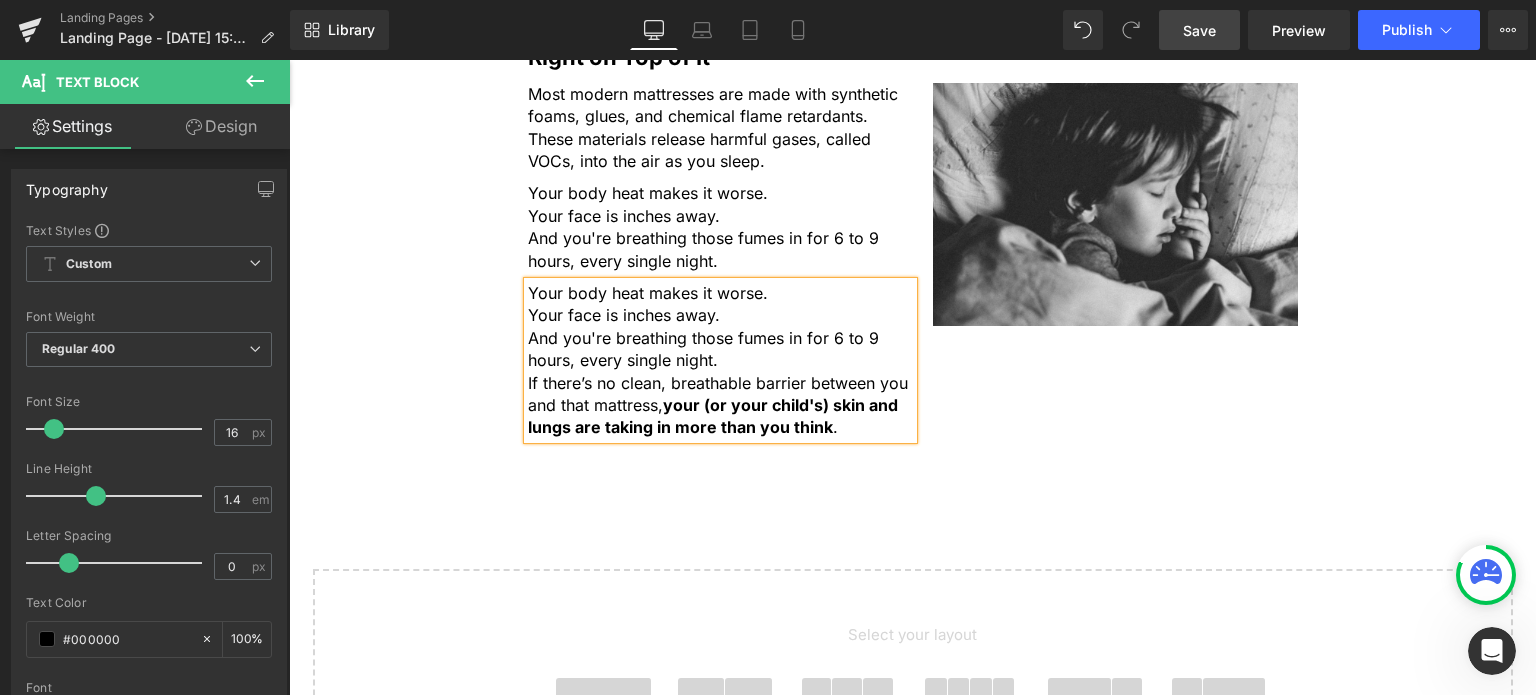 drag, startPoint x: 531, startPoint y: 287, endPoint x: 640, endPoint y: 359, distance: 130.63307 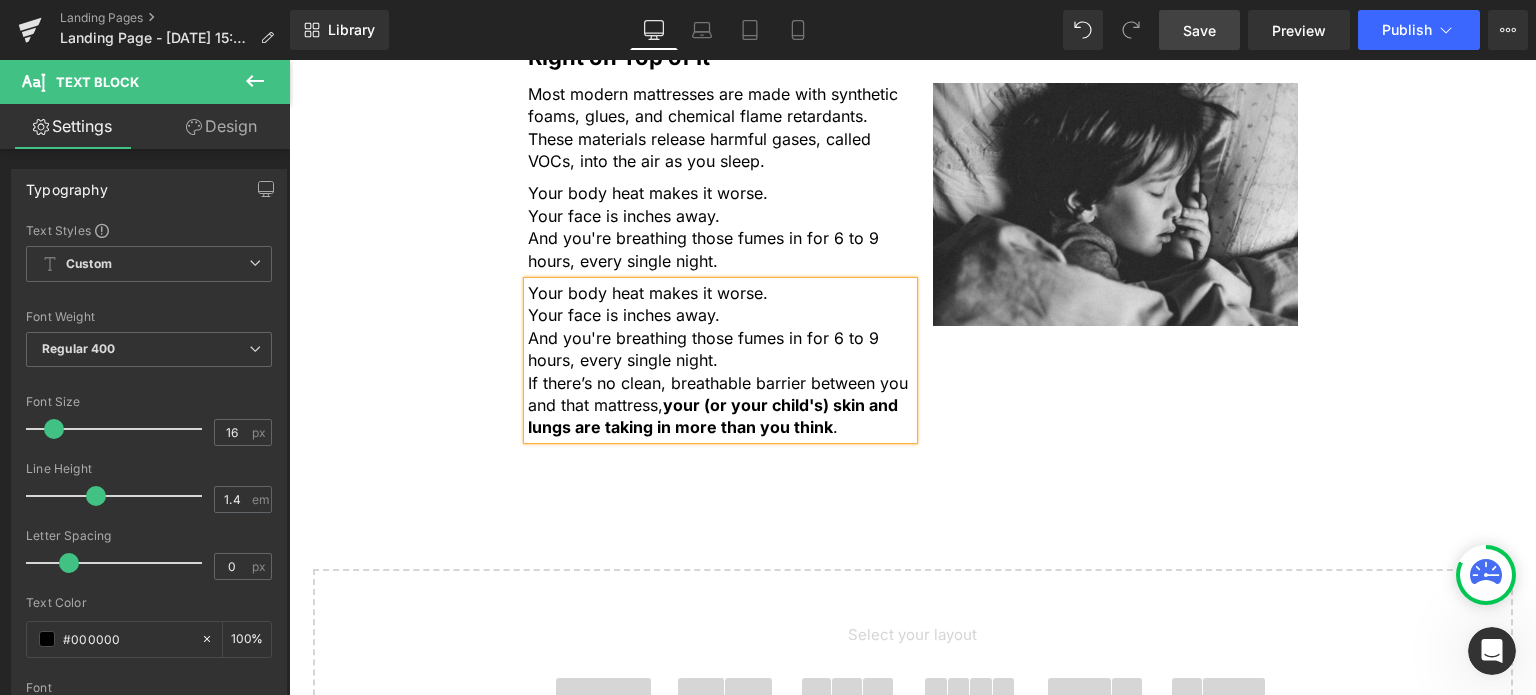 click on "Your body heat makes it worse. Your face is inches away. And you're breathing those fumes in for 6 to 9 hours, every single night. If there’s no clean, breathable barrier between you and that mattress,  your (or your child's) skin and lungs are taking in more than you think ." at bounding box center [720, 360] 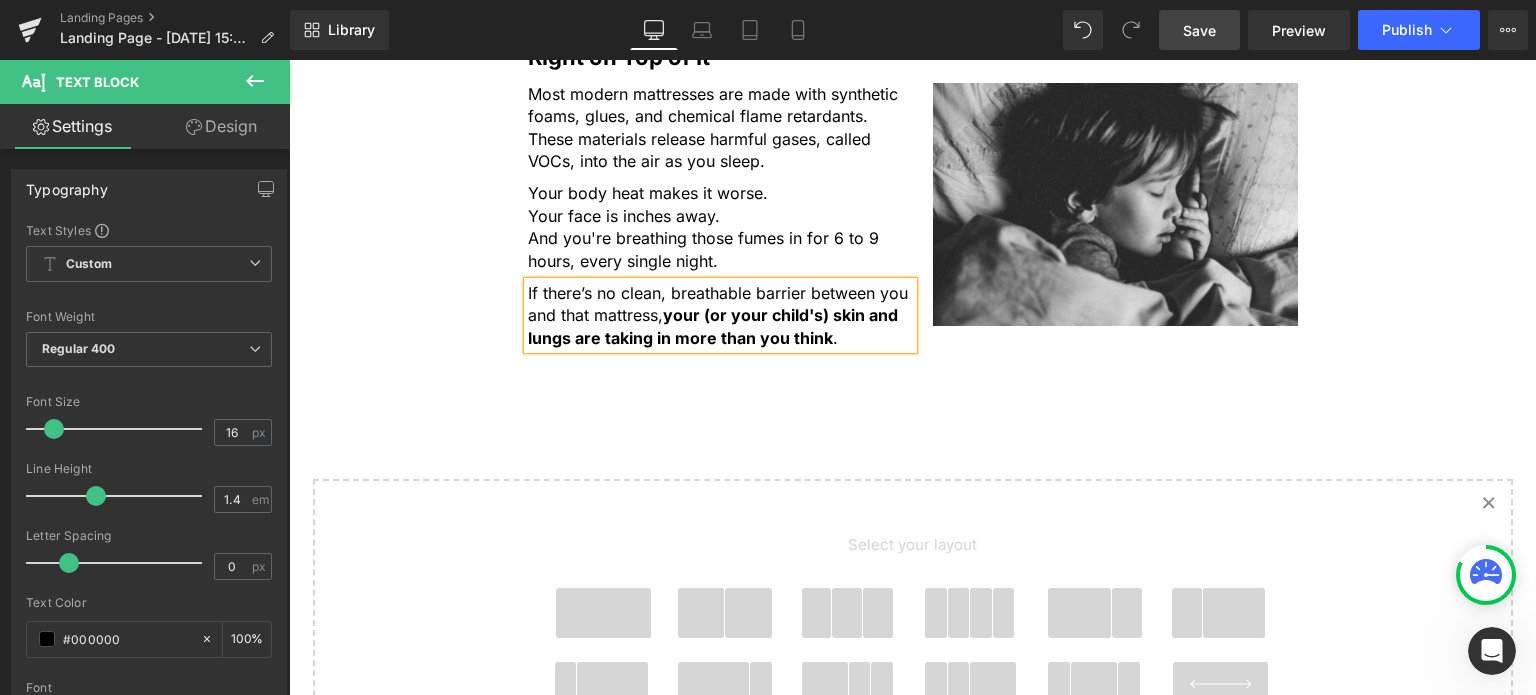 type 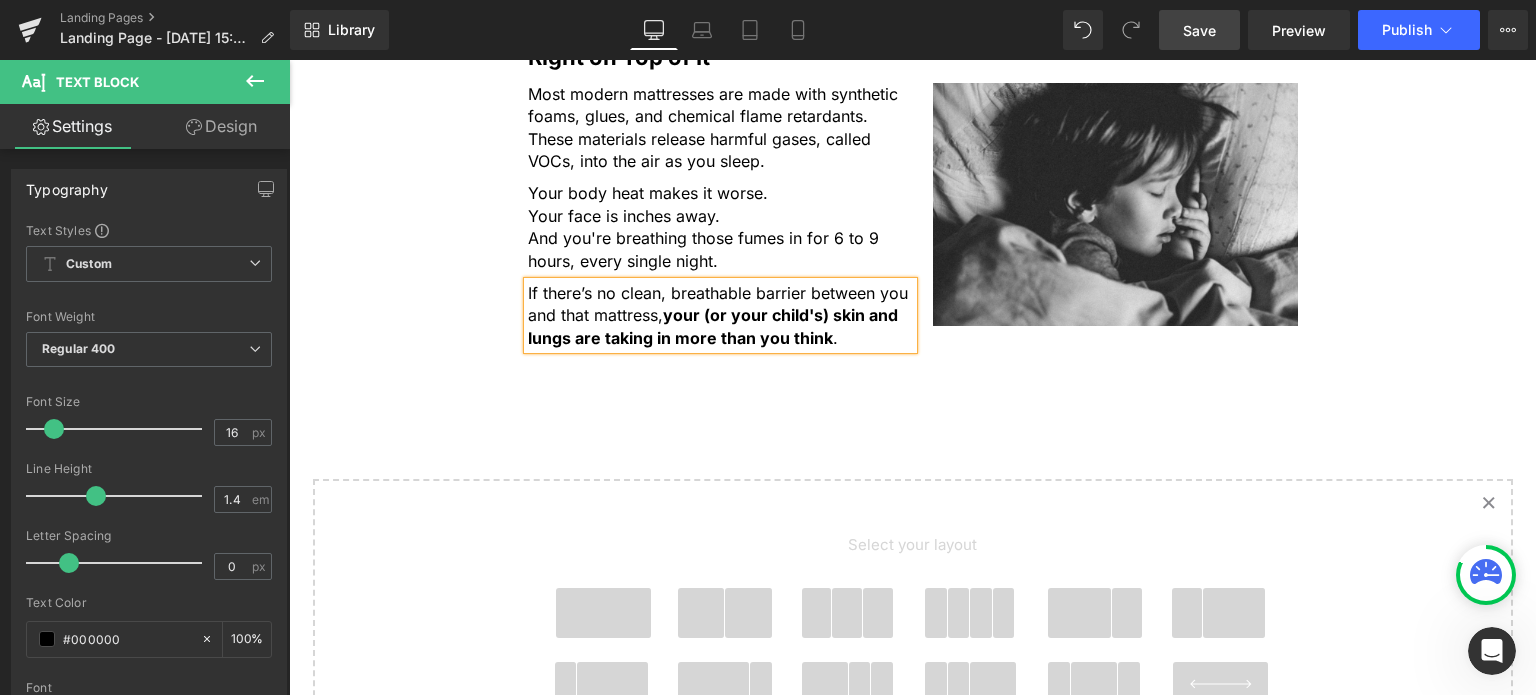 click on "5 Shocking Reasons You Should Never Sleep Without an Organic Cotton Mattress Protector
Heading
Most people have no idea how toxic their bed really is. Here’s why that’s a big problem — and how to fix it fast.
Heading
Image
Most people spend a third of their life in bed, but never think twice about what they’re actually sleeping on.
Text Block         But under your sheets, right beneath your body, could be a hidden source of daily chemical exposure. From flame retardants to plastic coatings and synthetic fabrics... Text Block         ...your mattress and protector might be quietly  leaching toxins  into your skin and lungs every single night . Text Block         If you care about what goes into your body, it’s time to care about what your body is lying on. Text Block         Here are 5 reasons why switching to an organic cotton mattress protector for  you and your children Text Block
Row" at bounding box center (912, -107) 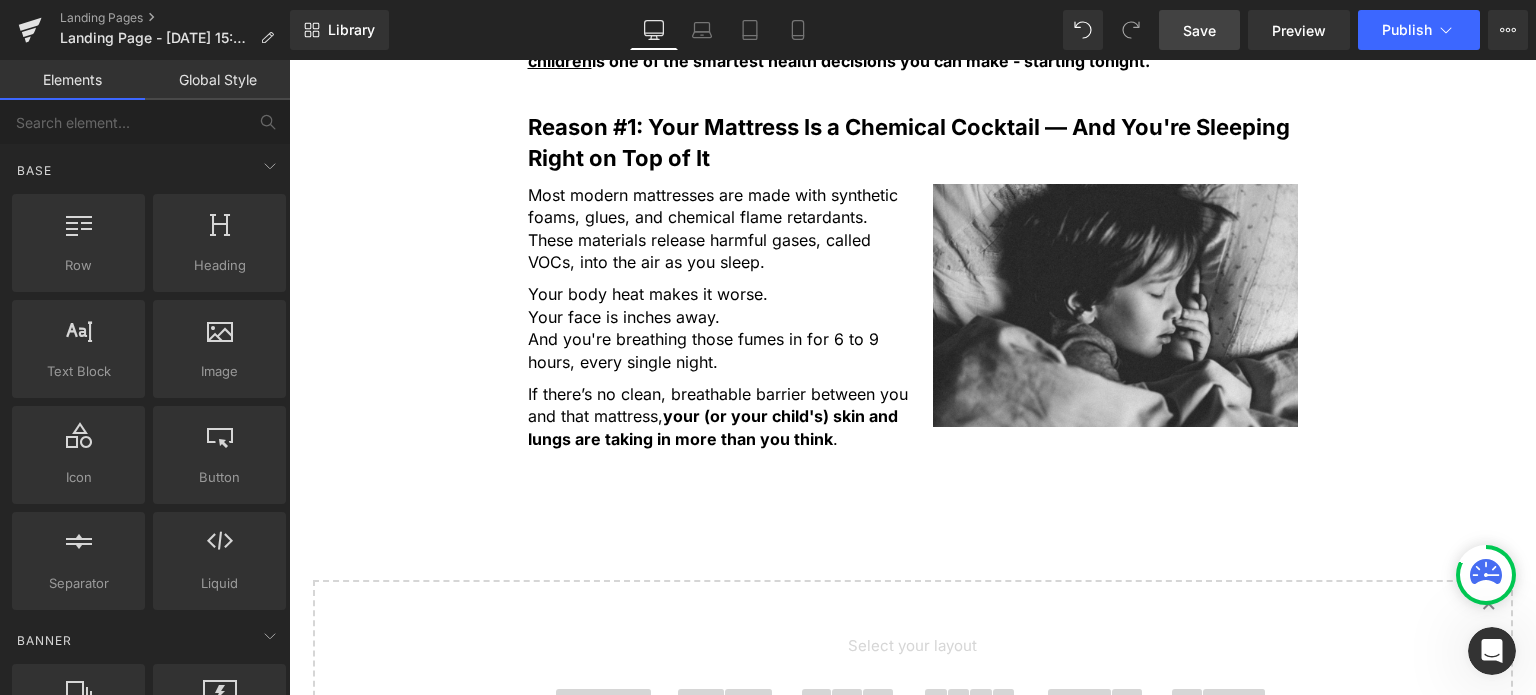 scroll, scrollTop: 1297, scrollLeft: 0, axis: vertical 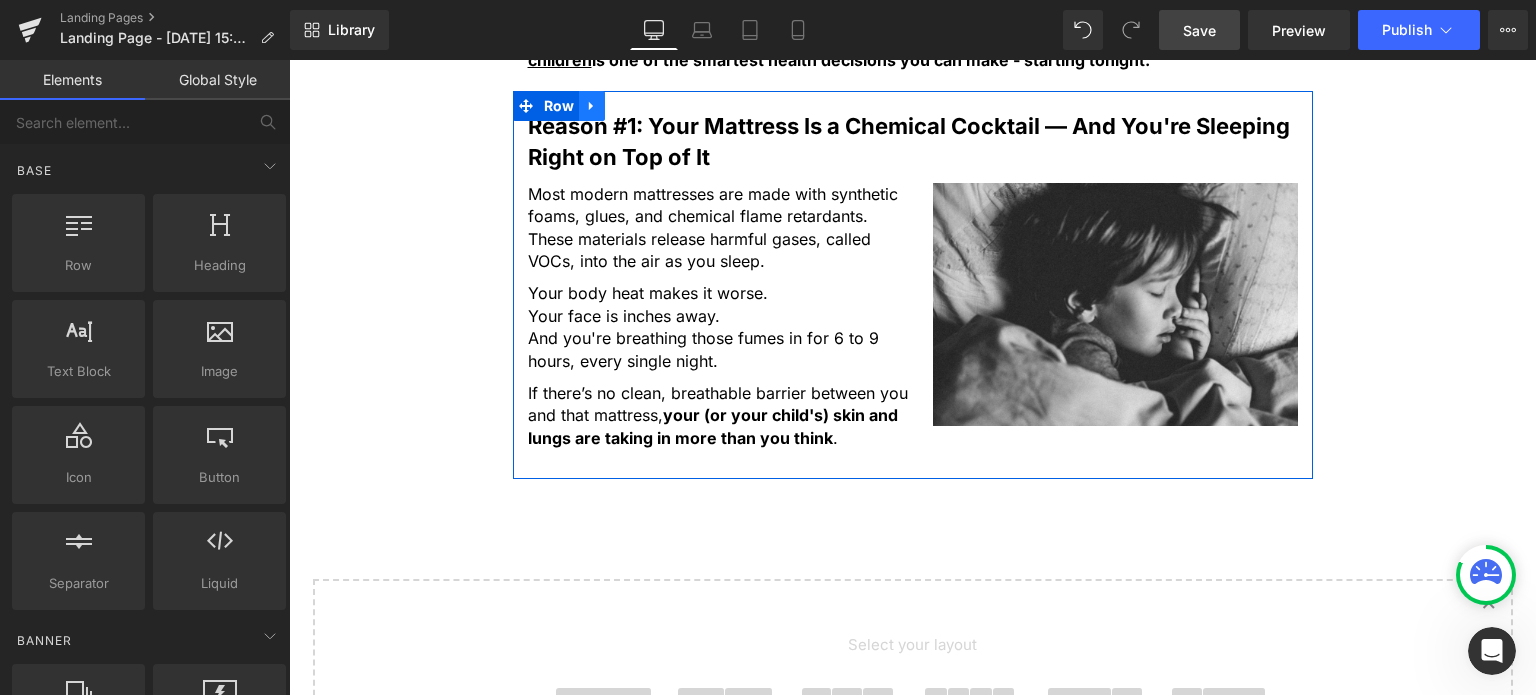 click 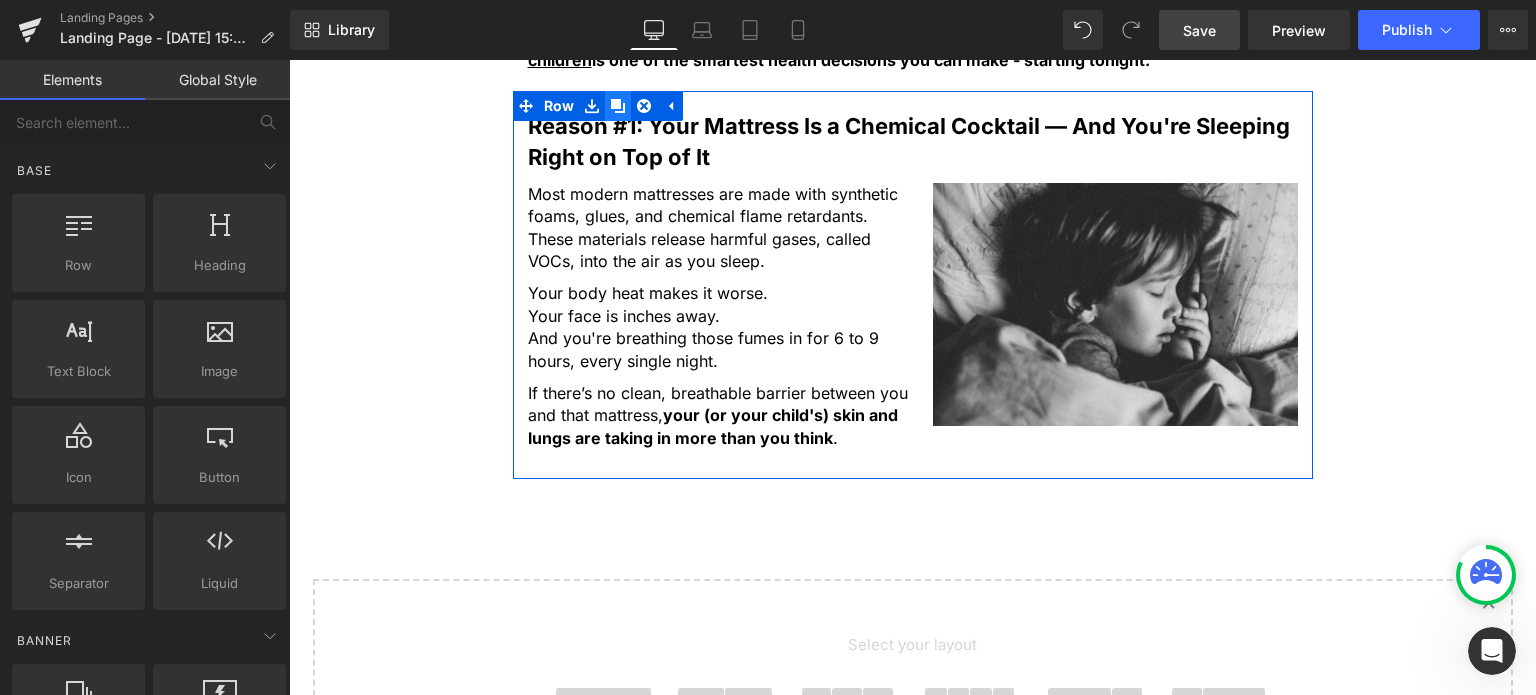 click 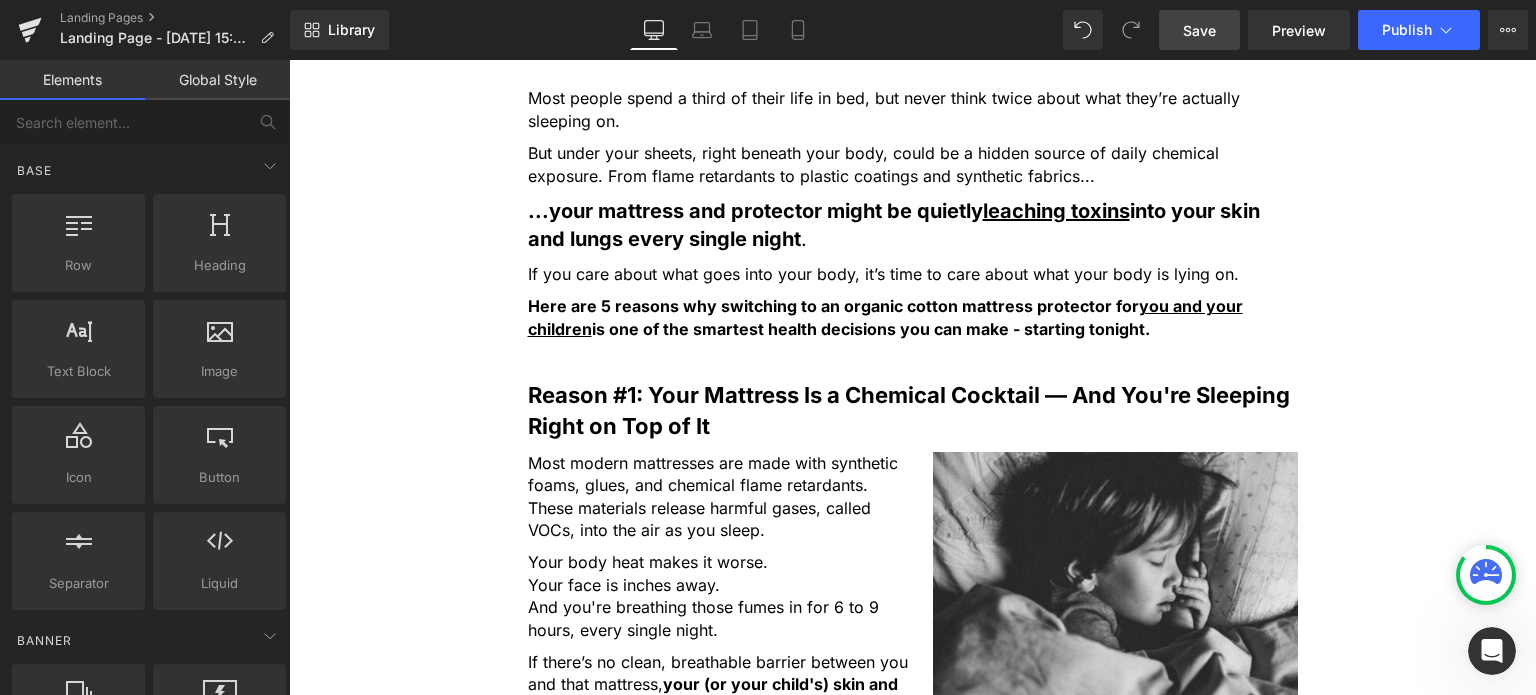 scroll, scrollTop: 1528, scrollLeft: 0, axis: vertical 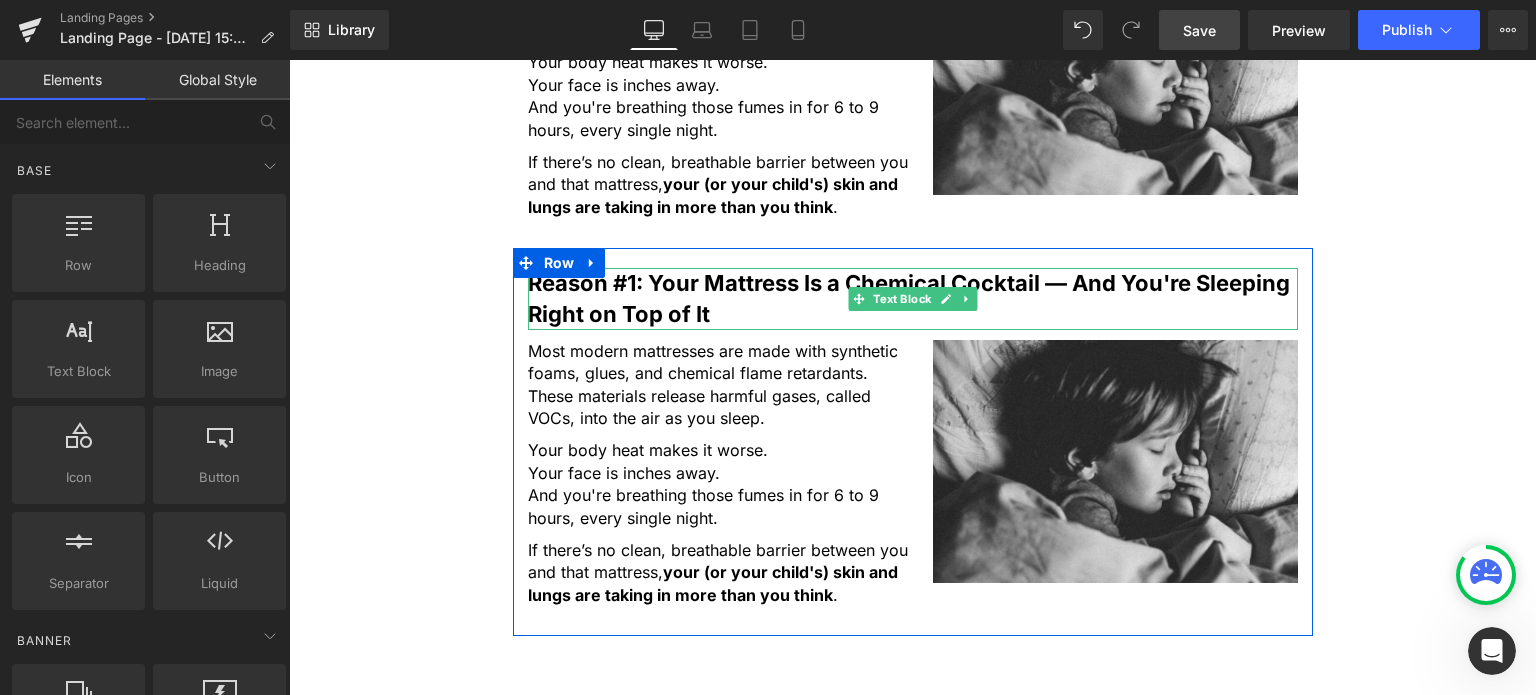 click on "Reason #1: Your Mattress Is a Chemical Cocktail — And You're Sleeping Right on Top of It" at bounding box center (909, 298) 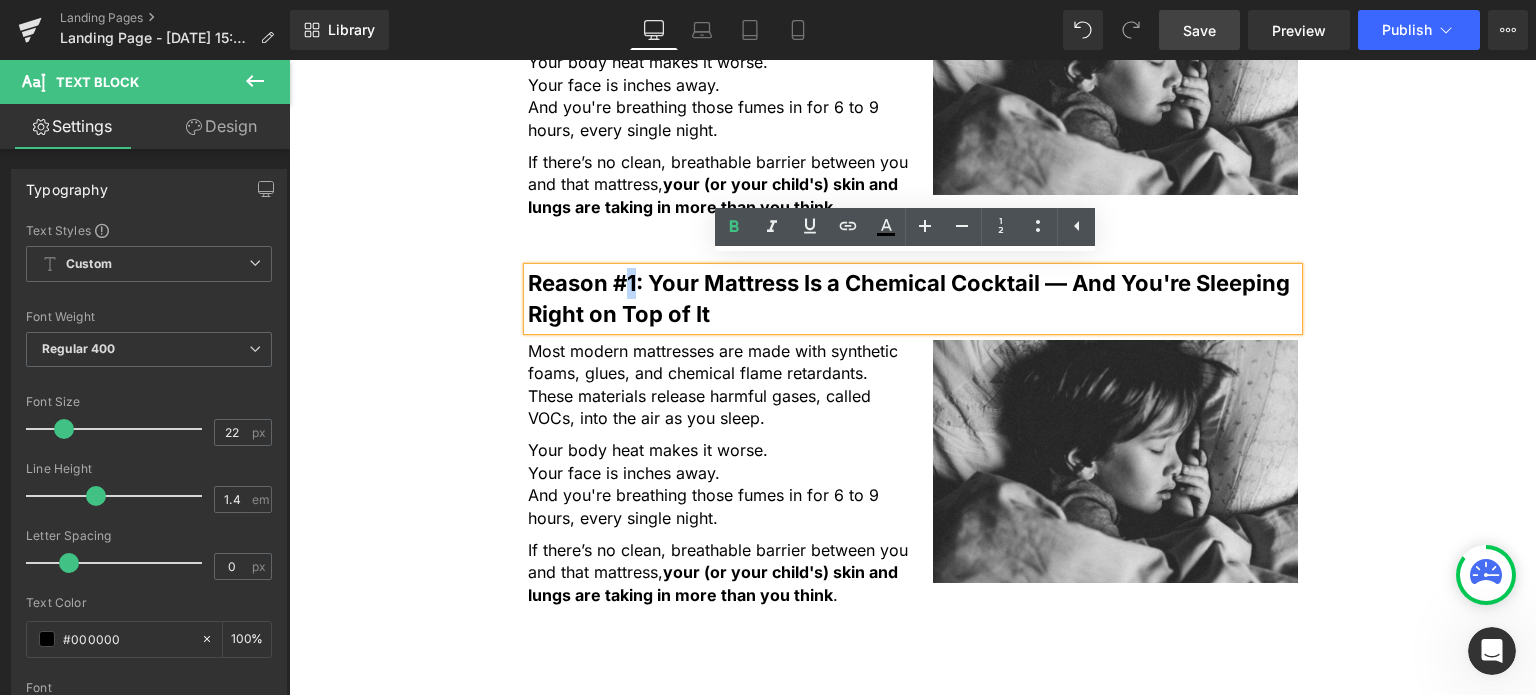 click on "Reason #1: Your Mattress Is a Chemical Cocktail — And You're Sleeping Right on Top of It" at bounding box center (909, 298) 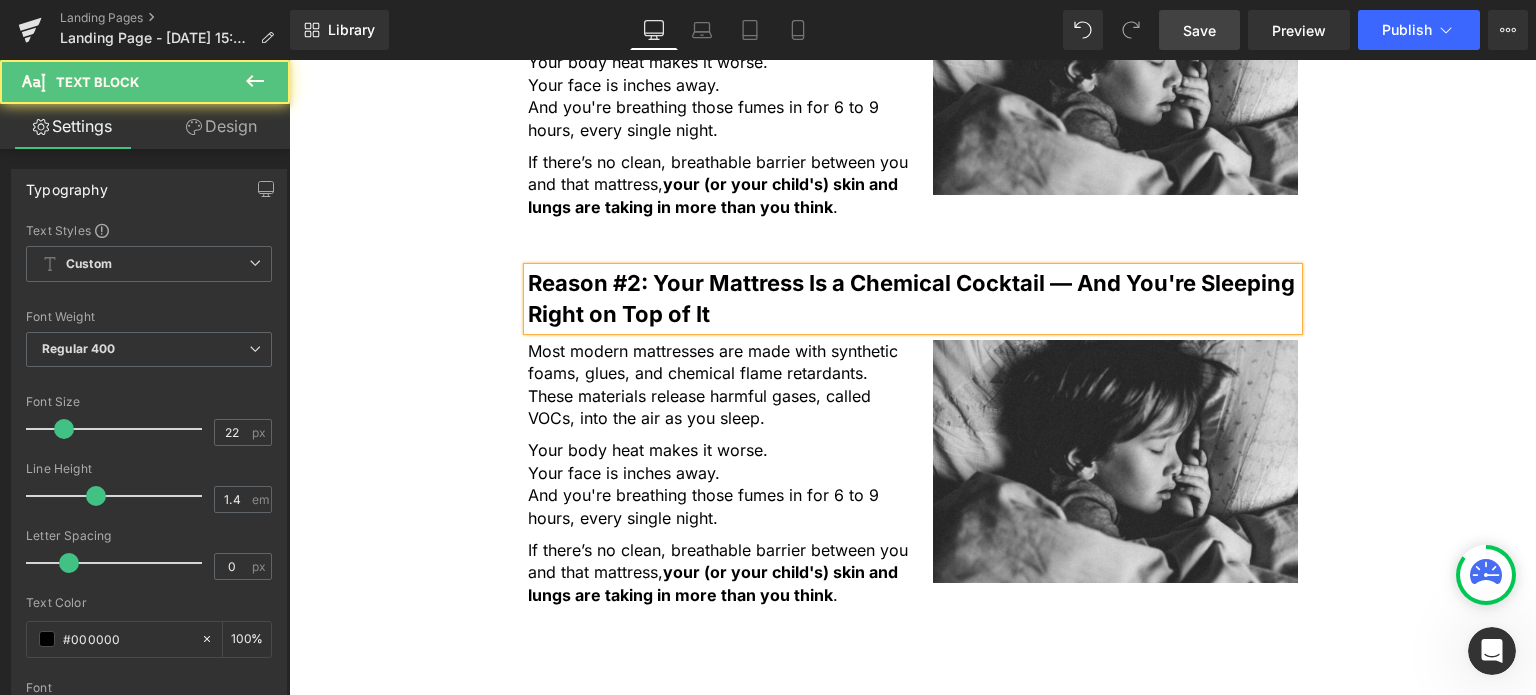 click on "Reason #2: Your Mattress Is a Chemical Cocktail — And You're Sleeping Right on Top of It" at bounding box center [911, 298] 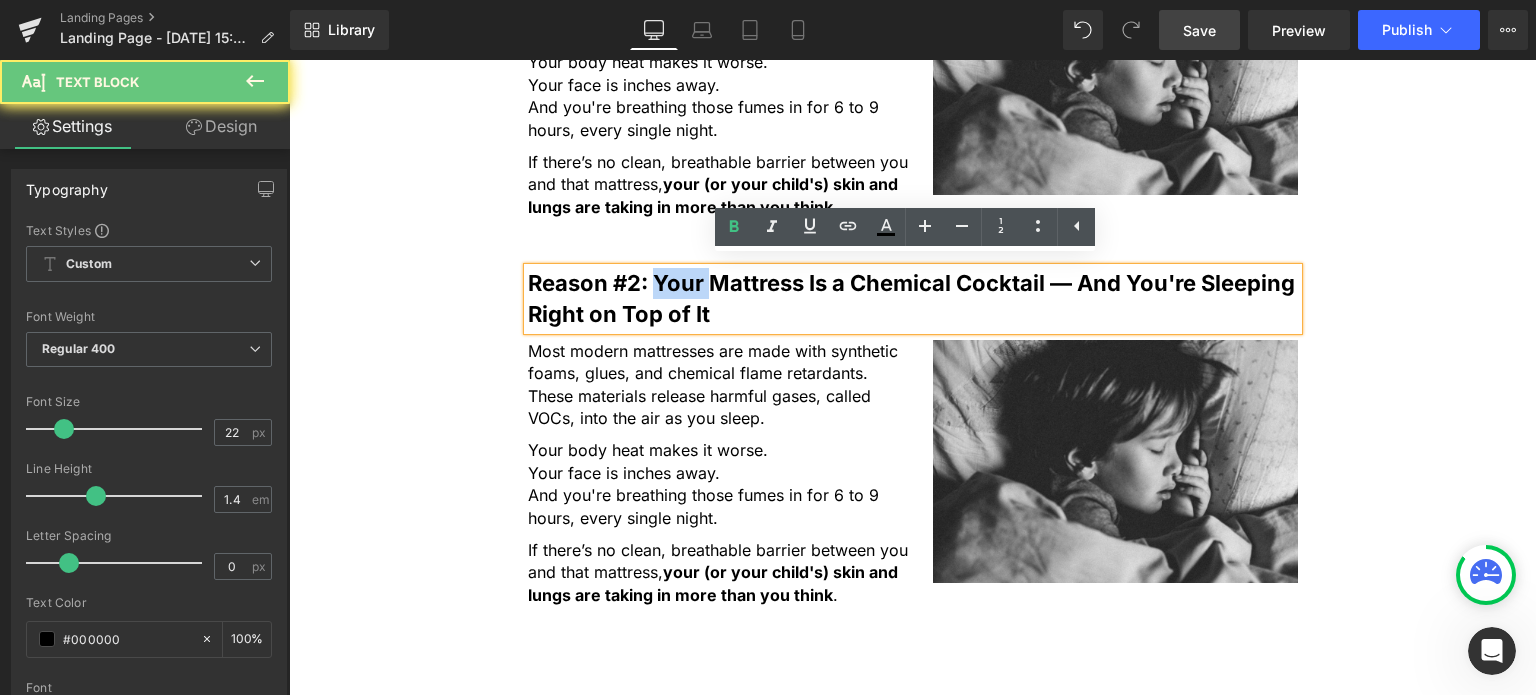 click on "Reason #2: Your Mattress Is a Chemical Cocktail — And You're Sleeping Right on Top of It" at bounding box center [911, 298] 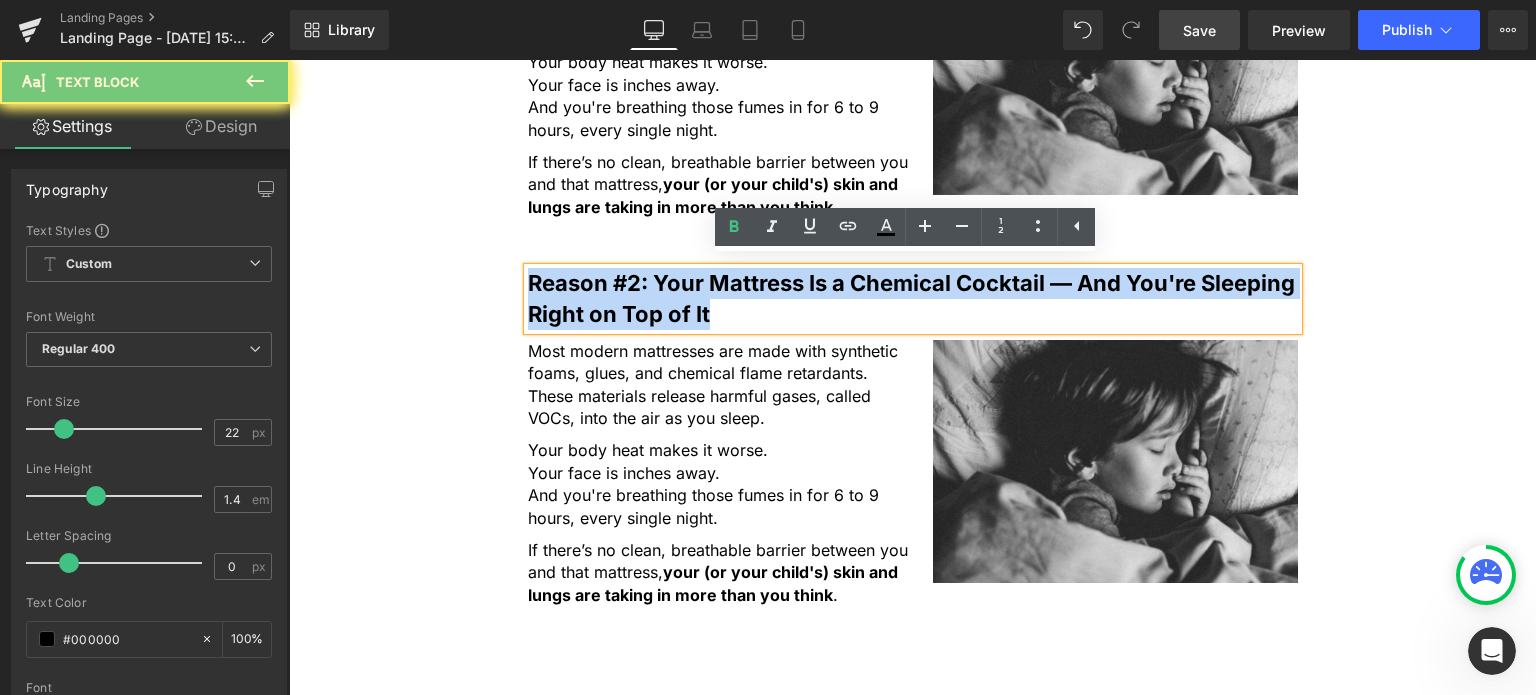 drag, startPoint x: 656, startPoint y: 272, endPoint x: 680, endPoint y: 306, distance: 41.617306 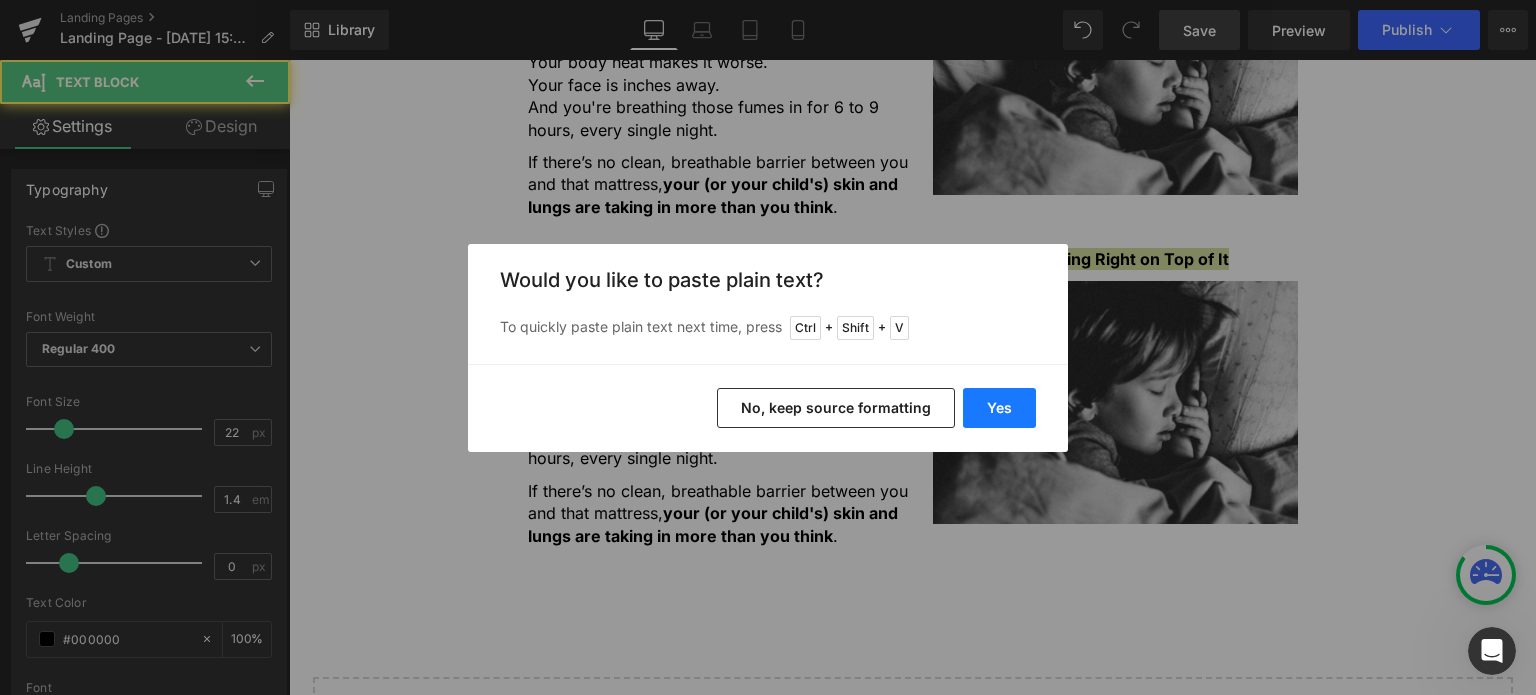click on "Yes" at bounding box center [999, 408] 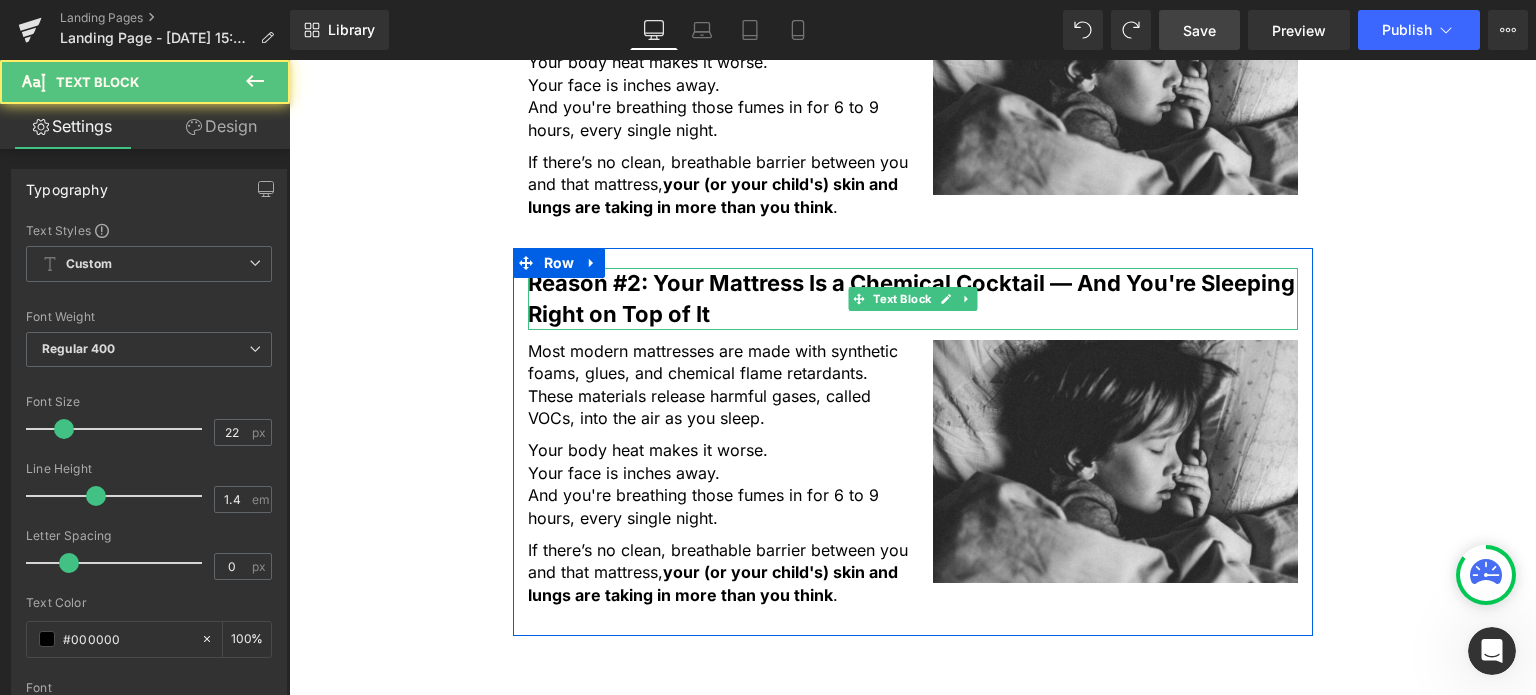 click on "Reason #2: Your Mattress Is a Chemical Cocktail — And You're Sleeping Right on Top of It" at bounding box center (911, 298) 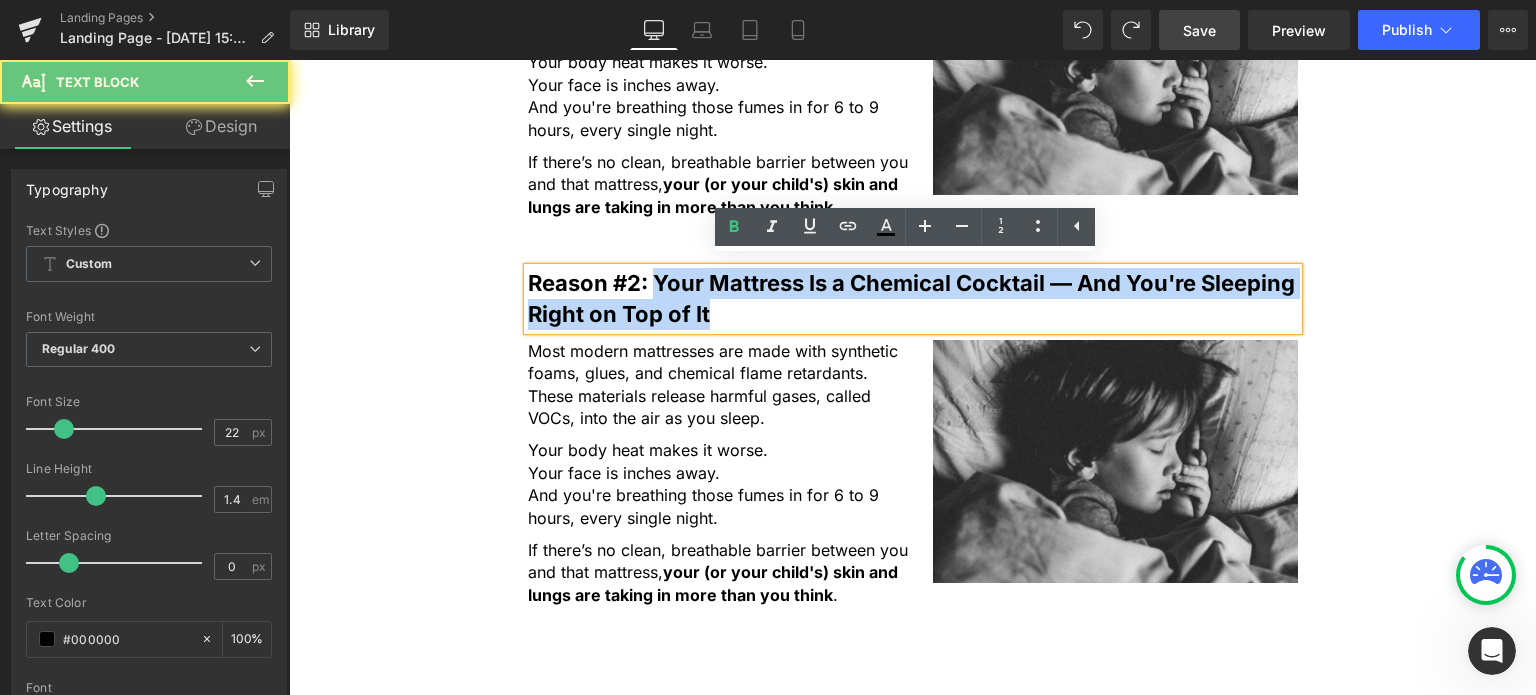 drag, startPoint x: 652, startPoint y: 268, endPoint x: 692, endPoint y: 303, distance: 53.15073 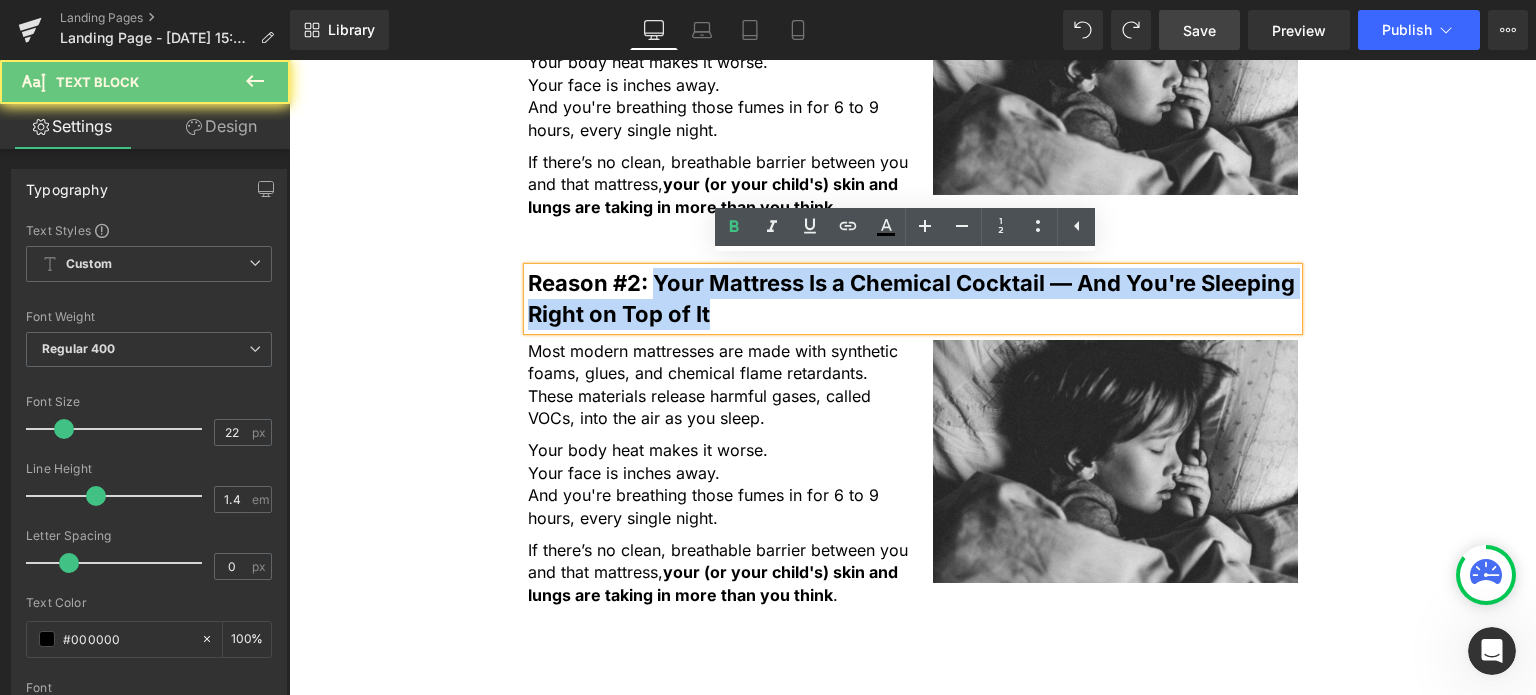 click on "Reason #2: Your Mattress Is a Chemical Cocktail — And You're Sleeping Right on Top of It" at bounding box center [911, 298] 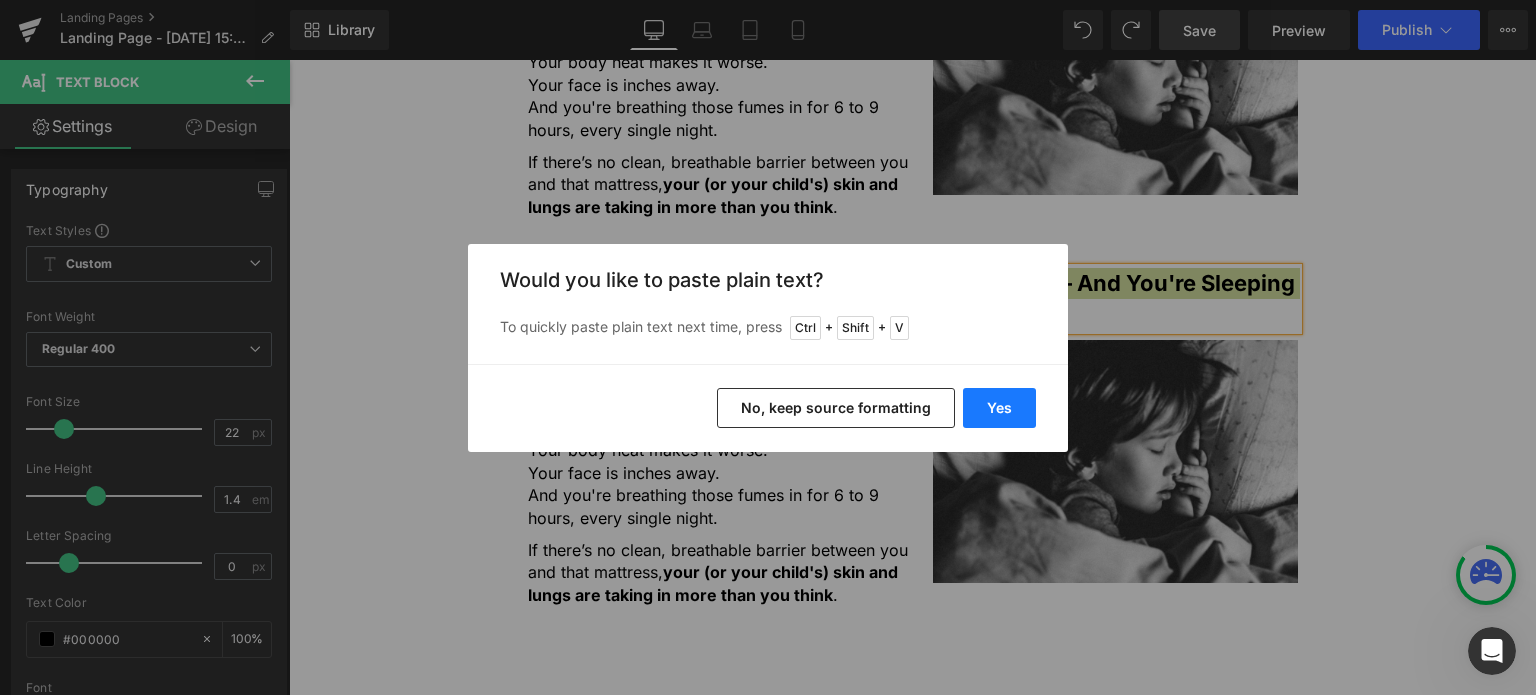click on "Yes" at bounding box center [999, 408] 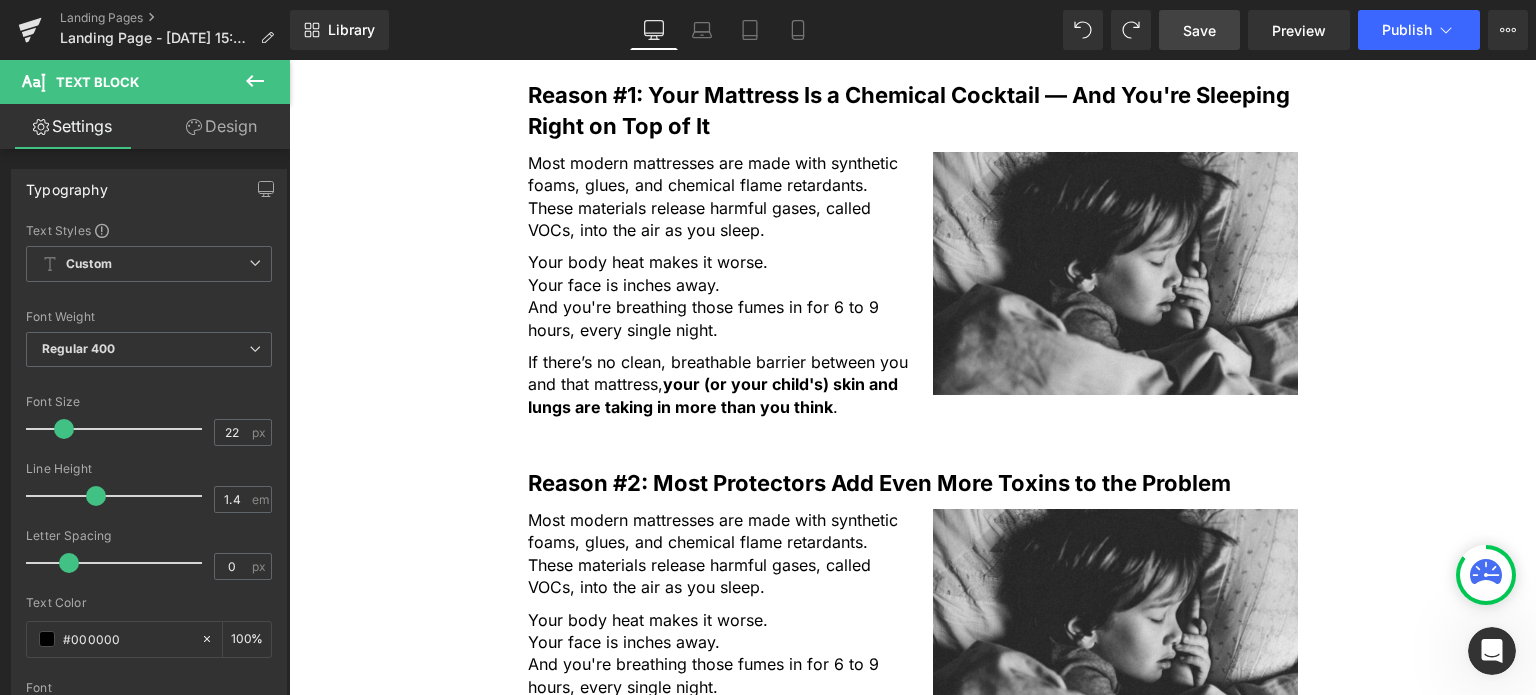 scroll, scrollTop: 1228, scrollLeft: 0, axis: vertical 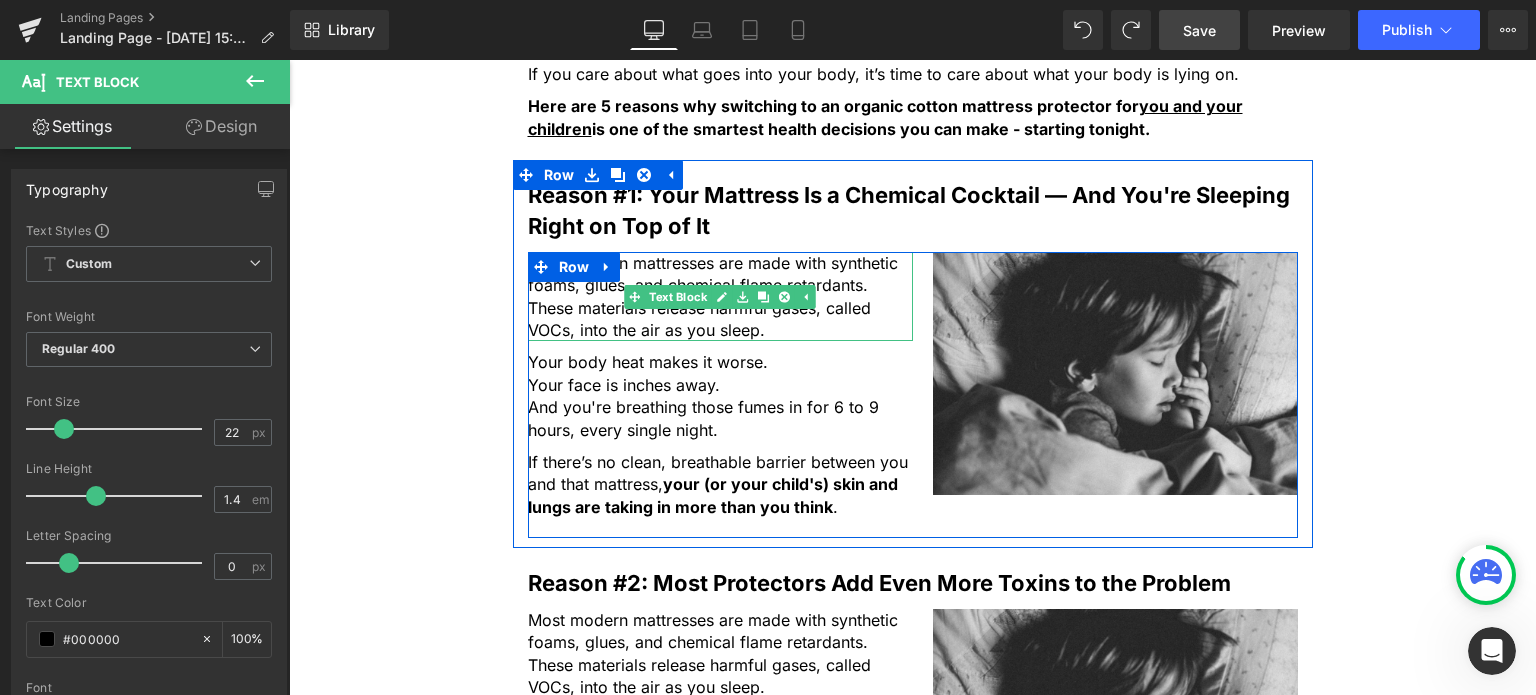 click on "Most modern mattresses are made with synthetic foams, glues, and chemical flame retardants. These materials release harmful gases, called VOCs, into the air as you sleep." at bounding box center (720, 297) 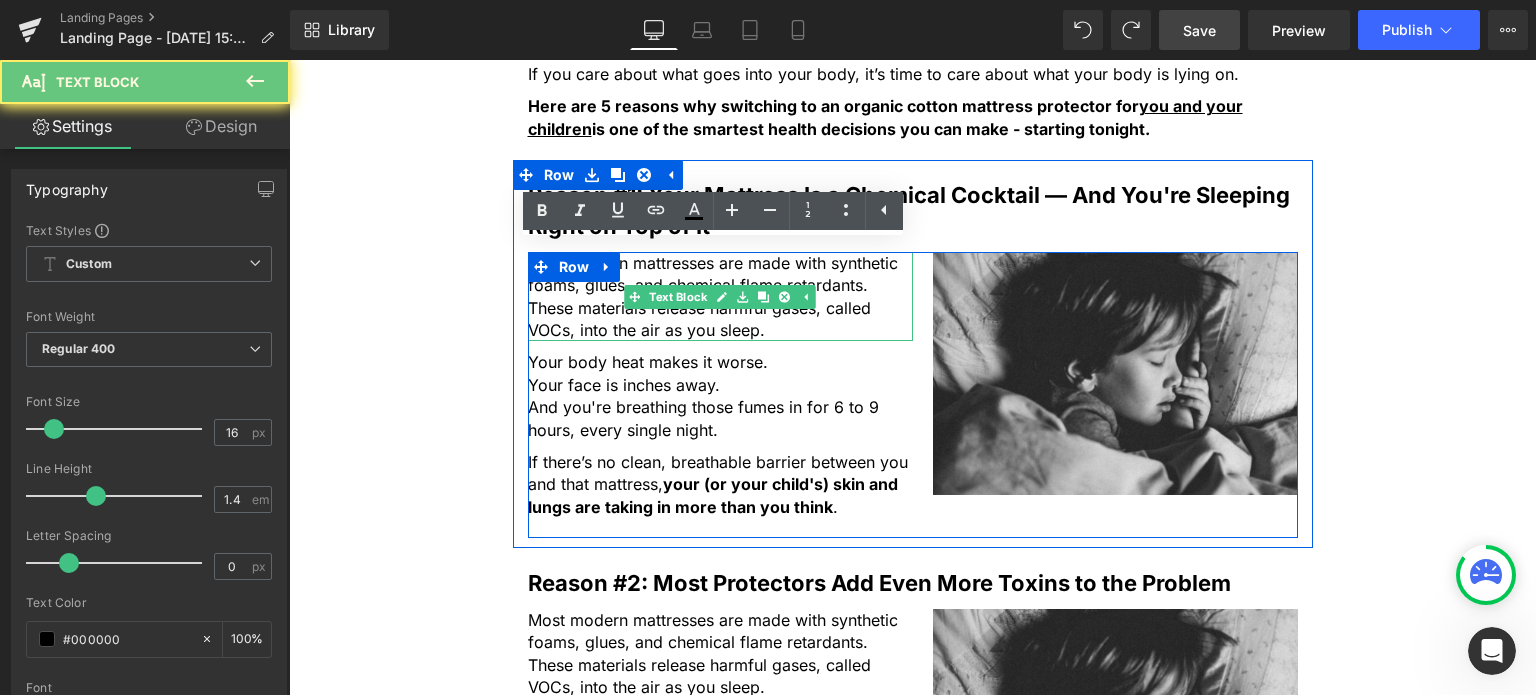 click on "Most modern mattresses are made with synthetic foams, glues, and chemical flame retardants. These materials release harmful gases, called VOCs, into the air as you sleep." at bounding box center [720, 297] 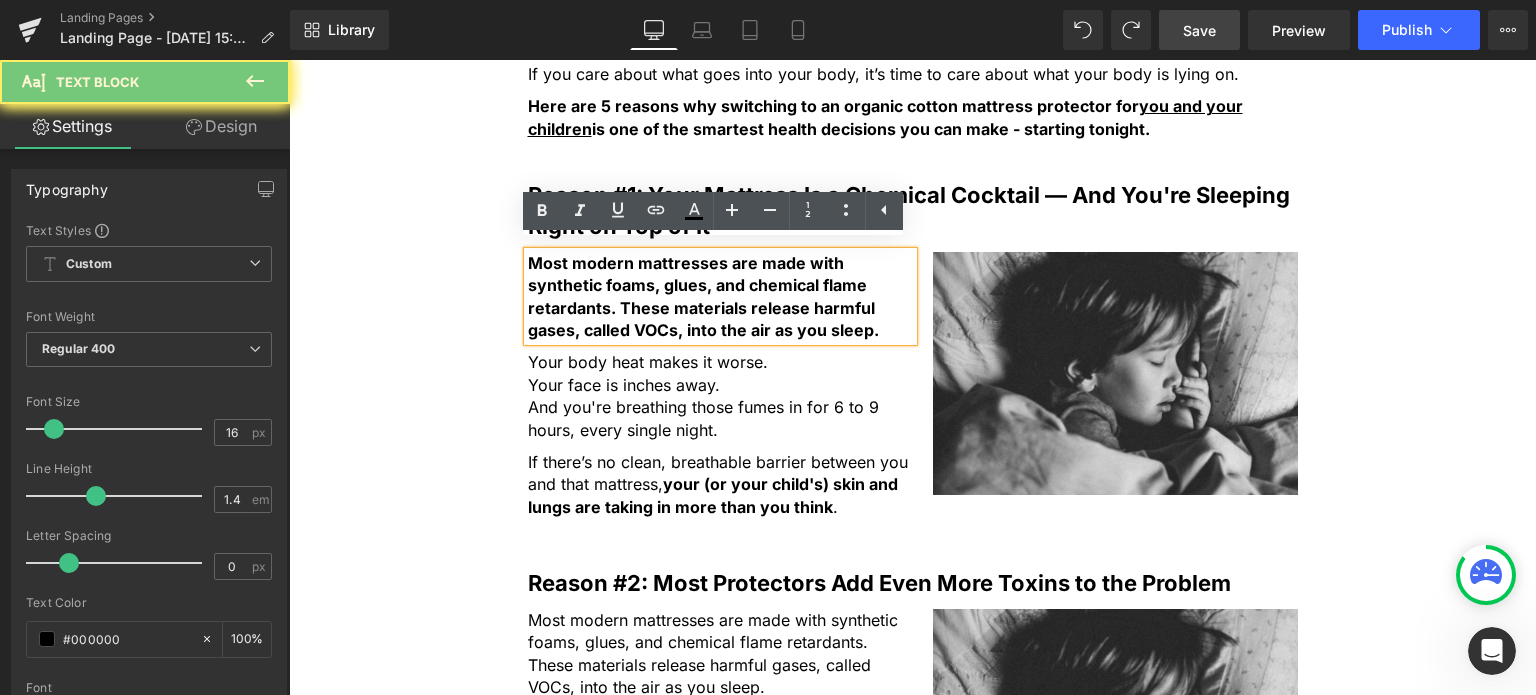 click on "5 Shocking Reasons You Should Never Sleep Without an Organic Cotton Mattress Protector
Heading
Most people have no idea how toxic their bed really is. Here’s why that’s a big problem — and how to fix it fast.
Heading
Image
Most people spend a third of their life in bed, but never think twice about what they’re actually sleeping on.
Text Block         But under your sheets, right beneath your body, could be a hidden source of daily chemical exposure. From flame retardants to plastic coatings and synthetic fabrics... Text Block         ...your mattress and protector might be quietly  leaching toxins  into your skin and lungs every single night . Text Block         If you care about what goes into your body, it’s time to care about what your body is lying on. Text Block         Here are 5 reasons why switching to an organic cotton mattress protector for  you and your children Text Block
Row" at bounding box center (912, 240) 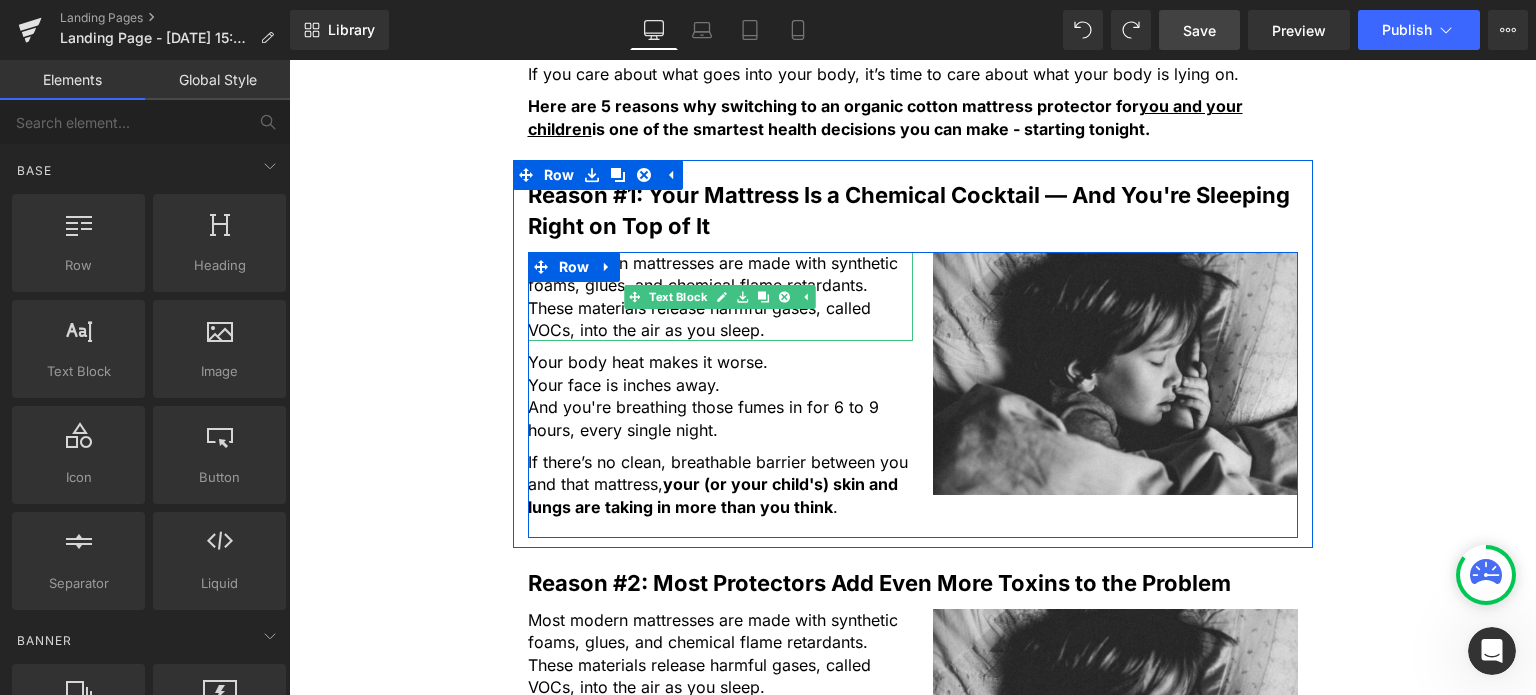 click on "Most modern mattresses are made with synthetic foams, glues, and chemical flame retardants. These materials release harmful gases, called VOCs, into the air as you sleep." at bounding box center [720, 297] 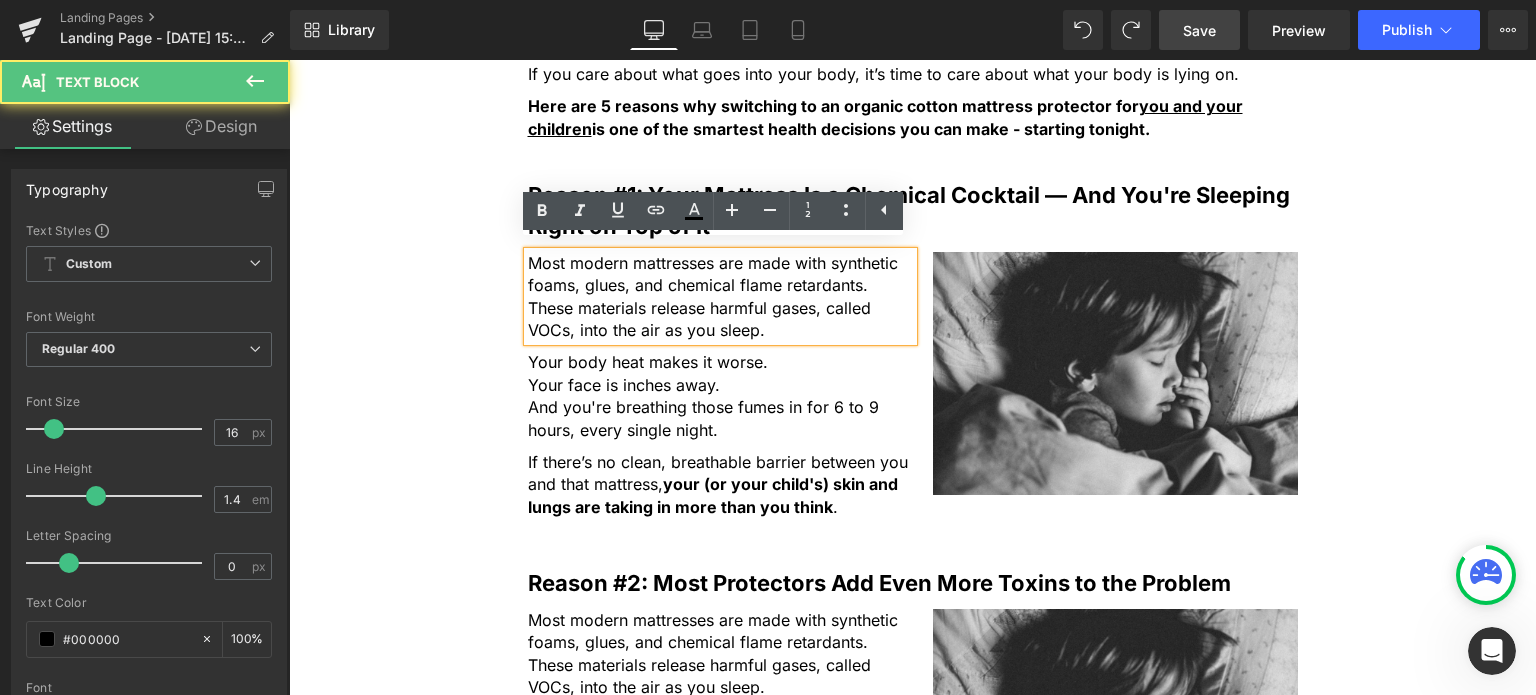 click on "Most modern mattresses are made with synthetic foams, glues, and chemical flame retardants. These materials release harmful gases, called VOCs, into the air as you sleep." at bounding box center [720, 297] 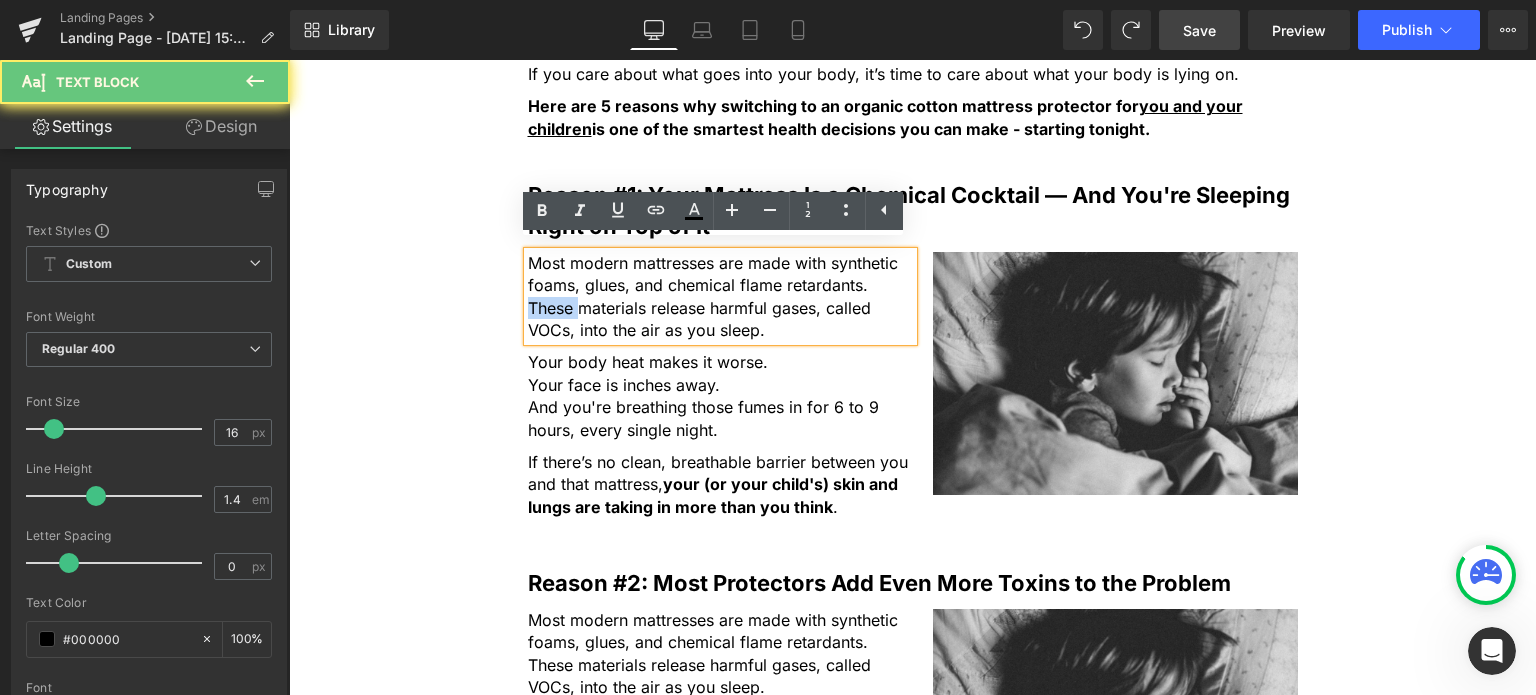 click on "Most modern mattresses are made with synthetic foams, glues, and chemical flame retardants. These materials release harmful gases, called VOCs, into the air as you sleep." at bounding box center [720, 297] 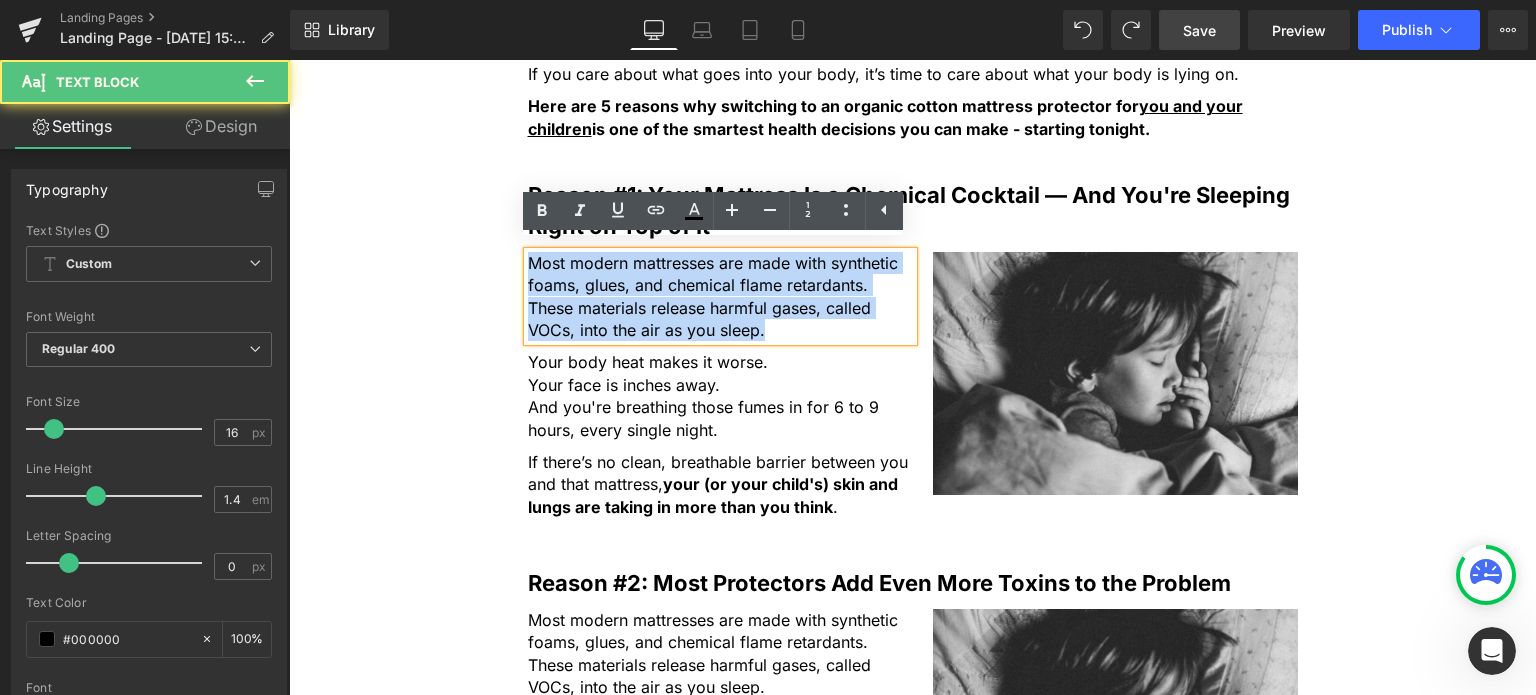 click on "Most modern mattresses are made with synthetic foams, glues, and chemical flame retardants. These materials release harmful gases, called VOCs, into the air as you sleep." at bounding box center [720, 297] 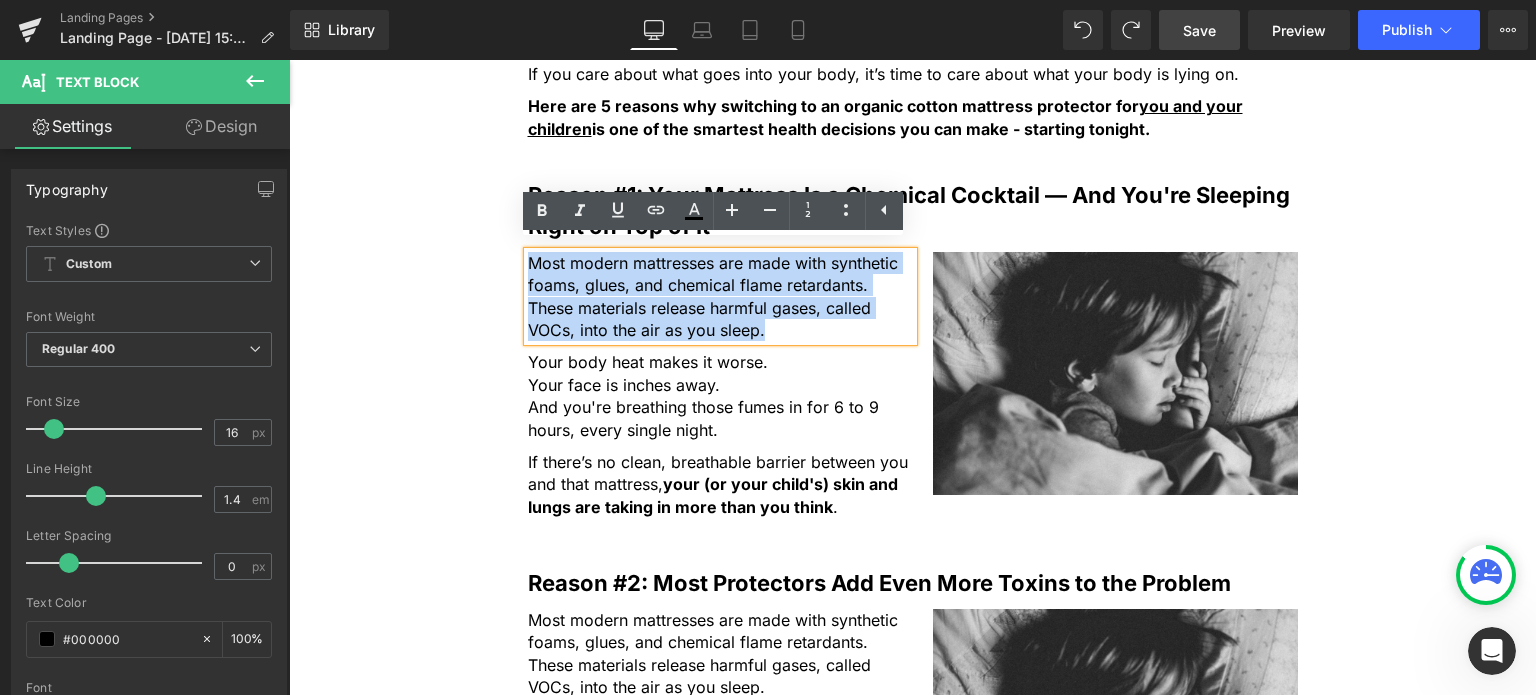 click on "Most modern mattresses are made with synthetic foams, glues, and chemical flame retardants. These materials release harmful gases, called VOCs, into the air as you sleep." at bounding box center (720, 297) 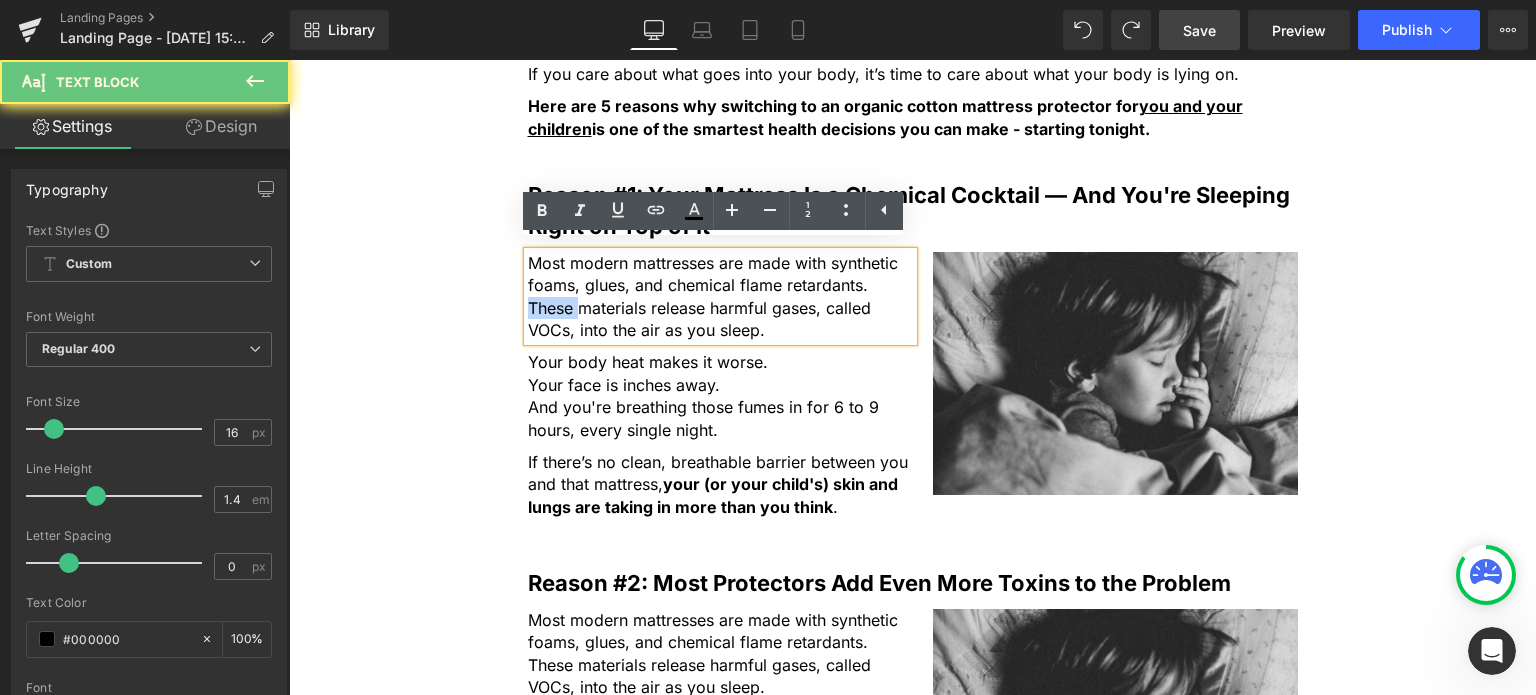 click on "Most modern mattresses are made with synthetic foams, glues, and chemical flame retardants. These materials release harmful gases, called VOCs, into the air as you sleep." at bounding box center [720, 297] 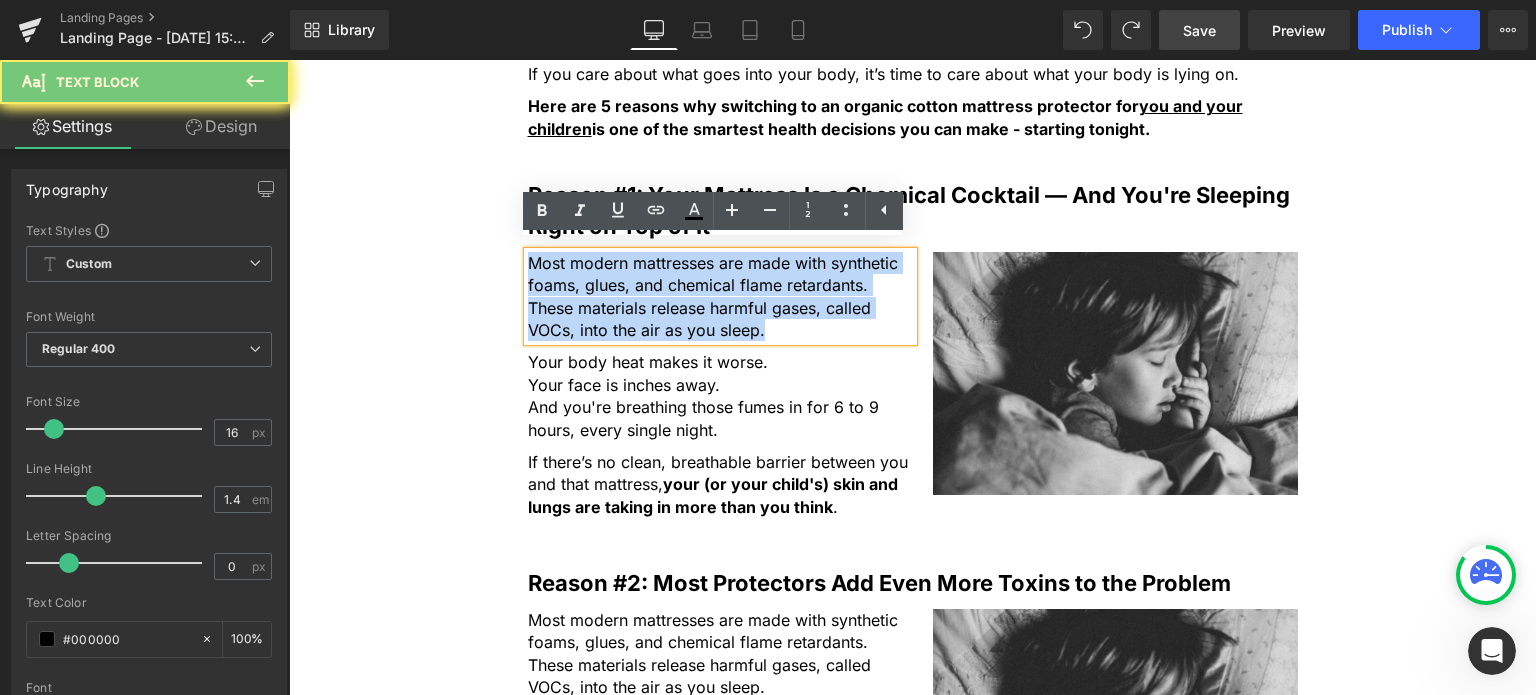 drag, startPoint x: 535, startPoint y: 295, endPoint x: 570, endPoint y: 310, distance: 38.078865 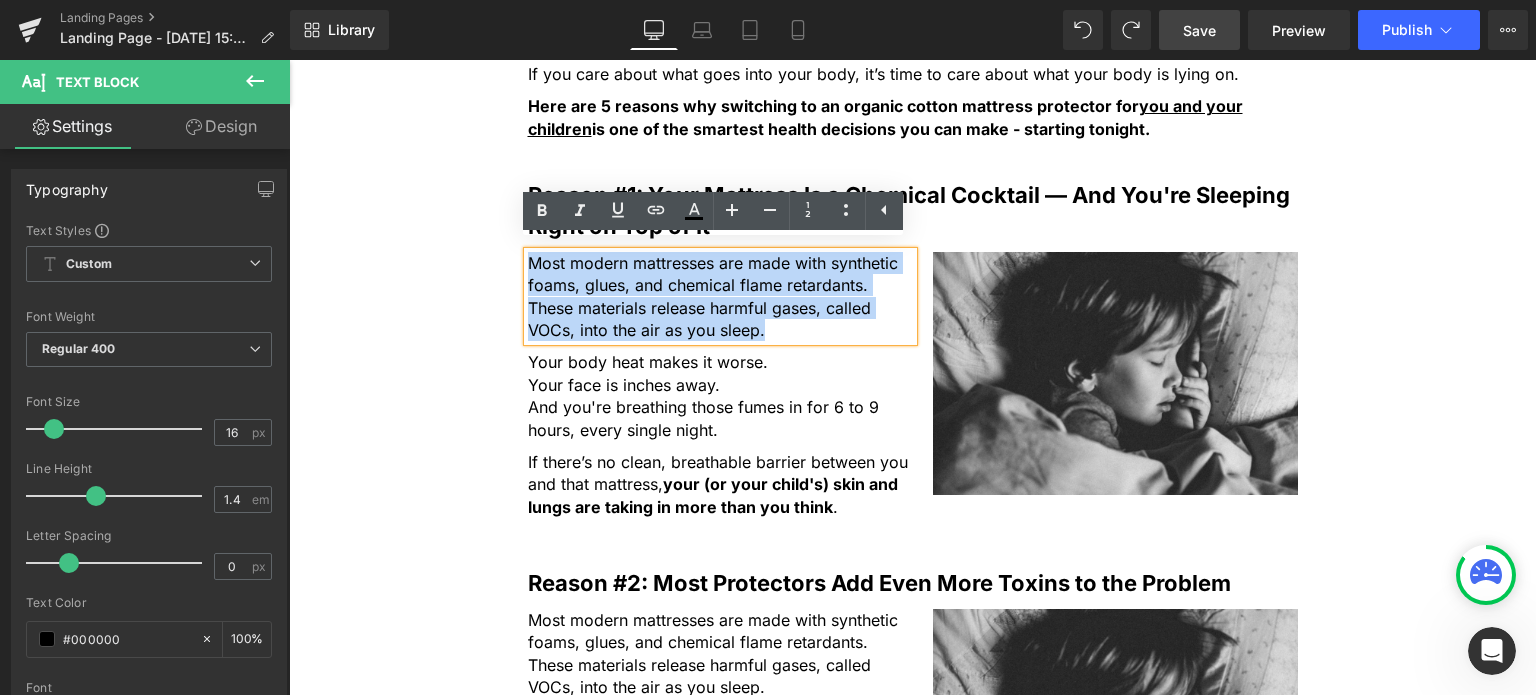 click on "Most modern mattresses are made with synthetic foams, glues, and chemical flame retardants. These materials release harmful gases, called VOCs, into the air as you sleep." at bounding box center [720, 297] 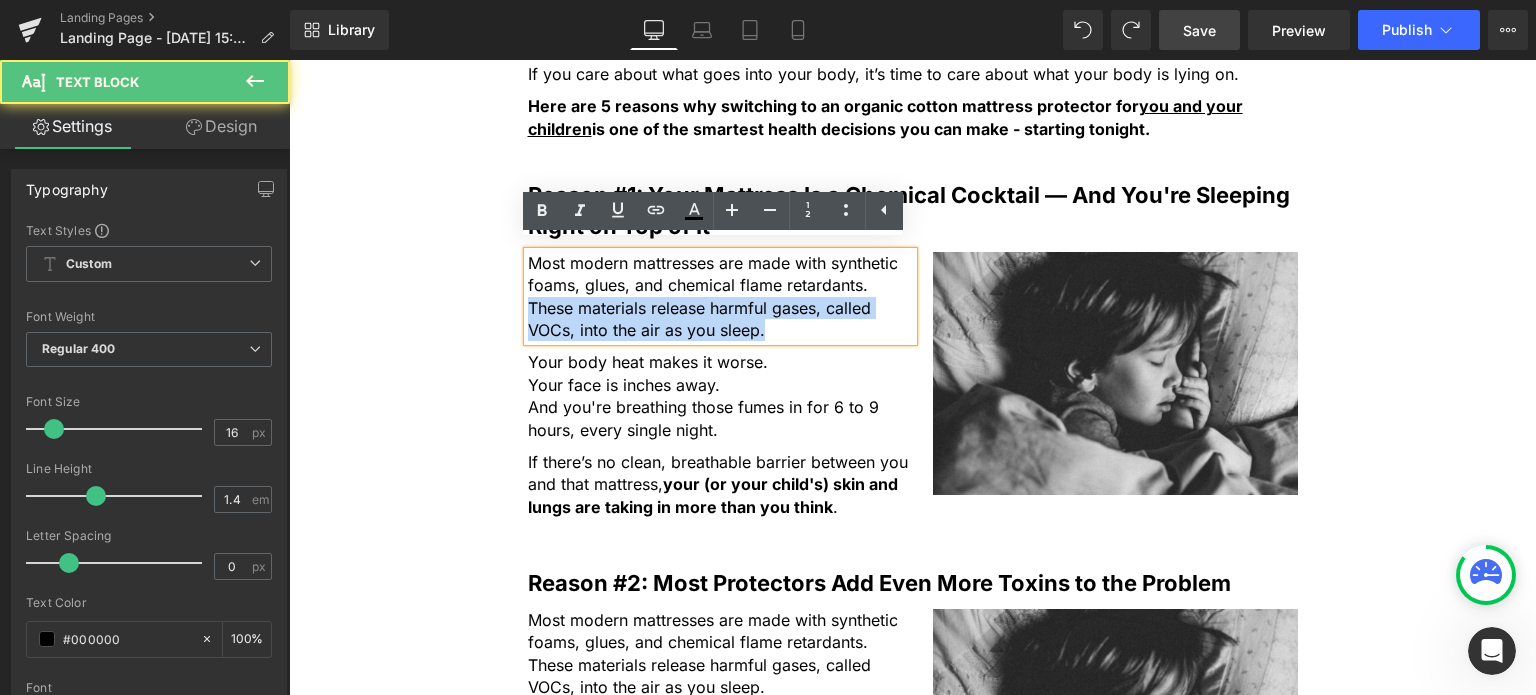 drag, startPoint x: 524, startPoint y: 299, endPoint x: 784, endPoint y: 331, distance: 261.96182 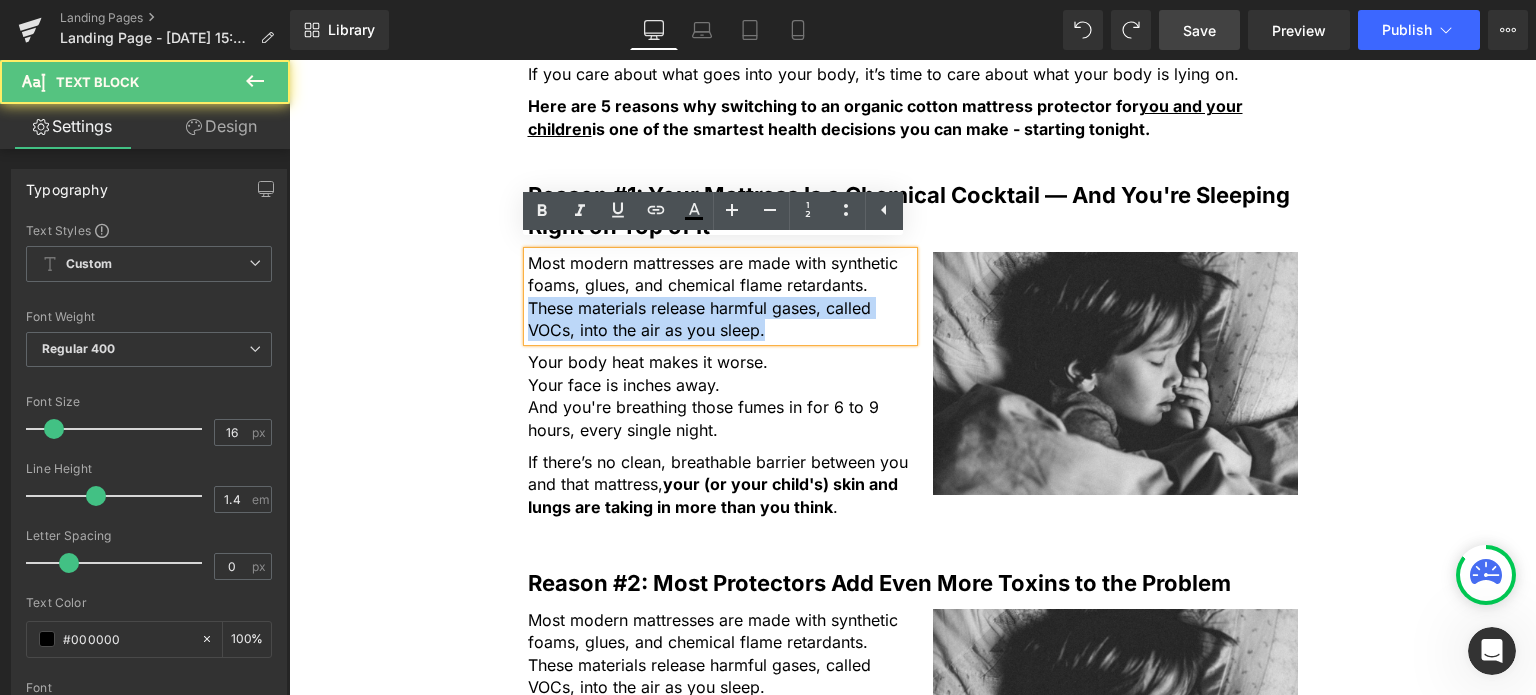 click on "Most modern mattresses are made with synthetic foams, glues, and chemical flame retardants. These materials release harmful gases, called VOCs, into the air as you sleep." at bounding box center (720, 297) 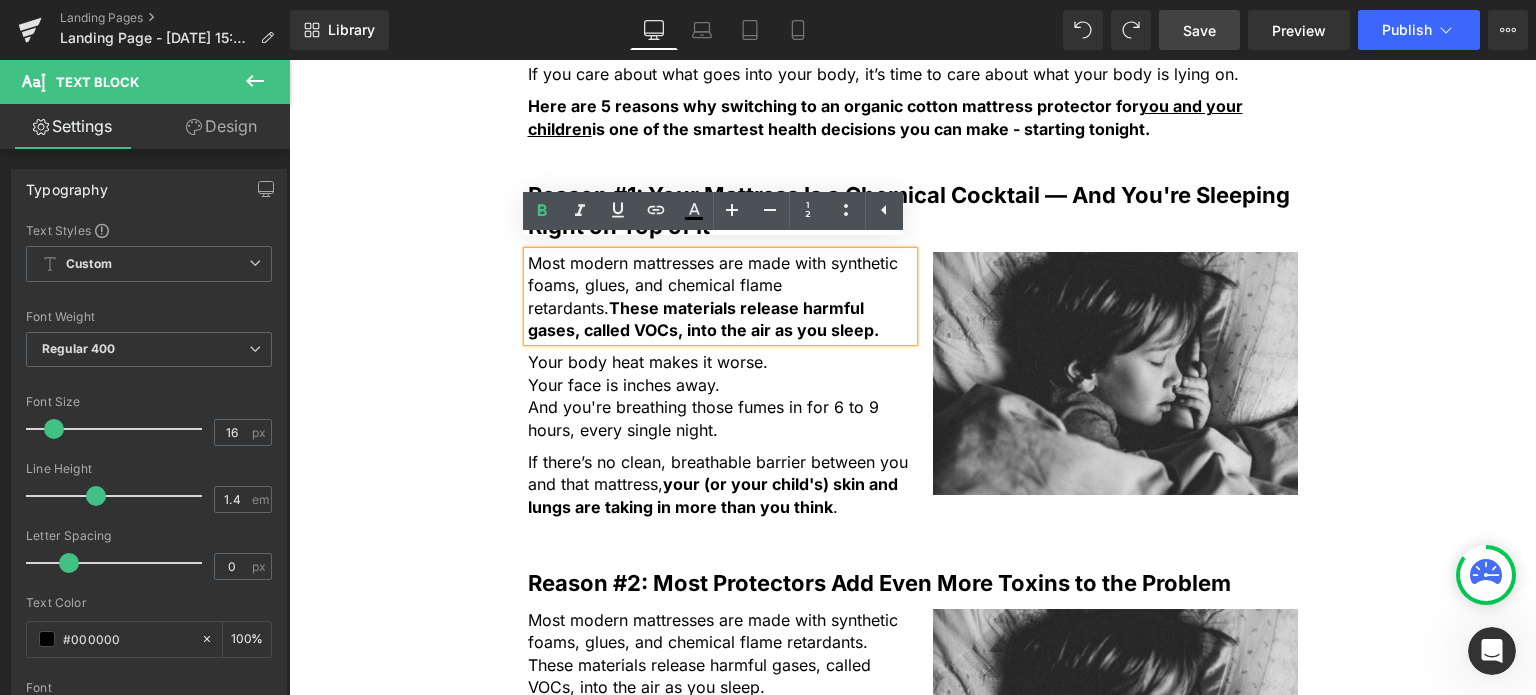 click on "5 Shocking Reasons You Should Never Sleep Without an Organic Cotton Mattress Protector
Heading
Most people have no idea how toxic their bed really is. Here’s why that’s a big problem — and how to fix it fast.
Heading
Image
Most people spend a third of their life in bed, but never think twice about what they’re actually sleeping on.
Text Block         But under your sheets, right beneath your body, could be a hidden source of daily chemical exposure. From flame retardants to plastic coatings and synthetic fabrics... Text Block         ...your mattress and protector might be quietly  leaching toxins  into your skin and lungs every single night . Text Block         If you care about what goes into your body, it’s time to care about what your body is lying on. Text Block         Here are 5 reasons why switching to an organic cotton mattress protector for  you and your children Text Block
Row" at bounding box center [912, 240] 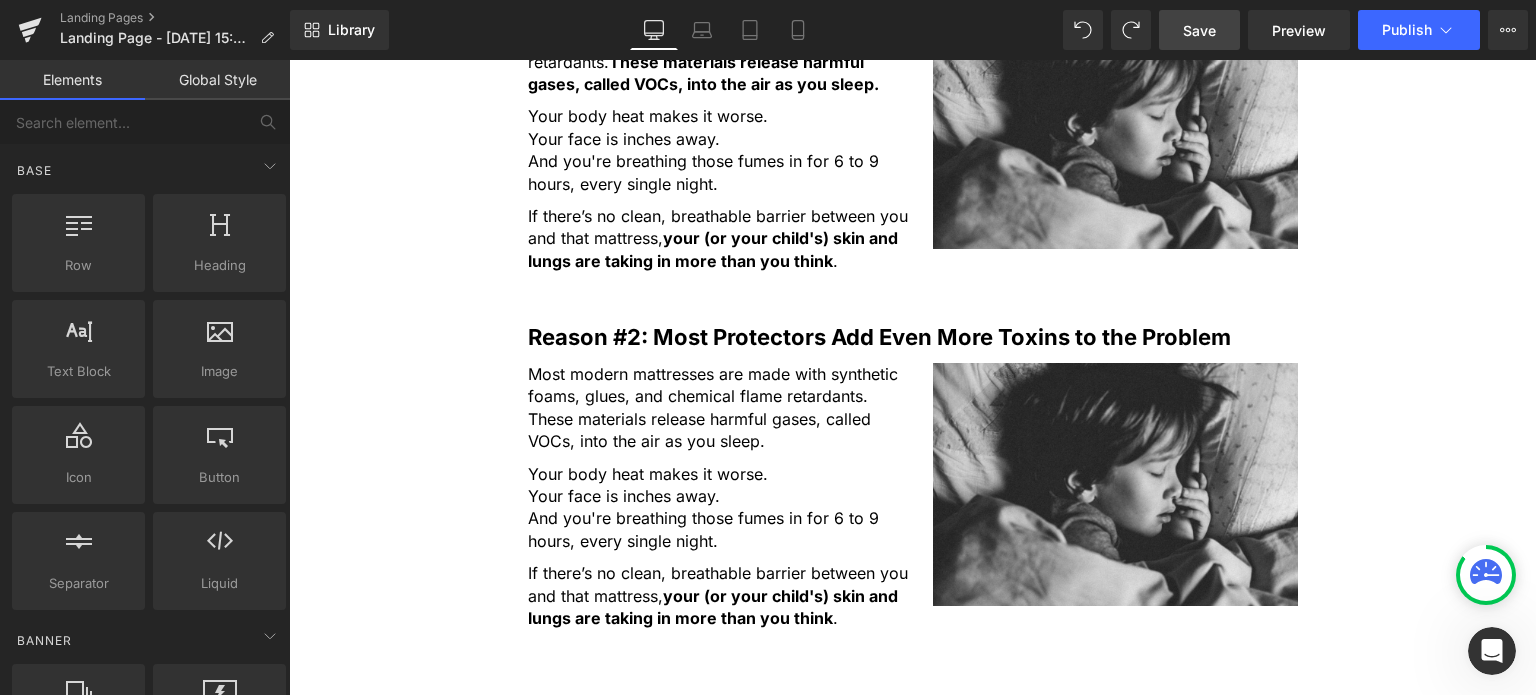 scroll, scrollTop: 1528, scrollLeft: 0, axis: vertical 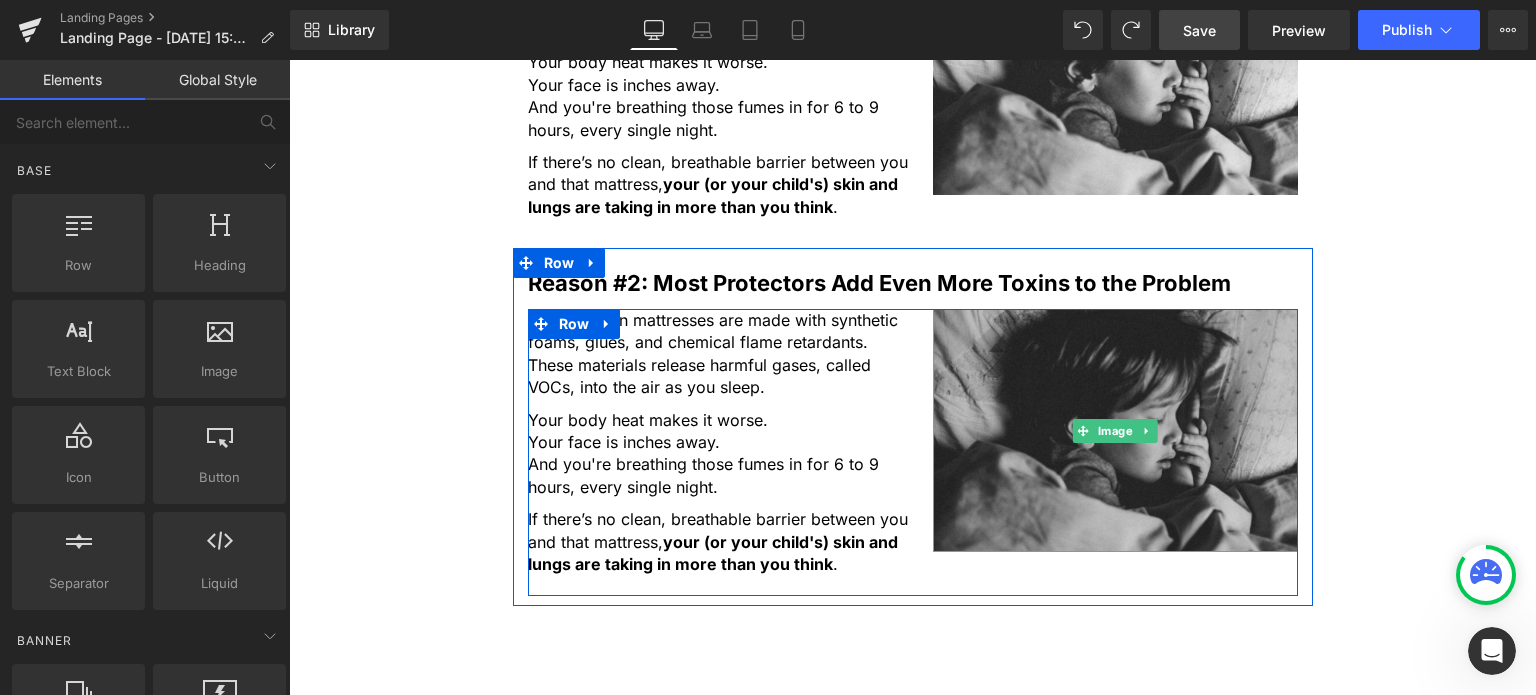 click at bounding box center (1115, 430) 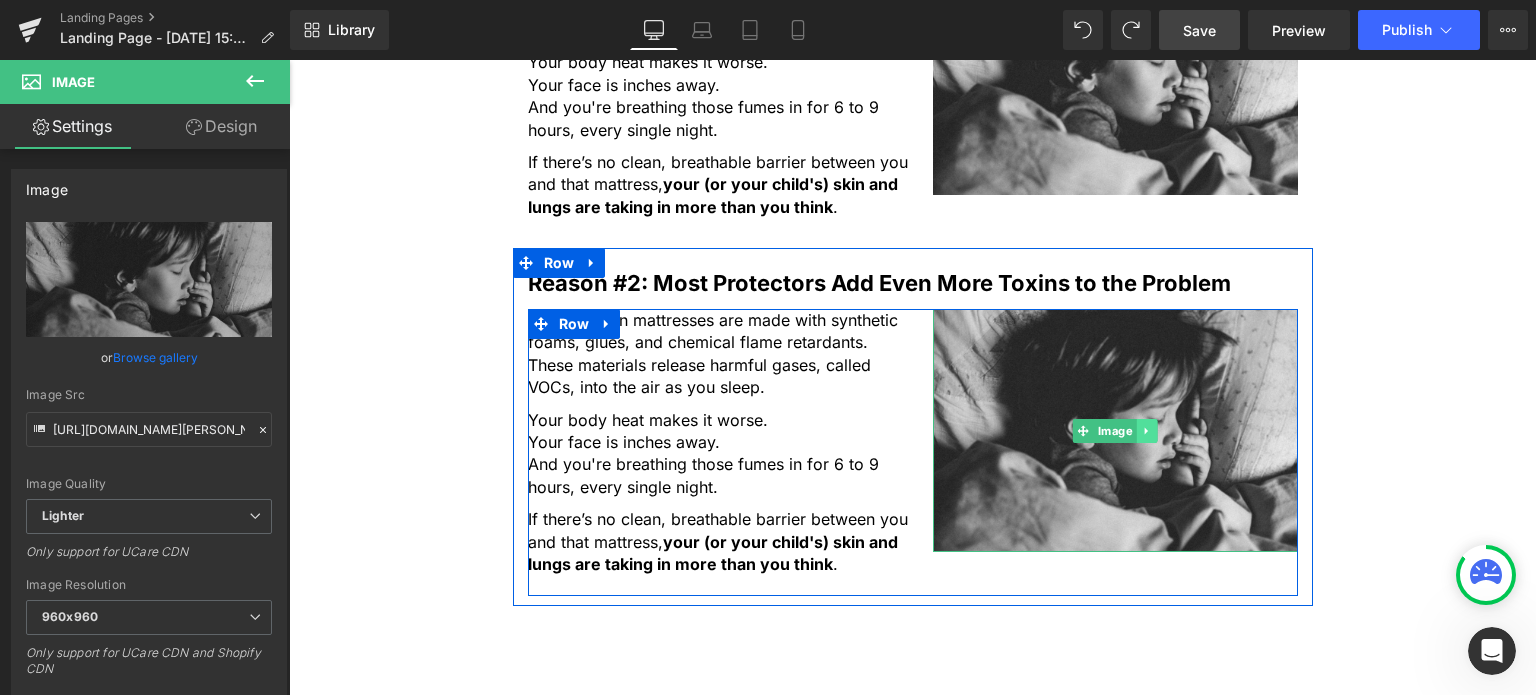 click at bounding box center (1146, 431) 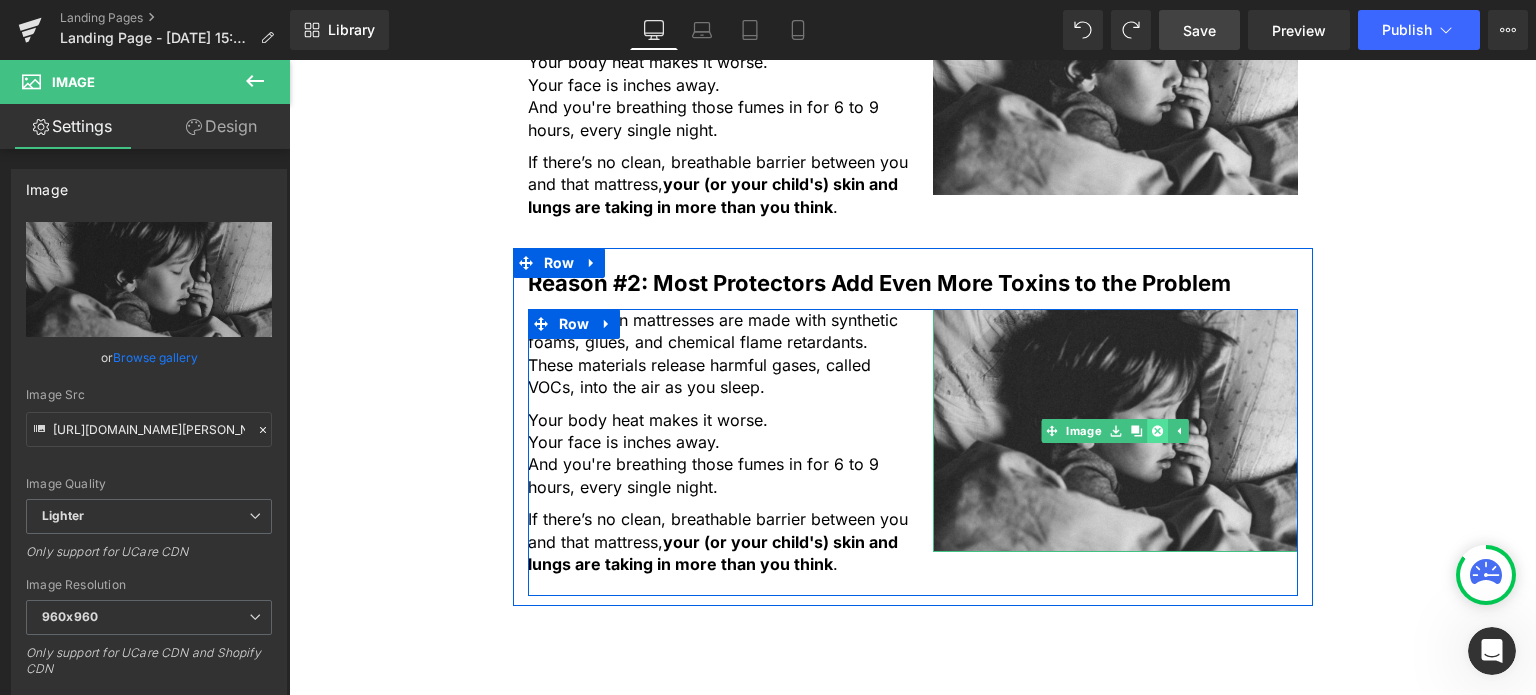 click 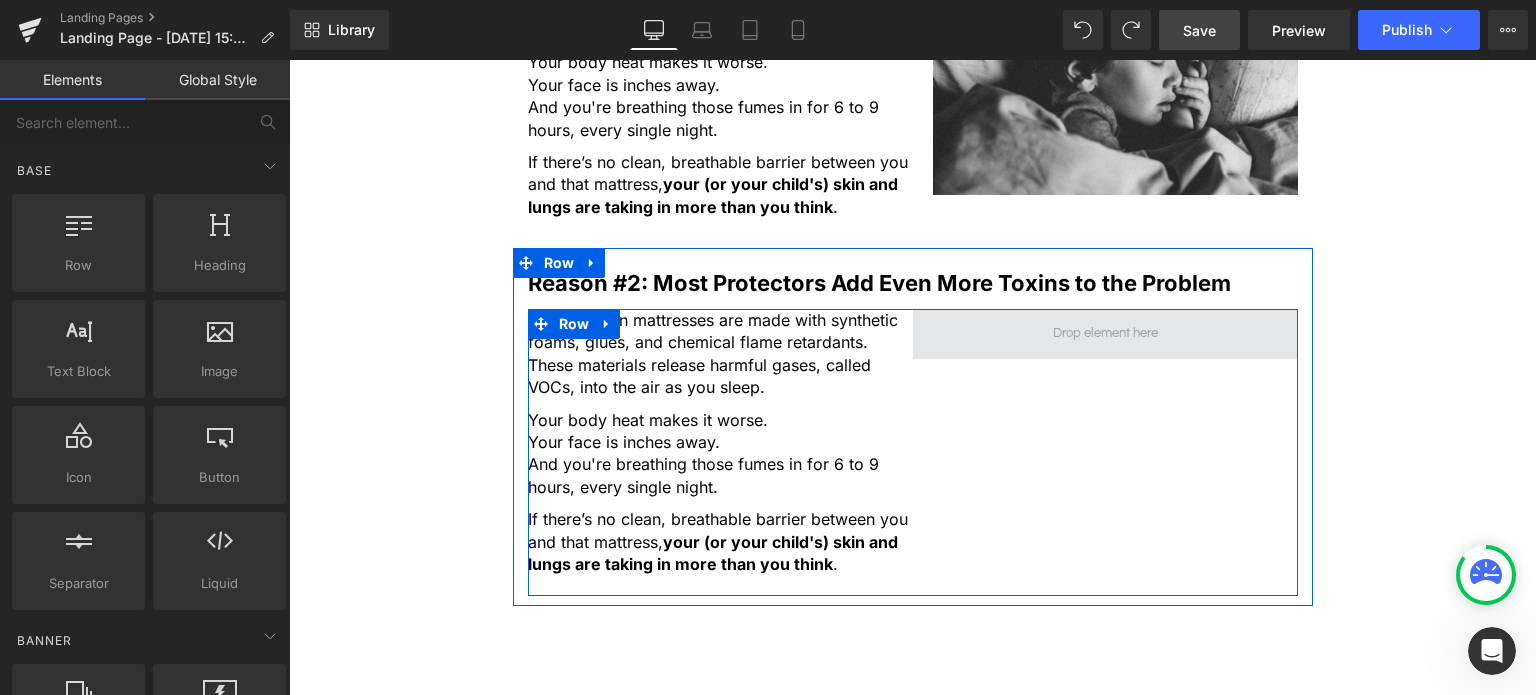click at bounding box center [1105, 333] 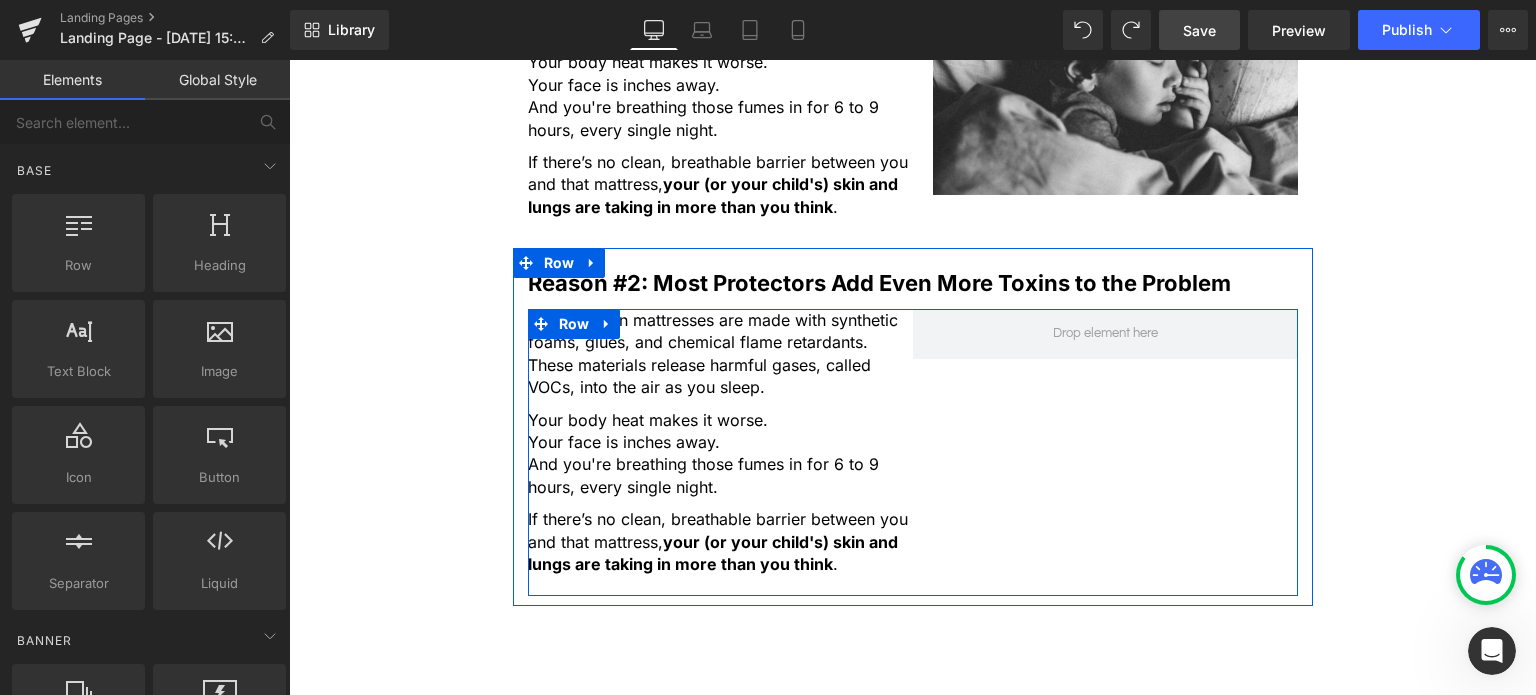 click on "Most modern mattresses are made with synthetic foams, glues, and chemical flame retardants. These materials release harmful gases, called VOCs, into the air as you sleep. Text Block         Your body heat makes it worse. Your face is inches away. And you're breathing those fumes in for 6 to 9 hours, every single night. Text Block         If there’s no clean, breathable barrier between you and that mattress,  your (or your child's) skin and lungs are taking in more than you think . Text Block         Row" at bounding box center (913, 452) 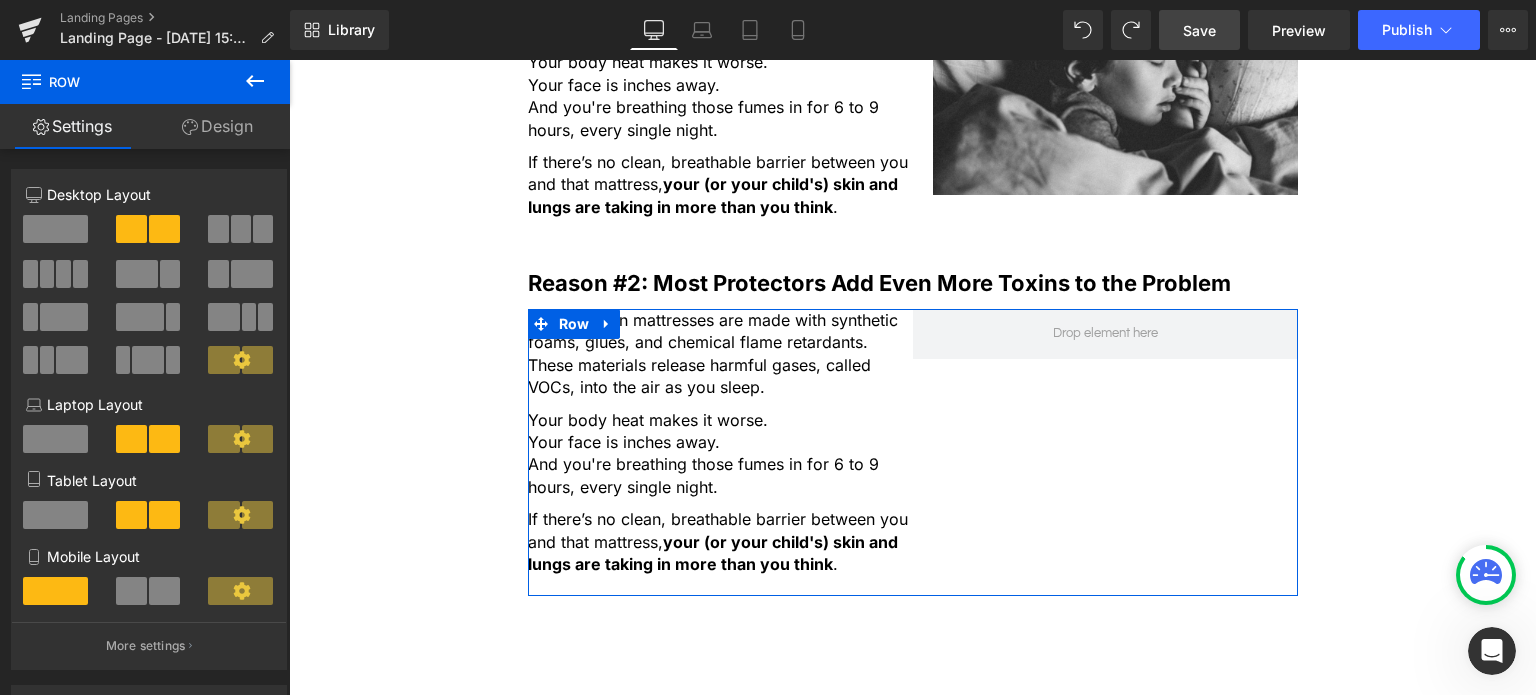 click at bounding box center [55, 229] 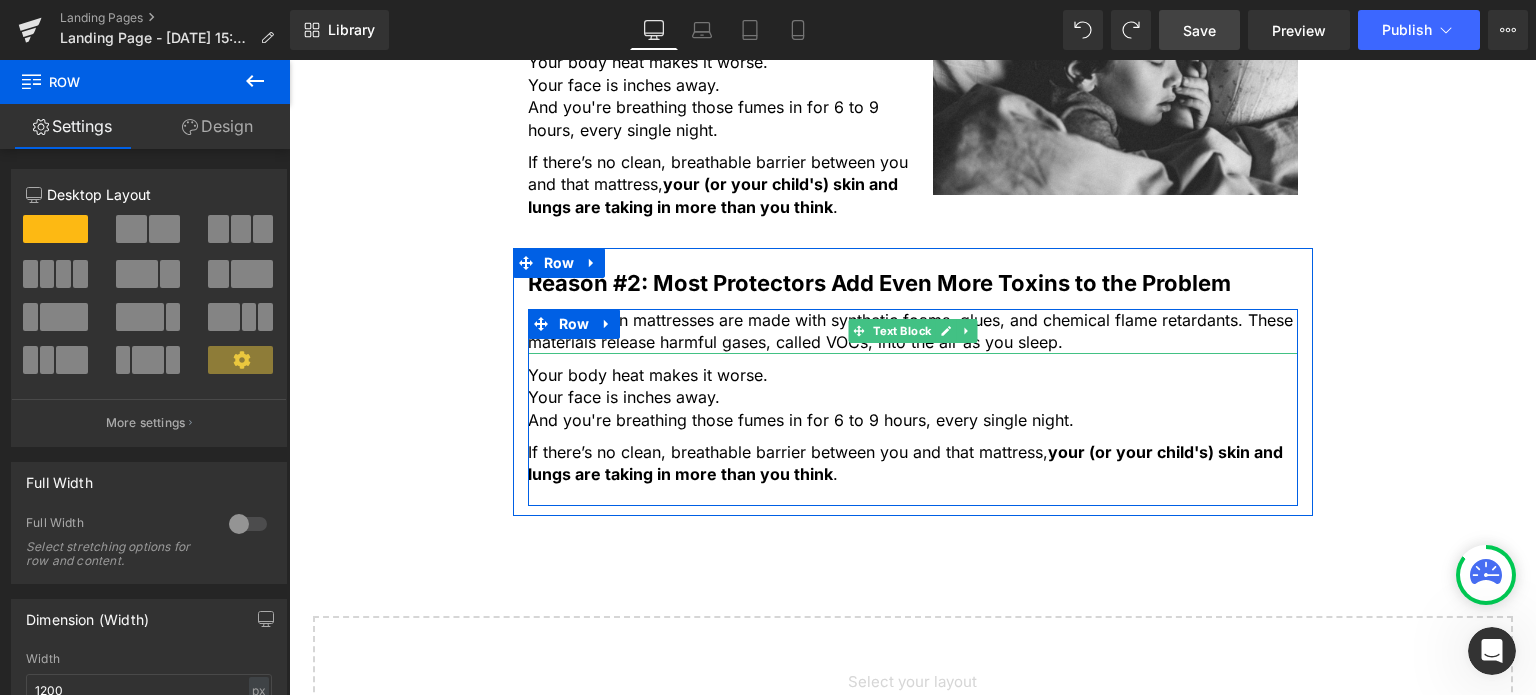 click on "Most modern mattresses are made with synthetic foams, glues, and chemical flame retardants. These materials release harmful gases, called VOCs, into the air as you sleep." at bounding box center (913, 331) 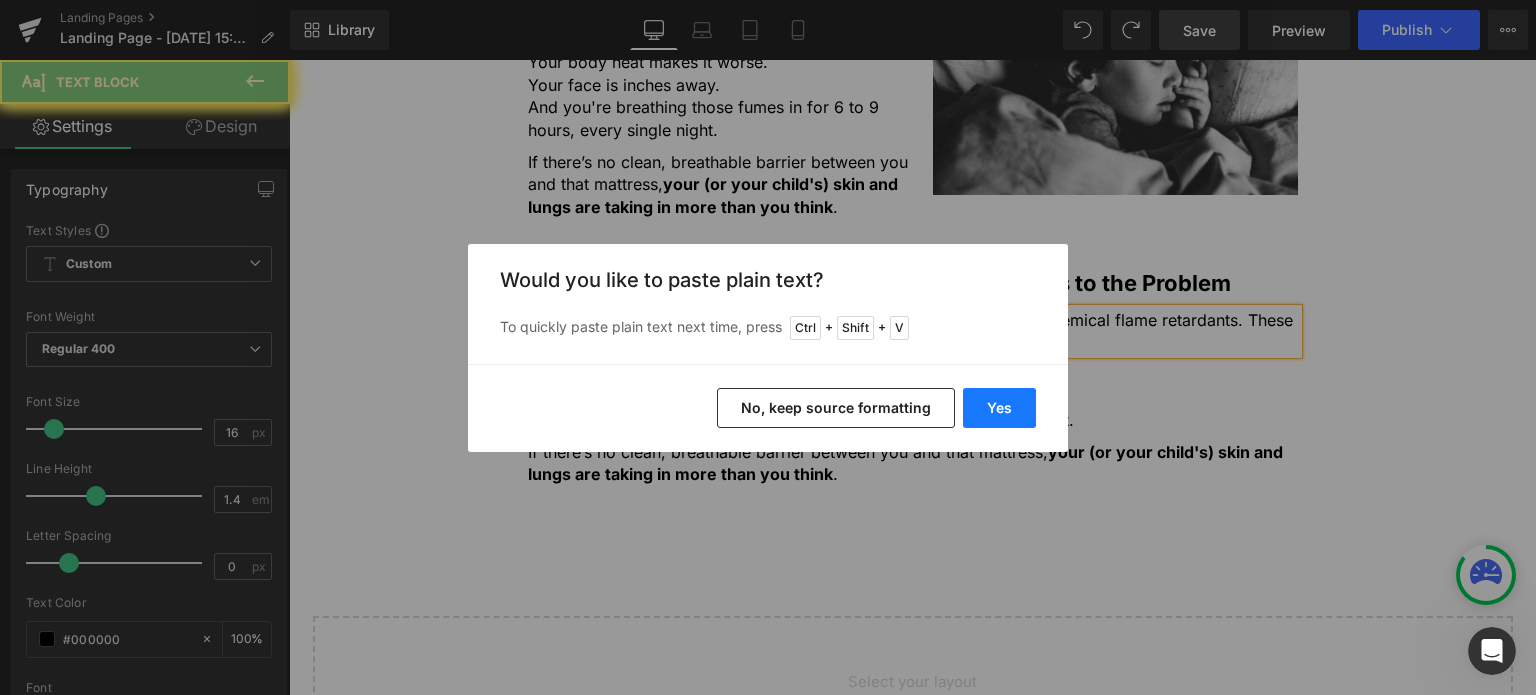 drag, startPoint x: 999, startPoint y: 407, endPoint x: 697, endPoint y: 396, distance: 302.20026 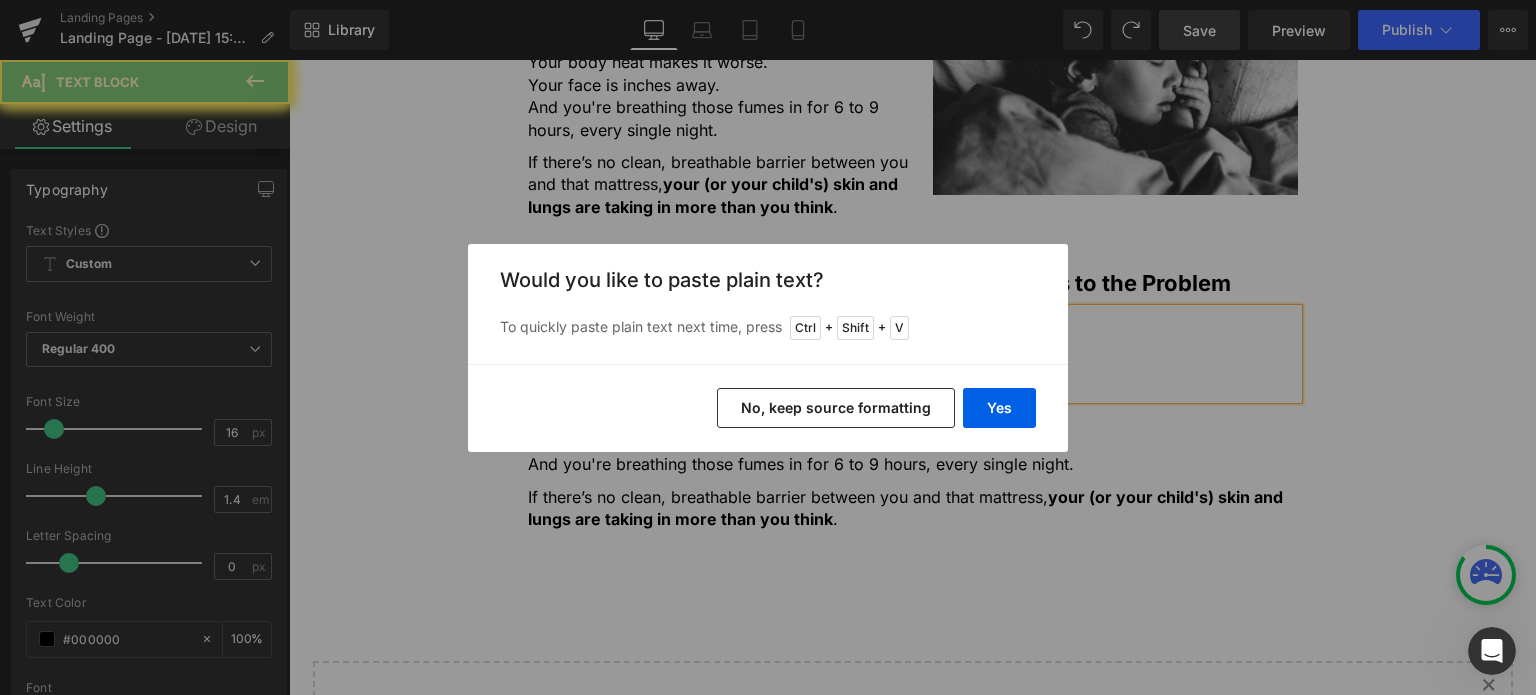 type 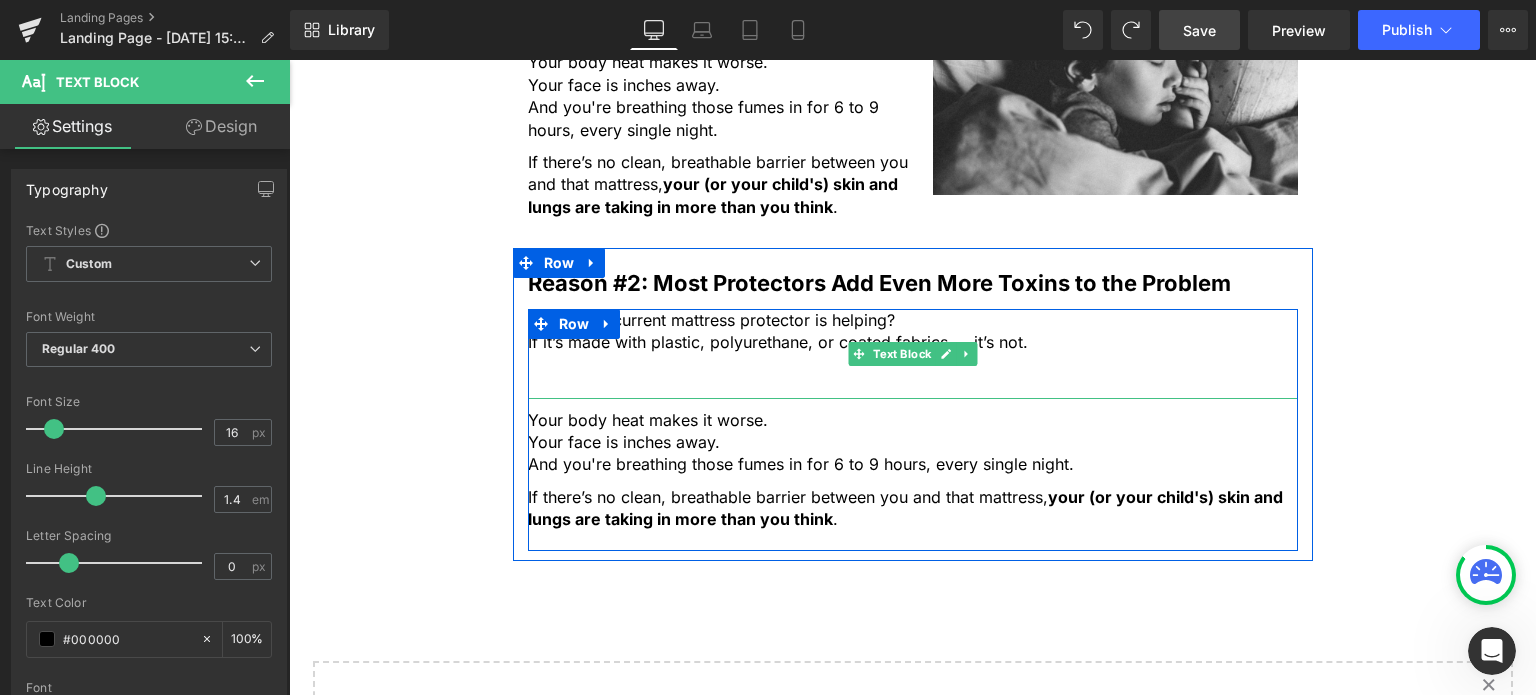 click at bounding box center (913, 387) 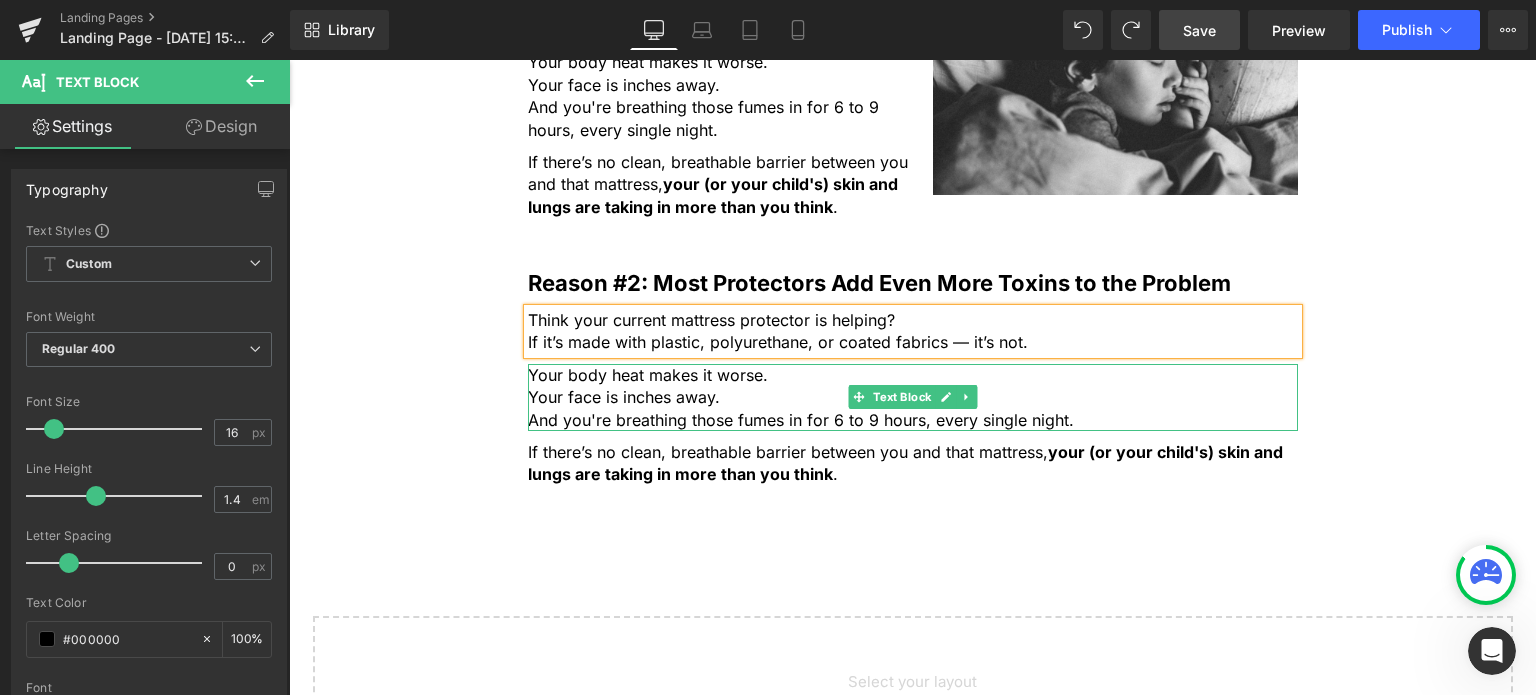 click on "Your body heat makes it worse." at bounding box center [913, 375] 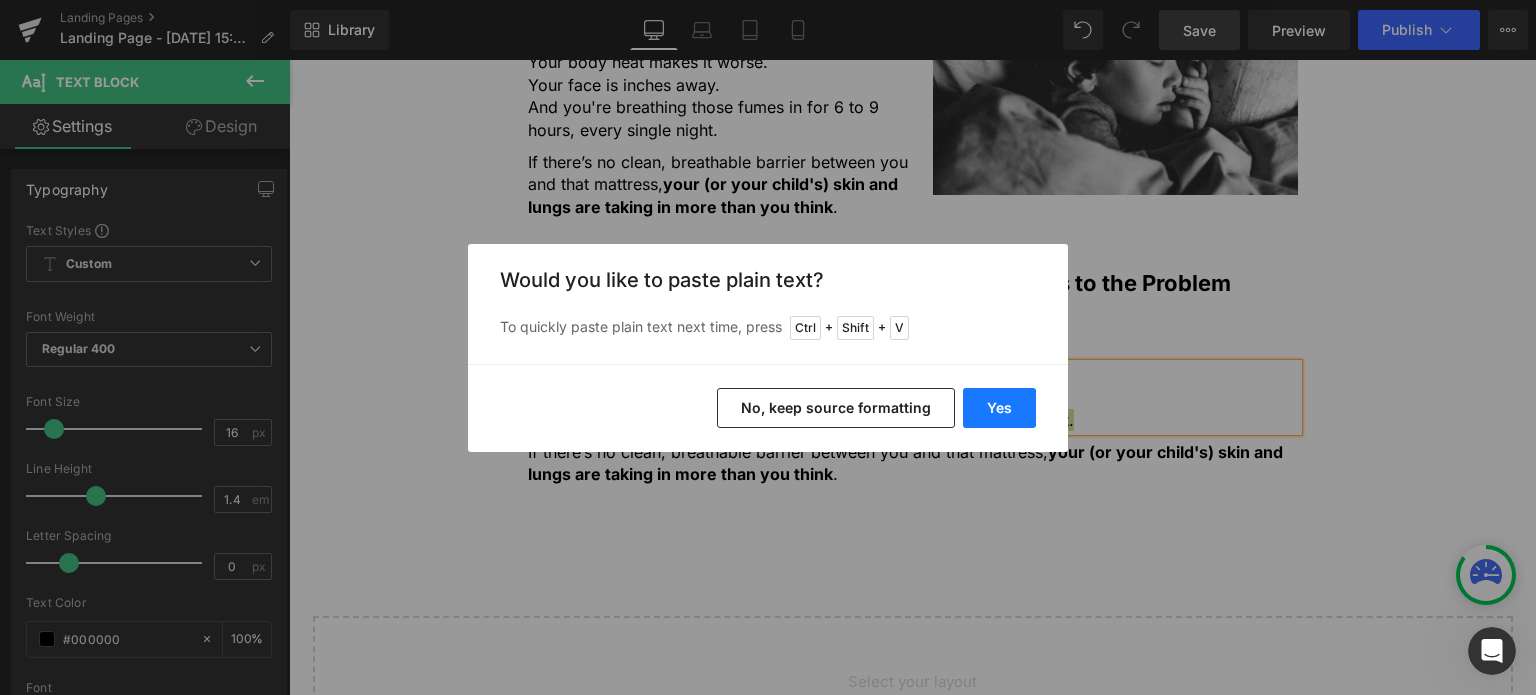 click on "Yes" at bounding box center [999, 408] 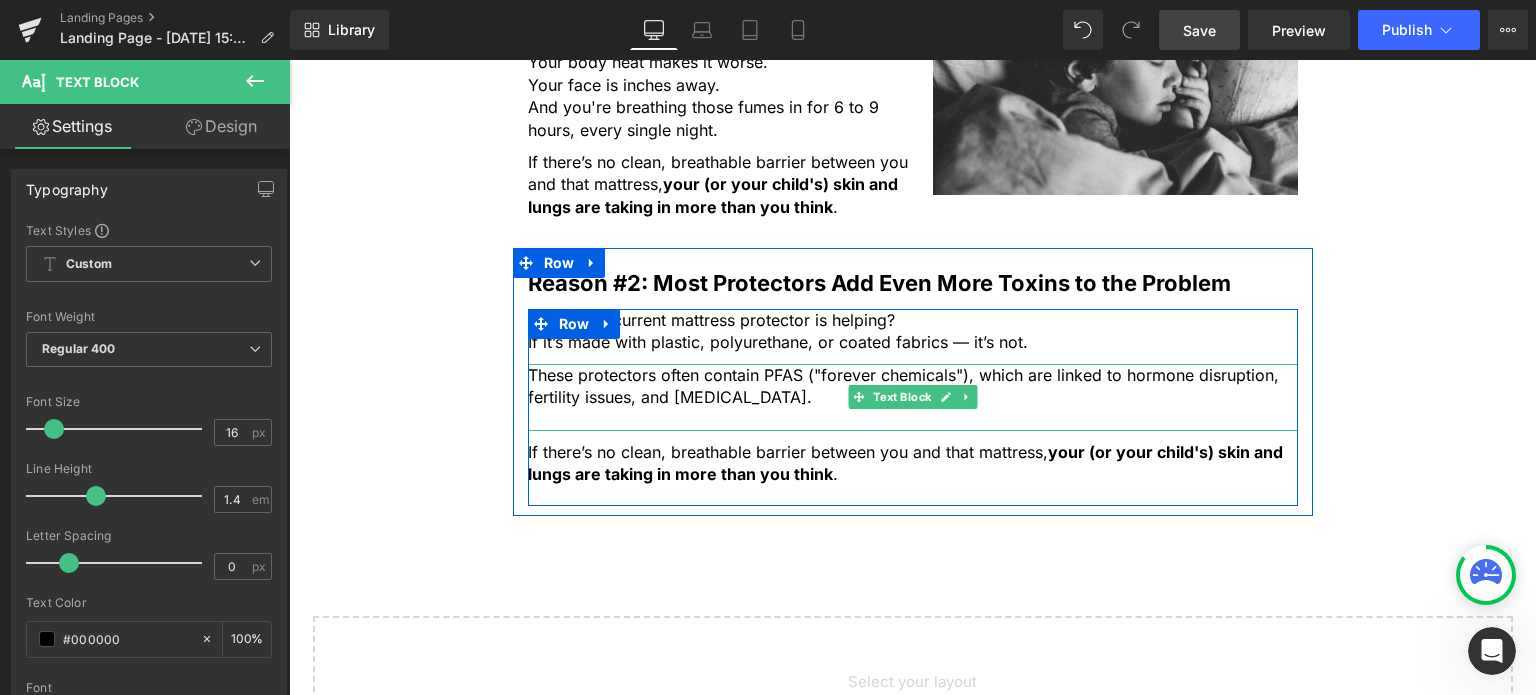 click at bounding box center (913, 420) 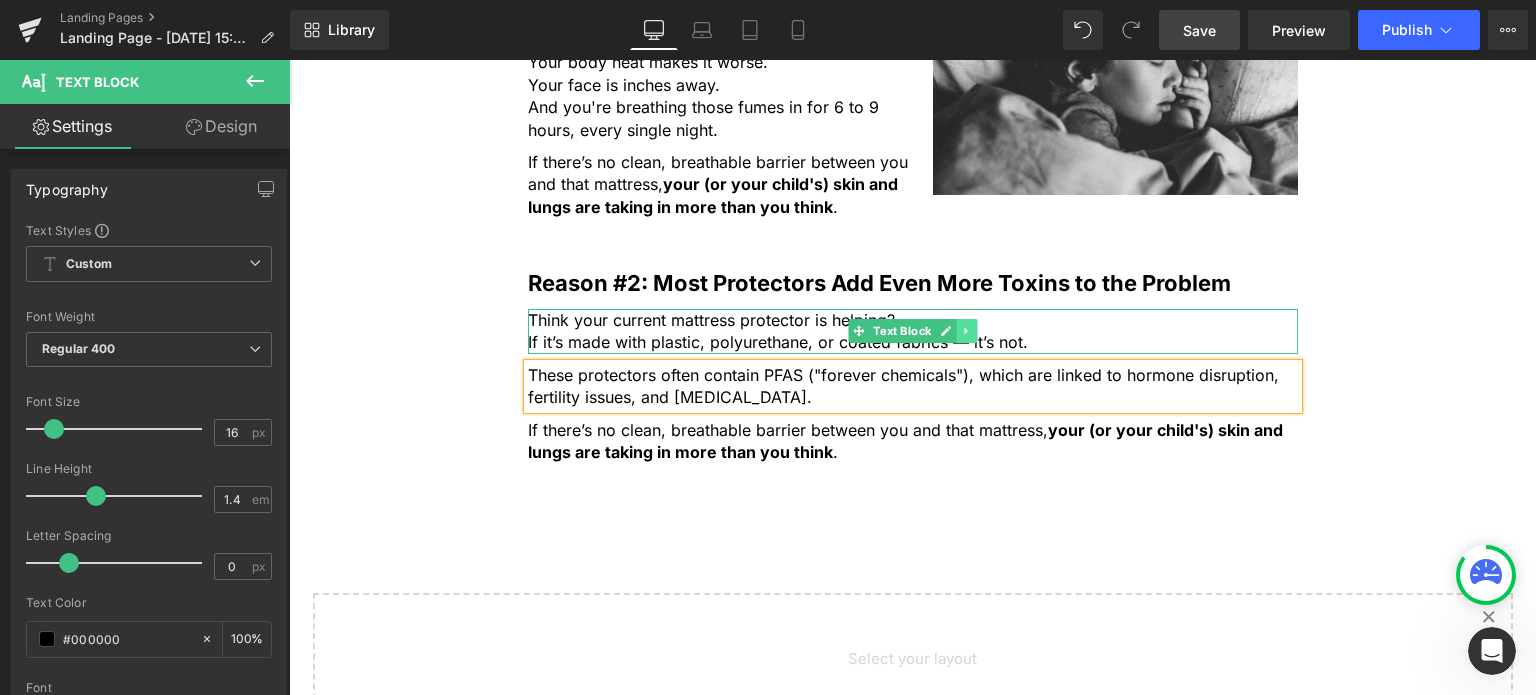 click at bounding box center (966, 331) 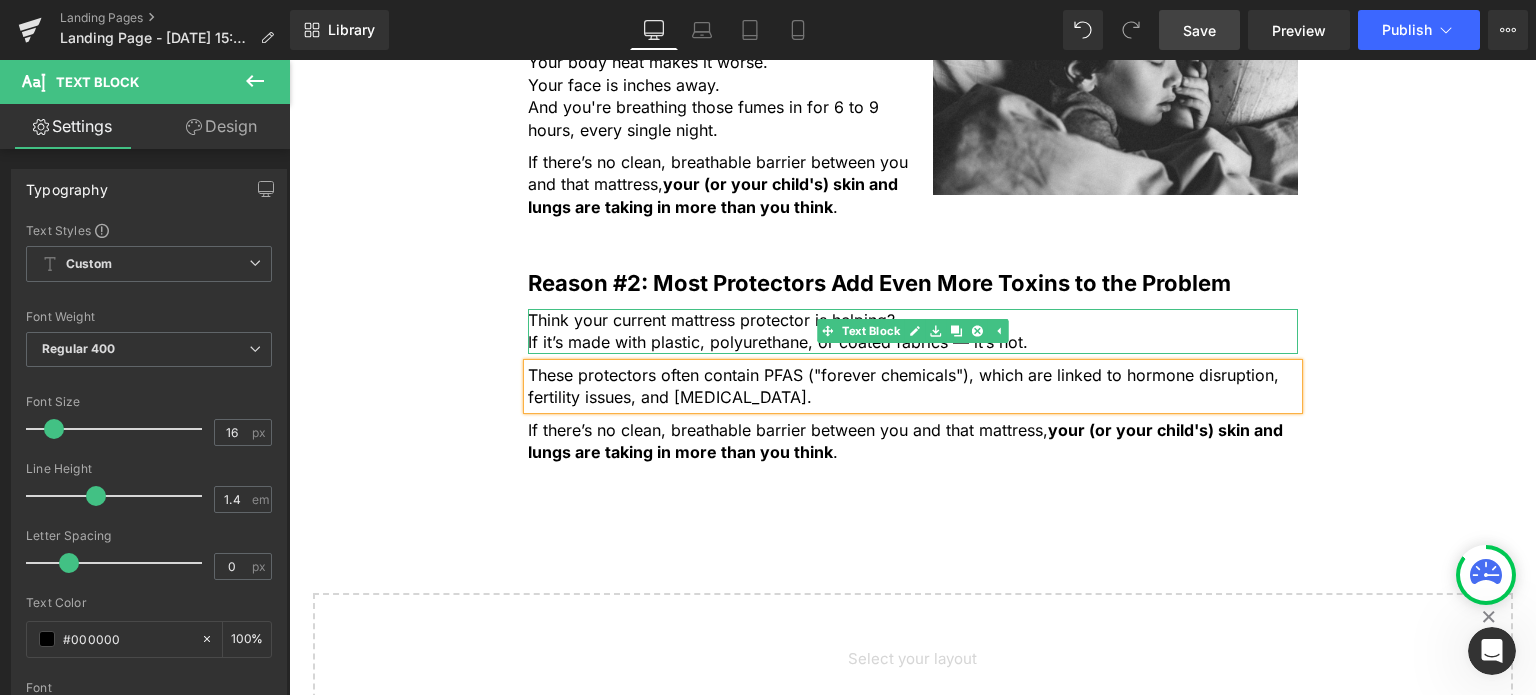 click on "If it’s made with plastic, polyurethane, or coated fabrics — it’s not." at bounding box center [913, 342] 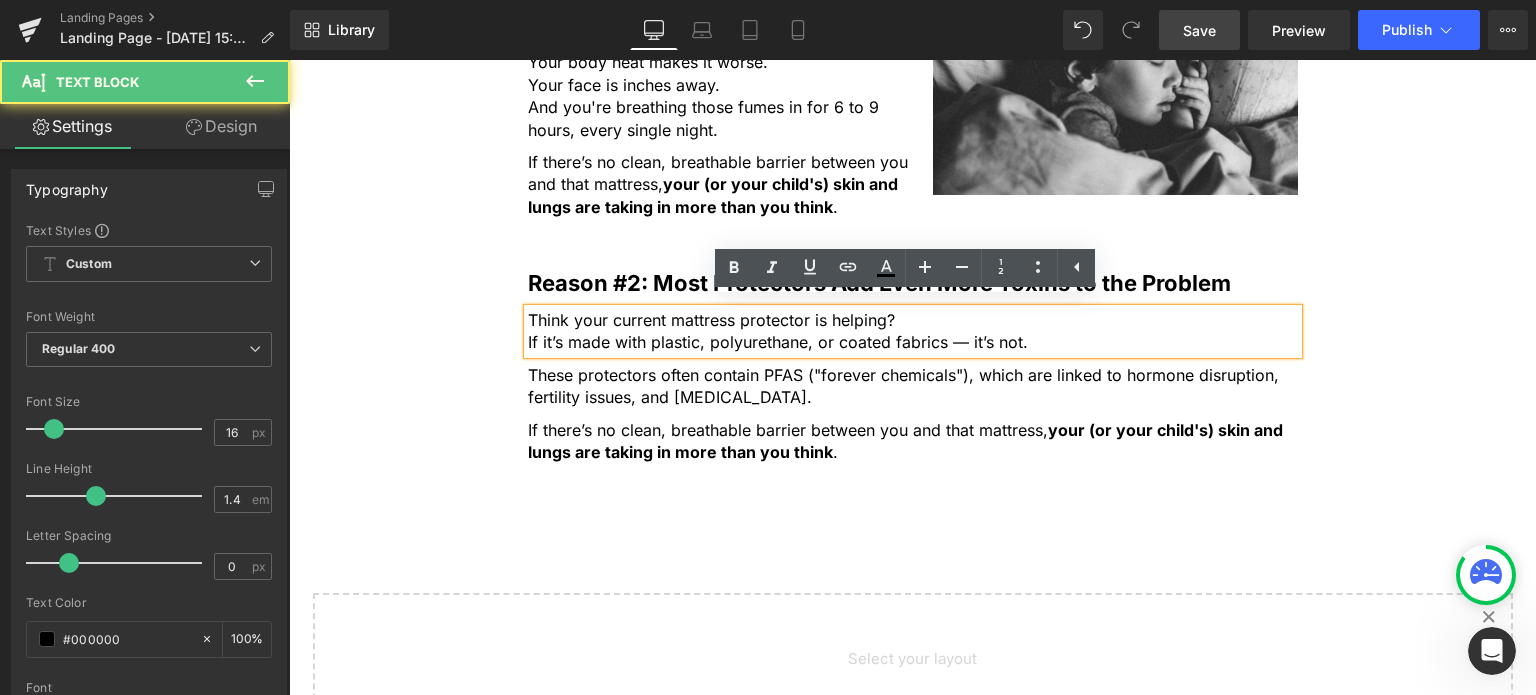 click on "If it’s made with plastic, polyurethane, or coated fabrics — it’s not." at bounding box center (913, 342) 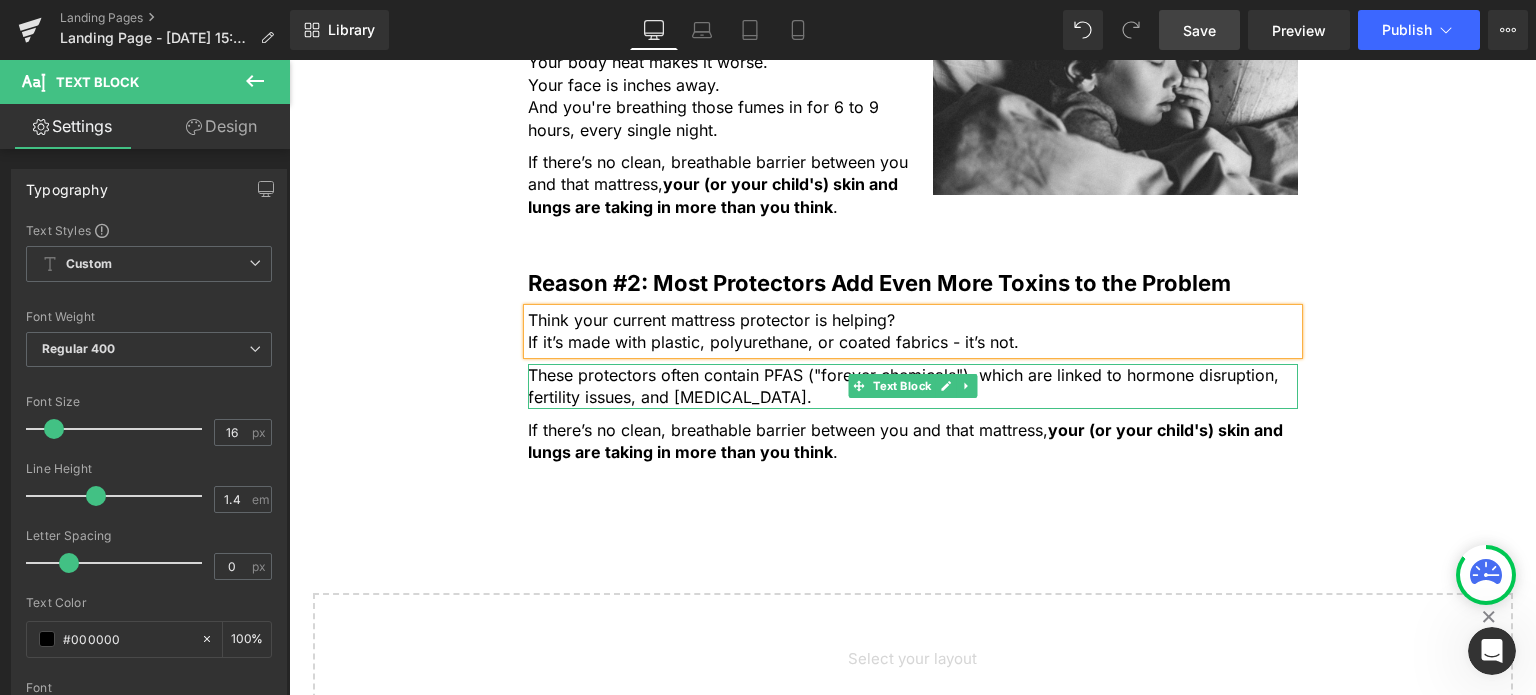 click on "These protectors often contain PFAS ("forever chemicals"), which are linked to hormone disruption, fertility issues, and [MEDICAL_DATA]." at bounding box center (913, 386) 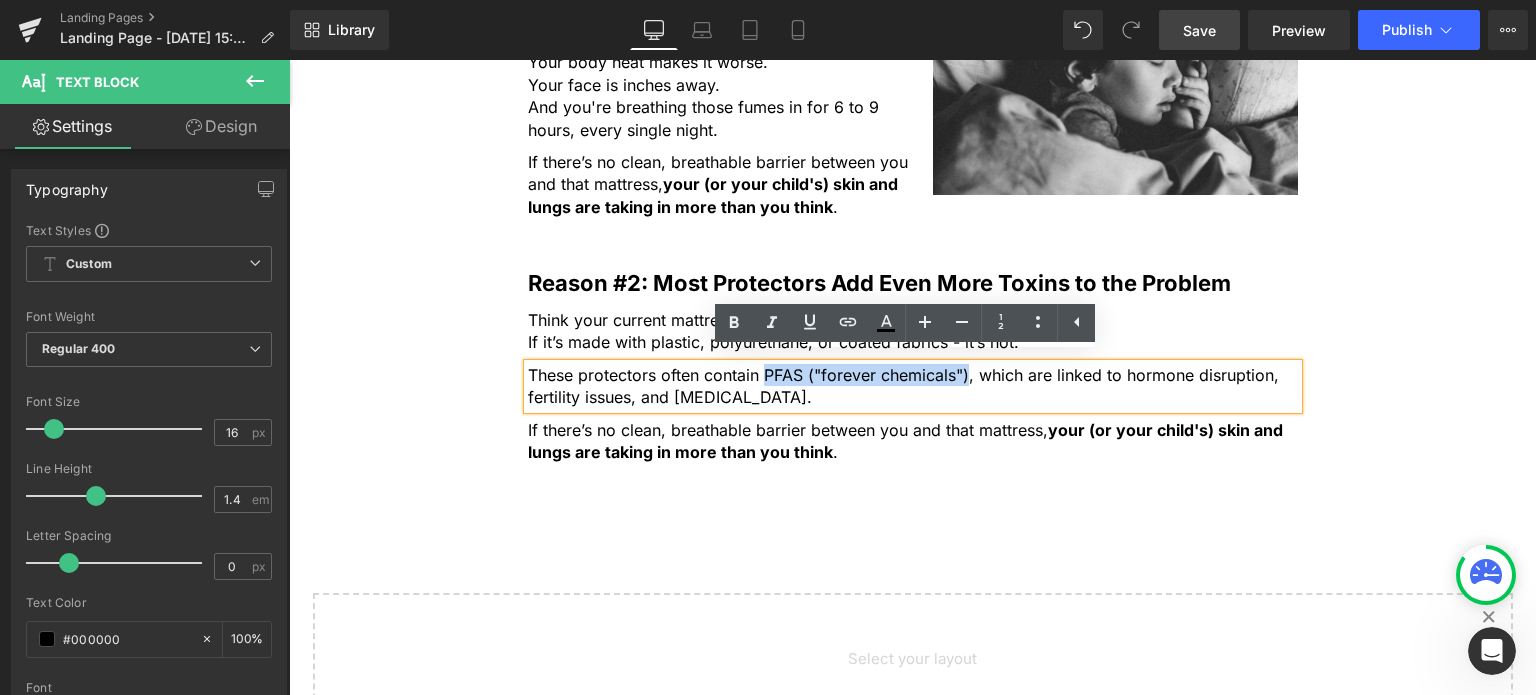 drag, startPoint x: 757, startPoint y: 364, endPoint x: 956, endPoint y: 367, distance: 199.02261 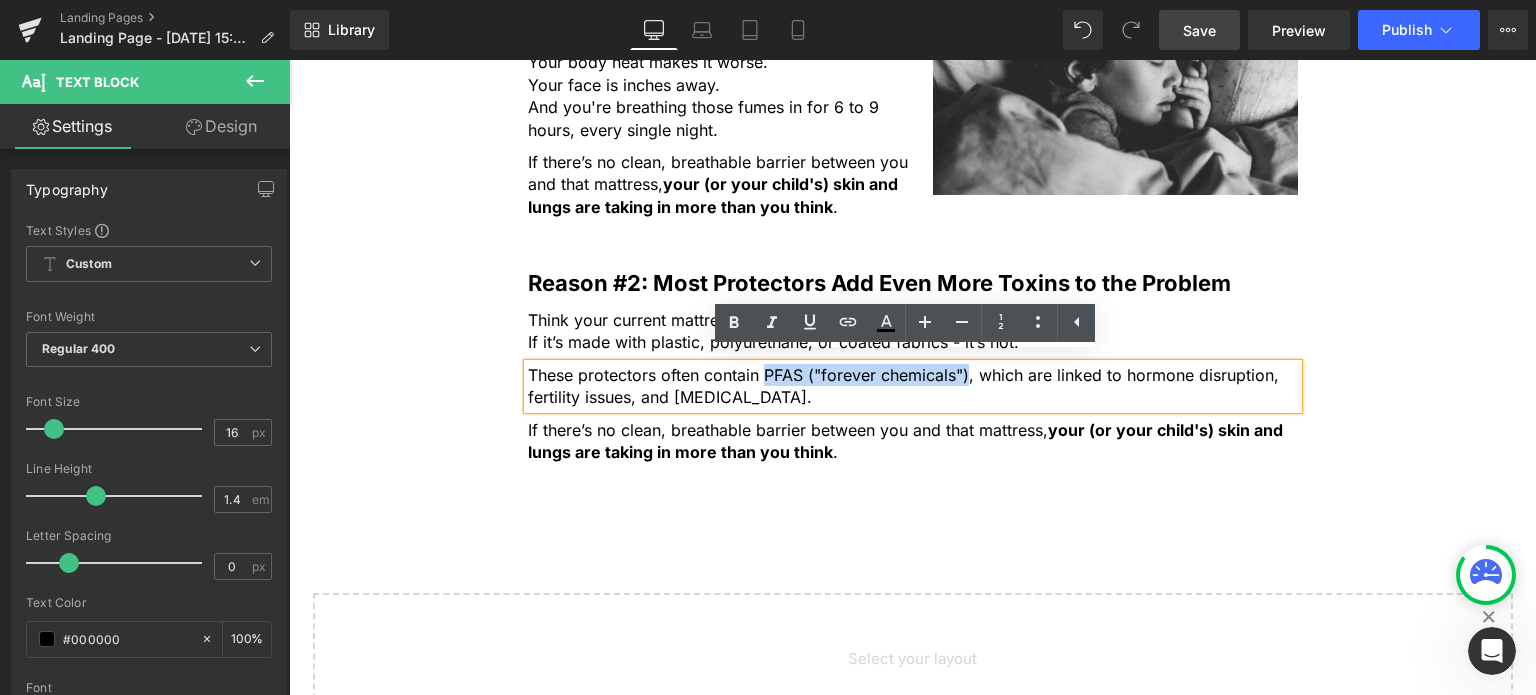 click on "These protectors often contain PFAS ("forever chemicals"), which are linked to hormone disruption, fertility issues, and [MEDICAL_DATA]." at bounding box center [913, 386] 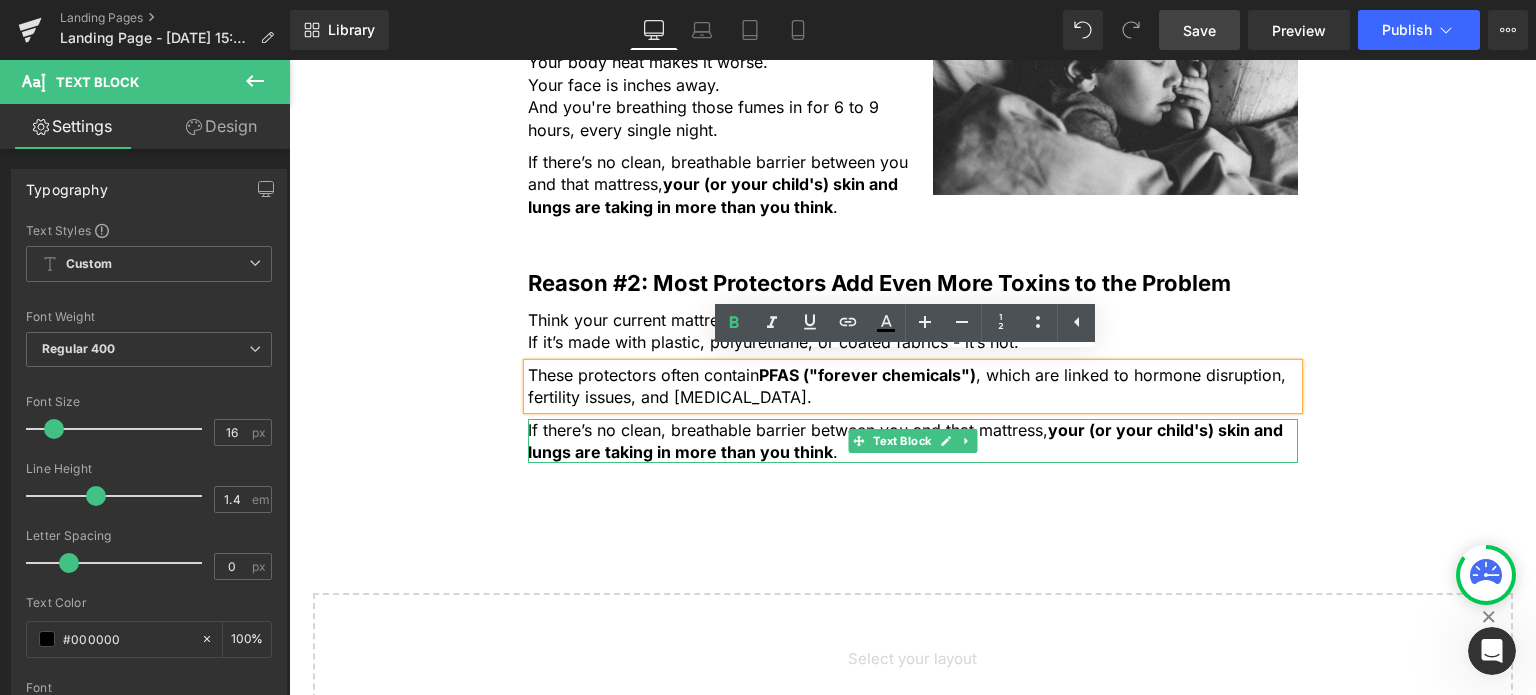 click on "If there’s no clean, breathable barrier between you and that mattress,  your (or your child's) skin and lungs are taking in more than you think ." at bounding box center (913, 441) 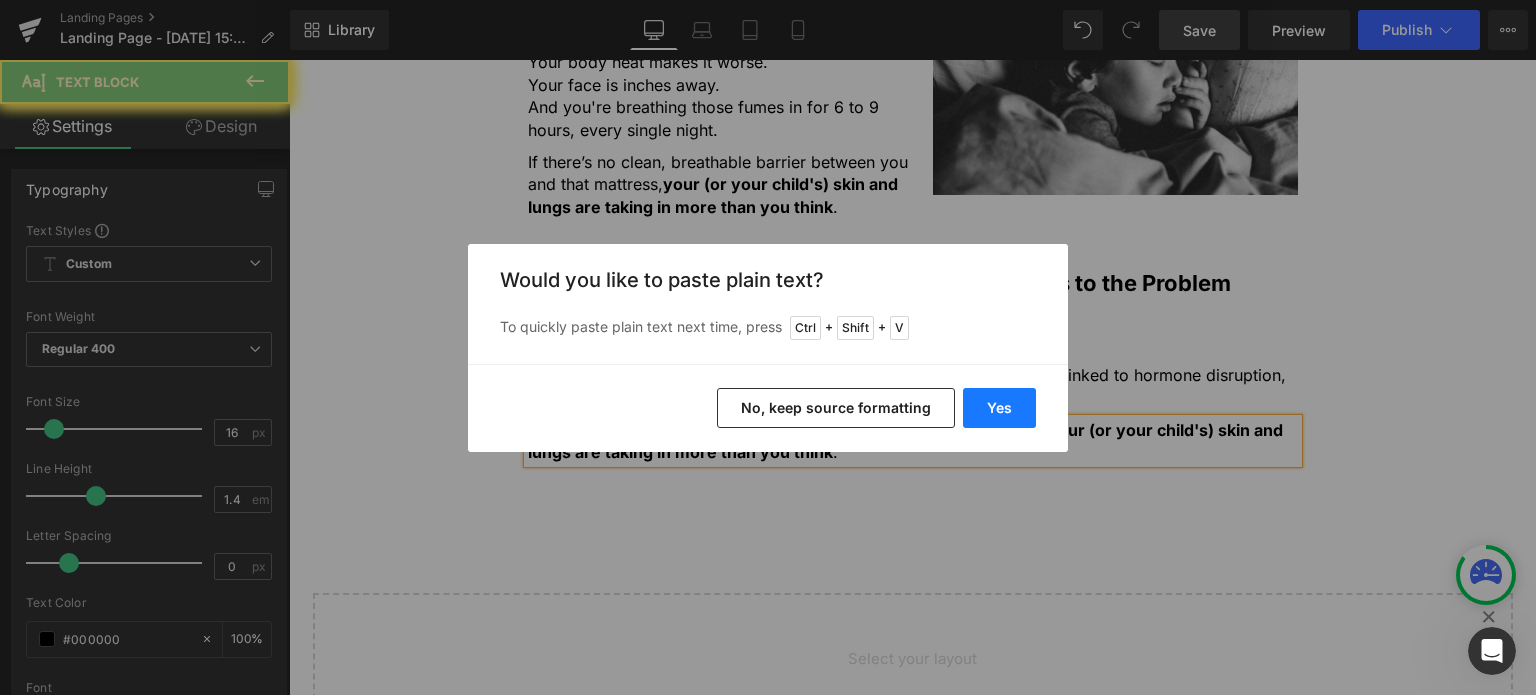 click on "Yes" at bounding box center [999, 408] 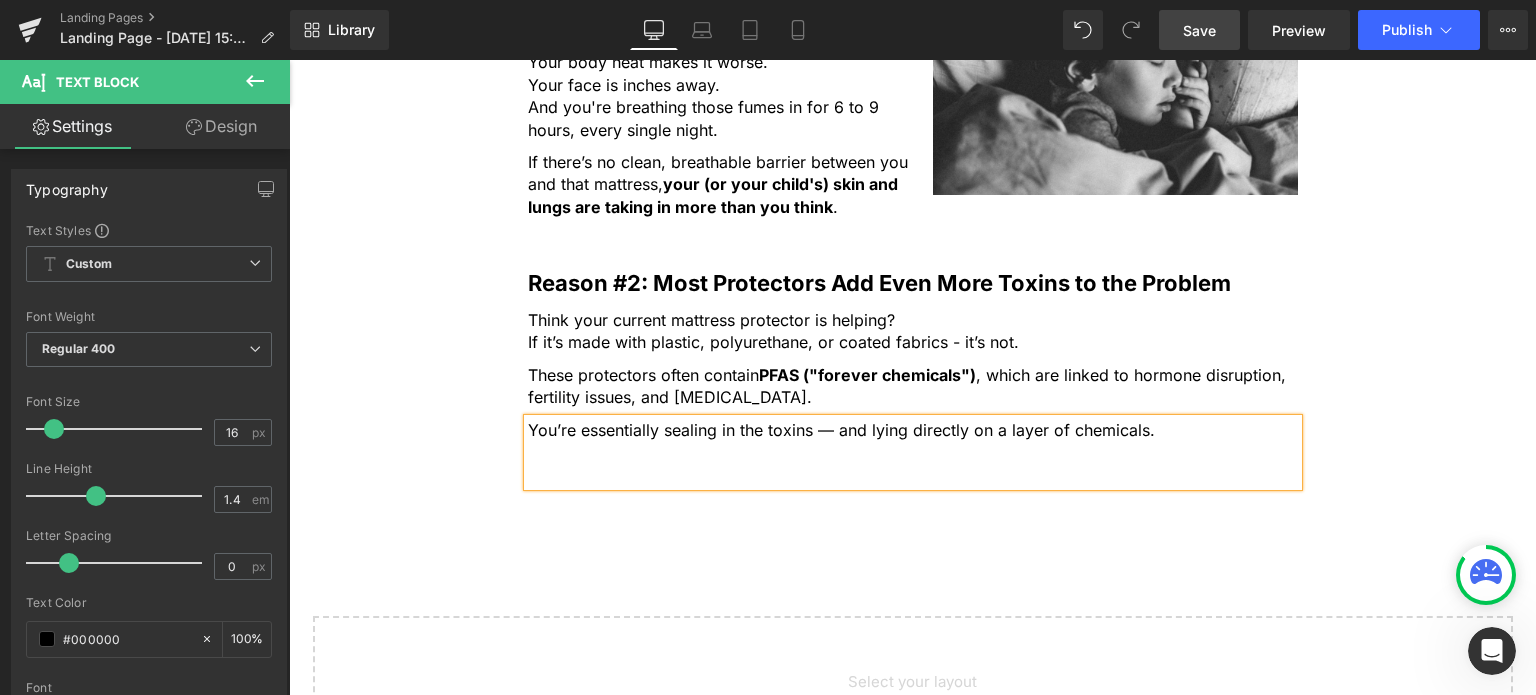 type 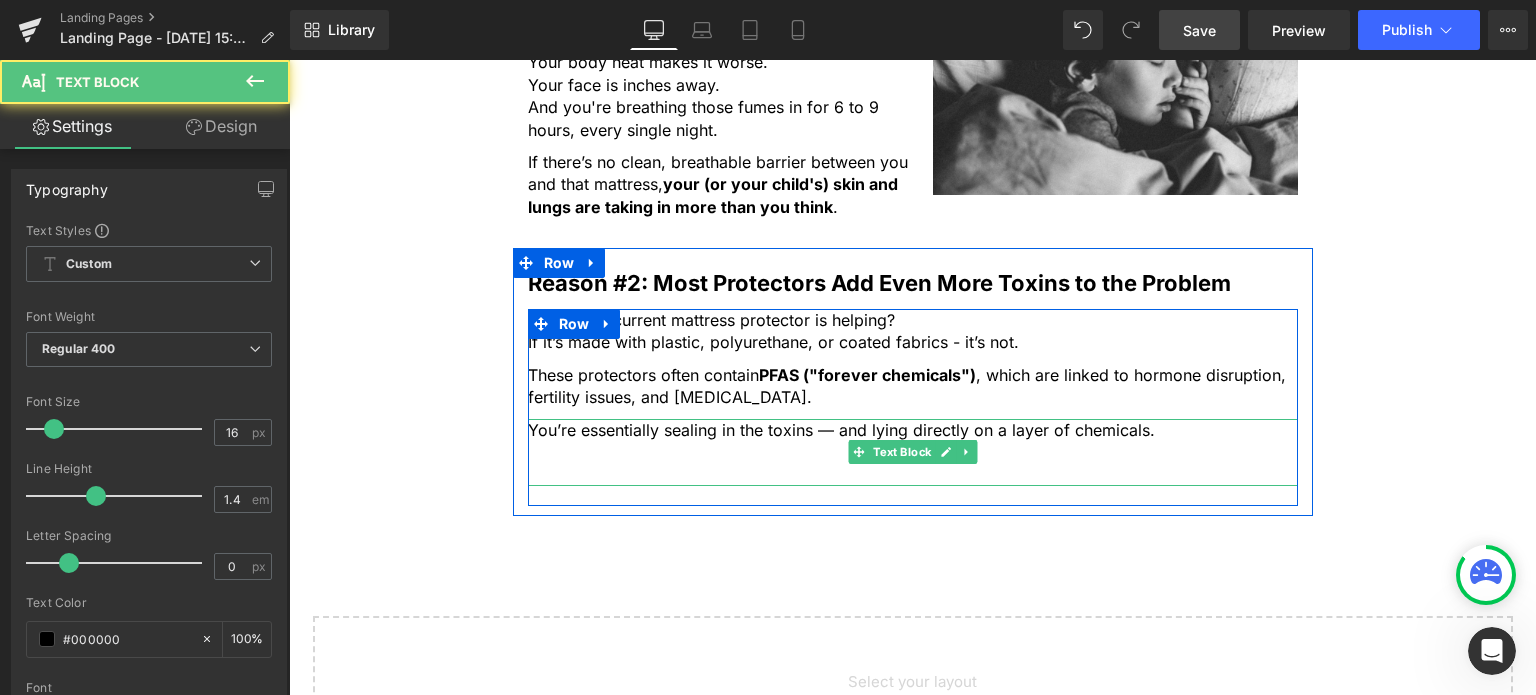 click at bounding box center (913, 474) 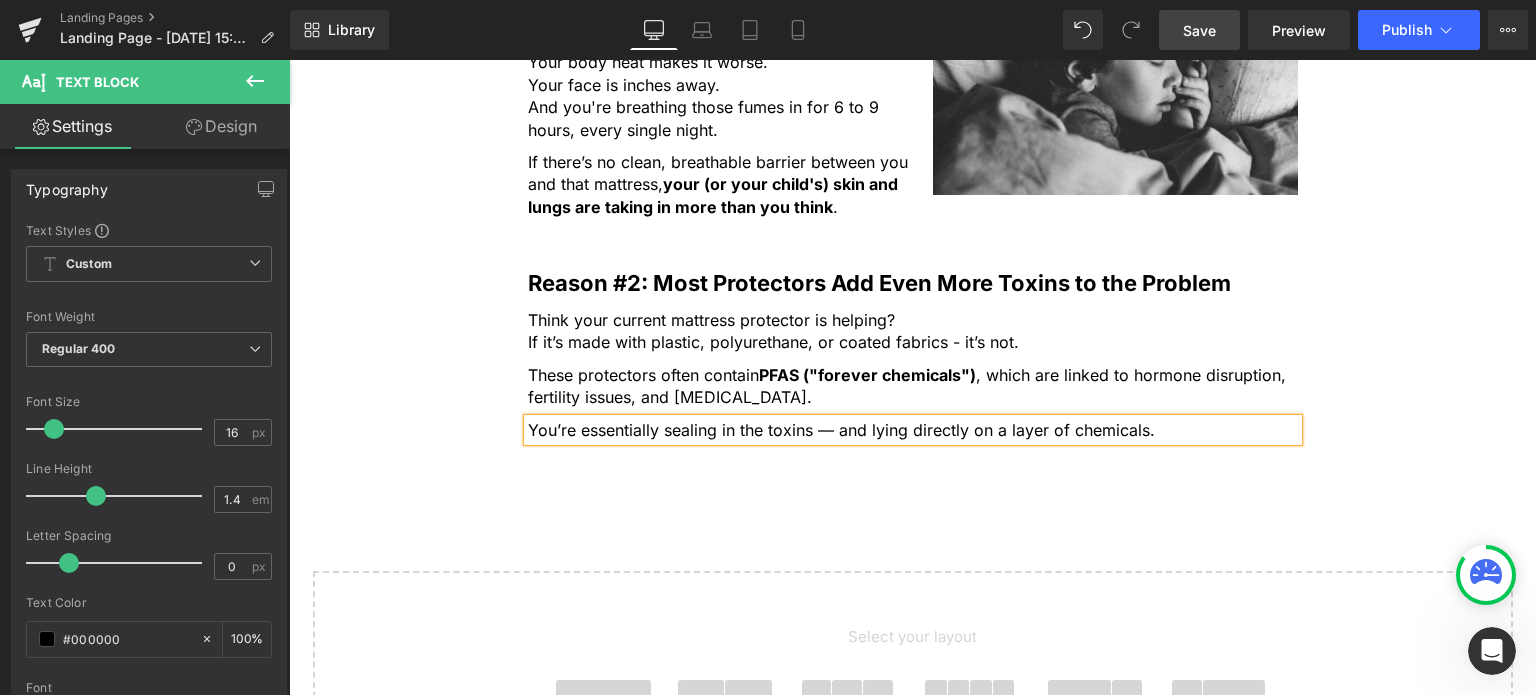click on "Save" at bounding box center (1199, 30) 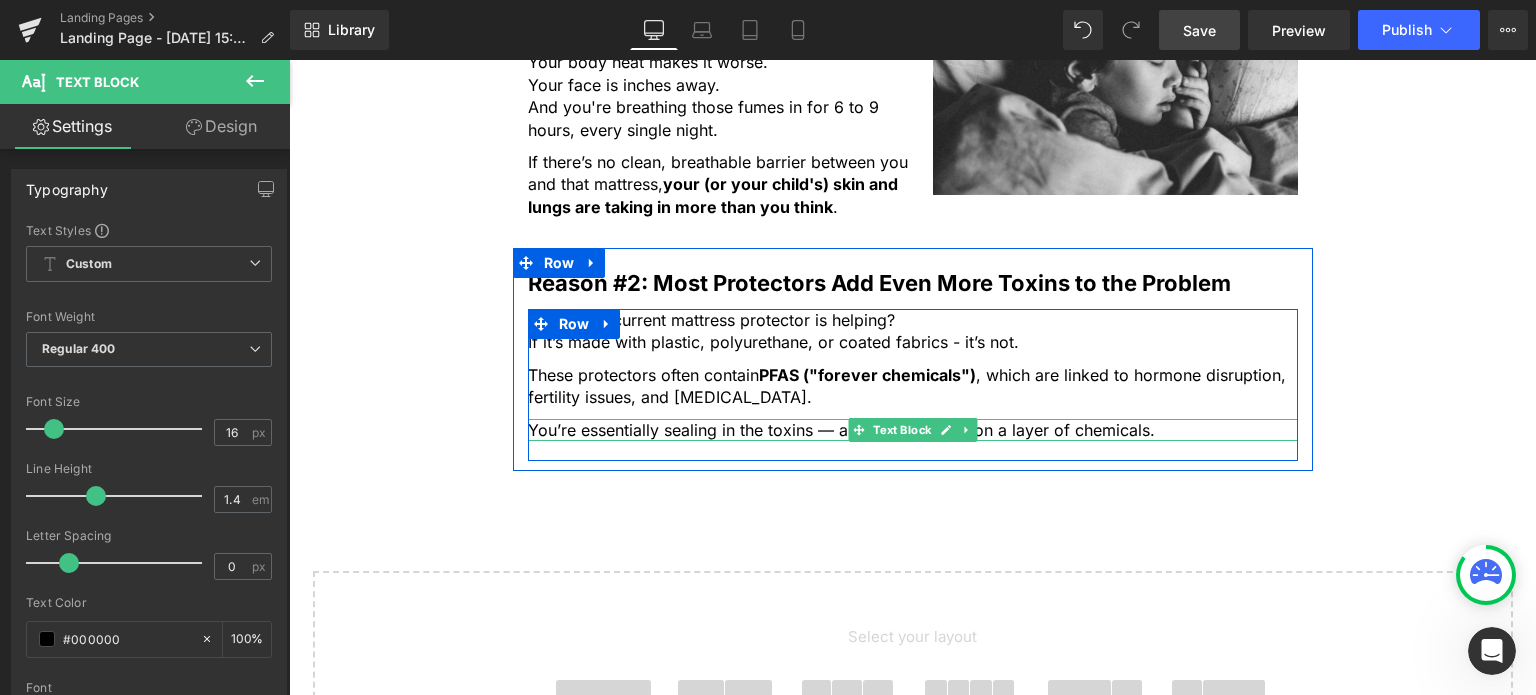 click on "You’re essentially sealing in the toxins — and lying directly on a layer of chemicals." at bounding box center (913, 430) 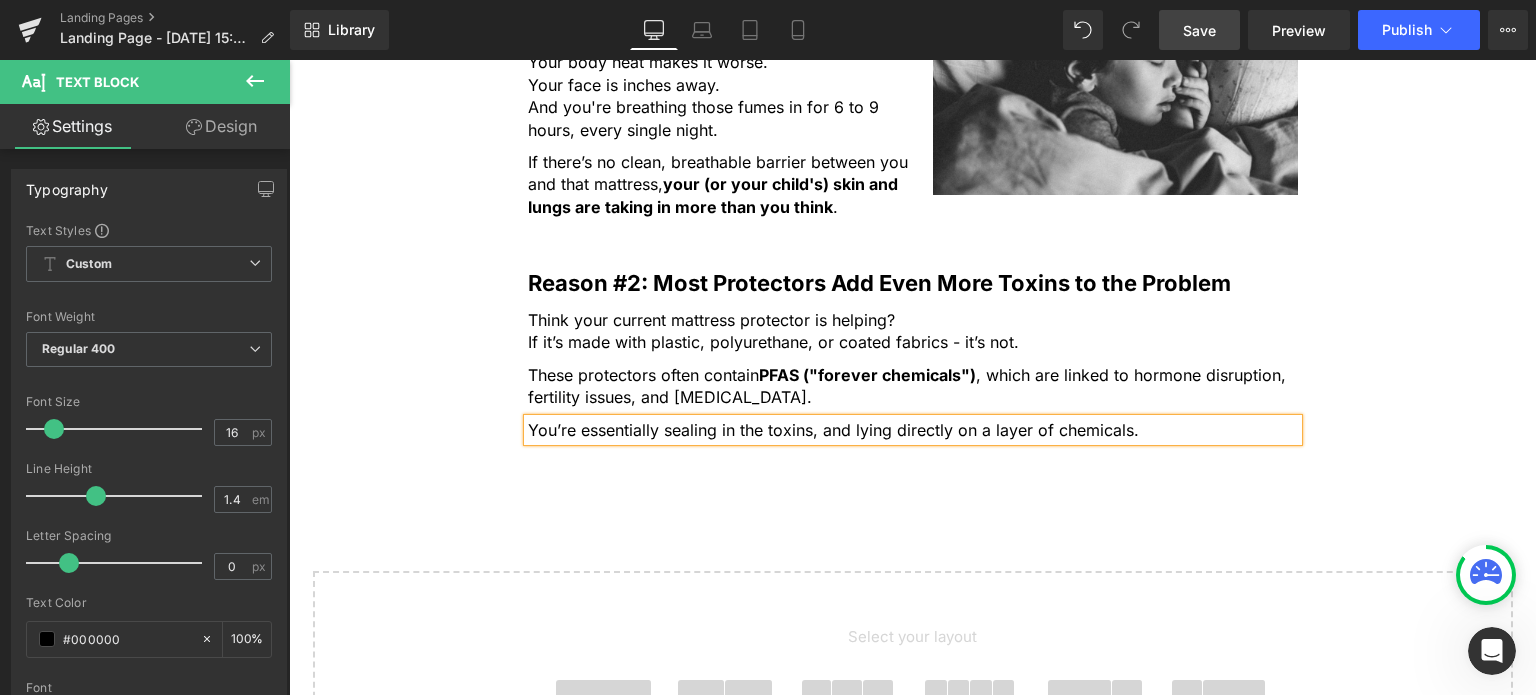 click on "You’re essentially sealing in the toxins, and lying directly on a layer of chemicals." at bounding box center (913, 430) 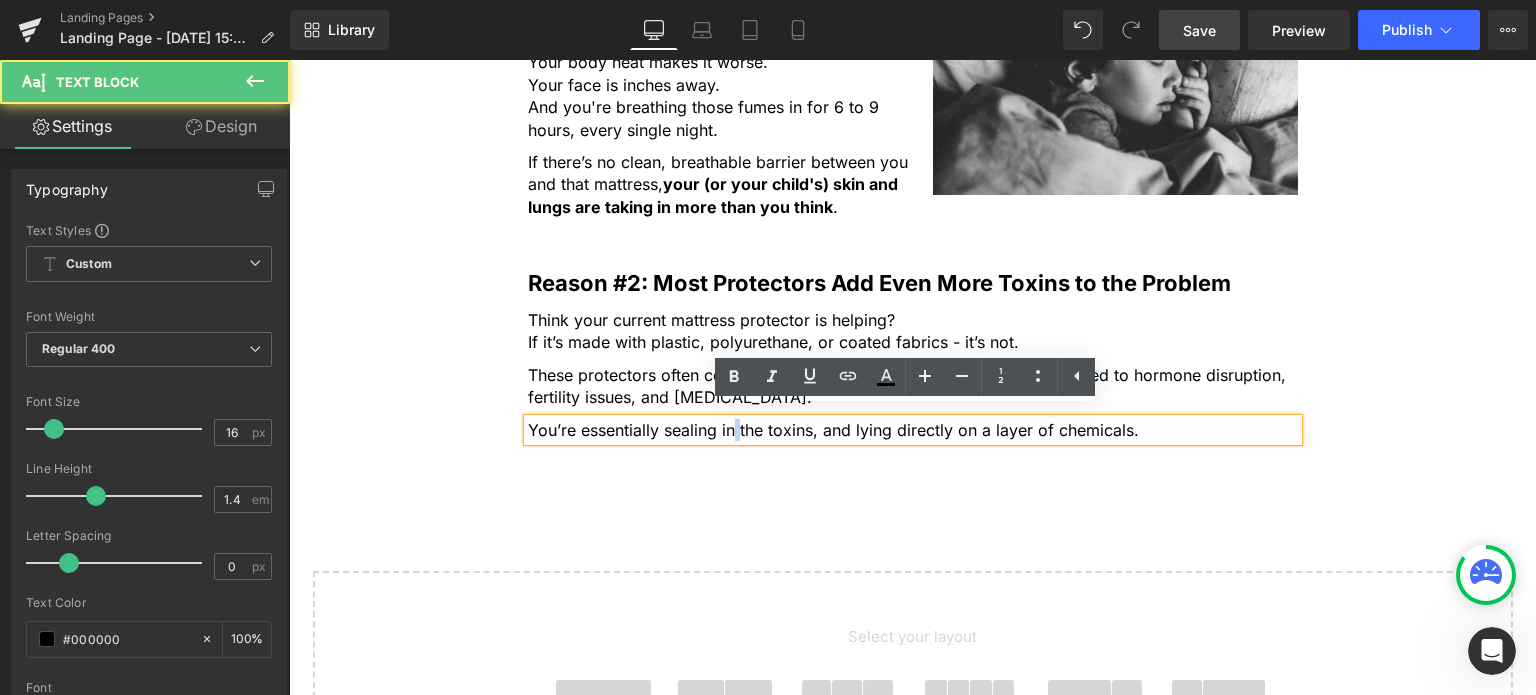 click on "You’re essentially sealing in the toxins, and lying directly on a layer of chemicals." at bounding box center [913, 430] 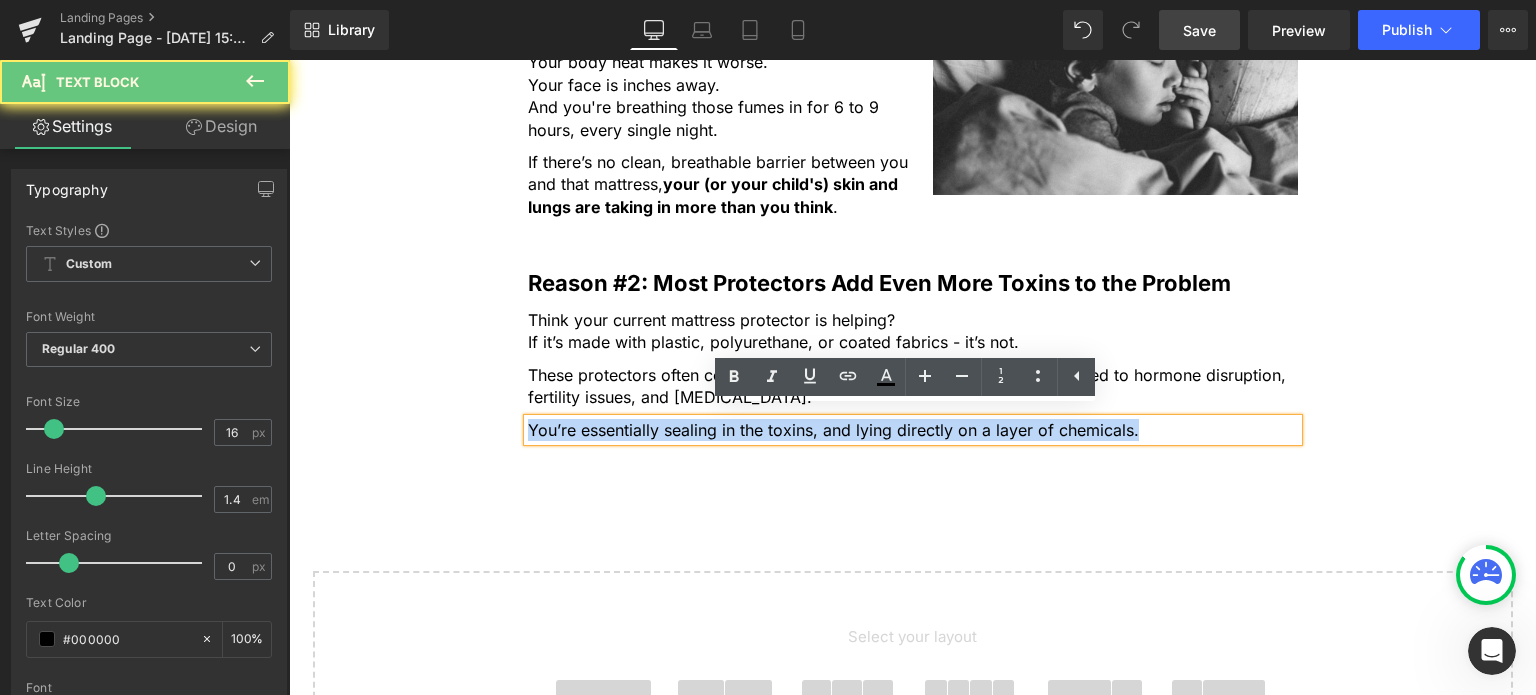 click on "You’re essentially sealing in the toxins, and lying directly on a layer of chemicals." at bounding box center (913, 430) 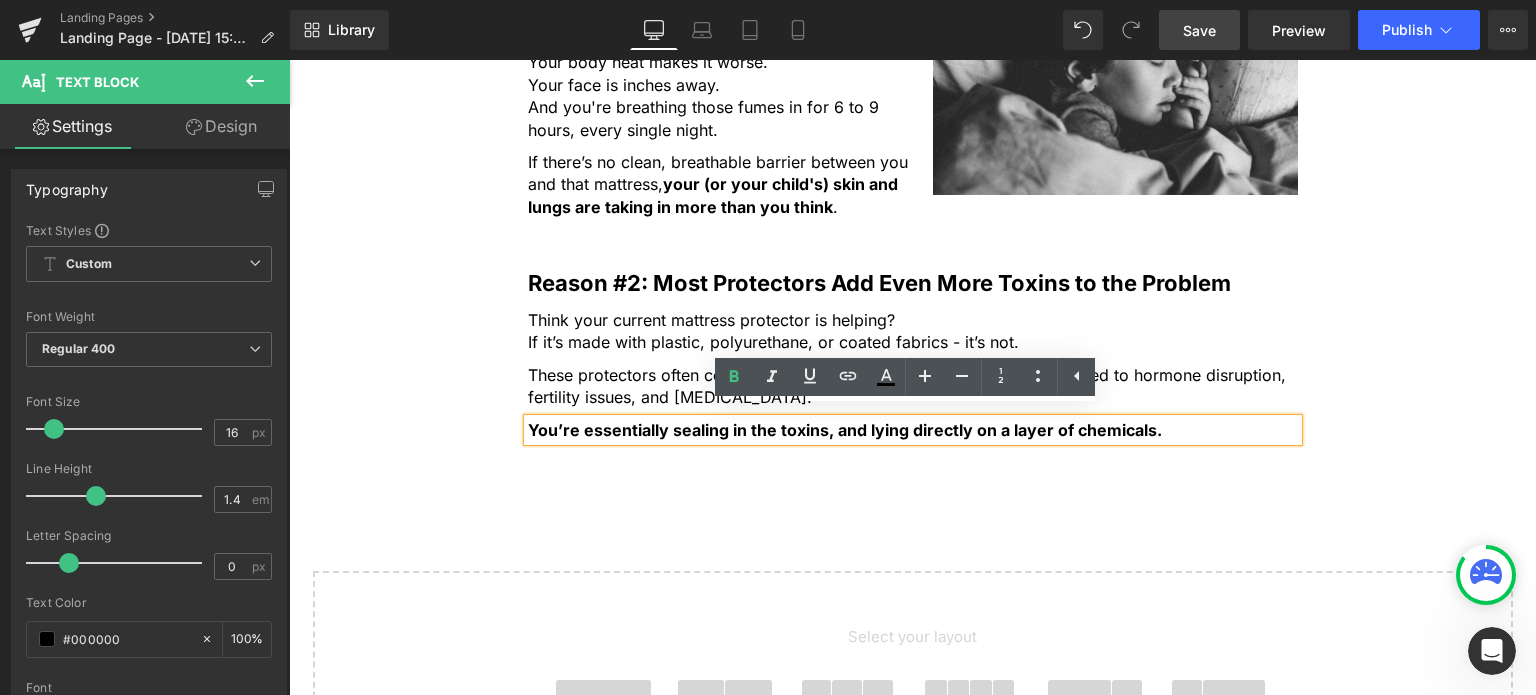 click on "5 Shocking Reasons You Should Never Sleep Without an Organic Cotton Mattress Protector
Heading
Most people have no idea how toxic their bed really is. Here’s why that’s a big problem — and how to fix it fast.
Heading
Image
Most people spend a third of their life in bed, but never think twice about what they’re actually sleeping on.
Text Block         But under your sheets, right beneath your body, could be a hidden source of daily chemical exposure. From flame retardants to plastic coatings and synthetic fabrics... Text Block         ...your mattress and protector might be quietly  leaching toxins  into your skin and lungs every single night . Text Block         If you care about what goes into your body, it’s time to care about what your body is lying on. Text Block         Here are 5 reasons why switching to an organic cotton mattress protector for  you and your children Text Block
Row" at bounding box center [912, -127] 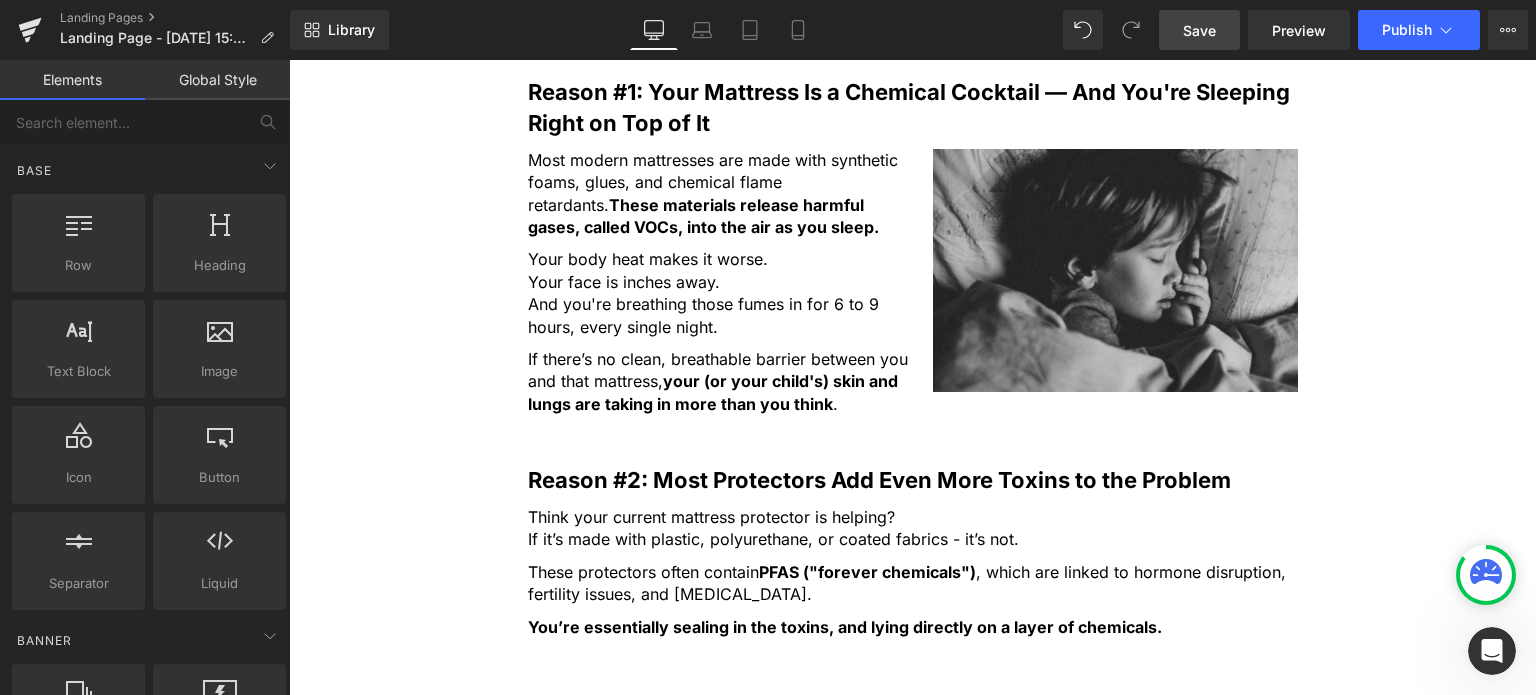 scroll, scrollTop: 1328, scrollLeft: 0, axis: vertical 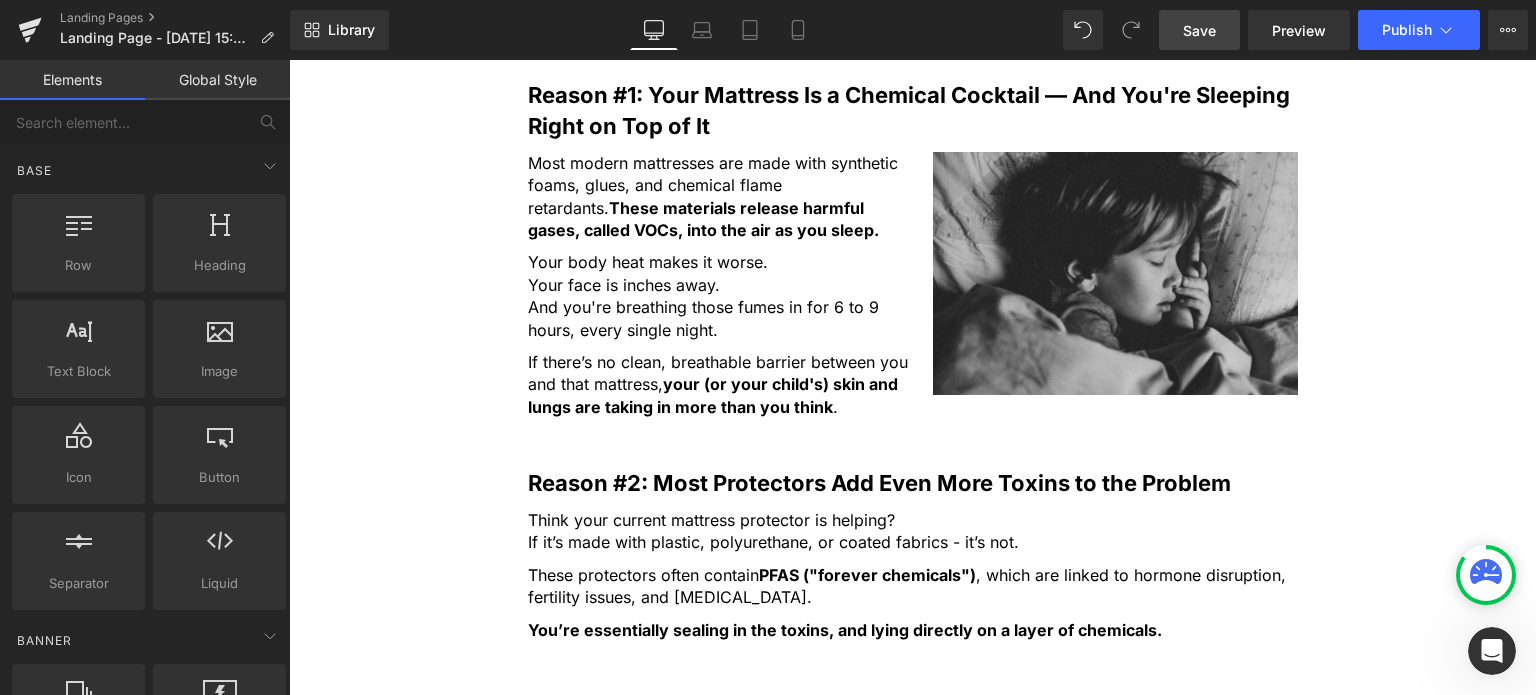 click at bounding box center (1115, 273) 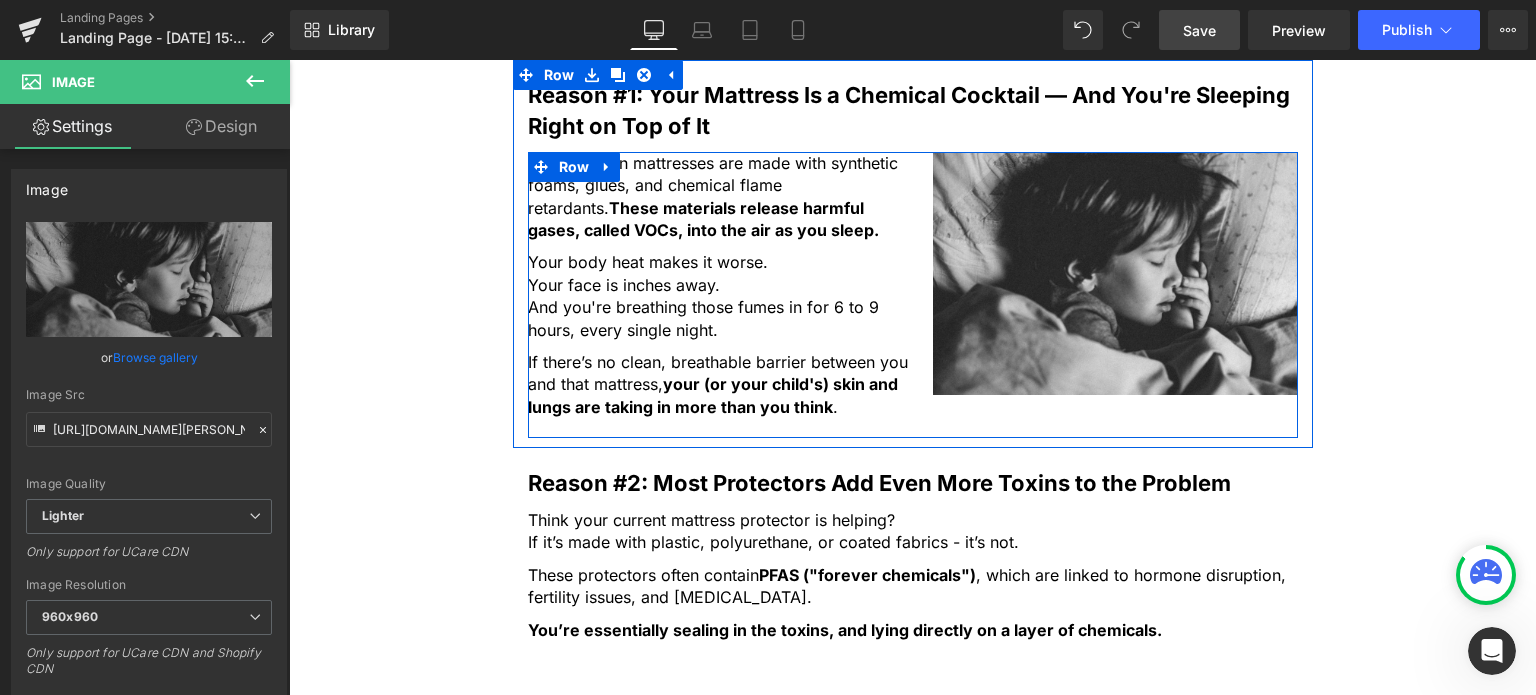 click on "Image" at bounding box center (1105, 273) 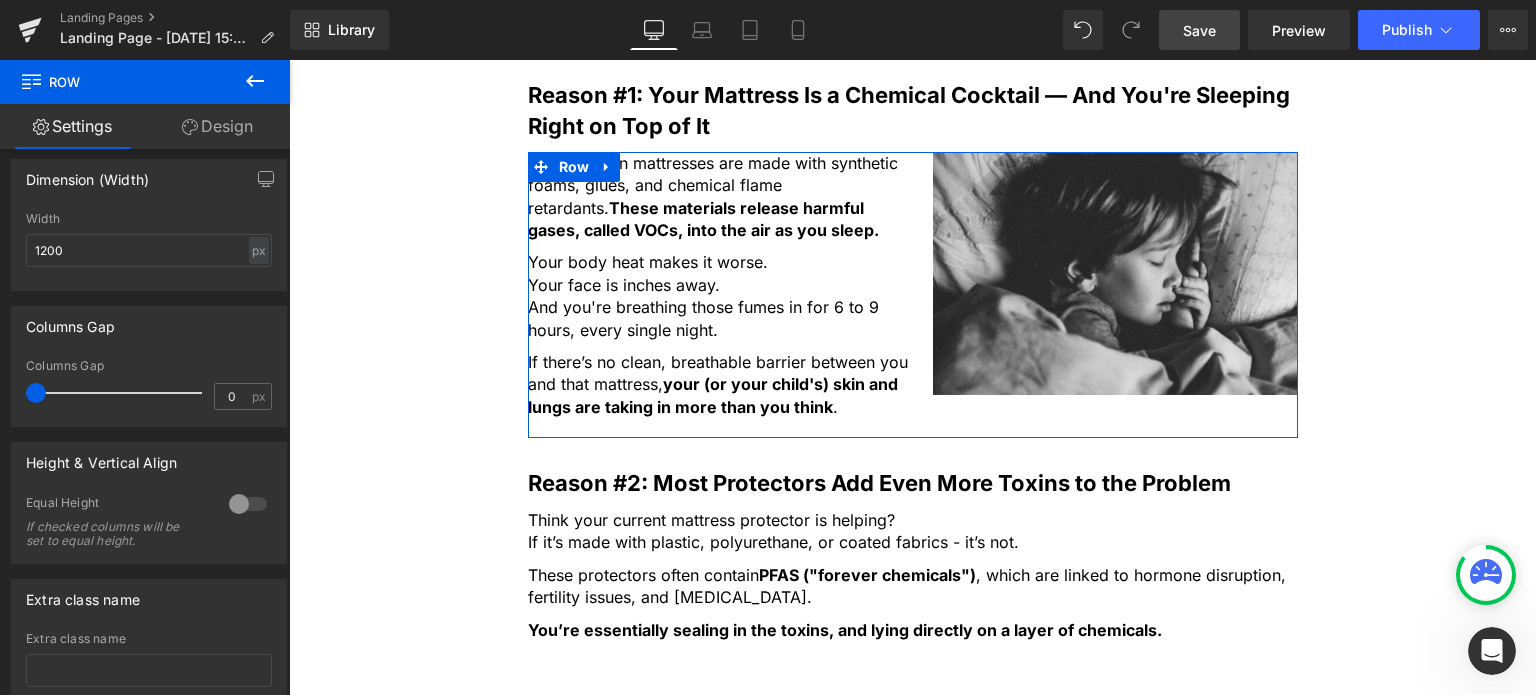 scroll, scrollTop: 700, scrollLeft: 0, axis: vertical 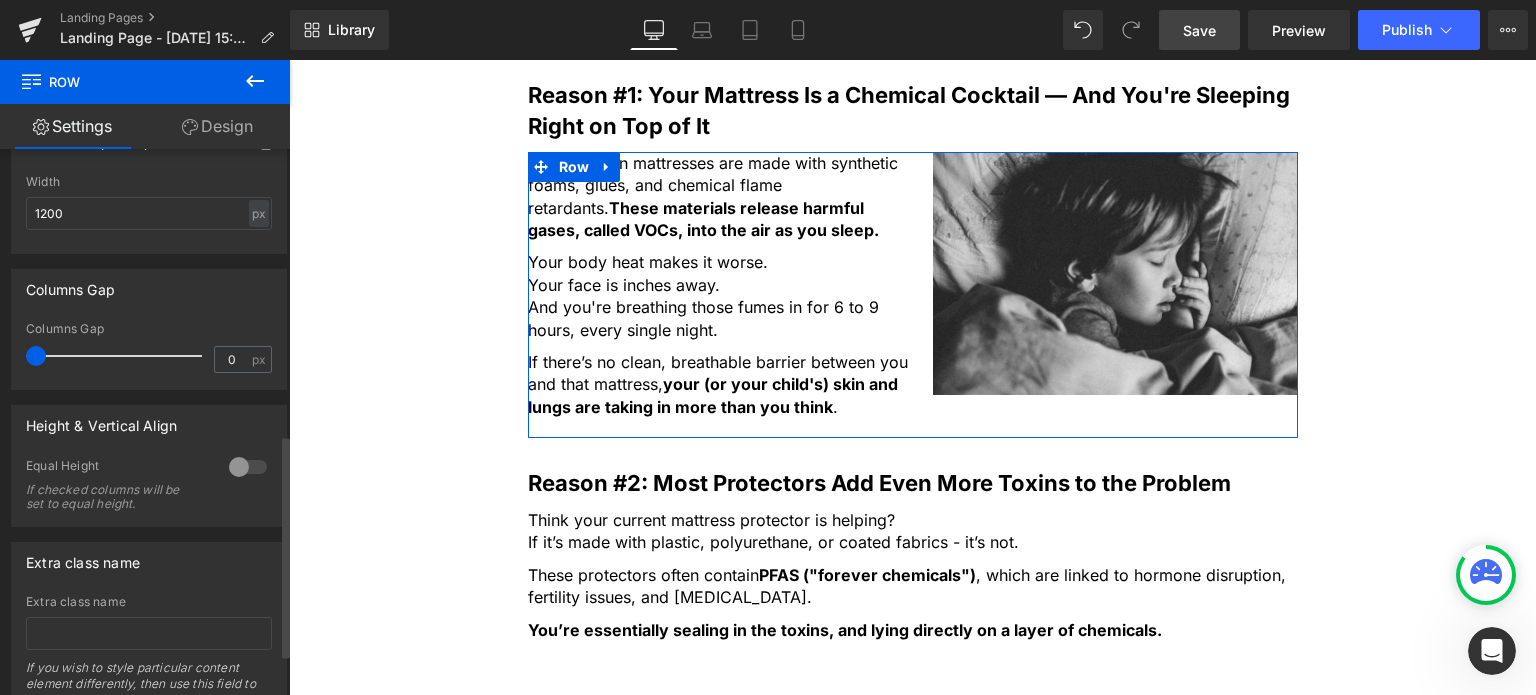 click at bounding box center [248, 467] 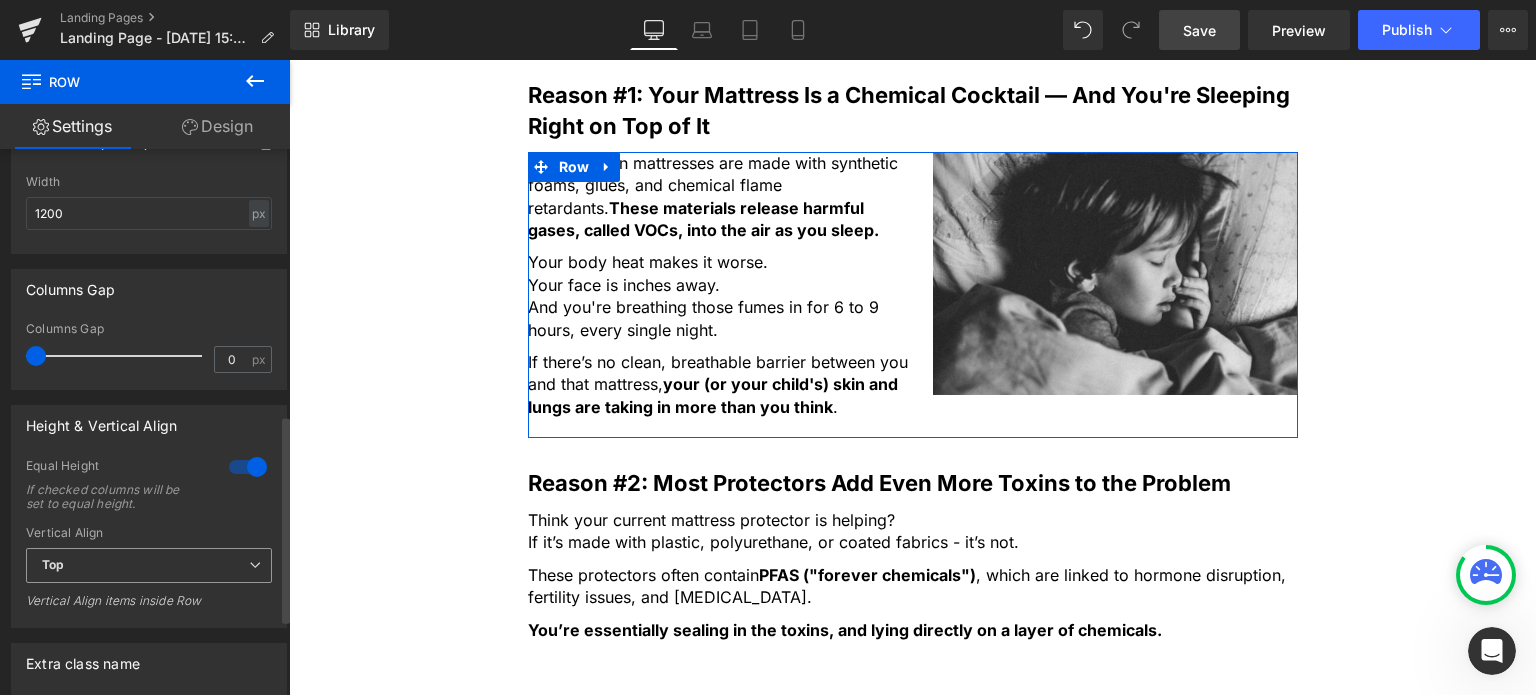 click on "Top" at bounding box center [149, 565] 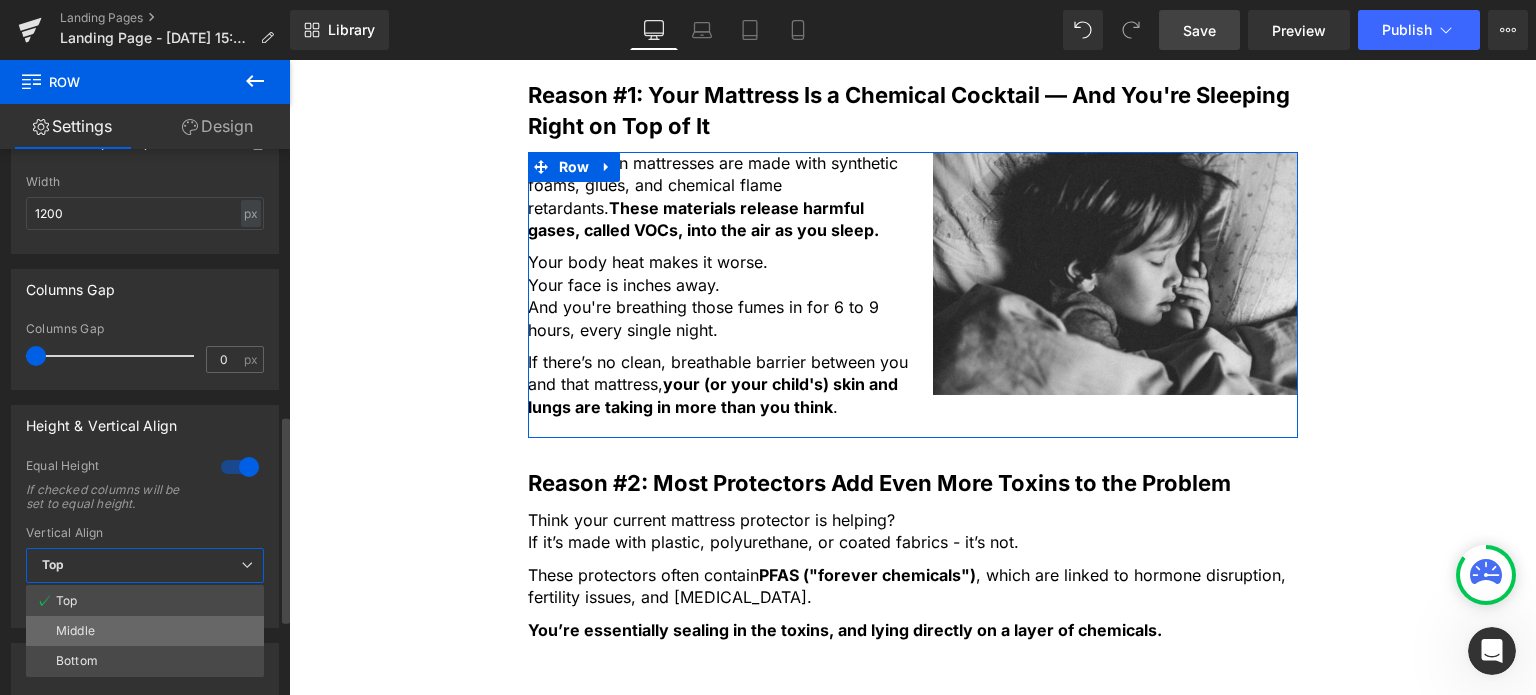 click on "Middle" at bounding box center (145, 631) 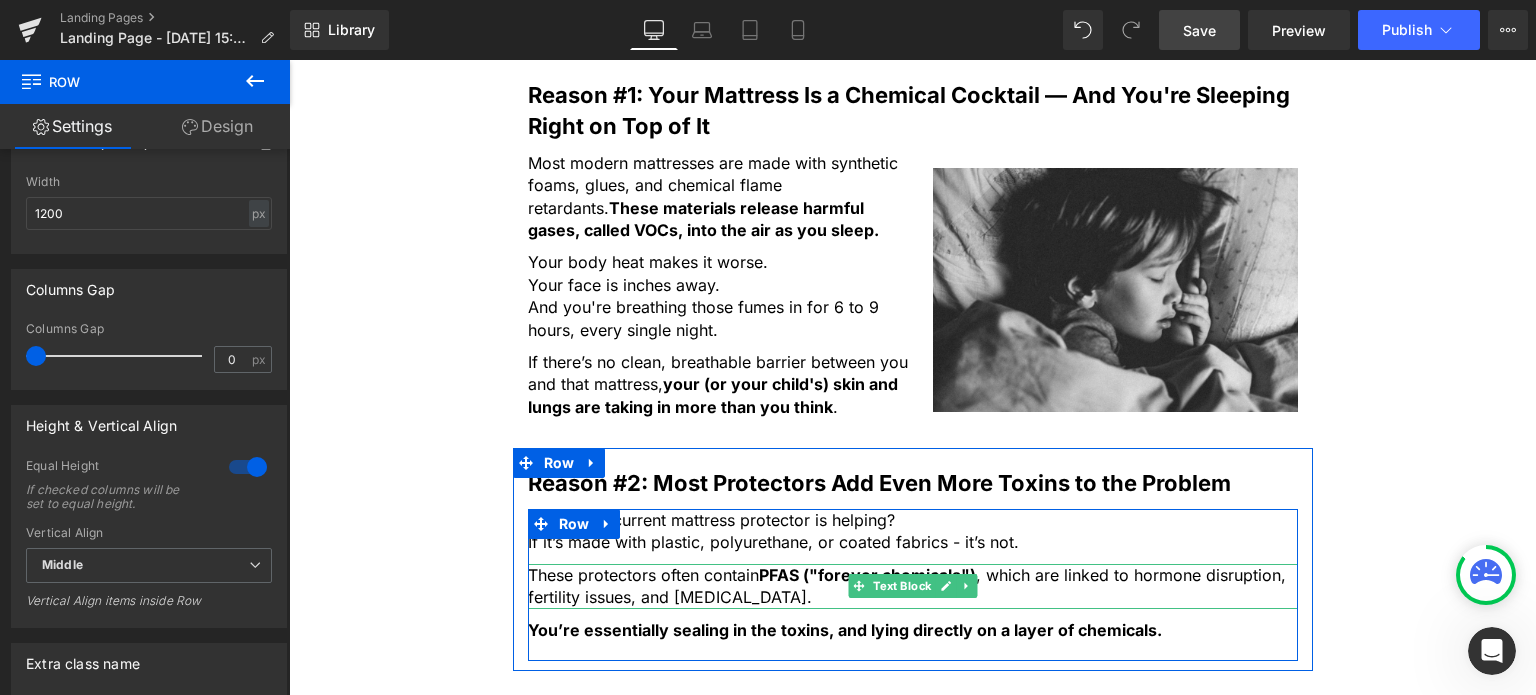 click on "These protectors often contain  PFAS ("forever chemicals") , which are linked to hormone disruption, fertility issues, and [MEDICAL_DATA]." at bounding box center (913, 586) 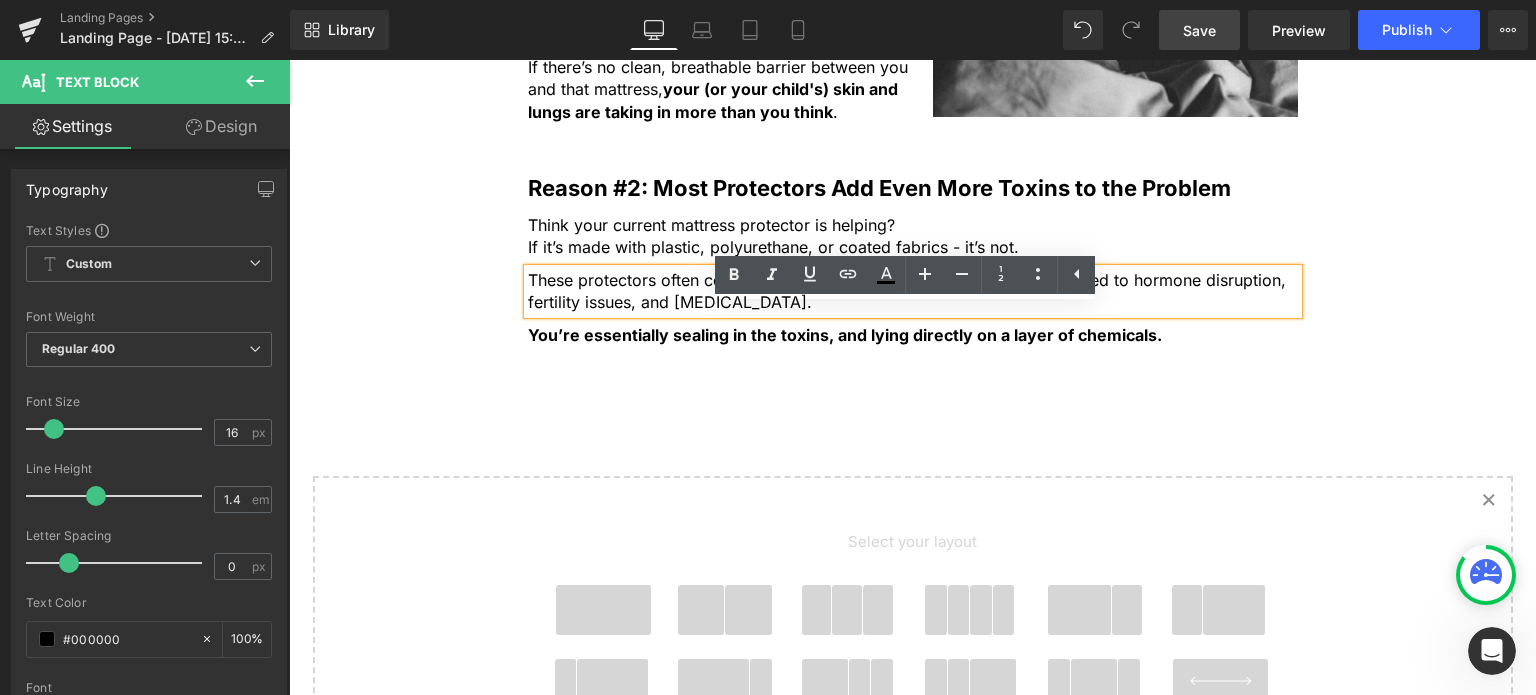 scroll, scrollTop: 1628, scrollLeft: 0, axis: vertical 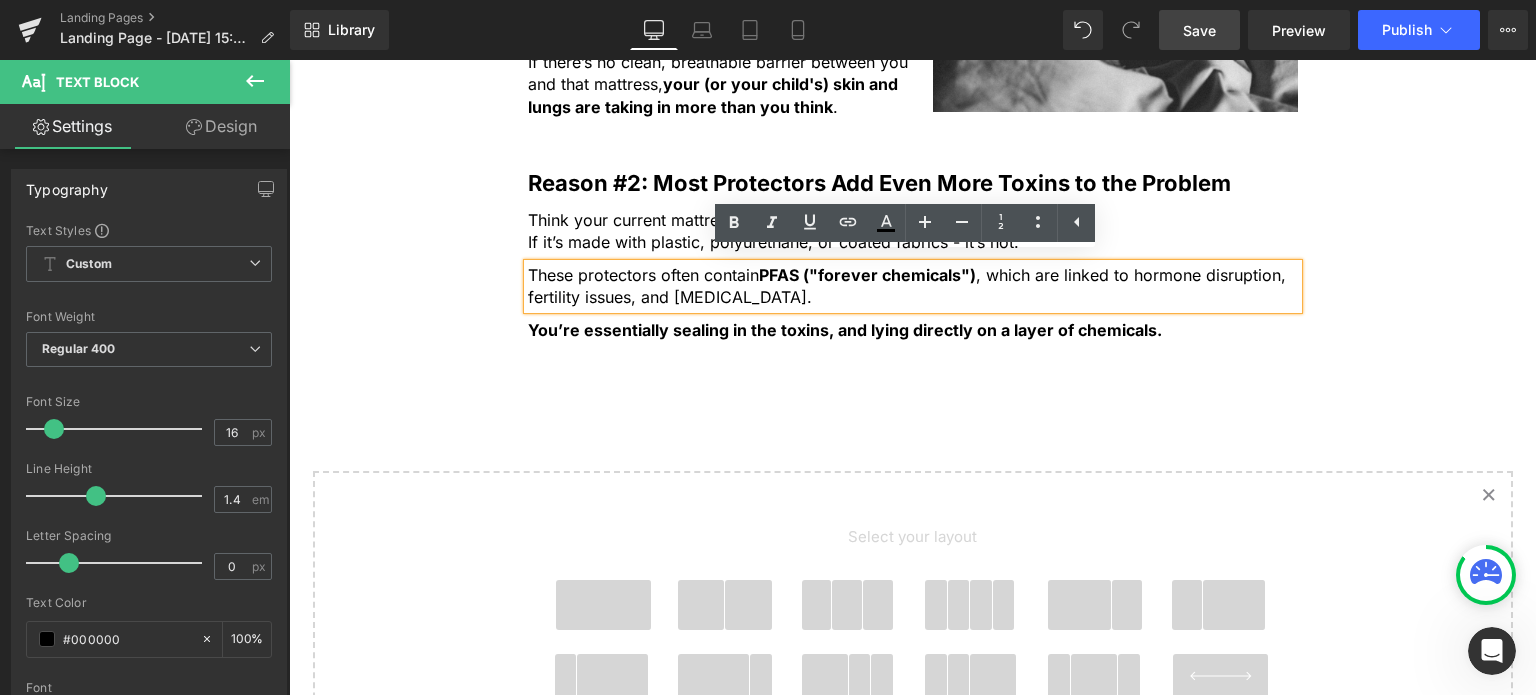click on "Reason #2: Most Protectors Add Even More Toxins to the Problem Text Block         Think your current mattress protector is helping? If it’s made with plastic, polyurethane, or coated fabrics - it’s not. Text Block         These protectors often contain  PFAS ("forever chemicals") , which are linked to hormone disruption, fertility issues, and [MEDICAL_DATA]. Text Block         You’re essentially sealing in the toxins, and lying directly on a layer of chemicals. Text Block         Row" at bounding box center (913, 254) 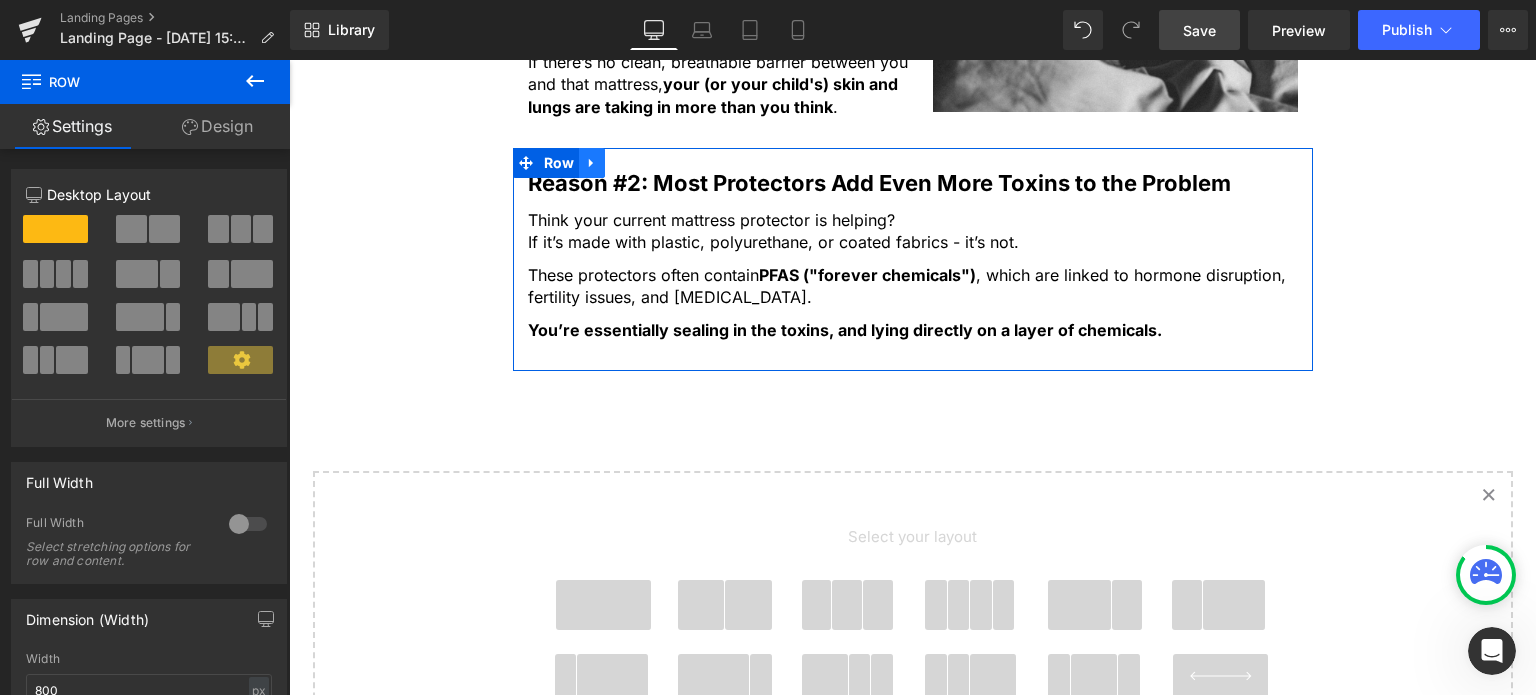 click 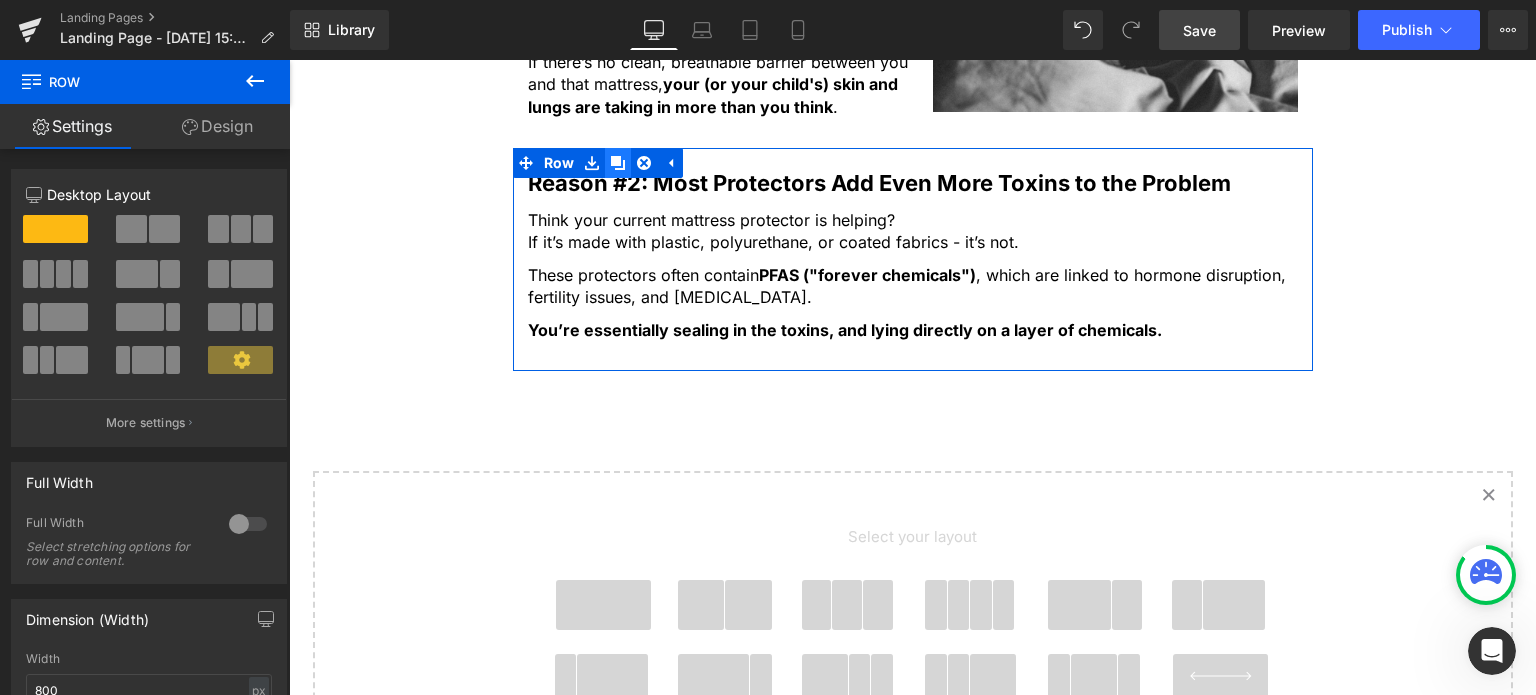 click 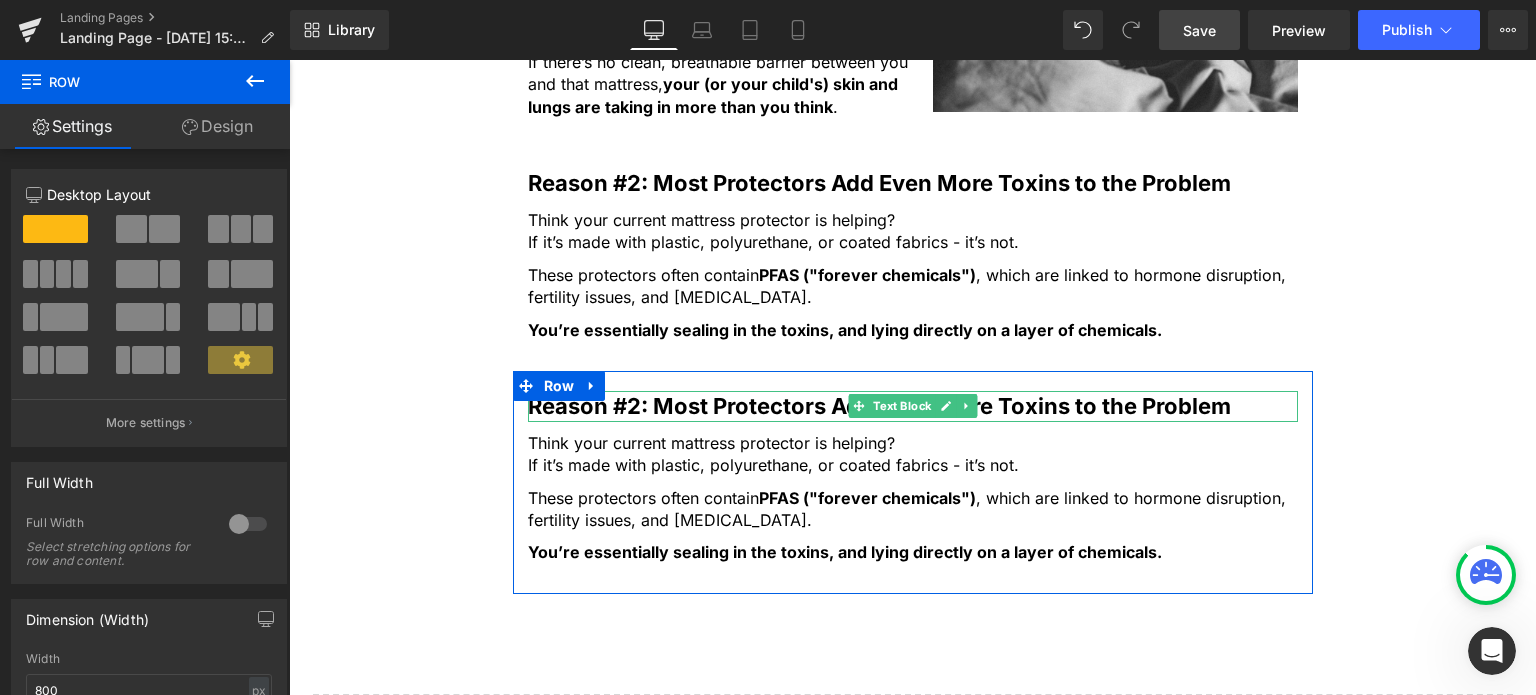 click on "Reason #2: Most Protectors Add Even More Toxins to the Problem" at bounding box center [879, 406] 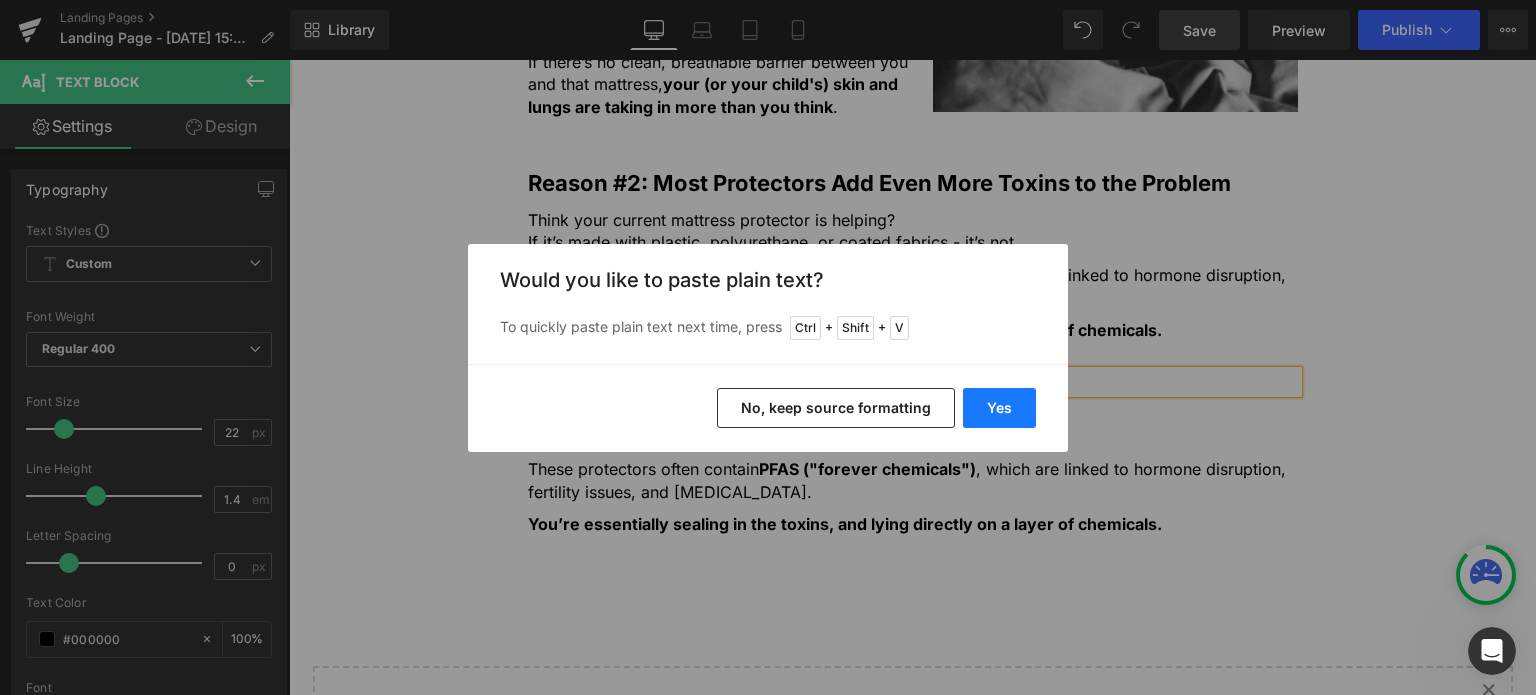 click on "Yes" at bounding box center (999, 408) 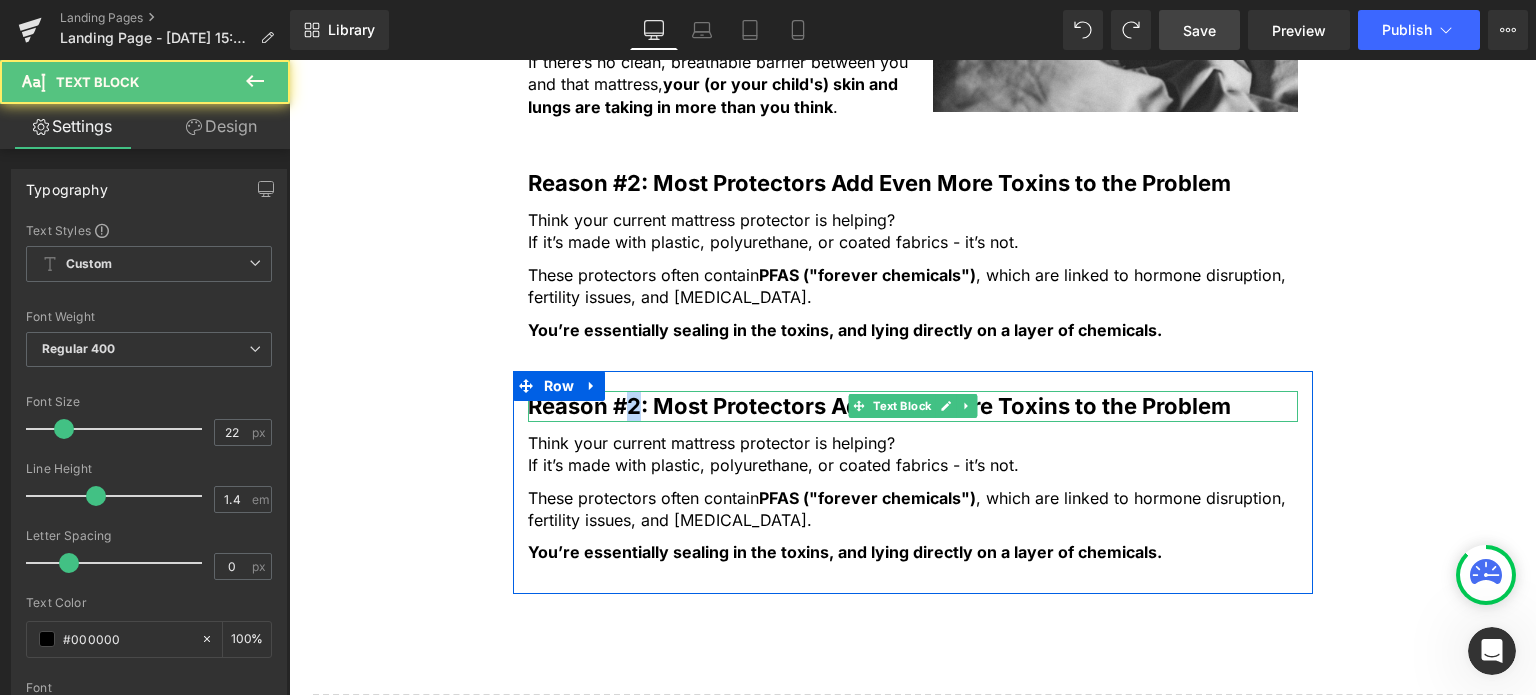 click on "Reason #2: Most Protectors Add Even More Toxins to the Problem" at bounding box center (879, 406) 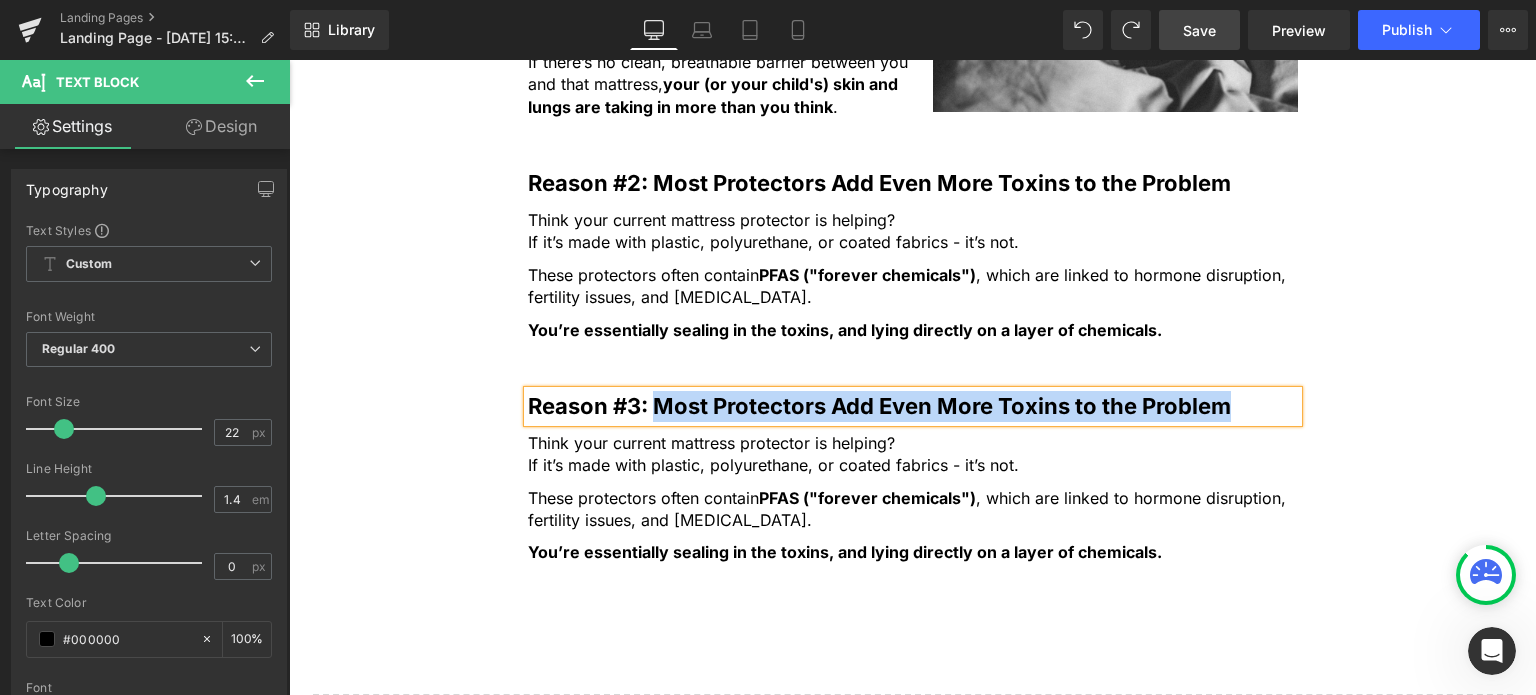 drag, startPoint x: 652, startPoint y: 394, endPoint x: 1216, endPoint y: 400, distance: 564.0319 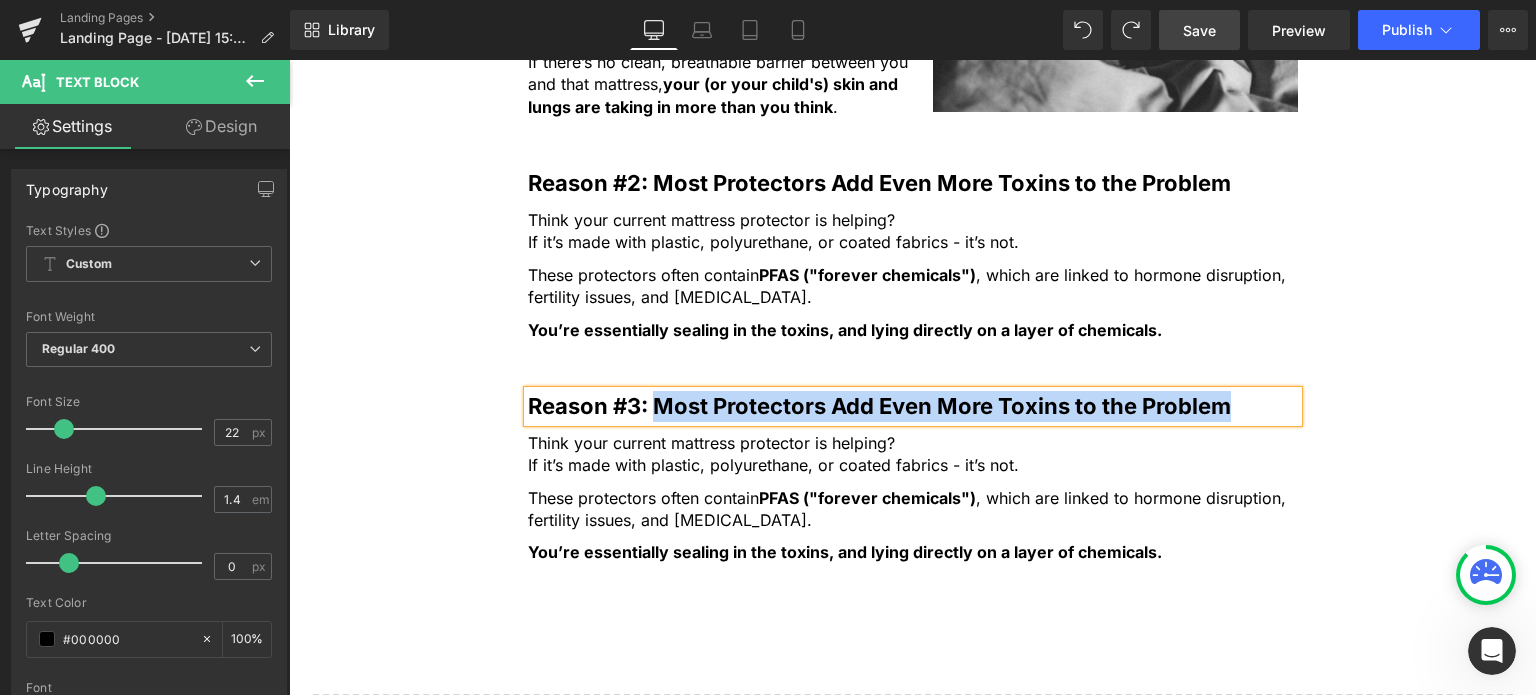 click on "Reason #3: Most Protectors Add Even More Toxins to the Problem" at bounding box center [879, 406] 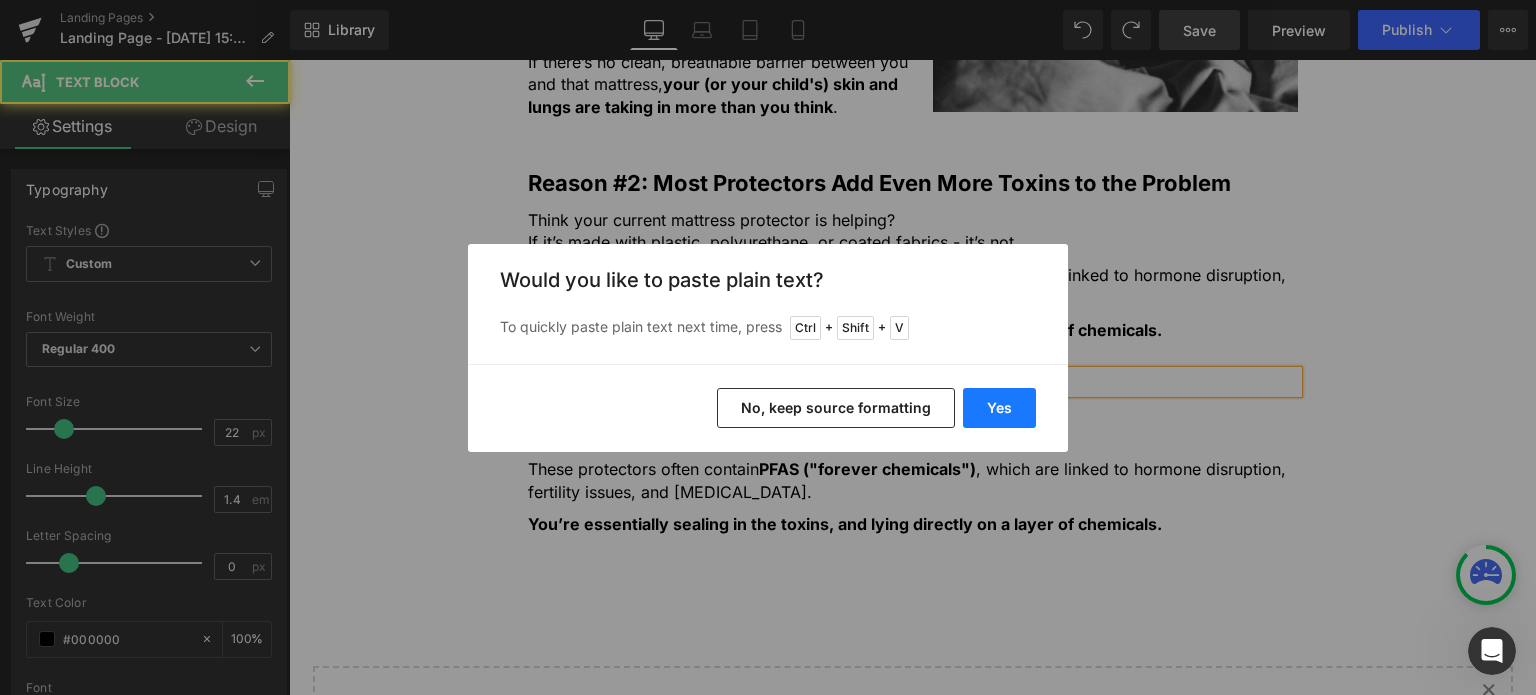 click on "Yes" at bounding box center [999, 408] 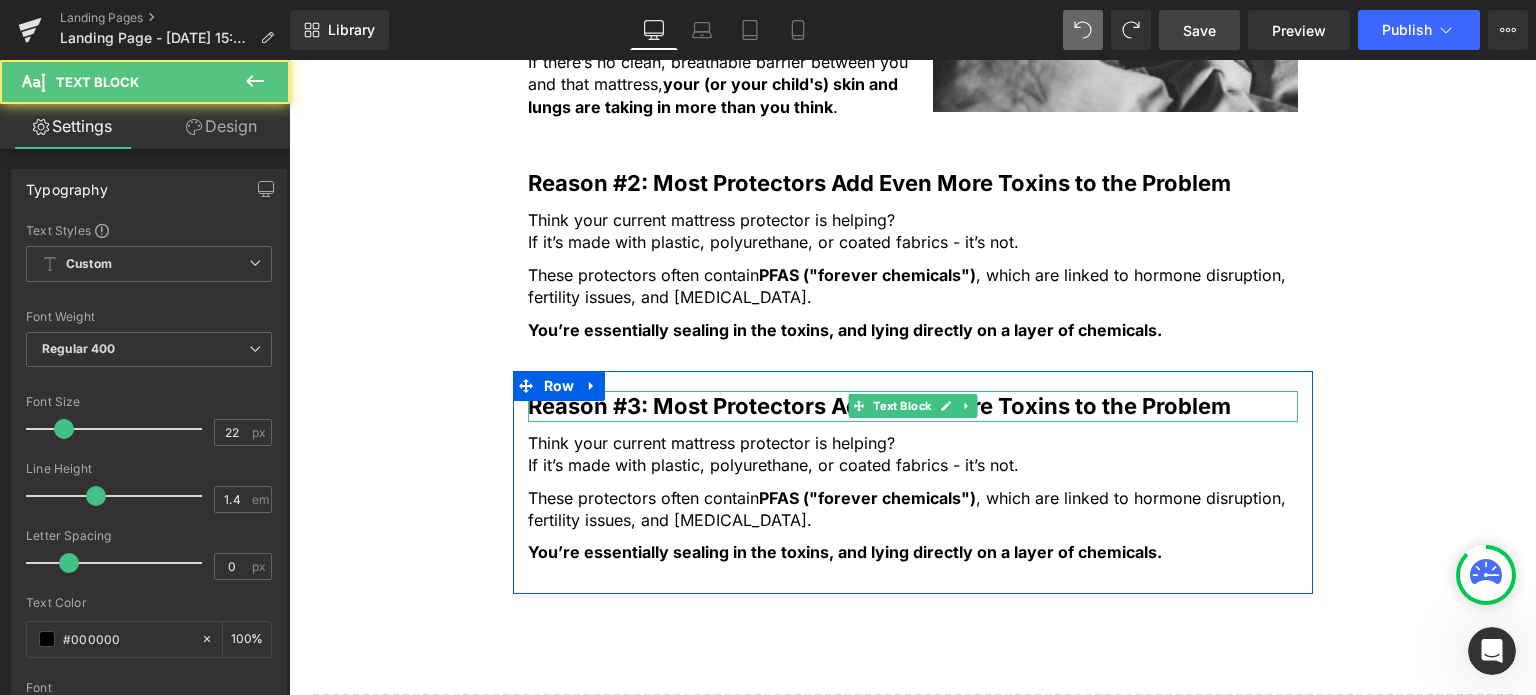click on "Reason #3: Most Protectors Add Even More Toxins to the Problem" at bounding box center [879, 406] 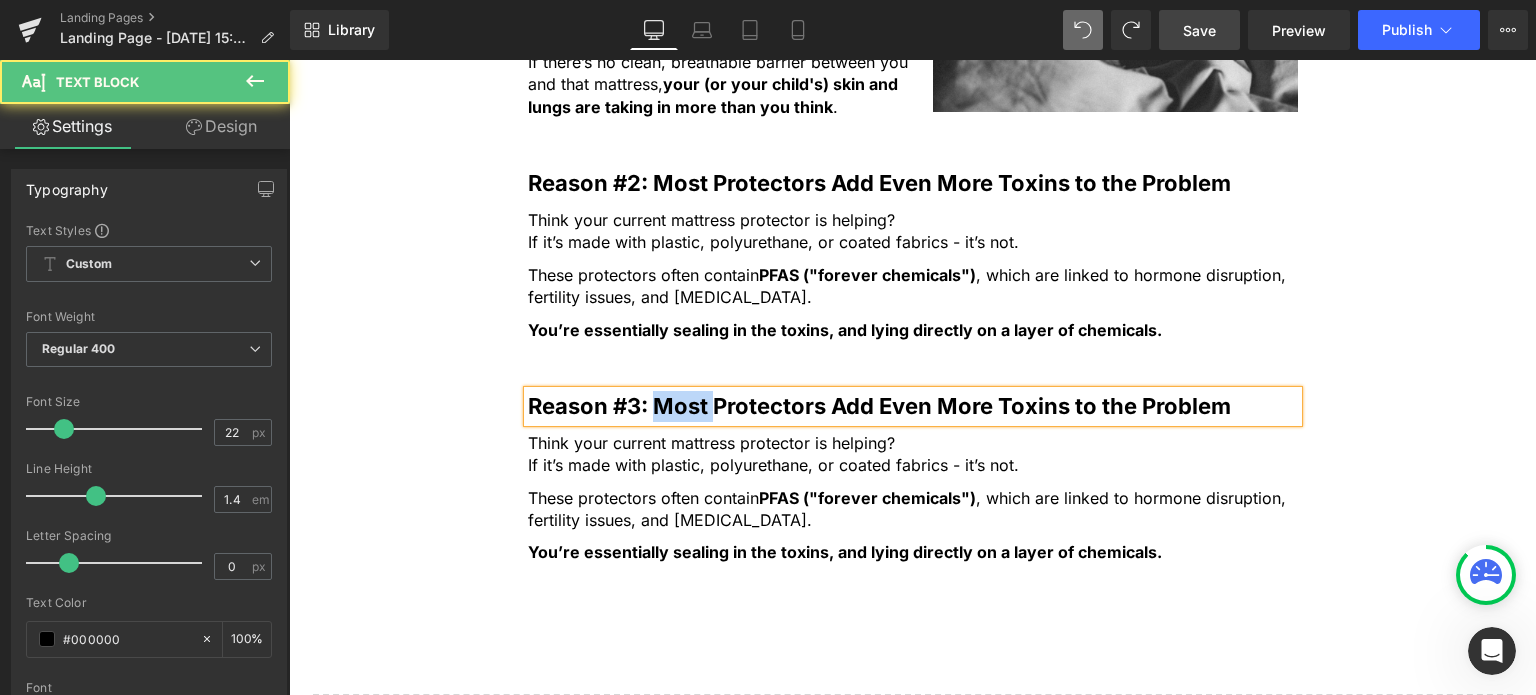 click on "Reason #3: Most Protectors Add Even More Toxins to the Problem" at bounding box center (879, 406) 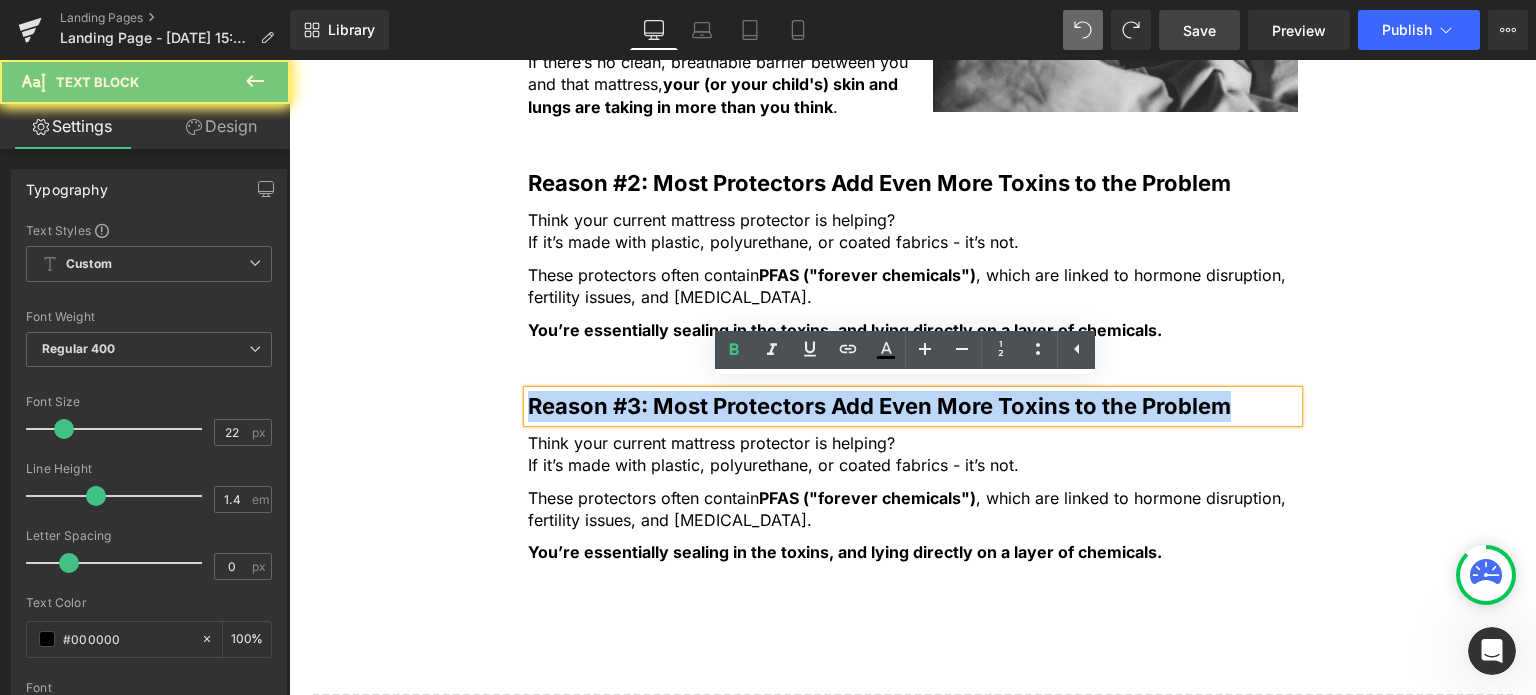 drag, startPoint x: 653, startPoint y: 403, endPoint x: 773, endPoint y: 403, distance: 120 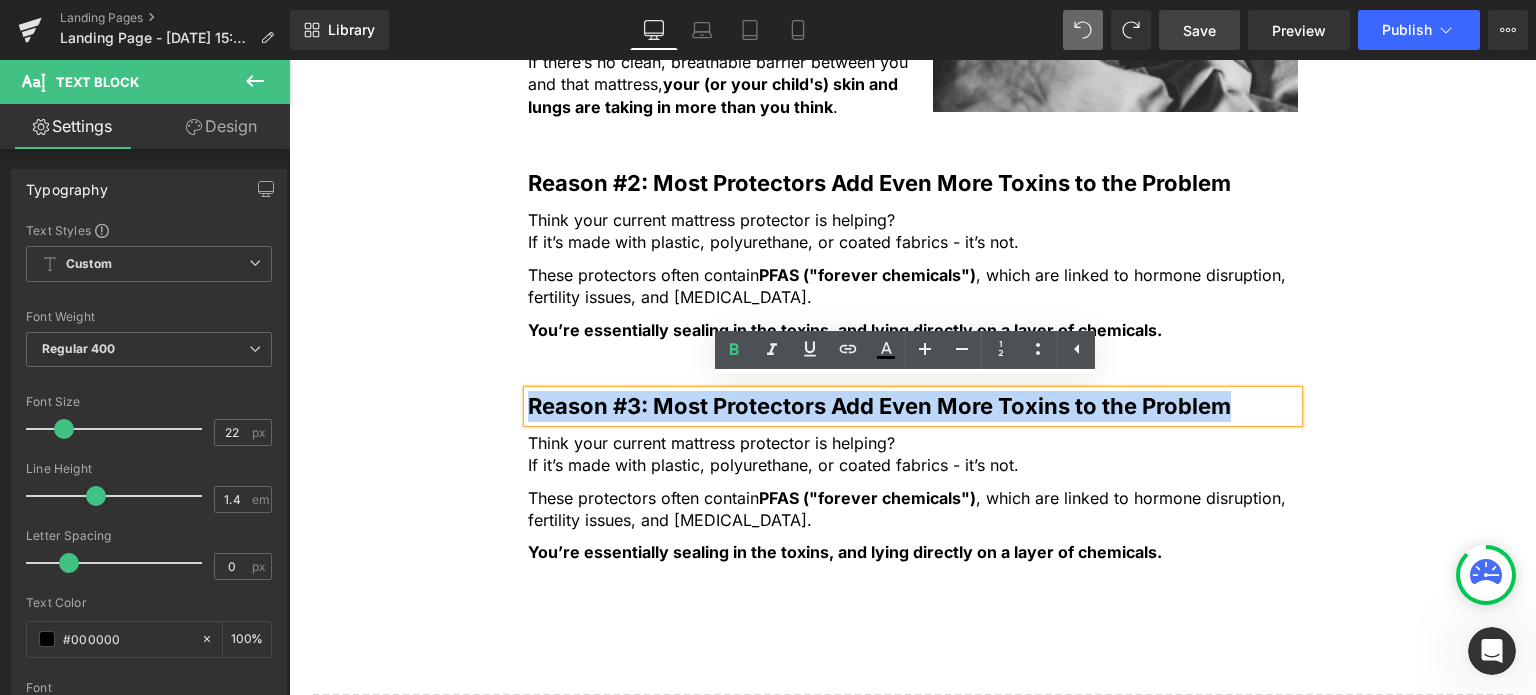 drag, startPoint x: 765, startPoint y: 402, endPoint x: 672, endPoint y: 400, distance: 93.0215 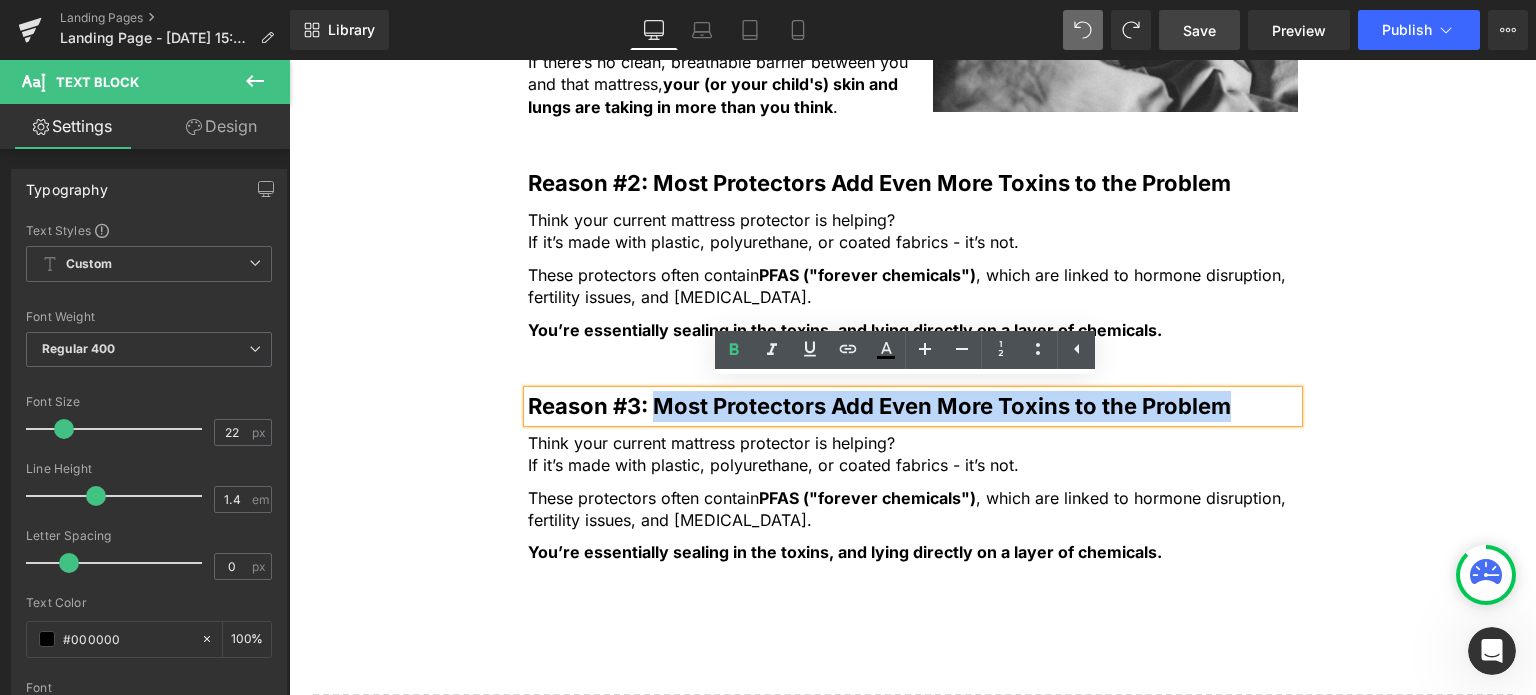 drag, startPoint x: 652, startPoint y: 396, endPoint x: 1214, endPoint y: 408, distance: 562.1281 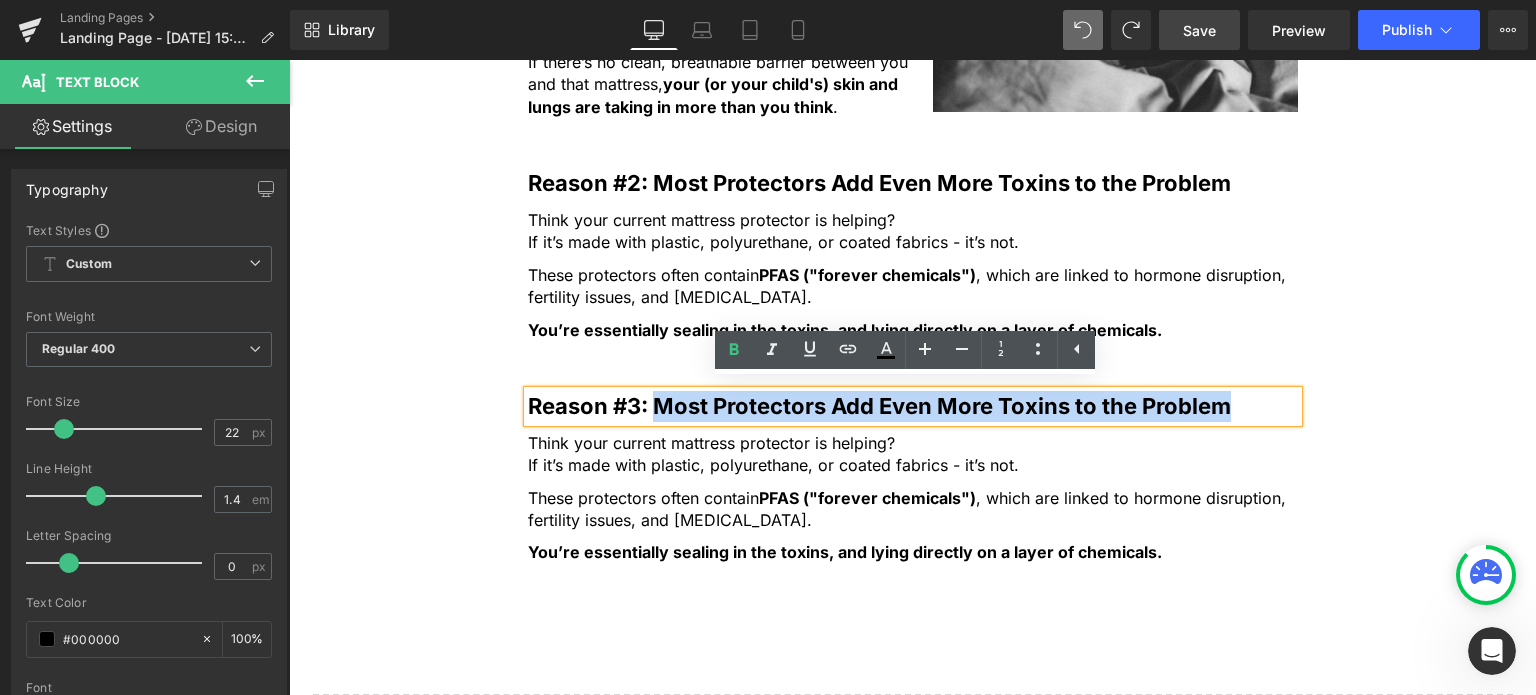 click on "Reason #3: Most Protectors Add Even More Toxins to the Problem" at bounding box center [879, 406] 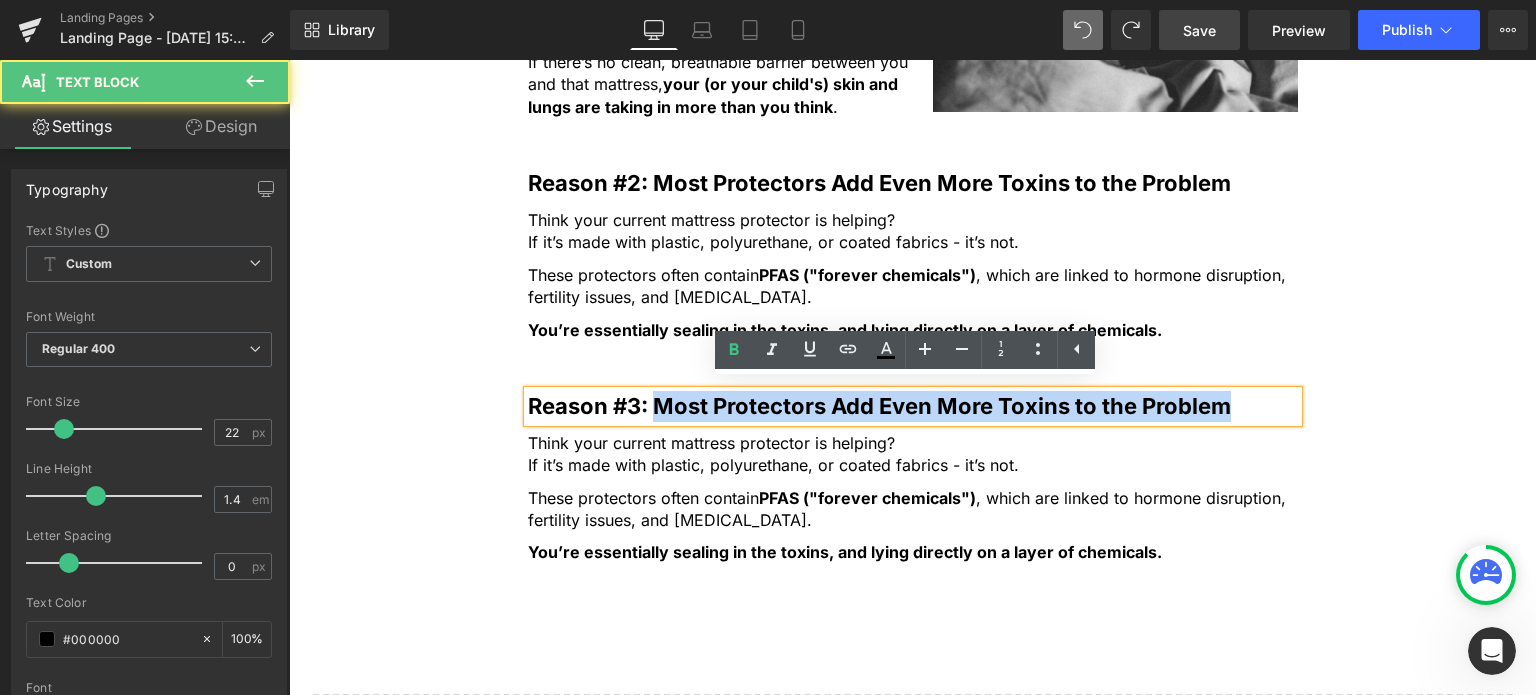 click on "Reason #3: Most Protectors Add Even More Toxins to the Problem" at bounding box center (879, 406) 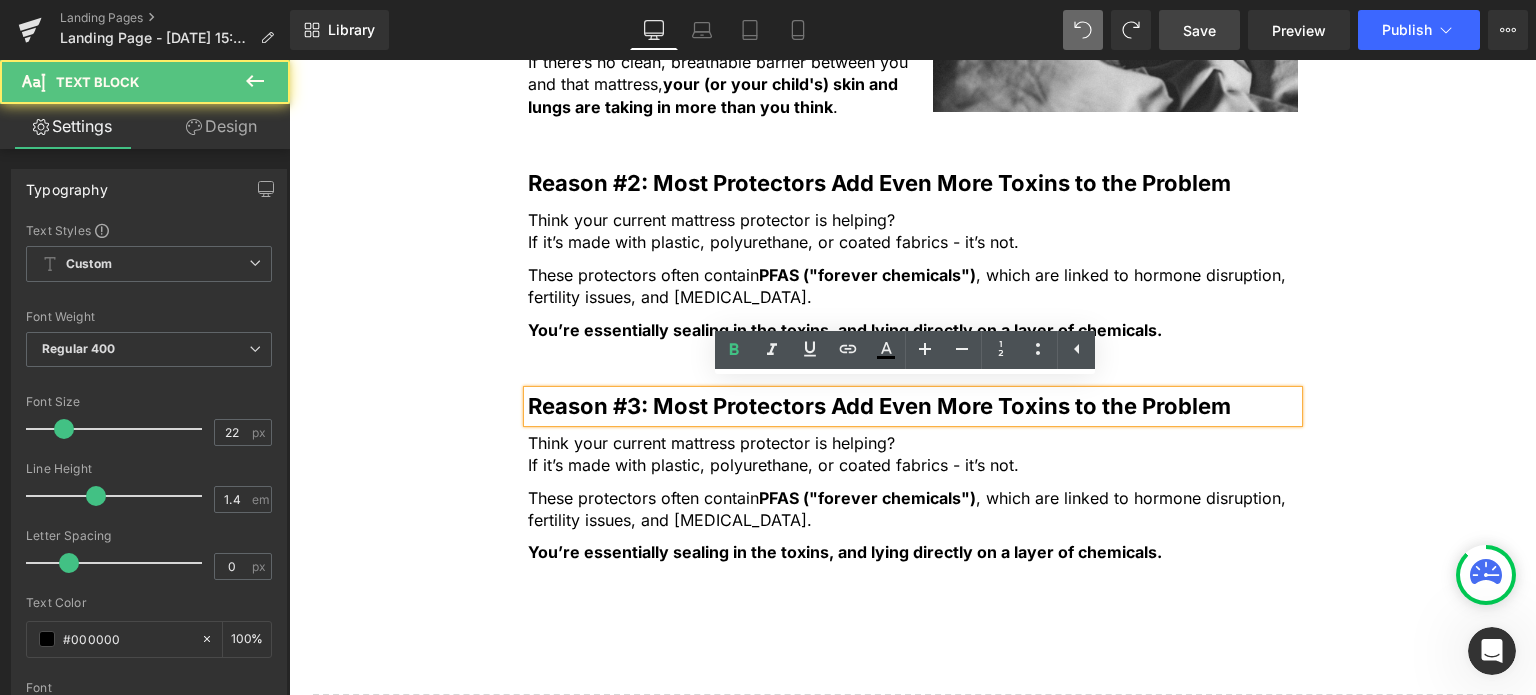 click on "Reason #3: Most Protectors Add Even More Toxins to the Problem" at bounding box center [879, 406] 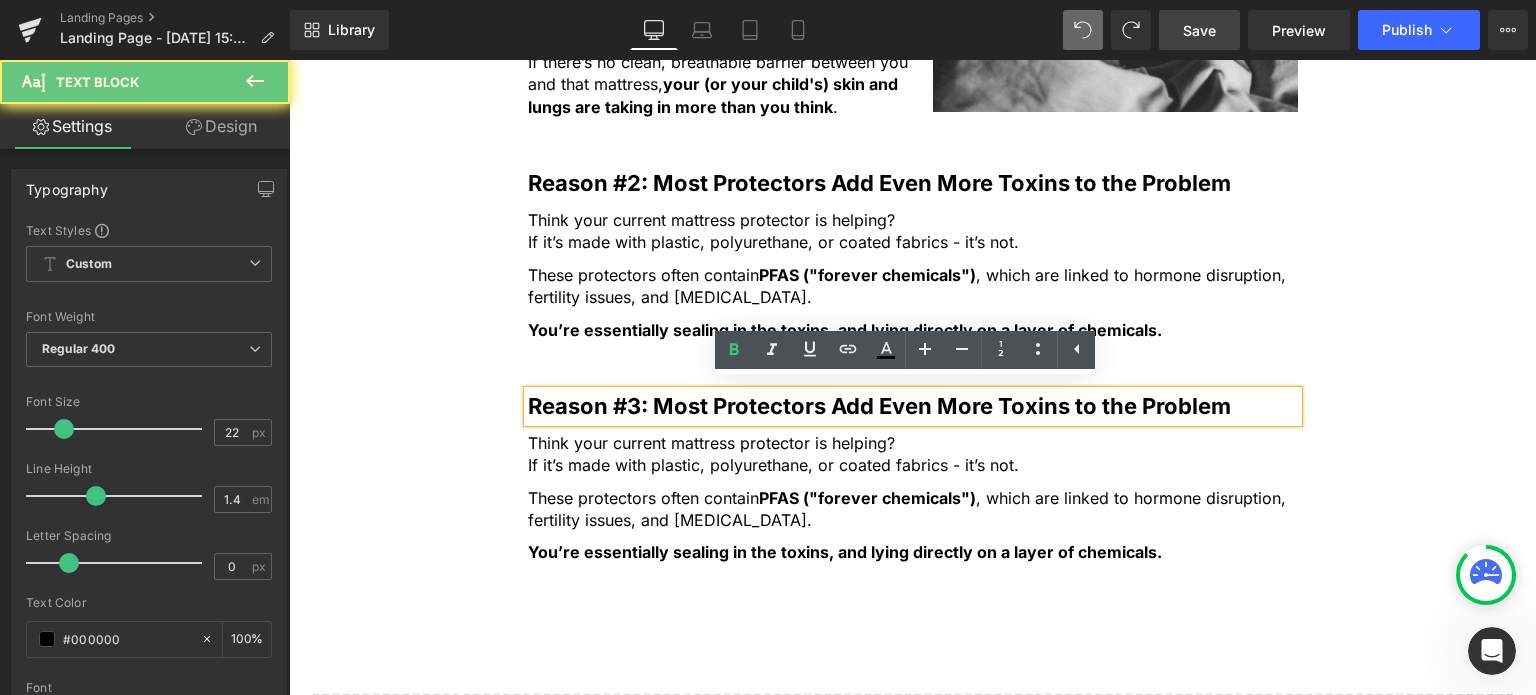 click on "Reason #3: Most Protectors Add Even More Toxins to the Problem" at bounding box center (879, 406) 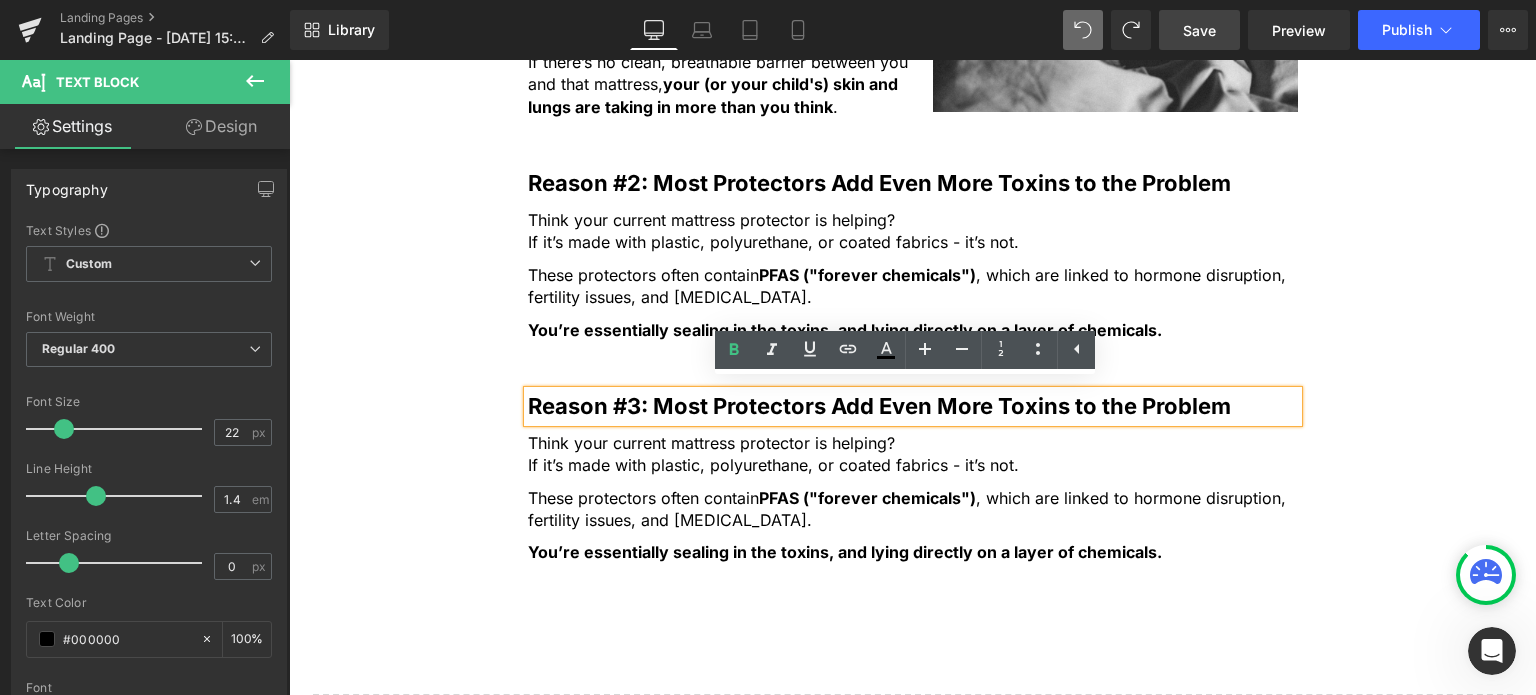 click on "Reason #3: Most Protectors Add Even More Toxins to the Problem" at bounding box center [879, 406] 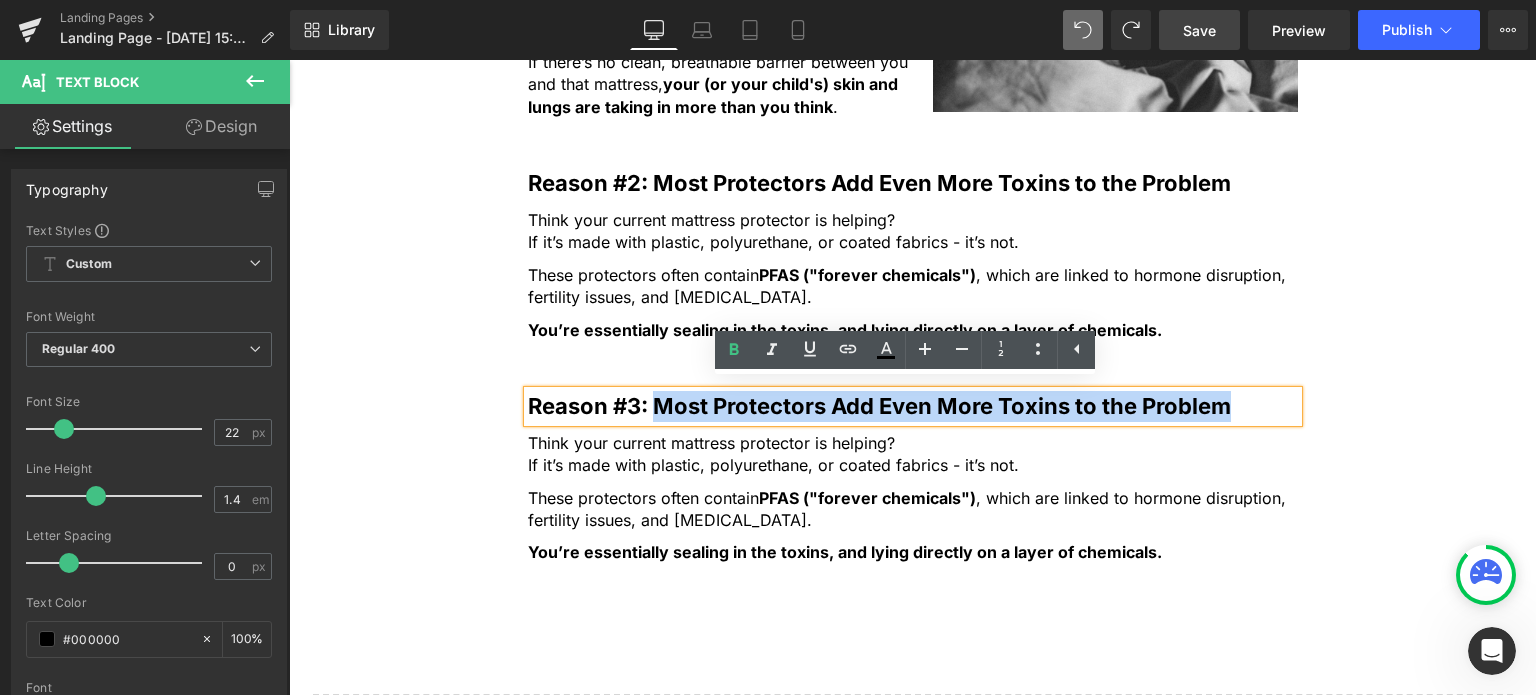 drag, startPoint x: 663, startPoint y: 389, endPoint x: 1188, endPoint y: 395, distance: 525.0343 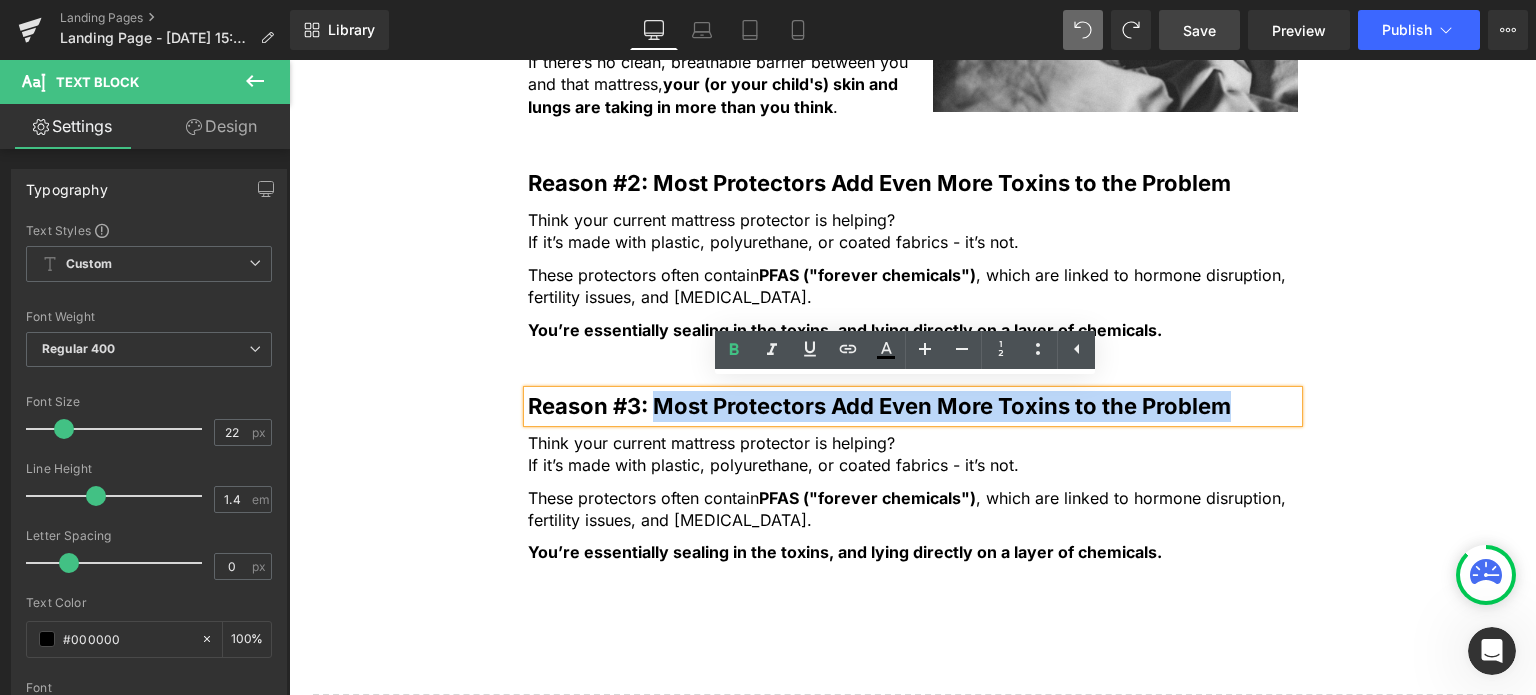 click on "Reason #3: Most Protectors Add Even More Toxins to the Problem" at bounding box center (879, 406) 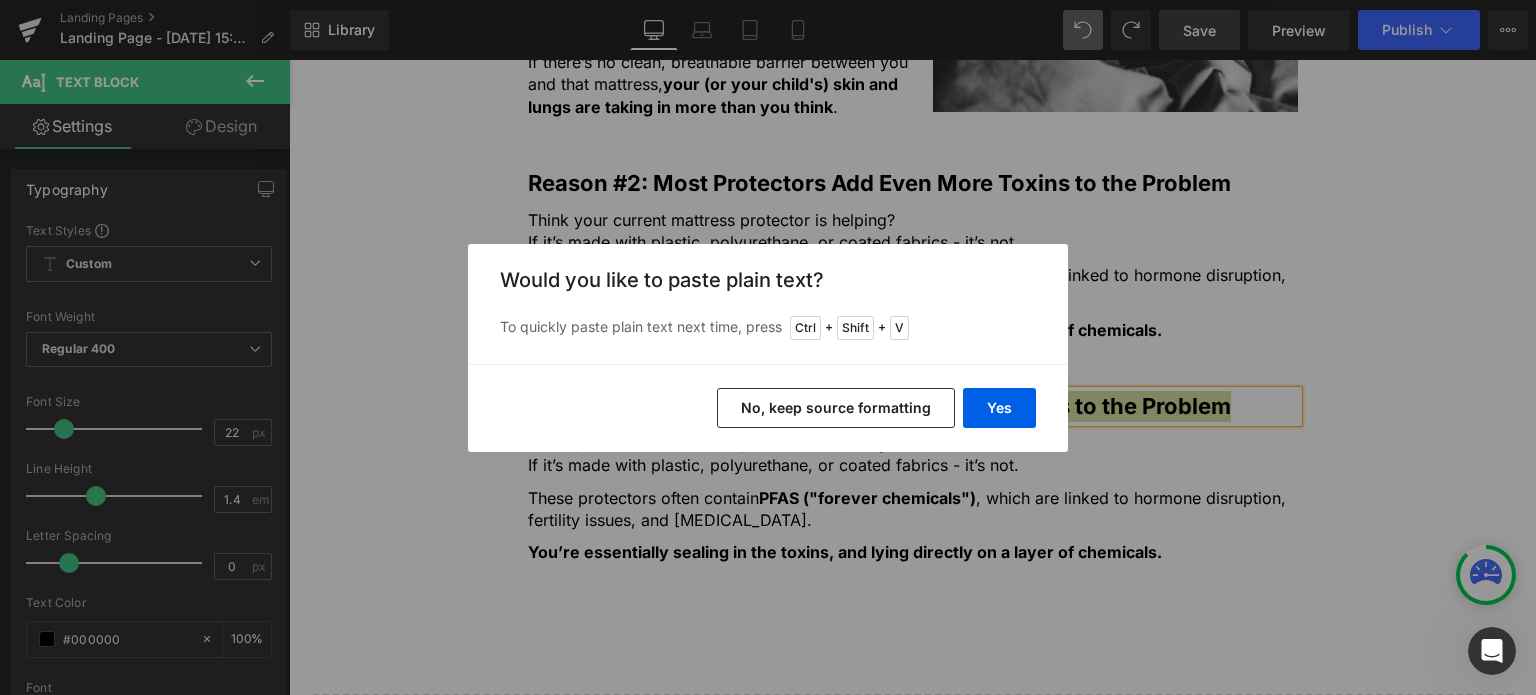 drag, startPoint x: 881, startPoint y: 395, endPoint x: 616, endPoint y: 374, distance: 265.83078 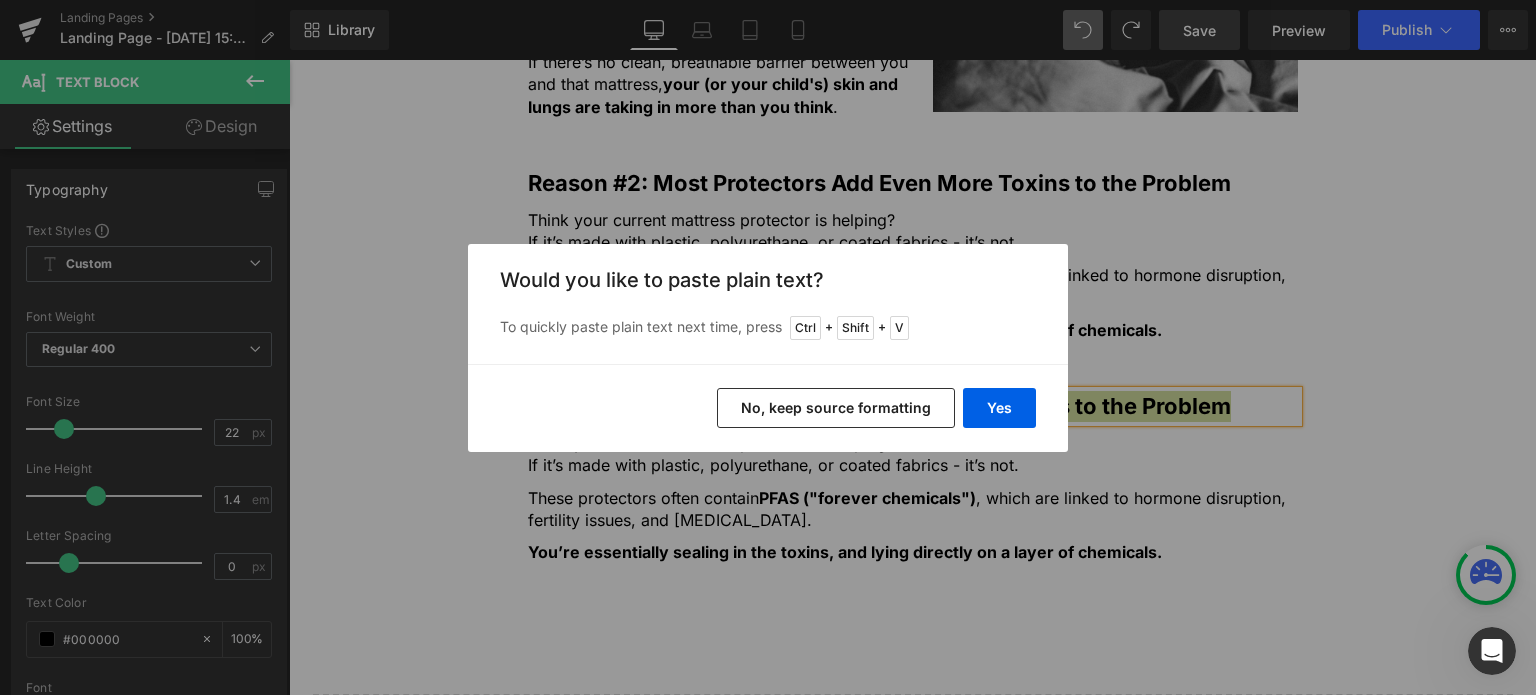 click on "No, keep source formatting" at bounding box center [836, 408] 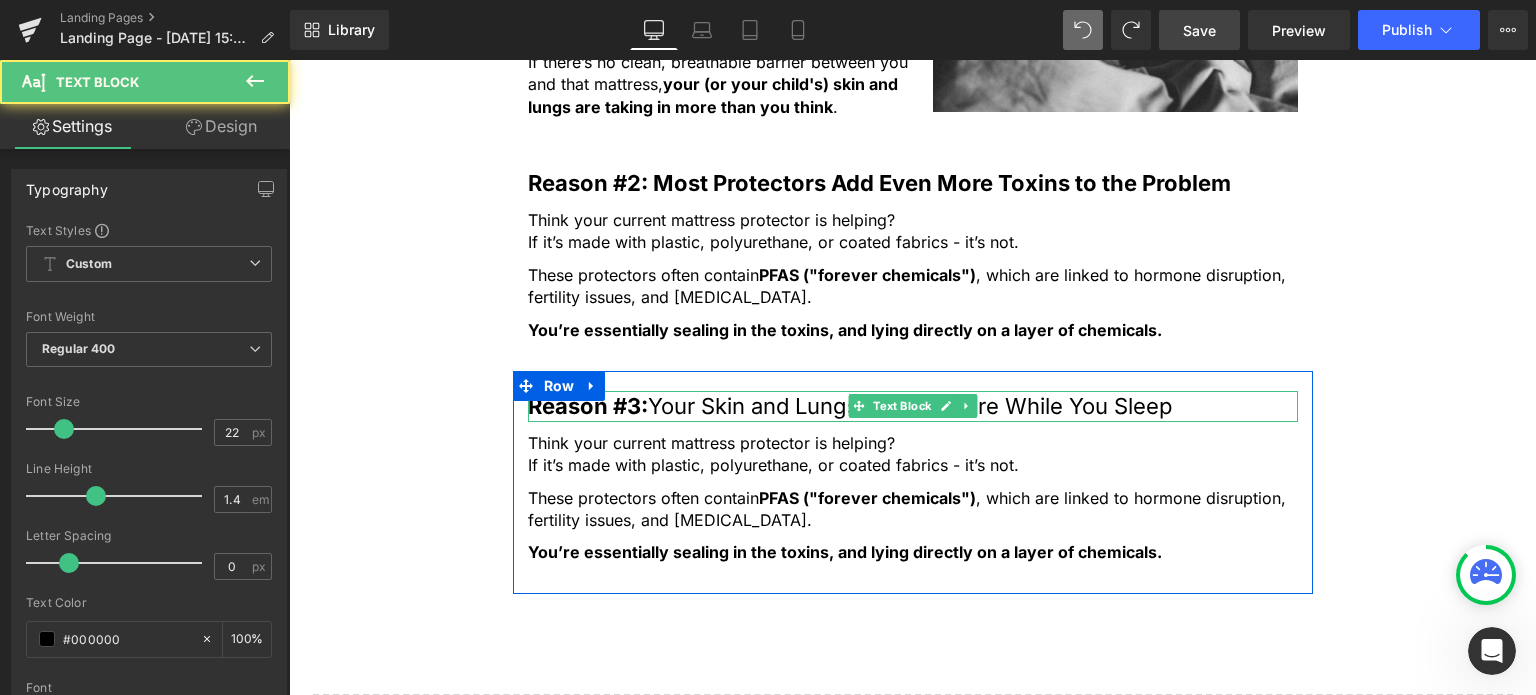 click on "Your Skin and Lungs Absorb More While You Sleep" at bounding box center [910, 406] 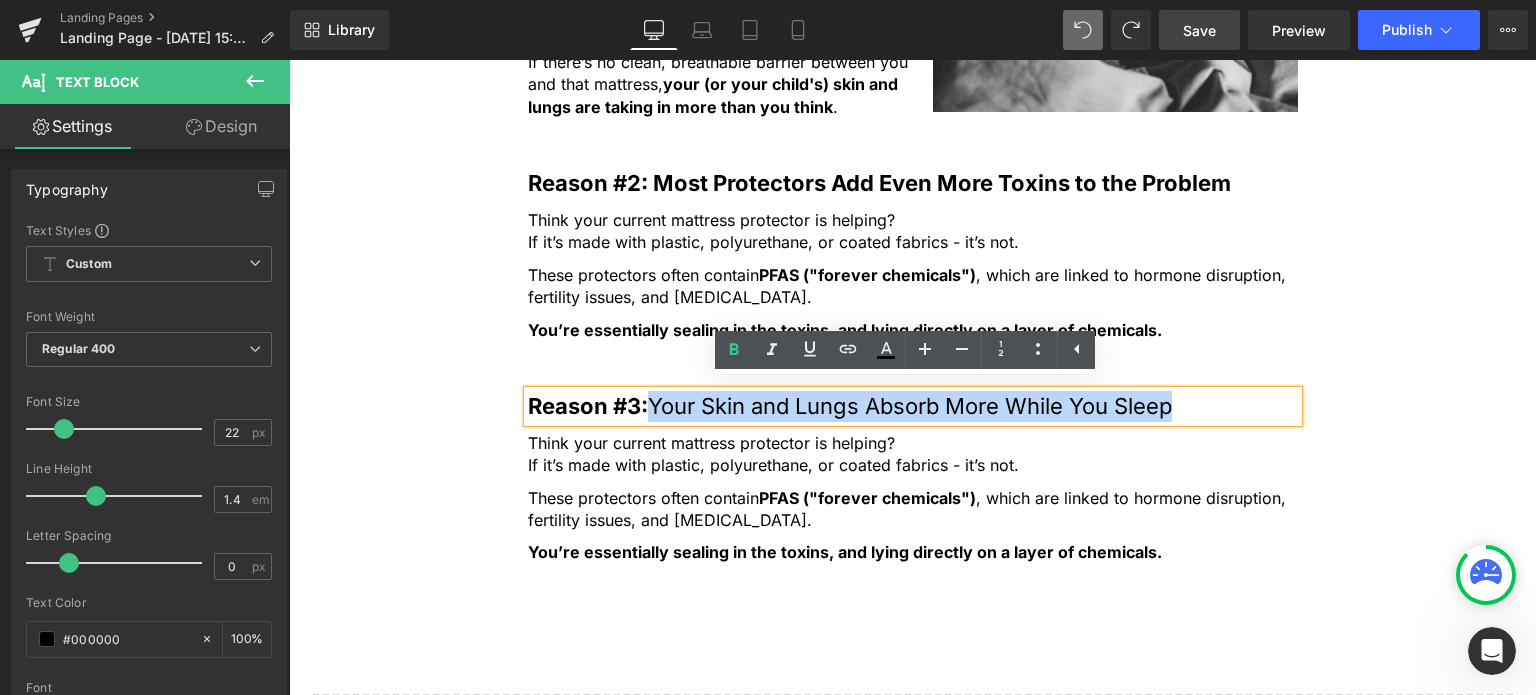 drag, startPoint x: 648, startPoint y: 399, endPoint x: 1153, endPoint y: 411, distance: 505.14255 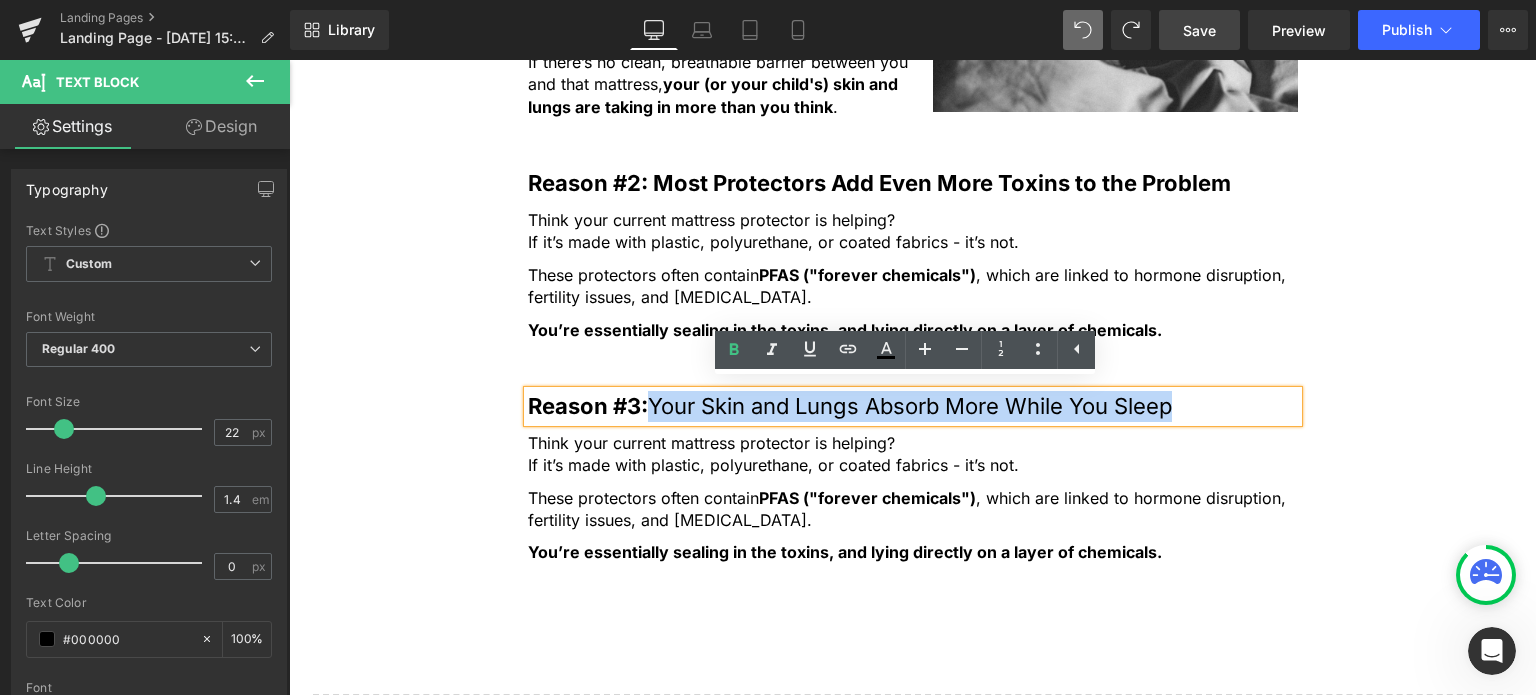 click on "Reason #3:  Your Skin and Lungs Absorb More While You Sleep" at bounding box center (913, 406) 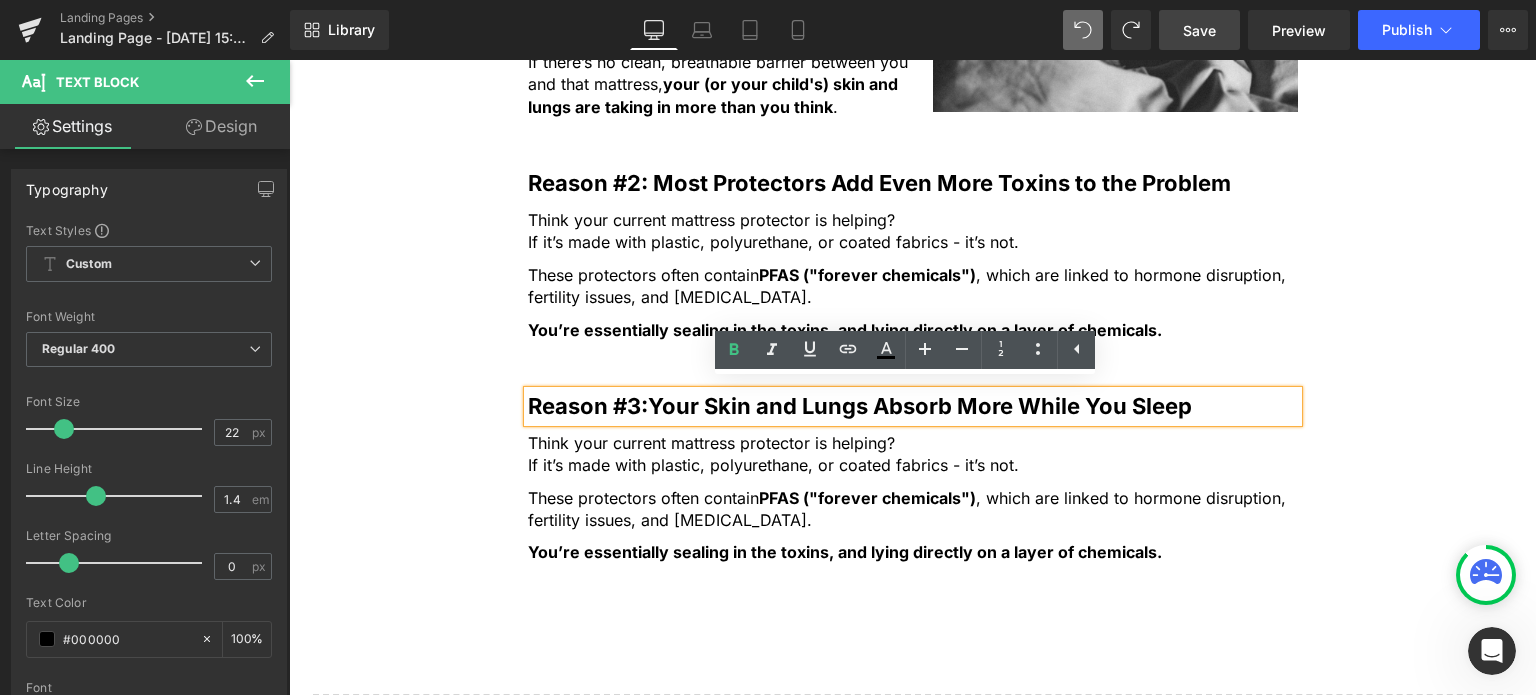 click on "Think your current mattress protector is helping? If it’s made with plastic, polyurethane, or coated fabrics - it’s not. Text Block         These protectors often contain  PFAS ("forever chemicals") , which are linked to hormone disruption, fertility issues, and [MEDICAL_DATA]. Text Block         You’re essentially sealing in the toxins, and lying directly on a layer of chemicals. Text Block" at bounding box center (913, 503) 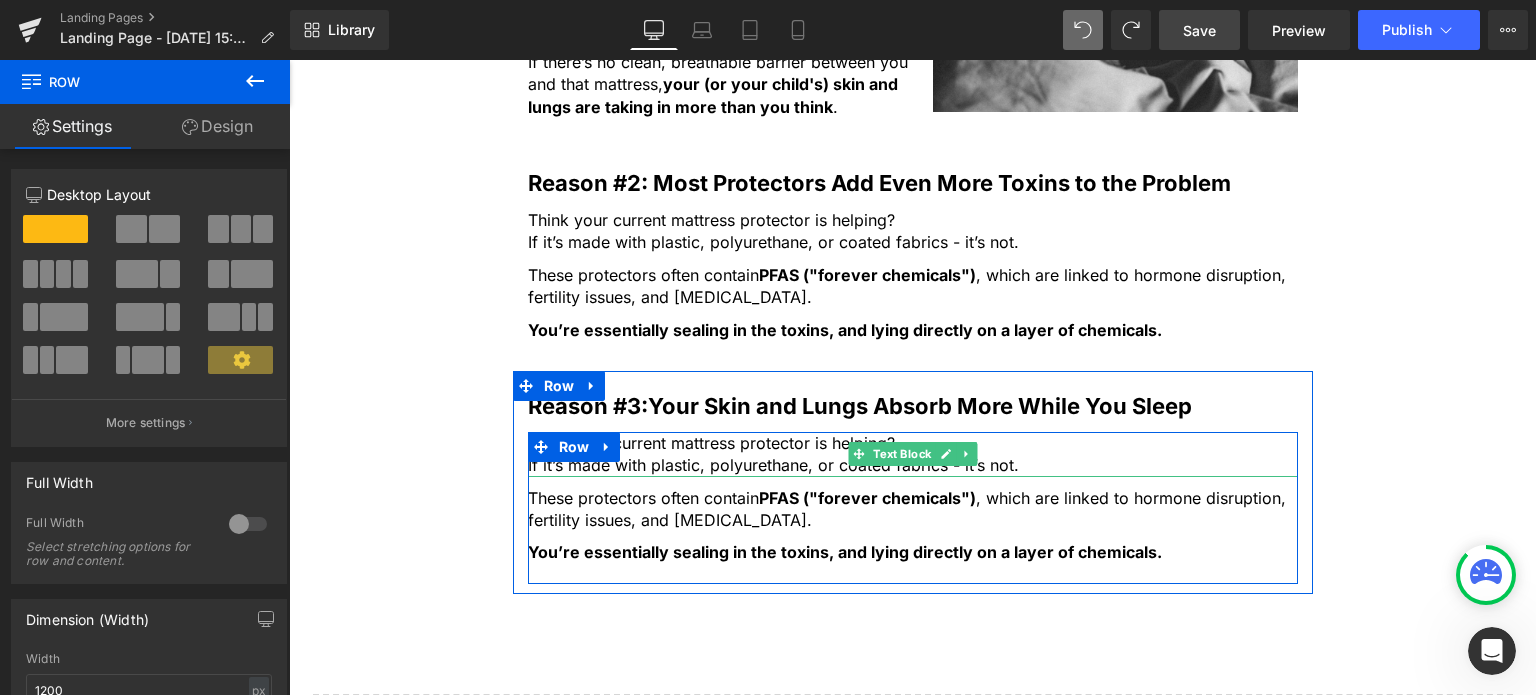 drag, startPoint x: 649, startPoint y: 439, endPoint x: 662, endPoint y: 435, distance: 13.601471 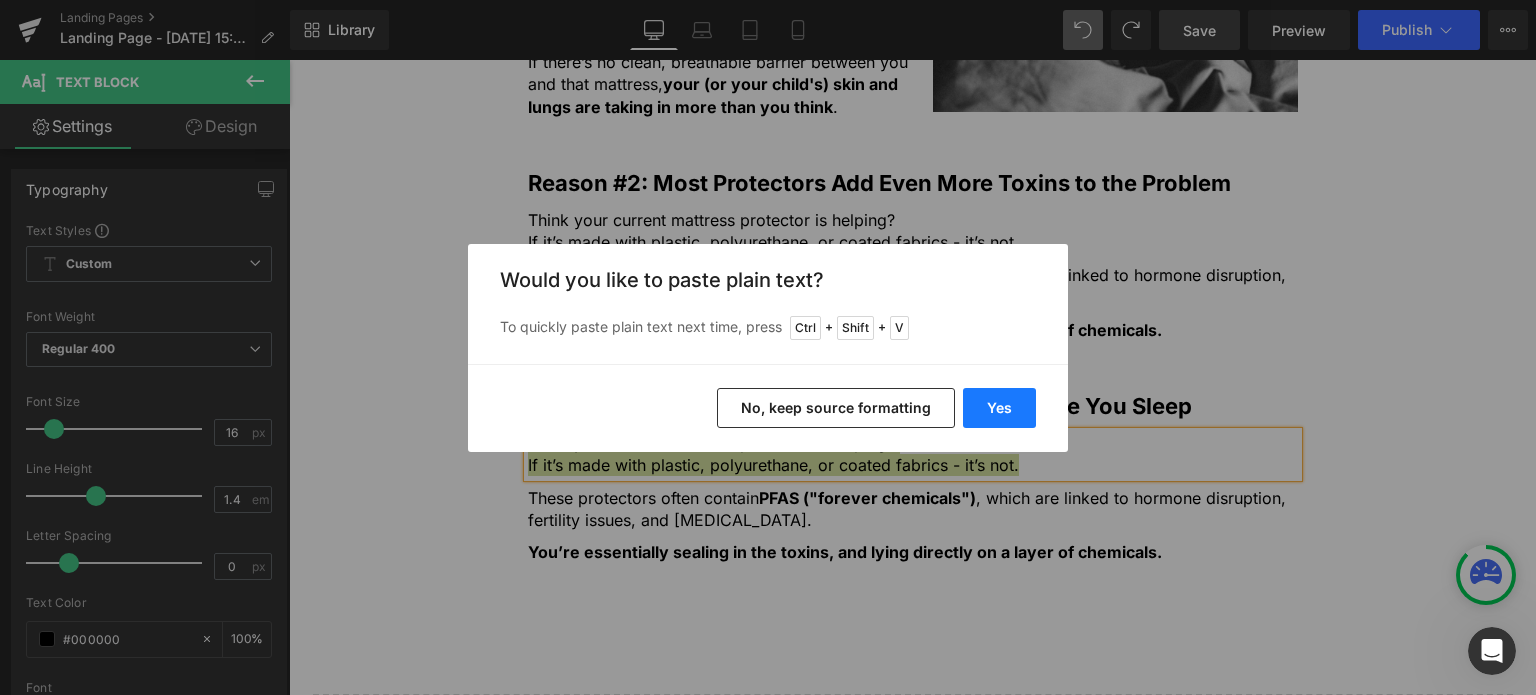 click on "Yes" at bounding box center (999, 408) 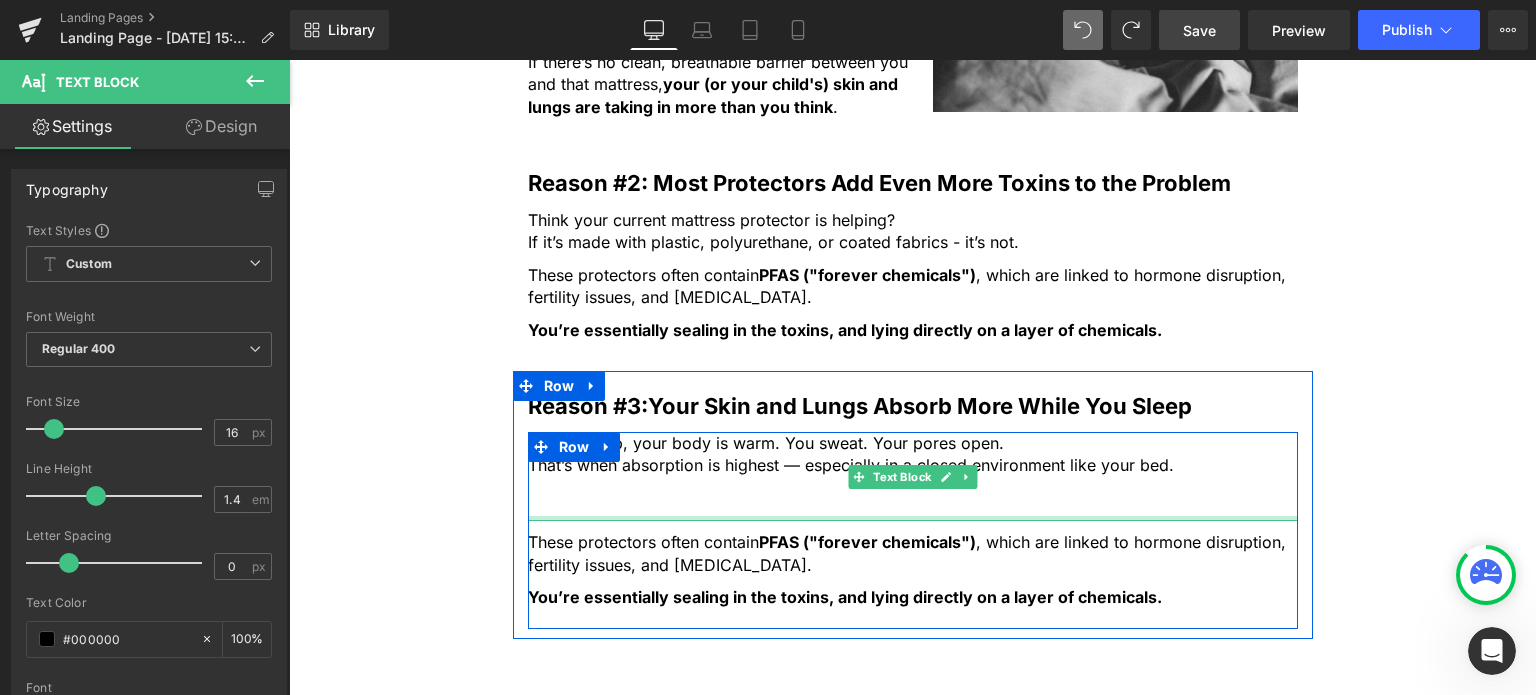 click at bounding box center (913, 518) 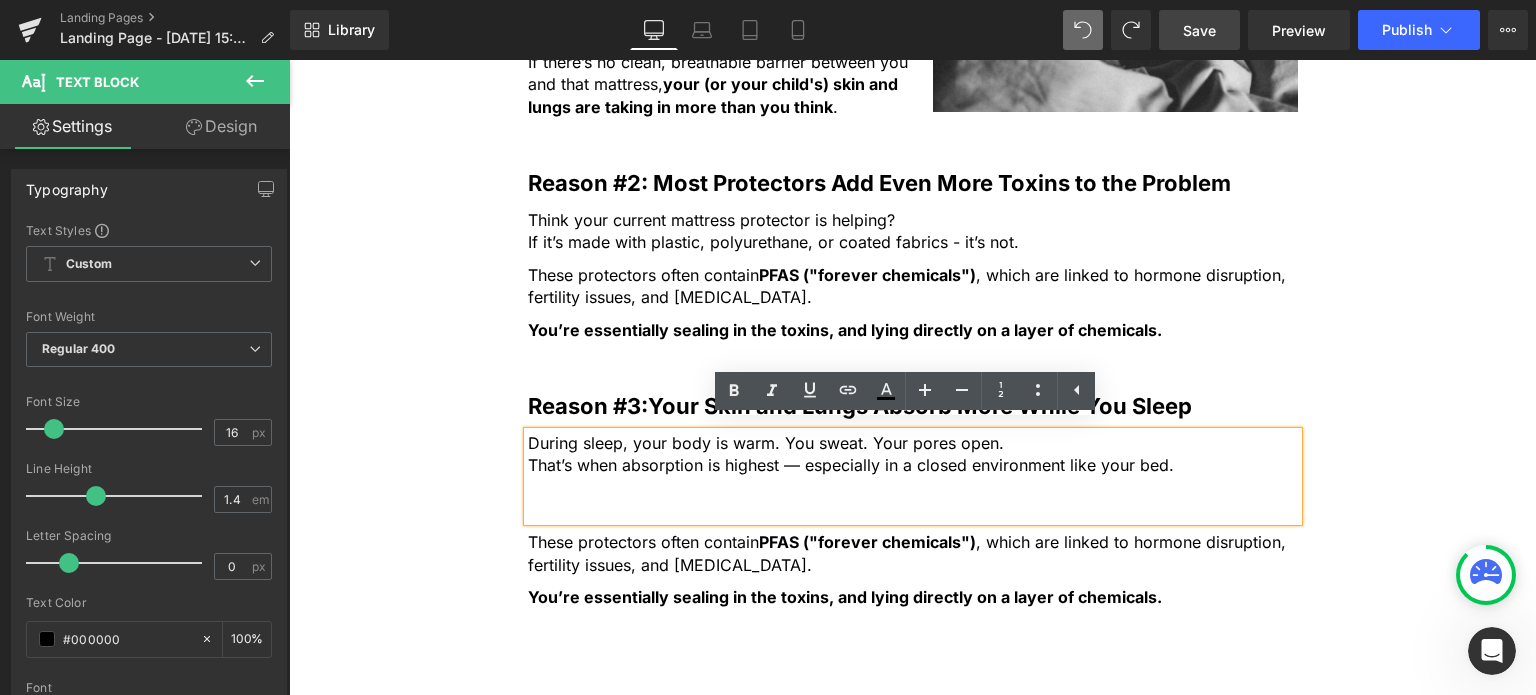 click at bounding box center (913, 510) 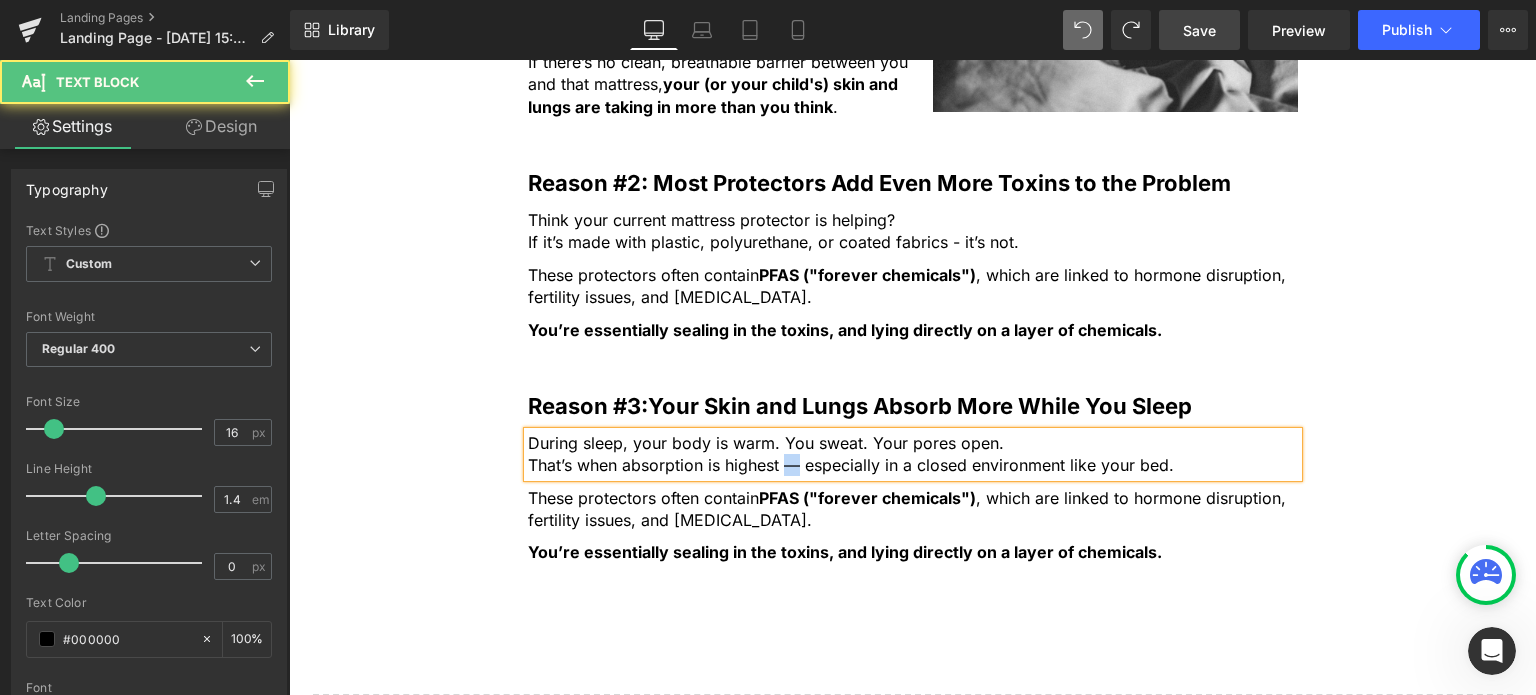 click on "That’s when absorption is highest — especially in a closed environment like your bed." at bounding box center (913, 465) 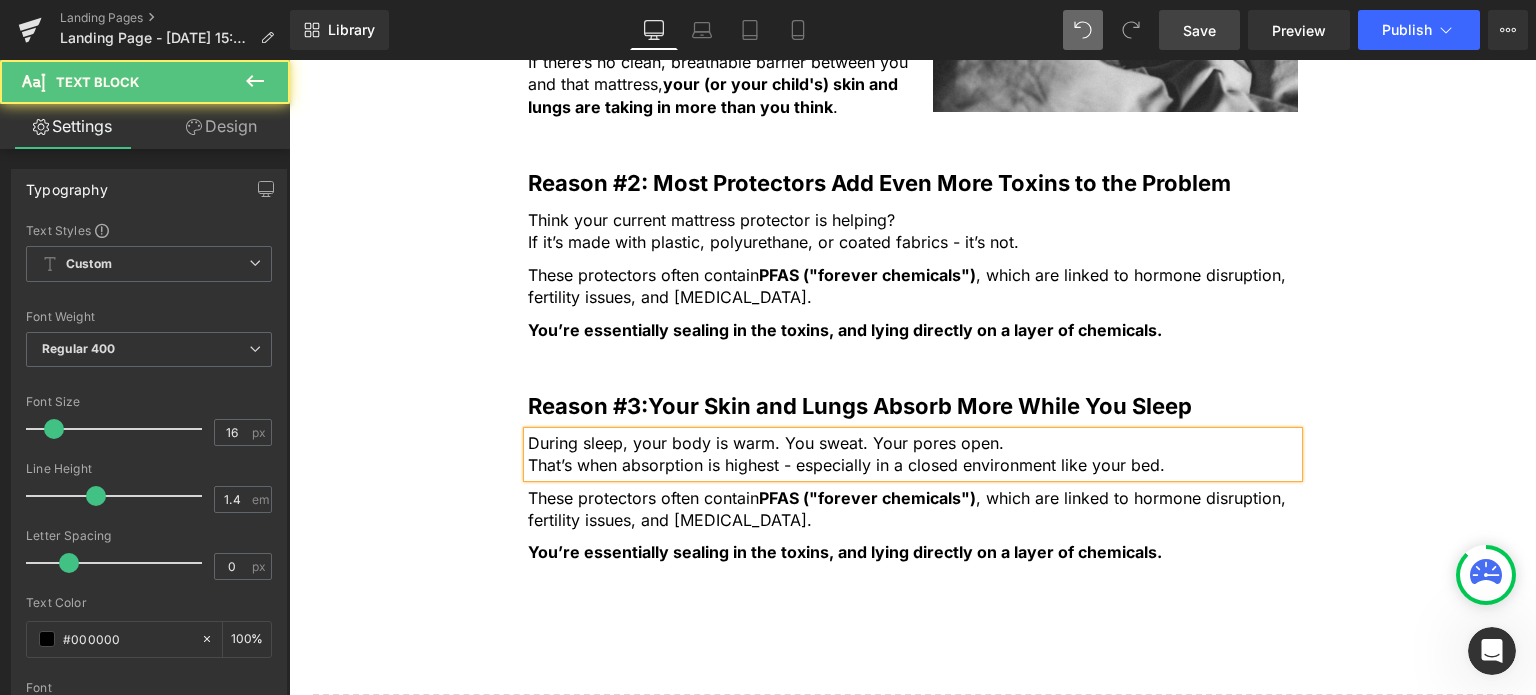click on "During sleep, your body is warm. You sweat. Your pores open." at bounding box center (913, 443) 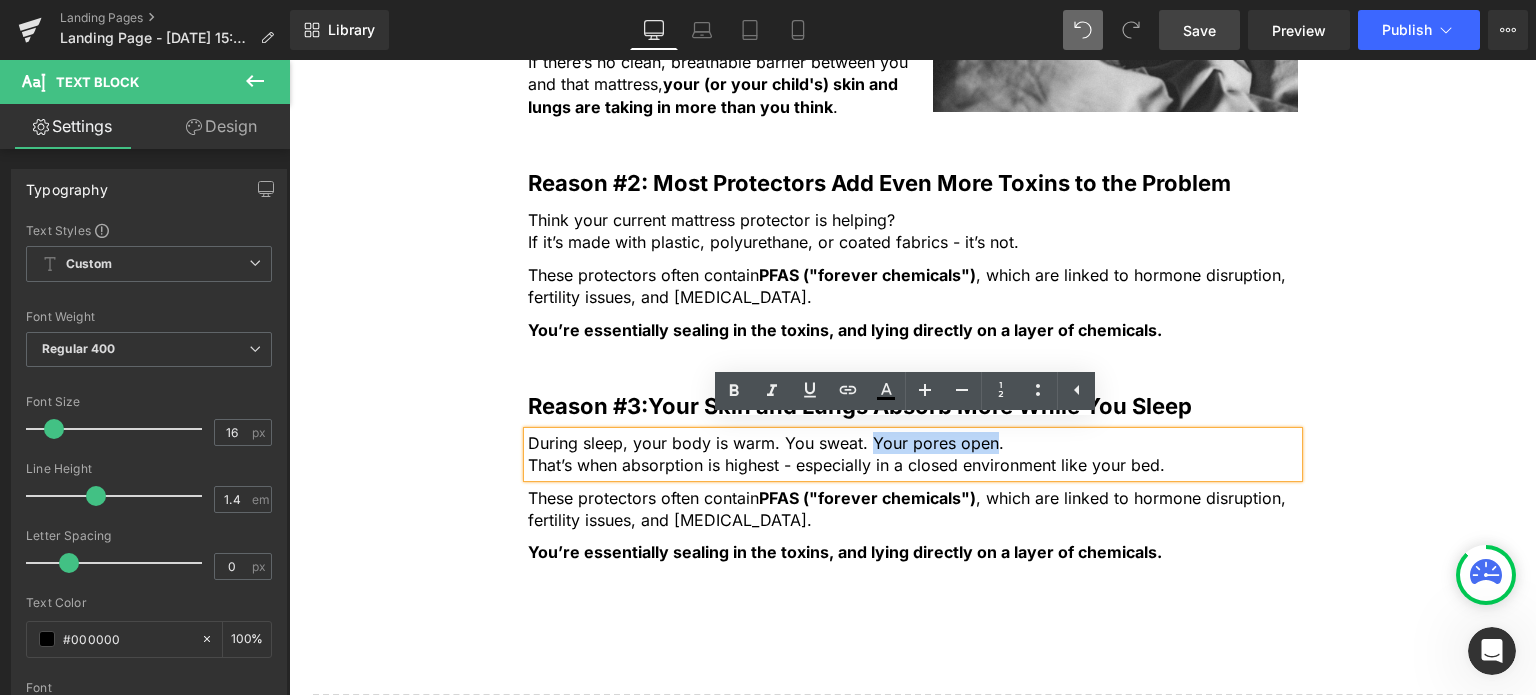 drag, startPoint x: 864, startPoint y: 430, endPoint x: 950, endPoint y: 430, distance: 86 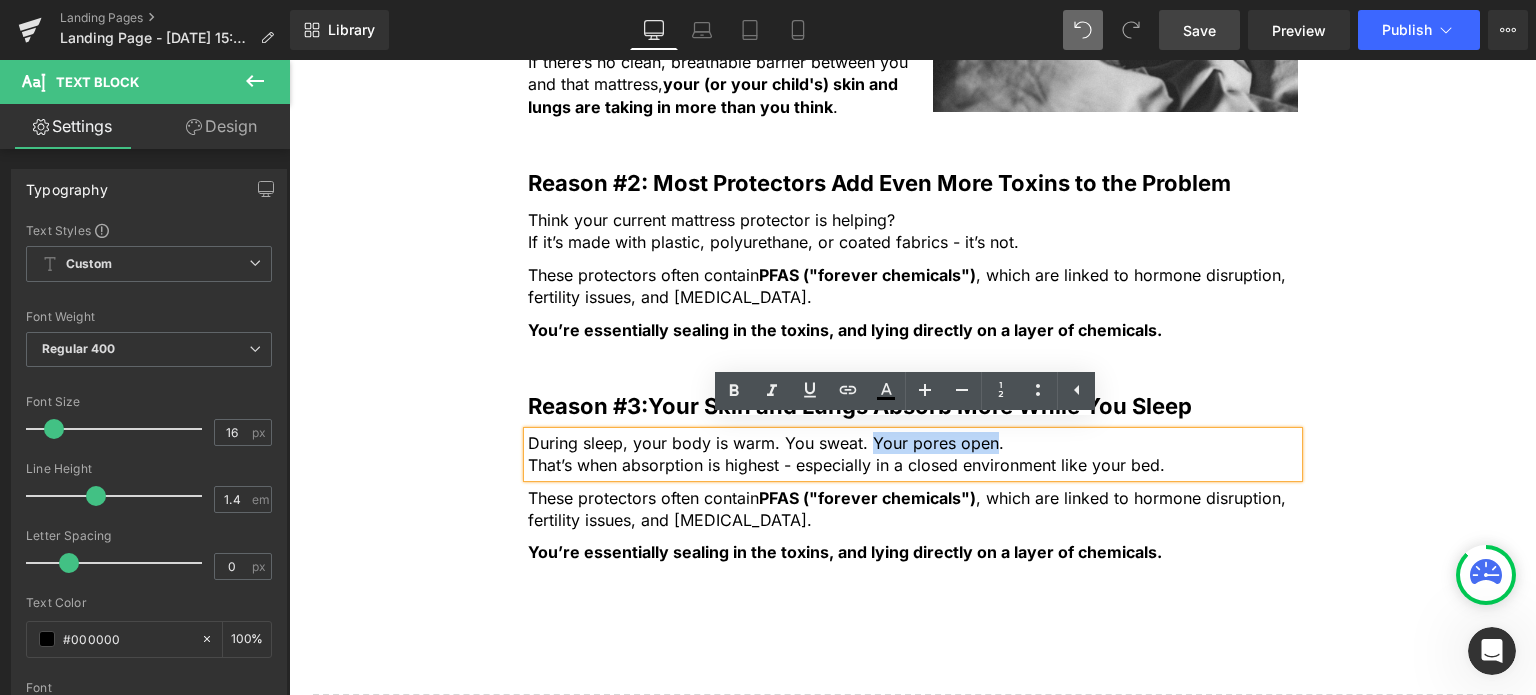 click on "During sleep, your body is warm. You sweat. Your pores open." at bounding box center [913, 443] 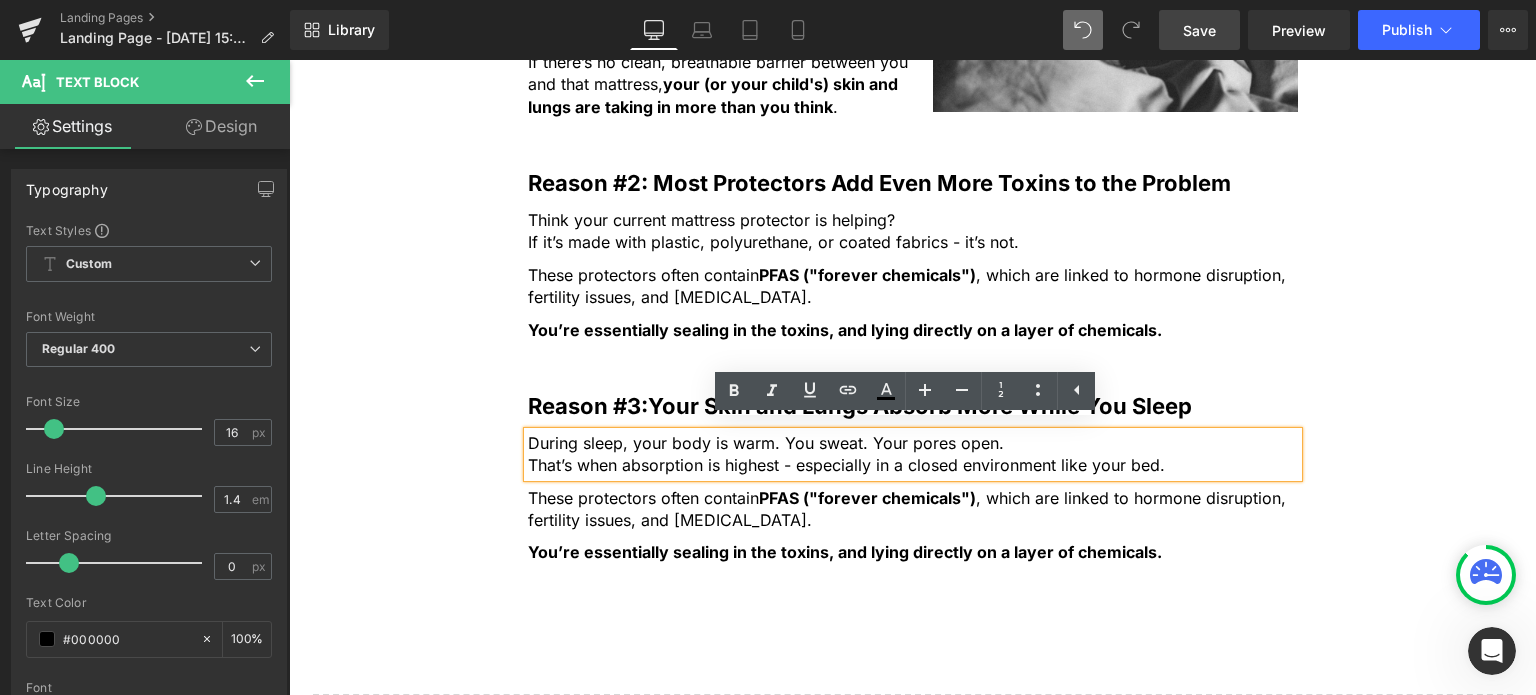 click on "That’s when absorption is highest - especially in a closed environment like your bed." at bounding box center (913, 465) 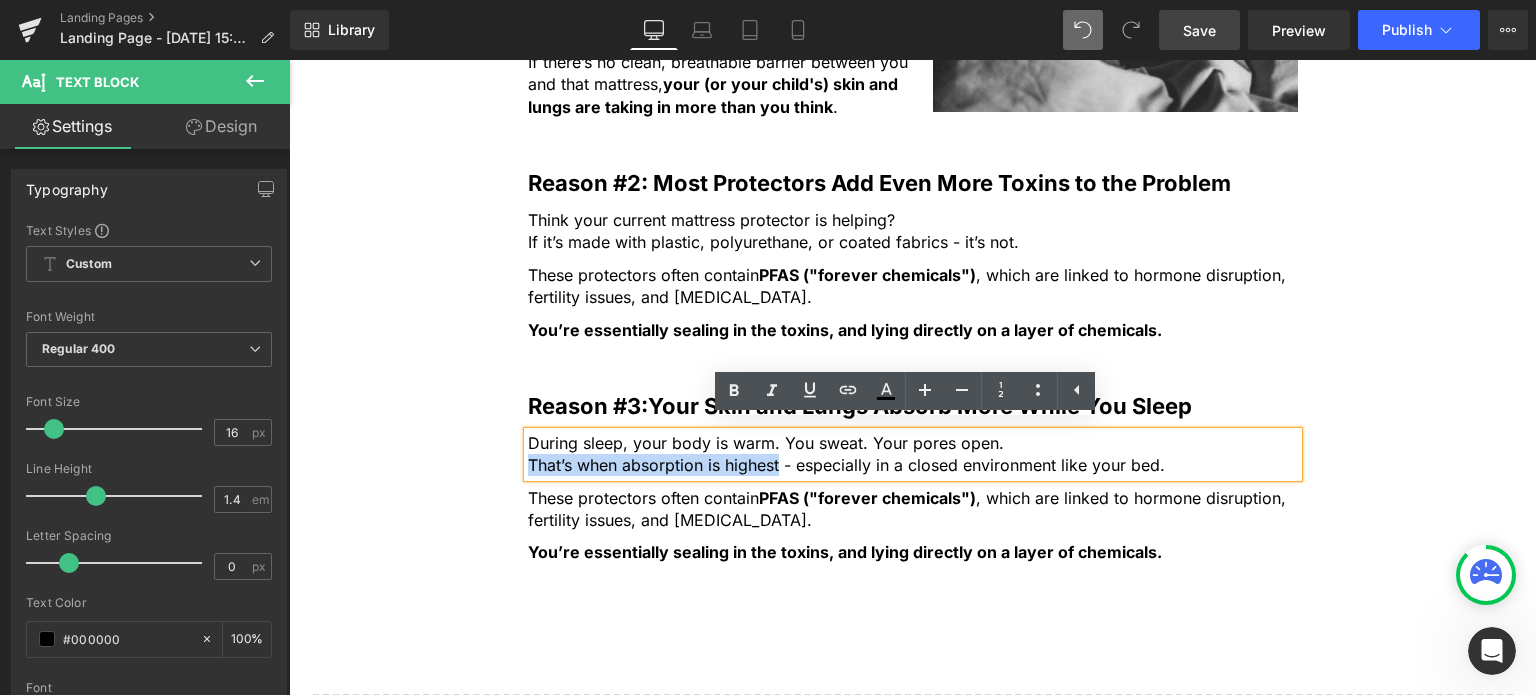 drag, startPoint x: 524, startPoint y: 459, endPoint x: 740, endPoint y: 468, distance: 216.18742 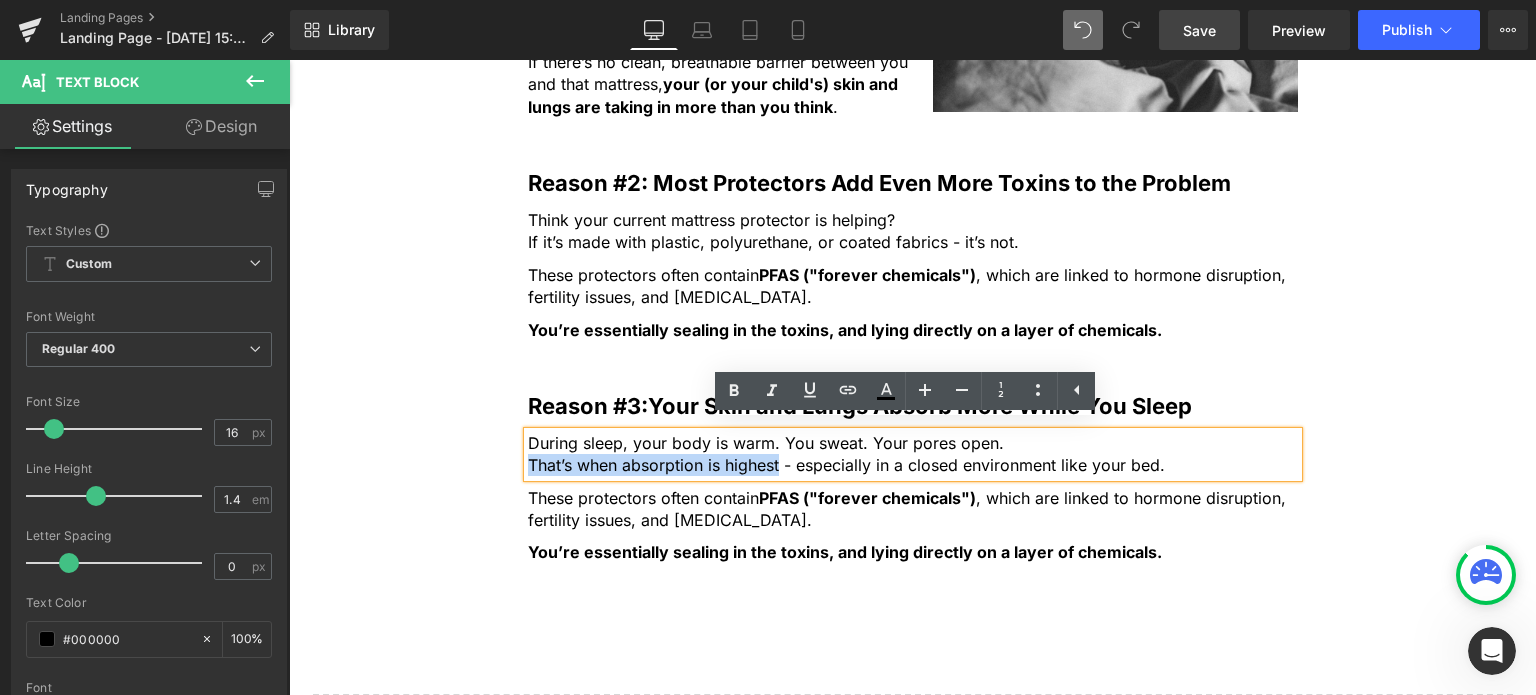 click on "During sleep, your body is warm. You sweat. Your pores open. That’s when absorption is highest - especially in a closed environment like your bed." at bounding box center (913, 454) 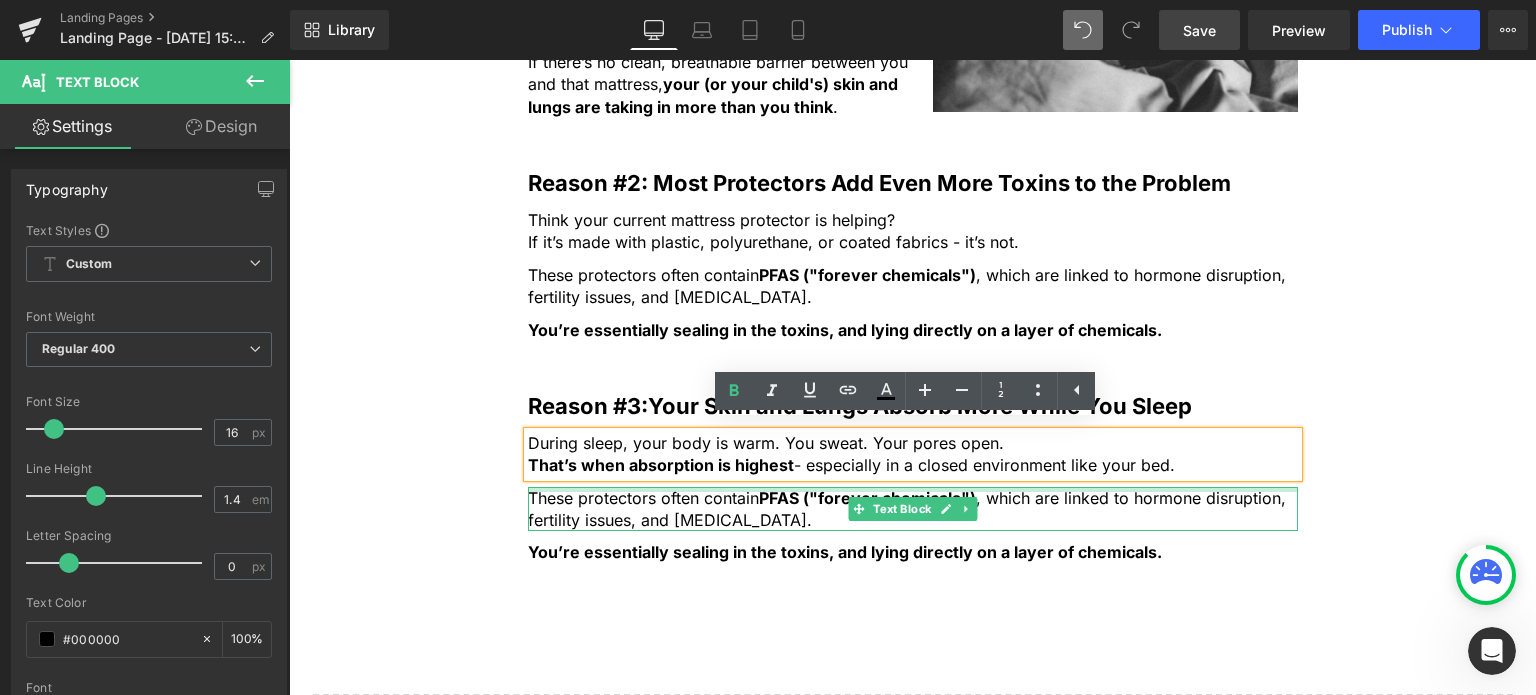 click at bounding box center (913, 489) 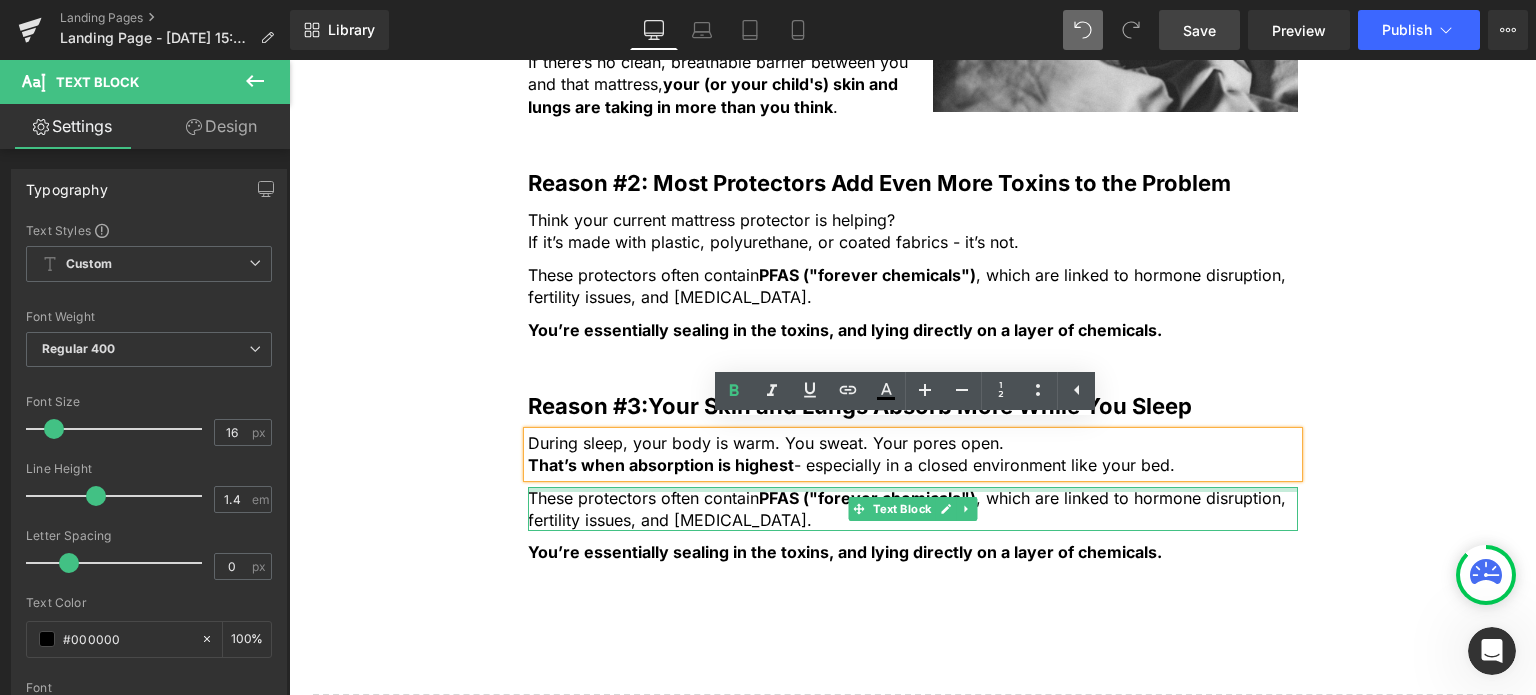 click on "These protectors often contain  PFAS ("forever chemicals") , which are linked to hormone disruption, fertility issues, and [MEDICAL_DATA]." at bounding box center (913, 509) 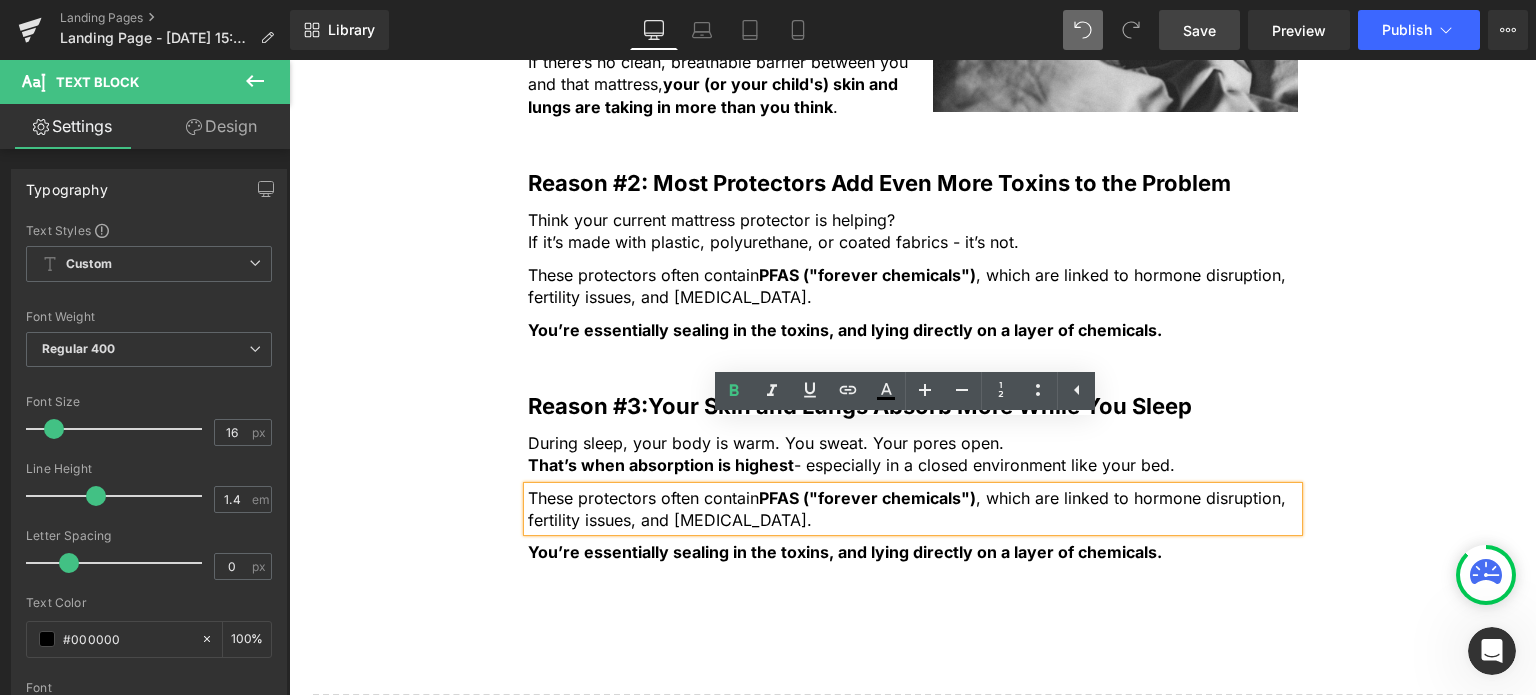 click on "These protectors often contain  PFAS ("forever chemicals") , which are linked to hormone disruption, fertility issues, and [MEDICAL_DATA]." at bounding box center [913, 509] 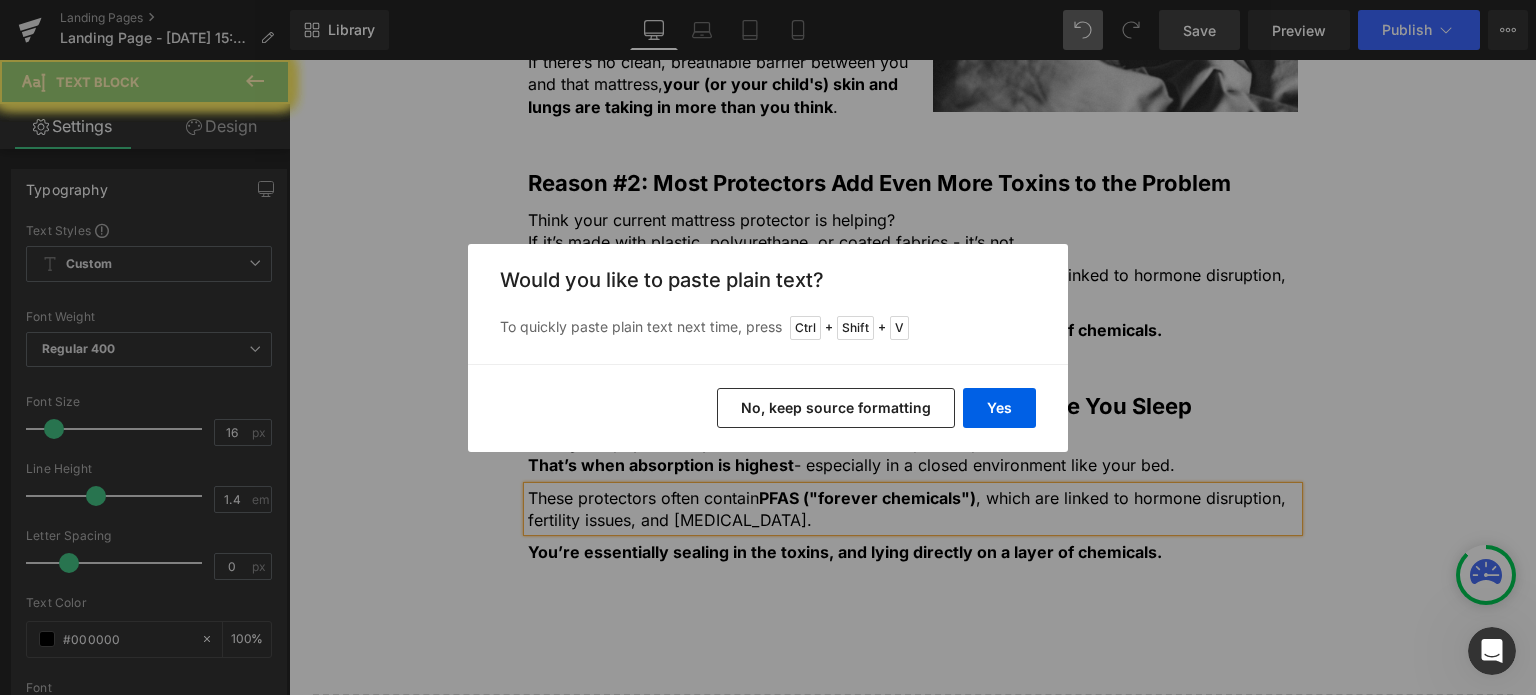 click on "Yes" at bounding box center (999, 408) 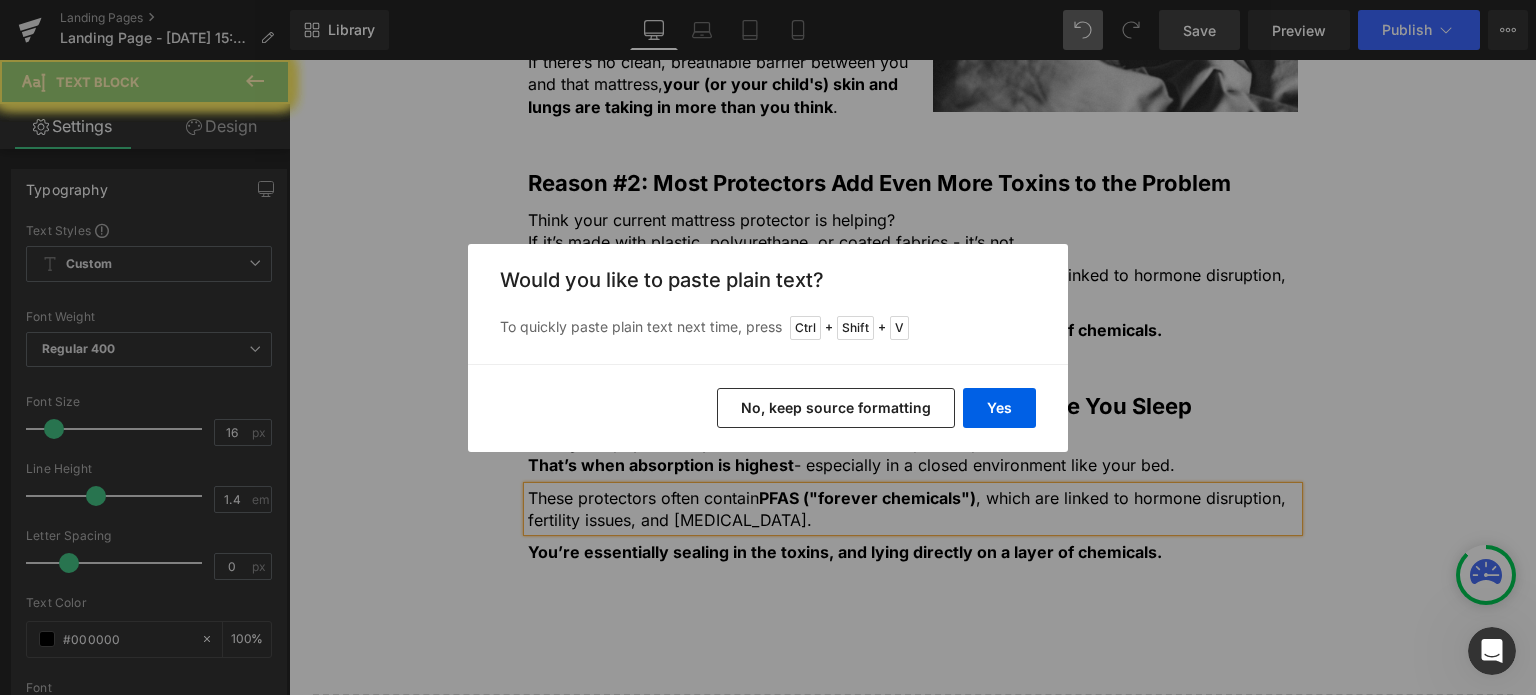 type 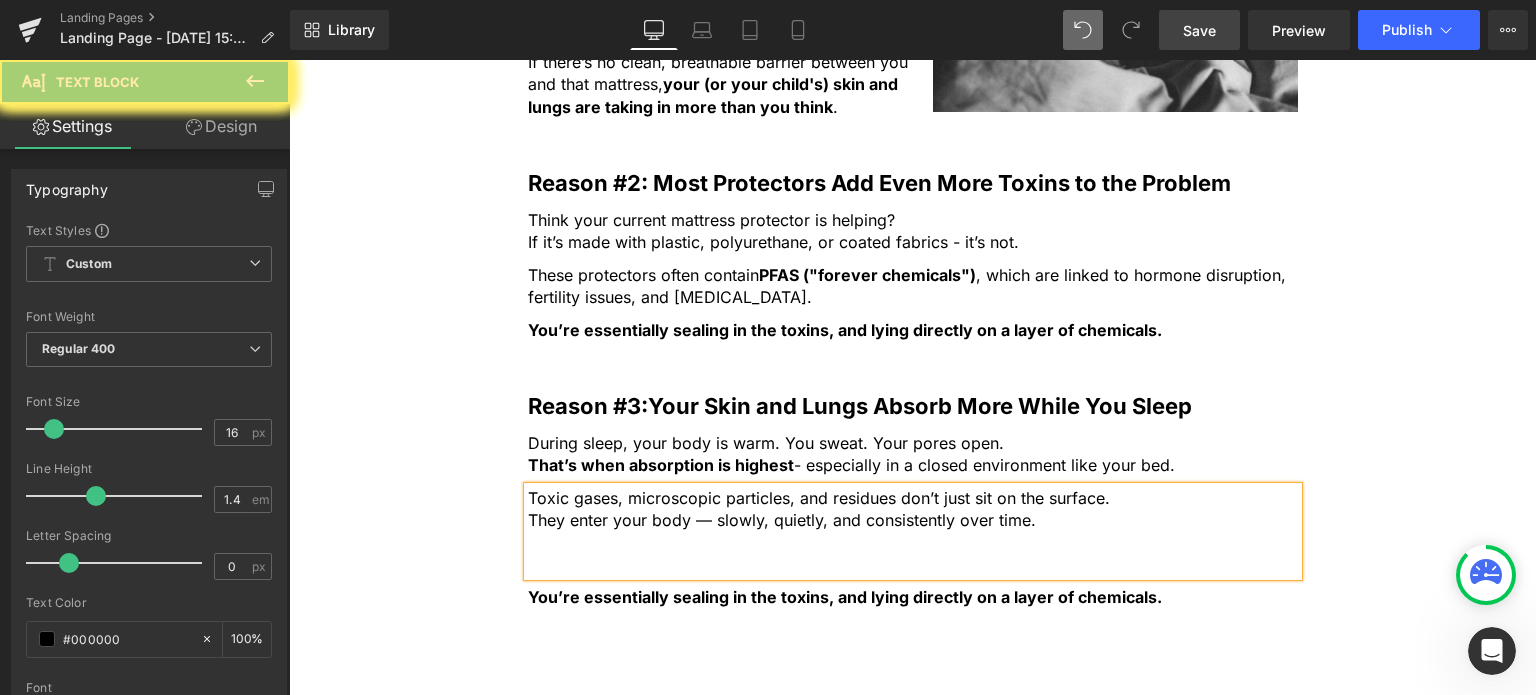 click at bounding box center [913, 565] 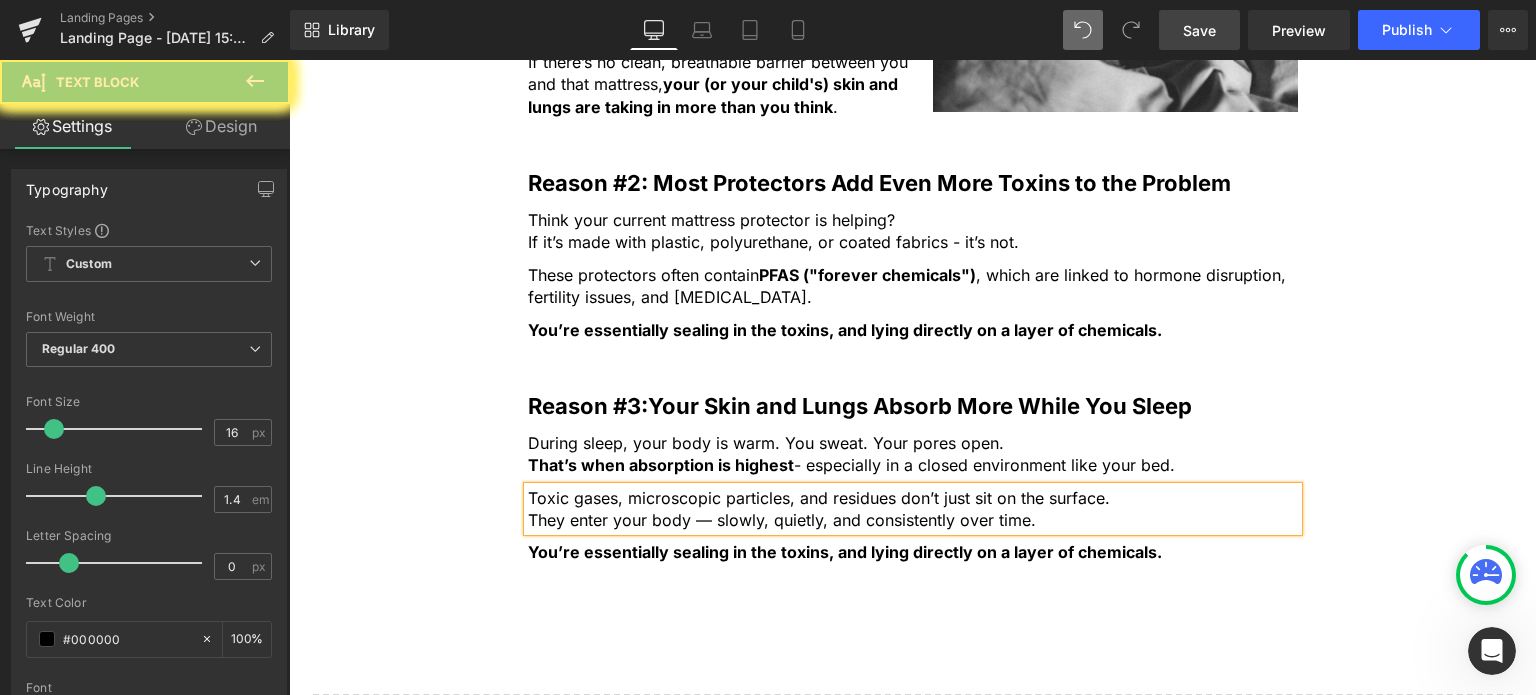 click on "You’re essentially sealing in the toxins, and lying directly on a layer of chemicals." at bounding box center (845, 552) 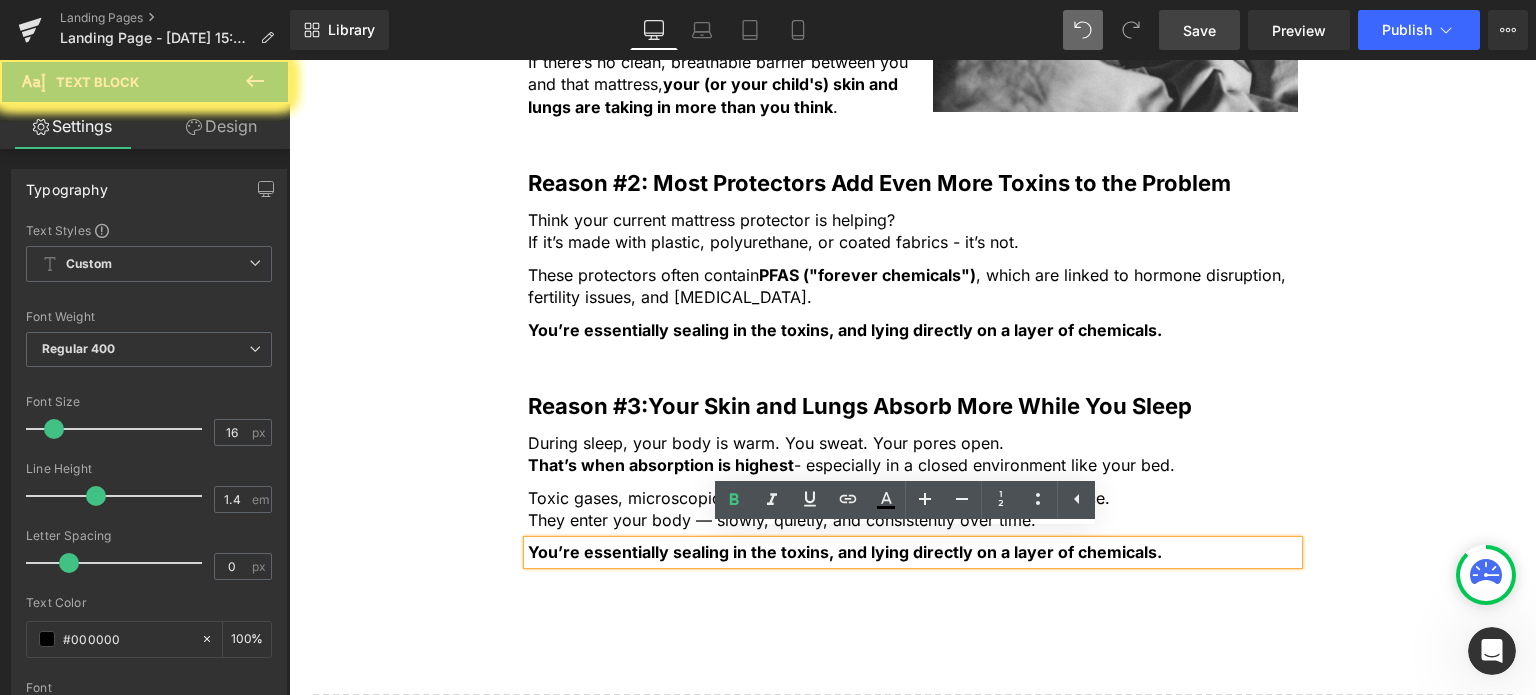 click on "During sleep, your body is warm. You sweat. Your pores open. That’s when absorption is highest  - especially in a closed environment like your bed. Text Block         Toxic gases, microscopic particles, and residues don’t just sit on the surface. They enter your body — slowly, quietly, and consistently over time. Text Block         You’re essentially sealing in the toxins, and lying directly on a layer of chemicals. Text Block         Row" at bounding box center [913, 508] 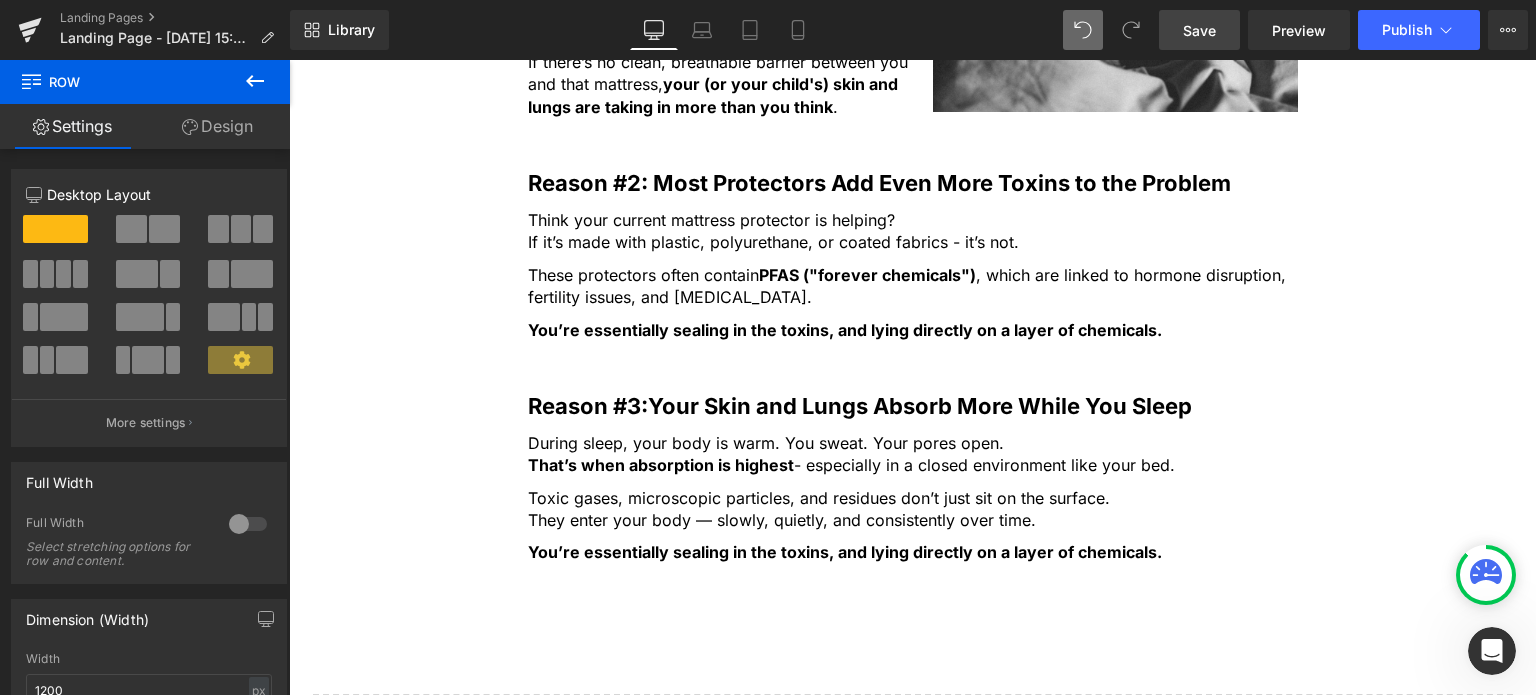 click on "5 Shocking Reasons You Should Never Sleep Without an Organic Cotton Mattress Protector
Heading
Most people have no idea how toxic their bed really is. Here’s why that’s a big problem — and how to fix it fast.
Heading
Image
Most people spend a third of their life in bed, but never think twice about what they’re actually sleeping on.
Text Block         But under your sheets, right beneath your body, could be a hidden source of daily chemical exposure. From flame retardants to plastic coatings and synthetic fabrics... Text Block         ...your mattress and protector might be quietly  leaching toxins  into your skin and lungs every single night . Text Block         If you care about what goes into your body, it’s time to care about what your body is lying on. Text Block         Here are 5 reasons why switching to an organic cotton mattress protector for  you and your children Text Block
Row" at bounding box center (912, -116) 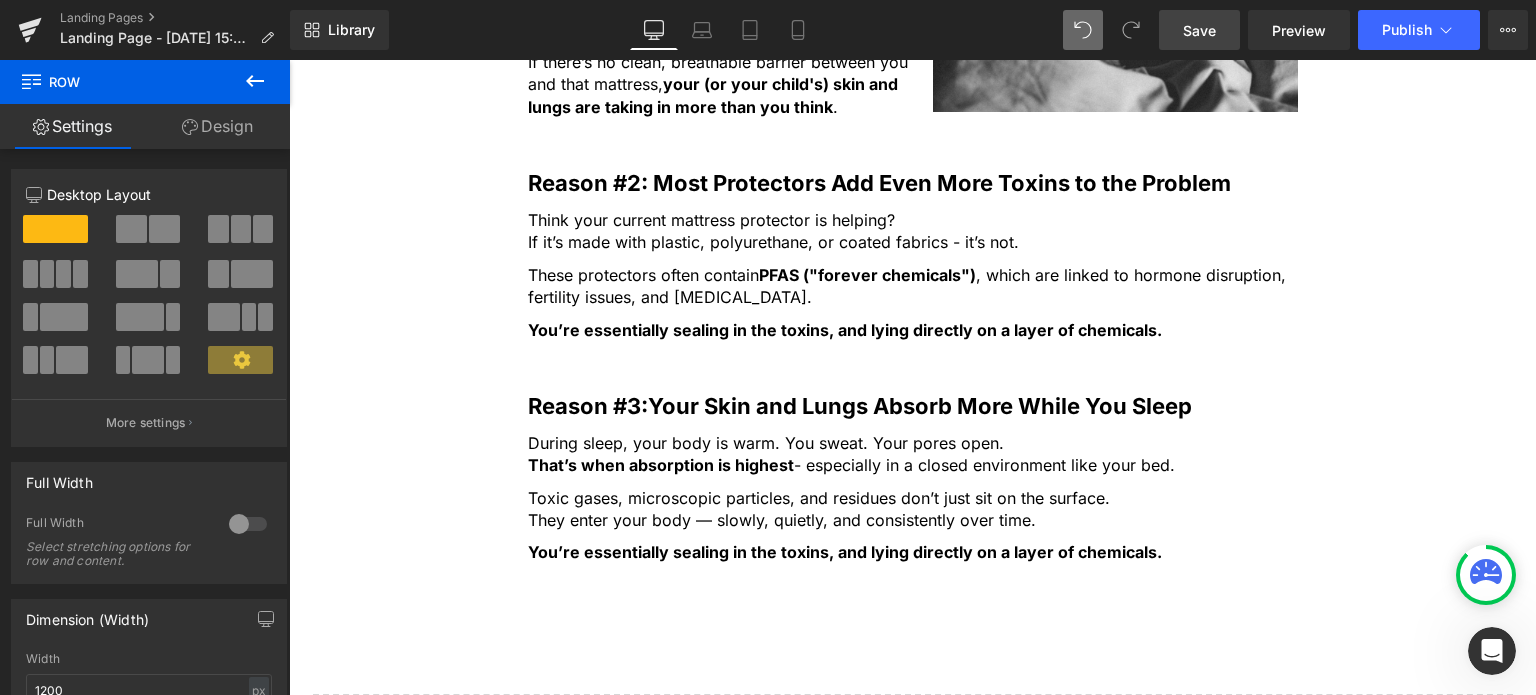 click on "You’re essentially sealing in the toxins, and lying directly on a layer of chemicals." at bounding box center [845, 552] 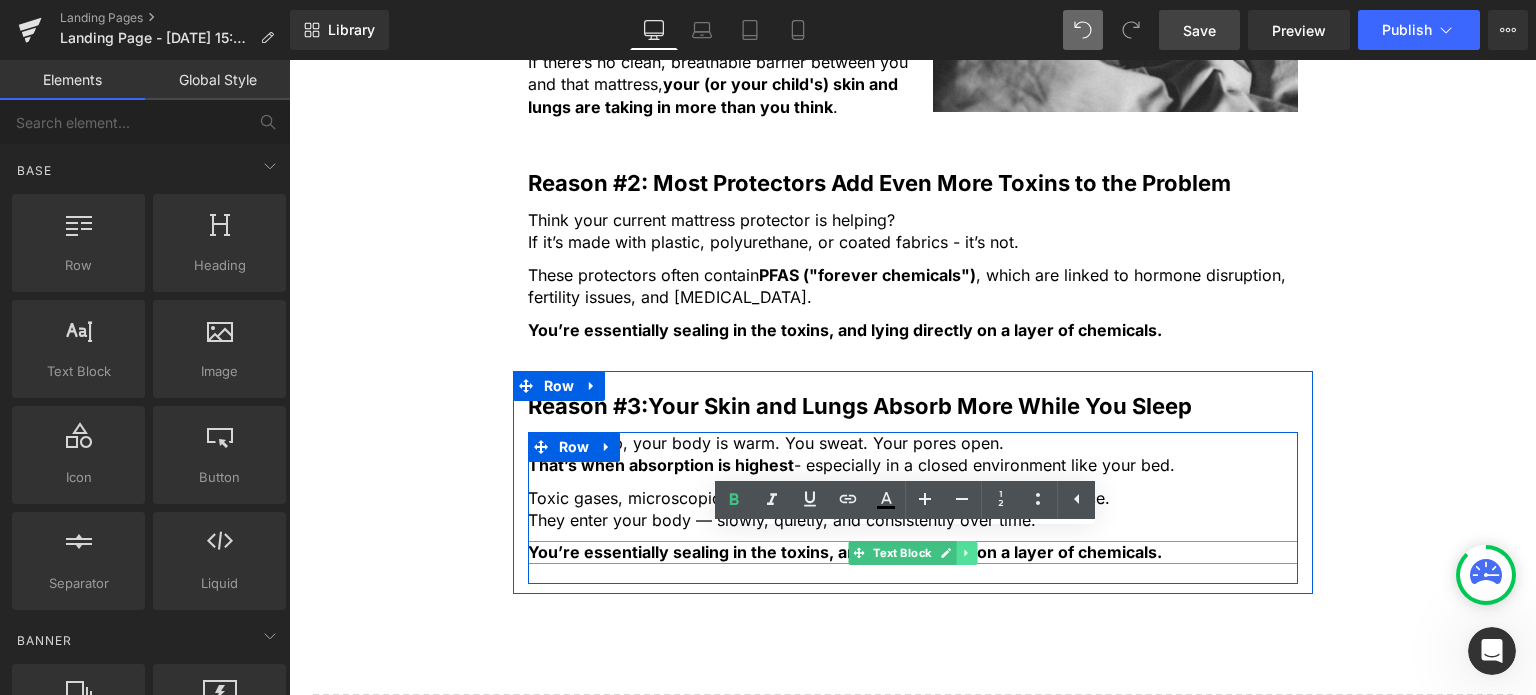 click 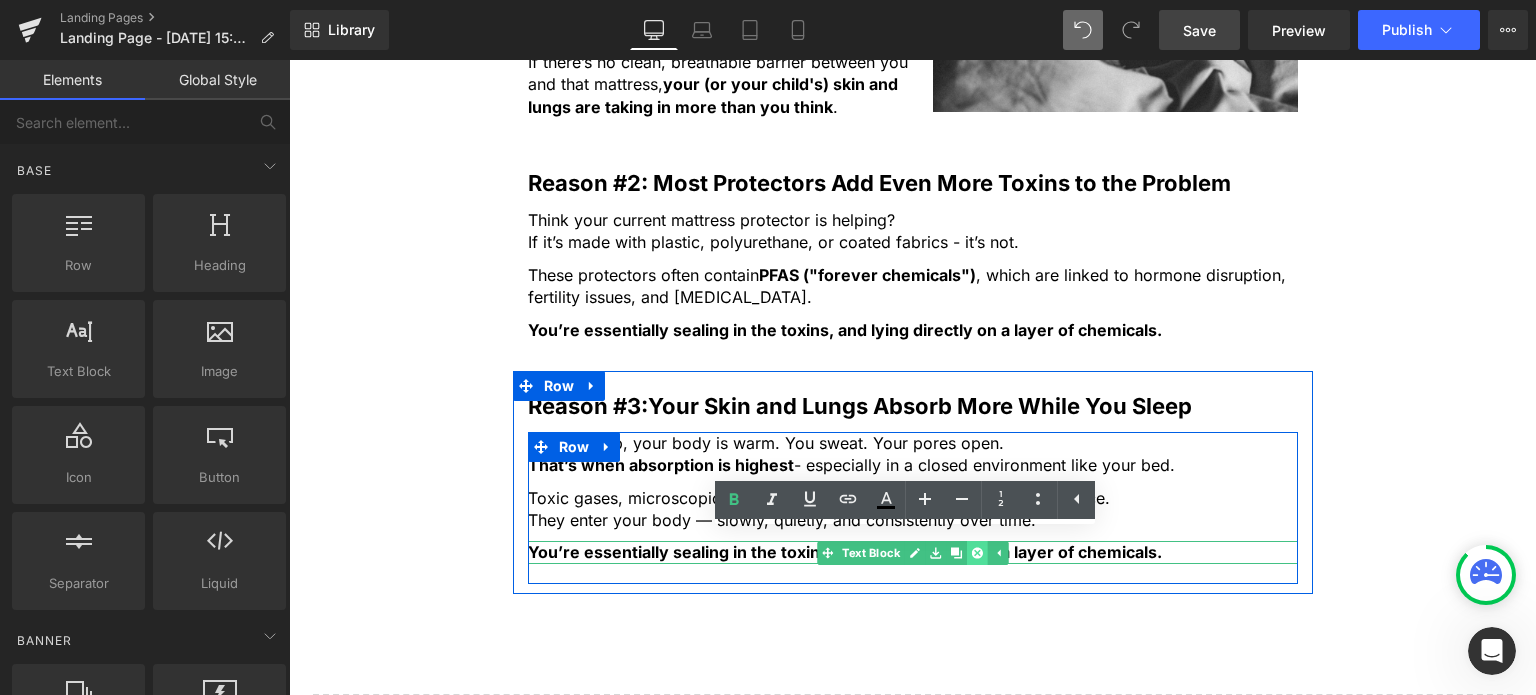 click at bounding box center [977, 553] 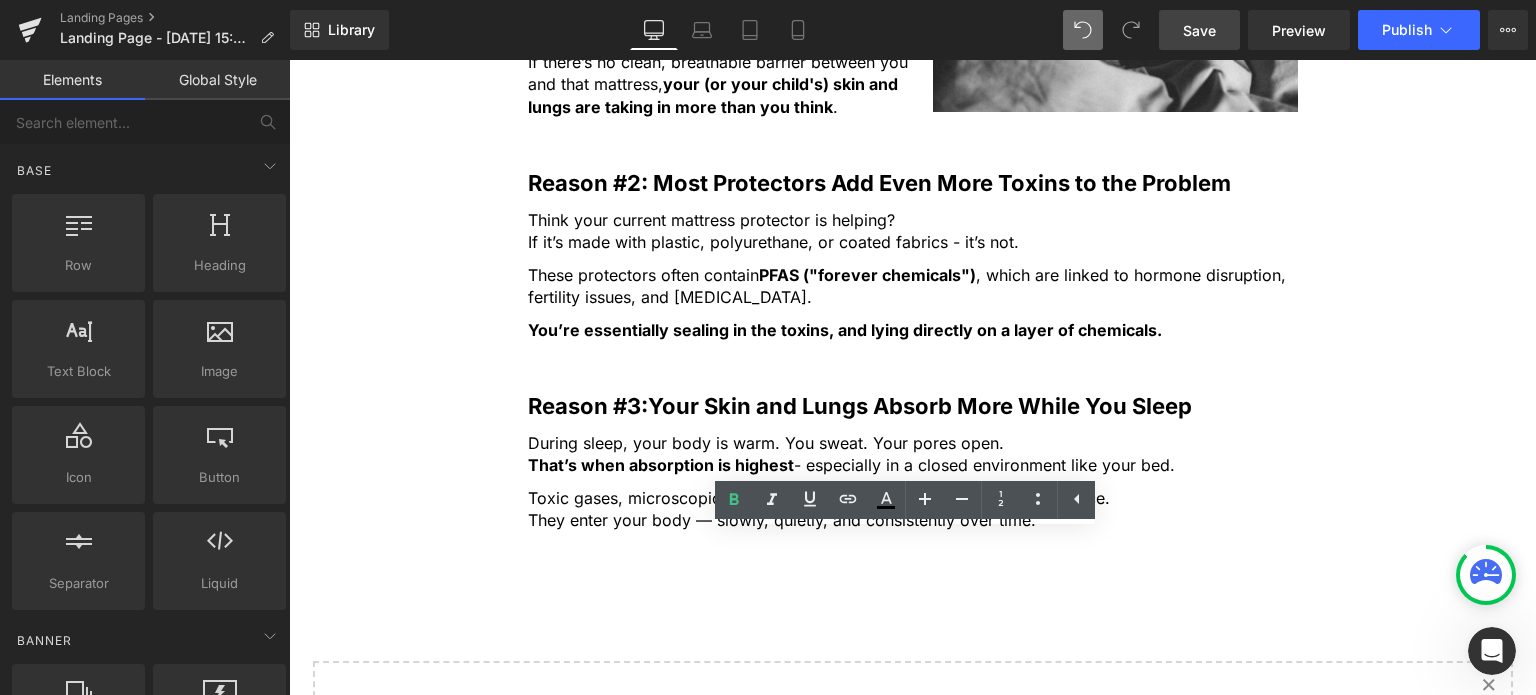 click on "5 Shocking Reasons You Should Never Sleep Without an Organic Cotton Mattress Protector
Heading
Most people have no idea how toxic their bed really is. Here’s why that’s a big problem — and how to fix it fast.
Heading
Image
Most people spend a third of their life in bed, but never think twice about what they’re actually sleeping on.
Text Block         But under your sheets, right beneath your body, could be a hidden source of daily chemical exposure. From flame retardants to plastic coatings and synthetic fabrics... Text Block         ...your mattress and protector might be quietly  leaching toxins  into your skin and lungs every single night . Text Block         If you care about what goes into your body, it’s time to care about what your body is lying on. Text Block         Here are 5 reasons why switching to an organic cotton mattress protector for  you and your children Text Block
Row" at bounding box center [912, -132] 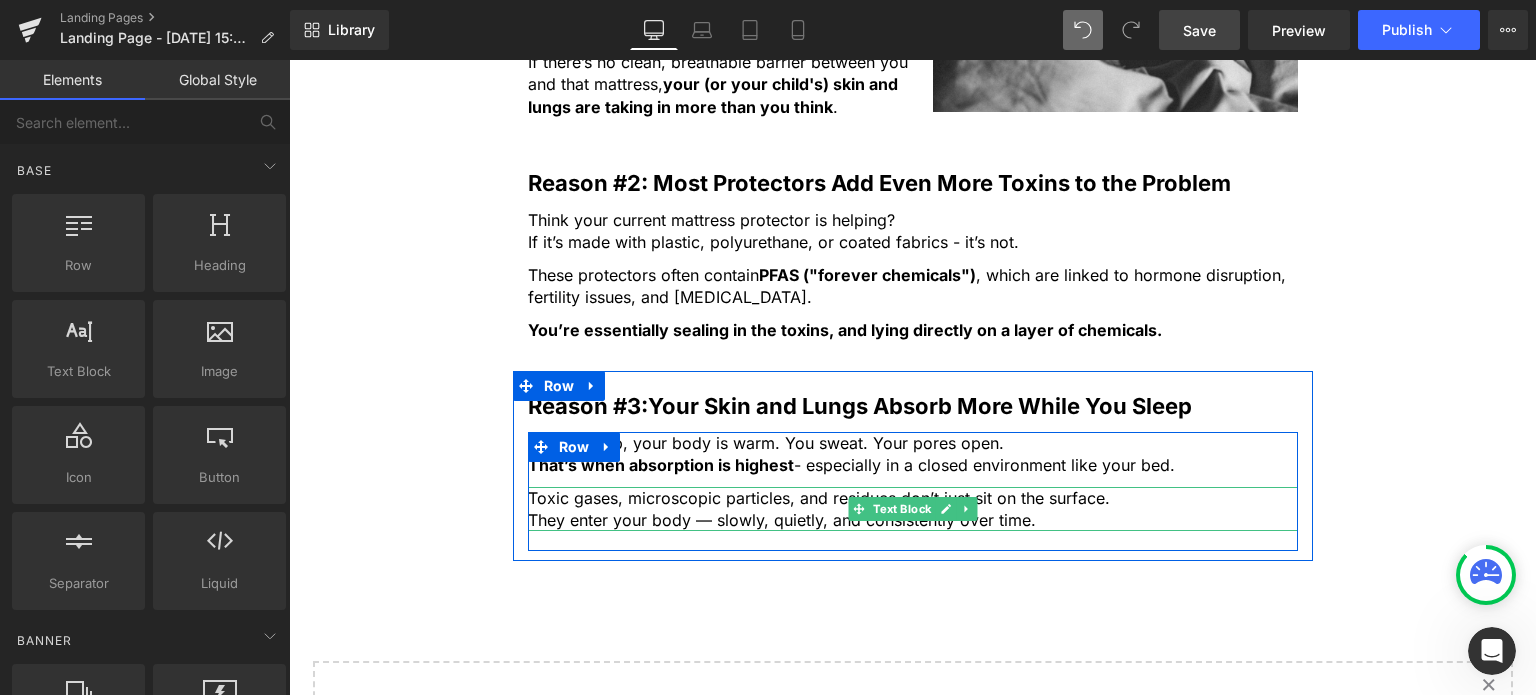 click on "They enter your body — slowly, quietly, and consistently over time." at bounding box center [913, 520] 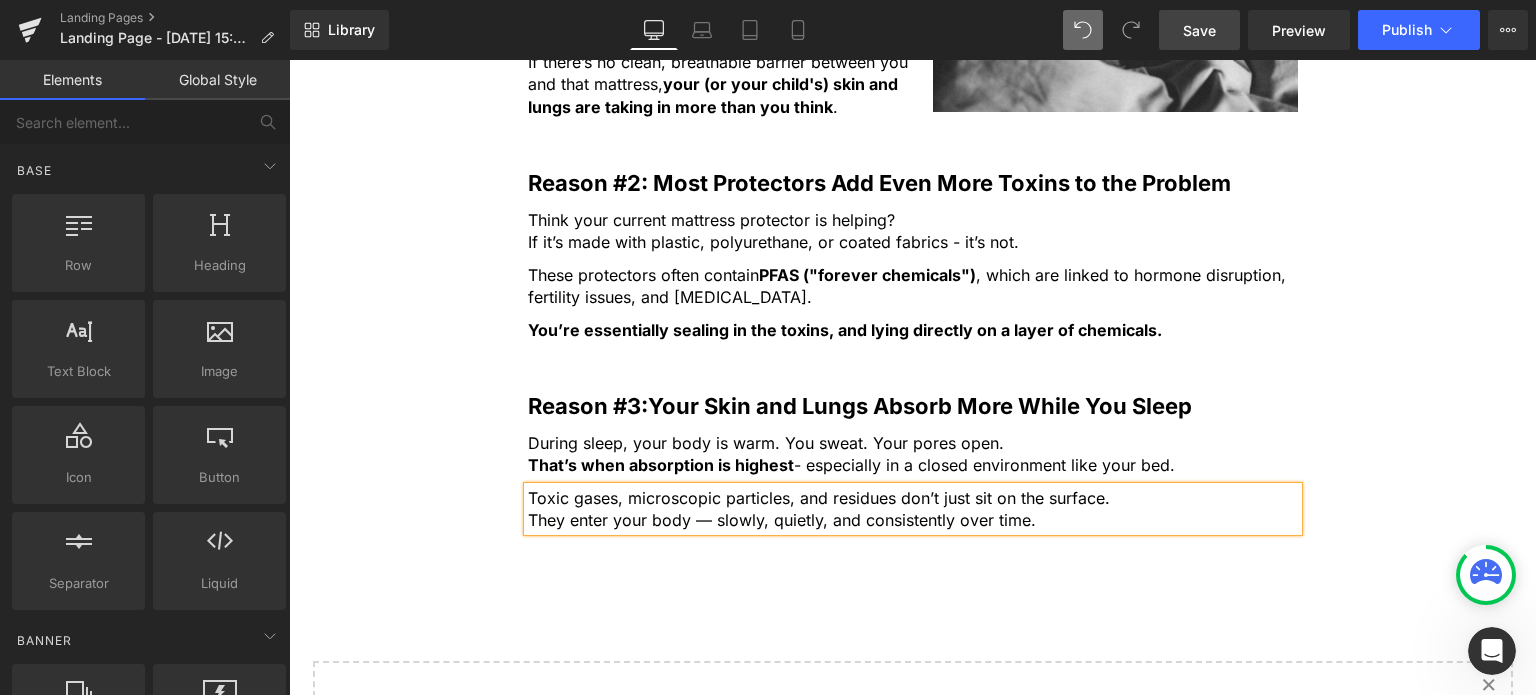 drag, startPoint x: 533, startPoint y: 510, endPoint x: 618, endPoint y: 510, distance: 85 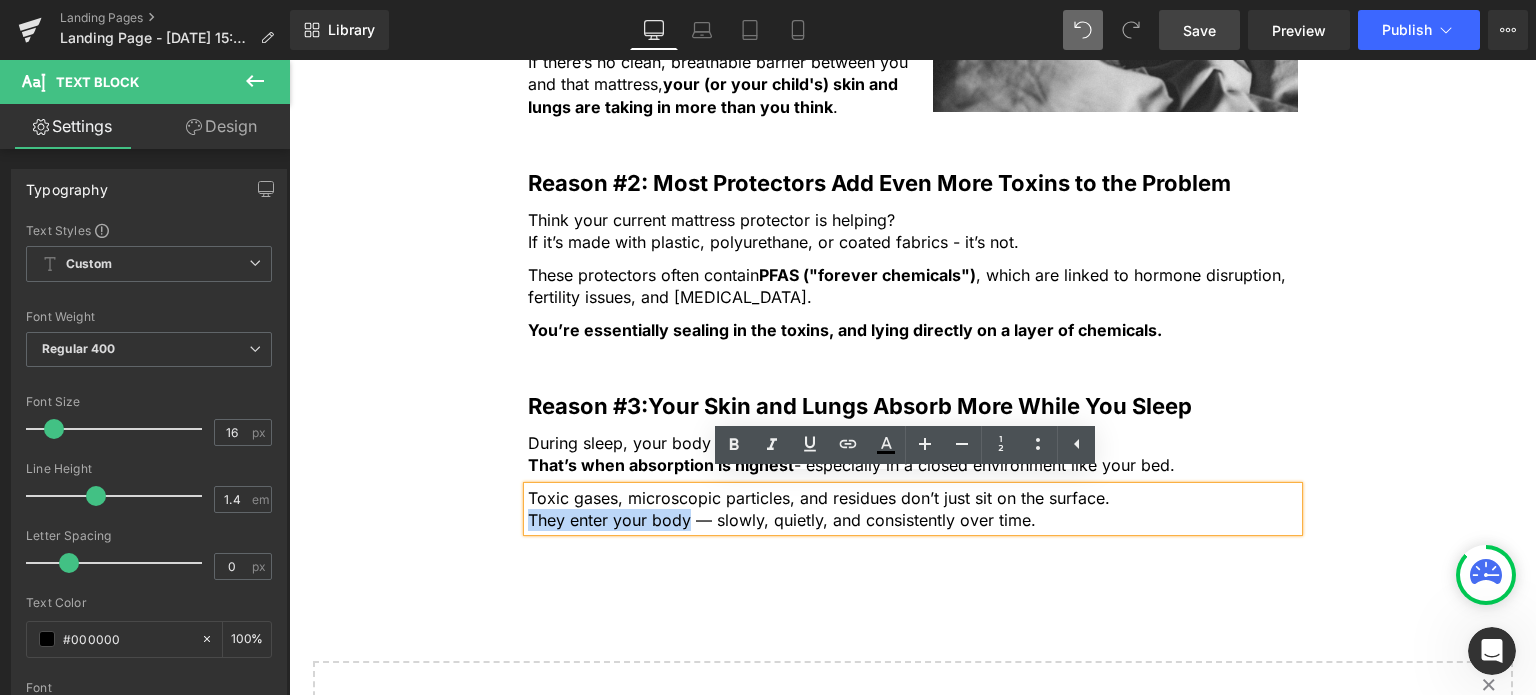 drag, startPoint x: 679, startPoint y: 511, endPoint x: 524, endPoint y: 507, distance: 155.0516 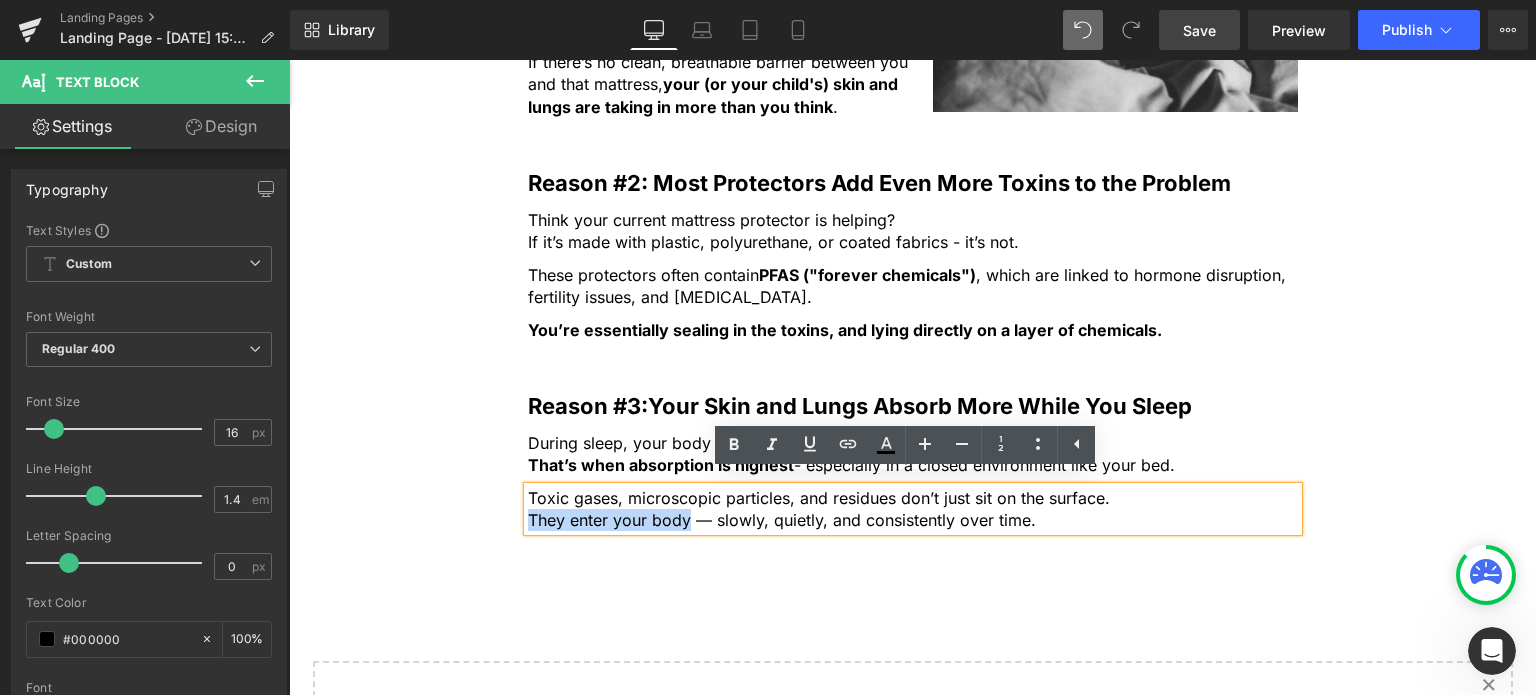 click on "They enter your body — slowly, quietly, and consistently over time." at bounding box center [913, 520] 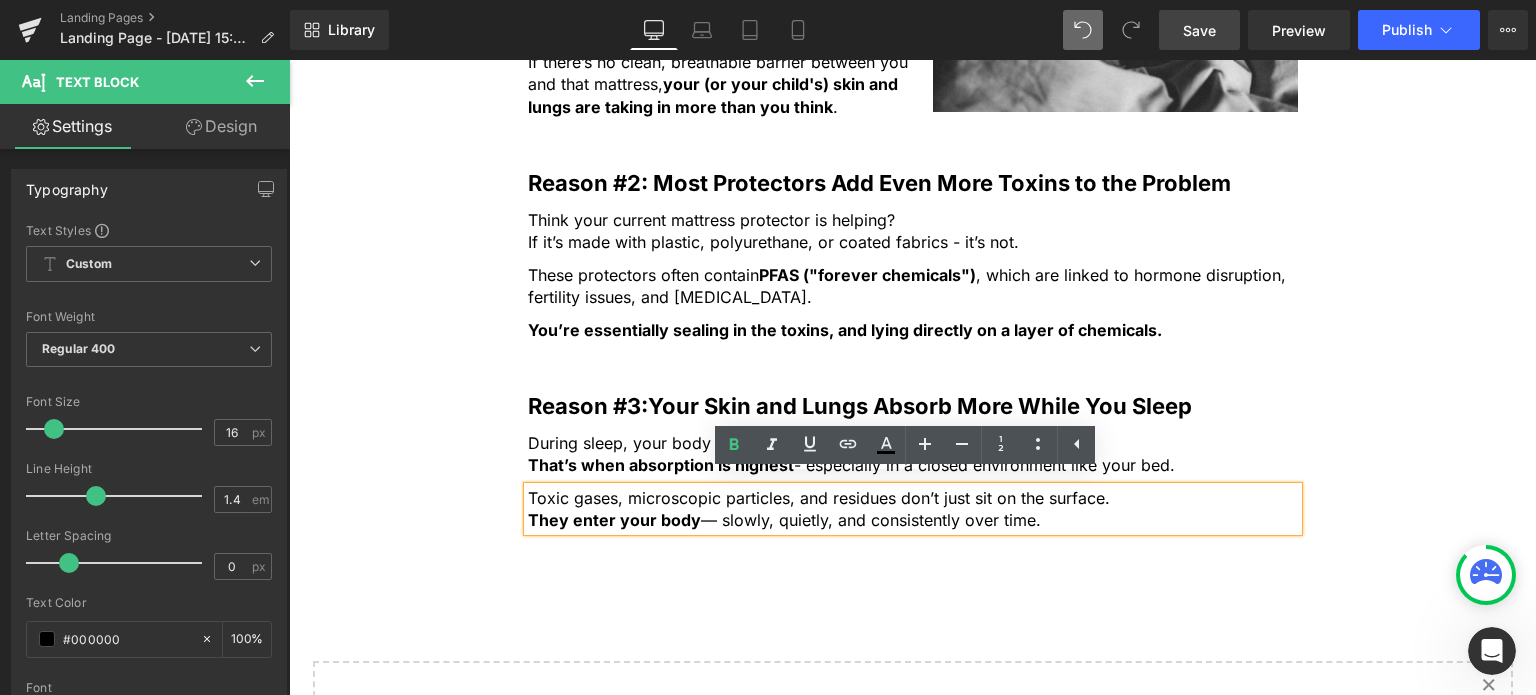 click on "They enter your body  — slowly, quietly, and consistently over time." at bounding box center (913, 520) 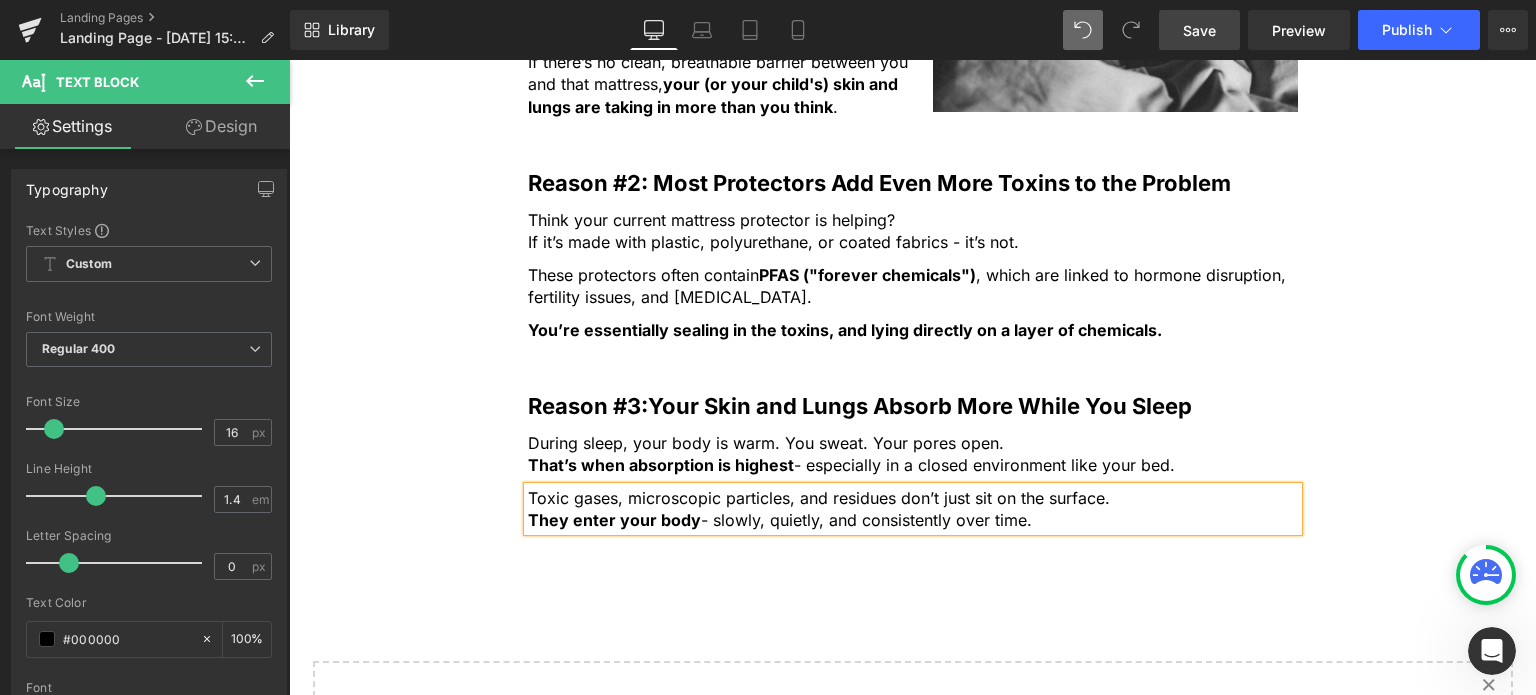 click on "5 Shocking Reasons You Should Never Sleep Without an Organic Cotton Mattress Protector
Heading
Most people have no idea how toxic their bed really is. Here’s why that’s a big problem — and how to fix it fast.
Heading
Image
Most people spend a third of their life in bed, but never think twice about what they’re actually sleeping on.
Text Block         But under your sheets, right beneath your body, could be a hidden source of daily chemical exposure. From flame retardants to plastic coatings and synthetic fabrics... Text Block         ...your mattress and protector might be quietly  leaching toxins  into your skin and lungs every single night . Text Block         If you care about what goes into your body, it’s time to care about what your body is lying on. Text Block         Here are 5 reasons why switching to an organic cotton mattress protector for  you and your children Text Block
Row" at bounding box center (912, -132) 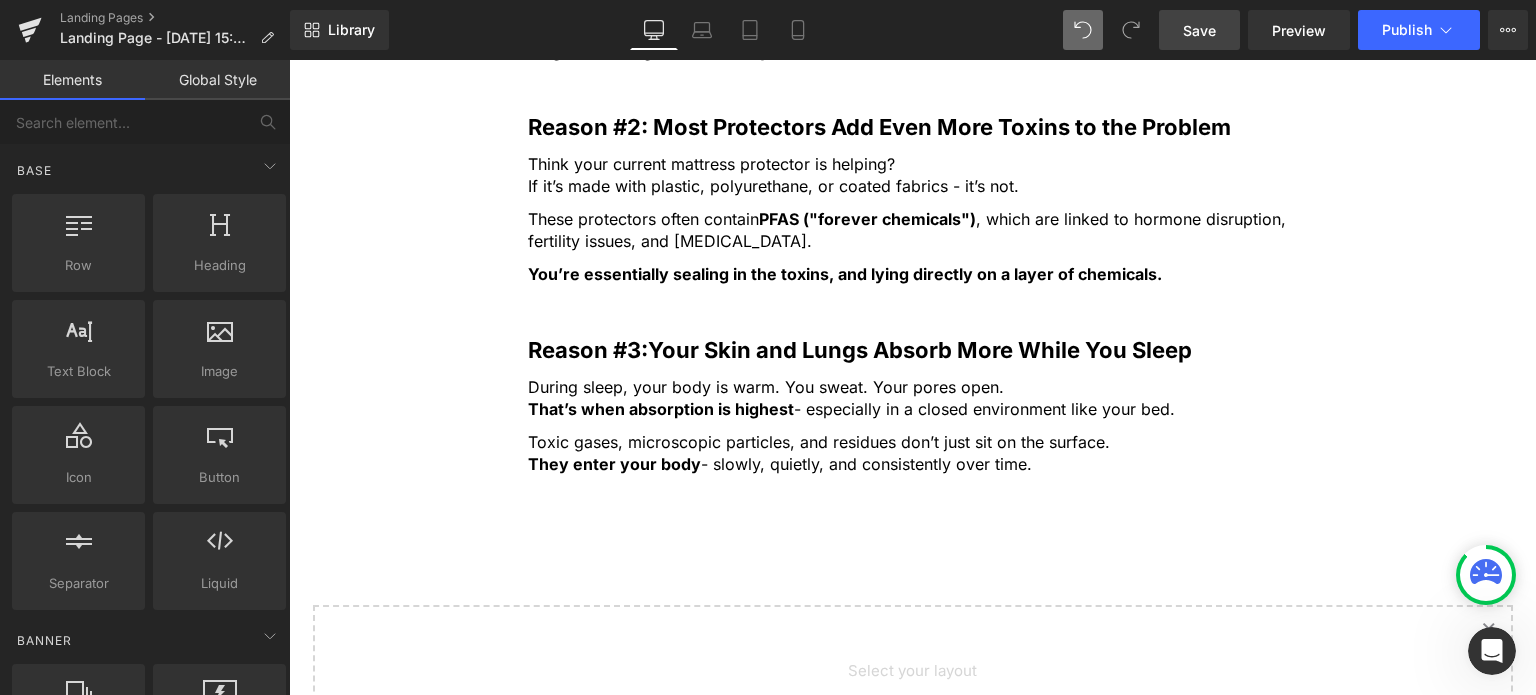 scroll, scrollTop: 1728, scrollLeft: 0, axis: vertical 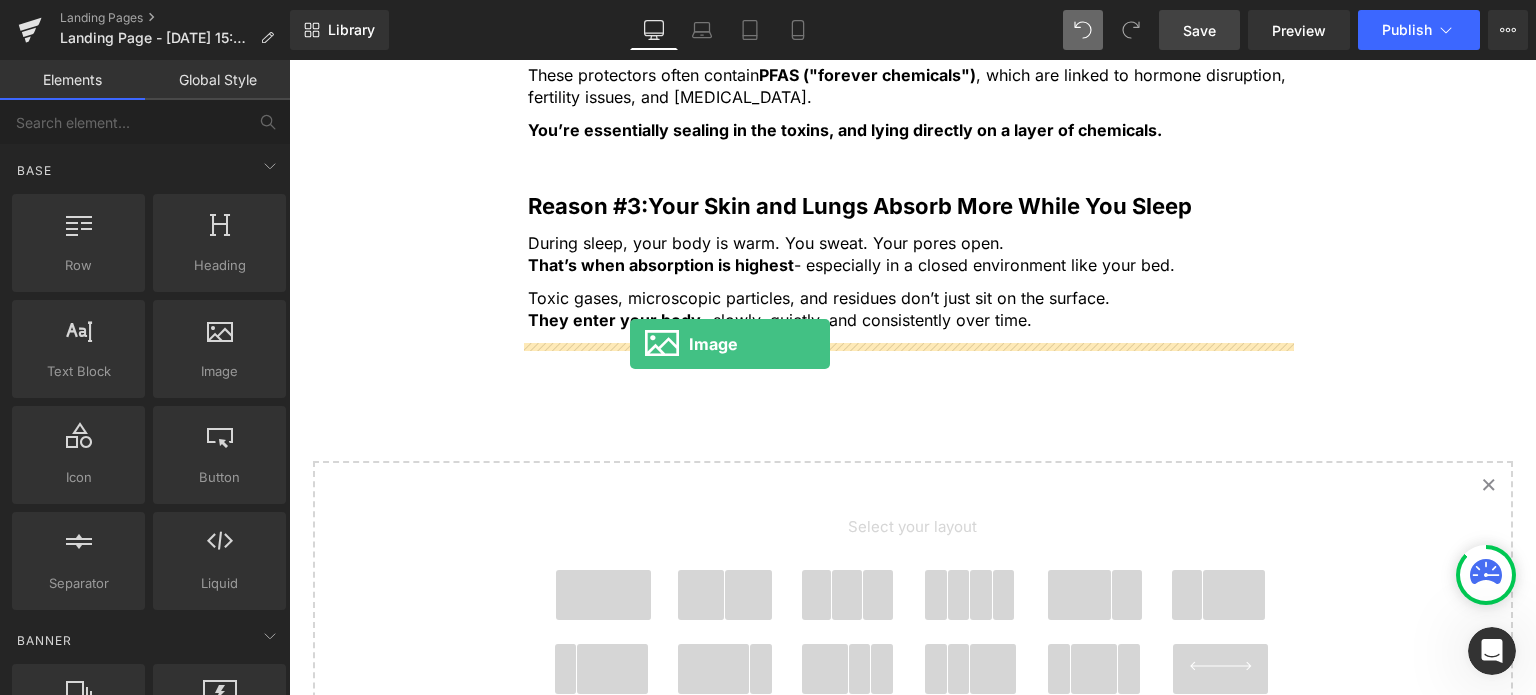 drag, startPoint x: 517, startPoint y: 407, endPoint x: 630, endPoint y: 344, distance: 129.37543 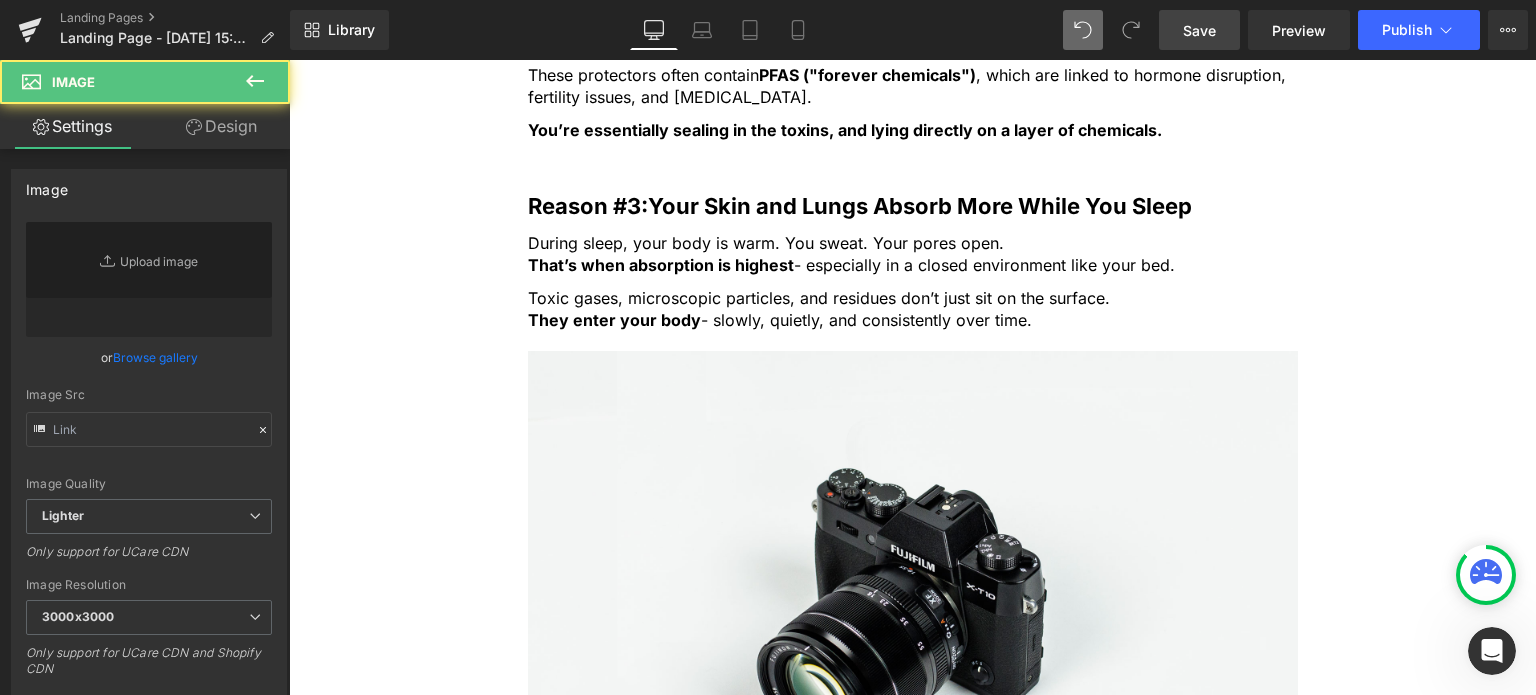 type on "//[DOMAIN_NAME][URL]" 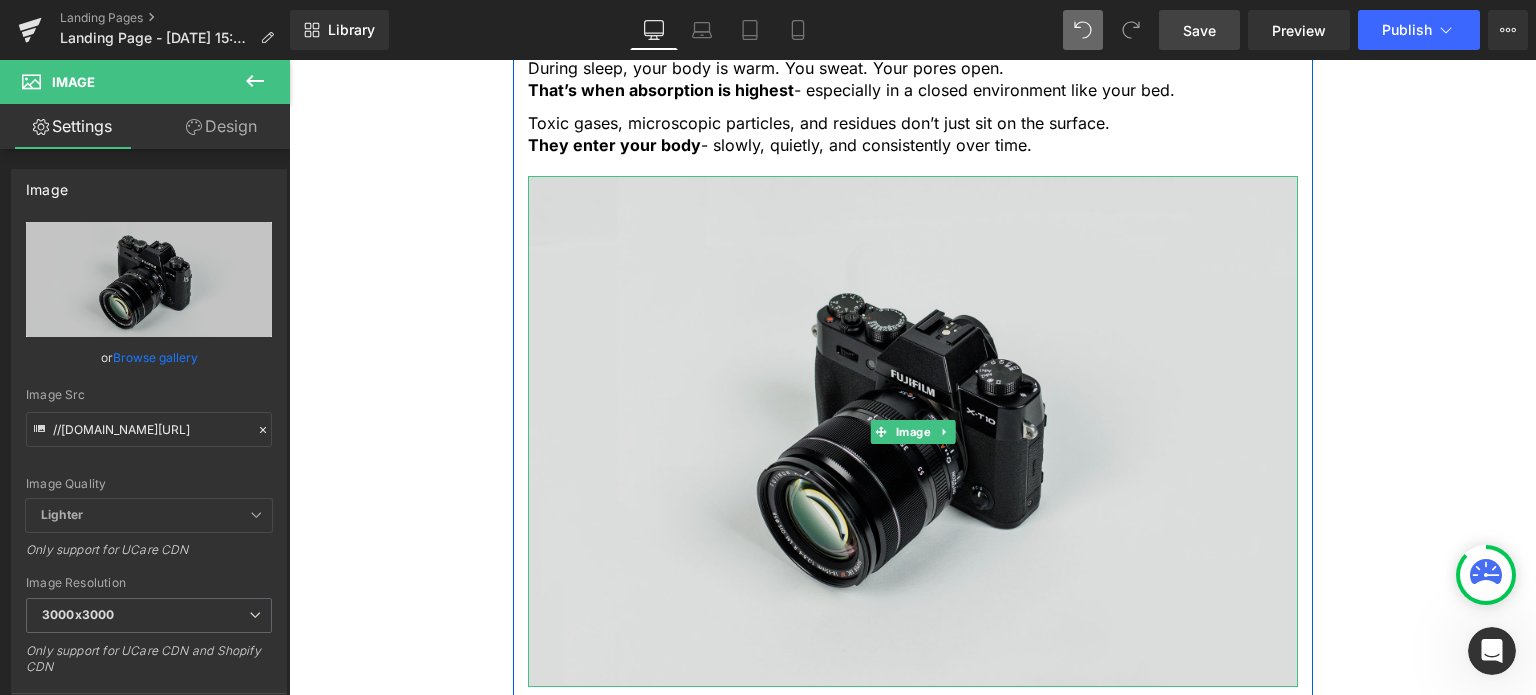 scroll, scrollTop: 2028, scrollLeft: 0, axis: vertical 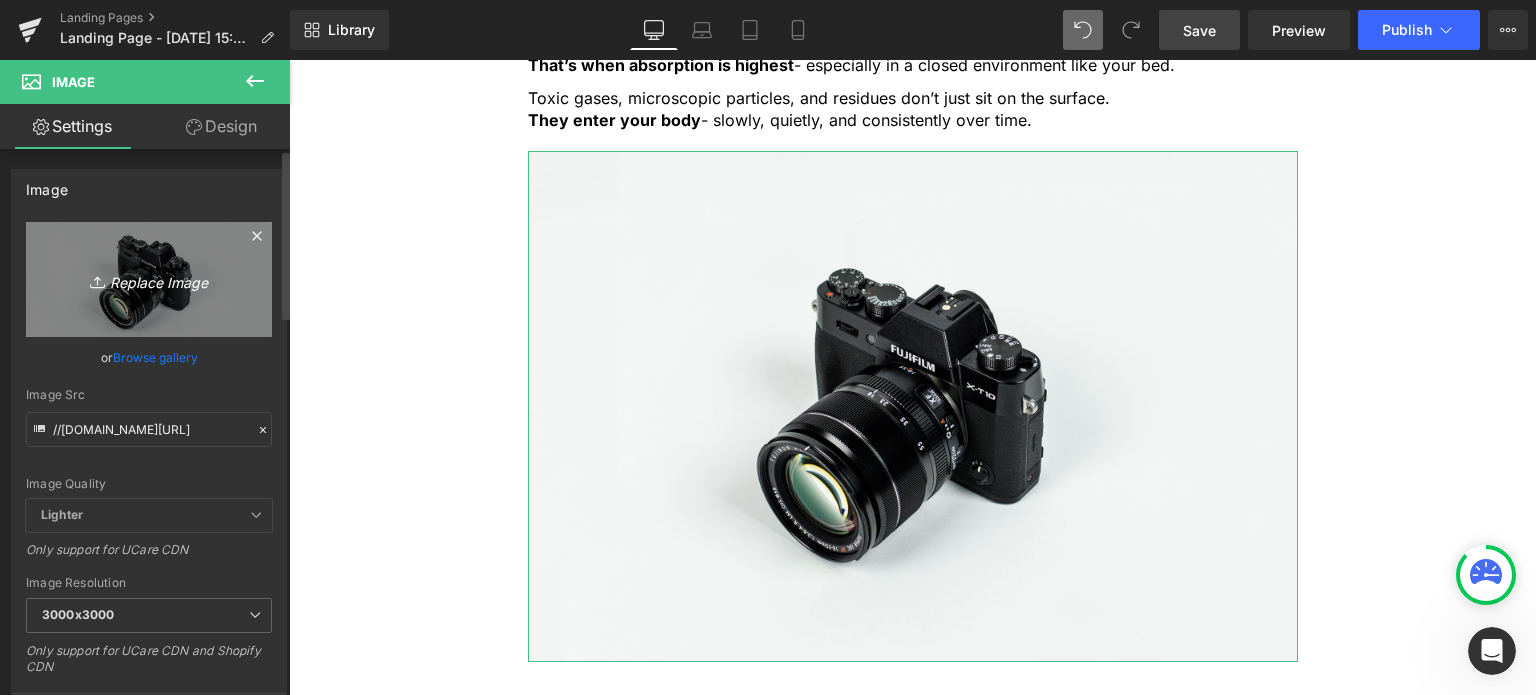 click on "Replace Image" at bounding box center (149, 279) 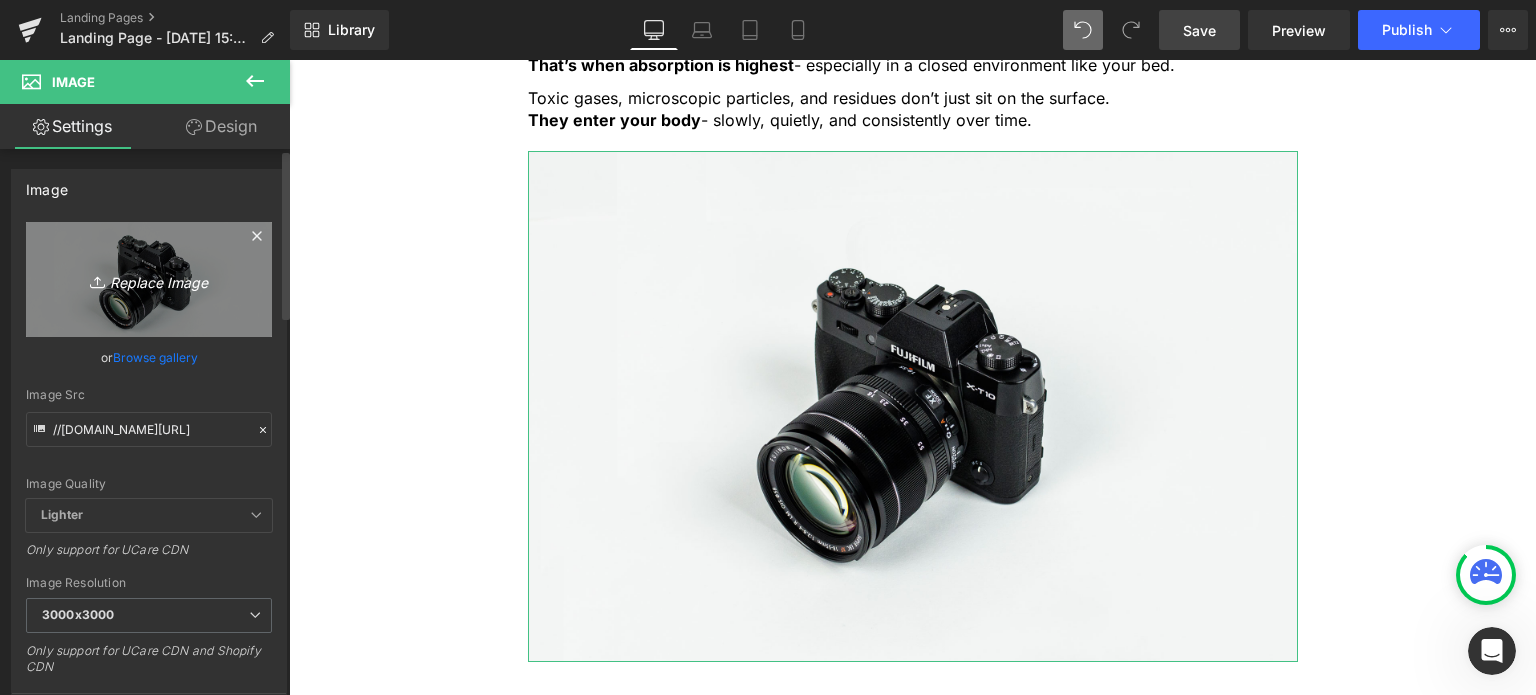type on "C:\fakepath\pexels-marina-ryazantseva-78161760-8673121.jpg" 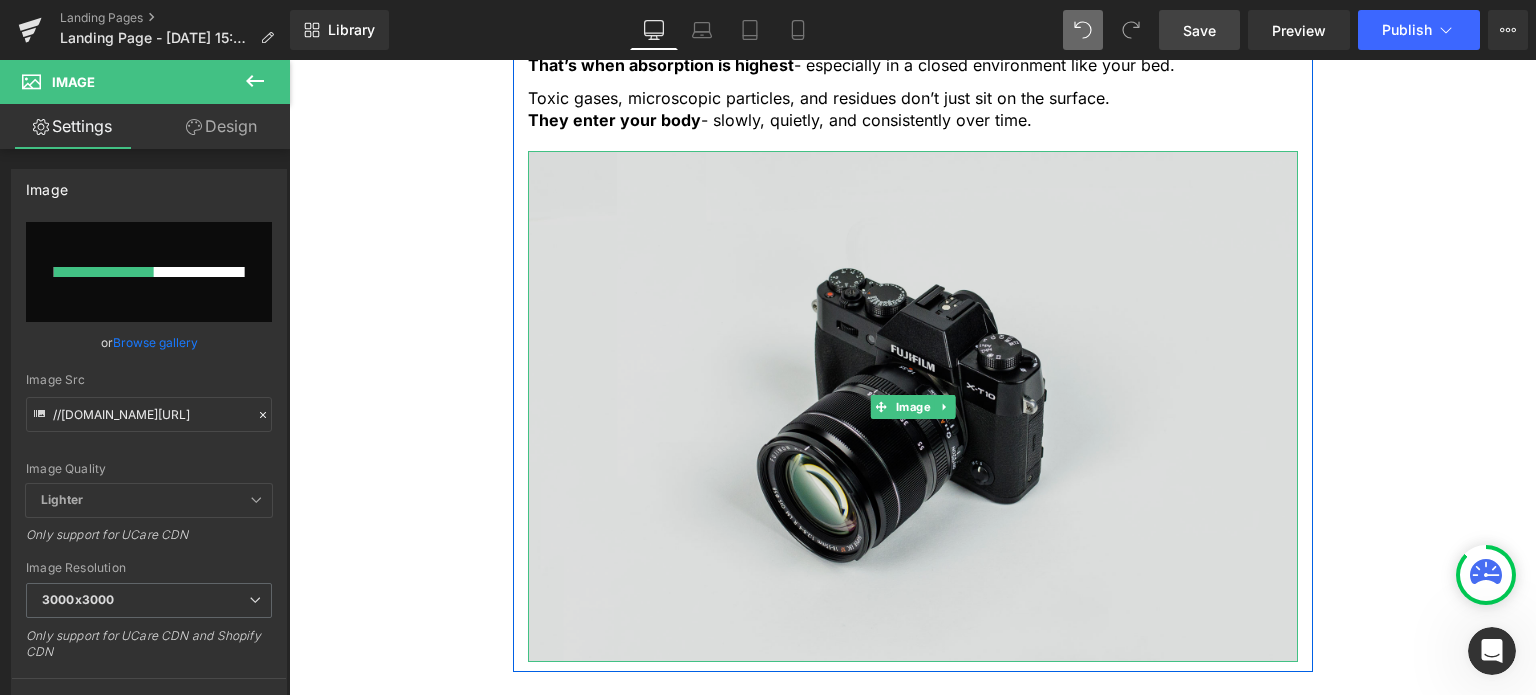 type 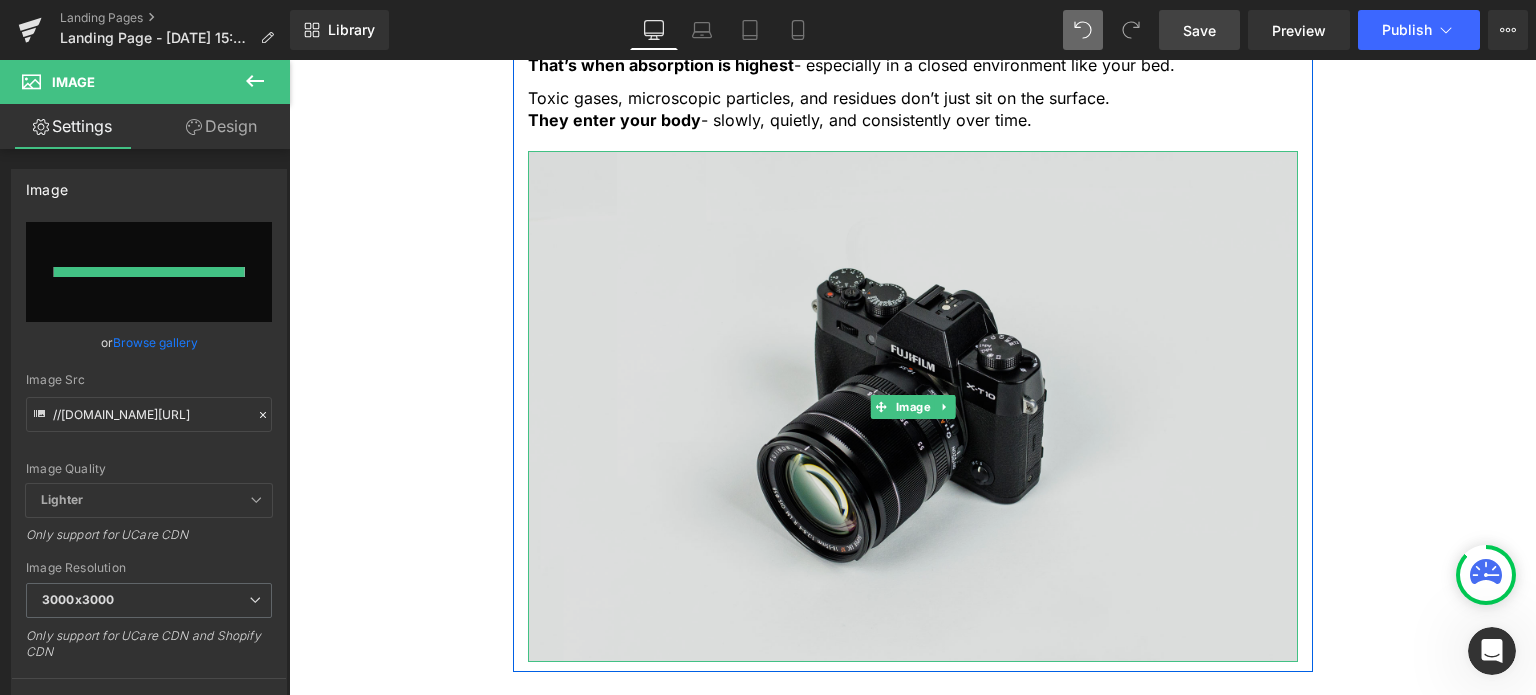 type on "[URL][DOMAIN_NAME]" 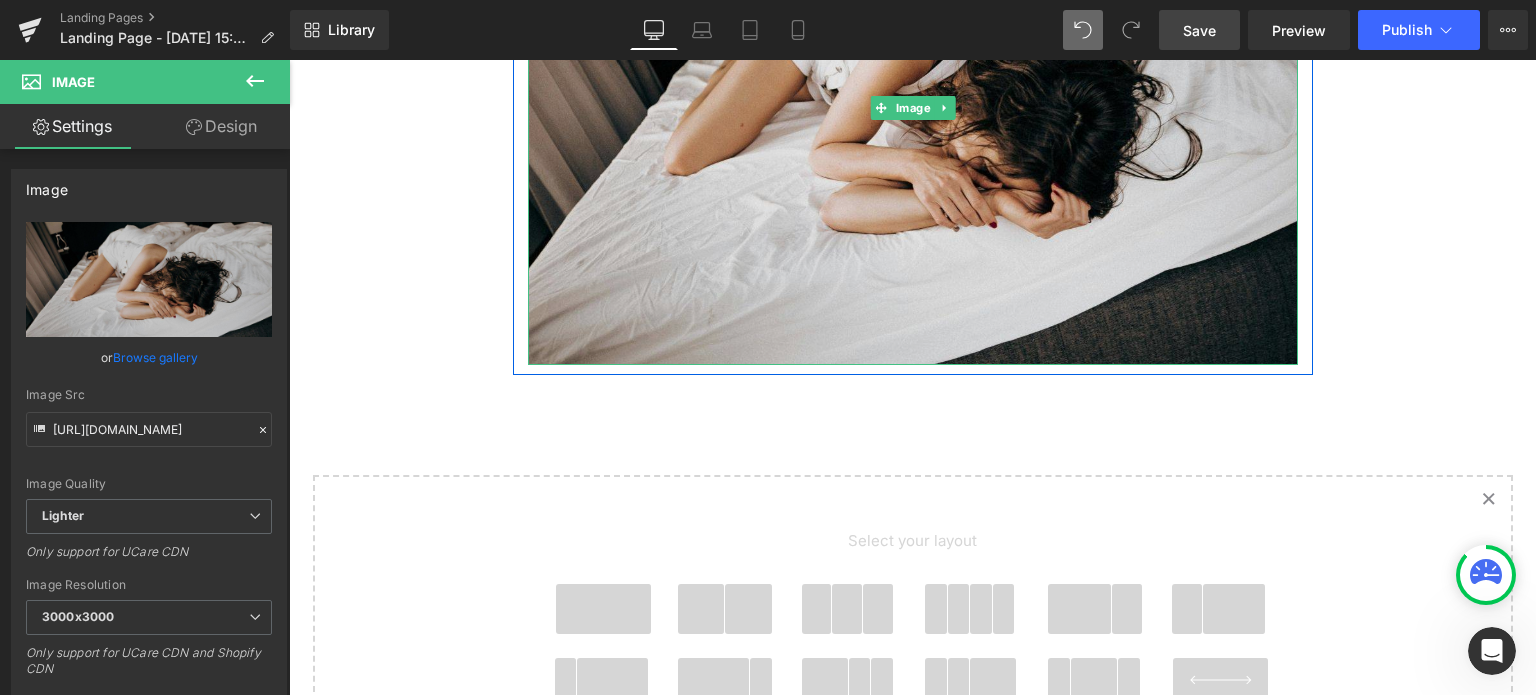 scroll, scrollTop: 2028, scrollLeft: 0, axis: vertical 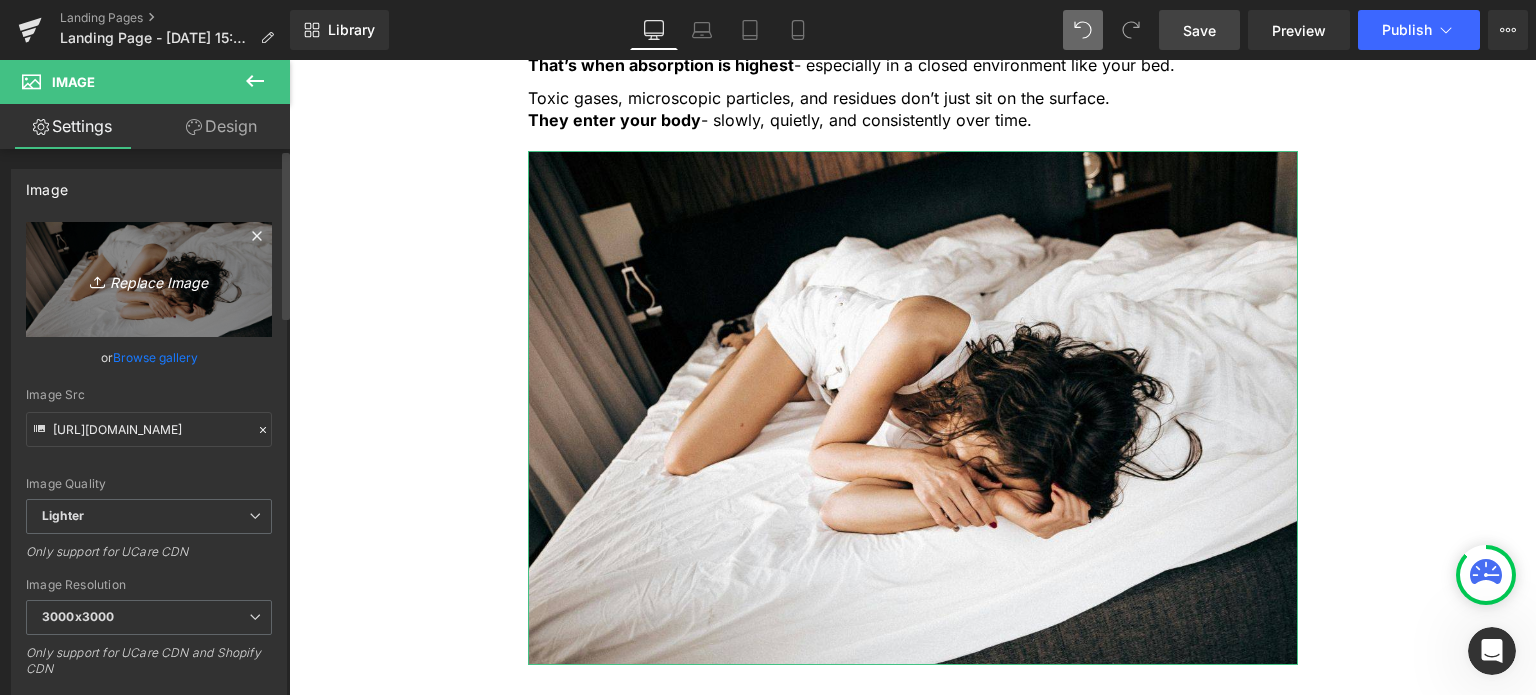 click on "Replace Image" at bounding box center (149, 279) 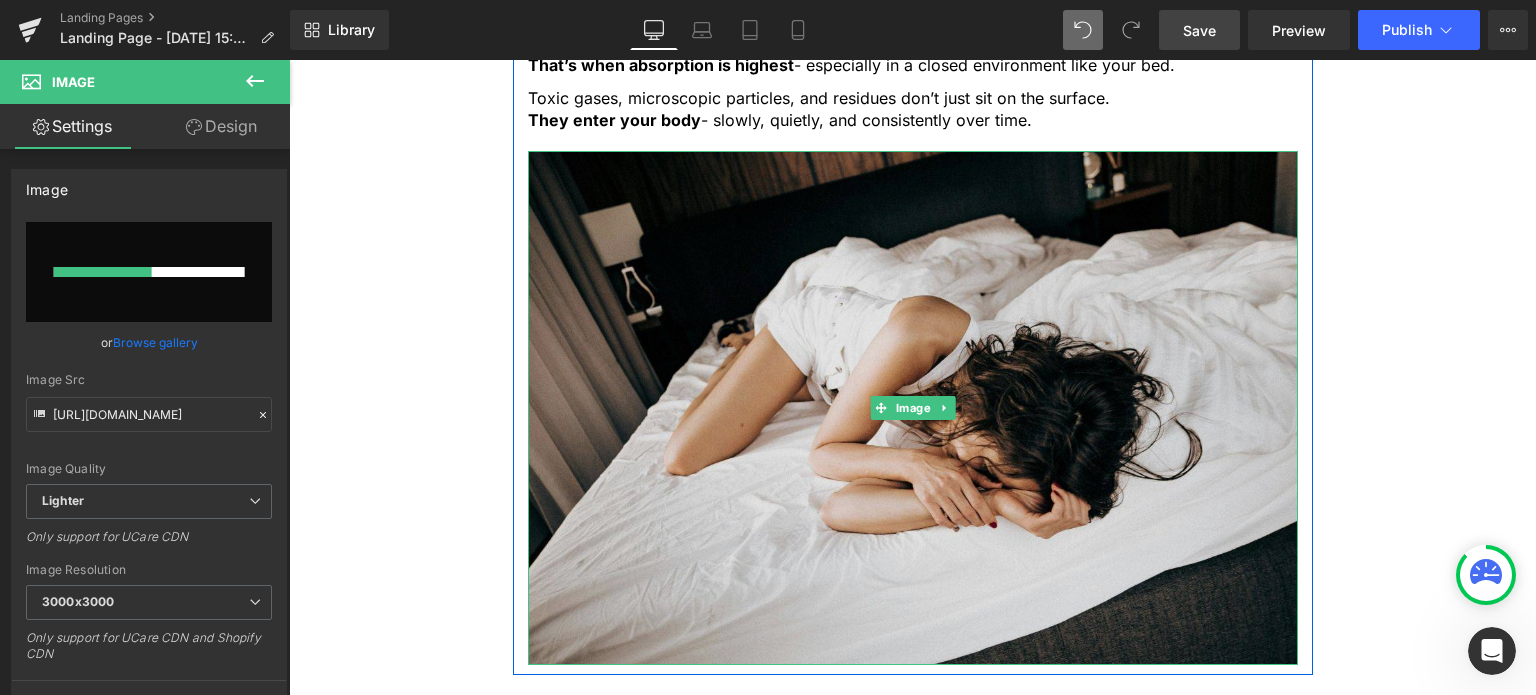 type 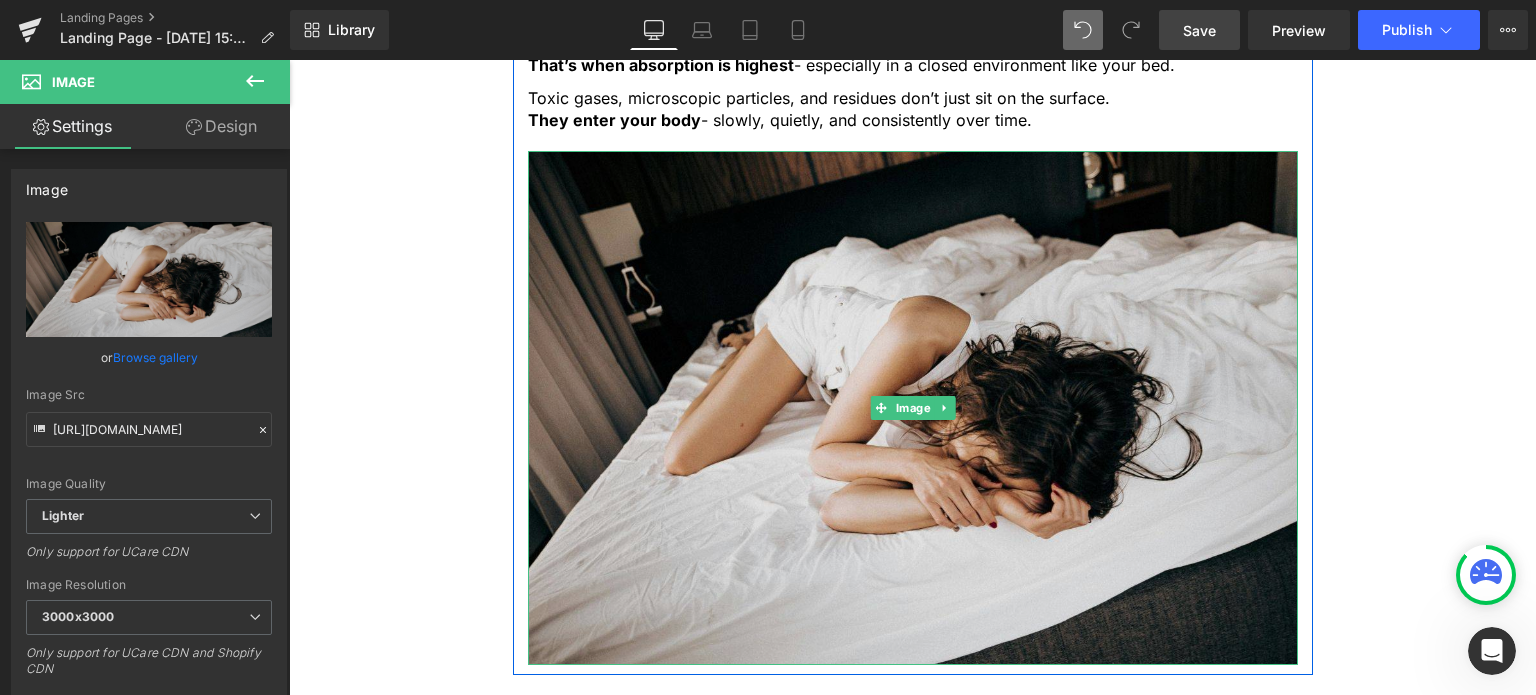 type on "[URL][DOMAIN_NAME]" 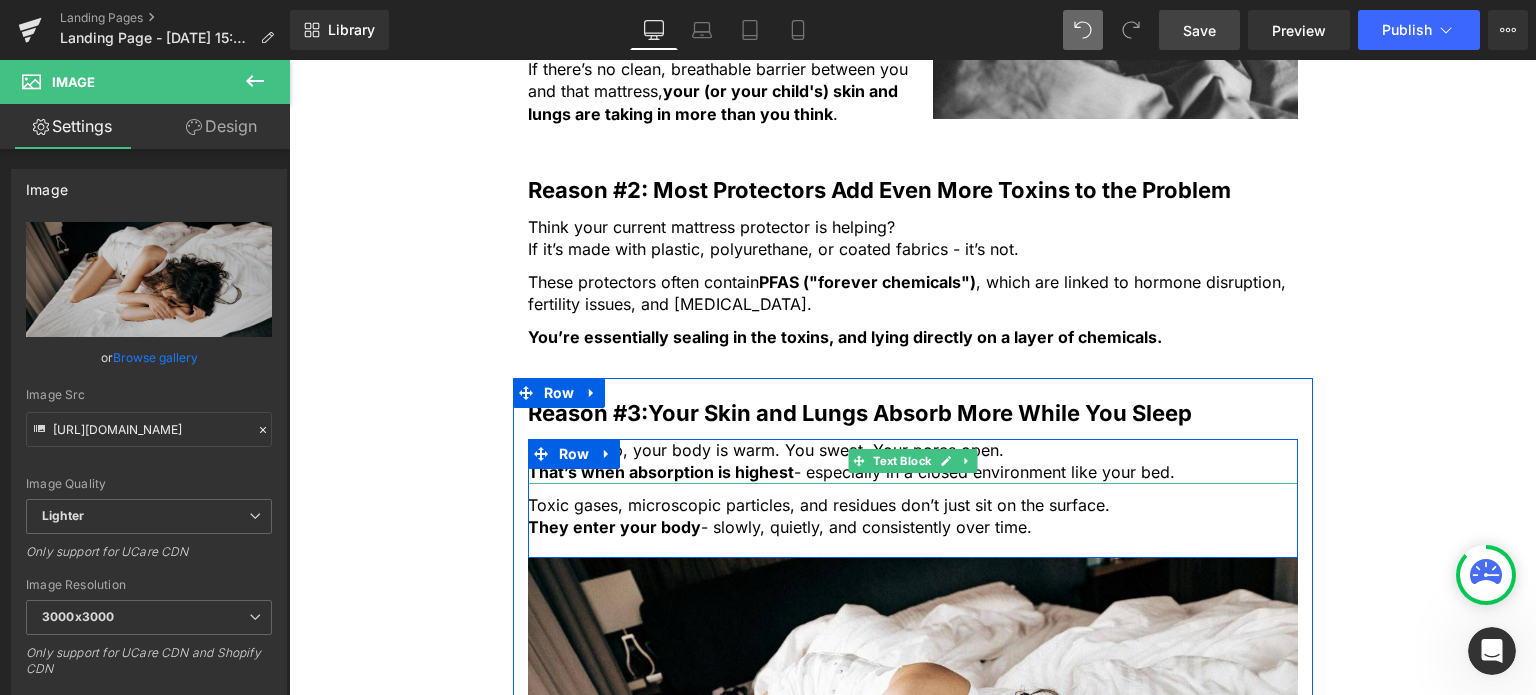 scroll, scrollTop: 1528, scrollLeft: 0, axis: vertical 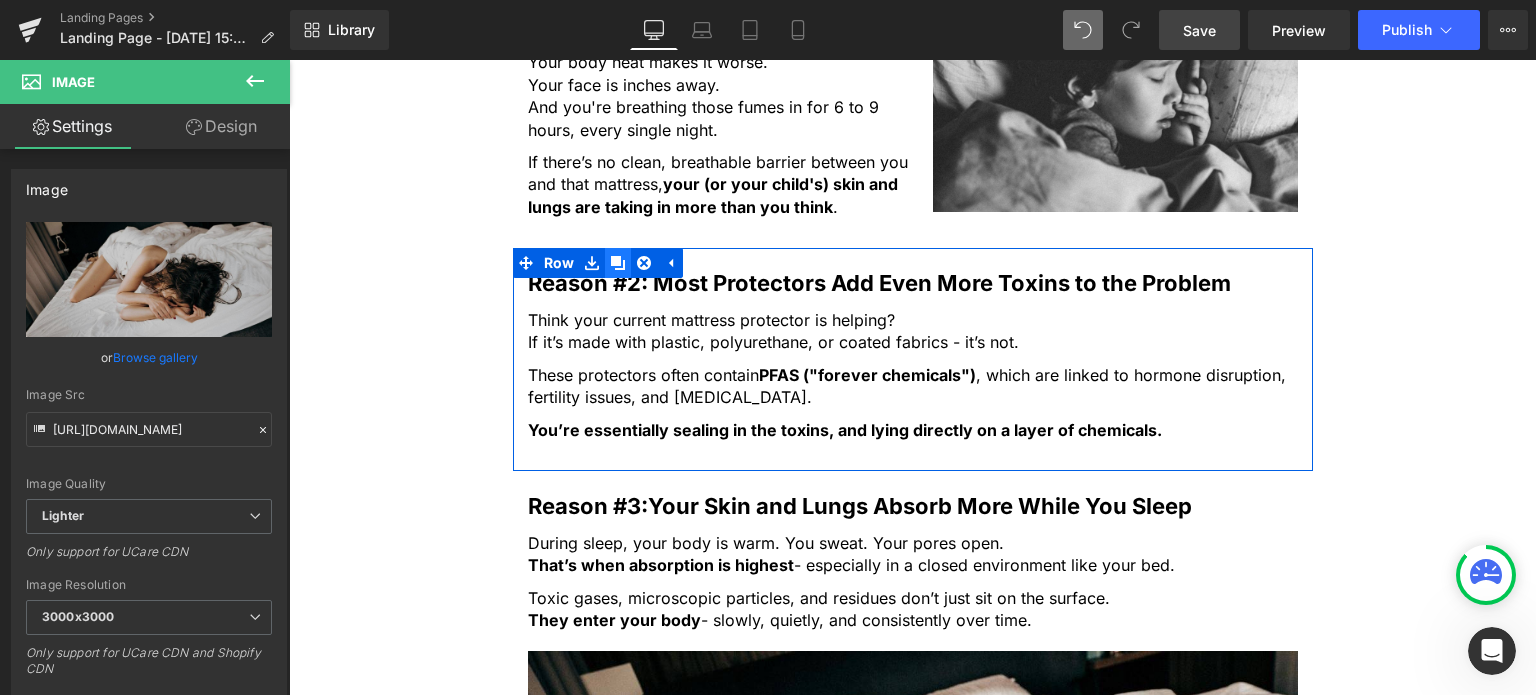 click 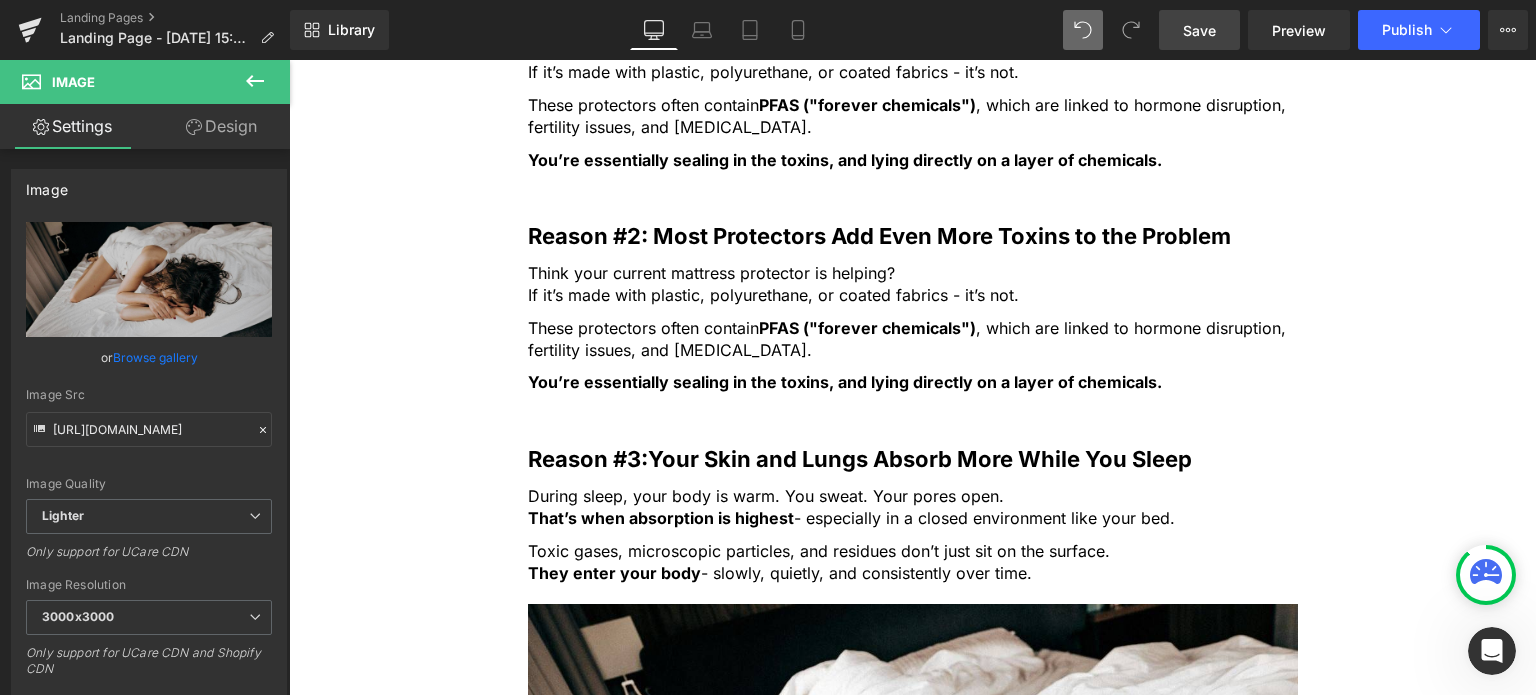 scroll, scrollTop: 1850, scrollLeft: 0, axis: vertical 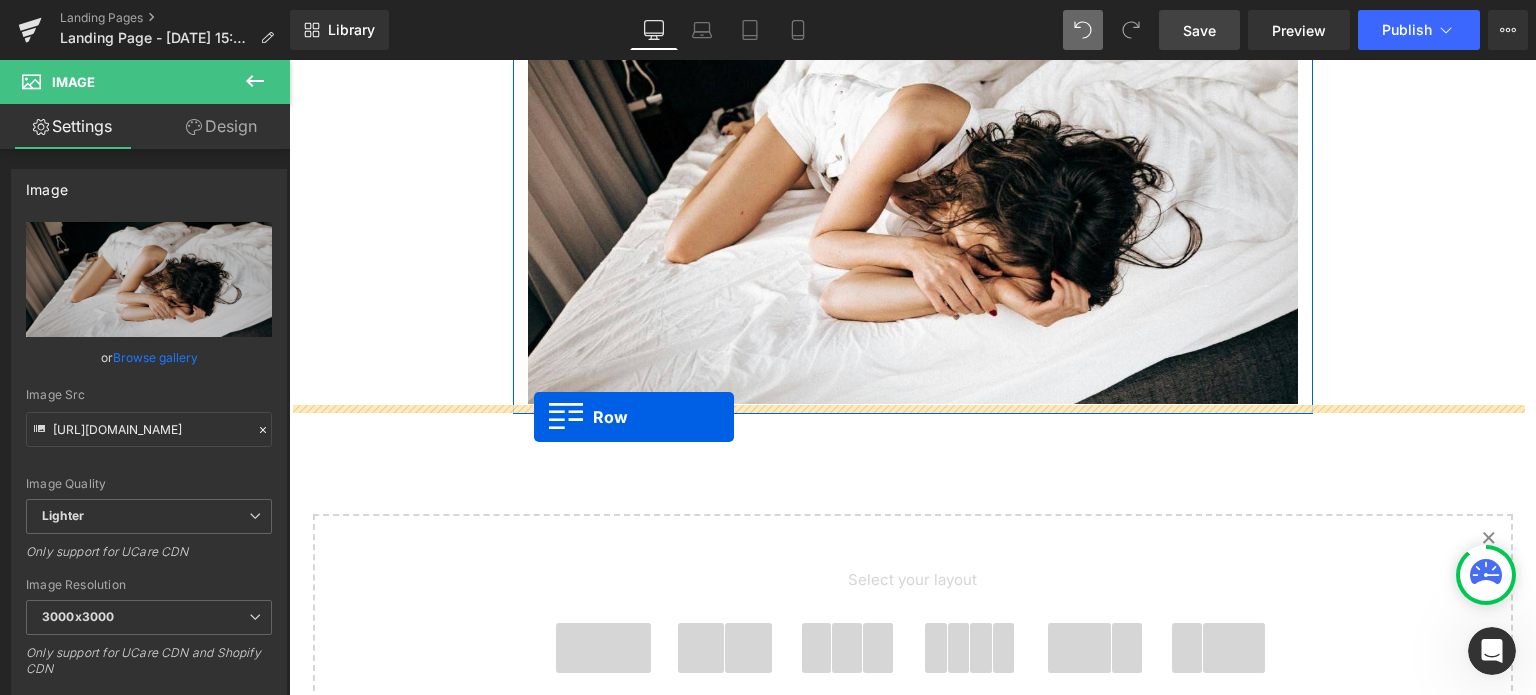 drag, startPoint x: 516, startPoint y: 155, endPoint x: 534, endPoint y: 417, distance: 262.61758 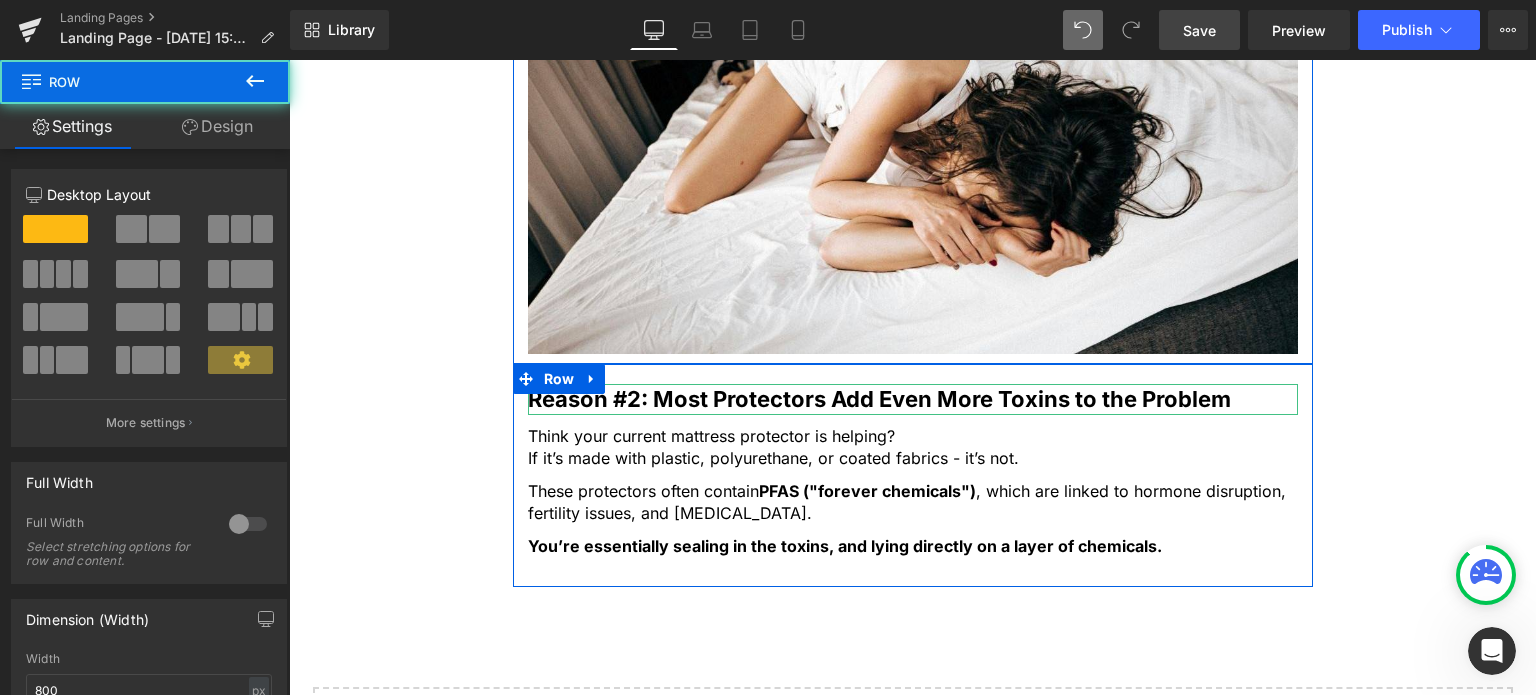 scroll, scrollTop: 2200, scrollLeft: 0, axis: vertical 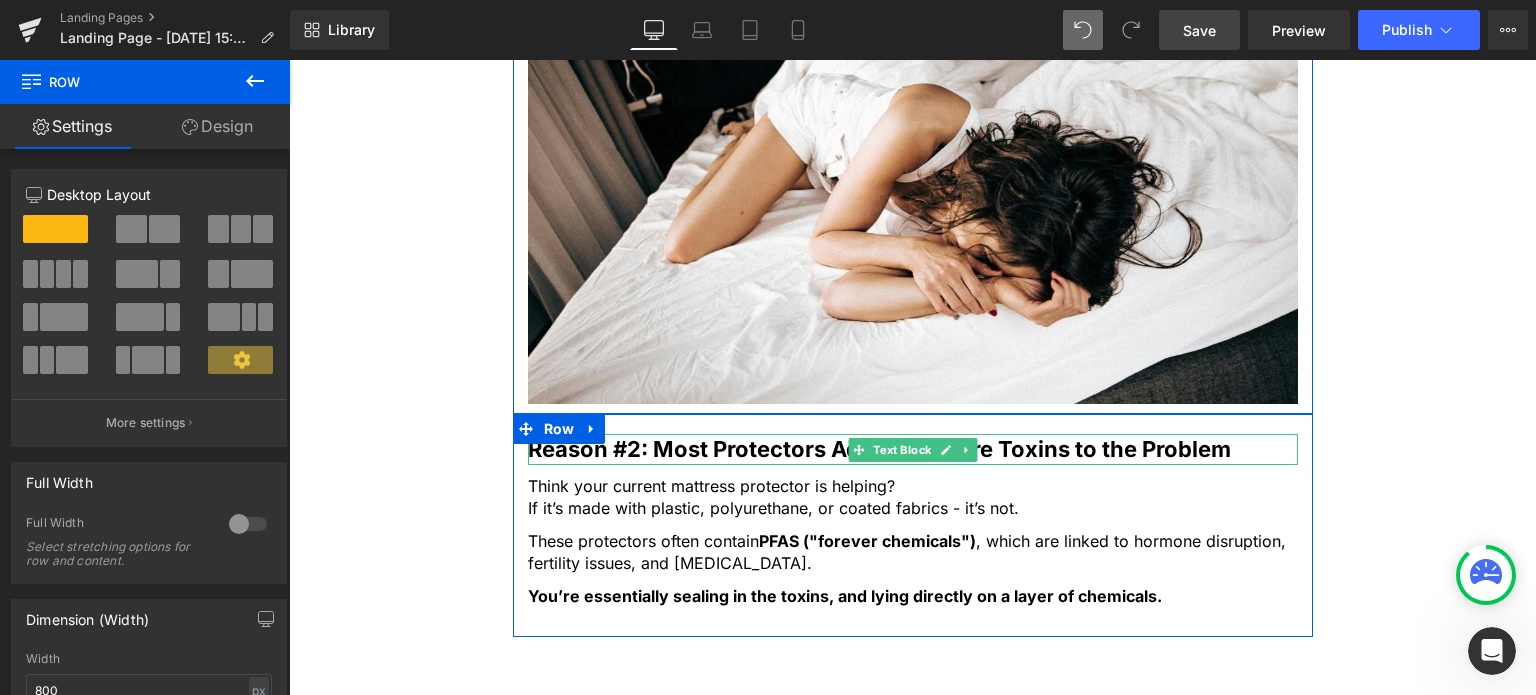 click on "Reason #2: Most Protectors Add Even More Toxins to the Problem" at bounding box center [879, 449] 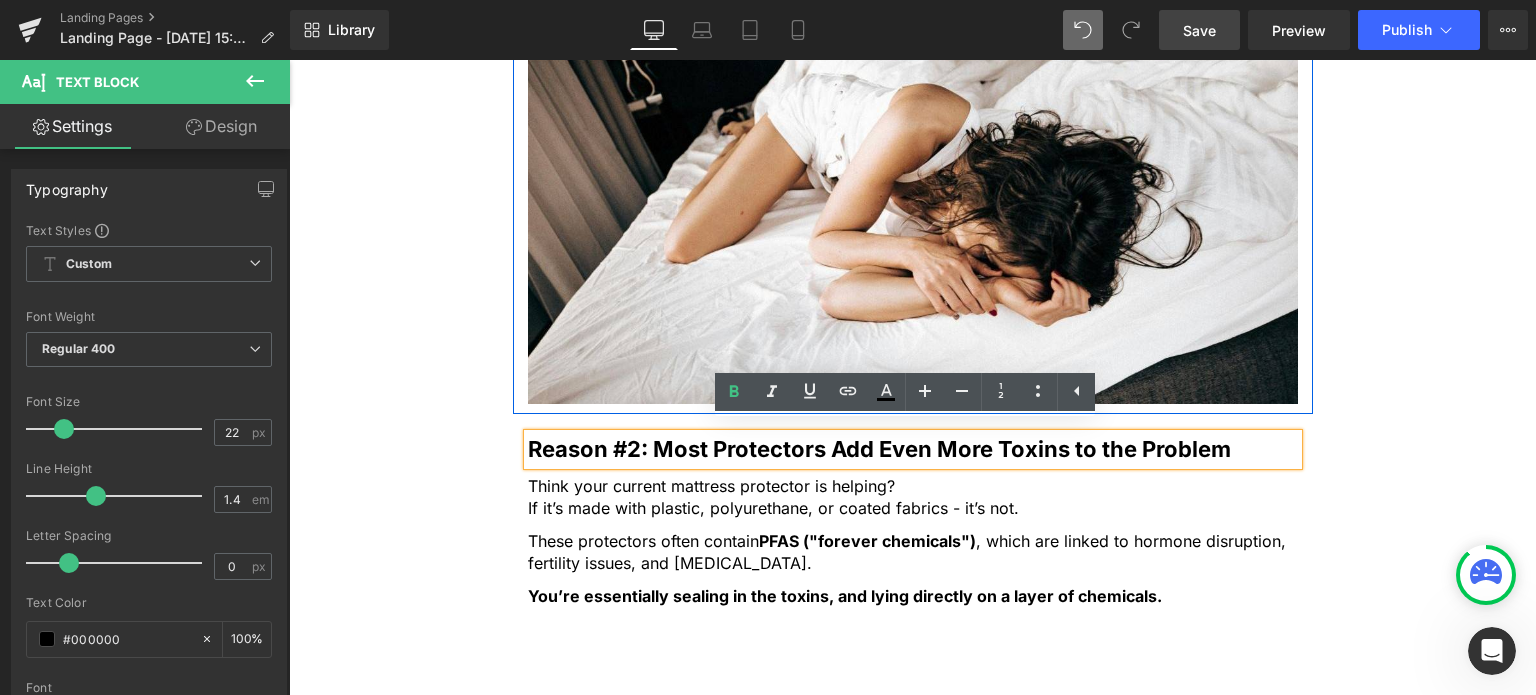 click on "5 Shocking Reasons You Should Never Sleep Without an Organic Cotton Mattress Protector
Heading
Most people have no idea how toxic their bed really is. Here’s why that’s a big problem — and how to fix it fast.
Heading
Image
Most people spend a third of their life in bed, but never think twice about what they’re actually sleeping on.
Text Block         But under your sheets, right beneath your body, could be a hidden source of daily chemical exposure. From flame retardants to plastic coatings and synthetic fabrics... Text Block         ...your mattress and protector might be quietly  leaching toxins  into your skin and lungs every single night . Text Block         If you care about what goes into your body, it’s time to care about what your body is lying on. Text Block         Here are 5 reasons why switching to an organic cotton mattress protector for  you and your children Text Block
Row" at bounding box center [912, -380] 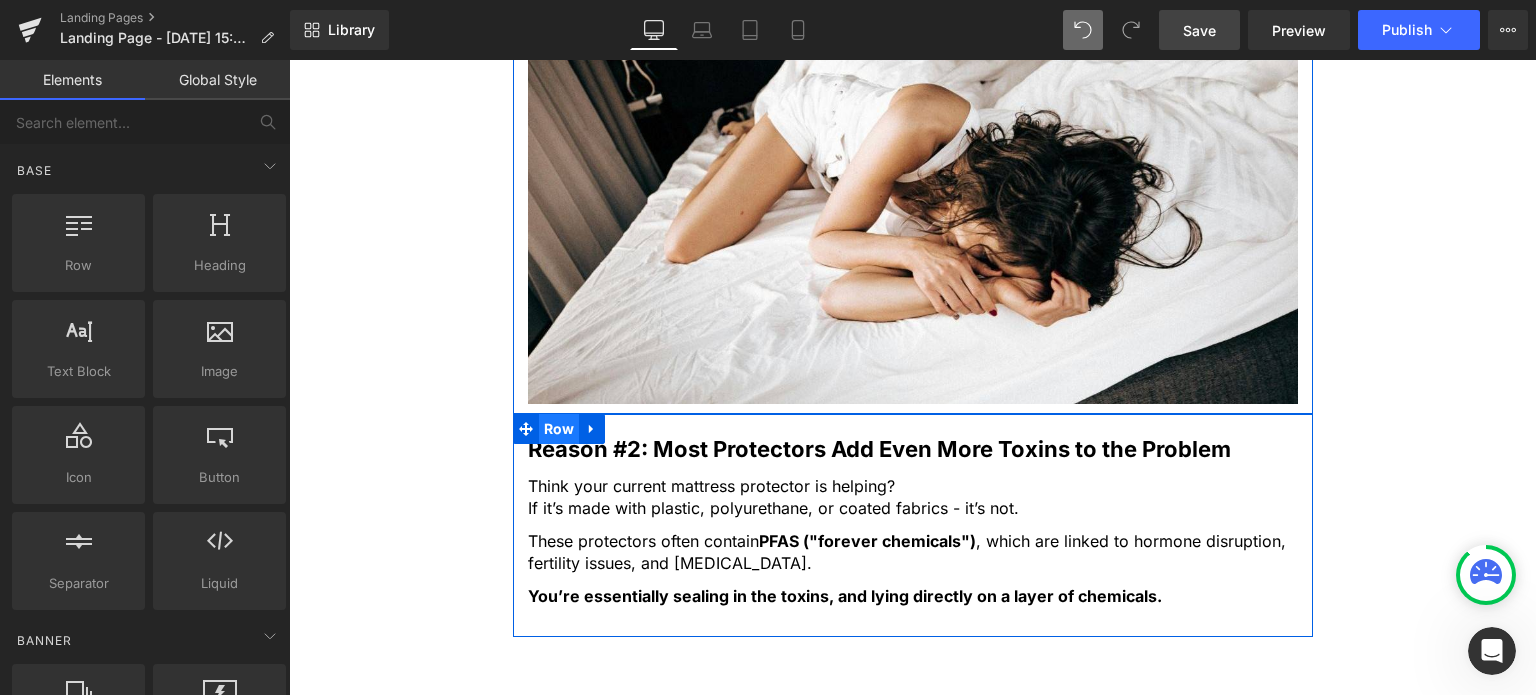 click on "Row" at bounding box center (559, 429) 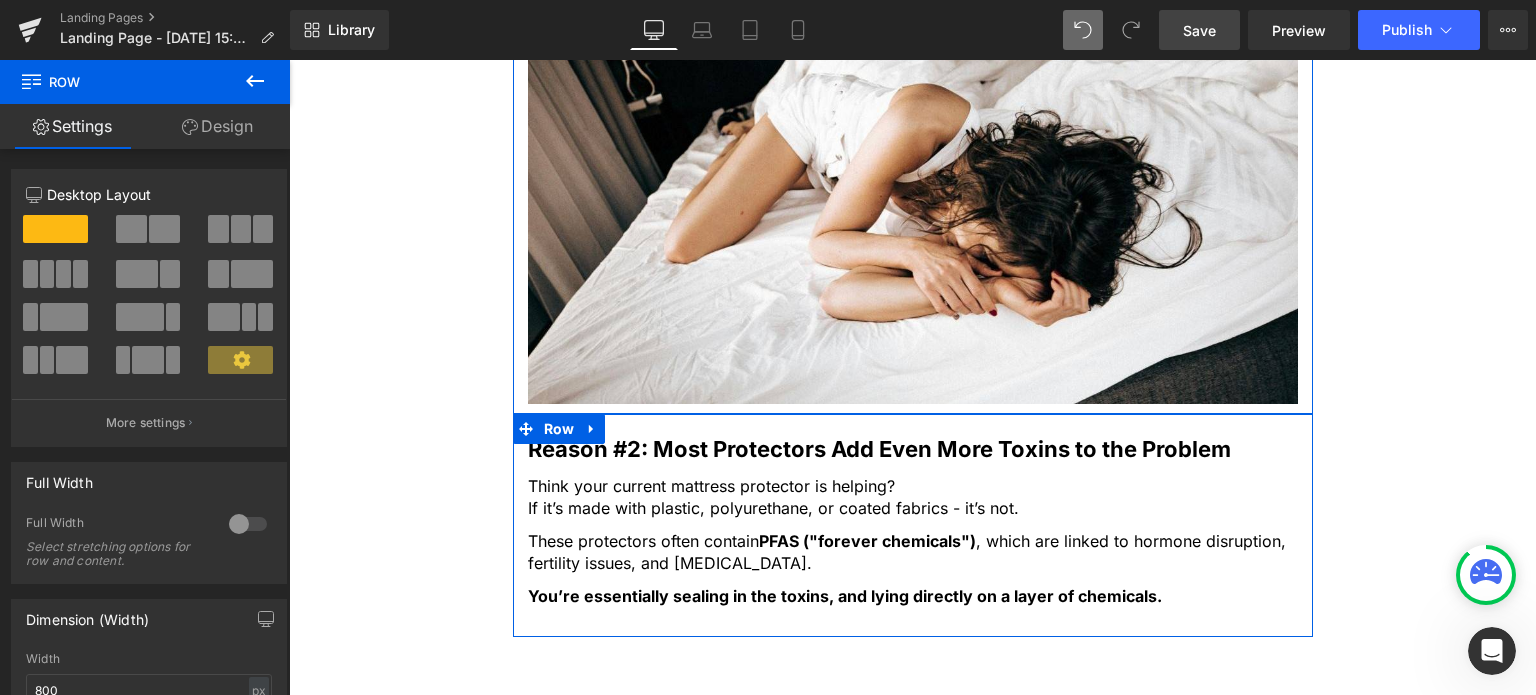 click on "Design" at bounding box center [217, 126] 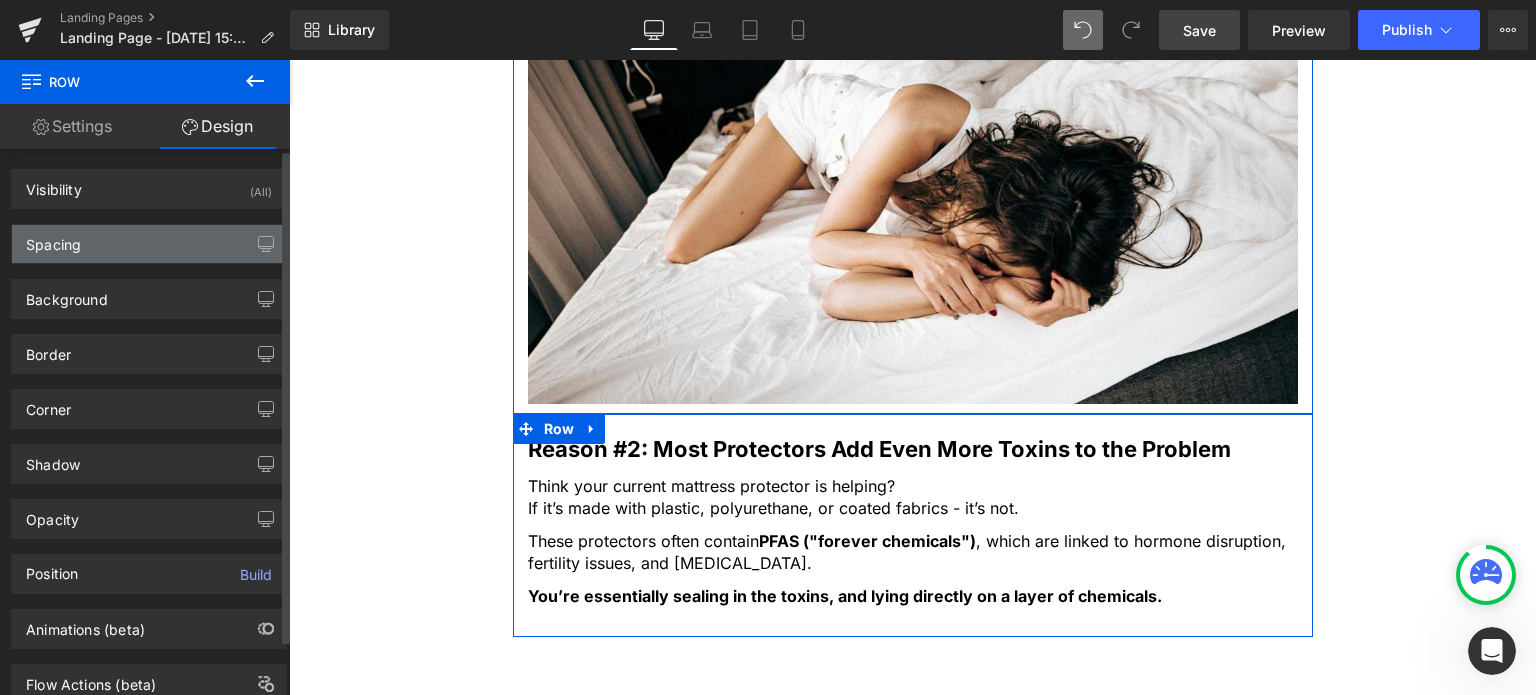 click on "Spacing" at bounding box center [149, 244] 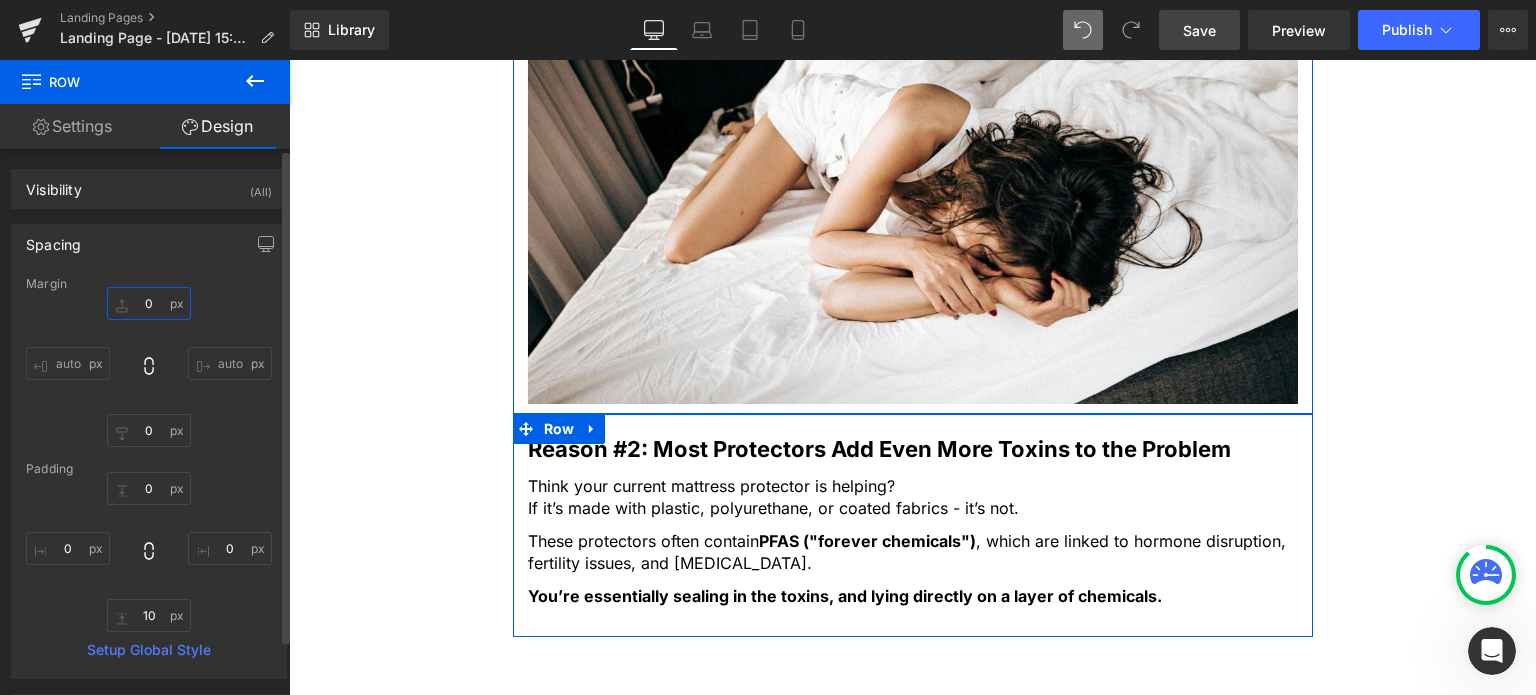 click on "0" at bounding box center (149, 303) 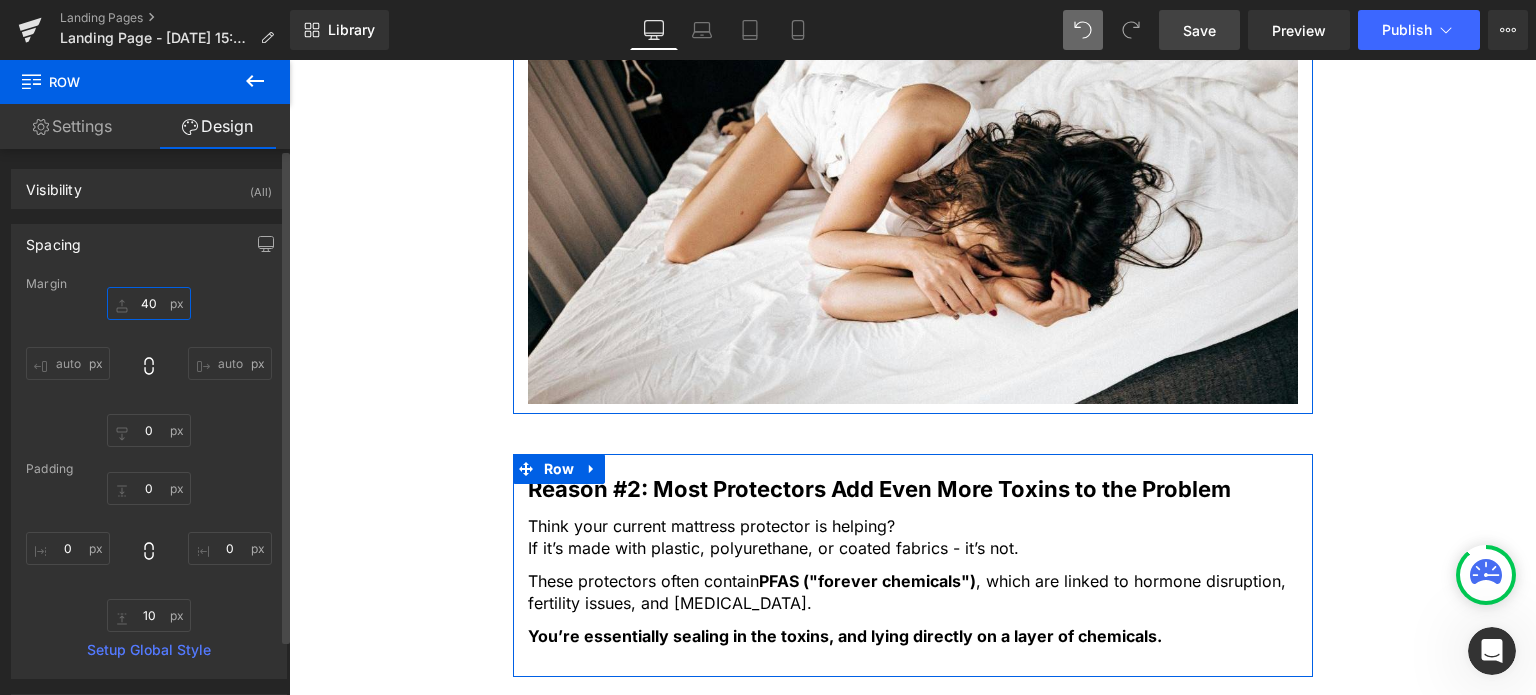 click on "40" at bounding box center [149, 303] 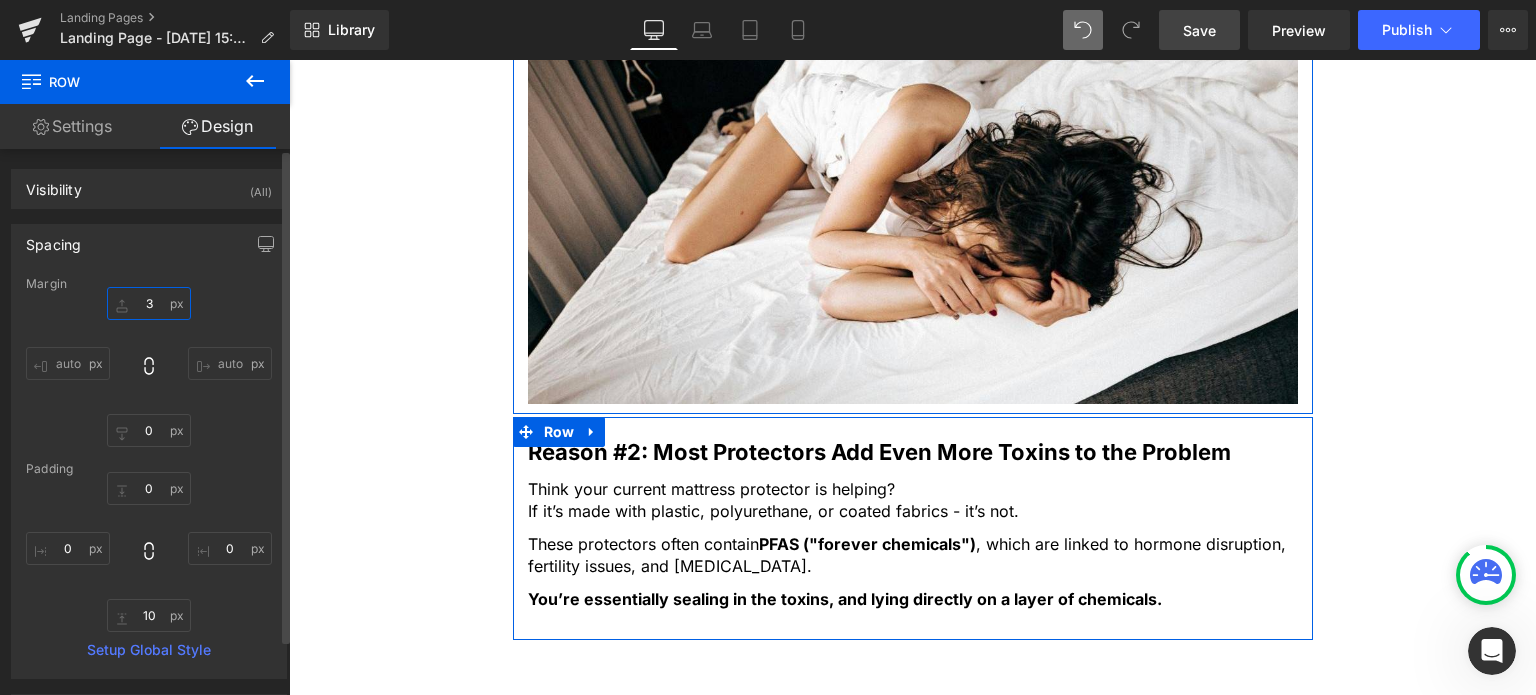 type on "30" 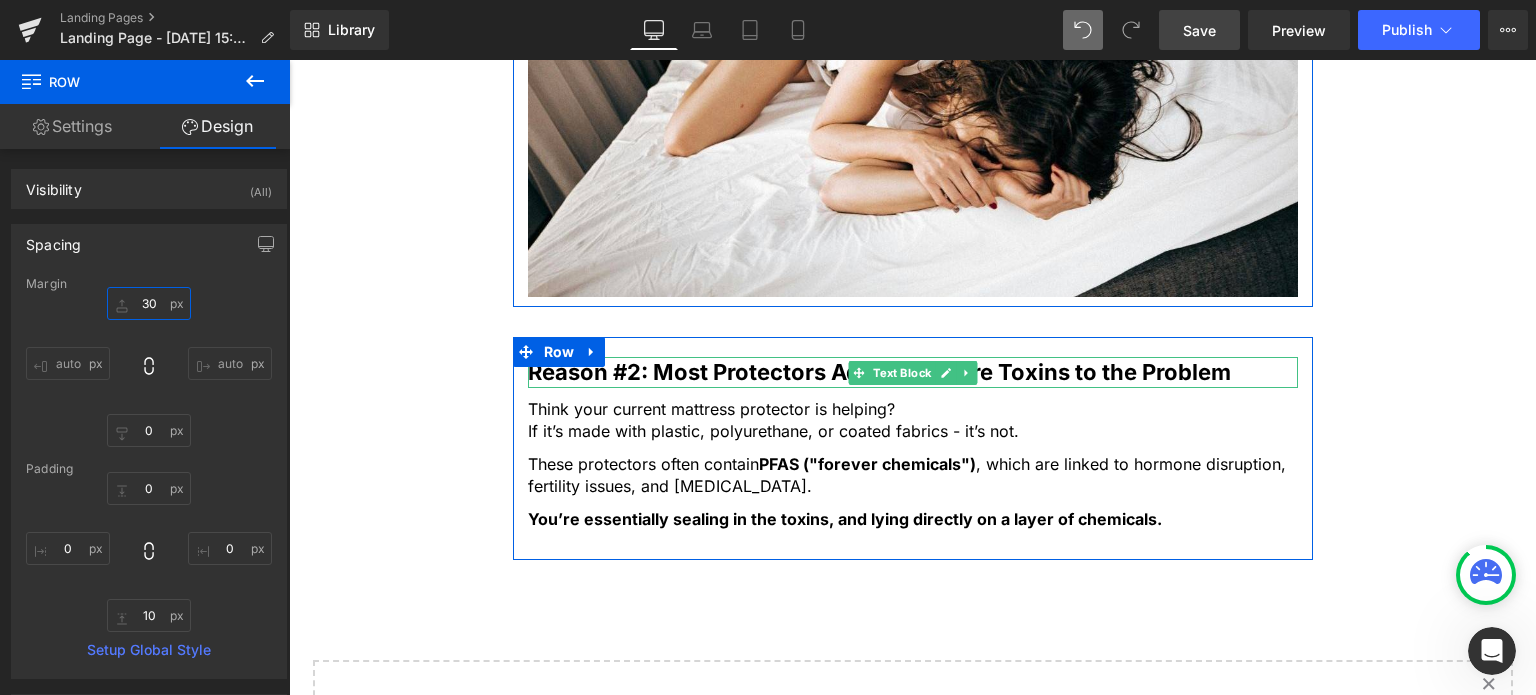 scroll, scrollTop: 2400, scrollLeft: 0, axis: vertical 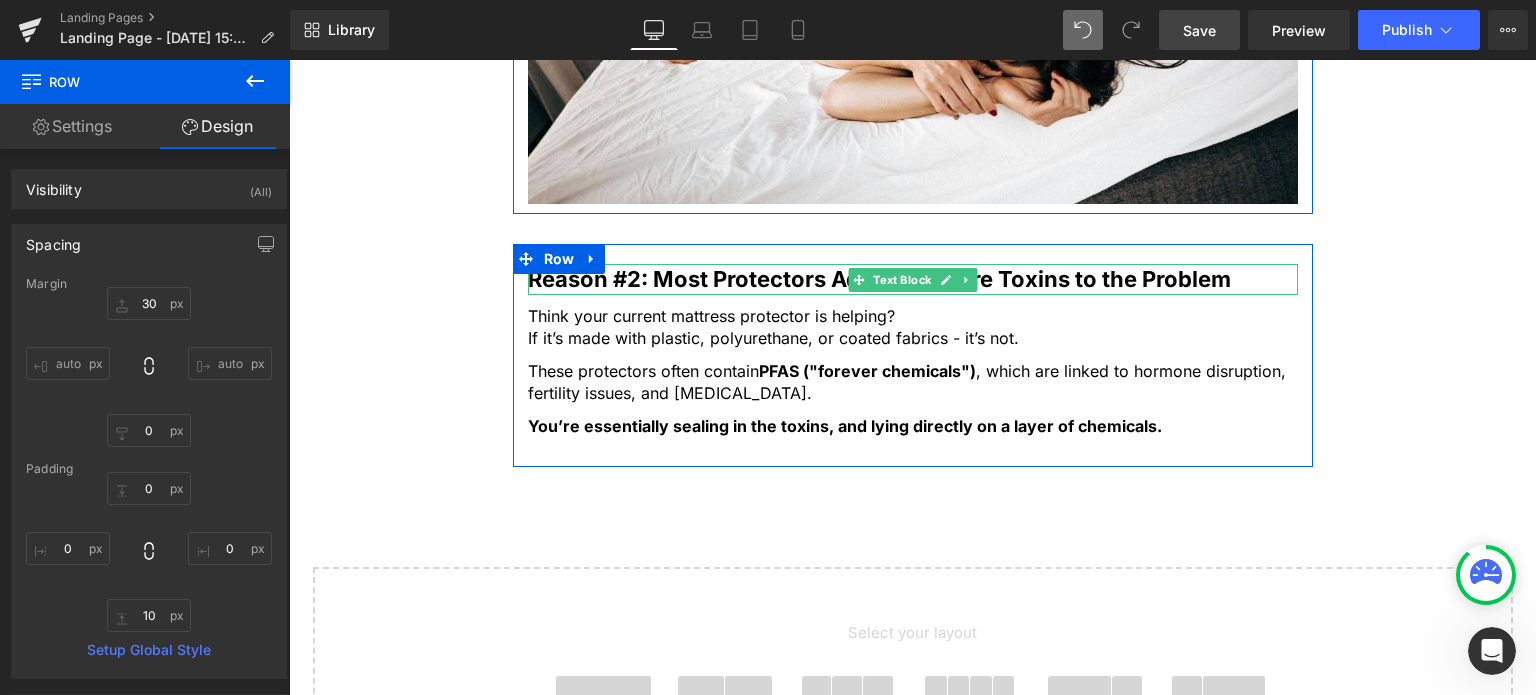 click on "Reason #2: Most Protectors Add Even More Toxins to the Problem" at bounding box center [879, 279] 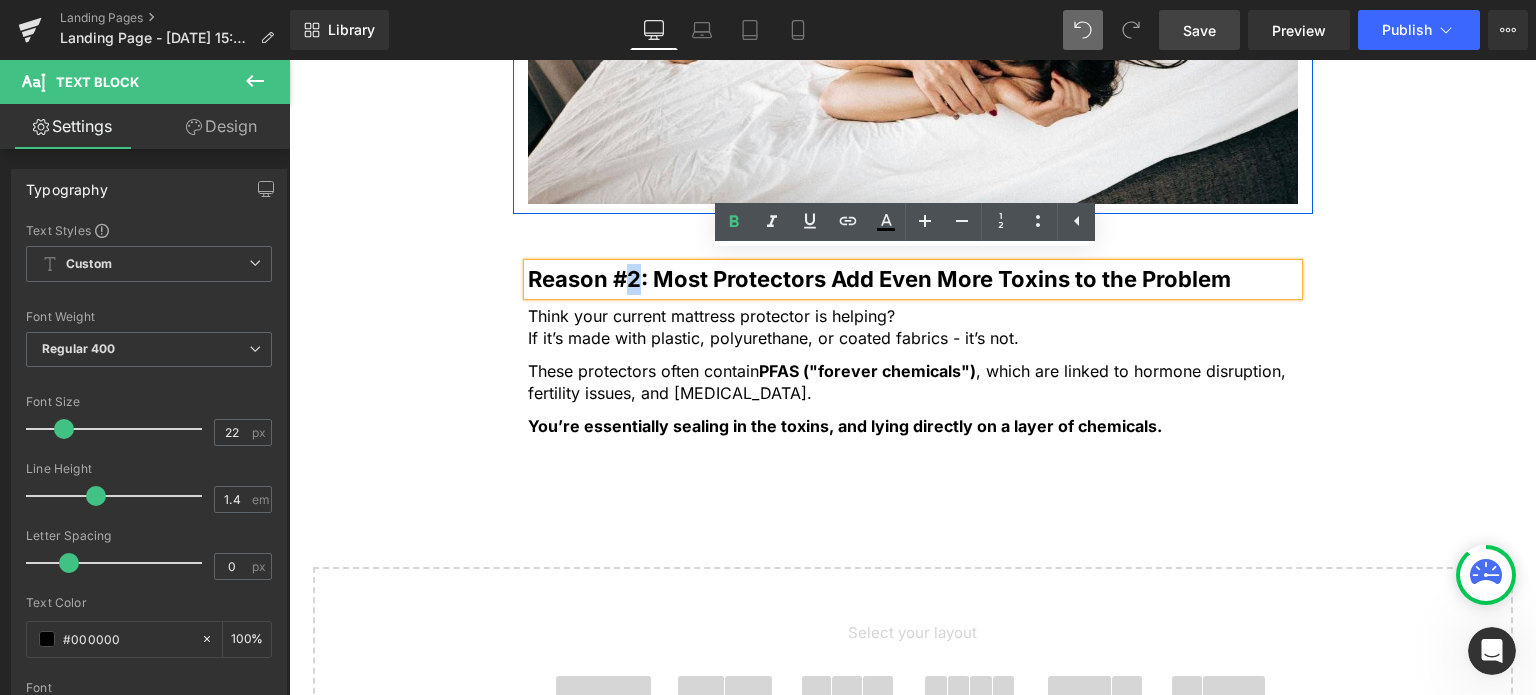 click on "Reason #2: Most Protectors Add Even More Toxins to the Problem" at bounding box center (879, 279) 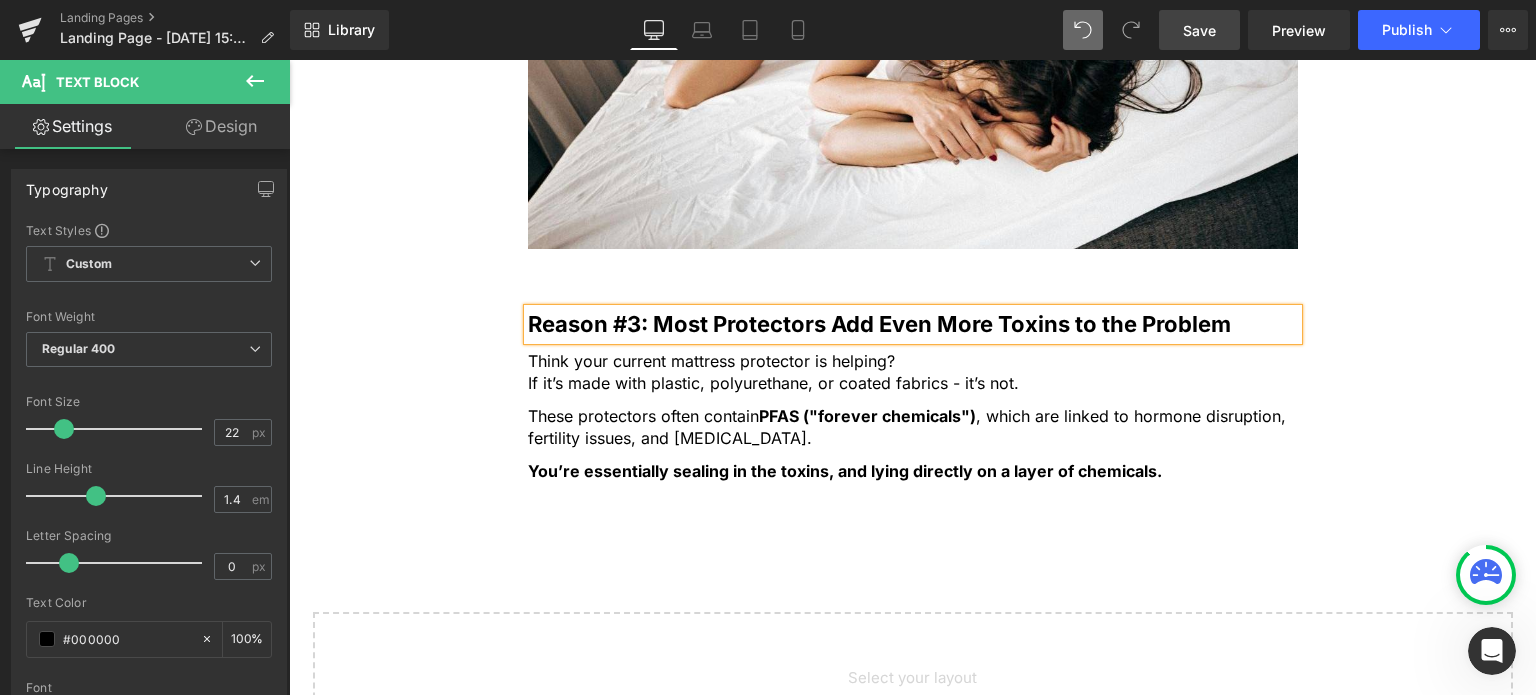 scroll, scrollTop: 2400, scrollLeft: 0, axis: vertical 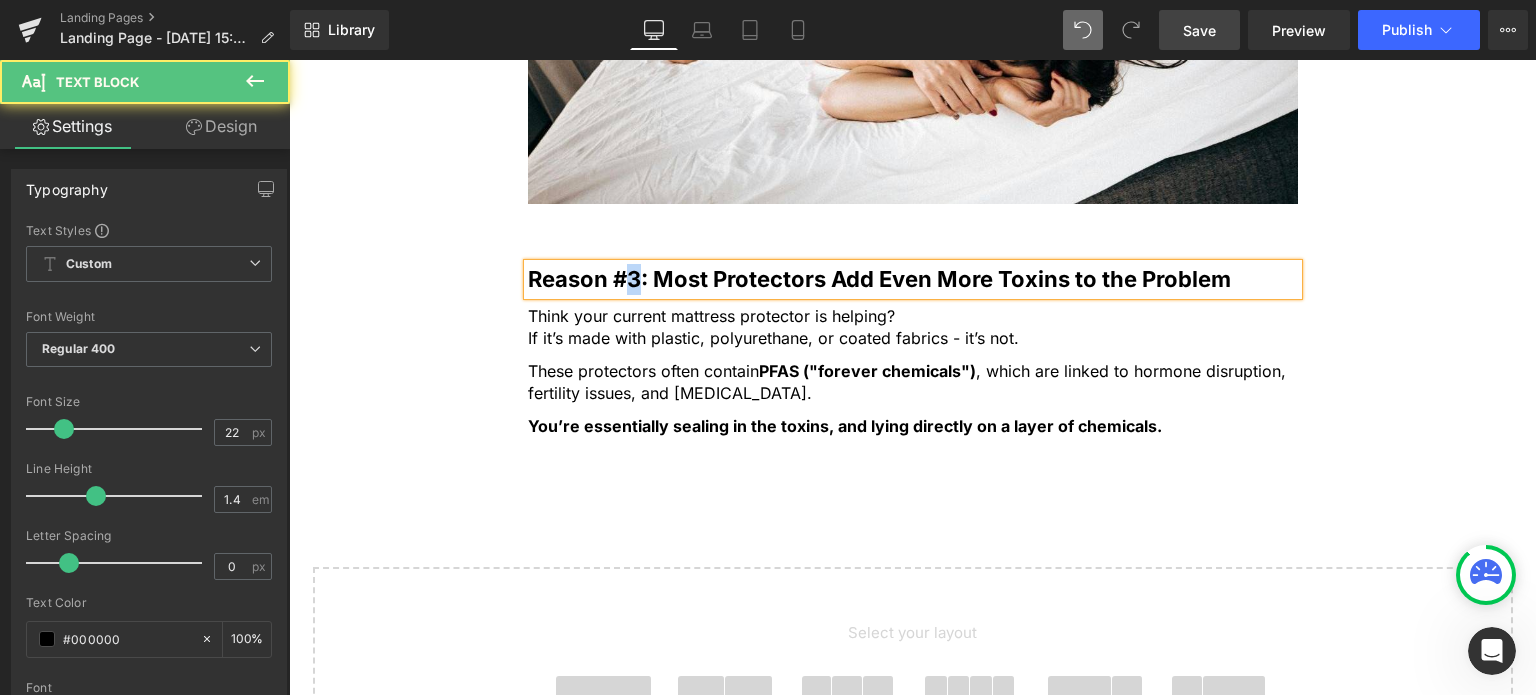 click on "Reason #3: Most Protectors Add Even More Toxins to the Problem" at bounding box center (879, 279) 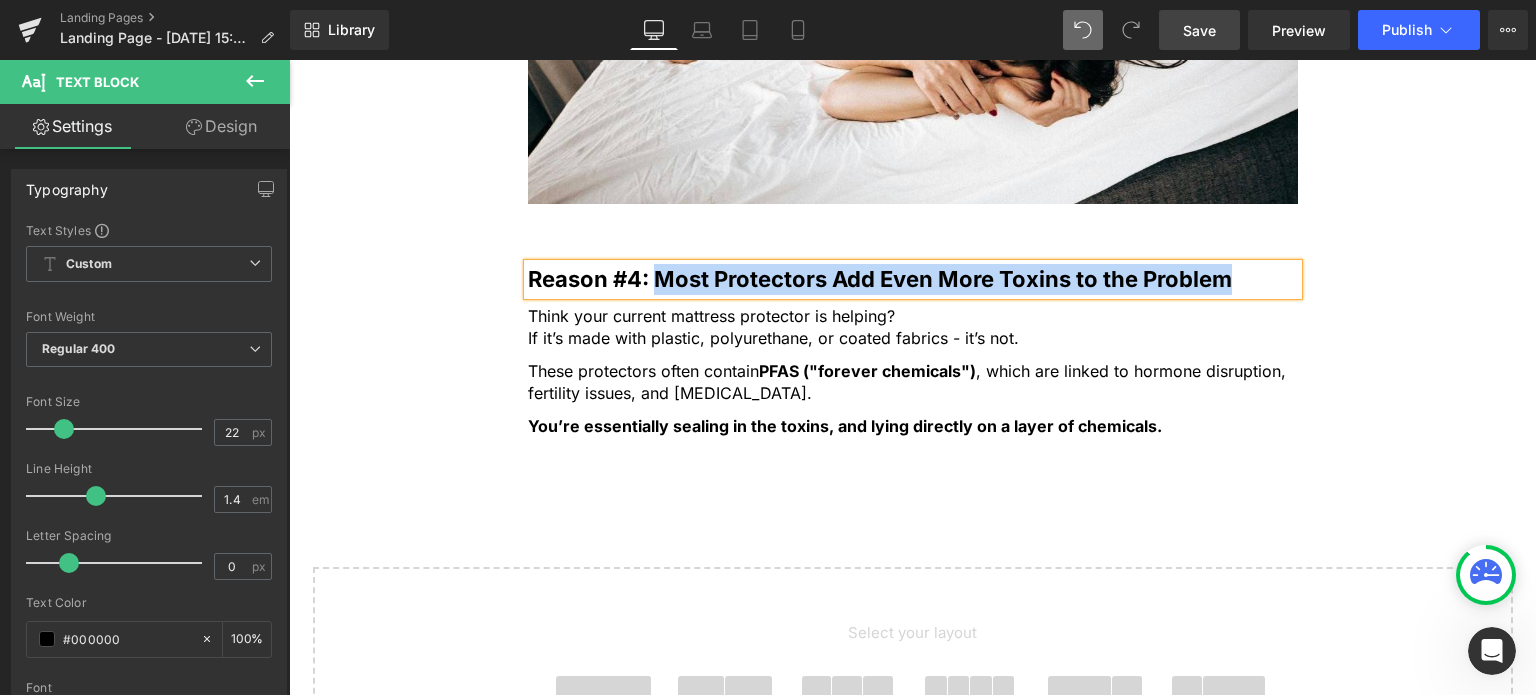 drag, startPoint x: 648, startPoint y: 274, endPoint x: 1218, endPoint y: 275, distance: 570.00085 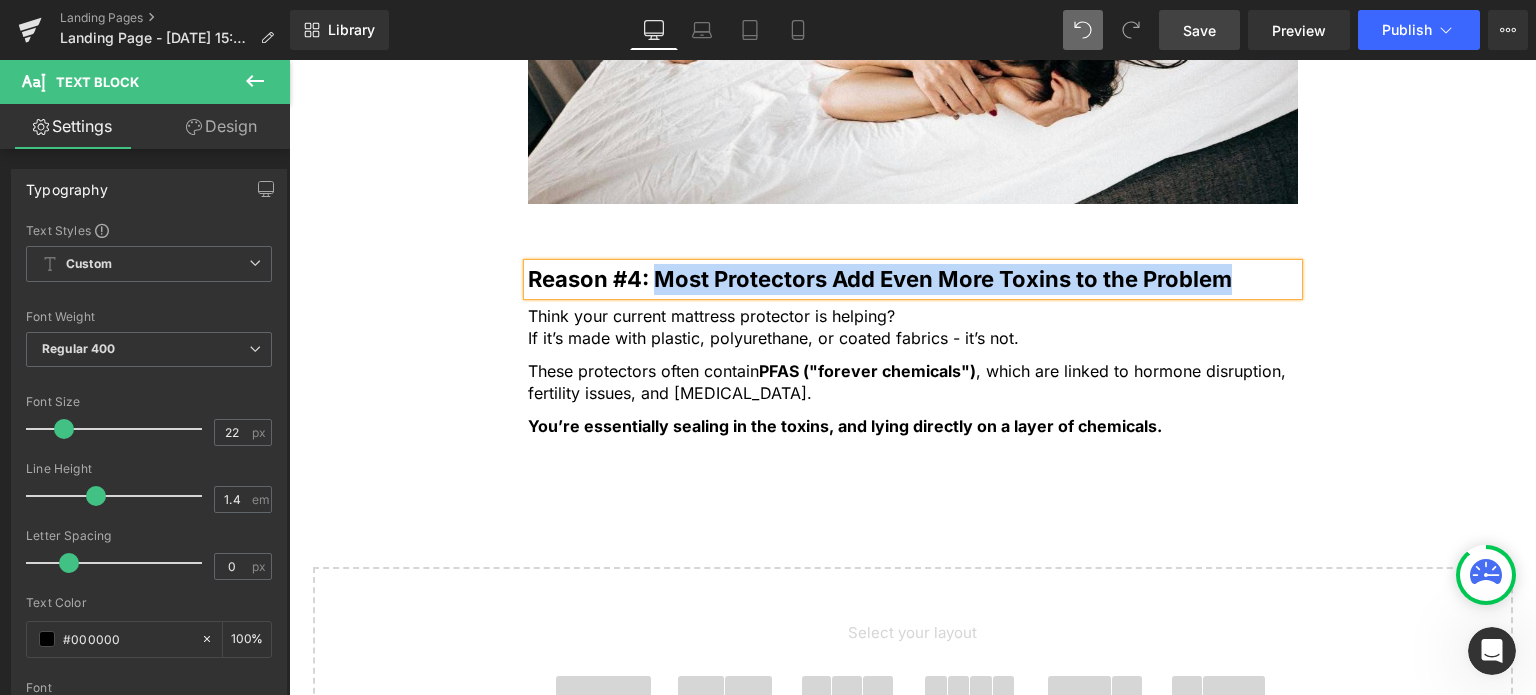 click on "Reason #4: Most Protectors Add Even More Toxins to the Problem" at bounding box center (880, 279) 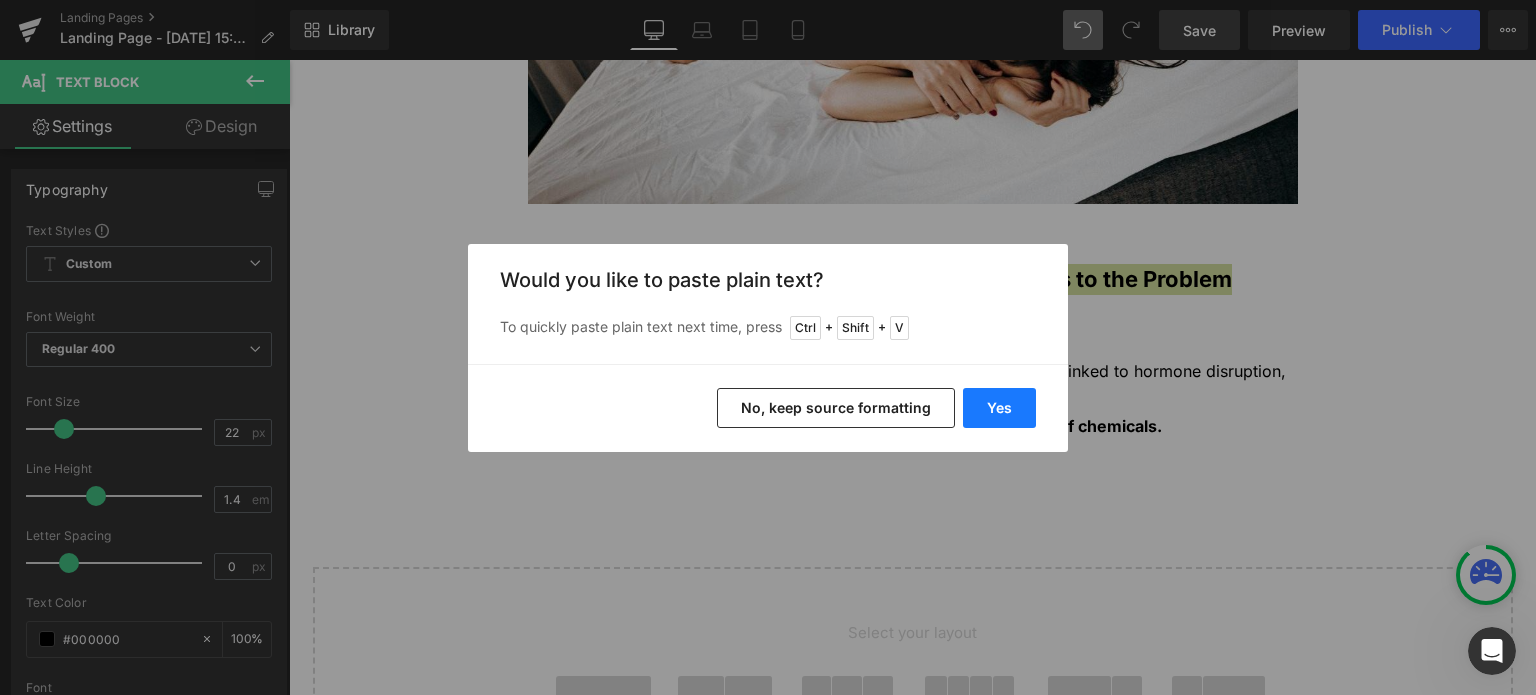 click on "Yes" at bounding box center (999, 408) 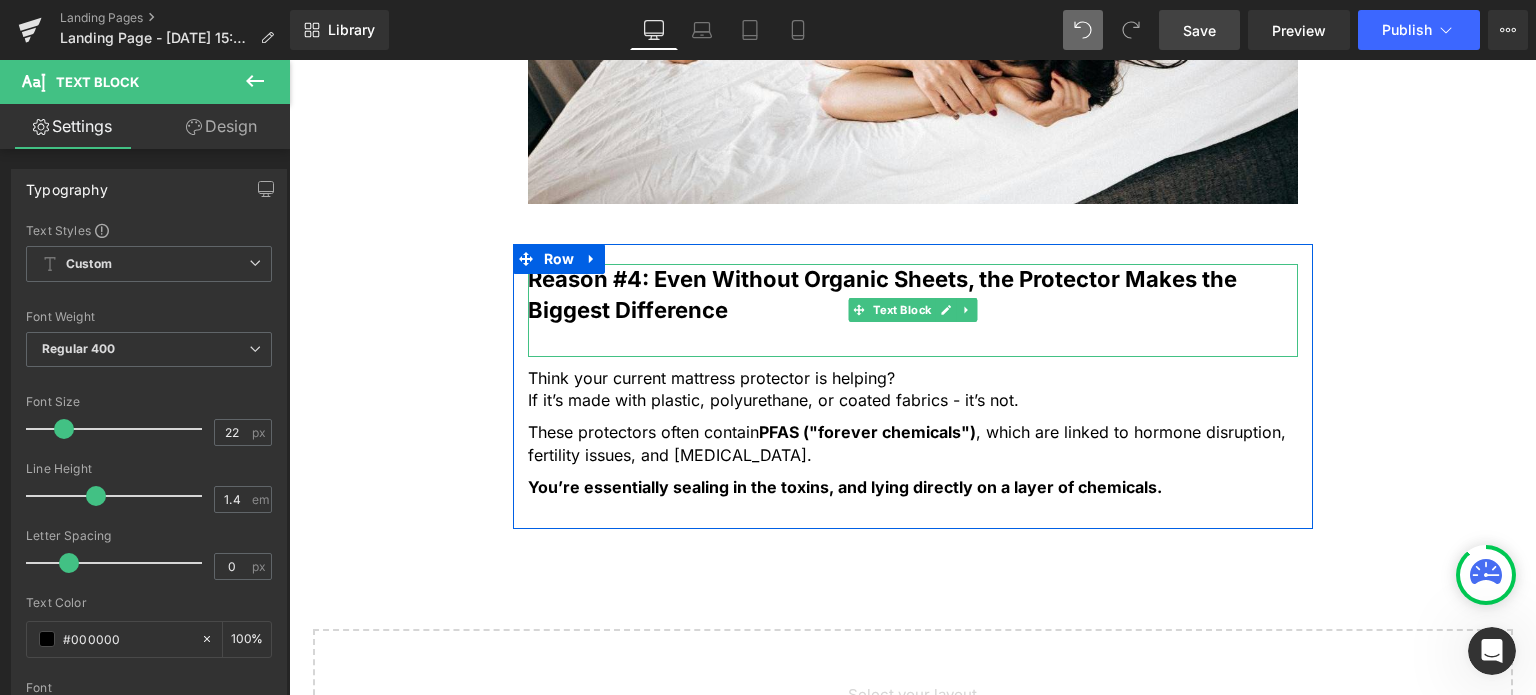 click at bounding box center [913, 341] 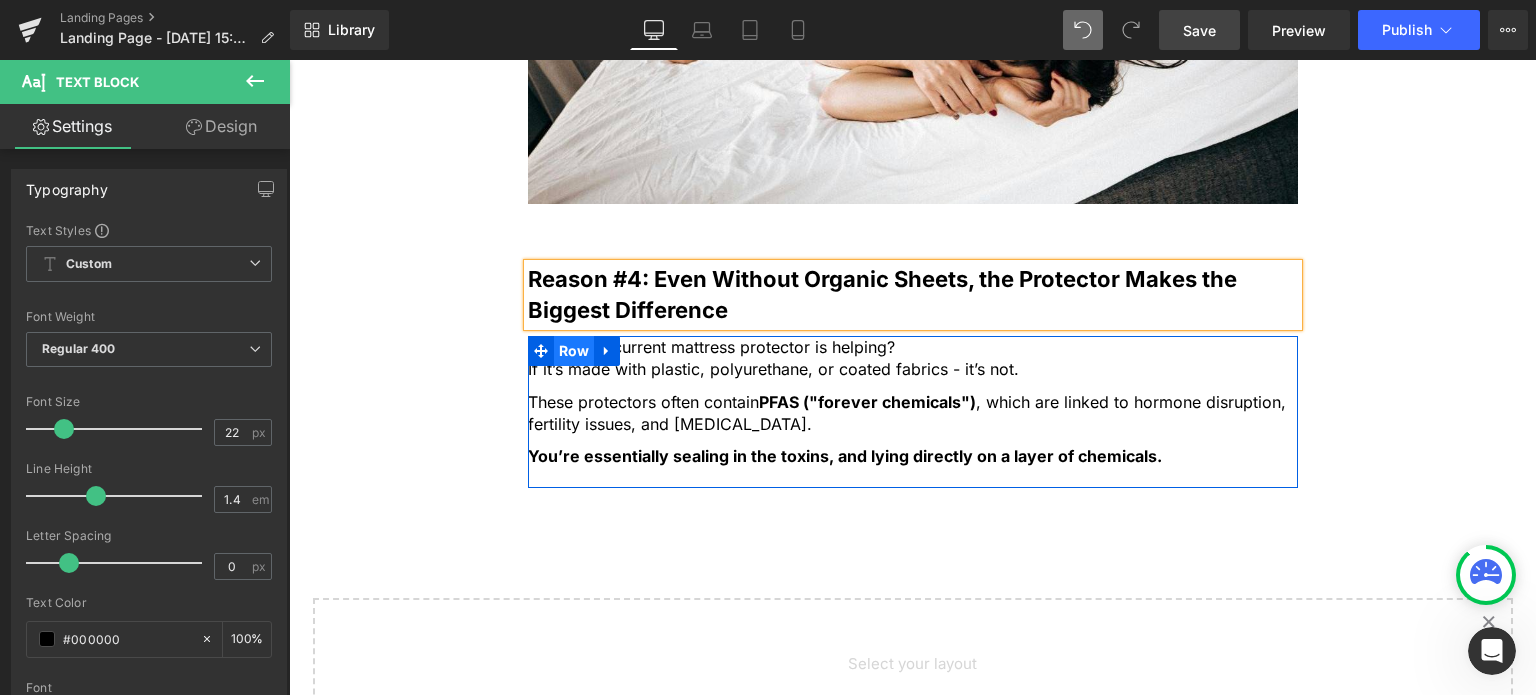 click on "Row" at bounding box center (574, 351) 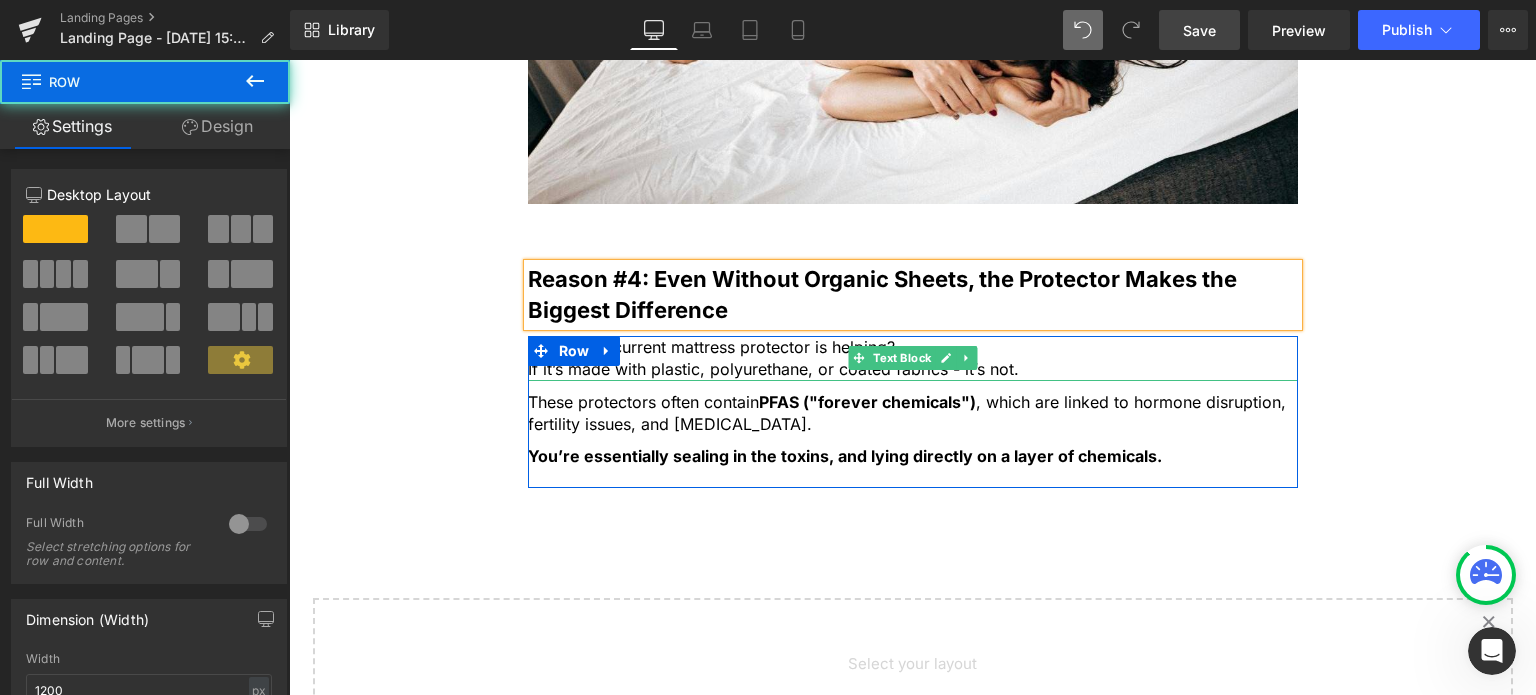 click on "Think your current mattress protector is helping?" at bounding box center (913, 347) 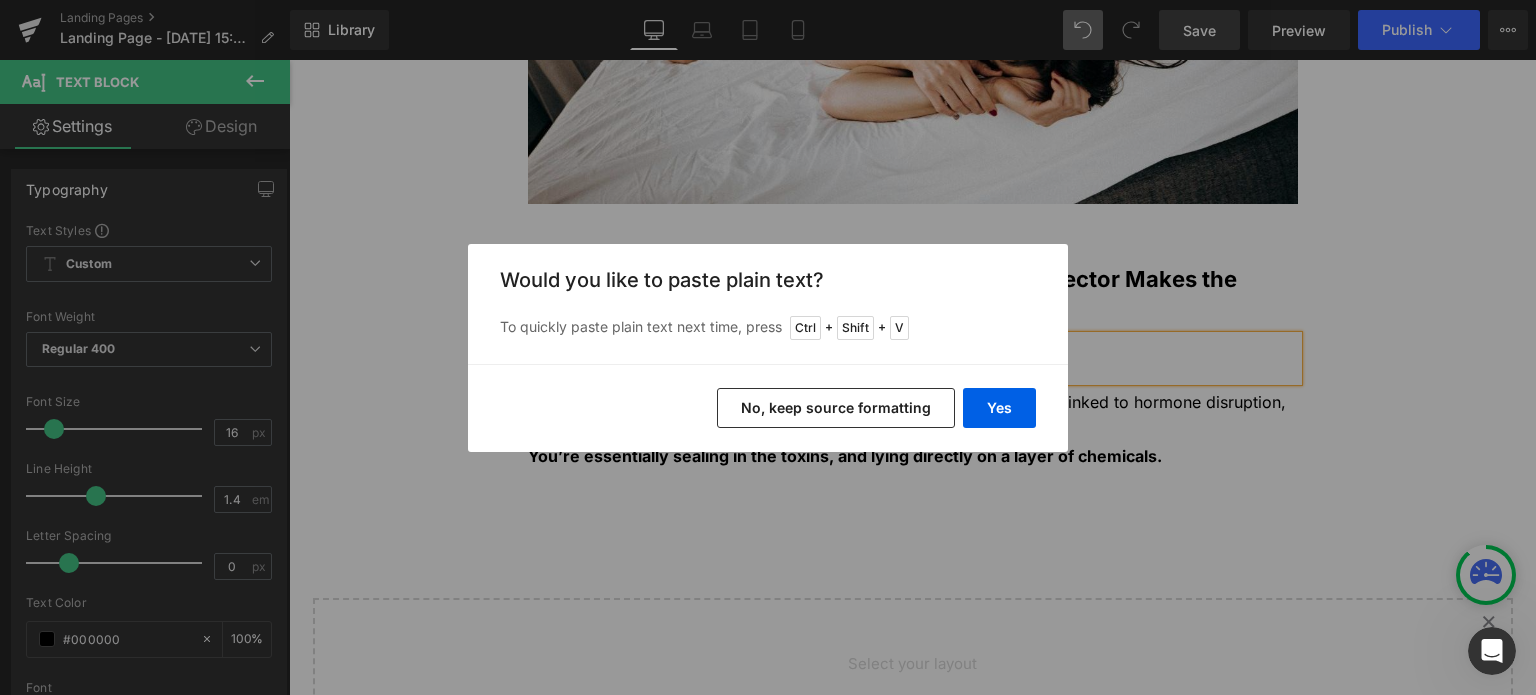 click on "Yes" at bounding box center (999, 408) 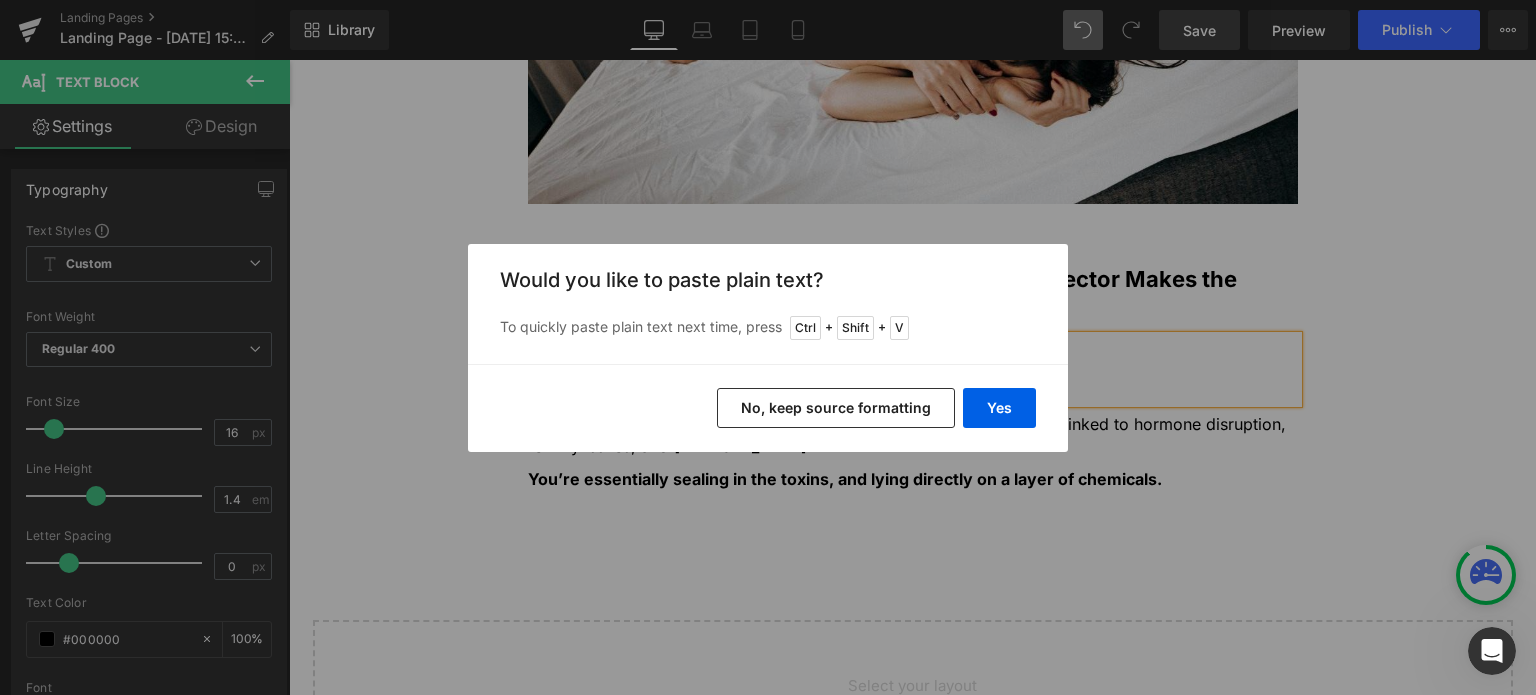 type 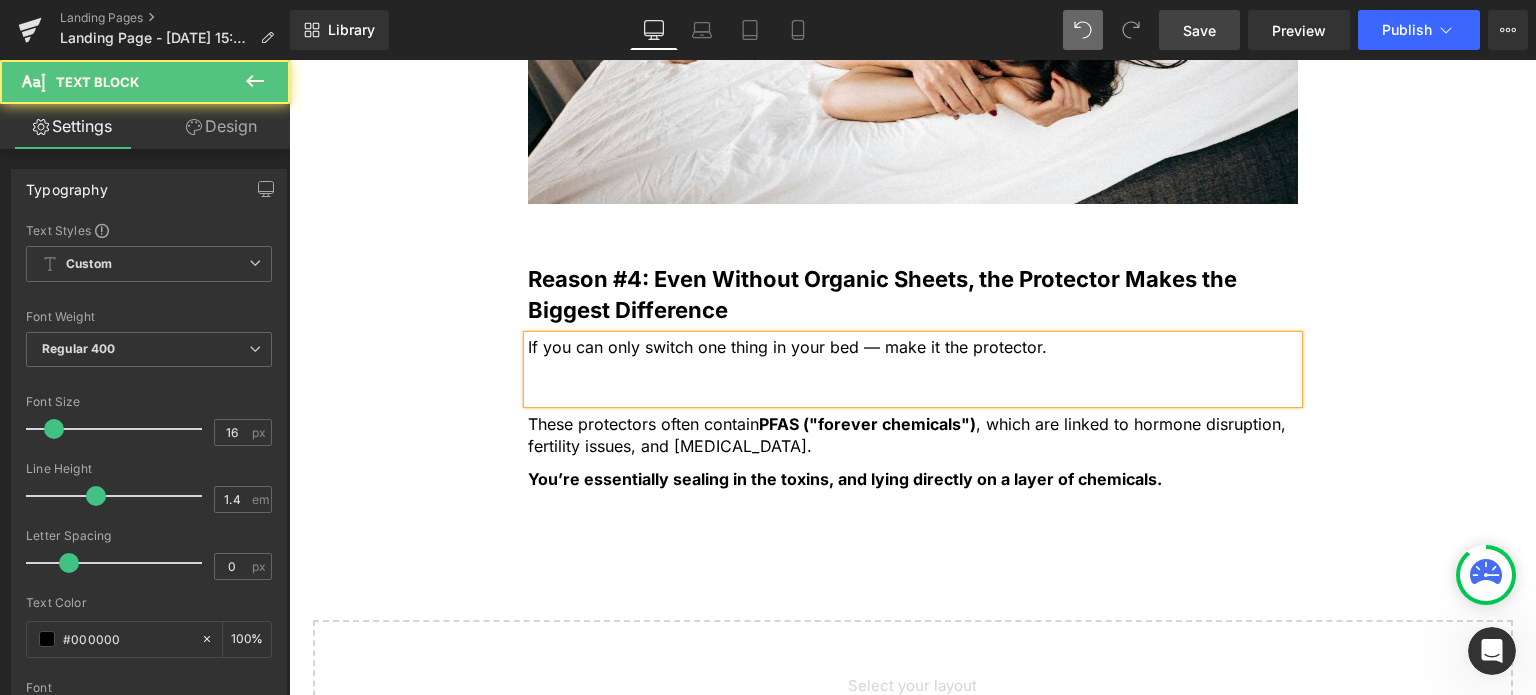 click at bounding box center (913, 392) 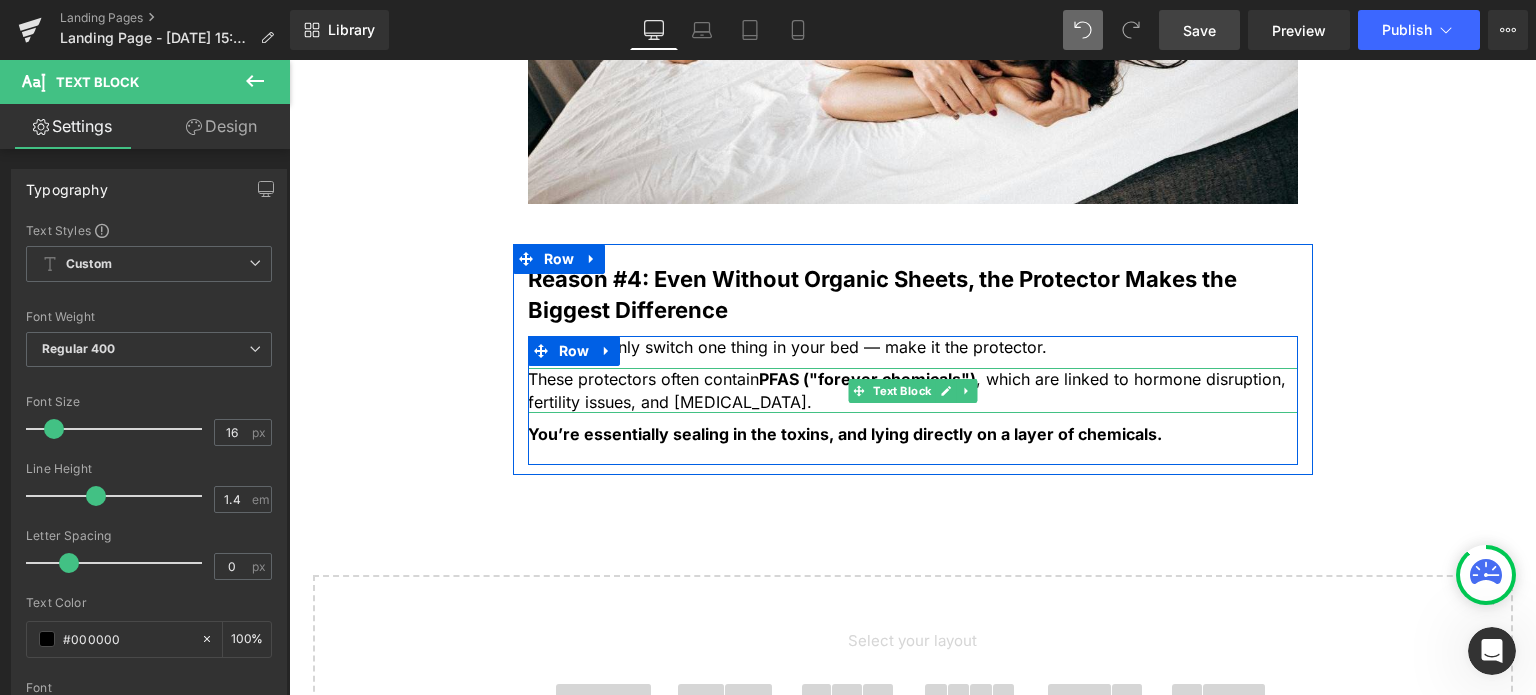 click on "These protectors often contain  PFAS ("forever chemicals") , which are linked to hormone disruption, fertility issues, and [MEDICAL_DATA]." at bounding box center [913, 390] 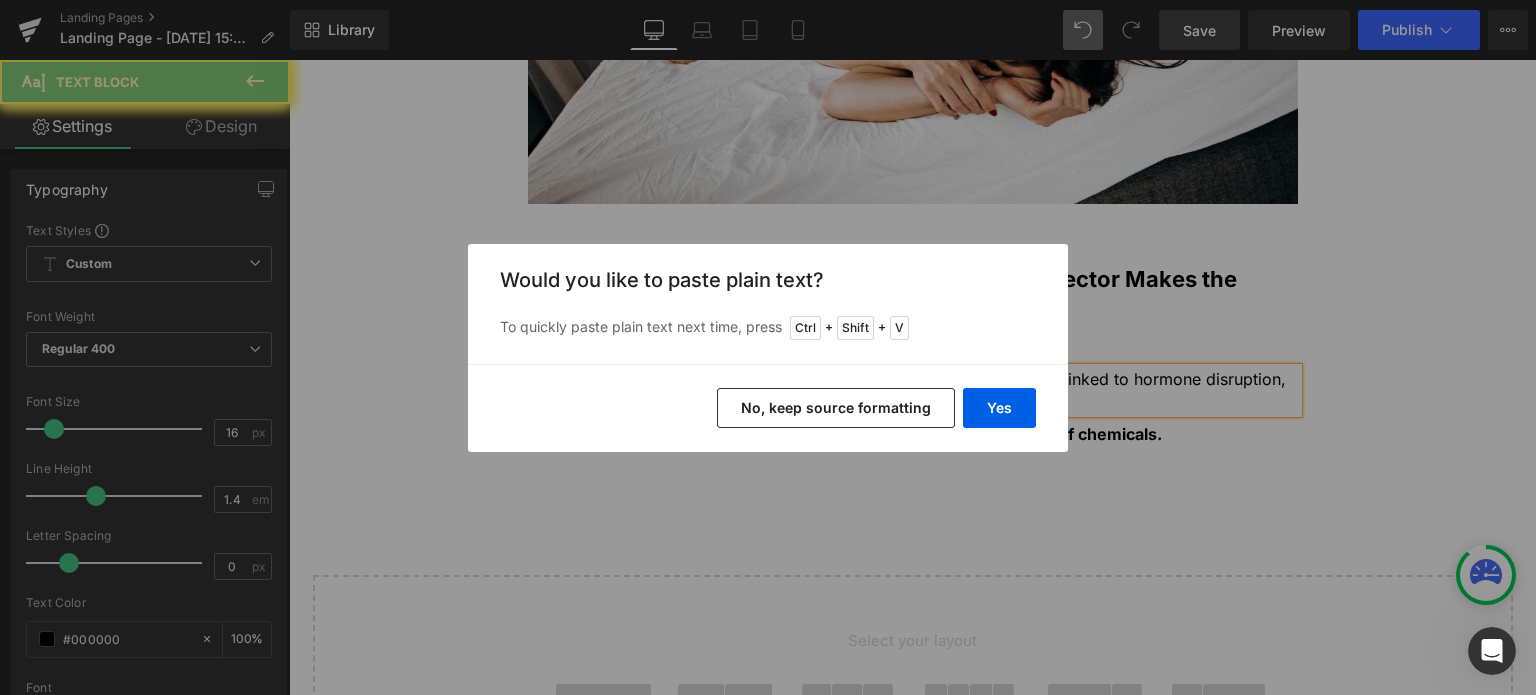 click on "Yes" at bounding box center [999, 408] 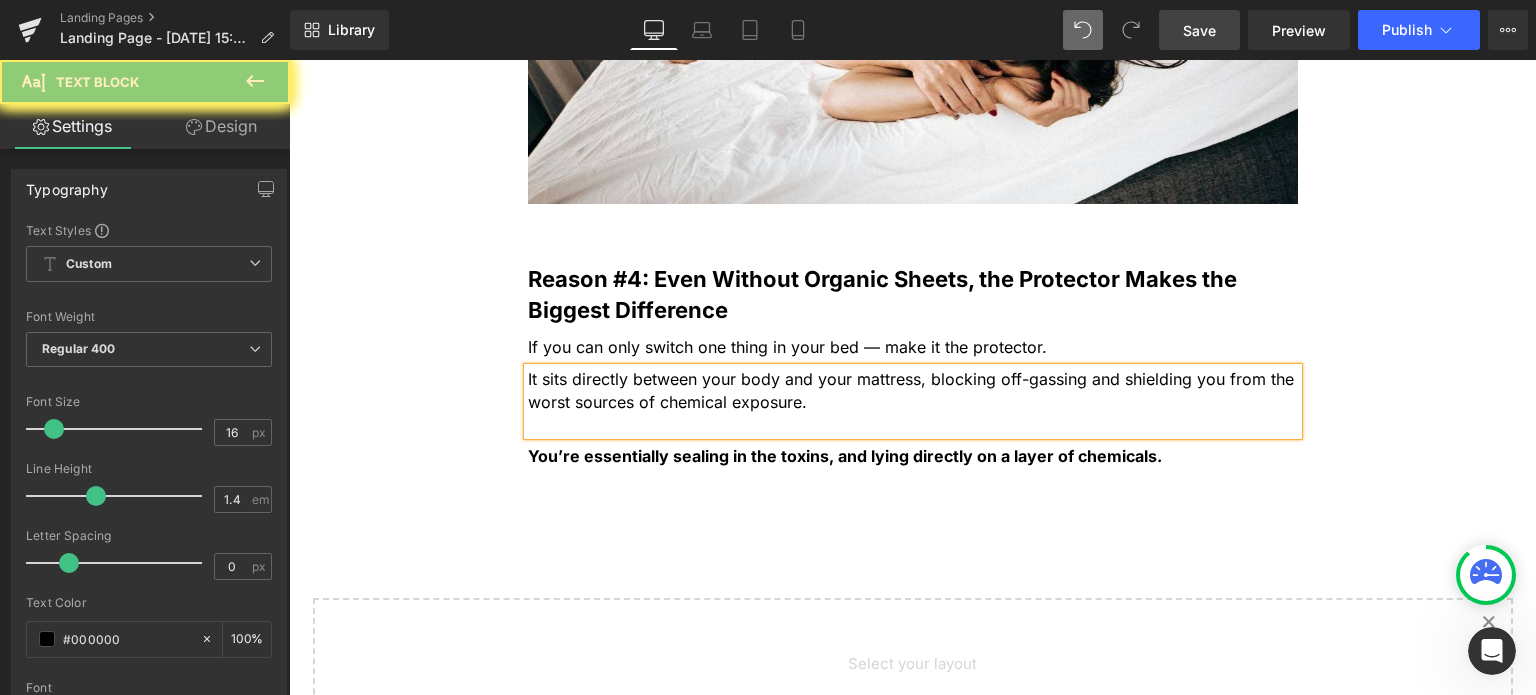 type 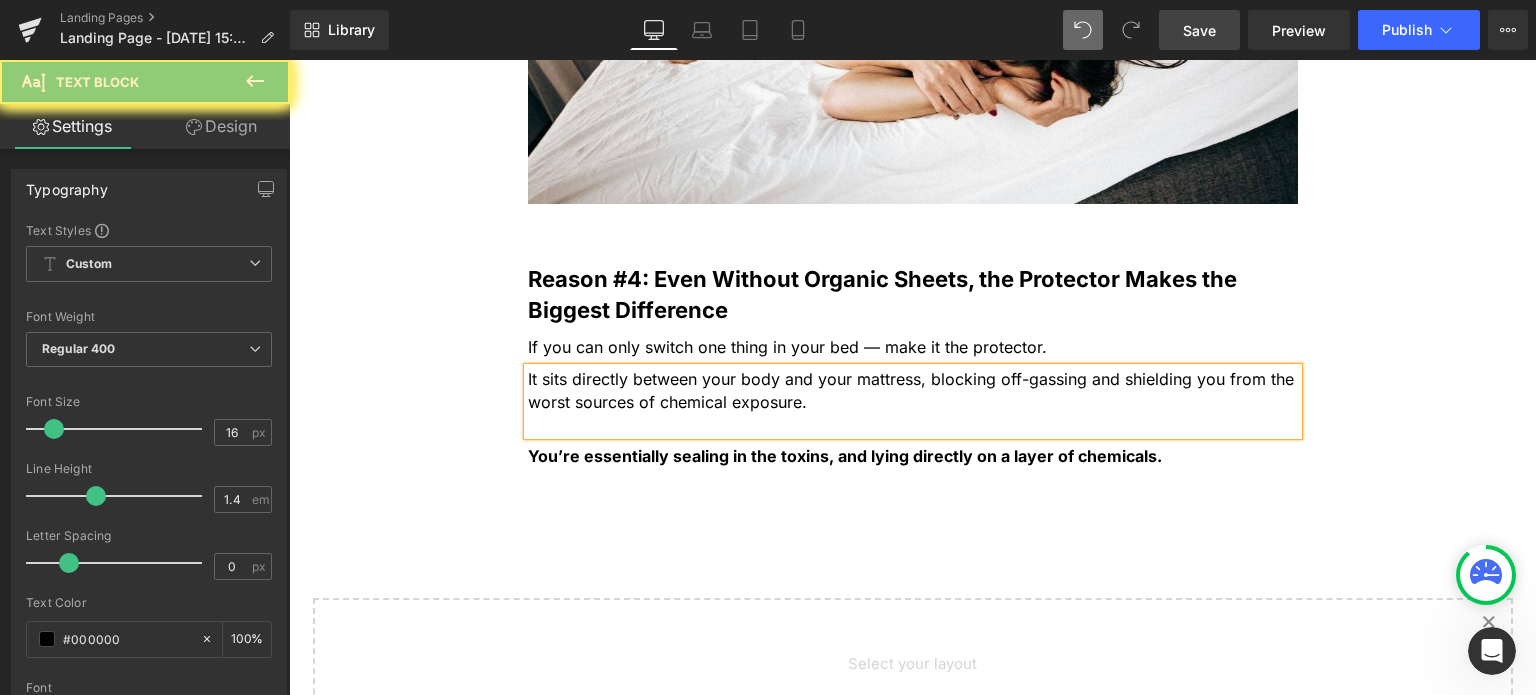 click at bounding box center (913, 424) 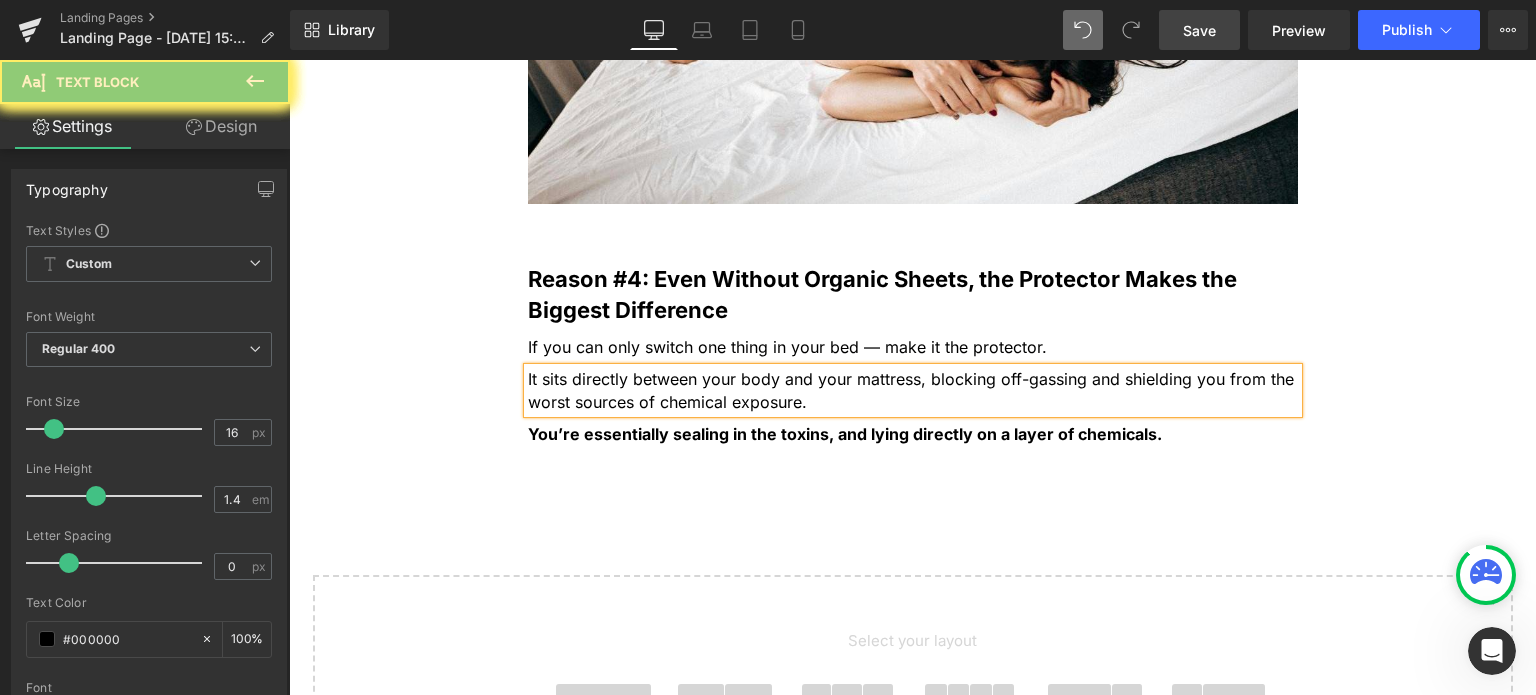 click on "If you can only switch one thing in your bed — make it the protector. Text Block" at bounding box center (913, 347) 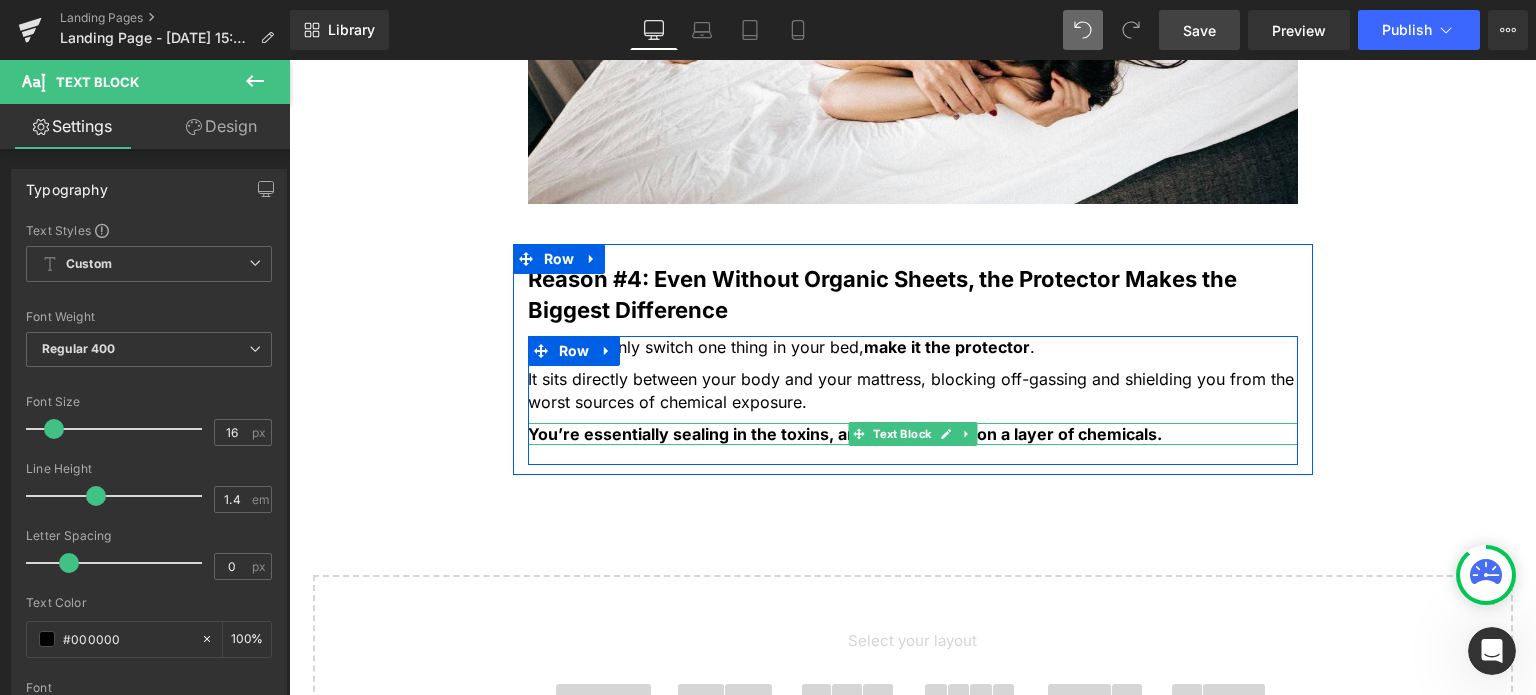 click on "You’re essentially sealing in the toxins, and lying directly on a layer of chemicals." at bounding box center [845, 434] 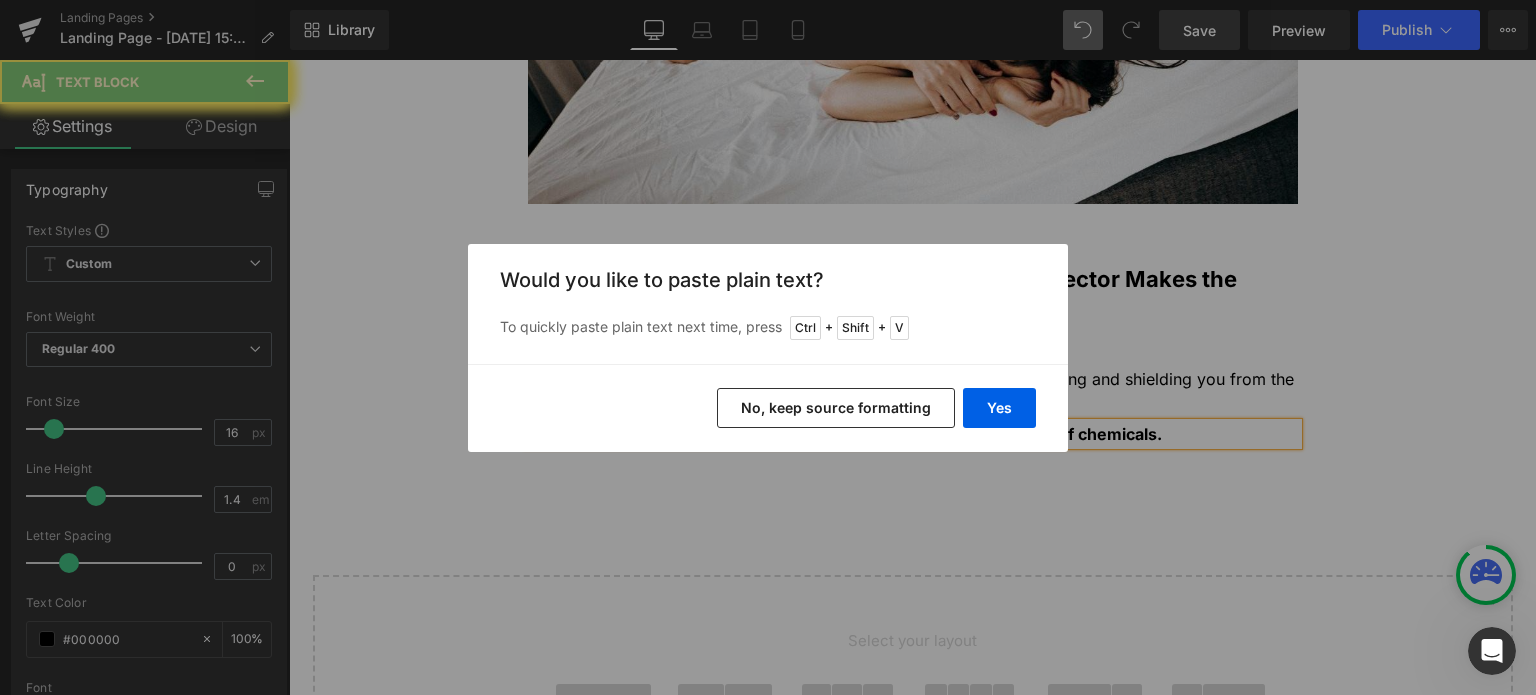 click on "Yes" at bounding box center (999, 408) 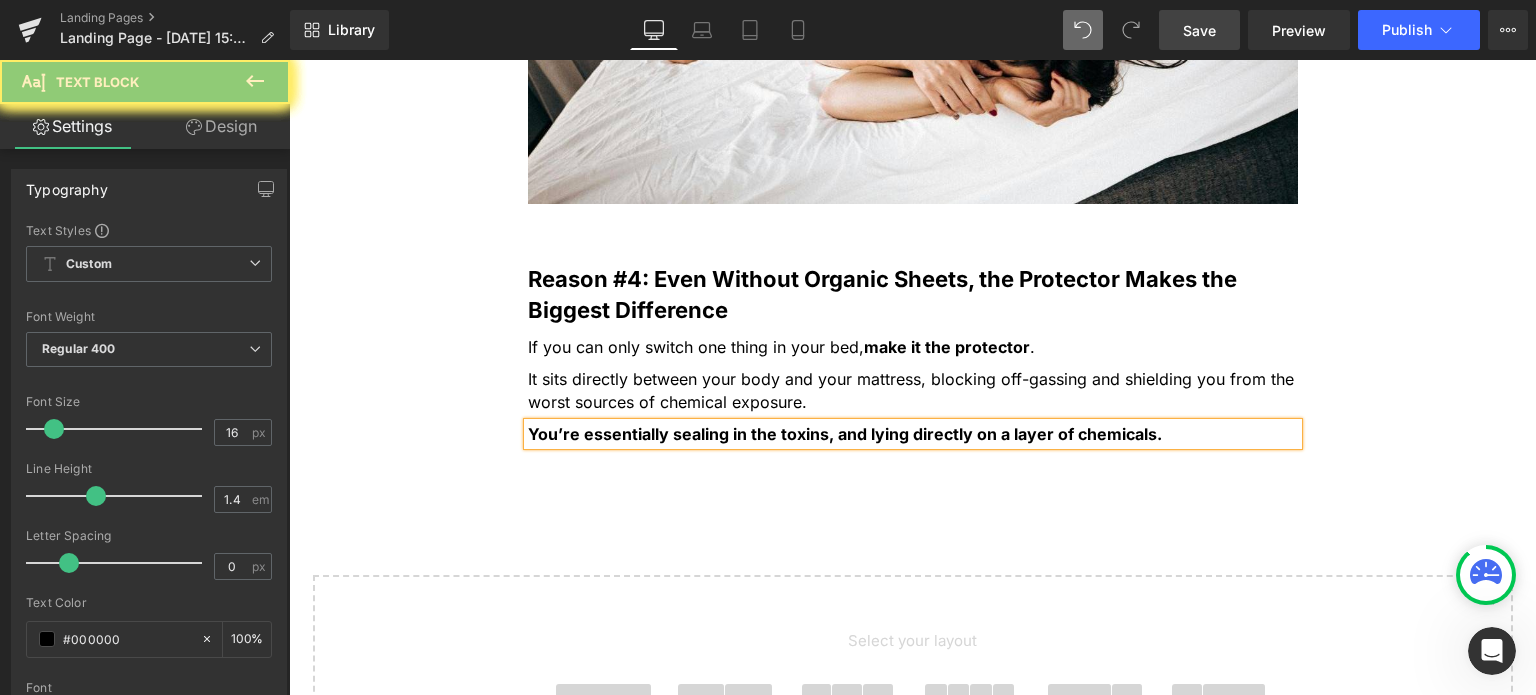 type 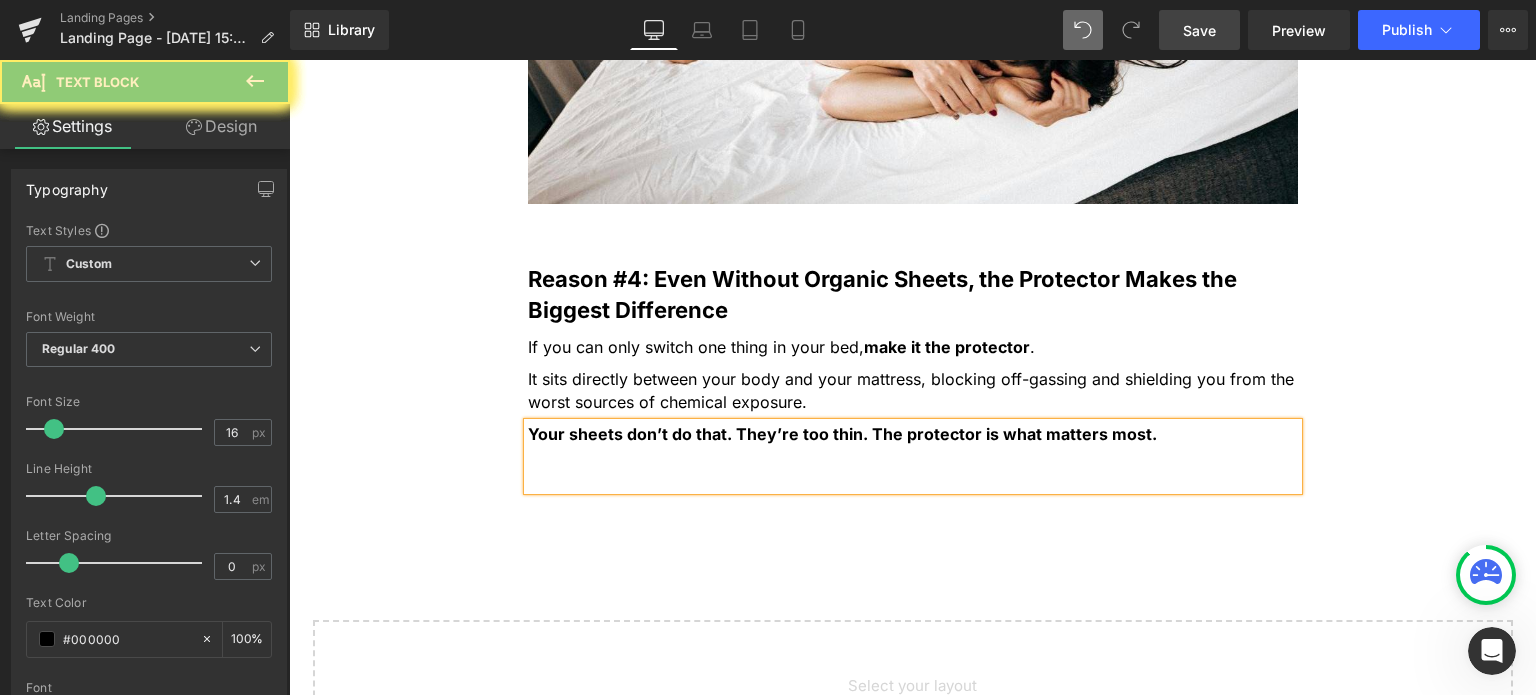 click at bounding box center [913, 456] 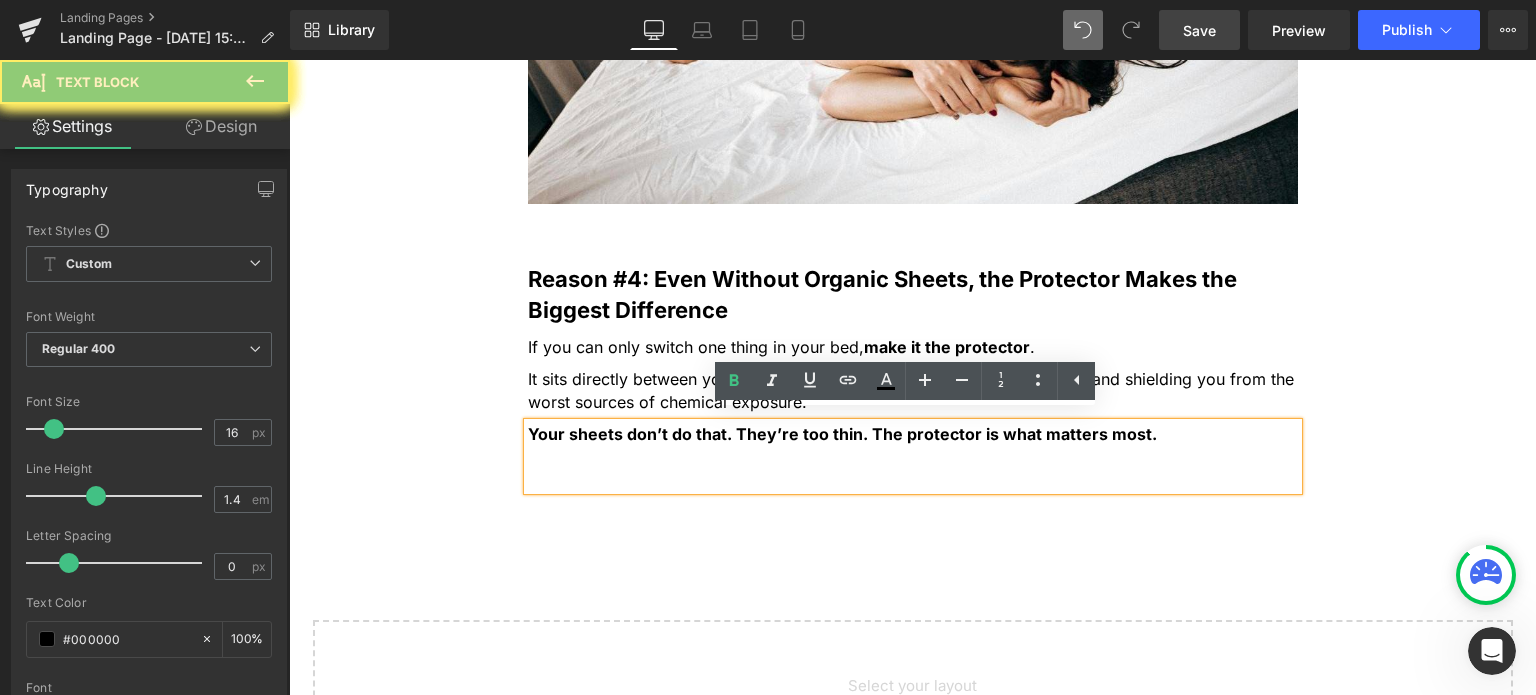 click at bounding box center (913, 479) 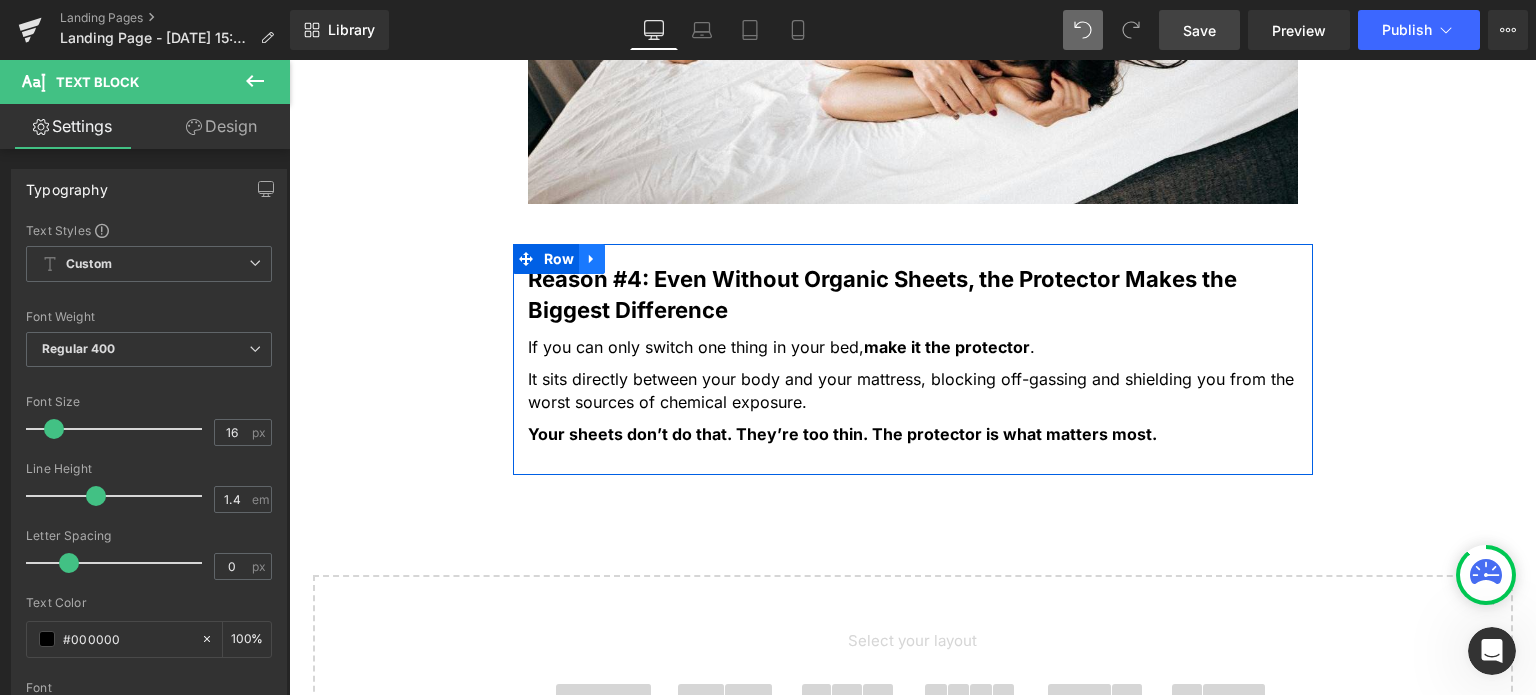 click 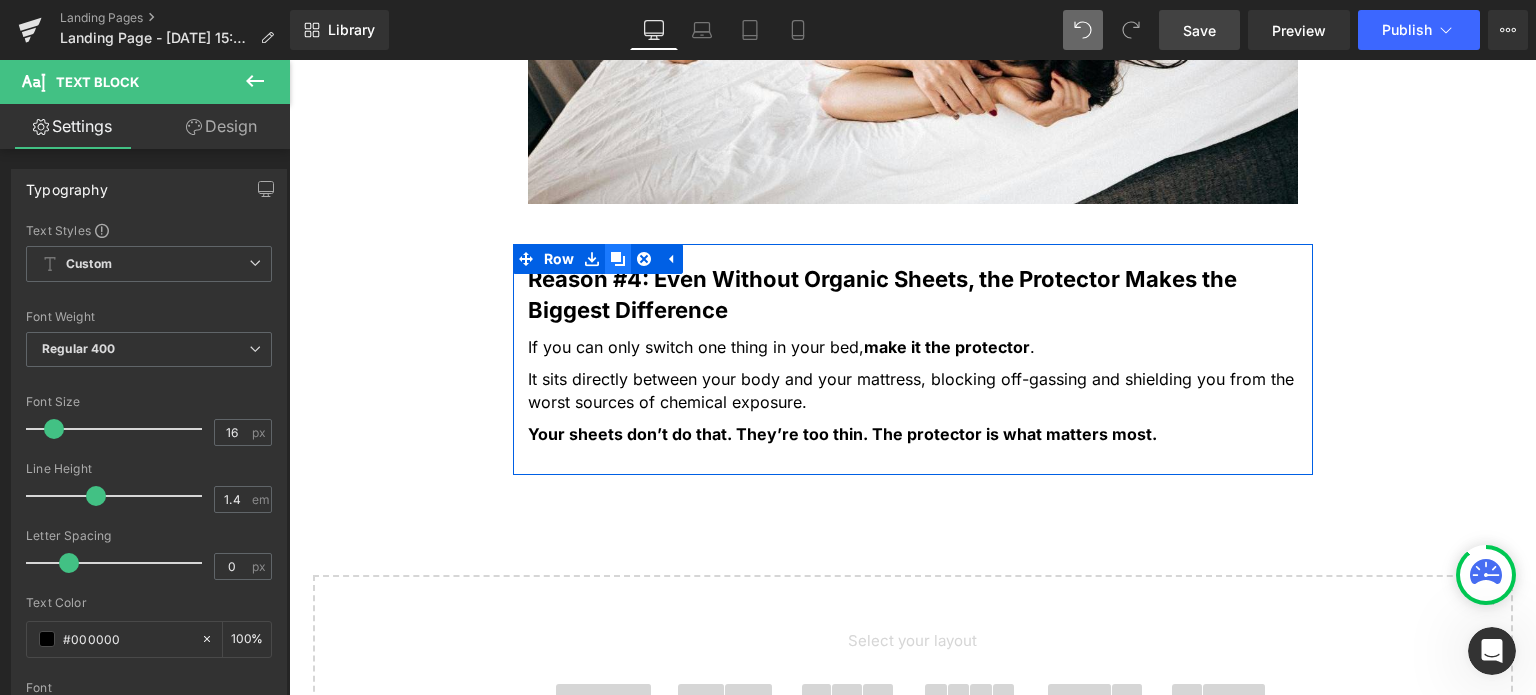 click 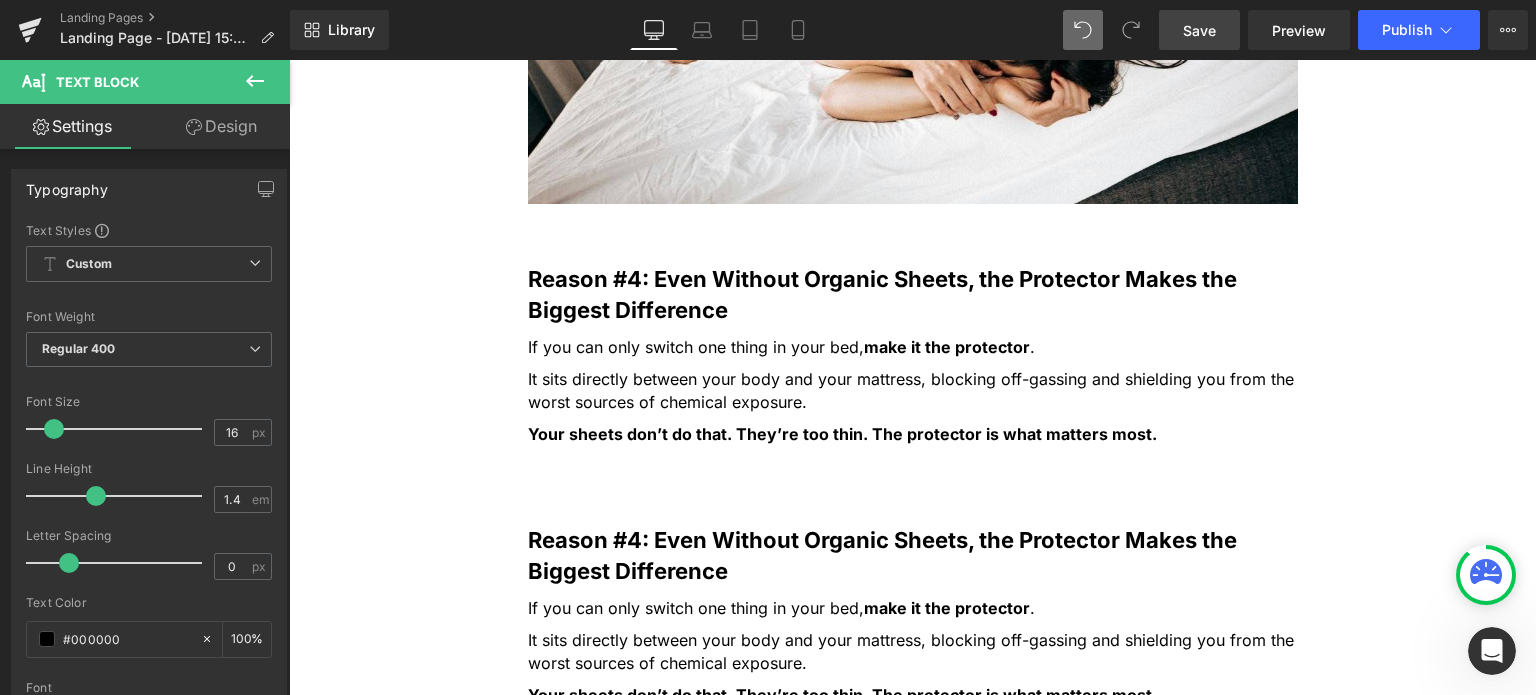 scroll, scrollTop: 2756, scrollLeft: 0, axis: vertical 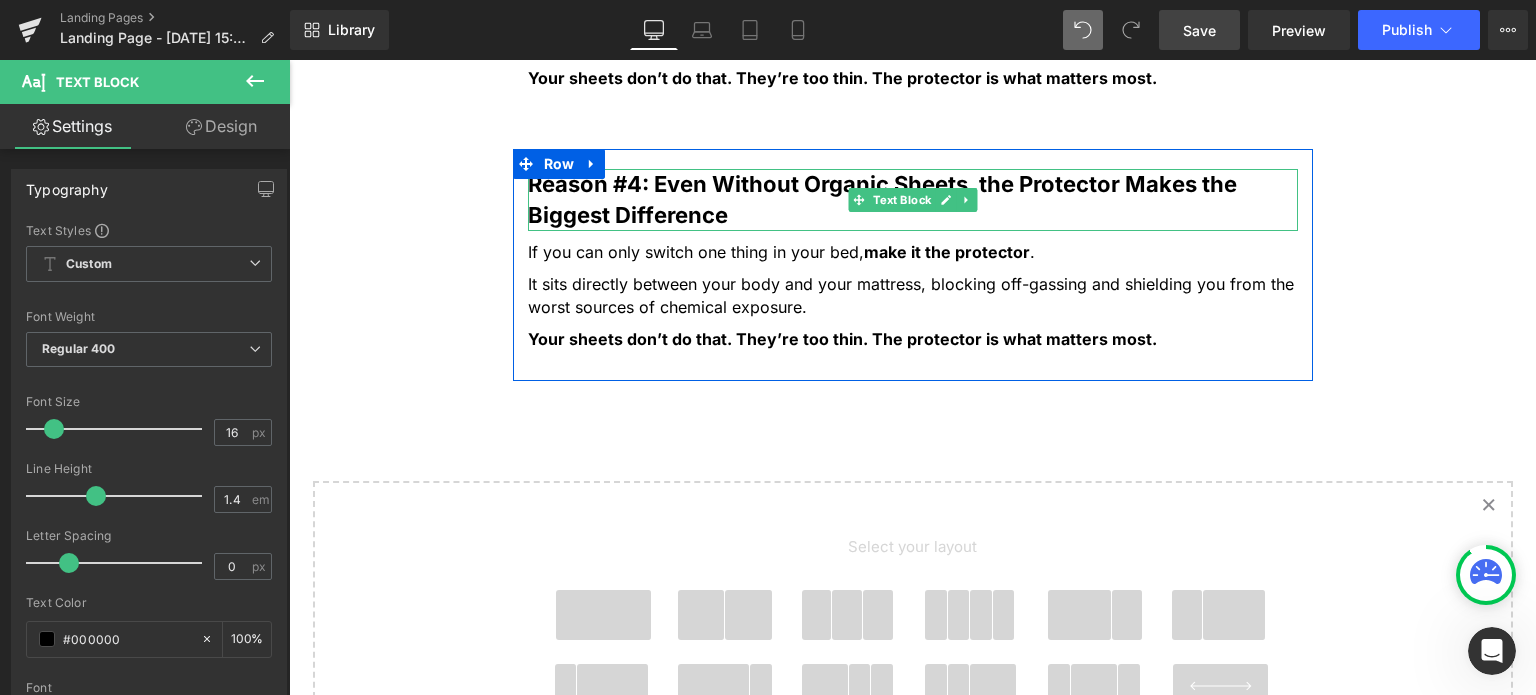 click on "Reason #4: Even Without Organic Sheets, the Protector Makes the Biggest Difference" at bounding box center (882, 199) 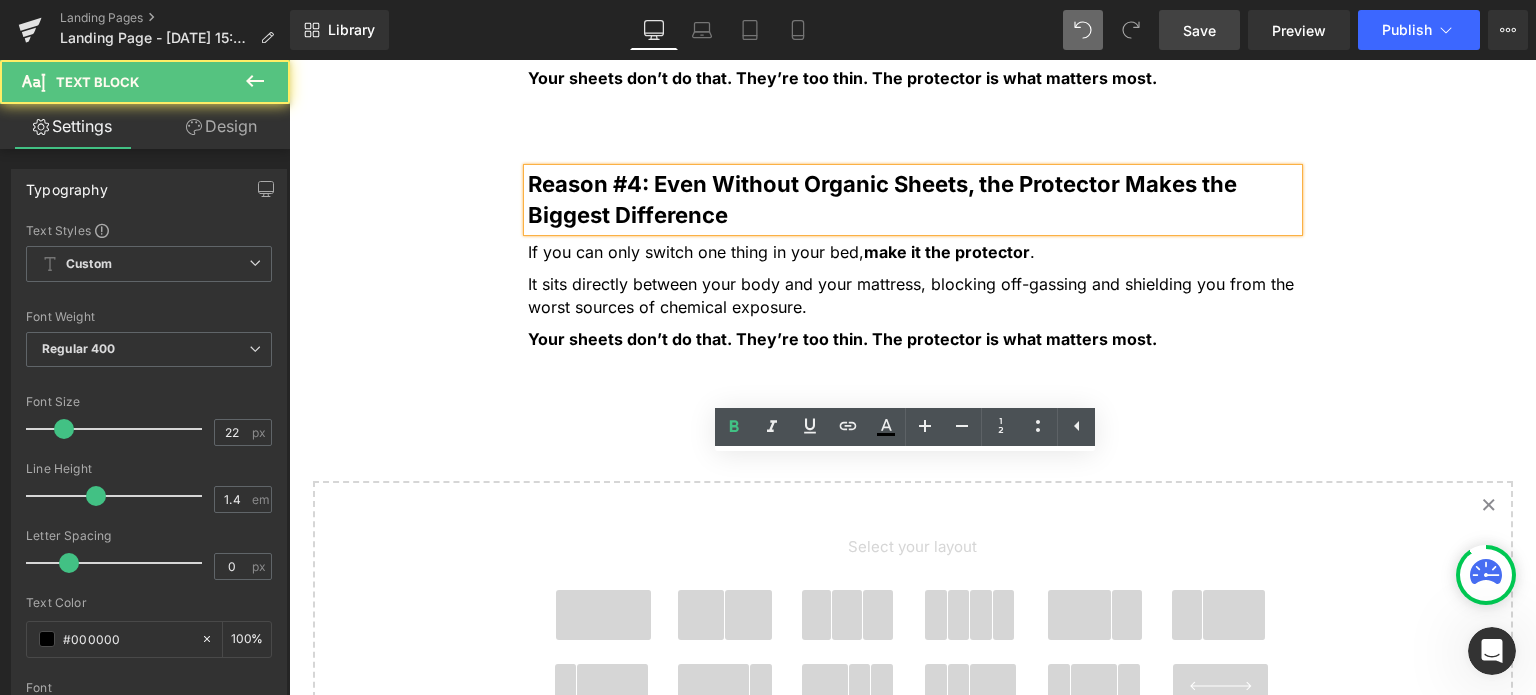 scroll, scrollTop: 2456, scrollLeft: 0, axis: vertical 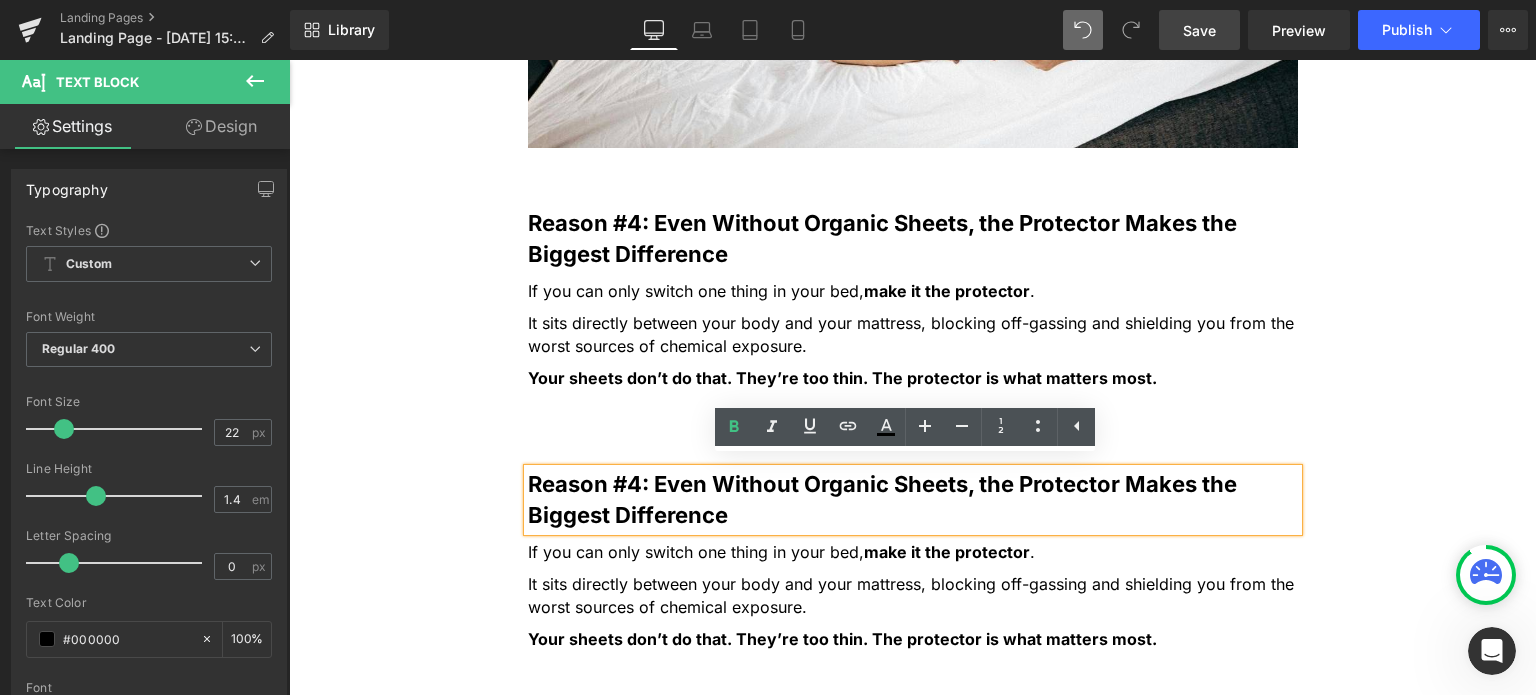 click on "Reason #4: Even Without Organic Sheets, the Protector Makes the Biggest Difference Text Block         If you can only switch one thing in your bed,  make it the protector . Text Block         It sits directly between your body and your mattress, blocking off-gassing and shielding you from the worst sources of chemical exposure. Text Block         Your sheets don’t do that. They’re too thin. The protector is what matters most. Text Block         Row" at bounding box center [913, 559] 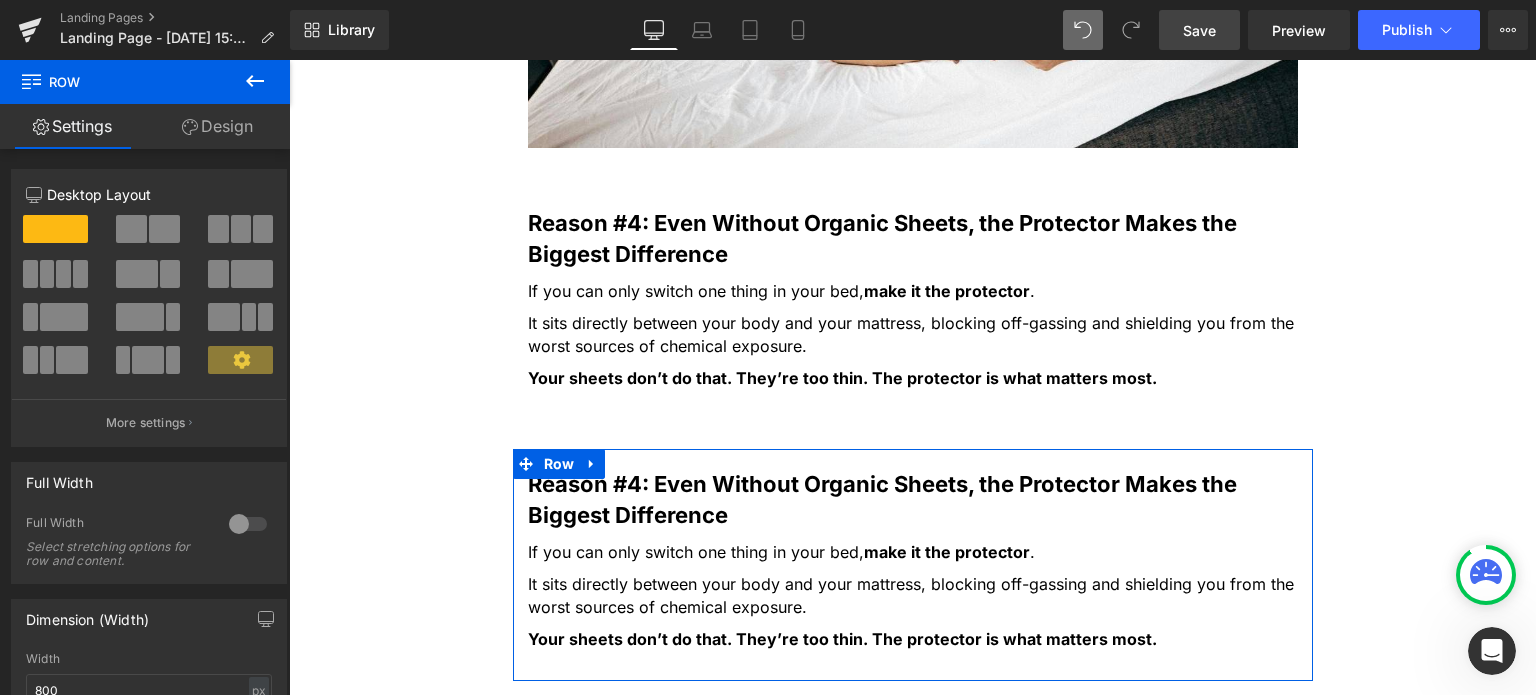 click on "Reason #4: Even Without Organic Sheets, the Protector Makes the Biggest Difference Text Block         If you can only switch one thing in your bed,  make it the protector . Text Block         It sits directly between your body and your mattress, blocking off-gassing and shielding you from the worst sources of chemical exposure. Text Block         Your sheets don’t do that. They’re too thin. The protector is what matters most. Text Block         Row" at bounding box center (913, 559) 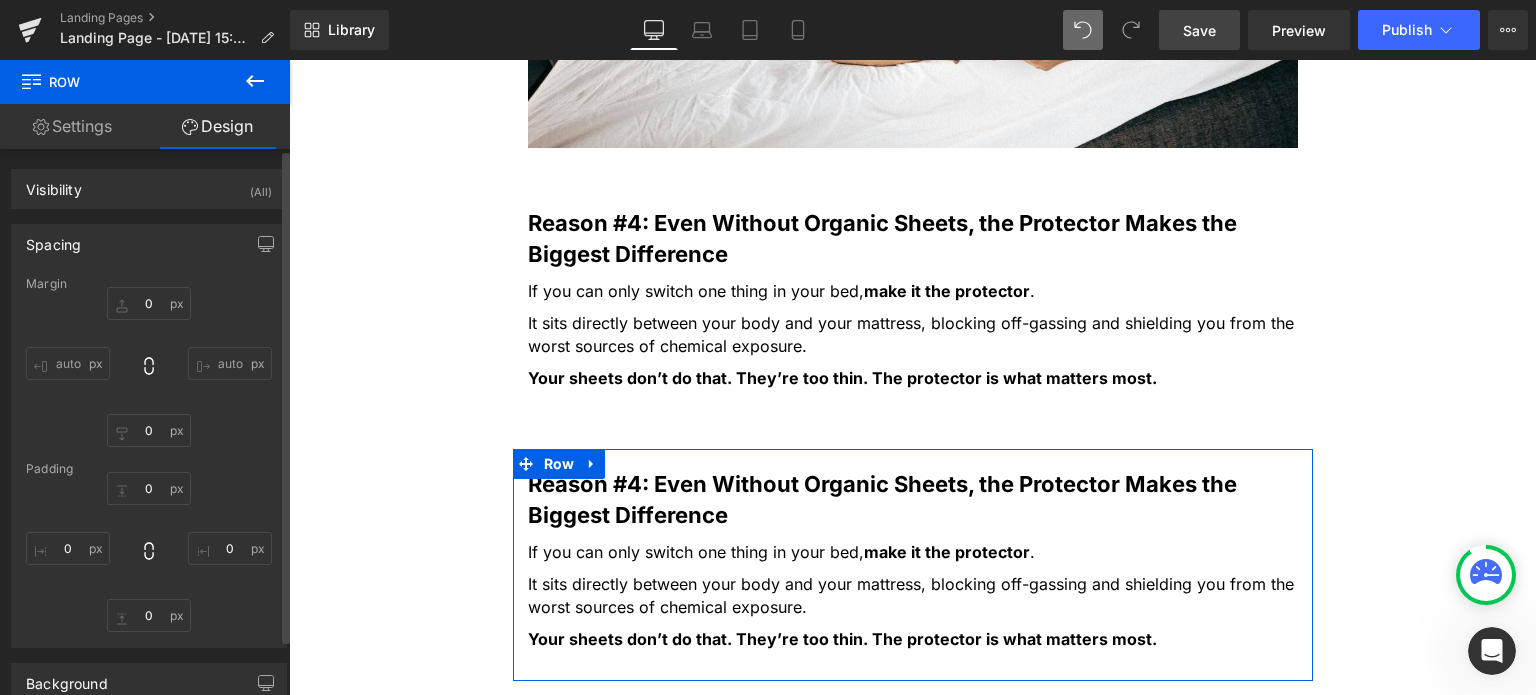 type on "30" 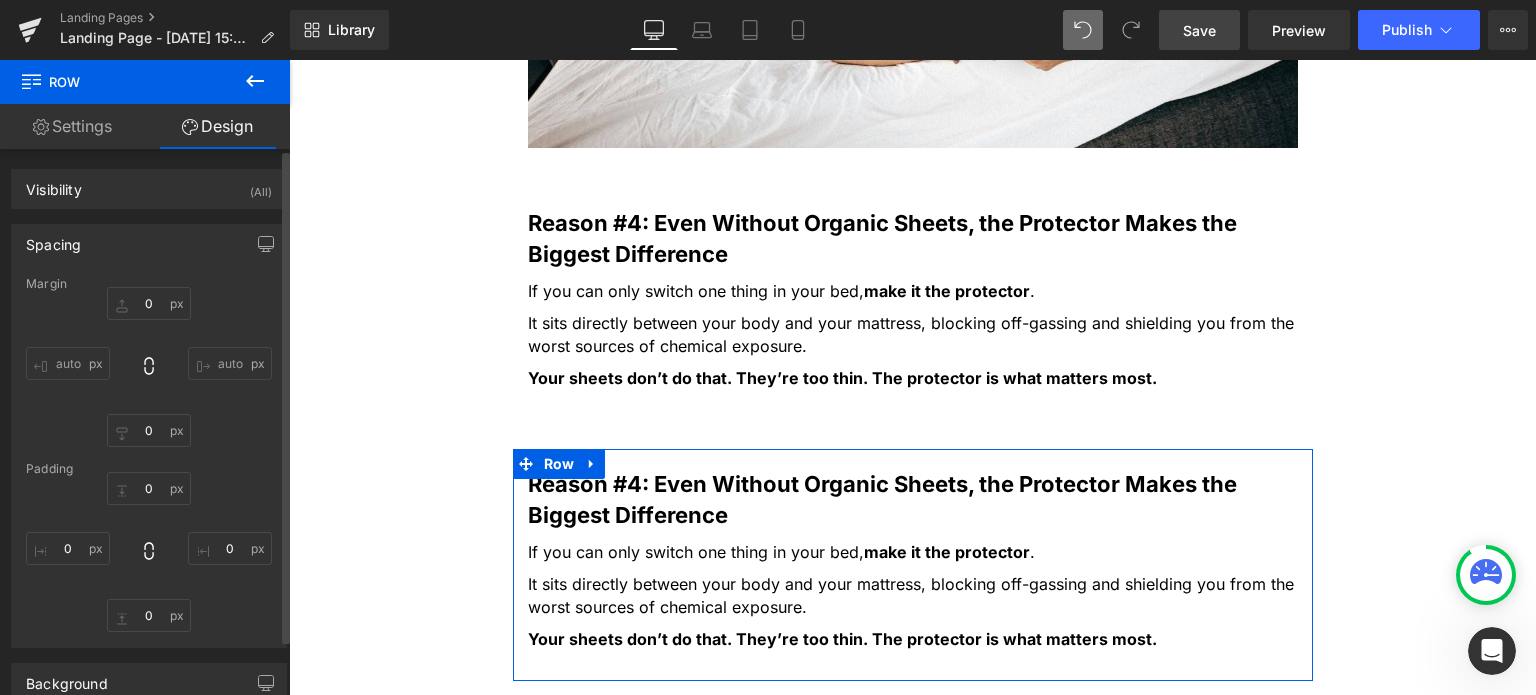 type on "0" 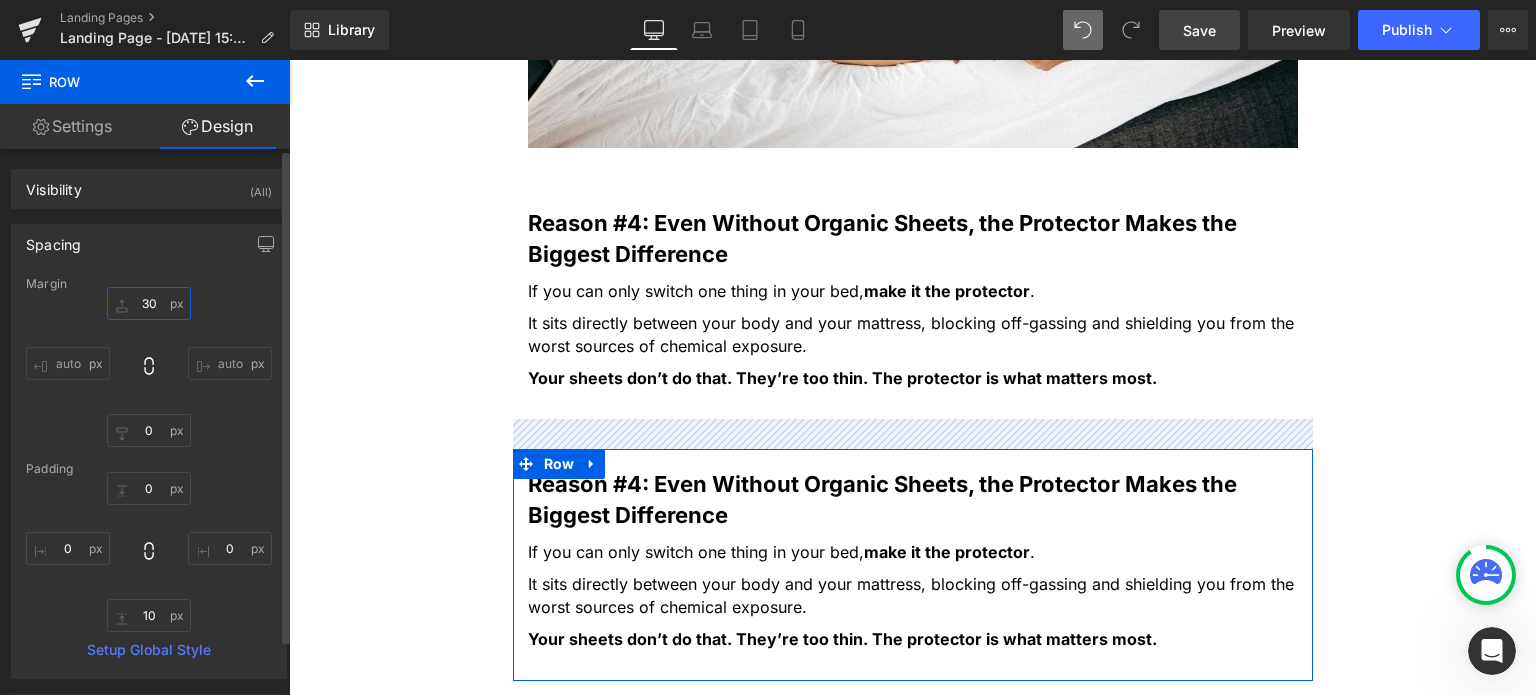 click on "30" at bounding box center (149, 303) 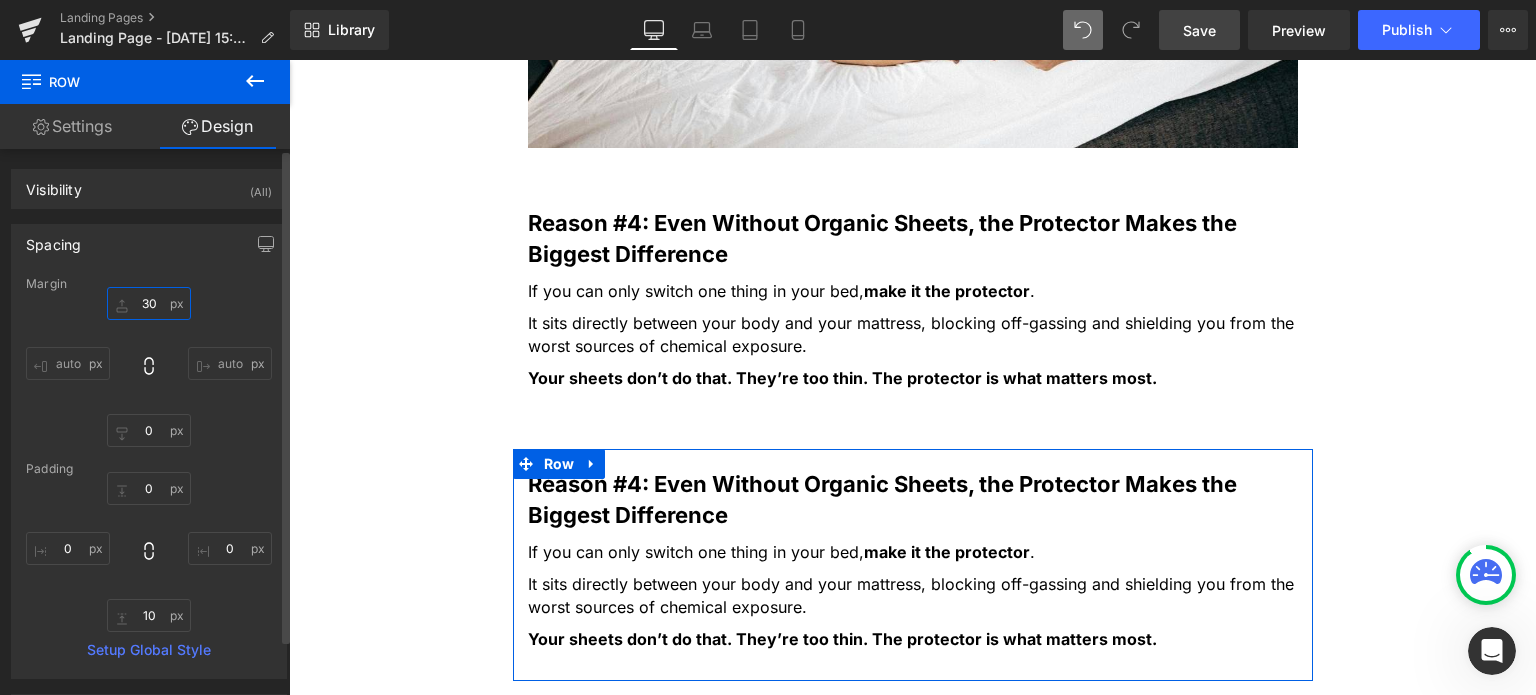 click on "30" at bounding box center (149, 303) 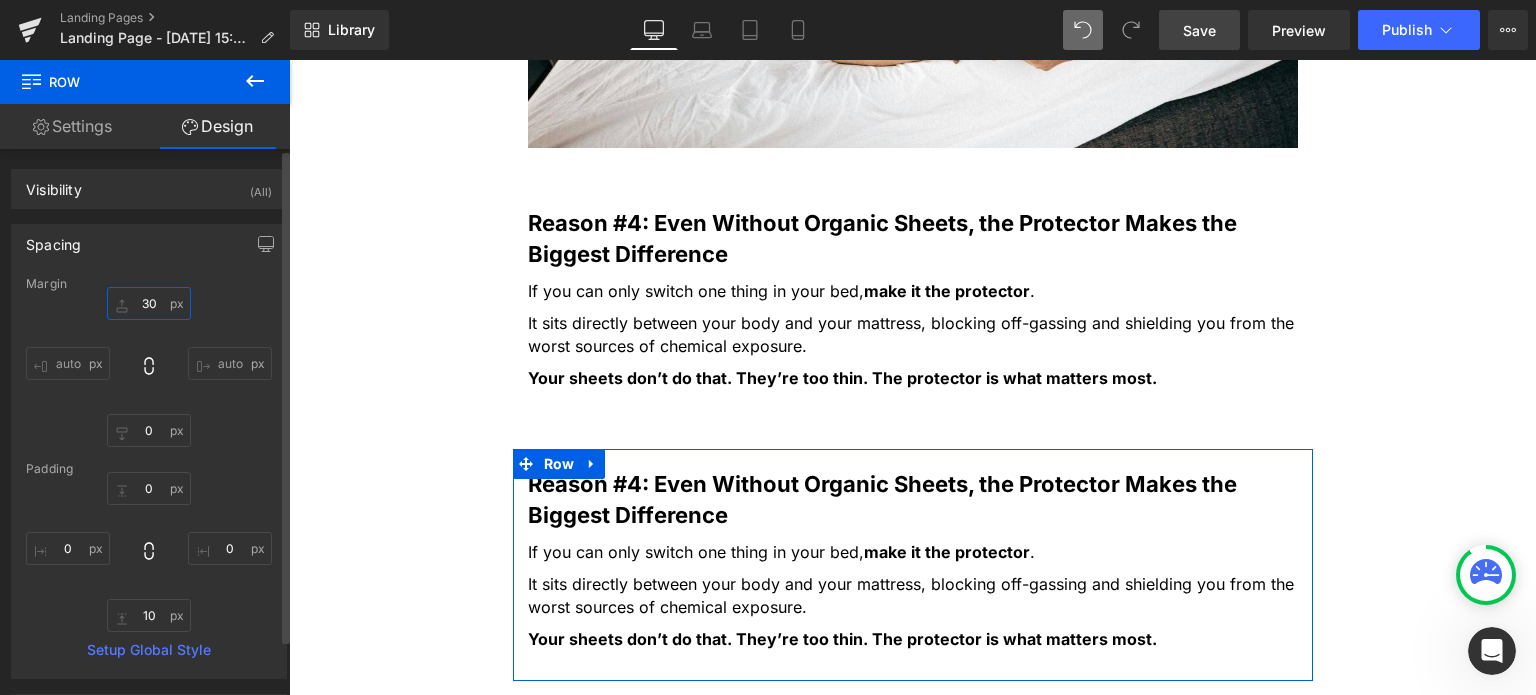 type on "0" 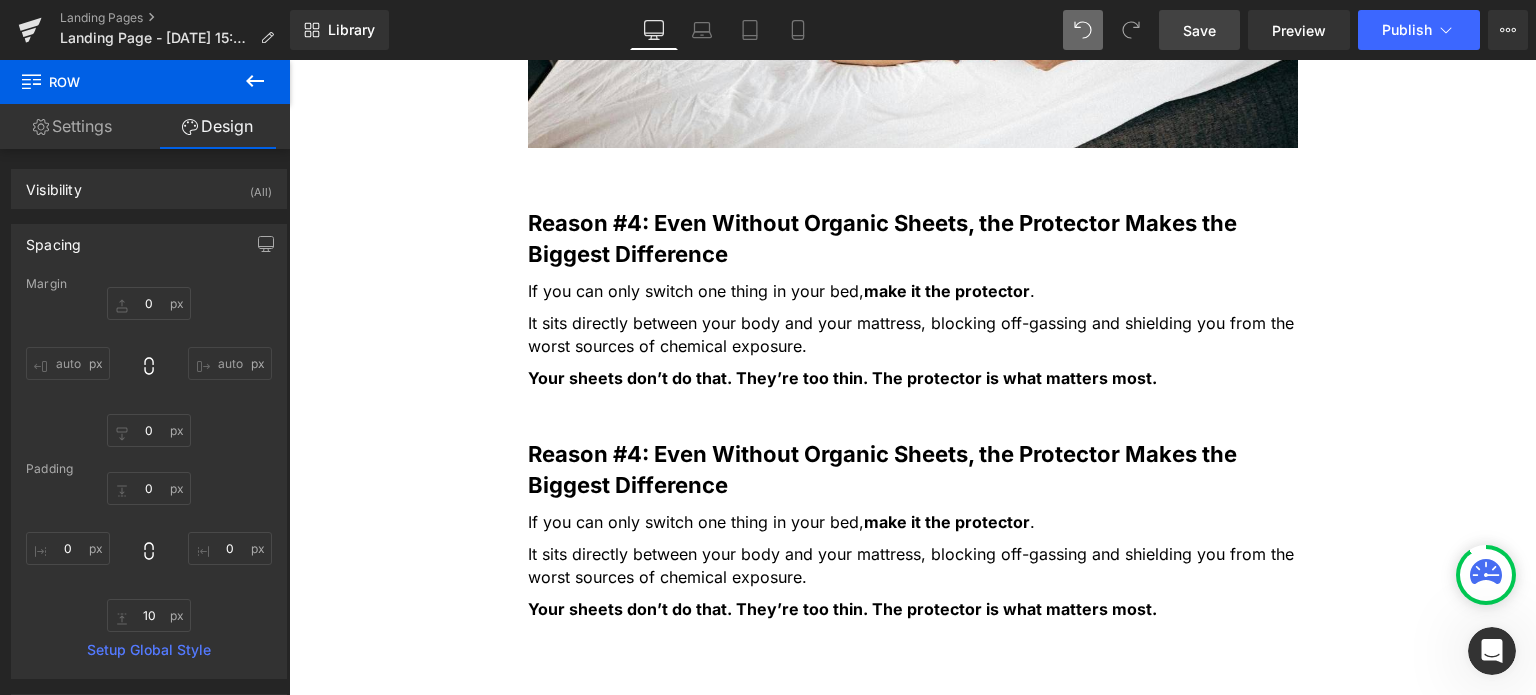 click on "5 Shocking Reasons You Should Never Sleep Without an Organic Cotton Mattress Protector
Heading
Most people have no idea how toxic their bed really is. Here’s why that’s a big problem — and how to fix it fast.
Heading
Image
Most people spend a third of their life in bed, but never think twice about what they’re actually sleeping on.
Text Block         But under your sheets, right beneath your body, could be a hidden source of daily chemical exposure. From flame retardants to plastic coatings and synthetic fabrics... Text Block         ...your mattress and protector might be quietly  leaching toxins  into your skin and lungs every single night . Text Block         If you care about what goes into your body, it’s time to care about what your body is lying on. Text Block         Here are 5 reasons why switching to an organic cotton mattress protector for  you and your children Text Block
Row" at bounding box center (912, -501) 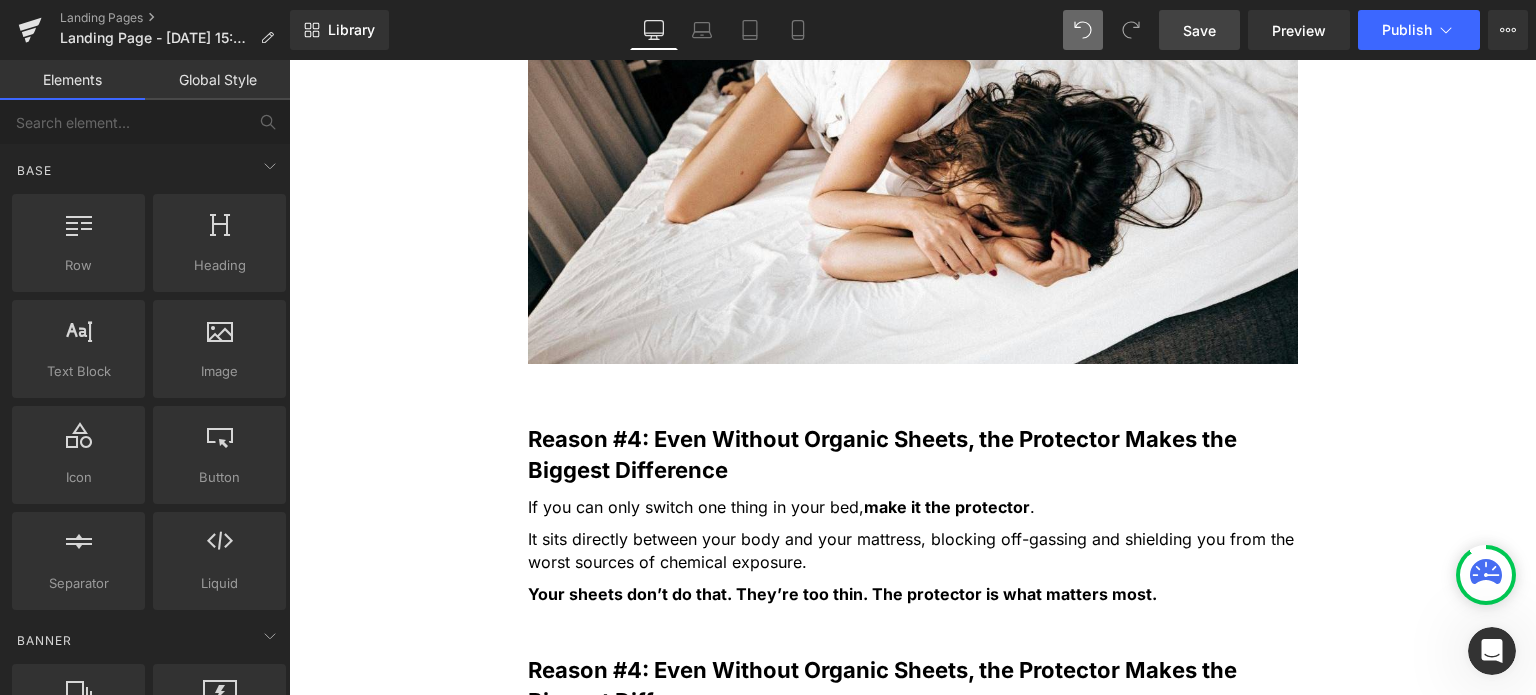 scroll, scrollTop: 2356, scrollLeft: 0, axis: vertical 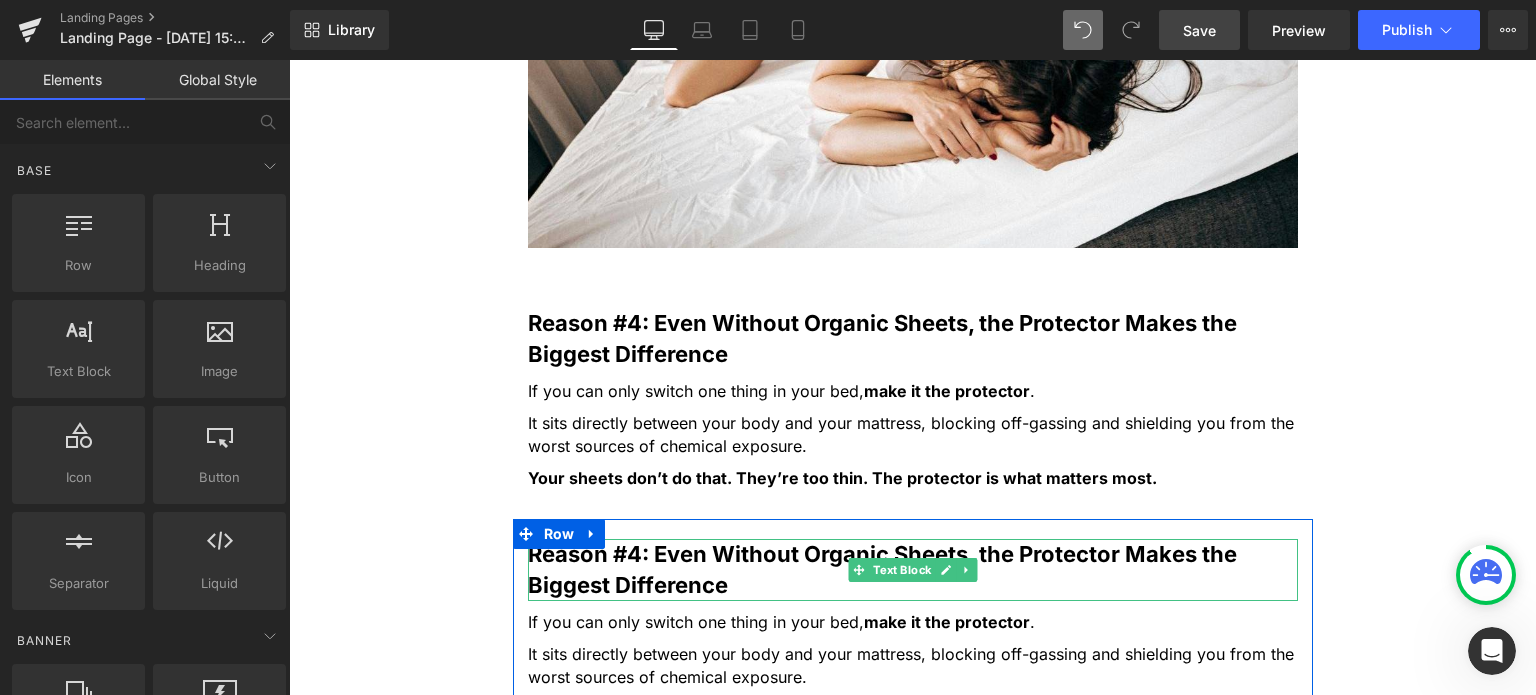click on "Reason #4: Even Without Organic Sheets, the Protector Makes the Biggest Difference" at bounding box center (882, 569) 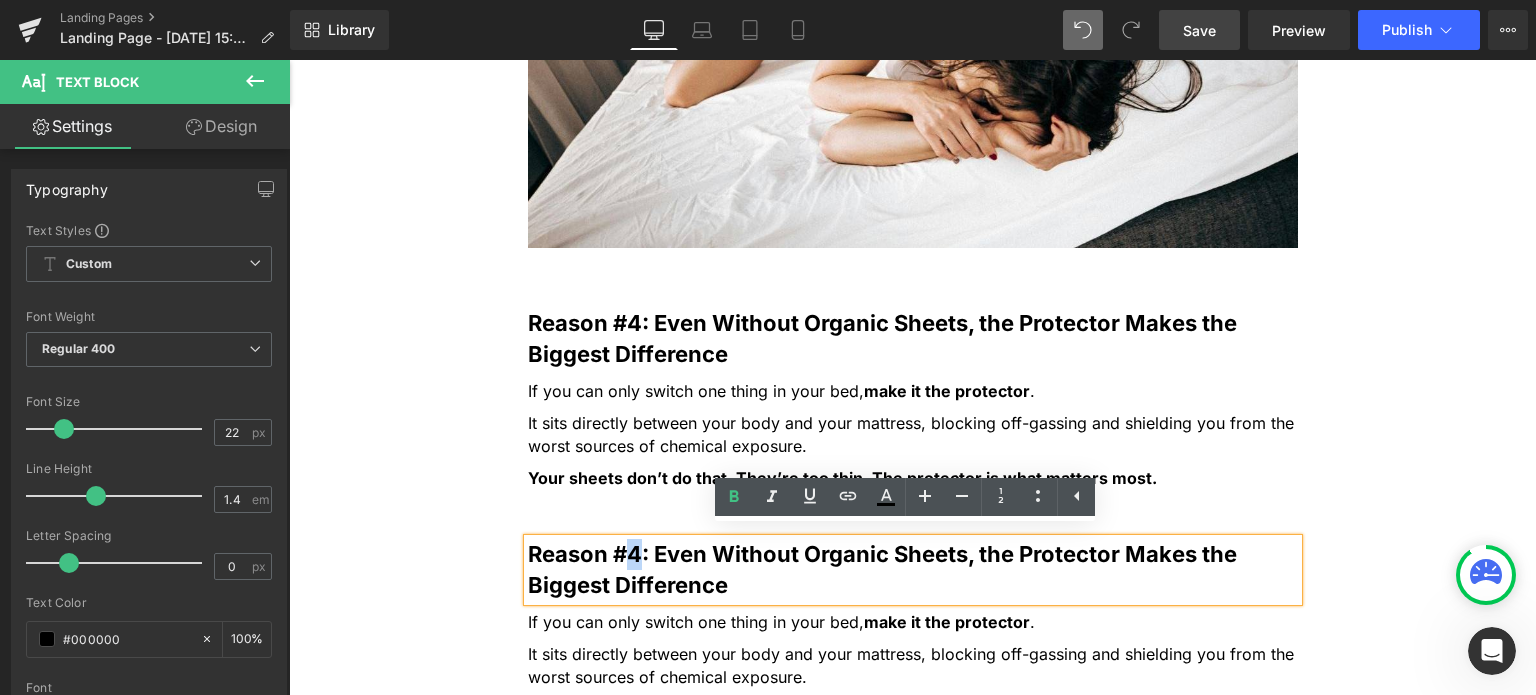 drag, startPoint x: 632, startPoint y: 545, endPoint x: 614, endPoint y: 543, distance: 18.110771 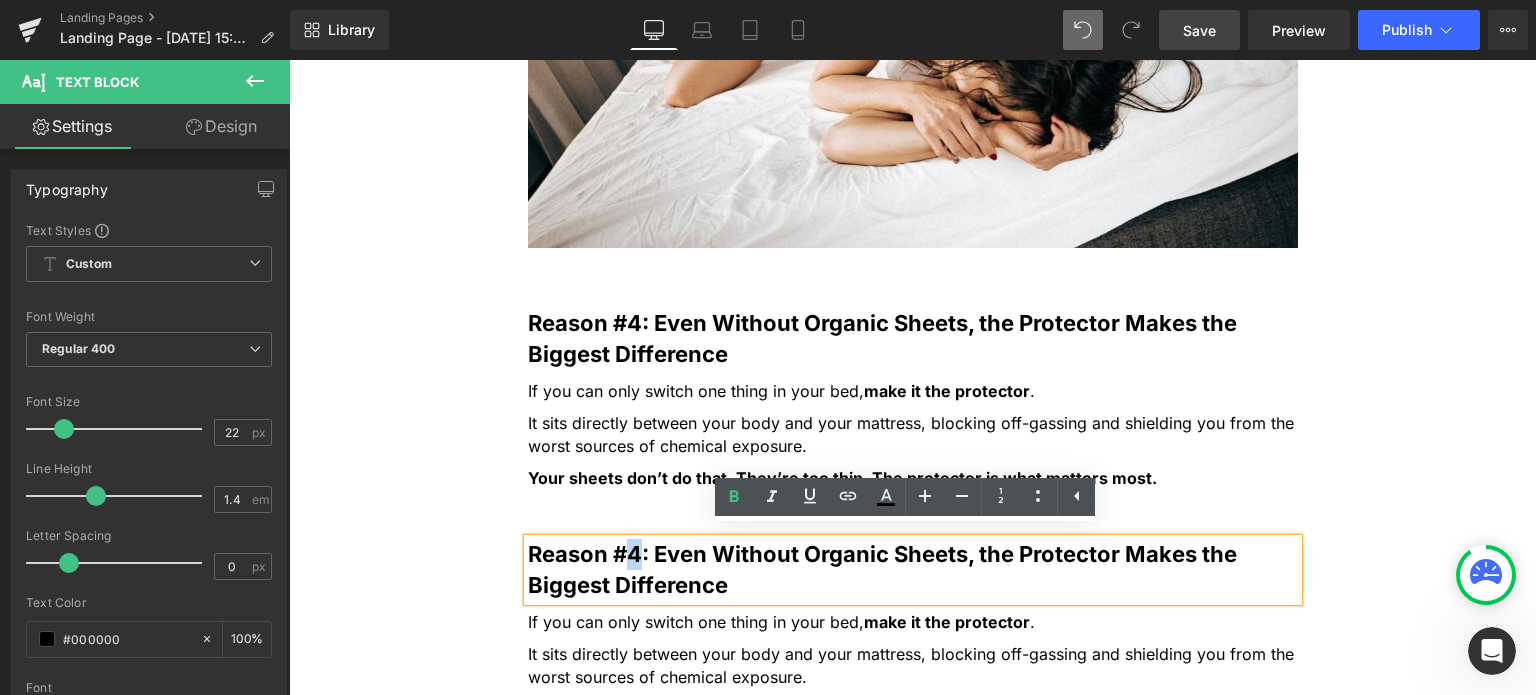 click on "Reason #4: Even Without Organic Sheets, the Protector Makes the Biggest Difference" at bounding box center [882, 569] 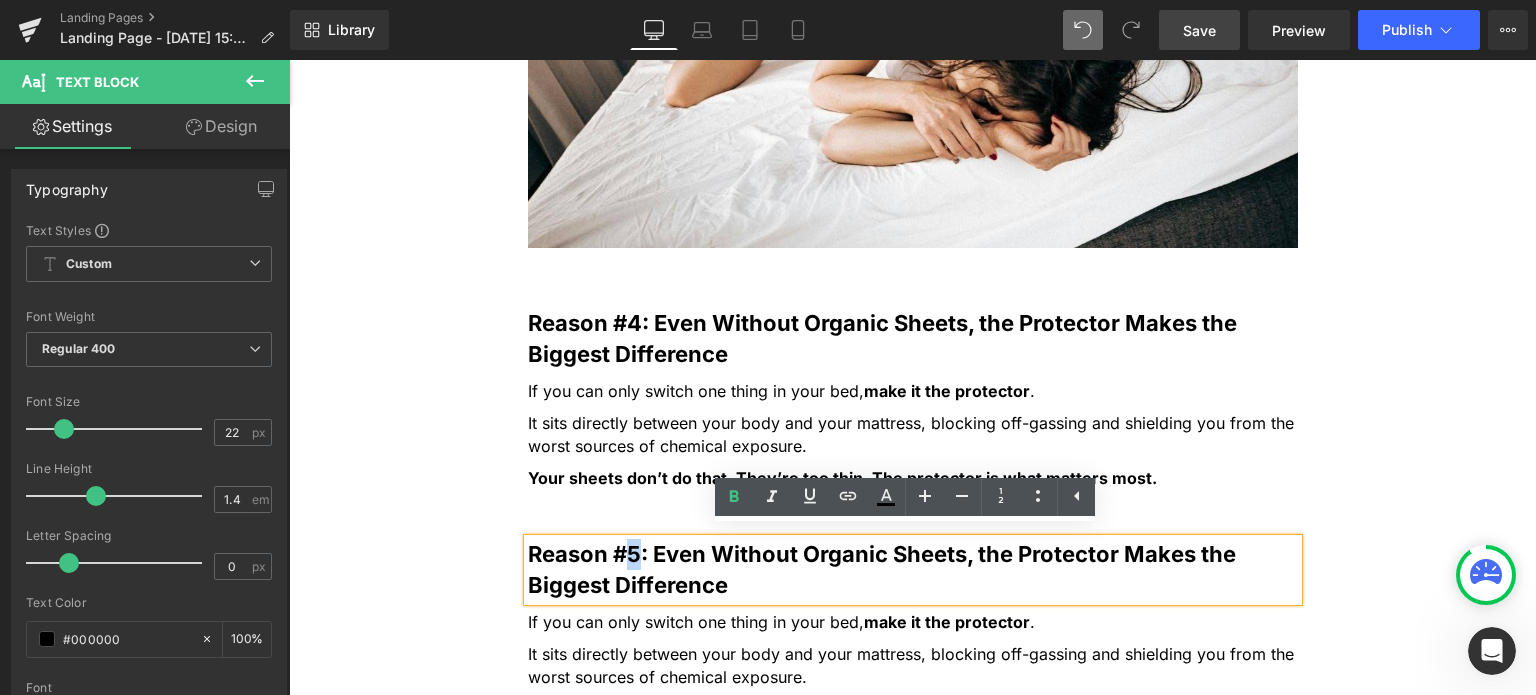type 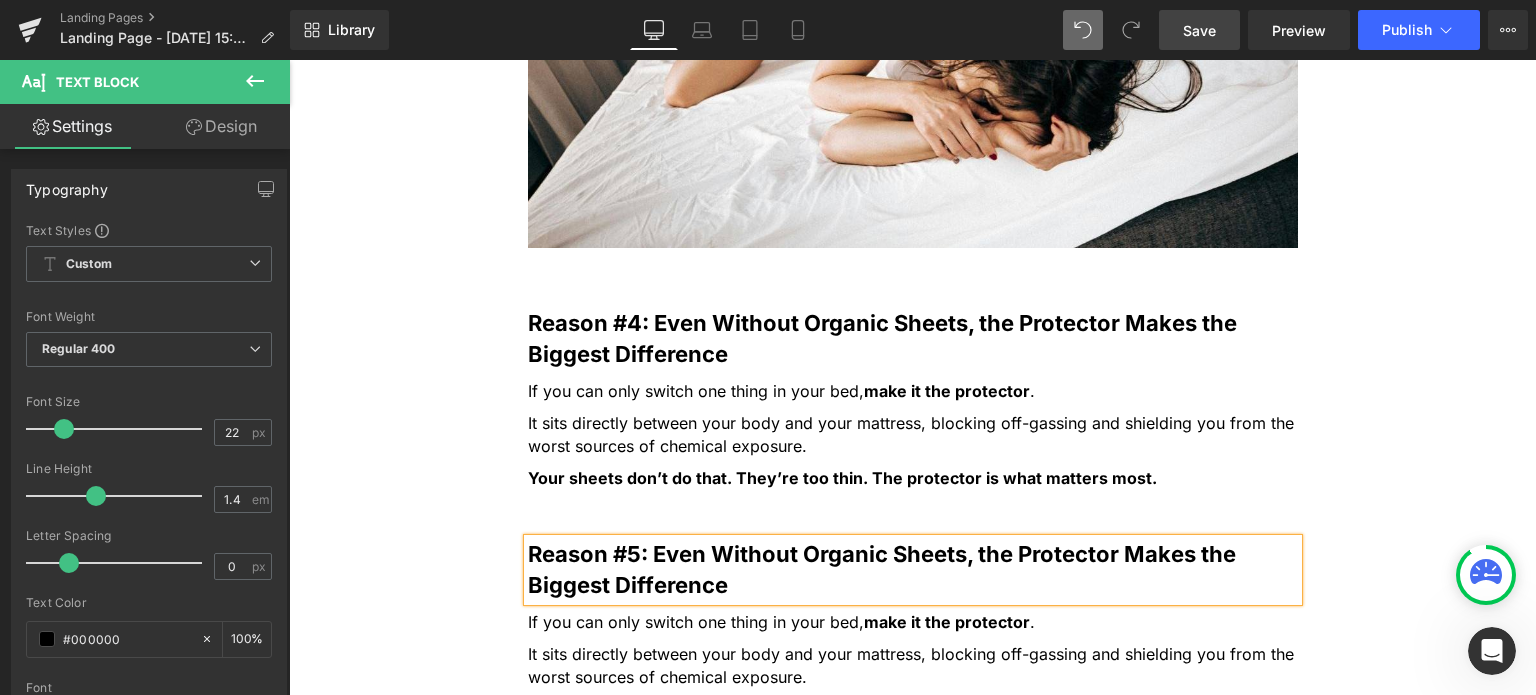 click on "Reason #5: Even Without Organic Sheets, the Protector Makes the Biggest Difference" at bounding box center (882, 569) 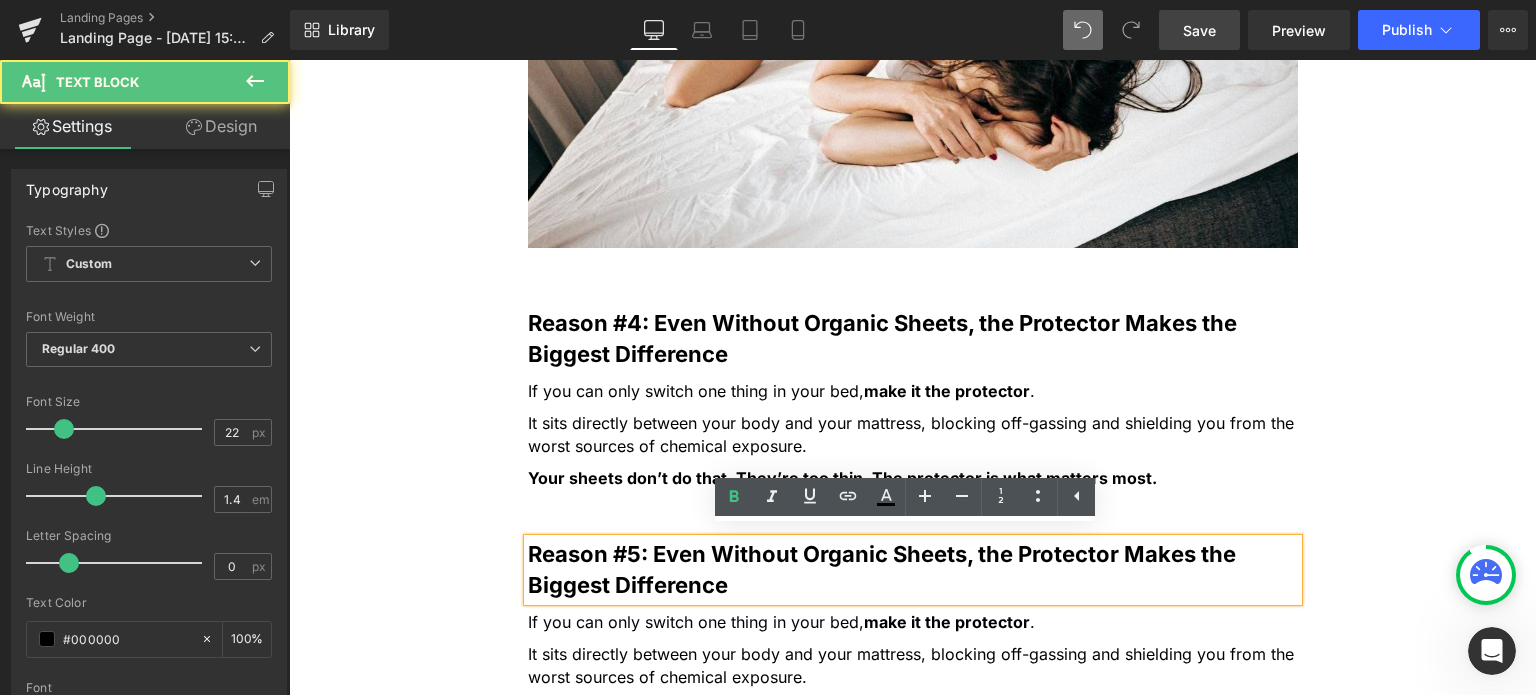 click on "Reason #5: Even Without Organic Sheets, the Protector Makes the Biggest Difference" at bounding box center (882, 569) 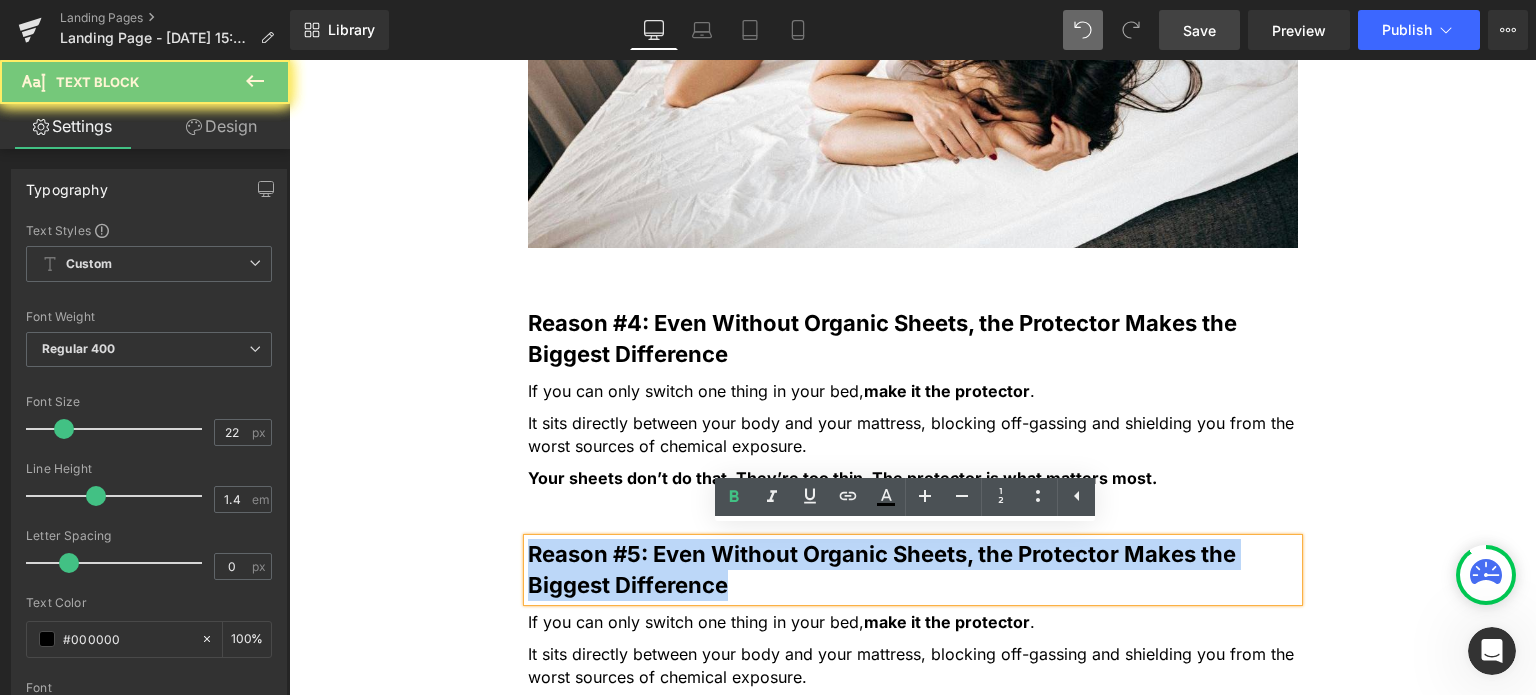 drag, startPoint x: 655, startPoint y: 551, endPoint x: 659, endPoint y: 570, distance: 19.416489 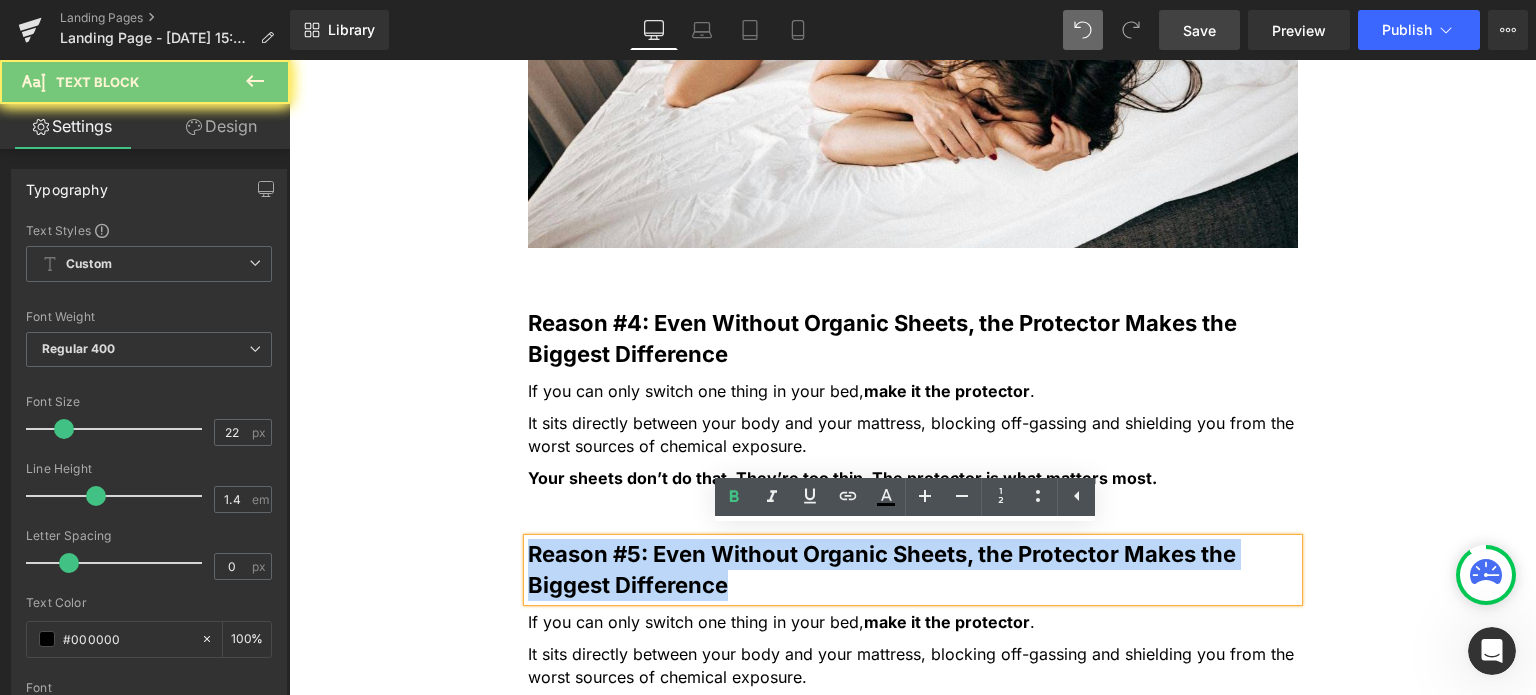 click on "Reason #5: Even Without Organic Sheets, the Protector Makes the Biggest Difference" at bounding box center (882, 569) 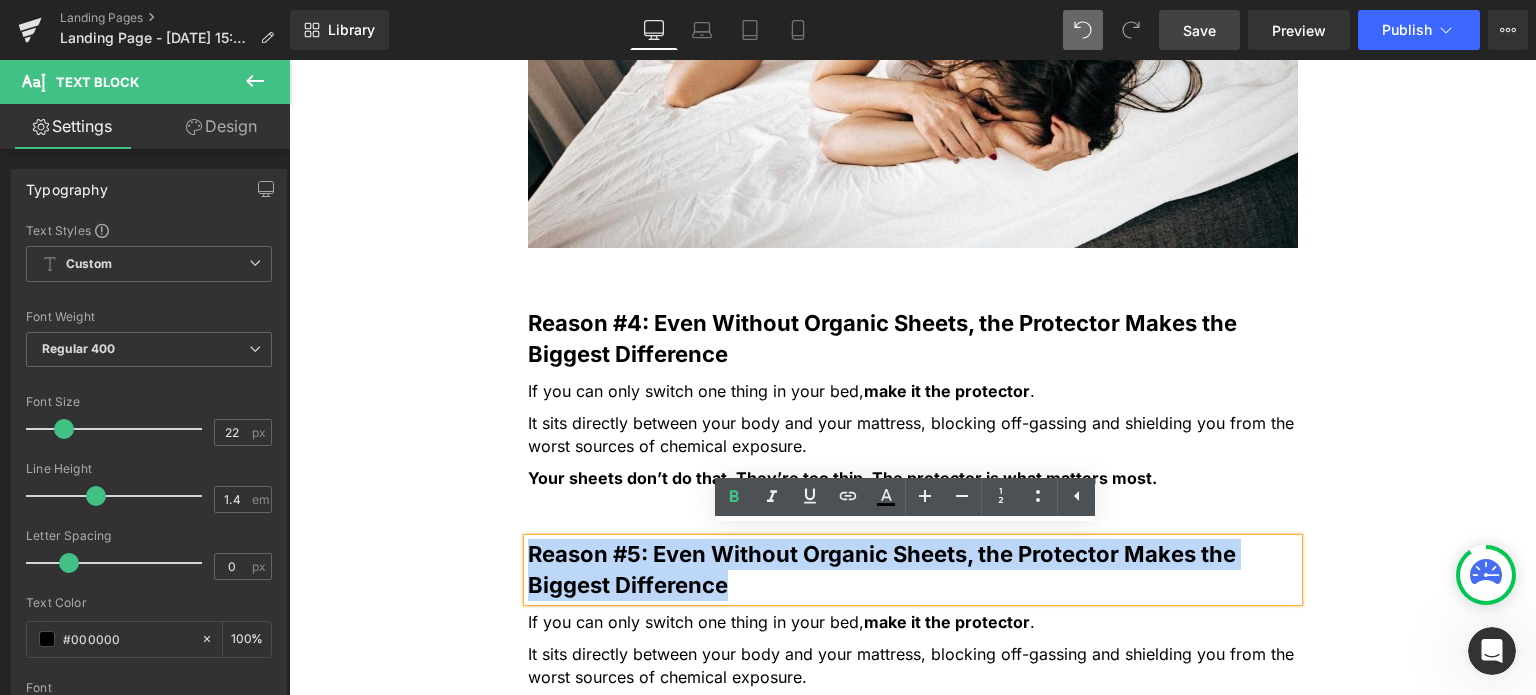 click on "Reason #5: Even Without Organic Sheets, the Protector Makes the Biggest Difference" at bounding box center (882, 569) 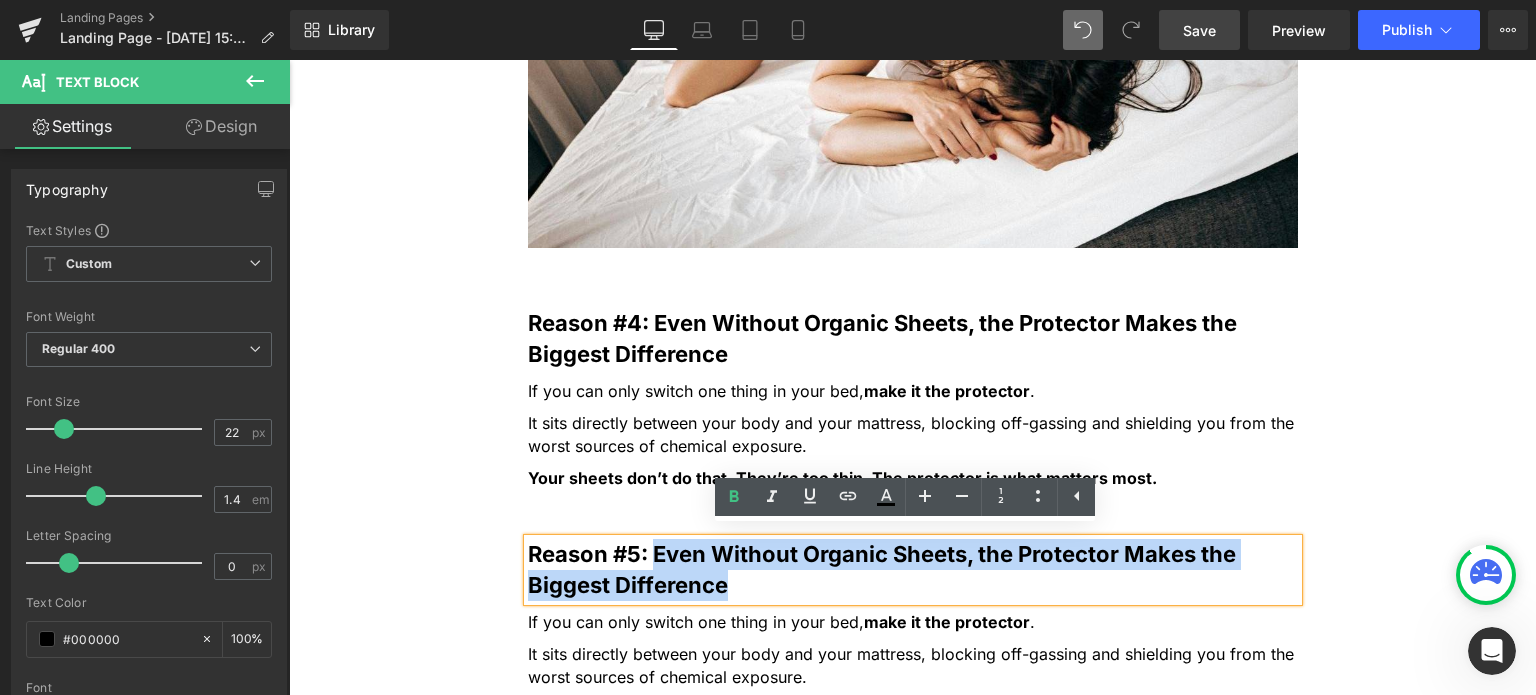 drag, startPoint x: 649, startPoint y: 543, endPoint x: 716, endPoint y: 588, distance: 80.70936 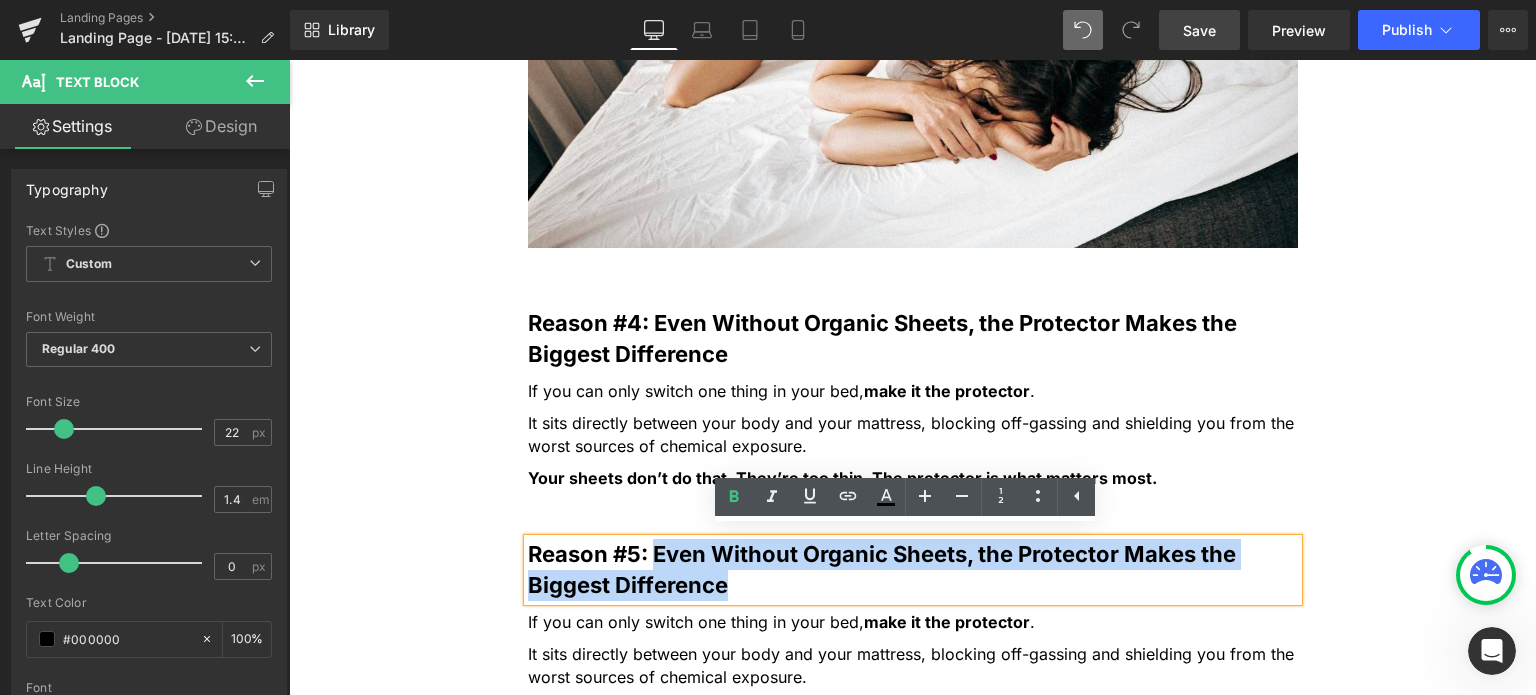 click on "Reason #5: Even Without Organic Sheets, the Protector Makes the Biggest Difference" at bounding box center (882, 569) 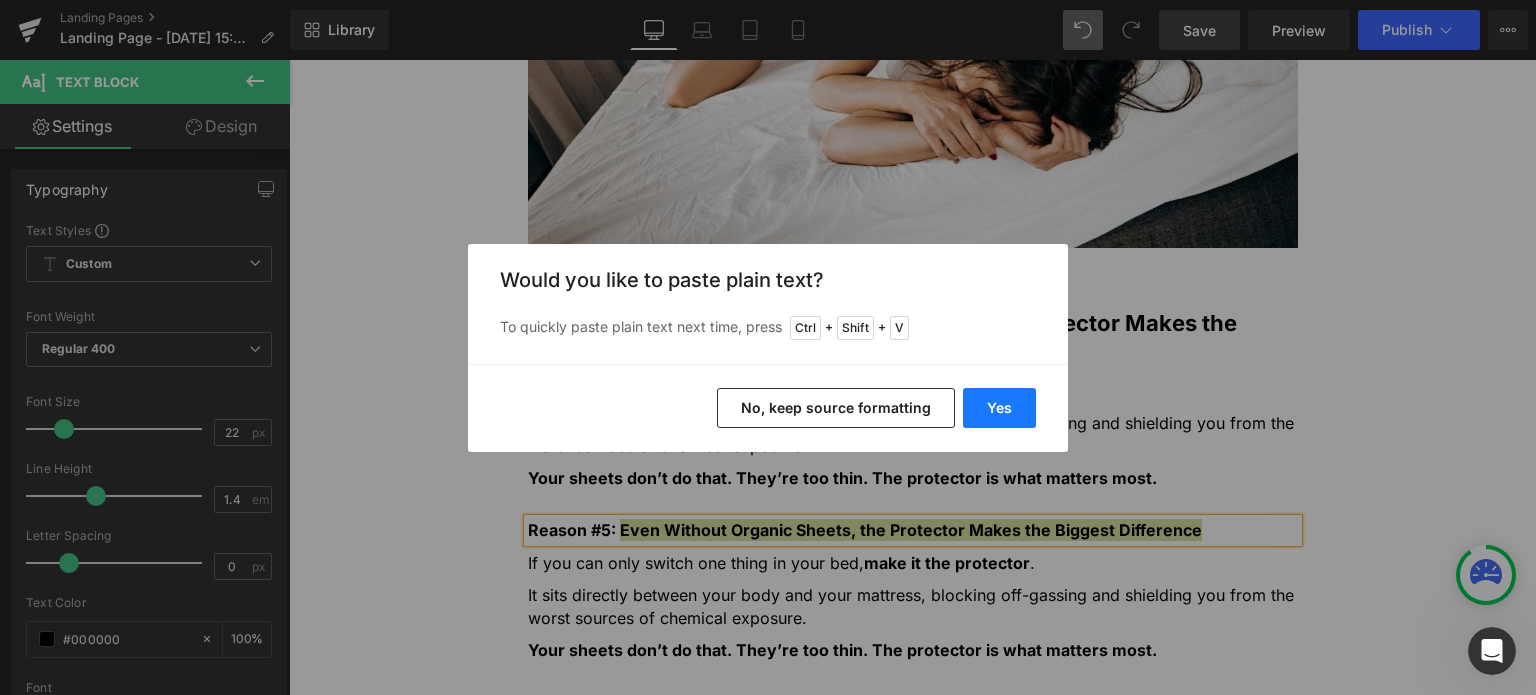 click on "Yes" at bounding box center (999, 408) 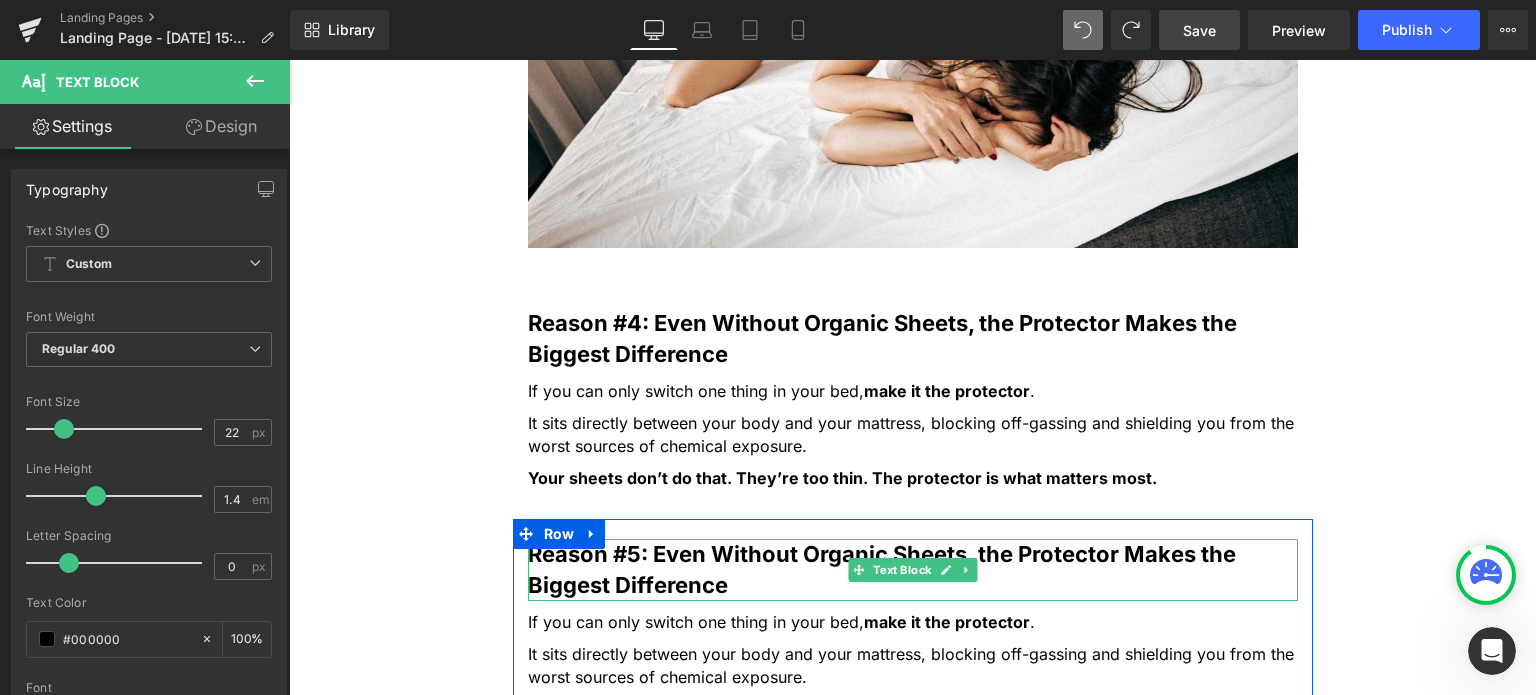 click on "Reason #5: Even Without Organic Sheets, the Protector Makes the Biggest Difference" at bounding box center [882, 569] 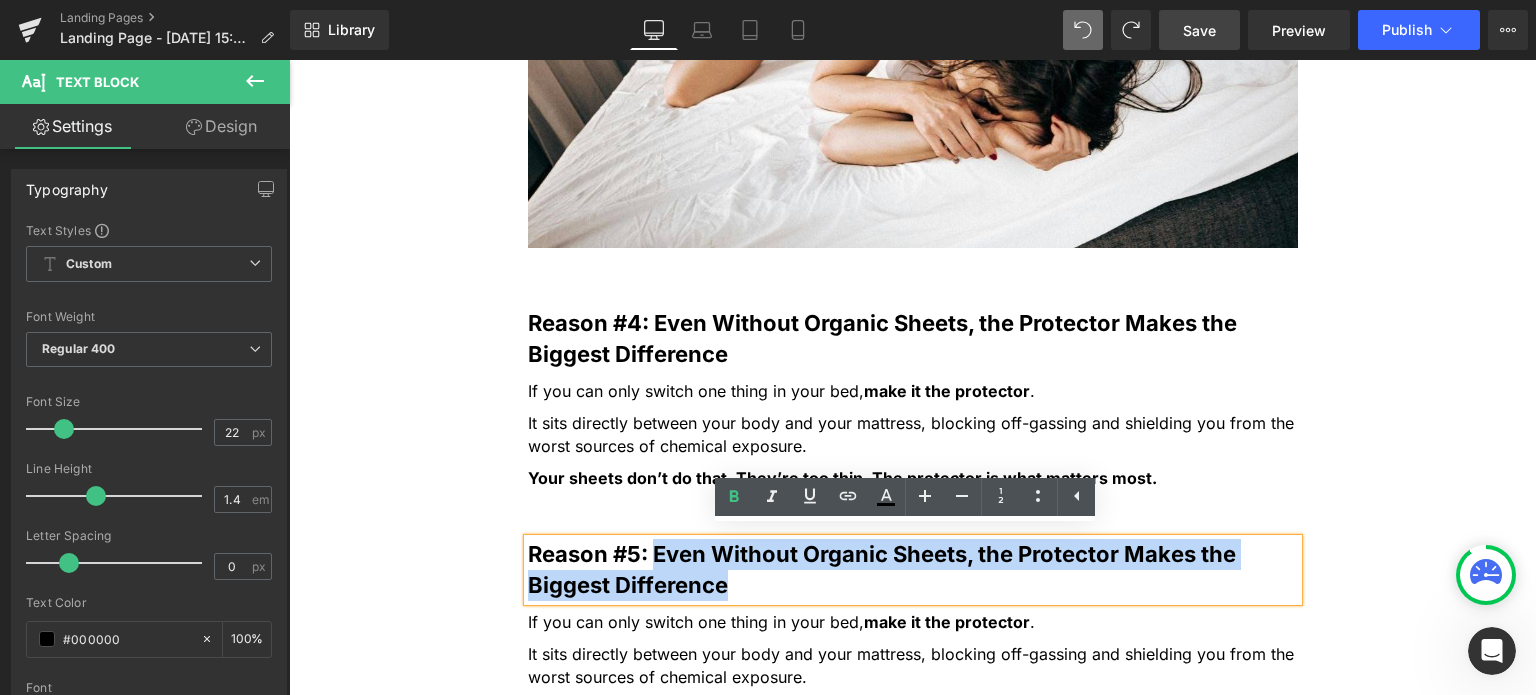 drag, startPoint x: 648, startPoint y: 545, endPoint x: 715, endPoint y: 580, distance: 75.591 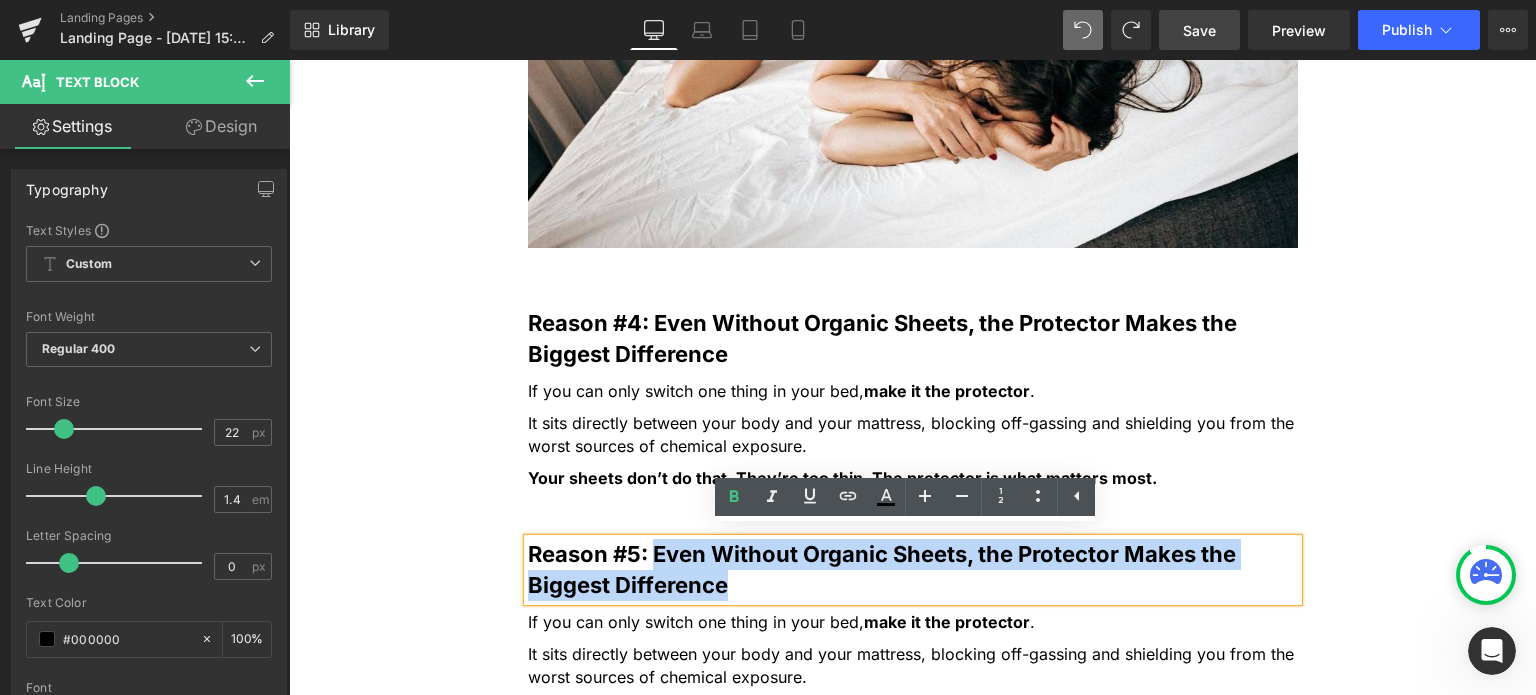 click on "Reason #5: Even Without Organic Sheets, the Protector Makes the Biggest Difference" at bounding box center (882, 569) 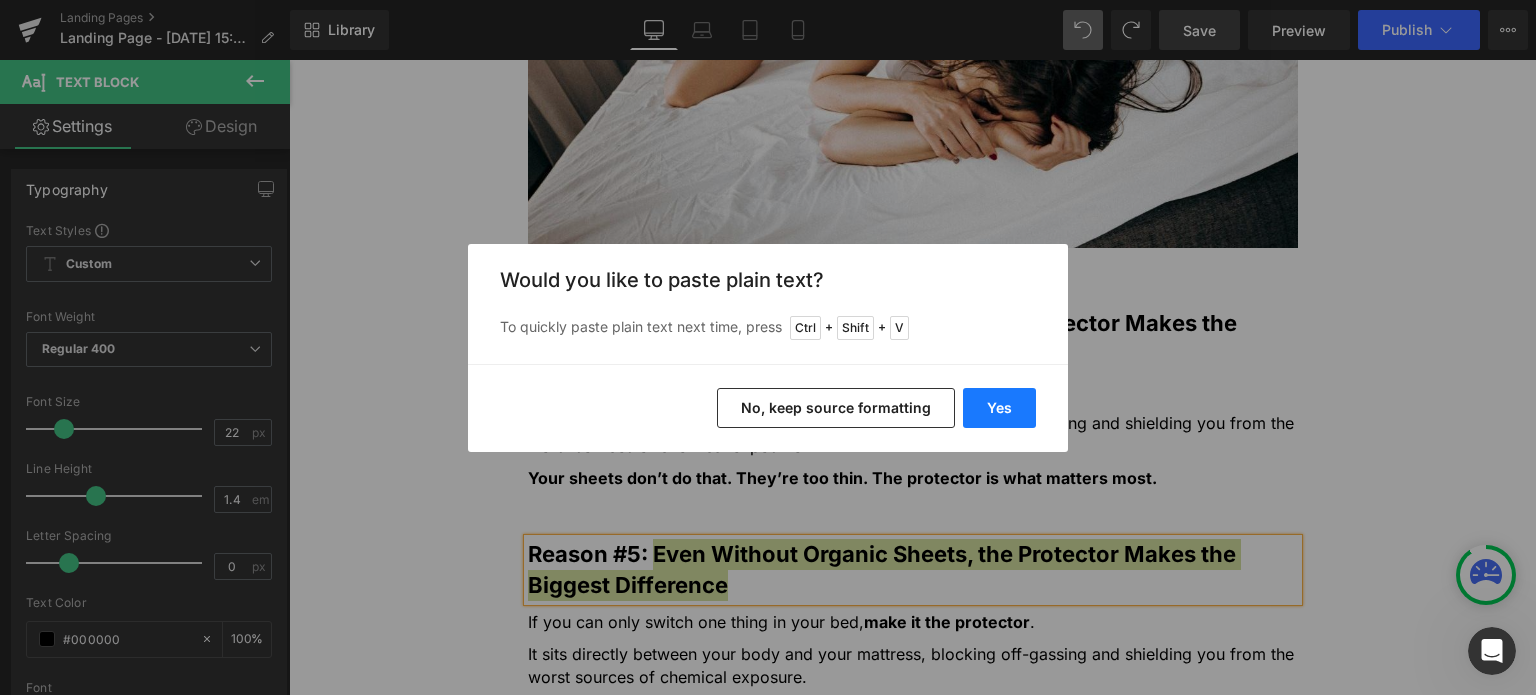 click on "Yes" at bounding box center (999, 408) 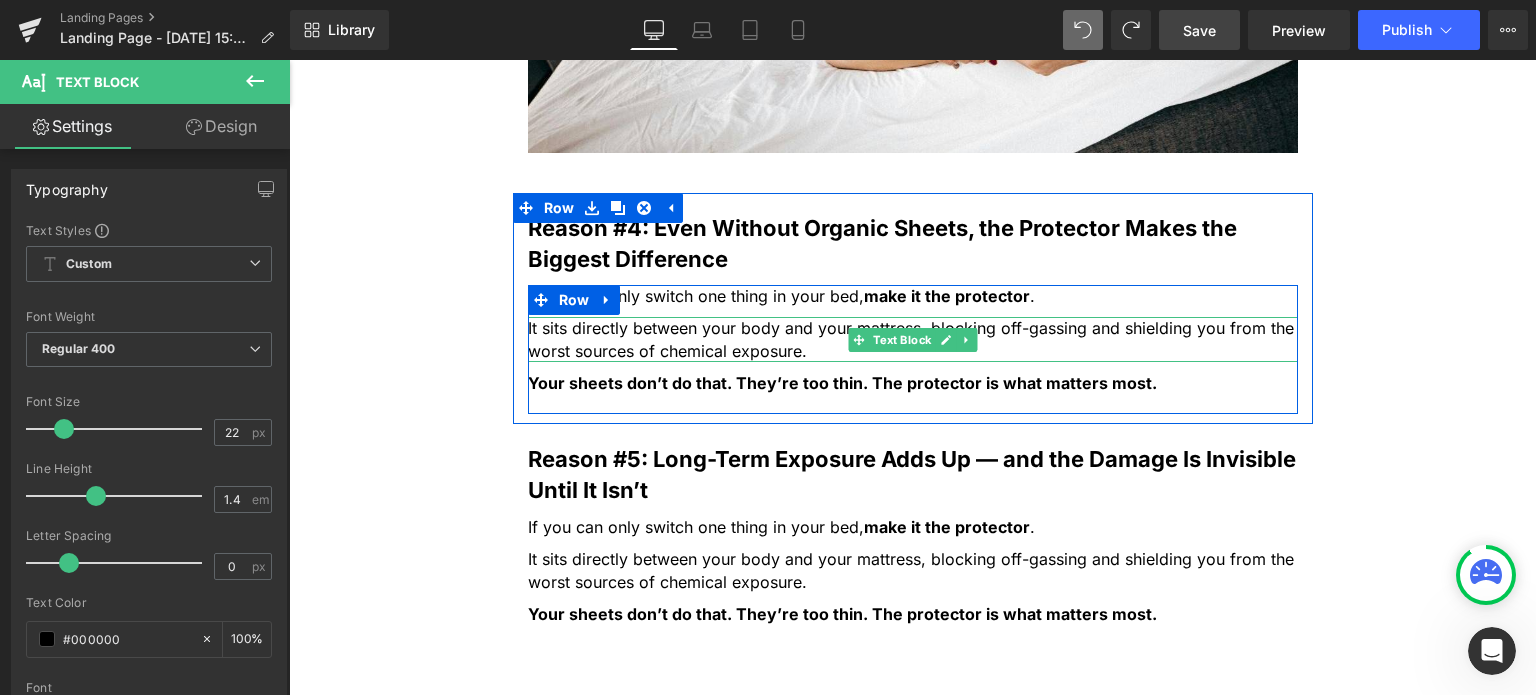 scroll, scrollTop: 2556, scrollLeft: 0, axis: vertical 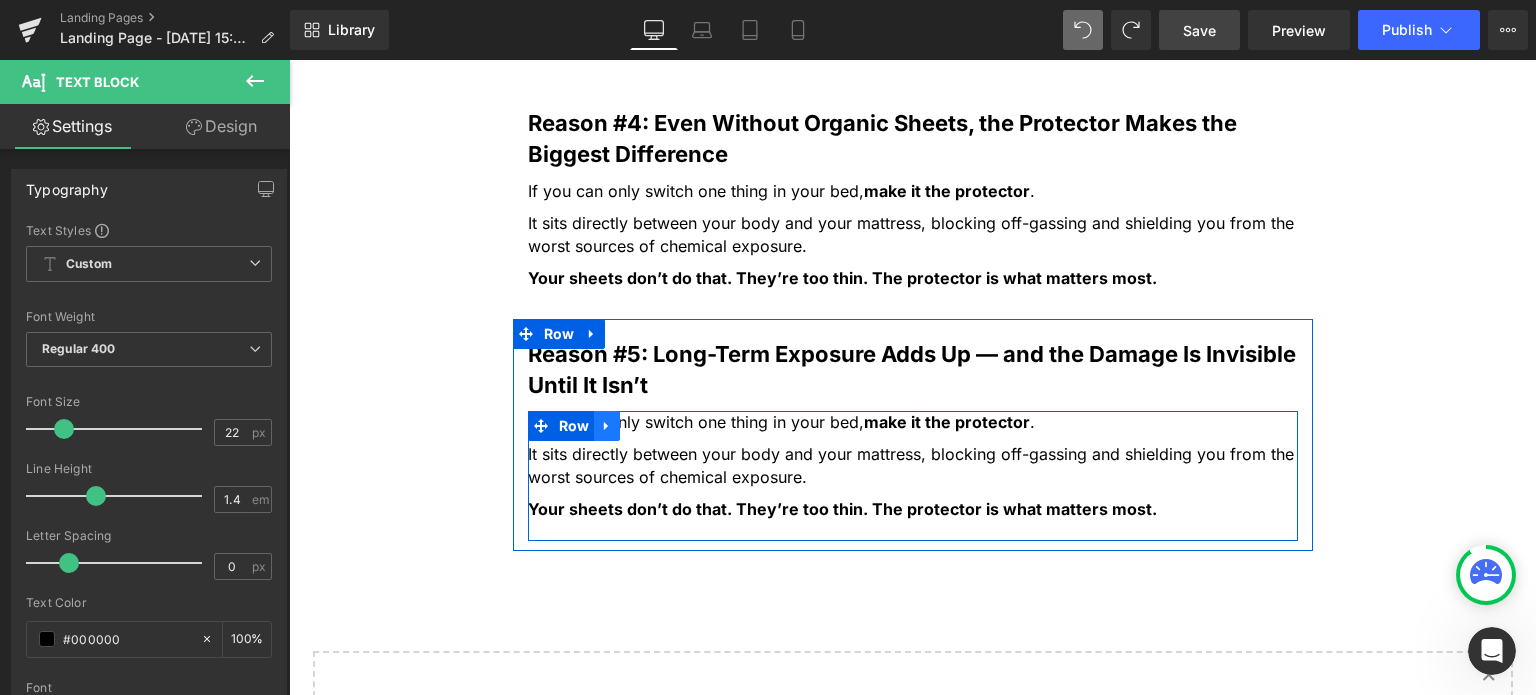 click at bounding box center [607, 426] 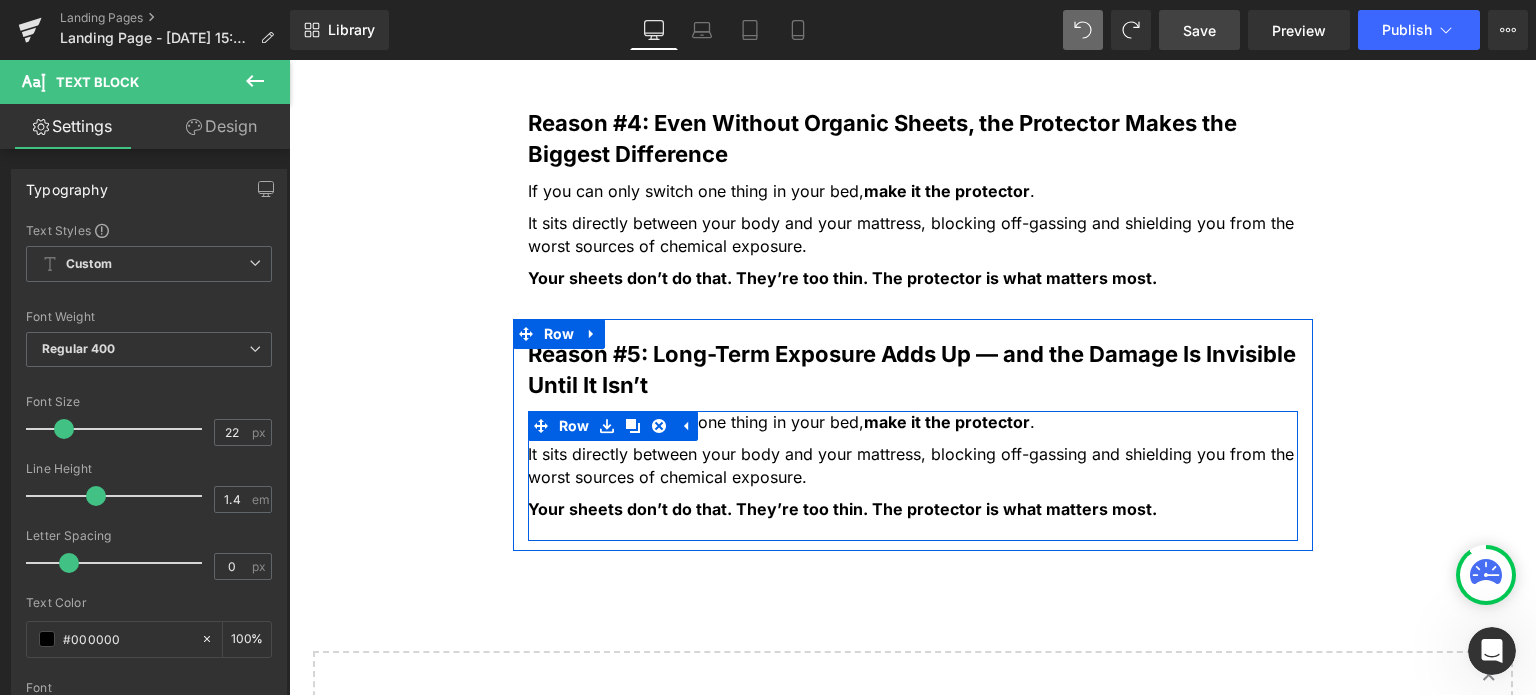 click at bounding box center [289, 60] 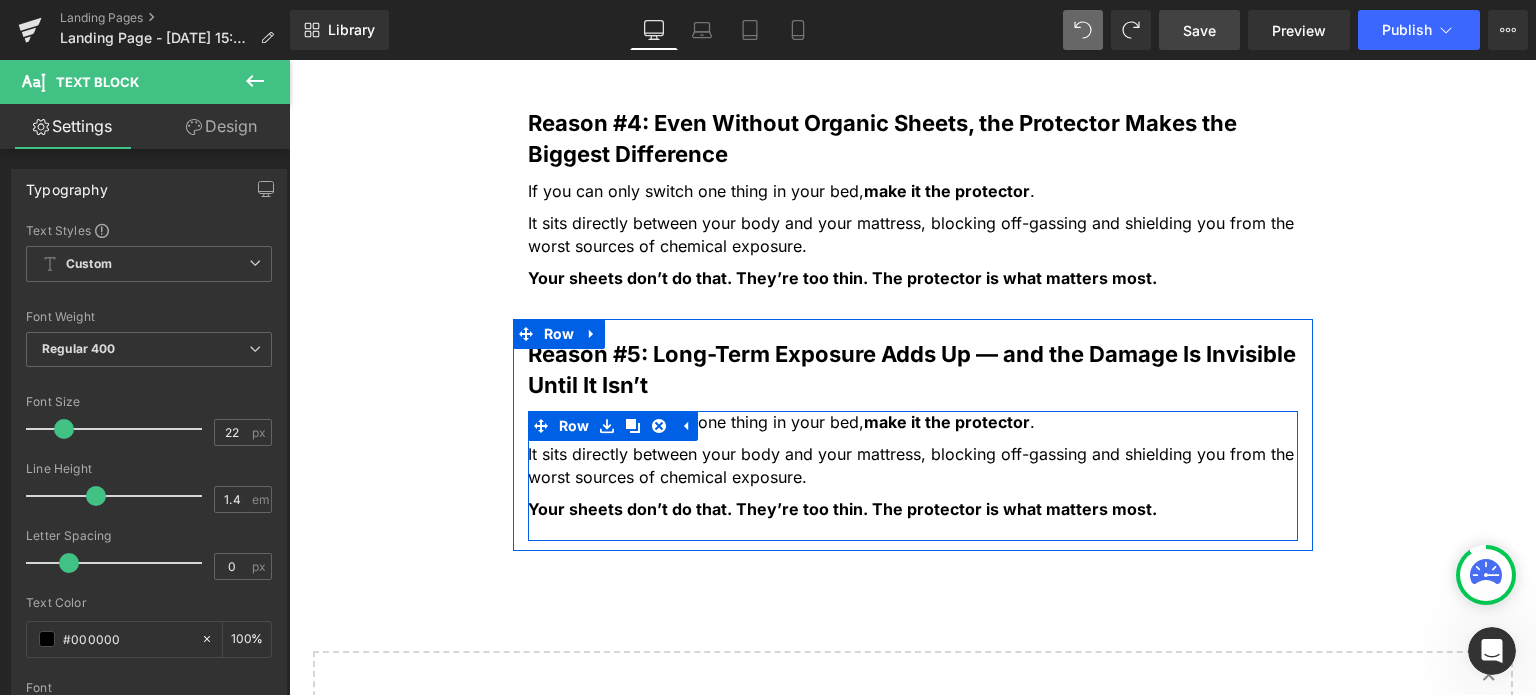 click on "If you can only switch one thing in your bed,  make it the protector ." at bounding box center (913, 422) 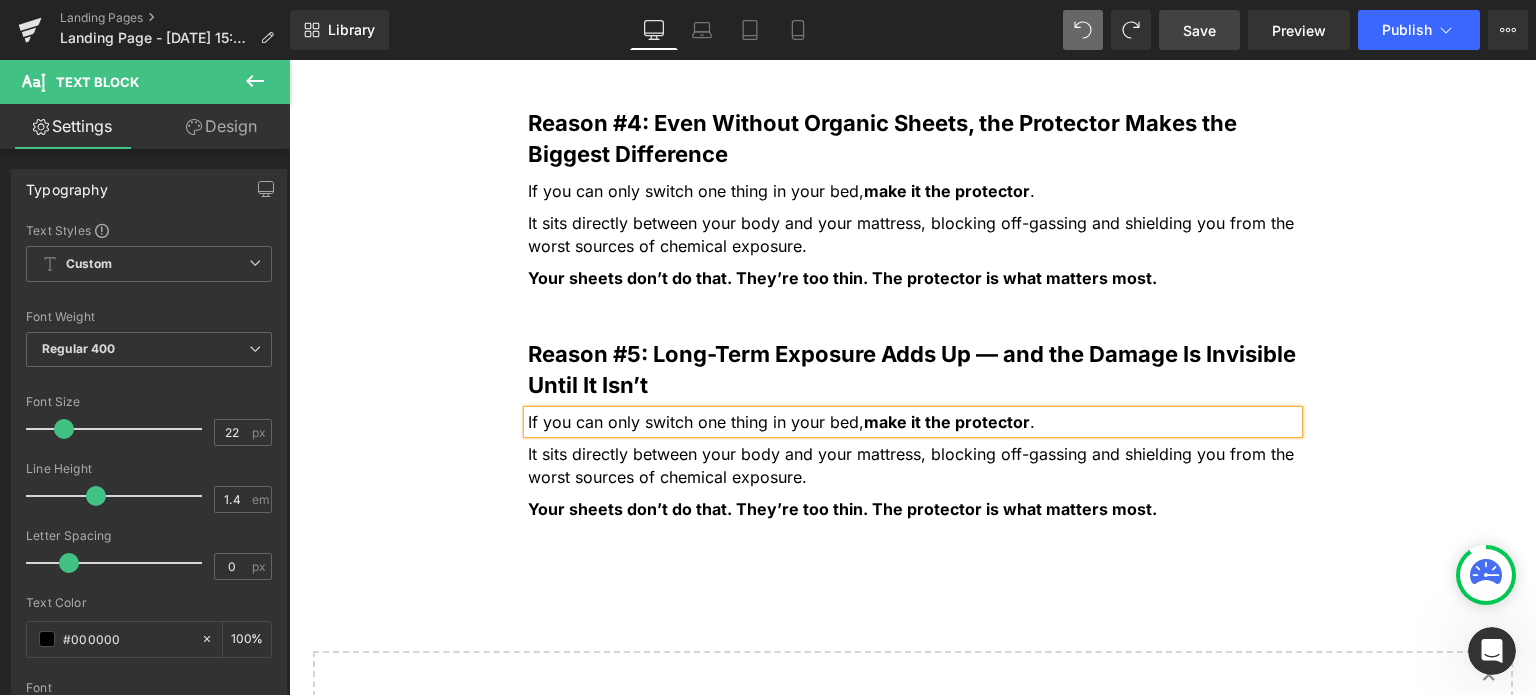 click on "If you can only switch one thing in your bed,  make it the protector ." at bounding box center (913, 422) 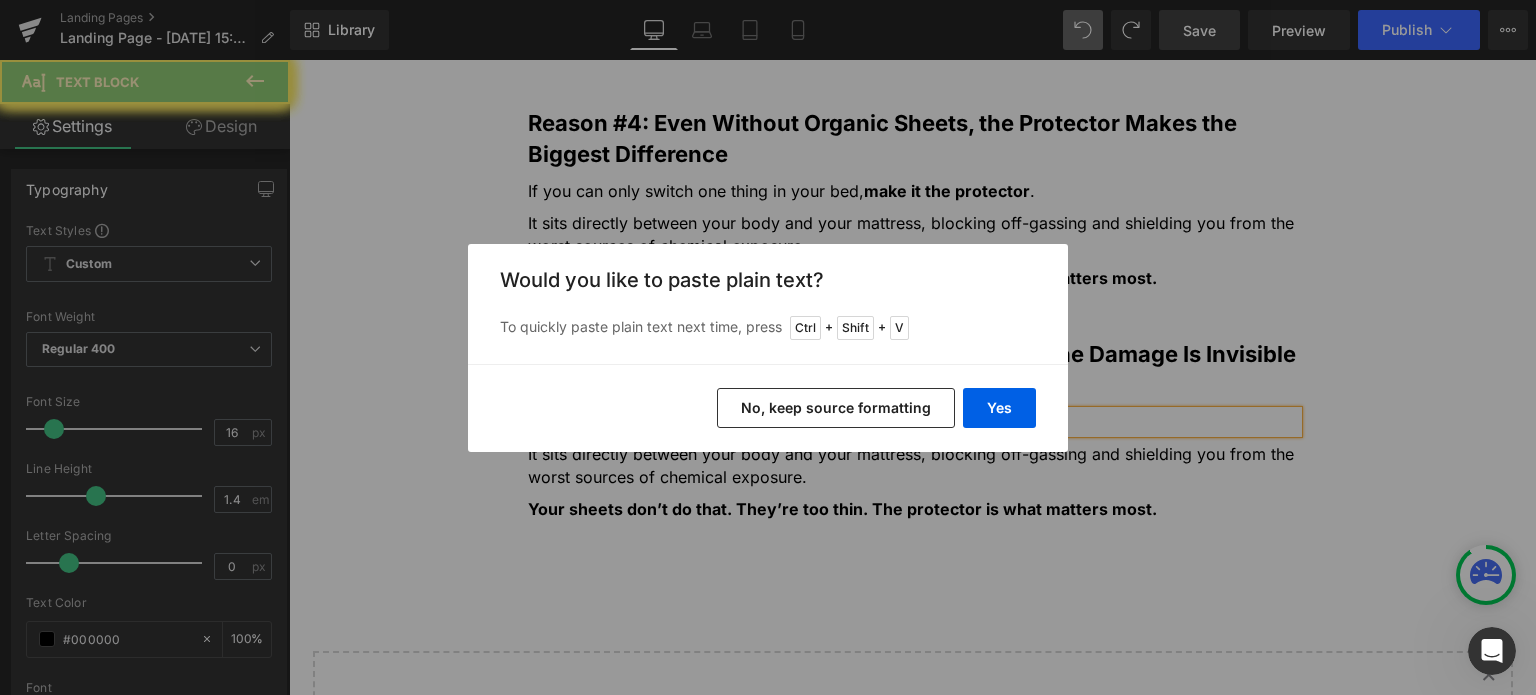 click on "Yes" at bounding box center [999, 408] 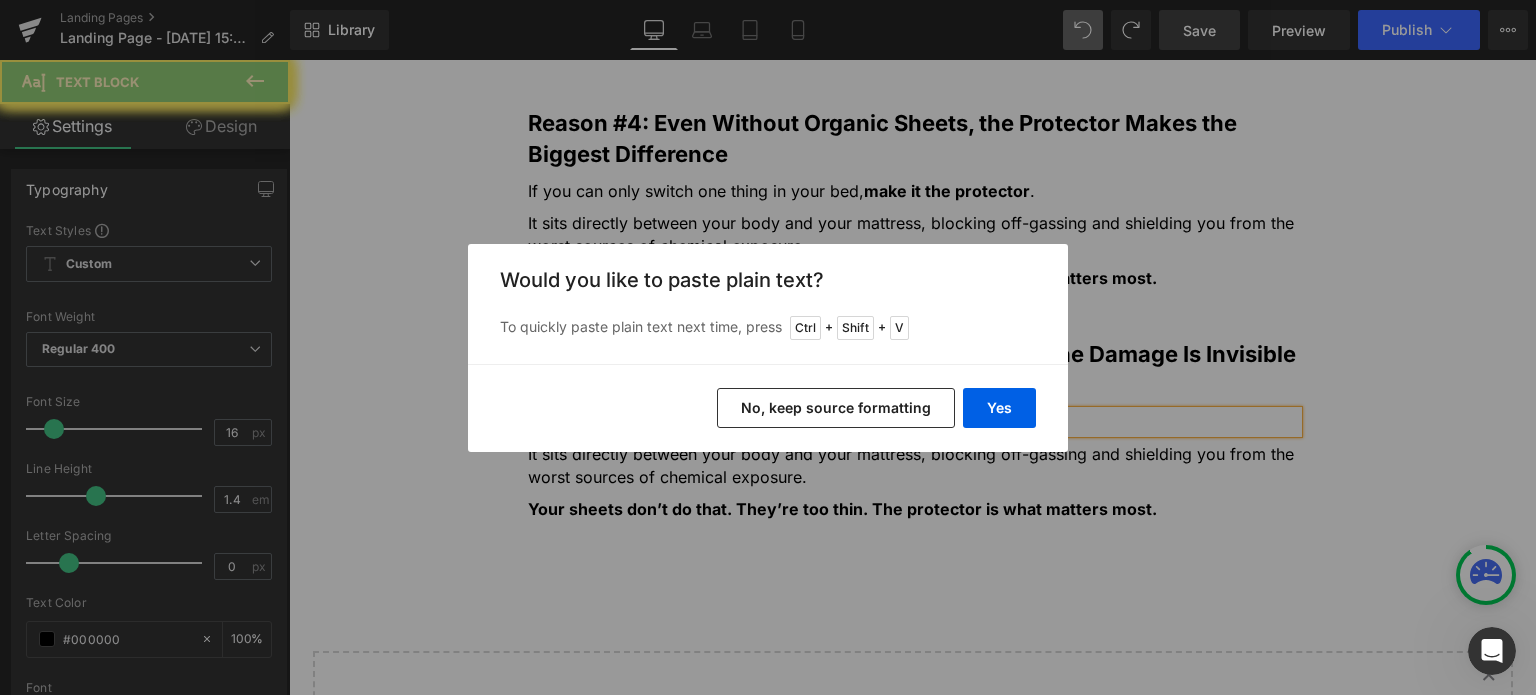 type 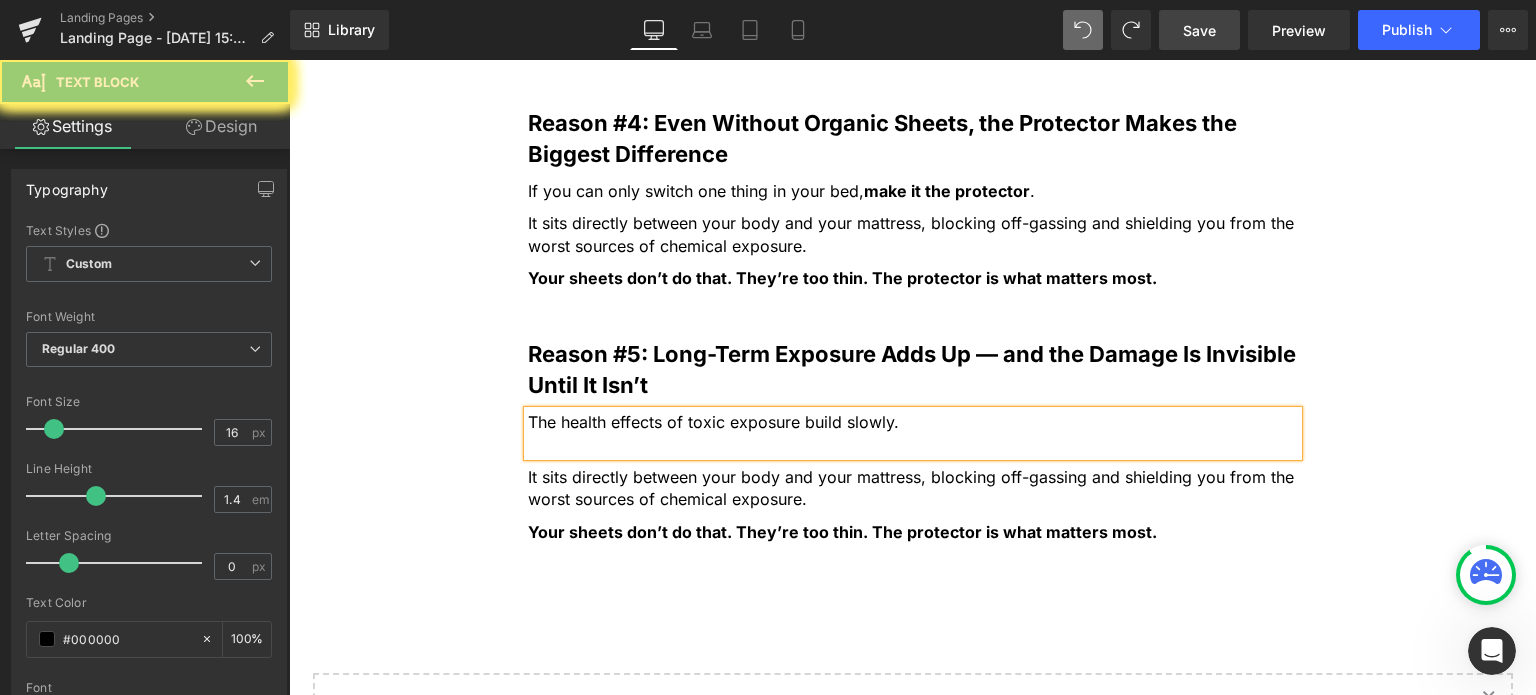 click at bounding box center [913, 444] 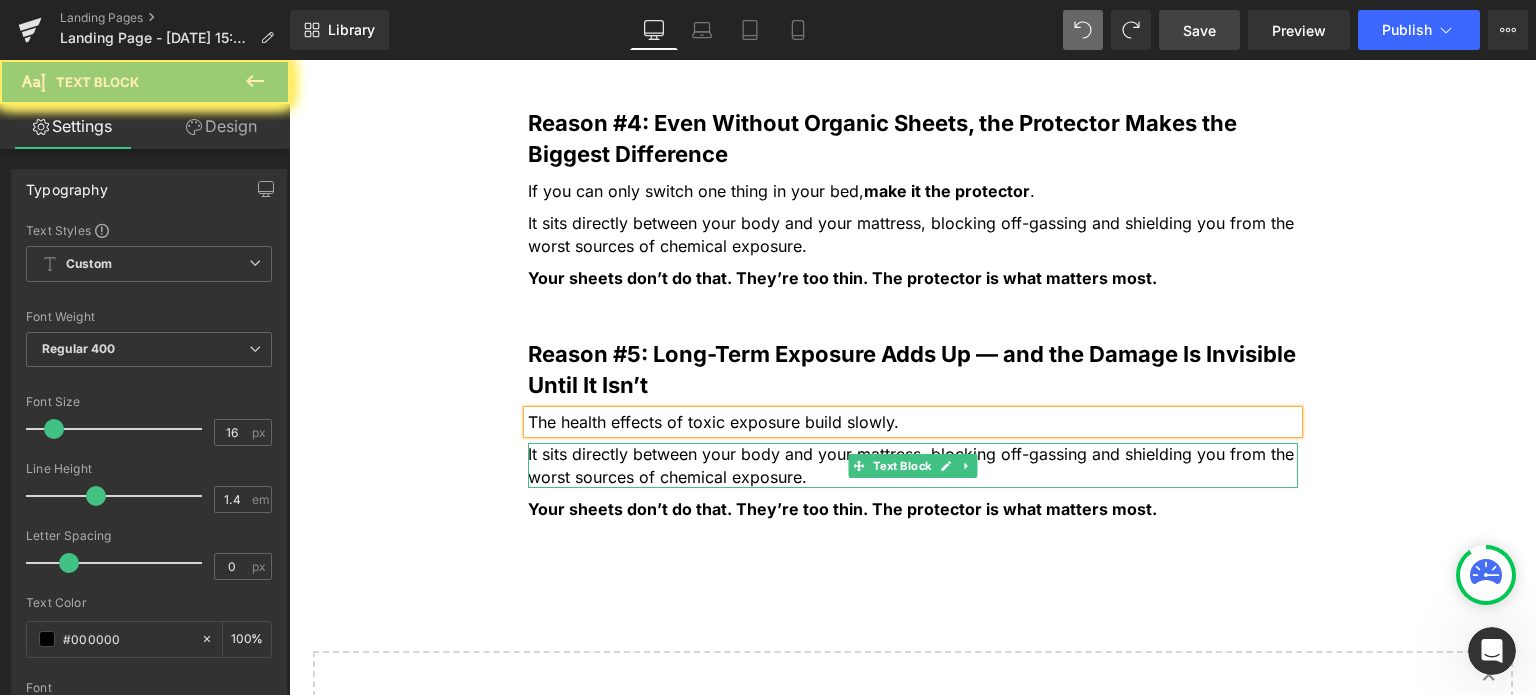 click on "It sits directly between your body and your mattress, blocking off-gassing and shielding you from the worst sources of chemical exposure." at bounding box center [913, 465] 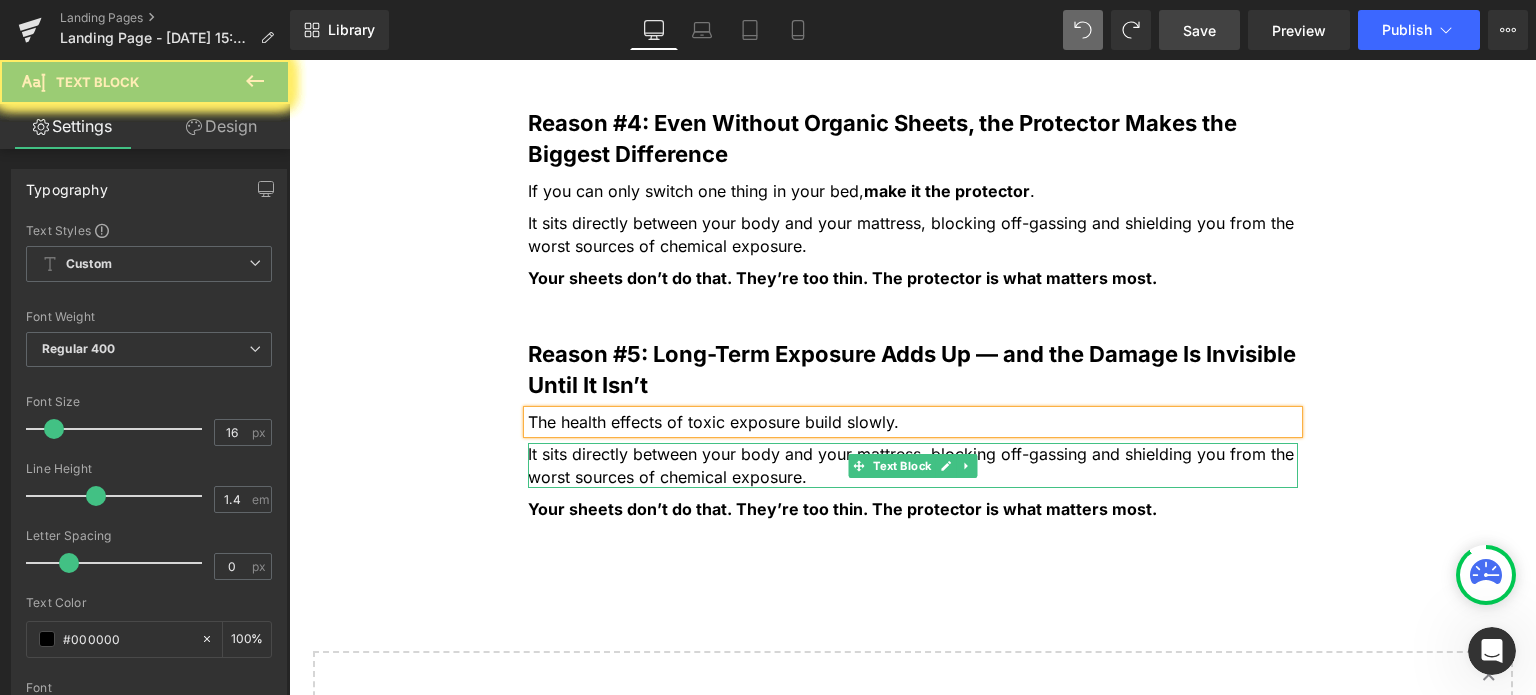 paste 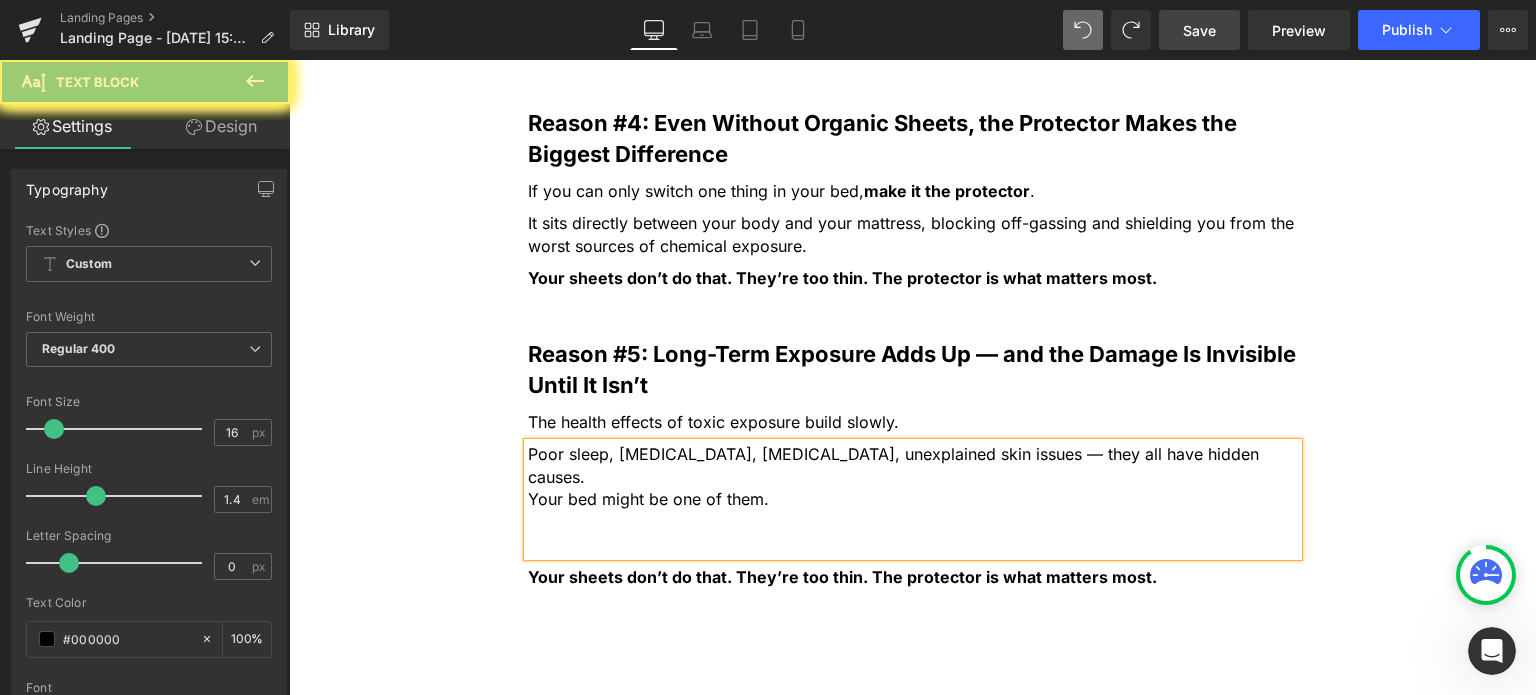 type 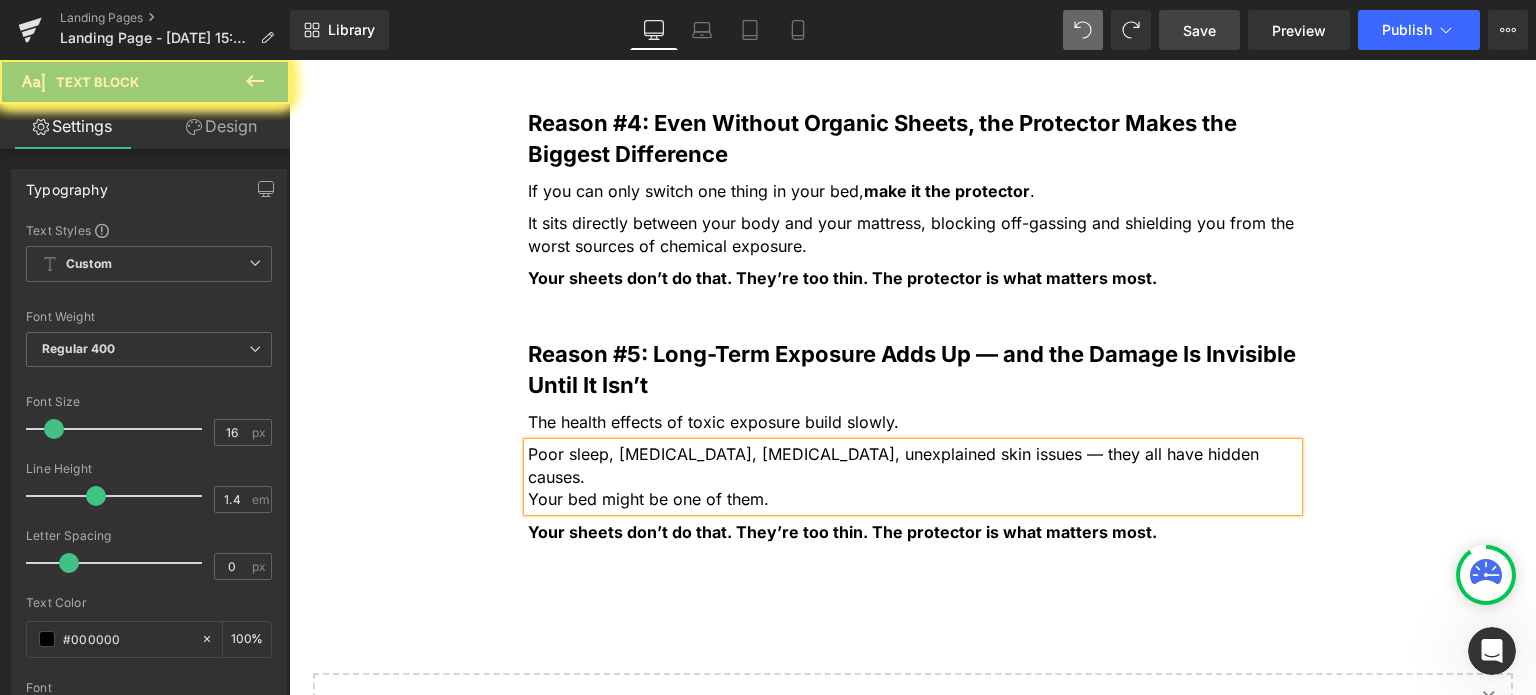 click on "Your sheets don’t do that. They’re too thin. The protector is what matters most." at bounding box center (842, 532) 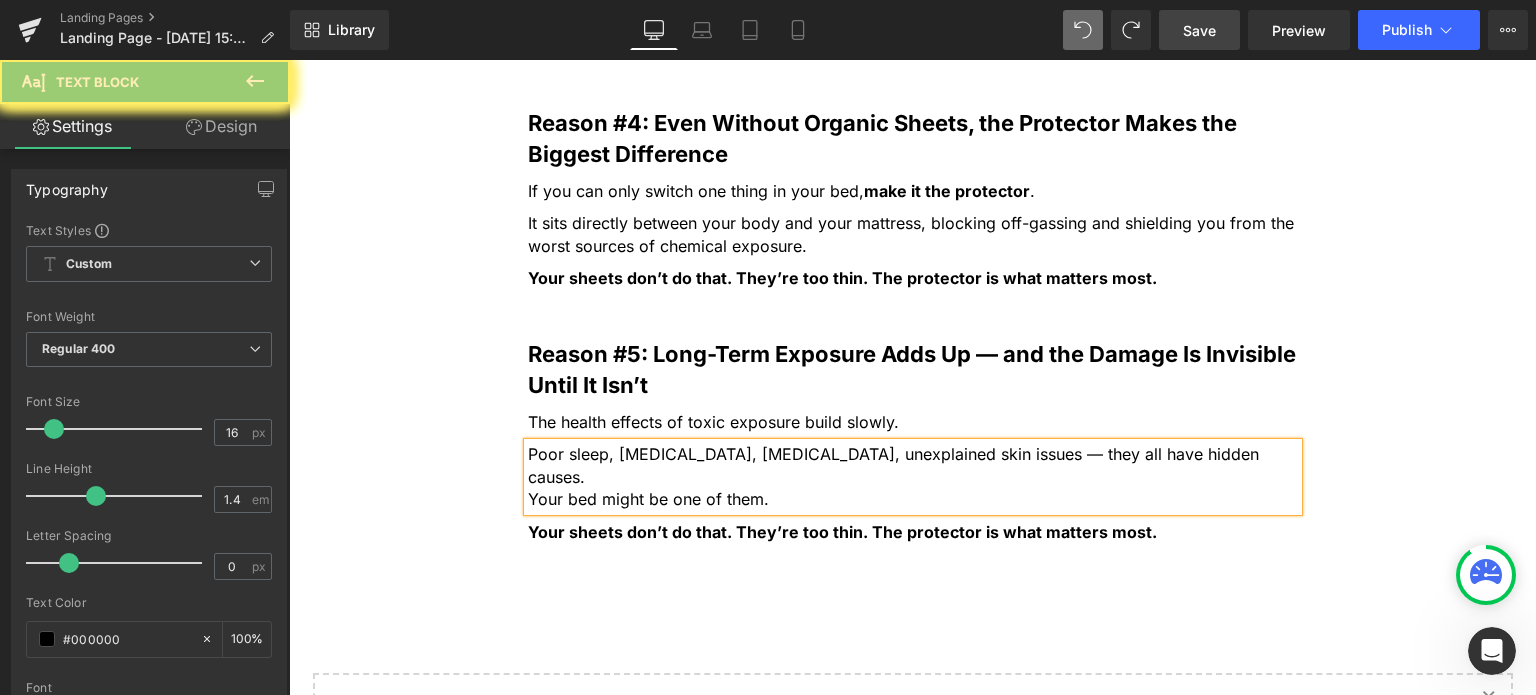 paste 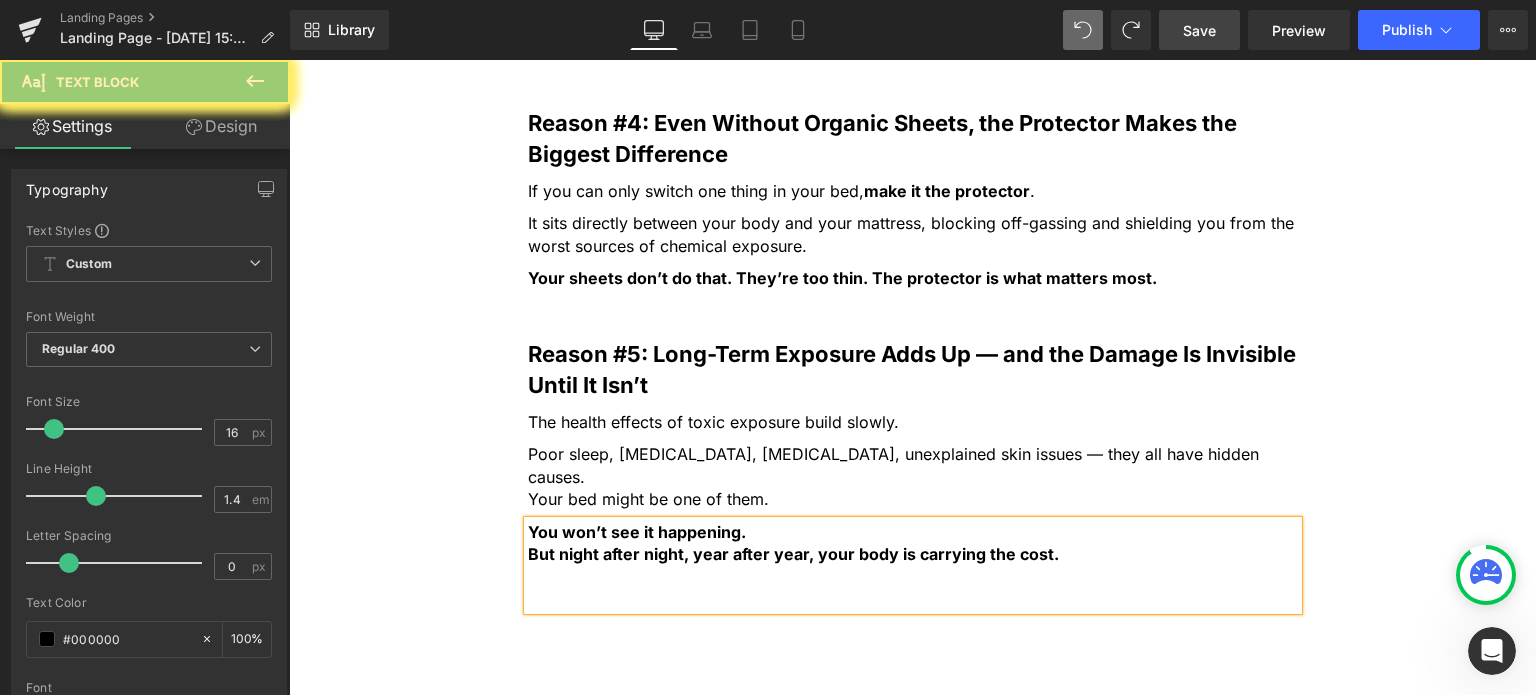 type 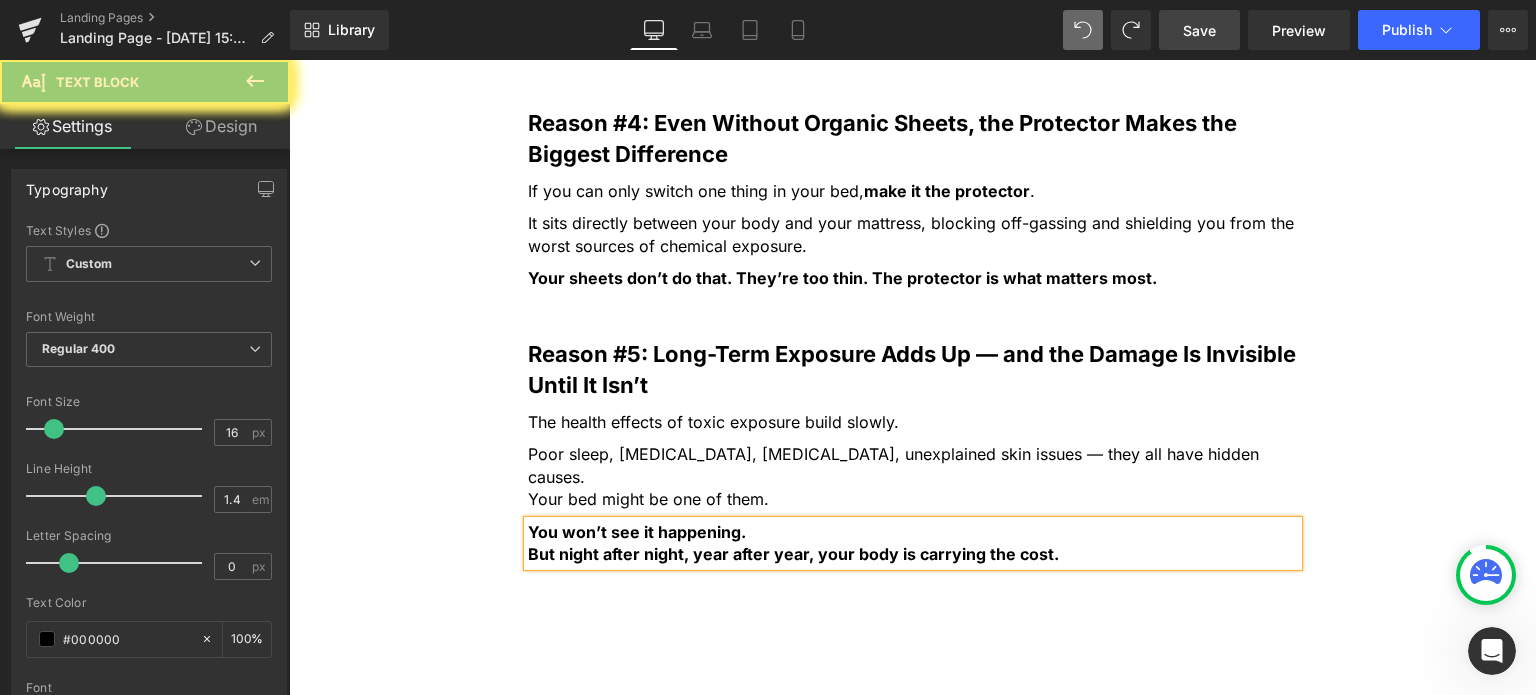 click on "You won’t see it happening." at bounding box center (637, 532) 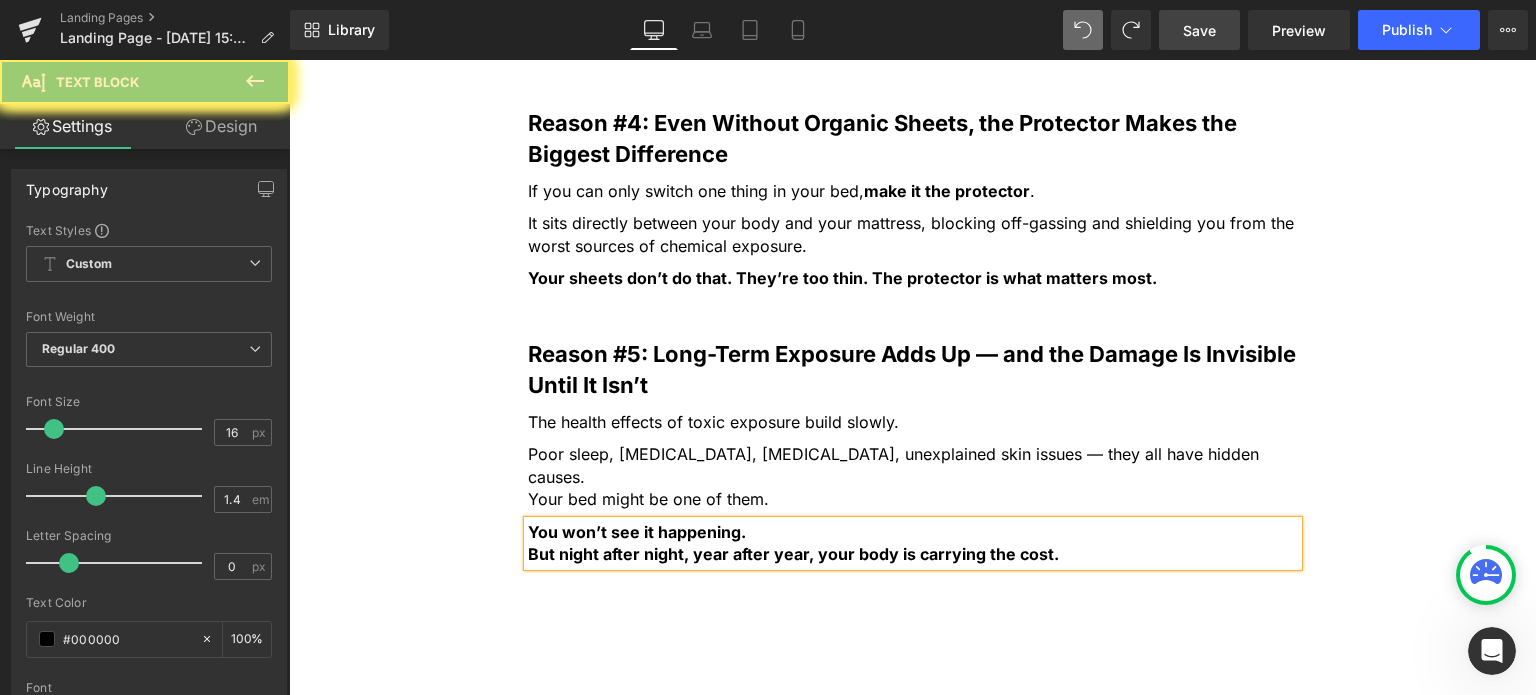 click on "You won’t see it happening." at bounding box center (637, 532) 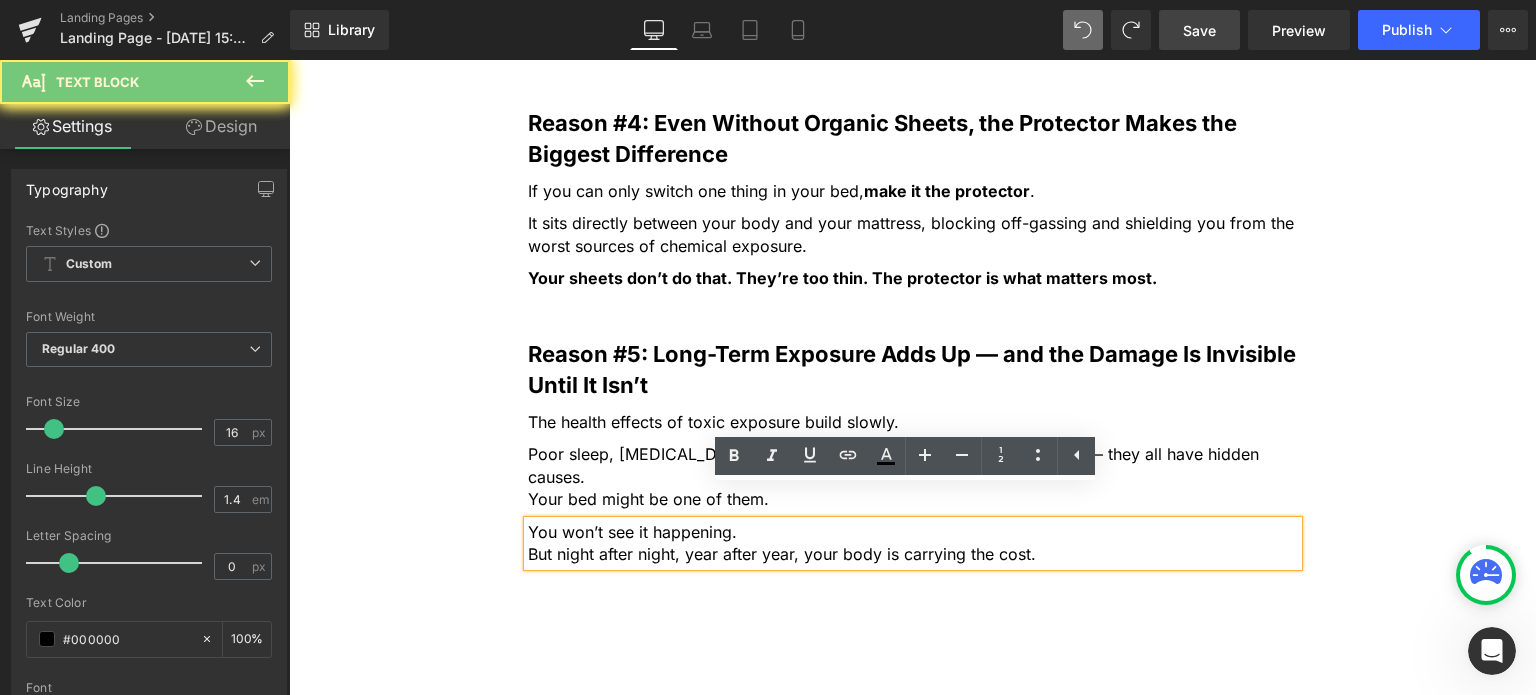 click on "5 Shocking Reasons You Should Never Sleep Without an Organic Cotton Mattress Protector
Heading
Most people have no idea how toxic their bed really is. Here’s why that’s a big problem — and how to fix it fast.
Heading
Image
Most people spend a third of their life in bed, but never think twice about what they’re actually sleeping on.
Text Block         But under your sheets, right beneath your body, could be a hidden source of daily chemical exposure. From flame retardants to plastic coatings and synthetic fabrics... Text Block         ...your mattress and protector might be quietly  leaching toxins  into your skin and lungs every single night . Text Block         If you care about what goes into your body, it’s time to care about what your body is lying on. Text Block         Here are 5 reasons why switching to an organic cotton mattress protector for  you and your children Text Block
Row" at bounding box center [912, -579] 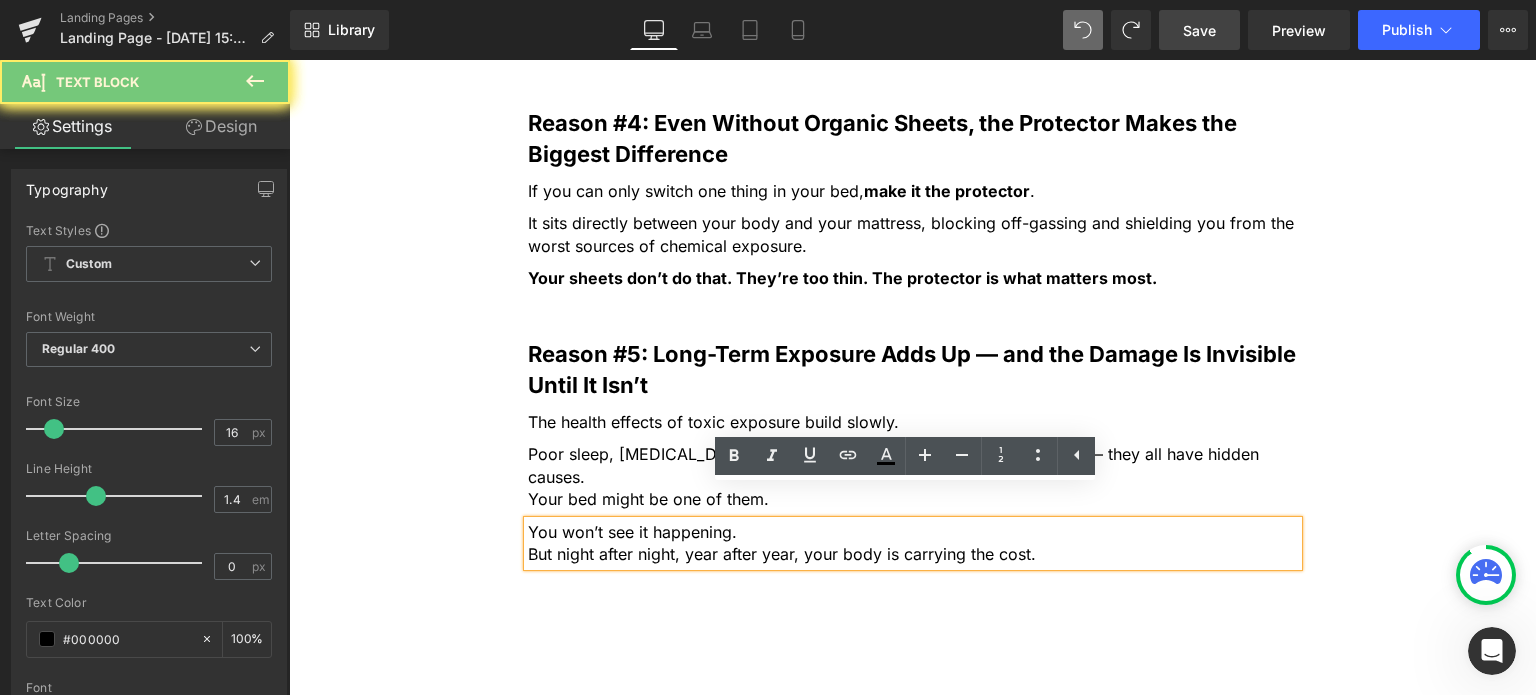 type 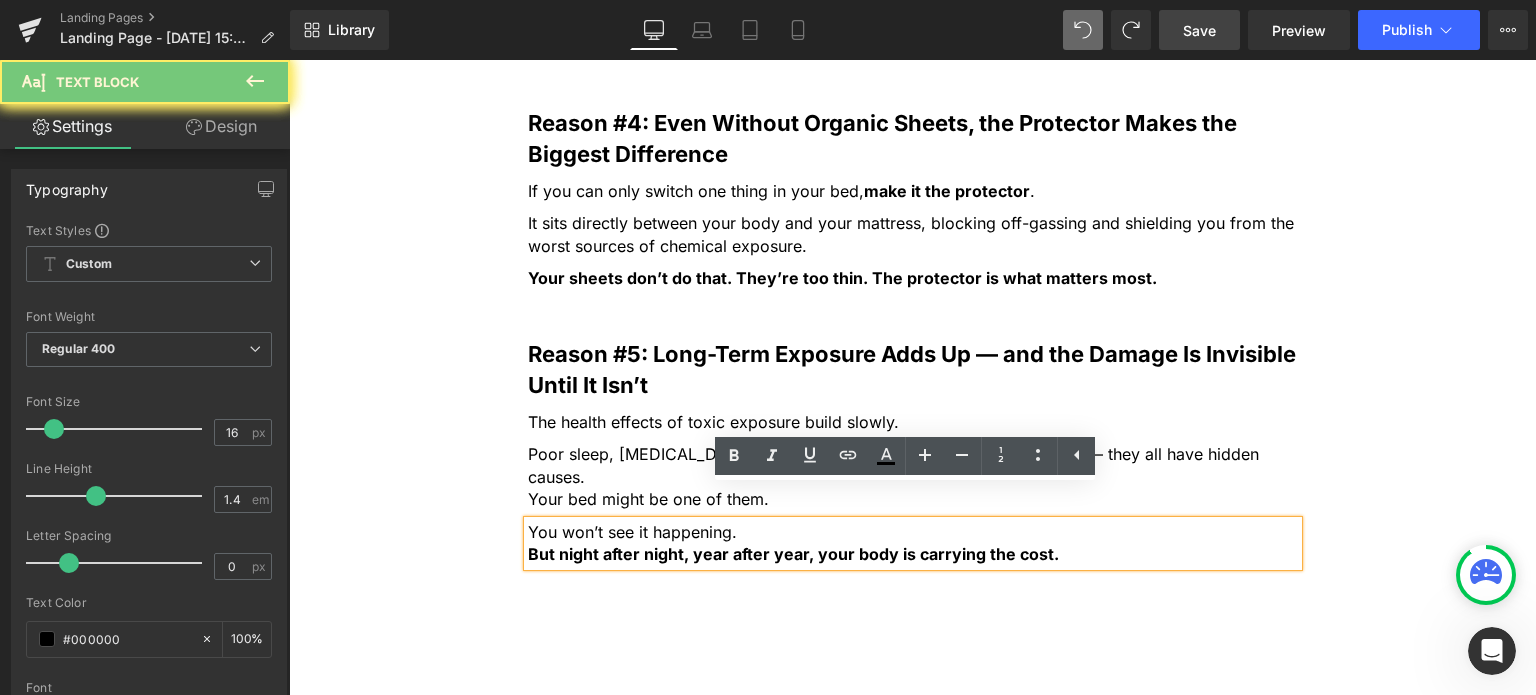click on "5 Shocking Reasons You Should Never Sleep Without an Organic Cotton Mattress Protector
Heading
Most people have no idea how toxic their bed really is. Here’s why that’s a big problem — and how to fix it fast.
Heading
Image
Most people spend a third of their life in bed, but never think twice about what they’re actually sleeping on.
Text Block         But under your sheets, right beneath your body, could be a hidden source of daily chemical exposure. From flame retardants to plastic coatings and synthetic fabrics... Text Block         ...your mattress and protector might be quietly  leaching toxins  into your skin and lungs every single night . Text Block         If you care about what goes into your body, it’s time to care about what your body is lying on. Text Block         Here are 5 reasons why switching to an organic cotton mattress protector for  you and your children Text Block
Row" at bounding box center [912, -579] 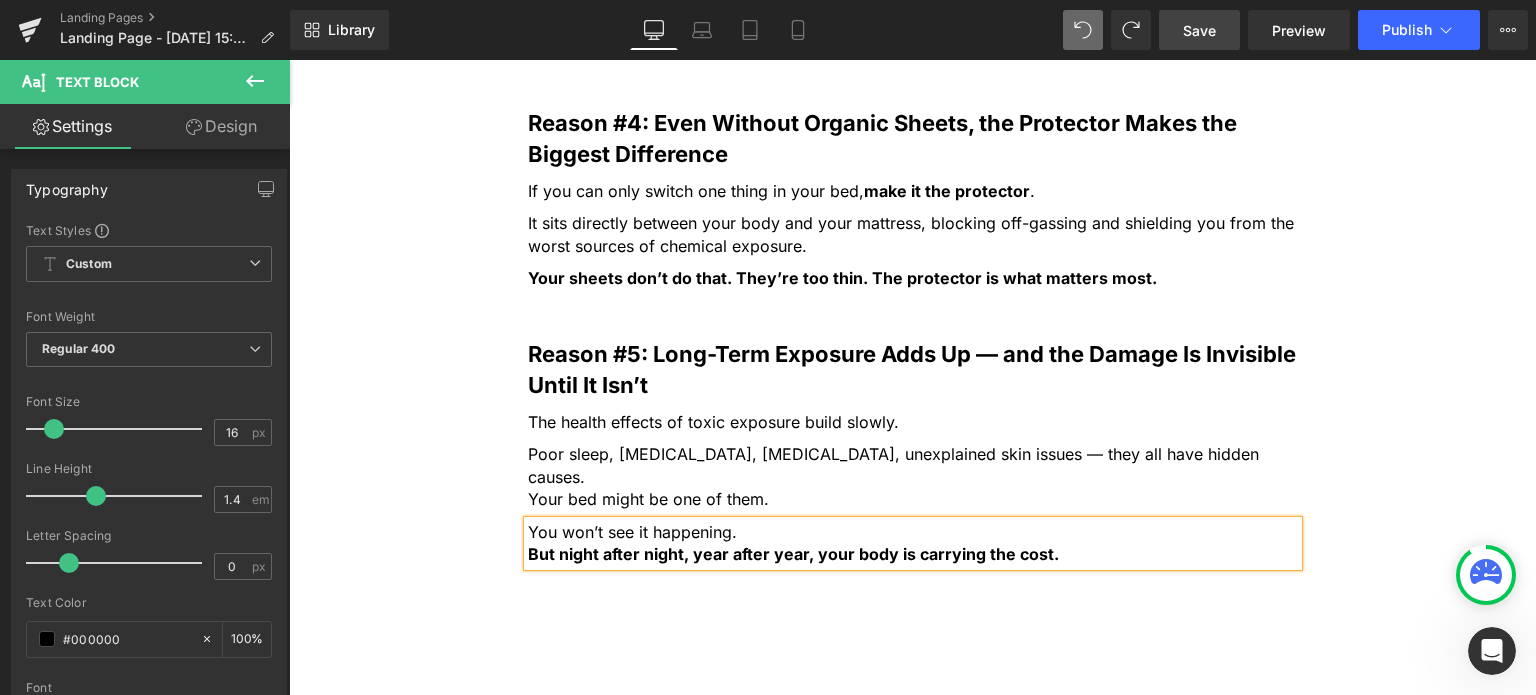 click on "Save" at bounding box center [1199, 30] 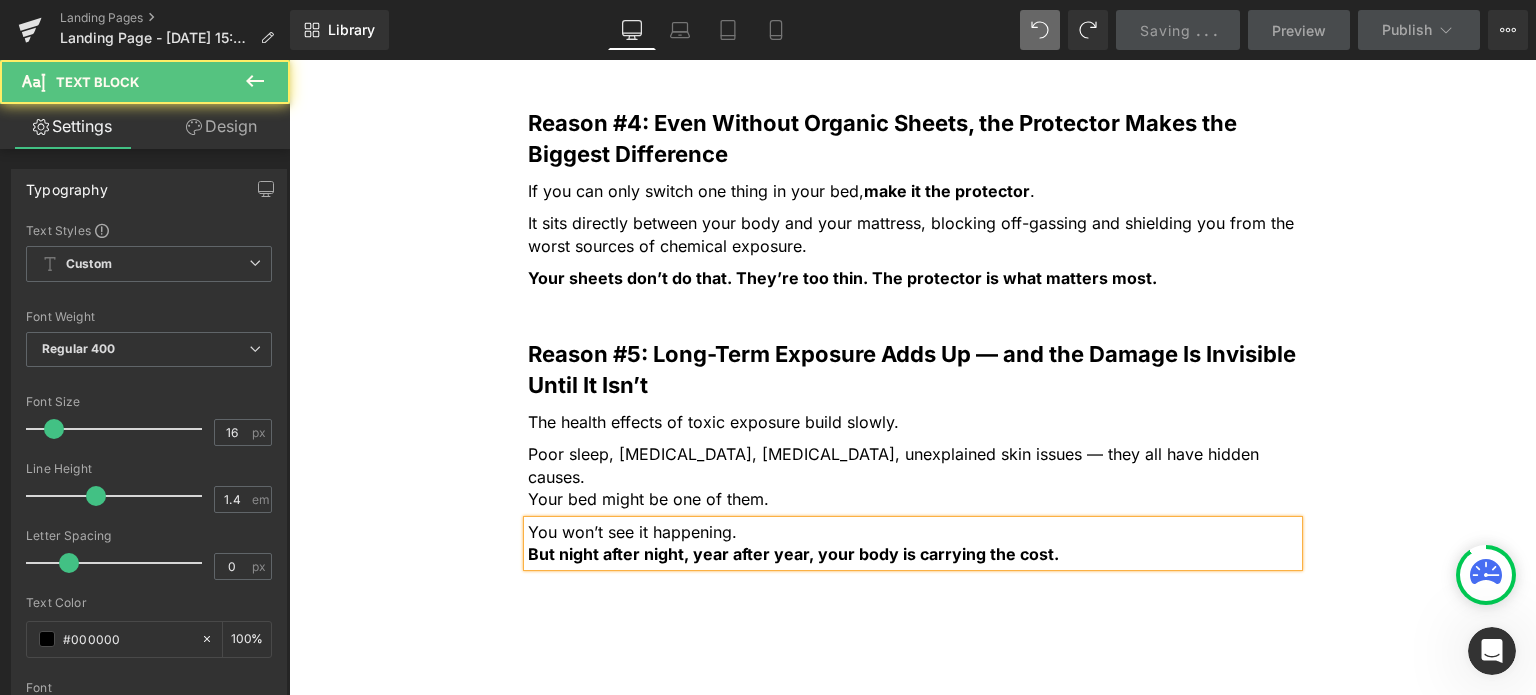 drag, startPoint x: 892, startPoint y: 418, endPoint x: 738, endPoint y: 380, distance: 158.61903 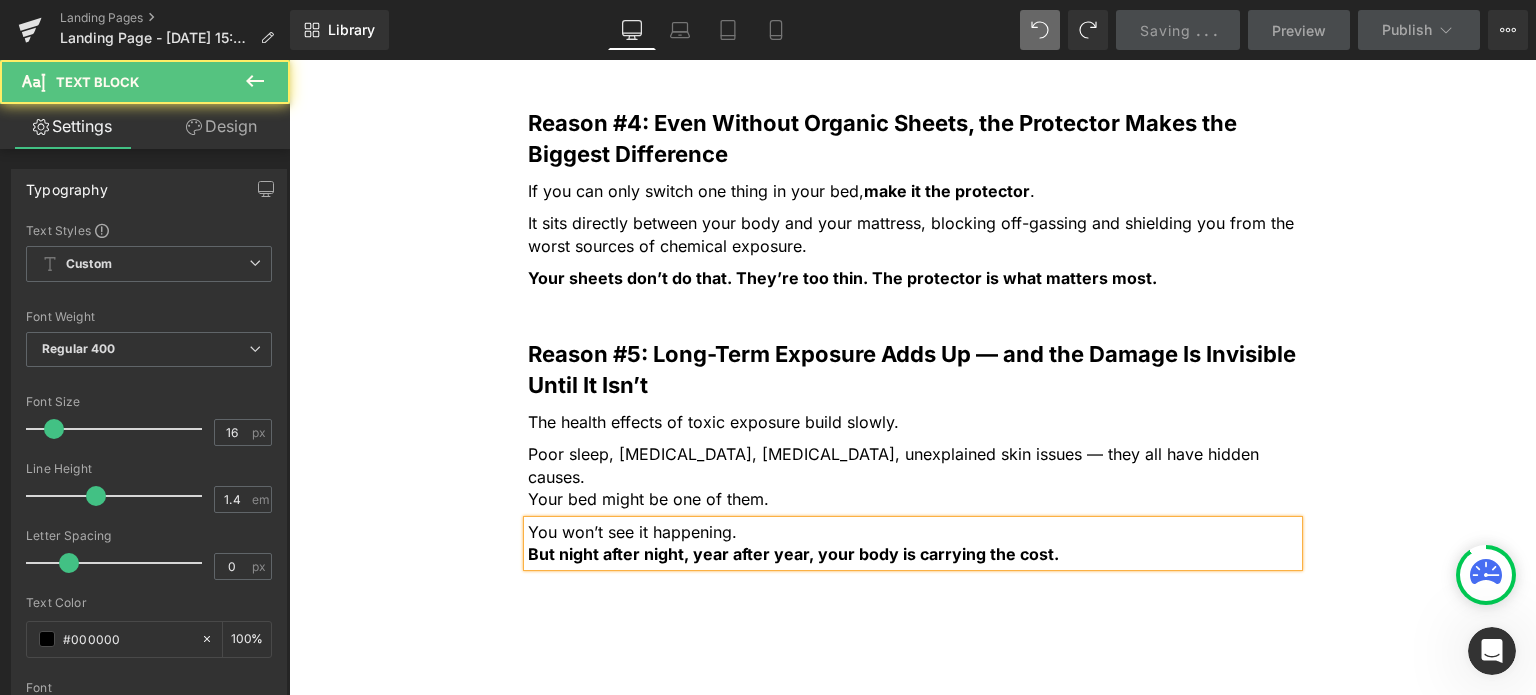 click on "It sits directly between your body and your mattress, blocking off-gassing and shielding you from the worst sources of chemical exposure. Text Block" at bounding box center (913, 234) 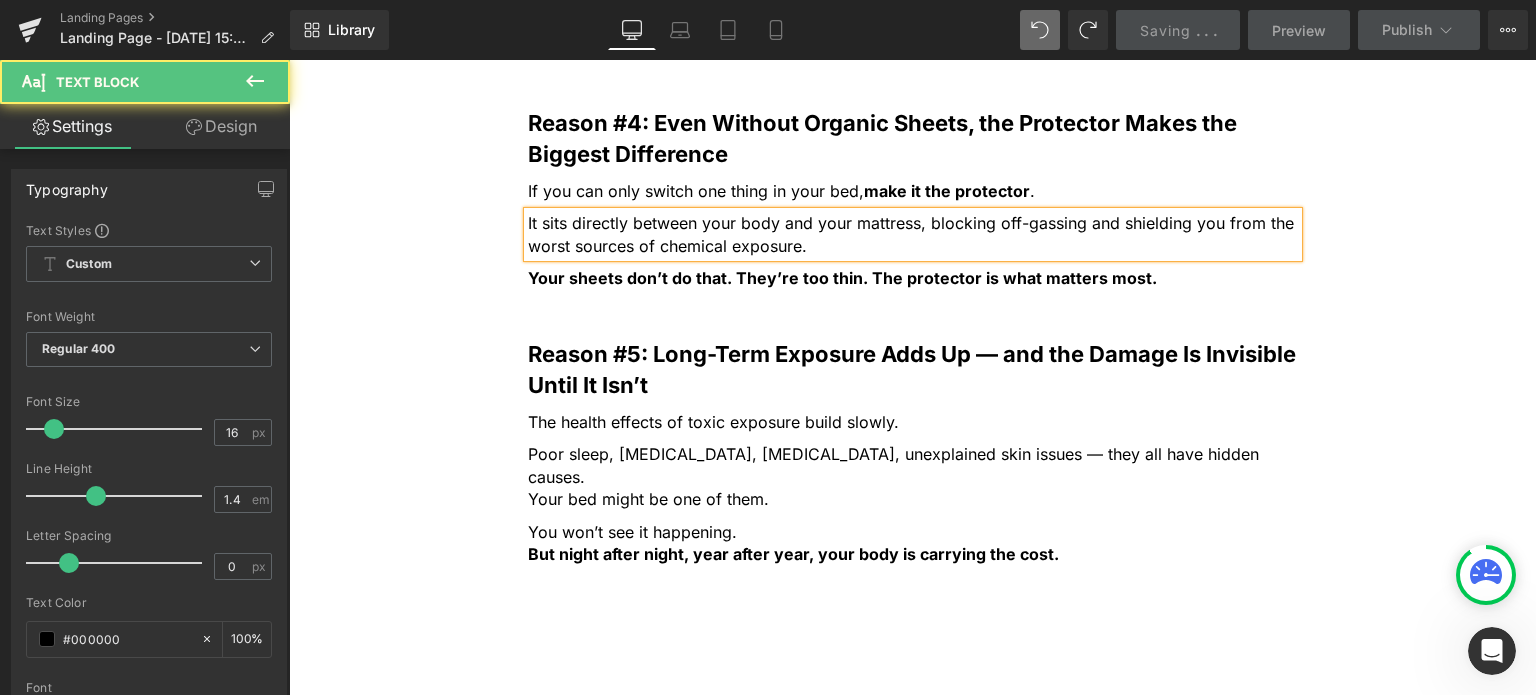 click on "Reason #4: Even Without Organic Sheets, the Protector Makes the Biggest Difference Text Block" at bounding box center (913, 139) 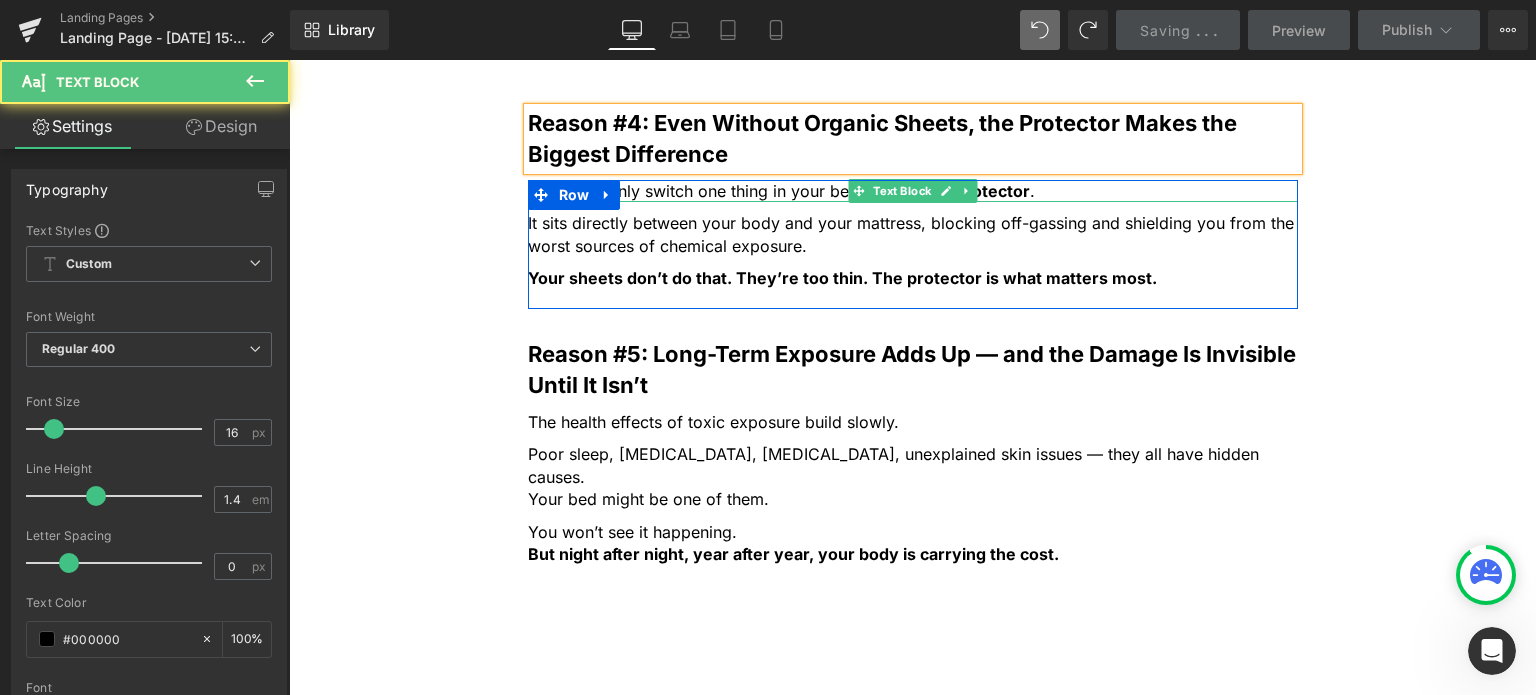 click on "If you can only switch one thing in your bed,  make it the protector ." at bounding box center [913, 191] 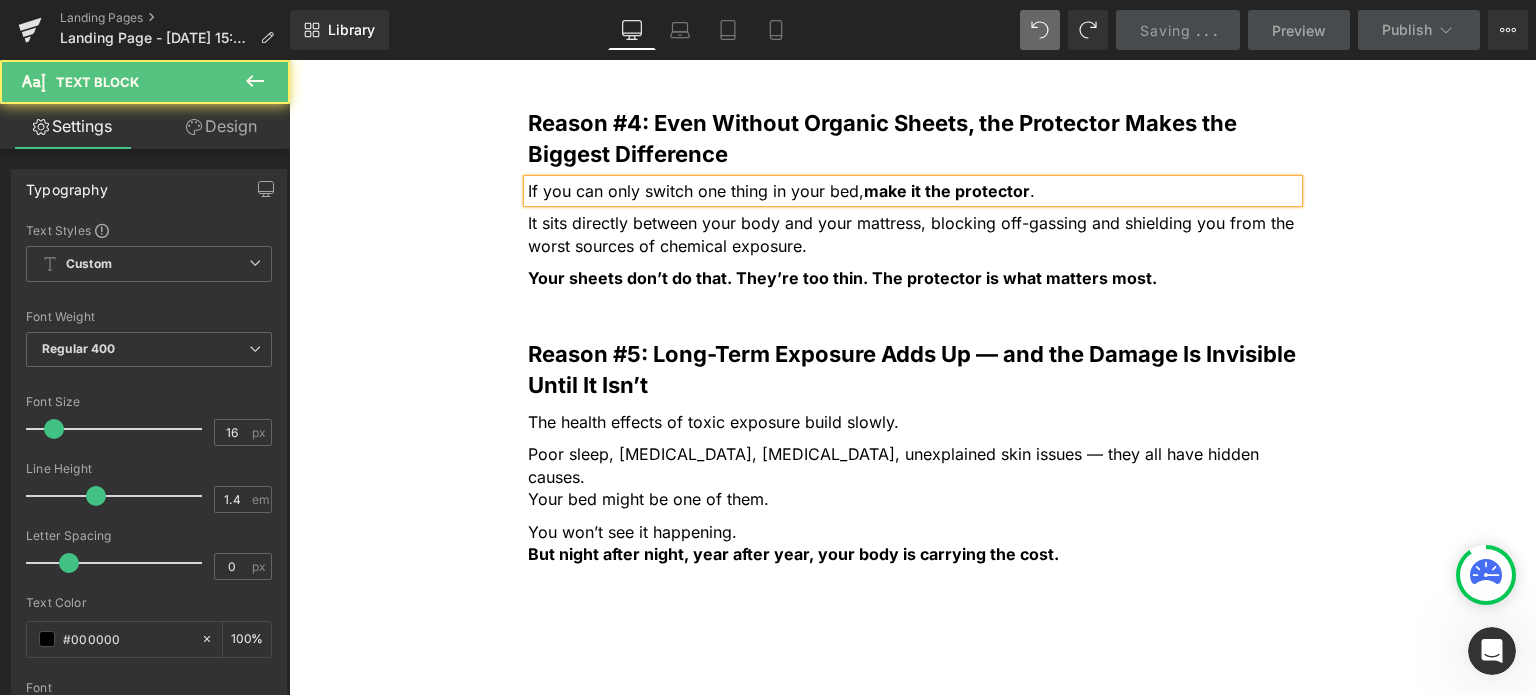 click on "5 Shocking Reasons You Should Never Sleep Without an Organic Cotton Mattress Protector
Heading
Most people have no idea how toxic their bed really is. Here’s why that’s a big problem — and how to fix it fast.
Heading
Image
Most people spend a third of their life in bed, but never think twice about what they’re actually sleeping on.
Text Block         But under your sheets, right beneath your body, could be a hidden source of daily chemical exposure. From flame retardants to plastic coatings and synthetic fabrics... Text Block         ...your mattress and protector might be quietly  leaching toxins  into your skin and lungs every single night . Text Block         If you care about what goes into your body, it’s time to care about what your body is lying on. Text Block         Here are 5 reasons why switching to an organic cotton mattress protector for  you and your children Text Block
Row" at bounding box center [912, -579] 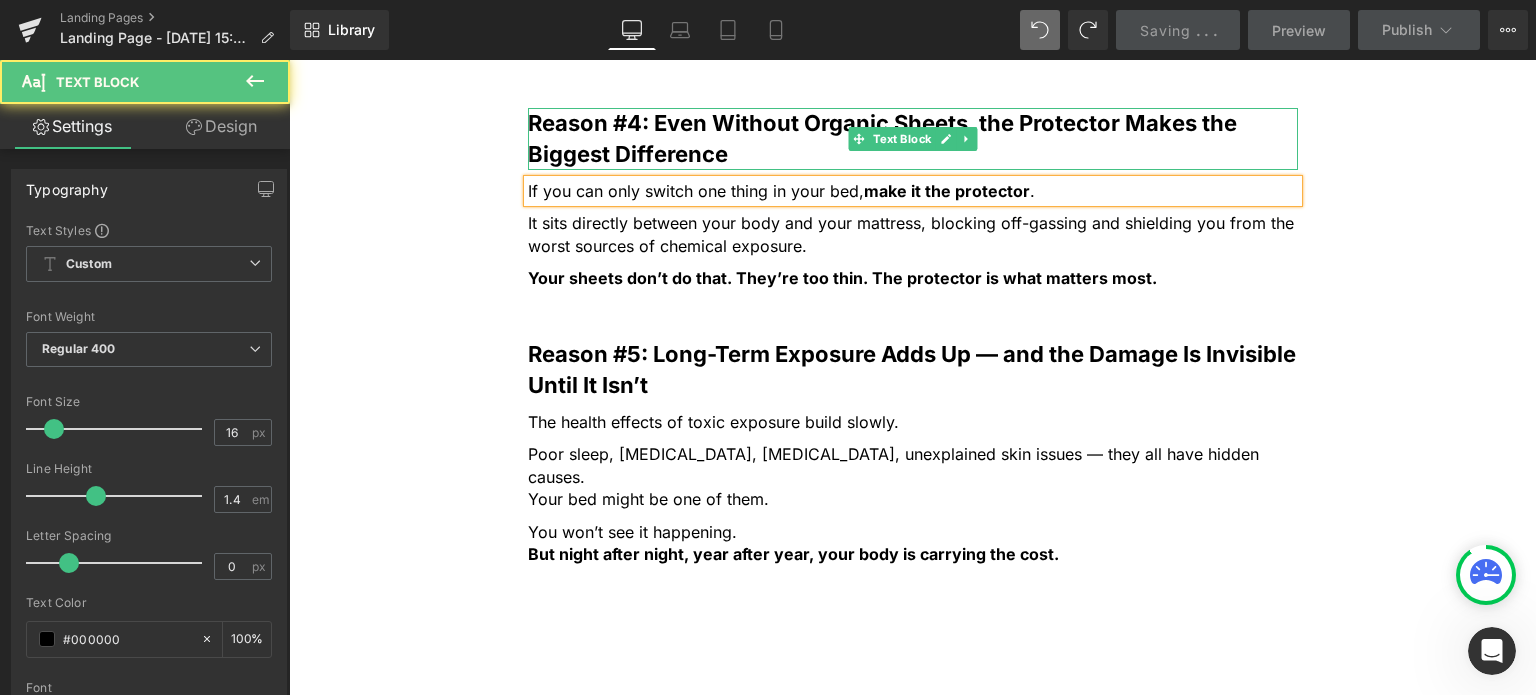 click on "Reason #4: Even Without Organic Sheets, the Protector Makes the Biggest Difference" at bounding box center (913, 139) 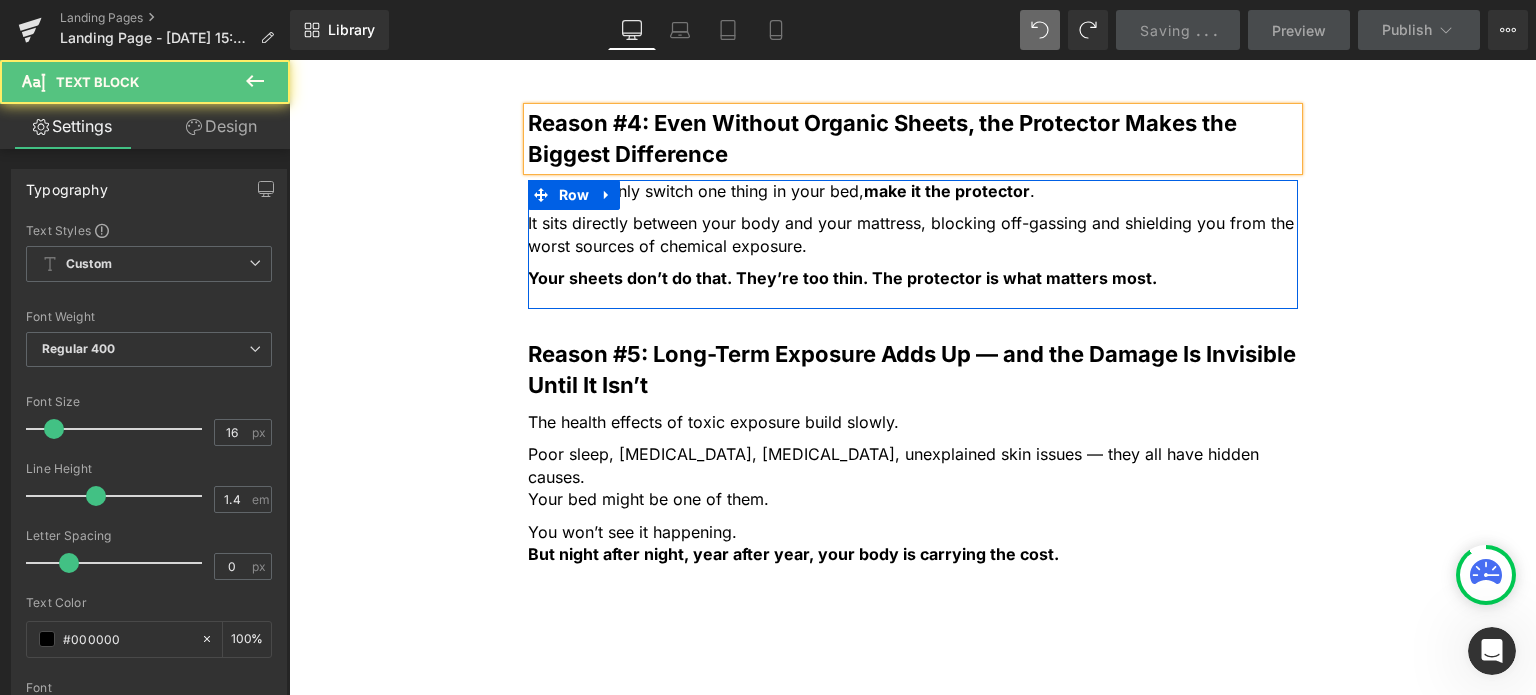 click on "If you can only switch one thing in your bed,  make it the protector . Text Block         It sits directly between your body and your mattress, blocking off-gassing and shielding you from the worst sources of chemical exposure. Text Block         Your sheets don’t do that. They’re too thin. The protector is what matters most. Text Block" at bounding box center (913, 240) 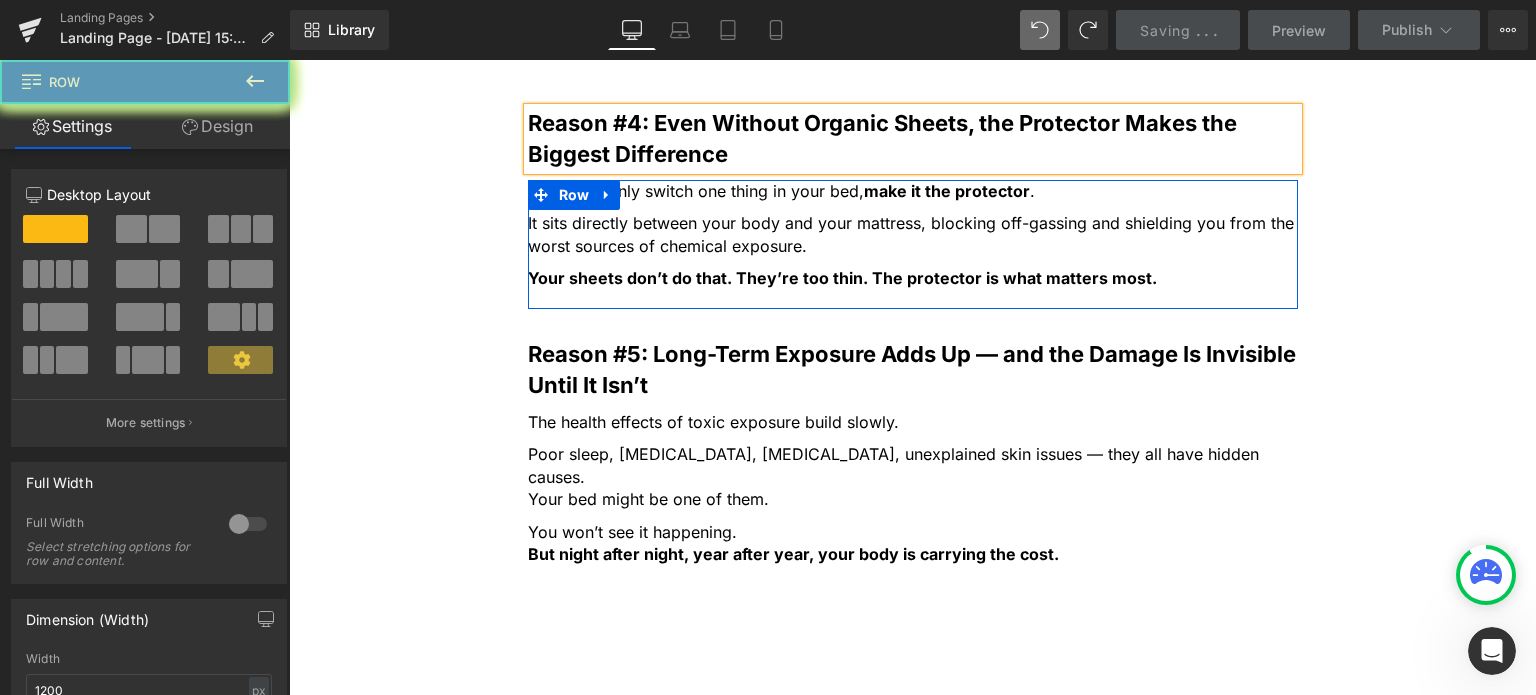 click at bounding box center (164, 229) 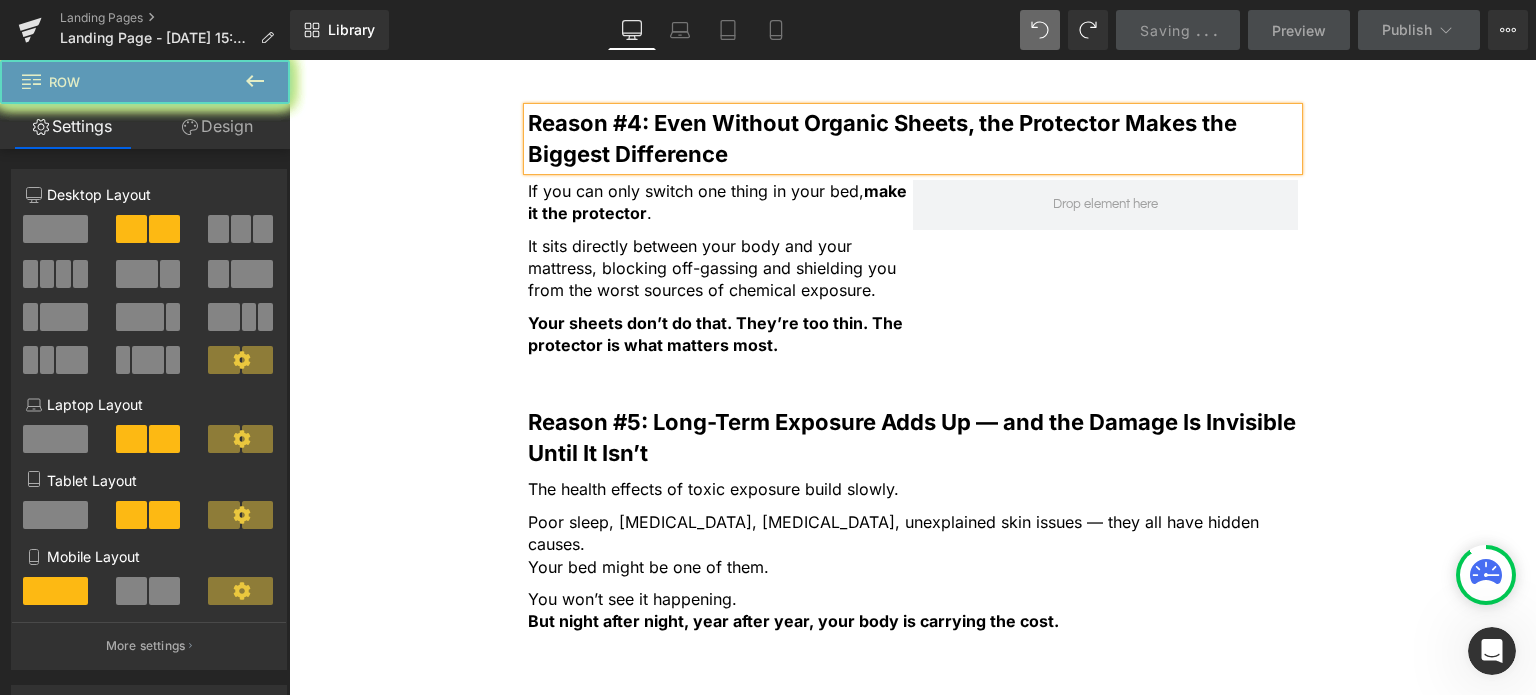 click 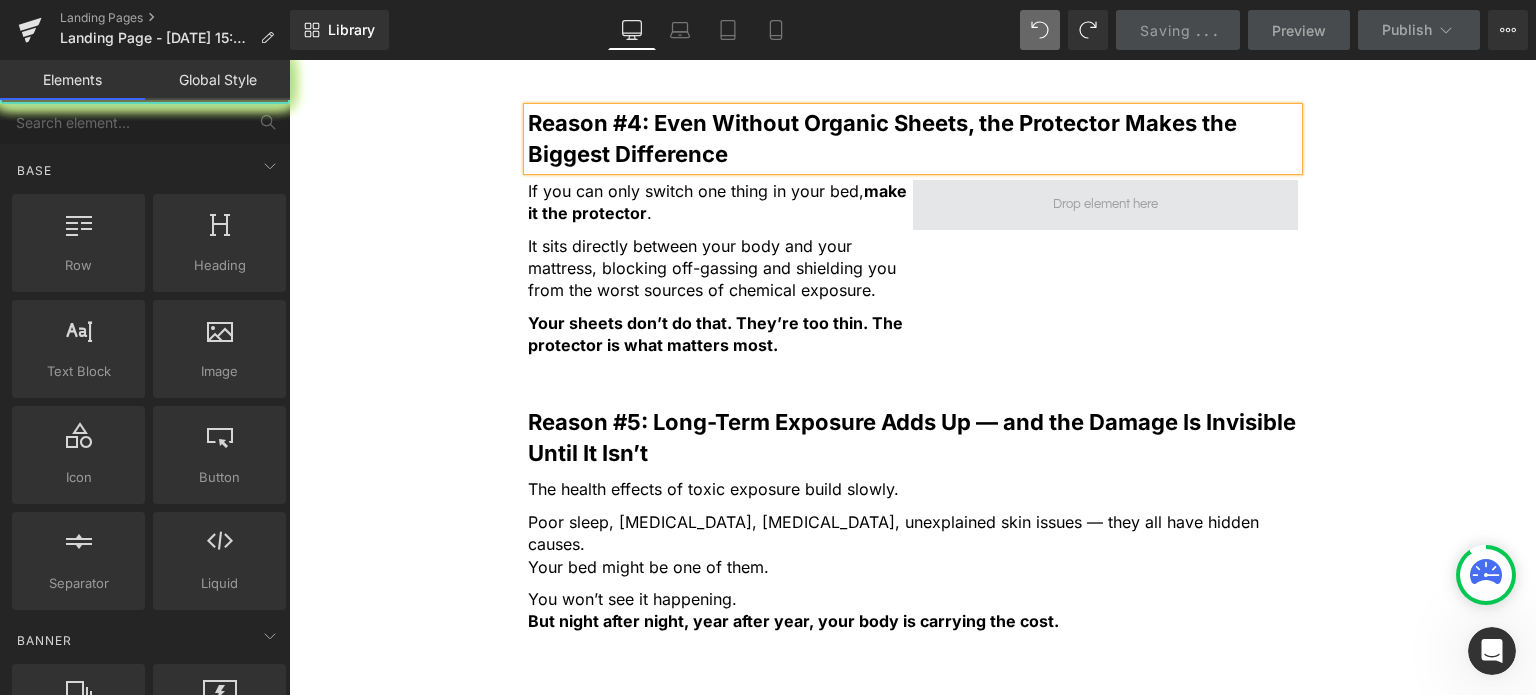 drag, startPoint x: 493, startPoint y: 413, endPoint x: 1102, endPoint y: 403, distance: 609.0821 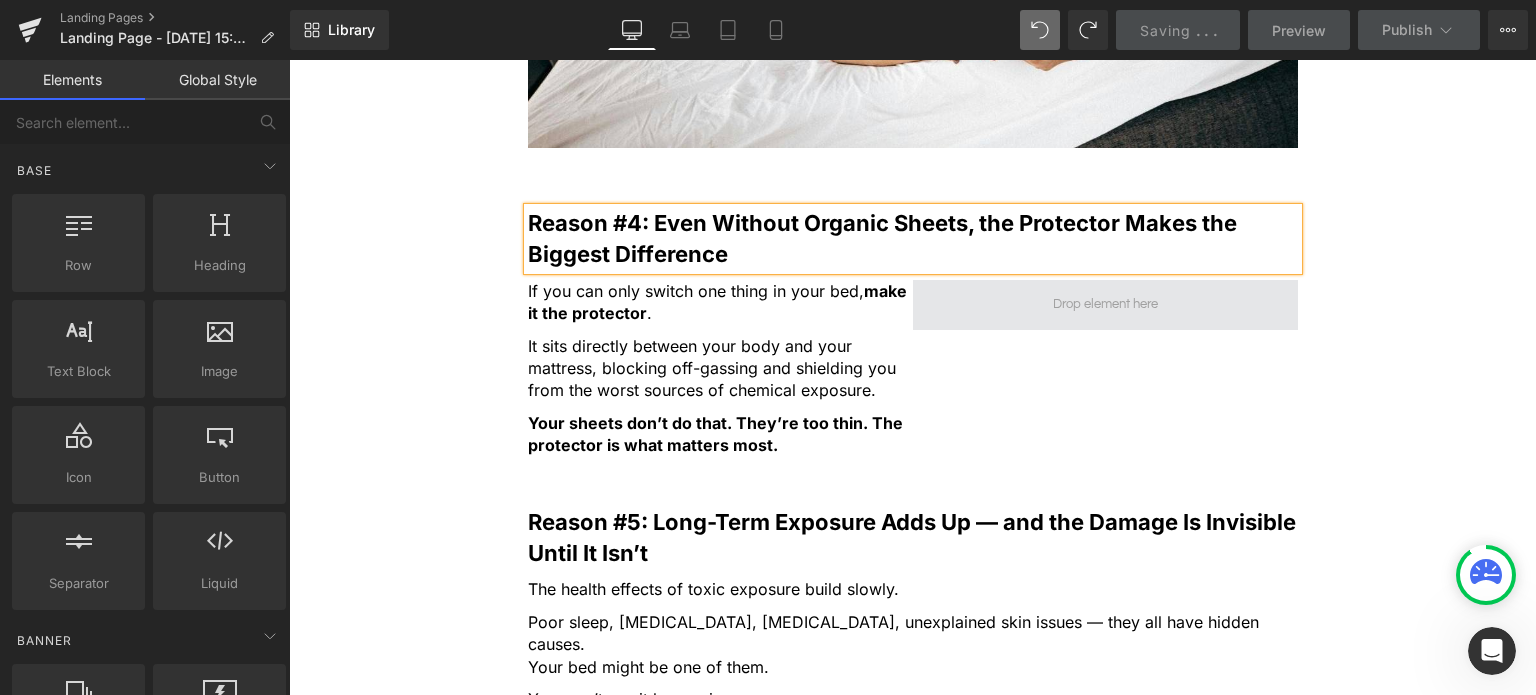 click at bounding box center [1105, 304] 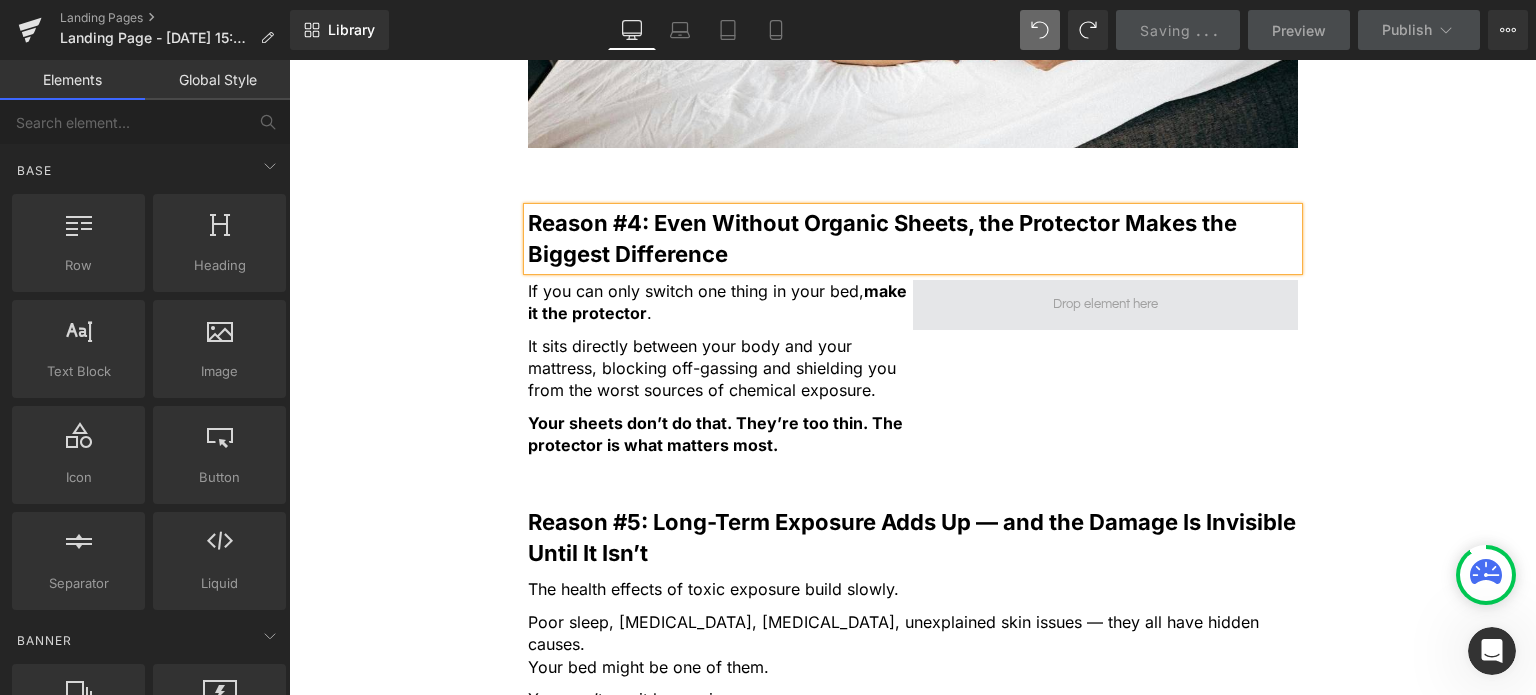 drag, startPoint x: 497, startPoint y: 399, endPoint x: 1055, endPoint y: 401, distance: 558.0036 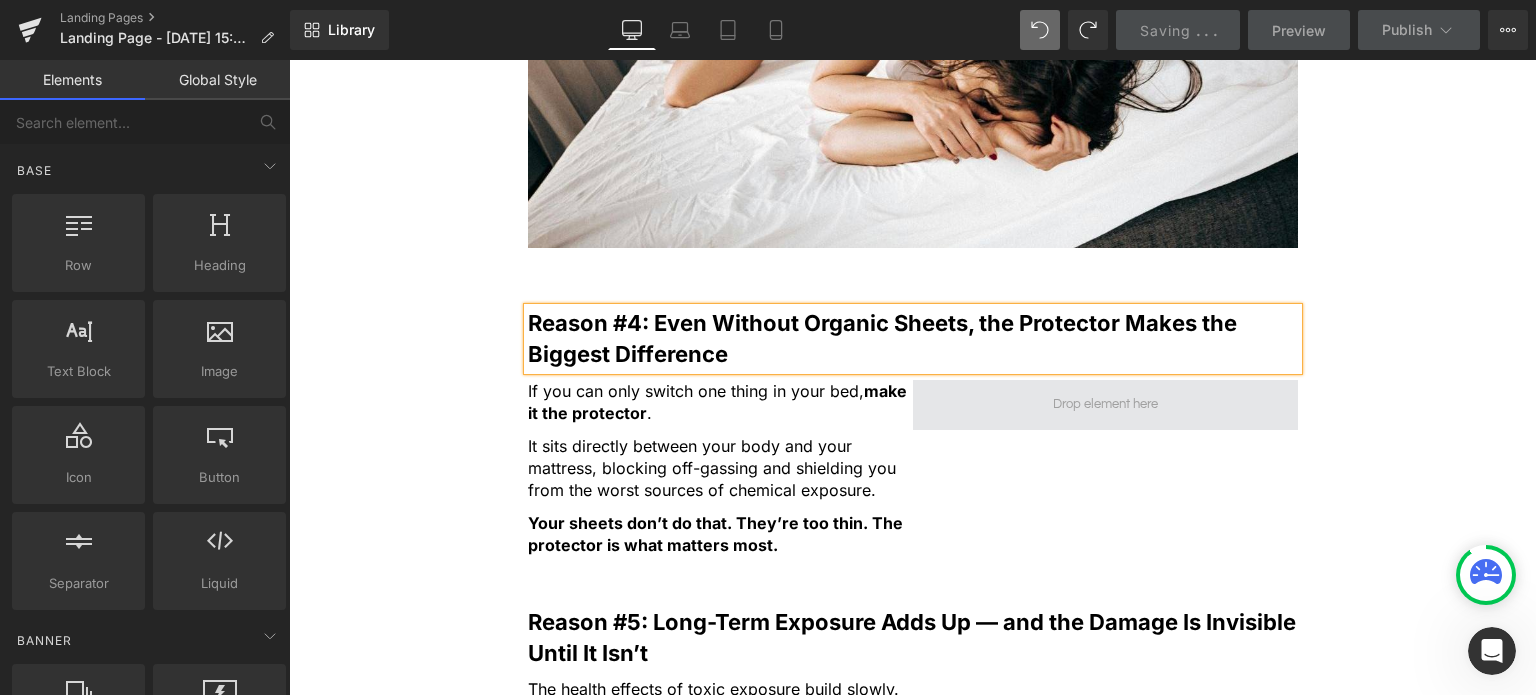 click at bounding box center (1105, 404) 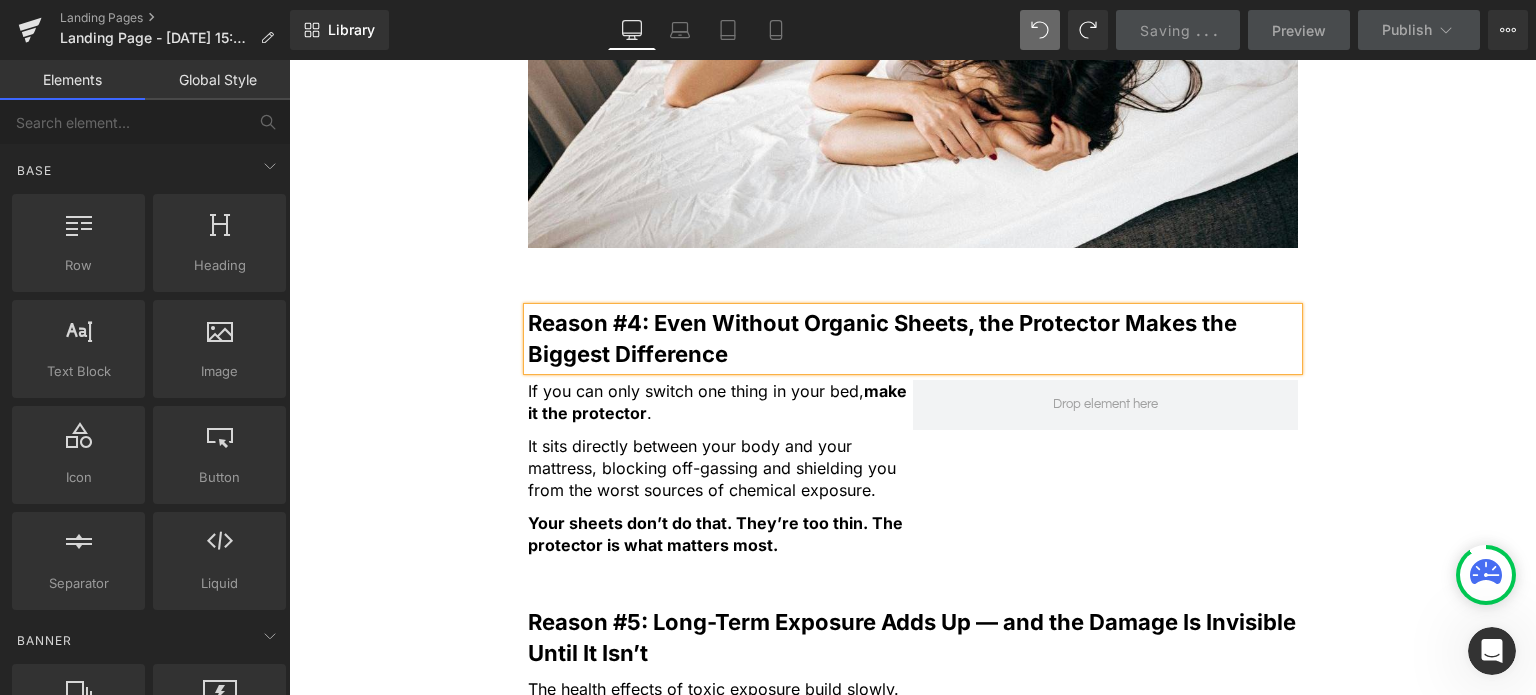click on "If you can only switch one thing in your bed,  make it the protector . Text Block         It sits directly between your body and your mattress, blocking off-gassing and shielding you from the worst sources of chemical exposure. Text Block         Your sheets don’t do that. They’re too thin. The protector is what matters most. Text Block         Row" at bounding box center [913, 478] 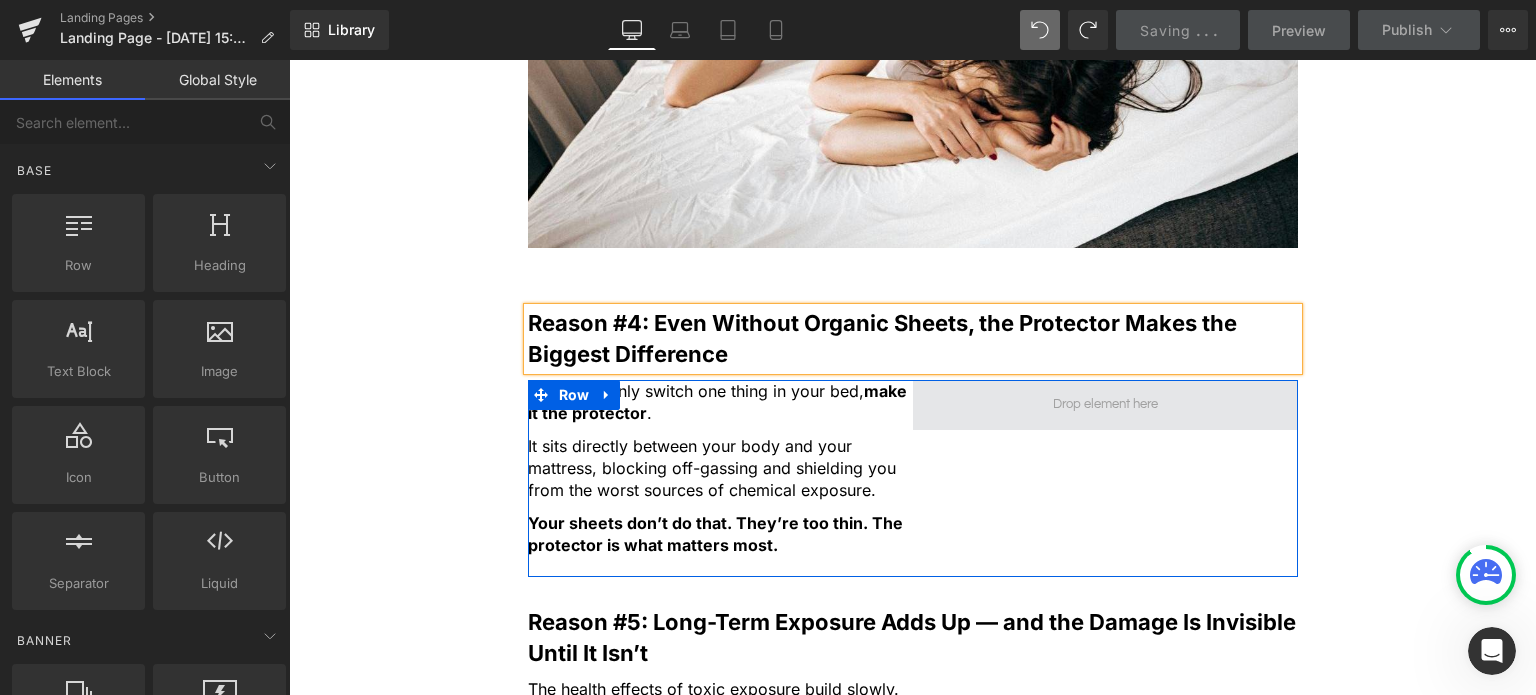 click at bounding box center (1105, 405) 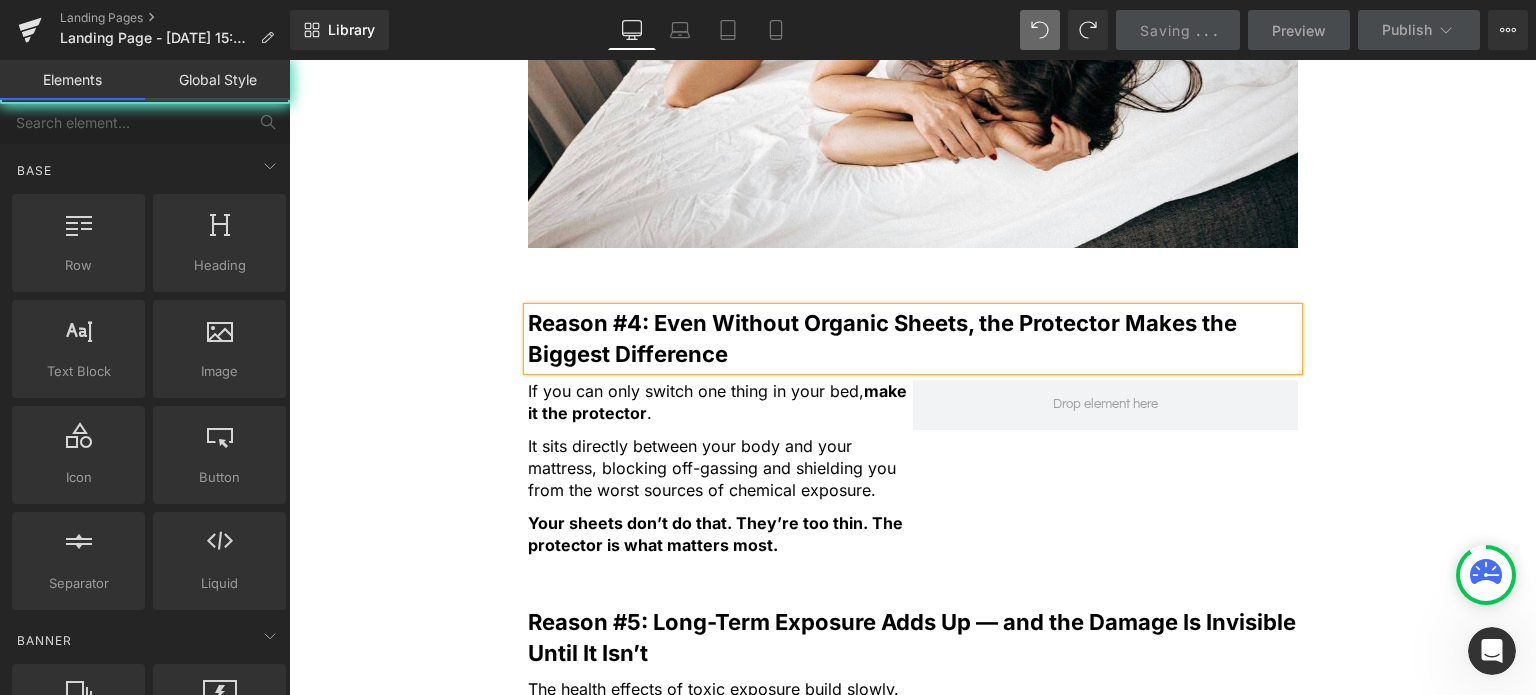 click at bounding box center (219, 338) 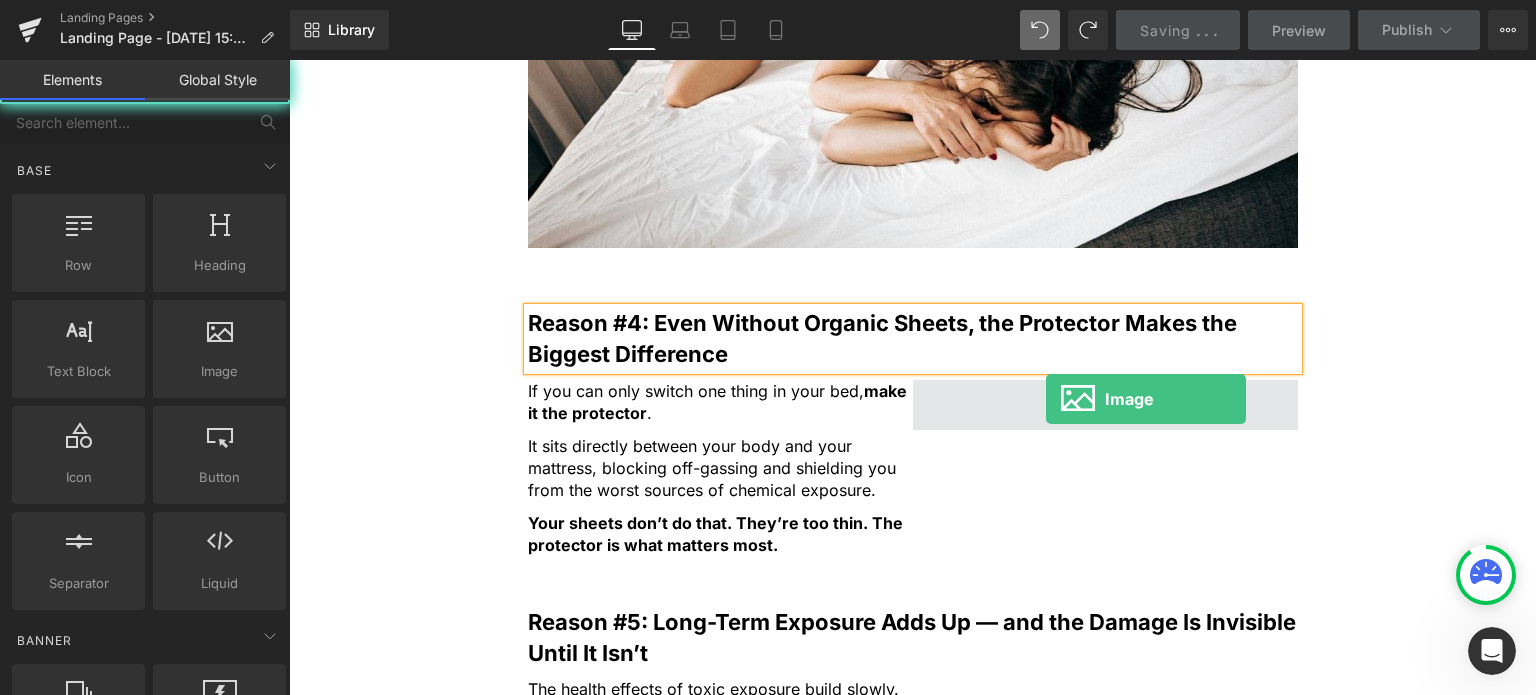 drag, startPoint x: 479, startPoint y: 396, endPoint x: 1054, endPoint y: 397, distance: 575.00085 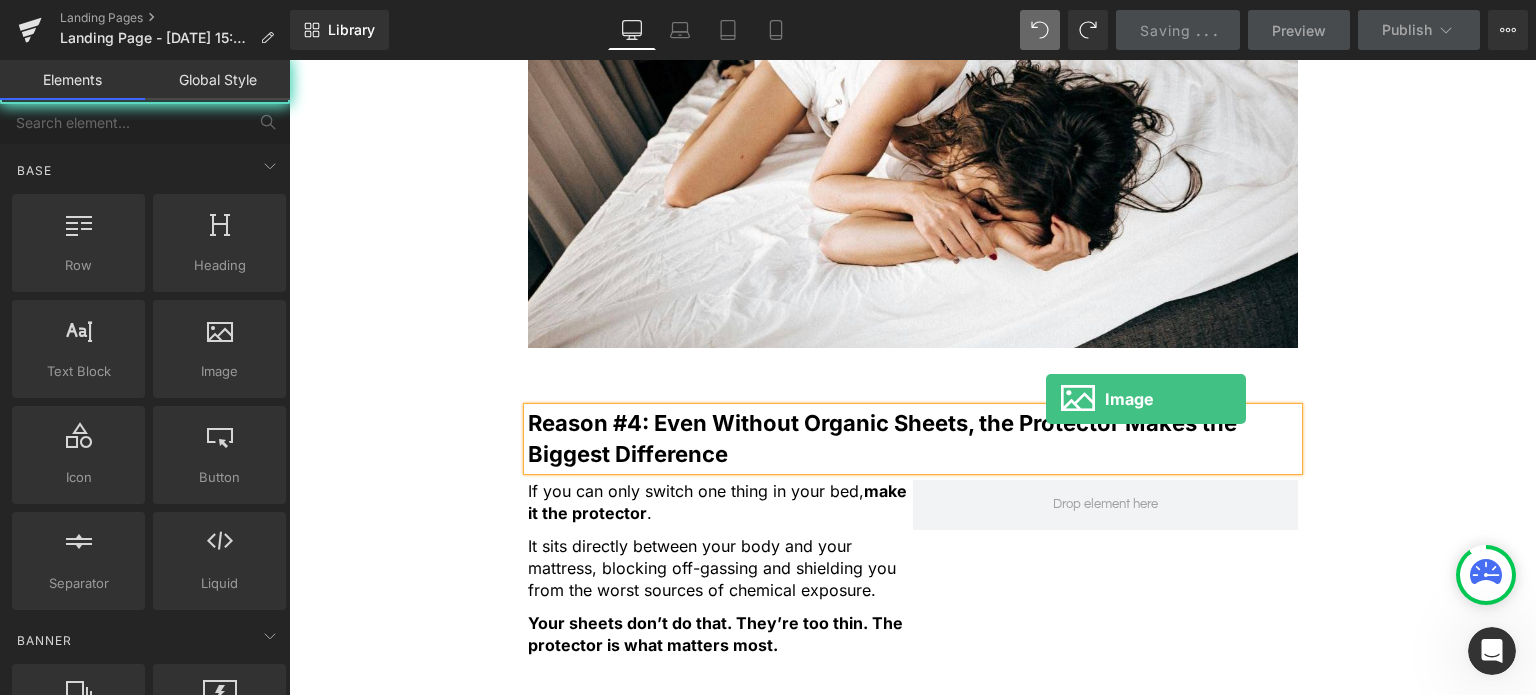 drag, startPoint x: 890, startPoint y: 269, endPoint x: 1441, endPoint y: 98, distance: 576.9246 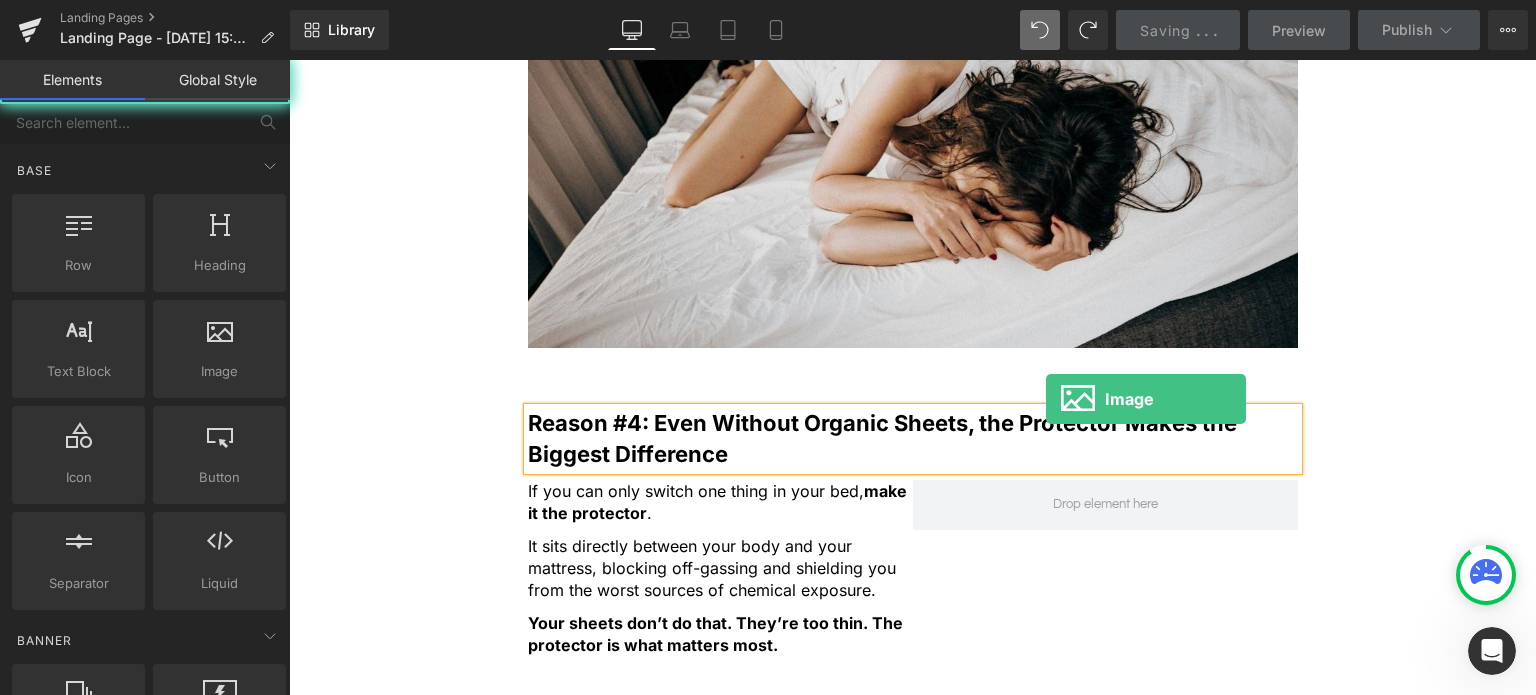 click on "If you can only switch one thing in your bed,  make it the protector ." at bounding box center [720, 502] 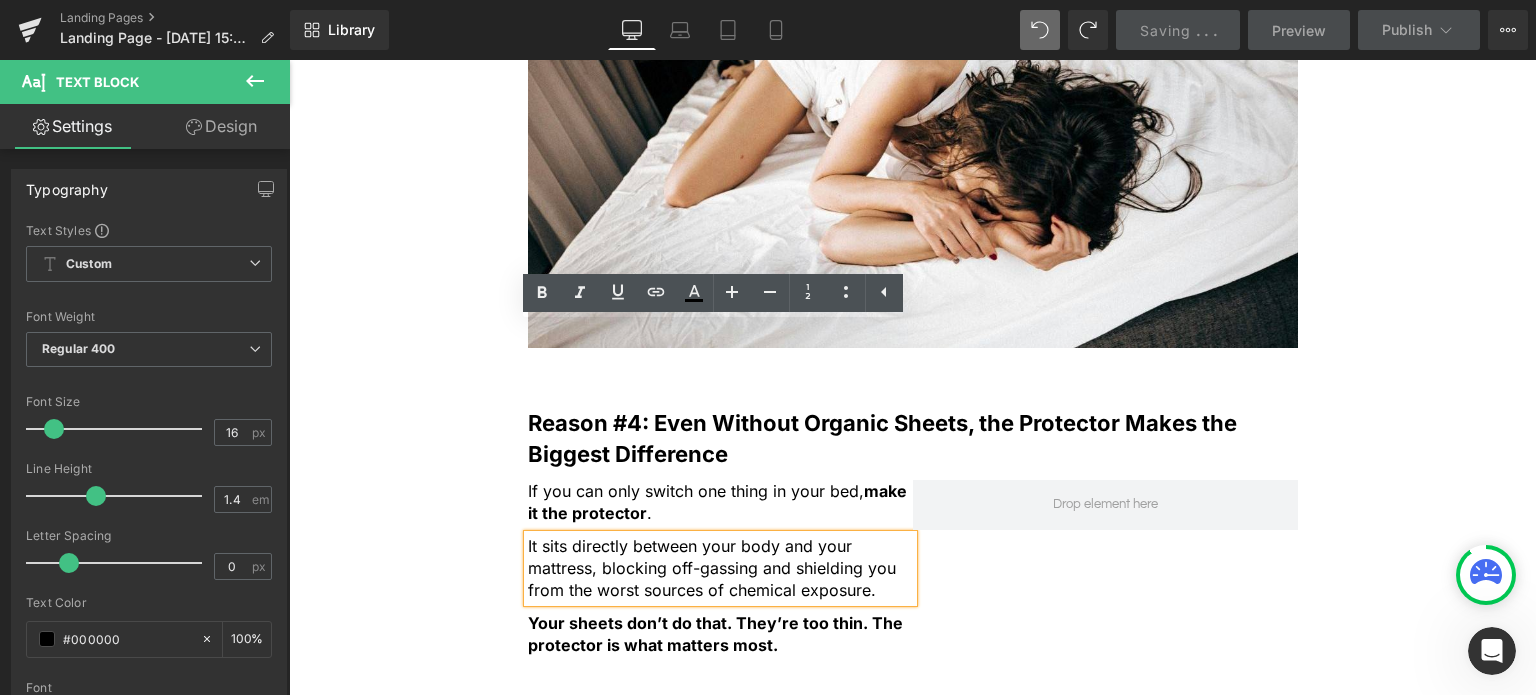 click on "Saving" at bounding box center [1165, 30] 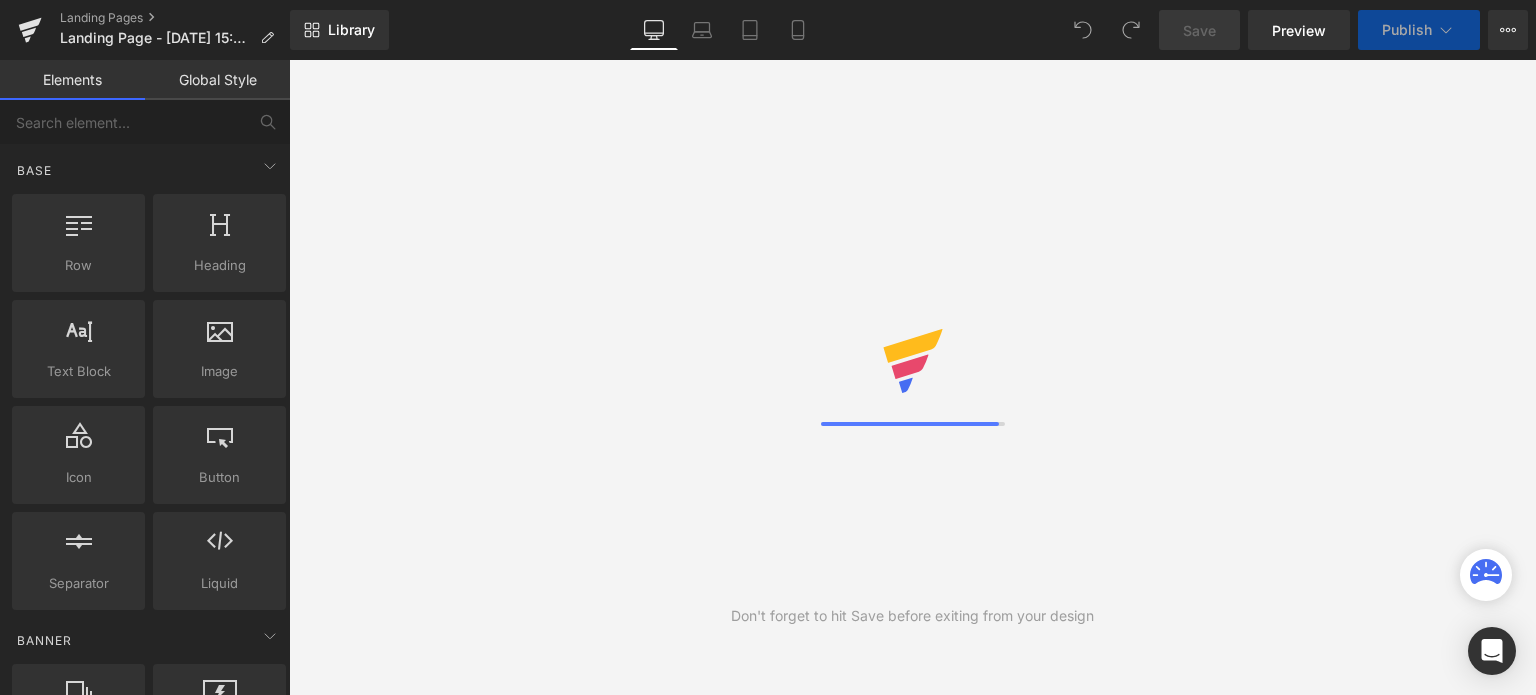 scroll, scrollTop: 0, scrollLeft: 0, axis: both 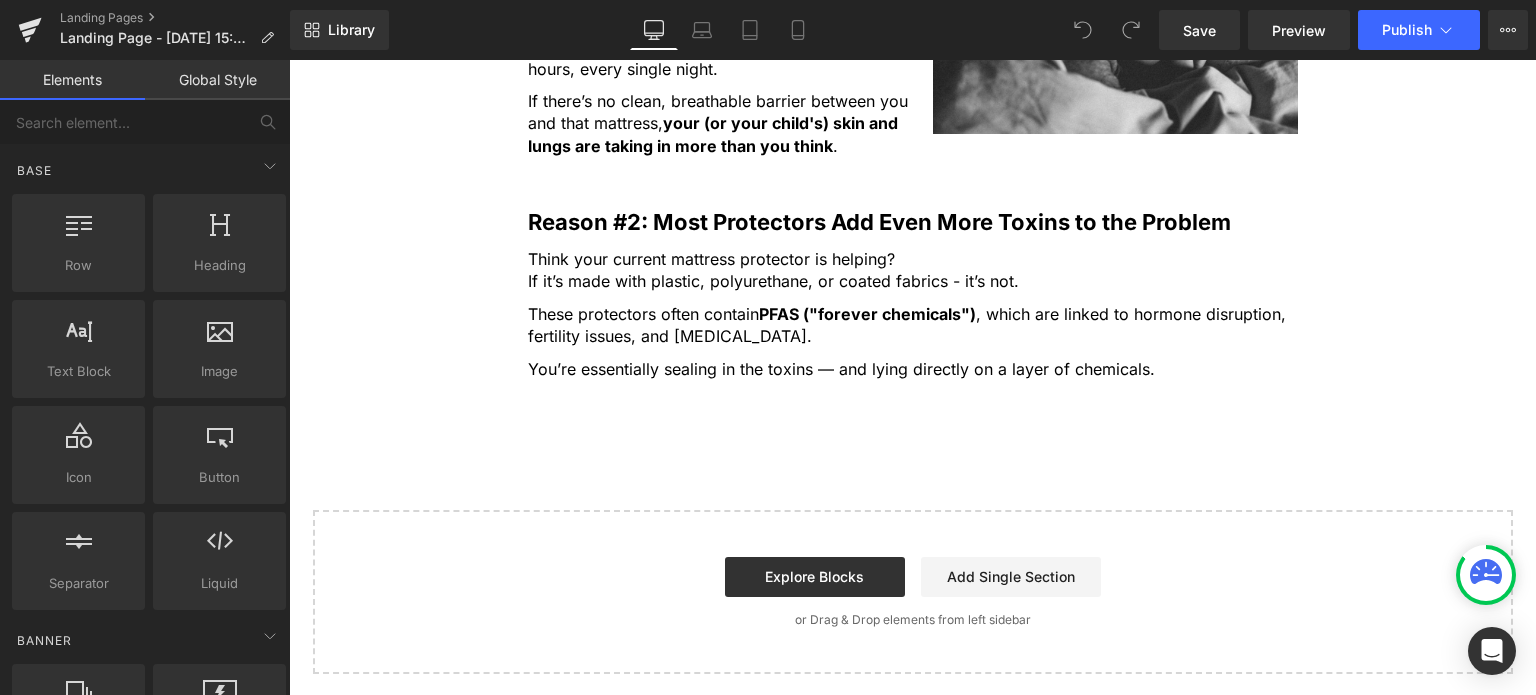 click on "Think your current mattress protector is helping? If it’s made with plastic, polyurethane, or coated fabrics - it’s not. Text Block         These protectors often contain  PFAS ("forever chemicals") , which are linked to hormone disruption, fertility issues, and [MEDICAL_DATA]. Text Block         You’re essentially sealing in the toxins — and lying directly on a layer of chemicals. Text Block" at bounding box center (913, 319) 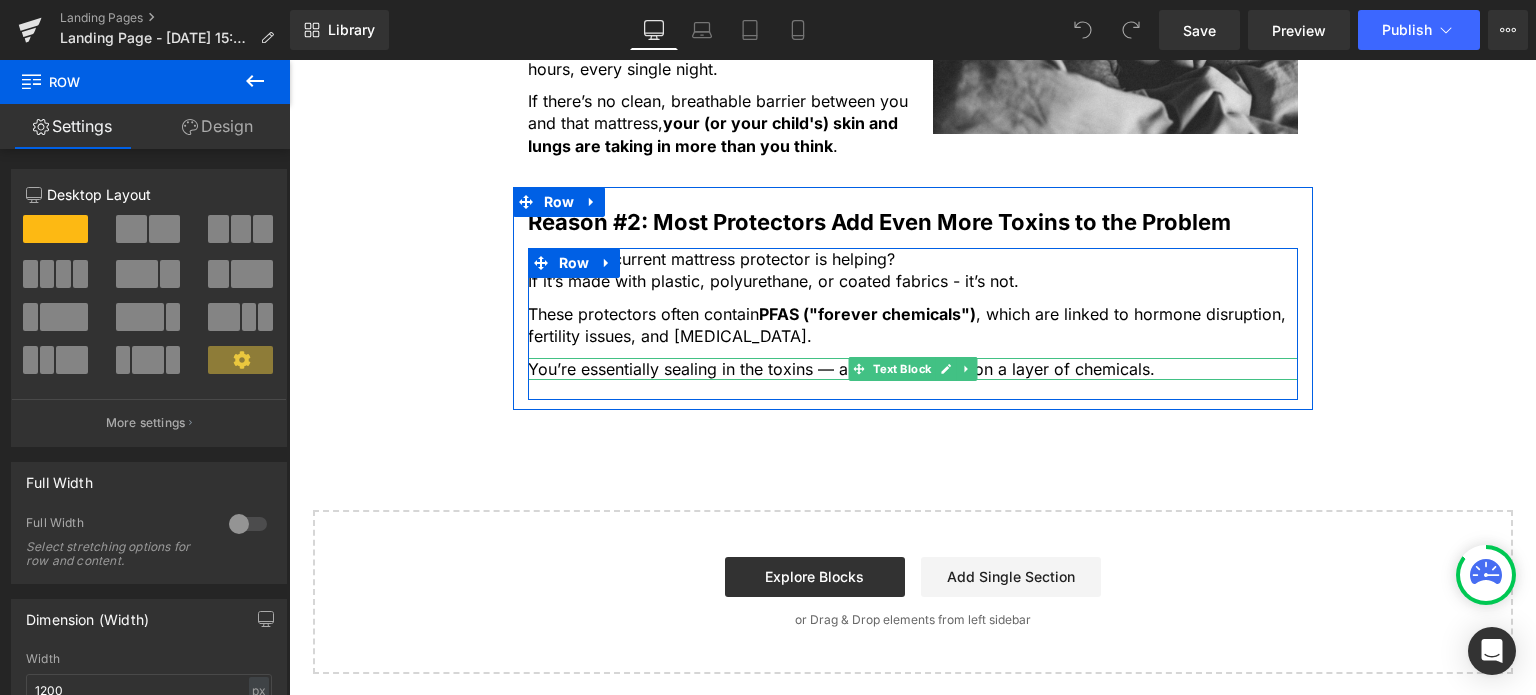 click on "You’re essentially sealing in the toxins — and lying directly on a layer of chemicals." at bounding box center [913, 369] 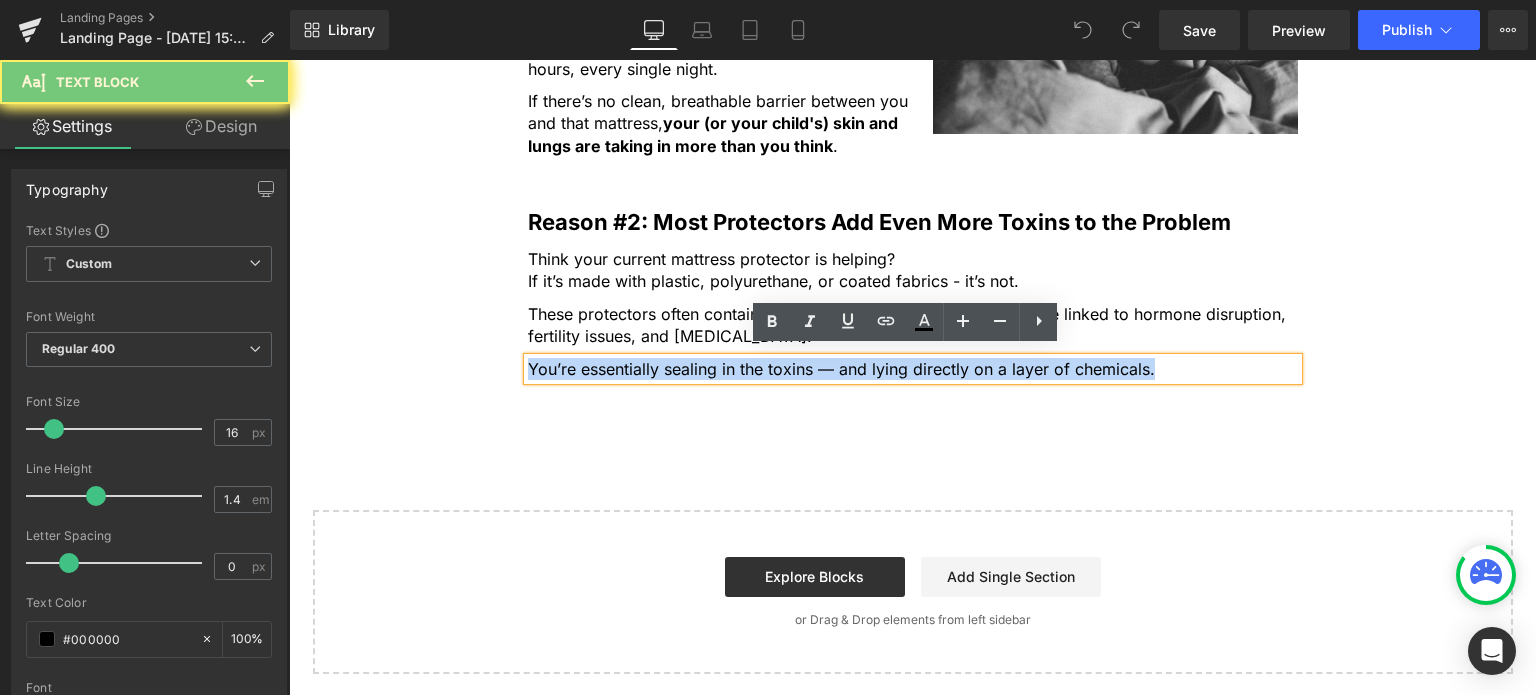 click on "You’re essentially sealing in the toxins — and lying directly on a layer of chemicals." at bounding box center (913, 369) 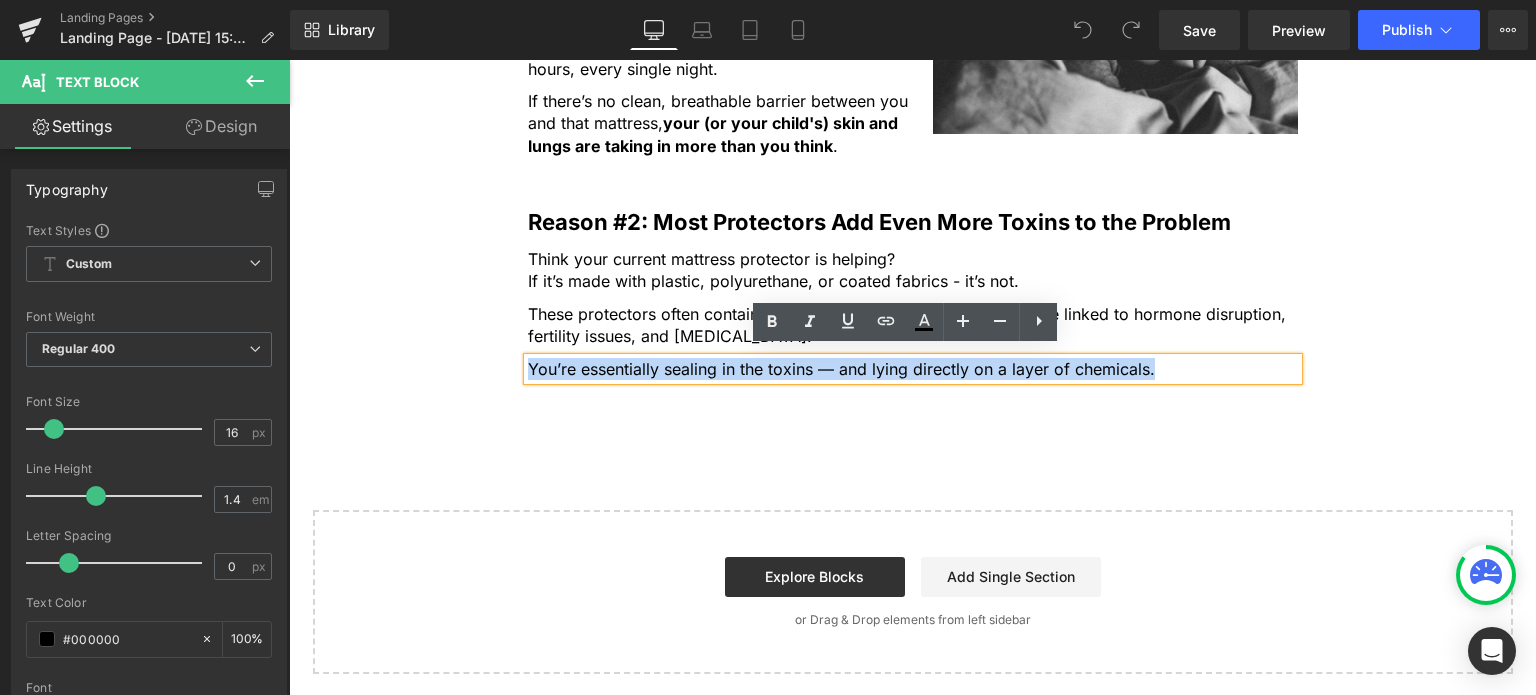 type 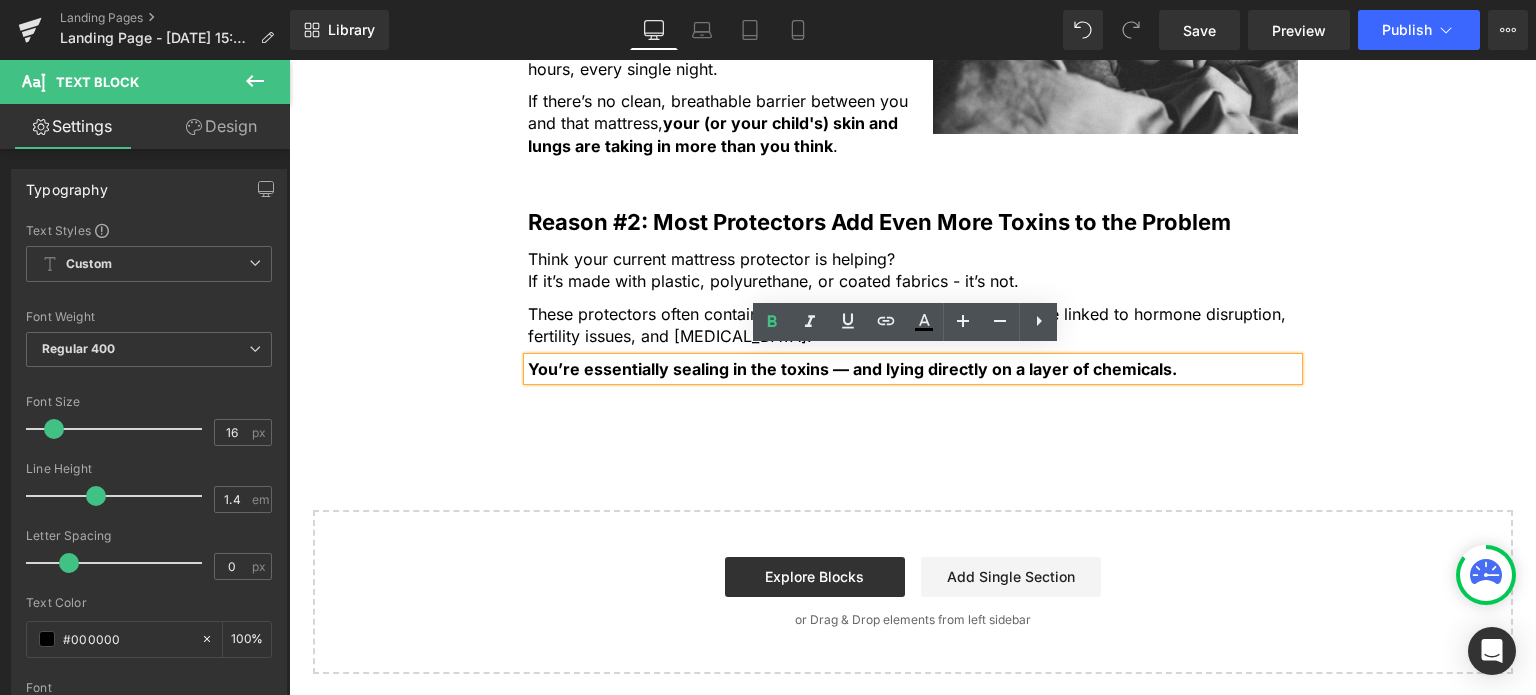 click on "5 Shocking Reasons You Should Never Sleep Without an Organic Cotton Mattress Protector Heading         Most people have no idea how toxic their bed really is. Here’s why that’s a big problem — and how to fix it fast. Heading         Image         Most people spend a third of their life in bed, but never think twice about what they’re actually sleeping on. Text Block         But under your sheets, right beneath your body, could be a hidden source of daily chemical exposure. From flame retardants to plastic coatings and synthetic fabrics... Text Block         ...your mattress and protector might be quietly  leaching toxins  into your skin and lungs every single night . Text Block         If you care about what goes into your body, it’s time to care about what your body is lying on. Text Block         Here are 5 reasons why switching to an organic cotton mattress protector for  you and your children  is one of the smartest health decisions you can make - starting tonight. Text Block         Row" at bounding box center (912, -340) 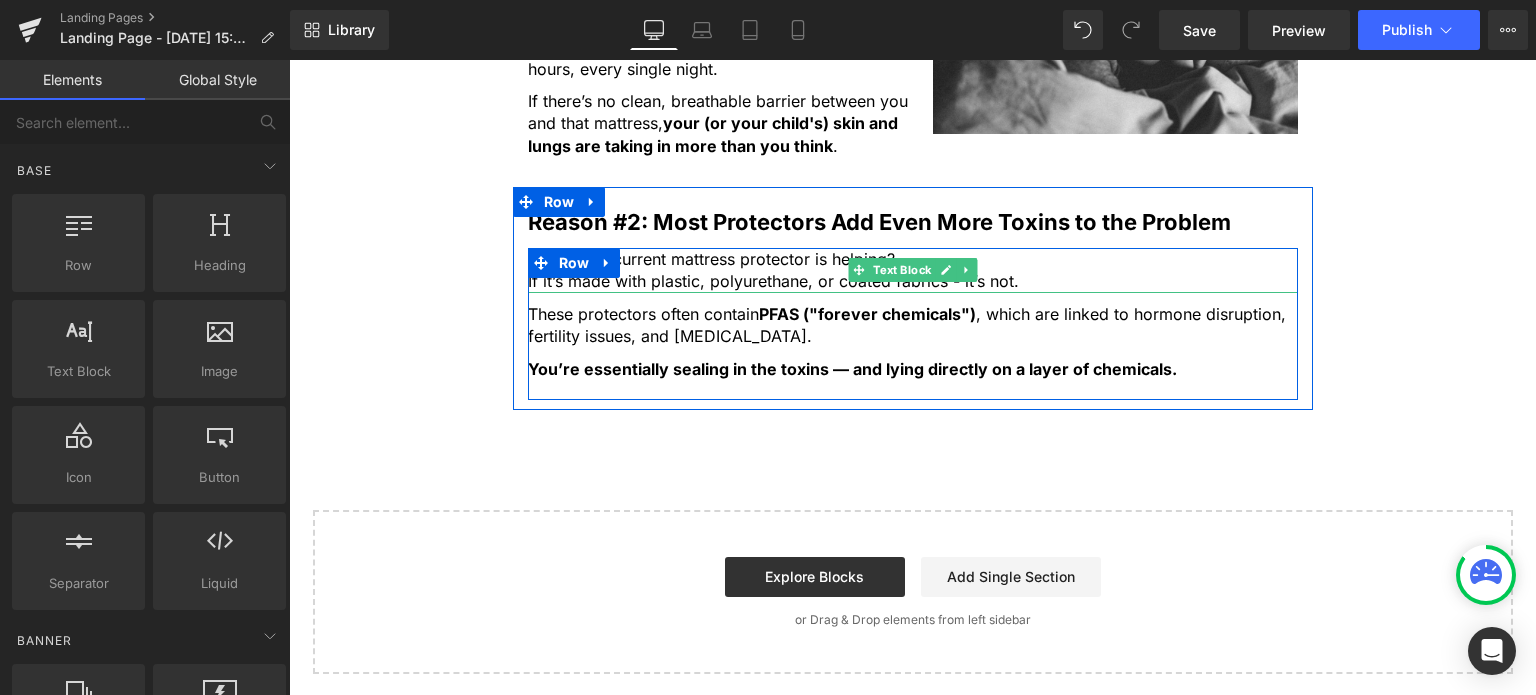 click on "If it’s made with plastic, polyurethane, or coated fabrics - it’s not." at bounding box center [913, 281] 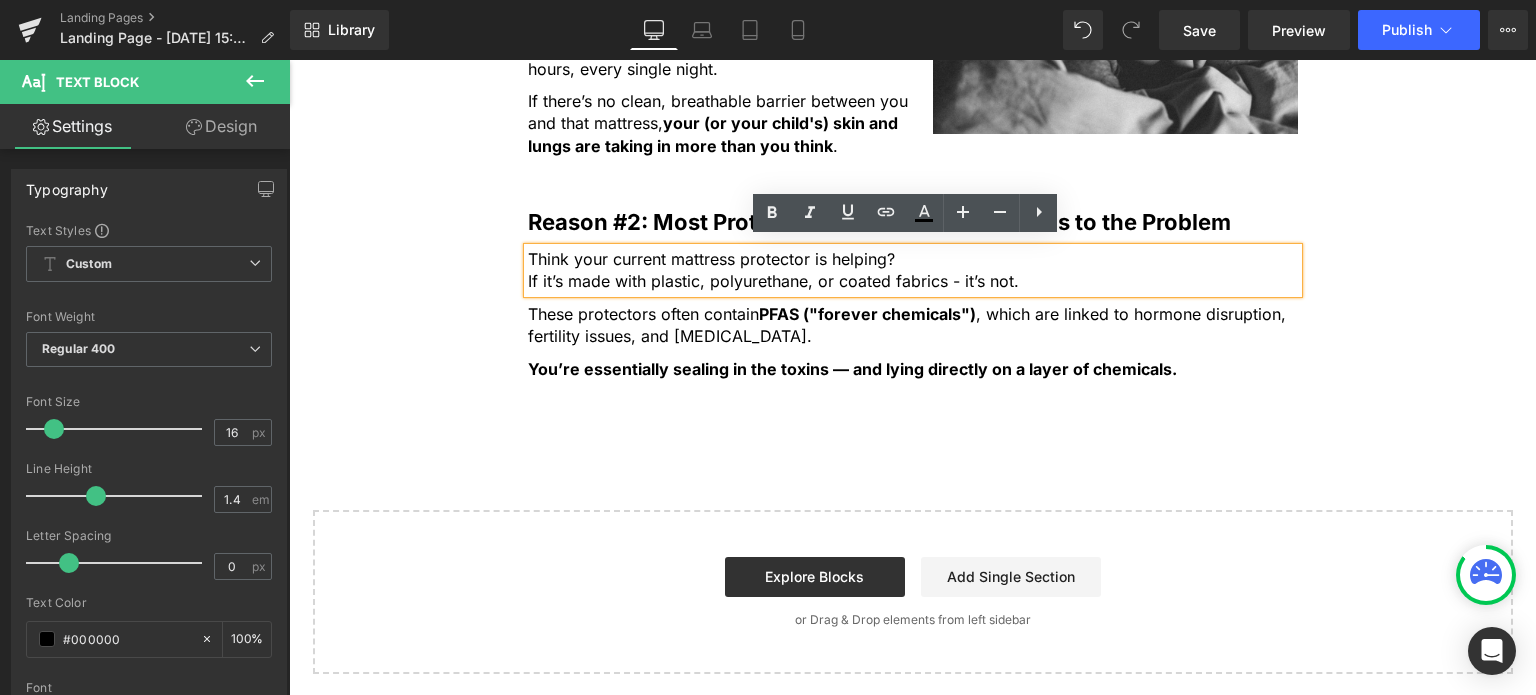 click on "Reason #2: Most Protectors Add Even More Toxins to the Problem Text Block         Think your current mattress protector is helping? If it’s made with plastic, polyurethane, or coated fabrics - it’s not. Text Block         These protectors often contain  PFAS ("forever chemicals") , which are linked to hormone disruption, fertility issues, and immune suppression. Text Block         You’re essentially sealing in the toxins — and lying directly on a layer of chemicals. Text Block         Row" at bounding box center (913, 293) 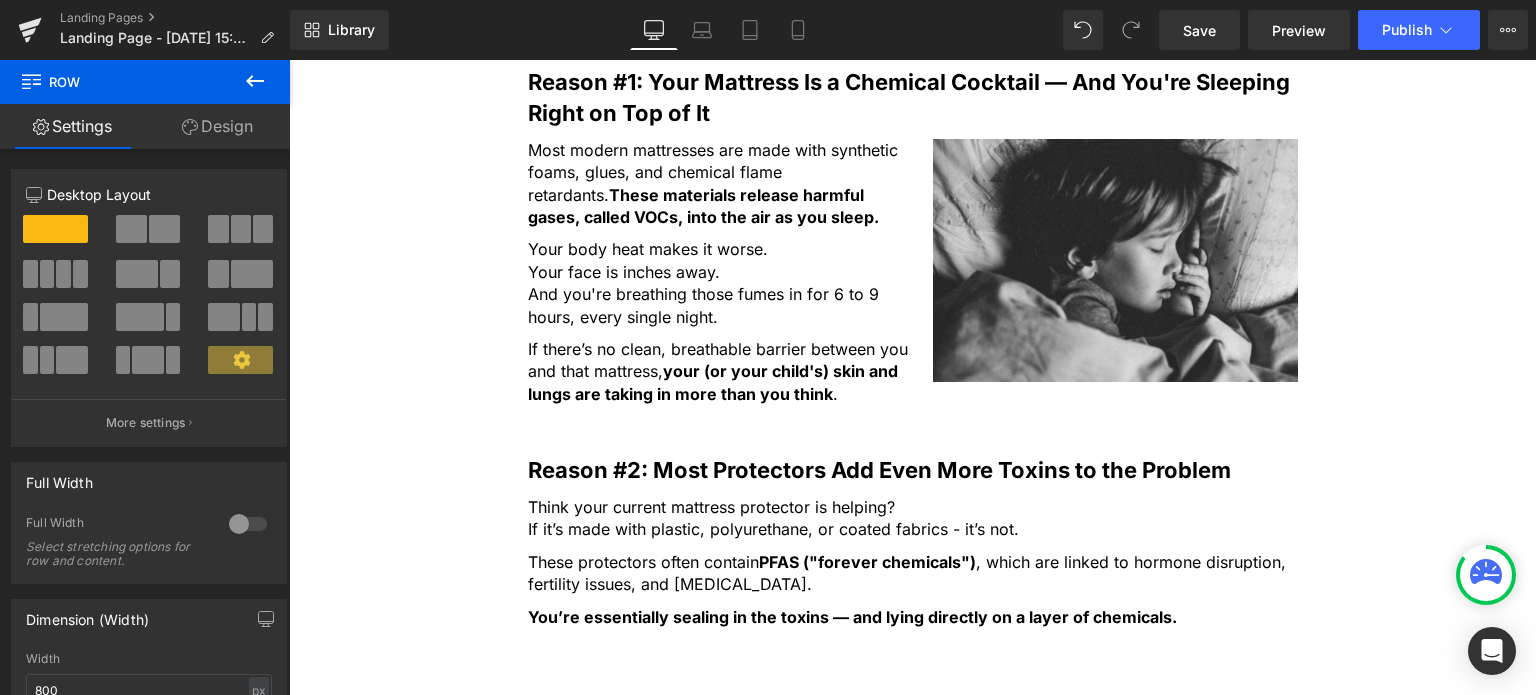 scroll, scrollTop: 1414, scrollLeft: 0, axis: vertical 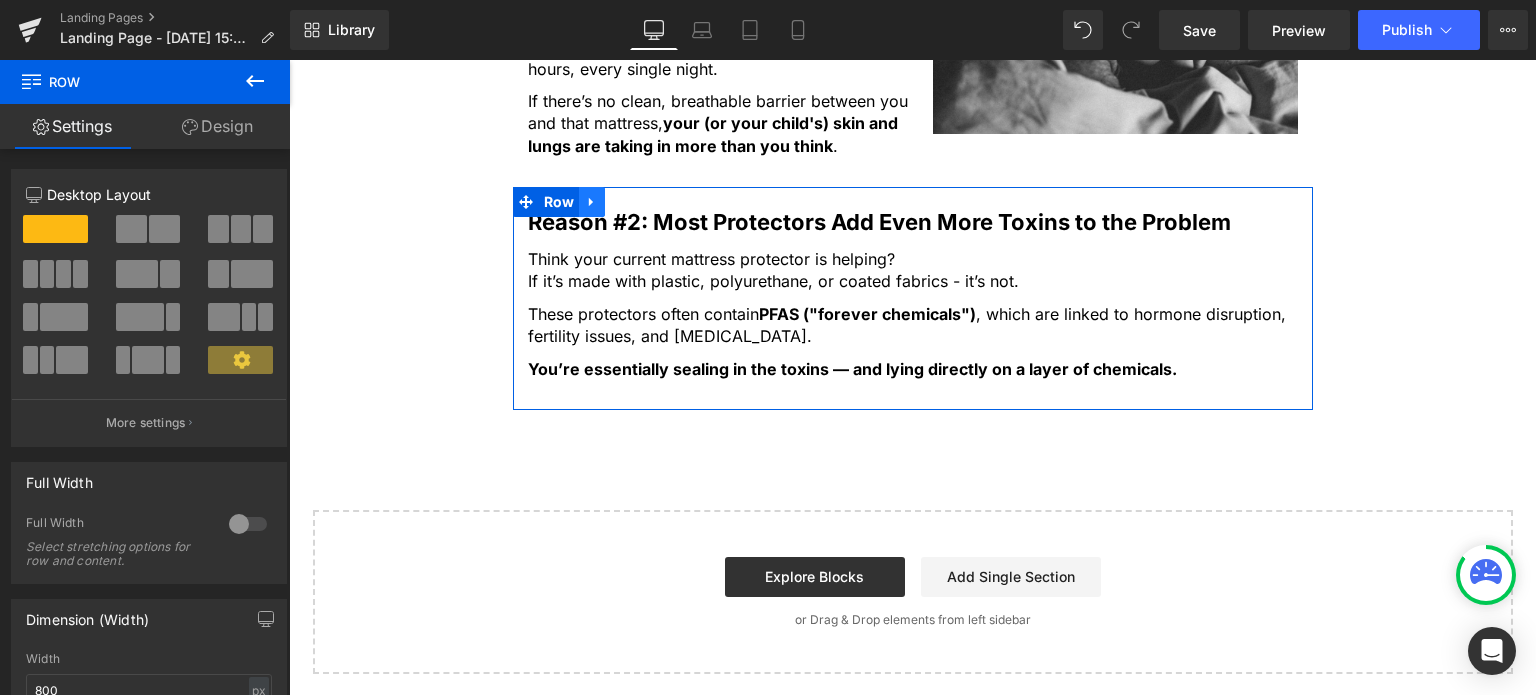 click 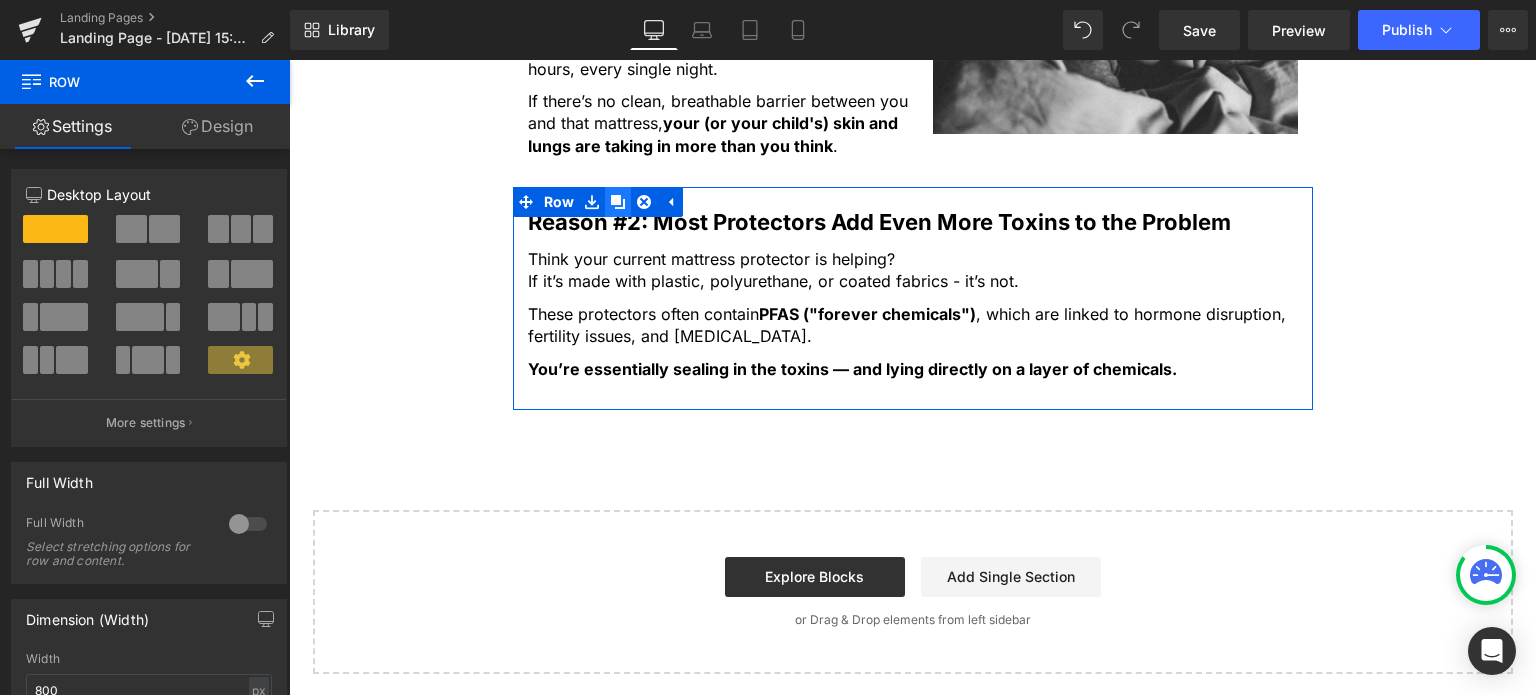 click 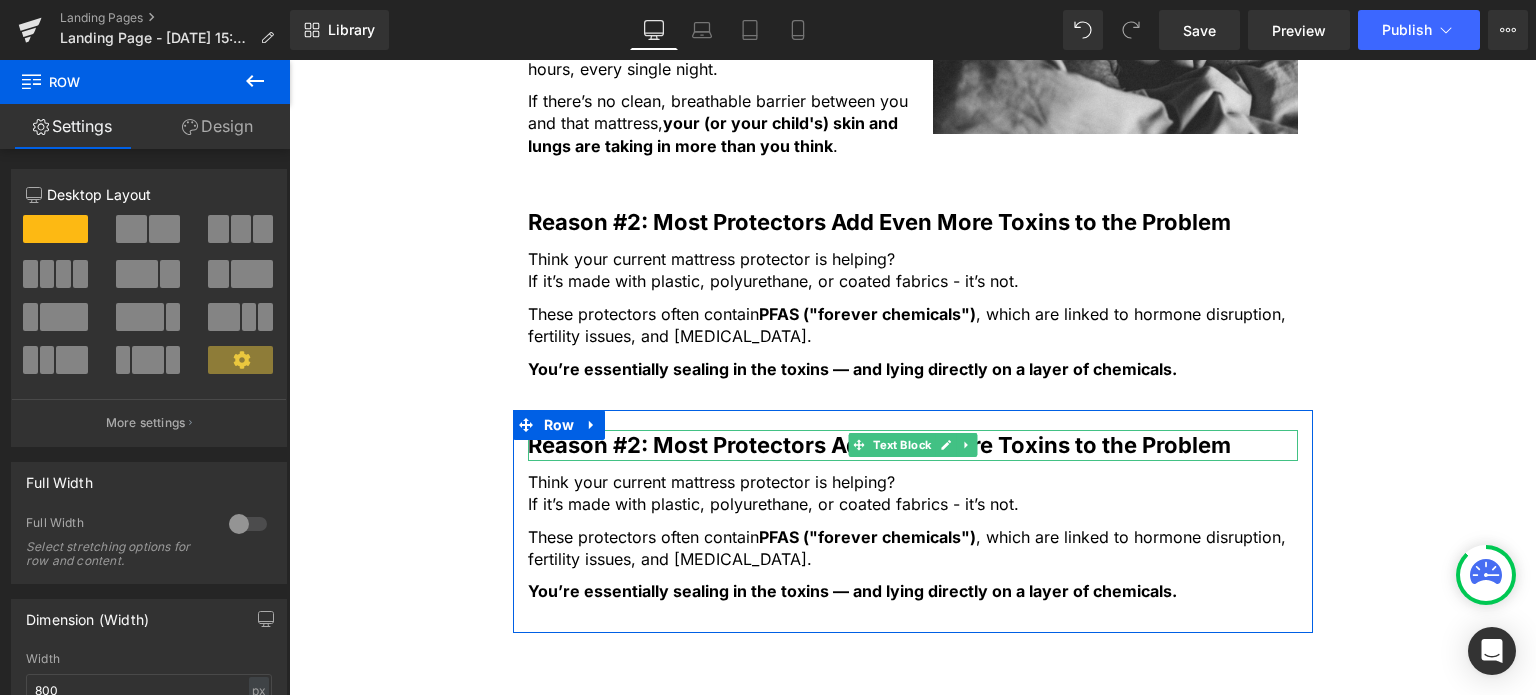 click on "Reason #2: Most Protectors Add Even More Toxins to the Problem" at bounding box center (879, 445) 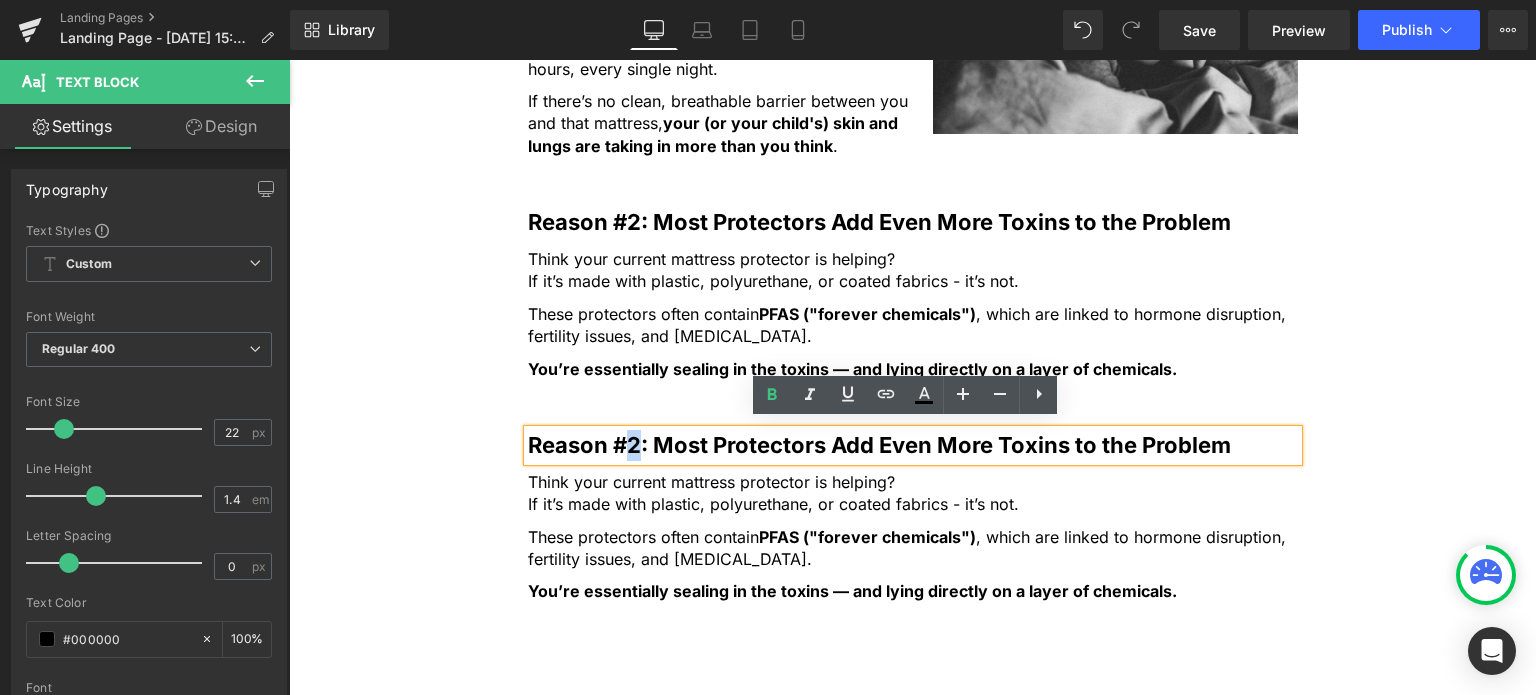 click on "Reason #2: Most Protectors Add Even More Toxins to the Problem" at bounding box center (879, 445) 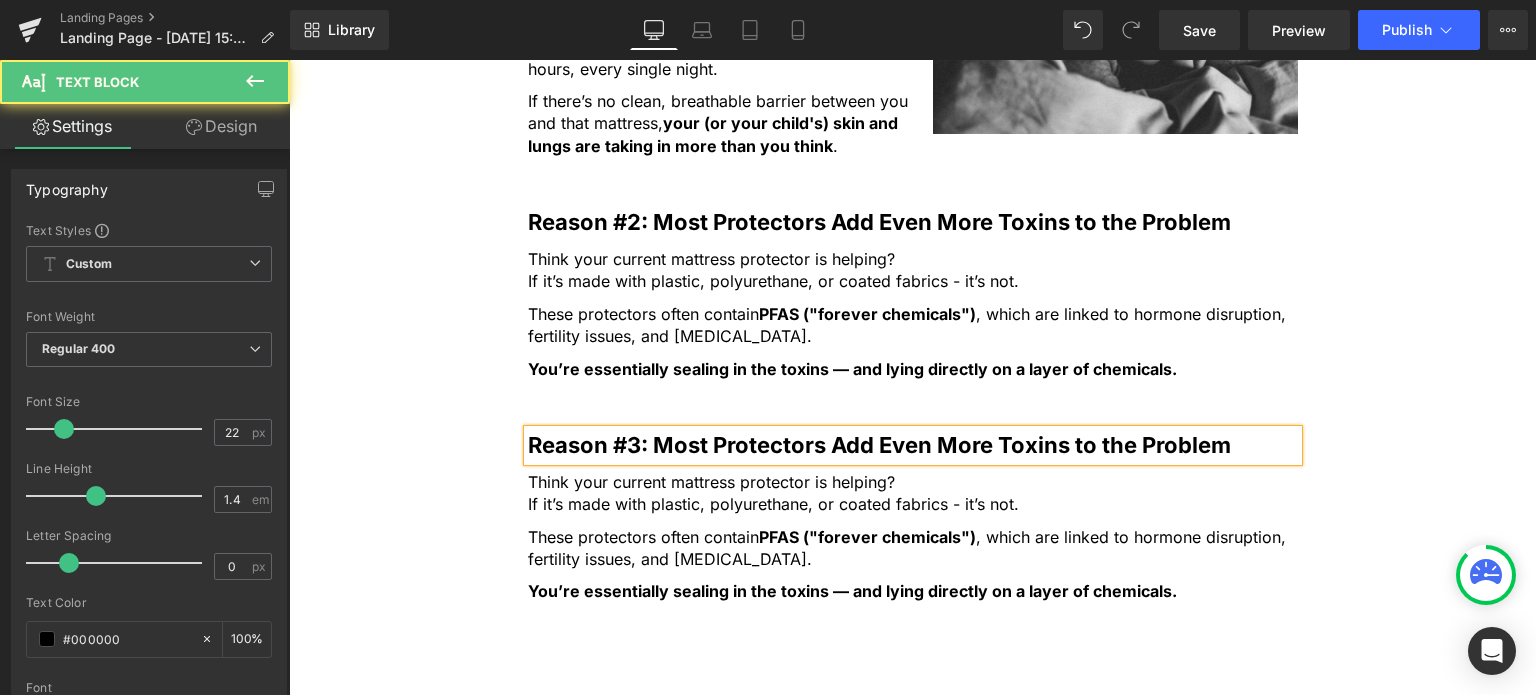 click on "Reason #3: Most Protectors Add Even More Toxins to the Problem" at bounding box center [879, 445] 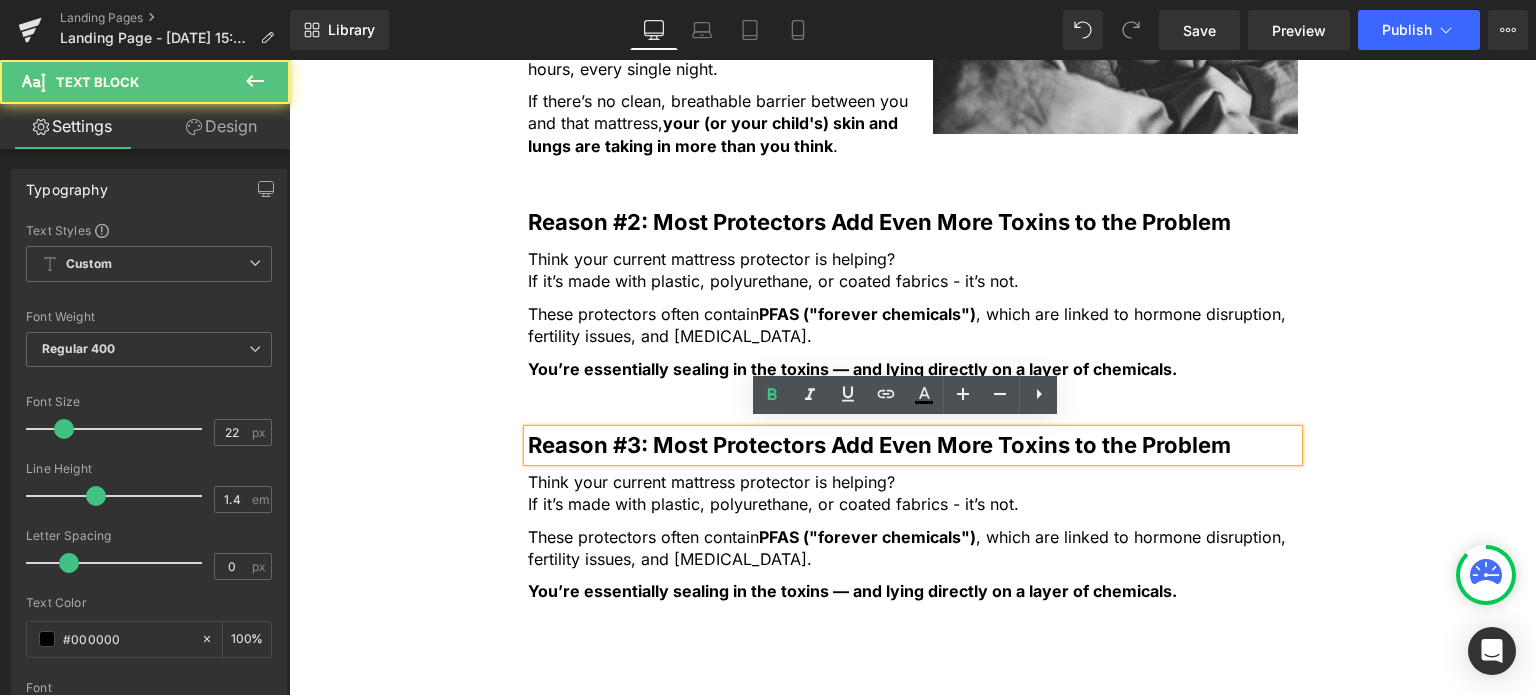 click on "Reason #3: Most Protectors Add Even More Toxins to the Problem" at bounding box center (879, 445) 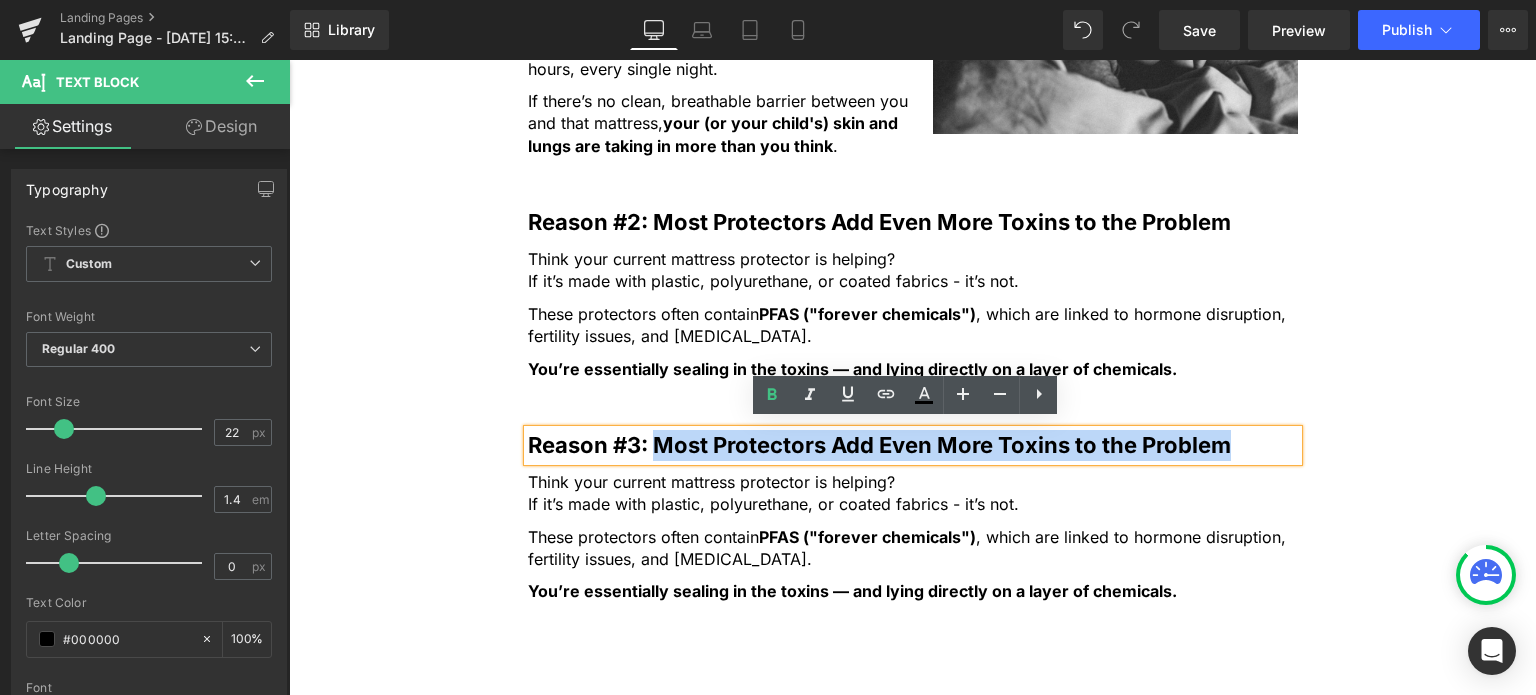 drag, startPoint x: 653, startPoint y: 435, endPoint x: 1219, endPoint y: 422, distance: 566.1493 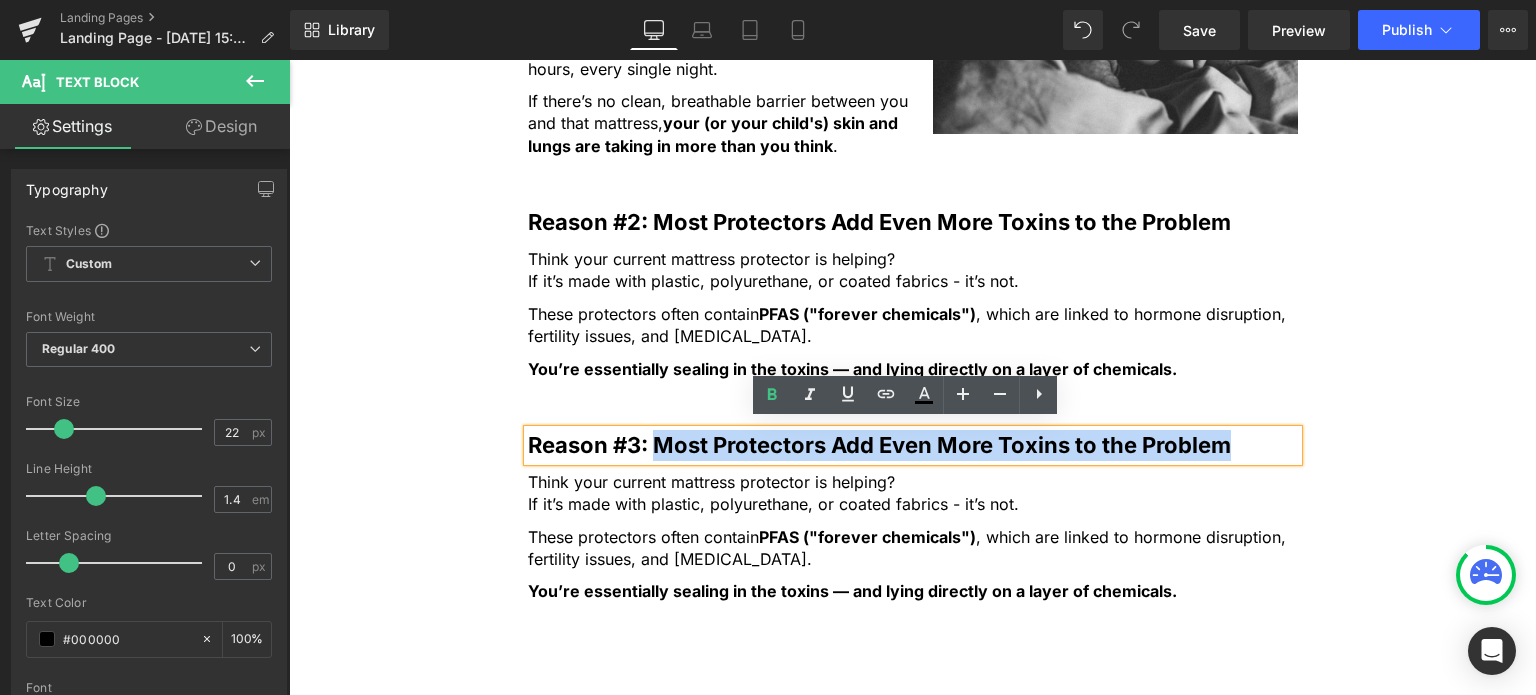 click on "Reason #3: Most Protectors Add Even More Toxins to the Problem" at bounding box center (913, 445) 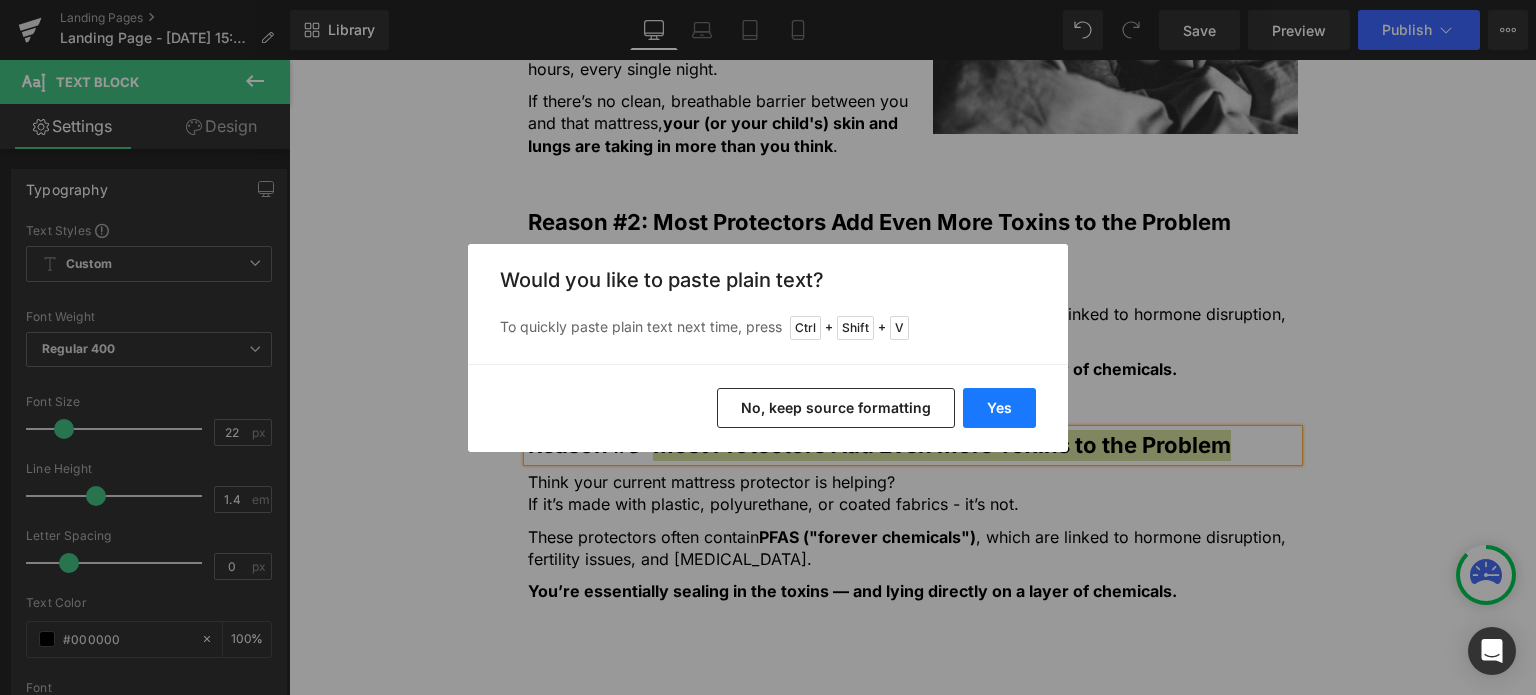drag, startPoint x: 1005, startPoint y: 406, endPoint x: 717, endPoint y: 347, distance: 293.9813 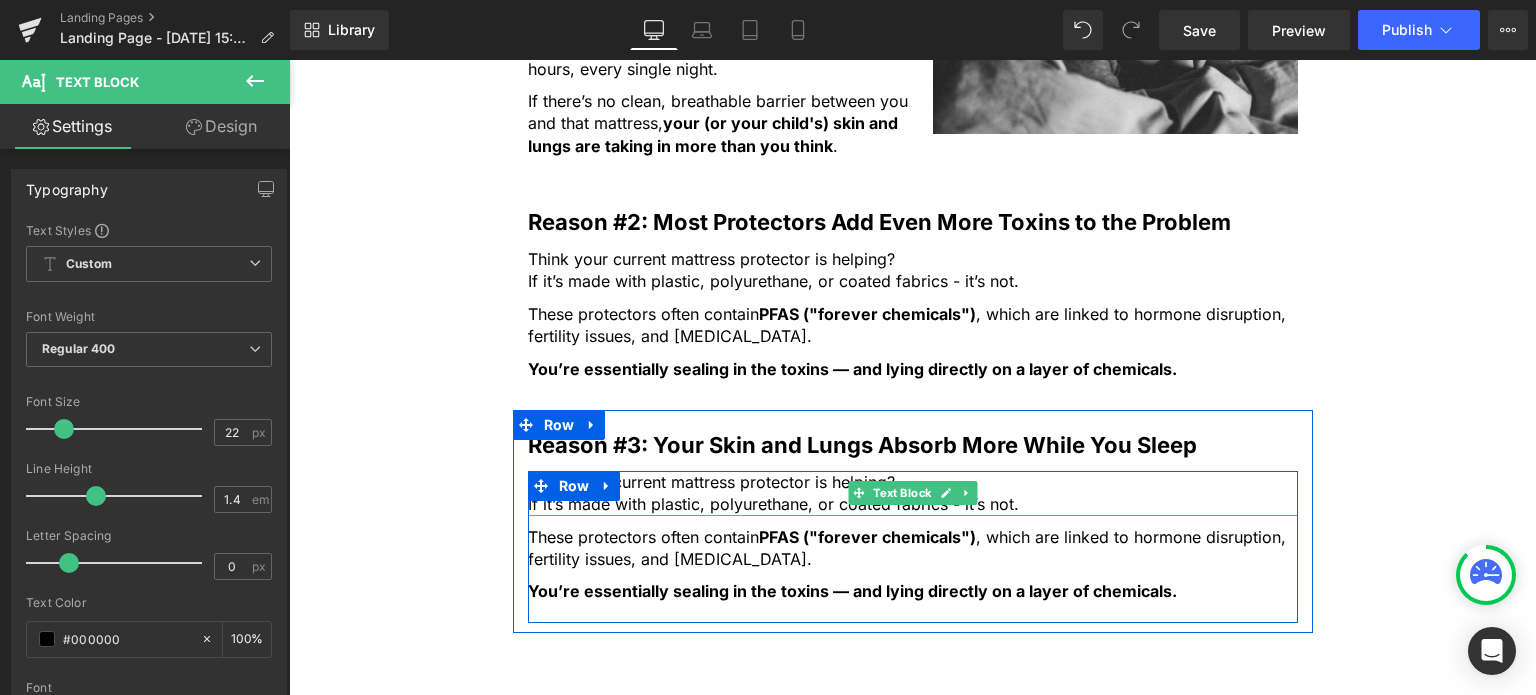 click on "Think your current mattress protector is helping?" at bounding box center [913, 482] 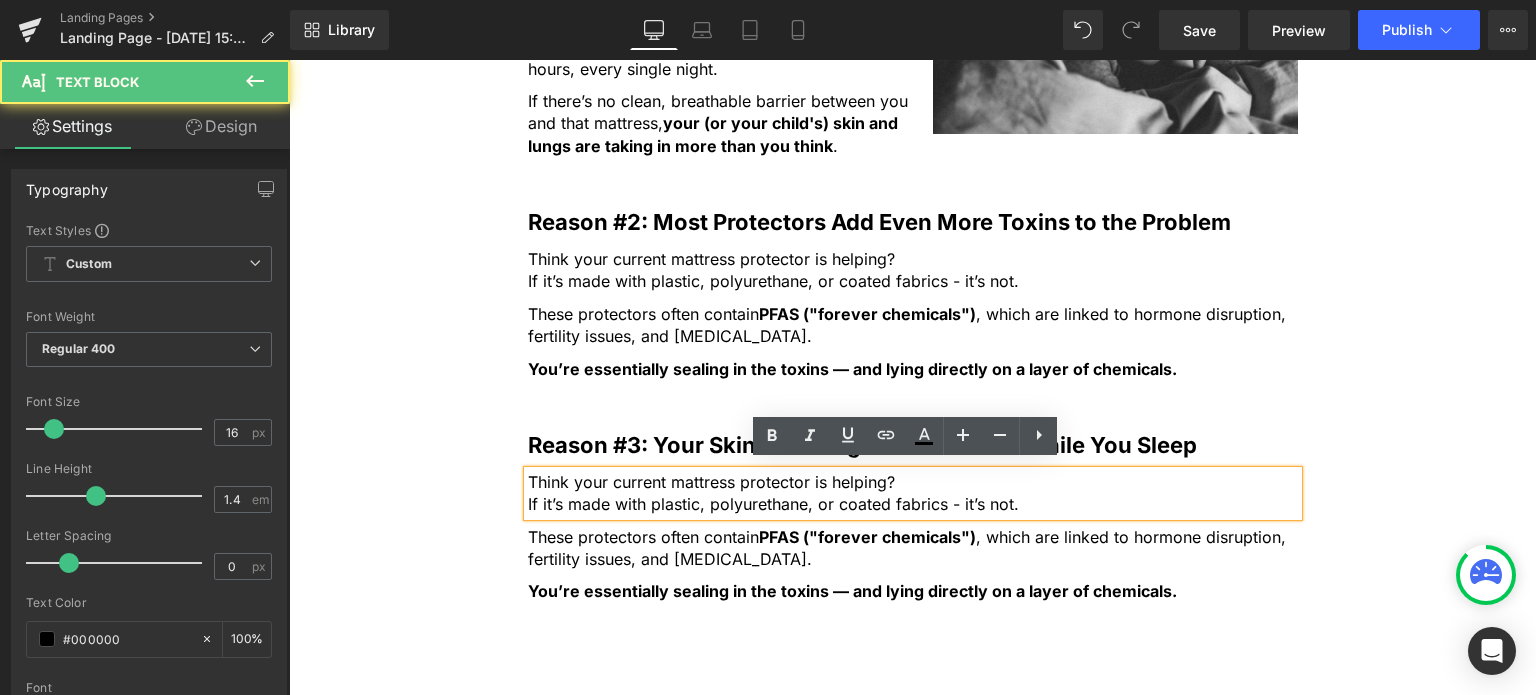 click on "Think your current mattress protector is helping?" at bounding box center (913, 482) 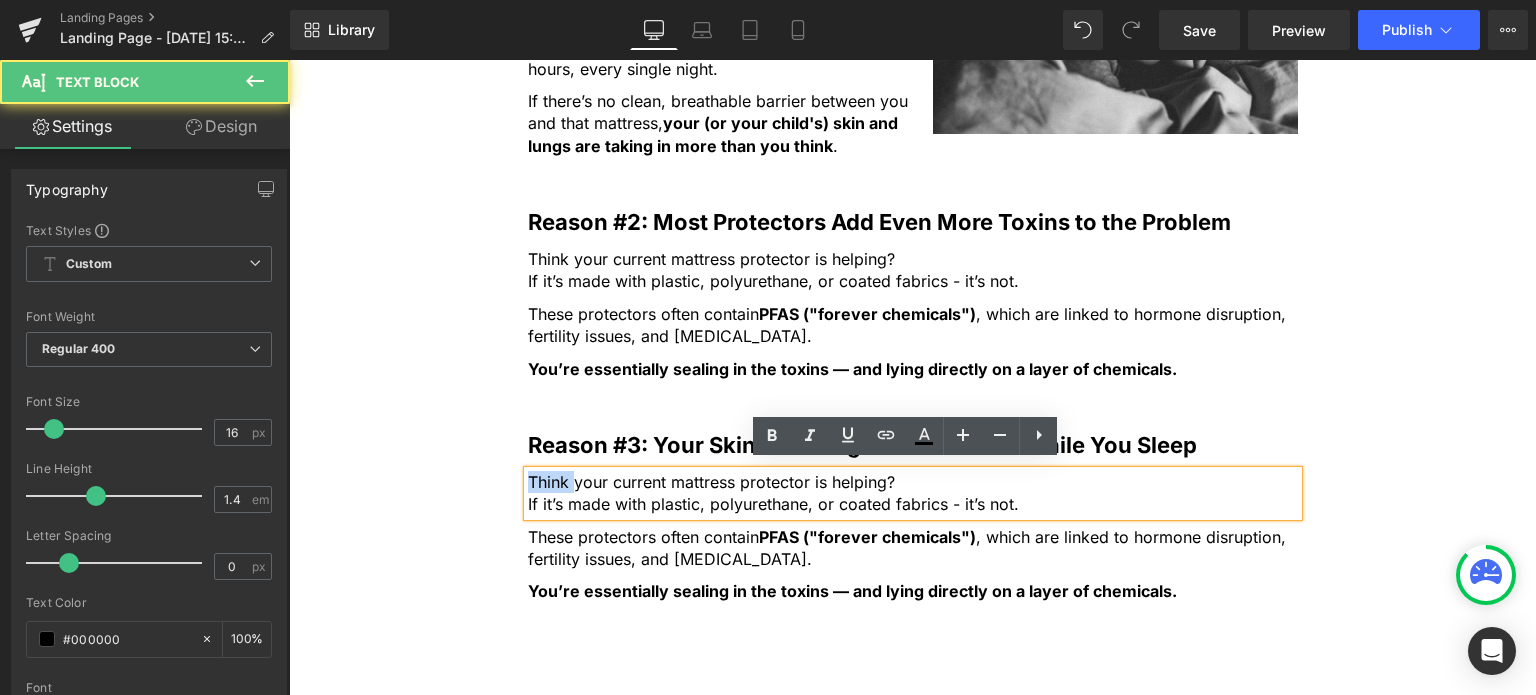 click on "Think your current mattress protector is helping?" at bounding box center (913, 482) 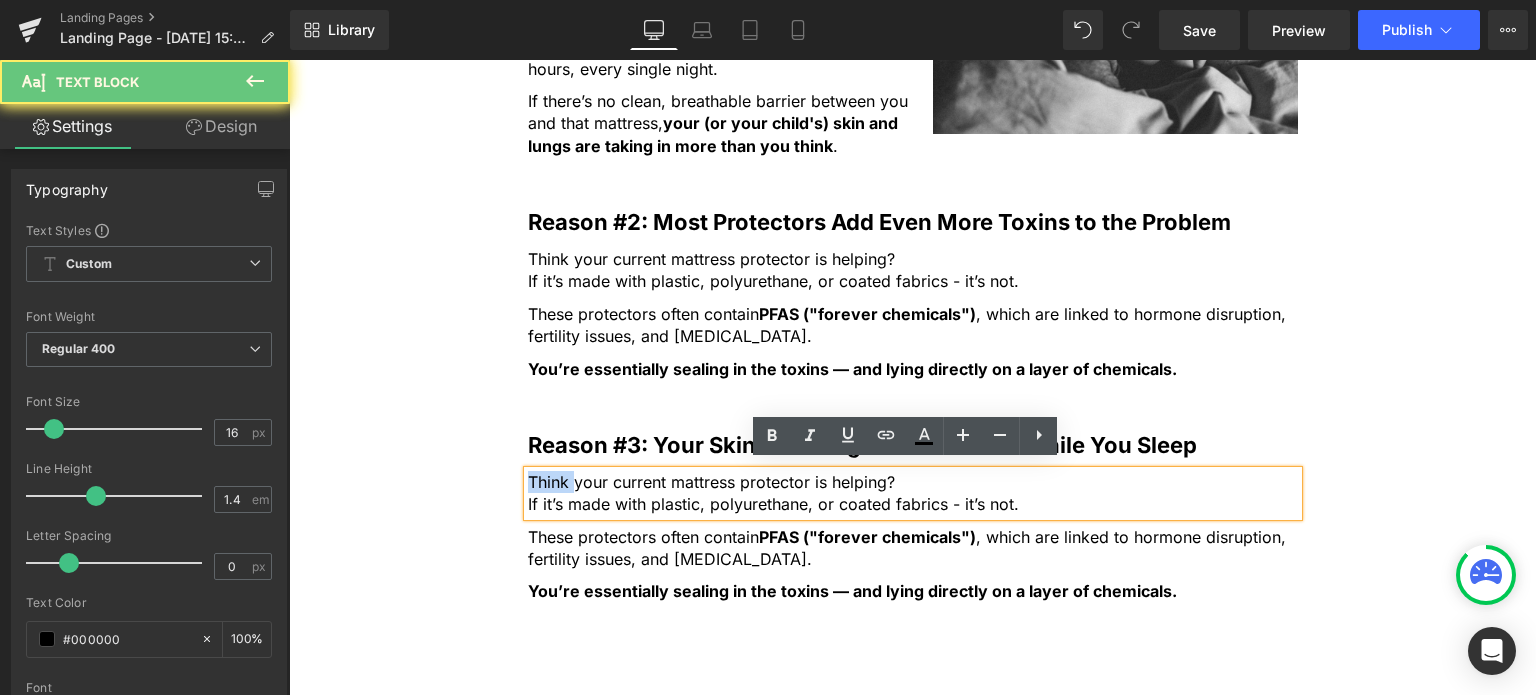 click on "Think your current mattress protector is helping?" at bounding box center [913, 482] 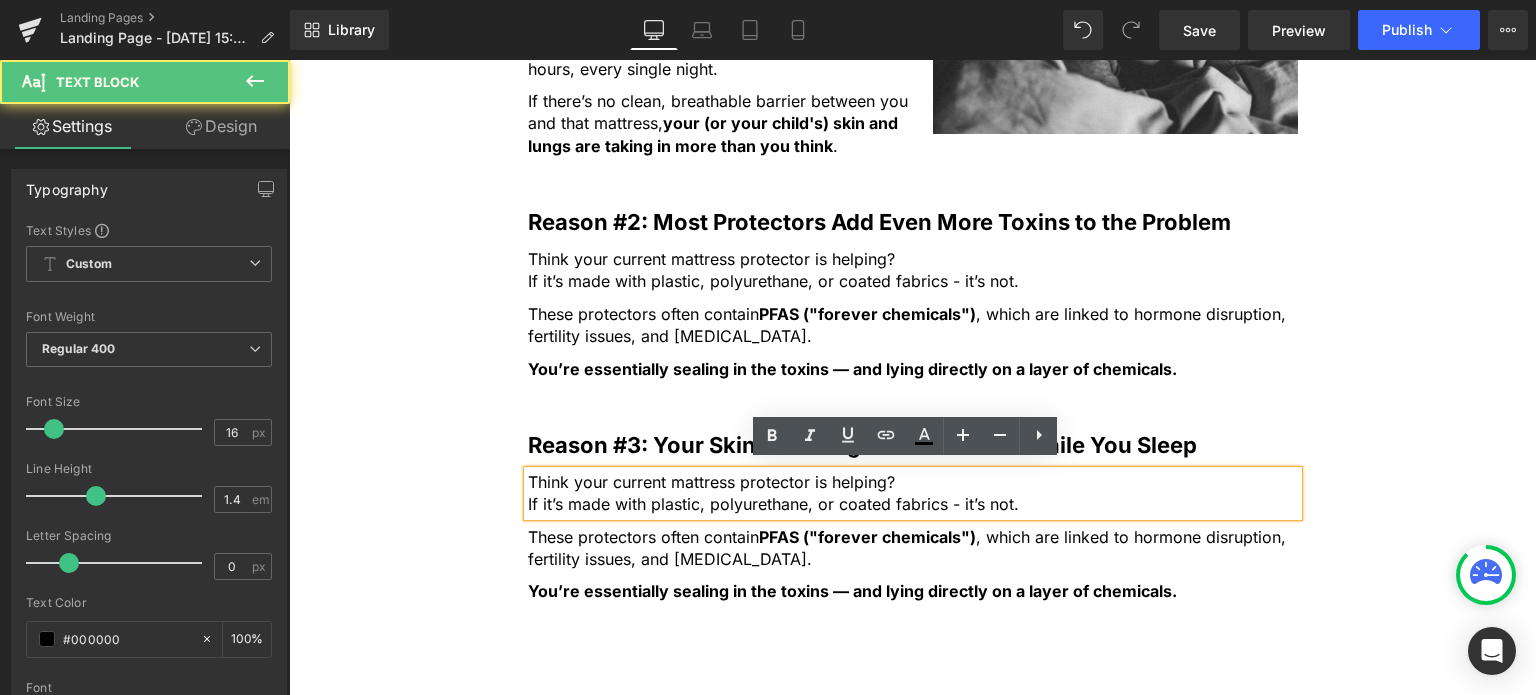 click on "Think your current mattress protector is helping?" at bounding box center (913, 482) 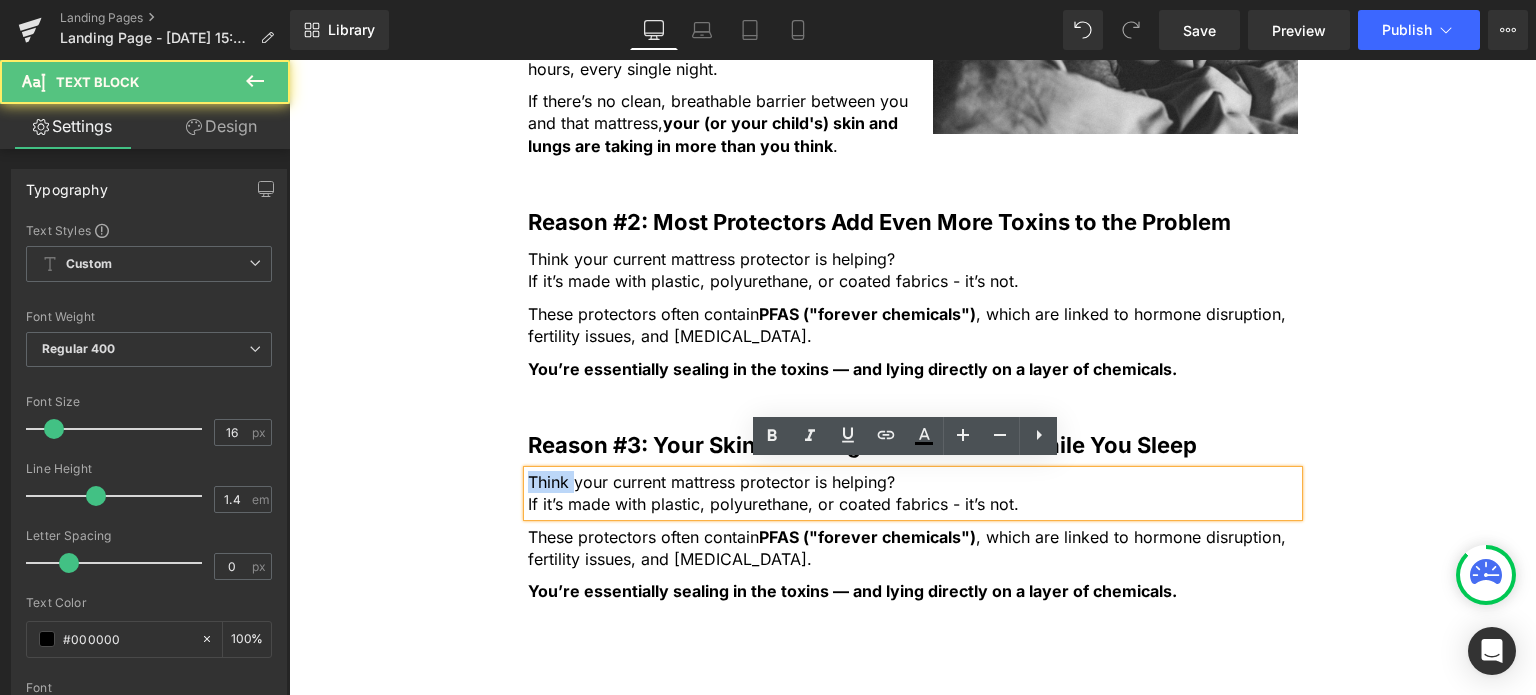 click on "Think your current mattress protector is helping?" at bounding box center [913, 482] 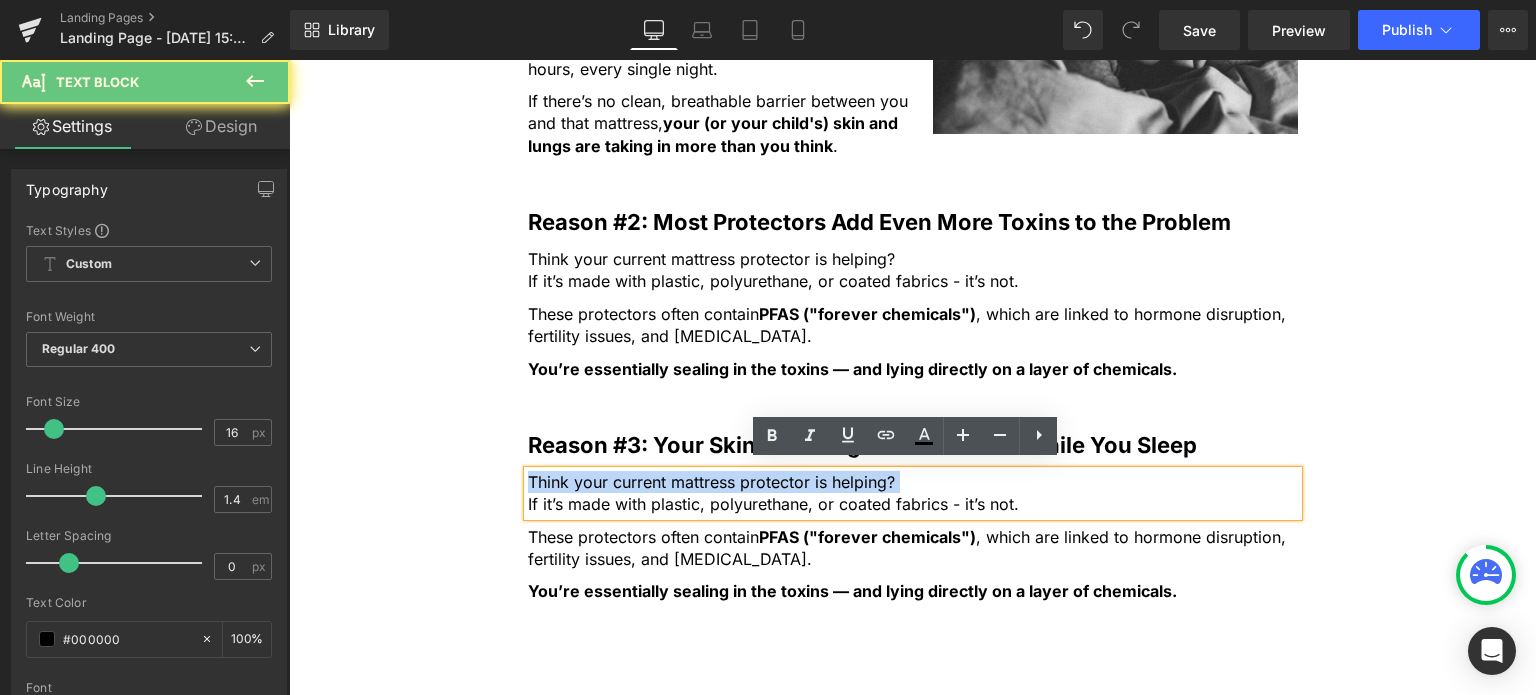 click on "Think your current mattress protector is helping?" at bounding box center [913, 482] 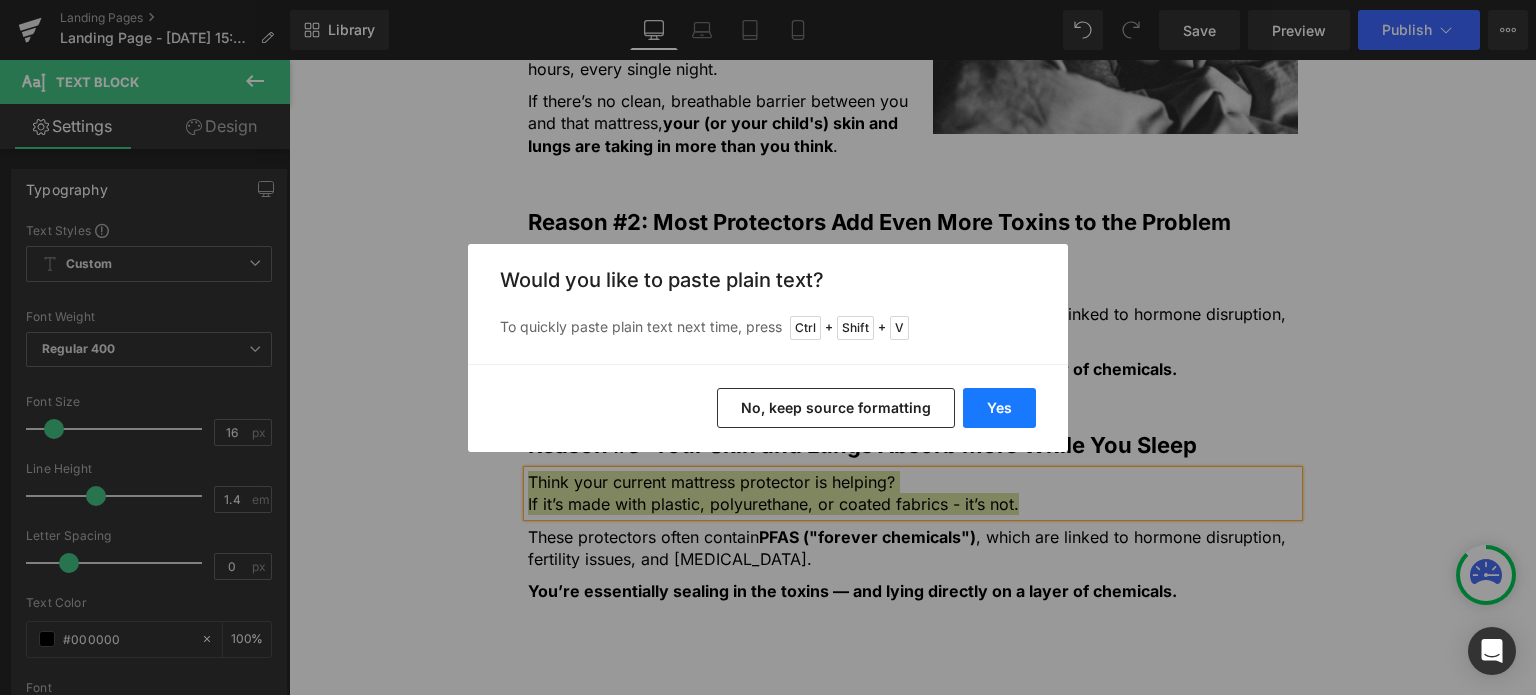 click on "Yes" at bounding box center (999, 408) 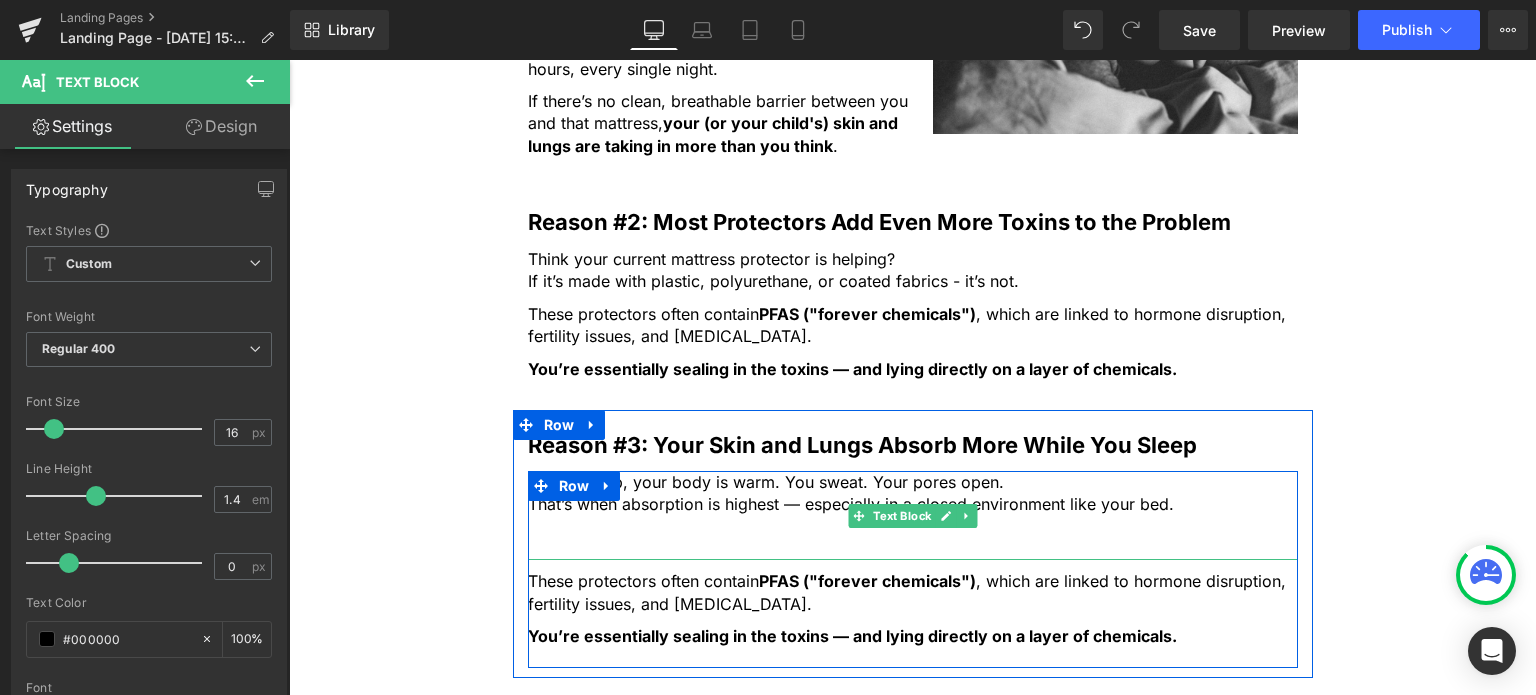click at bounding box center [913, 549] 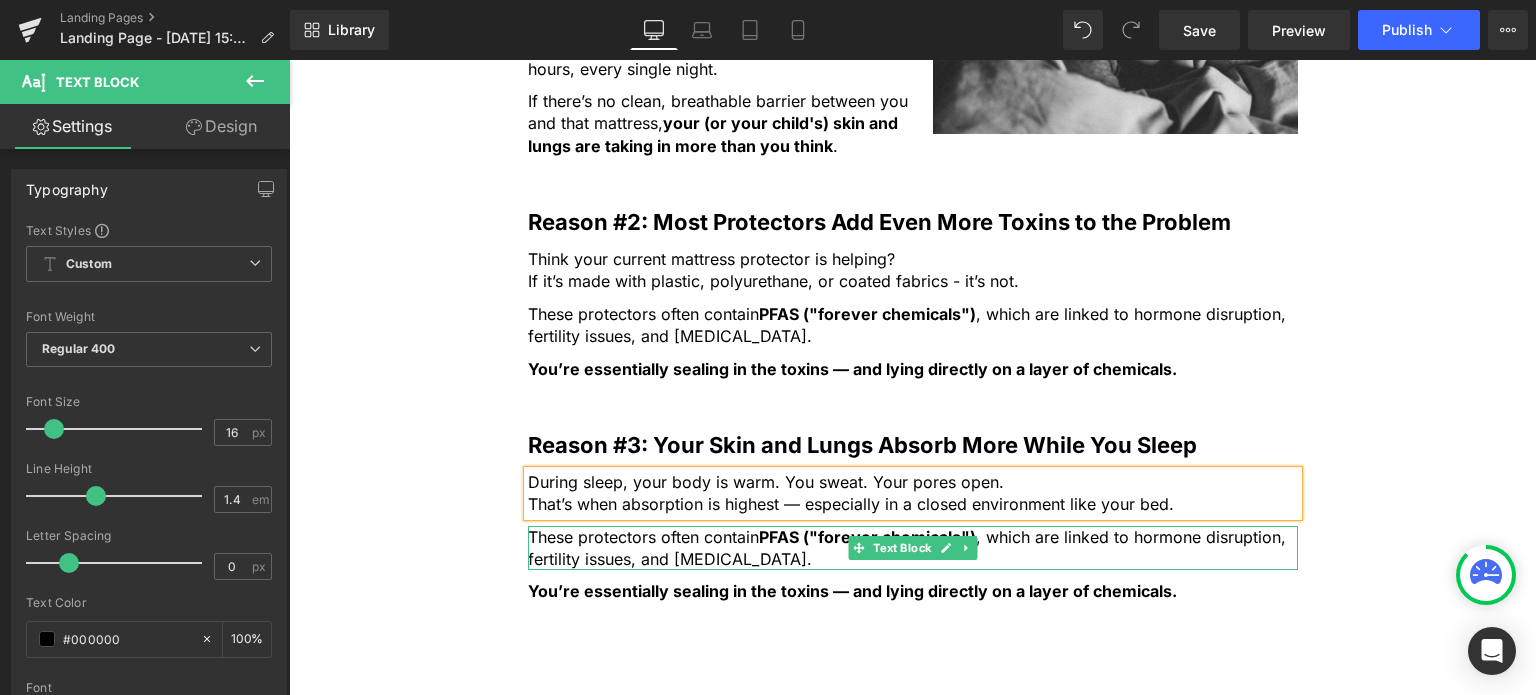 click on "These protectors often contain  PFAS ("forever chemicals") , which are linked to hormone disruption, fertility issues, and [MEDICAL_DATA]." at bounding box center [913, 548] 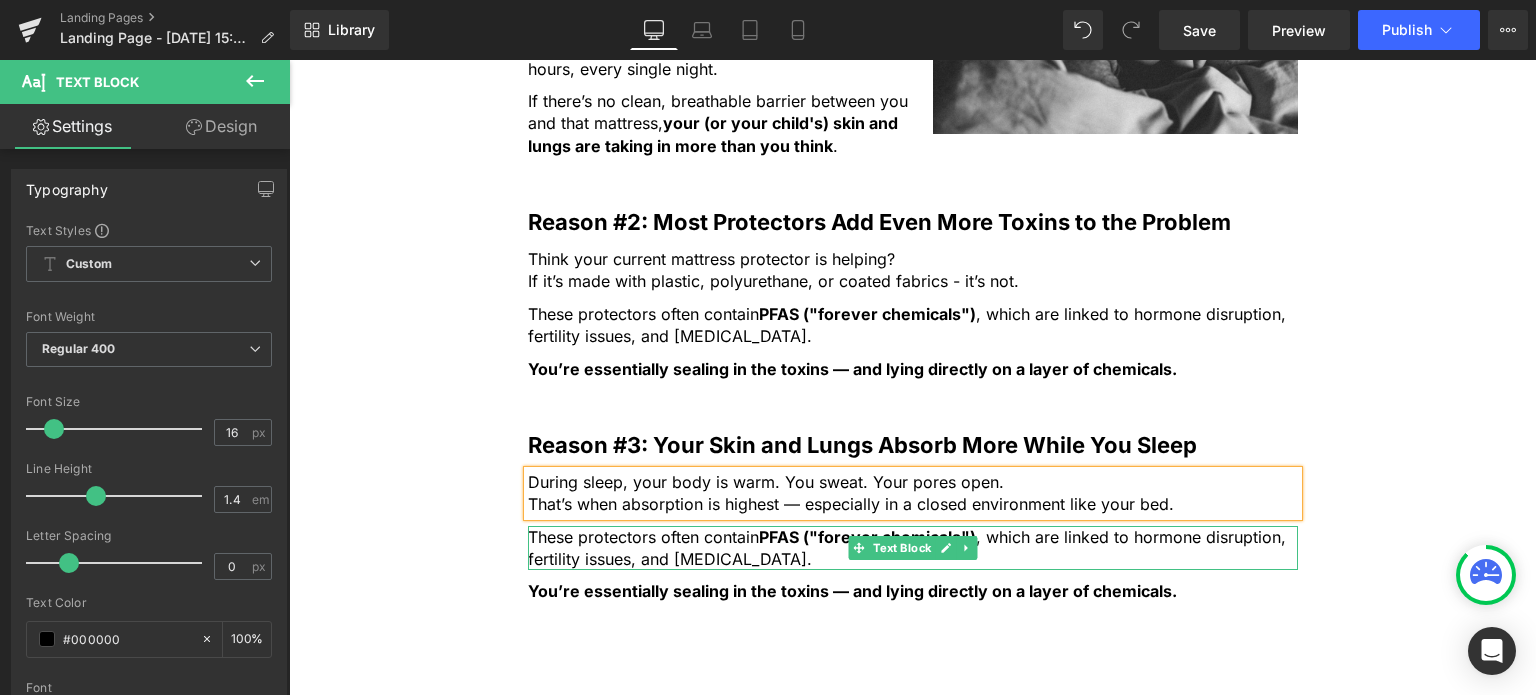 click on "These protectors often contain  PFAS ("forever chemicals") , which are linked to hormone disruption, fertility issues, and [MEDICAL_DATA]." at bounding box center [913, 548] 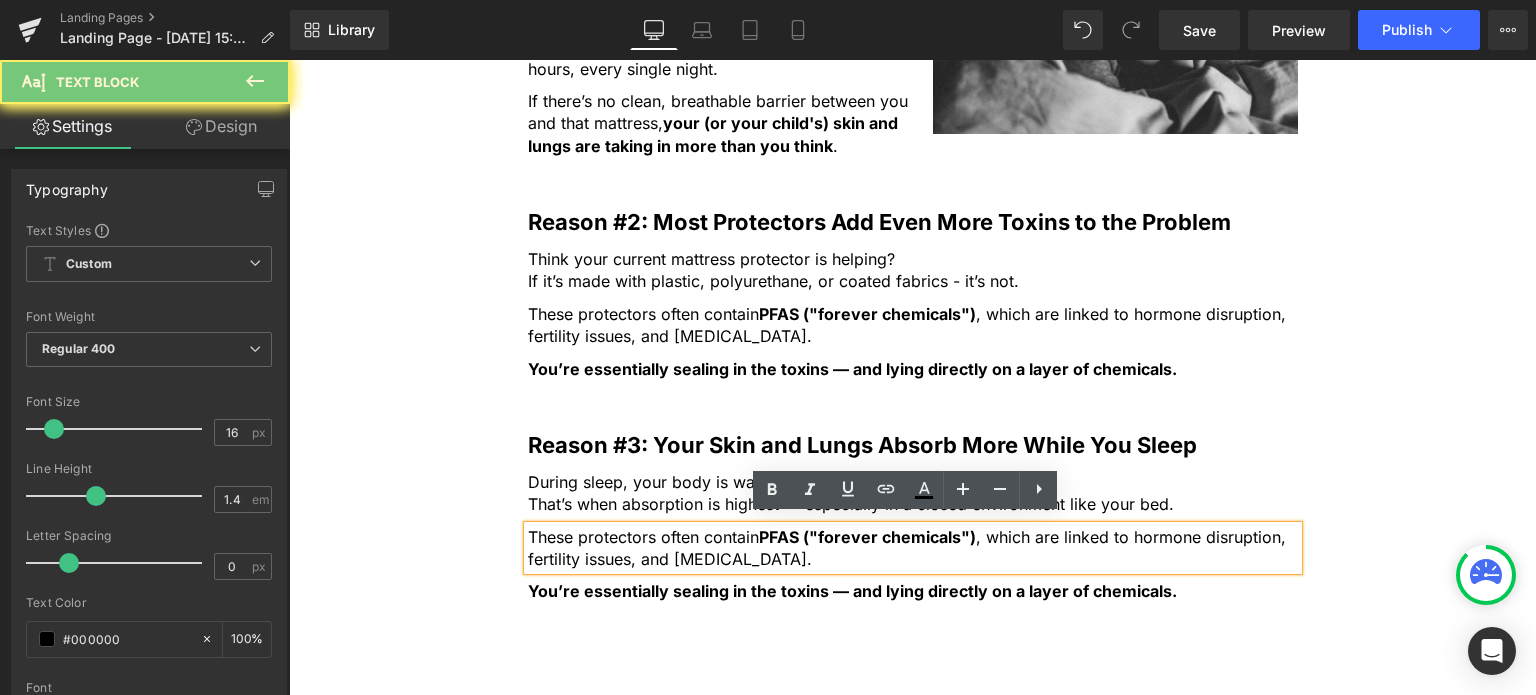 drag, startPoint x: 532, startPoint y: 526, endPoint x: 535, endPoint y: 537, distance: 11.401754 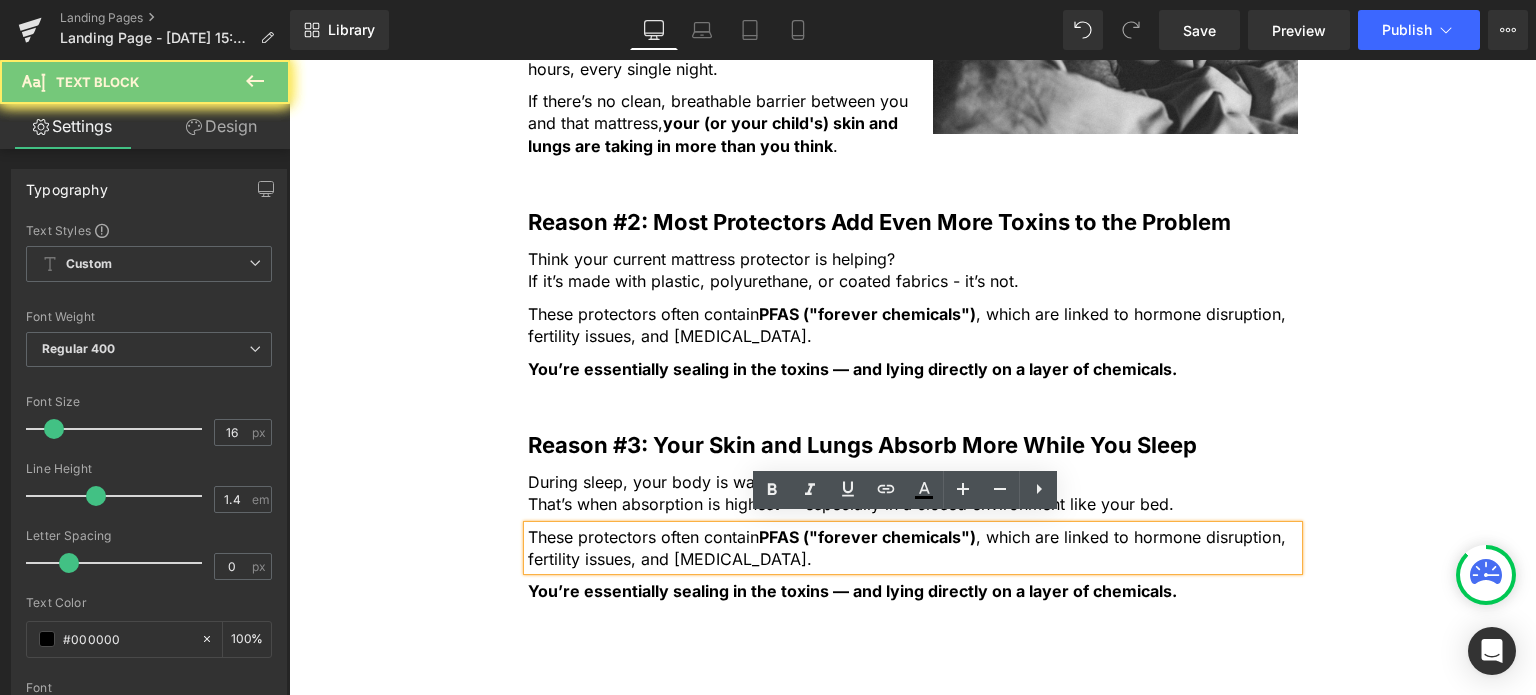 click on "These protectors often contain  PFAS ("forever chemicals") , which are linked to hormone disruption, fertility issues, and [MEDICAL_DATA]." at bounding box center (913, 548) 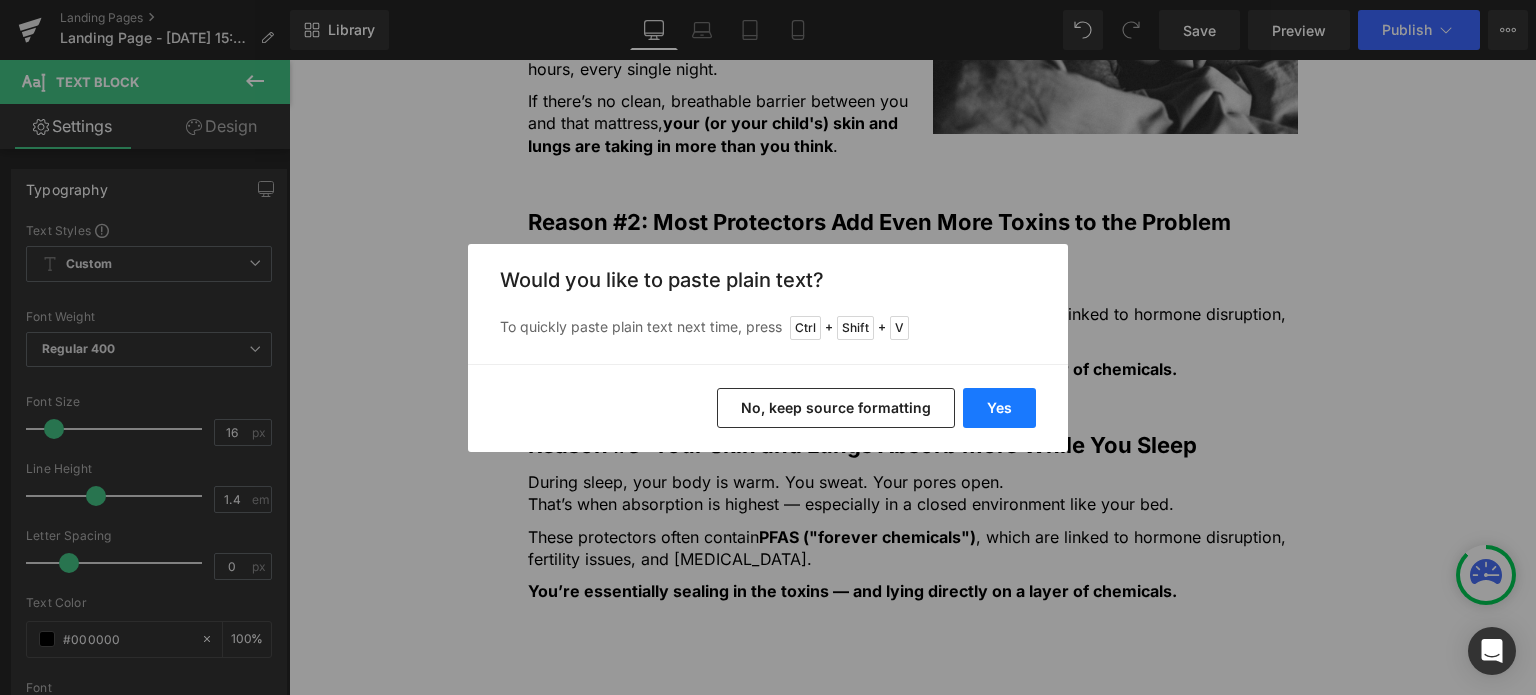 click on "Yes" at bounding box center (999, 408) 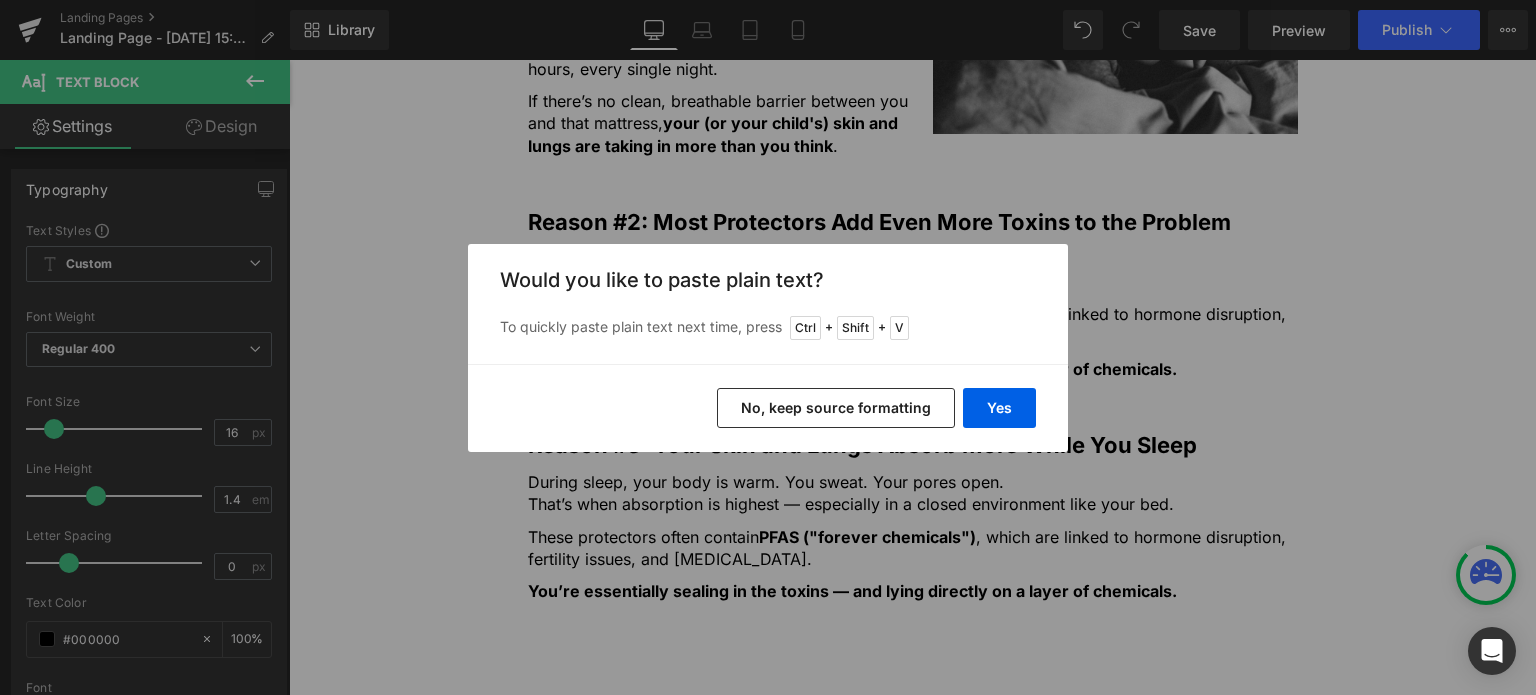 type 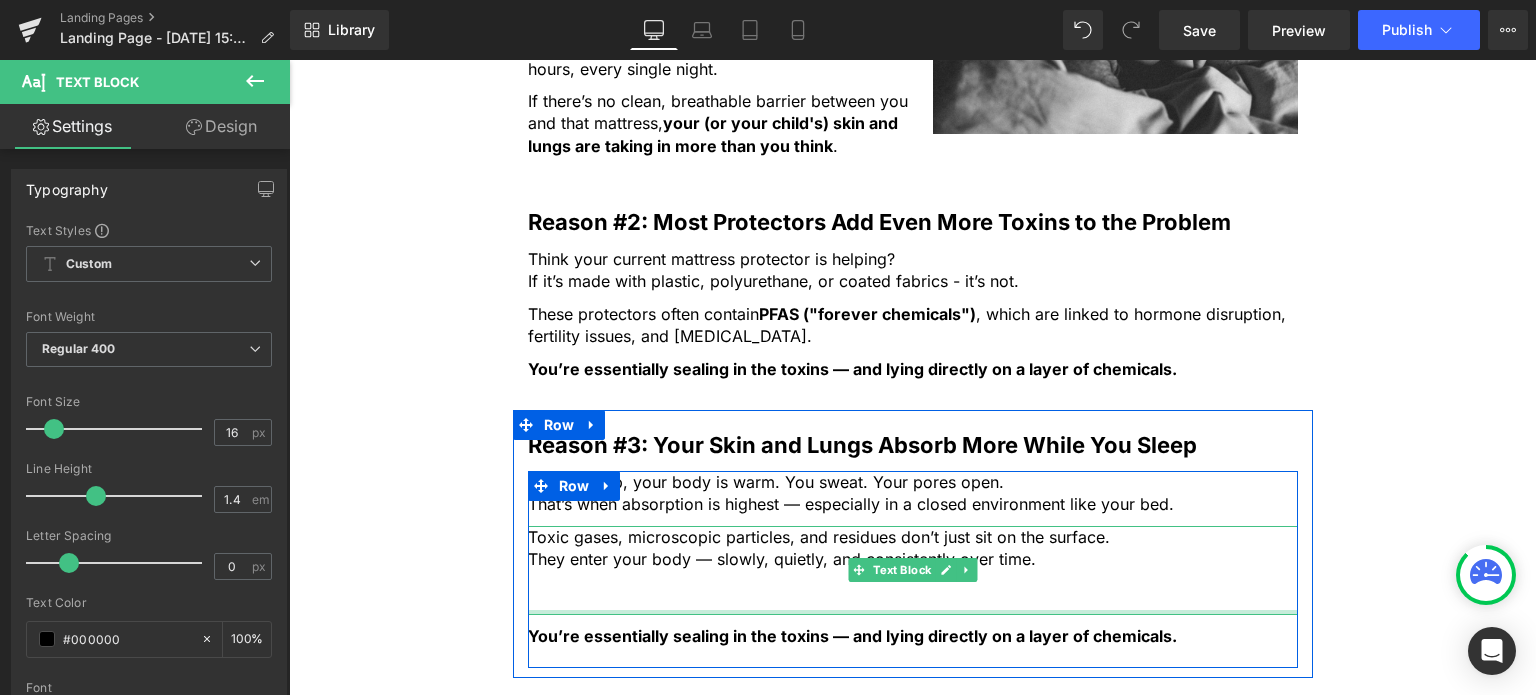 click at bounding box center (913, 612) 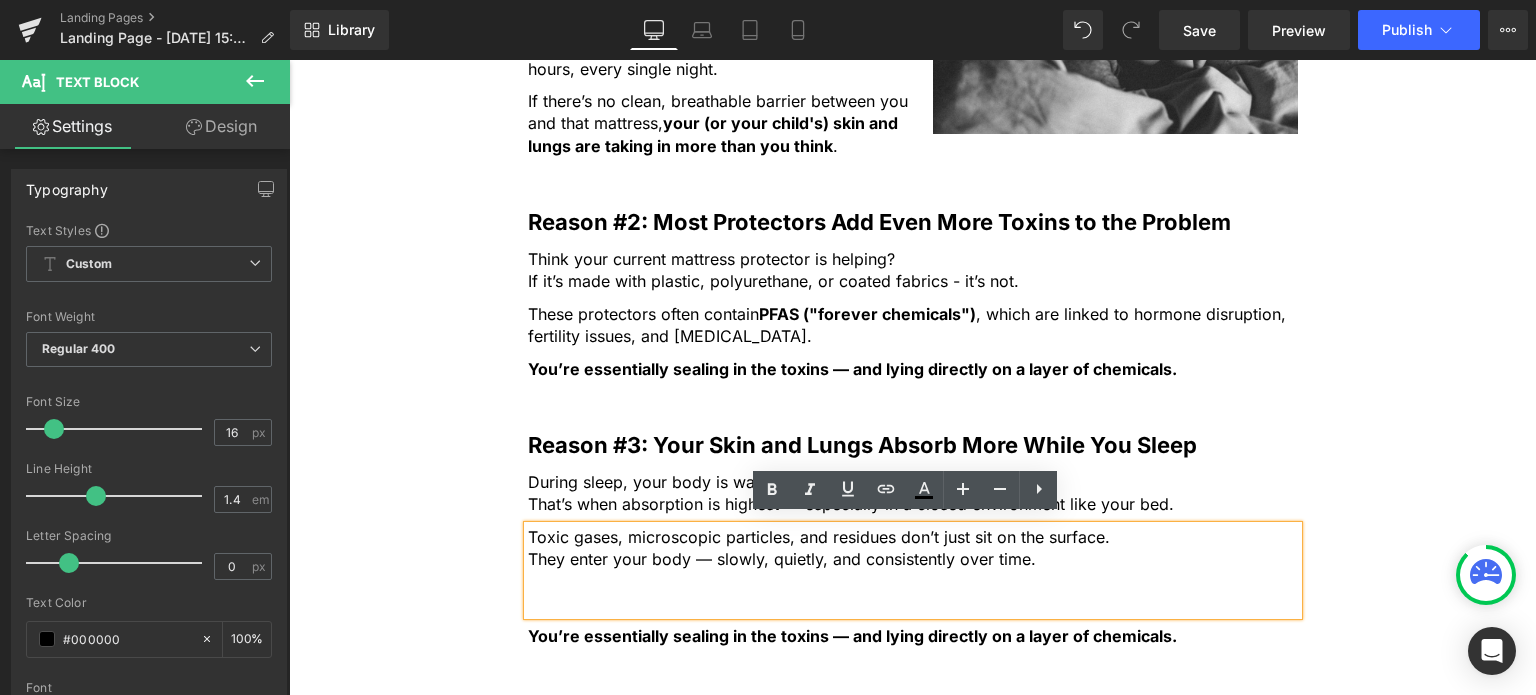 click at bounding box center [913, 604] 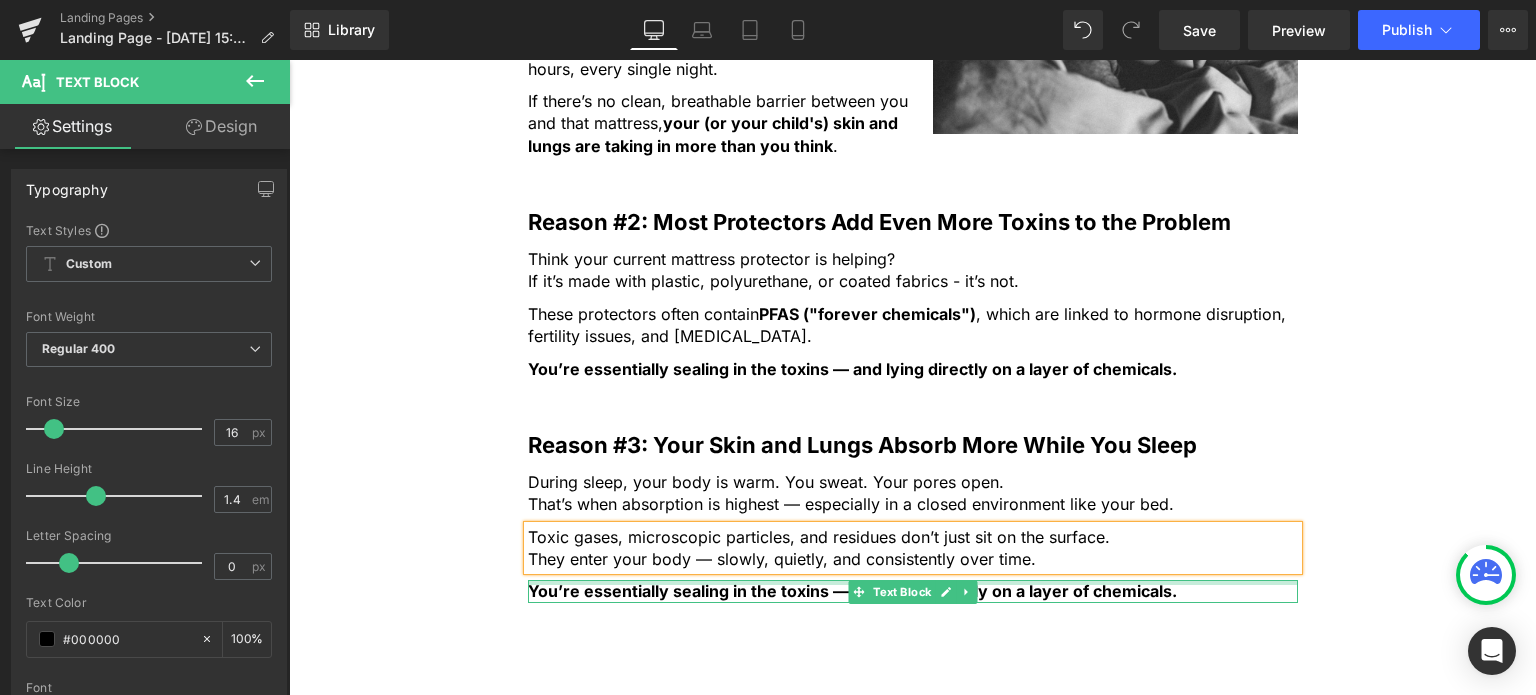 click at bounding box center (913, 582) 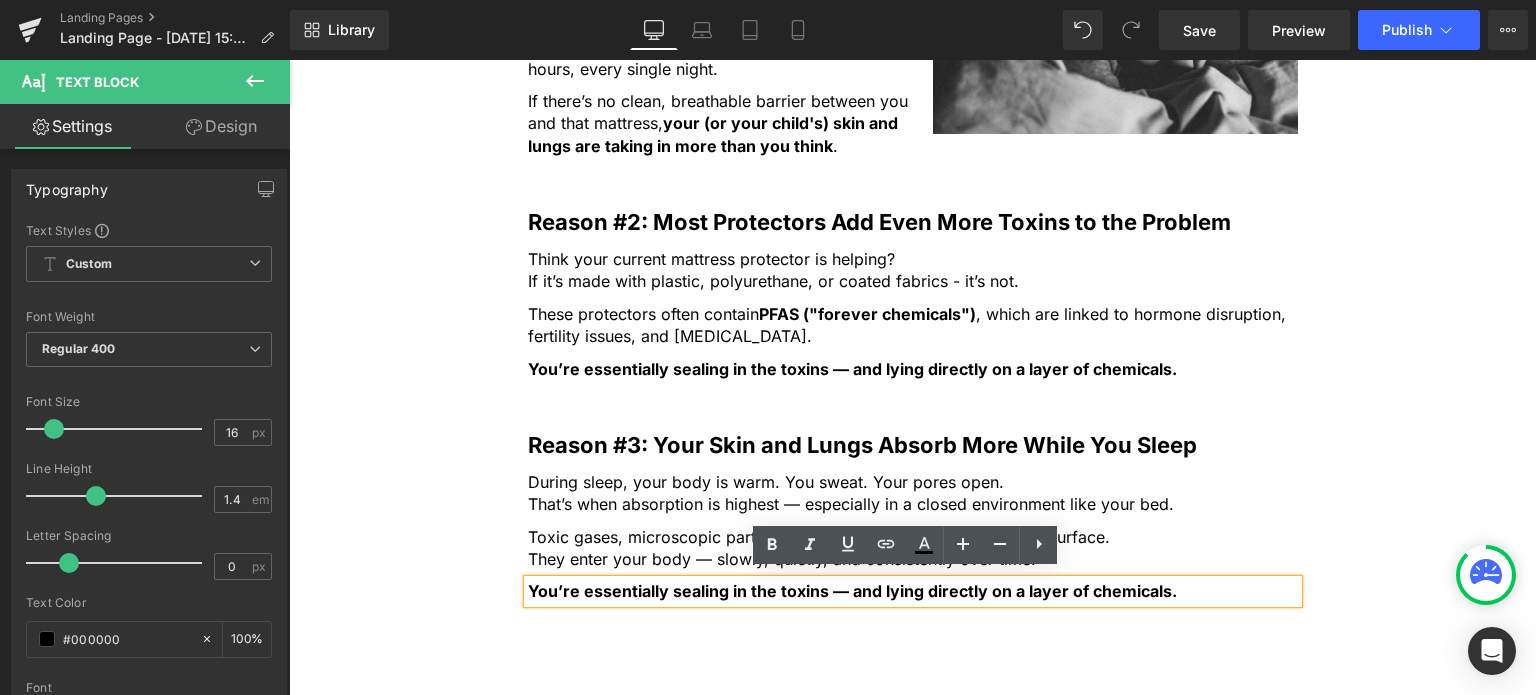 click on "5 Shocking Reasons You Should Never Sleep Without an Organic Cotton Mattress Protector Heading         Most people have no idea how toxic their bed really is. Here’s why that’s a big problem — and how to fix it fast. Heading         Image         Most people spend a third of their life in bed, but never think twice about what they’re actually sleeping on. Text Block         But under your sheets, right beneath your body, could be a hidden source of daily chemical exposure. From flame retardants to plastic coatings and synthetic fabrics... Text Block         ...your mattress and protector might be quietly  leaching toxins  into your skin and lungs every single night . Text Block         If you care about what goes into your body, it’s time to care about what your body is lying on. Text Block         Here are 5 reasons why switching to an organic cotton mattress protector for  you and your children  is one of the smartest health decisions you can make - starting tonight. Text Block         Row" at bounding box center (912, -229) 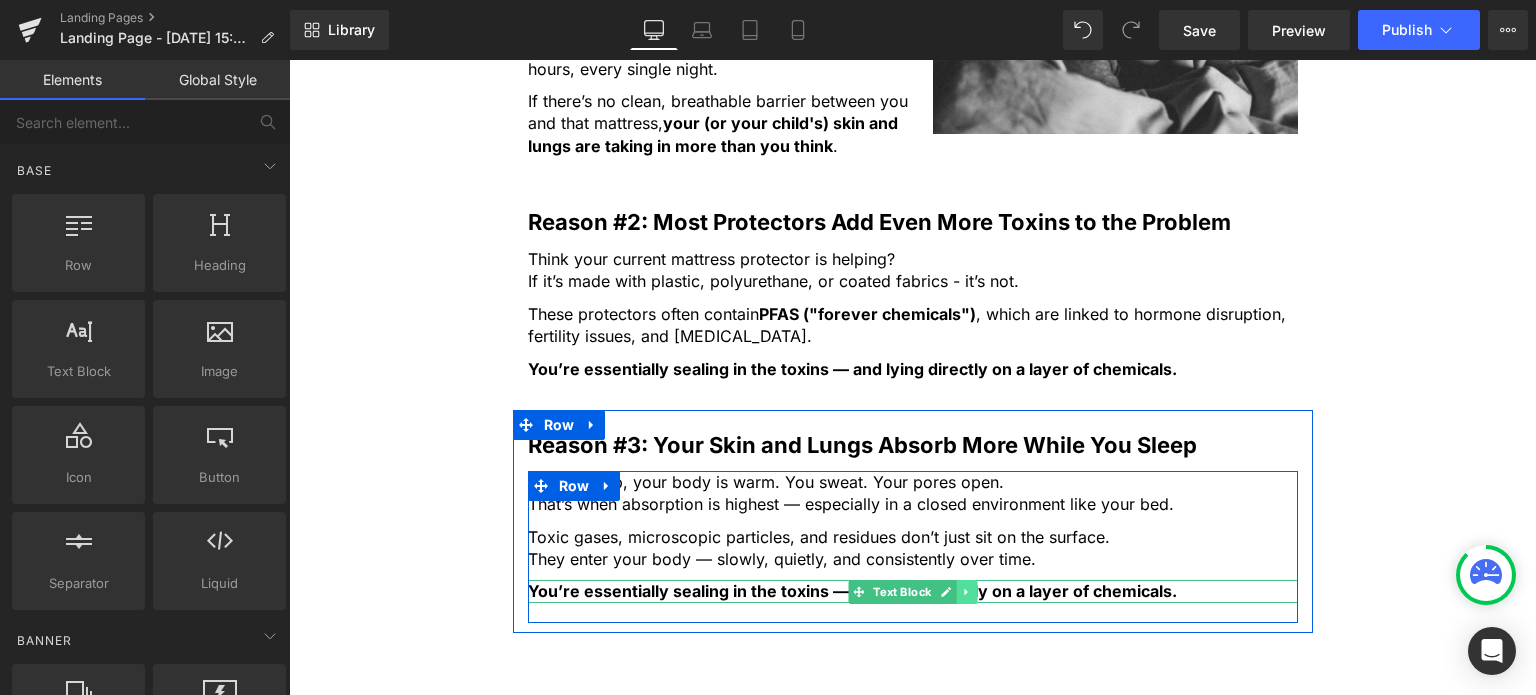 click 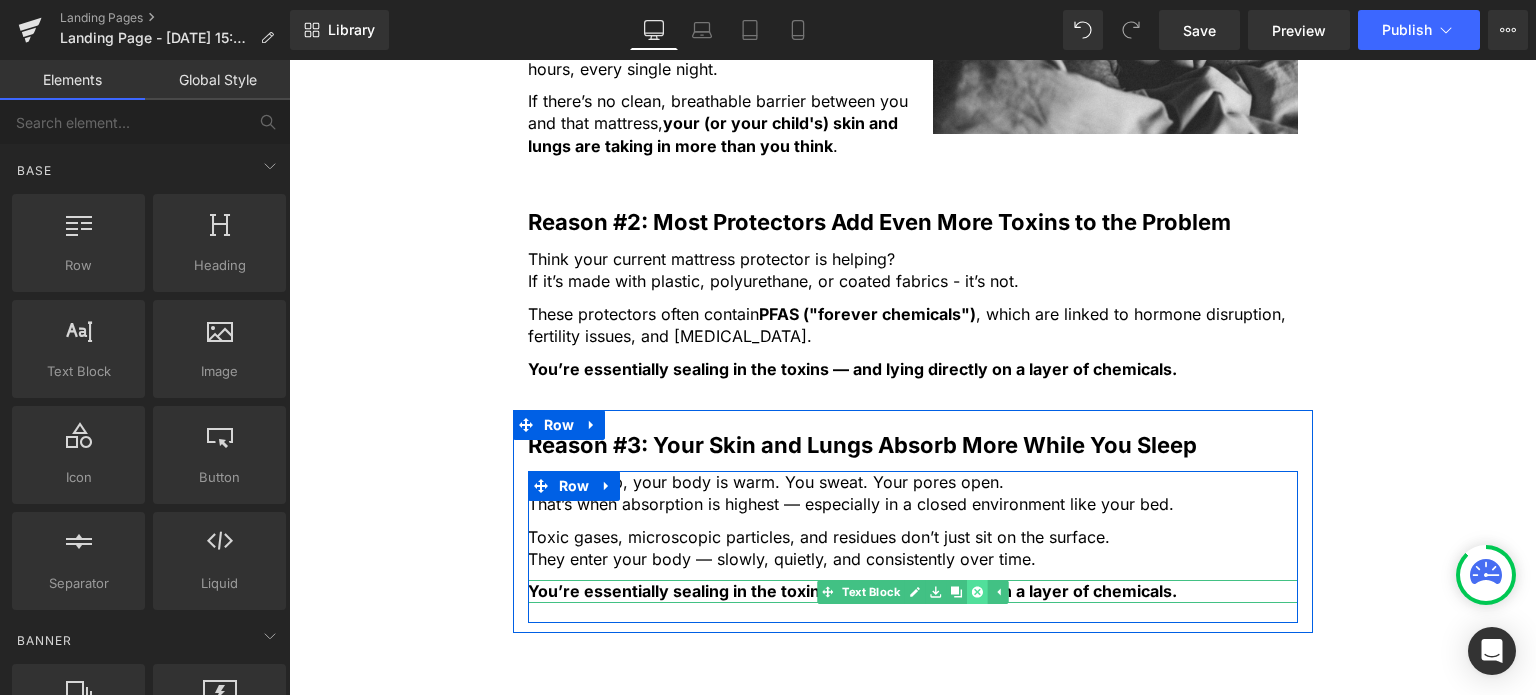 click 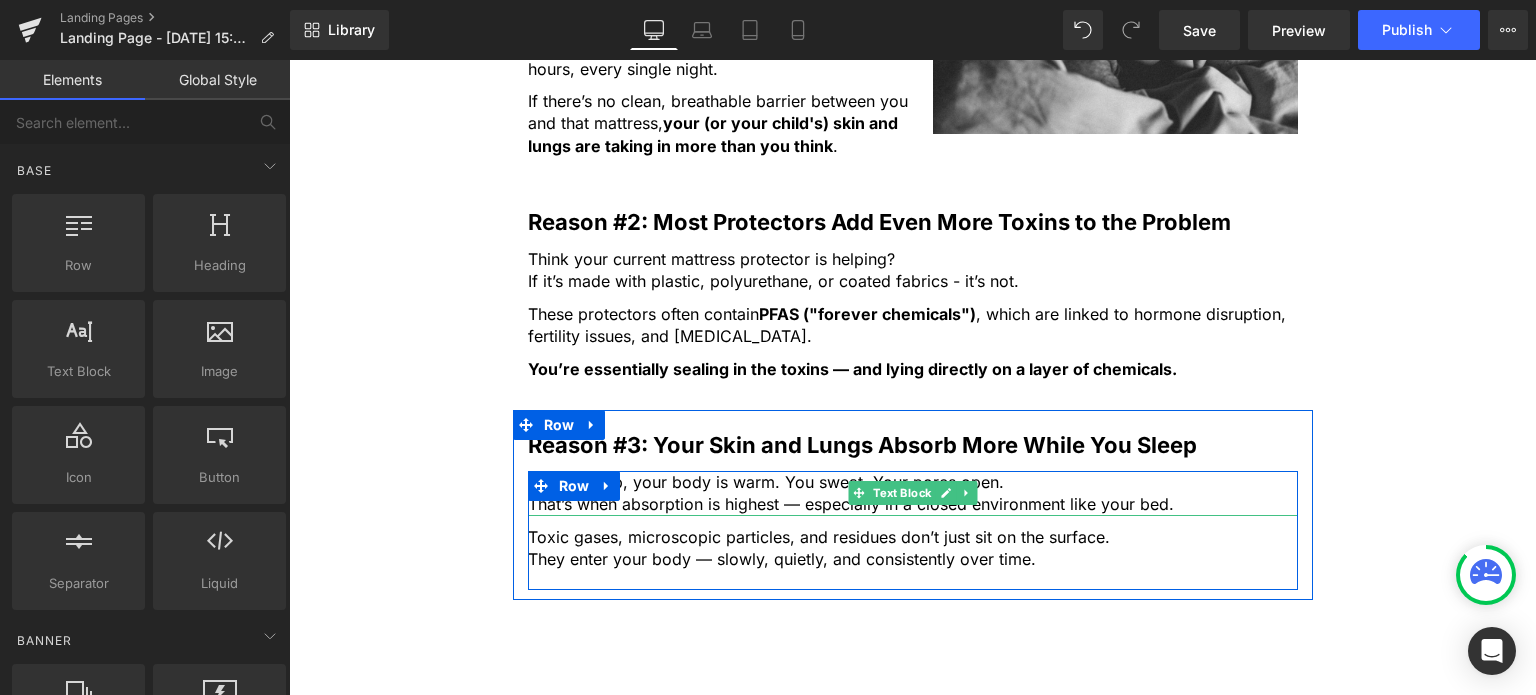 click on "That’s when absorption is highest — especially in a closed environment like your bed." at bounding box center (913, 504) 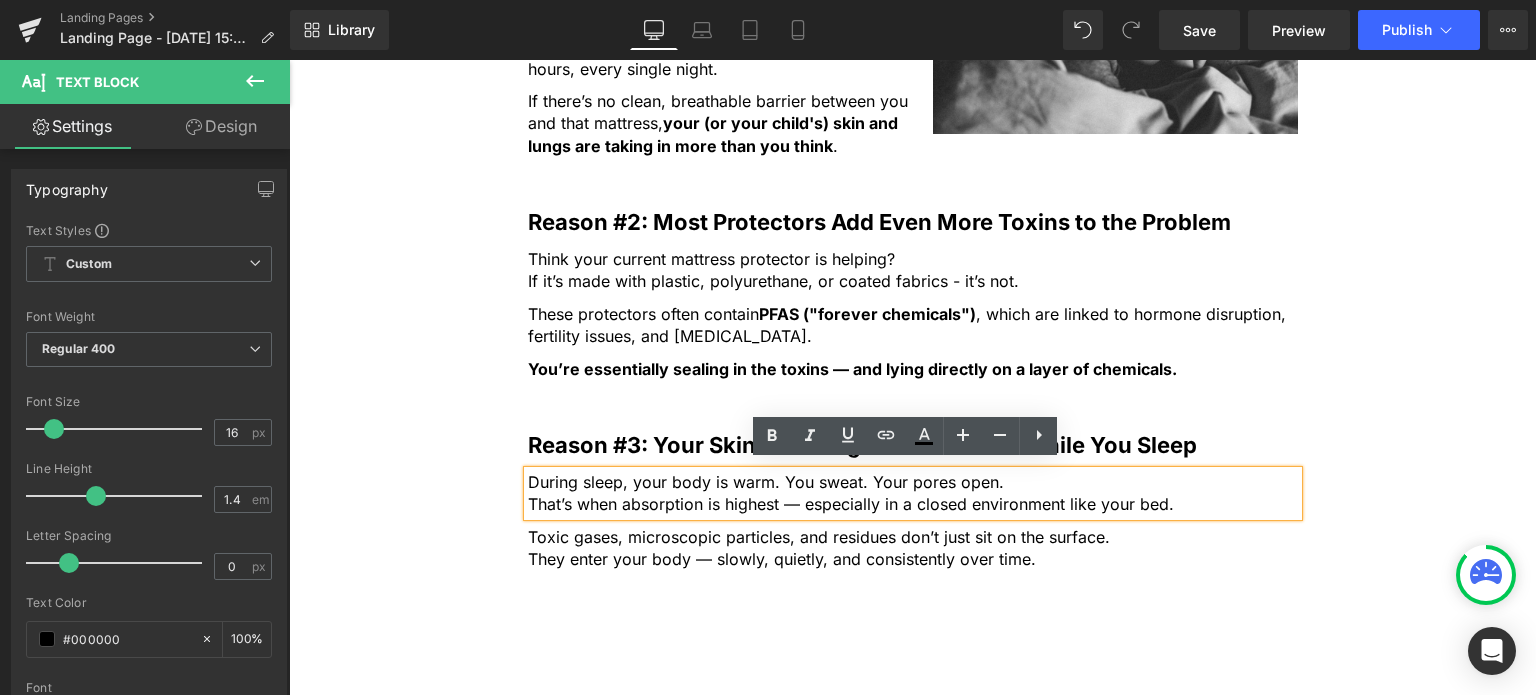 click on "That’s when absorption is highest — especially in a closed environment like your bed." at bounding box center [913, 504] 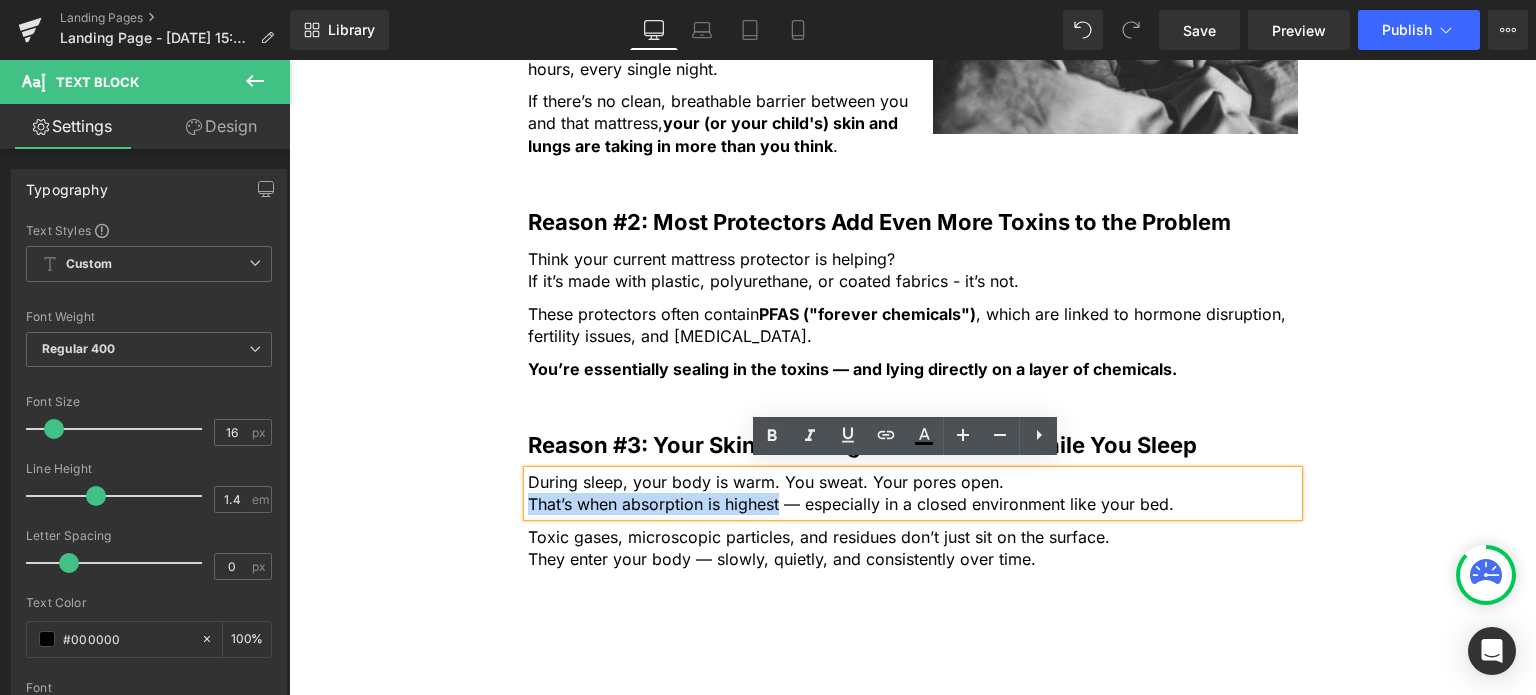 drag, startPoint x: 526, startPoint y: 492, endPoint x: 732, endPoint y: 498, distance: 206.08736 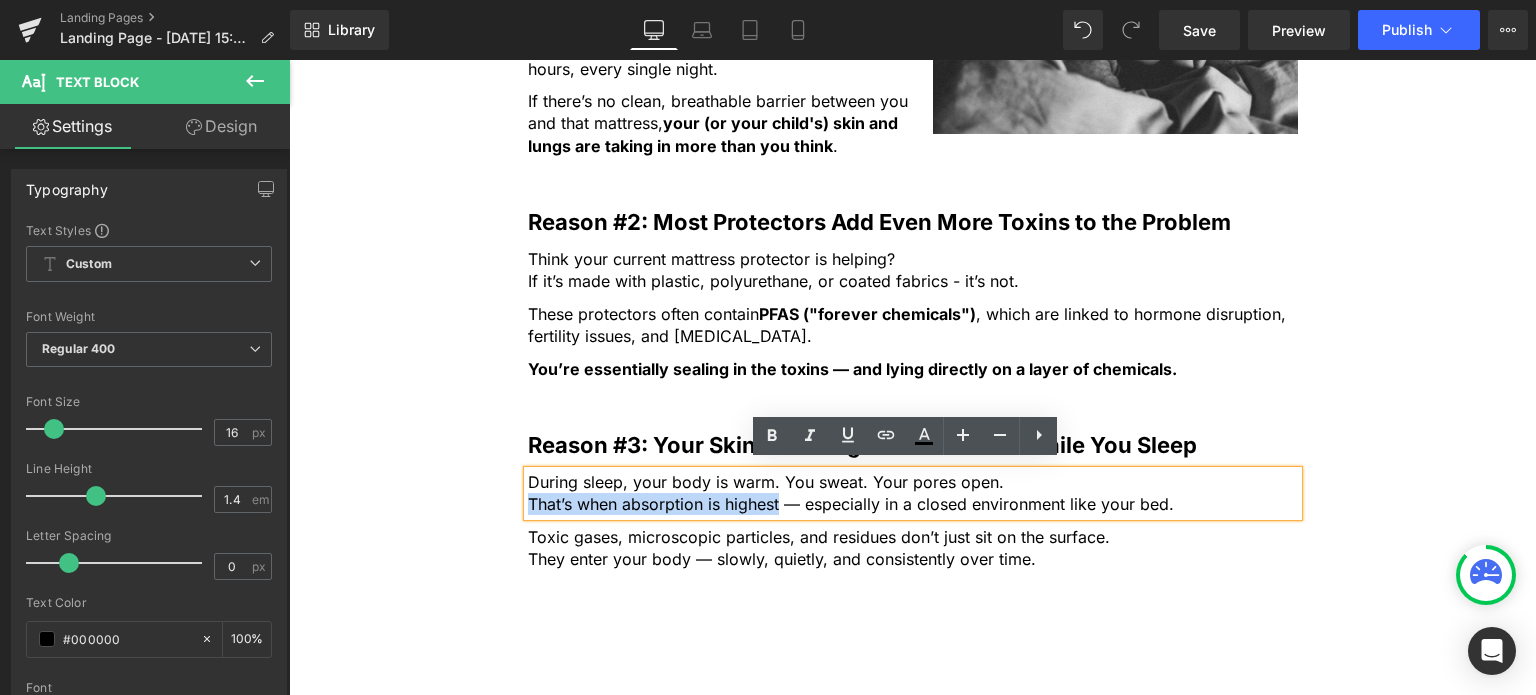 click on "That’s when absorption is highest — especially in a closed environment like your bed." at bounding box center [913, 504] 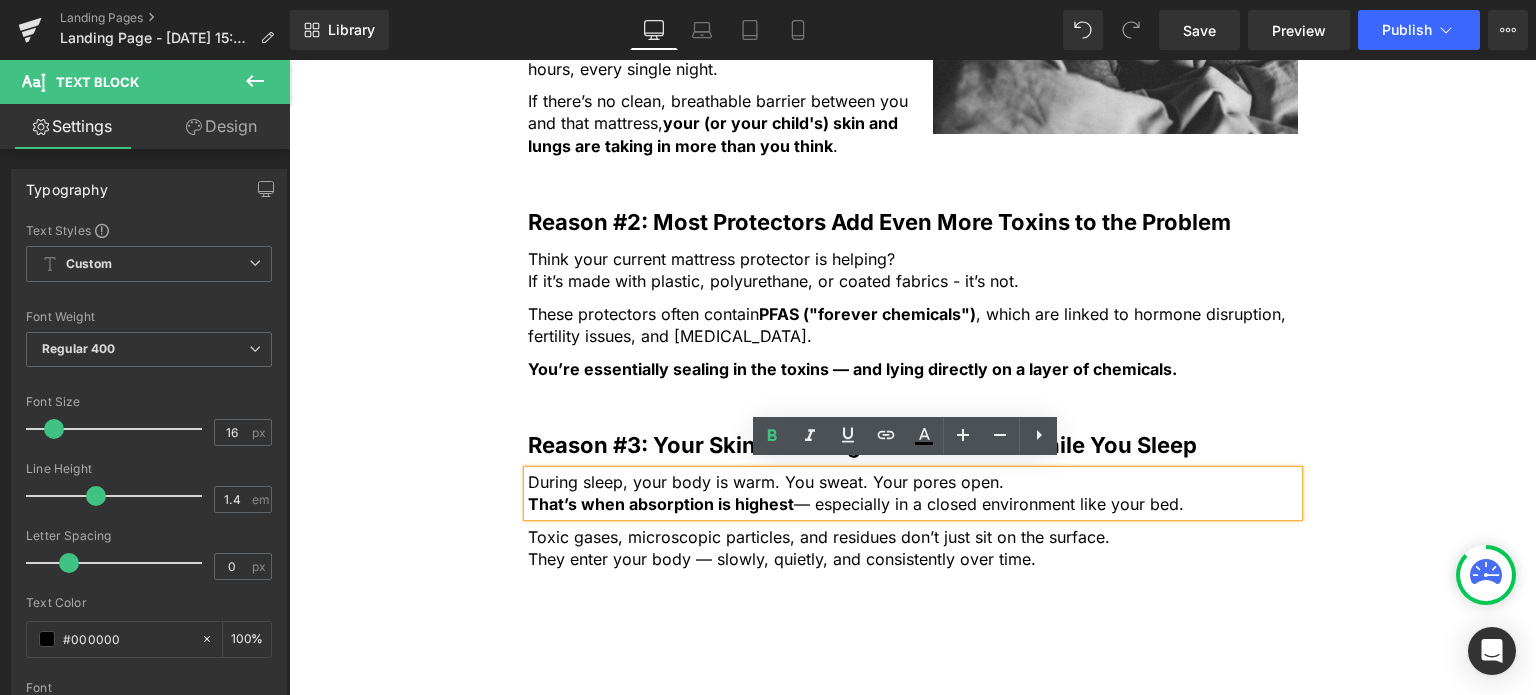 click on "That’s when absorption is highest  — especially in a closed environment like your bed." at bounding box center [913, 504] 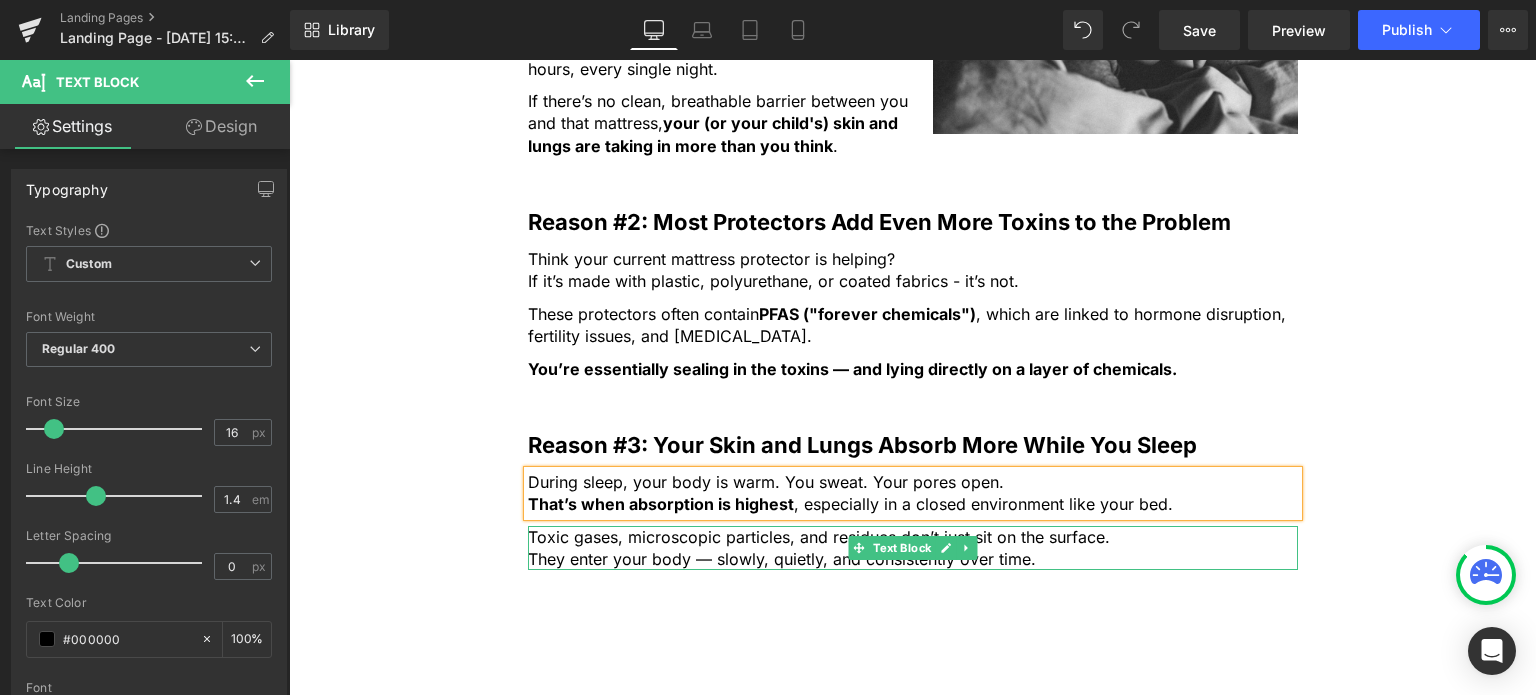 click on "They enter your body — slowly, quietly, and consistently over time." at bounding box center [913, 559] 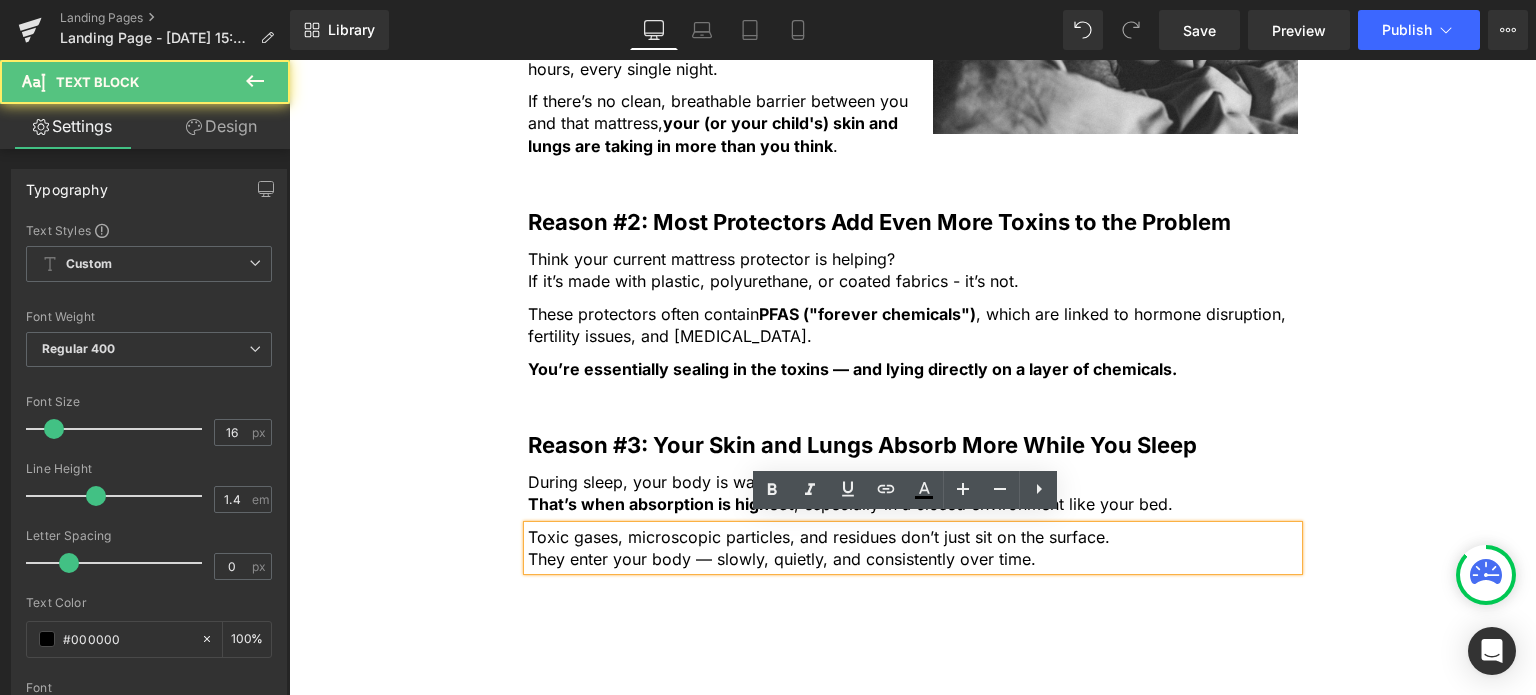 click on "They enter your body — slowly, quietly, and consistently over time." at bounding box center (913, 559) 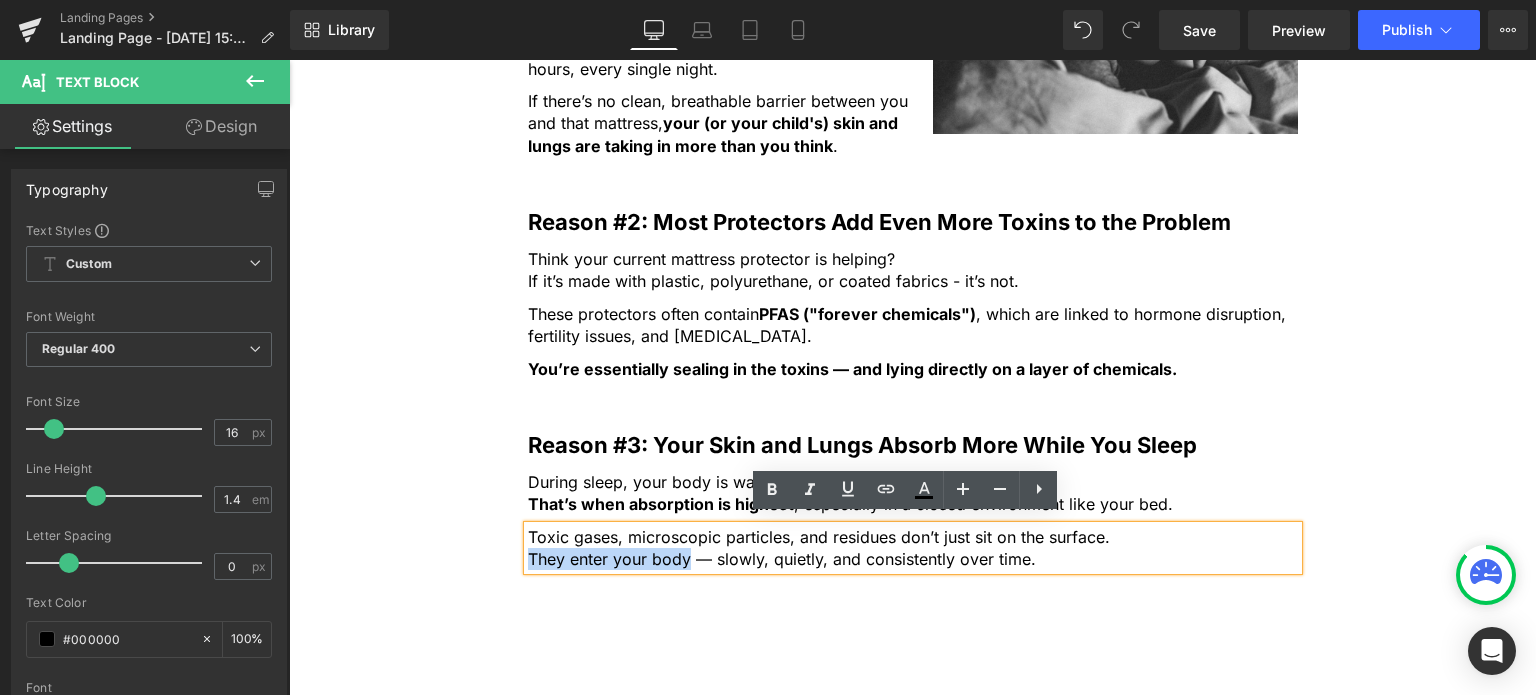 drag, startPoint x: 533, startPoint y: 552, endPoint x: 652, endPoint y: 556, distance: 119.06721 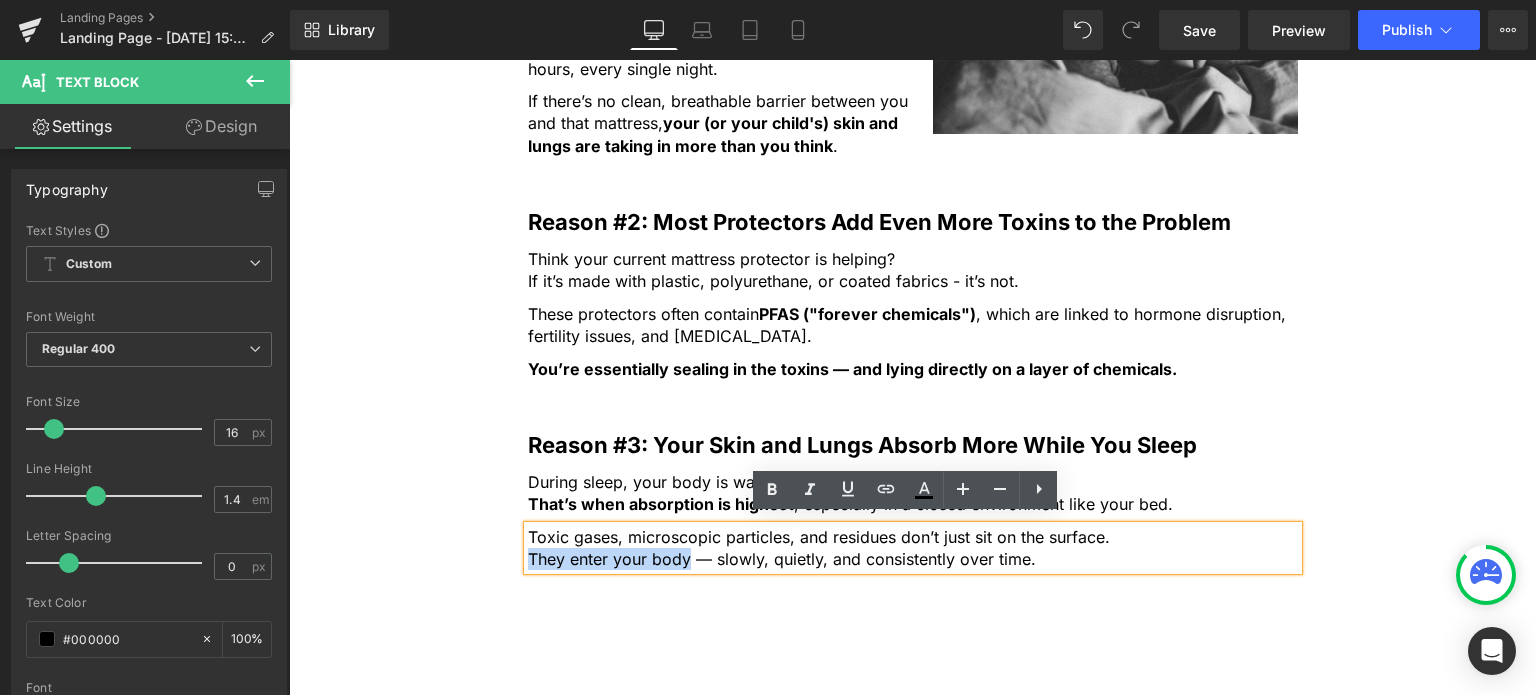 click on "They enter your body — slowly, quietly, and consistently over time." at bounding box center [913, 559] 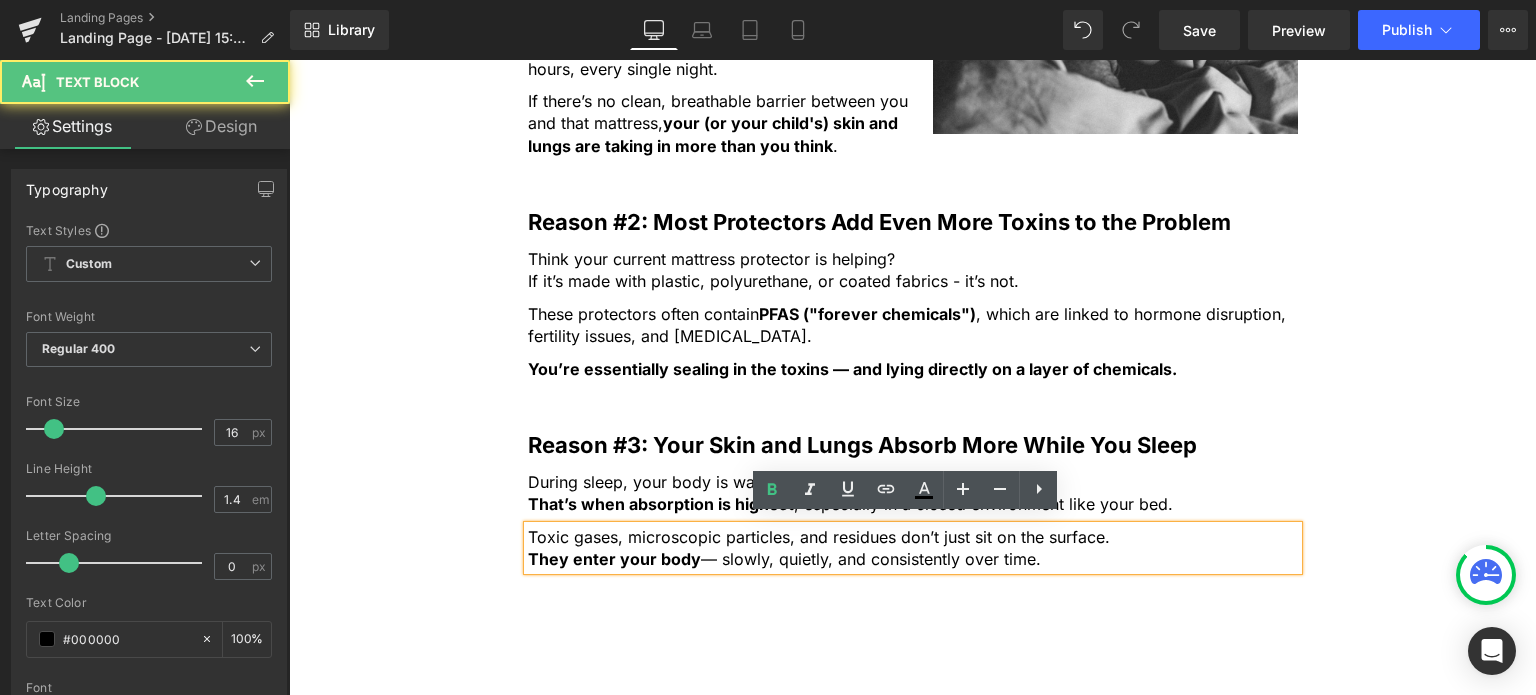 click on "They enter your body  — slowly, quietly, and consistently over time." at bounding box center (913, 559) 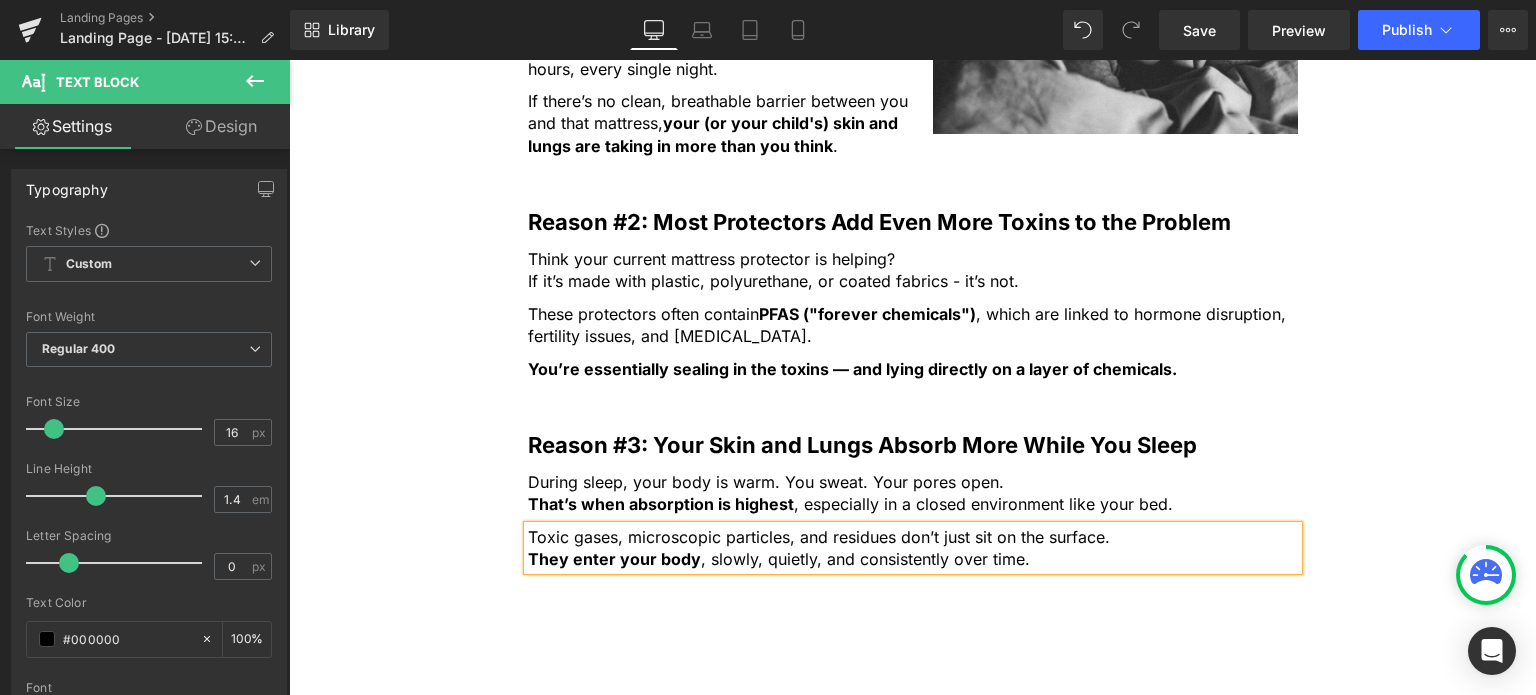 click on "5 Shocking Reasons You Should Never Sleep Without an Organic Cotton Mattress Protector Heading         Most people have no idea how toxic their bed really is. Here’s why that’s a big problem — and how to fix it fast. Heading         Image         Most people spend a third of their life in bed, but never think twice about what they’re actually sleeping on. Text Block         But under your sheets, right beneath your body, could be a hidden source of daily chemical exposure. From flame retardants to plastic coatings and synthetic fabrics... Text Block         ...your mattress and protector might be quietly  leaching toxins  into your skin and lungs every single night . Text Block         If you care about what goes into your body, it’s time to care about what your body is lying on. Text Block         Here are 5 reasons why switching to an organic cotton mattress protector for  you and your children  is one of the smartest health decisions you can make - starting tonight. Text Block         Row" at bounding box center (912, -245) 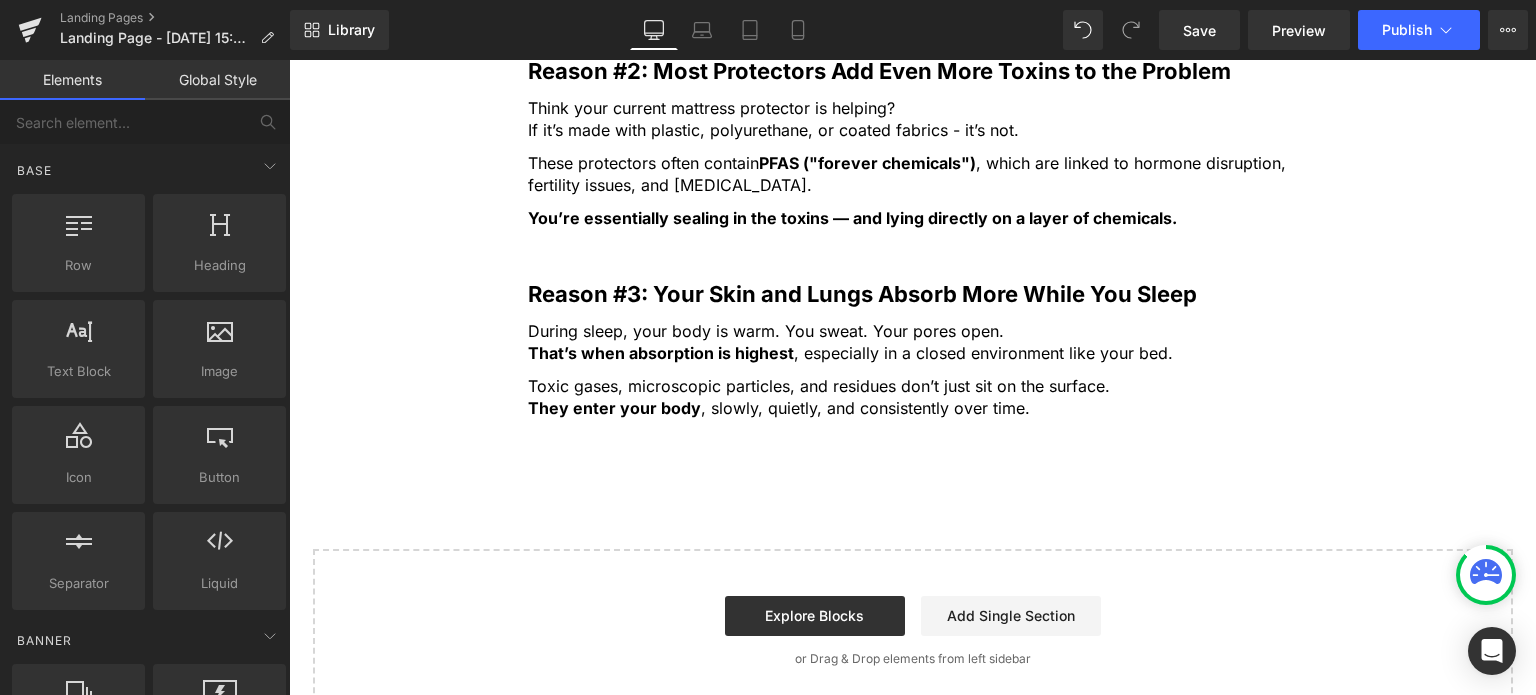 scroll, scrollTop: 1604, scrollLeft: 0, axis: vertical 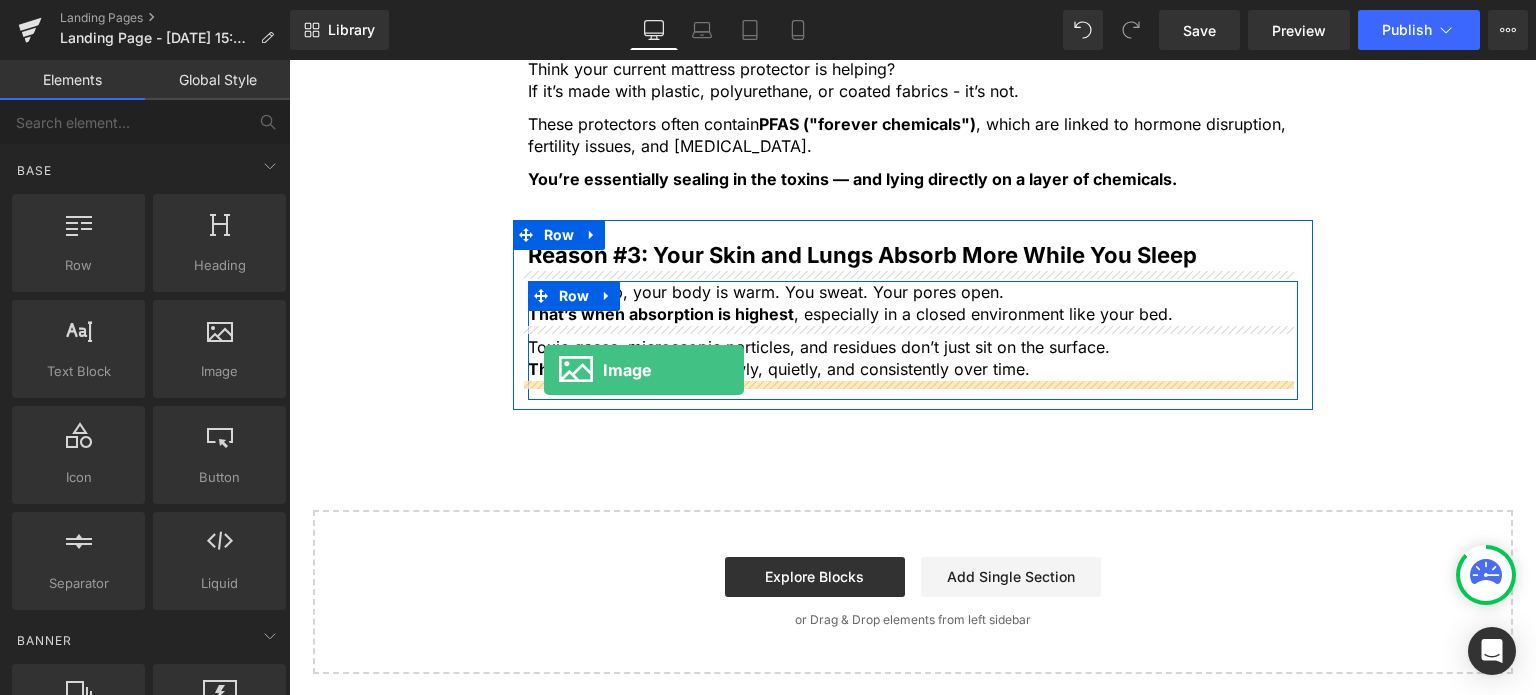 drag, startPoint x: 424, startPoint y: 355, endPoint x: 544, endPoint y: 371, distance: 121.061966 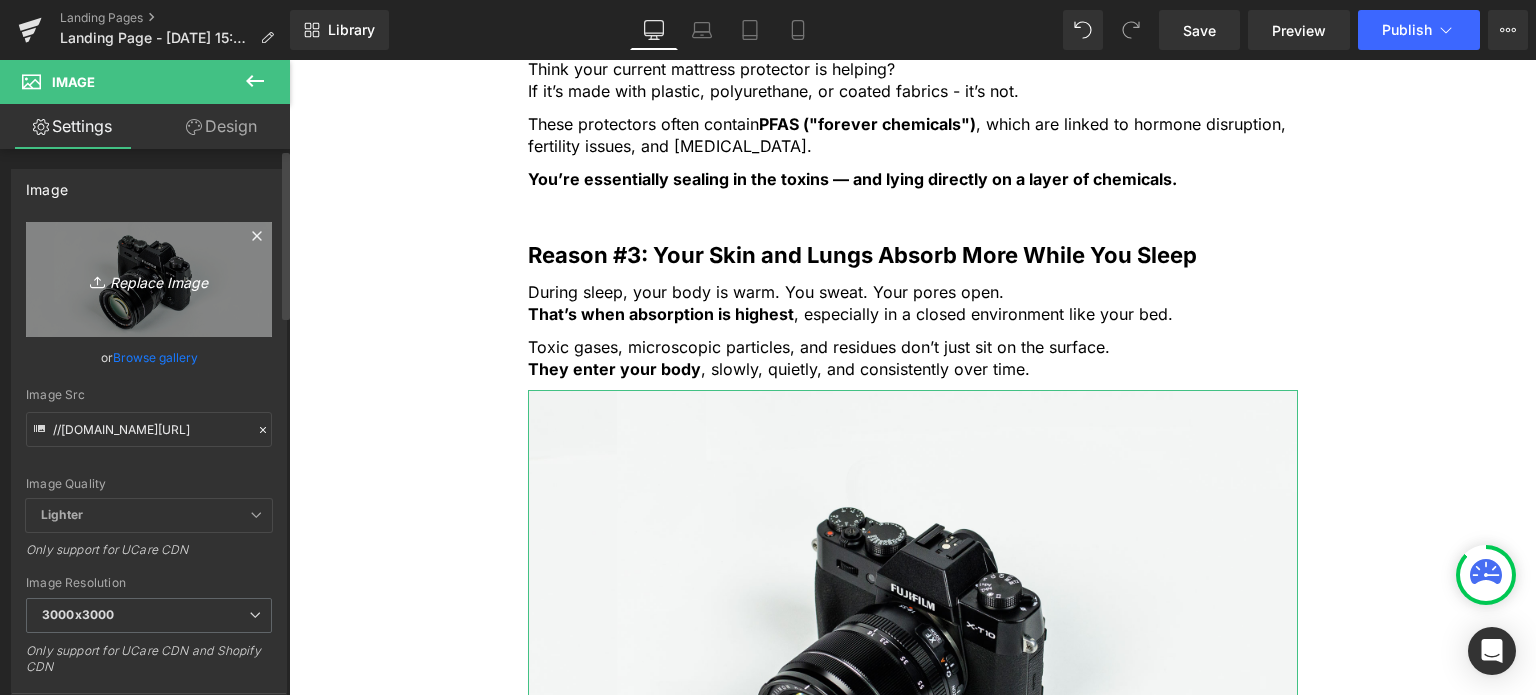 click on "Replace Image" at bounding box center (149, 279) 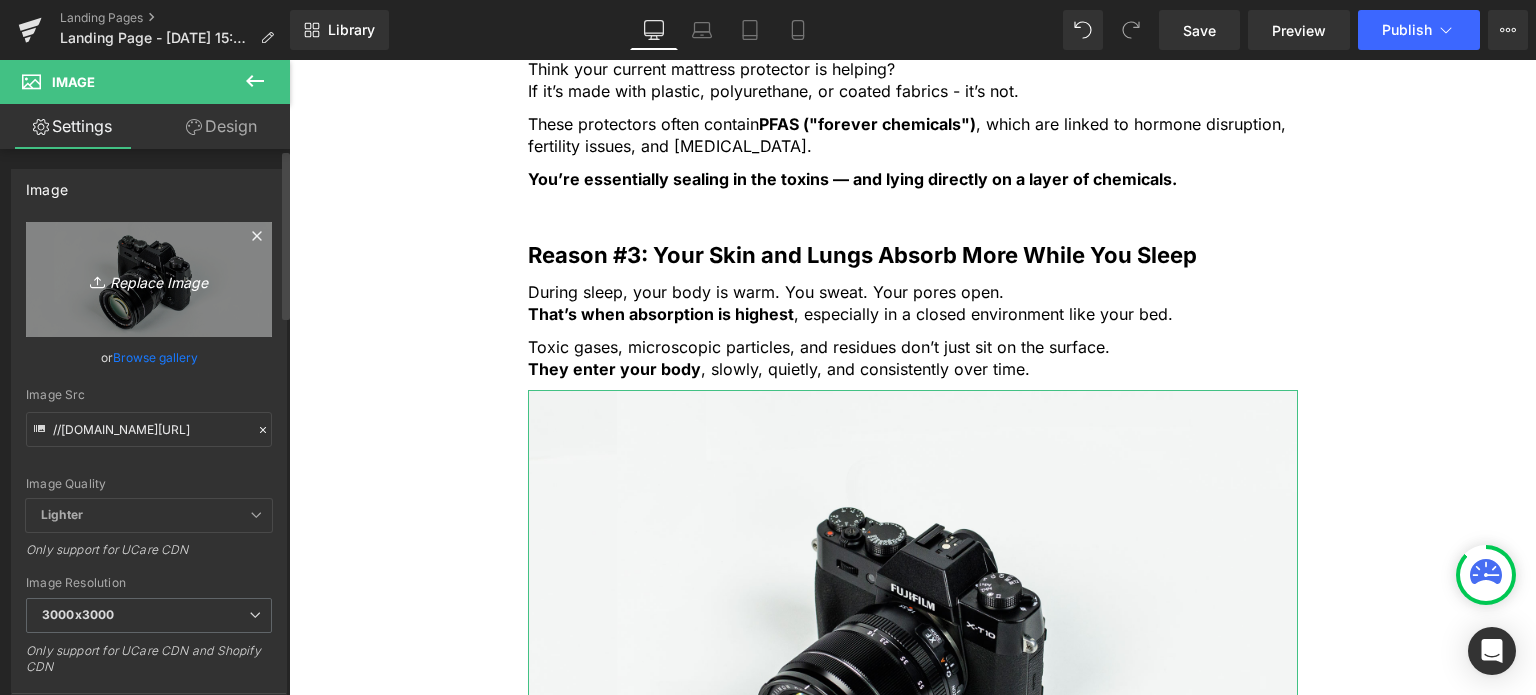 type on "C:\fakepath\pexels-marina-ryazantseva-78161760-8673121_cropped.jpg" 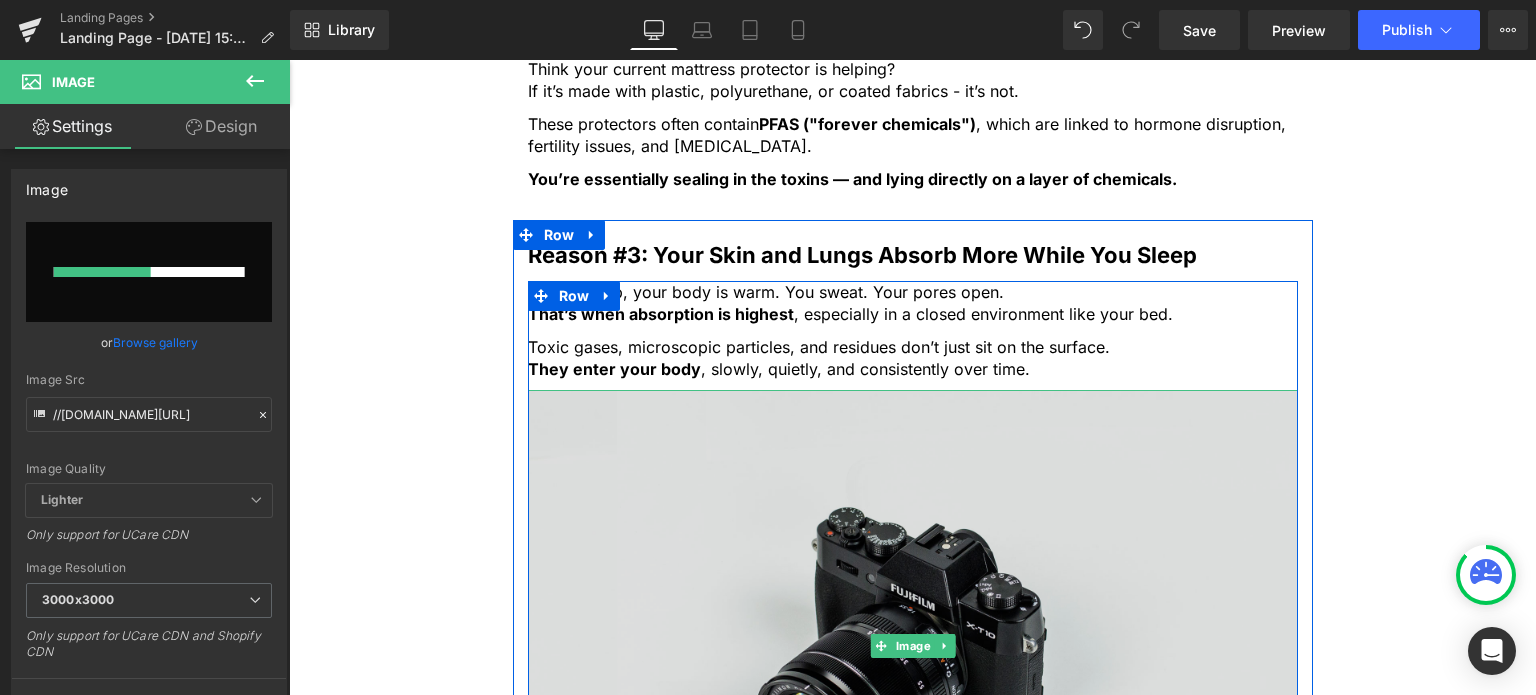 type 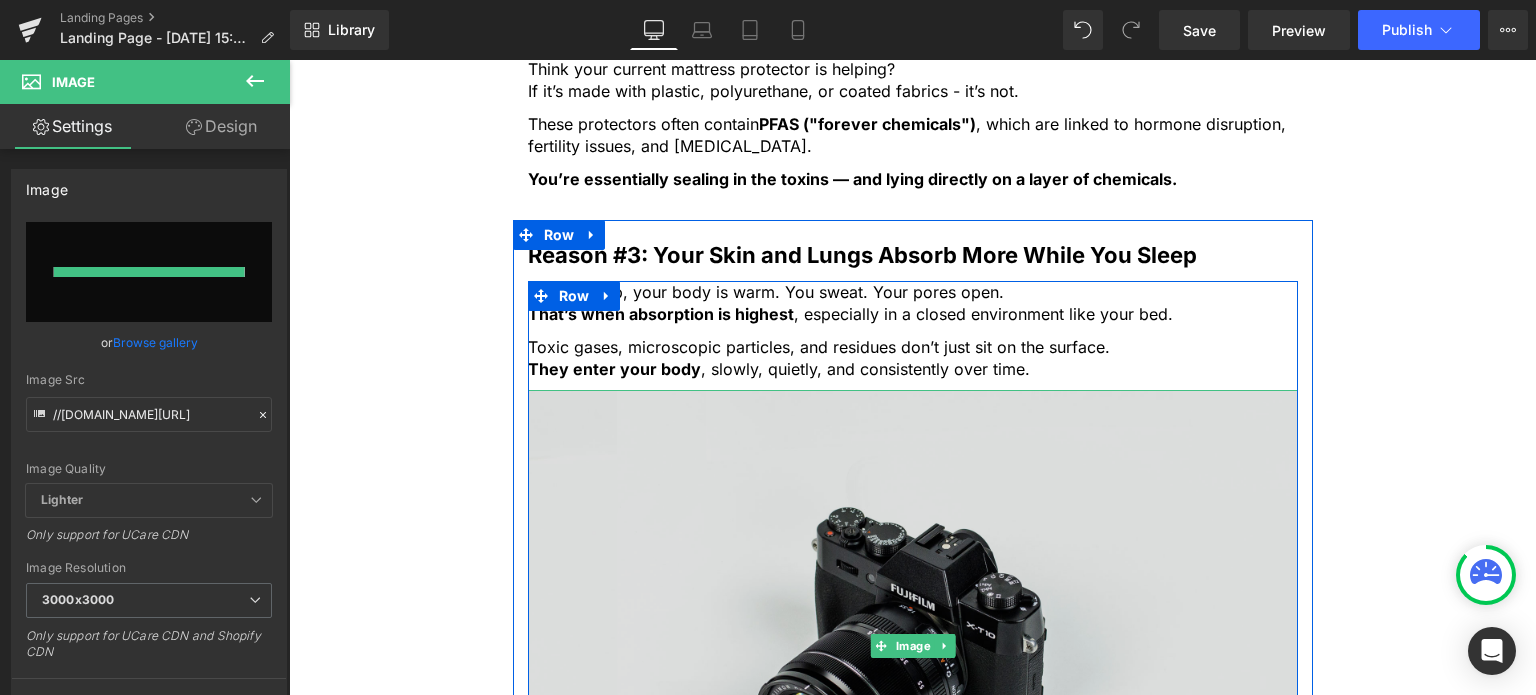 type on "https://ucarecdn.com/be4dbc19-7faf-4da4-a498-649fa9a75f48/-/format/auto/-/preview/3000x3000/-/quality/lighter/pexels-marina-ryazantseva-78161760-8673121_cropped.jpg" 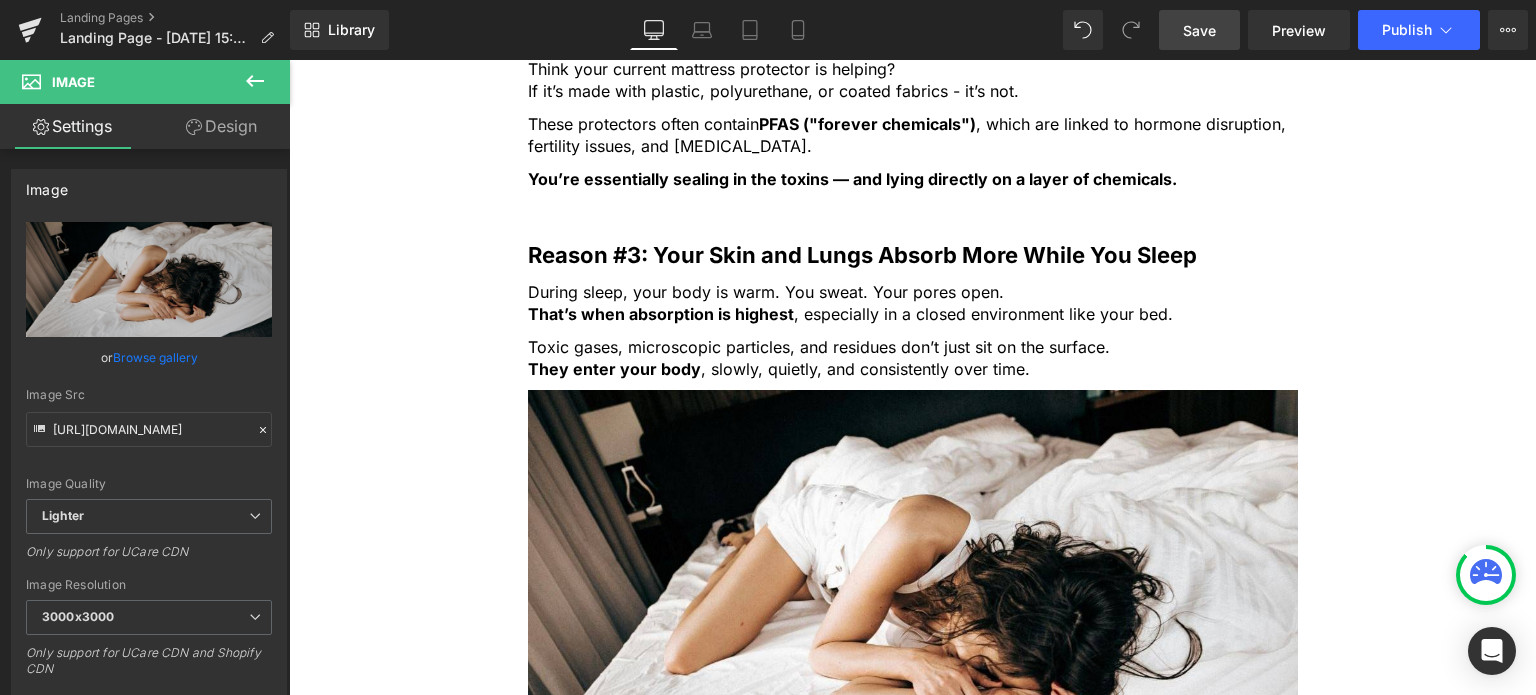 click on "Save" at bounding box center (1199, 30) 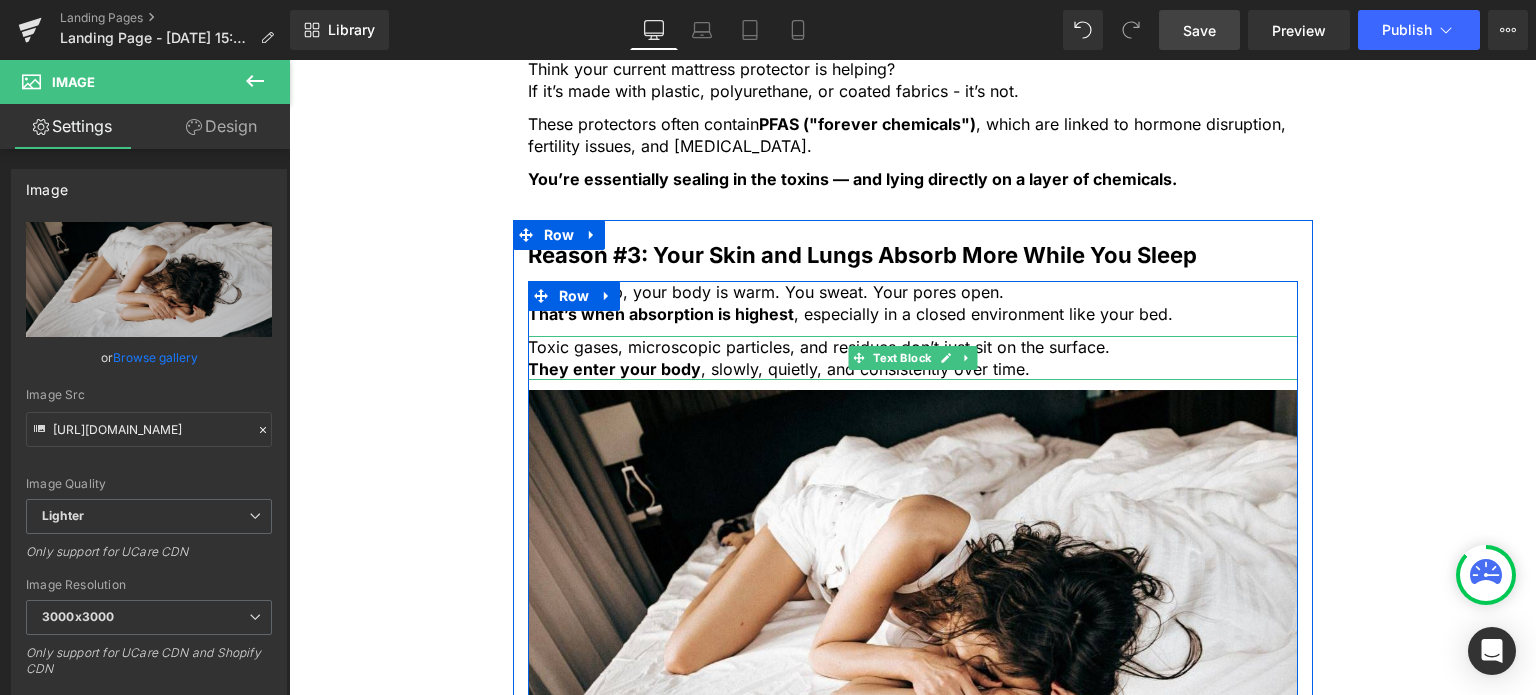 click on "Toxic gases, microscopic particles, and residues don’t just sit on the surface." at bounding box center [913, 347] 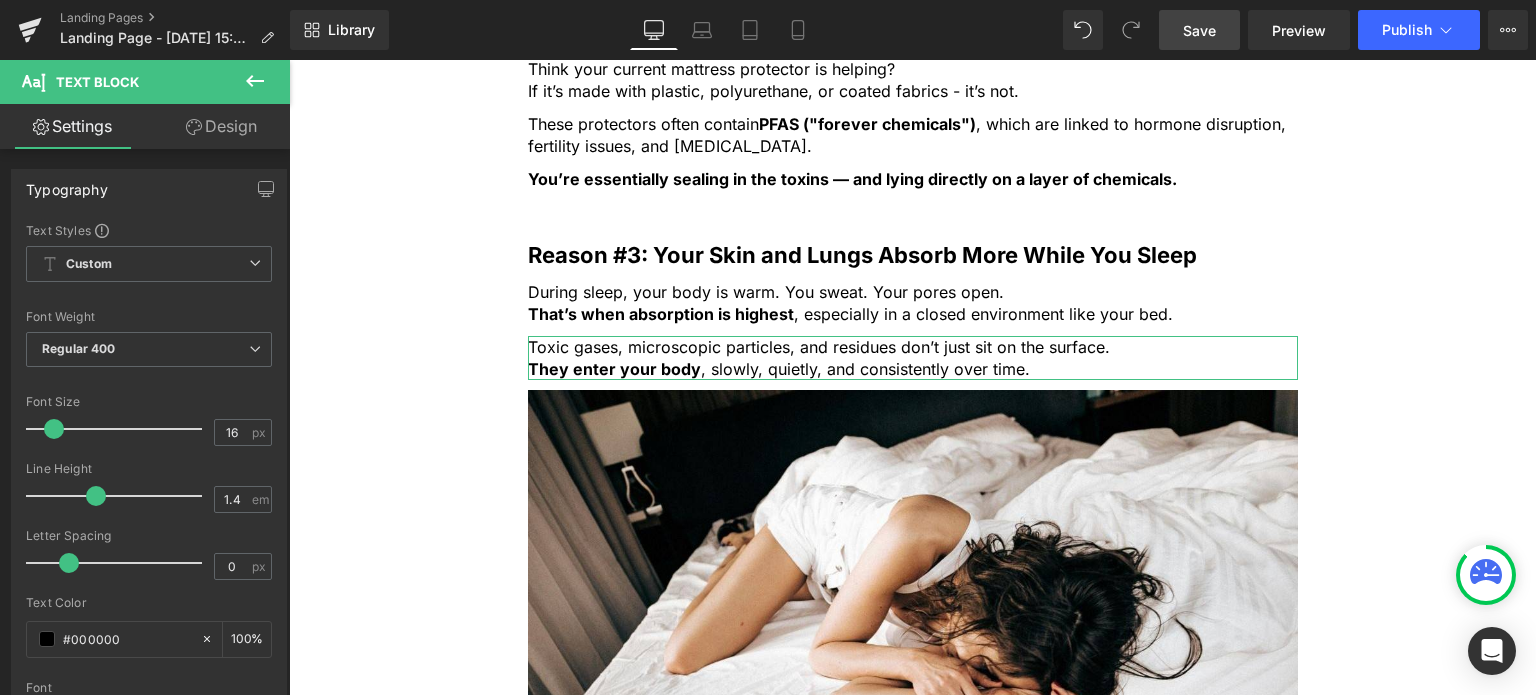 click on "Design" at bounding box center (221, 126) 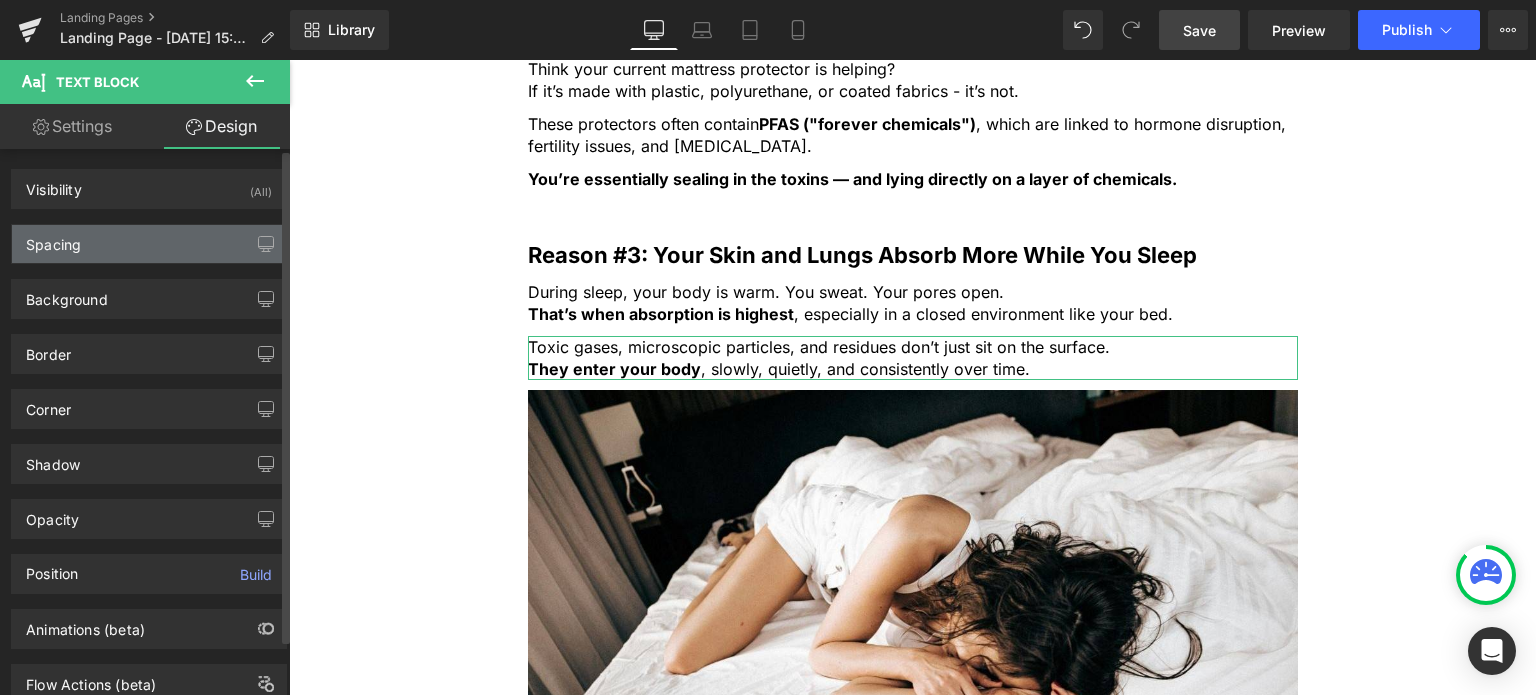 click on "Spacing" at bounding box center [149, 244] 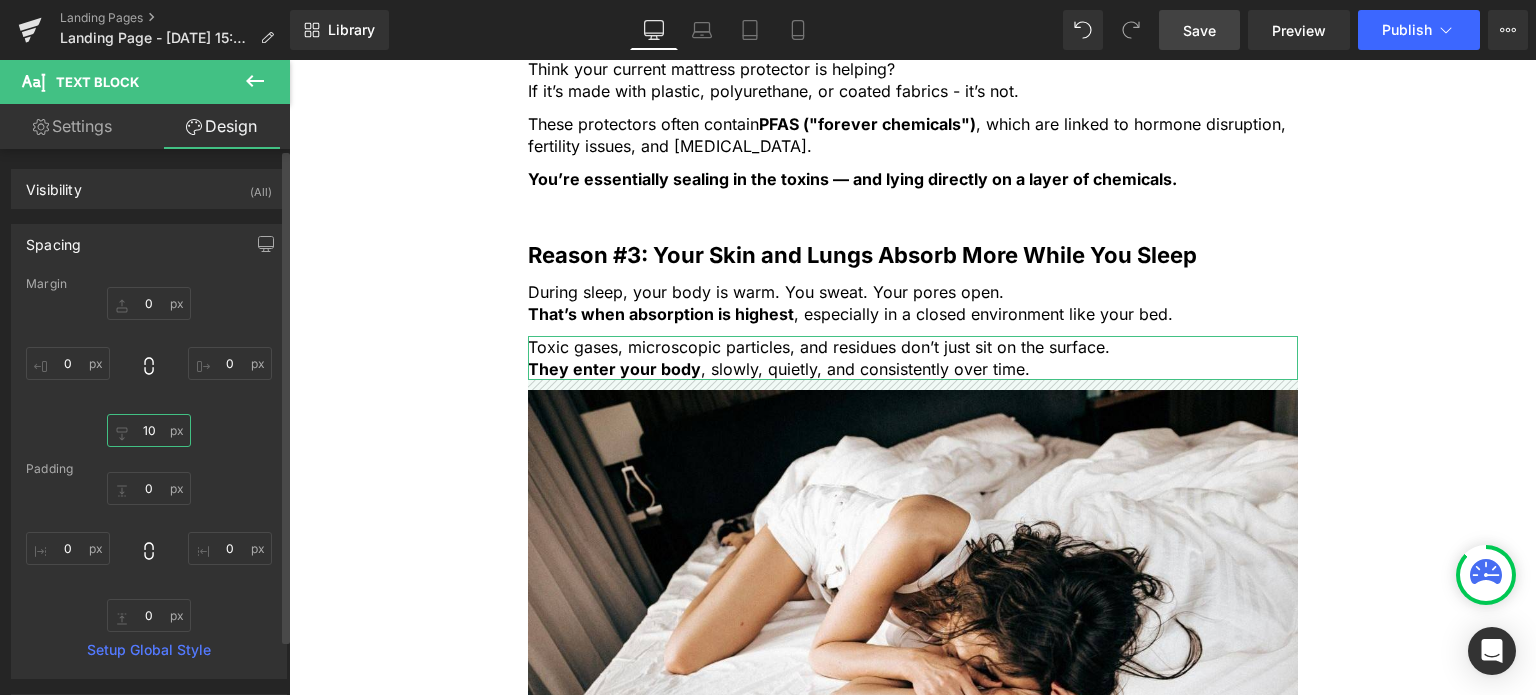 click on "10" at bounding box center [149, 430] 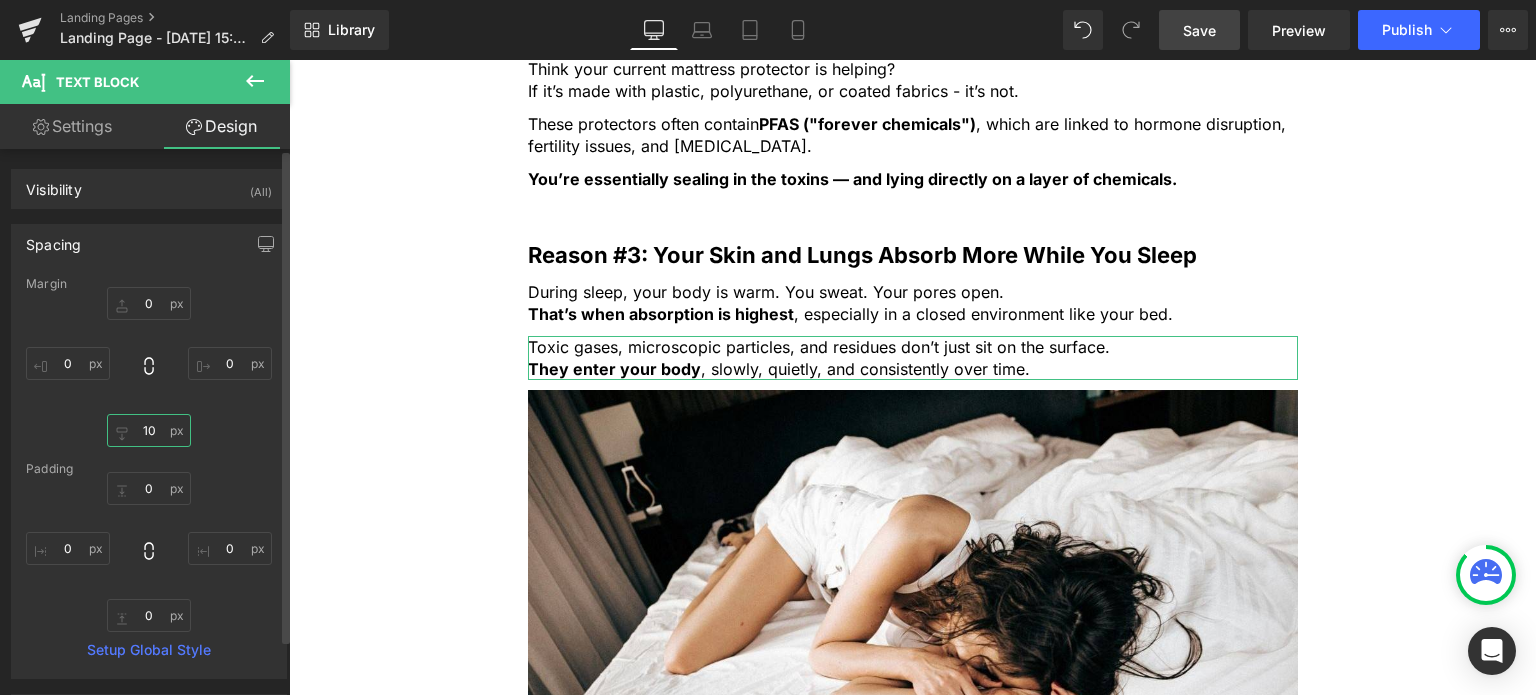 click on "10" at bounding box center [149, 430] 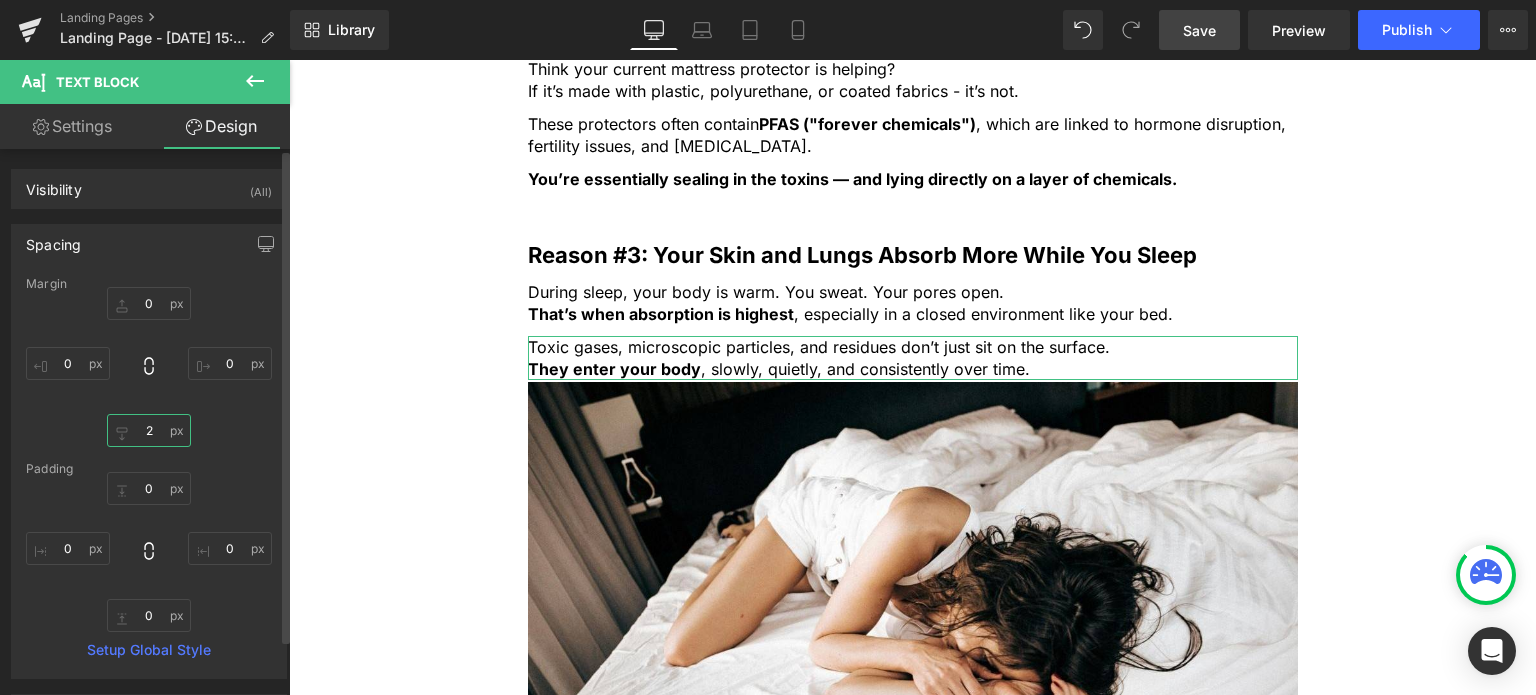 type on "20" 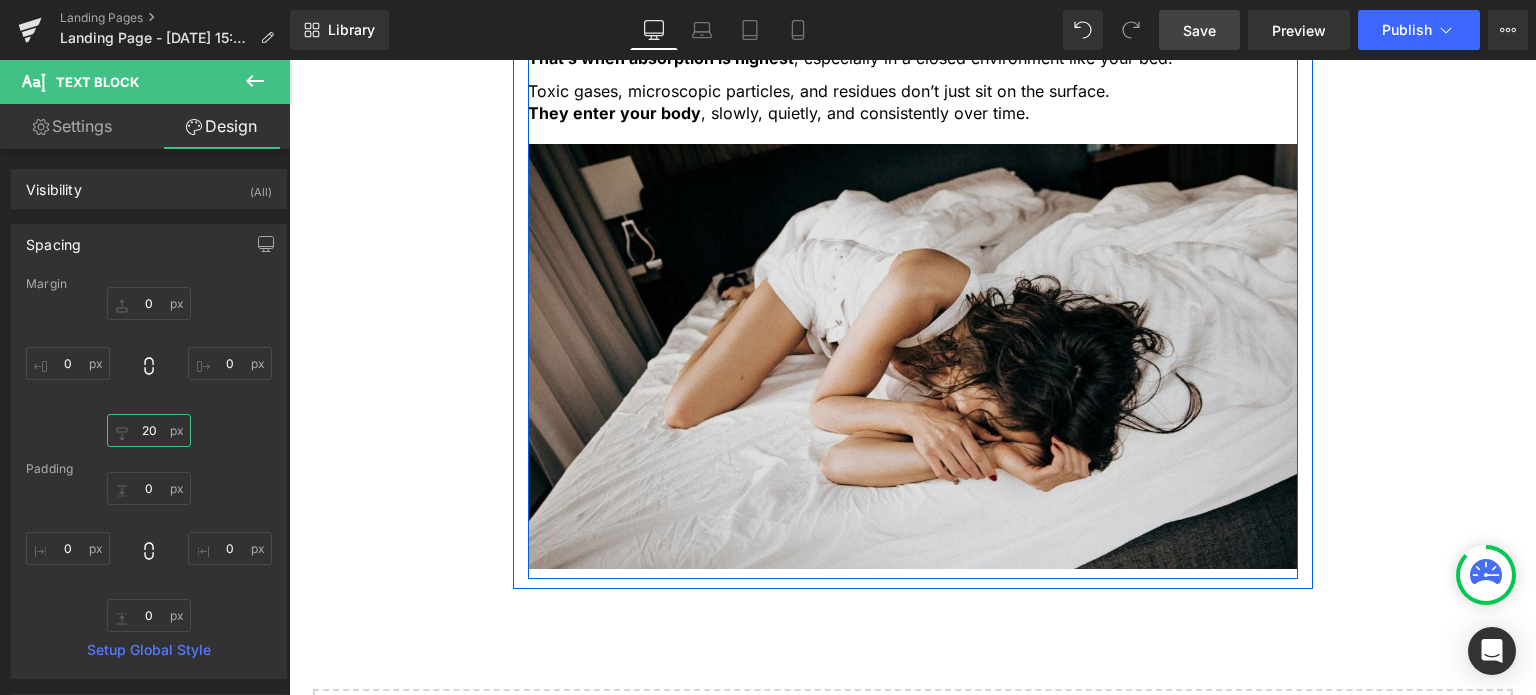 scroll, scrollTop: 1904, scrollLeft: 0, axis: vertical 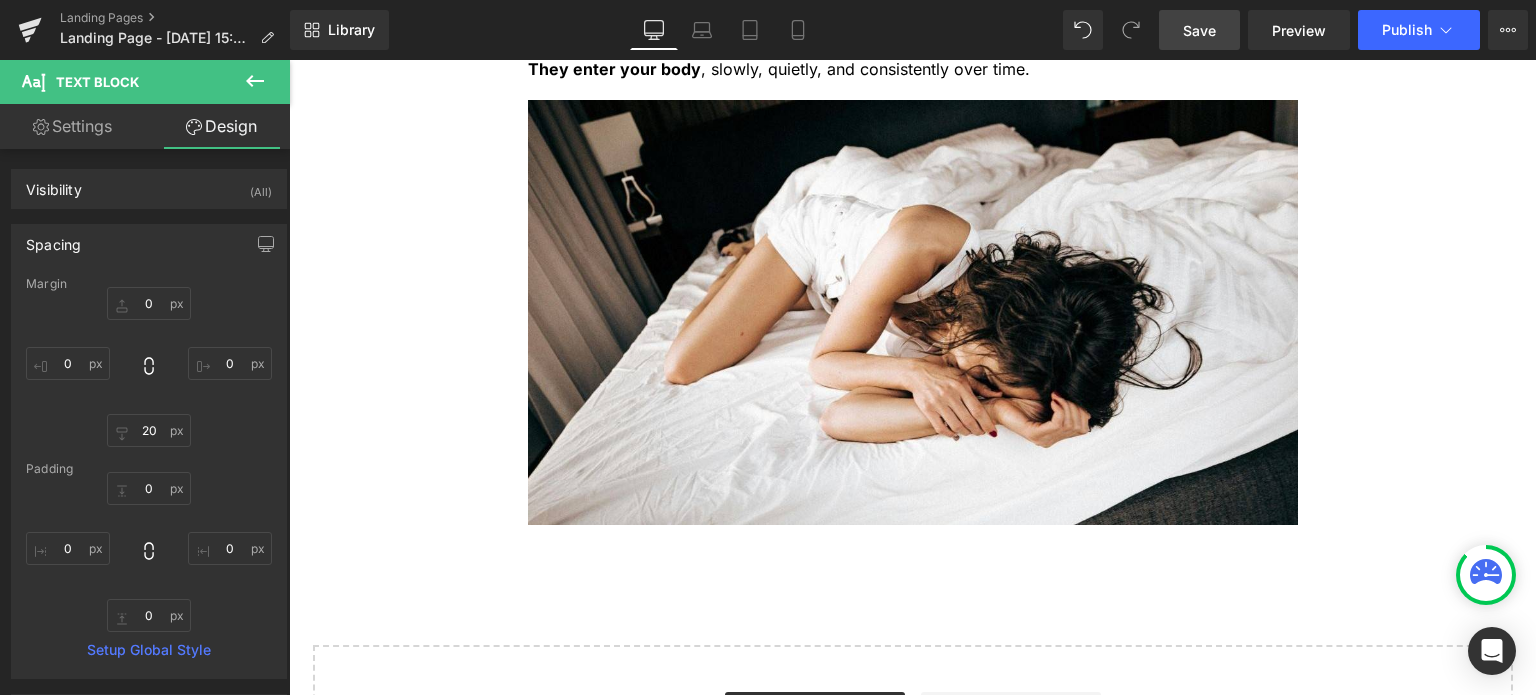 click on "5 Shocking Reasons You Should Never Sleep Without an Organic Cotton Mattress Protector Heading         Most people have no idea how toxic their bed really is. Here’s why that’s a big problem — and how to fix it fast. Heading         Image         Most people spend a third of their life in bed, but never think twice about what they’re actually sleeping on. Text Block         But under your sheets, right beneath your body, could be a hidden source of daily chemical exposure. From flame retardants to plastic coatings and synthetic fabrics... Text Block         ...your mattress and protector might be quietly  leaching toxins  into your skin and lungs every single night . Text Block         If you care about what goes into your body, it’s time to care about what your body is lying on. Text Block         Here are 5 reasons why switching to an organic cotton mattress protector for  you and your children  is one of the smartest health decisions you can make - starting tonight. Text Block         Row" at bounding box center (912, -518) 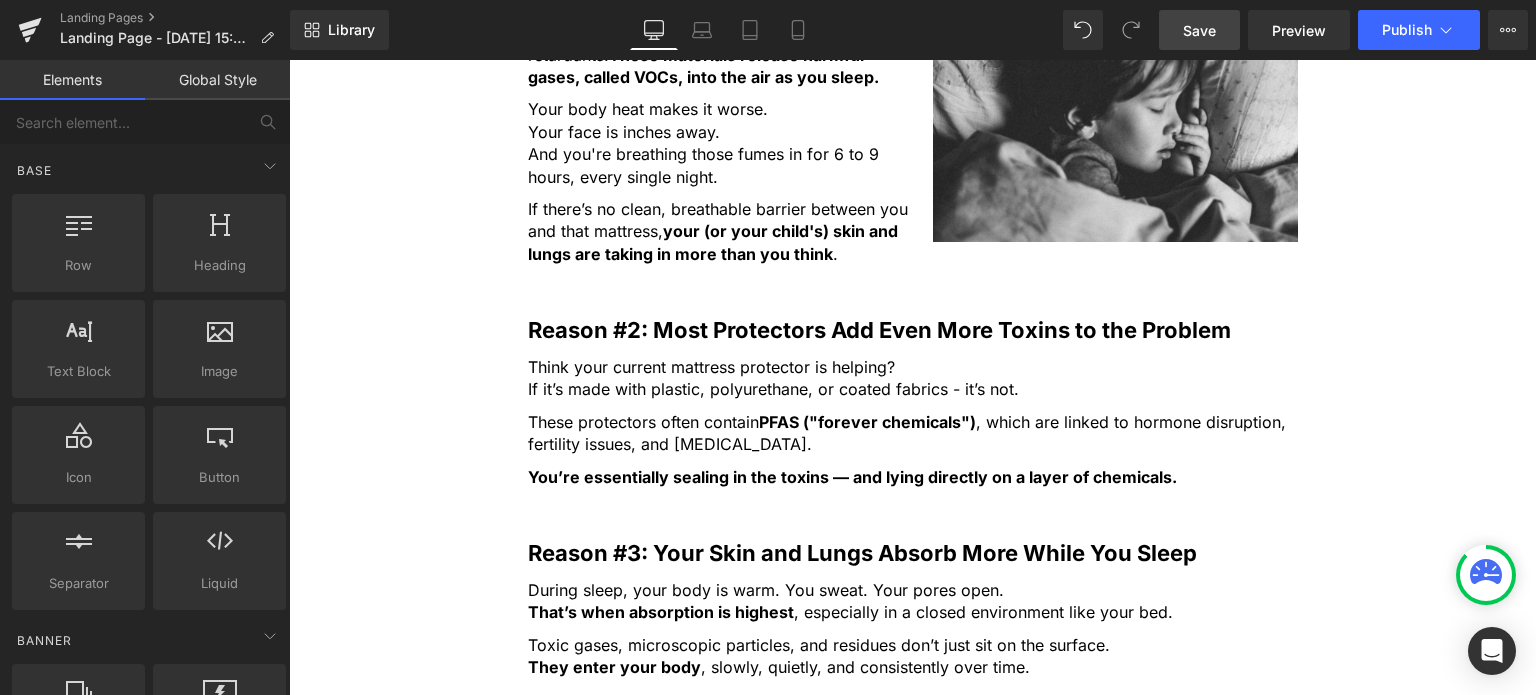 scroll, scrollTop: 1304, scrollLeft: 0, axis: vertical 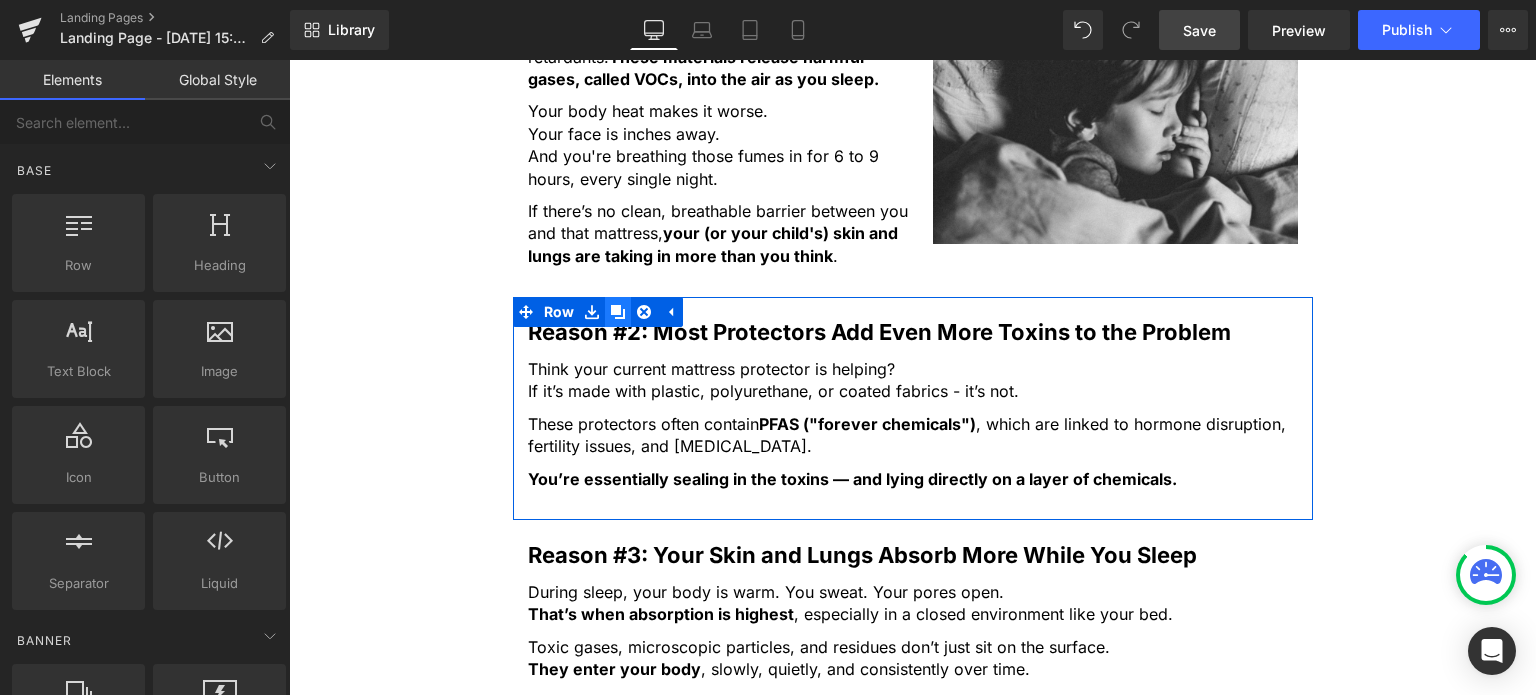 click 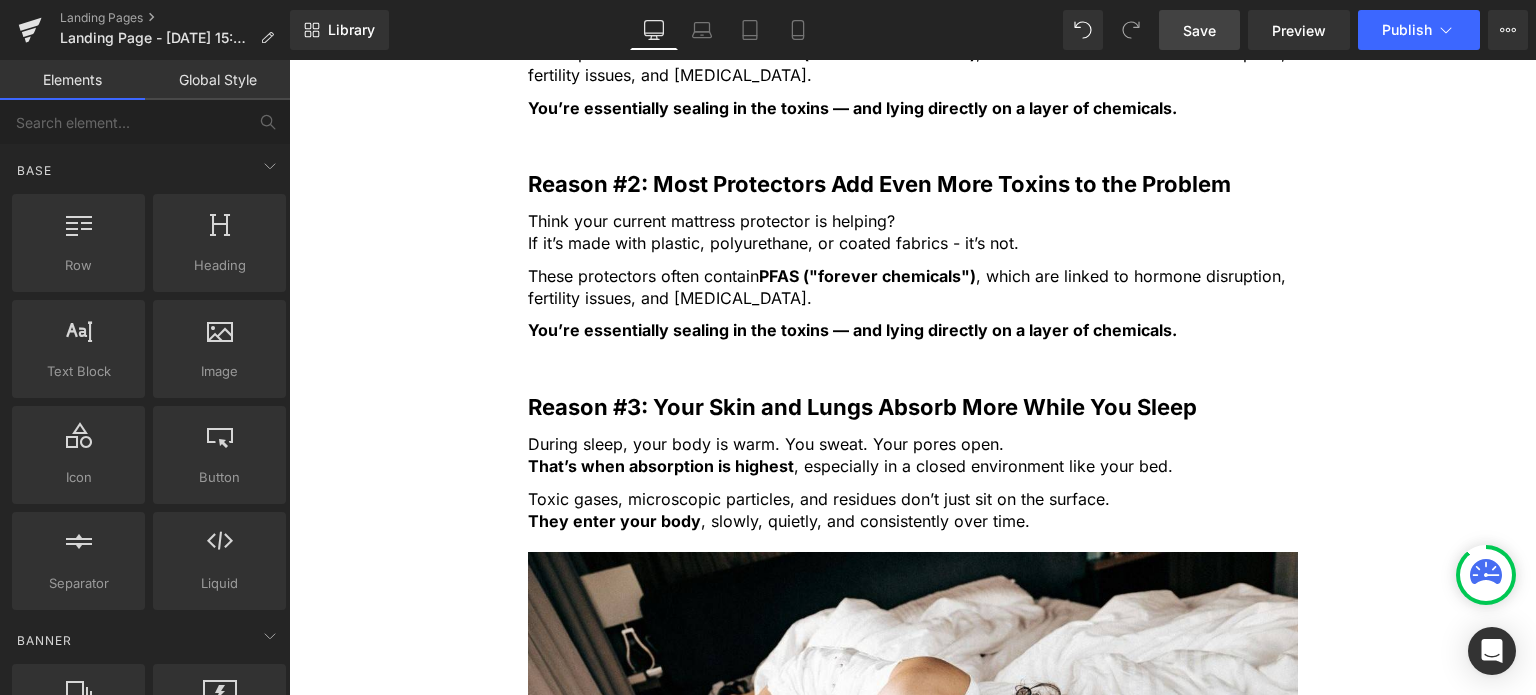 scroll, scrollTop: 1676, scrollLeft: 0, axis: vertical 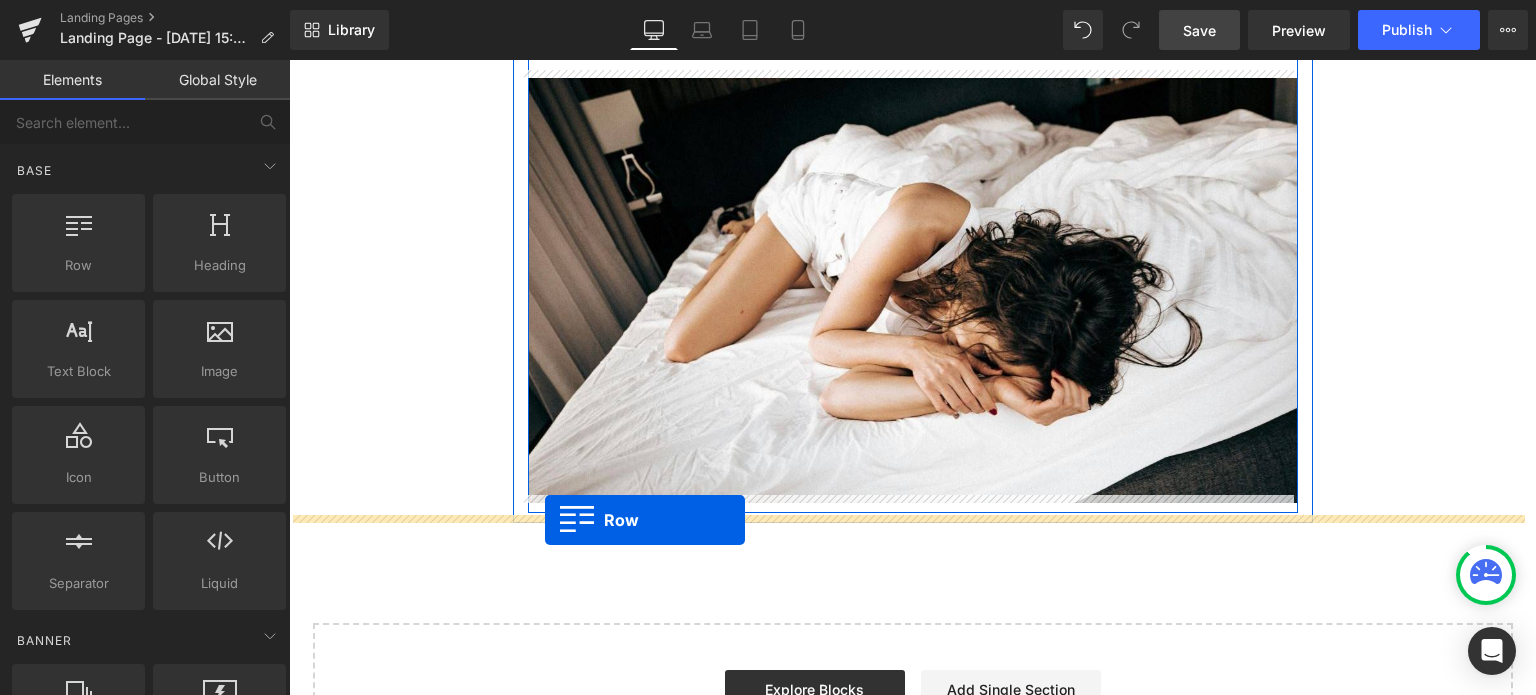 drag, startPoint x: 520, startPoint y: 155, endPoint x: 545, endPoint y: 520, distance: 365.85516 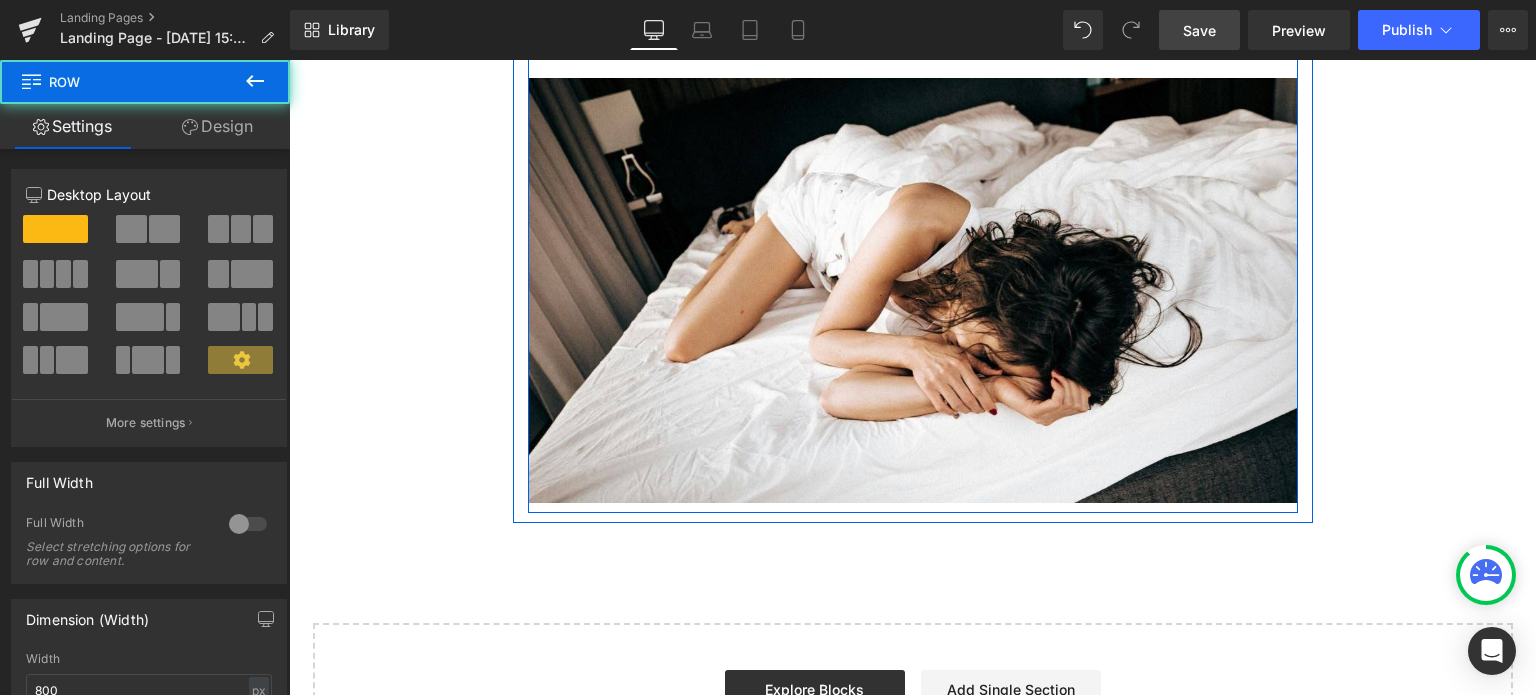 scroll, scrollTop: 1926, scrollLeft: 0, axis: vertical 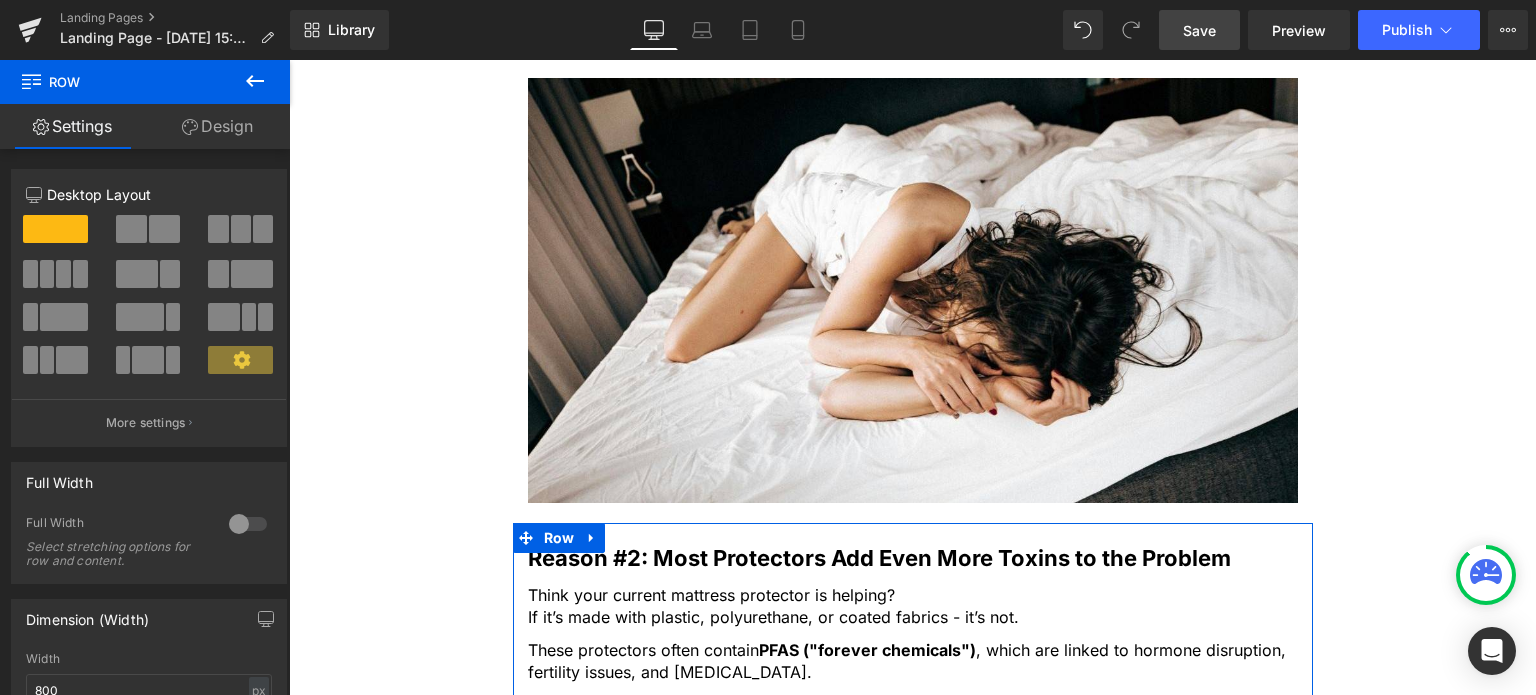 click on "Design" at bounding box center [217, 126] 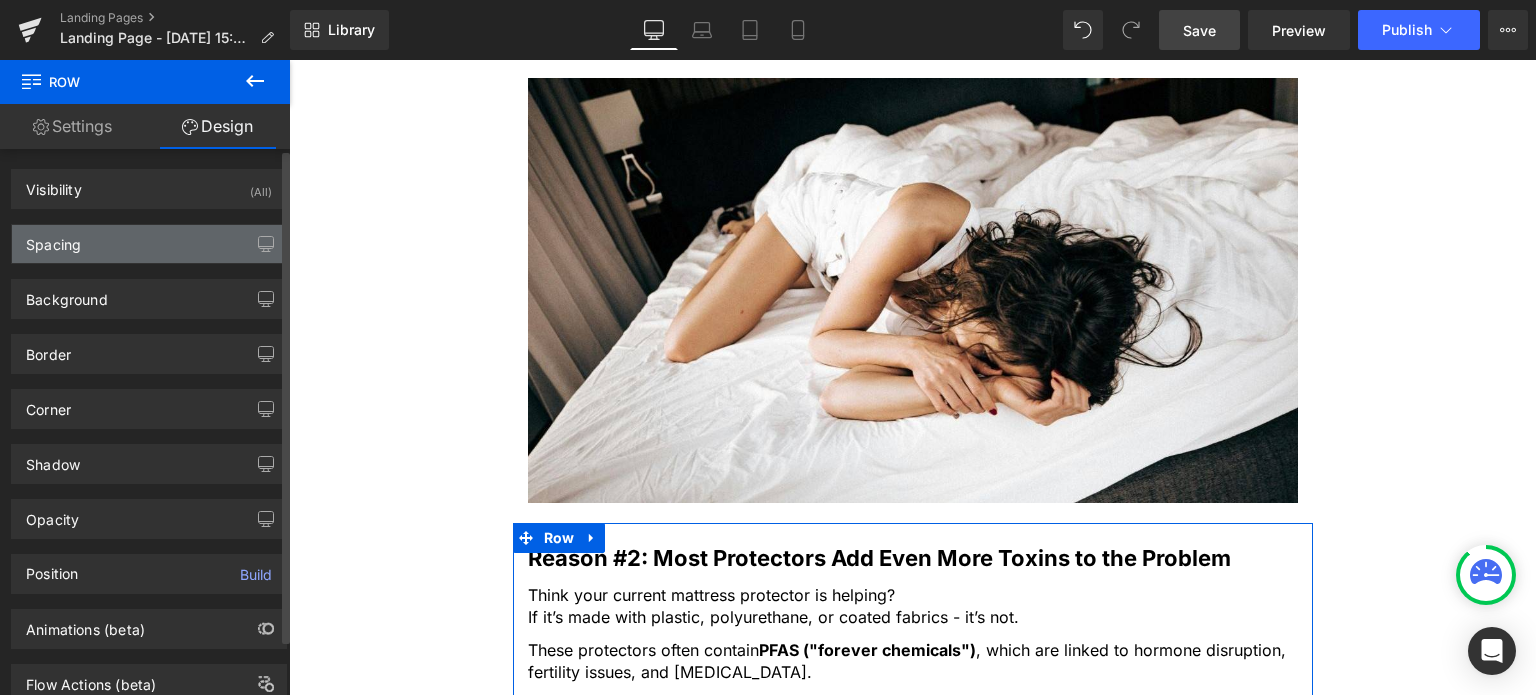 click on "Spacing" at bounding box center [149, 244] 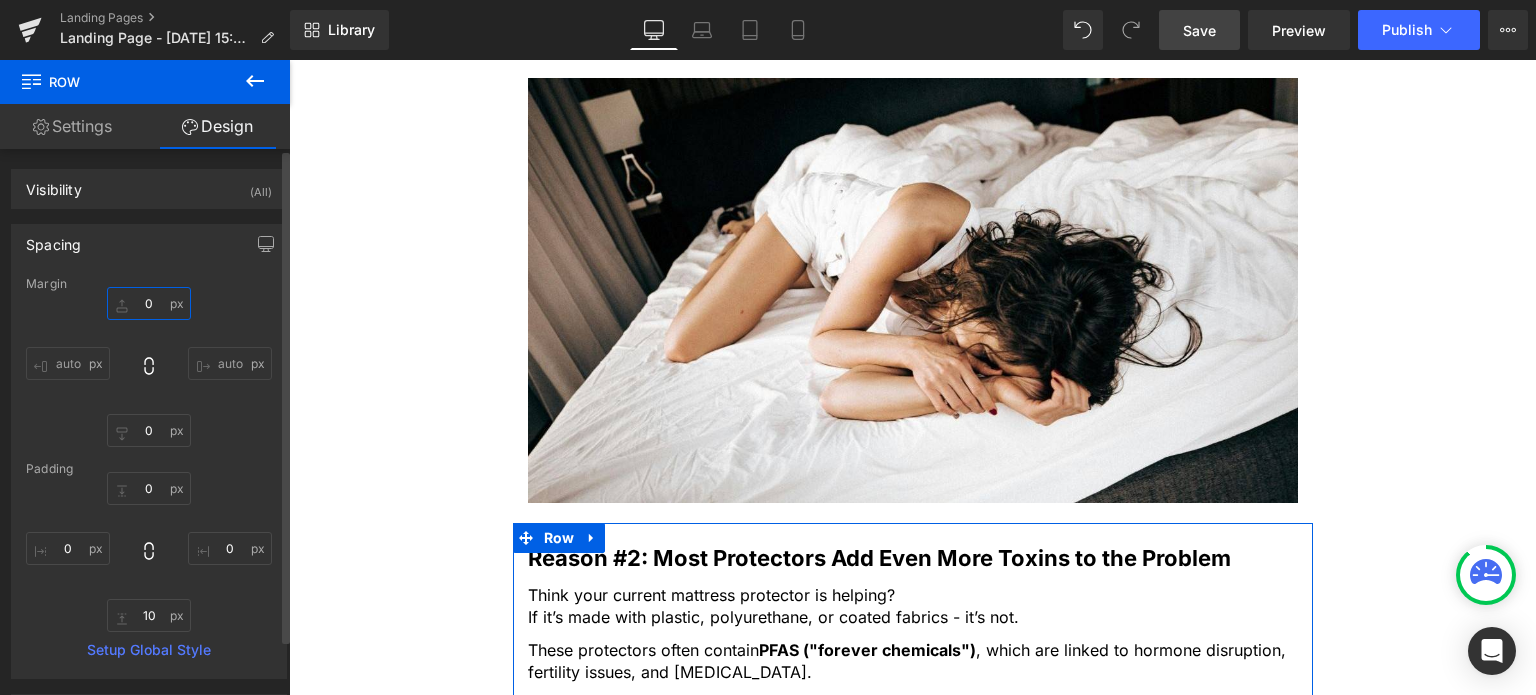 click on "0" at bounding box center (149, 303) 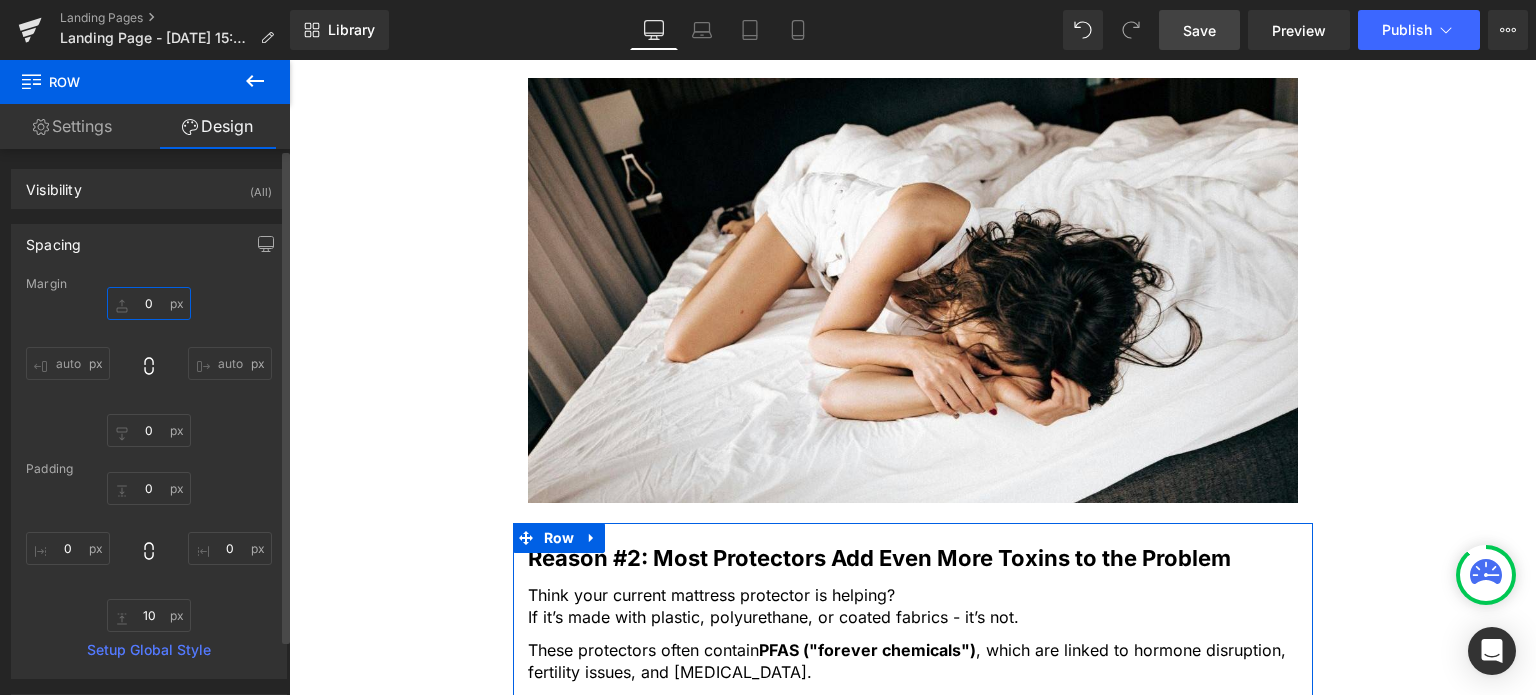 type on "30" 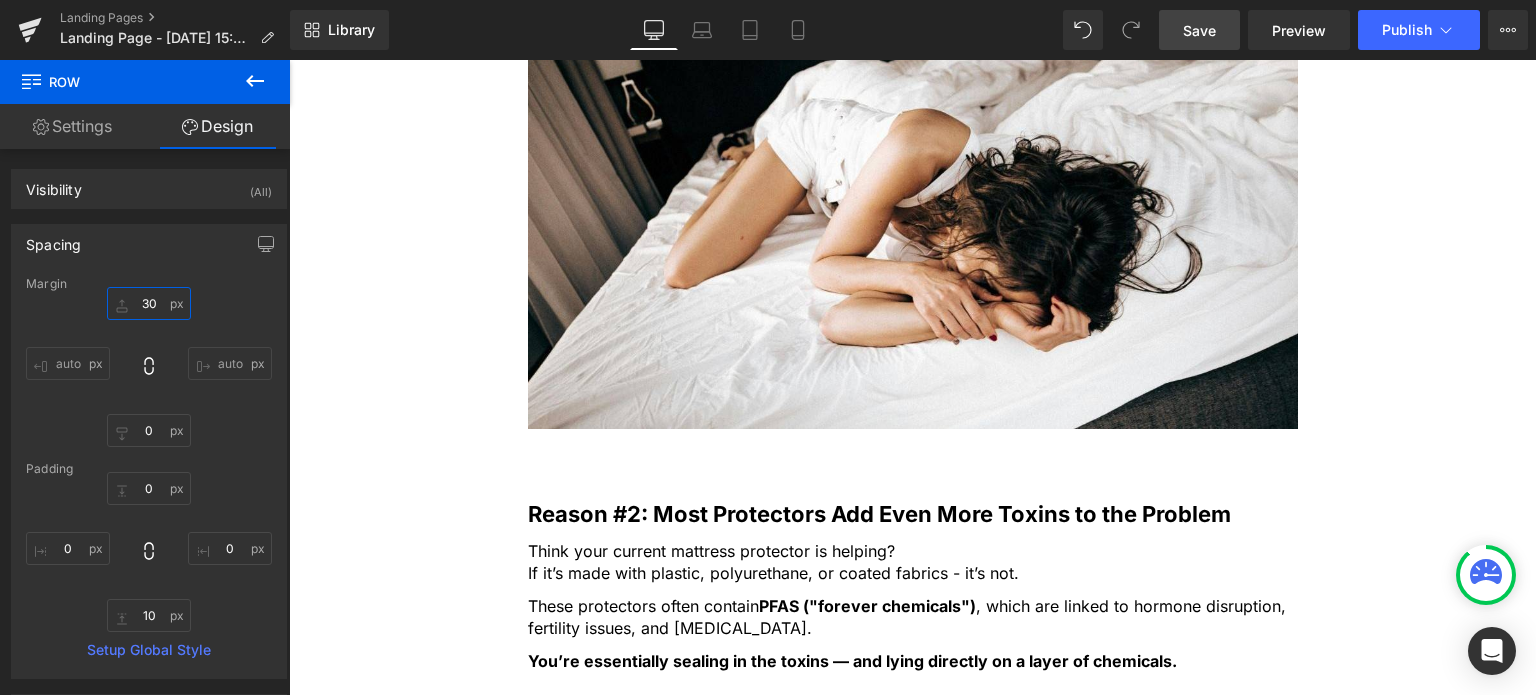 scroll, scrollTop: 2126, scrollLeft: 0, axis: vertical 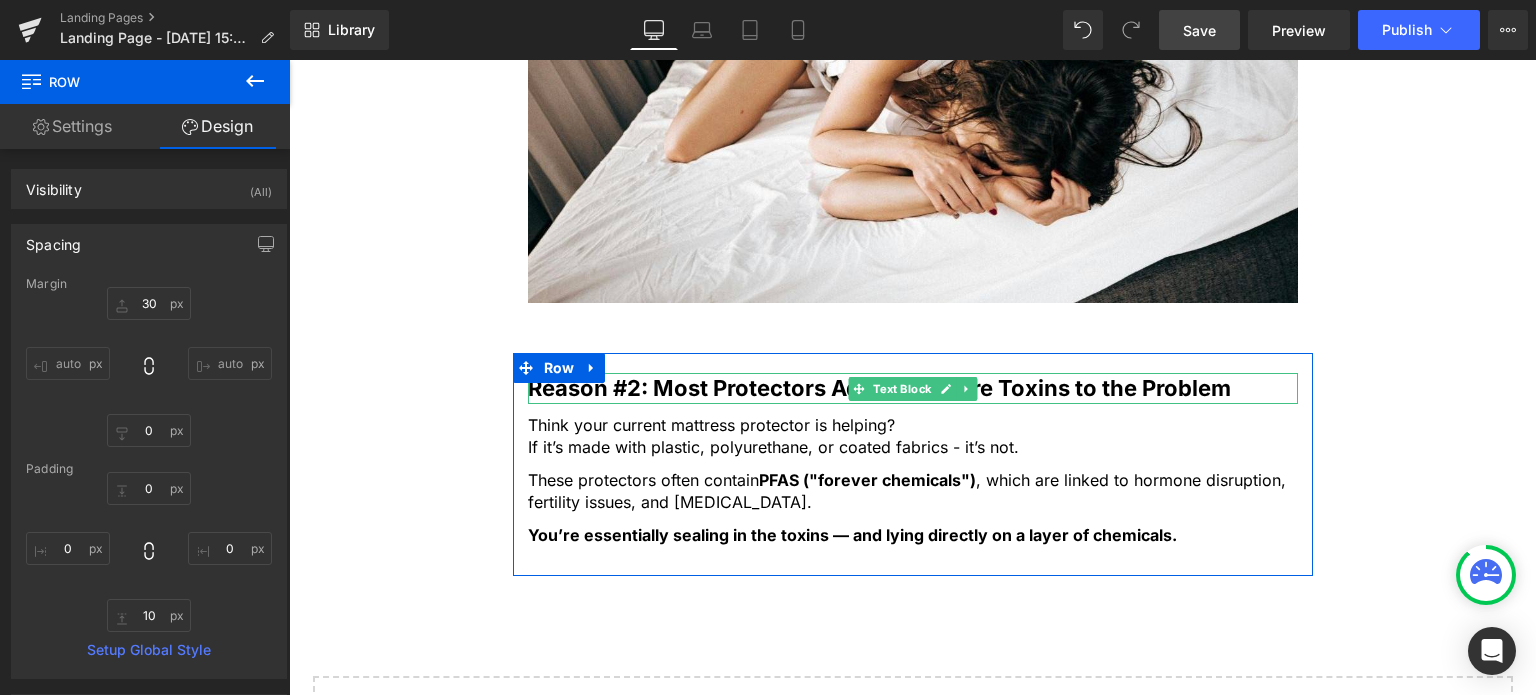 click on "Reason #2: Most Protectors Add Even More Toxins to the Problem" at bounding box center [879, 388] 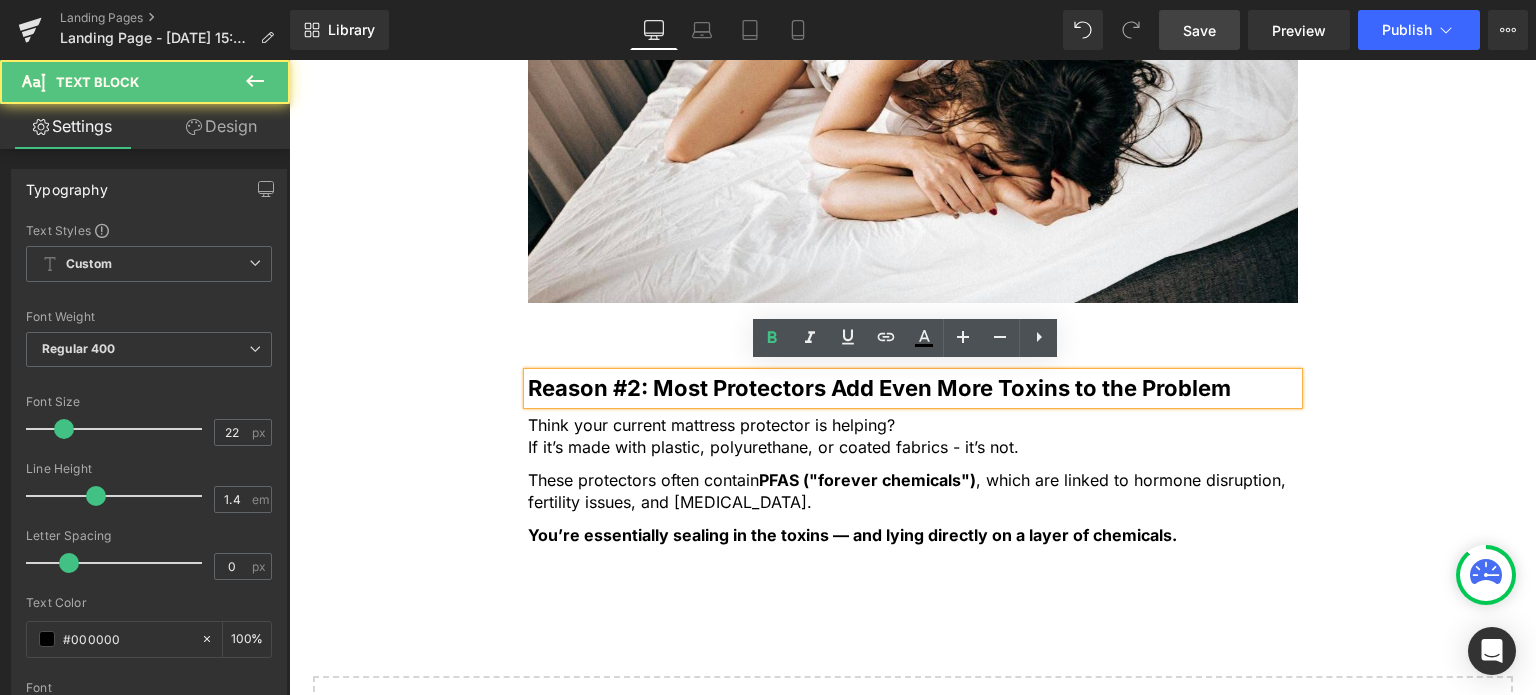 click on "Reason #2: Most Protectors Add Even More Toxins to the Problem" at bounding box center (879, 388) 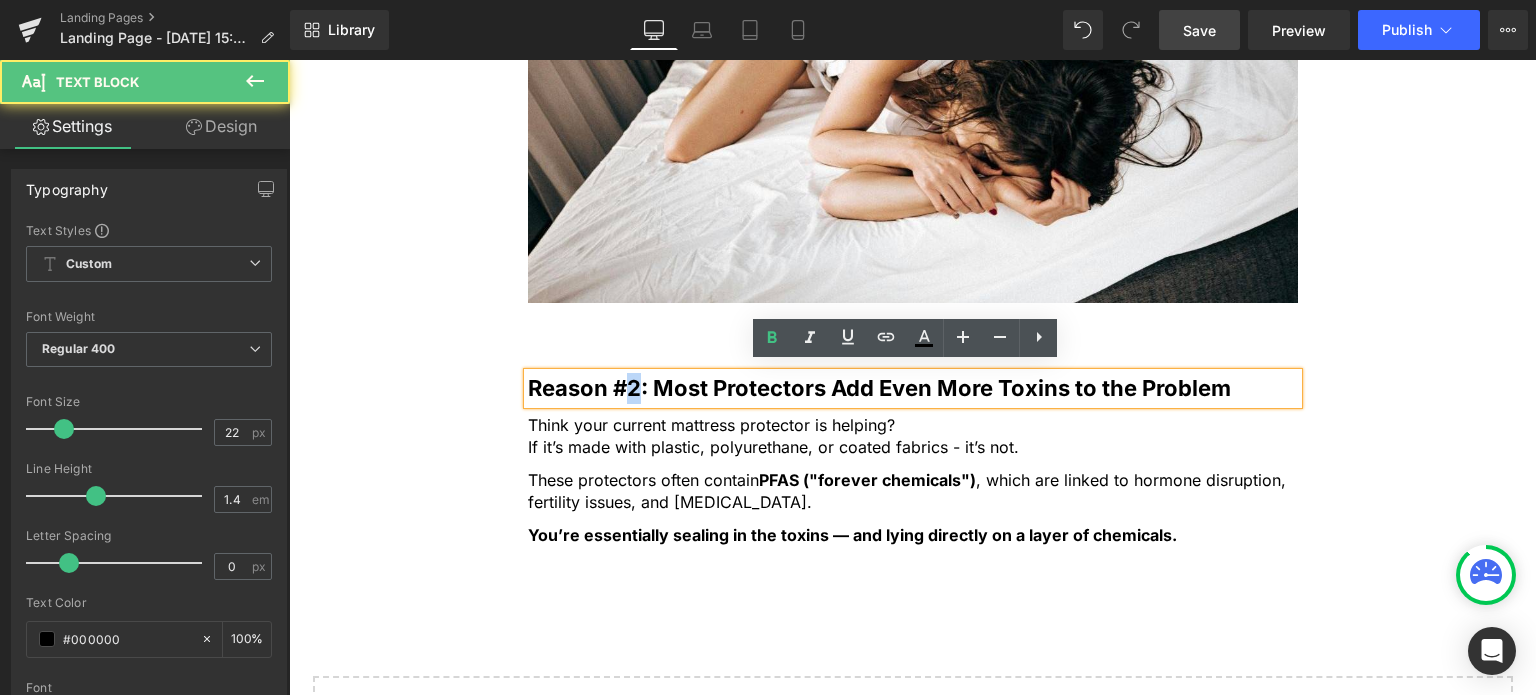 drag, startPoint x: 631, startPoint y: 378, endPoint x: 620, endPoint y: 378, distance: 11 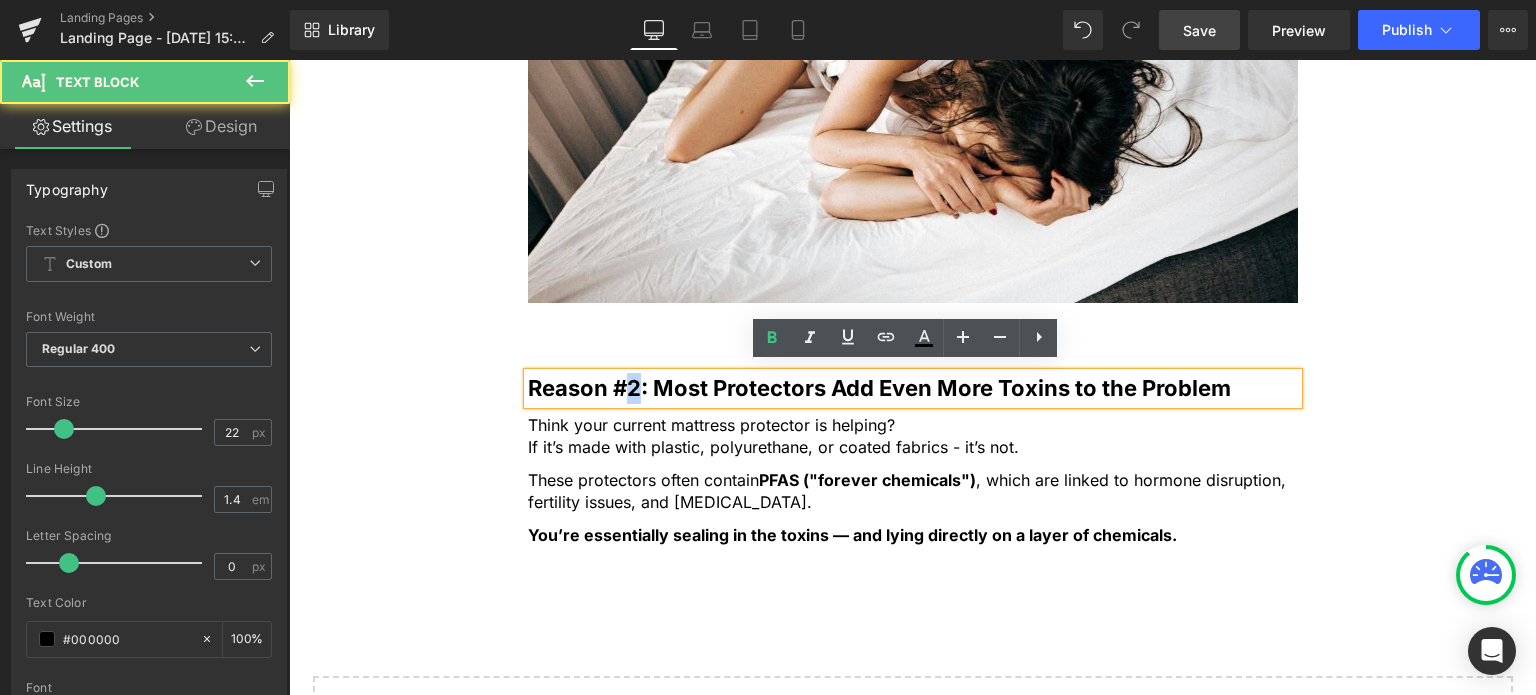 click on "Reason #2: Most Protectors Add Even More Toxins to the Problem" at bounding box center (879, 388) 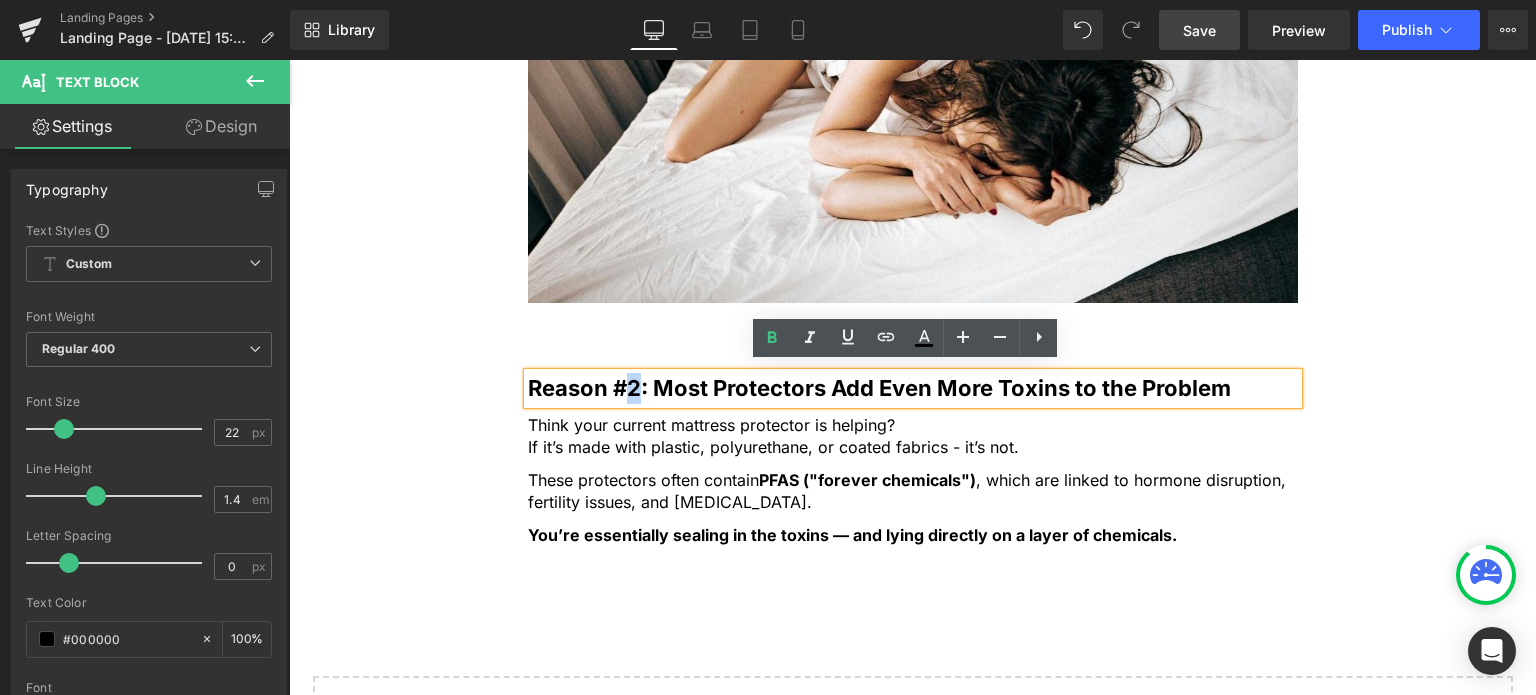 type 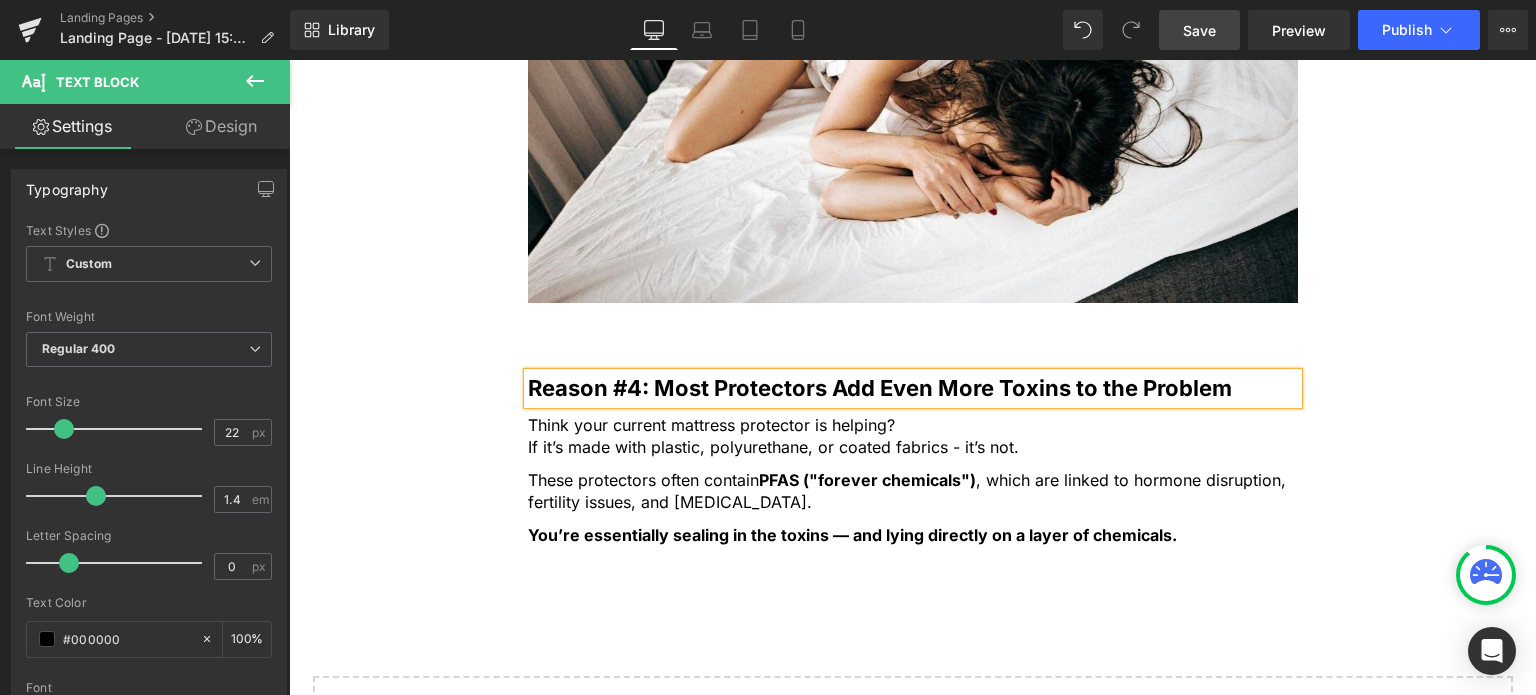 click on "Reason #4: Most Protectors Add Even More Toxins to the Problem" at bounding box center (880, 388) 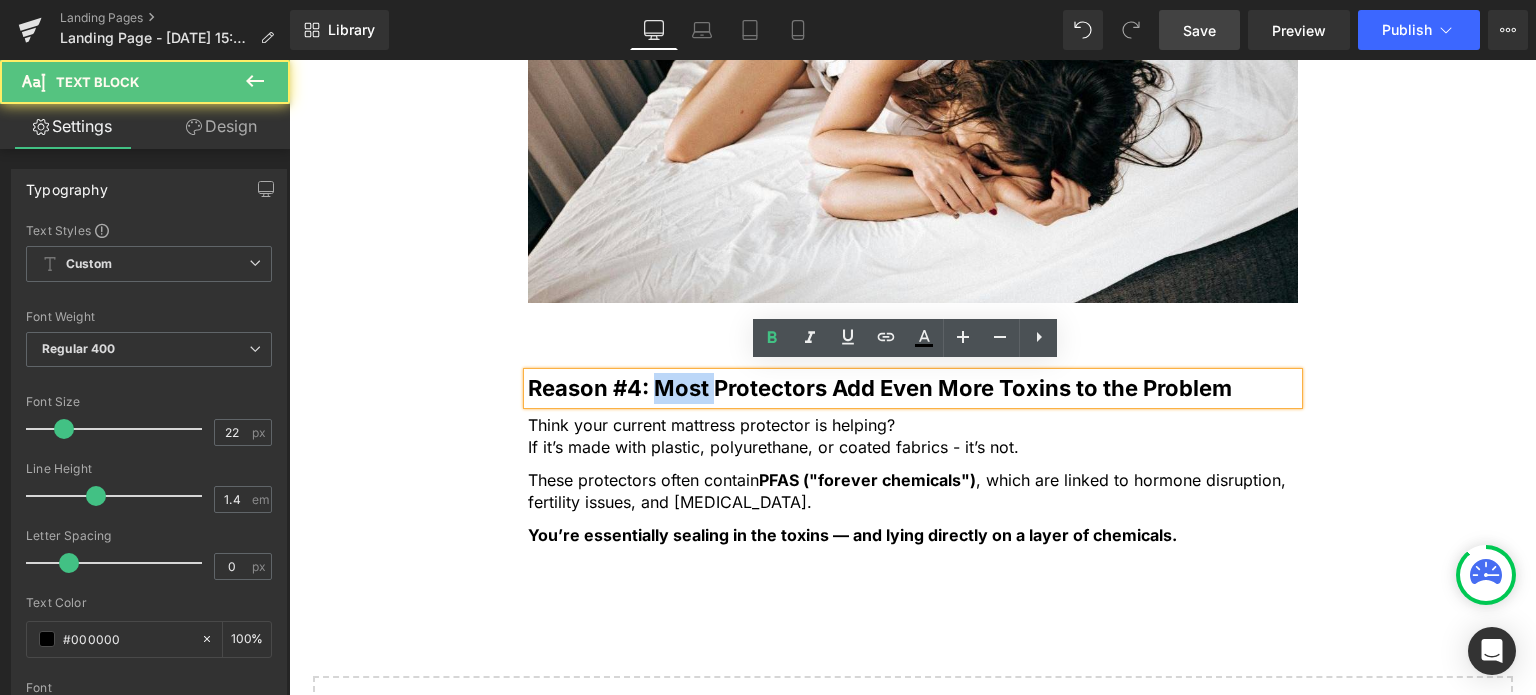 click on "Reason #4: Most Protectors Add Even More Toxins to the Problem" at bounding box center [880, 388] 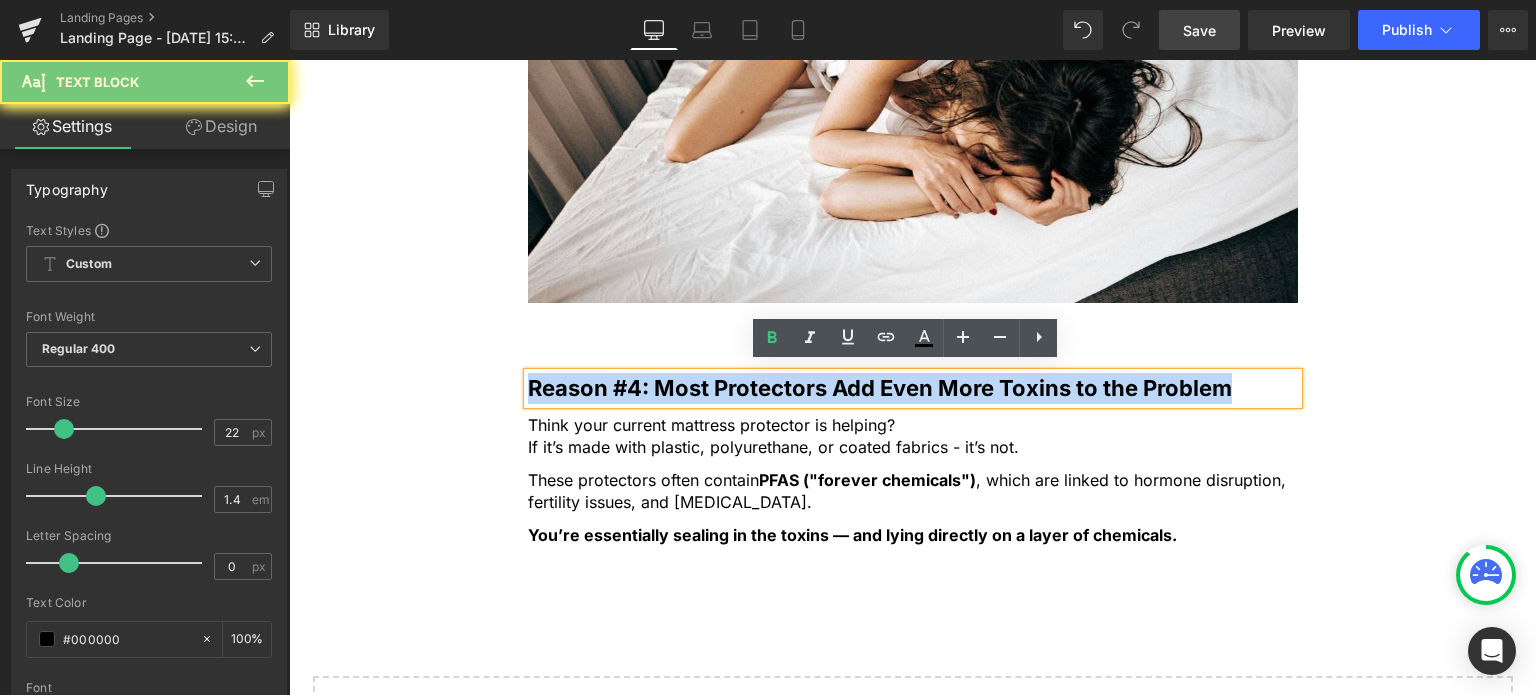 drag, startPoint x: 652, startPoint y: 386, endPoint x: 732, endPoint y: 386, distance: 80 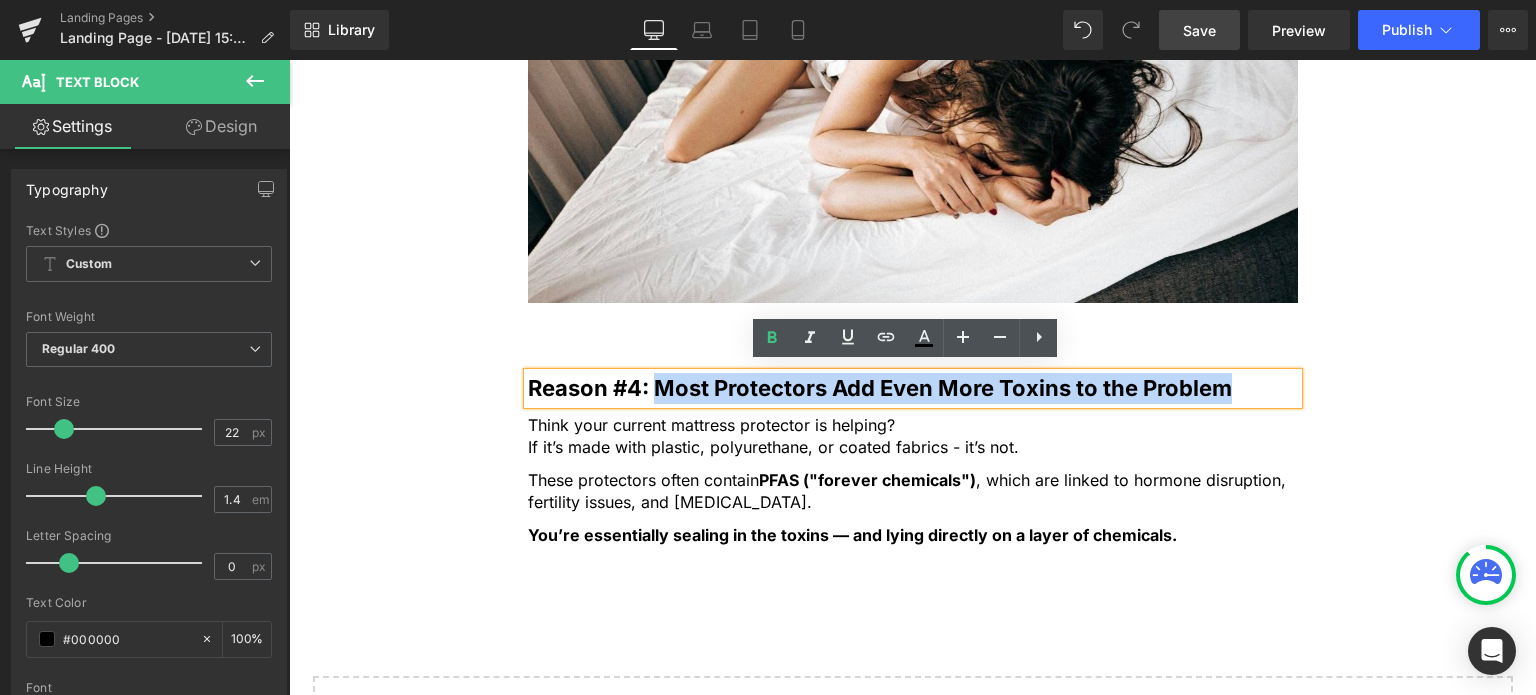 drag, startPoint x: 650, startPoint y: 377, endPoint x: 1232, endPoint y: 382, distance: 582.0215 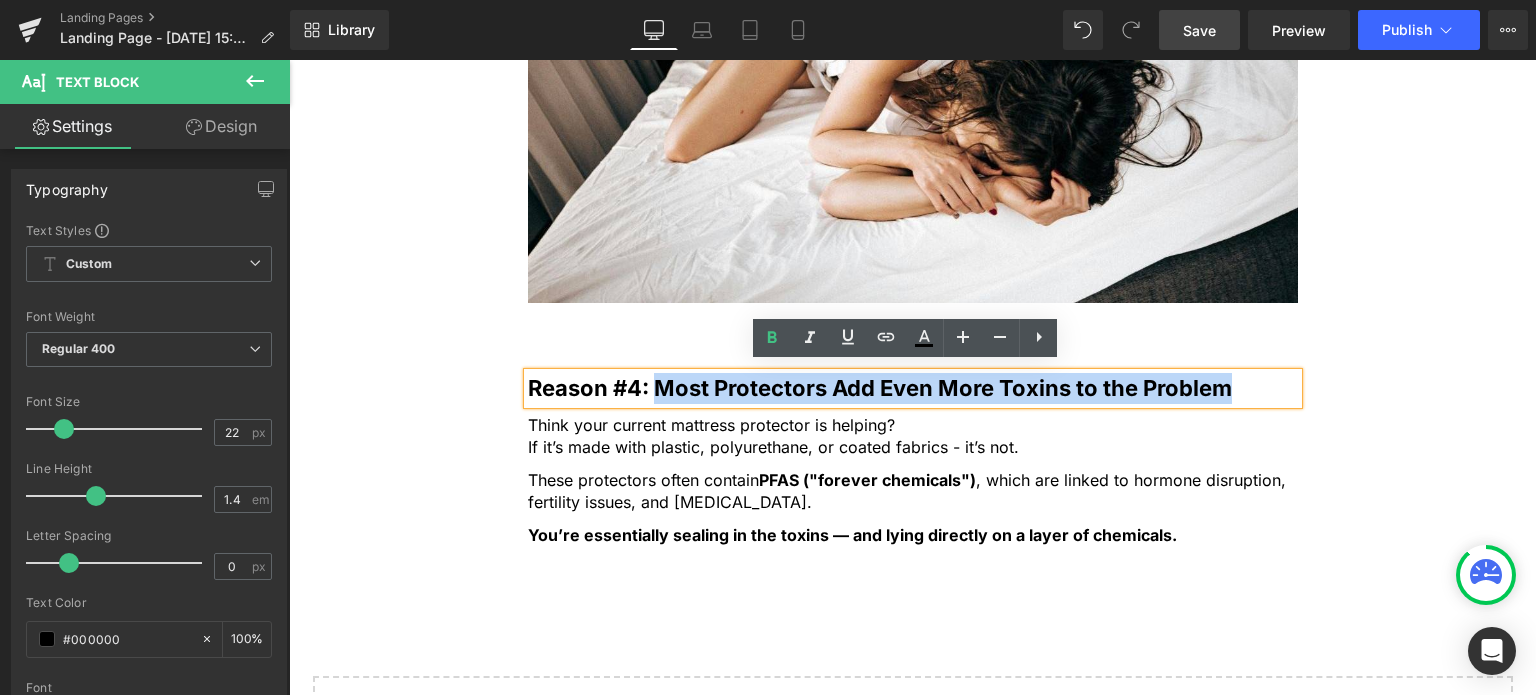 click on "Reason #4: Most Protectors Add Even More Toxins to the Problem" at bounding box center [913, 388] 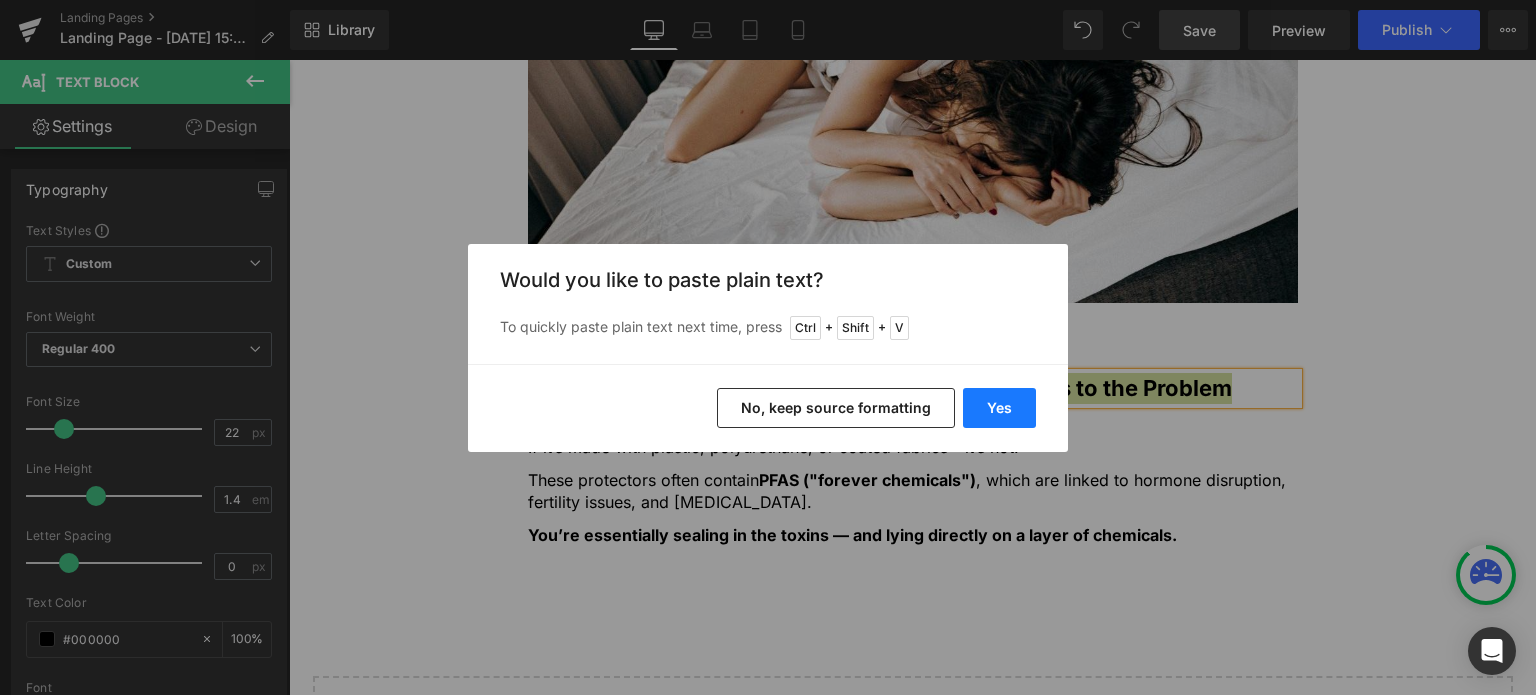 click on "Yes" at bounding box center (999, 408) 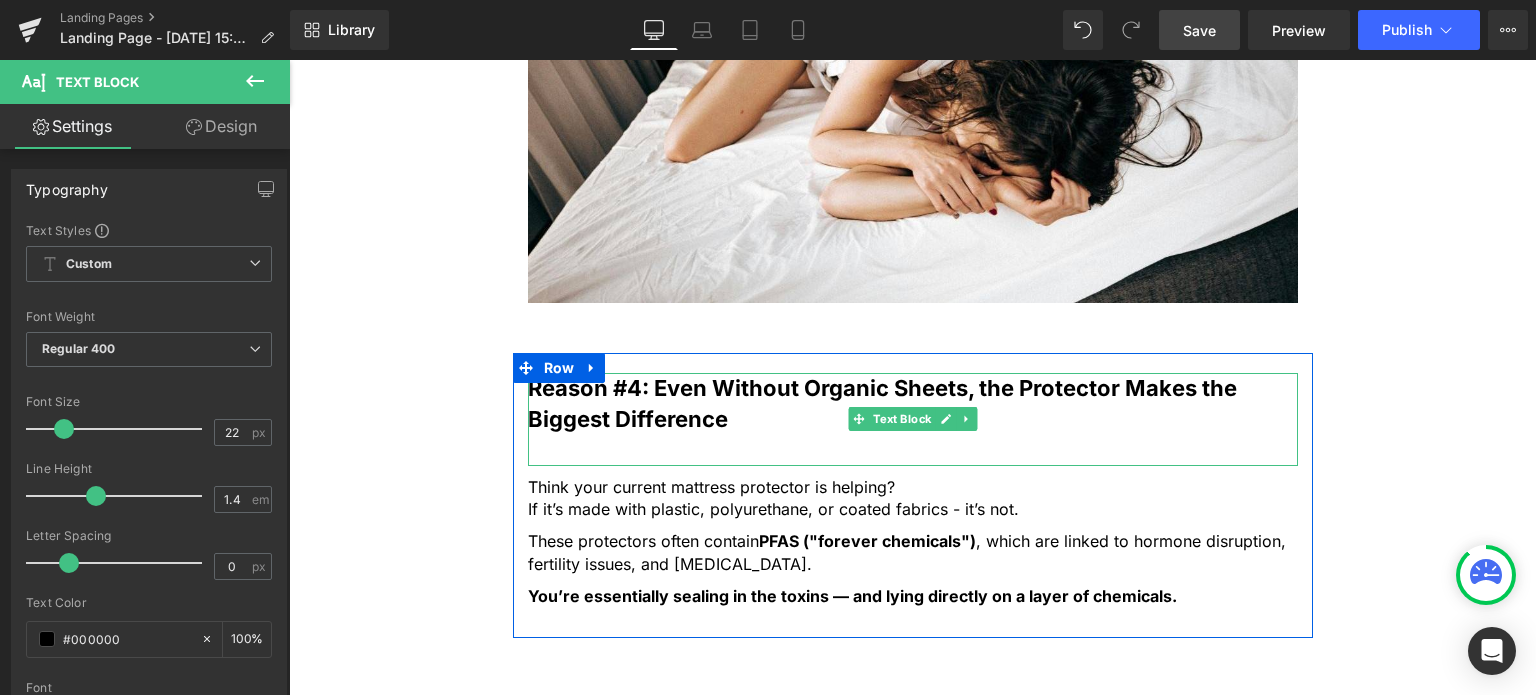 click at bounding box center [913, 450] 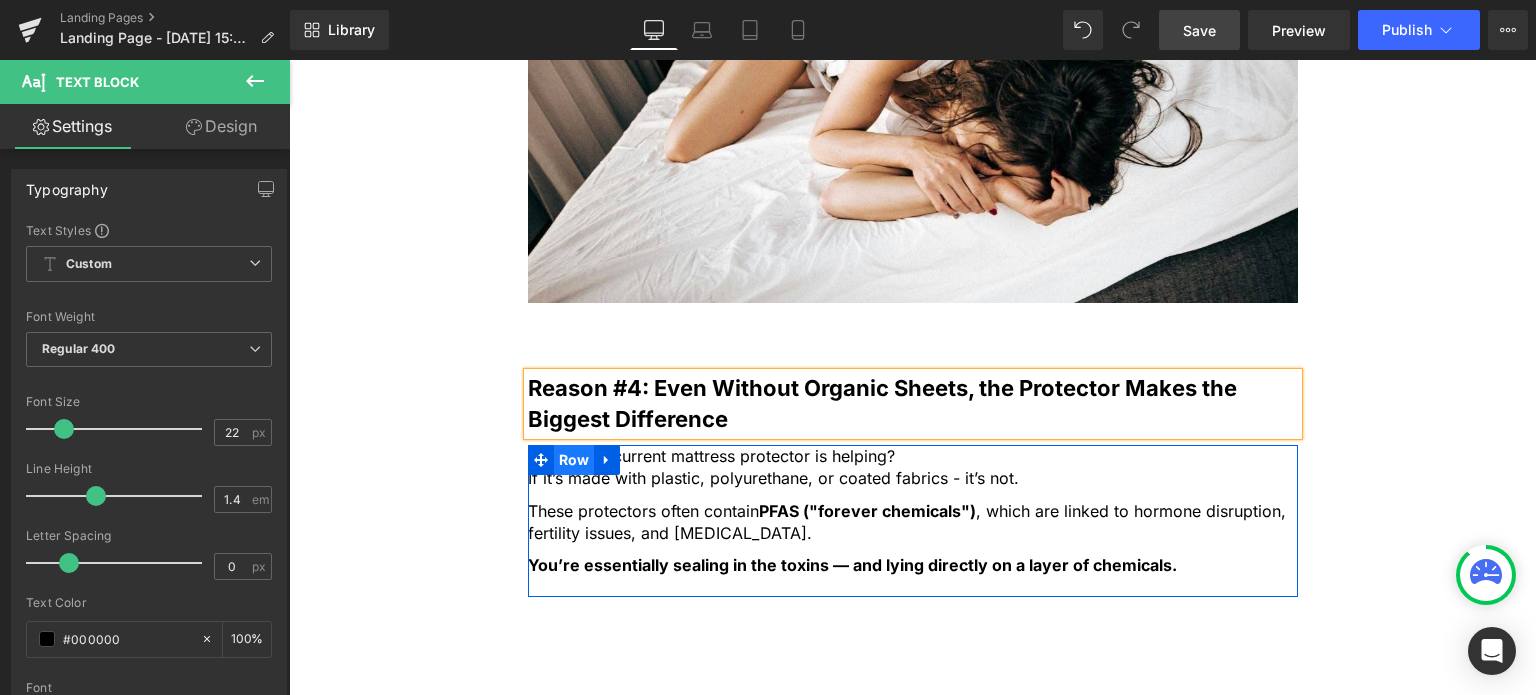 click on "Row" at bounding box center [574, 460] 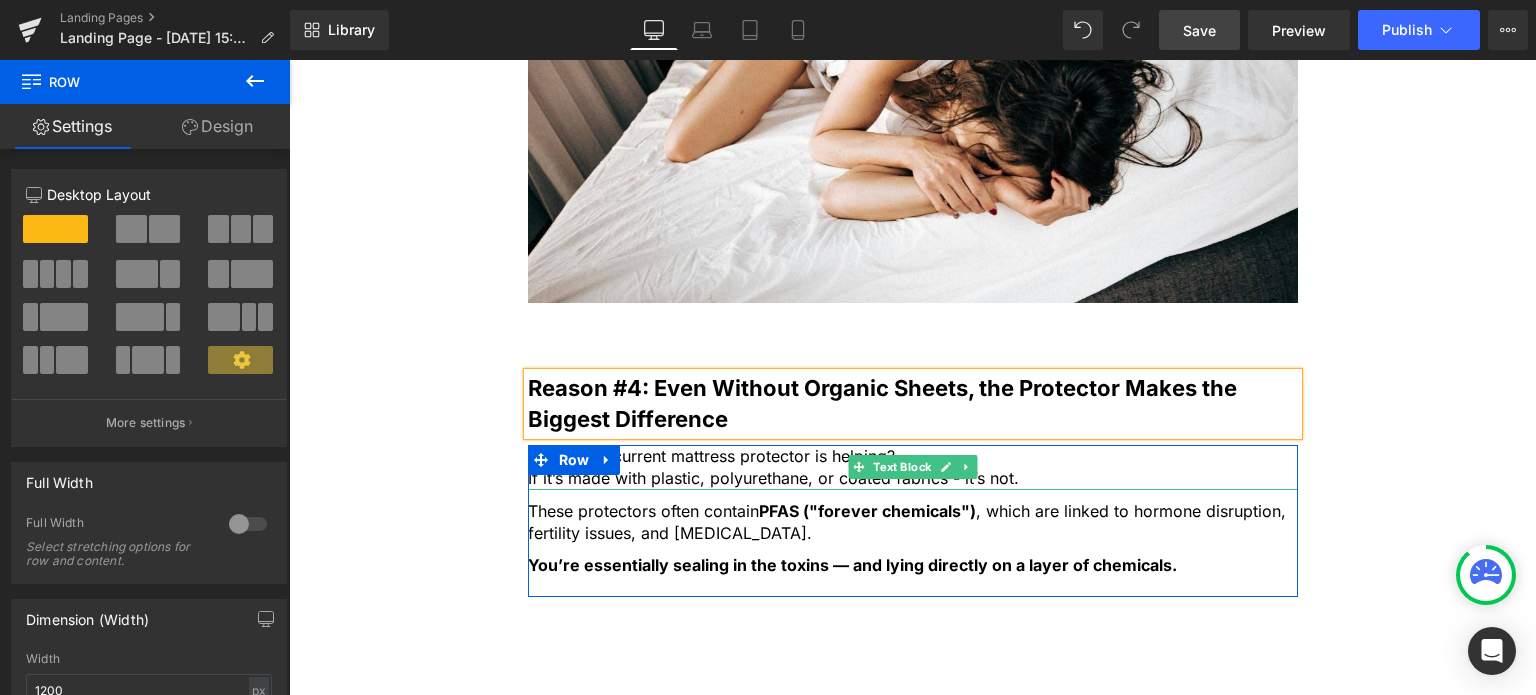click on "Think your current mattress protector is helping?" at bounding box center (913, 456) 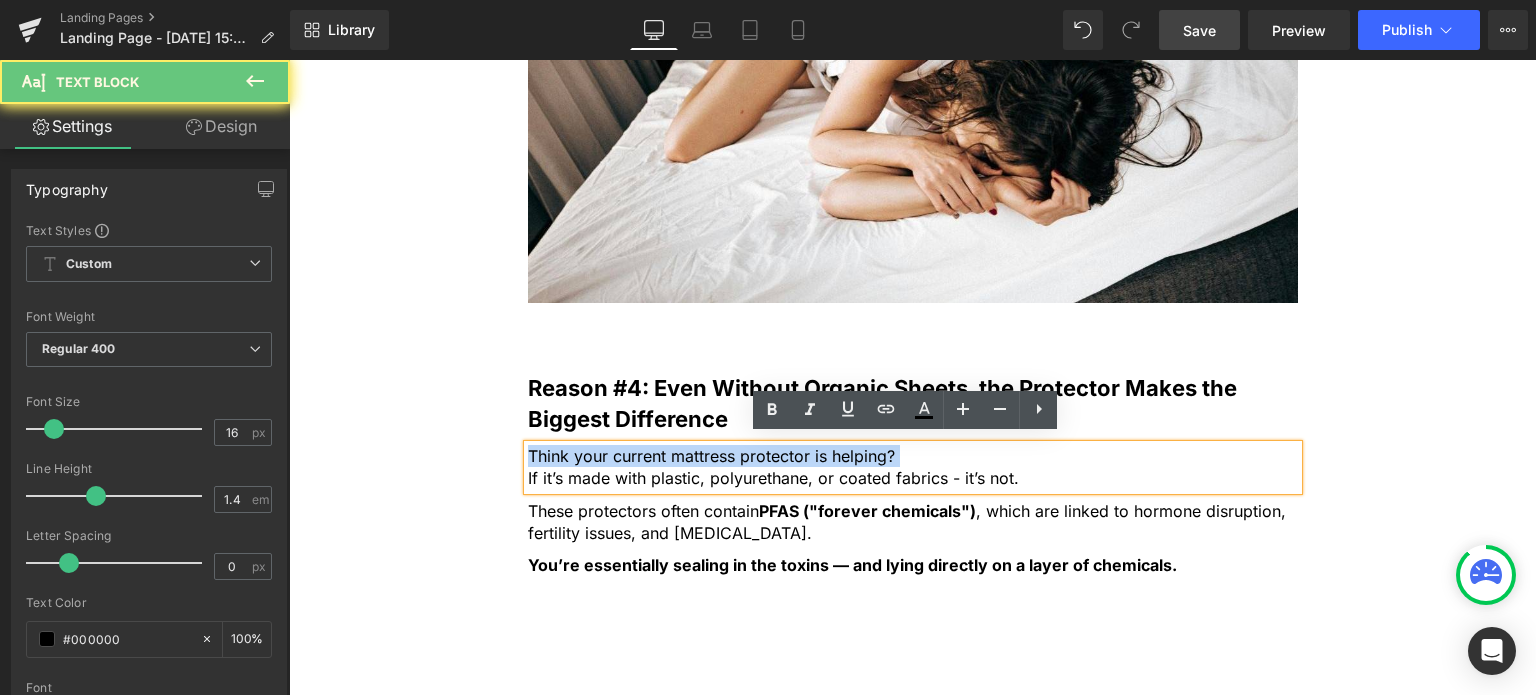 click on "Think your current mattress protector is helping?" at bounding box center (913, 456) 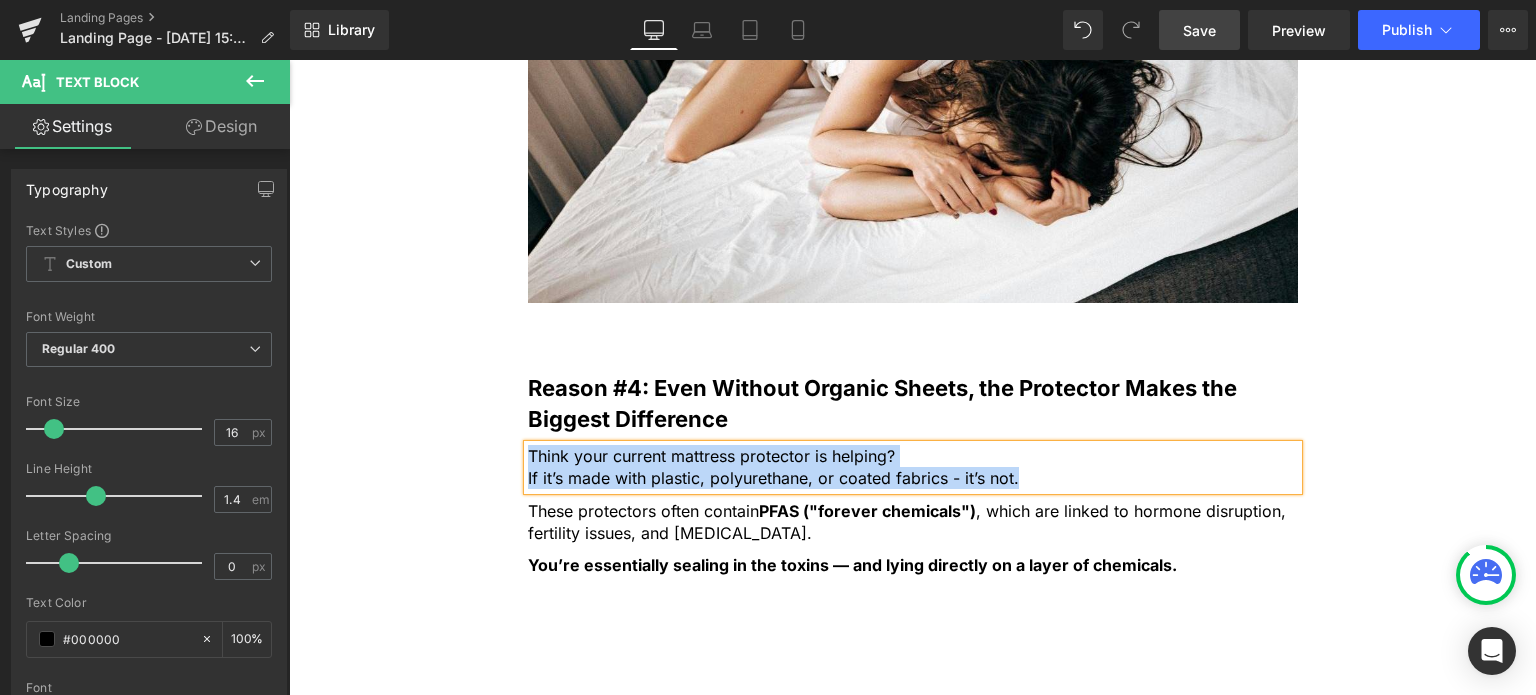 paste 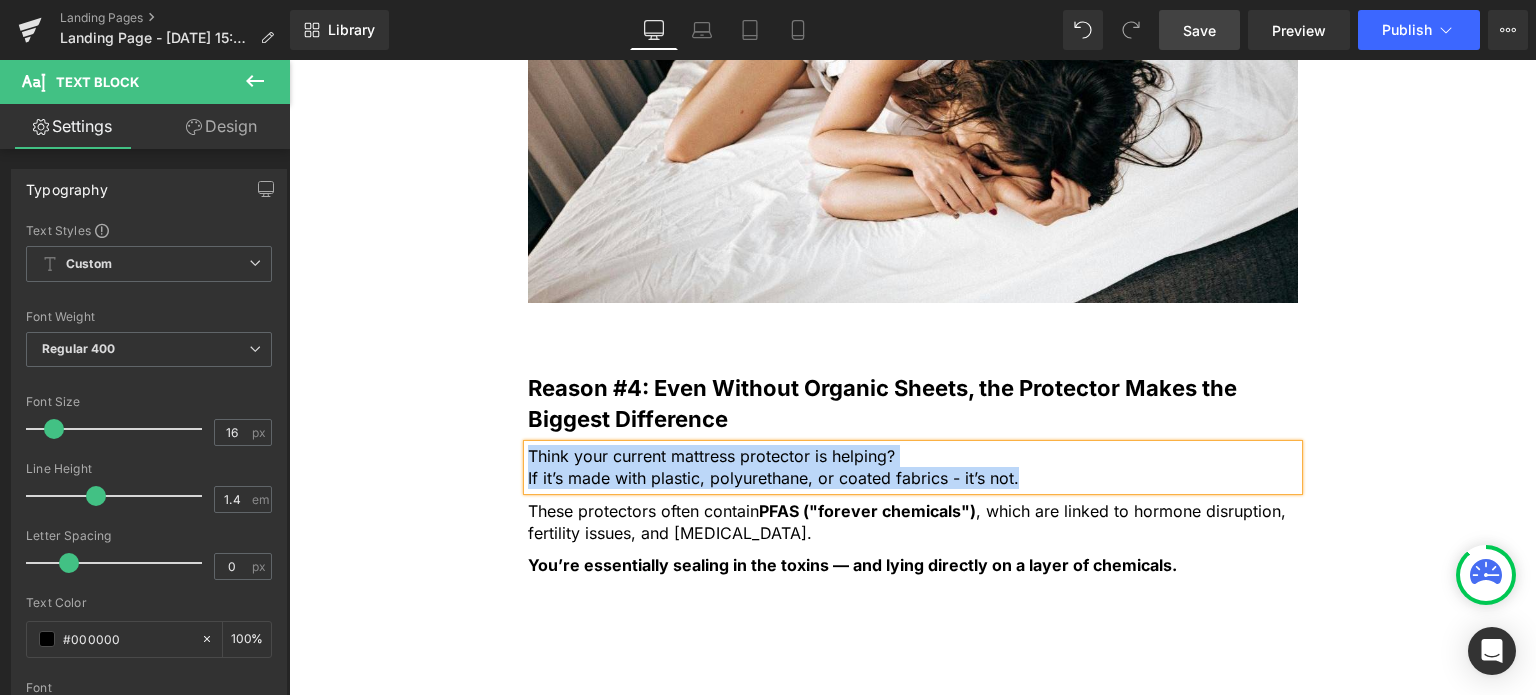 type 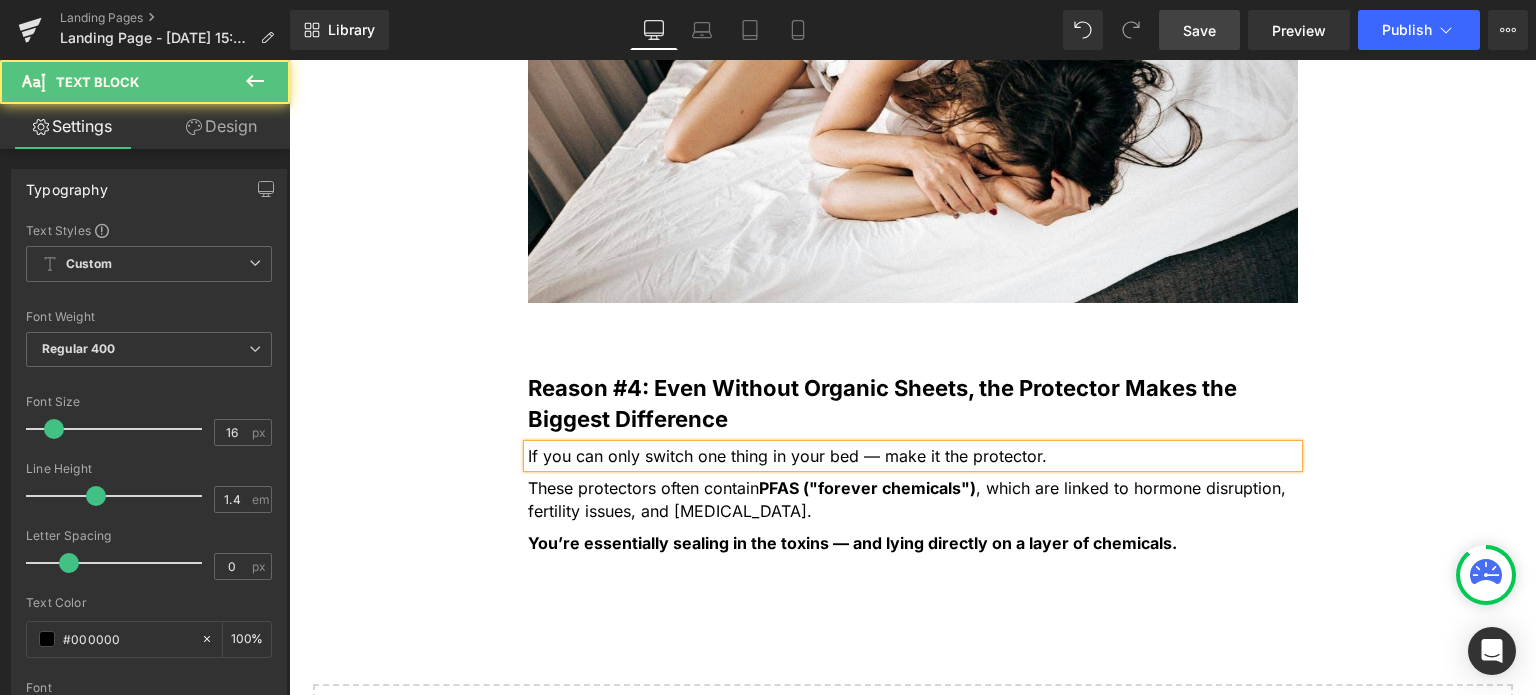 click on "If you can only switch one thing in your bed — make it the protector." at bounding box center [913, 456] 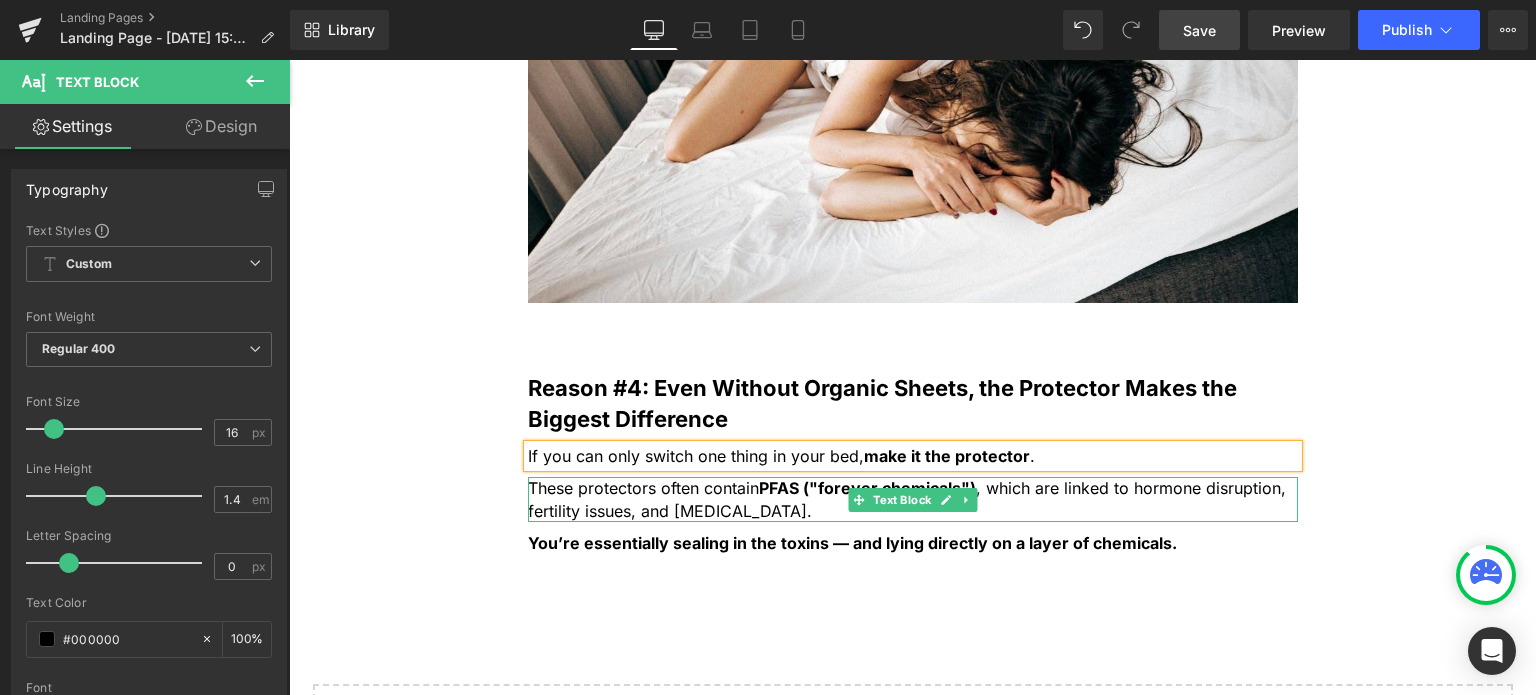 click on "These protectors often contain  PFAS ("forever chemicals") , which are linked to hormone disruption, fertility issues, and [MEDICAL_DATA]." at bounding box center (913, 499) 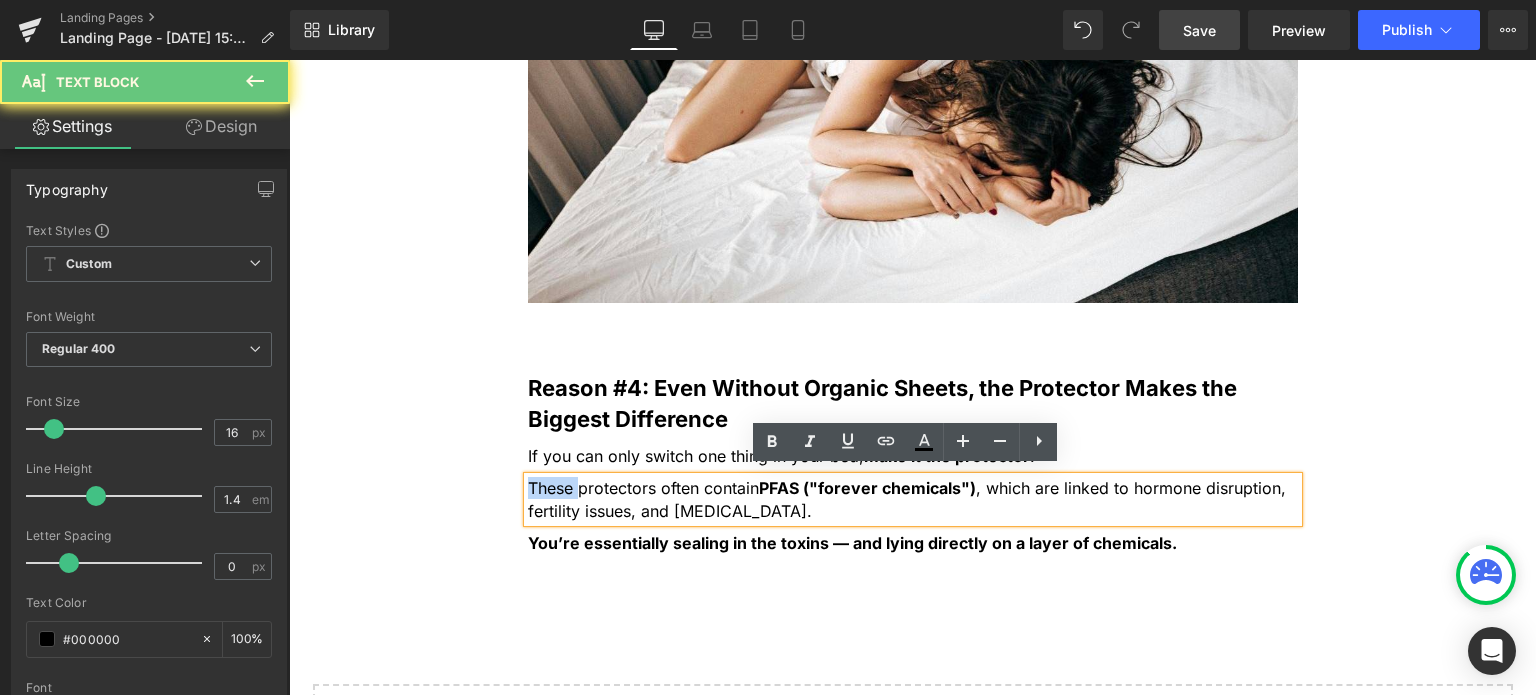 click on "These protectors often contain  PFAS ("forever chemicals") , which are linked to hormone disruption, fertility issues, and [MEDICAL_DATA]." at bounding box center (913, 499) 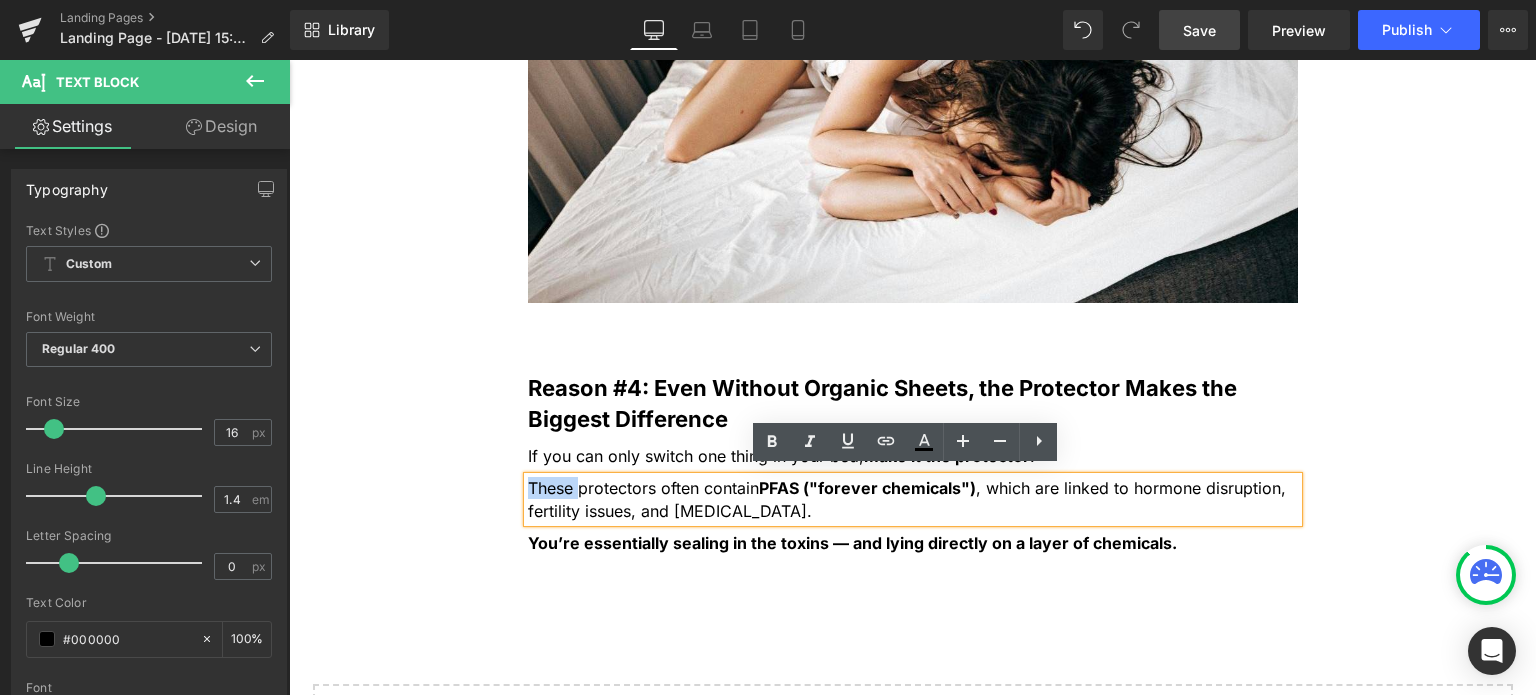 paste 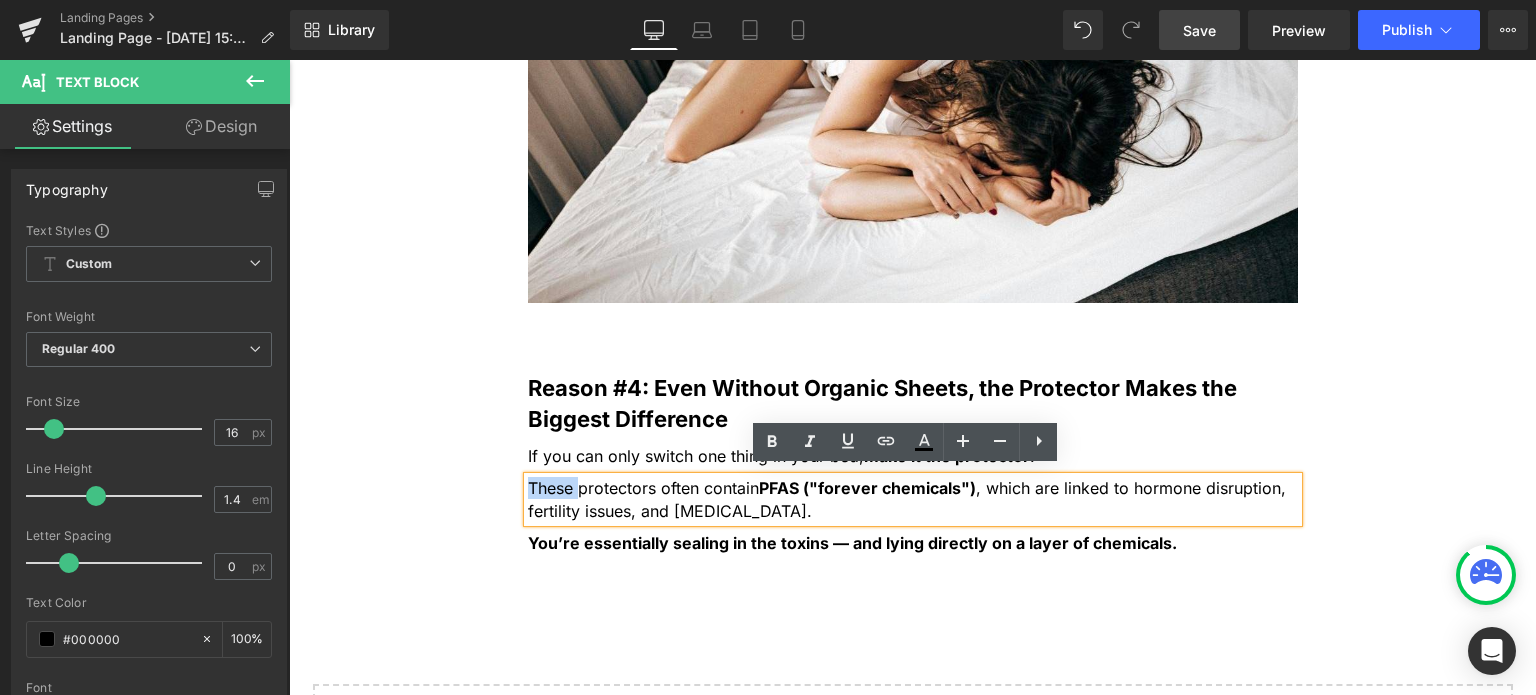 type 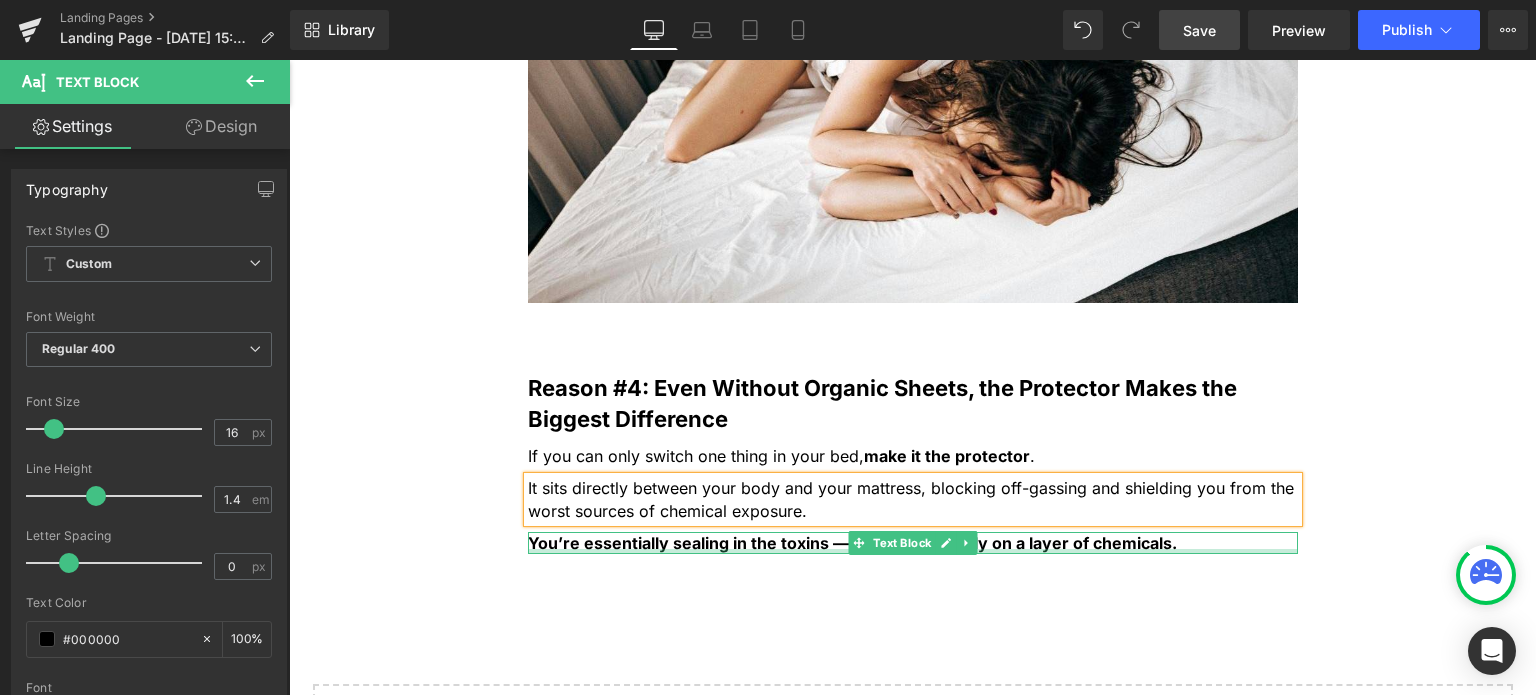 click at bounding box center [913, 551] 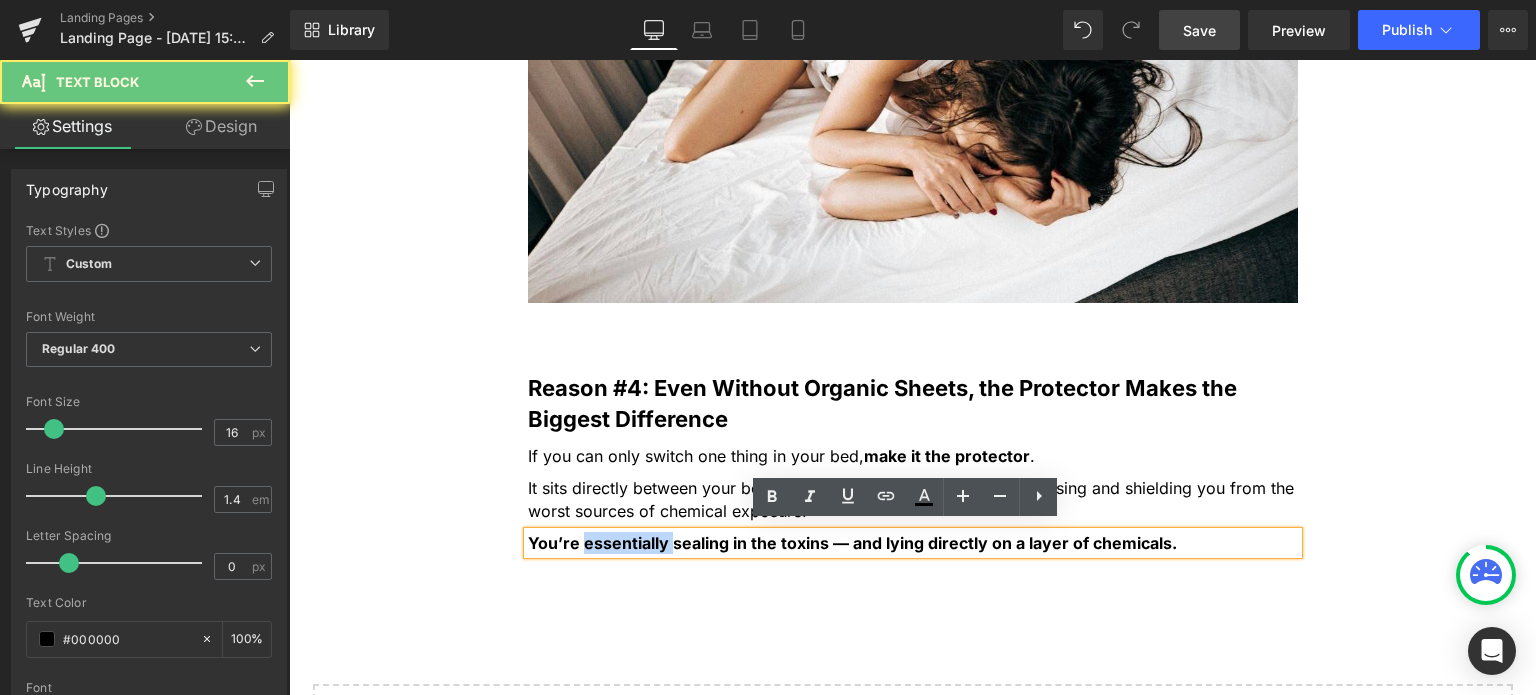 click on "You’re essentially sealing in the toxins — and lying directly on a layer of chemicals." at bounding box center (852, 543) 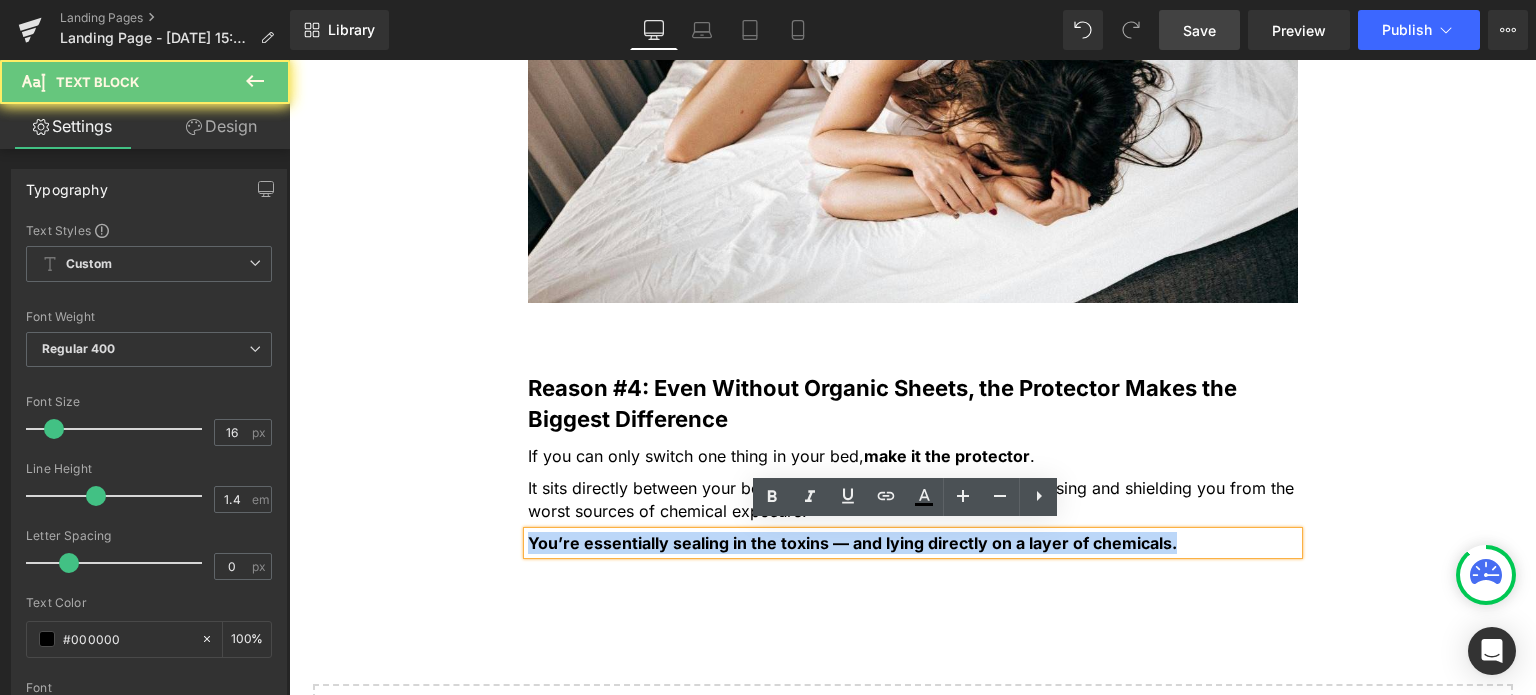 click on "You’re essentially sealing in the toxins — and lying directly on a layer of chemicals." at bounding box center [852, 543] 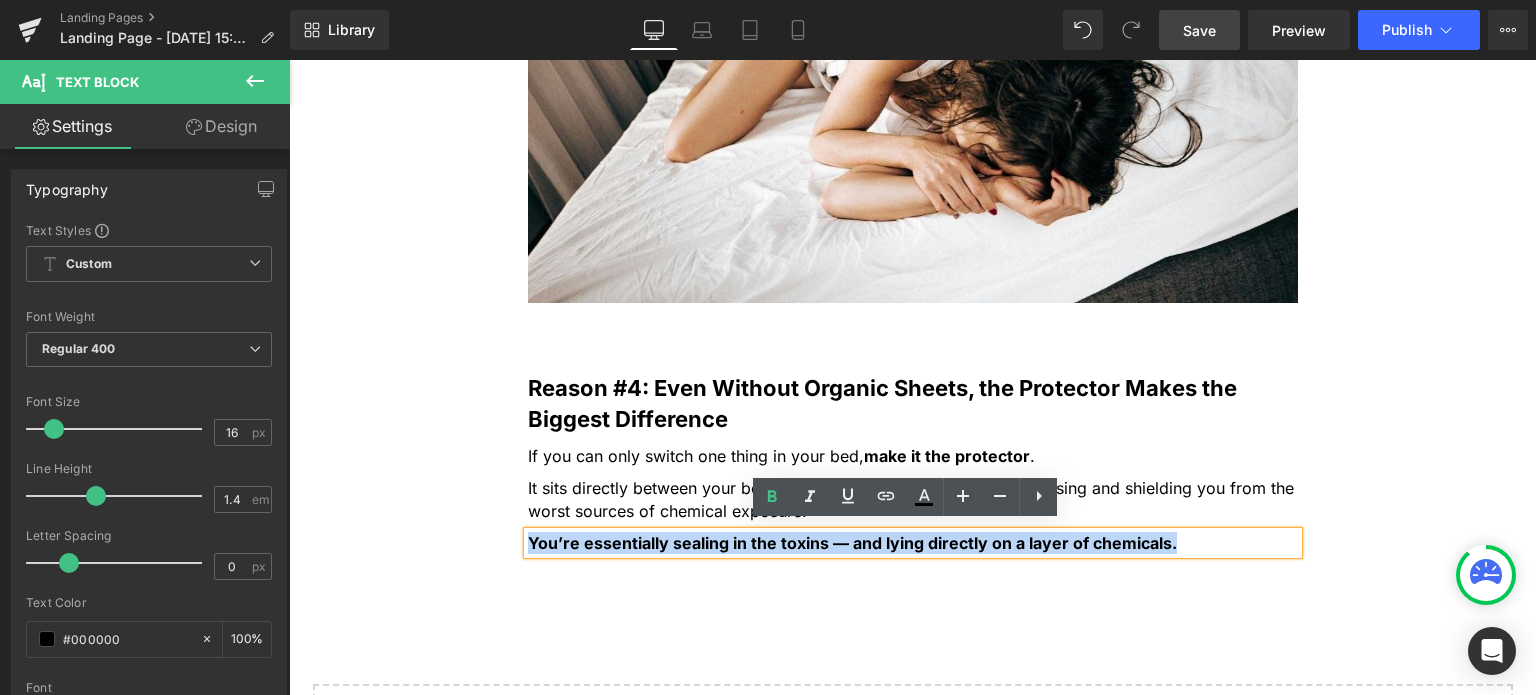 paste 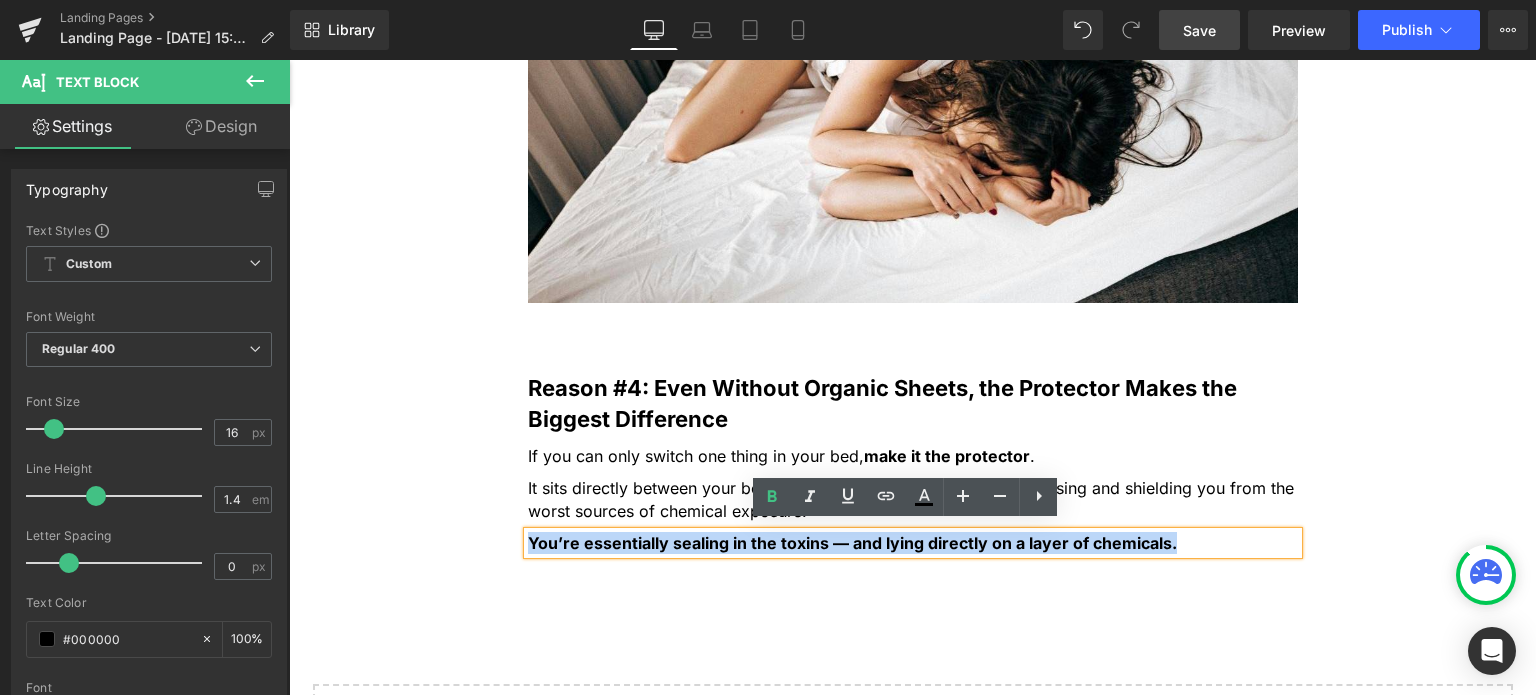 type 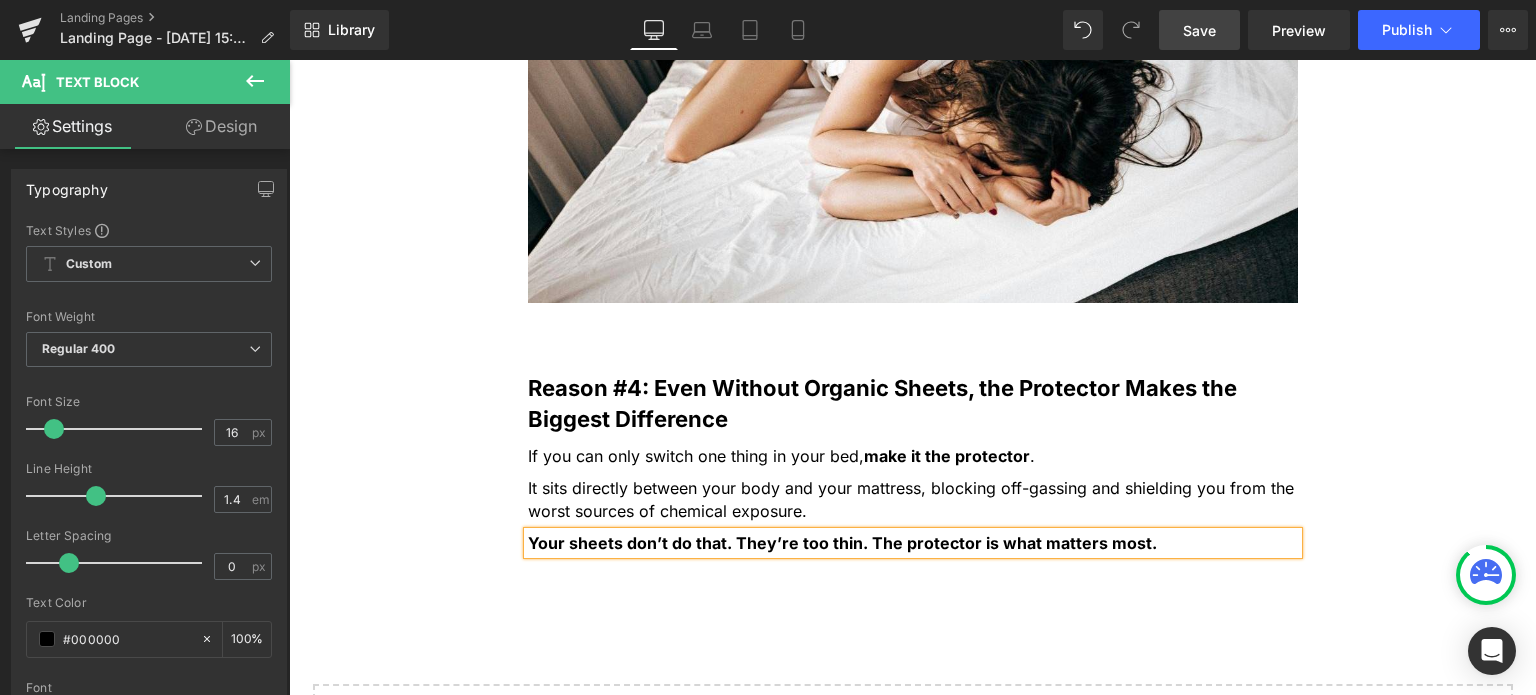 click on "5 Shocking Reasons You Should Never Sleep Without an Organic Cotton Mattress Protector Heading         Most people have no idea how toxic their bed really is. Here’s why that’s a big problem — and how to fix it fast. Heading         Image         Most people spend a third of their life in bed, but never think twice about what they’re actually sleeping on. Text Block         But under your sheets, right beneath your body, could be a hidden source of daily chemical exposure. From flame retardants to plastic coatings and synthetic fabrics... Text Block         ...your mattress and protector might be quietly  leaching toxins  into your skin and lungs every single night . Text Block         If you care about what goes into your body, it’s time to care about what your body is lying on. Text Block         Here are 5 reasons why switching to an organic cotton mattress protector for  you and your children  is one of the smartest health decisions you can make - starting tonight. Text Block         Row" at bounding box center (912, -609) 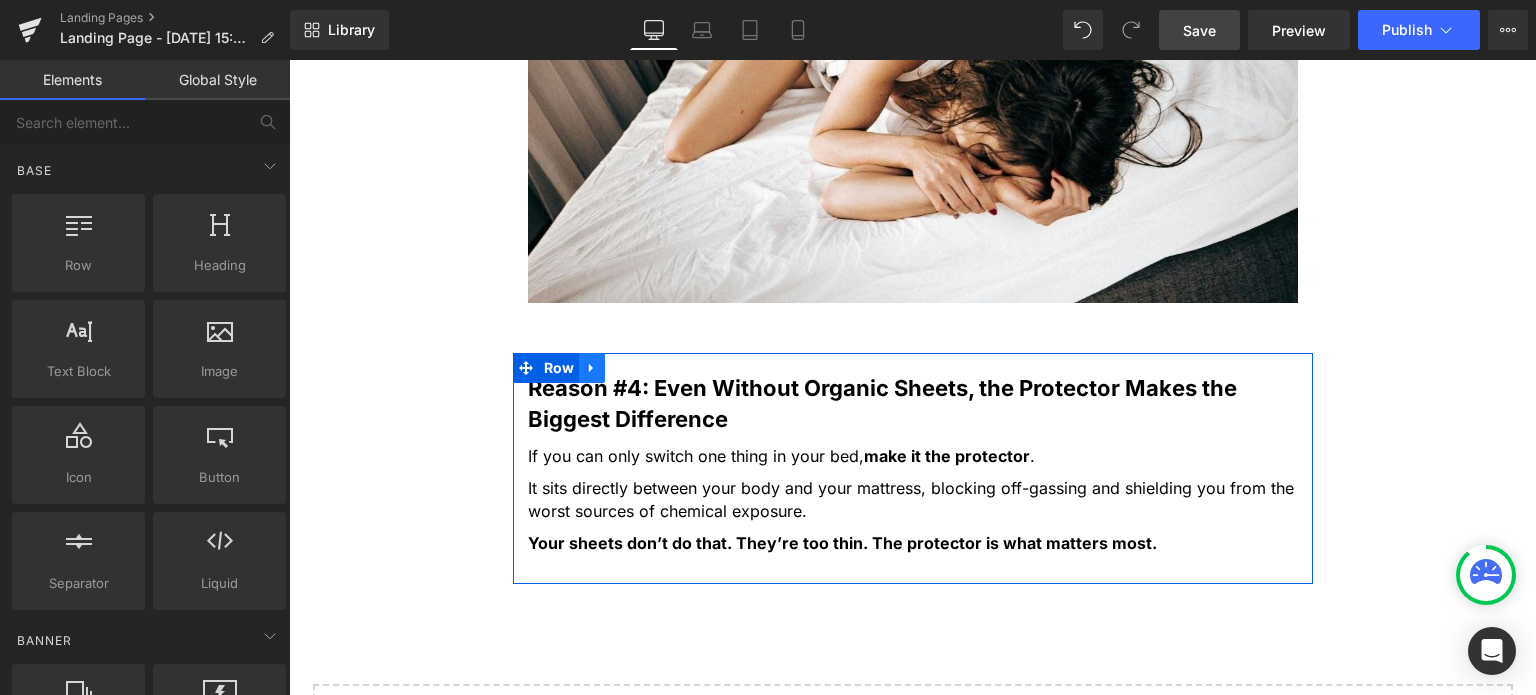 click 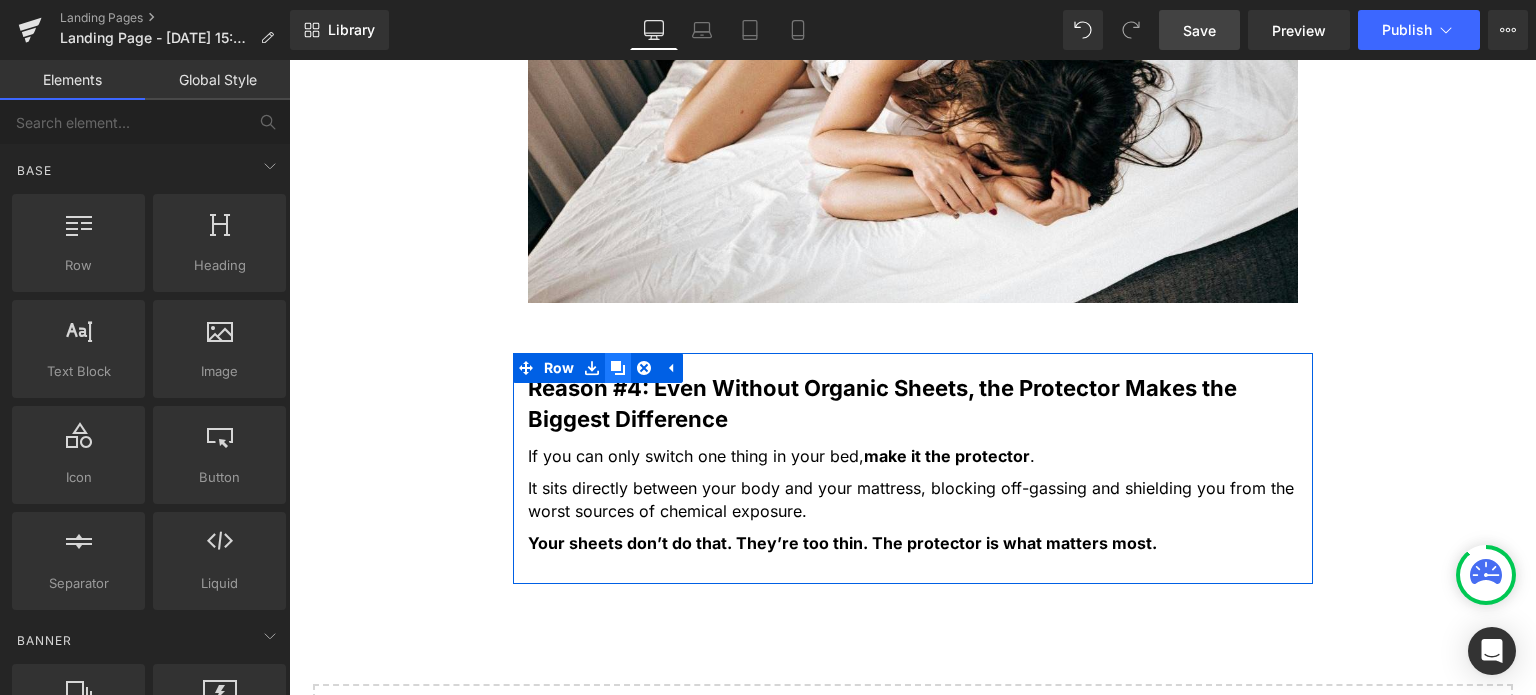 click 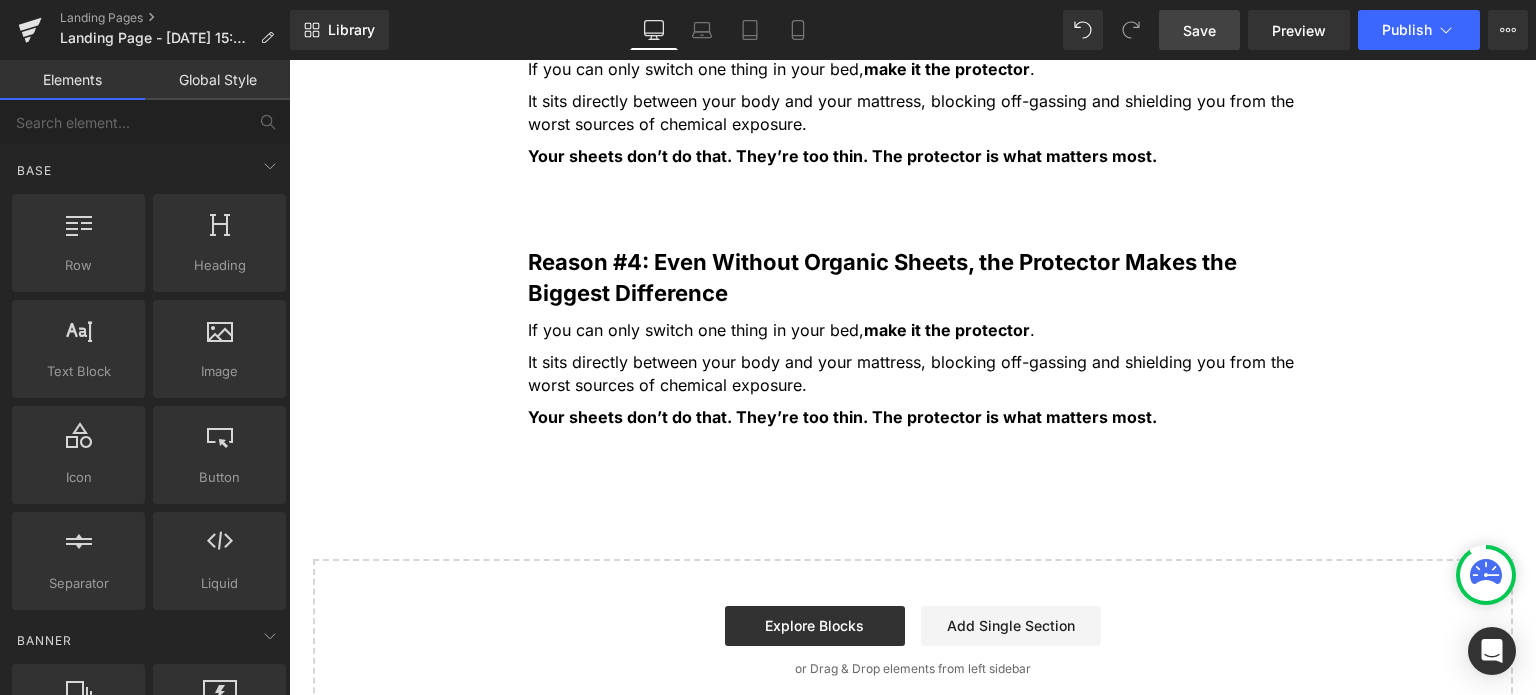 scroll, scrollTop: 2561, scrollLeft: 0, axis: vertical 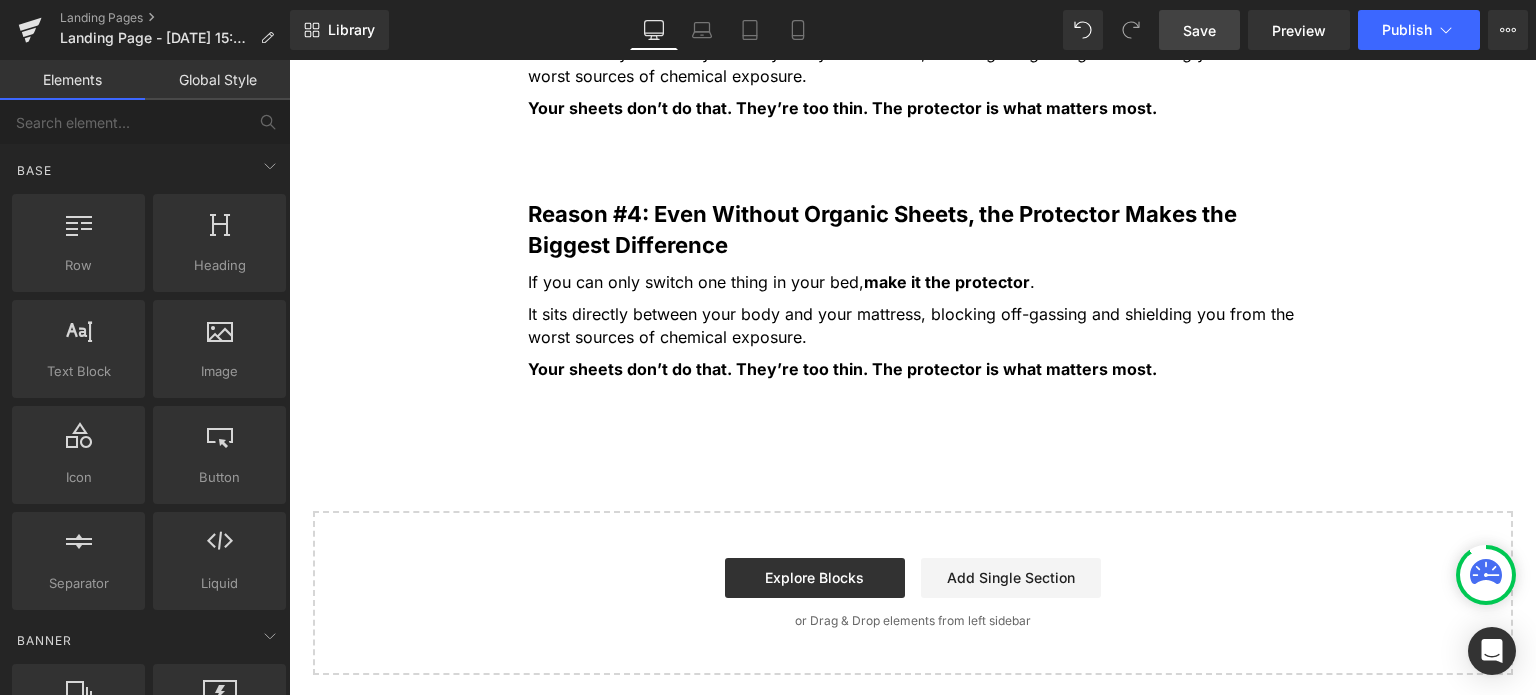 click on "Reason #4: Even Without Organic Sheets, the Protector Makes the Biggest Difference" at bounding box center (913, 230) 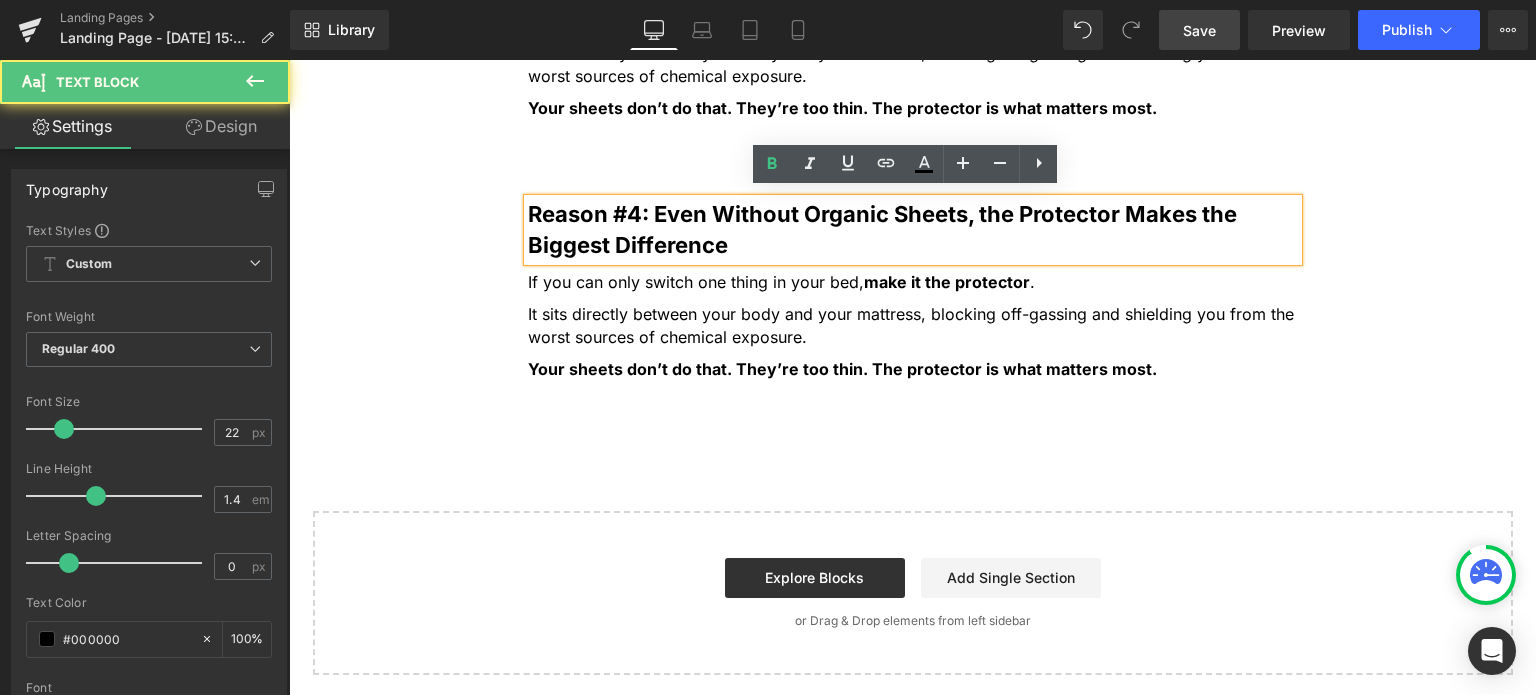 click on "Reason #4: Even Without Organic Sheets, the Protector Makes the Biggest Difference Text Block         If you can only switch one thing in your bed,  make it the protector . Text Block         It sits directly between your body and your mattress, blocking off-gassing and shielding you from the worst sources of chemical exposure. Text Block         Your sheets don’t do that. They’re too thin. The protector is what matters most. Text Block         Row" at bounding box center (913, 289) 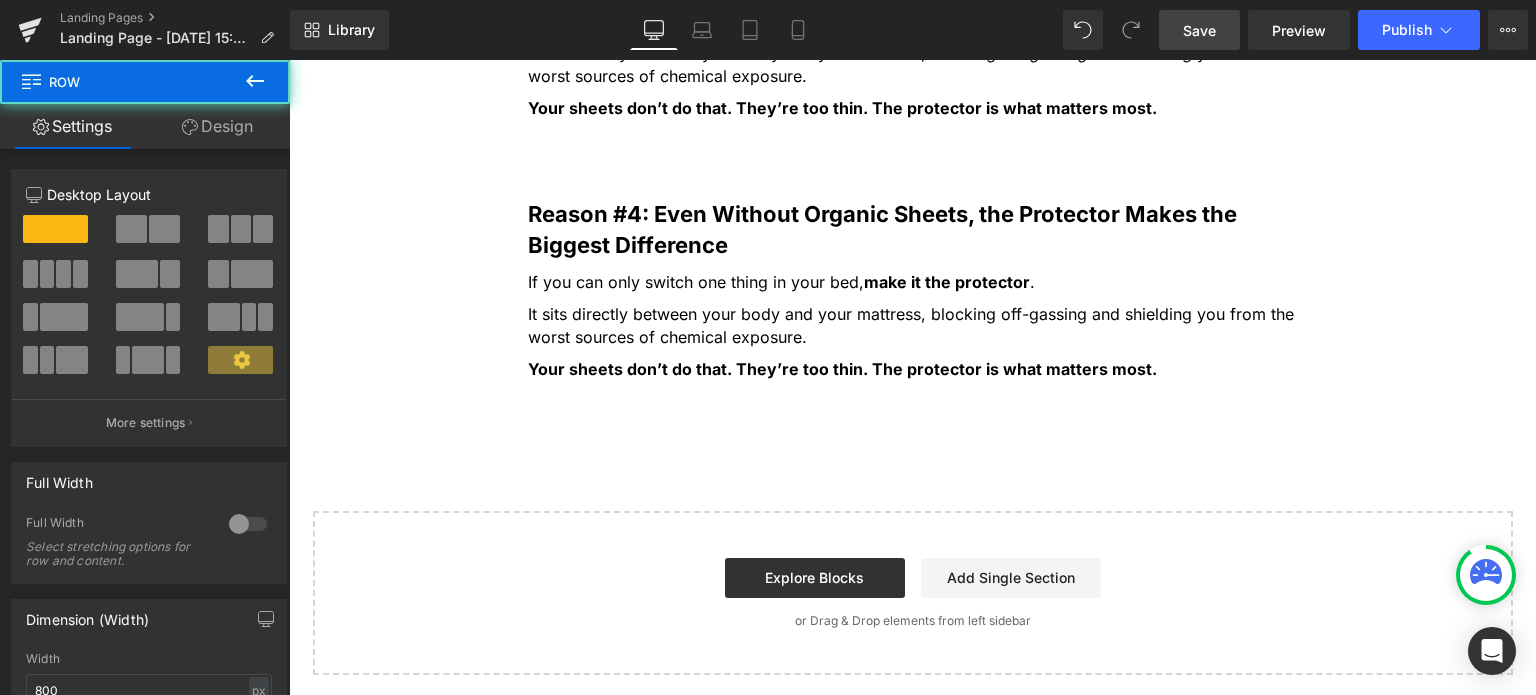 click on "Reason #4: Even Without Organic Sheets, the Protector Makes the Biggest Difference Text Block         If you can only switch one thing in your bed,  make it the protector . Text Block         It sits directly between your body and your mattress, blocking off-gassing and shielding you from the worst sources of chemical exposure. Text Block         Your sheets don’t do that. They’re too thin. The protector is what matters most. Text Block         Row" at bounding box center (913, 289) 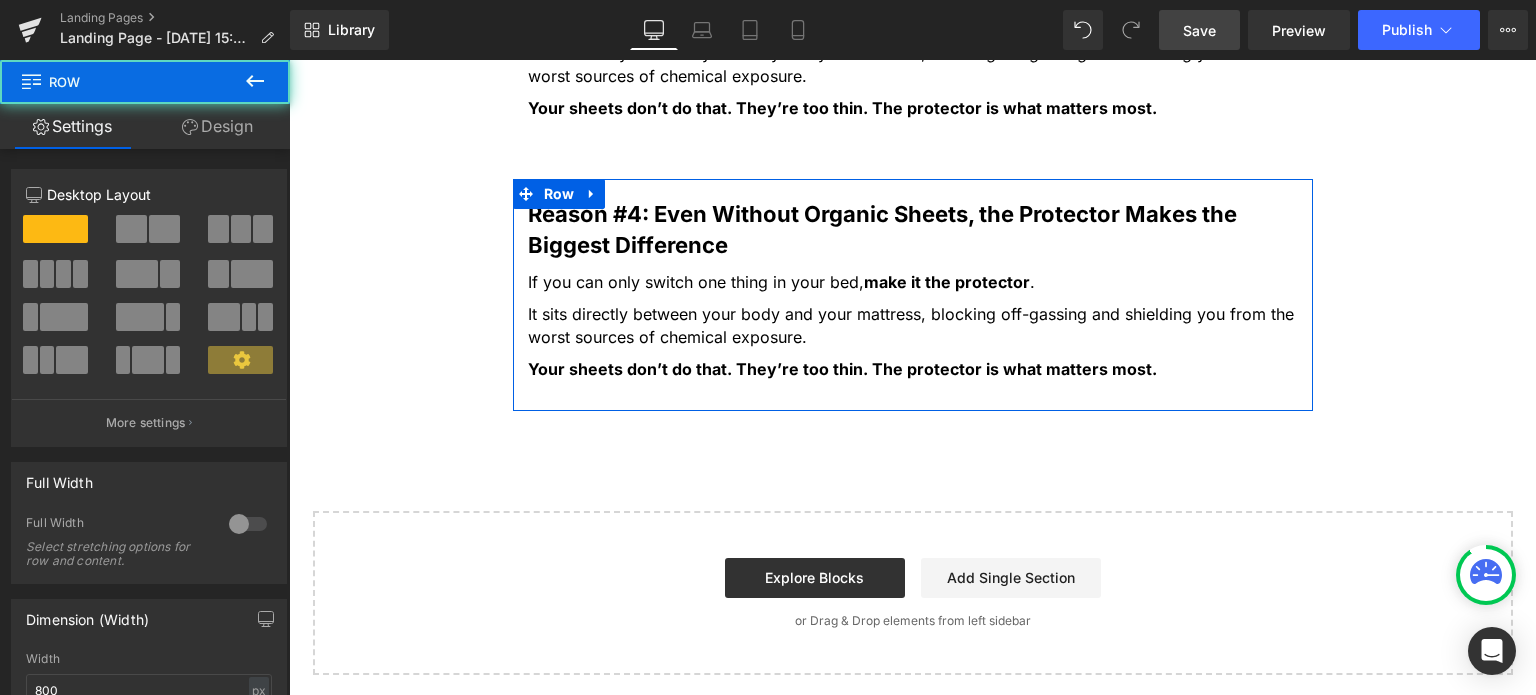 click on "Reason #4: Even Without Organic Sheets, the Protector Makes the Biggest Difference Text Block         If you can only switch one thing in your bed,  make it the protector . Text Block         It sits directly between your body and your mattress, blocking off-gassing and shielding you from the worst sources of chemical exposure. Text Block         Your sheets don’t do that. They’re too thin. The protector is what matters most. Text Block         Row" at bounding box center (913, 289) 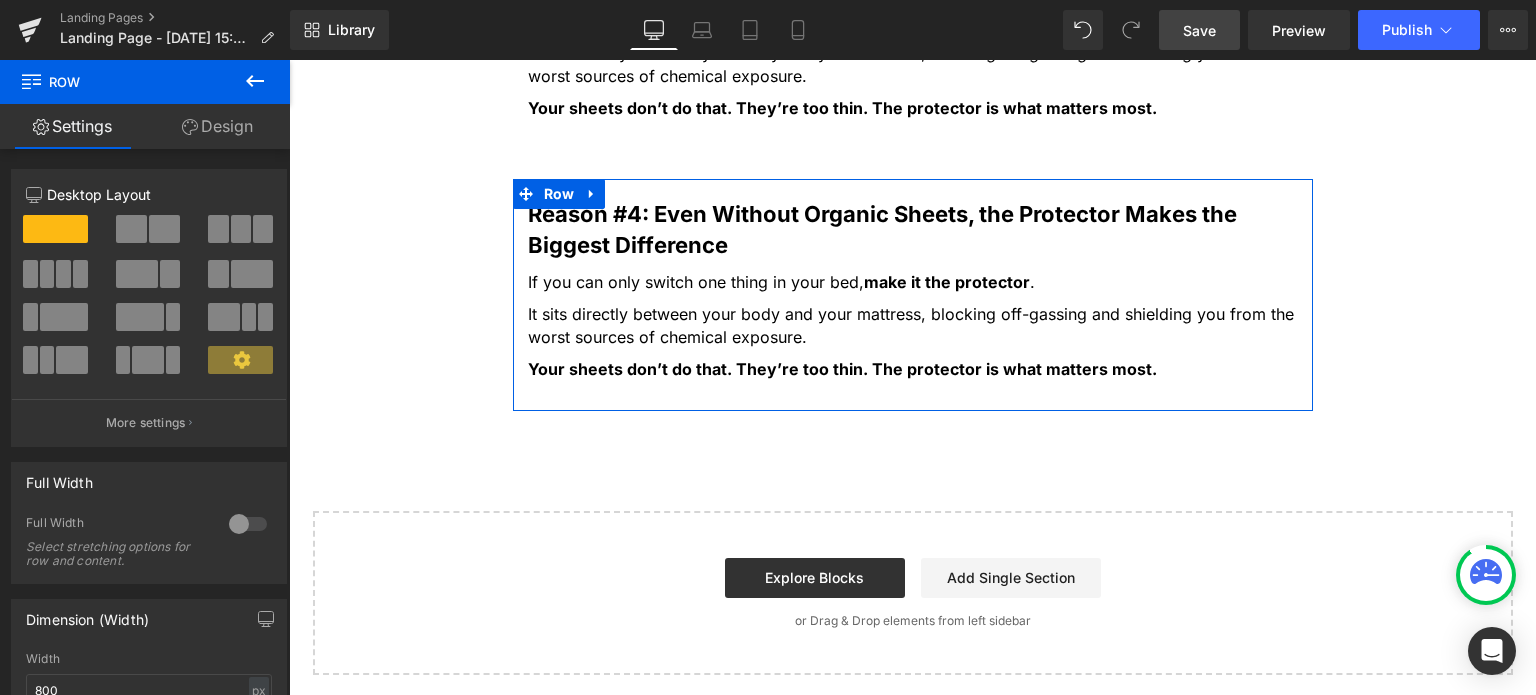 click on "Design" at bounding box center [217, 126] 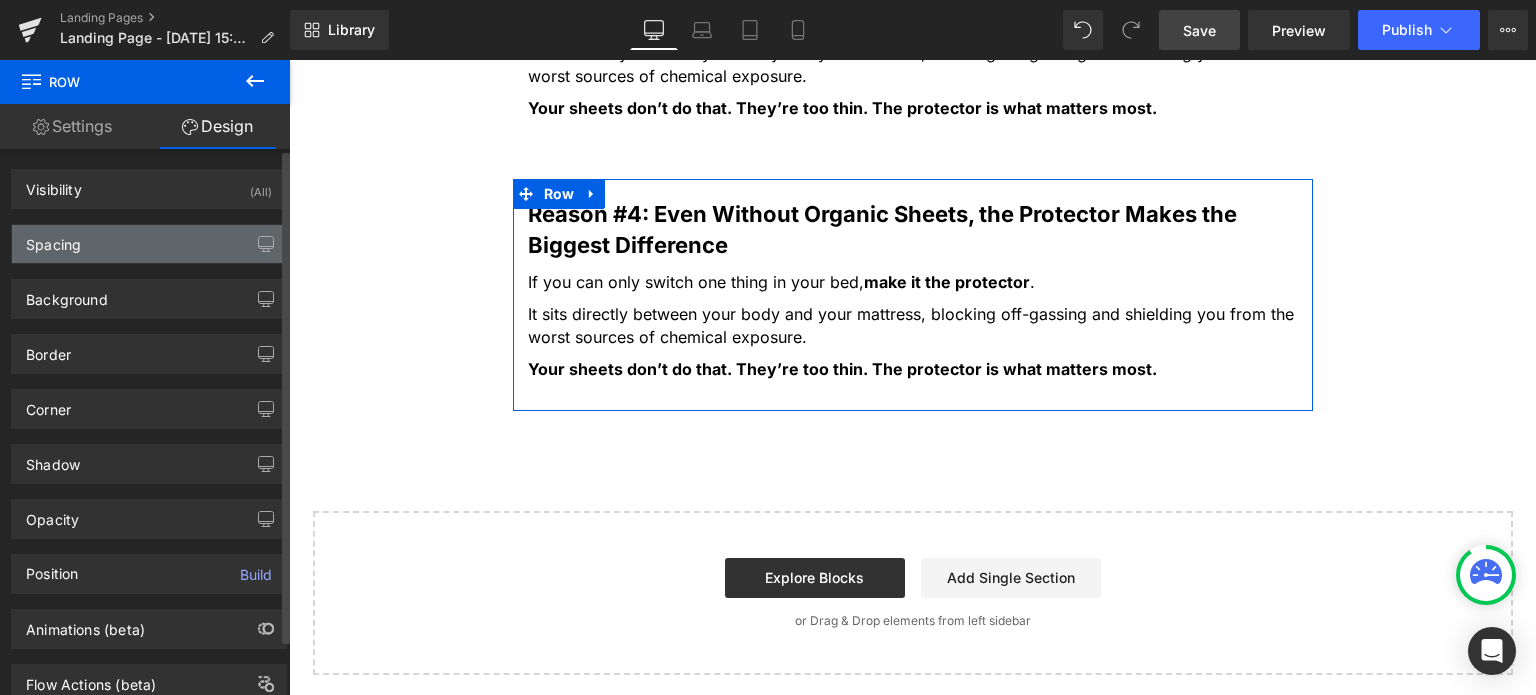 click on "Spacing" at bounding box center (149, 244) 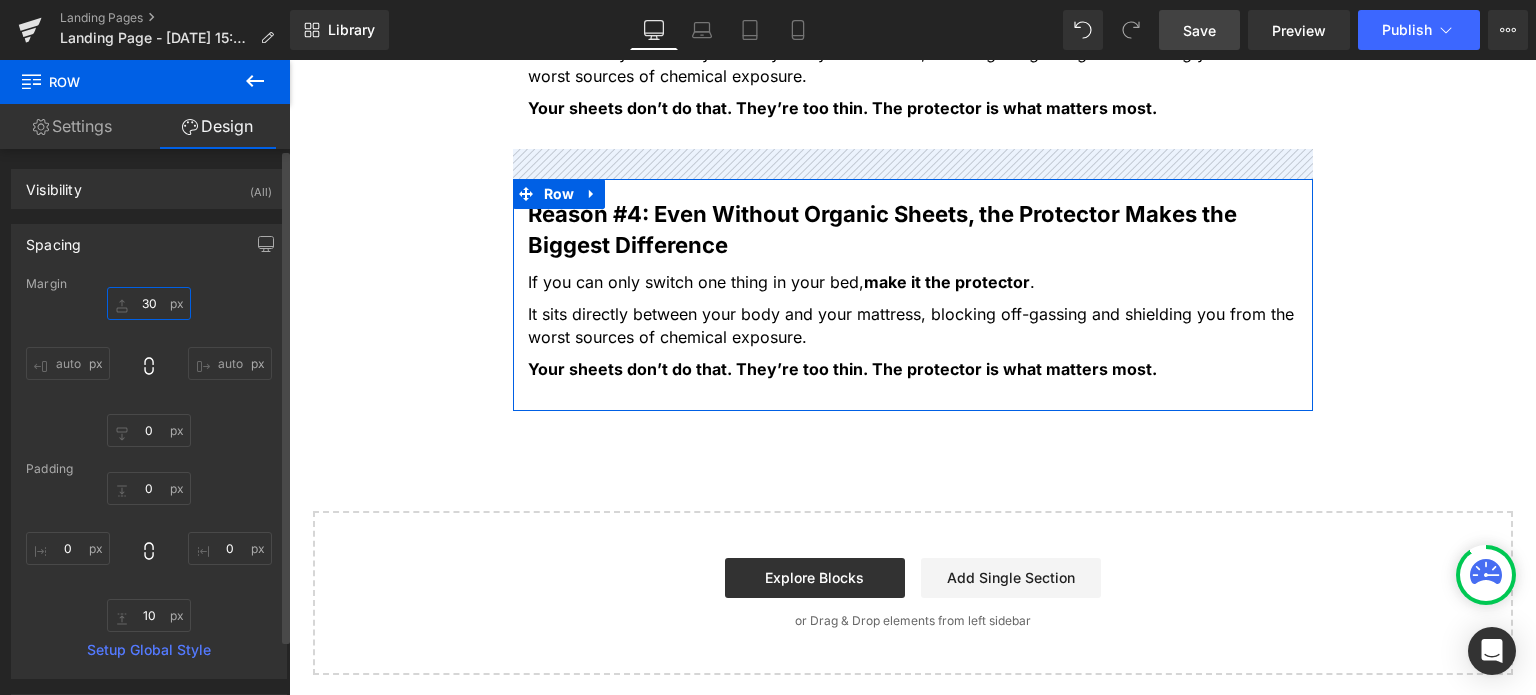 click on "30" at bounding box center (149, 303) 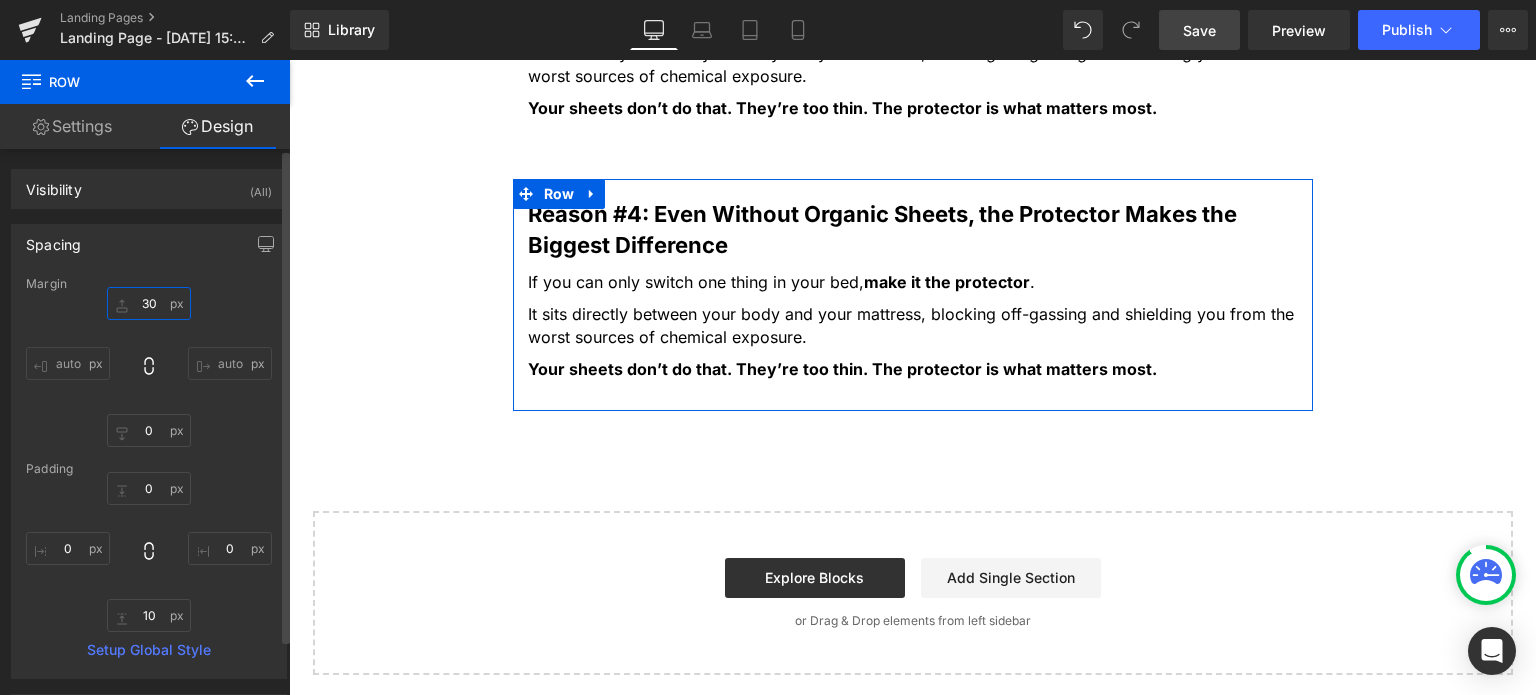 click on "30" at bounding box center [149, 303] 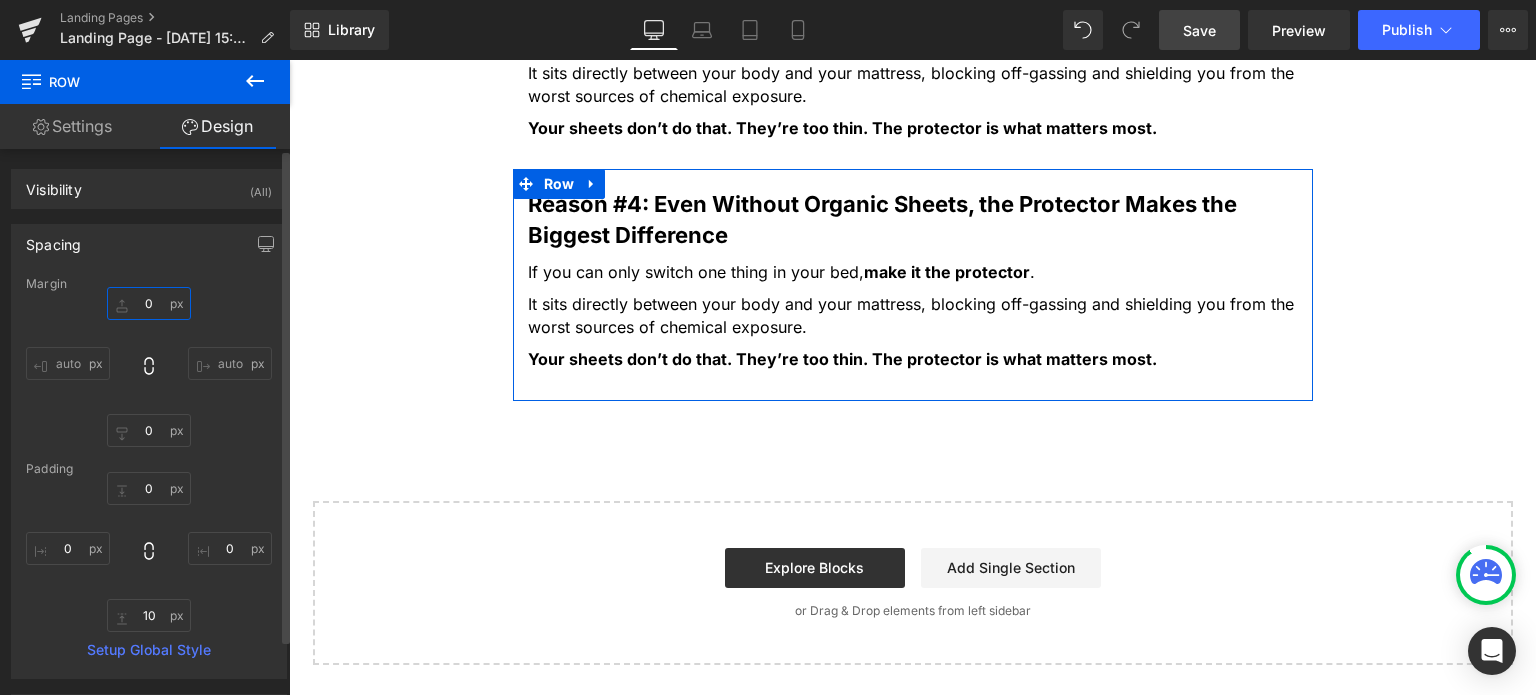scroll, scrollTop: 2532, scrollLeft: 0, axis: vertical 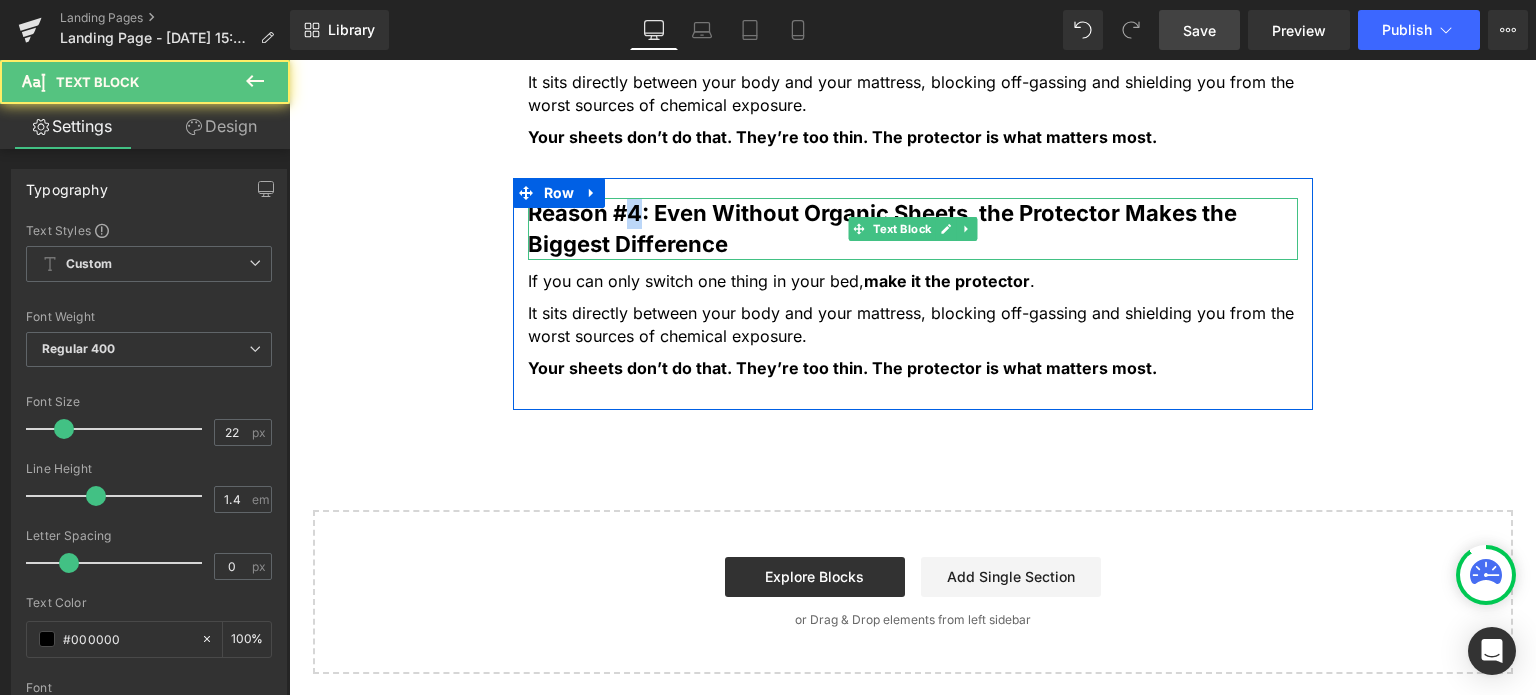 click on "Reason #4: Even Without Organic Sheets, the Protector Makes the Biggest Difference" at bounding box center (882, 228) 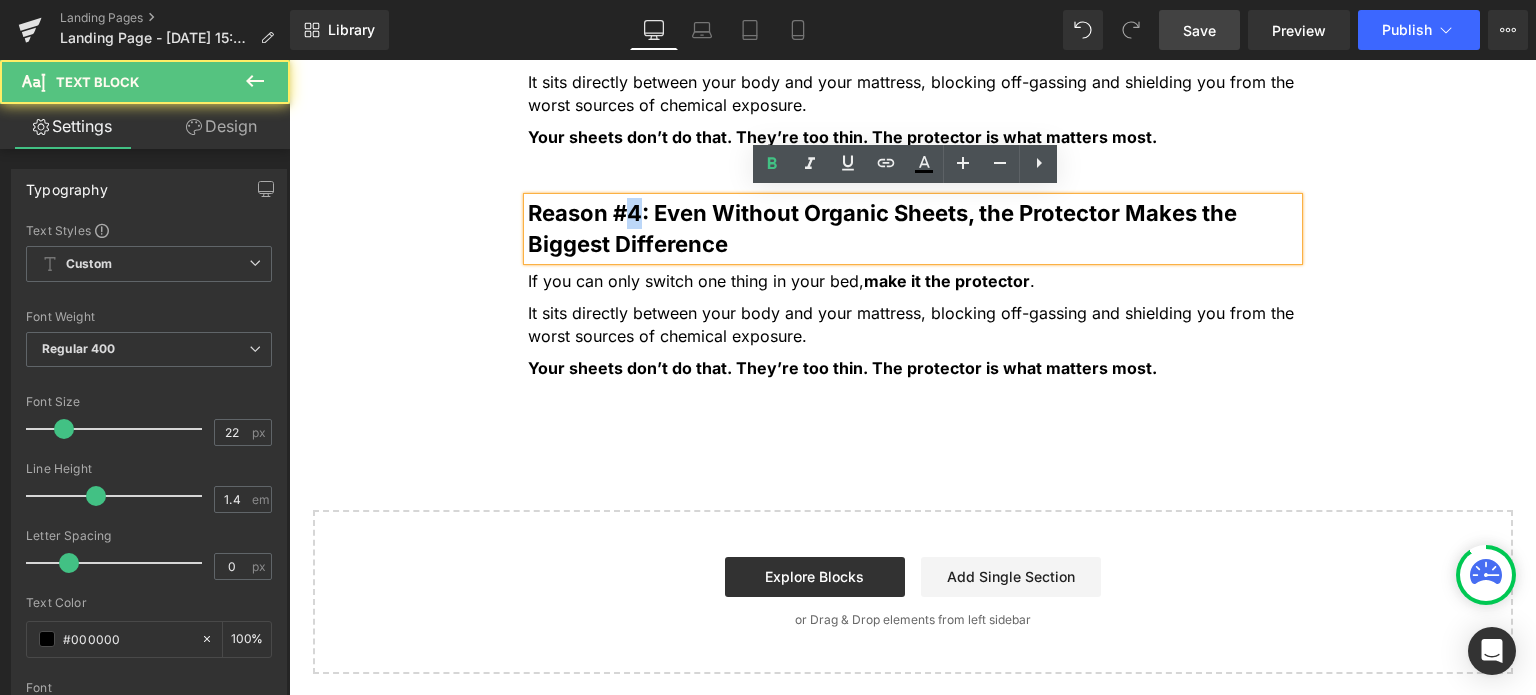 type 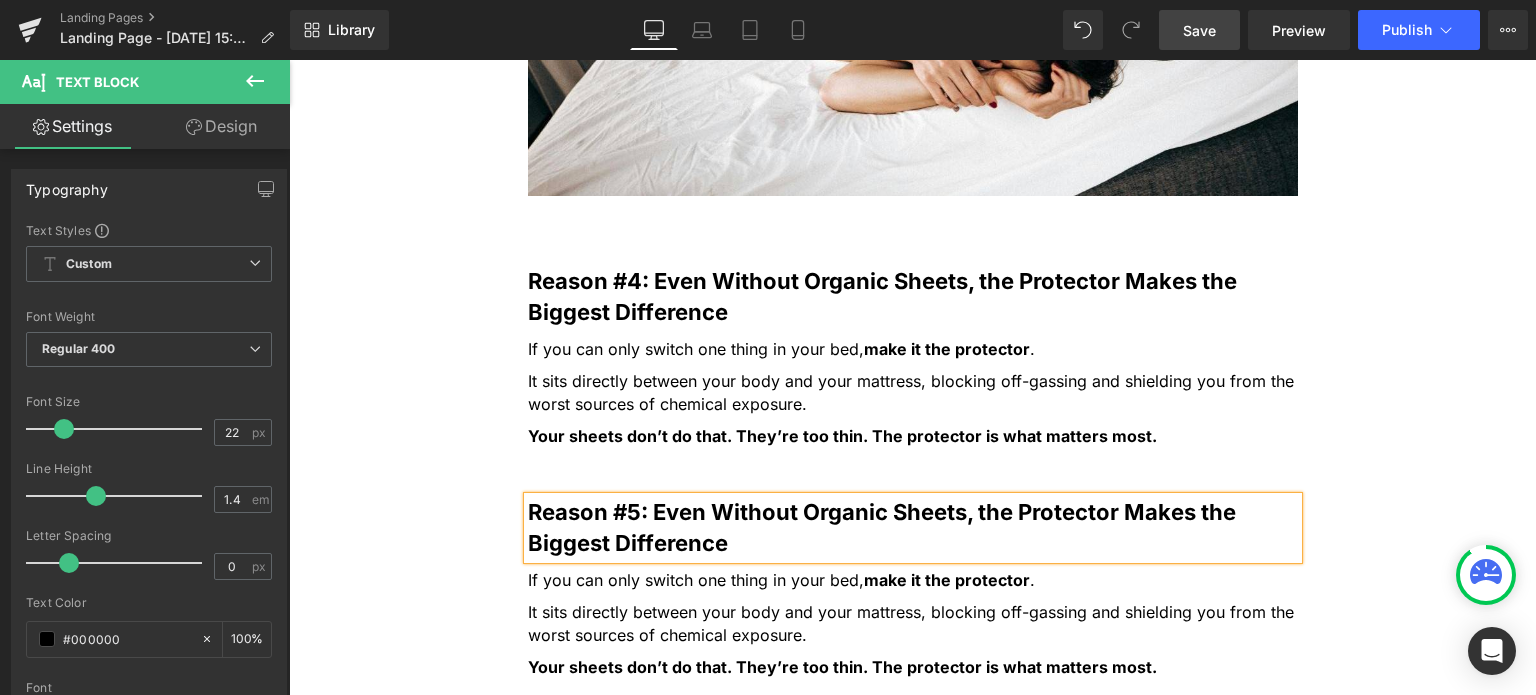 scroll, scrollTop: 2232, scrollLeft: 0, axis: vertical 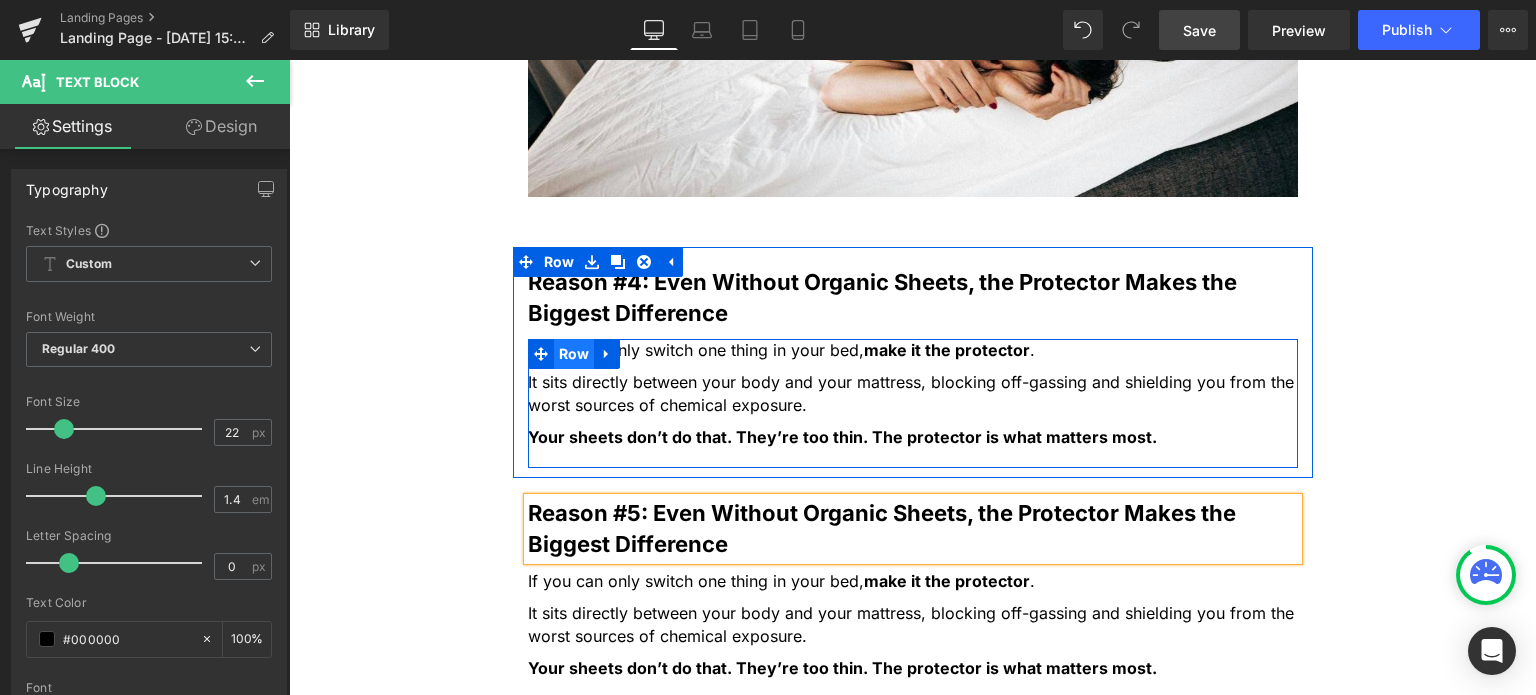 click on "Row" at bounding box center (574, 354) 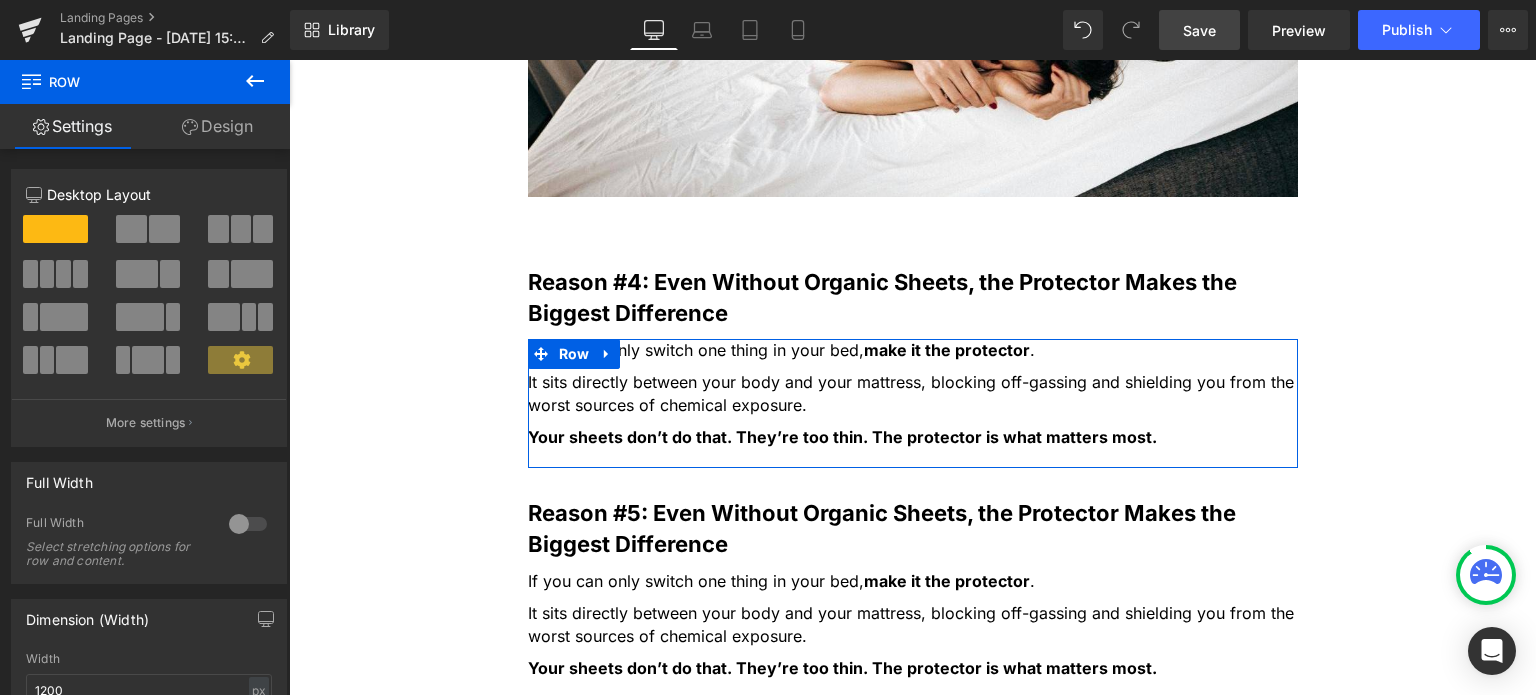 click at bounding box center [164, 229] 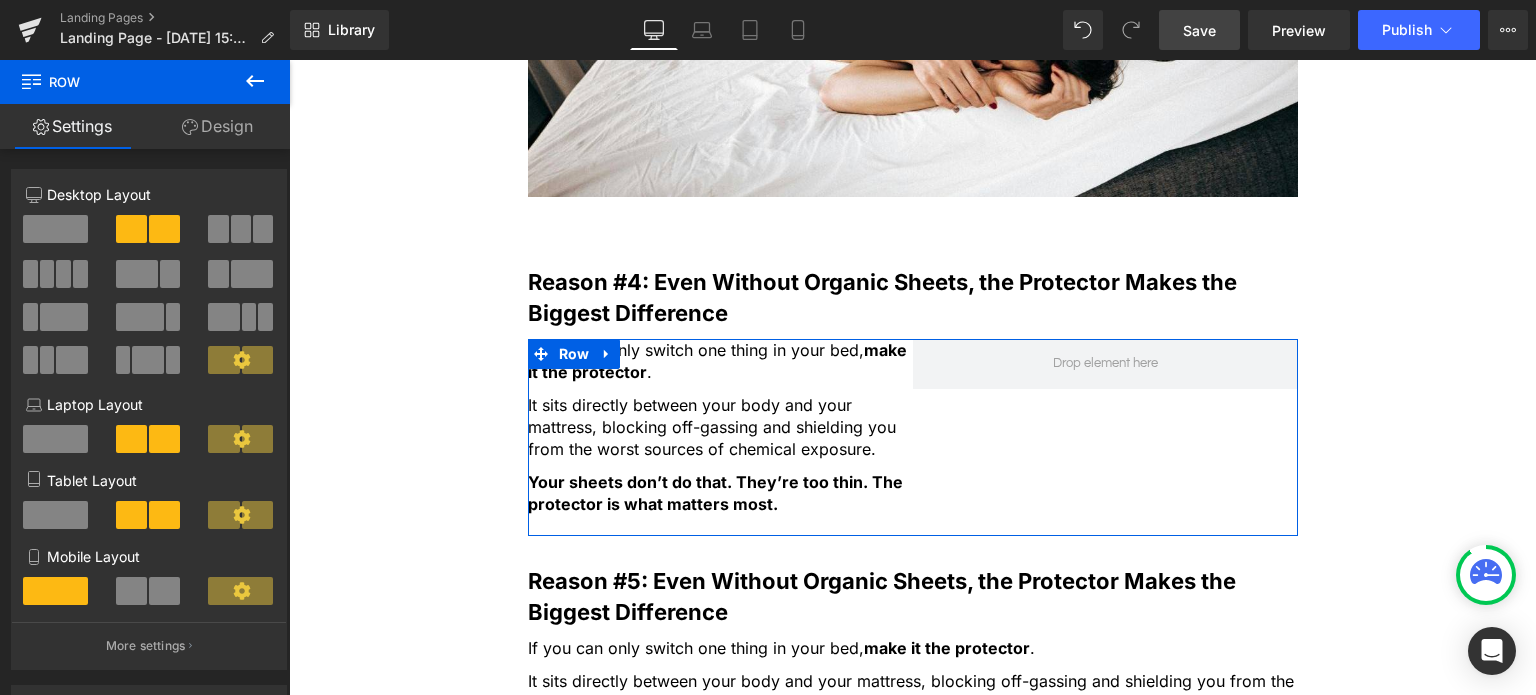 click on "Design" at bounding box center (217, 126) 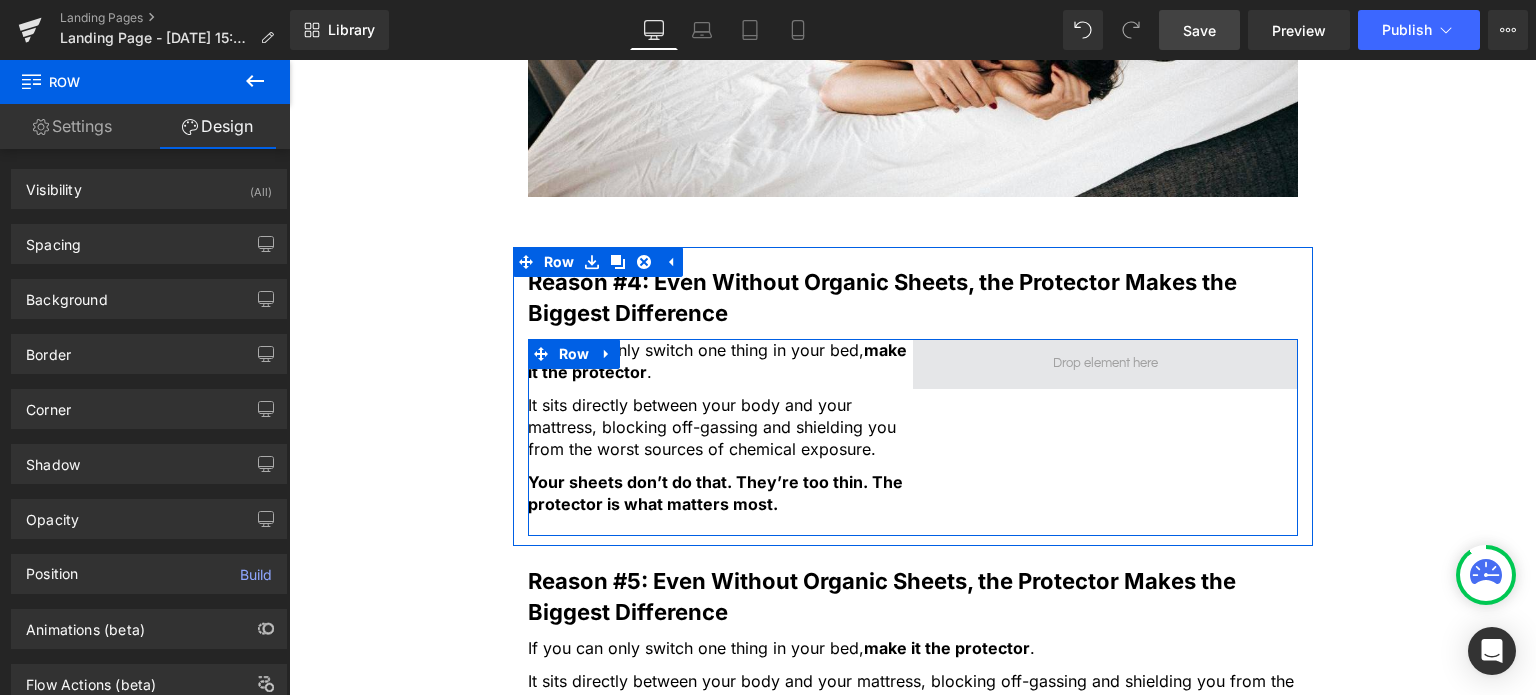 click at bounding box center (1105, 363) 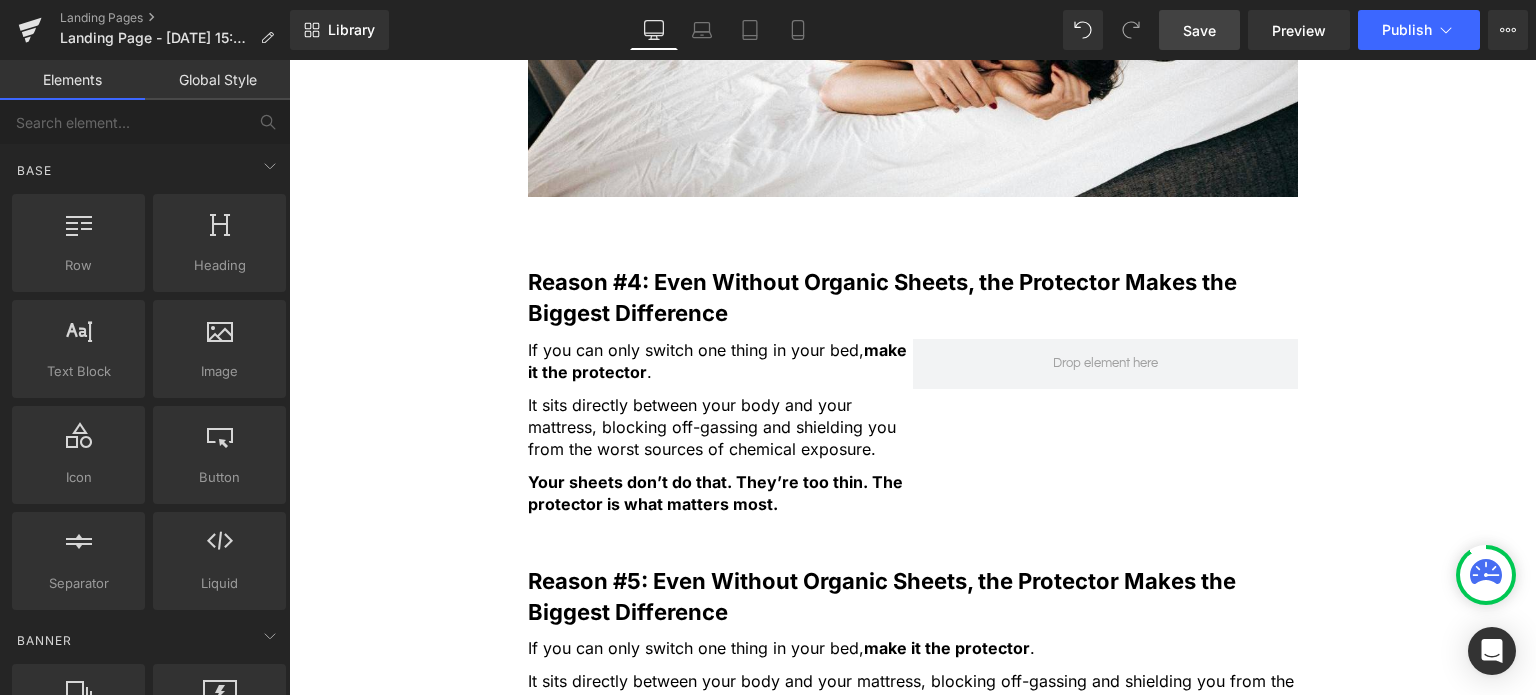 click on "Save" at bounding box center (1199, 30) 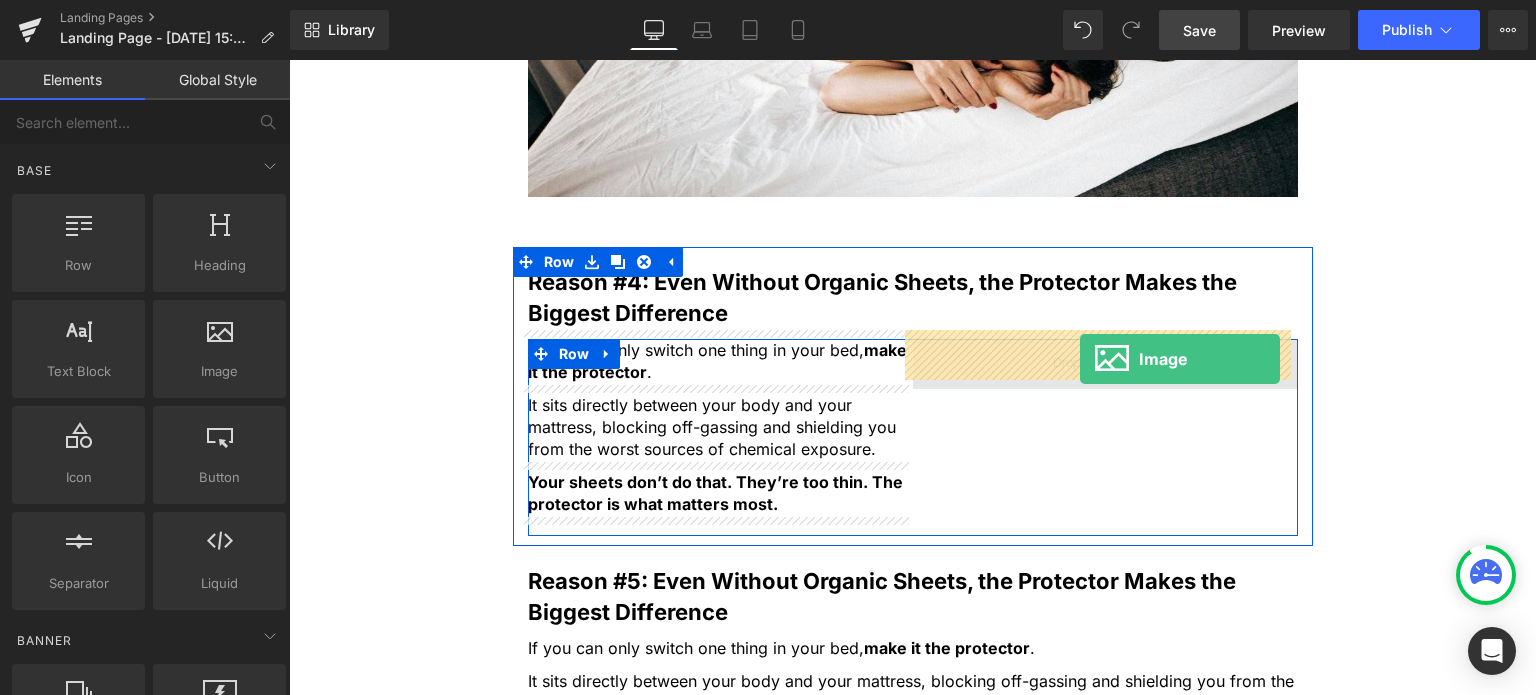 drag, startPoint x: 497, startPoint y: 405, endPoint x: 1080, endPoint y: 359, distance: 584.81195 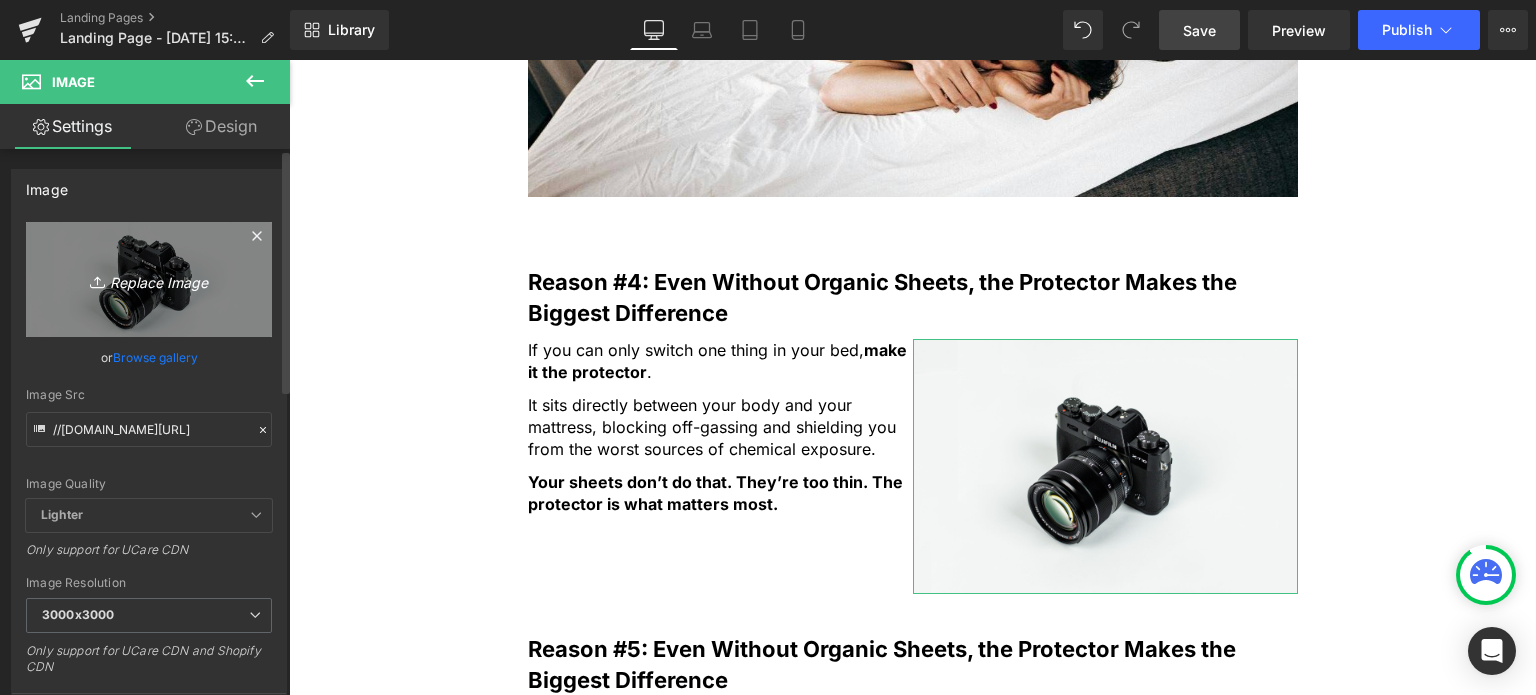 click on "Replace Image" at bounding box center (149, 279) 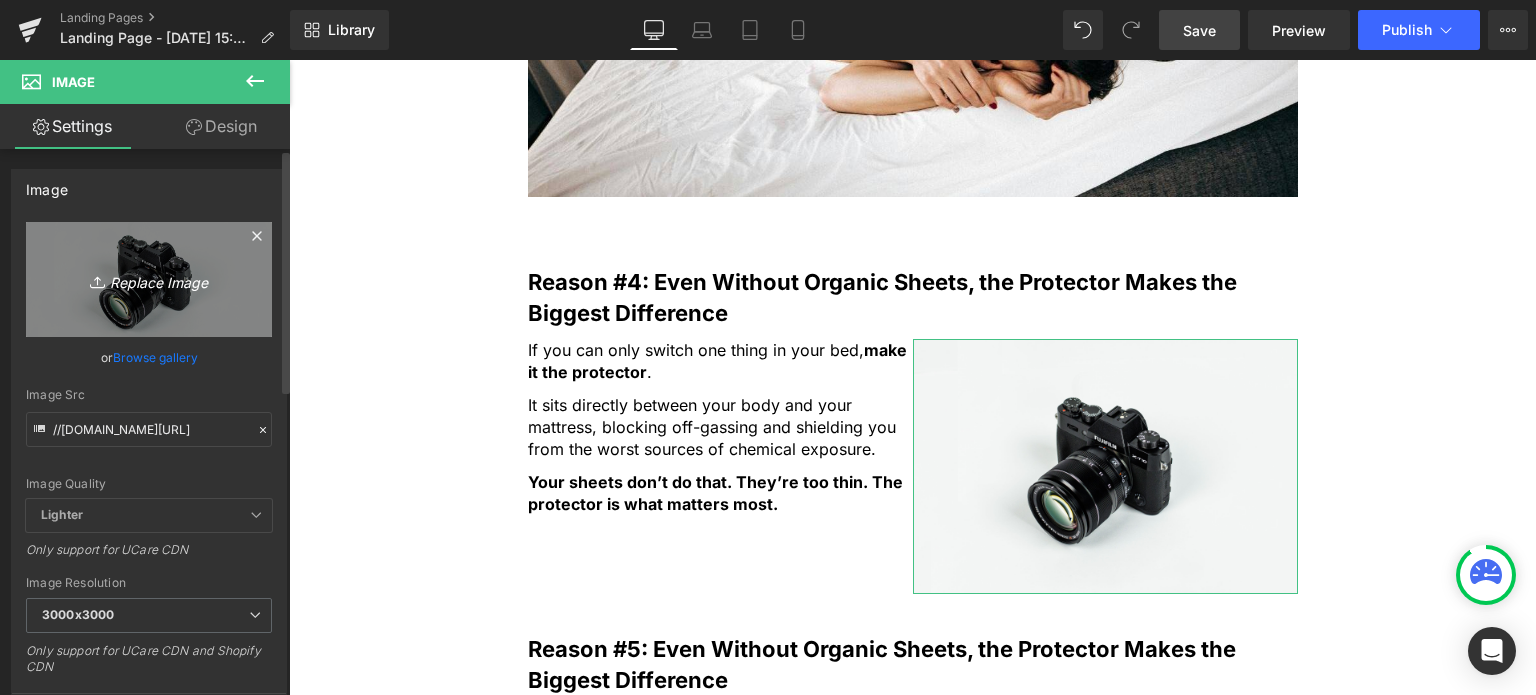 type on "C:\fakepath\mattress with toxins.png" 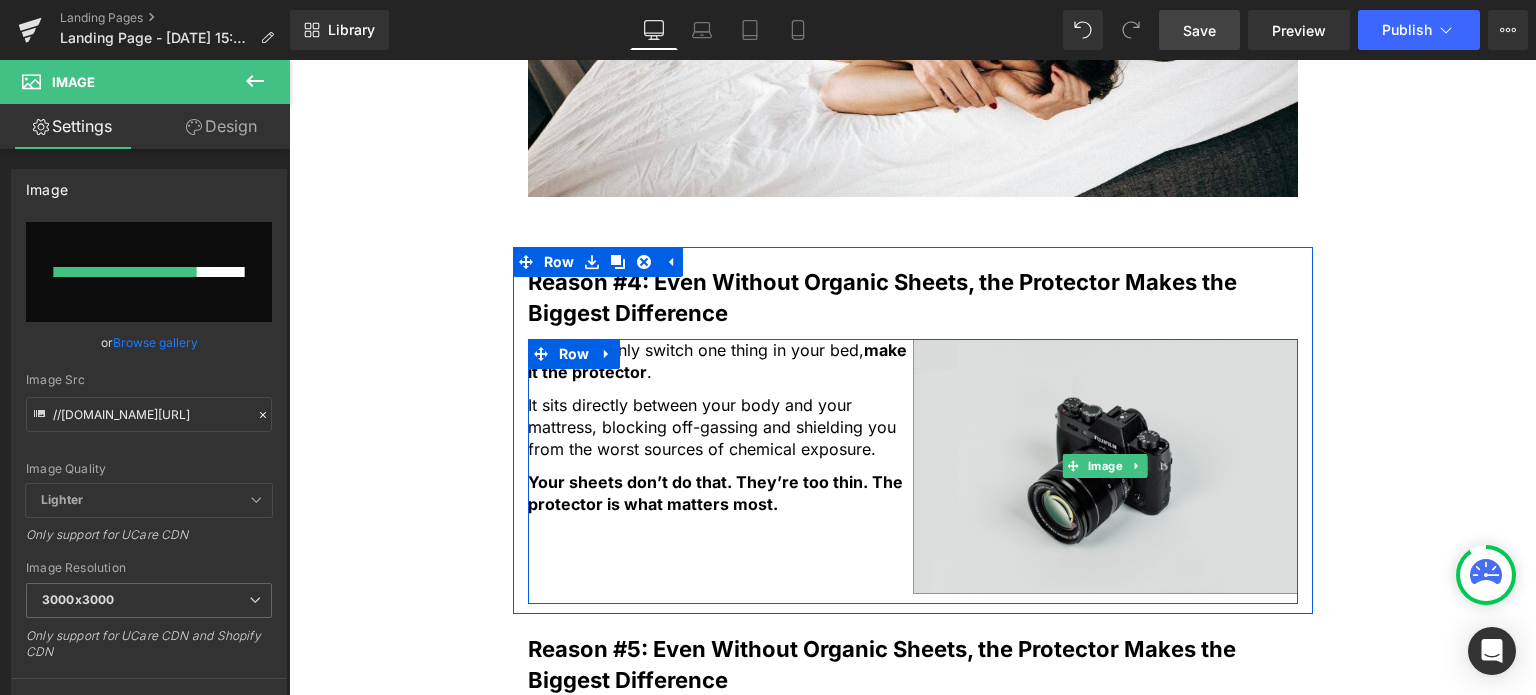 type 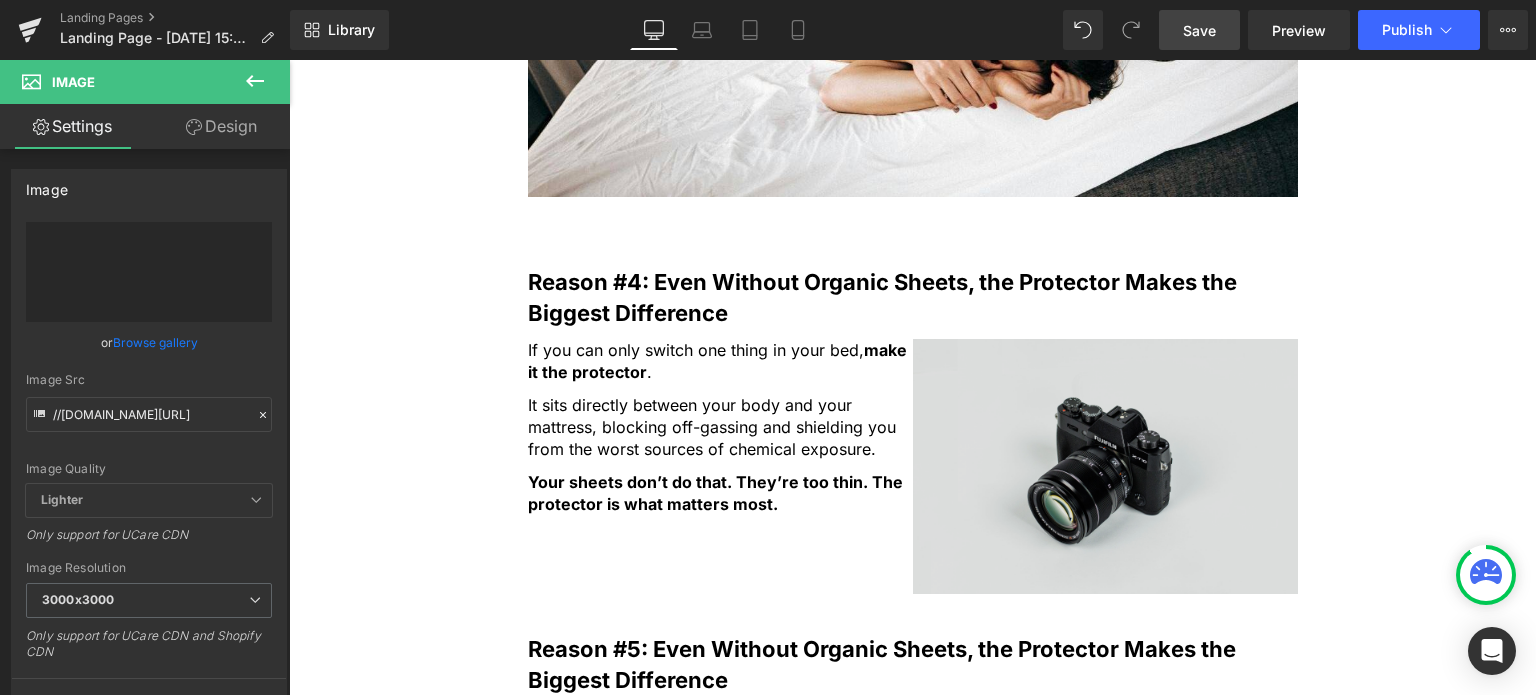 type on "https://ucarecdn.com/f88e02d7-7ea2-42ac-8637-fecdb205670b/-/format/auto/-/preview/3000x3000/-/quality/lighter/mattress%20with%20toxins.png" 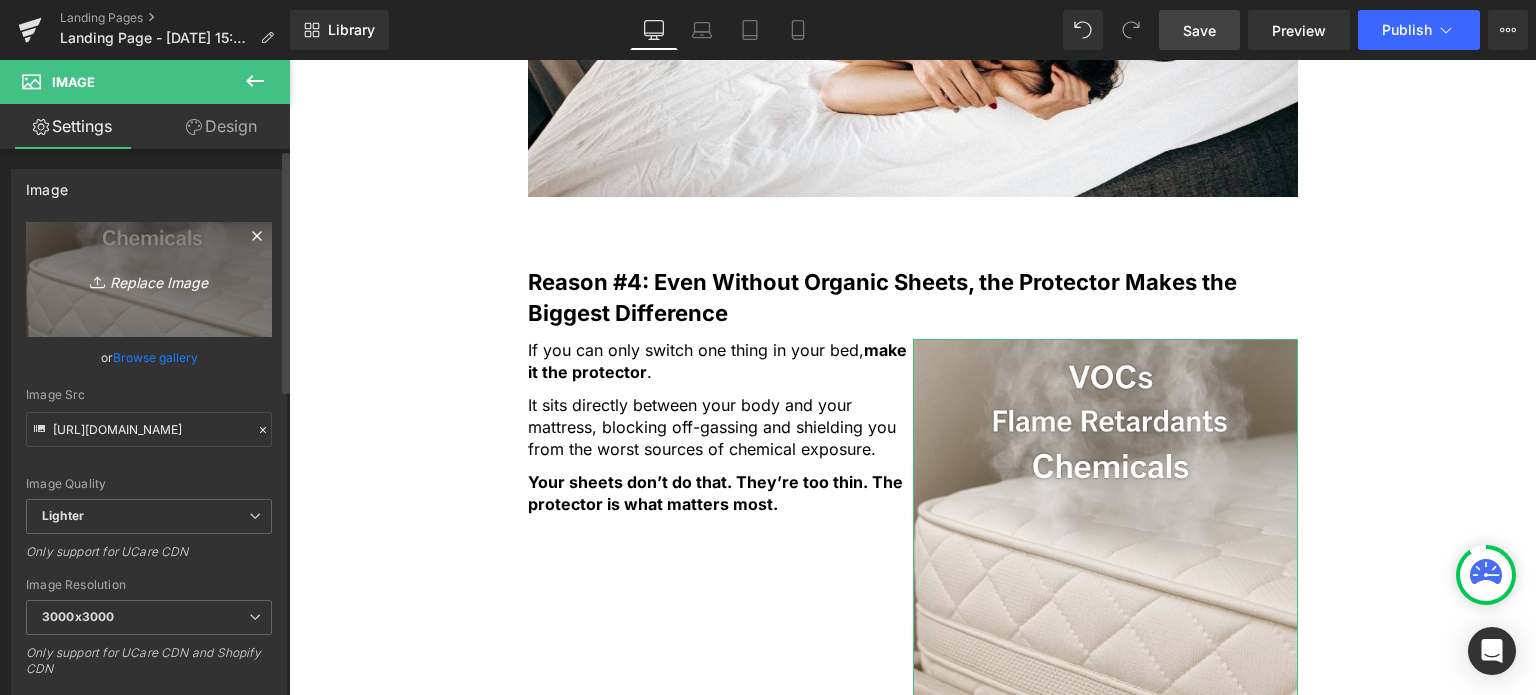 click on "Replace Image" at bounding box center (149, 279) 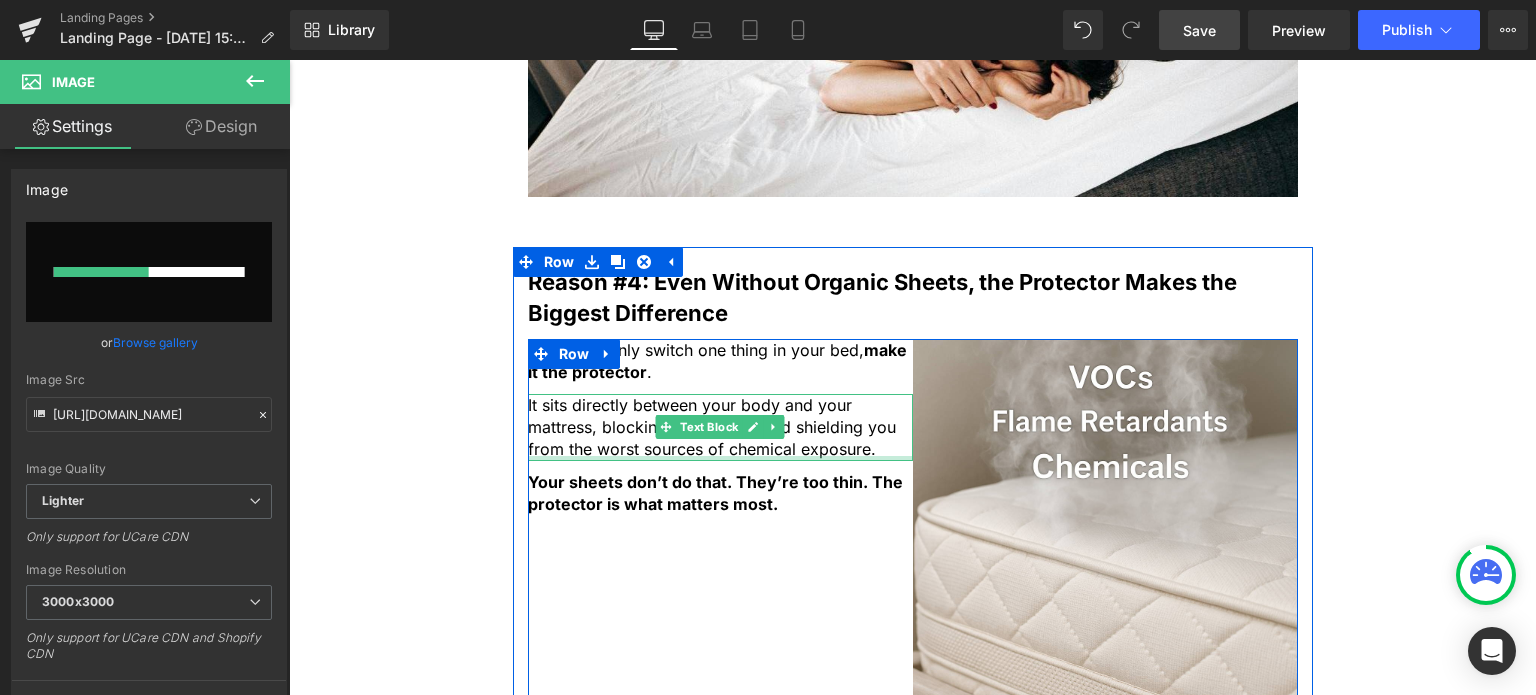 type 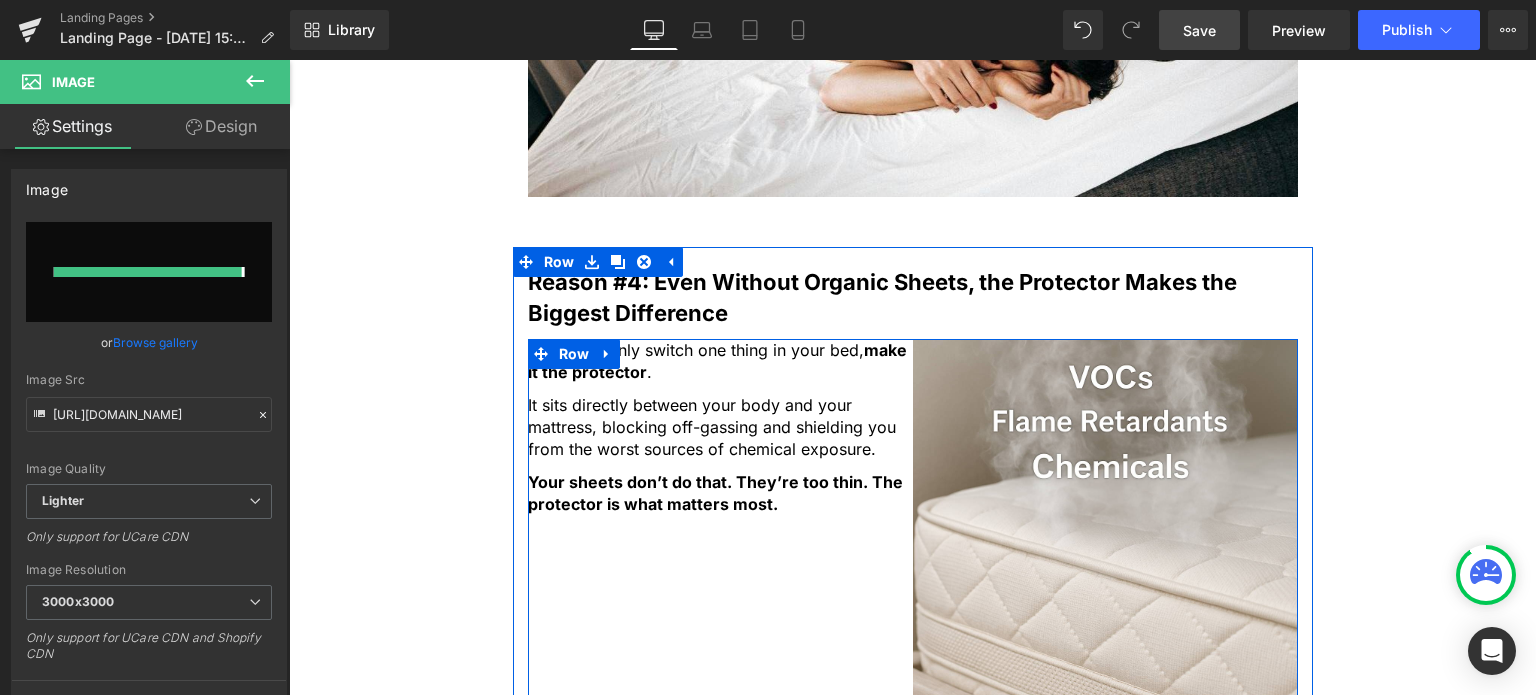 type on "https://ucarecdn.com/d33b1727-4303-4716-bc7c-3572f7e75b76/-/format/auto/-/preview/3000x3000/-/quality/lighter/mattress%20with%20toxins.jpg" 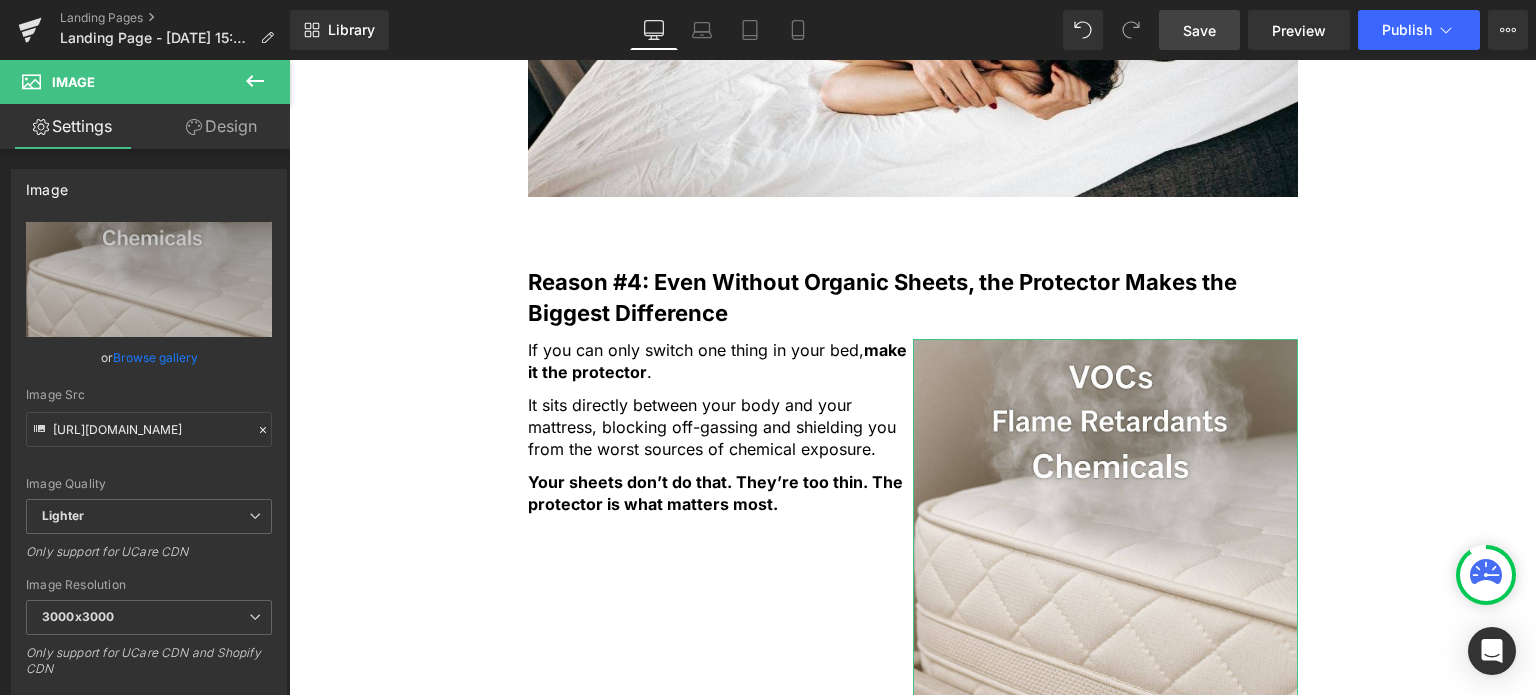 click on "Design" at bounding box center (221, 126) 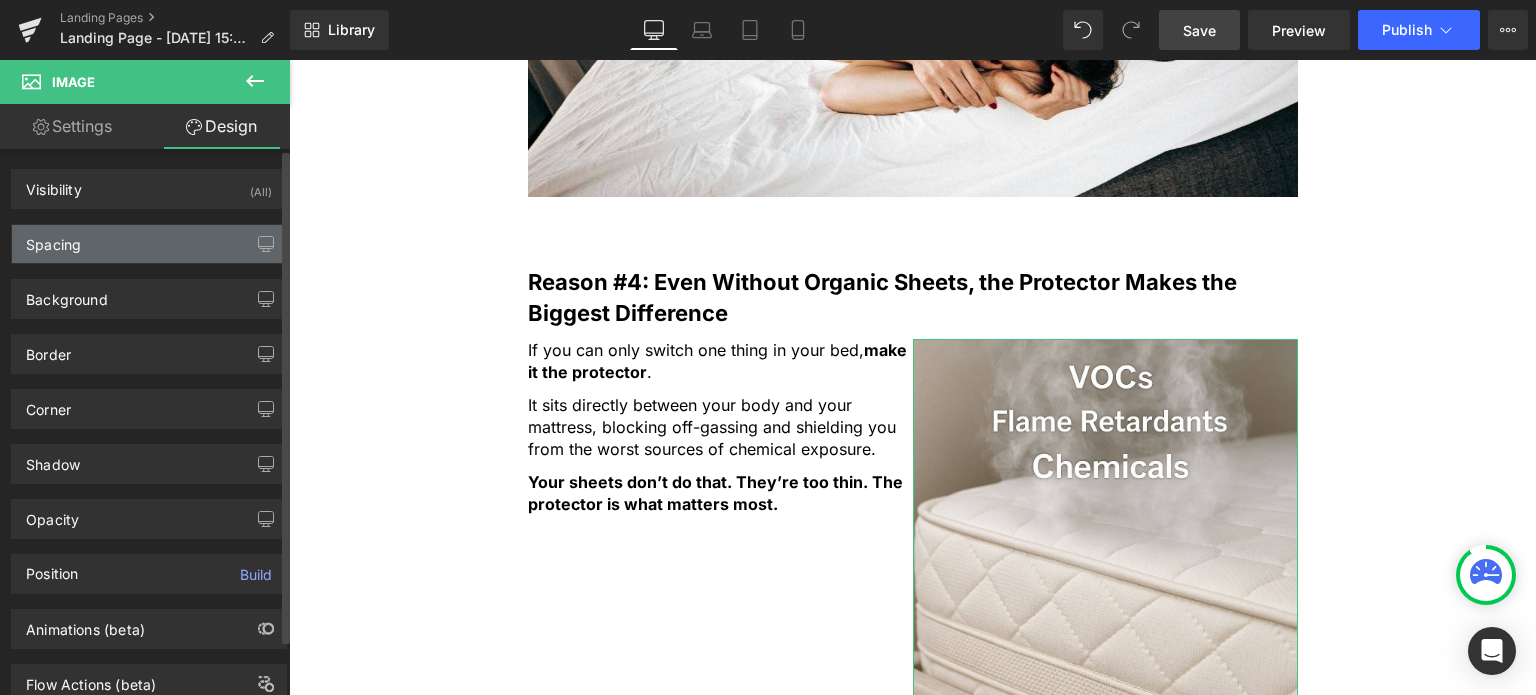 click on "Spacing" at bounding box center [149, 244] 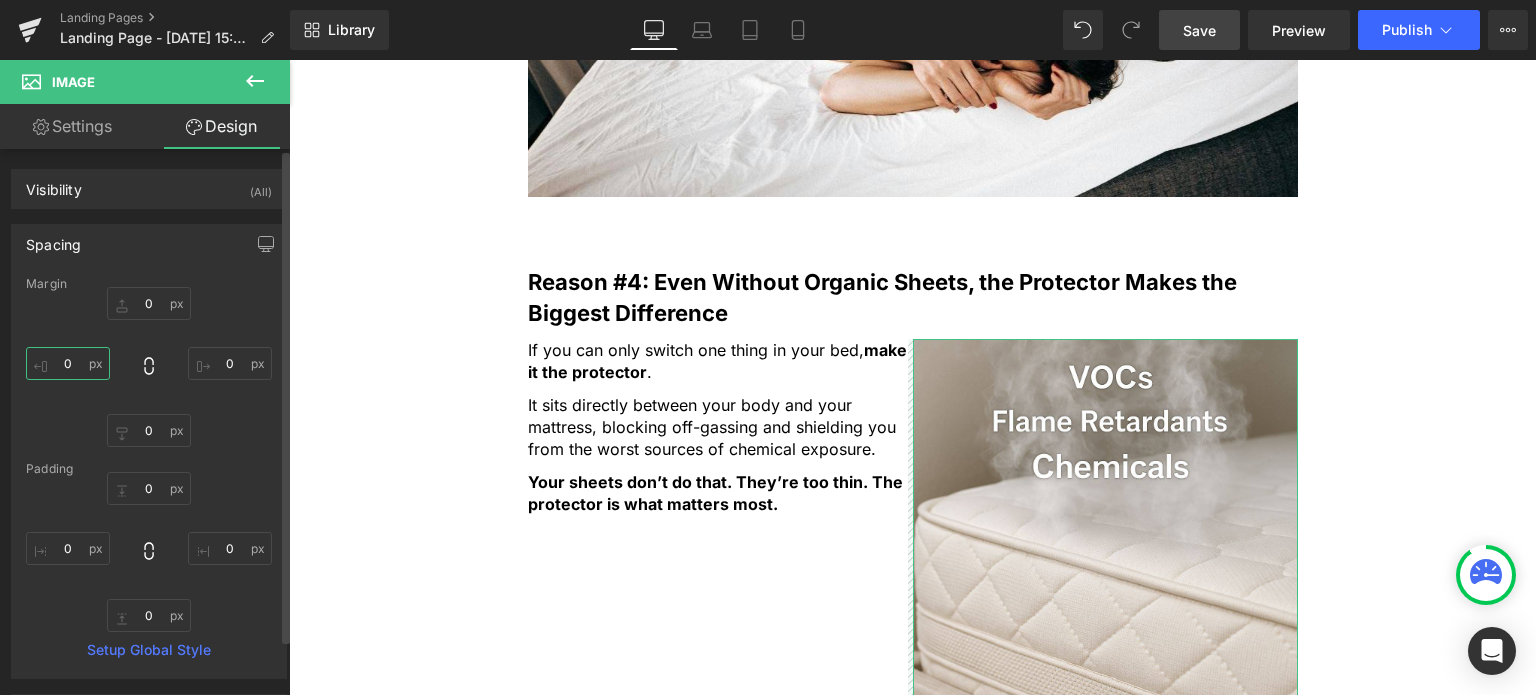 click on "0" at bounding box center (68, 363) 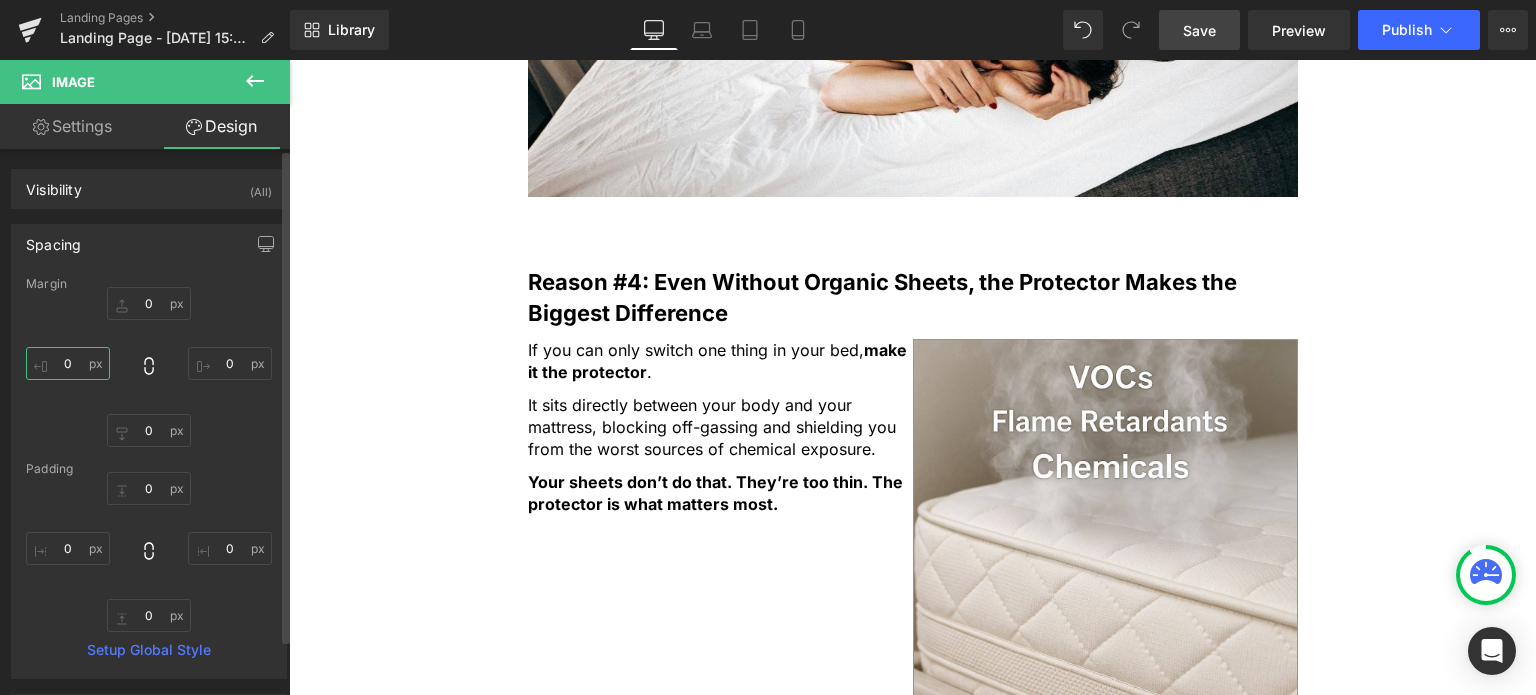 click on "0" at bounding box center (68, 363) 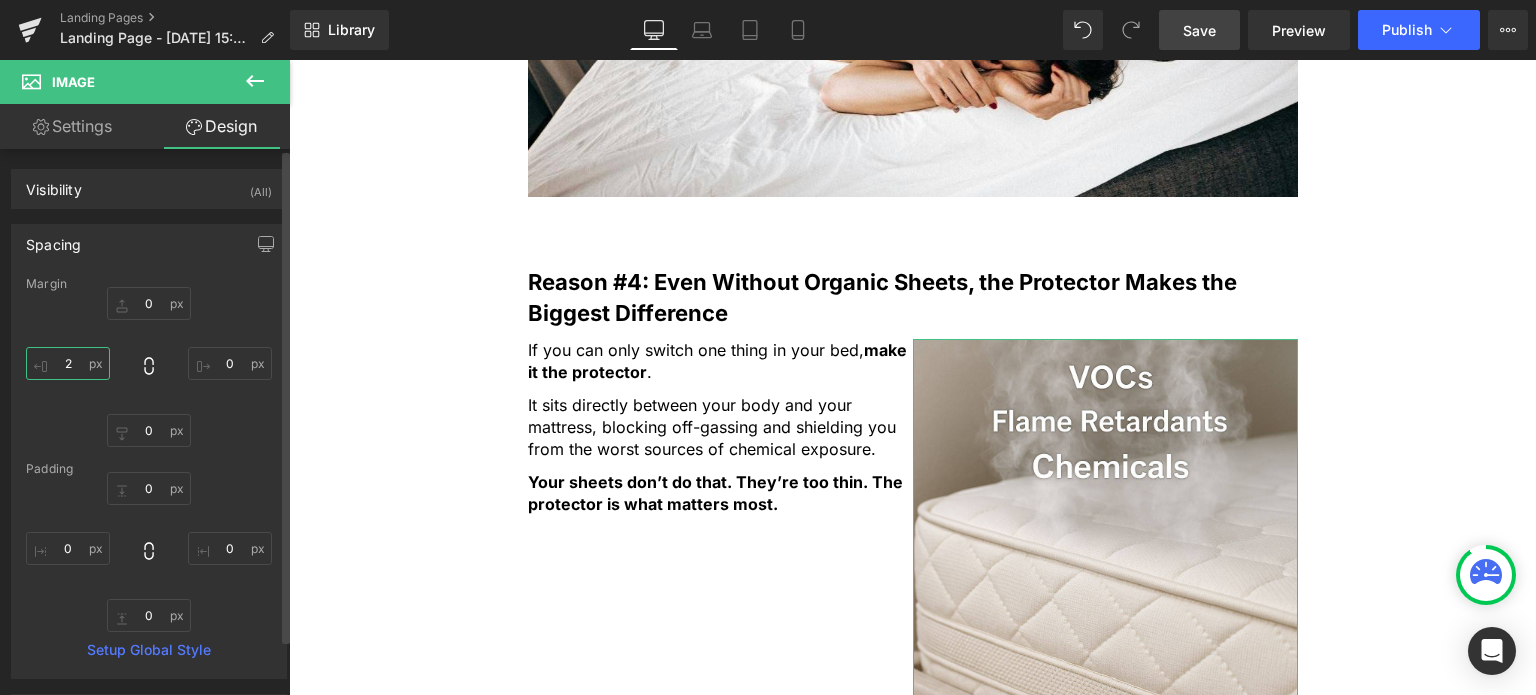 type on "20" 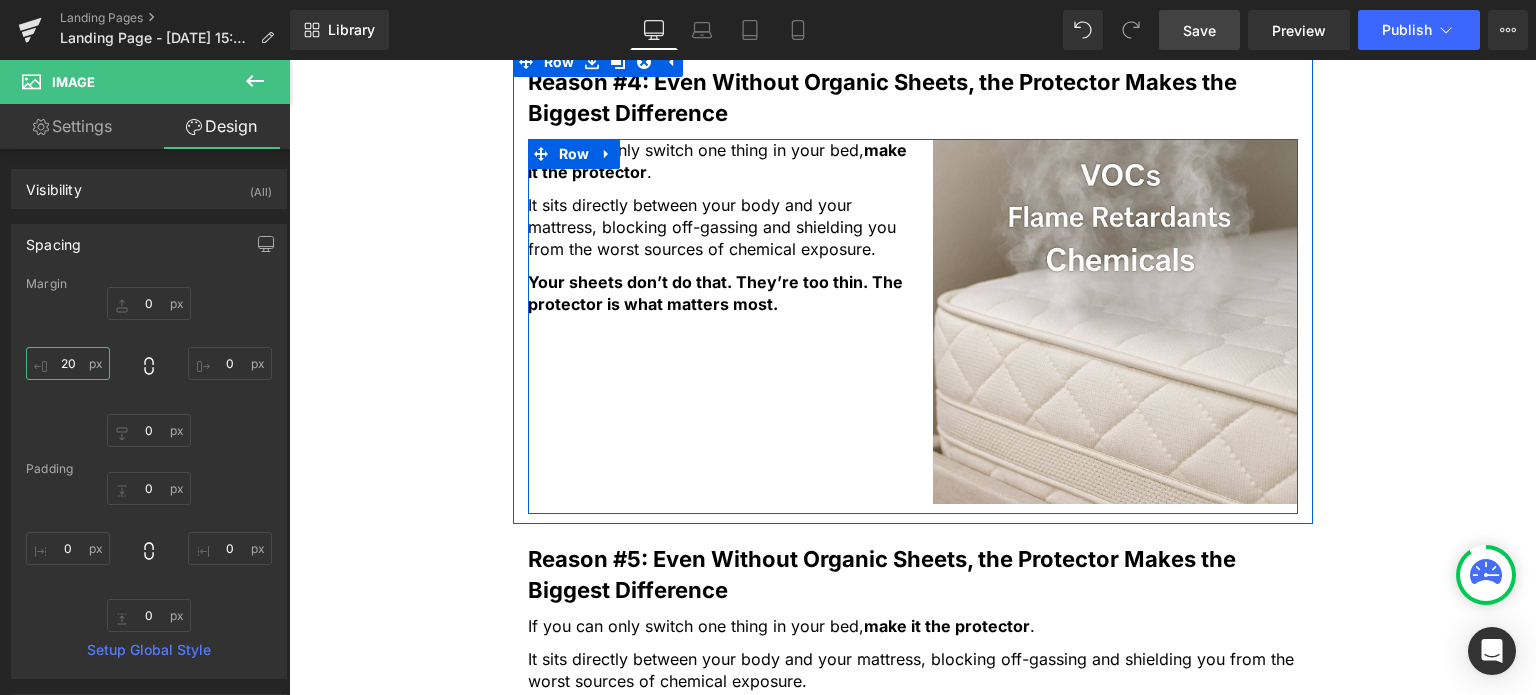 scroll, scrollTop: 2332, scrollLeft: 0, axis: vertical 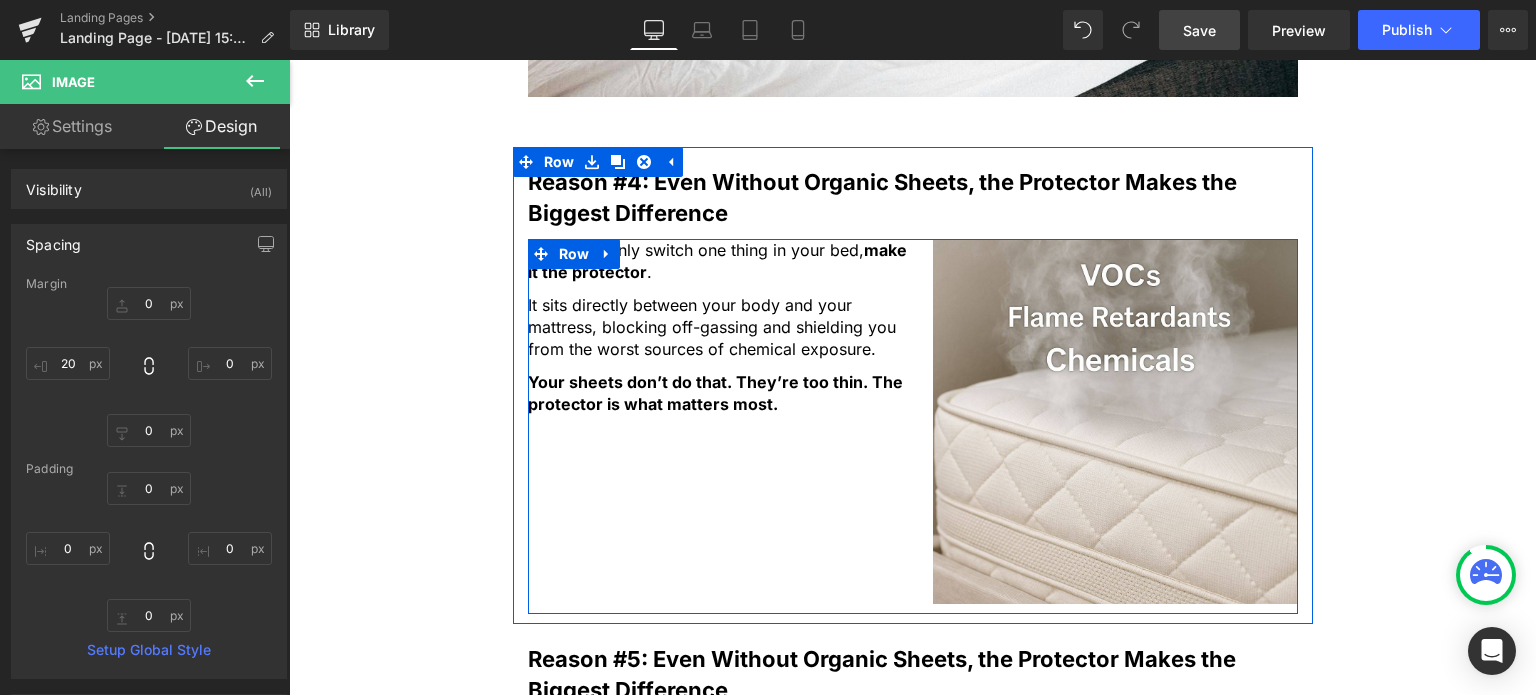 click on "If you can only switch one thing in your bed,  make it the protector . Text Block         It sits directly between your body and your mattress, blocking off-gassing and shielding you from the worst sources of chemical exposure. Text Block         Your sheets don’t do that. They’re too thin. The protector is what matters most. Text Block
Image         Row" at bounding box center (913, 426) 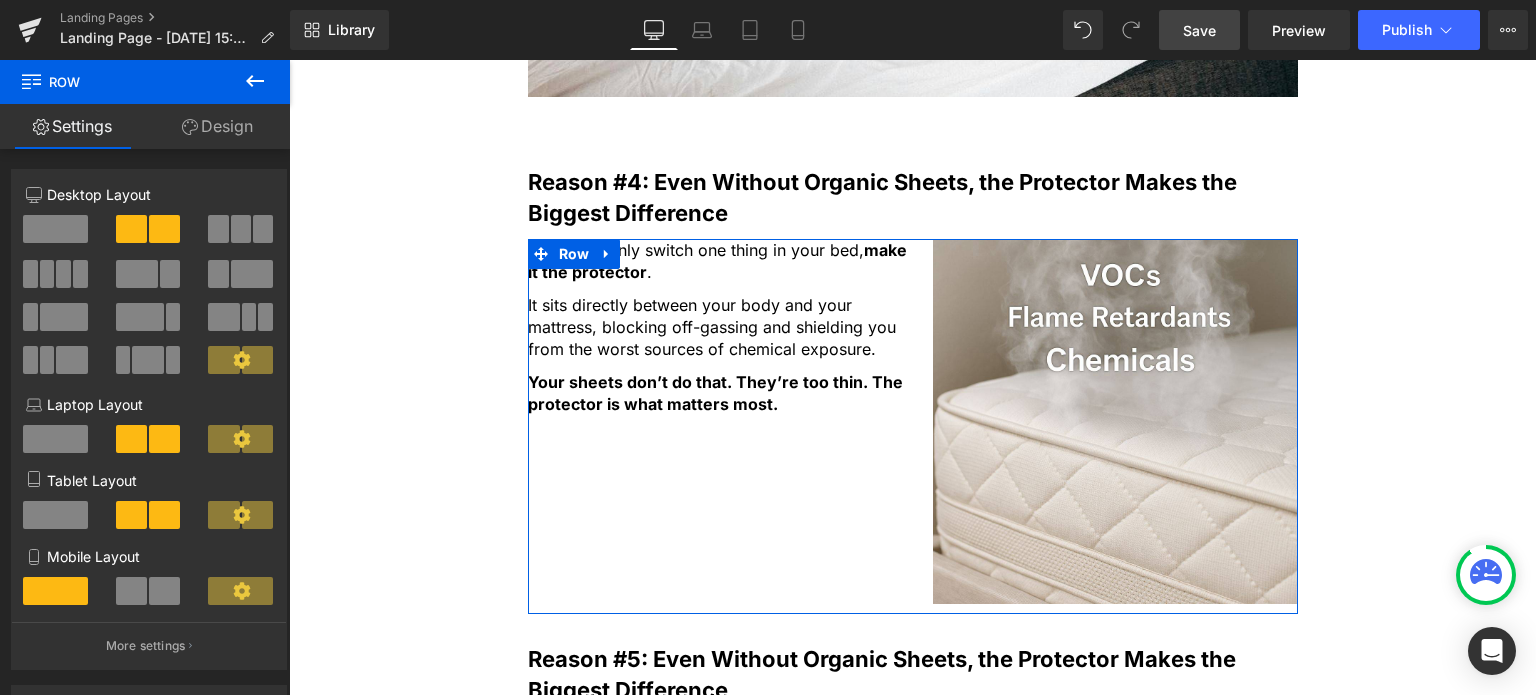 click at bounding box center (252, 274) 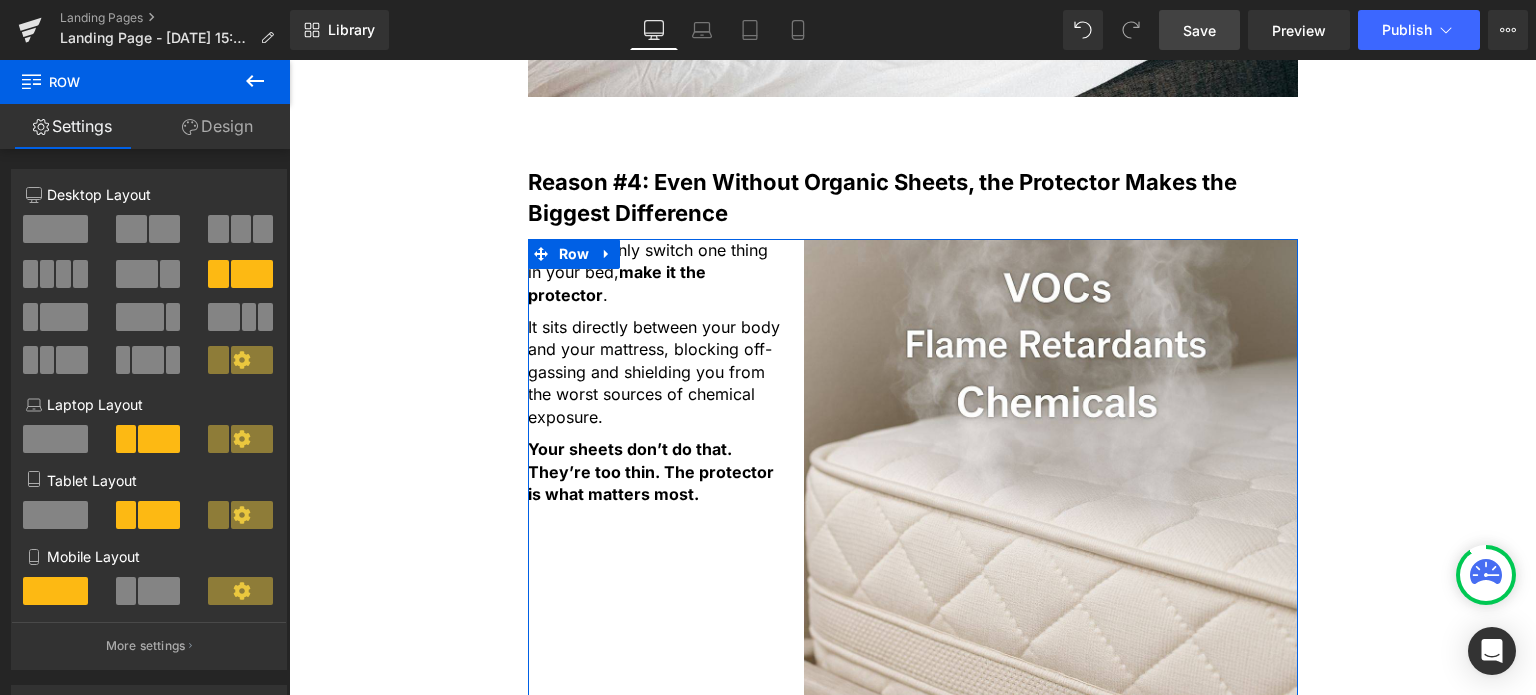 click at bounding box center (149, 274) 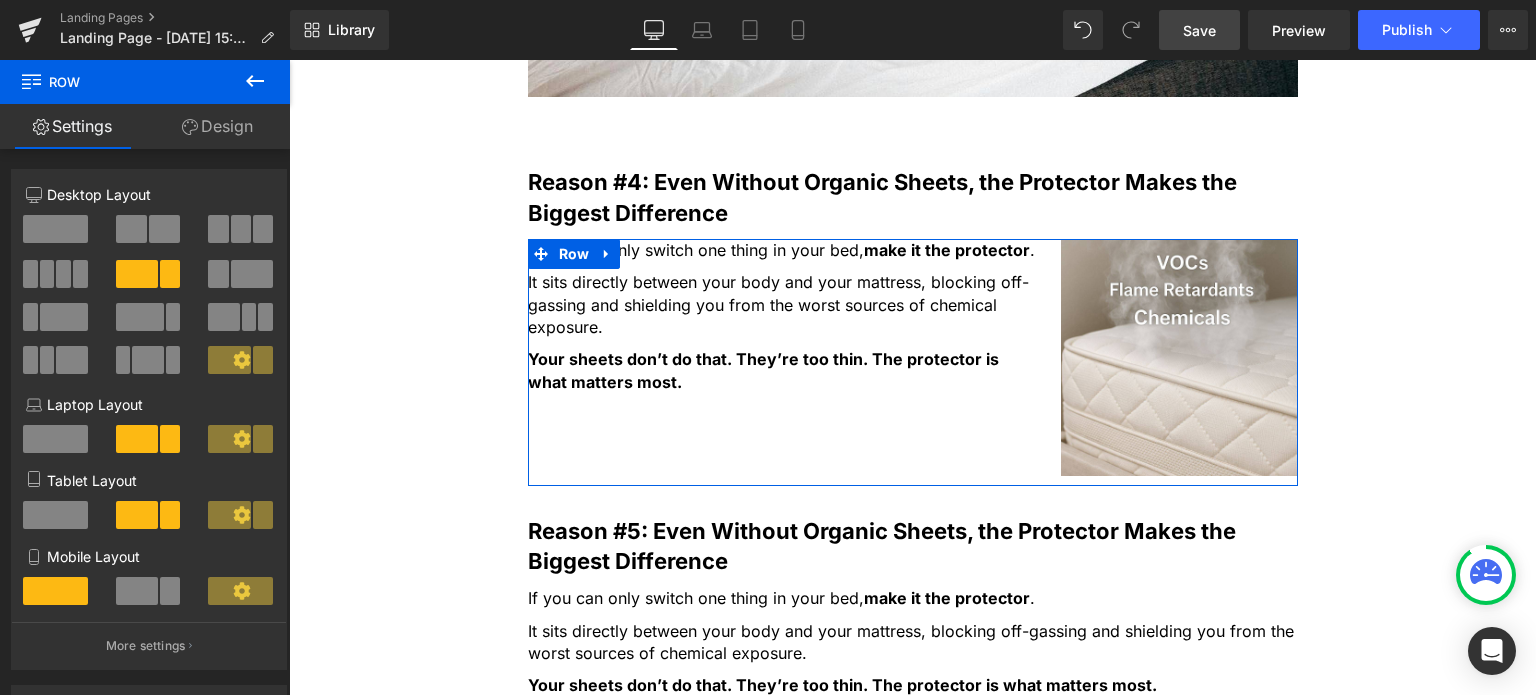 click at bounding box center [164, 229] 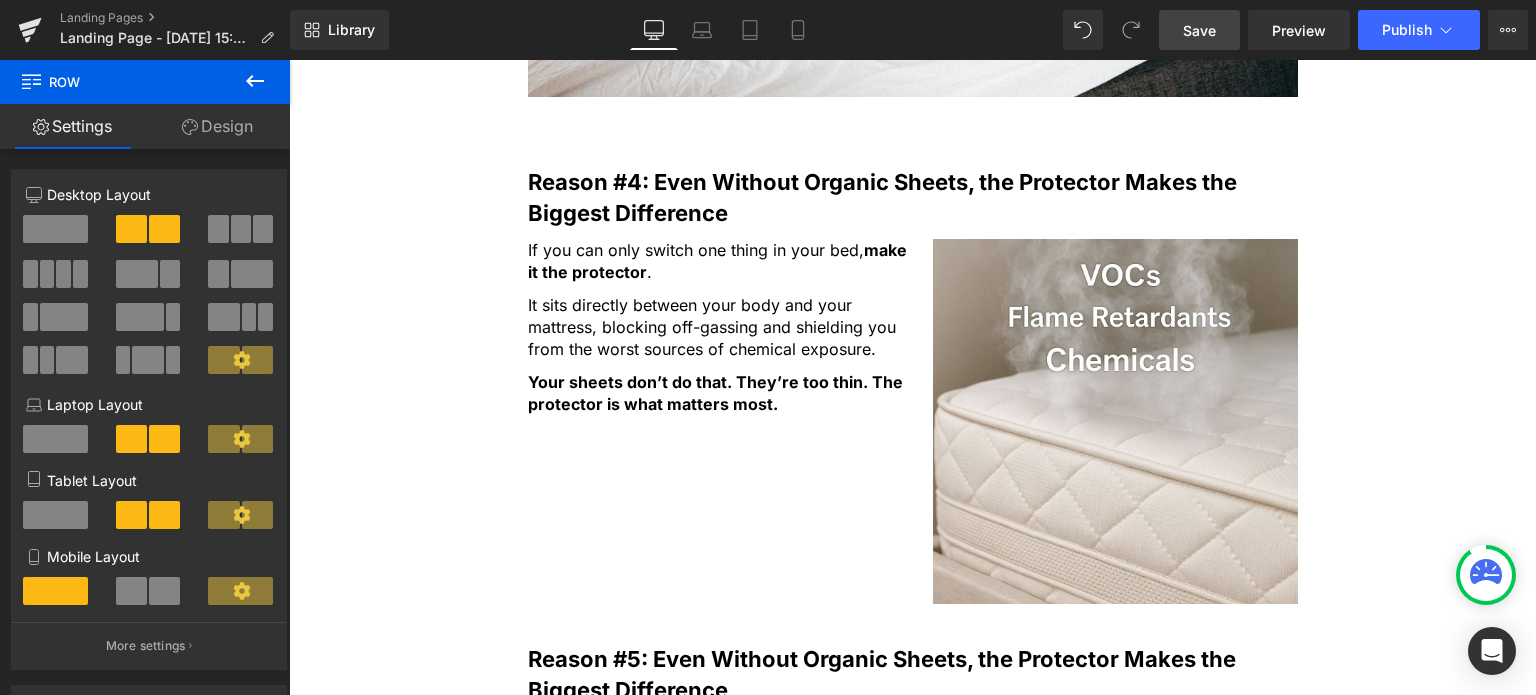 type 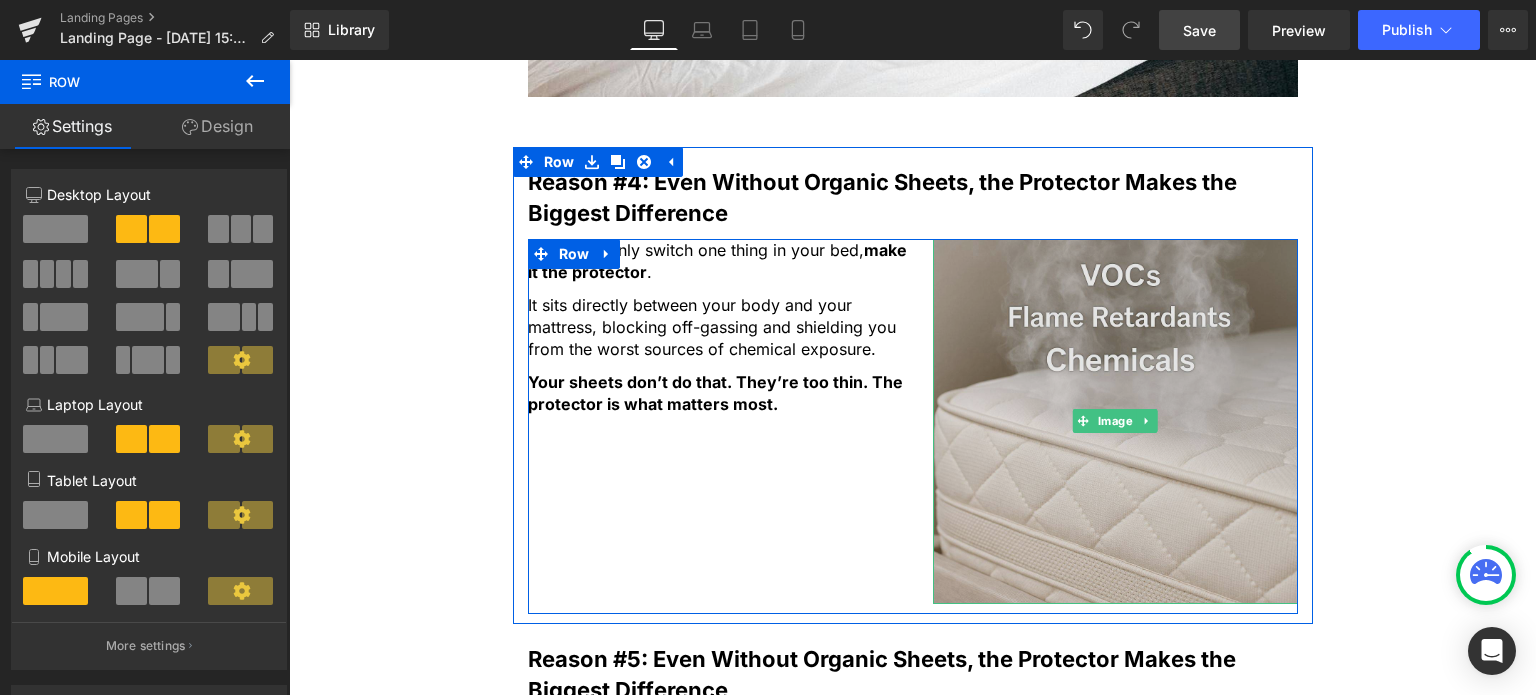 click at bounding box center [1115, 421] 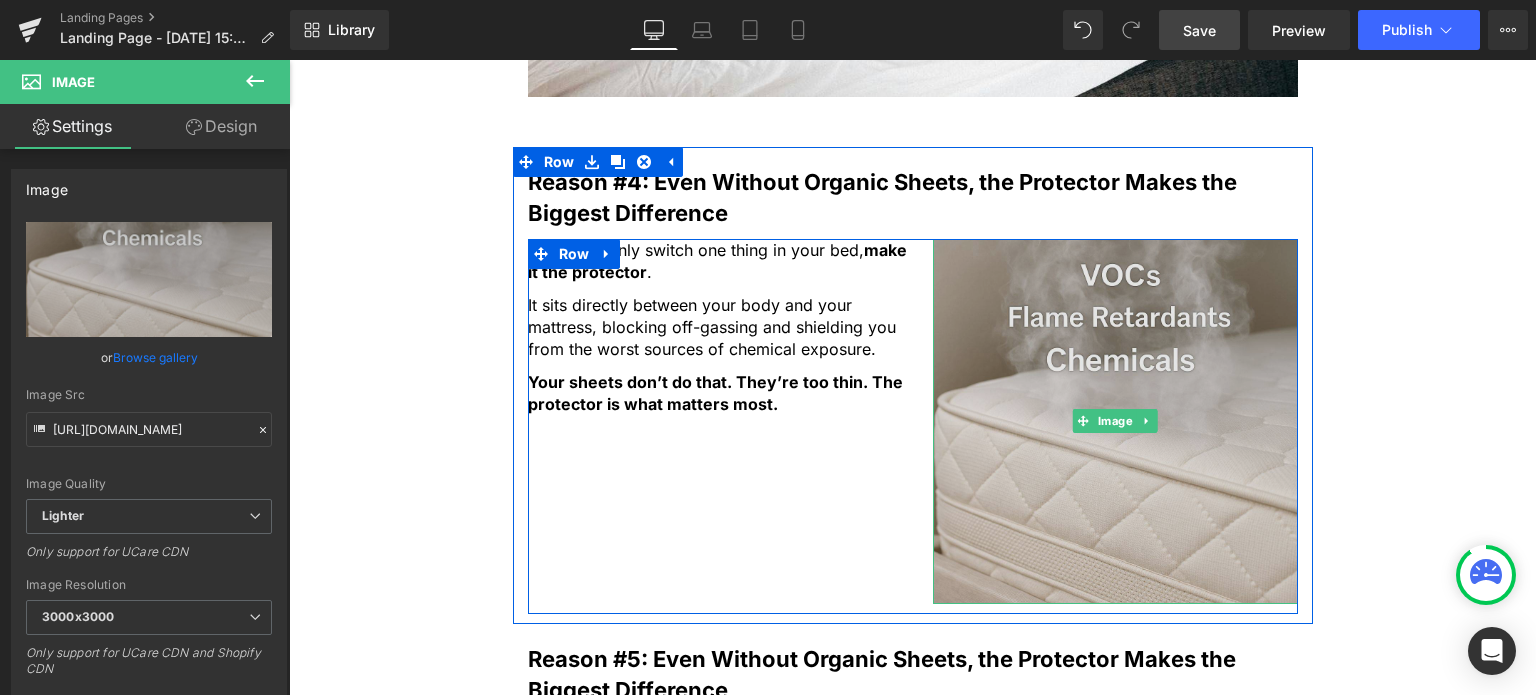 scroll, scrollTop: 2432, scrollLeft: 0, axis: vertical 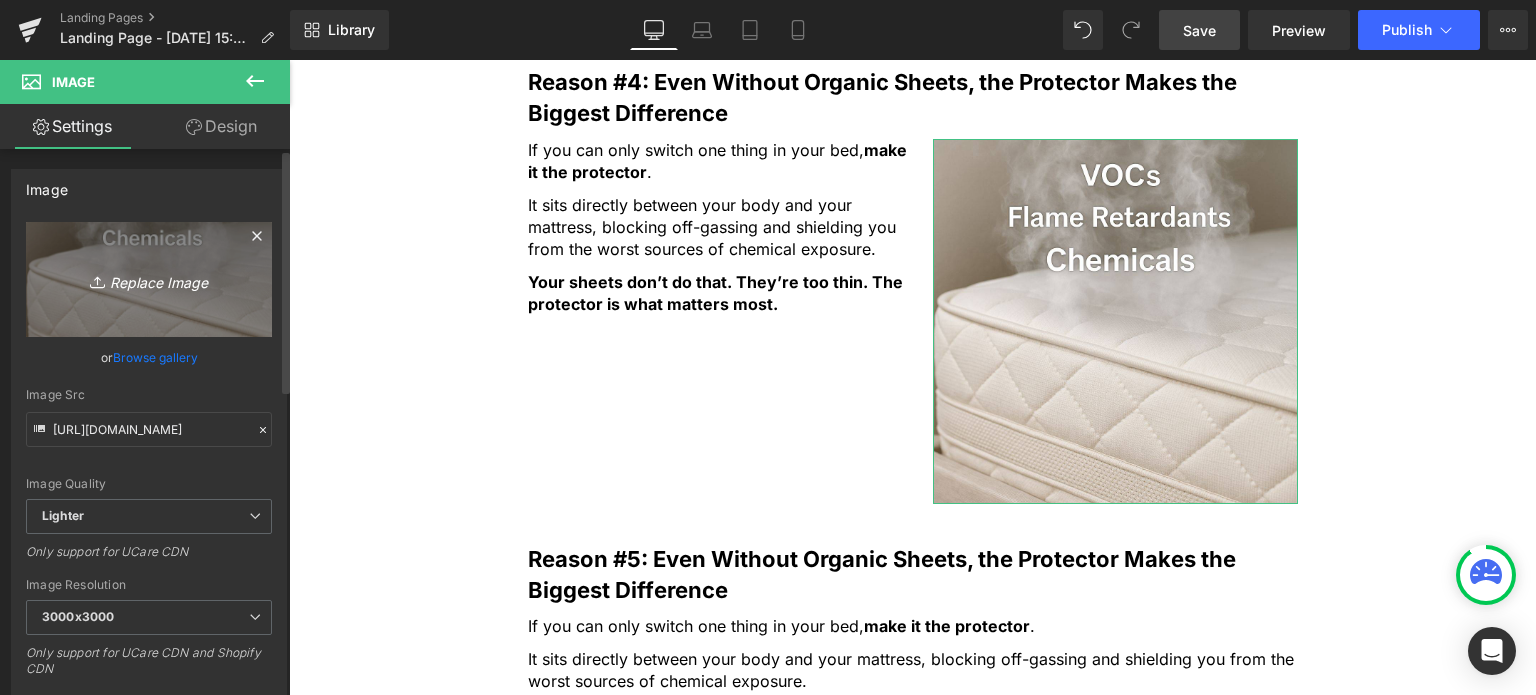 click on "Replace Image" at bounding box center [149, 279] 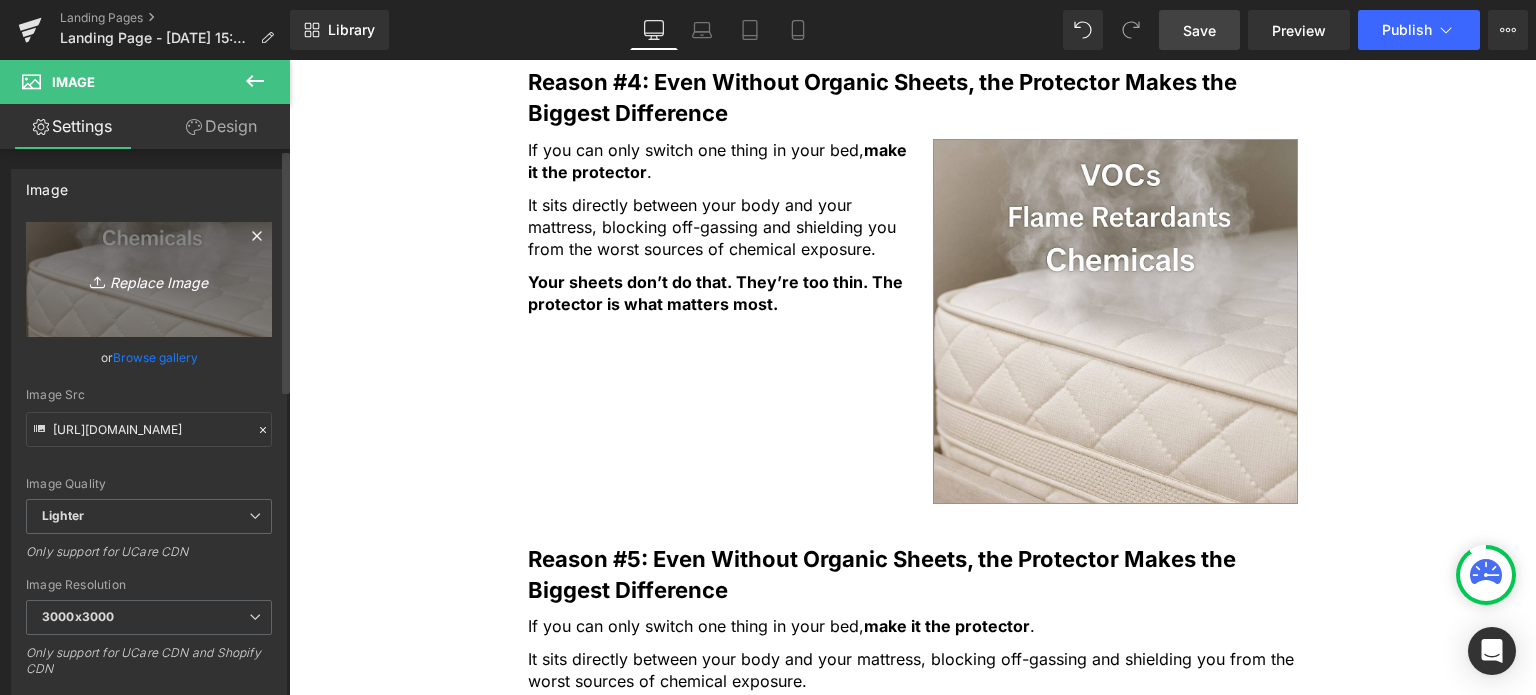 type on "C:\fakepath\mattress with toxins_wide.jpg" 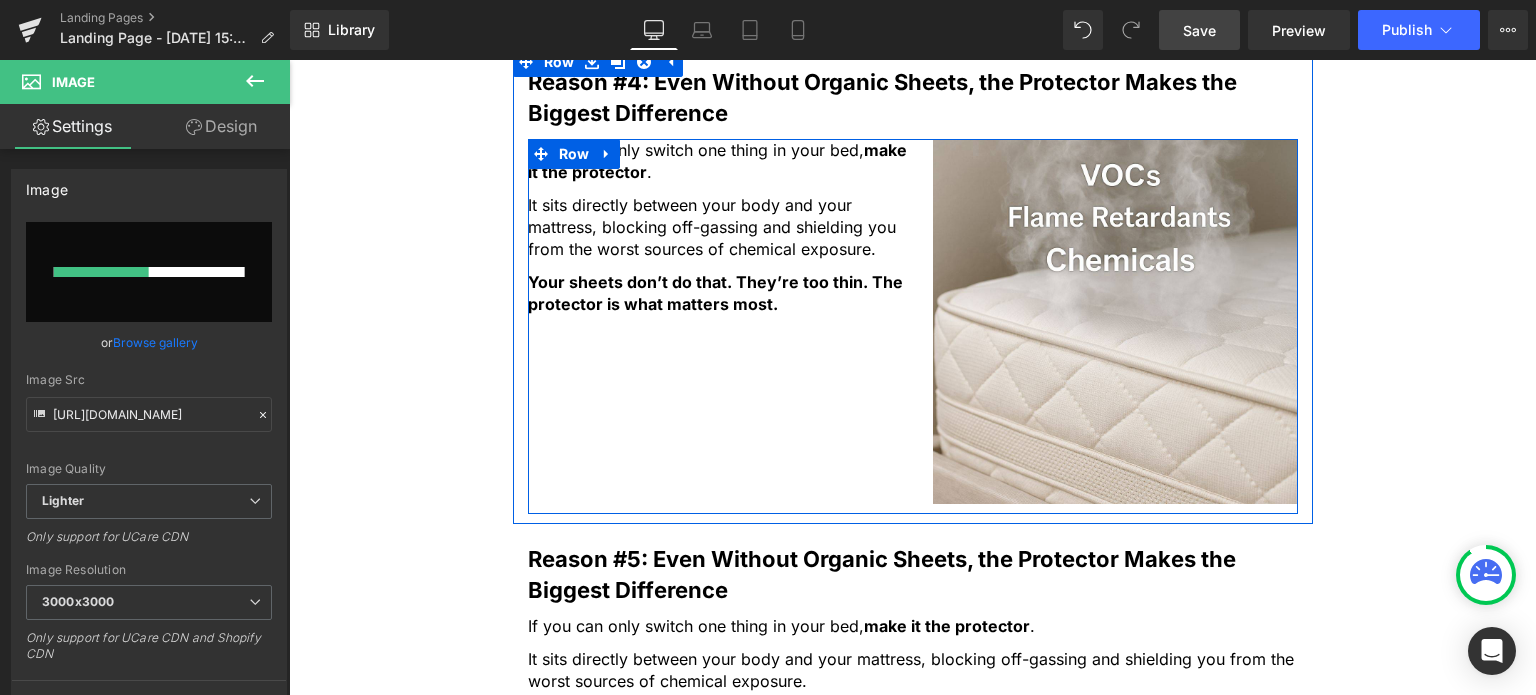 type 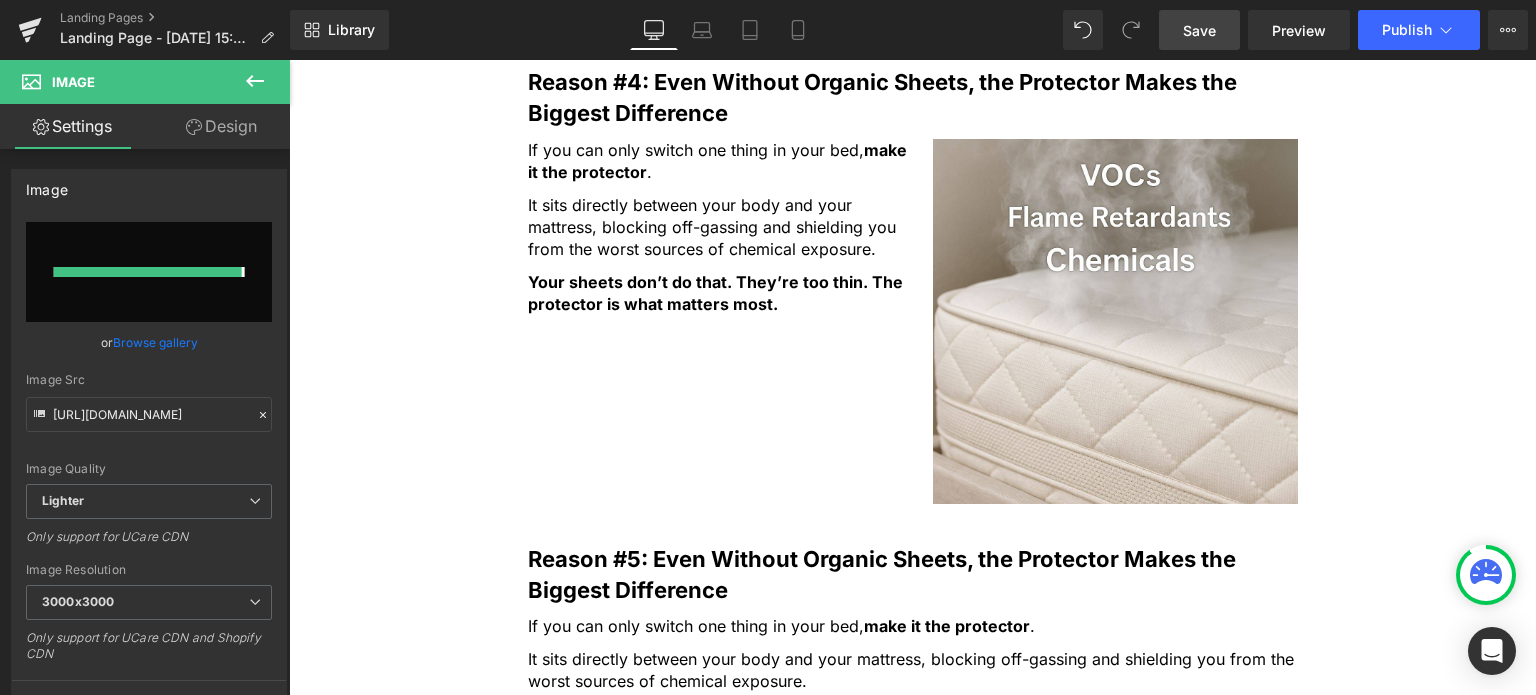 type on "https://ucarecdn.com/ae52f81b-a810-4401-b629-0282b6703721/-/format/auto/-/preview/3000x3000/-/quality/lighter/mattress%20with%20toxins_wide.jpg" 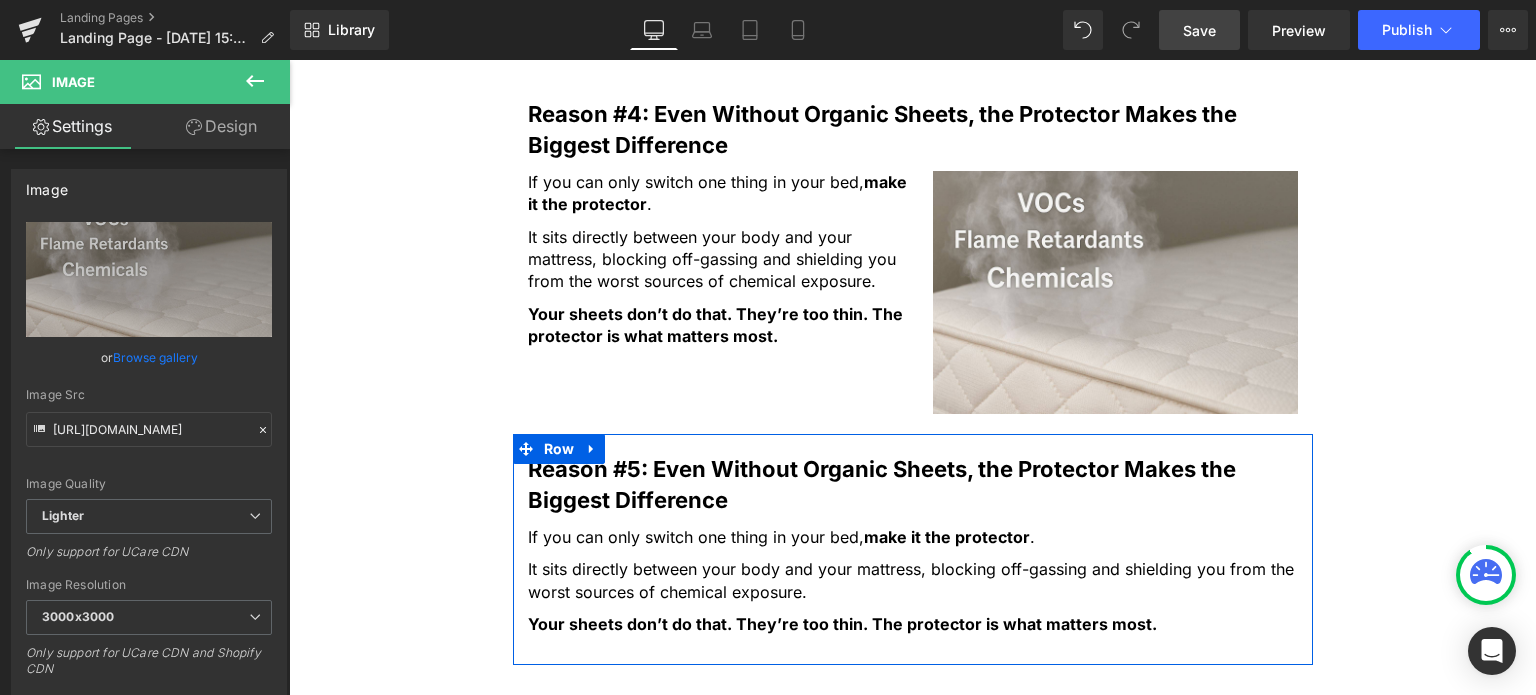 scroll, scrollTop: 2432, scrollLeft: 0, axis: vertical 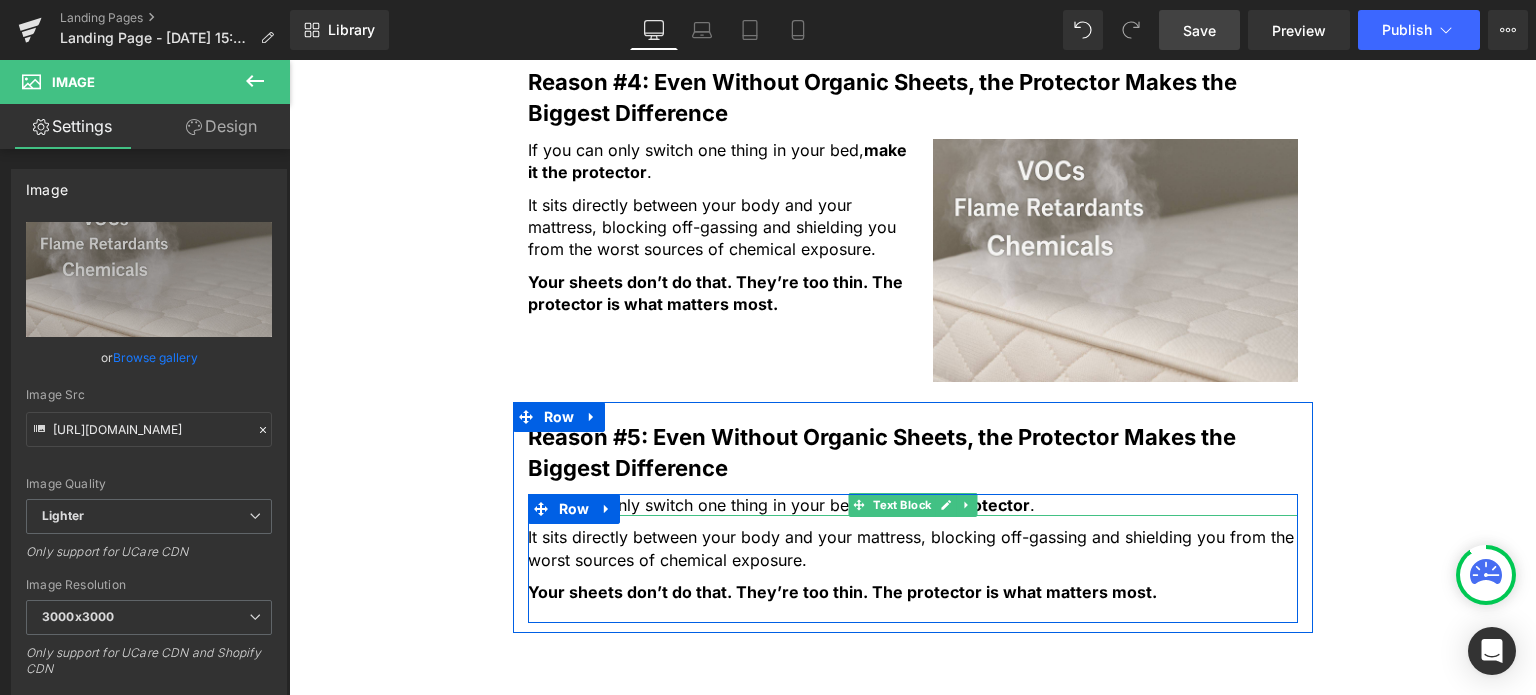 click on "If you can only switch one thing in your bed,  make it the protector ." at bounding box center [913, 505] 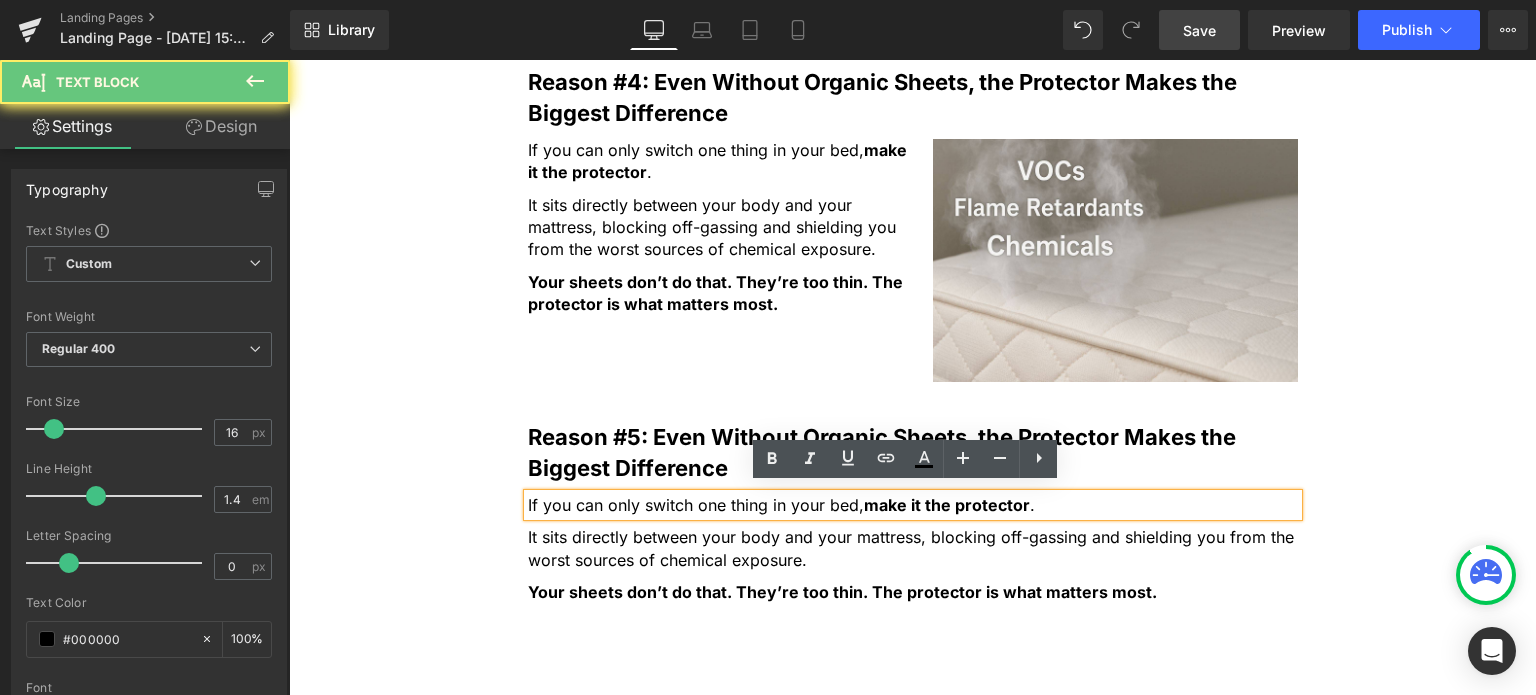 click on "If you can only switch one thing in your bed,  make it the protector ." at bounding box center [913, 505] 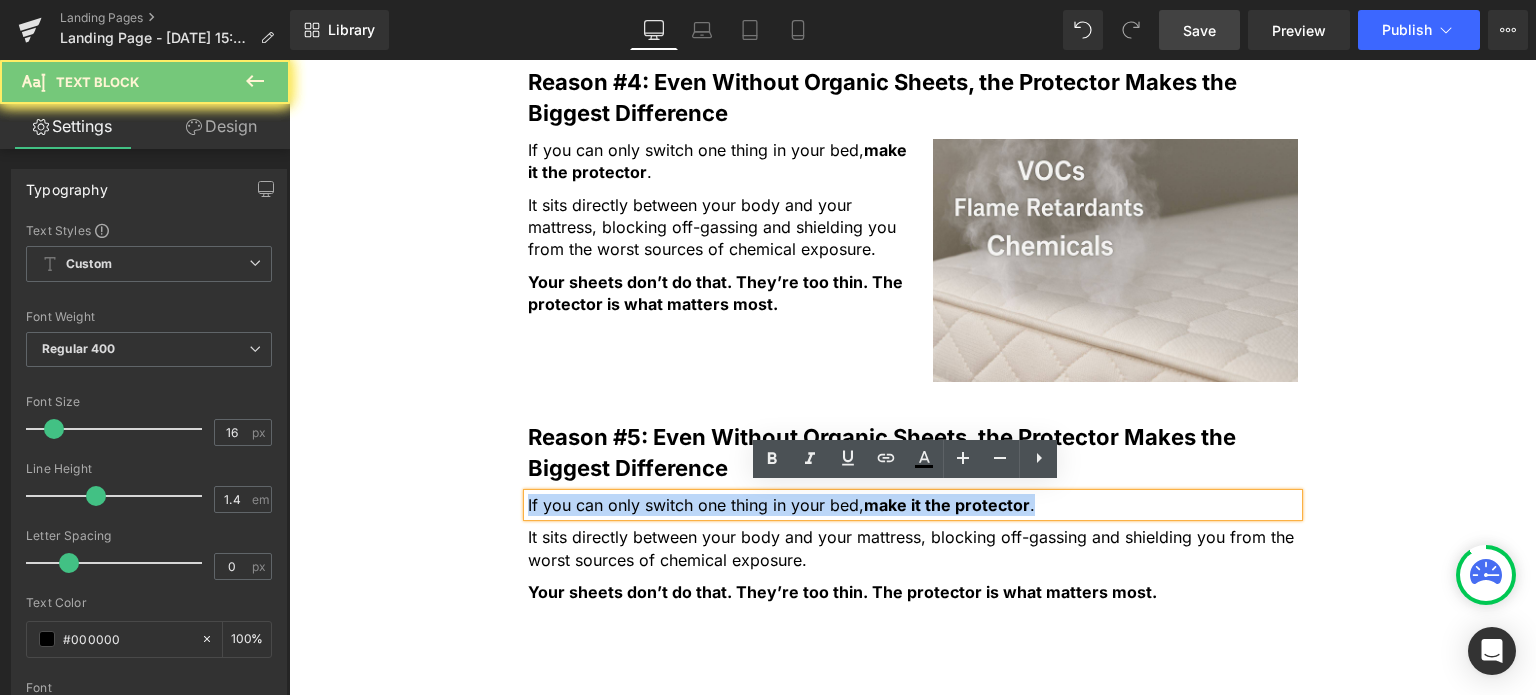 click on "If you can only switch one thing in your bed,  make it the protector ." at bounding box center [913, 505] 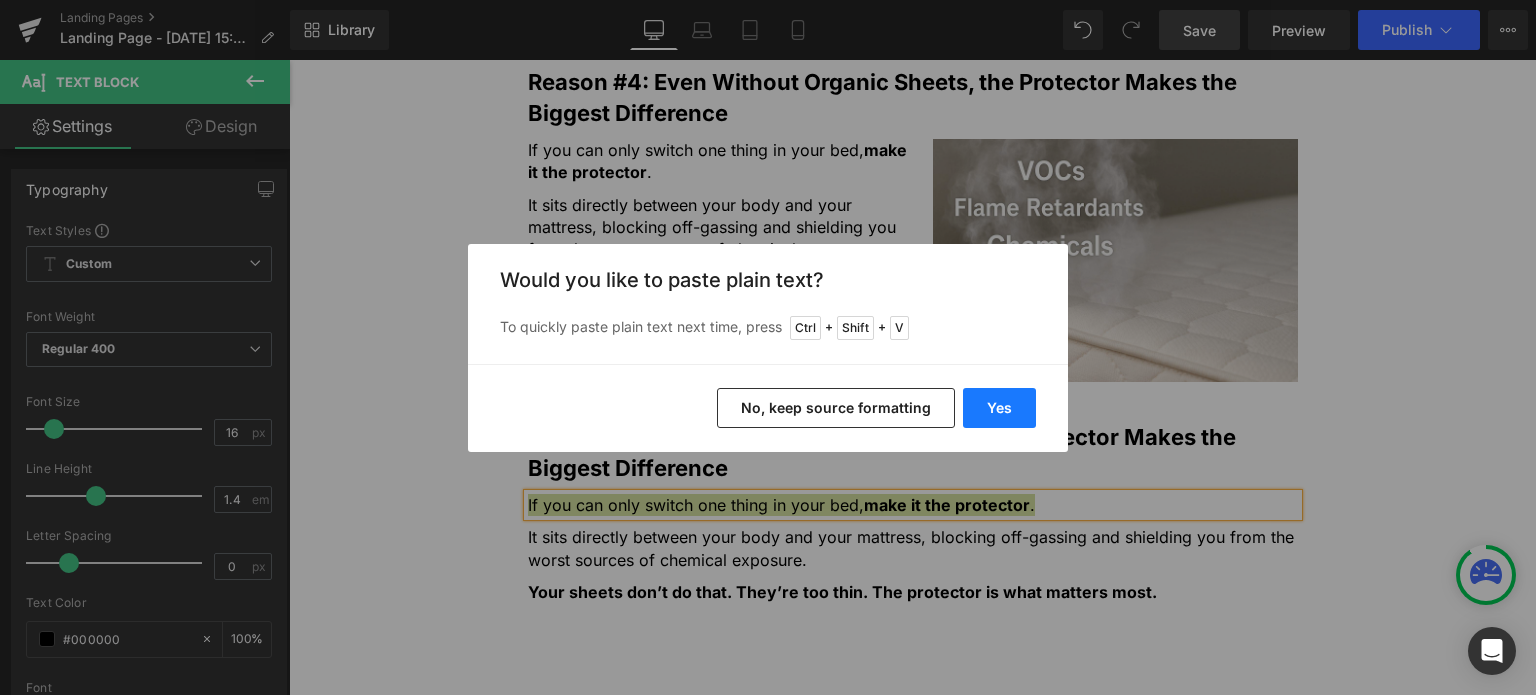 click on "Yes" at bounding box center [999, 408] 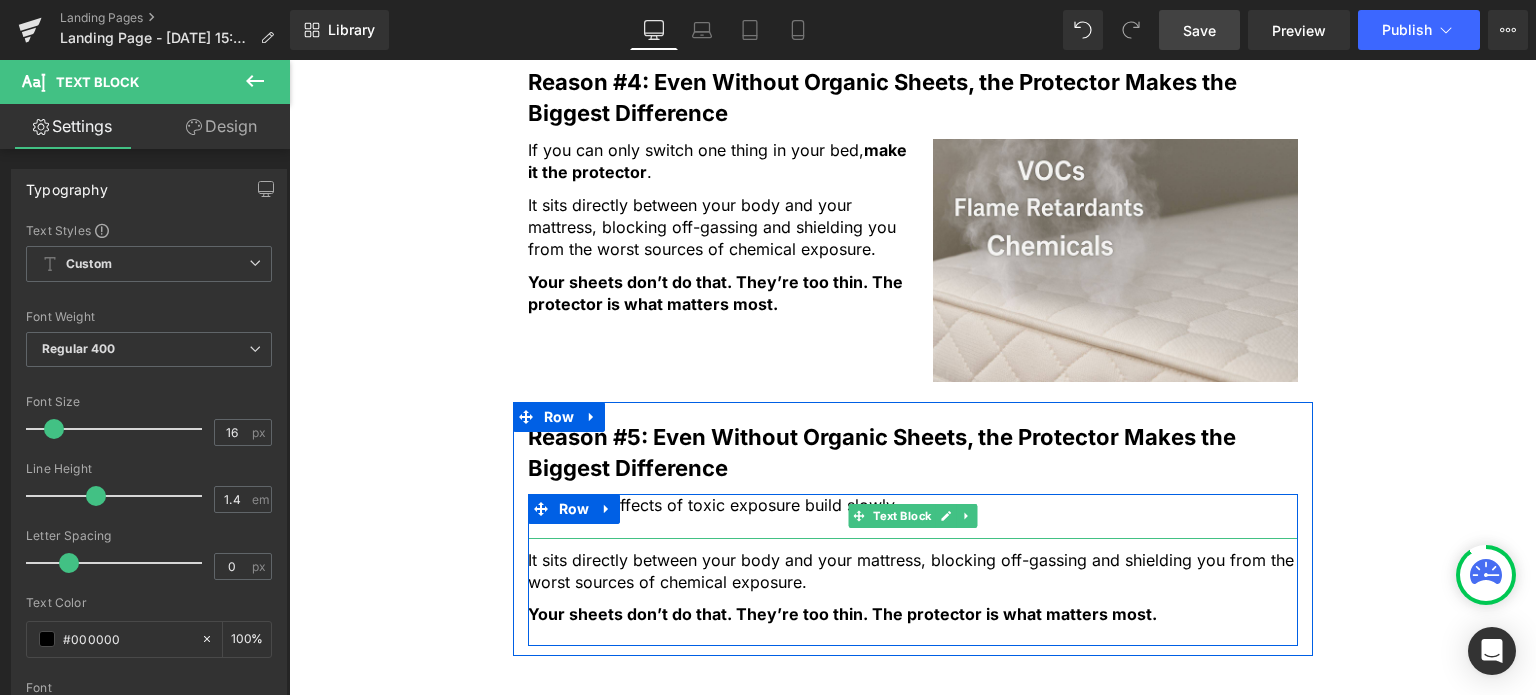 click at bounding box center (913, 527) 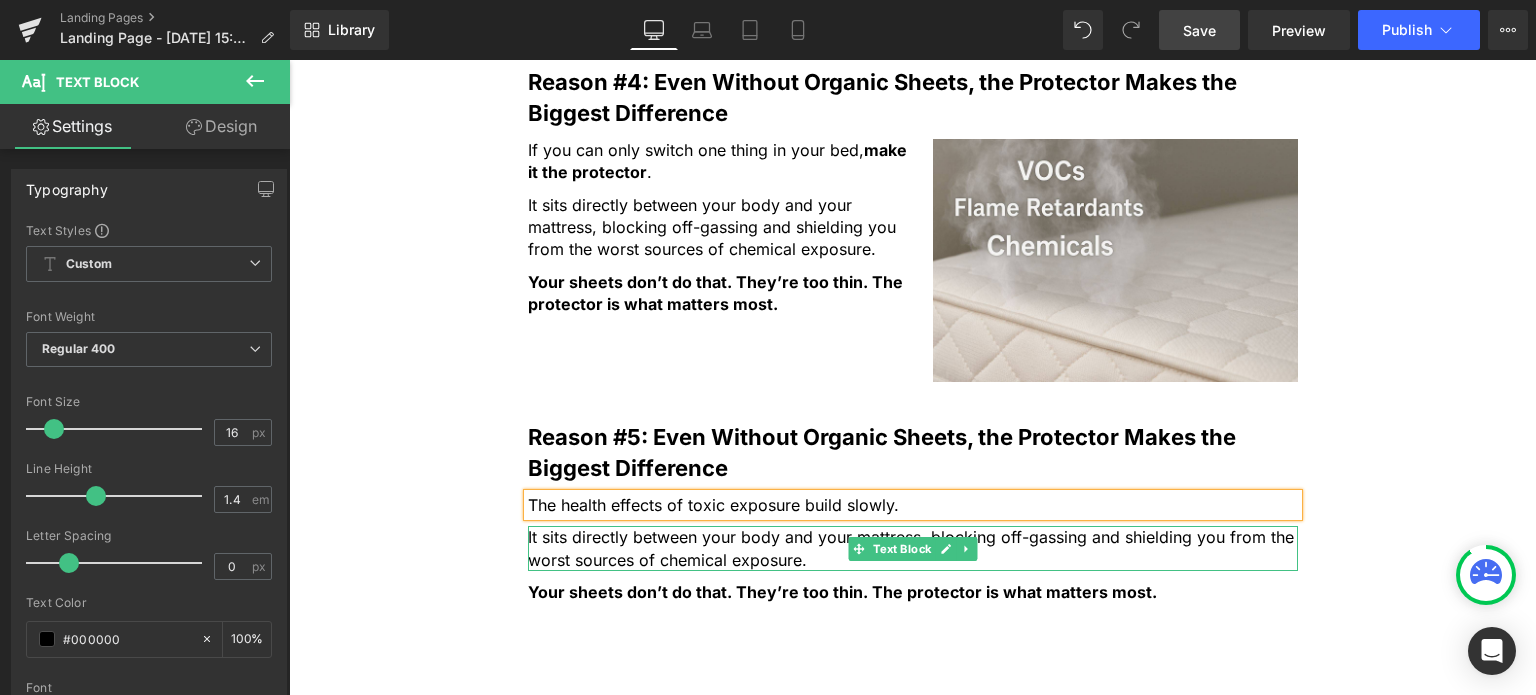 click on "It sits directly between your body and your mattress, blocking off-gassing and shielding you from the worst sources of chemical exposure." at bounding box center [913, 548] 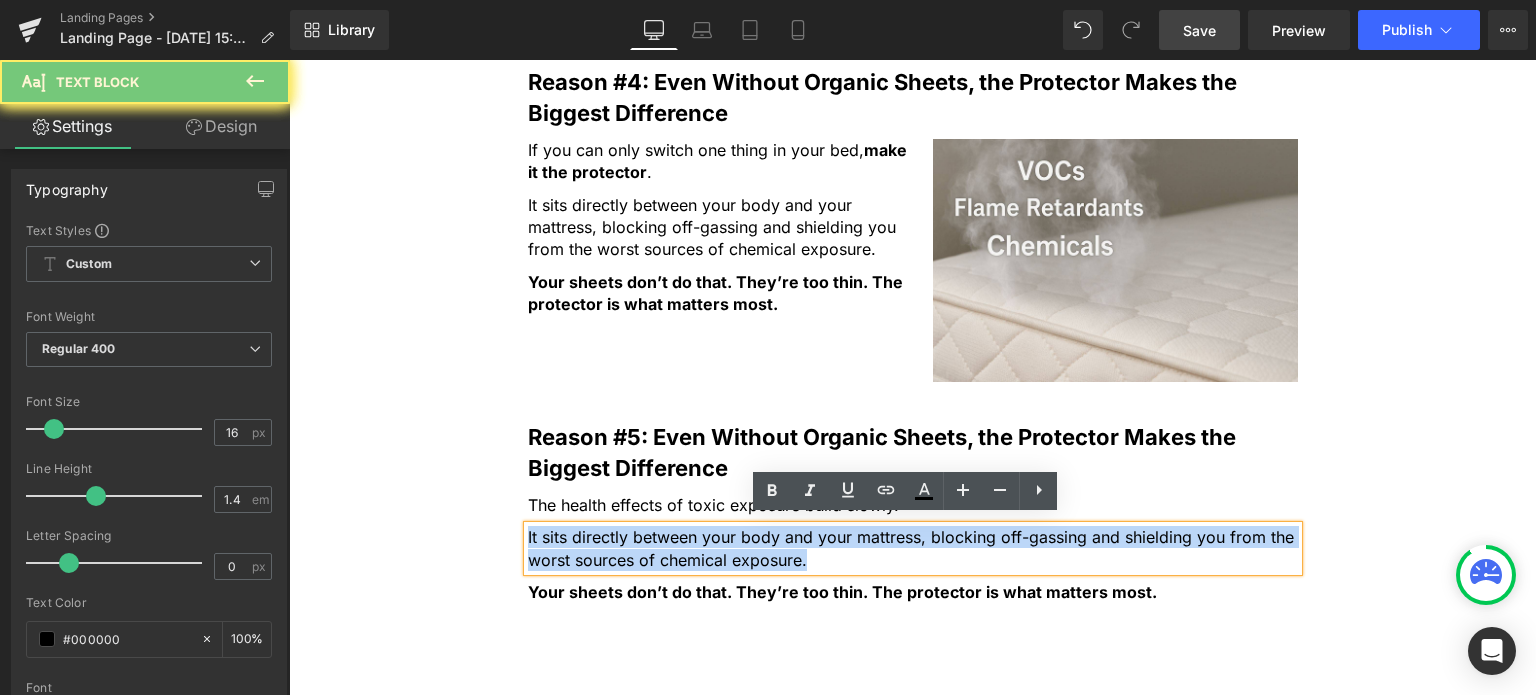 click on "It sits directly between your body and your mattress, blocking off-gassing and shielding you from the worst sources of chemical exposure." at bounding box center (913, 548) 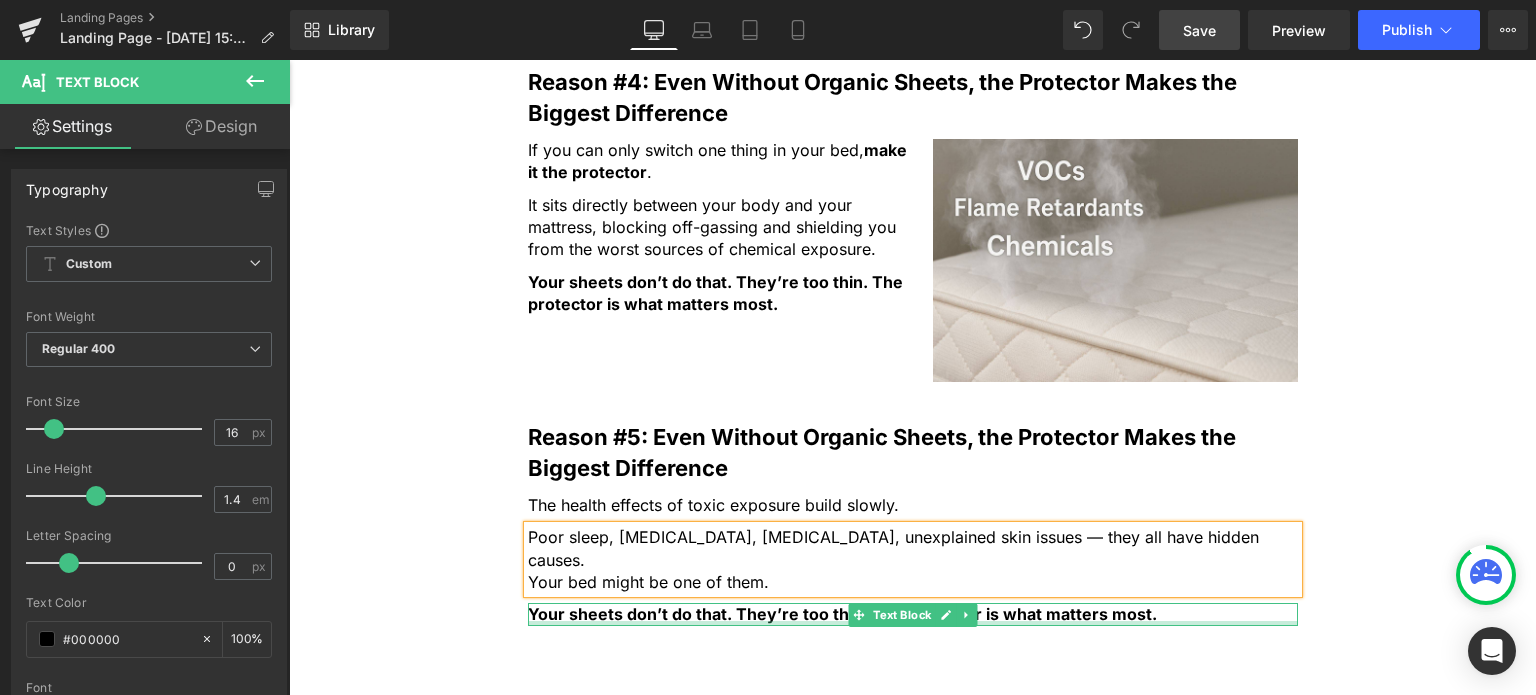 click at bounding box center (913, 623) 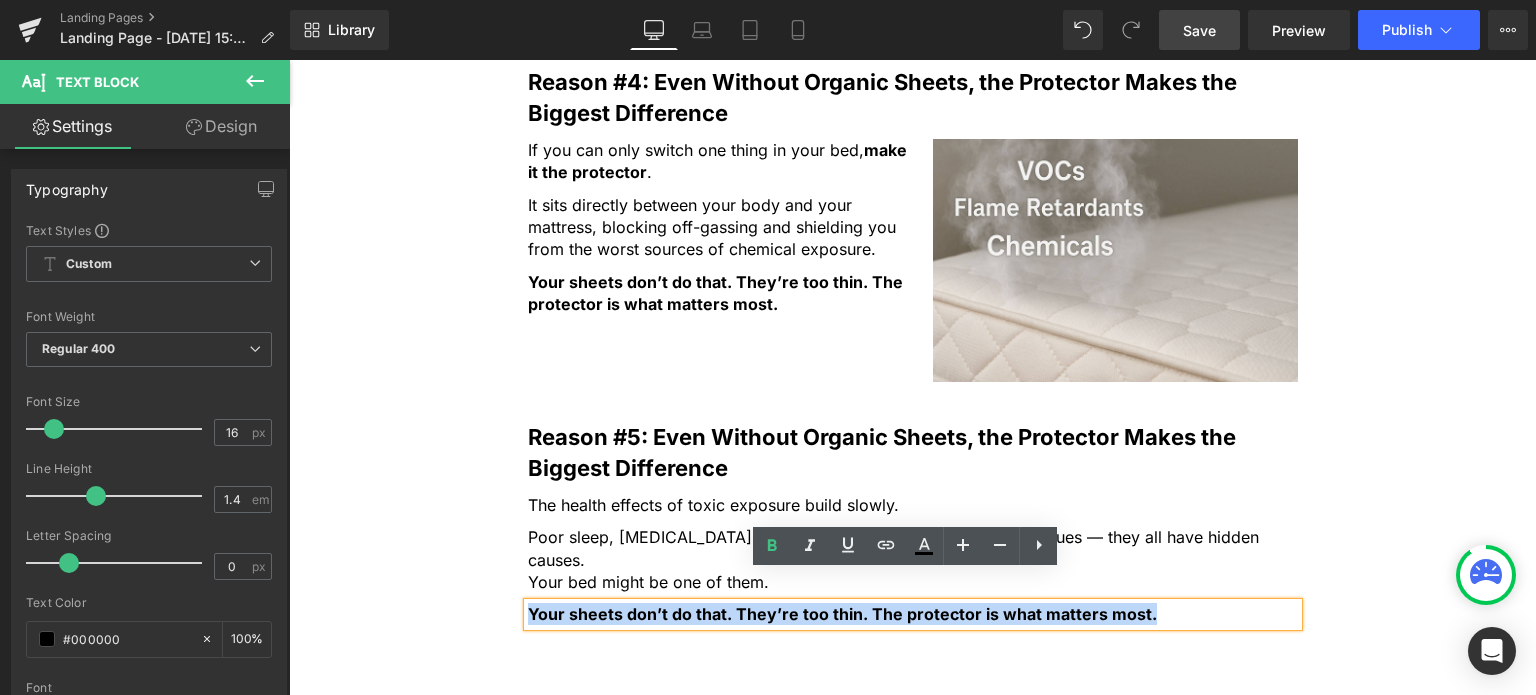 paste 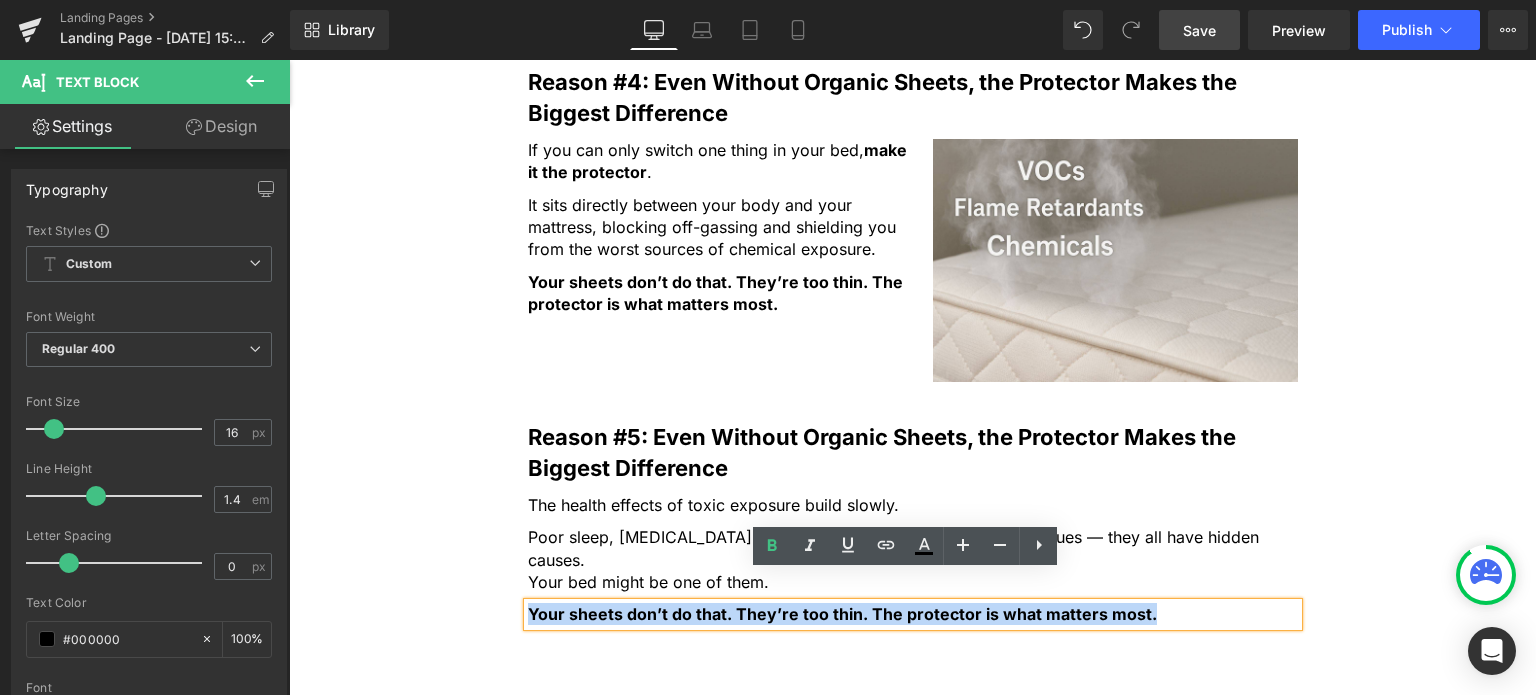 type 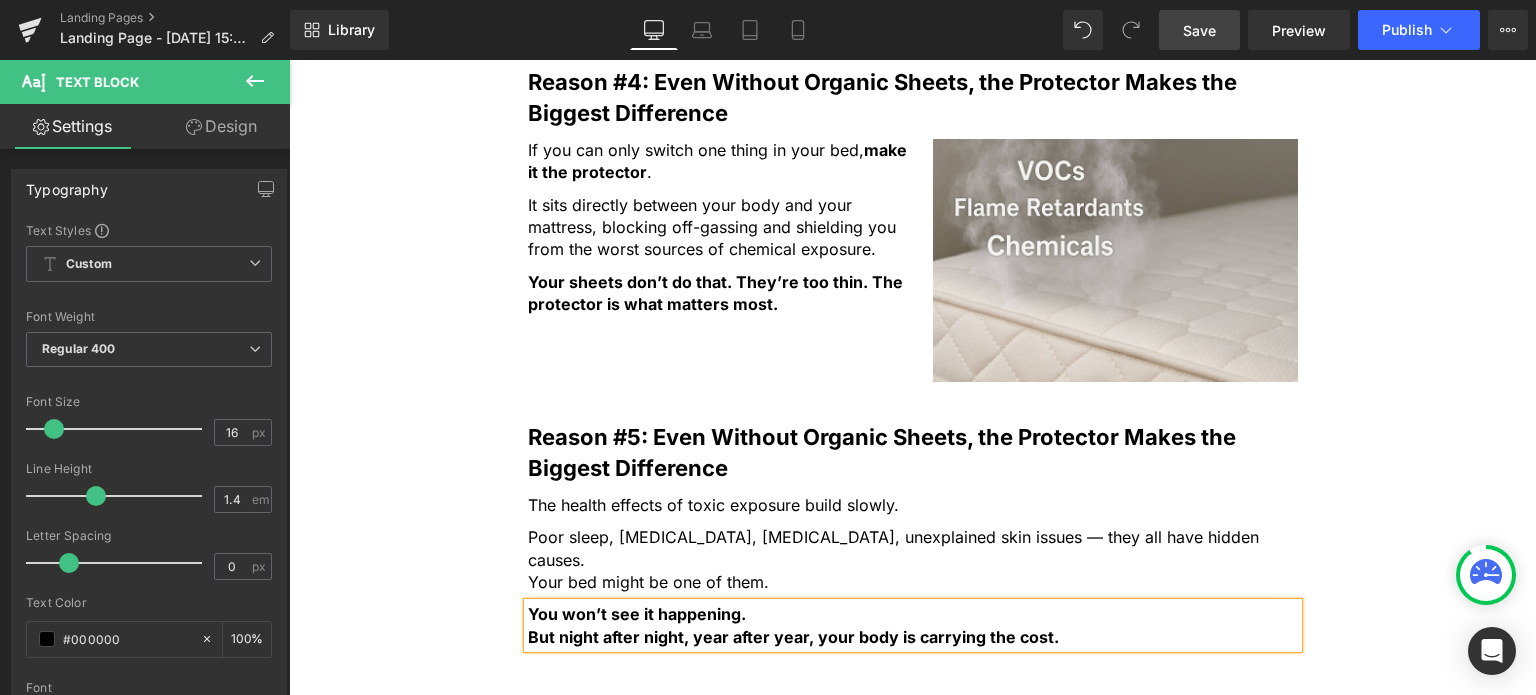 click on "You won’t see it happening." at bounding box center (637, 614) 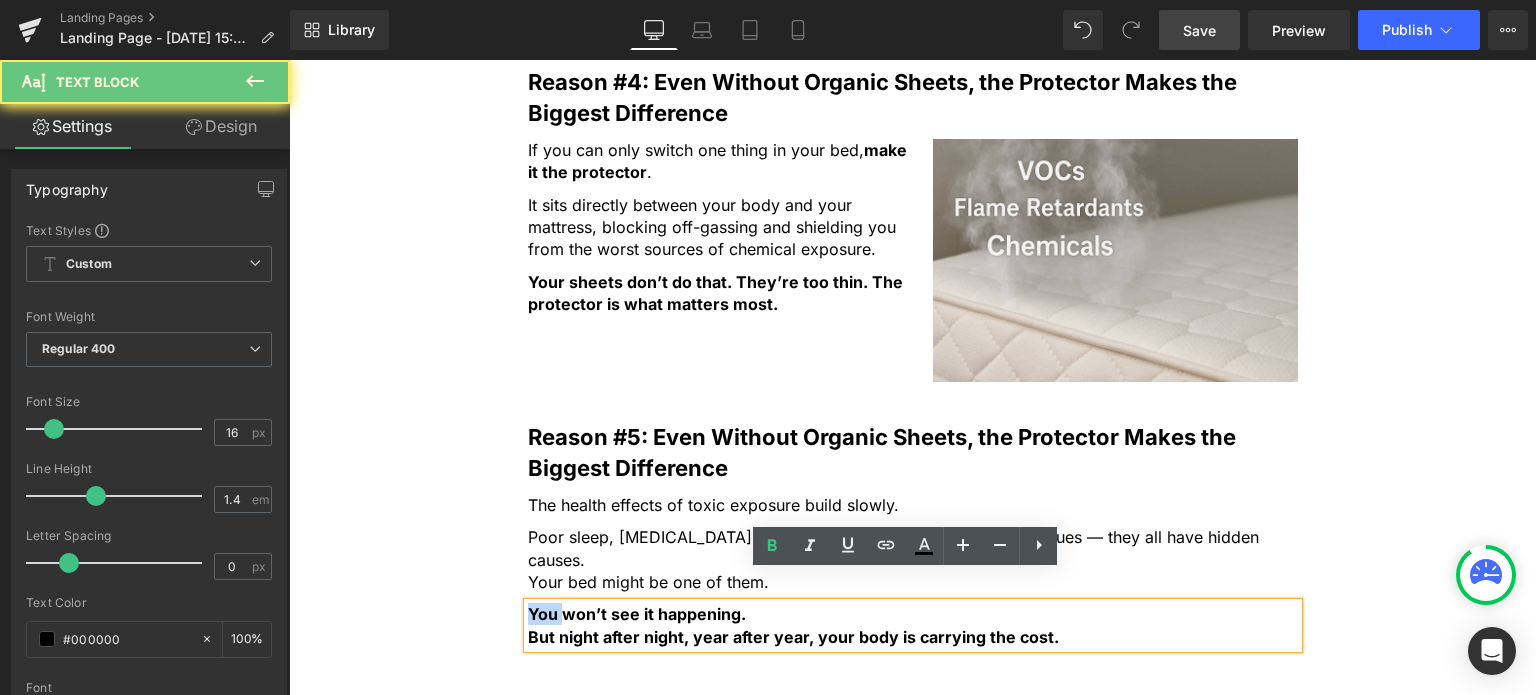 click on "You won’t see it happening." at bounding box center [637, 614] 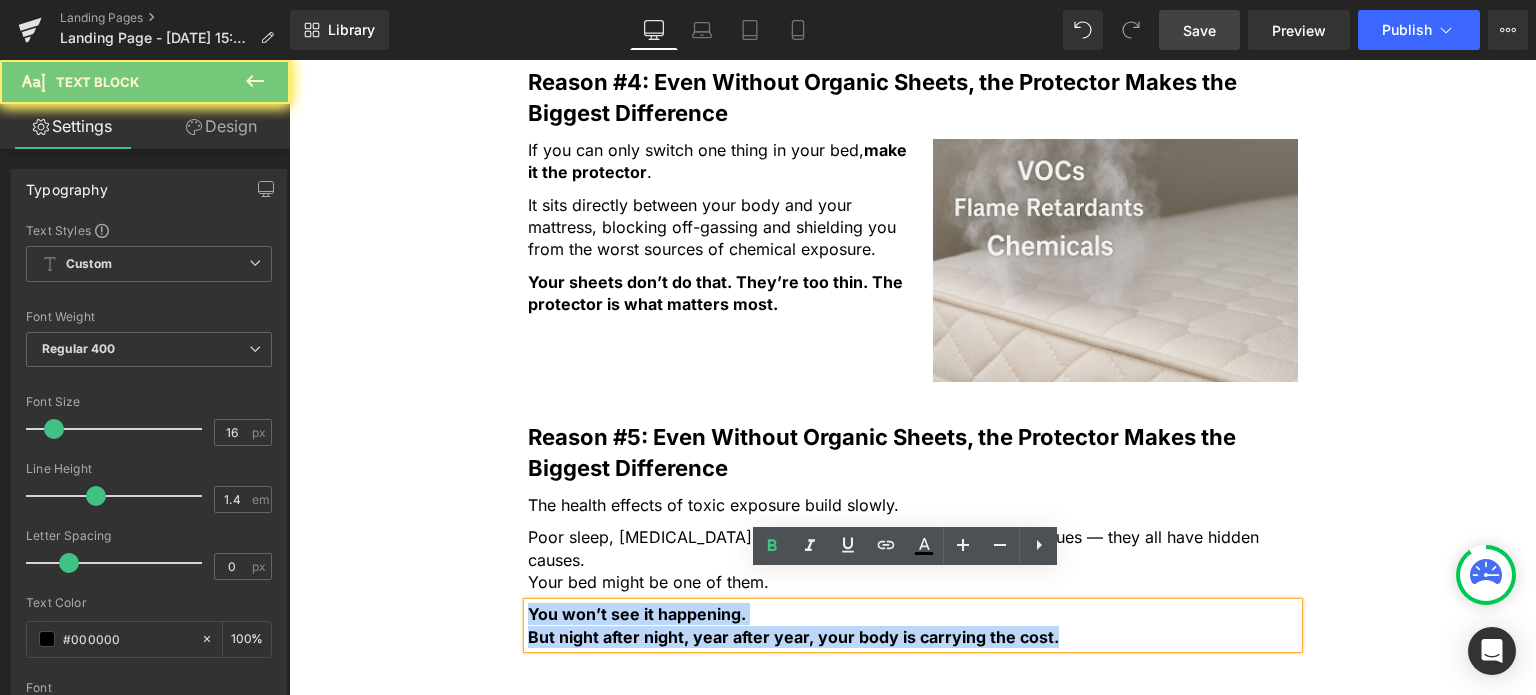 drag, startPoint x: 540, startPoint y: 580, endPoint x: 549, endPoint y: 599, distance: 21.023796 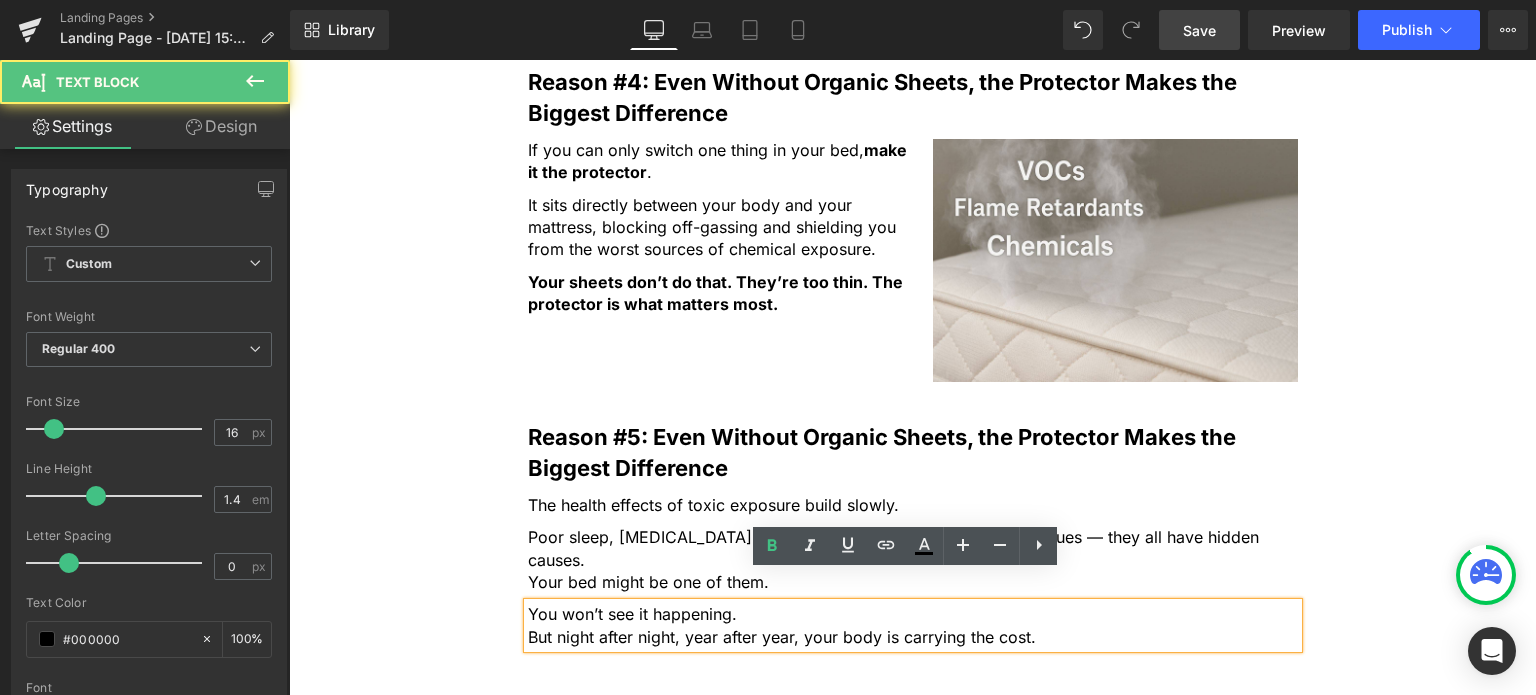 click on "But night after night, year after year, your body is carrying the cost." at bounding box center (913, 637) 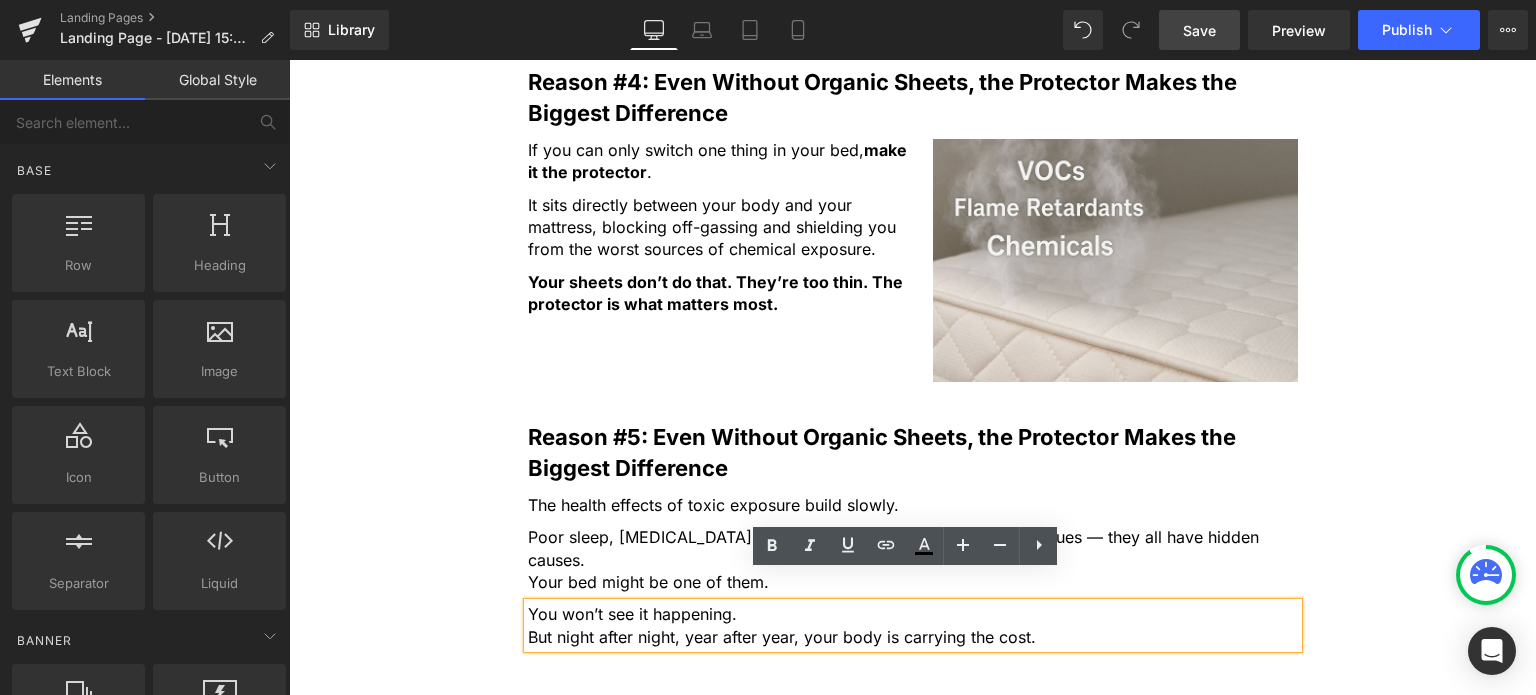 click on "5 Shocking Reasons You Should Never Sleep Without an Organic Cotton Mattress Protector Heading         Most people have no idea how toxic their bed really is. Here’s why that’s a big problem — and how to fix it fast. Heading         Image         Most people spend a third of their life in bed, but never think twice about what they’re actually sleeping on. Text Block         But under your sheets, right beneath your body, could be a hidden source of daily chemical exposure. From flame retardants to plastic coatings and synthetic fabrics... Text Block         ...your mattress and protector might be quietly  leaching toxins  into your skin and lungs every single night . Text Block         If you care about what goes into your body, it’s time to care about what your body is lying on. Text Block         Here are 5 reasons why switching to an organic cotton mattress protector for  you and your children  is one of the smartest health decisions you can make - starting tonight. Text Block         Row" at bounding box center [912, -715] 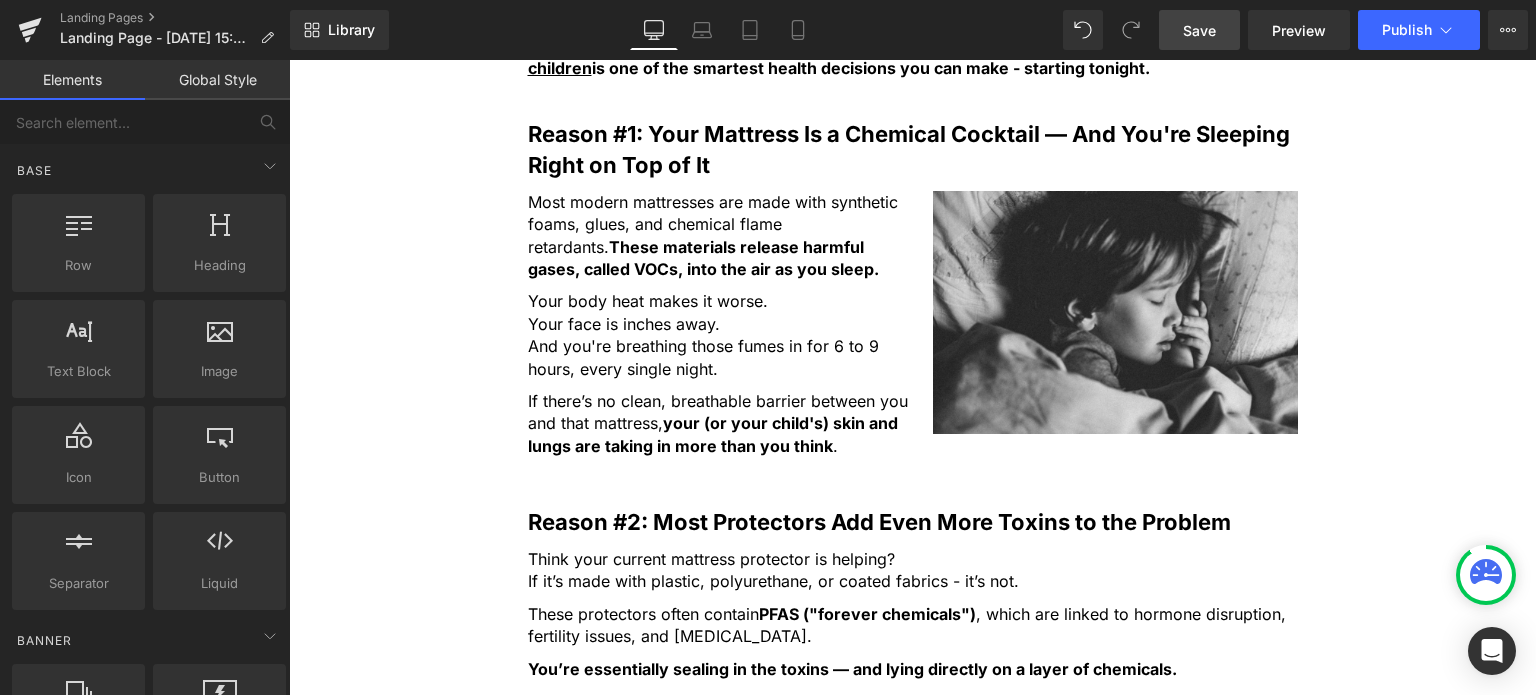 scroll, scrollTop: 1032, scrollLeft: 0, axis: vertical 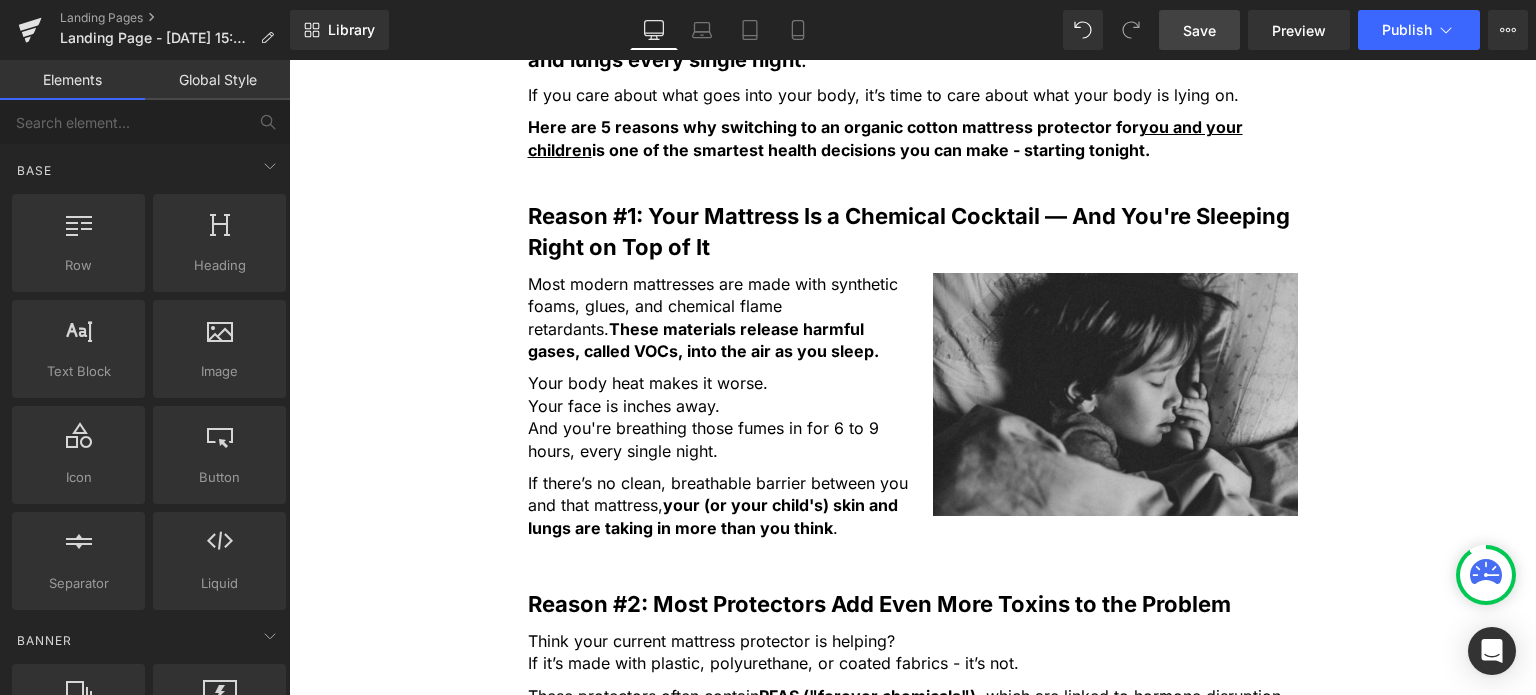 click on "Image" at bounding box center (1115, 394) 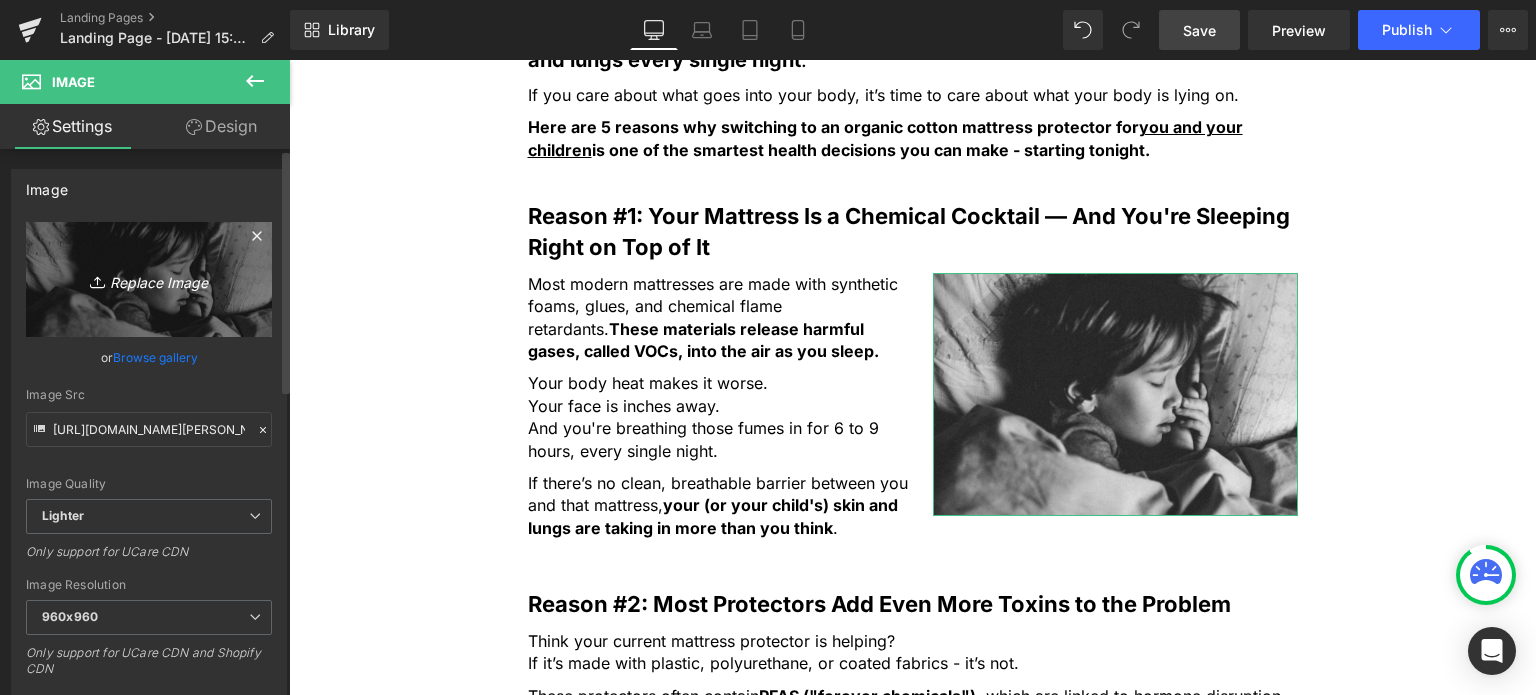click on "Replace Image" at bounding box center [149, 279] 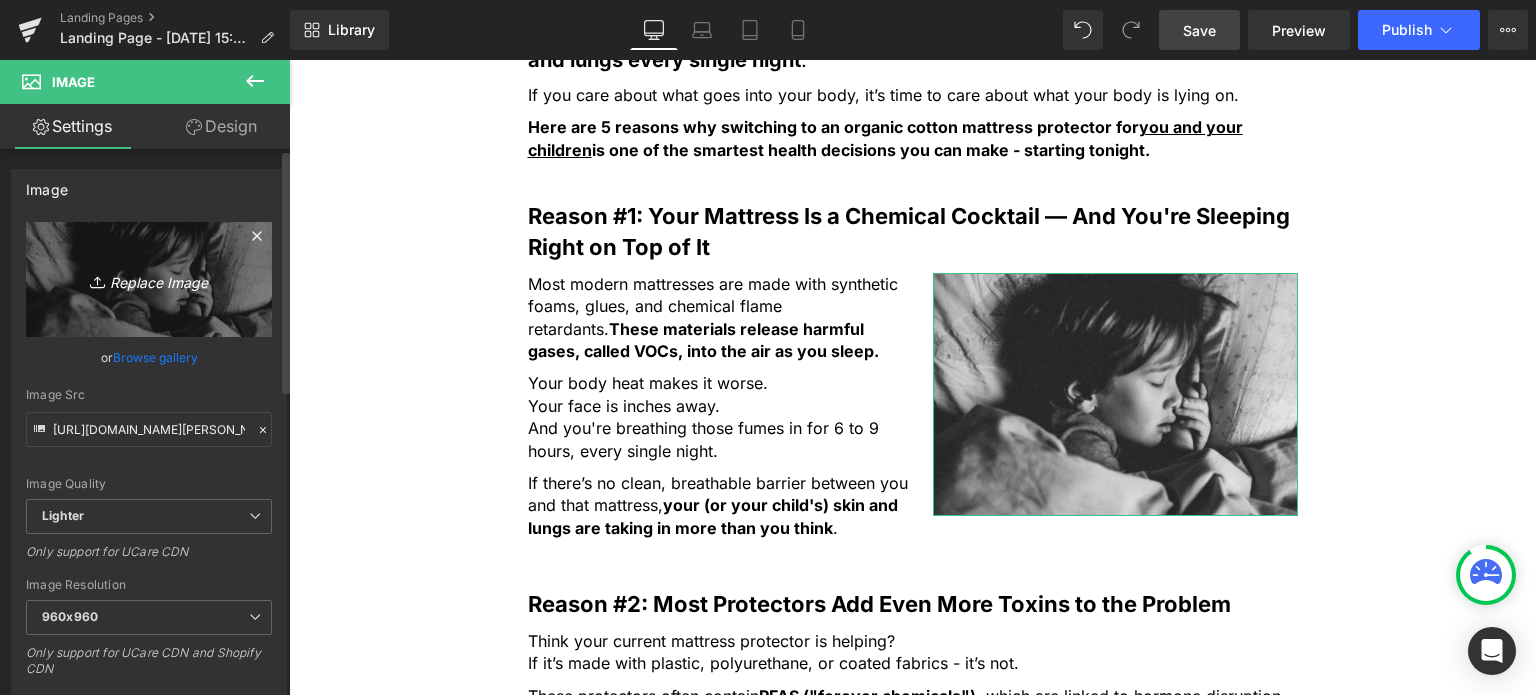 type on "C:\fakepath\mattress with toxins.jpg" 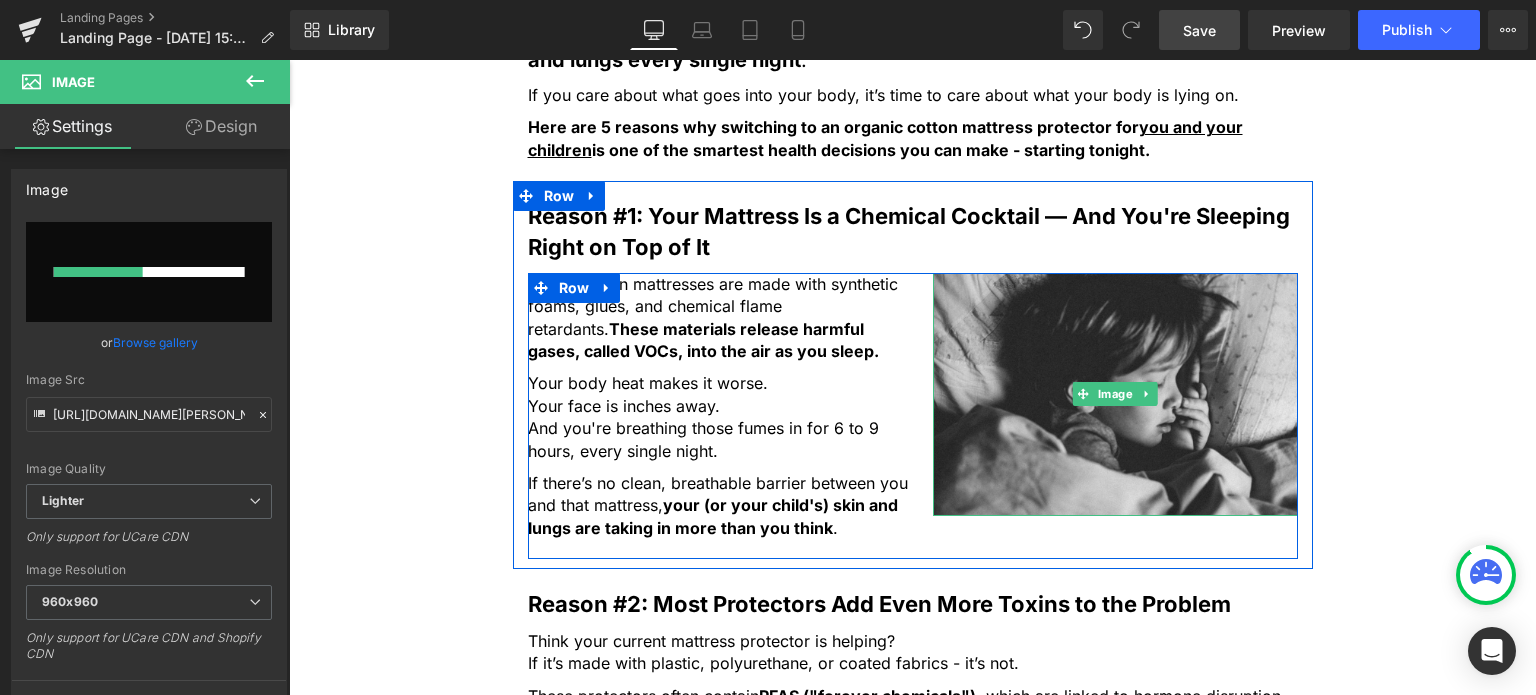 type 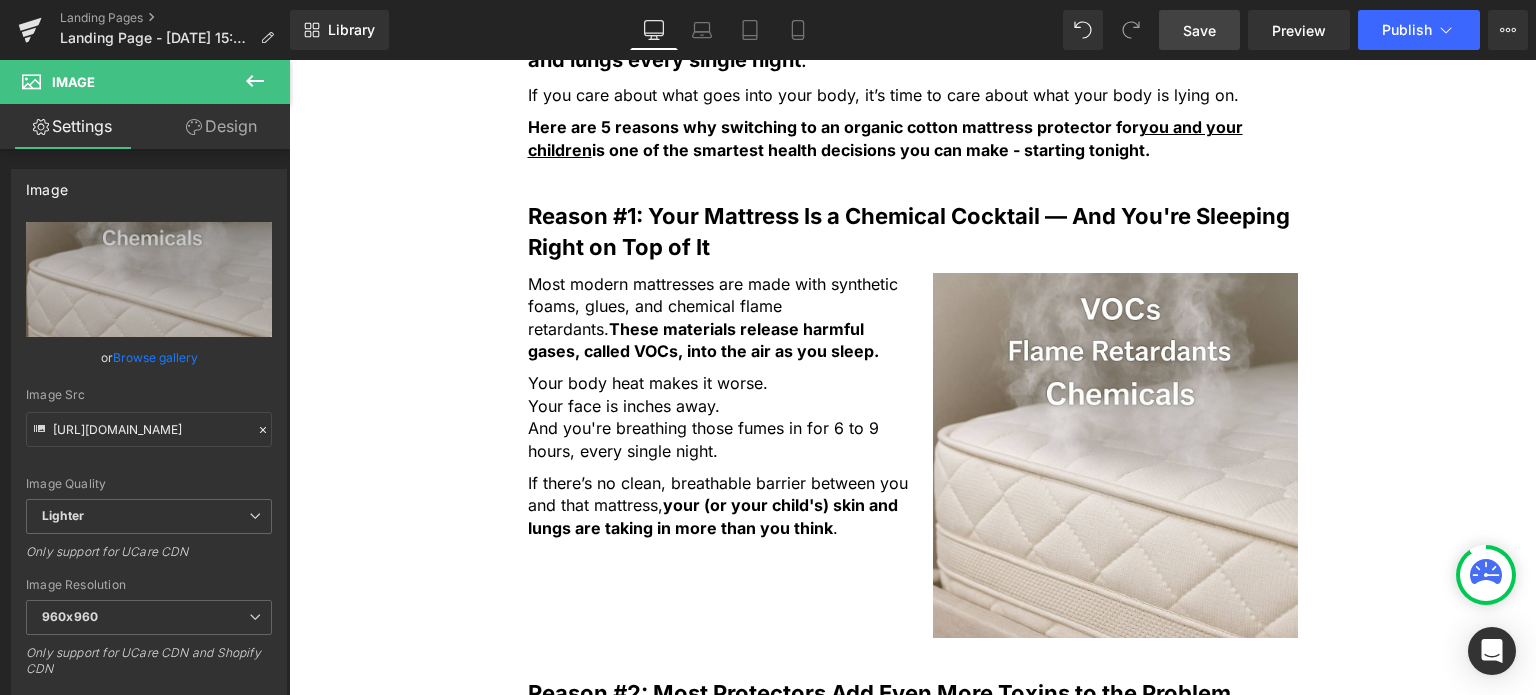type on "https://ucarecdn.com/8e63617f-771e-4a64-9364-7f5315c801c6/-/format/auto/-/preview/960x960/-/quality/lighter/mattress%20with%20toxins.jpg" 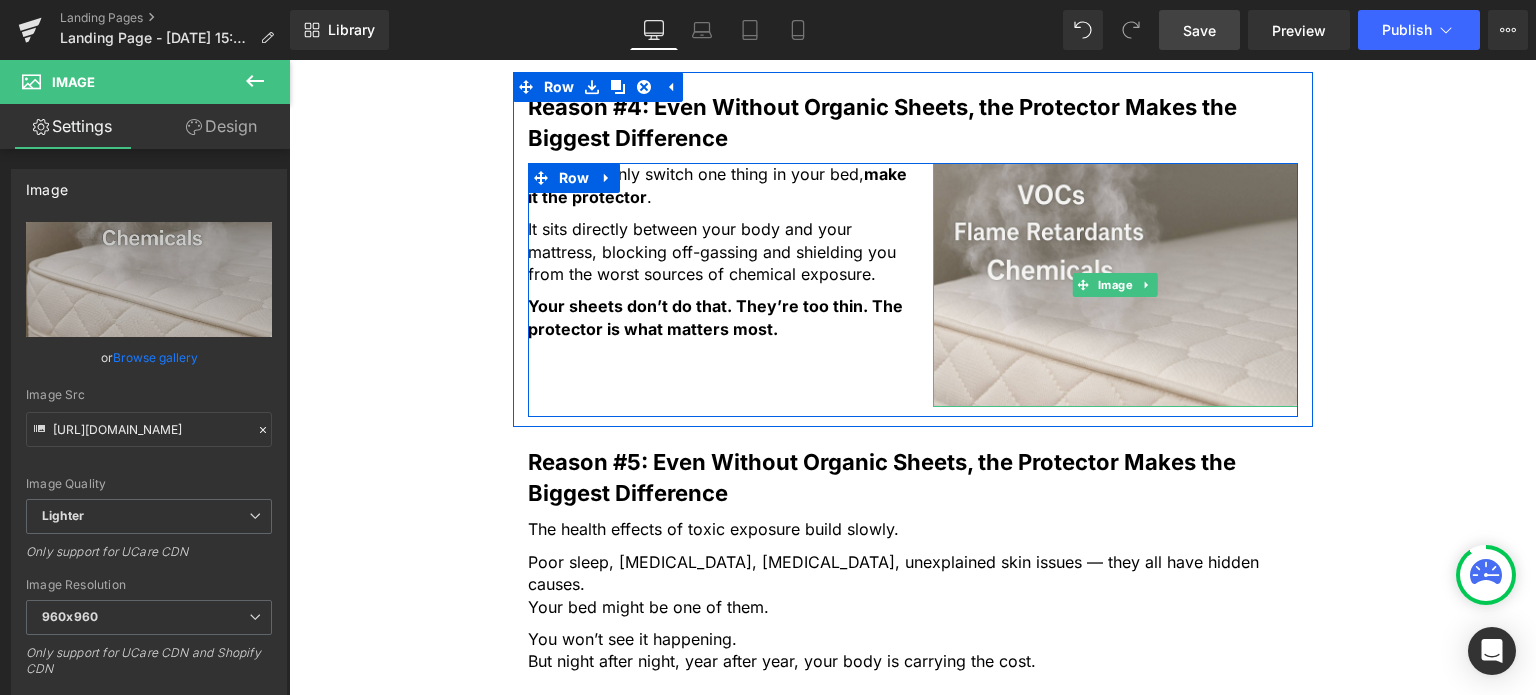 scroll, scrollTop: 2532, scrollLeft: 0, axis: vertical 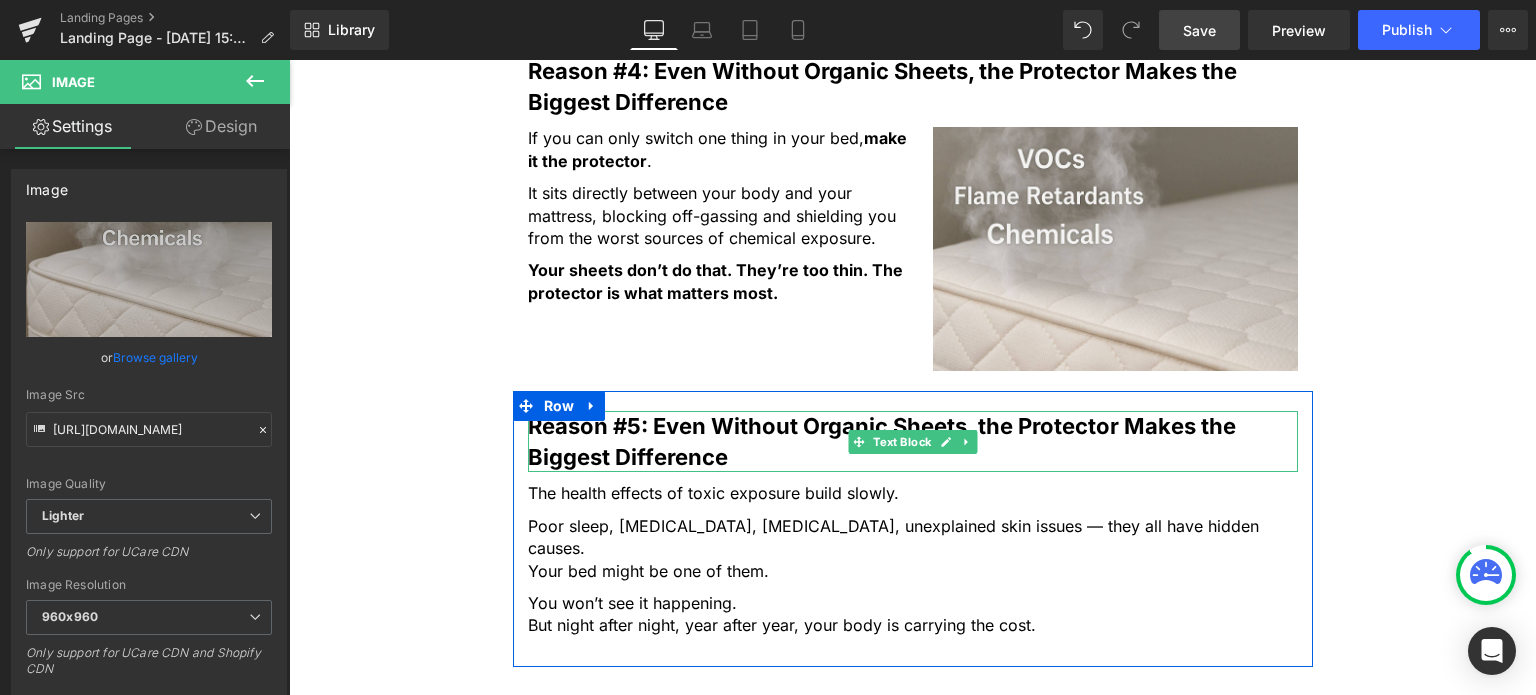 click on "Reason #5: Even Without Organic Sheets, the Protector Makes the Biggest Difference" at bounding box center (882, 441) 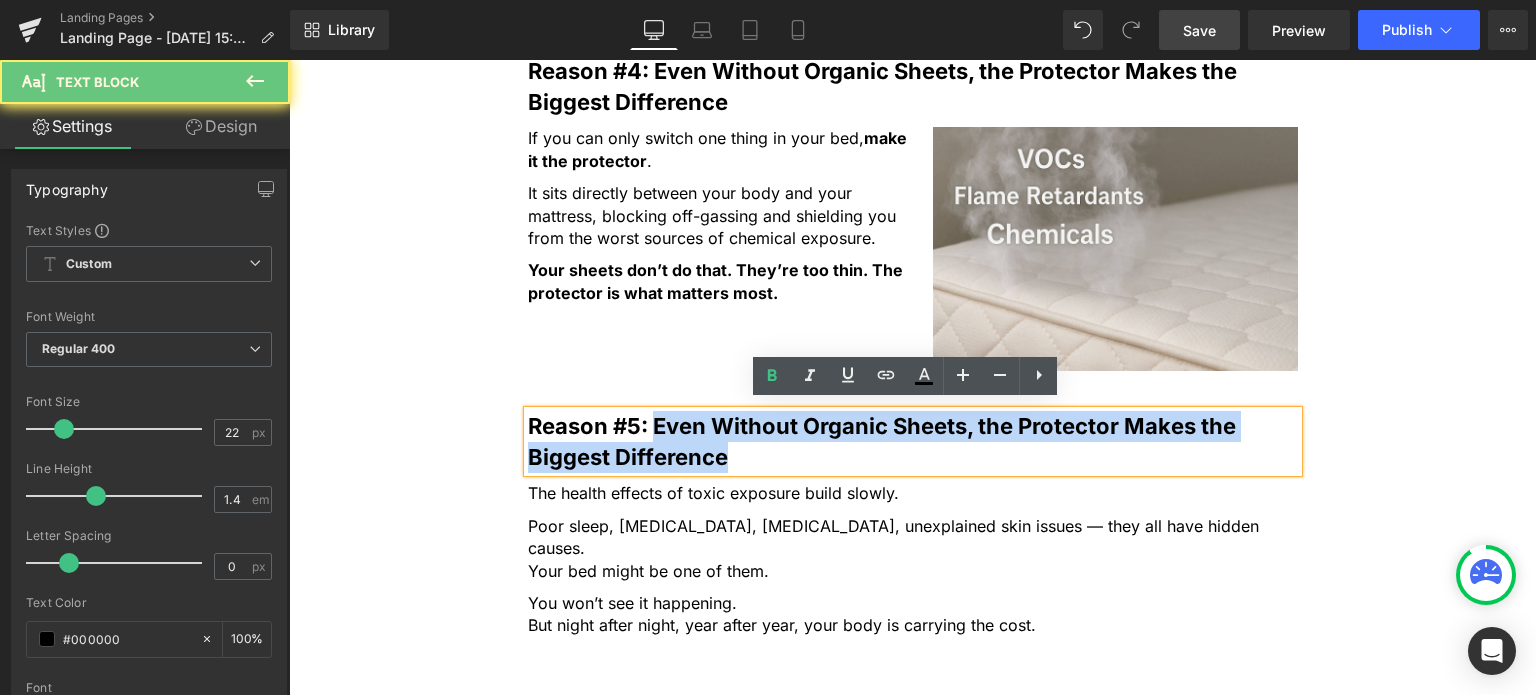 drag, startPoint x: 649, startPoint y: 419, endPoint x: 675, endPoint y: 445, distance: 36.769554 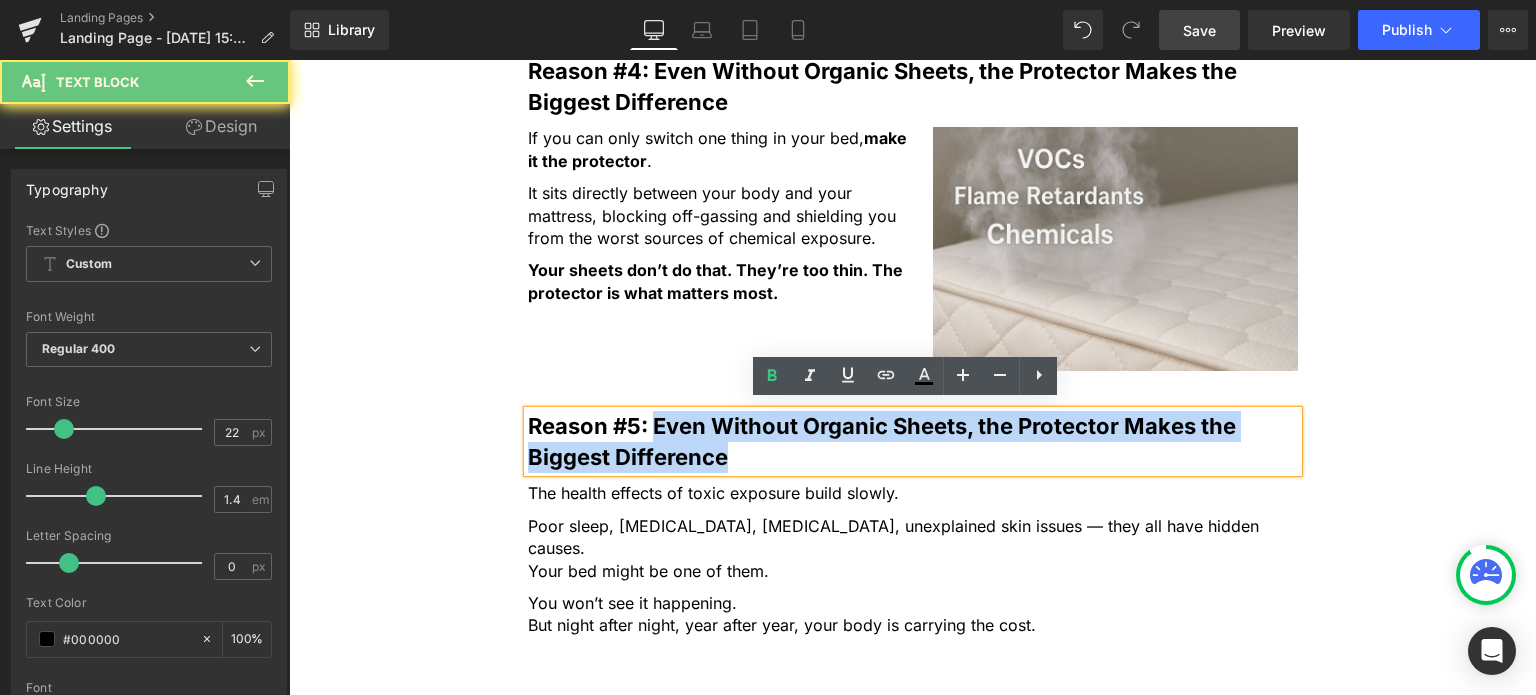 click on "Reason #5: Even Without Organic Sheets, the Protector Makes the Biggest Difference" at bounding box center (882, 441) 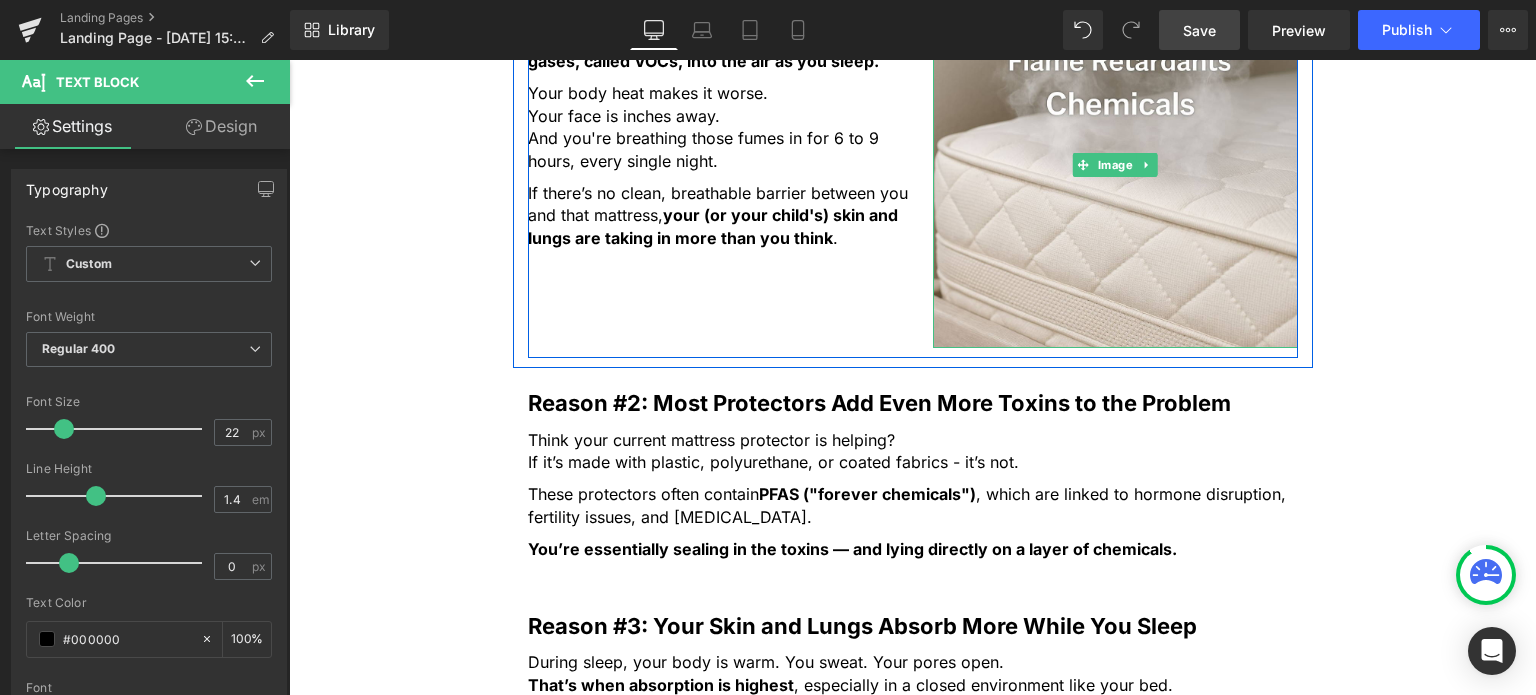 scroll, scrollTop: 1332, scrollLeft: 0, axis: vertical 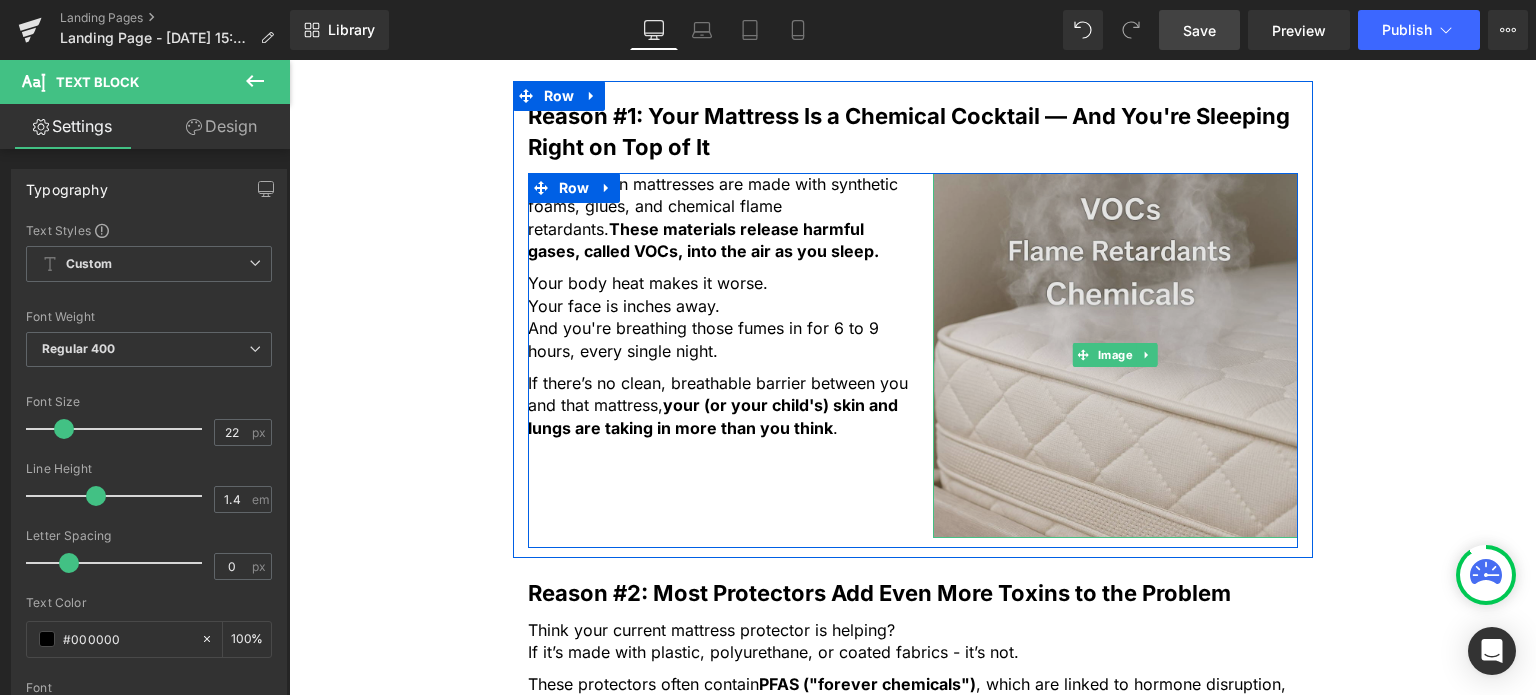click at bounding box center (1115, 355) 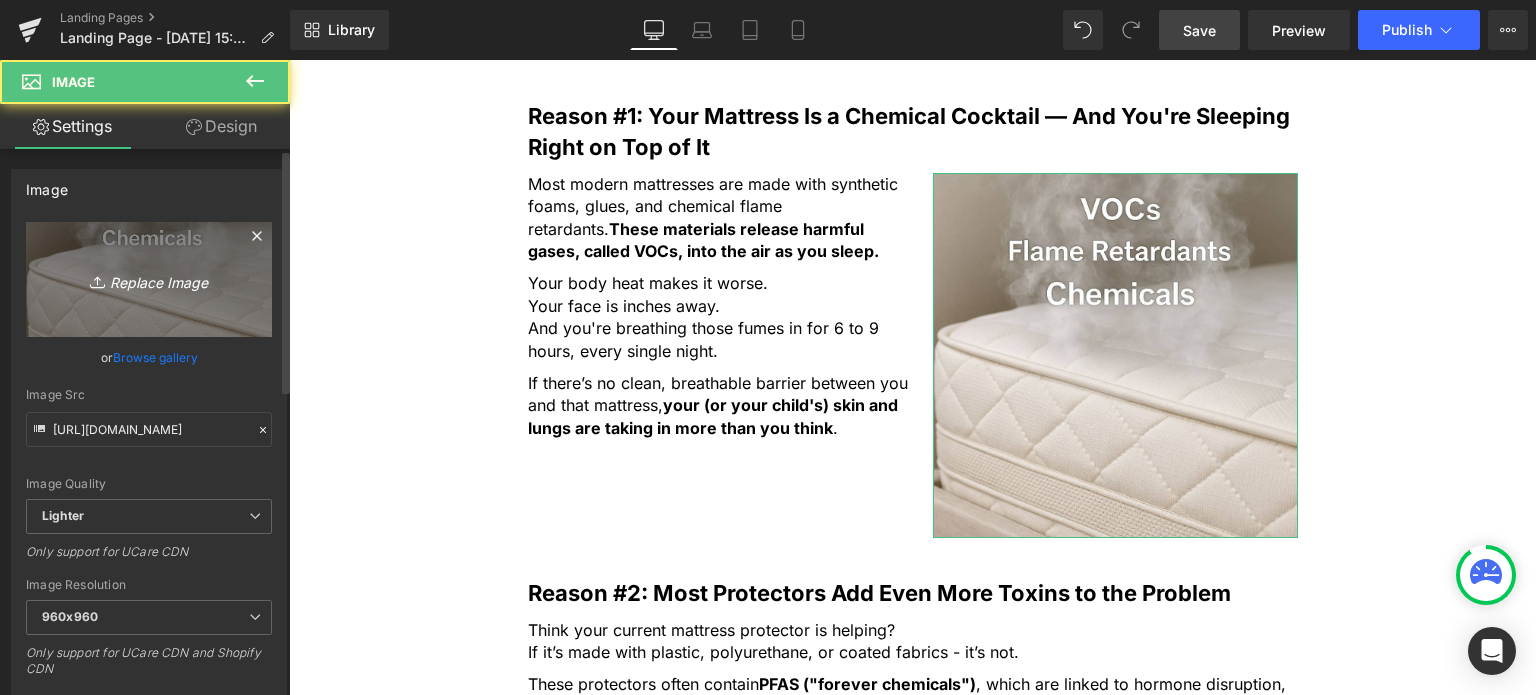 click on "Replace Image" at bounding box center (149, 279) 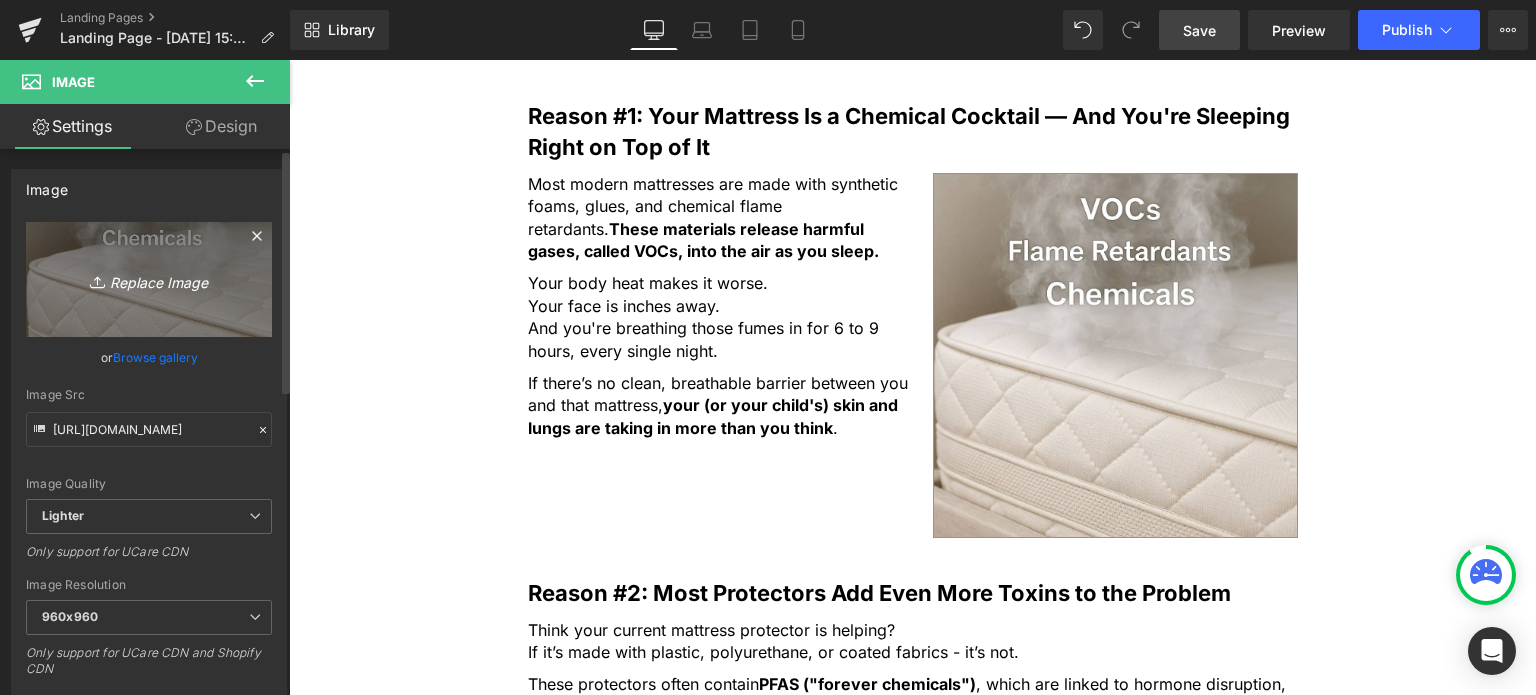 type on "C:\fakepath\mattress with toxins_cropped.jpg" 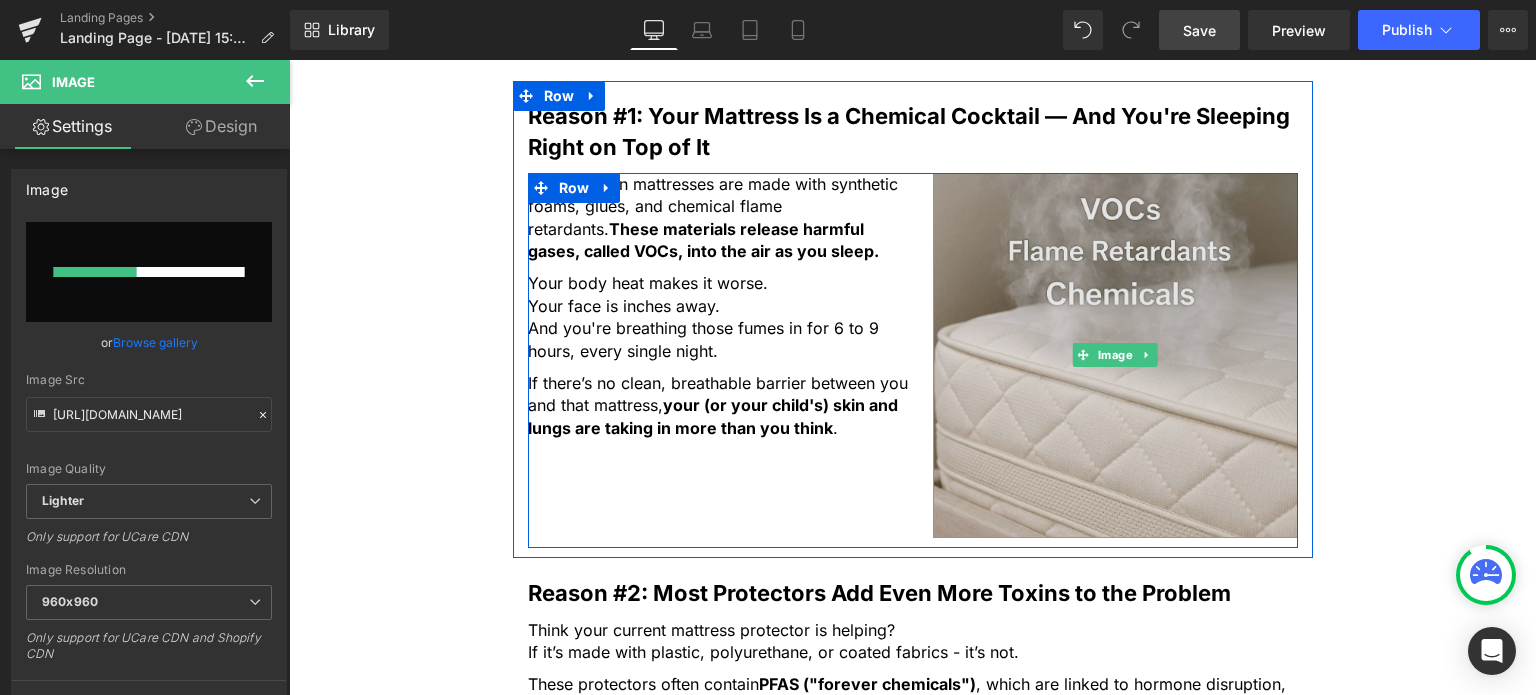 type 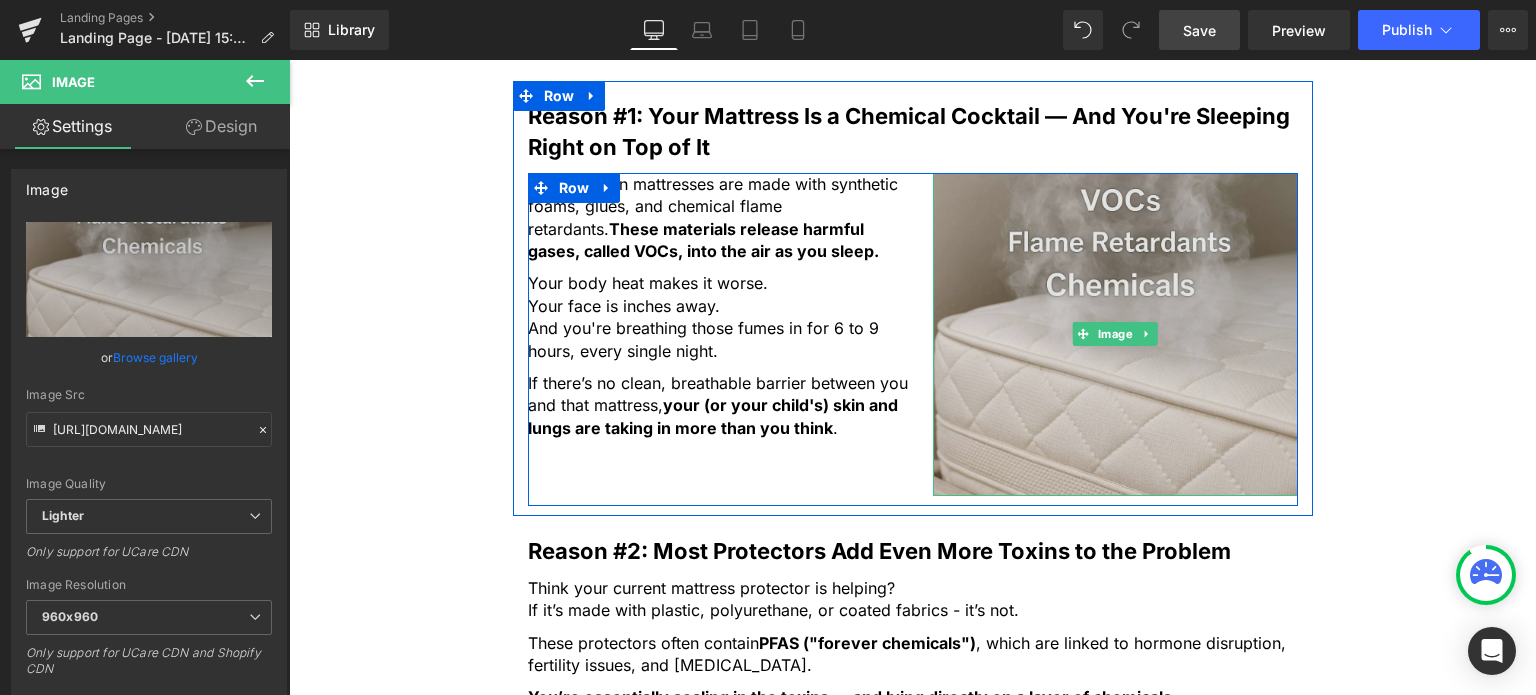 type on "https://ucarecdn.com/cff9a215-d08b-4c80-b651-5bf0a0716fa3/-/format/auto/-/preview/960x960/-/quality/lighter/mattress%20with%20toxins_cropped.jpg" 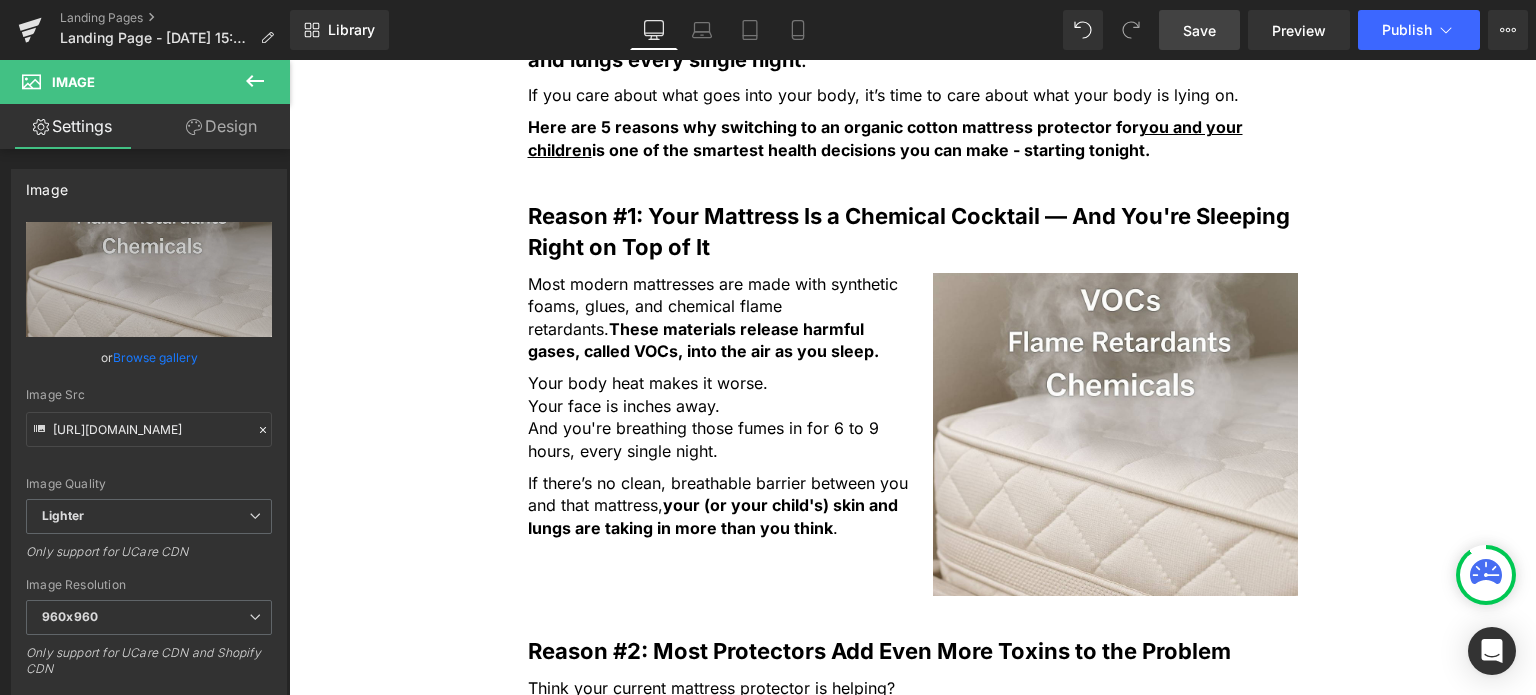 scroll, scrollTop: 1032, scrollLeft: 0, axis: vertical 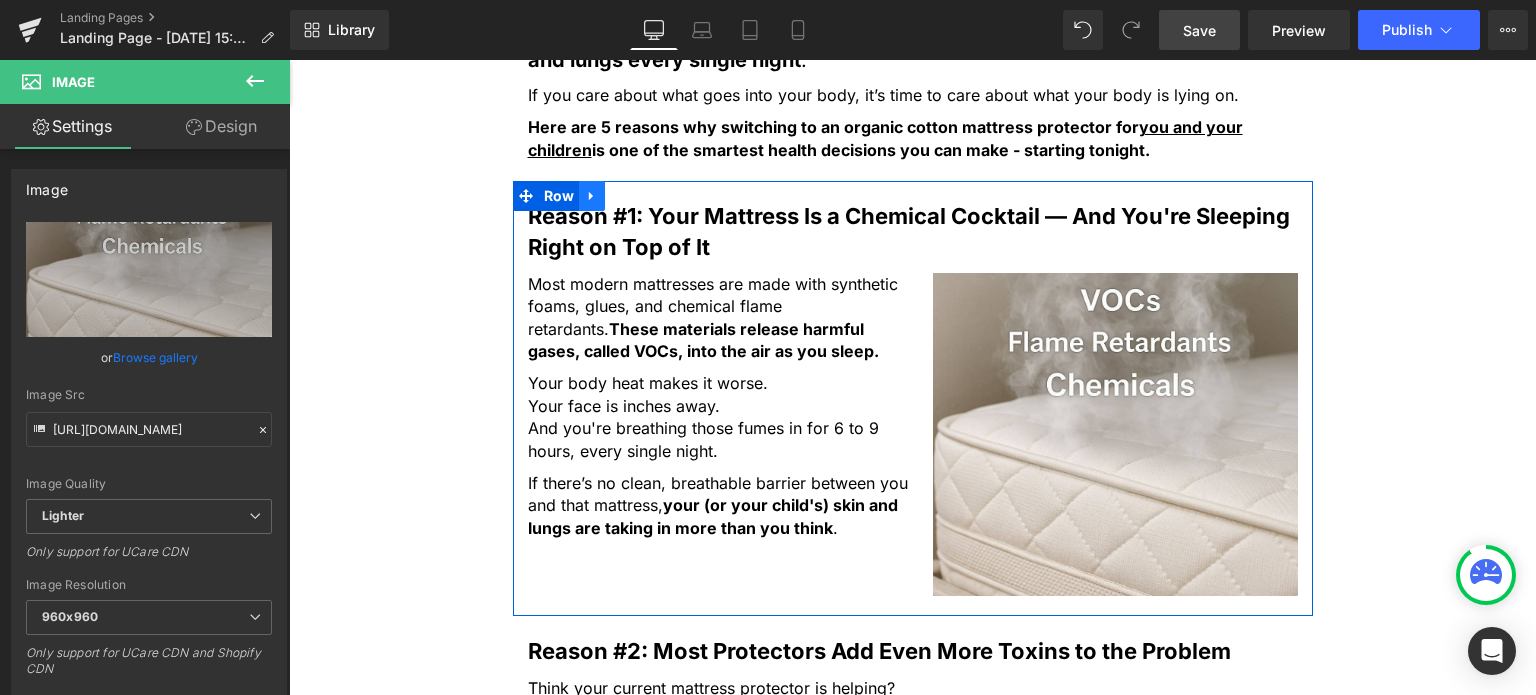 click 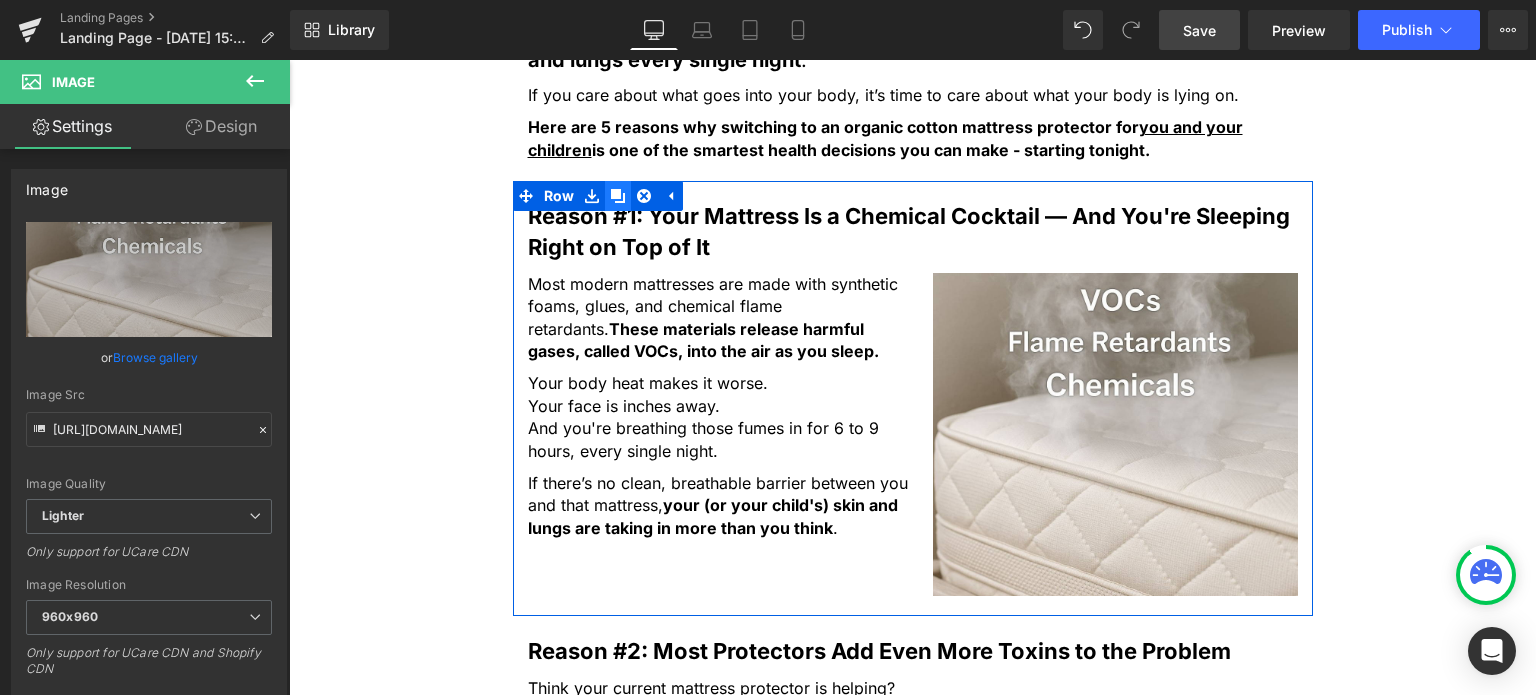 click 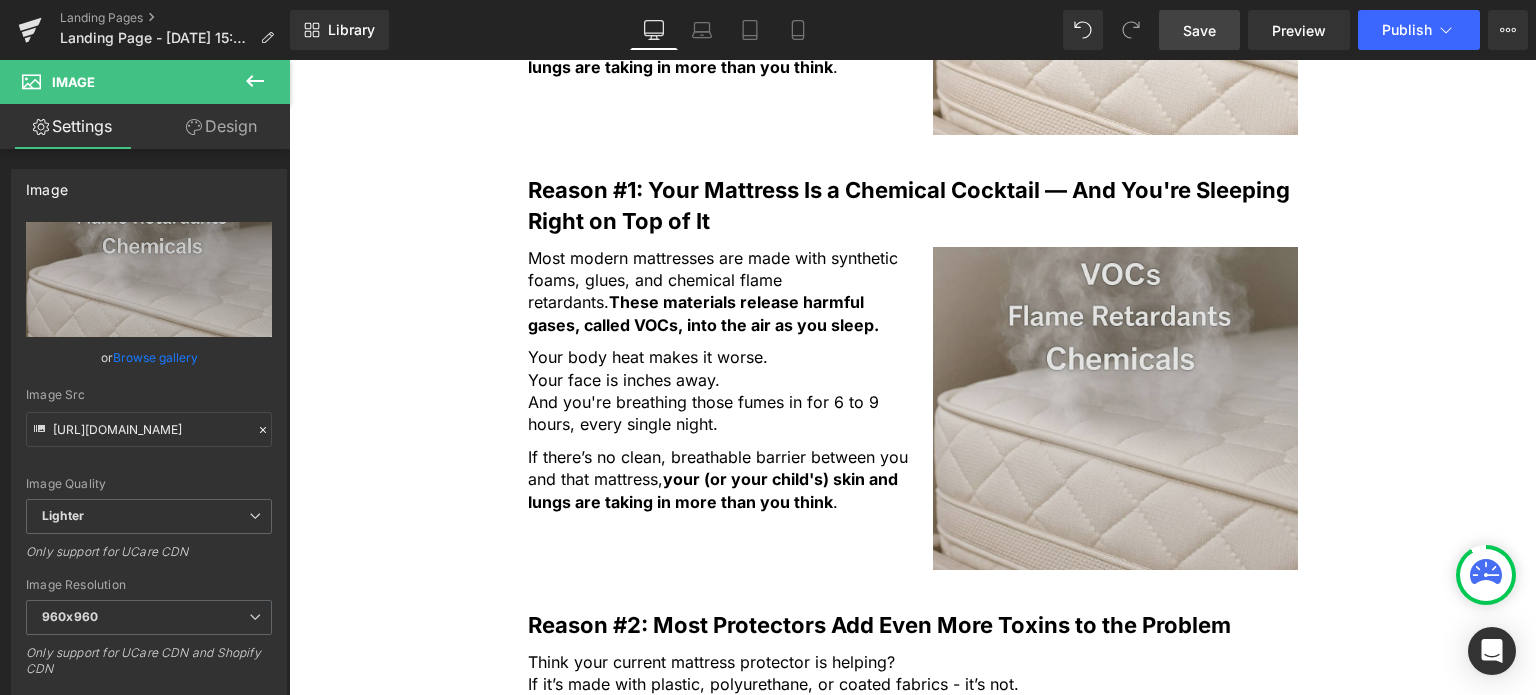 scroll, scrollTop: 1500, scrollLeft: 0, axis: vertical 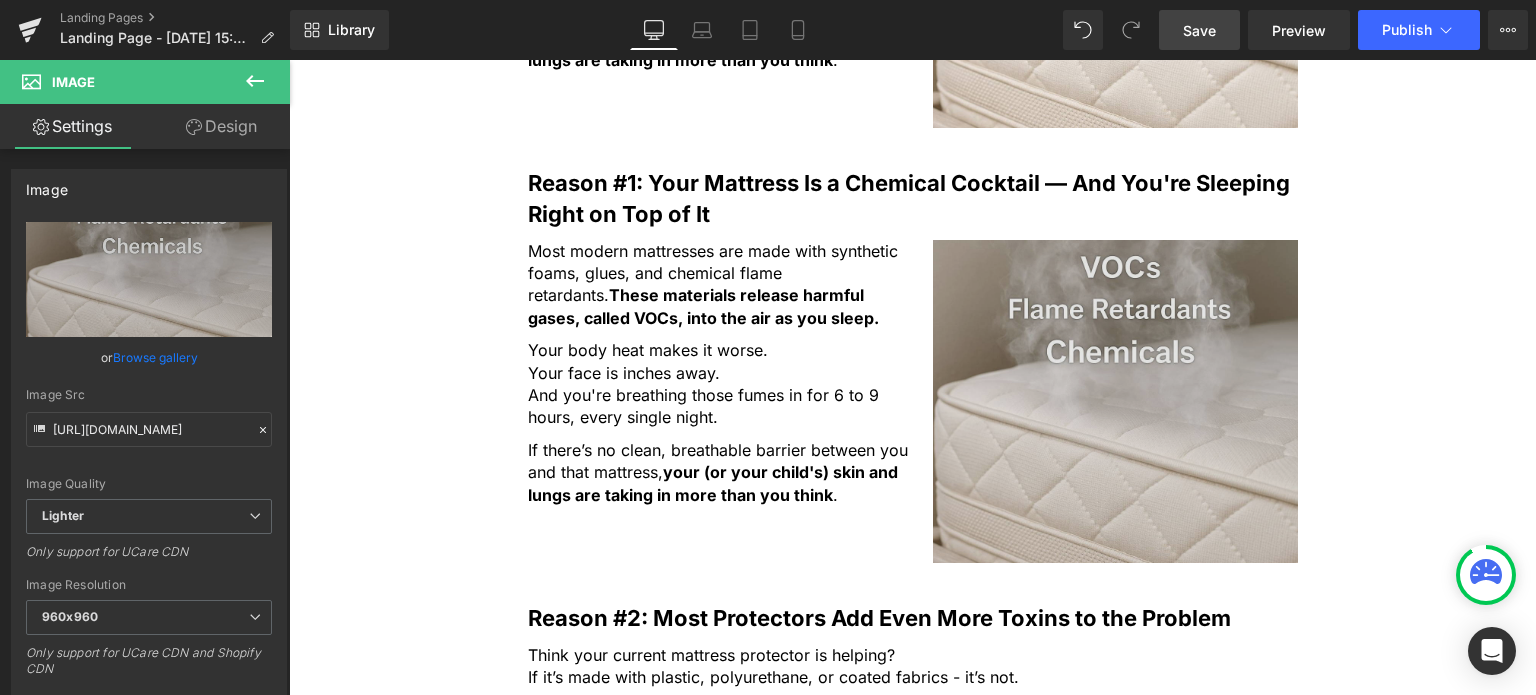 click at bounding box center (1115, 401) 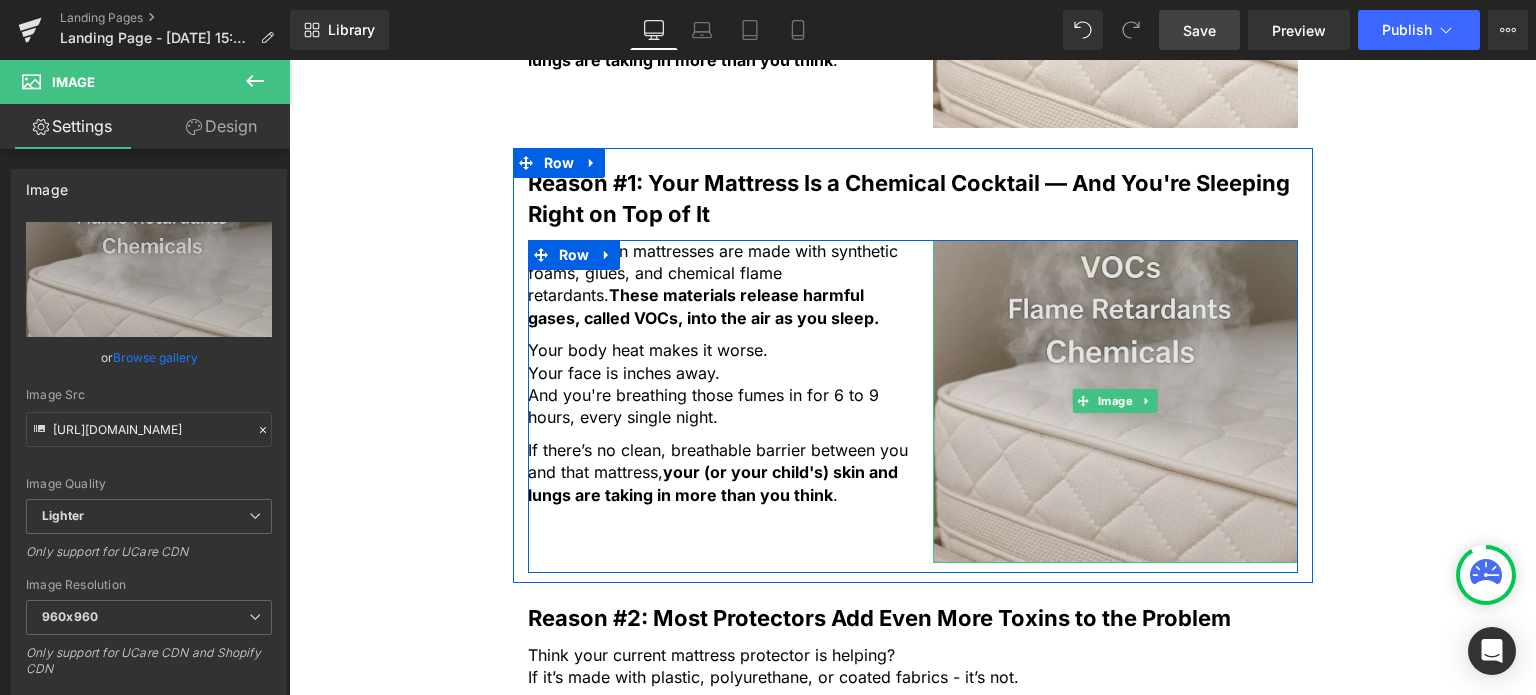 click at bounding box center [1115, 401] 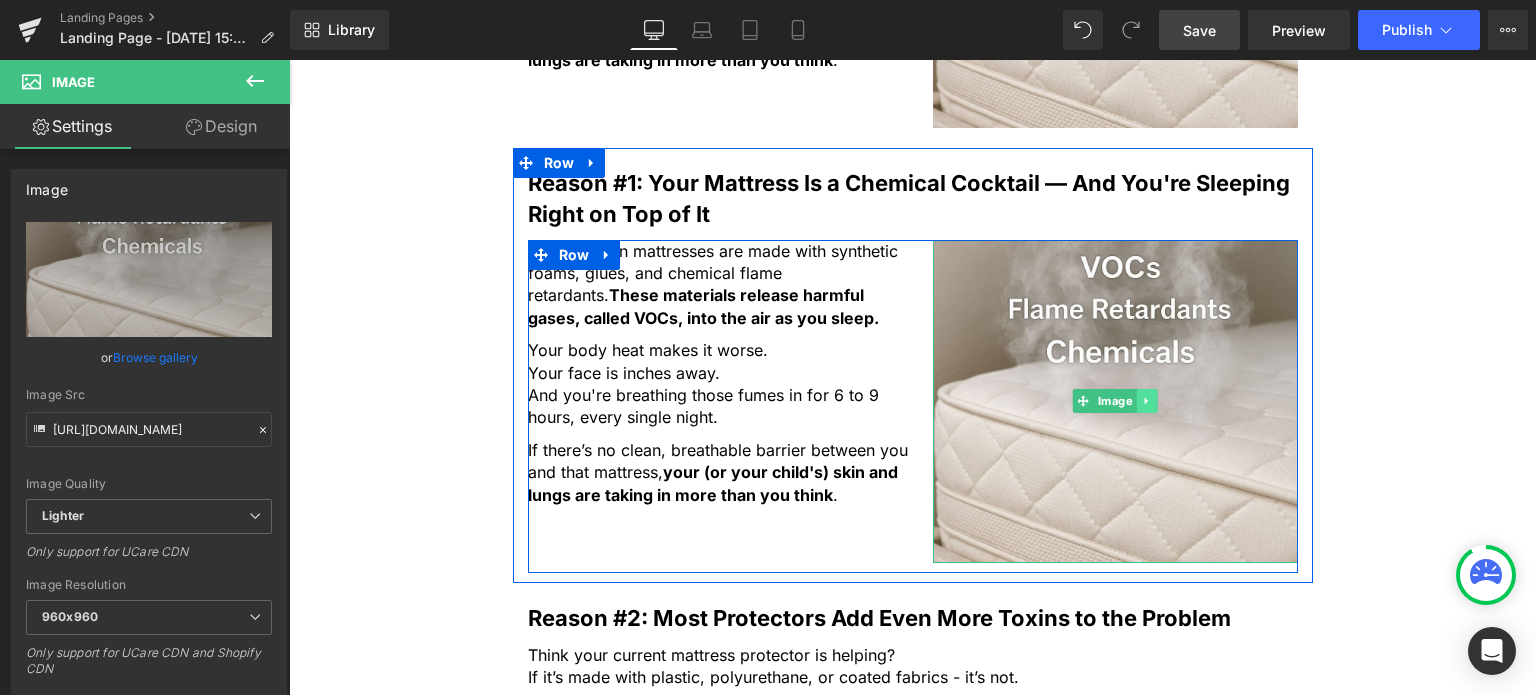 click 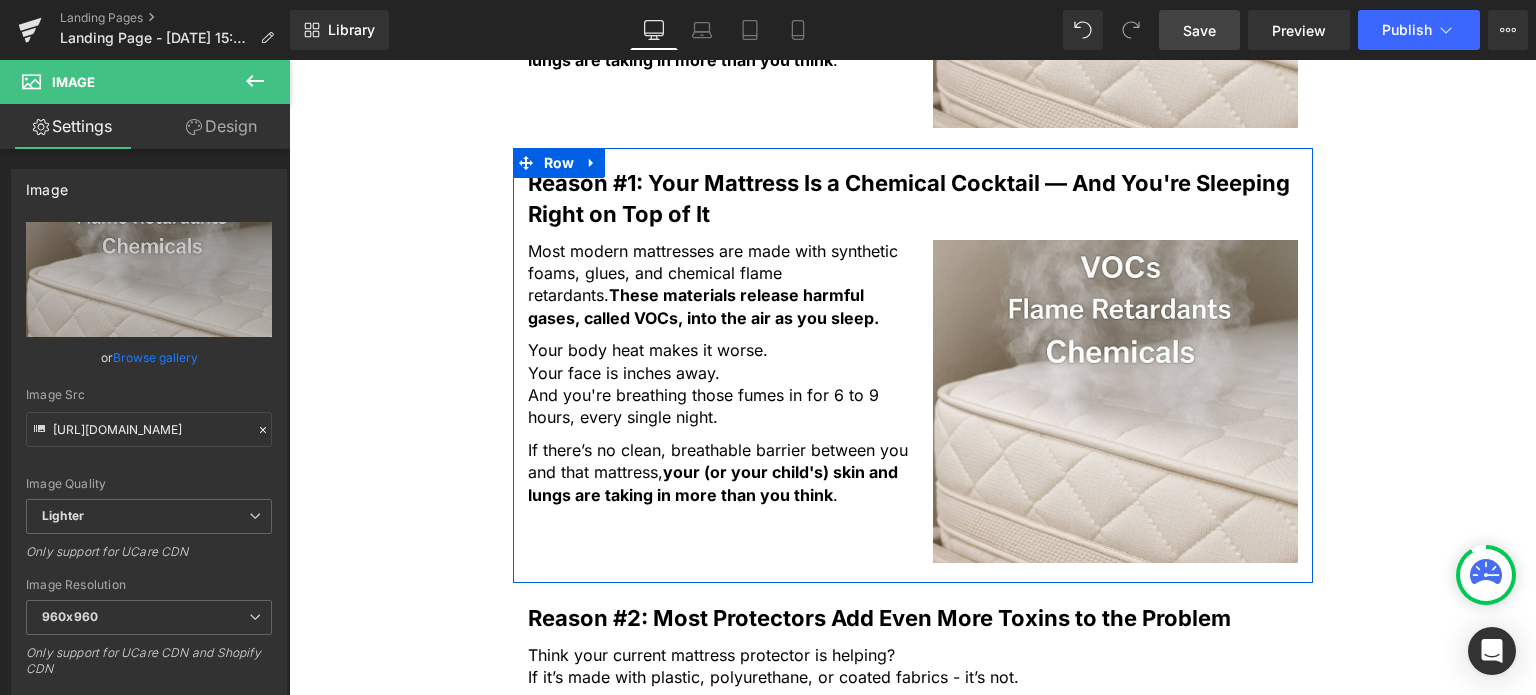 click on "Reason #1: Your Mattress Is a Chemical Cocktail — And You're Sleeping Right on Top of It Text Block         Most modern mattresses are made with synthetic foams, glues, and chemical flame retardants.  These materials release harmful gases, called VOCs, into the air as you sleep. Text Block         Your body heat makes it worse. Your face is inches away. And you're breathing those fumes in for 6 to 9 hours, every single night. Text Block         If there’s no clean, breathable barrier between you and that mattress,  your (or your child's) skin and lungs are taking in more than you think . Text Block         Image         Row" at bounding box center (913, 360) 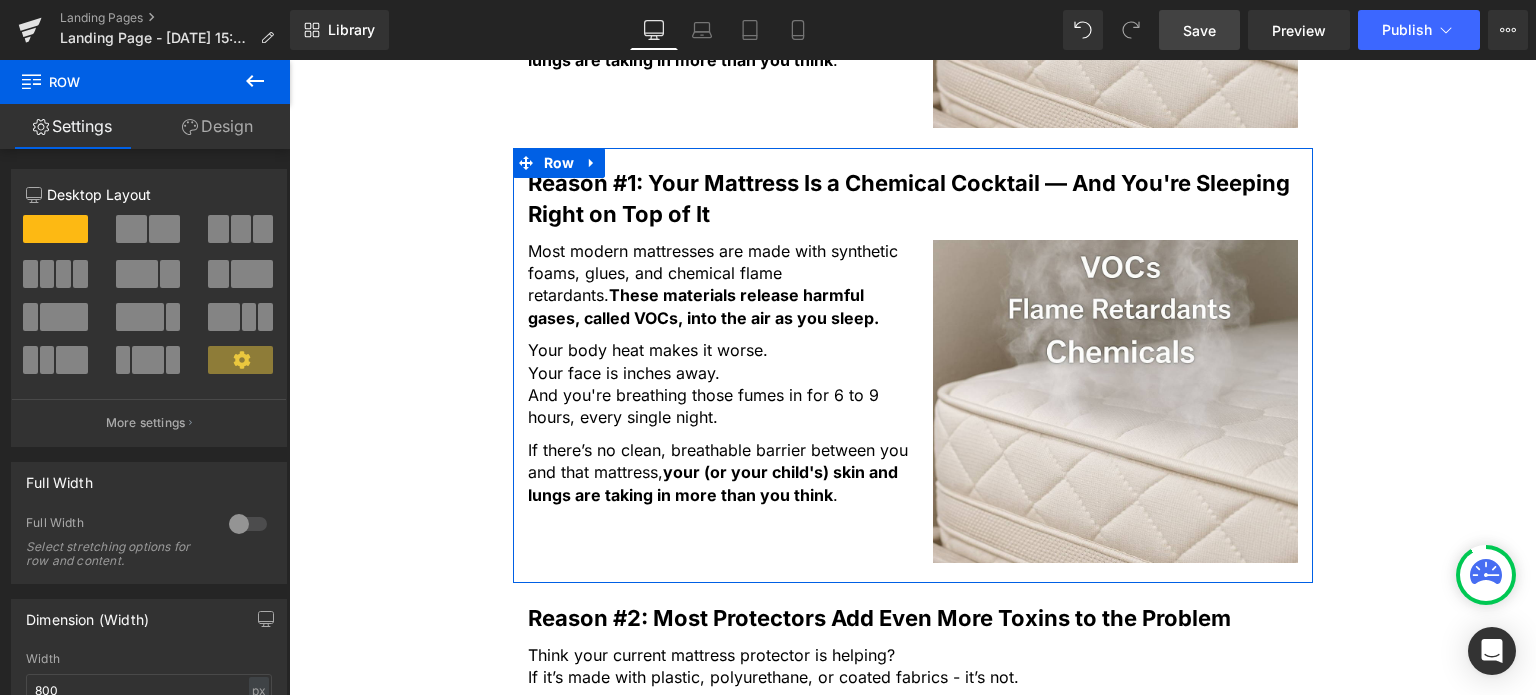 click at bounding box center [164, 229] 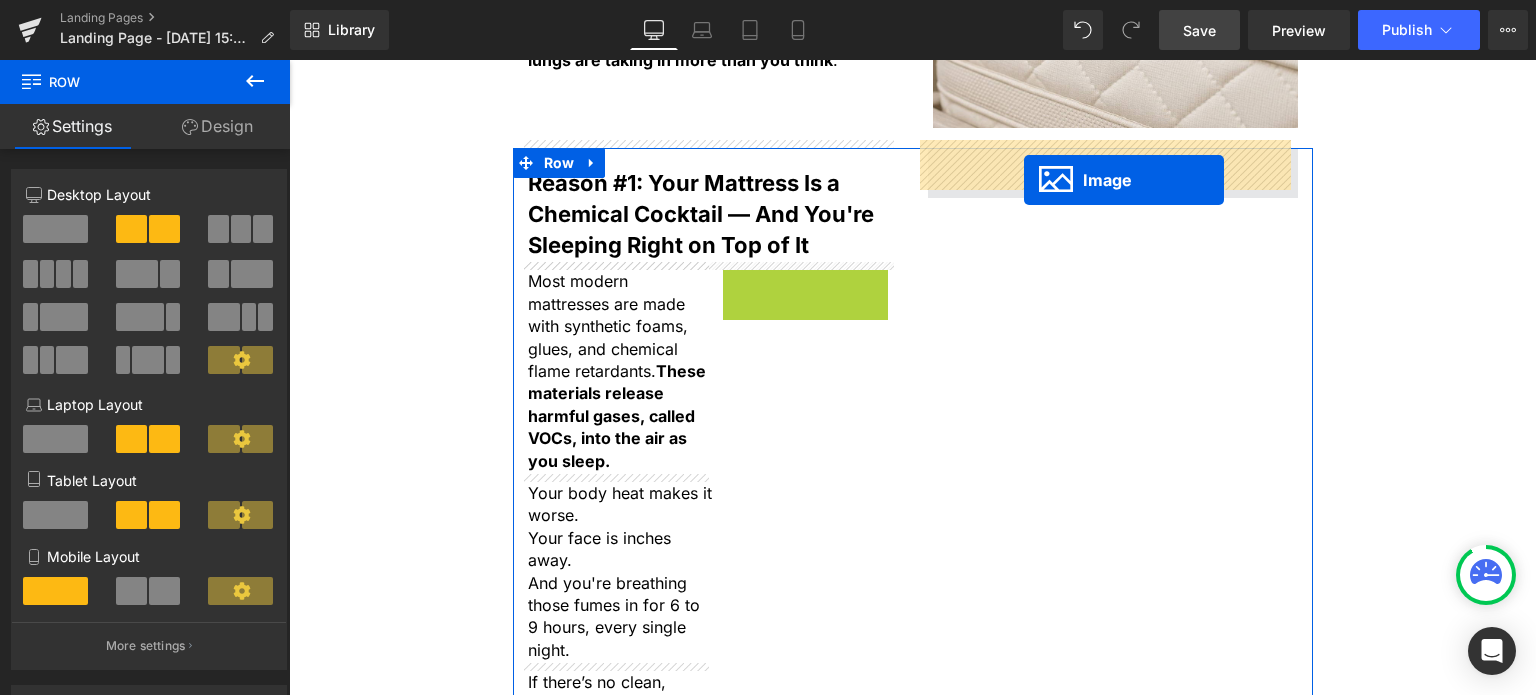 drag, startPoint x: 737, startPoint y: 329, endPoint x: 1024, endPoint y: 180, distance: 323.37286 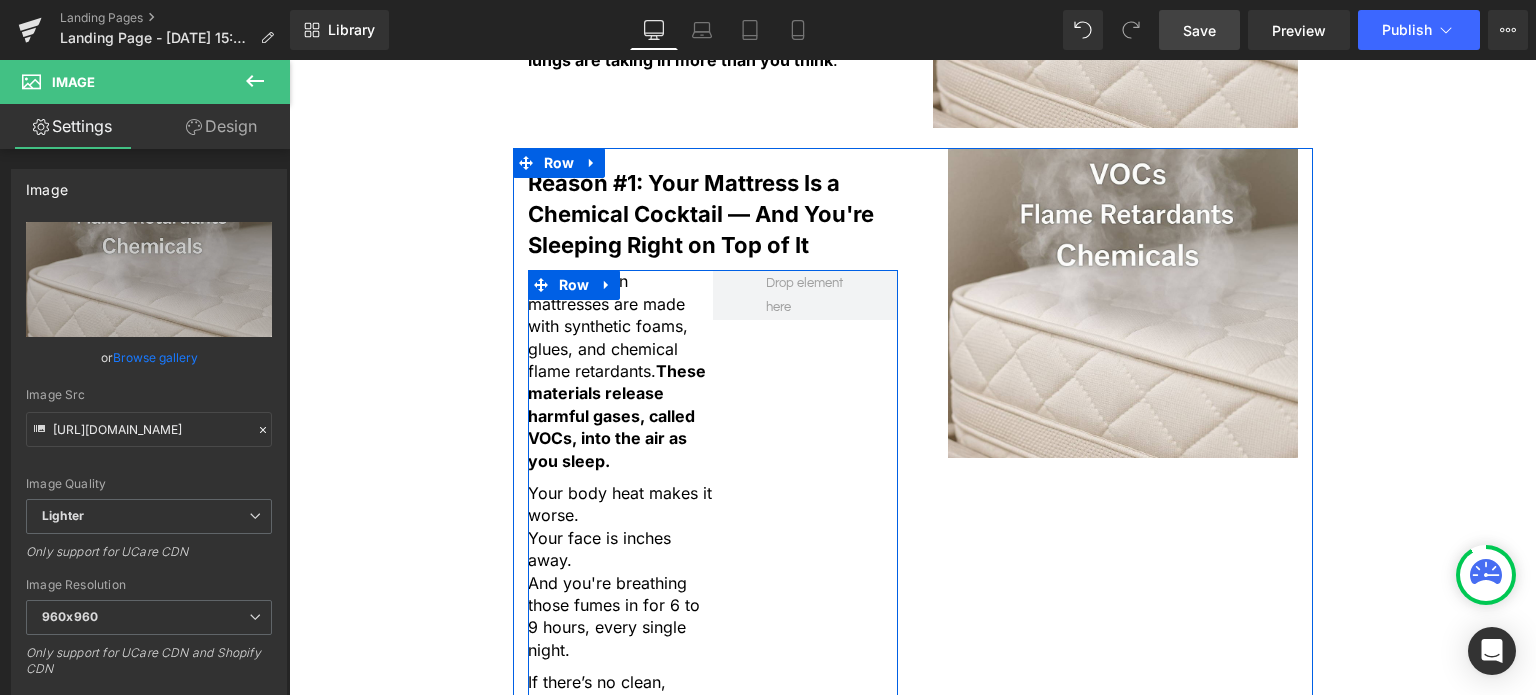 click on "Most modern mattresses are made with synthetic foams, glues, and chemical flame retardants.  These materials release harmful gases, called VOCs, into the air as you sleep. Text Block         Your body heat makes it worse. Your face is inches away. And you're breathing those fumes in for 6 to 9 hours, every single night. Text Block         If there’s no clean, breathable barrier between you and that mattress,  your (or your child's) skin and lungs are taking in more than you think . Text Block         Row" at bounding box center [713, 559] 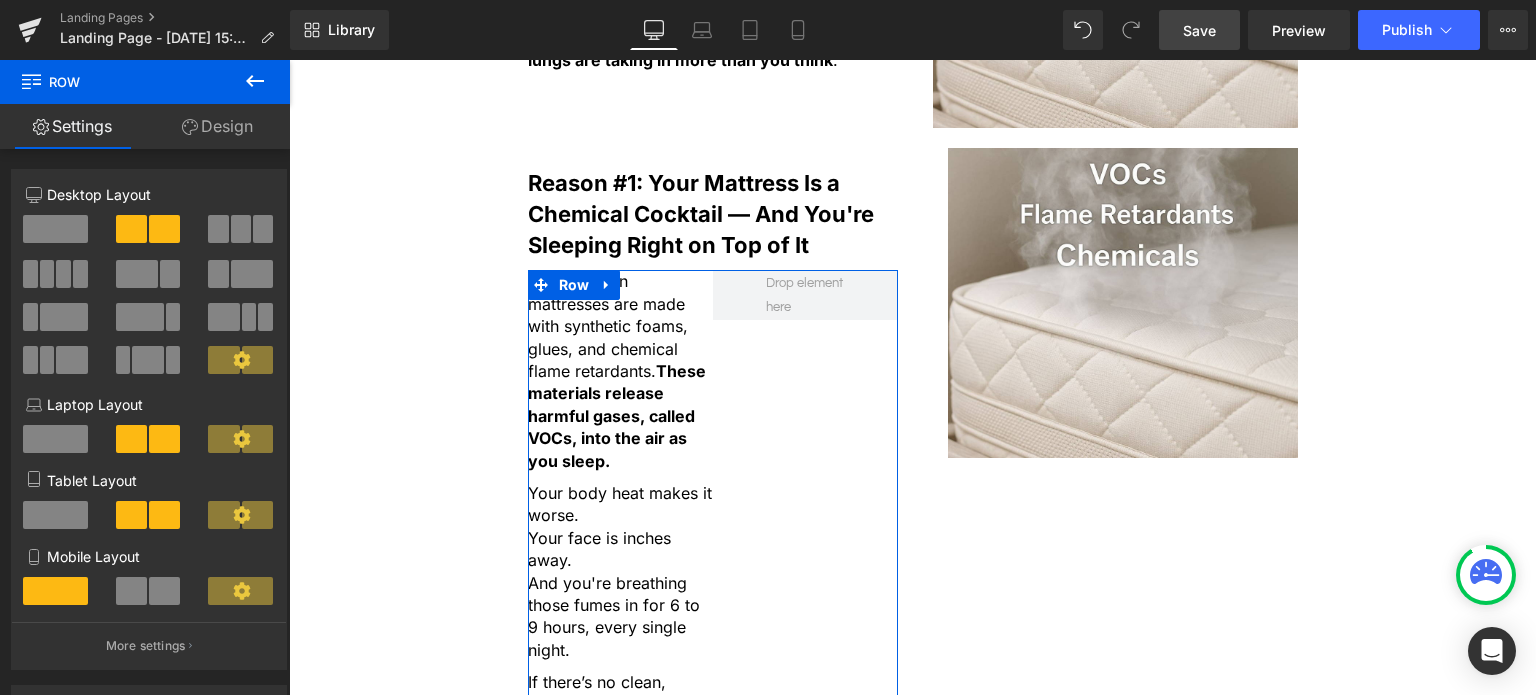 click at bounding box center (55, 229) 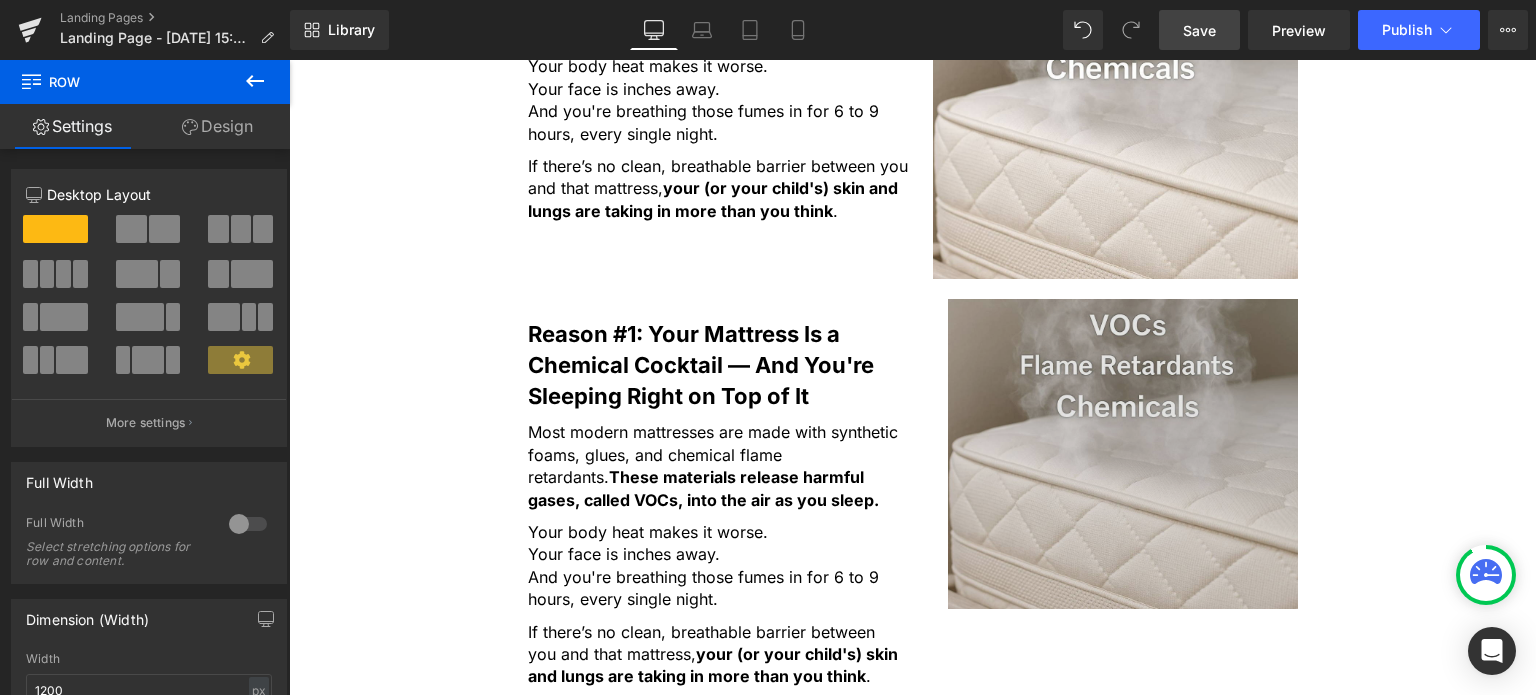 scroll, scrollTop: 1500, scrollLeft: 0, axis: vertical 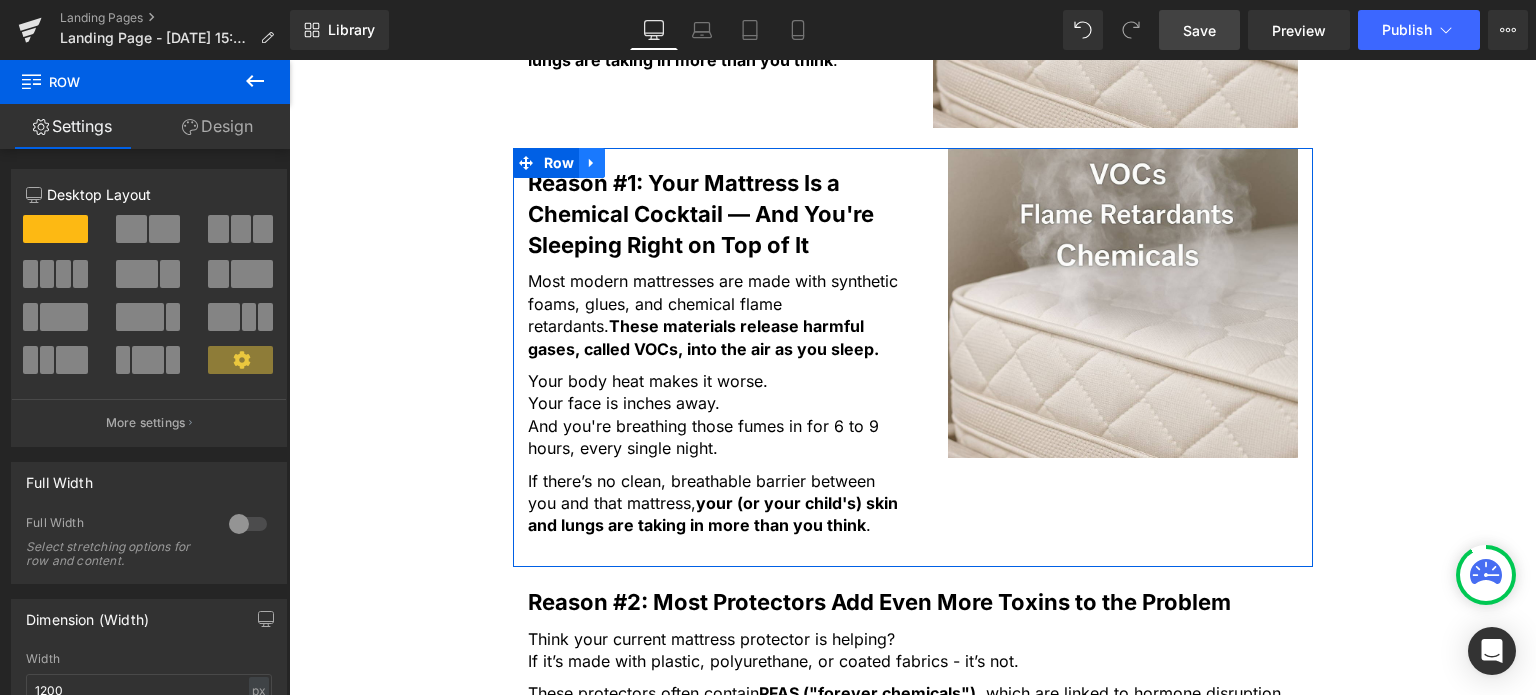 click 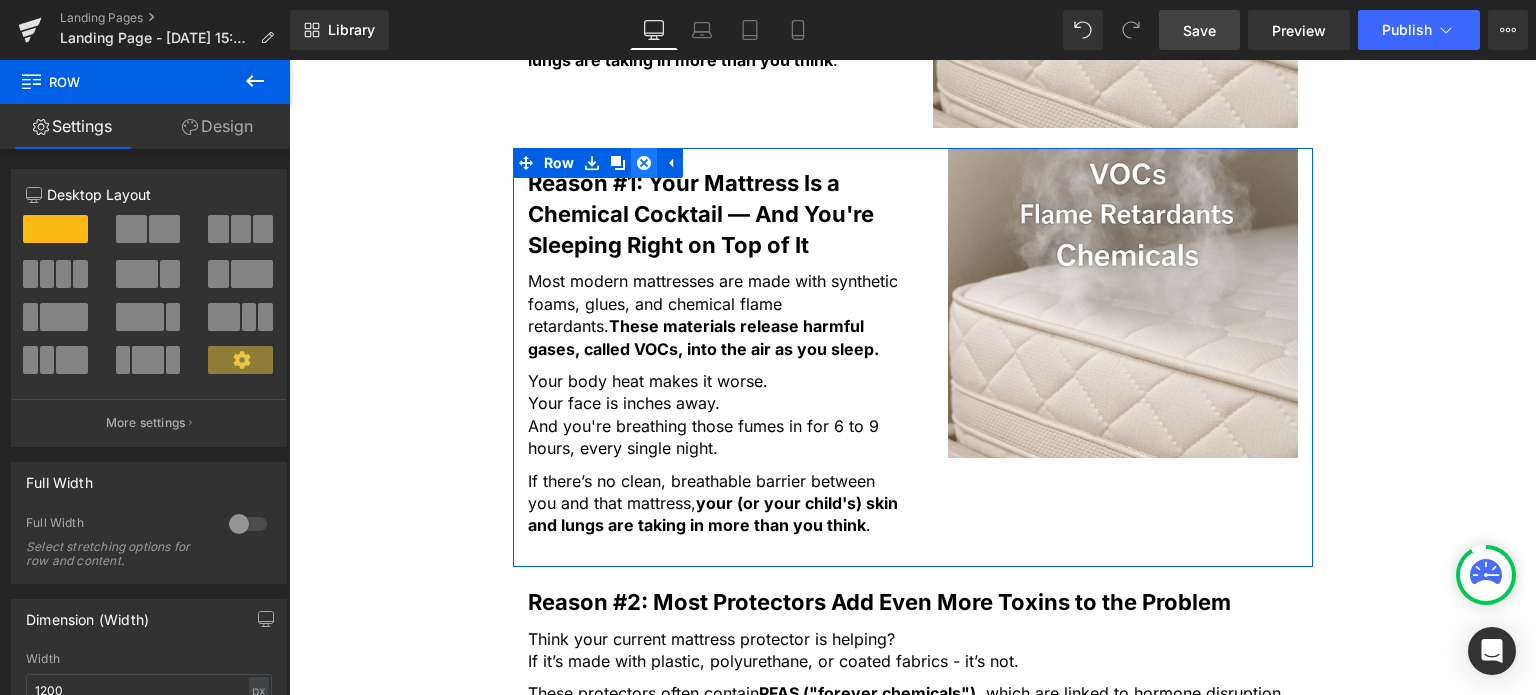 click 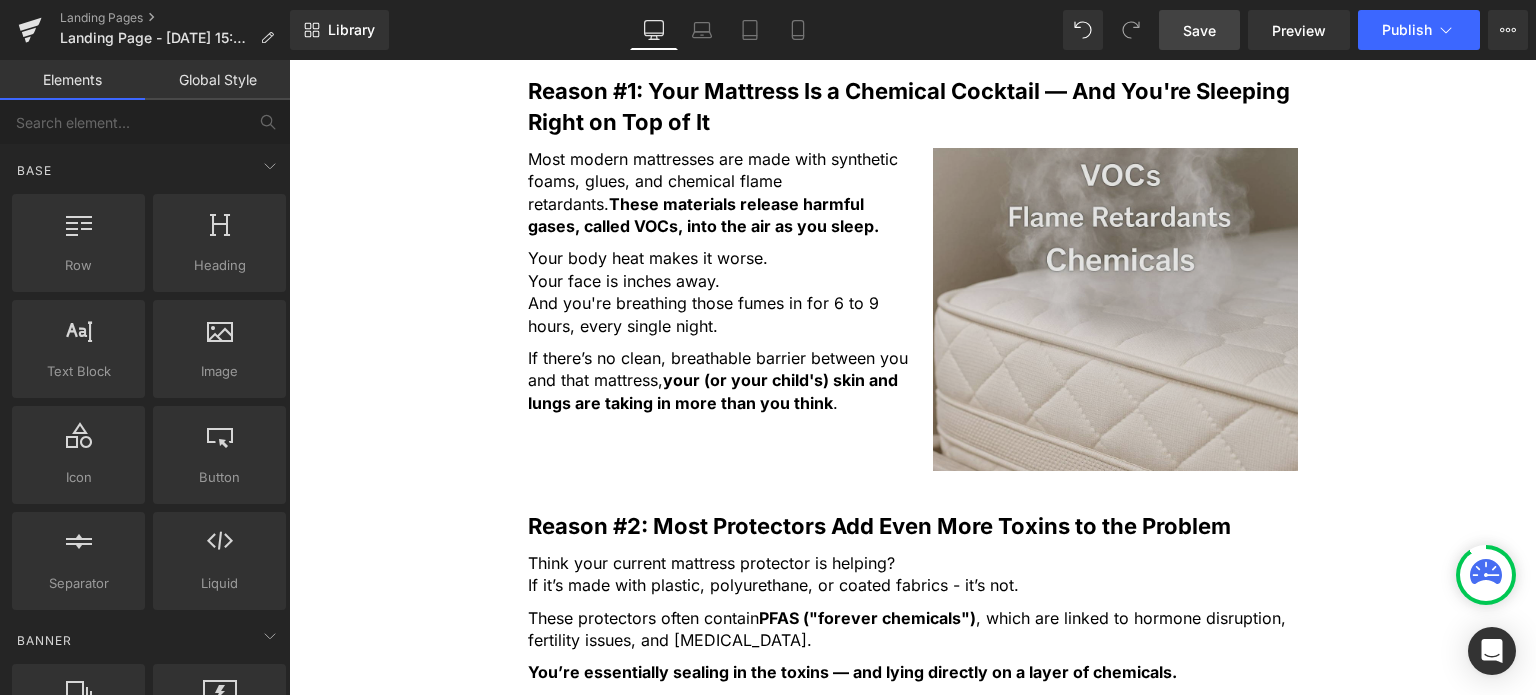 scroll, scrollTop: 1100, scrollLeft: 0, axis: vertical 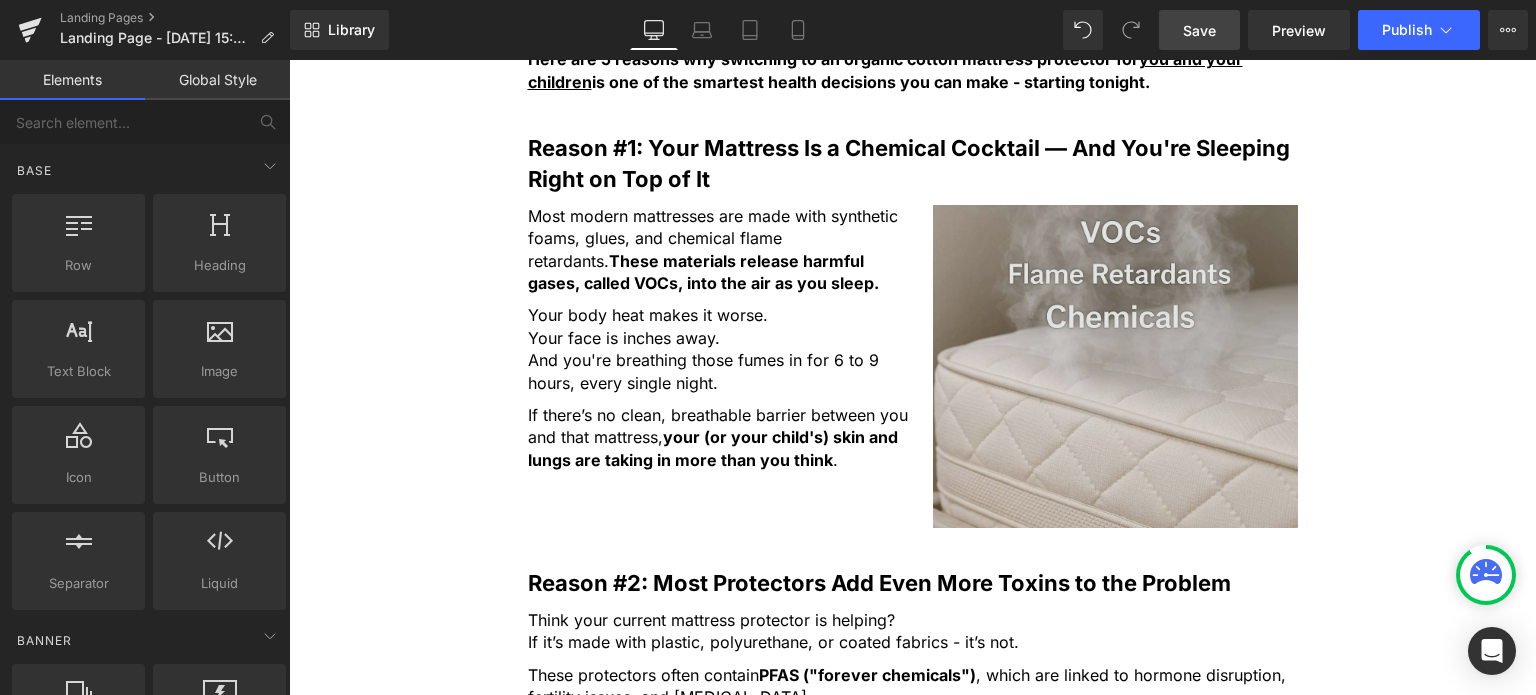 click at bounding box center (1115, 366) 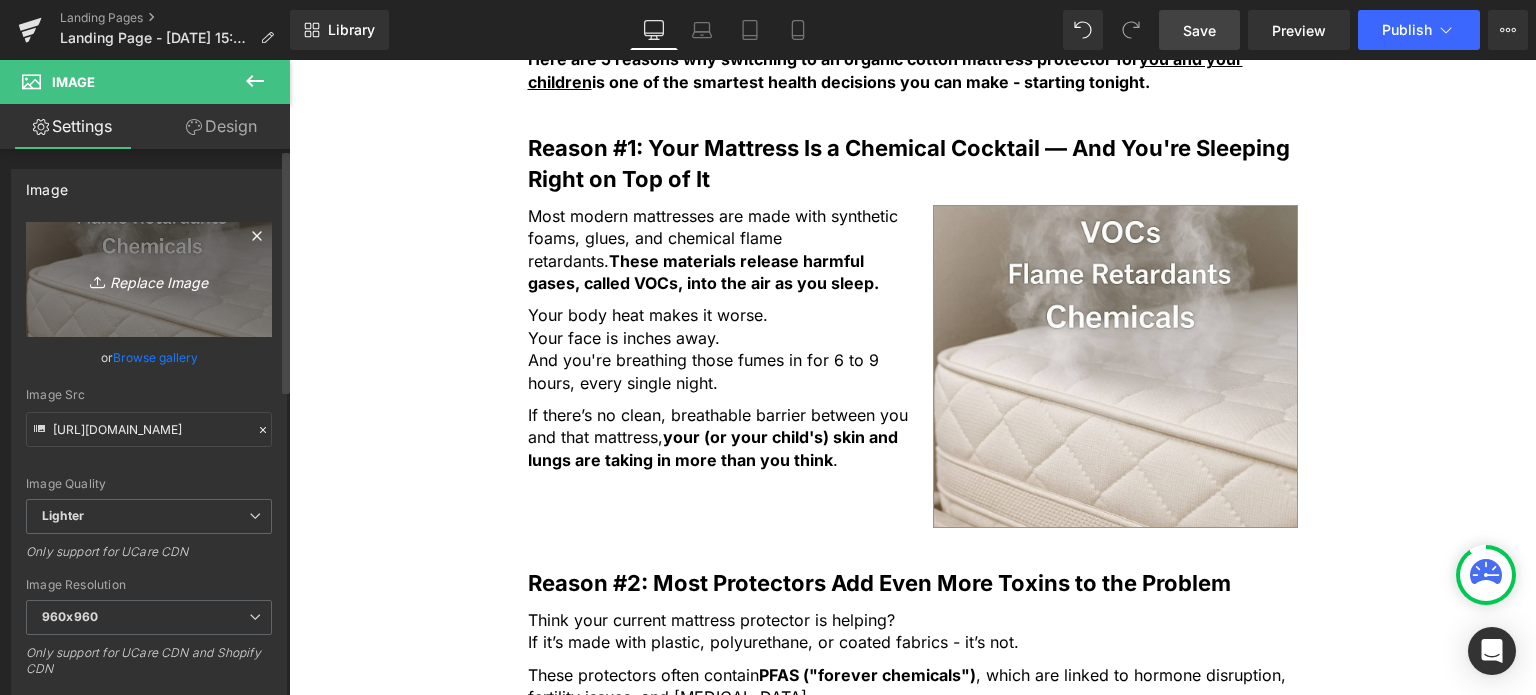 click on "Replace Image" at bounding box center (149, 279) 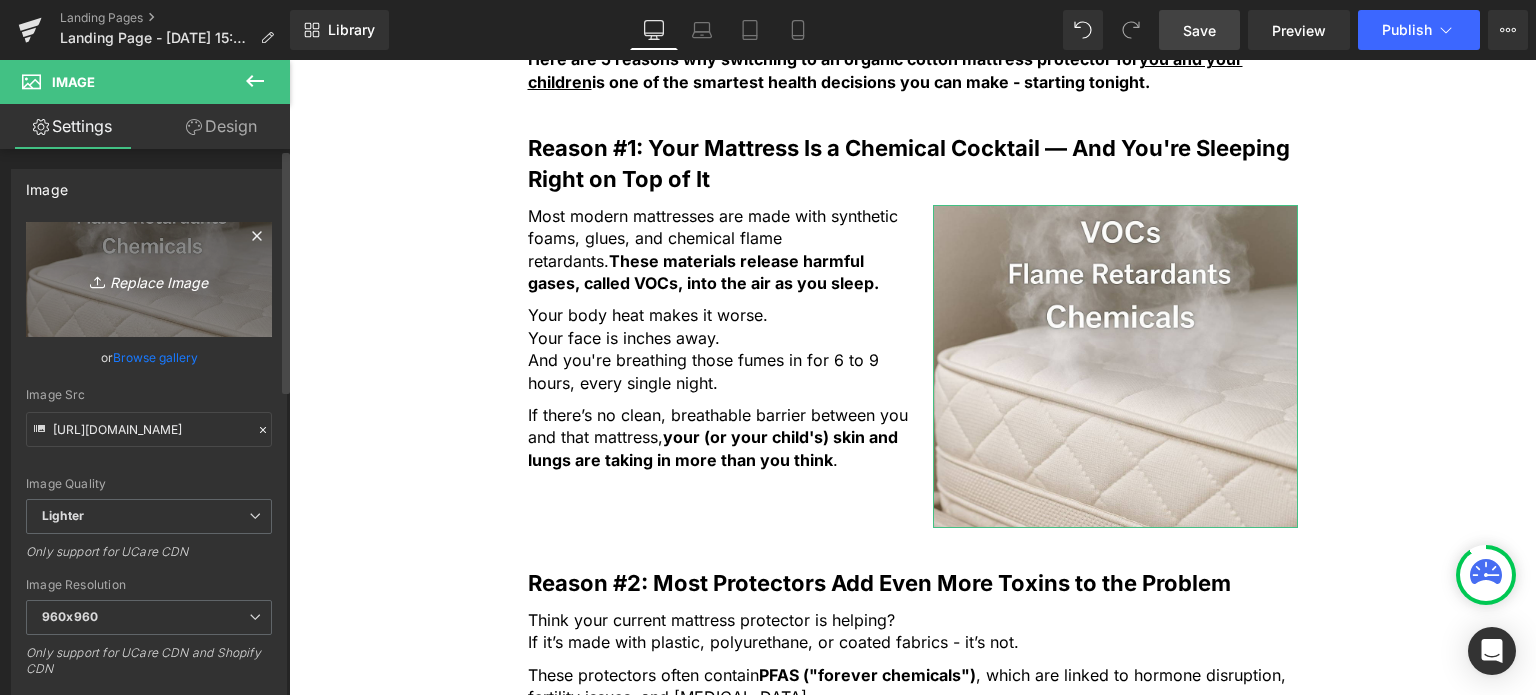 type on "C:\fakepath\mattress with toxins_wide.jpg" 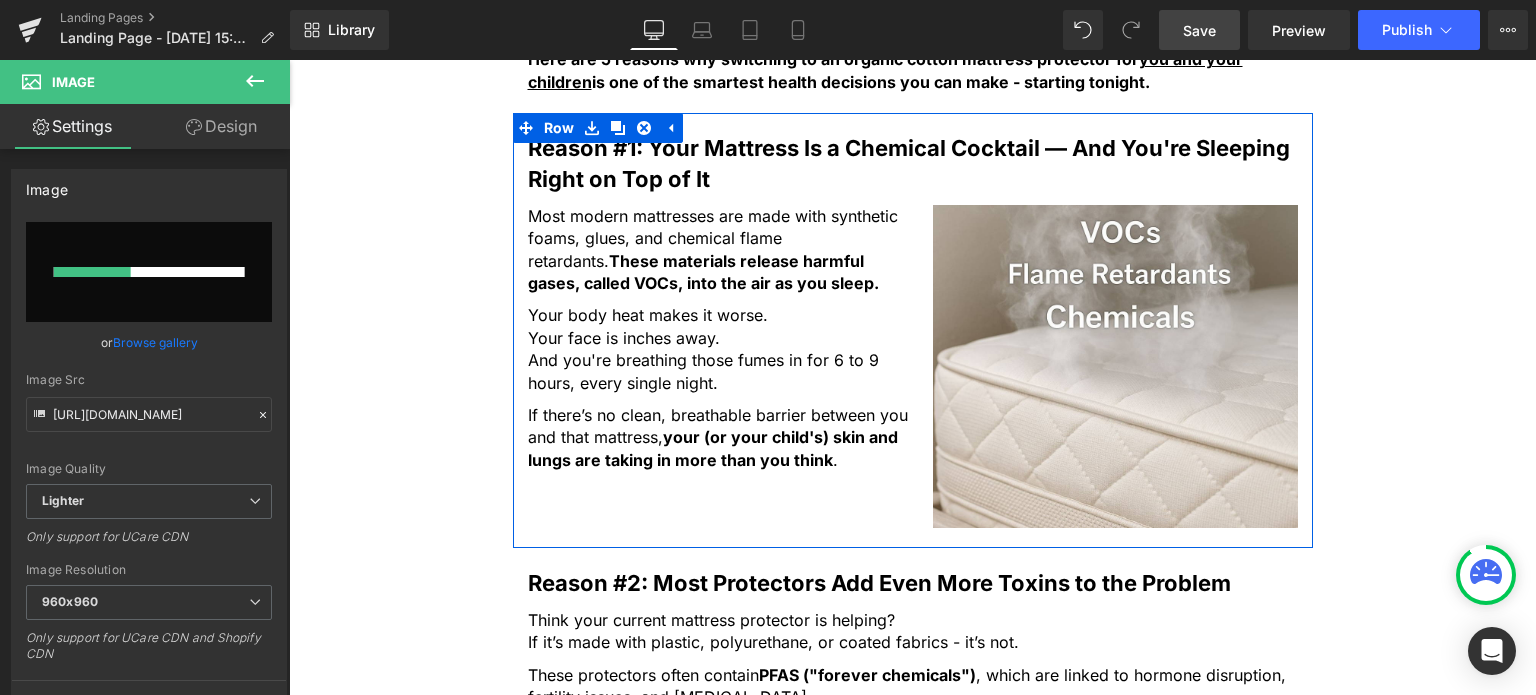 type 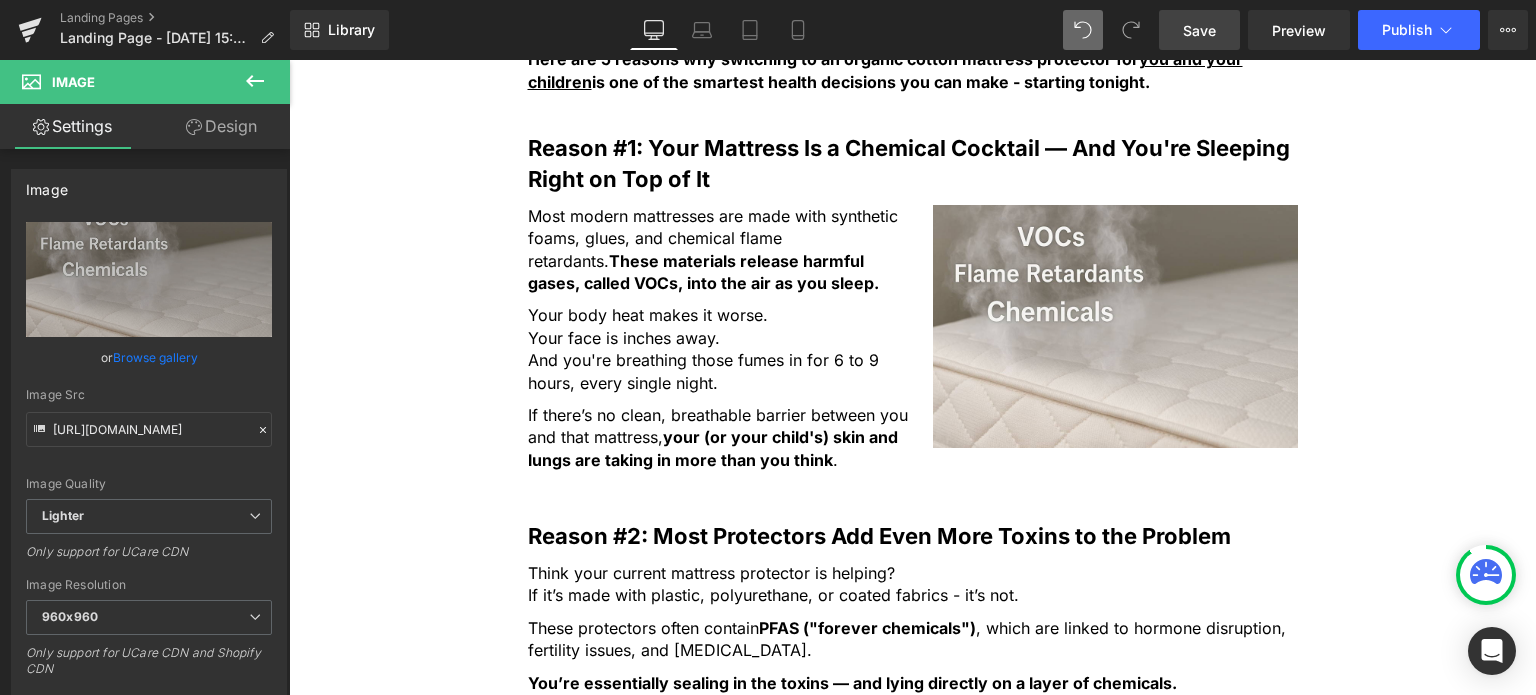 type on "https://ucarecdn.com/cff9a215-d08b-4c80-b651-5bf0a0716fa3/-/format/auto/-/preview/960x960/-/quality/lighter/mattress%20with%20toxins_cropped.jpg" 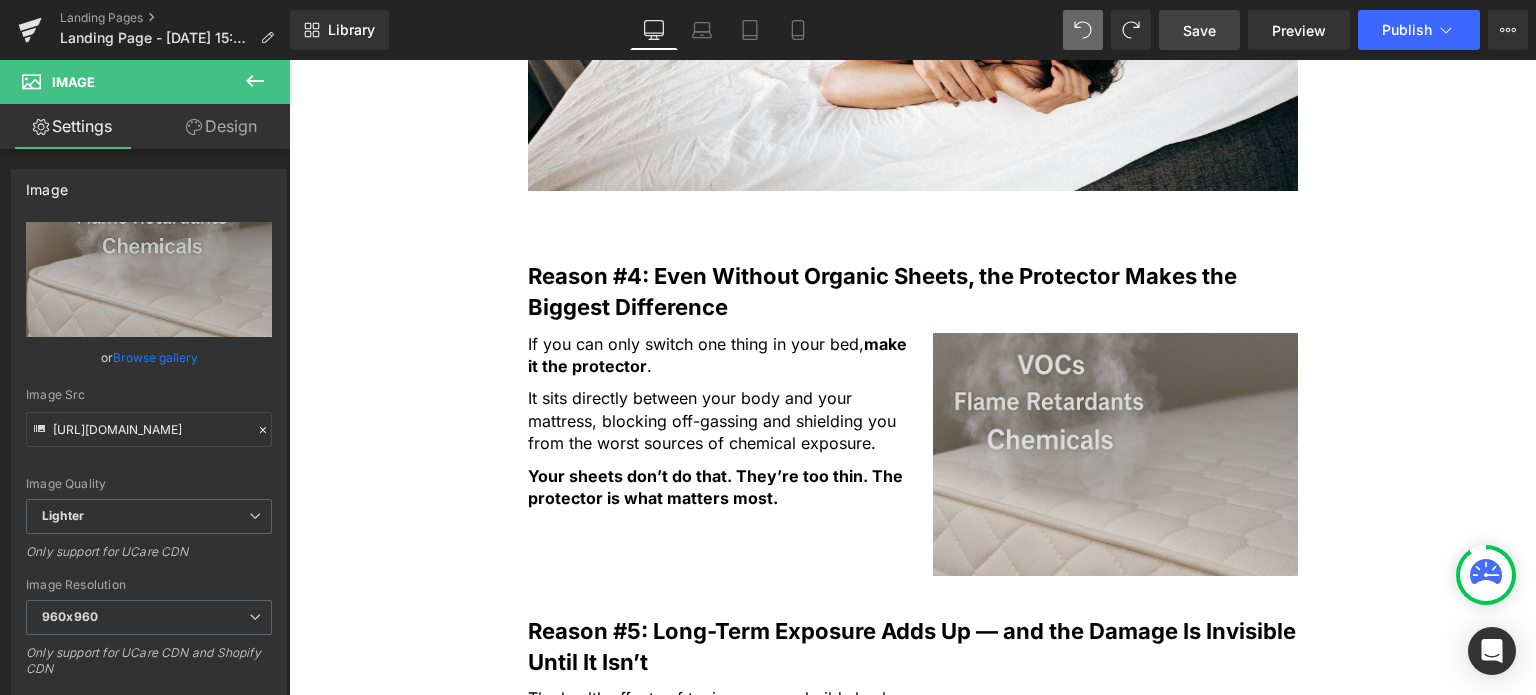 scroll, scrollTop: 2300, scrollLeft: 0, axis: vertical 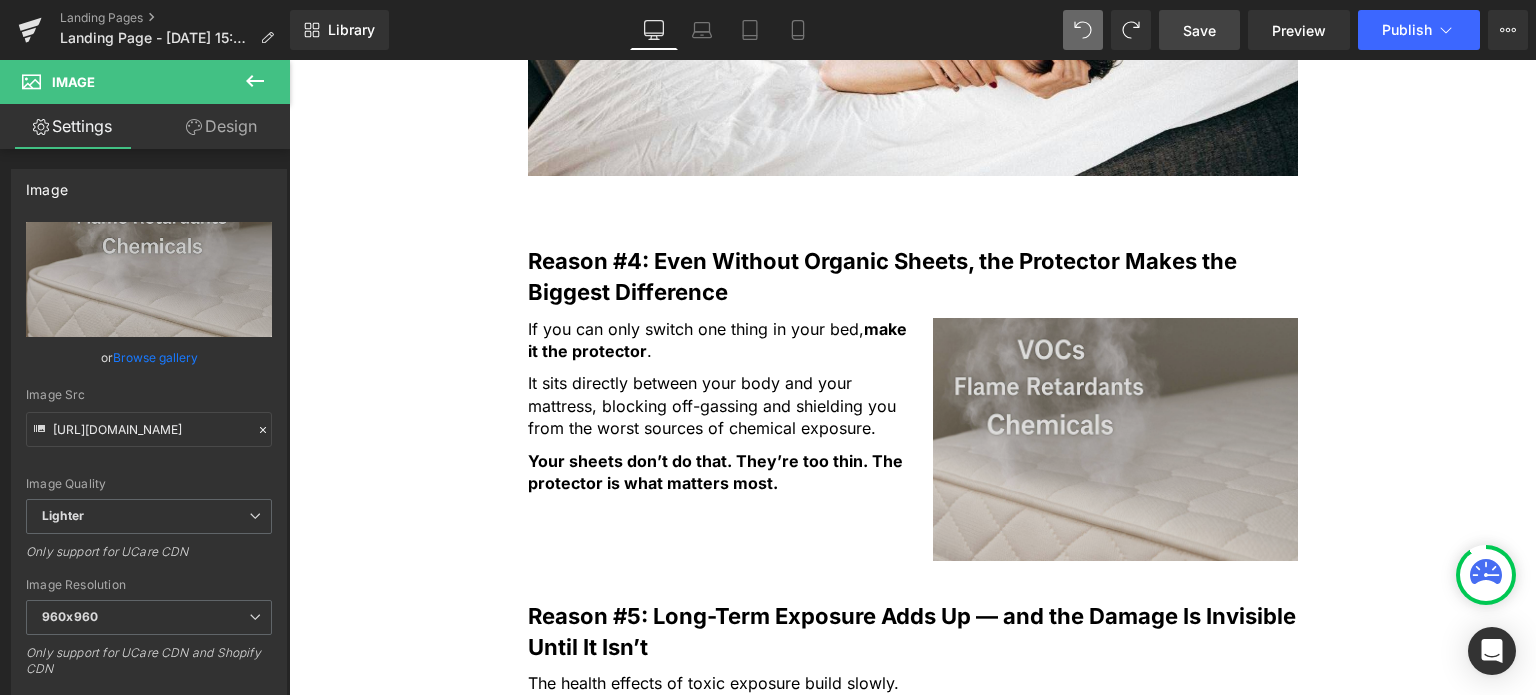 click on "Image" at bounding box center (1115, 439) 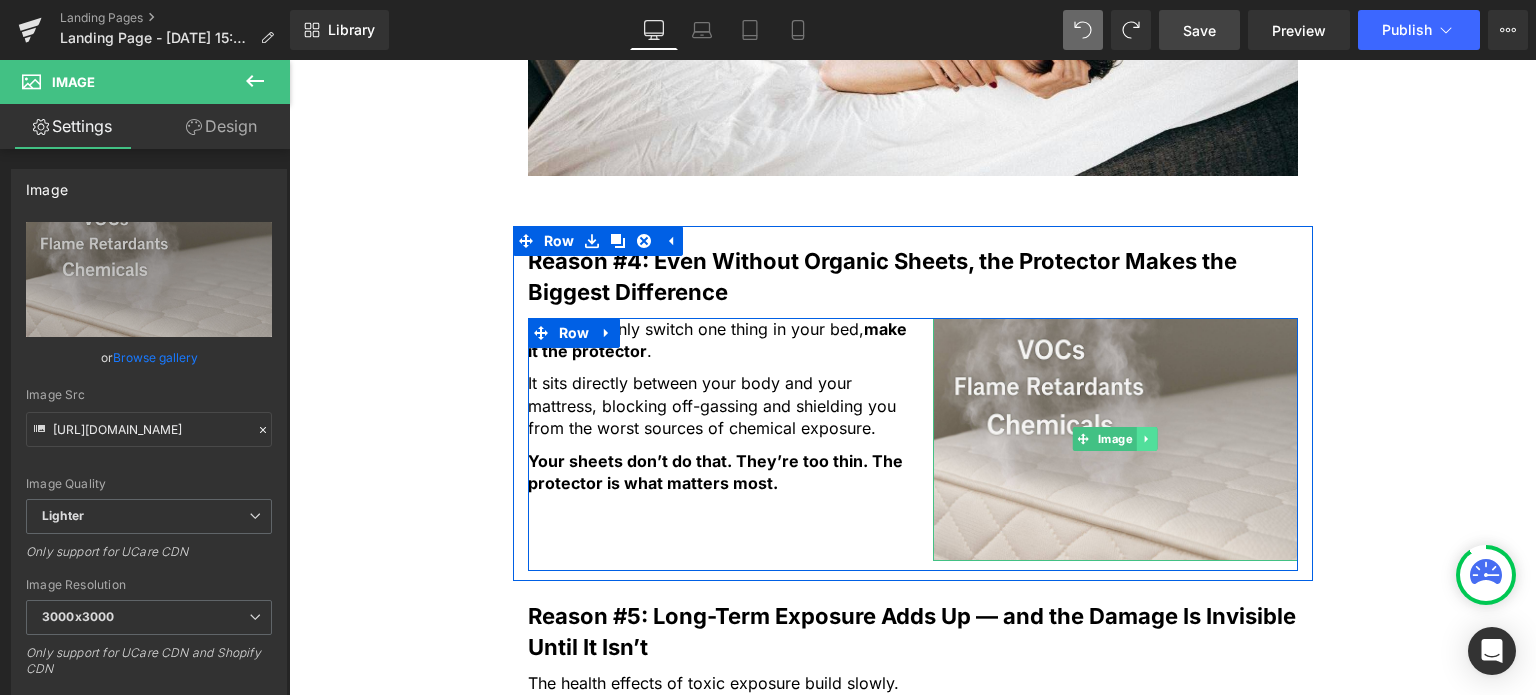 click 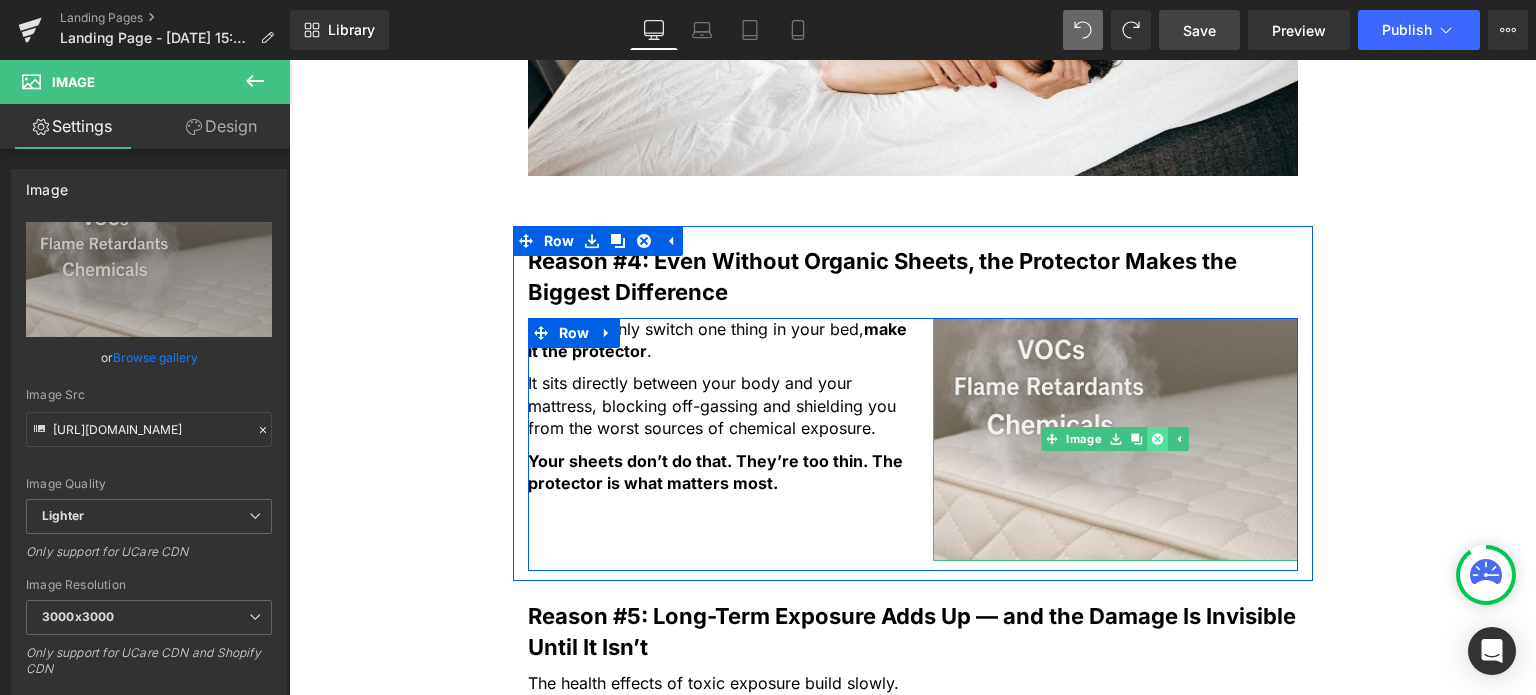 click 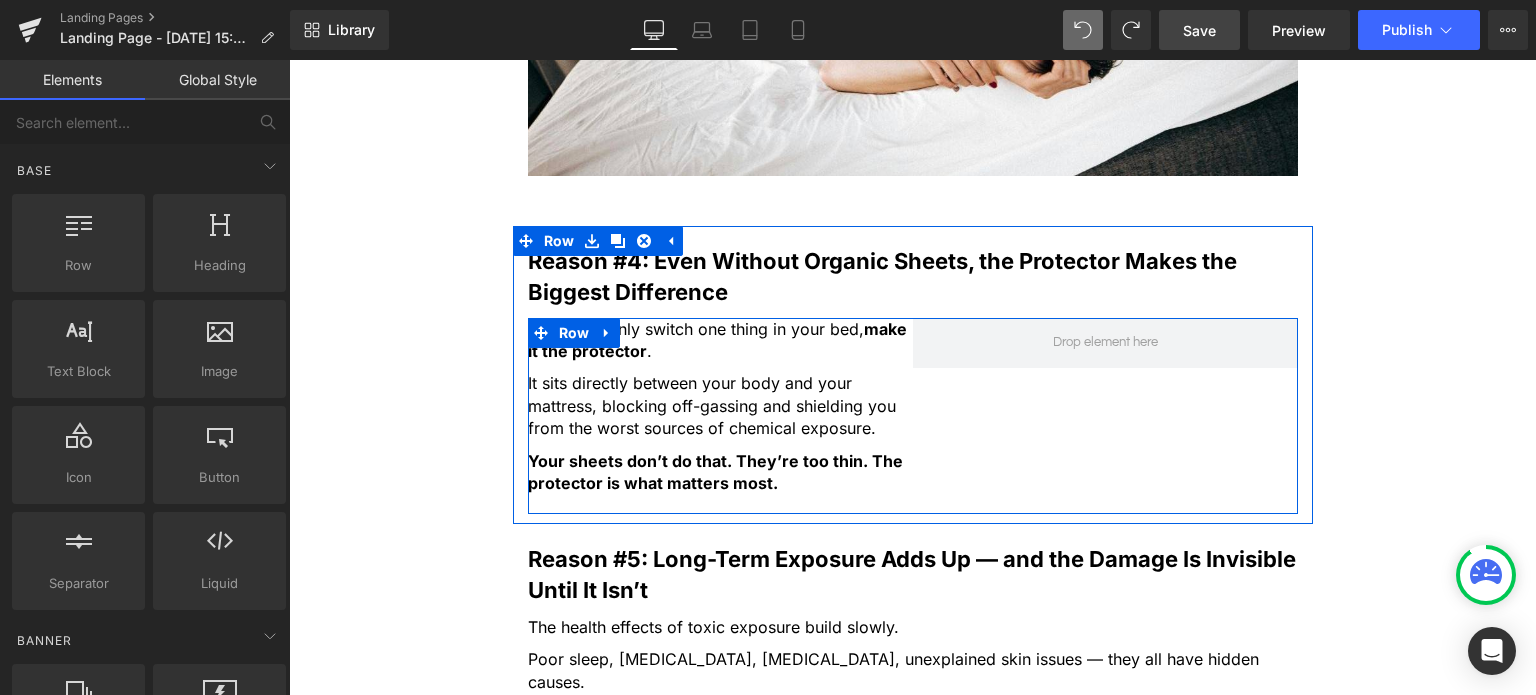 click on "If you can only switch one thing in your bed,  make it the protector . Text Block         It sits directly between your body and your mattress, blocking off-gassing and shielding you from the worst sources of chemical exposure. Text Block         Your sheets don’t do that. They’re too thin. The protector is what matters most. Text Block         Row" at bounding box center [913, 416] 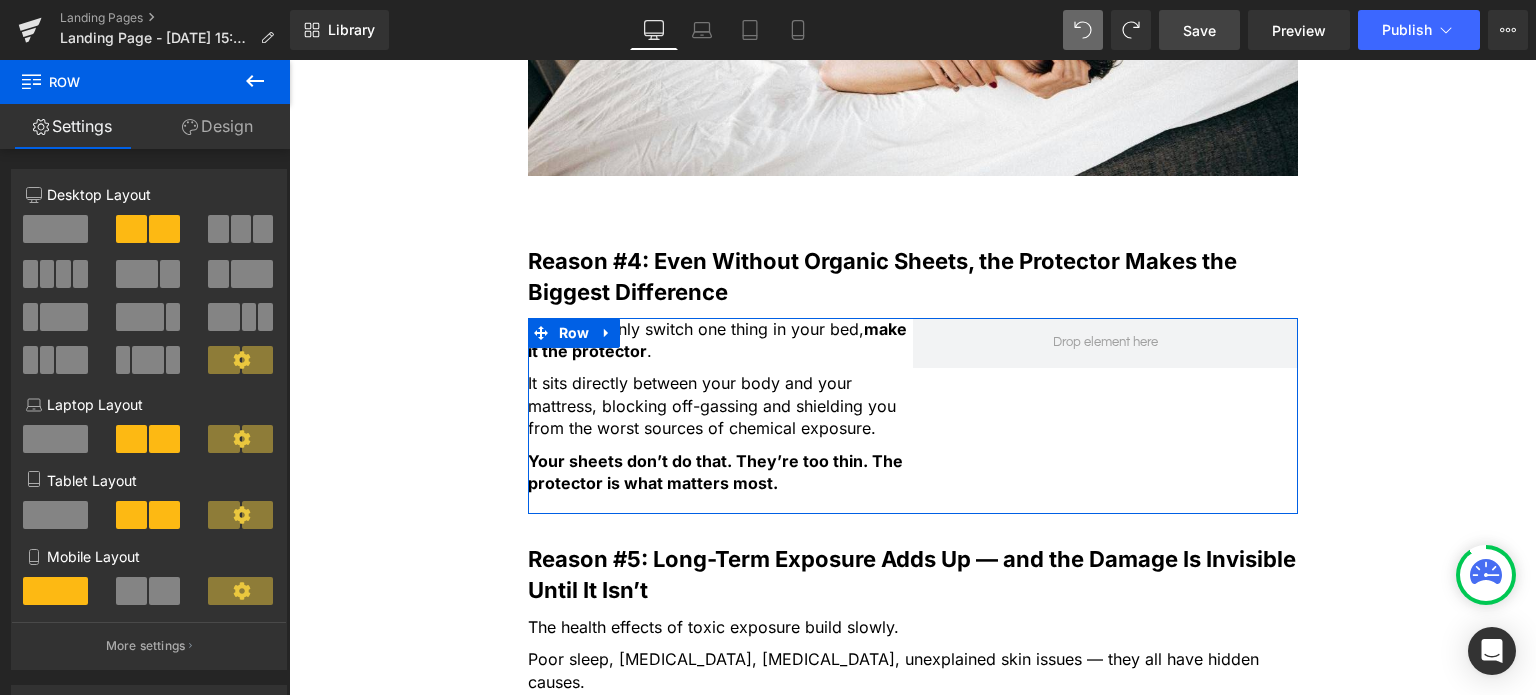 click at bounding box center (55, 229) 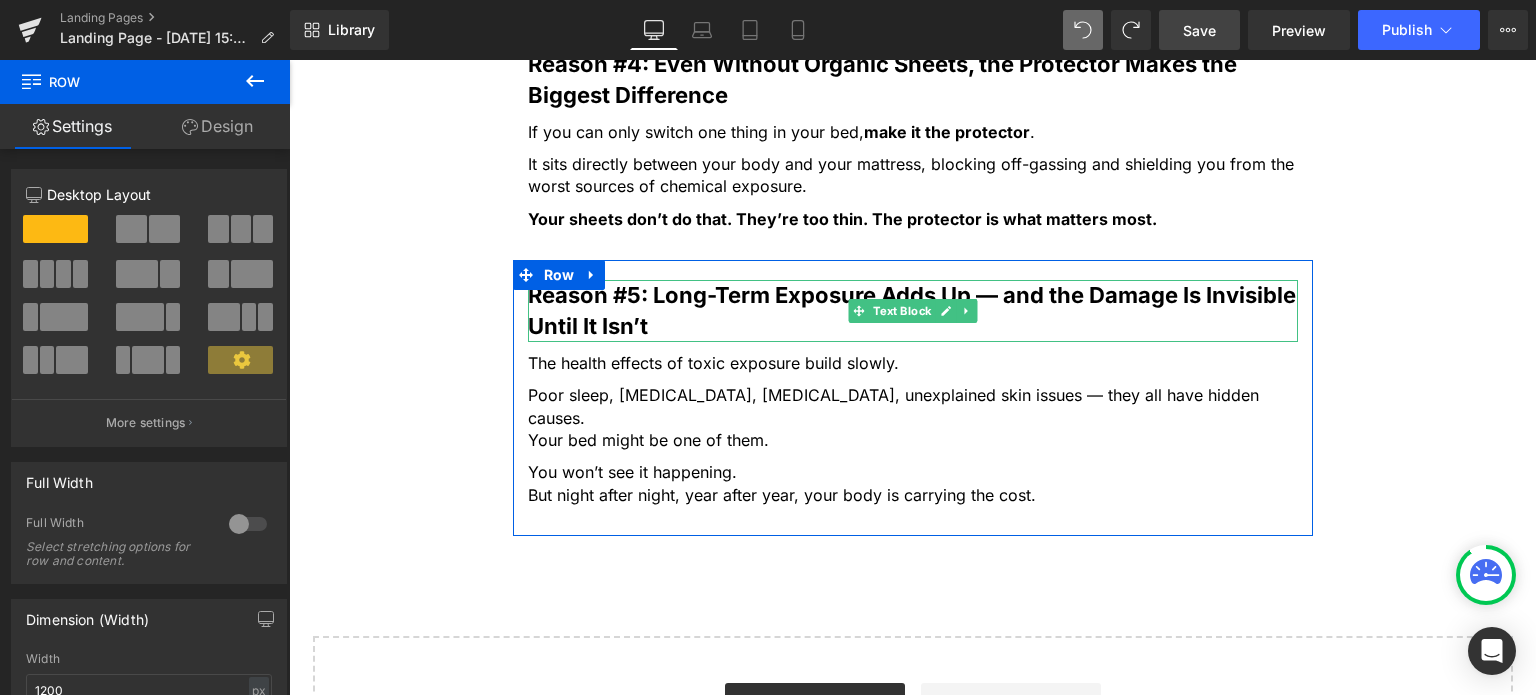 scroll, scrollTop: 2500, scrollLeft: 0, axis: vertical 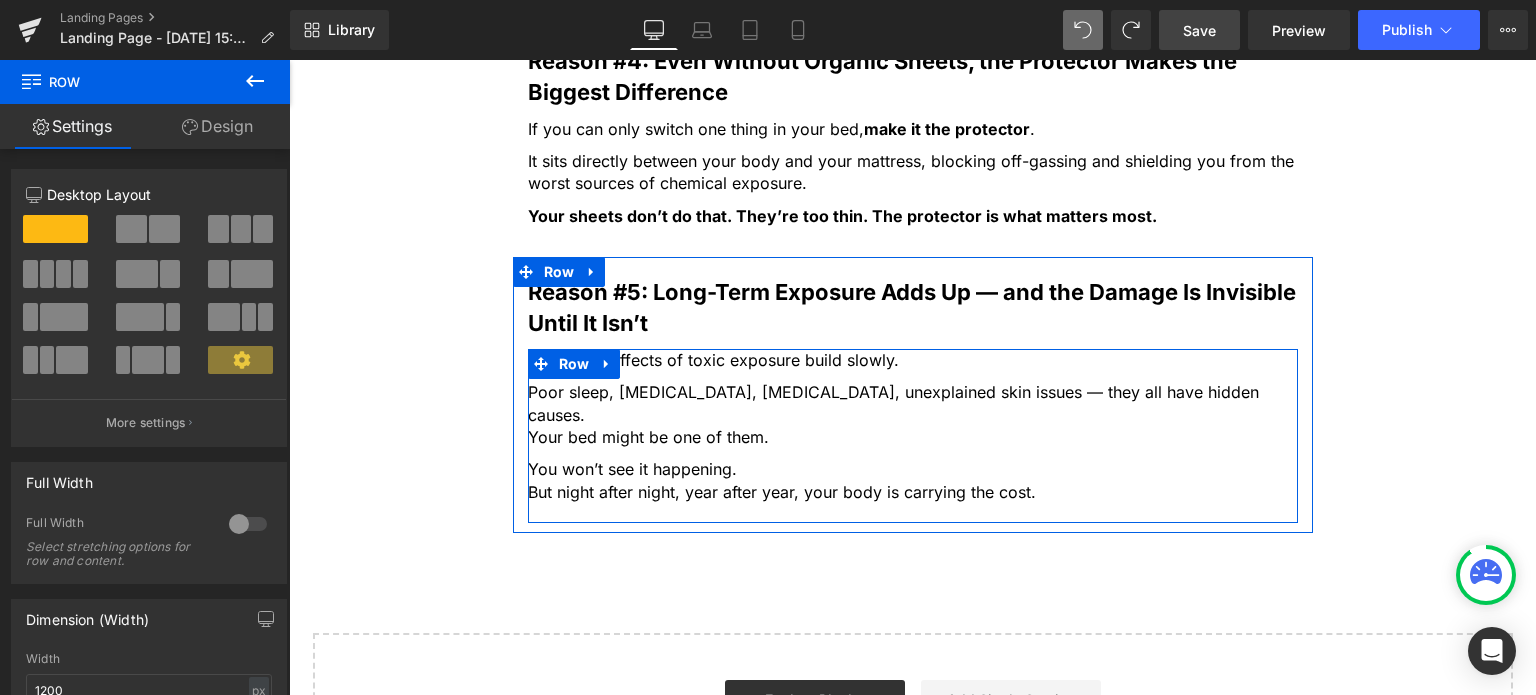 click on "The health effects of toxic exposure build slowly. Text Block         Poor sleep, brain fog, hormone imbalance, unexplained skin issues — they all have hidden causes. Your bed might be one of them. Text Block         You won’t see it happening. But night after night, year after year, your body is carrying the cost. Text Block" at bounding box center (913, 431) 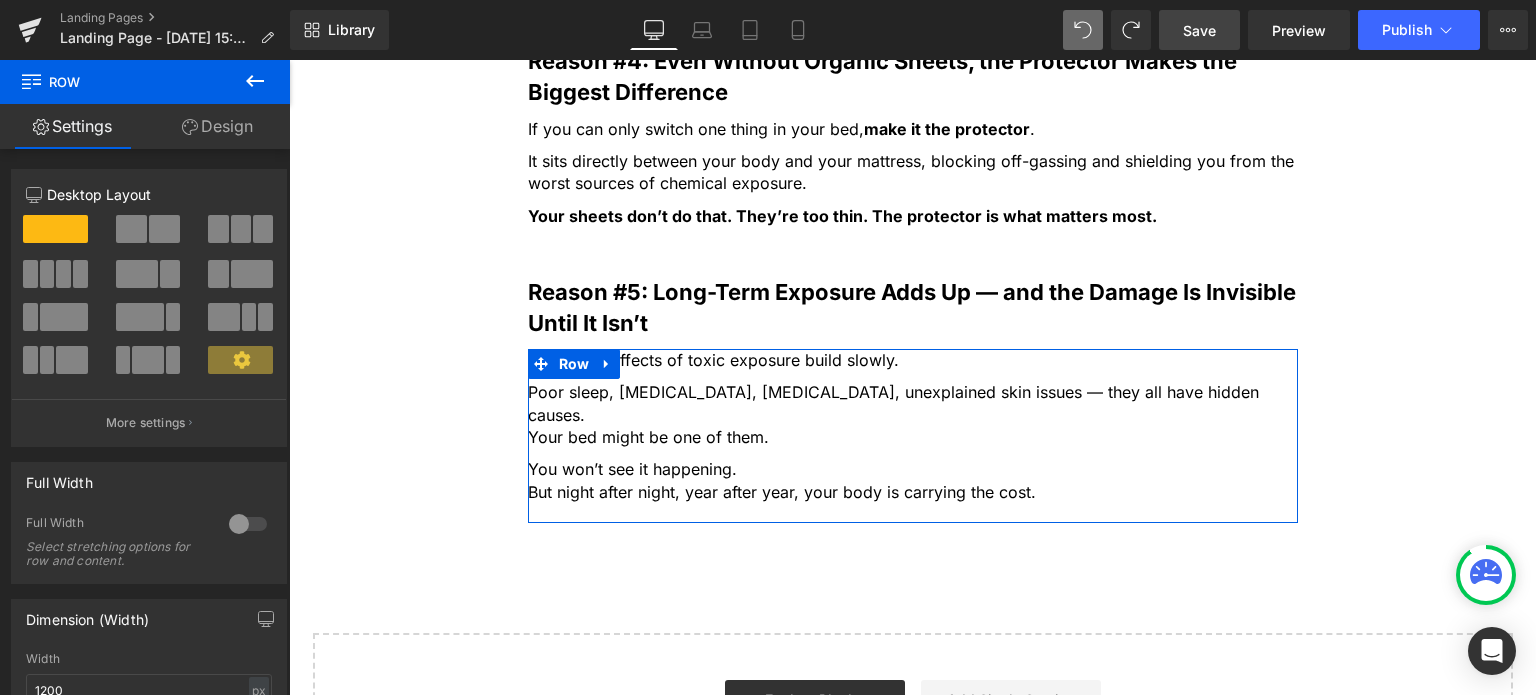 click at bounding box center [131, 229] 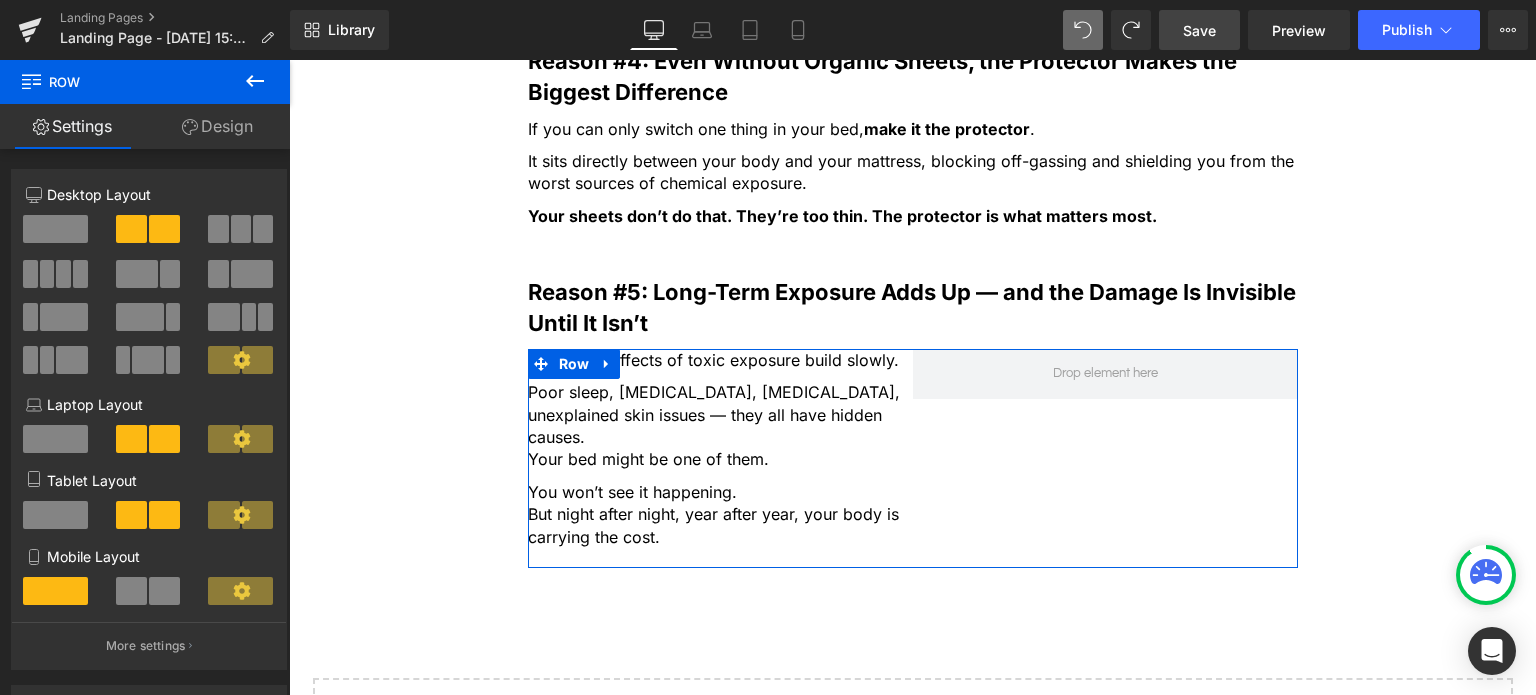 click on "Design" at bounding box center [217, 126] 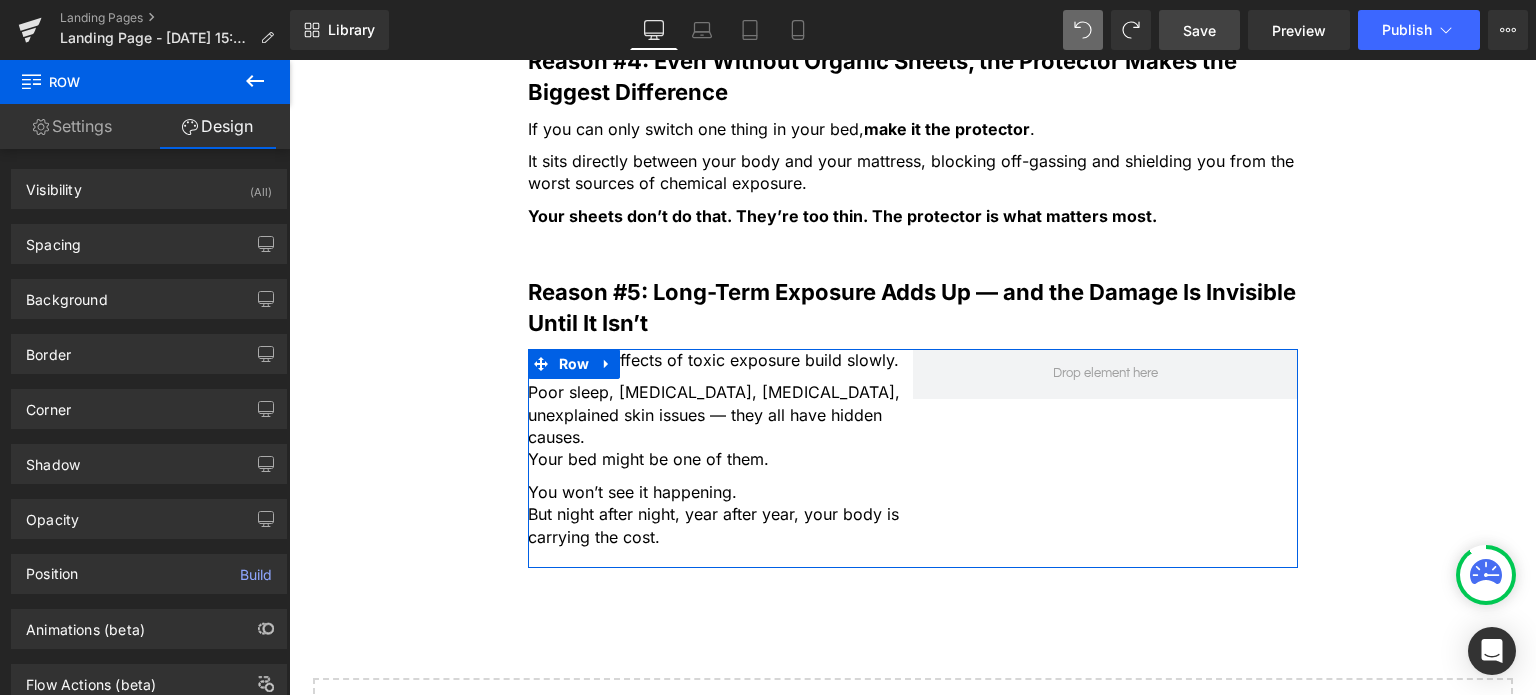 click on "Settings" at bounding box center [72, 126] 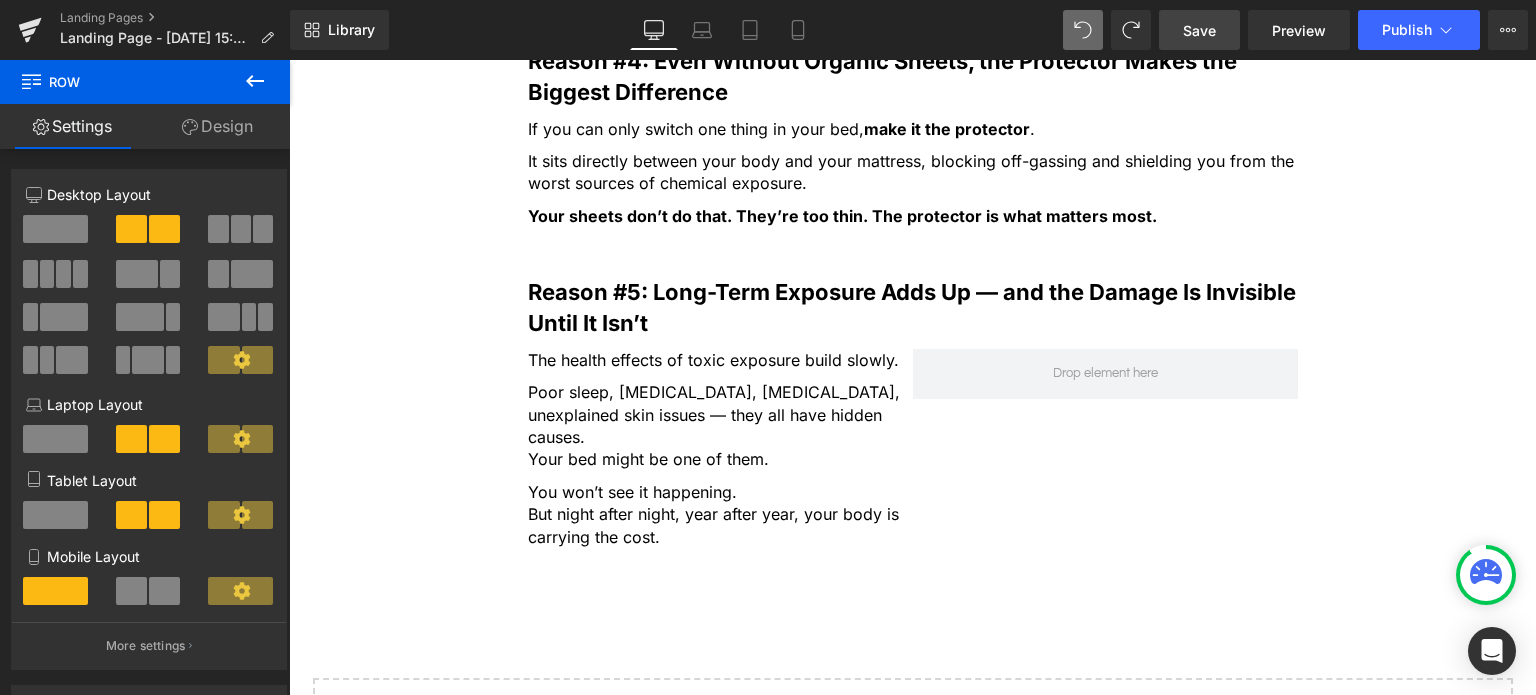 click 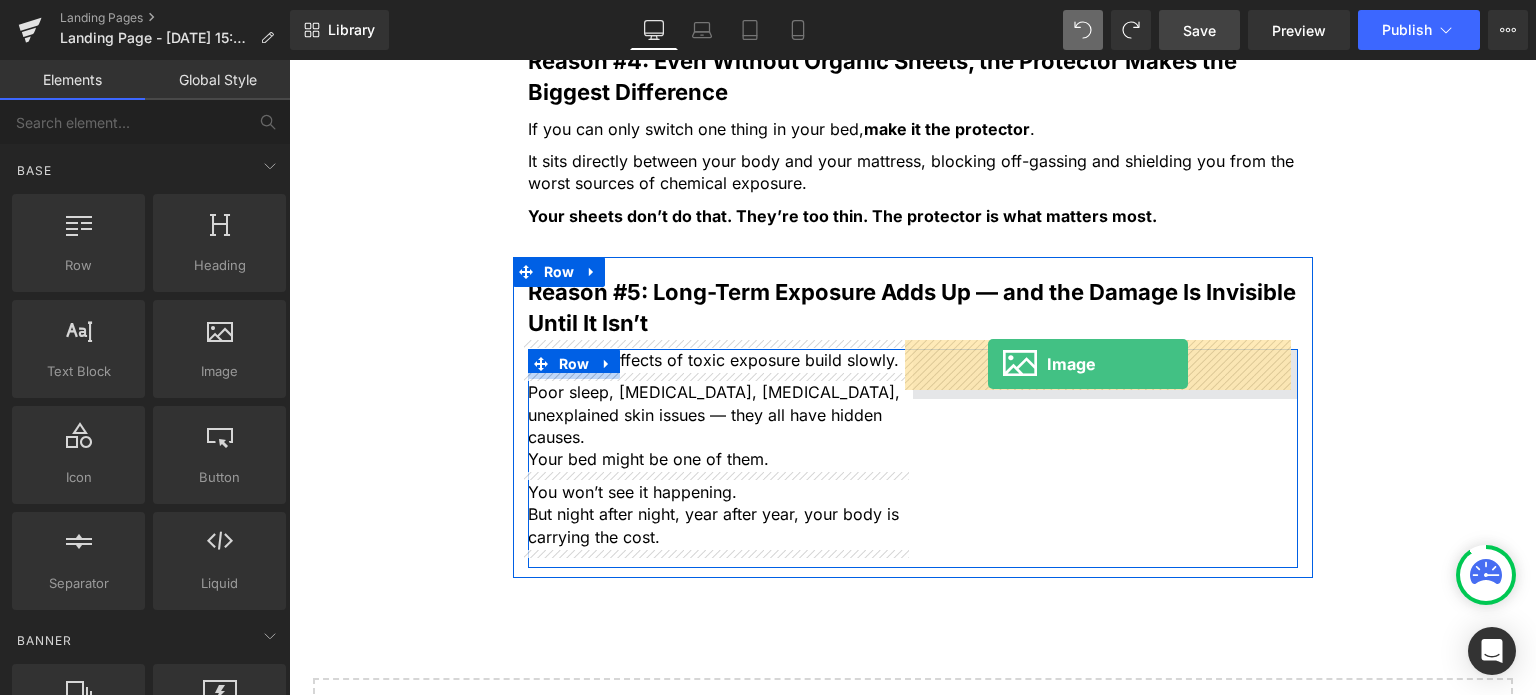 drag, startPoint x: 511, startPoint y: 407, endPoint x: 988, endPoint y: 364, distance: 478.93423 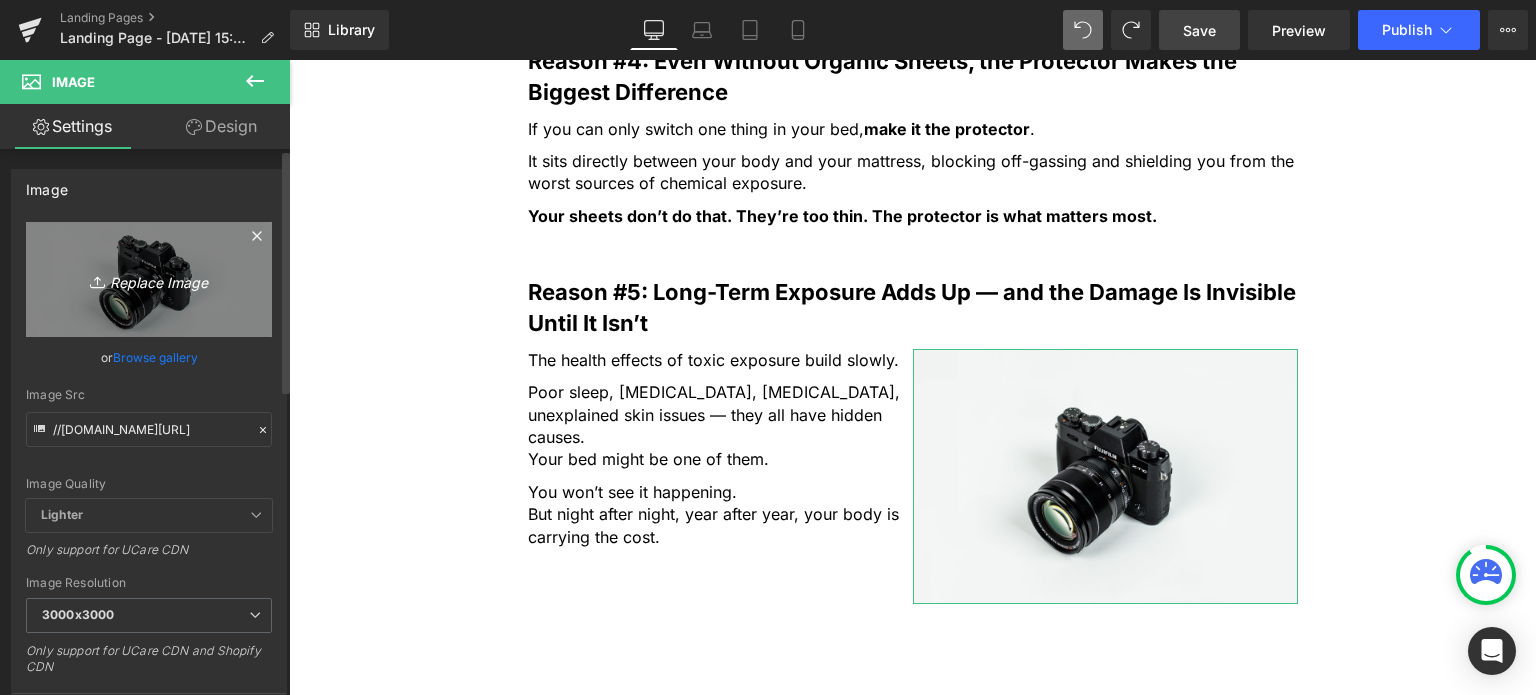 click on "Replace Image" at bounding box center (149, 279) 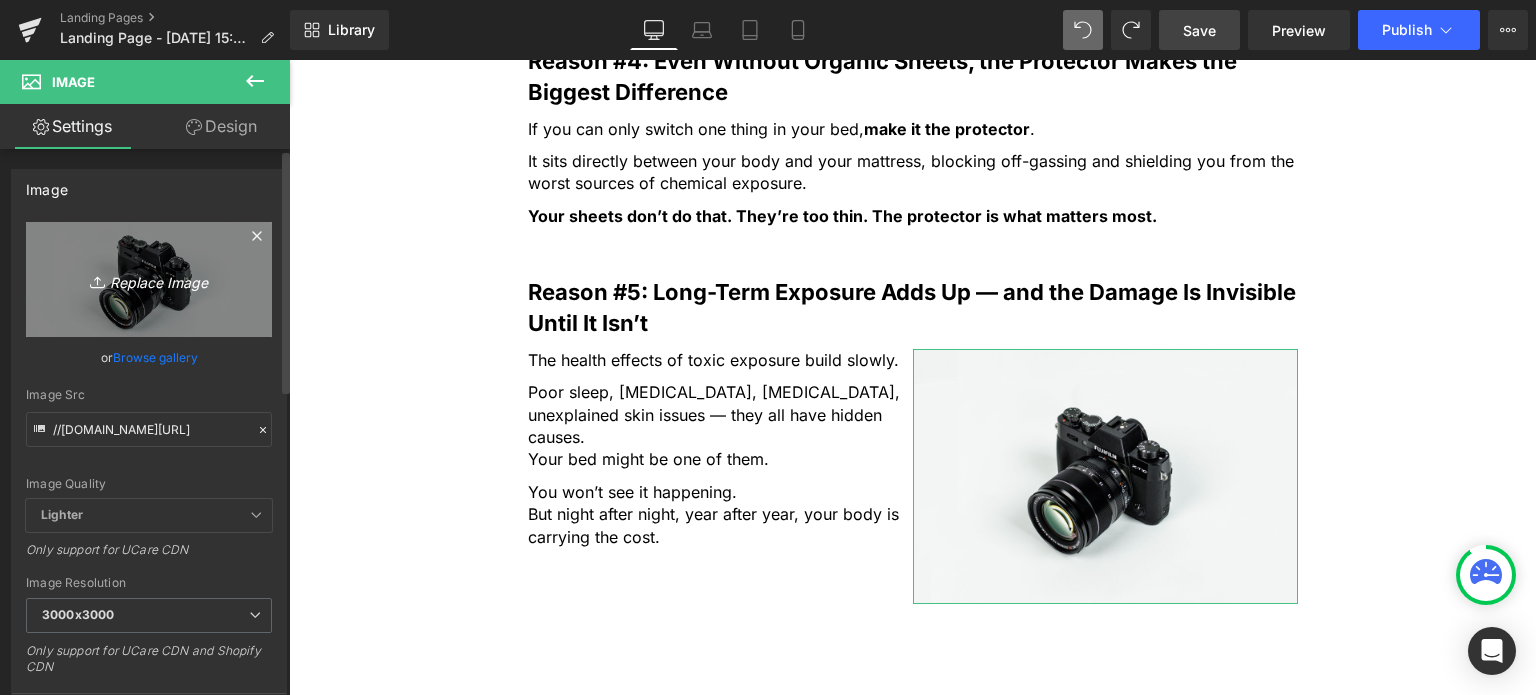 type on "C:\fakepath\[PERSON_NAME]-Y9QnUrj-[PERSON_NAME]-unsplash.jpg" 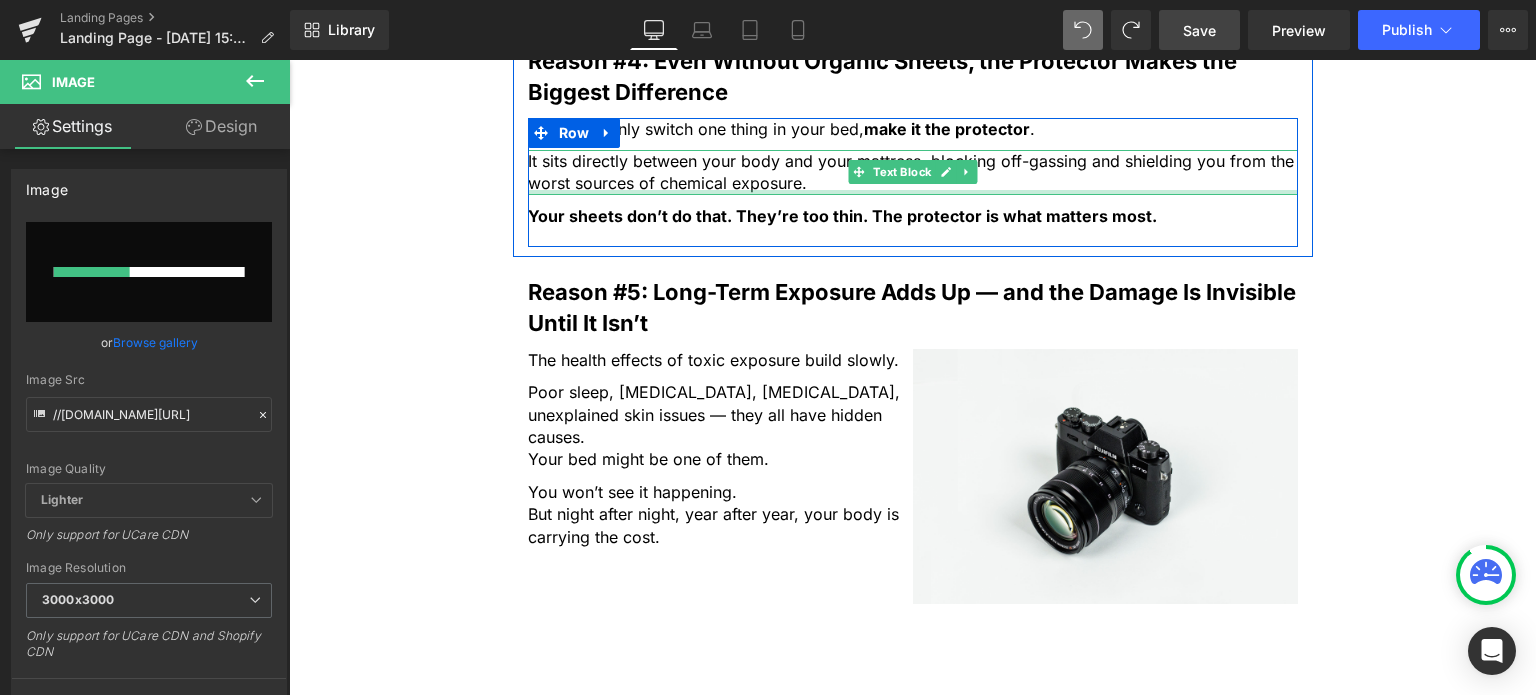 type 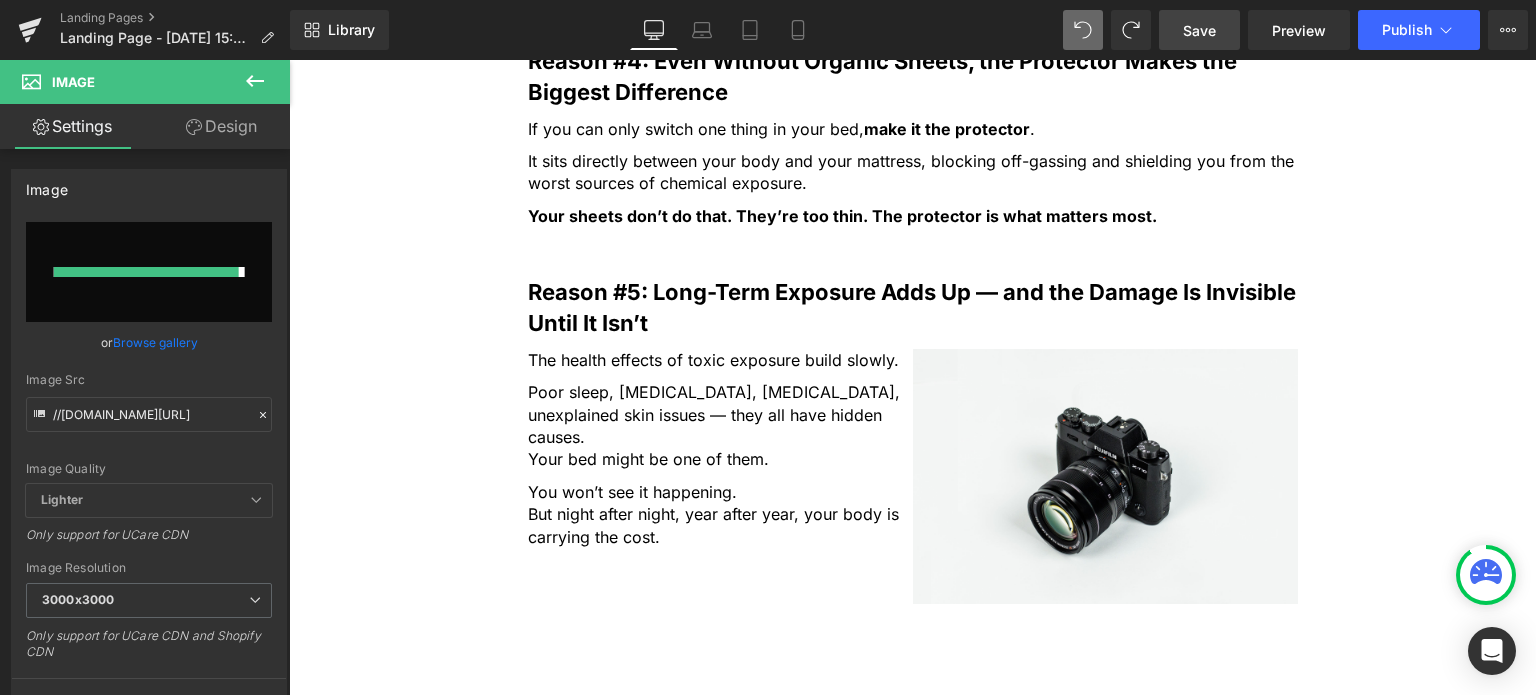 type on "https://ucarecdn.com/e954956b-0d5a-4e5f-a97d-268fd9aab0ea/-/format/auto/-/preview/3000x3000/-/quality/lighter/annie-spratt-Y9QnUrj-gus-unsplash.jpg" 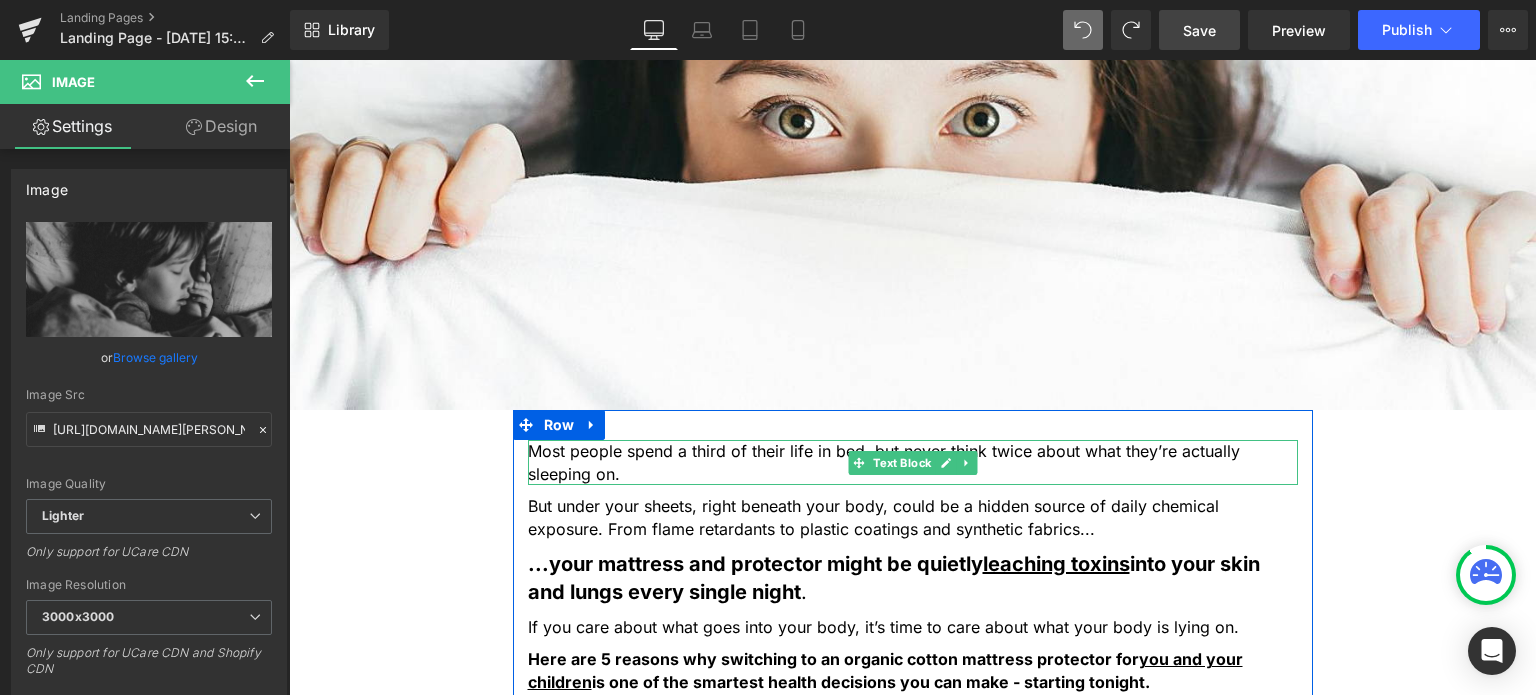 scroll, scrollTop: 600, scrollLeft: 0, axis: vertical 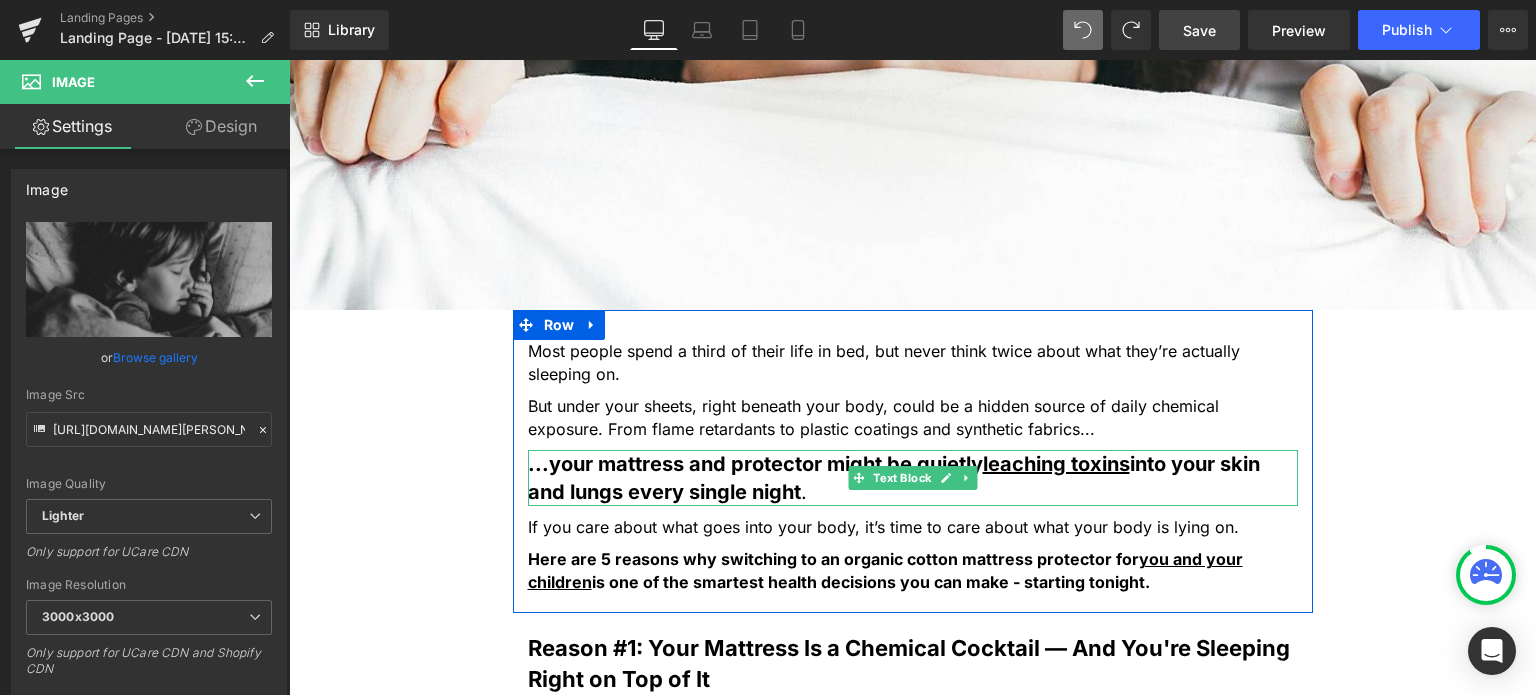 click on "...your mattress and protector might be quietly  leaching toxins  into your skin and lungs every single night" at bounding box center [894, 478] 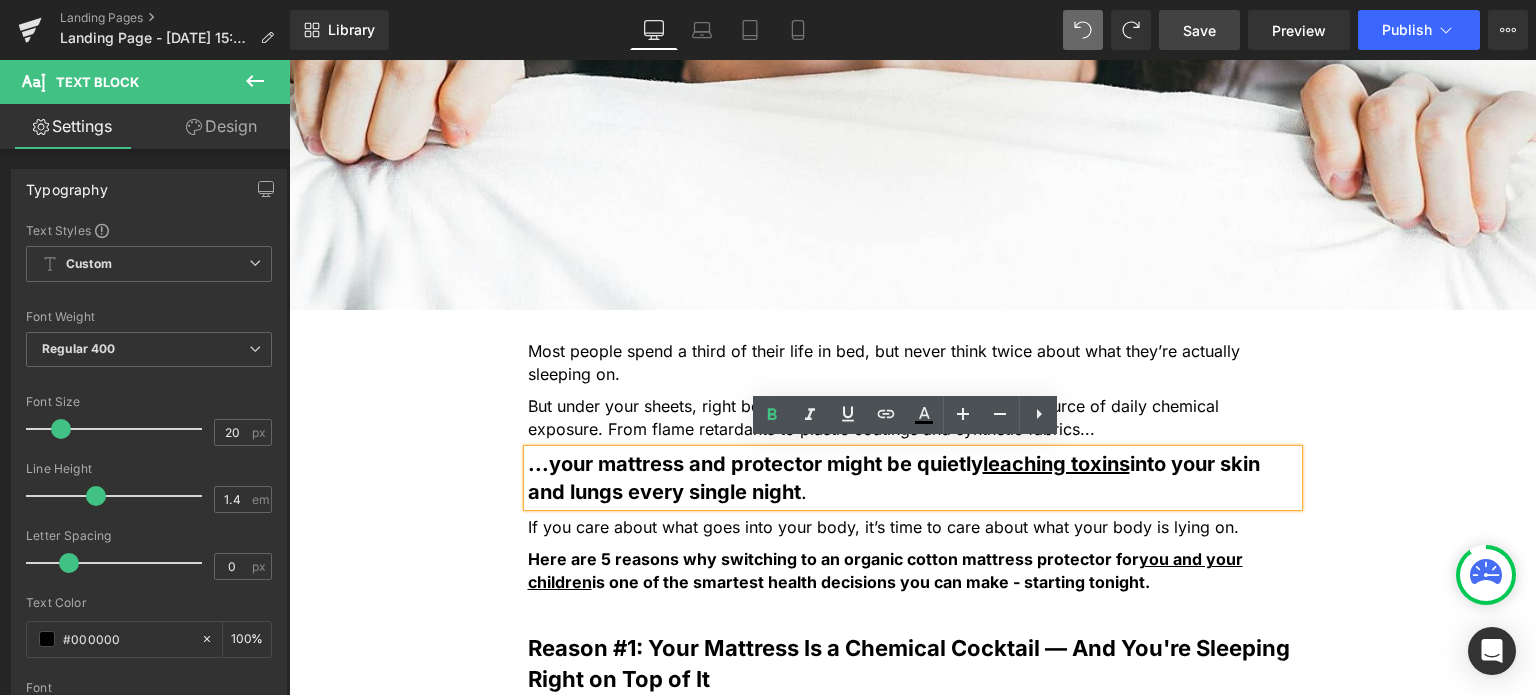 click on "...your mattress and protector might be quietly  leaching toxins  into your skin and lungs every single night" at bounding box center [894, 478] 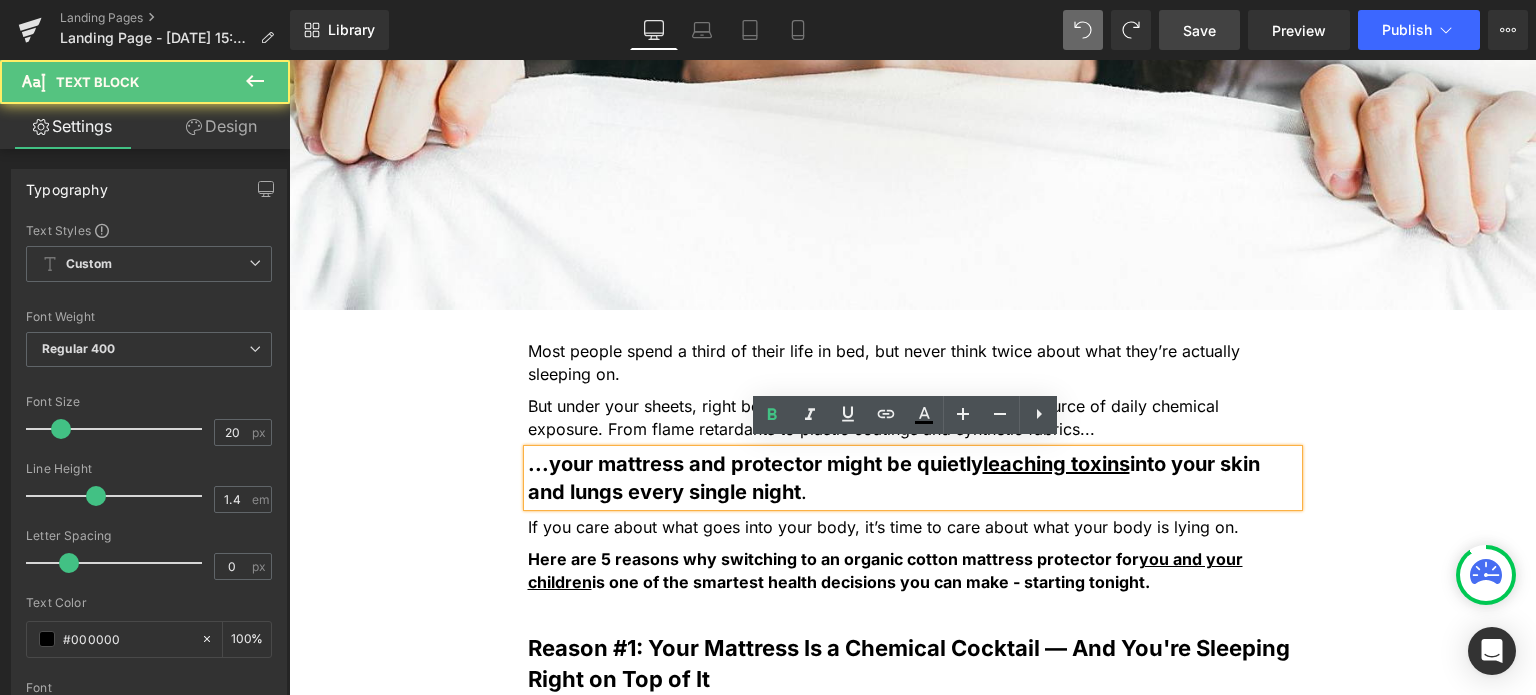 click on "...your mattress and protector might be quietly  leaching toxins  into your skin and lungs every single night" at bounding box center (894, 478) 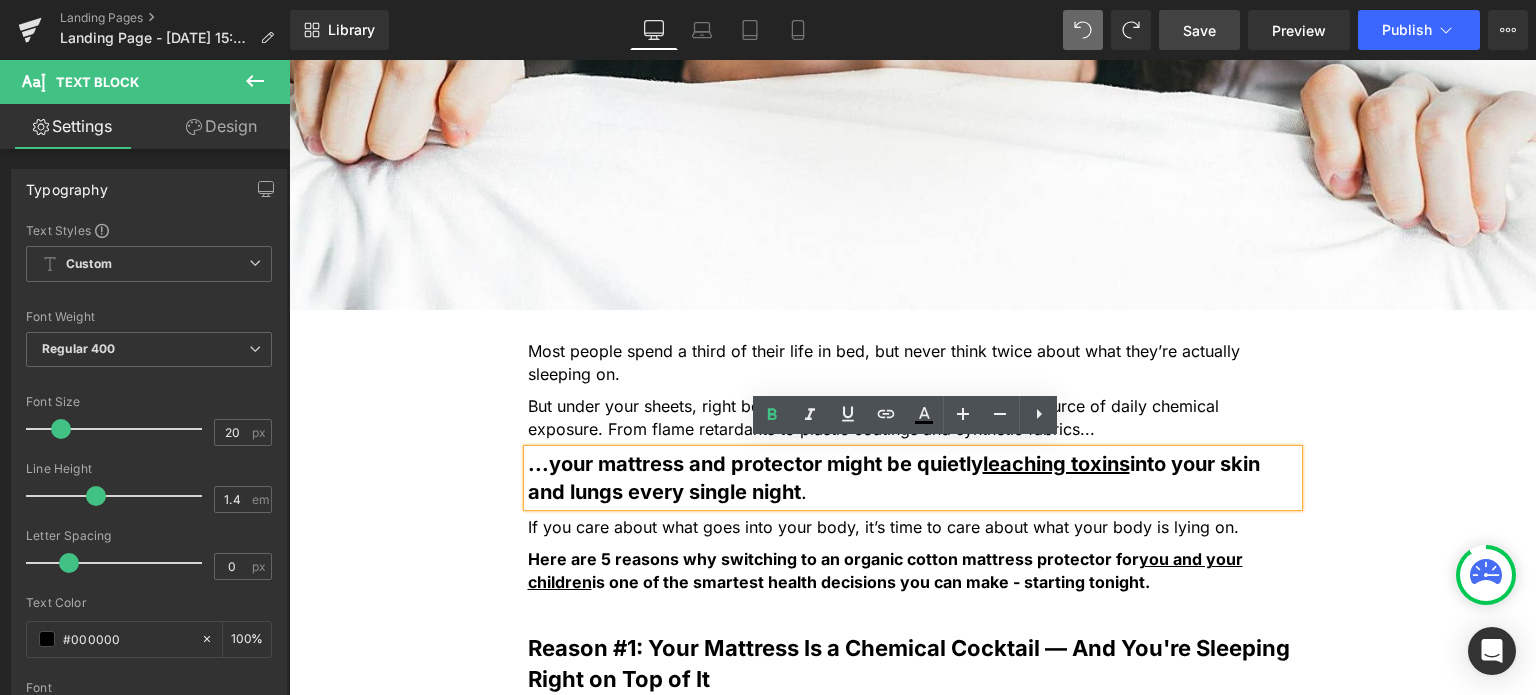type 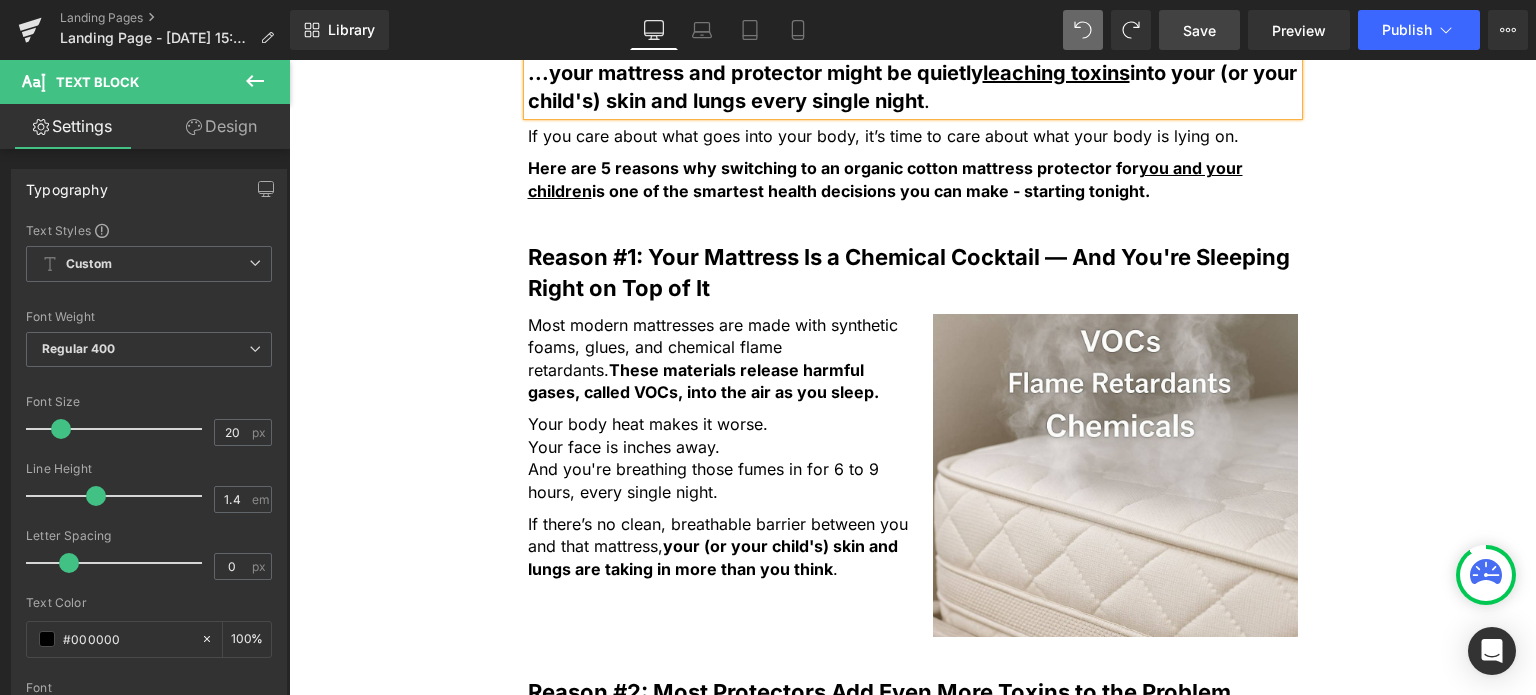 scroll, scrollTop: 1000, scrollLeft: 0, axis: vertical 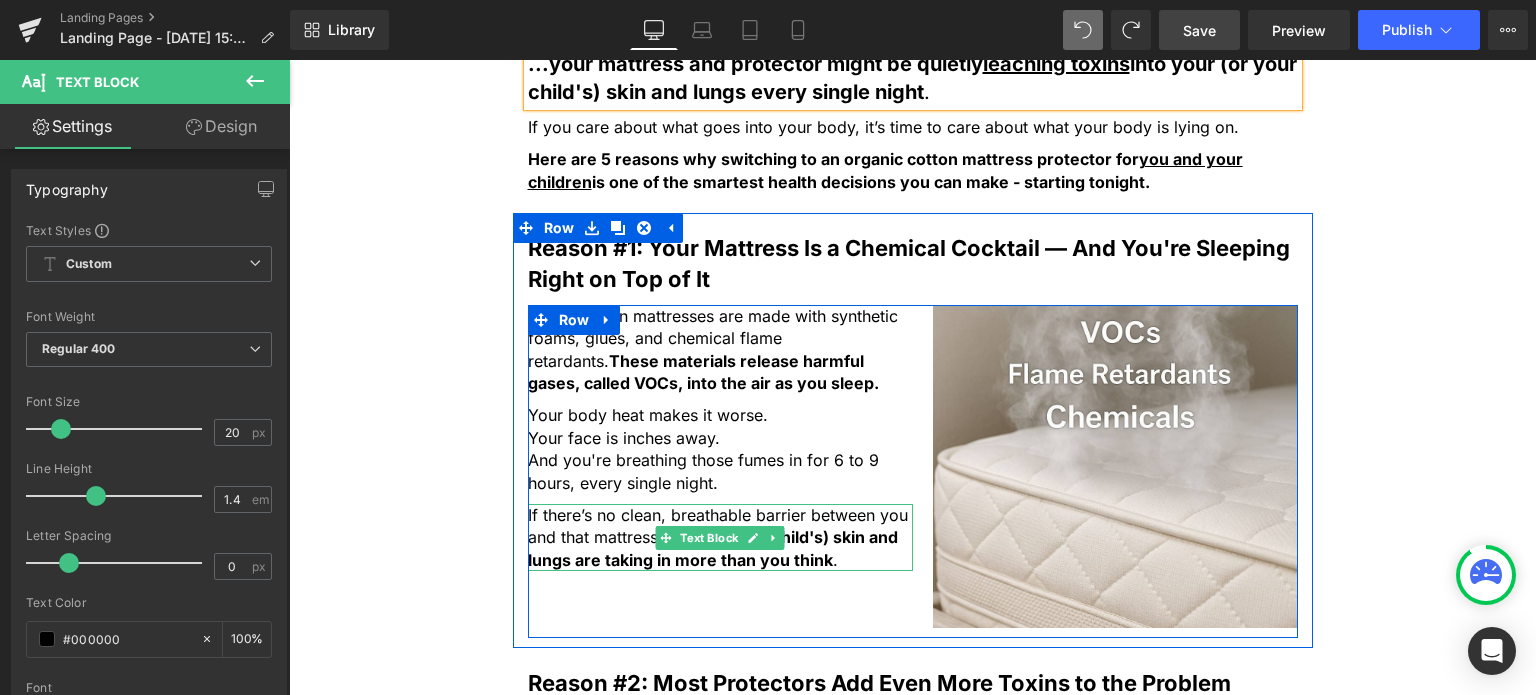 click on "your (or your child's) skin and lungs are taking in more than you think" at bounding box center [713, 548] 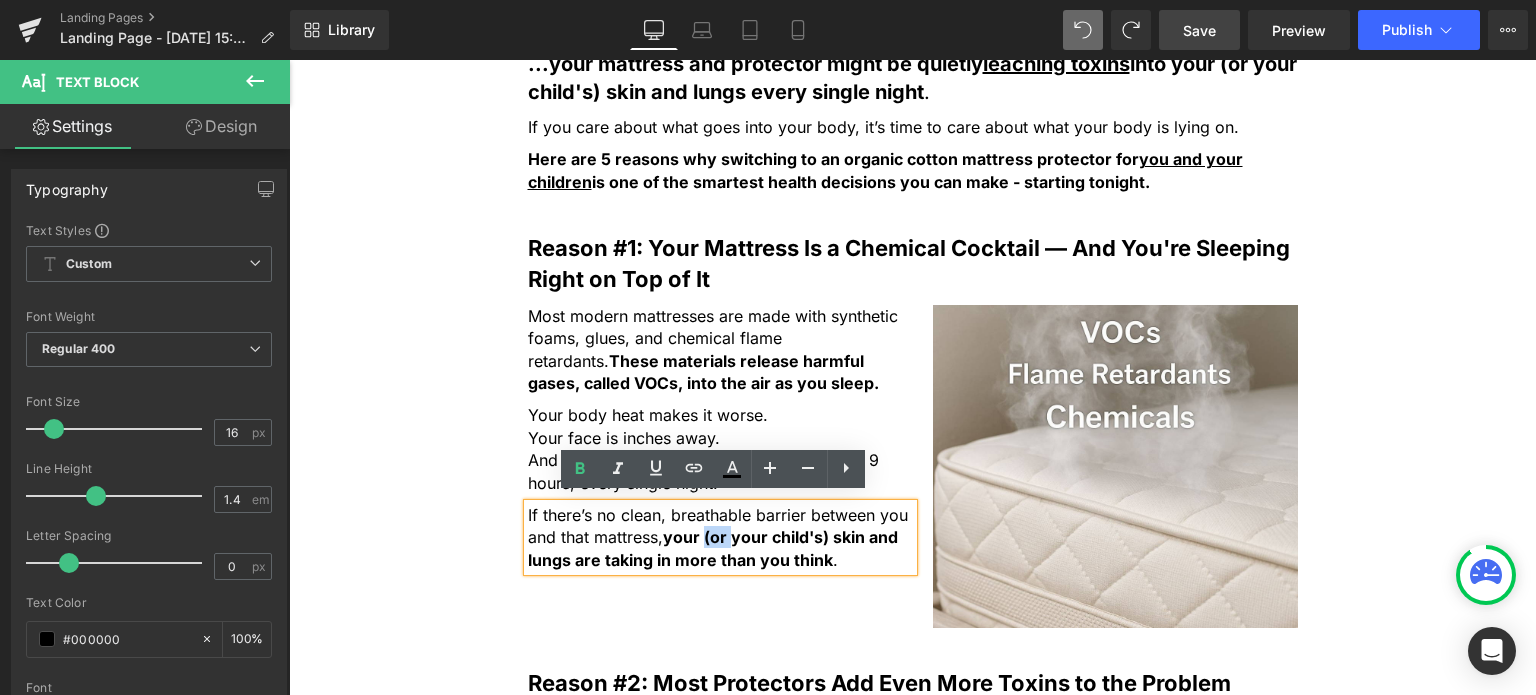 drag, startPoint x: 702, startPoint y: 527, endPoint x: 725, endPoint y: 526, distance: 23.021729 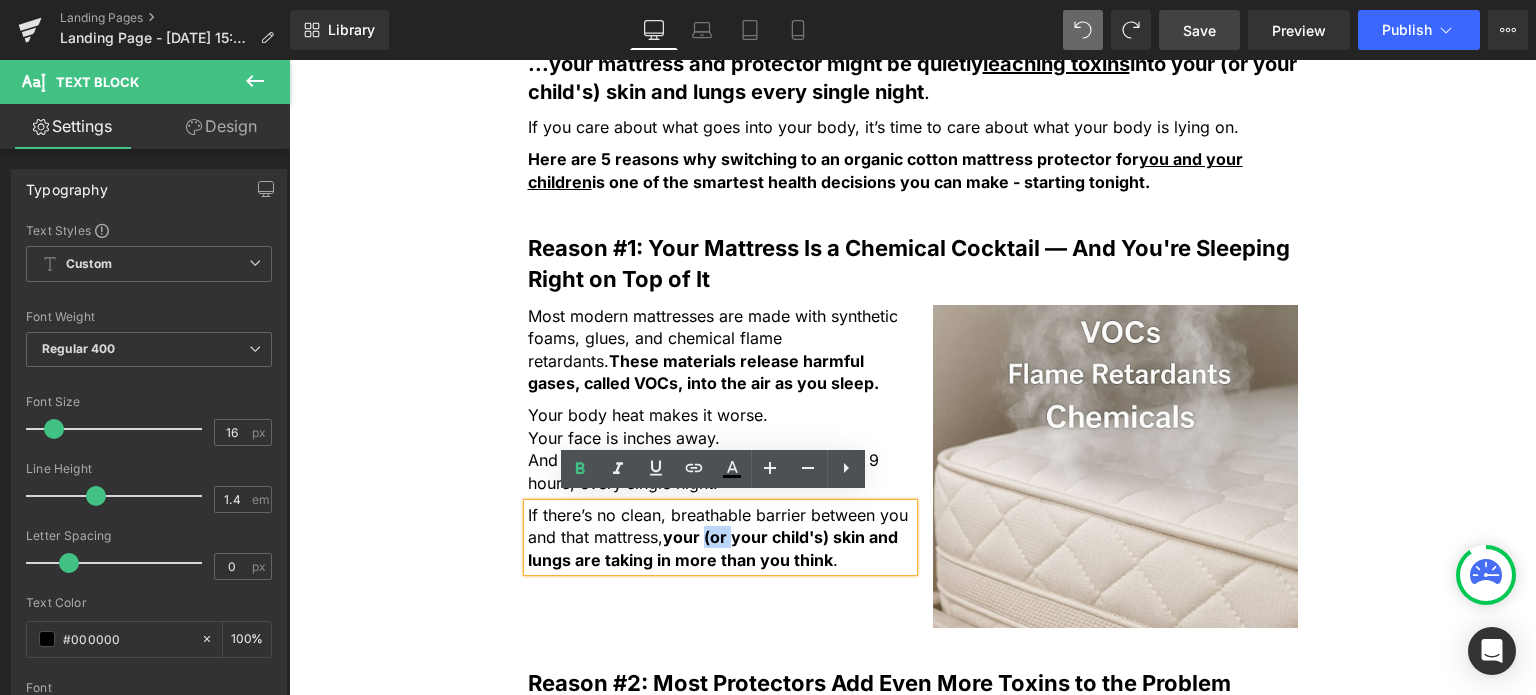 click on "your (or your child's) skin and lungs are taking in more than you think" at bounding box center (713, 548) 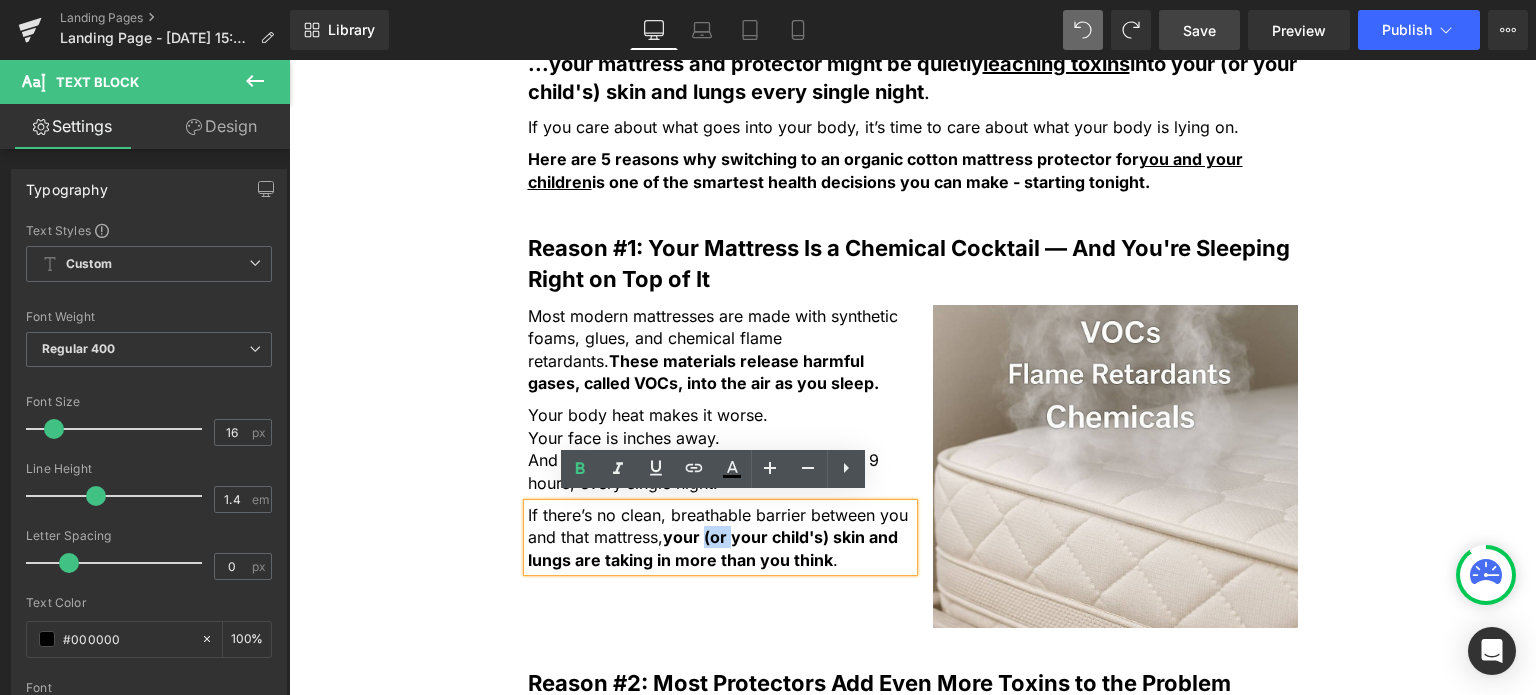 type 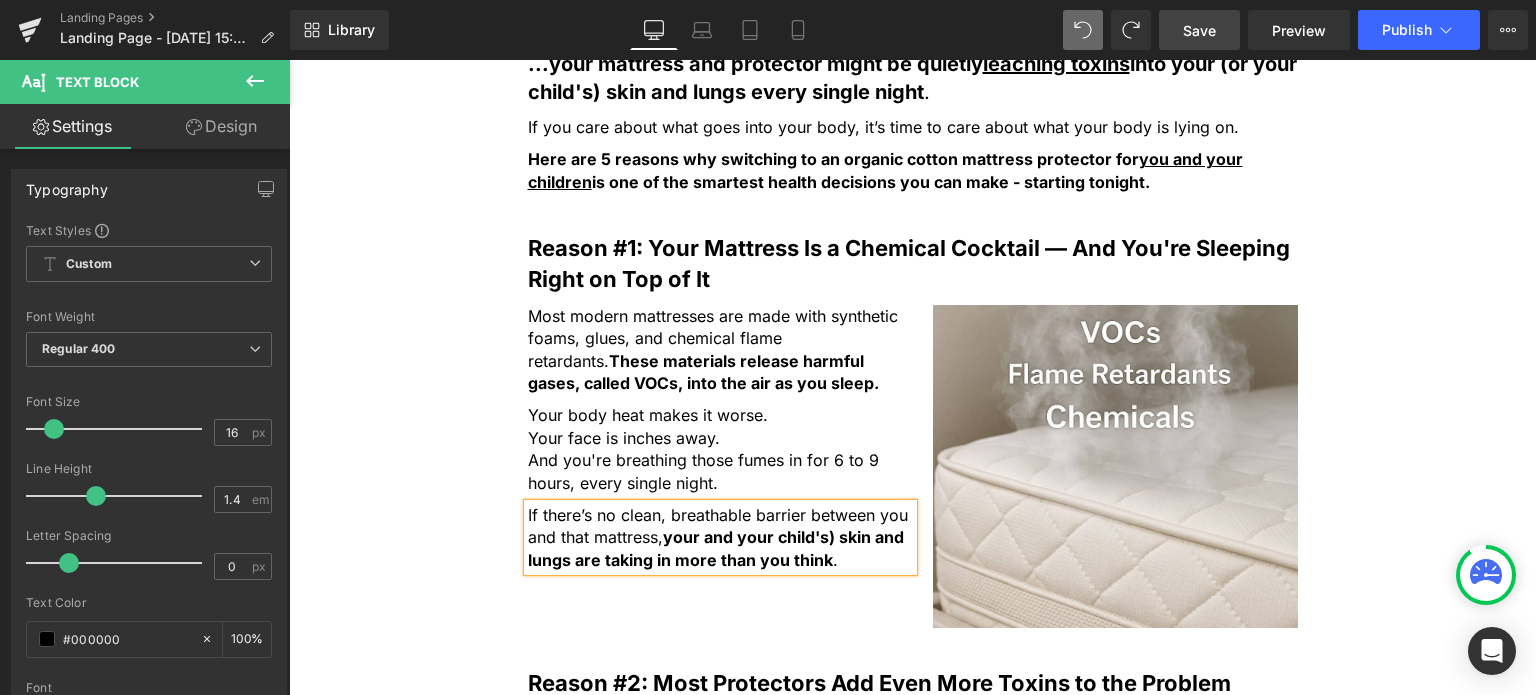 click on "your and your child's) skin and lungs are taking in more than you think" at bounding box center (716, 548) 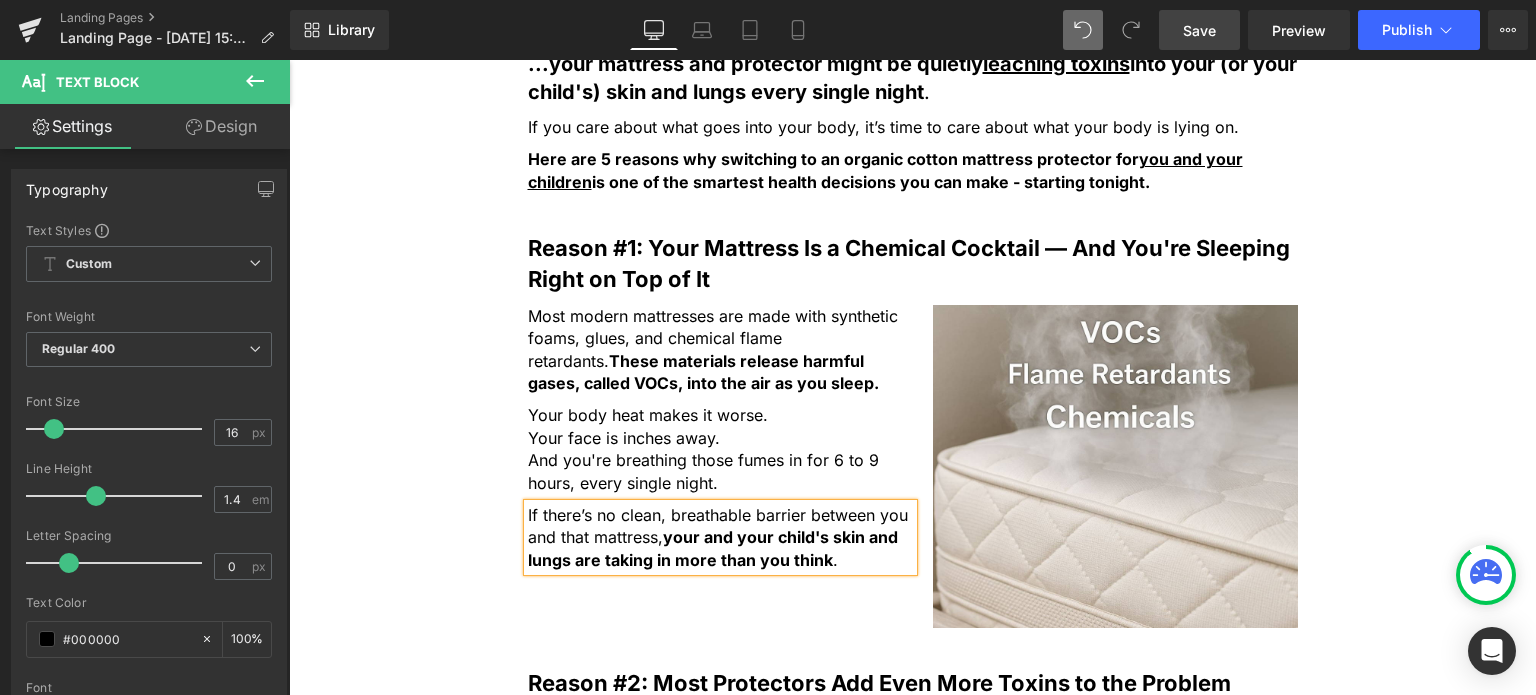 click on "5 Shocking Reasons You Should Never Sleep Without an Organic Cotton Mattress Protector Heading         Most people have no idea how toxic their bed really is. Here’s why that’s a big problem — and how to fix it fast. Heading         Image         Most people spend a third of their life in bed, but never think twice about what they’re actually sleeping on. Text Block         But under your sheets, right beneath your body, could be a hidden source of daily chemical exposure. From flame retardants to plastic coatings and synthetic fabrics... Text Block         ...your mattress and protector might be quietly  leaching toxins  into your (or your child's) skin and lungs every single night . Text Block         If you care about what goes into your body, it’s time to care about what your body is lying on. Text Block         Here are 5 reasons why switching to an organic cotton mattress protector for  you and your children  is one of the smartest health decisions you can make - starting tonight. Text Block" at bounding box center (912, 725) 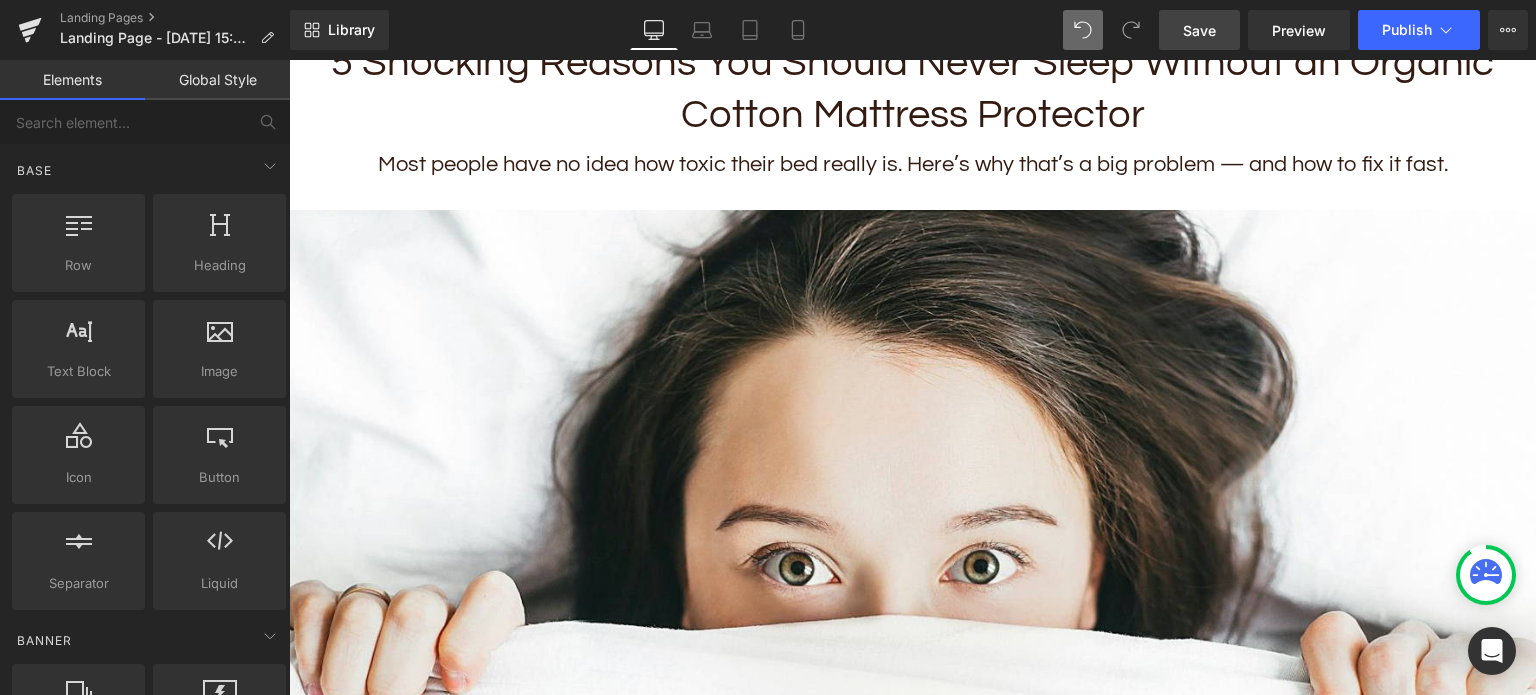 scroll, scrollTop: 0, scrollLeft: 0, axis: both 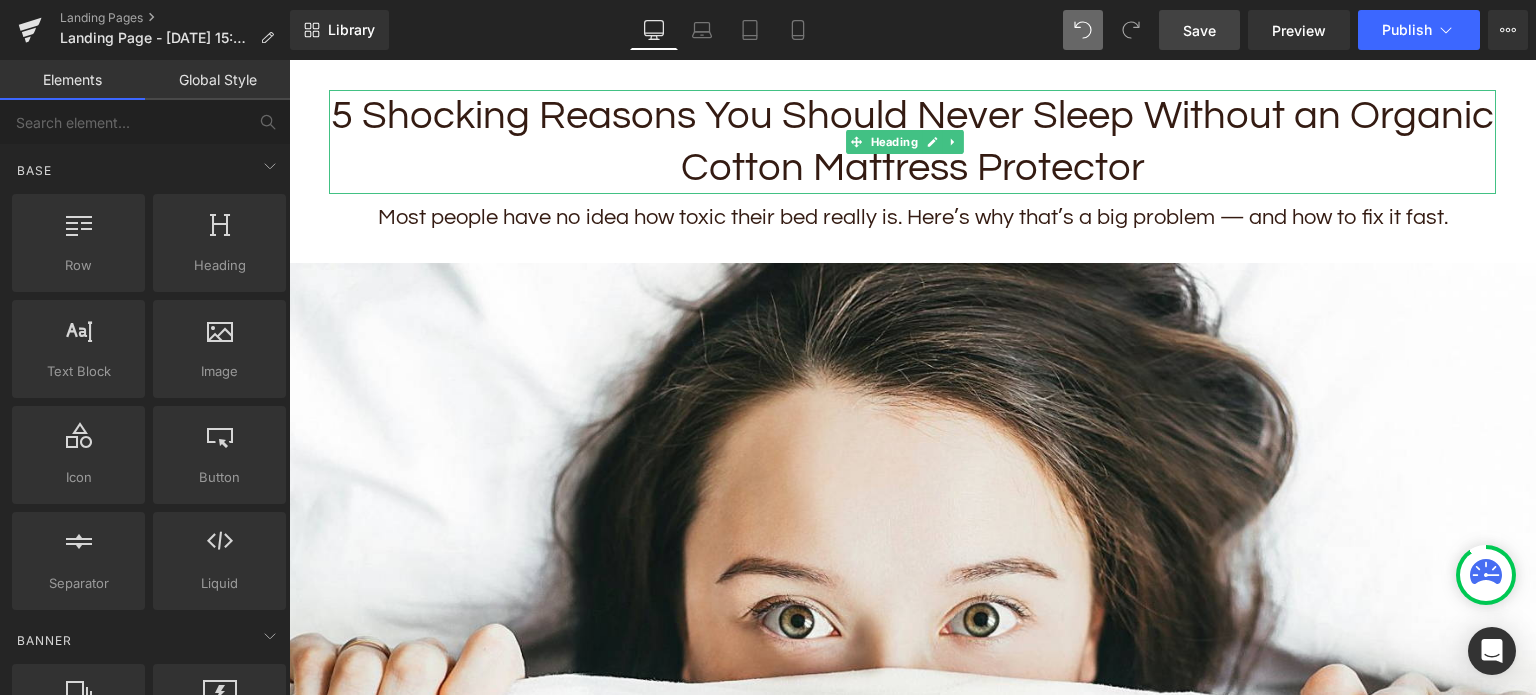 click on "5 Shocking Reasons You Should Never Sleep Without an Organic Cotton Mattress Protector" at bounding box center (912, 142) 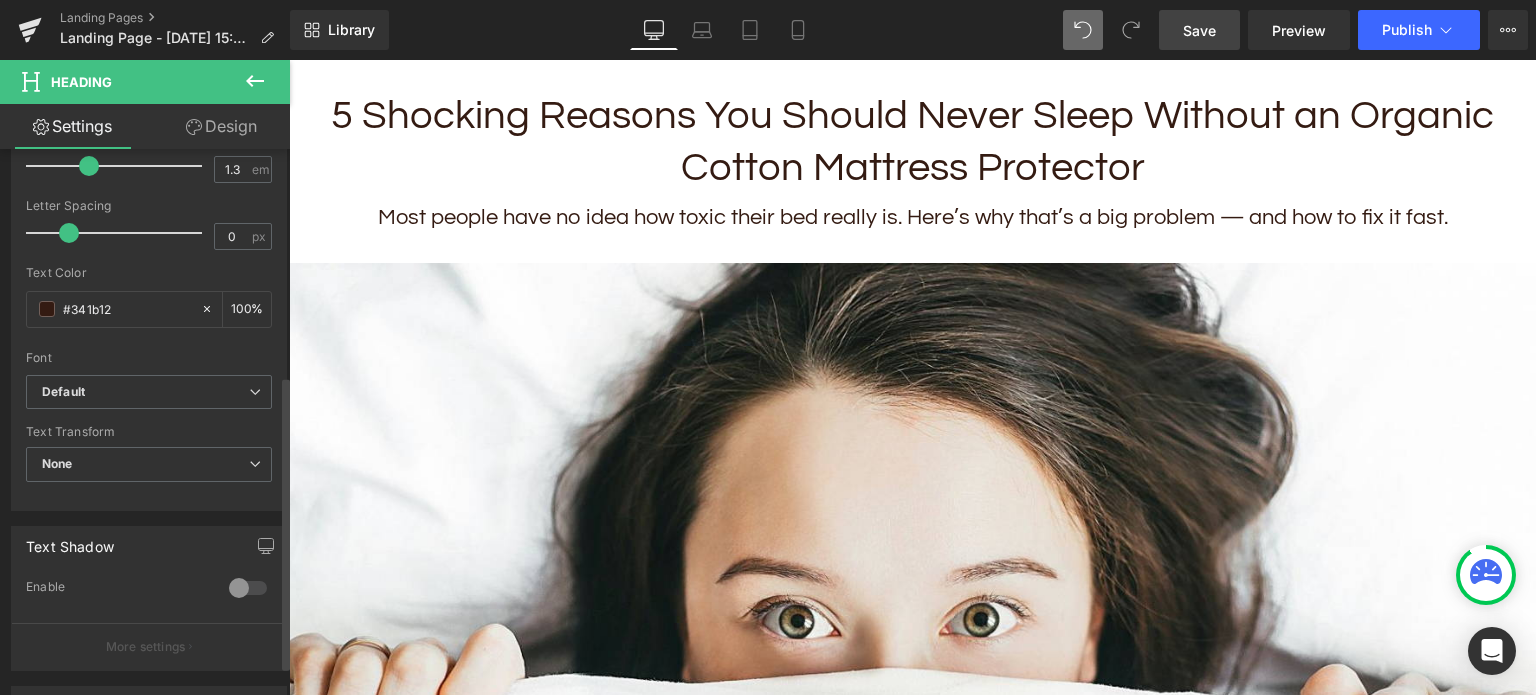 scroll, scrollTop: 500, scrollLeft: 0, axis: vertical 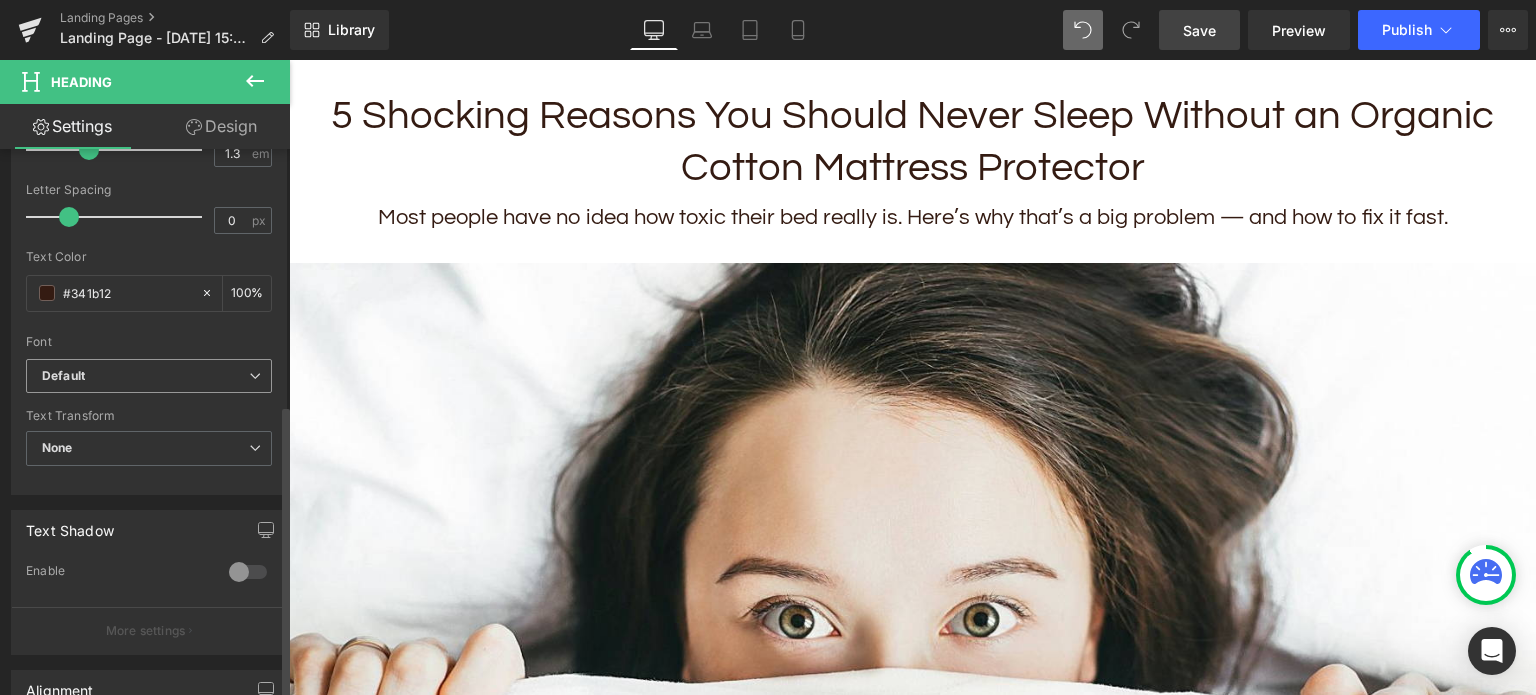 click on "Default" at bounding box center [145, 376] 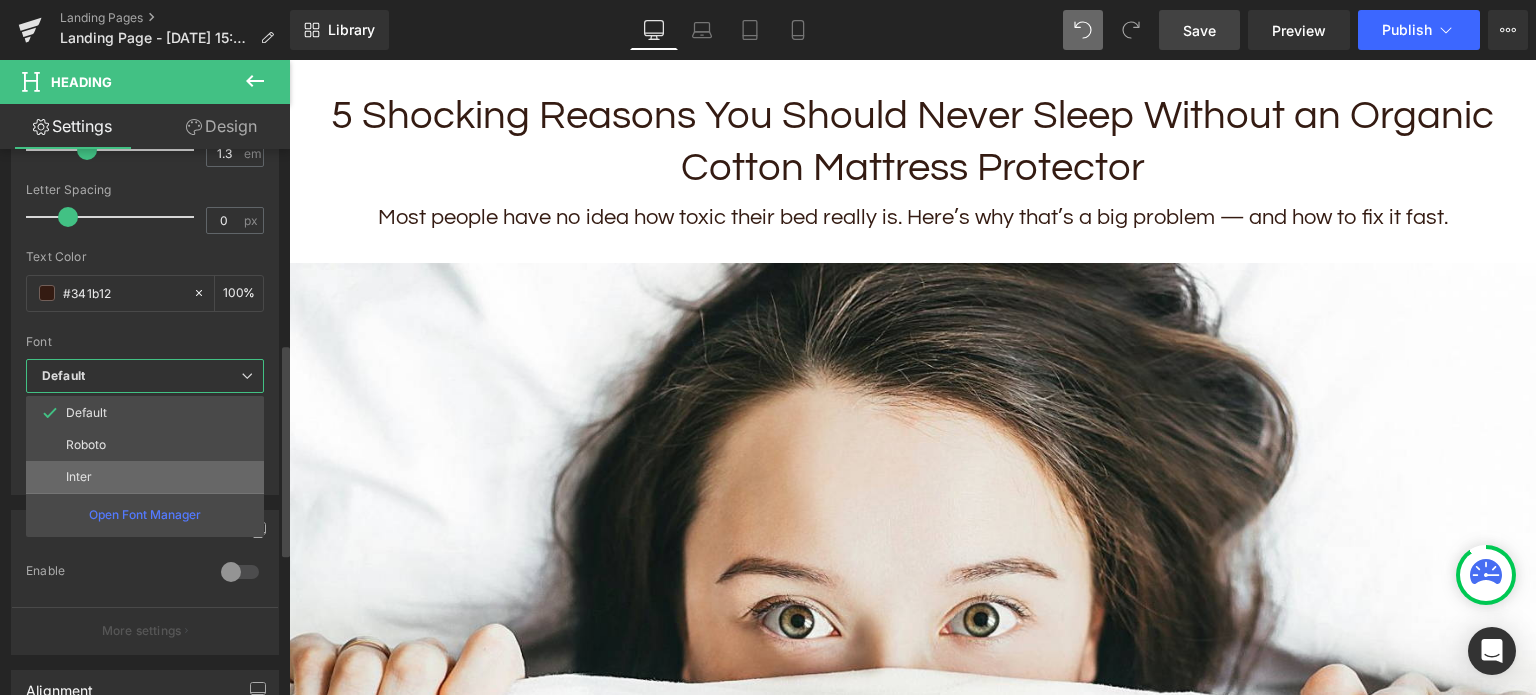 click on "Inter" at bounding box center (145, 477) 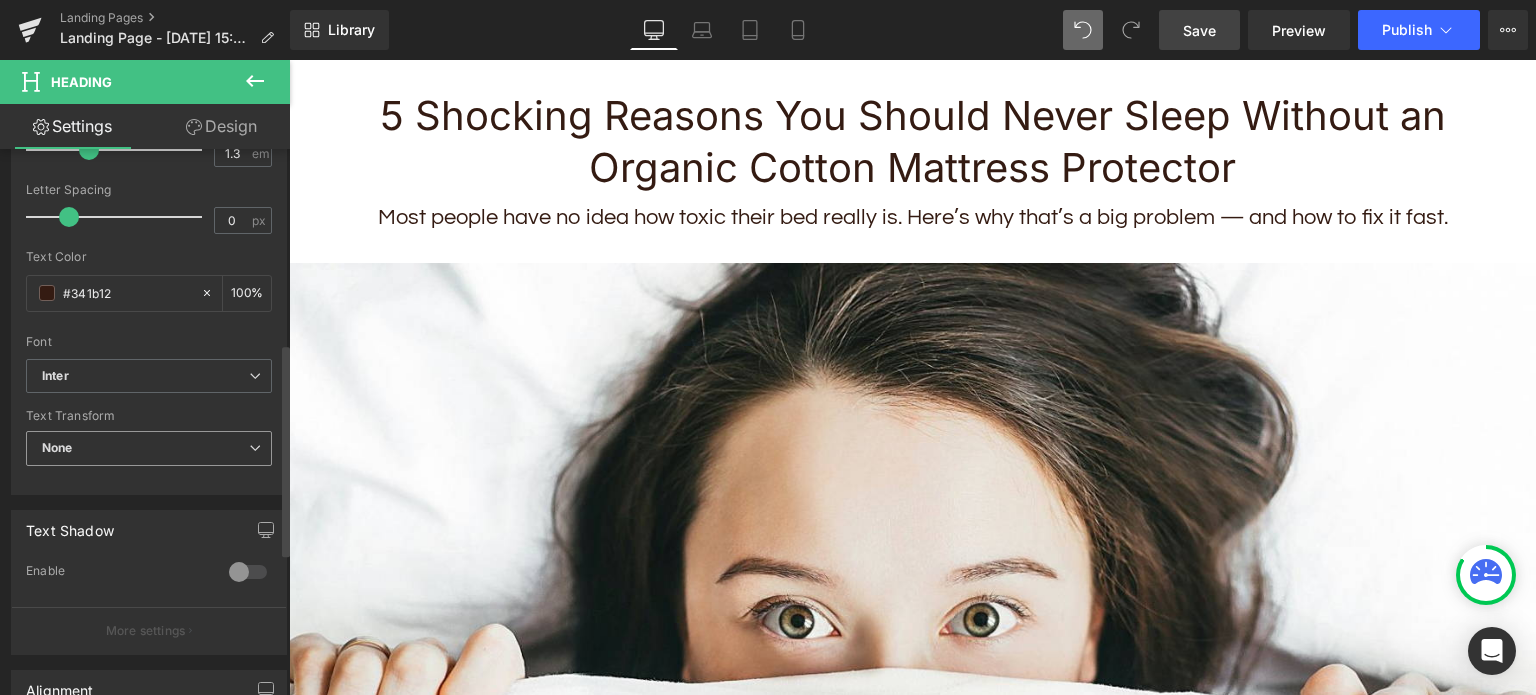 click on "None" at bounding box center [149, 448] 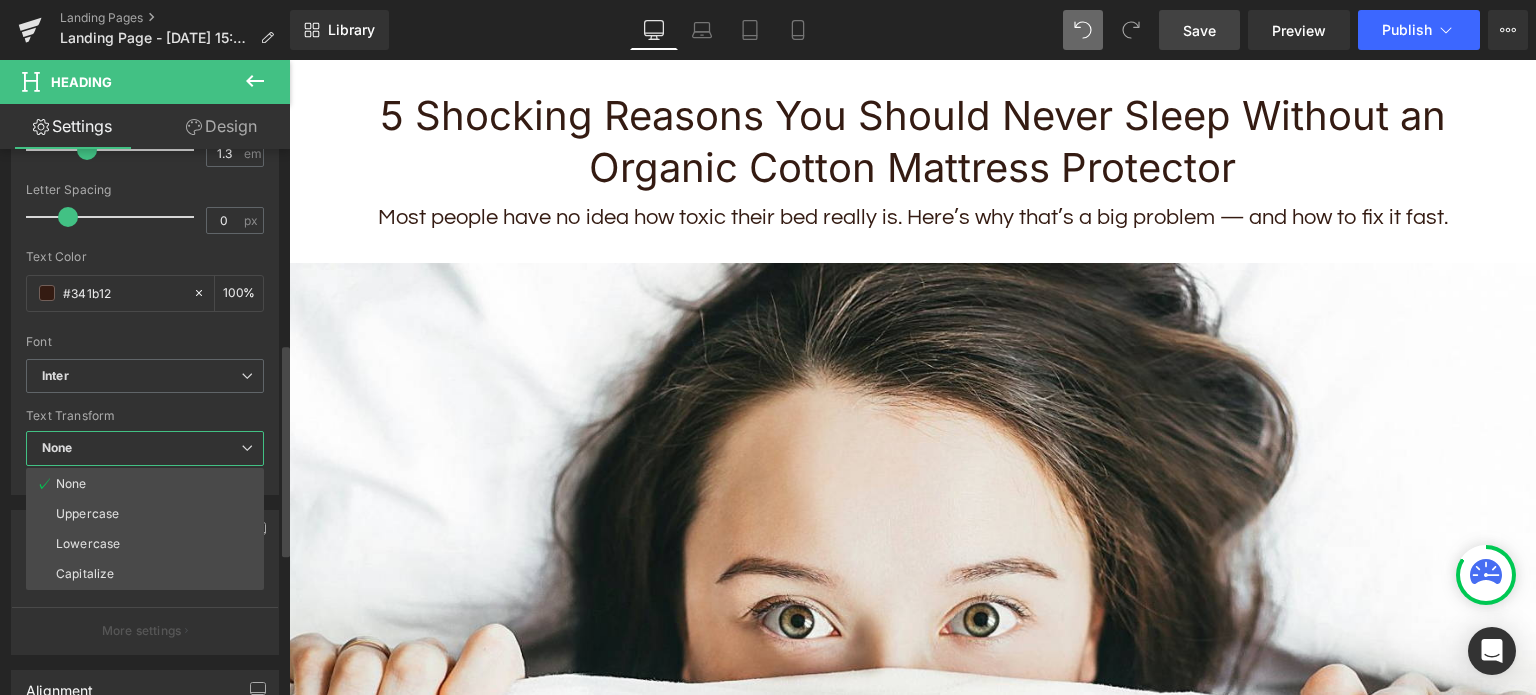 click on "None" at bounding box center (145, 448) 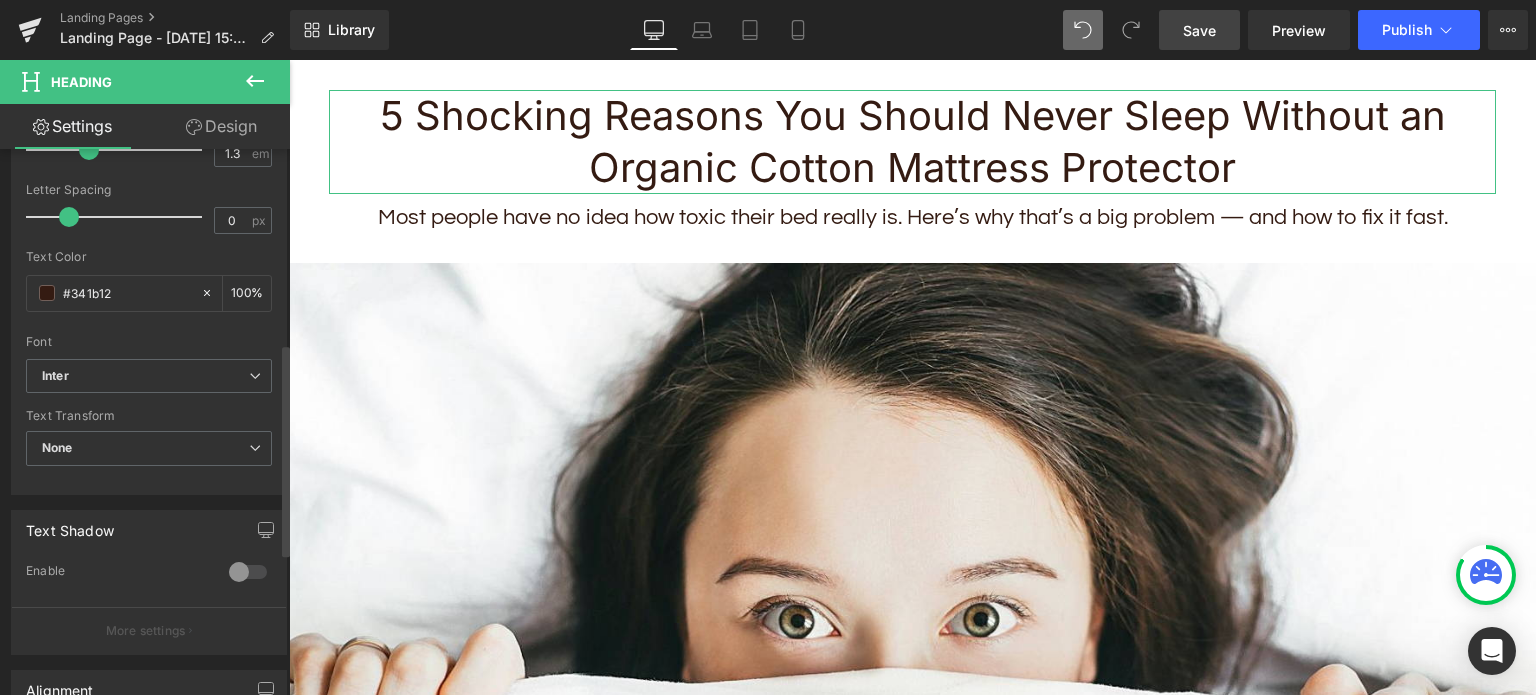 click at bounding box center (248, 572) 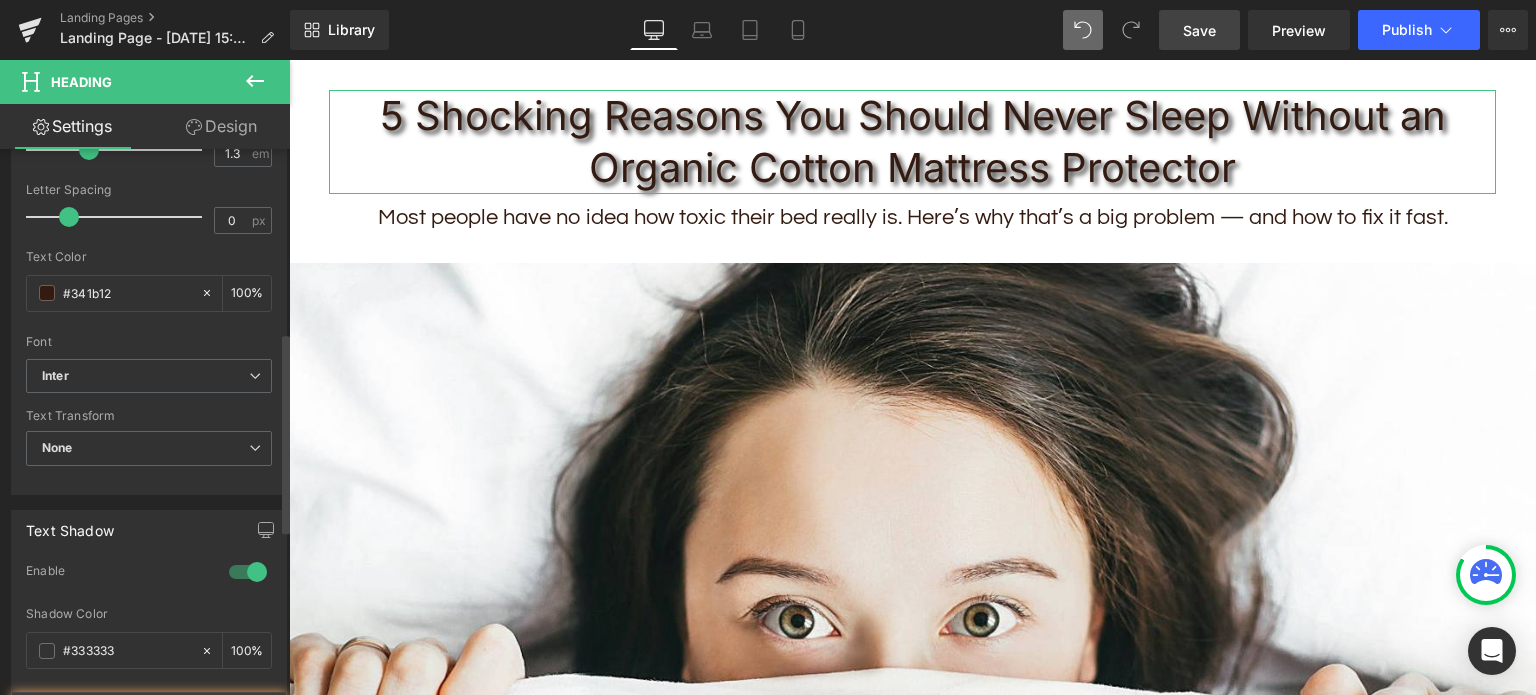 click at bounding box center [248, 572] 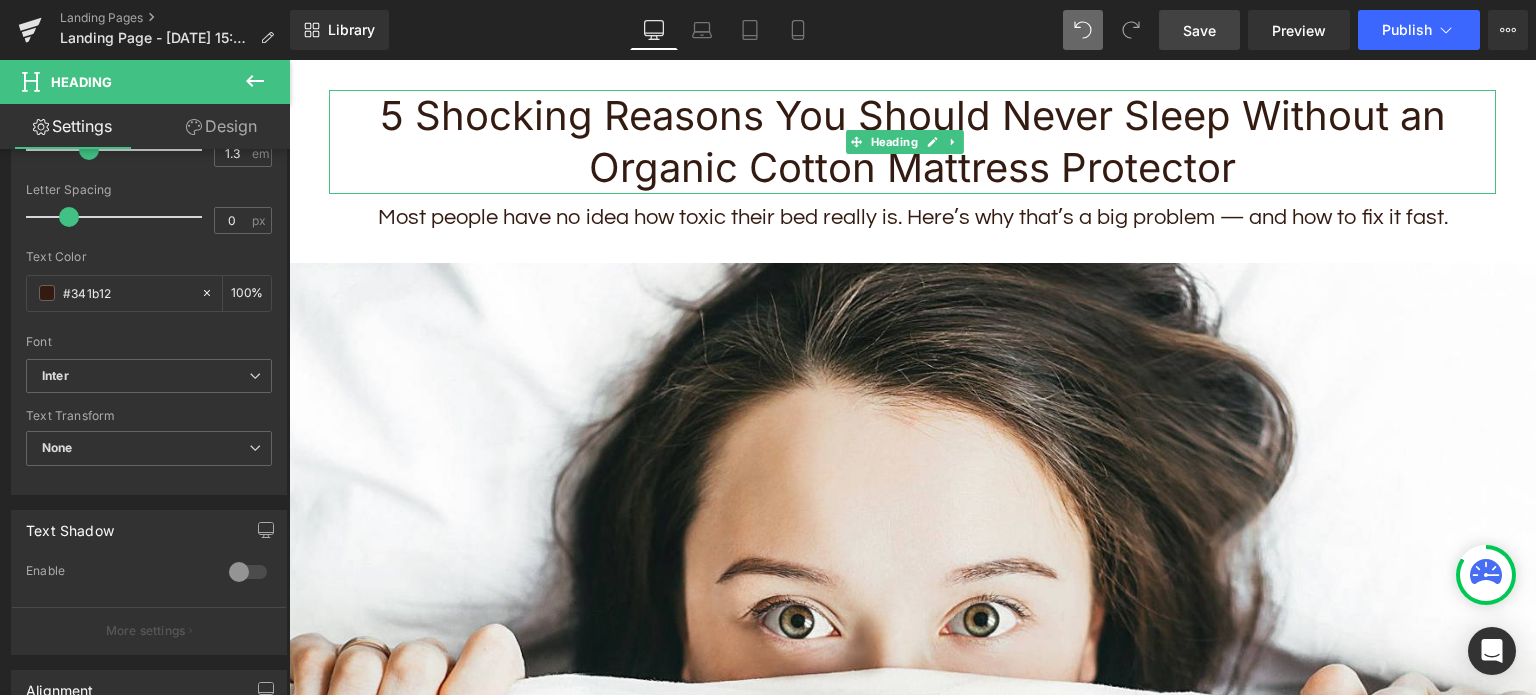 click on "5 Shocking Reasons You Should Never Sleep Without an Organic Cotton Mattress Protector" at bounding box center [912, 142] 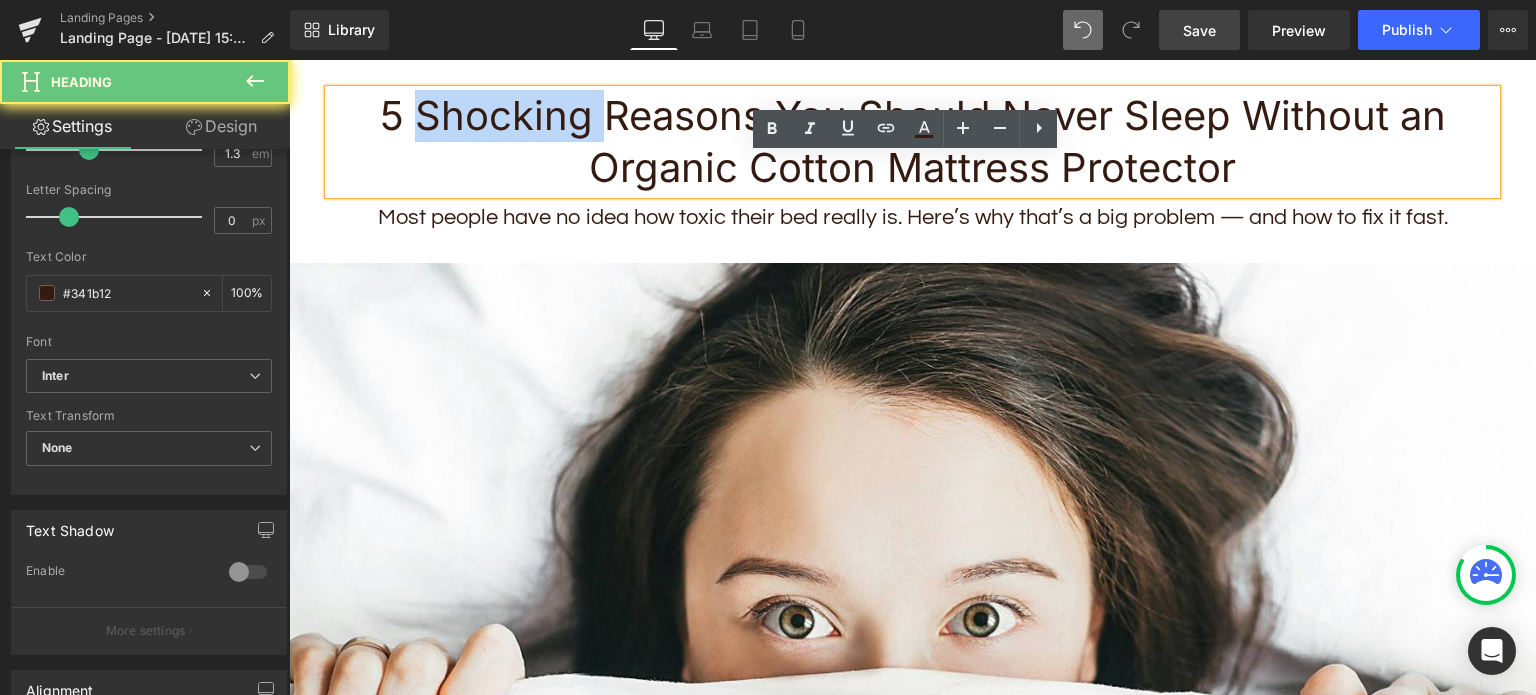 click on "5 Shocking Reasons You Should Never Sleep Without an Organic Cotton Mattress Protector" at bounding box center (912, 142) 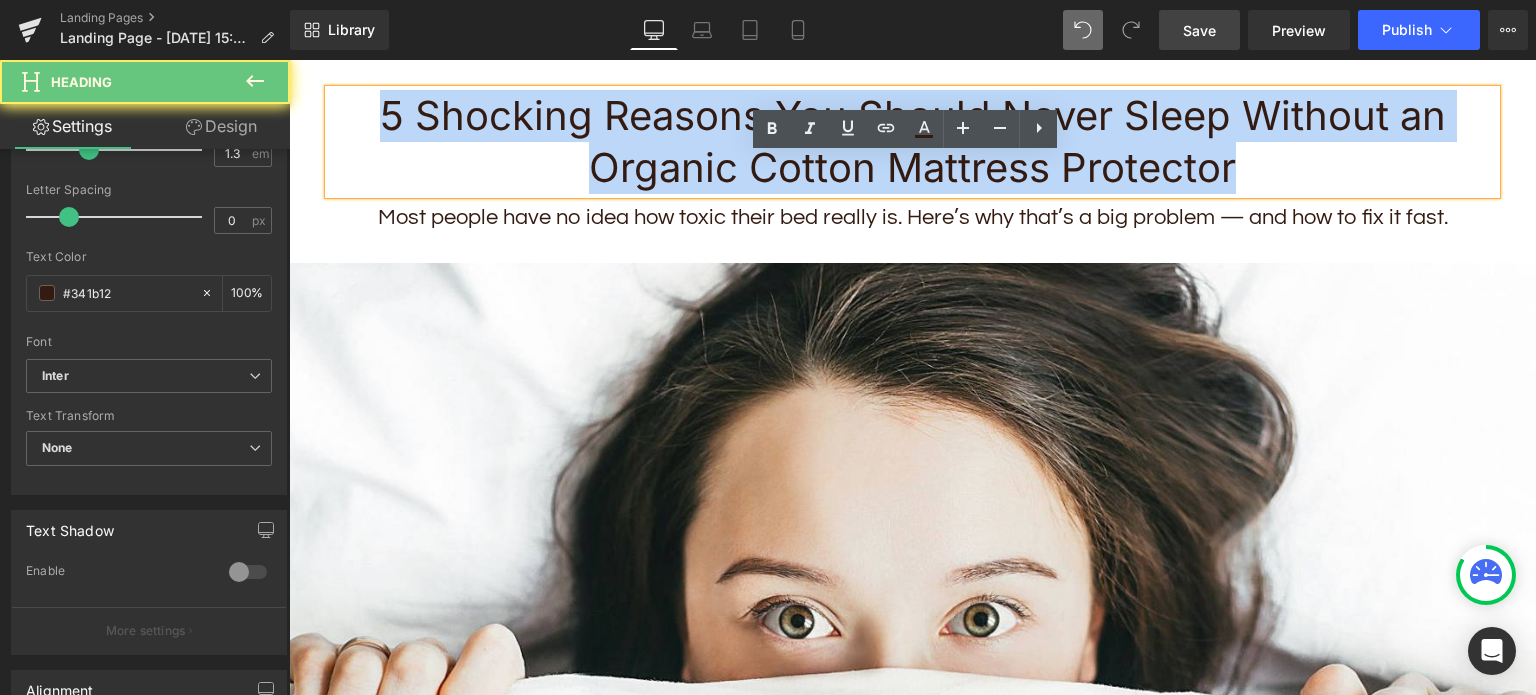 click on "5 Shocking Reasons You Should Never Sleep Without an Organic Cotton Mattress Protector" at bounding box center (912, 142) 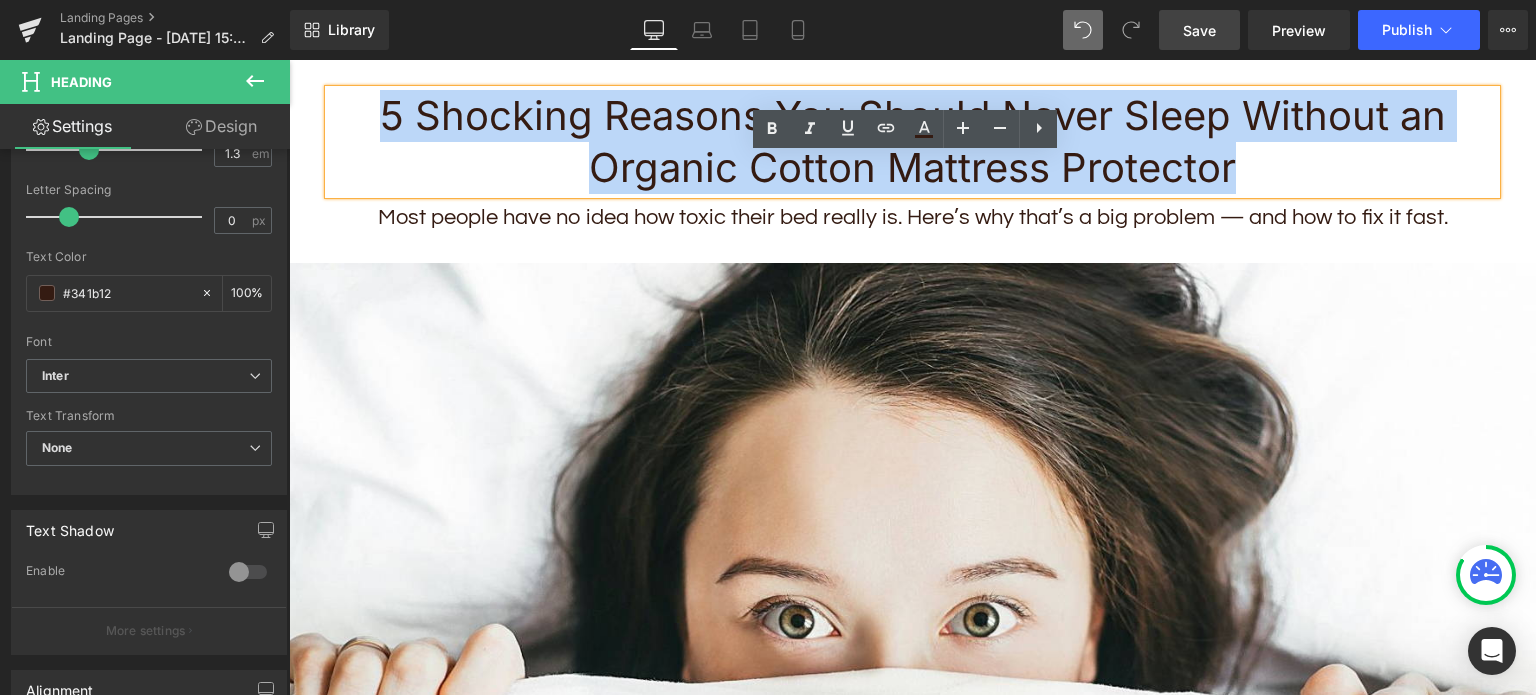 type 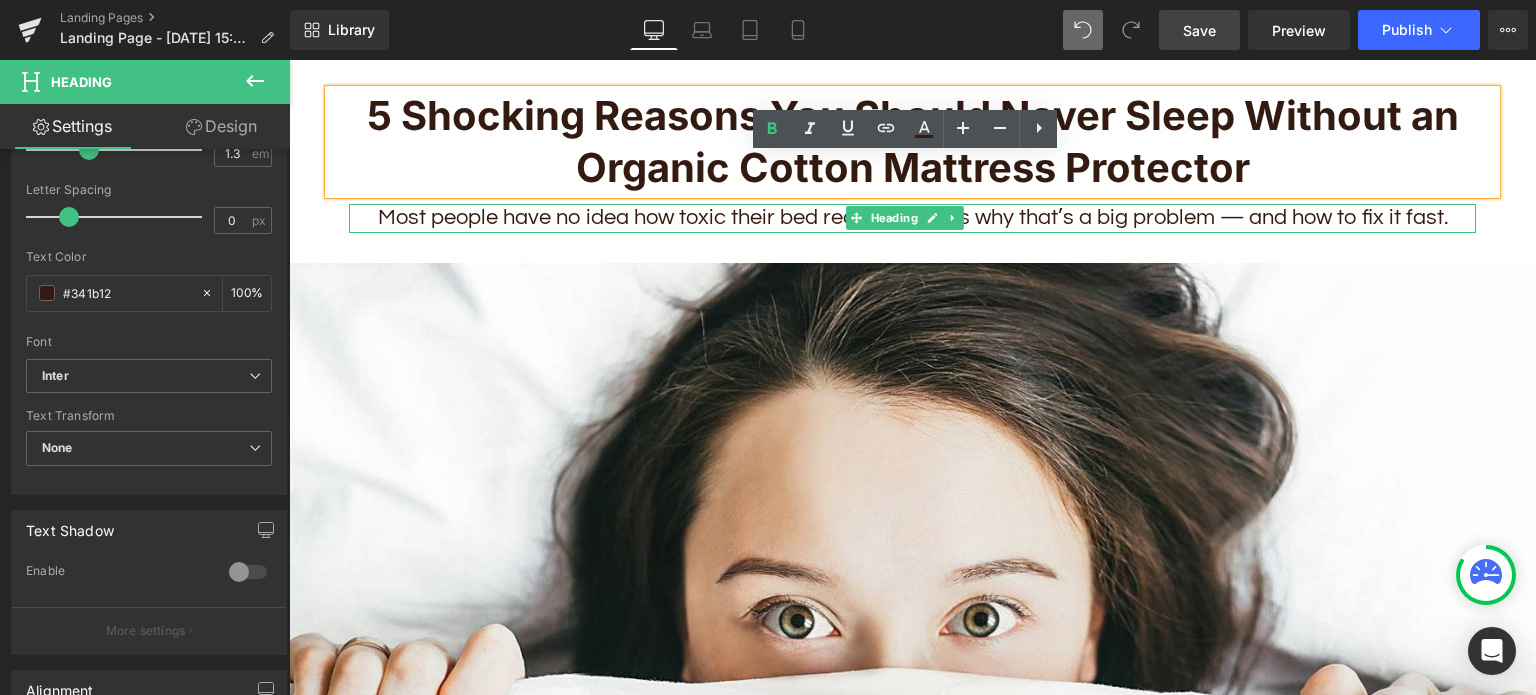 click on "Most people have no idea how toxic their bed really is. Here’s why that’s a big problem — and how to fix it fast." at bounding box center (912, 218) 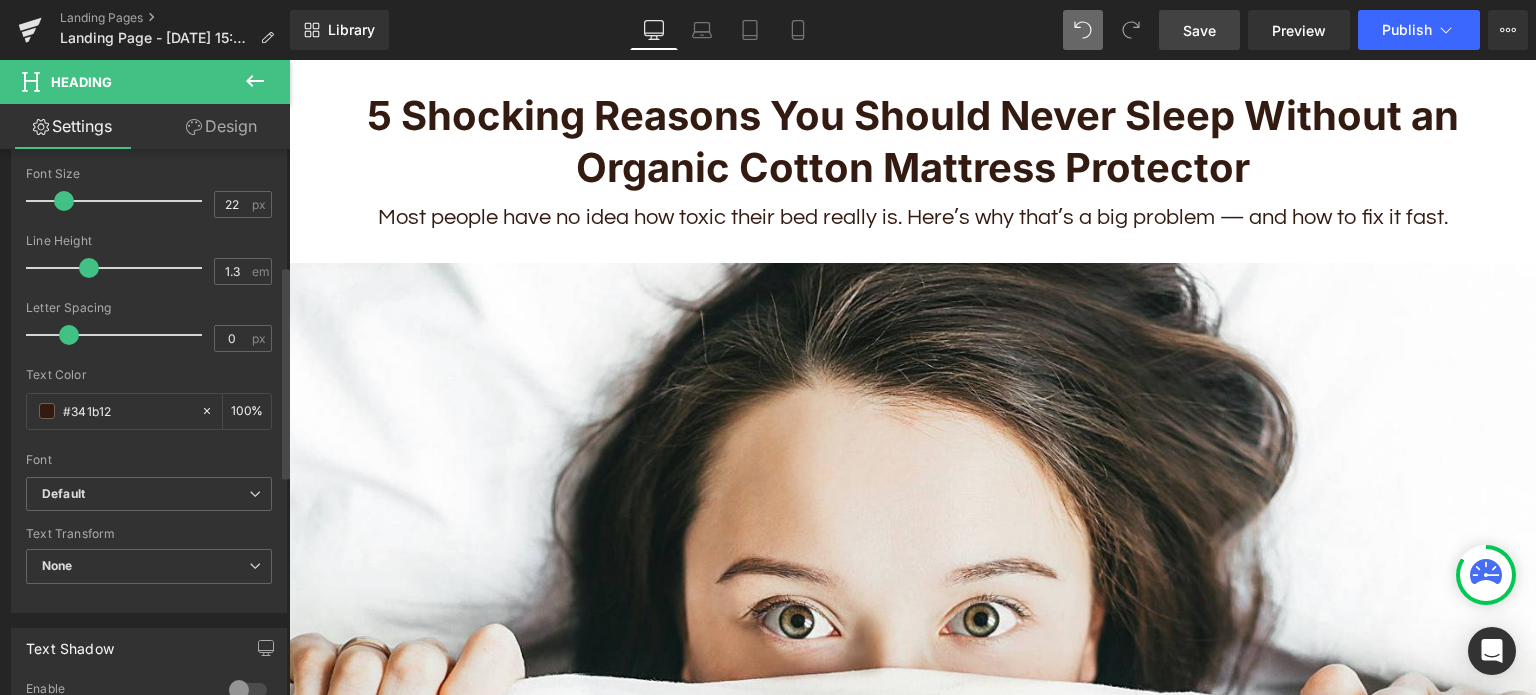scroll, scrollTop: 400, scrollLeft: 0, axis: vertical 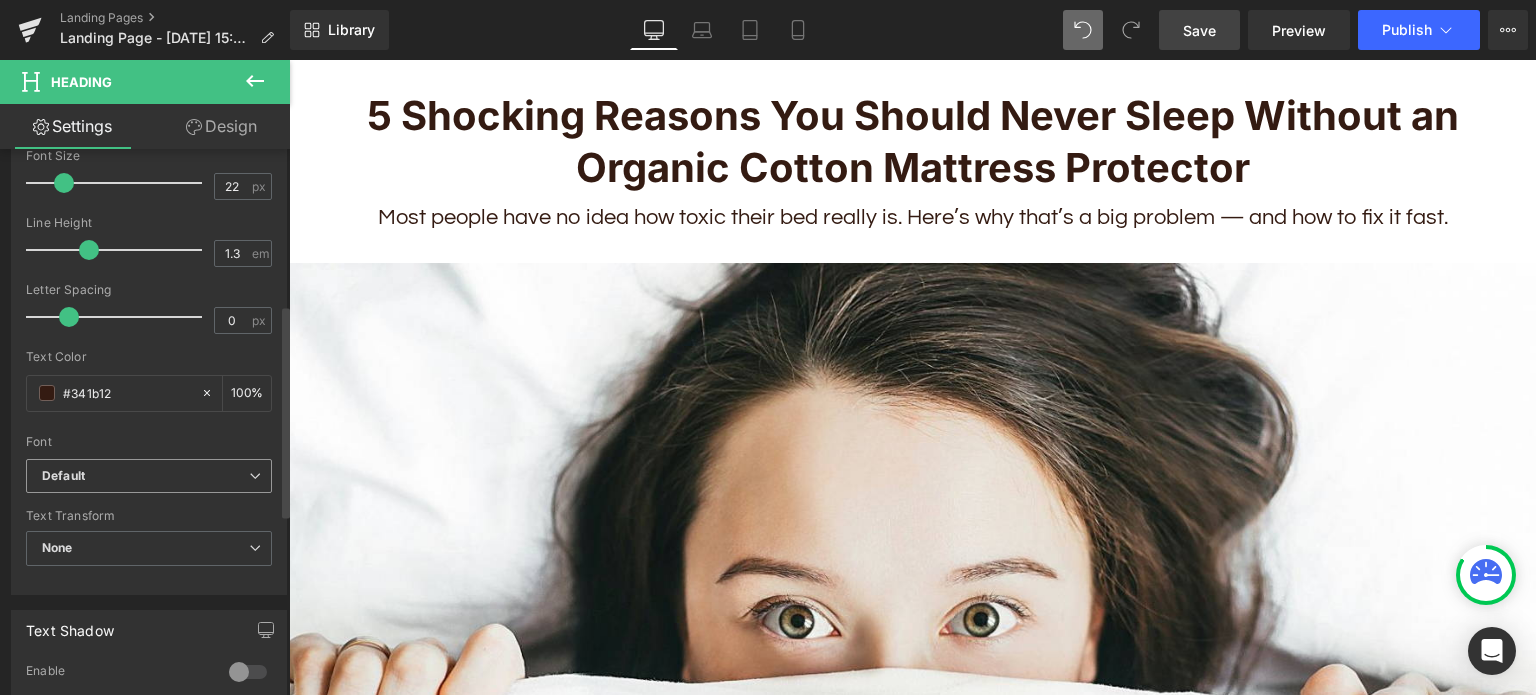 click on "Default" at bounding box center (63, 476) 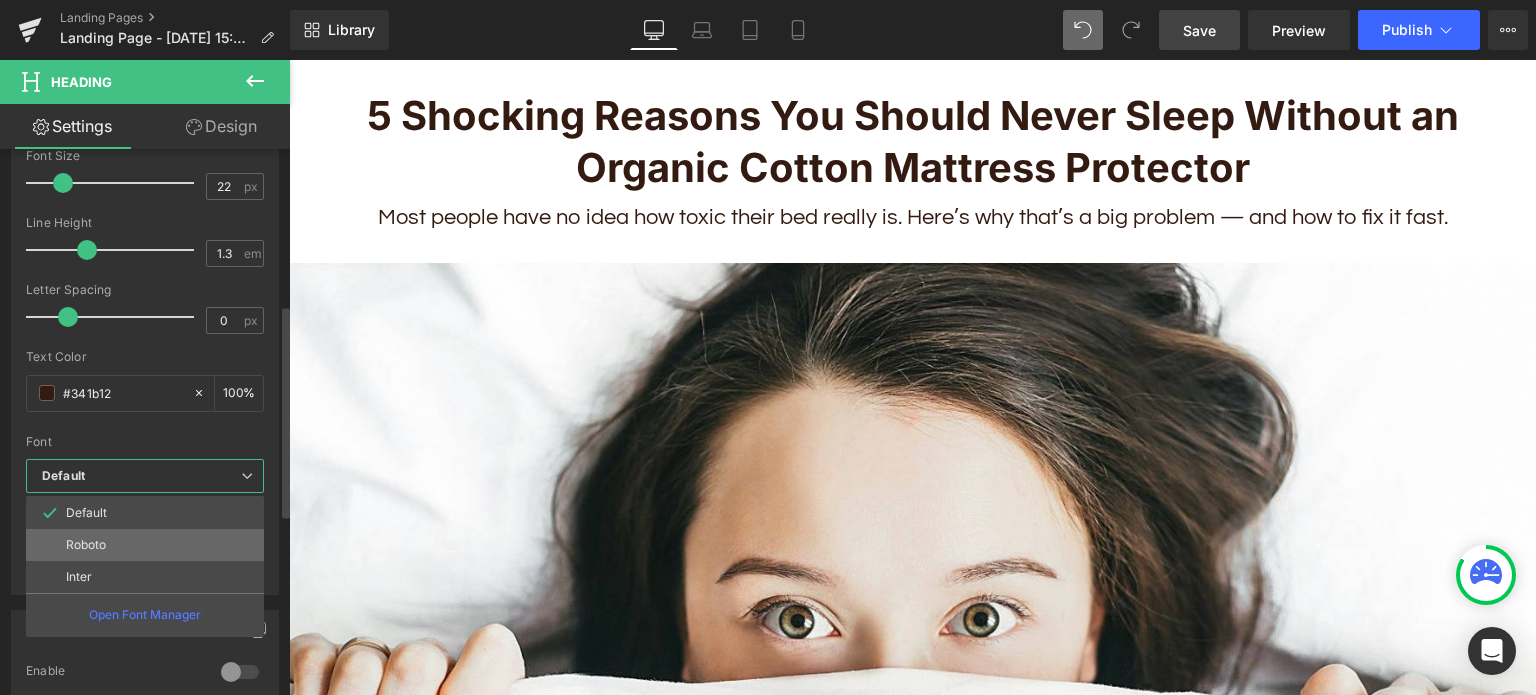 click on "Roboto" at bounding box center [86, 545] 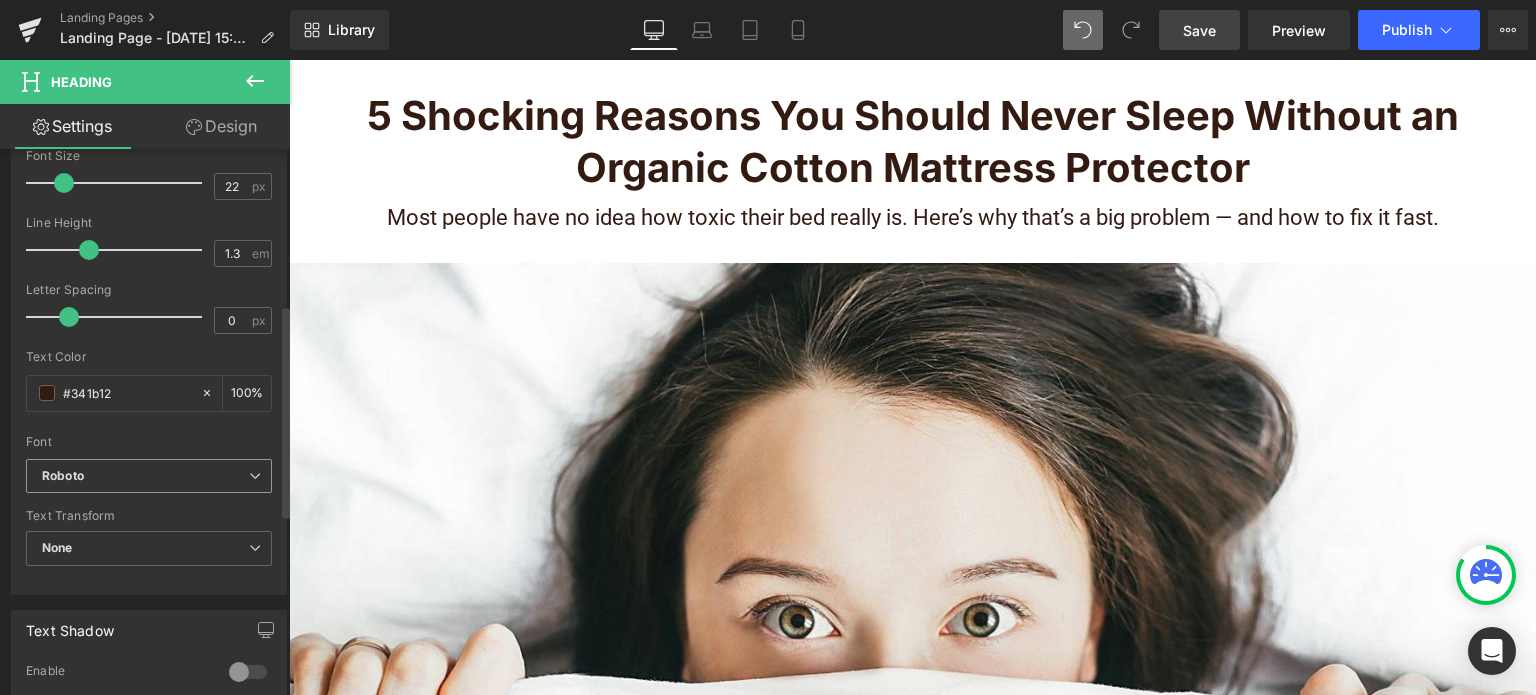 click on "Roboto" at bounding box center [145, 476] 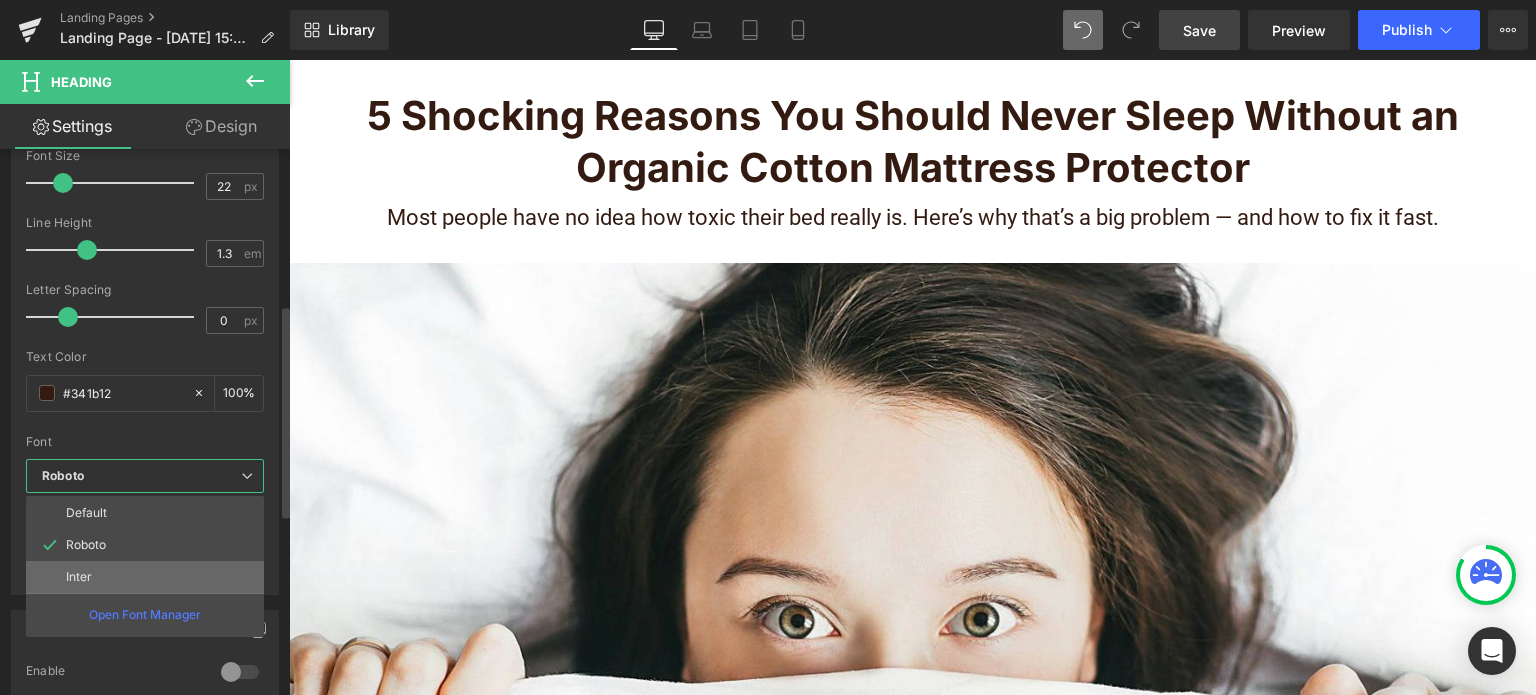 click on "Inter" at bounding box center (145, 577) 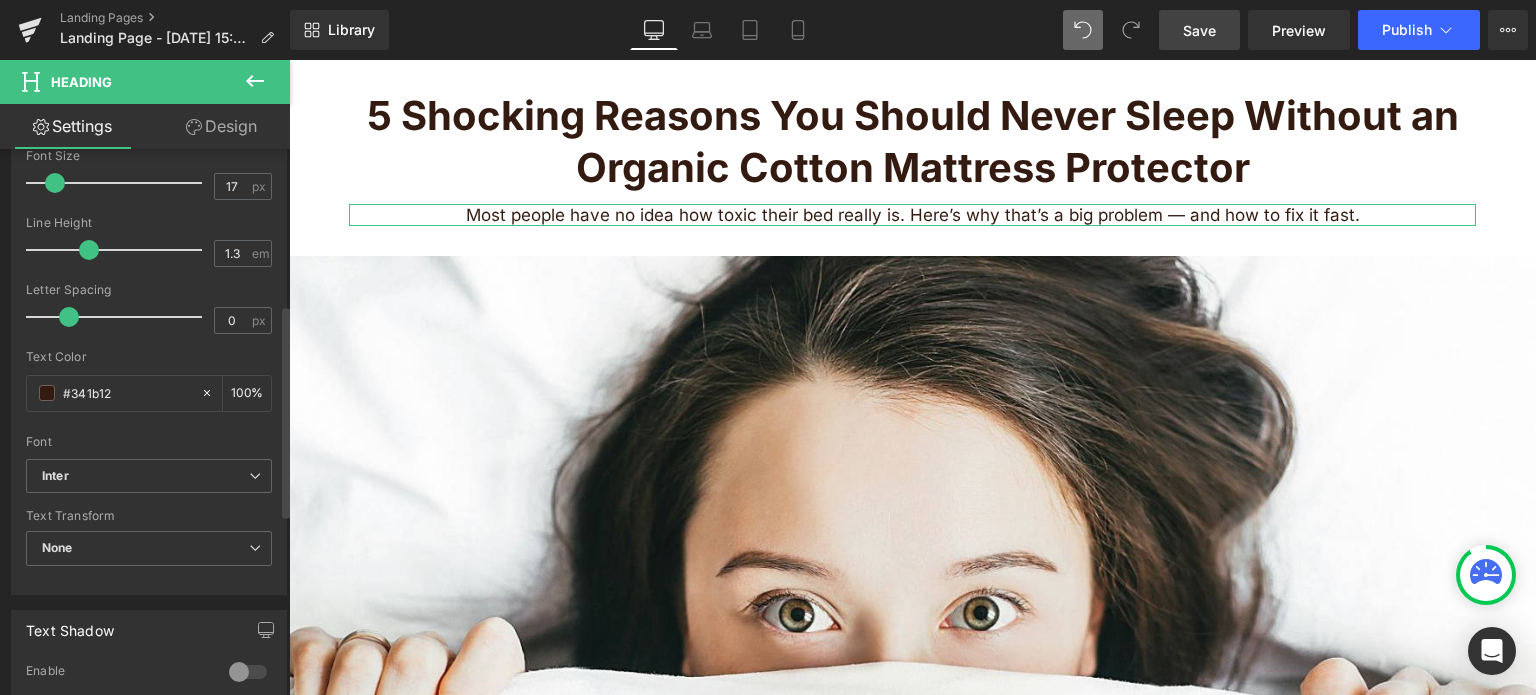 type on "18" 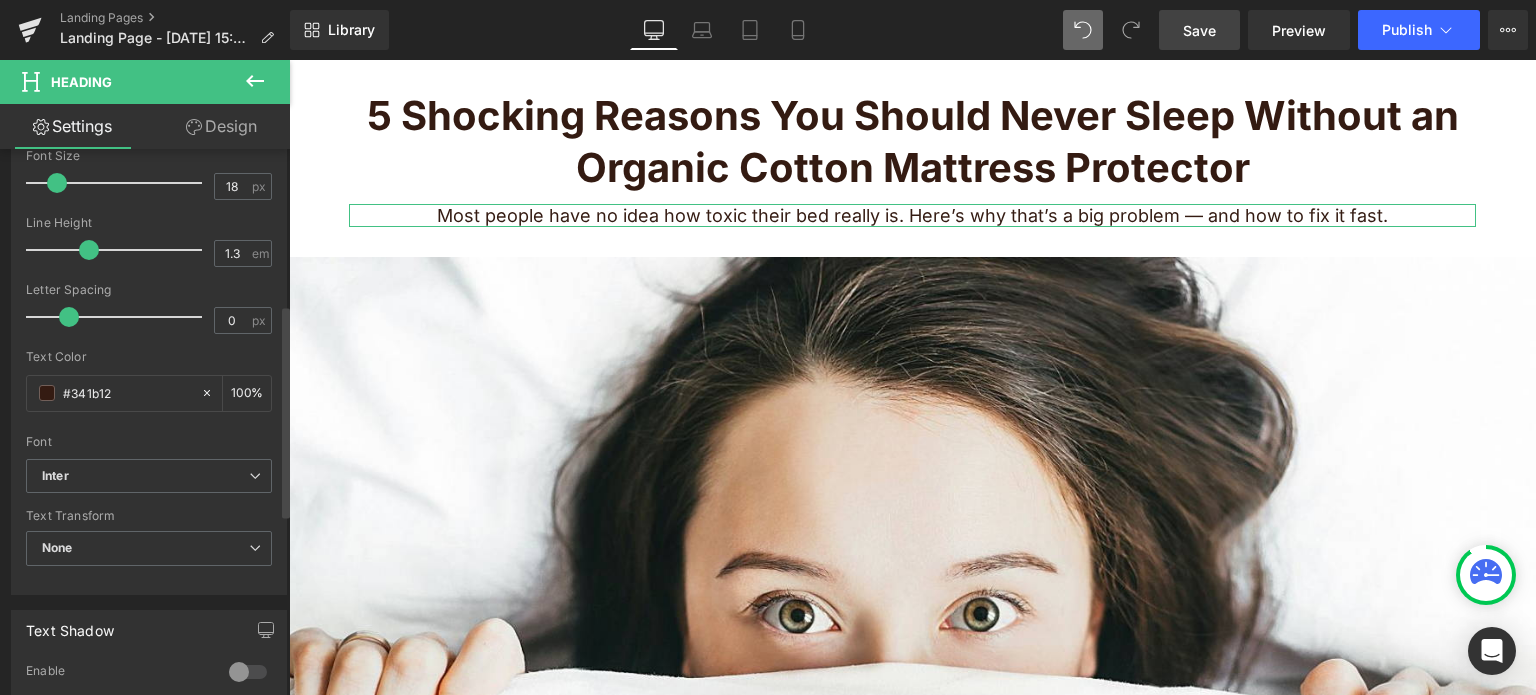 click at bounding box center (57, 183) 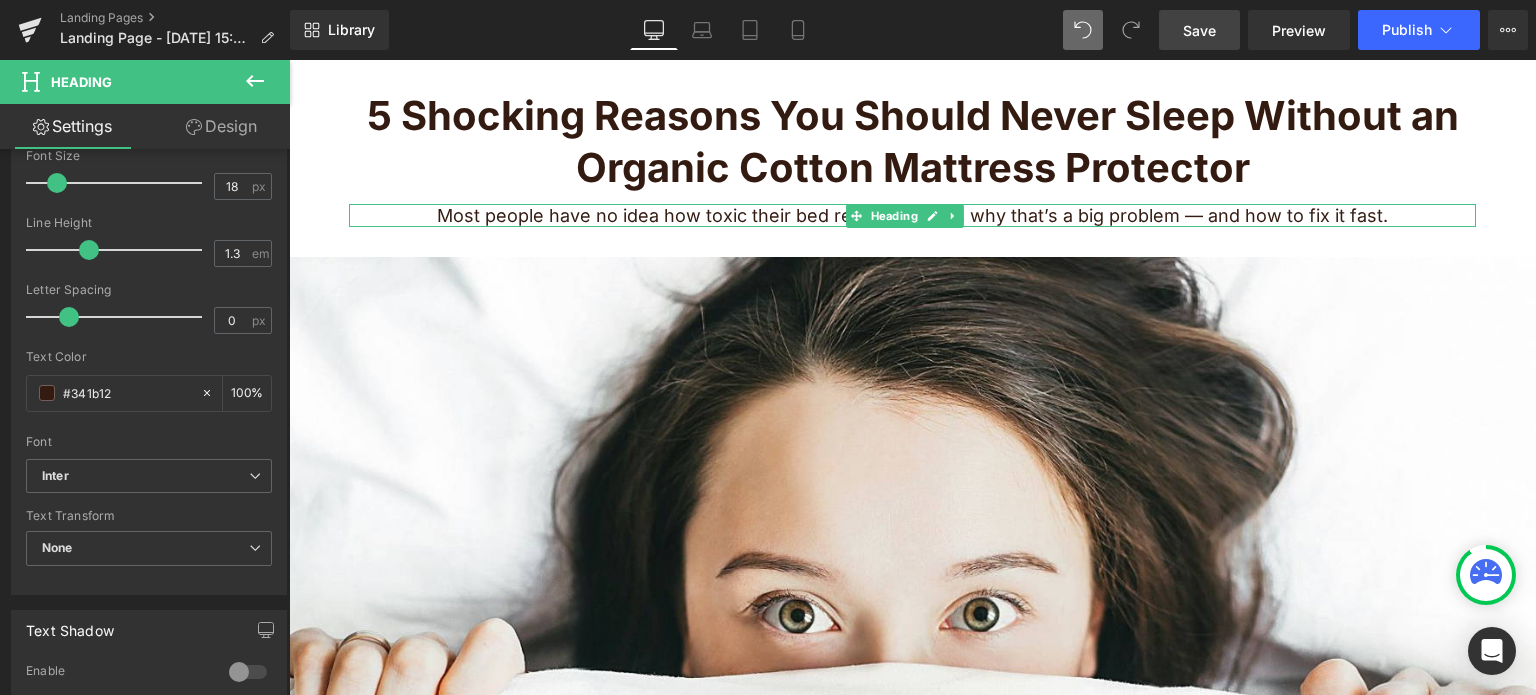 click on "Most people have no idea how toxic their bed really is. Here’s why that’s a big problem — and how to fix it fast." at bounding box center (912, 215) 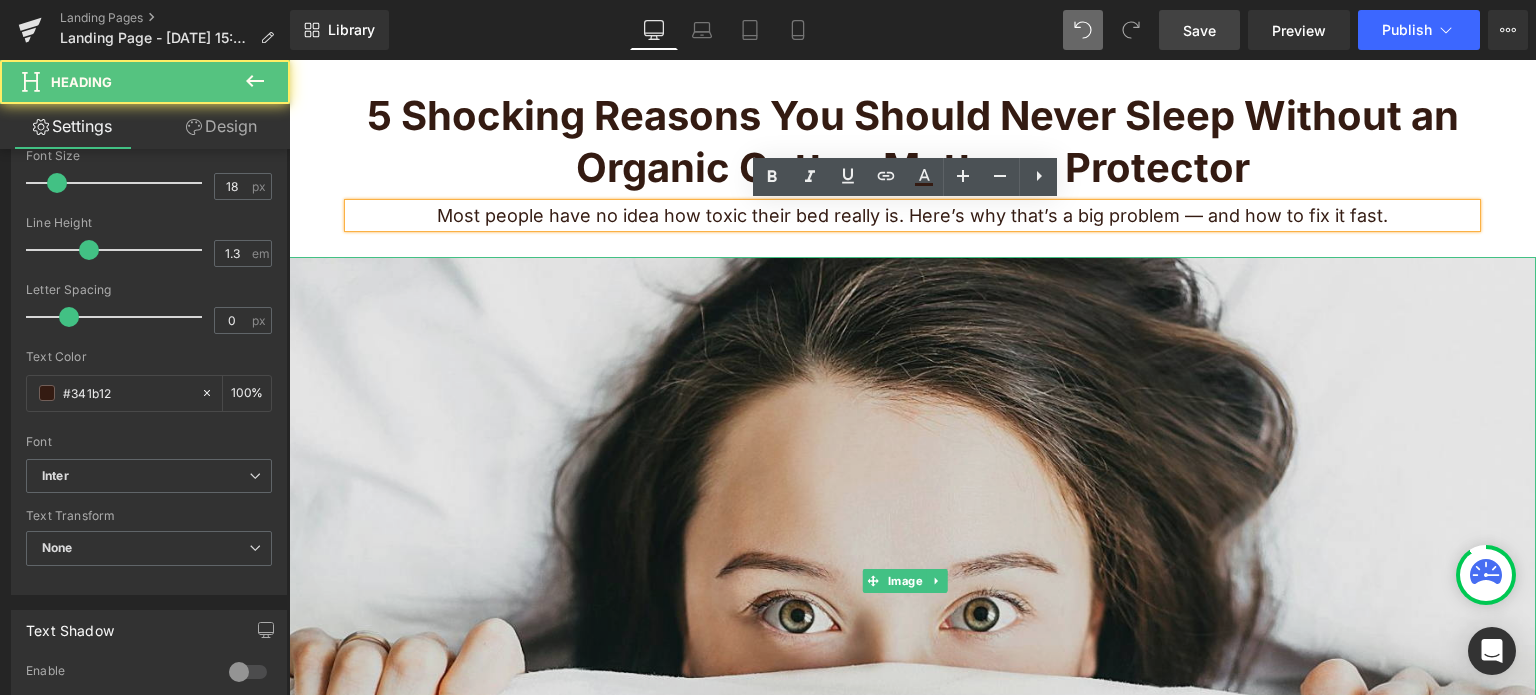 type 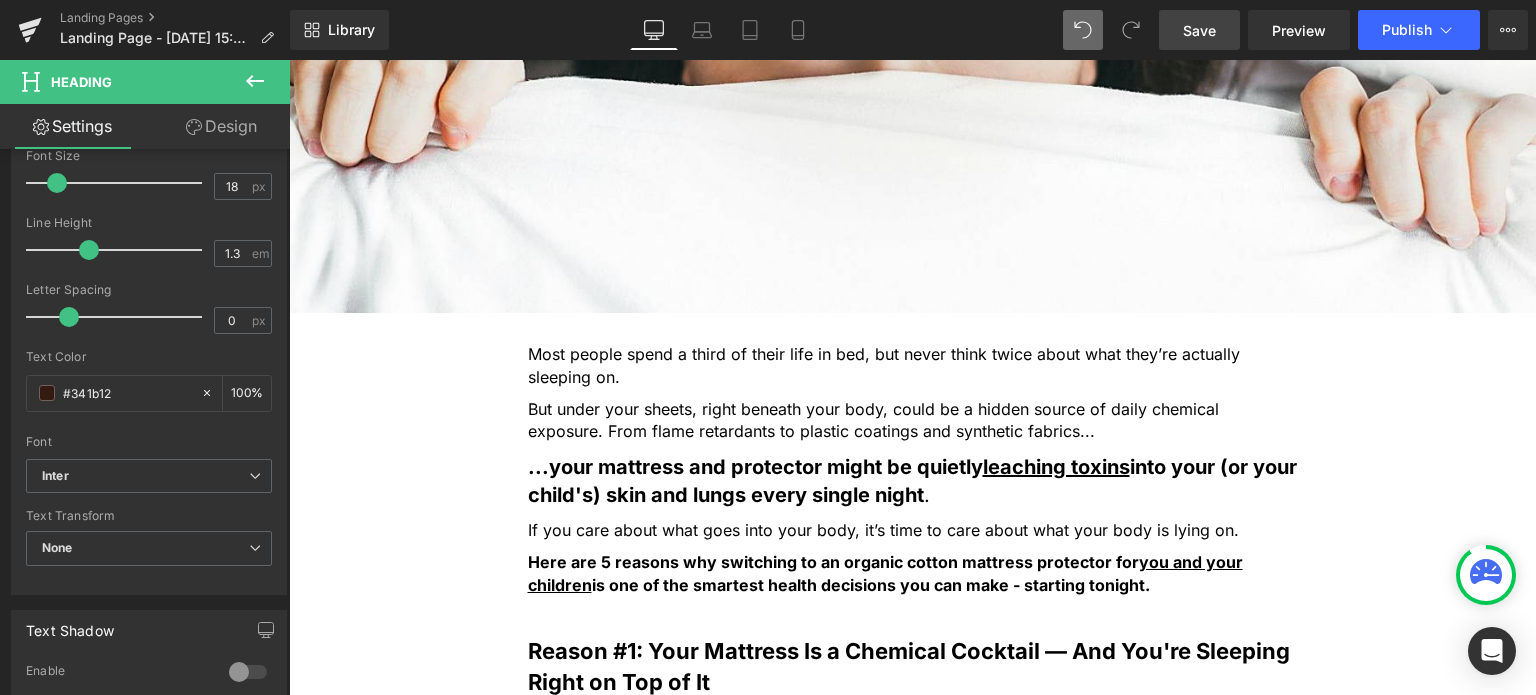 scroll, scrollTop: 700, scrollLeft: 0, axis: vertical 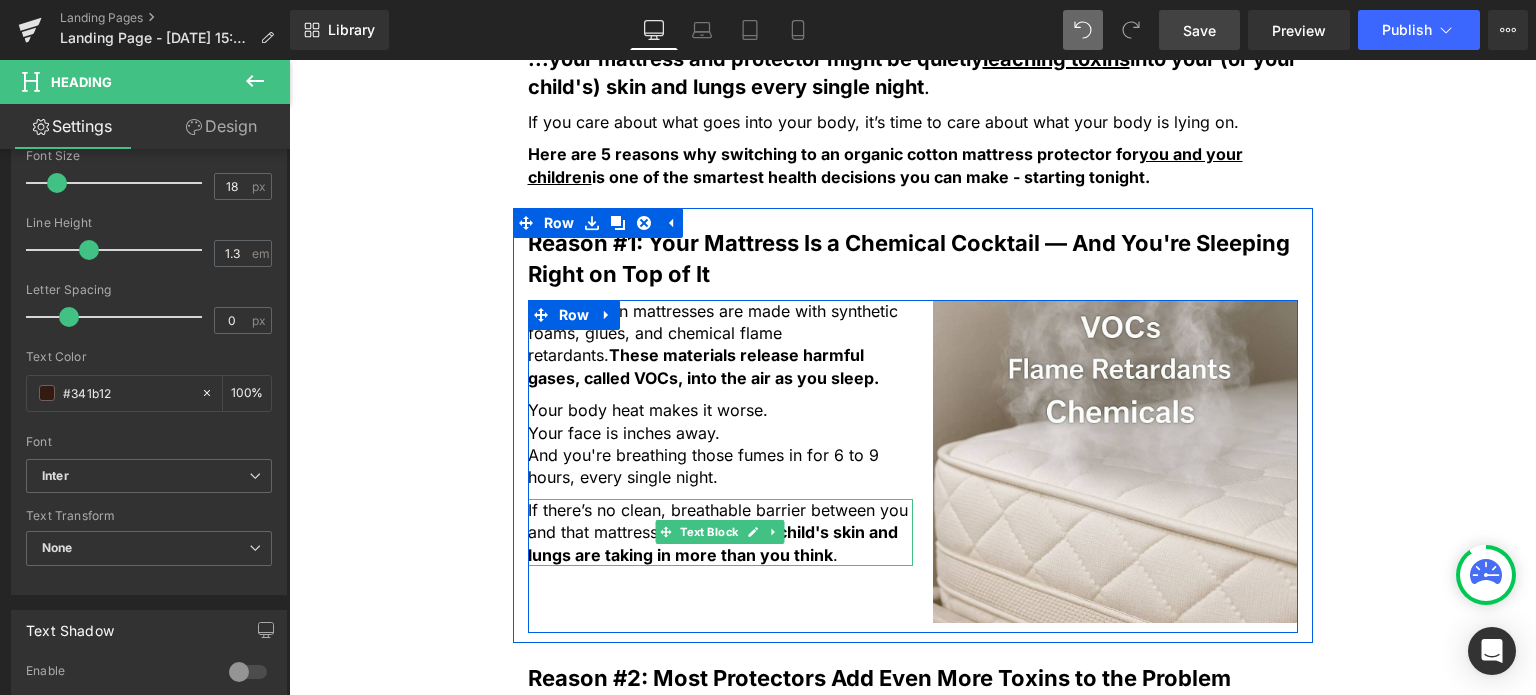 click on "If there’s no clean, breathable barrier between you and that mattress,  your and your child's skin and lungs are taking in more than you think ." at bounding box center [720, 532] 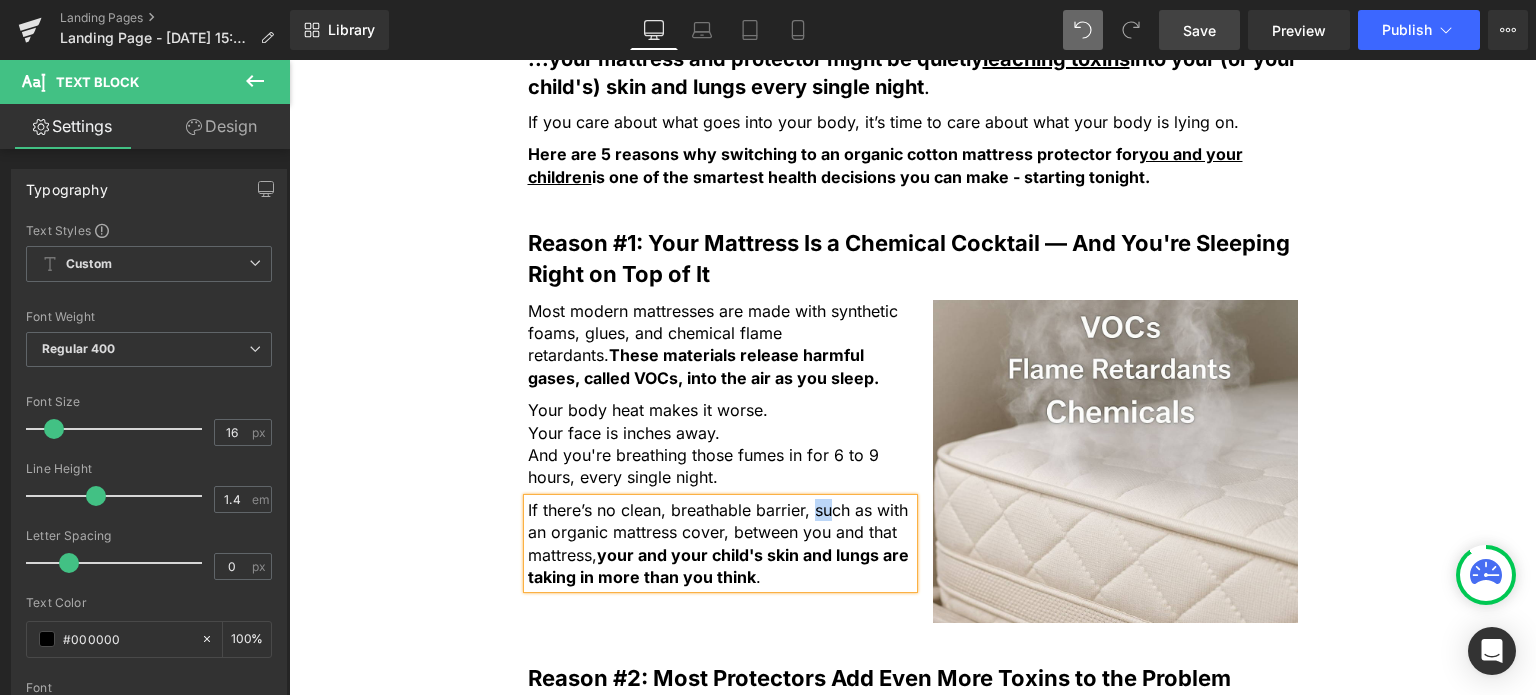 drag, startPoint x: 809, startPoint y: 502, endPoint x: 820, endPoint y: 505, distance: 11.401754 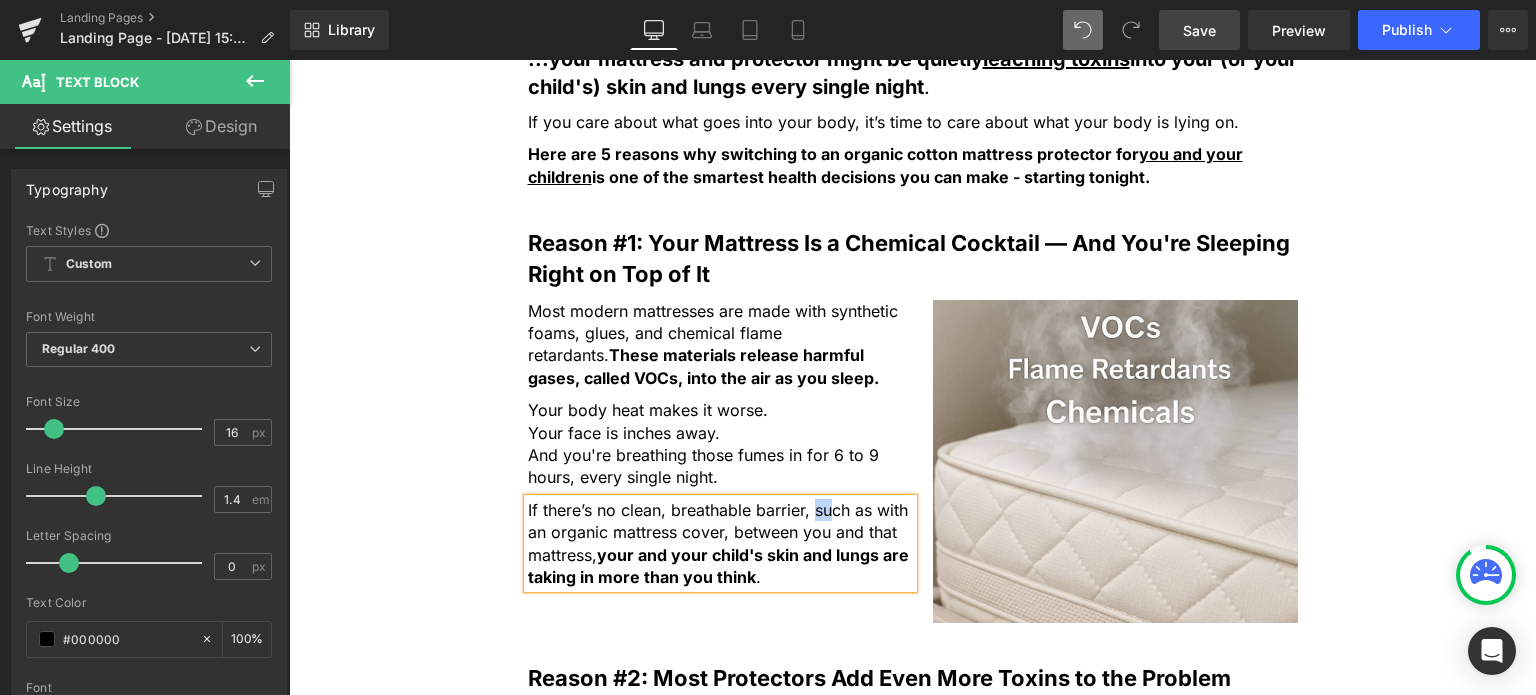 click on "If there’s no clean, breathable barrier, such as with an organic mattress cover, between you and that mattress,  your and your child's skin and lungs are taking in more than you think ." at bounding box center (720, 544) 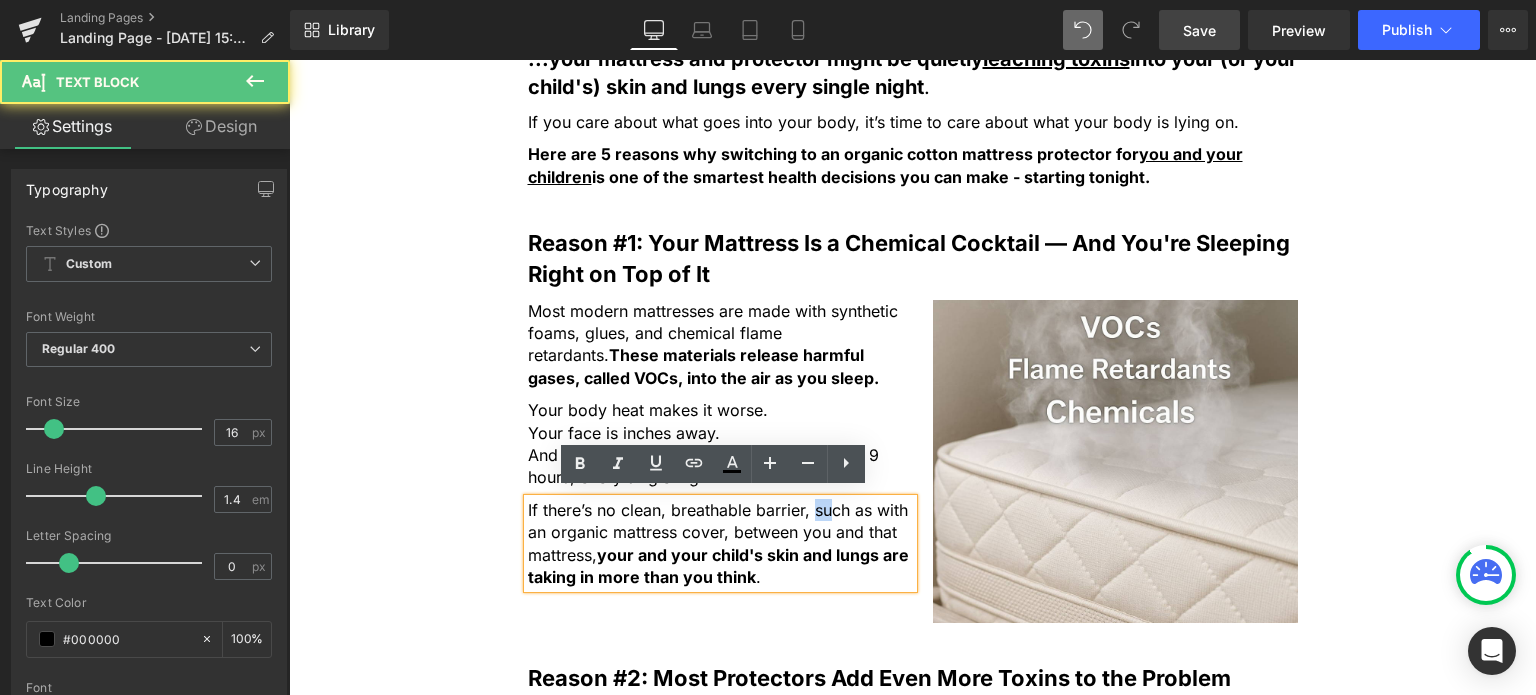 click on "If there’s no clean, breathable barrier, such as with an organic mattress cover, between you and that mattress,  your and your child's skin and lungs are taking in more than you think ." at bounding box center (720, 544) 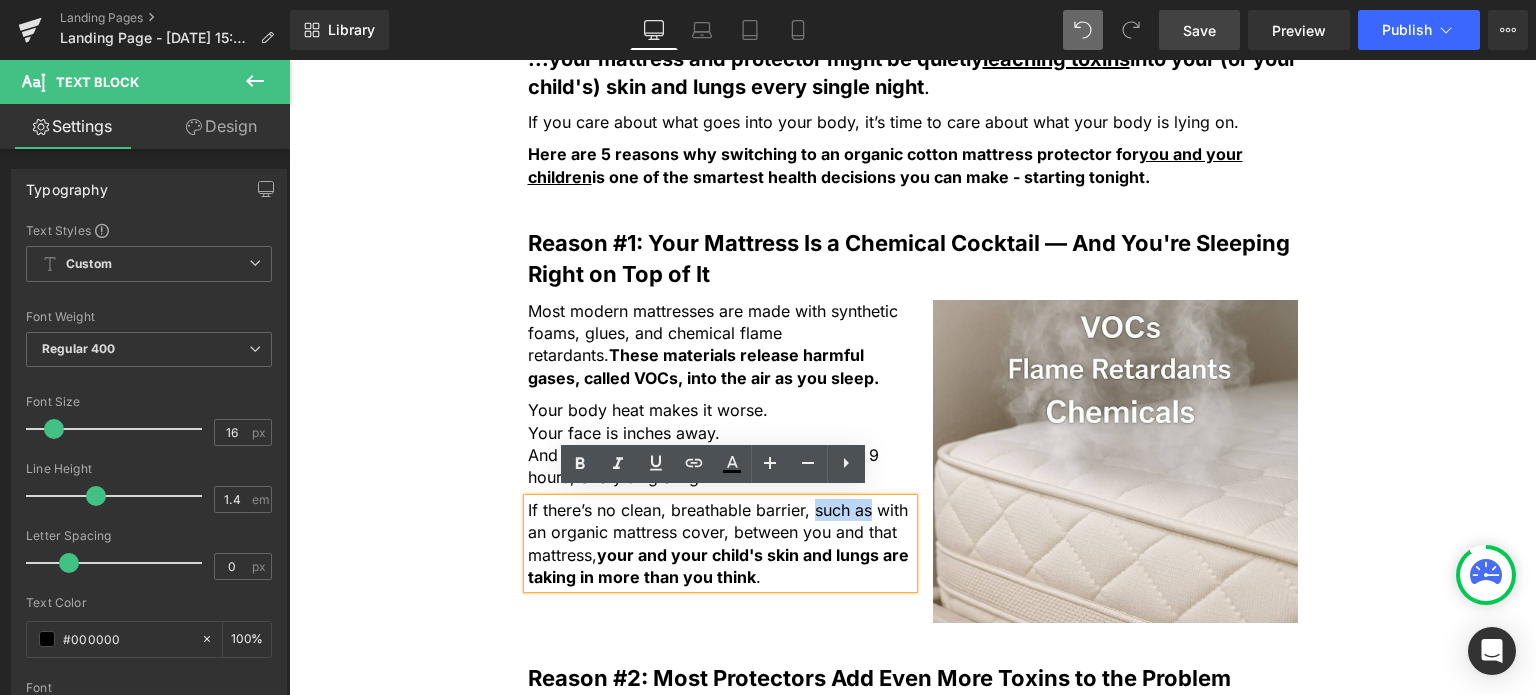 drag, startPoint x: 808, startPoint y: 500, endPoint x: 862, endPoint y: 511, distance: 55.108982 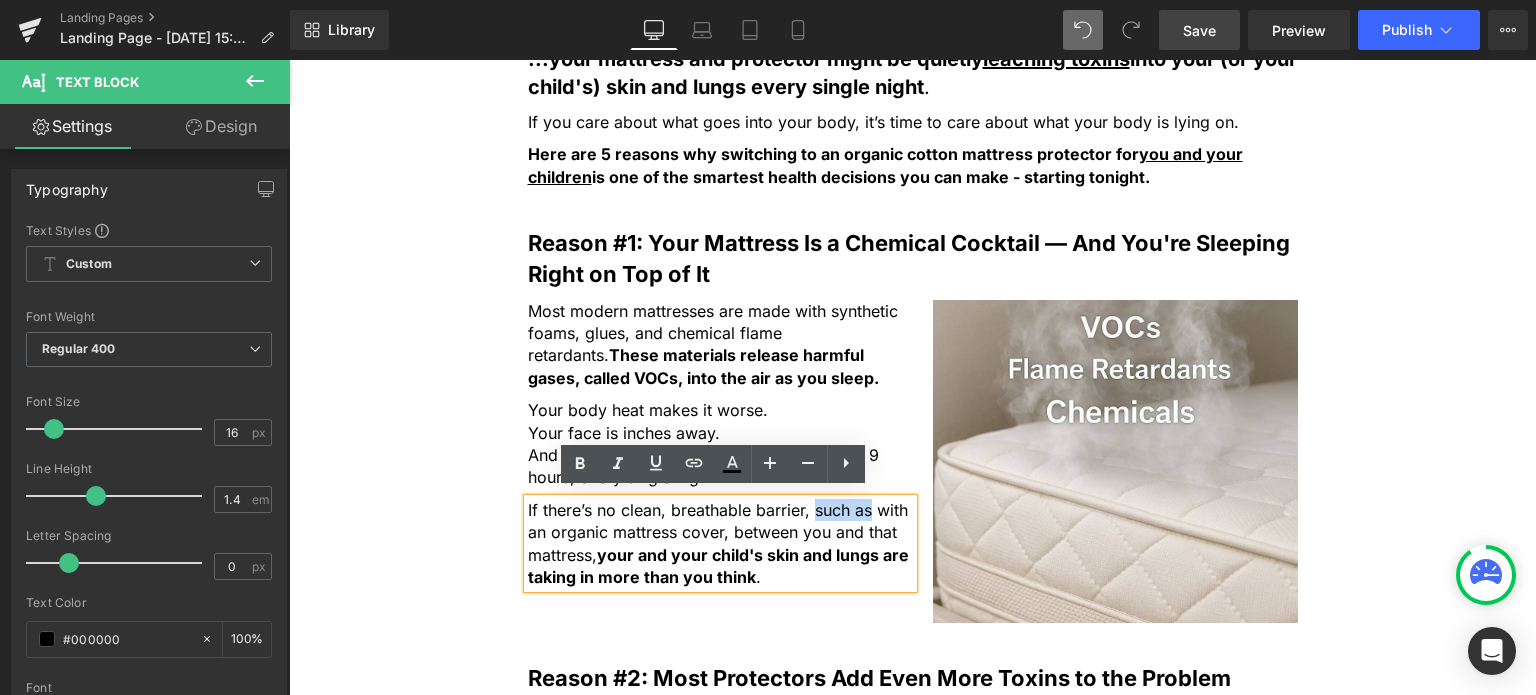 click on "If there’s no clean, breathable barrier, such as with an organic mattress cover, between you and that mattress,  your and your child's skin and lungs are taking in more than you think ." at bounding box center [720, 544] 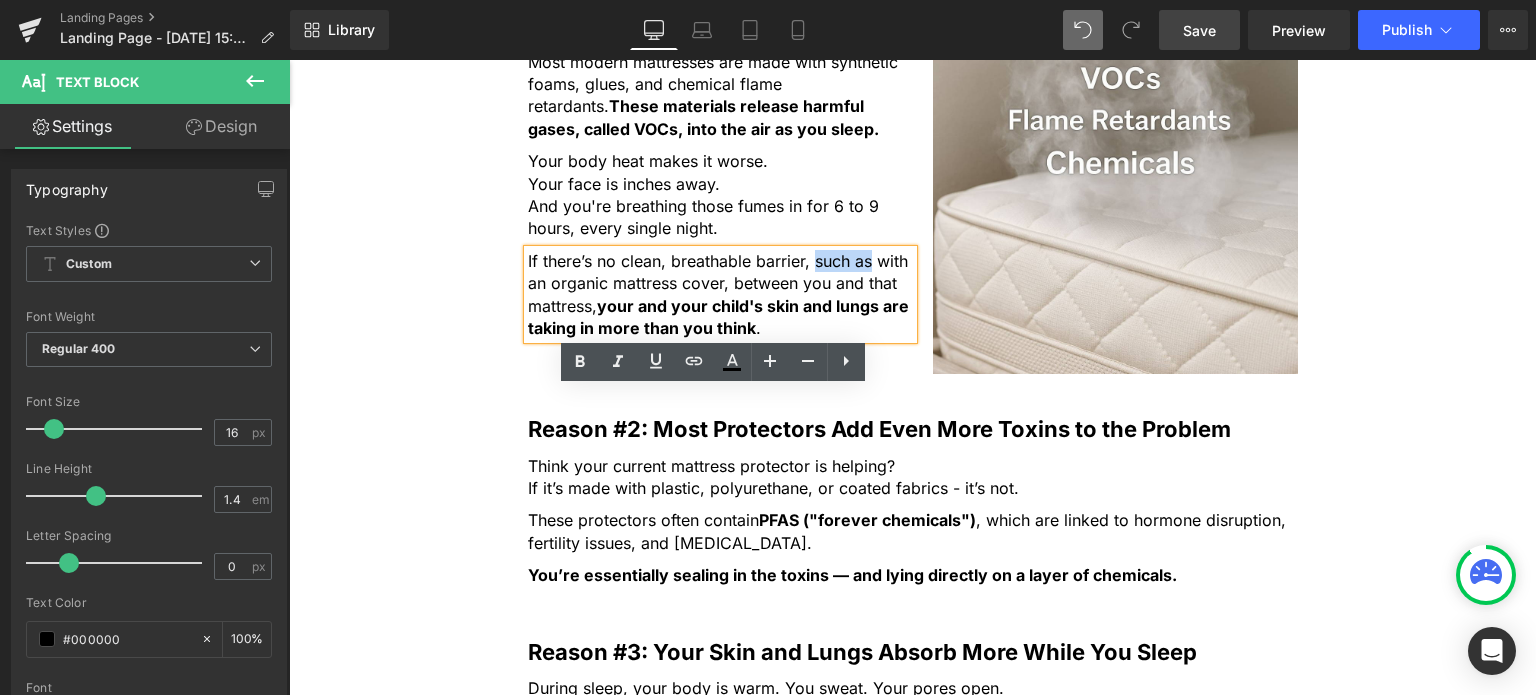 scroll, scrollTop: 1300, scrollLeft: 0, axis: vertical 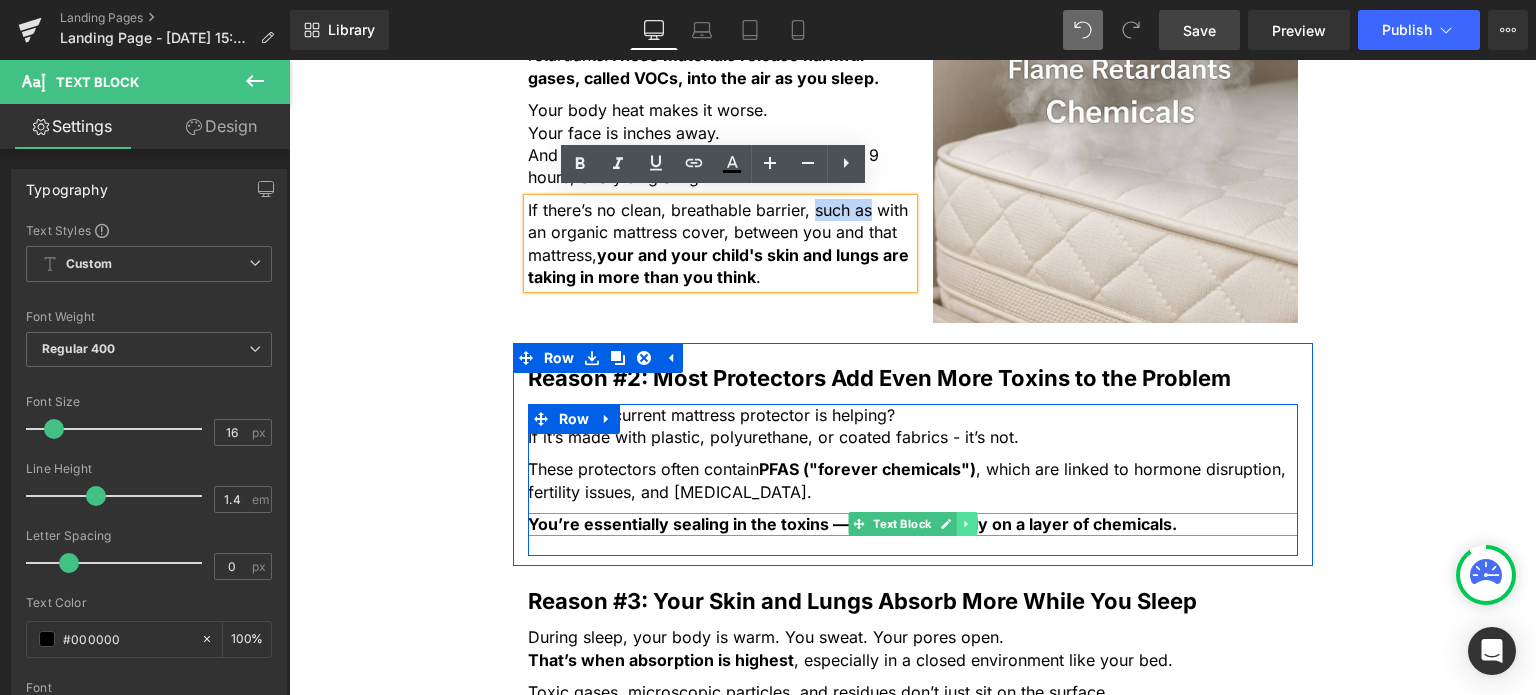 click 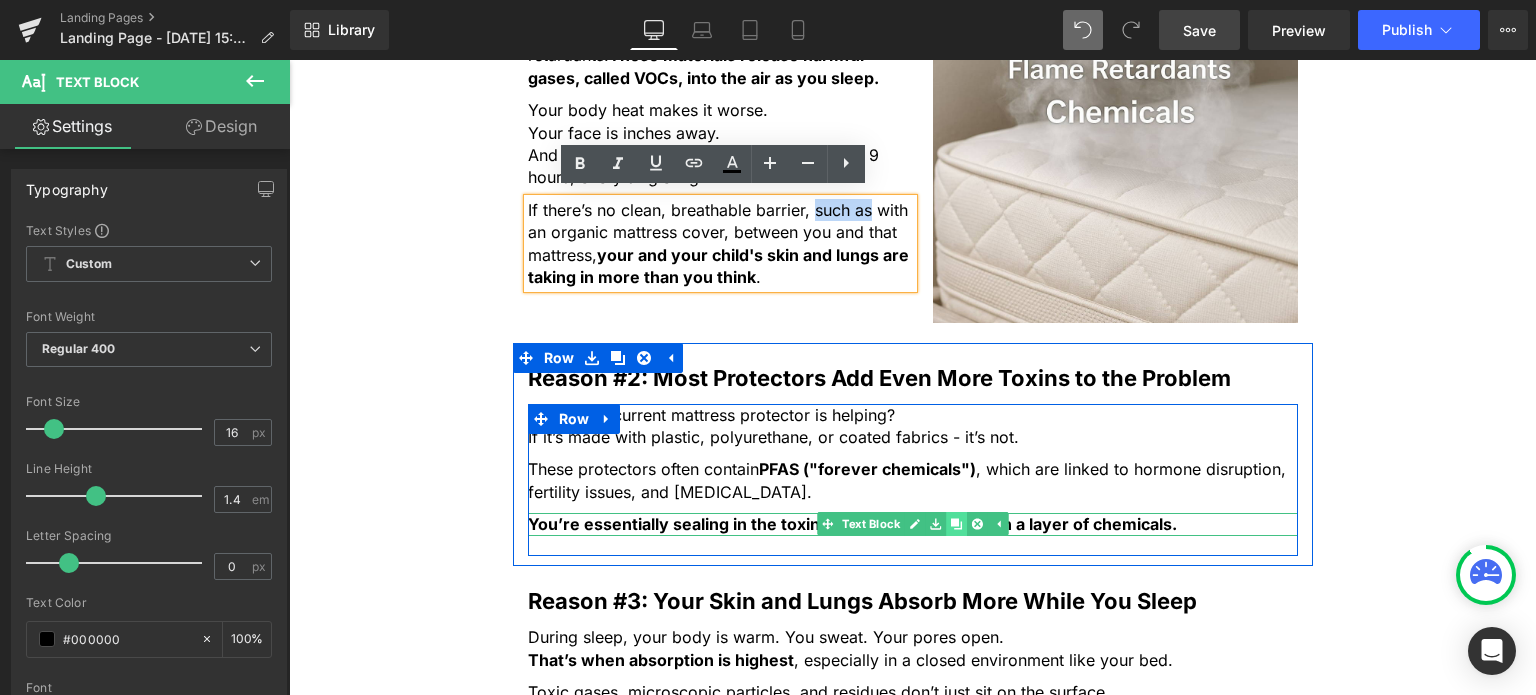 click 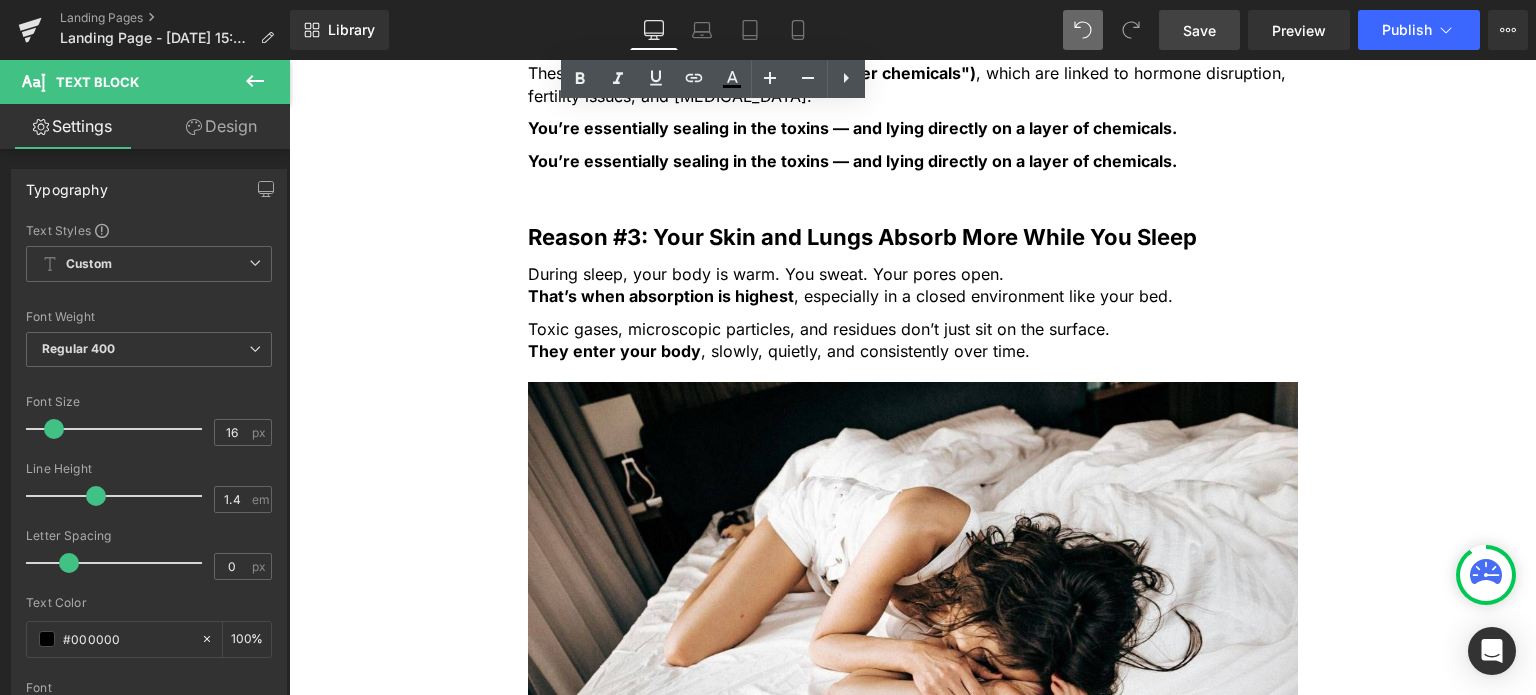 scroll, scrollTop: 1697, scrollLeft: 0, axis: vertical 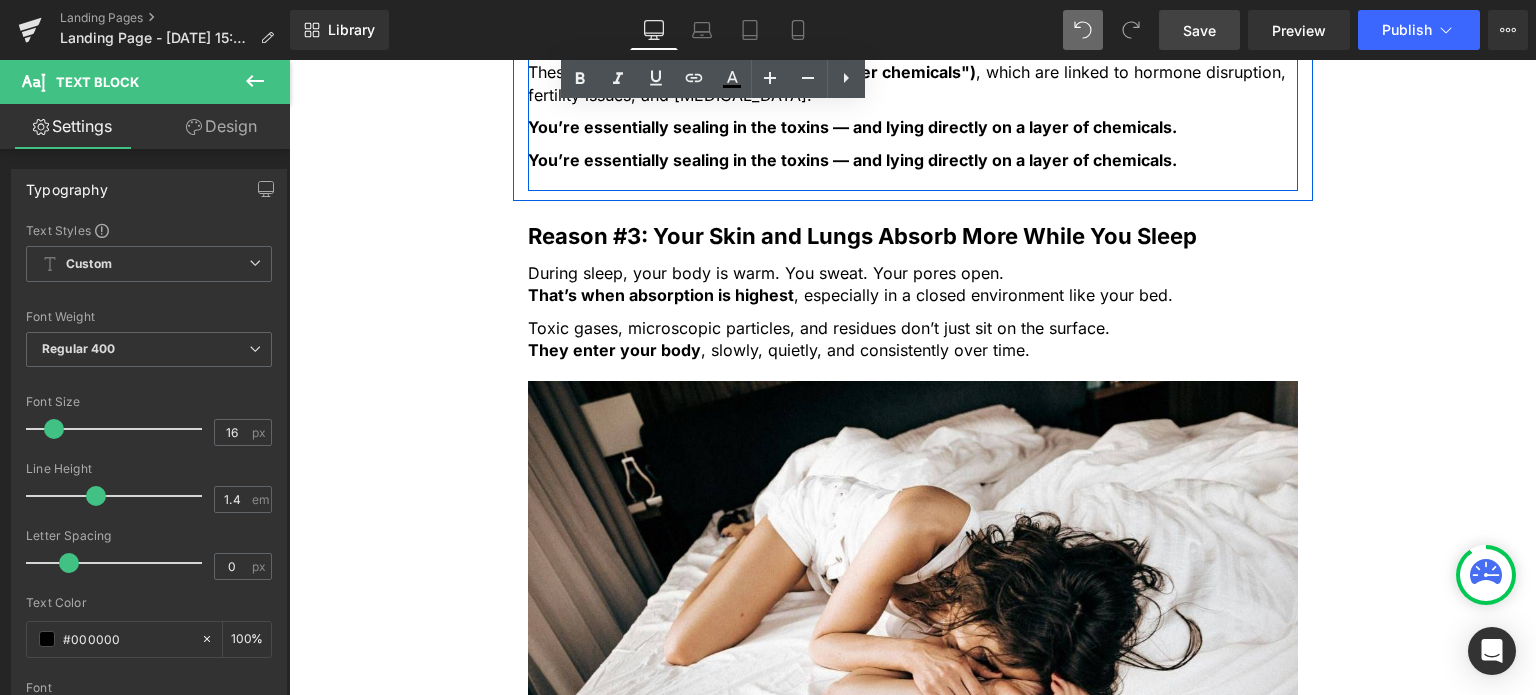 click at bounding box center (289, 60) 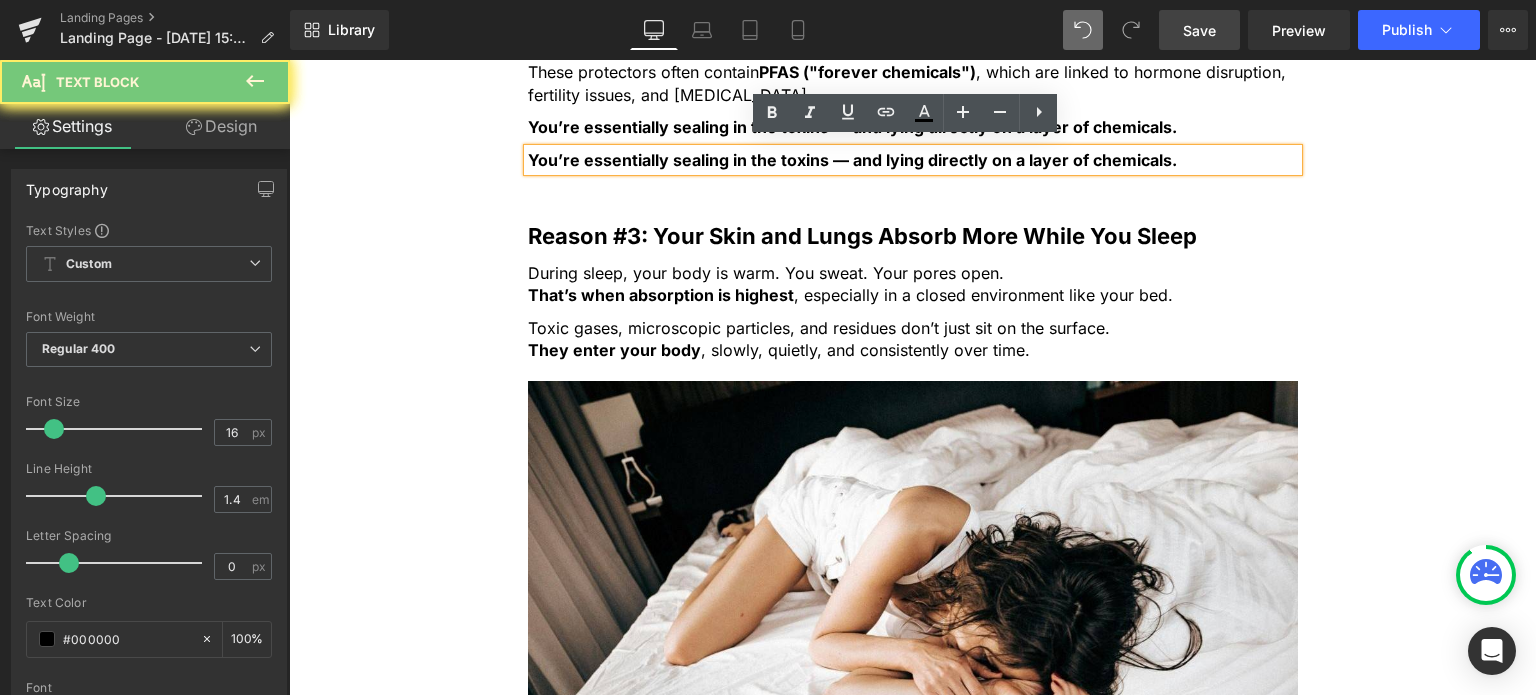 click on "You’re essentially sealing in the toxins — and lying directly on a layer of chemicals." at bounding box center [852, 160] 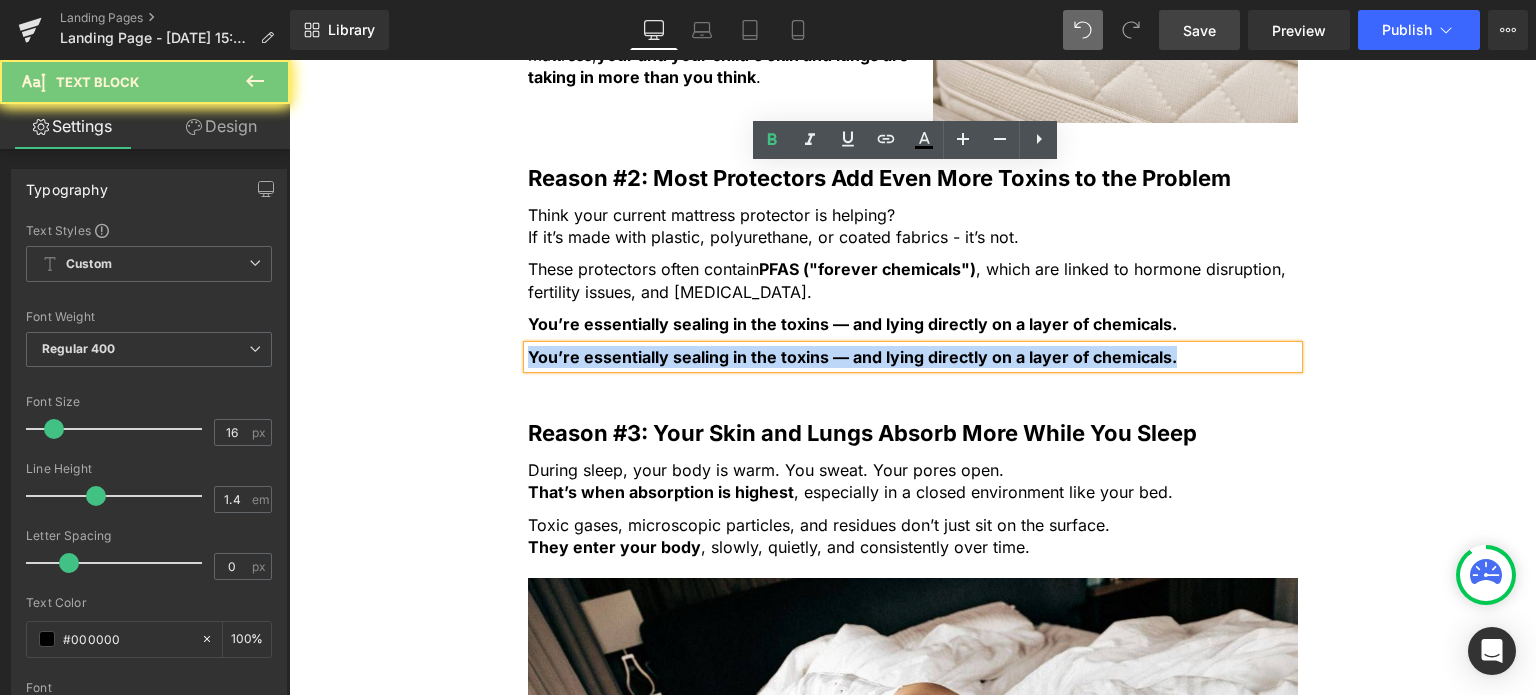 scroll, scrollTop: 1497, scrollLeft: 0, axis: vertical 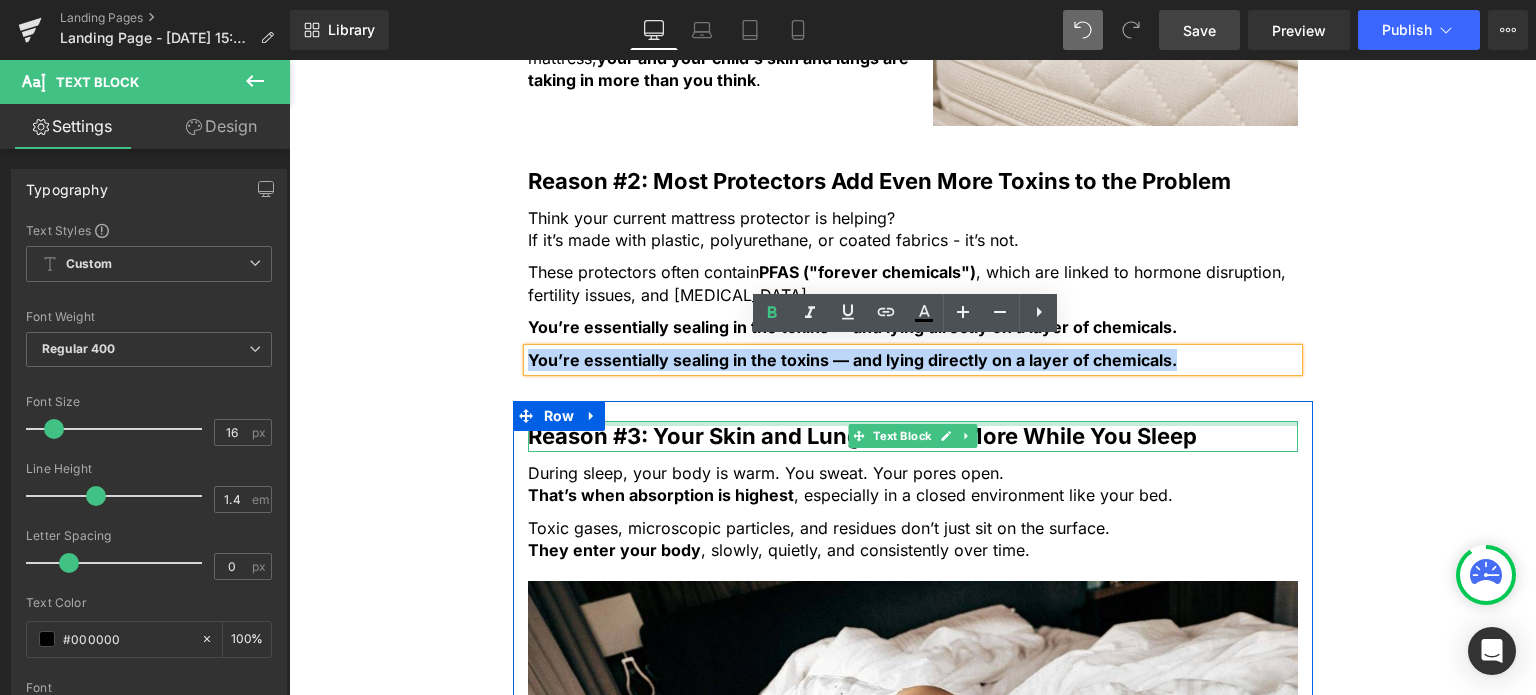 type 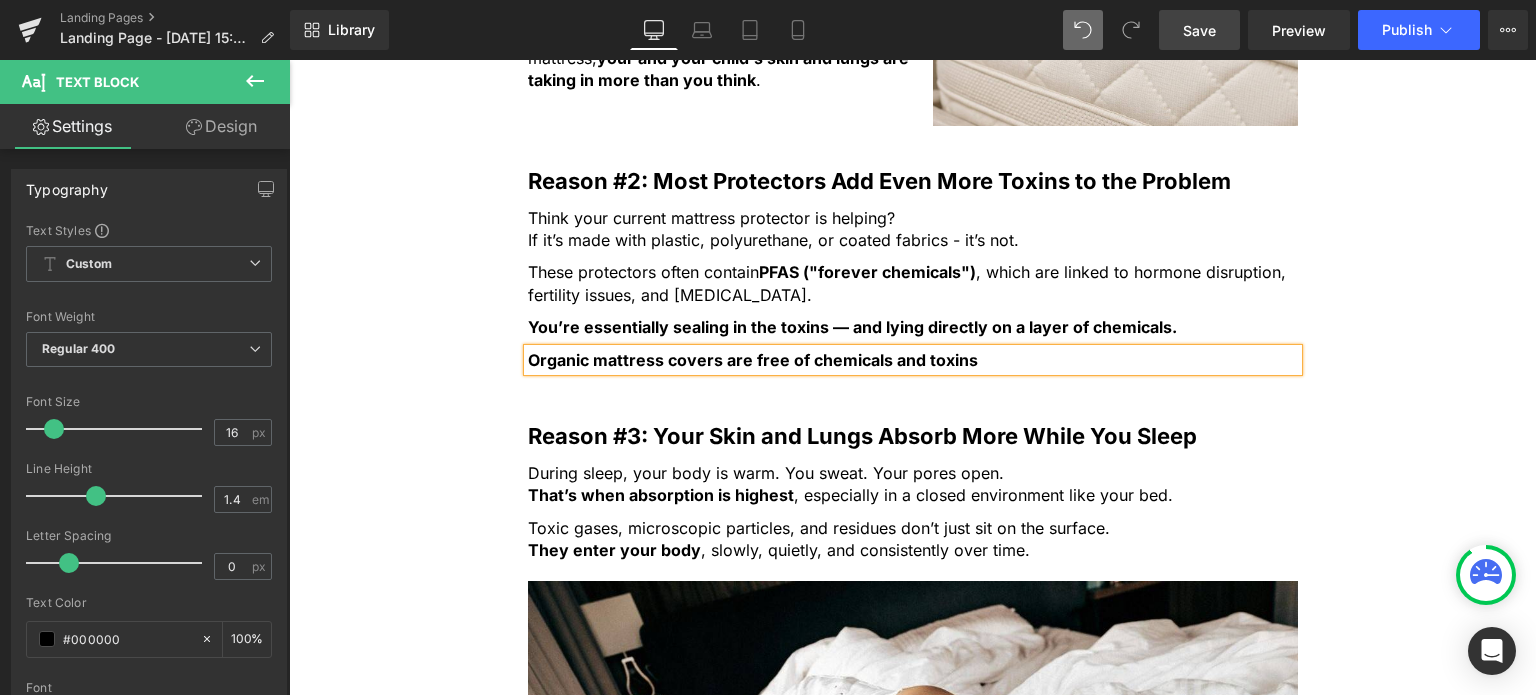 click on "Reason #2: Most Protectors Add Even More Toxins to the Problem Text Block         Think your current mattress protector is helping? If it’s made with plastic, polyurethane, or coated fabrics - it’s not. Text Block         These protectors often contain  PFAS ("forever chemicals") , which are linked to hormone disruption, fertility issues, and immune suppression. Text Block         You’re essentially sealing in the toxins — and lying directly on a layer of chemicals. Text Block         Organic mattress covers are free of chemicals and toxins Text Block         Row         Row" at bounding box center (913, 273) 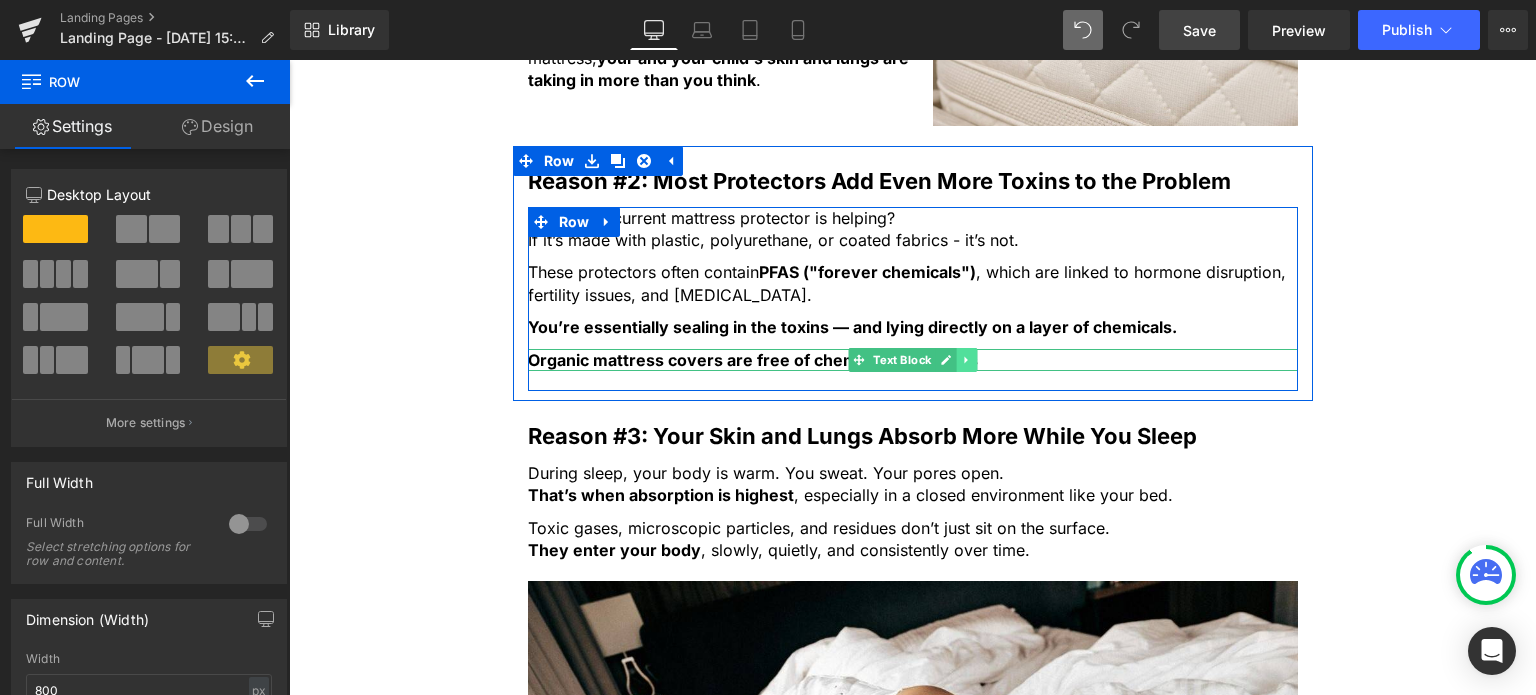click 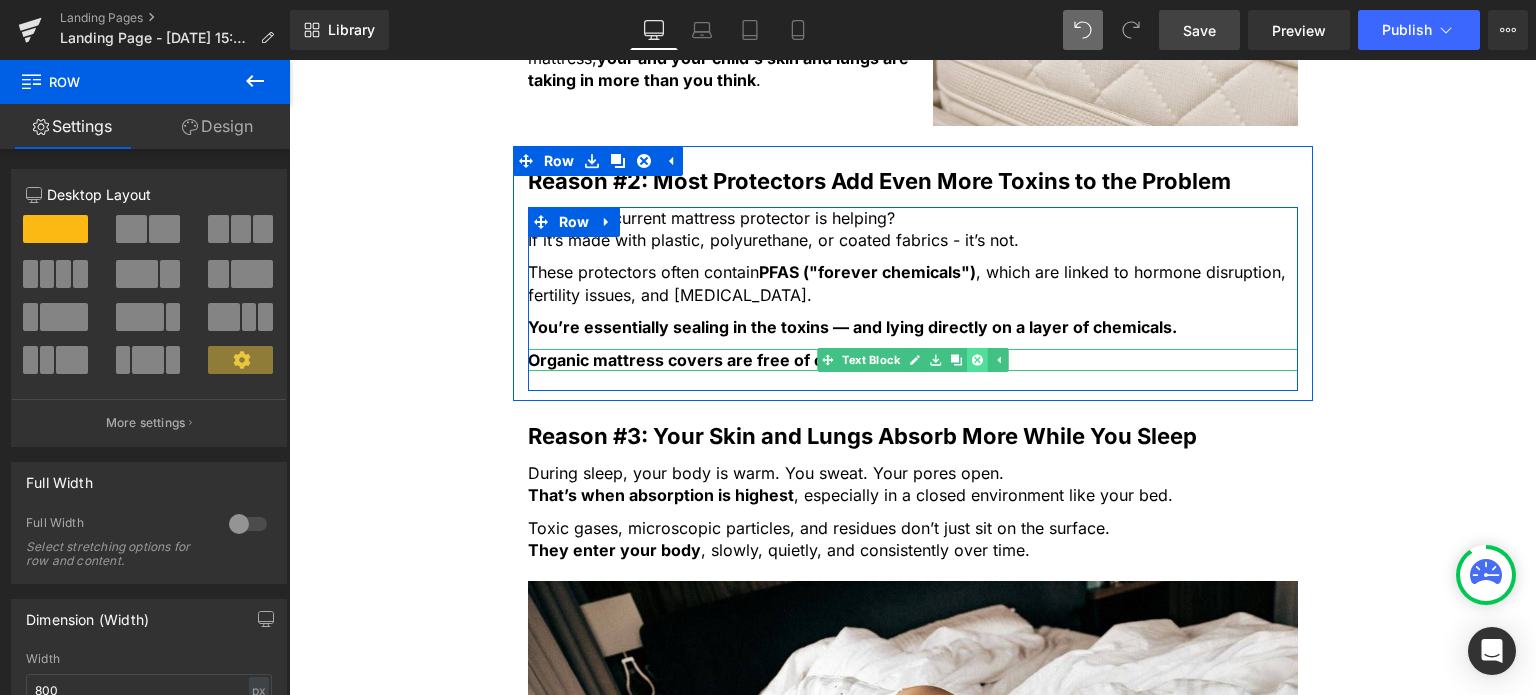 click 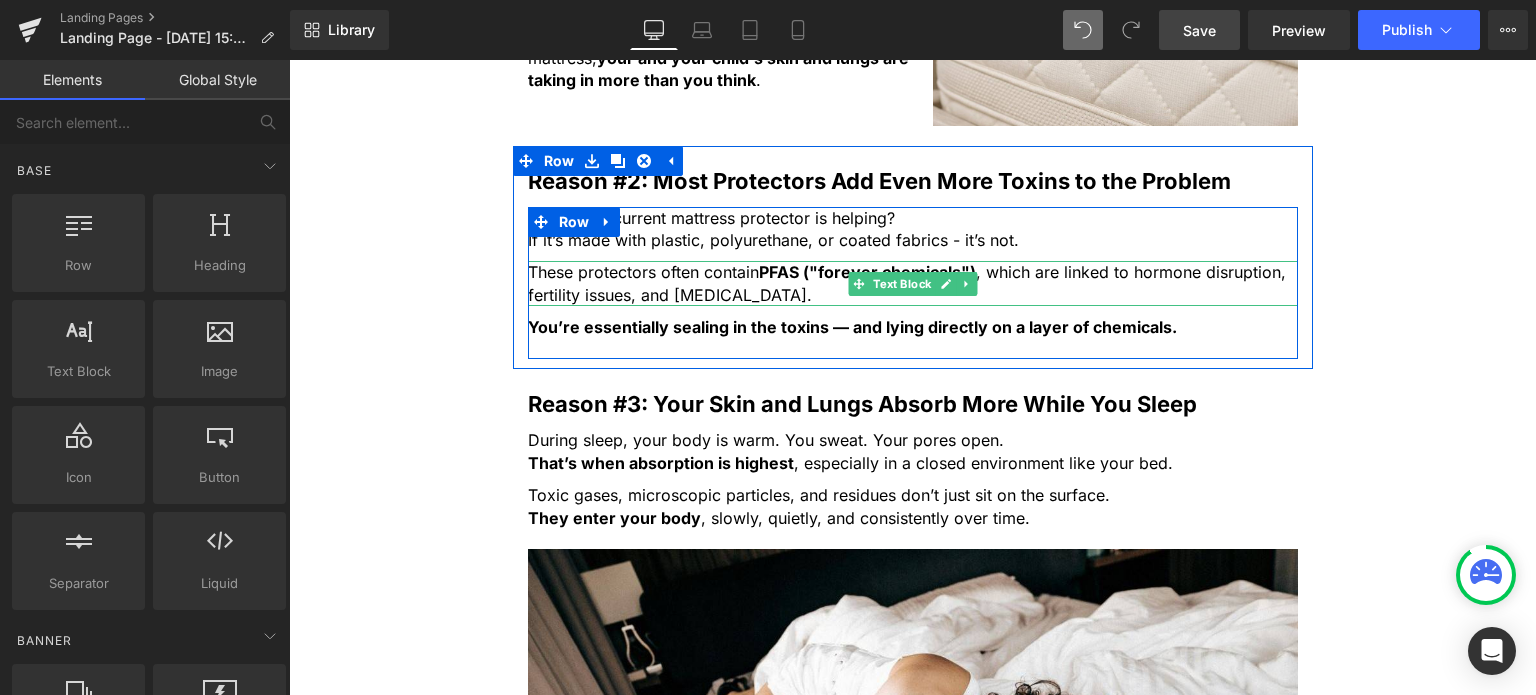 click on "These protectors often contain  PFAS ("forever chemicals") , which are linked to hormone disruption, fertility issues, and [MEDICAL_DATA]." at bounding box center (913, 283) 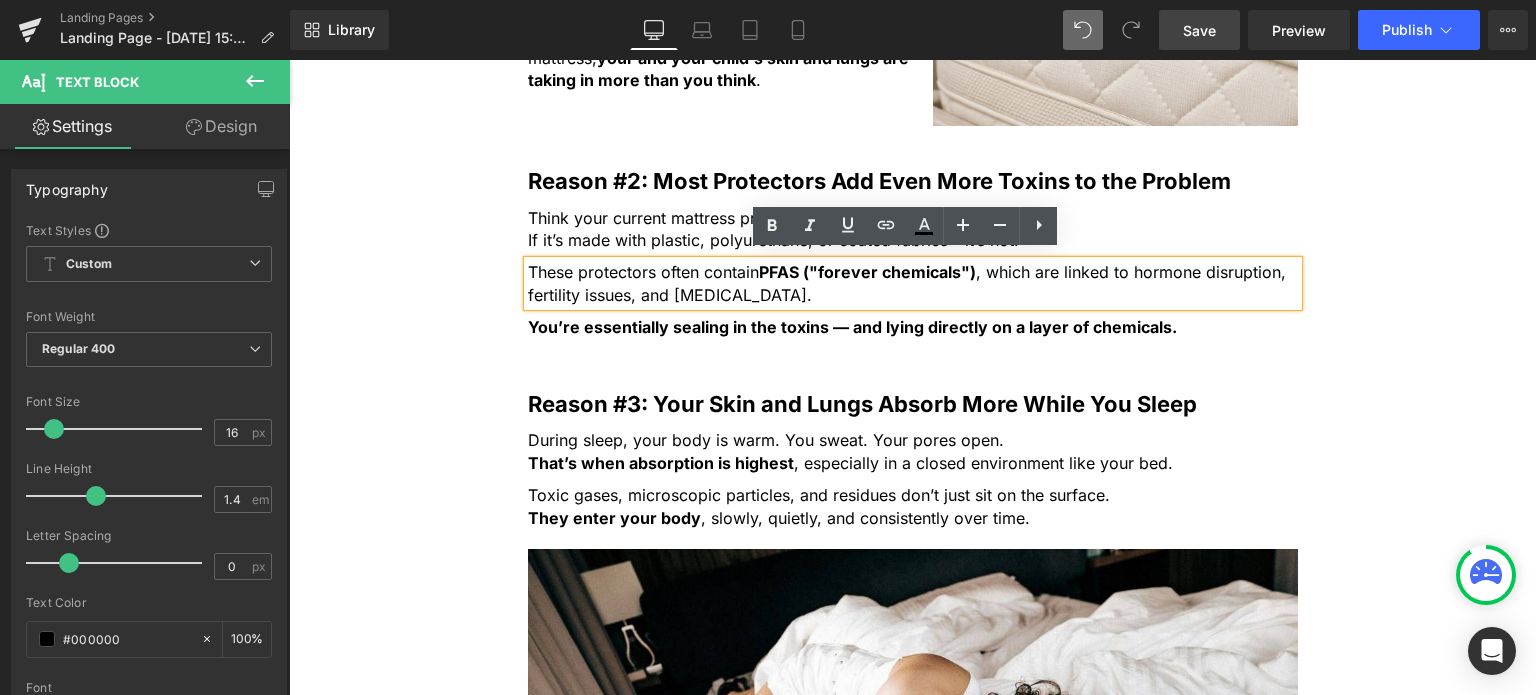 click on "These protectors often contain  PFAS ("forever chemicals") , which are linked to hormone disruption, fertility issues, and [MEDICAL_DATA]." at bounding box center [913, 283] 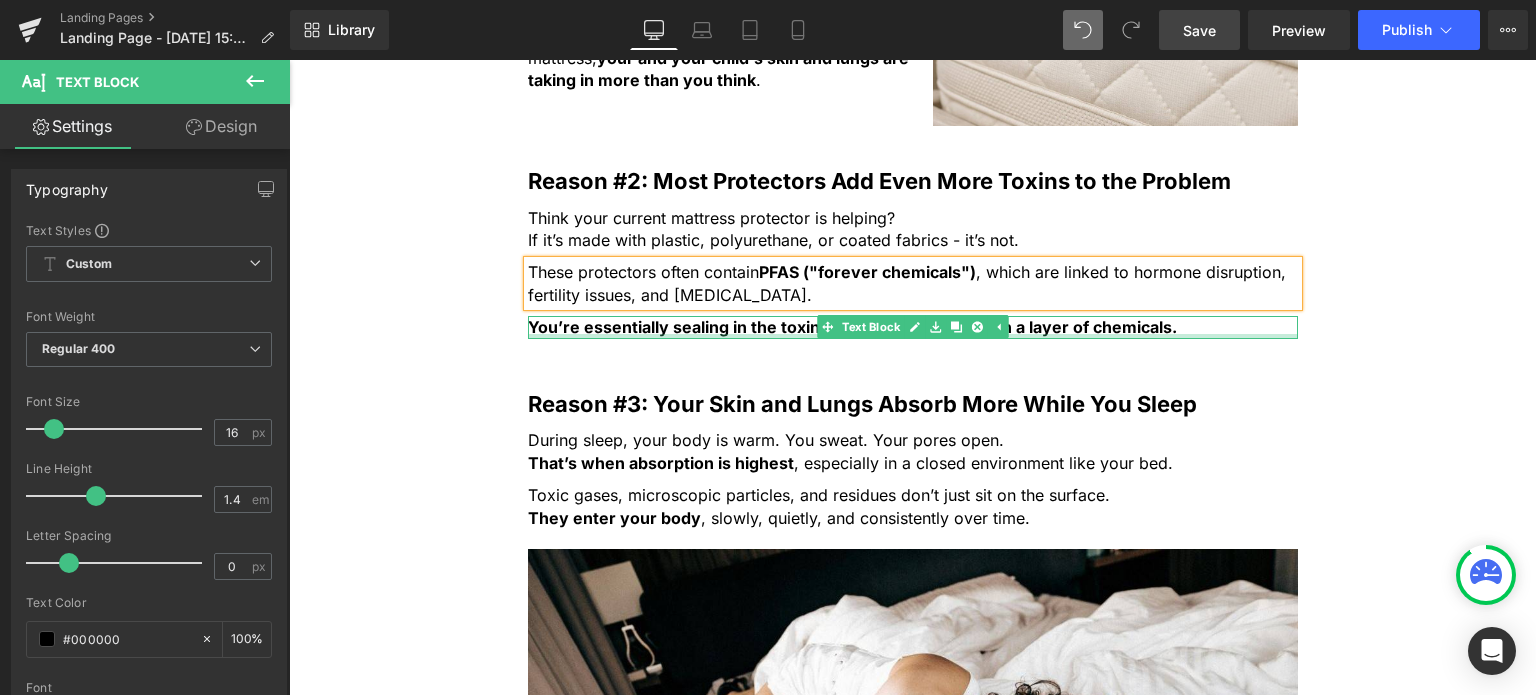 type 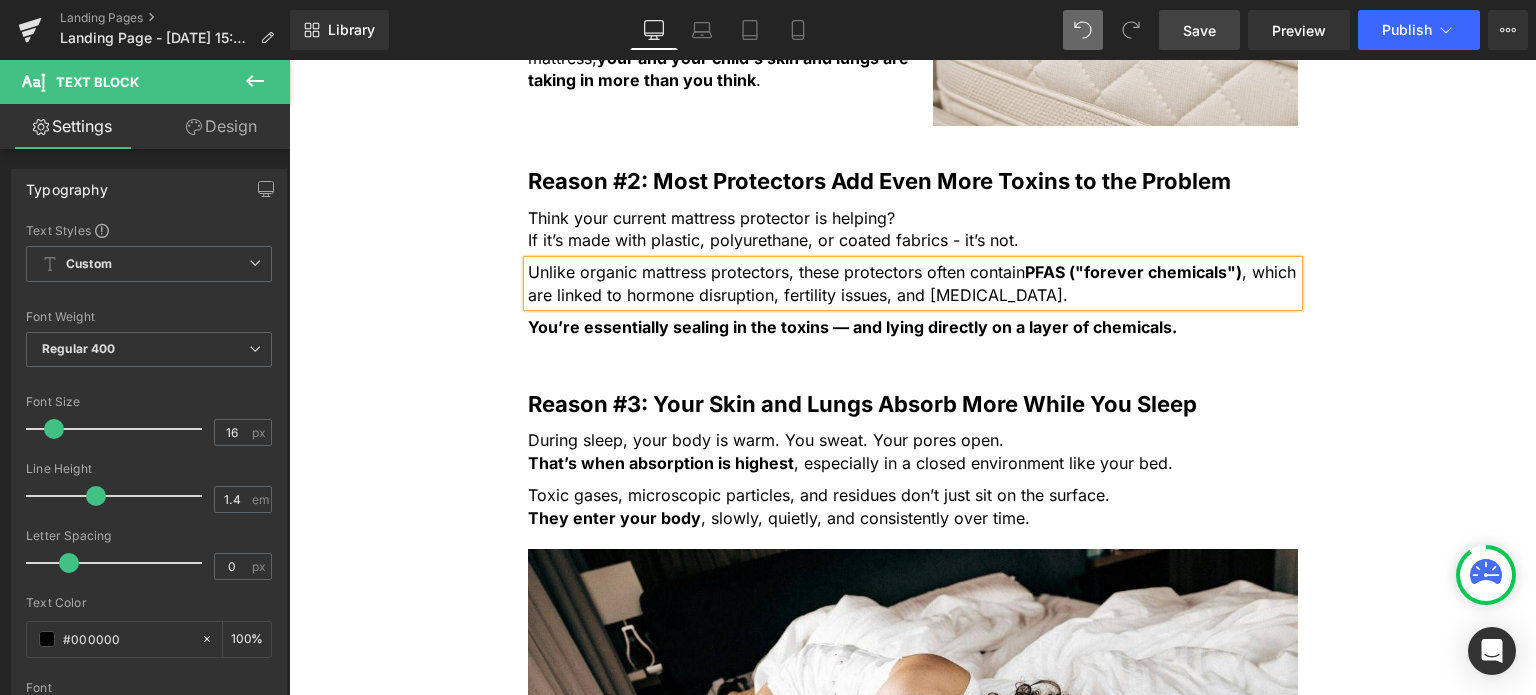 click on "5 Shocking Reasons You Should Never Sleep Without an Organic Cotton Mattress Protector Heading         Most people have no idea how toxic their bed really is. Here’s why that’s a big problem, and how to fix it fast. Heading         Image         Most people spend a third of their life in bed, but never think twice about what they’re actually sleeping on. Text Block         But under your sheets, right beneath your body, could be a hidden source of daily chemical exposure. From flame retardants to plastic coatings and synthetic fabrics... Text Block         ...your mattress and protector might be quietly  leaching toxins  into your (or your child's) skin and lungs every single night . Text Block         If you care about what goes into your body, it’s time to care about what your body is lying on. Text Block         Here are 5 reasons why switching to an organic cotton mattress protector for  you and your children  is one of the smartest health decisions you can make - starting tonight. Text Block" at bounding box center [912, 225] 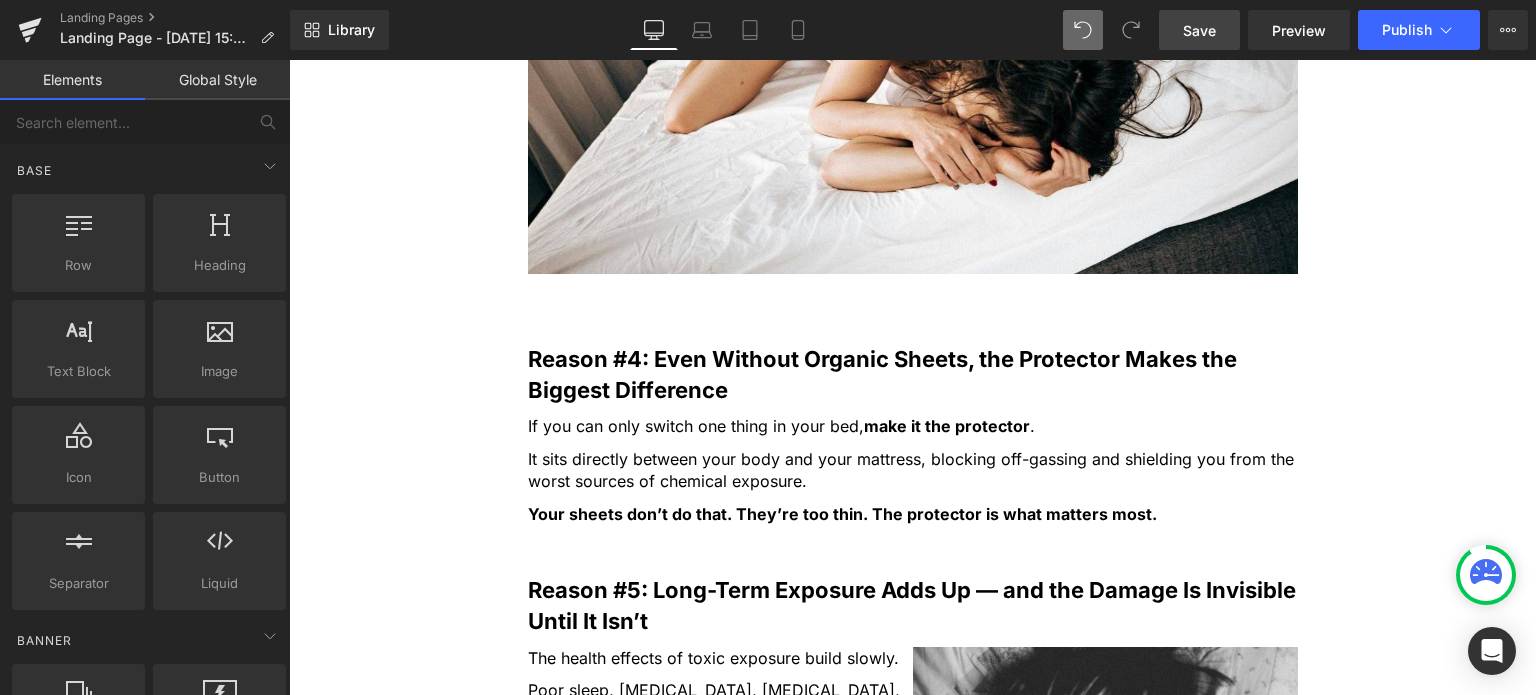 scroll, scrollTop: 2297, scrollLeft: 0, axis: vertical 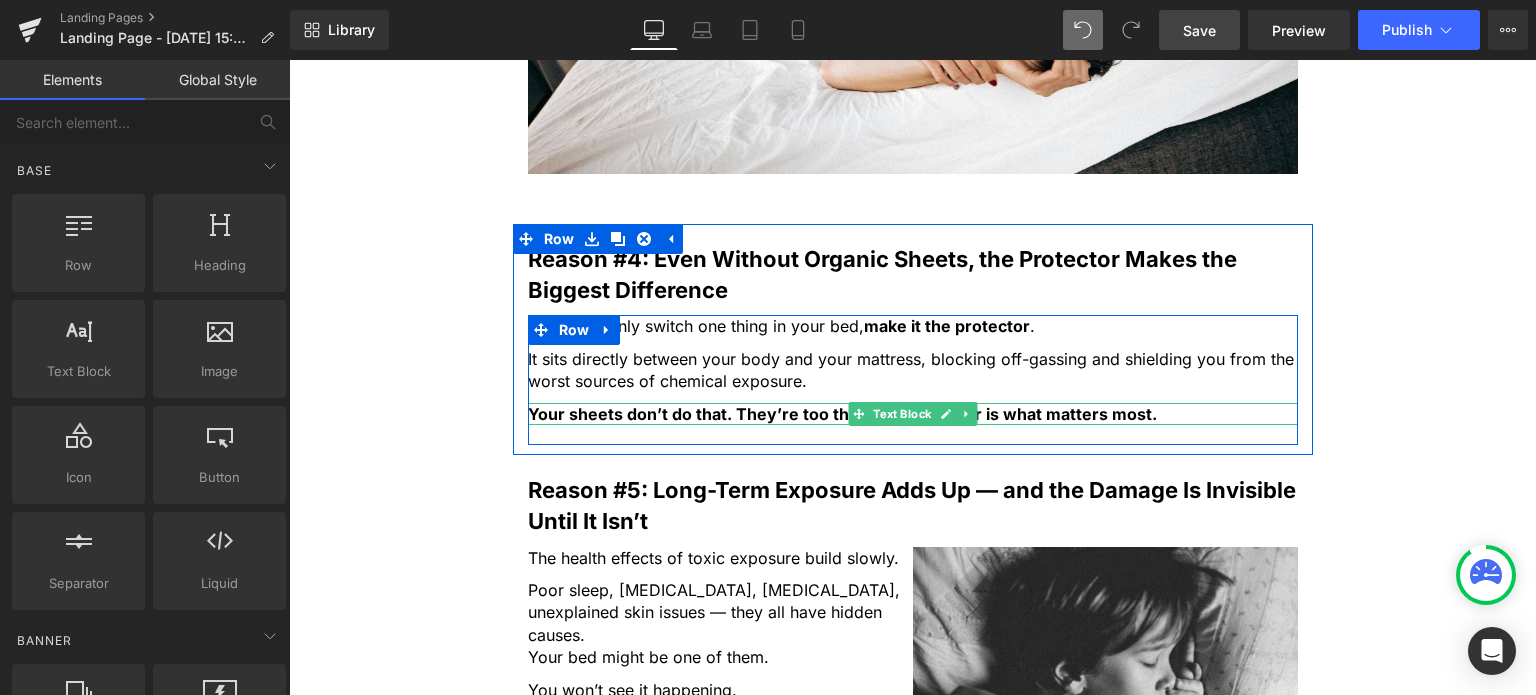 click on "Your sheets don’t do that. They’re too thin. The protector is what matters most." at bounding box center (913, 414) 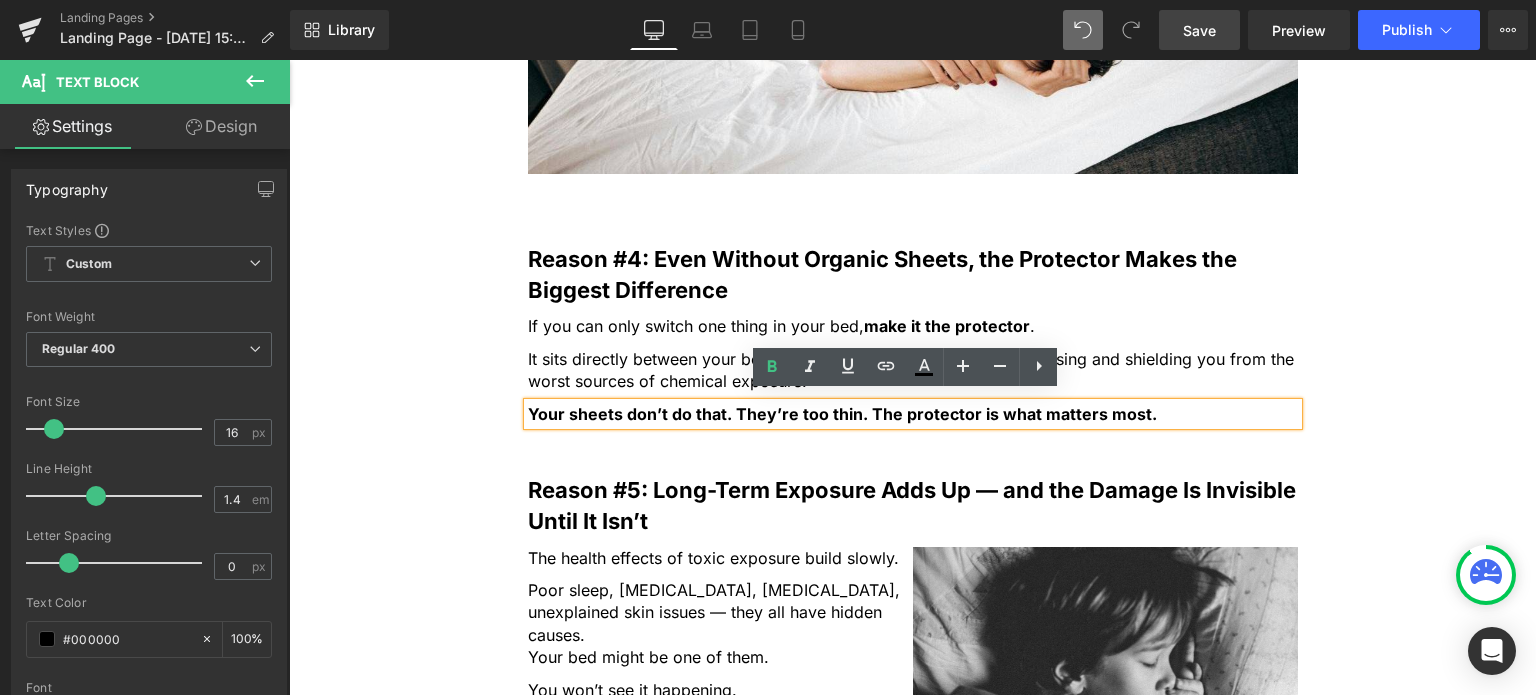 scroll, scrollTop: 2397, scrollLeft: 0, axis: vertical 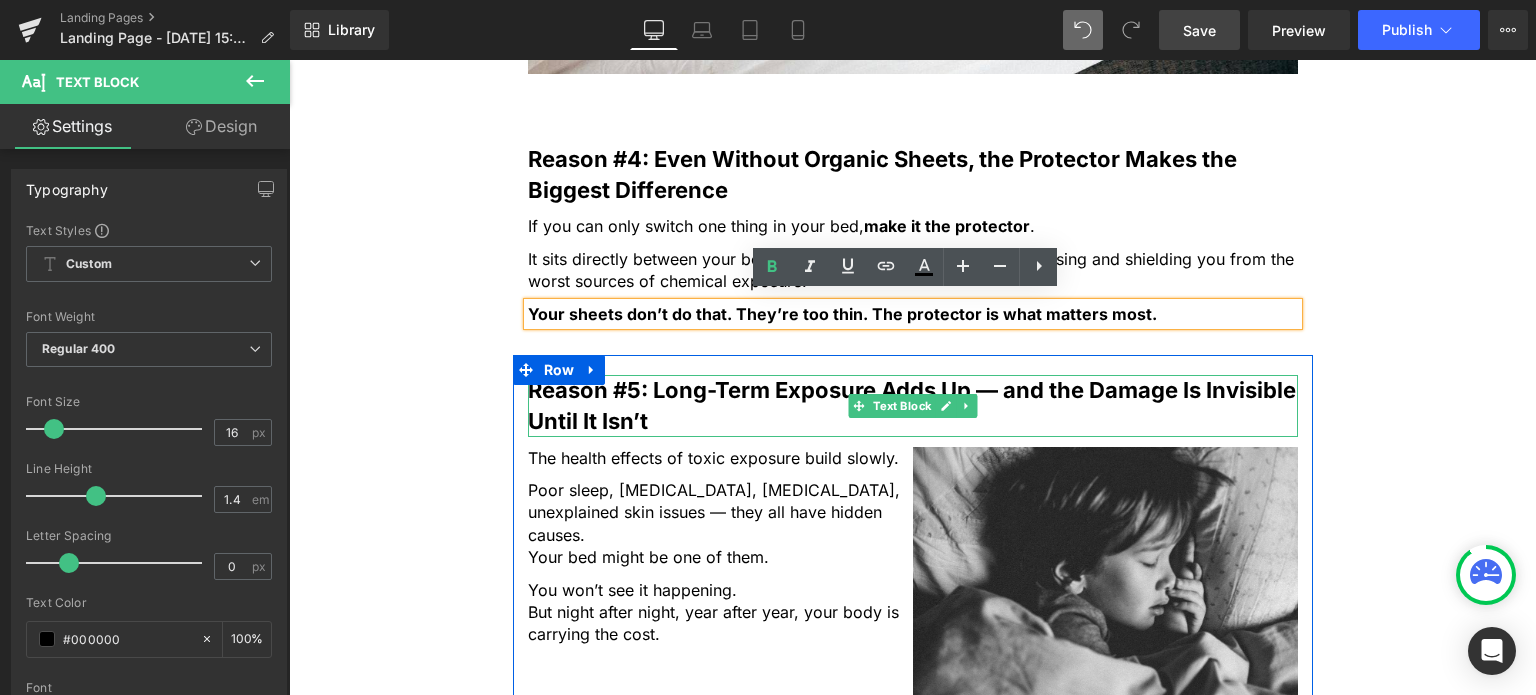 click on "Reason #5: Long-Term Exposure Adds Up — and the Damage Is Invisible Until It Isn’t" at bounding box center (912, 405) 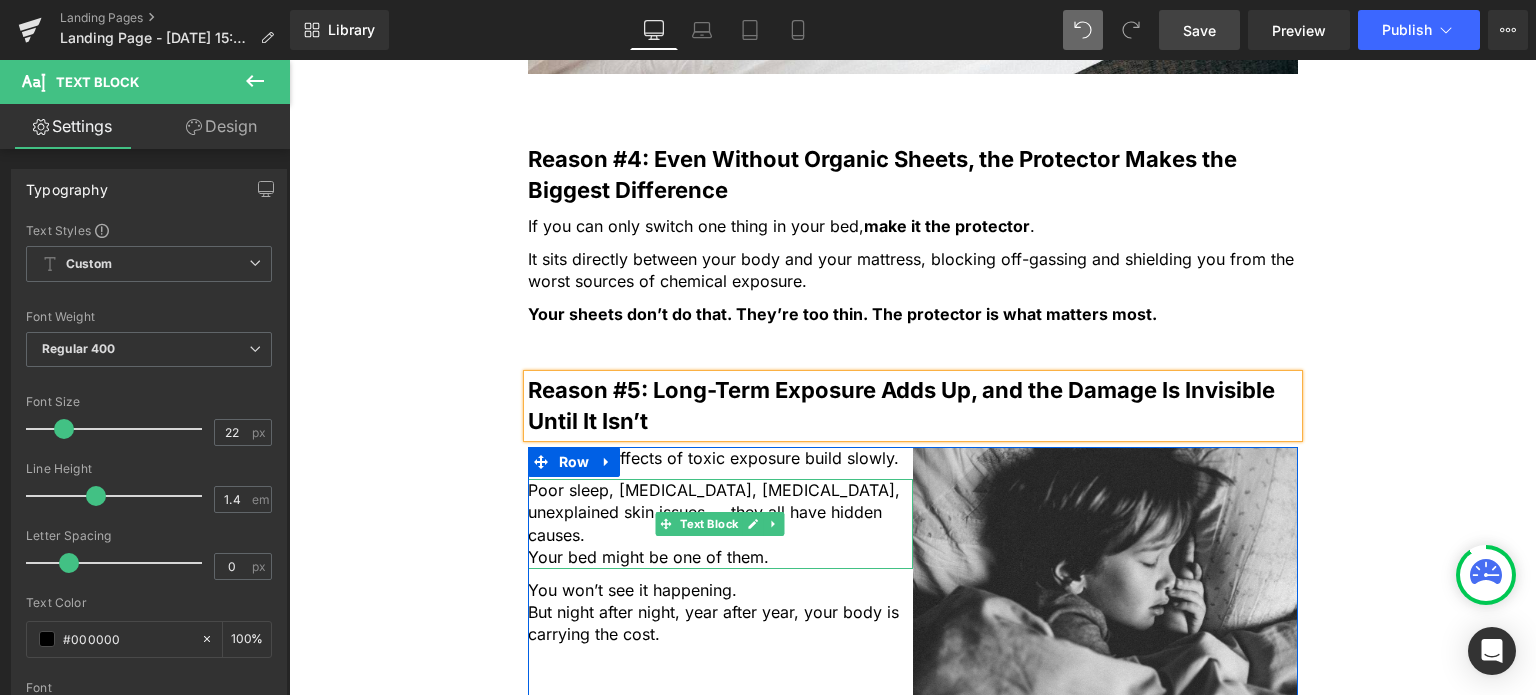 click on "Poor sleep, [MEDICAL_DATA], [MEDICAL_DATA], unexplained skin issues — they all have hidden causes." at bounding box center (720, 512) 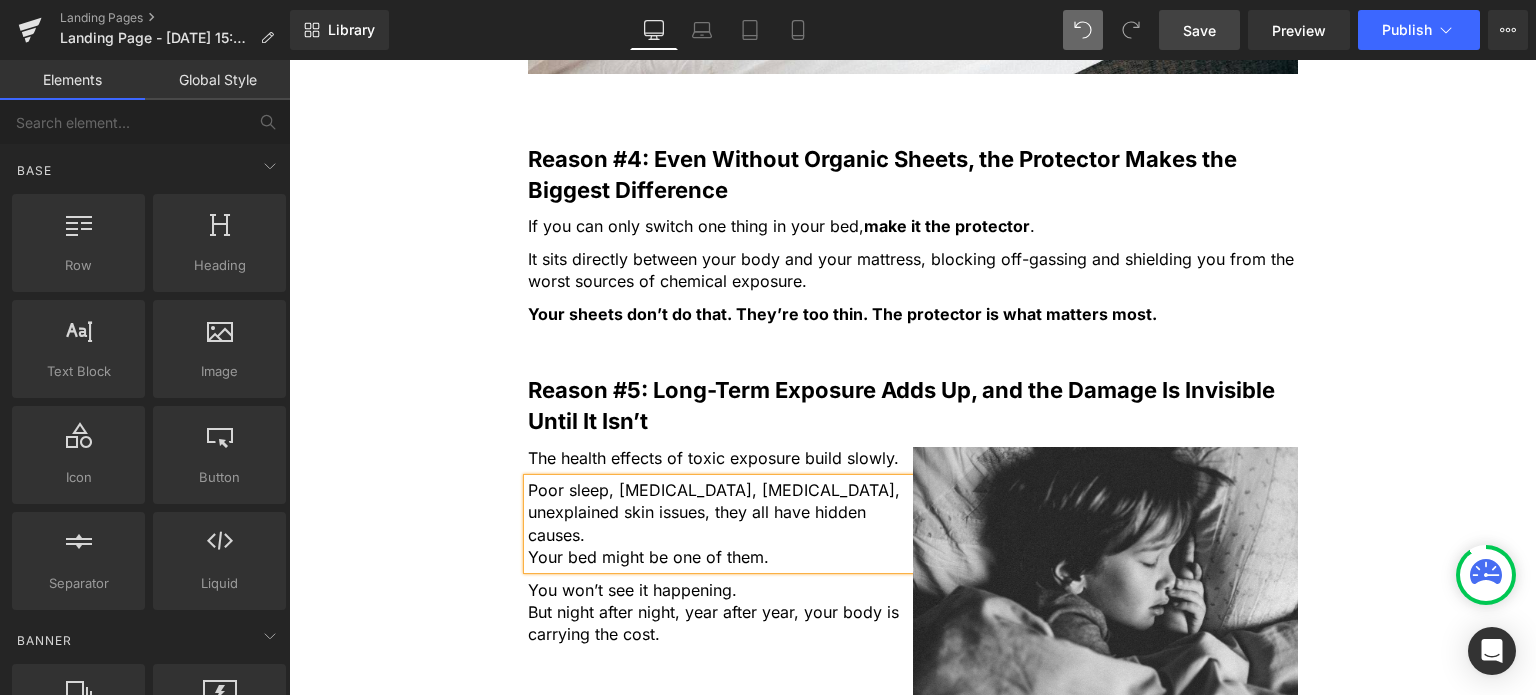 click on "5 Shocking Reasons You Should Never Sleep Without an Organic Cotton Mattress Protector Heading         Most people have no idea how toxic their bed really is. Here’s why that’s a big problem, and how to fix it fast. Heading         Image         Most people spend a third of their life in bed, but never think twice about what they’re actually sleeping on. Text Block         But under your sheets, right beneath your body, could be a hidden source of daily chemical exposure. From flame retardants to plastic coatings and synthetic fabrics... Text Block         ...your mattress and protector might be quietly  leaching toxins  into your (or your child's) skin and lungs every single night . Text Block         If you care about what goes into your body, it’s time to care about what your body is lying on. Text Block         Here are 5 reasons why switching to an organic cotton mattress protector for  you and your children  is one of the smartest health decisions you can make - starting tonight. Text Block" at bounding box center (912, -675) 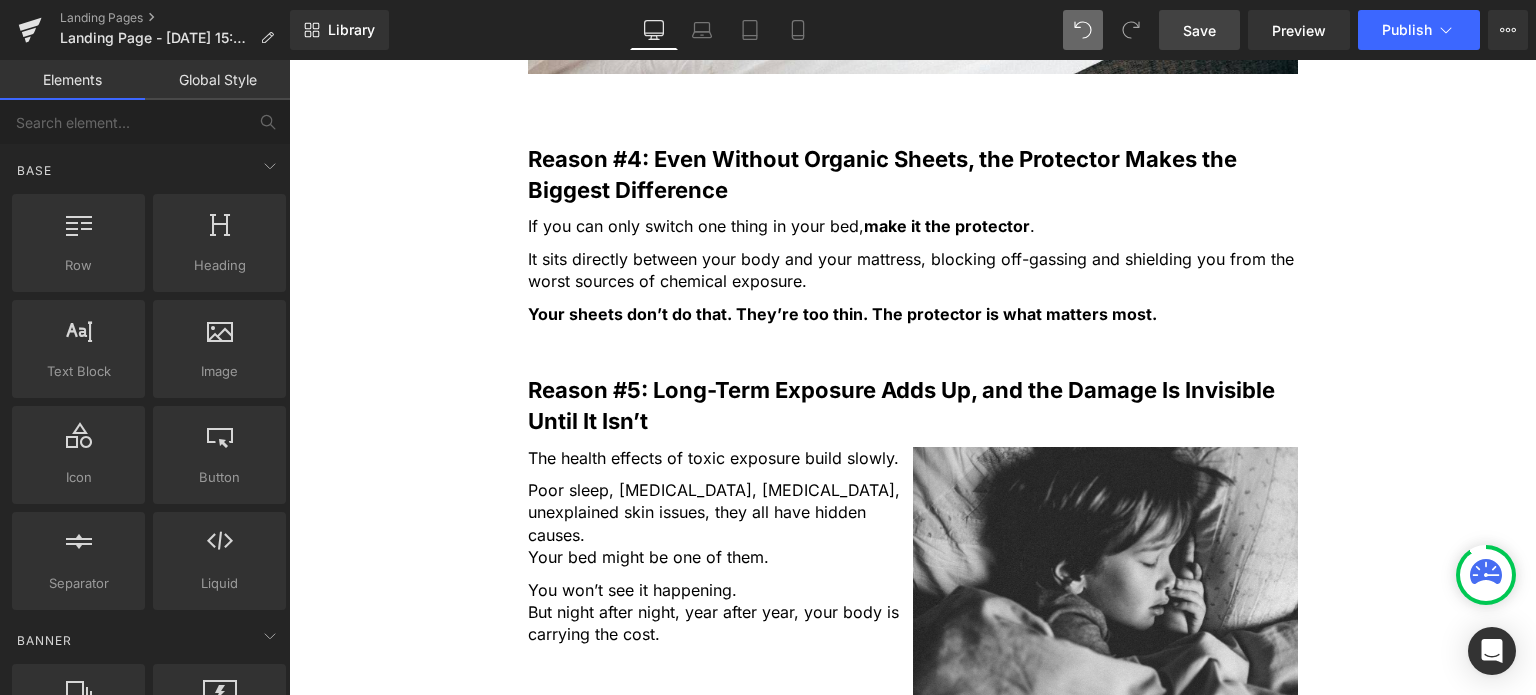 click on "Save" at bounding box center (1199, 30) 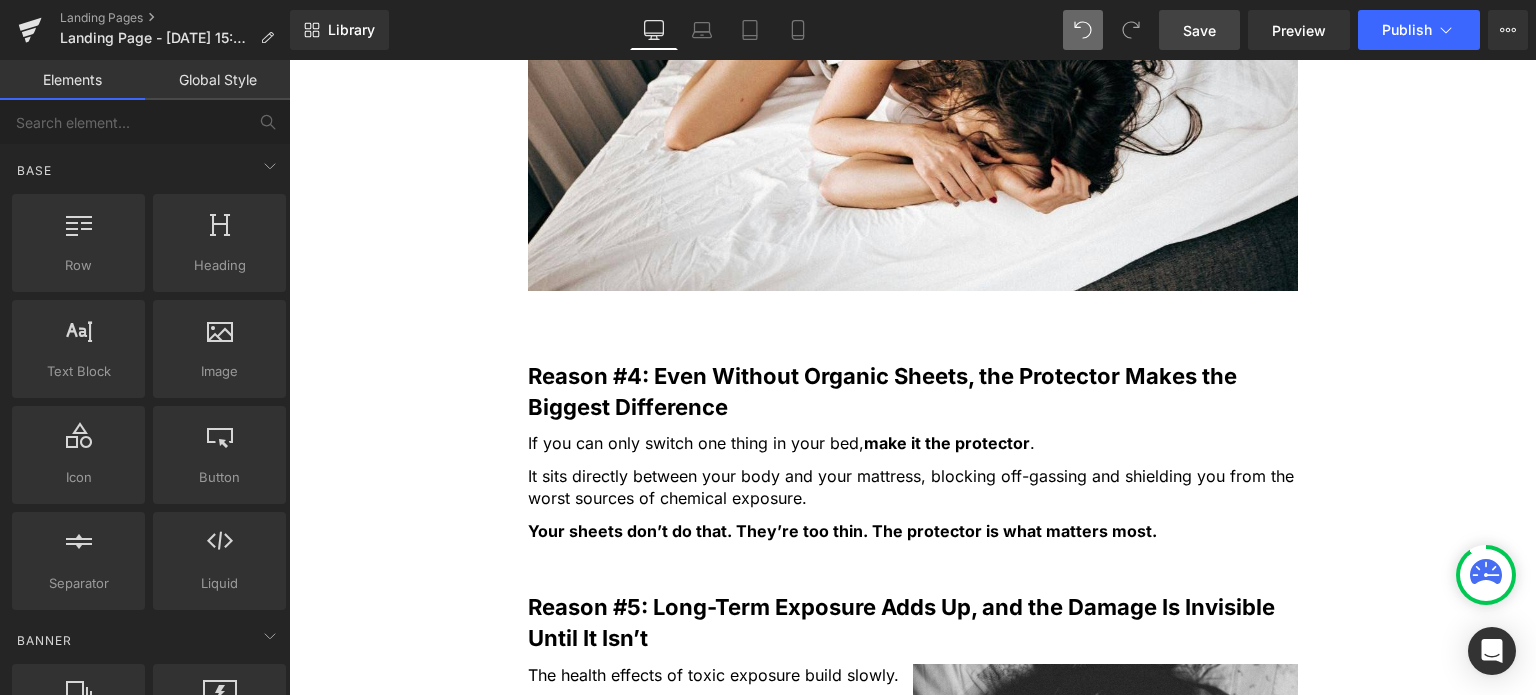 scroll, scrollTop: 2210, scrollLeft: 0, axis: vertical 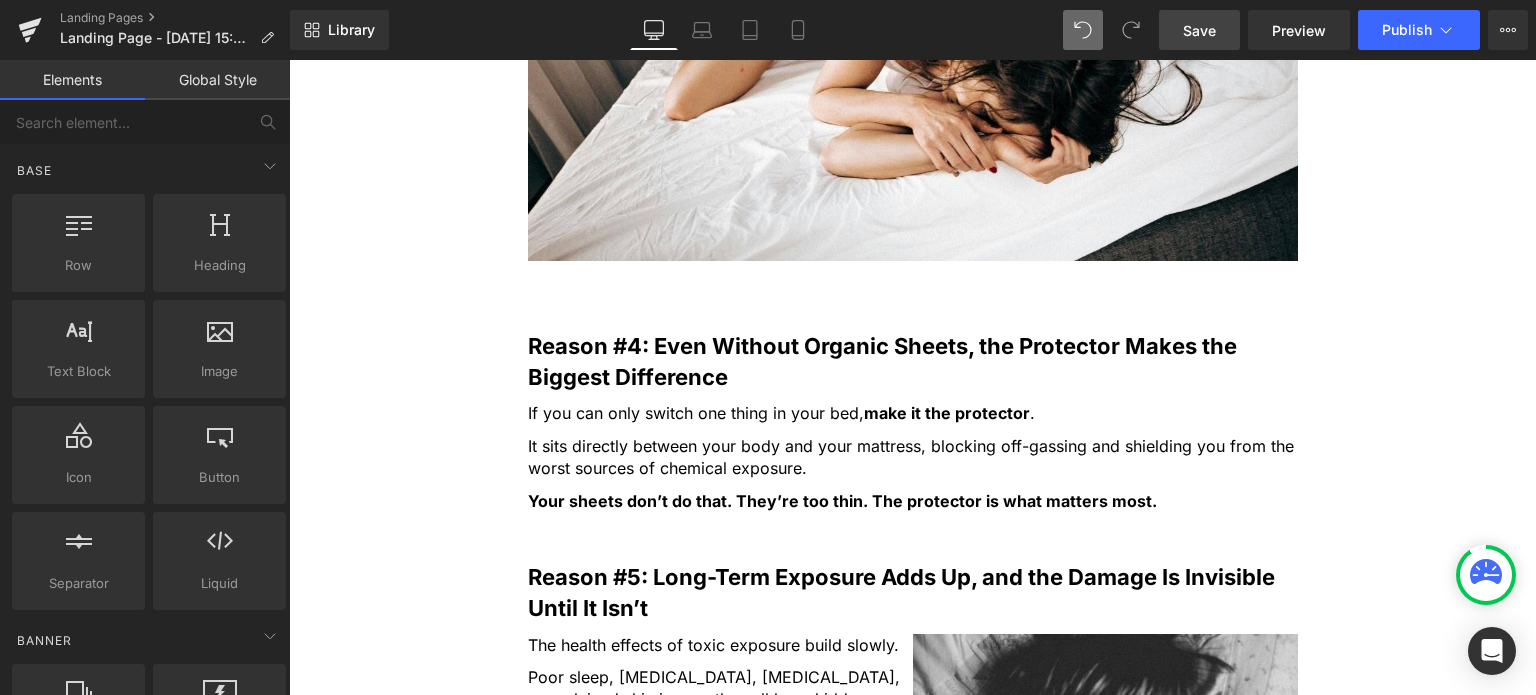 click on "Reason #4: Even Without Organic Sheets, the Protector Makes the Biggest Difference" at bounding box center [882, 361] 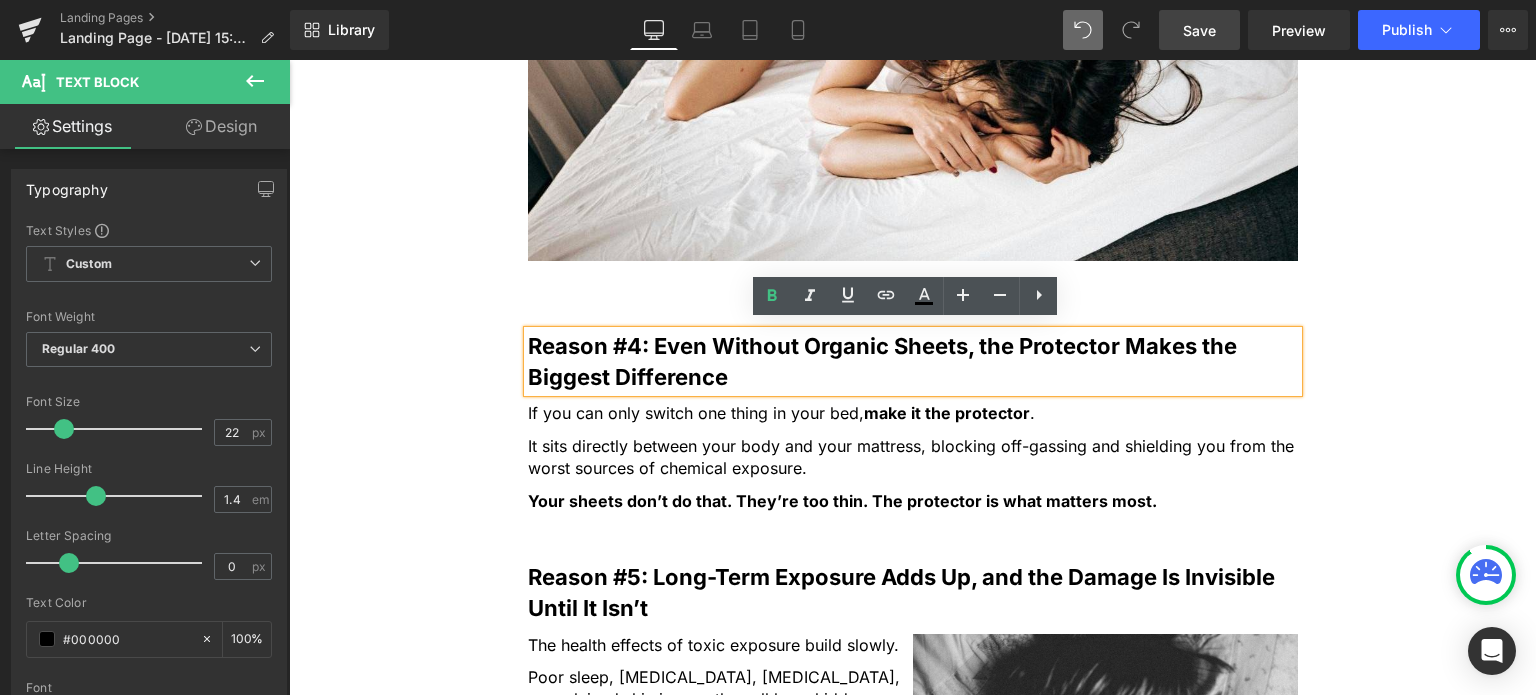 click on "5 Shocking Reasons You Should Never Sleep Without an Organic Cotton Mattress Protector Heading         Most people have no idea how toxic their bed really is. Here’s why that’s a big problem, and how to fix it fast. Heading         Image         Most people spend a third of their life in bed, but never think twice about what they’re actually sleeping on. Text Block         But under your sheets, right beneath your body, could be a hidden source of daily chemical exposure. From flame retardants to plastic coatings and synthetic fabrics... Text Block         ...your mattress and protector might be quietly  leaching toxins  into your (or your child's) skin and lungs every single night . Text Block         If you care about what goes into your body, it’s time to care about what your body is lying on. Text Block         Here are 5 reasons why switching to an organic cotton mattress protector for  you and your children  is one of the smartest health decisions you can make - starting tonight. Text Block" at bounding box center [912, -488] 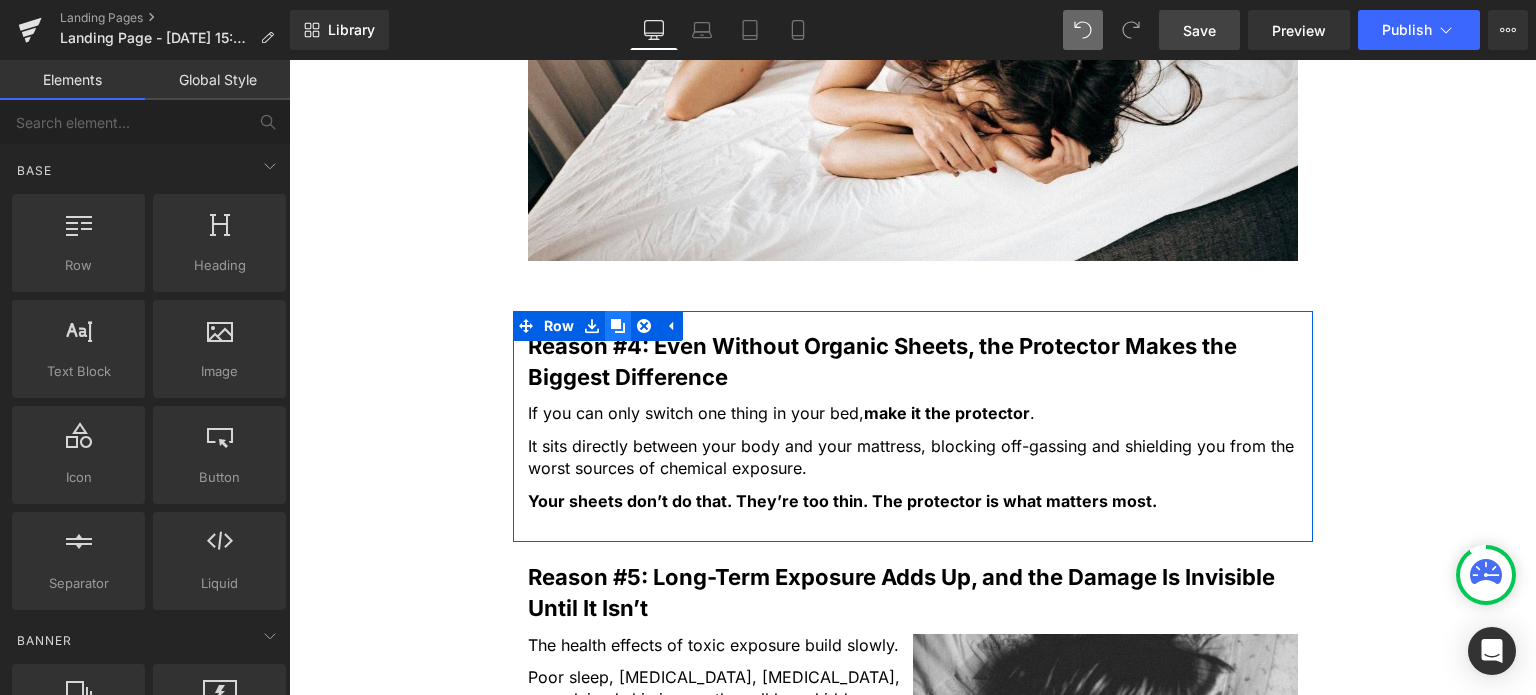 click 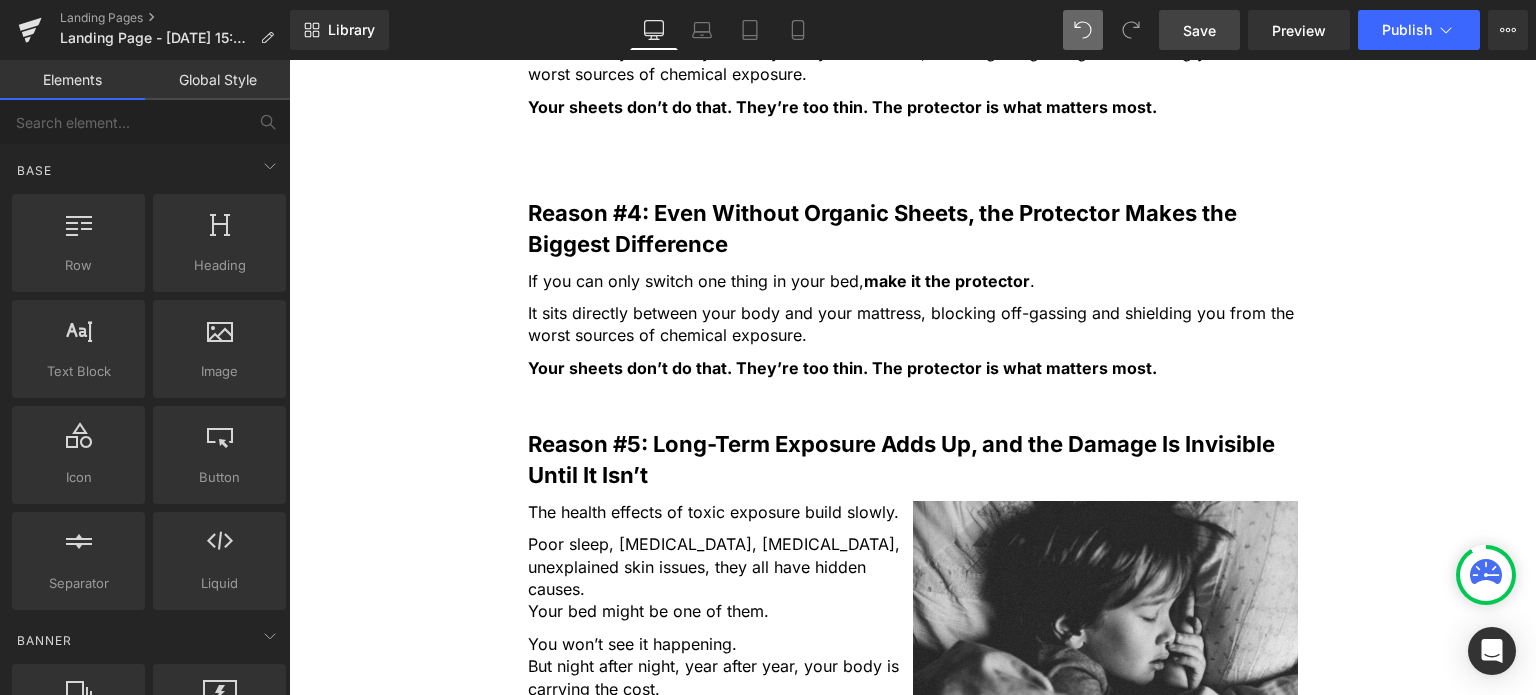scroll, scrollTop: 2634, scrollLeft: 0, axis: vertical 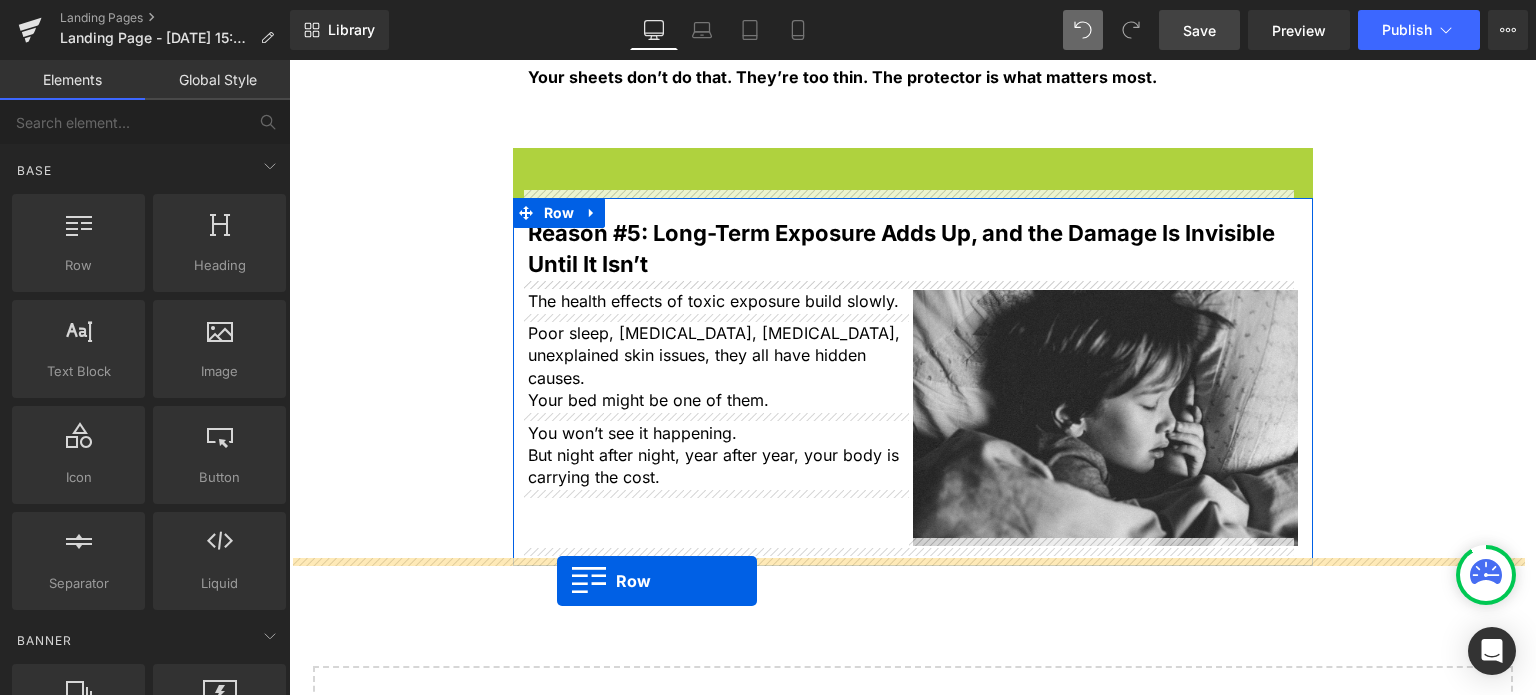 drag, startPoint x: 520, startPoint y: 151, endPoint x: 557, endPoint y: 581, distance: 431.58893 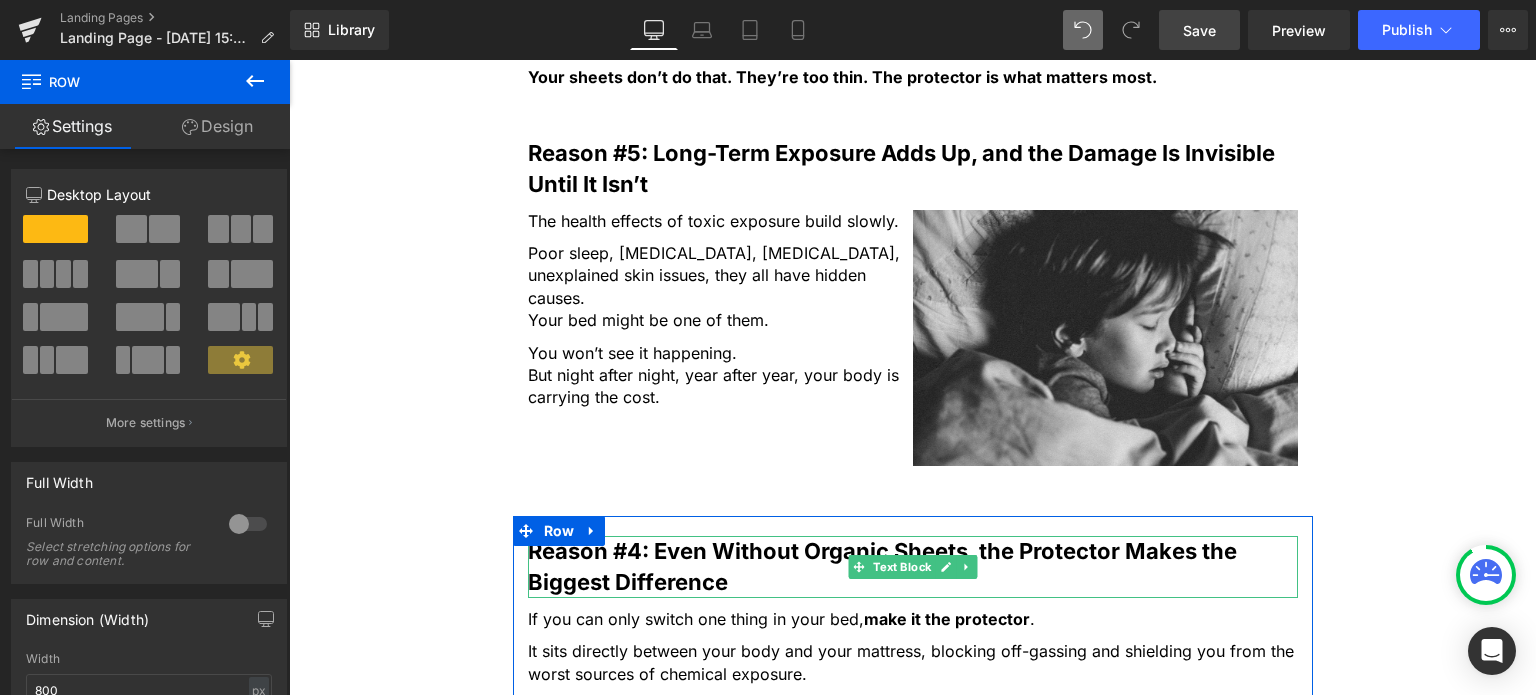 click on "Reason #4: Even Without Organic Sheets, the Protector Makes the Biggest Difference" at bounding box center (882, 566) 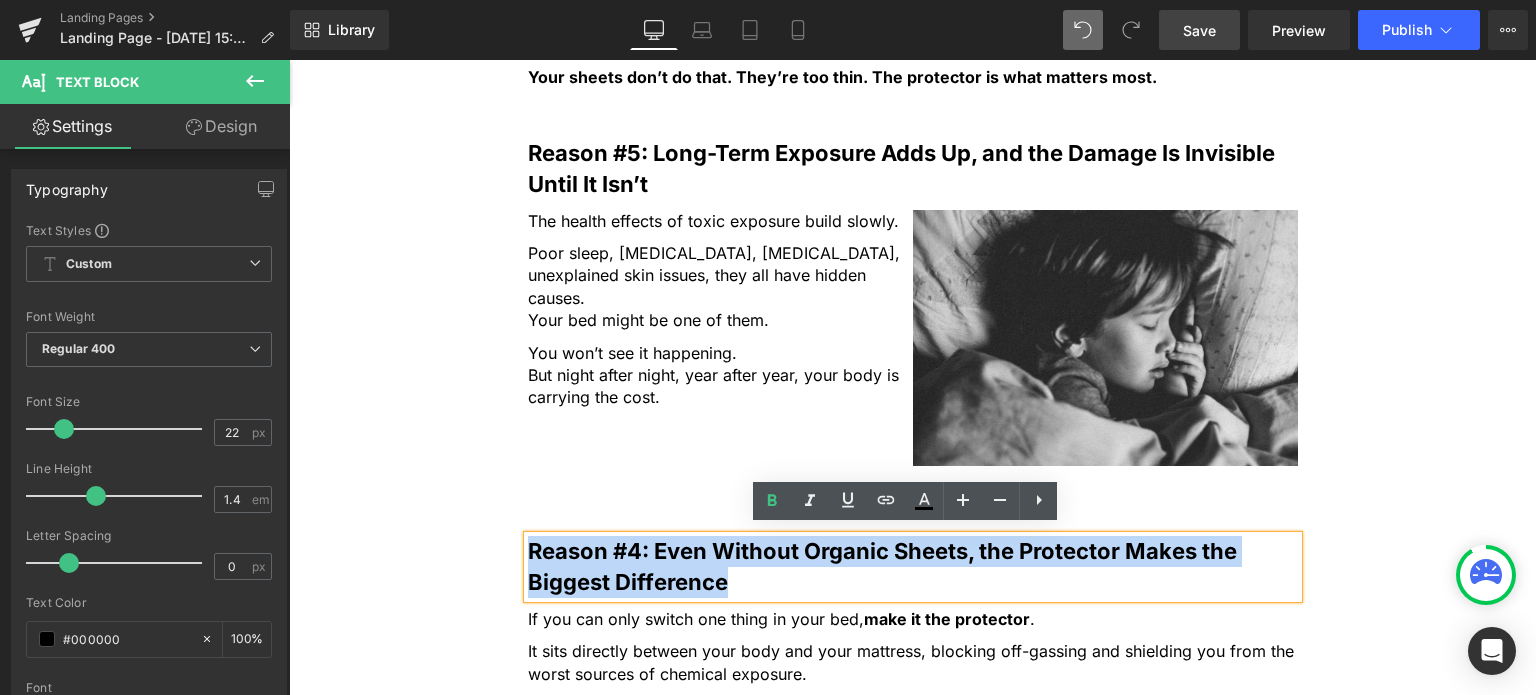 type 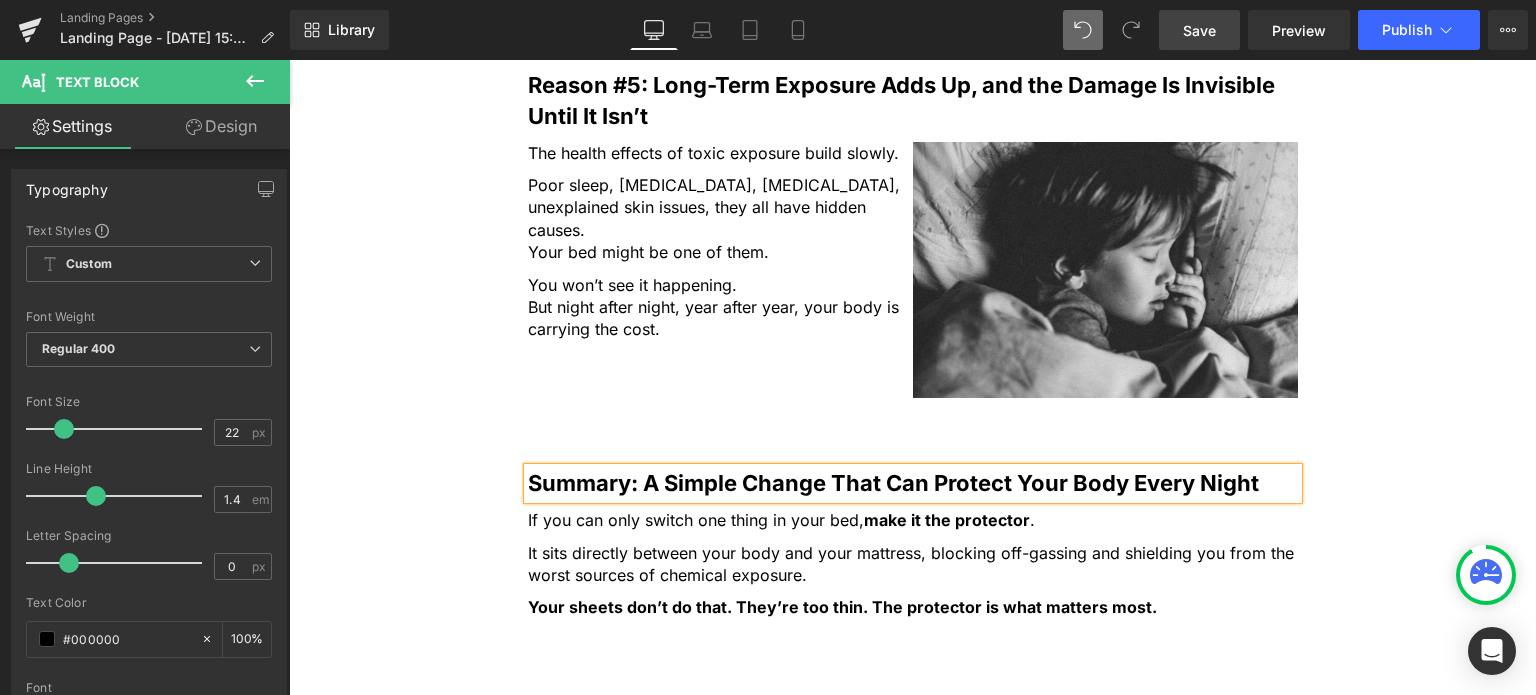 scroll, scrollTop: 2734, scrollLeft: 0, axis: vertical 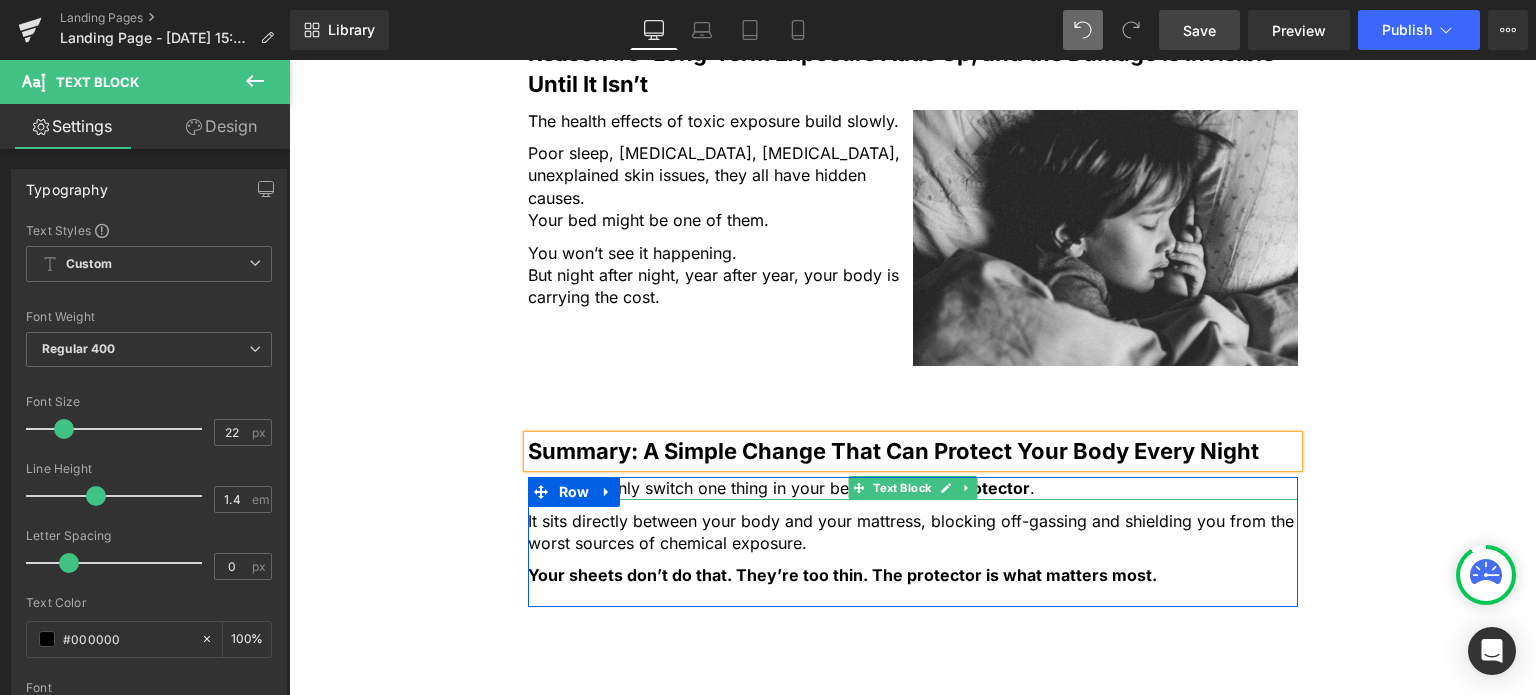 click on "If you can only switch one thing in your bed,  make it the protector ." at bounding box center [913, 488] 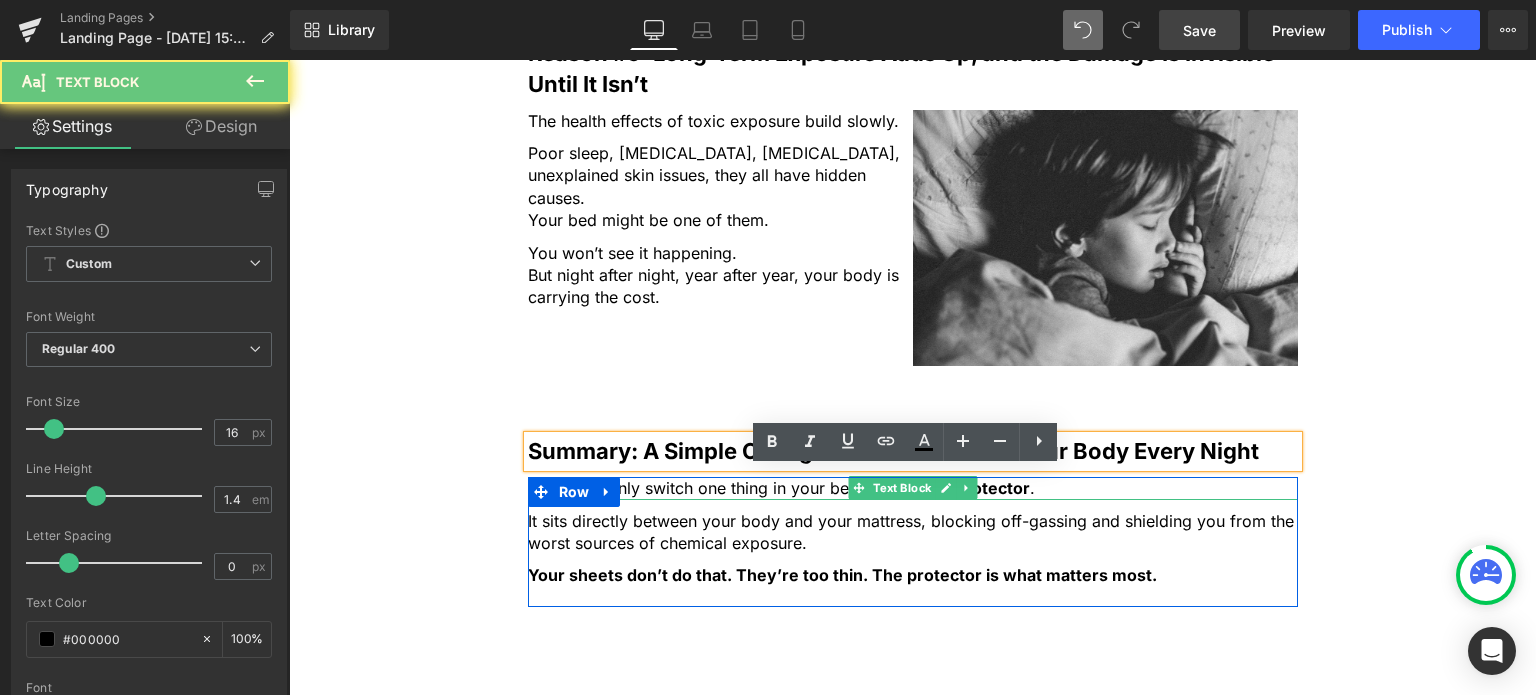 click on "If you can only switch one thing in your bed,  make it the protector ." at bounding box center [913, 488] 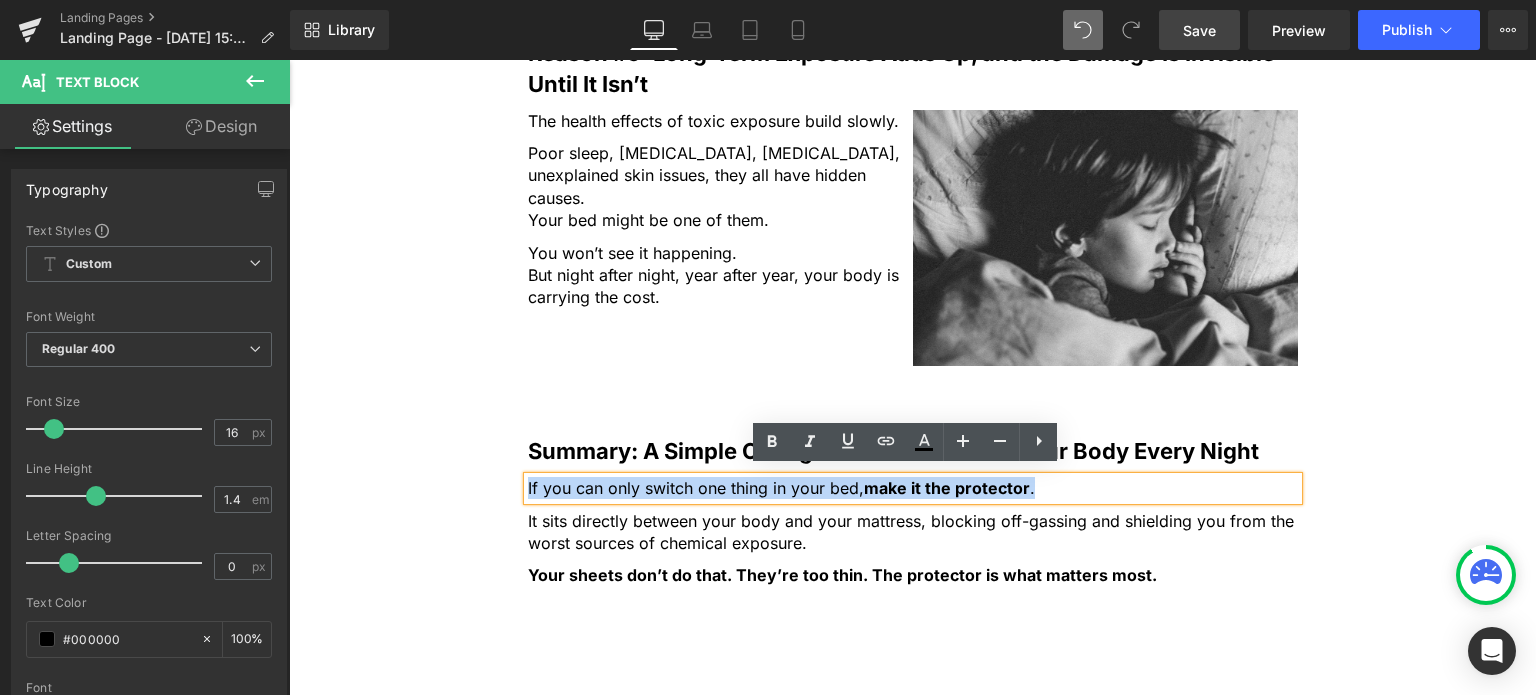 paste 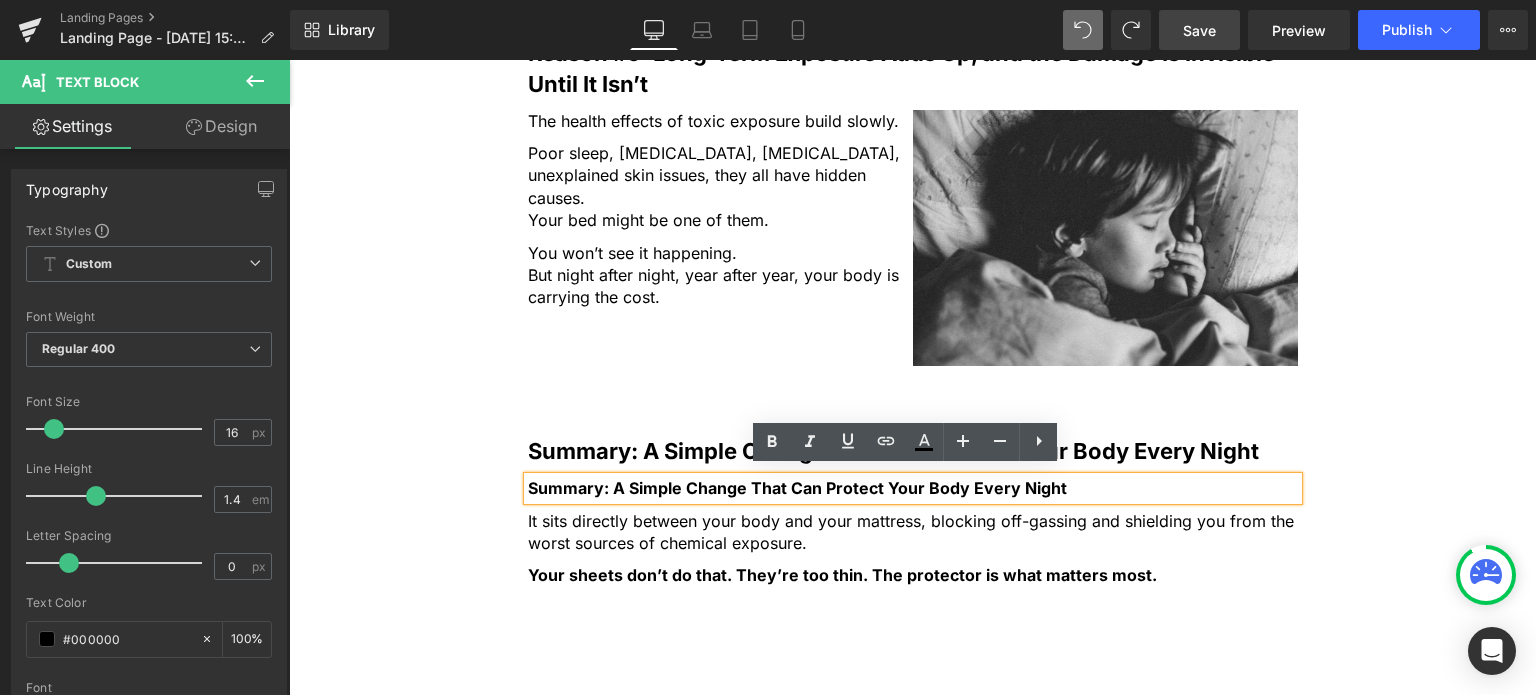 click on "Summary: A Simple Change That Can Protect Your Body Every Night" at bounding box center (797, 488) 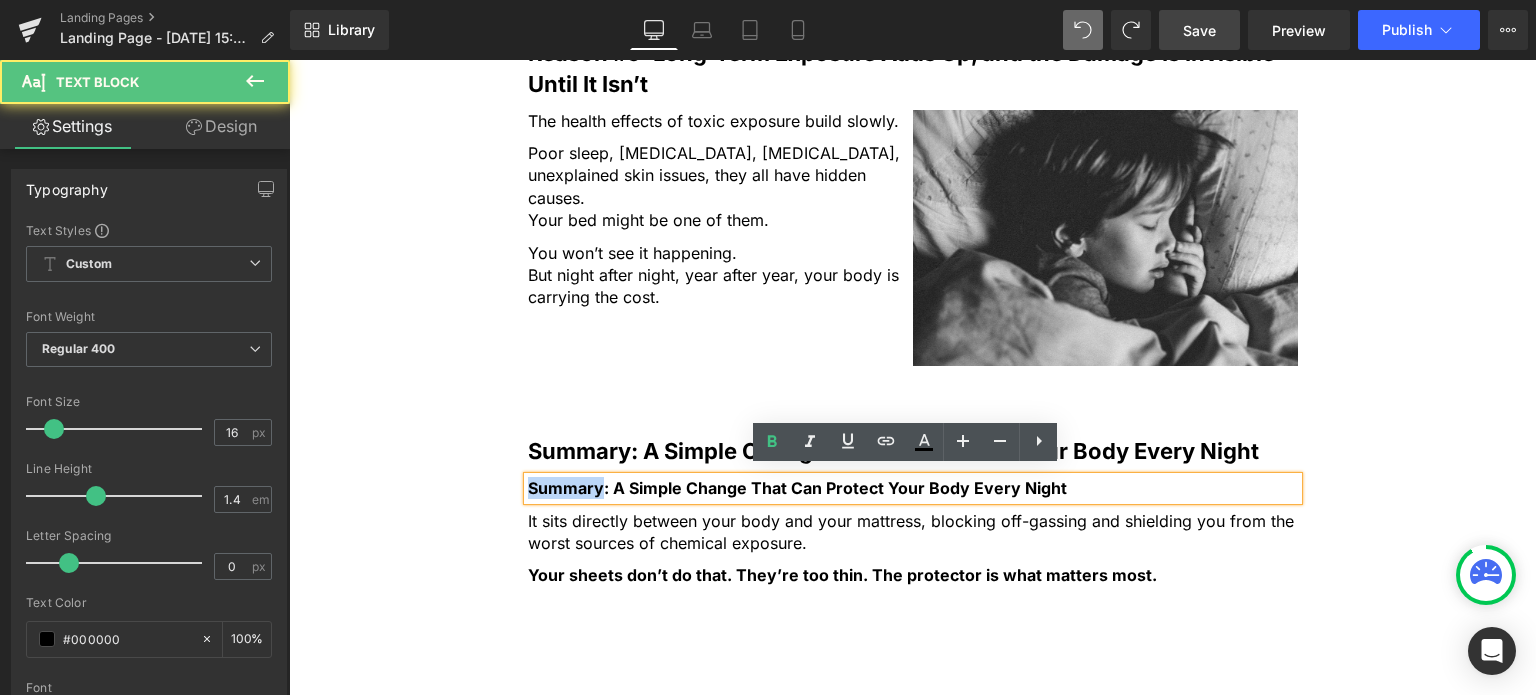 click on "Summary: A Simple Change That Can Protect Your Body Every Night" at bounding box center (797, 488) 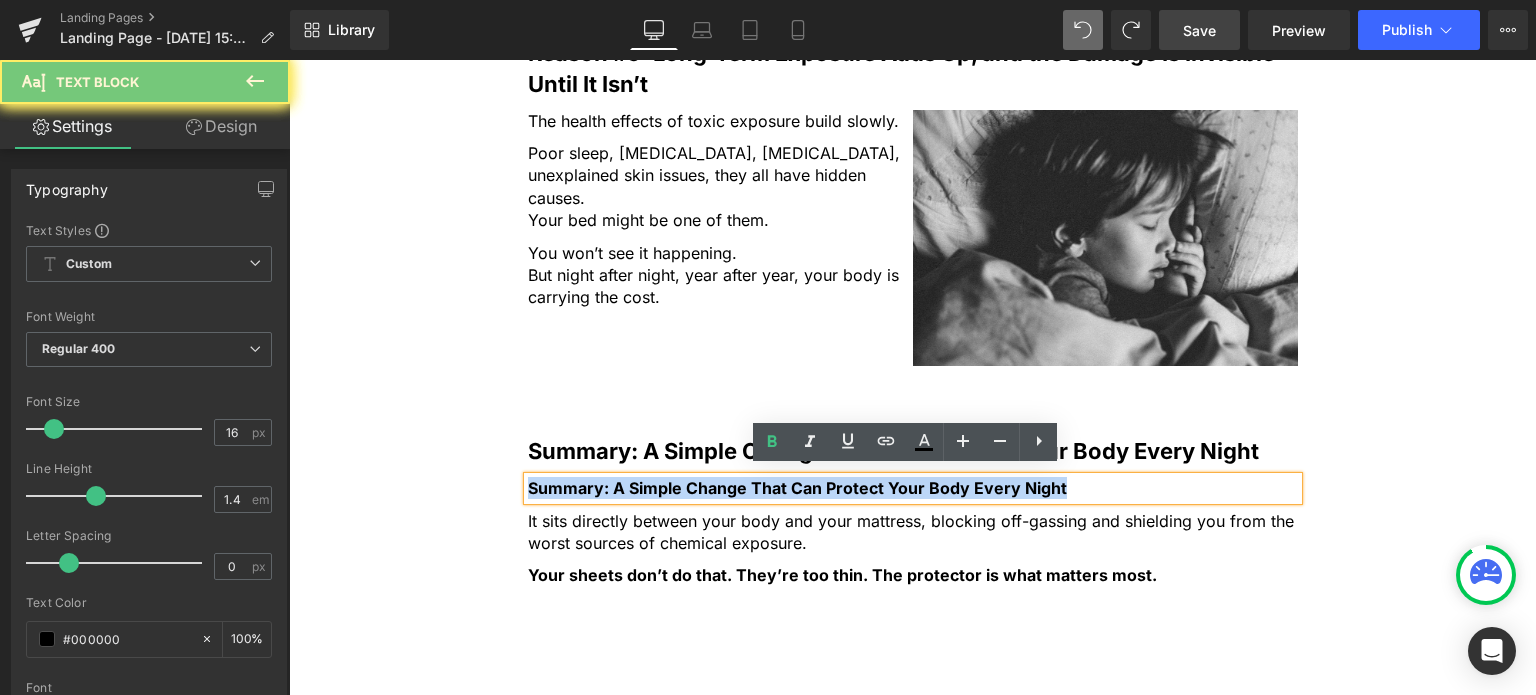 click on "Summary: A Simple Change That Can Protect Your Body Every Night" at bounding box center (797, 488) 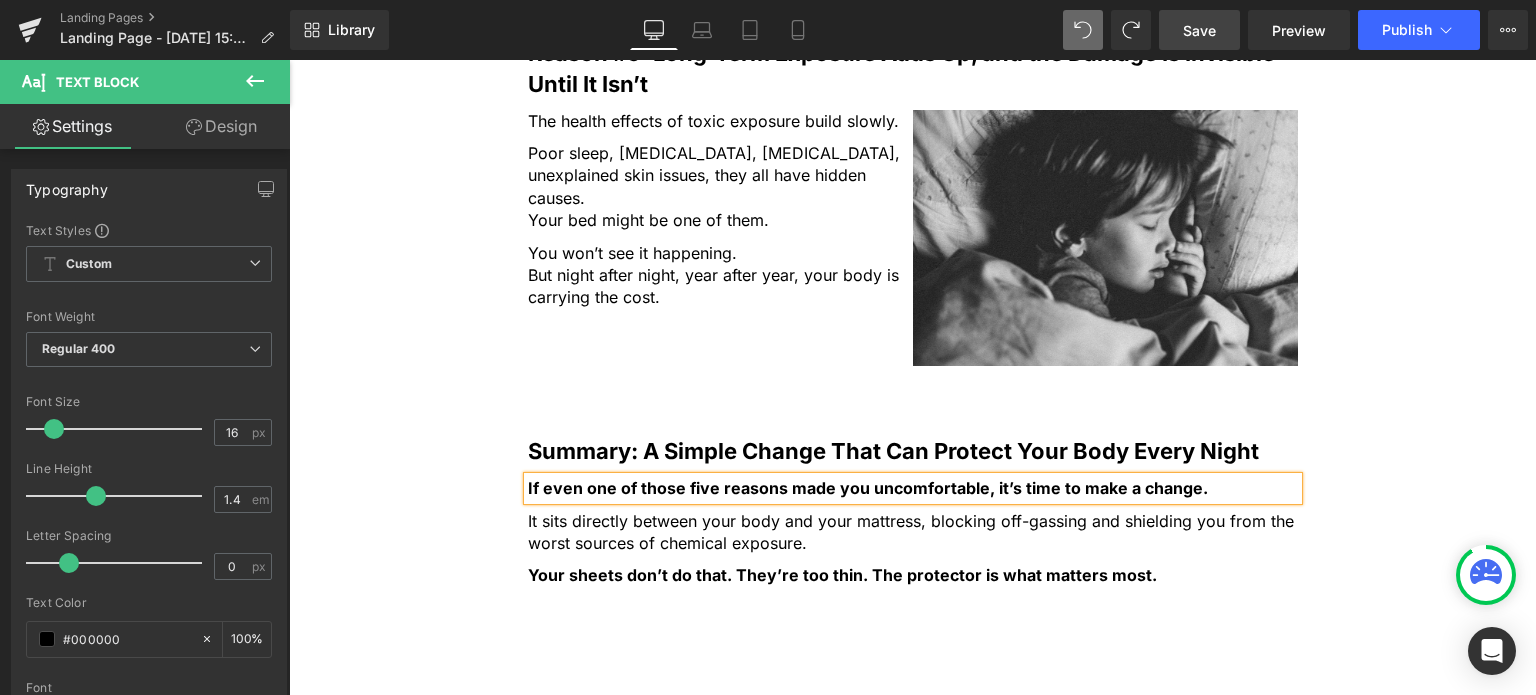 click on "If even one of those five reasons made you uncomfortable, it’s time to make a change." at bounding box center [868, 488] 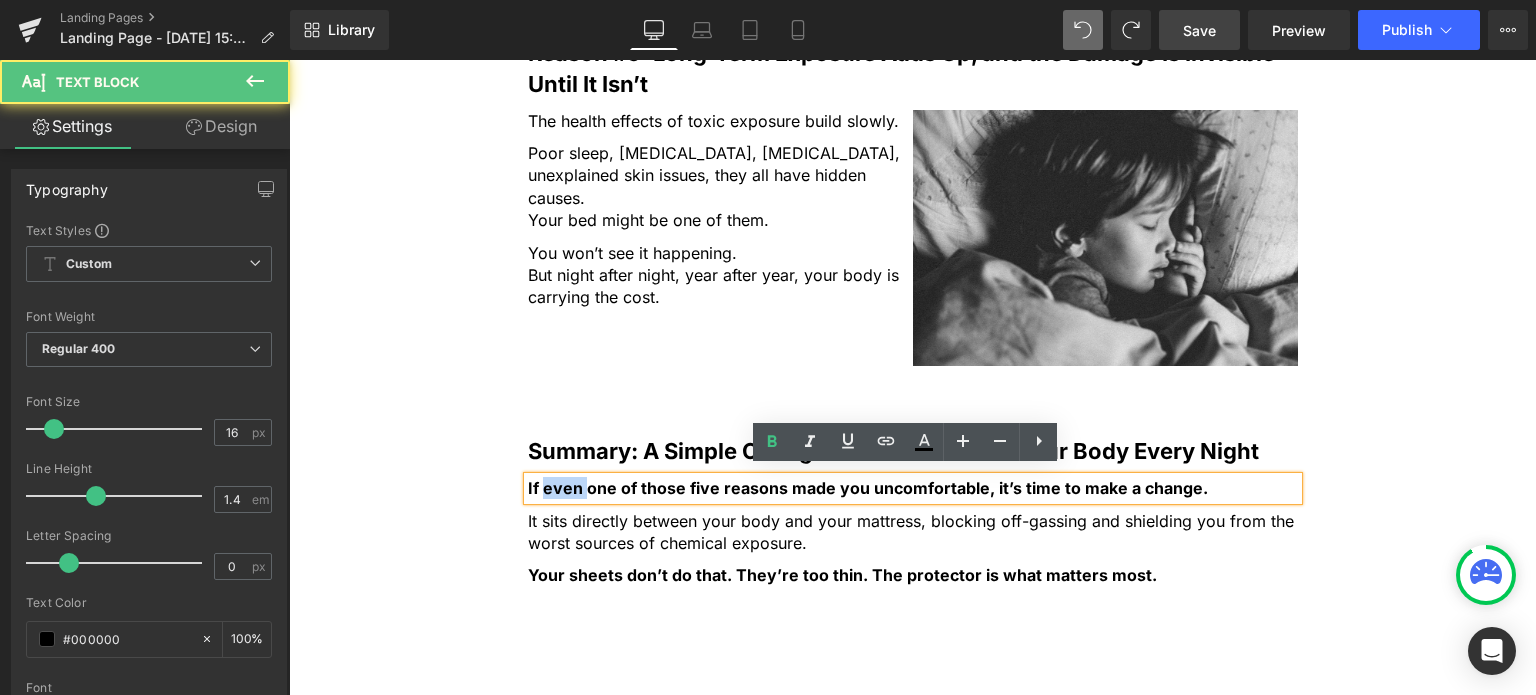 click on "If even one of those five reasons made you uncomfortable, it’s time to make a change." at bounding box center [868, 488] 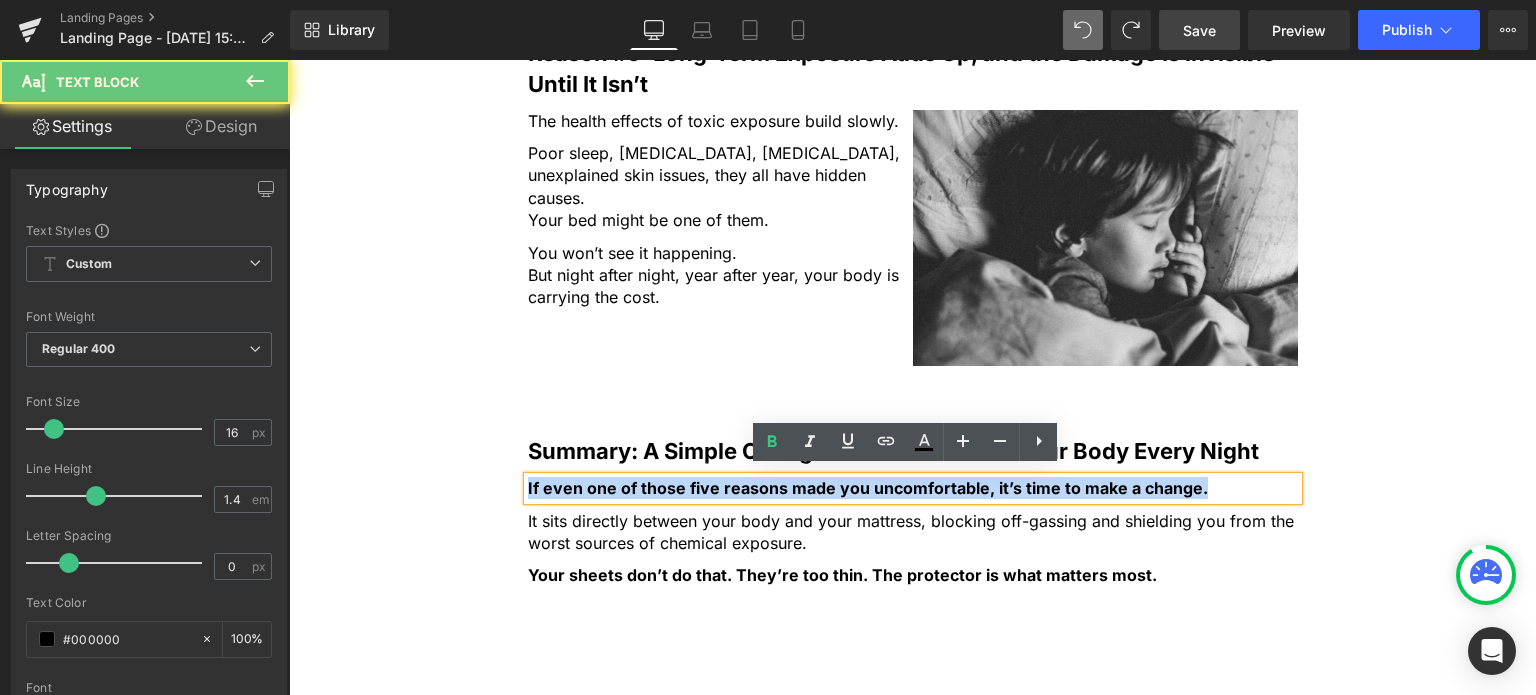 click on "If even one of those five reasons made you uncomfortable, it’s time to make a change." at bounding box center (868, 488) 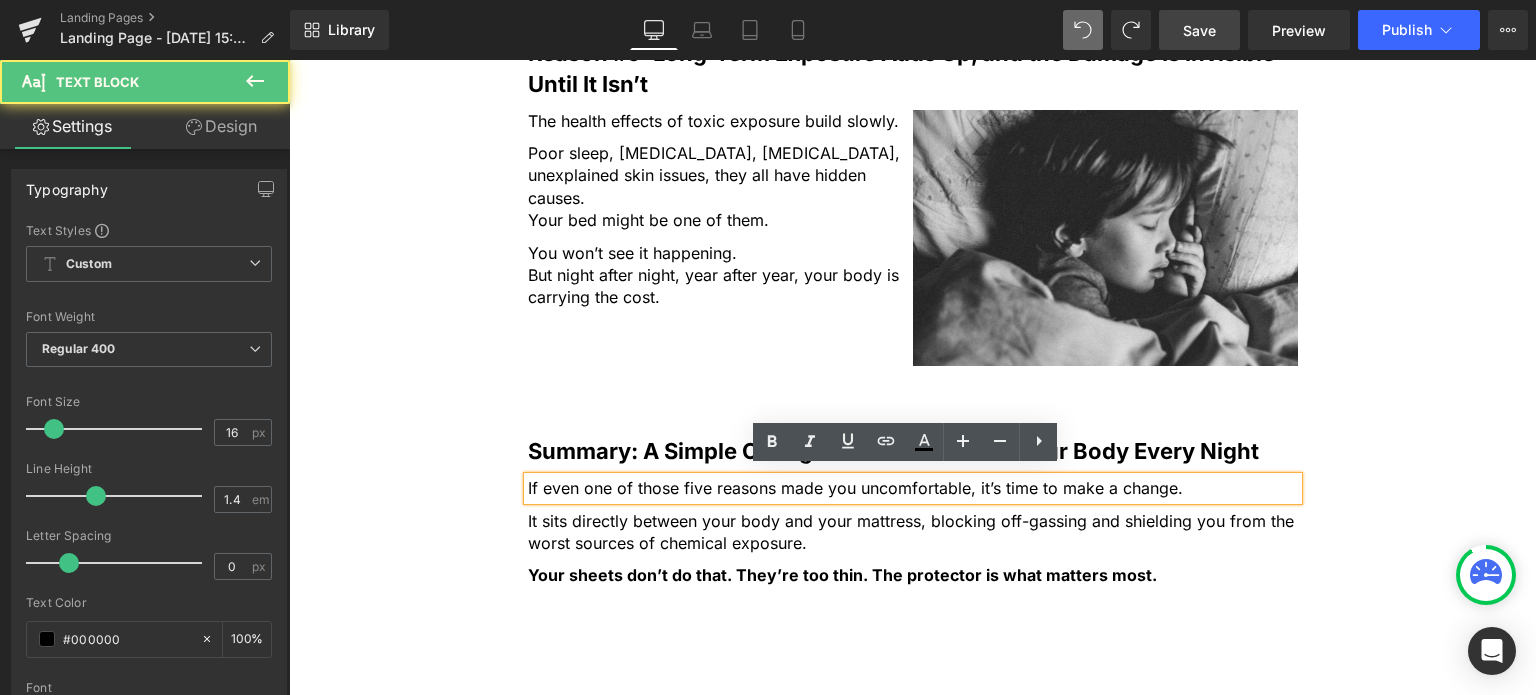 click on "If even one of those five reasons made you uncomfortable, it’s time to make a change." at bounding box center [913, 488] 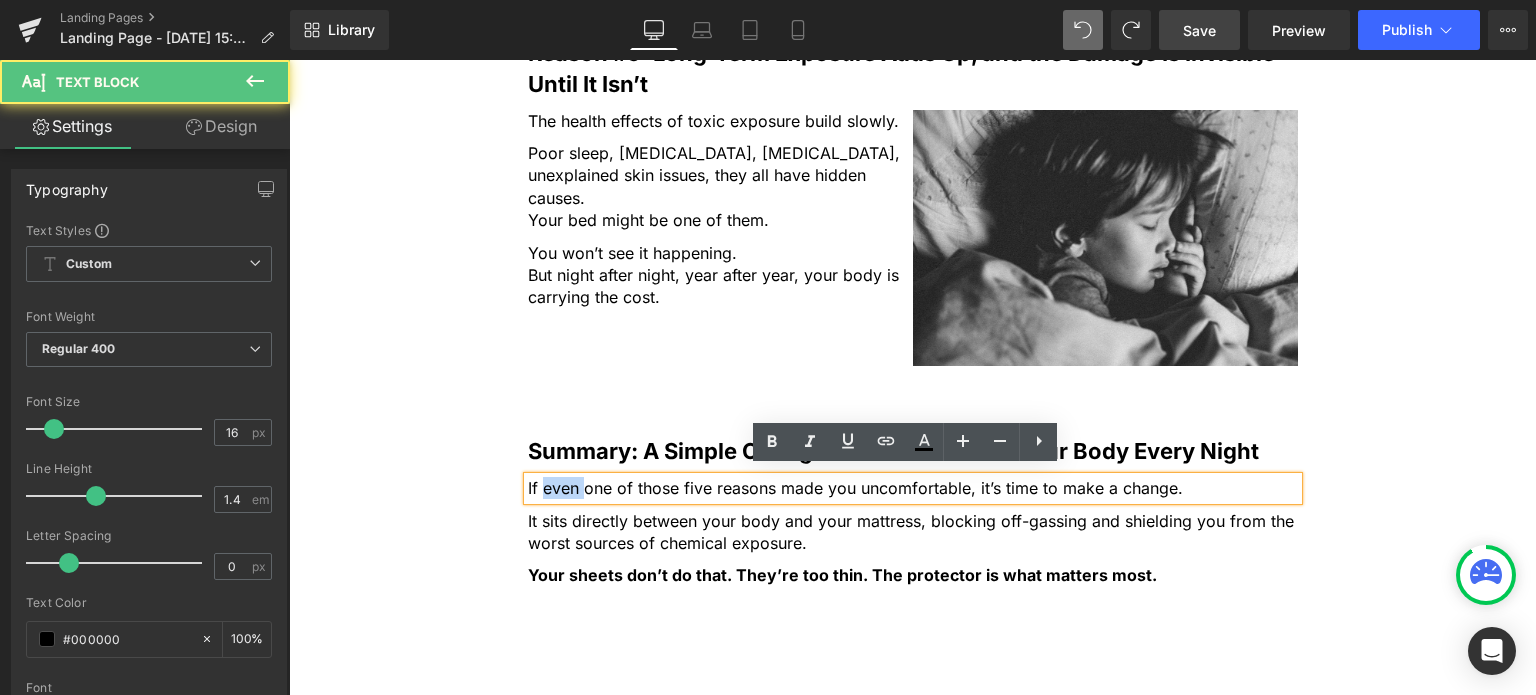 click on "If even one of those five reasons made you uncomfortable, it’s time to make a change." at bounding box center (913, 488) 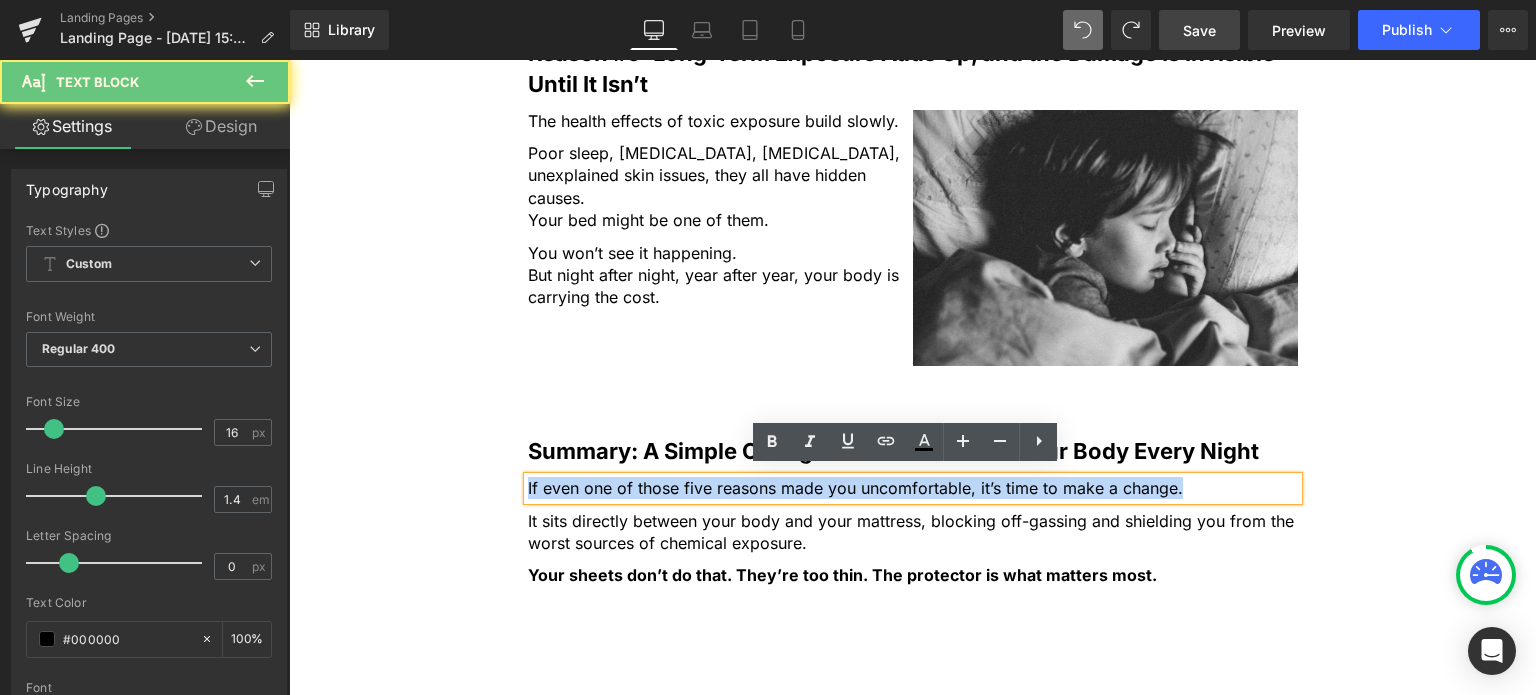 click on "If even one of those five reasons made you uncomfortable, it’s time to make a change." at bounding box center [913, 488] 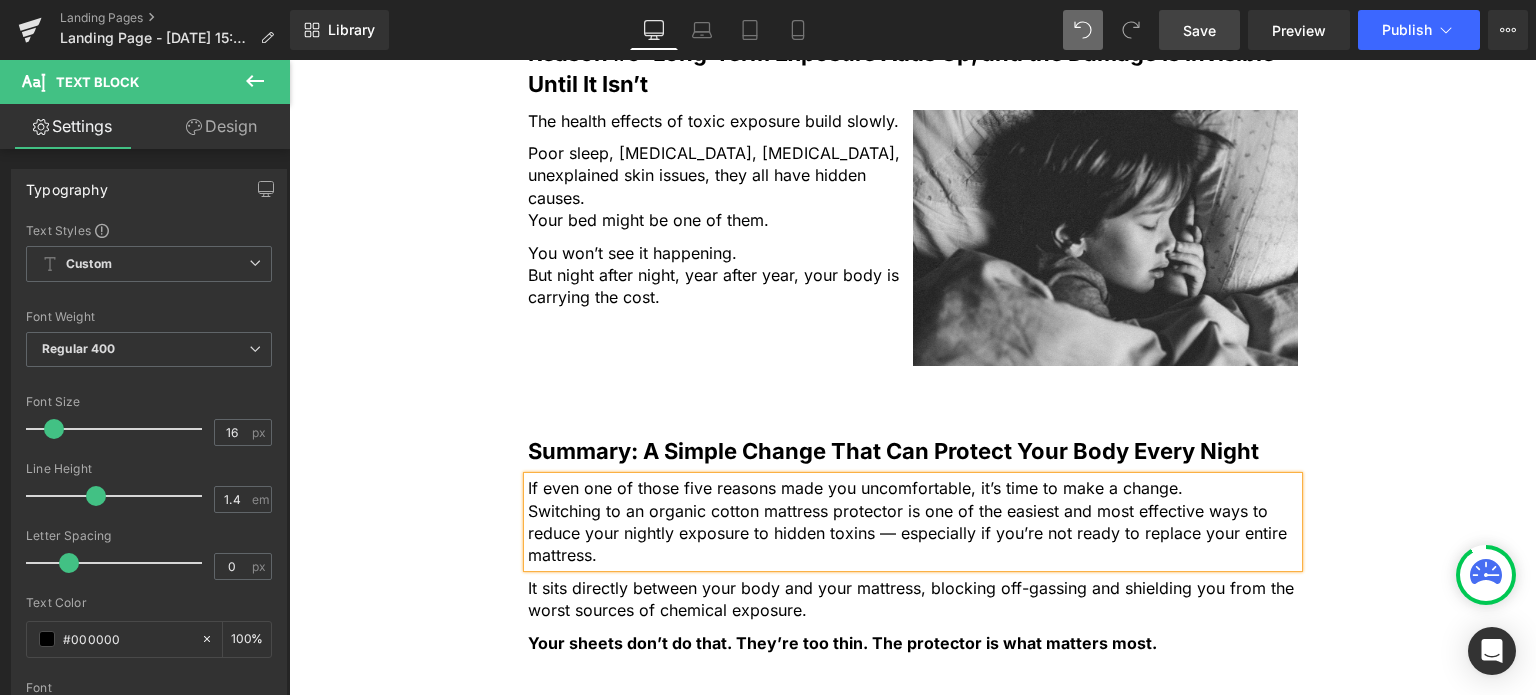 click on "Switching to an organic cotton mattress protector is one of the easiest and most effective ways to reduce your nightly exposure to hidden toxins — especially if you’re not ready to replace your entire mattress." at bounding box center (913, 533) 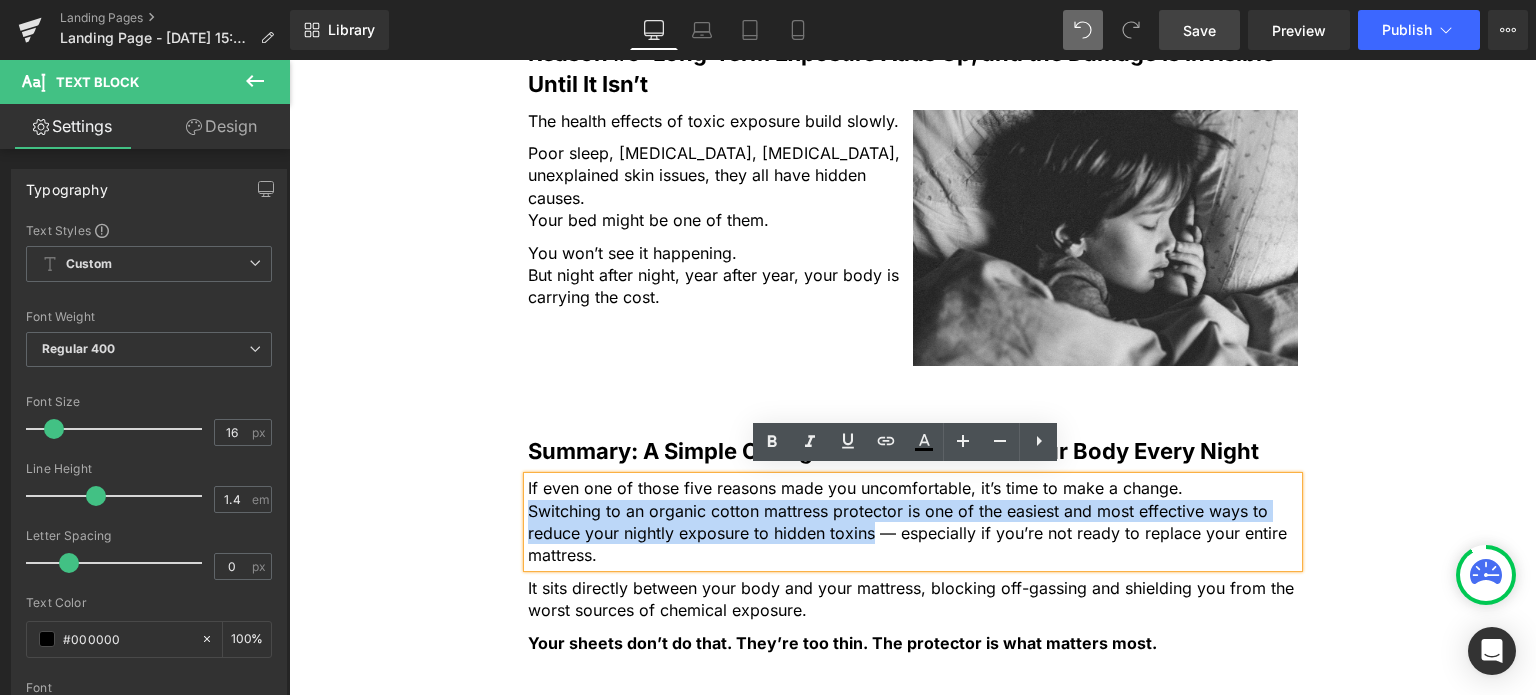drag, startPoint x: 535, startPoint y: 497, endPoint x: 852, endPoint y: 530, distance: 318.71304 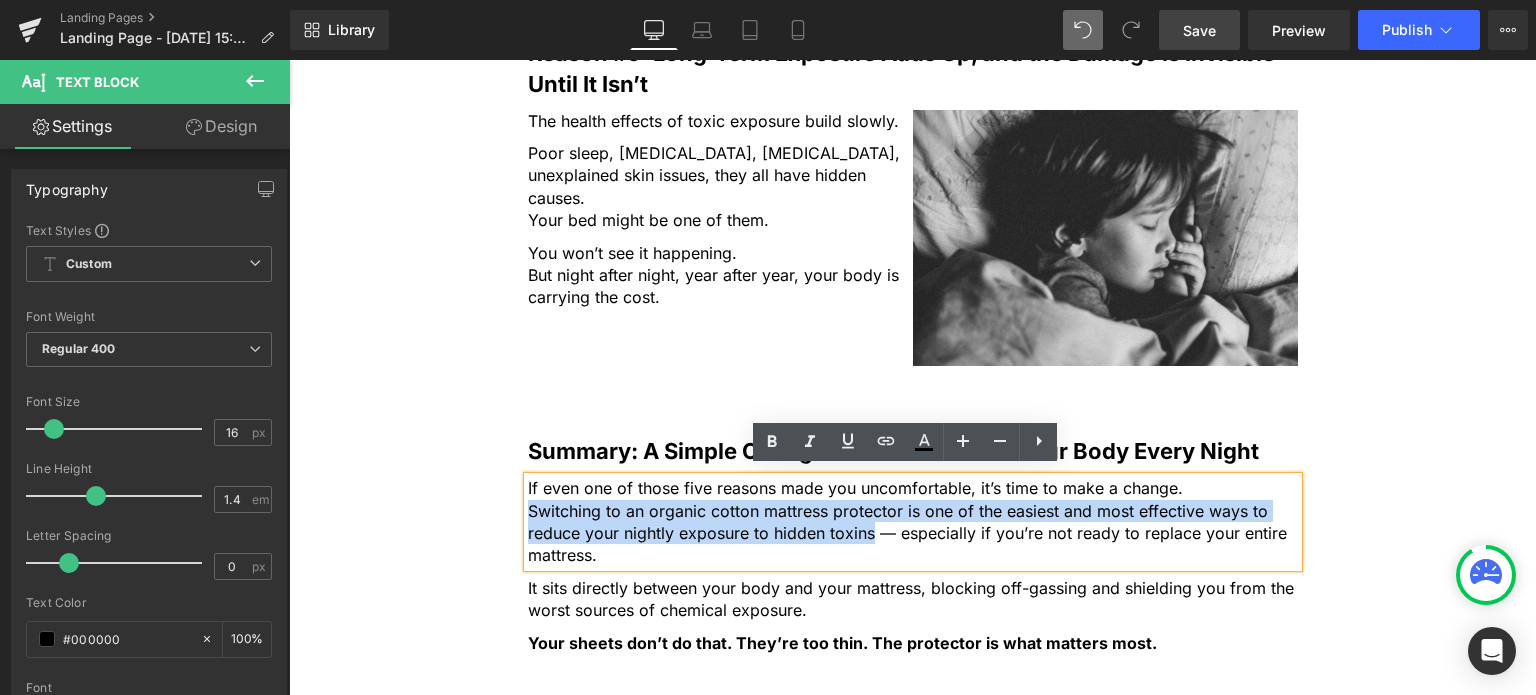 click on "Switching to an organic cotton mattress protector is one of the easiest and most effective ways to reduce your nightly exposure to hidden toxins — especially if you’re not ready to replace your entire mattress." at bounding box center (913, 533) 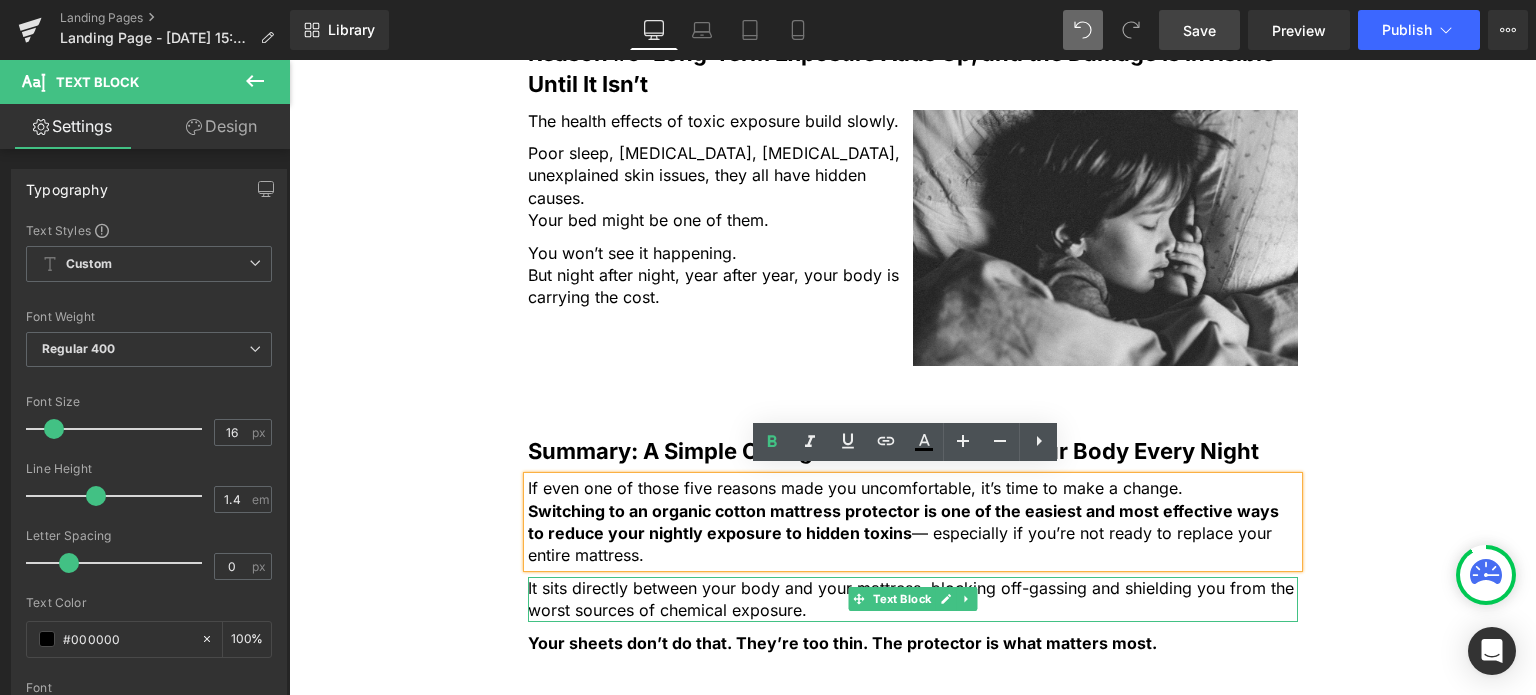click on "It sits directly between your body and your mattress, blocking off-gassing and shielding you from the worst sources of chemical exposure." at bounding box center [913, 599] 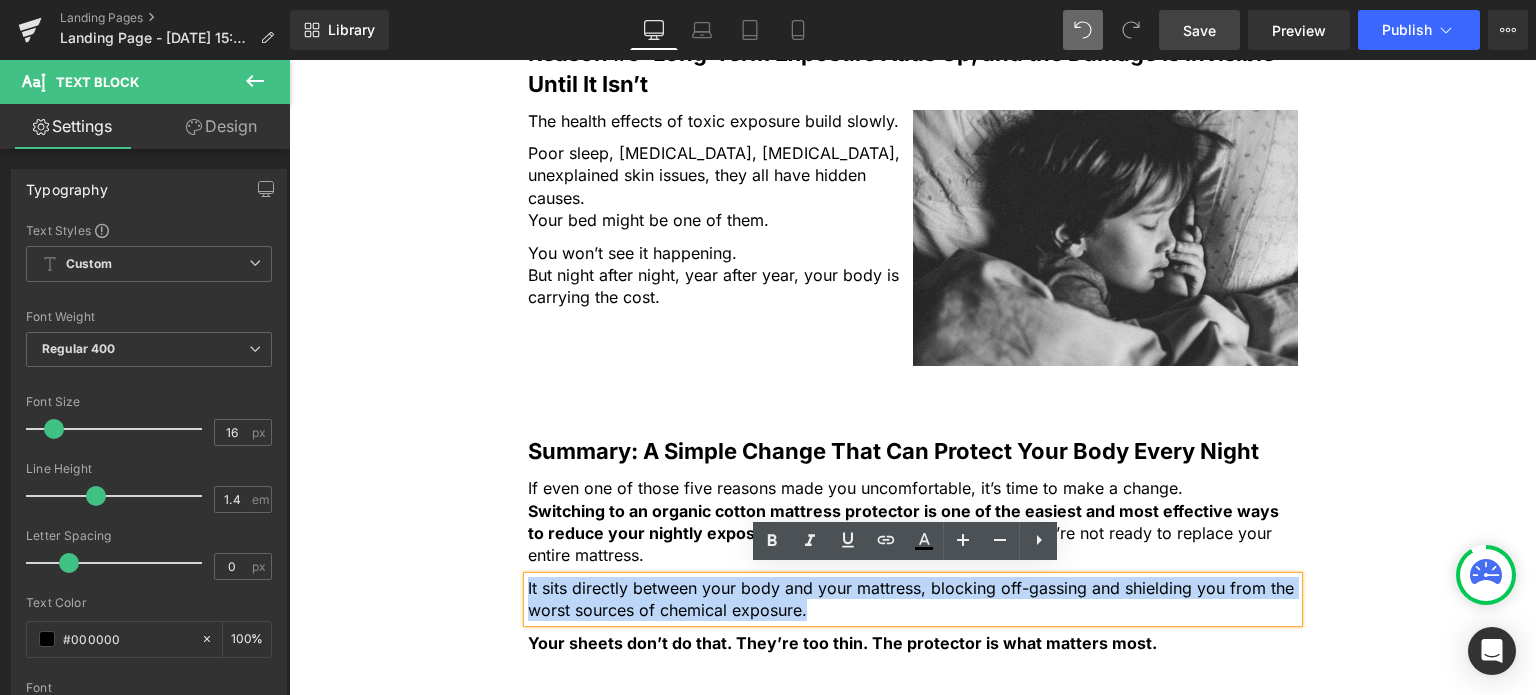 paste 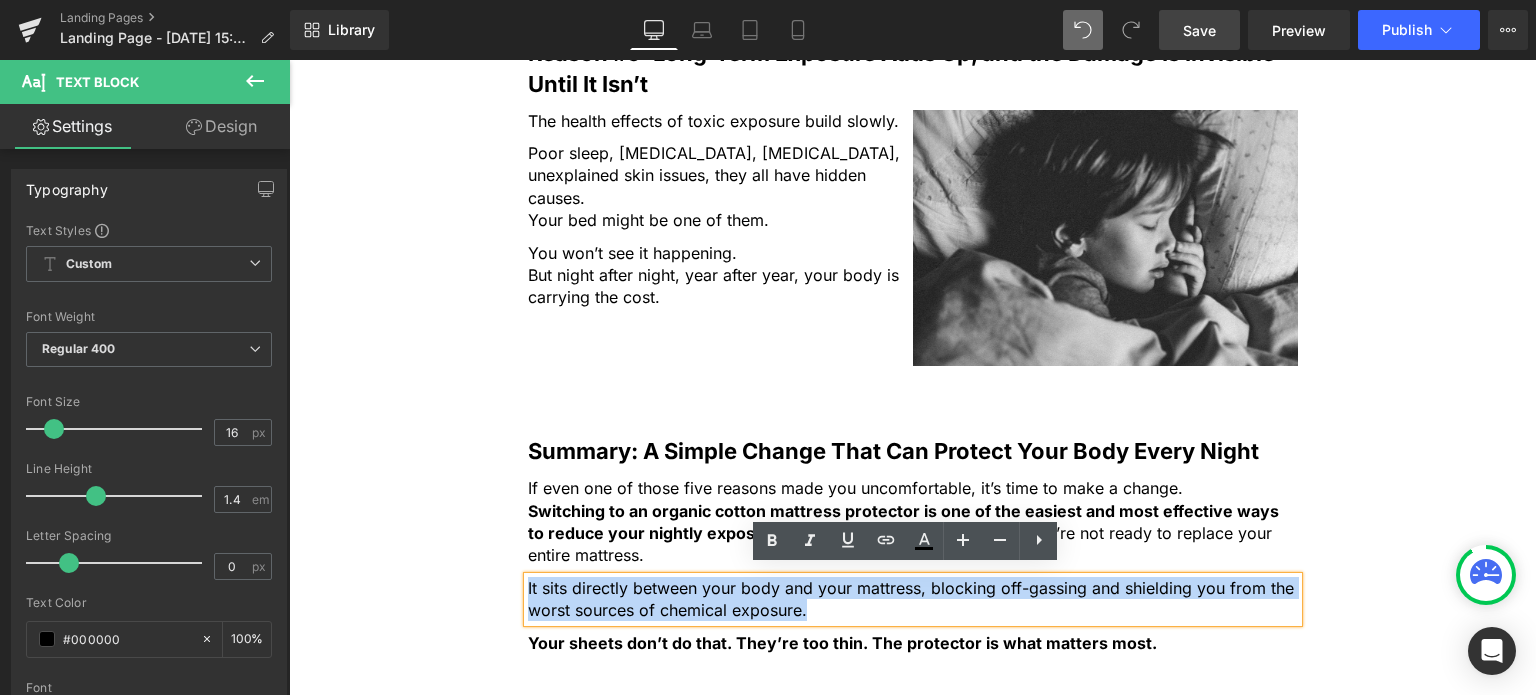 type 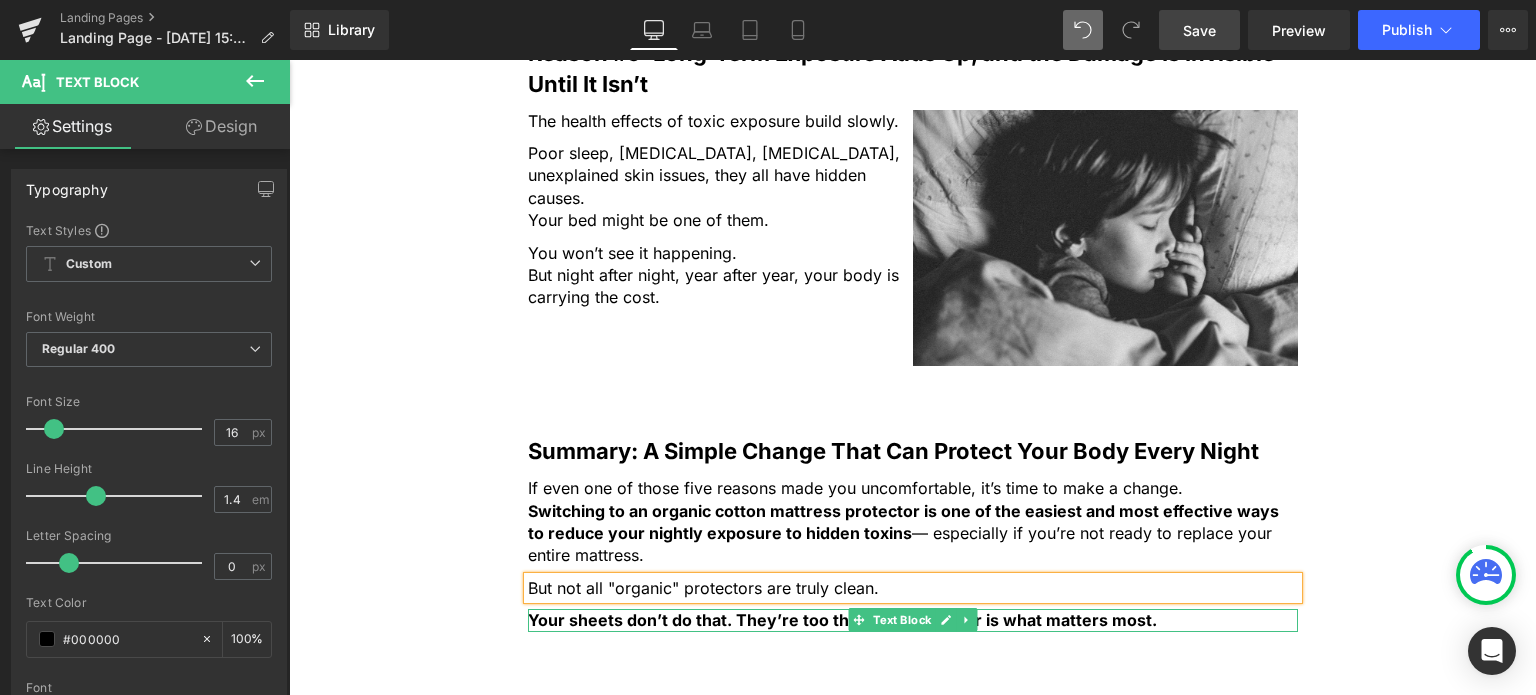 click on "Your sheets don’t do that. They’re too thin. The protector is what matters most." at bounding box center (842, 620) 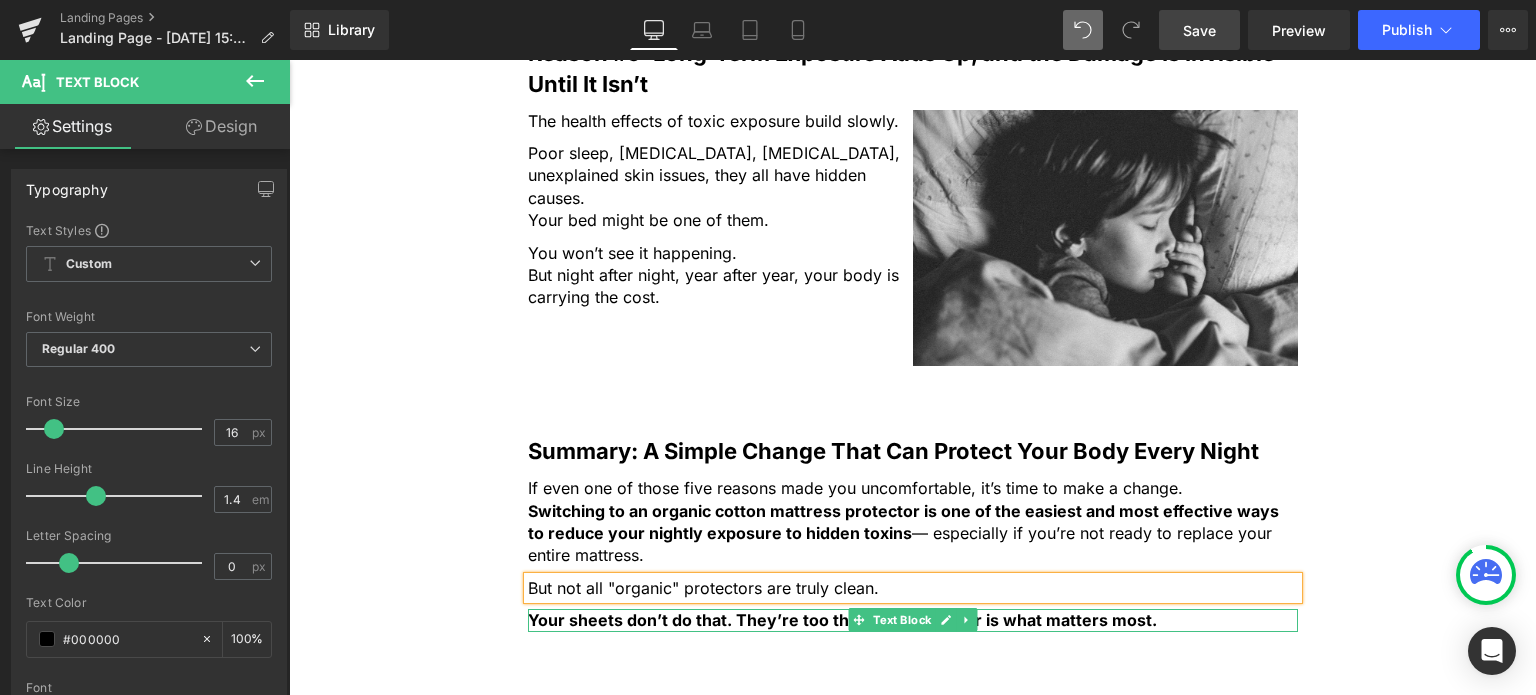 click on "Your sheets don’t do that. They’re too thin. The protector is what matters most." at bounding box center [842, 620] 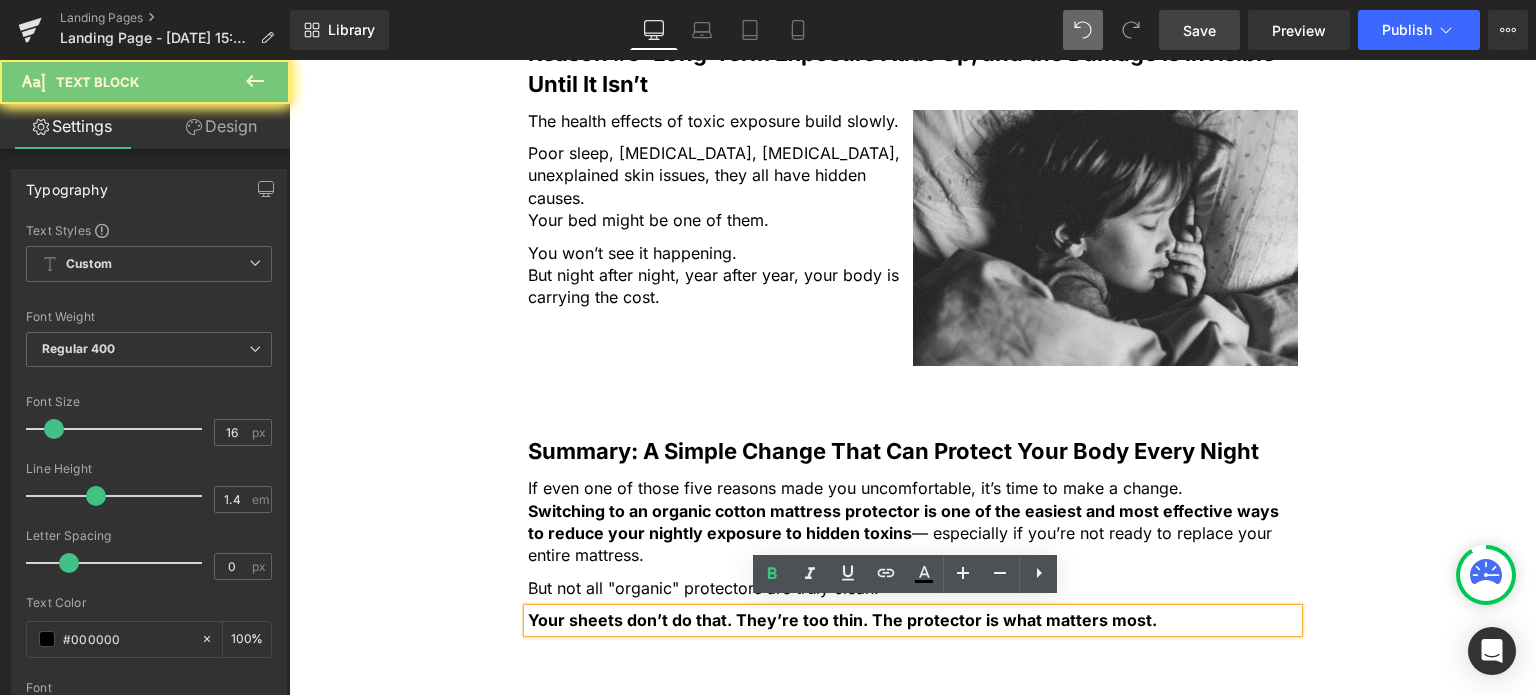 paste 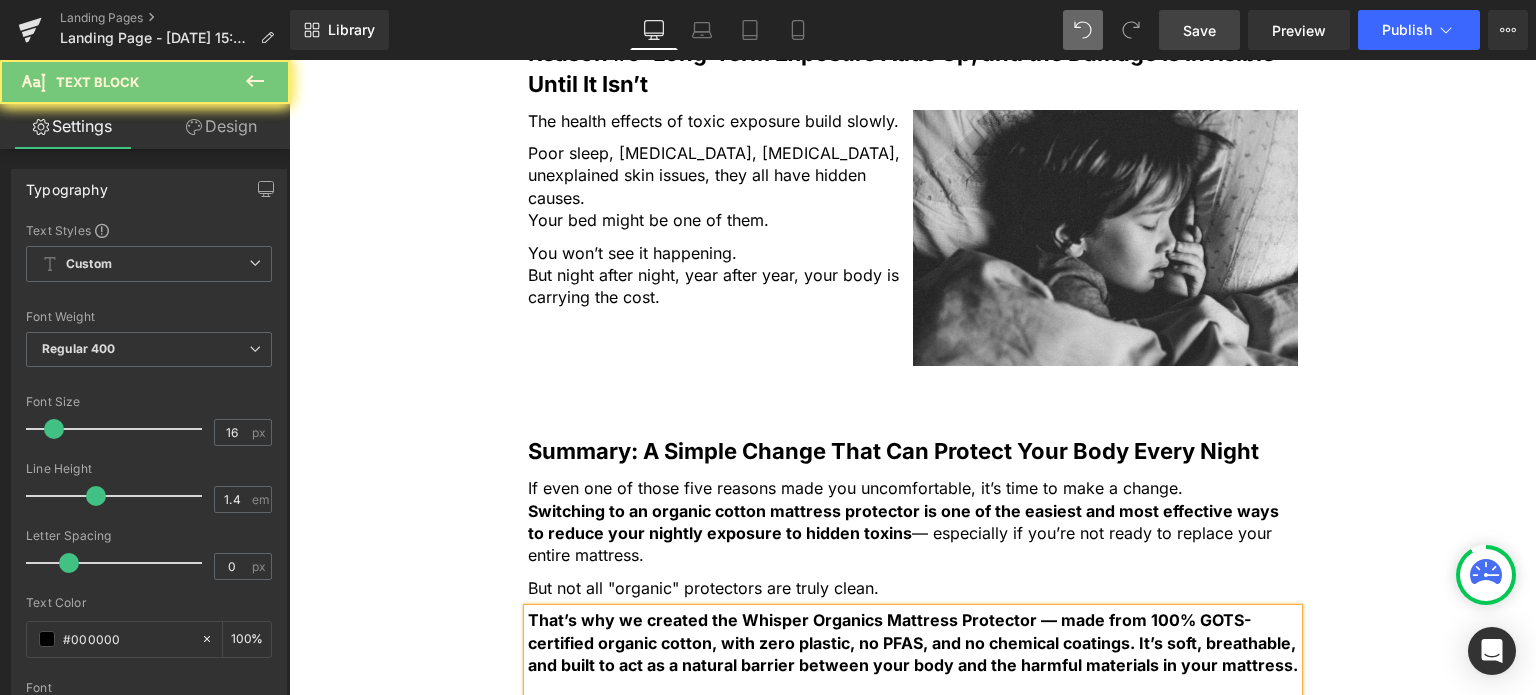 type 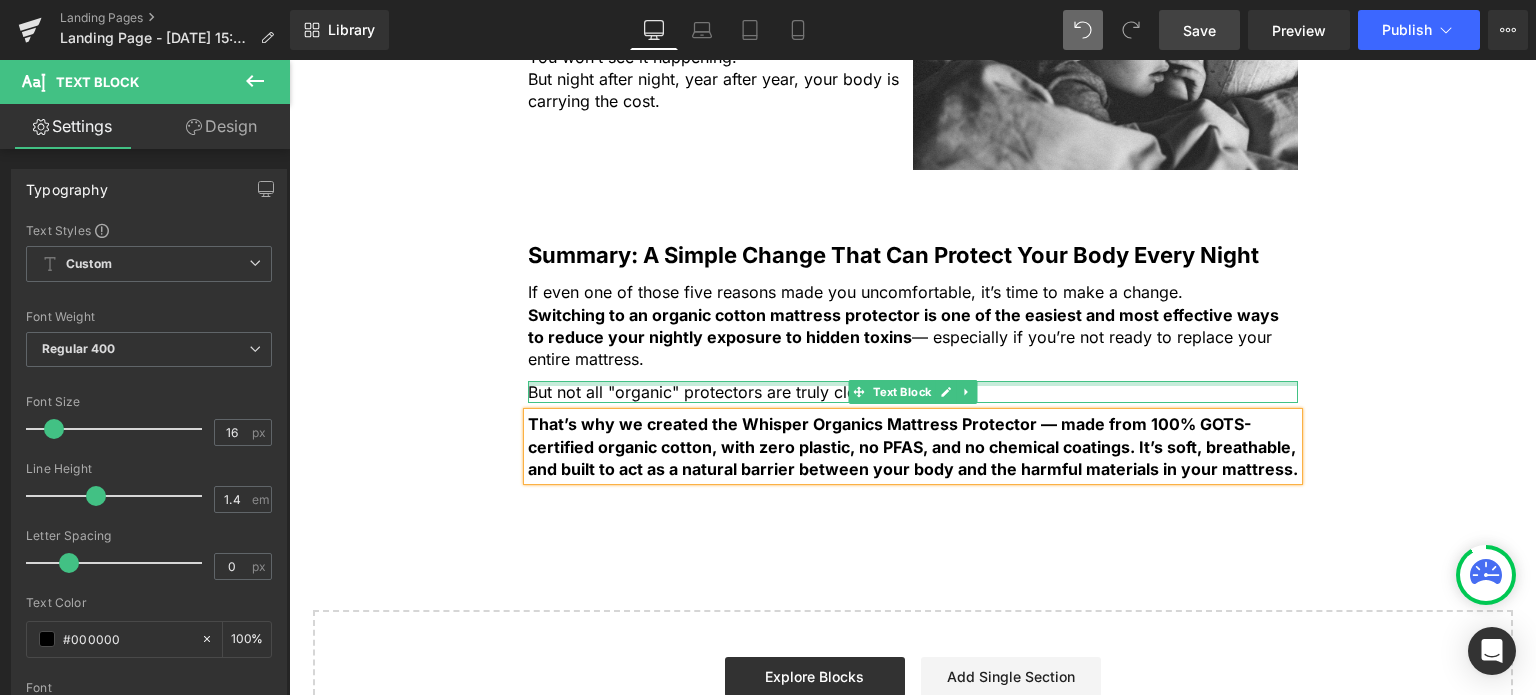 scroll, scrollTop: 2934, scrollLeft: 0, axis: vertical 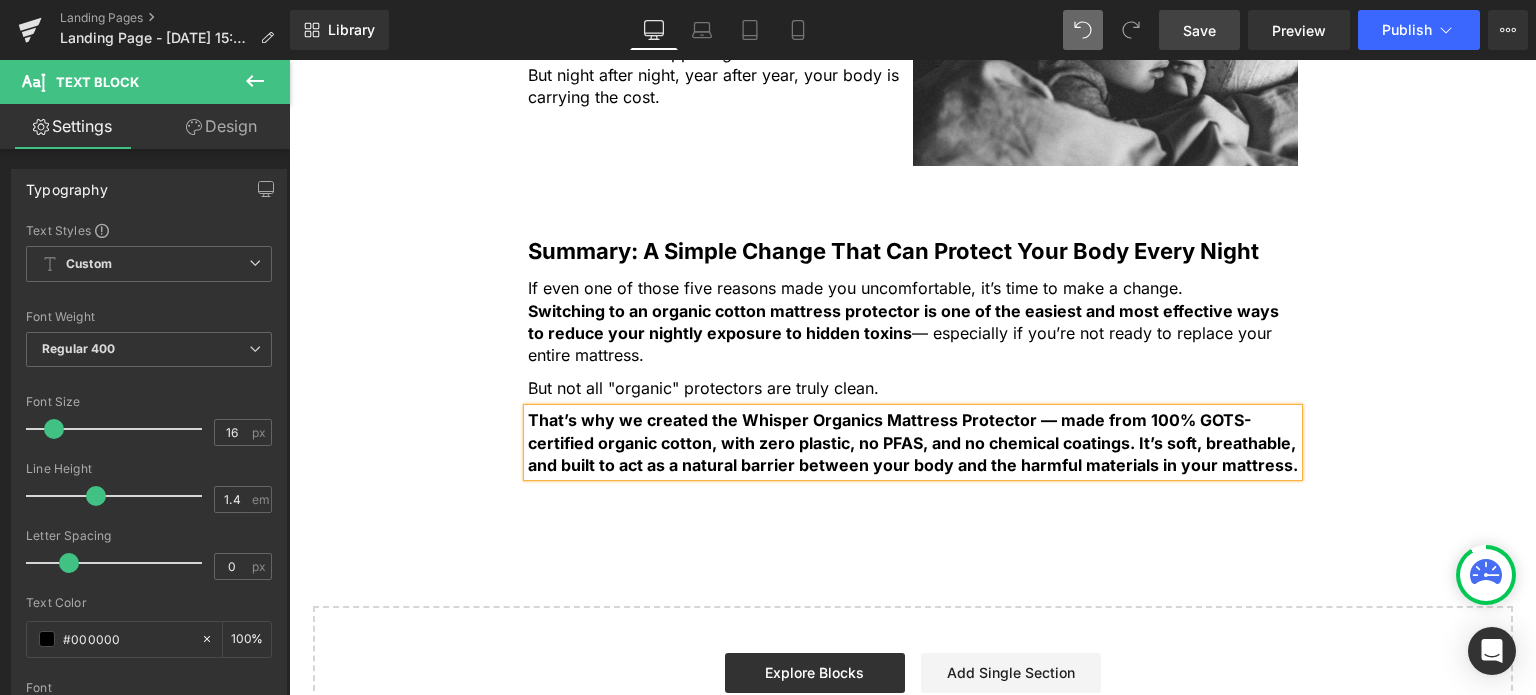 click on "That’s why we created the Whisper Organics Mattress Protector — made from 100% GOTS-certified organic cotton, with zero plastic, no PFAS, and no chemical coatings. It’s soft, breathable, and built to act as a natural barrier between your body and the harmful materials in your mattress." at bounding box center [913, 442] 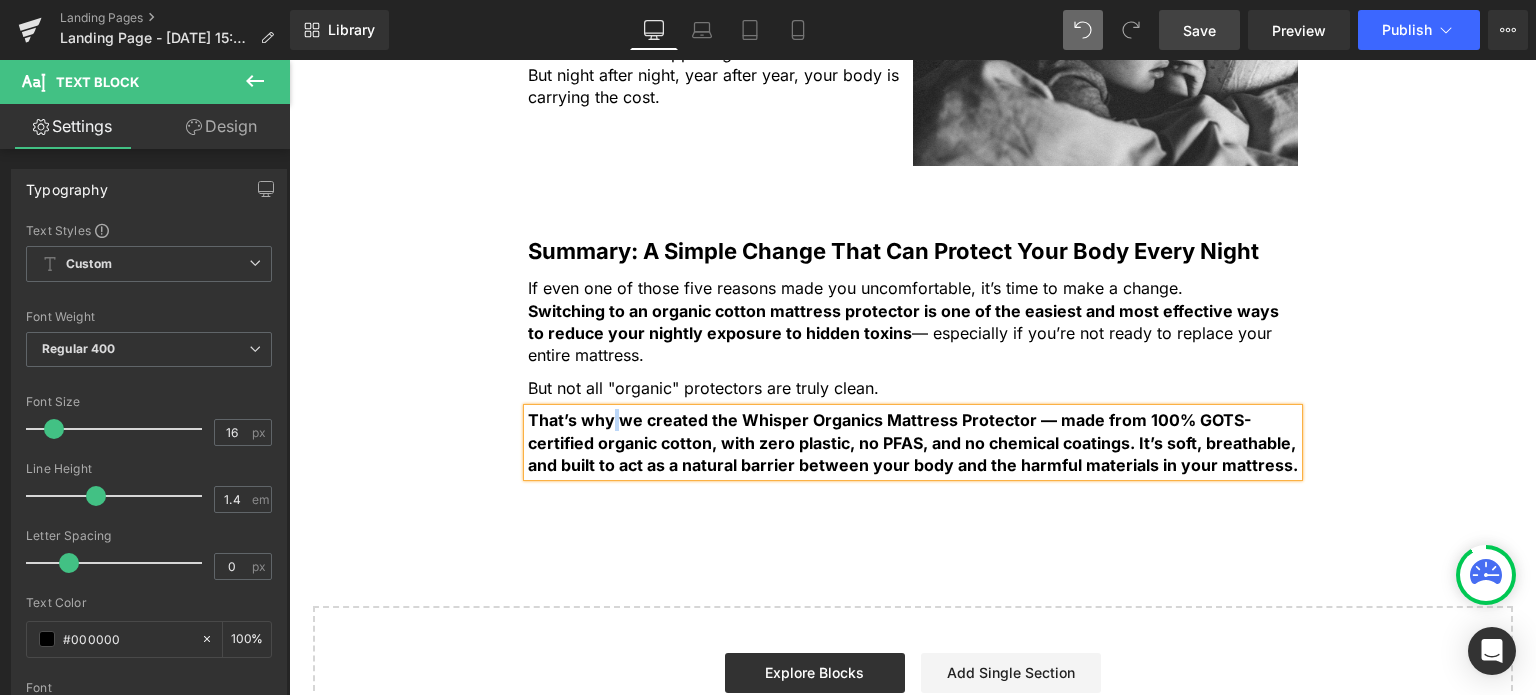 click on "That’s why we created the Whisper Organics Mattress Protector — made from 100% GOTS-certified organic cotton, with zero plastic, no PFAS, and no chemical coatings. It’s soft, breathable, and built to act as a natural barrier between your body and the harmful materials in your mattress." at bounding box center [913, 442] 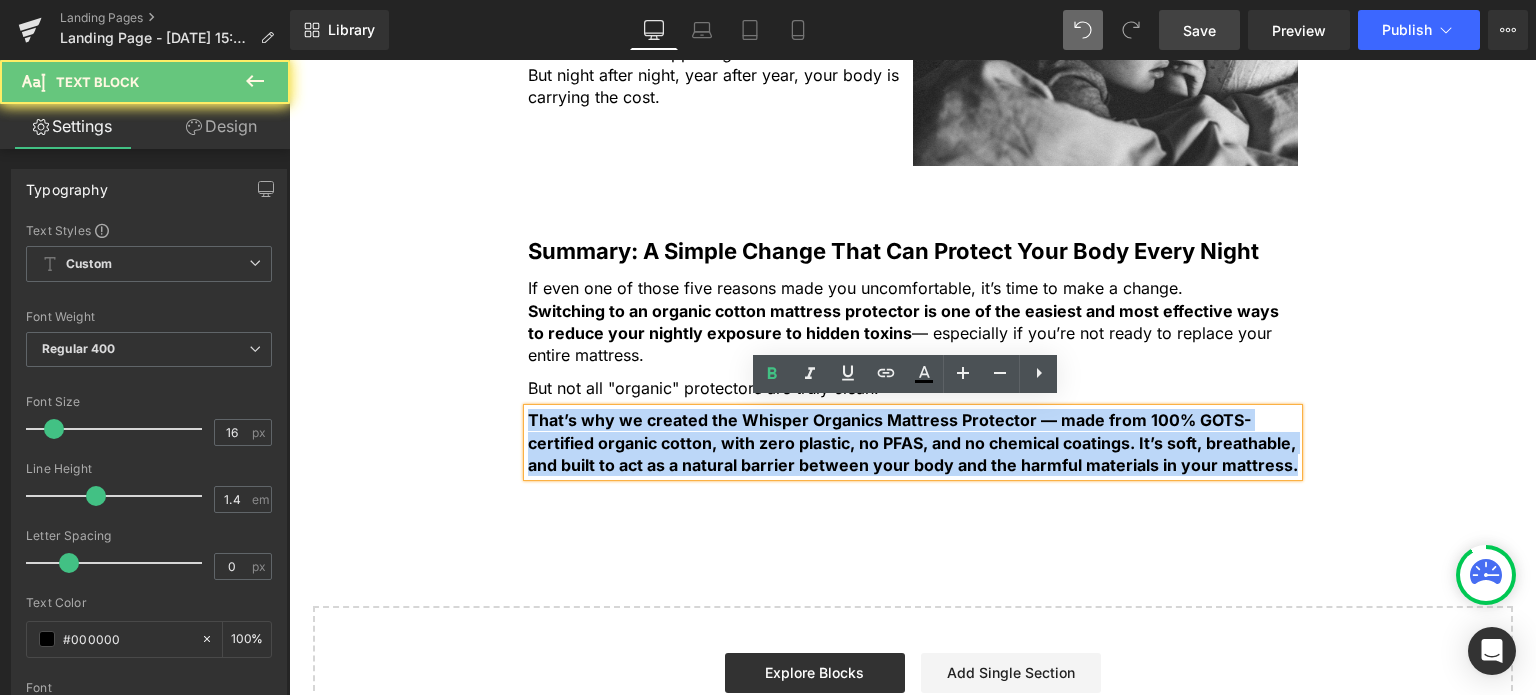 click on "That’s why we created the Whisper Organics Mattress Protector — made from 100% GOTS-certified organic cotton, with zero plastic, no PFAS, and no chemical coatings. It’s soft, breathable, and built to act as a natural barrier between your body and the harmful materials in your mattress." at bounding box center [913, 442] 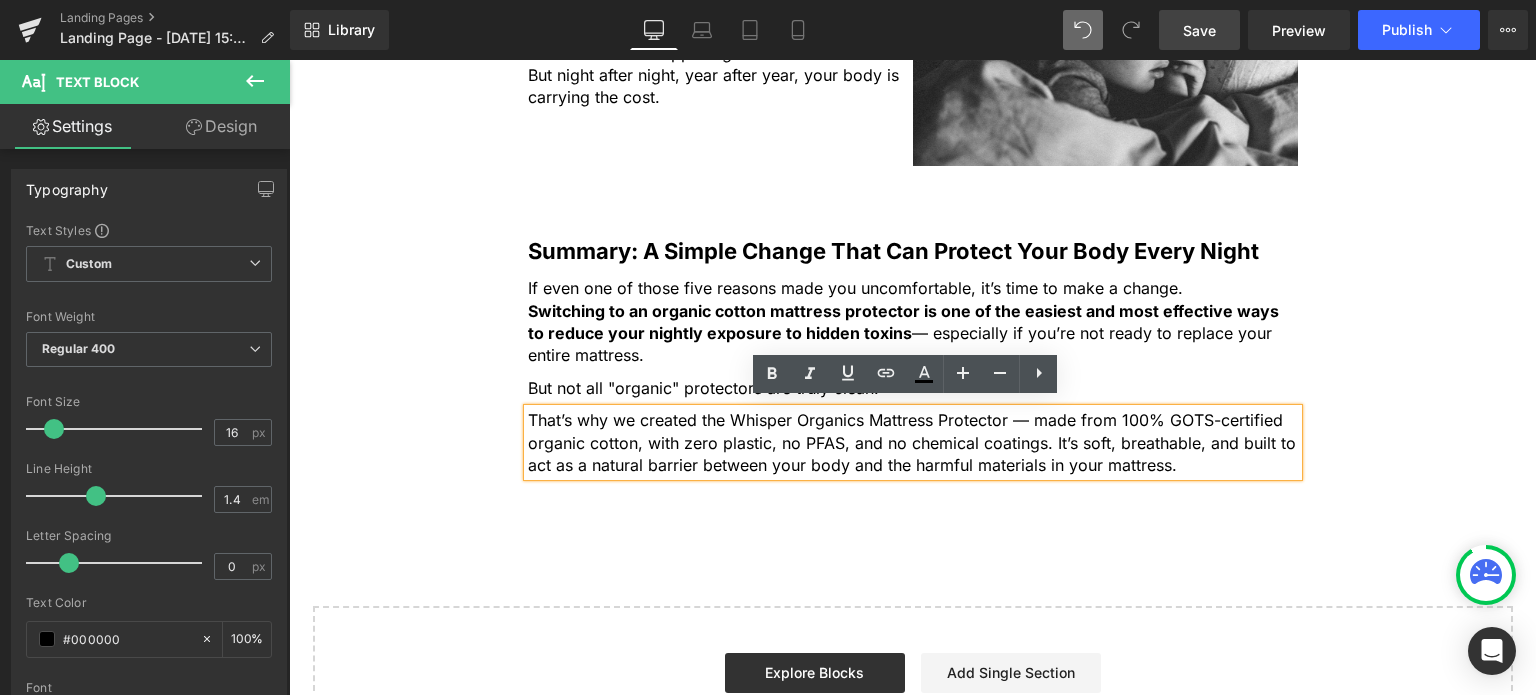 click on "That’s why we created the Whisper Organics Mattress Protector — made from 100% GOTS-certified organic cotton, with zero plastic, no PFAS, and no chemical coatings. It’s soft, breathable, and built to act as a natural barrier between your body and the harmful materials in your mattress." at bounding box center [913, 442] 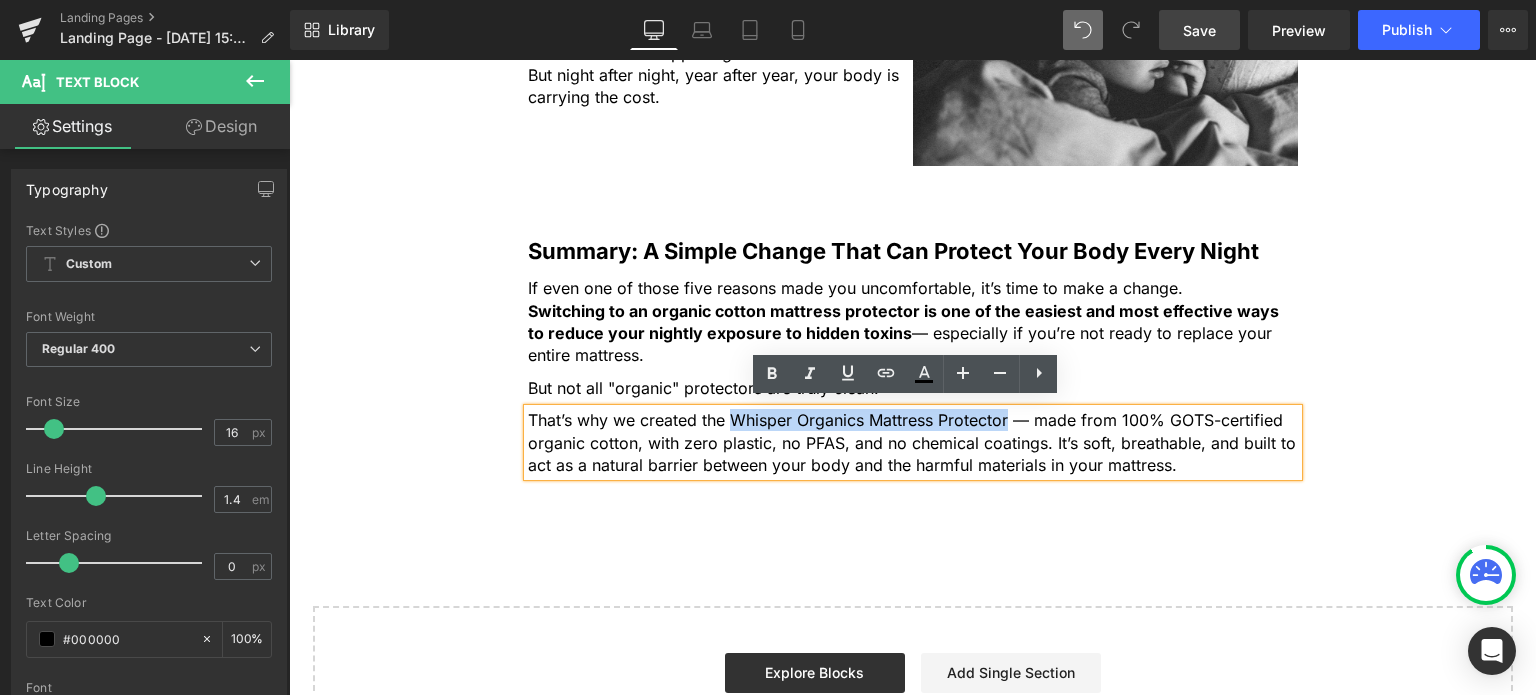 drag, startPoint x: 726, startPoint y: 413, endPoint x: 1003, endPoint y: 409, distance: 277.02887 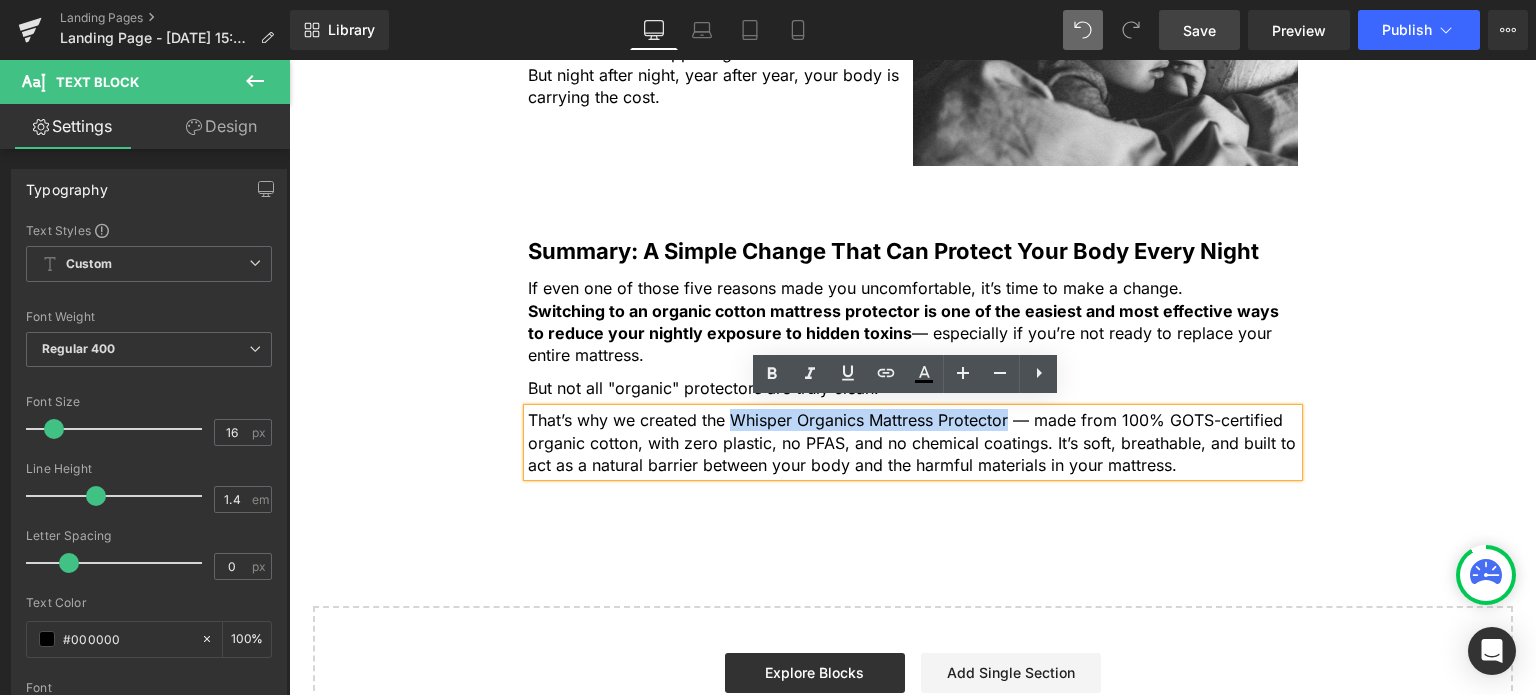 click on "That’s why we created the Whisper Organics Mattress Protector — made from 100% GOTS-certified organic cotton, with zero plastic, no PFAS, and no chemical coatings. It’s soft, breathable, and built to act as a natural barrier between your body and the harmful materials in your mattress." at bounding box center (913, 442) 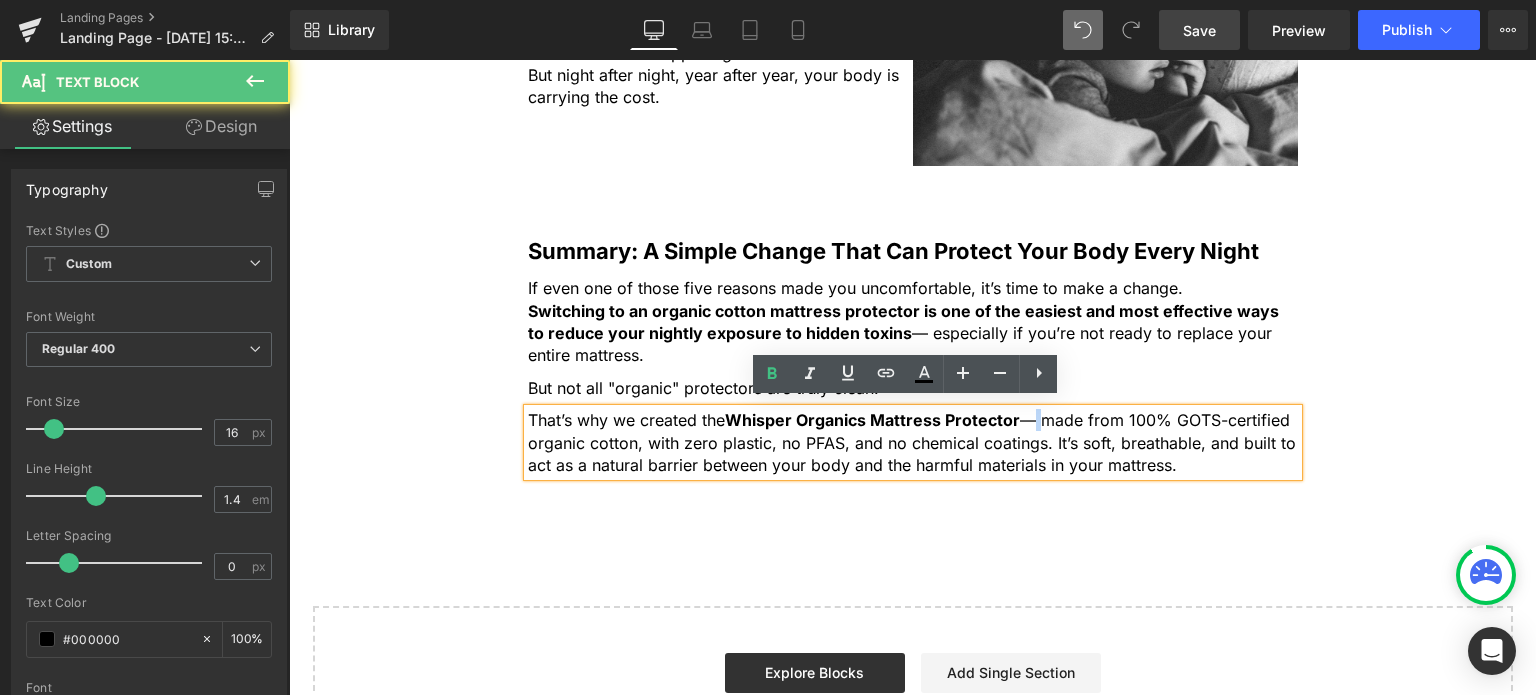 drag, startPoint x: 1032, startPoint y: 411, endPoint x: 1020, endPoint y: 411, distance: 12 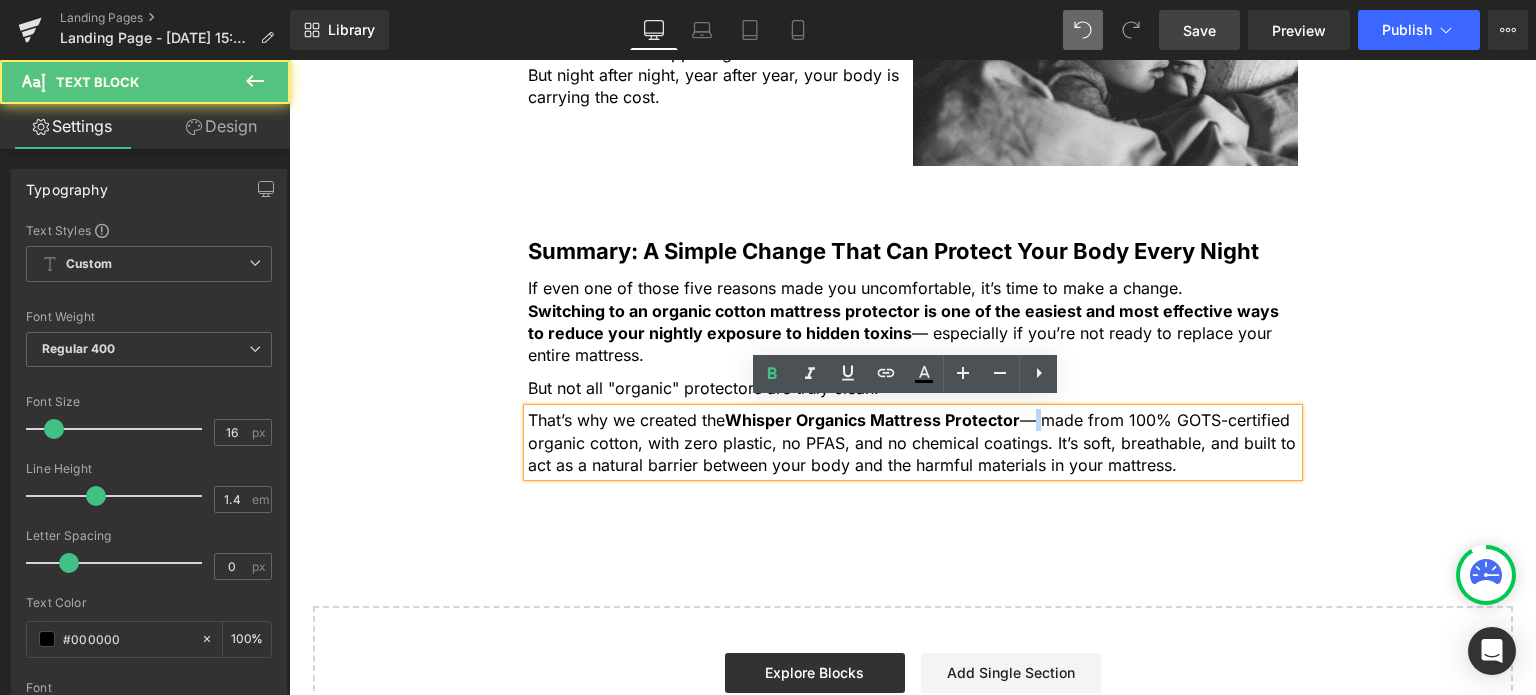 click on "That’s why we created the  Whisper Organics Mattress Protector  — made from 100% GOTS-certified organic cotton, with zero plastic, no PFAS, and no chemical coatings. It’s soft, breathable, and built to act as a natural barrier between your body and the harmful materials in your mattress." at bounding box center [913, 442] 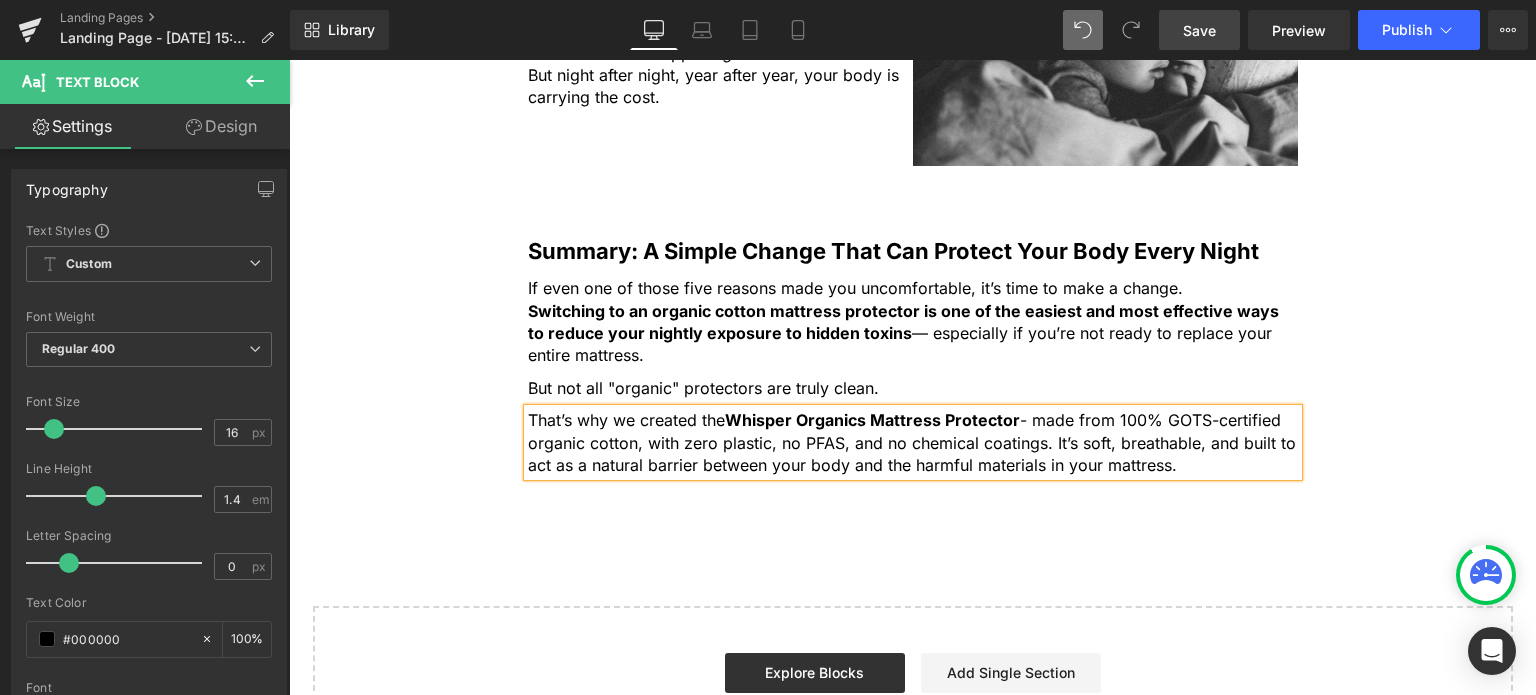 click on "That’s why we created the  Whisper Organics Mattress Protector  - made from 100% GOTS-certified organic cotton, with zero plastic, no PFAS, and no chemical coatings. It’s soft, breathable, and built to act as a natural barrier between your body and the harmful materials in your mattress." at bounding box center (913, 442) 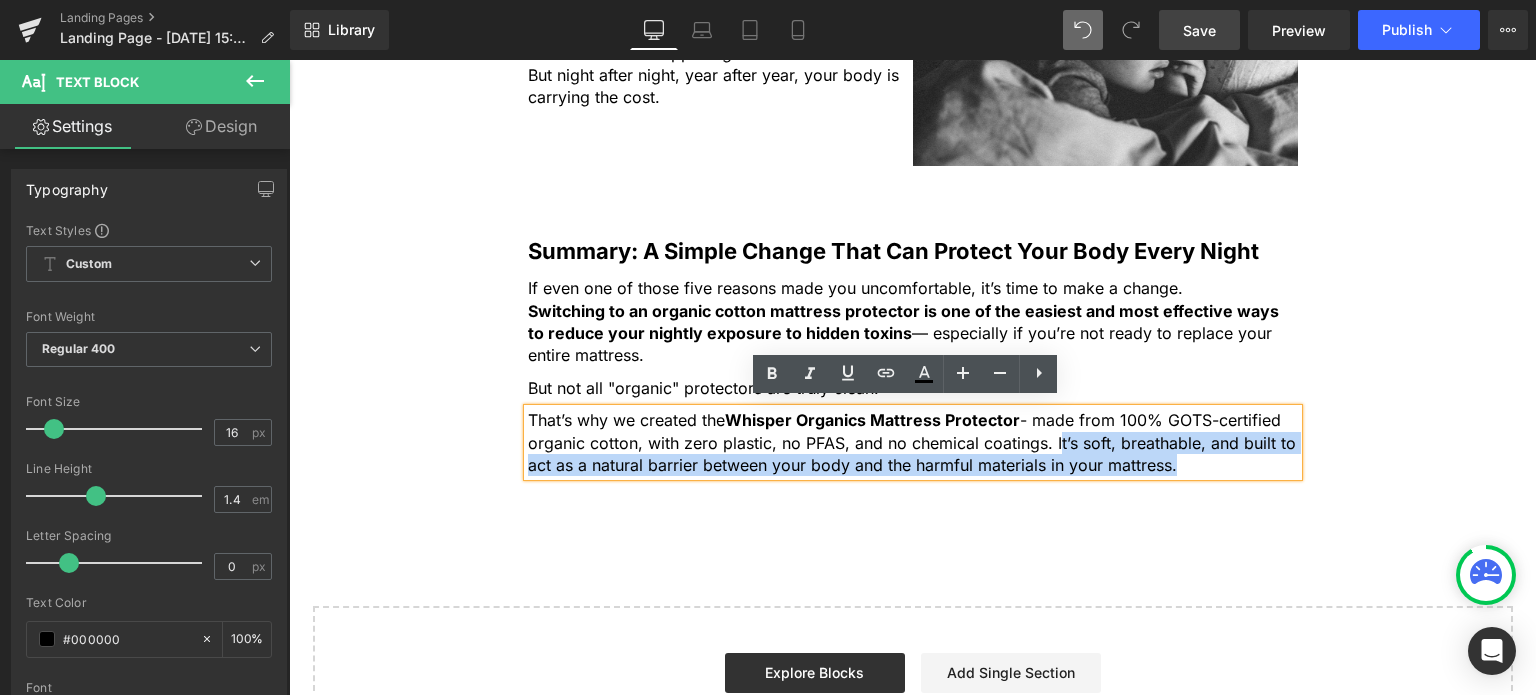 drag, startPoint x: 1045, startPoint y: 434, endPoint x: 1108, endPoint y: 447, distance: 64.327286 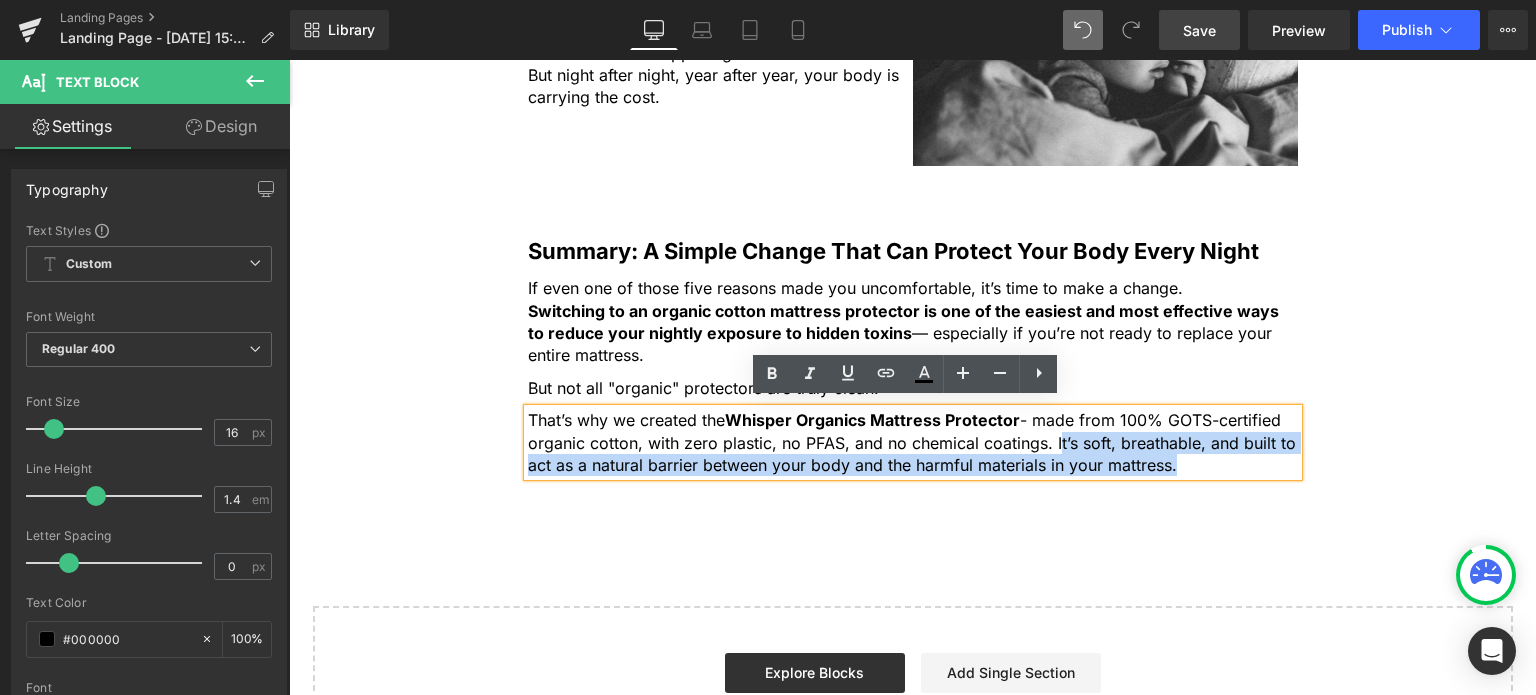 click on "That’s why we created the  Whisper Organics Mattress Protector  - made from 100% GOTS-certified organic cotton, with zero plastic, no PFAS, and no chemical coatings. It’s soft, breathable, and built to act as a natural barrier between your body and the harmful materials in your mattress." at bounding box center (913, 442) 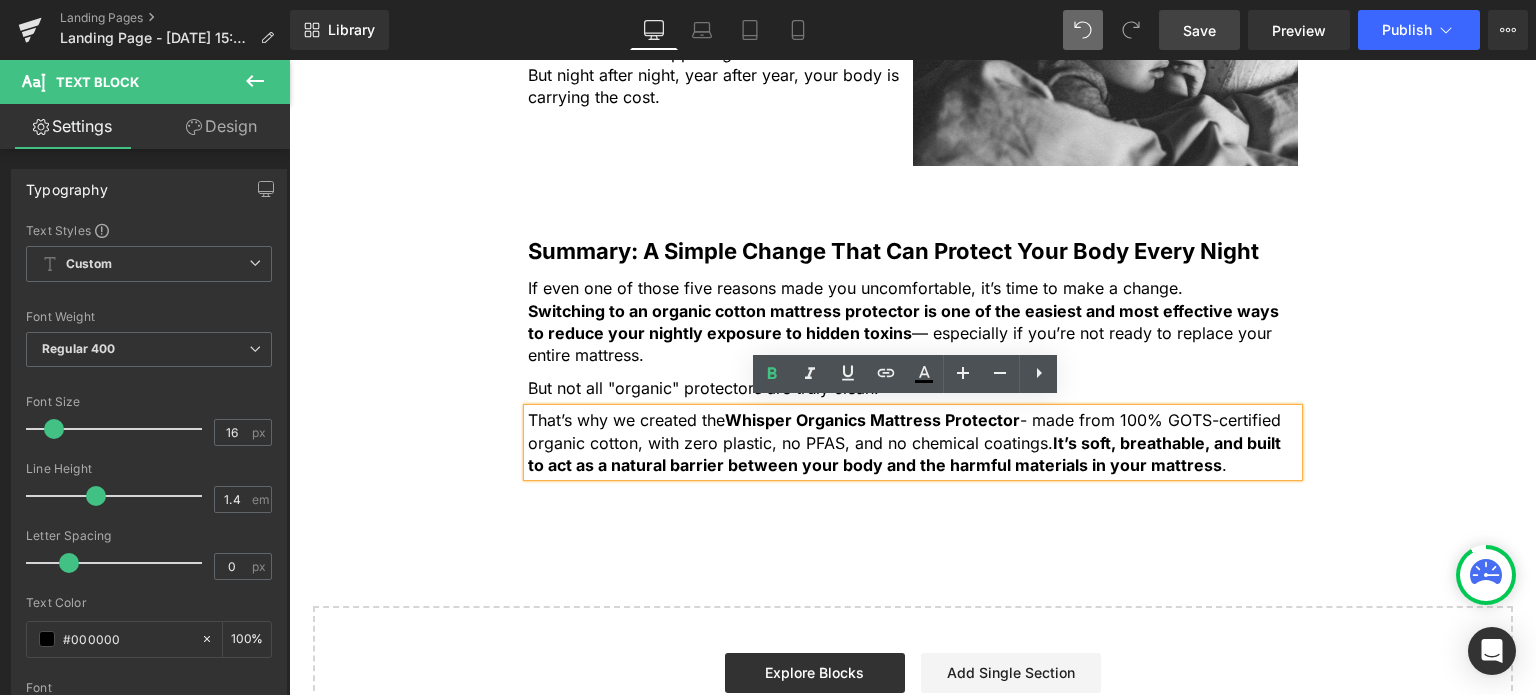 click on "Summary: A Simple Change That Can Protect Your Body Every Night Text Block         If even one of those five reasons made you uncomfortable, it’s time to make a change. Switching to an organic cotton mattress protector is one of the easiest and most effective ways to reduce your nightly exposure to hidden toxins  — especially if you’re not ready to replace your entire mattress. Text Block         But not all "organic" protectors are truly clean. Text Block         That’s why we created the  Whisper Organics Mattress Protector  - made from 100% GOTS-certified organic cotton, with zero plastic, no PFAS, and no chemical coatings.  It’s soft, breathable, and built to act as a natural barrier between your body and the harmful materials in your mattress . Text Block         Row         Row" at bounding box center [913, 361] 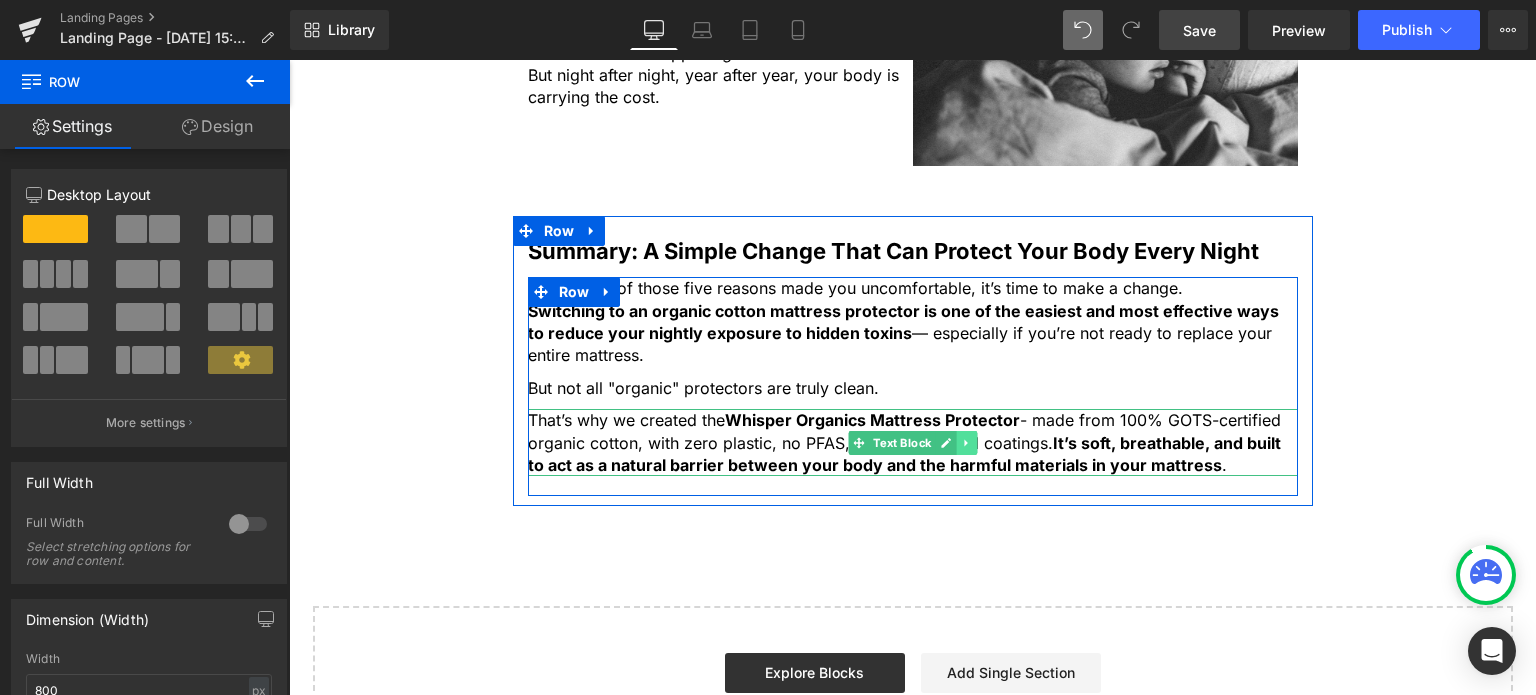 click 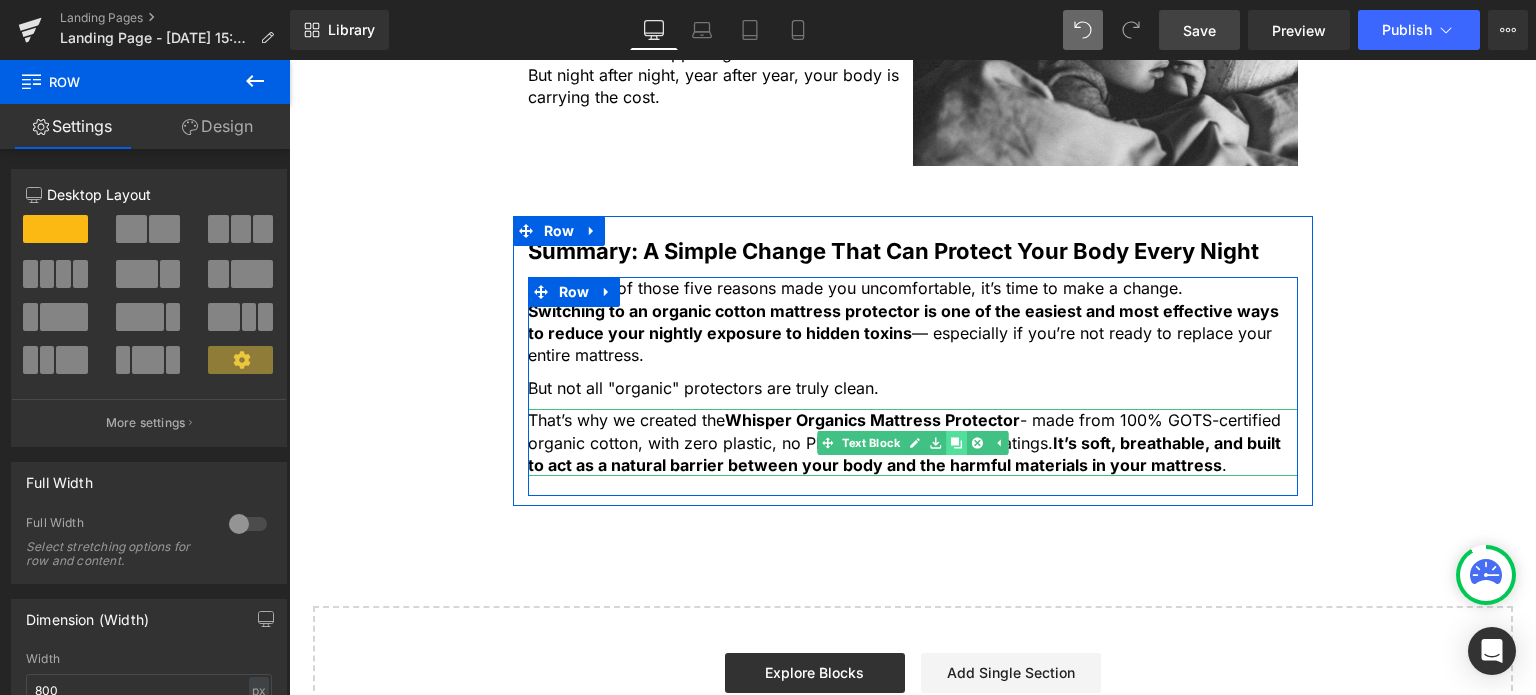 click at bounding box center [956, 443] 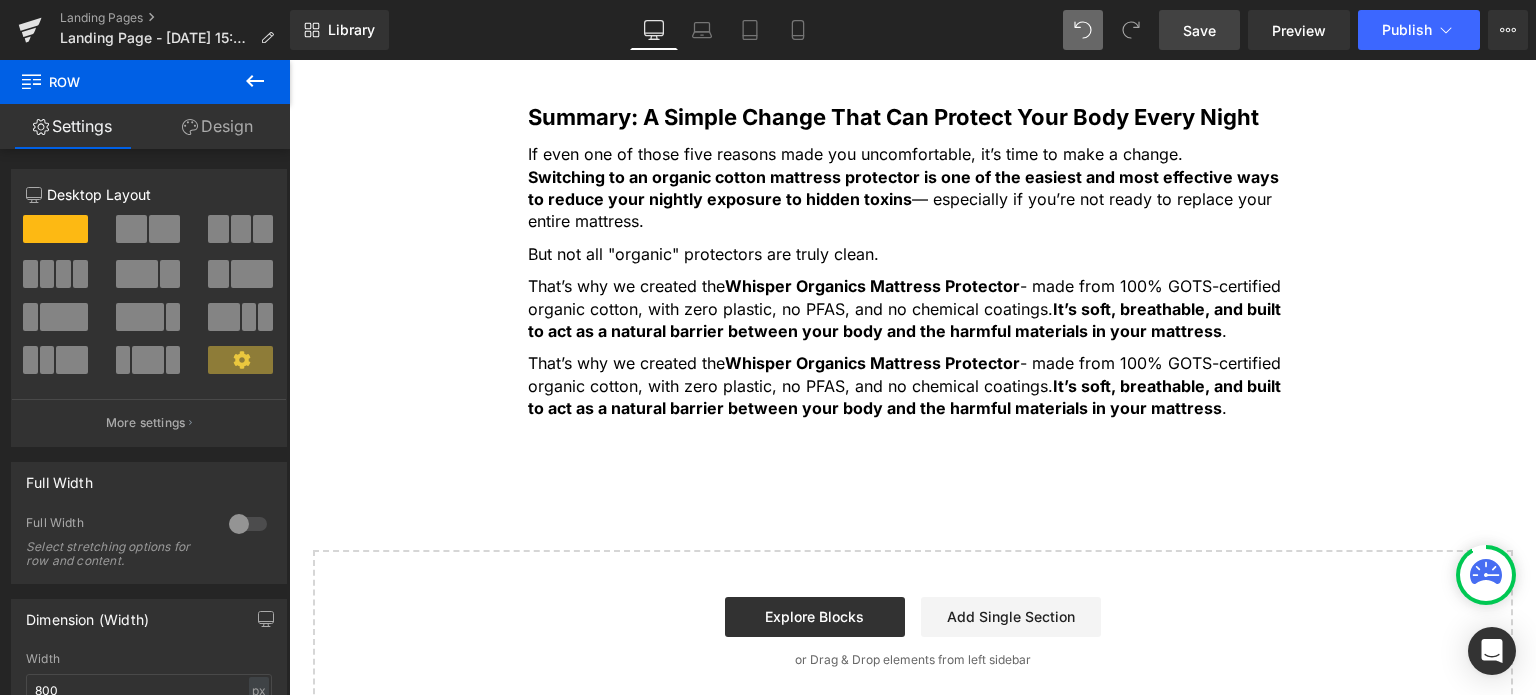 scroll, scrollTop: 3108, scrollLeft: 0, axis: vertical 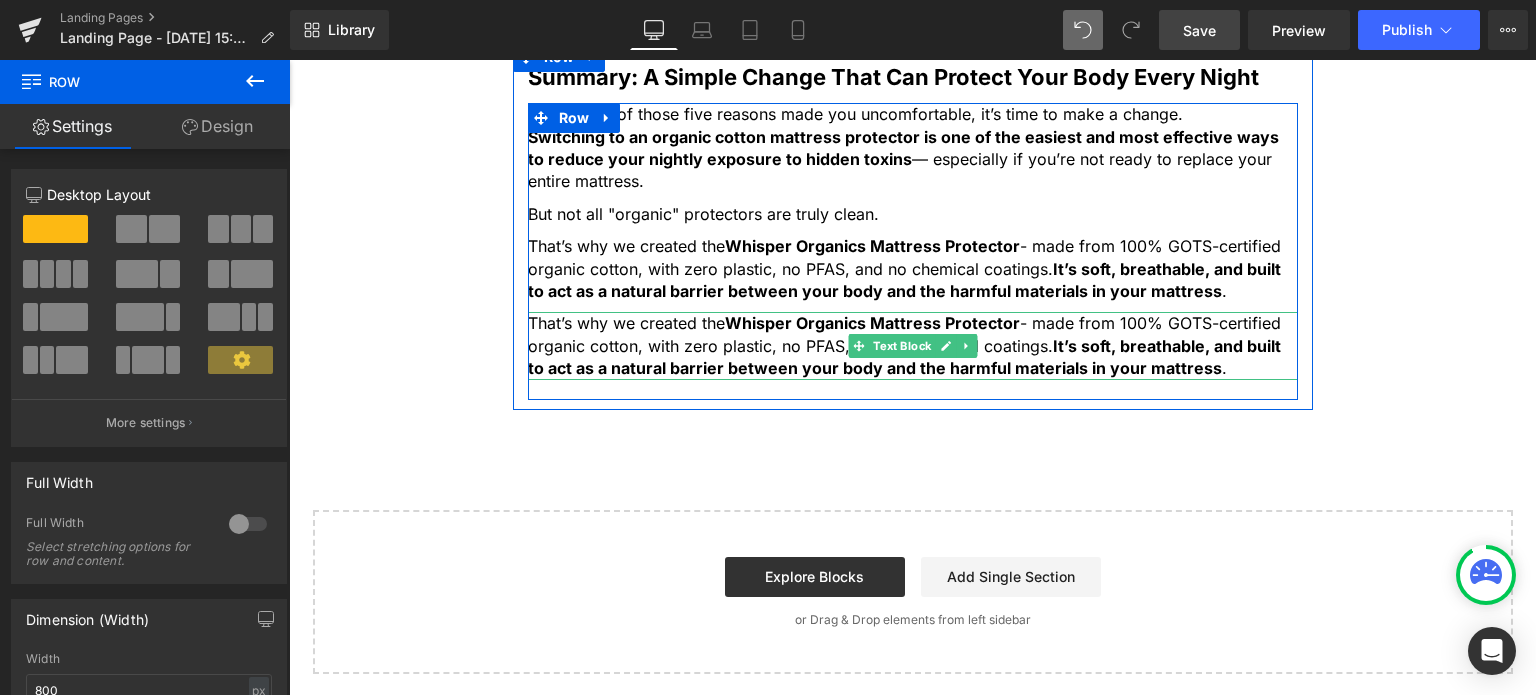 click on "That’s why we created the  Whisper Organics Mattress Protector  - made from 100% GOTS-certified organic cotton, with zero plastic, no PFAS, and no chemical coatings.  It’s soft, breathable, and built to act as a natural barrier between your body and the harmful materials in your mattress ." at bounding box center [913, 345] 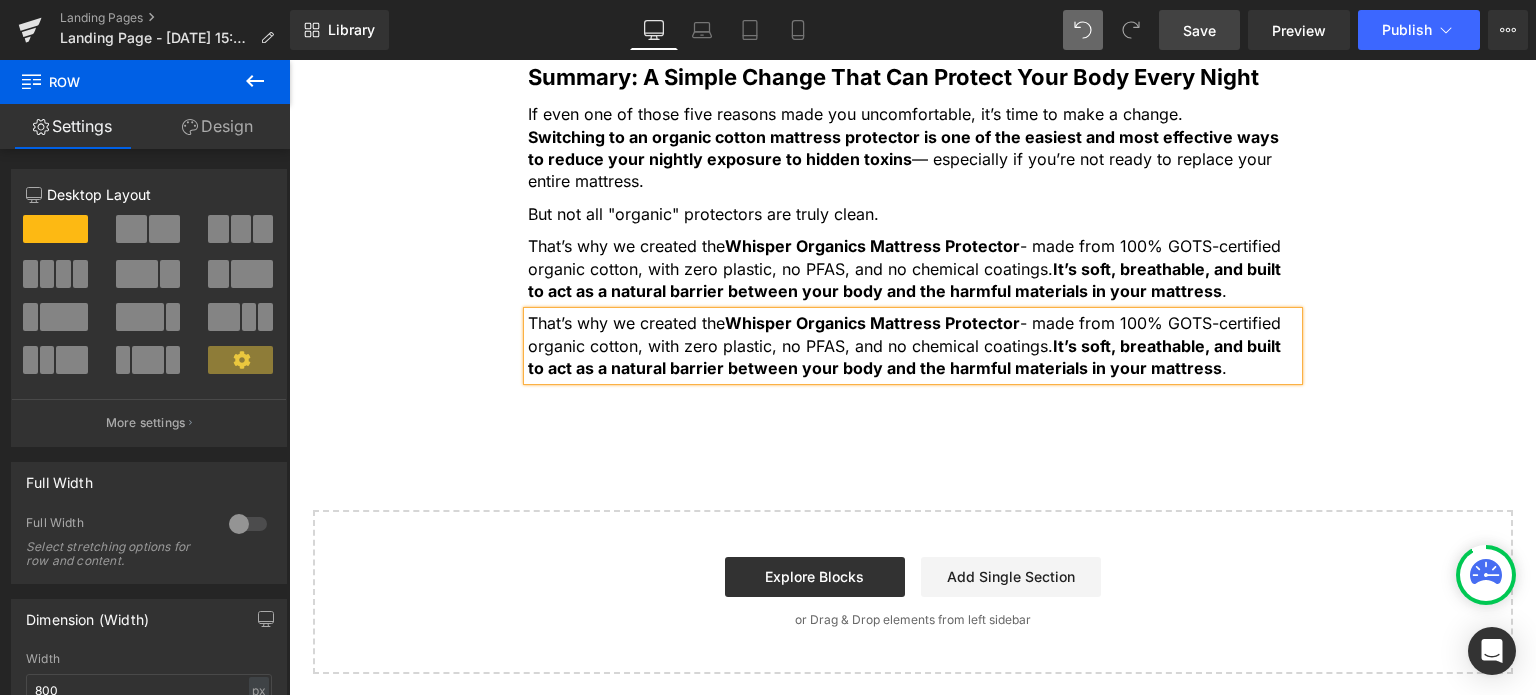 click on "That’s why we created the  Whisper Organics Mattress Protector  - made from 100% GOTS-certified organic cotton, with zero plastic, no PFAS, and no chemical coatings.  It’s soft, breathable, and built to act as a natural barrier between your body and the harmful materials in your mattress ." at bounding box center (913, 345) 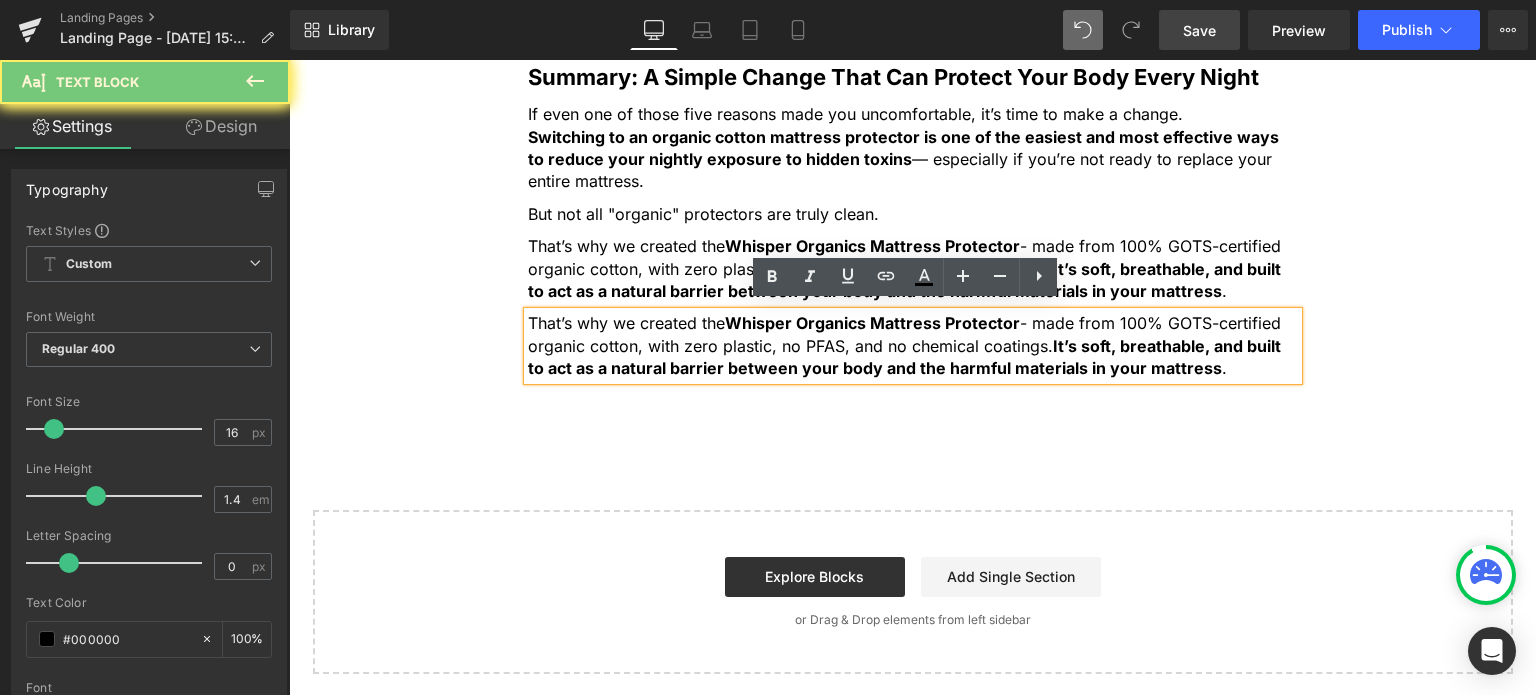 paste 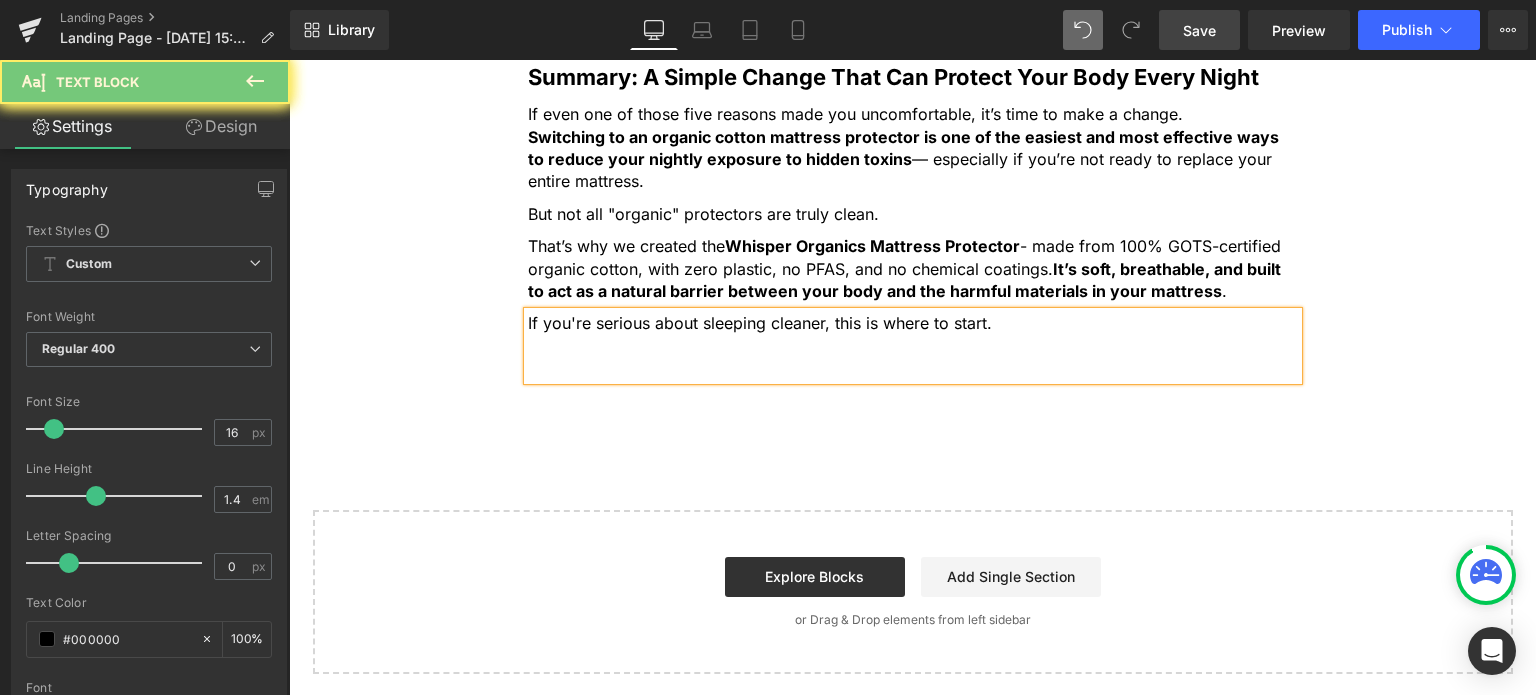 type 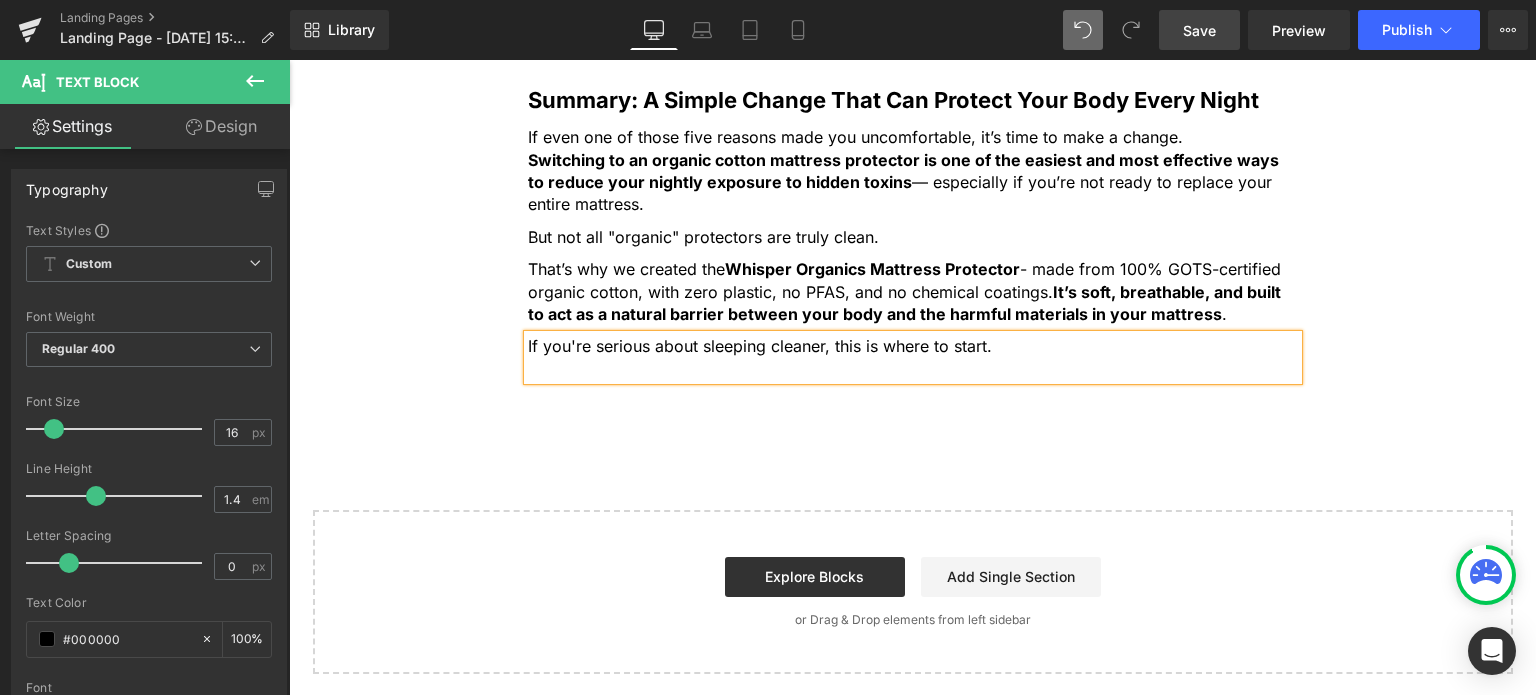 scroll, scrollTop: 3063, scrollLeft: 0, axis: vertical 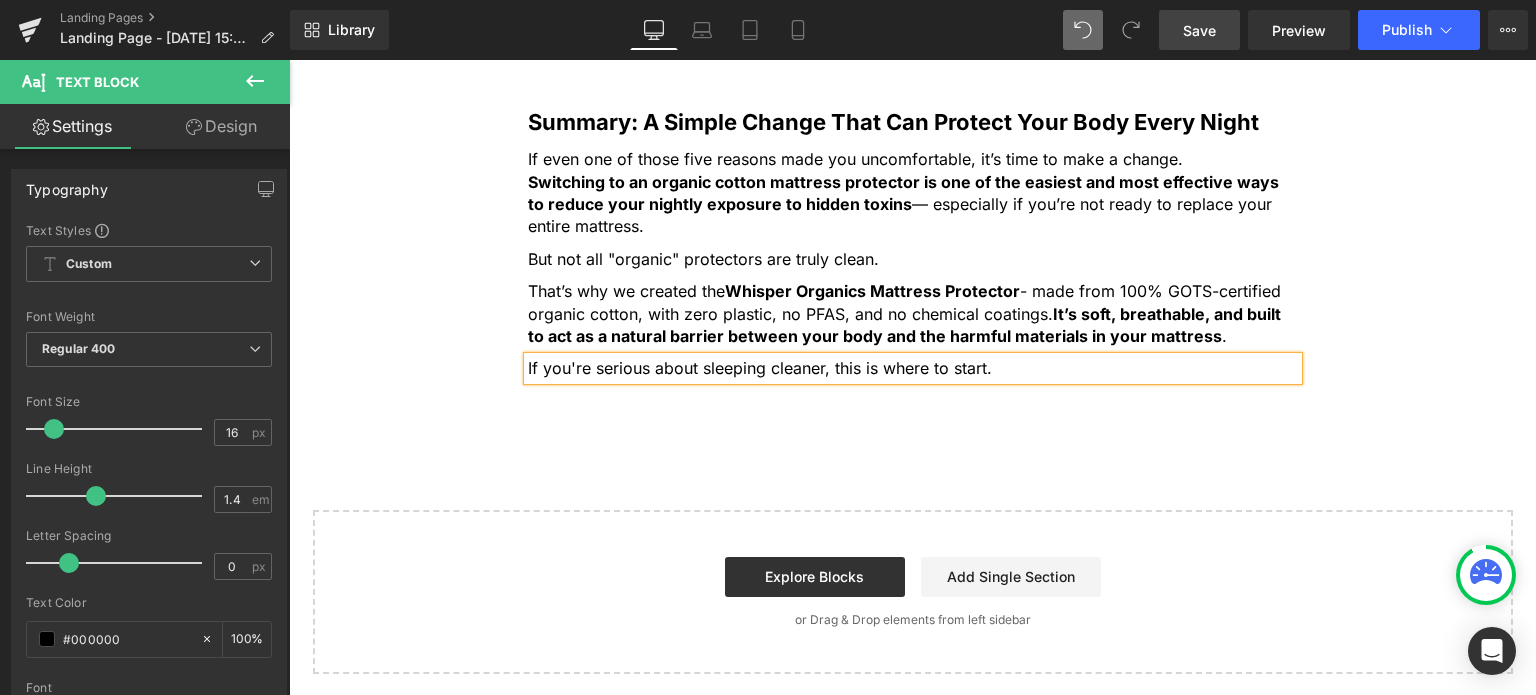click on "5 Shocking Reasons You Should Never Sleep Without an Organic Cotton Mattress Protector Heading         Most people have no idea how toxic their bed really is. Here’s why that’s a big problem, and how to fix it fast. Heading         Image         Most people spend a third of their life in bed, but never think twice about what they’re actually sleeping on. Text Block         But under your sheets, right beneath your body, could be a hidden source of daily chemical exposure. From flame retardants to plastic coatings and synthetic fabrics... Text Block         ...your mattress and protector might be quietly  leaching toxins  into your (or your child's) skin and lungs every single night . Text Block         If you care about what goes into your body, it’s time to care about what your body is lying on. Text Block         Here are 5 reasons why switching to an organic cotton mattress protector for  you and your children  is one of the smartest health decisions you can make - starting tonight. Text Block" at bounding box center (912, -1165) 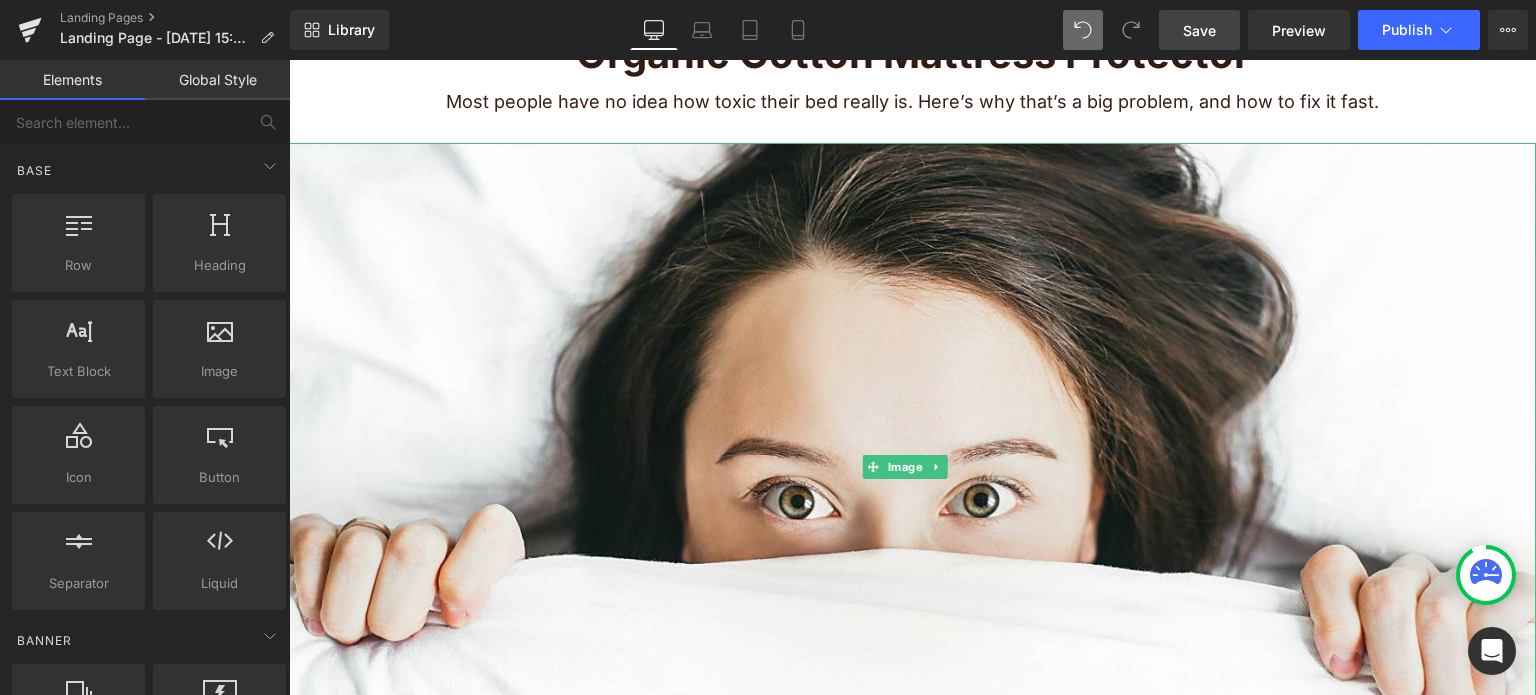 scroll, scrollTop: 0, scrollLeft: 0, axis: both 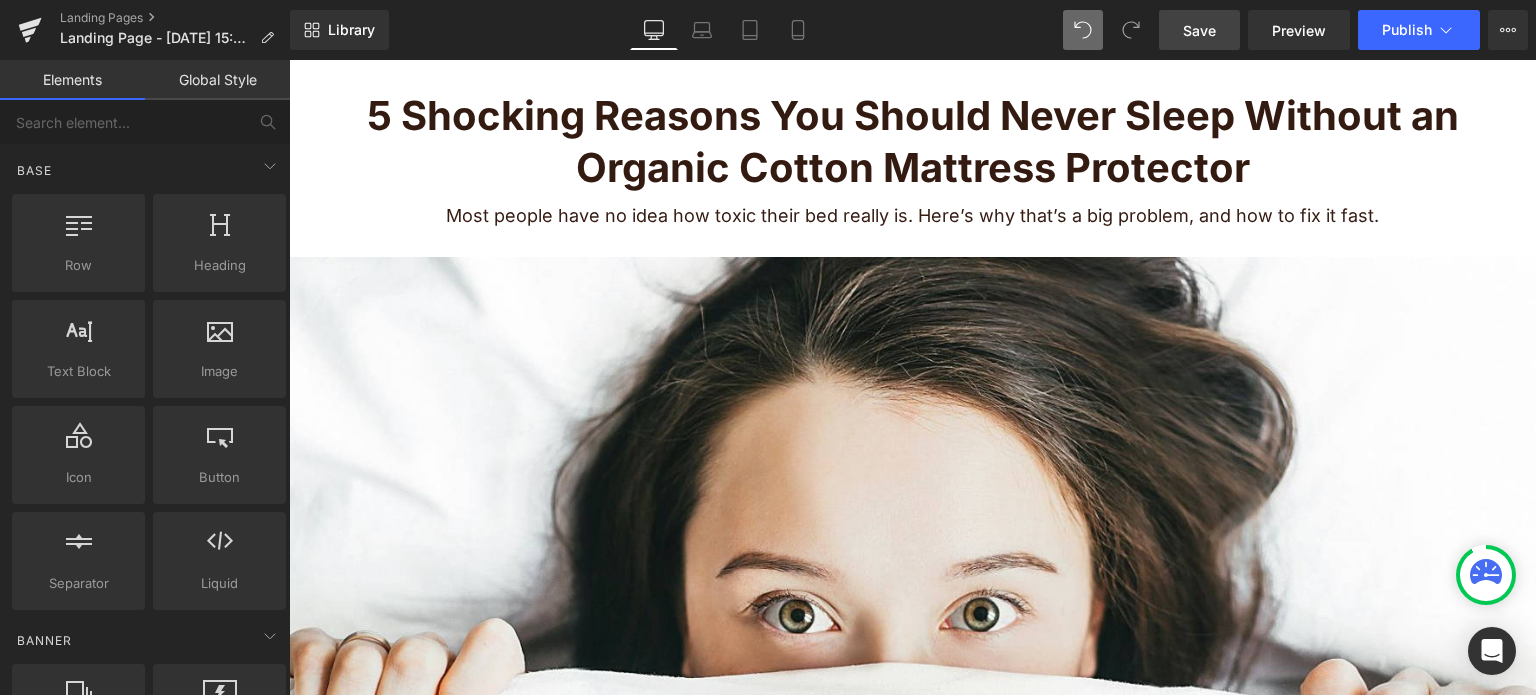click on "Save" at bounding box center (1199, 30) 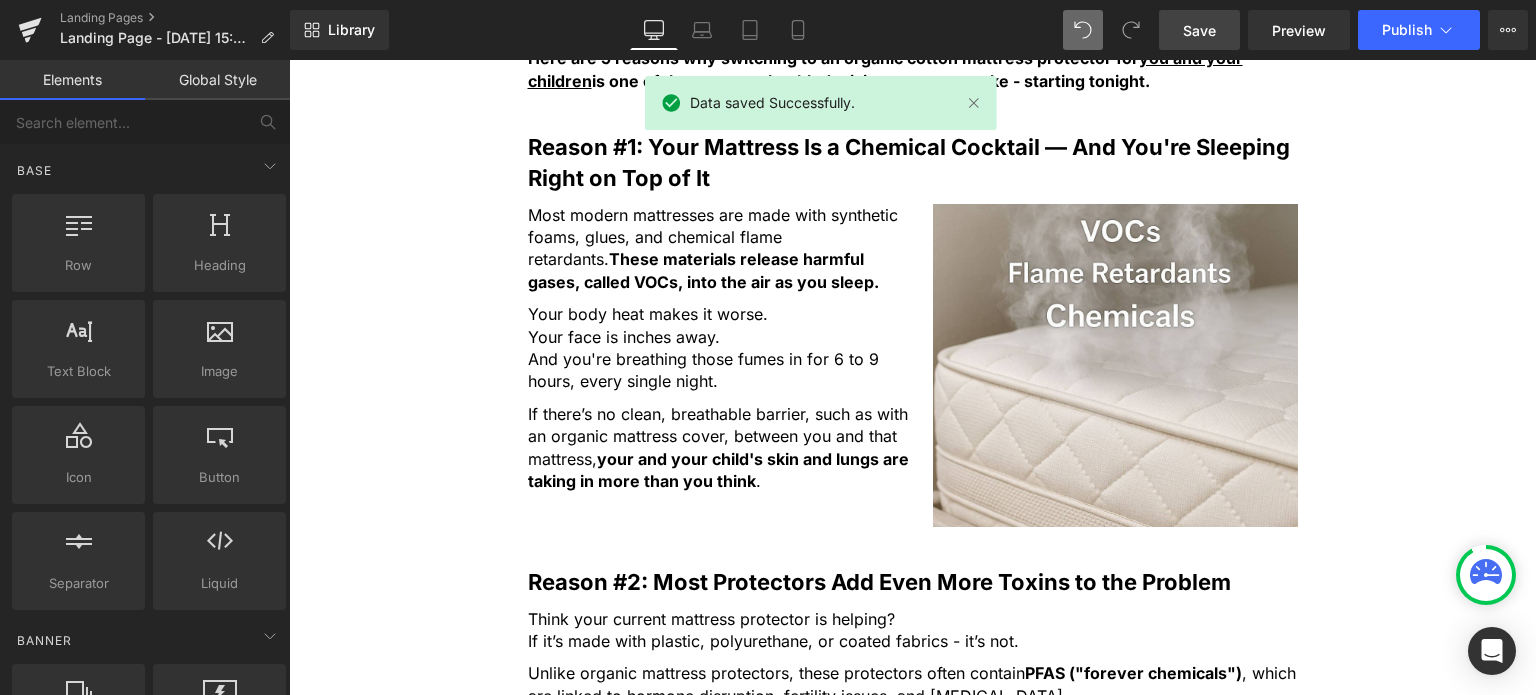 scroll, scrollTop: 1100, scrollLeft: 0, axis: vertical 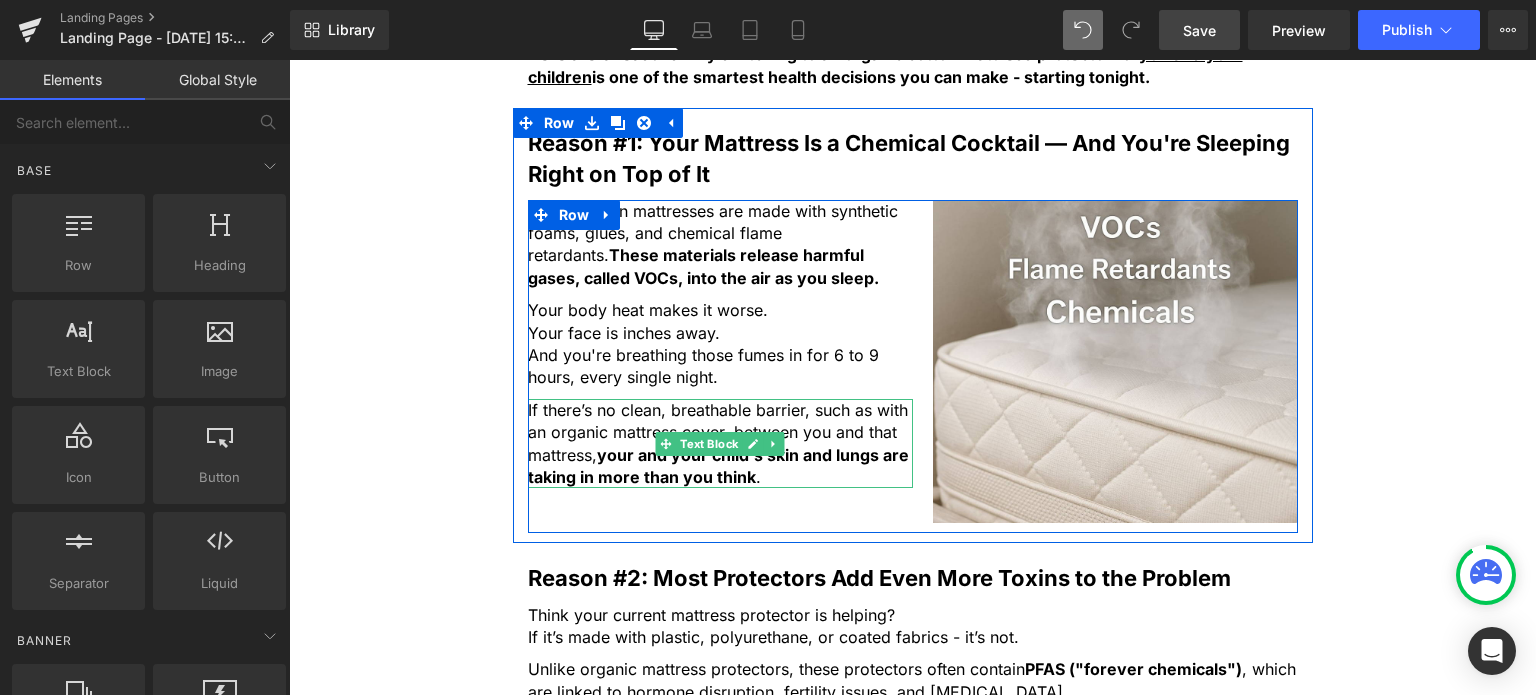 click on "If there’s no clean, breathable barrier, such as with an organic mattress cover, between you and that mattress,  your and your child's skin and lungs are taking in more than you think ." at bounding box center [720, 444] 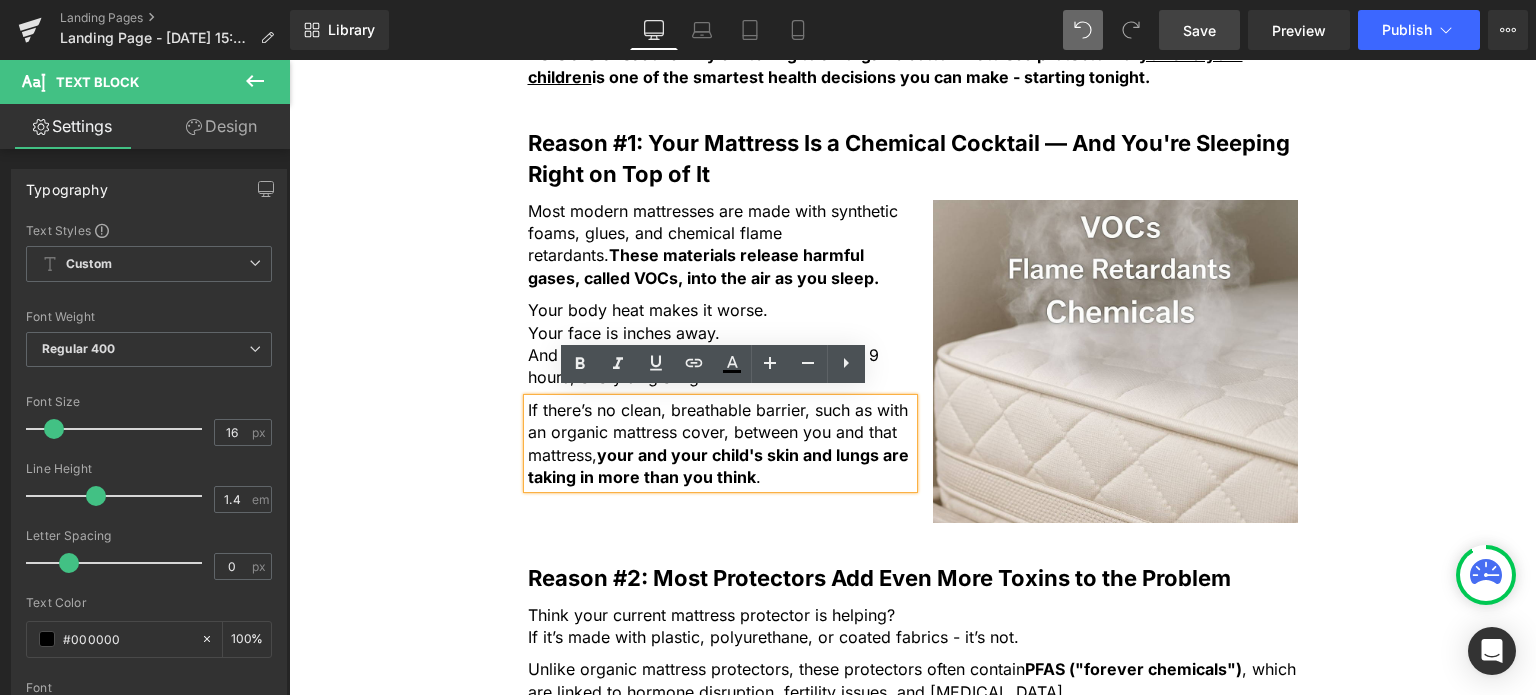 click on "Most modern mattresses are made with synthetic foams, glues, and chemical flame retardants.  These materials release harmful gases, called VOCs, into the air as you sleep. Text Block         Your body heat makes it worse. Your face is inches away. And you're breathing those fumes in for 6 to 9 hours, every single night. Text Block         If there’s no clean, breathable barrier, such as with an organic mattress cover, between you and that mattress,  your and your child's skin and lungs are taking in more than you think . Text Block         Image         Row" at bounding box center (913, 366) 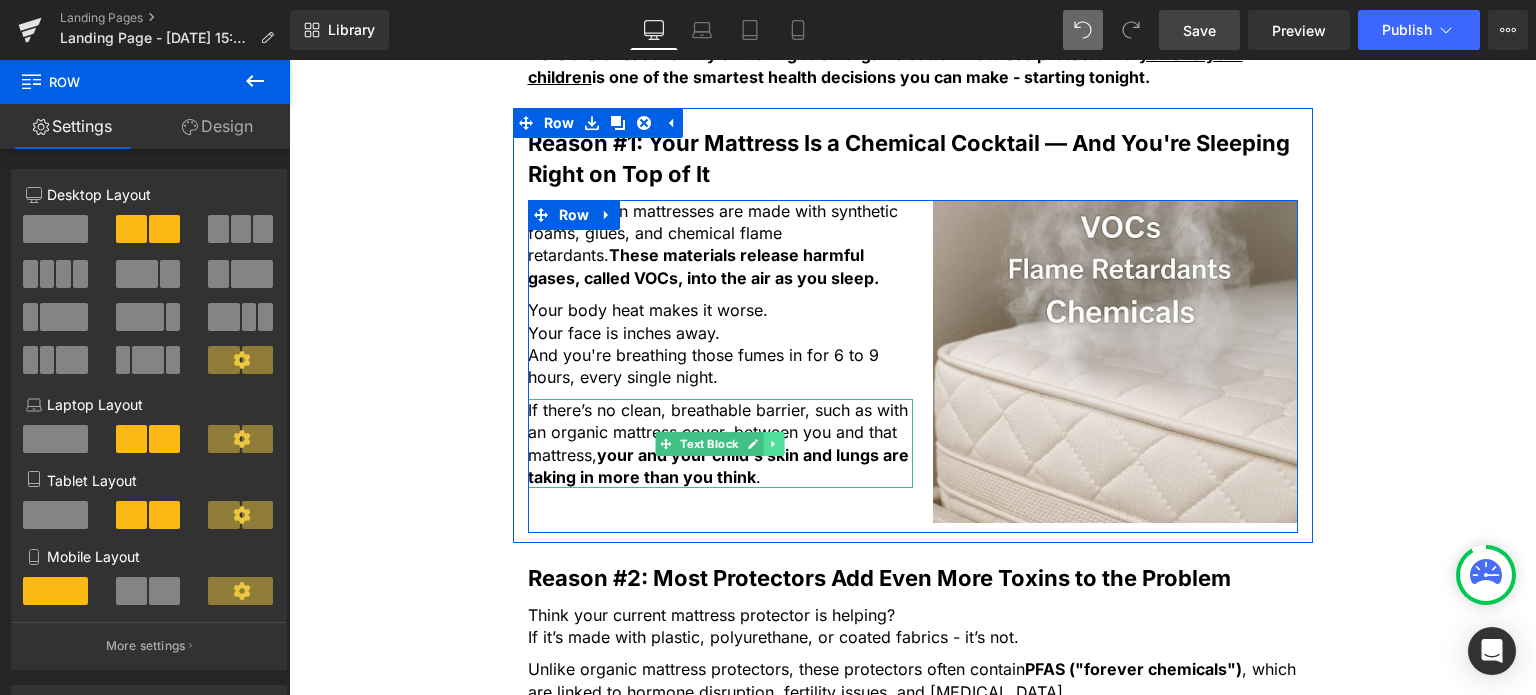 click 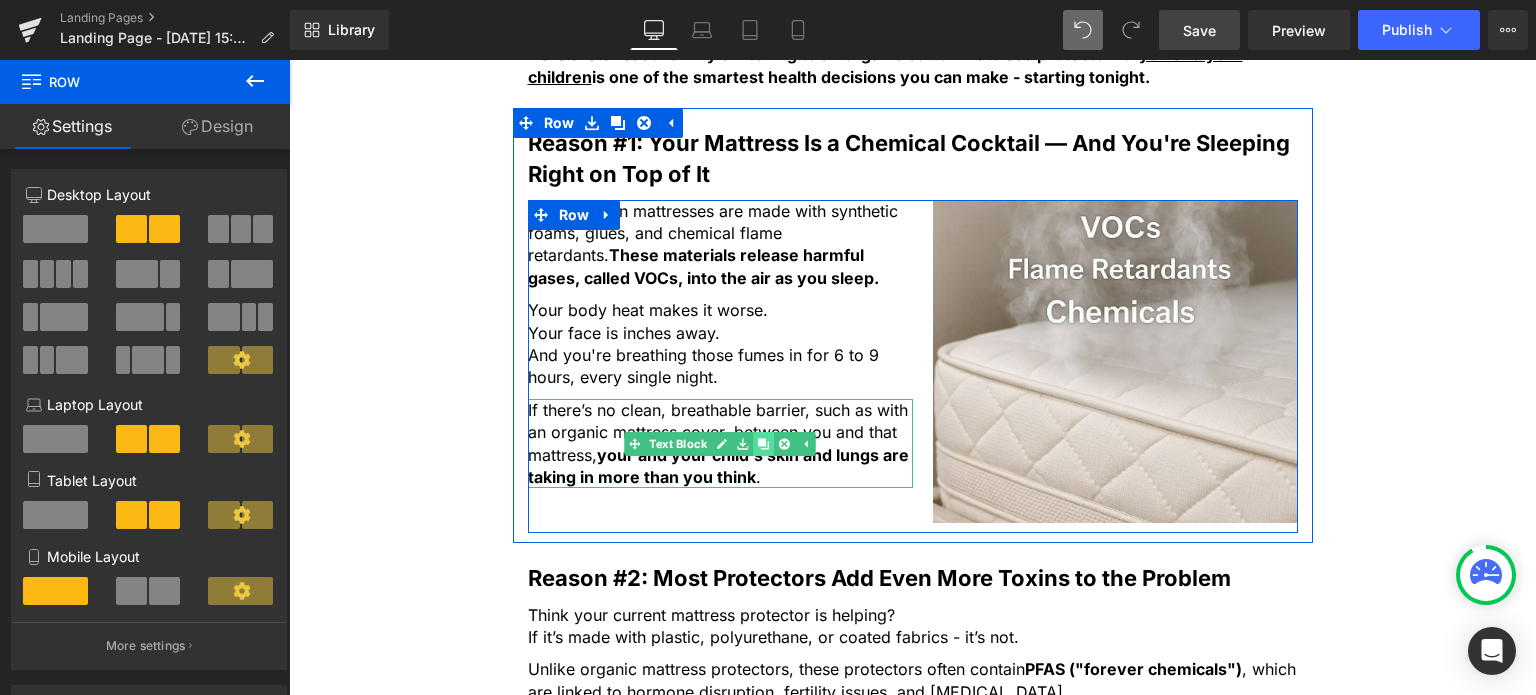 click 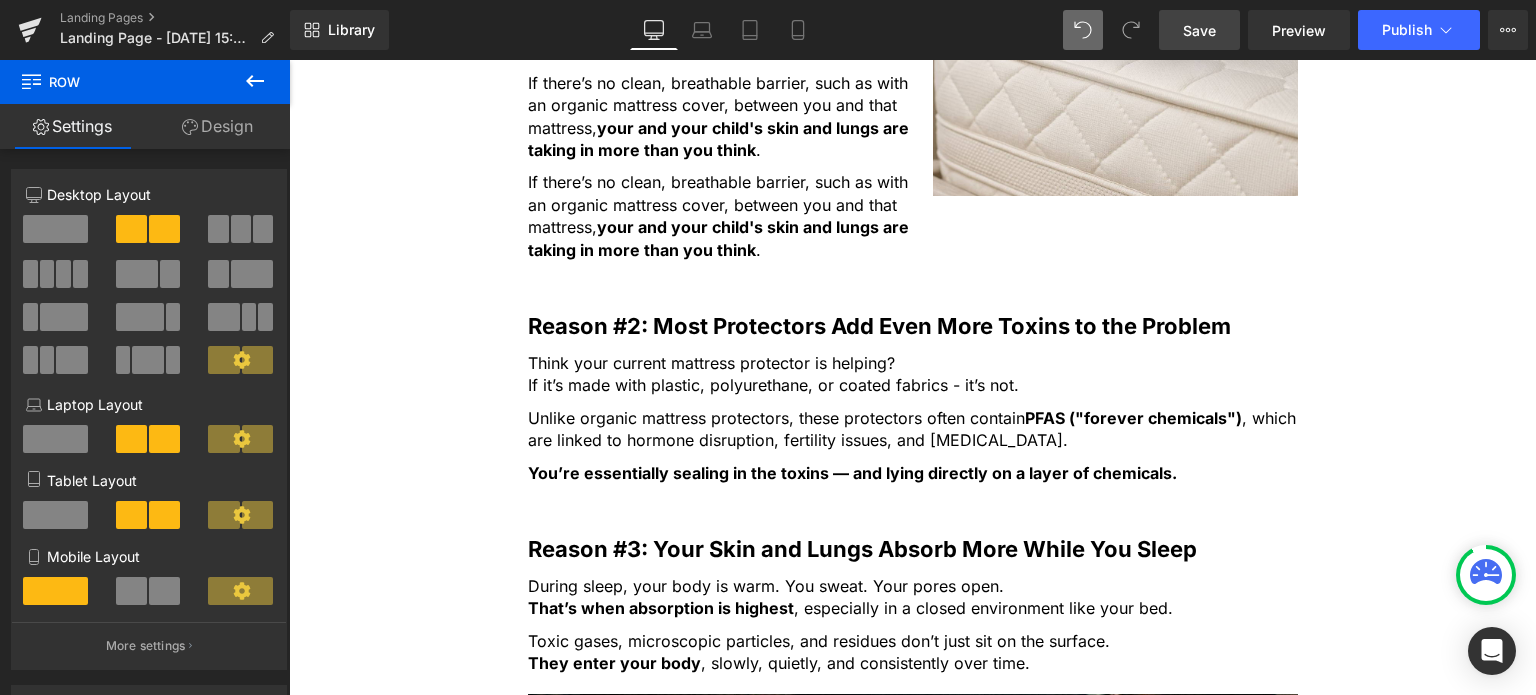 scroll, scrollTop: 1450, scrollLeft: 0, axis: vertical 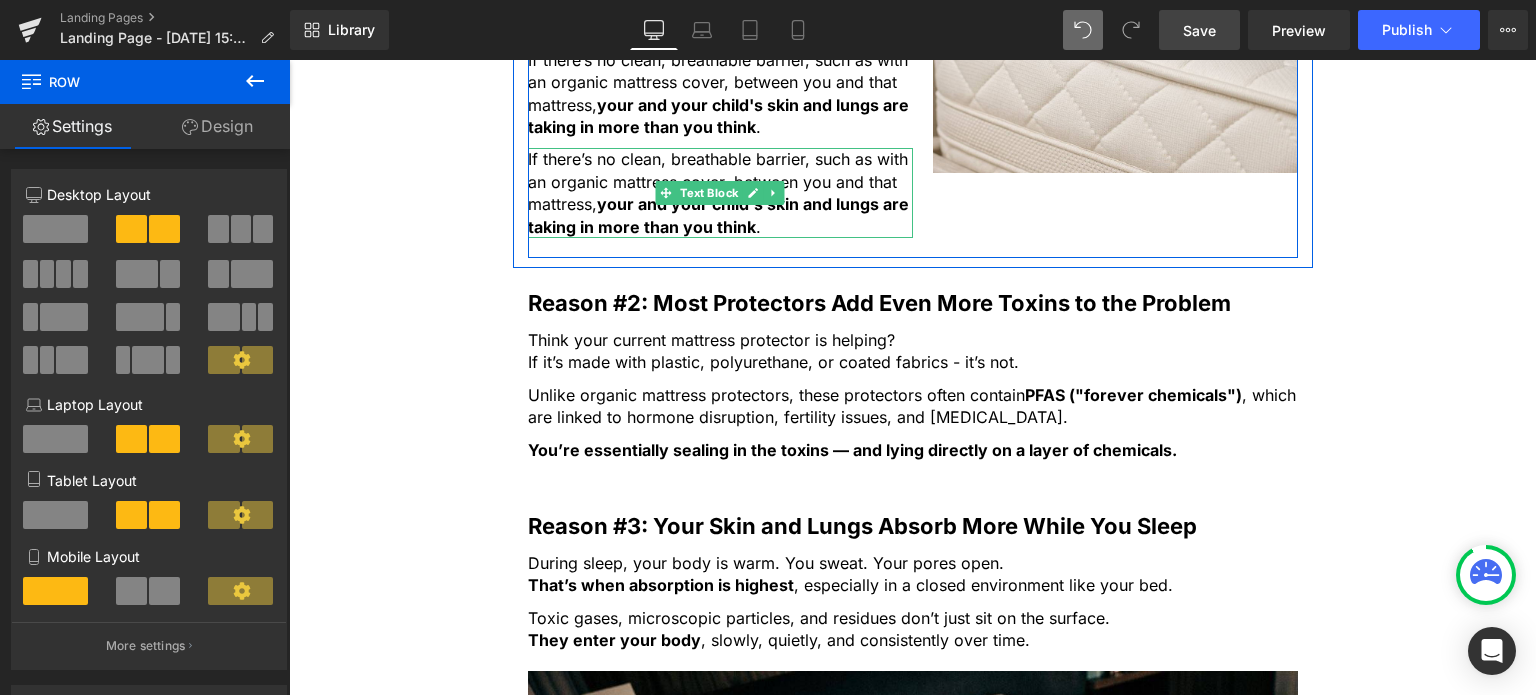 click on "If there’s no clean, breathable barrier, such as with an organic mattress cover, between you and that mattress,  your and your child's skin and lungs are taking in more than you think ." at bounding box center [720, 193] 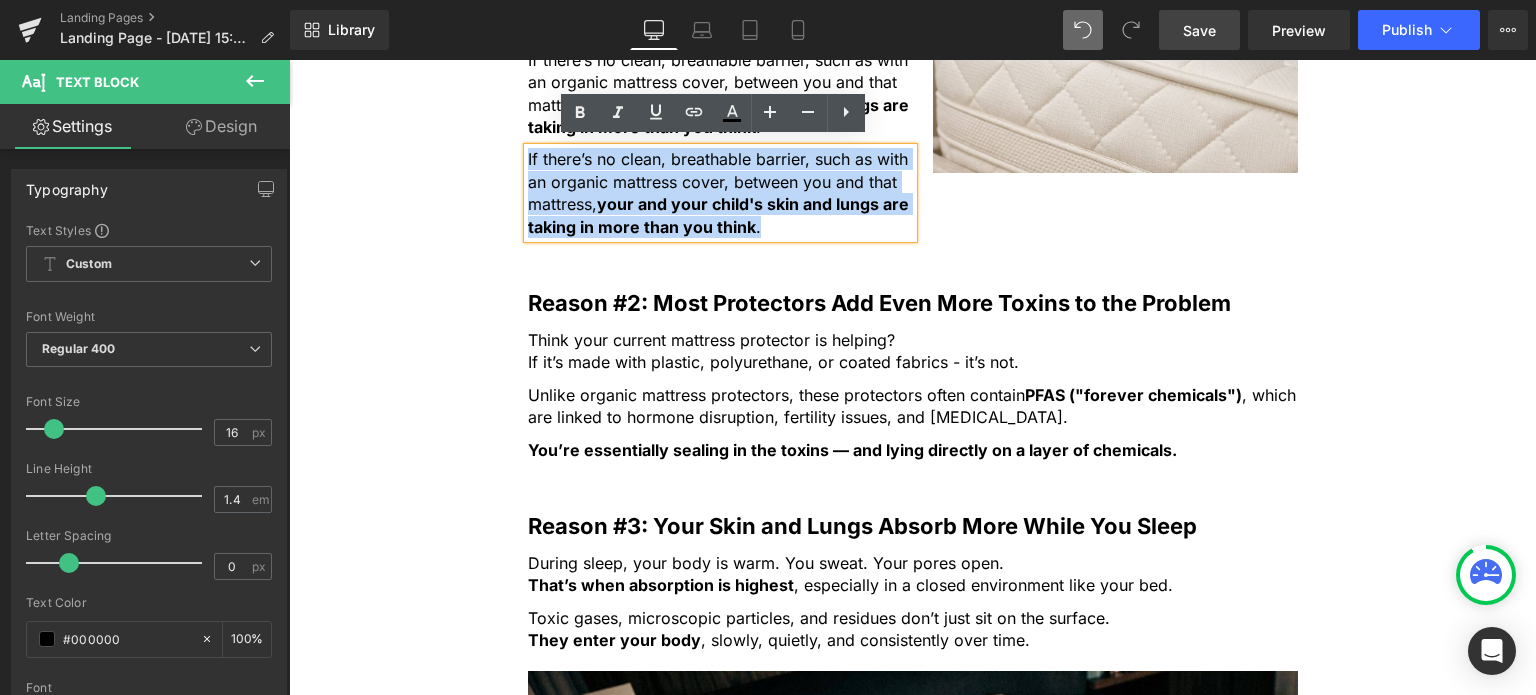 type 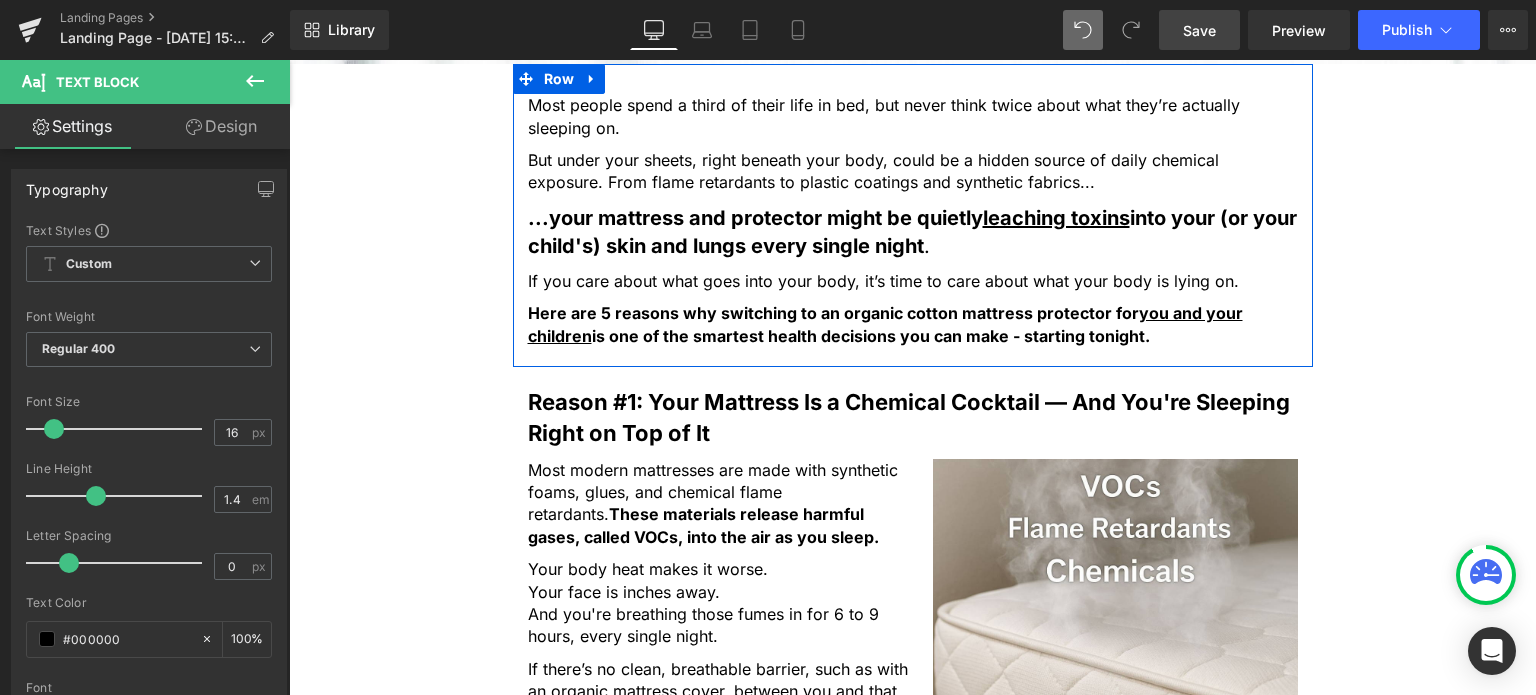 scroll, scrollTop: 850, scrollLeft: 0, axis: vertical 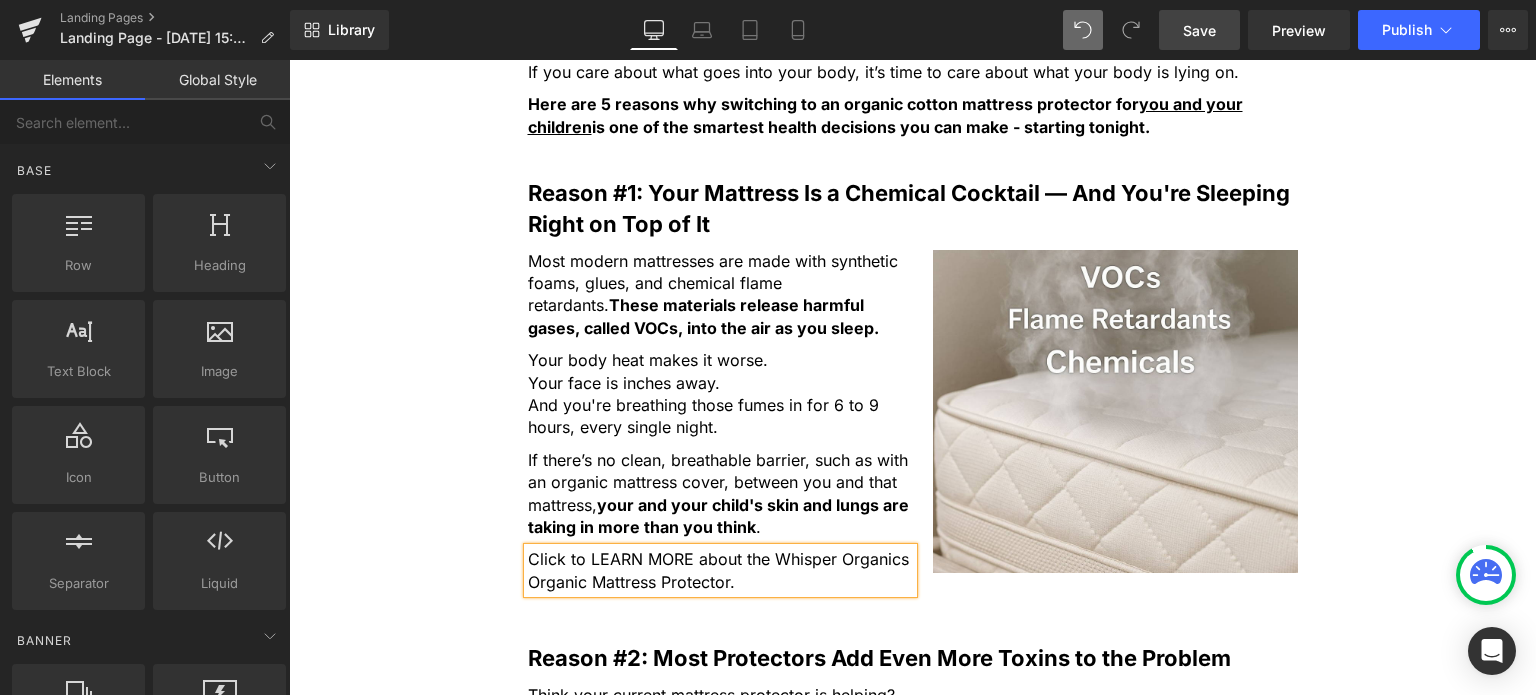 click on "5 Shocking Reasons You Should Never Sleep Without an Organic Cotton Mattress Protector Heading         Most people have no idea how toxic their bed really is. Here’s why that’s a big problem, and how to fix it fast. Heading         Image         Most people spend a third of their life in bed, but never think twice about what they’re actually sleeping on. Text Block         But under your sheets, right beneath your body, could be a hidden source of daily chemical exposure. From flame retardants to plastic coatings and synthetic fabrics... Text Block         ...your mattress and protector might be quietly  leaching toxins  into your (or your child's) skin and lungs every single night . Text Block         If you care about what goes into your body, it’s time to care about what your body is lying on. Text Block         Here are 5 reasons why switching to an organic cotton mattress protector for  you and your children  is one of the smartest health decisions you can make - starting tonight. Text Block" at bounding box center [912, 863] 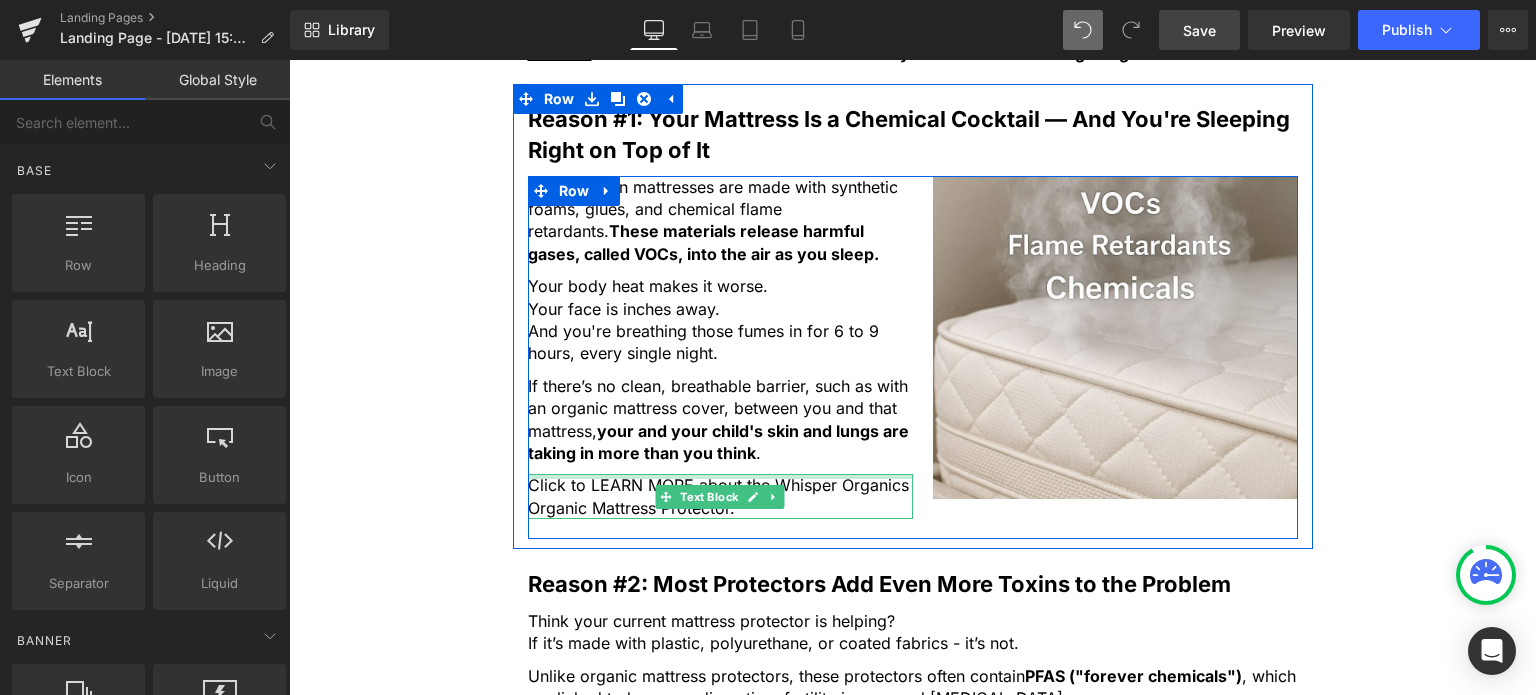 scroll, scrollTop: 1250, scrollLeft: 0, axis: vertical 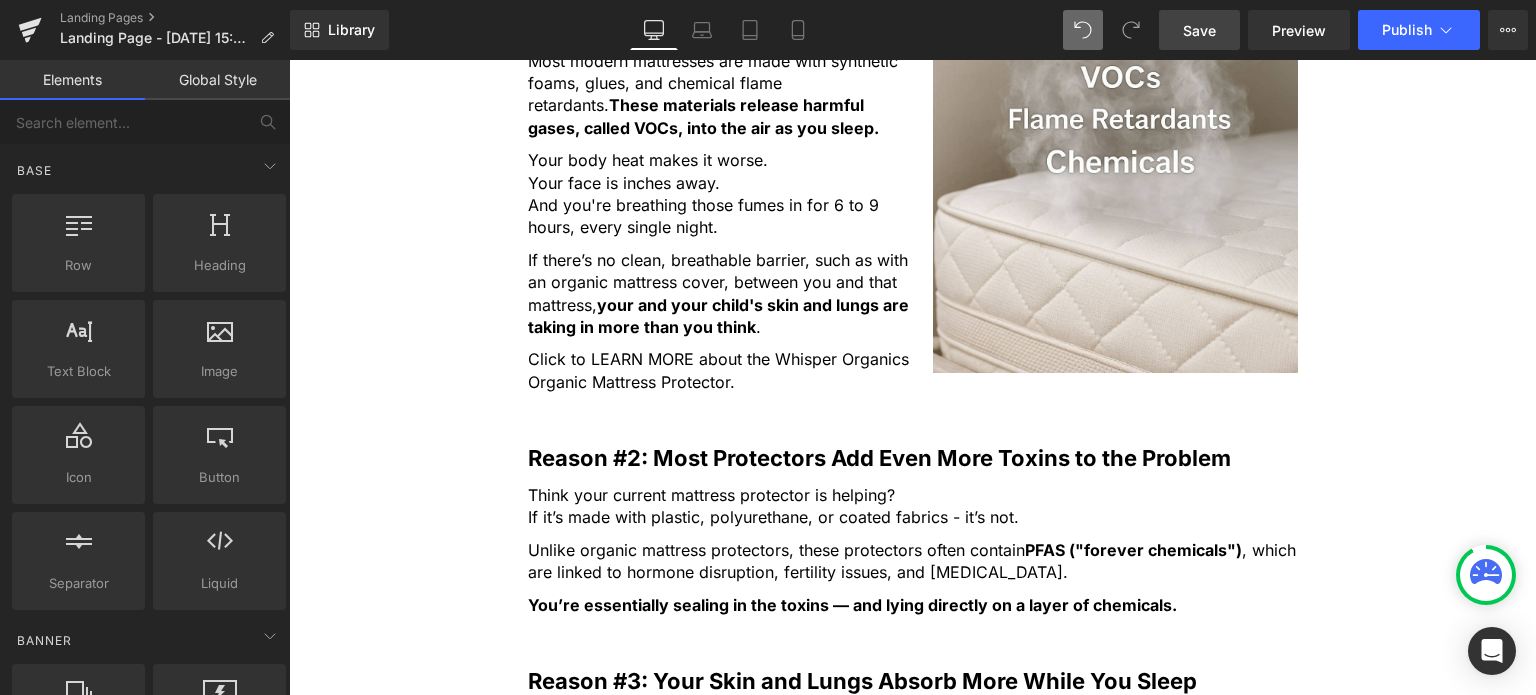 click on "Click to LEARN MORE about the Whisper Organics Organic Mattress Protector." at bounding box center (720, 370) 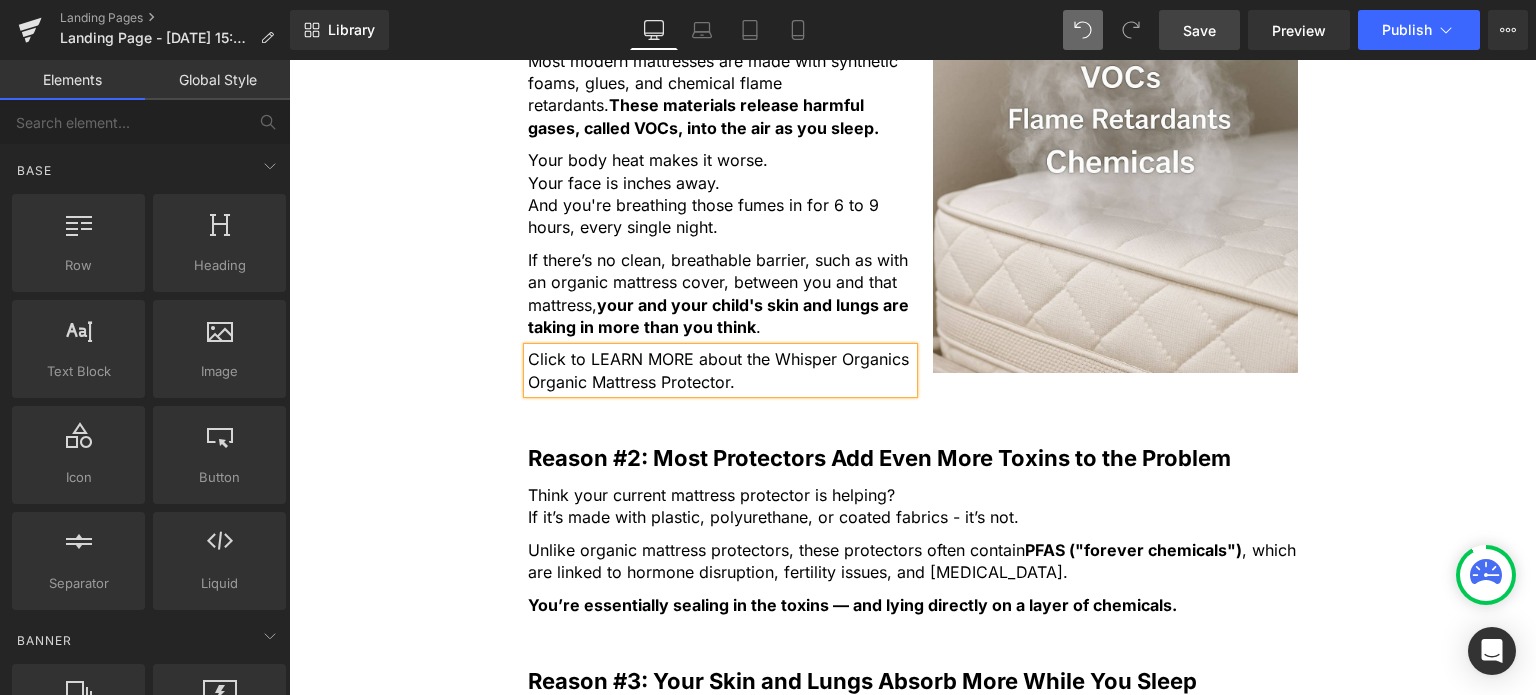 click on "Click to LEARN MORE about the Whisper Organics Organic Mattress Protector." at bounding box center (720, 370) 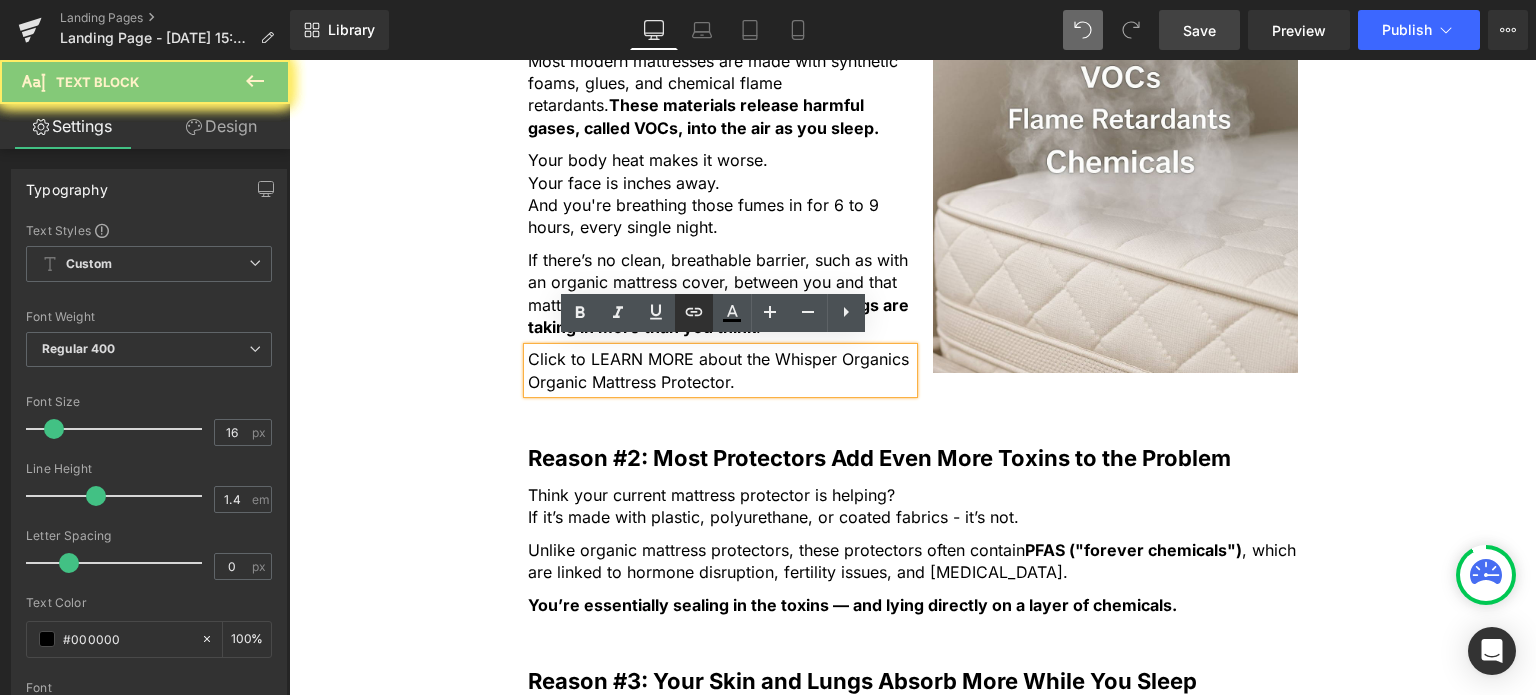 click 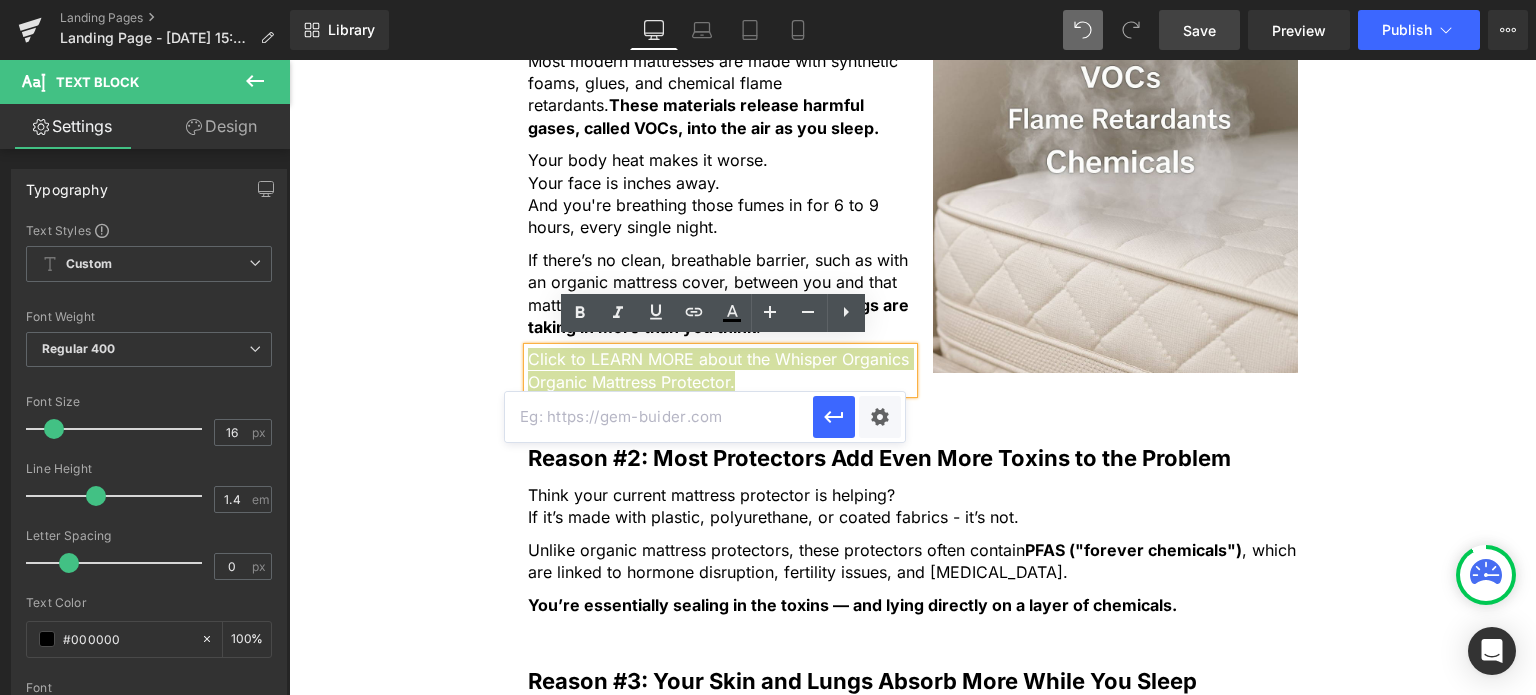 click at bounding box center (659, 417) 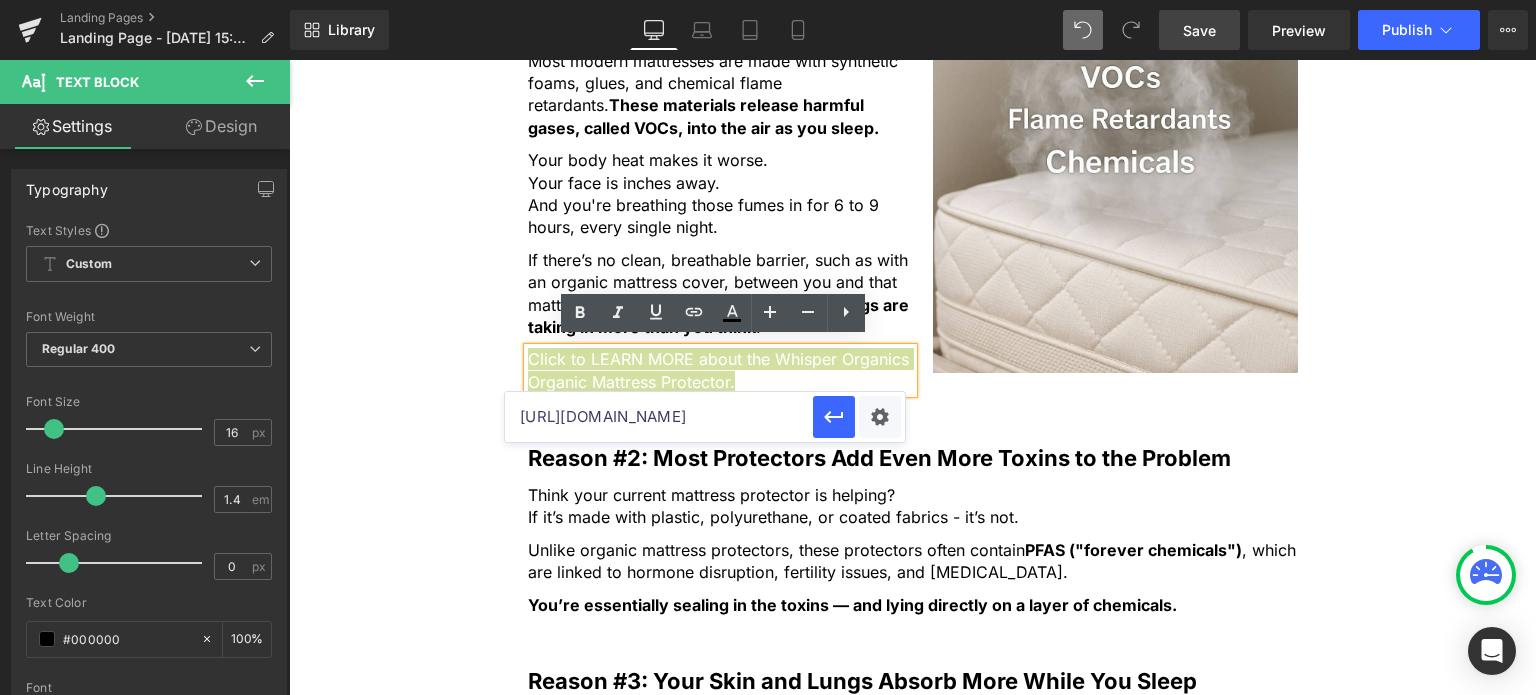 scroll, scrollTop: 0, scrollLeft: 647, axis: horizontal 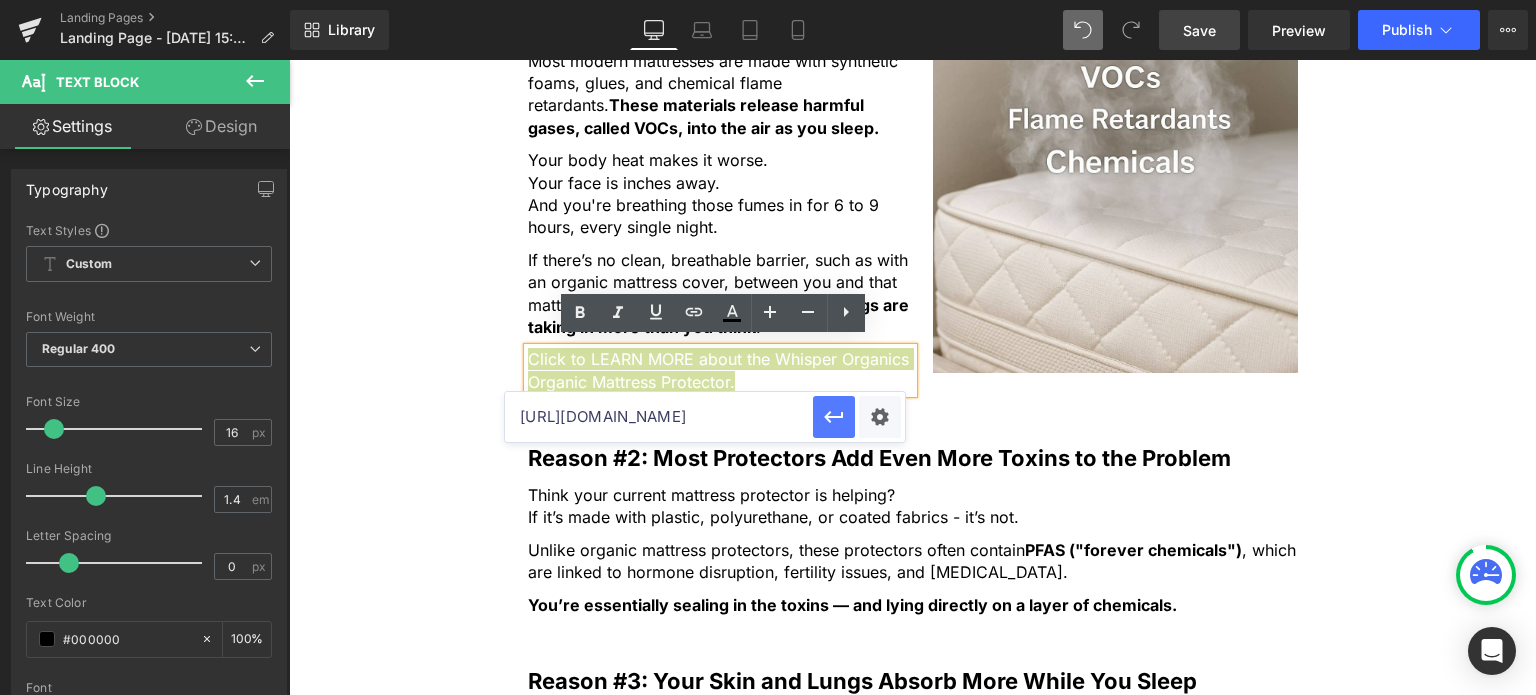 click 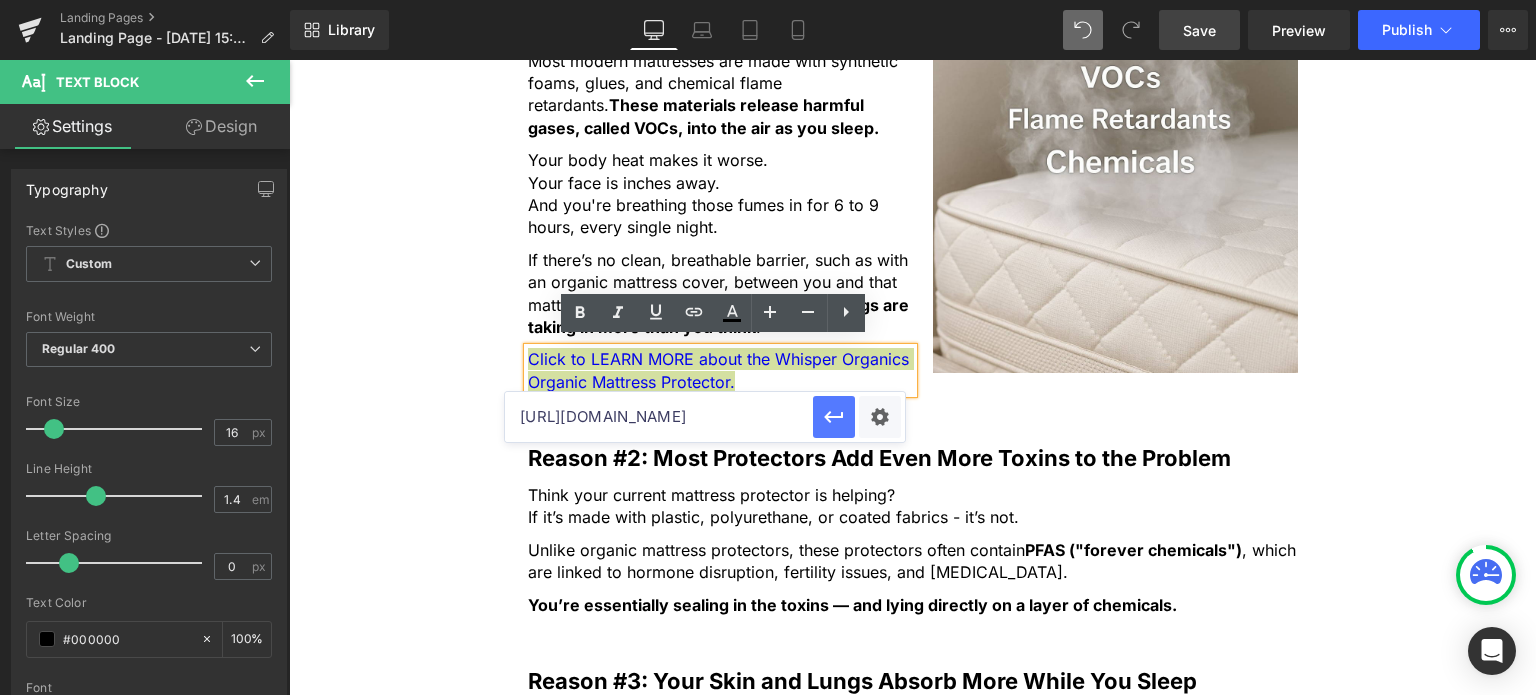 scroll, scrollTop: 0, scrollLeft: 0, axis: both 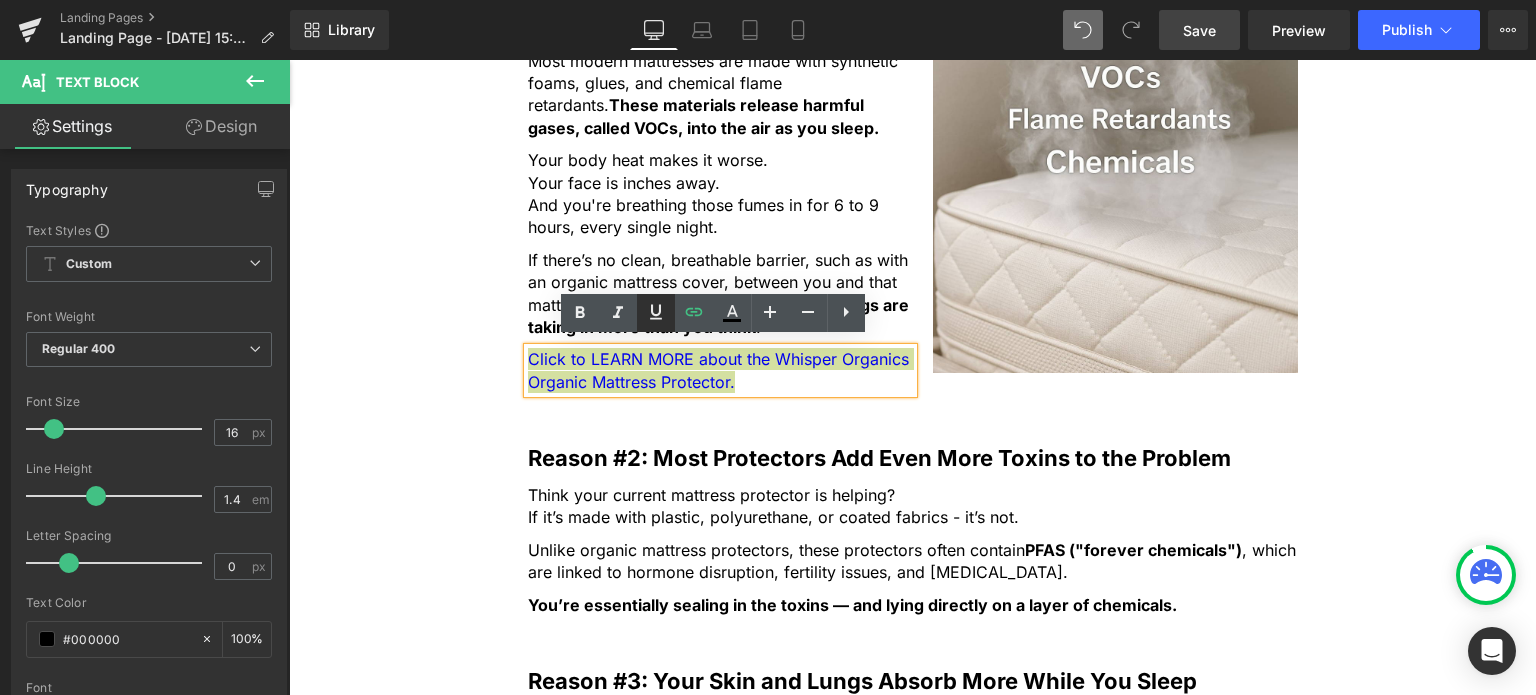 click 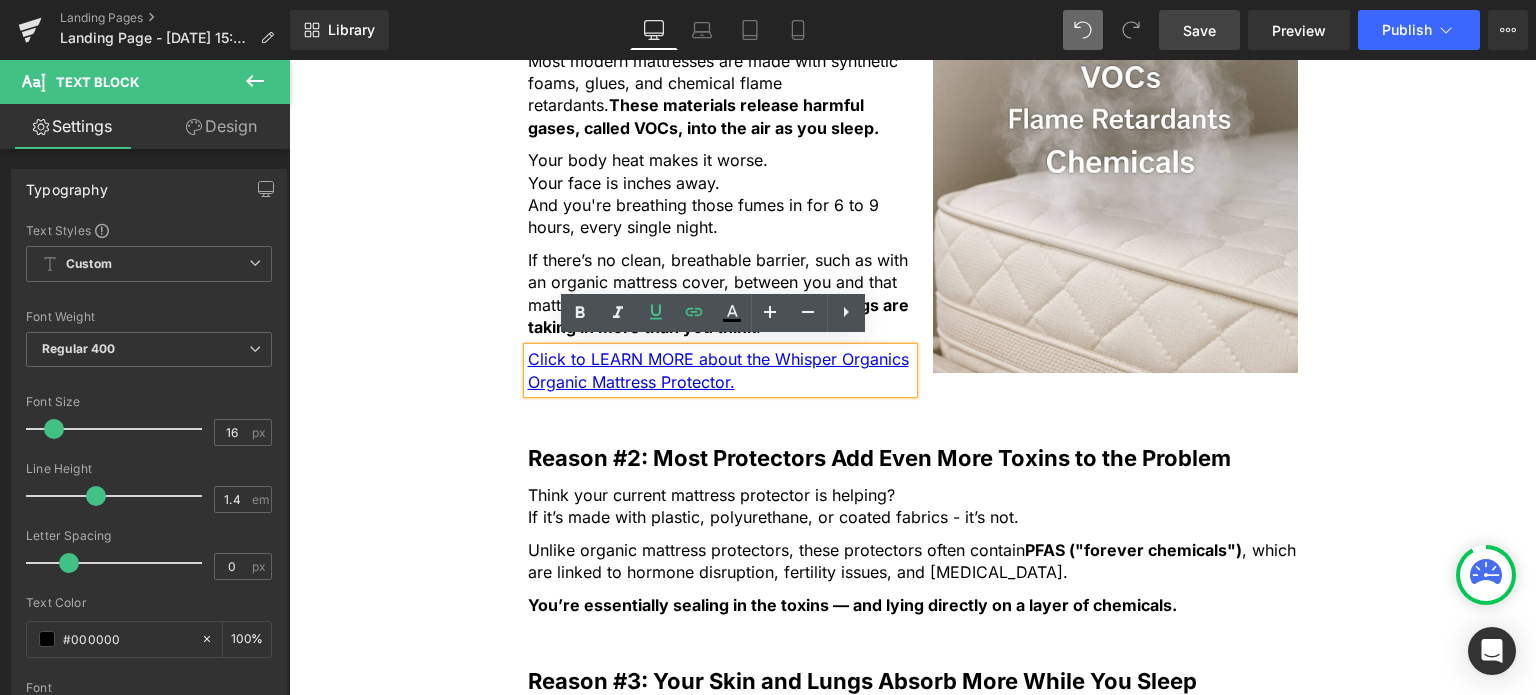 click on "5 Shocking Reasons You Should Never Sleep Without an Organic Cotton Mattress Protector Heading         Most people have no idea how toxic their bed really is. Here’s why that’s a big problem, and how to fix it fast. Heading         Image         Most people spend a third of their life in bed, but never think twice about what they’re actually sleeping on. Text Block         But under your sheets, right beneath your body, could be a hidden source of daily chemical exposure. From flame retardants to plastic coatings and synthetic fabrics... Text Block         ...your mattress and protector might be quietly  leaching toxins  into your (or your child's) skin and lungs every single night . Text Block         If you care about what goes into your body, it’s time to care about what your body is lying on. Text Block         Here are 5 reasons why switching to an organic cotton mattress protector for  you and your children  is one of the smartest health decisions you can make - starting tonight. Text Block" at bounding box center (912, 663) 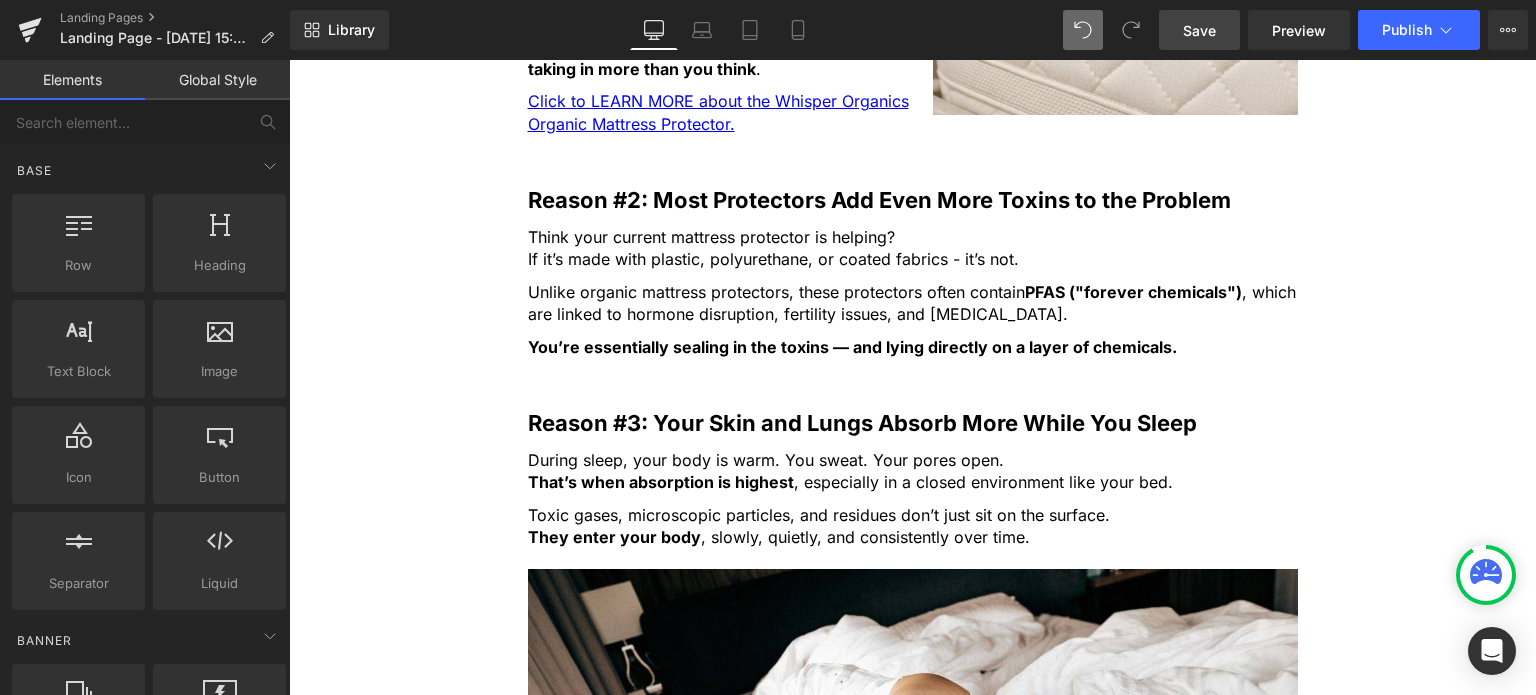 scroll, scrollTop: 1550, scrollLeft: 0, axis: vertical 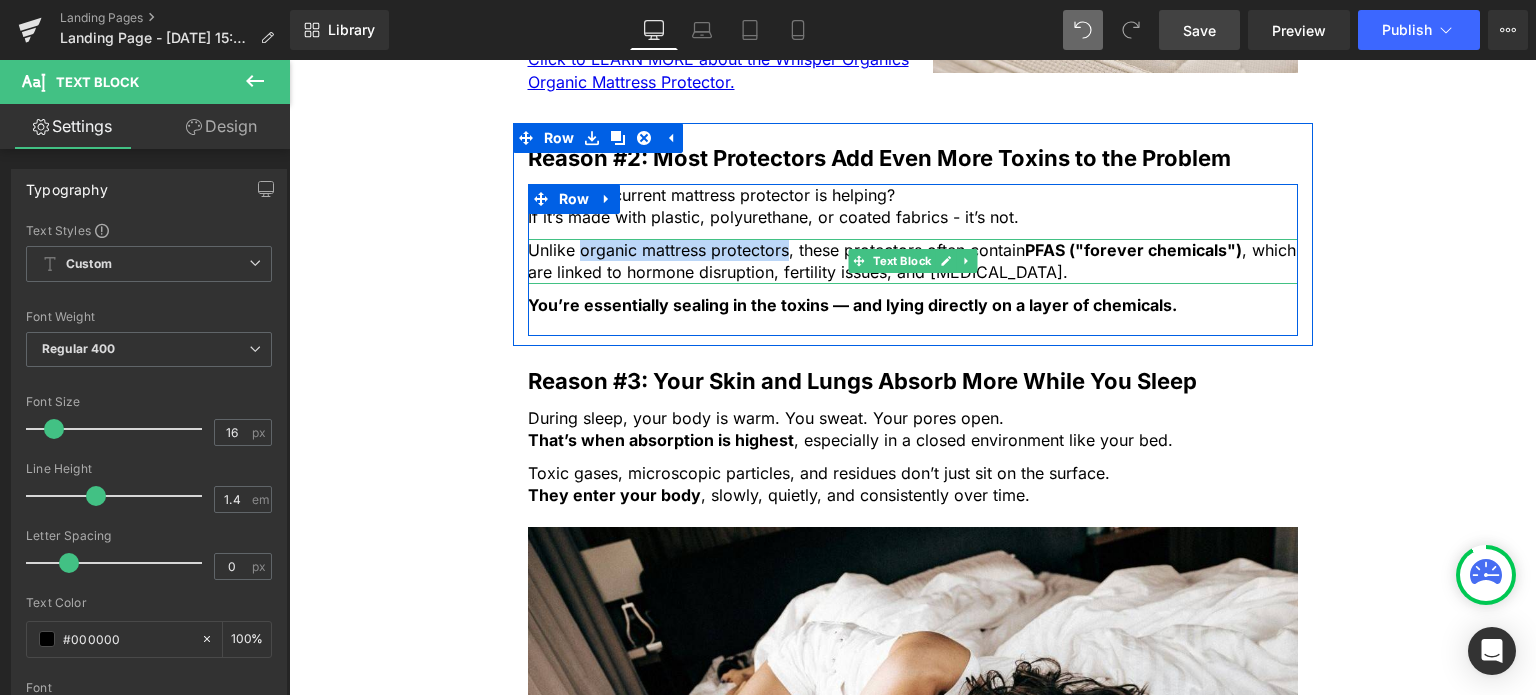 drag, startPoint x: 571, startPoint y: 241, endPoint x: 777, endPoint y: 246, distance: 206.06067 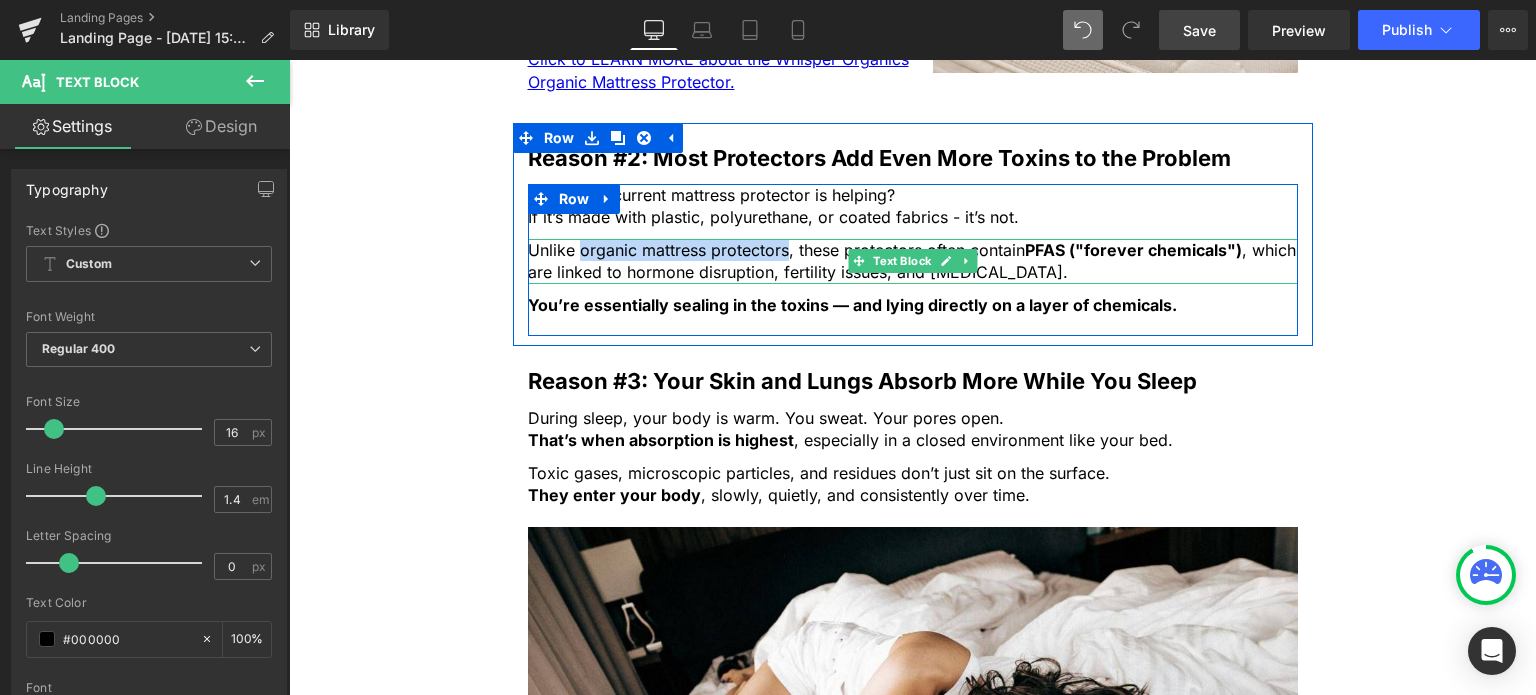 click on "Unlike organic mattress protectors, these protectors often contain  PFAS ("forever chemicals") , which are linked to hormone disruption, fertility issues, and immune suppression." at bounding box center [913, 261] 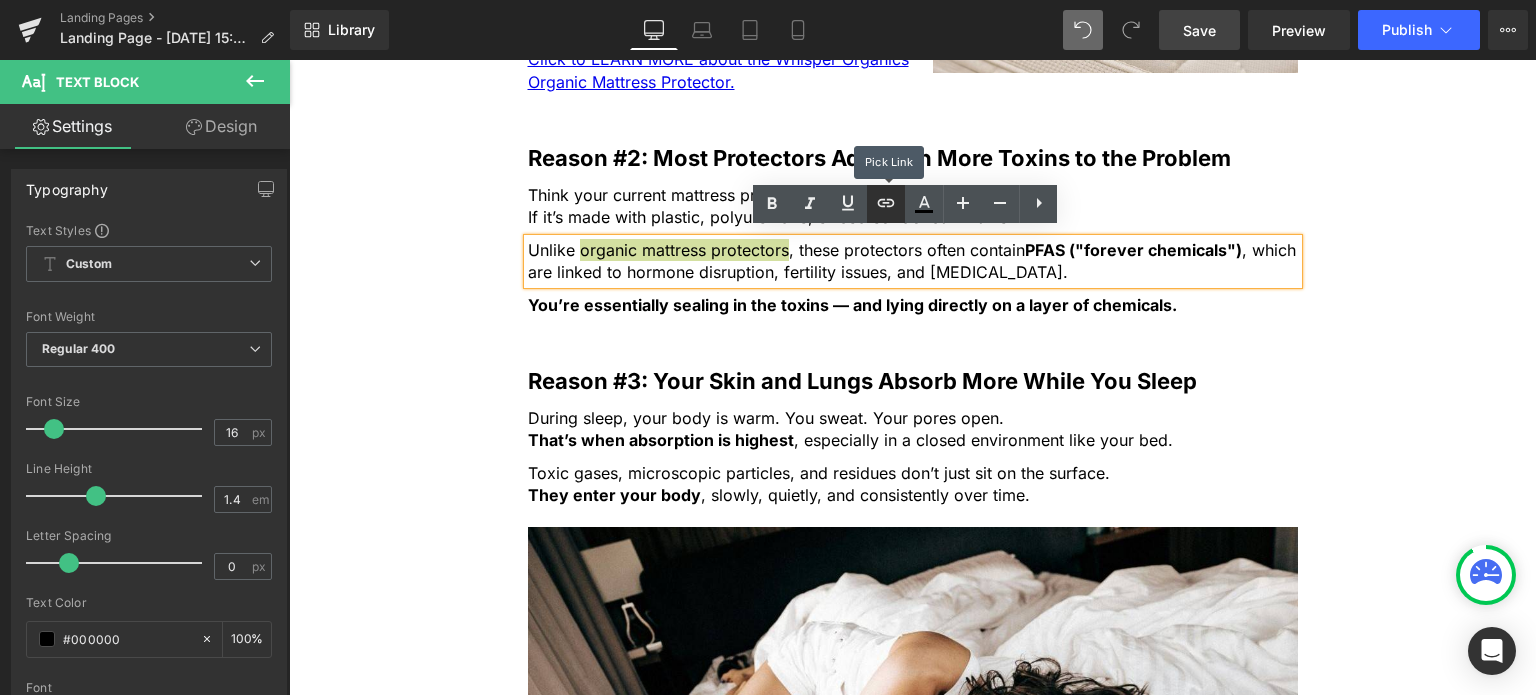 click 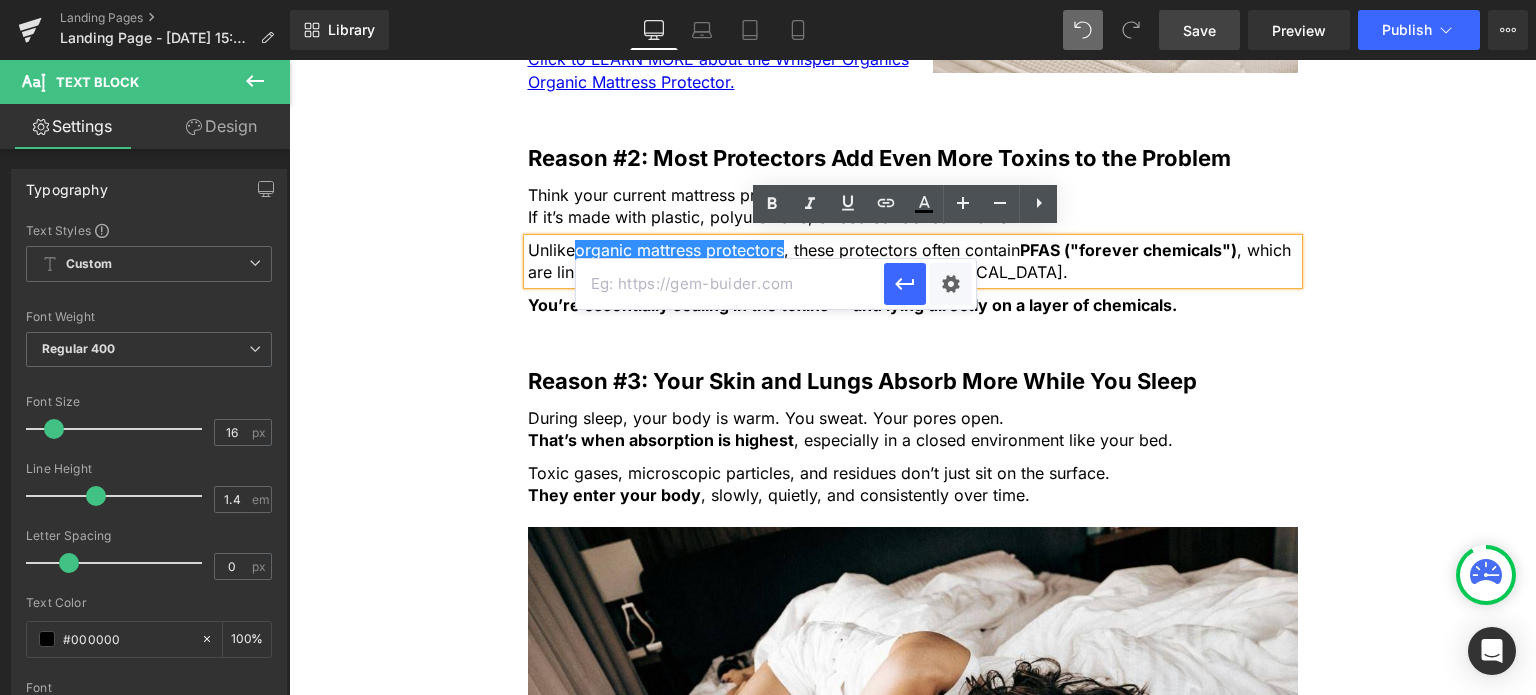 click at bounding box center [730, 284] 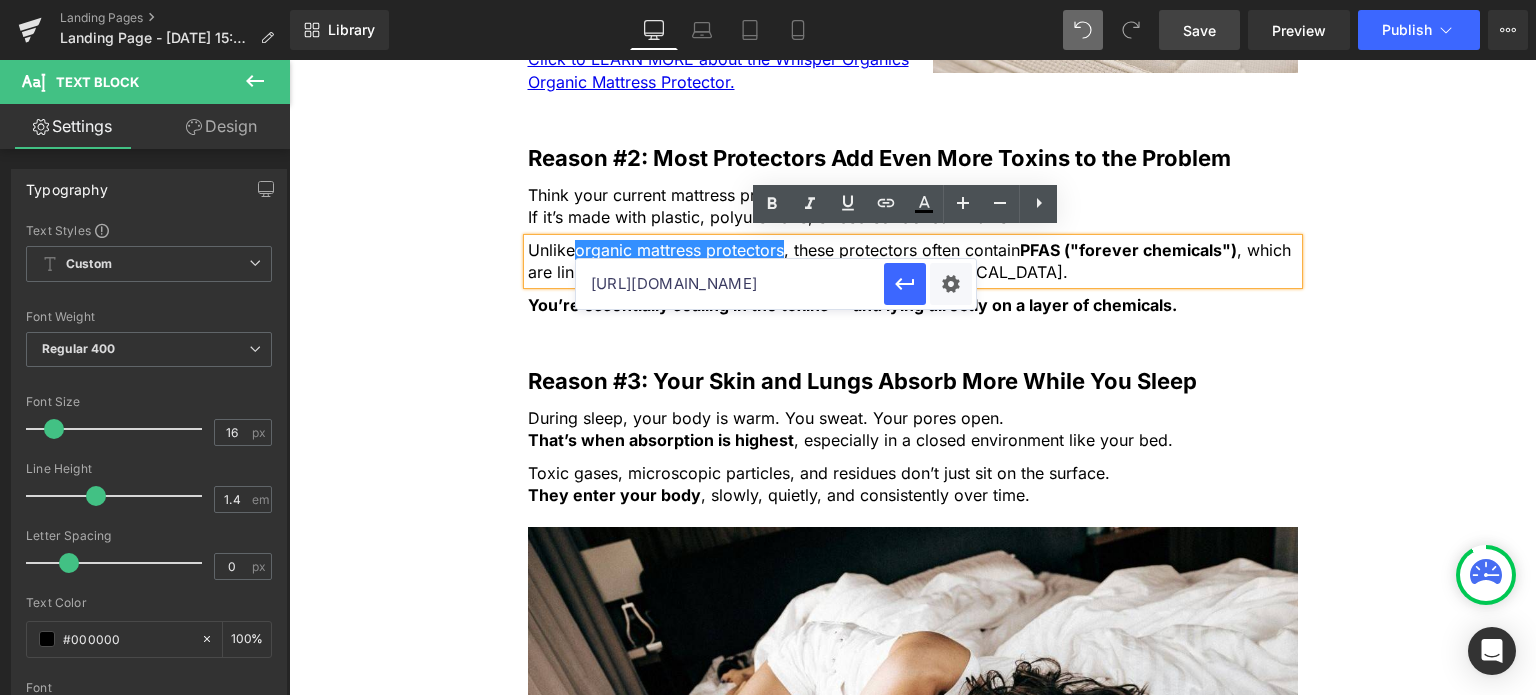 scroll, scrollTop: 0, scrollLeft: 647, axis: horizontal 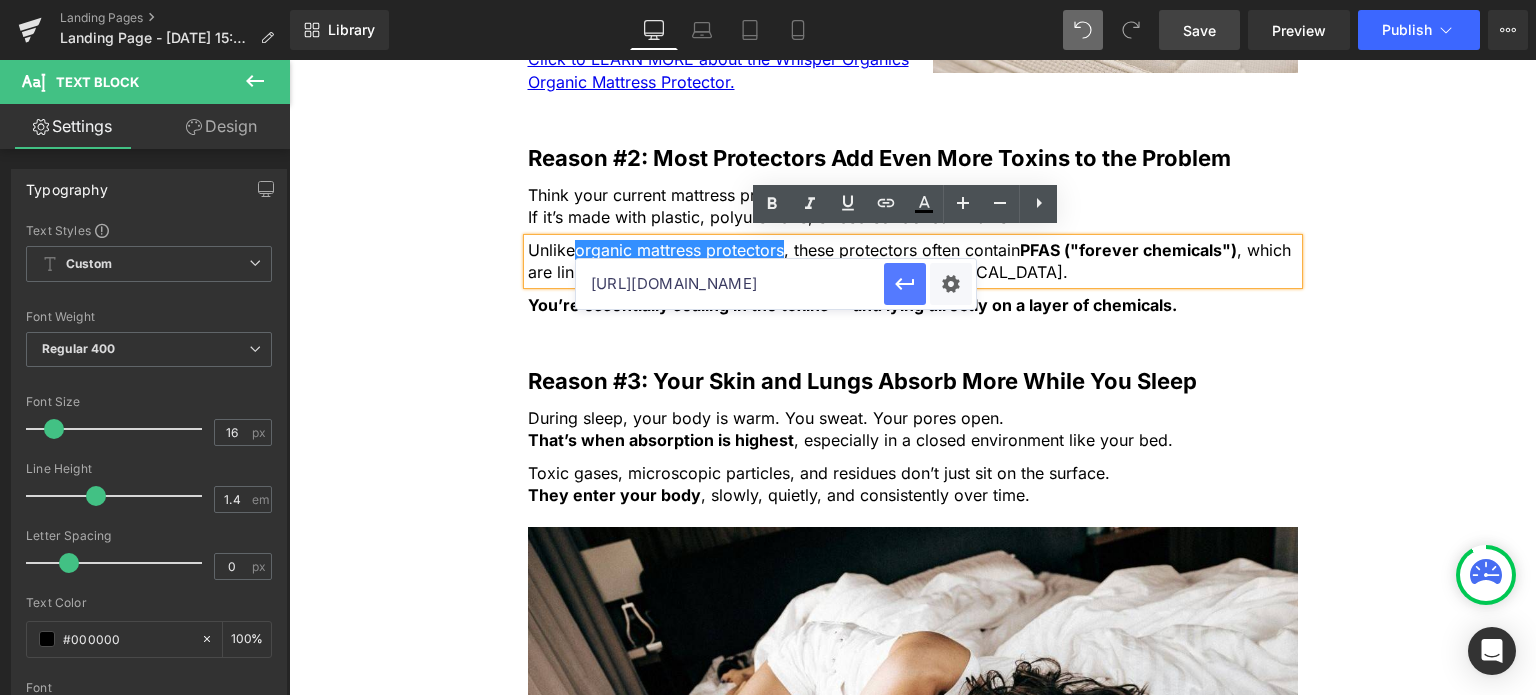 type on "https://whisper-organics.com/products/whisper-organics-100-organic-cotton-quilted-mattress-cover-17-deep-gots-certified" 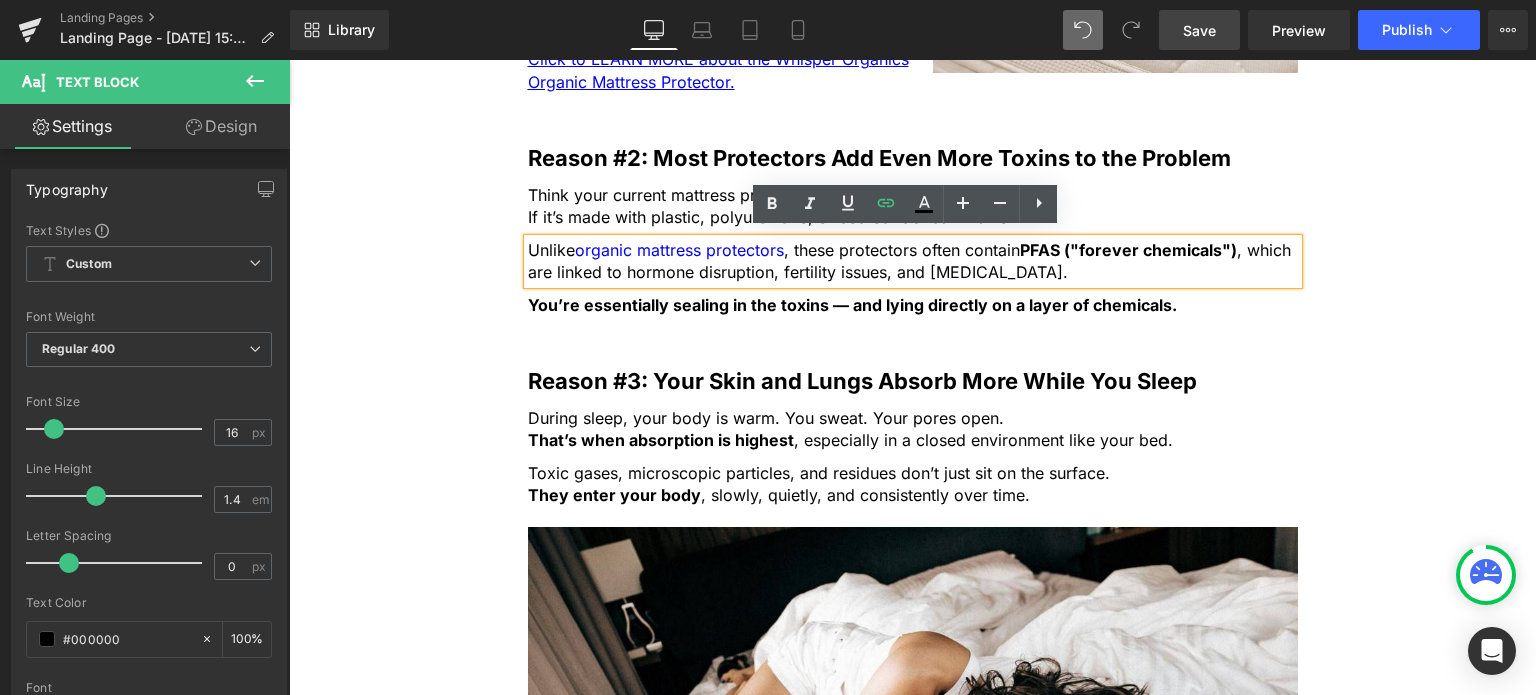 scroll, scrollTop: 0, scrollLeft: 0, axis: both 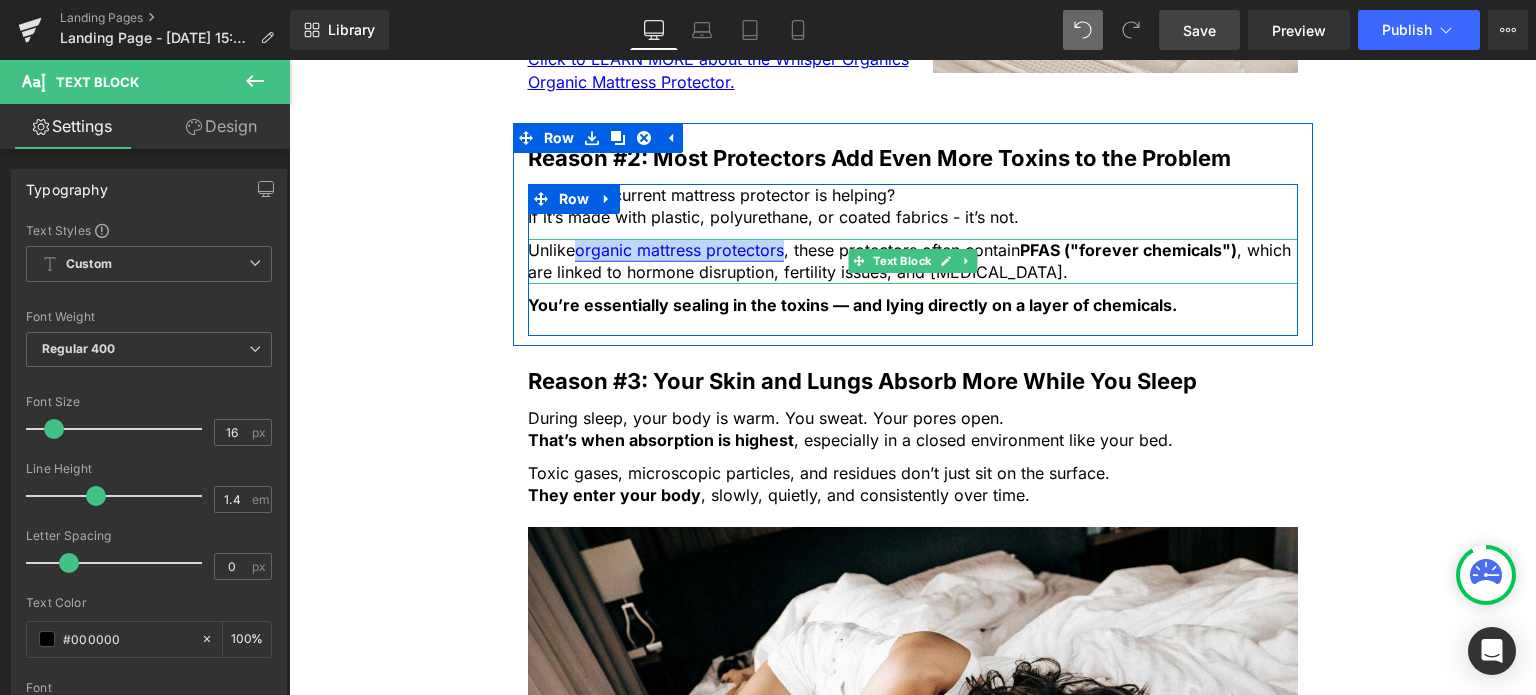 drag, startPoint x: 572, startPoint y: 239, endPoint x: 777, endPoint y: 241, distance: 205.00975 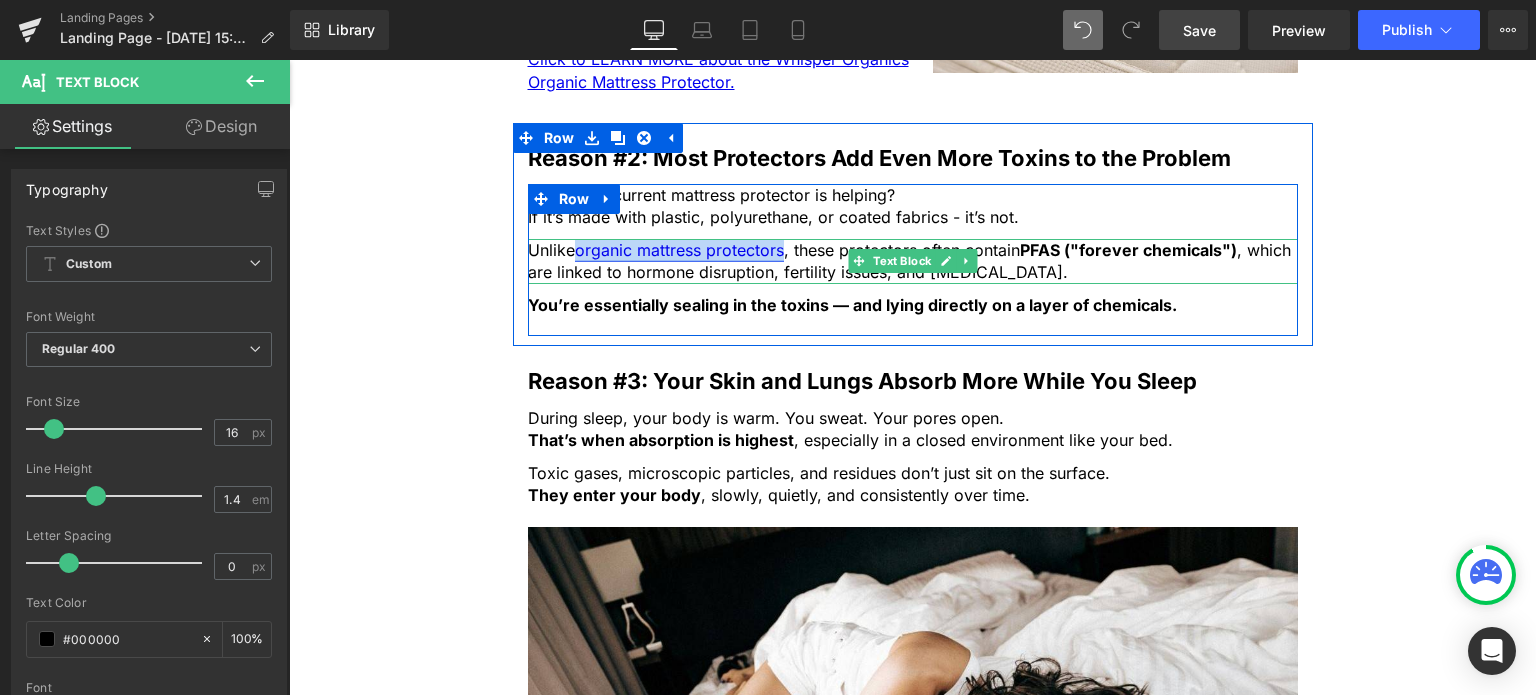 click on "organic mattress protectors" at bounding box center (679, 250) 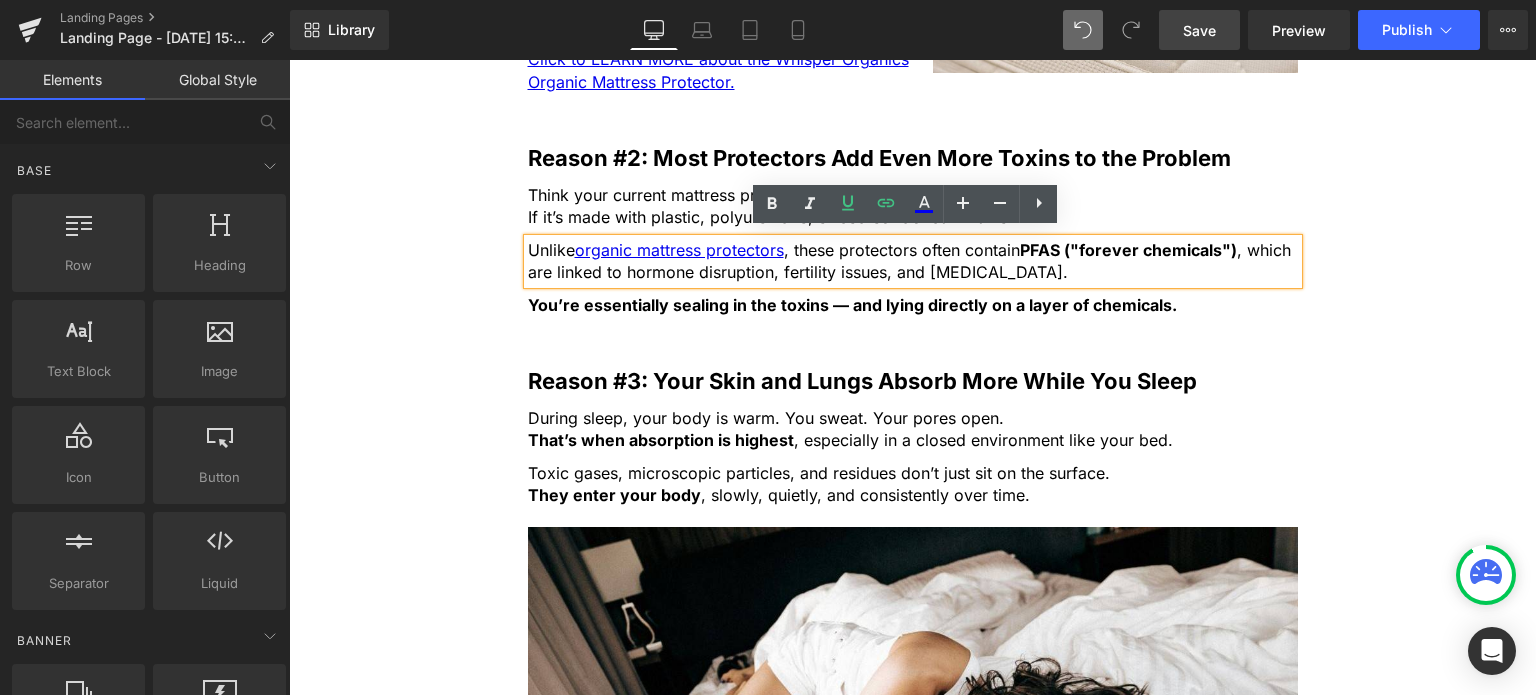 click on "5 Shocking Reasons You Should Never Sleep Without an Organic Cotton Mattress Protector Heading         Most people have no idea how toxic their bed really is. Here’s why that’s a big problem, and how to fix it fast. Heading         Image         Most people spend a third of their life in bed, but never think twice about what they’re actually sleeping on. Text Block         But under your sheets, right beneath your body, could be a hidden source of daily chemical exposure. From flame retardants to plastic coatings and synthetic fabrics... Text Block         ...your mattress and protector might be quietly  leaching toxins  into your (or your child's) skin and lungs every single night . Text Block         If you care about what goes into your body, it’s time to care about what your body is lying on. Text Block         Here are 5 reasons why switching to an organic cotton mattress protector for  you and your children  is one of the smartest health decisions you can make - starting tonight. Text Block" at bounding box center [912, 363] 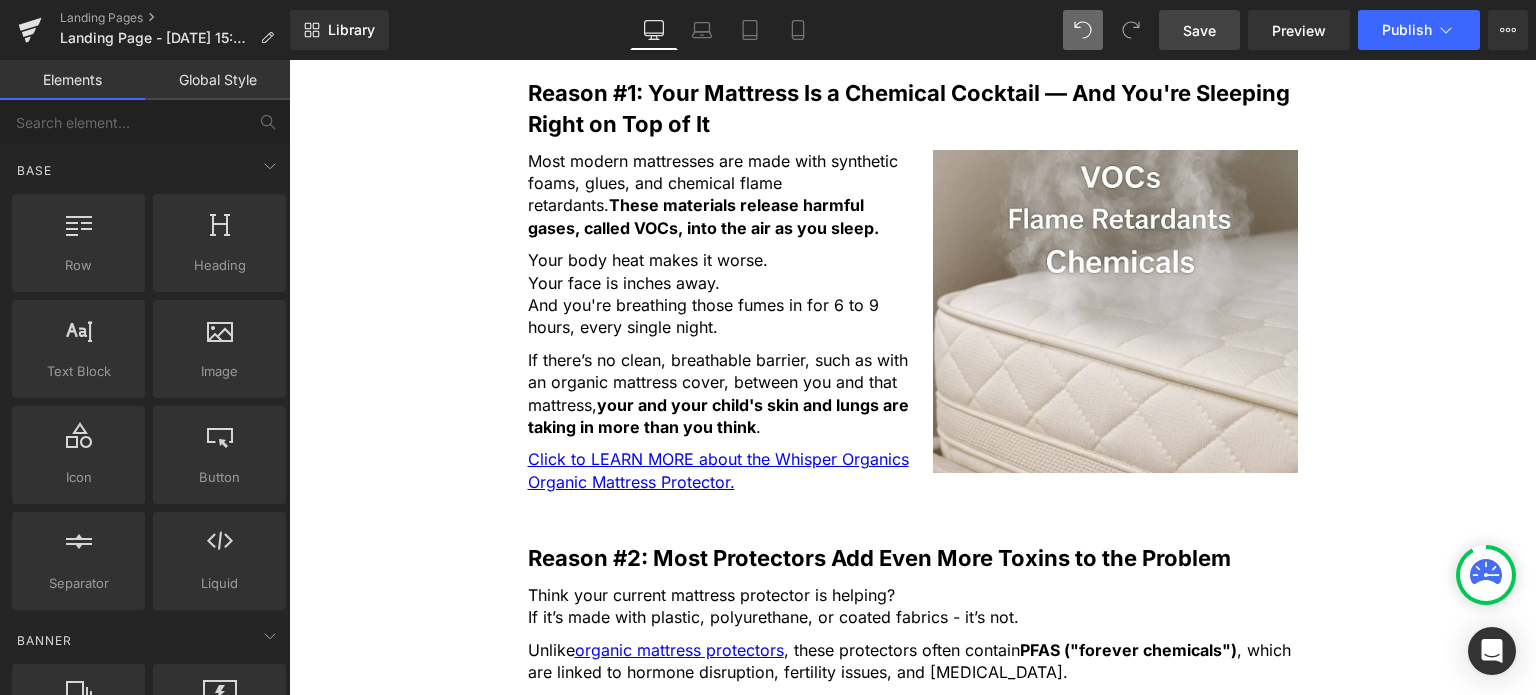 scroll, scrollTop: 1250, scrollLeft: 0, axis: vertical 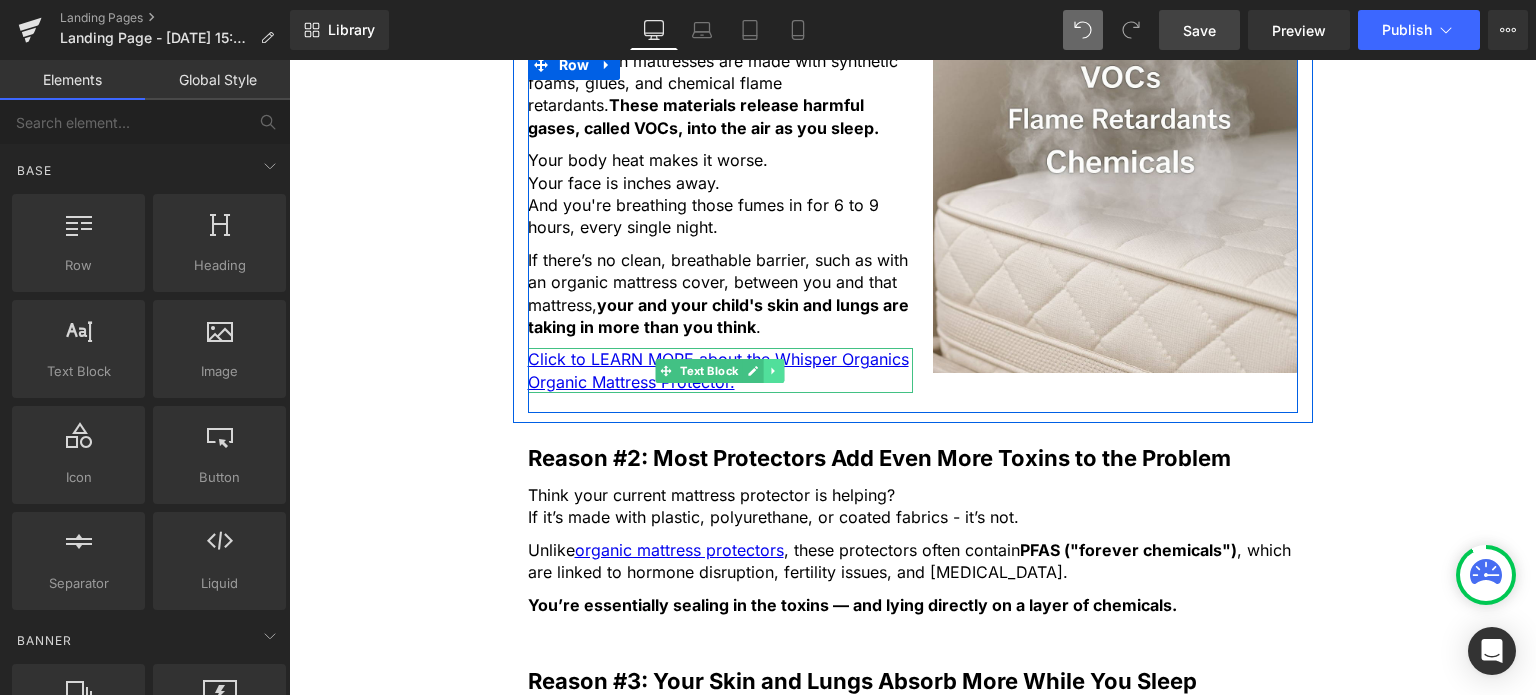 click 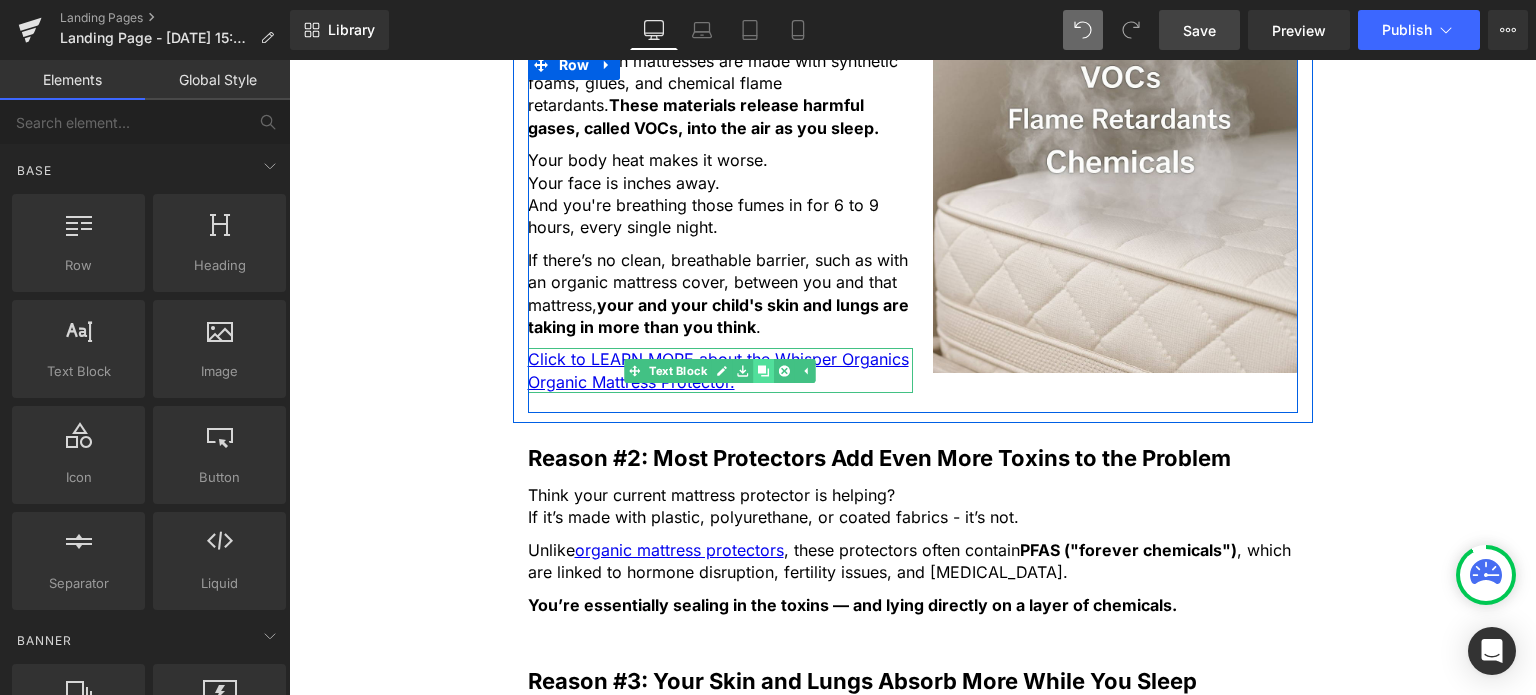 click 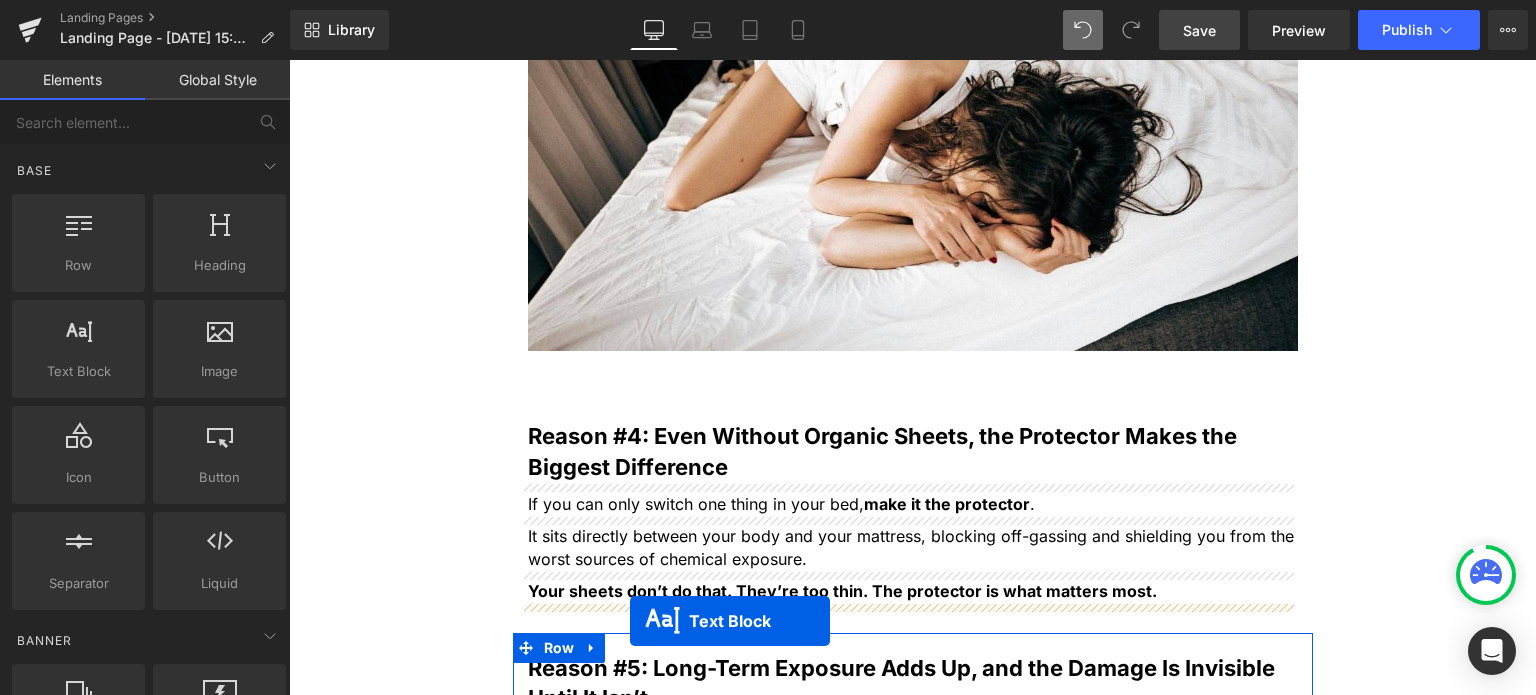 scroll, scrollTop: 2310, scrollLeft: 0, axis: vertical 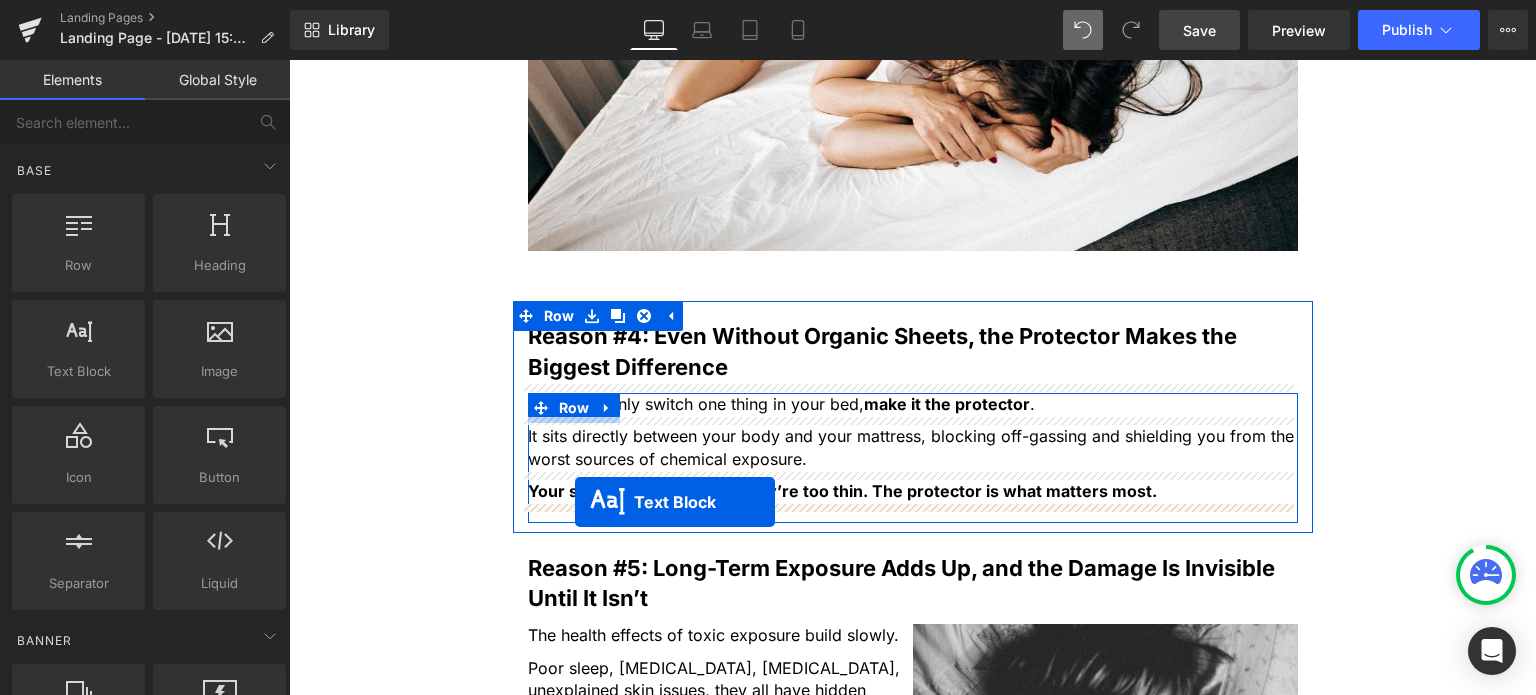 drag, startPoint x: 654, startPoint y: 416, endPoint x: 575, endPoint y: 502, distance: 116.777565 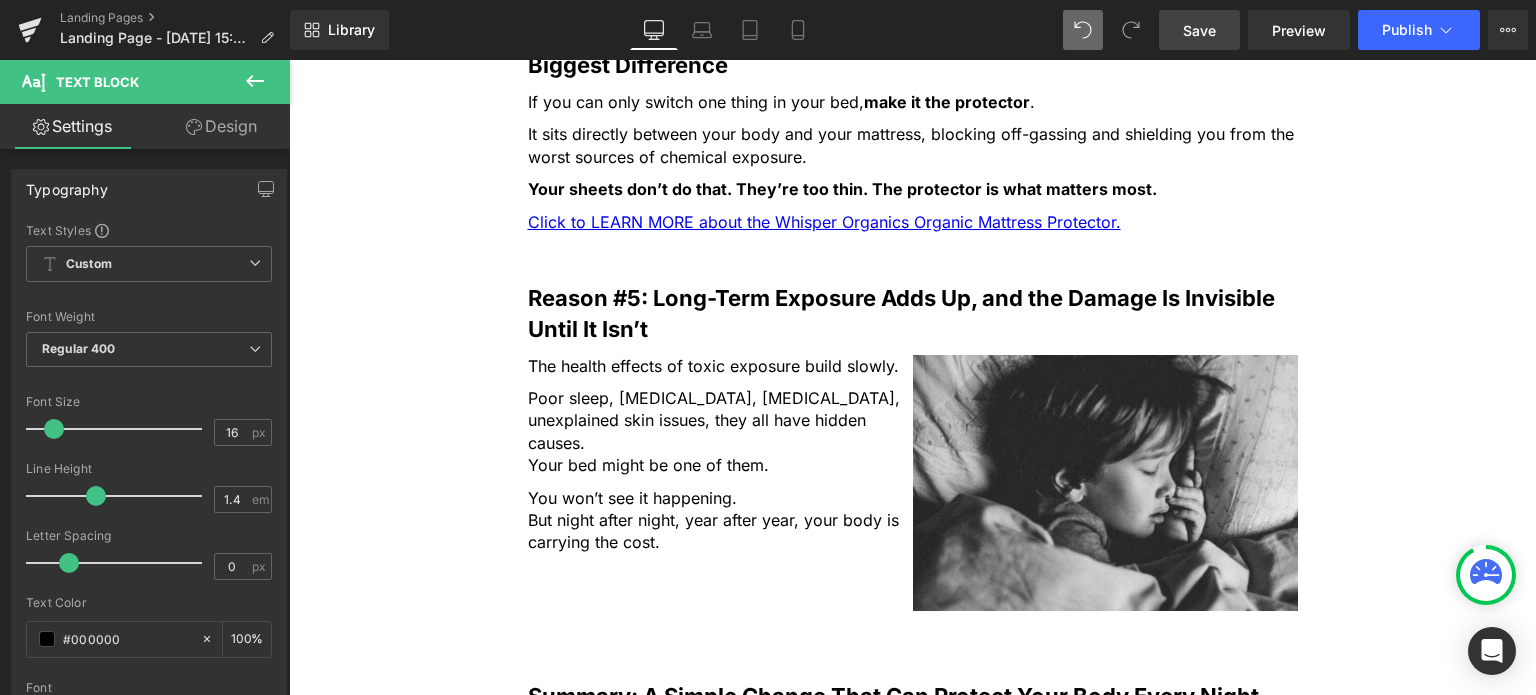 scroll, scrollTop: 2550, scrollLeft: 0, axis: vertical 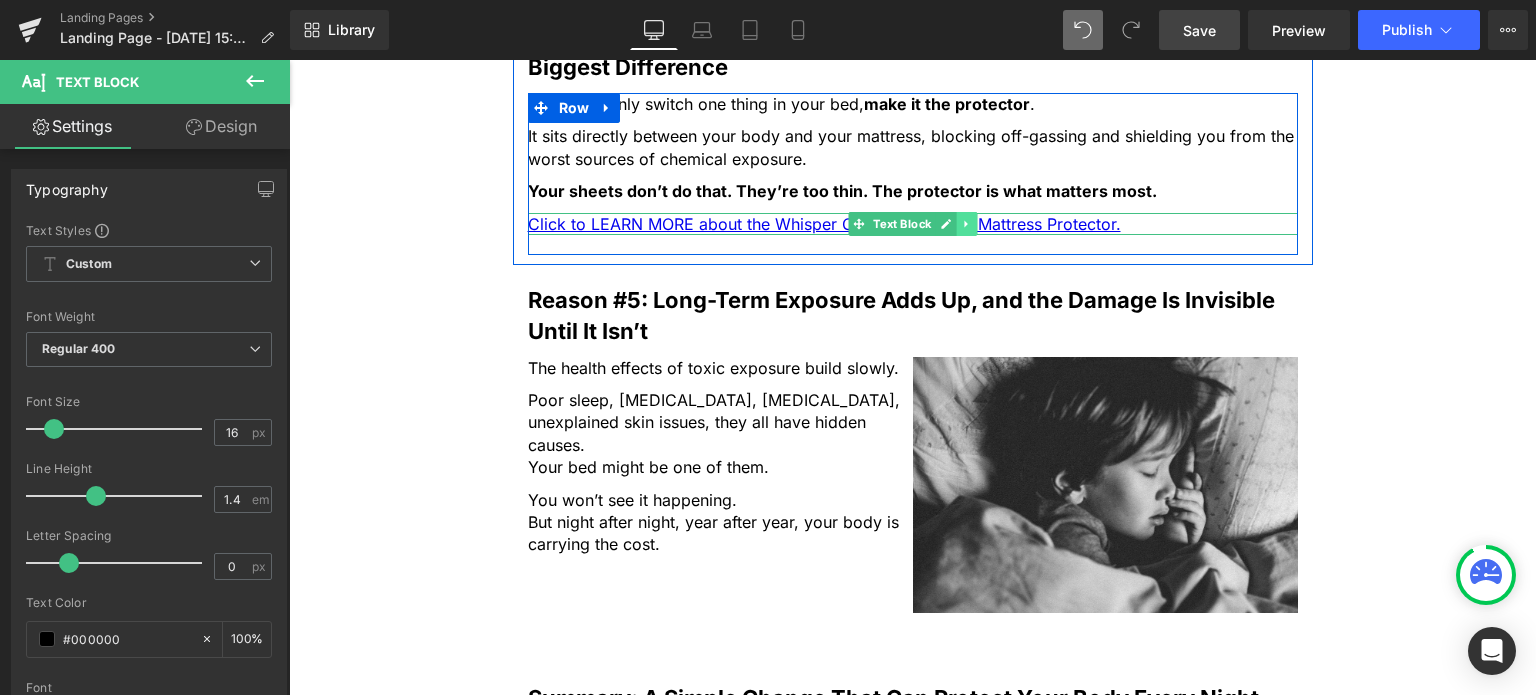 click at bounding box center [966, 224] 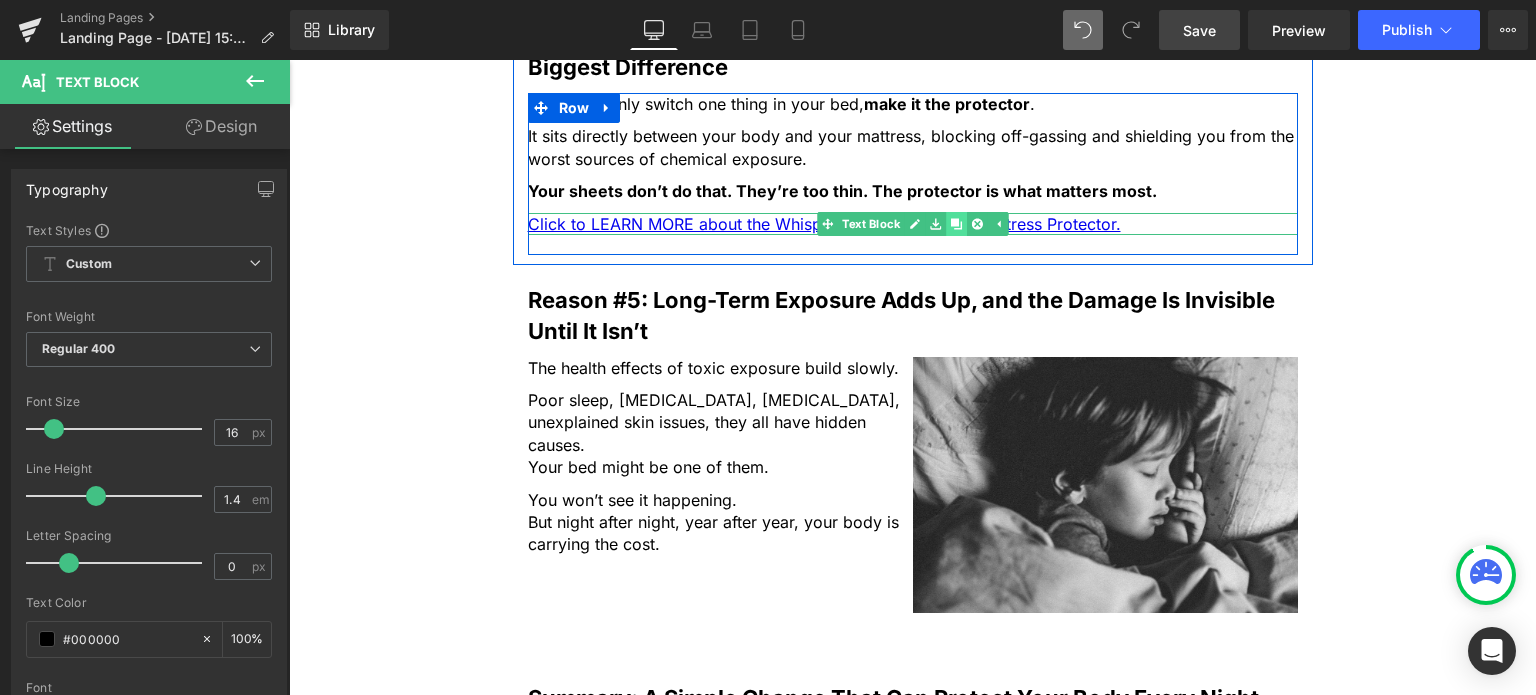 click 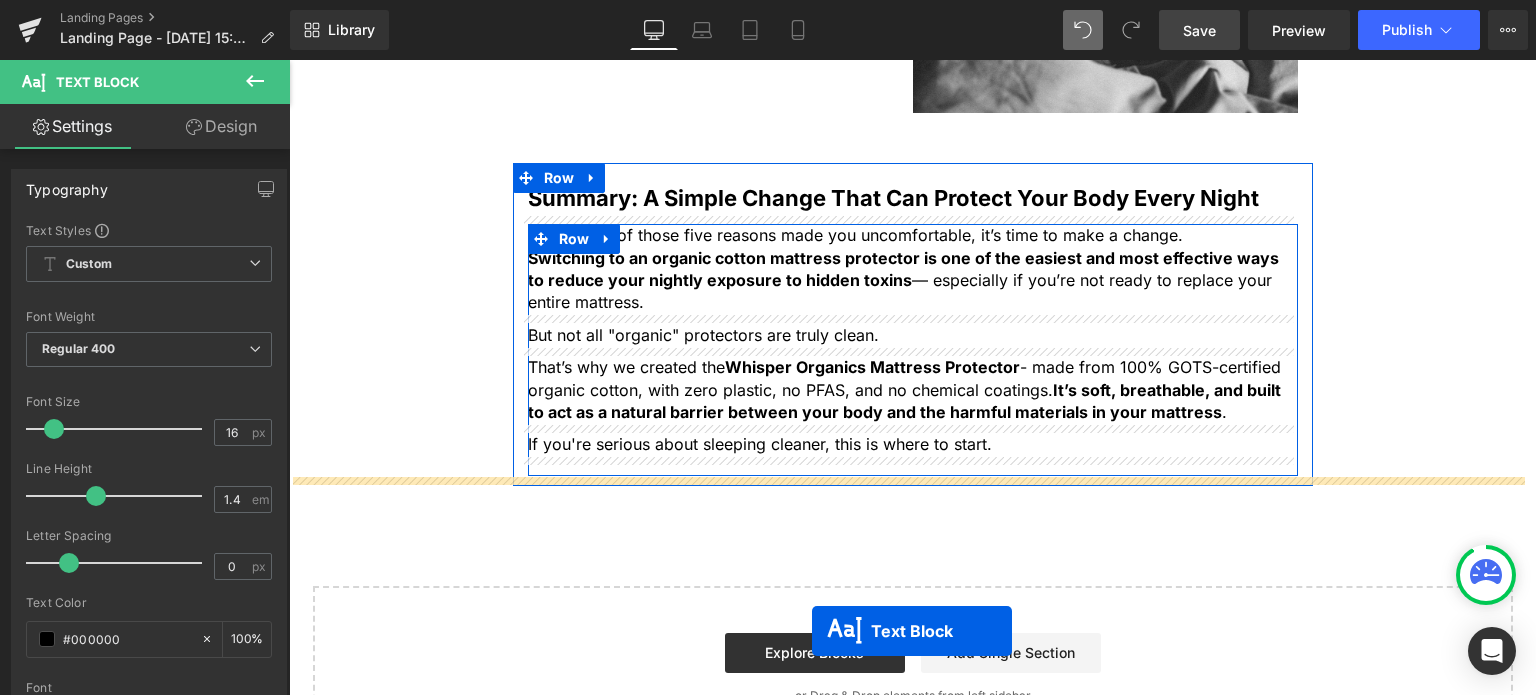 scroll, scrollTop: 3185, scrollLeft: 0, axis: vertical 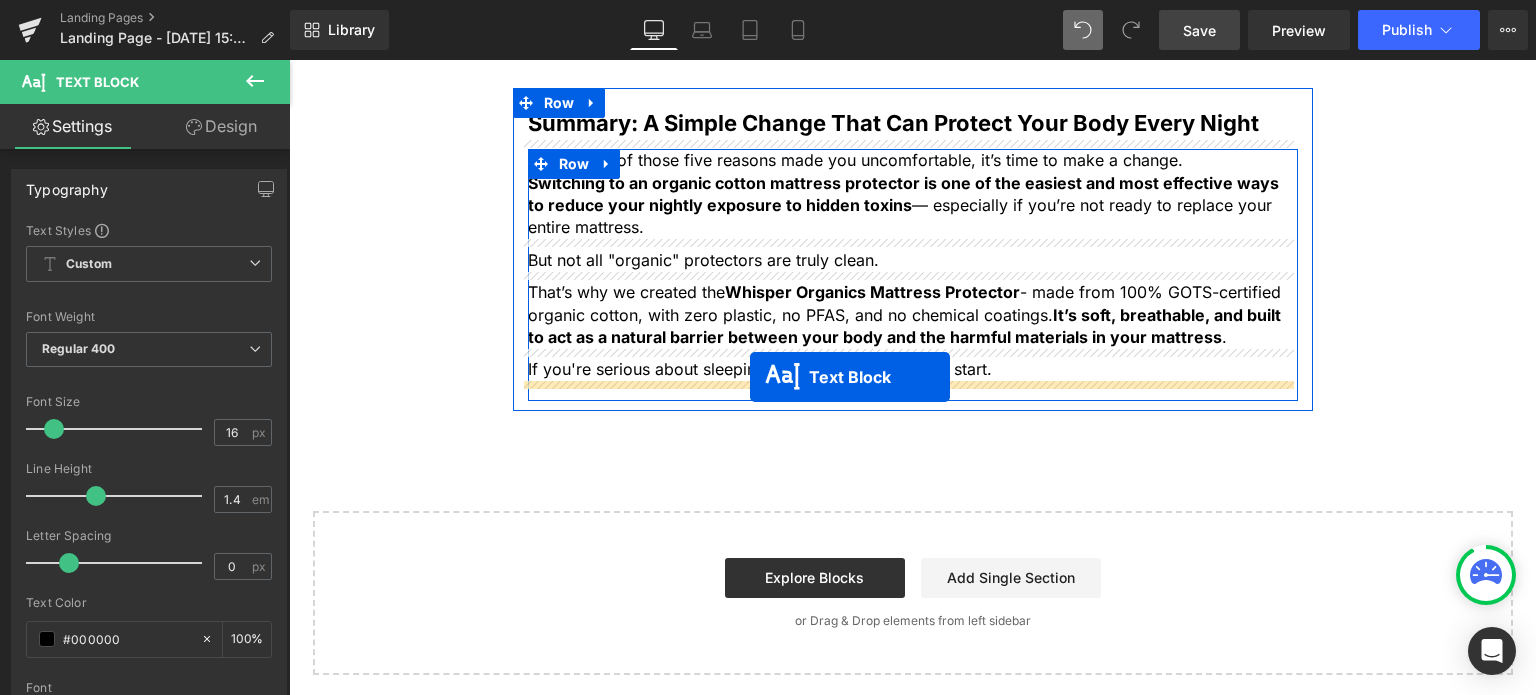 drag, startPoint x: 820, startPoint y: 215, endPoint x: 750, endPoint y: 377, distance: 176.47662 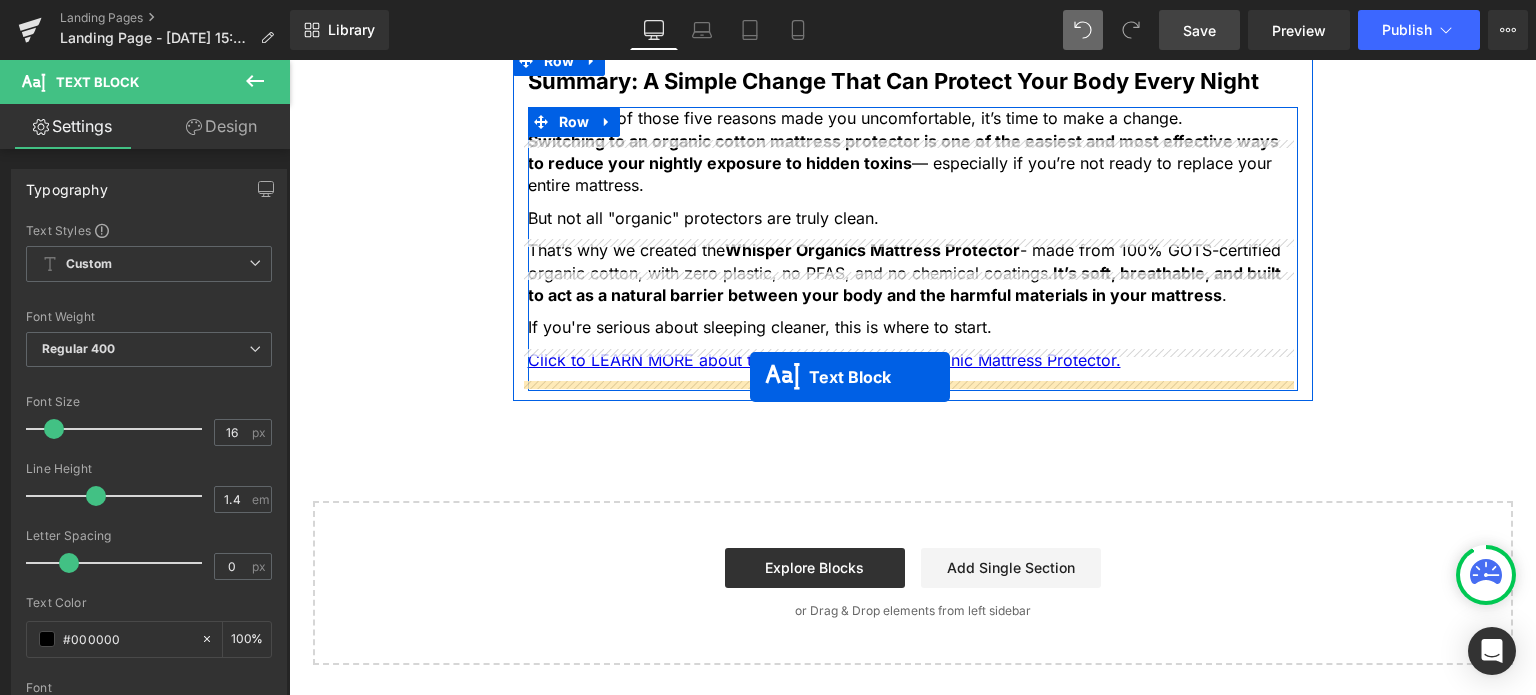 scroll, scrollTop: 3125, scrollLeft: 0, axis: vertical 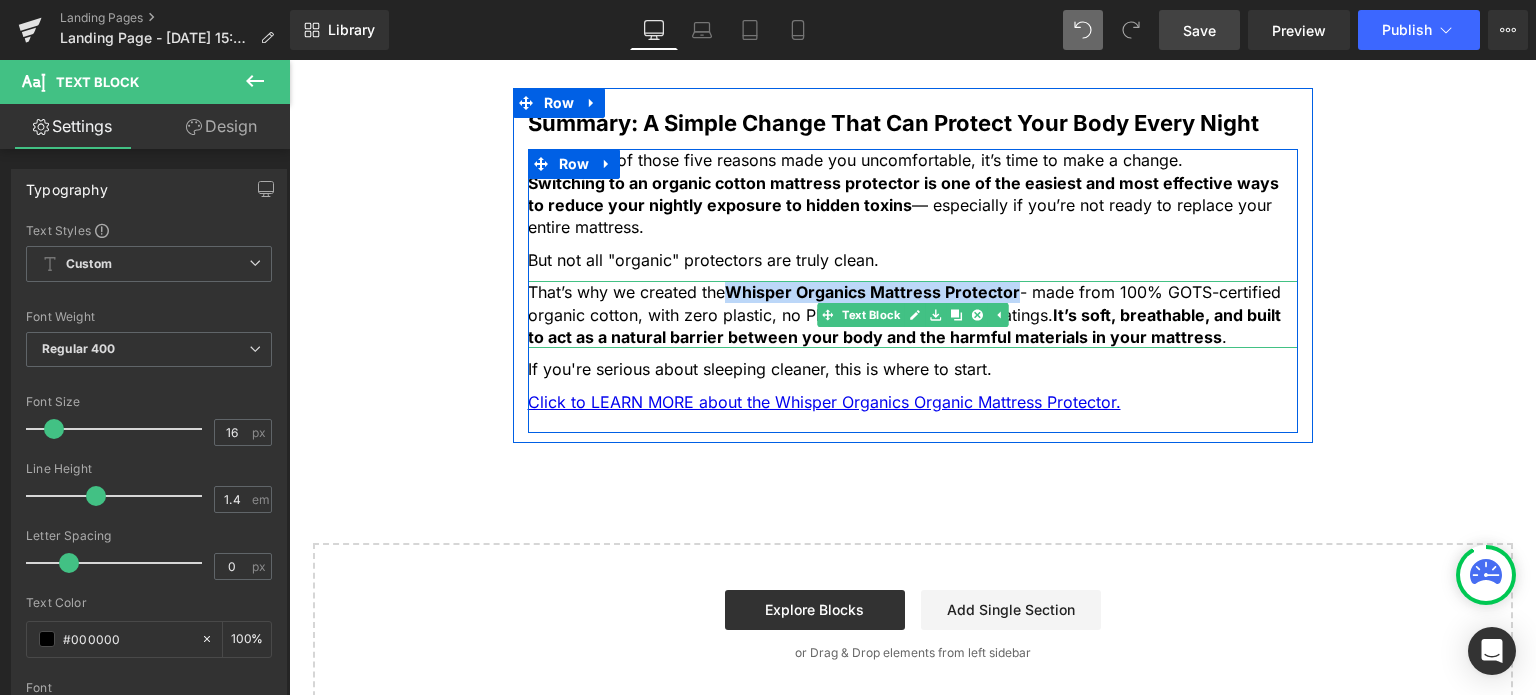 drag, startPoint x: 728, startPoint y: 282, endPoint x: 1012, endPoint y: 292, distance: 284.176 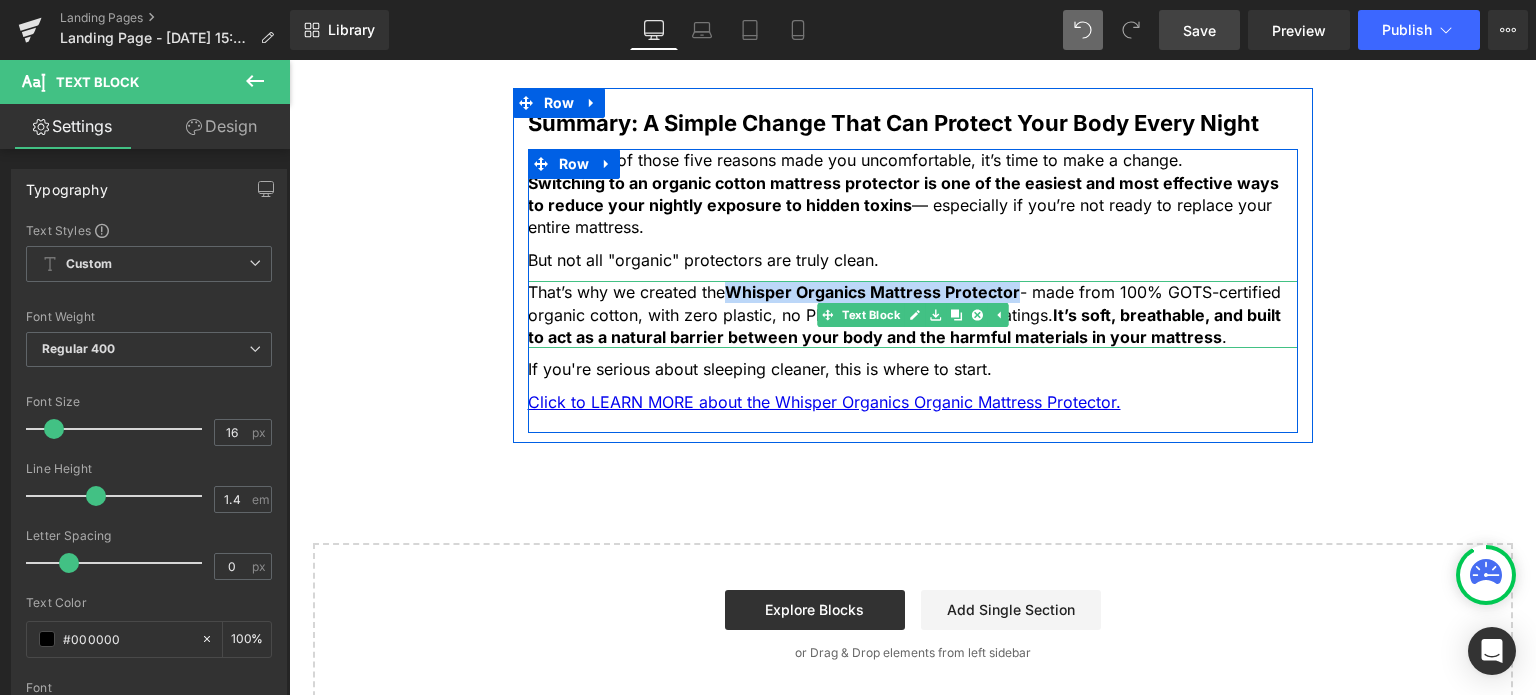 click on "That’s why we created the  Whisper Organics Mattress Protector  - made from 100% GOTS-certified organic cotton, with zero plastic, no PFAS, and no chemical coatings.  It’s soft, breathable, and built to act as a natural barrier between your body and the harmful materials in your mattress ." at bounding box center (913, 314) 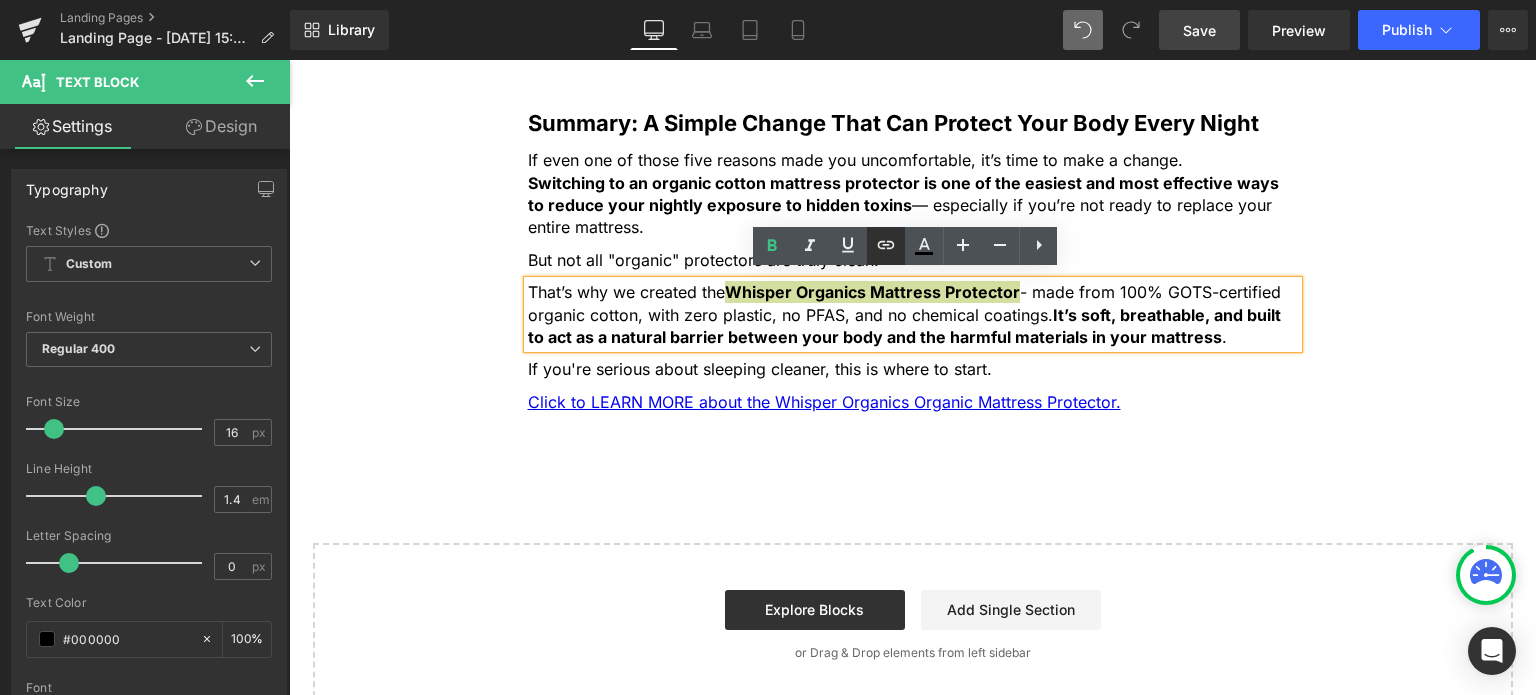 click 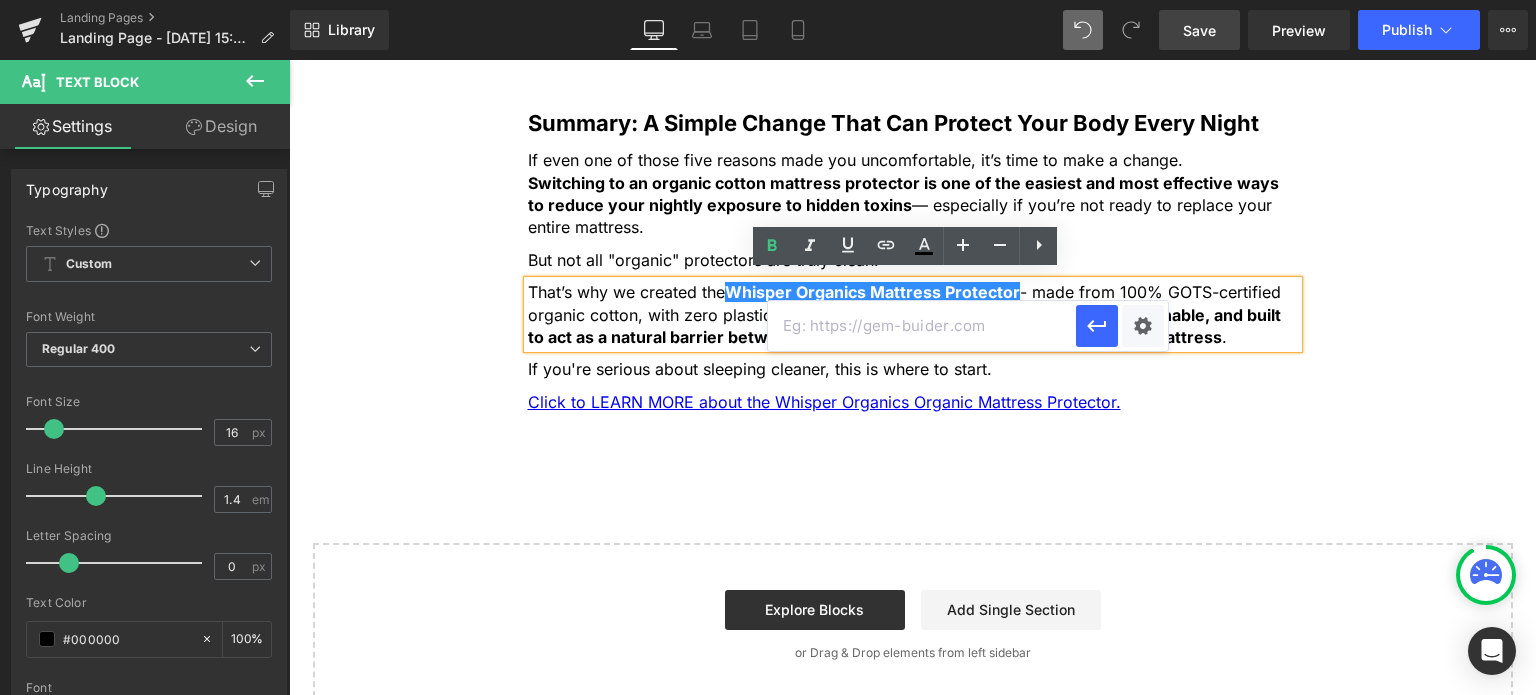 click at bounding box center (922, 326) 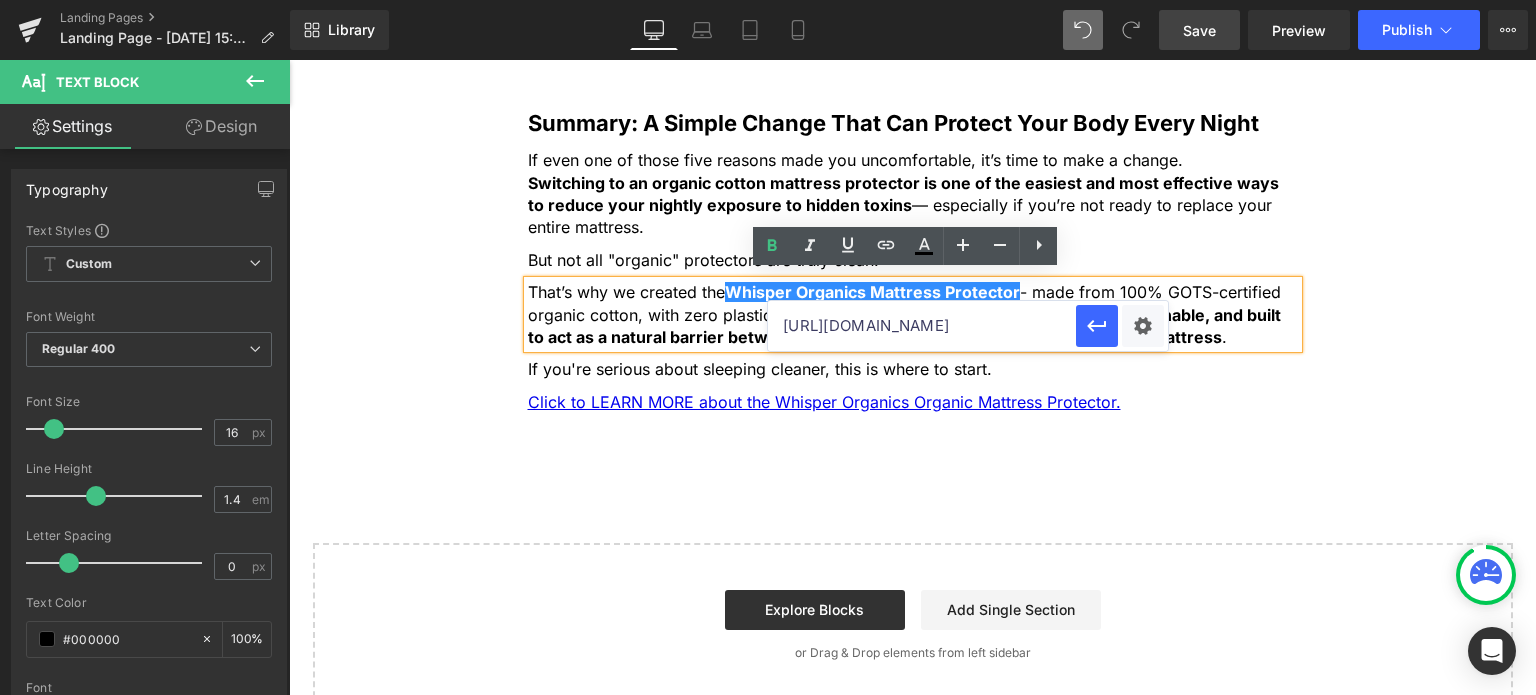 scroll, scrollTop: 0, scrollLeft: 647, axis: horizontal 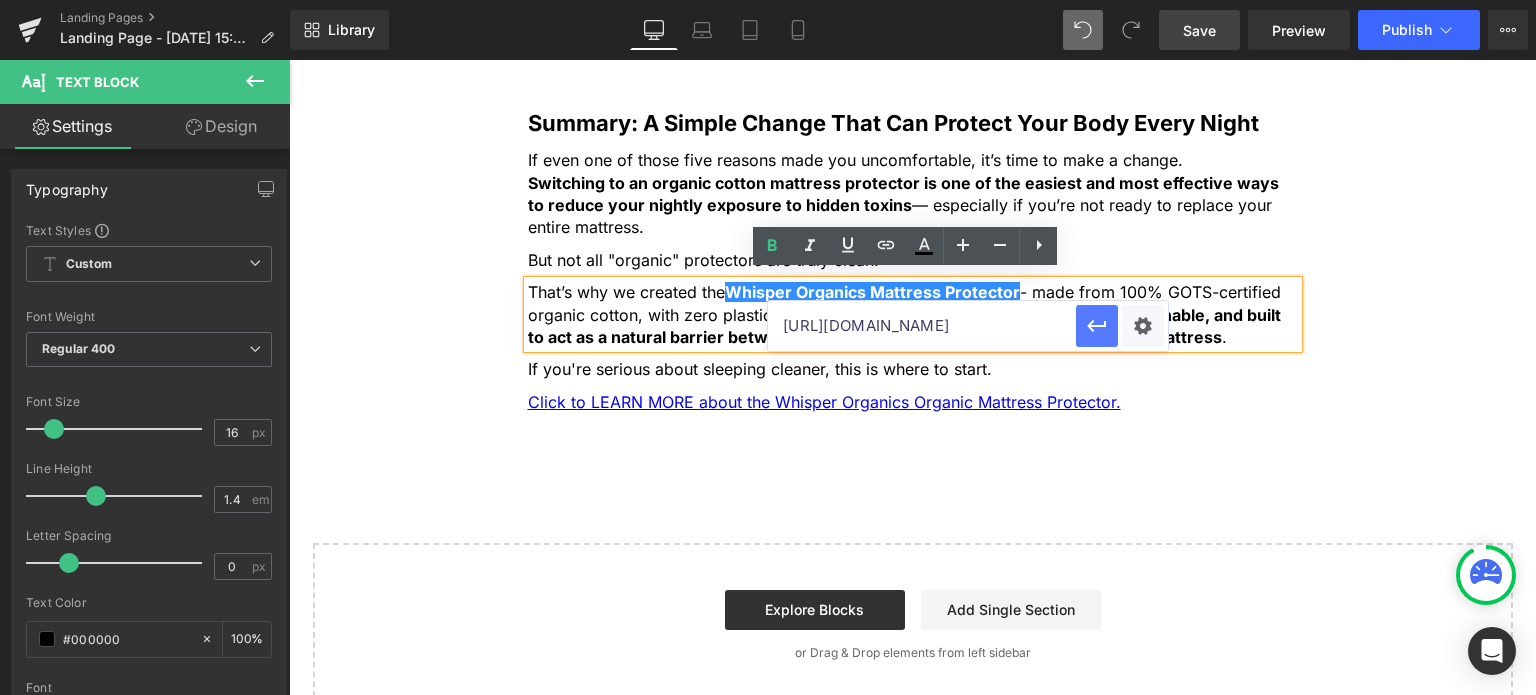 type on "https://whisper-organics.com/products/whisper-organics-100-organic-cotton-quilted-mattress-cover-17-deep-gots-certified" 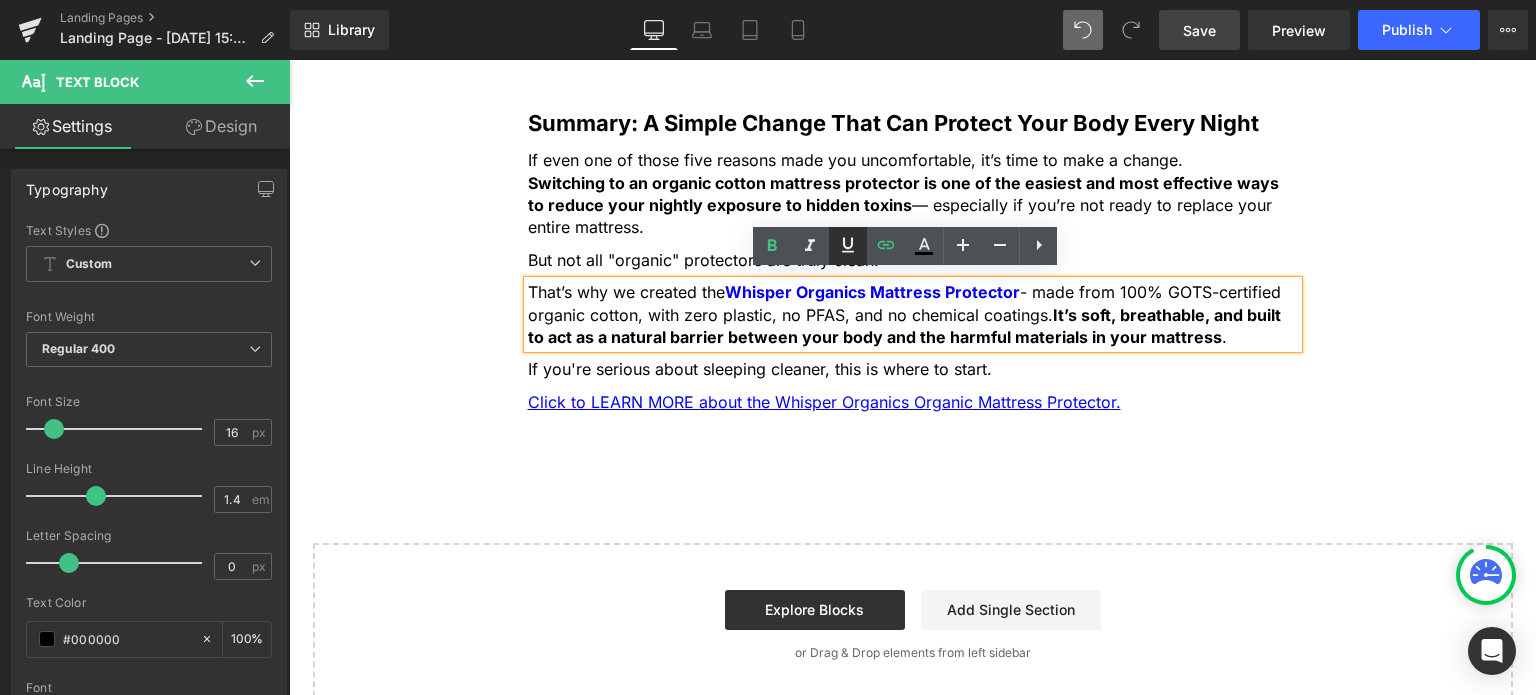 click 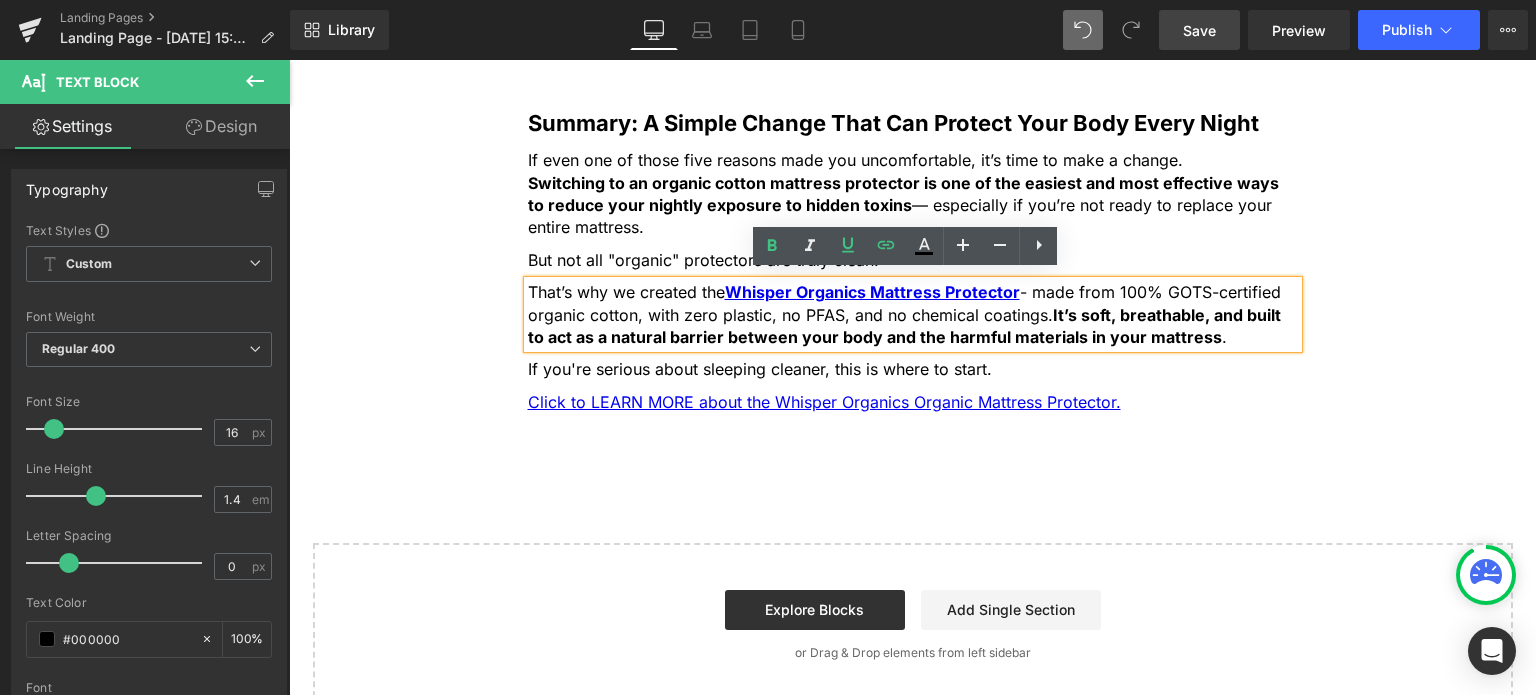 click on "5 Shocking Reasons You Should Never Sleep Without an Organic Cotton Mattress Protector Heading         Most people have no idea how toxic their bed really is. Here’s why that’s a big problem, and how to fix it fast. Heading         Image         Most people spend a third of their life in bed, but never think twice about what they’re actually sleeping on. Text Block         But under your sheets, right beneath your body, could be a hidden source of daily chemical exposure. From flame retardants to plastic coatings and synthetic fabrics... Text Block         ...your mattress and protector might be quietly  leaching toxins  into your (or your child's) skin and lungs every single night . Text Block         If you care about what goes into your body, it’s time to care about what your body is lying on. Text Block         Here are 5 reasons why switching to an organic cotton mattress protector for  you and your children  is one of the smartest health decisions you can make - starting tonight. Text Block" at bounding box center [912, -1179] 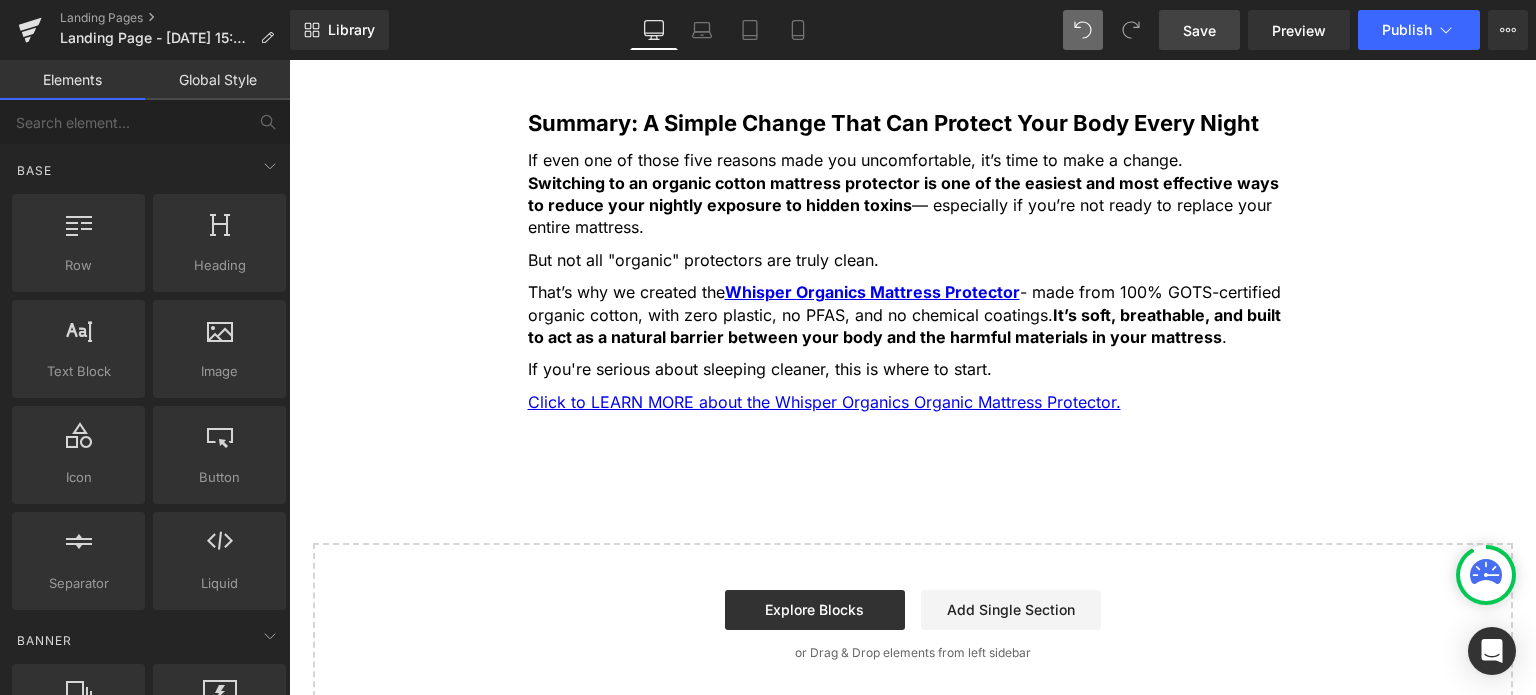 drag, startPoint x: 1205, startPoint y: 23, endPoint x: 901, endPoint y: 311, distance: 418.76007 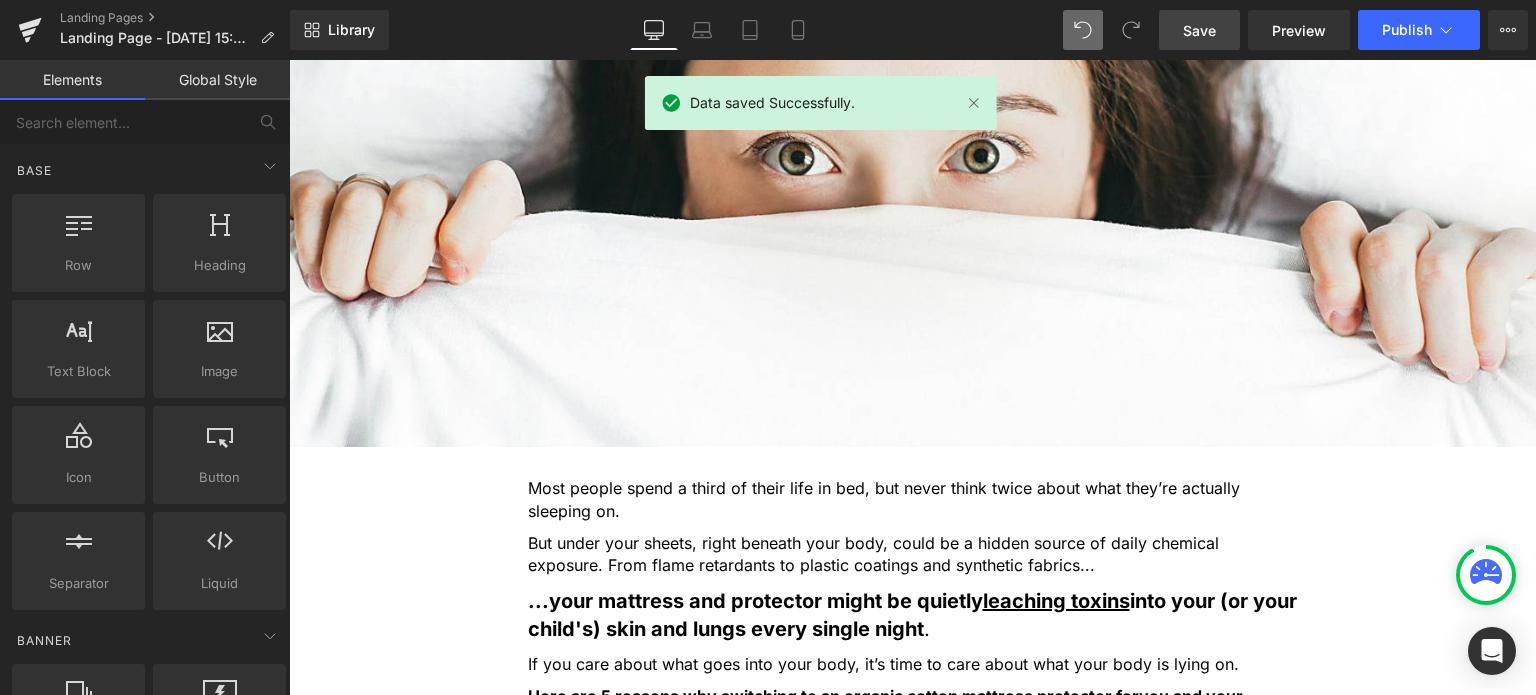 scroll, scrollTop: 0, scrollLeft: 0, axis: both 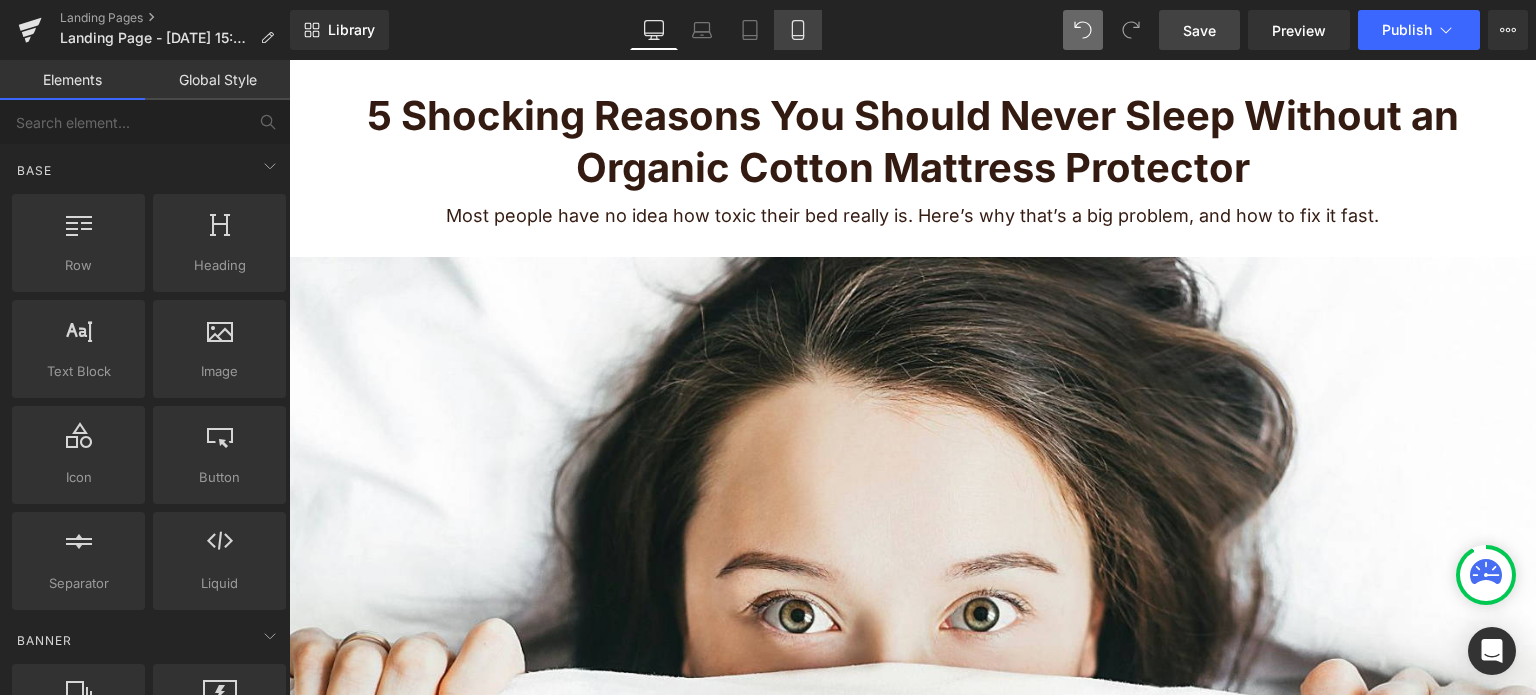 click 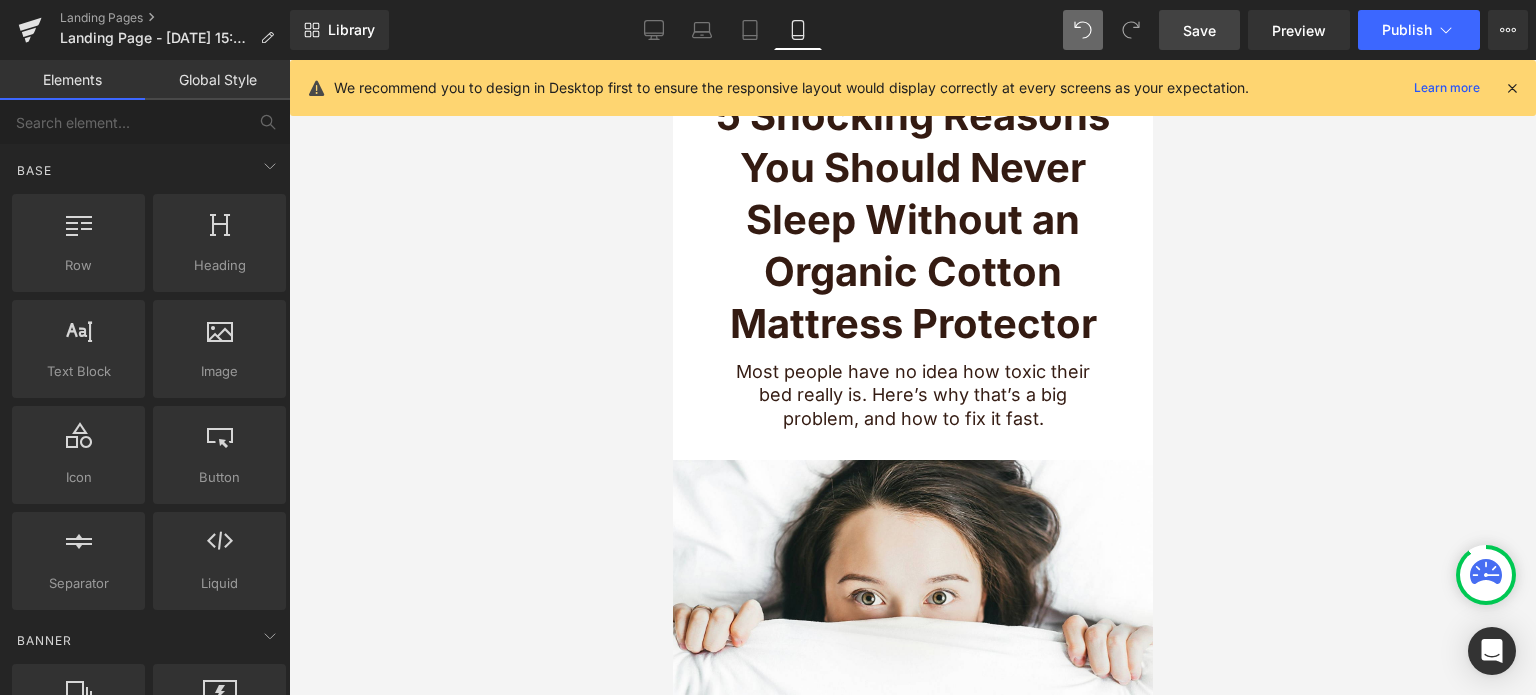 click at bounding box center (1512, 88) 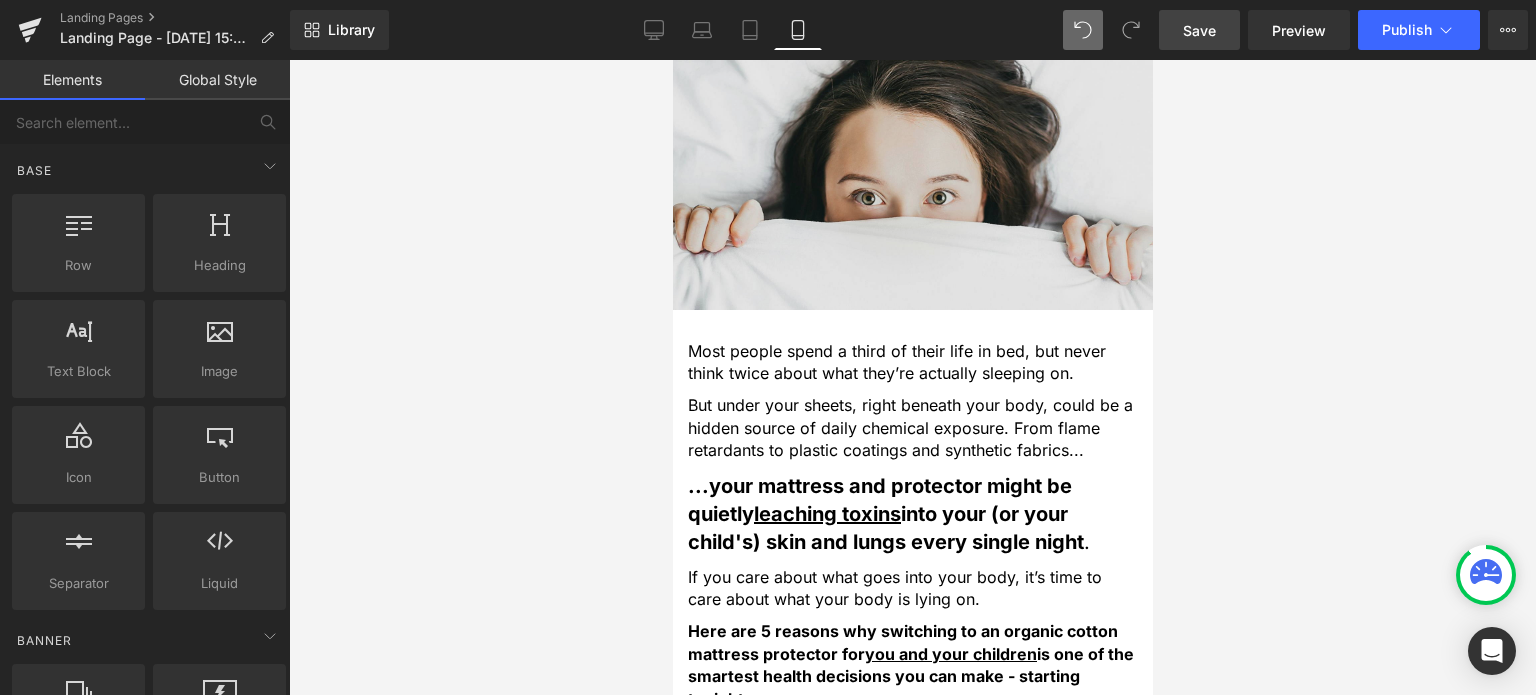 scroll, scrollTop: 0, scrollLeft: 0, axis: both 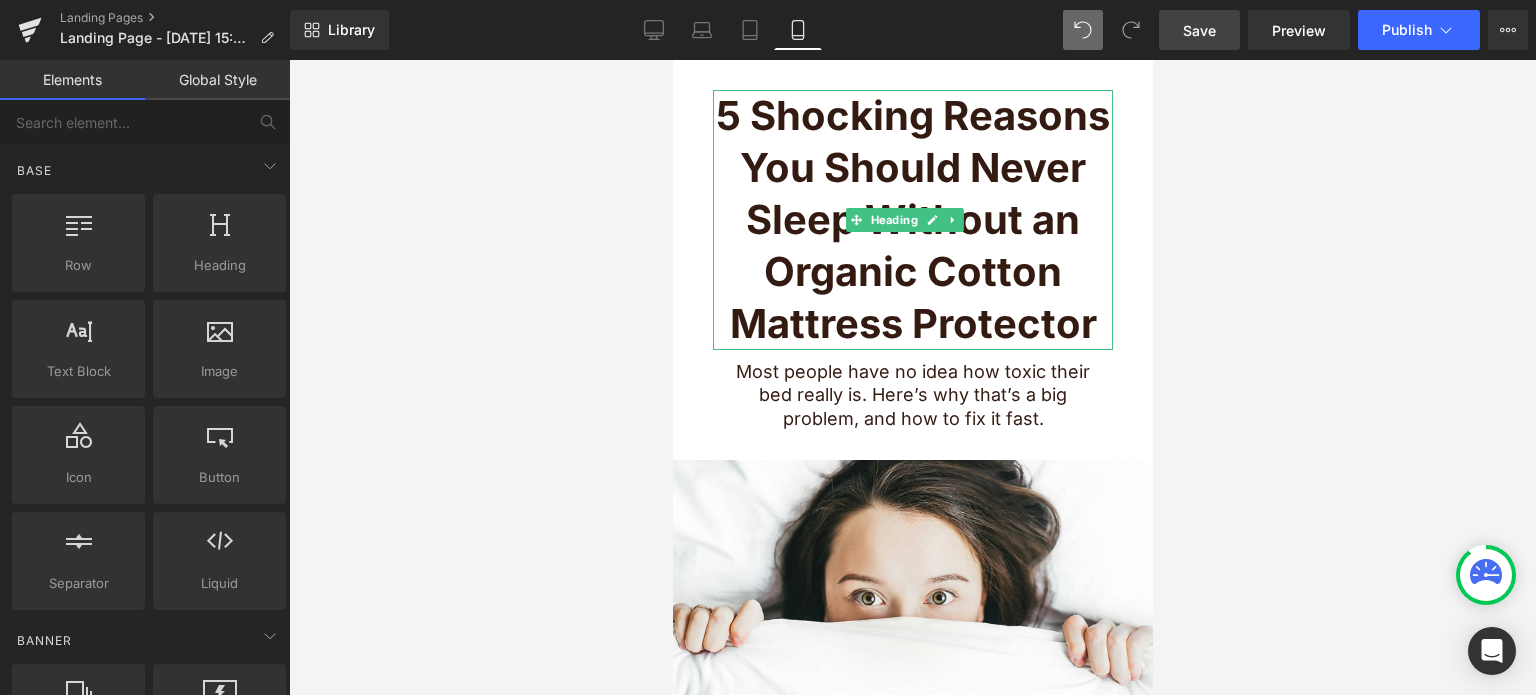 click on "5 Shocking Reasons You Should Never Sleep Without an Organic Cotton Mattress Protector" at bounding box center [912, 219] 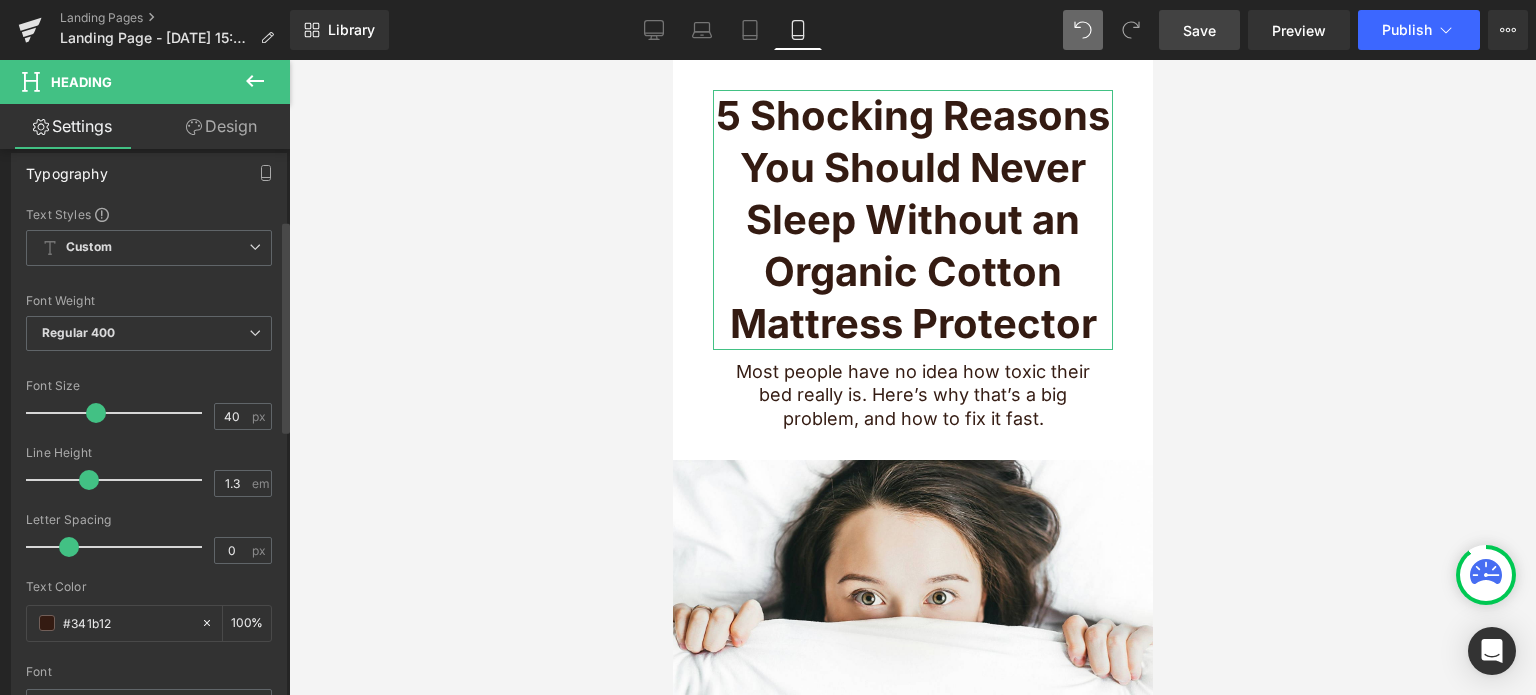 scroll, scrollTop: 200, scrollLeft: 0, axis: vertical 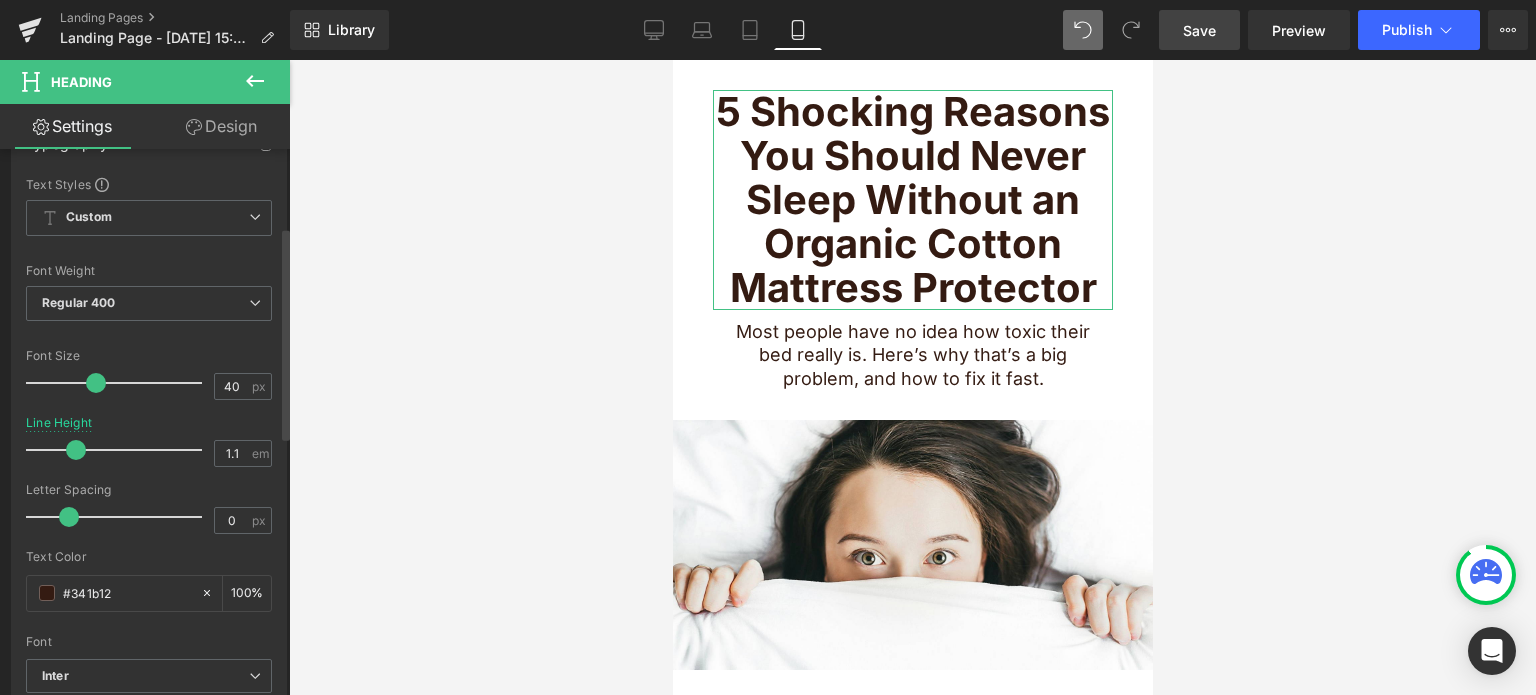drag, startPoint x: 86, startPoint y: 445, endPoint x: 72, endPoint y: 444, distance: 14.035668 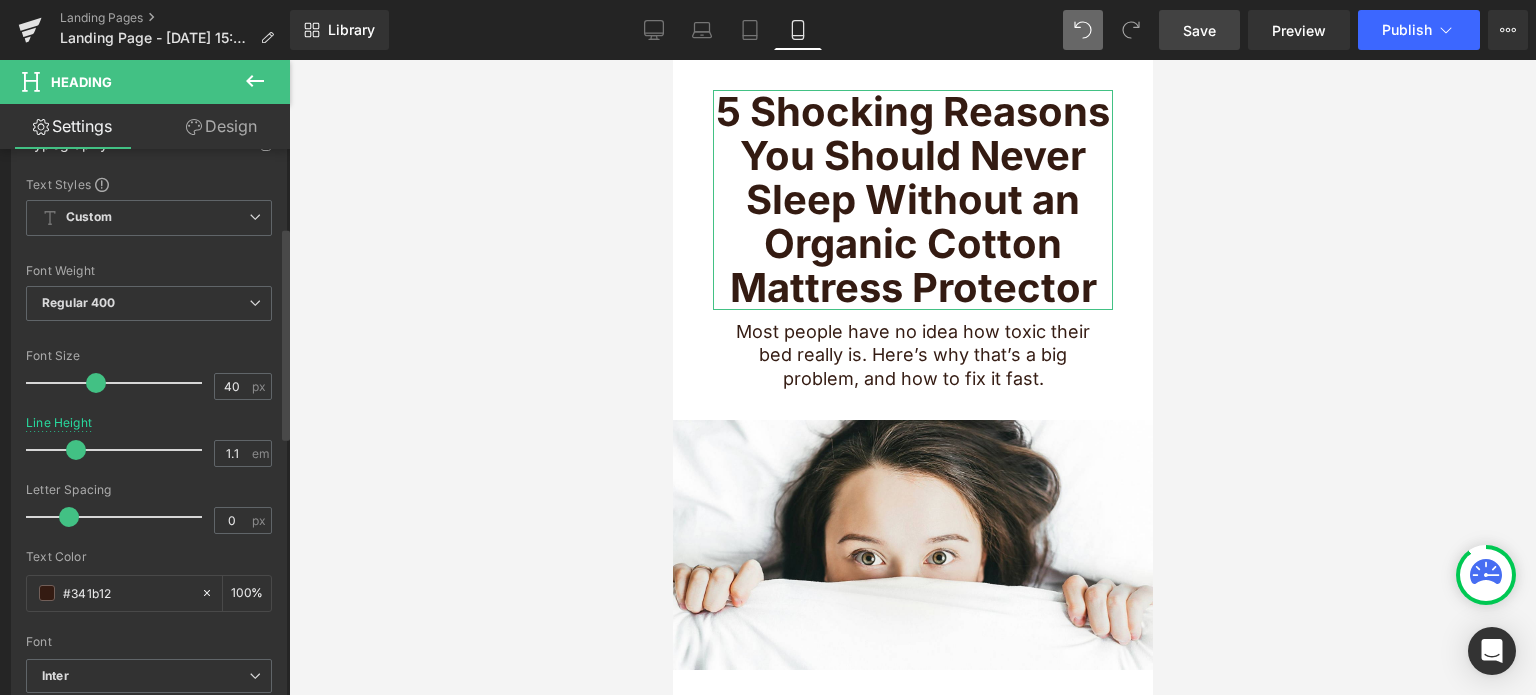 click at bounding box center [76, 450] 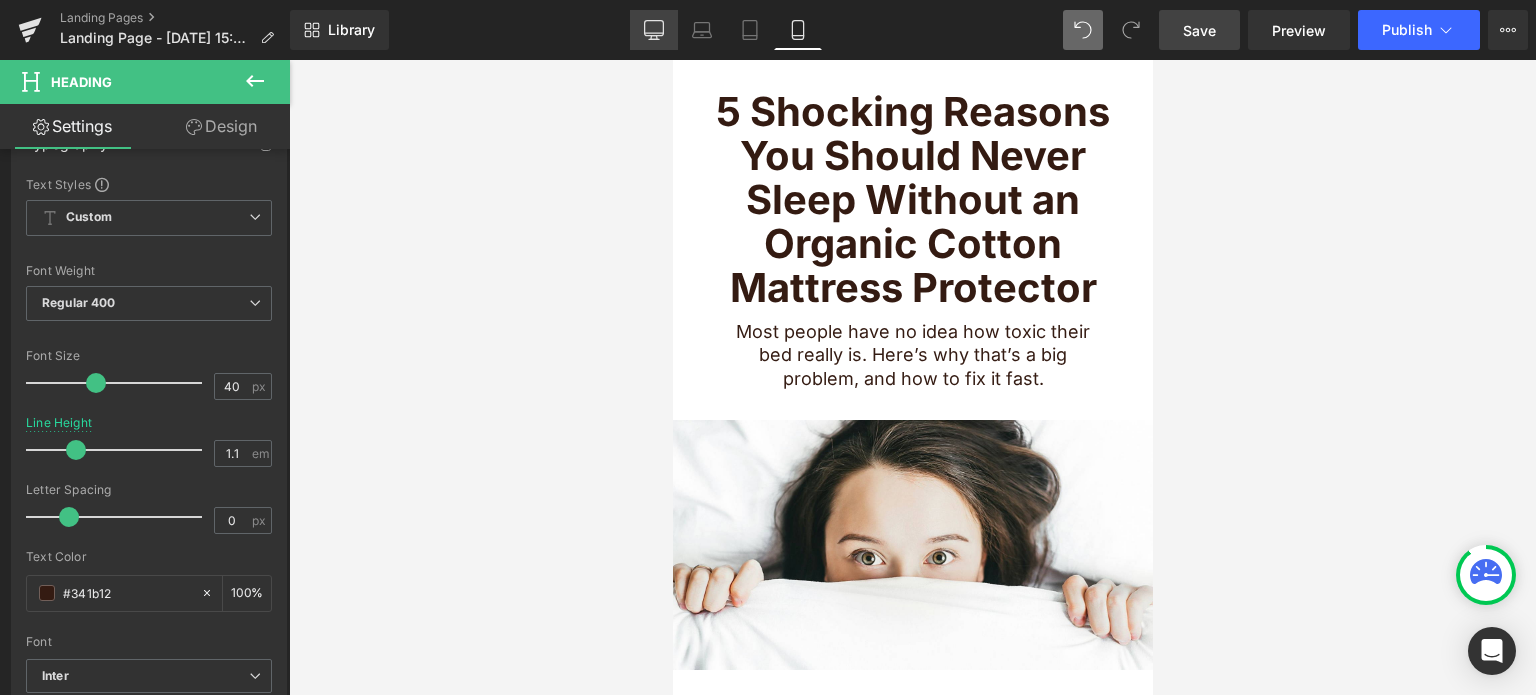 click 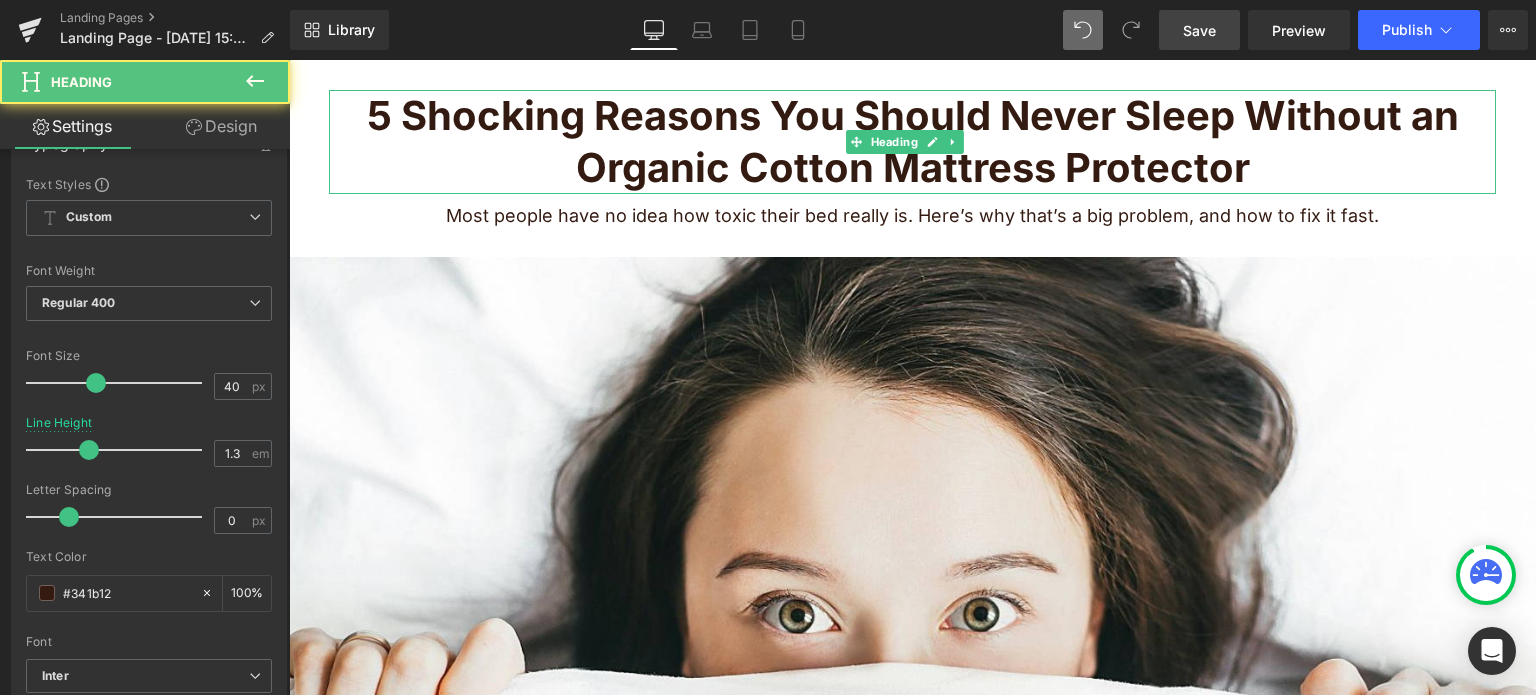 click on "5 Shocking Reasons You Should Never Sleep Without an Organic Cotton Mattress Protector" at bounding box center [913, 141] 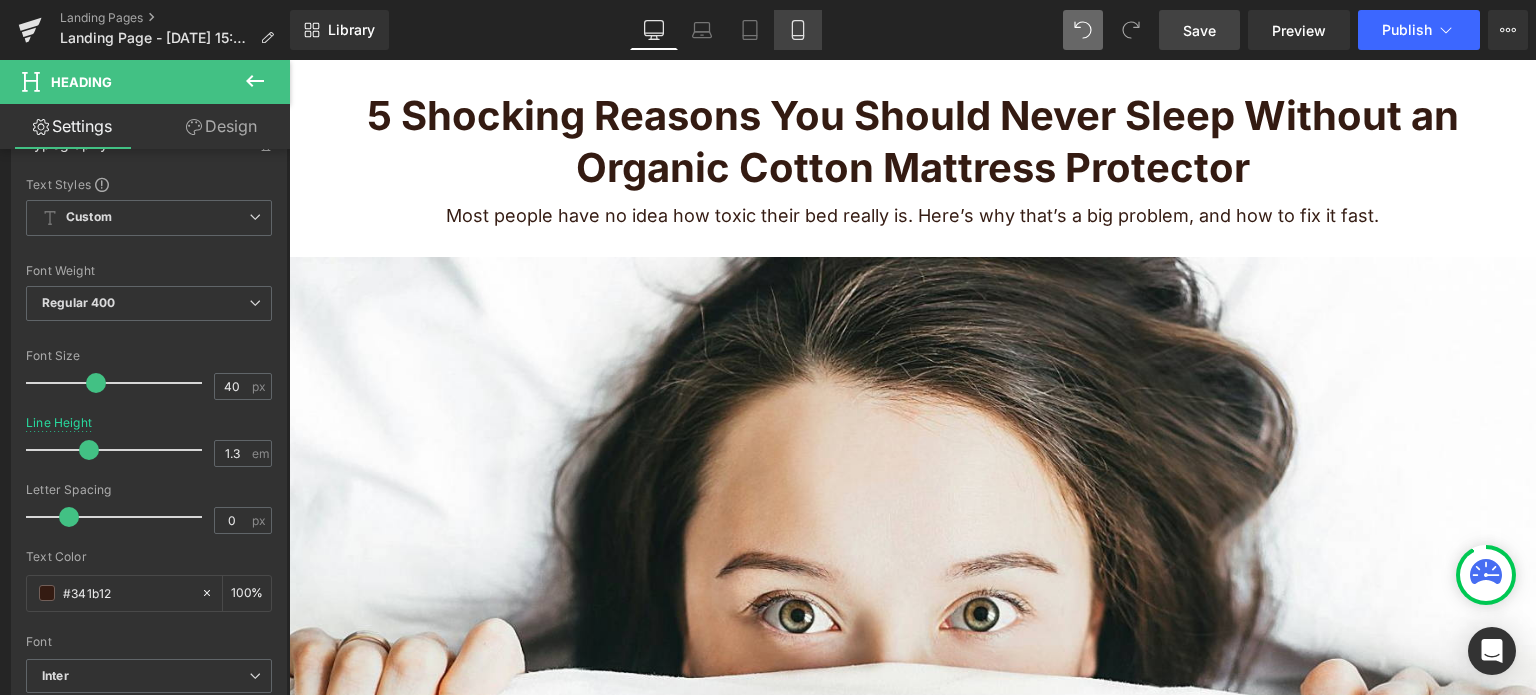 click 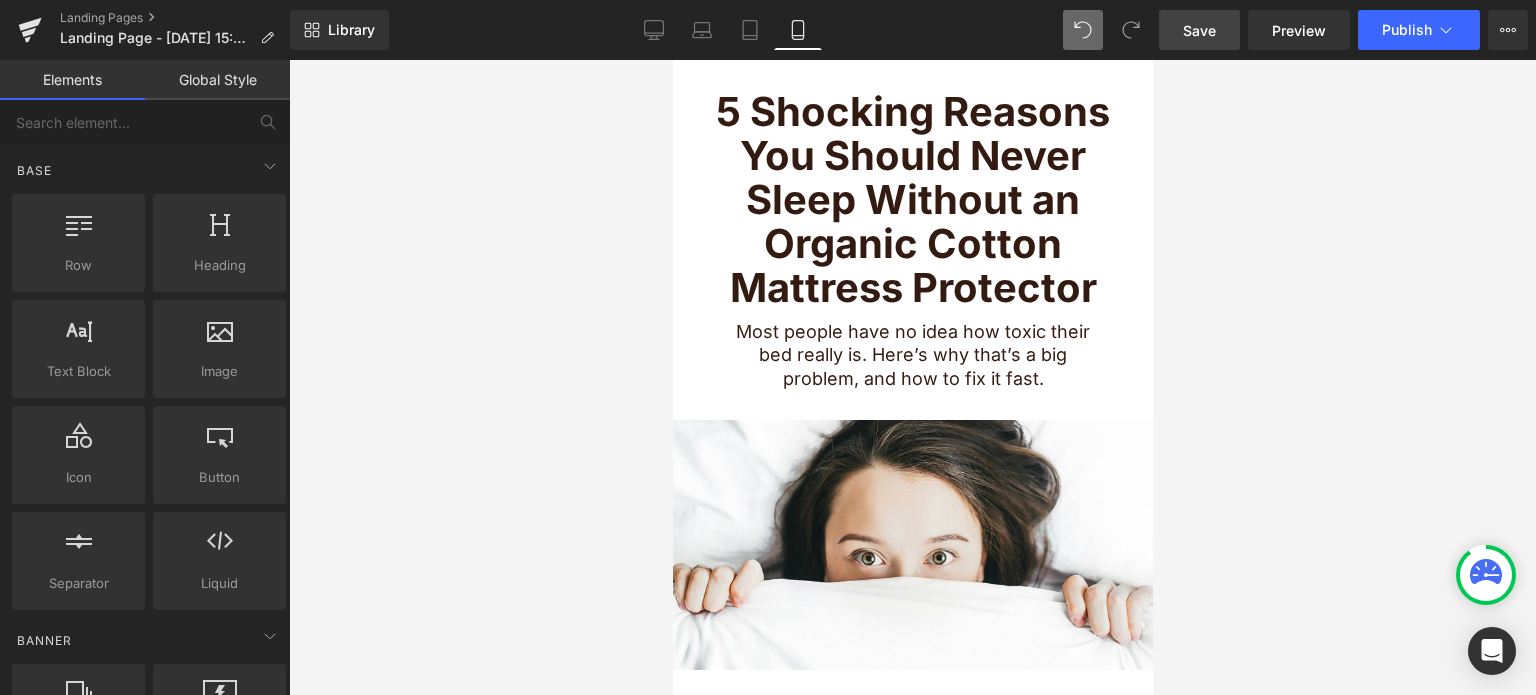 click on "5 Shocking Reasons You Should Never Sleep Without an Organic Cotton Mattress Protector Heading         Most people have no idea how toxic their bed really is. Here’s why that’s a big problem, and how to fix it fast. Heading         Image         Most people spend a third of their life in bed, but never think twice about what they’re actually sleeping on. Text Block         But under your sheets, right beneath your body, could be a hidden source of daily chemical exposure. From flame retardants to plastic coatings and synthetic fabrics... Text Block         ...your mattress and protector might be quietly  leaching toxins  into your (or your child's) skin and lungs every single night . Text Block         If you care about what goes into your body, it’s time to care about what your body is lying on. Text Block         Here are 5 reasons why switching to an organic cotton mattress protector for  you and your children  is one of the smartest health decisions you can make - starting tonight. Text Block" at bounding box center [912, 2411] 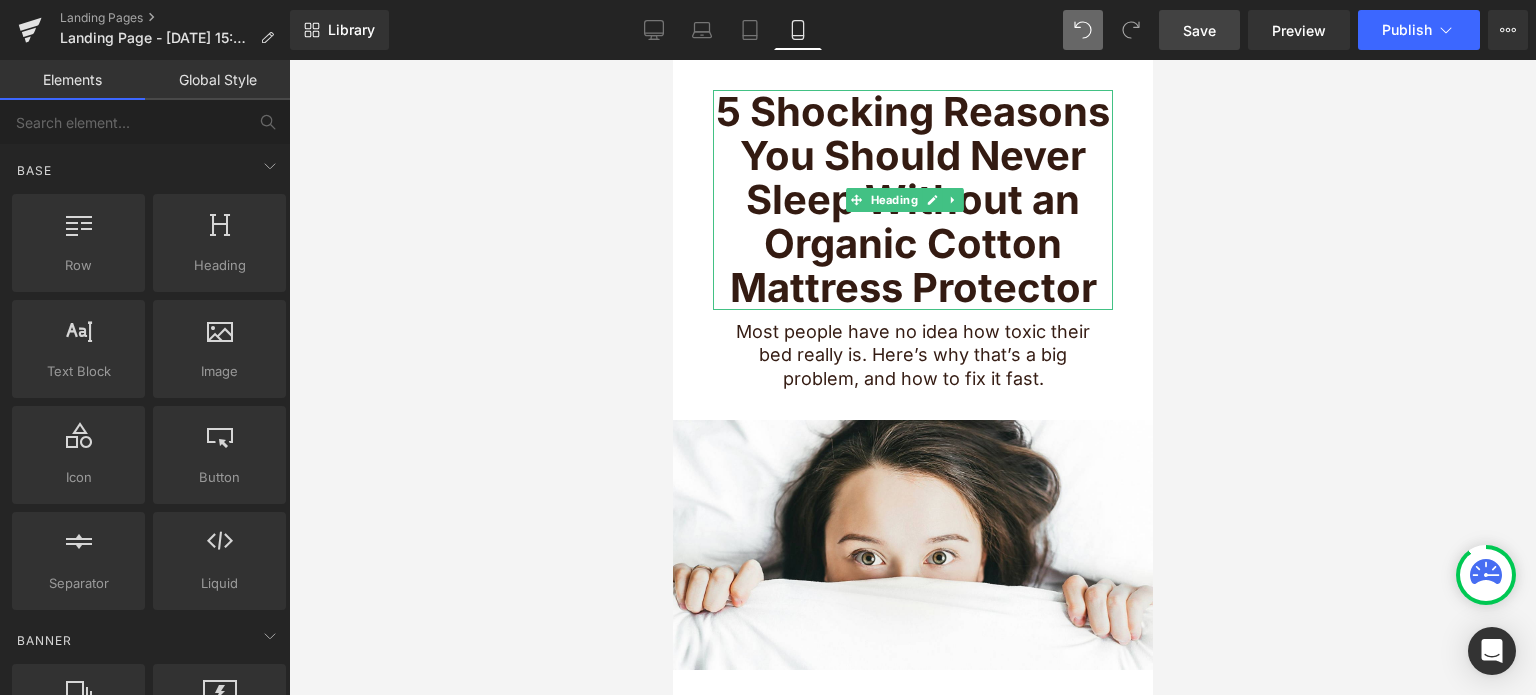 click on "5 Shocking Reasons You Should Never Sleep Without an Organic Cotton Mattress Protector" at bounding box center [912, 199] 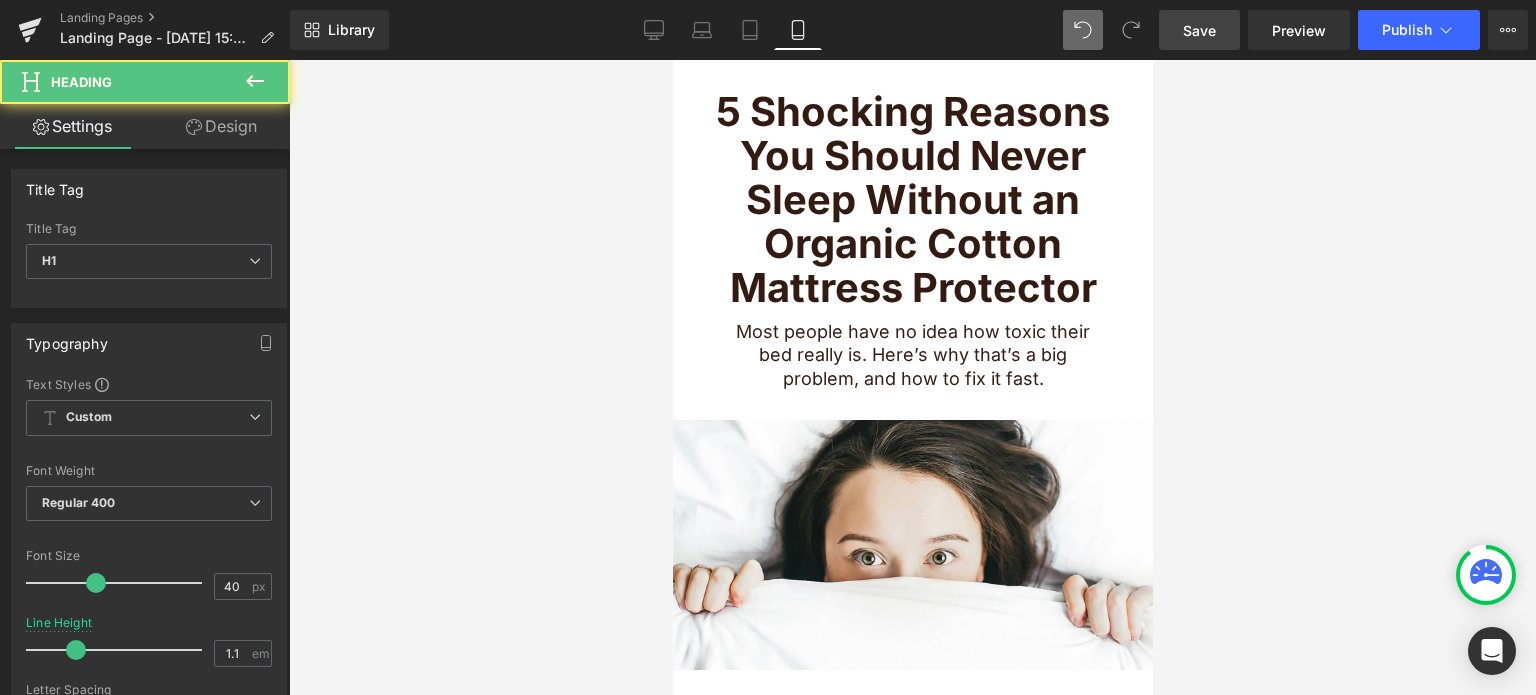 click on "Design" at bounding box center (221, 126) 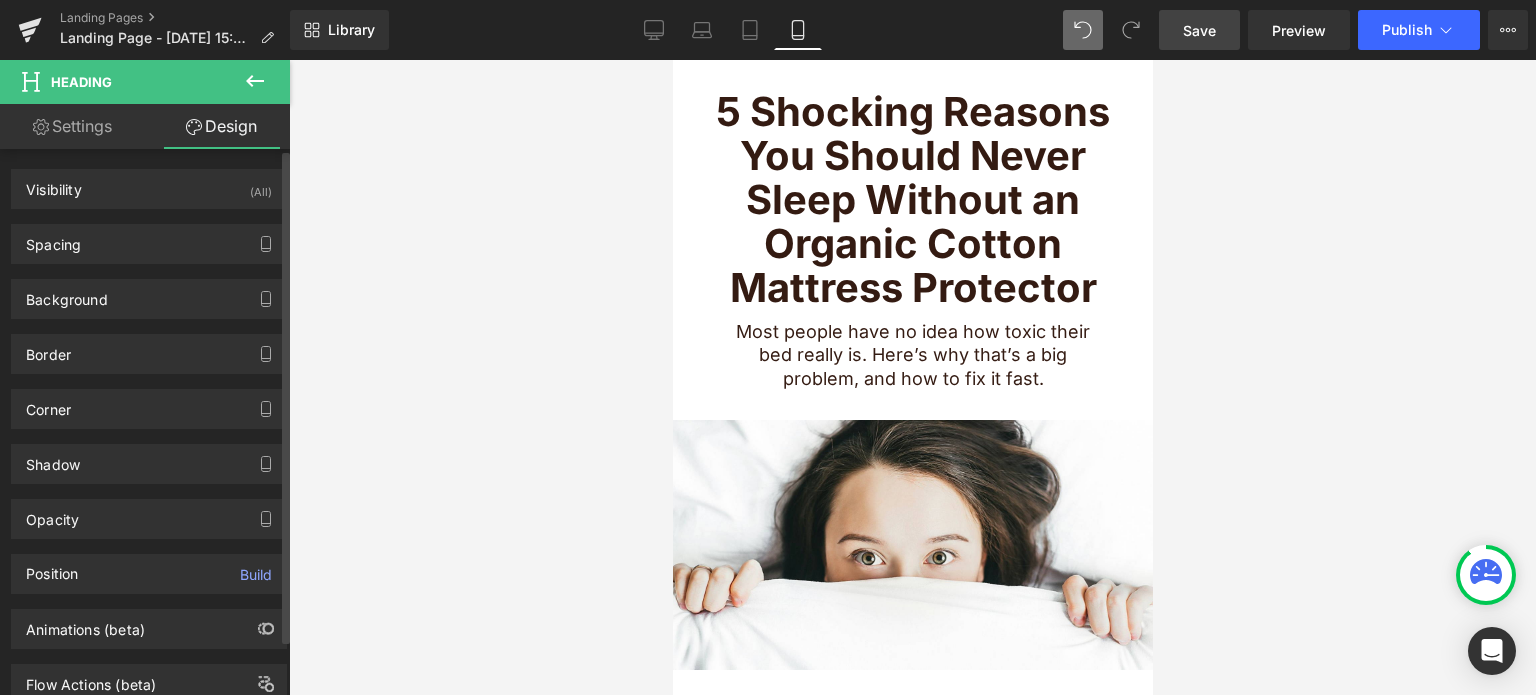 type on "30" 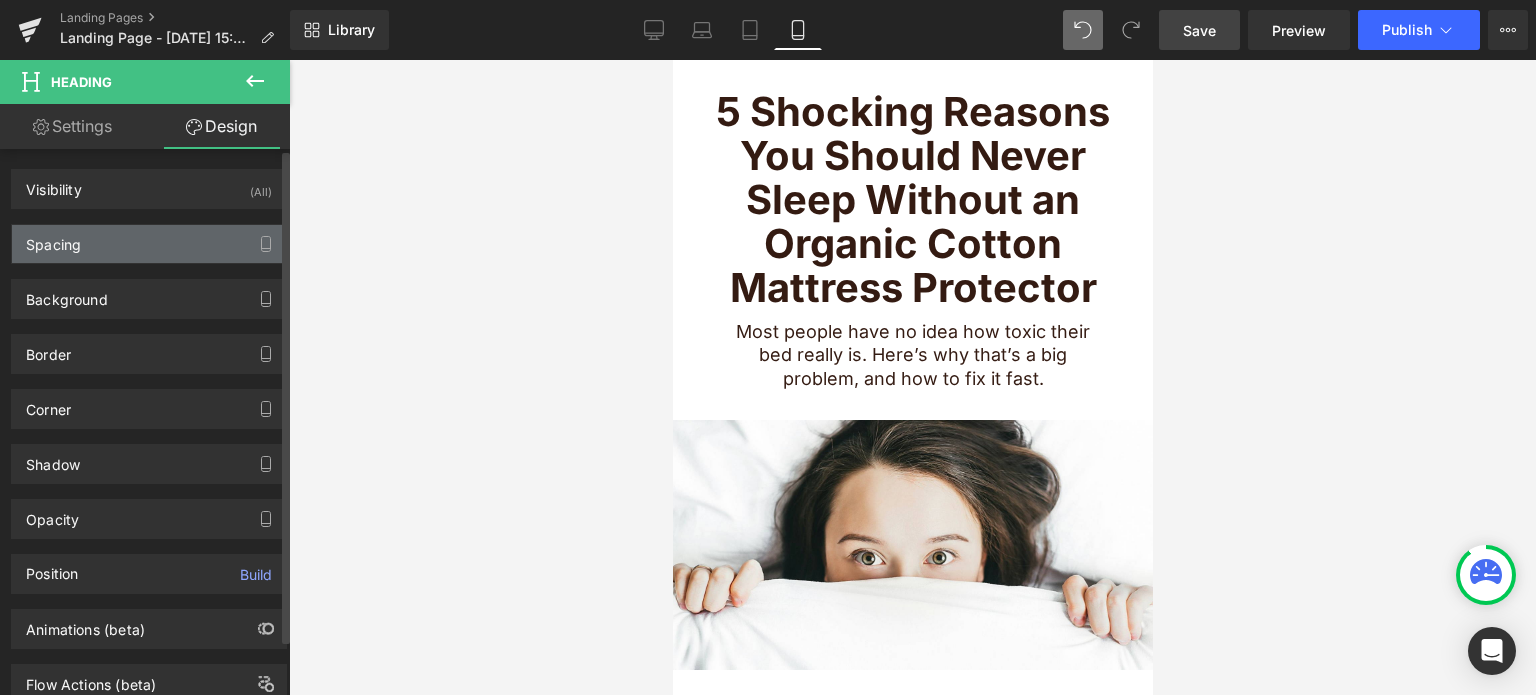 click on "Spacing" at bounding box center (149, 244) 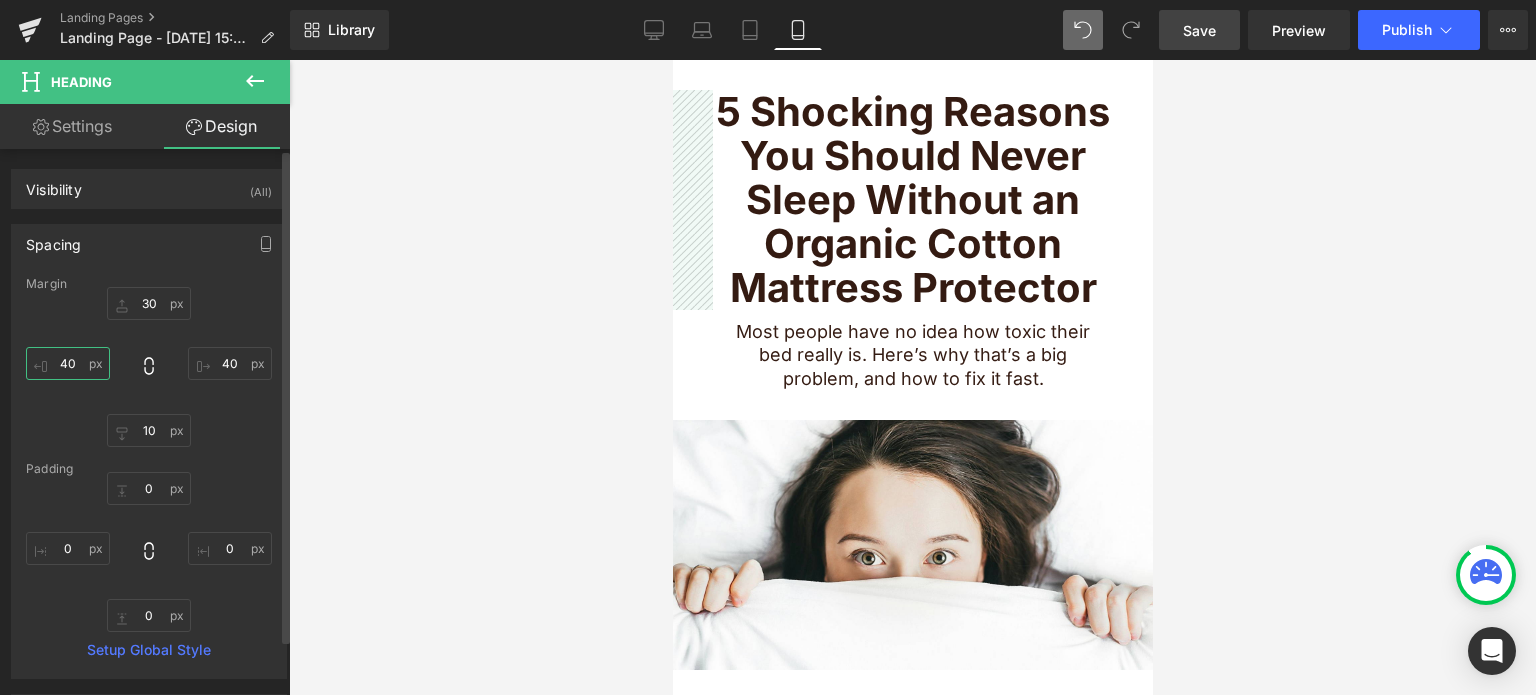 click on "40" at bounding box center (68, 363) 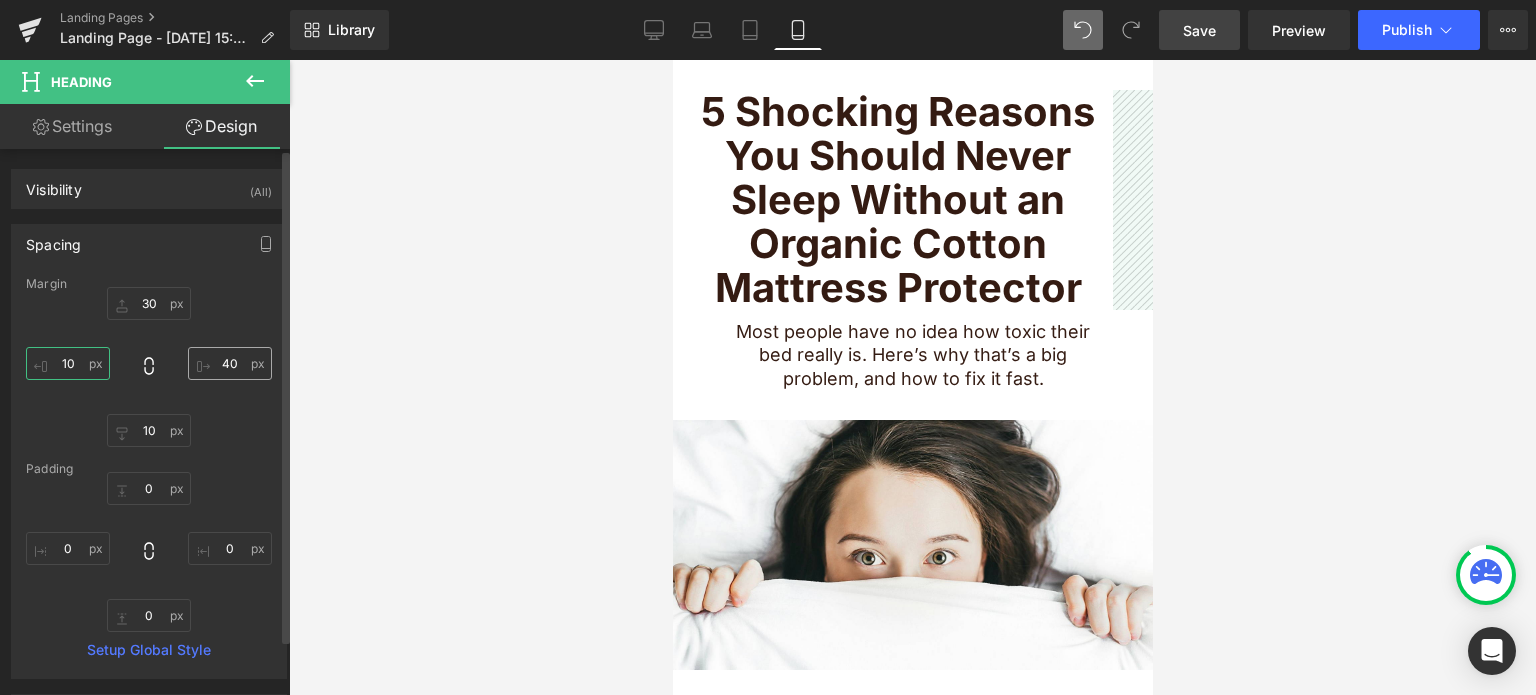 type on "10" 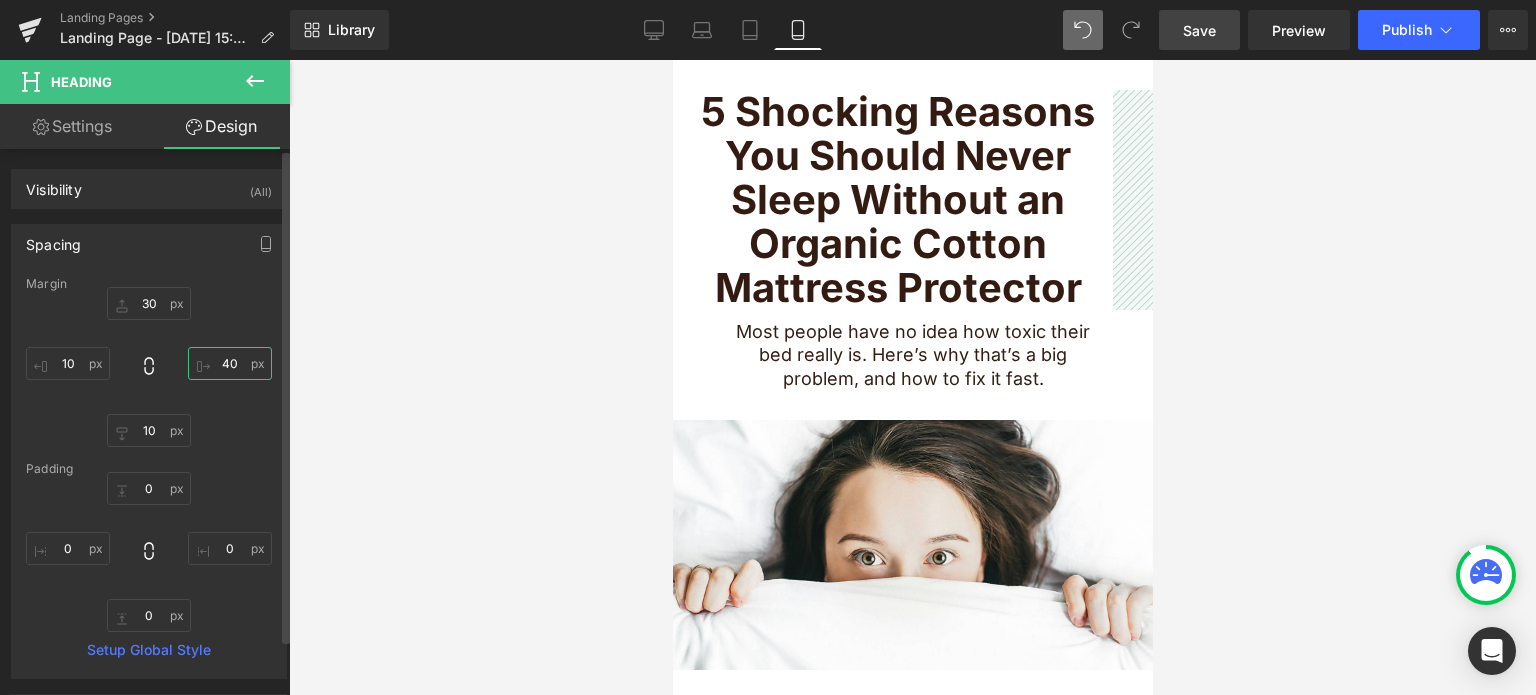 click on "40" at bounding box center (230, 363) 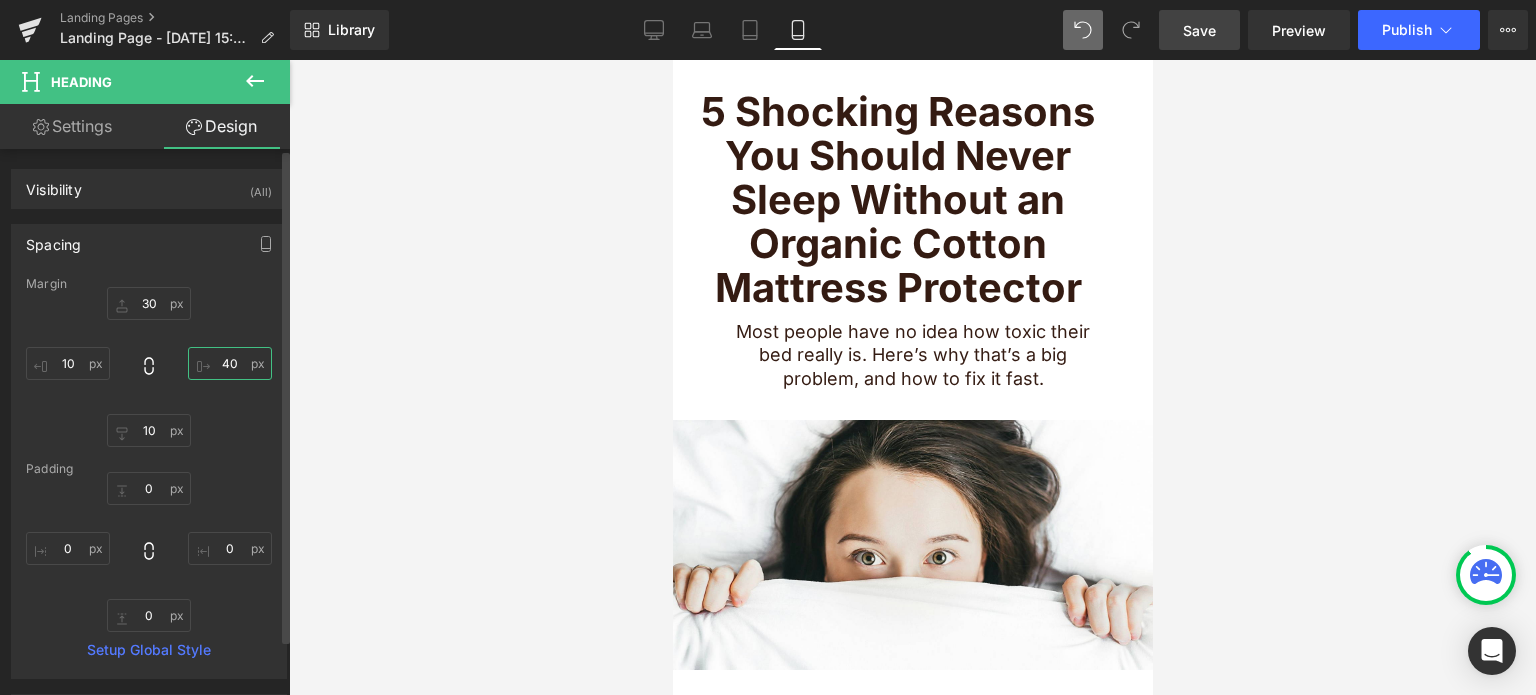 click on "40" at bounding box center [230, 363] 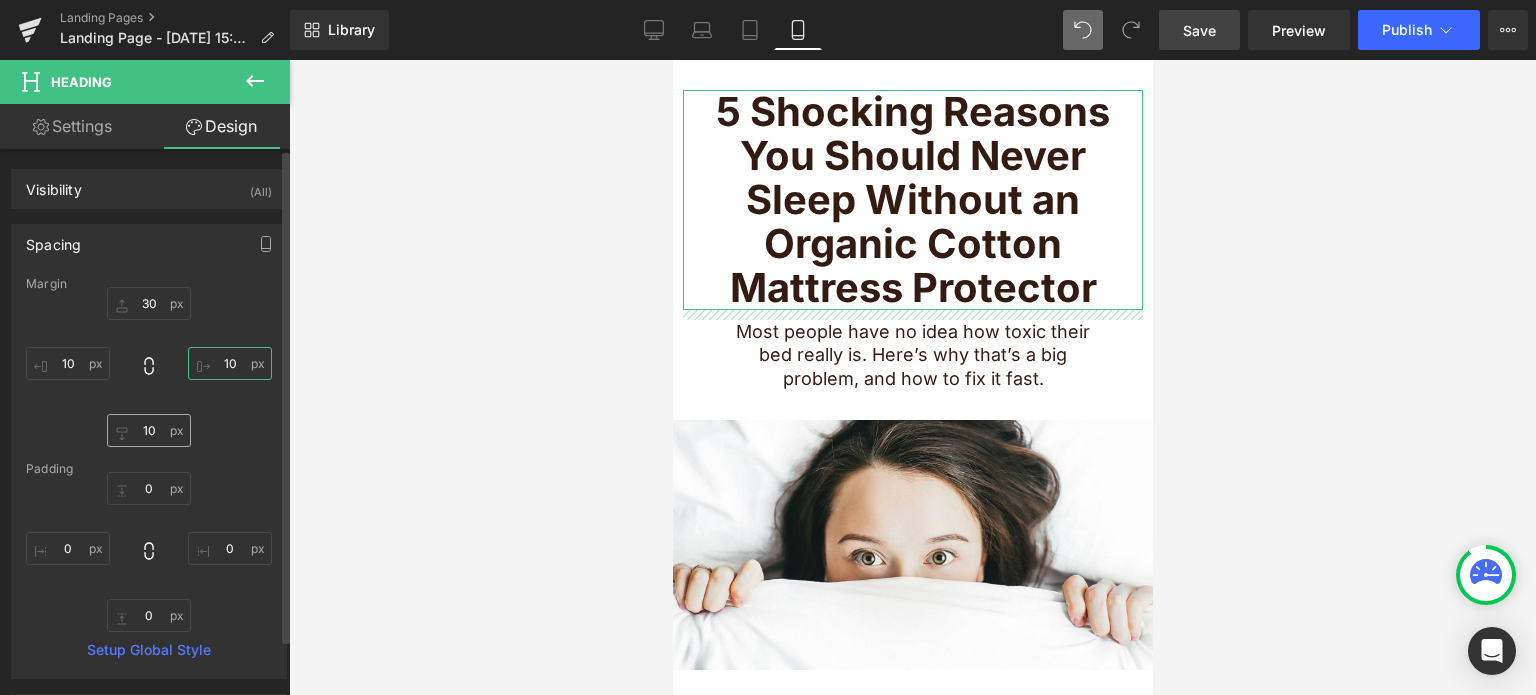 type on "10" 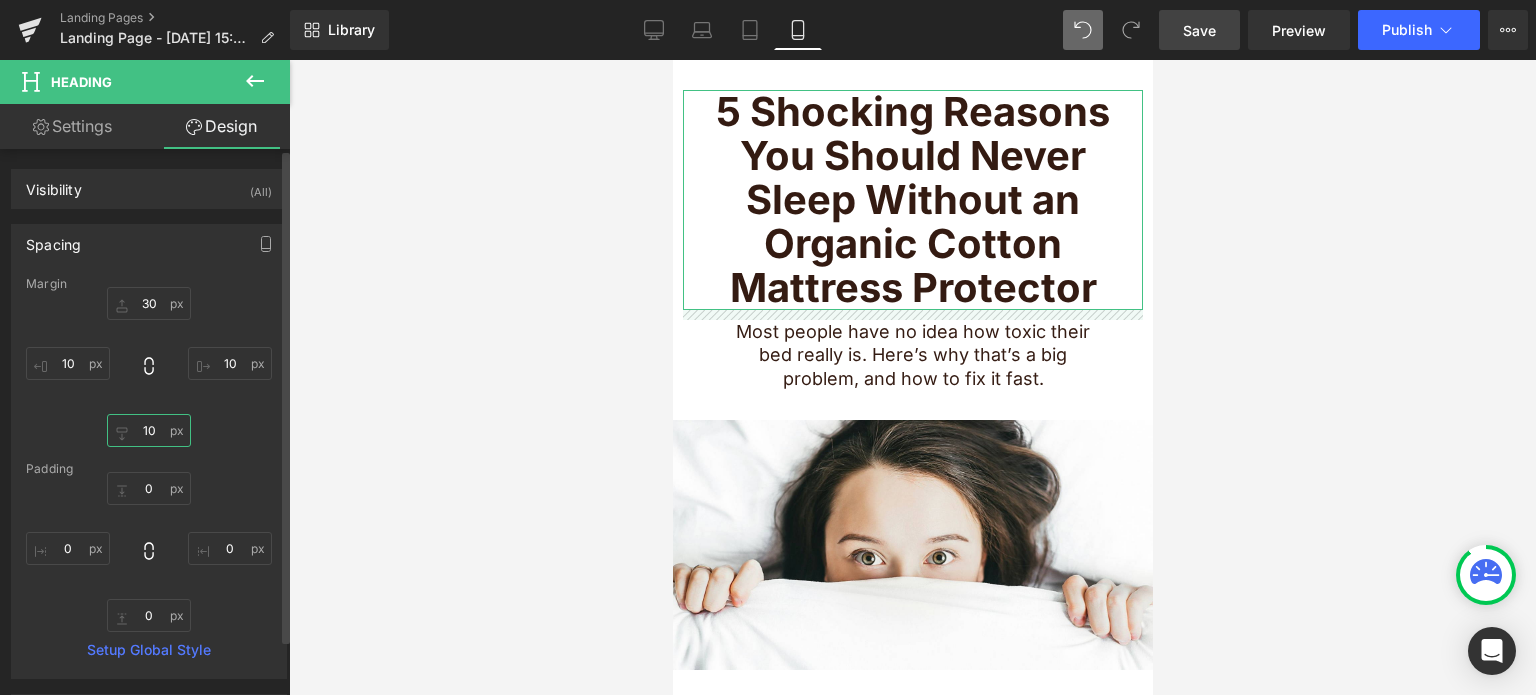 click on "10" at bounding box center (149, 430) 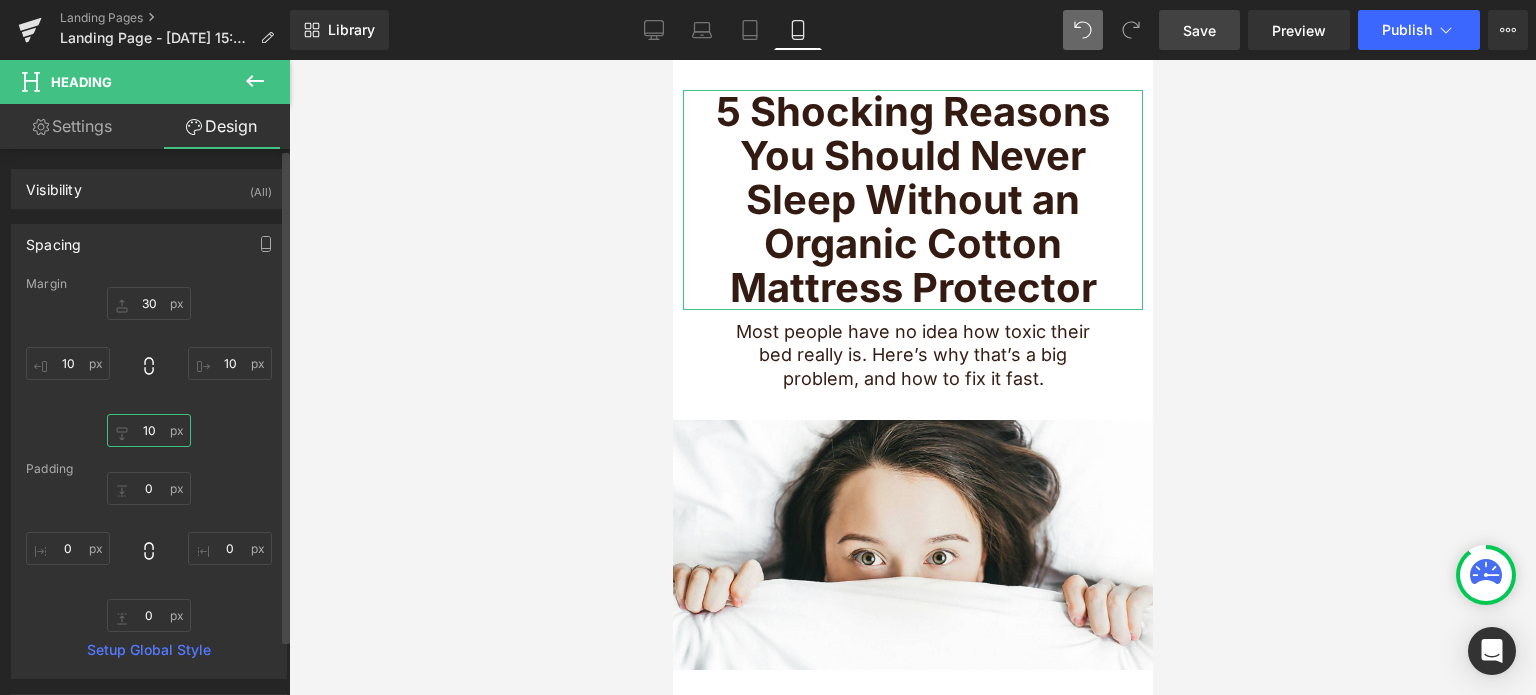 click on "10" at bounding box center (149, 430) 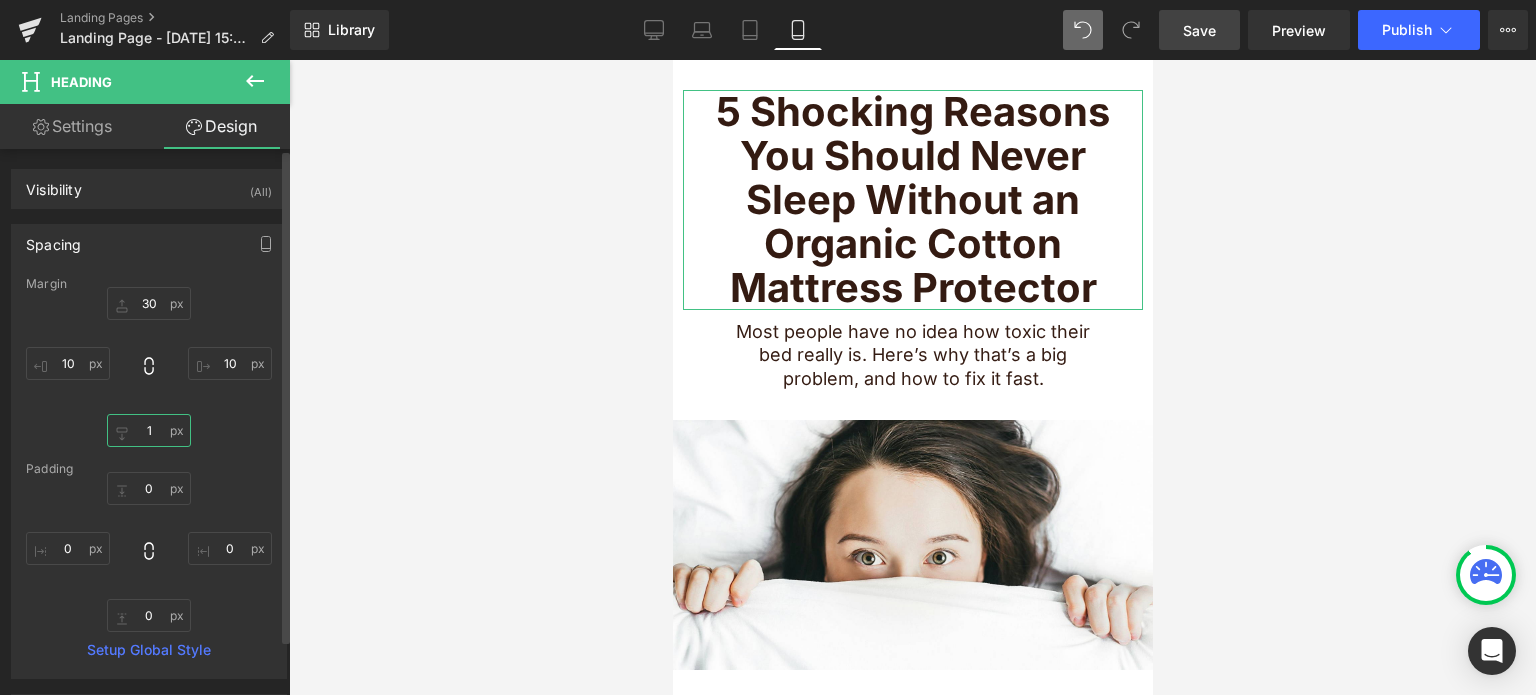 type on "15" 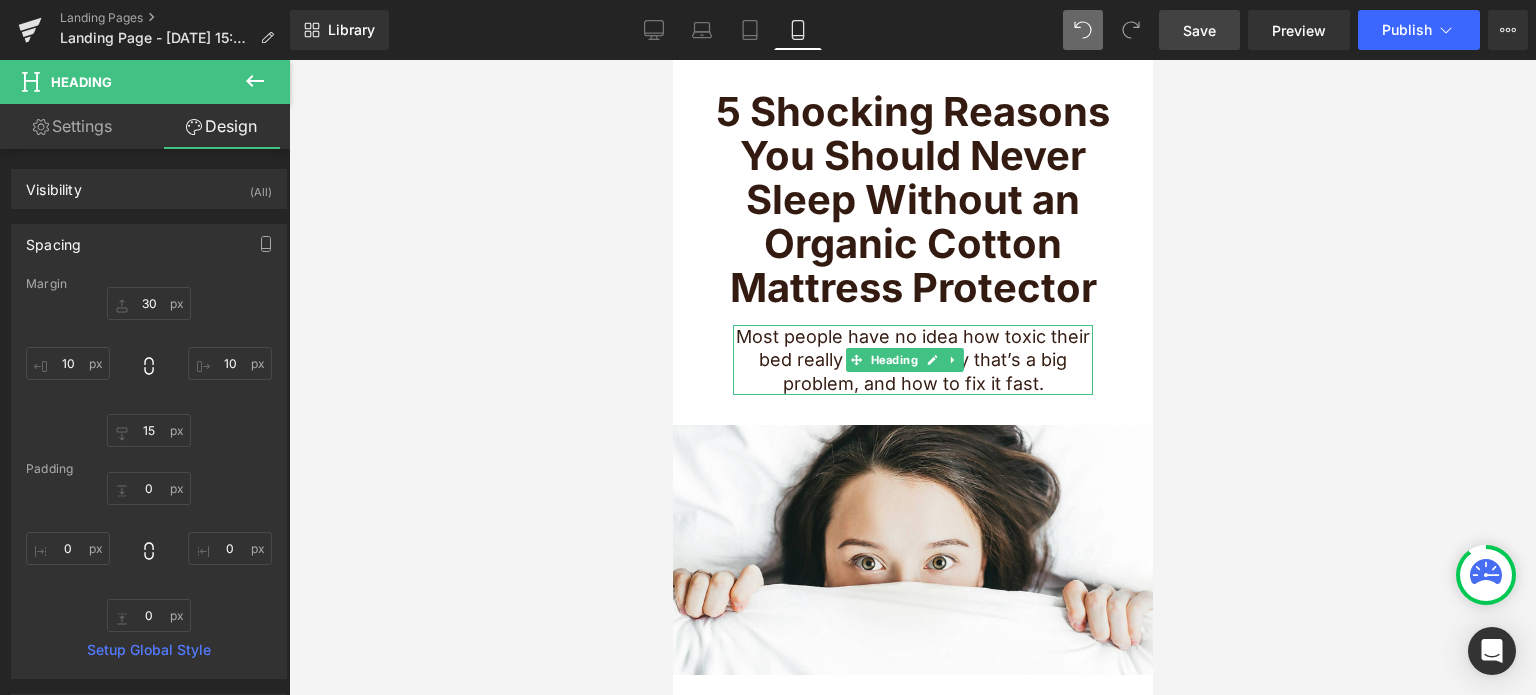 click on "Most people have no idea how toxic their bed really is. Here’s why that’s a big problem, and how to fix it fast." at bounding box center [912, 360] 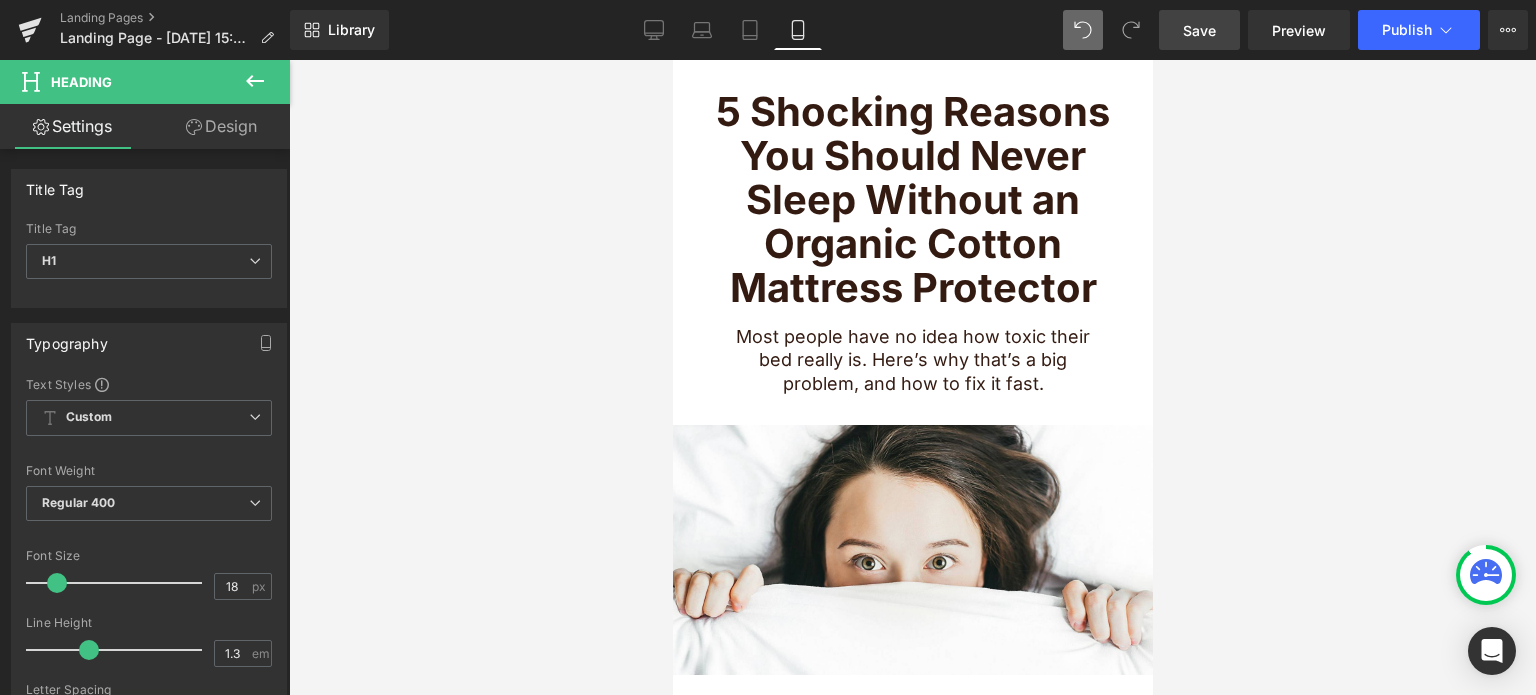 click on "Design" at bounding box center [221, 126] 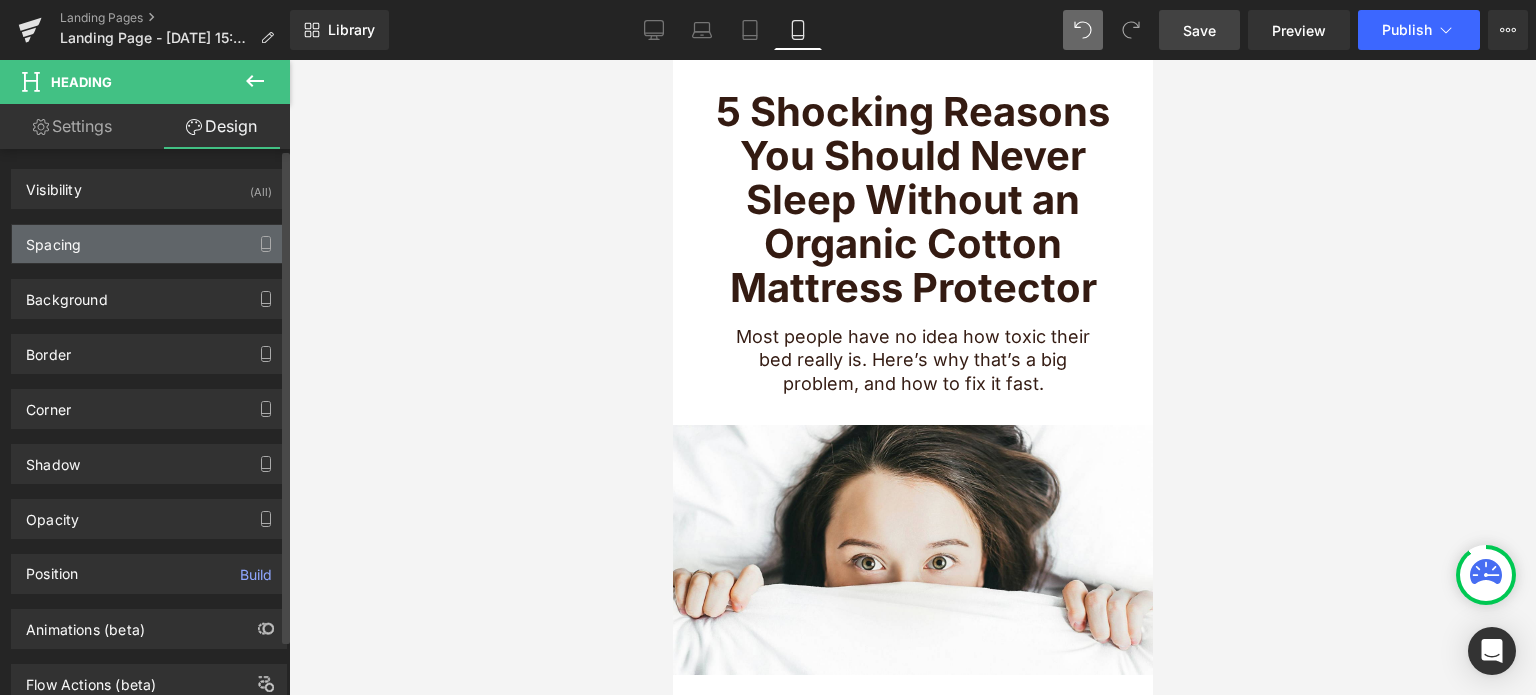 type on "0" 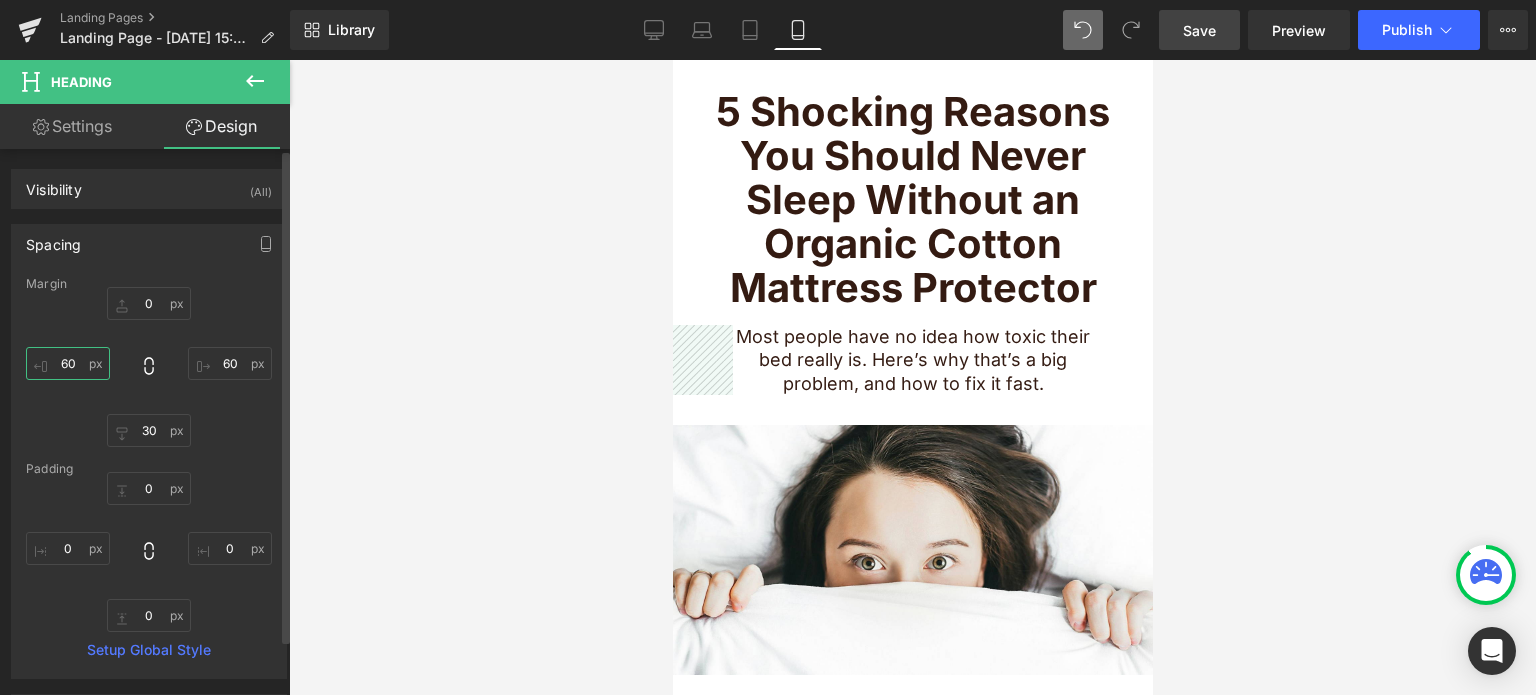 click on "60" at bounding box center [68, 363] 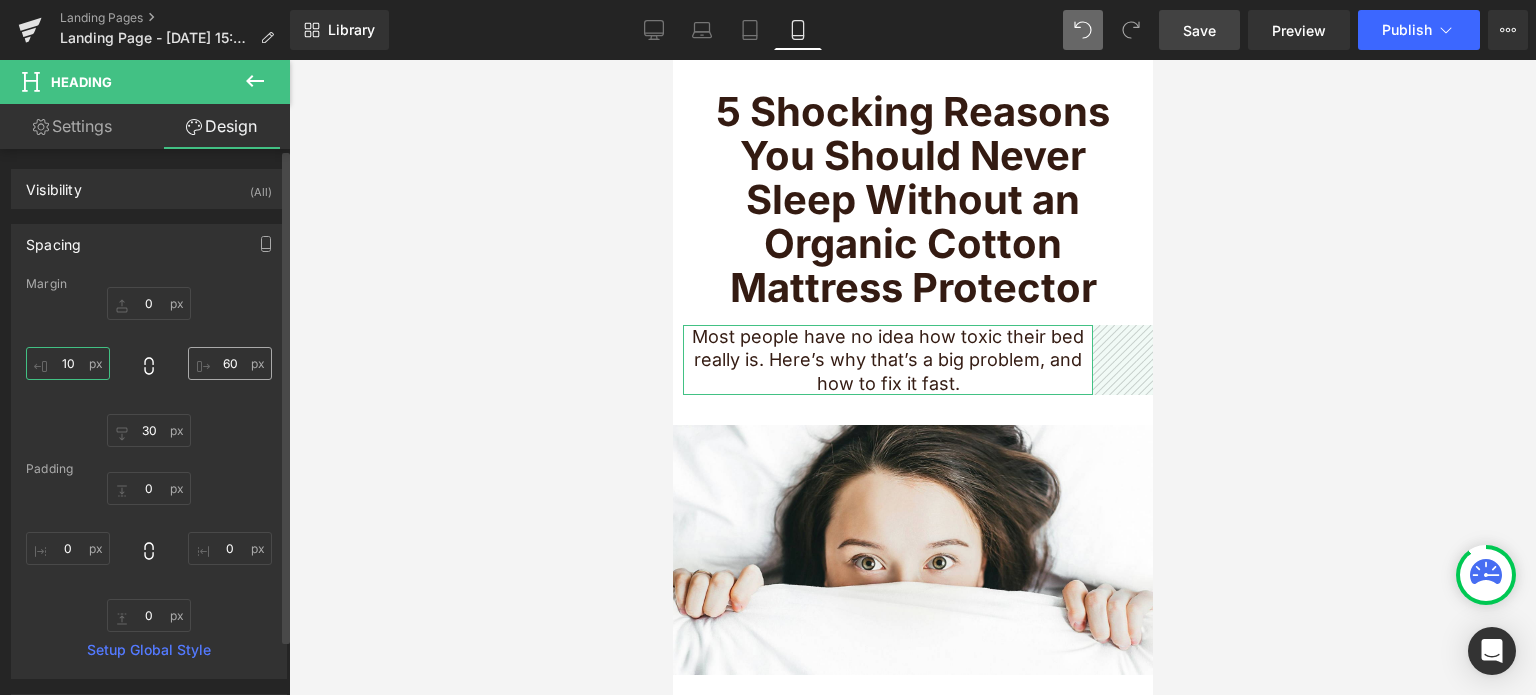 type on "10" 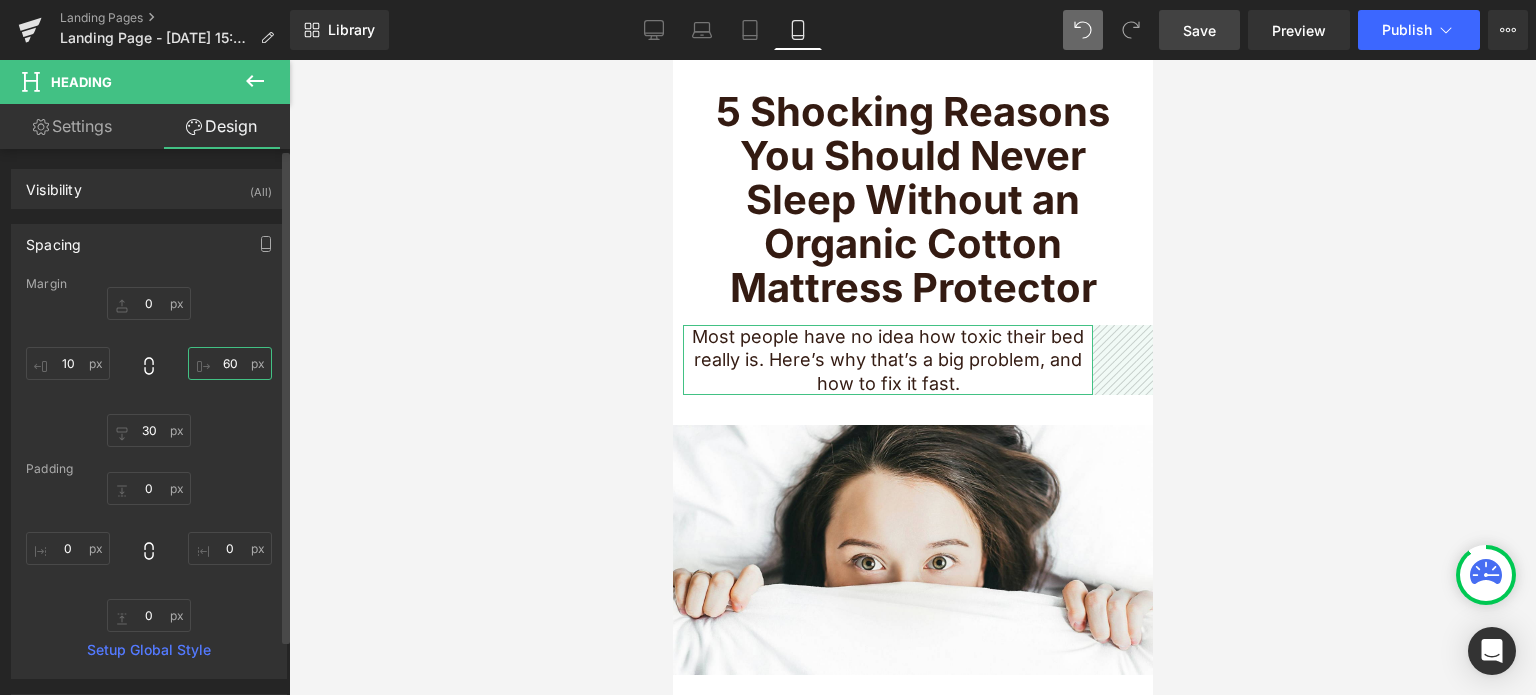 click on "60" at bounding box center [230, 363] 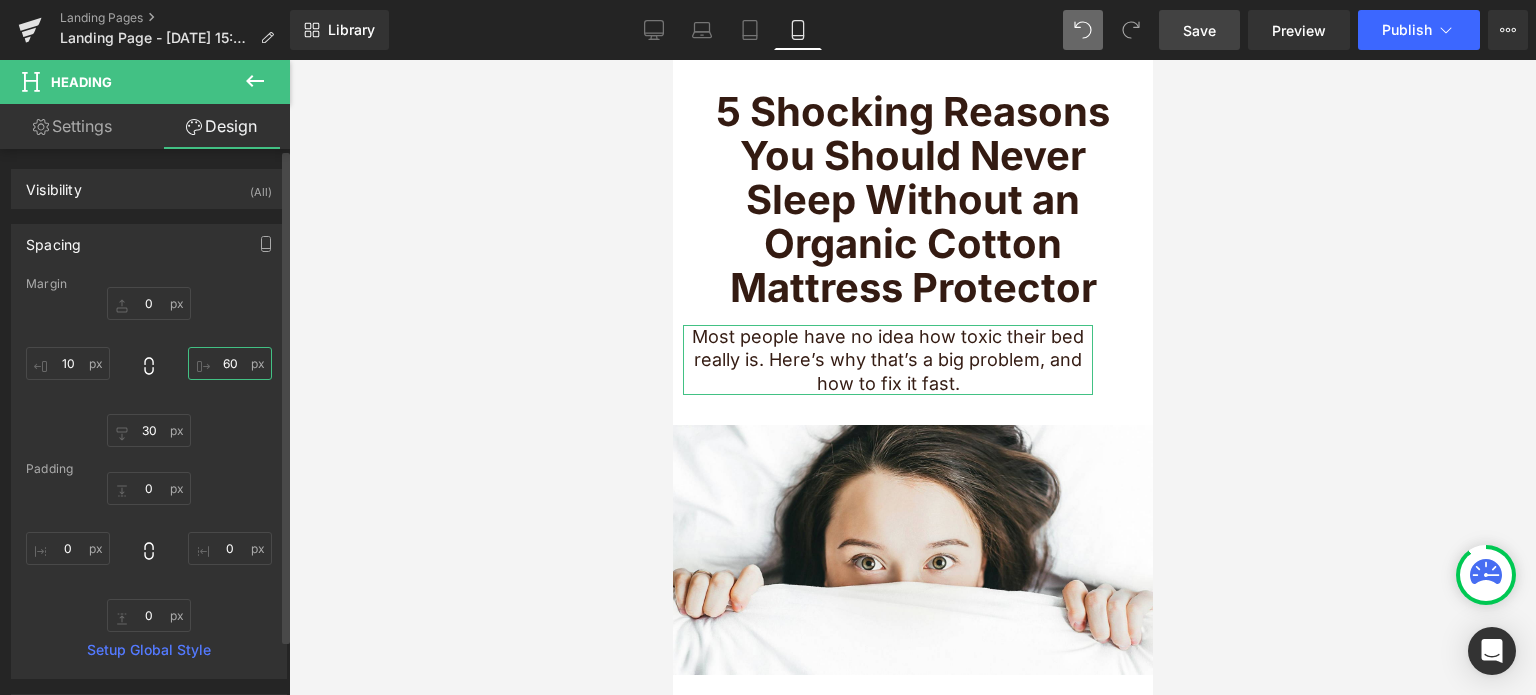 click on "60" at bounding box center (230, 363) 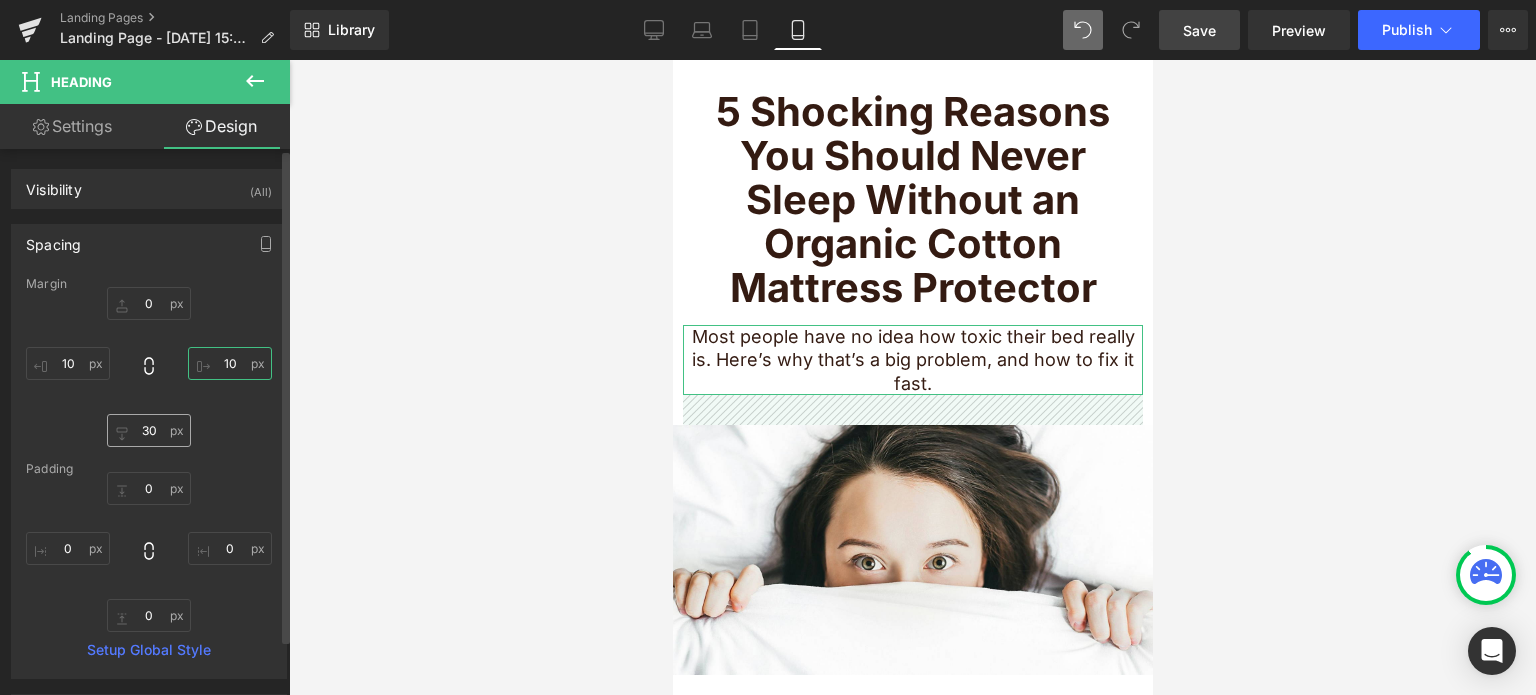 type on "10" 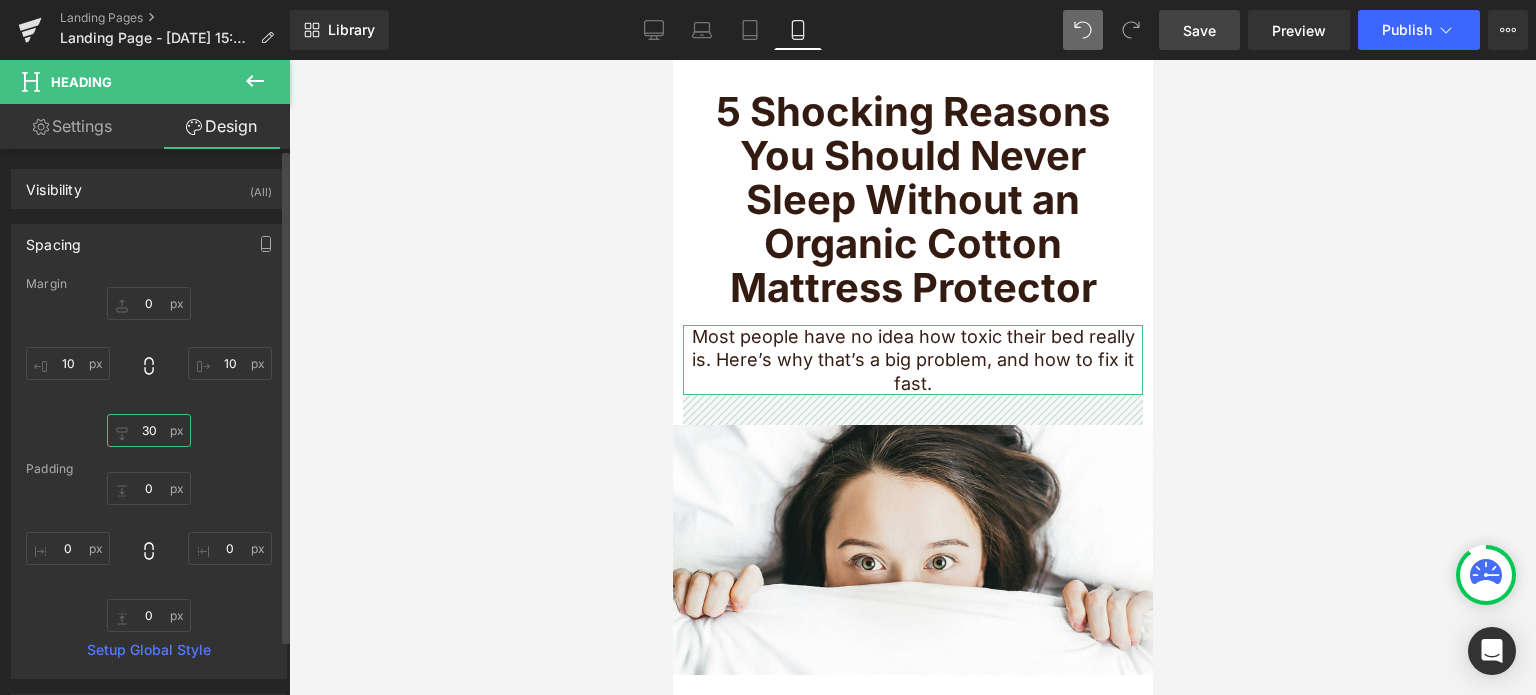 click on "30" at bounding box center [149, 430] 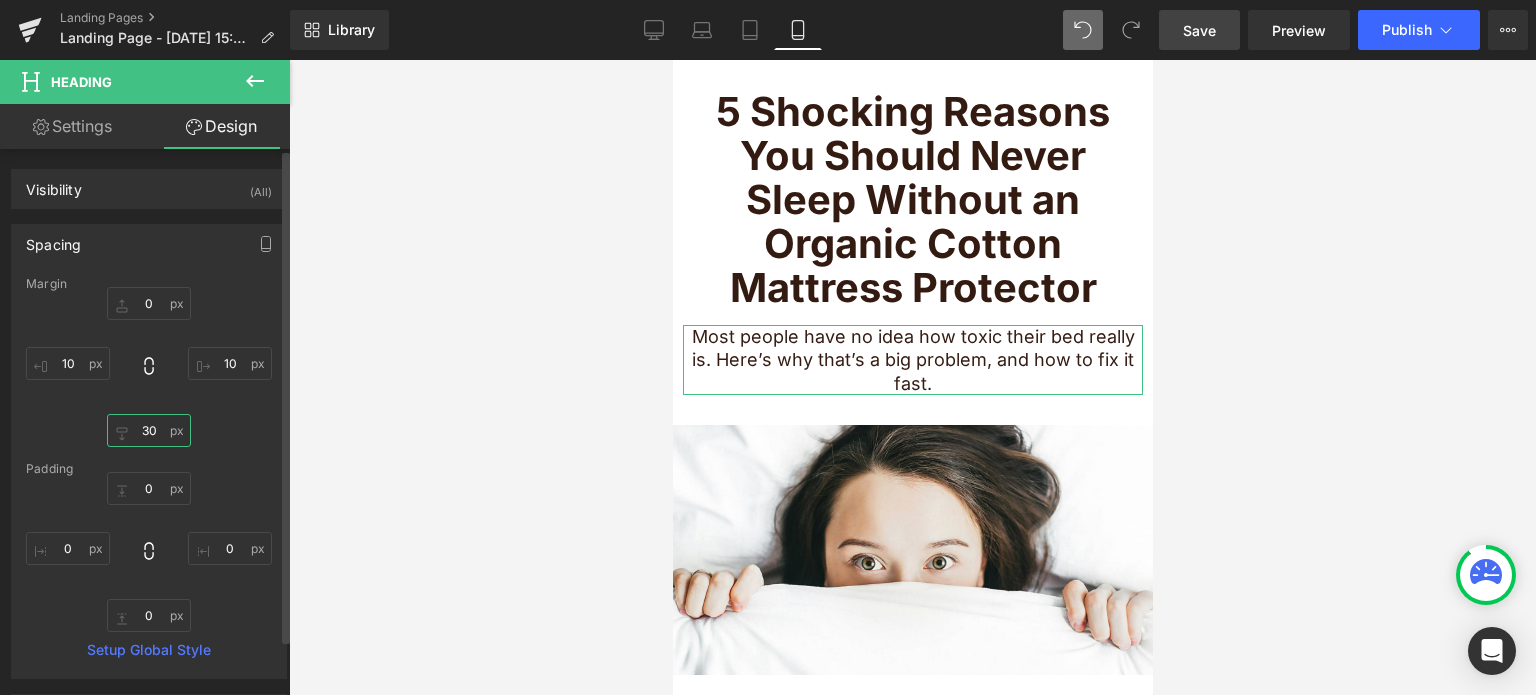 click on "30" at bounding box center (149, 430) 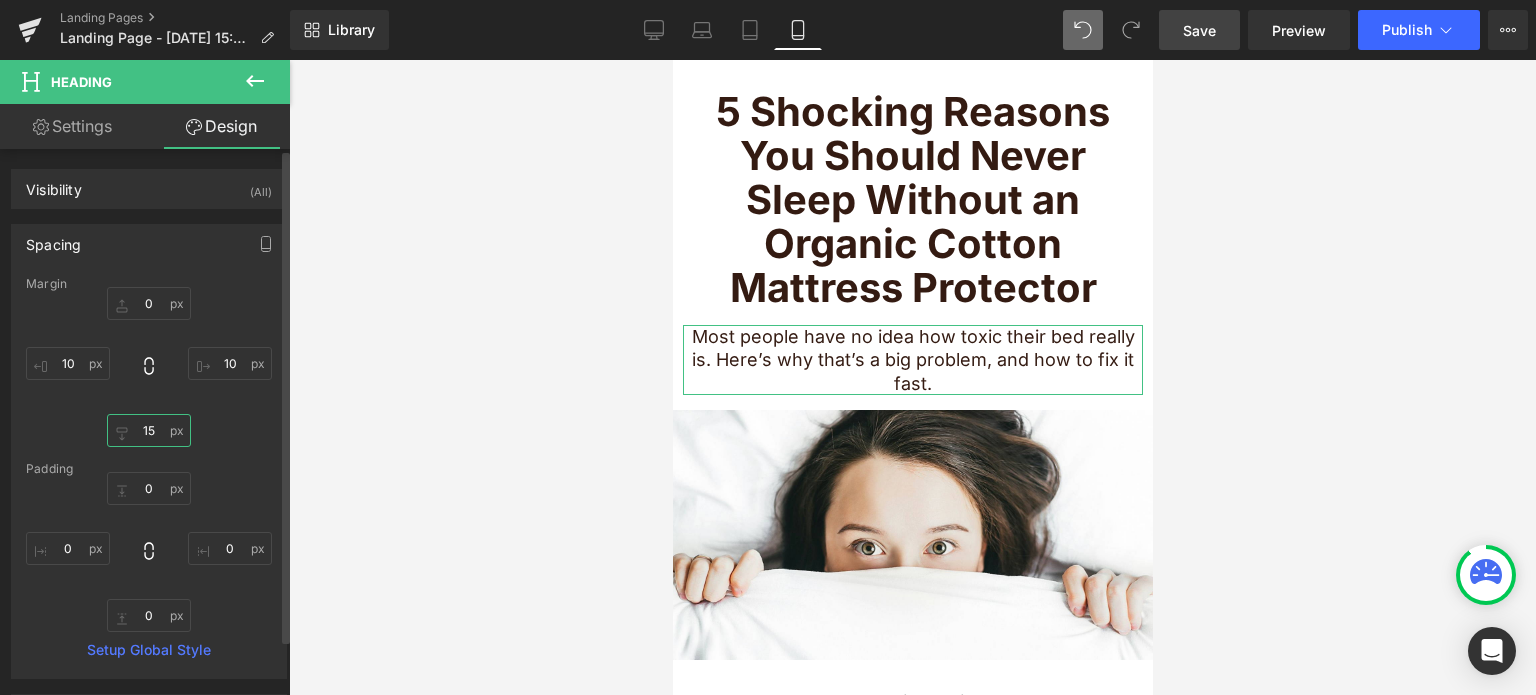 click on "15" at bounding box center [149, 430] 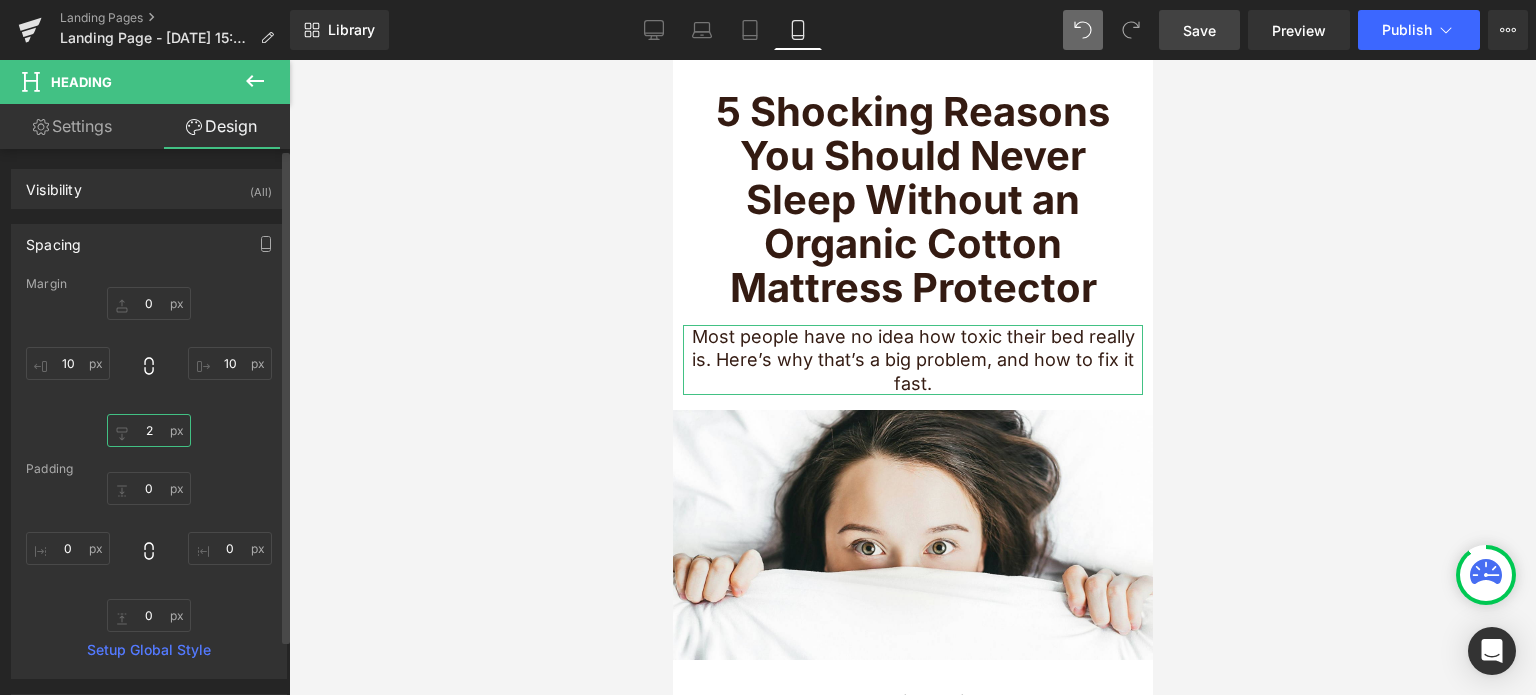 type on "20" 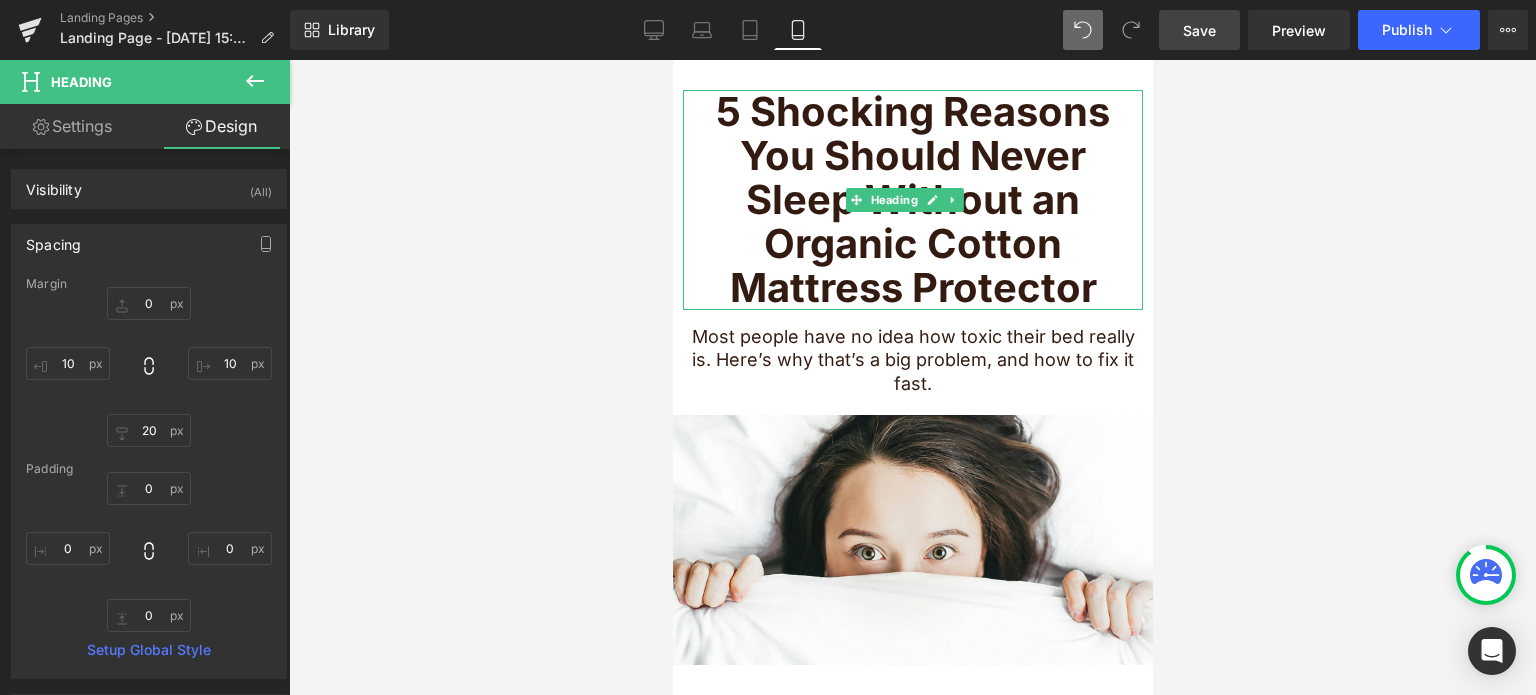 click on "5 Shocking Reasons You Should Never Sleep Without an Organic Cotton Mattress Protector" at bounding box center [912, 199] 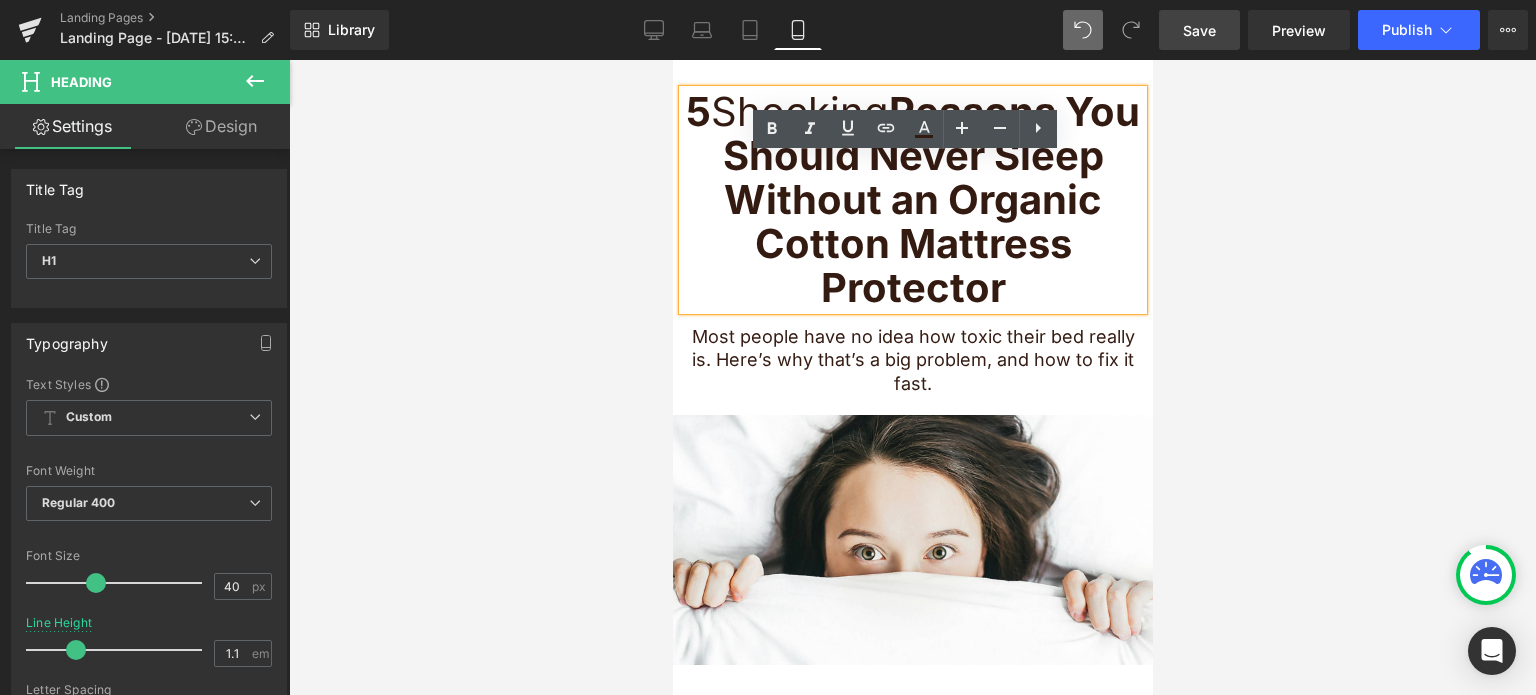 click on "5  Shocking  Reasons You Should Never Sleep Without an Organic Cotton Mattress Protector" at bounding box center (912, 200) 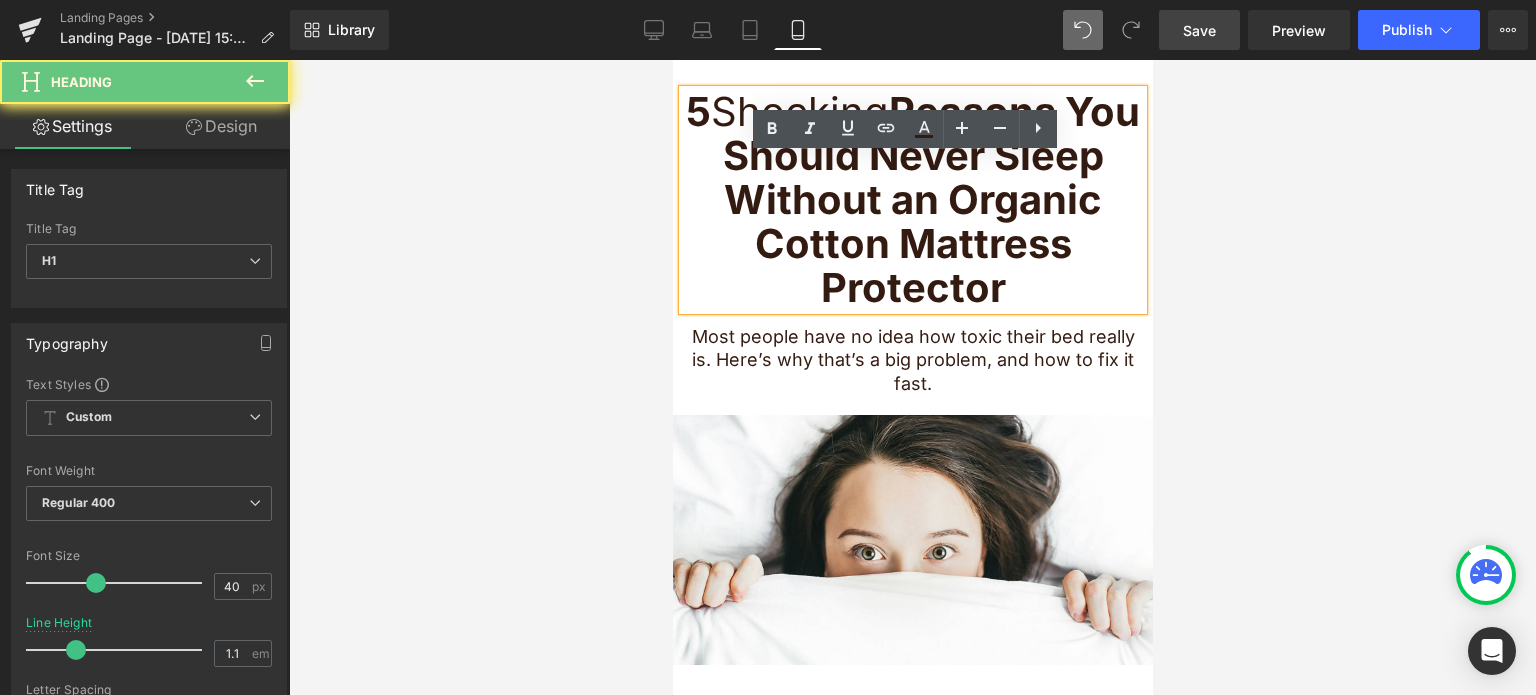 click on "5  Shocking  Reasons You Should Never Sleep Without an Organic Cotton Mattress Protector" at bounding box center (912, 200) 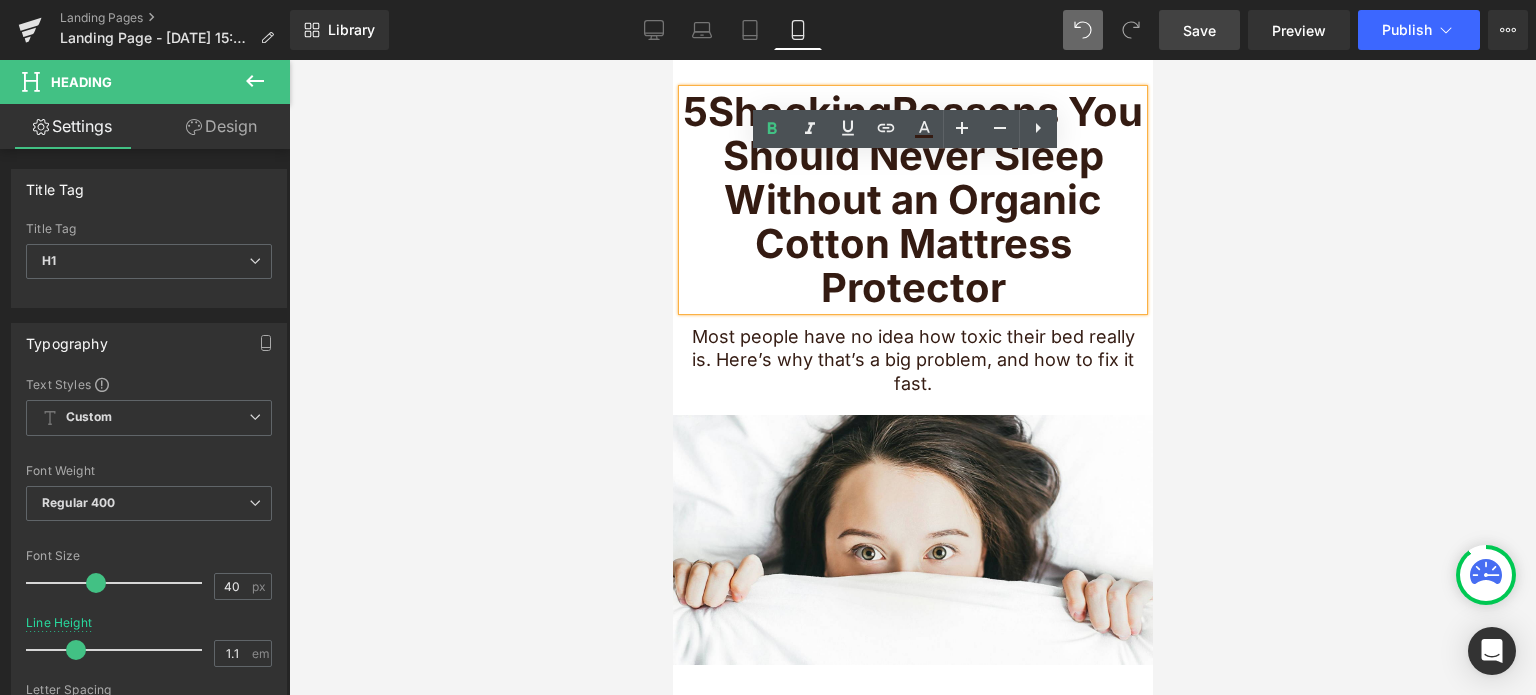 click at bounding box center [912, 377] 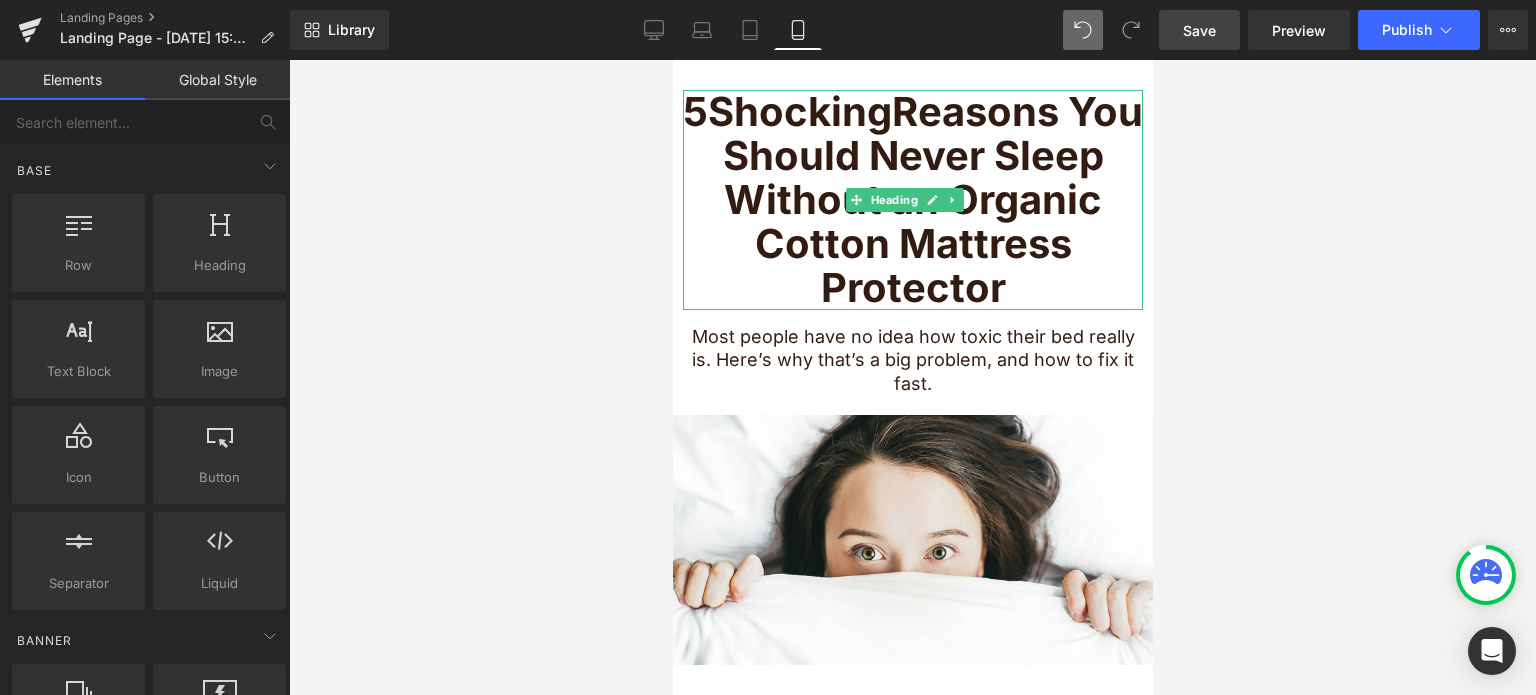 click on "Reasons You Should Never Sleep Without an Organic Cotton Mattress Protector" at bounding box center [932, 199] 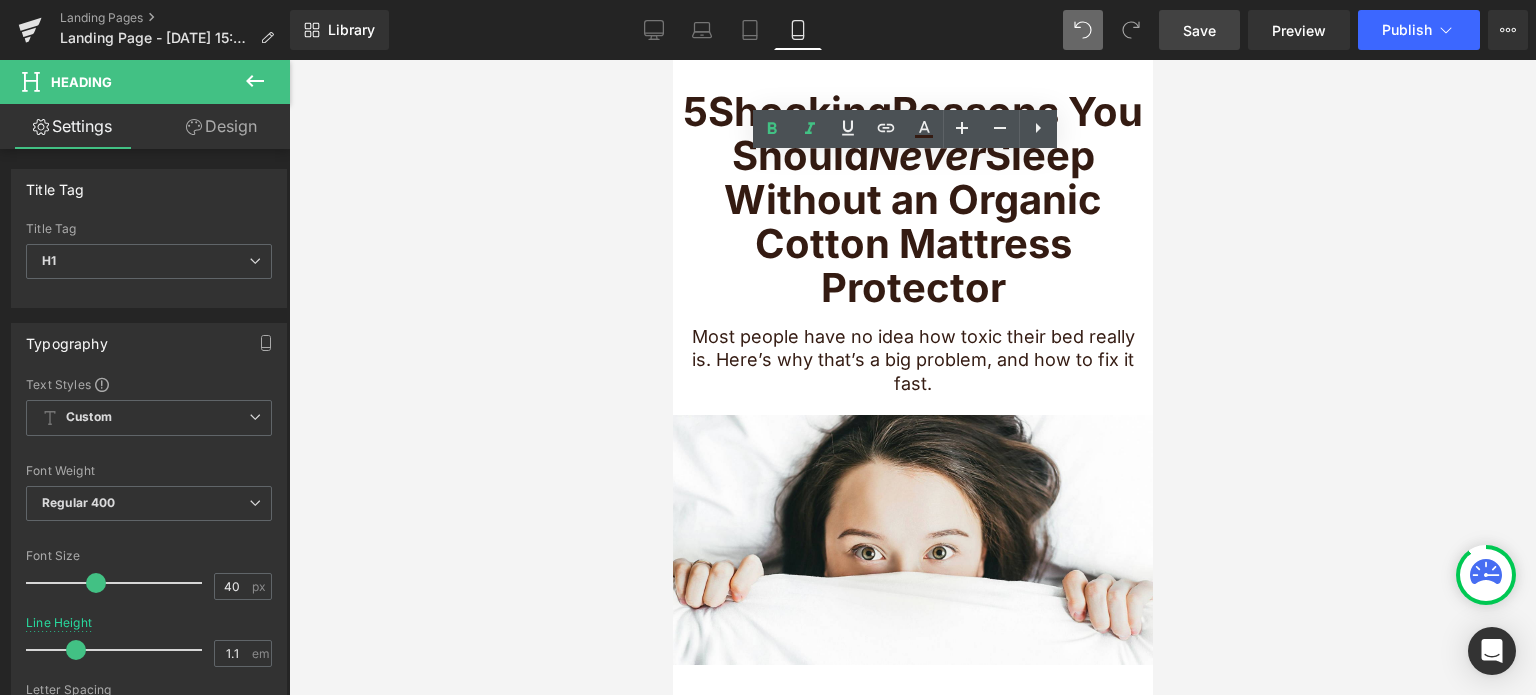 click at bounding box center [912, 377] 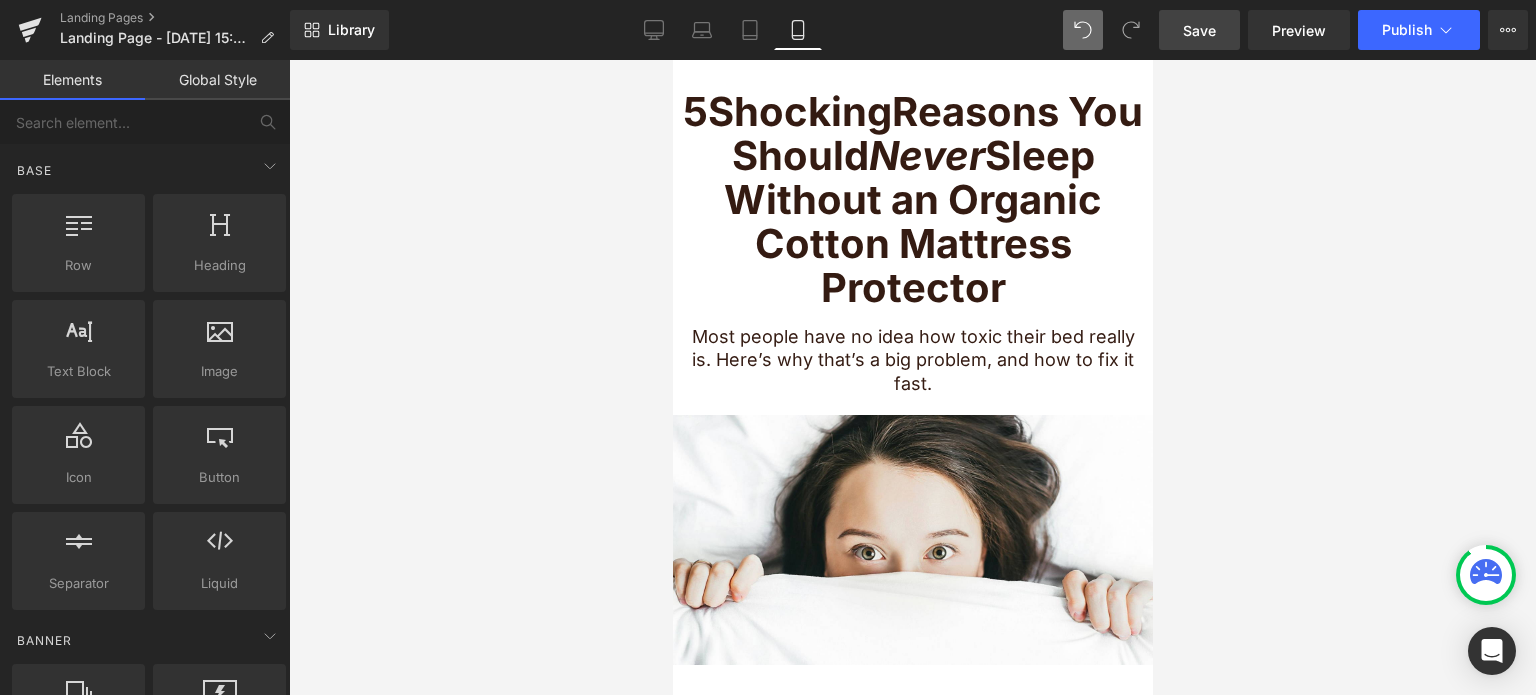 click at bounding box center (912, 377) 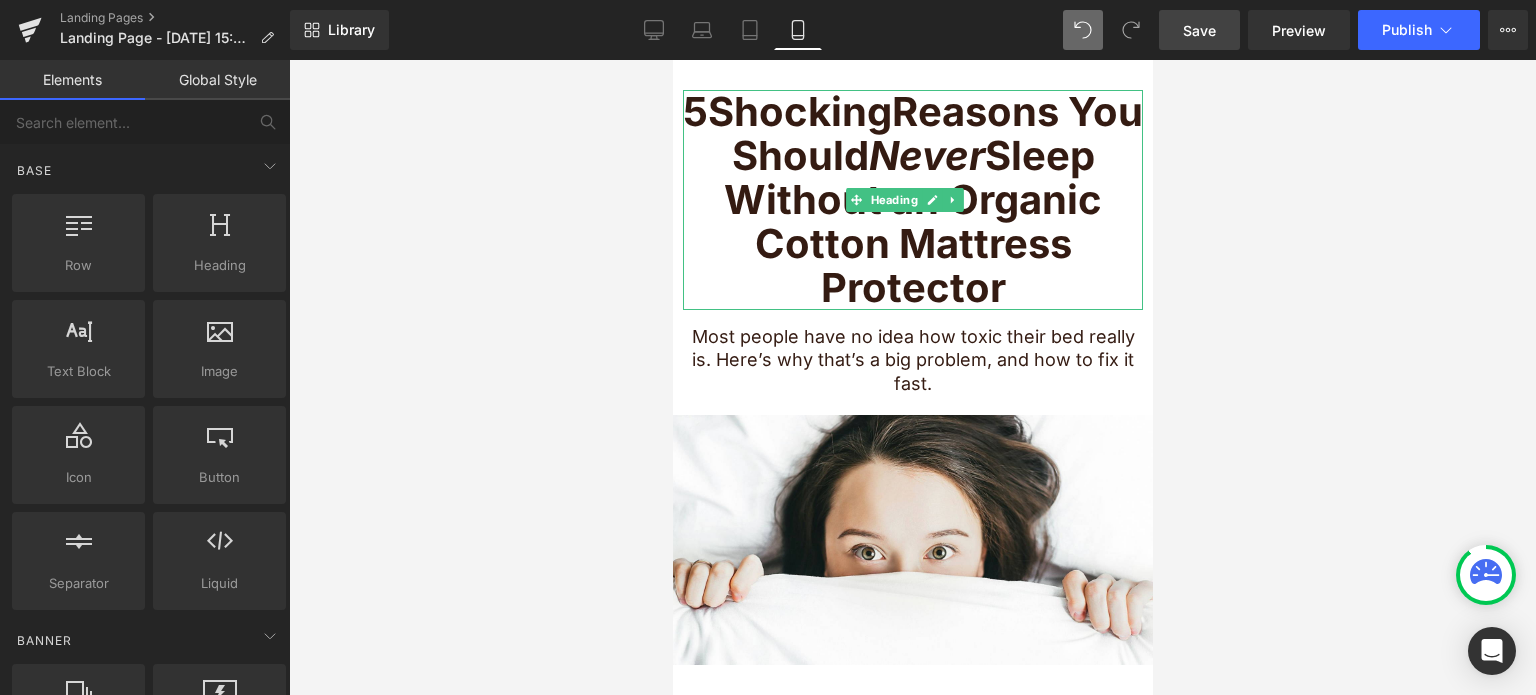 click on "Reasons You Should  Never  Sleep Without an Organic Cotton Mattress Protector" at bounding box center [932, 199] 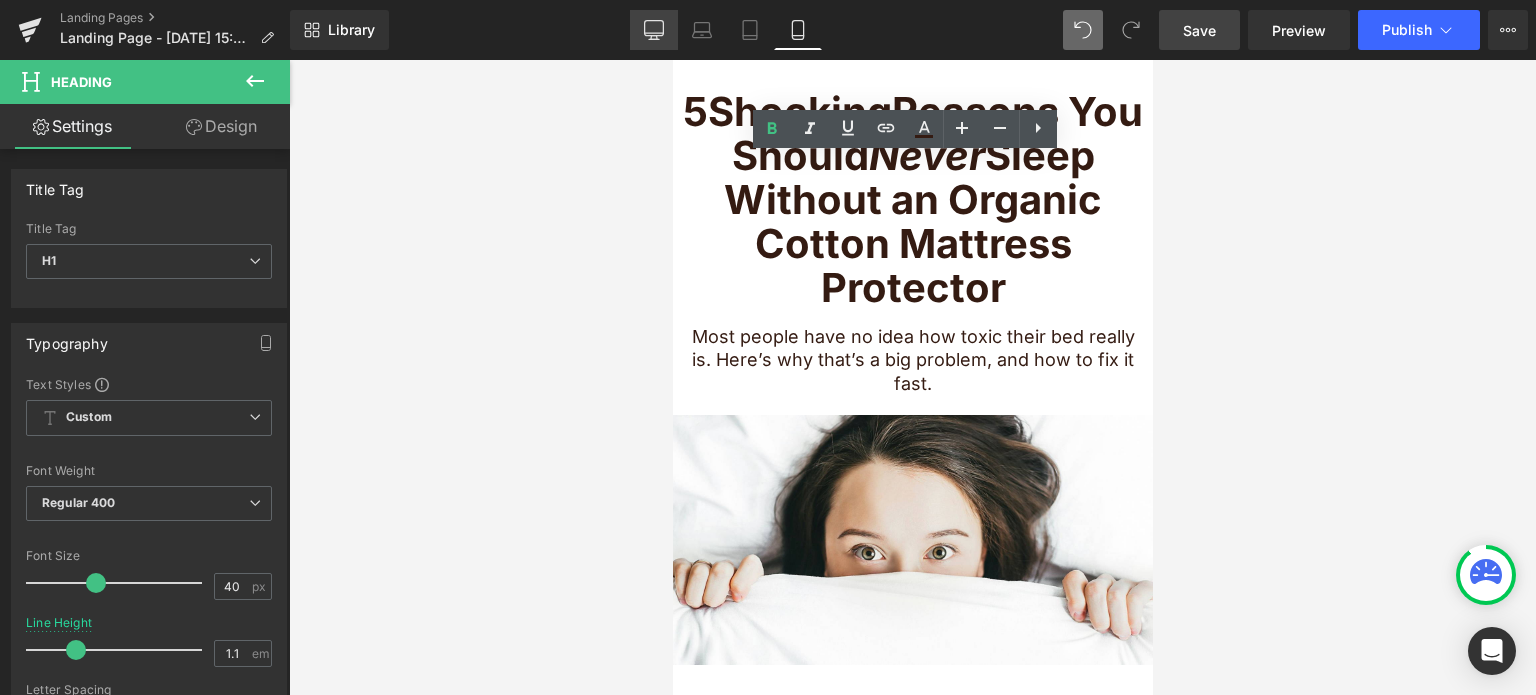 click 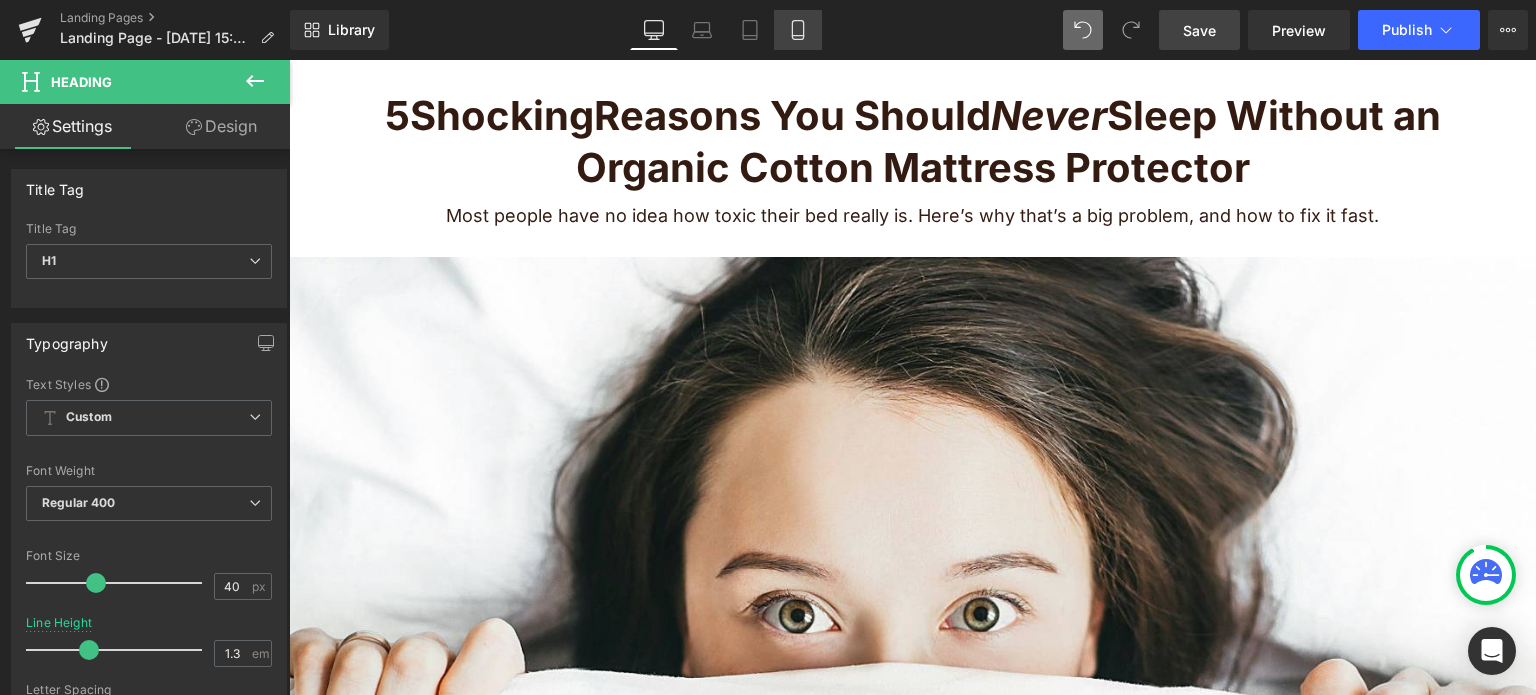 click 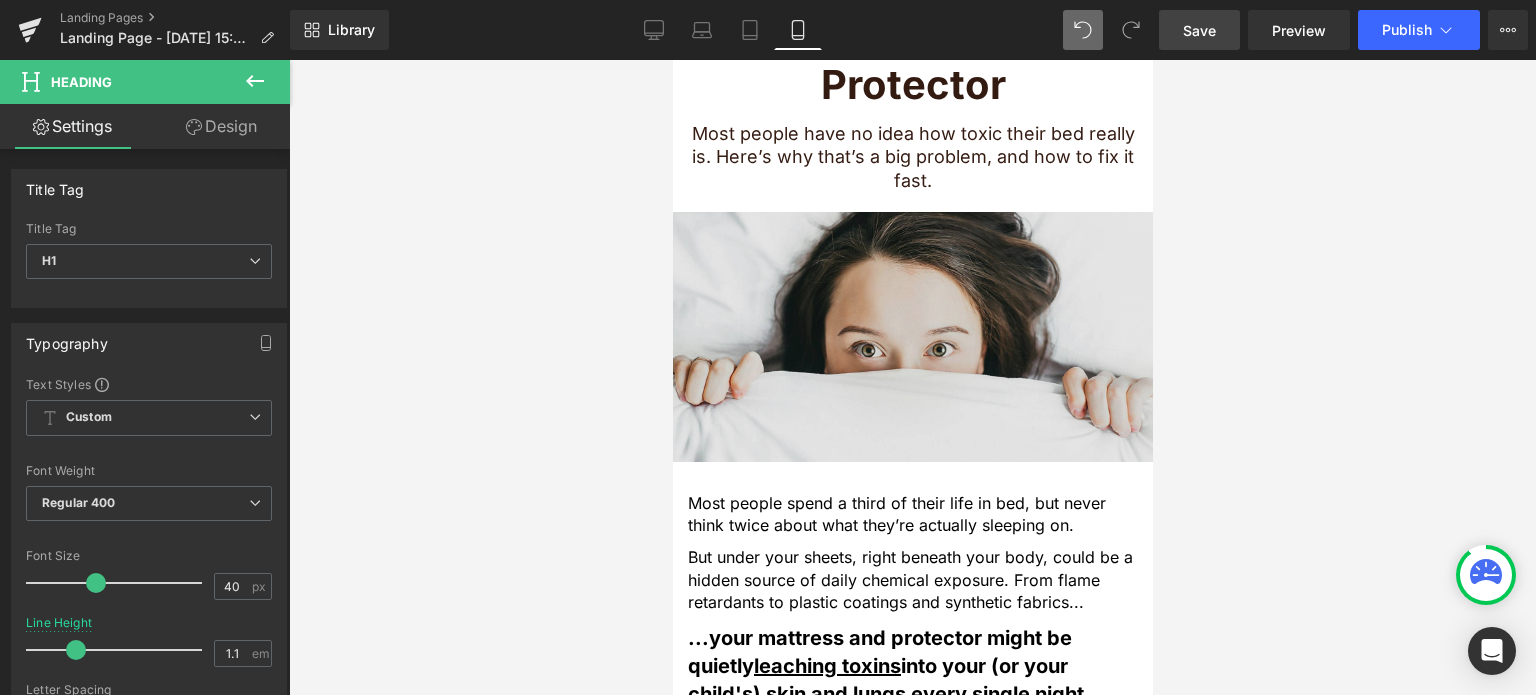 scroll, scrollTop: 300, scrollLeft: 0, axis: vertical 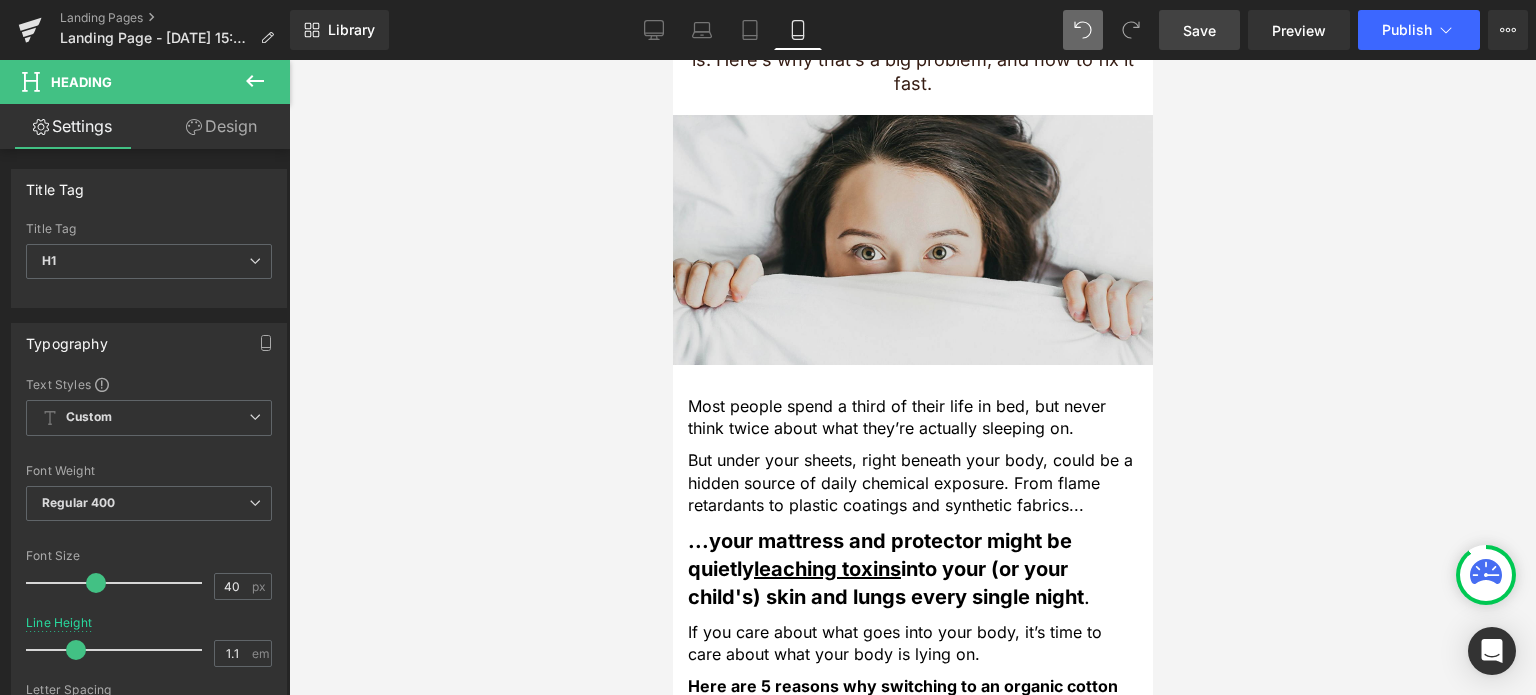 click at bounding box center [912, 239] 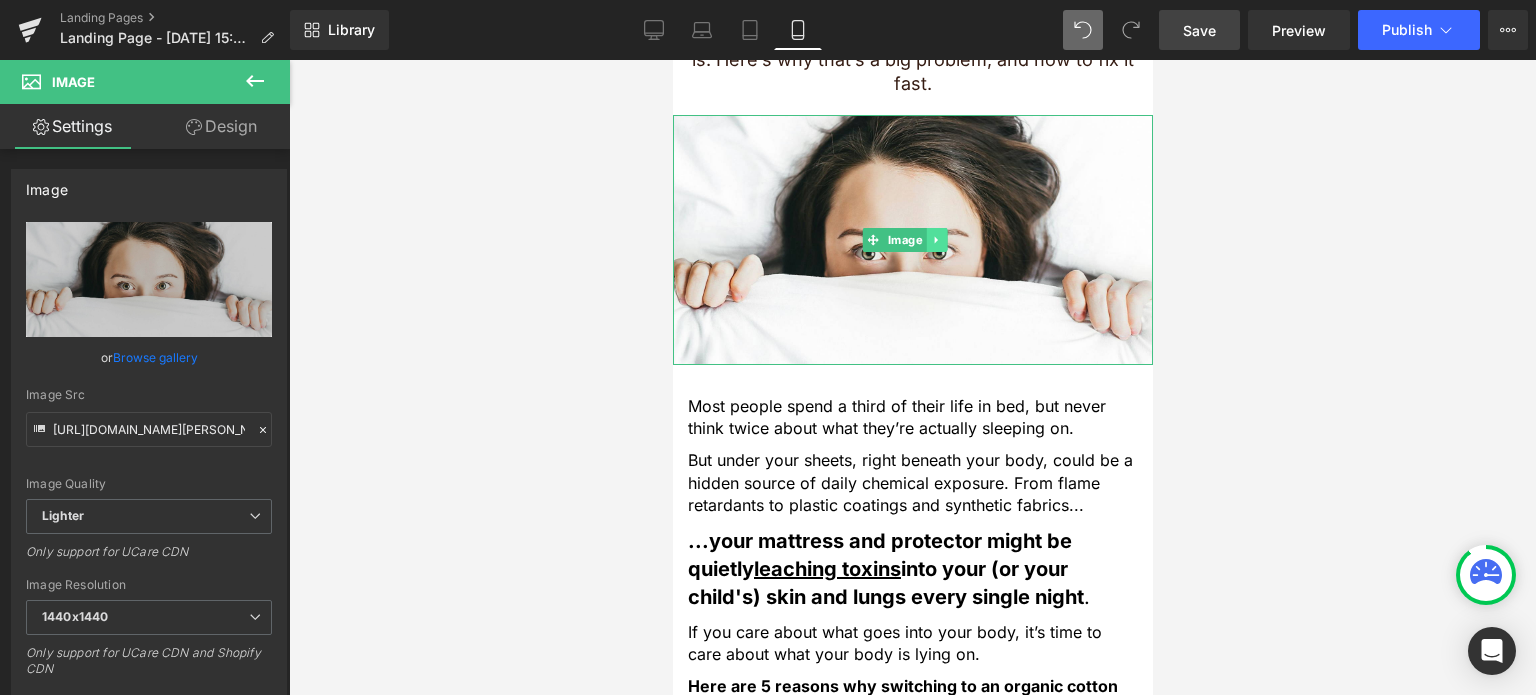 click 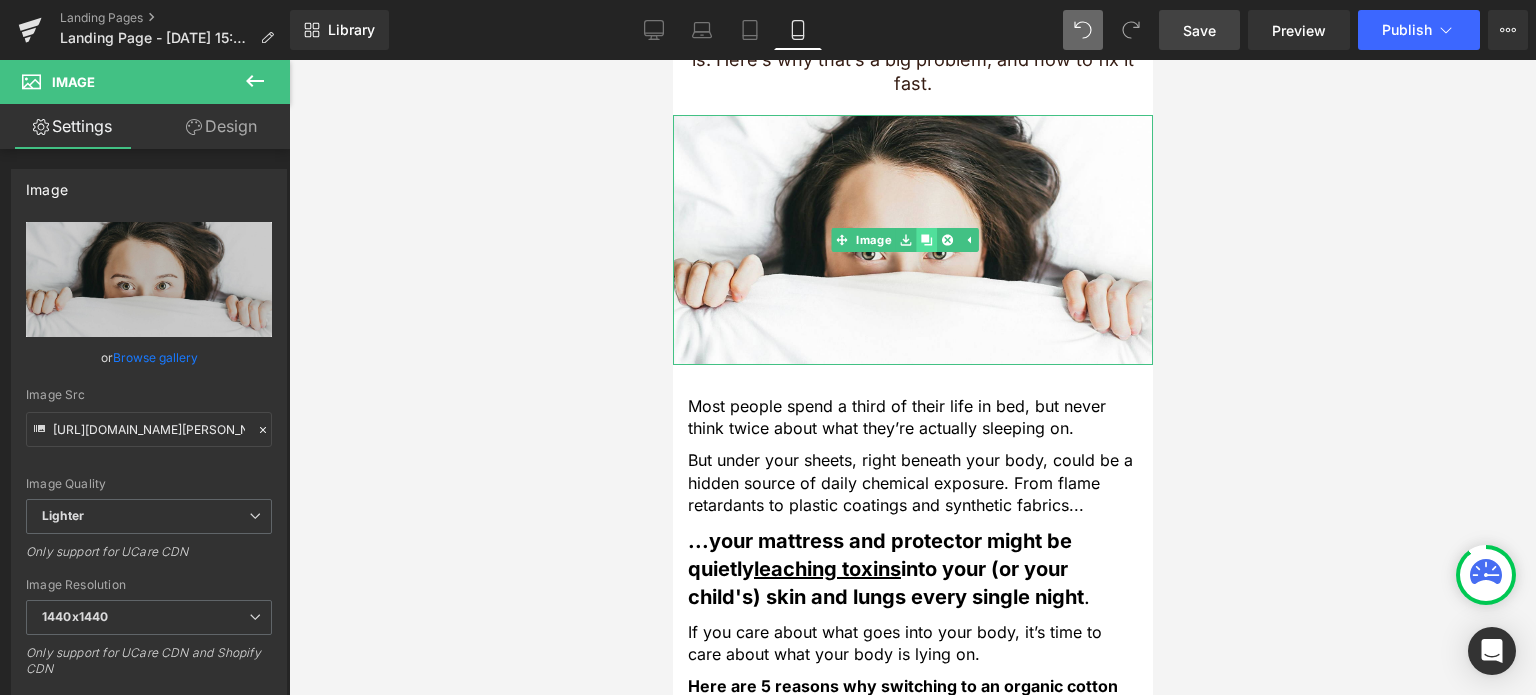 click 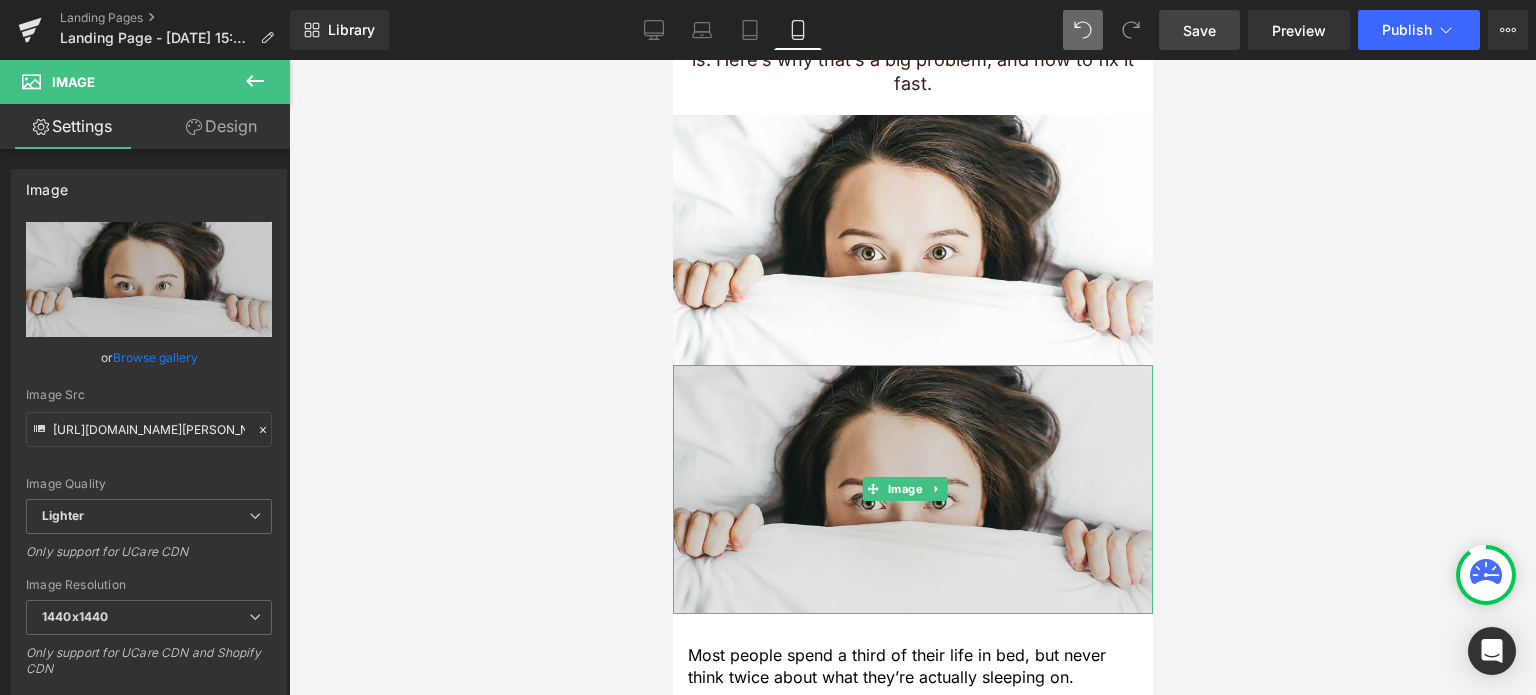 click at bounding box center [912, 489] 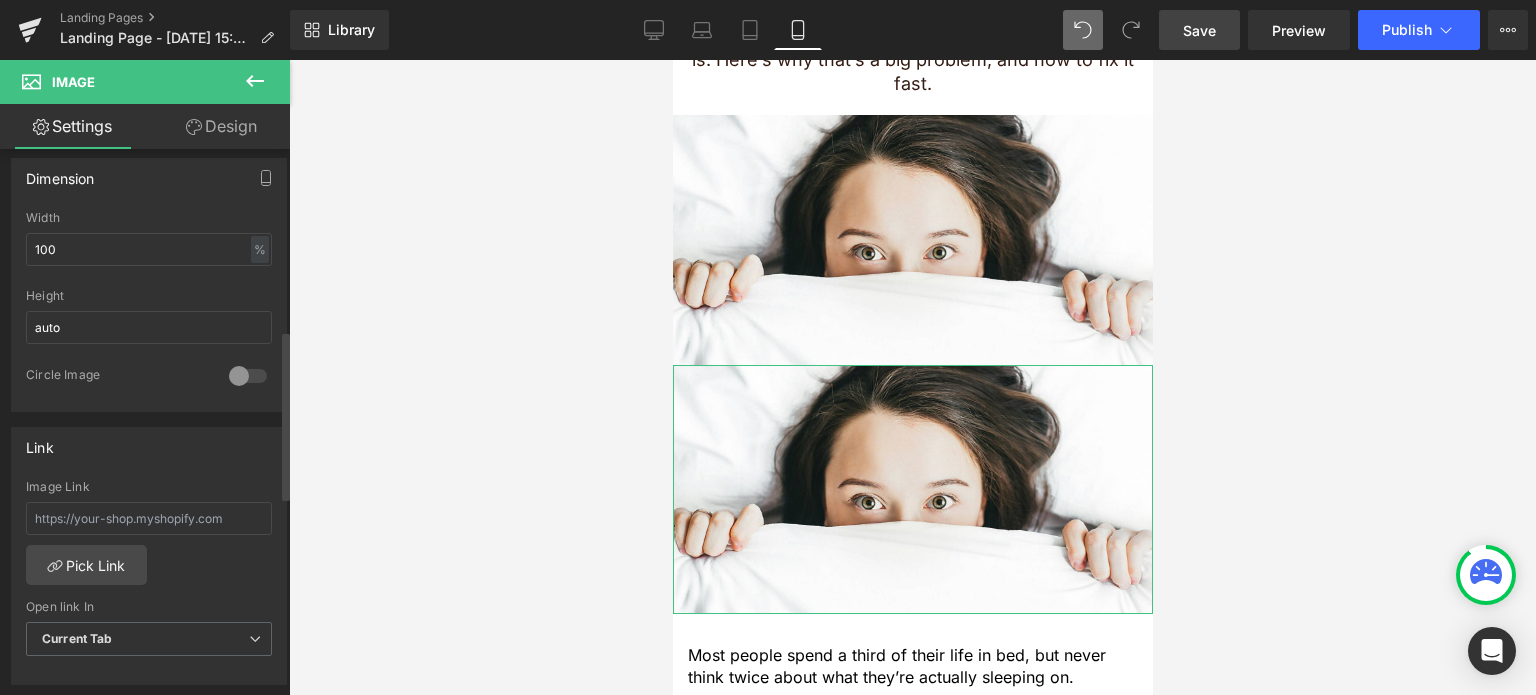 scroll, scrollTop: 0, scrollLeft: 0, axis: both 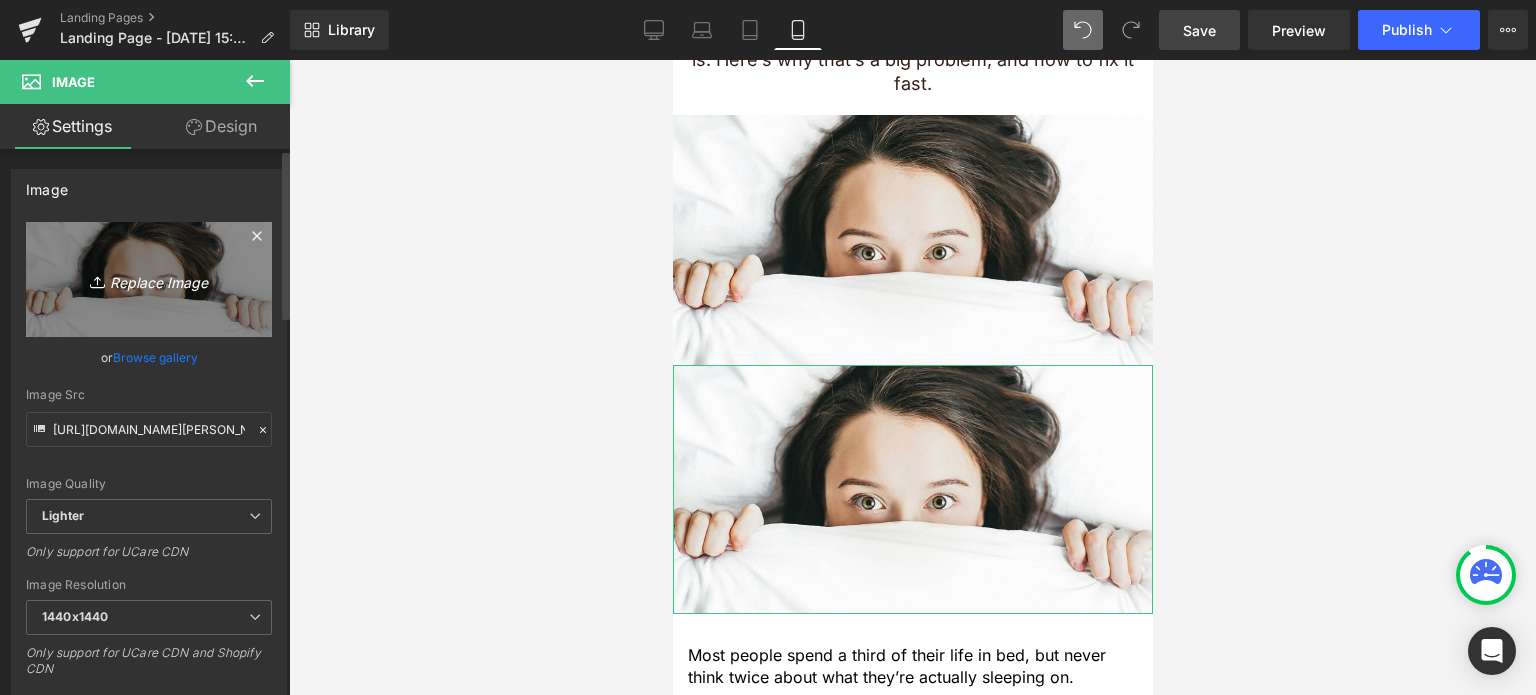 click on "Replace Image" at bounding box center (149, 279) 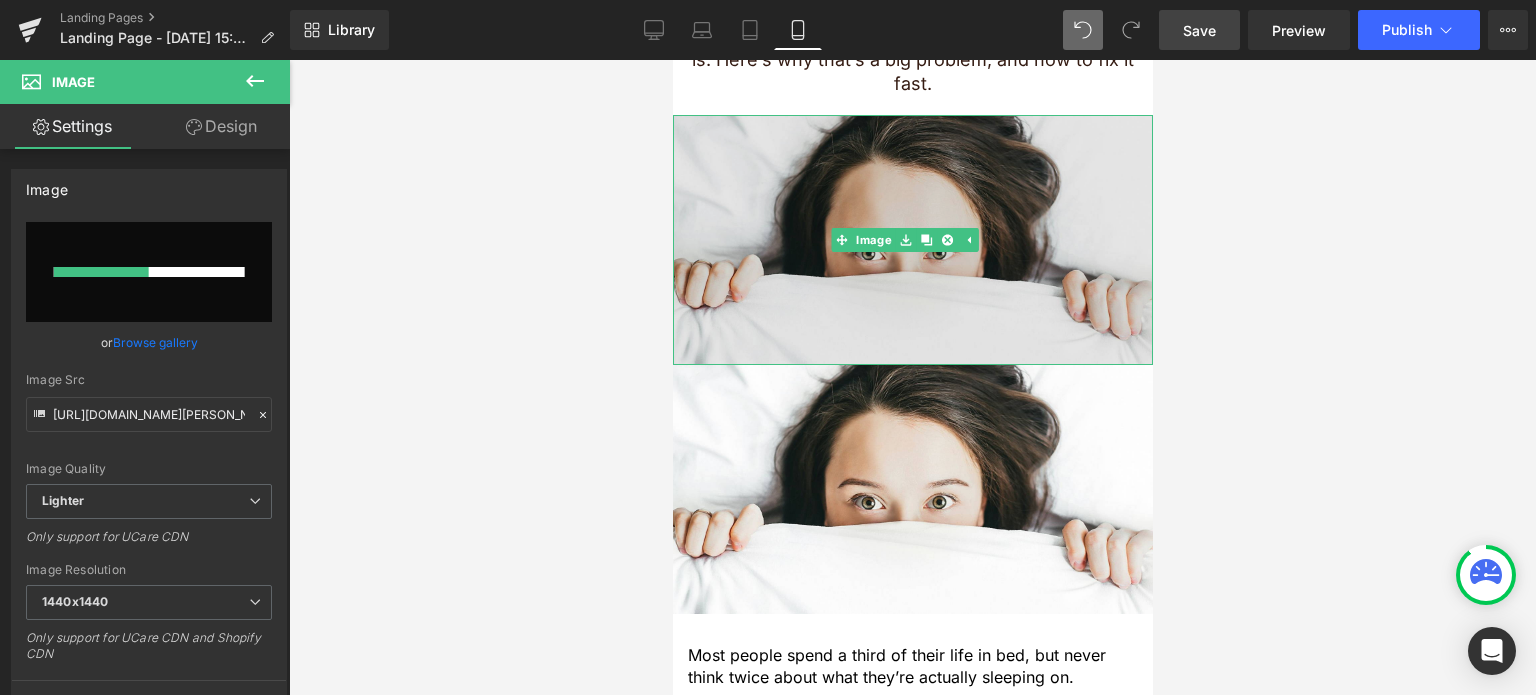 type 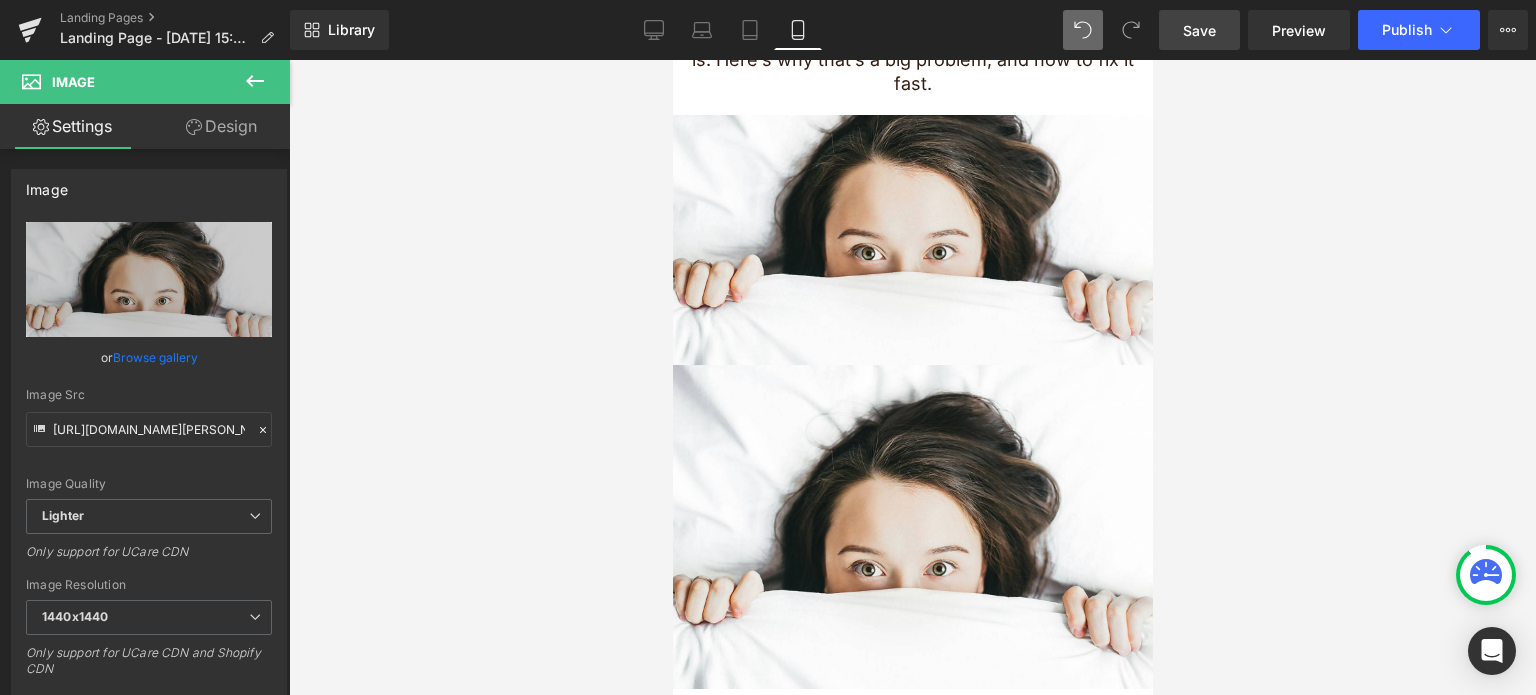type on "https://ucarecdn.com/796bf13e-5a2e-49bd-a6d1-7bdc66d954e3/-/format/auto/-/preview/1440x1440/-/quality/lighter/alexandra-gorn-smuS_jUZa9I-unsplash_cropped.jpg" 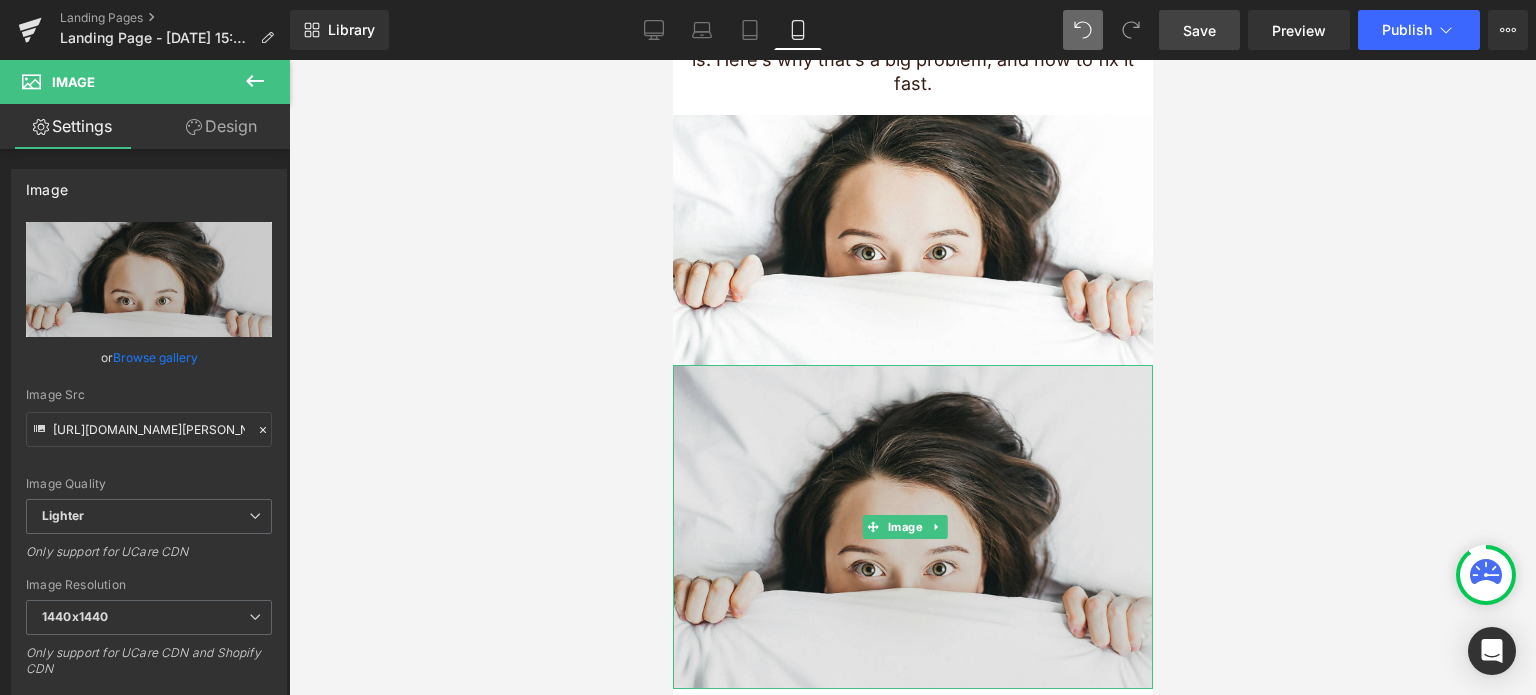 click at bounding box center [912, 527] 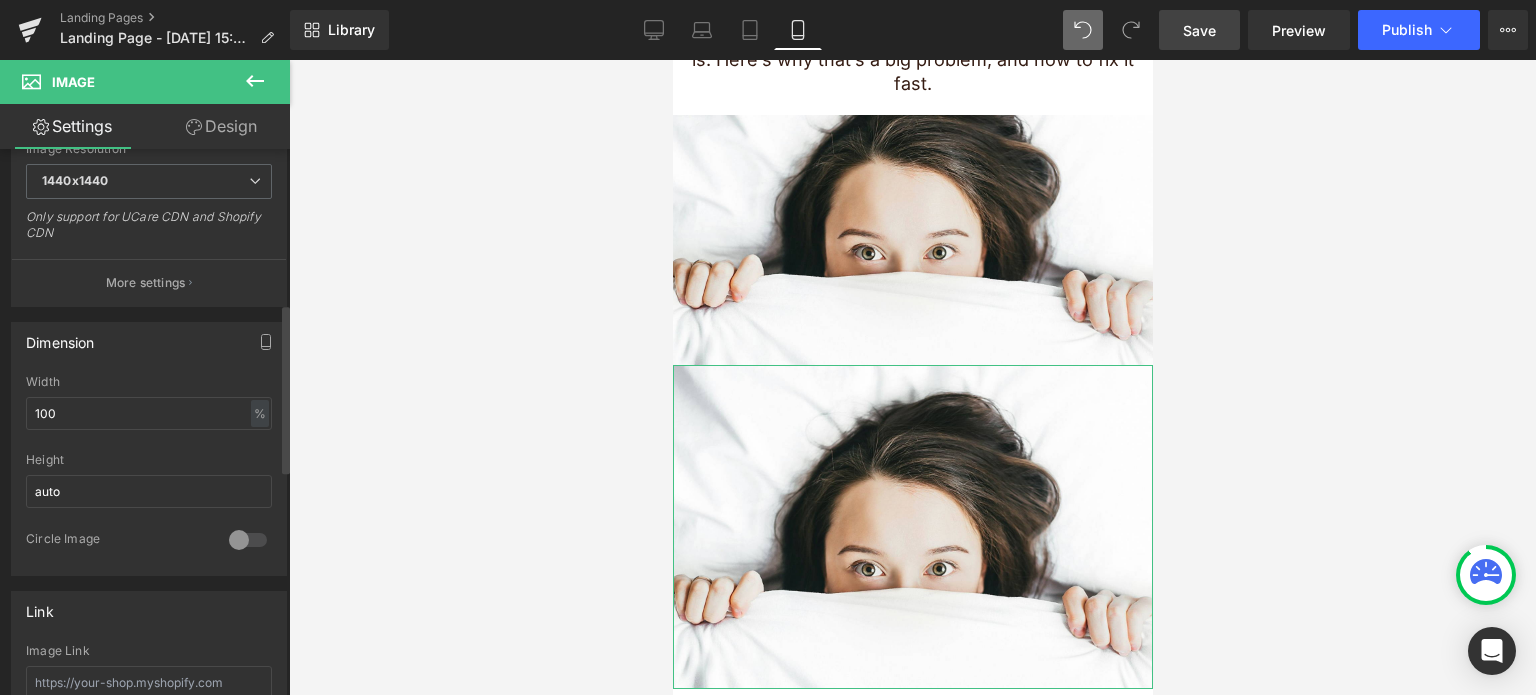 scroll, scrollTop: 500, scrollLeft: 0, axis: vertical 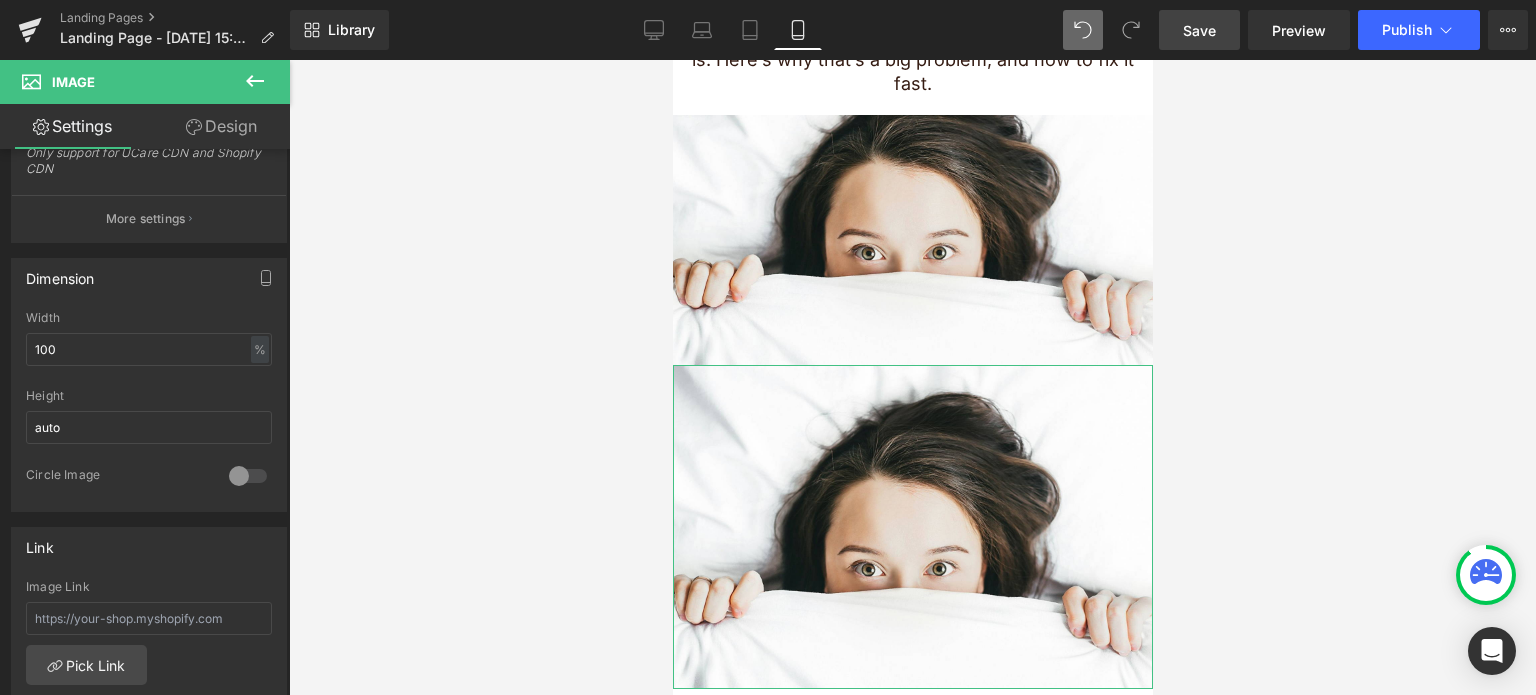 click on "Design" at bounding box center (221, 126) 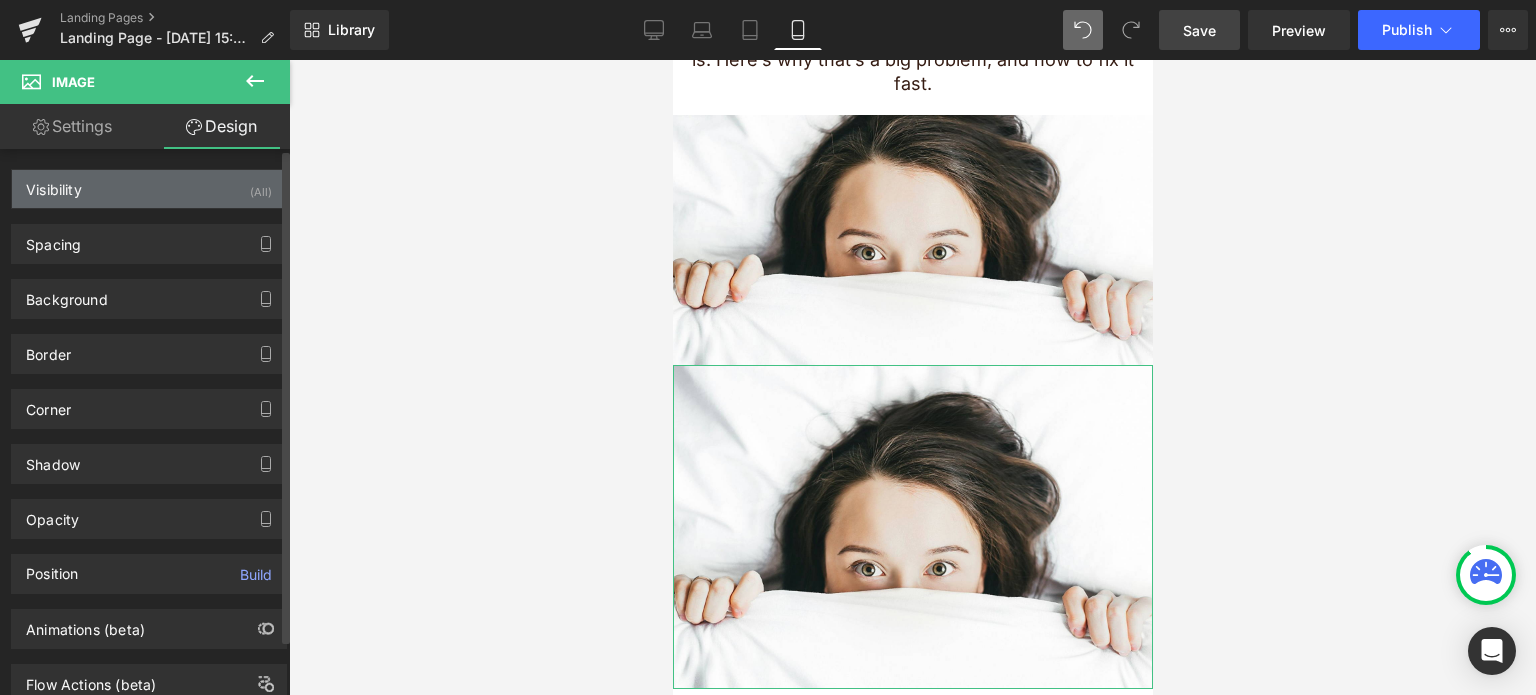 click on "Visibility
(All)" at bounding box center (149, 189) 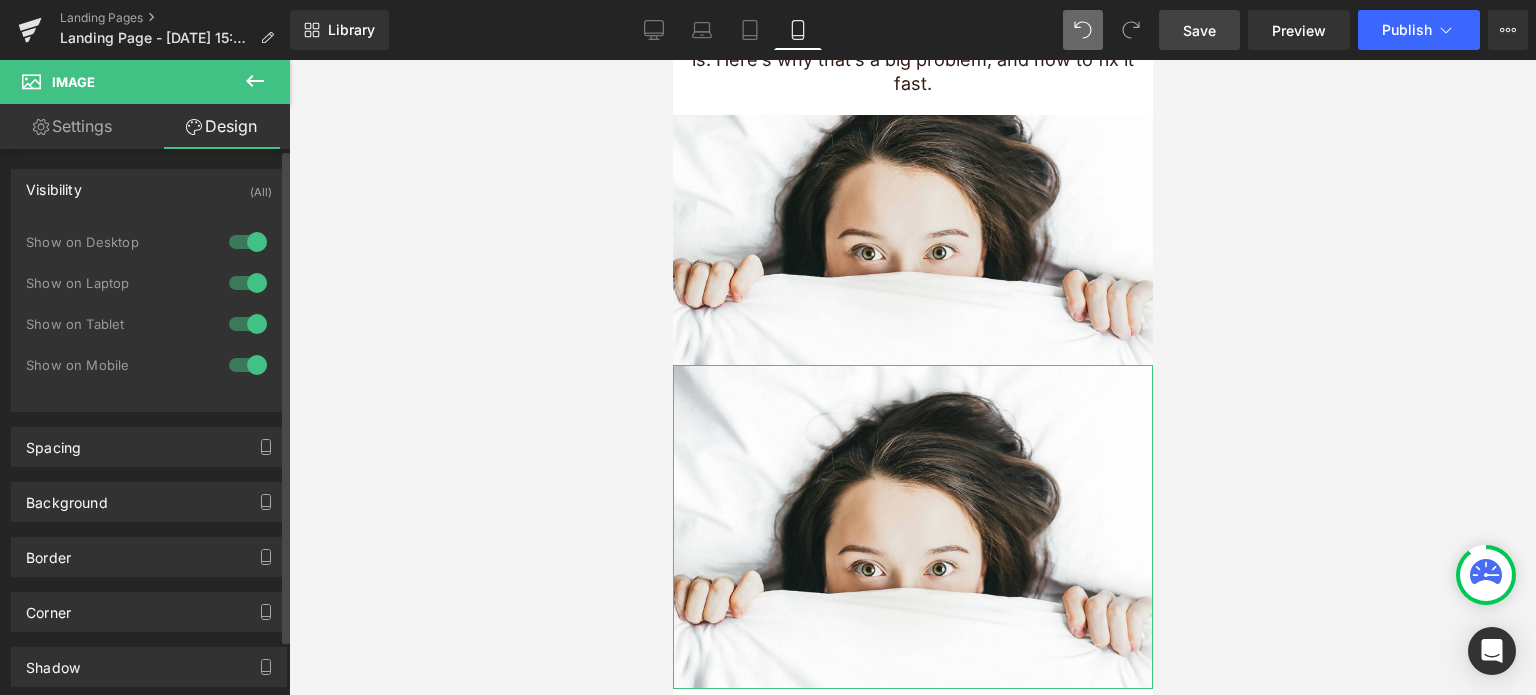 click at bounding box center [248, 242] 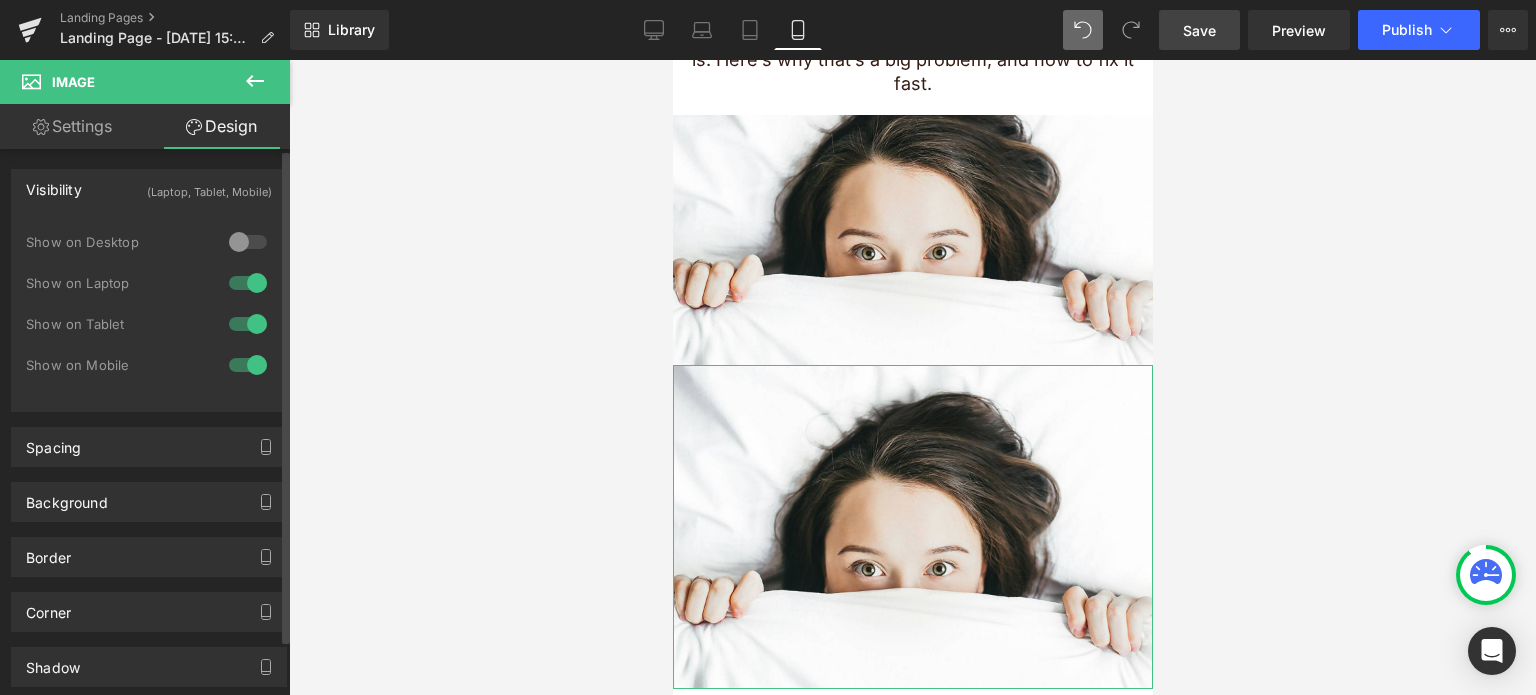 click at bounding box center [248, 283] 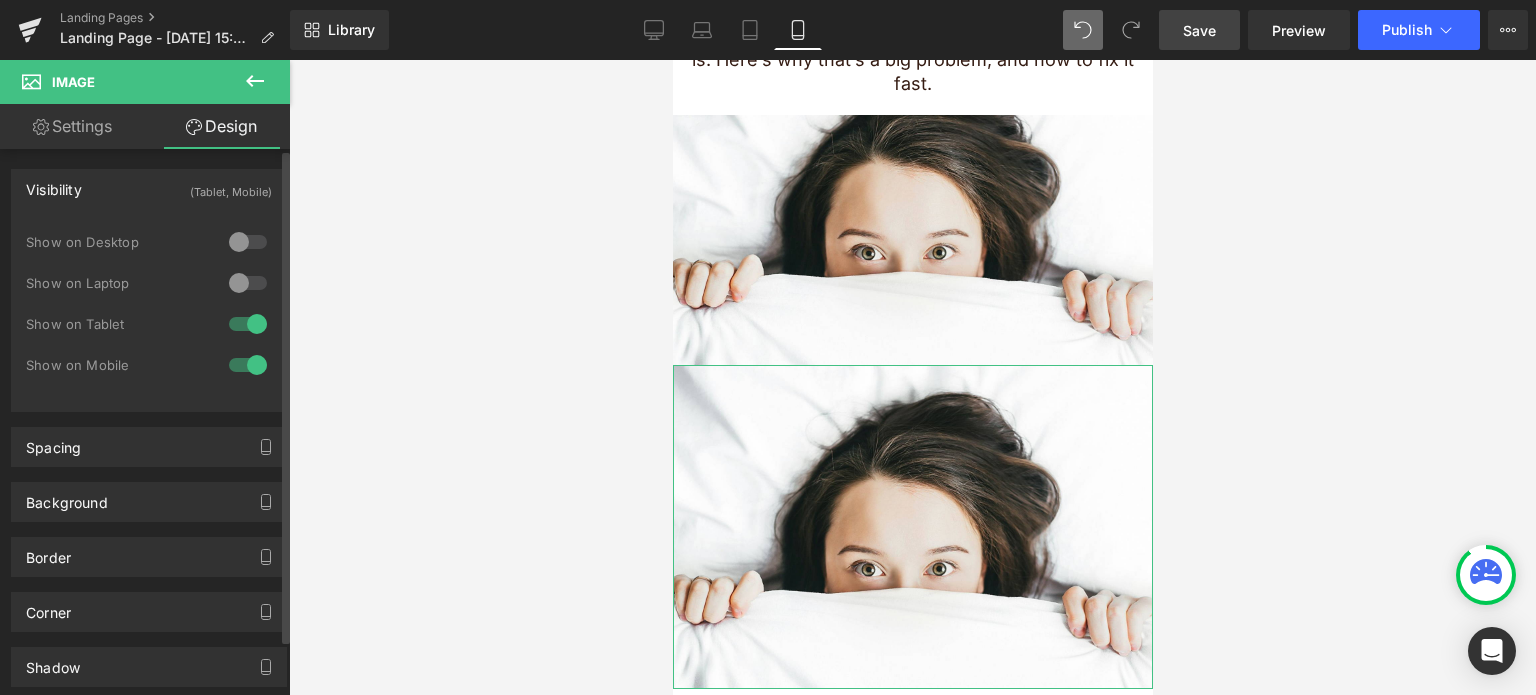 click at bounding box center [248, 324] 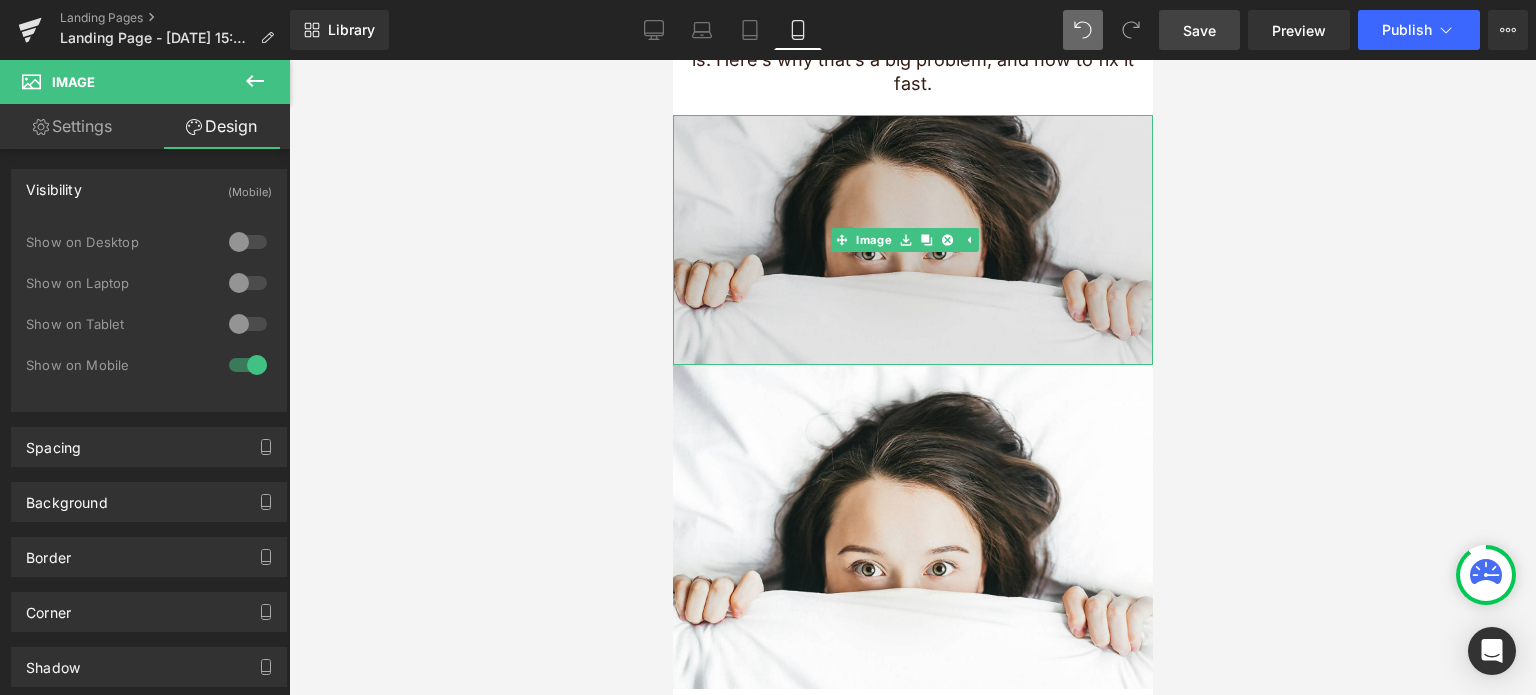 click at bounding box center [912, 239] 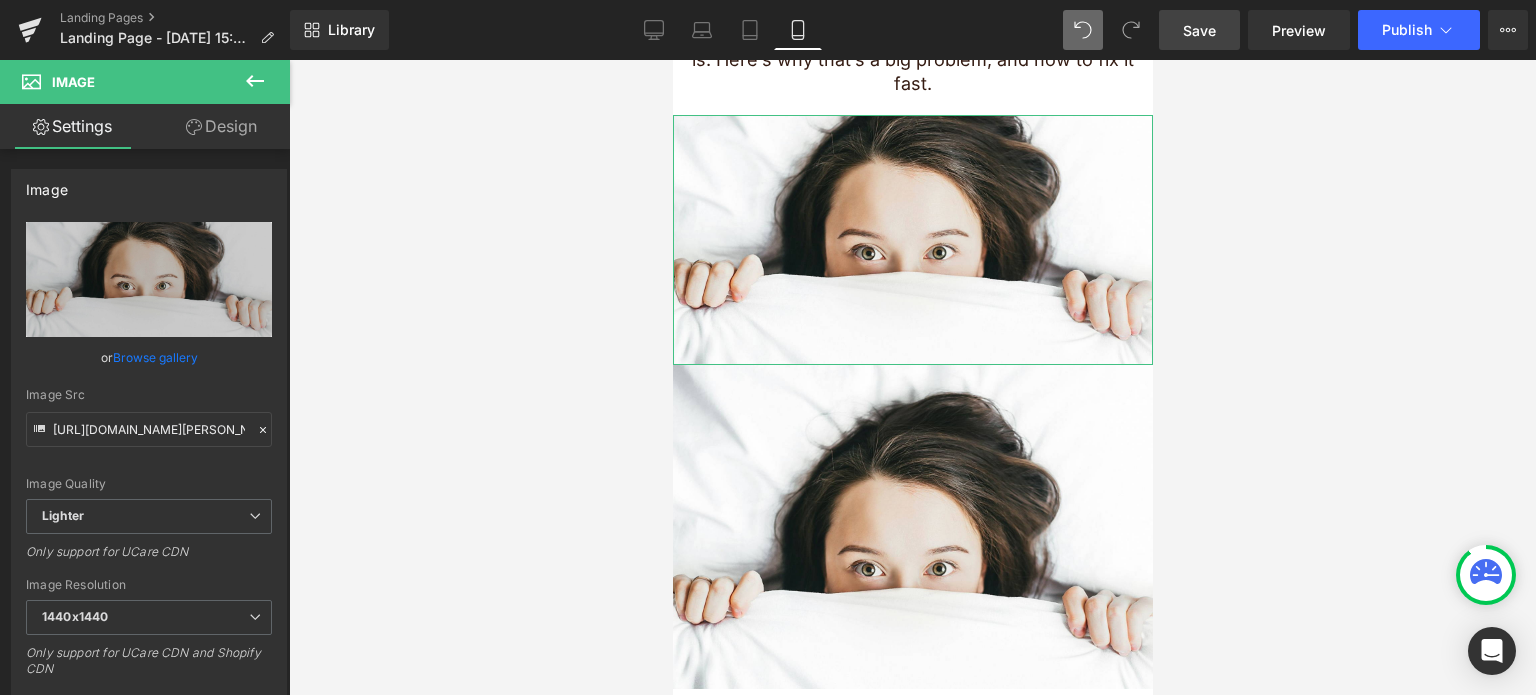 click on "Design" at bounding box center [221, 126] 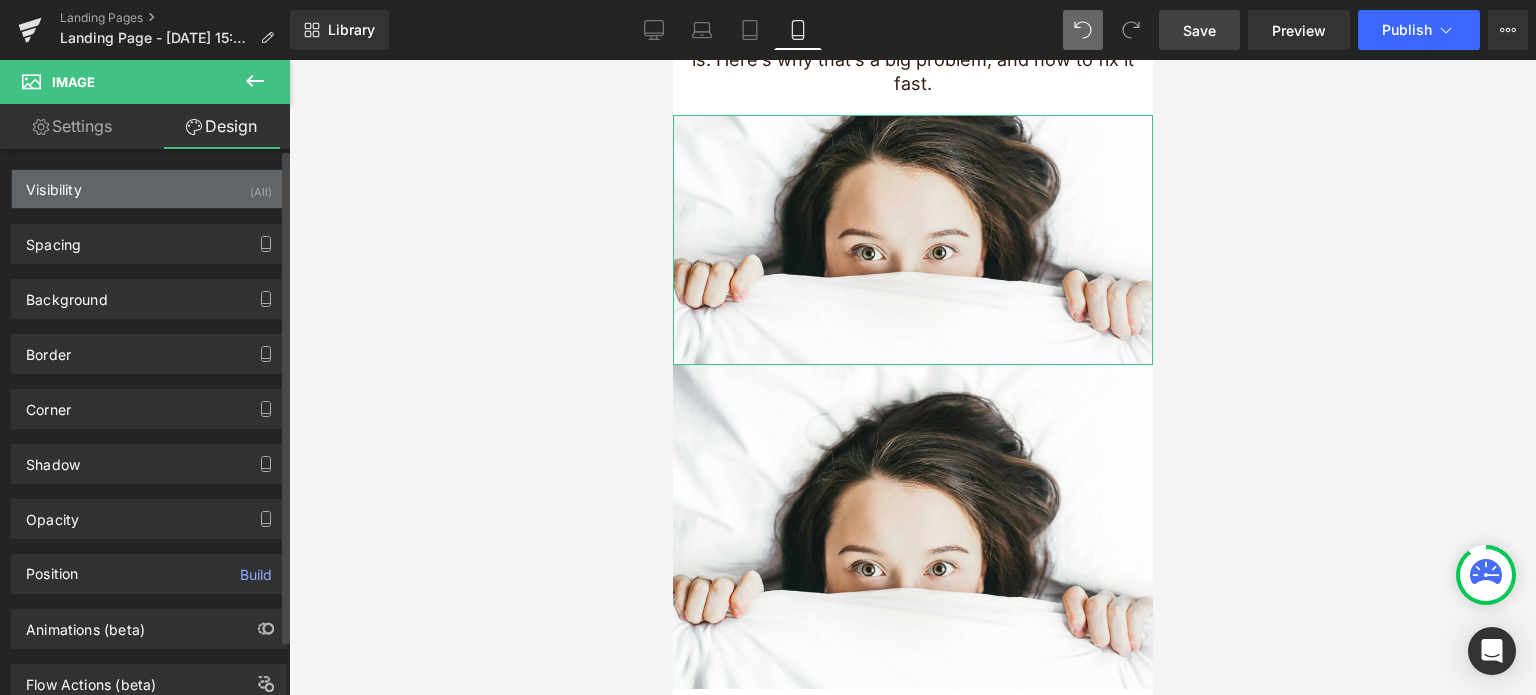 click on "Visibility
(All)" at bounding box center [149, 189] 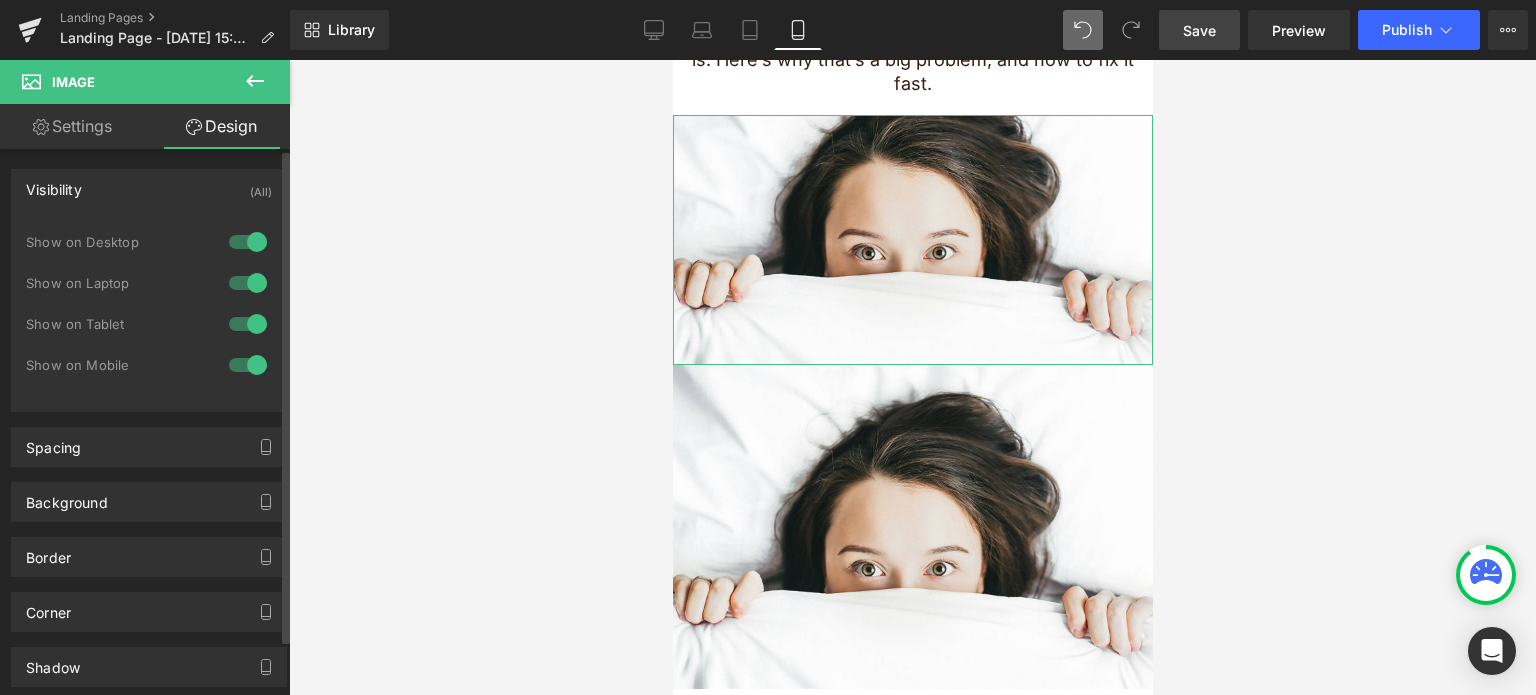 click at bounding box center (248, 365) 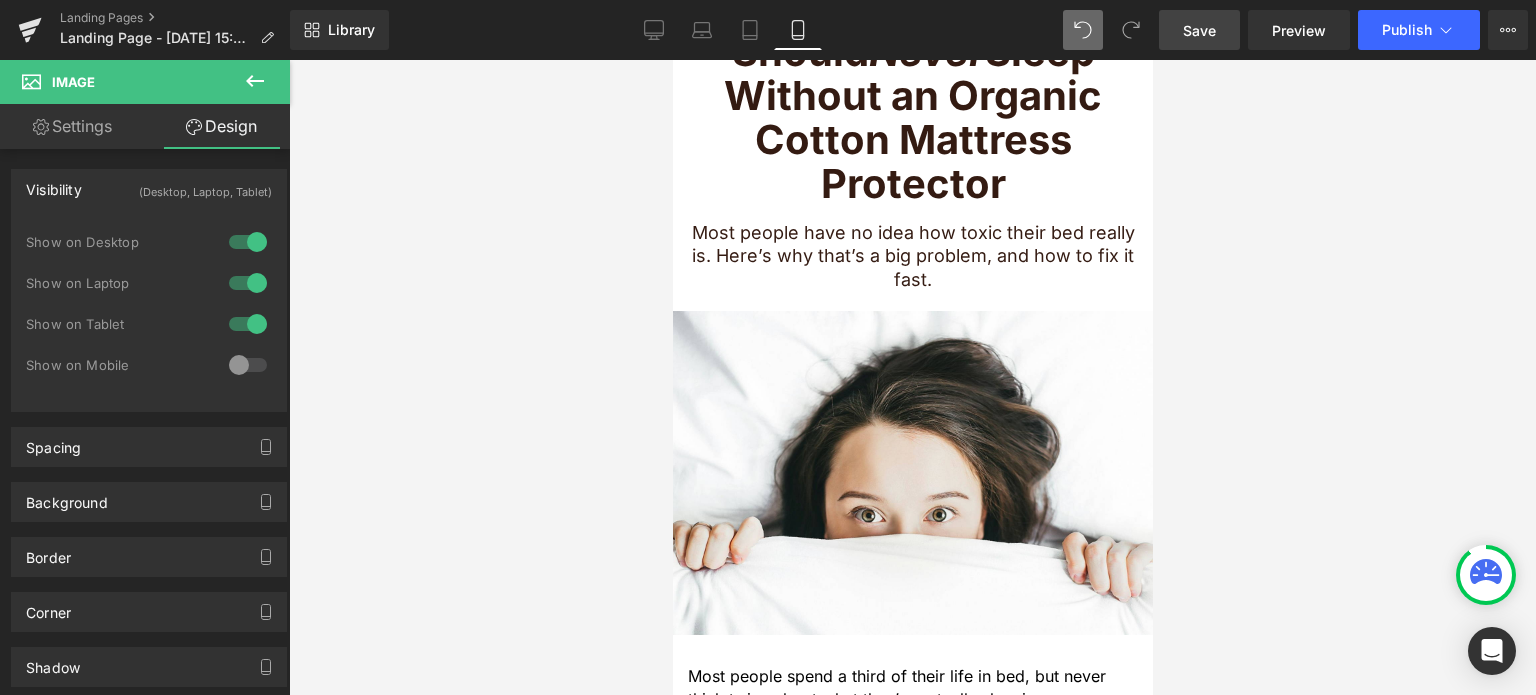 scroll, scrollTop: 100, scrollLeft: 0, axis: vertical 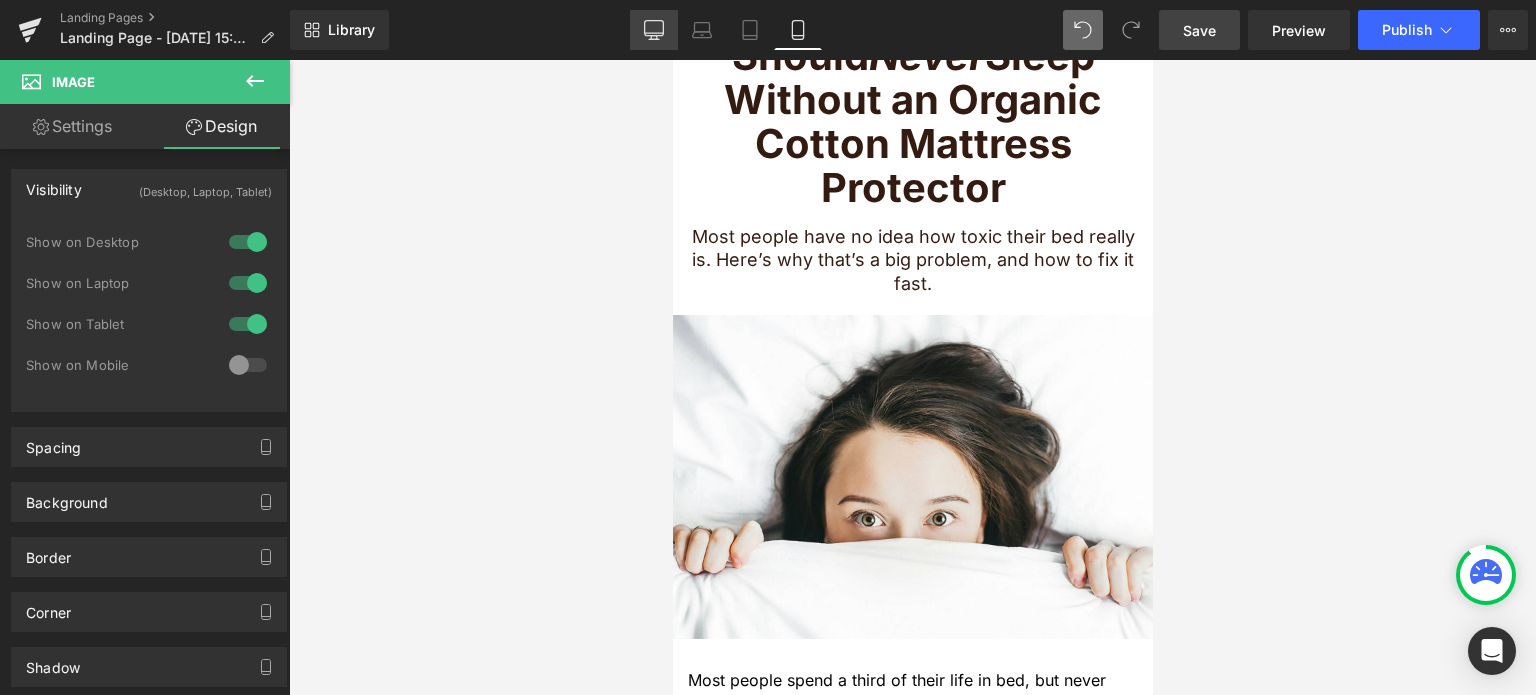 click 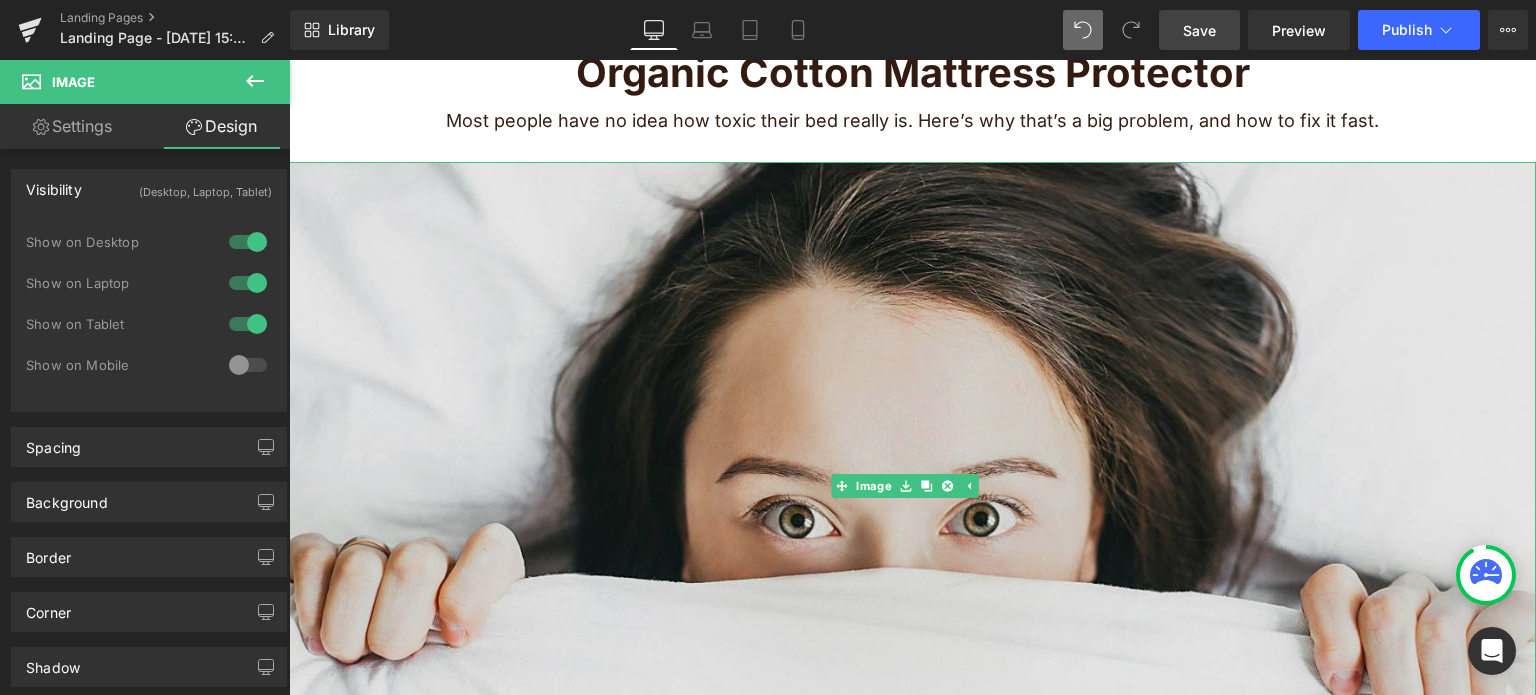 scroll, scrollTop: 200, scrollLeft: 0, axis: vertical 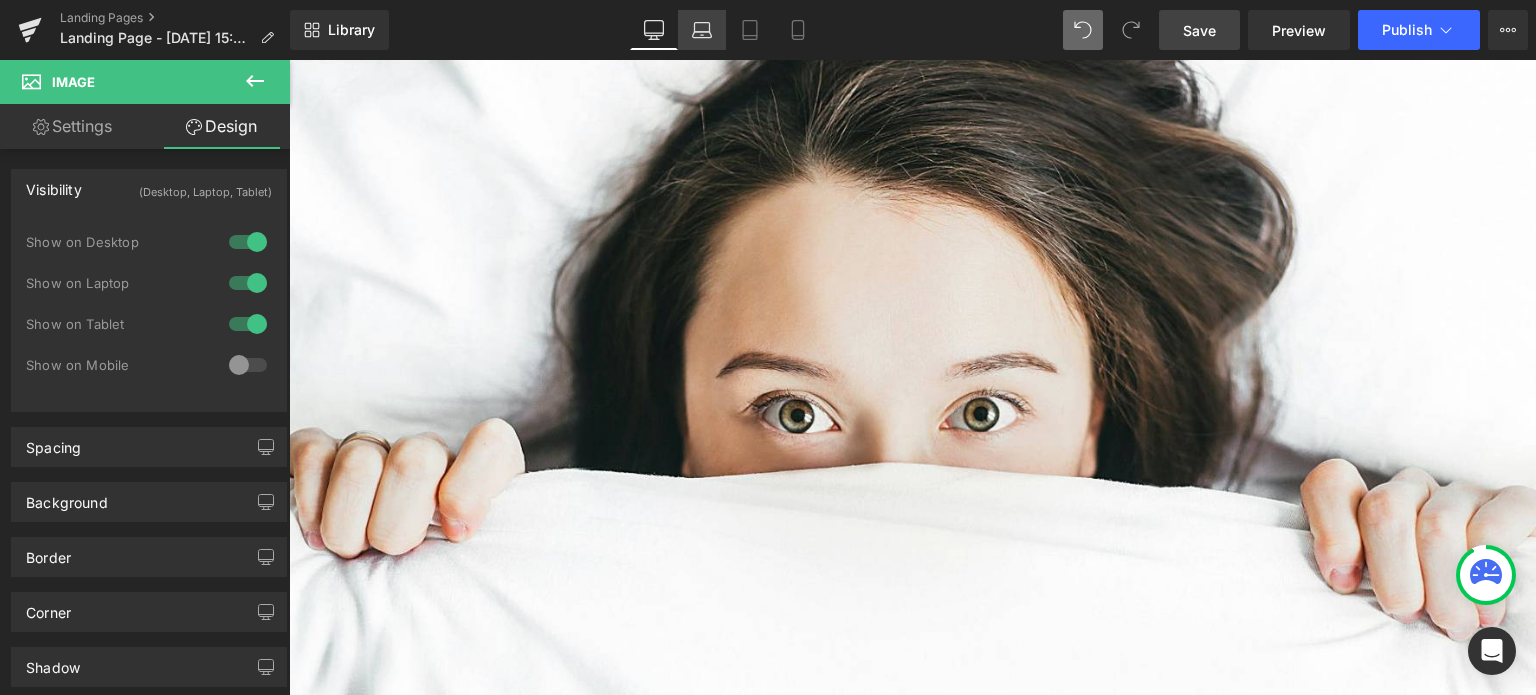 click 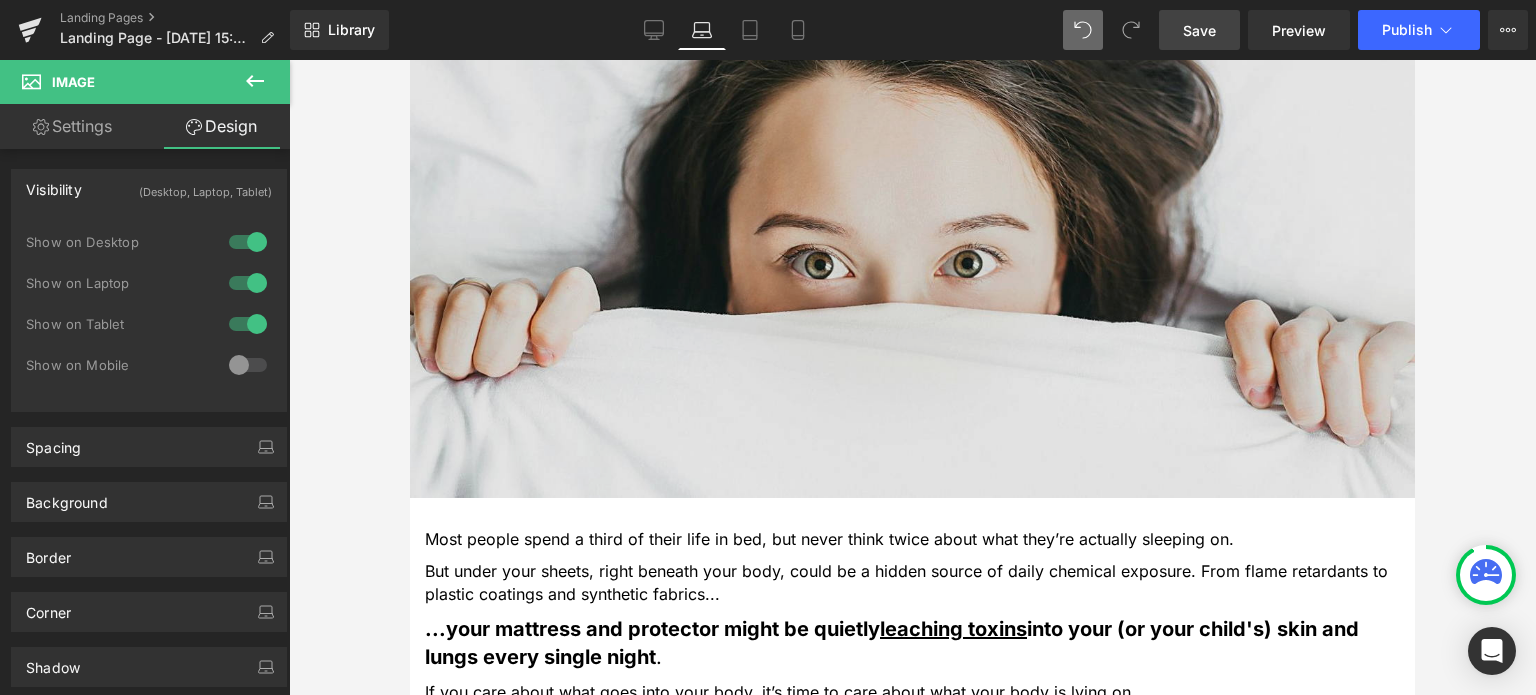 scroll, scrollTop: 105, scrollLeft: 0, axis: vertical 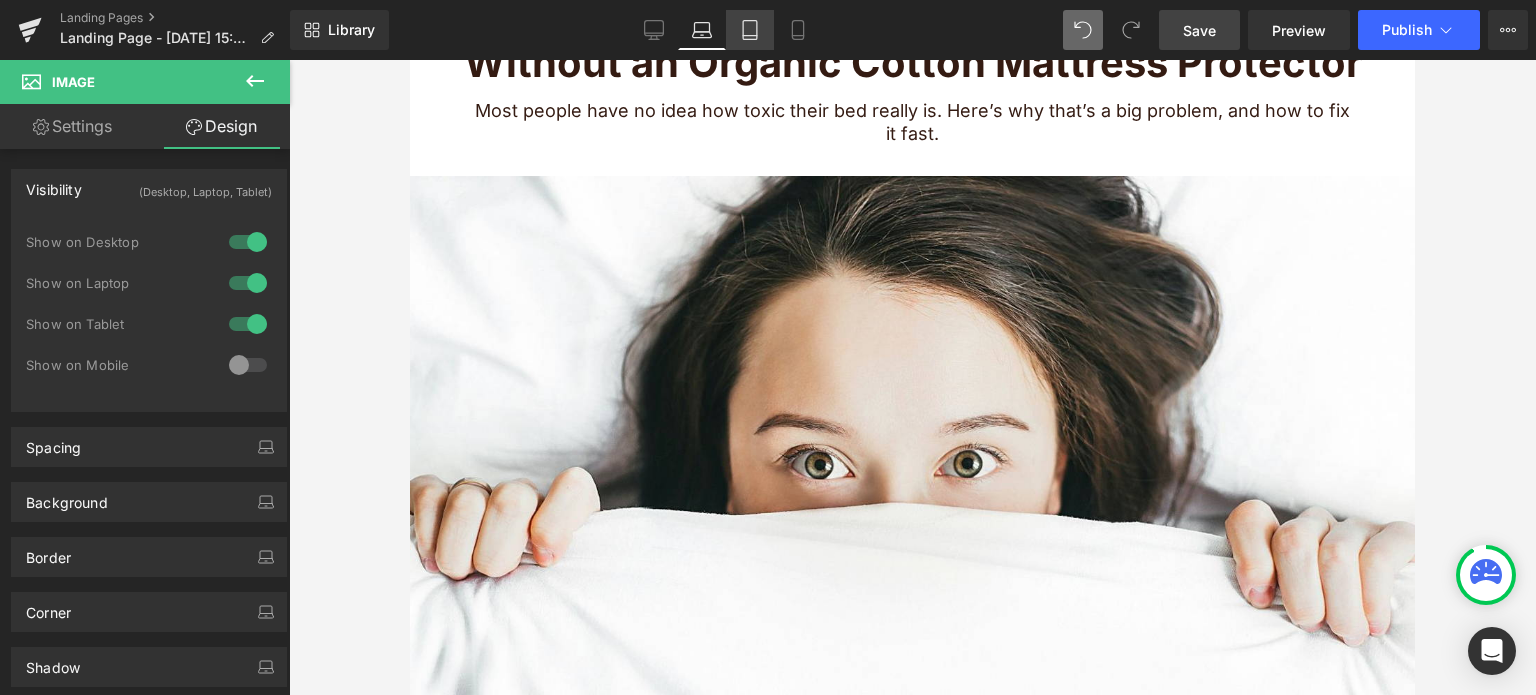 click 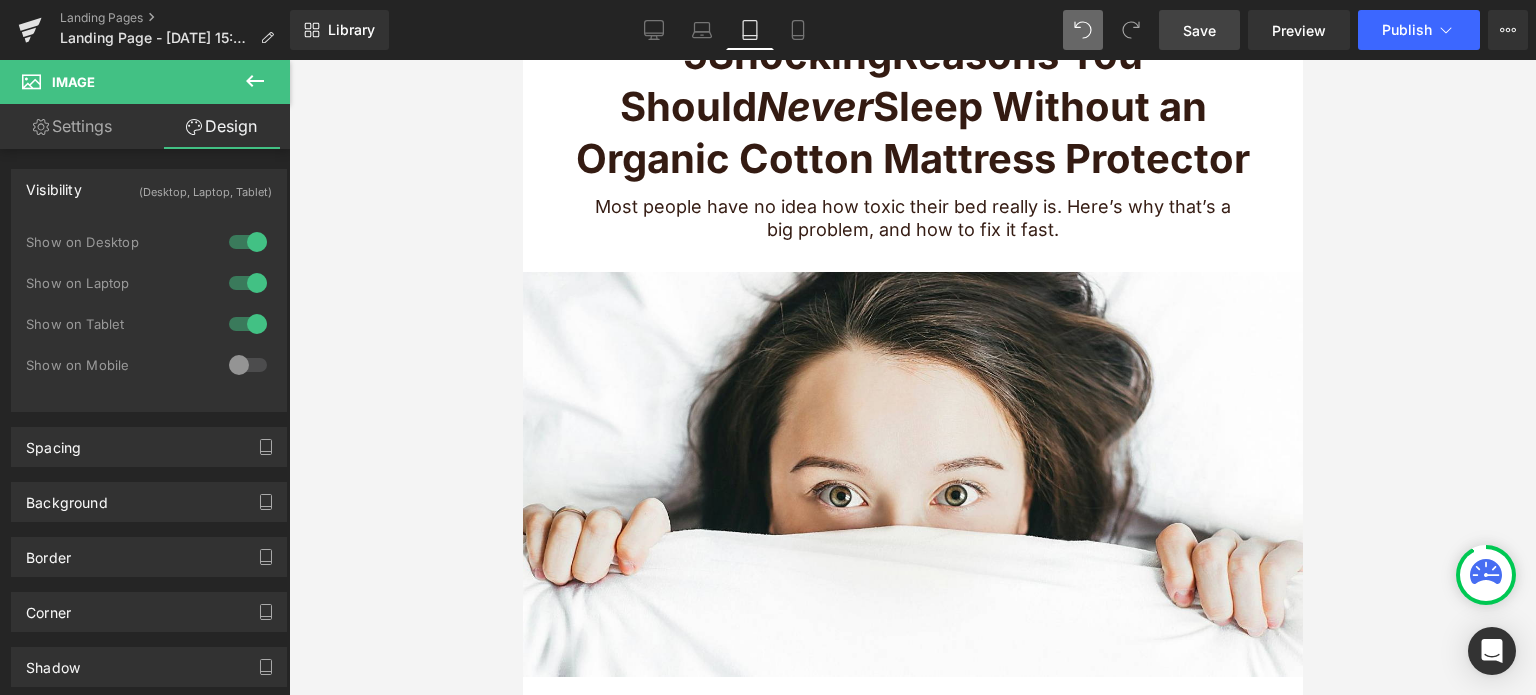 scroll, scrollTop: 57, scrollLeft: 0, axis: vertical 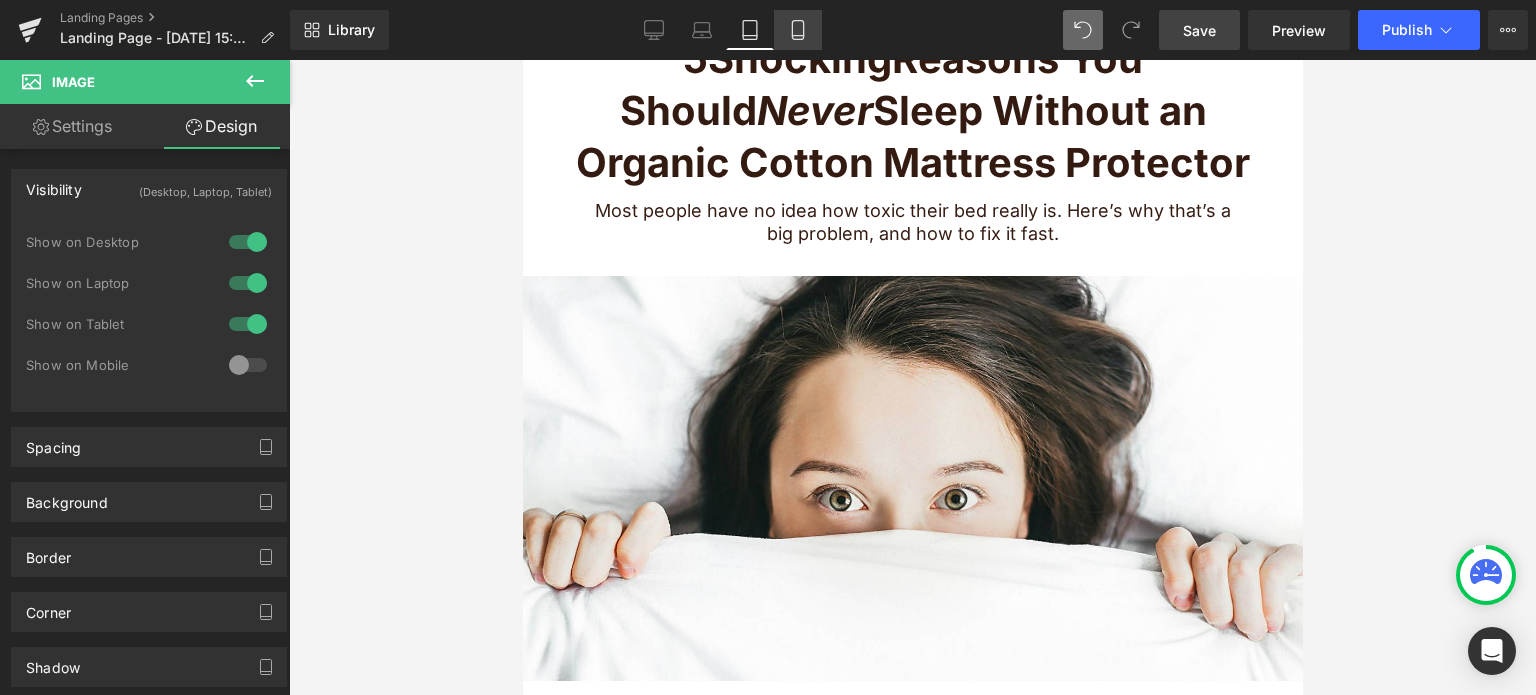 click 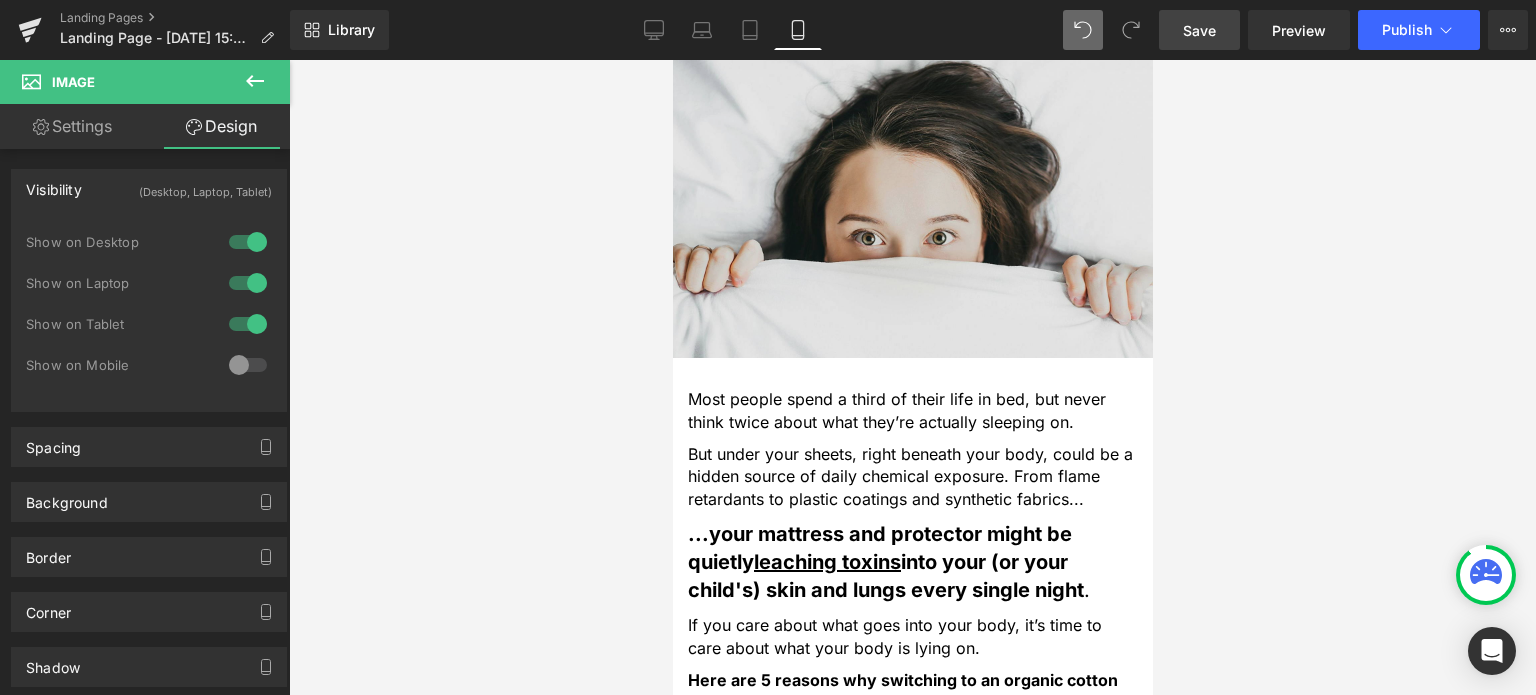 scroll, scrollTop: 500, scrollLeft: 0, axis: vertical 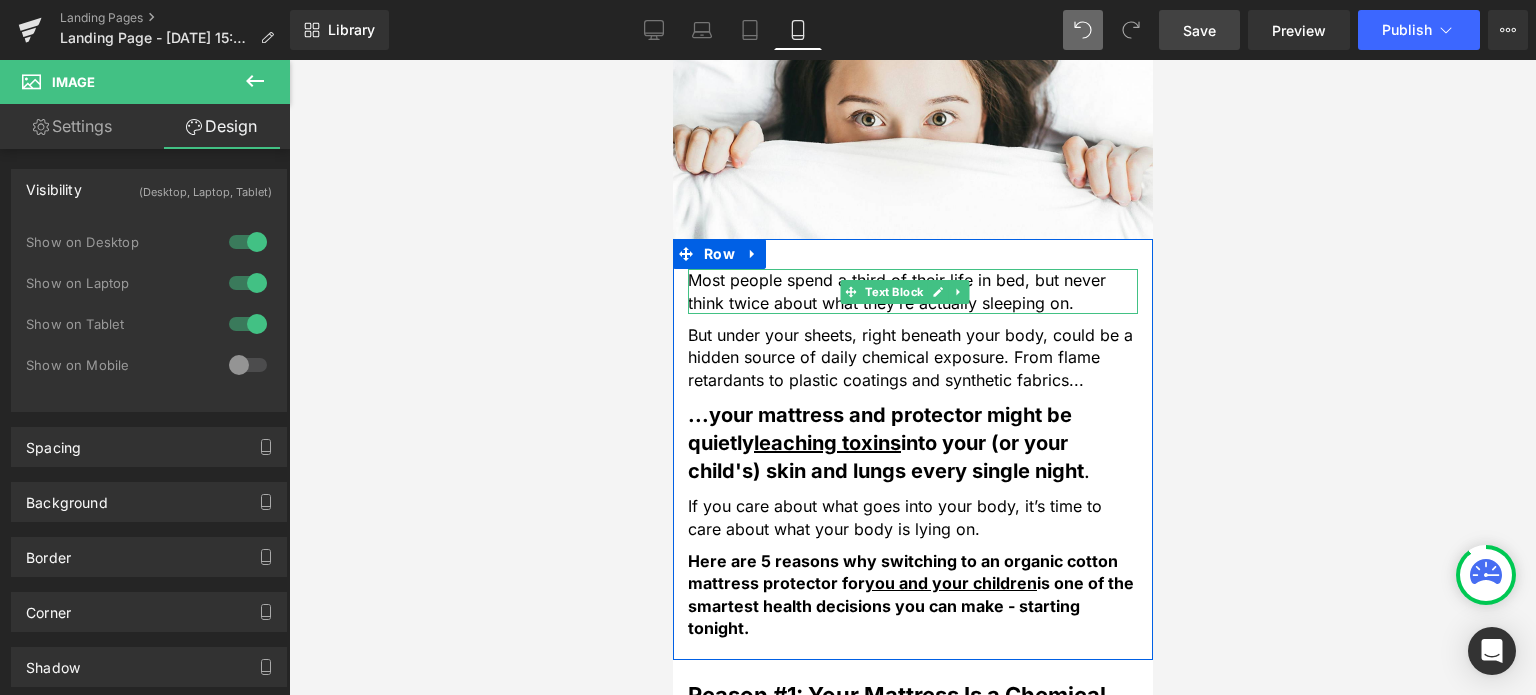 click on "Most people spend a third of their life in bed, but never think twice about what they’re actually sleeping on." at bounding box center [912, 291] 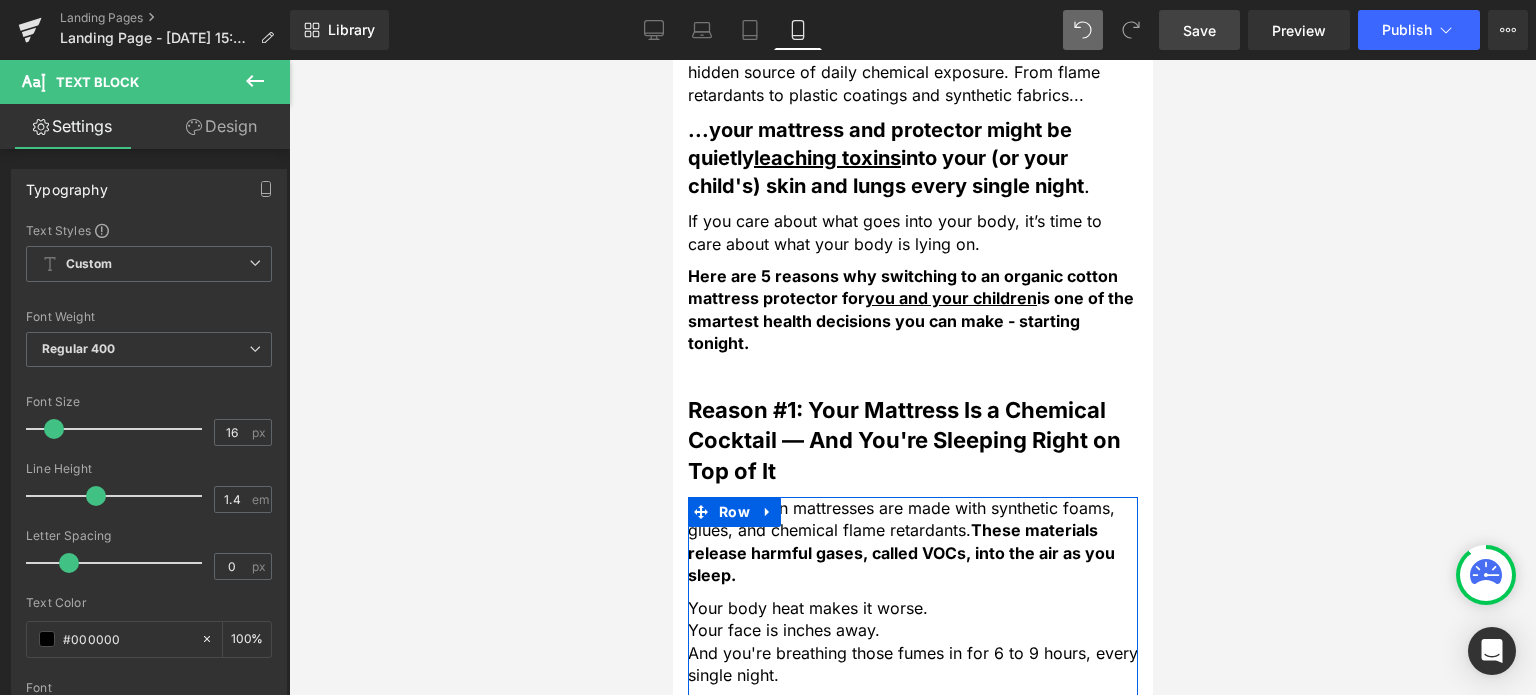 scroll, scrollTop: 800, scrollLeft: 0, axis: vertical 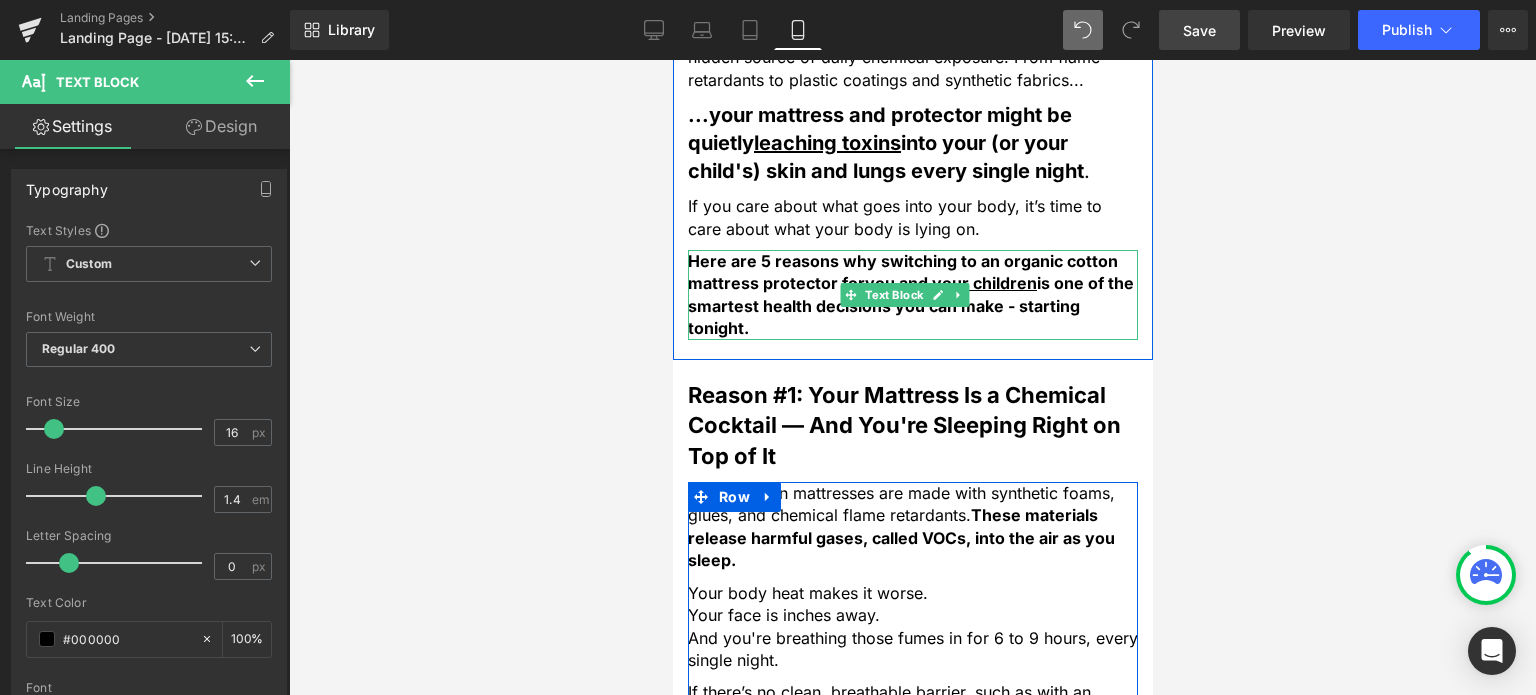 click on "Here are 5 reasons why switching to an organic cotton mattress protector for  you and your children  is one of the smartest health decisions you can make - starting tonight." at bounding box center [910, 294] 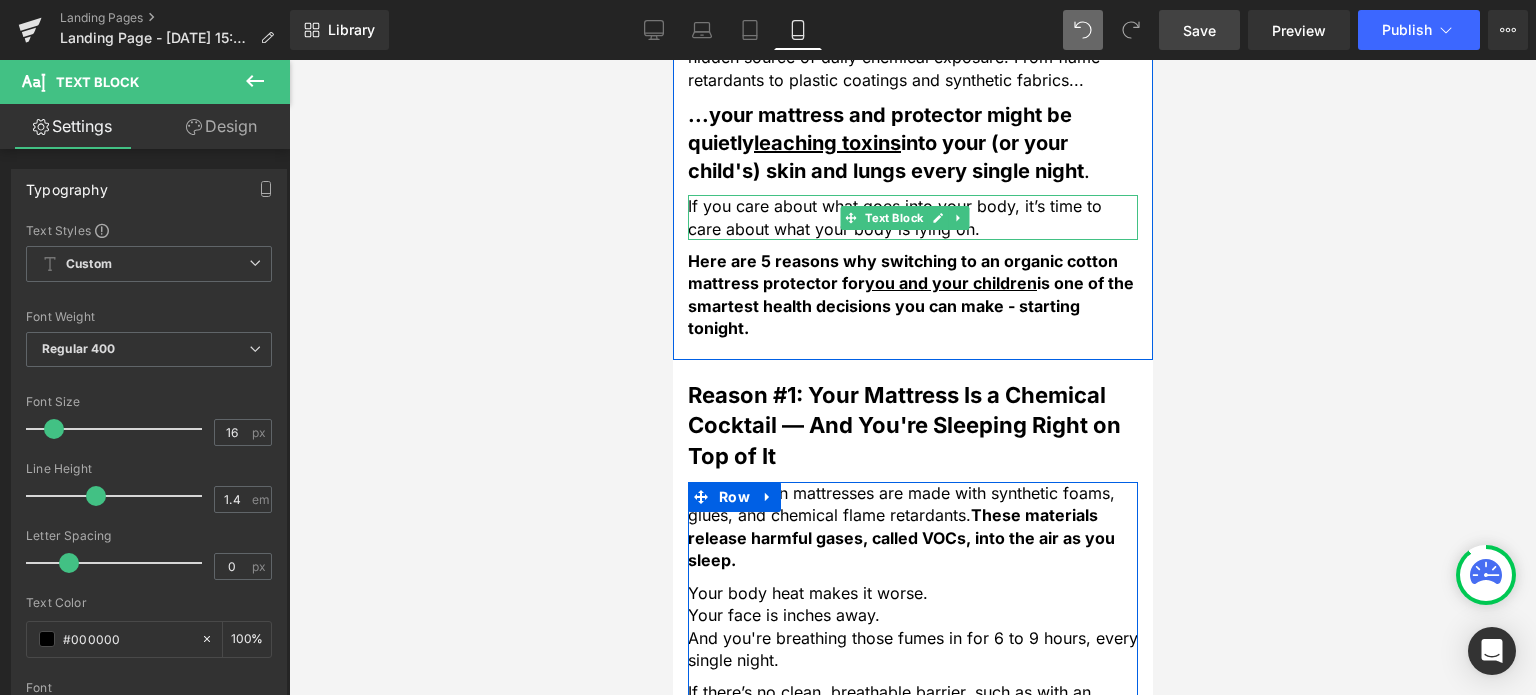 click on "If you care about what goes into your body, it’s time to care about what your body is lying on." at bounding box center [912, 217] 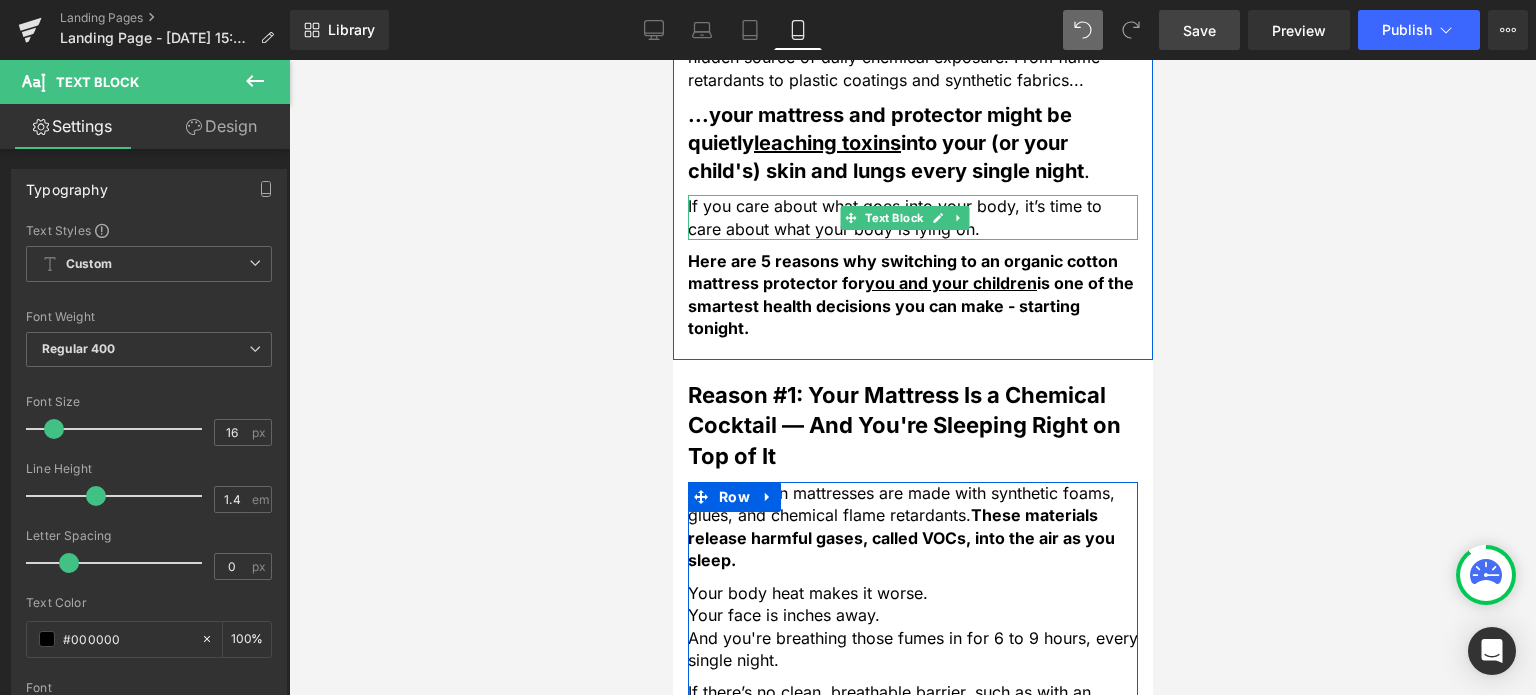 click on "If you care about what goes into your body, it’s time to care about what your body is lying on." at bounding box center [912, 217] 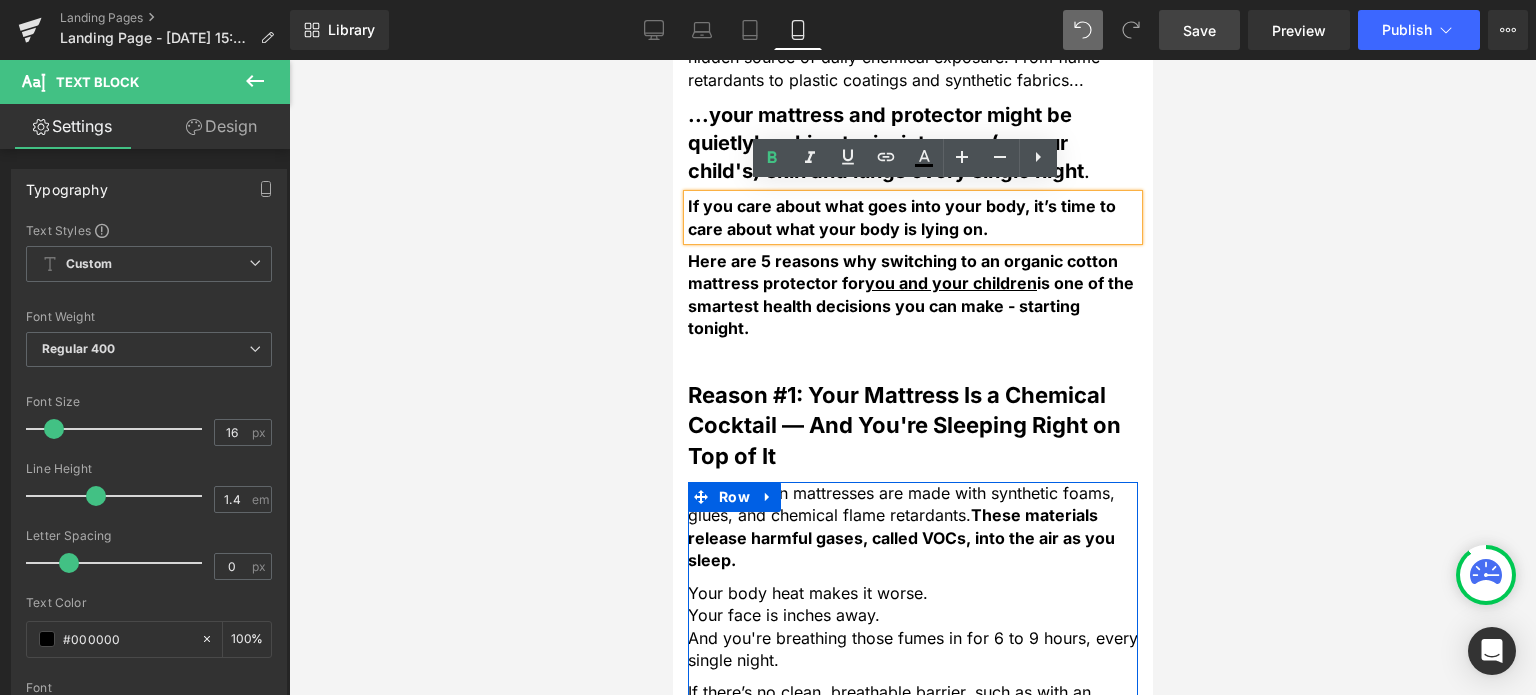 type 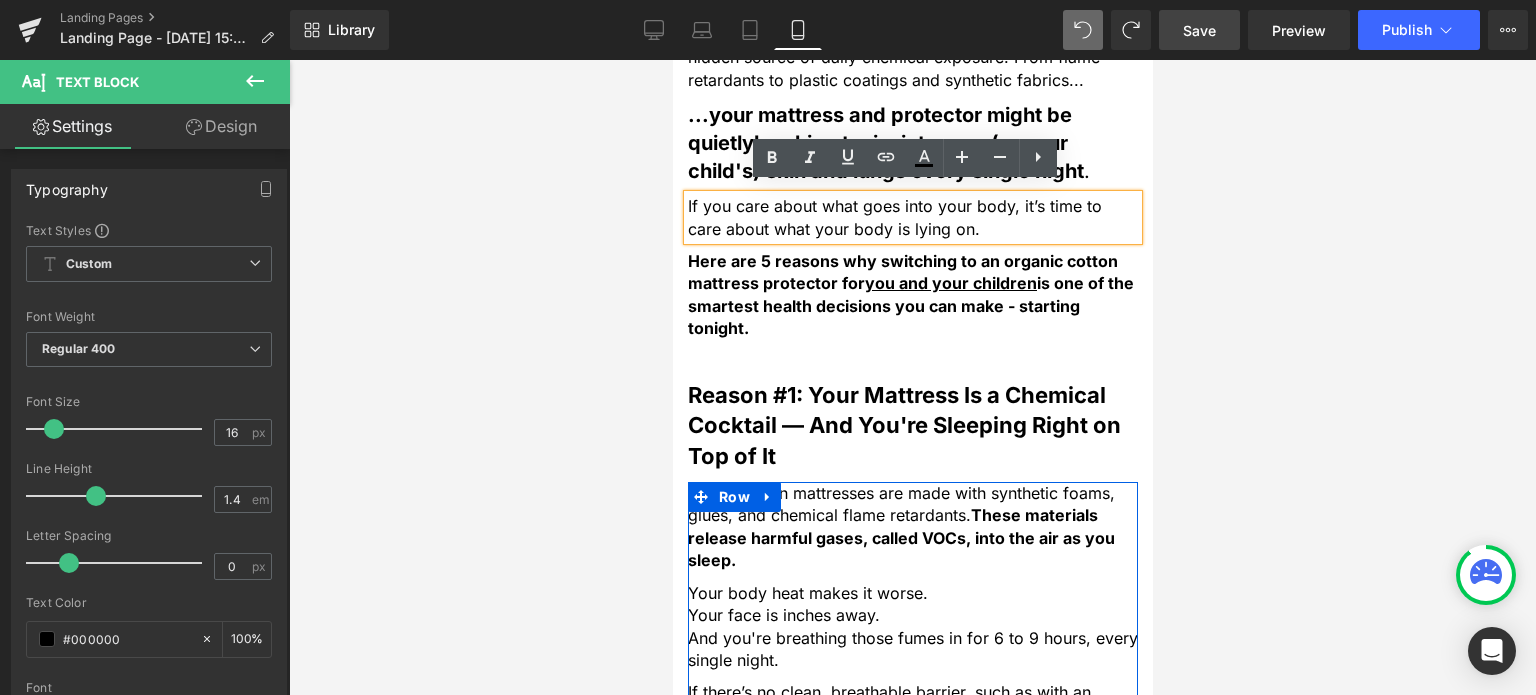 click at bounding box center (912, 377) 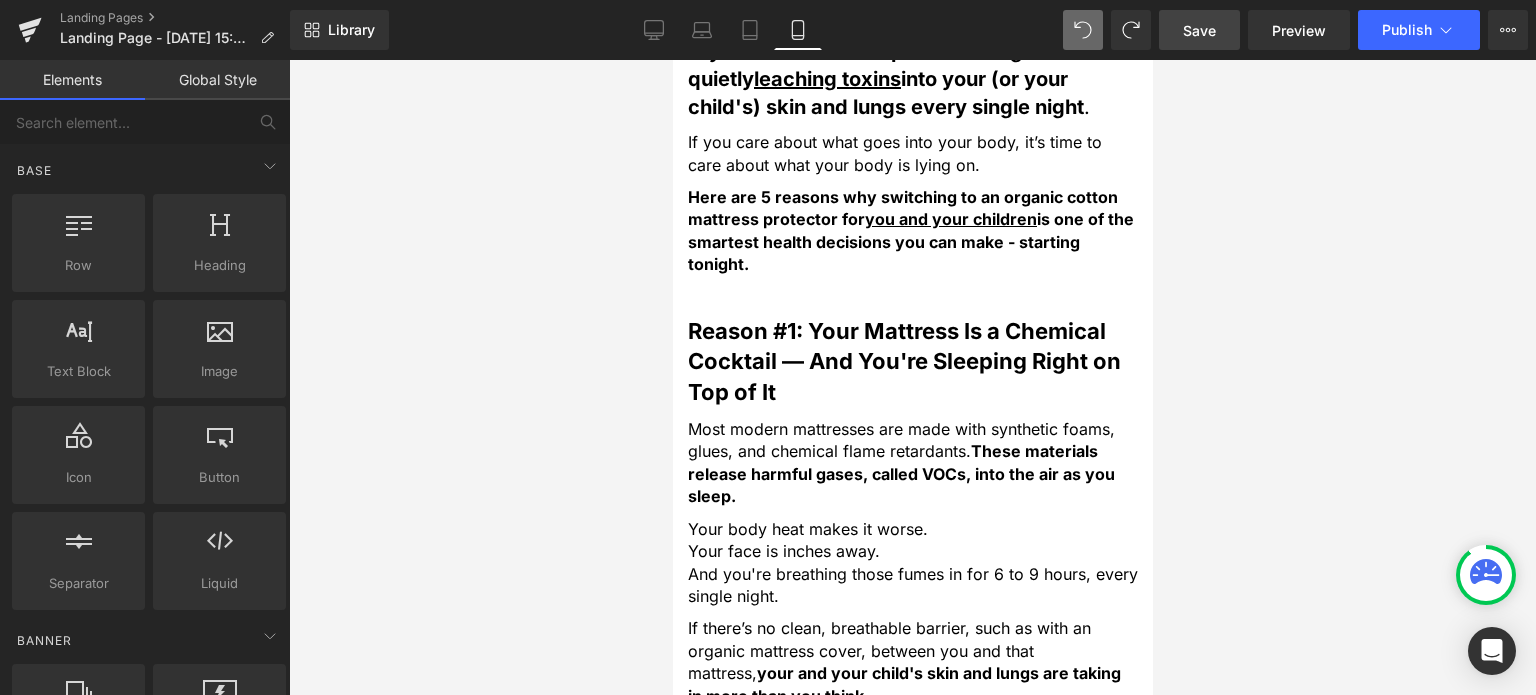 scroll, scrollTop: 900, scrollLeft: 0, axis: vertical 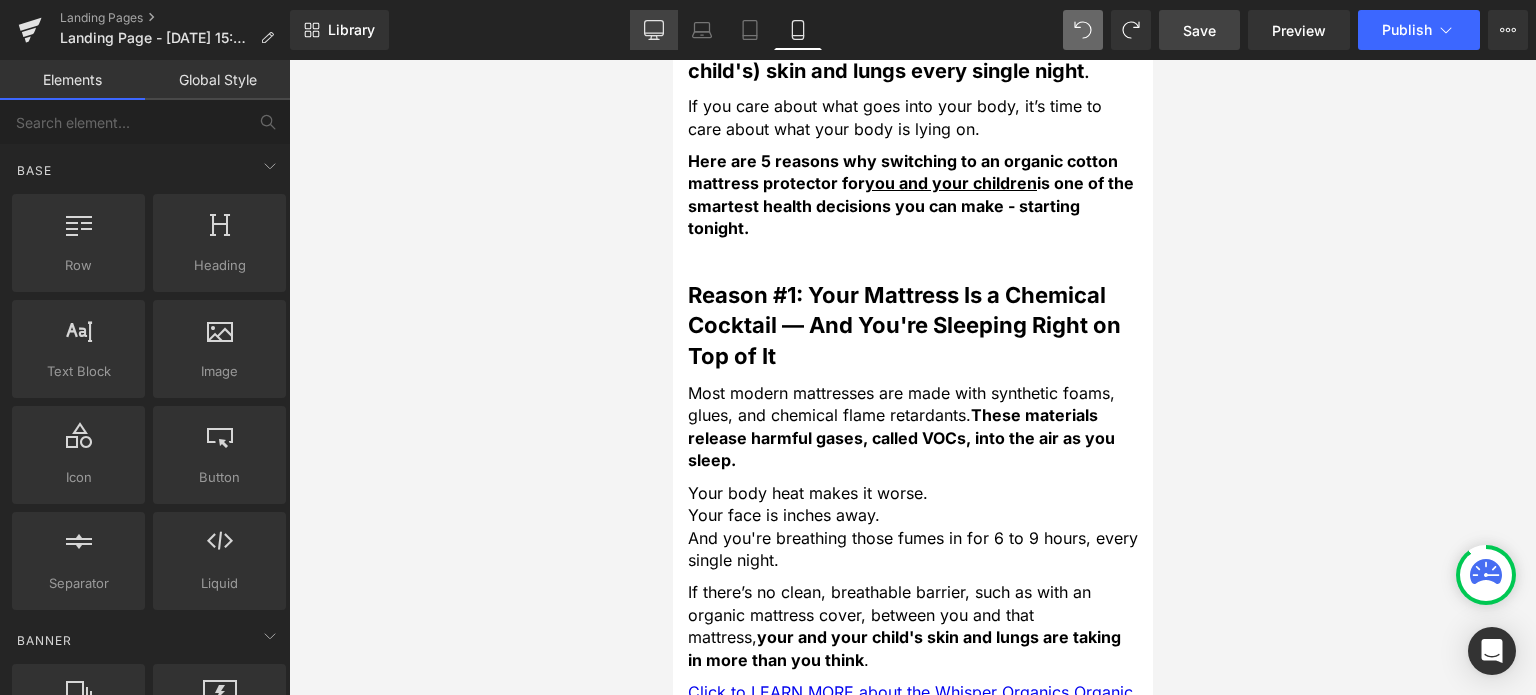 click 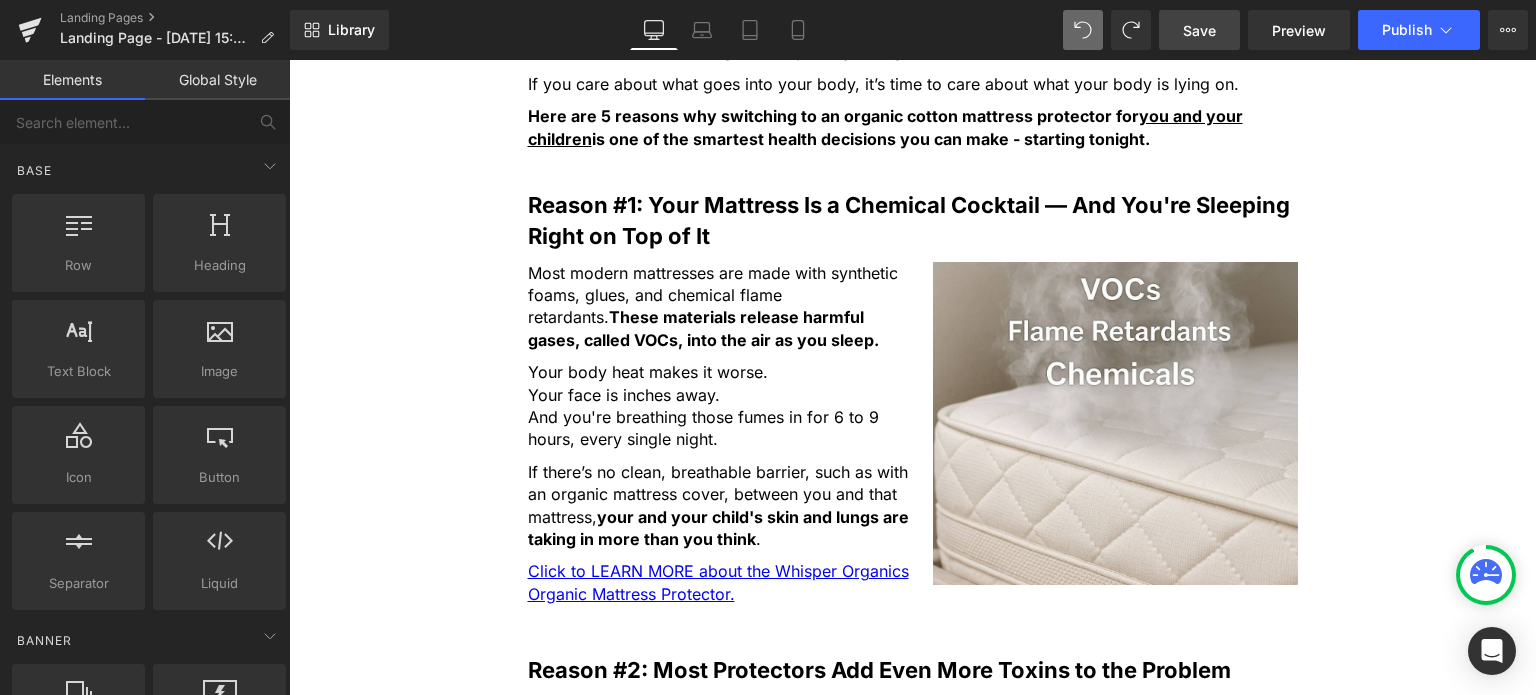 scroll, scrollTop: 940, scrollLeft: 0, axis: vertical 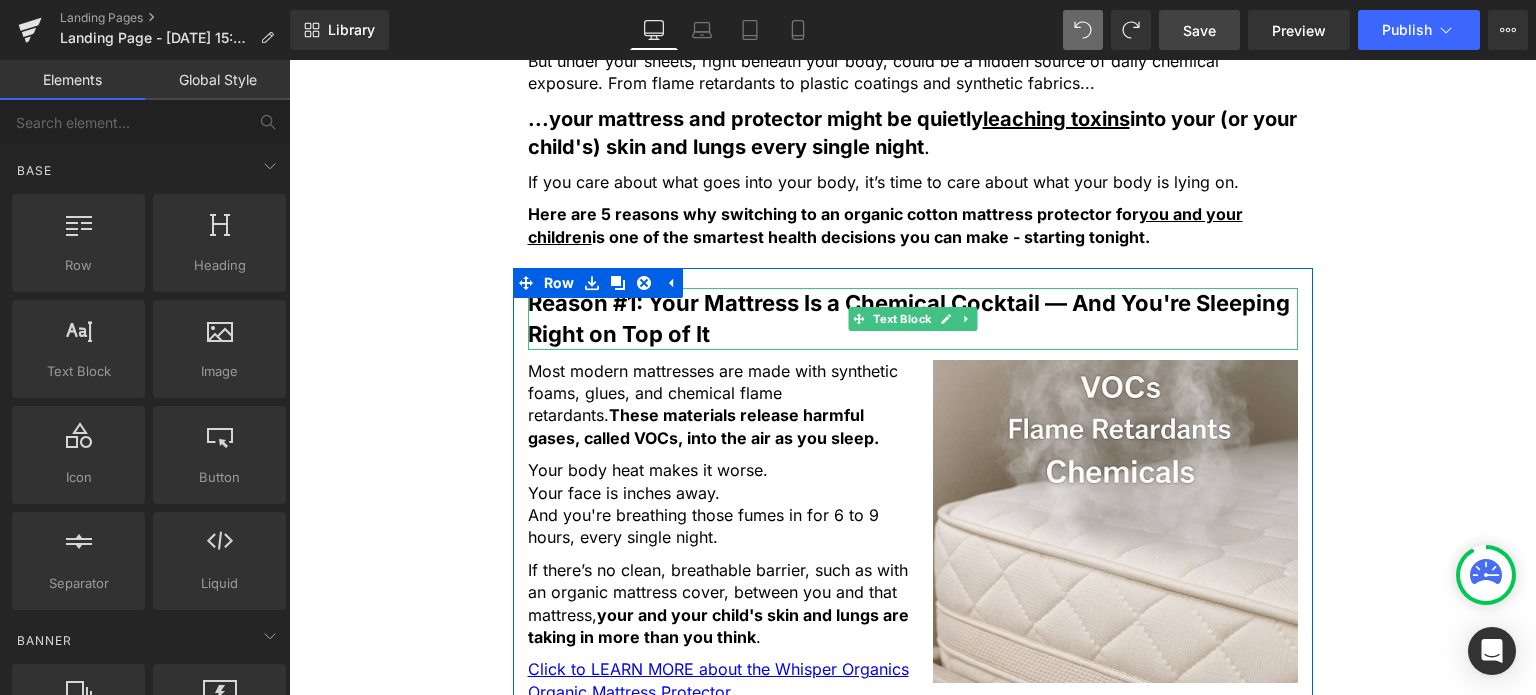 click on "Reason #1: Your Mattress Is a Chemical Cocktail — And You're Sleeping Right on Top of It" at bounding box center [909, 318] 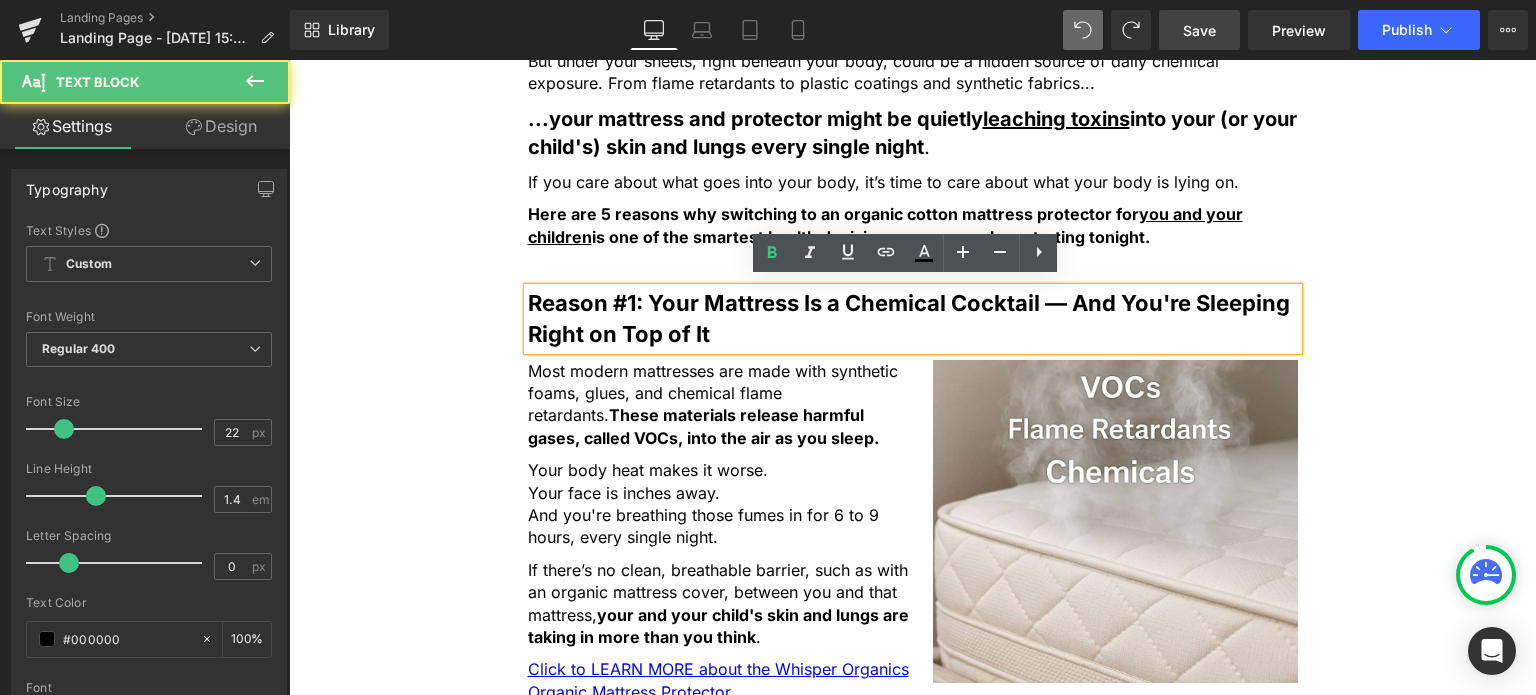 click on "Reason #1: Your Mattress Is a Chemical Cocktail — And You're Sleeping Right on Top of It" at bounding box center (909, 318) 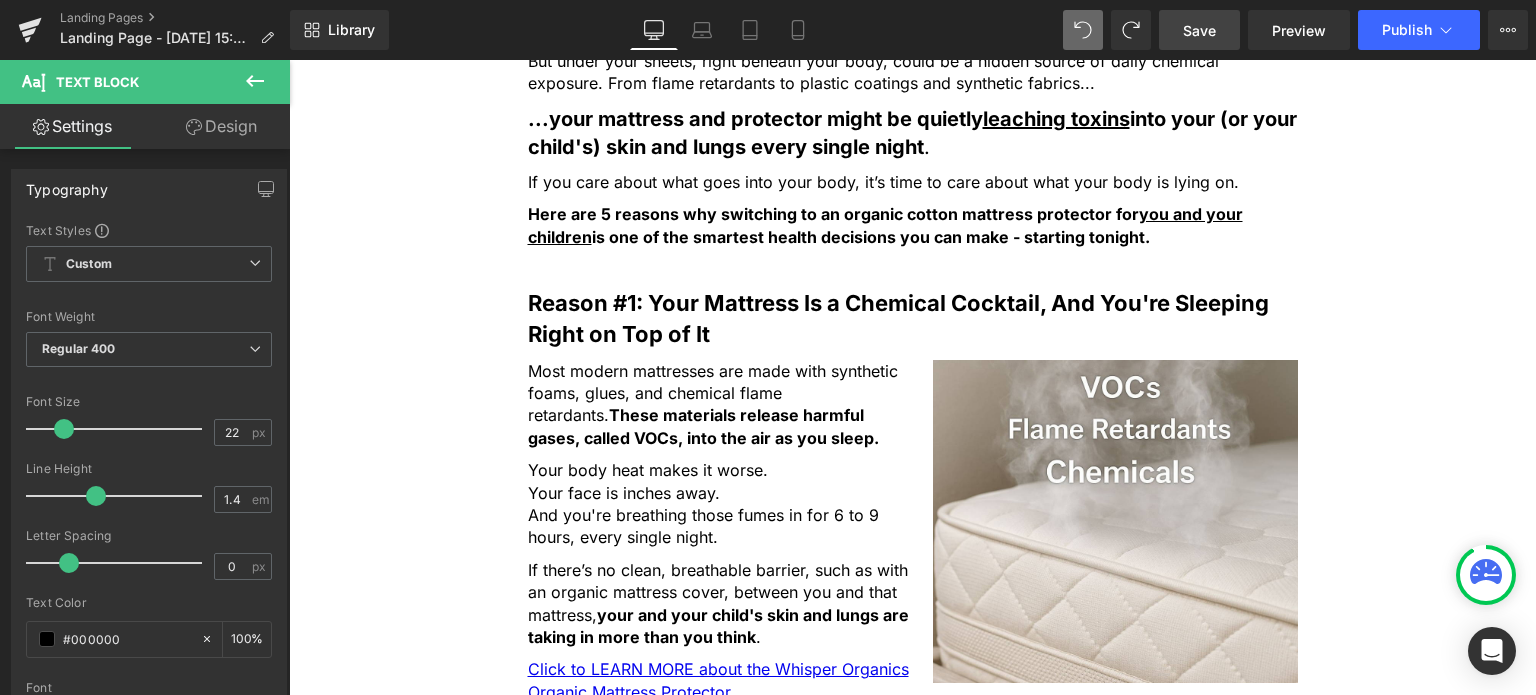 click on "Save" at bounding box center (1199, 30) 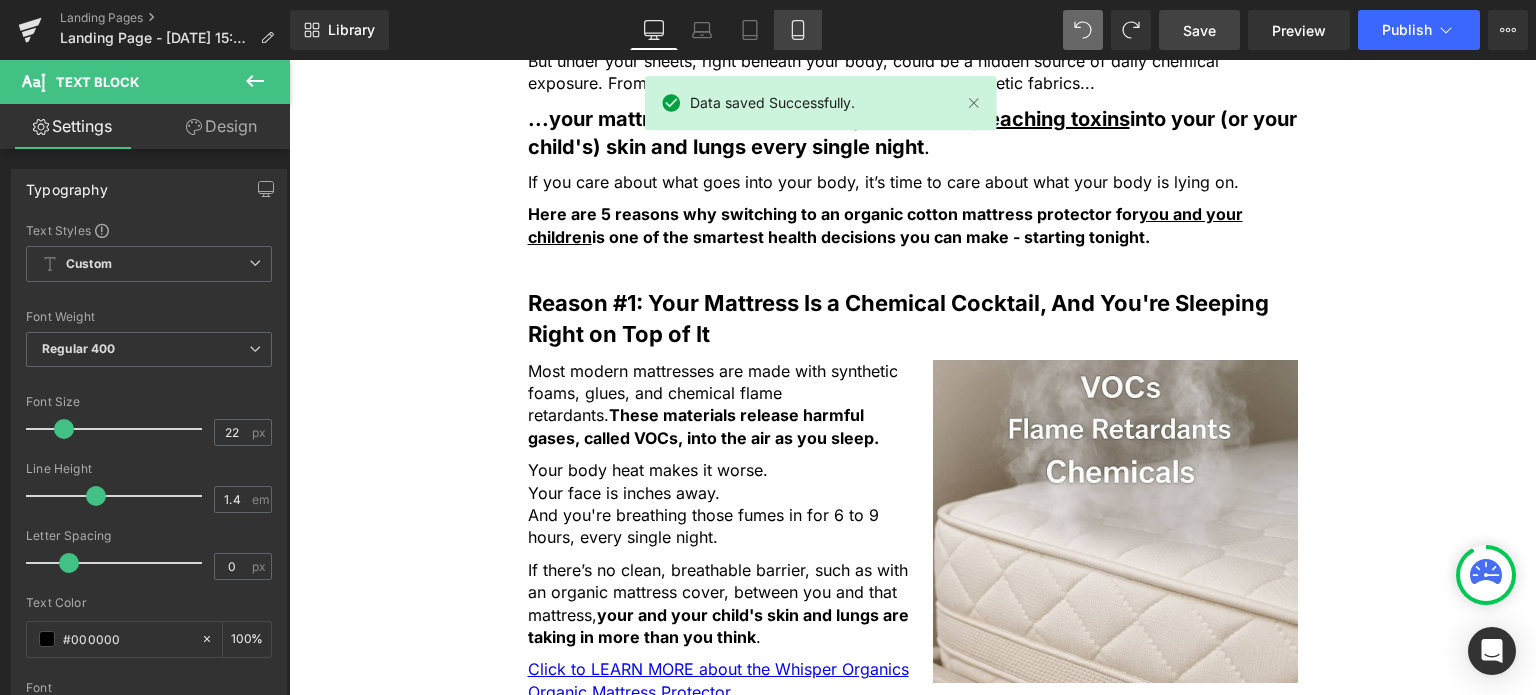 click on "Mobile" at bounding box center [798, 30] 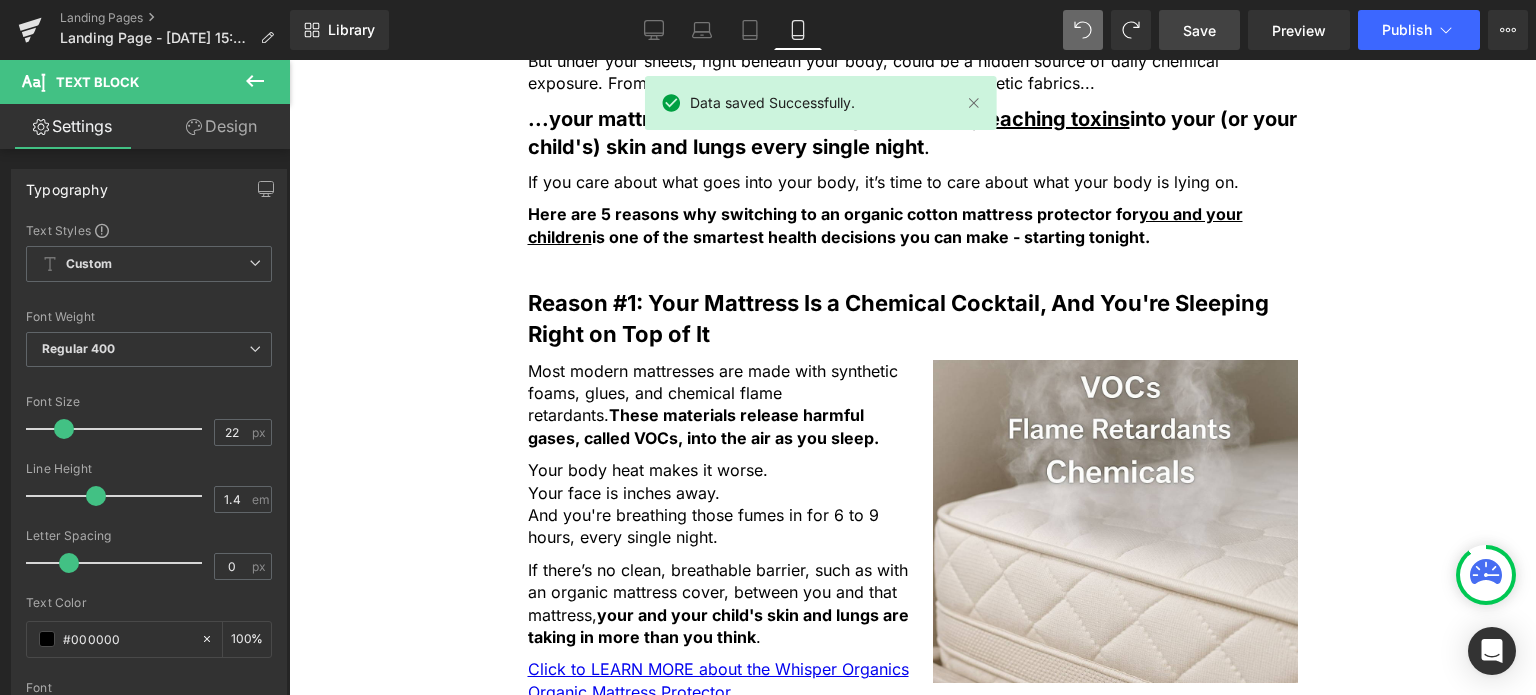 type on "100" 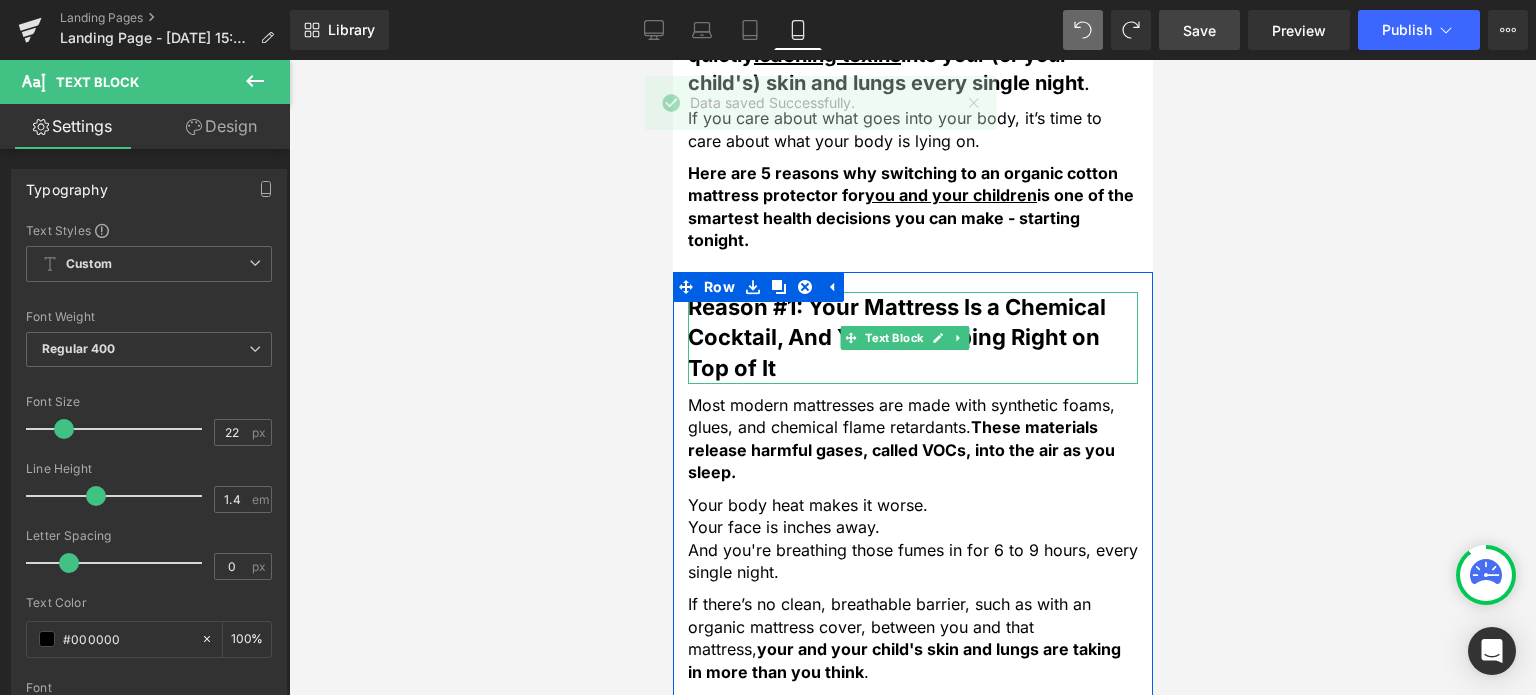 click on "Reason #1: Your Mattress Is a Chemical Cocktail, And You're Sleeping Right on Top of It" at bounding box center (896, 338) 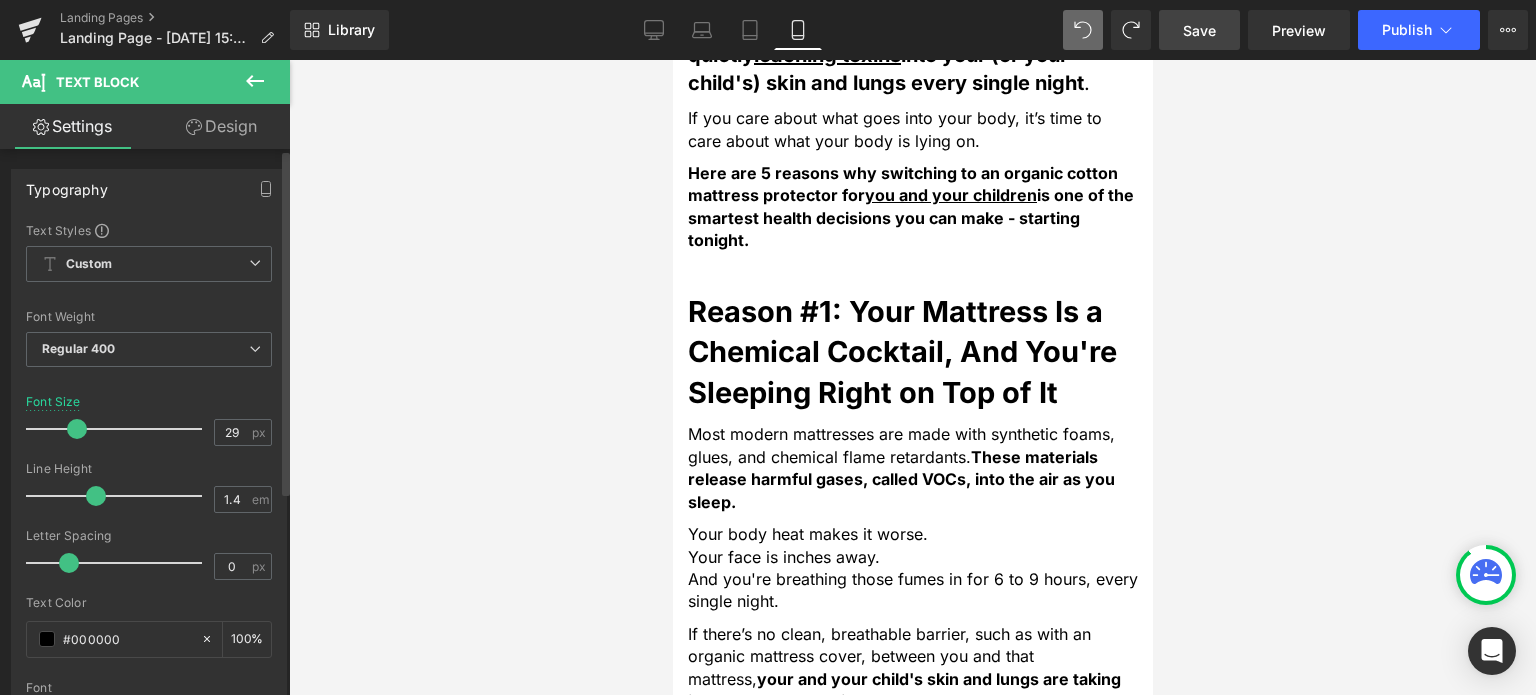 drag, startPoint x: 60, startPoint y: 427, endPoint x: 72, endPoint y: 424, distance: 12.369317 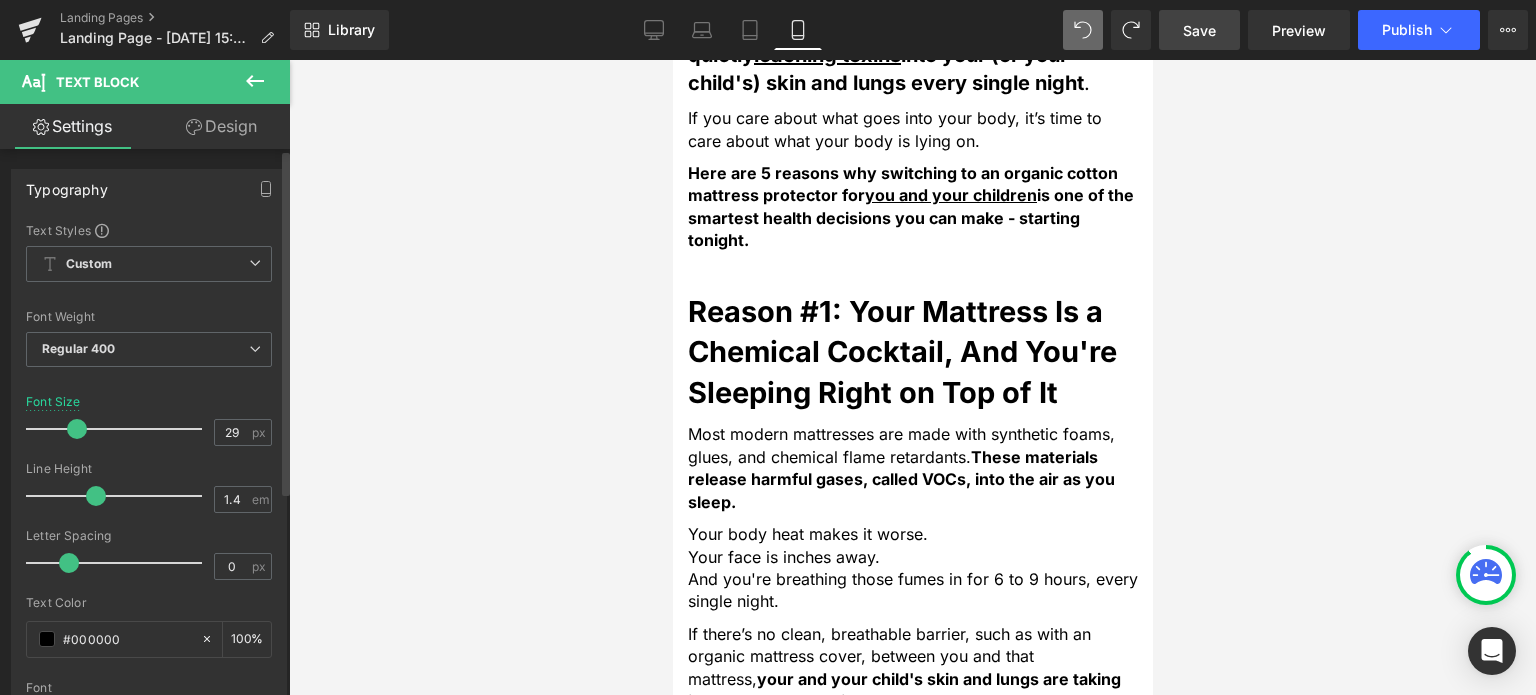 click at bounding box center (77, 429) 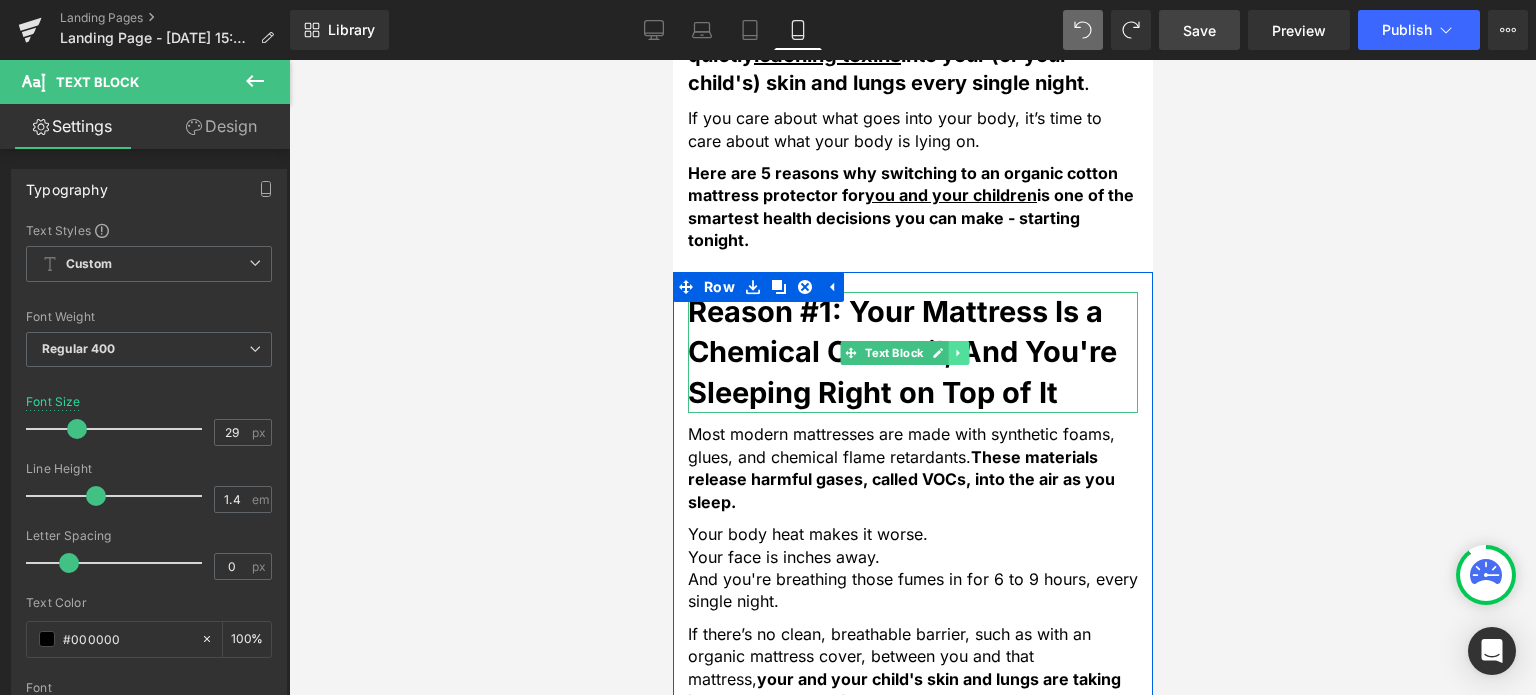 click 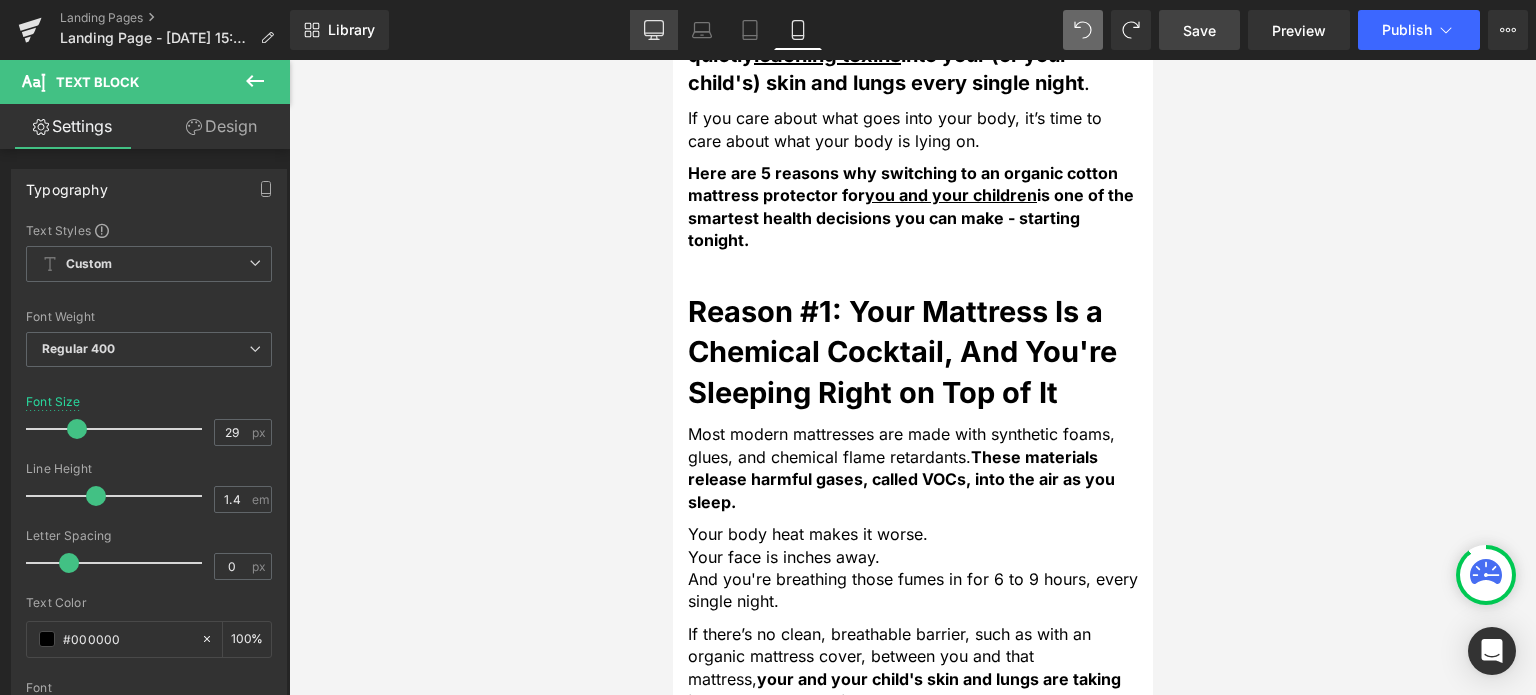 click 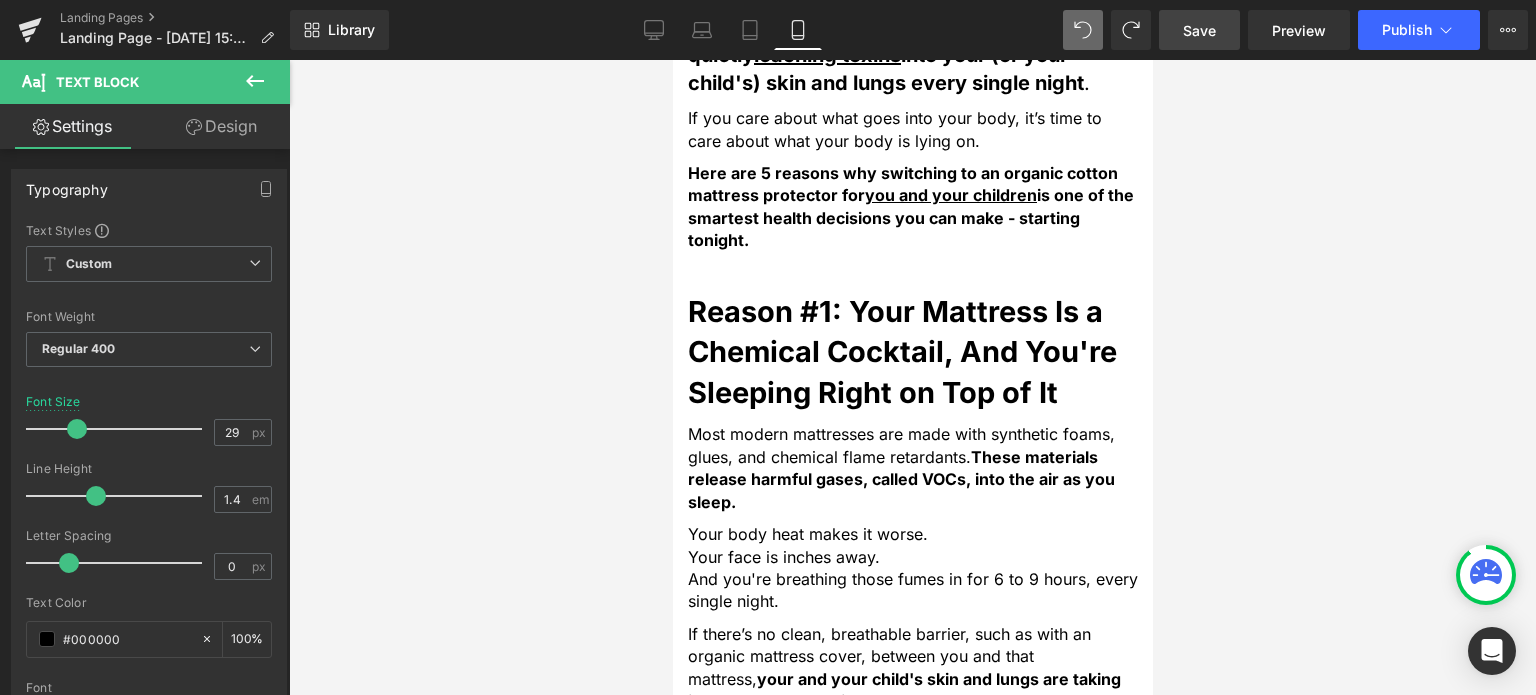 type on "22" 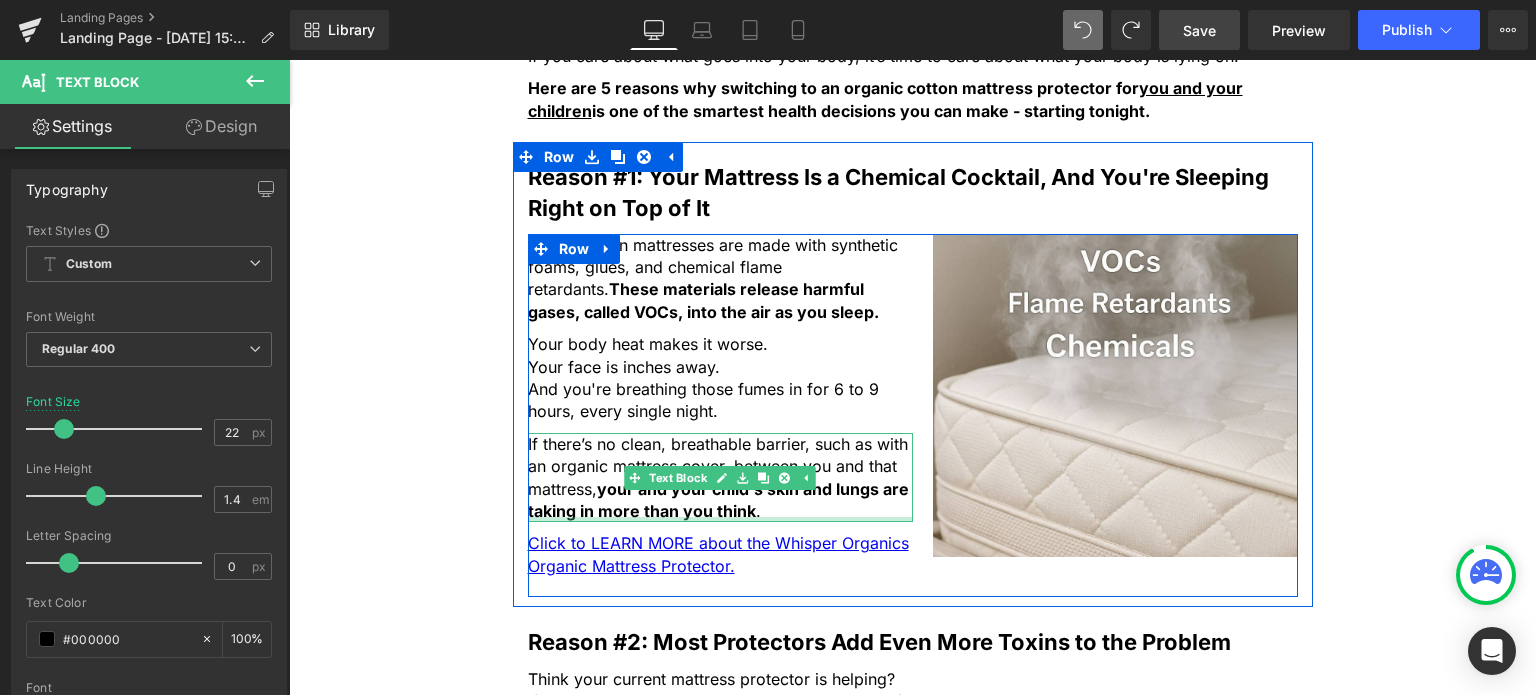 scroll, scrollTop: 1100, scrollLeft: 0, axis: vertical 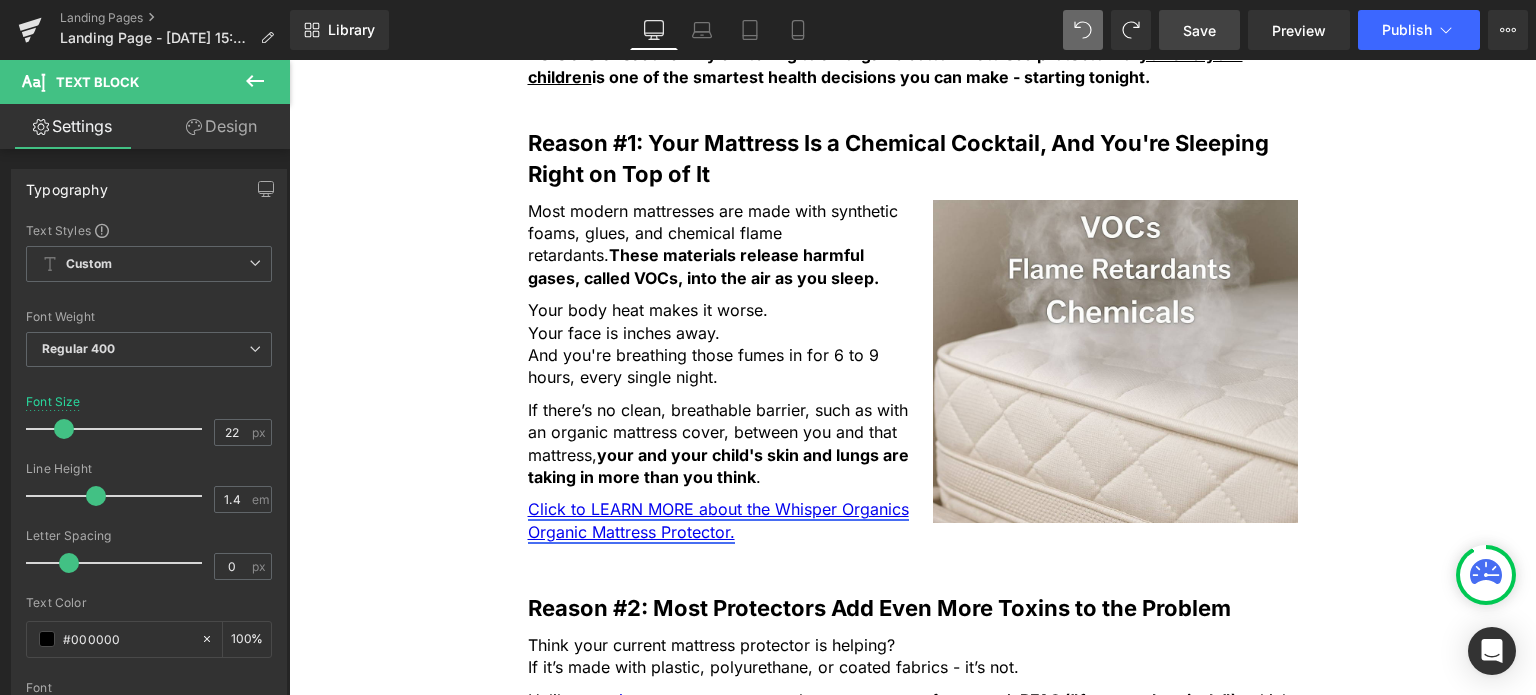 click on "Click to LEARN MORE about the Whisper Organics Organic Mattress Protector." at bounding box center (718, 520) 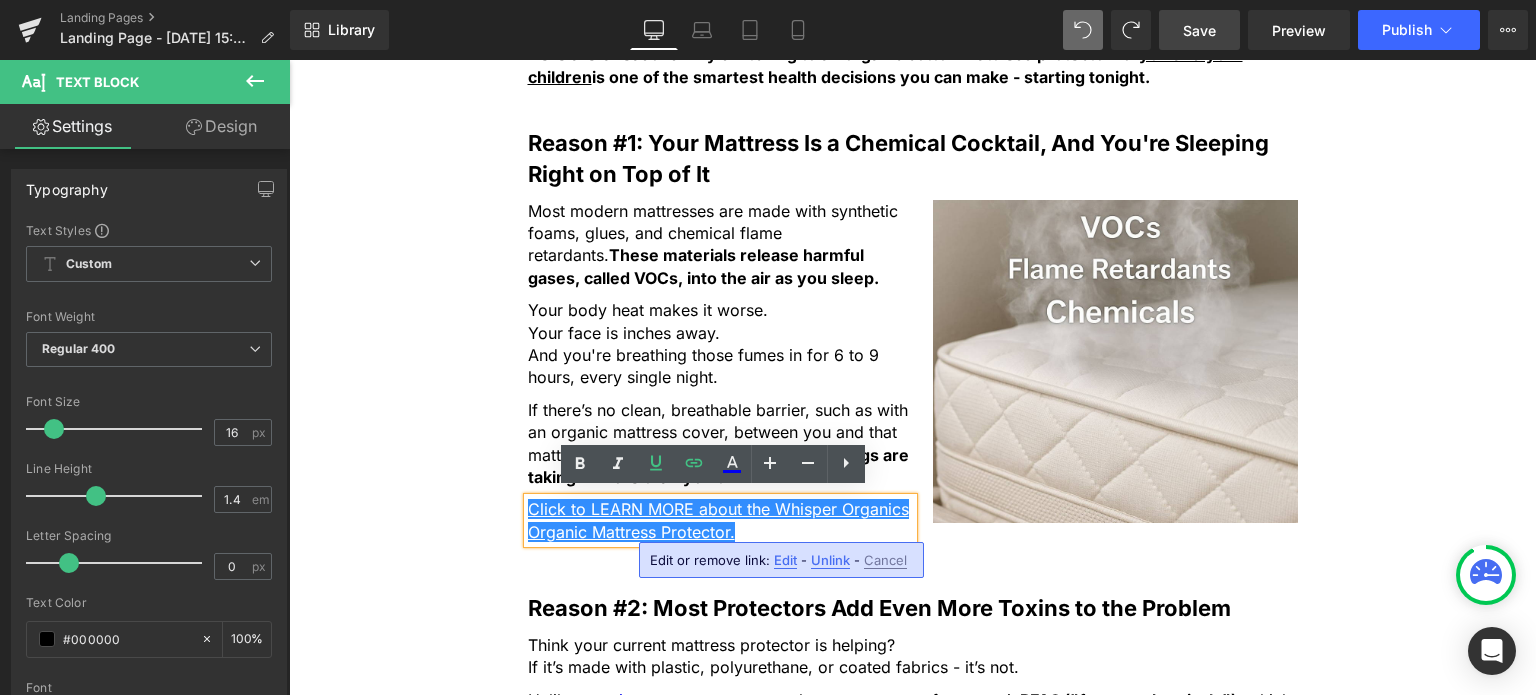 click on "Edit" at bounding box center [785, 560] 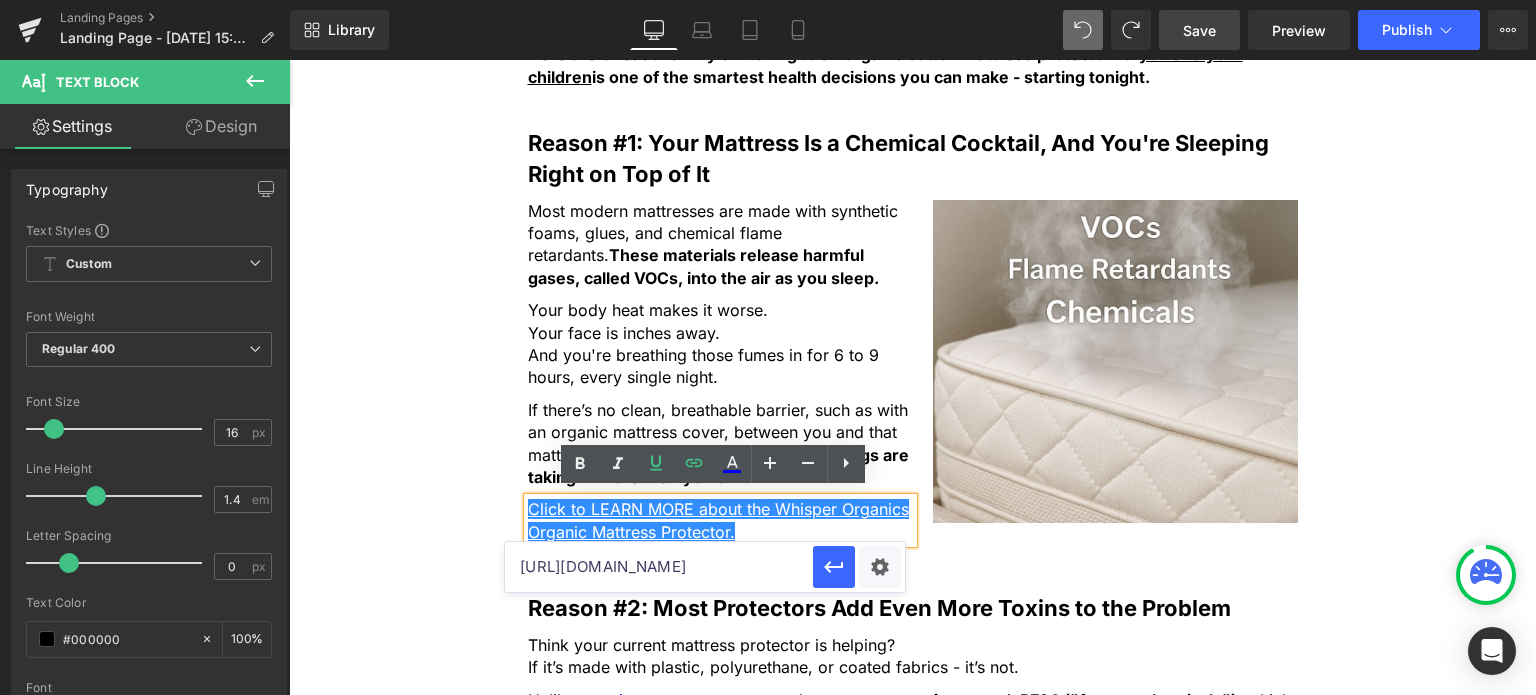 click on "https://whisper-organics.com/products/whisper-organics-100-organic-cotton-quilted-mattress-cover-17-deep-gots-certified" at bounding box center (659, 567) 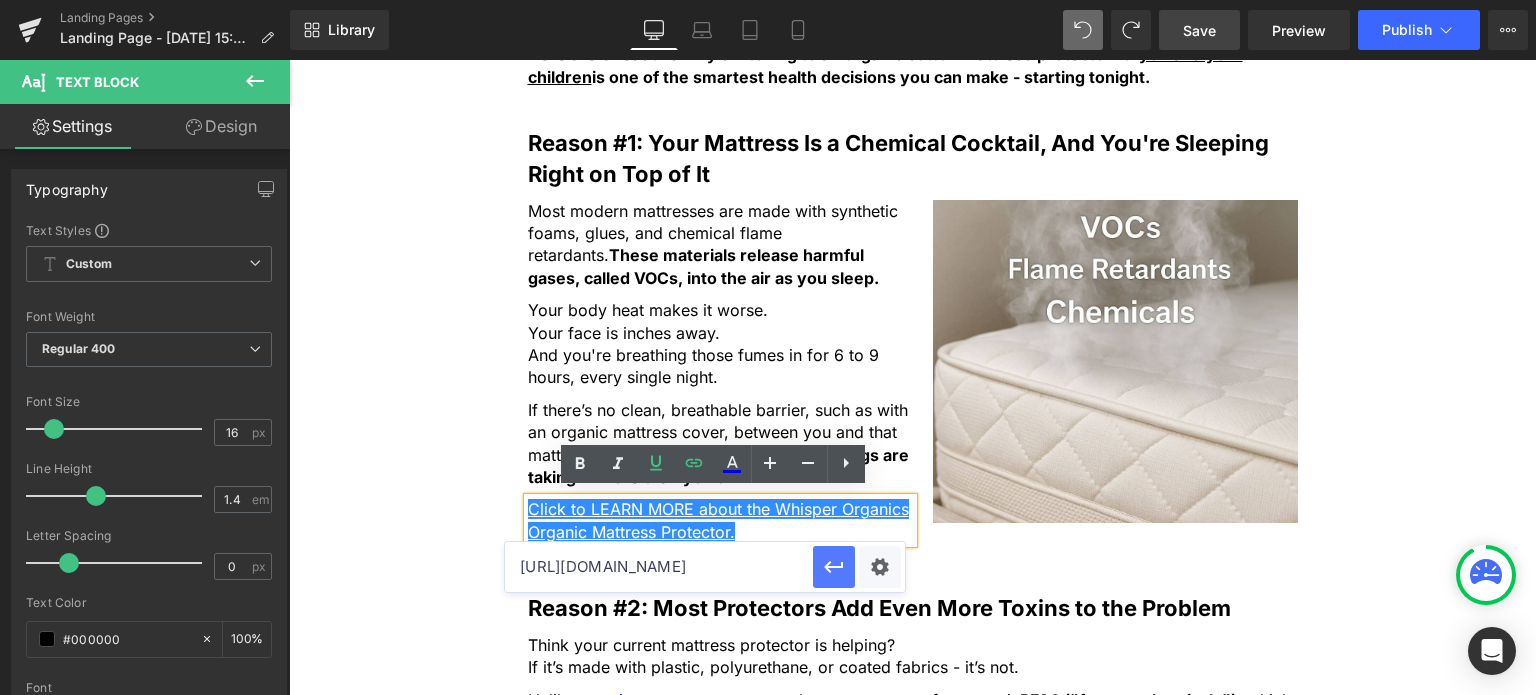 click 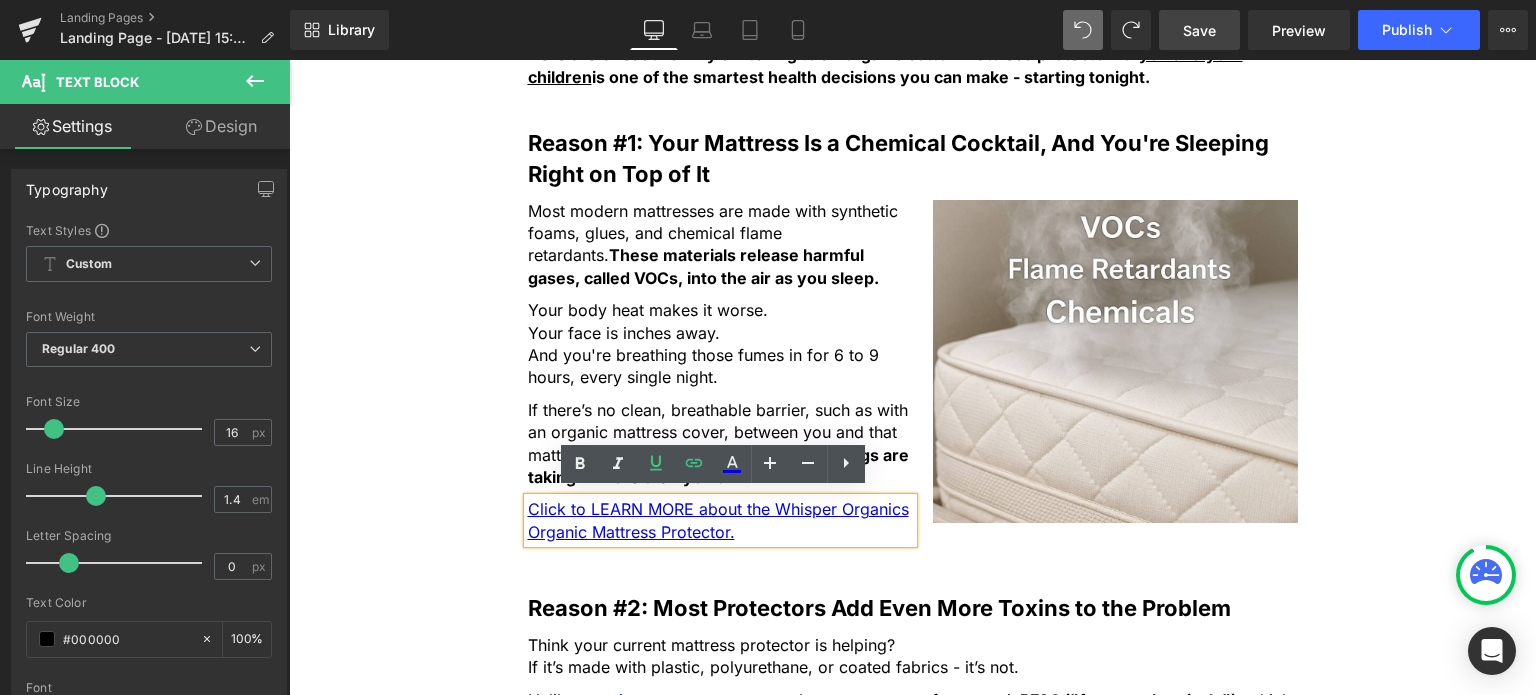 click on "5  Shocking  Reasons You Should  Never  Sleep Without an Organic Cotton Mattress Protector Heading         Most people have no idea how toxic their bed really is. Here’s why that’s a big problem, and how to fix it fast. Heading         Image         Image         Most people spend a third of their life in bed, but never think twice about what they’re actually sleeping on. Text Block         But under your sheets, right beneath your body, could be a hidden source of daily chemical exposure. From flame retardants to plastic coatings and synthetic fabrics... Text Block         ...your mattress and protector might be quietly  leaching toxins  into your (or your child's) skin and lungs every single night . Text Block         If you care about what goes into your body, it’s time to care about what your body is lying on. Text Block         Here are 5 reasons why switching to an organic cotton mattress protector for  you and your children Text Block         Row         Text Block         Text Block" at bounding box center (912, 846) 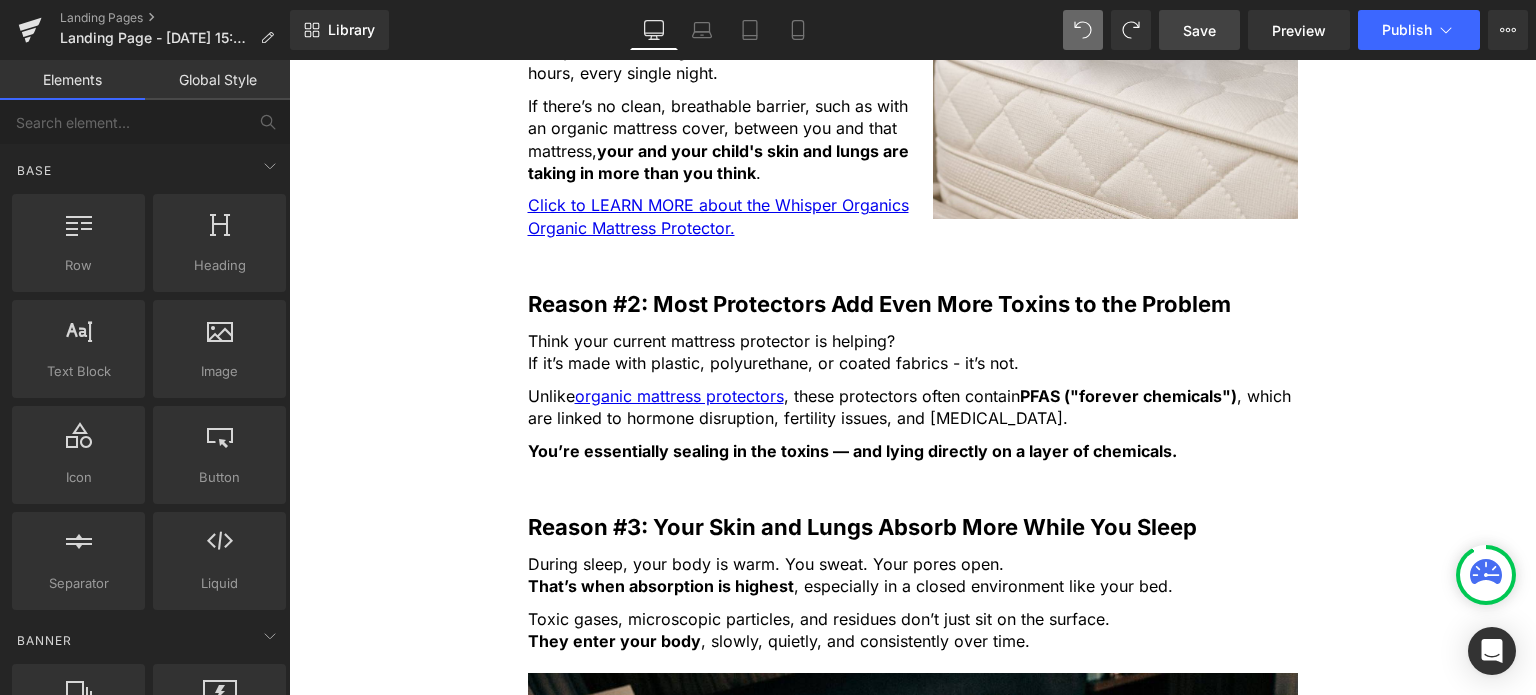 scroll, scrollTop: 1500, scrollLeft: 0, axis: vertical 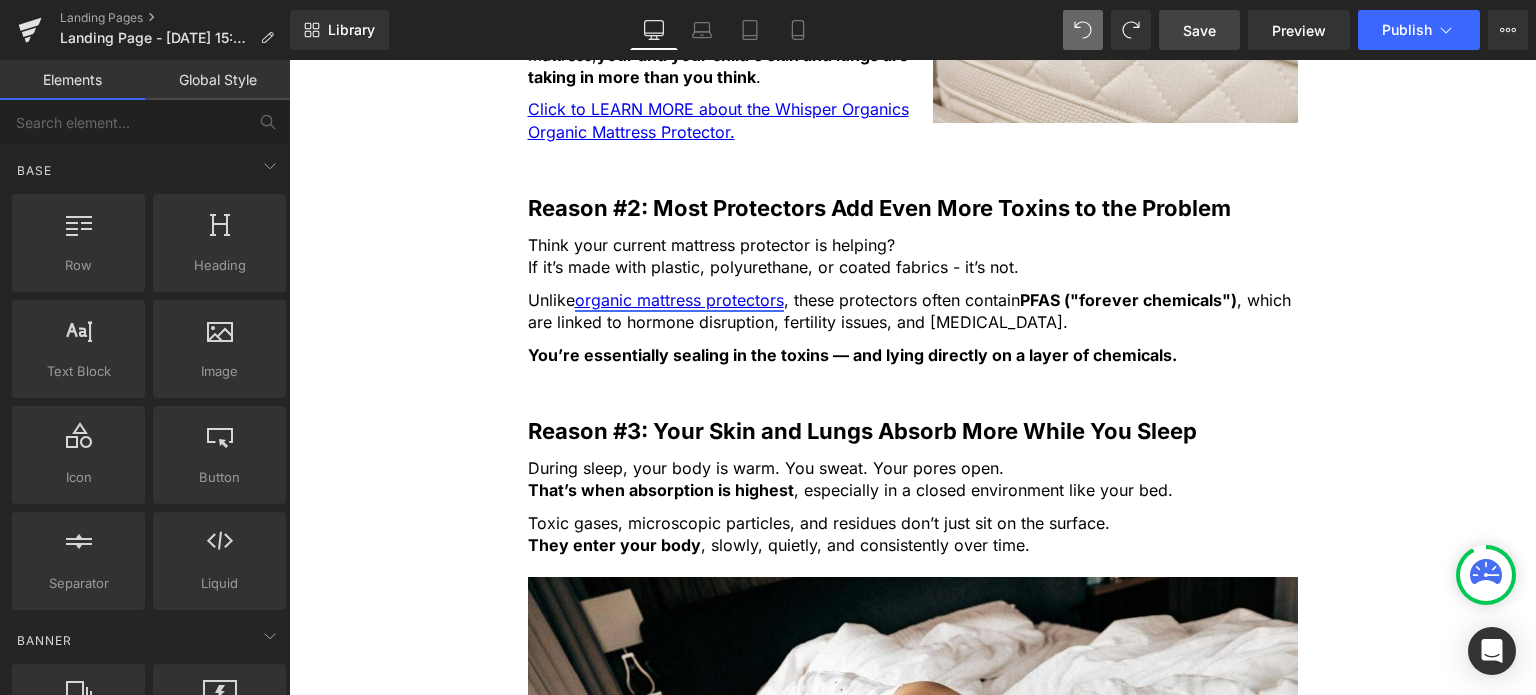 click on "organic mattress protectors" at bounding box center [679, 300] 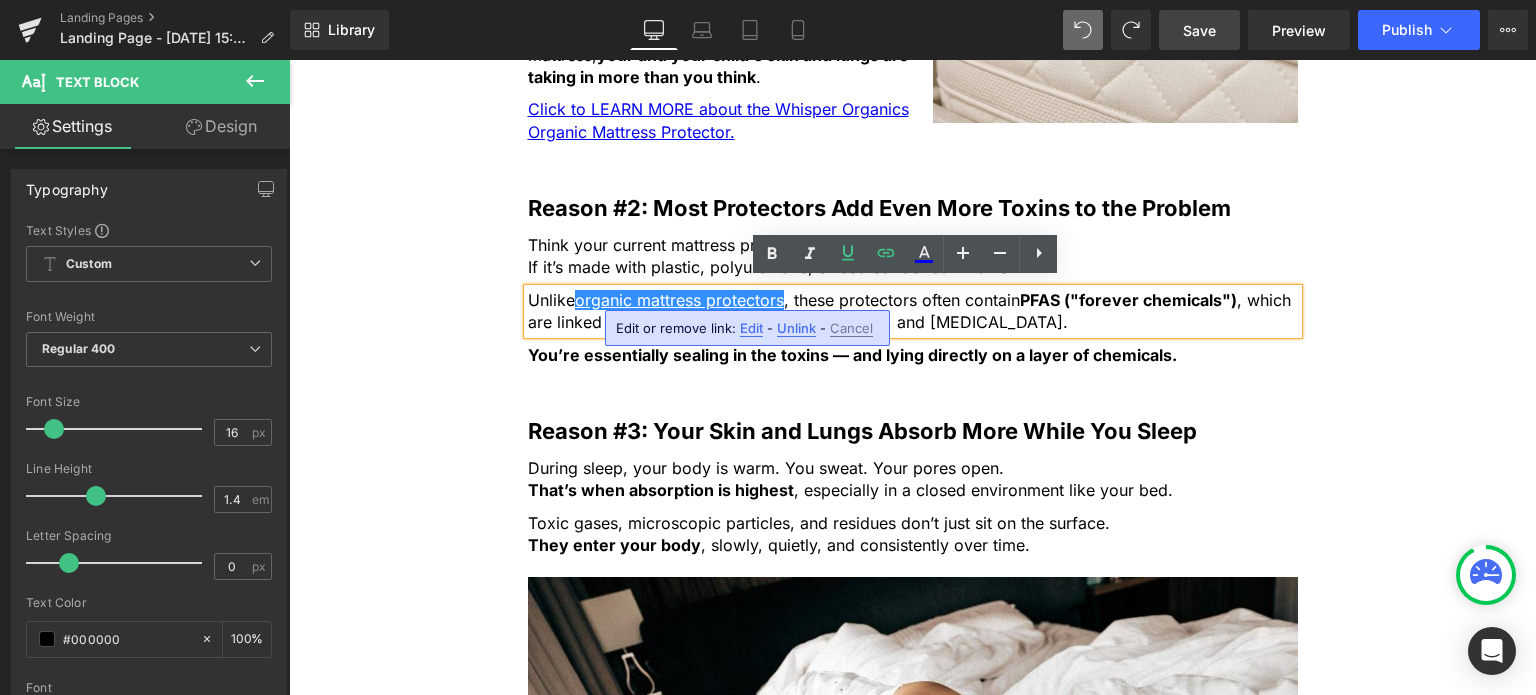 click on "Edit" at bounding box center (751, 328) 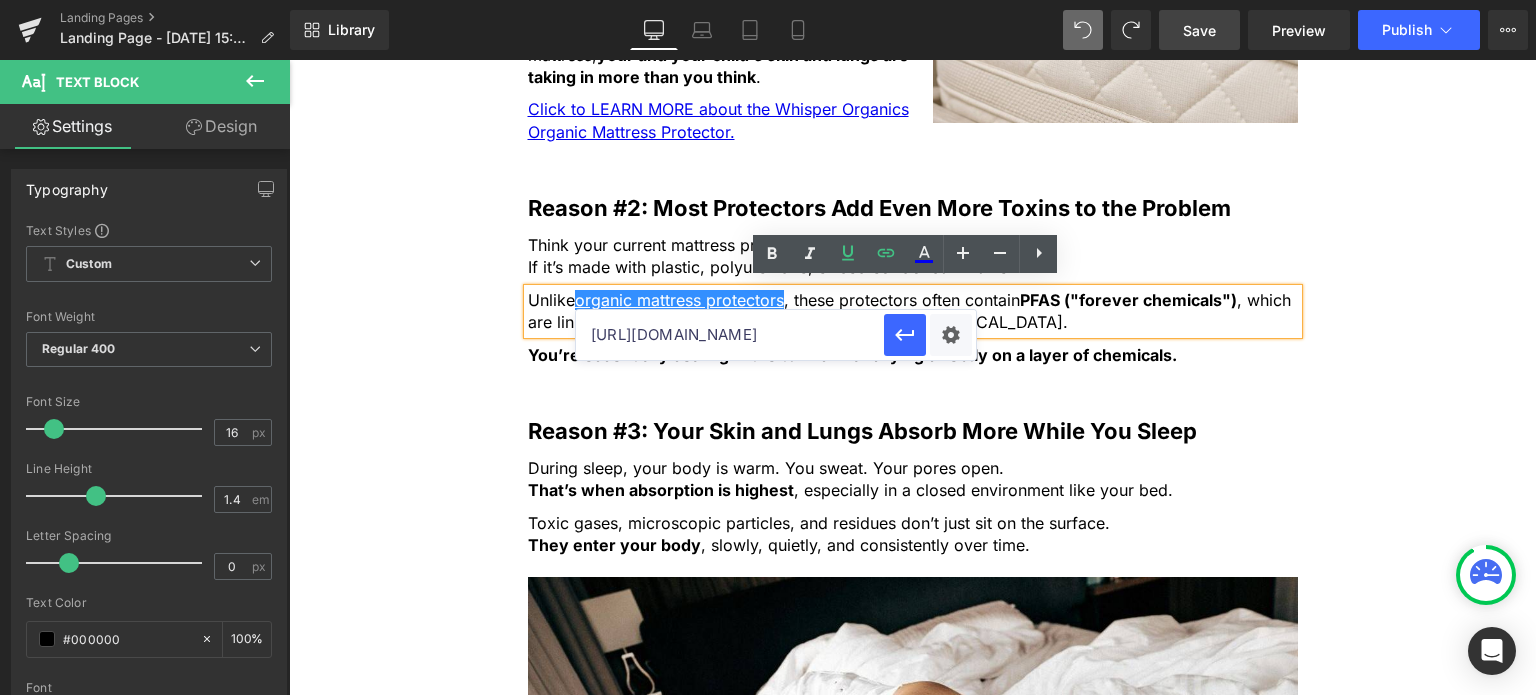 click on "https://whisper-organics.com/products/whisper-organics-100-organic-cotton-quilted-mattress-cover-17-deep-gots-certified" at bounding box center [730, 335] 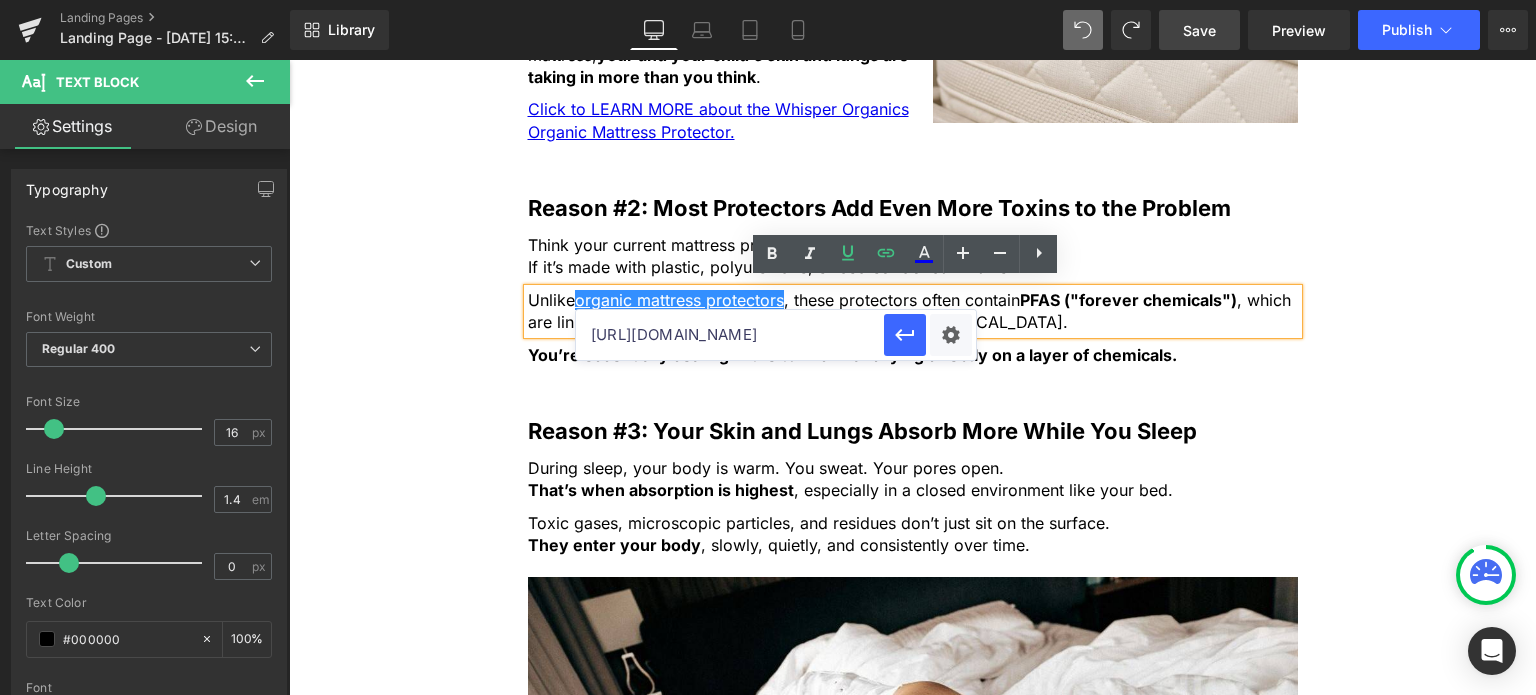 paste on "organic-cotton-quilted-mattress-padded-protector" 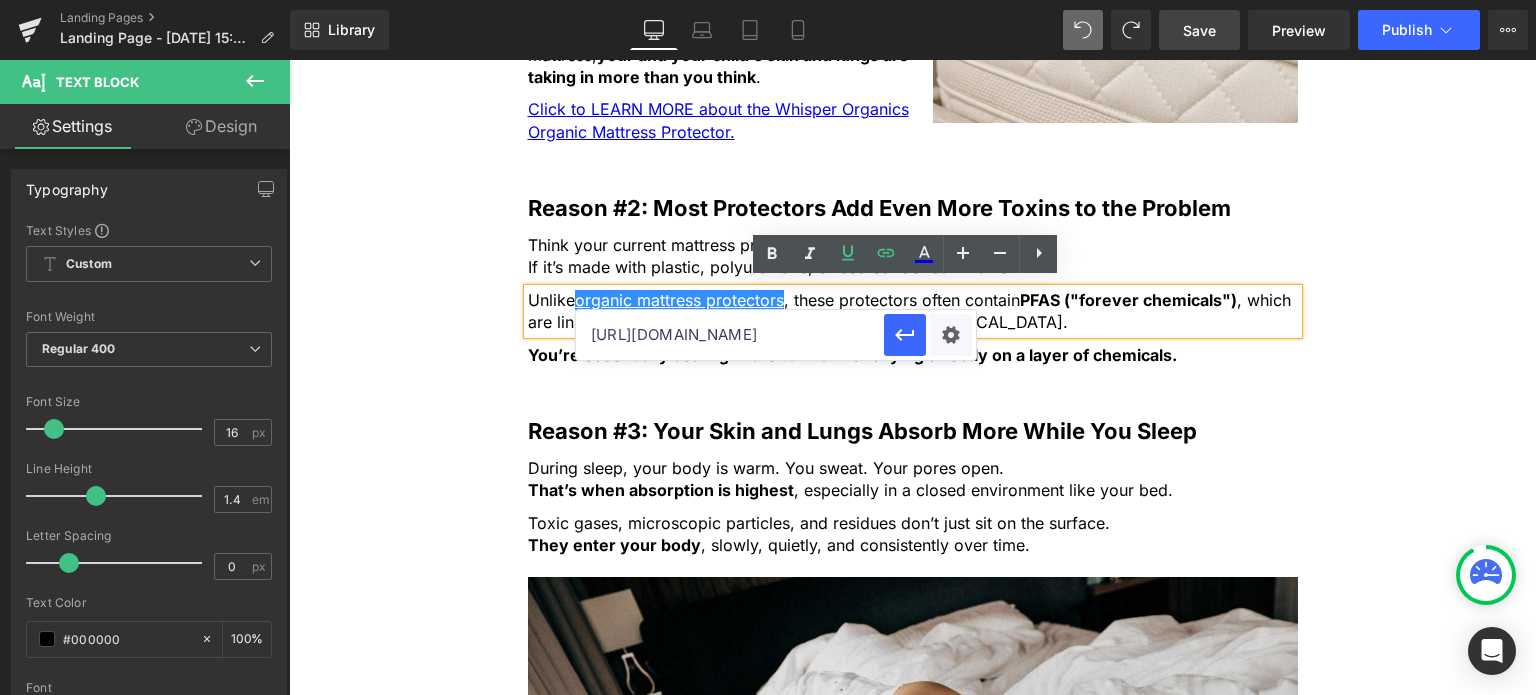 scroll, scrollTop: 0, scrollLeft: 0, axis: both 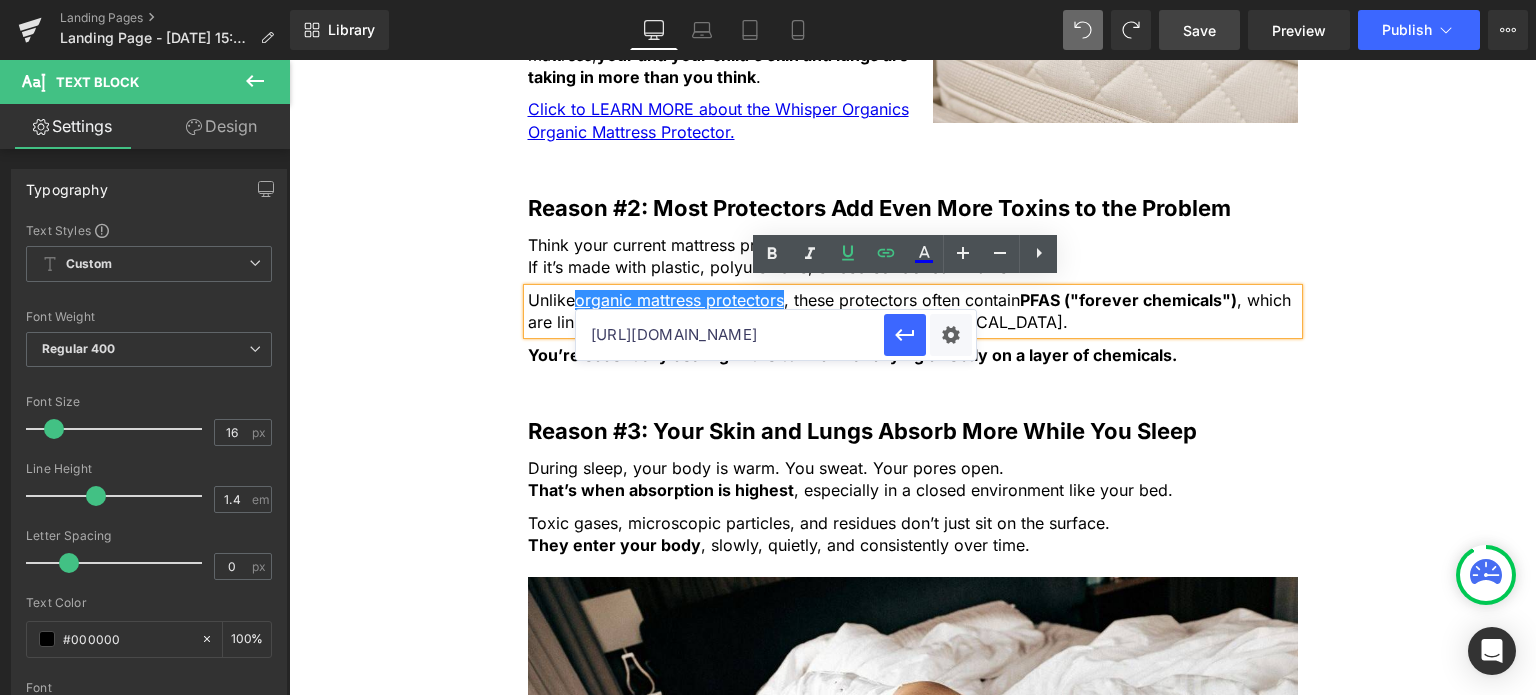 click on "https://whisper-organics.com/products/organic-cotton-quilted-mattress-padded-protector" at bounding box center (730, 335) 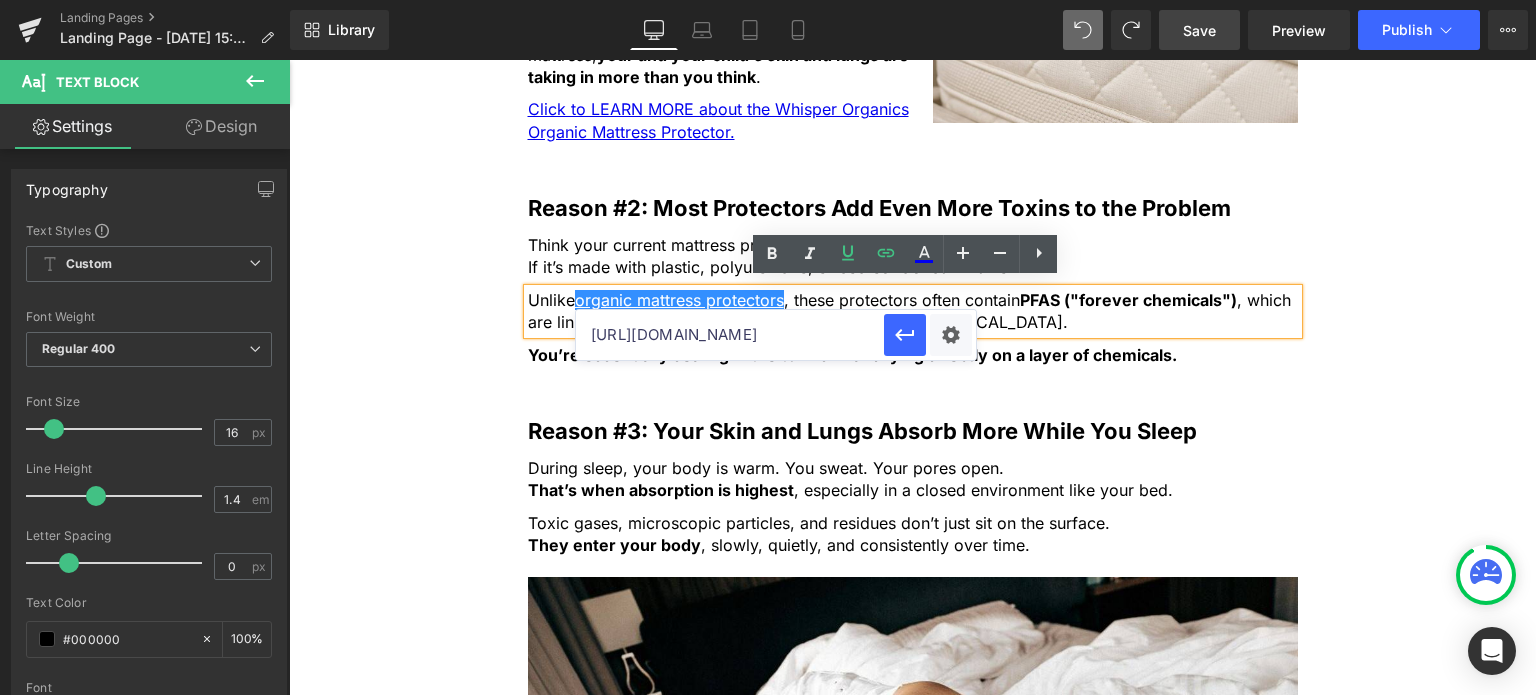 click on "https://whisper-organics.com/products/organic-cotton-quilted-mattress-padded-protector" at bounding box center (730, 335) 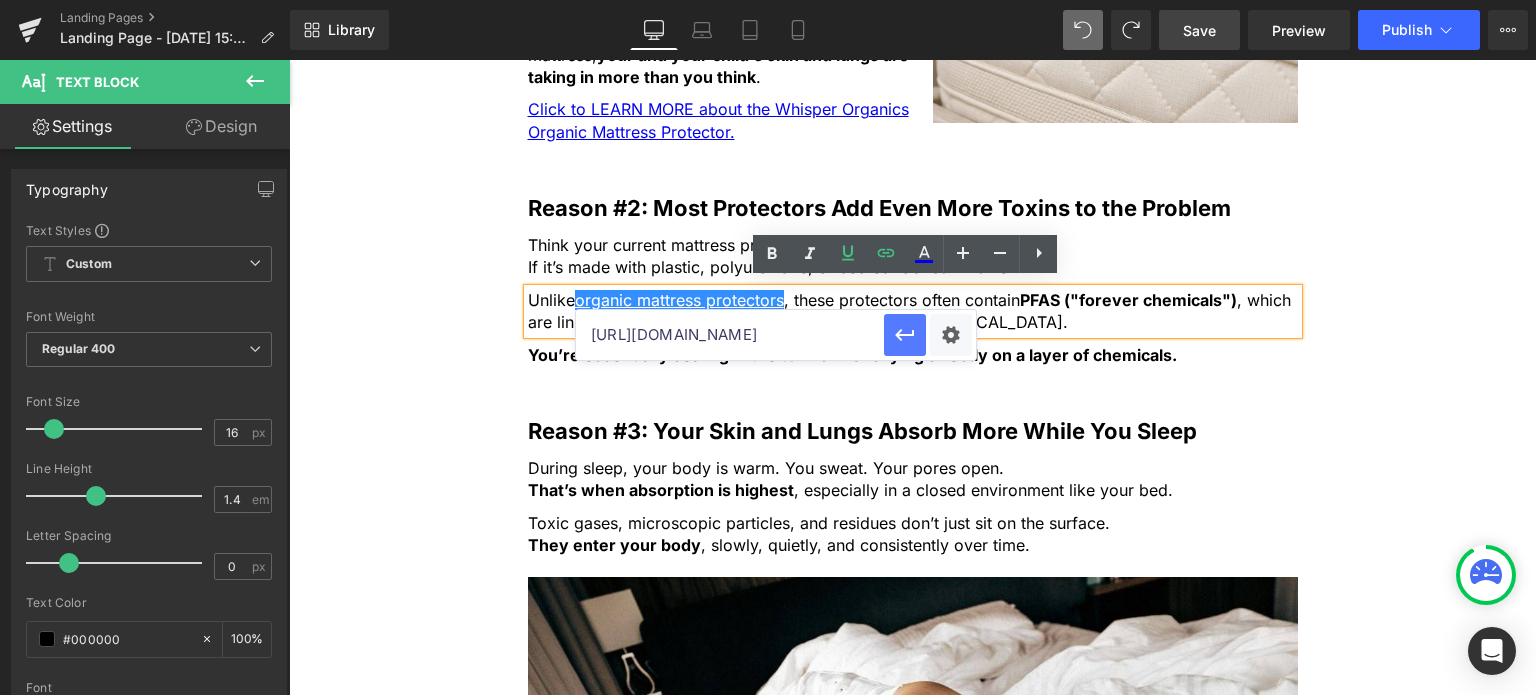 click 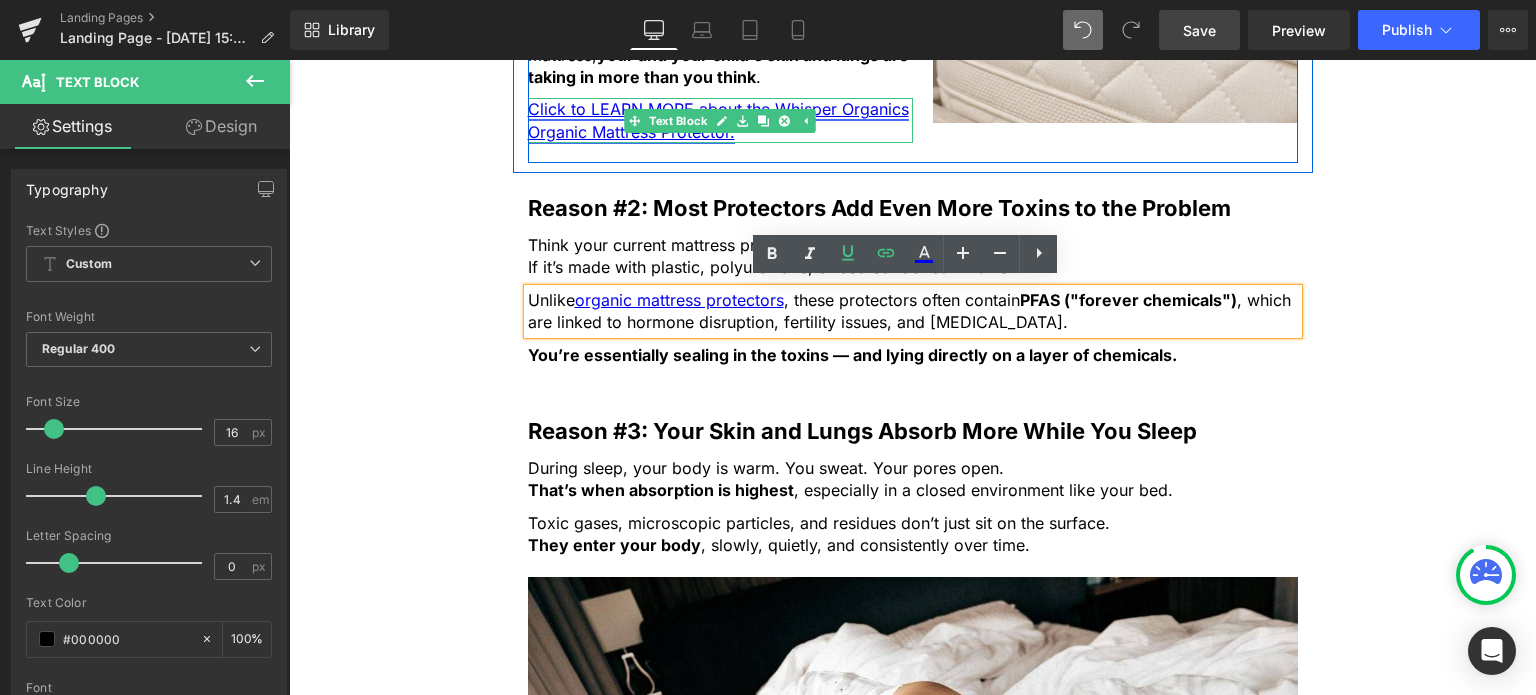 click on "Click to LEARN MORE about the Whisper Organics Organic Mattress Protector." at bounding box center [718, 120] 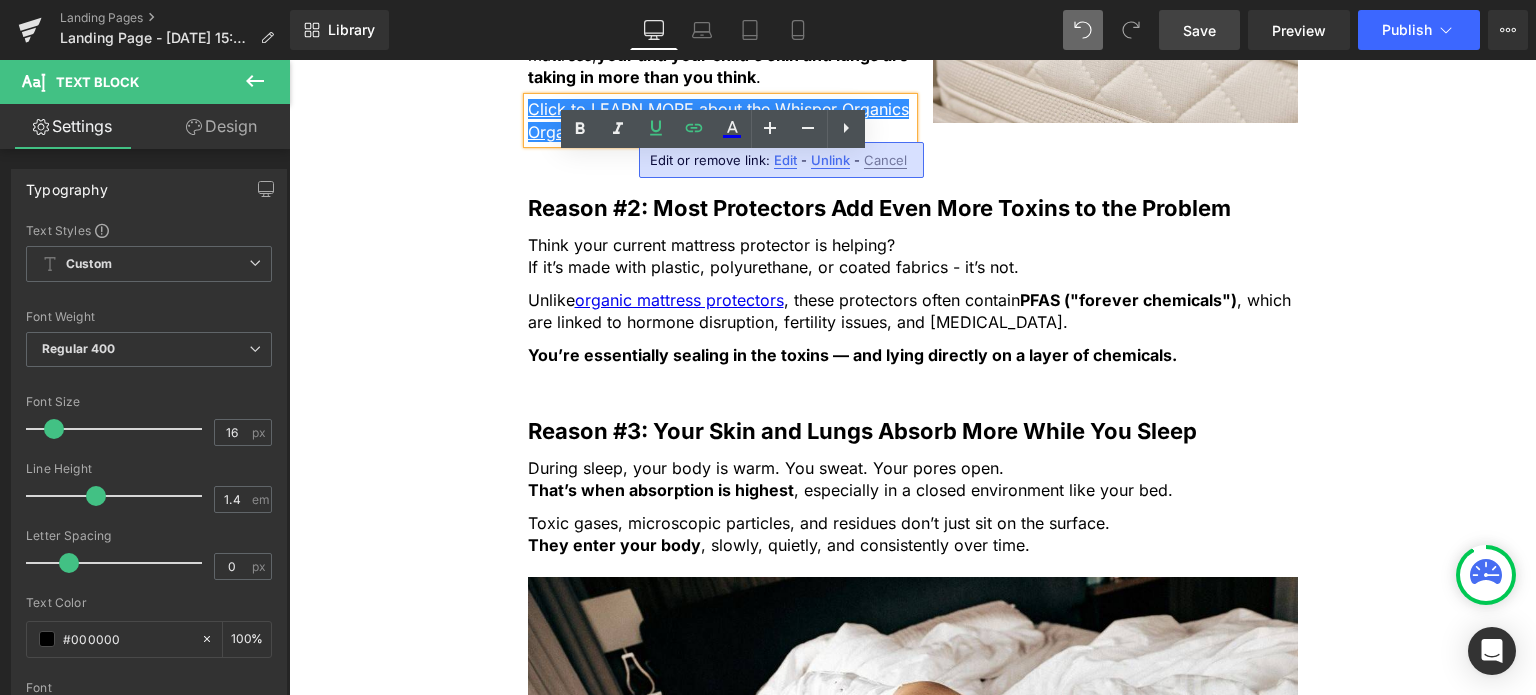 click on "Edit" at bounding box center [785, 160] 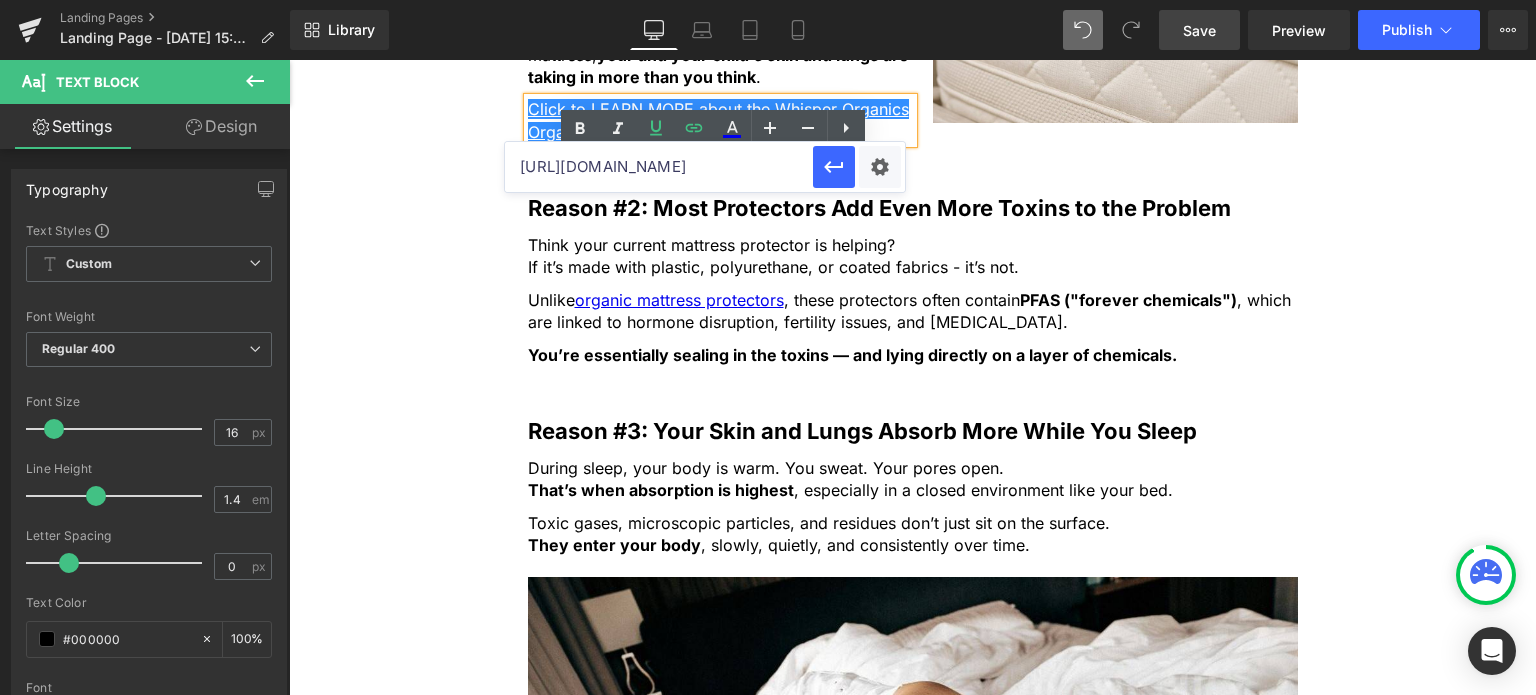 click on "https://whisper-organics.com/products/organic-cotton-quilted-mattress-padded-protector" at bounding box center (659, 167) 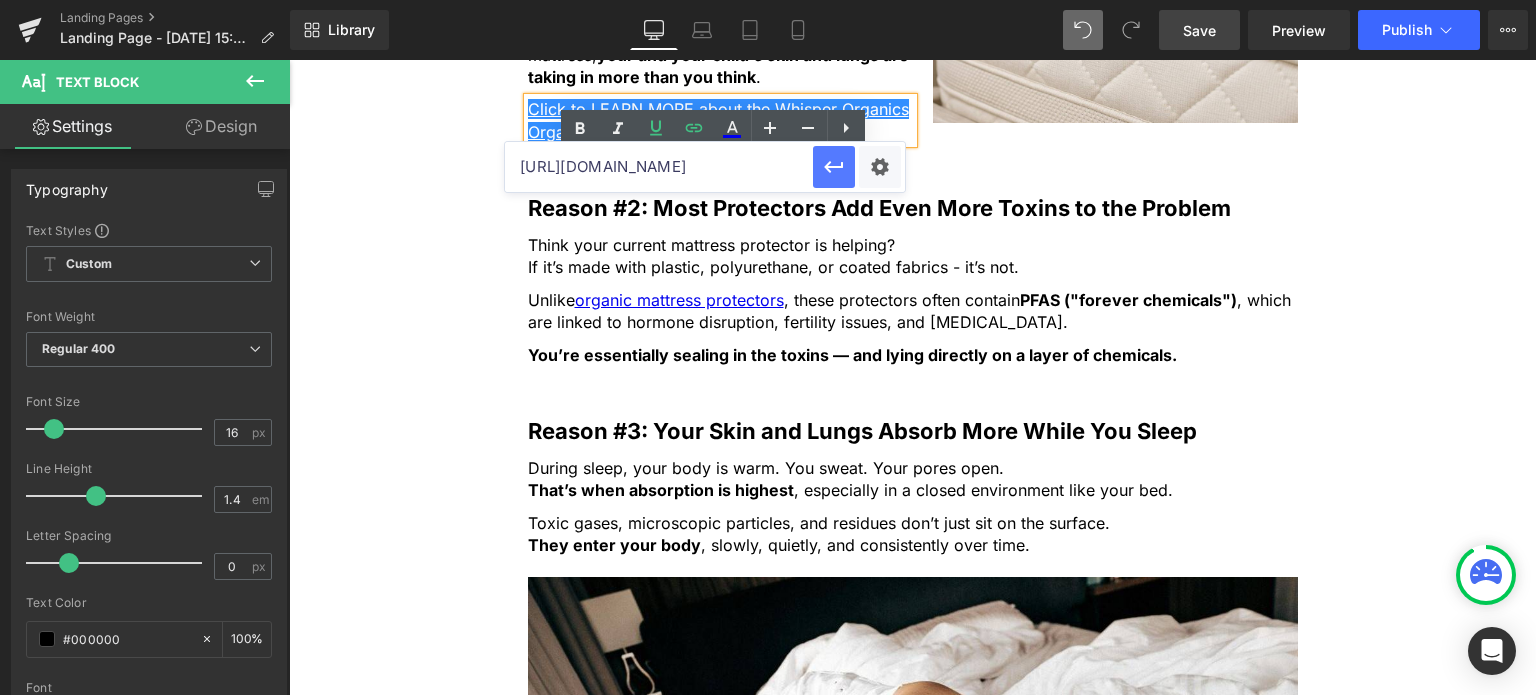 click 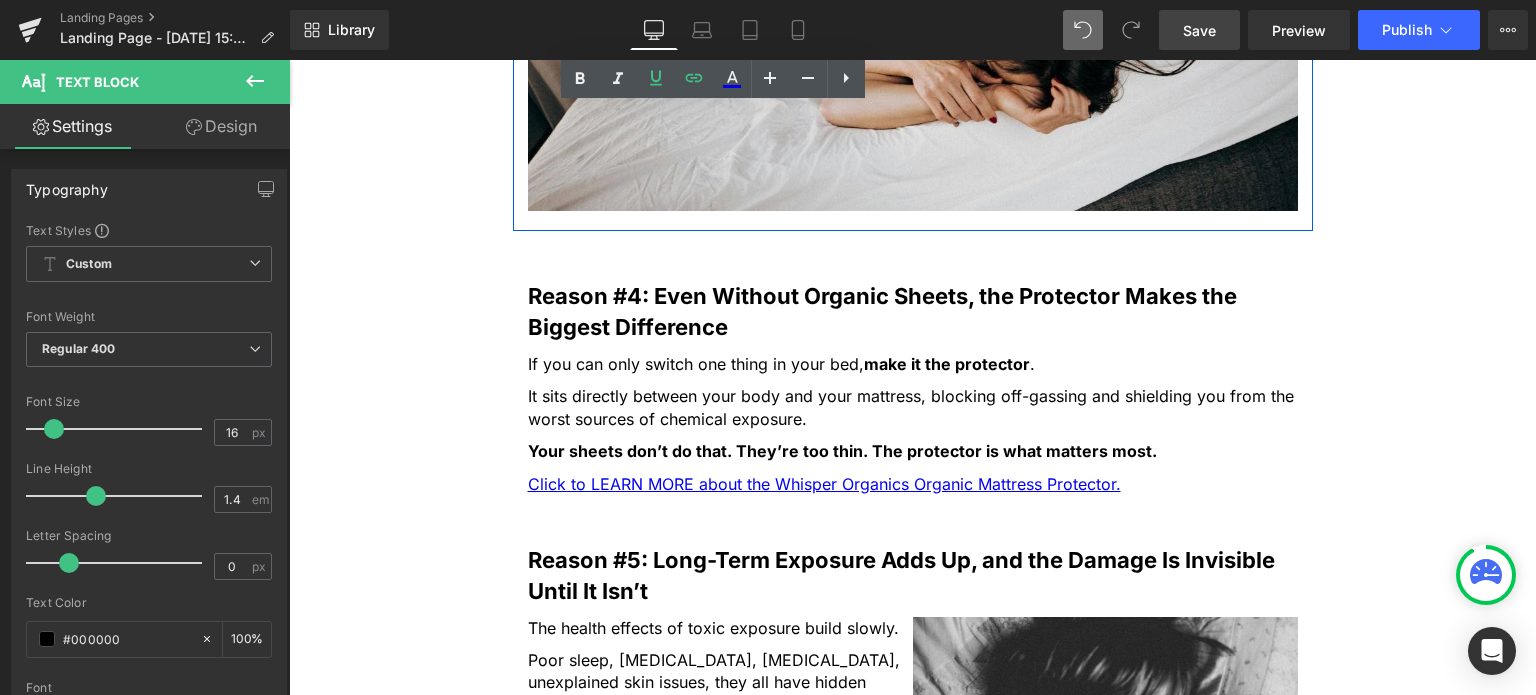 scroll, scrollTop: 2300, scrollLeft: 0, axis: vertical 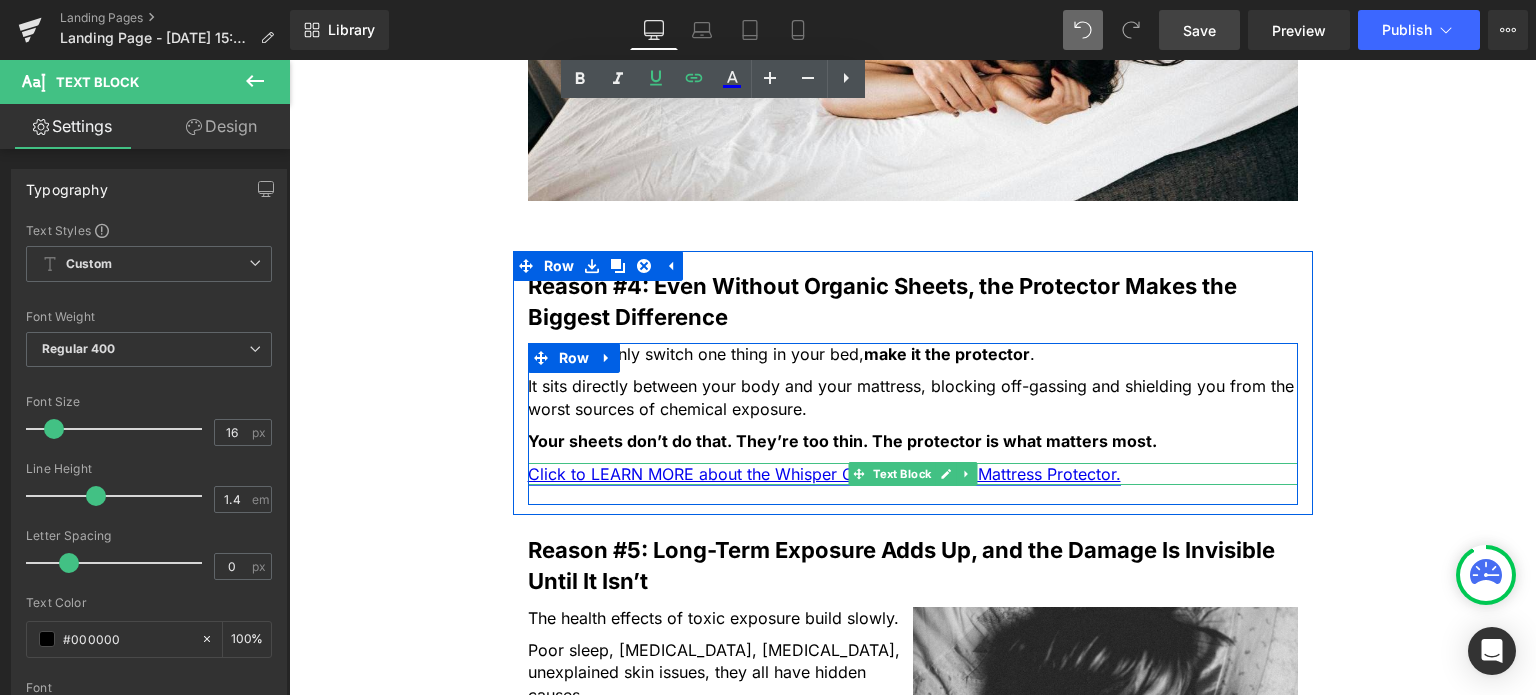 click on "Click to LEARN MORE about the Whisper Organics Organic Mattress Protector." at bounding box center (824, 474) 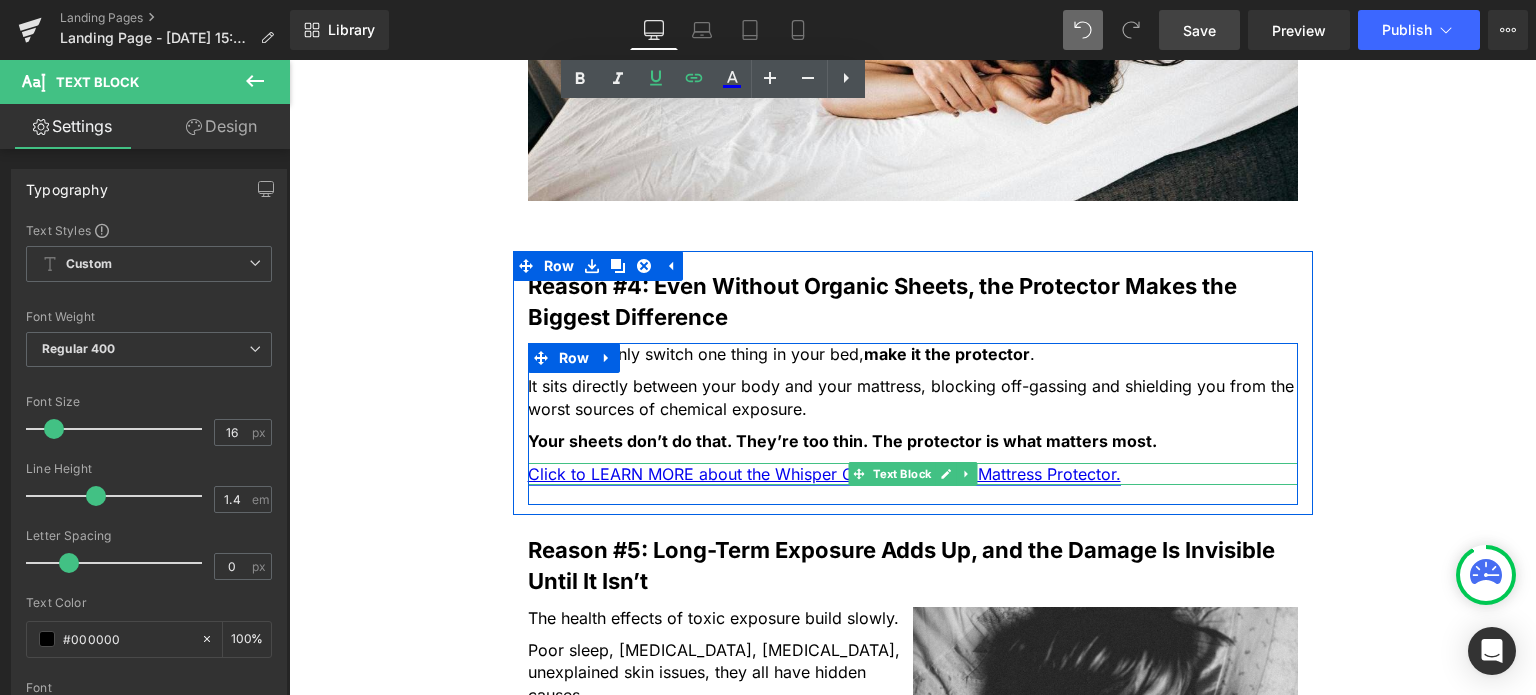 click on "Click to LEARN MORE about the Whisper Organics Organic Mattress Protector." at bounding box center [824, 474] 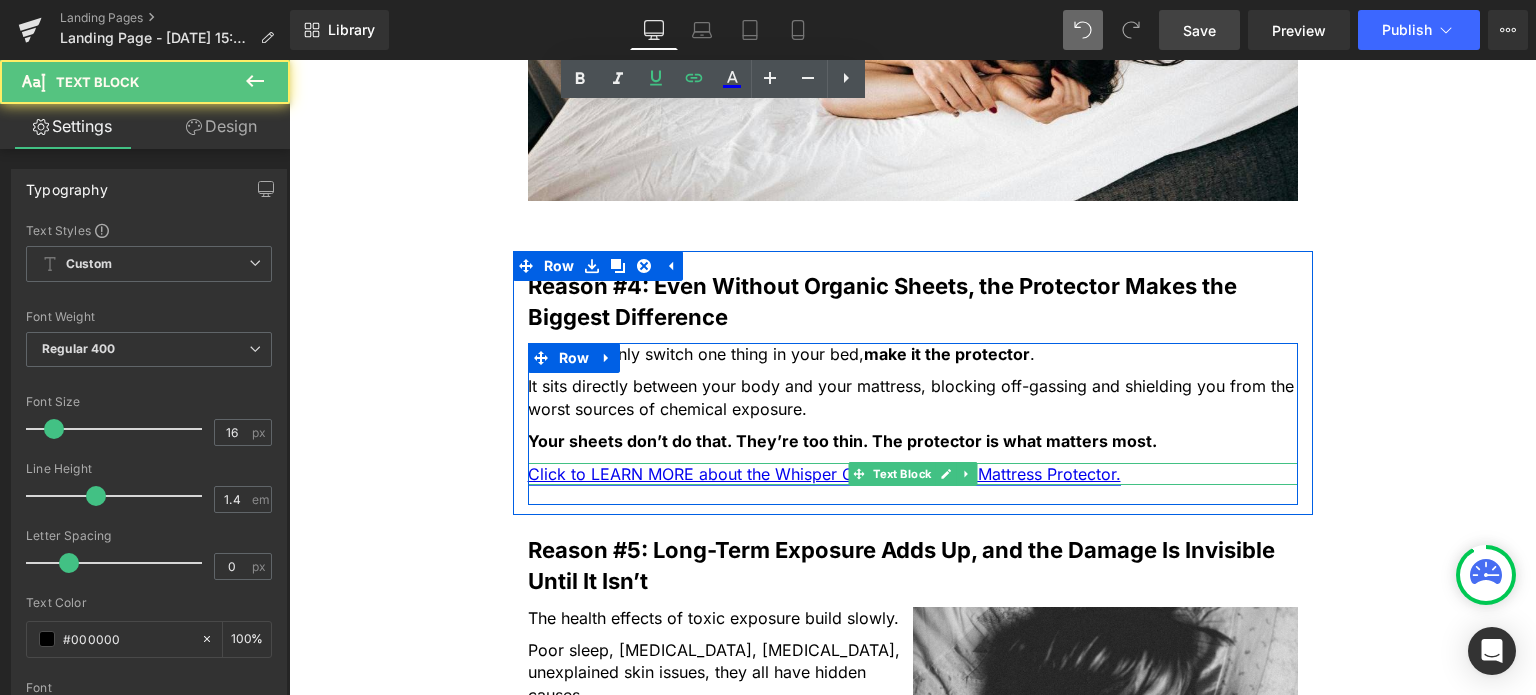 click on "Click to LEARN MORE about the Whisper Organics Organic Mattress Protector." at bounding box center (824, 474) 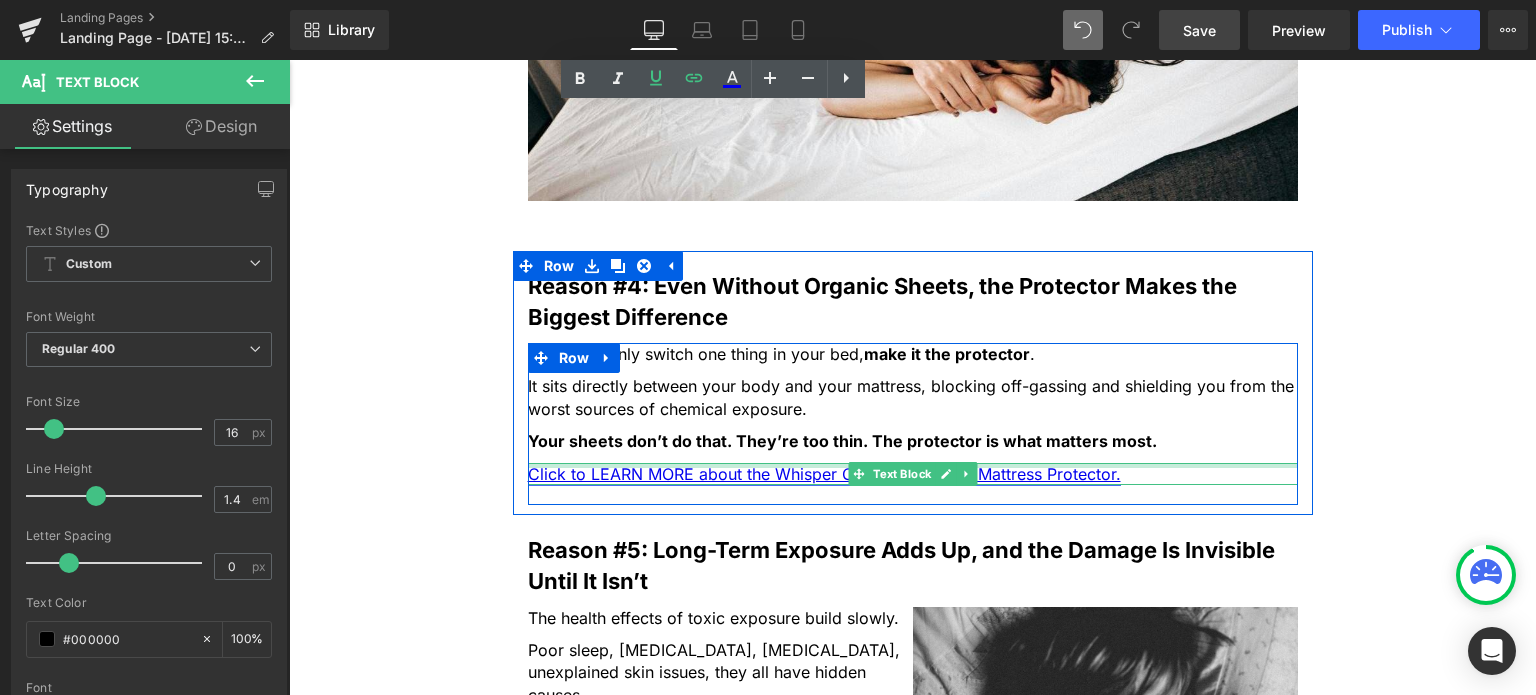 click at bounding box center [913, 465] 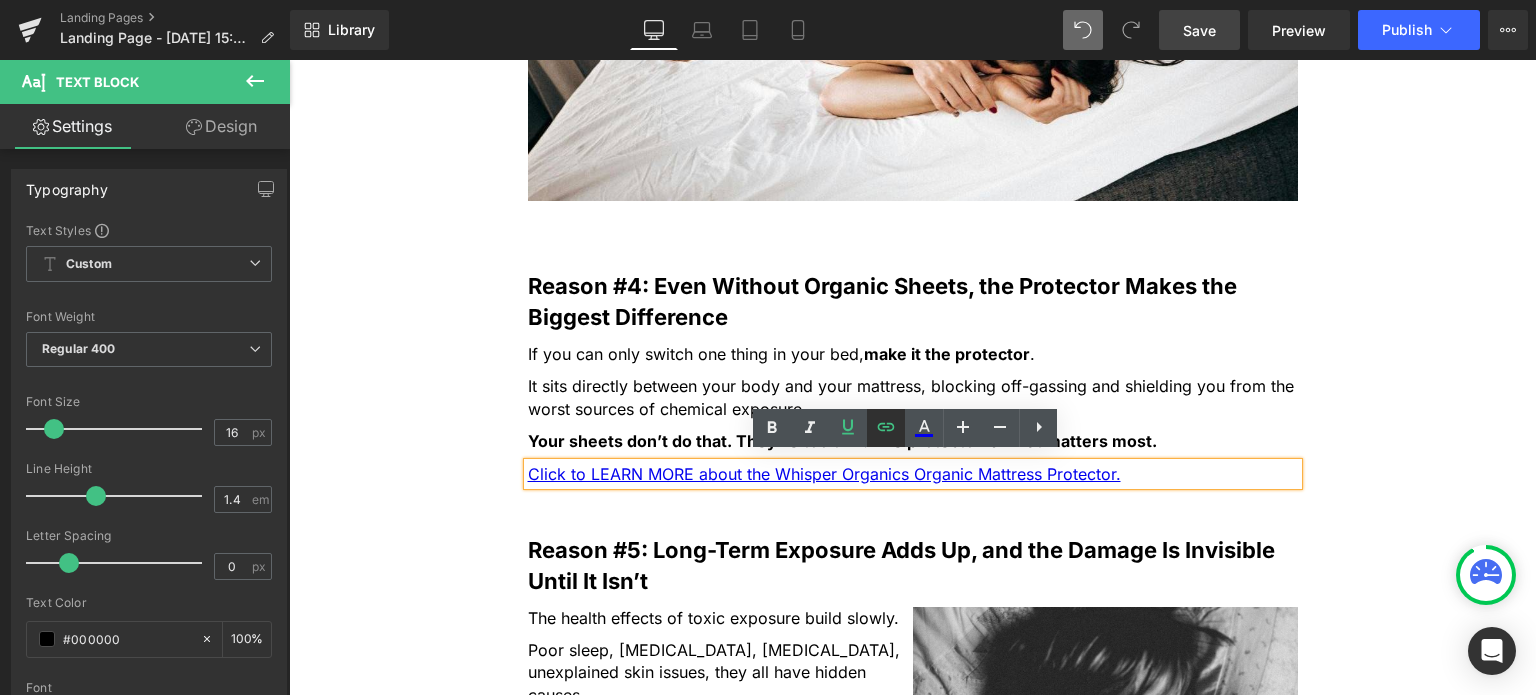 click 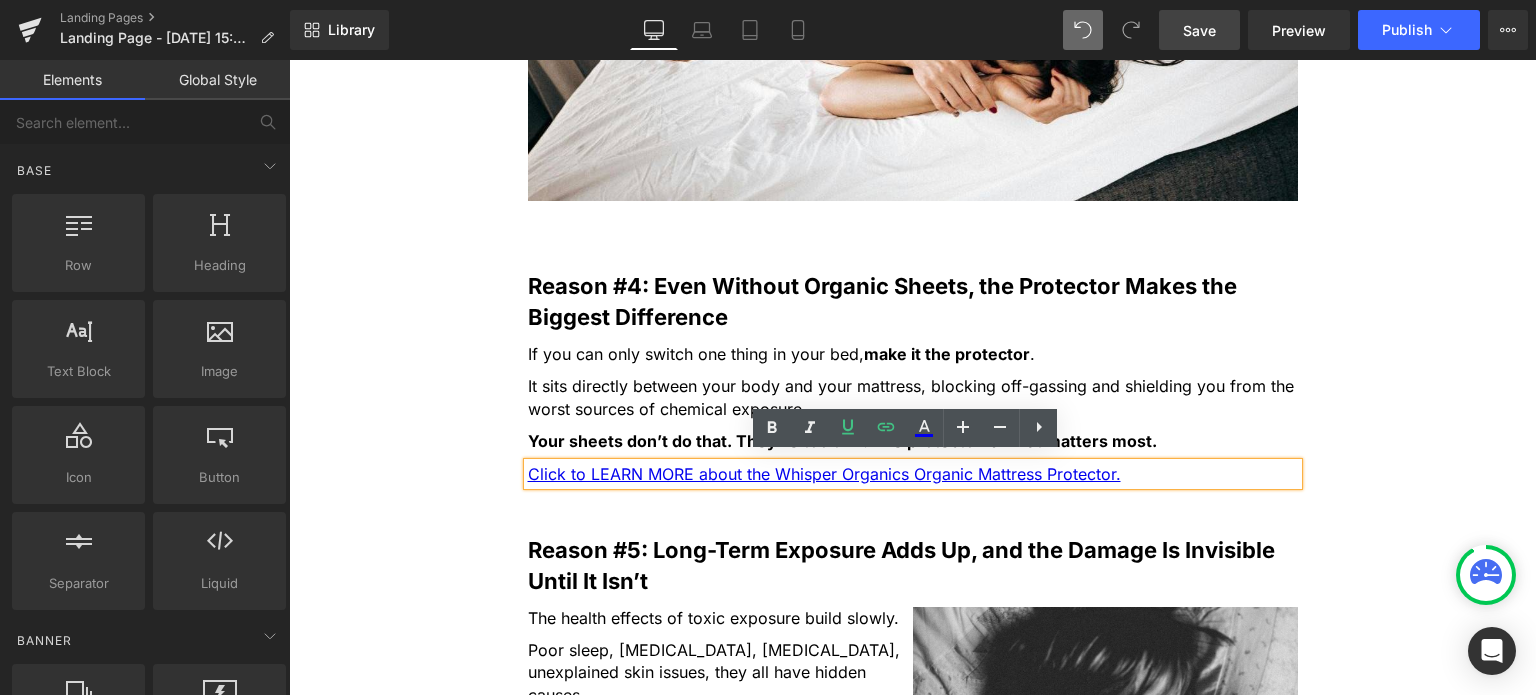 click on "5  Shocking  Reasons You Should  Never  Sleep Without an Organic Cotton Mattress Protector Heading         Most people have no idea how toxic their bed really is. Here’s why that’s a big problem, and how to fix it fast. Heading         Image         Image         Most people spend a third of their life in bed, but never think twice about what they’re actually sleeping on. Text Block         But under your sheets, right beneath your body, could be a hidden source of daily chemical exposure. From flame retardants to plastic coatings and synthetic fabrics... Text Block         ...your mattress and protector might be quietly  leaching toxins  into your (or your child's) skin and lungs every single night . Text Block         If you care about what goes into your body, it’s time to care about what your body is lying on. Text Block         Here are 5 reasons why switching to an organic cotton mattress protector for  you and your children Text Block         Row         Text Block         Text Block" at bounding box center (912, -354) 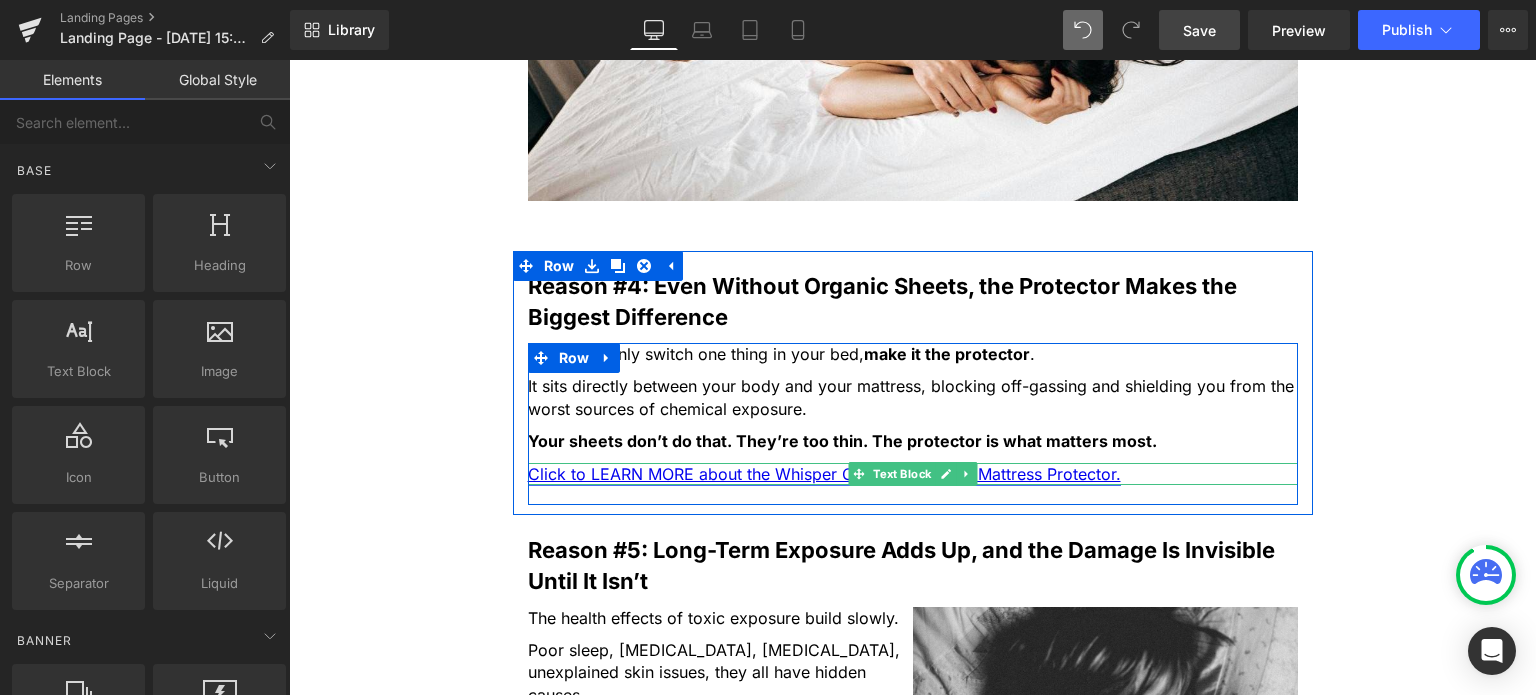 click on "Click to LEARN MORE about the Whisper Organics Organic Mattress Protector." at bounding box center (824, 474) 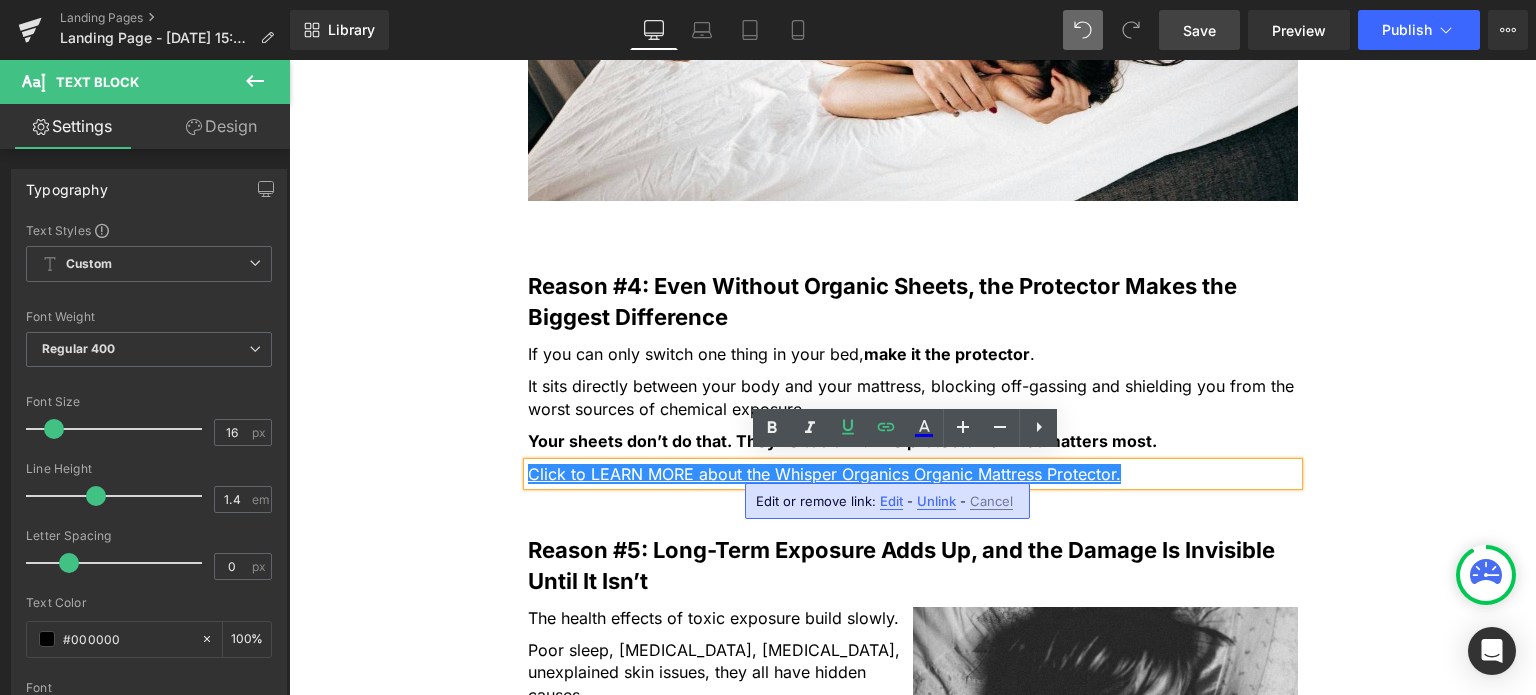 click on "Edit" at bounding box center [891, 501] 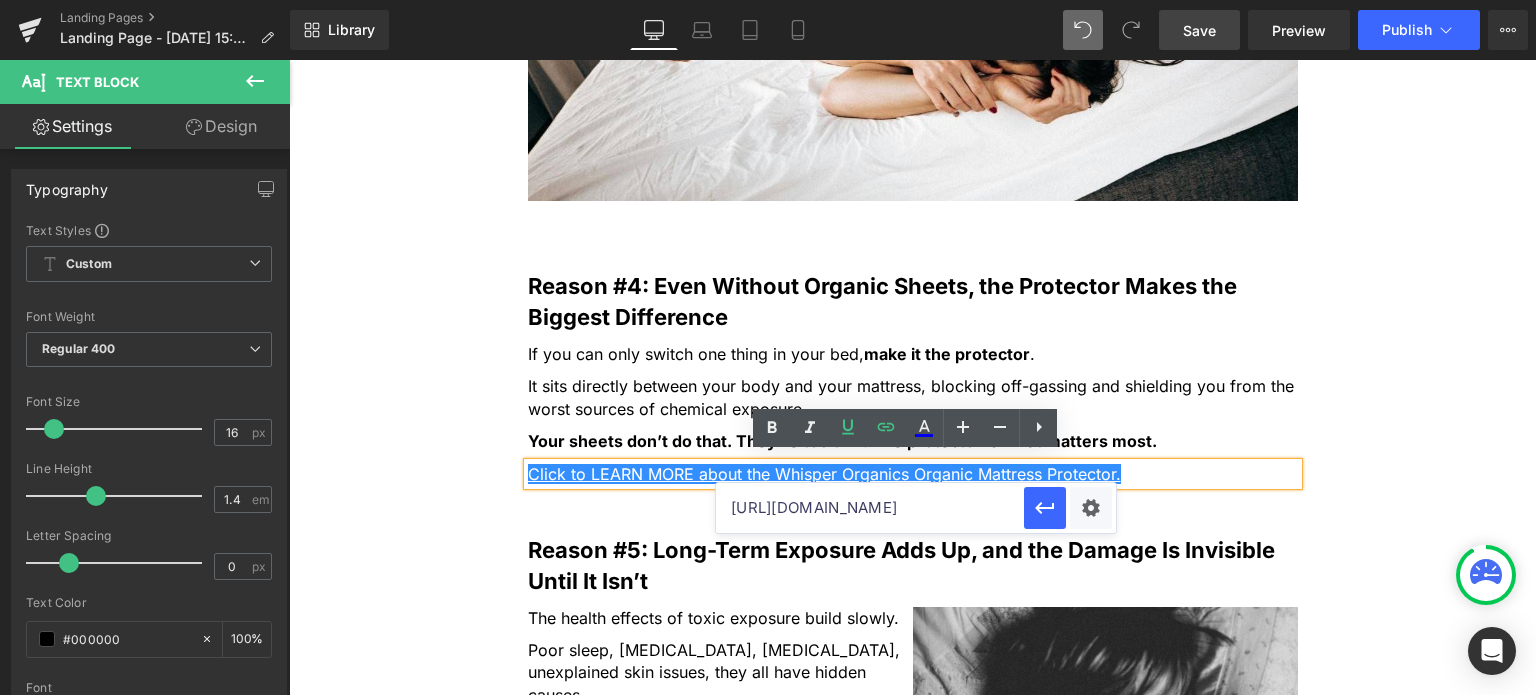 click on "https://whisper-organics.com/products/whisper-organics-100-organic-cotton-quilted-mattress-cover-17-deep-gots-certified" at bounding box center [870, 508] 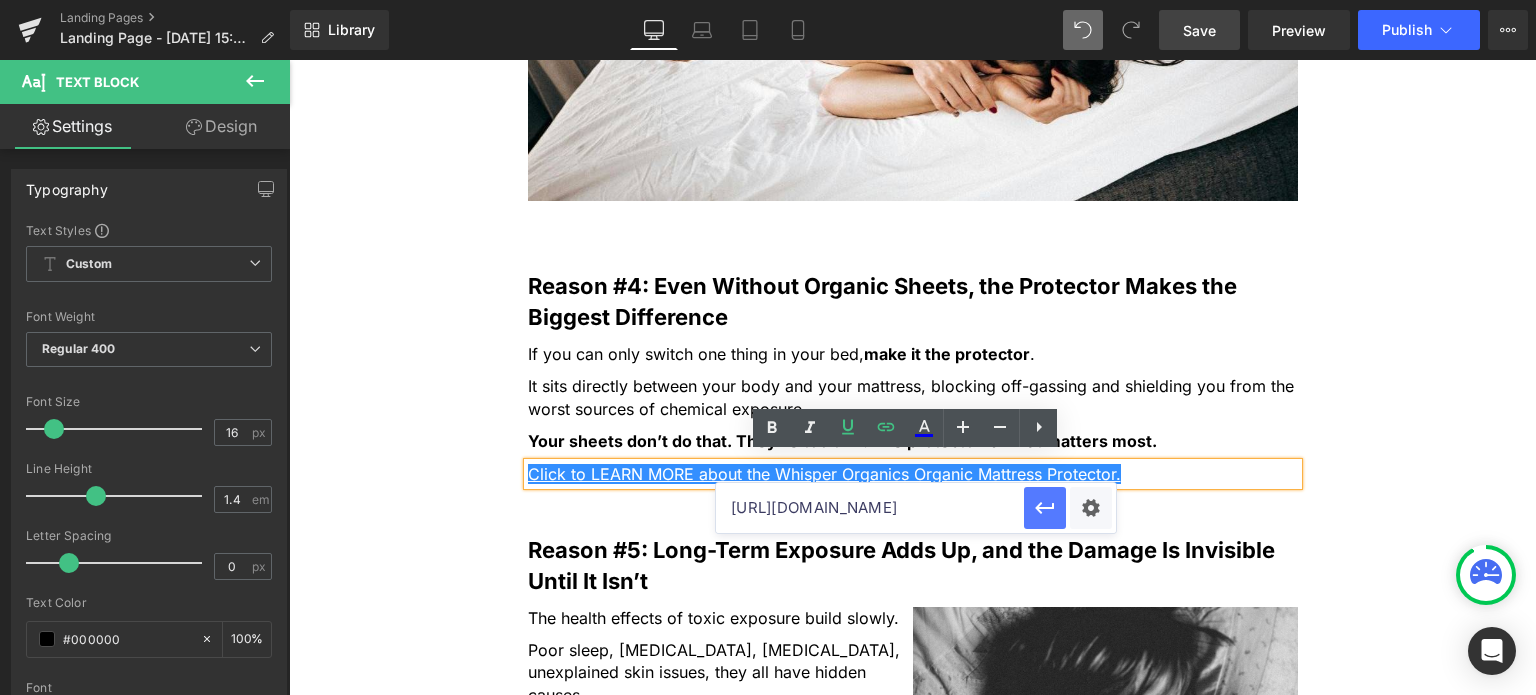 scroll, scrollTop: 0, scrollLeft: 0, axis: both 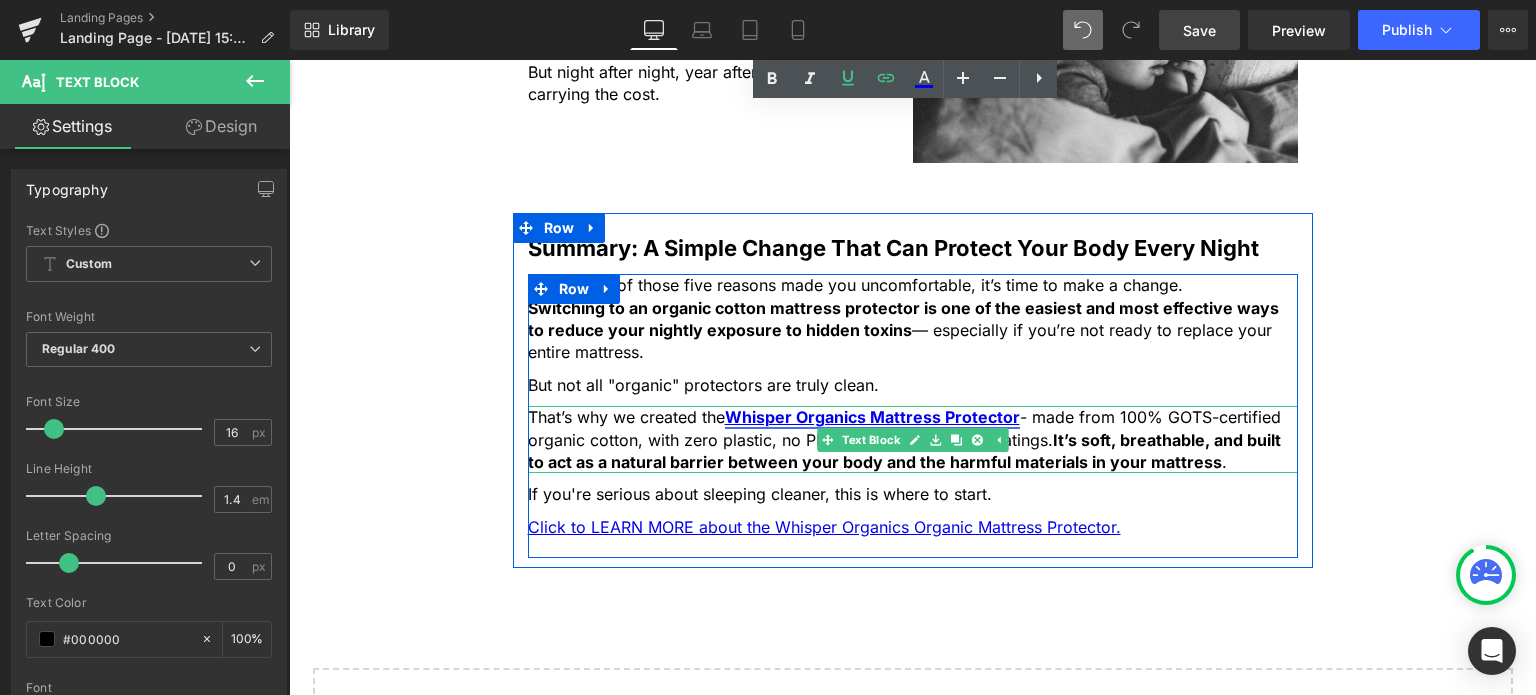 click on "Whisper Organics Mattress Protector" at bounding box center (872, 417) 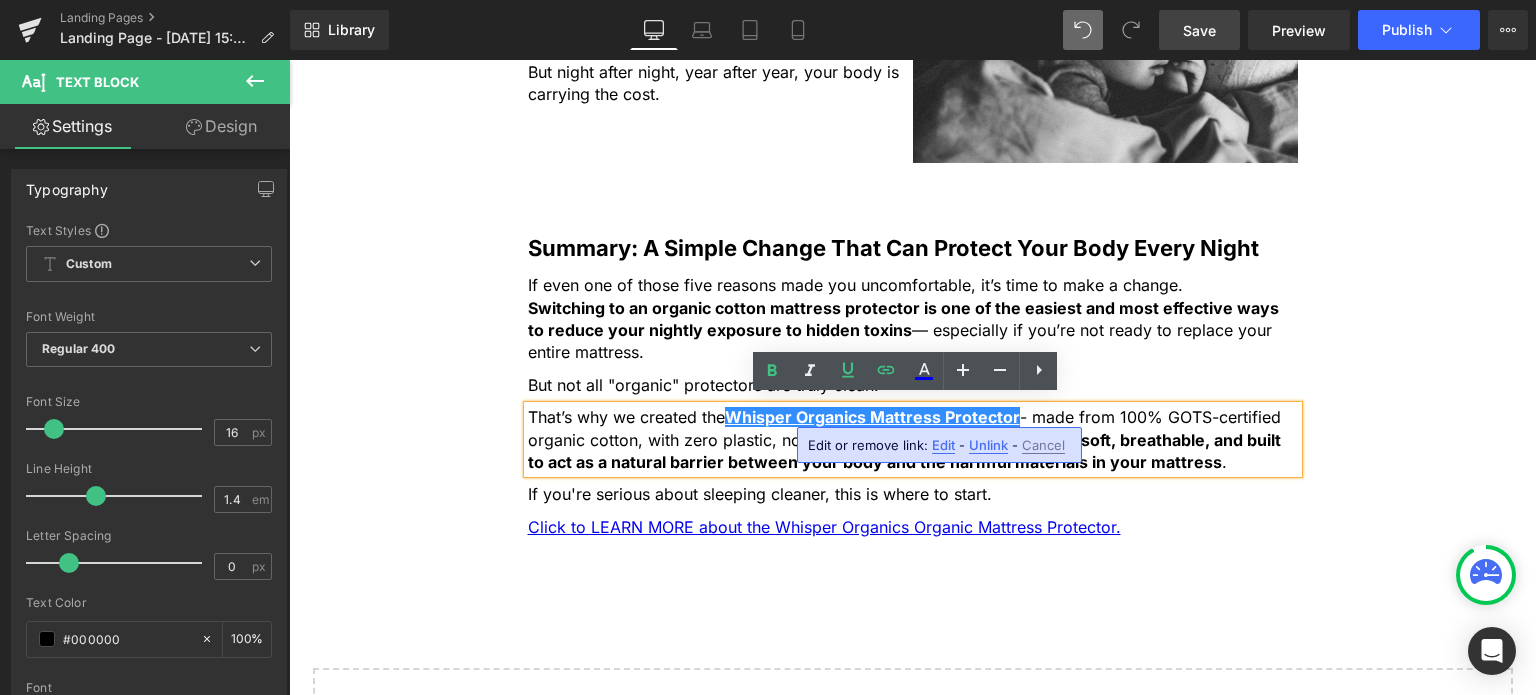 click on "Edit" at bounding box center (943, 445) 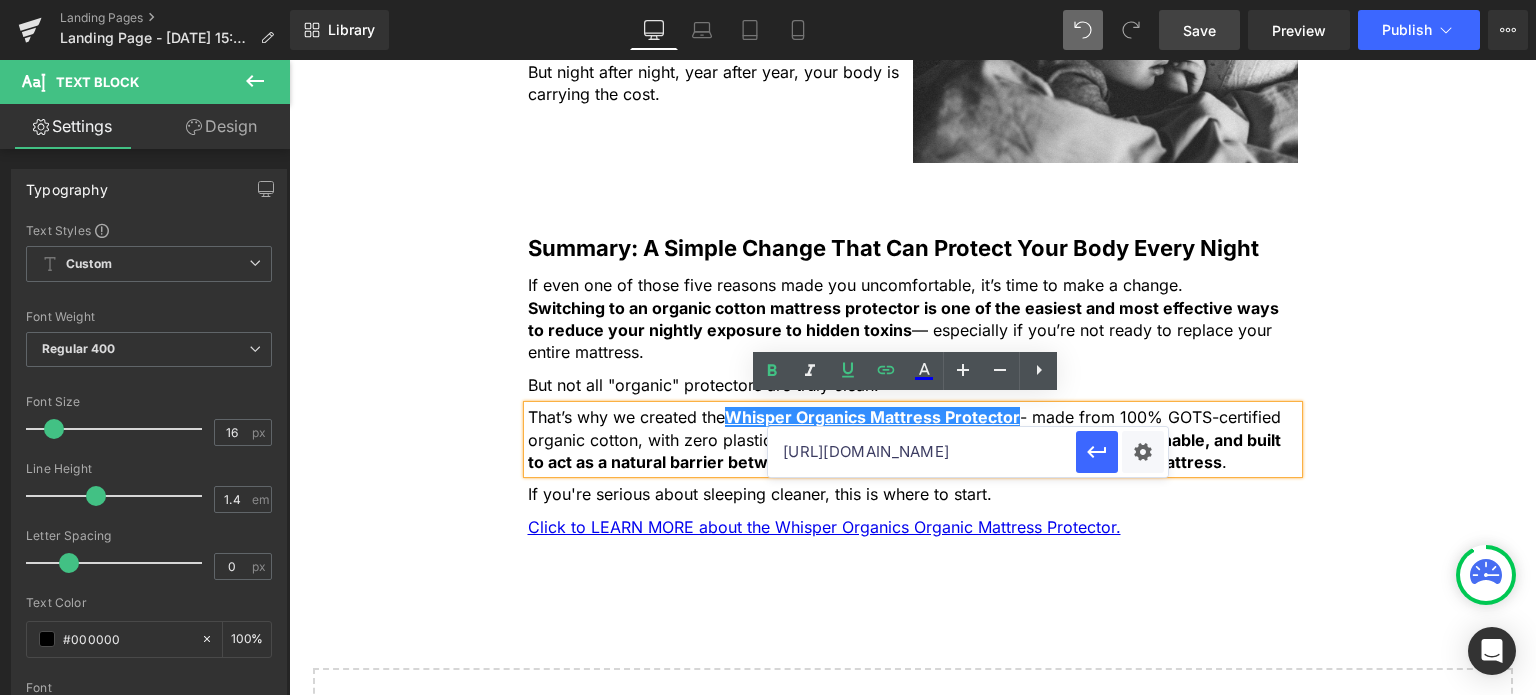 click on "https://whisper-organics.com/products/whisper-organics-100-organic-cotton-quilted-mattress-cover-17-deep-gots-certified" at bounding box center [922, 452] 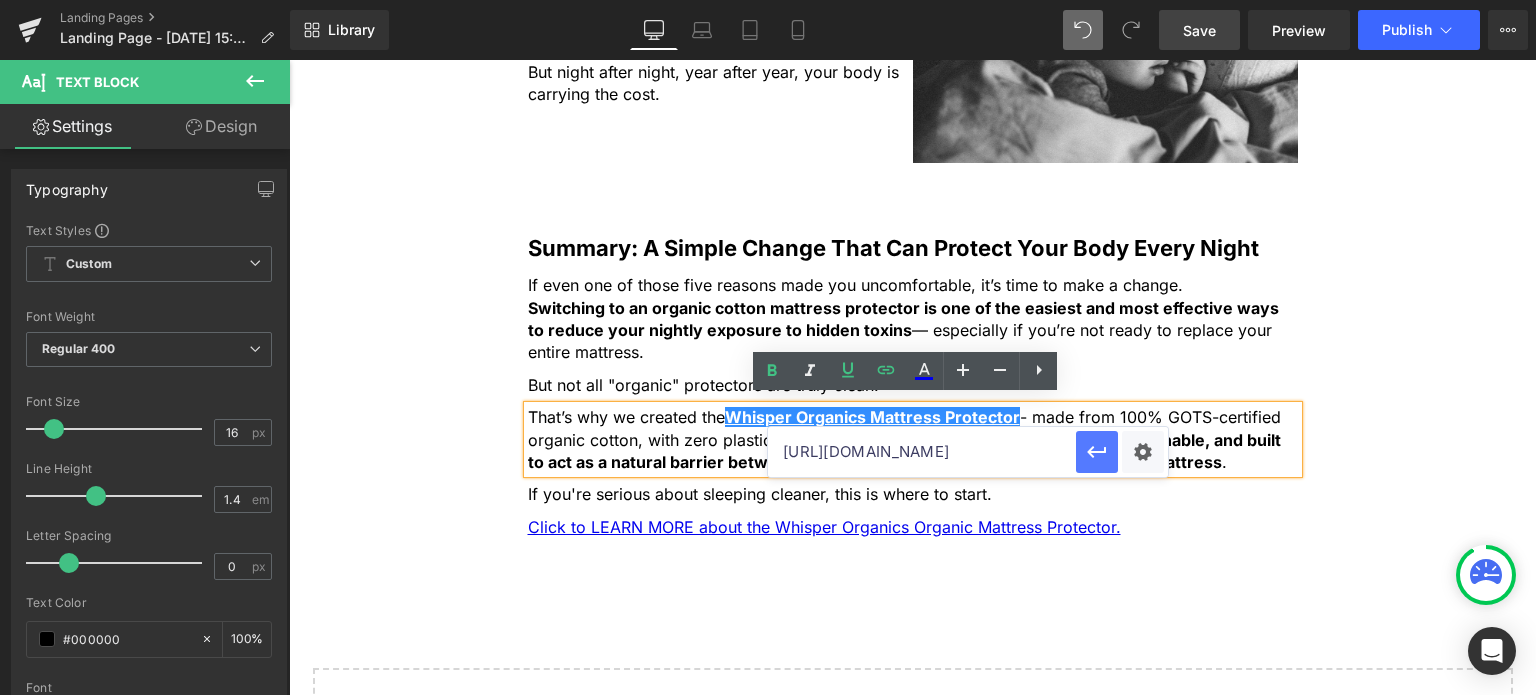 click 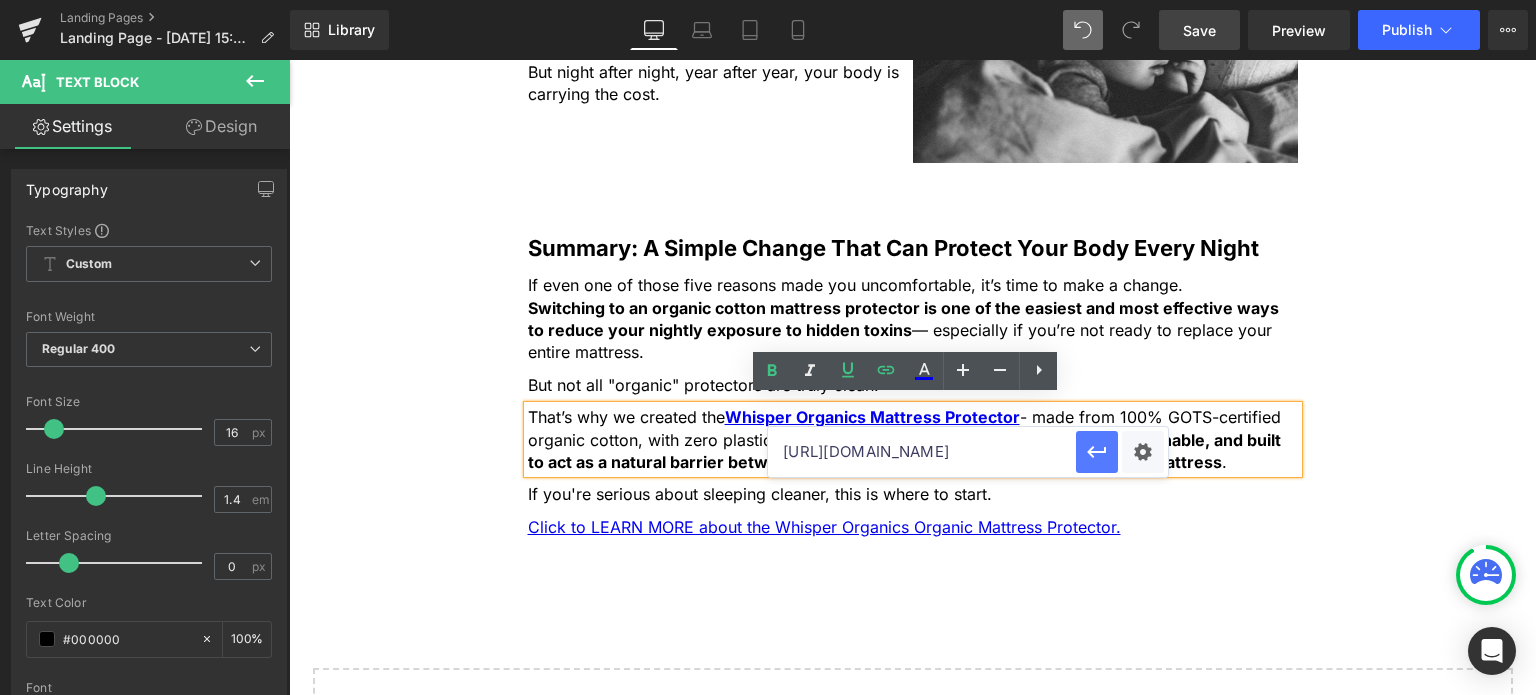 scroll, scrollTop: 0, scrollLeft: 0, axis: both 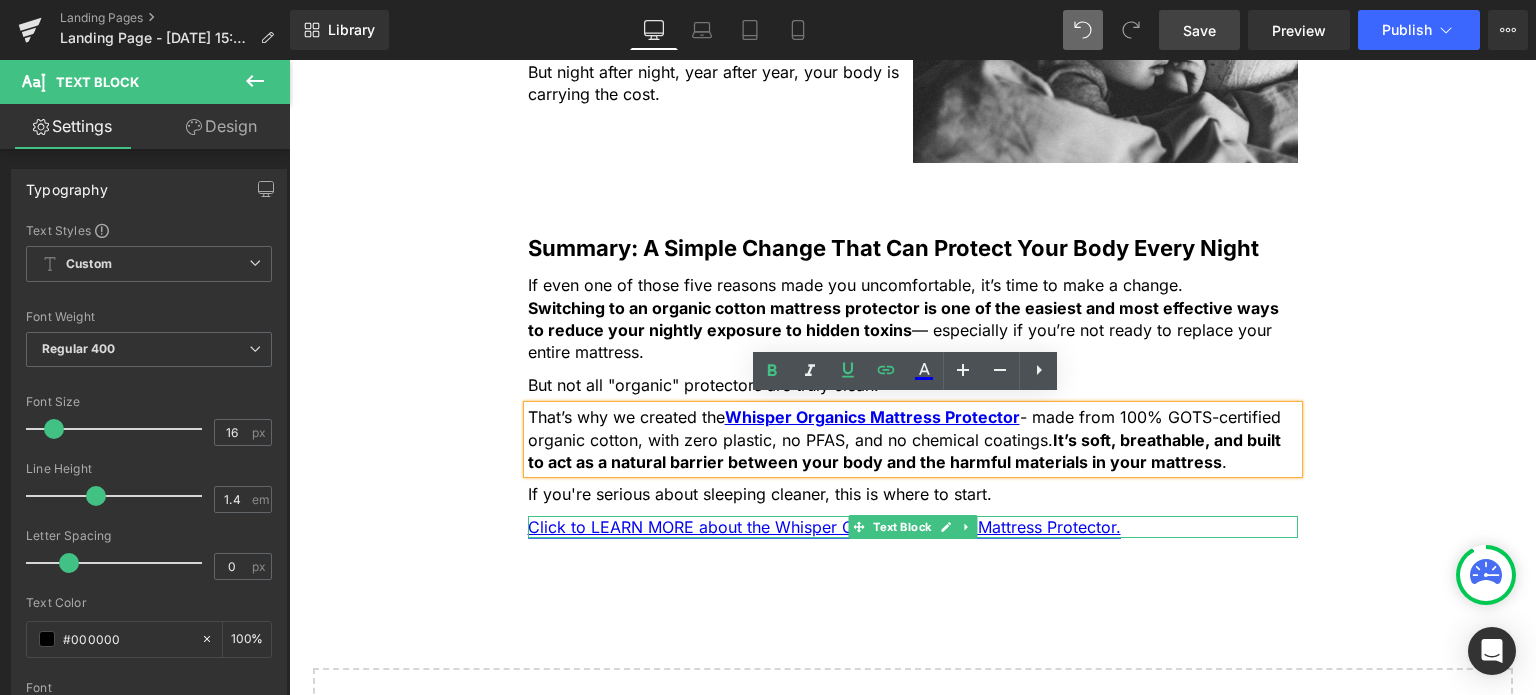 click on "Click to LEARN MORE about the Whisper Organics Organic Mattress Protector." at bounding box center (824, 527) 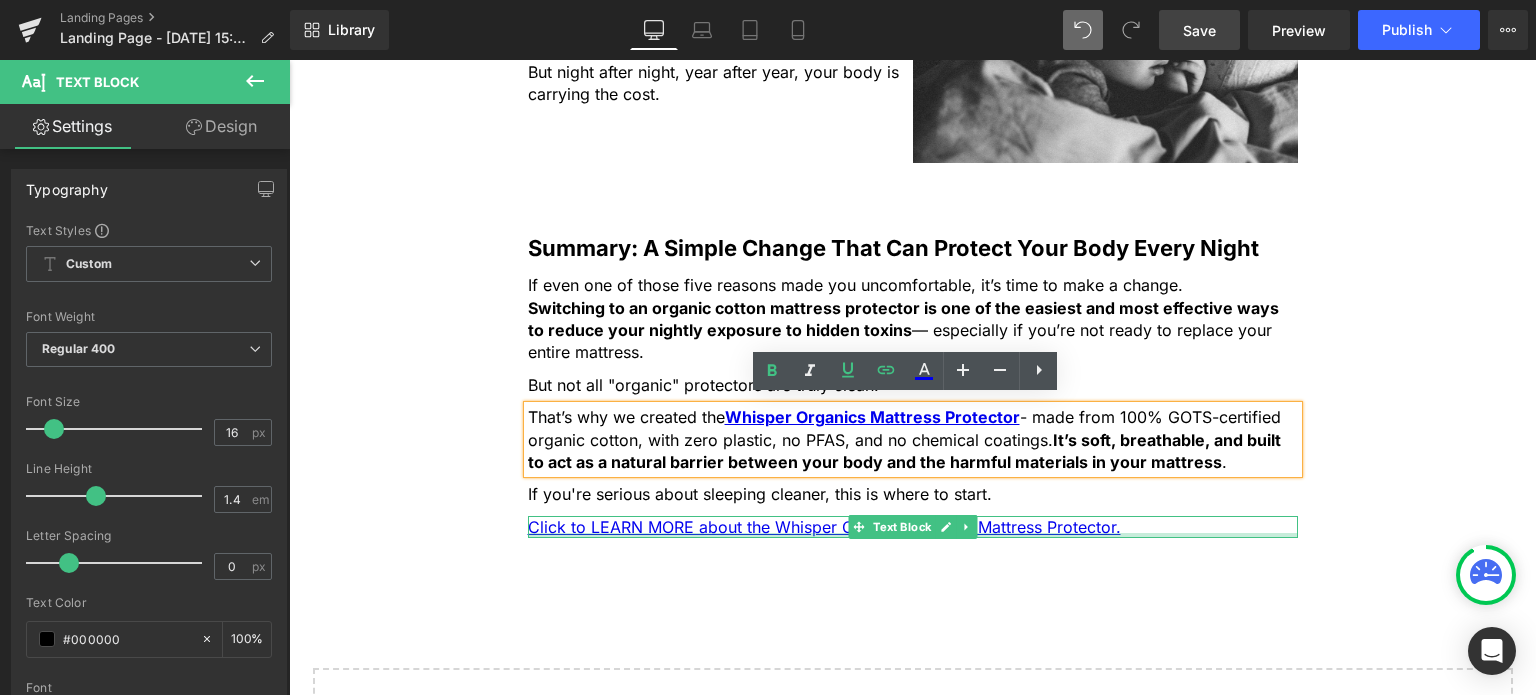 click at bounding box center [913, 535] 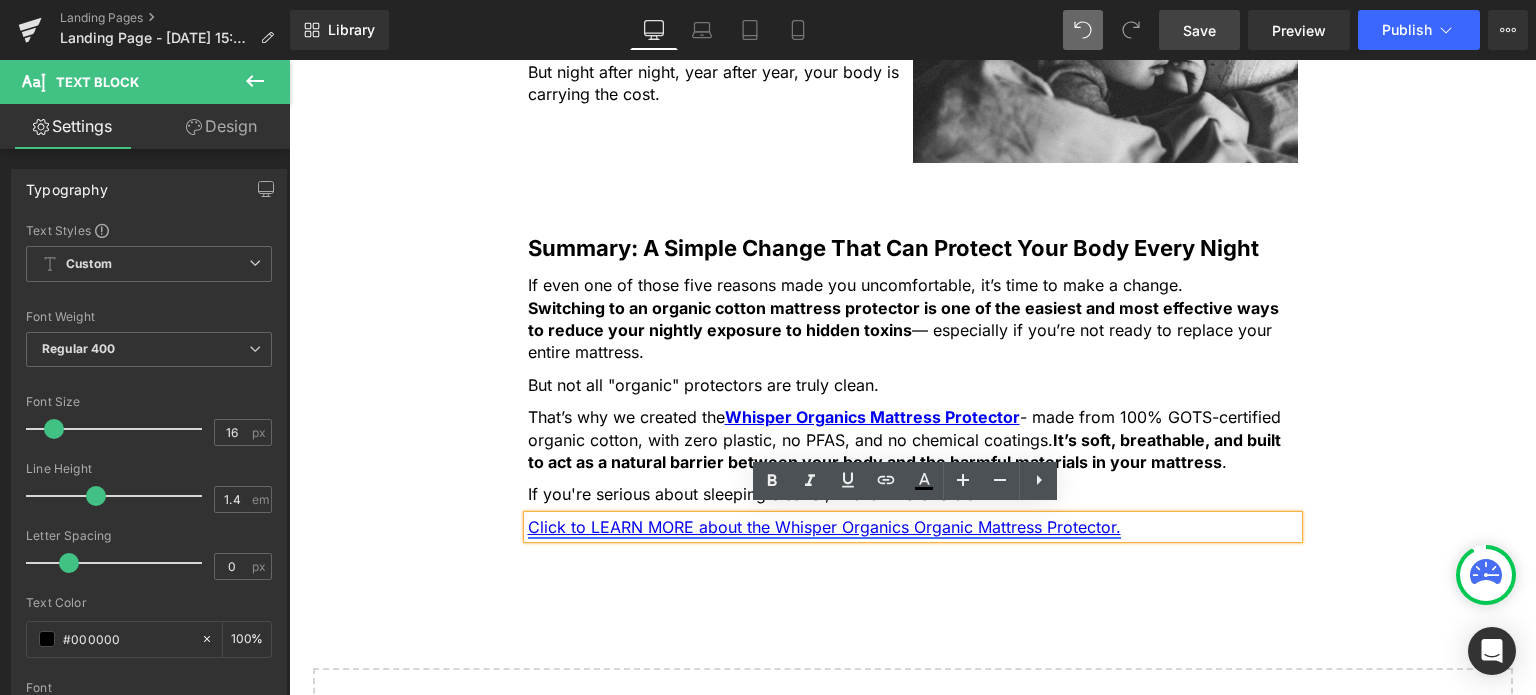 click on "Click to LEARN MORE about the Whisper Organics Organic Mattress Protector." at bounding box center (824, 527) 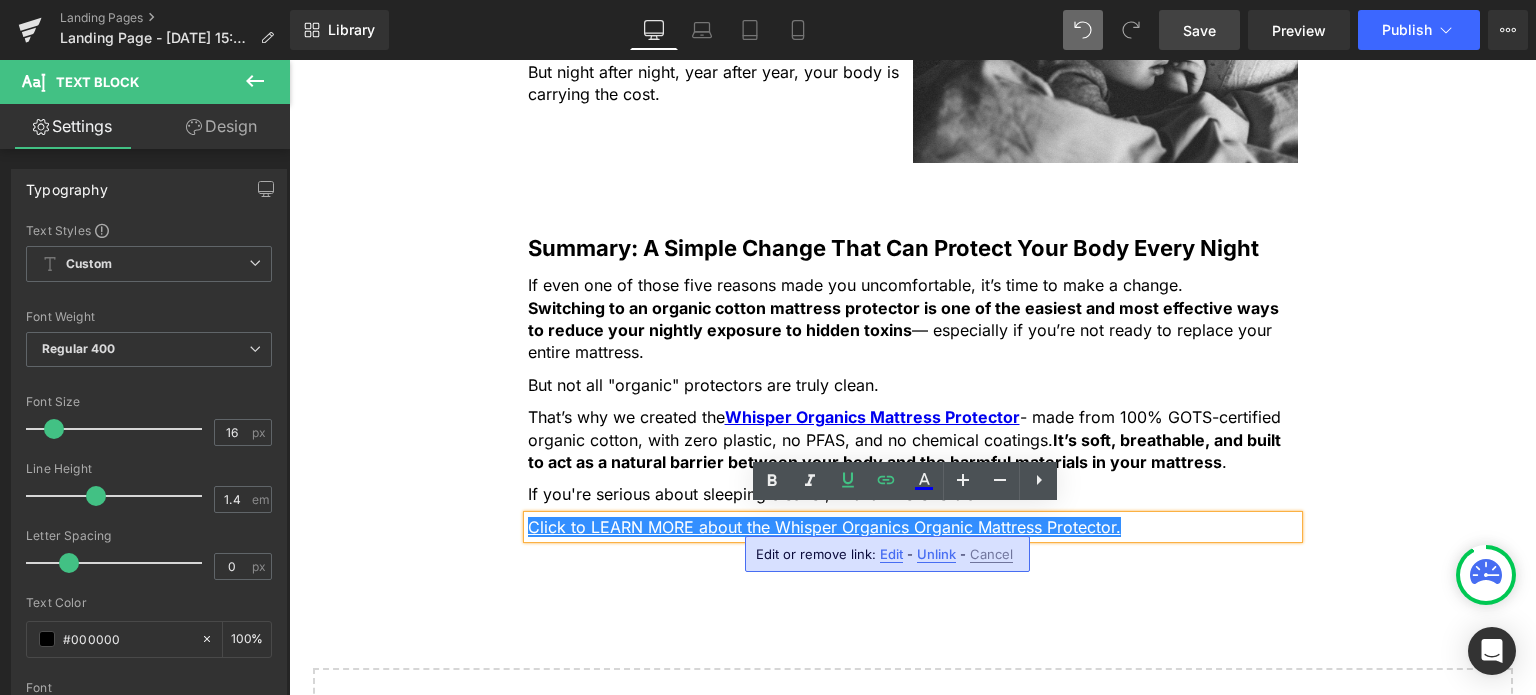 click on "Edit" at bounding box center [891, 554] 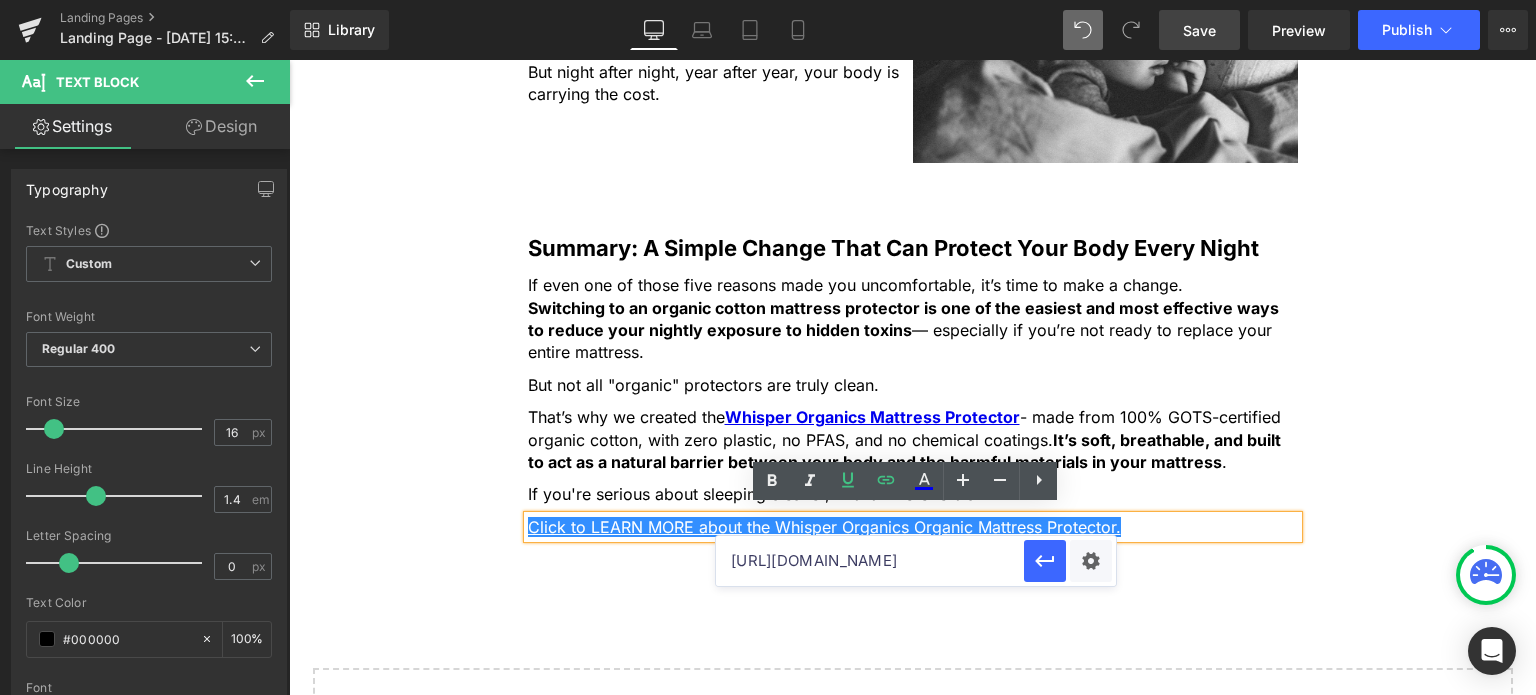 click on "https://whisper-organics.com/products/whisper-organics-100-organic-cotton-quilted-mattress-cover-17-deep-gots-certified" at bounding box center [870, 561] 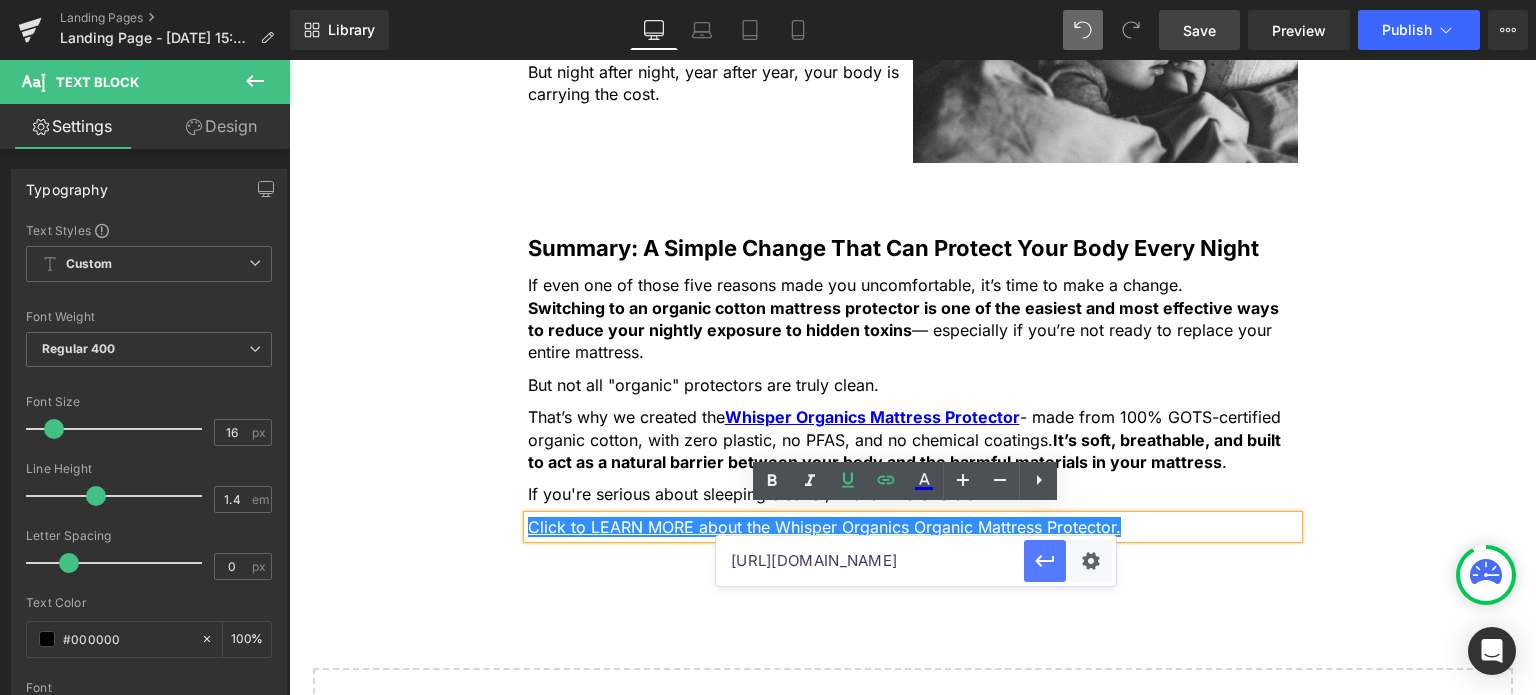 type on "https://whisper-organics.com/products/organic-cotton-quilted-mattress-padded-protector" 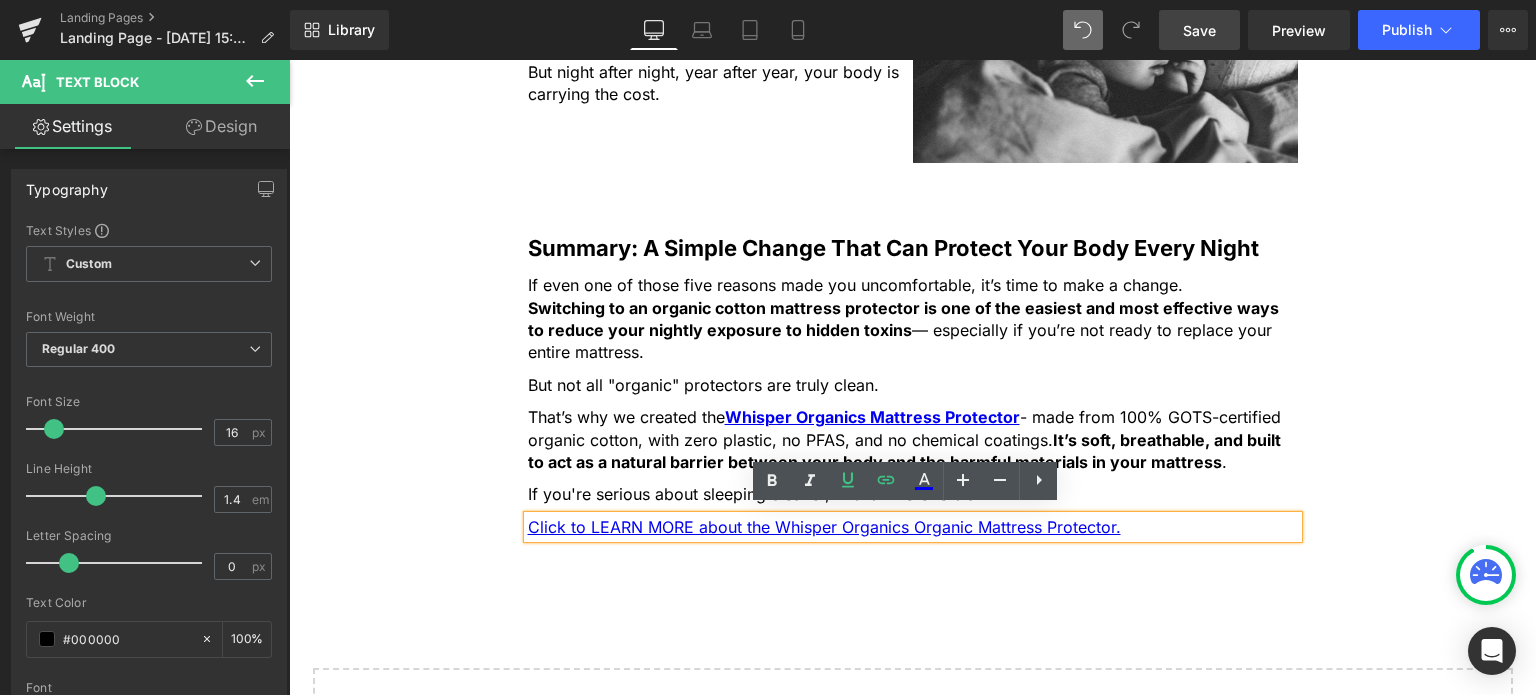 click on "5  Shocking  Reasons You Should  Never  Sleep Without an Organic Cotton Mattress Protector Heading         Most people have no idea how toxic their bed really is. Here’s why that’s a big problem, and how to fix it fast. Heading         Image         Image         Most people spend a third of their life in bed, but never think twice about what they’re actually sleeping on. Text Block         But under your sheets, right beneath your body, could be a hidden source of daily chemical exposure. From flame retardants to plastic coatings and synthetic fabrics... Text Block         ...your mattress and protector might be quietly  leaching toxins  into your (or your child's) skin and lungs every single night . Text Block         If you care about what goes into your body, it’s time to care about what your body is lying on. Text Block         Here are 5 reasons why switching to an organic cotton mattress protector for  you and your children Text Block         Row         Text Block         Text Block" at bounding box center (912, -1054) 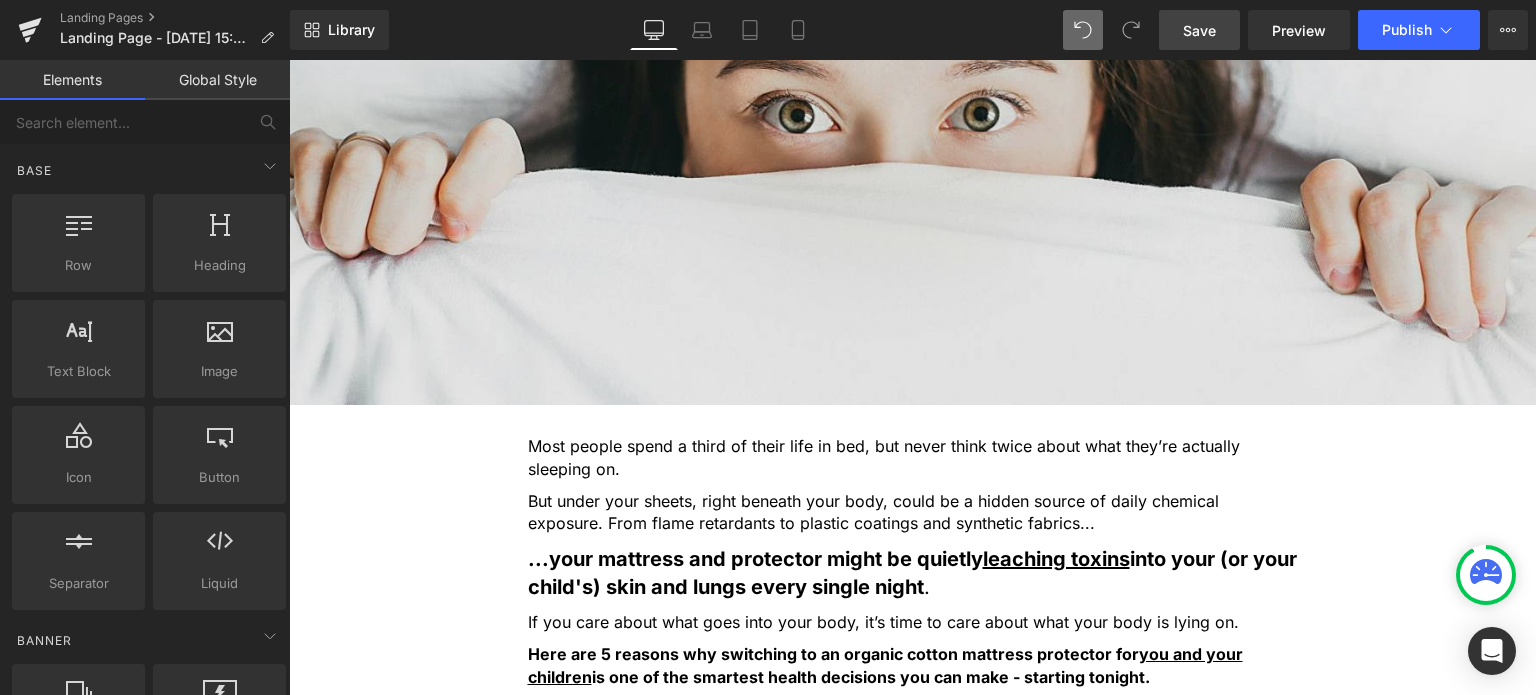 scroll, scrollTop: 500, scrollLeft: 0, axis: vertical 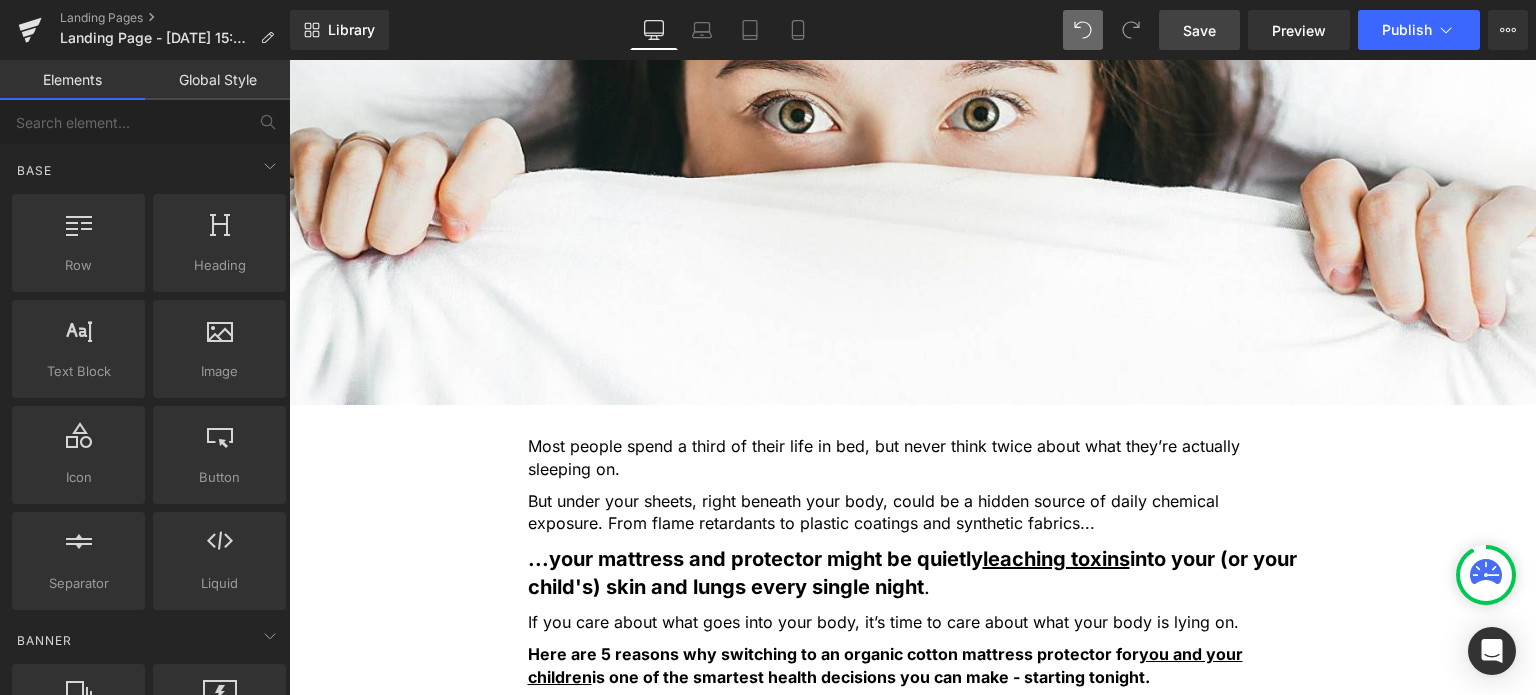 click on "Save" at bounding box center (1199, 30) 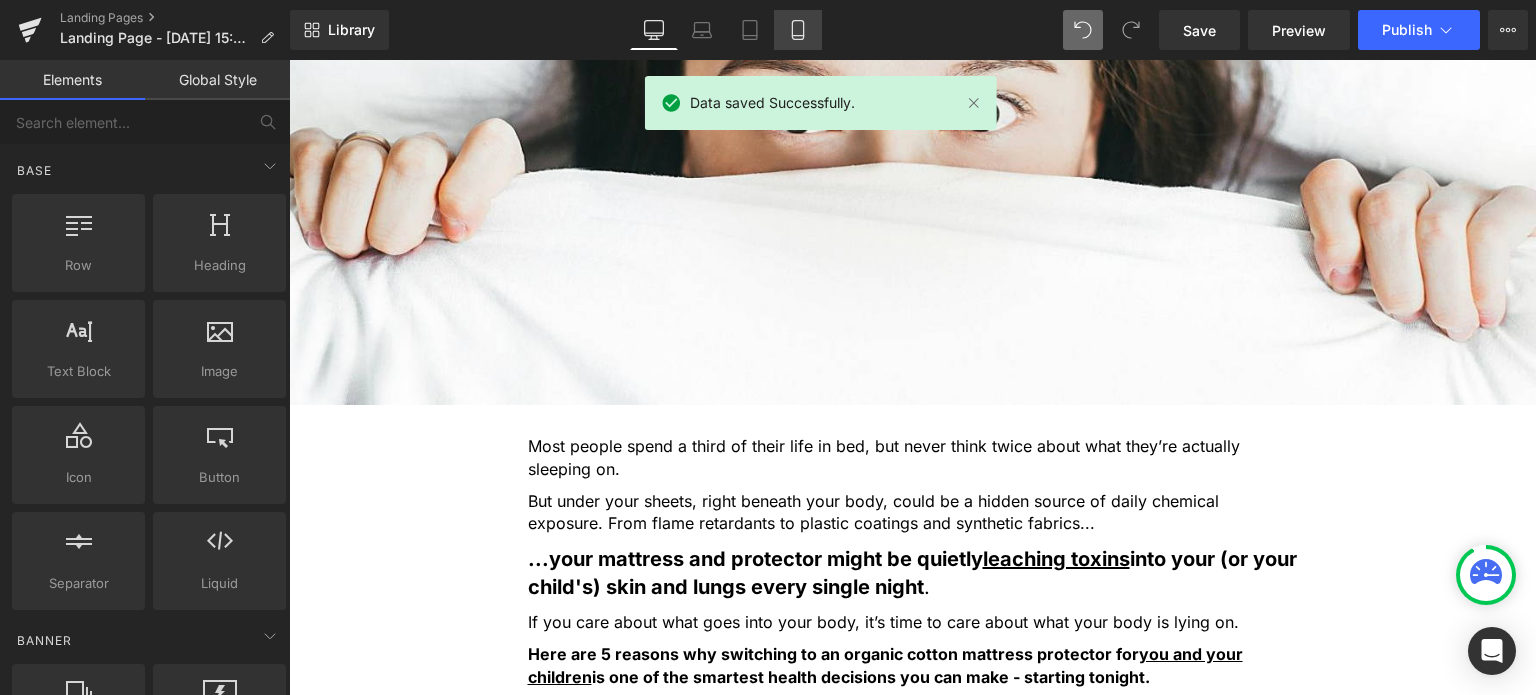 click 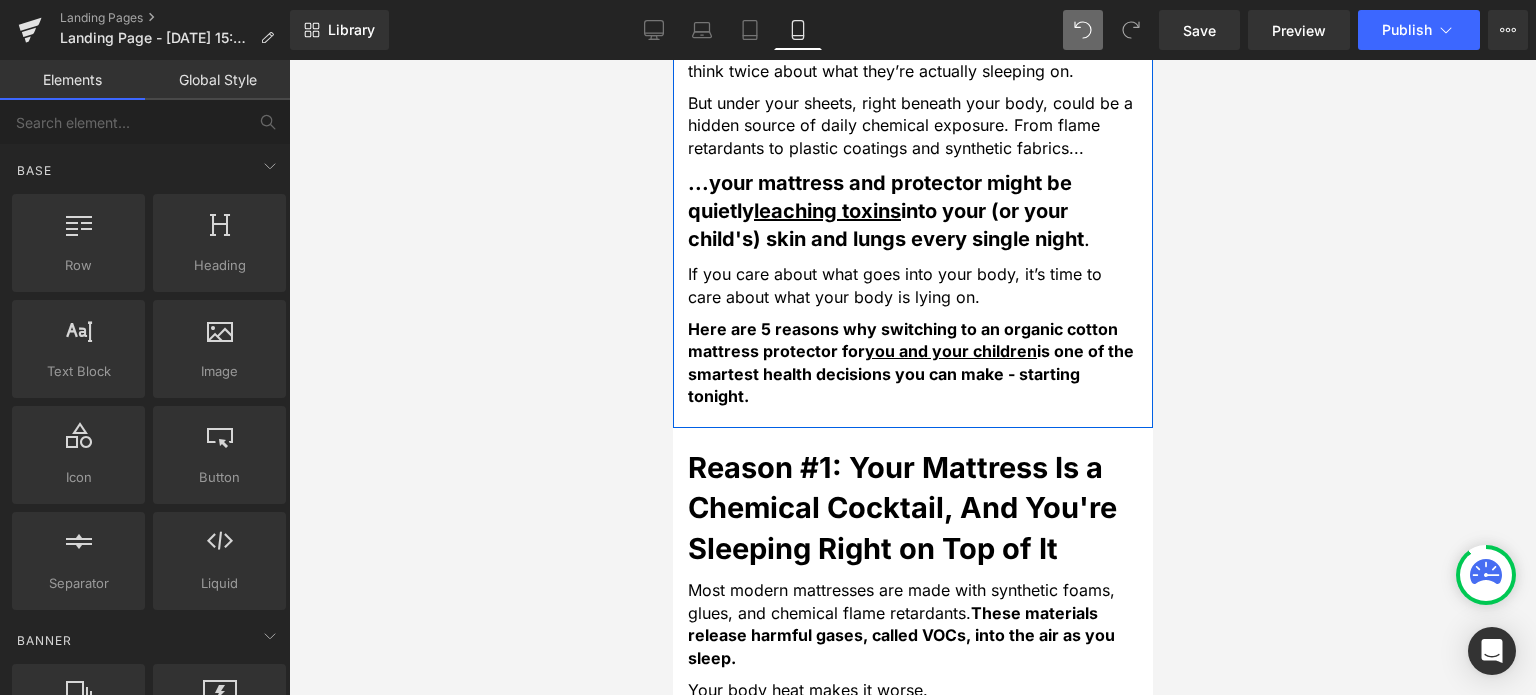 scroll, scrollTop: 955, scrollLeft: 0, axis: vertical 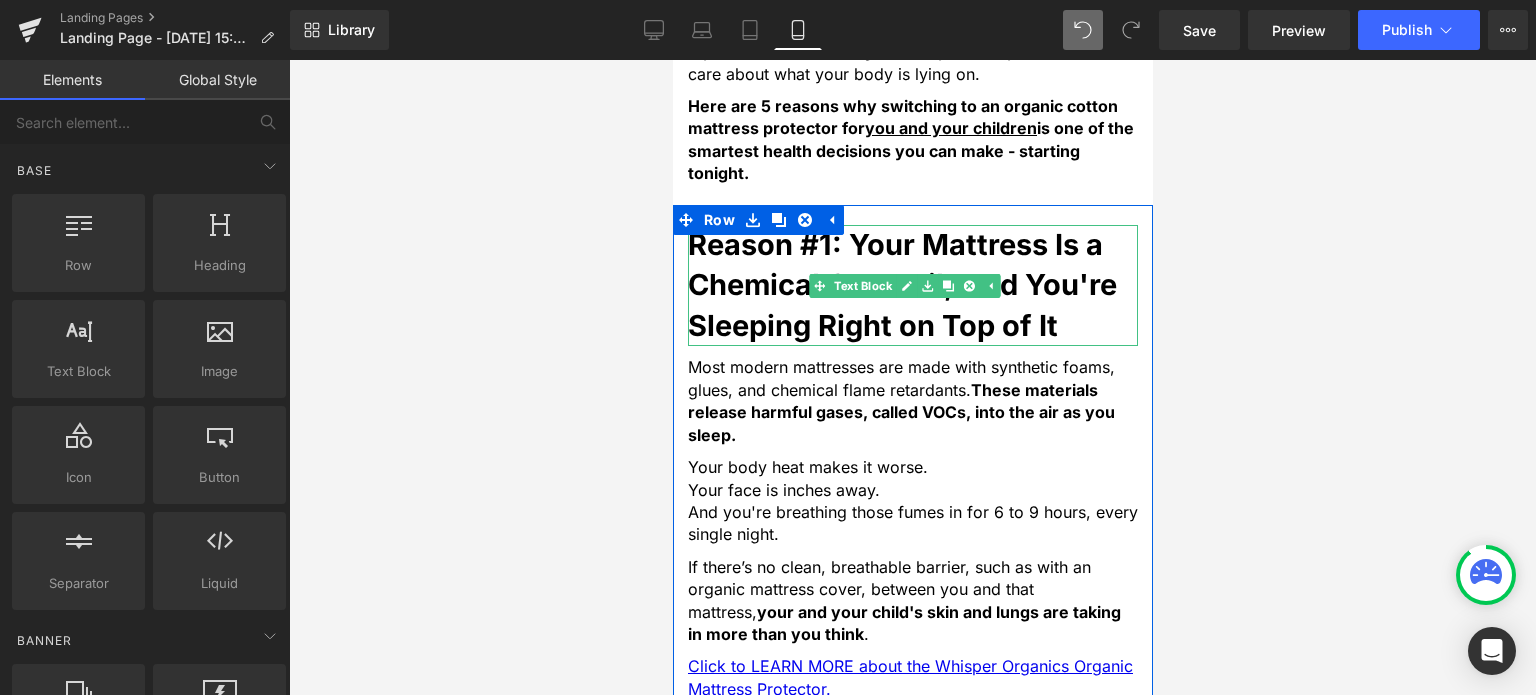click on "Reason #1: Your Mattress Is a Chemical Cocktail, And You're Sleeping Right on Top of It" at bounding box center [901, 285] 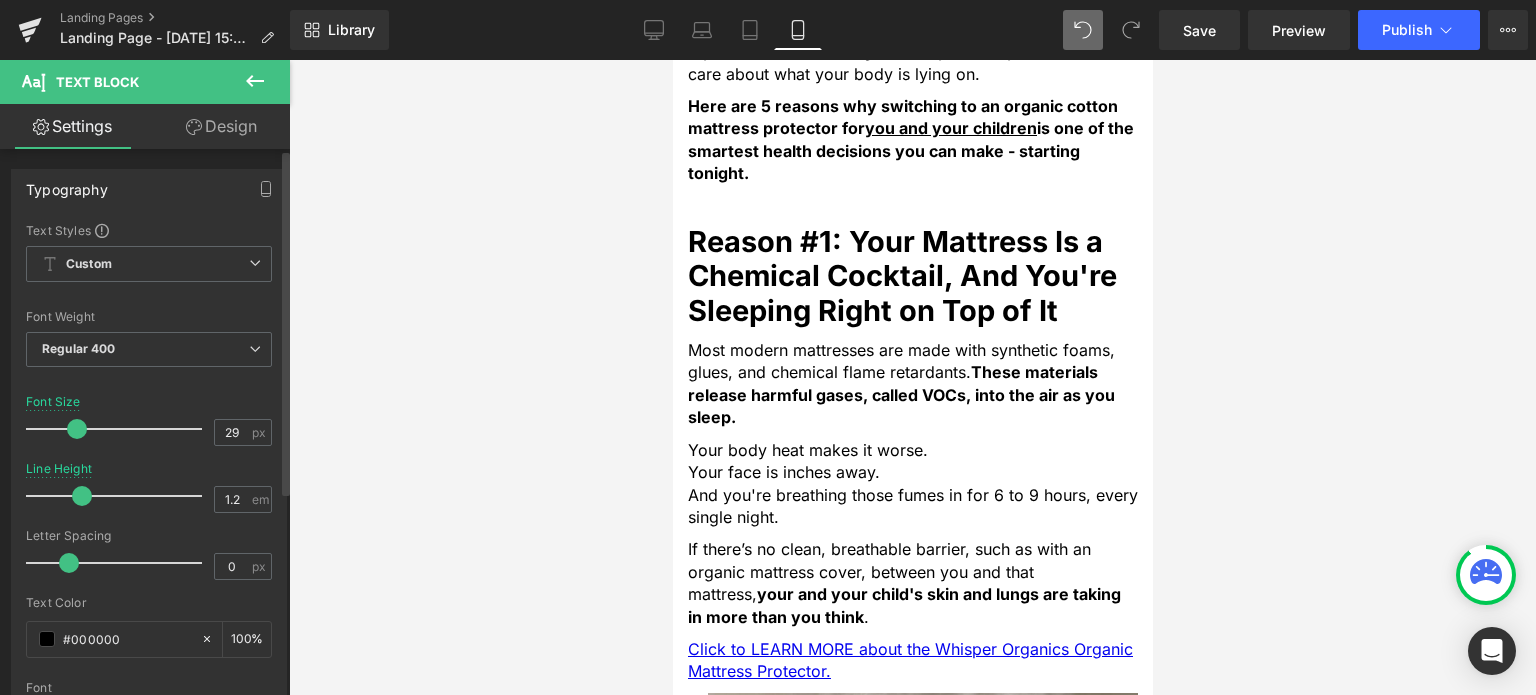 type on "1.3" 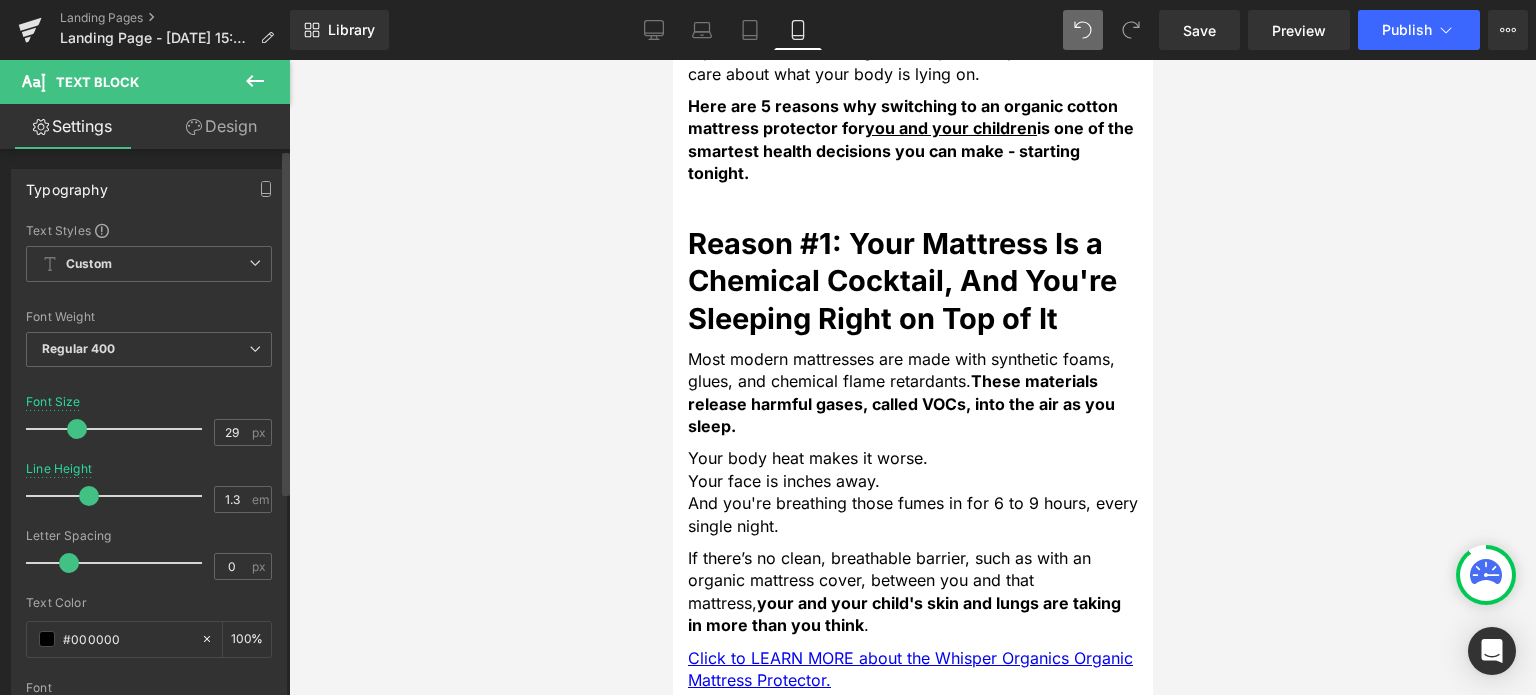 click at bounding box center [89, 496] 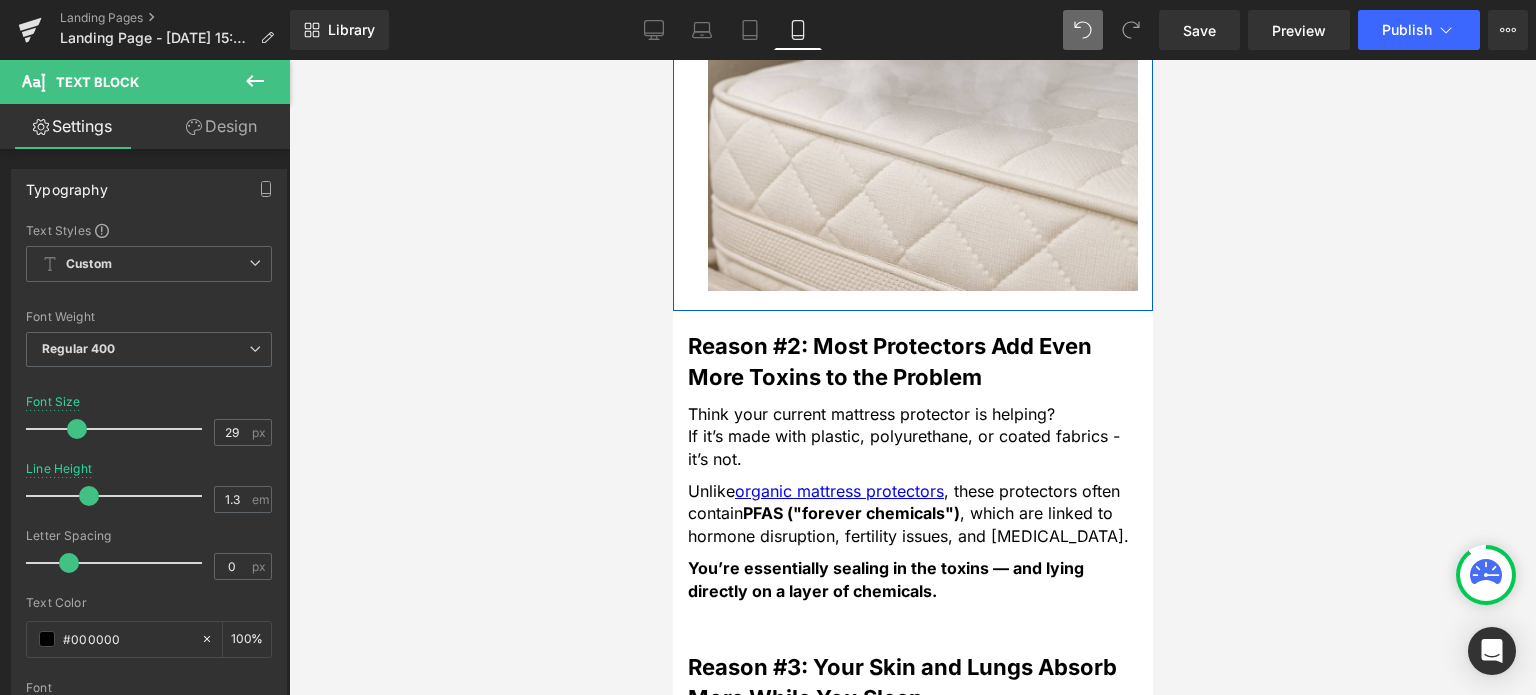 scroll, scrollTop: 1755, scrollLeft: 0, axis: vertical 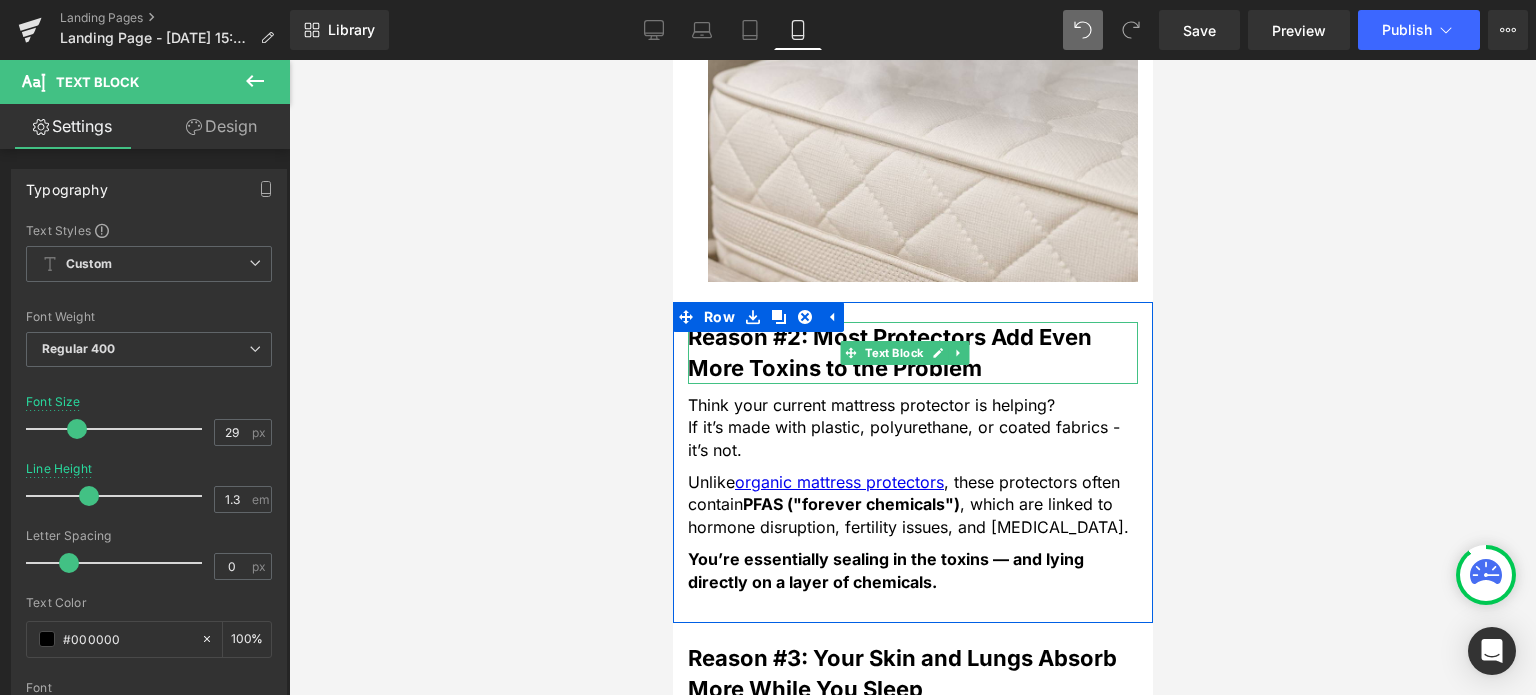 click on "Reason #2: Most Protectors Add Even More Toxins to the Problem" at bounding box center (889, 352) 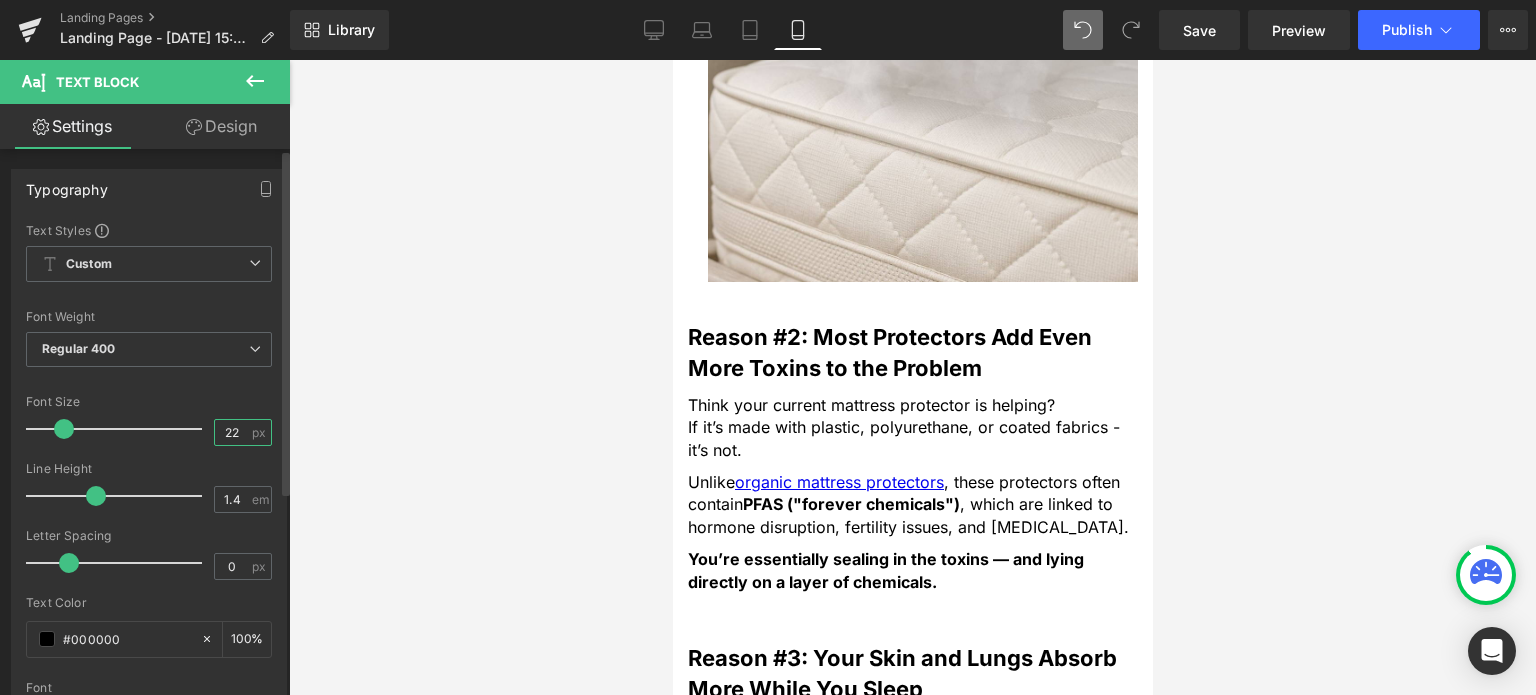 click on "22" at bounding box center [232, 432] 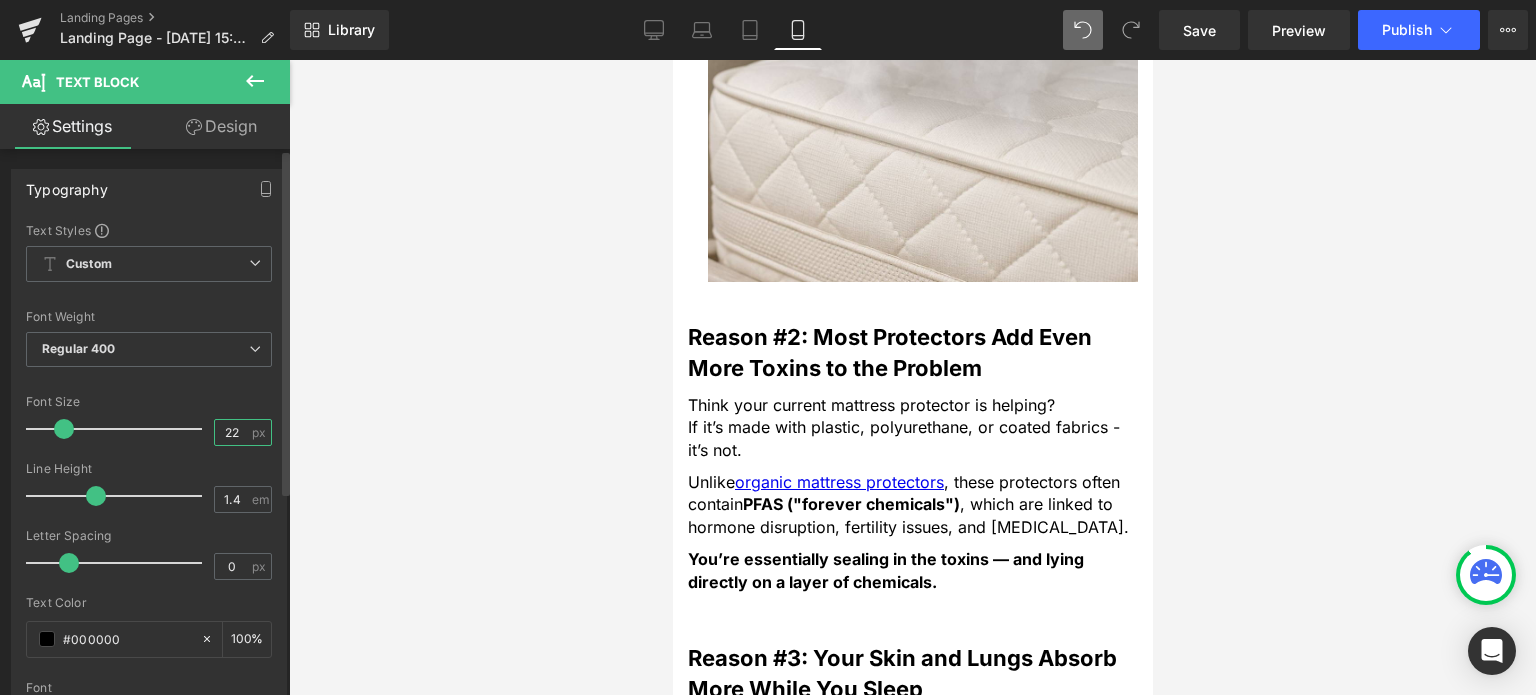 click on "22" at bounding box center [232, 432] 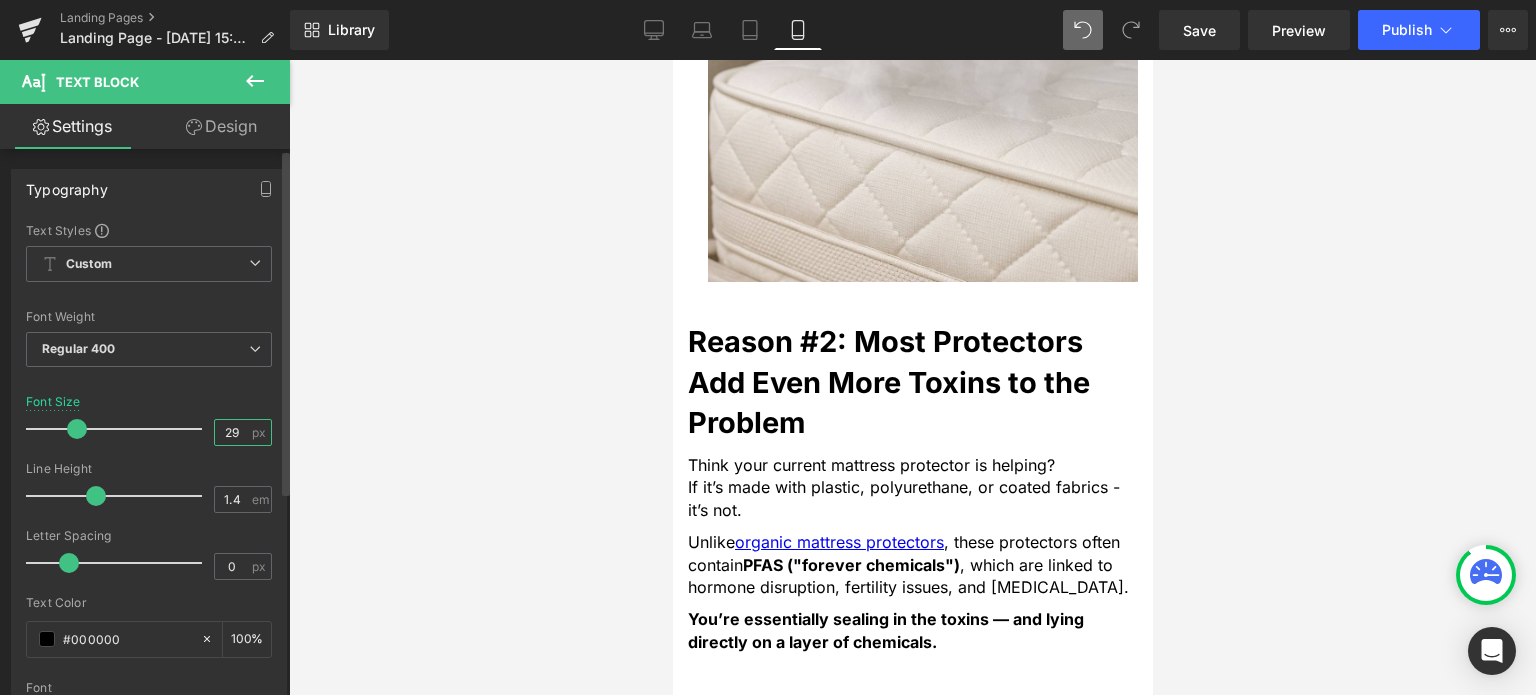 type on "29" 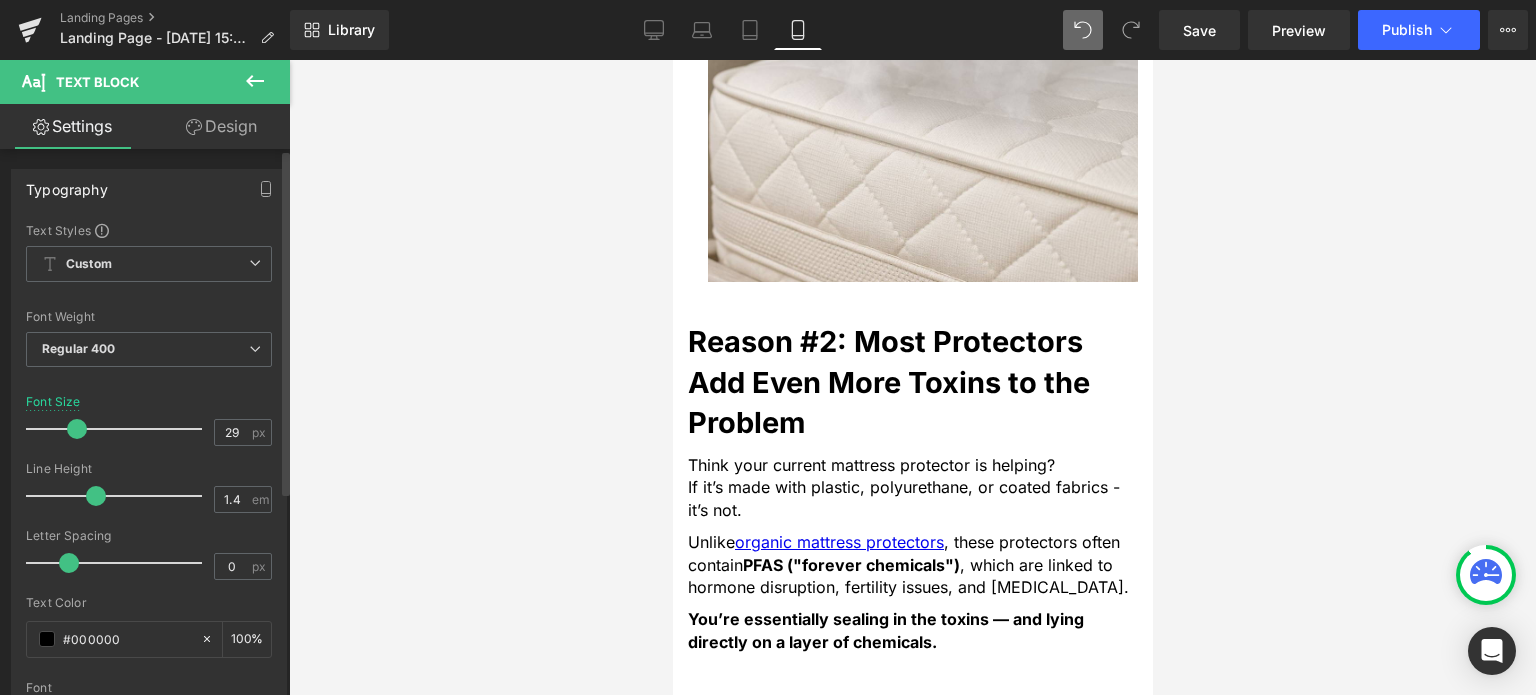 type on "1.3" 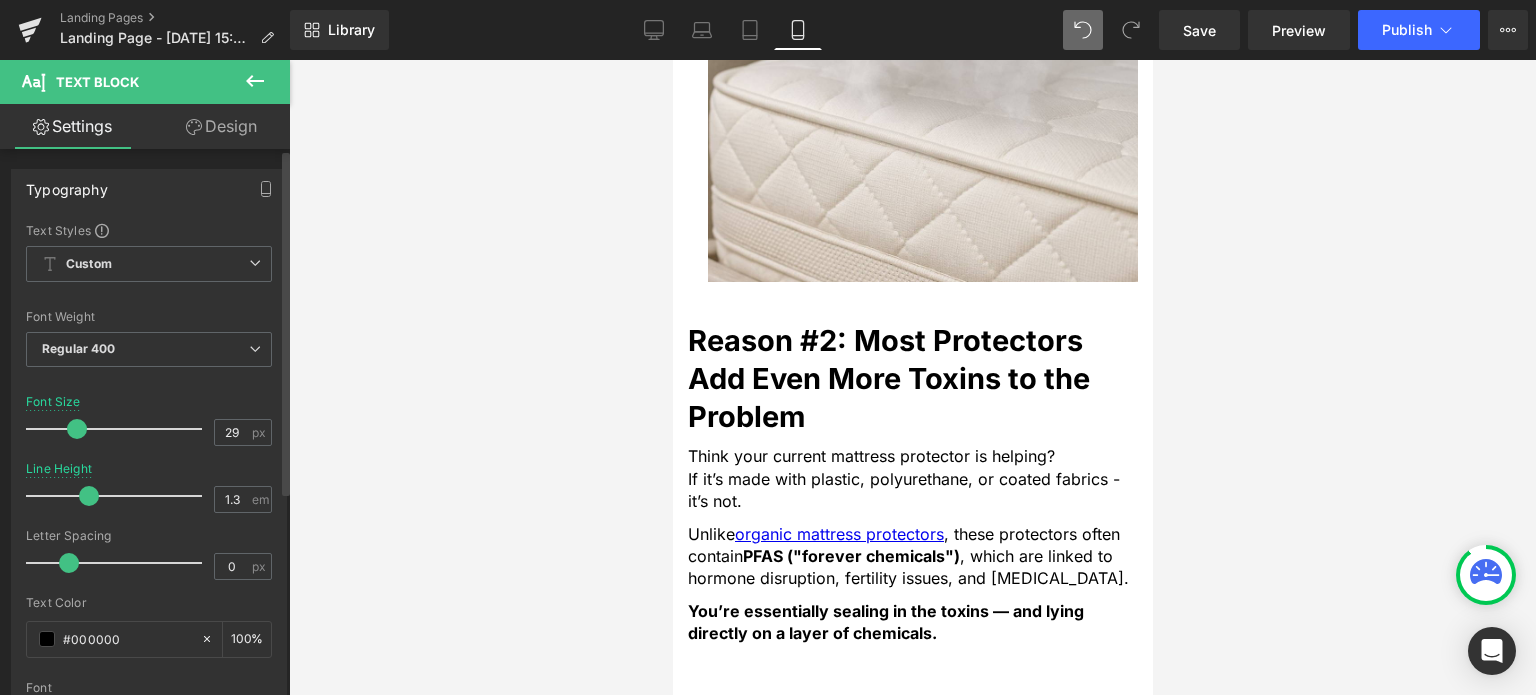 click at bounding box center [89, 496] 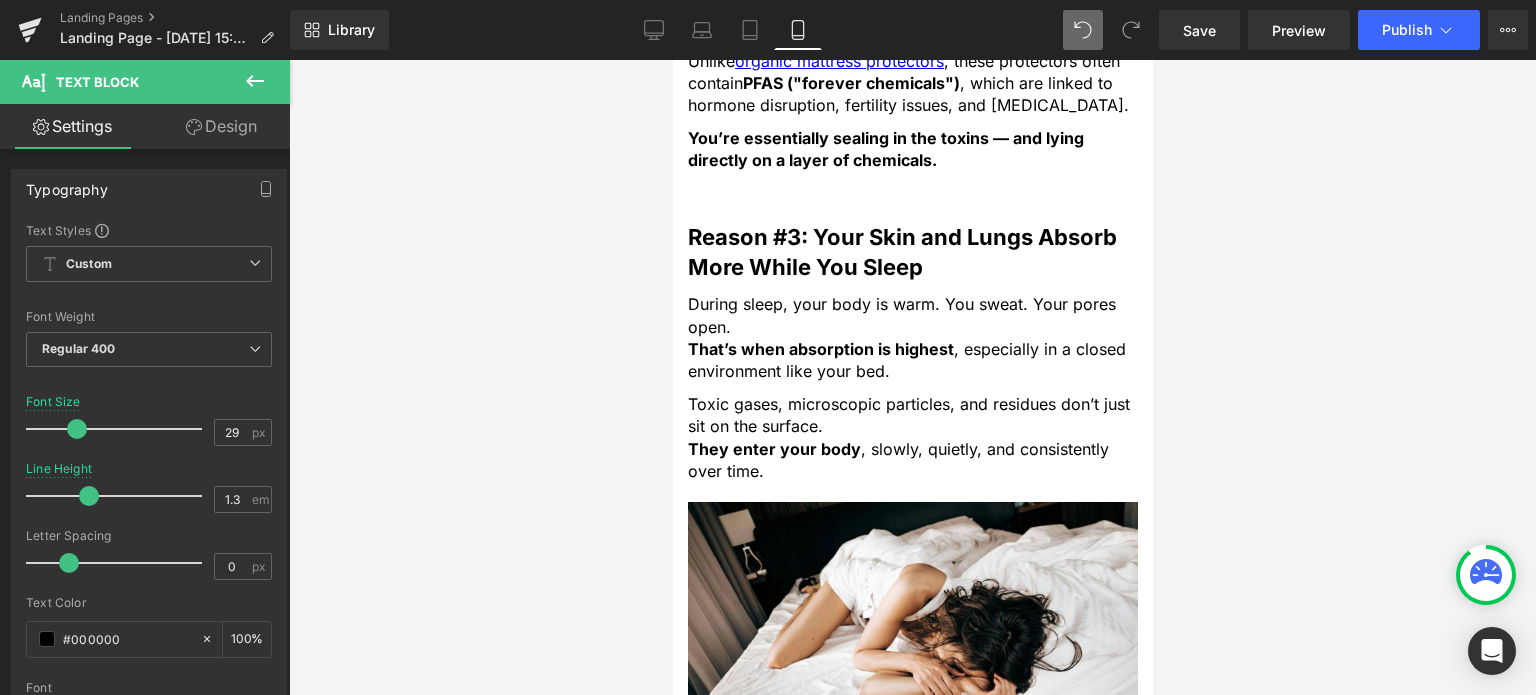 scroll, scrollTop: 2255, scrollLeft: 0, axis: vertical 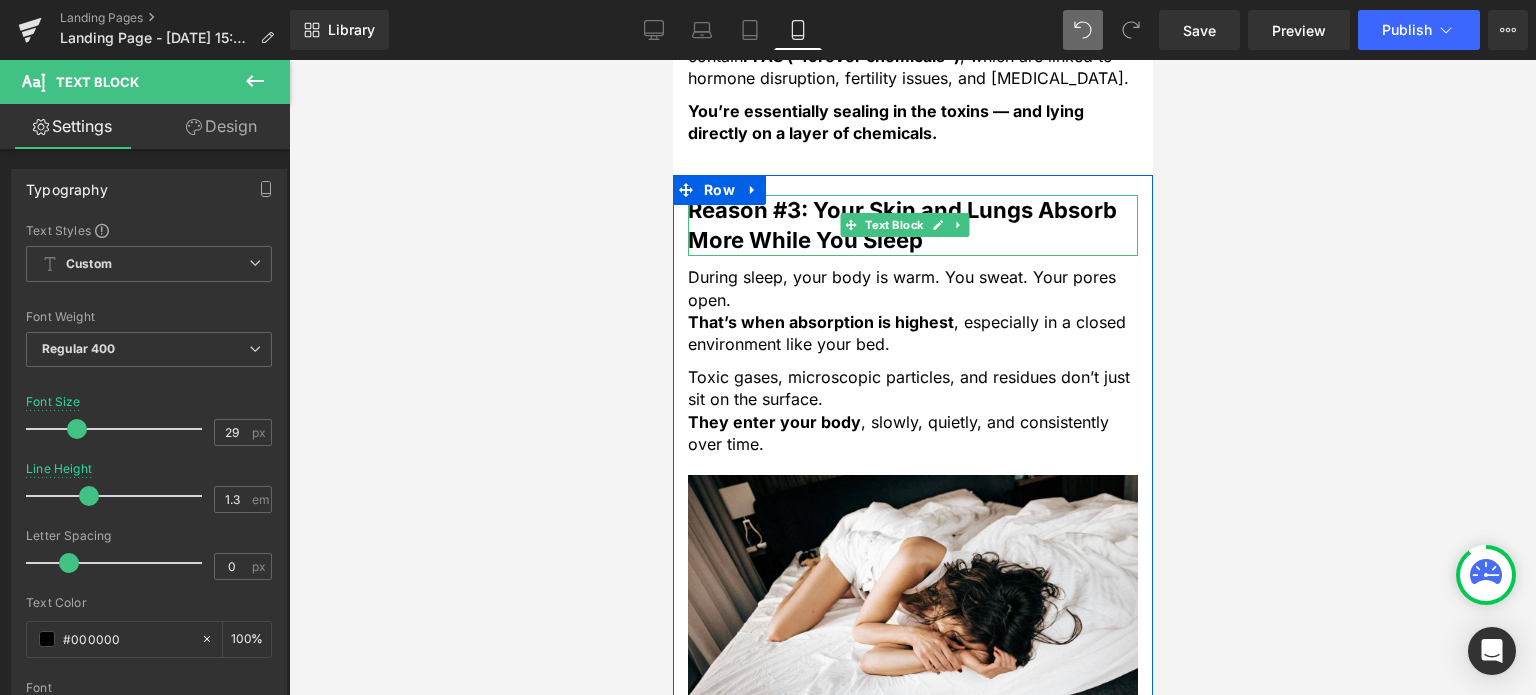 click on "Reason #3: Your Skin and Lungs Absorb More While You Sleep" at bounding box center (901, 225) 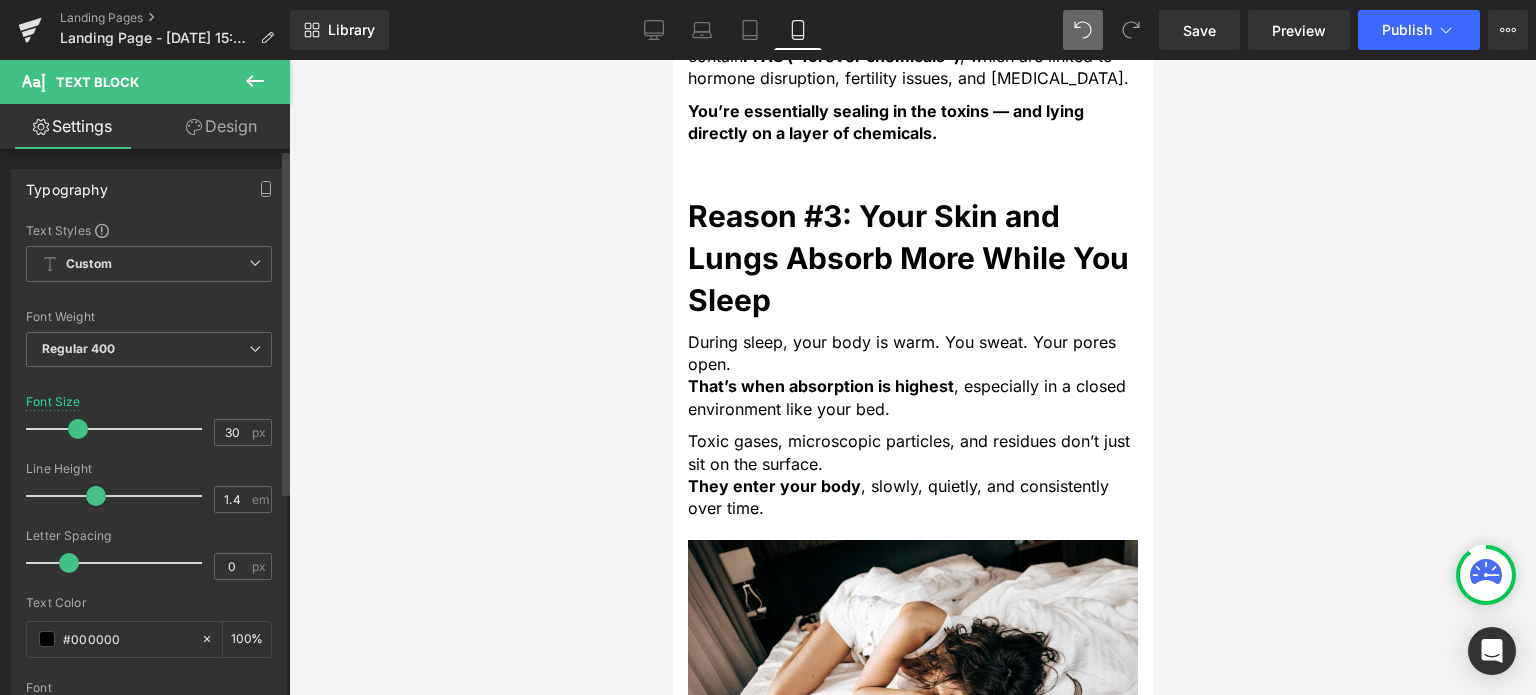 type on "29" 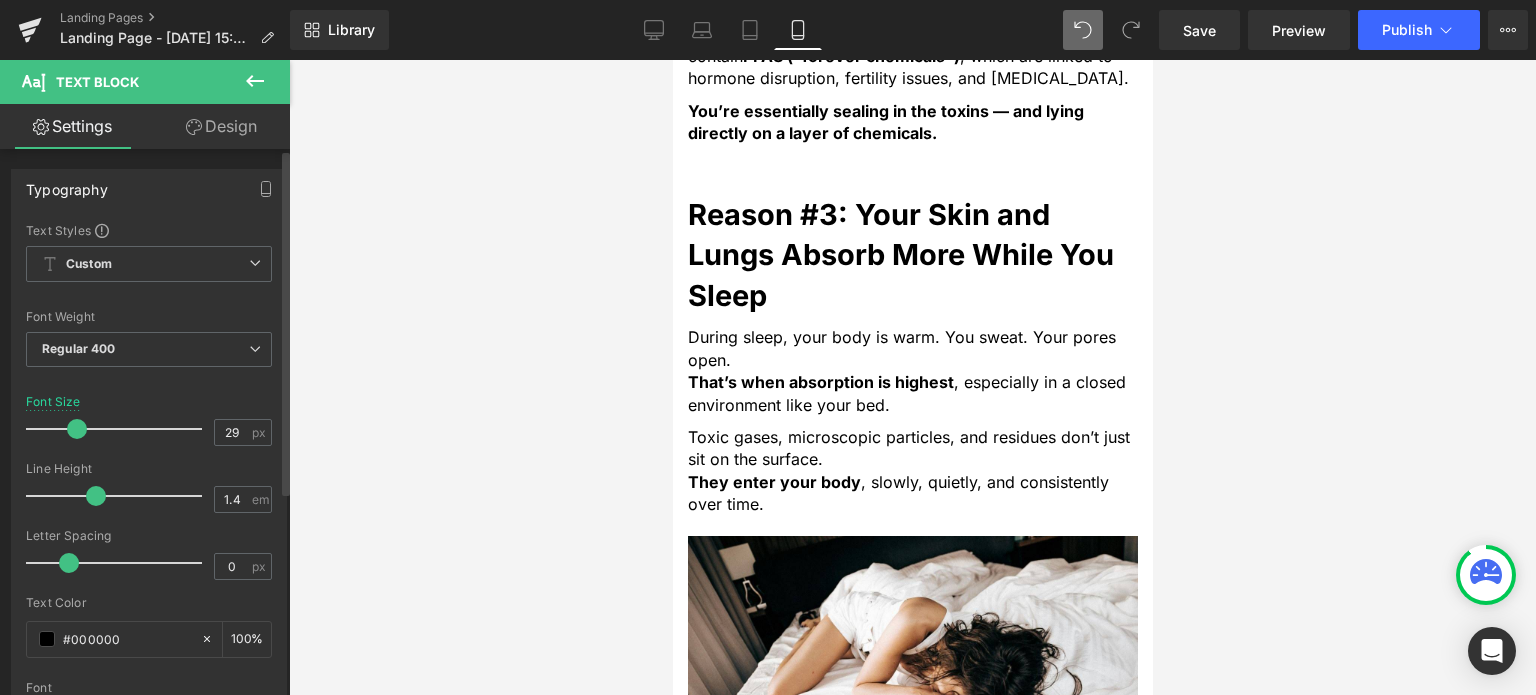 drag, startPoint x: 63, startPoint y: 427, endPoint x: 75, endPoint y: 427, distance: 12 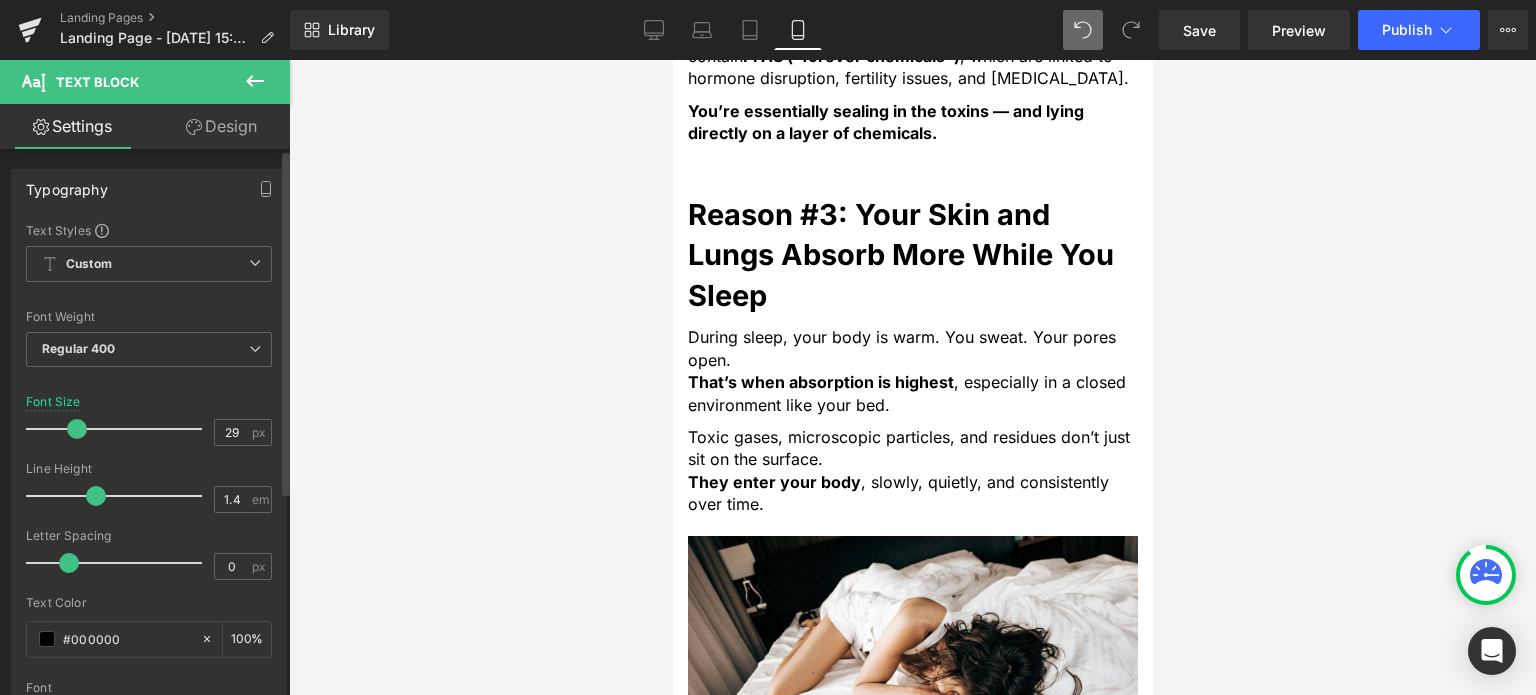 type on "1.3" 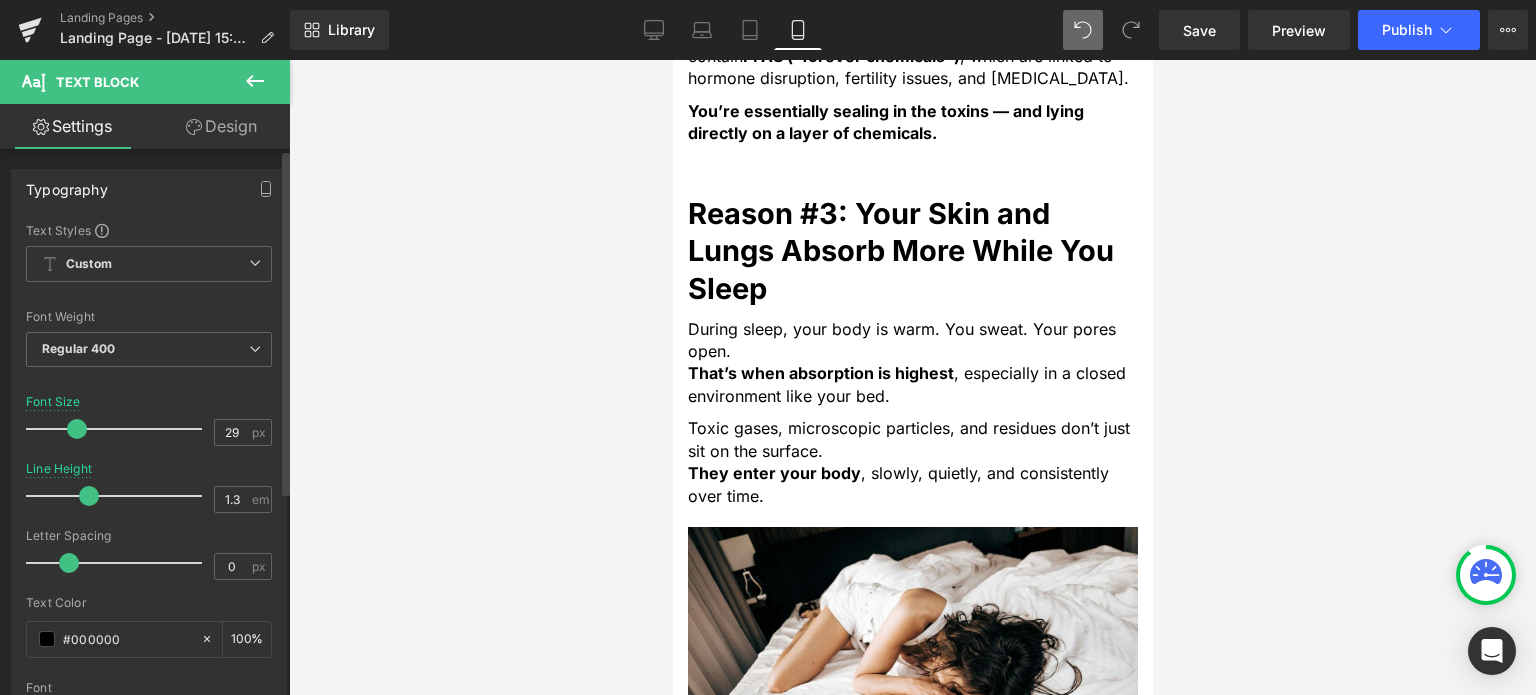 click at bounding box center (89, 496) 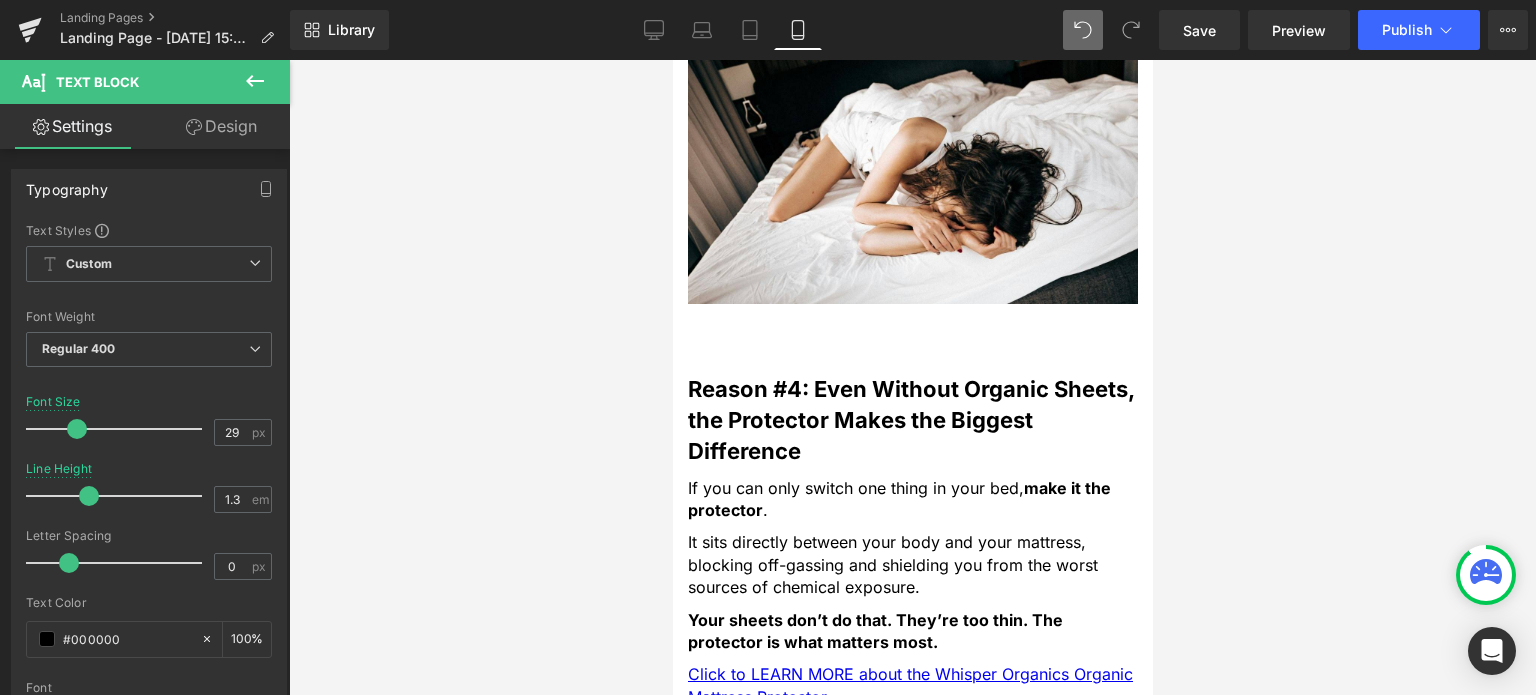 scroll, scrollTop: 2755, scrollLeft: 0, axis: vertical 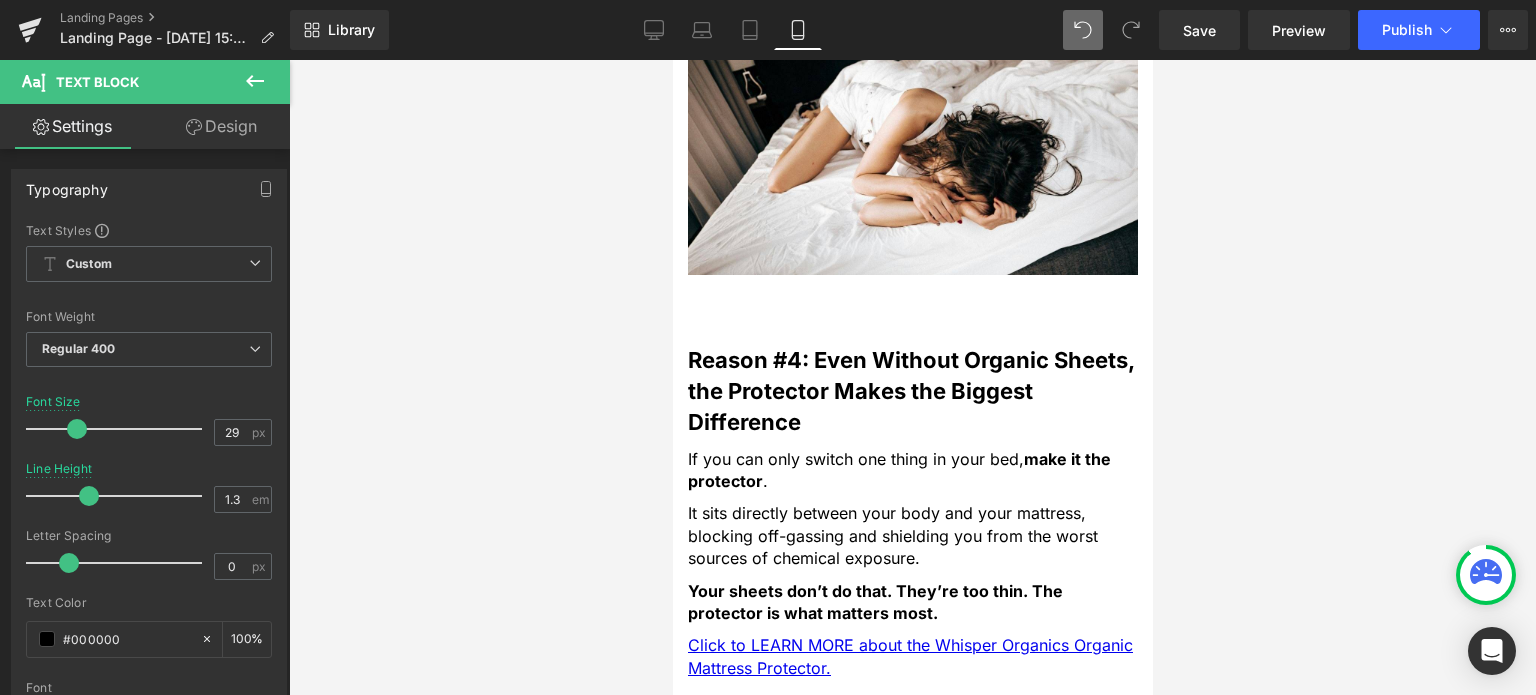 click on "Reason #4: Even Without Organic Sheets, the Protector Makes the Biggest Difference" at bounding box center [910, 391] 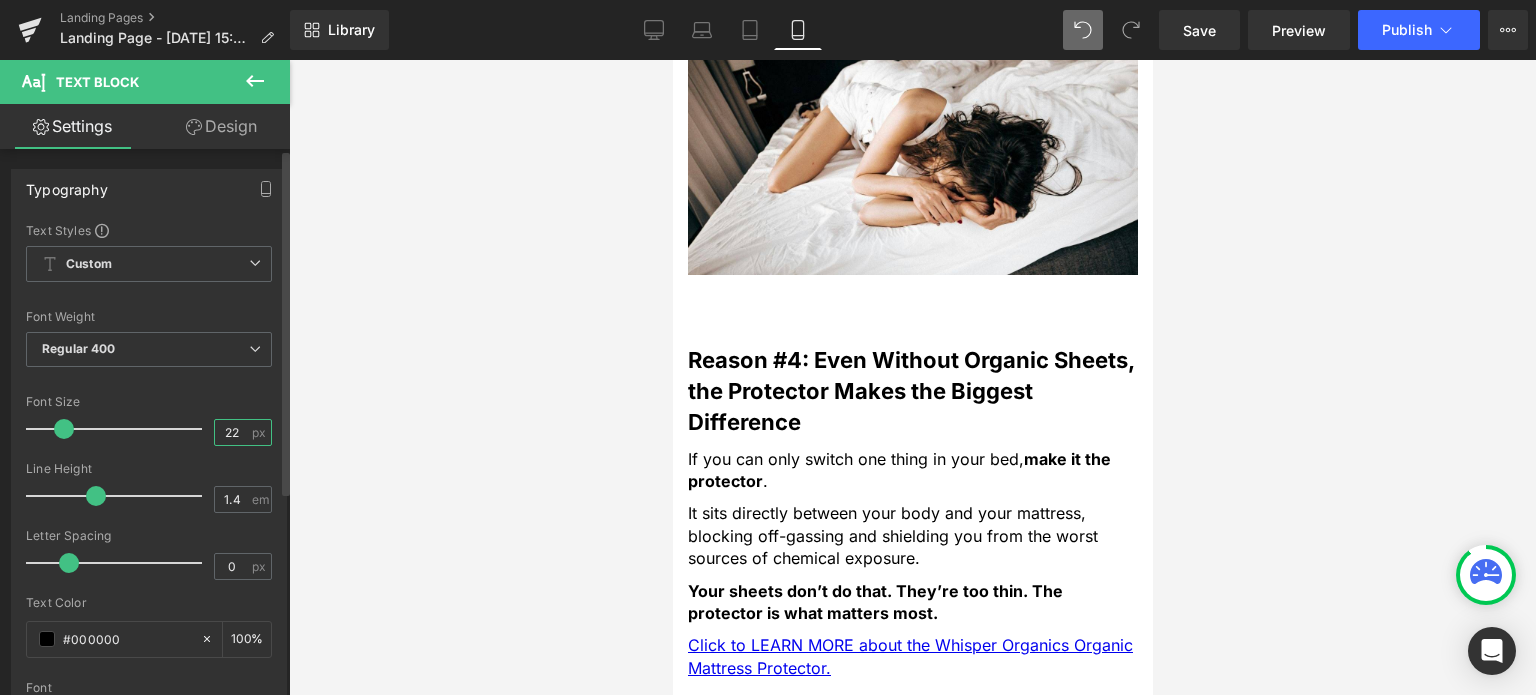 click on "22" at bounding box center [232, 432] 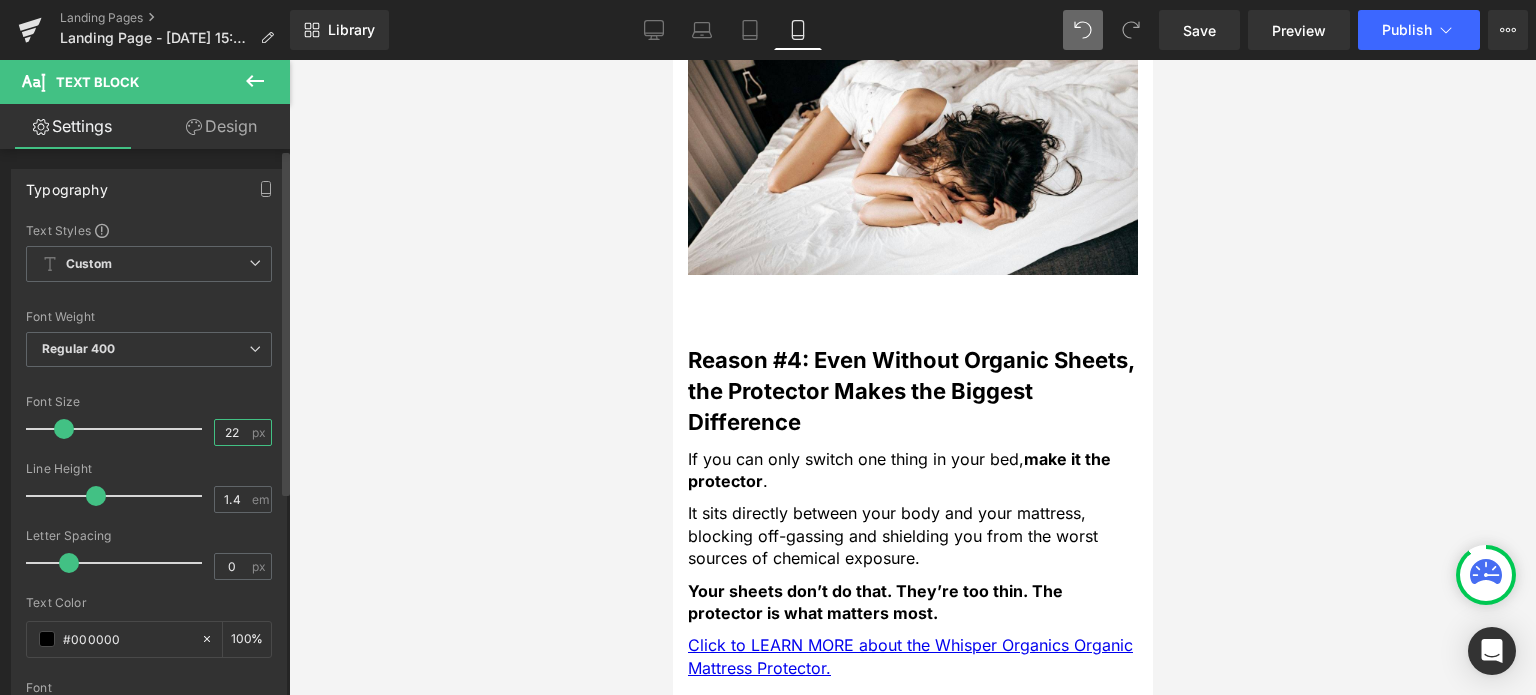 click on "22" at bounding box center [232, 432] 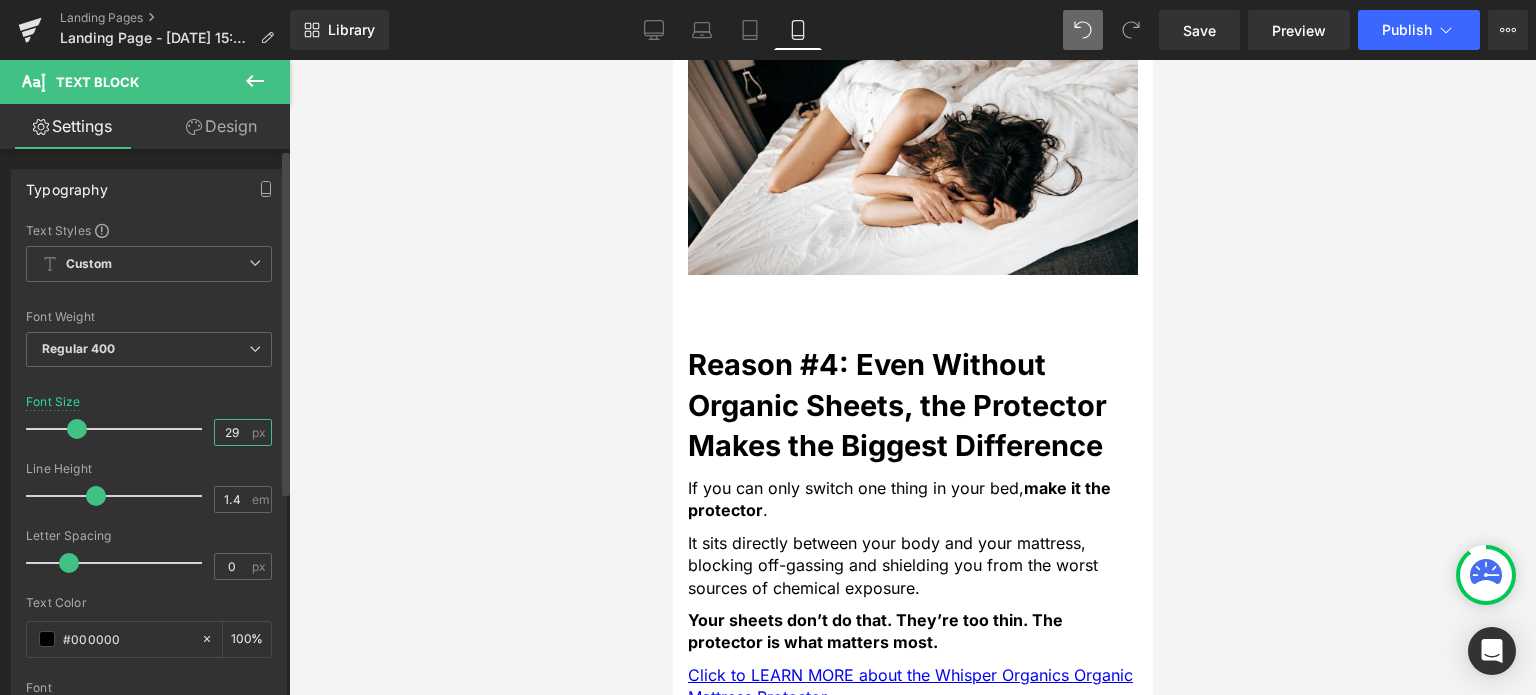 type on "29" 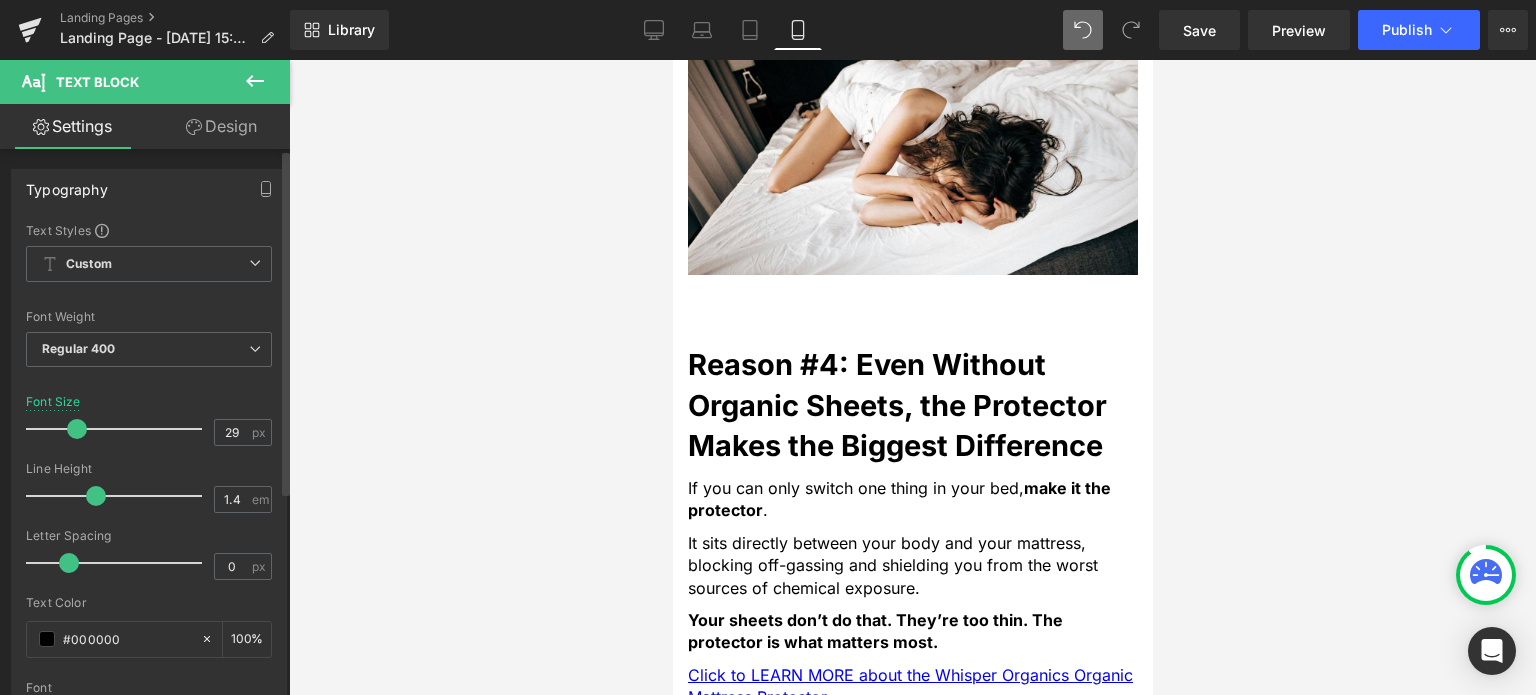 type on "1.3" 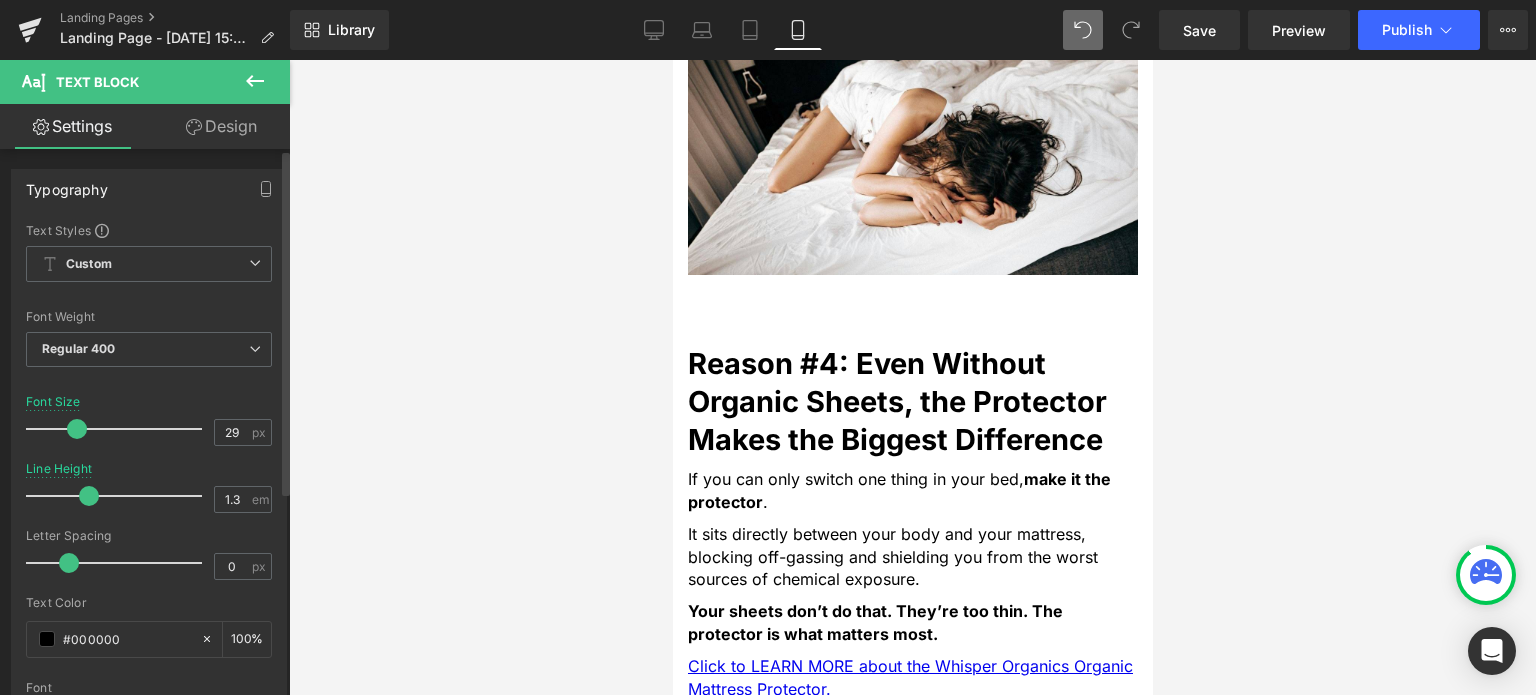click at bounding box center (89, 496) 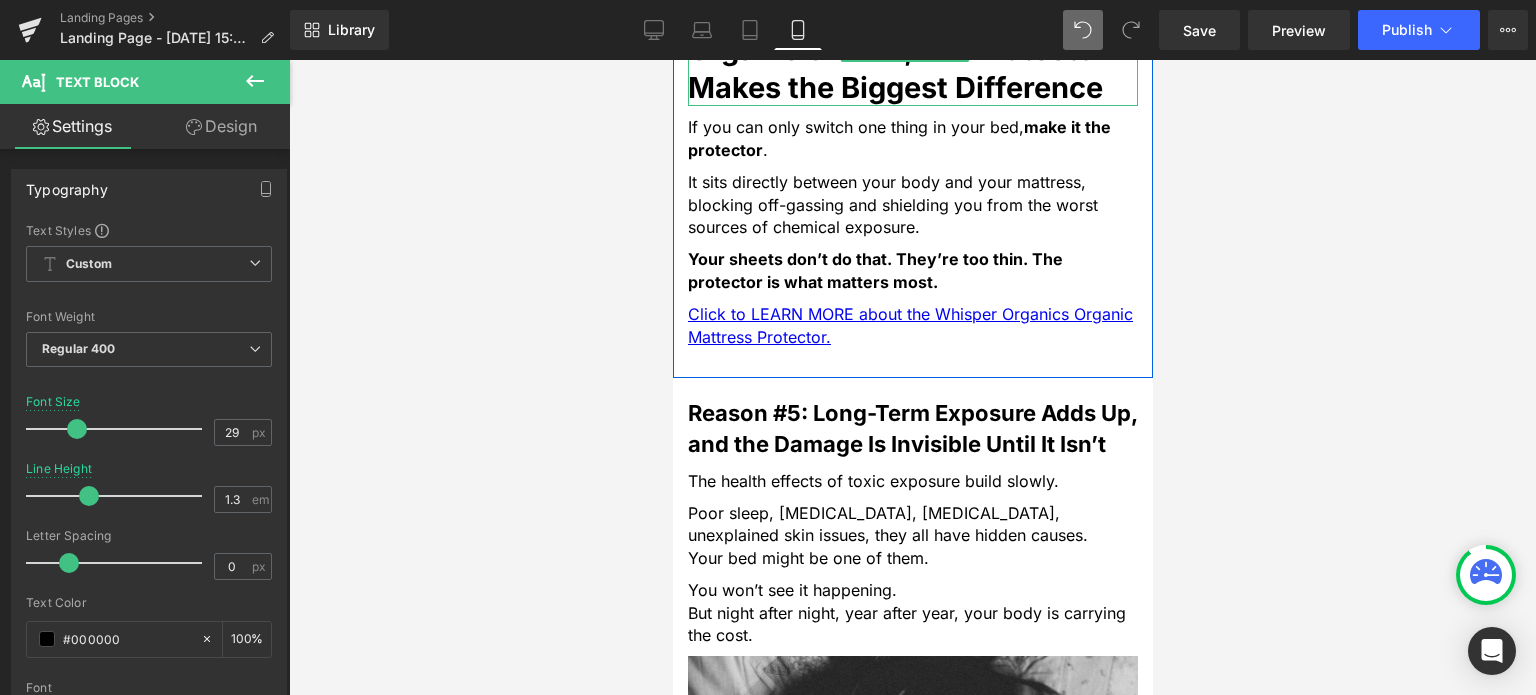 scroll, scrollTop: 3155, scrollLeft: 0, axis: vertical 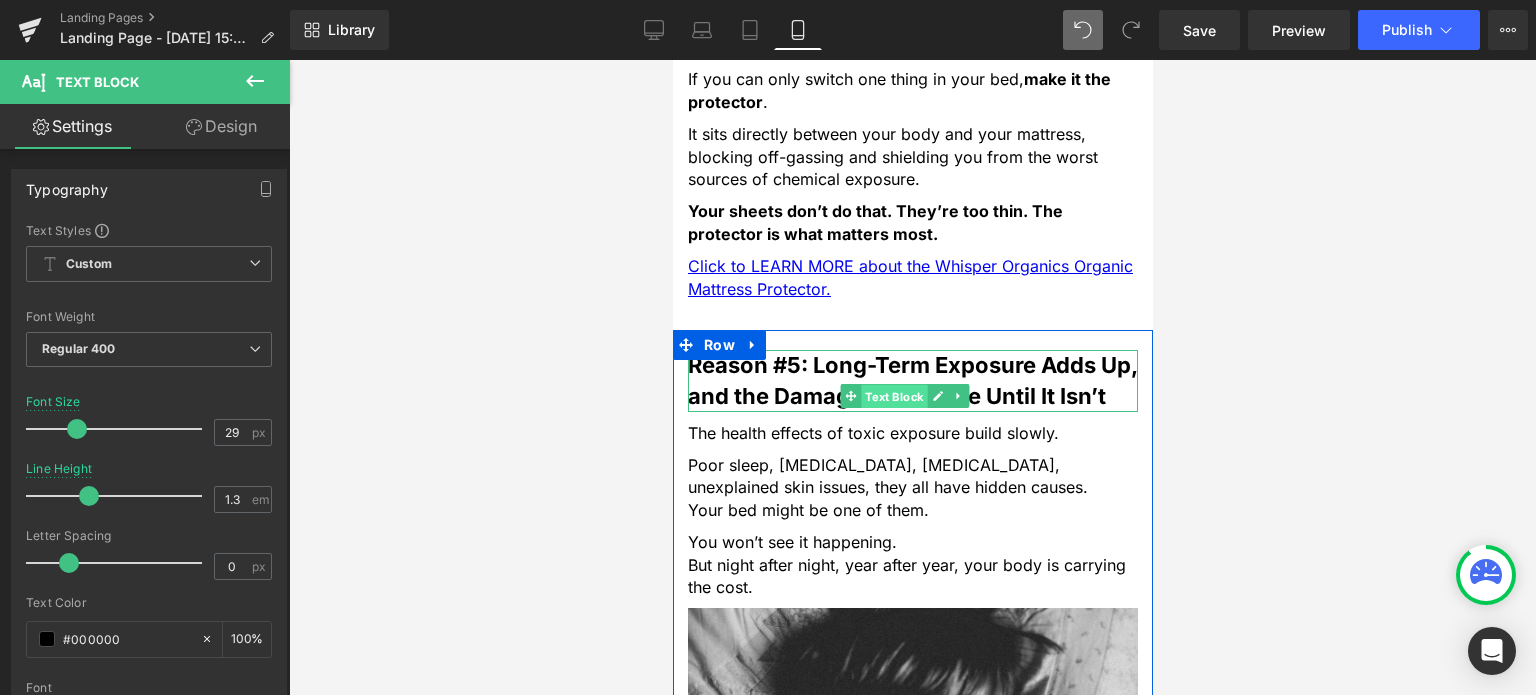 click on "Text Block" at bounding box center (894, 397) 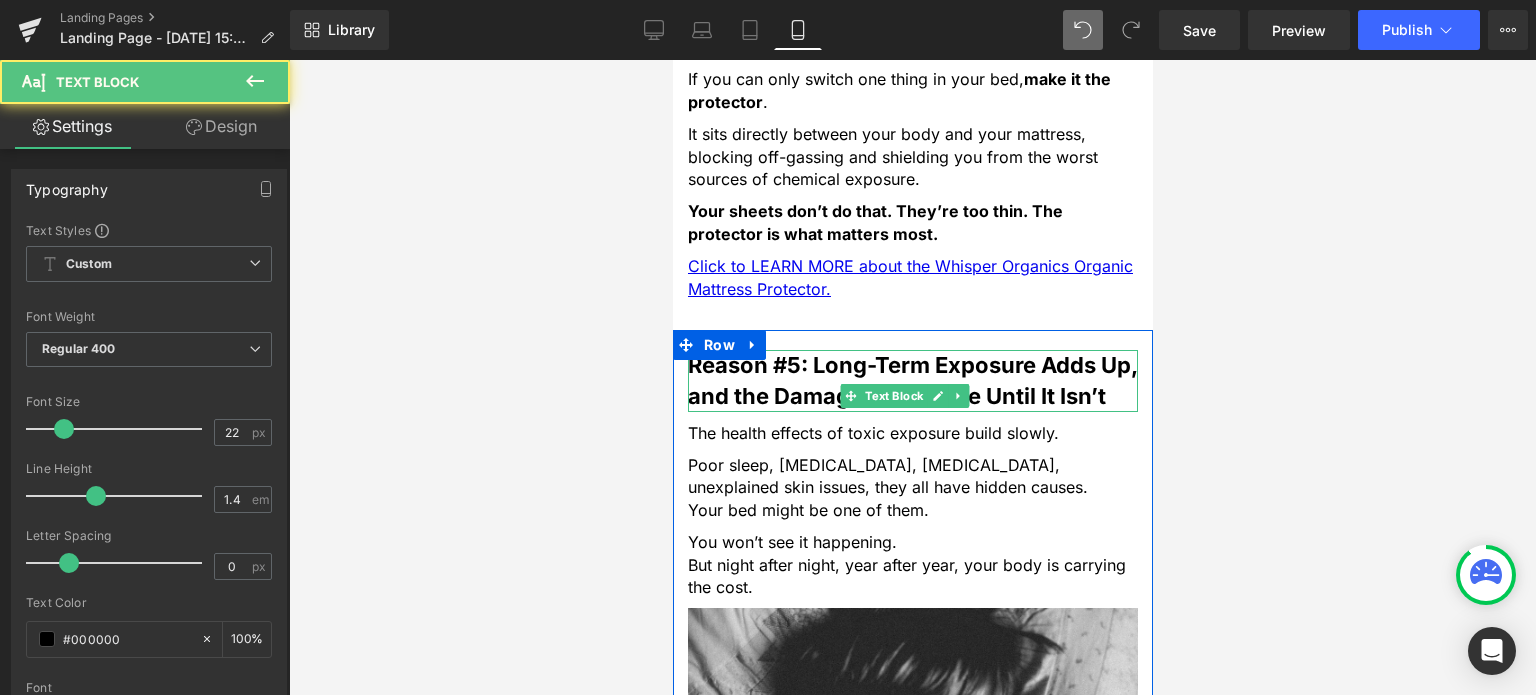 click on "Reason #5: Long-Term Exposure Adds Up, and the Damage Is Invisible Until It Isn’t" at bounding box center [911, 380] 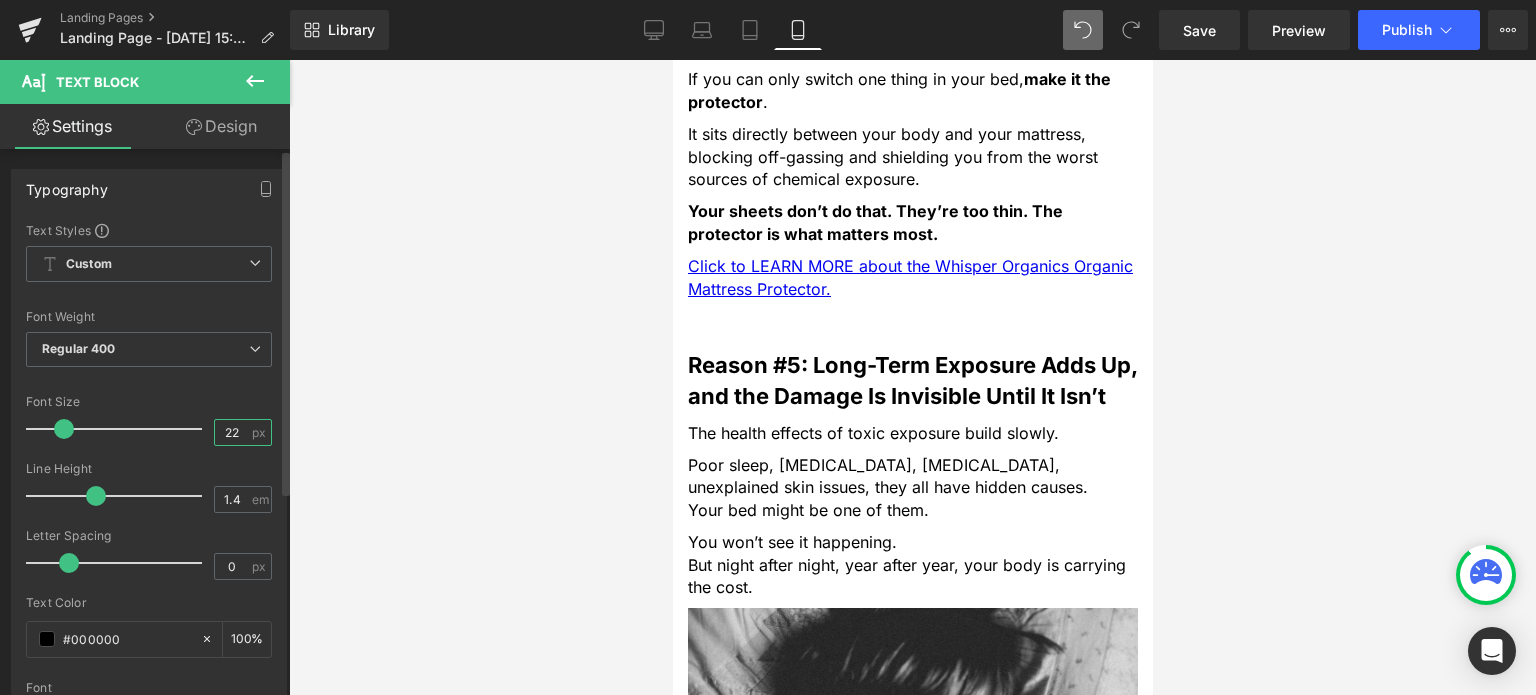 click on "22" at bounding box center (232, 432) 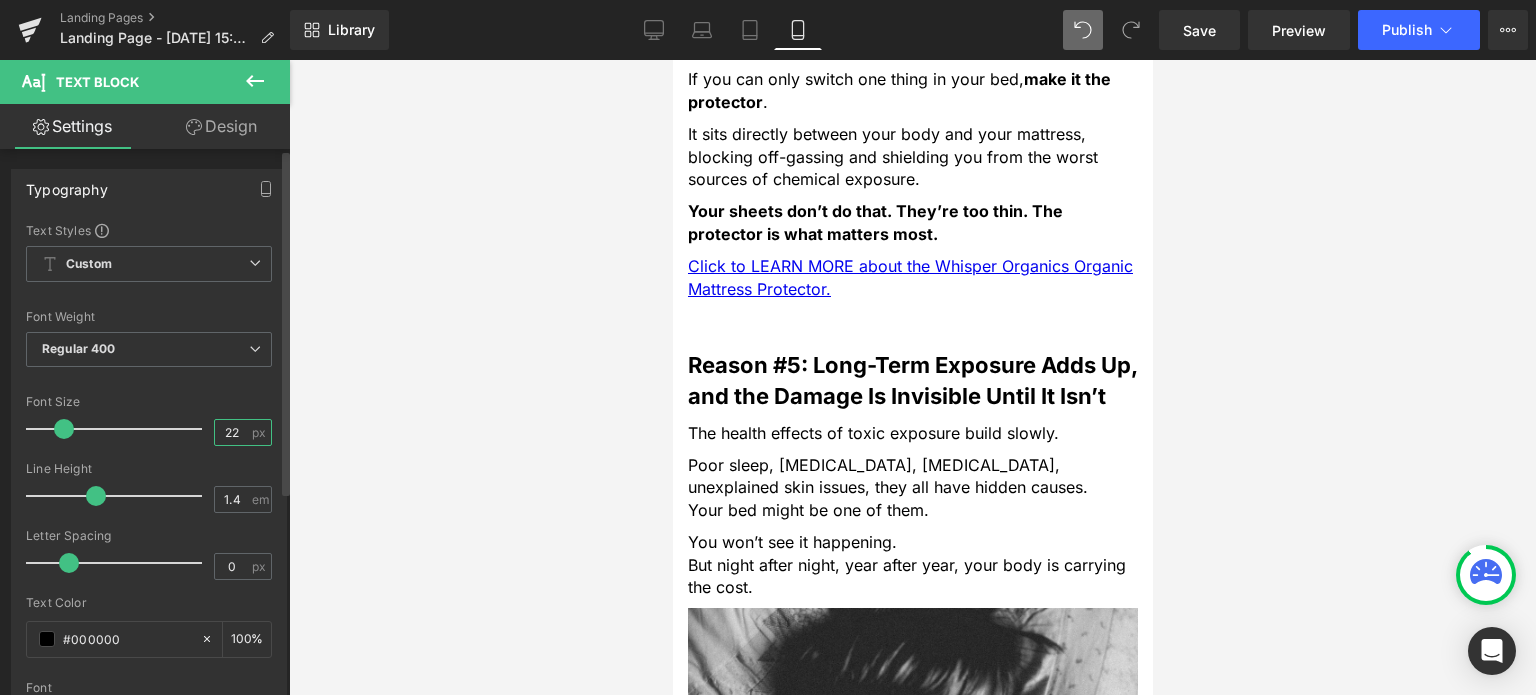 click on "22" at bounding box center (232, 432) 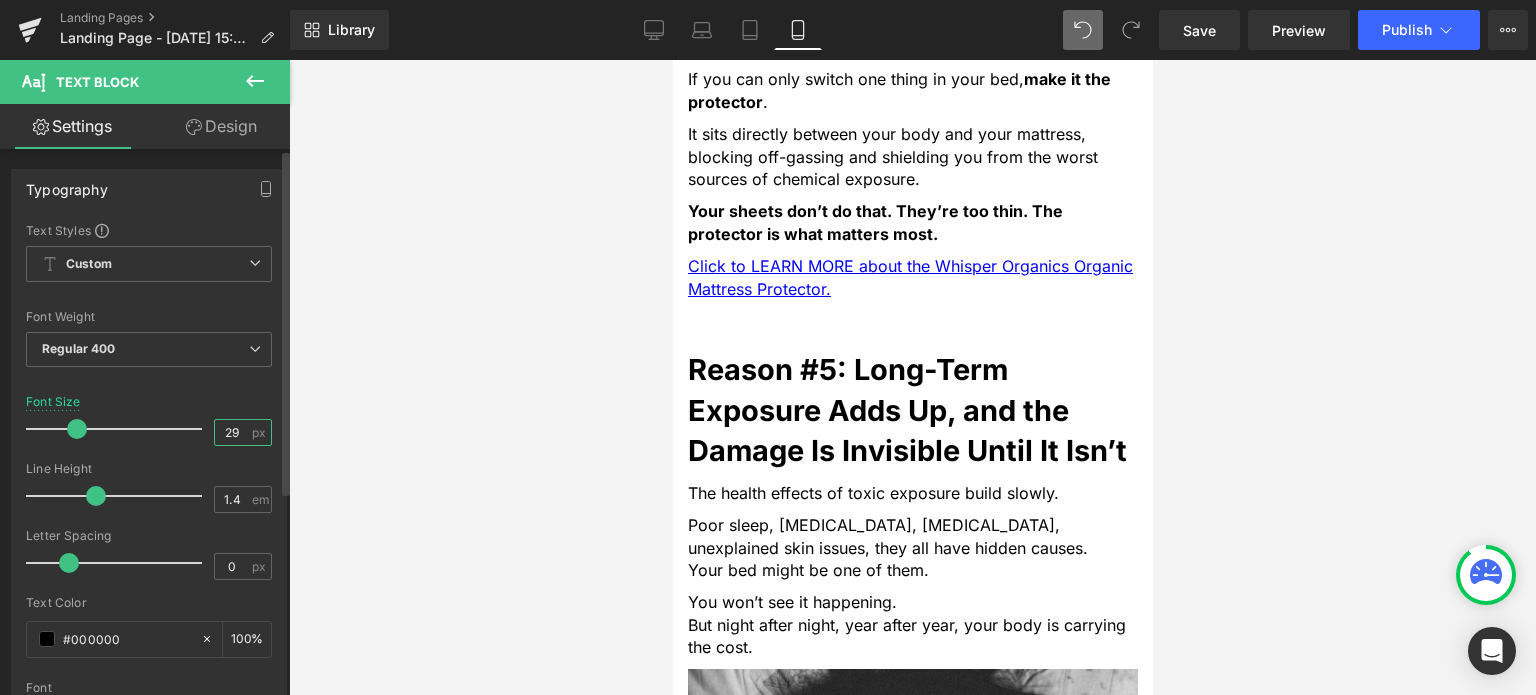 type on "29" 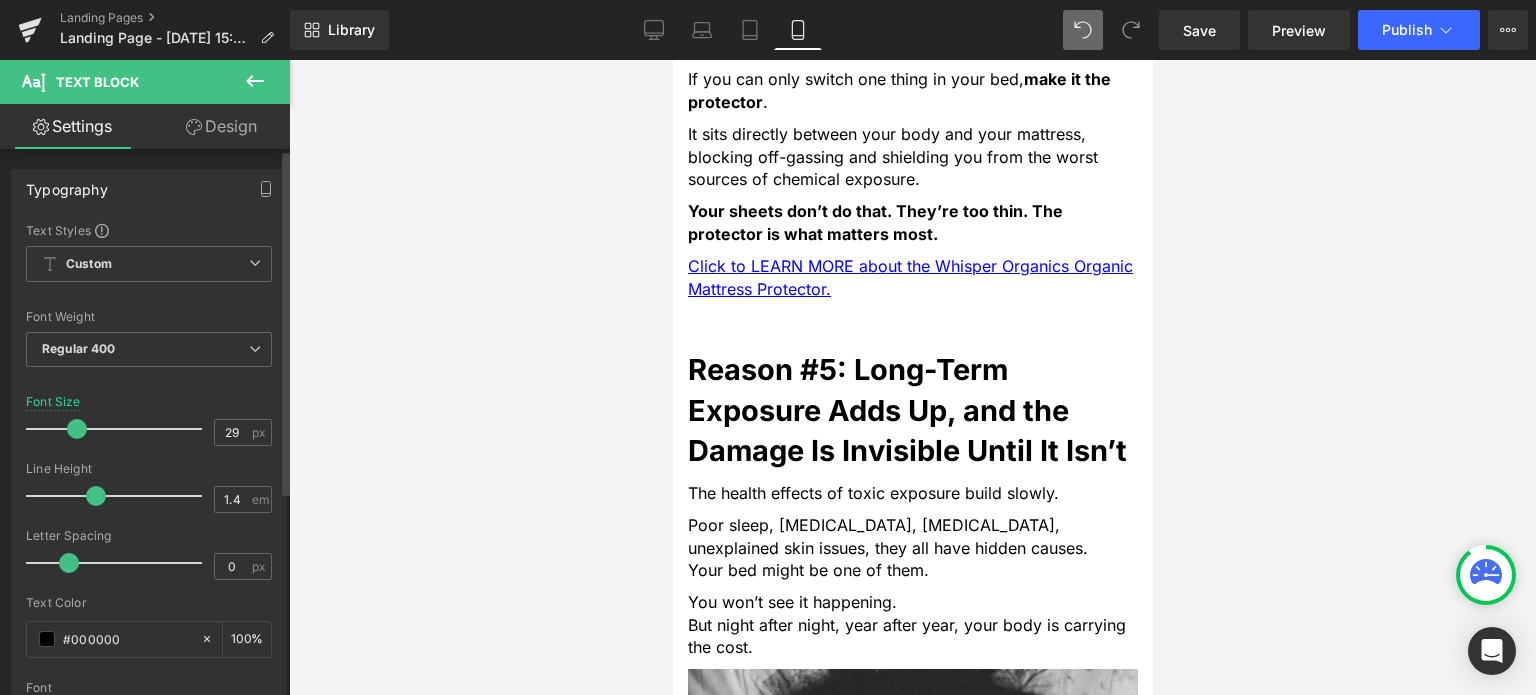 type on "1.3" 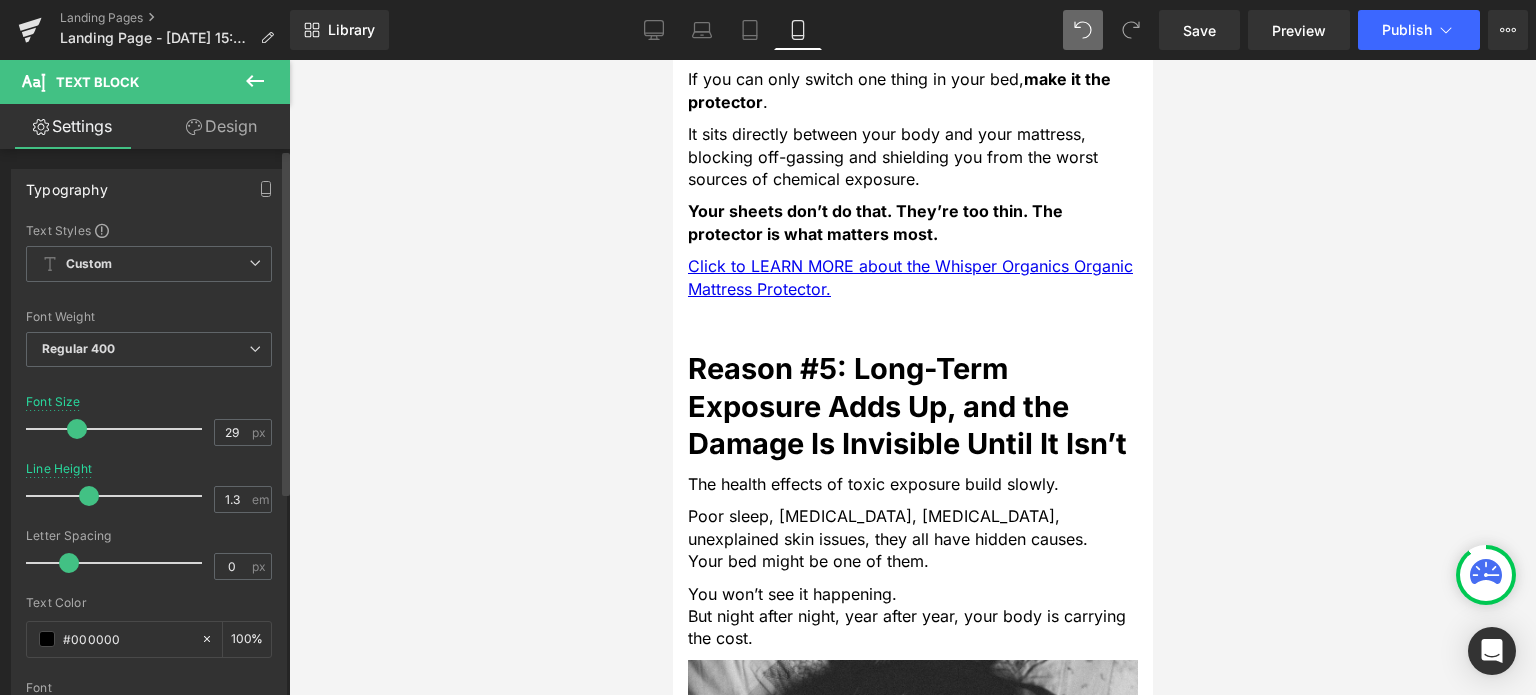 click at bounding box center [89, 496] 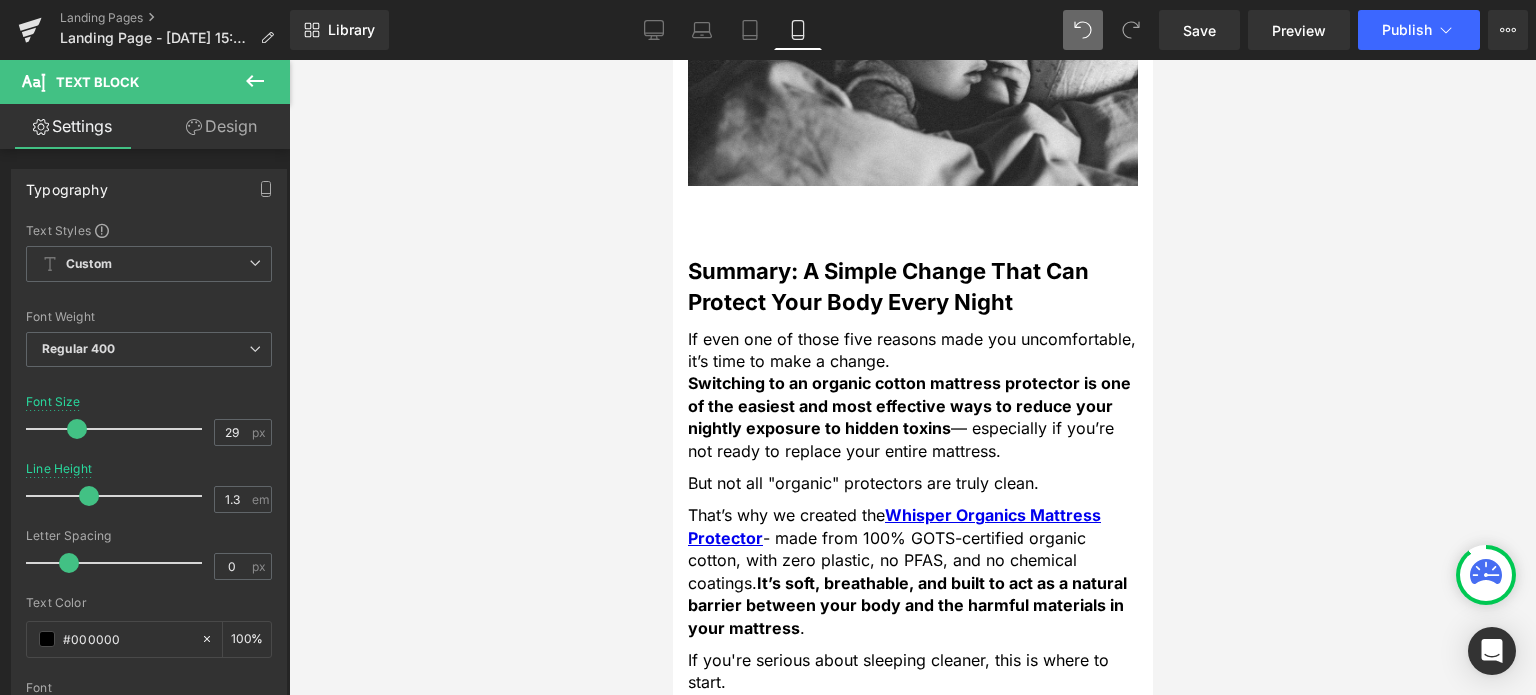 scroll, scrollTop: 3955, scrollLeft: 0, axis: vertical 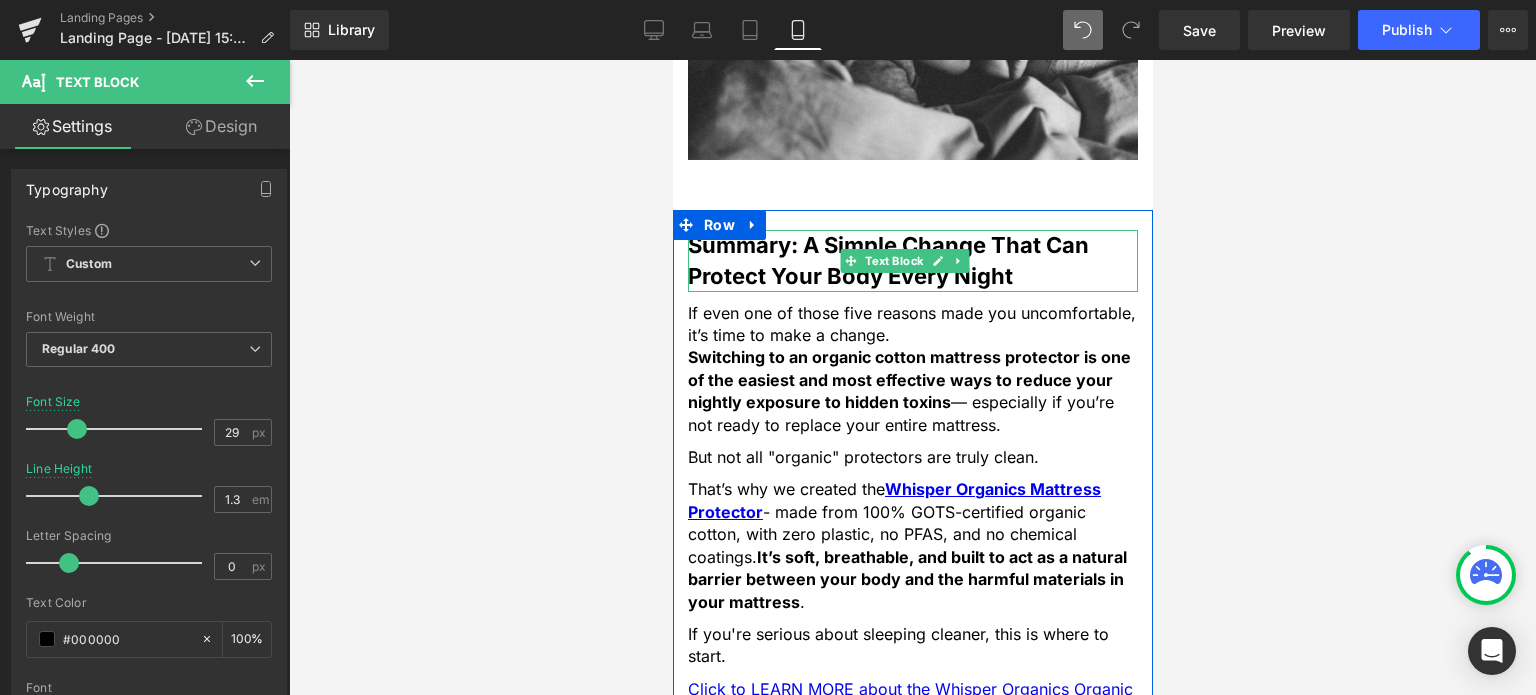 click on "Summary: A Simple Change That Can Protect Your Body Every Night" at bounding box center [887, 260] 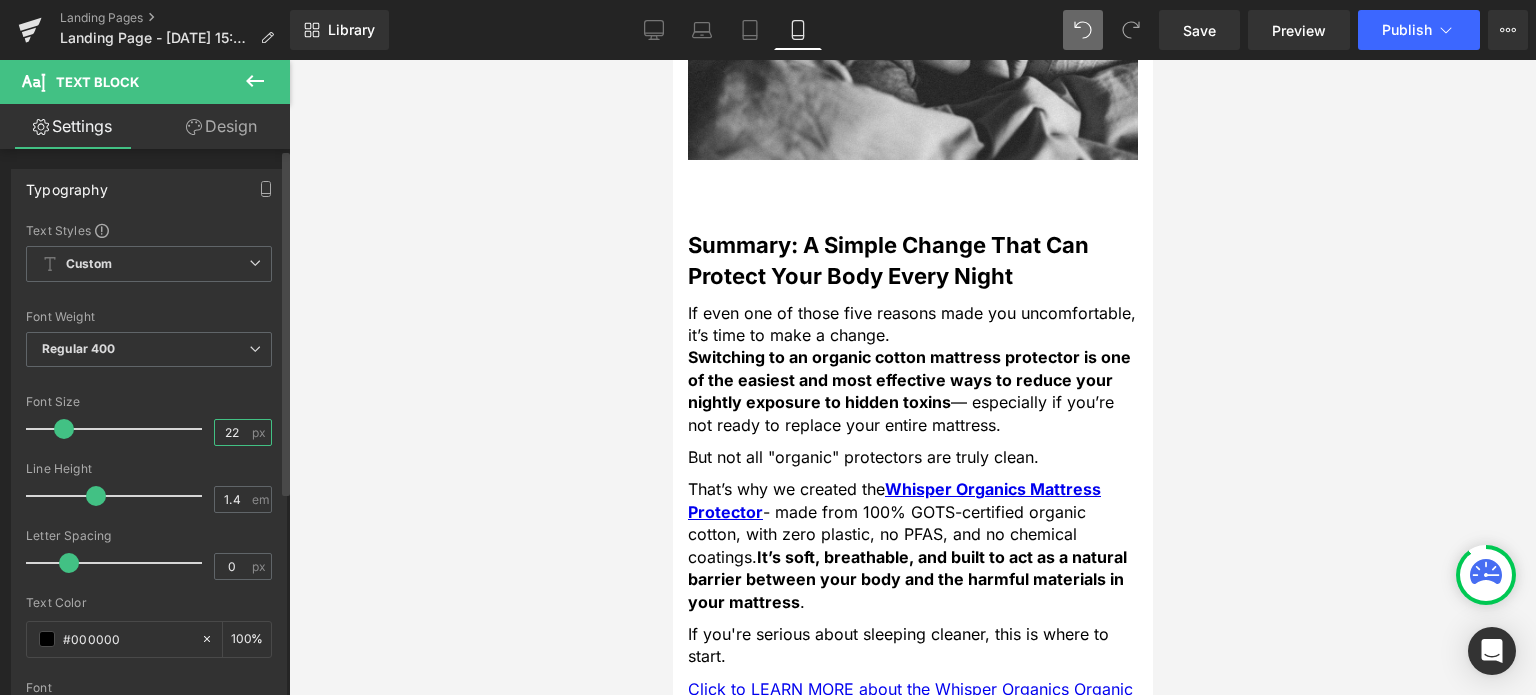 click on "22" at bounding box center [232, 432] 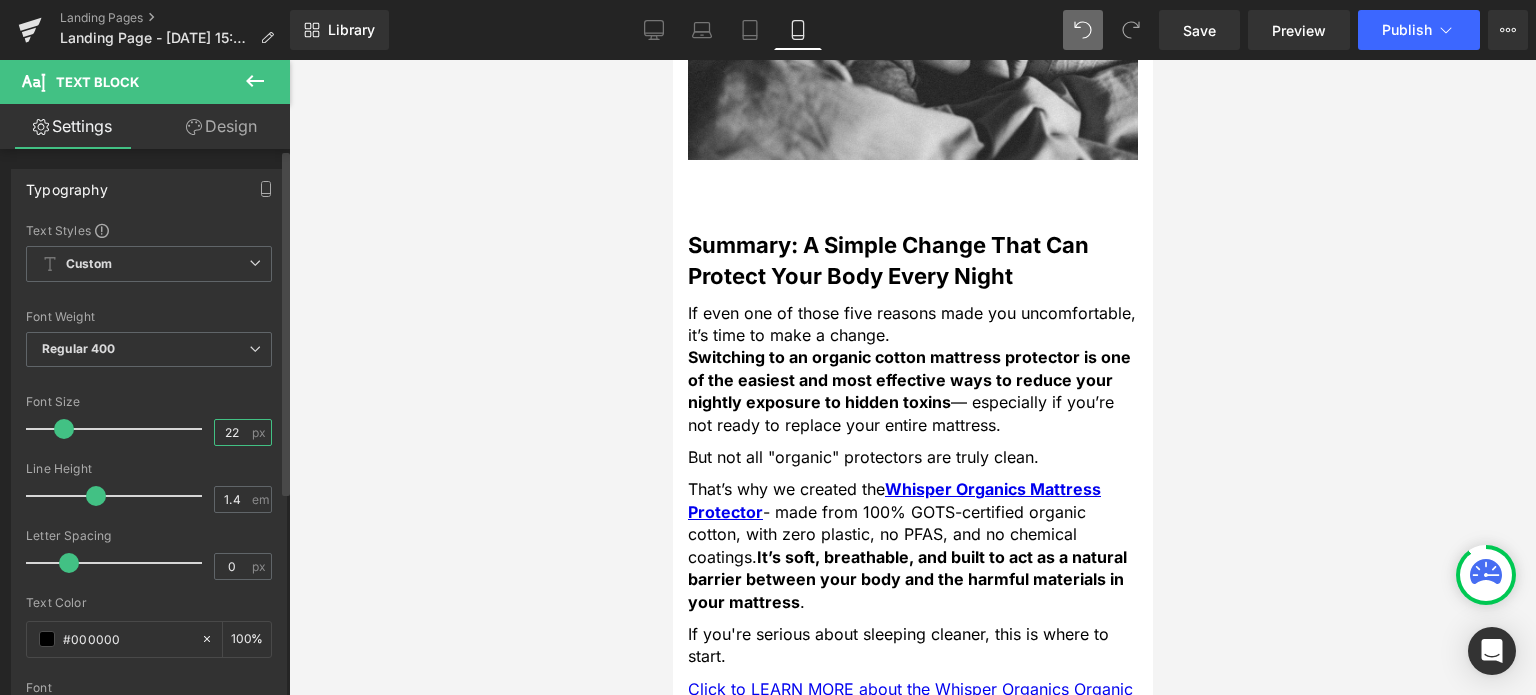 click on "22" at bounding box center [232, 432] 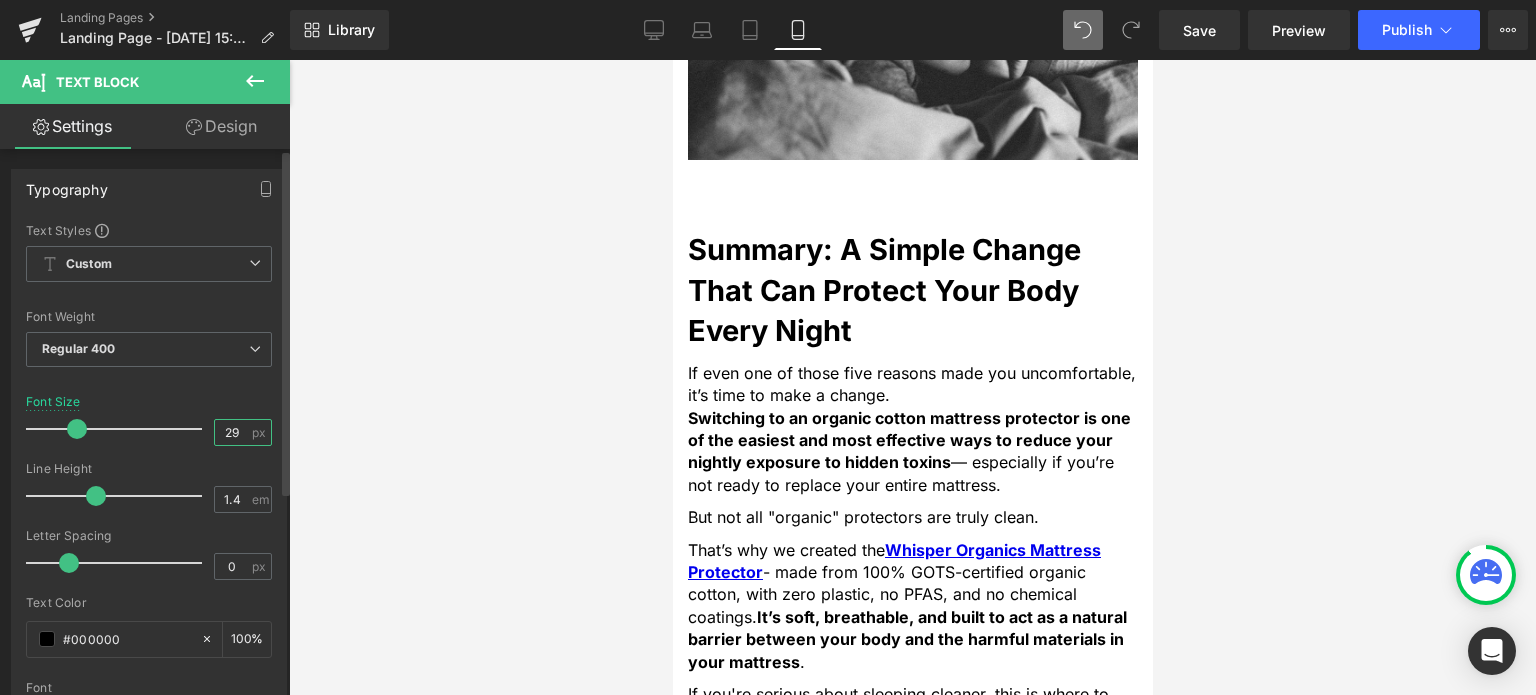 type on "29" 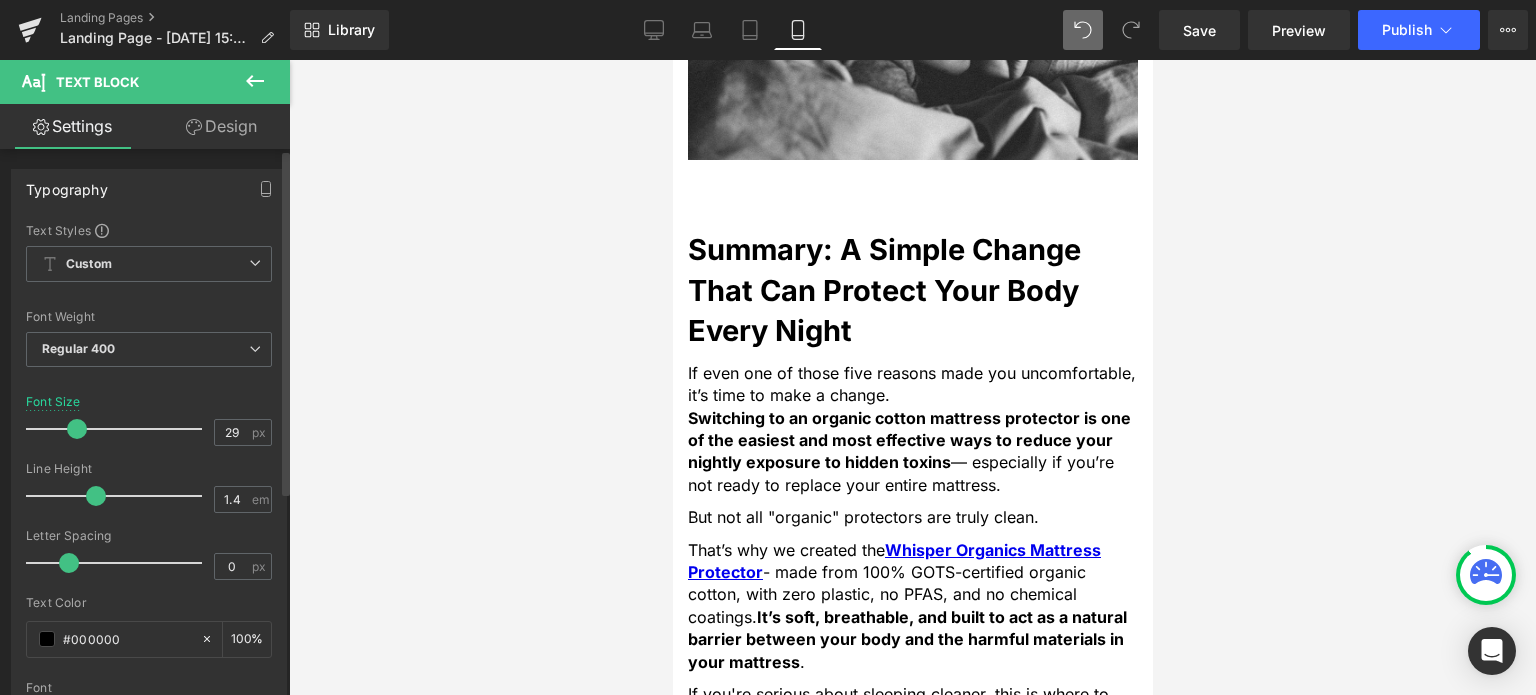 type on "1.3" 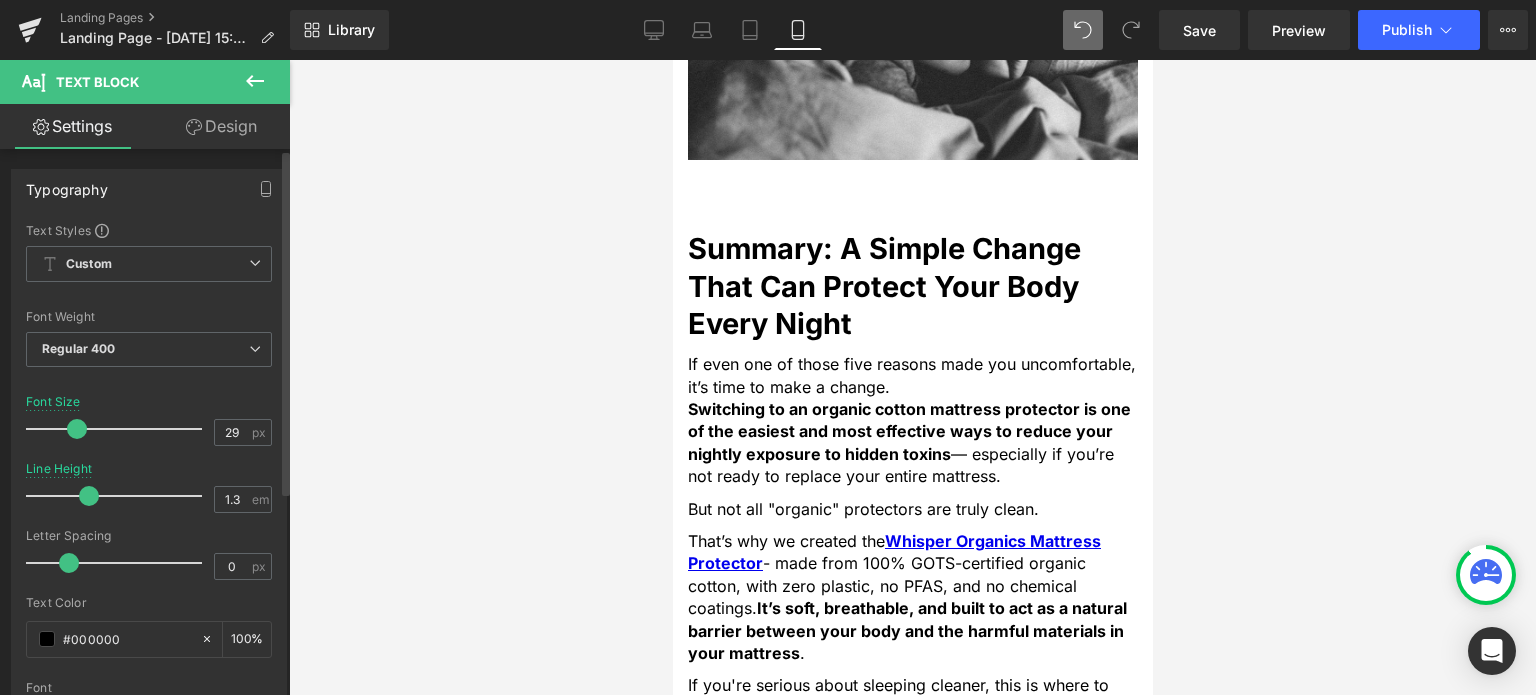 click at bounding box center (89, 496) 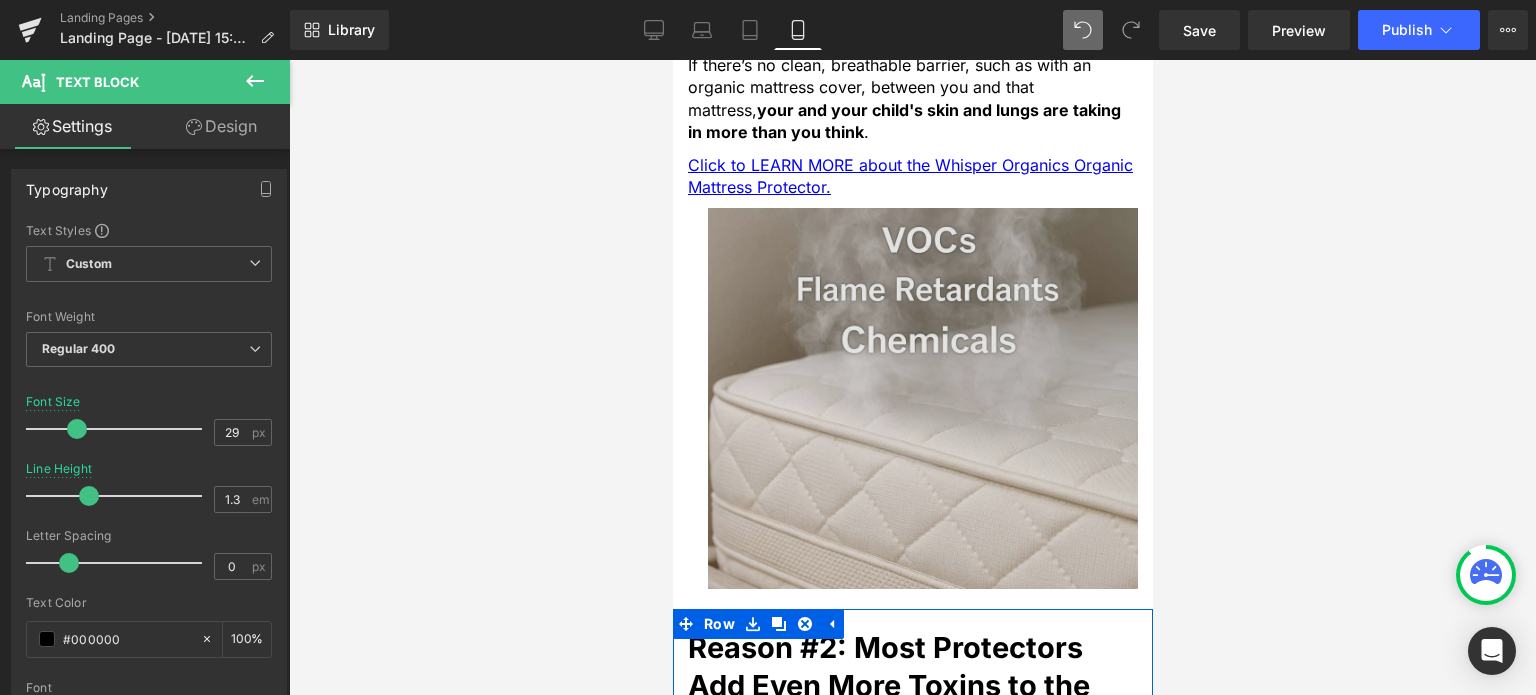 scroll, scrollTop: 1355, scrollLeft: 0, axis: vertical 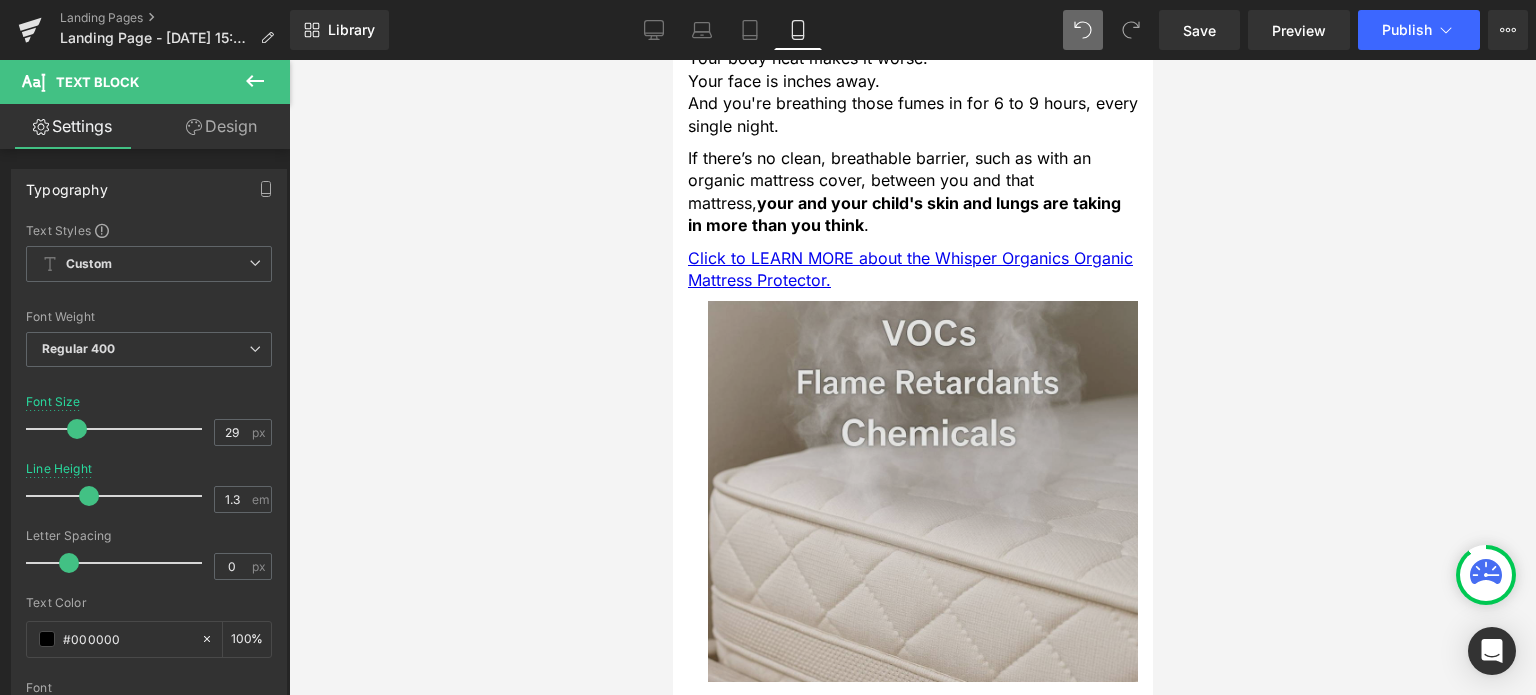 click at bounding box center [922, 491] 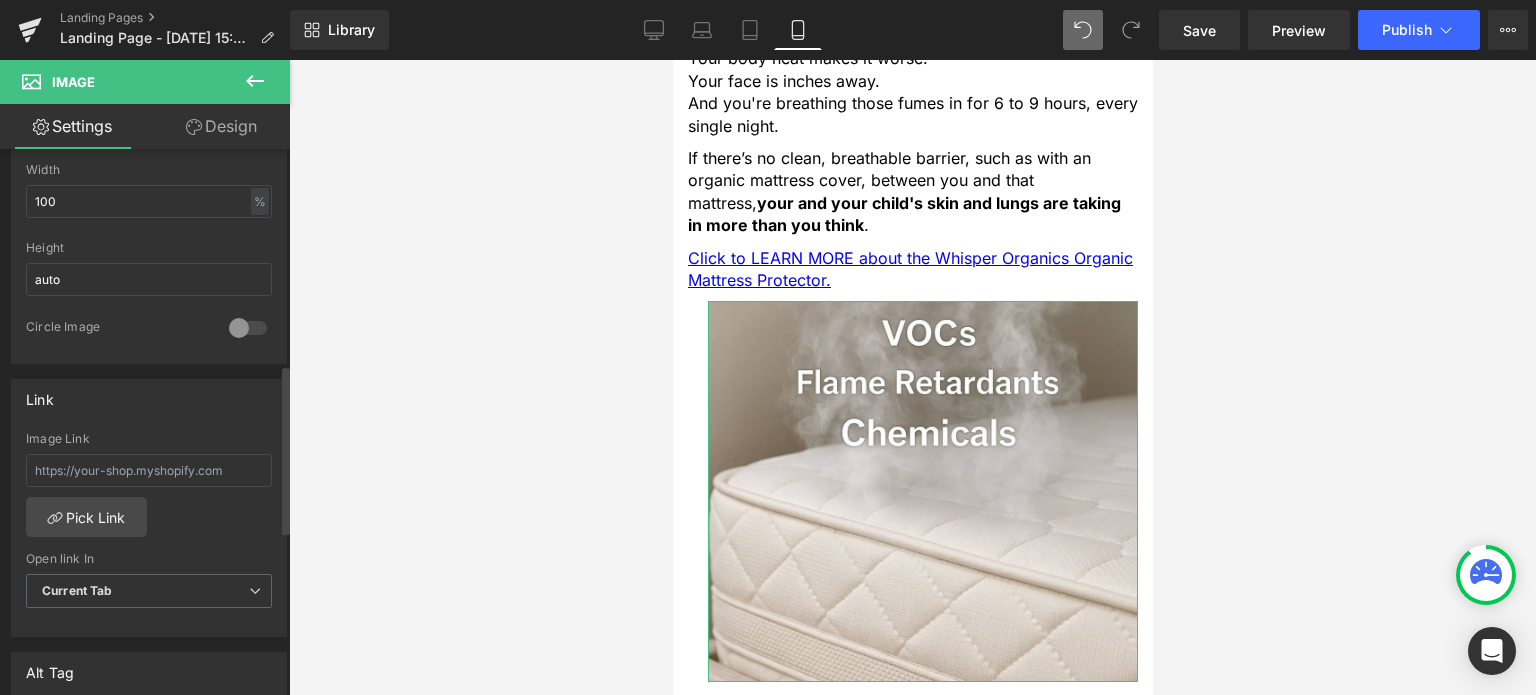 scroll, scrollTop: 700, scrollLeft: 0, axis: vertical 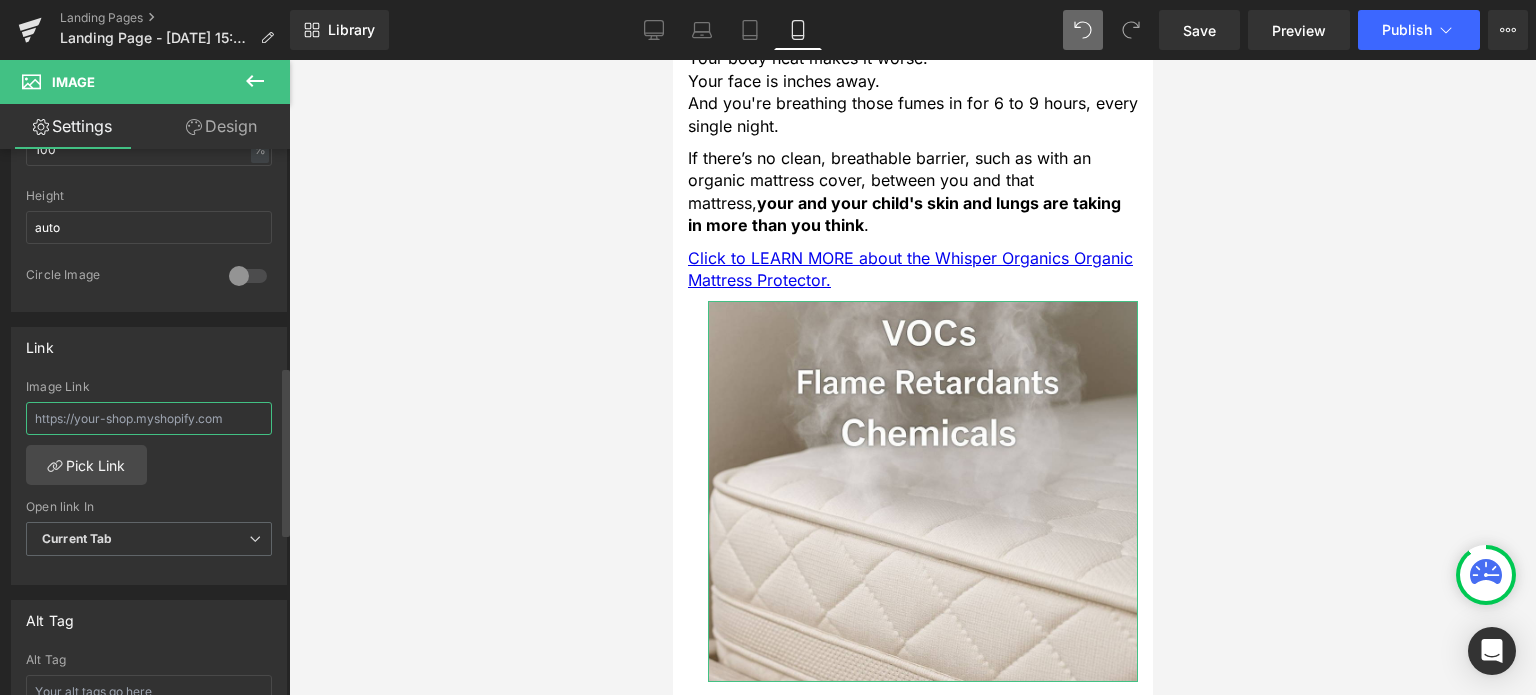 click at bounding box center (149, 418) 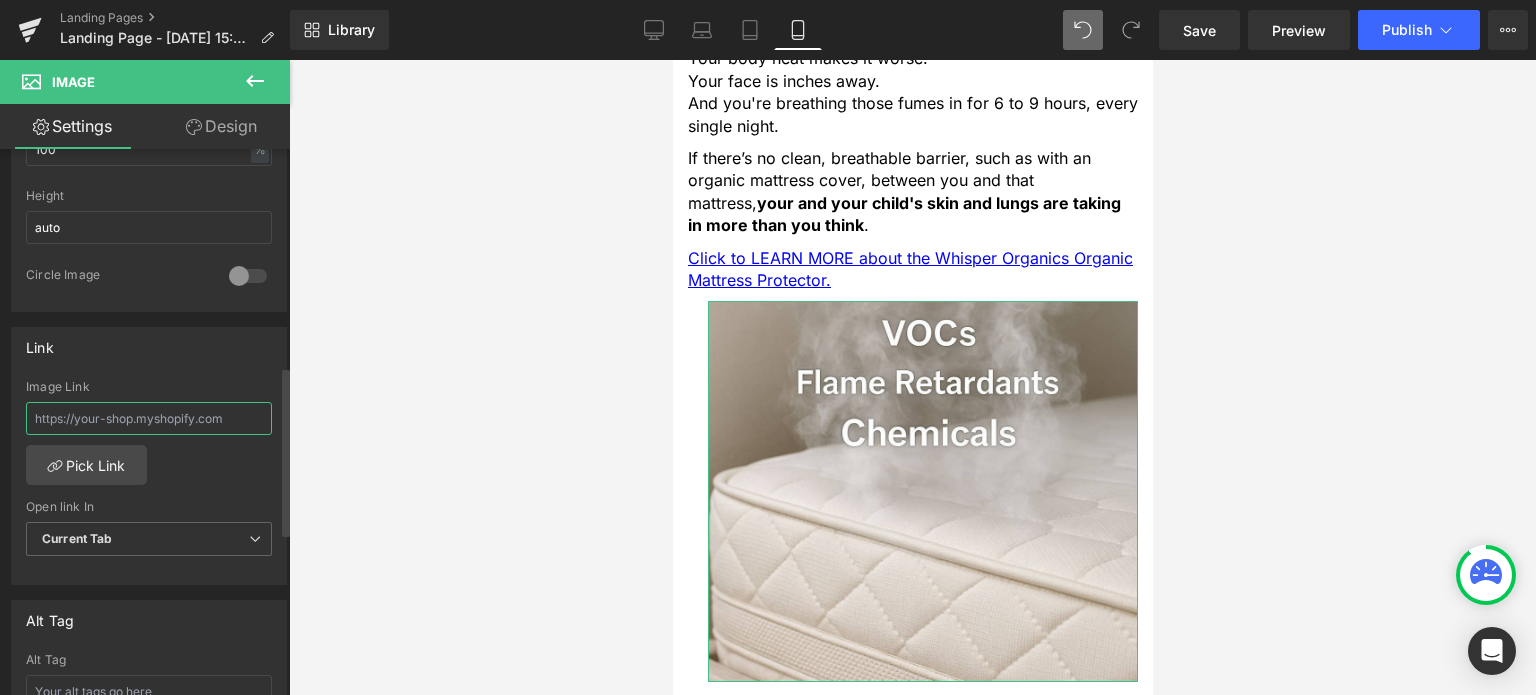 paste on "https://whisper-organics.com/products/organic-cotton-quilted-mattress-padded-protector" 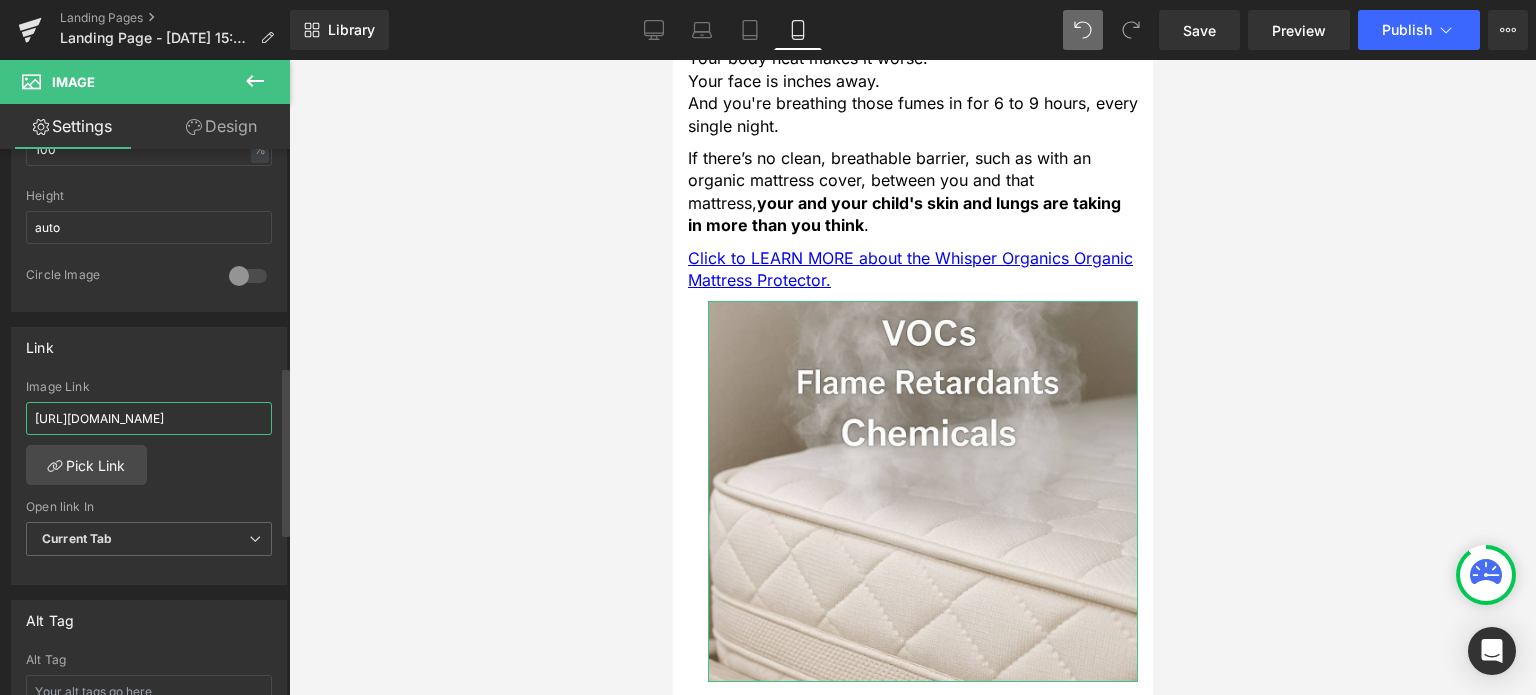 scroll, scrollTop: 0, scrollLeft: 295, axis: horizontal 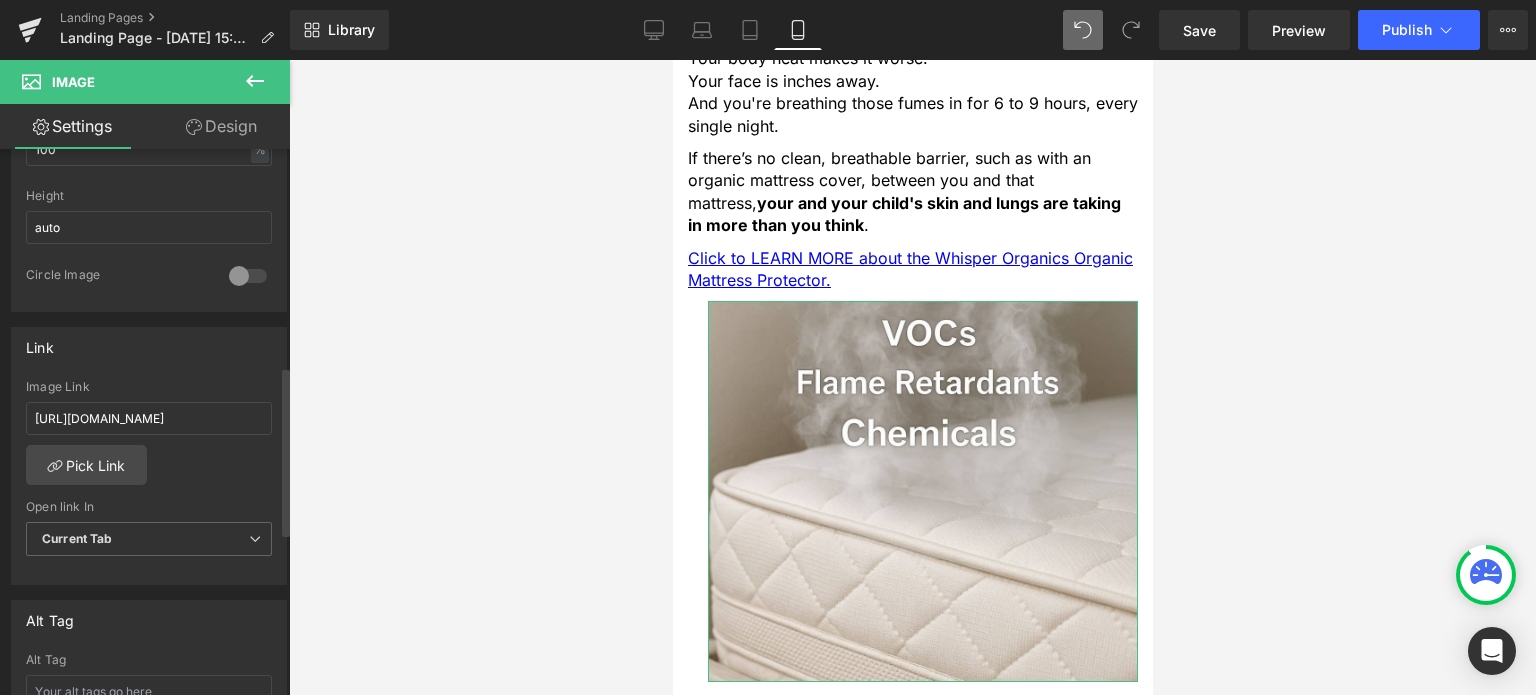 click on "https://whisper-organics.com/products/organic-cotton-quilted-mattress-padded-protector Image Link https://whisper-organics.com/products/organic-cotton-quilted-mattress-padded-protector  Pick Link Current Tab New Tab Open link In
Current Tab
Current Tab New Tab" at bounding box center [149, 482] 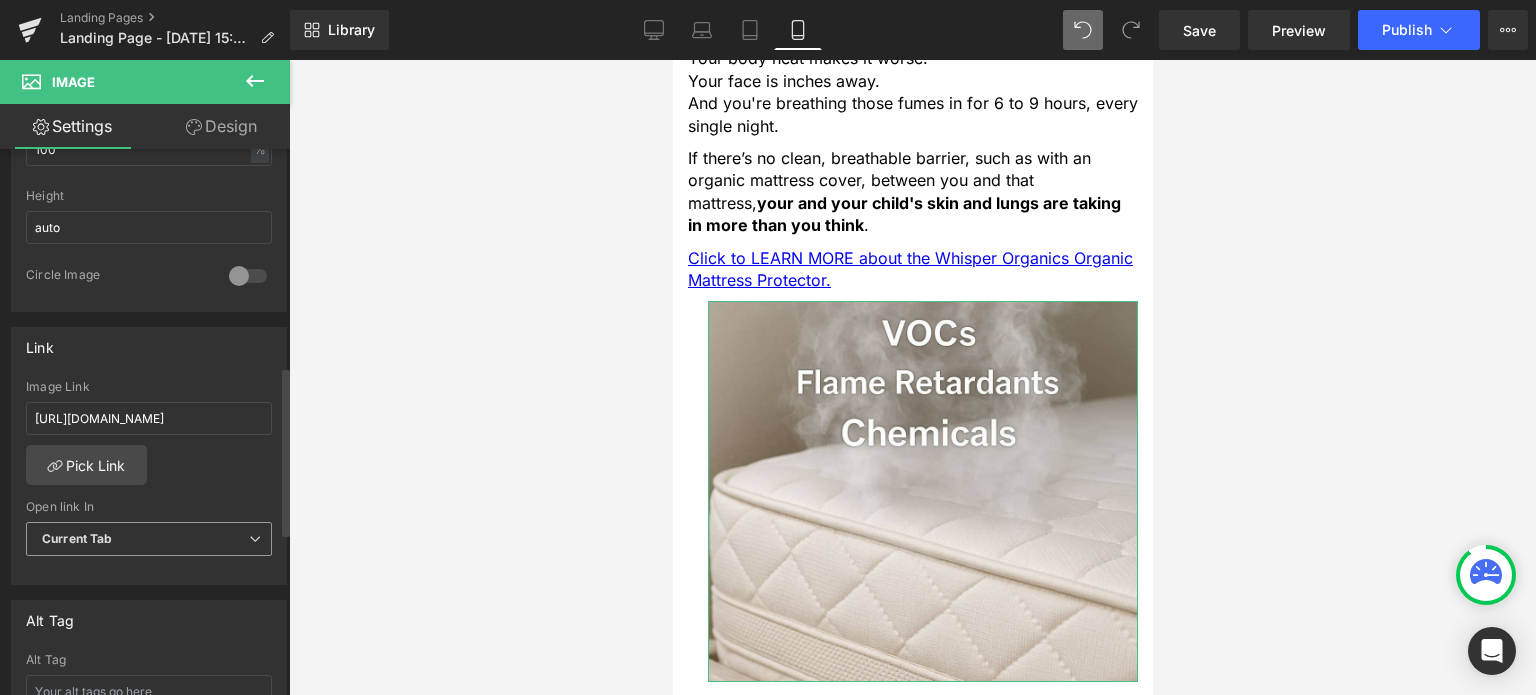 click on "Current Tab" at bounding box center [149, 539] 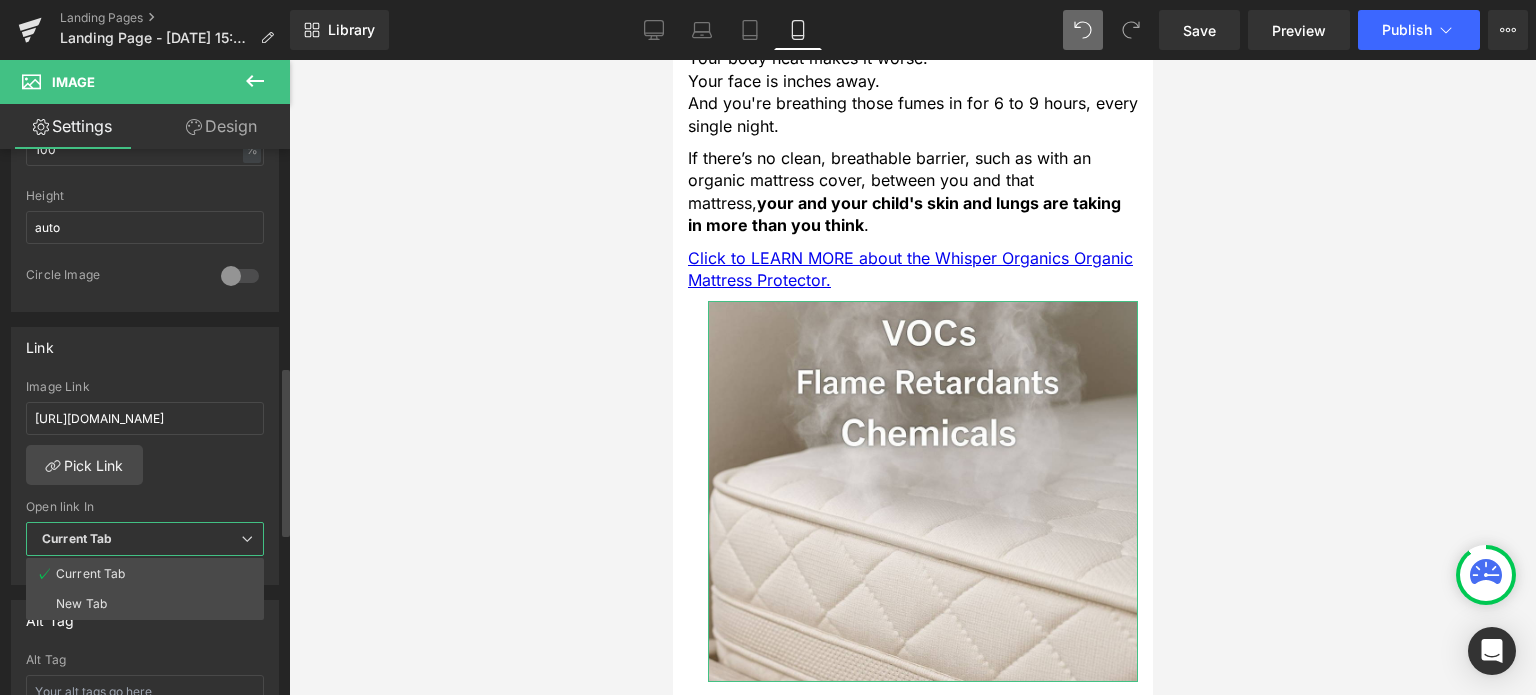 click on "Current Tab" at bounding box center (145, 539) 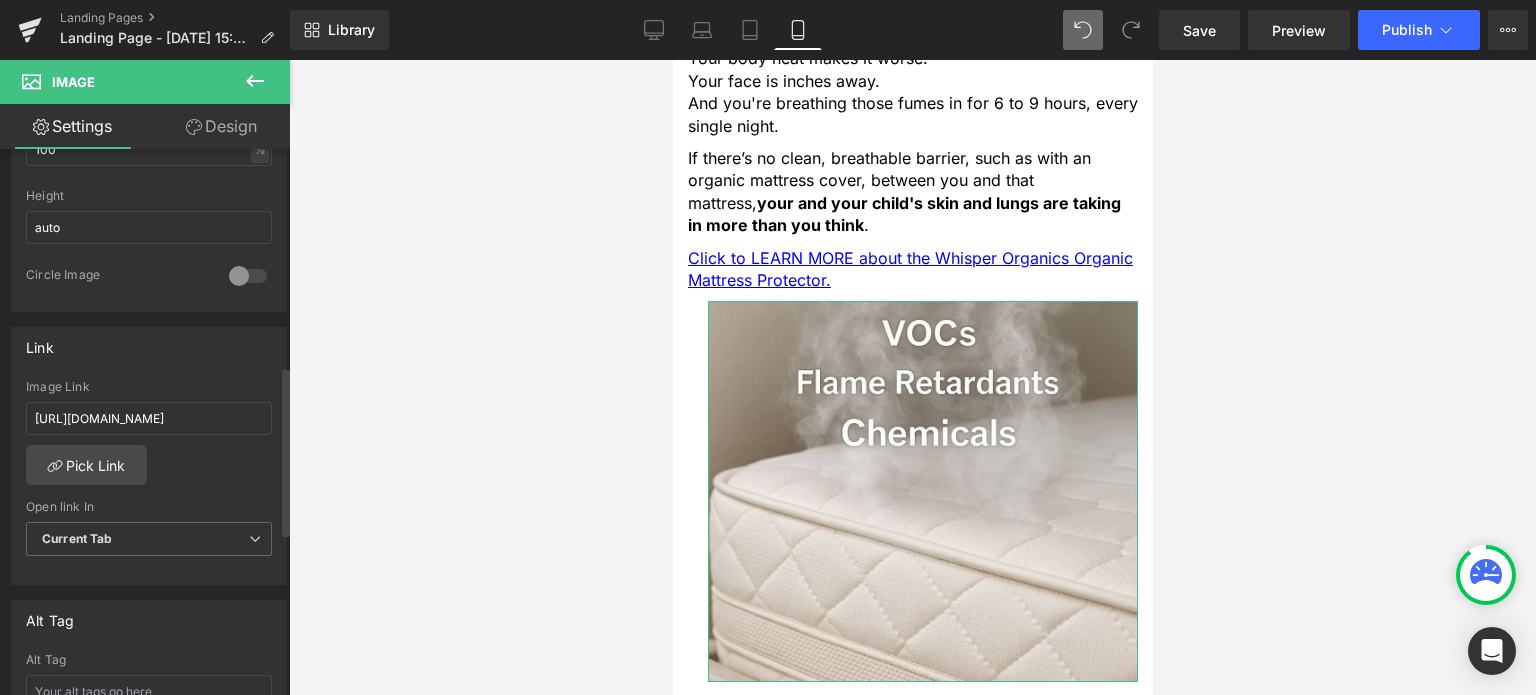 click on "https://whisper-organics.com/products/organic-cotton-quilted-mattress-padded-protector Image Link https://whisper-organics.com/products/organic-cotton-quilted-mattress-padded-protector  Pick Link Current Tab New Tab Open link In
Current Tab
Current Tab New Tab" at bounding box center [149, 482] 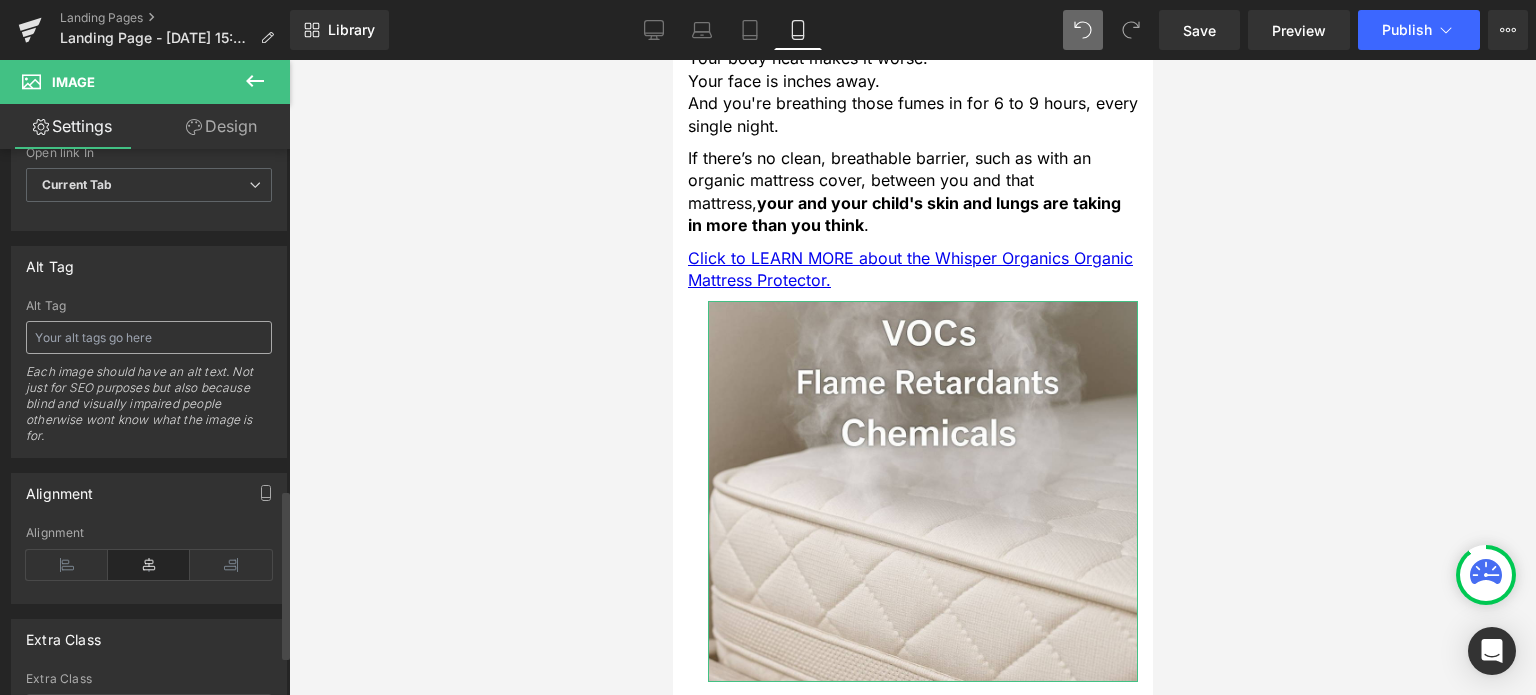 scroll, scrollTop: 1100, scrollLeft: 0, axis: vertical 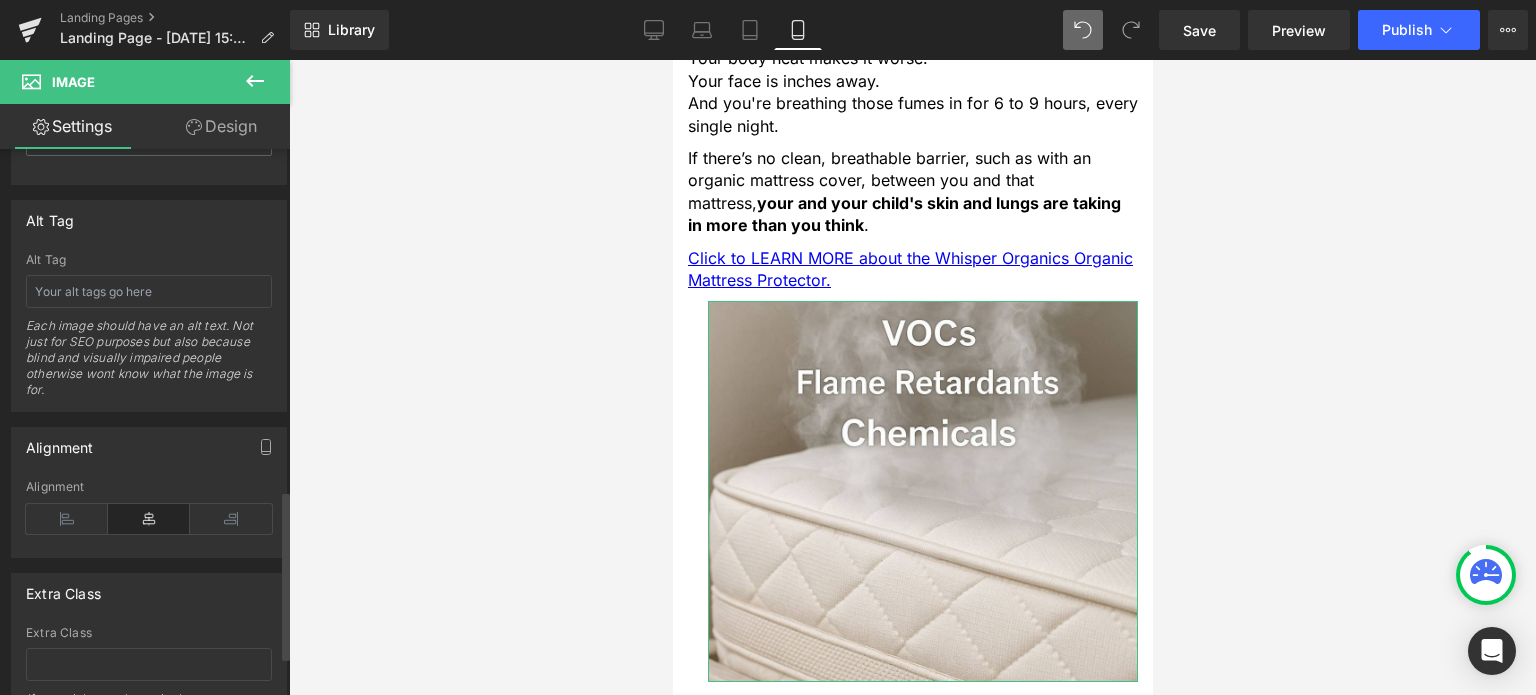 click at bounding box center (149, 519) 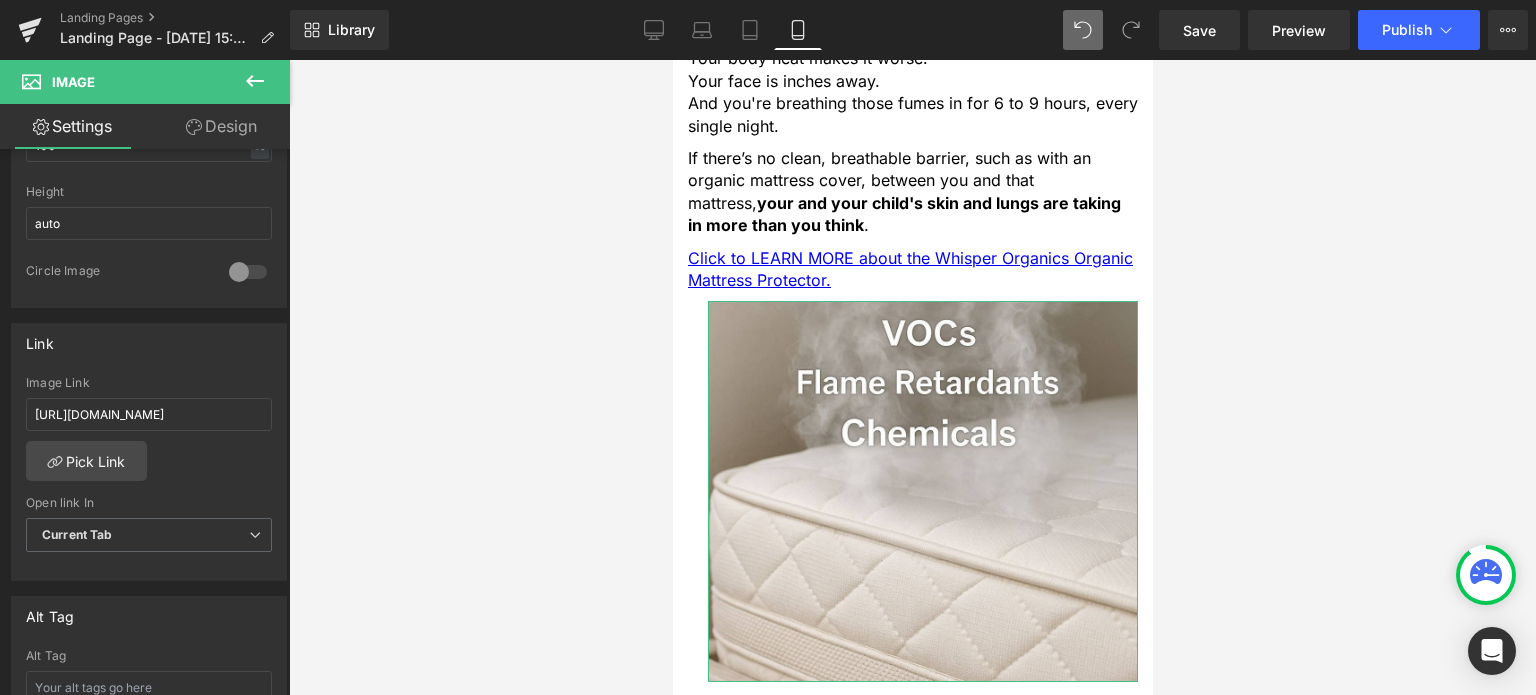 scroll, scrollTop: 600, scrollLeft: 0, axis: vertical 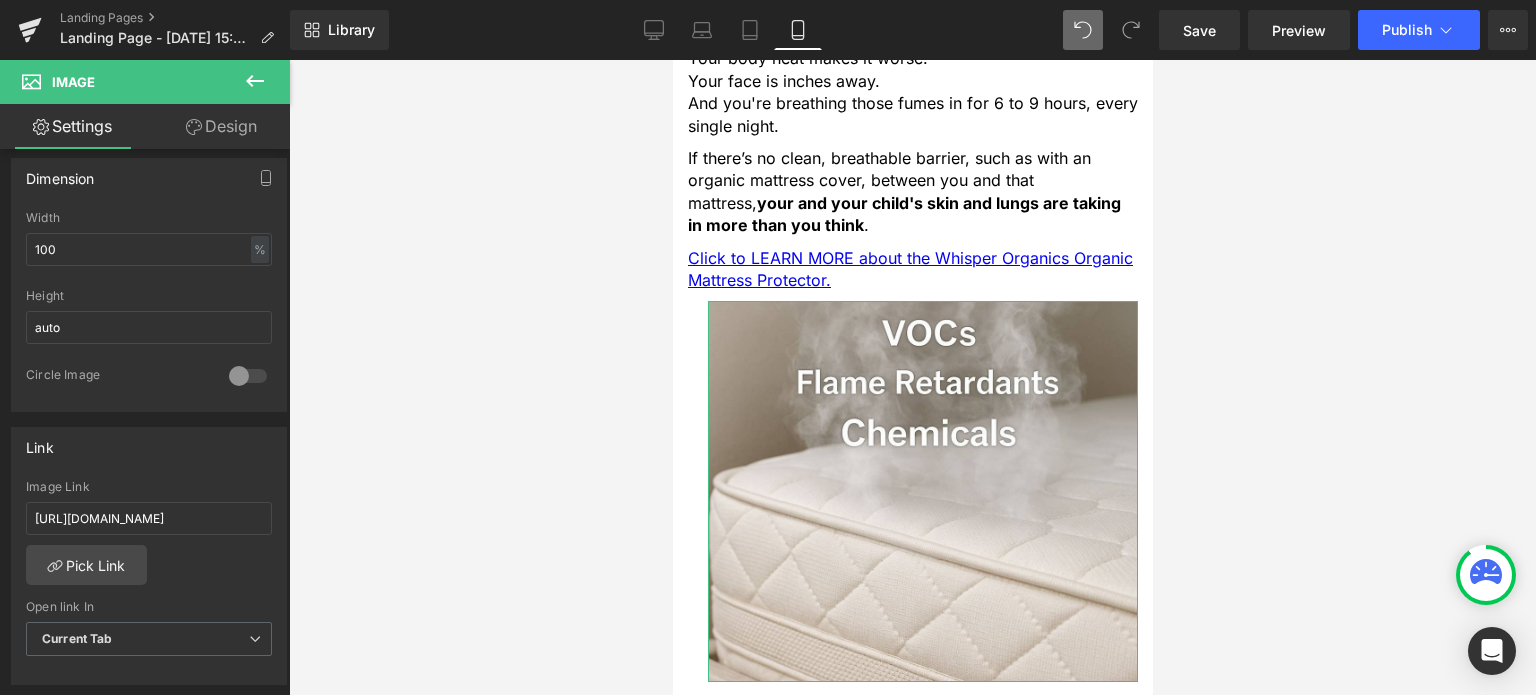 click on "Design" at bounding box center [221, 126] 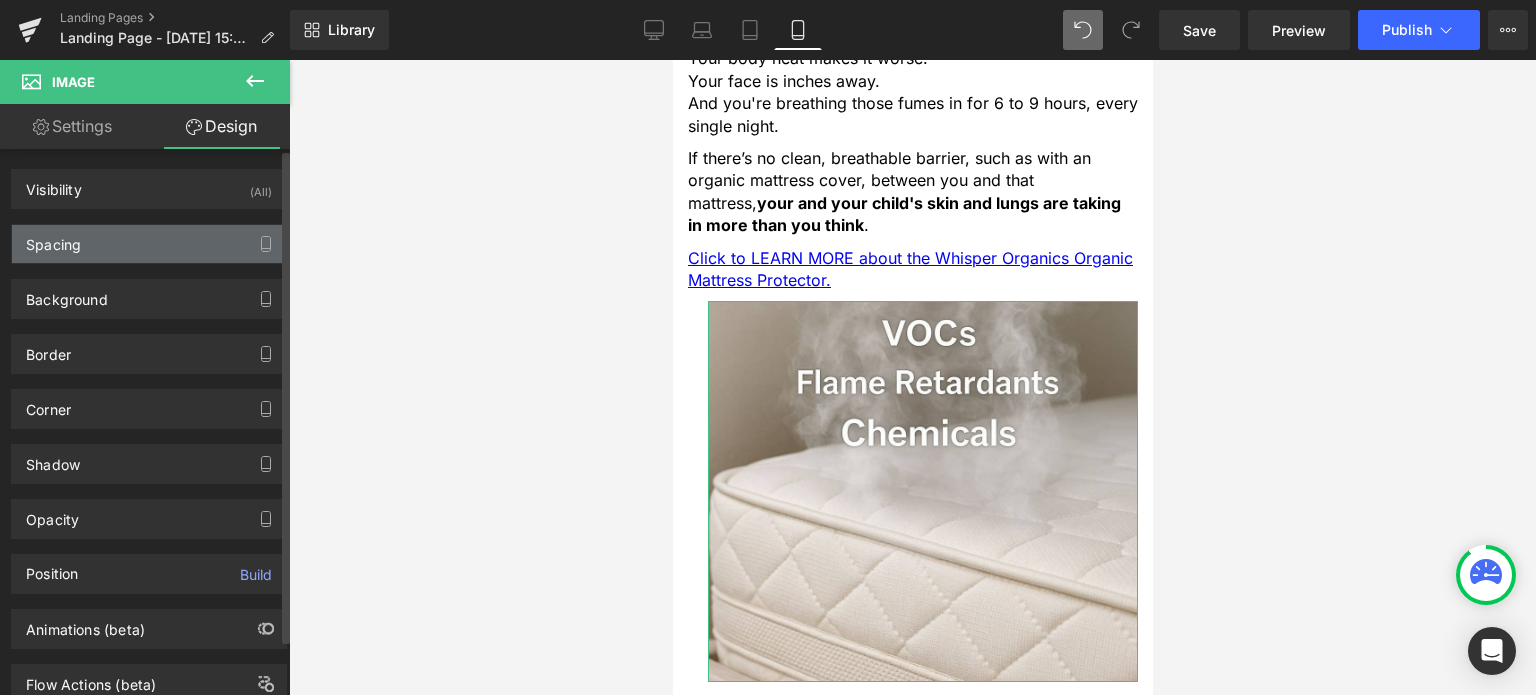 click on "Spacing" at bounding box center [149, 244] 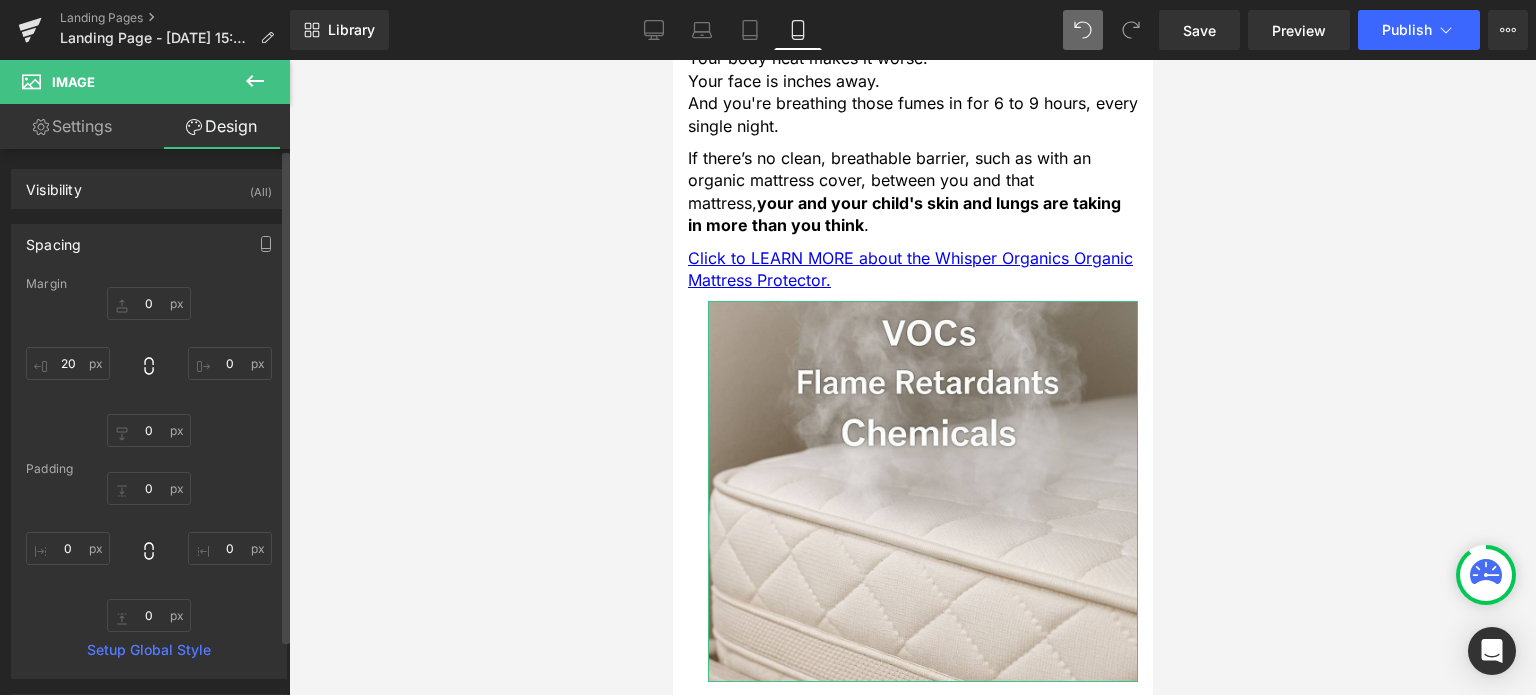 type on "0" 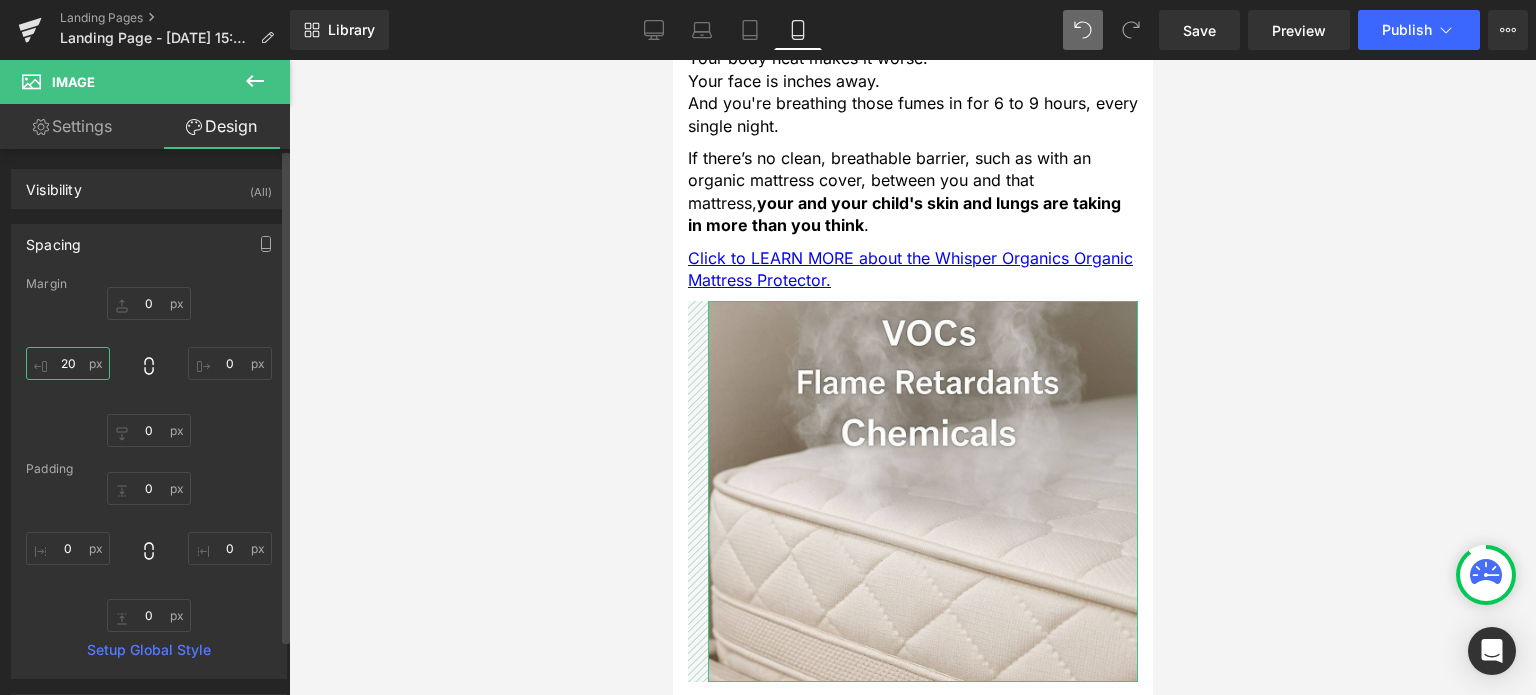 click on "20" at bounding box center [68, 363] 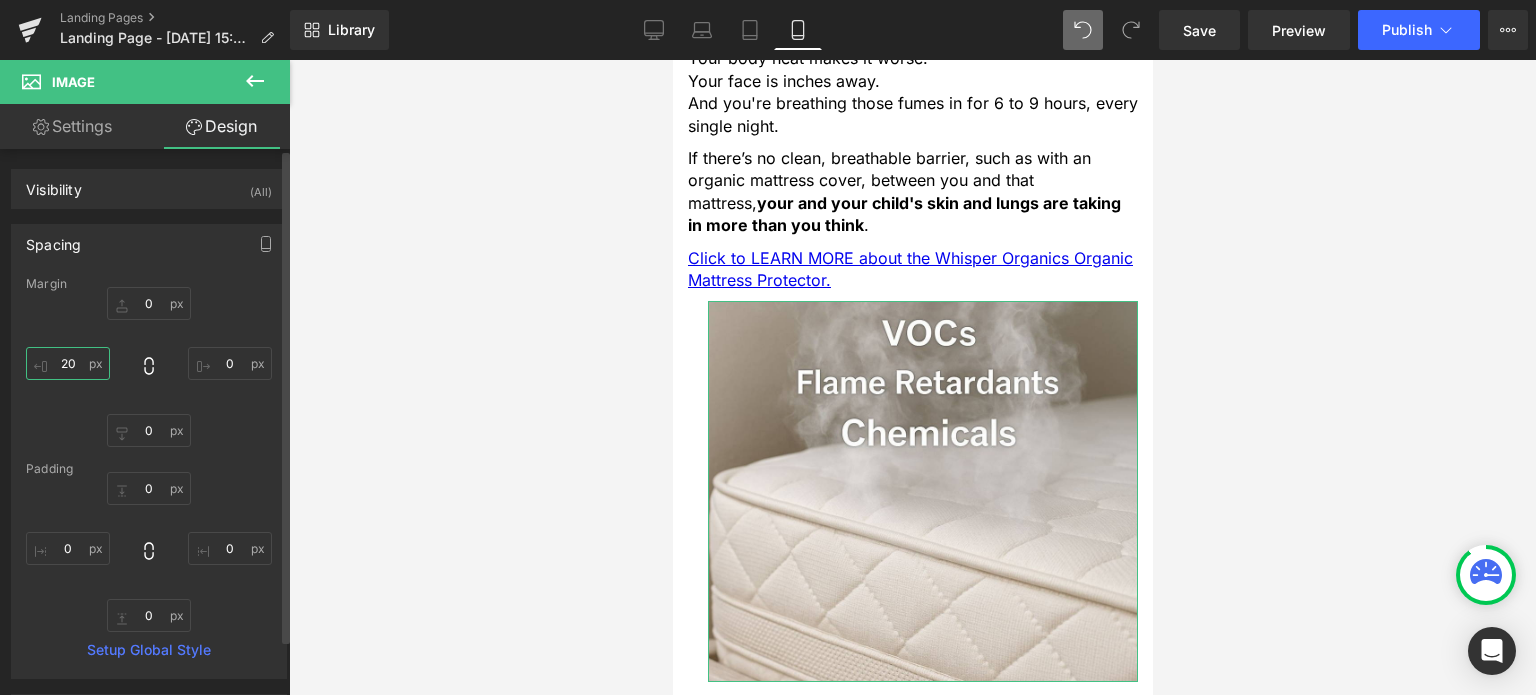 click on "20" at bounding box center [68, 363] 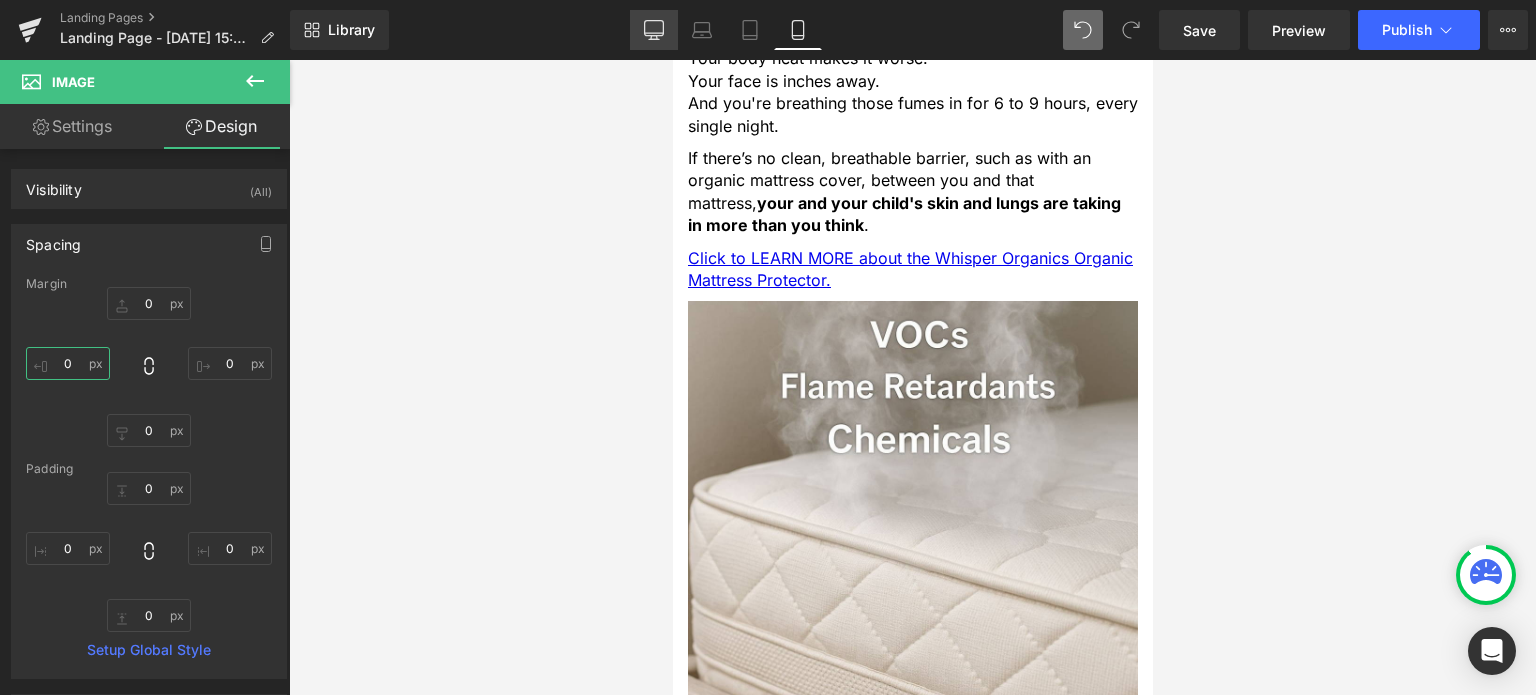 type on "0" 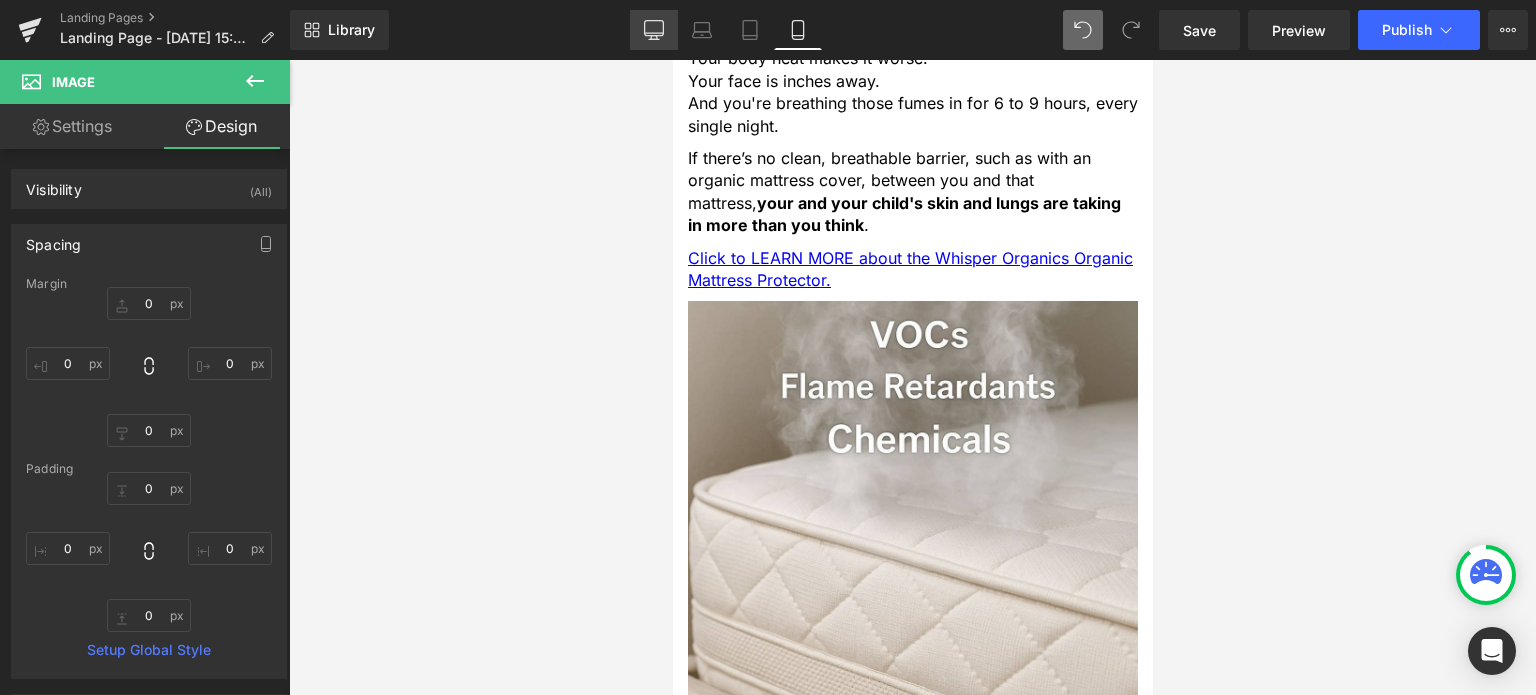 click on "Desktop" at bounding box center [654, 30] 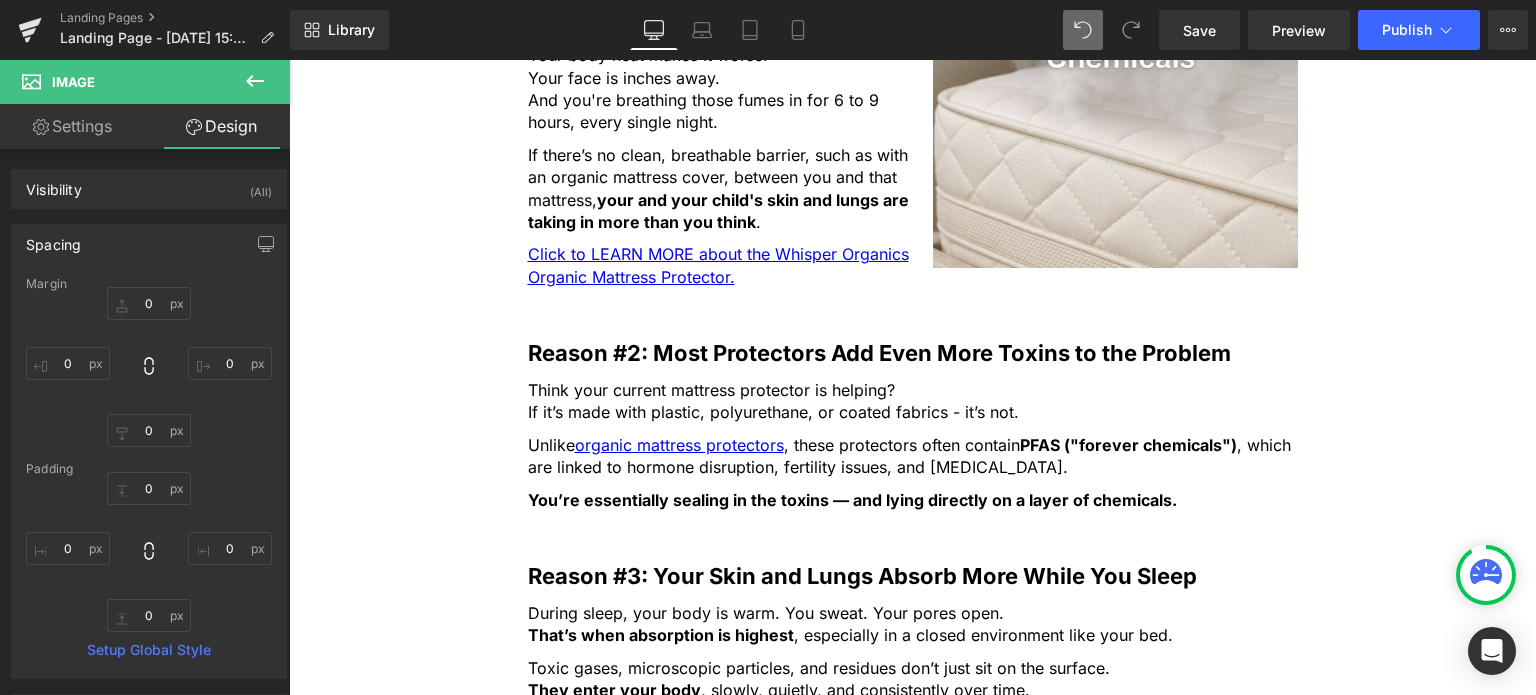 scroll, scrollTop: 1000, scrollLeft: 0, axis: vertical 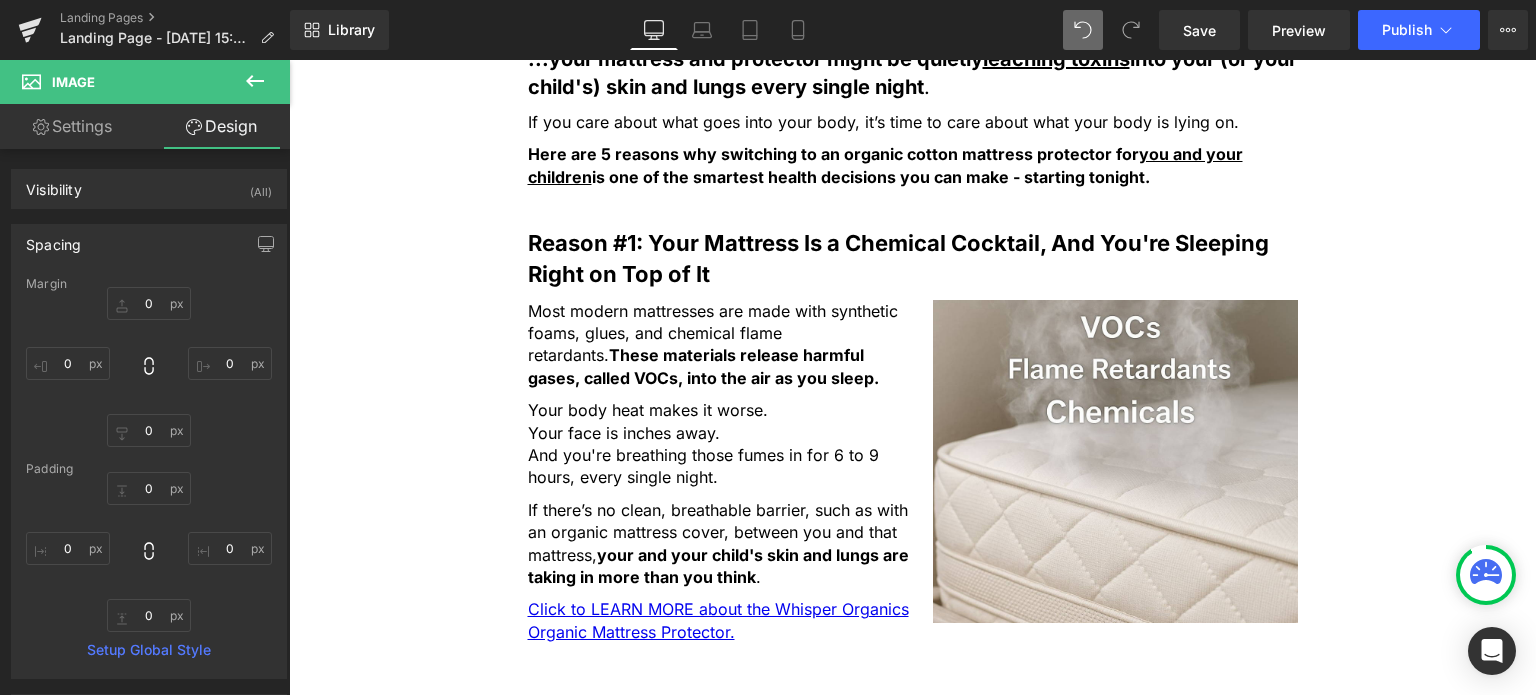 type on "0" 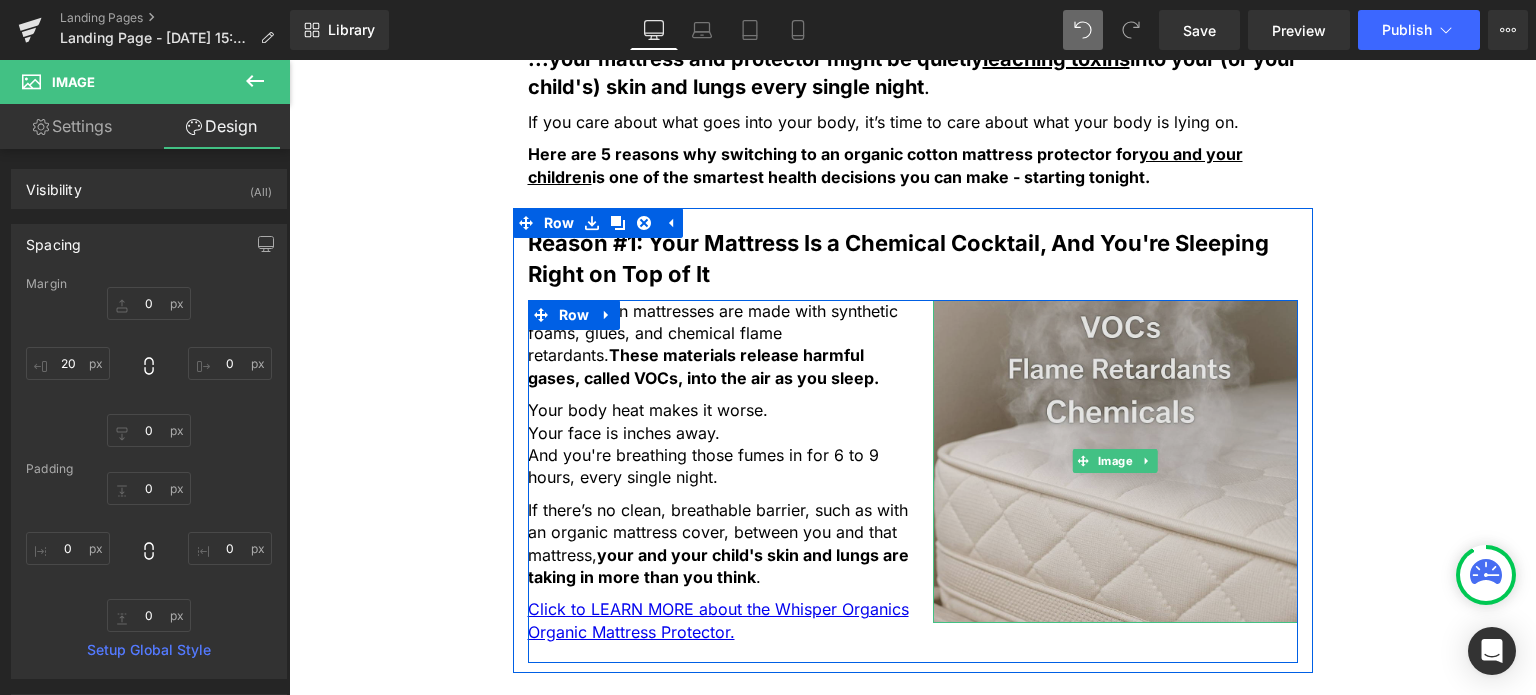 click at bounding box center [1115, 461] 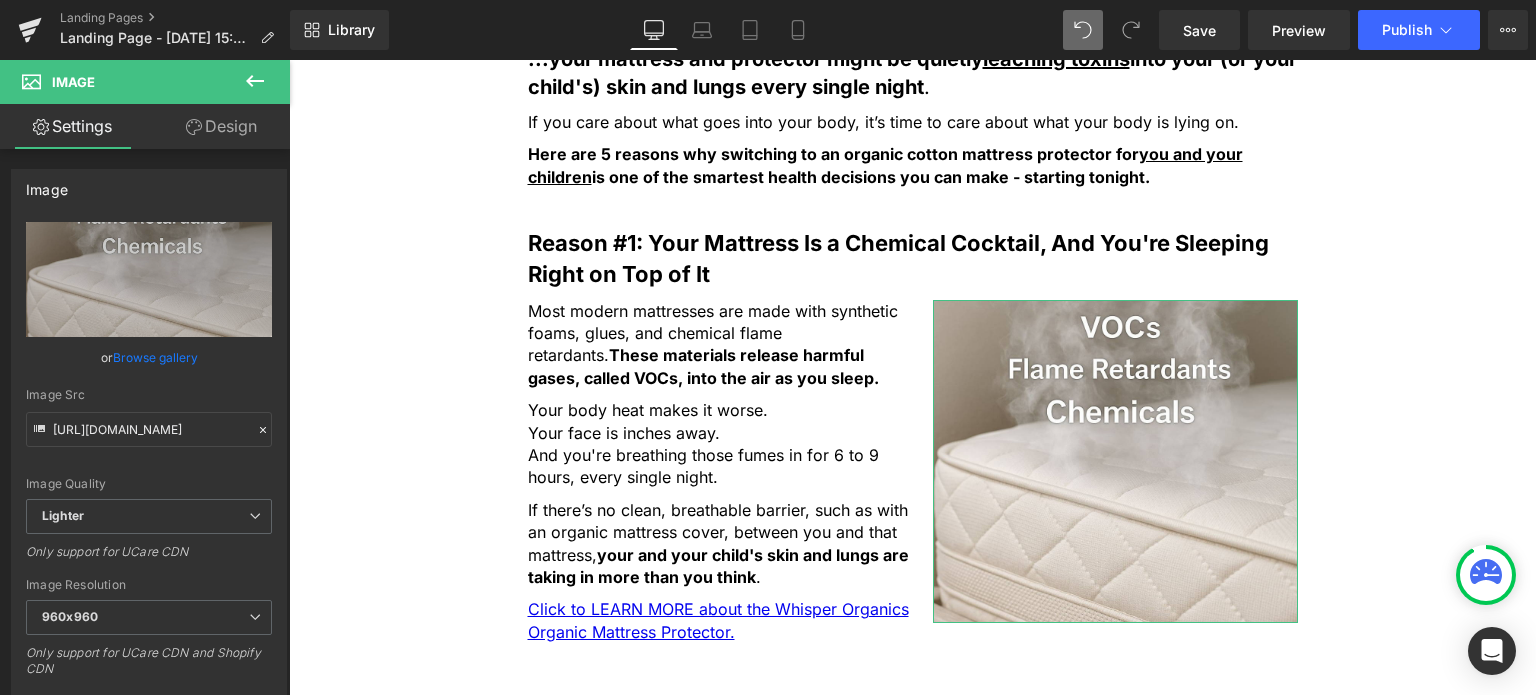 click on "Design" at bounding box center [221, 126] 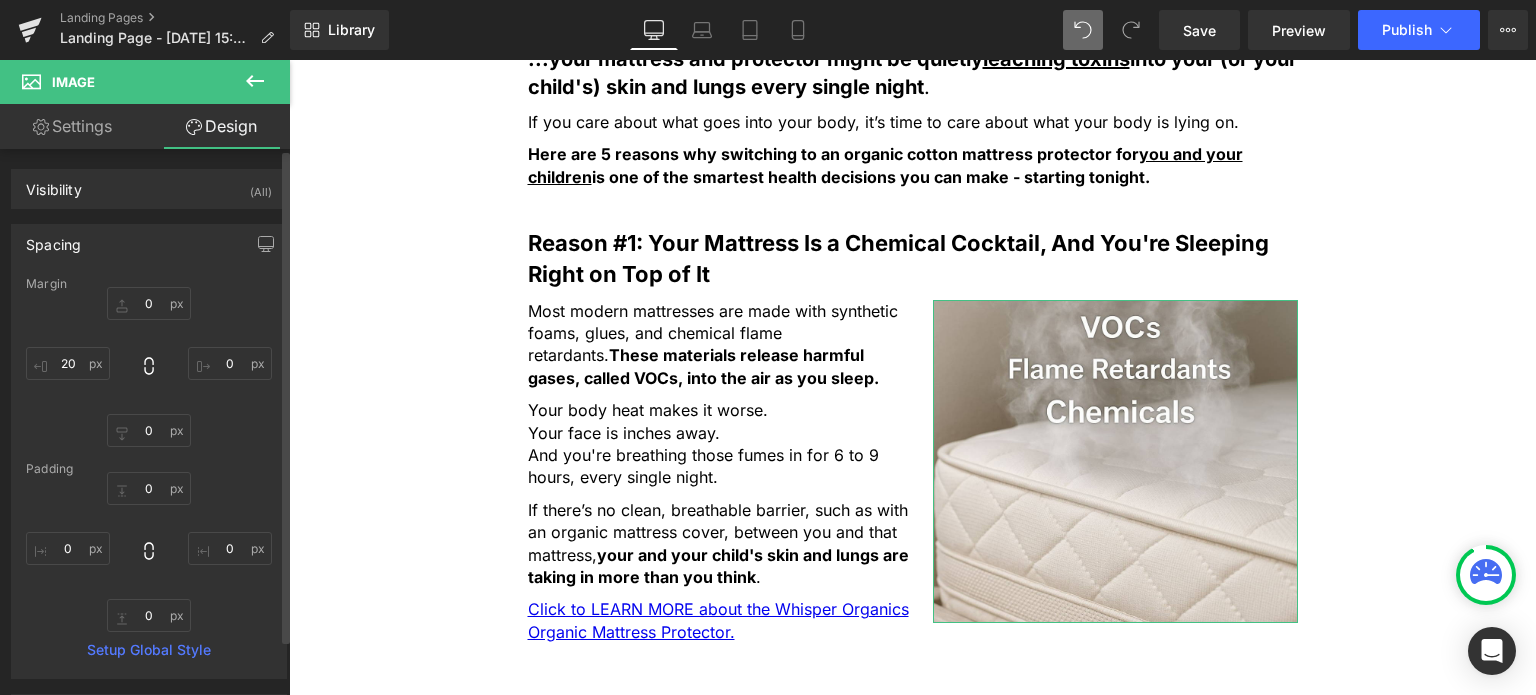 type on "0" 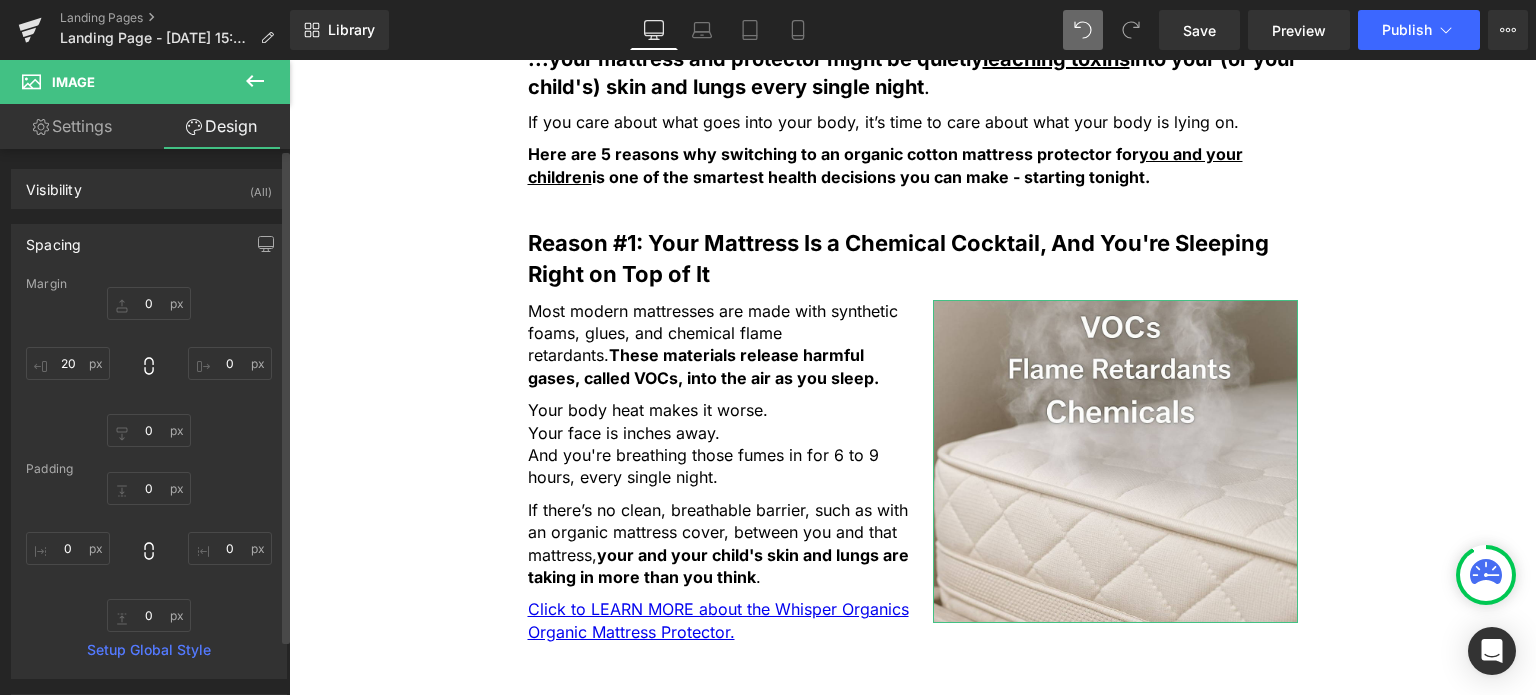 type on "0" 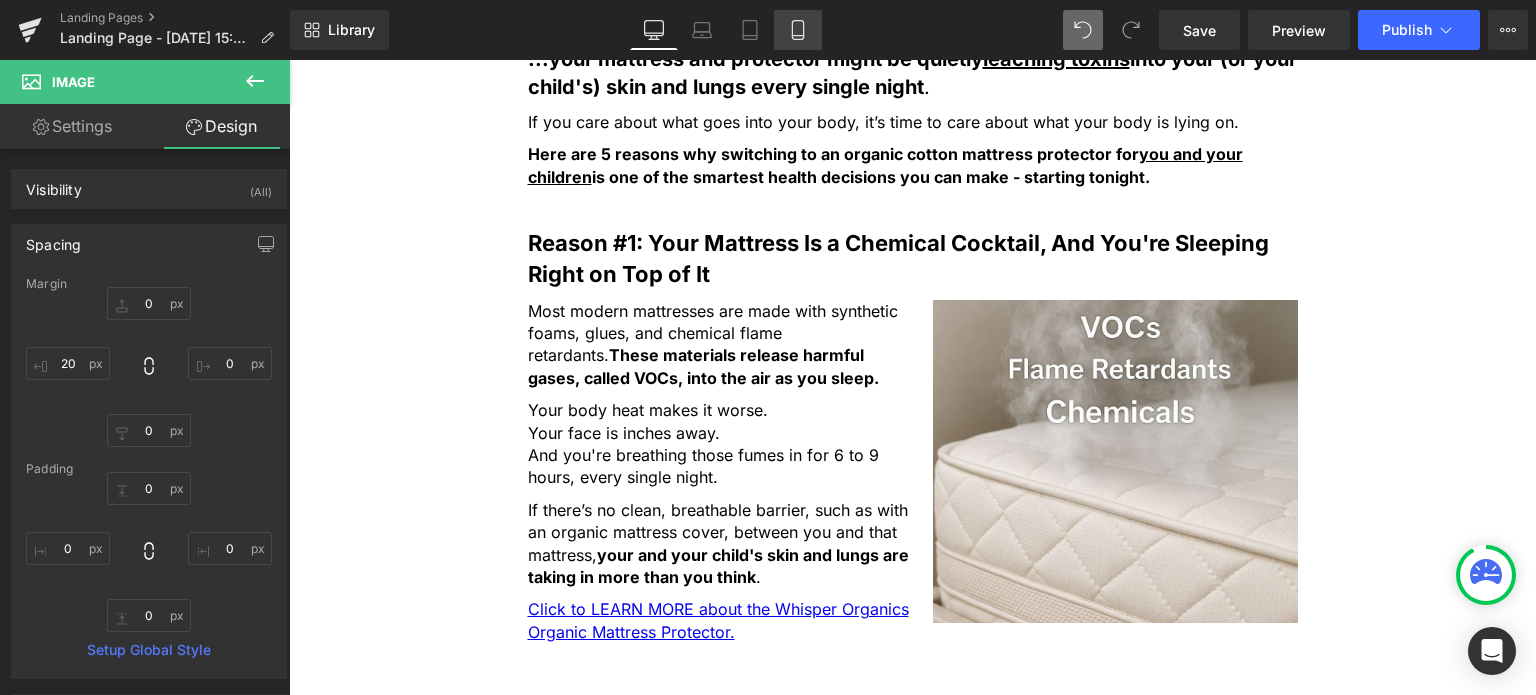 click 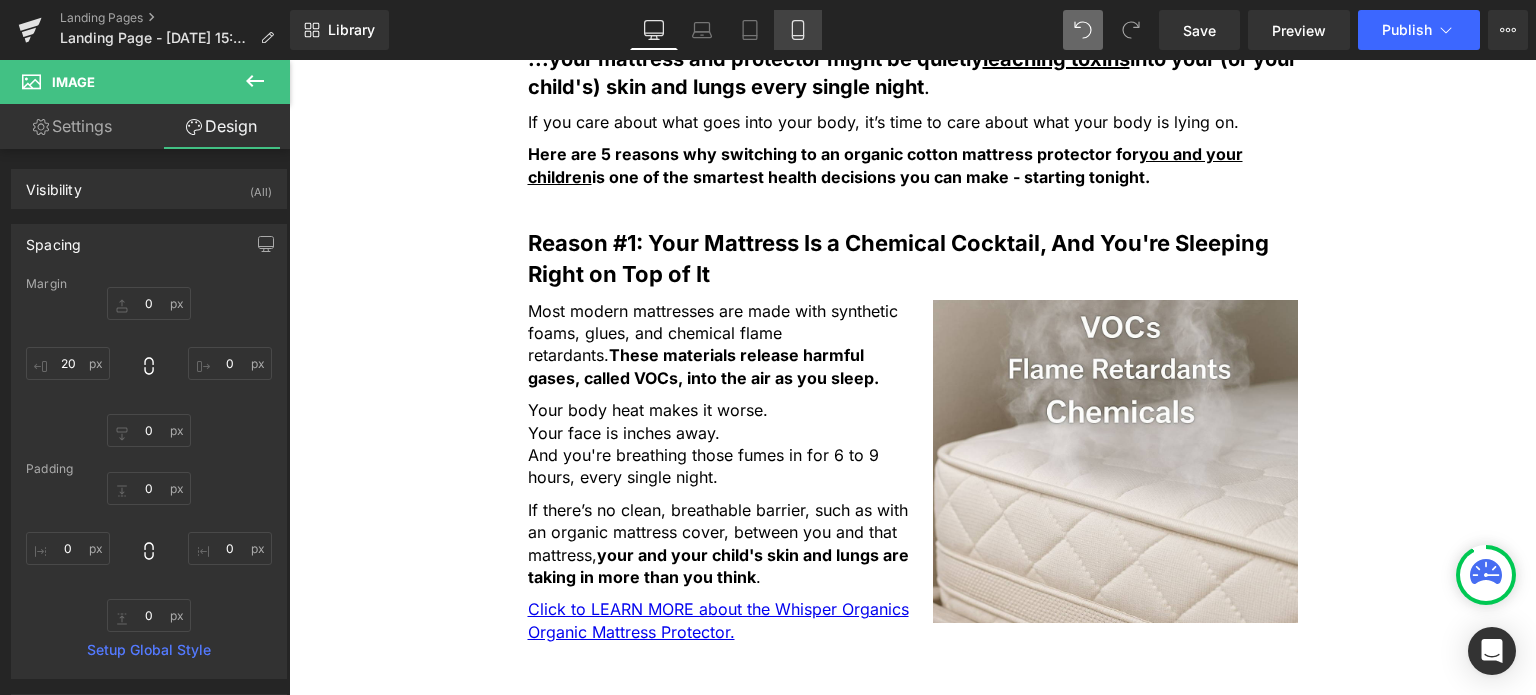 type on "0" 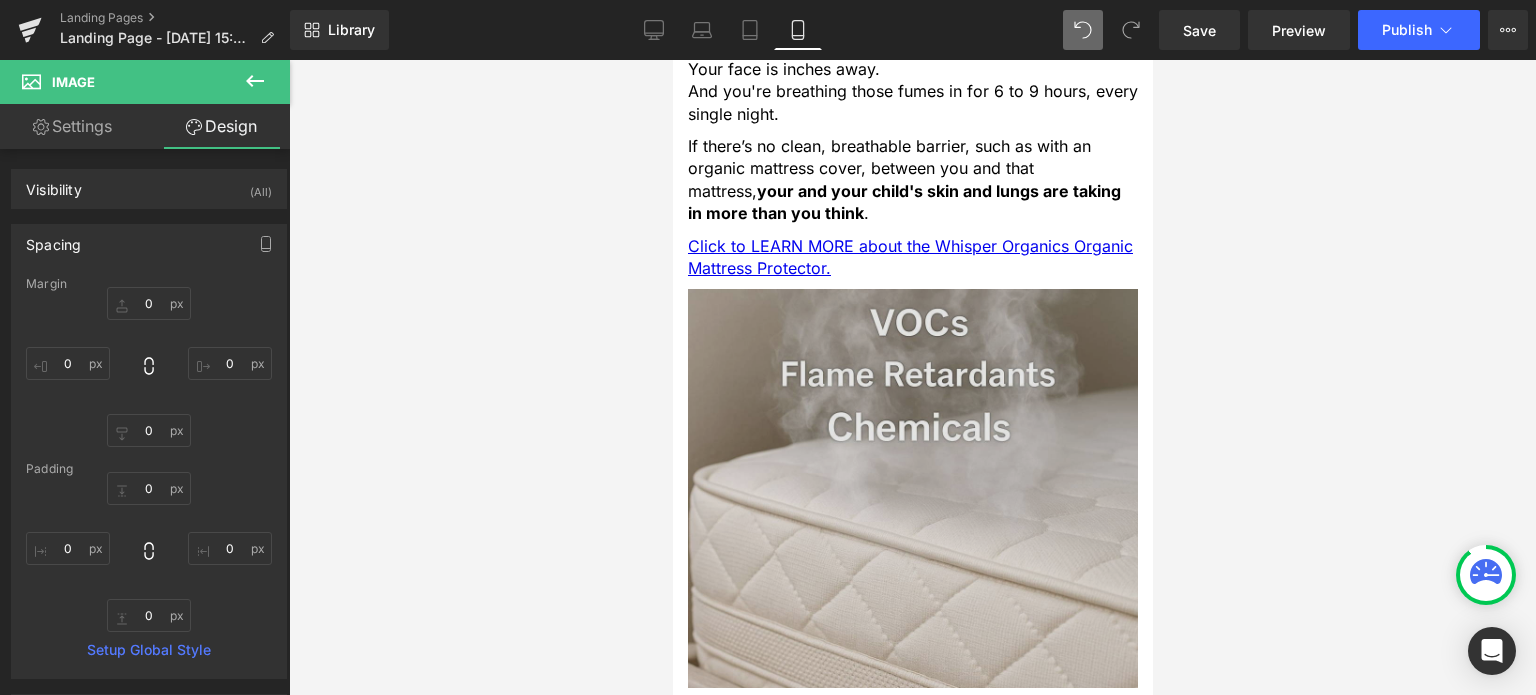 scroll, scrollTop: 1355, scrollLeft: 0, axis: vertical 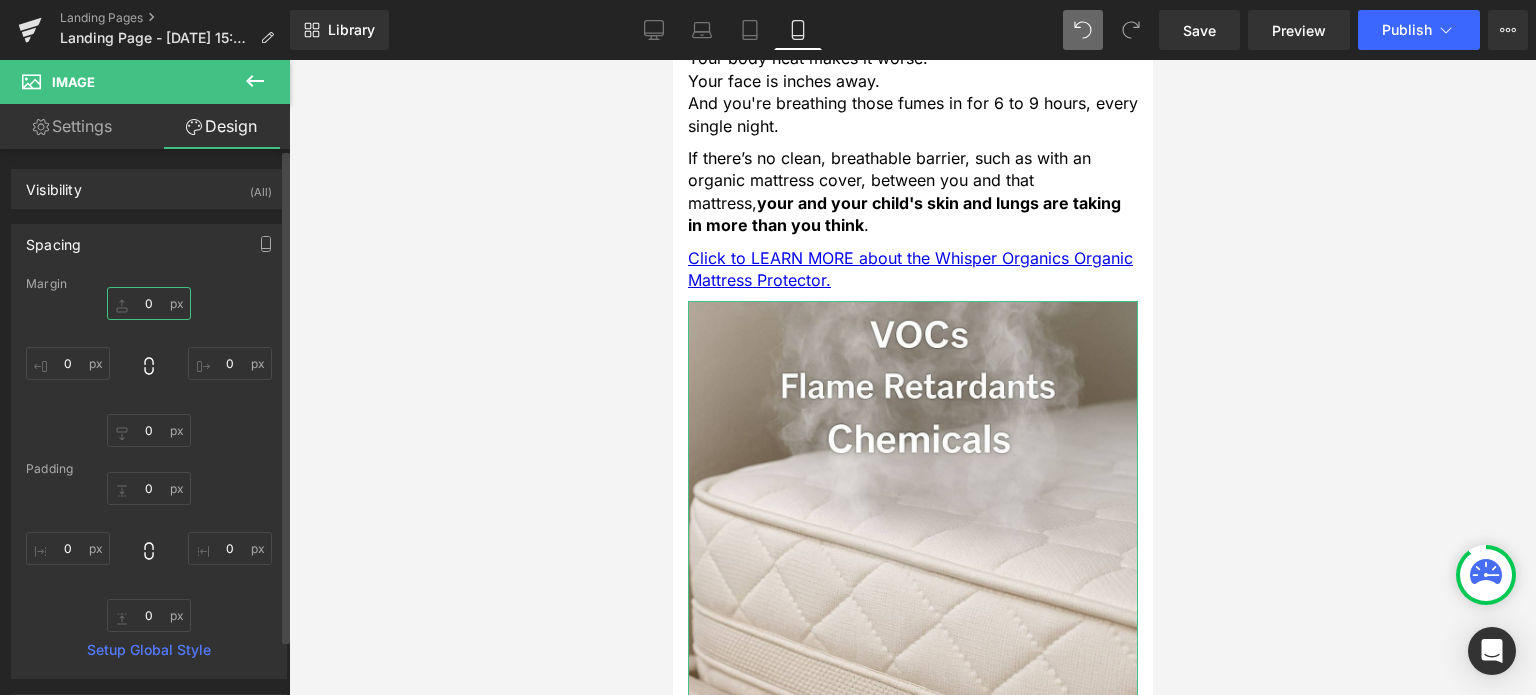 click on "0" at bounding box center (149, 303) 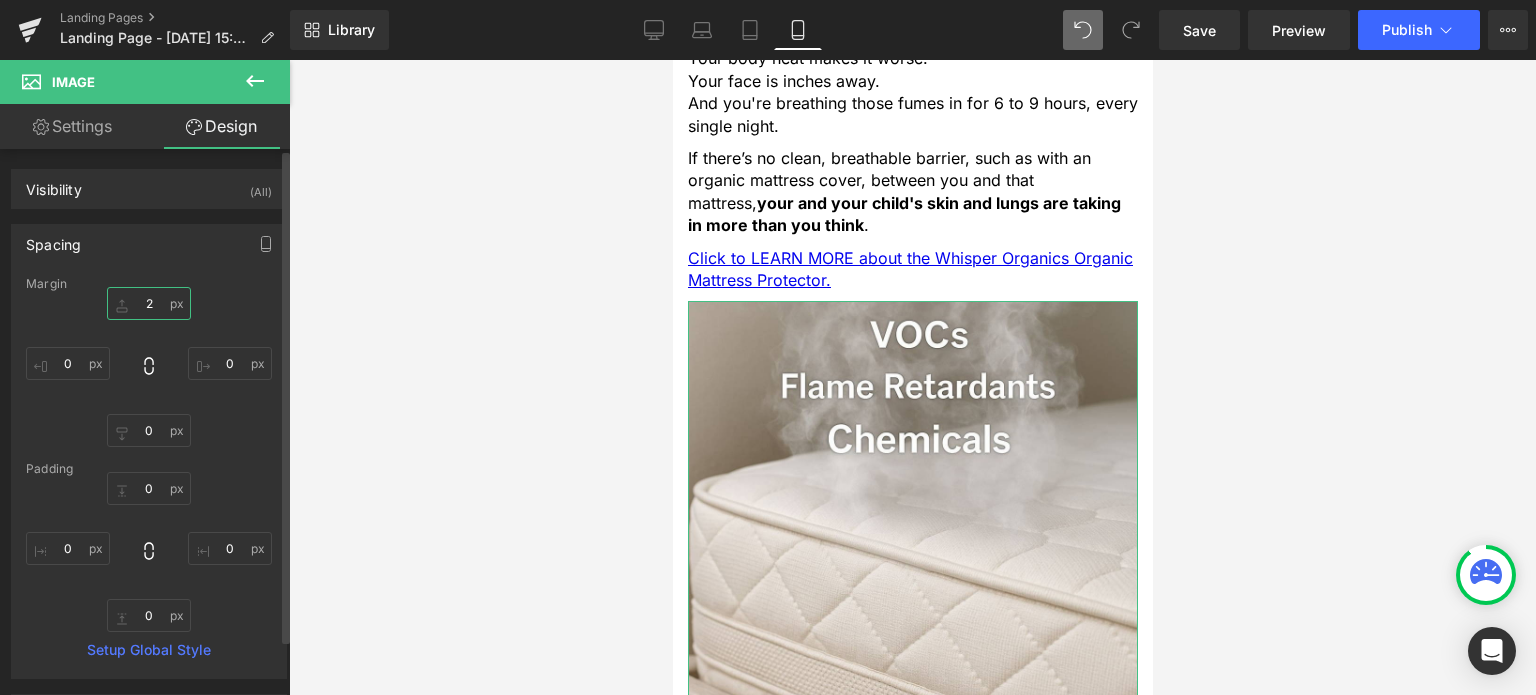 type on "20" 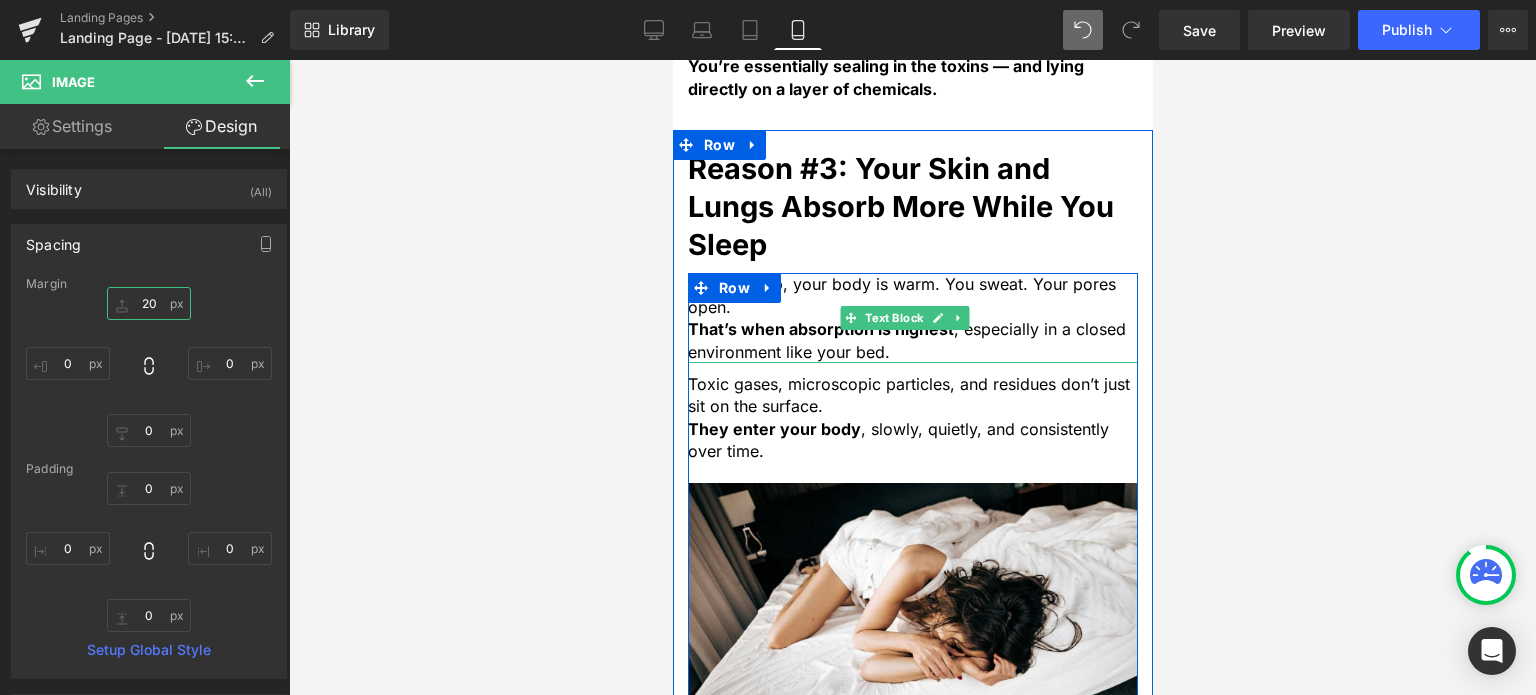 scroll, scrollTop: 2455, scrollLeft: 0, axis: vertical 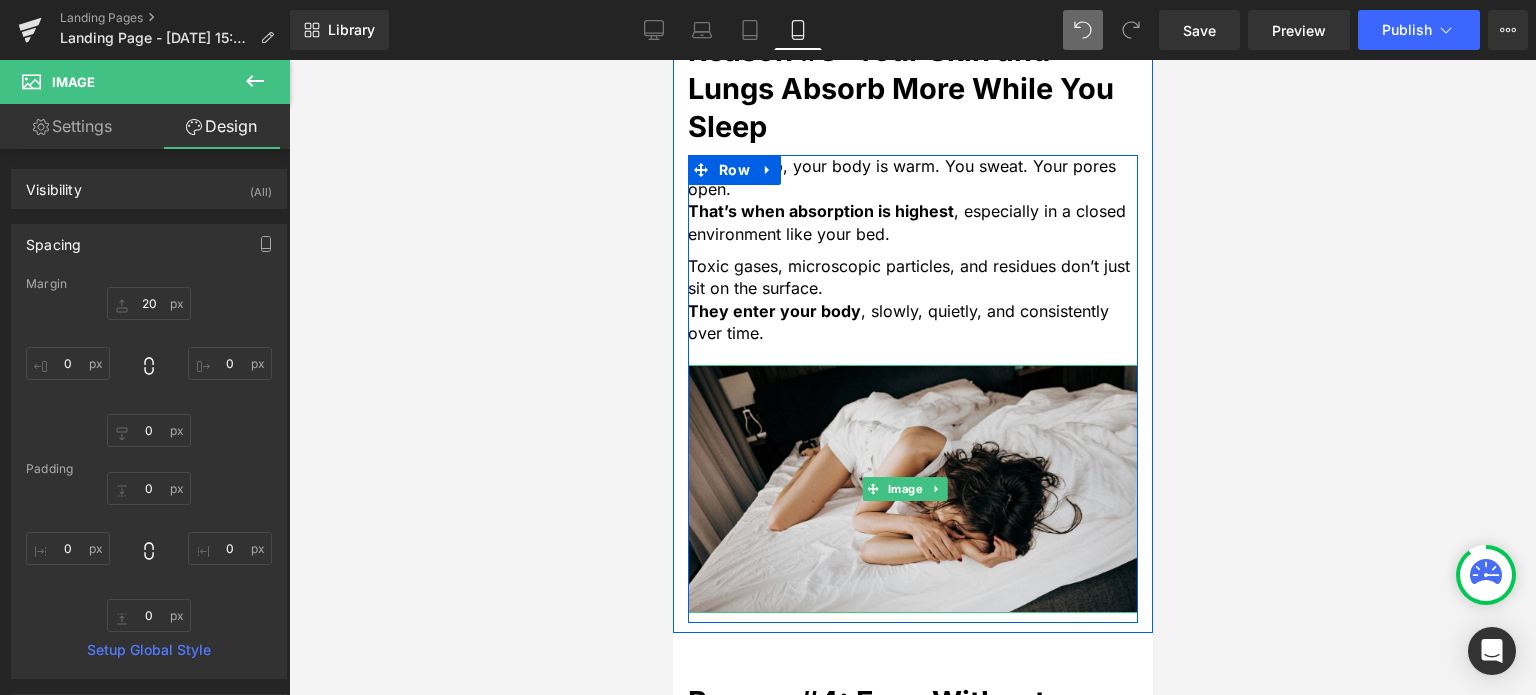 click at bounding box center [912, 489] 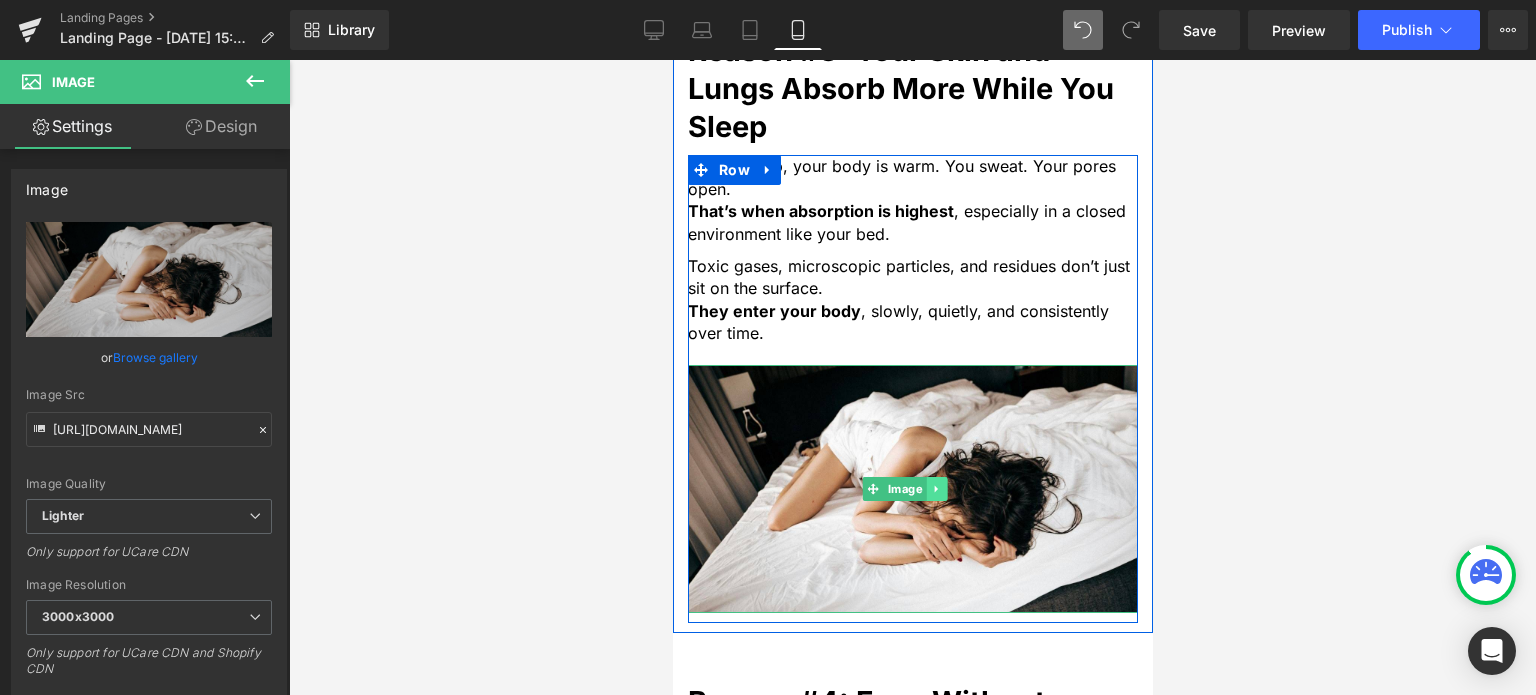 click 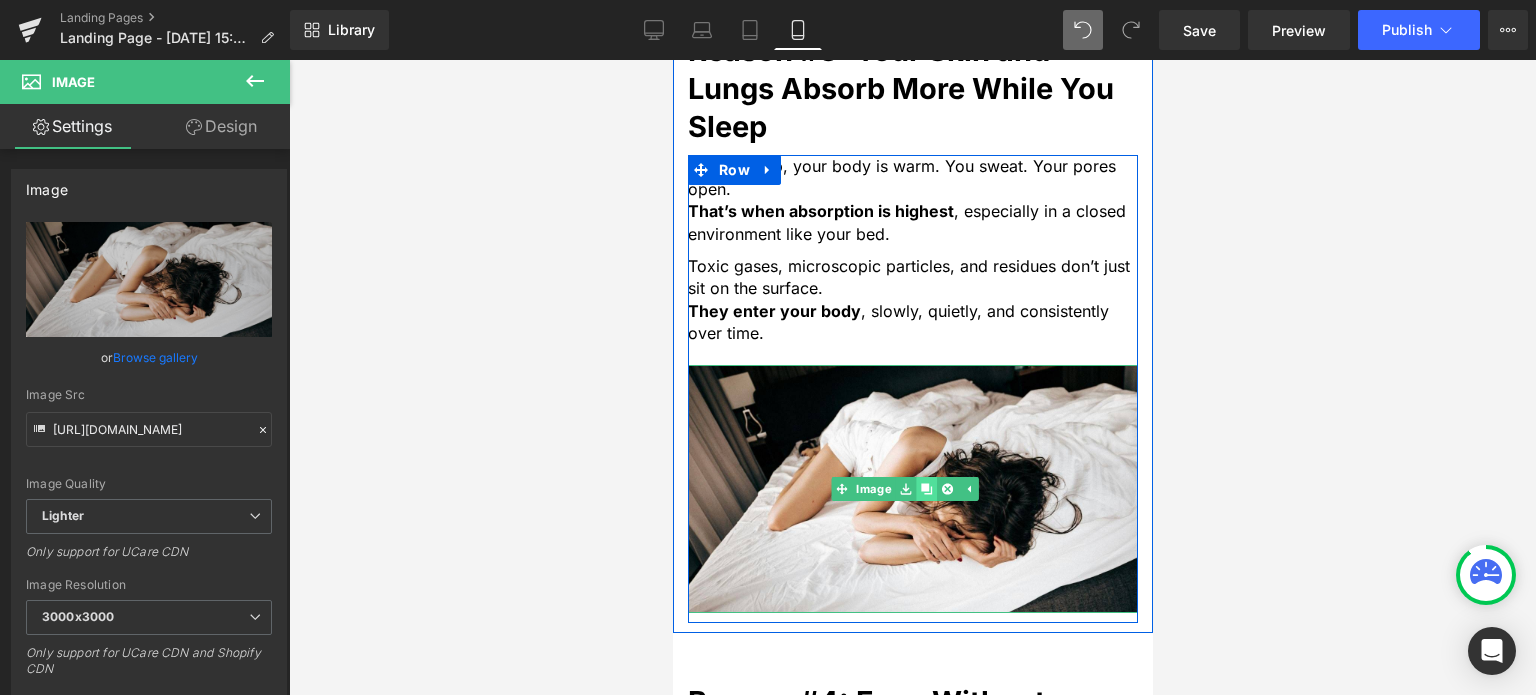 click 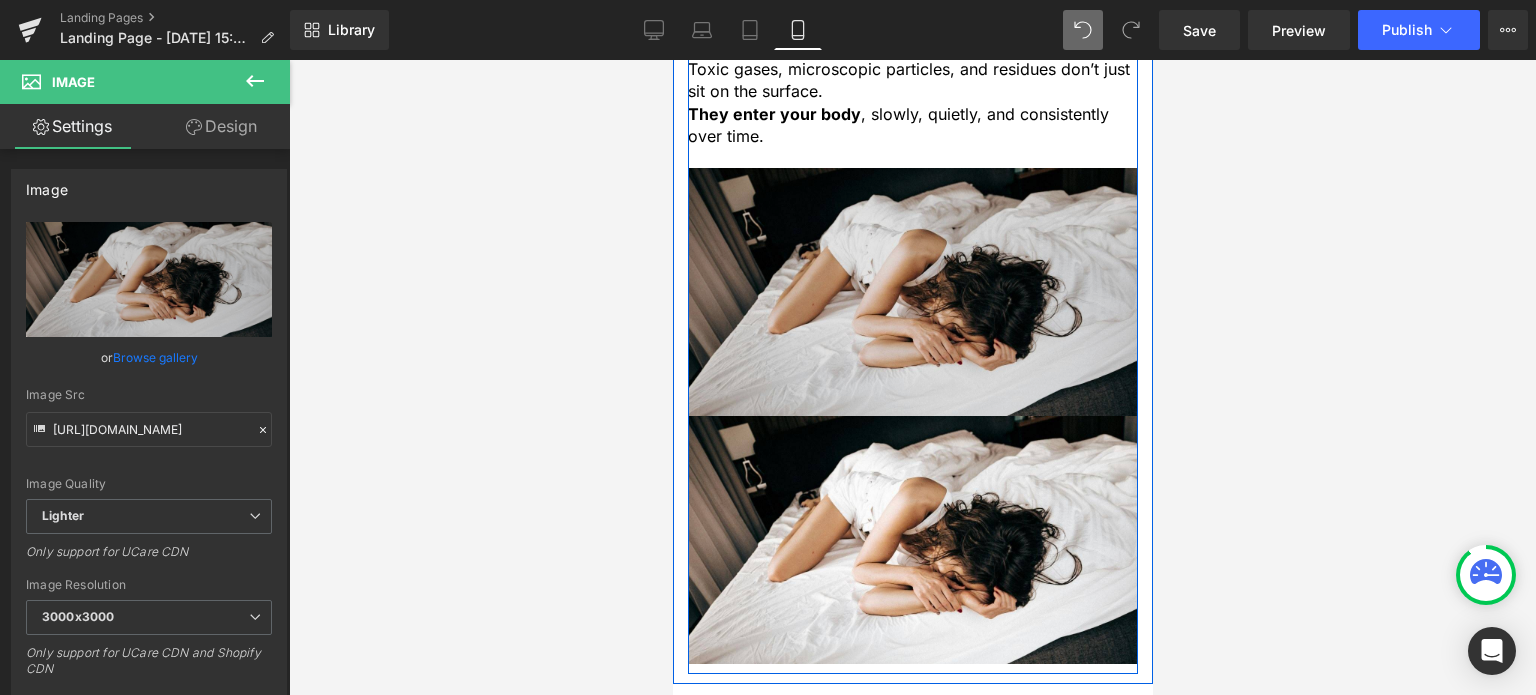 scroll, scrollTop: 2617, scrollLeft: 0, axis: vertical 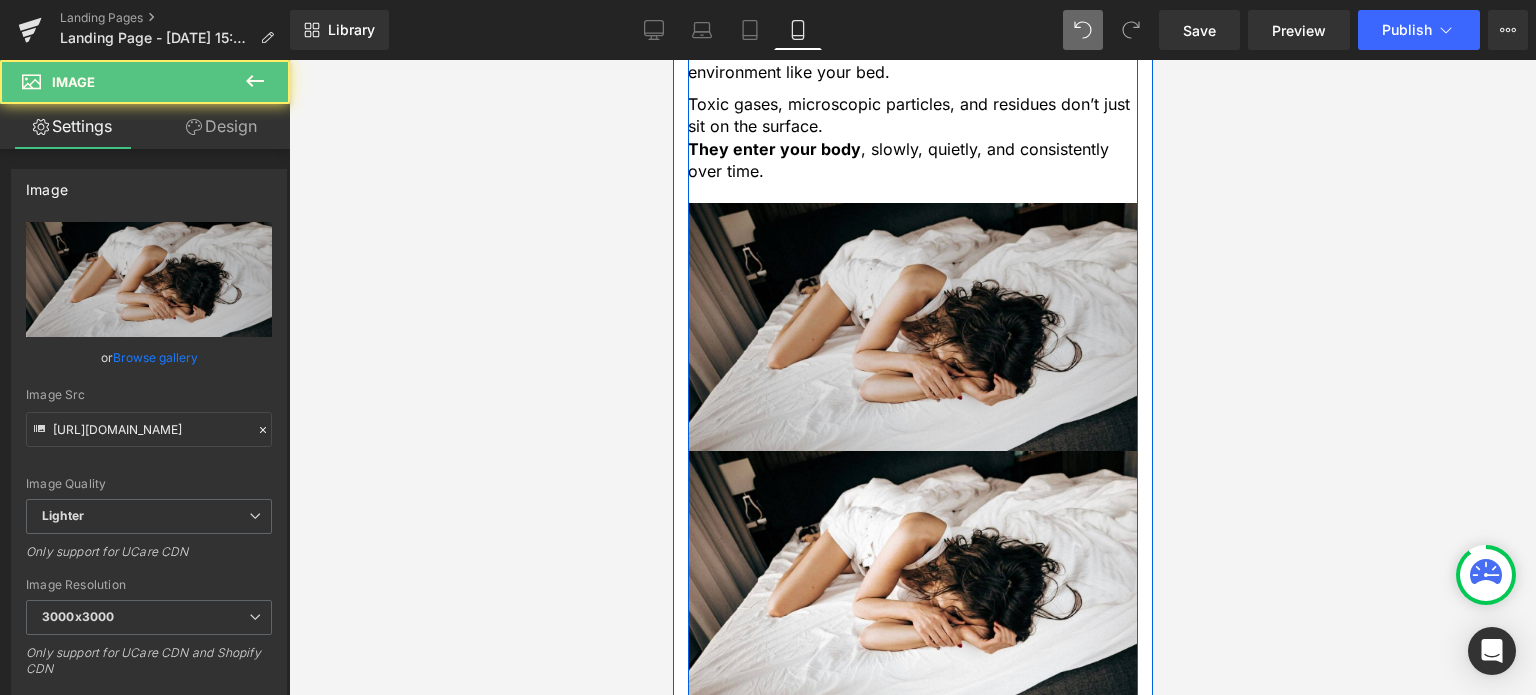 click at bounding box center [912, 327] 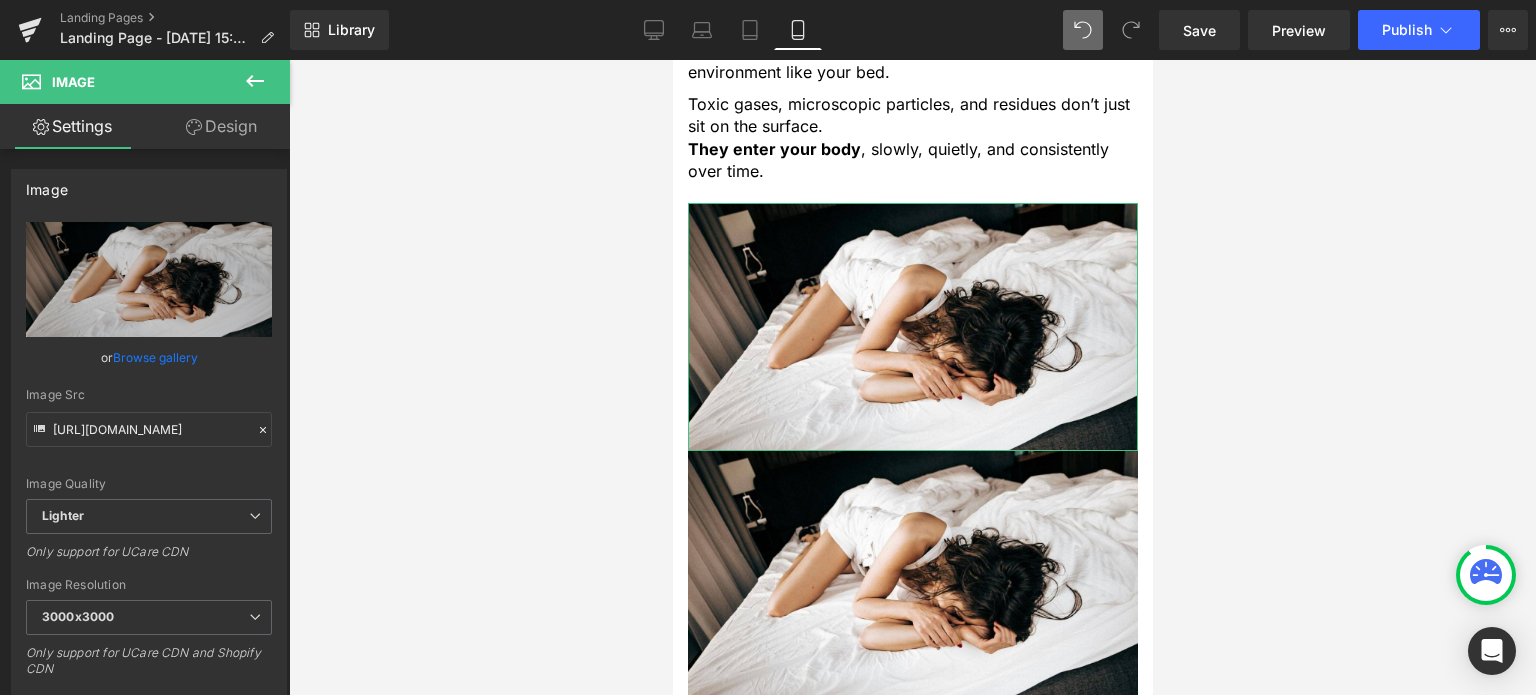 click on "Design" at bounding box center (221, 126) 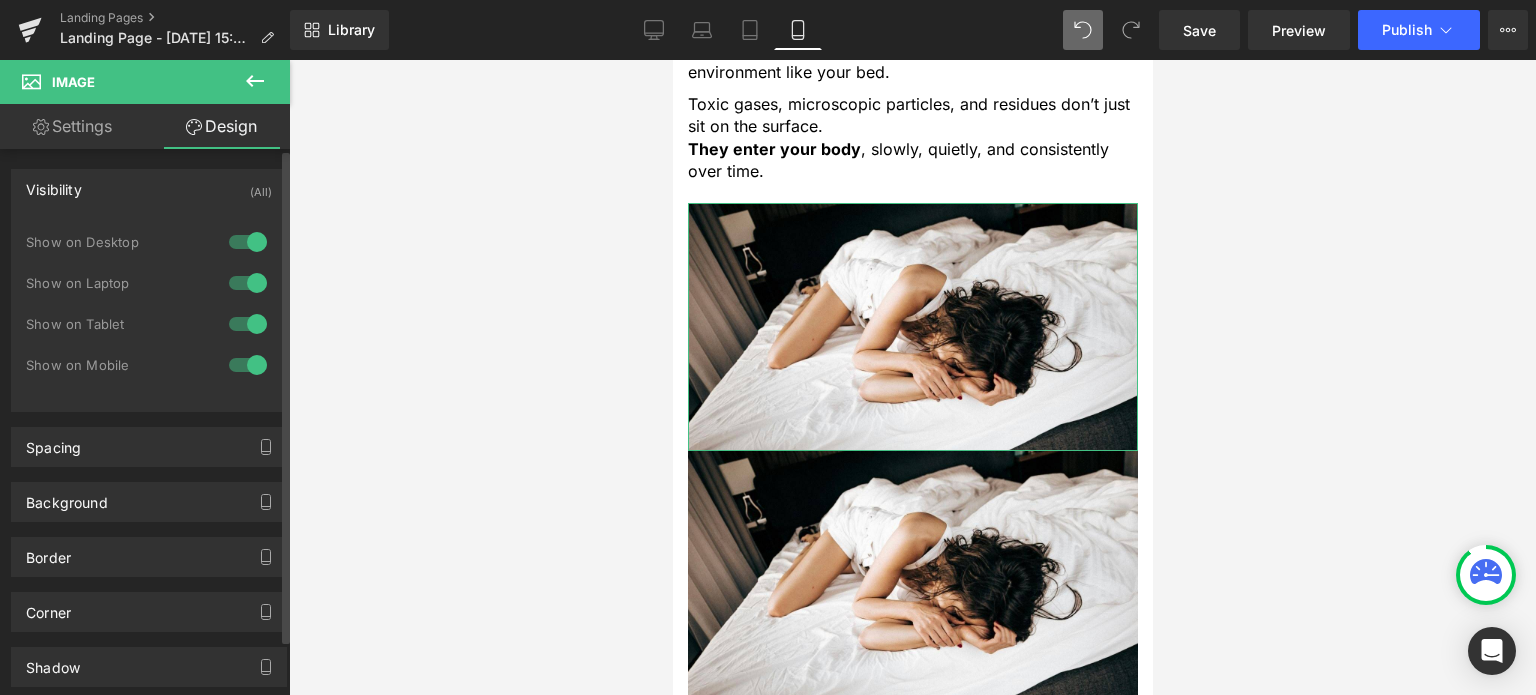 click at bounding box center (248, 365) 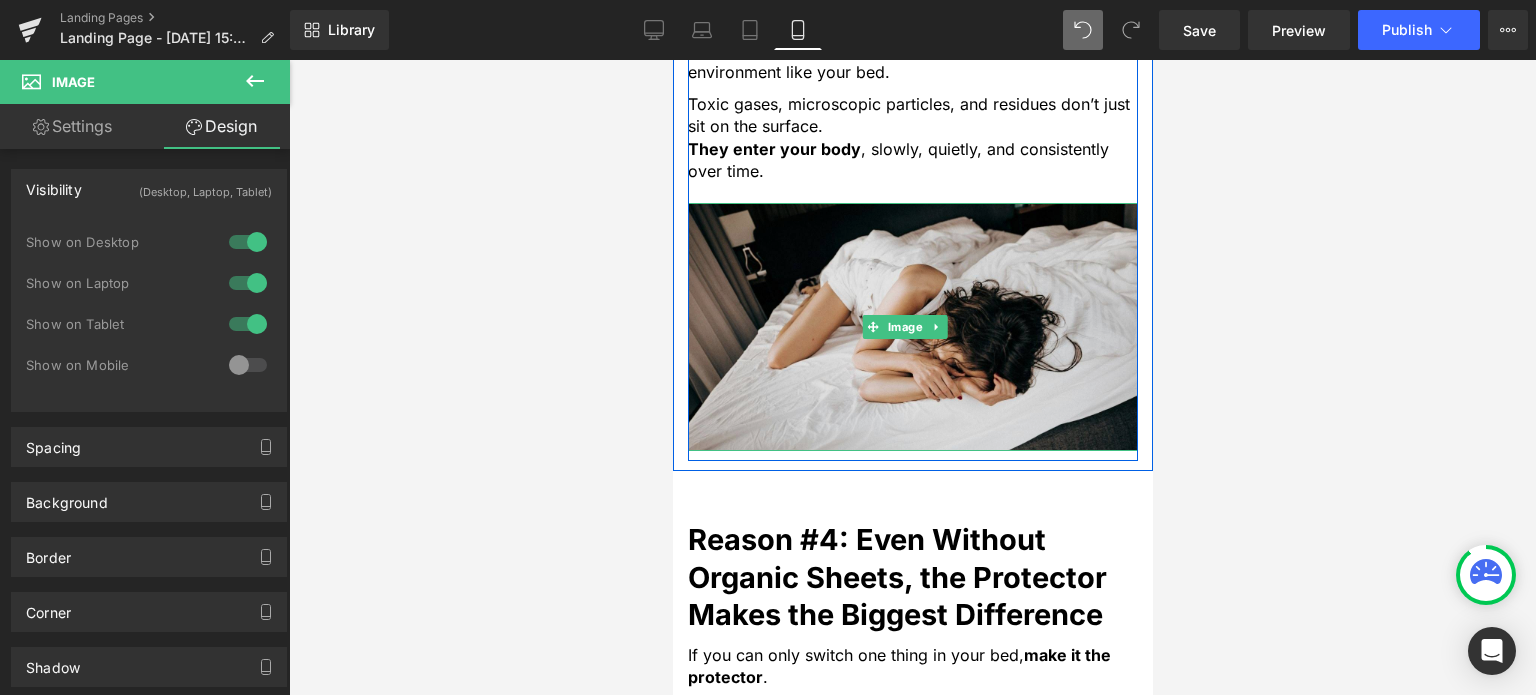 click at bounding box center (912, 327) 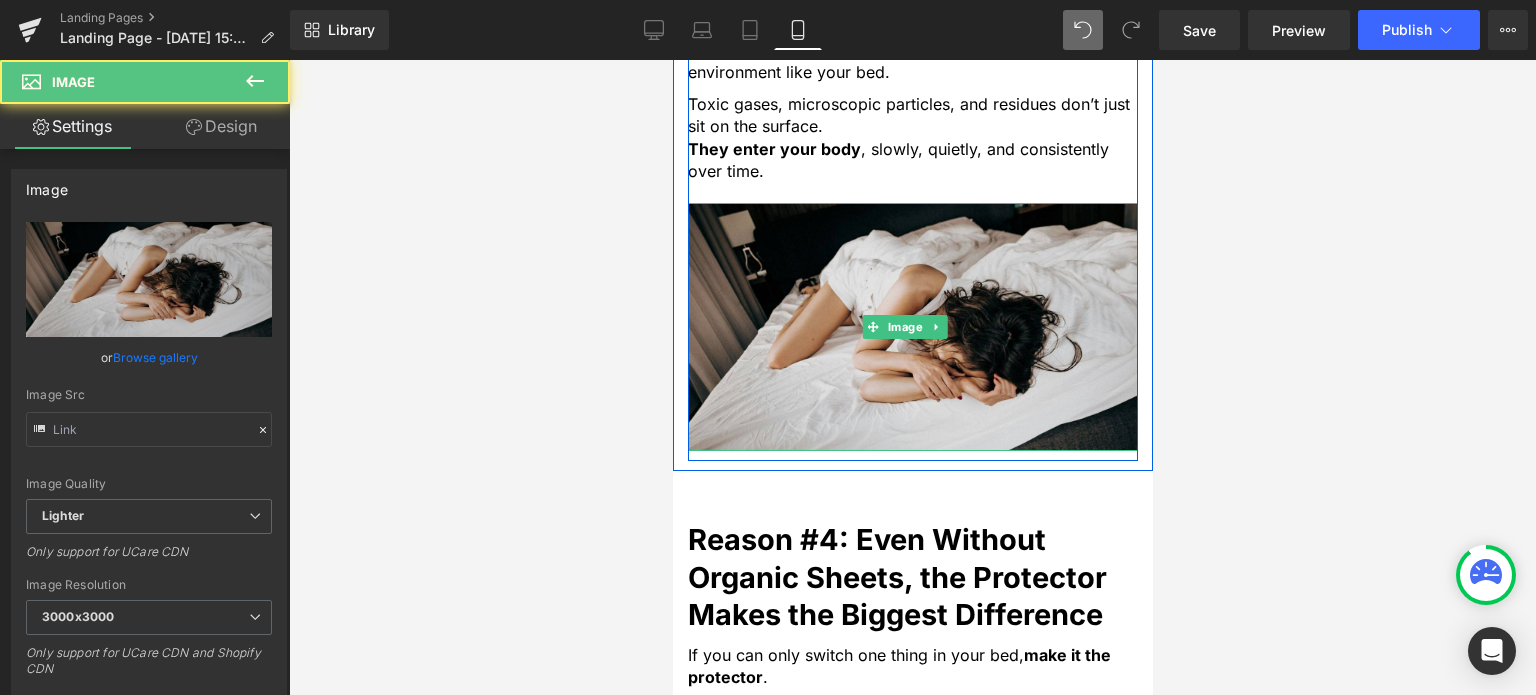 type on "https://ucarecdn.com/be4dbc19-7faf-4da4-a498-649fa9a75f48/-/format/auto/-/preview/3000x3000/-/quality/lighter/pexels-marina-ryazantseva-78161760-8673121_cropped.jpg" 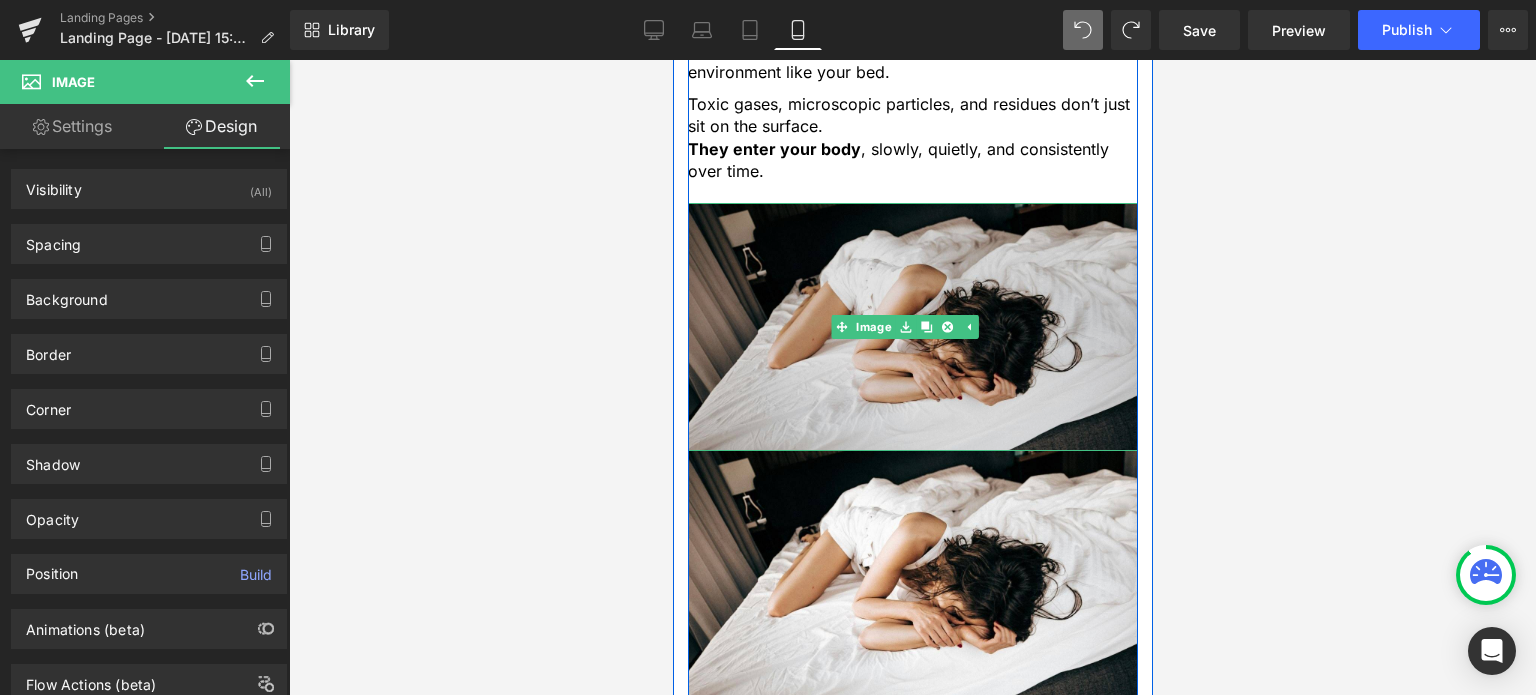 click at bounding box center (912, 327) 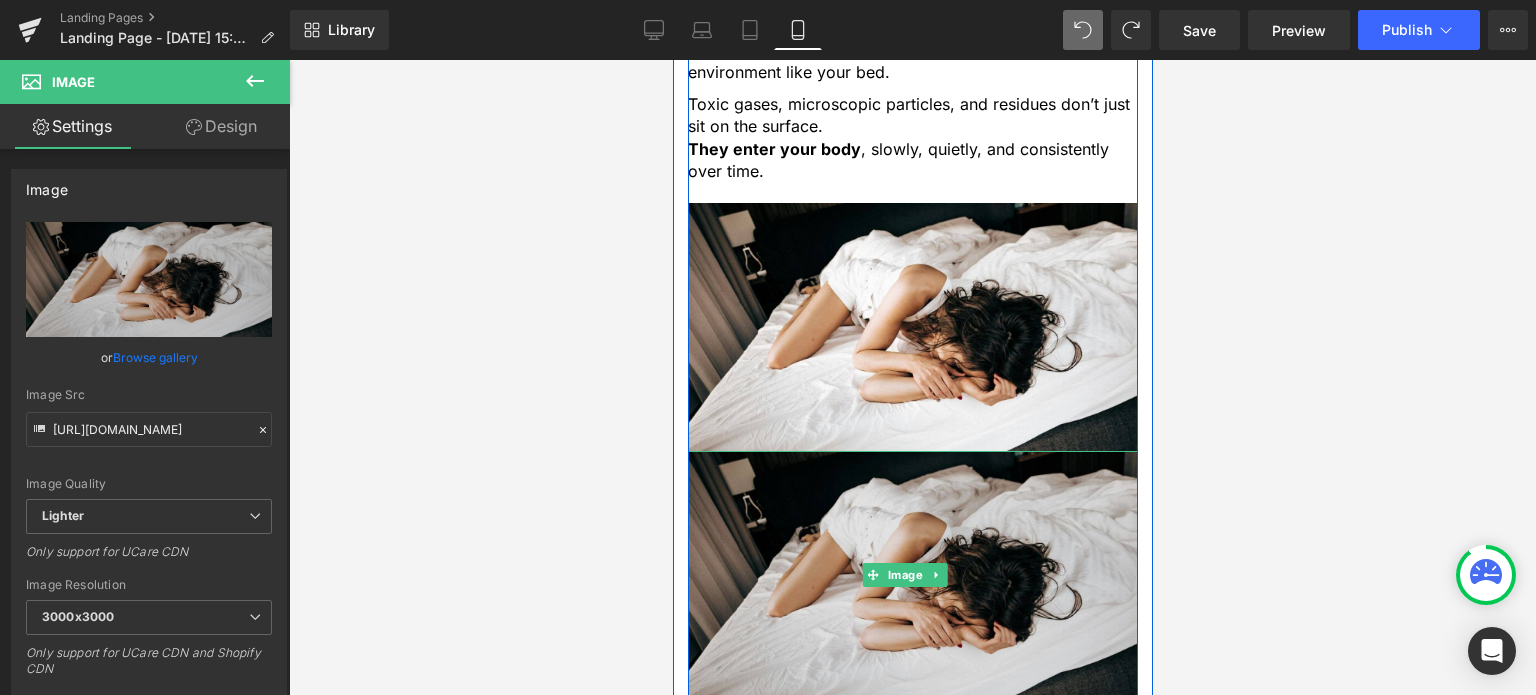 click at bounding box center (912, 575) 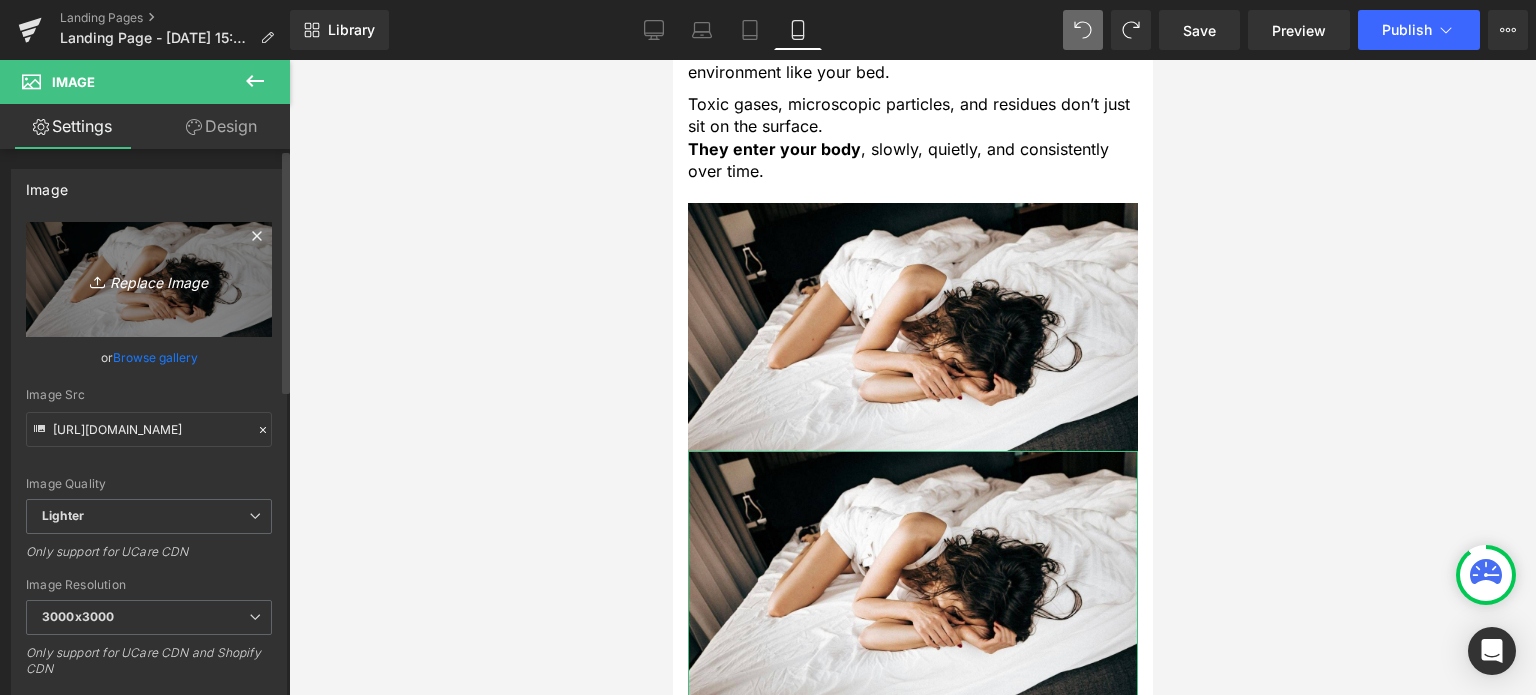 click on "Replace Image" at bounding box center [149, 279] 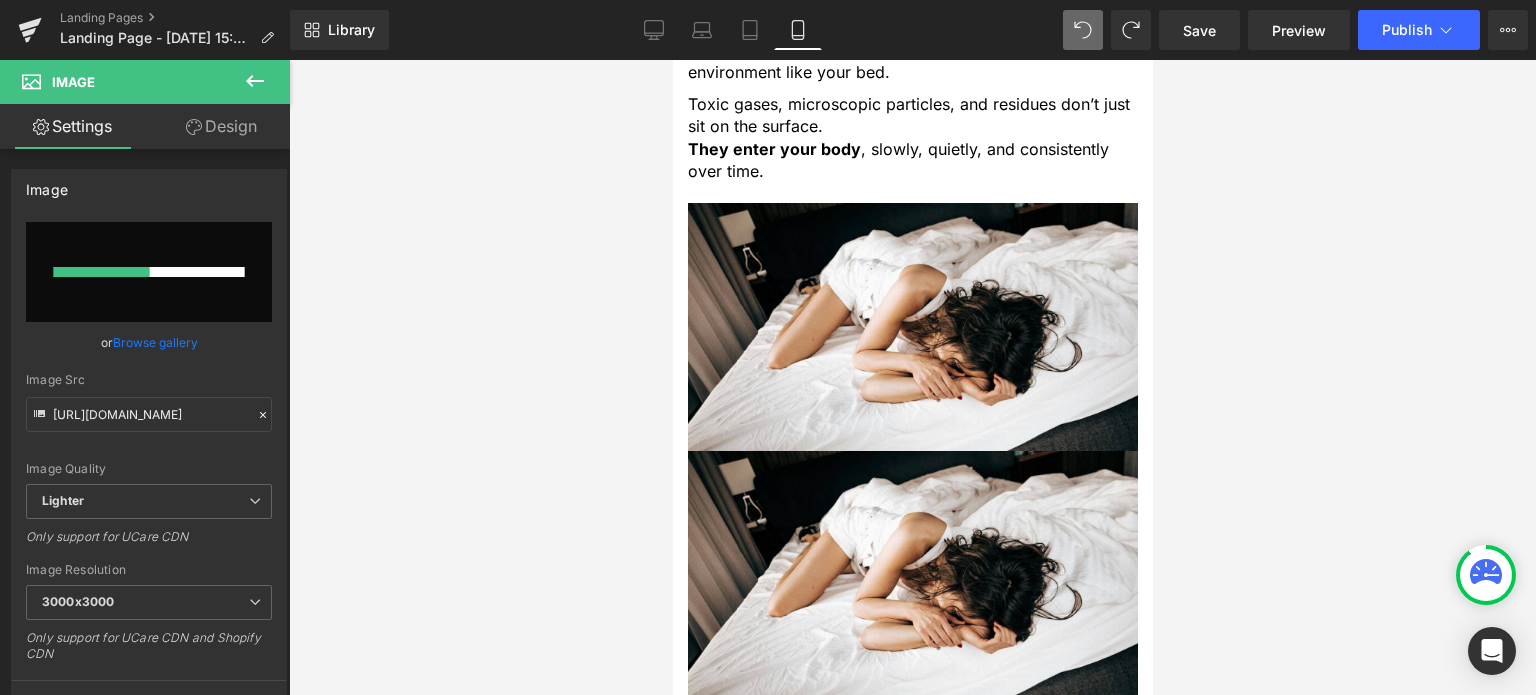 type 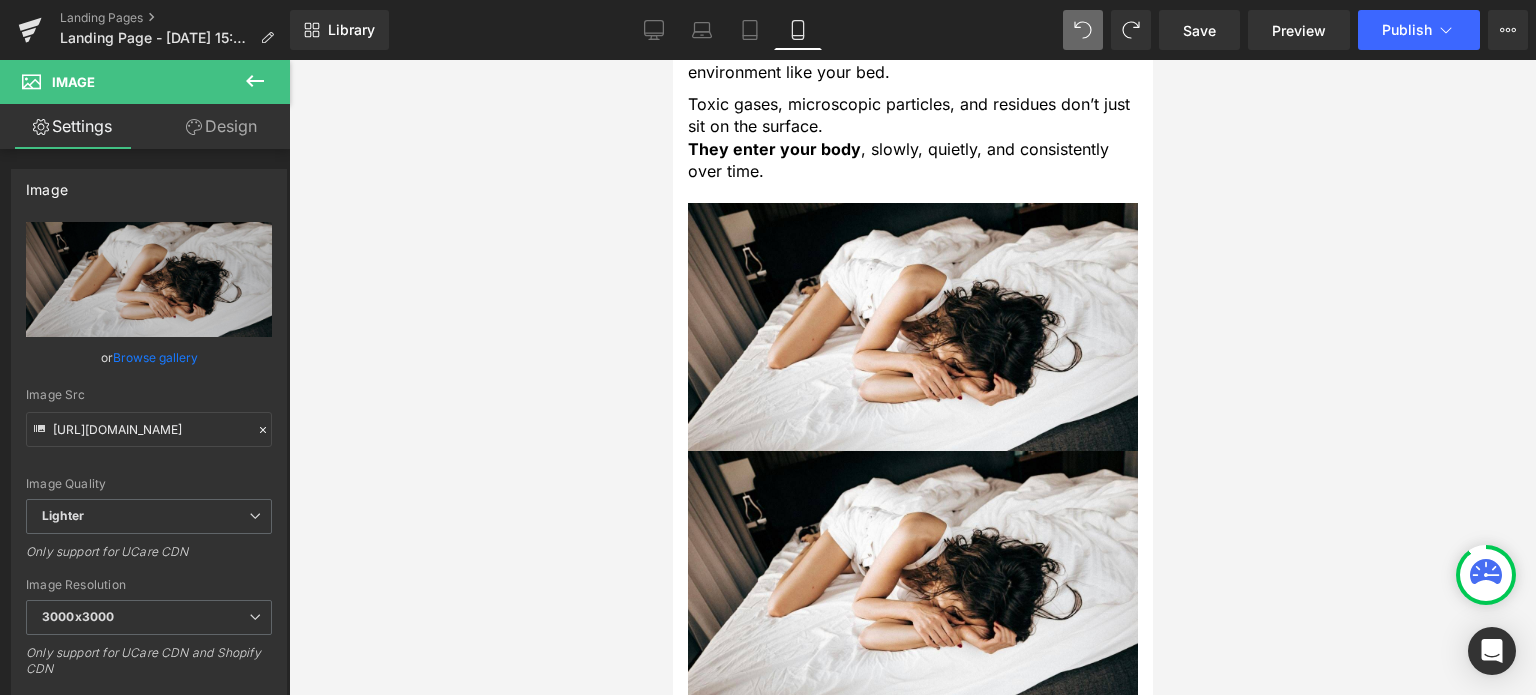 type on "https://ucarecdn.com/3ec3caab-e807-4941-a902-f2b58605f779/-/format/auto/-/preview/3000x3000/-/quality/lighter/pexels-marina-ryazantseva-78161760-8673121.jpg" 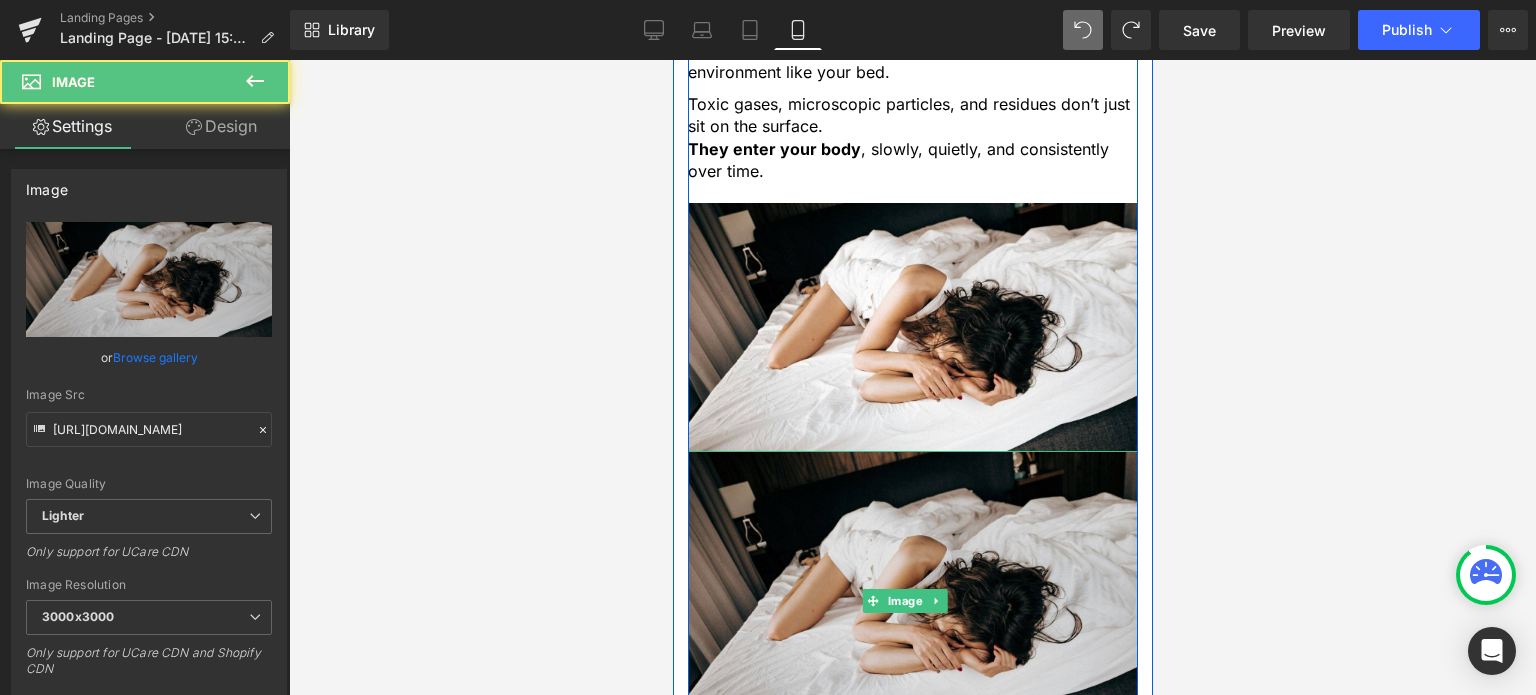 click at bounding box center [912, 601] 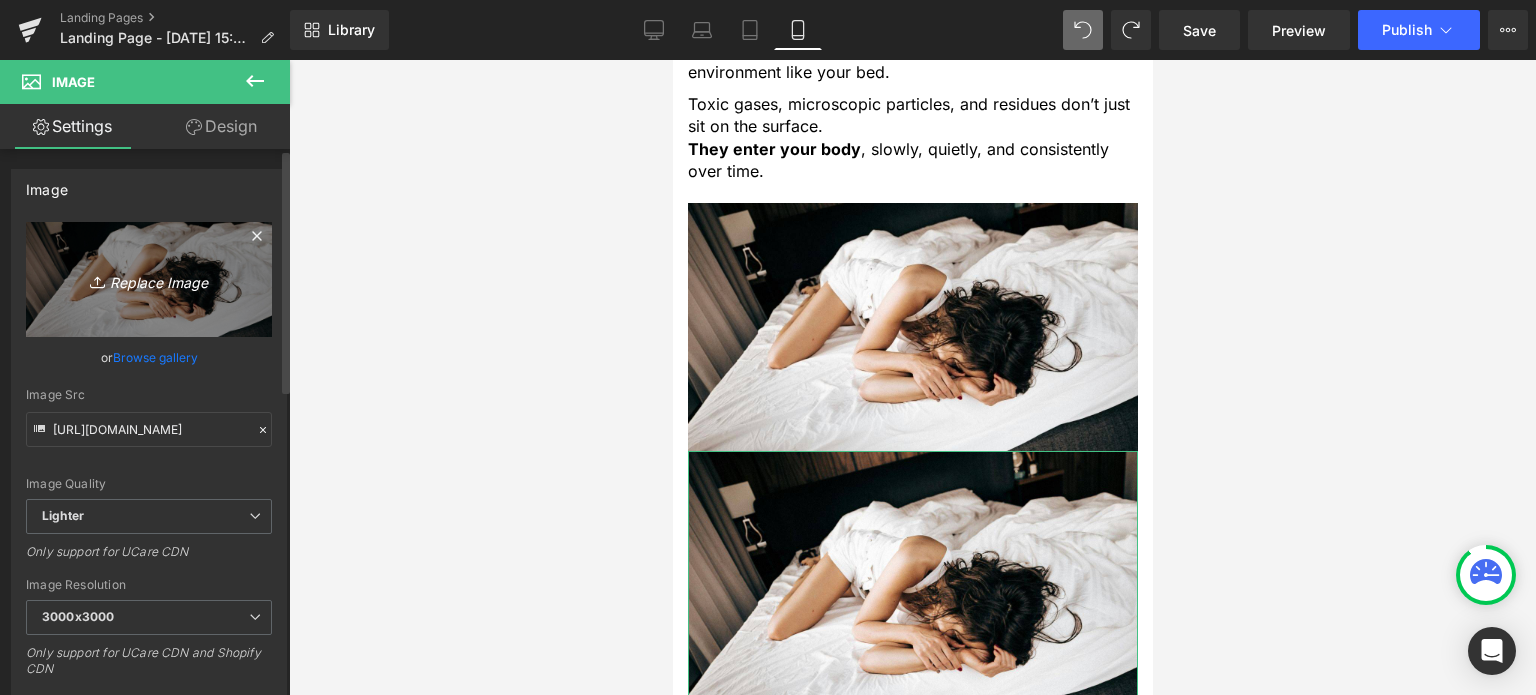 click on "Replace Image" at bounding box center [149, 279] 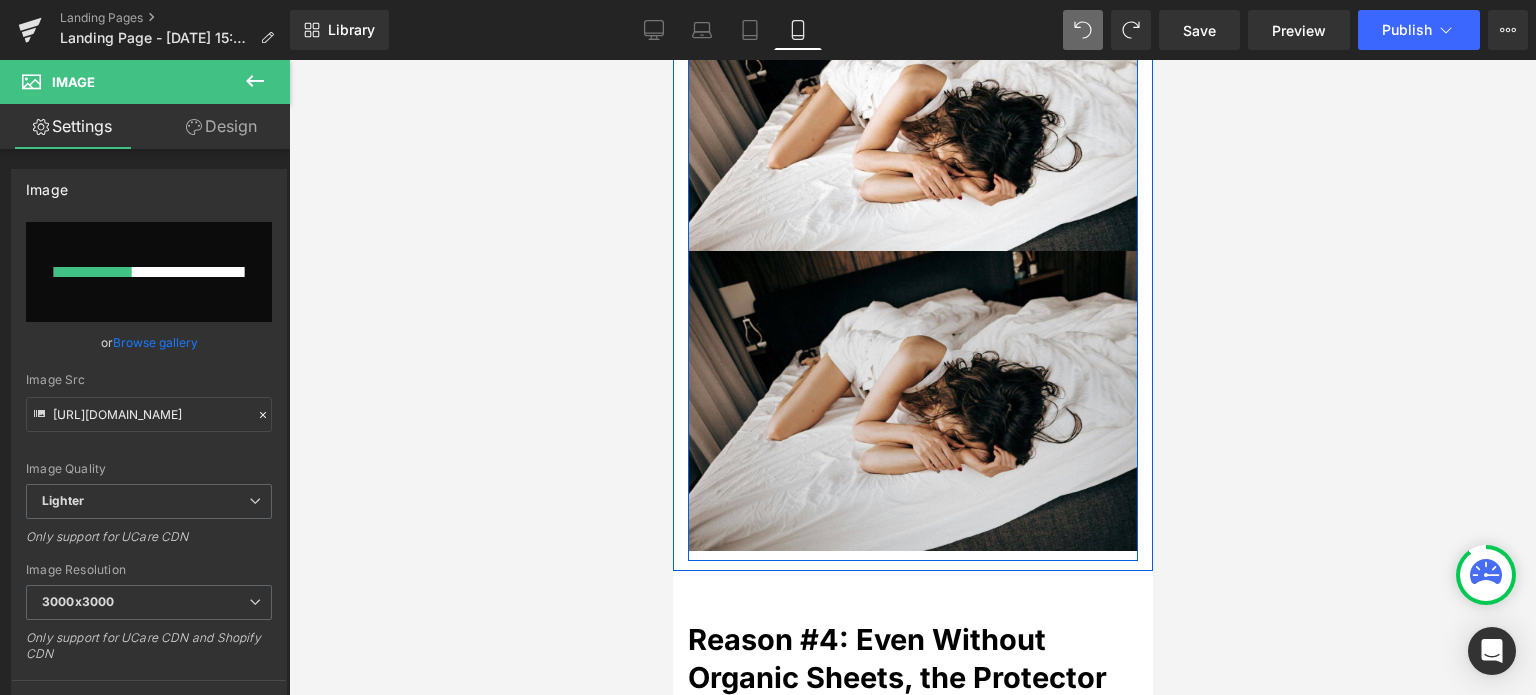 scroll, scrollTop: 2717, scrollLeft: 0, axis: vertical 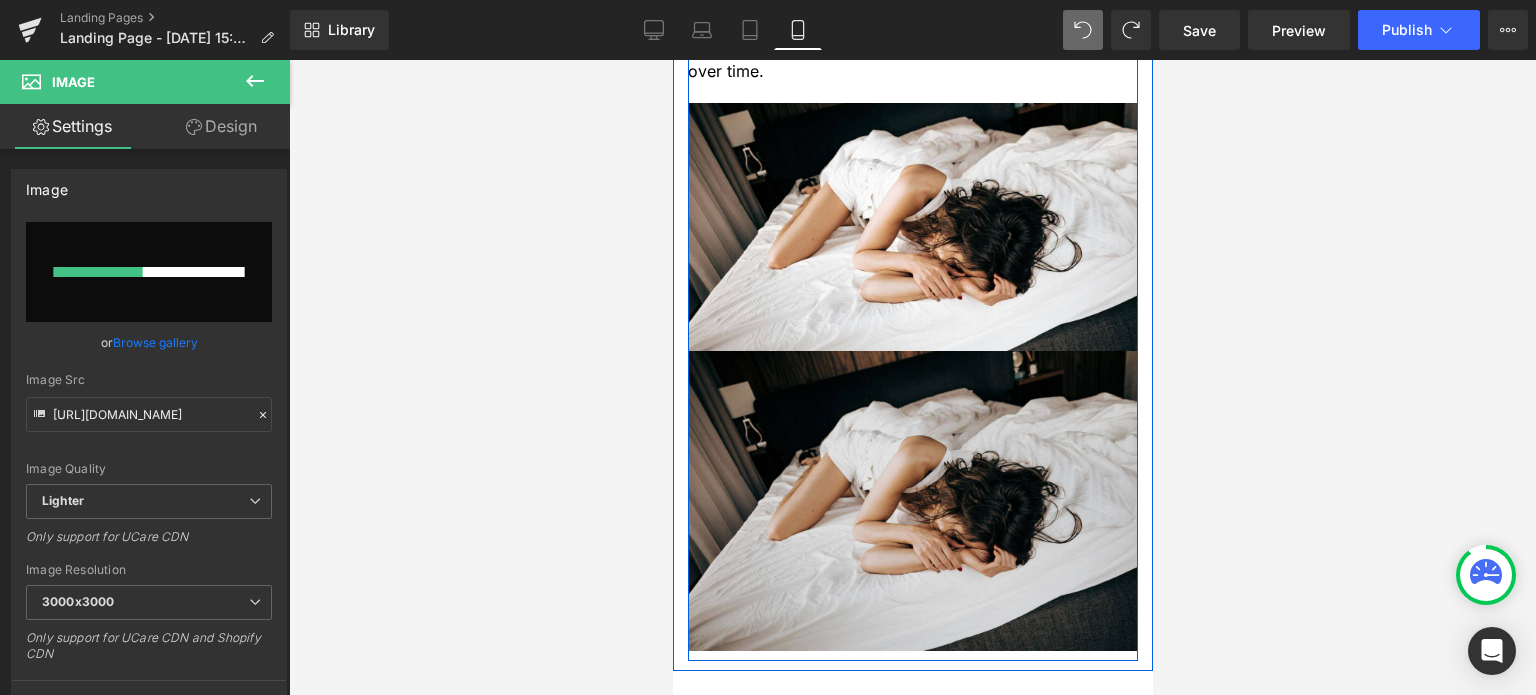 type 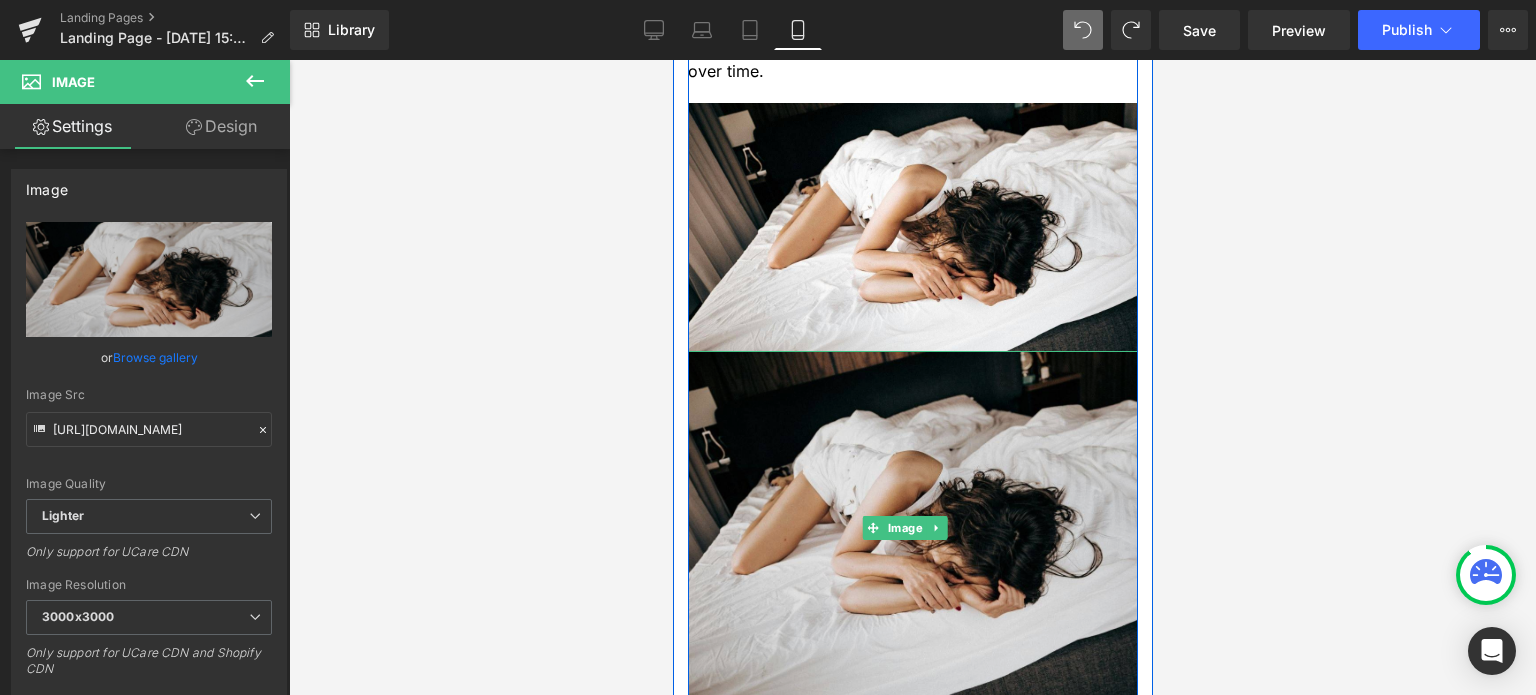click at bounding box center (912, 528) 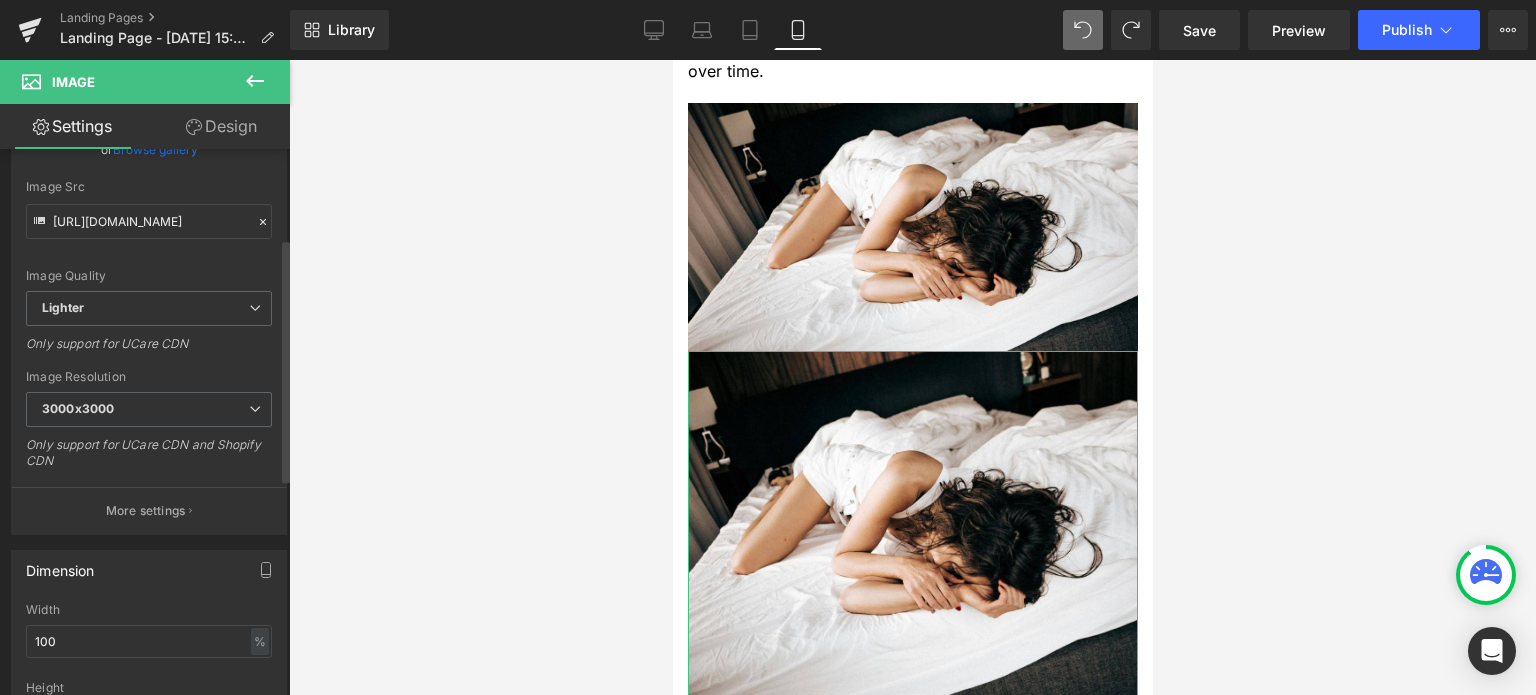scroll, scrollTop: 200, scrollLeft: 0, axis: vertical 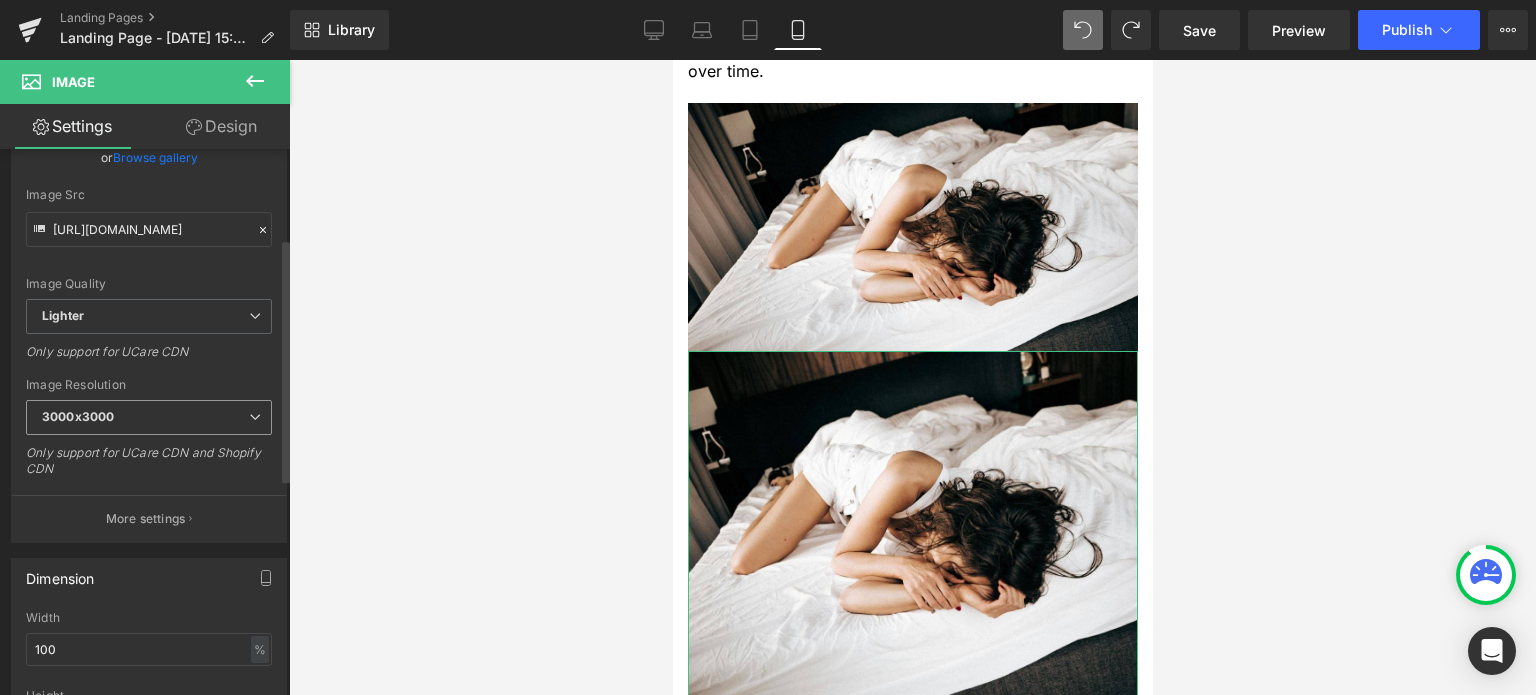 click on "3000x3000" at bounding box center [149, 417] 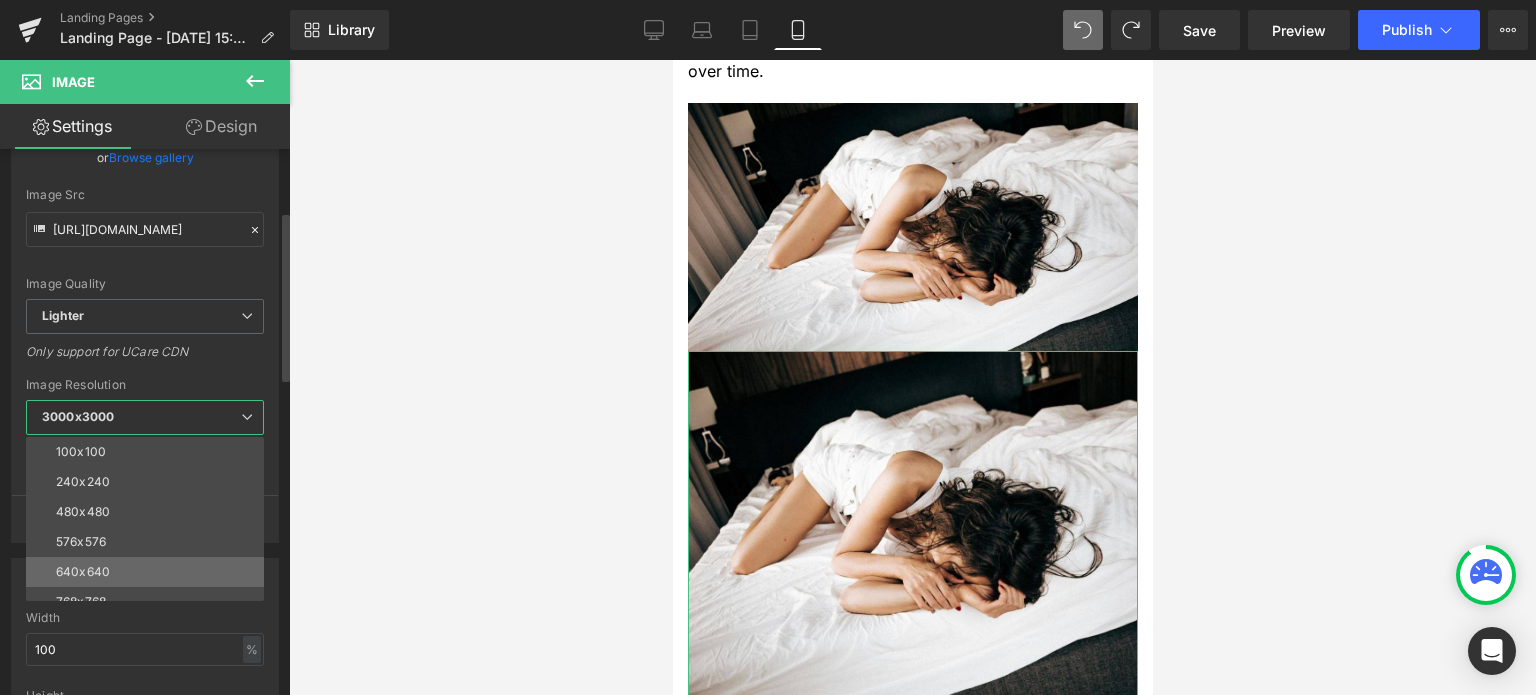 scroll, scrollTop: 100, scrollLeft: 0, axis: vertical 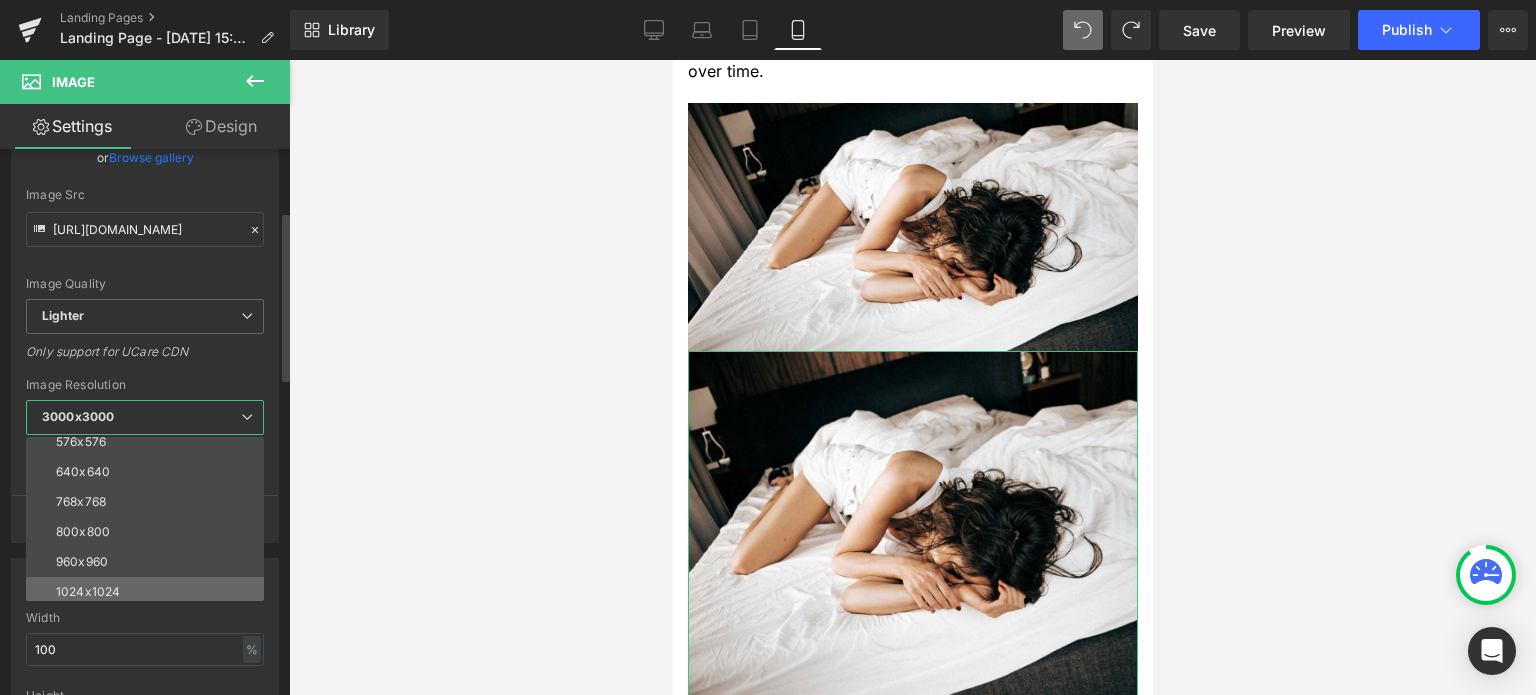 click on "1024x1024" at bounding box center (88, 592) 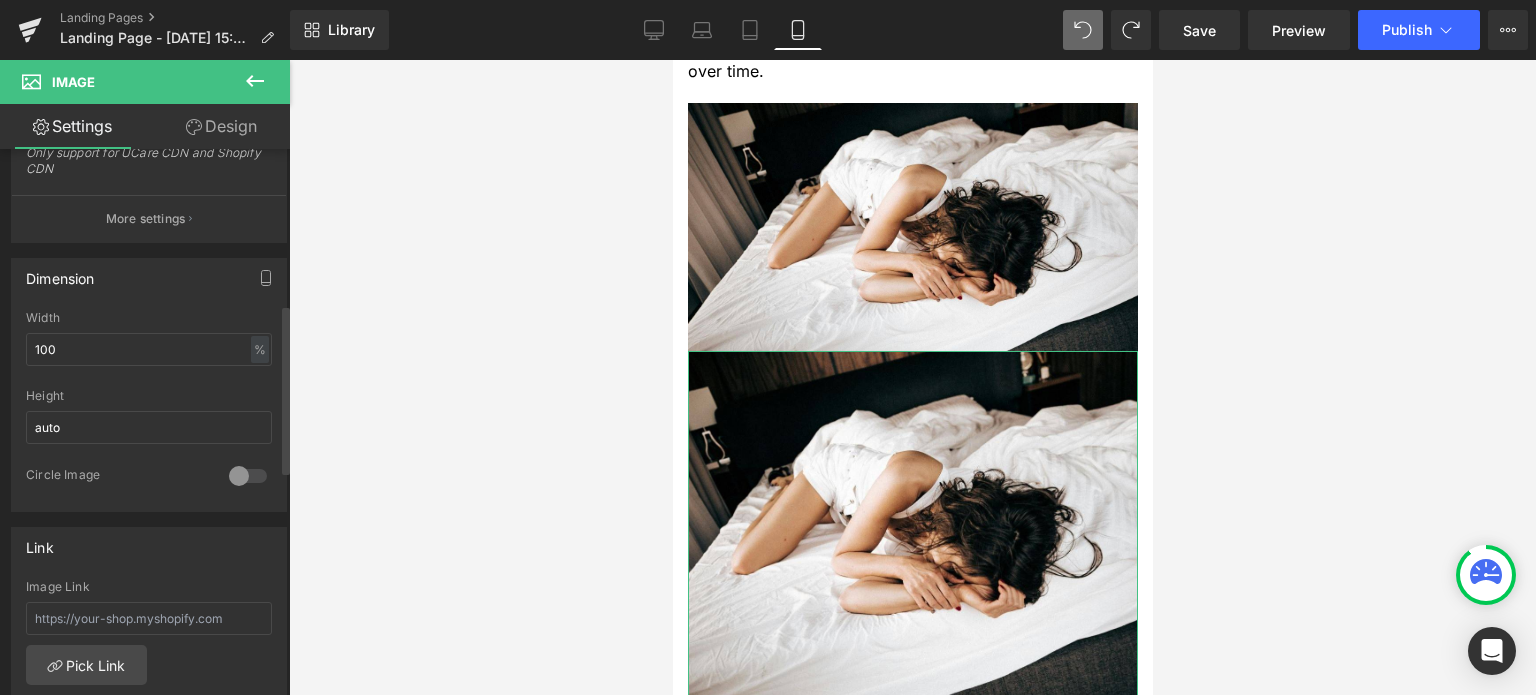 type on "https://ucarecdn.com/6040c724-9693-48c4-9df2-10157ecbcc2d/-/format/auto/-/preview/1024x1024/-/quality/lighter/pexels-marina-ryazantseva-78161760-8673121_cropped%20for%20mobile.jpg" 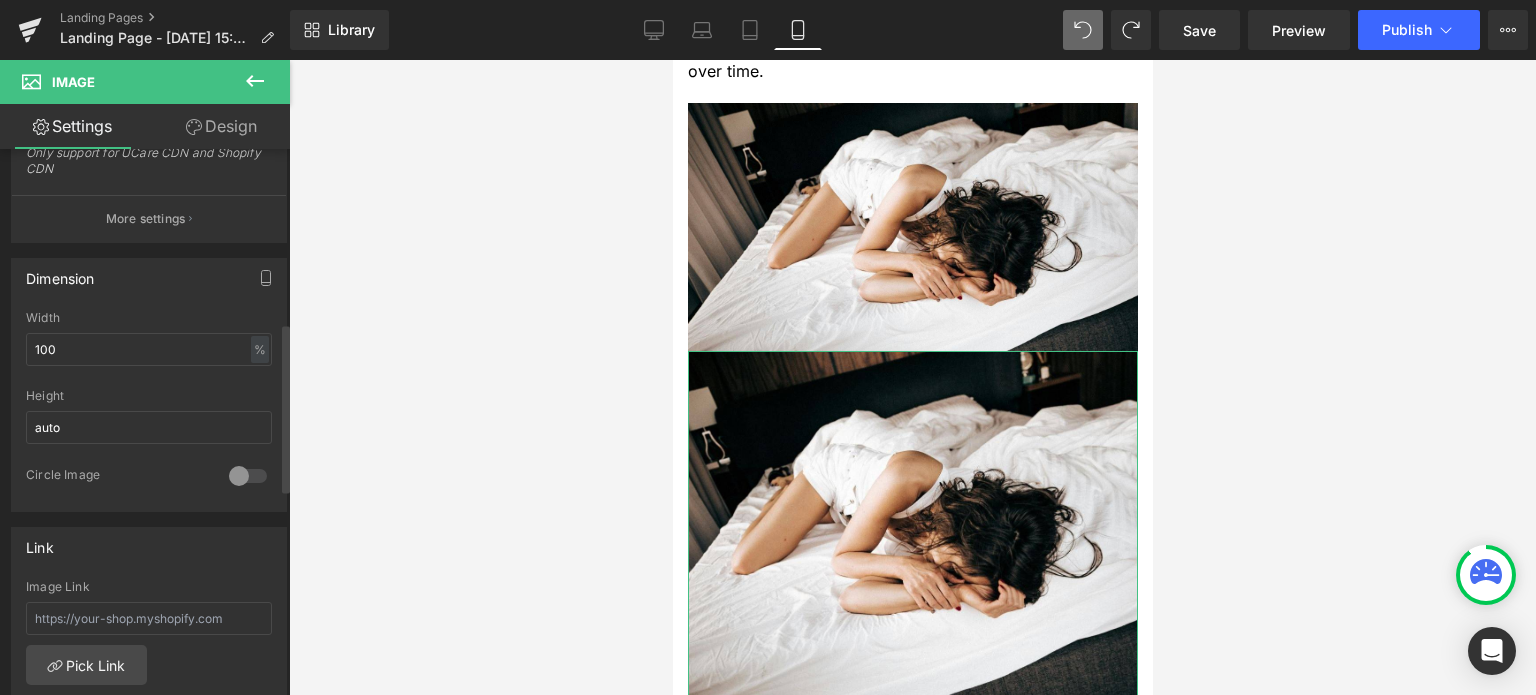 scroll, scrollTop: 700, scrollLeft: 0, axis: vertical 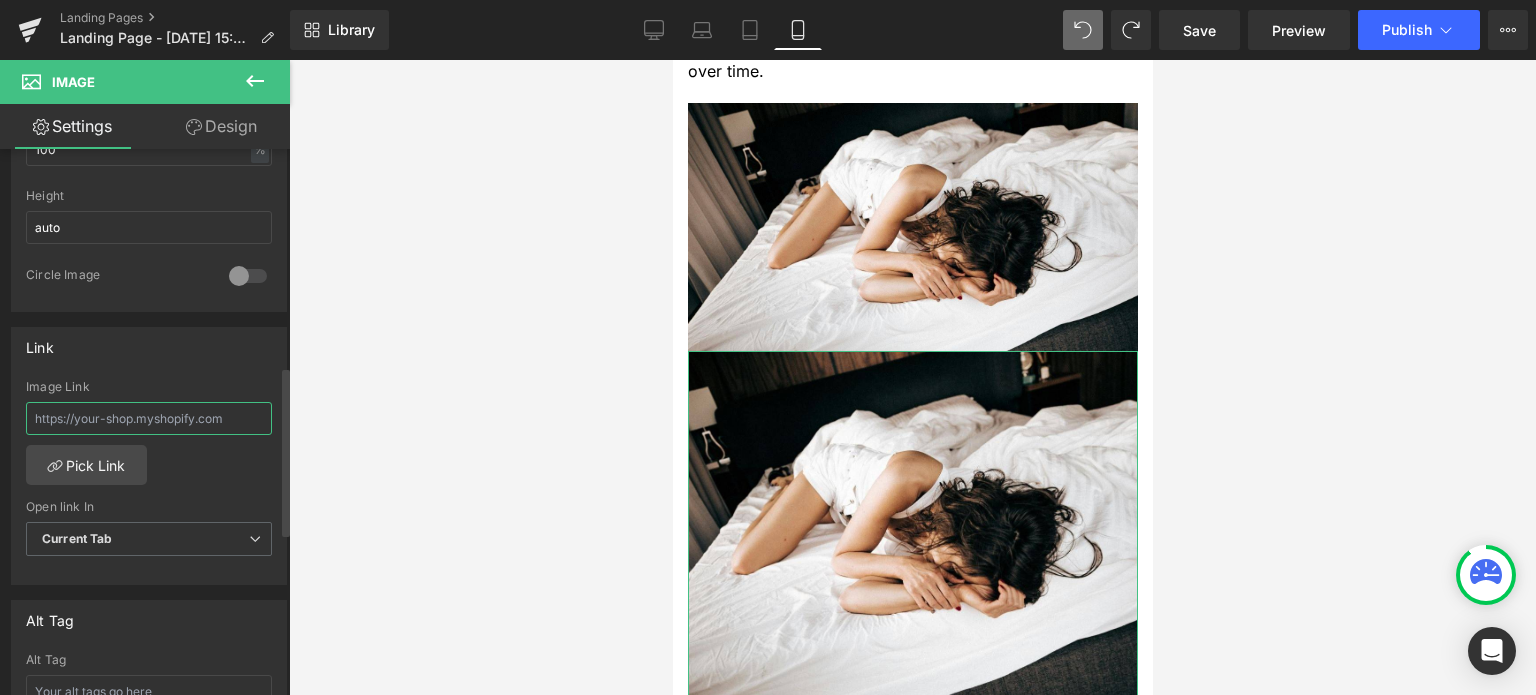 click at bounding box center [149, 418] 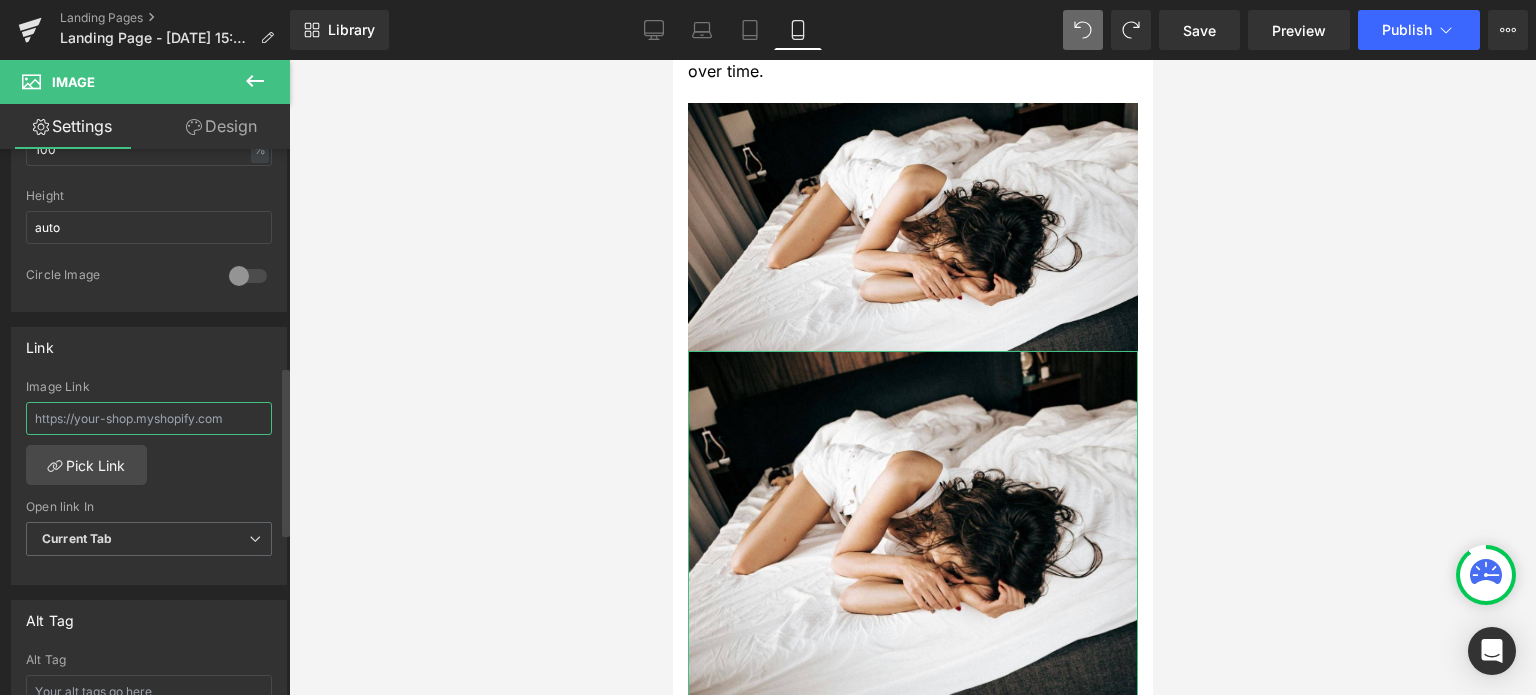paste on "https://whisper-organics.com/products/organic-cotton-quilted-mattress-padded-protector" 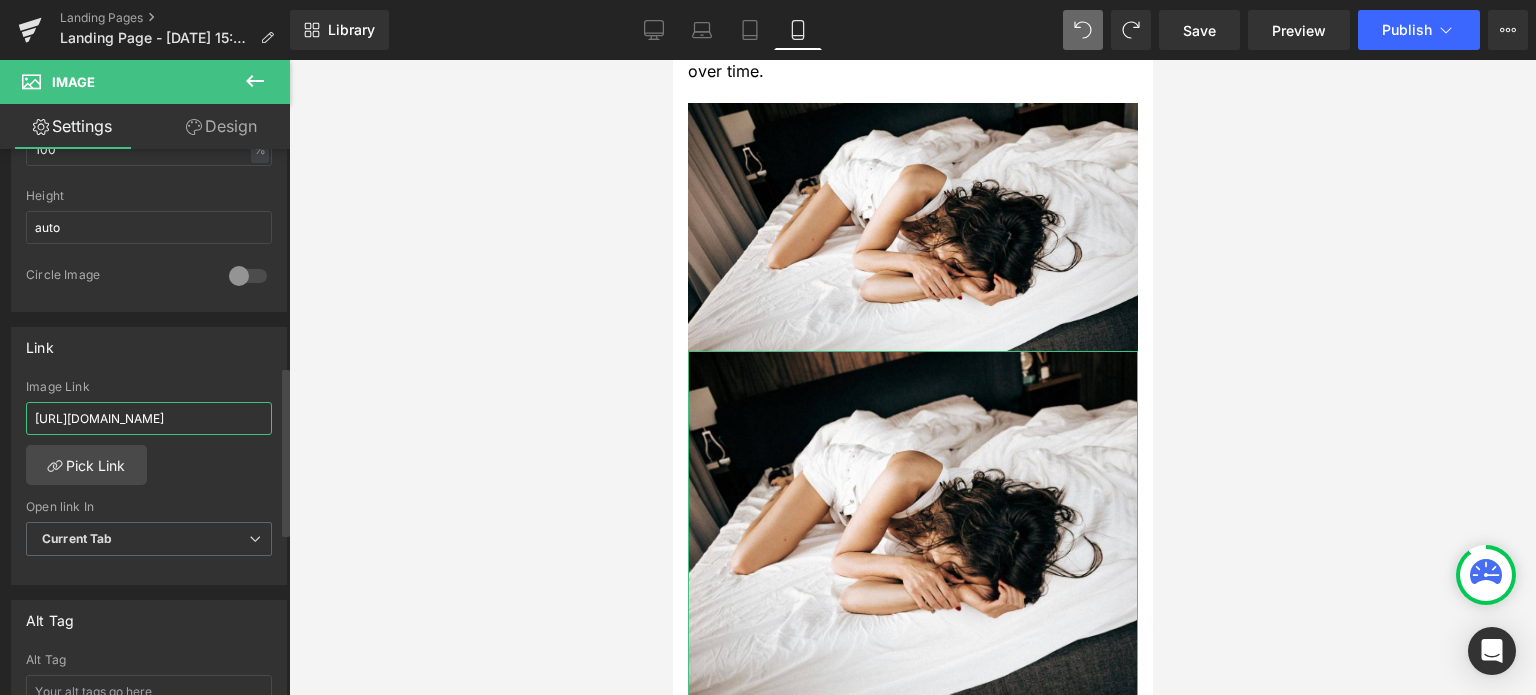 scroll, scrollTop: 0, scrollLeft: 295, axis: horizontal 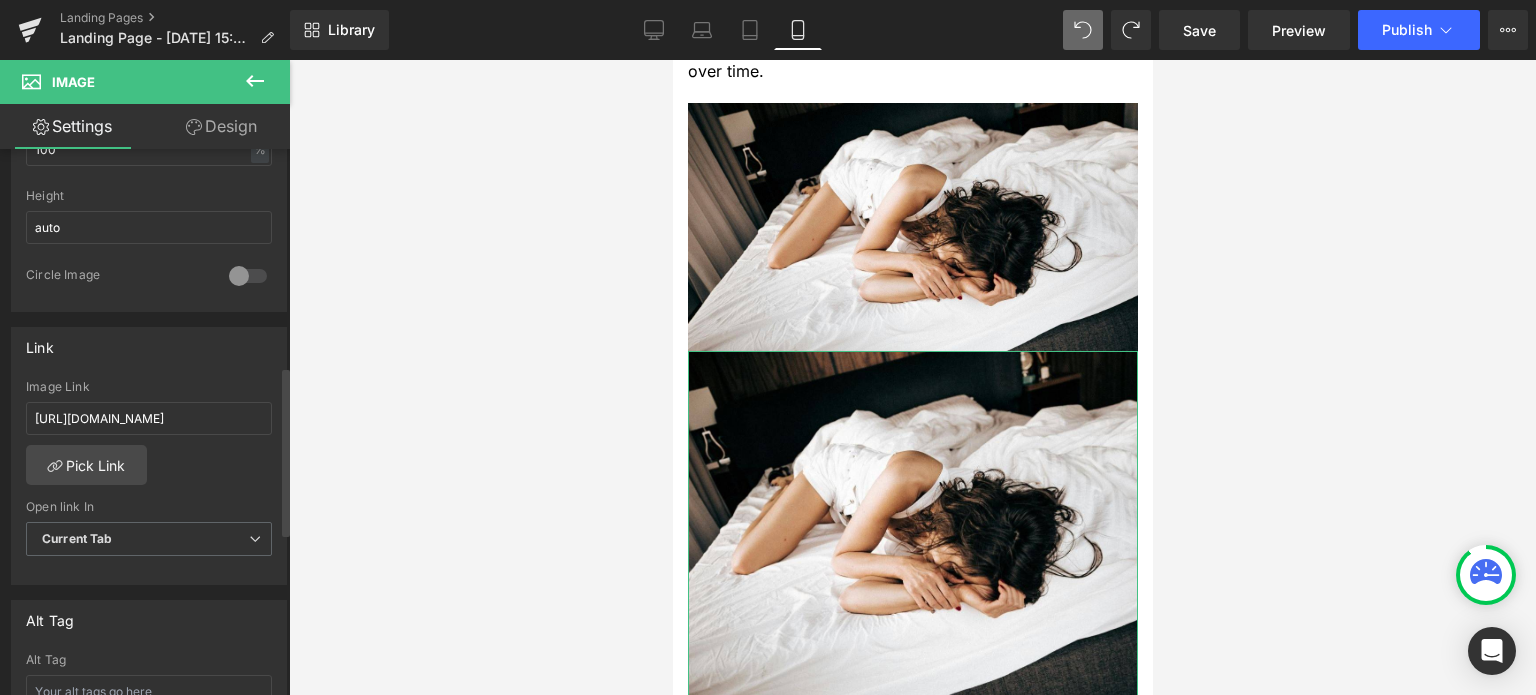 click on "https://whisper-organics.com/products/organic-cotton-quilted-mattress-padded-protector Image Link https://whisper-organics.com/products/organic-cotton-quilted-mattress-padded-protector  Pick Link Current Tab New Tab Open link In
Current Tab
Current Tab New Tab" at bounding box center (149, 482) 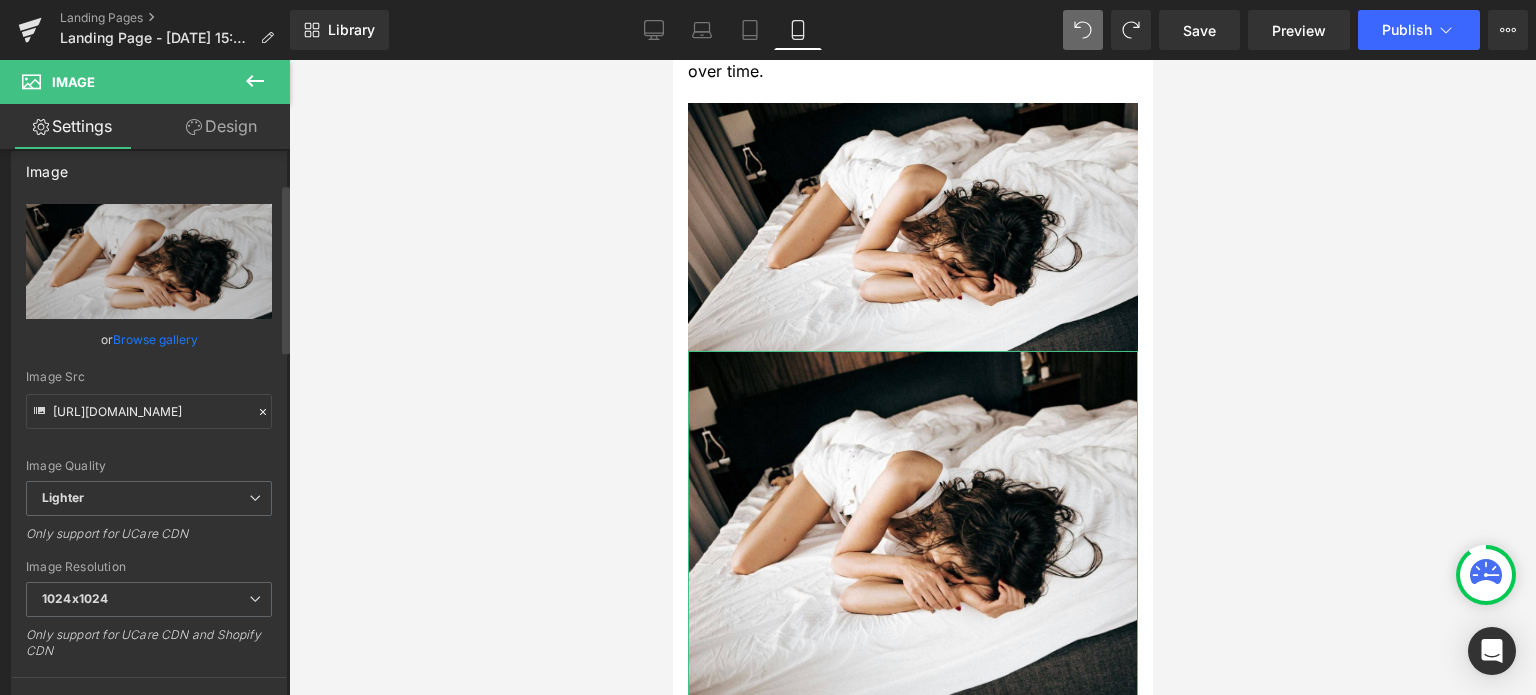 scroll, scrollTop: 0, scrollLeft: 0, axis: both 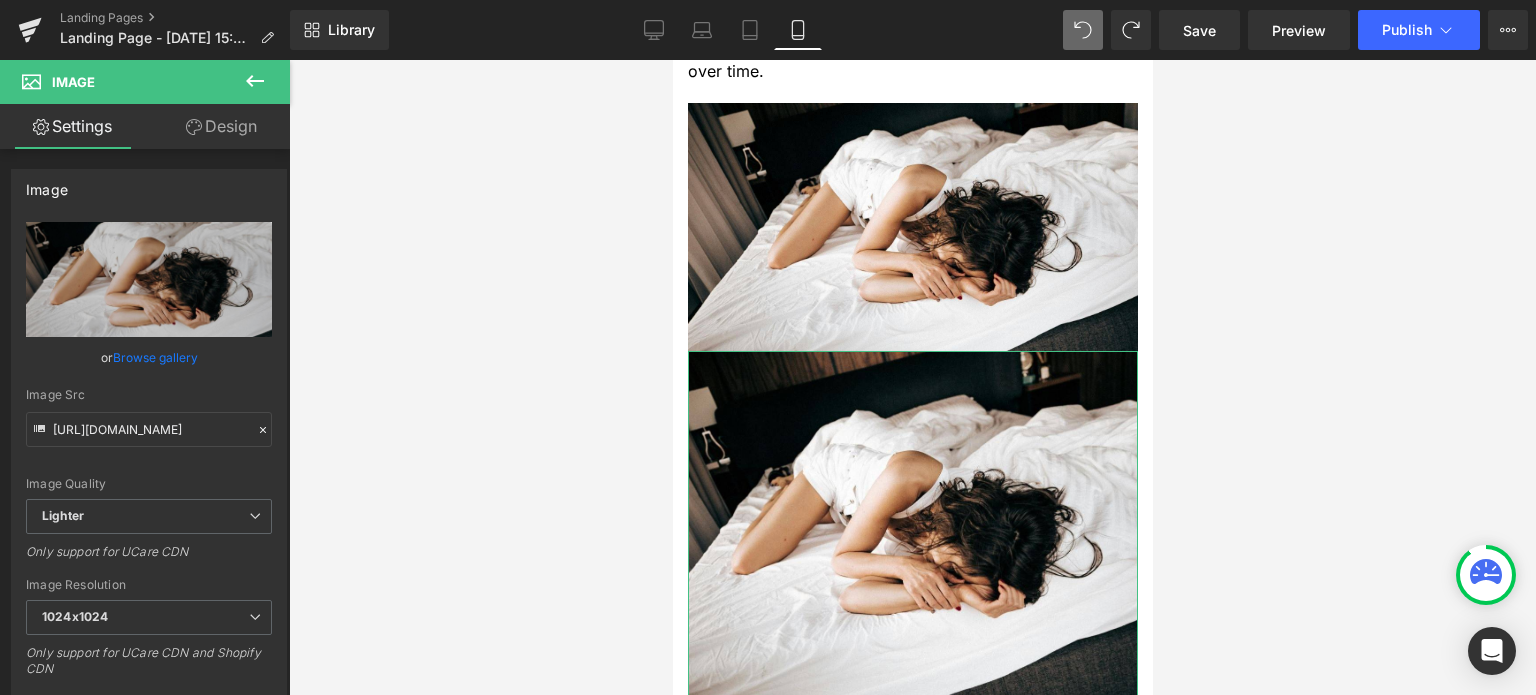 click on "Design" at bounding box center (221, 126) 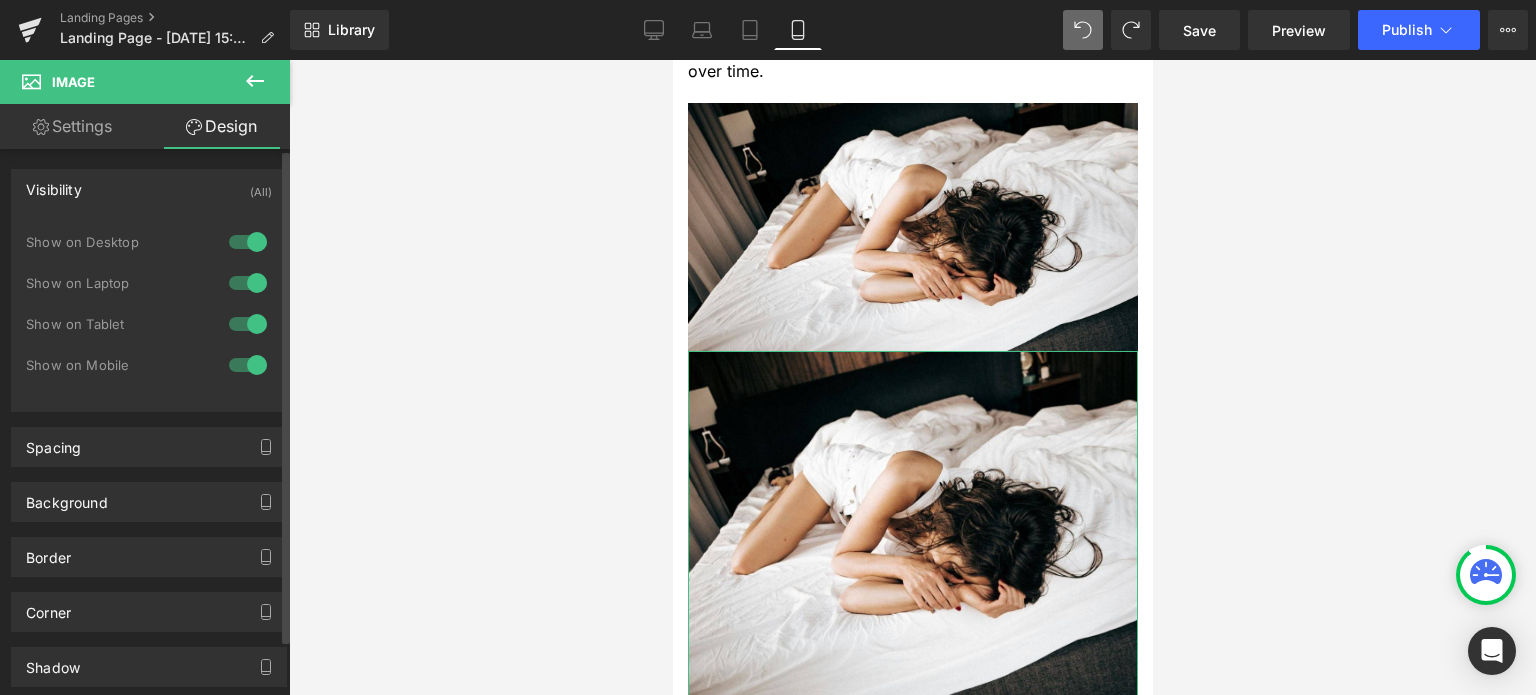 click at bounding box center (248, 324) 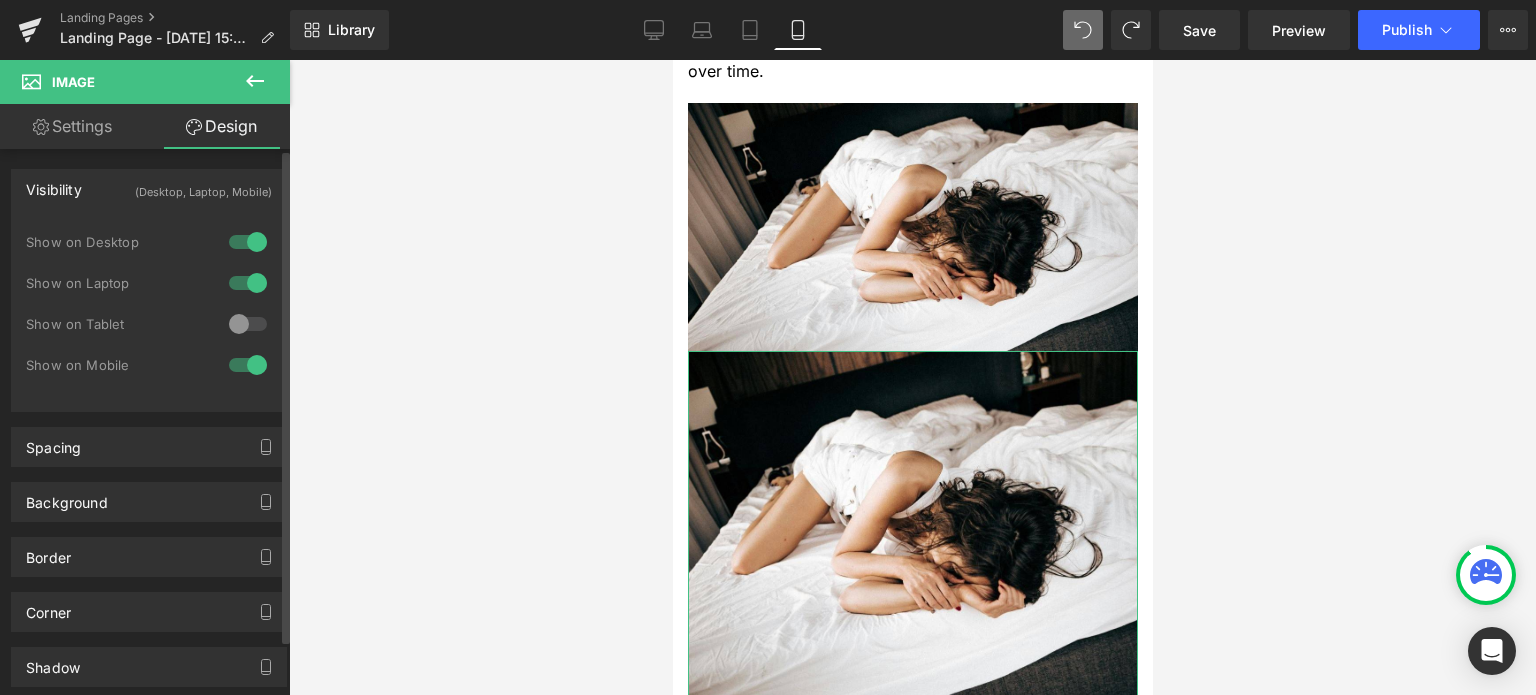 click at bounding box center (248, 283) 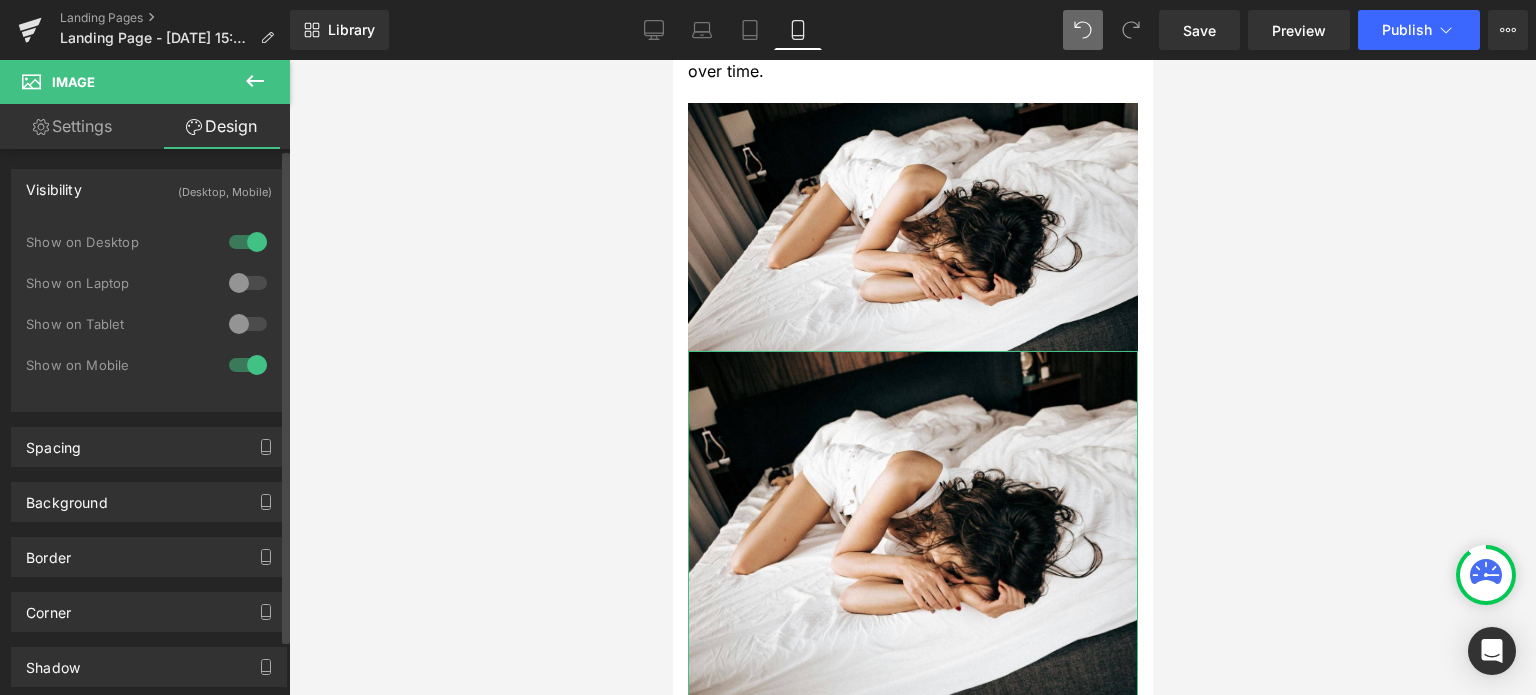 click at bounding box center [248, 242] 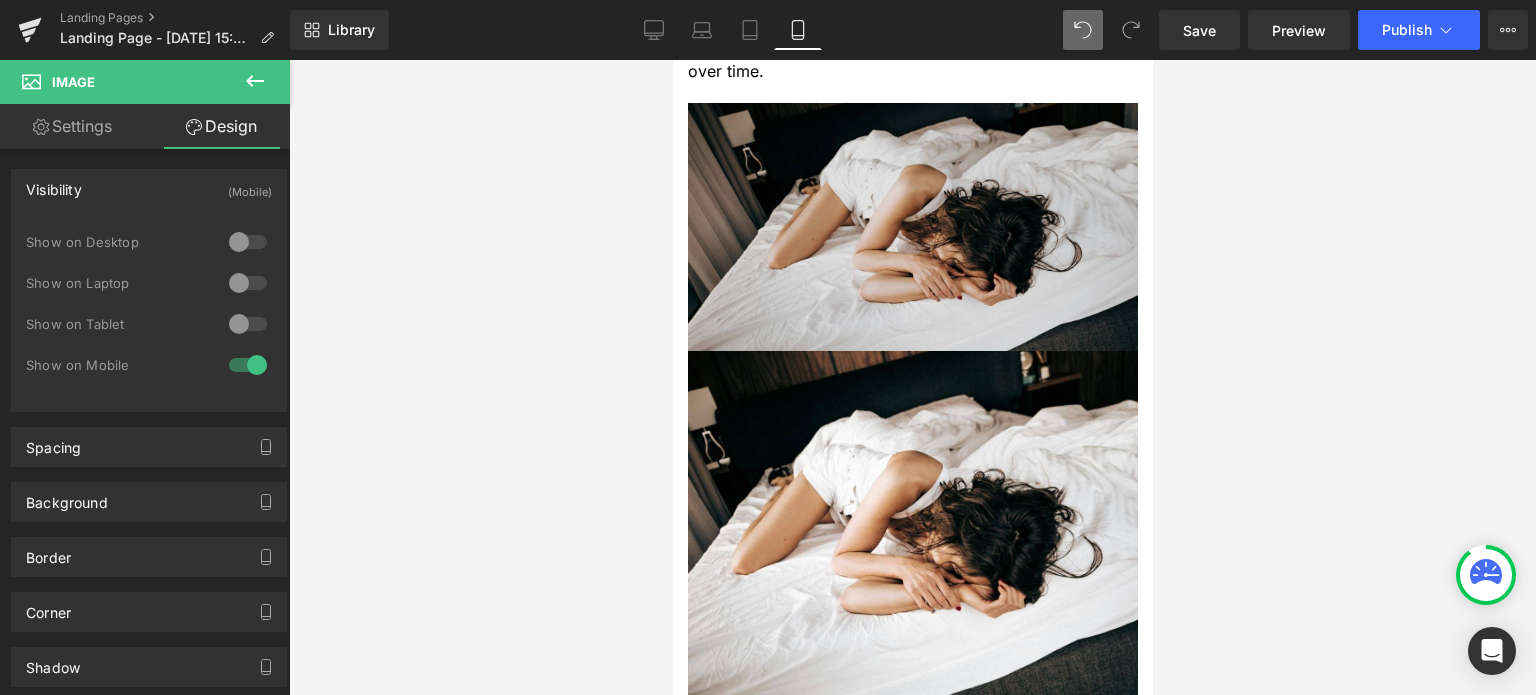 click at bounding box center [912, 227] 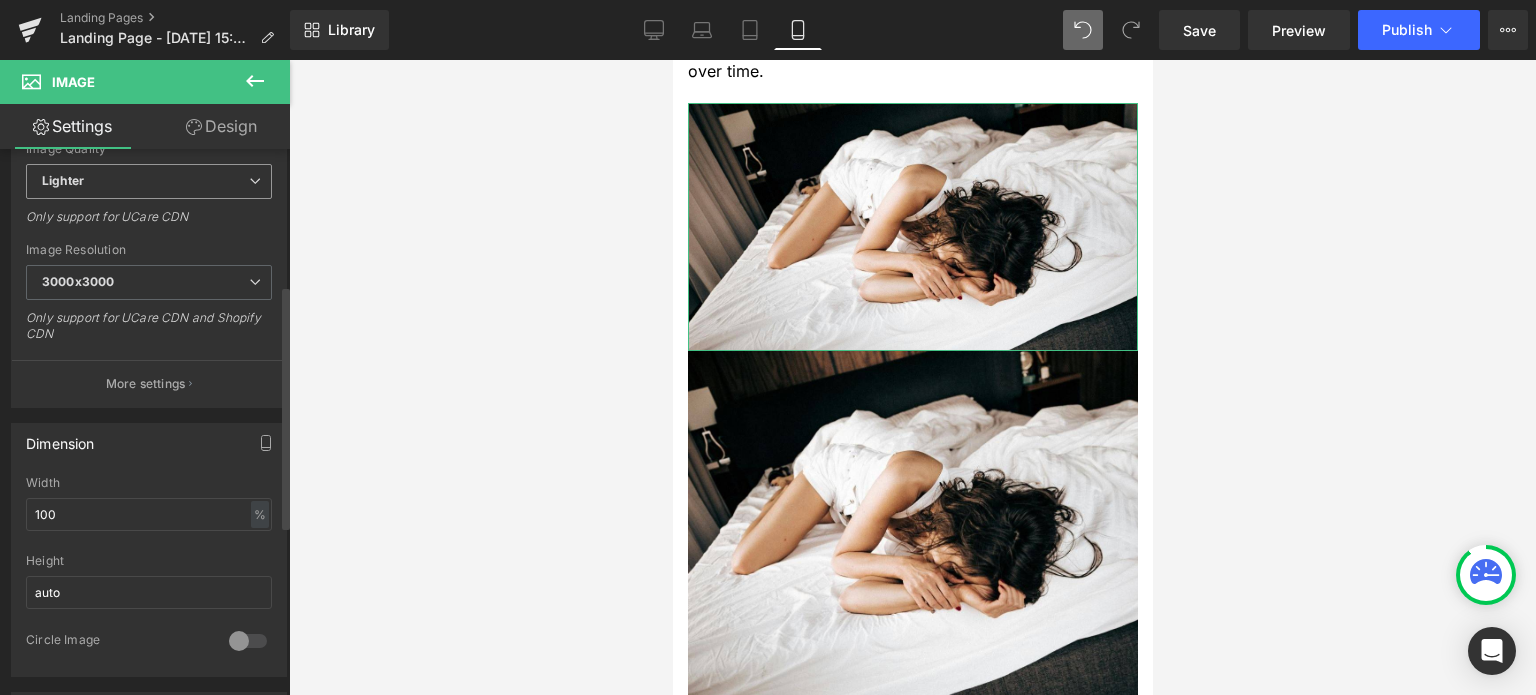 scroll, scrollTop: 300, scrollLeft: 0, axis: vertical 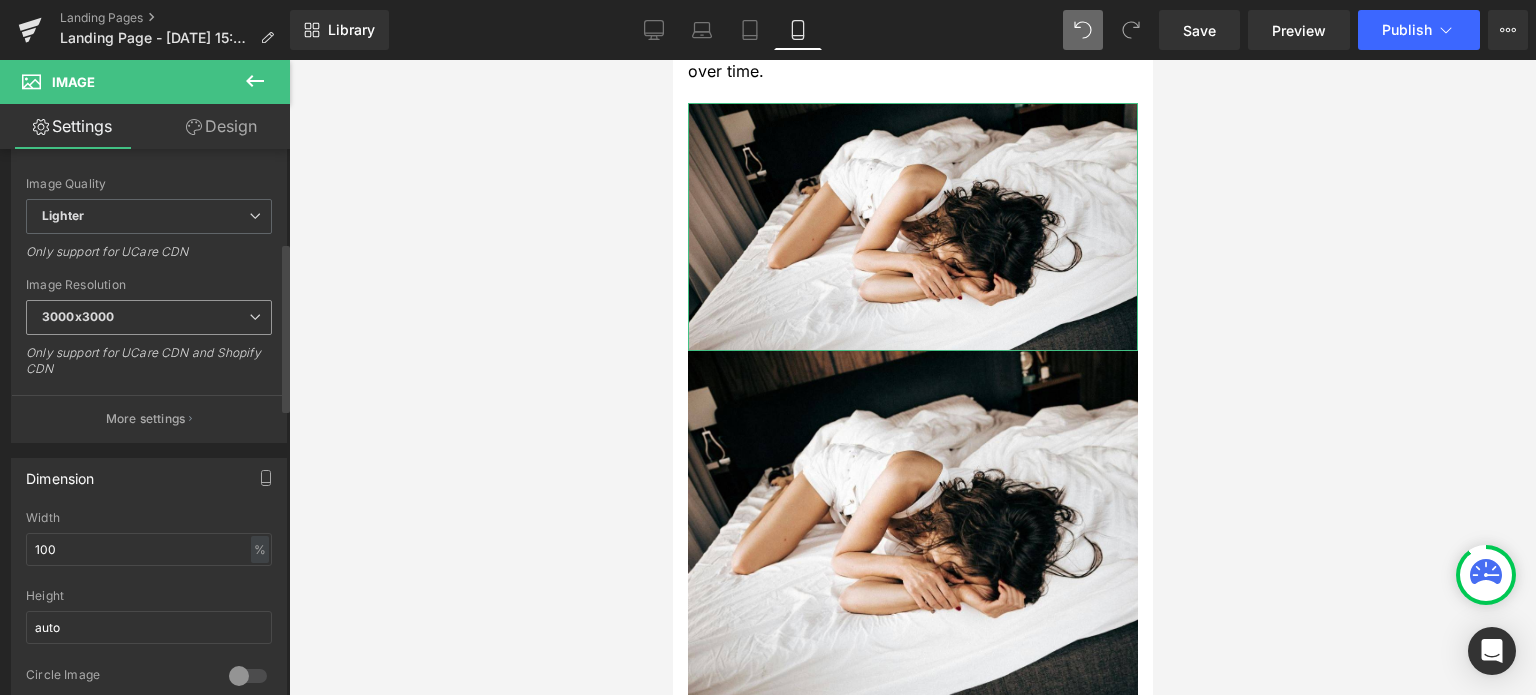 click on "3000x3000" at bounding box center (149, 317) 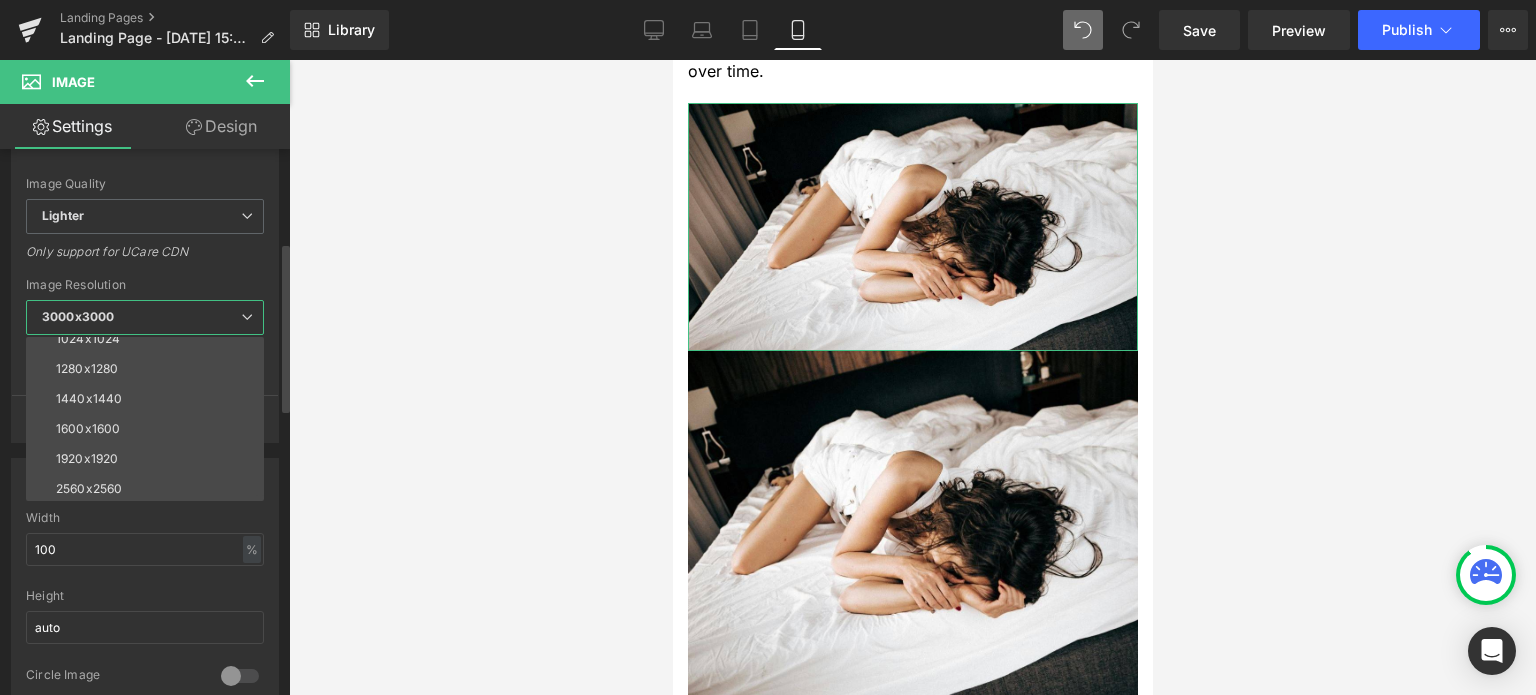 scroll, scrollTop: 286, scrollLeft: 0, axis: vertical 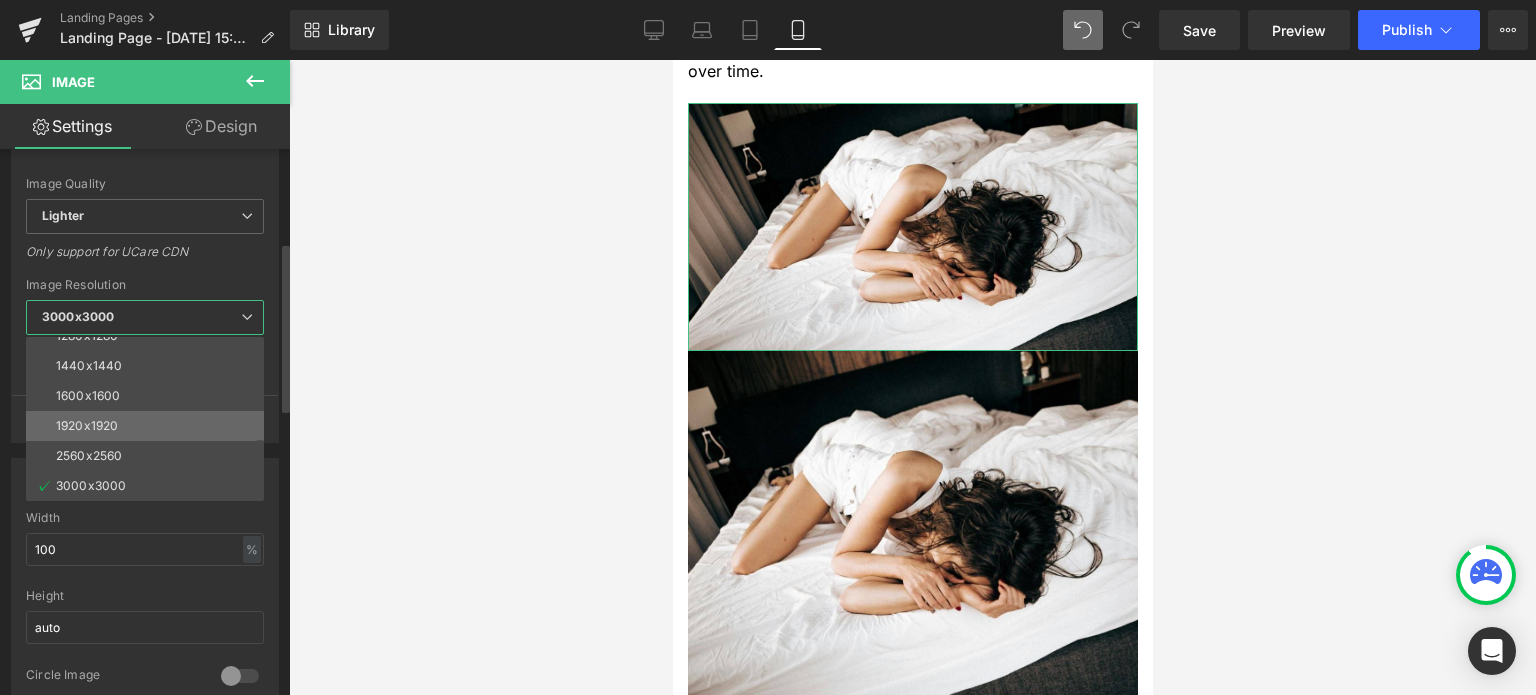 click on "1920x1920" at bounding box center [87, 426] 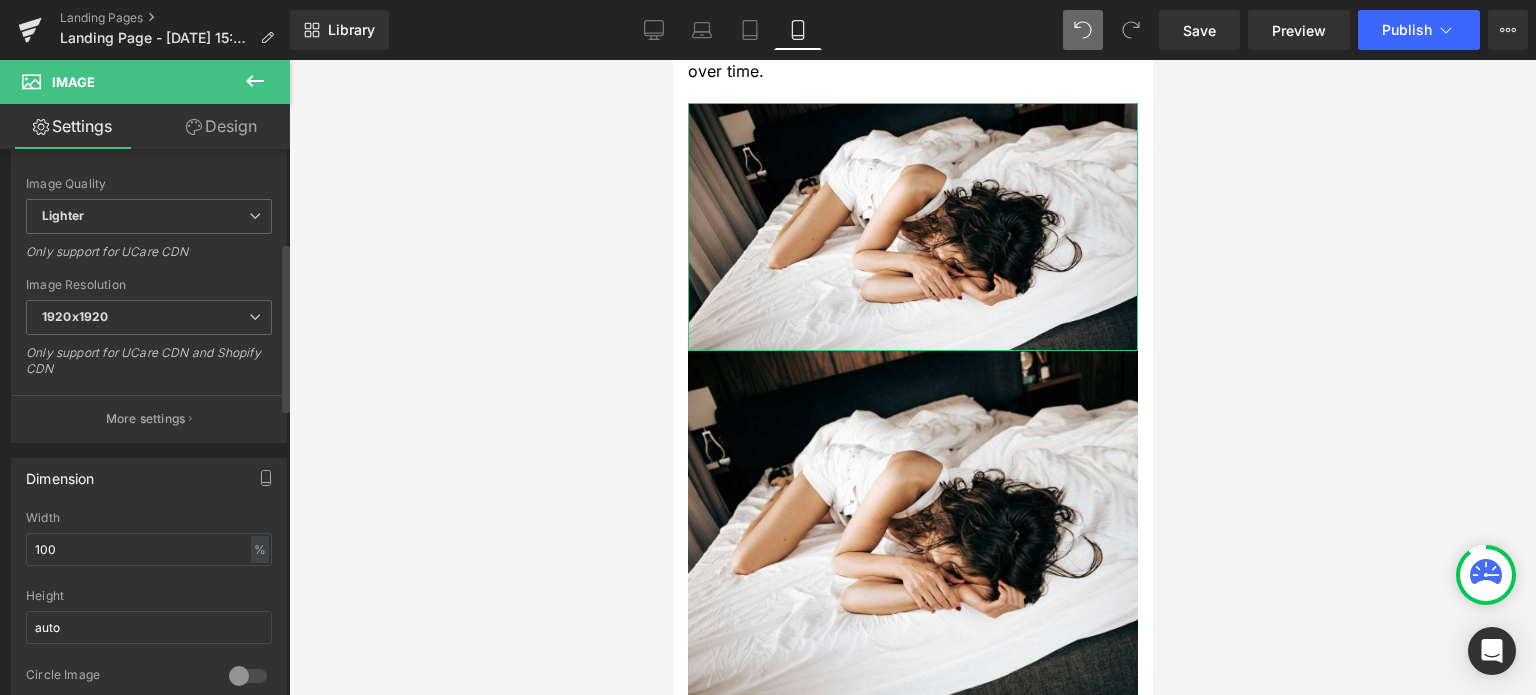 type on "https://ucarecdn.com/be4dbc19-7faf-4da4-a498-649fa9a75f48/-/format/auto/-/preview/1920x1920/-/quality/lighter/pexels-marina-ryazantseva-78161760-8673121_cropped.jpg" 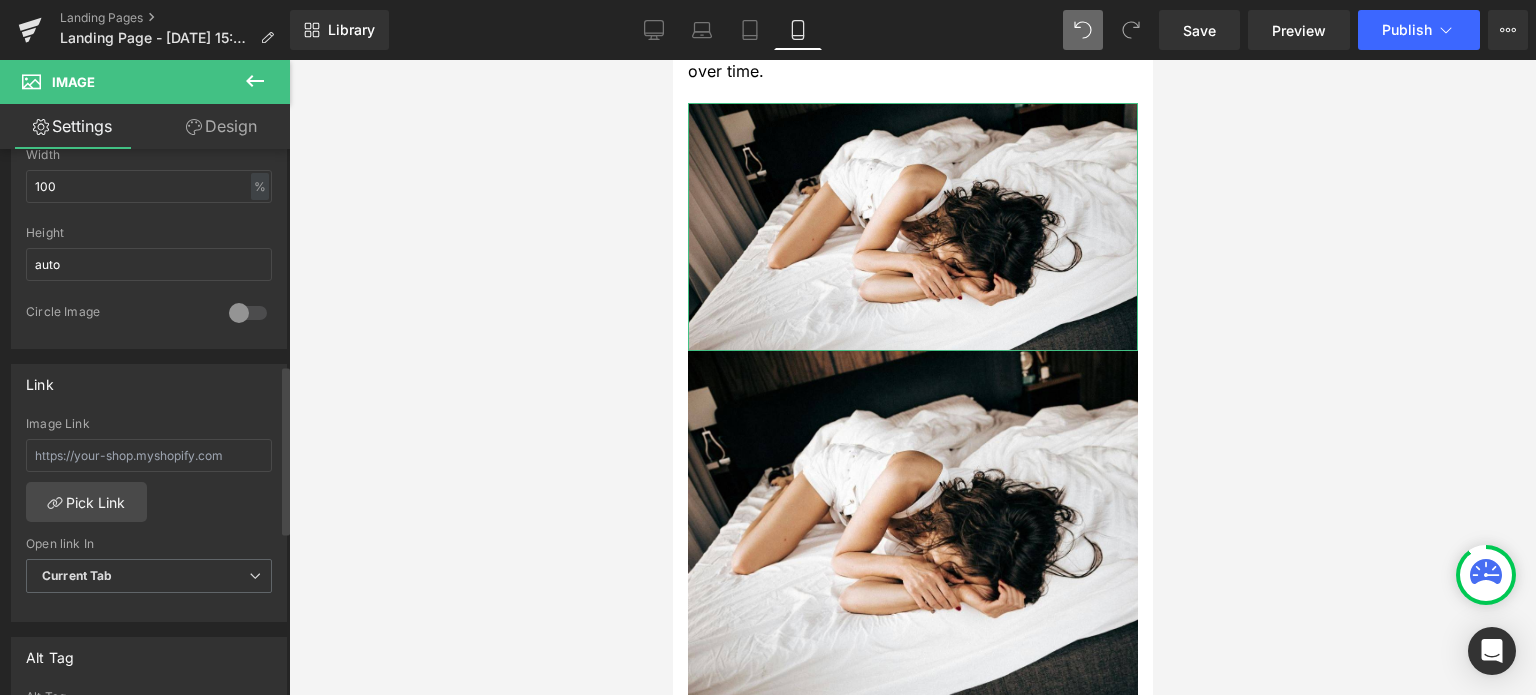 scroll, scrollTop: 700, scrollLeft: 0, axis: vertical 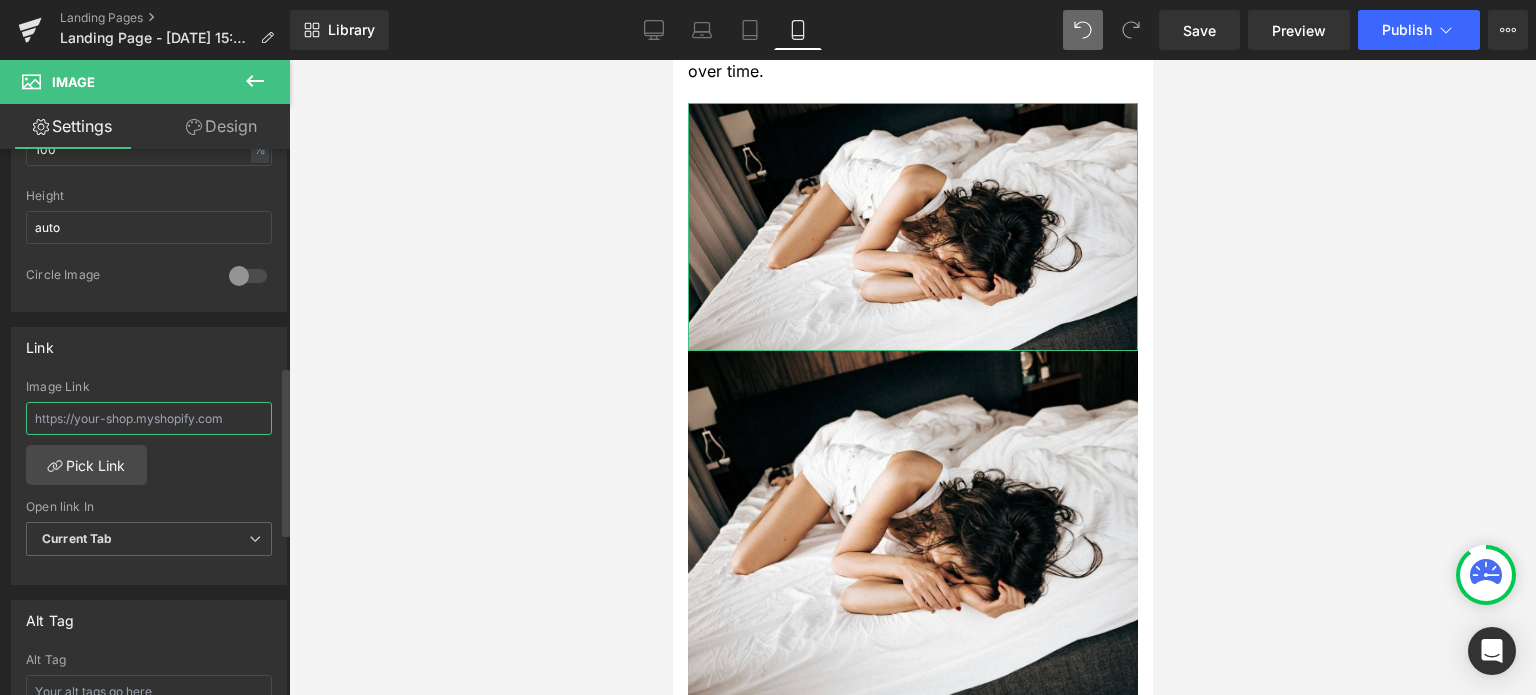 click at bounding box center (149, 418) 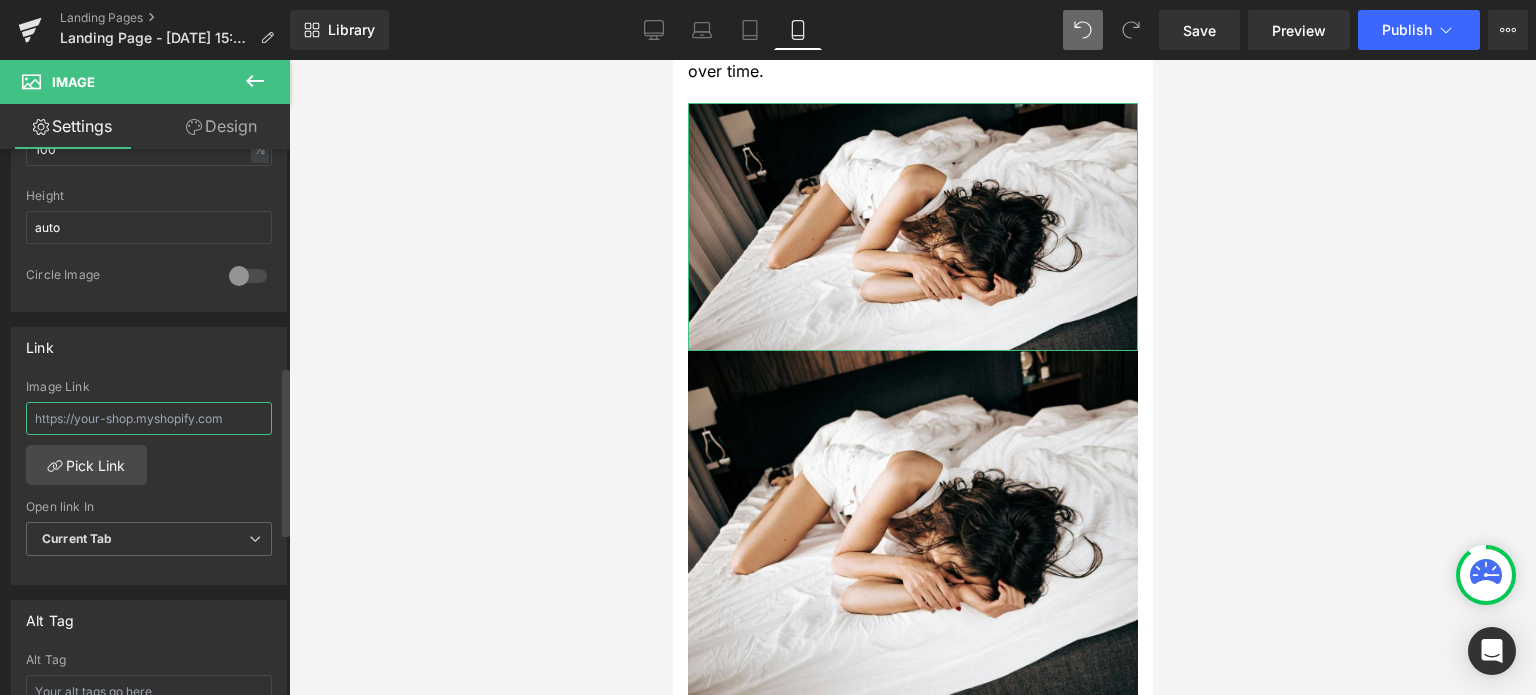 paste on "https://whisper-organics.com/products/organic-cotton-quilted-mattress-padded-protector" 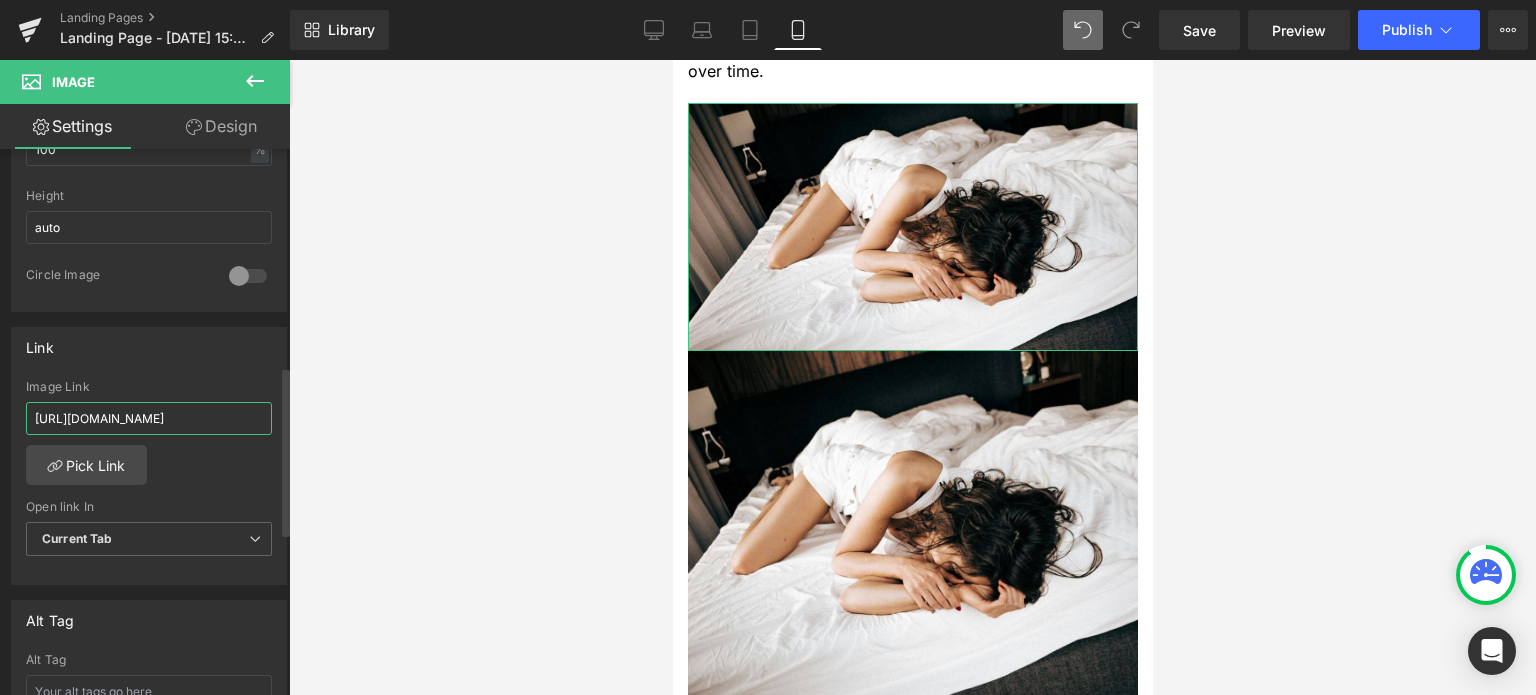 scroll, scrollTop: 0, scrollLeft: 295, axis: horizontal 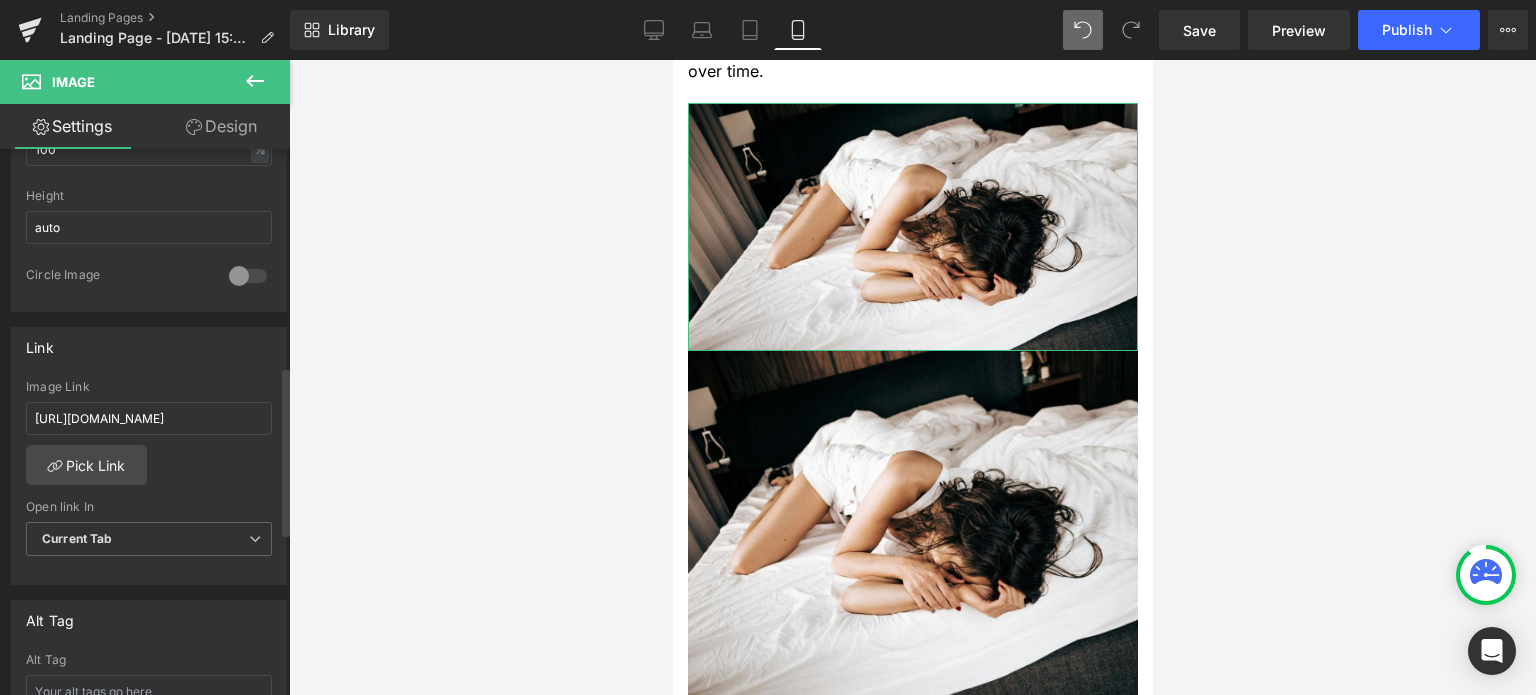 click on "https://whisper-organics.com/products/organic-cotton-quilted-mattress-padded-protector Image Link https://whisper-organics.com/products/organic-cotton-quilted-mattress-padded-protector  Pick Link Current Tab New Tab Open link In
Current Tab
Current Tab New Tab" at bounding box center (149, 482) 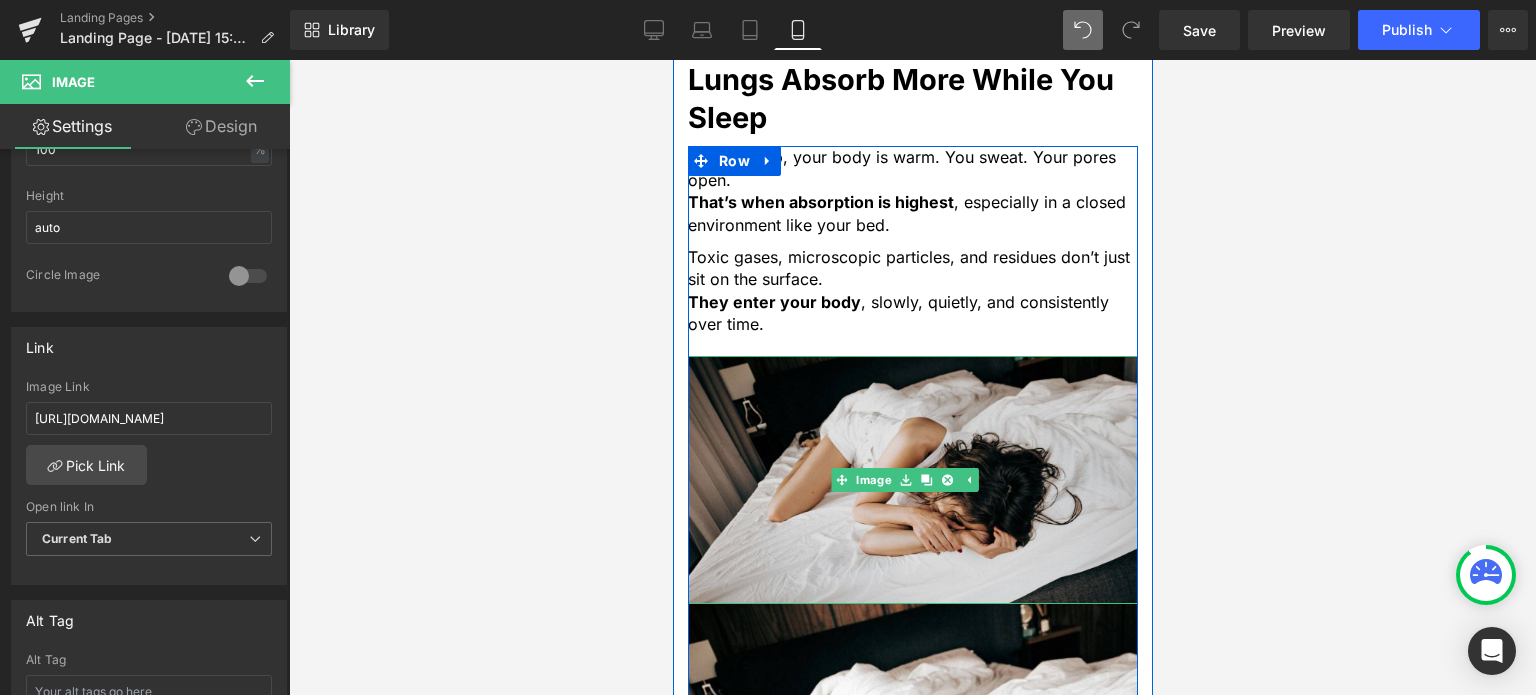 scroll, scrollTop: 2417, scrollLeft: 0, axis: vertical 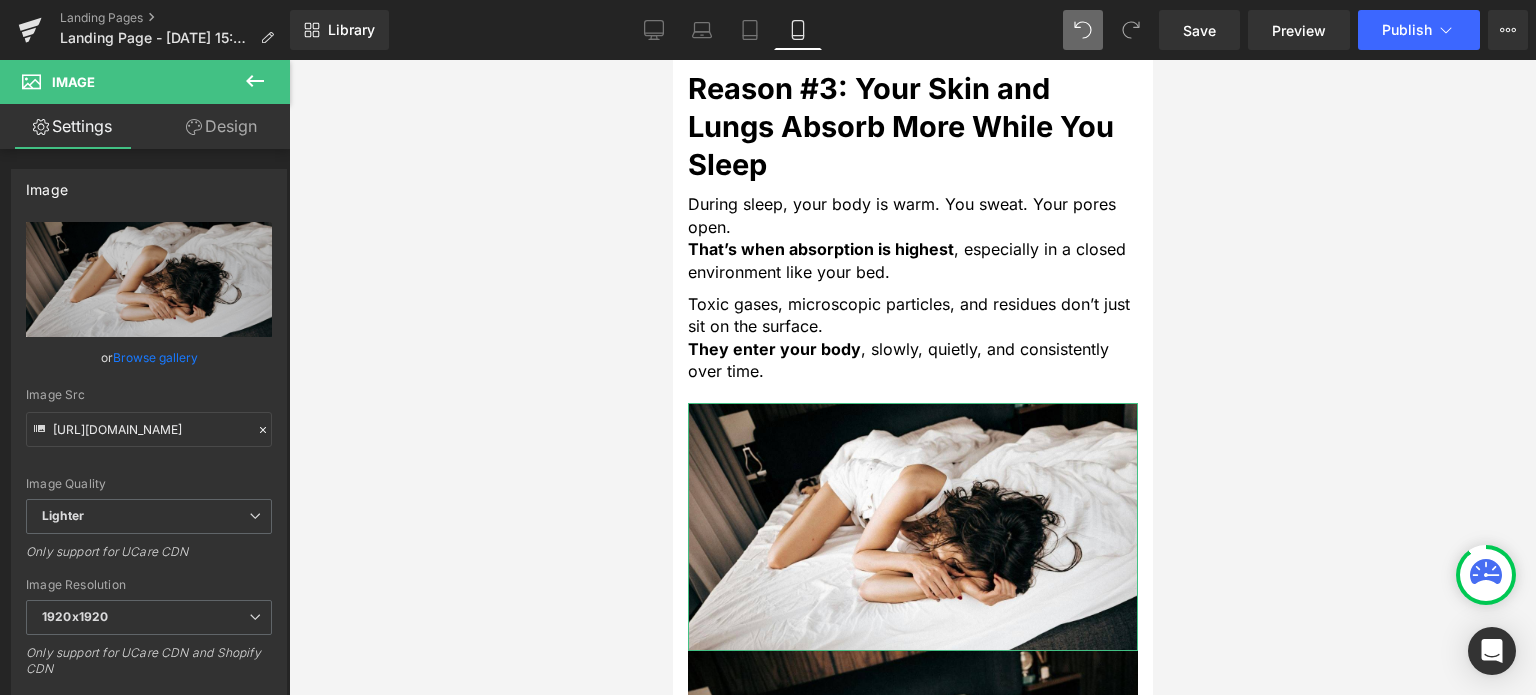 click on "Design" at bounding box center [221, 126] 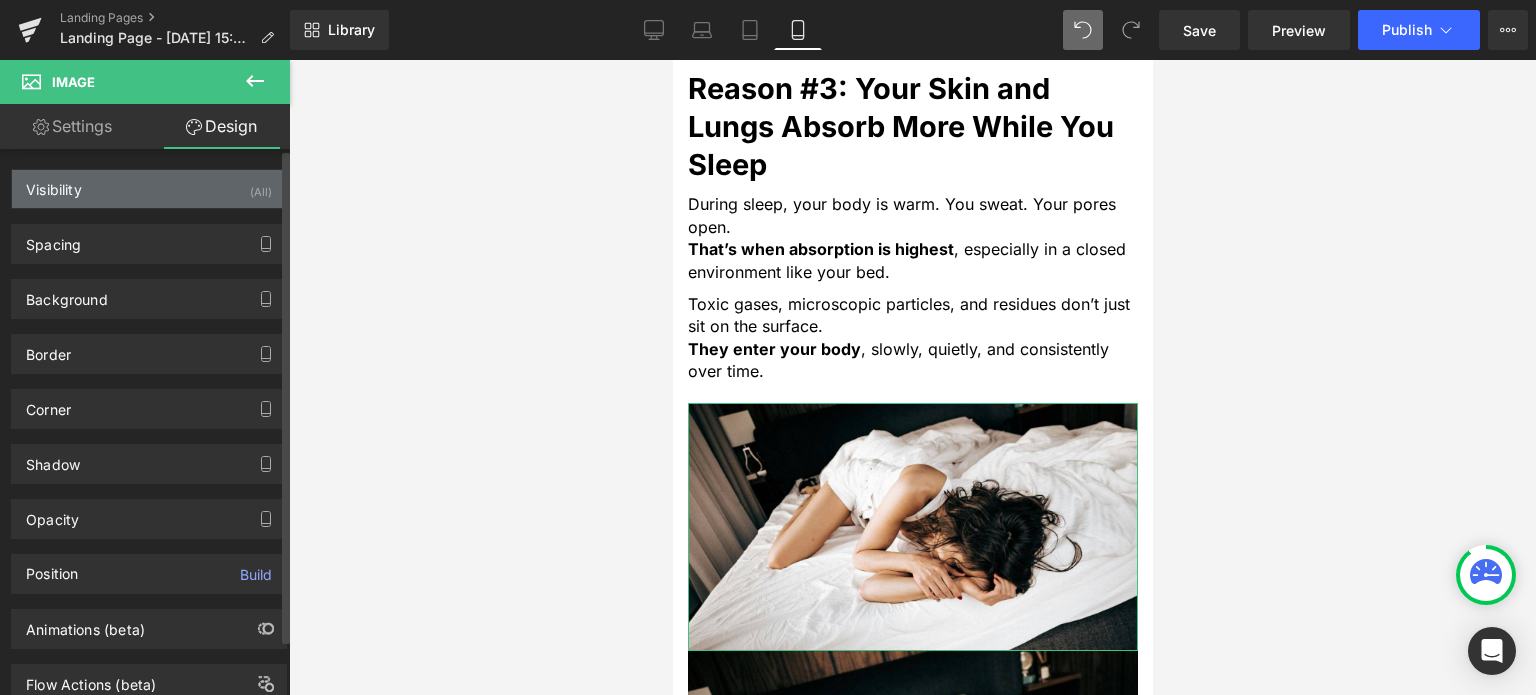 click on "Visibility
(All)" at bounding box center (149, 189) 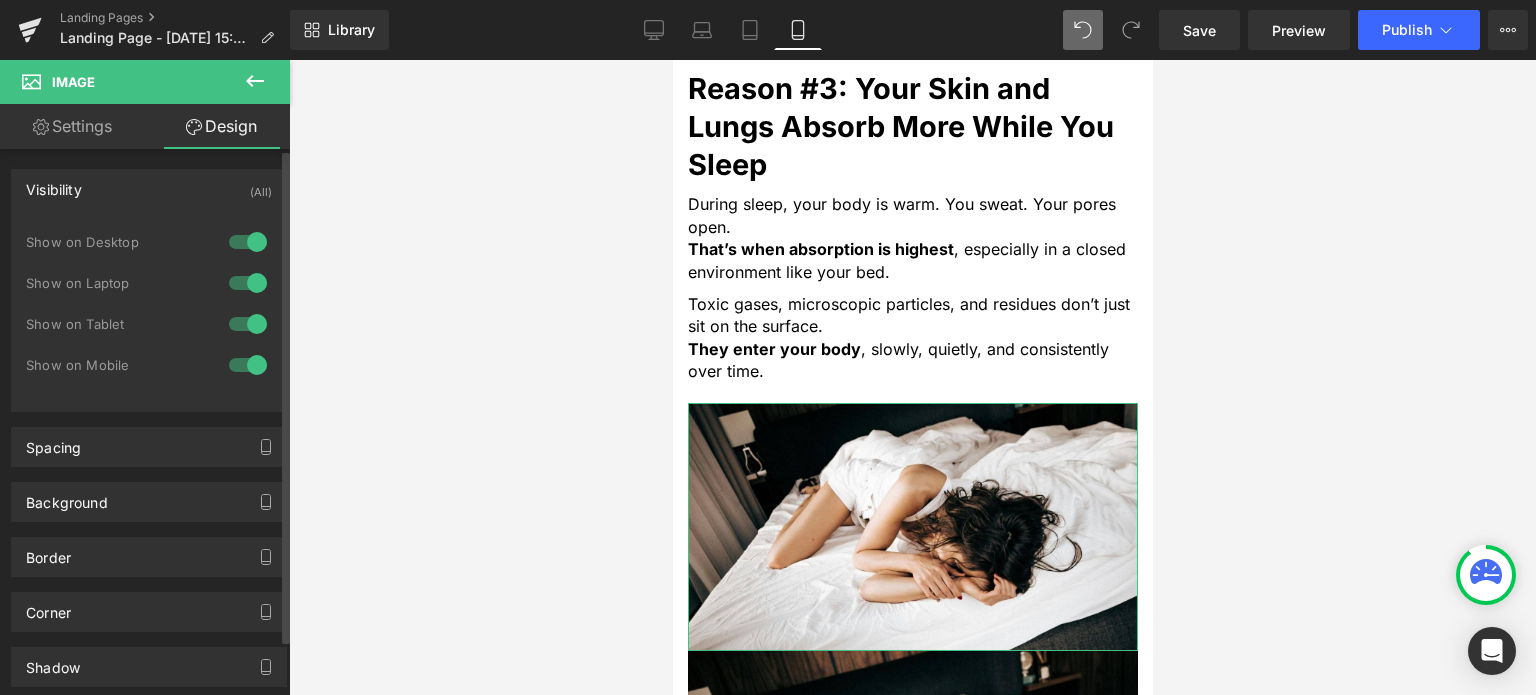 click at bounding box center (248, 365) 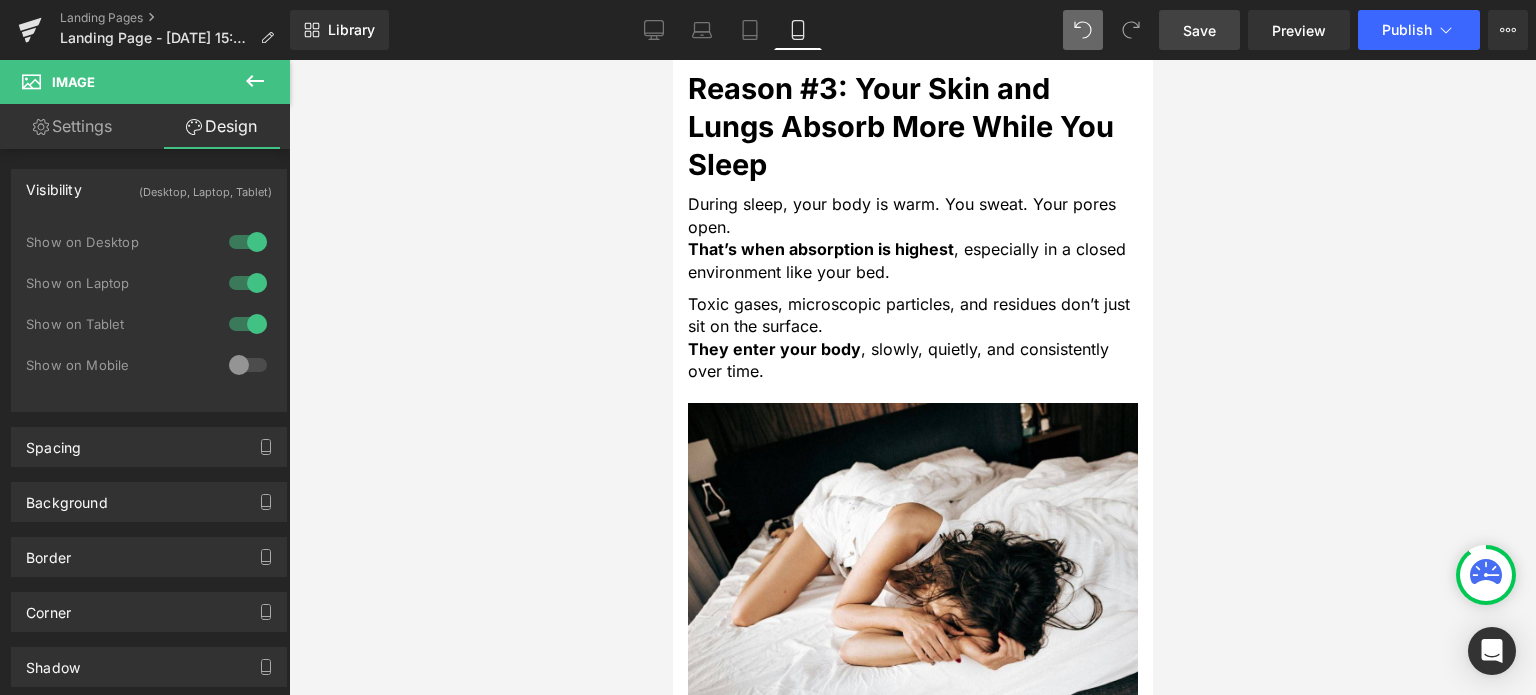 click on "Save" at bounding box center [1199, 30] 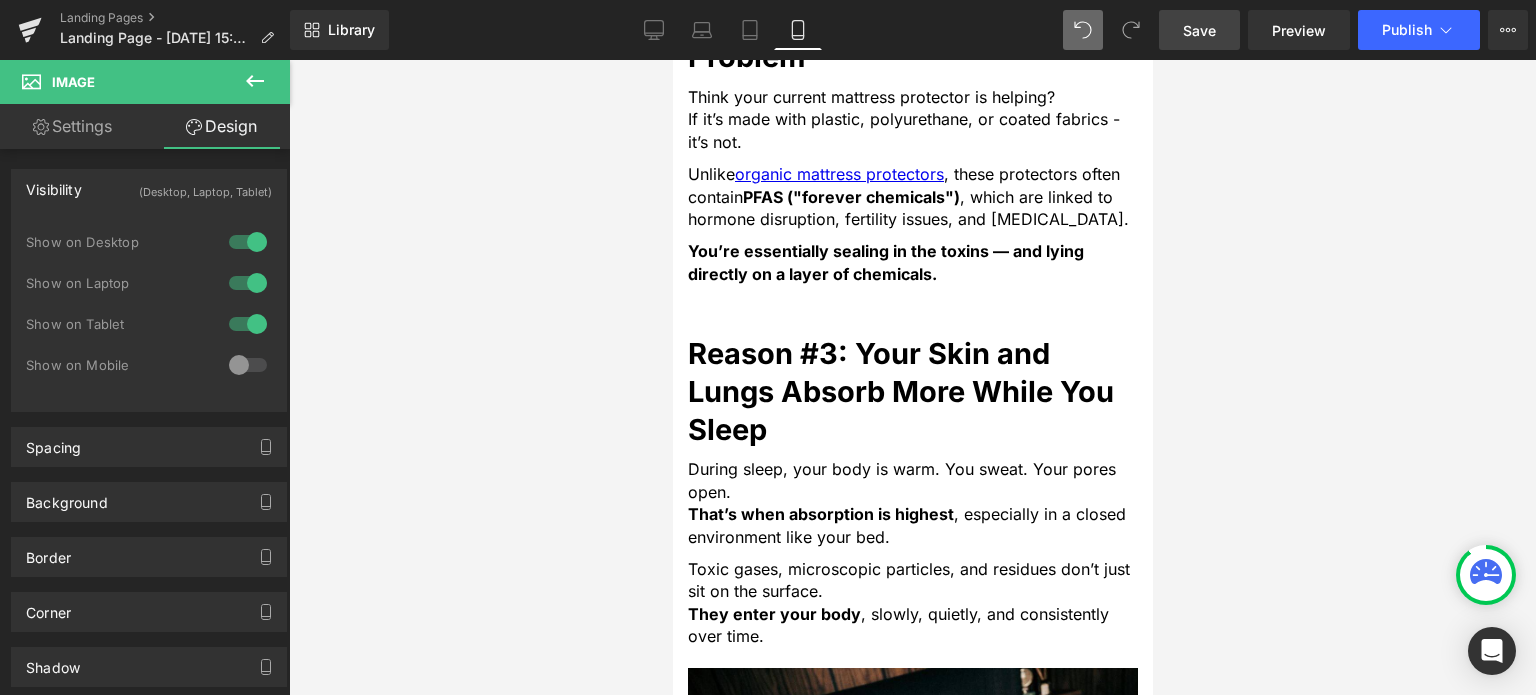 scroll, scrollTop: 2517, scrollLeft: 0, axis: vertical 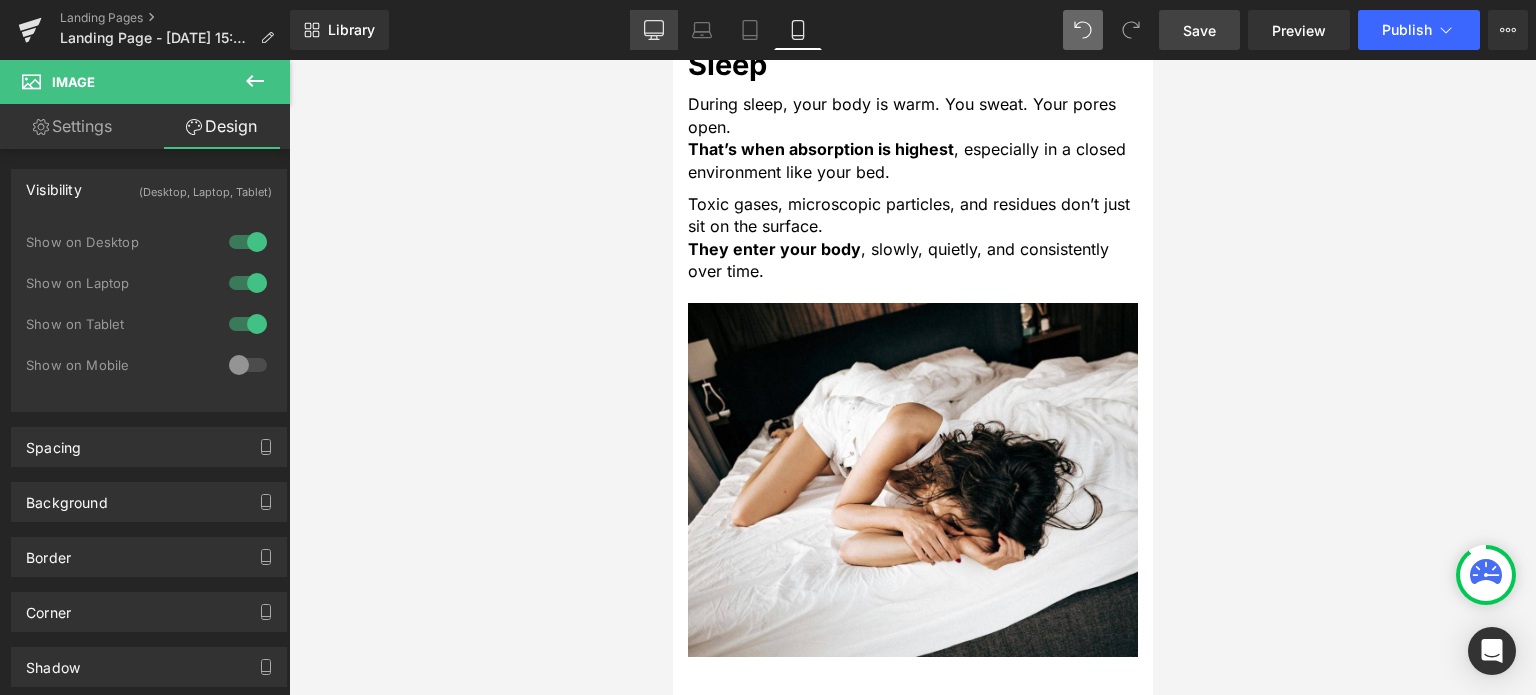 click 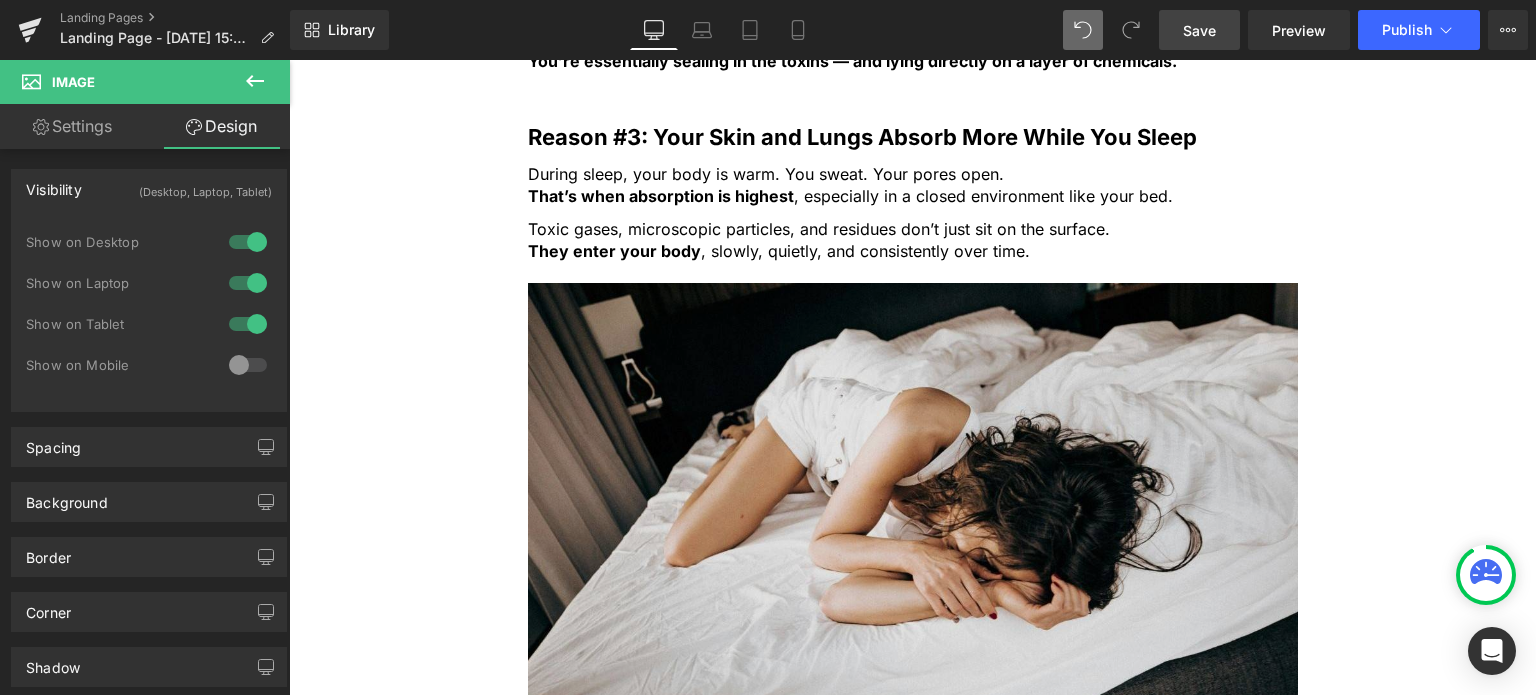 scroll, scrollTop: 1793, scrollLeft: 0, axis: vertical 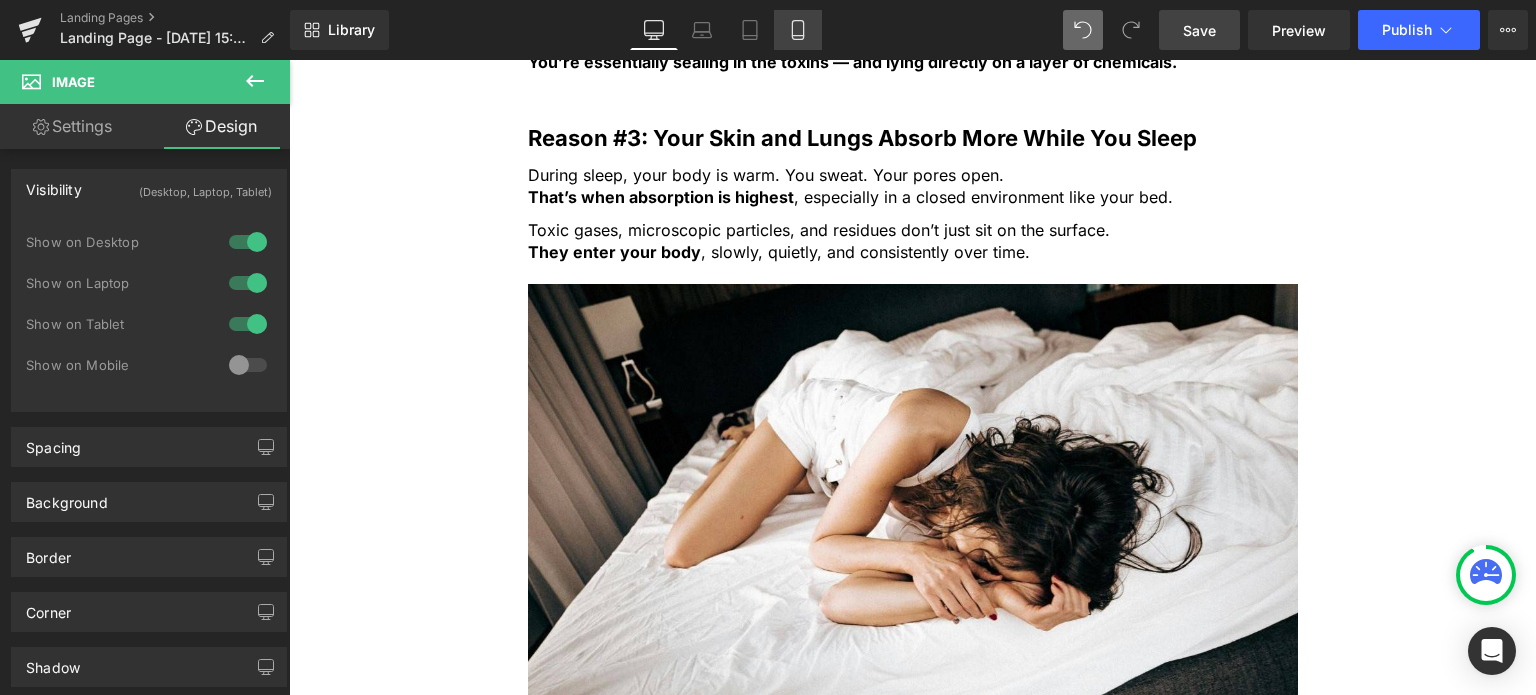 click 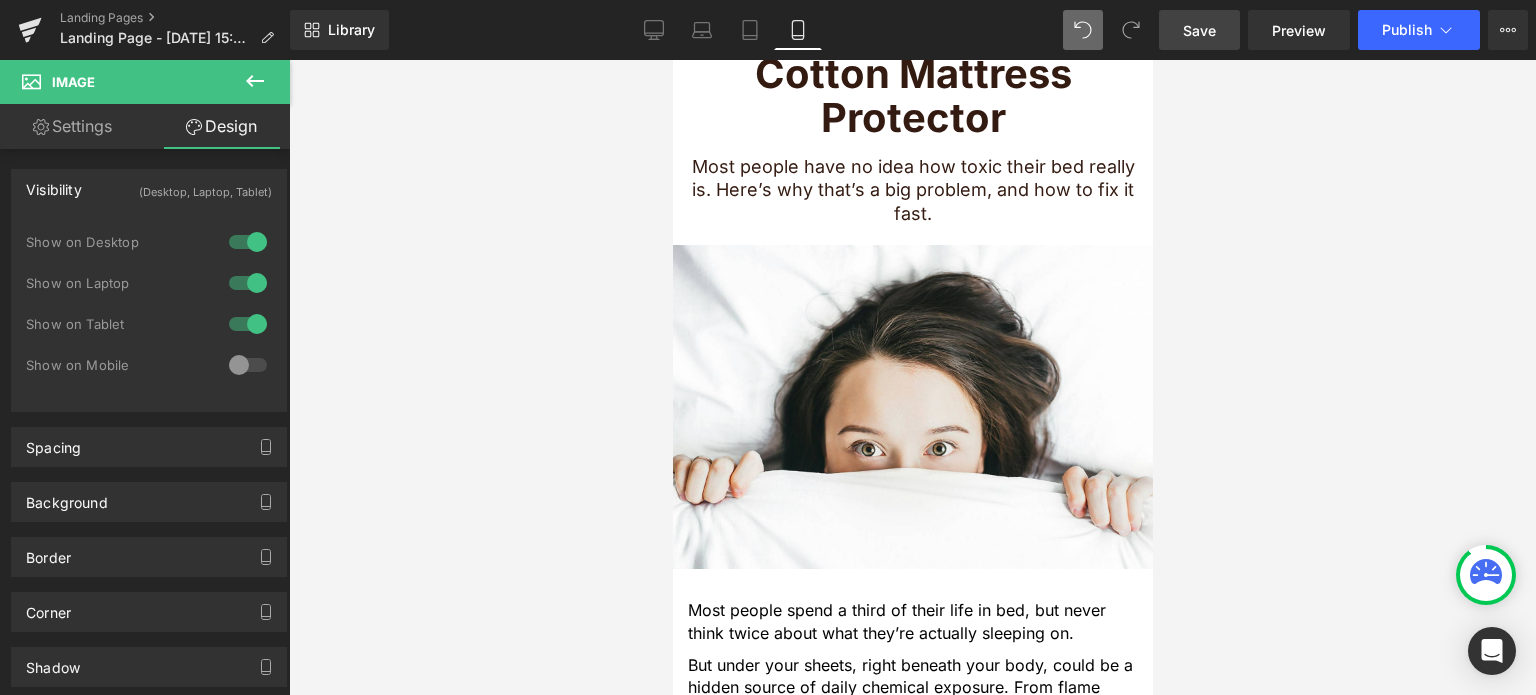 scroll, scrollTop: 0, scrollLeft: 0, axis: both 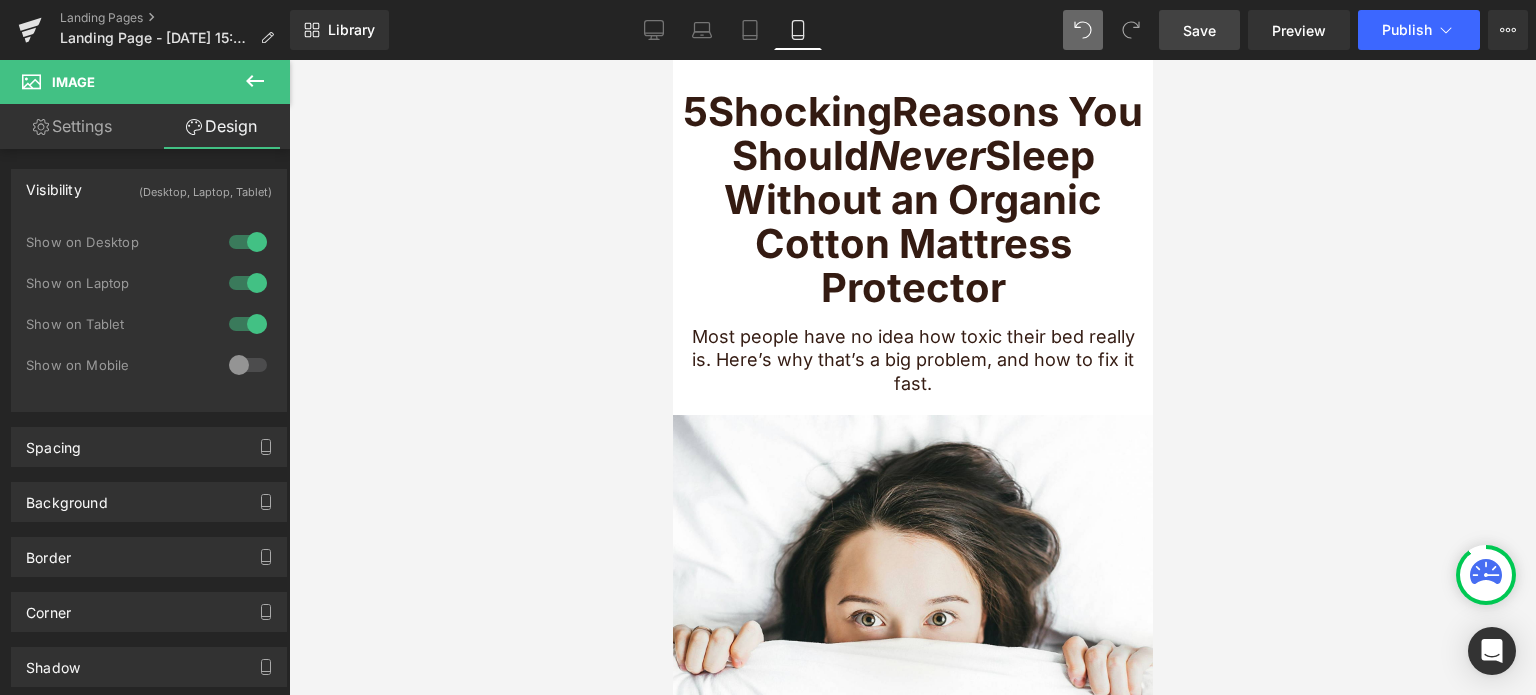 click on "Save" at bounding box center (1199, 30) 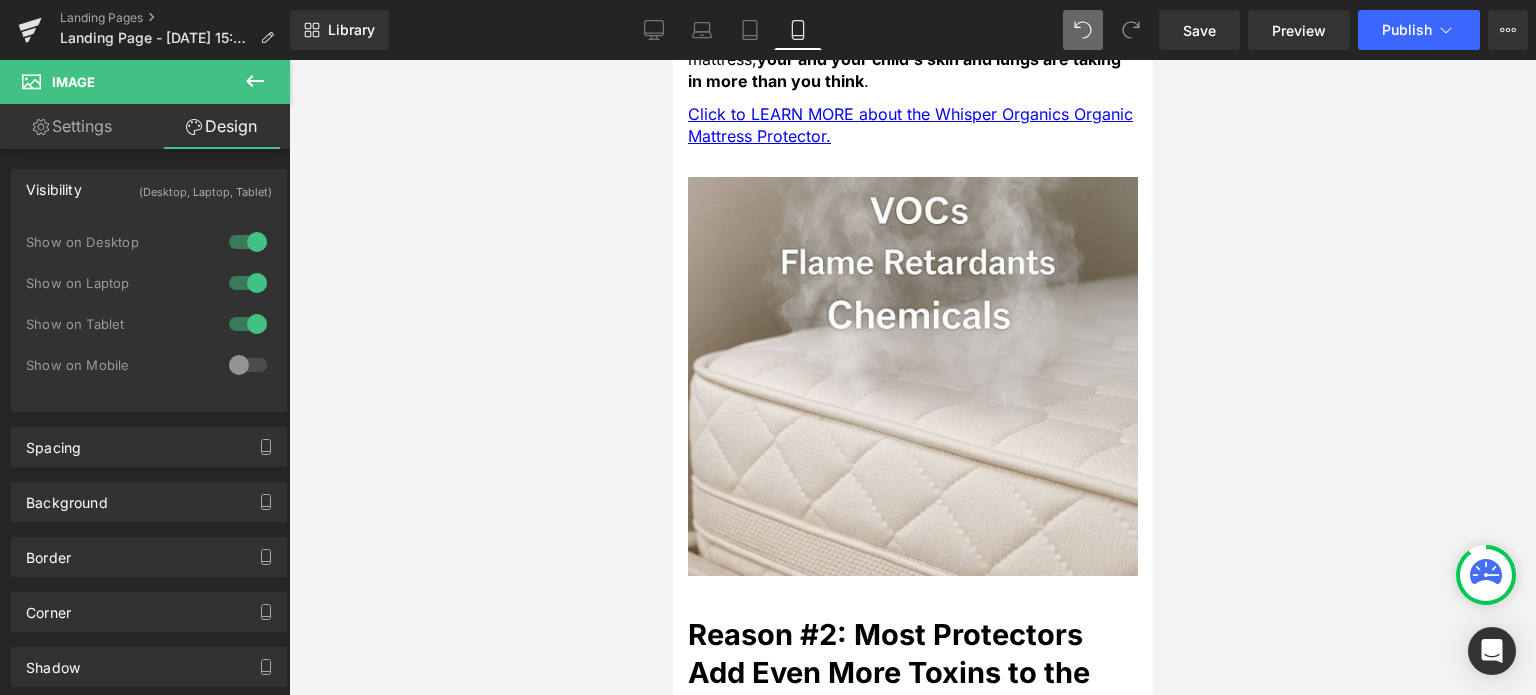 scroll, scrollTop: 1500, scrollLeft: 0, axis: vertical 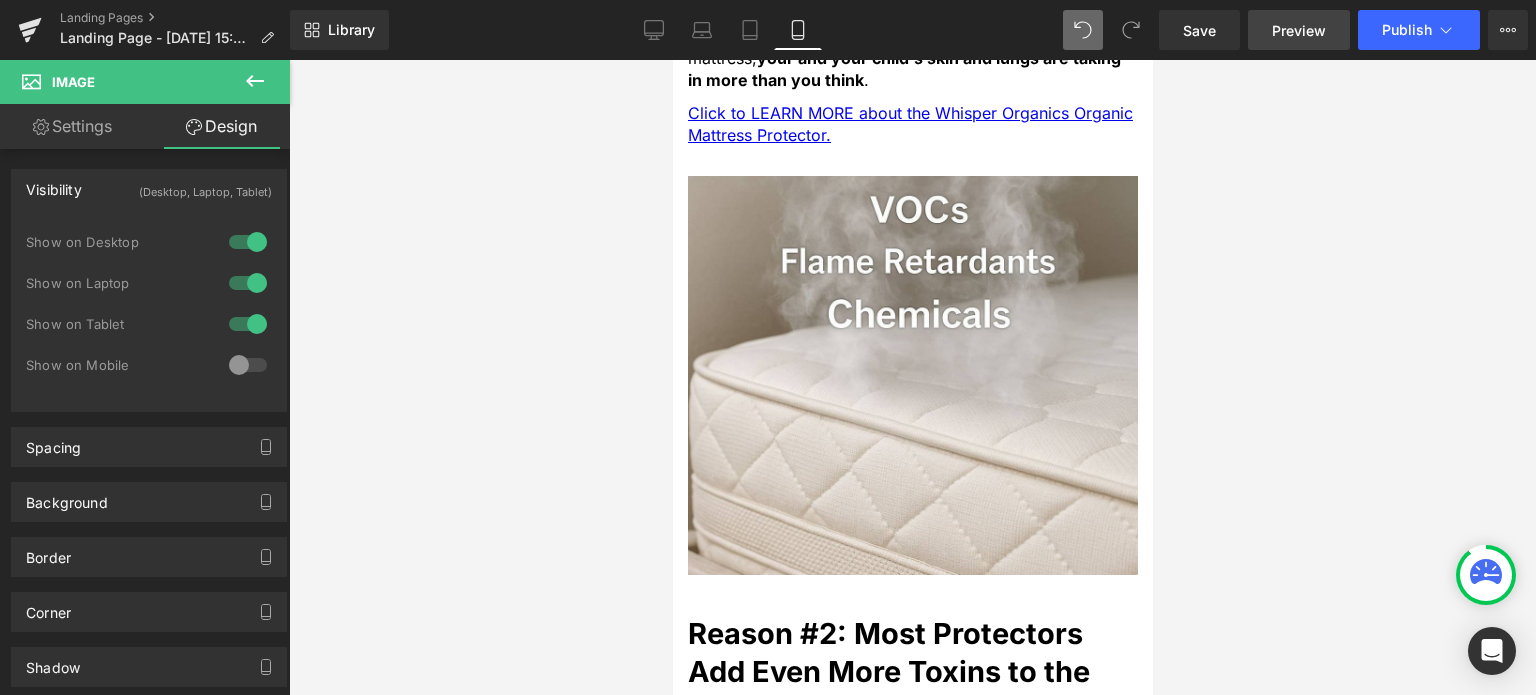 click on "Preview" at bounding box center [1299, 30] 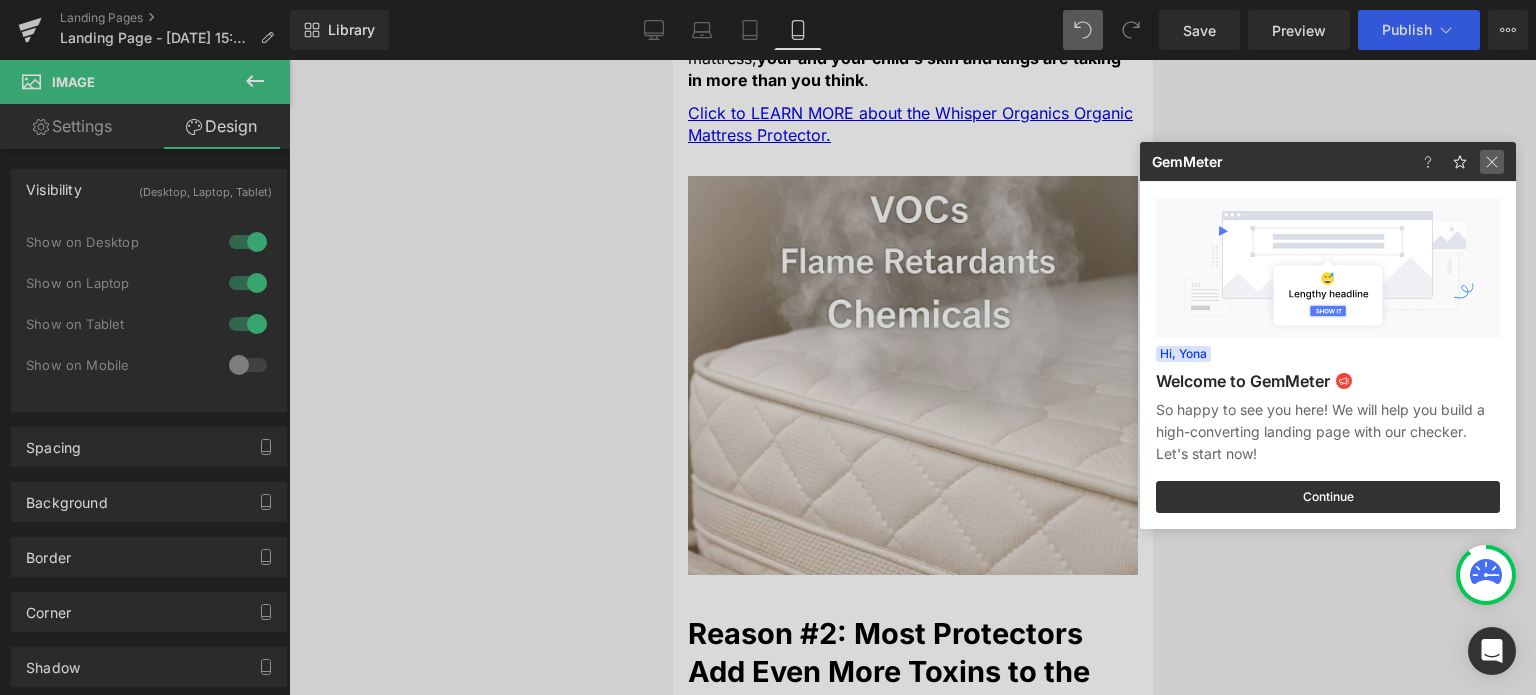 click 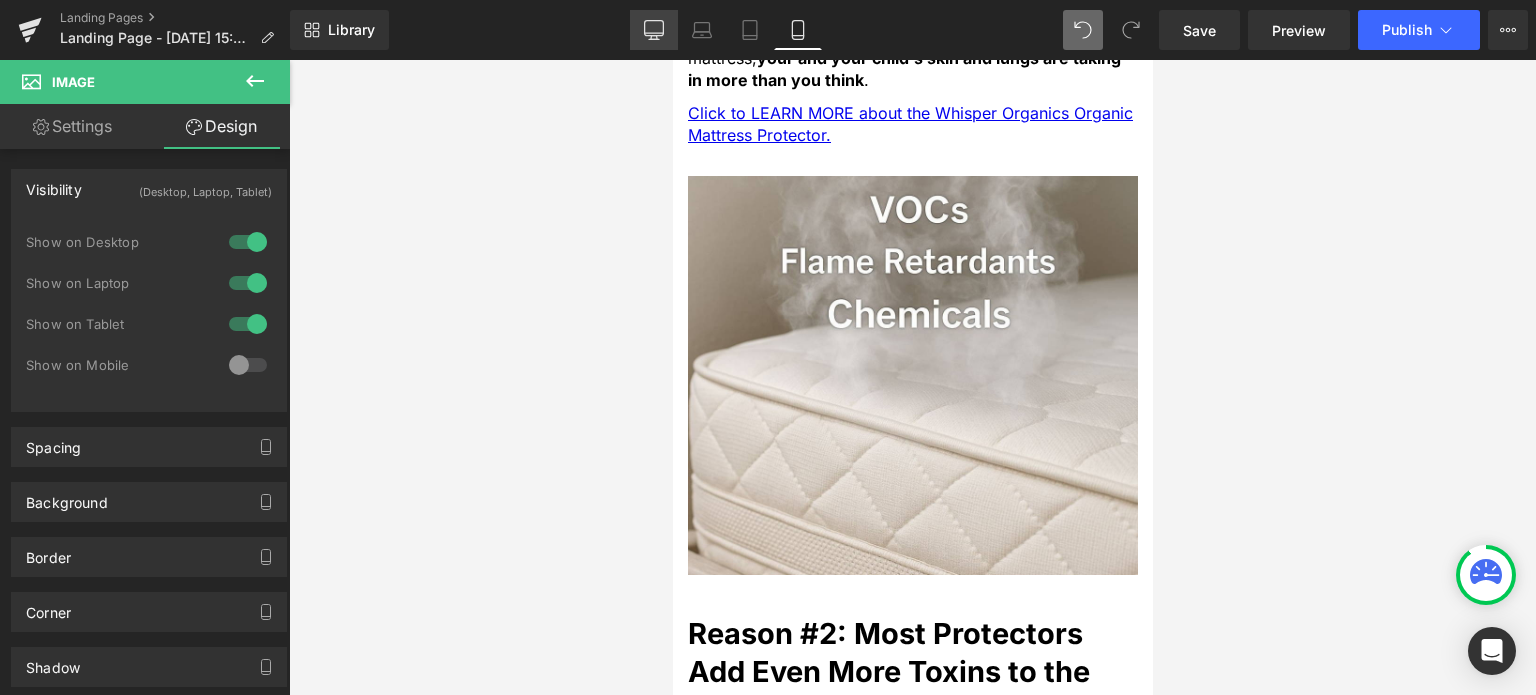click 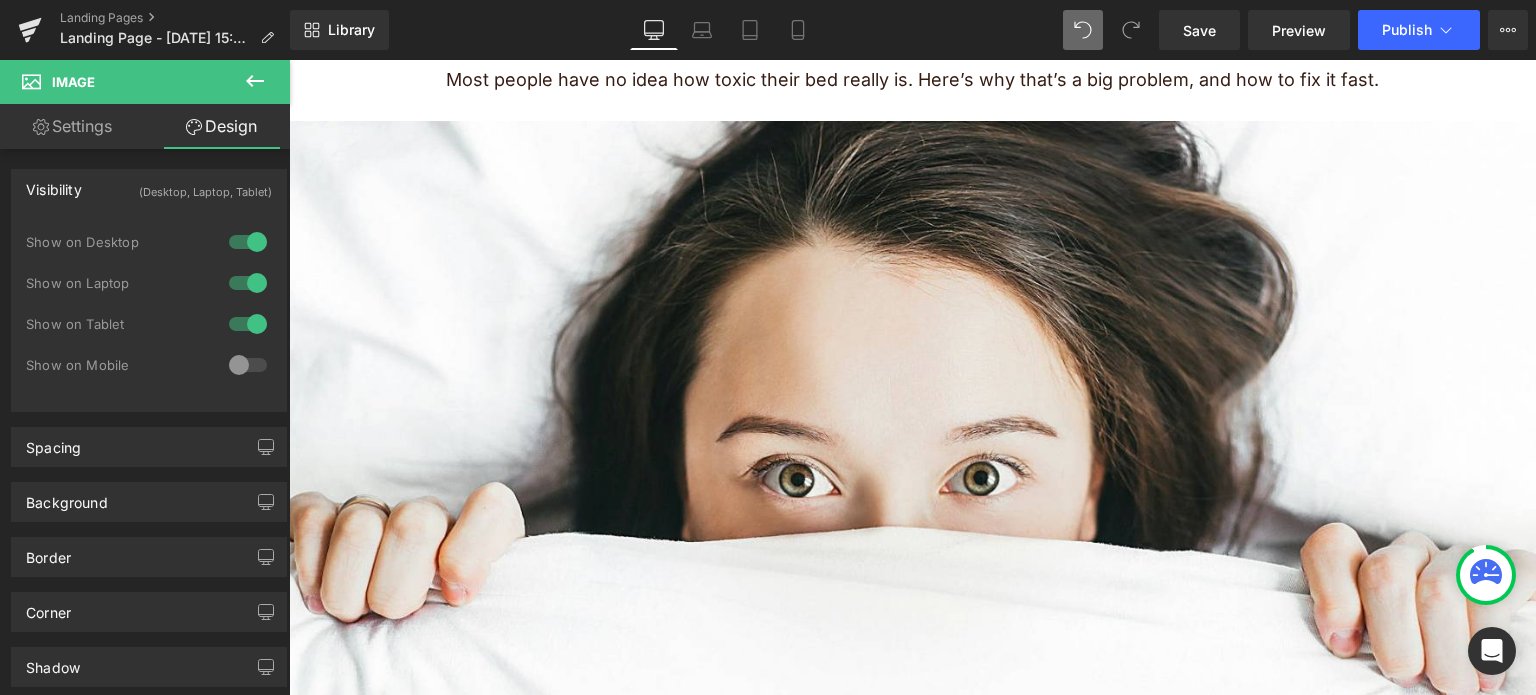 scroll, scrollTop: 0, scrollLeft: 0, axis: both 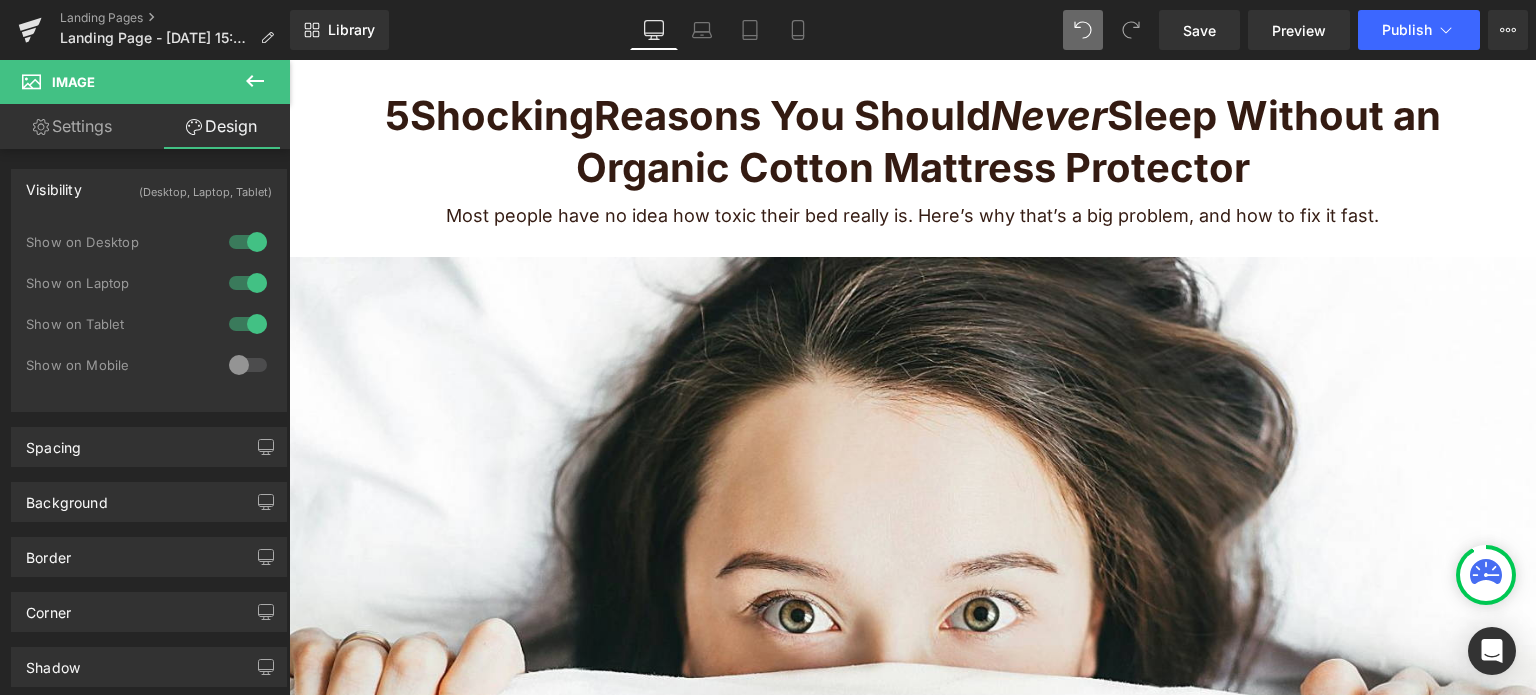 click on "Reasons You Should  Never  Sleep Without an Organic Cotton Mattress Protector" at bounding box center [1008, 141] 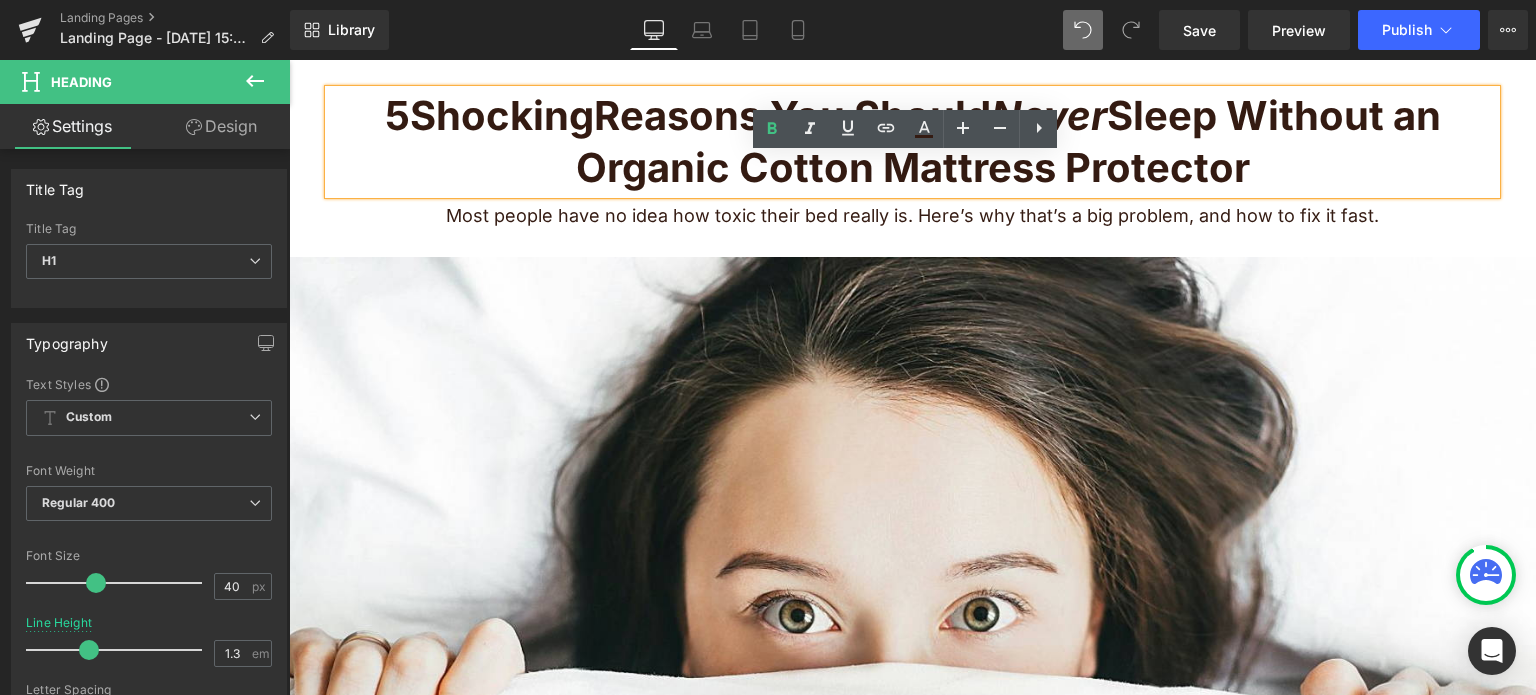 click on "Design" at bounding box center (221, 126) 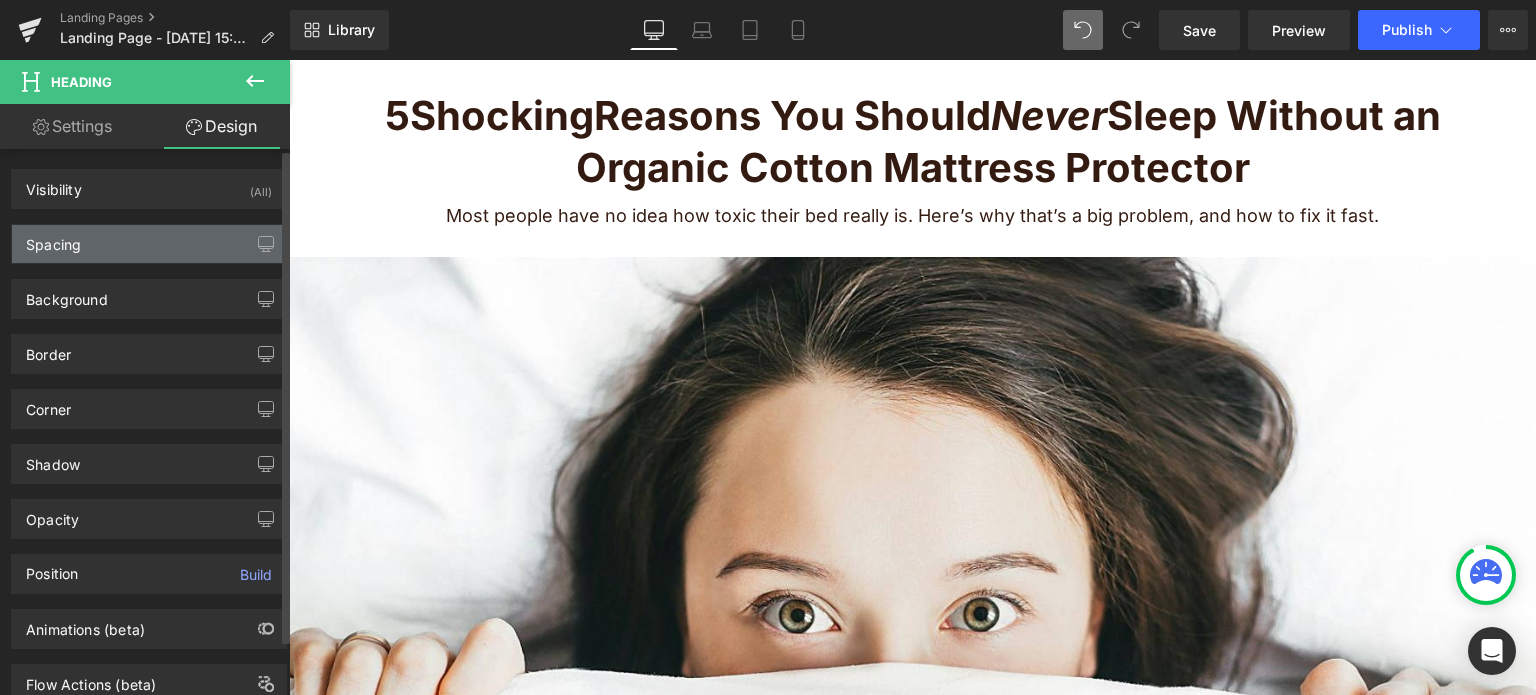 click on "Spacing" at bounding box center (149, 244) 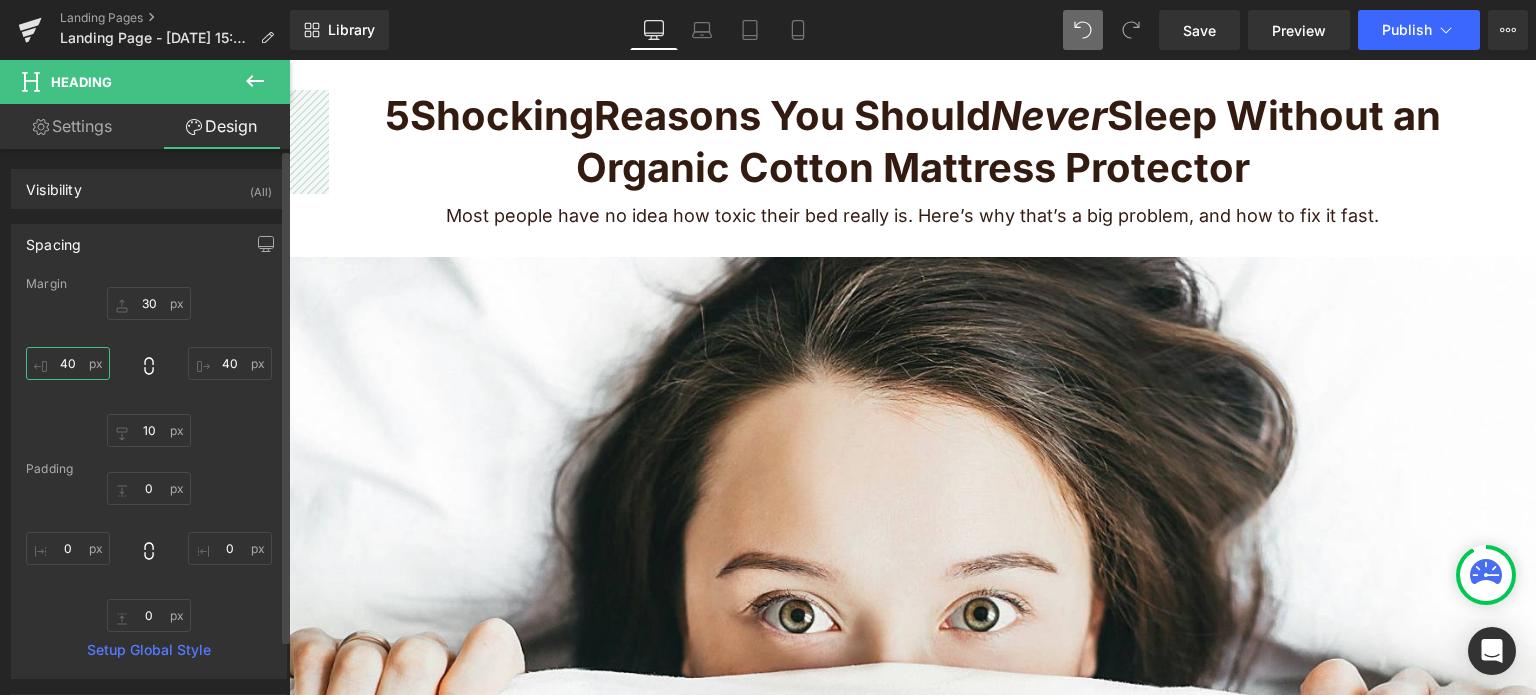 click on "40" at bounding box center [68, 363] 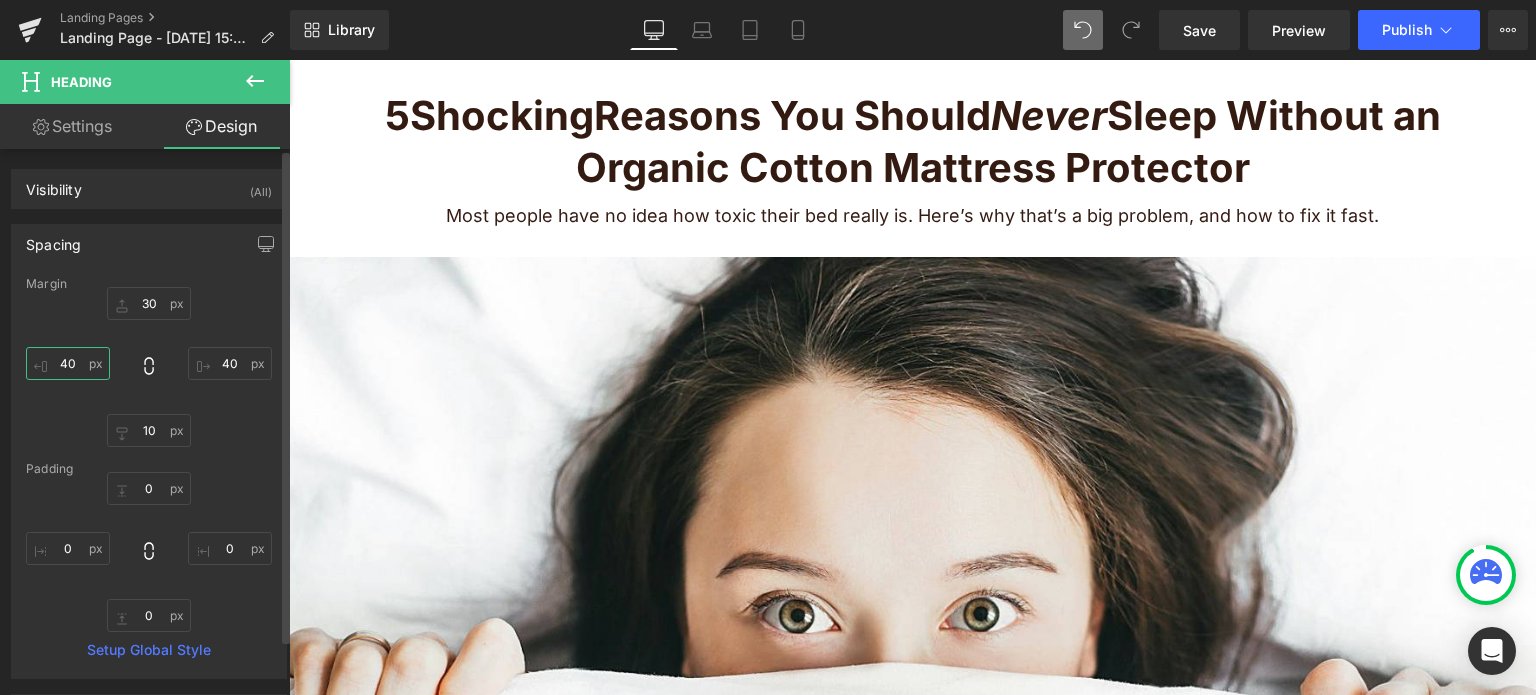 click on "40" at bounding box center [68, 363] 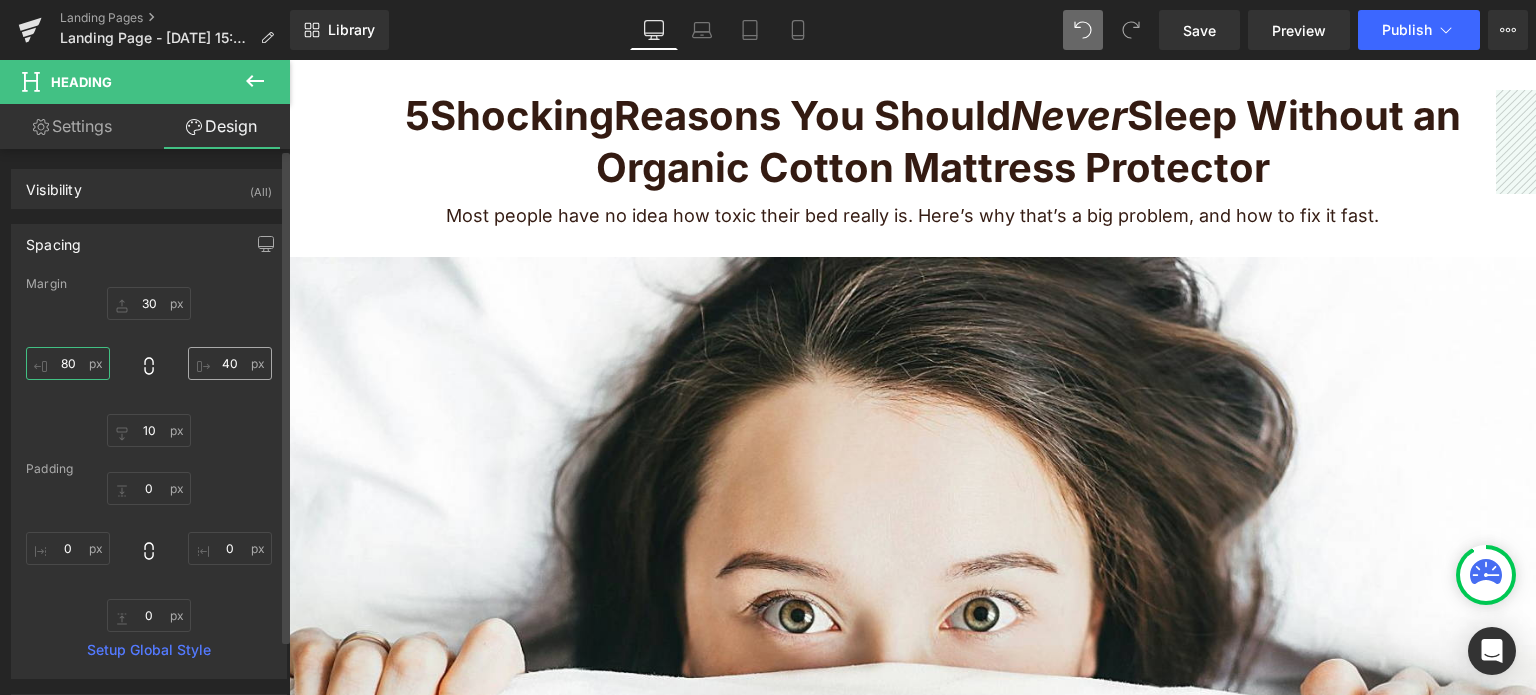 type on "80" 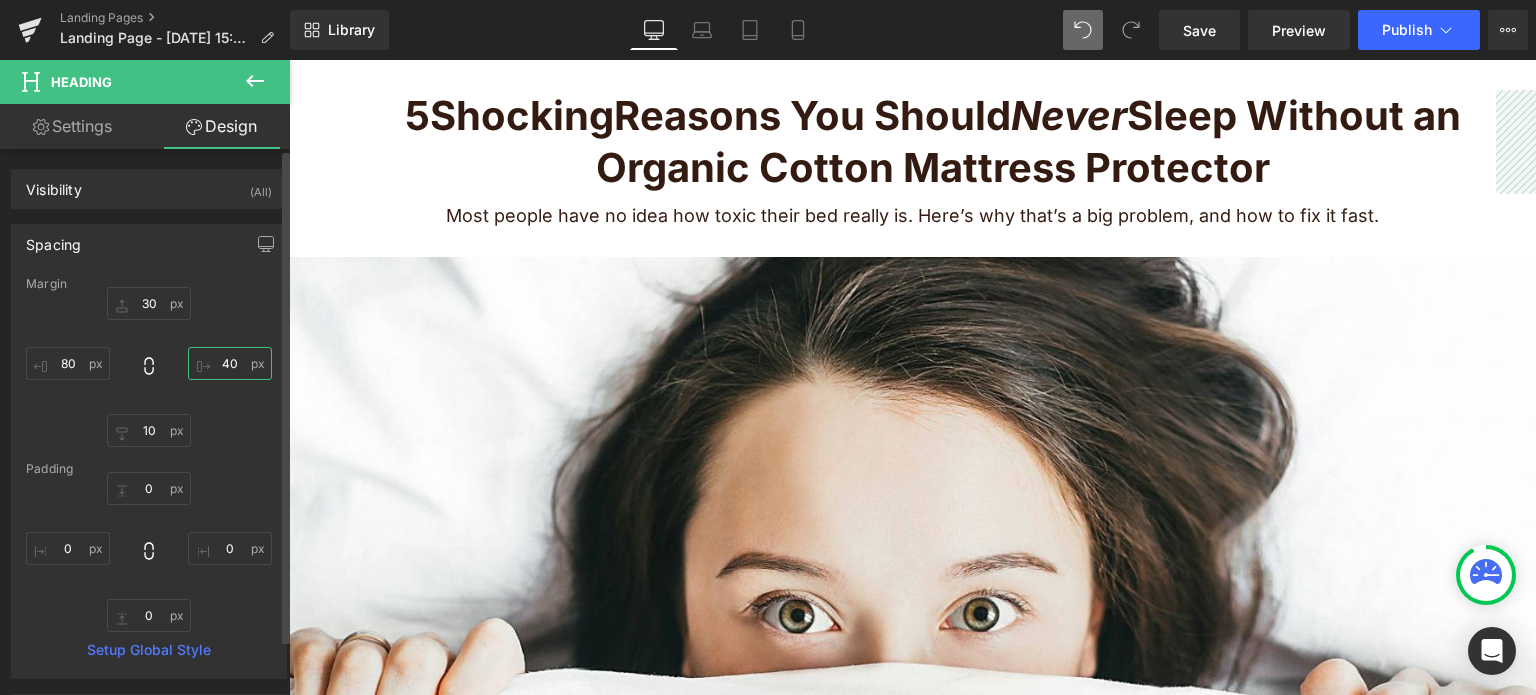 click on "40" at bounding box center (230, 363) 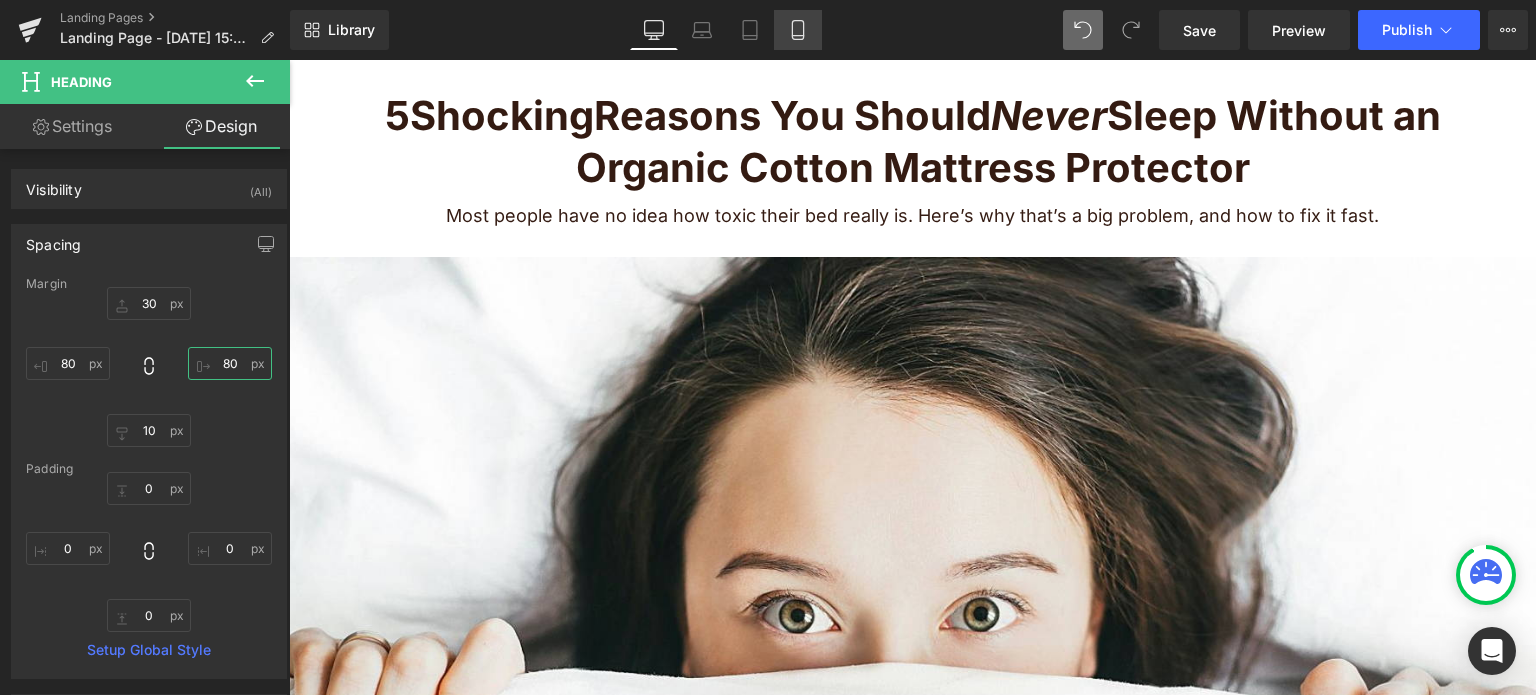 type on "80" 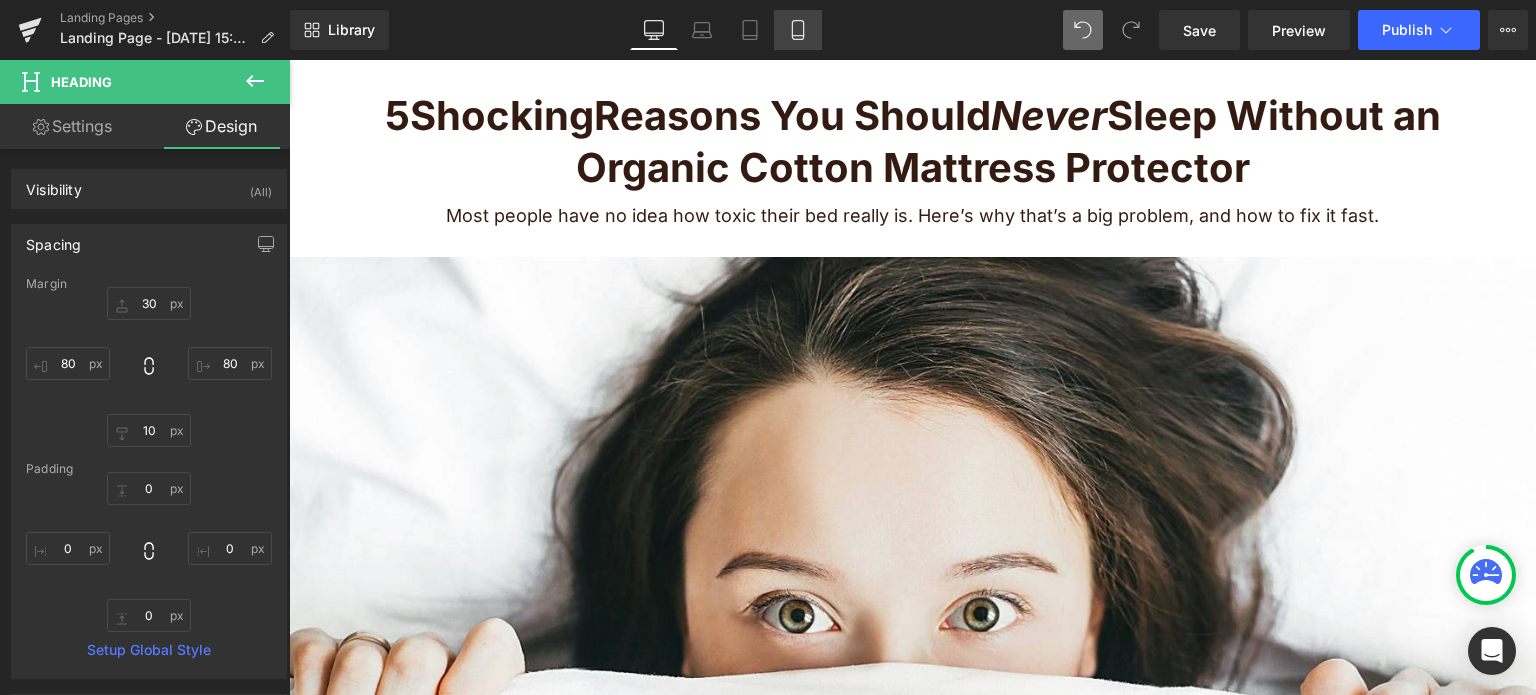 click 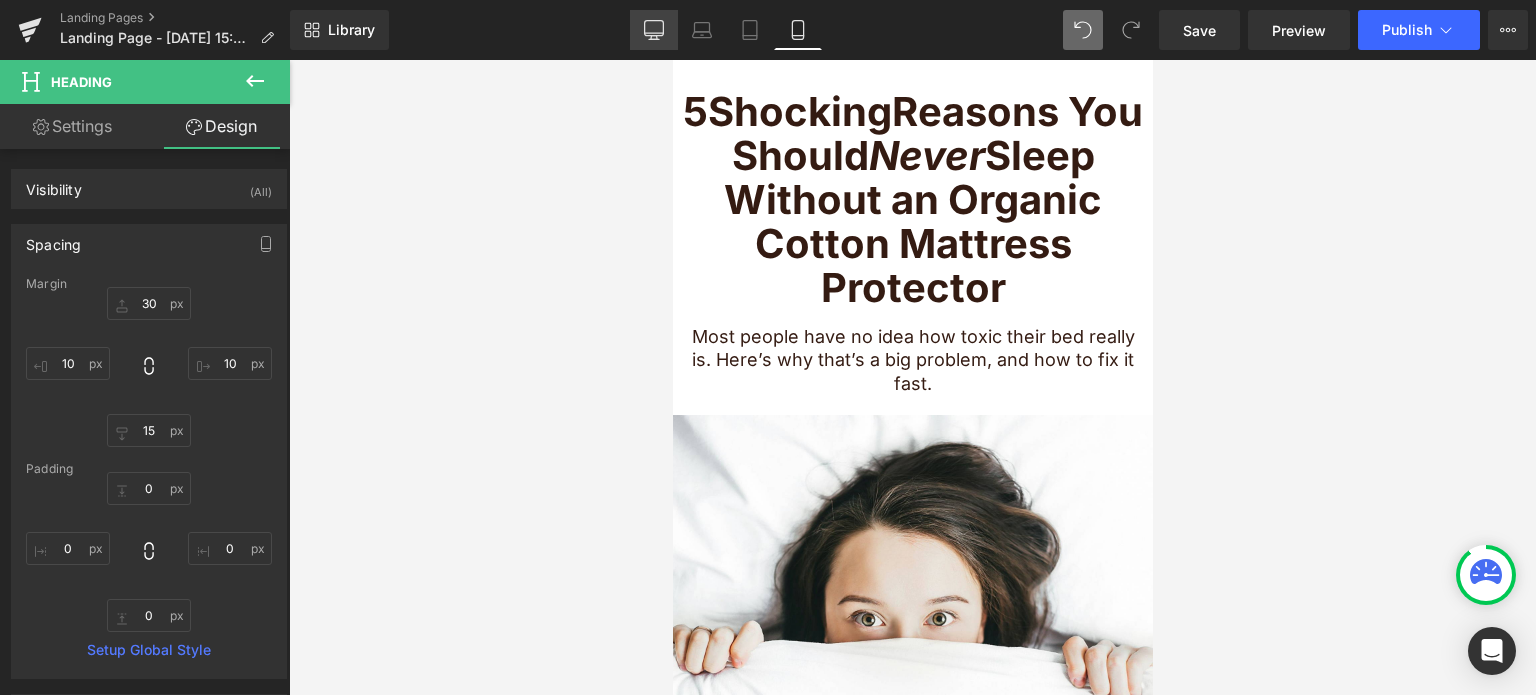 click 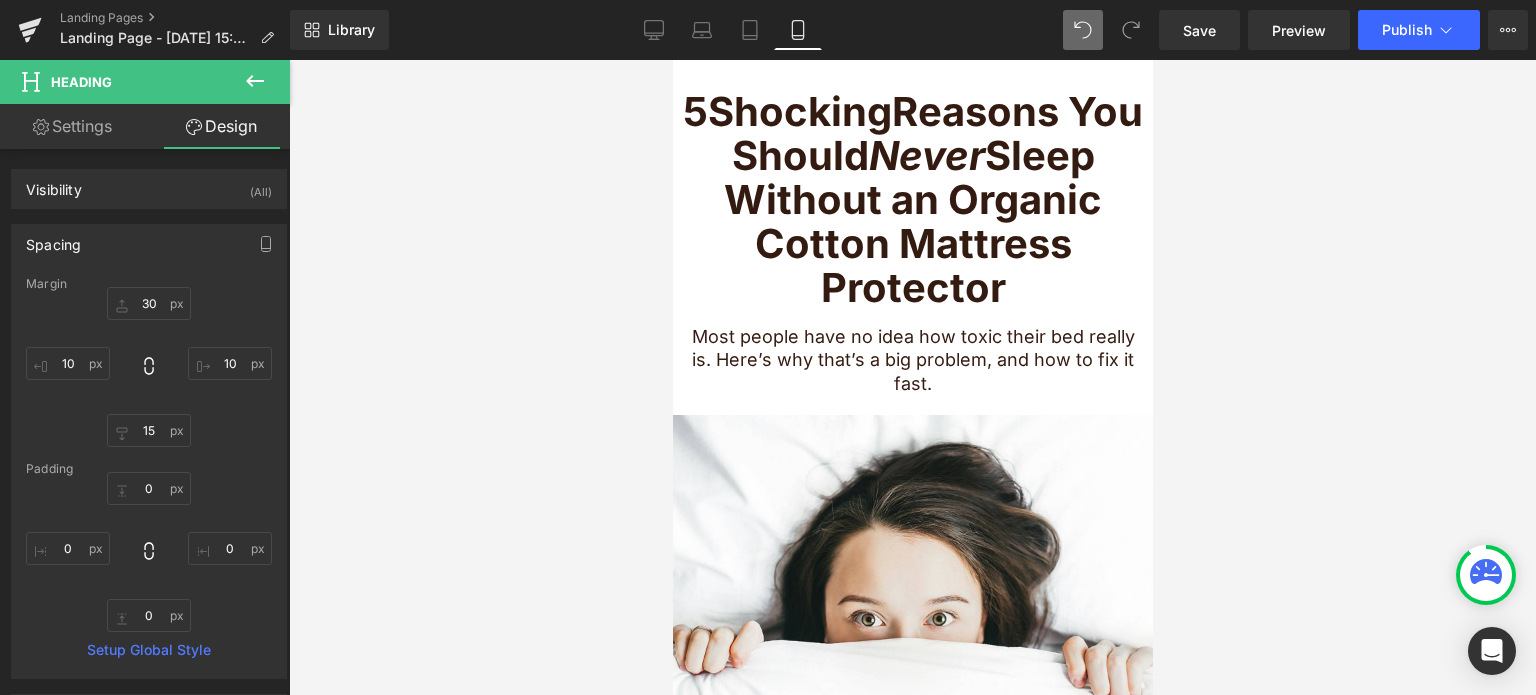 type on "30" 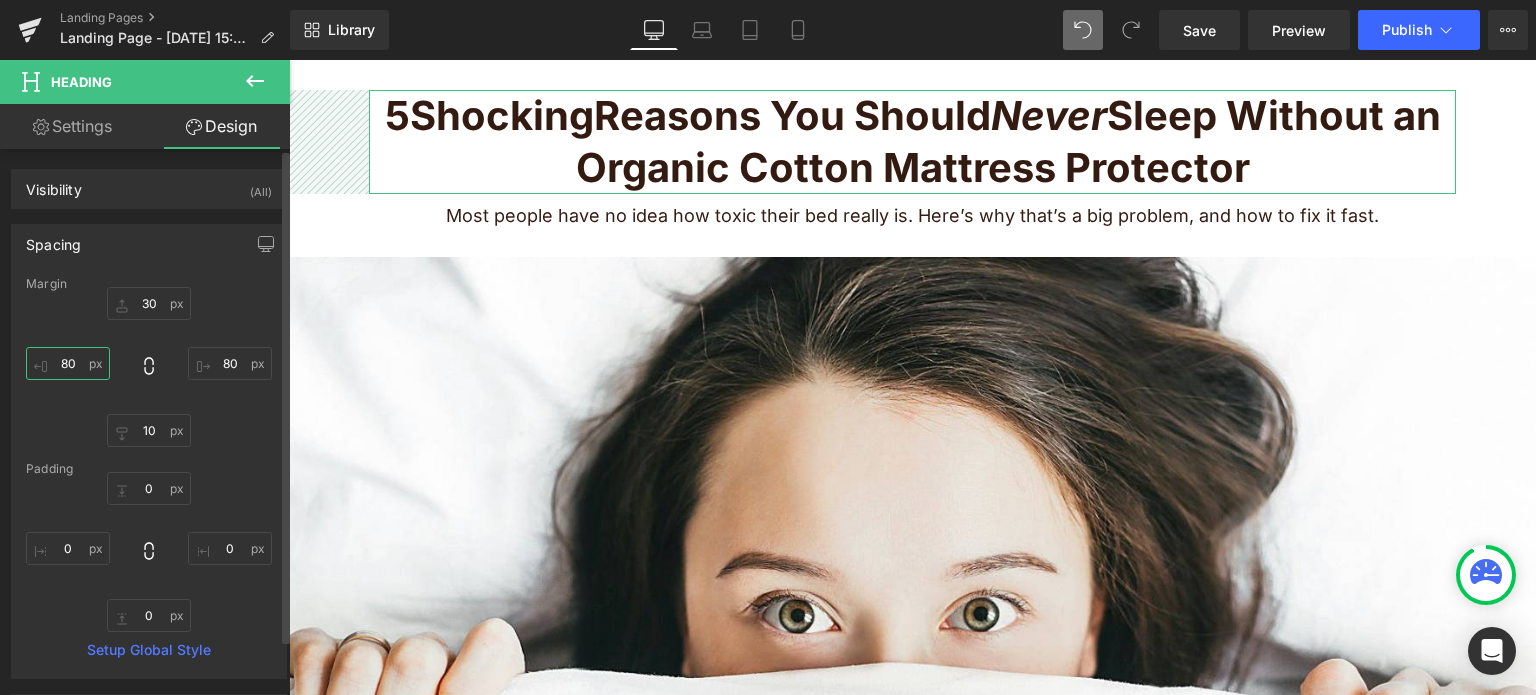 click on "80" at bounding box center (68, 363) 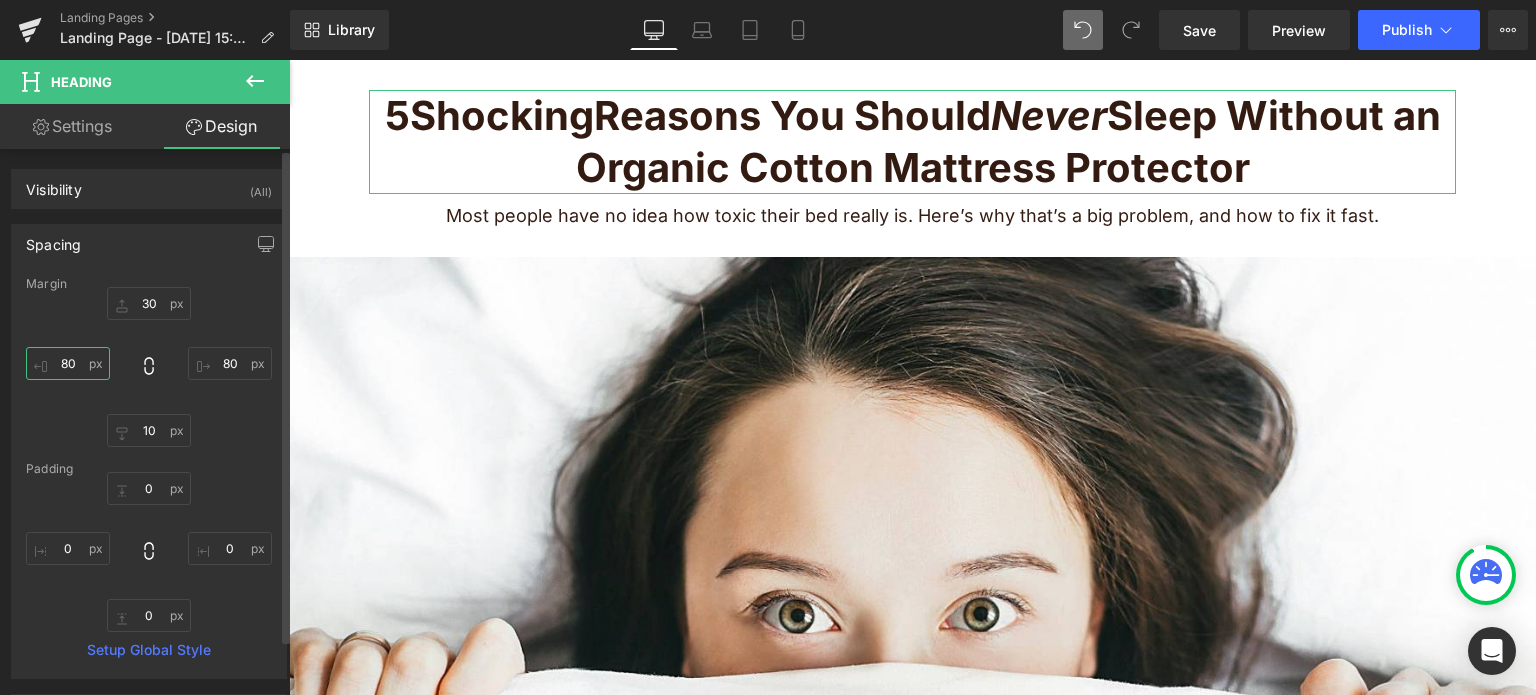 click on "80" at bounding box center (68, 363) 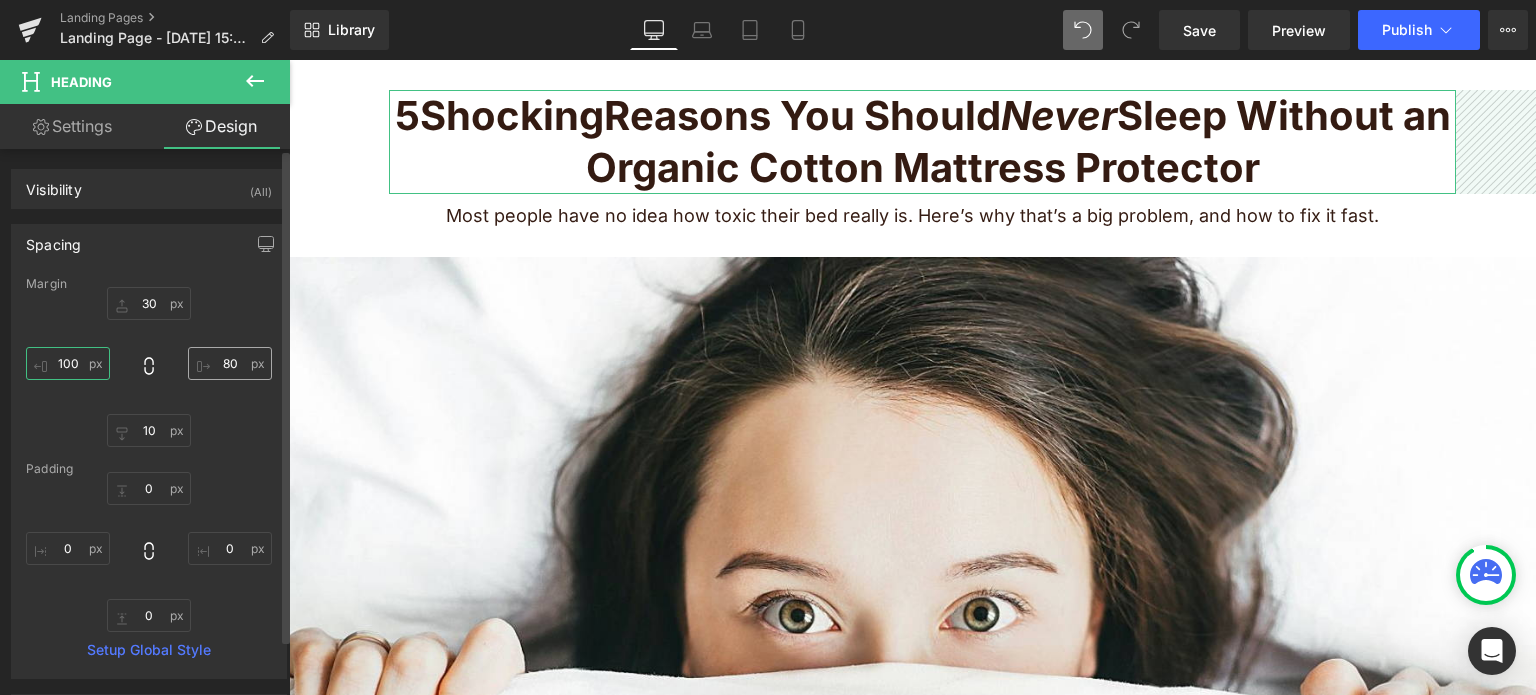 type on "100" 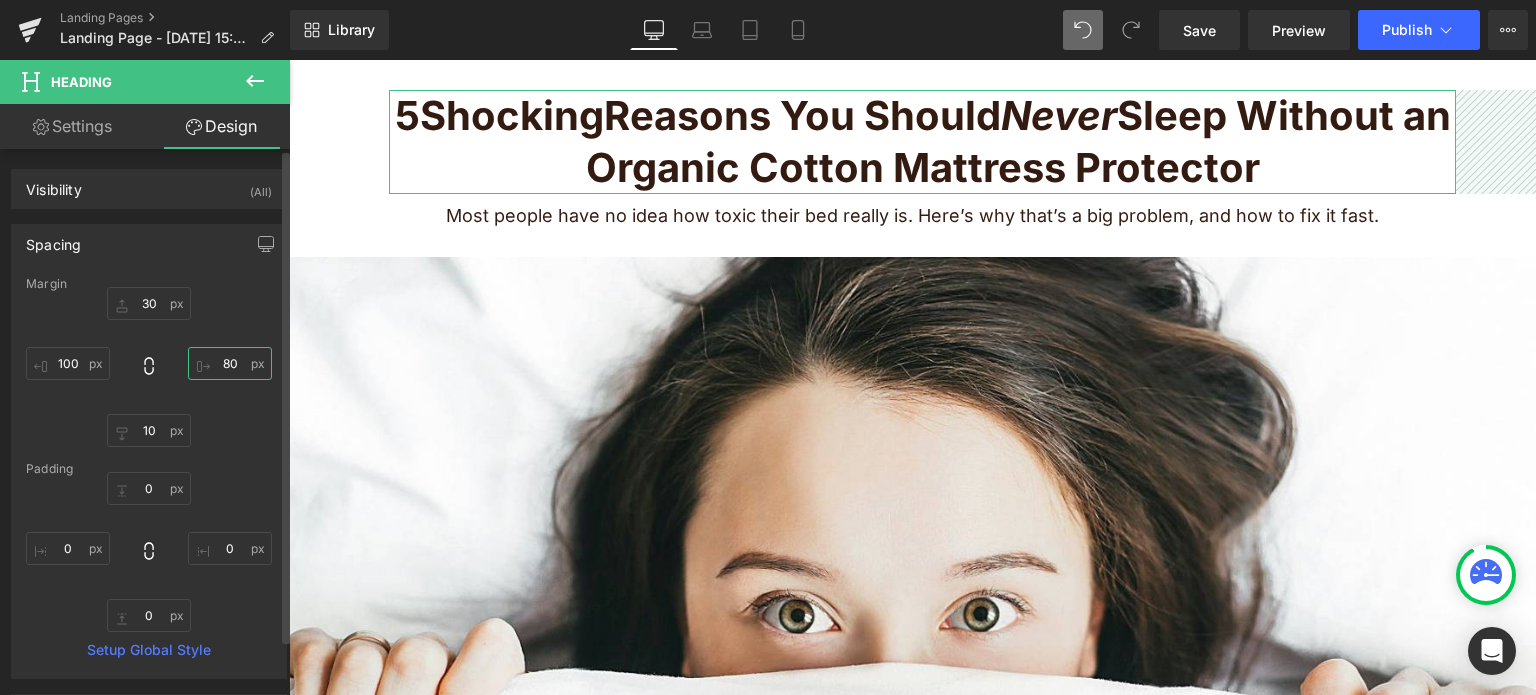 click on "80" at bounding box center [230, 363] 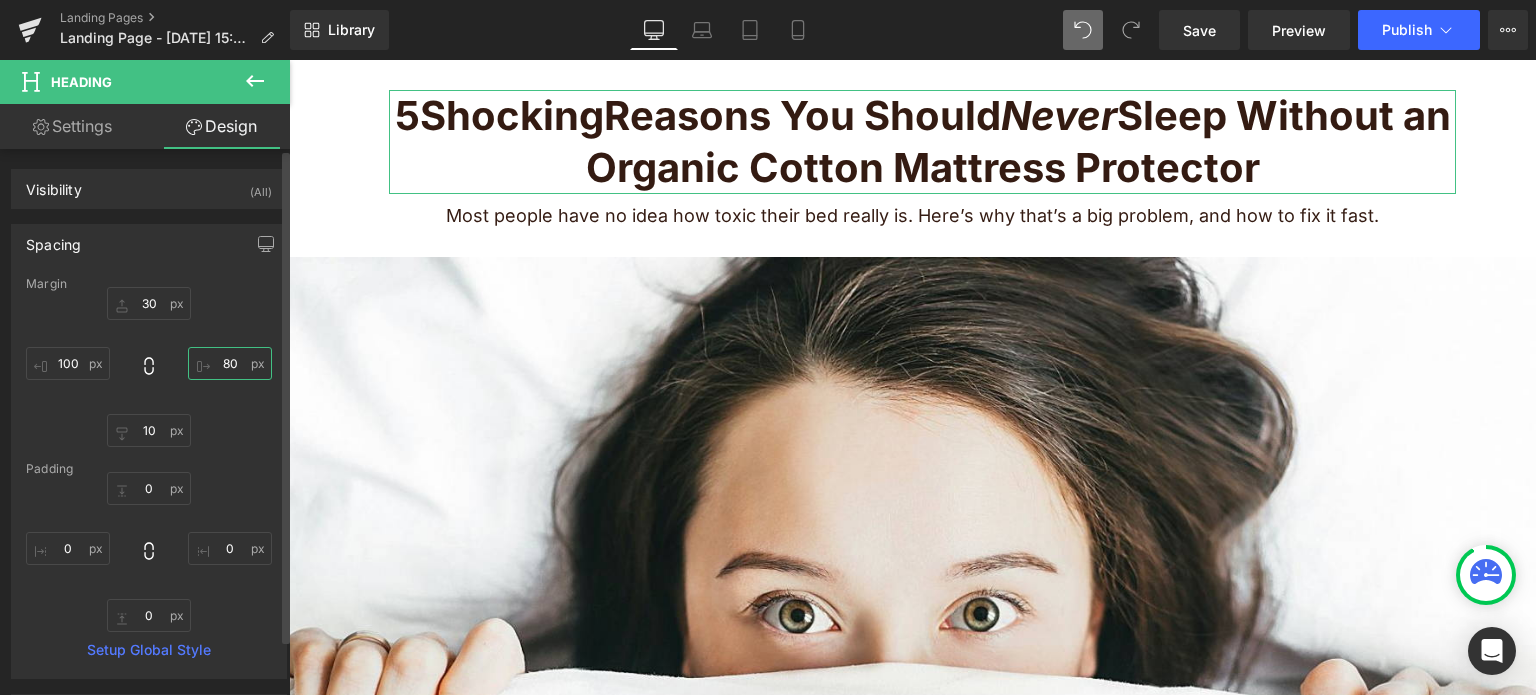 click on "80" at bounding box center (230, 363) 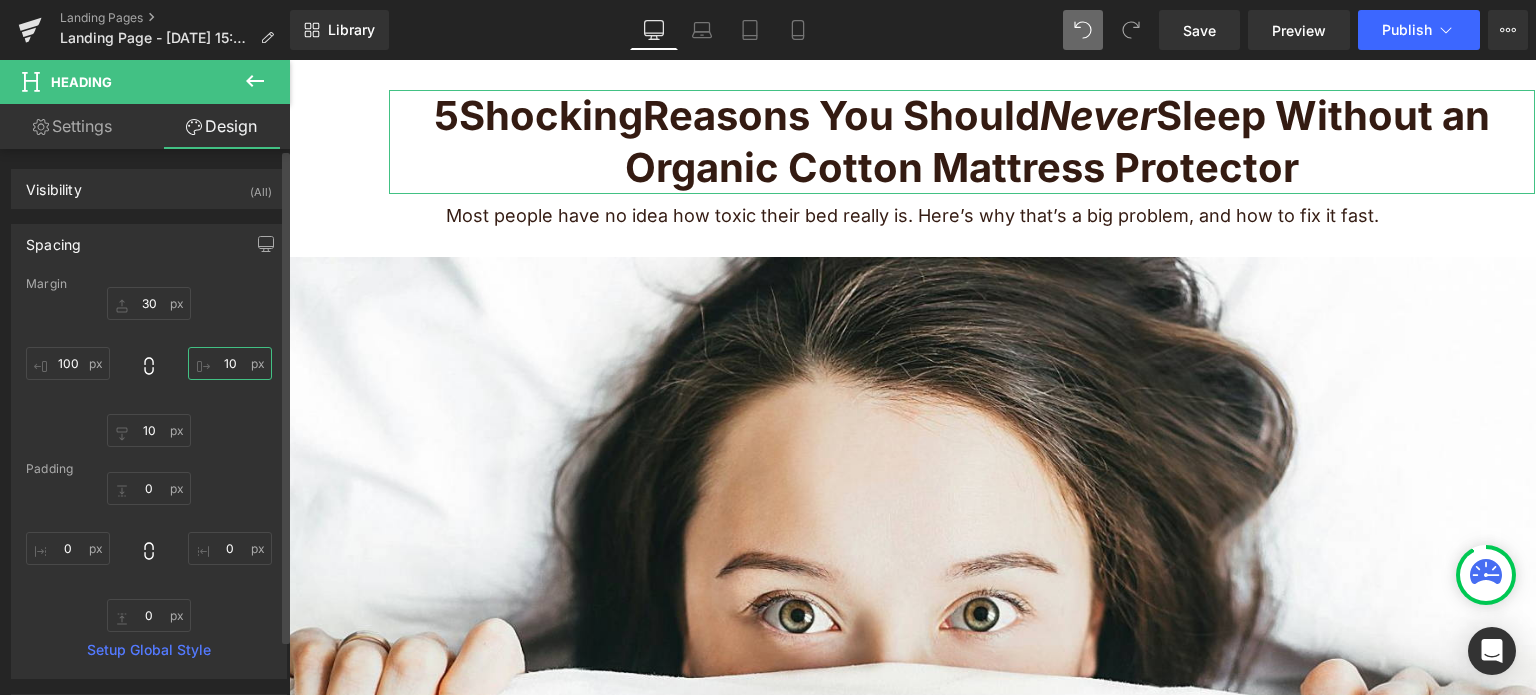type on "100" 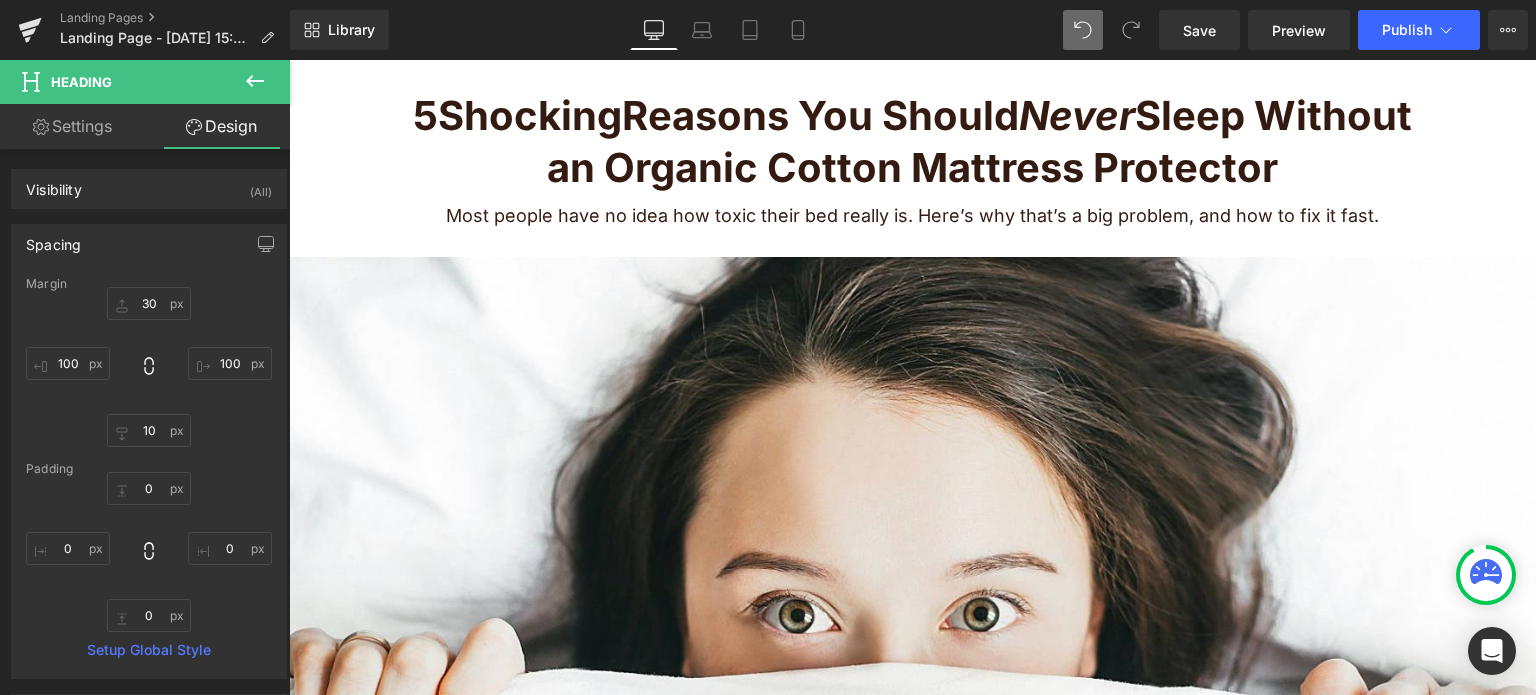 click on "Most people have no idea how toxic their bed really is. Here’s why that’s a big problem, and how to fix it fast." at bounding box center [912, 215] 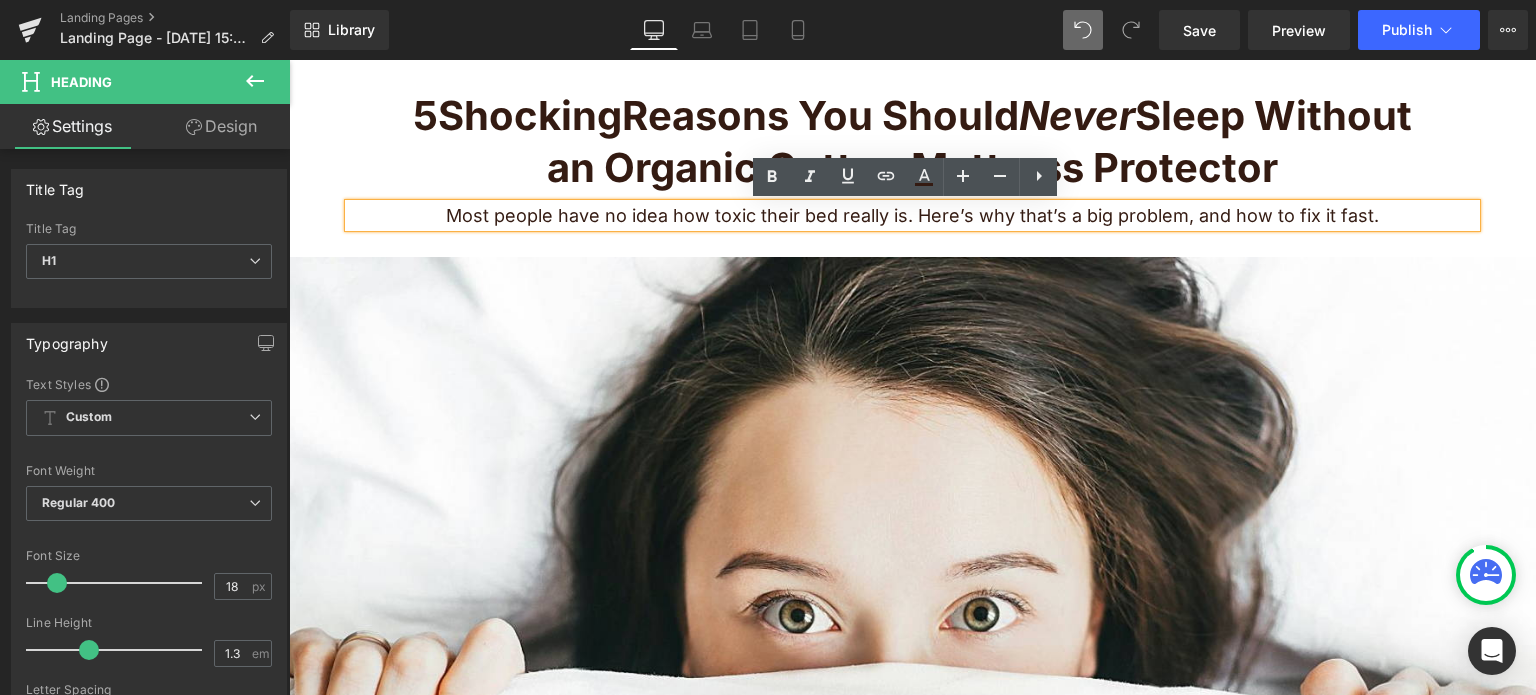 click on "Design" at bounding box center (221, 126) 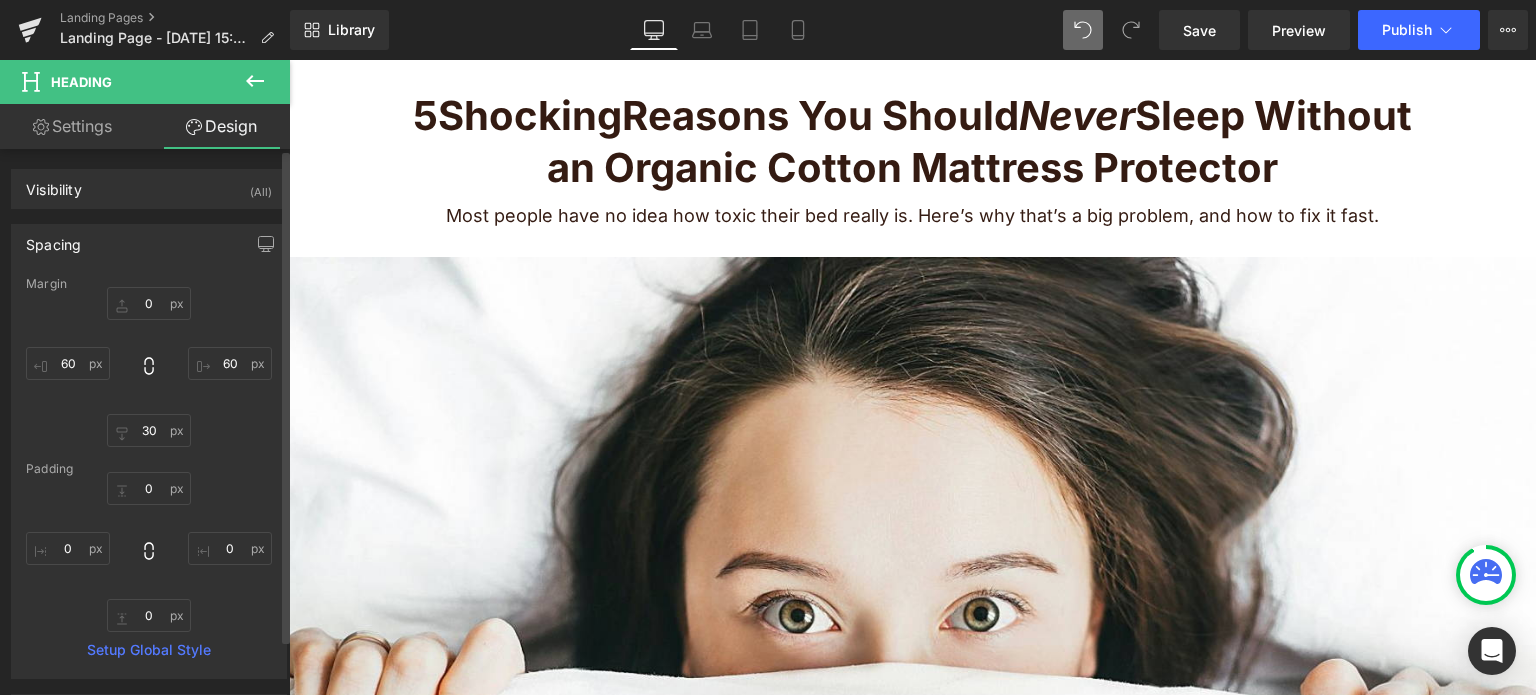 type on "0" 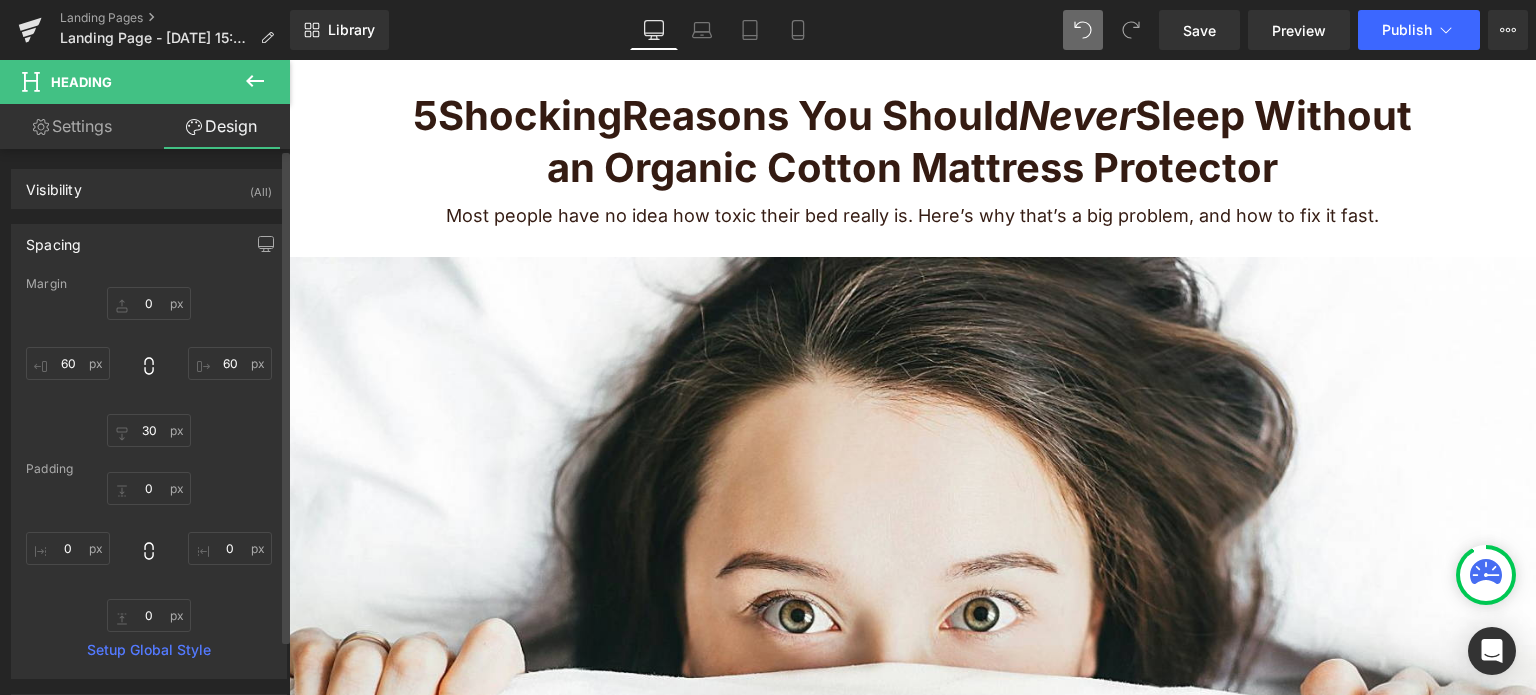type on "60" 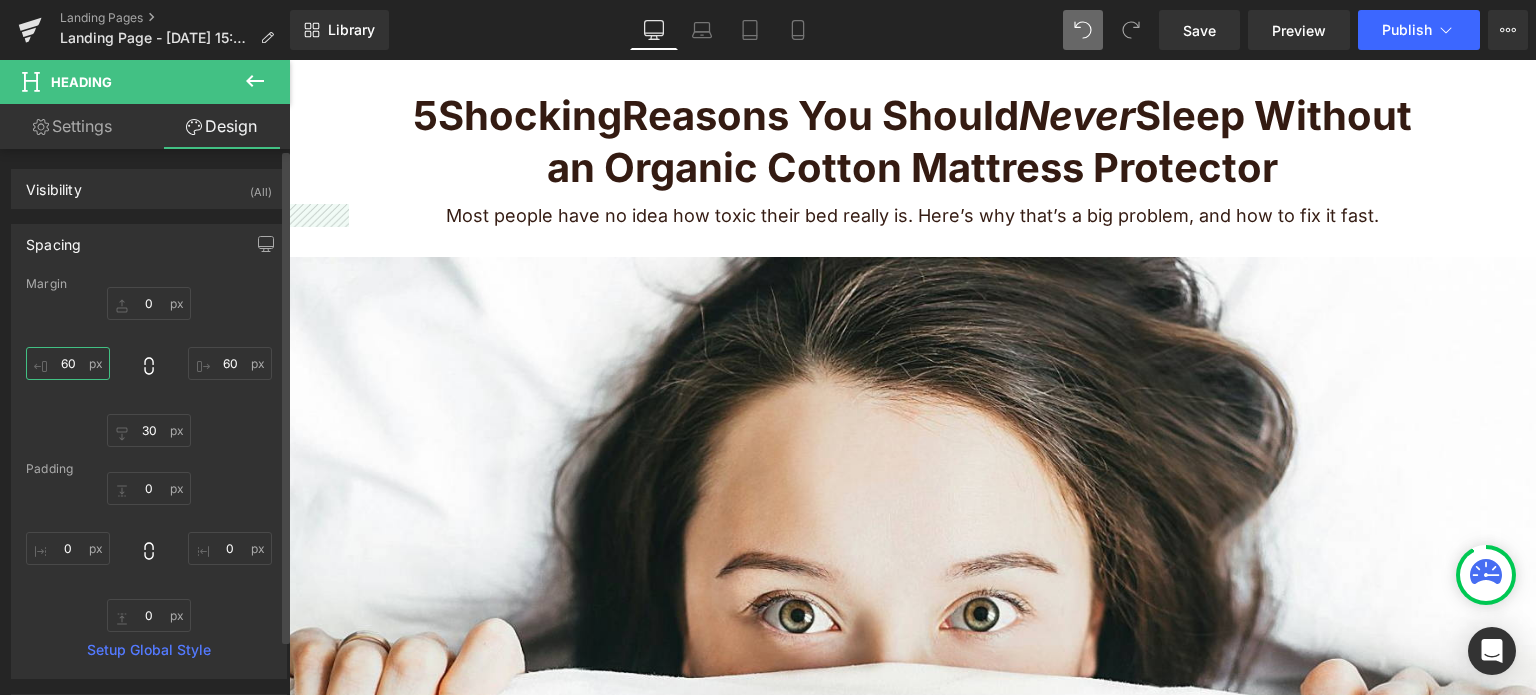 click on "60" at bounding box center (68, 363) 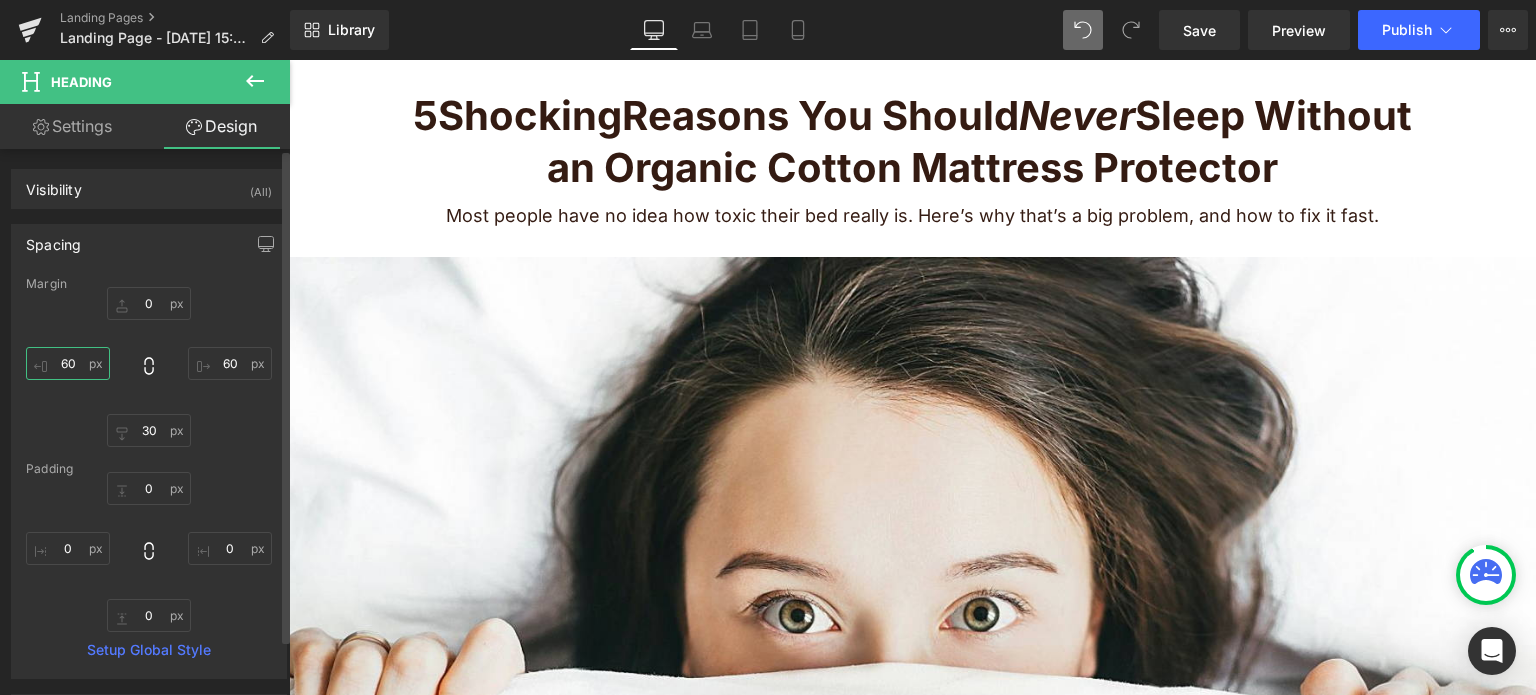 click on "60" at bounding box center [68, 363] 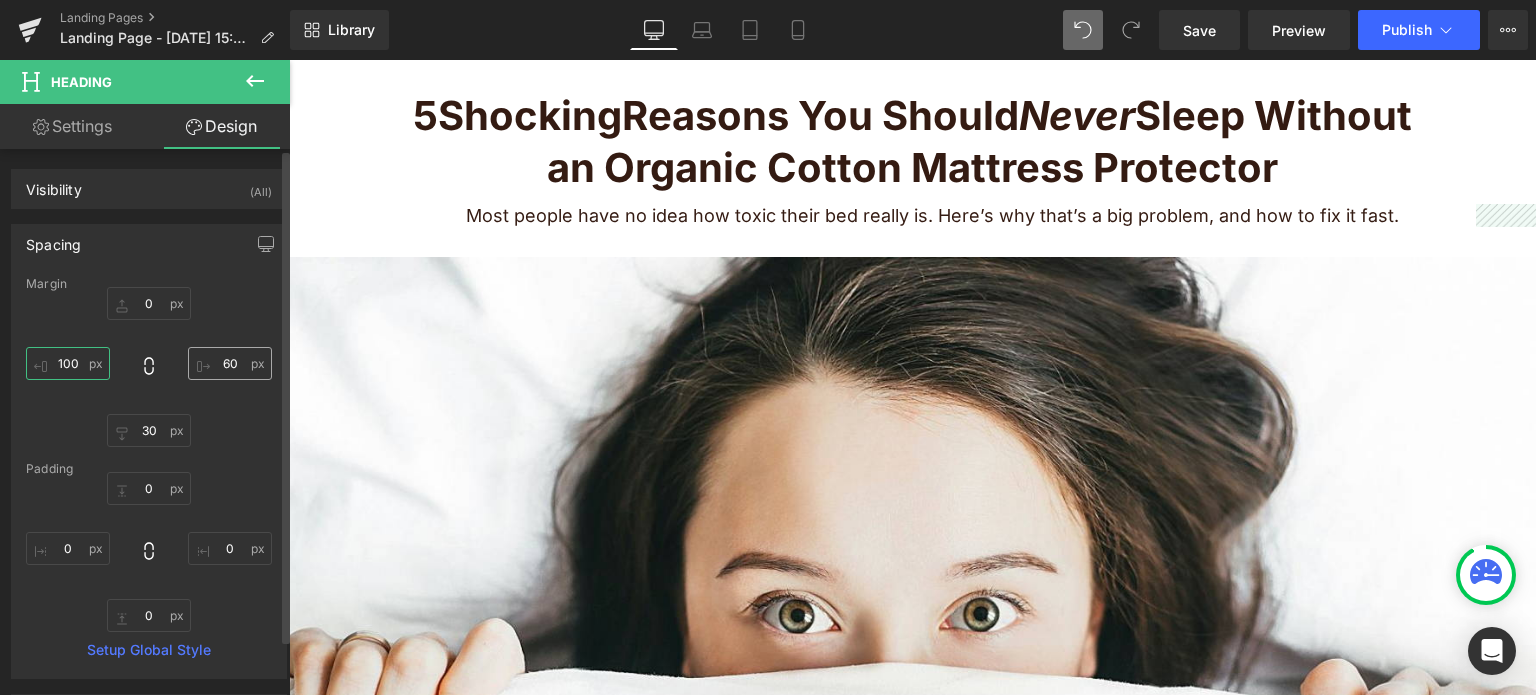 type on "100" 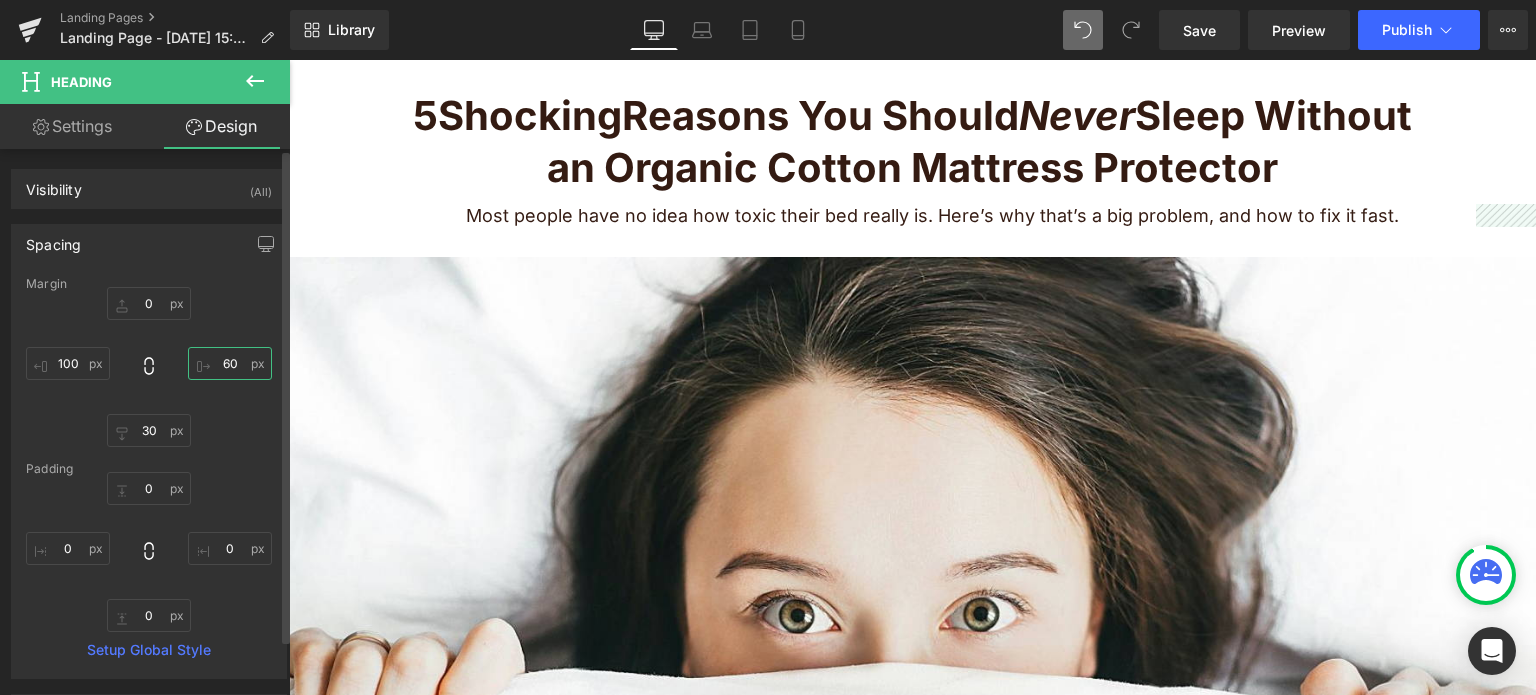 click on "60" at bounding box center [230, 363] 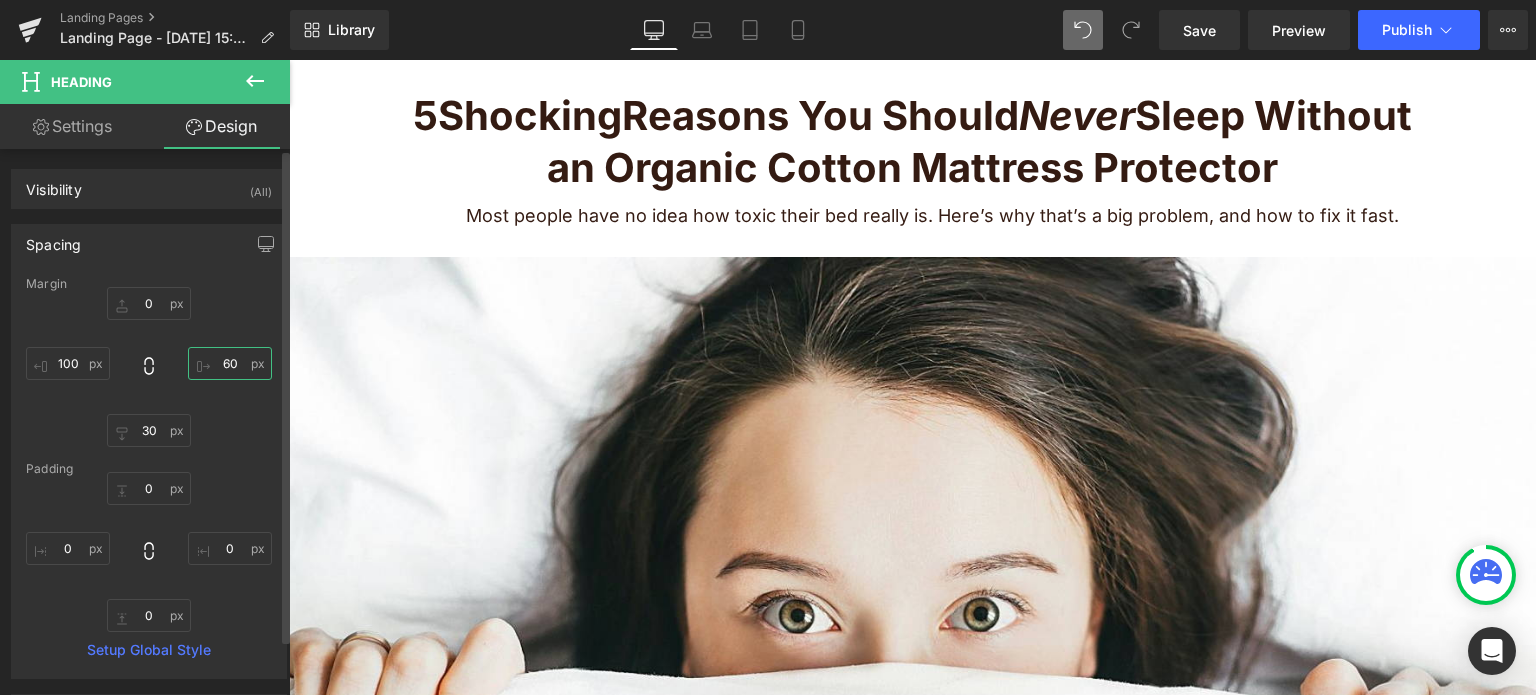 click on "60" at bounding box center (230, 363) 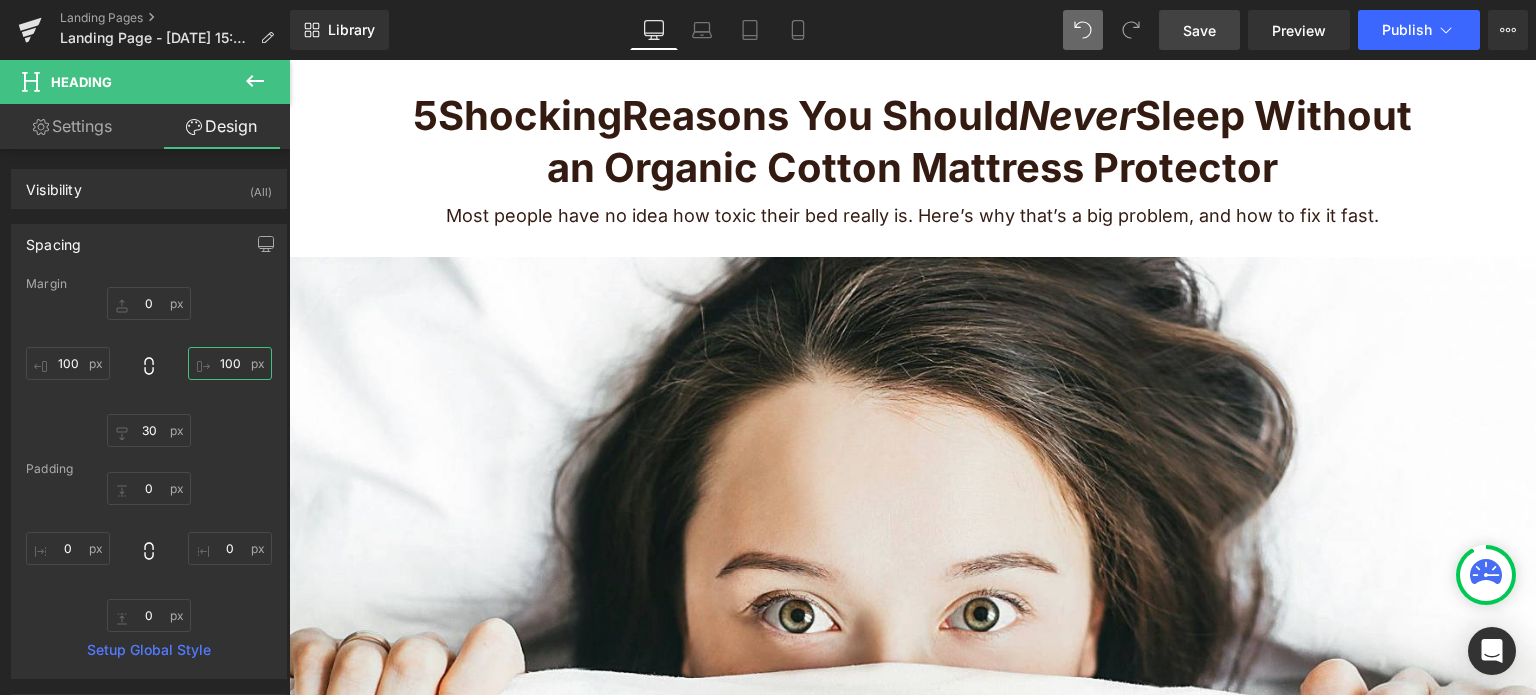 type on "100" 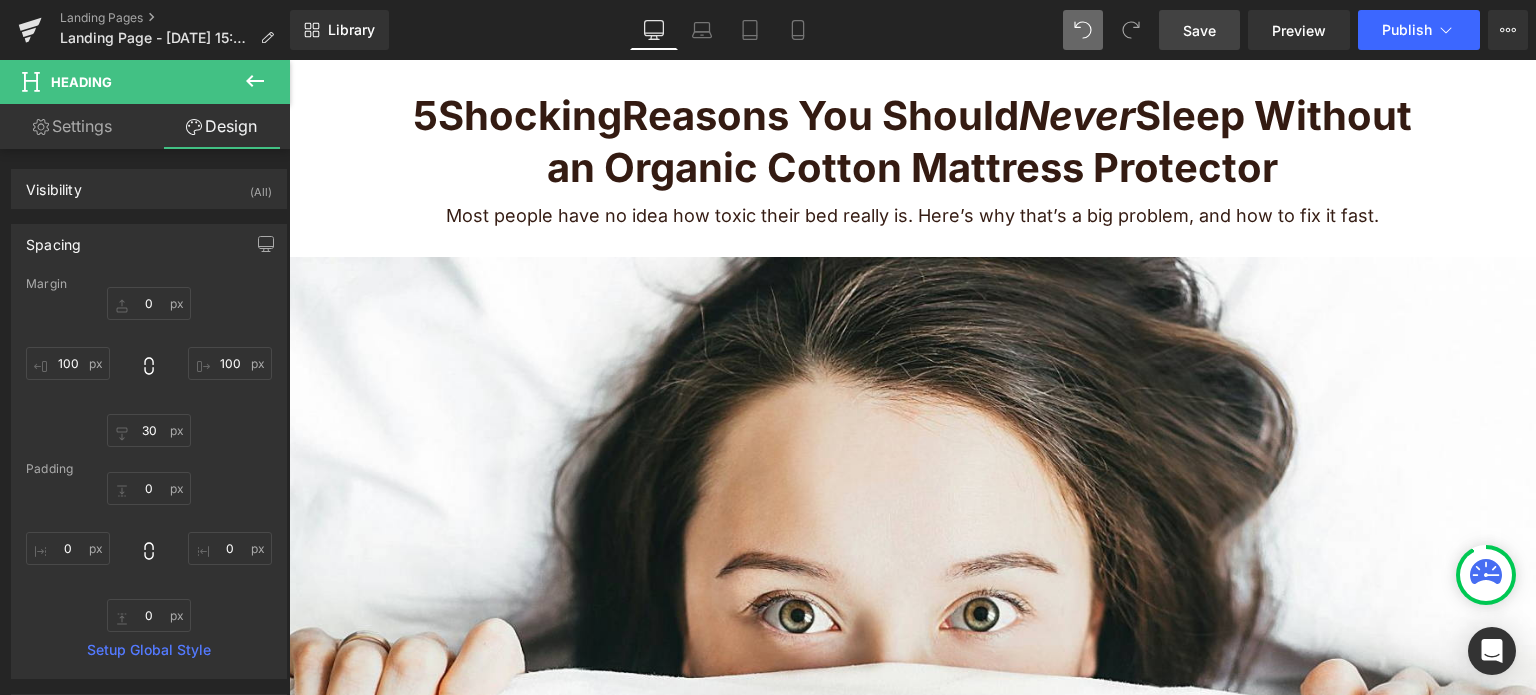 click on "Save" at bounding box center (1199, 30) 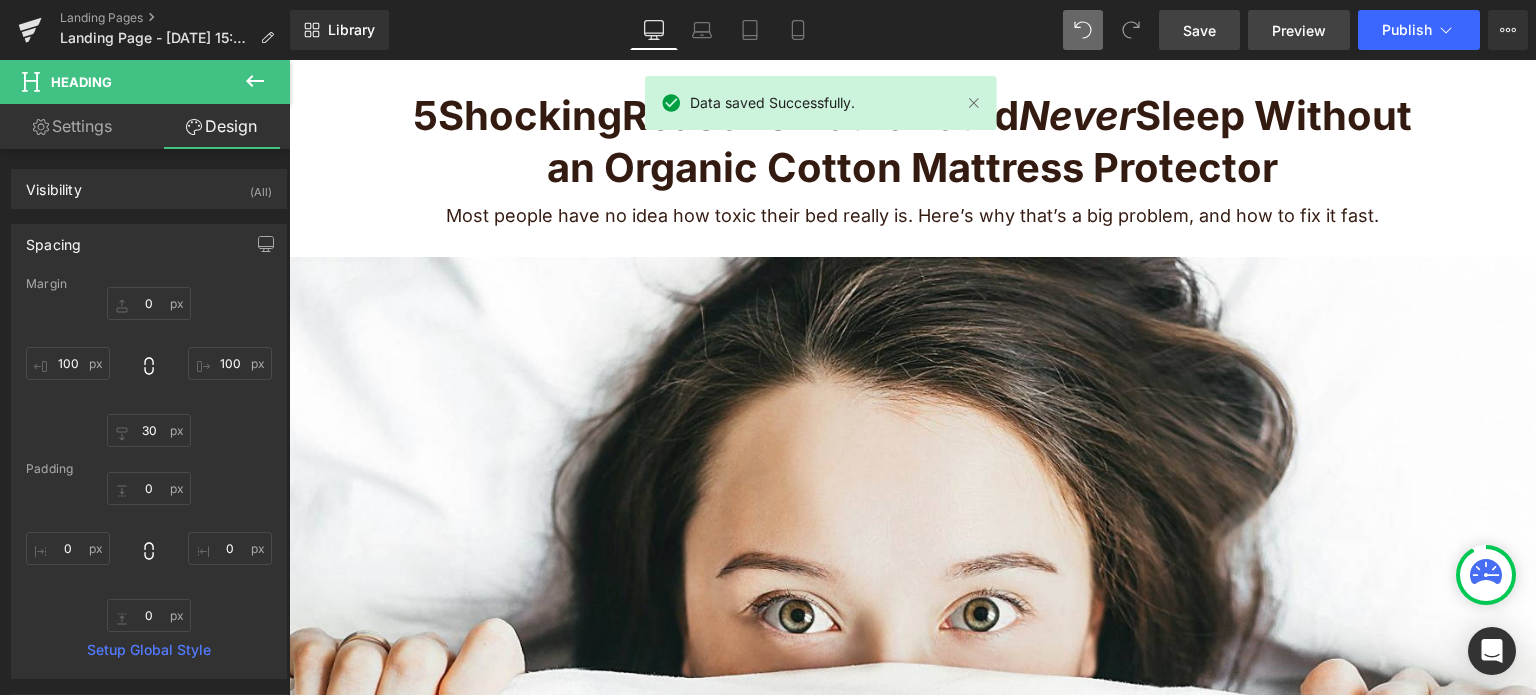 click on "Preview" at bounding box center (1299, 30) 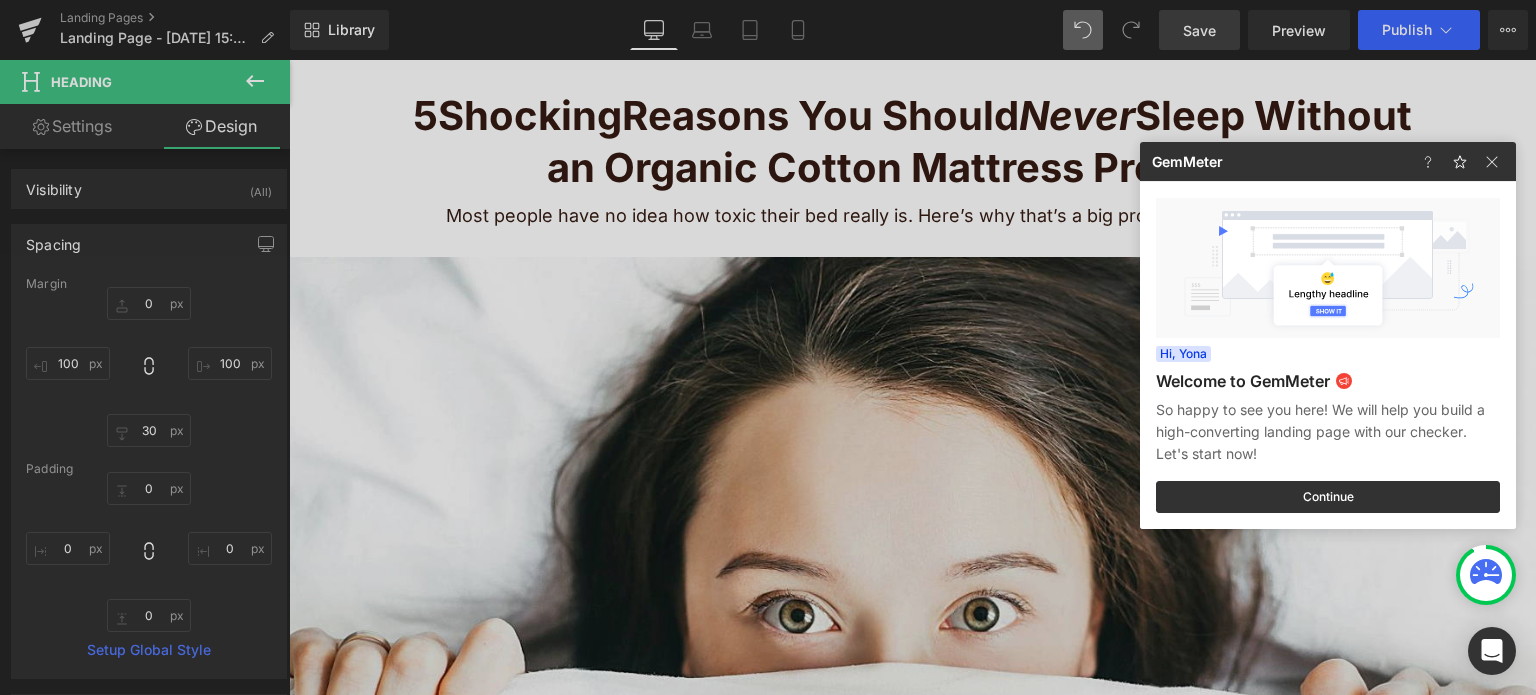 drag, startPoint x: 780, startPoint y: 296, endPoint x: 494, endPoint y: 239, distance: 291.62476 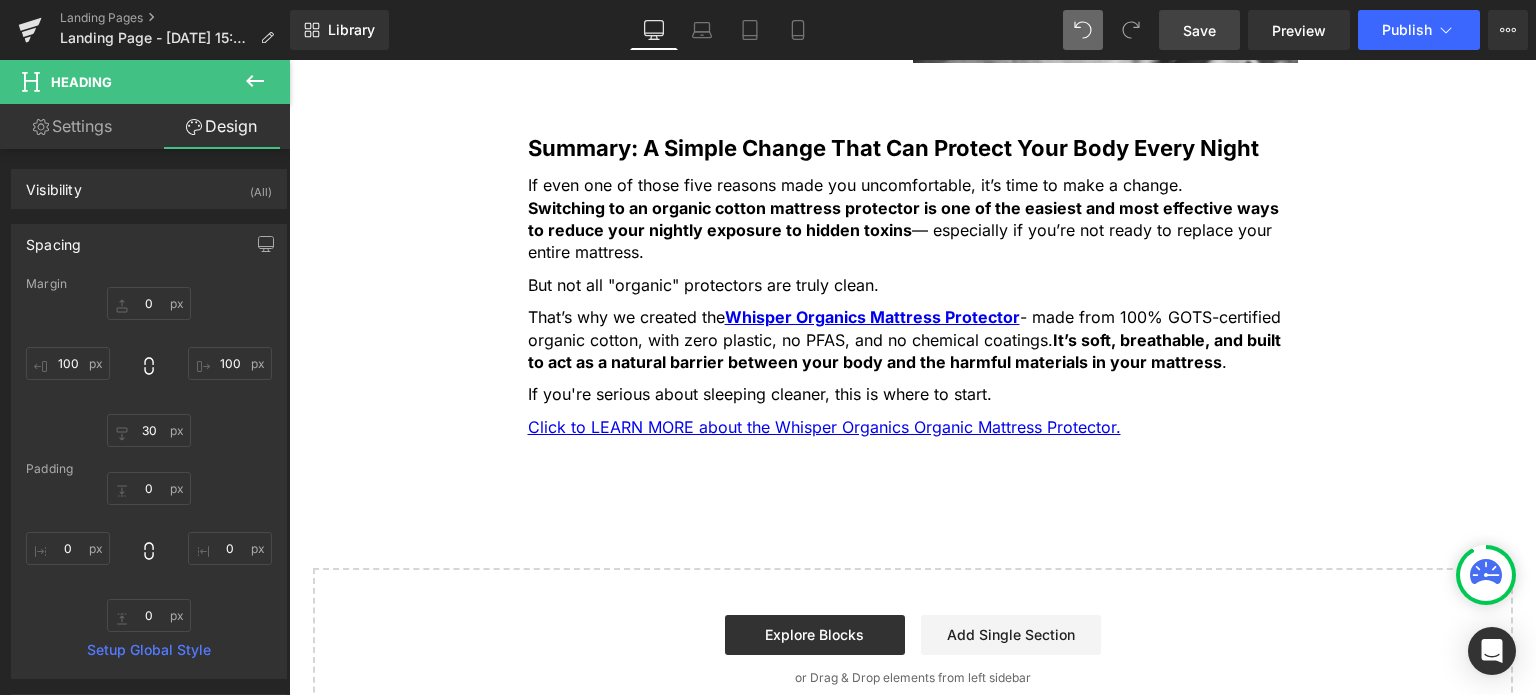 scroll, scrollTop: 3158, scrollLeft: 0, axis: vertical 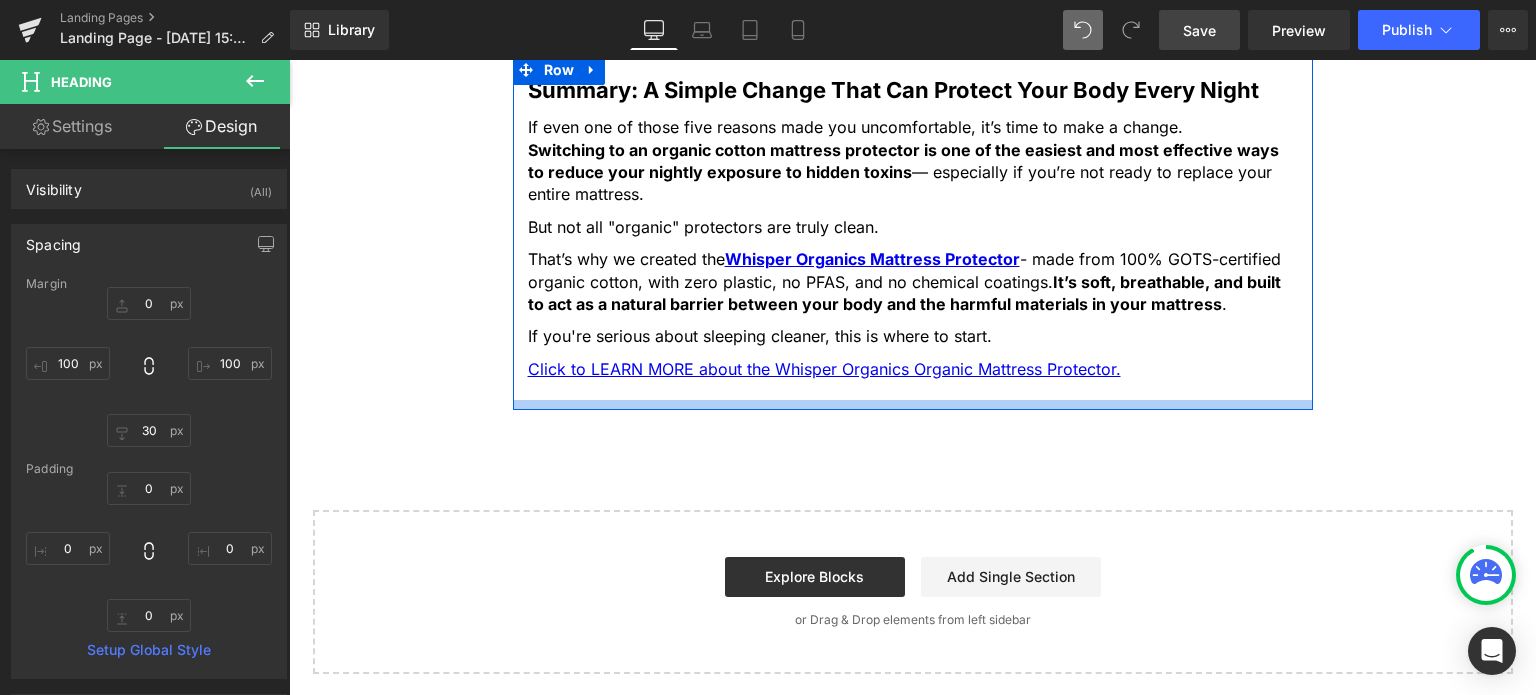 click at bounding box center [913, 405] 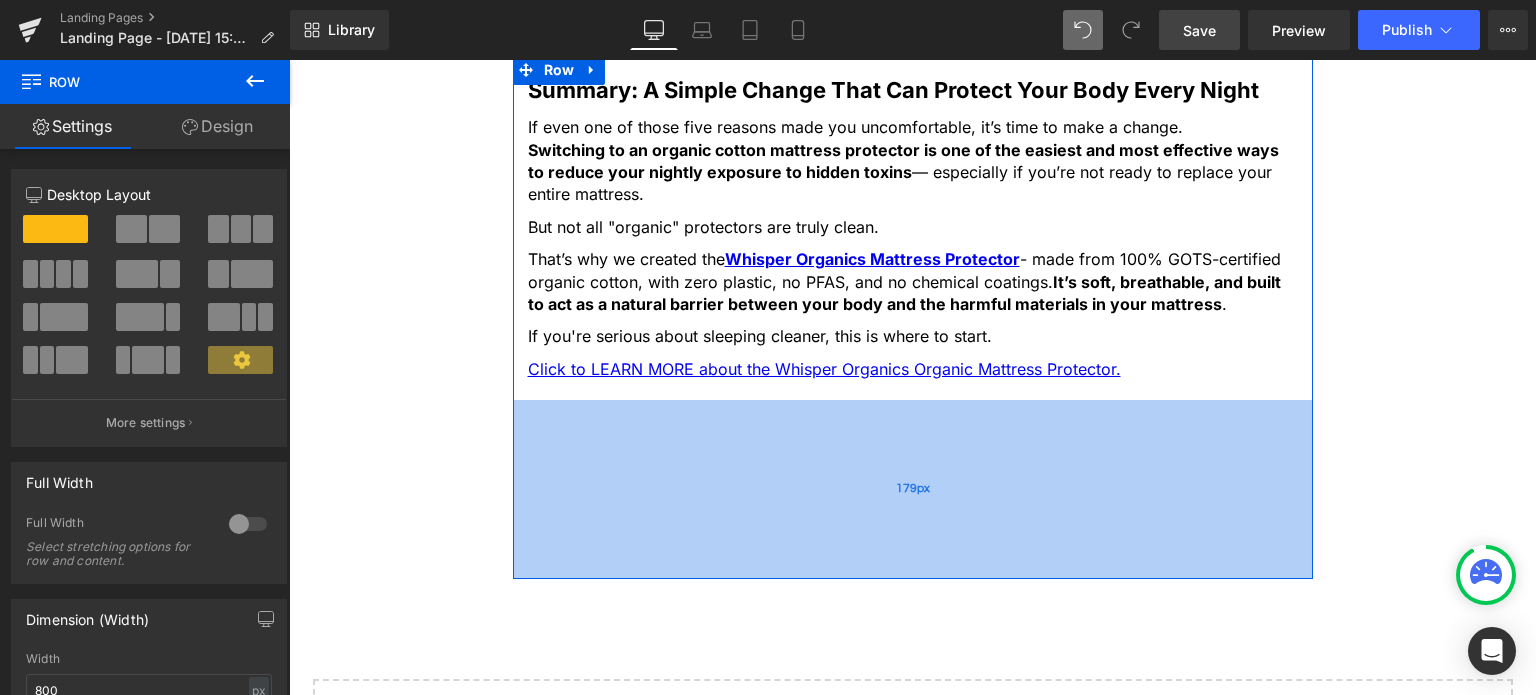 drag, startPoint x: 807, startPoint y: 392, endPoint x: 817, endPoint y: 561, distance: 169.2956 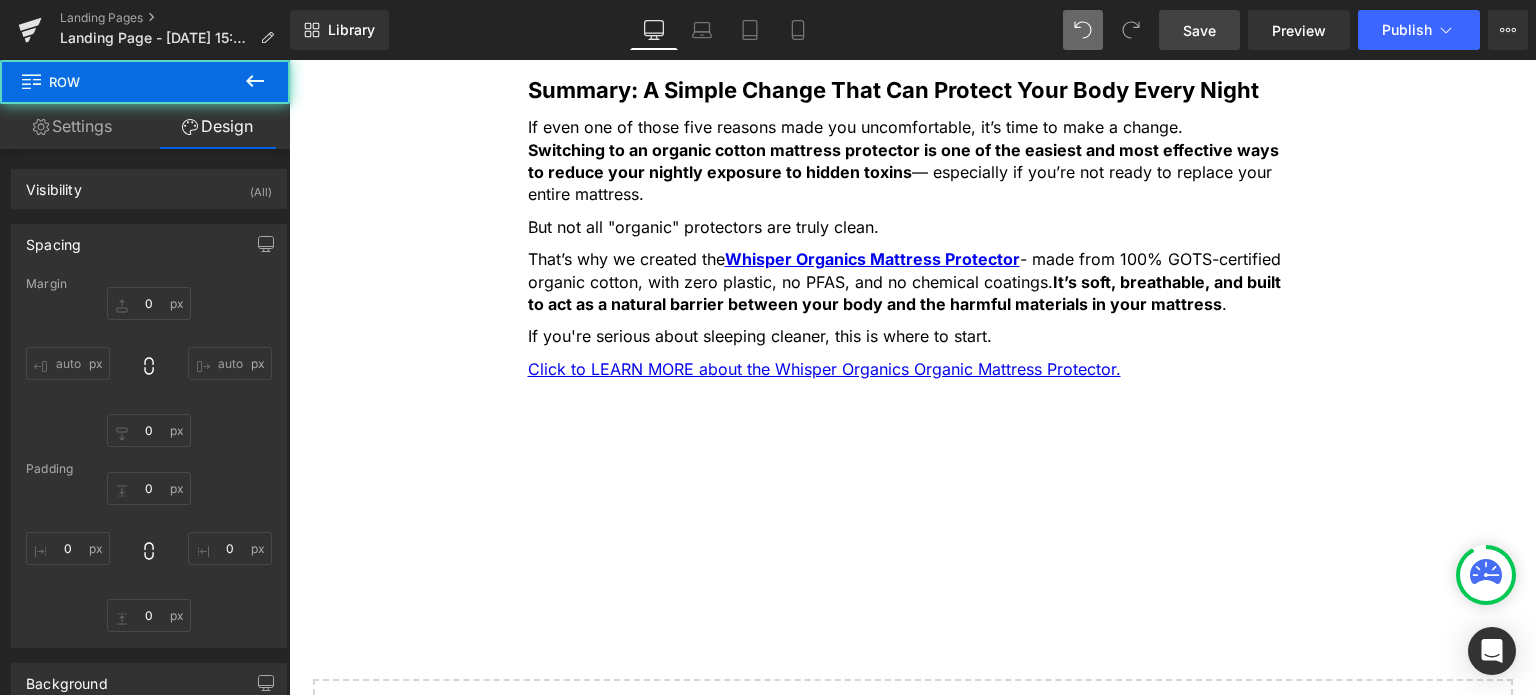 scroll, scrollTop: 3327, scrollLeft: 0, axis: vertical 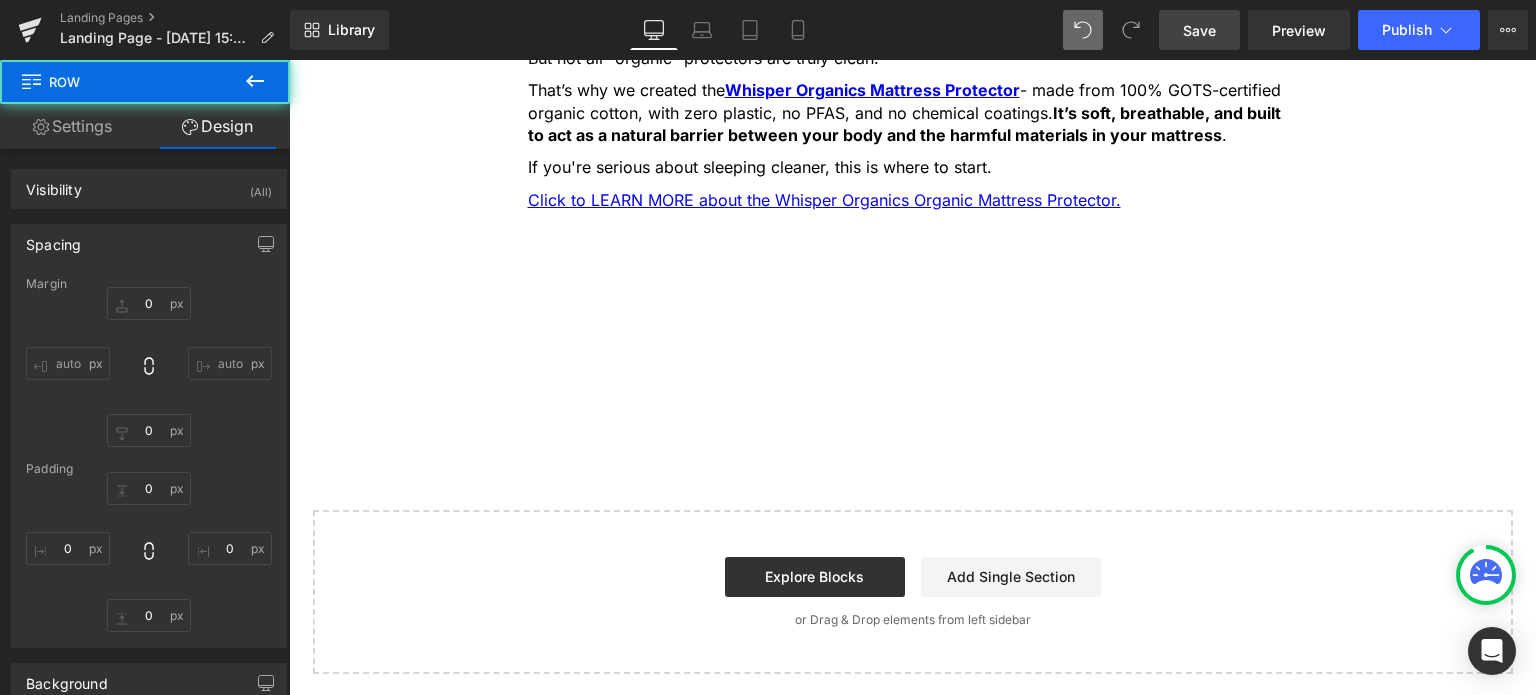 type on "30" 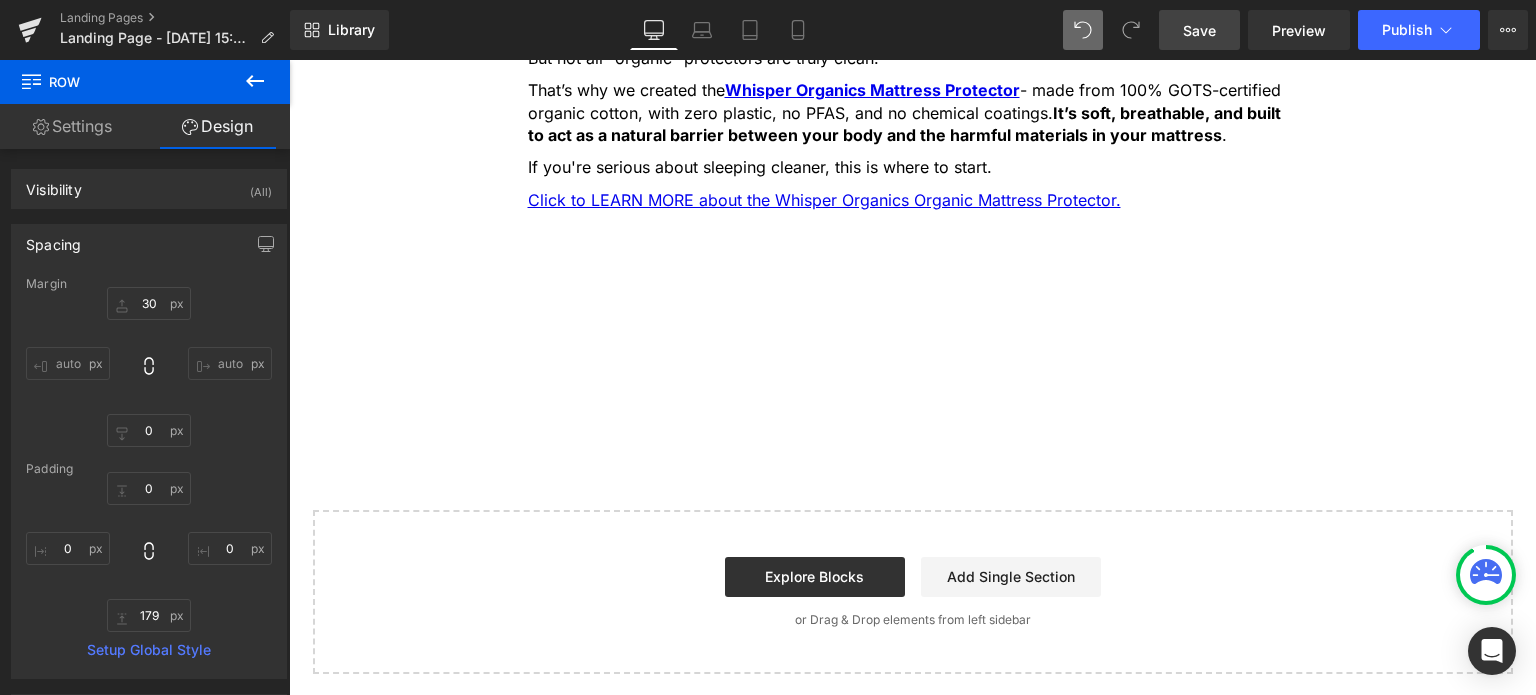 drag, startPoint x: 1196, startPoint y: 30, endPoint x: 863, endPoint y: 227, distance: 386.90826 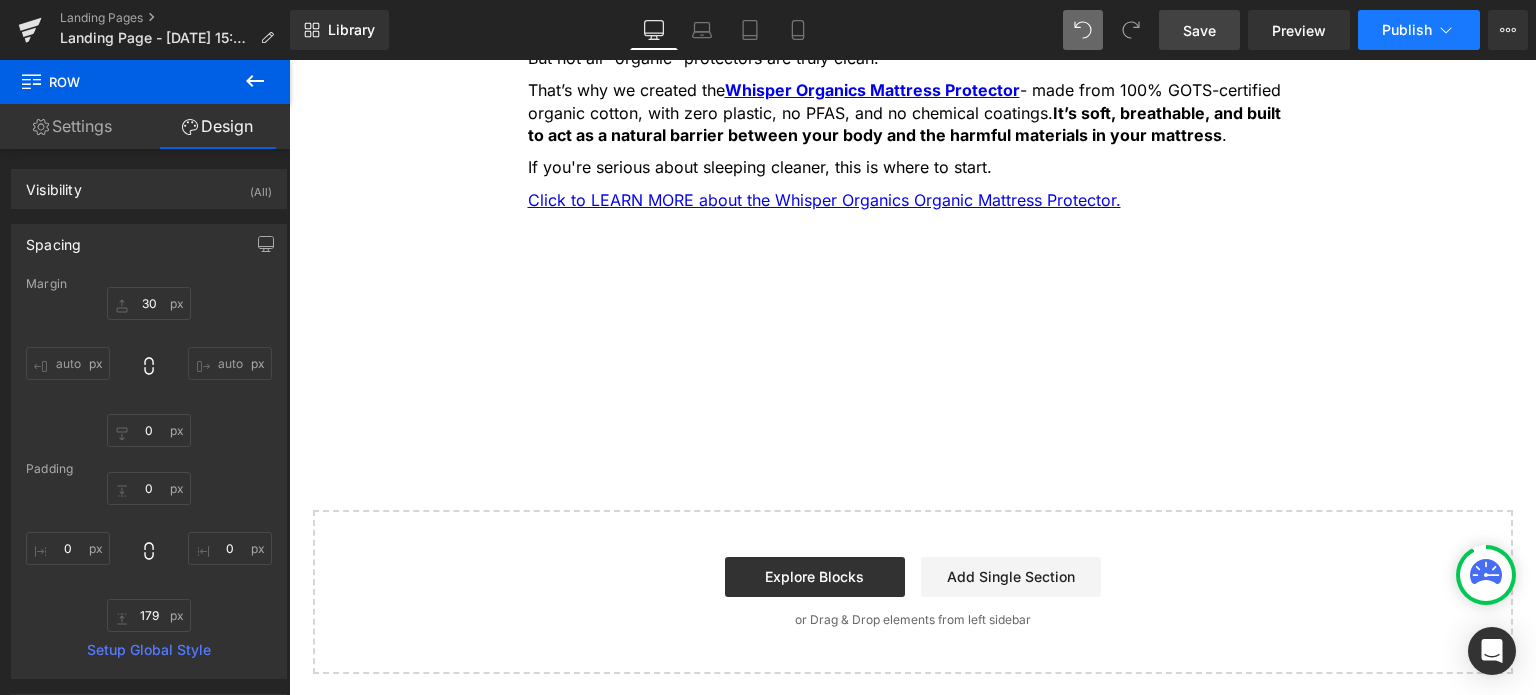 click on "Publish" at bounding box center [1407, 30] 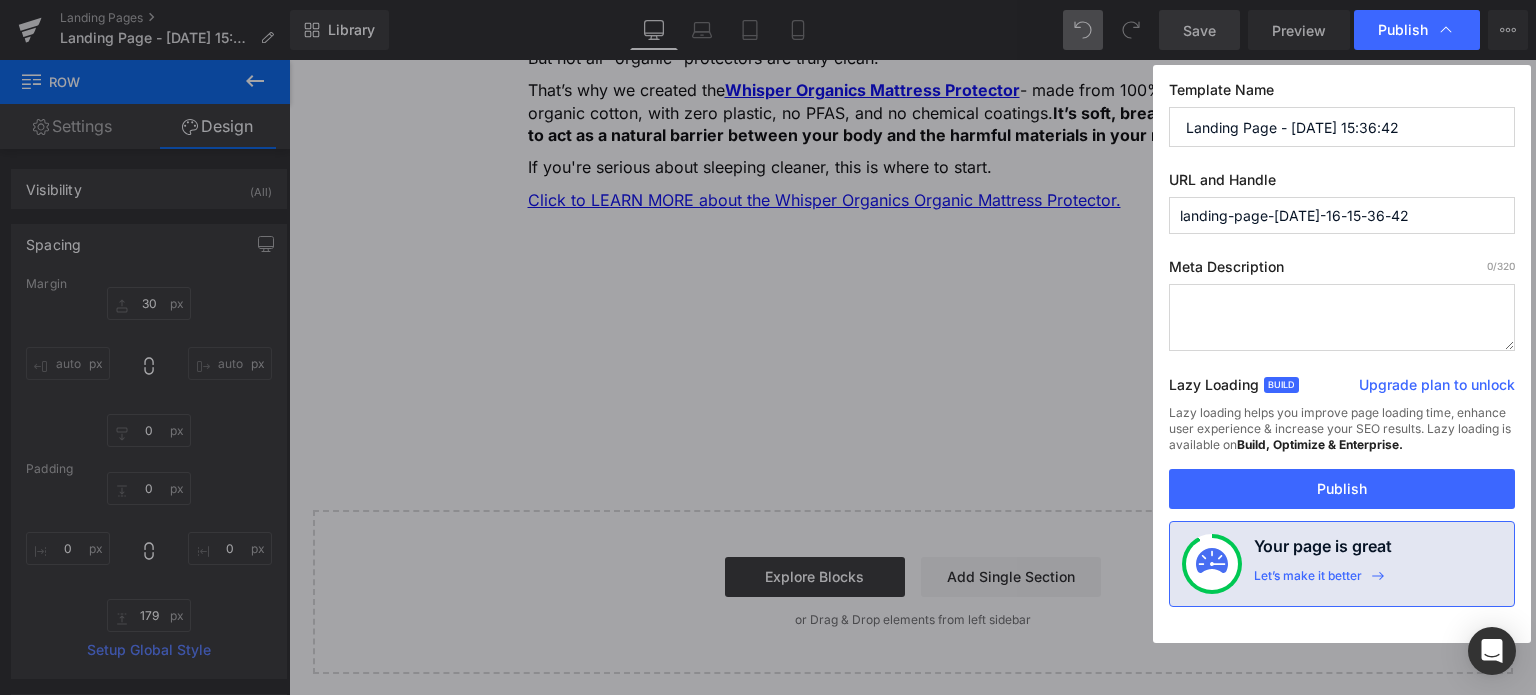 click on "Landing Page - [DATE] 15:36:42" at bounding box center (1342, 127) 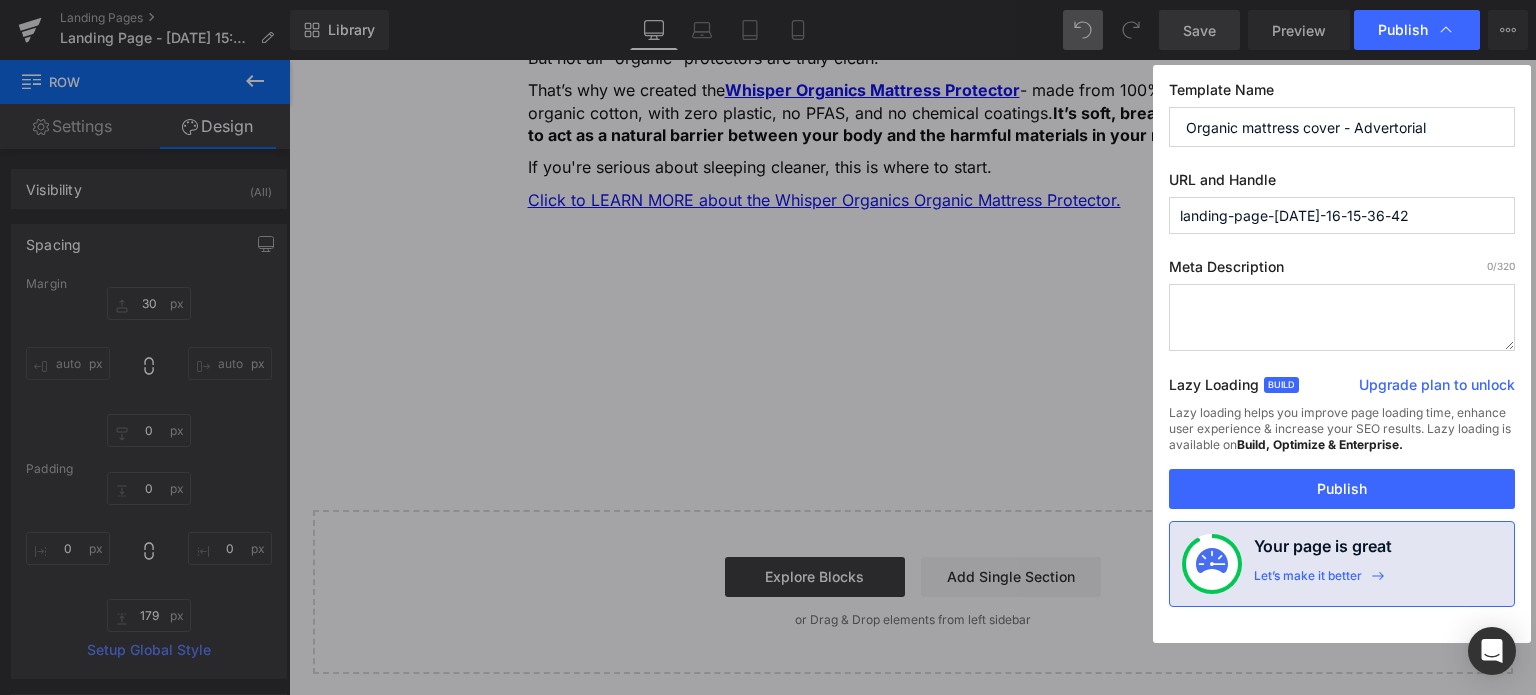 type on "Organic mattress cover - Advertorial" 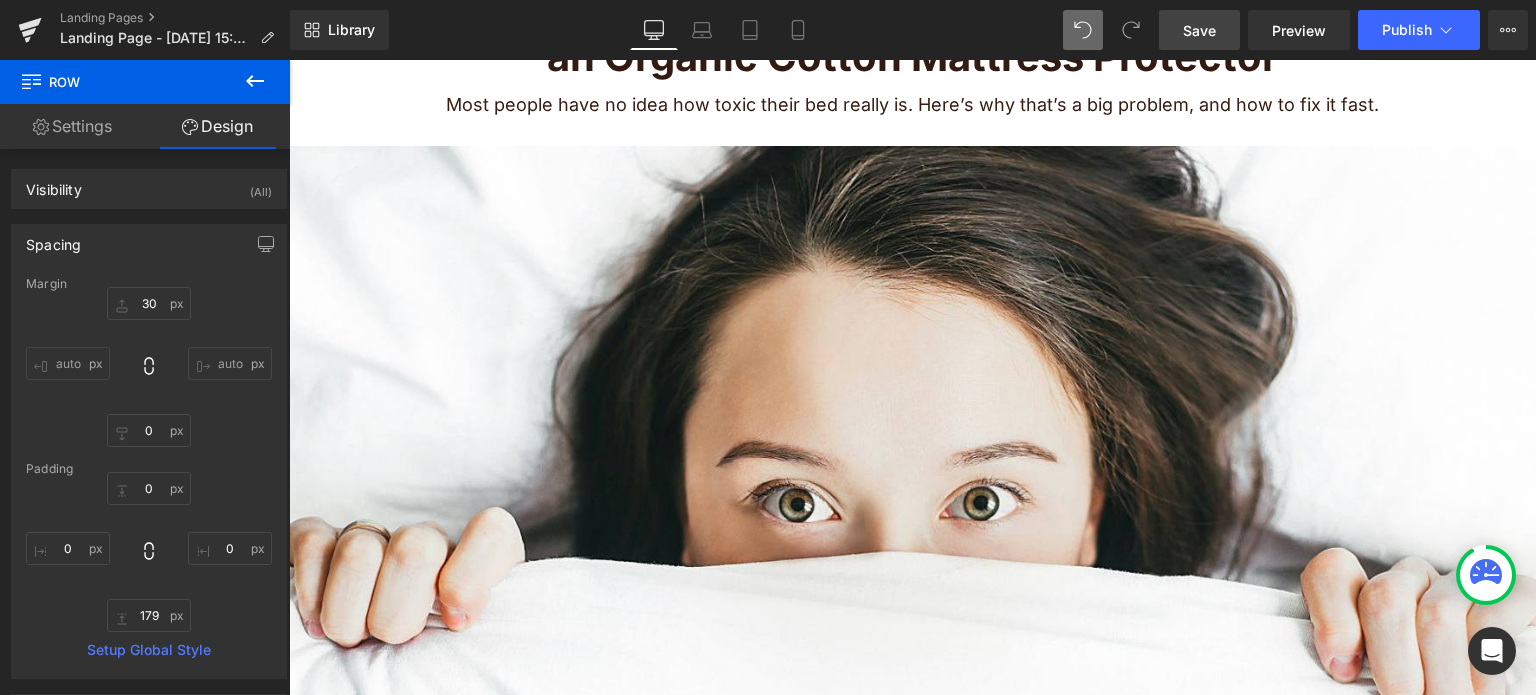scroll, scrollTop: 0, scrollLeft: 0, axis: both 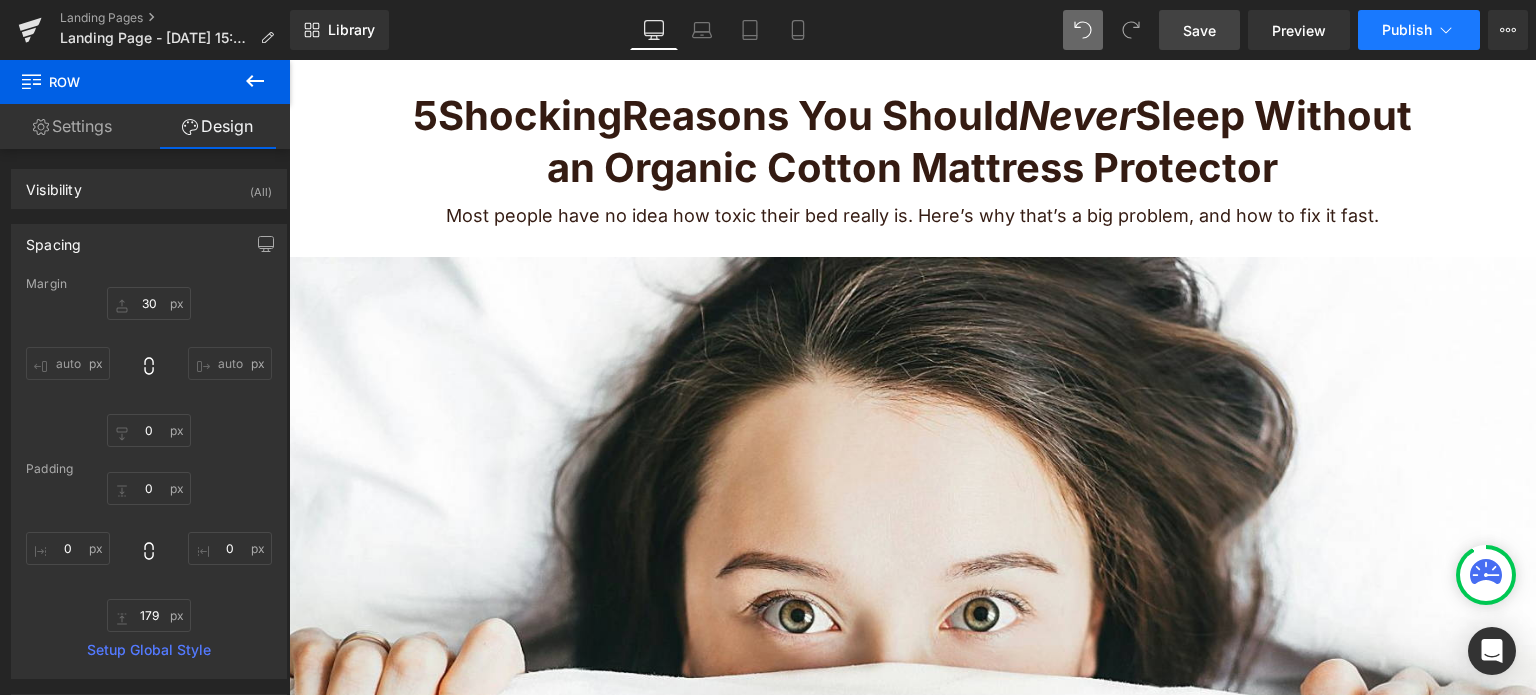 click on "Publish" at bounding box center (1407, 30) 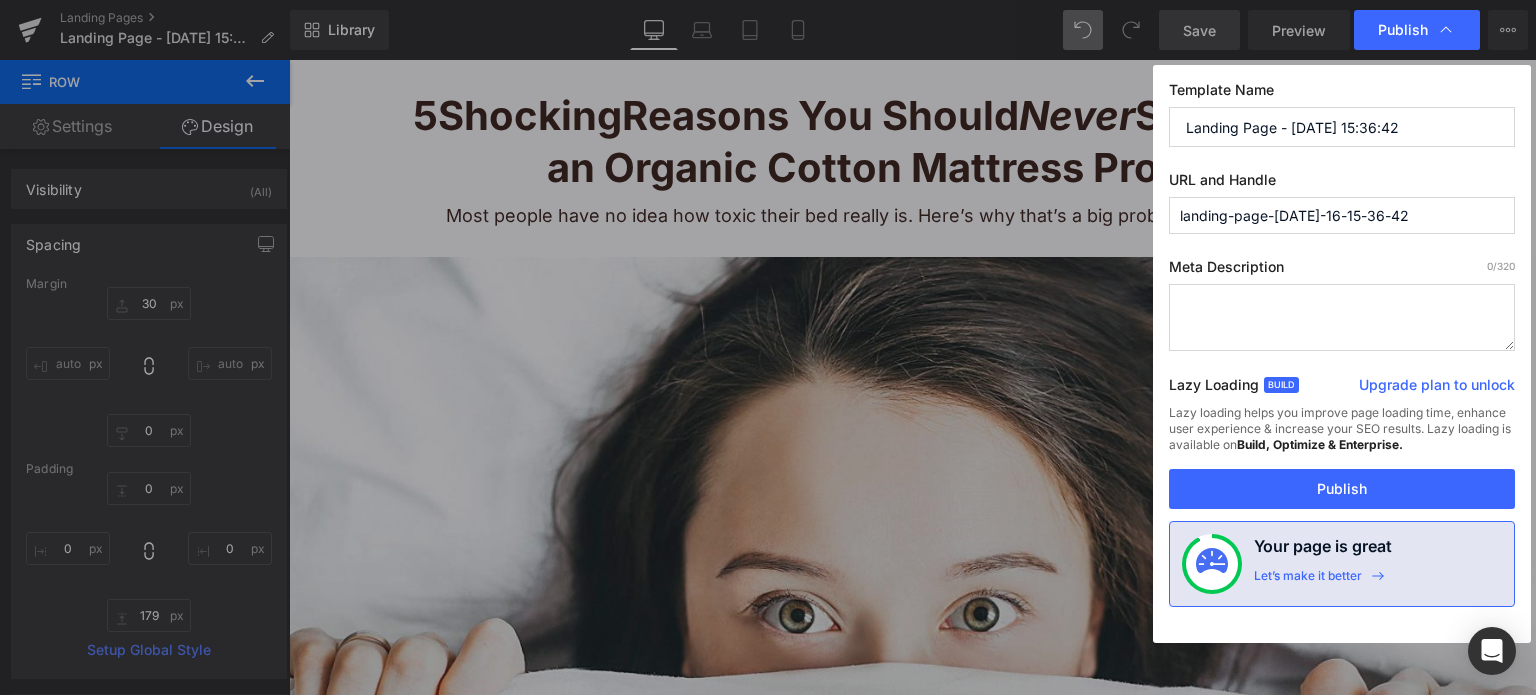 click on "landing-page-jul-16-15-36-42" at bounding box center (1342, 215) 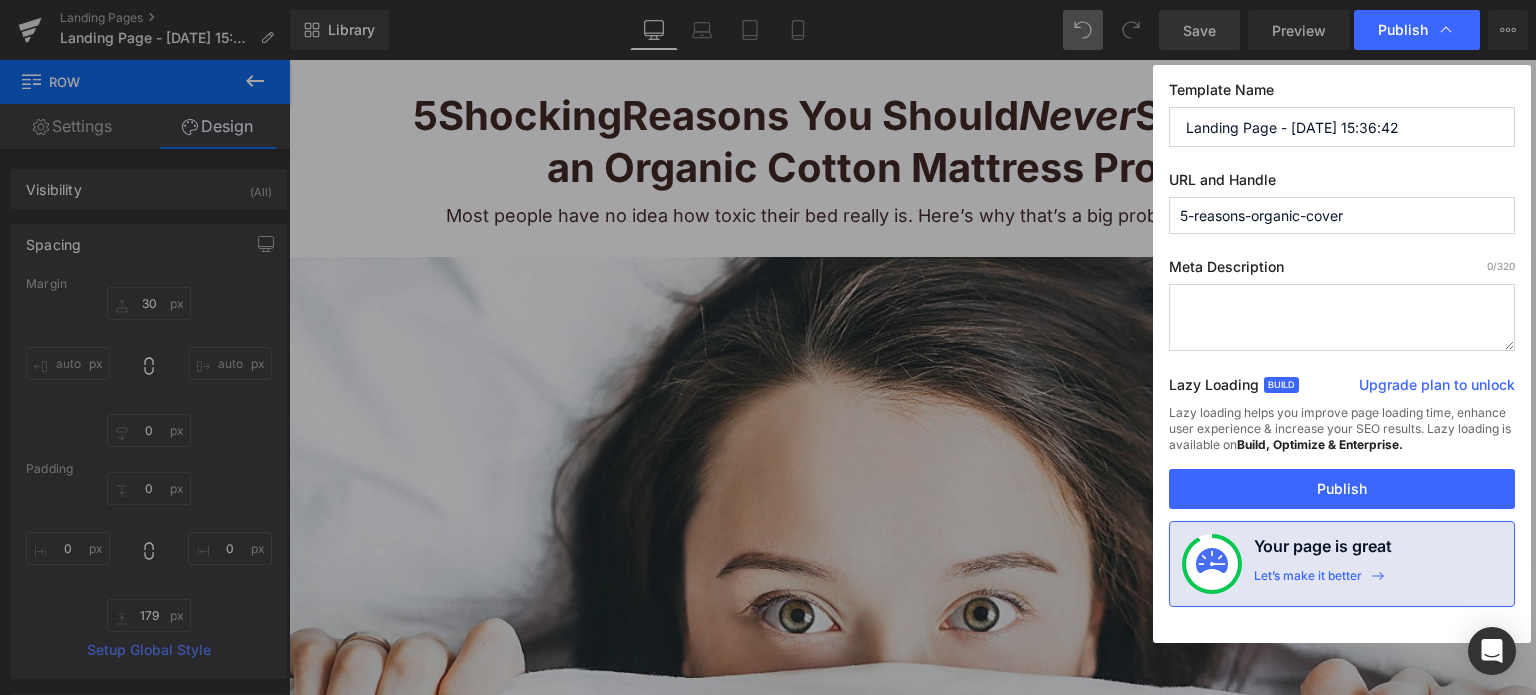 type on "5-reasons-organic-cover" 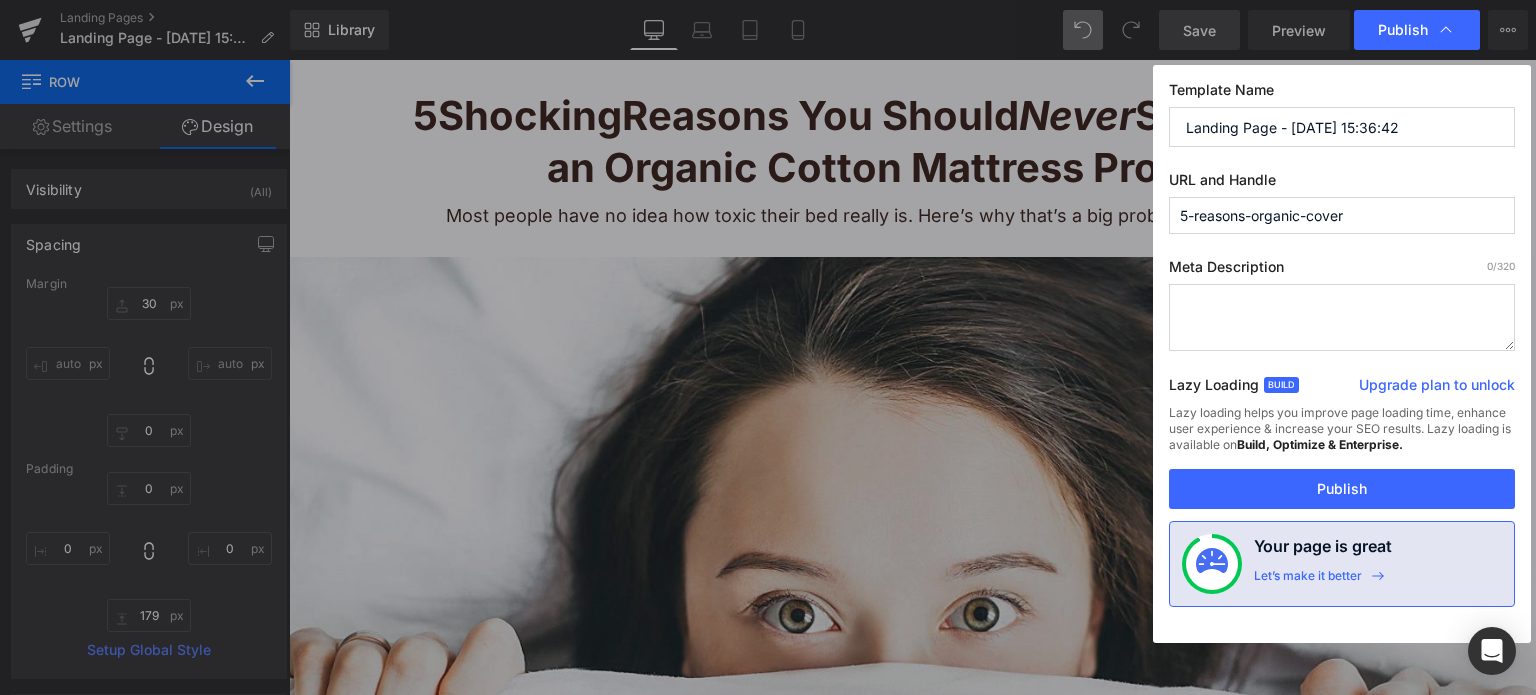 drag, startPoint x: 1412, startPoint y: 113, endPoint x: 1167, endPoint y: 112, distance: 245.00204 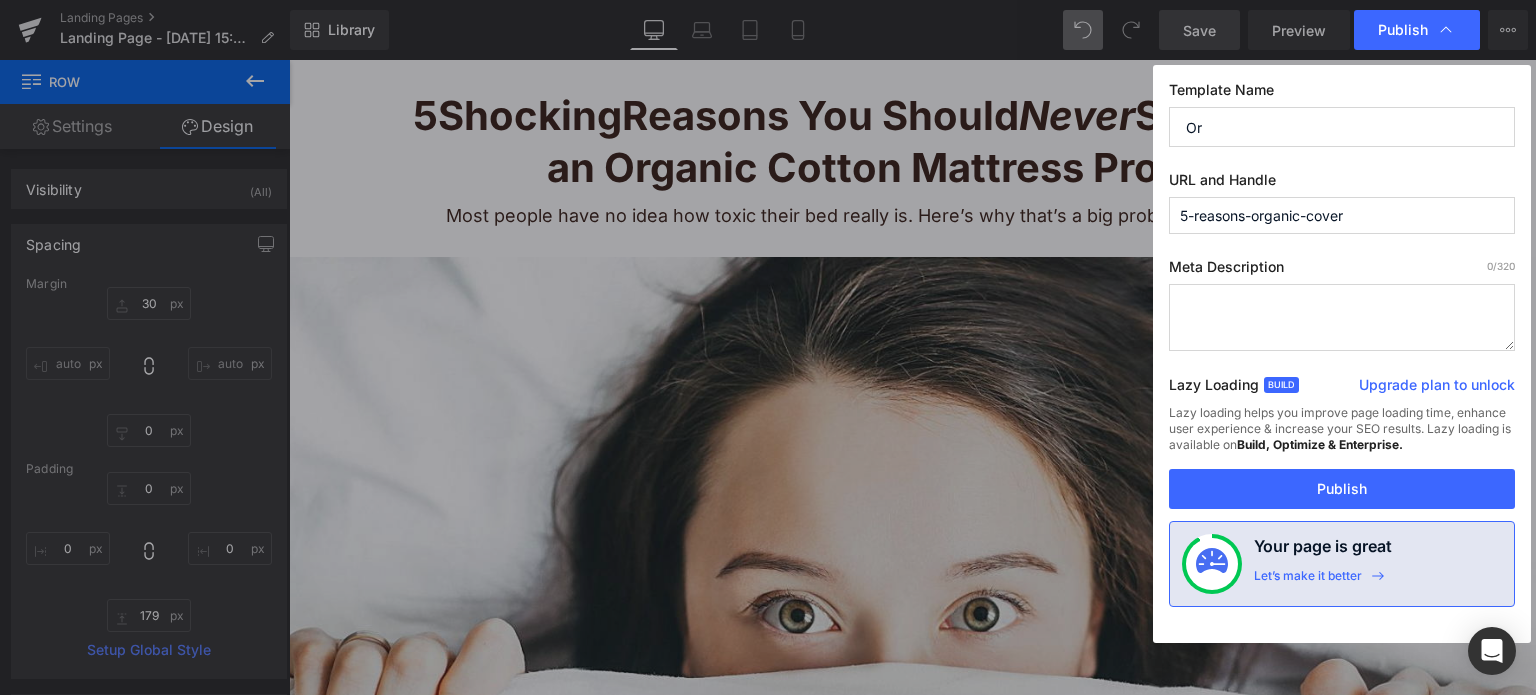 type on "O" 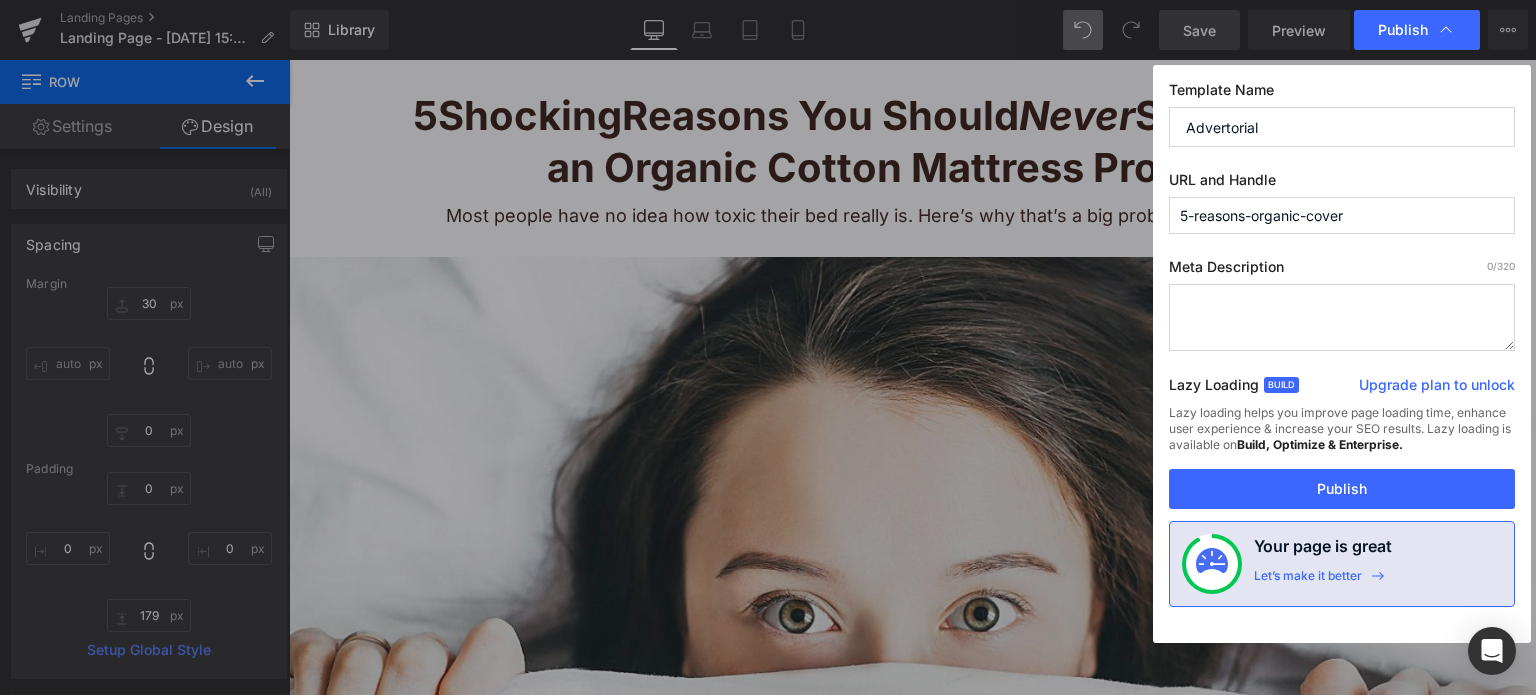 type on "Advertorial" 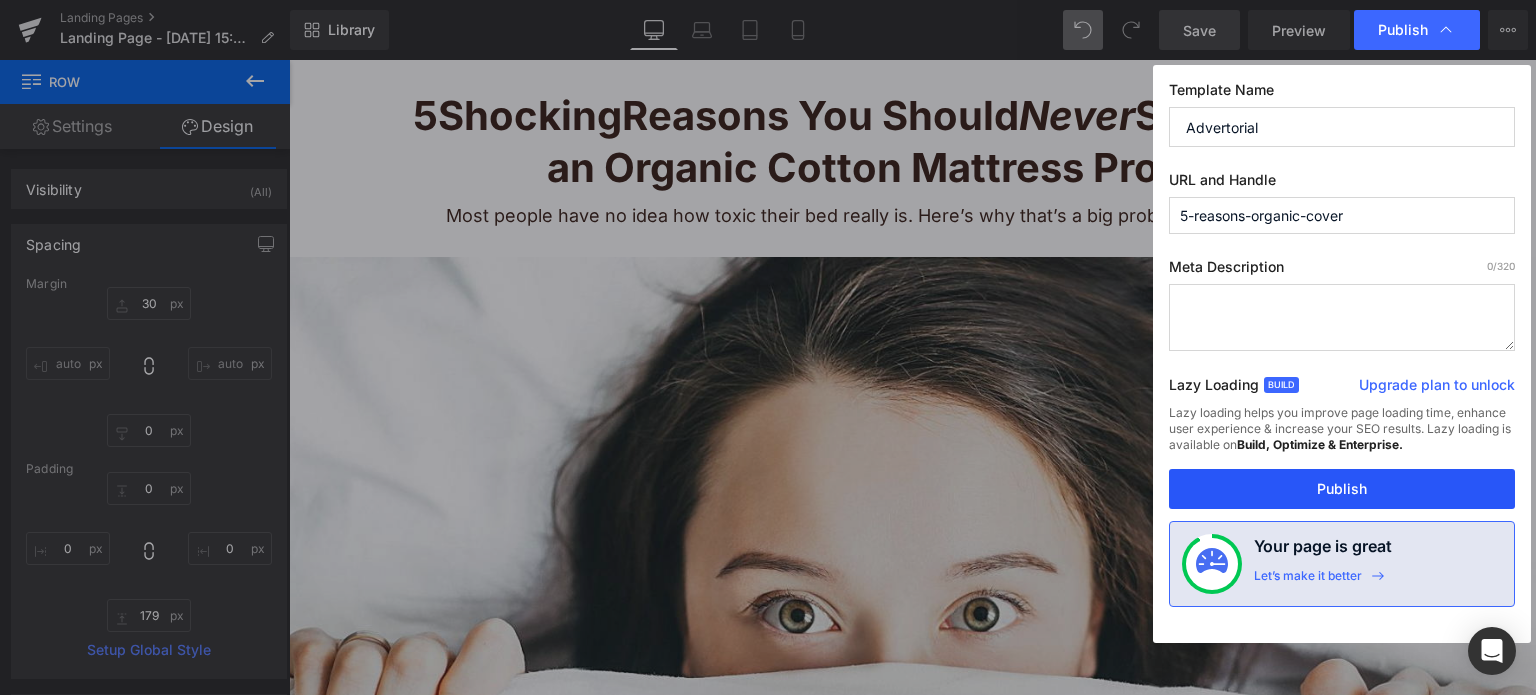 click on "Publish" at bounding box center [1342, 489] 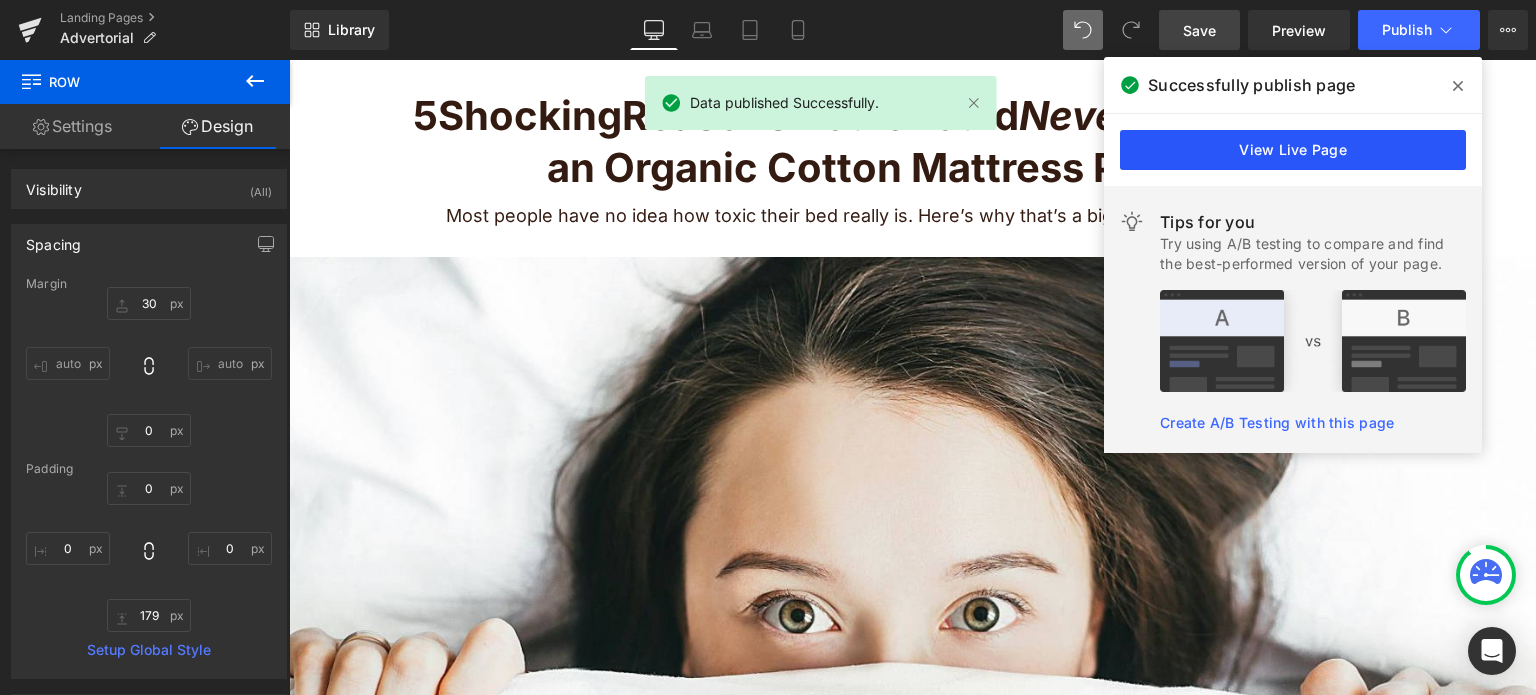 click on "View Live Page" at bounding box center (1293, 150) 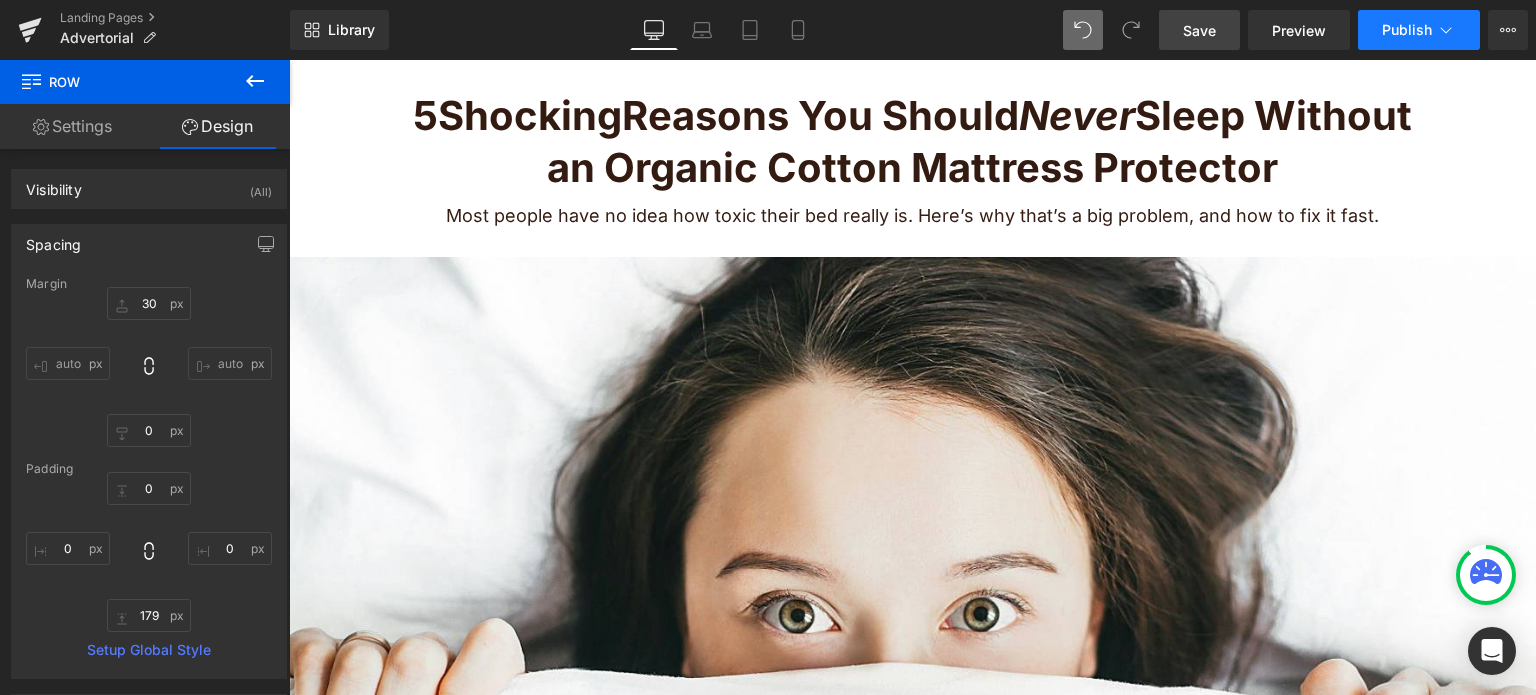 click on "Publish" at bounding box center [1407, 30] 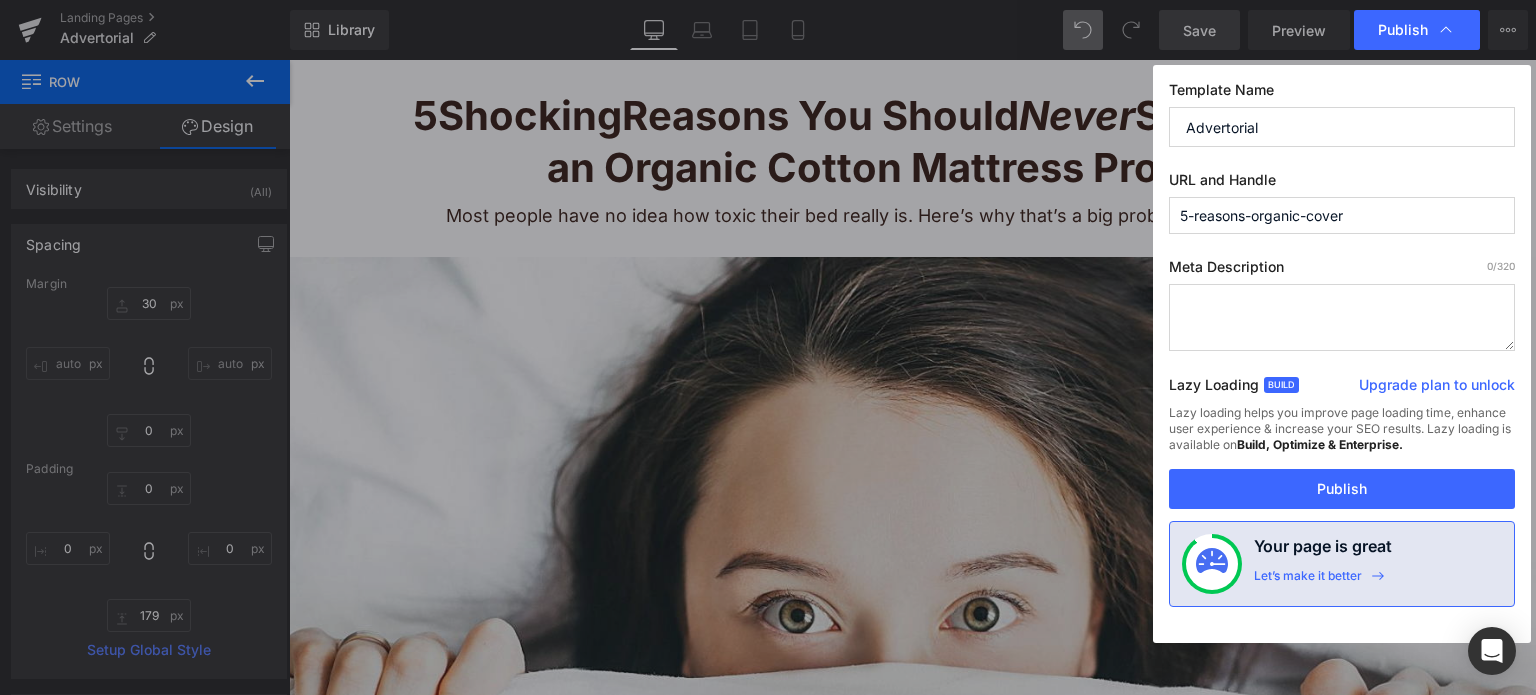 click on "Advertorial" at bounding box center (1342, 127) 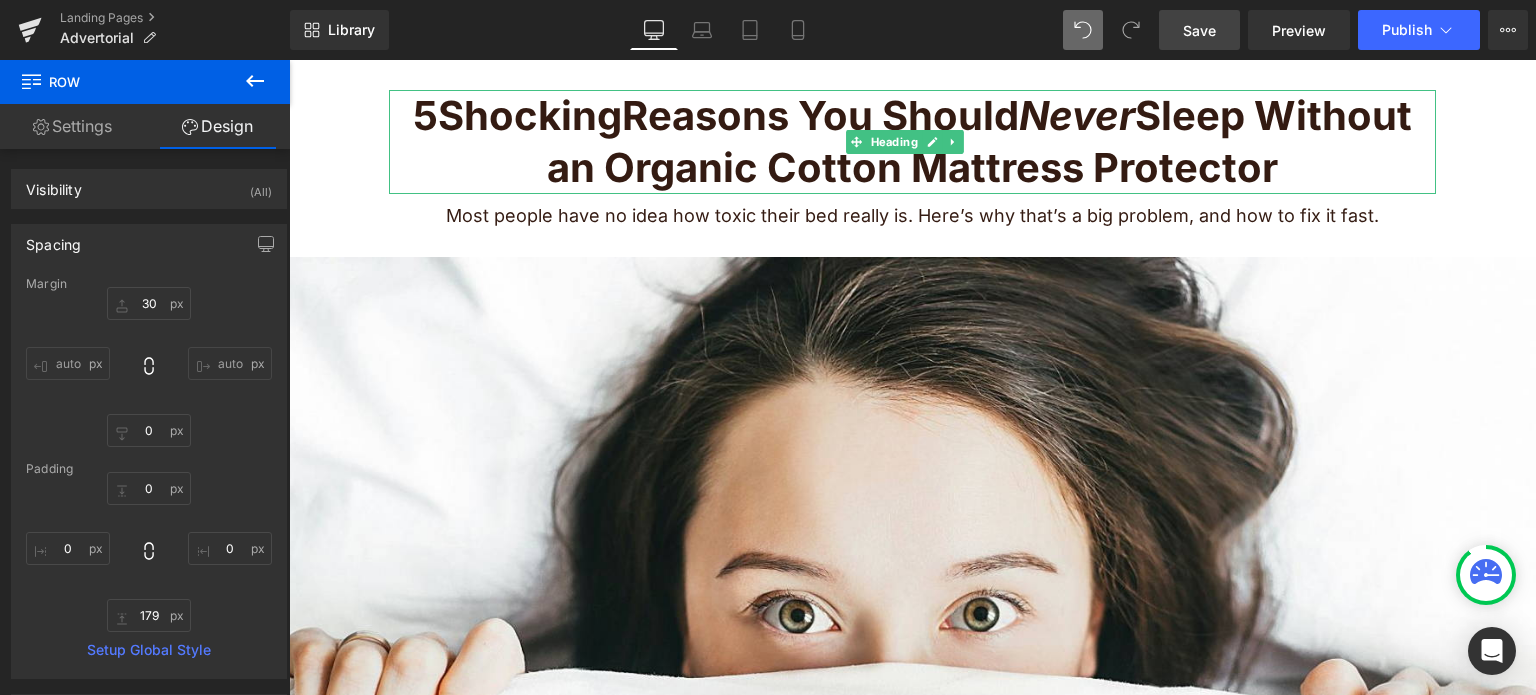 click on "Shocking" at bounding box center [530, 115] 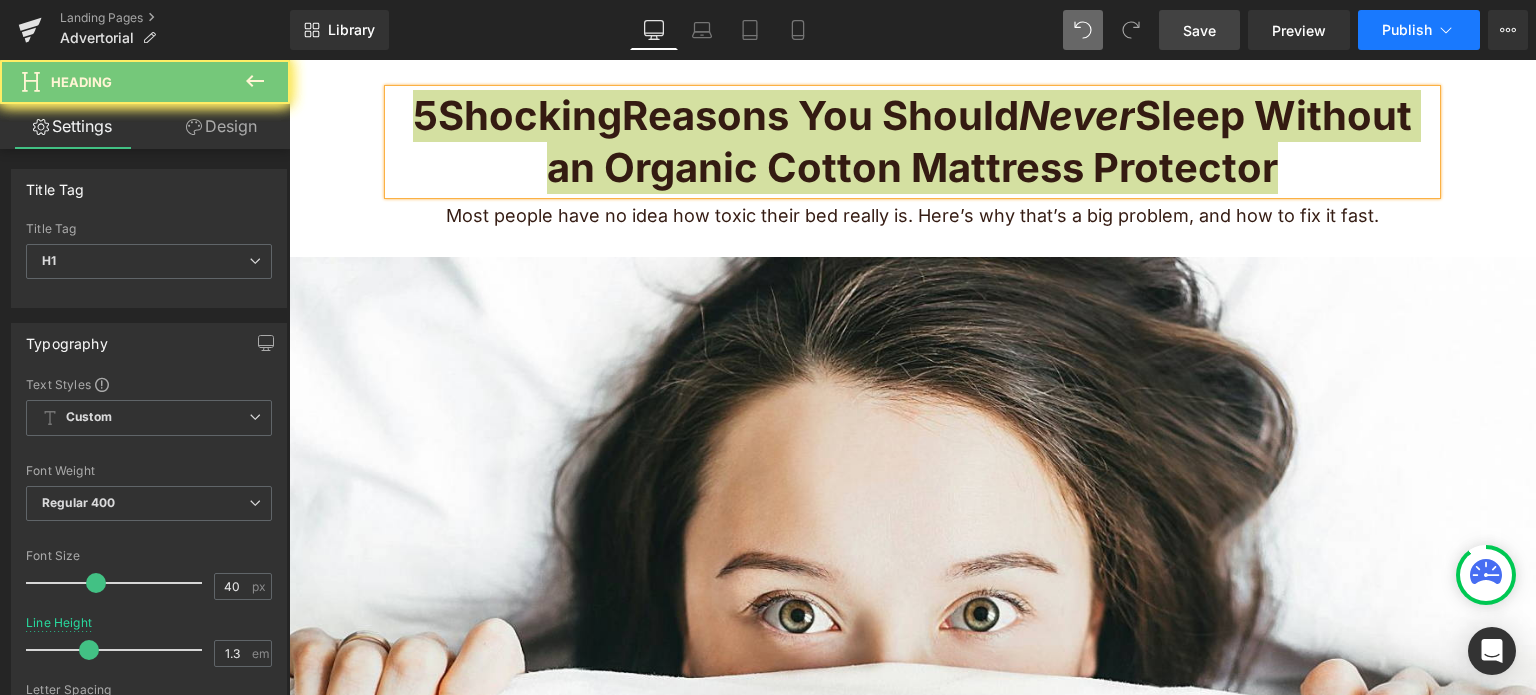 click on "Publish" at bounding box center (1407, 30) 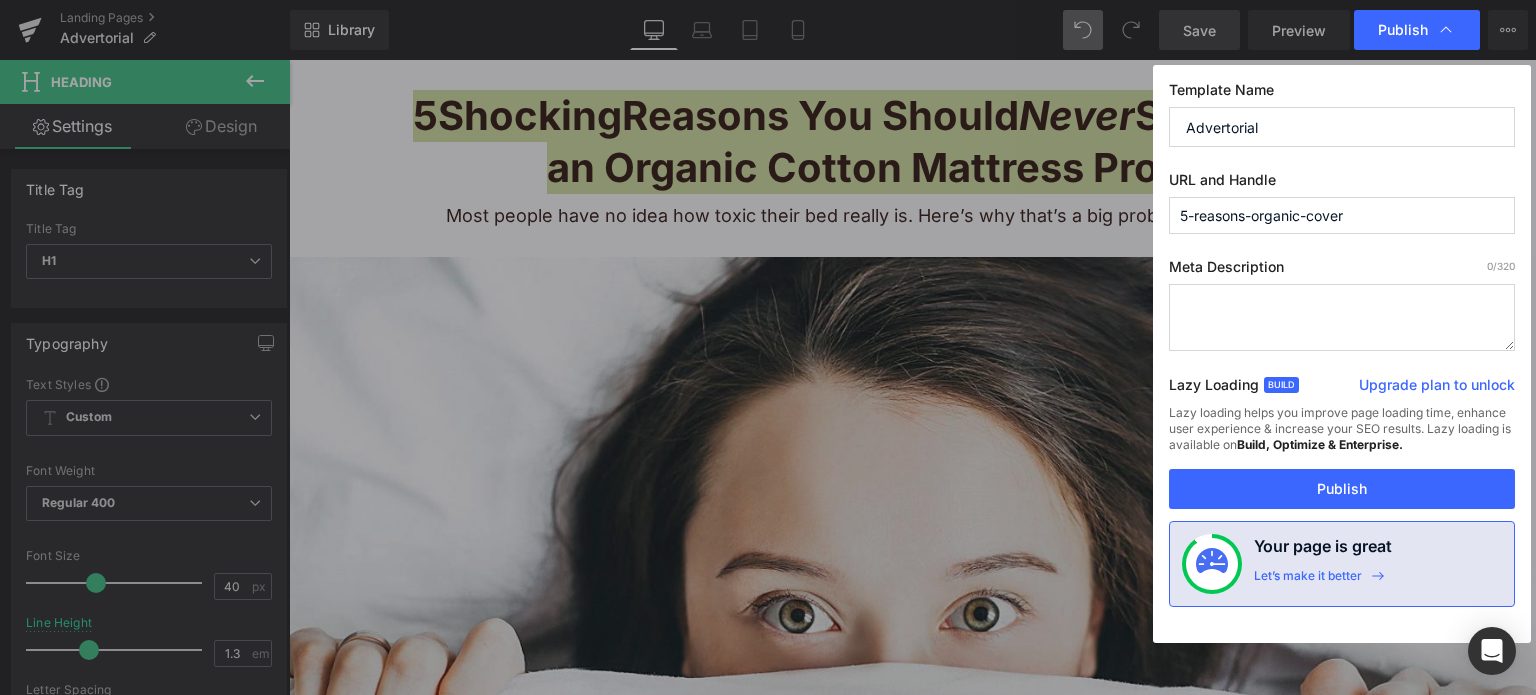 click on "Advertorial" at bounding box center (1342, 127) 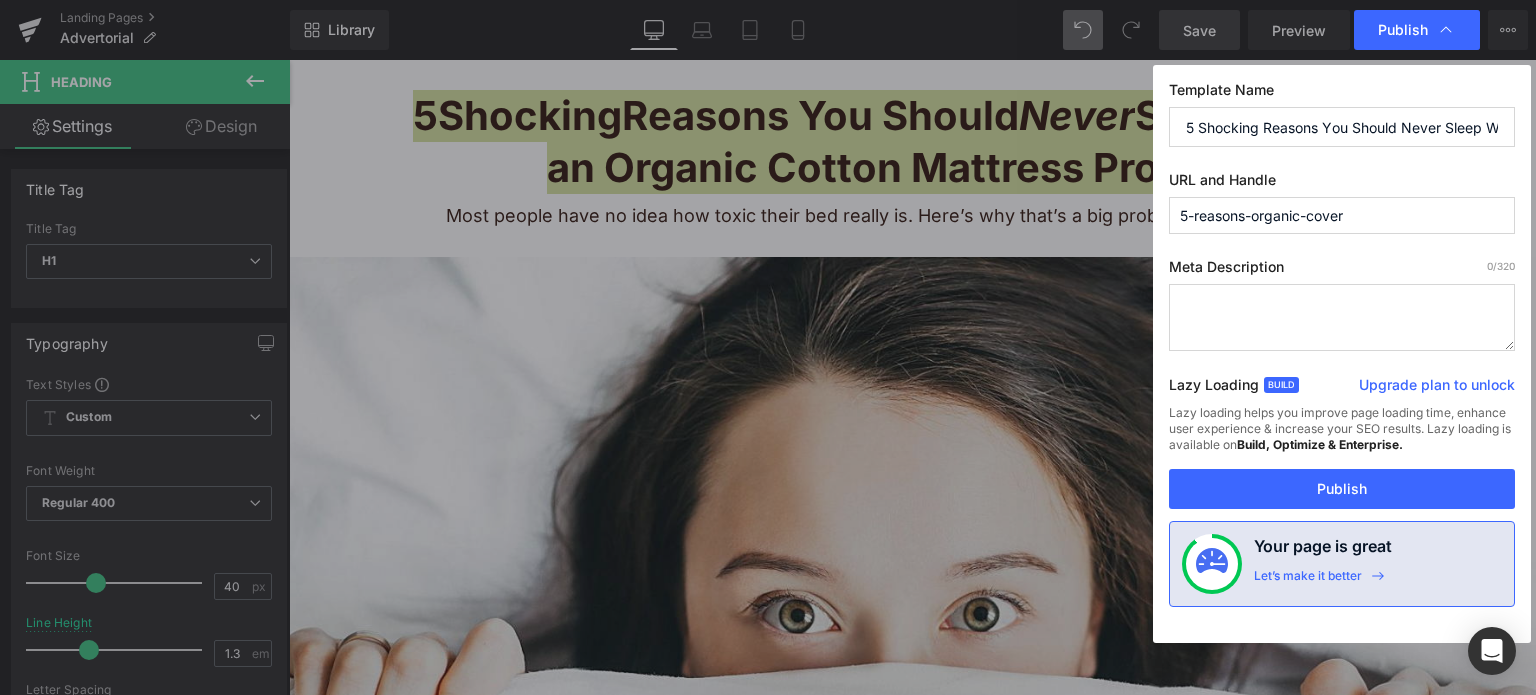 scroll, scrollTop: 0, scrollLeft: 292, axis: horizontal 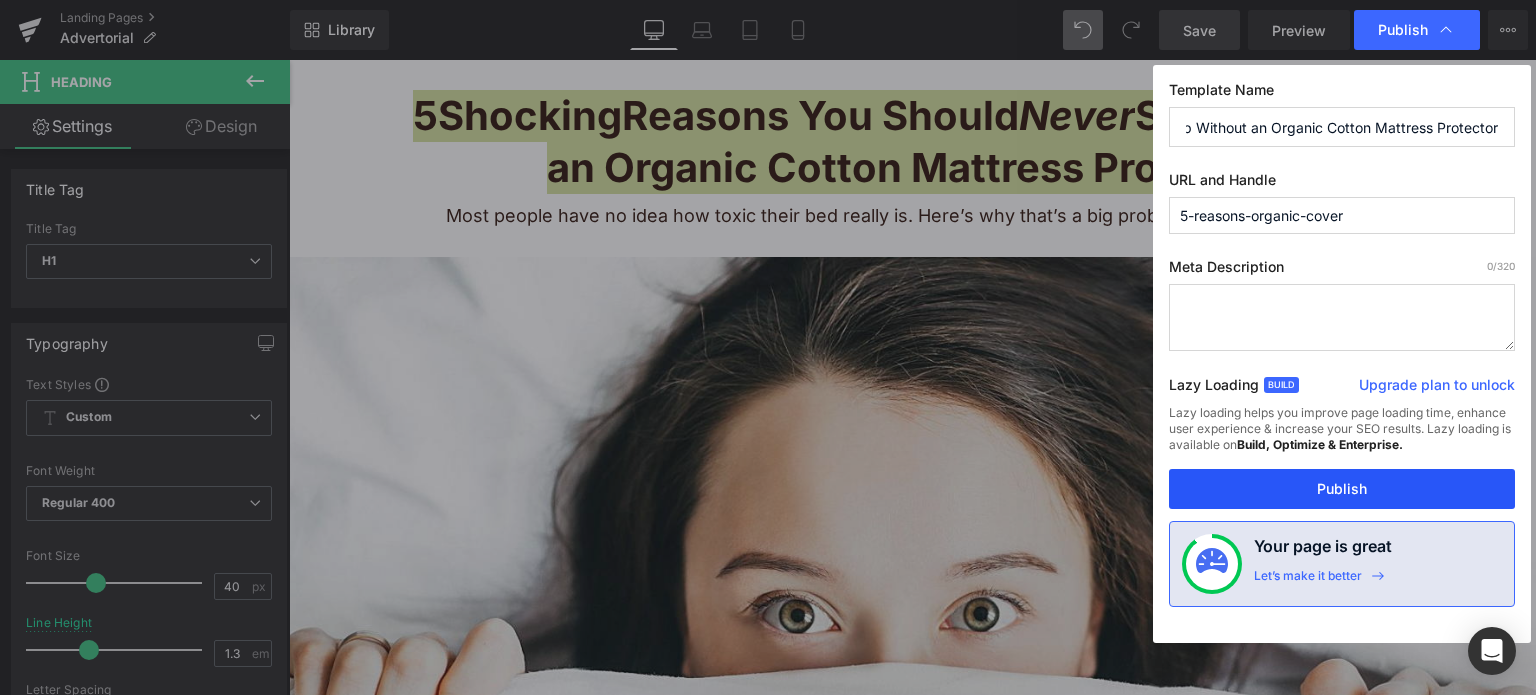 type on "5 Shocking Reasons You Should Never Sleep Without an Organic Cotton Mattress Protector" 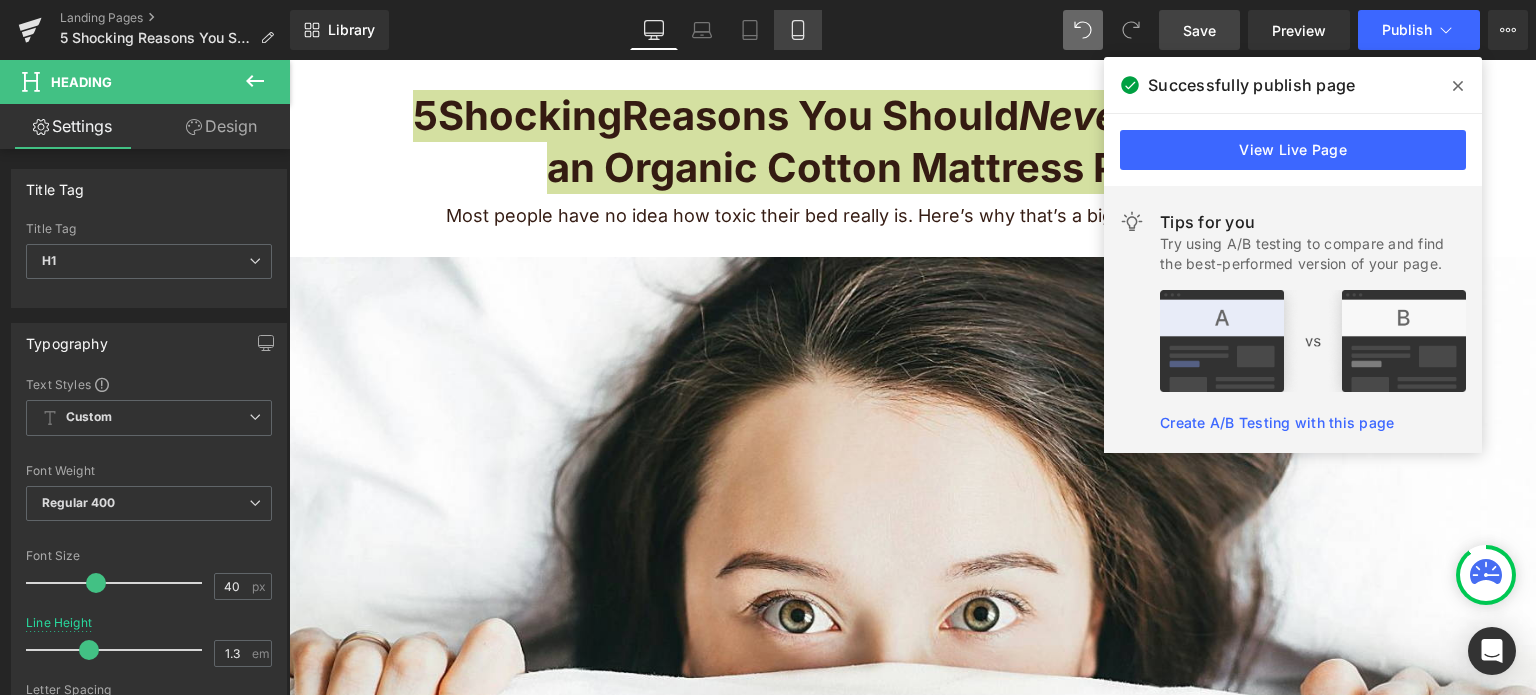 click 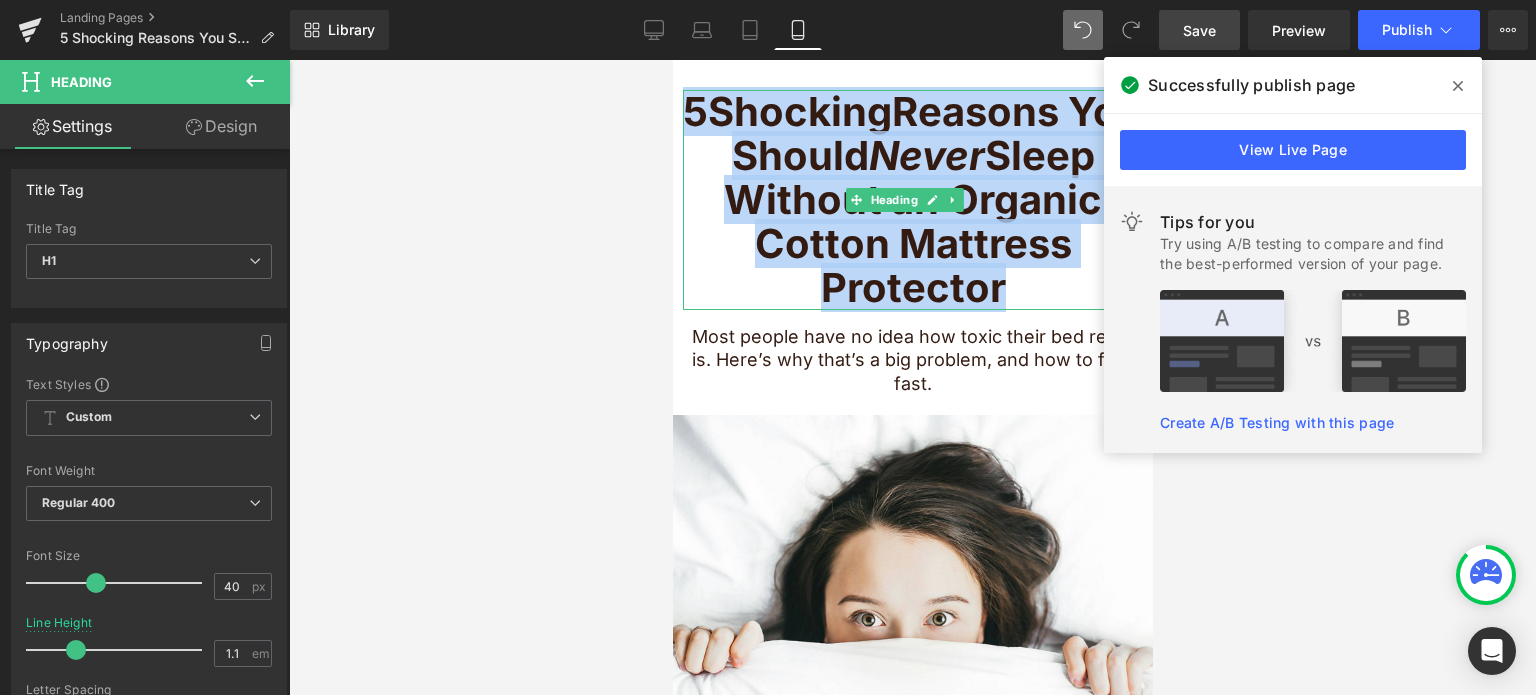 click on "Reasons You Should  Never  Sleep Without an Organic Cotton Mattress Protector" at bounding box center (932, 199) 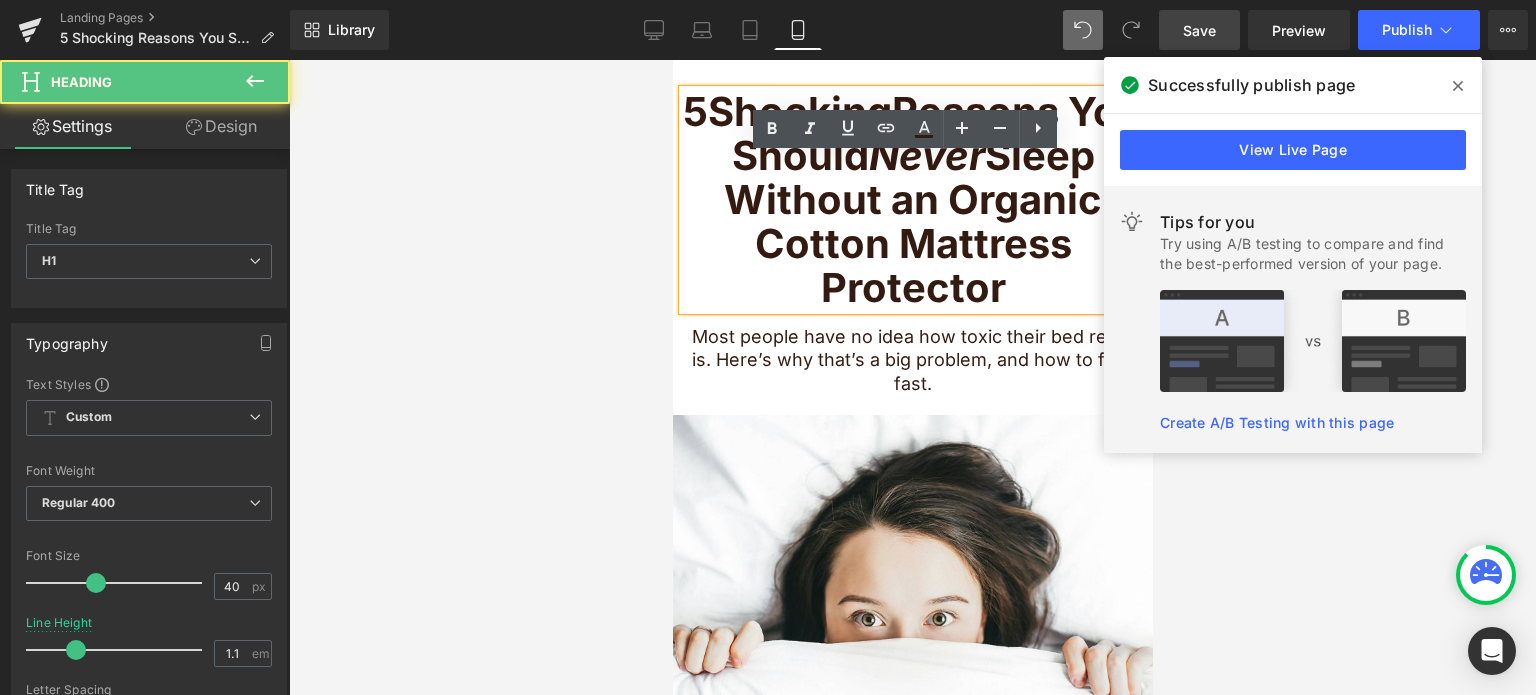 click at bounding box center [912, 377] 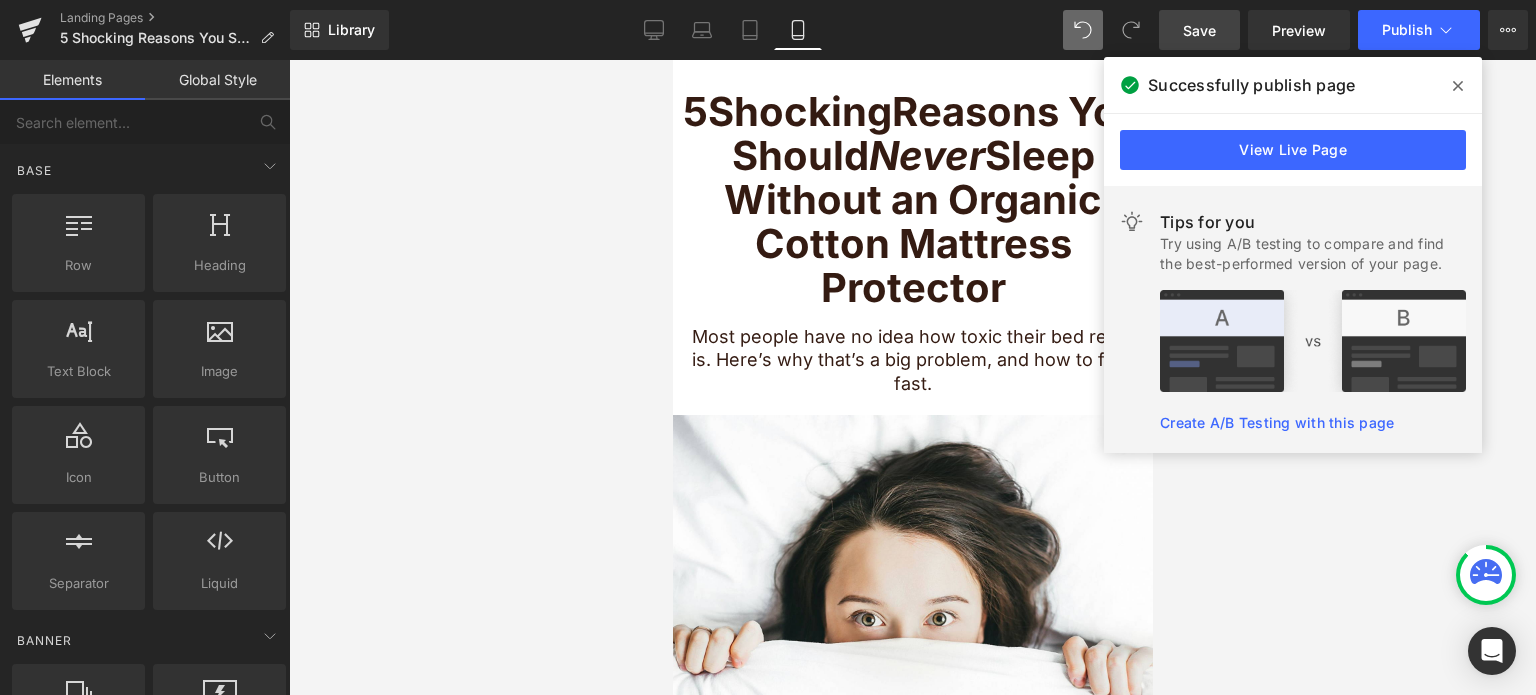 click 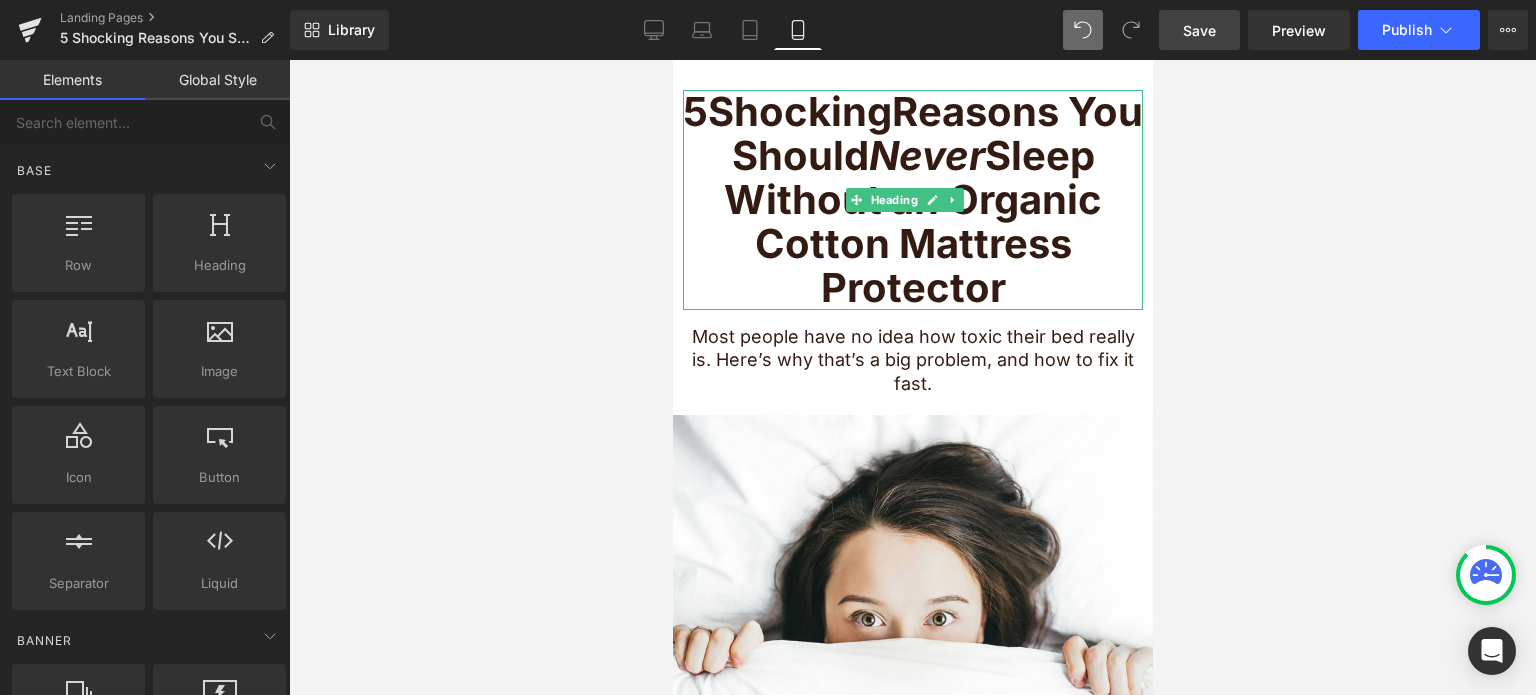 click on "Reasons You Should  Never  Sleep Without an Organic Cotton Mattress Protector" at bounding box center (932, 199) 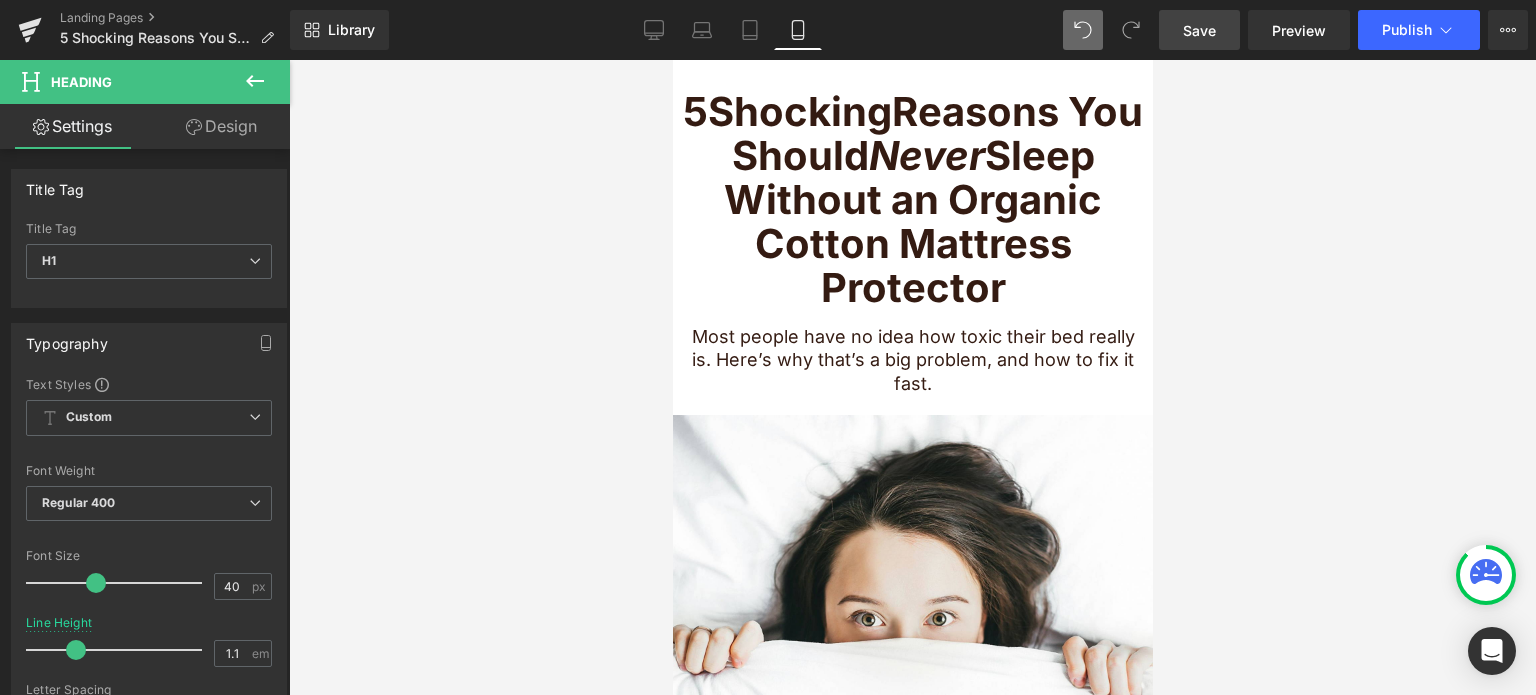 drag, startPoint x: 244, startPoint y: 127, endPoint x: 141, endPoint y: 244, distance: 155.87816 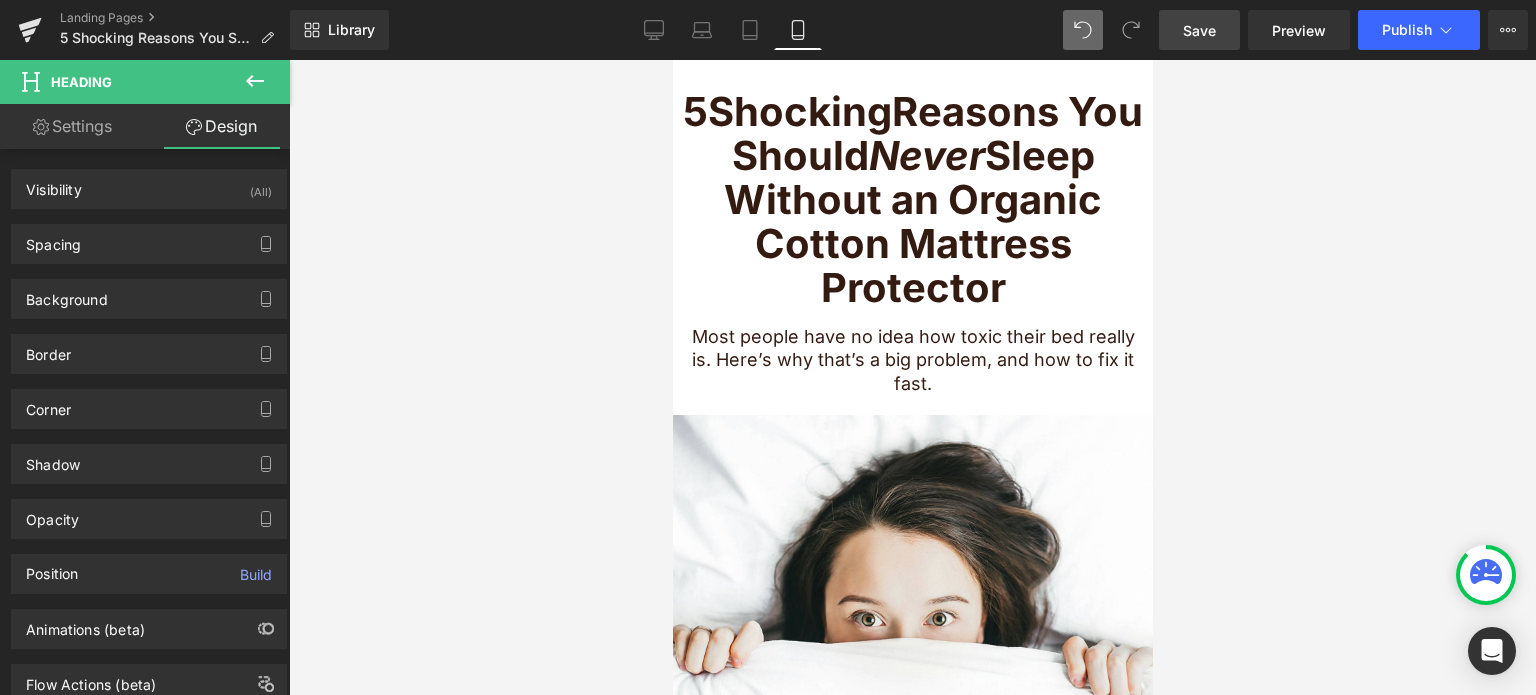 click on "Settings" at bounding box center (72, 126) 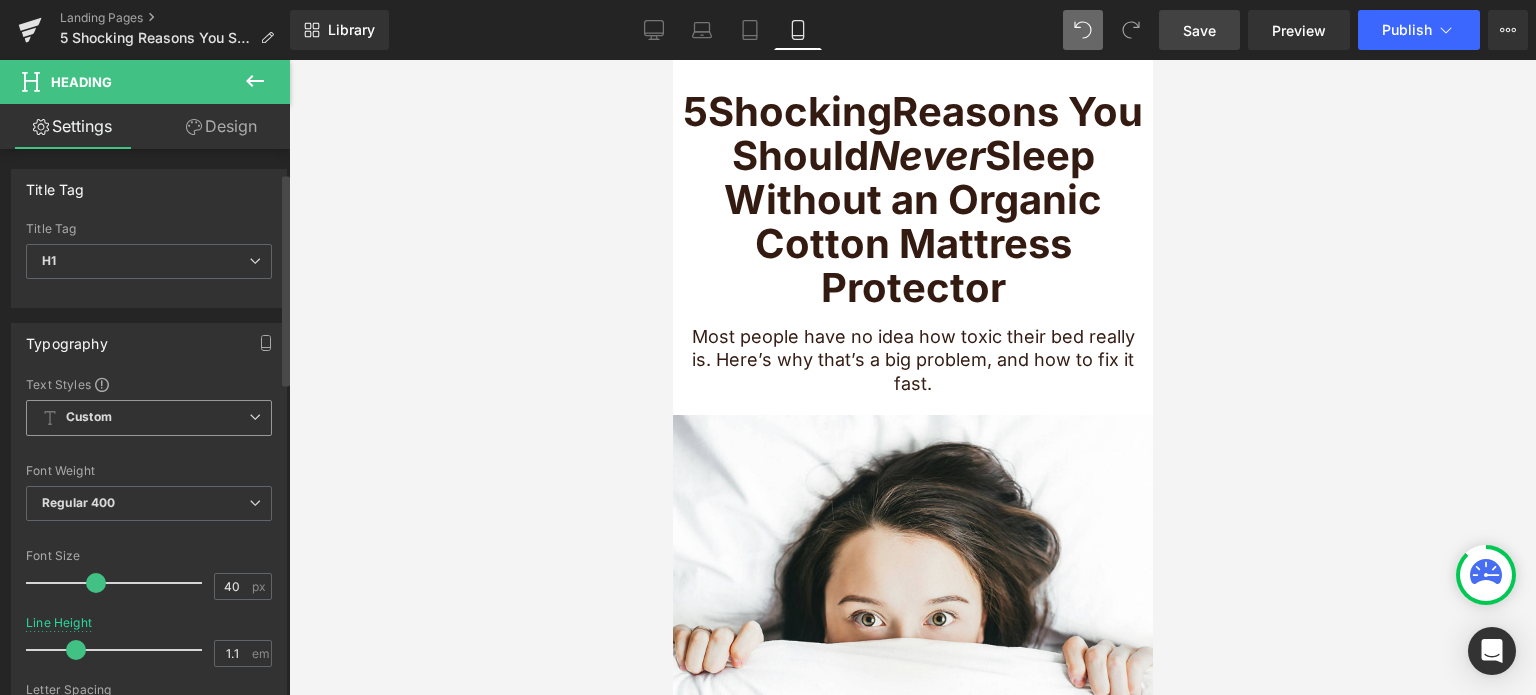 scroll, scrollTop: 200, scrollLeft: 0, axis: vertical 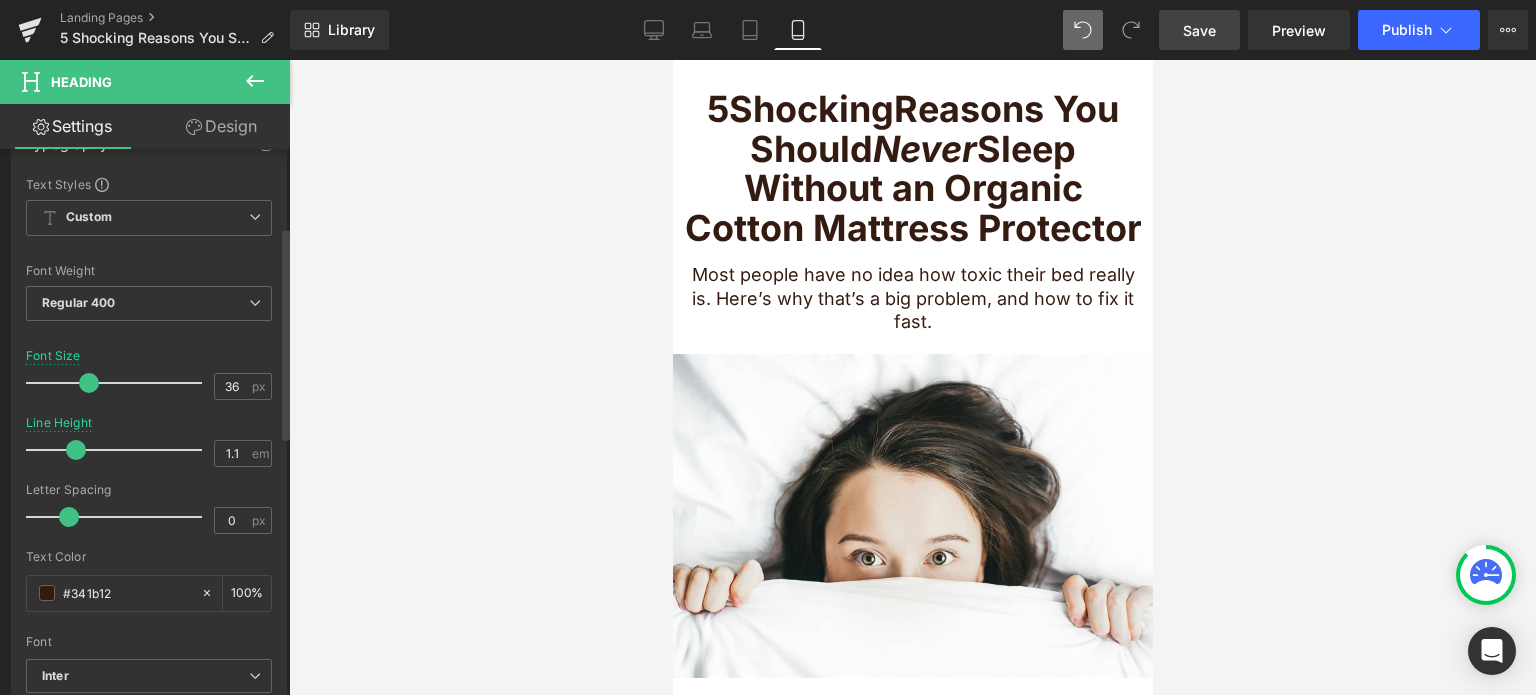click at bounding box center [89, 383] 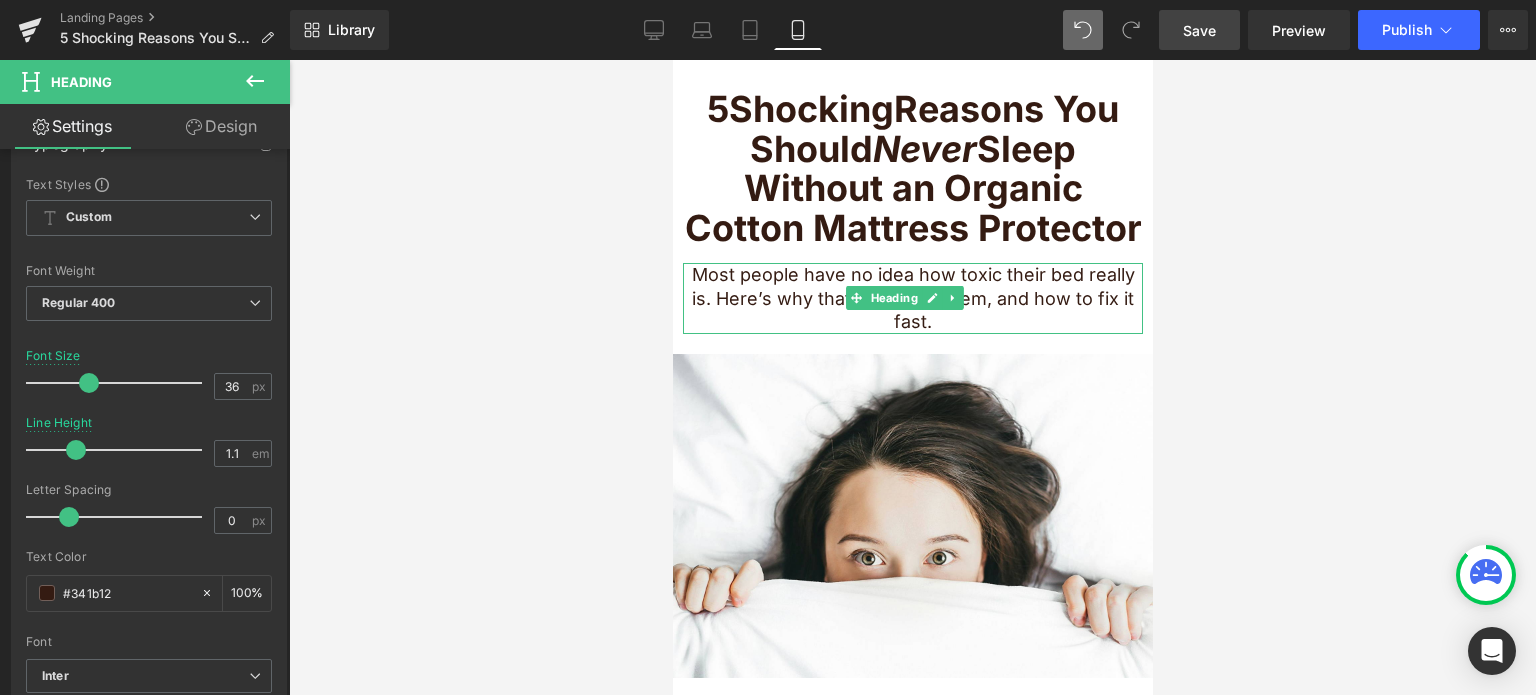 click on "Most people have no idea how toxic their bed really is. Here’s why that’s a big problem, and how to fix it fast." at bounding box center [912, 298] 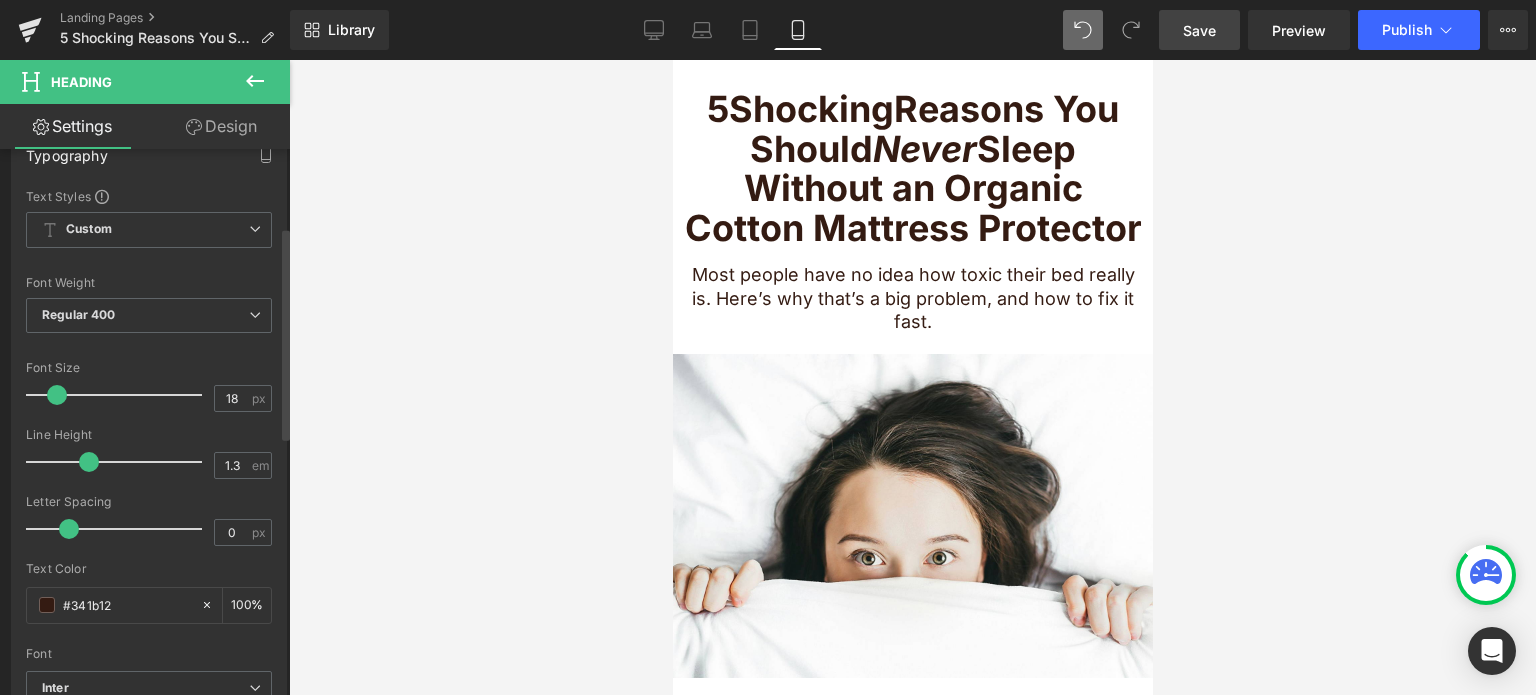 scroll, scrollTop: 200, scrollLeft: 0, axis: vertical 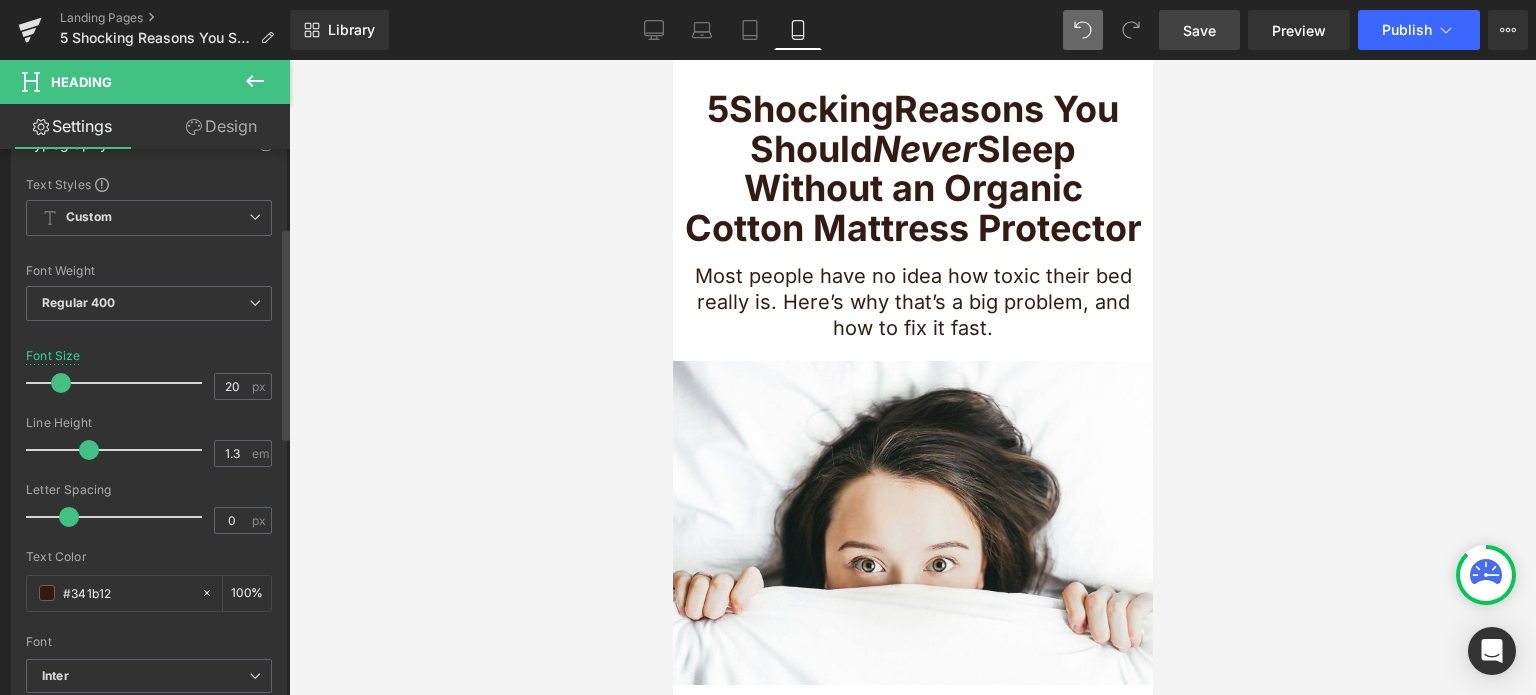 click at bounding box center (61, 383) 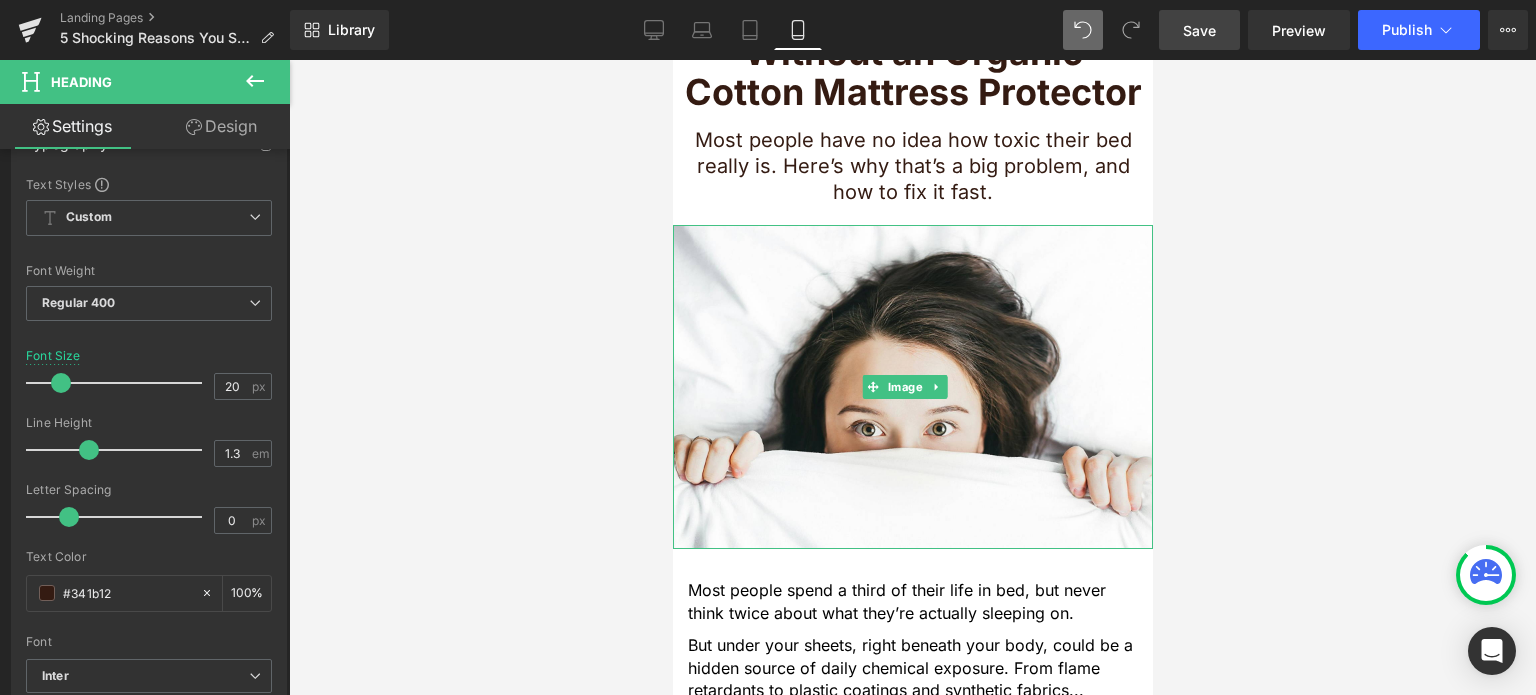 scroll, scrollTop: 400, scrollLeft: 0, axis: vertical 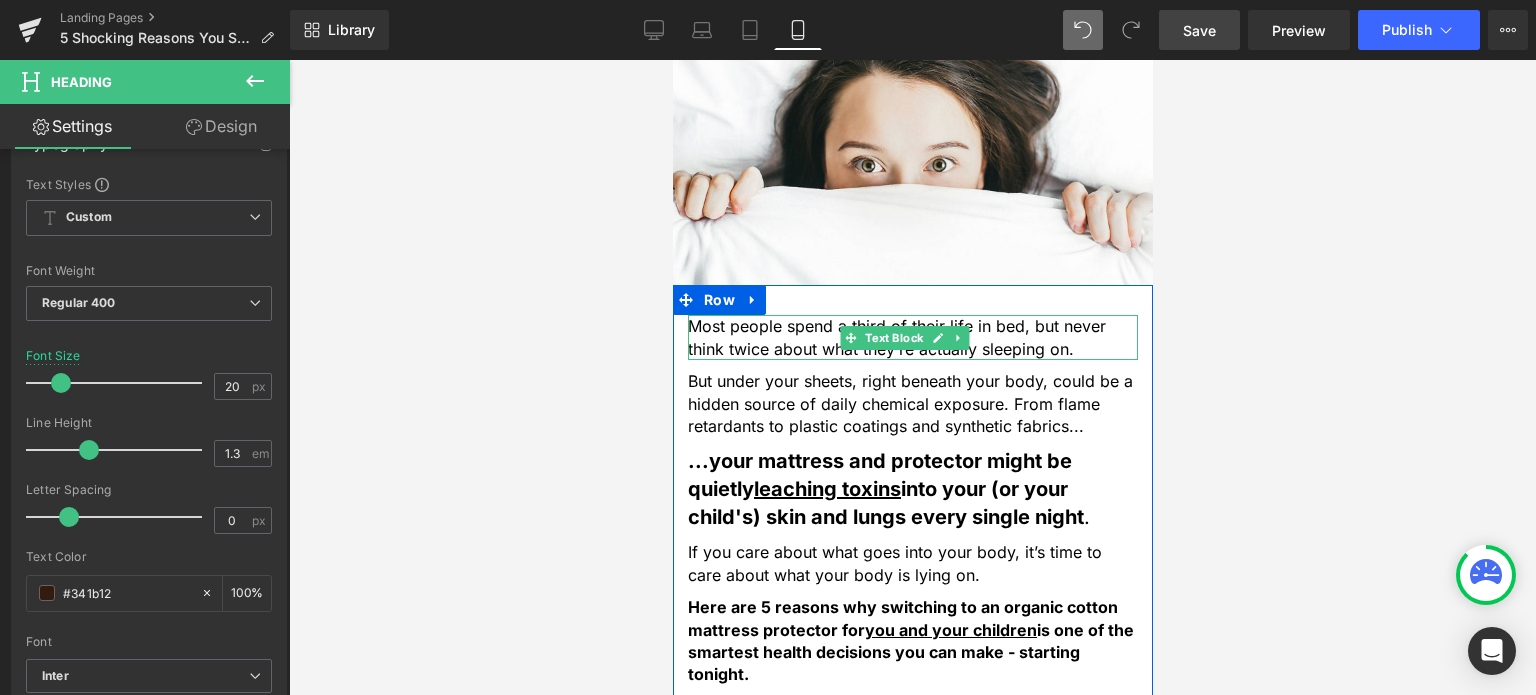click on "Most people spend a third of their life in bed, but never think twice about what they’re actually sleeping on." at bounding box center (912, 337) 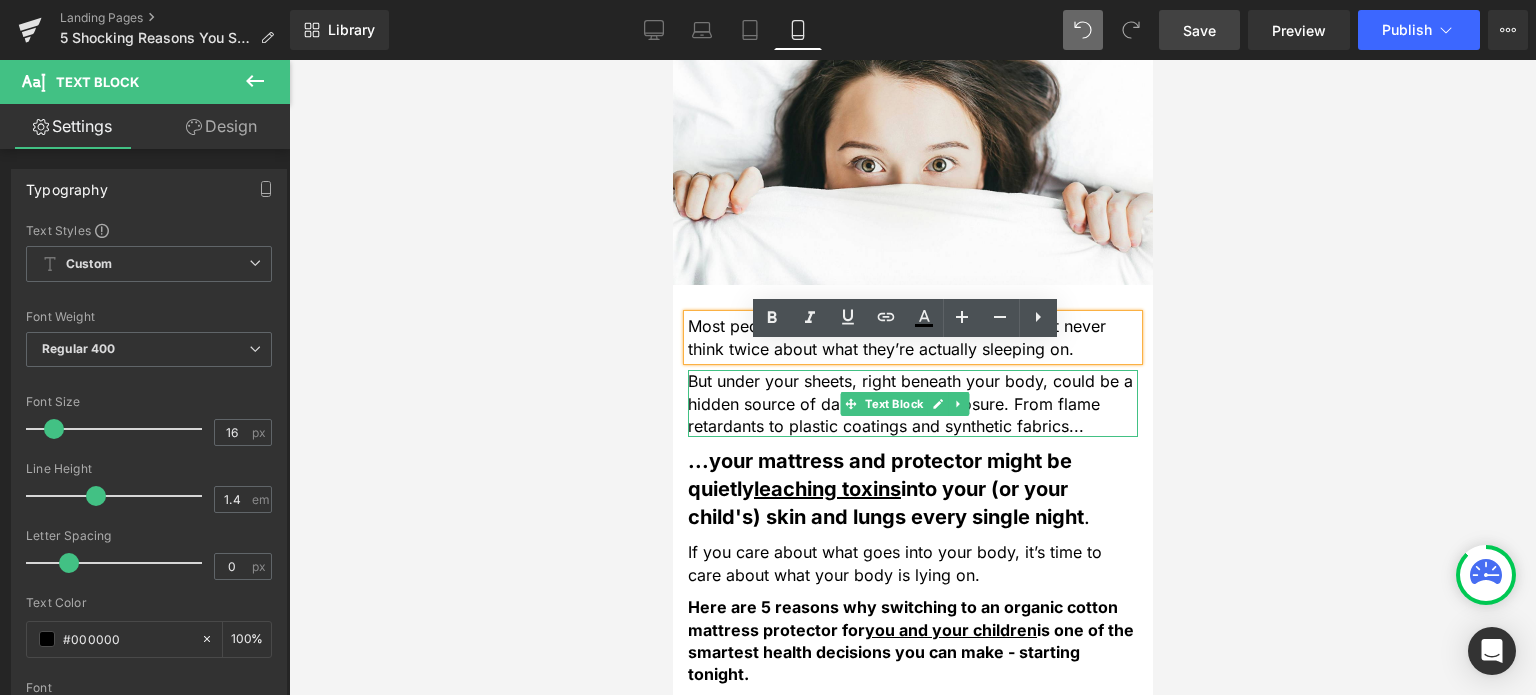 click on "But under your sheets, right beneath your body, could be a hidden source of daily chemical exposure. From flame retardants to plastic coatings and synthetic fabrics..." at bounding box center [912, 403] 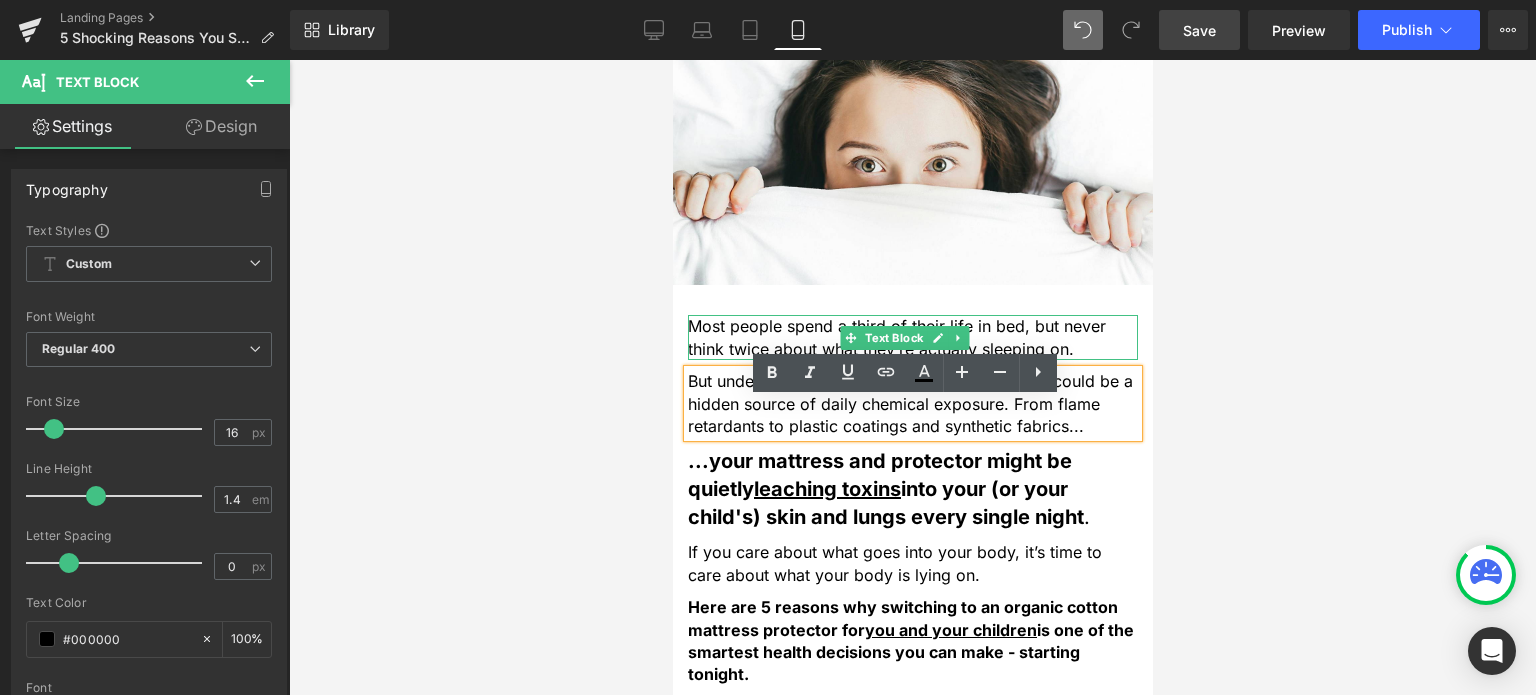 click on "Most people spend a third of their life in bed, but never think twice about what they’re actually sleeping on." at bounding box center [912, 337] 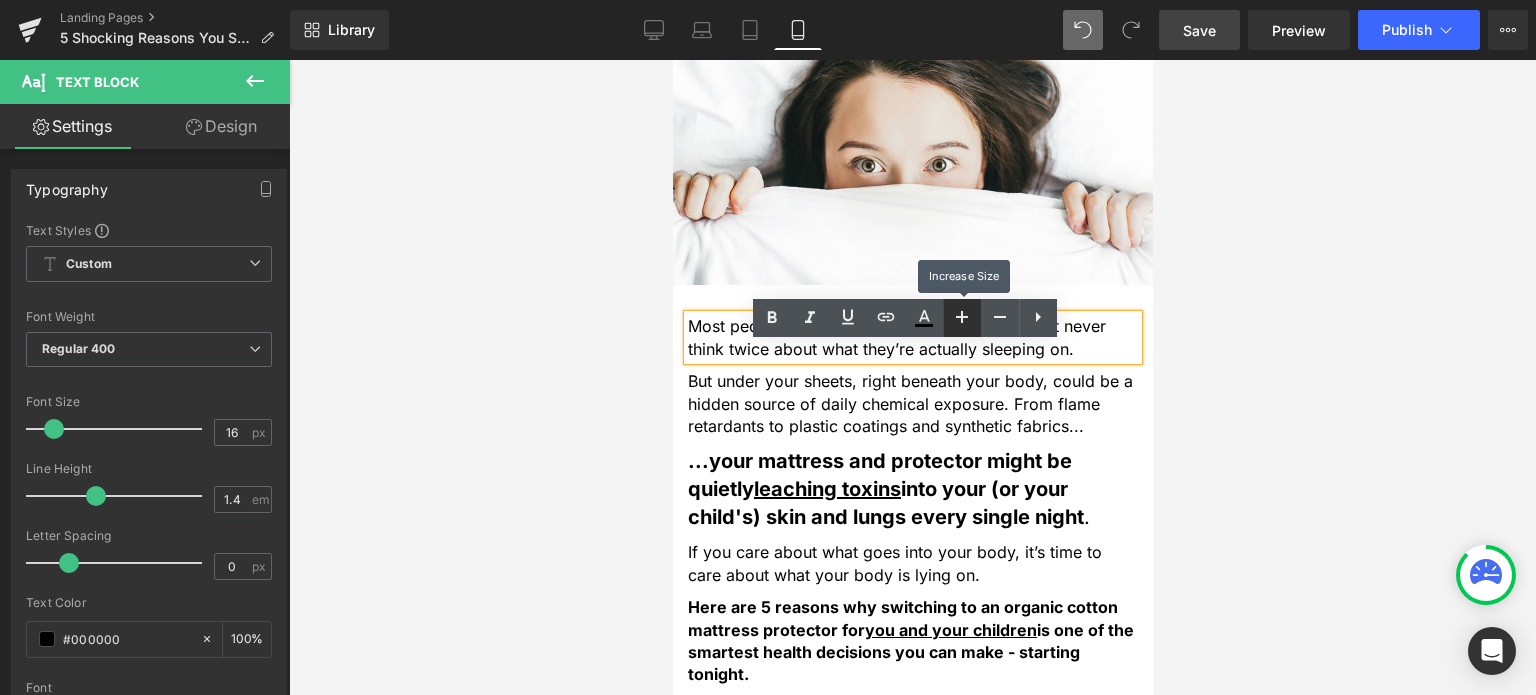 click 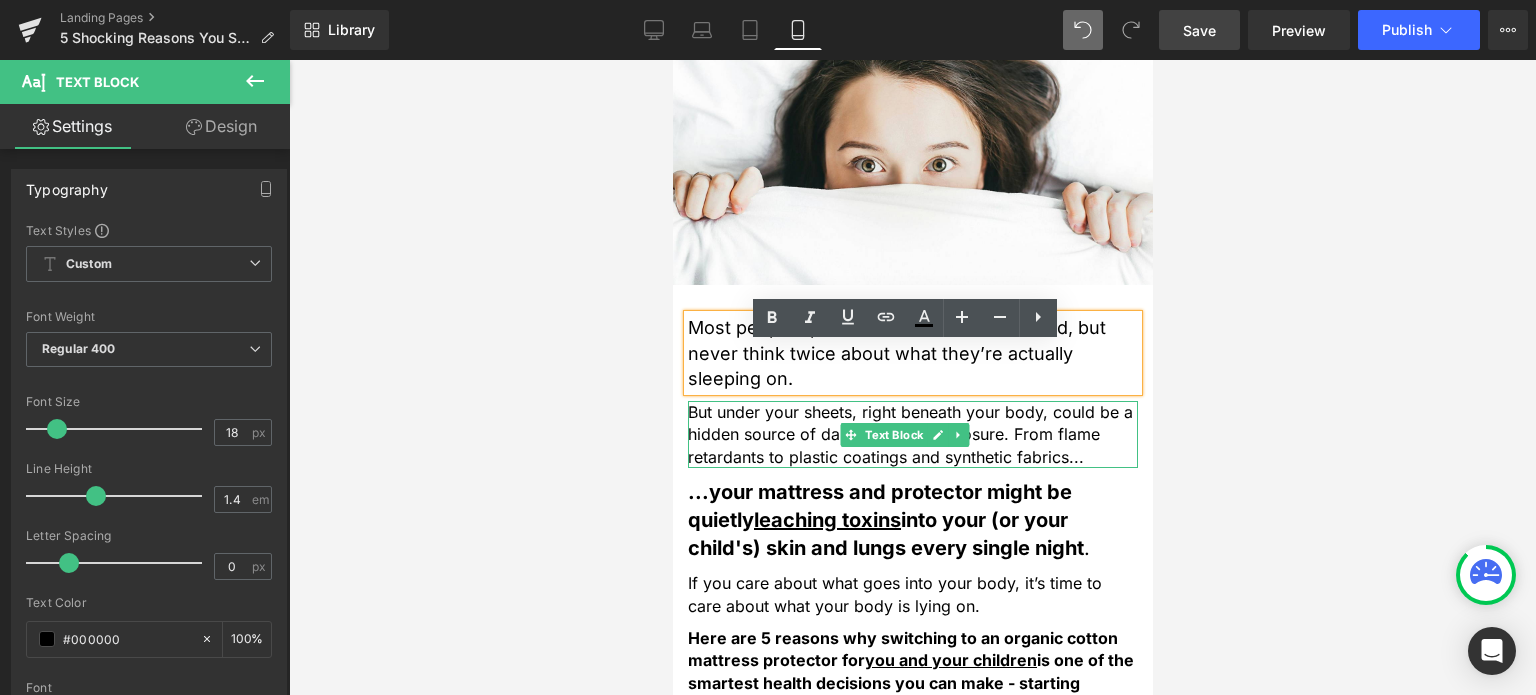 click on "But under your sheets, right beneath your body, could be a hidden source of daily chemical exposure. From flame retardants to plastic coatings and synthetic fabrics..." at bounding box center [912, 434] 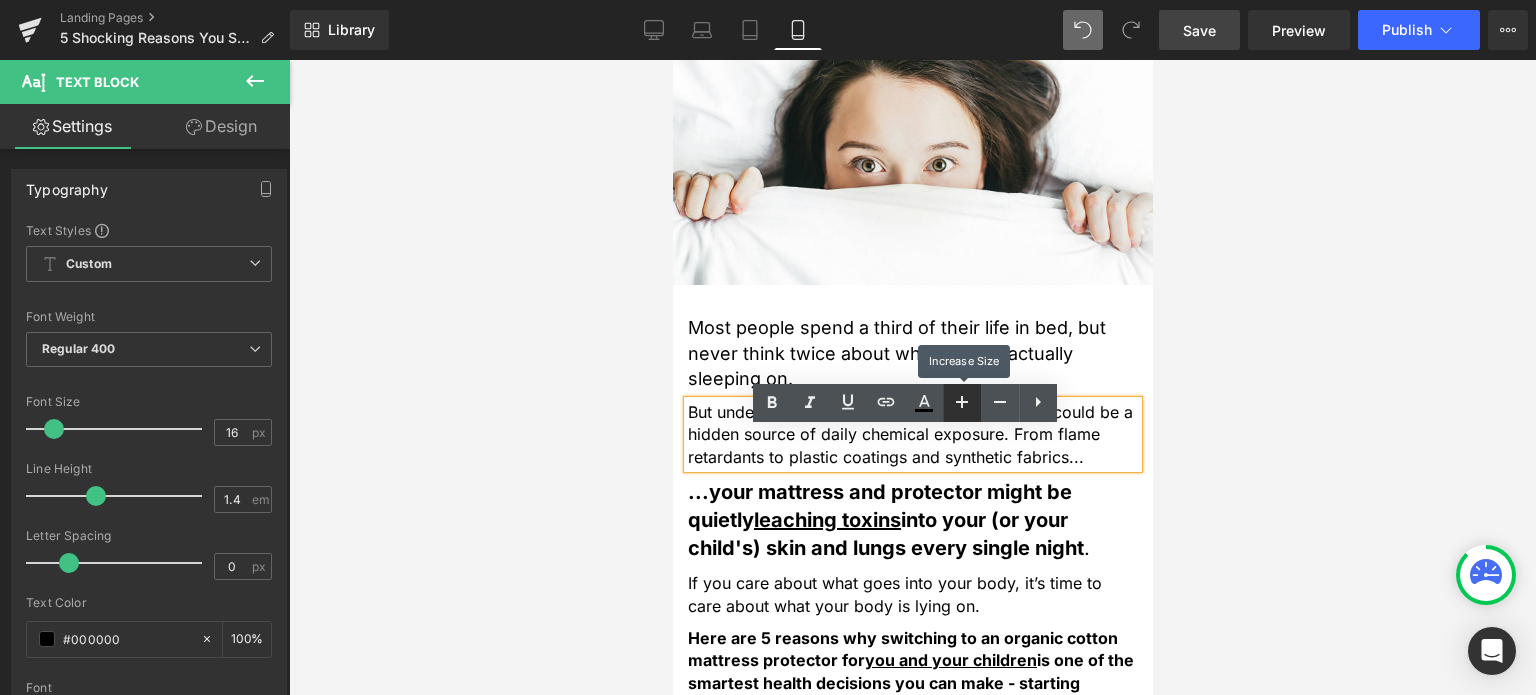 click 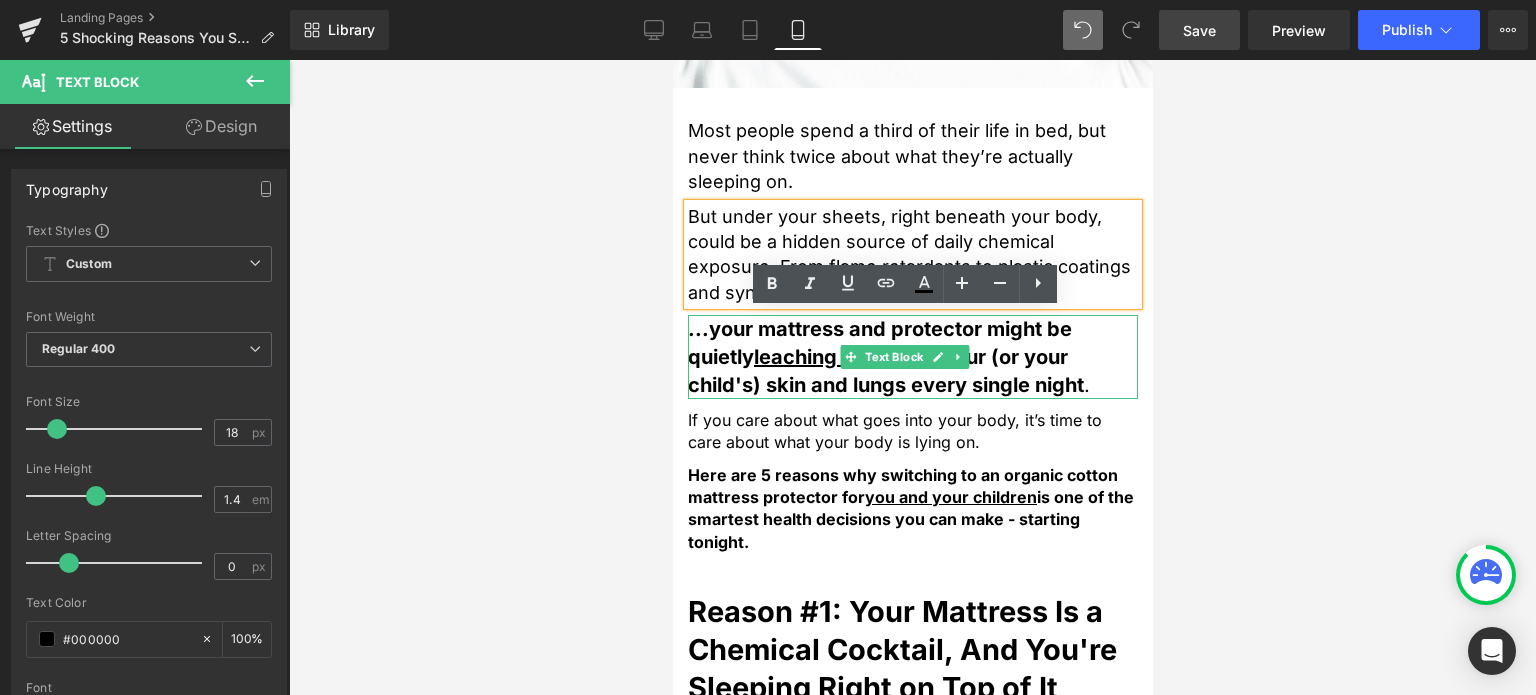 scroll, scrollTop: 600, scrollLeft: 0, axis: vertical 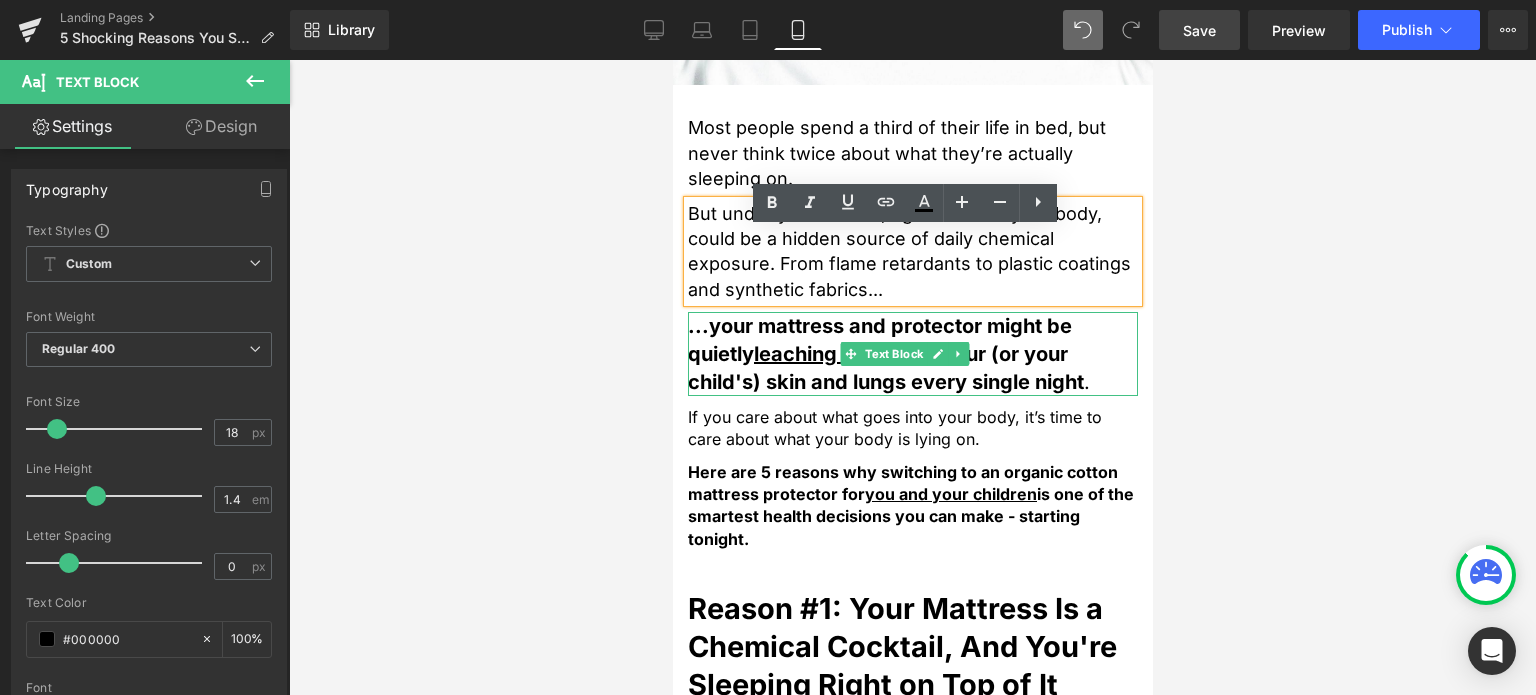 click on "leaching toxins" at bounding box center (826, 354) 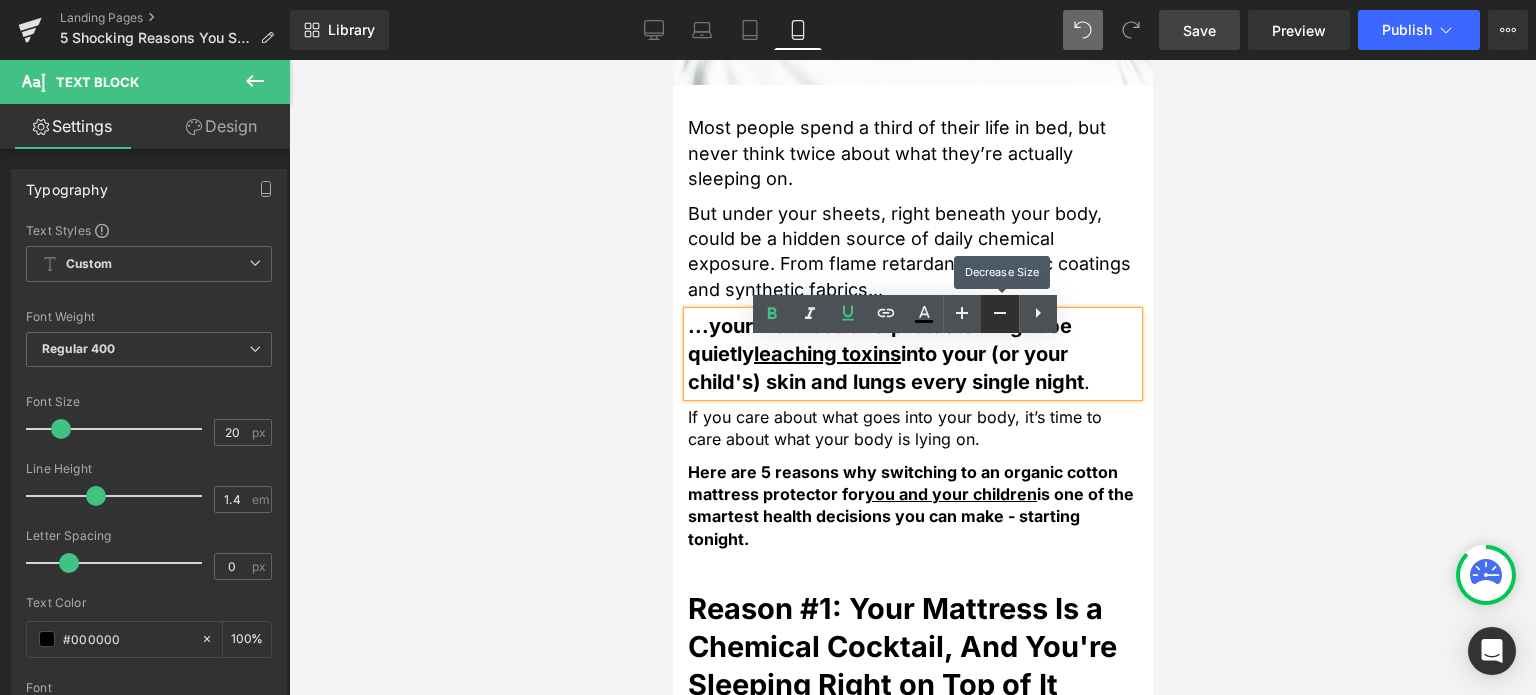 click 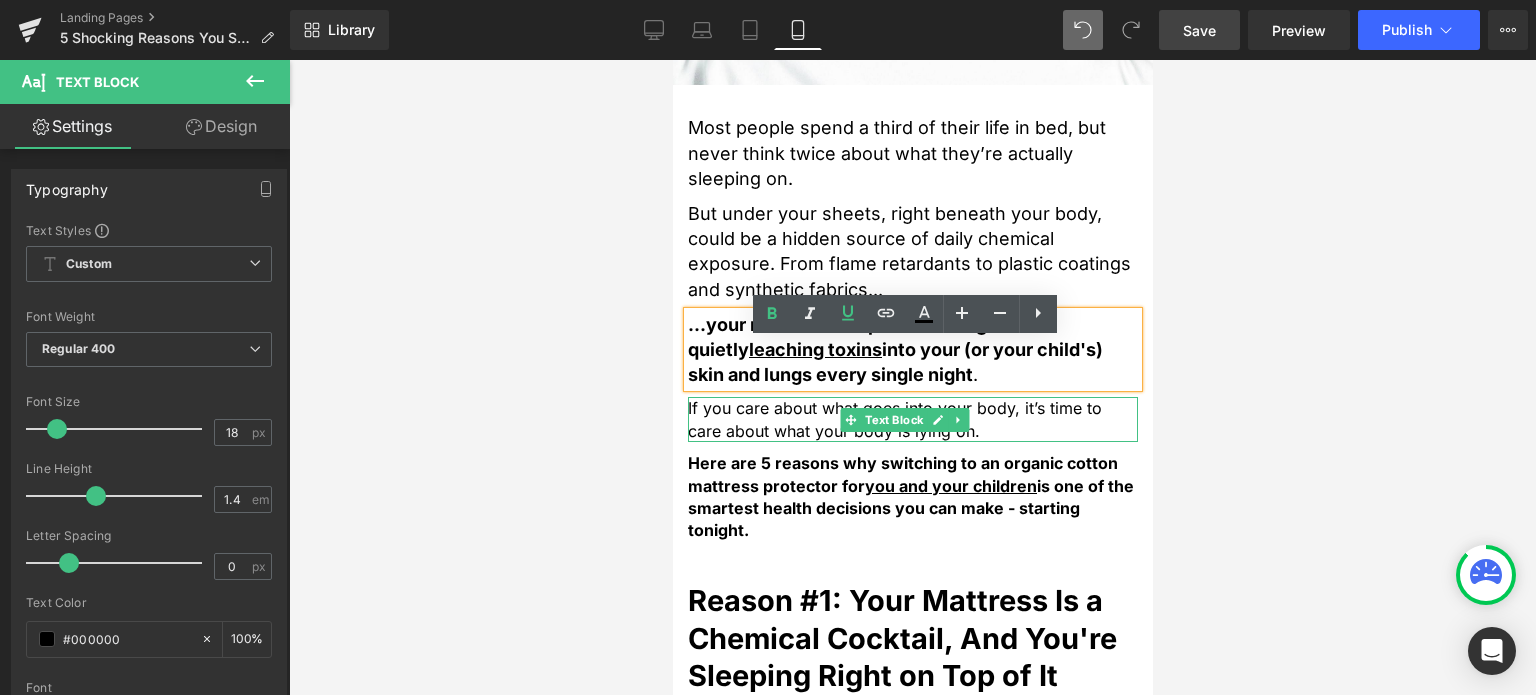 click on "If you care about what goes into your body, it’s time to care about what your body is lying on." at bounding box center [912, 419] 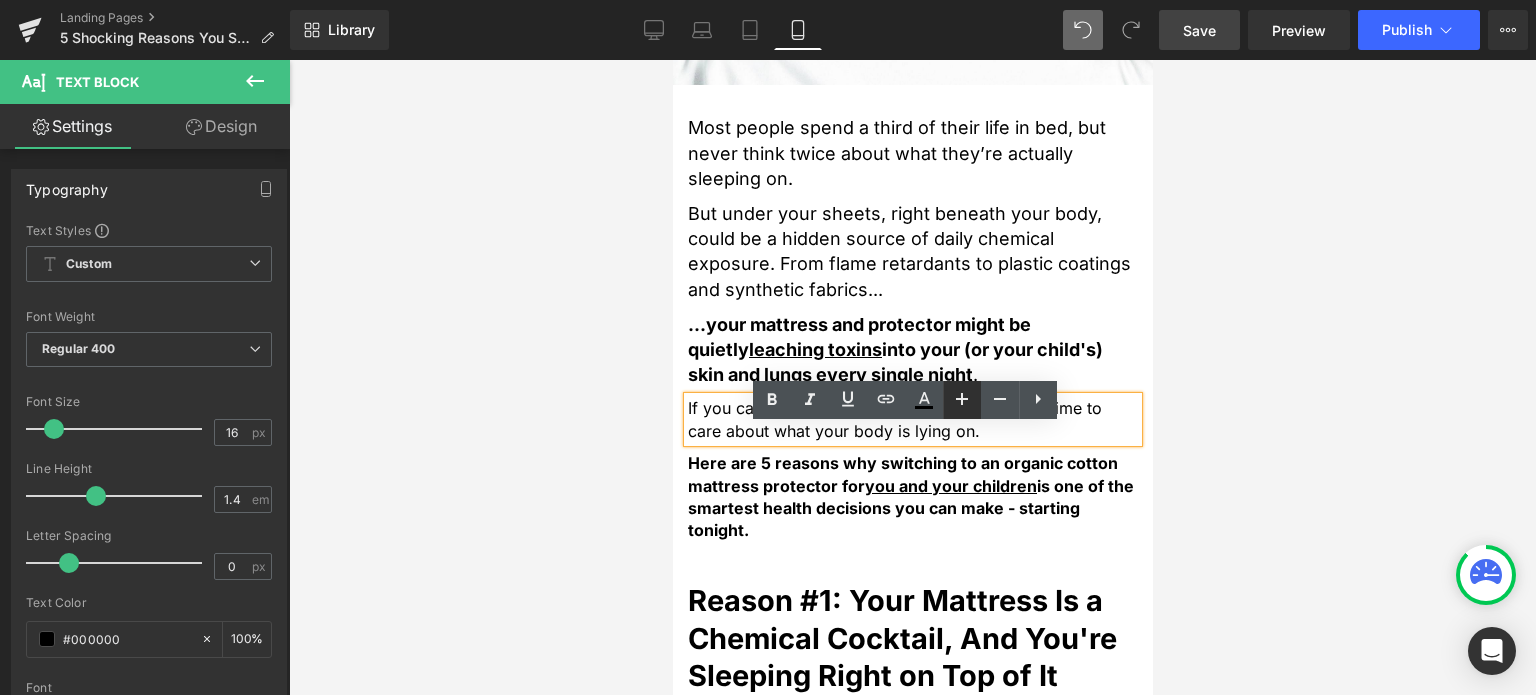 click 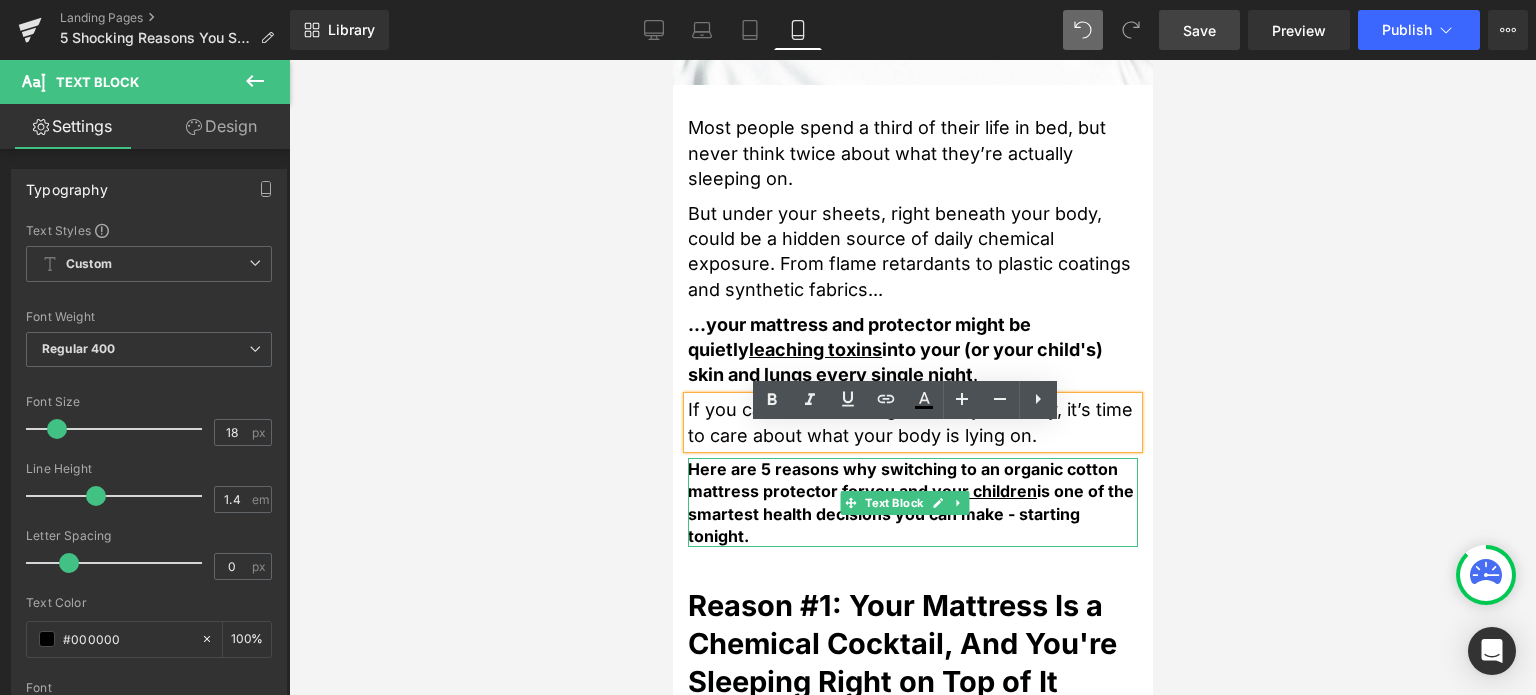 click on "Here are 5 reasons why switching to an organic cotton mattress protector for  you and your children  is one of the smartest health decisions you can make - starting tonight." at bounding box center [910, 502] 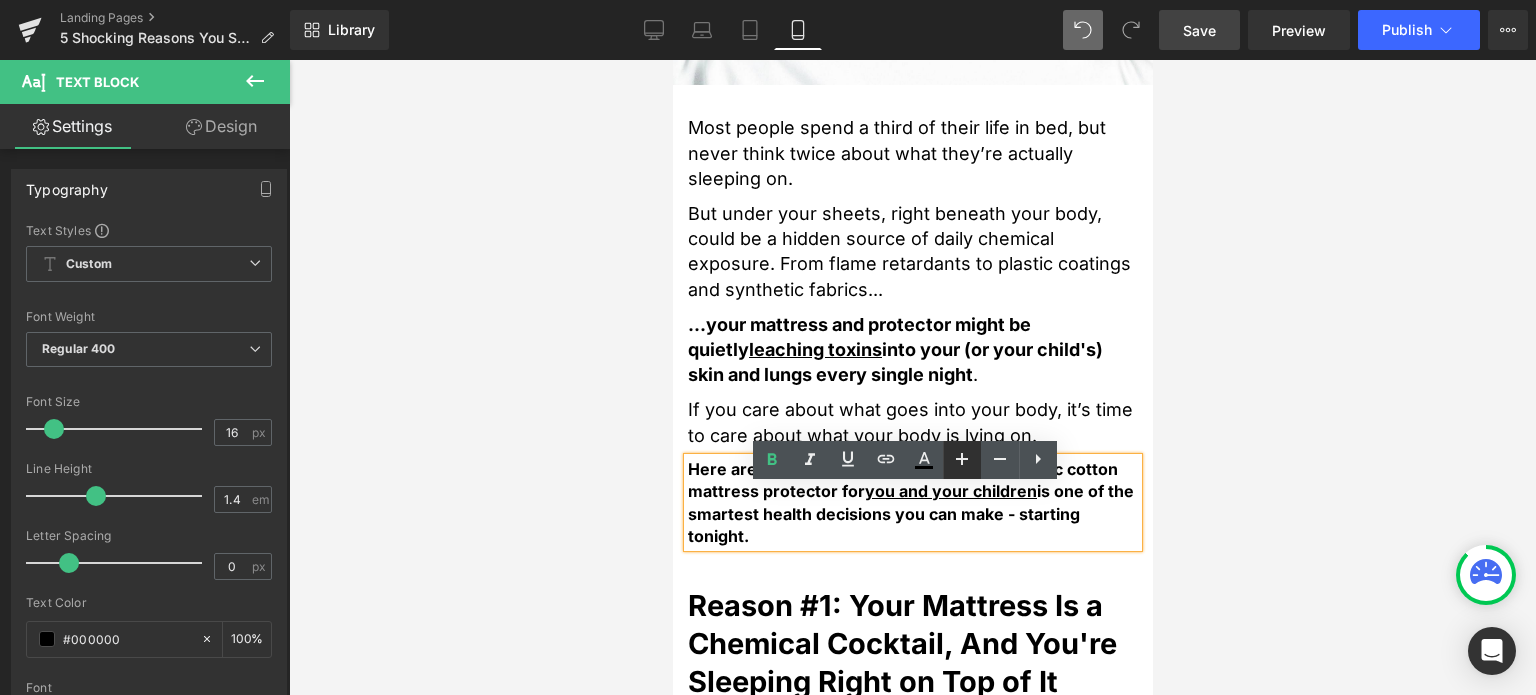 click 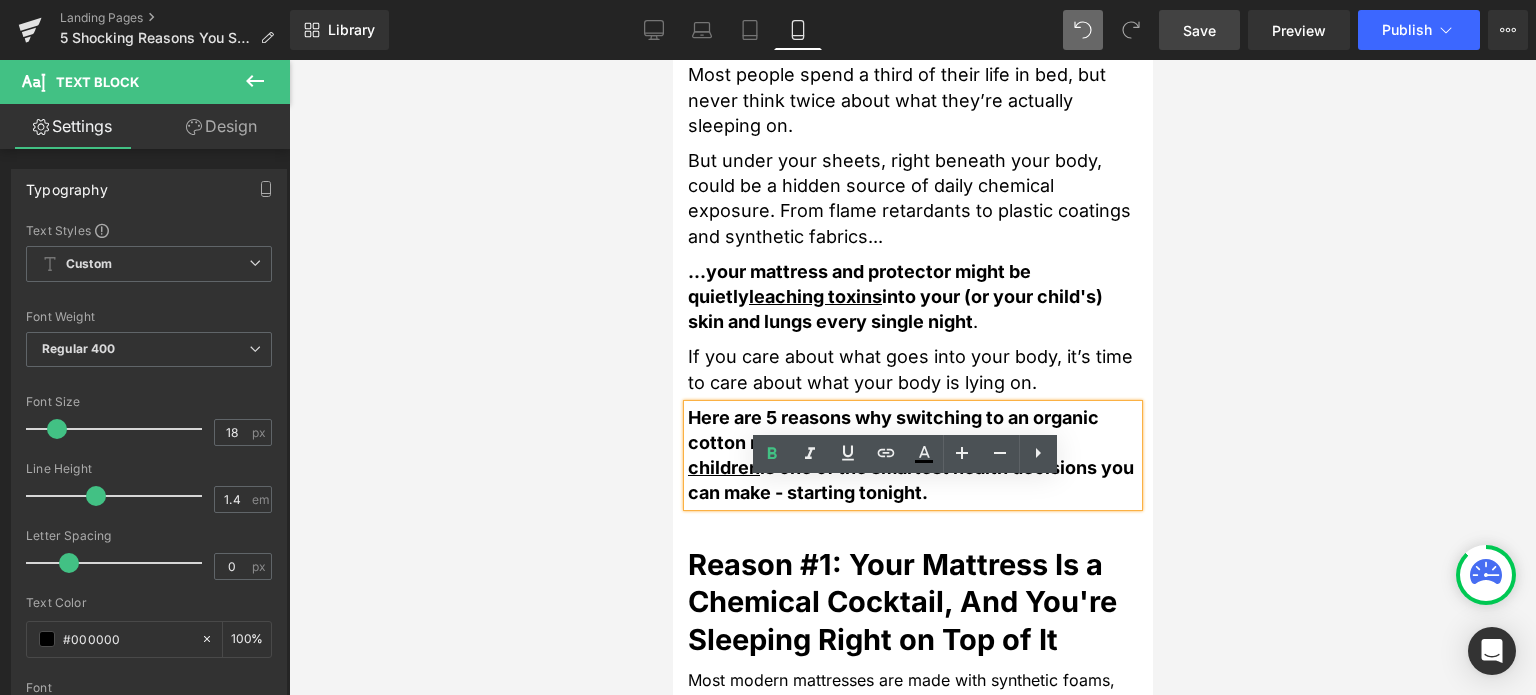 scroll, scrollTop: 700, scrollLeft: 0, axis: vertical 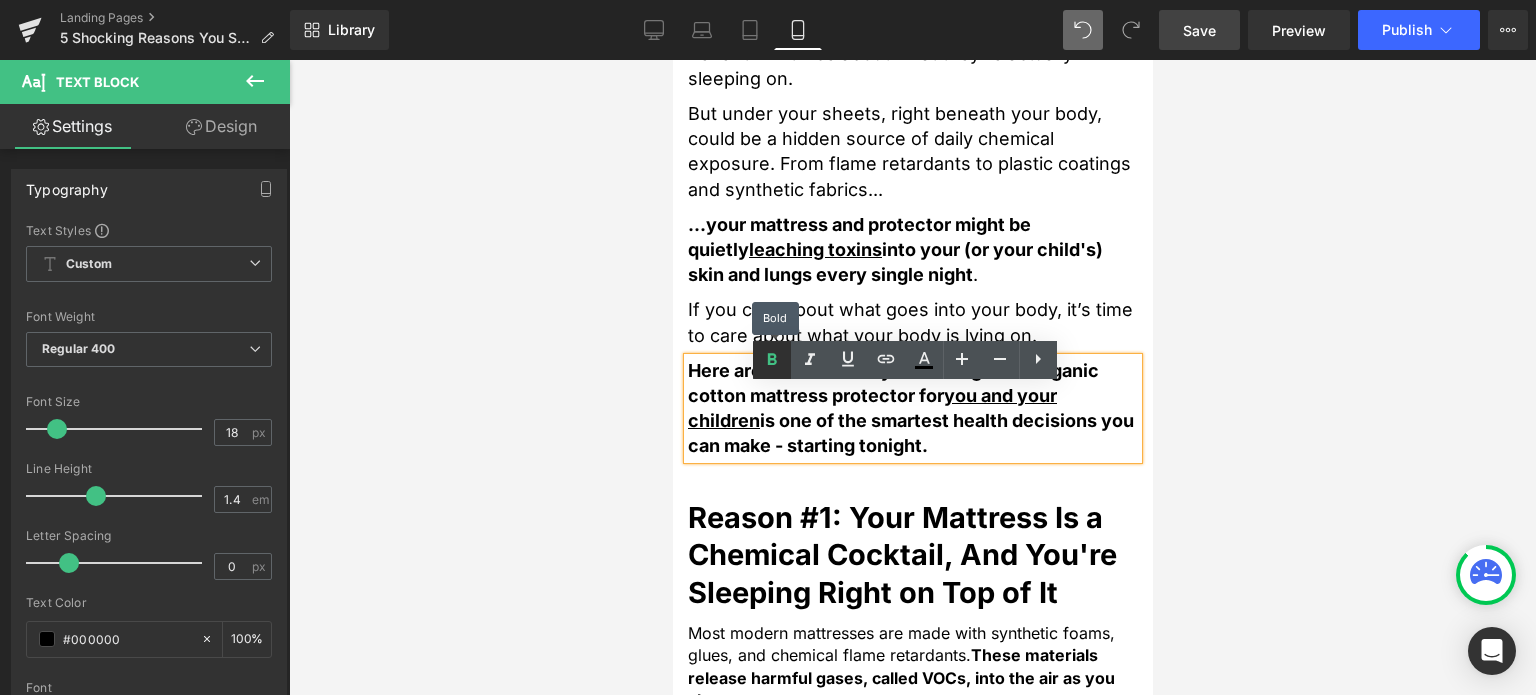 click 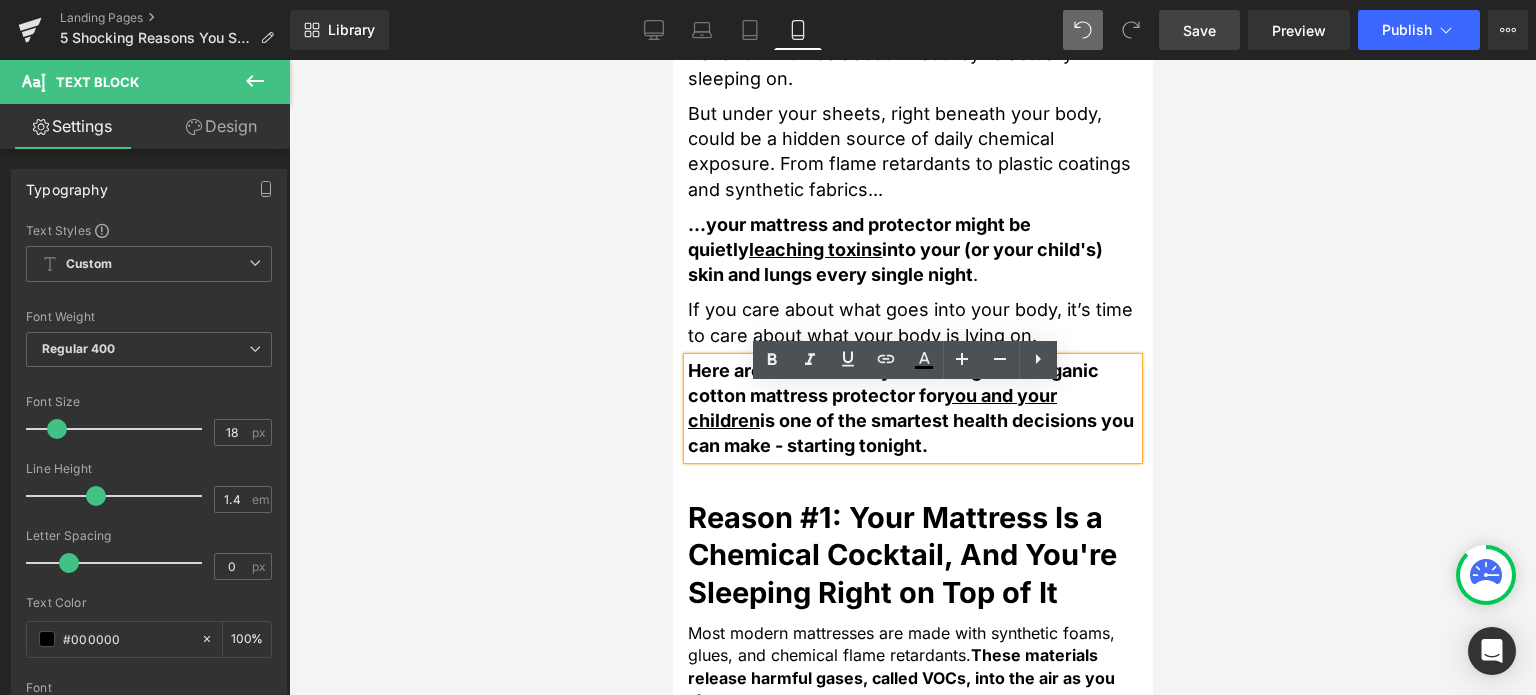 click at bounding box center [912, 377] 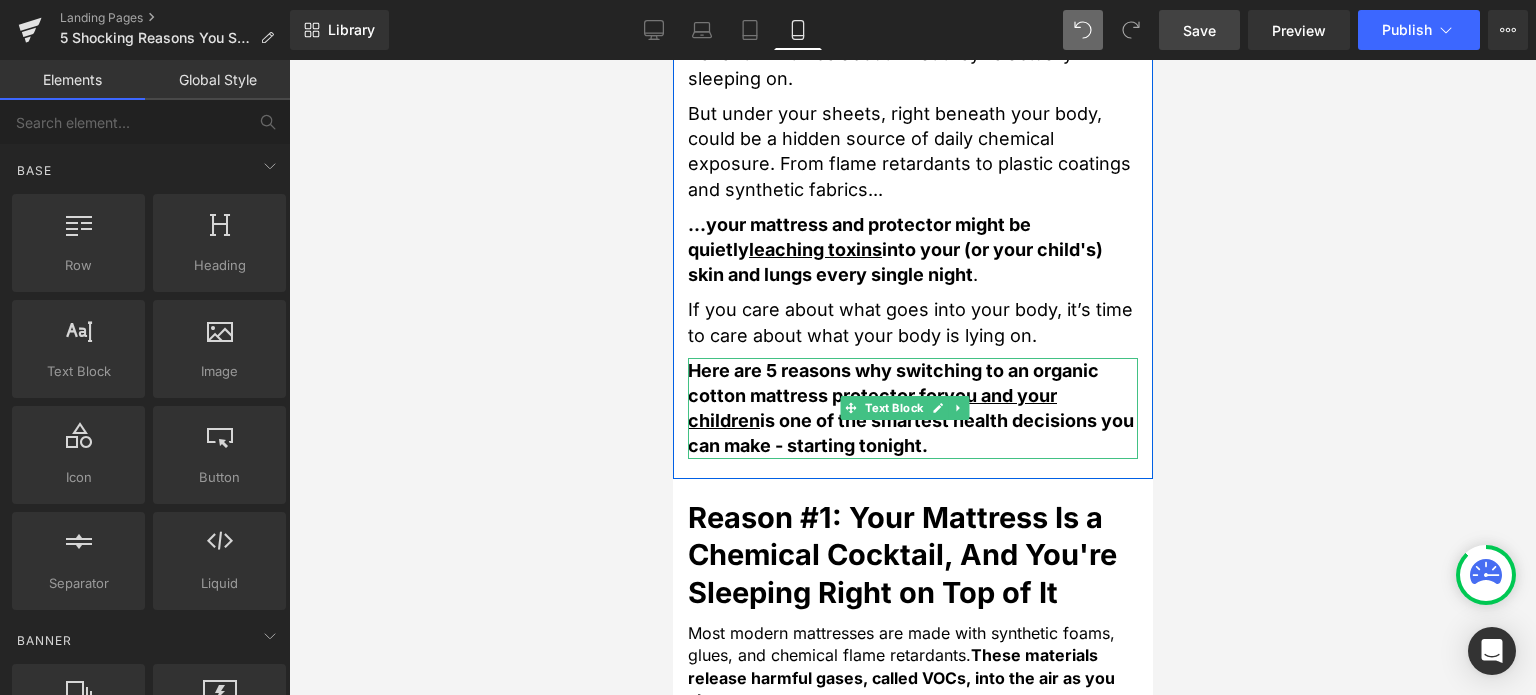 click on "Here are 5 reasons why switching to an organic cotton mattress protector for  you and your children  is one of the smartest health decisions you can make - starting tonight." at bounding box center (910, 408) 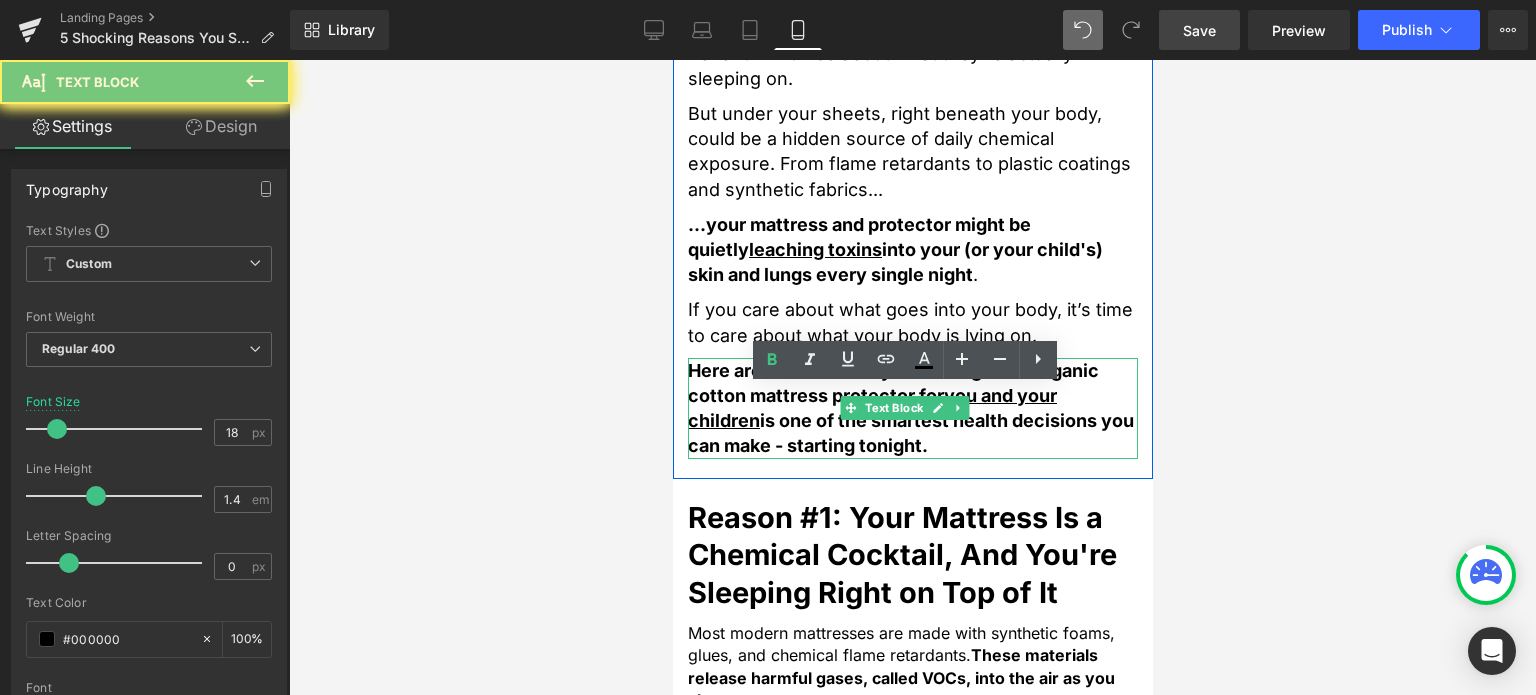click on "Here are 5 reasons why switching to an organic cotton mattress protector for  you and your children  is one of the smartest health decisions you can make - starting tonight." at bounding box center (910, 408) 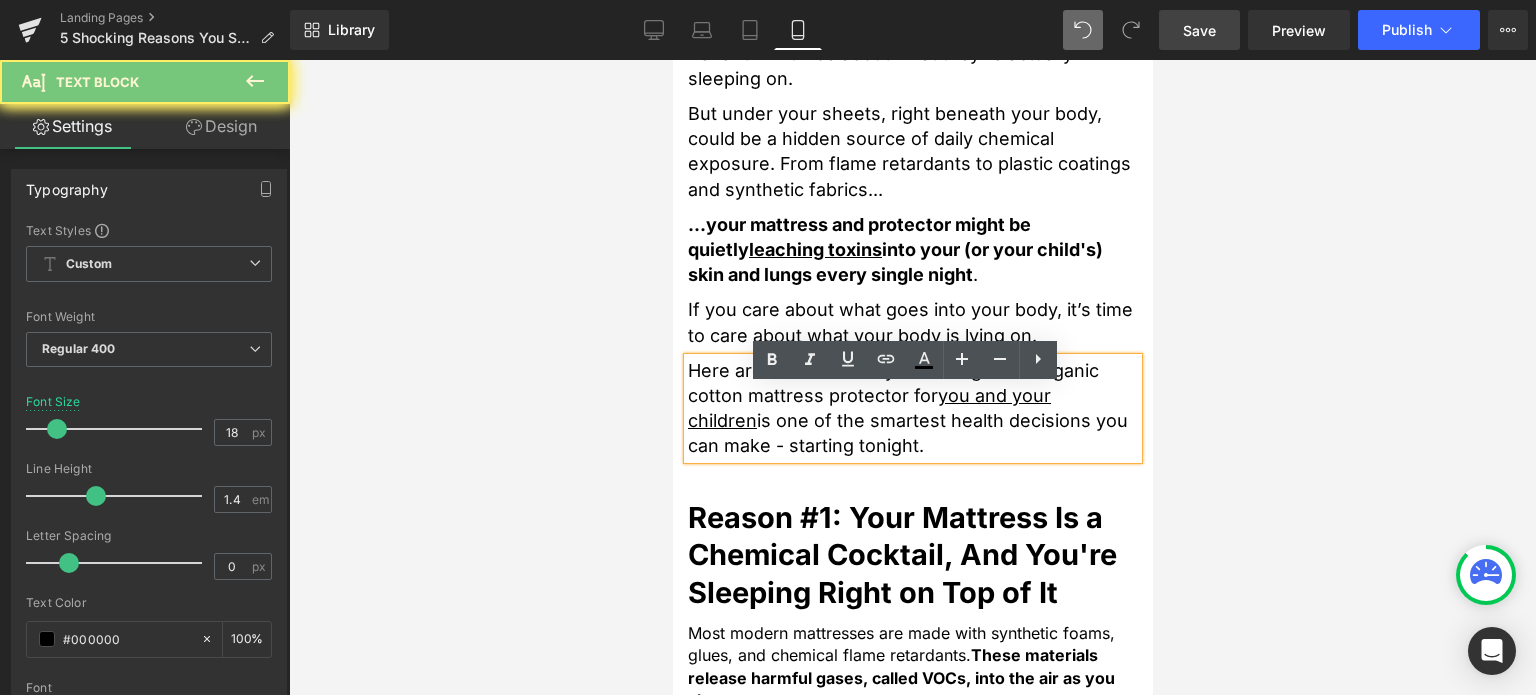 click at bounding box center (912, 377) 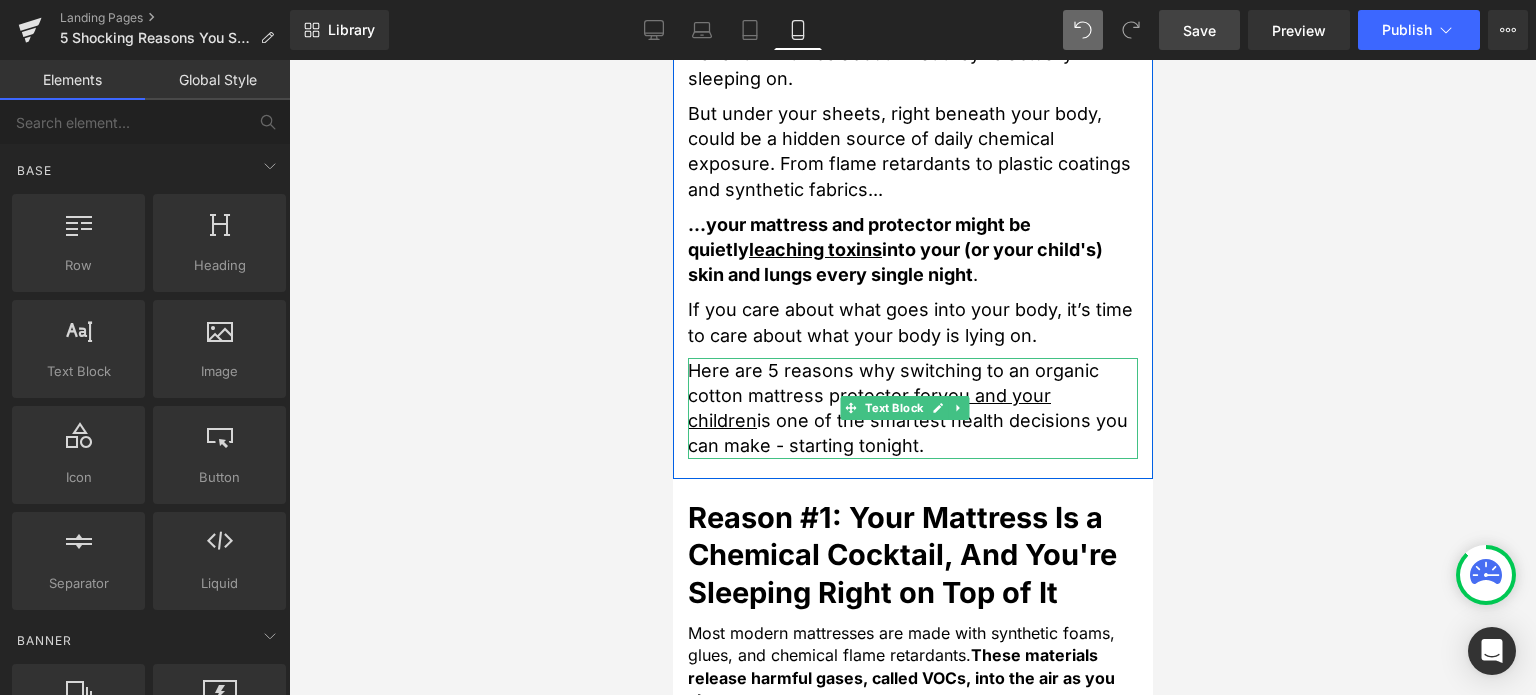 click on "Here are 5 reasons why switching to an organic cotton mattress protector for  you and your children  is one of the smartest health decisions you can make - starting tonight." at bounding box center [912, 408] 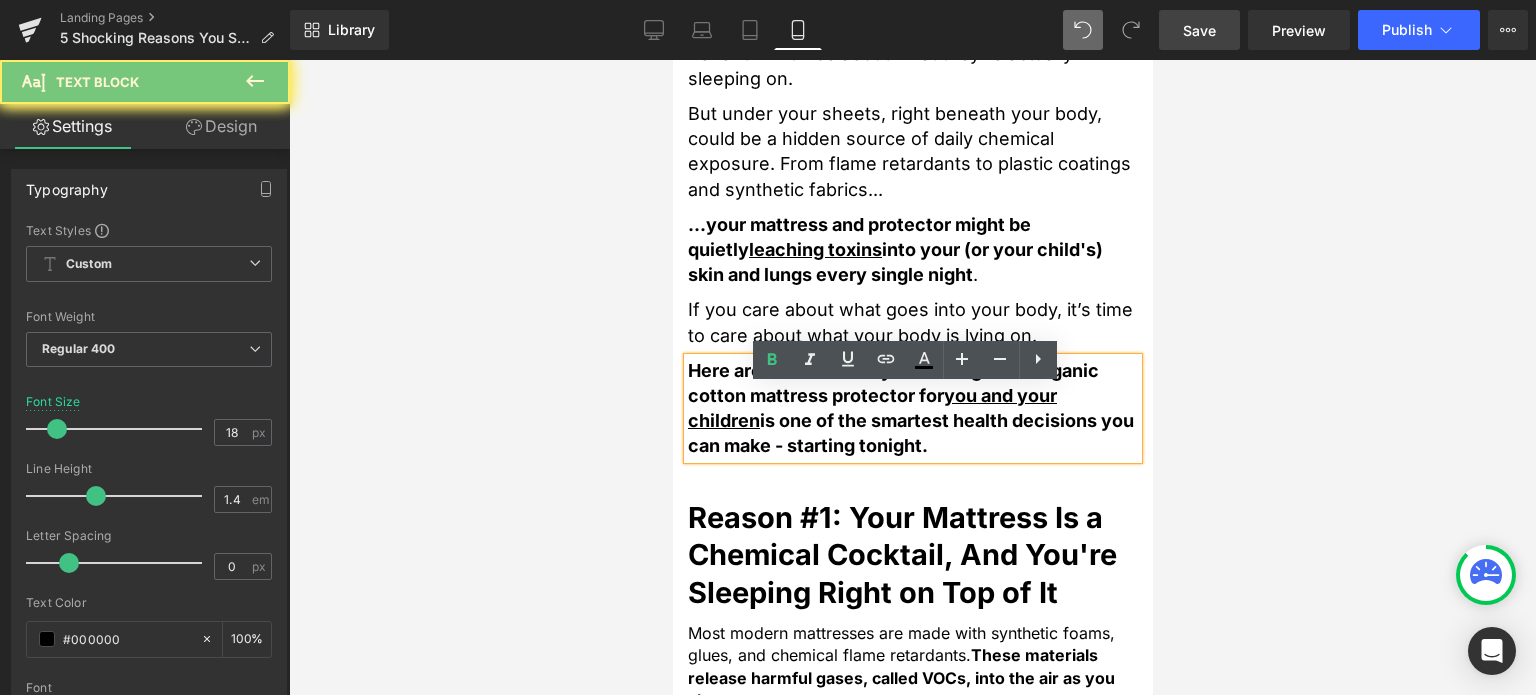 click at bounding box center [912, 377] 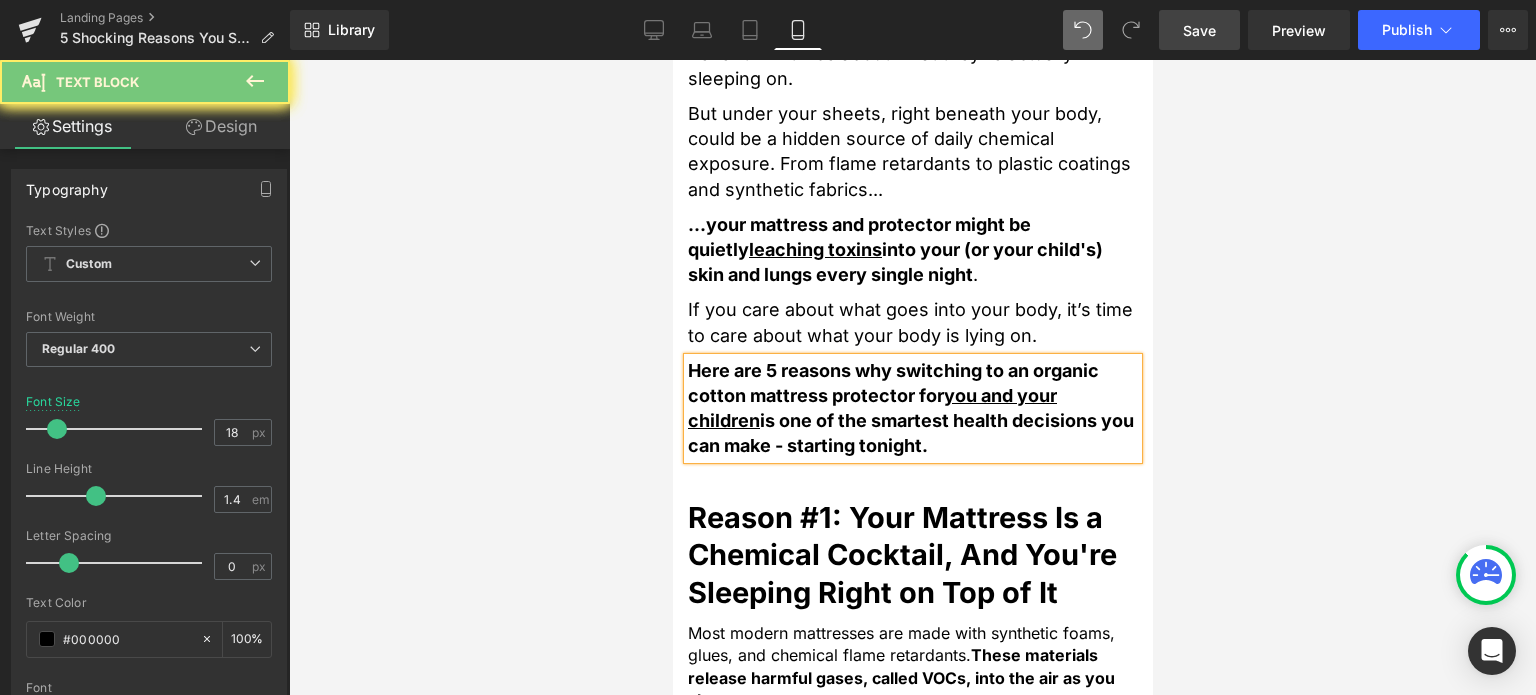 scroll, scrollTop: 900, scrollLeft: 0, axis: vertical 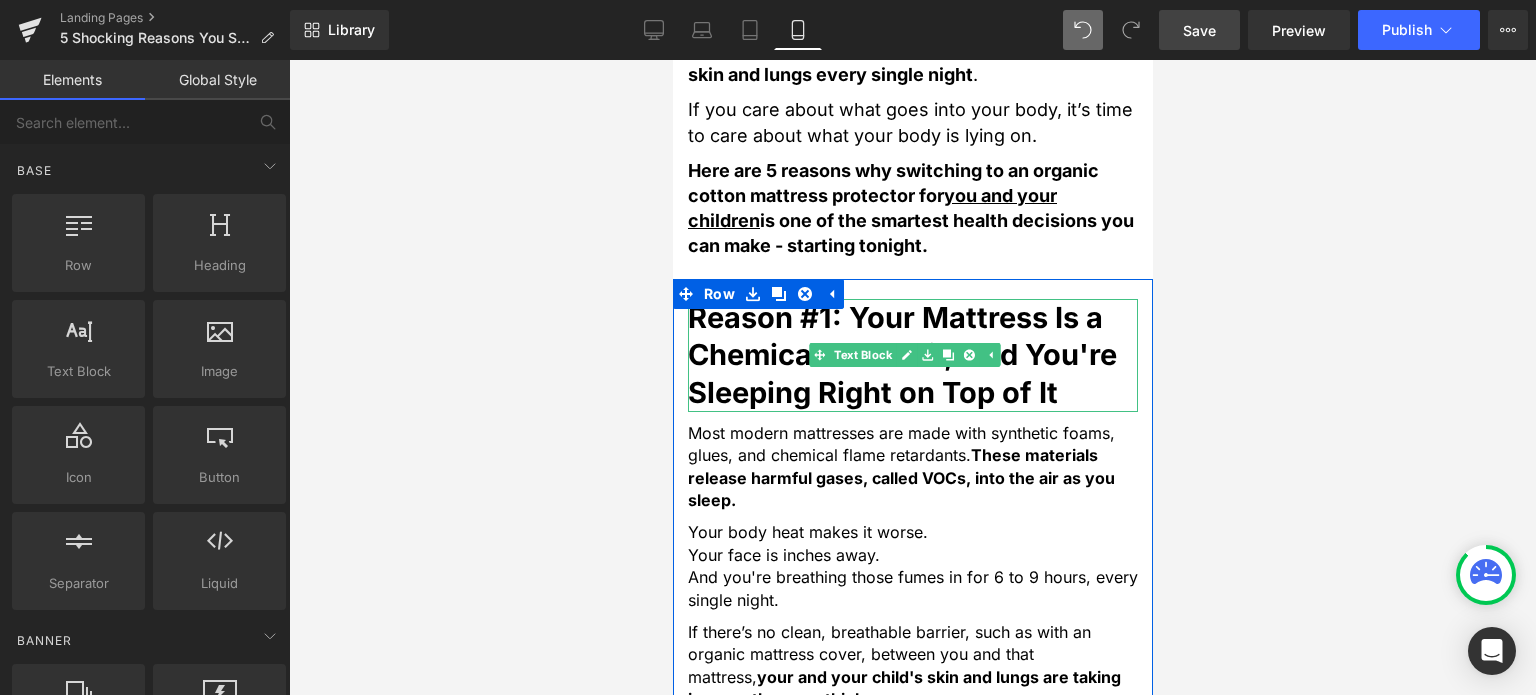 click on "Reason #1: Your Mattress Is a Chemical Cocktail, And You're Sleeping Right on Top of It" at bounding box center (901, 355) 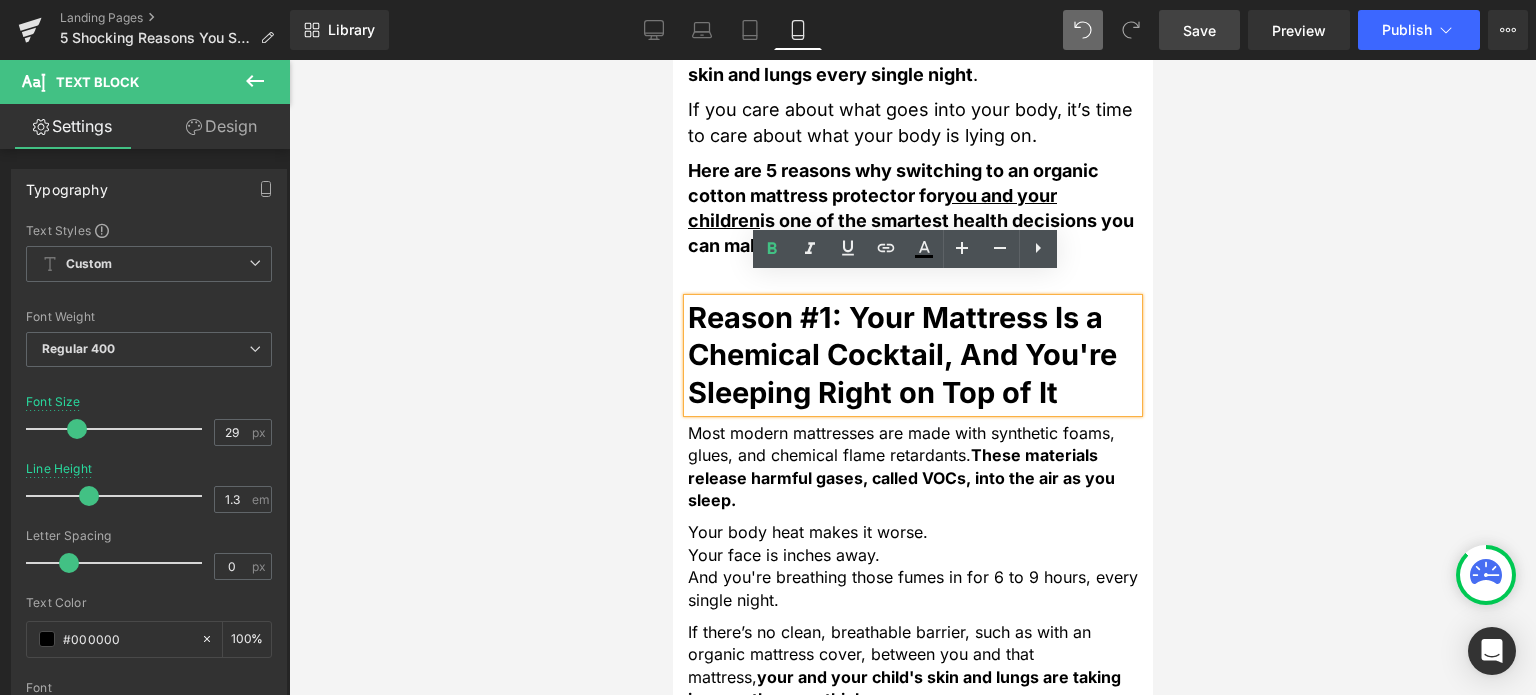 scroll, scrollTop: 1000, scrollLeft: 0, axis: vertical 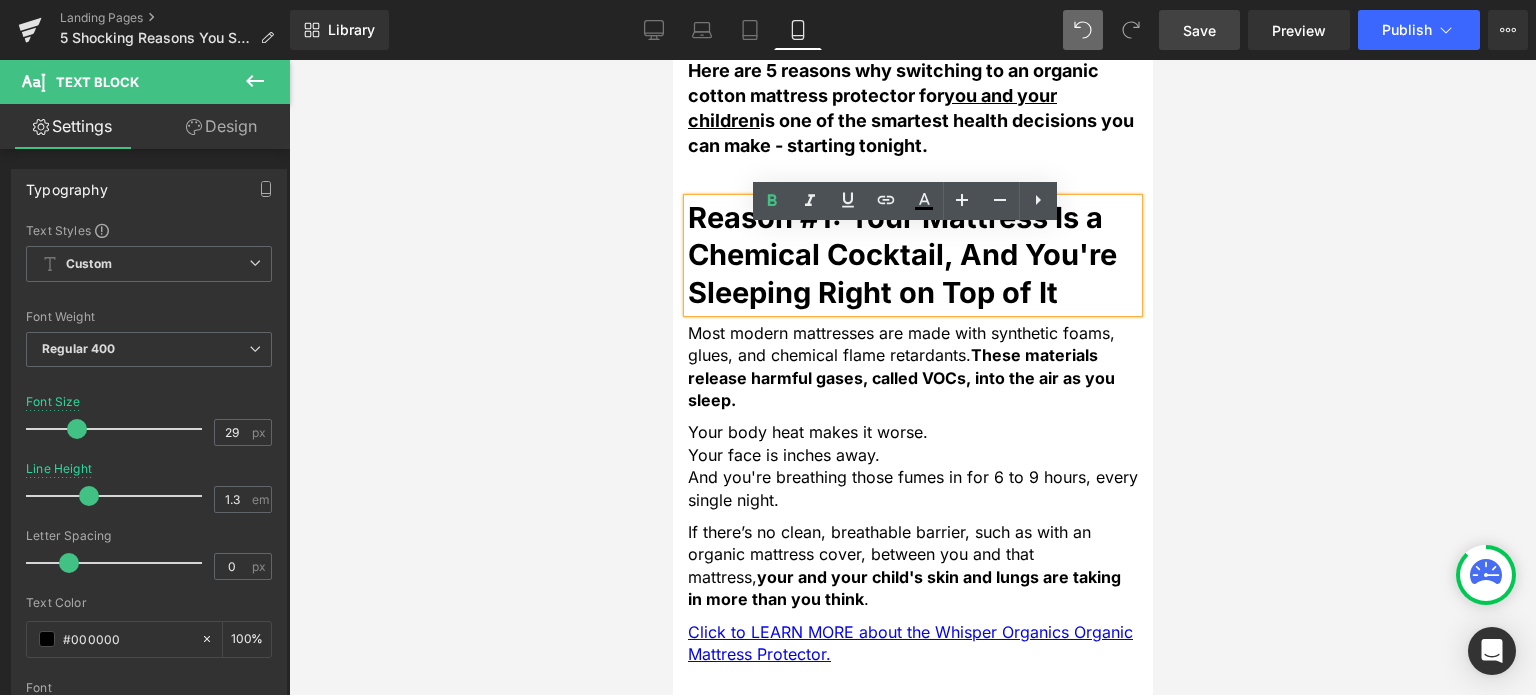 click on "Most modern mattresses are made with synthetic foams, glues, and chemical flame retardants.  These materials release harmful gases, called VOCs, into the air as you sleep." at bounding box center (912, 367) 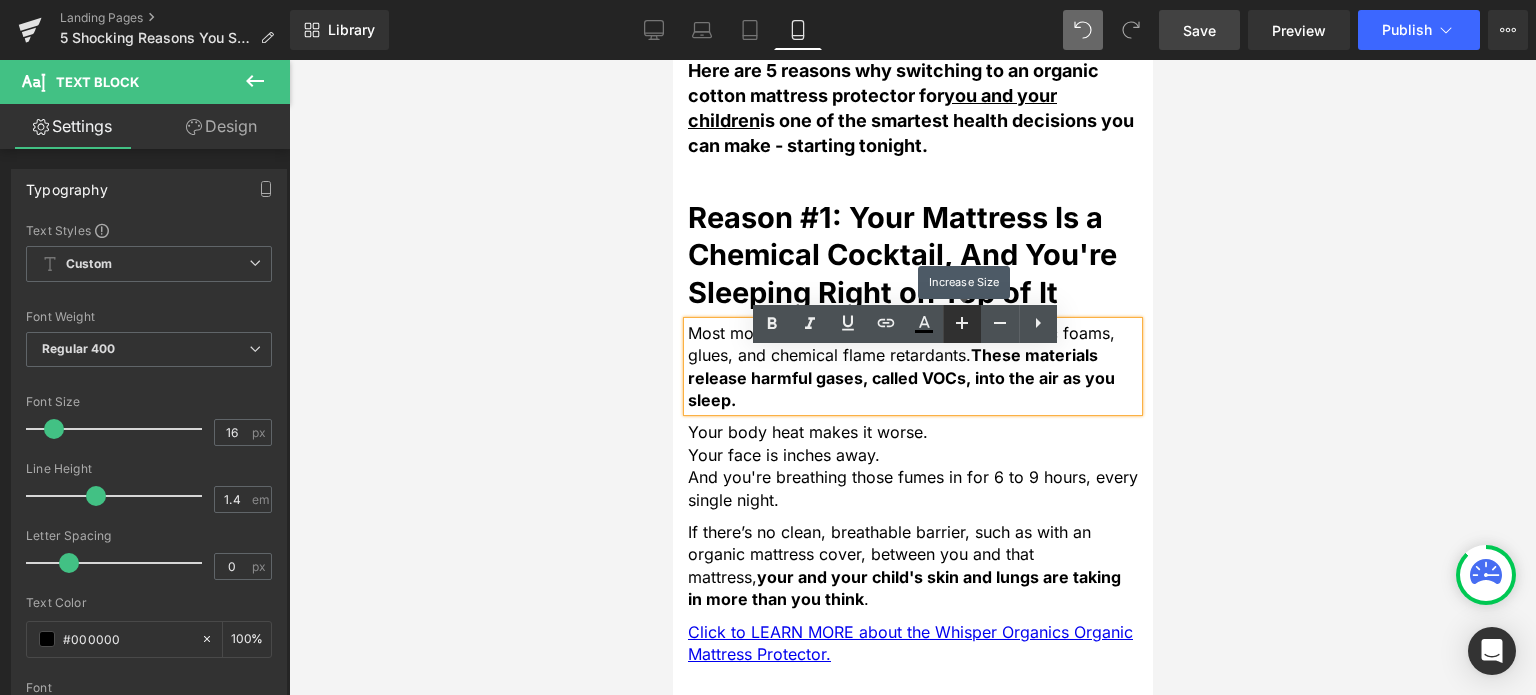 drag, startPoint x: 964, startPoint y: 322, endPoint x: 272, endPoint y: 283, distance: 693.09814 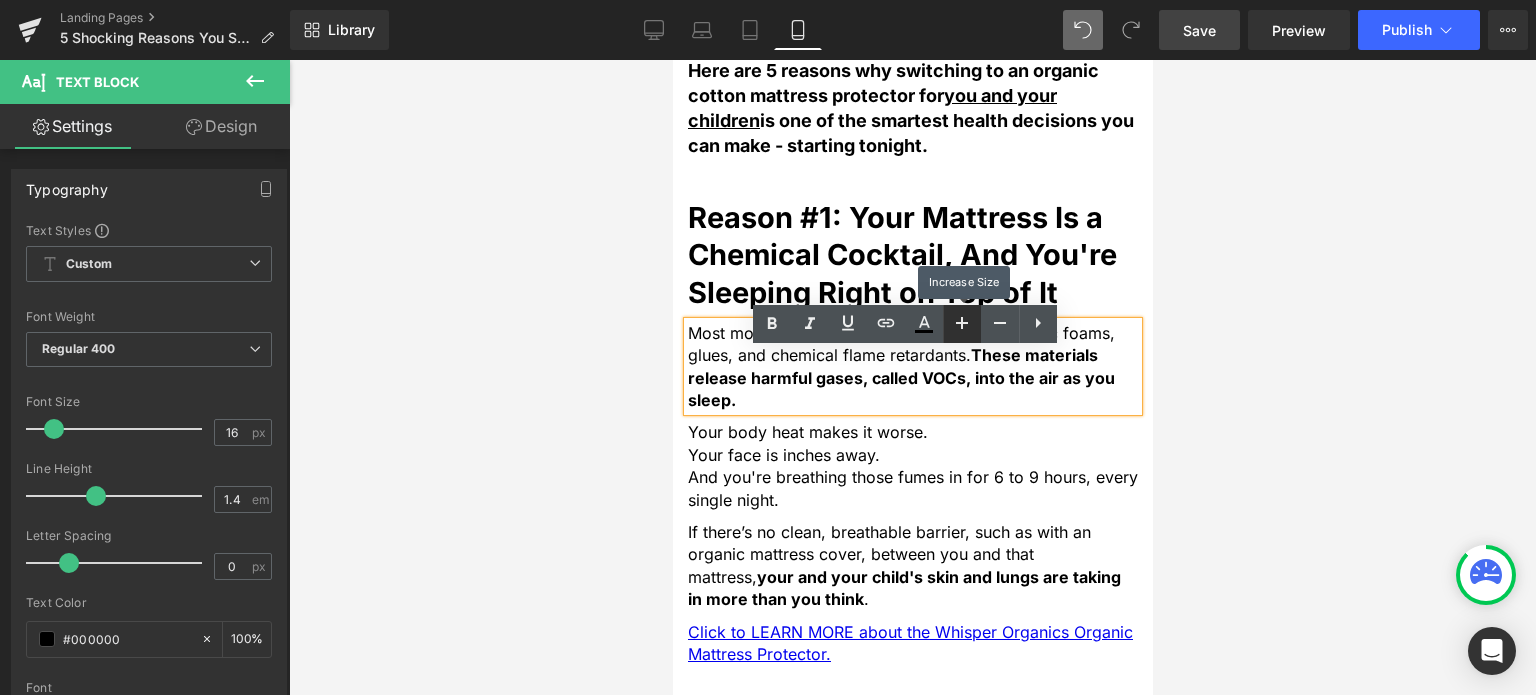 click 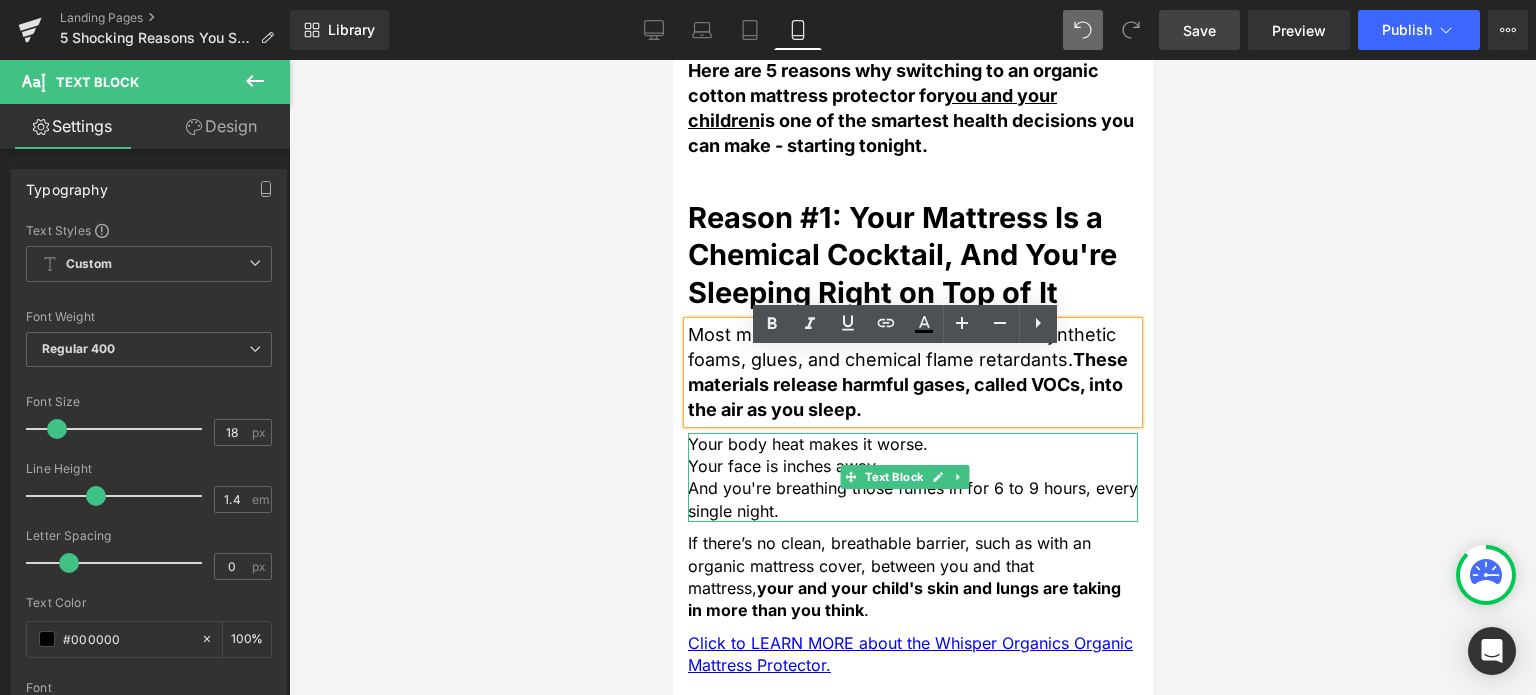 click on "Your face is inches away." at bounding box center [912, 466] 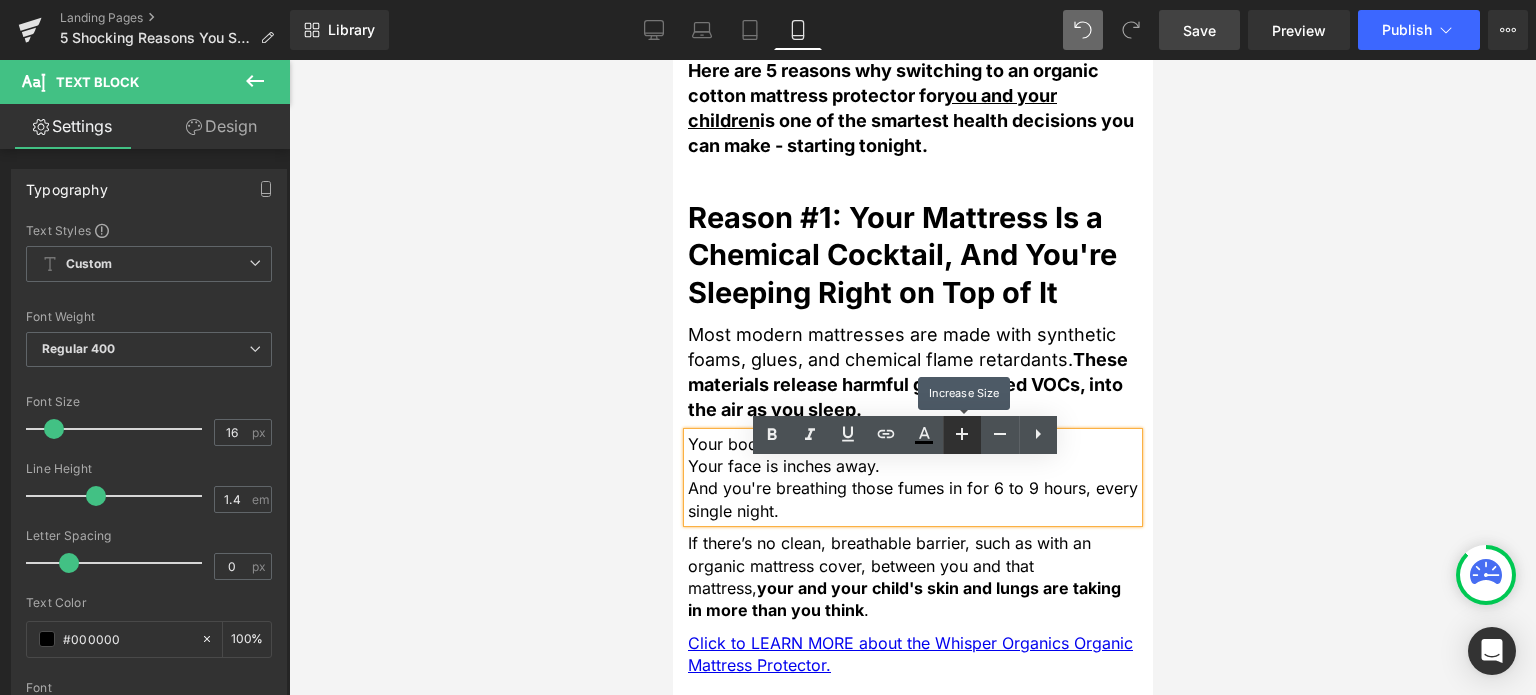 click 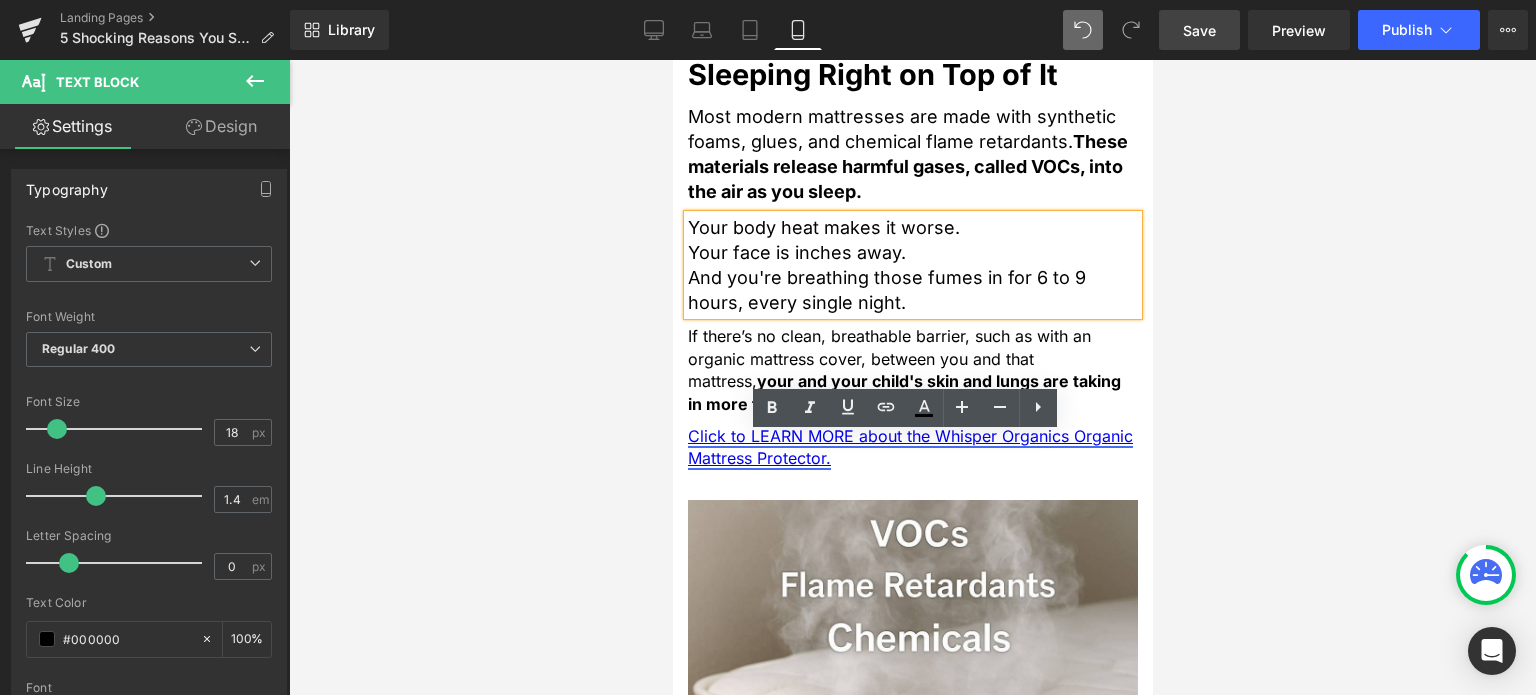 scroll, scrollTop: 1300, scrollLeft: 0, axis: vertical 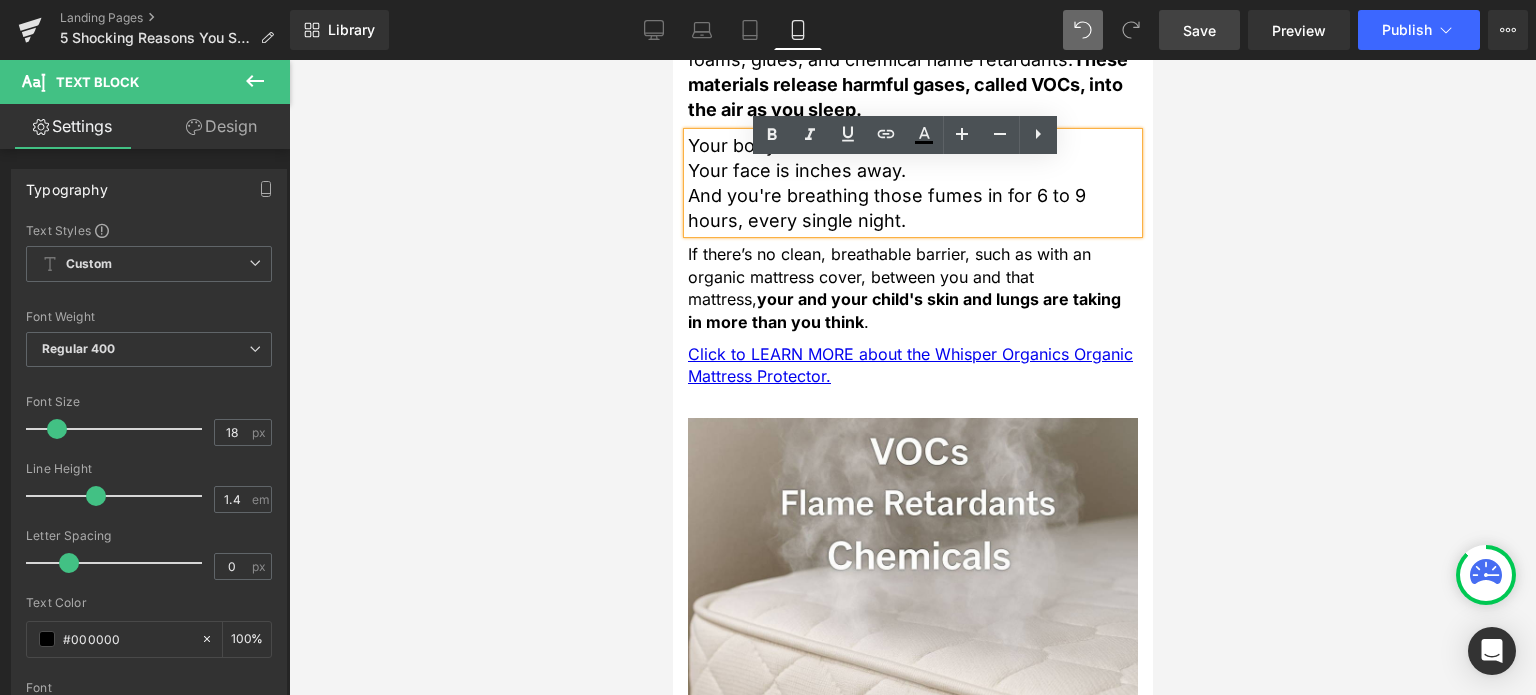 click on "If there’s no clean, breathable barrier, such as with an organic mattress cover, between you and that mattress,  your and your child's skin and lungs are taking in more than you think ." at bounding box center (912, 288) 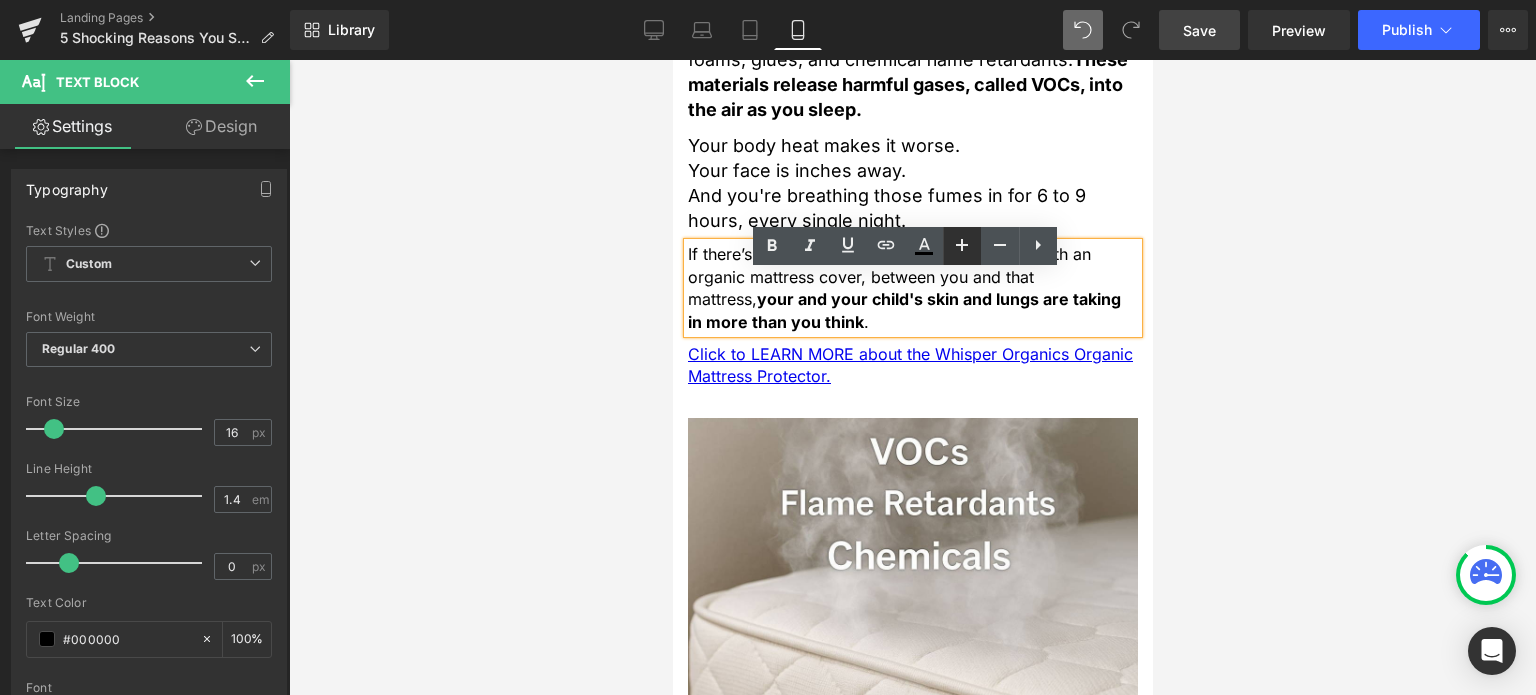 click 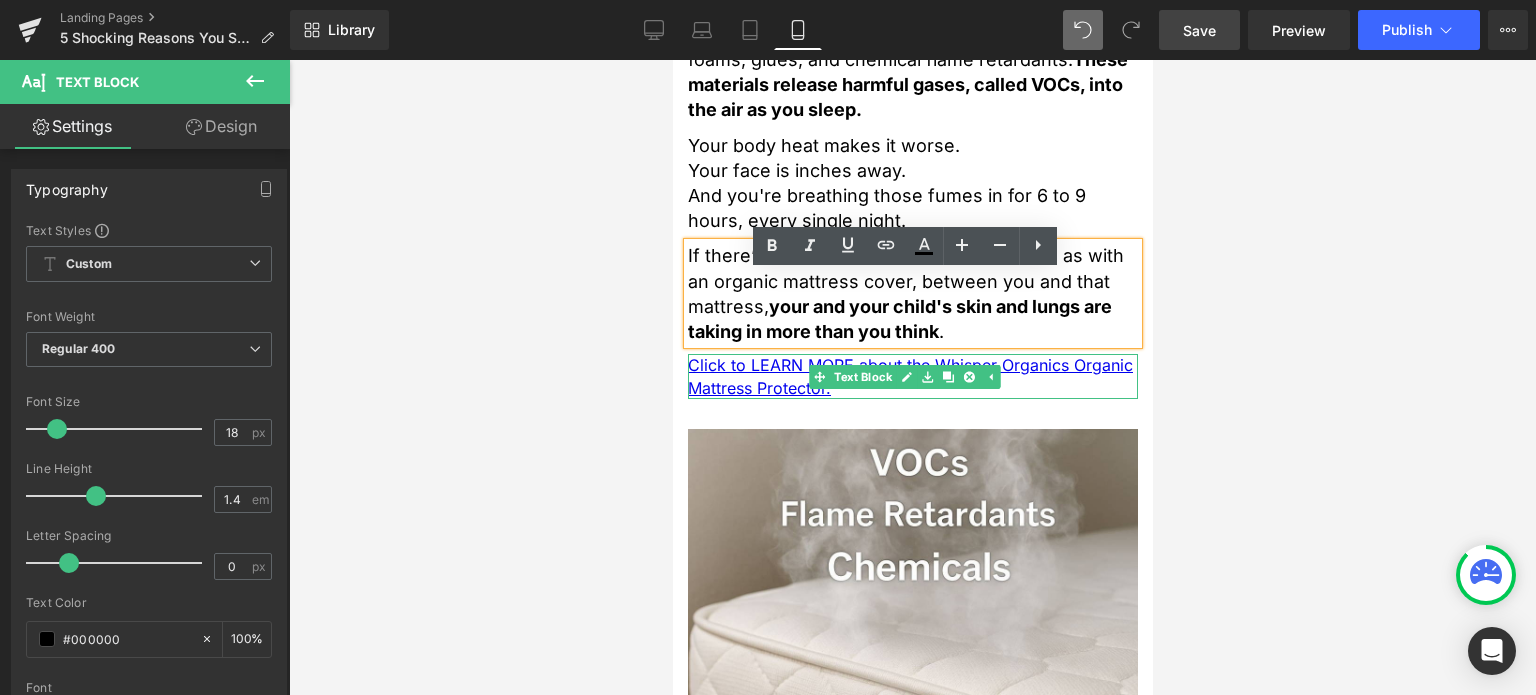 click on "Click to LEARN MORE about the Whisper Organics Organic Mattress Protector." at bounding box center [912, 376] 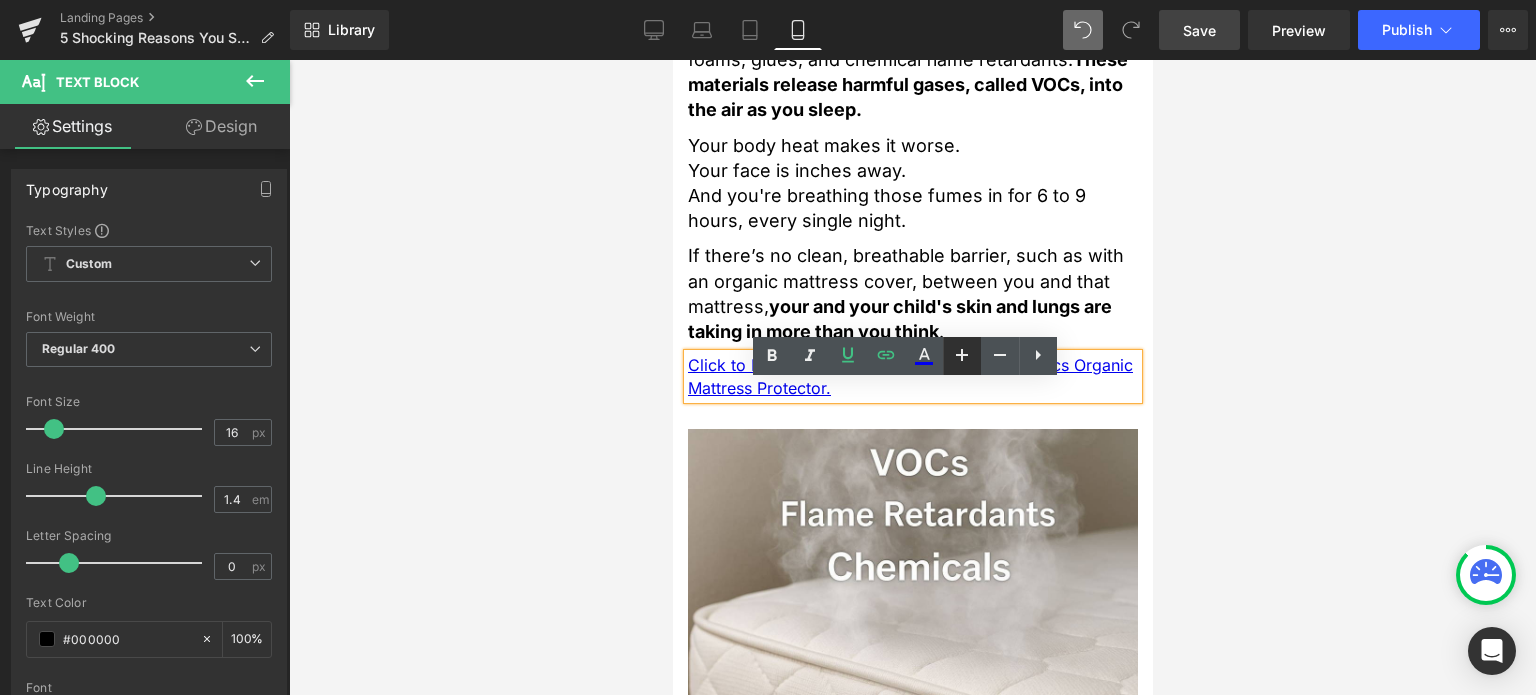 click 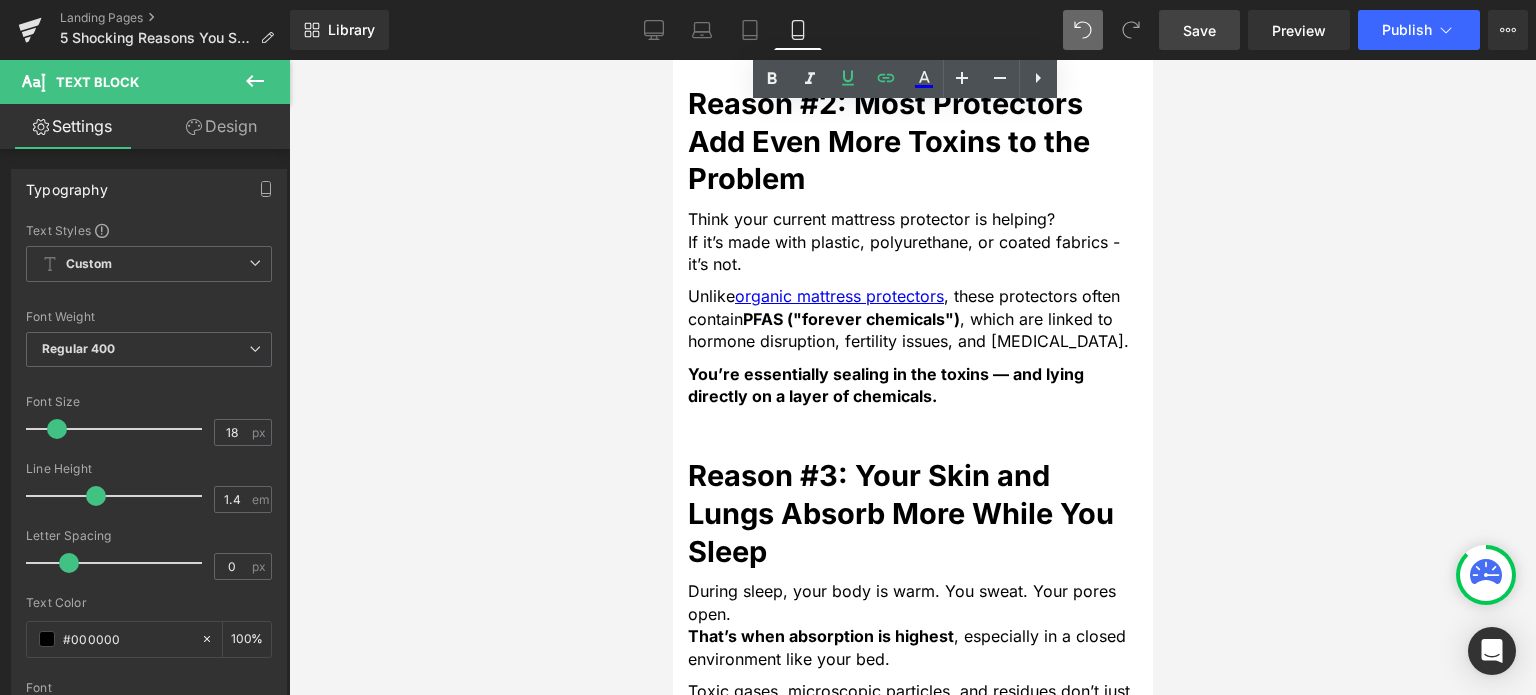 scroll, scrollTop: 2100, scrollLeft: 0, axis: vertical 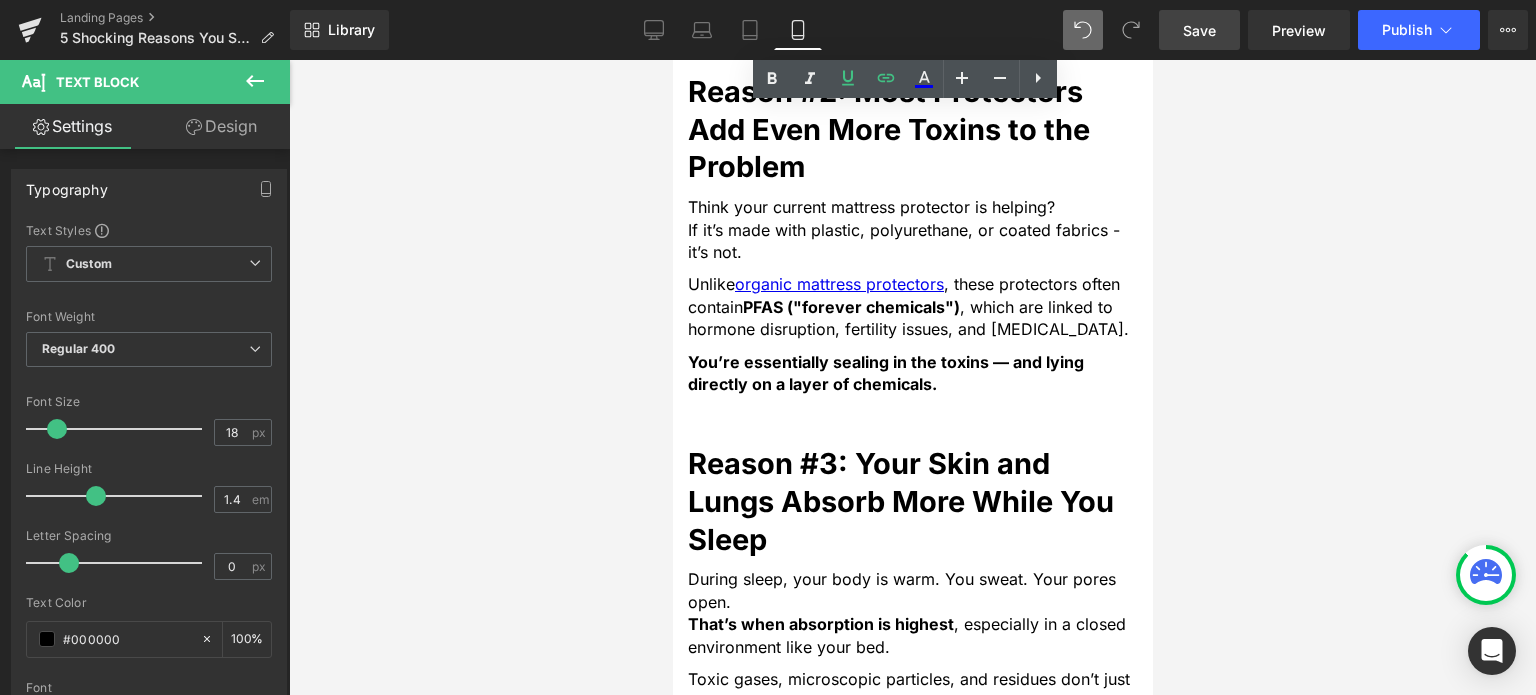 click on "Reason #2: Most Protectors Add Even More Toxins to the Problem" at bounding box center (888, 129) 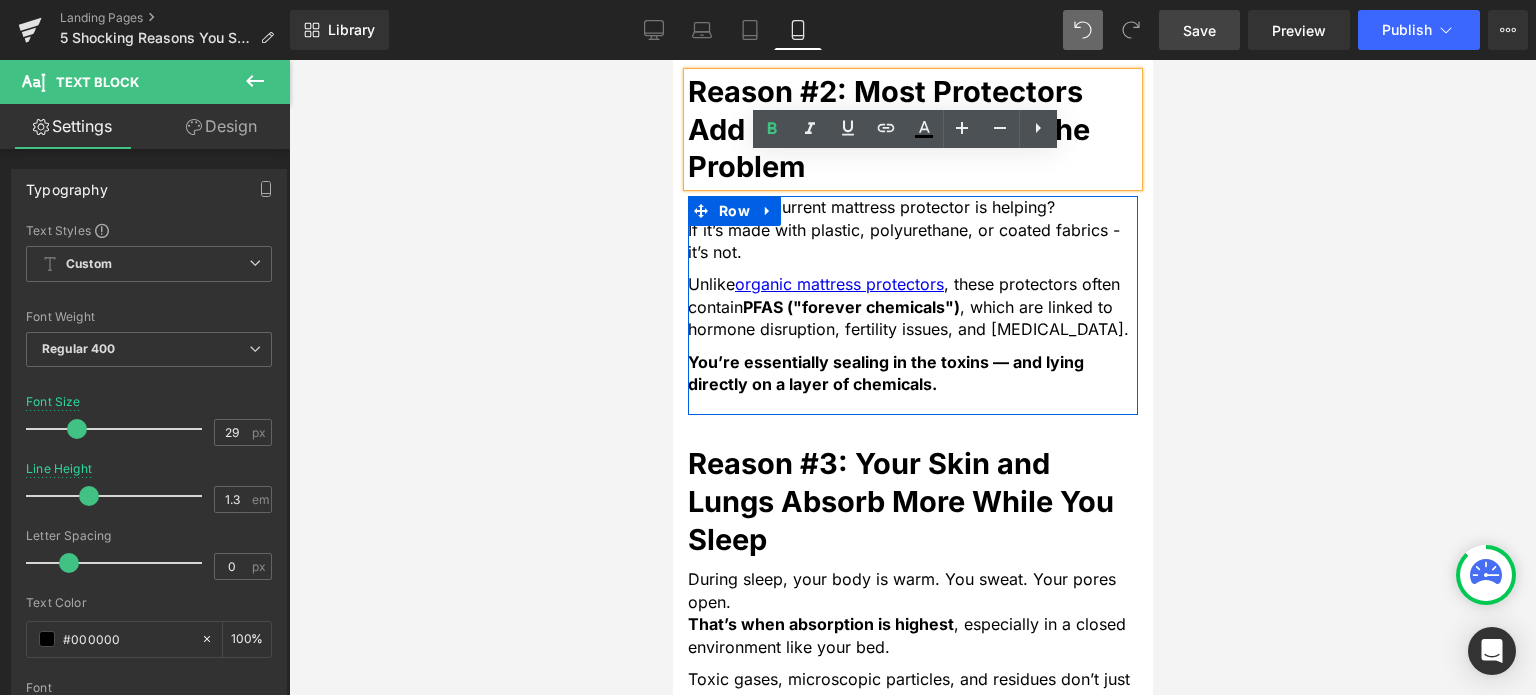 click on "Row" at bounding box center [733, 211] 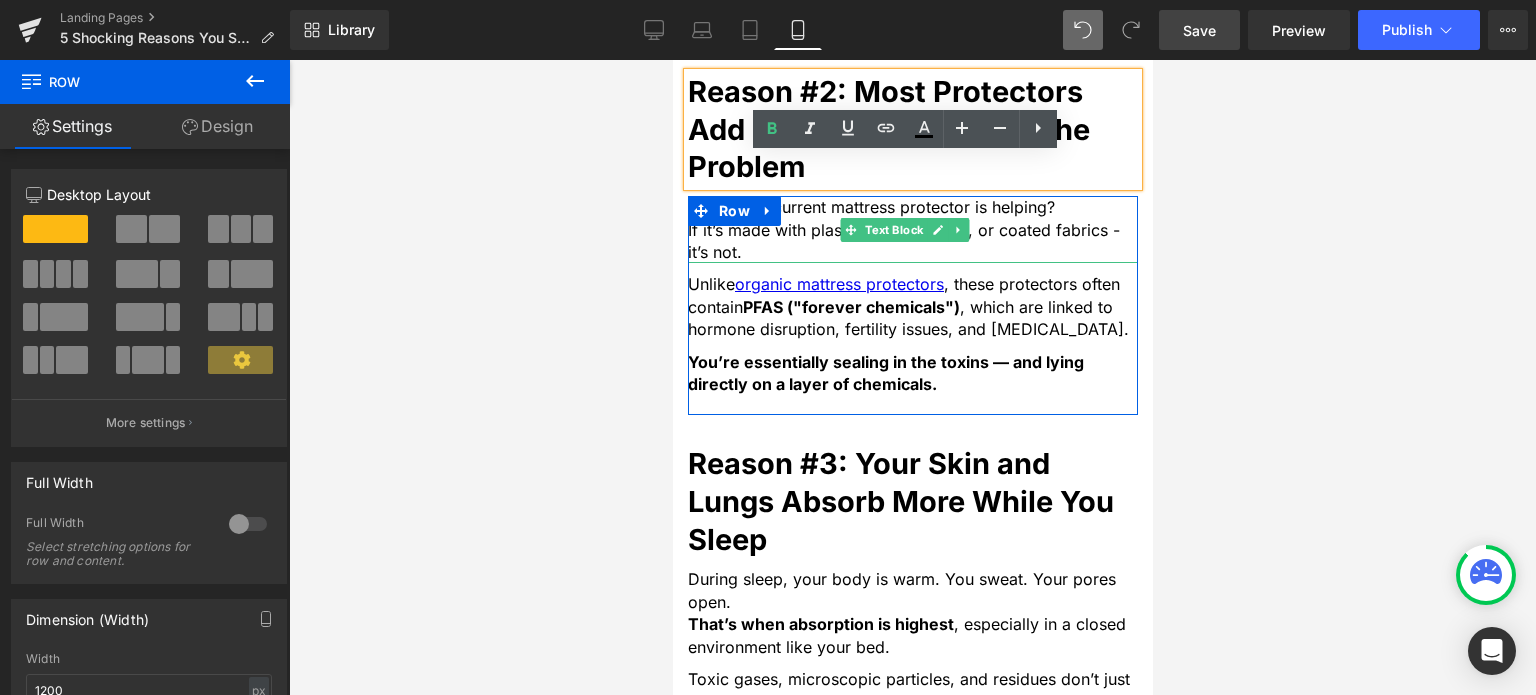click on "If it’s made with plastic, polyurethane, or coated fabrics - it’s not." at bounding box center [912, 241] 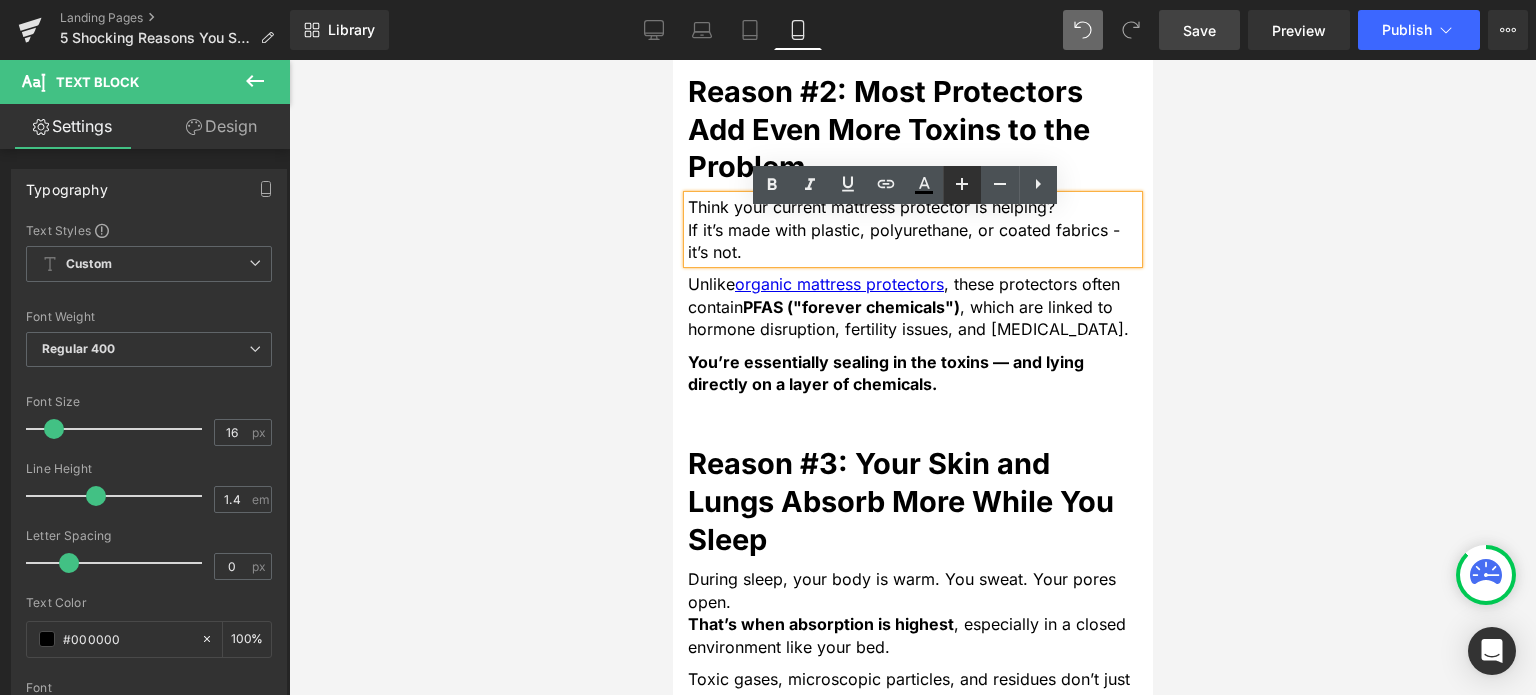 click 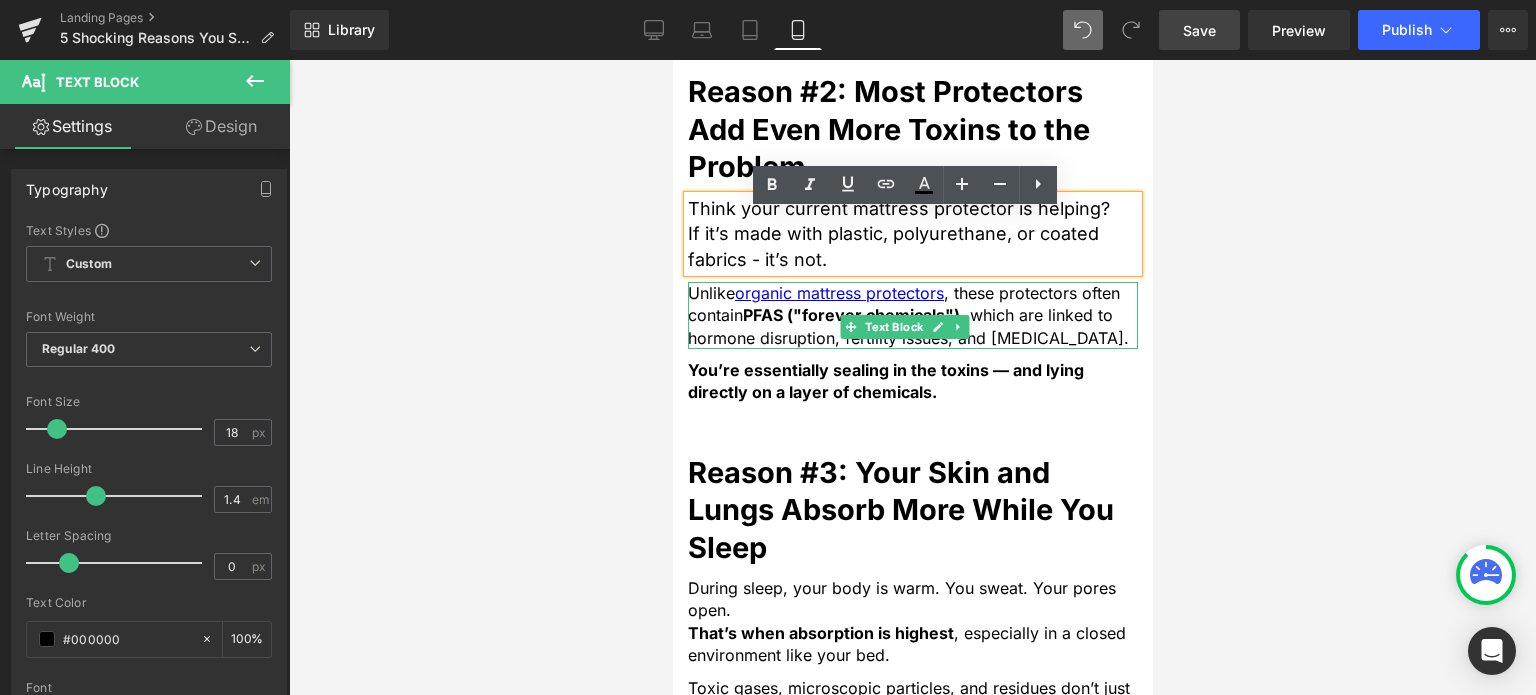 click on "Unlike  organic mattress protectors , these protectors often contain  PFAS ("forever chemicals") , which are linked to hormone disruption, fertility issues, and immune suppression." at bounding box center (912, 315) 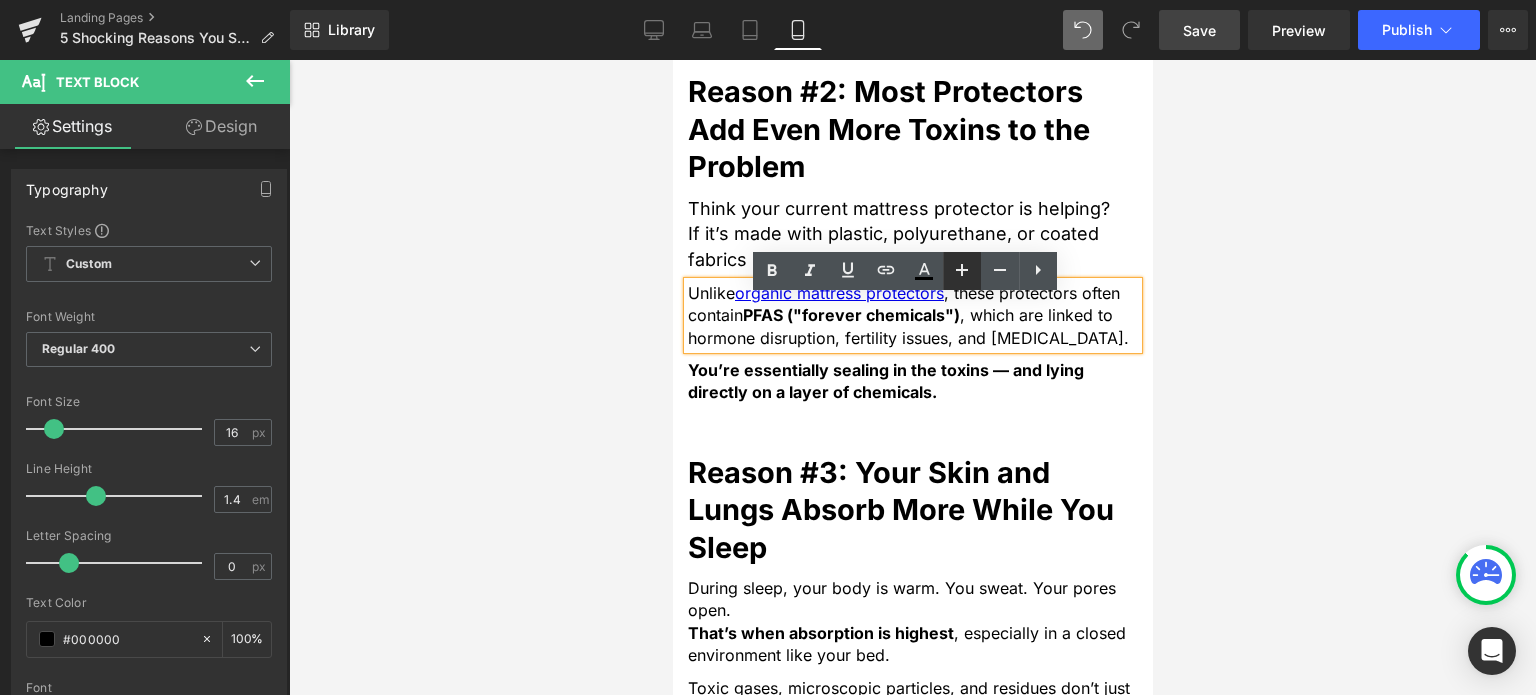click 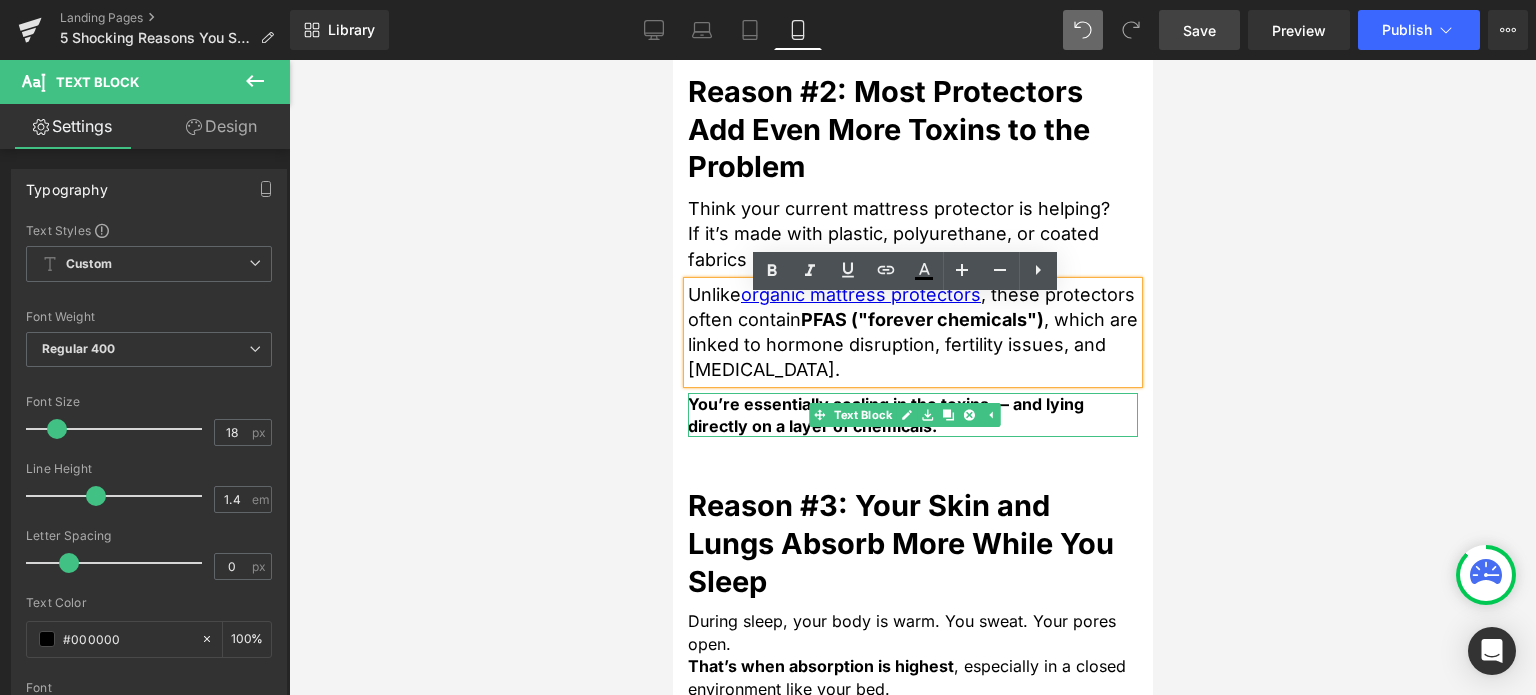 click on "You’re essentially sealing in the toxins — and lying directly on a layer of chemicals." at bounding box center (885, 415) 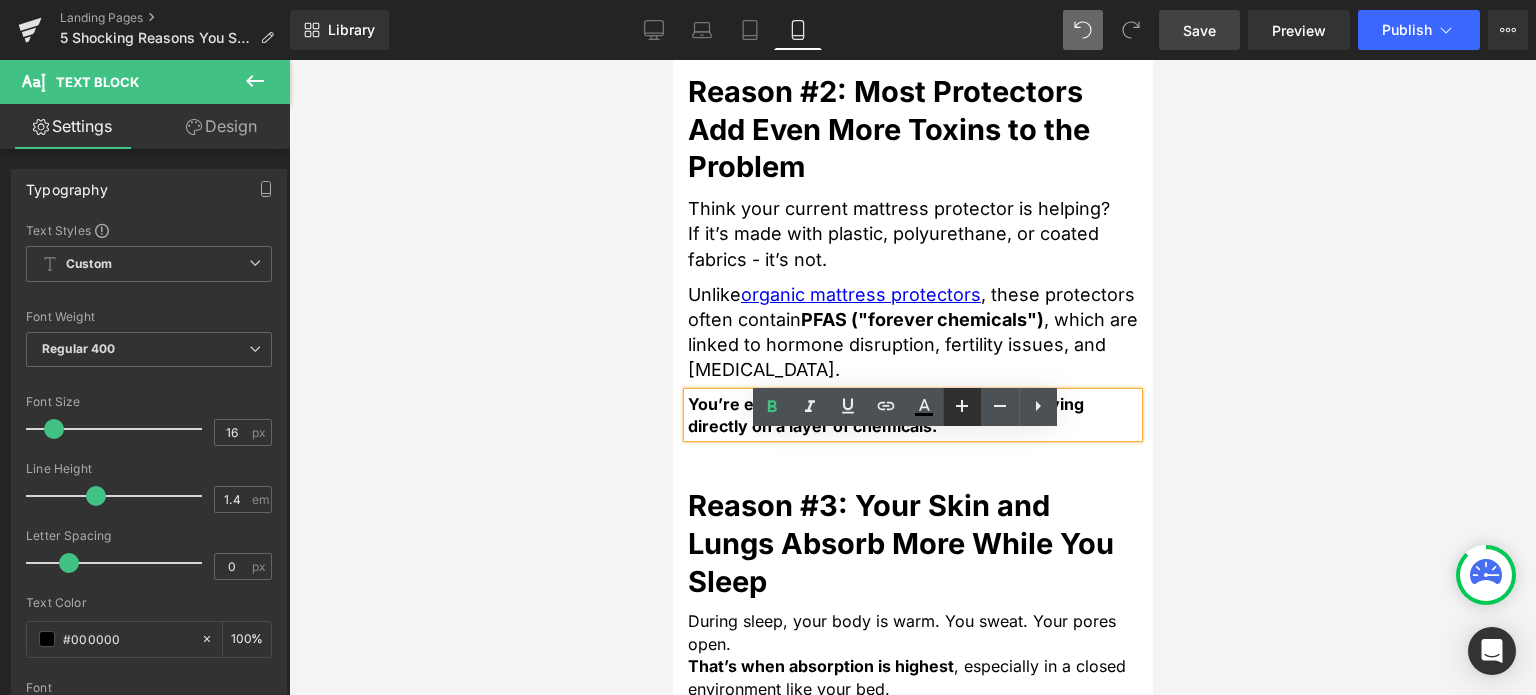 click 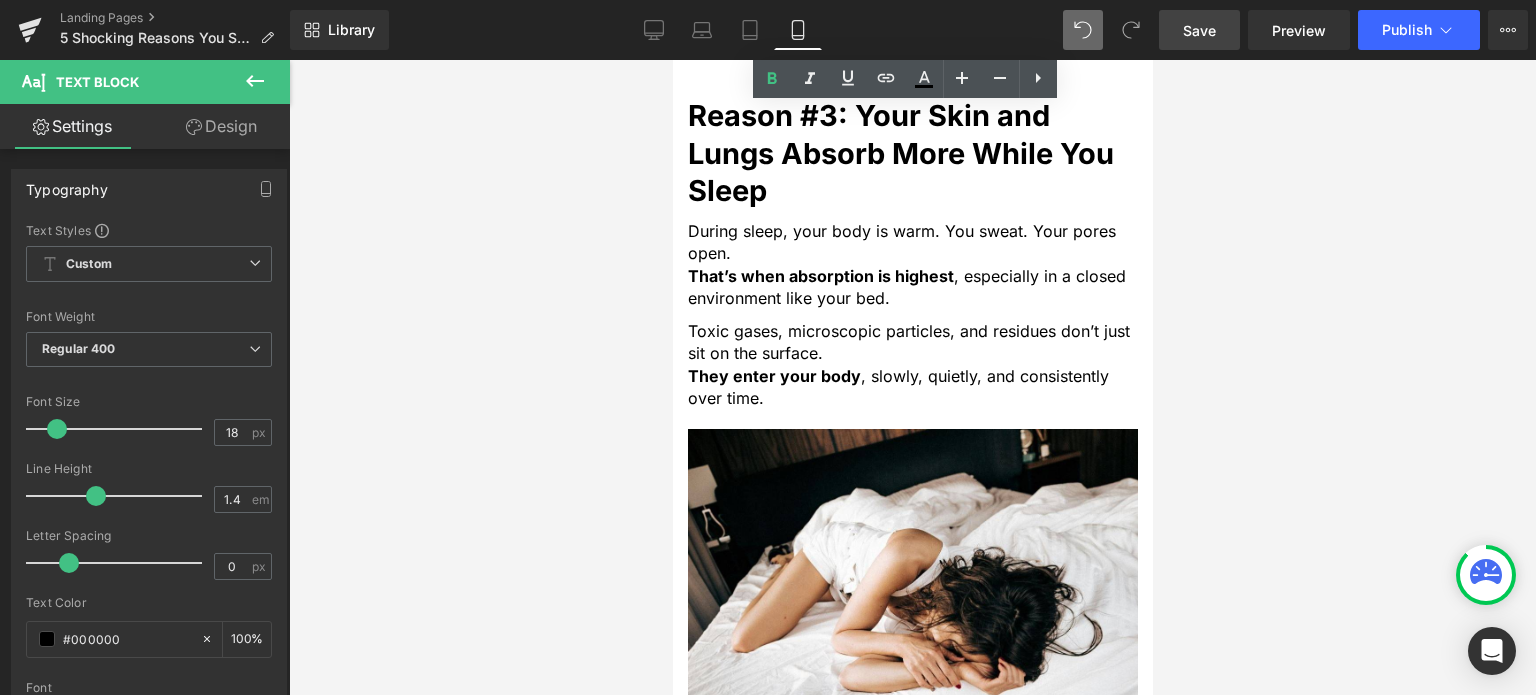 scroll, scrollTop: 2500, scrollLeft: 0, axis: vertical 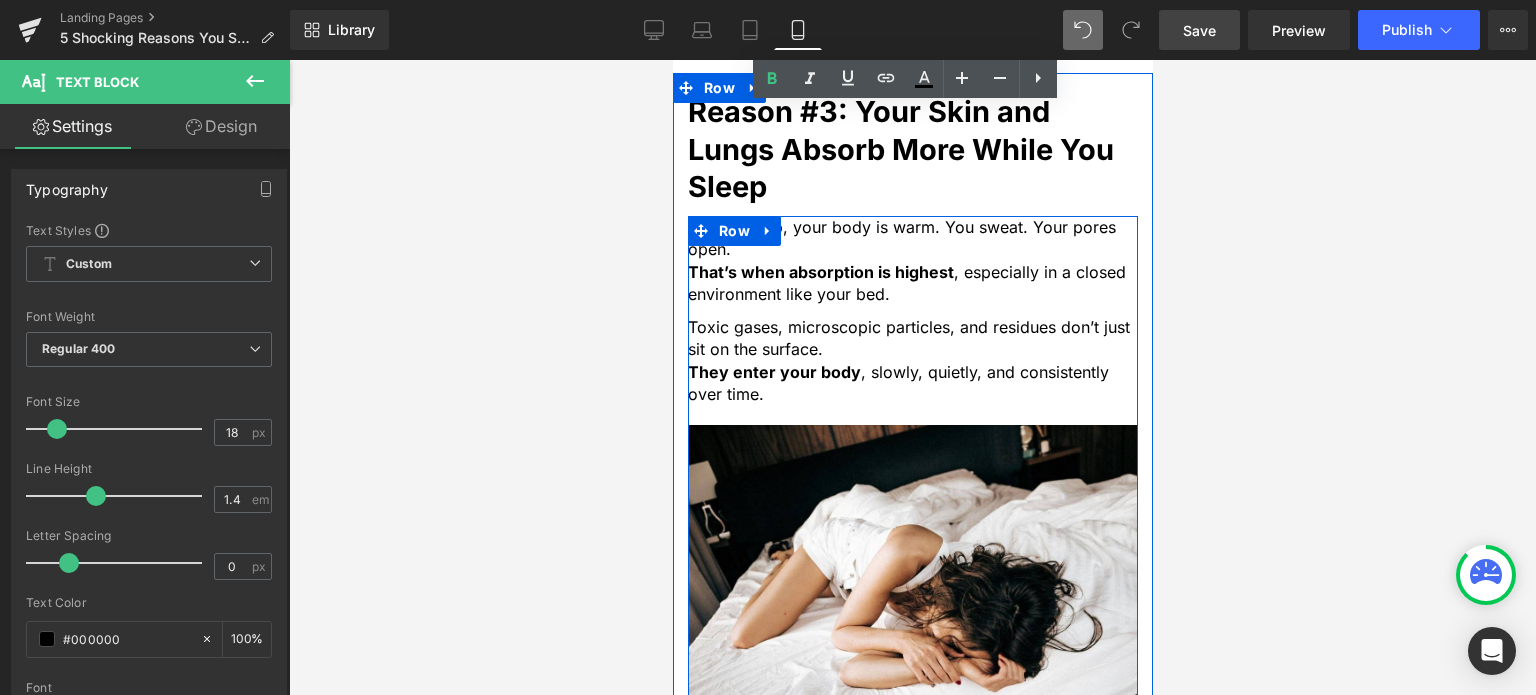 click on "During sleep, your body is warm. You sweat. Your pores open." at bounding box center [912, 238] 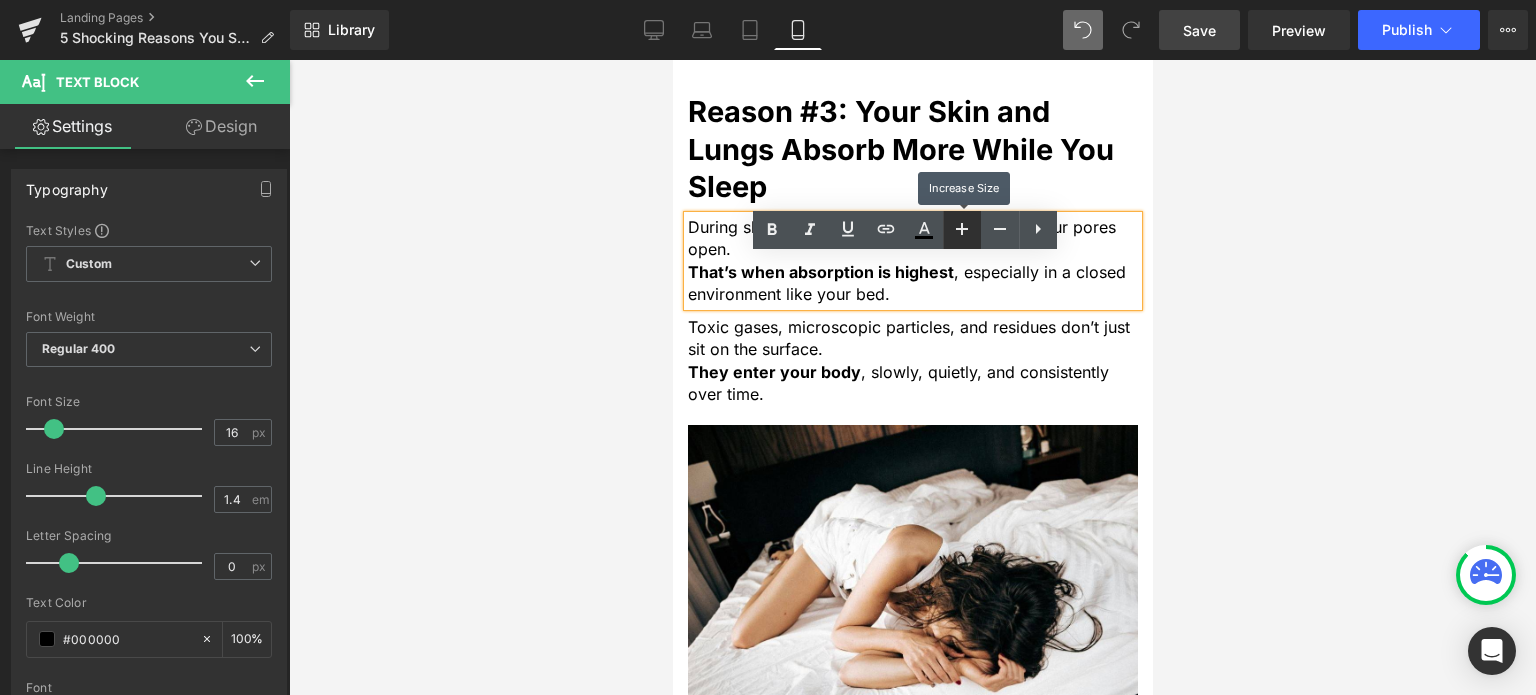 click 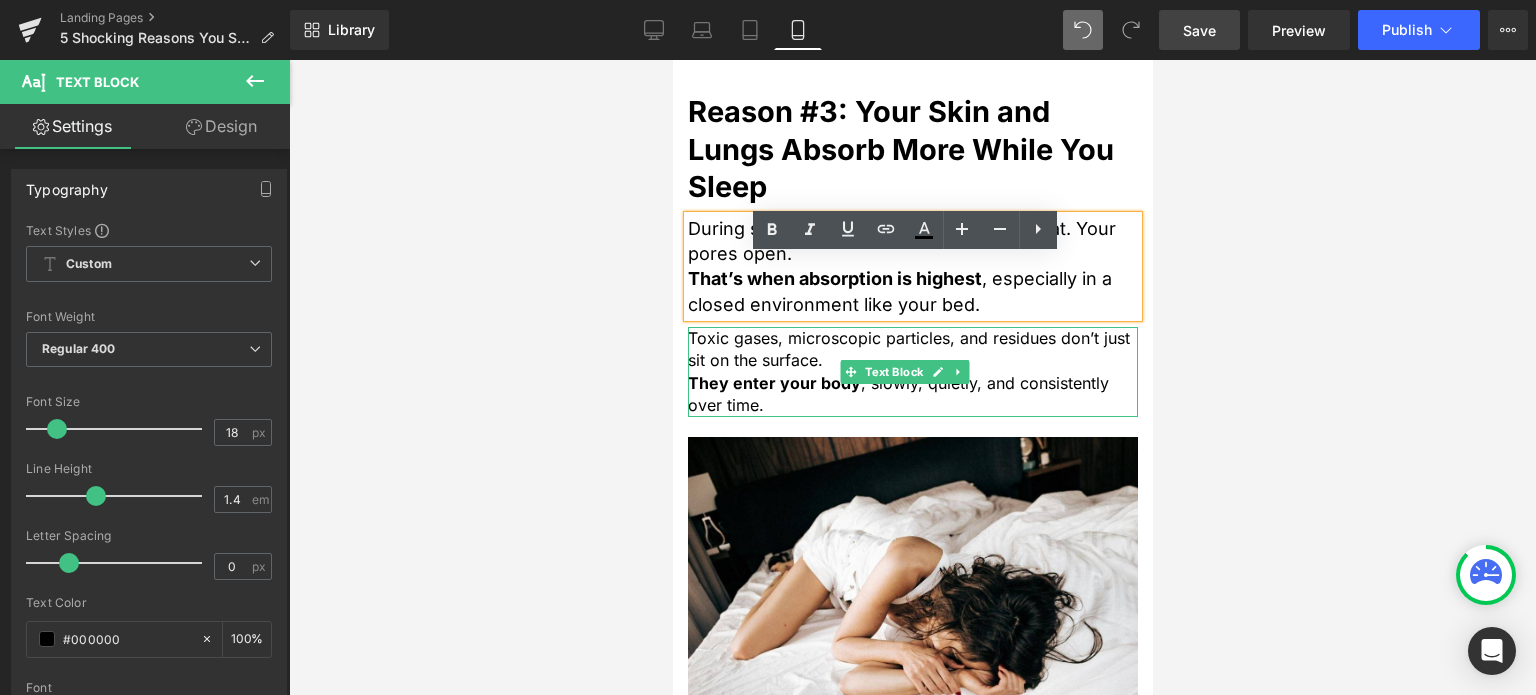 click on "Toxic gases, microscopic particles, and residues don’t just sit on the surface." at bounding box center [912, 349] 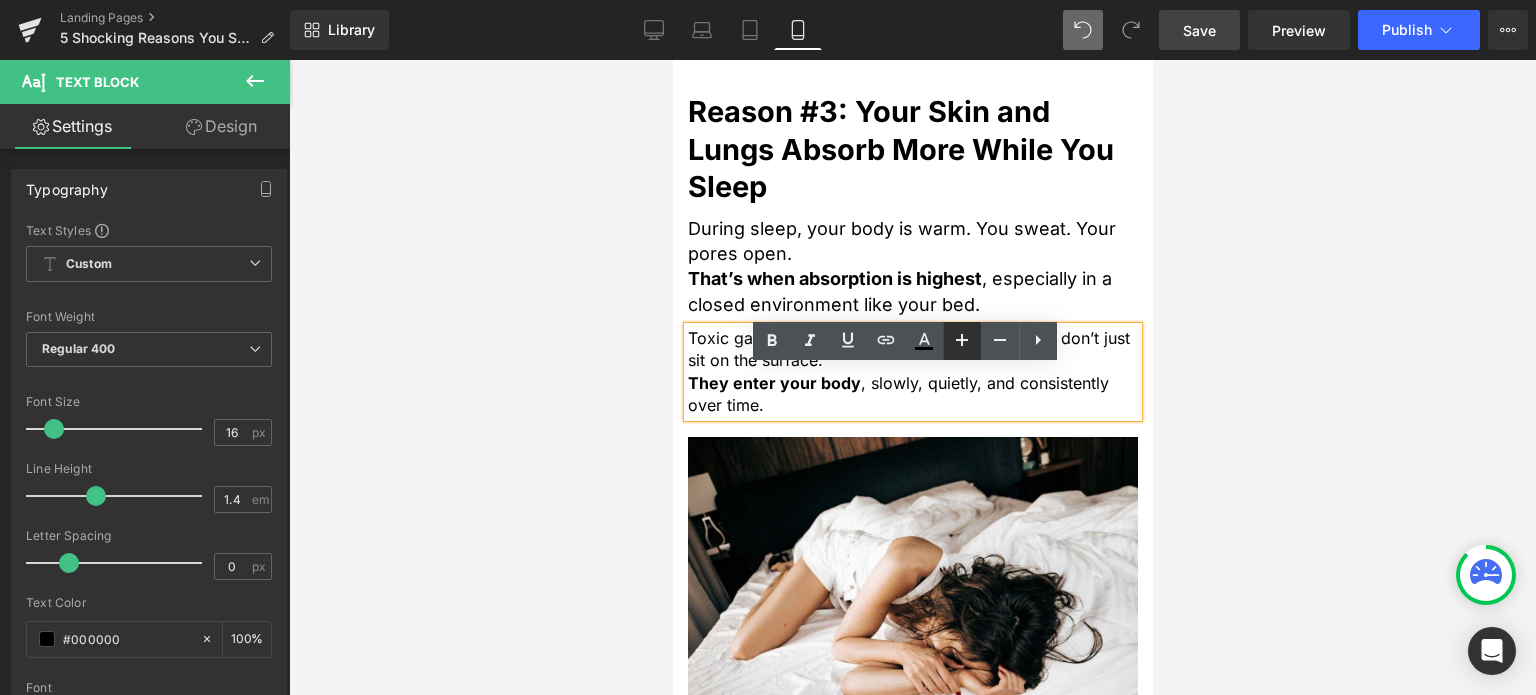 click 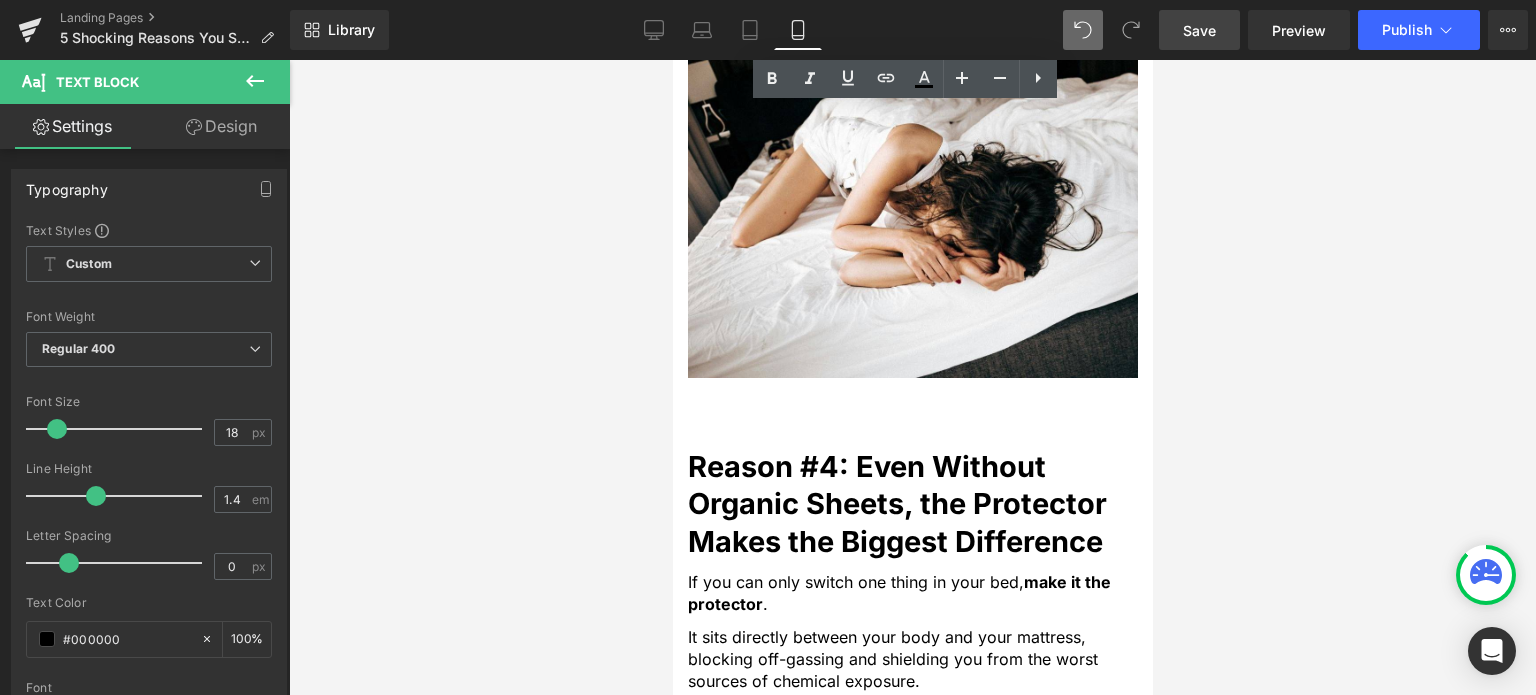 scroll, scrollTop: 3100, scrollLeft: 0, axis: vertical 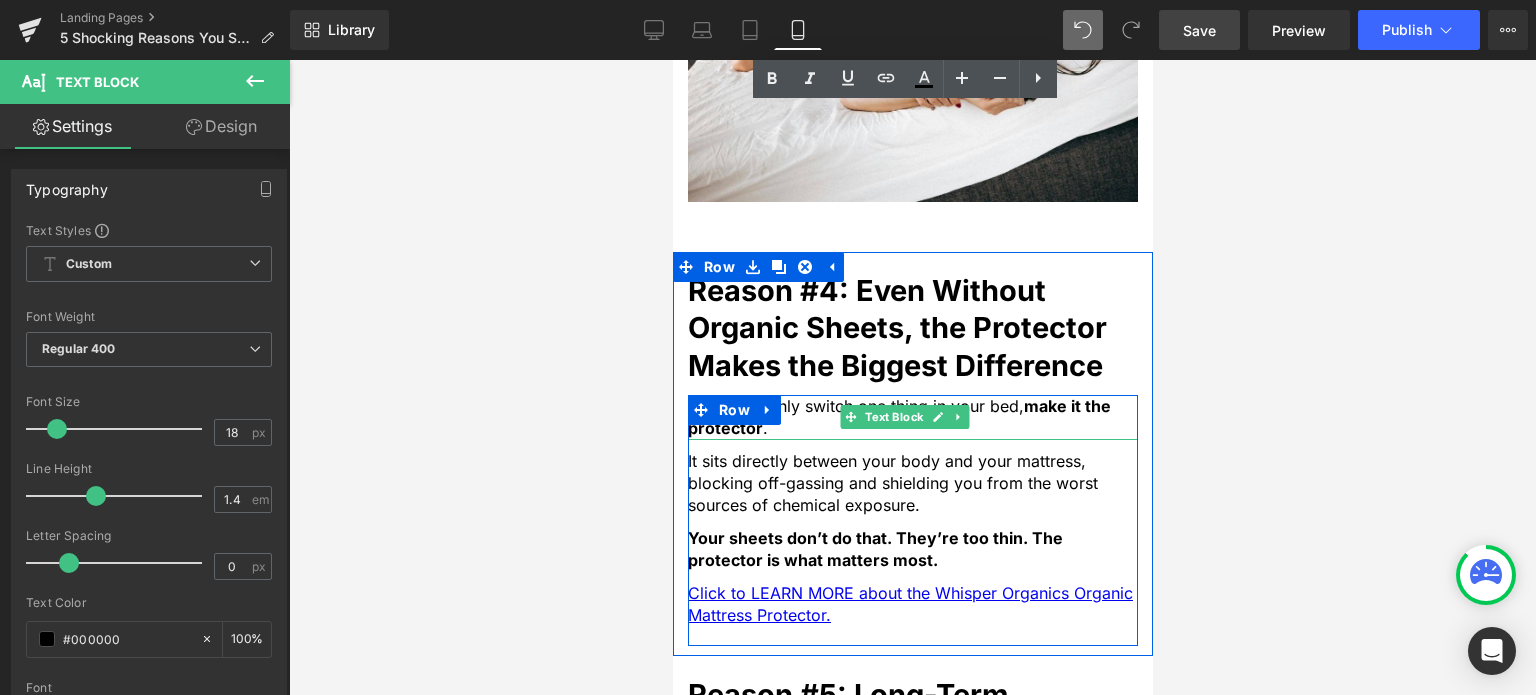 click on "If you can only switch one thing in your bed,  make it the protector ." at bounding box center (912, 417) 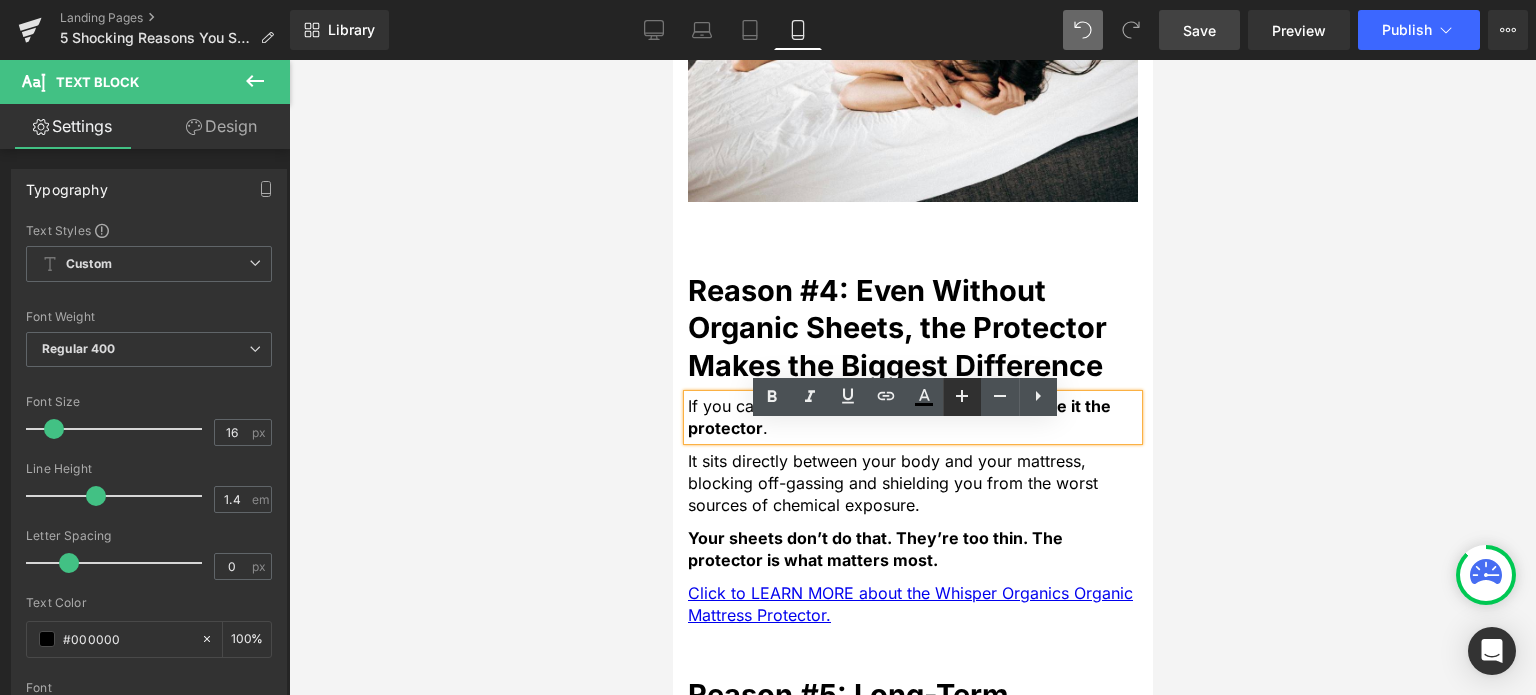 click 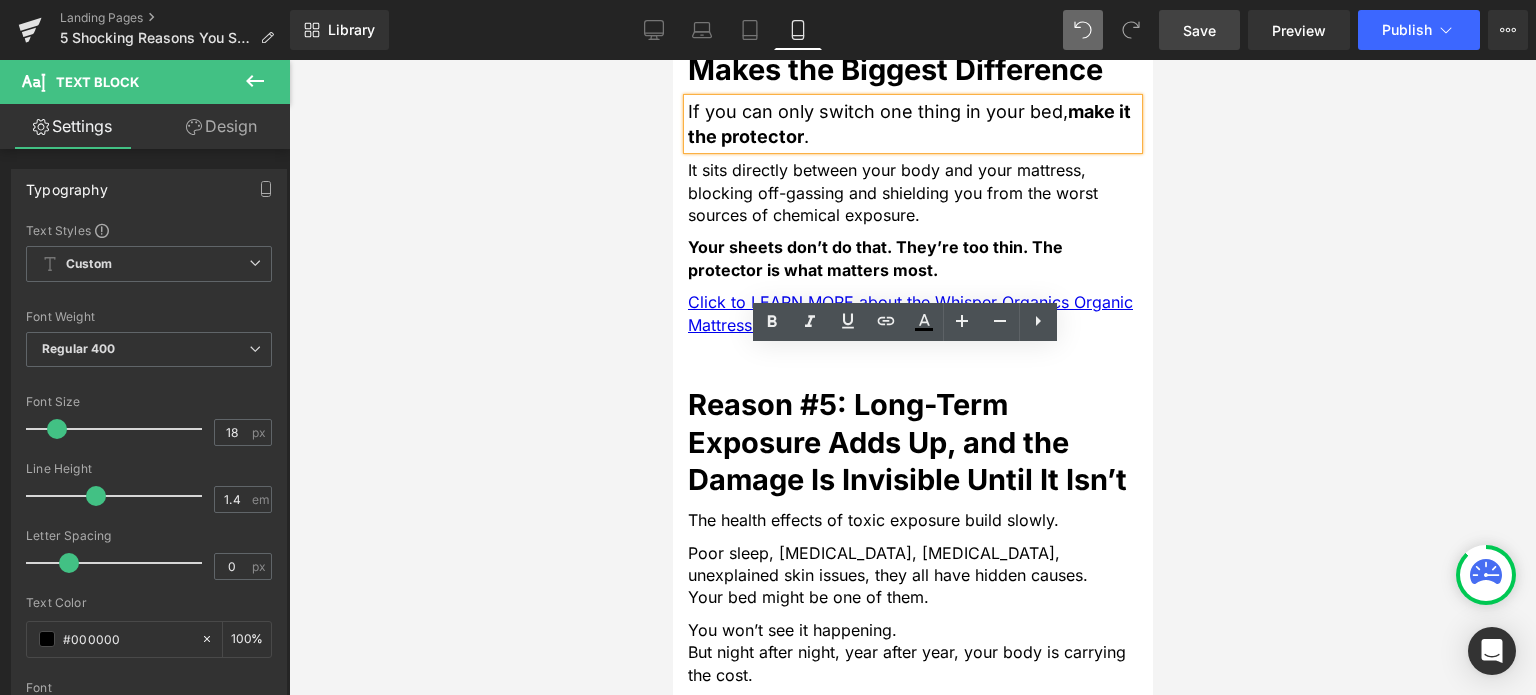 scroll, scrollTop: 3400, scrollLeft: 0, axis: vertical 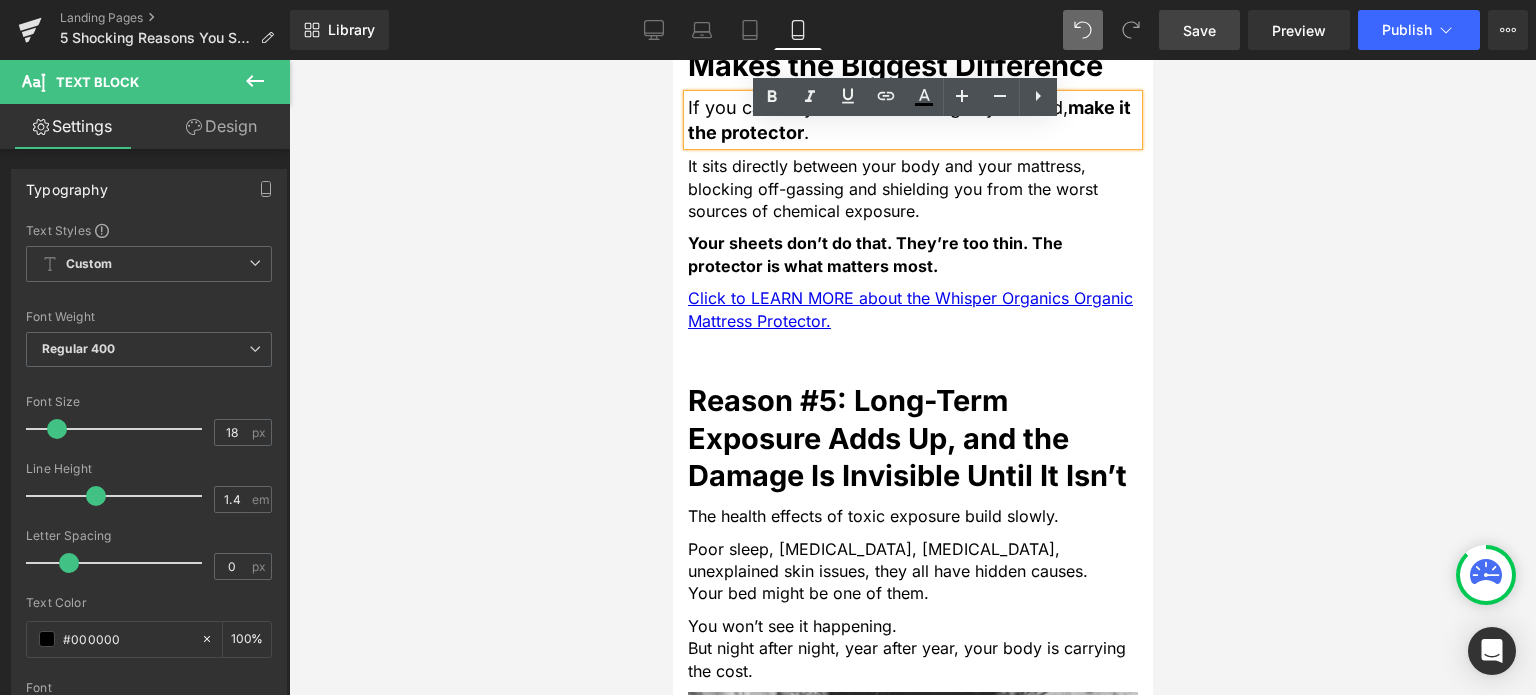 click on "It sits directly between your body and your mattress, blocking off-gassing and shielding you from the worst sources of chemical exposure." at bounding box center [912, 188] 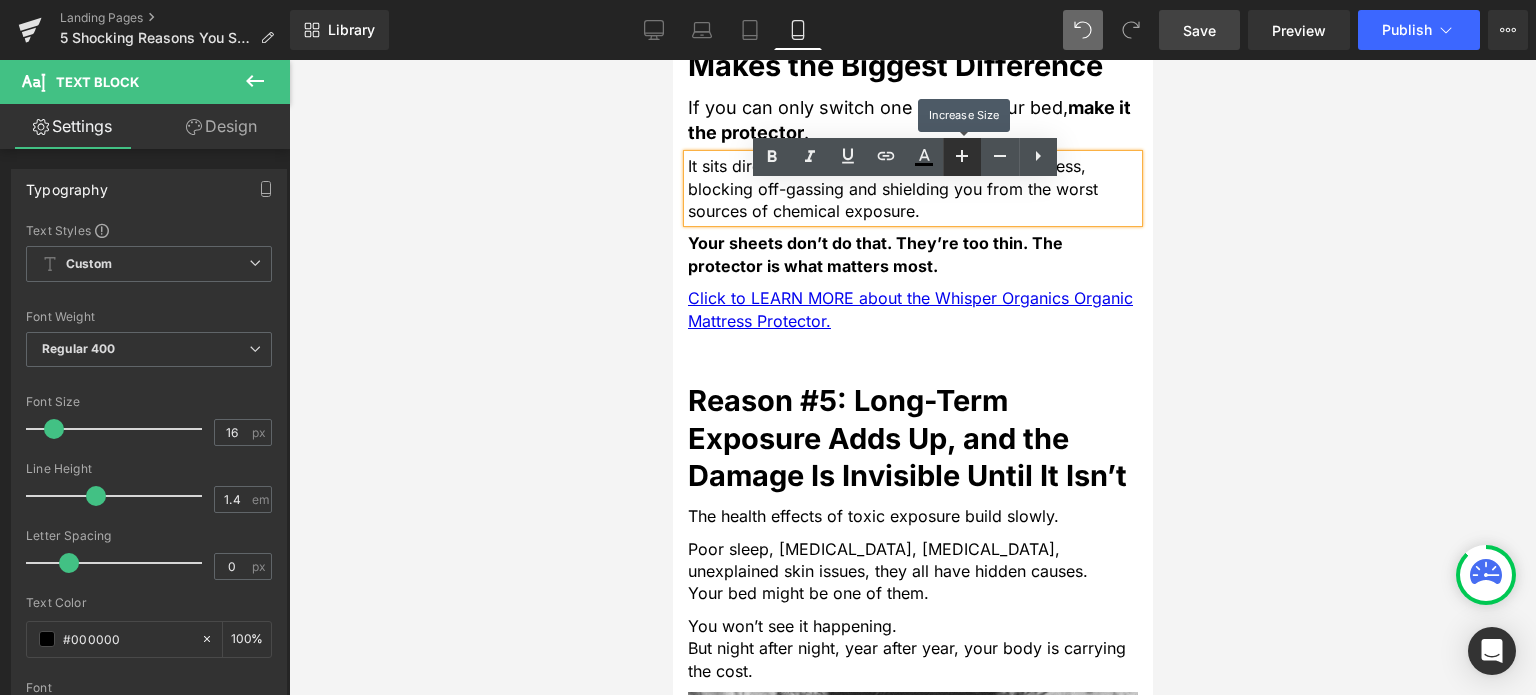 click 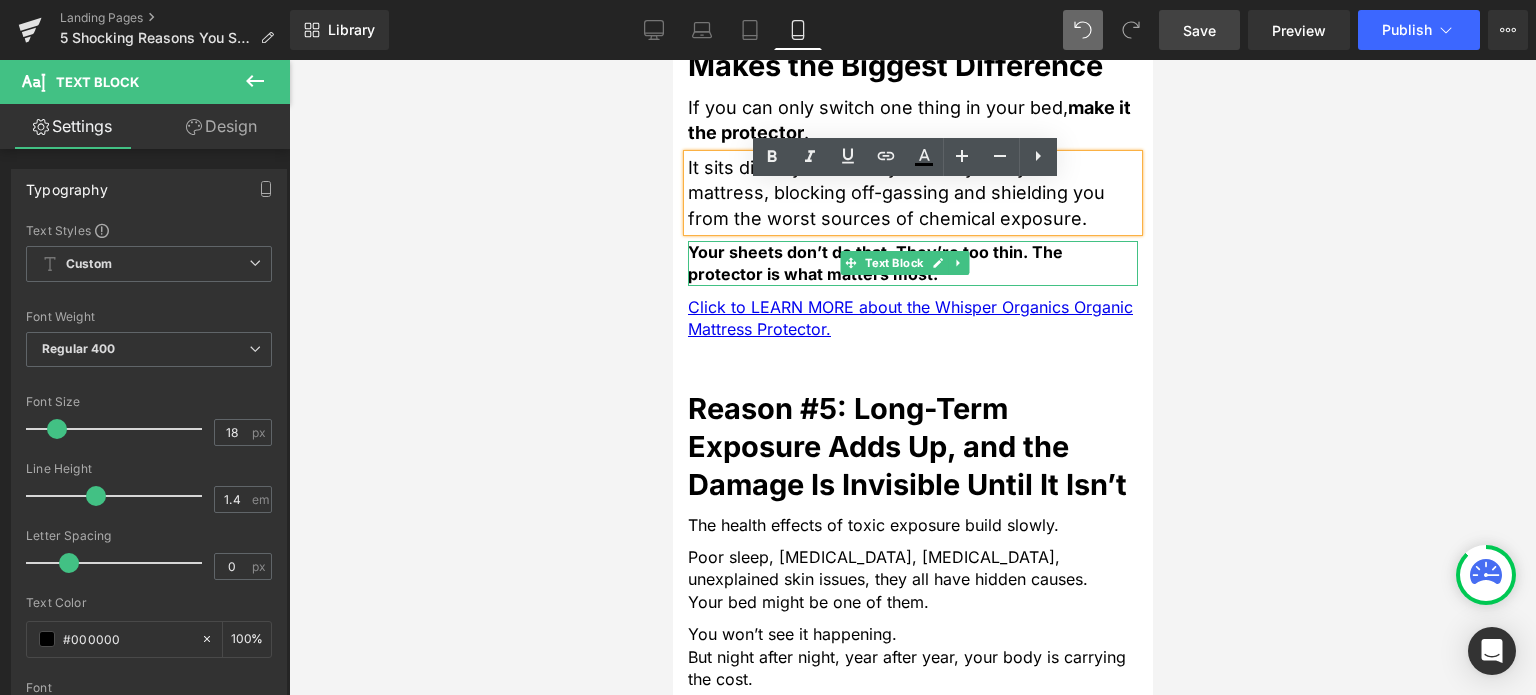 click on "Your sheets don’t do that. They’re too thin. The protector is what matters most." at bounding box center (874, 263) 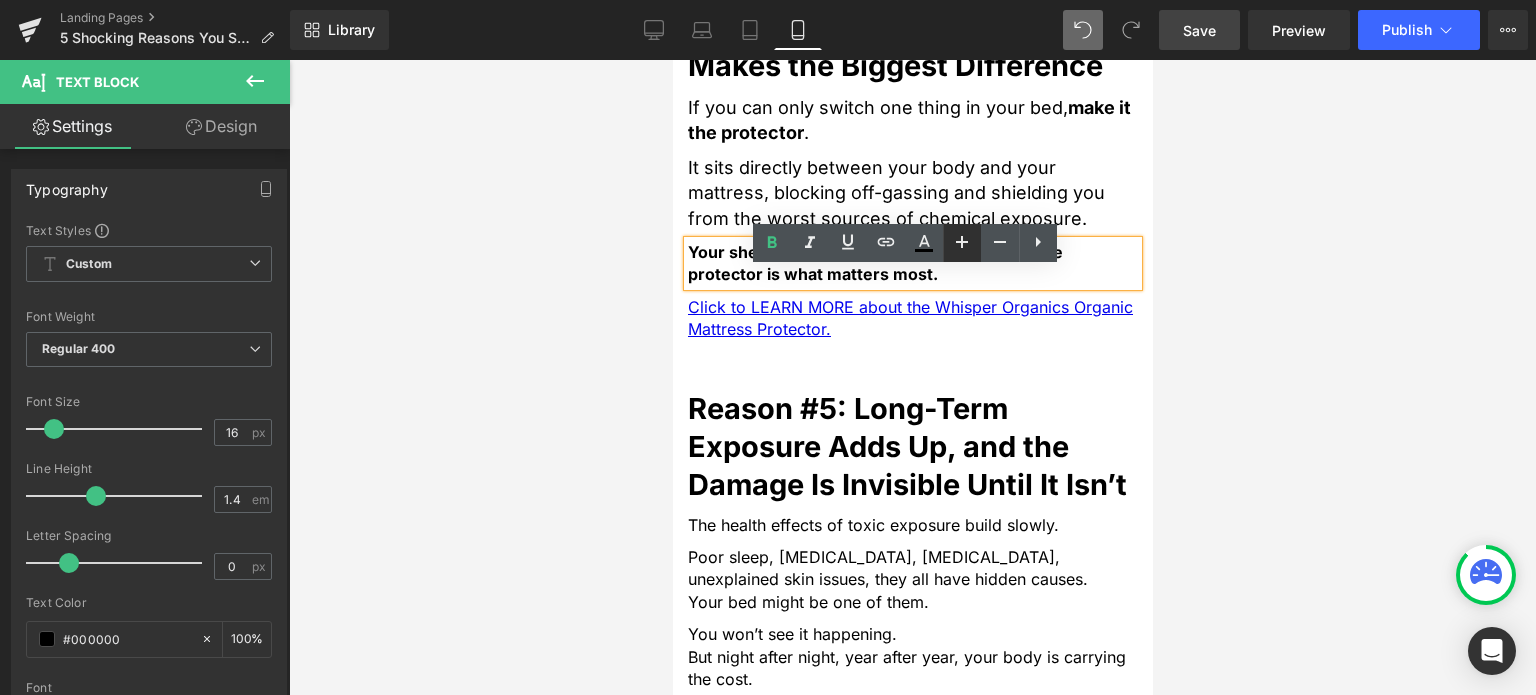 drag, startPoint x: 966, startPoint y: 242, endPoint x: 298, endPoint y: 227, distance: 668.1684 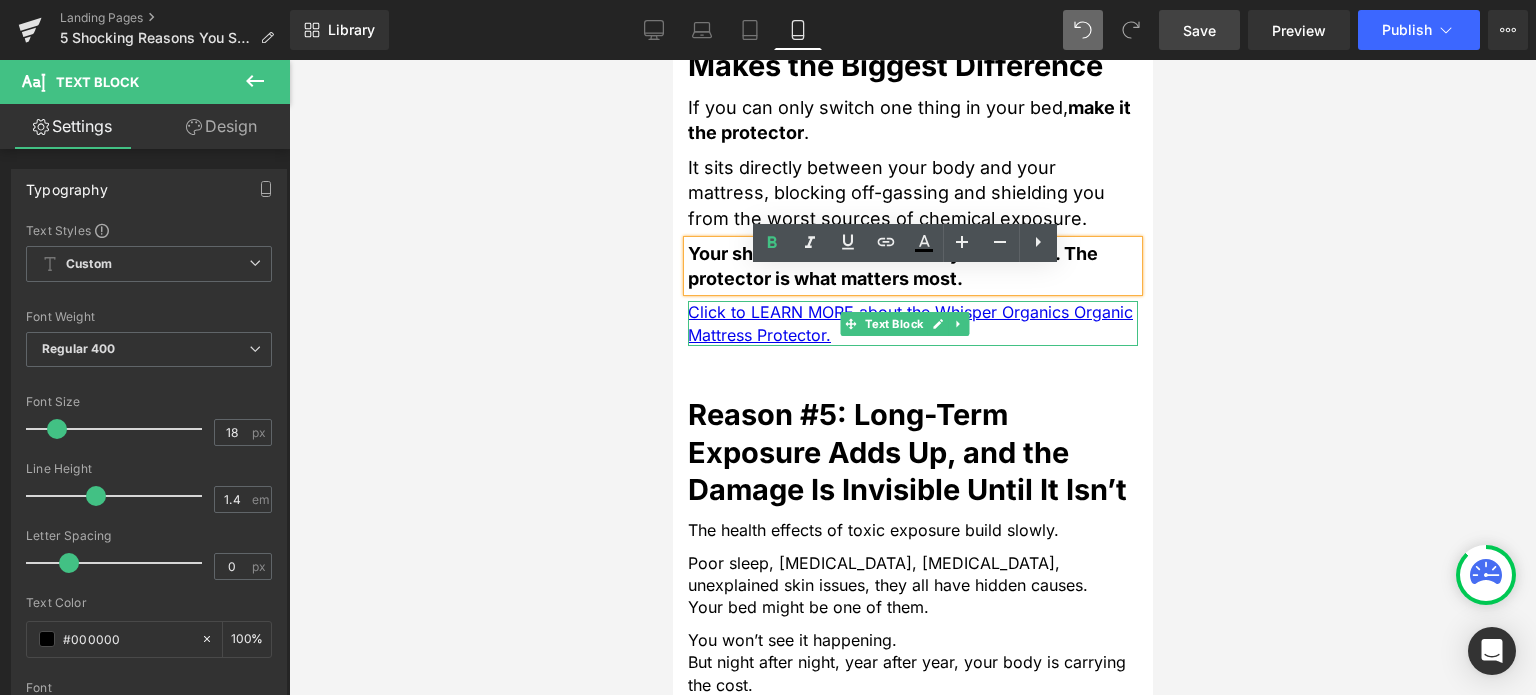 click on "Click to LEARN MORE about the Whisper Organics Organic Mattress Protector." at bounding box center [912, 323] 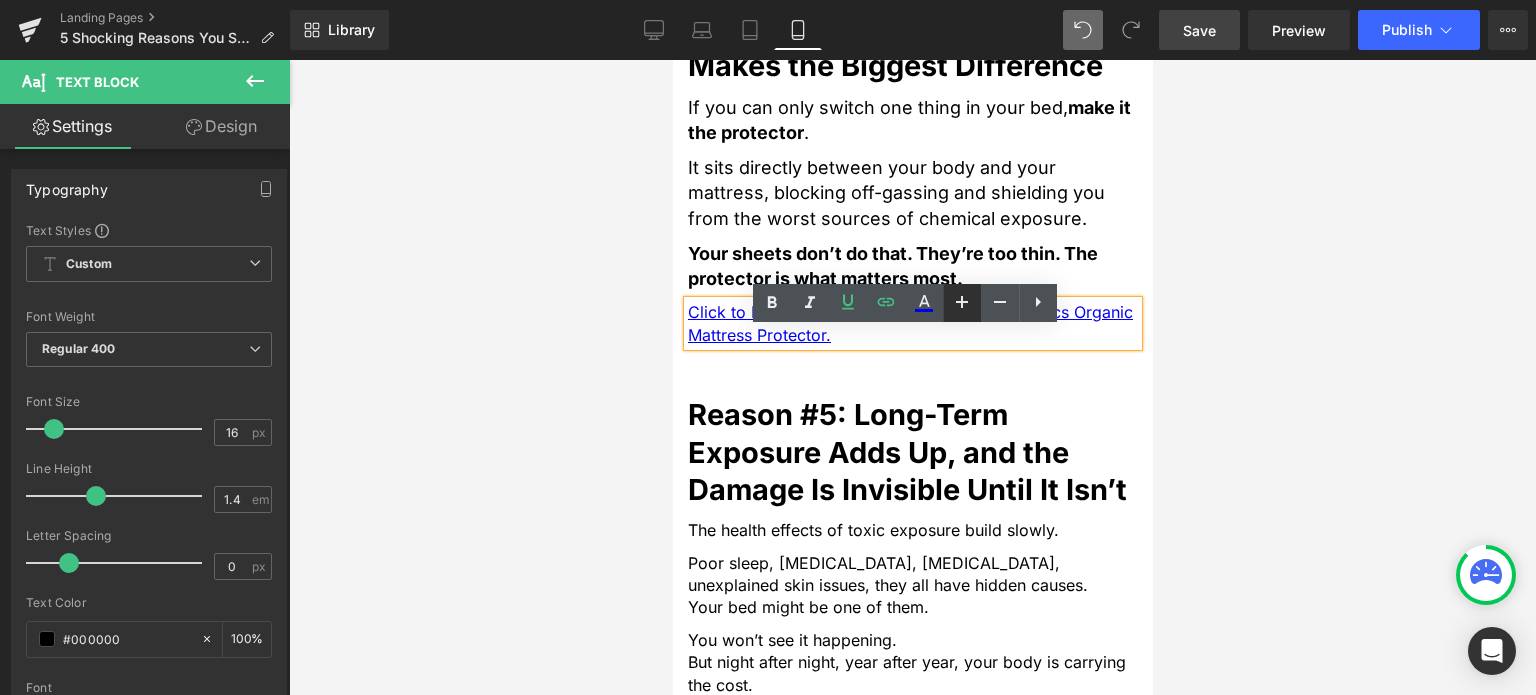 click 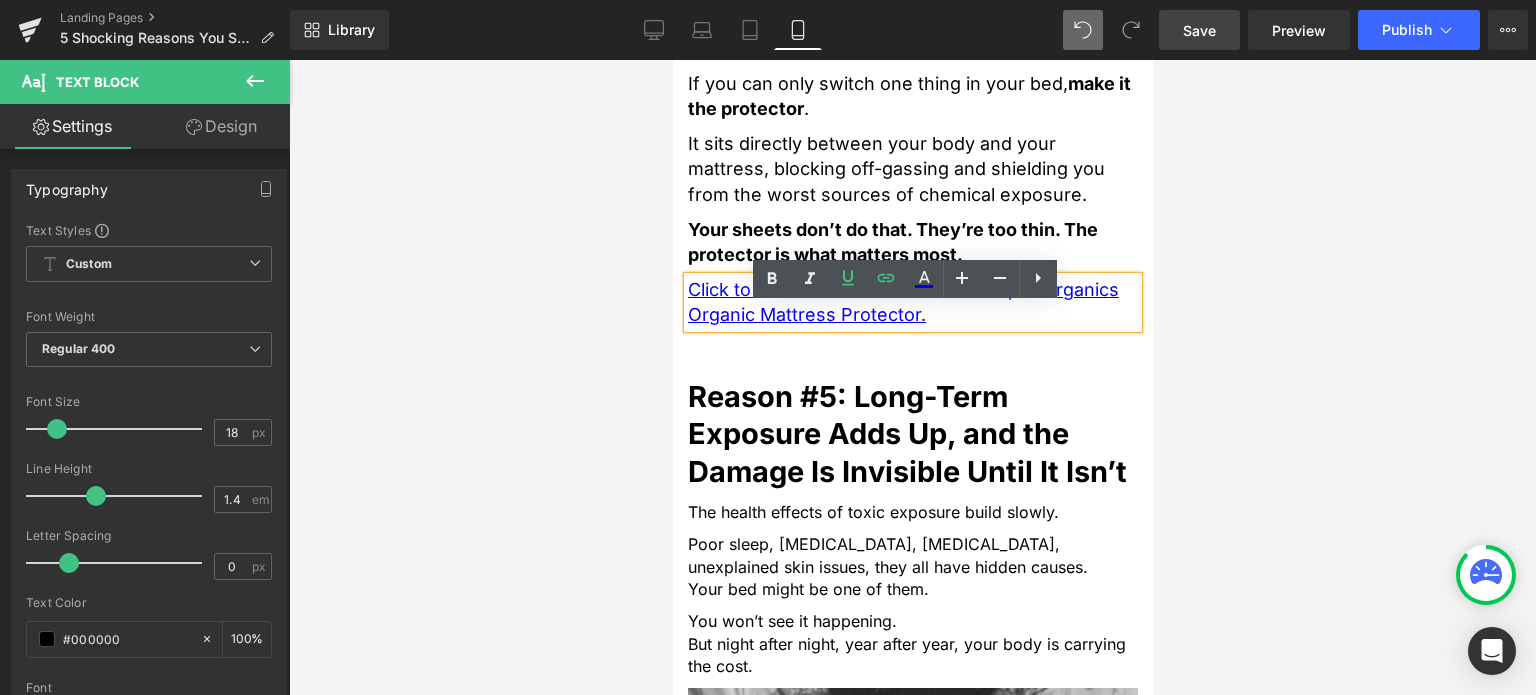 scroll, scrollTop: 3600, scrollLeft: 0, axis: vertical 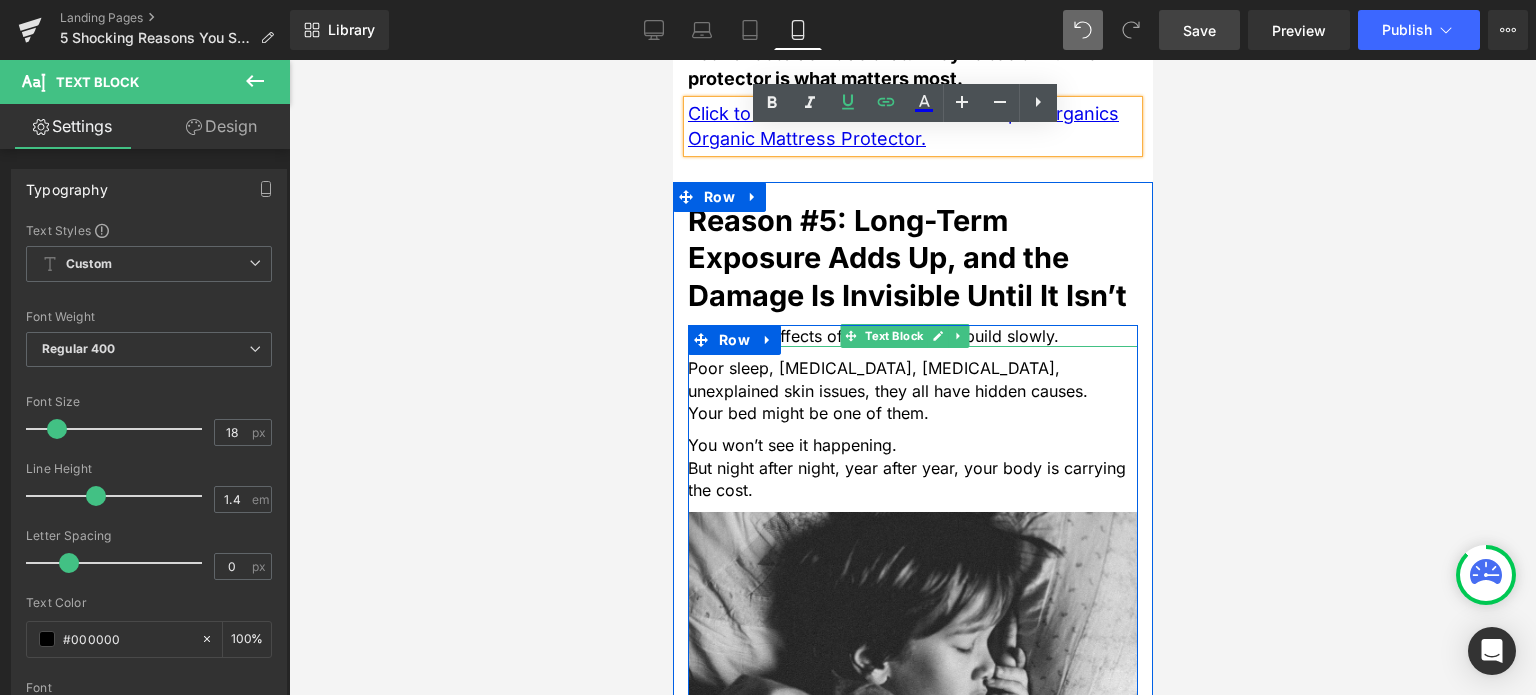click on "The health effects of toxic exposure build slowly." at bounding box center [912, 336] 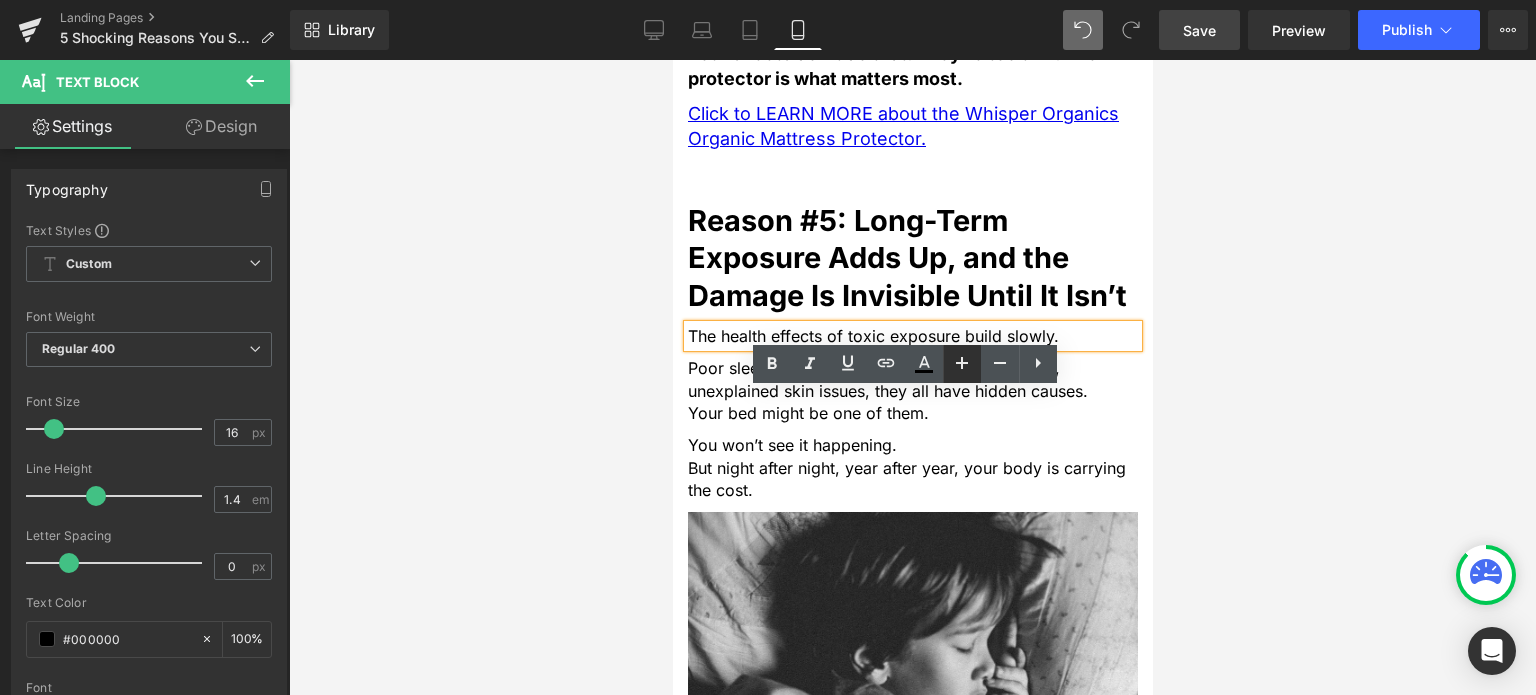 click 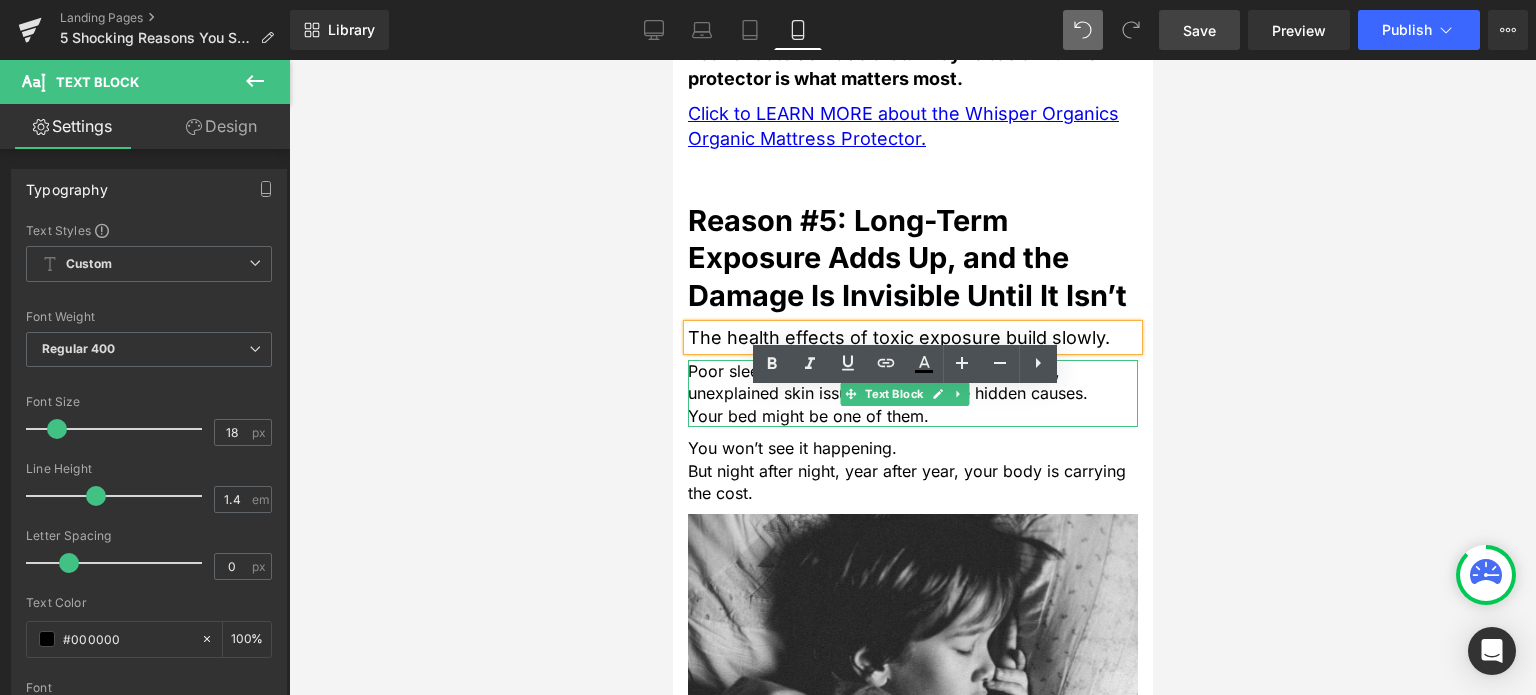 click on "Poor sleep, brain fog, hormone imbalance, unexplained skin issues, they all have hidden causes." at bounding box center [912, 382] 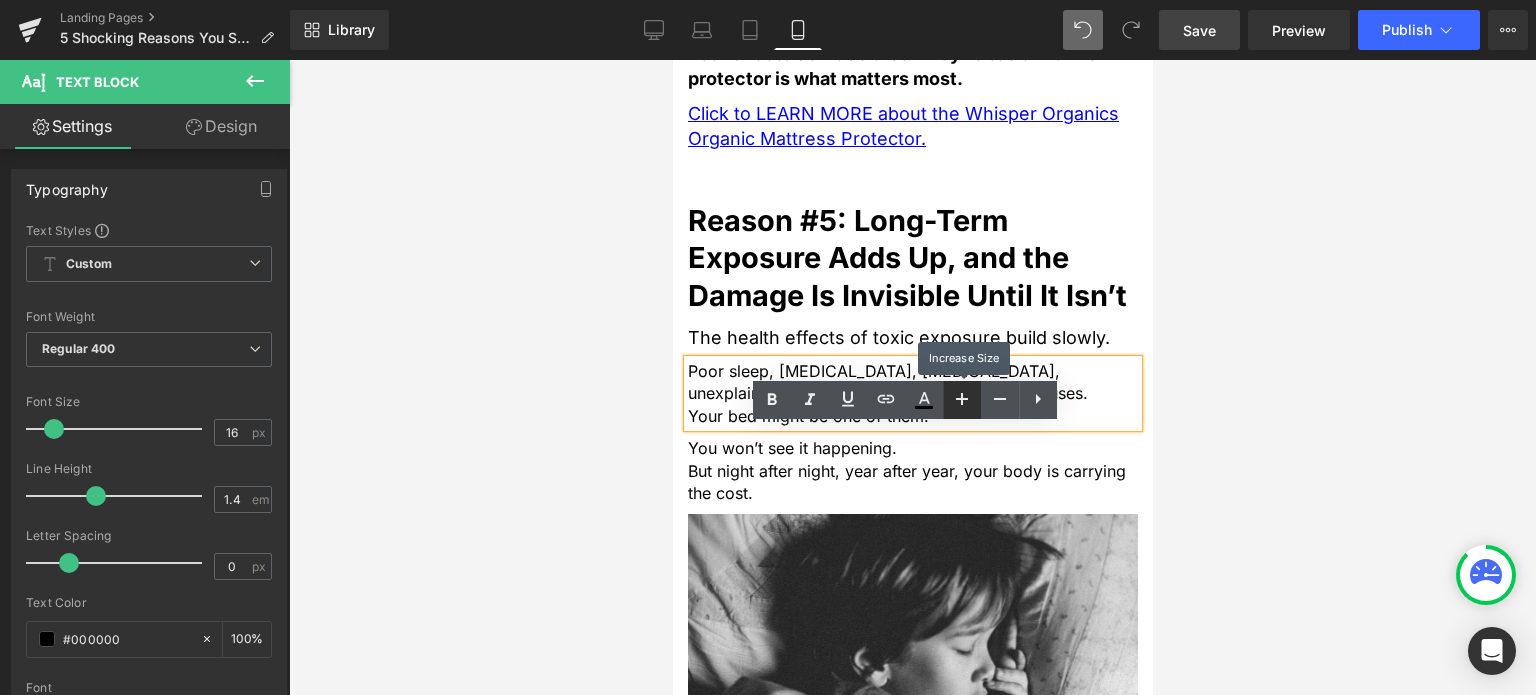 drag, startPoint x: 972, startPoint y: 393, endPoint x: 300, endPoint y: 383, distance: 672.0744 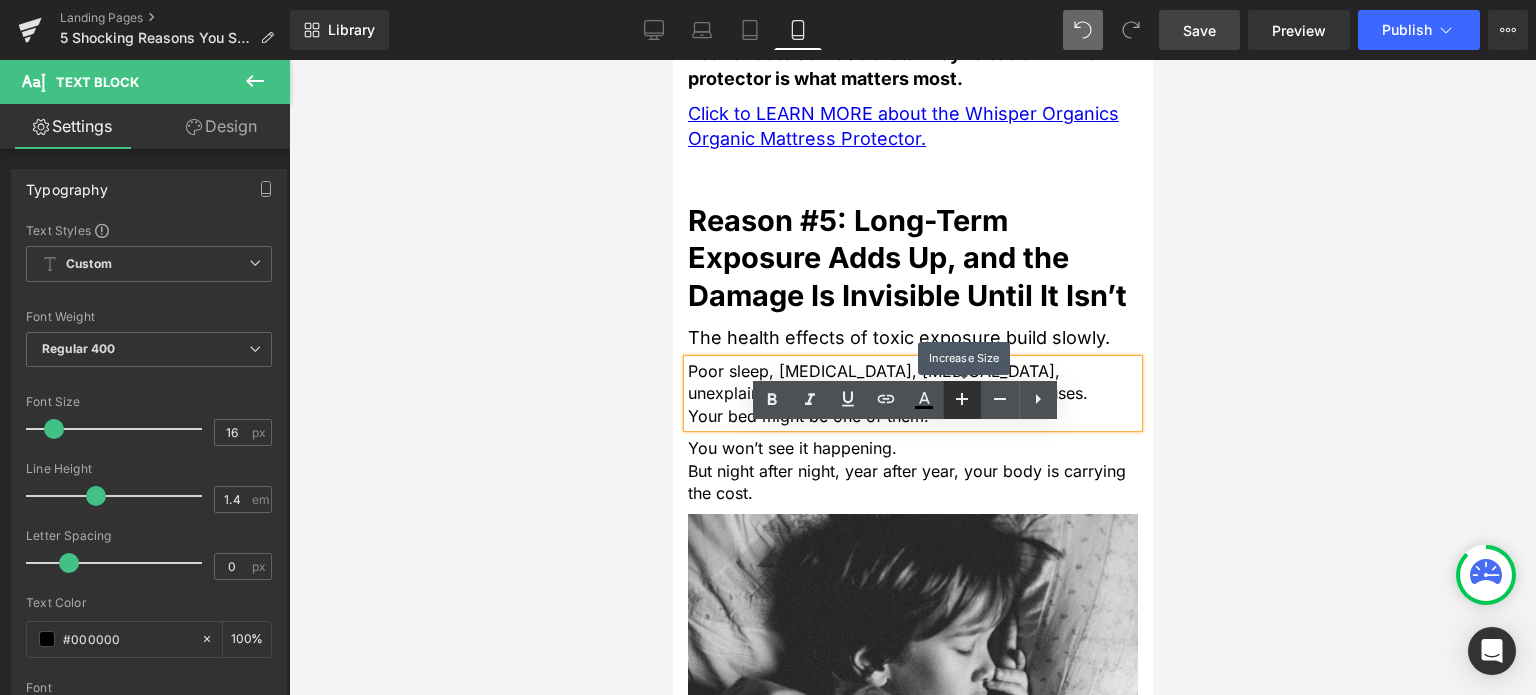 click 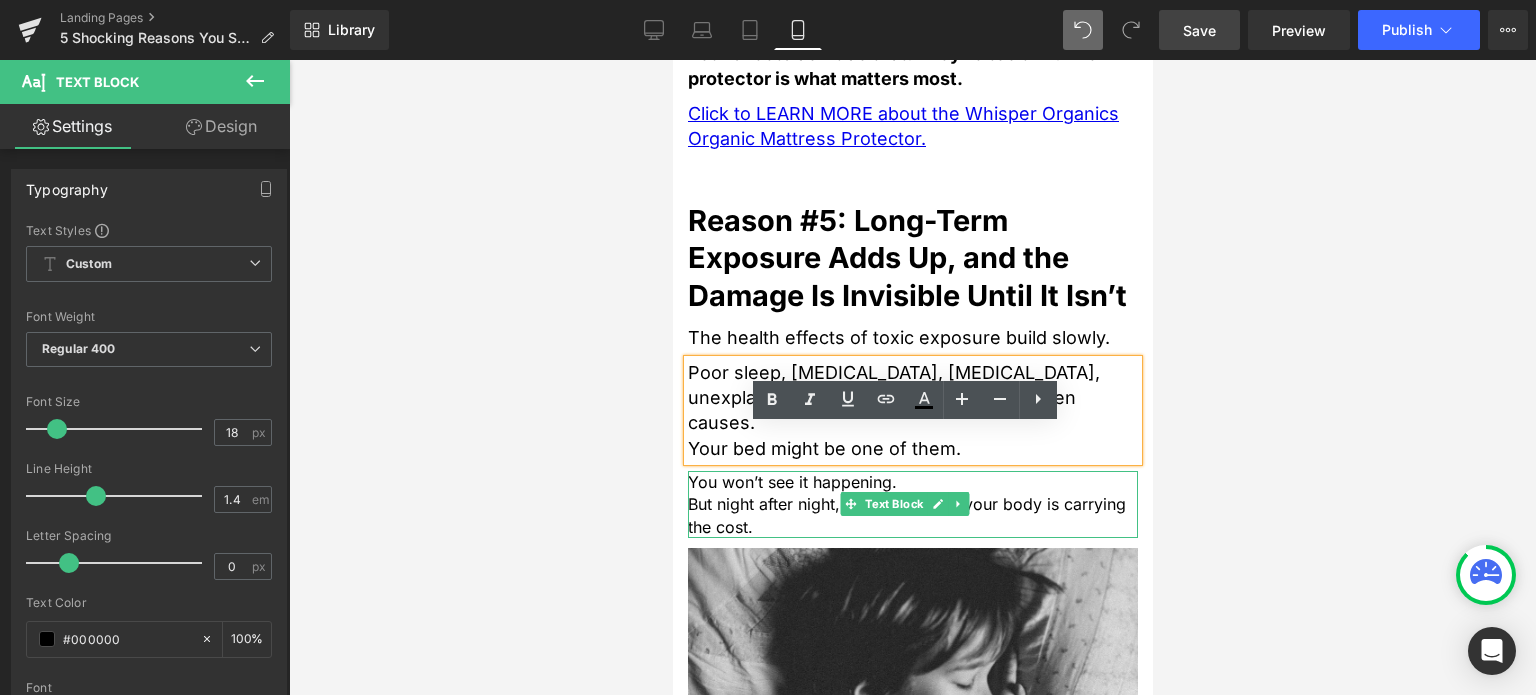 click on "But night after night, year after year, your body is carrying the cost." at bounding box center [912, 515] 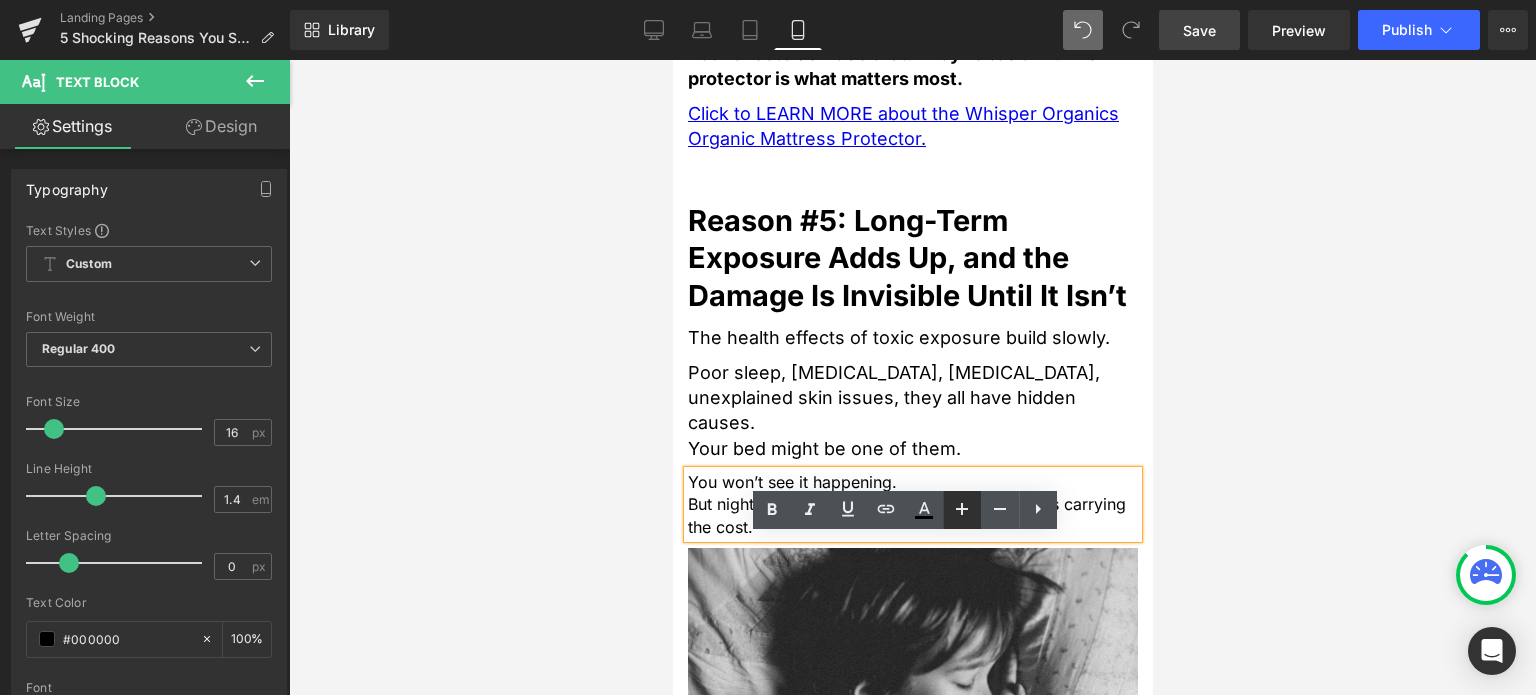click 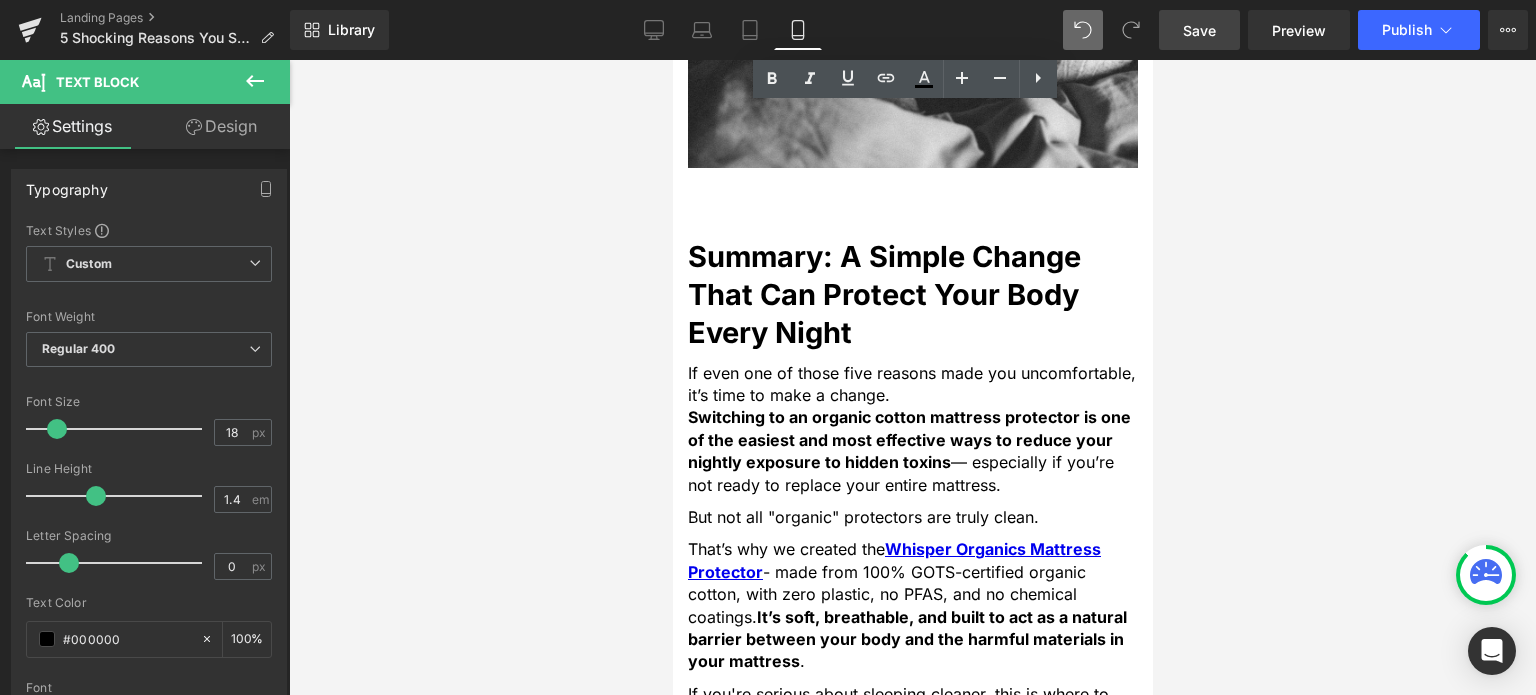 scroll, scrollTop: 4300, scrollLeft: 0, axis: vertical 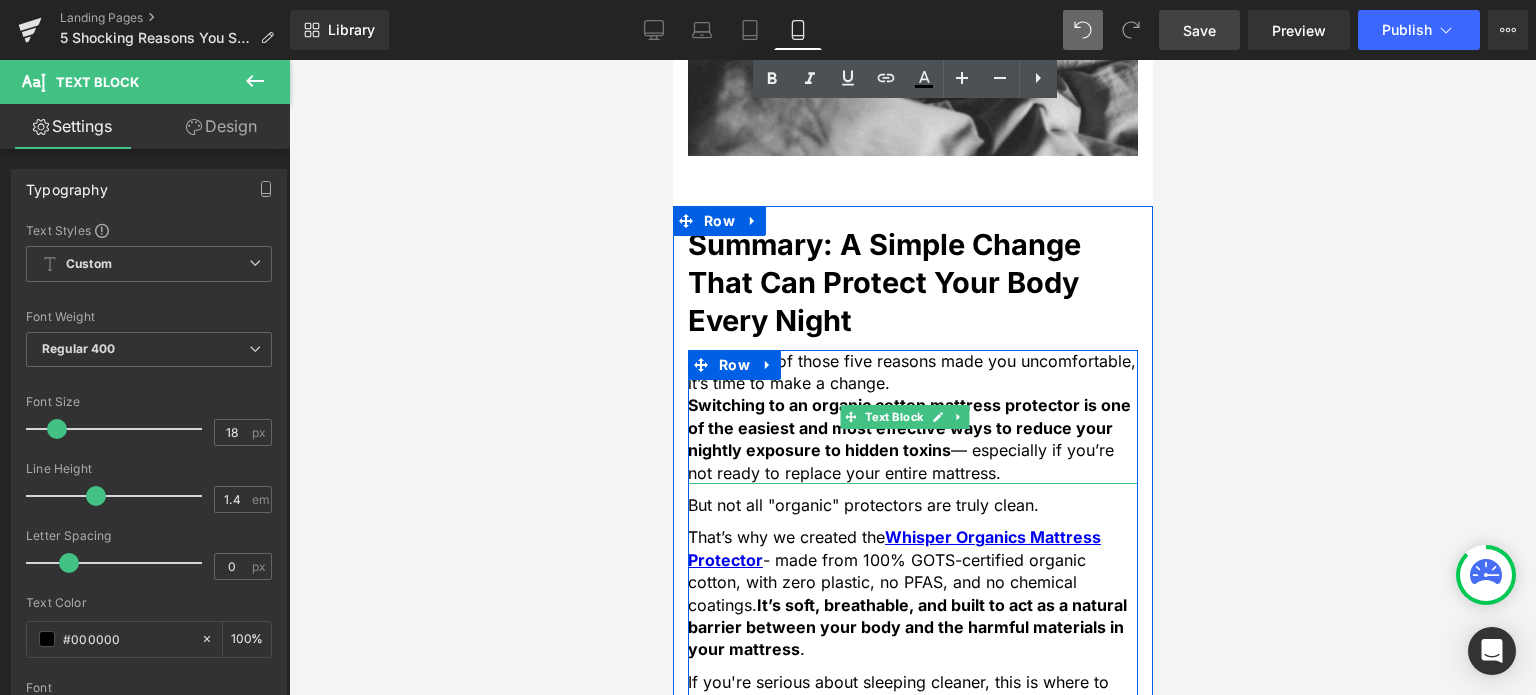 click on "If even one of those five reasons made you uncomfortable, it’s time to make a change." at bounding box center (912, 372) 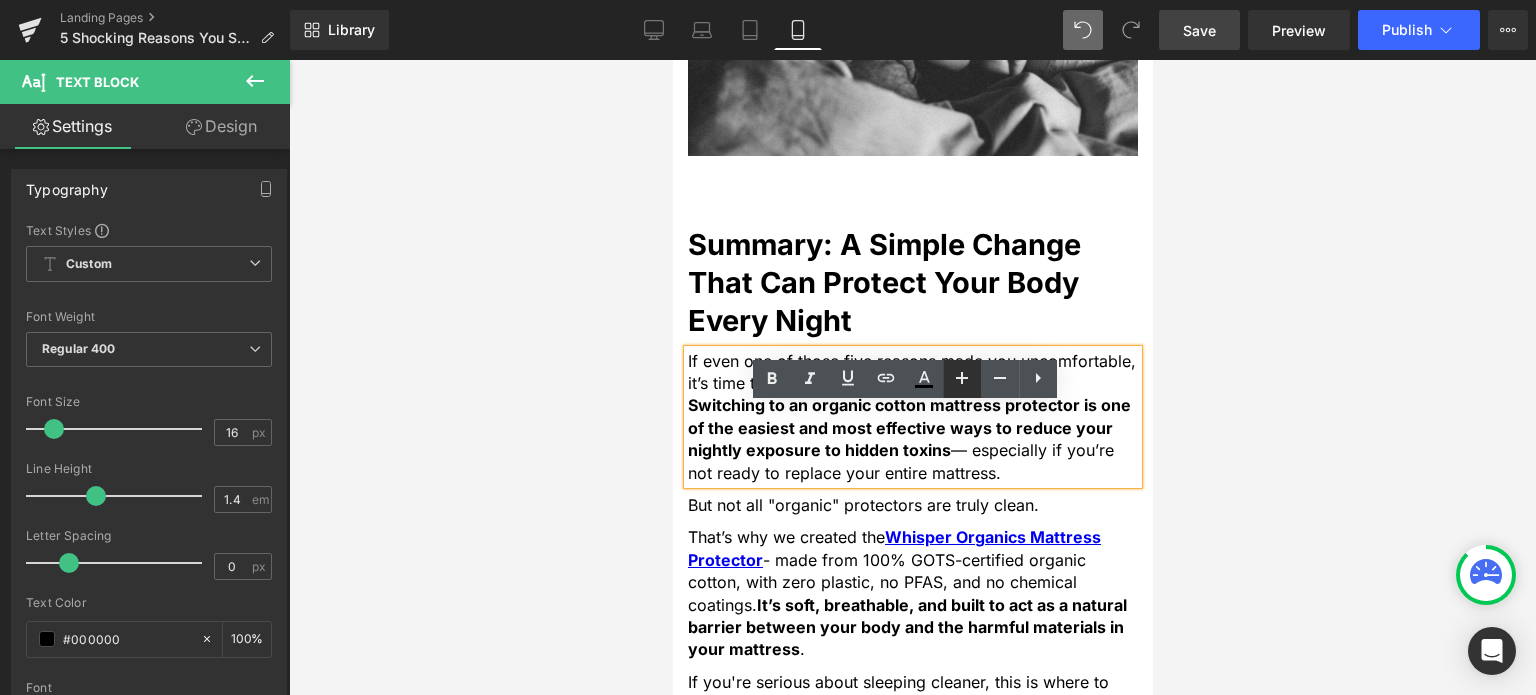 click 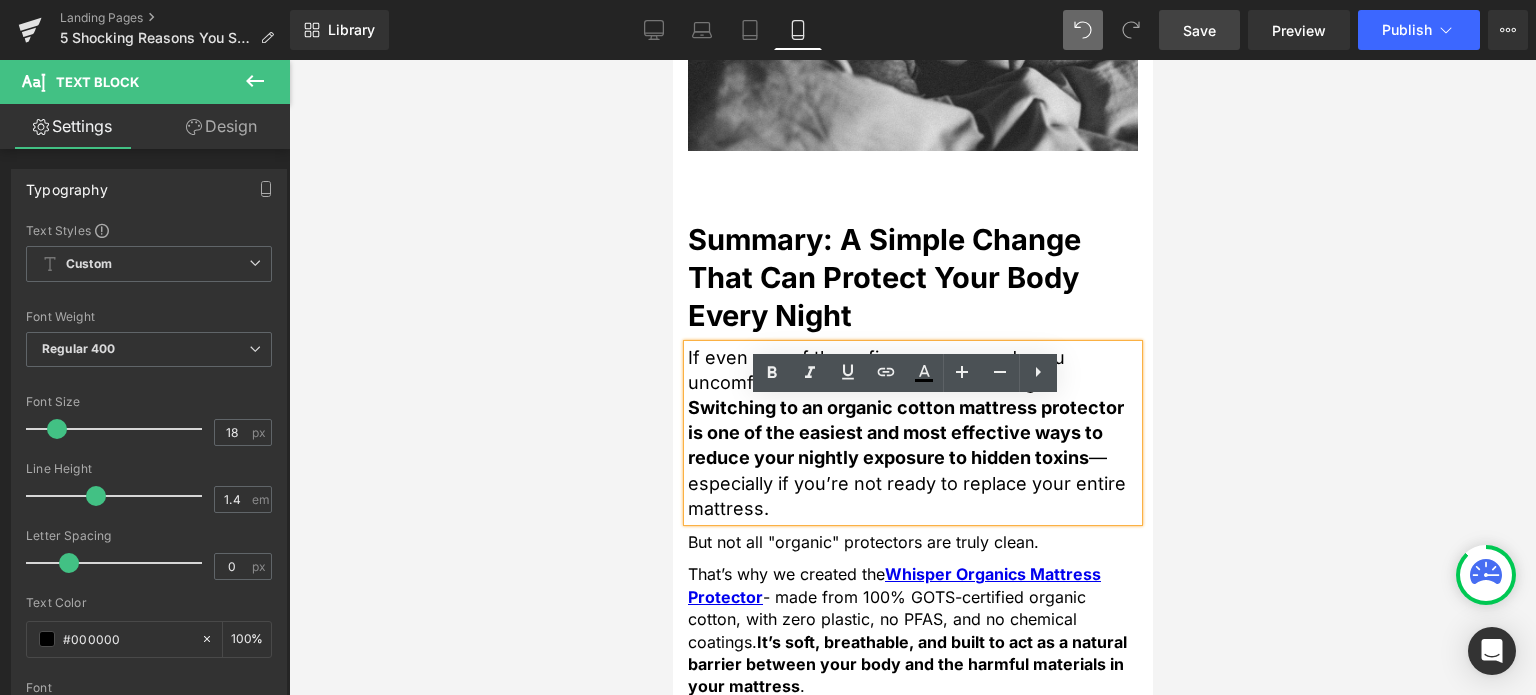 scroll, scrollTop: 4500, scrollLeft: 0, axis: vertical 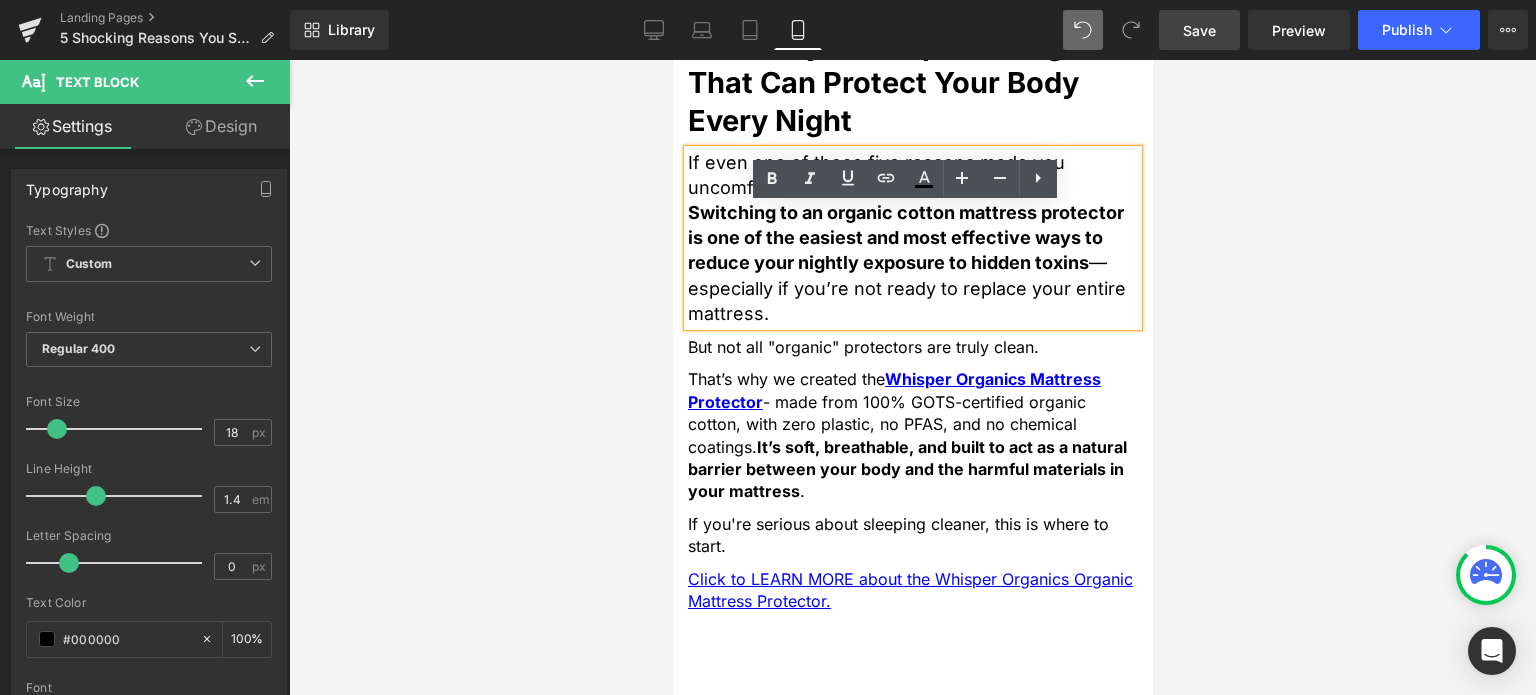 click on "But not all "organic" protectors are truly clean." at bounding box center (912, 347) 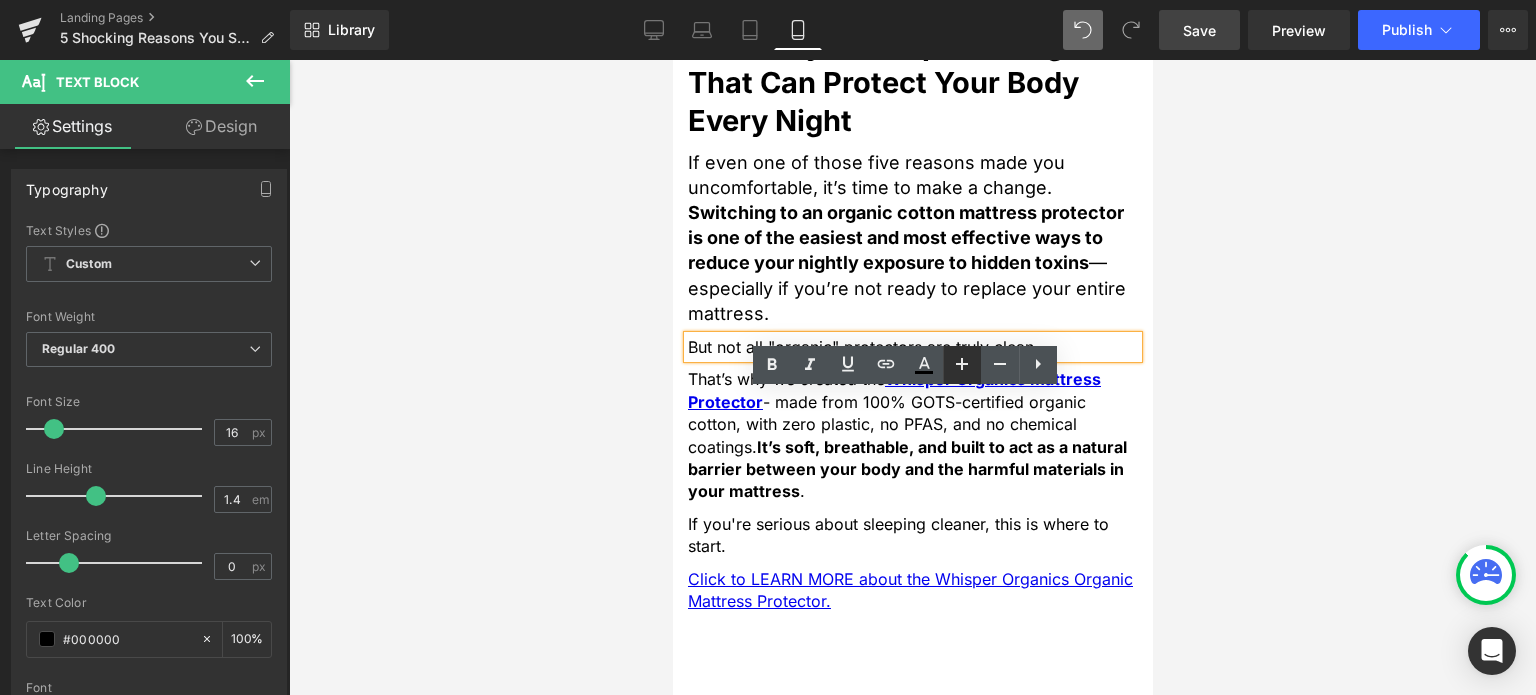 click 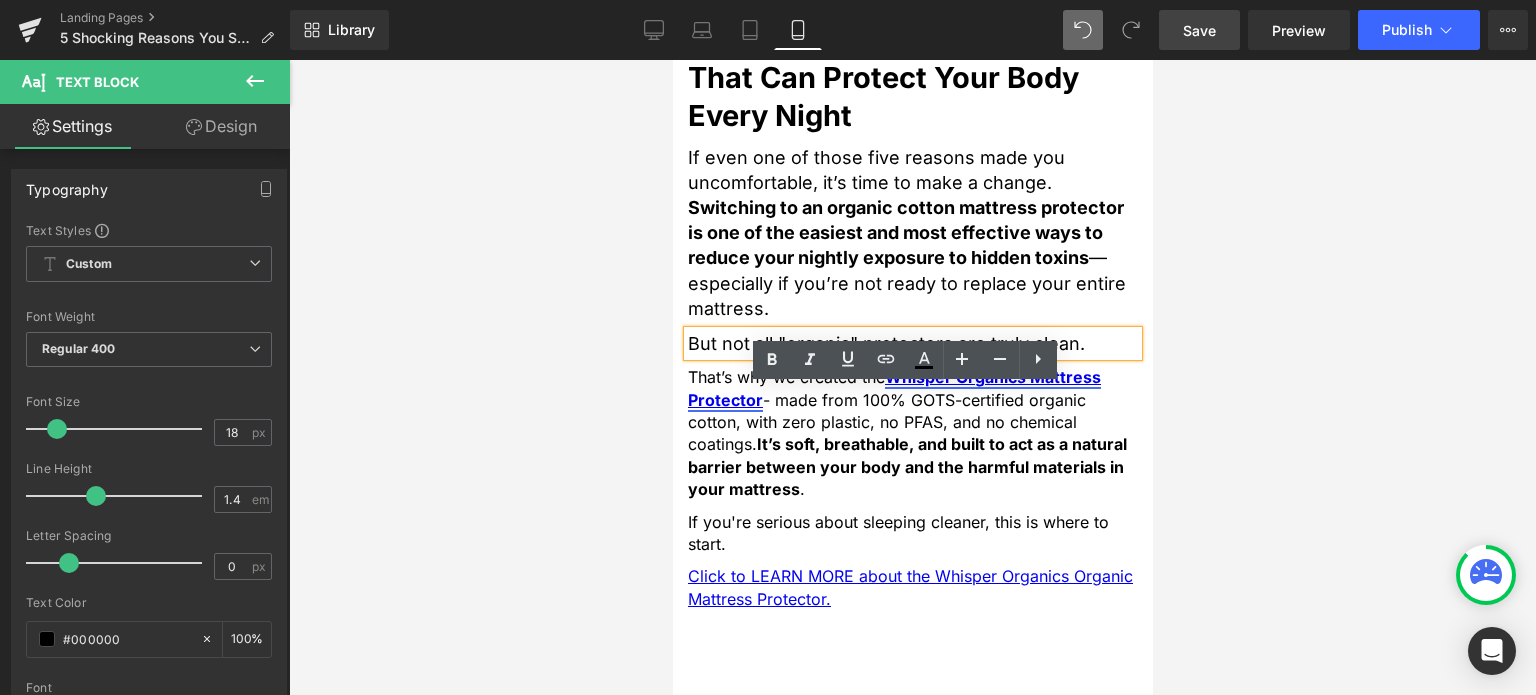 scroll, scrollTop: 4700, scrollLeft: 0, axis: vertical 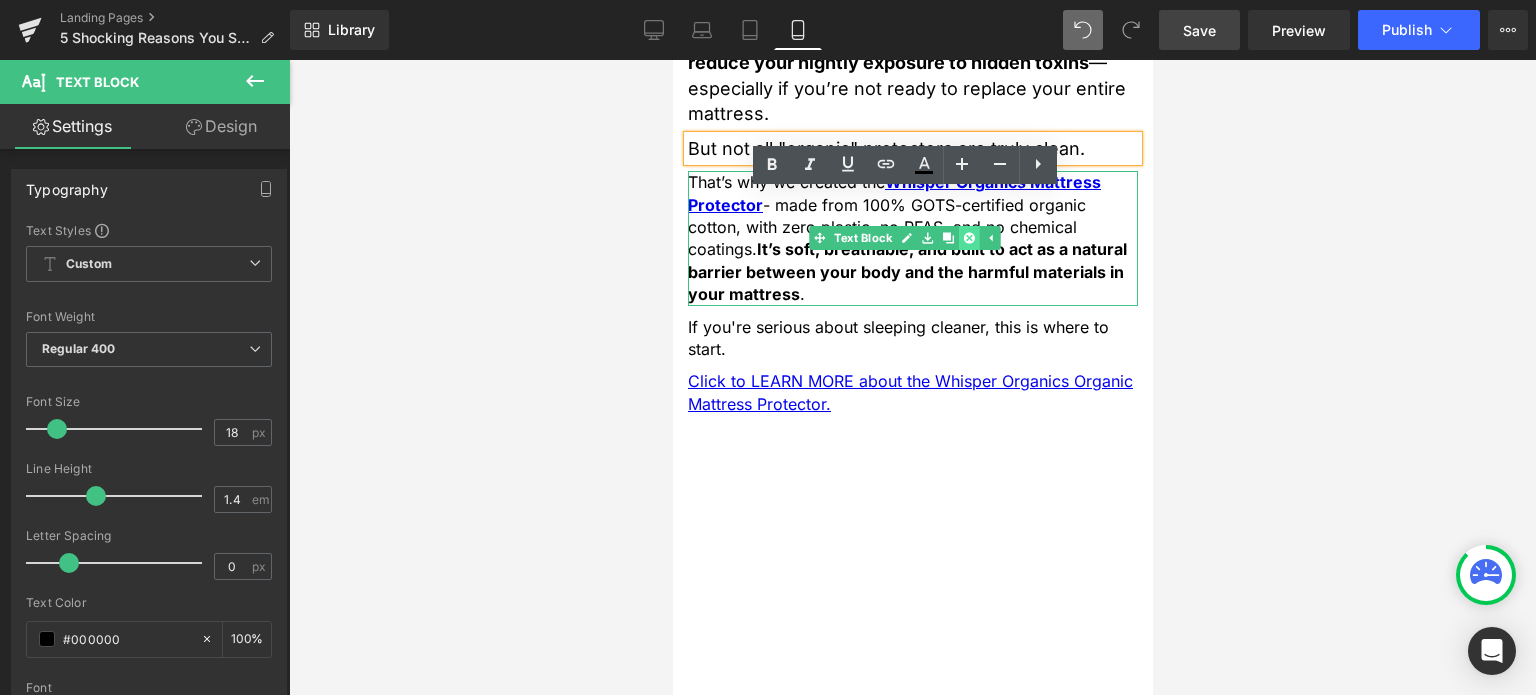 click at bounding box center (968, 238) 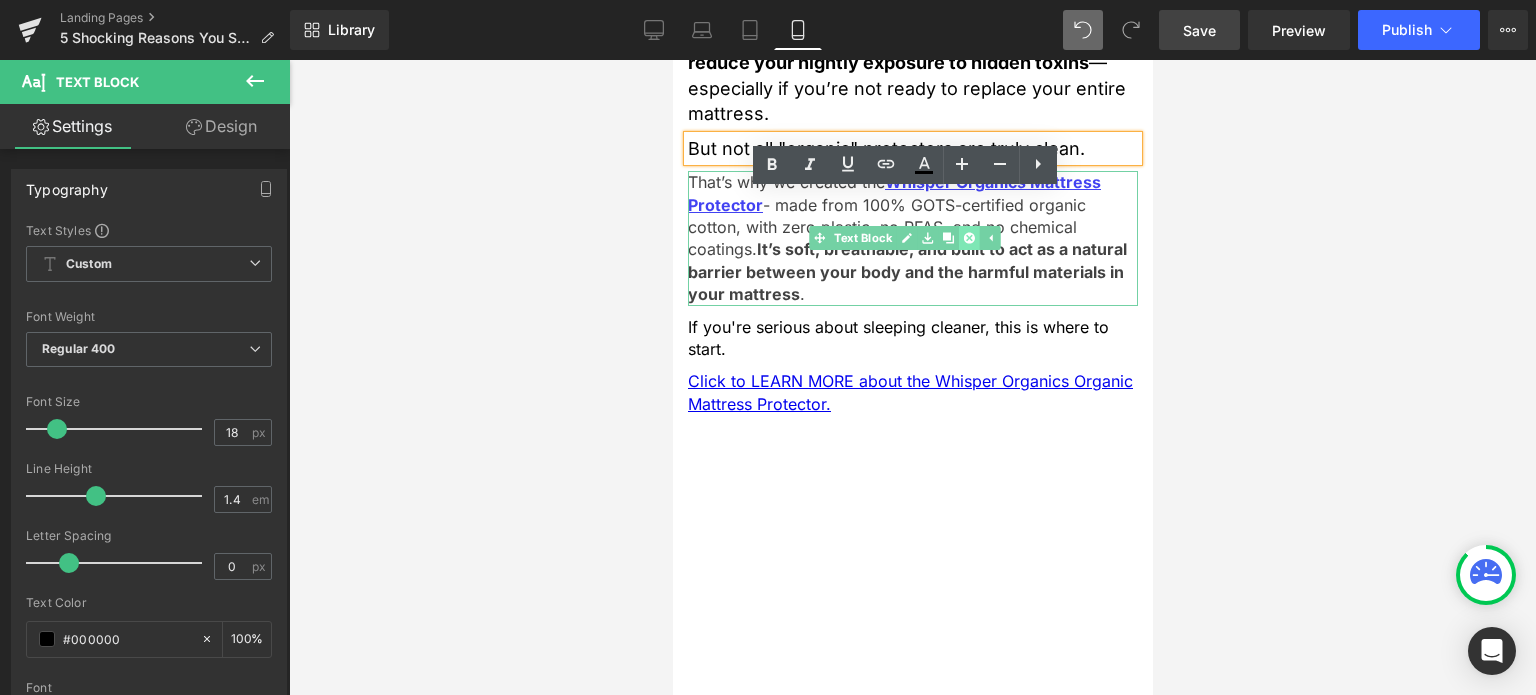 click at bounding box center [968, 238] 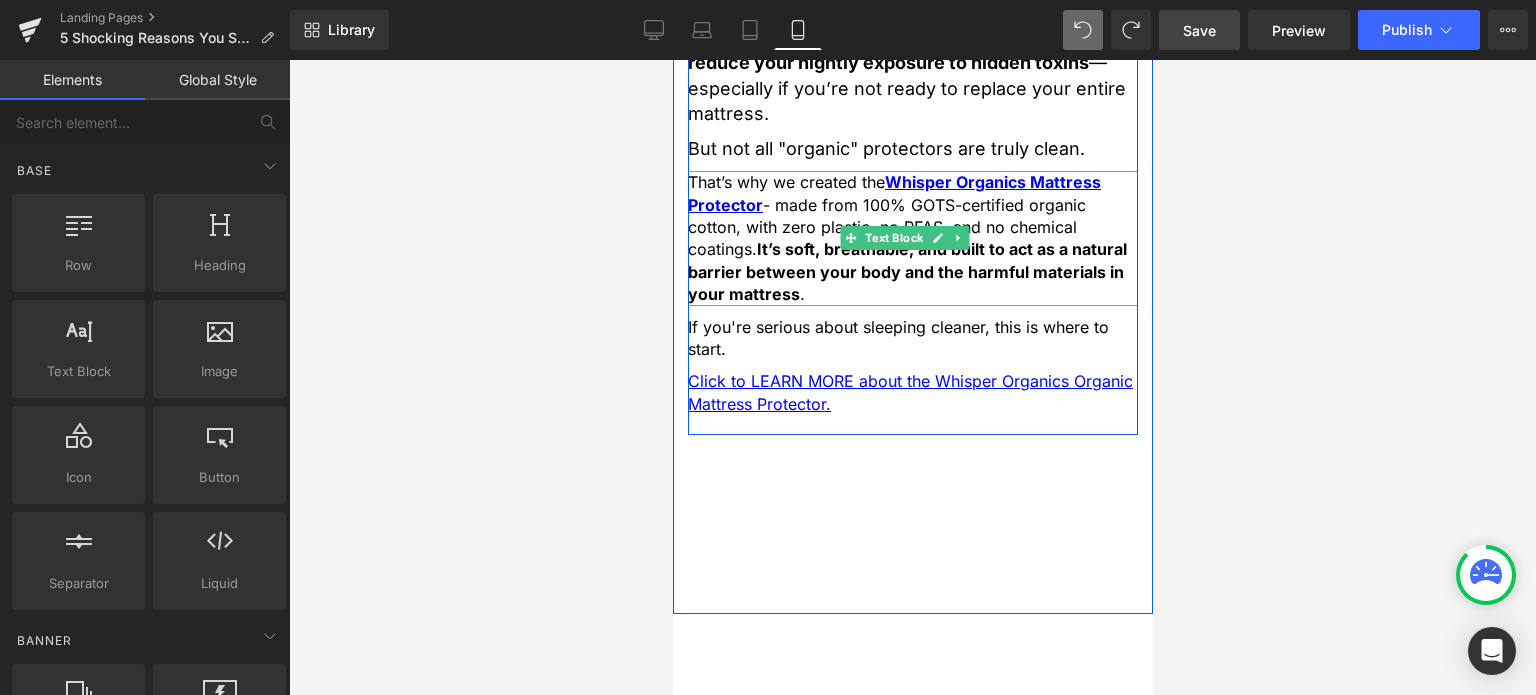 click on "That’s why we created the  Whisper Organics Mattress Protector  - made from 100% GOTS-certified organic cotton, with zero plastic, no PFAS, and no chemical coatings.  It’s soft, breathable, and built to act as a natural barrier between your body and the harmful materials in your mattress ." at bounding box center (912, 238) 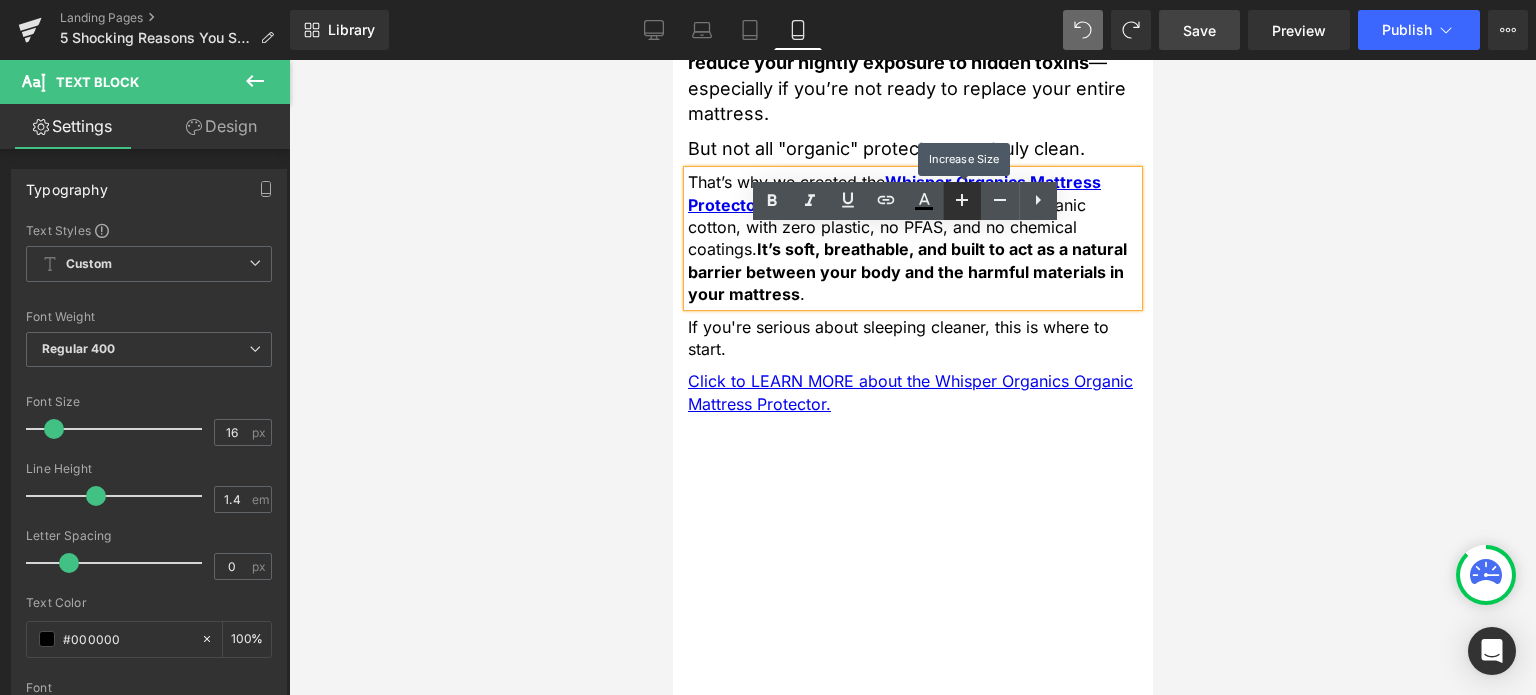 drag, startPoint x: 968, startPoint y: 194, endPoint x: 307, endPoint y: 191, distance: 661.00684 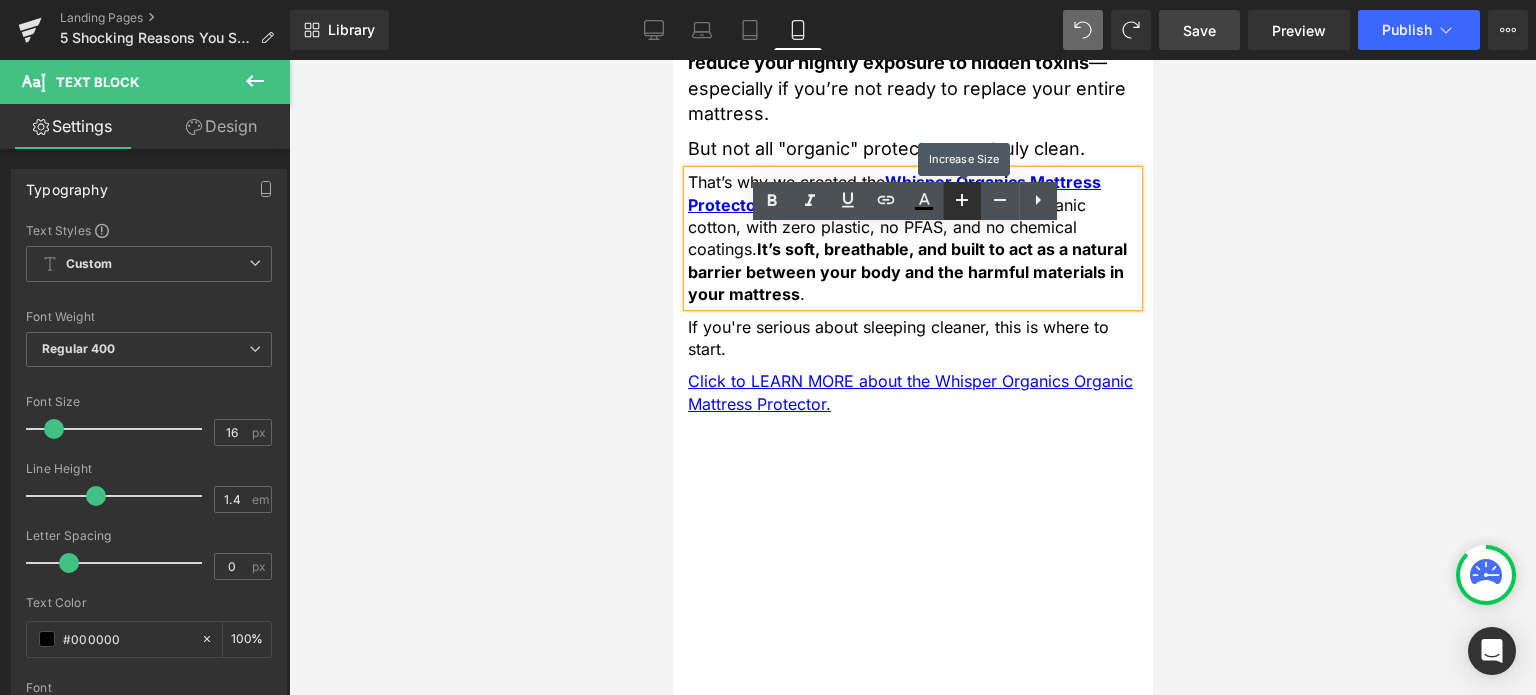 click 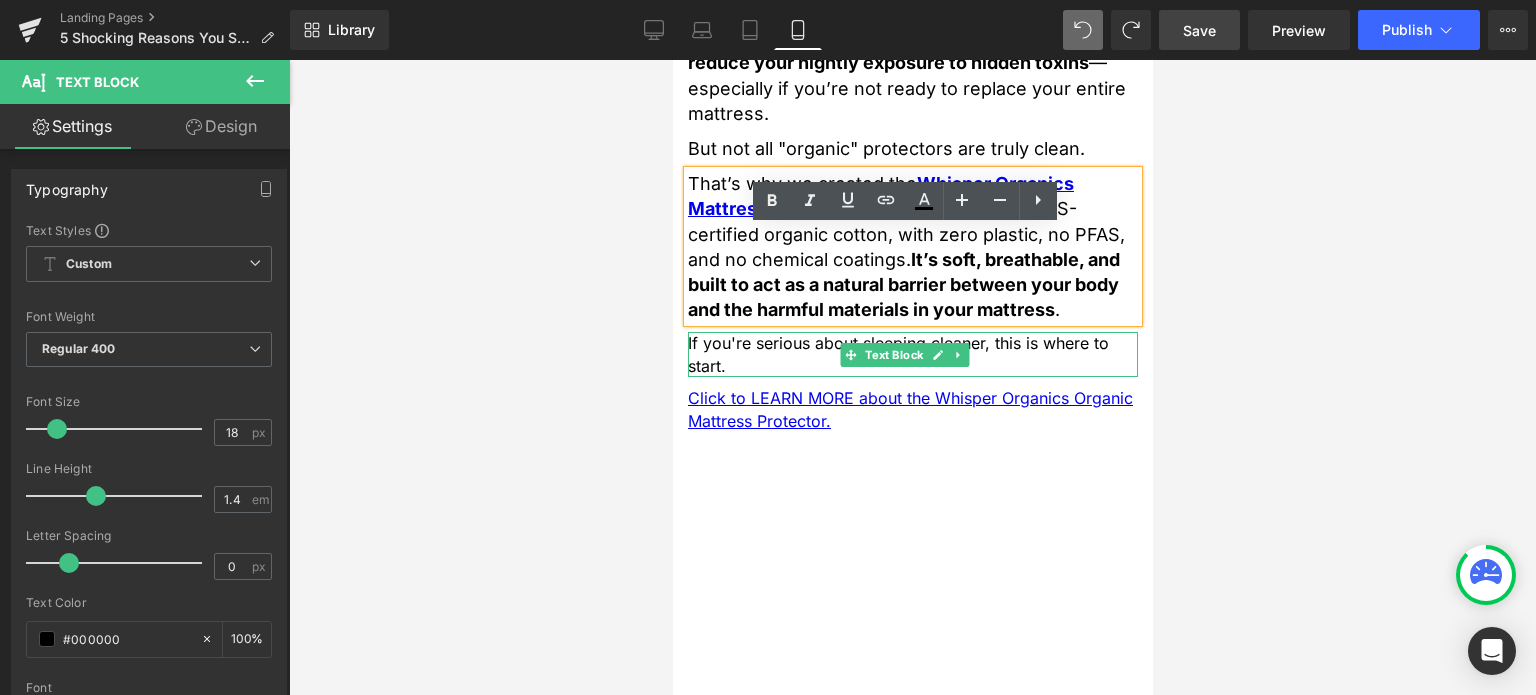 click on "If you're serious about sleeping cleaner, this is where to start." at bounding box center [912, 354] 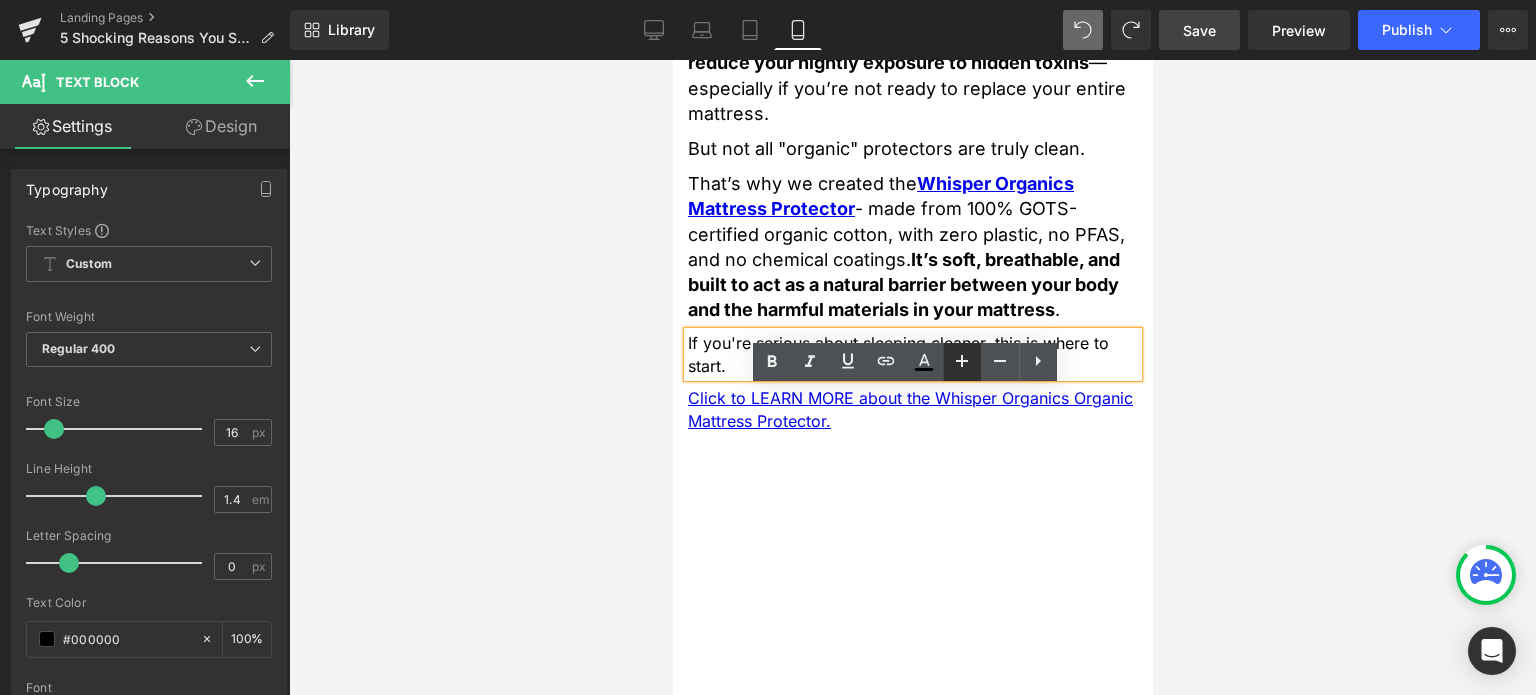 click 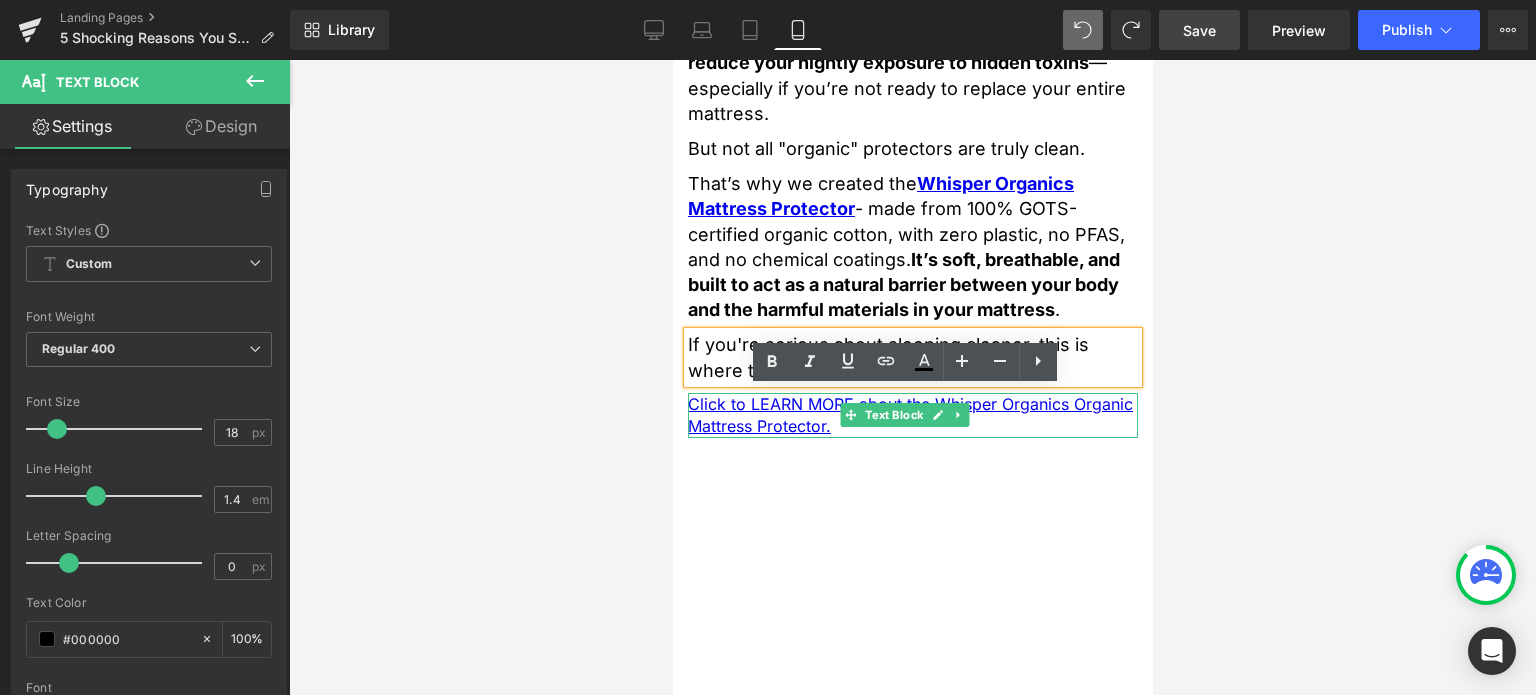 click on "Click to LEARN MORE about the Whisper Organics Organic Mattress Protector." at bounding box center (912, 415) 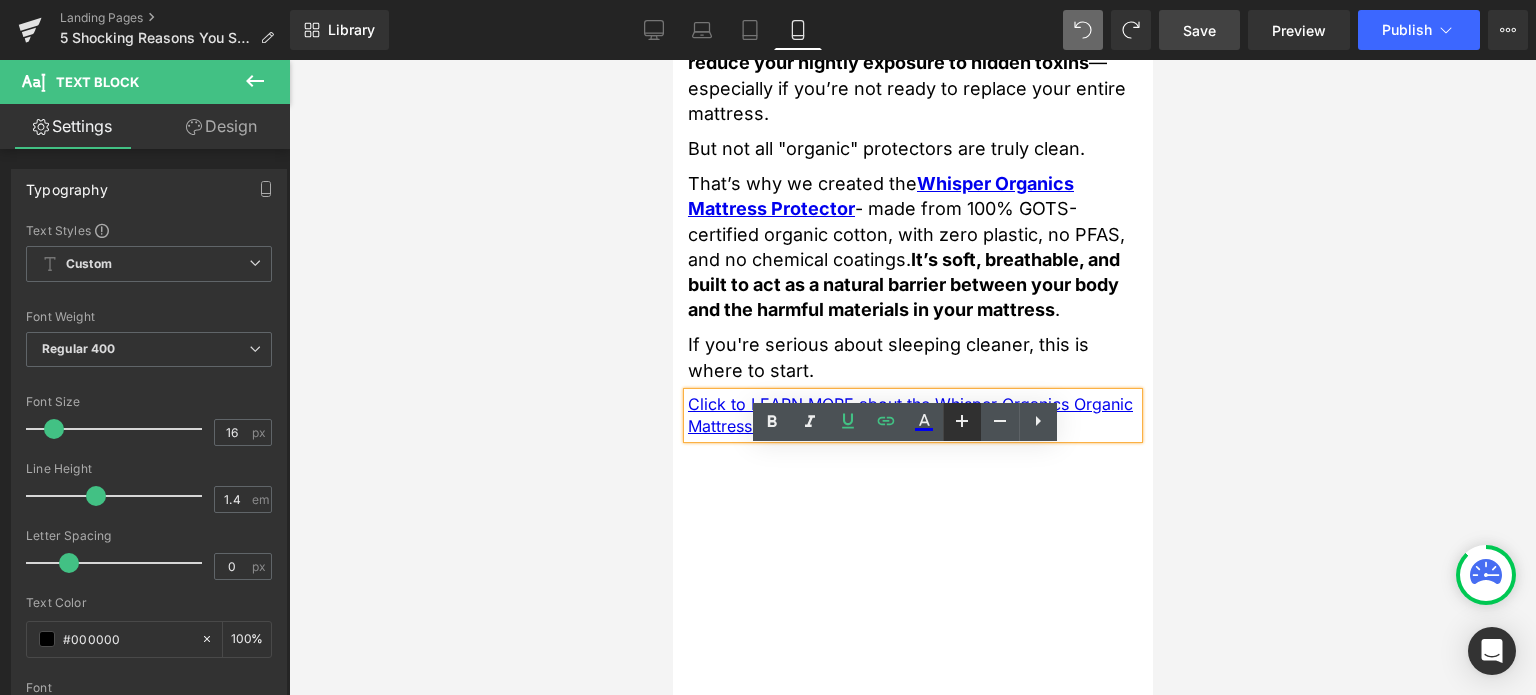 click 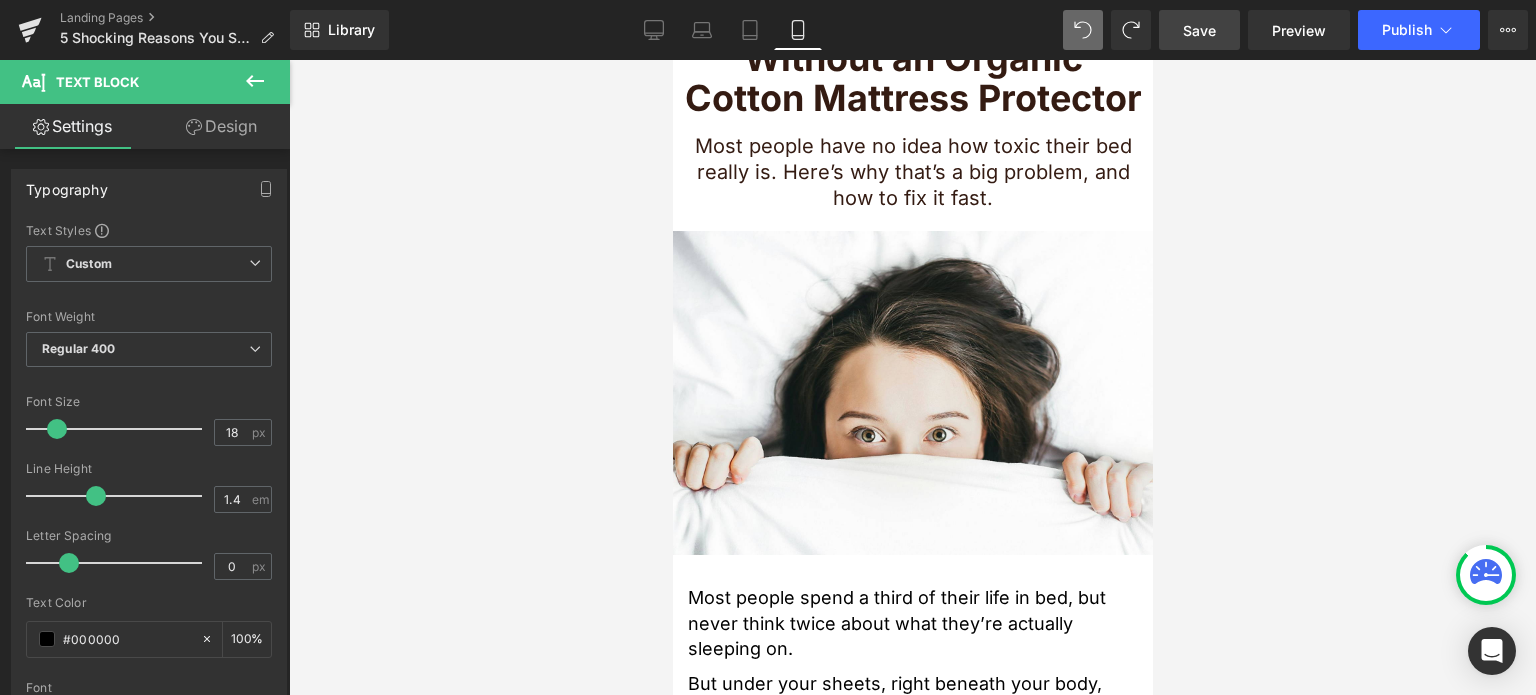 scroll, scrollTop: 0, scrollLeft: 0, axis: both 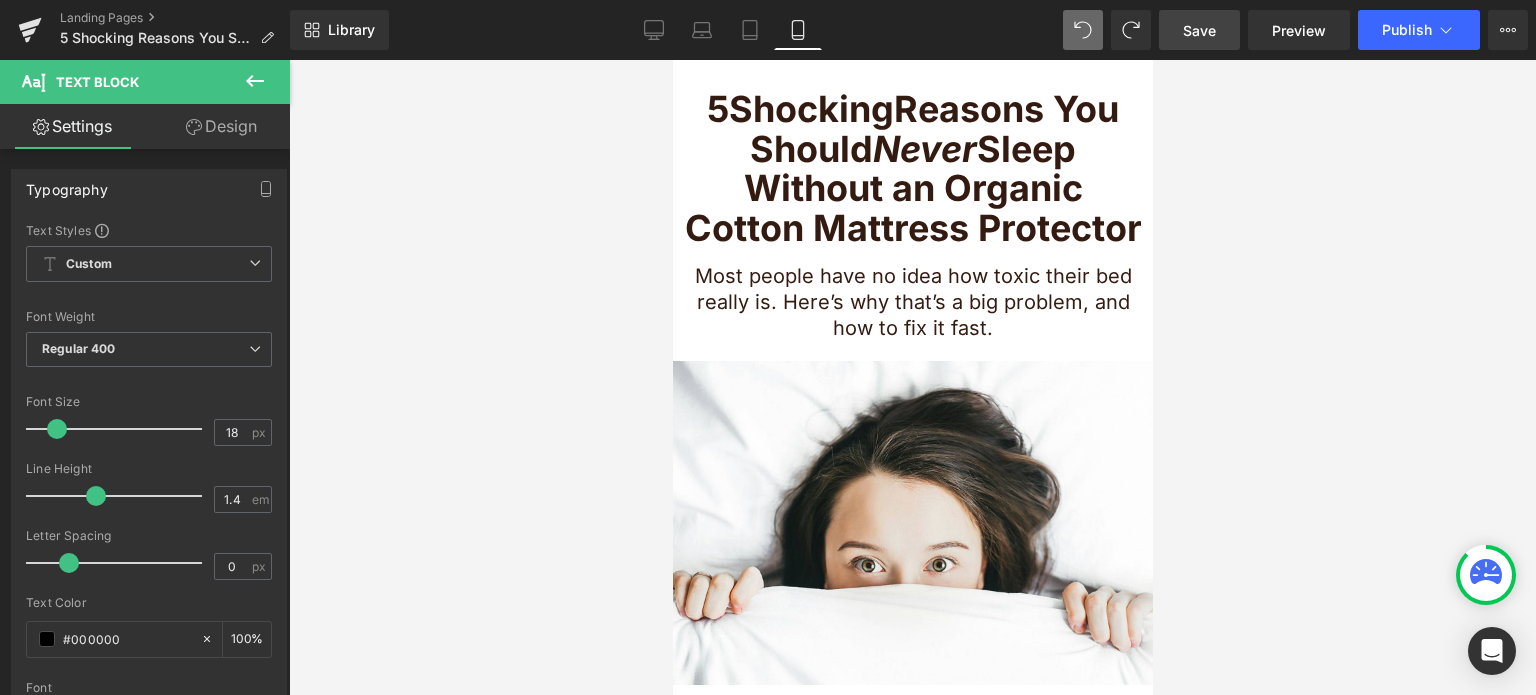 click on "Save" at bounding box center [1199, 30] 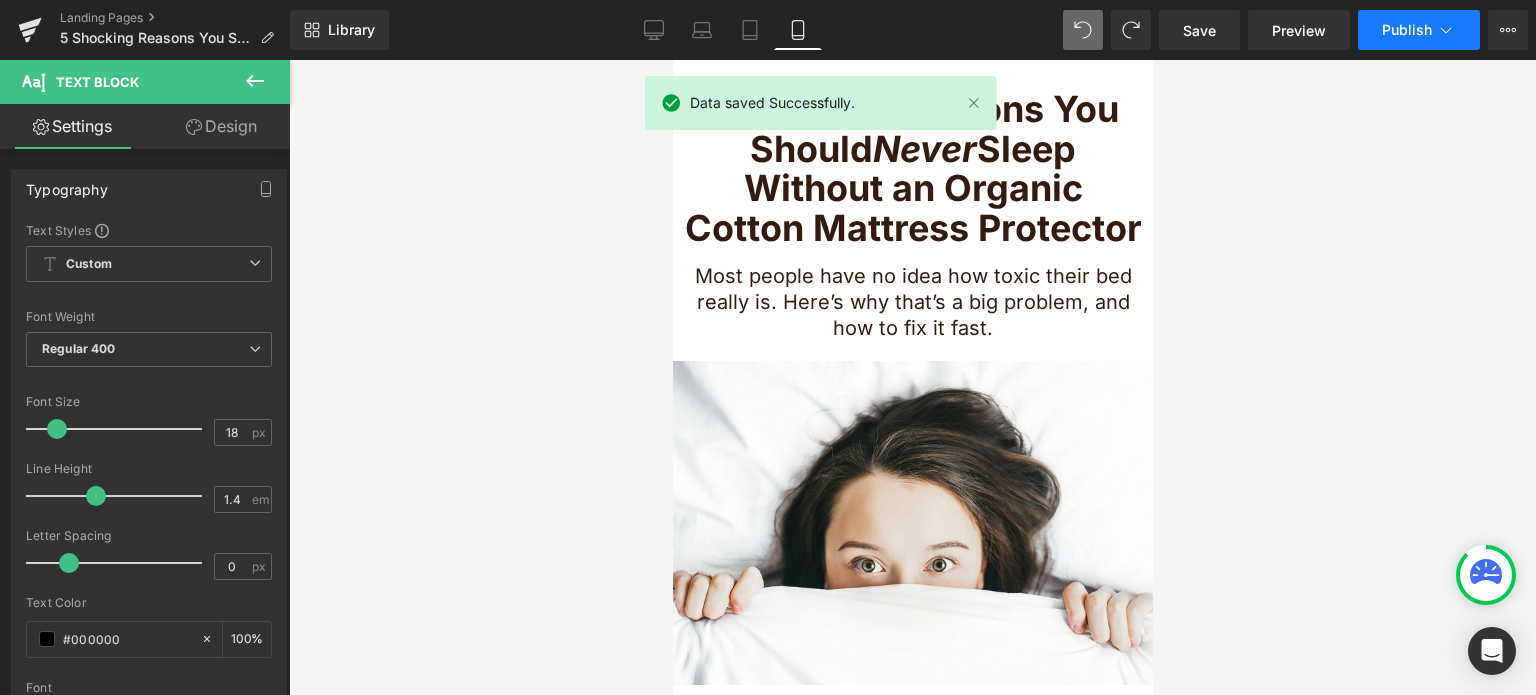click on "Publish" at bounding box center (1419, 30) 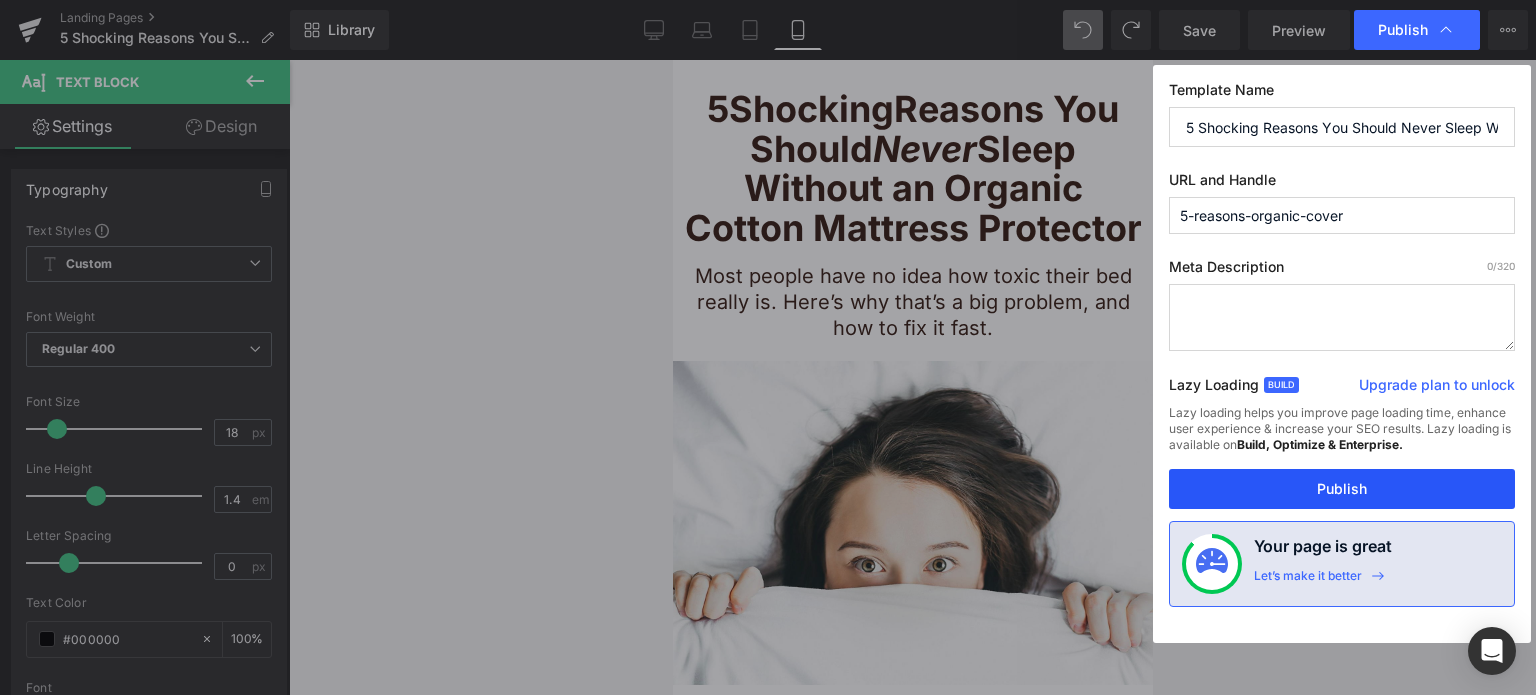 click on "Publish" at bounding box center (1342, 489) 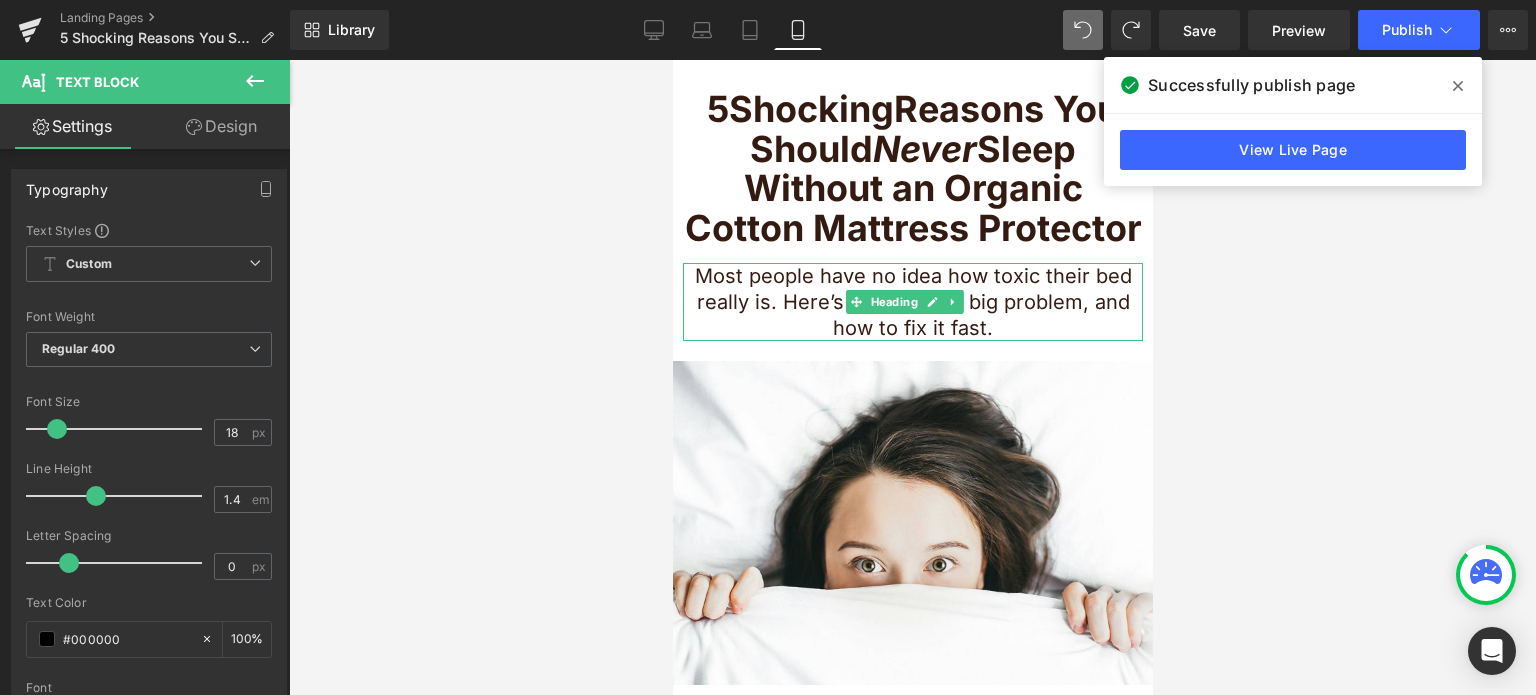 click on "Most people have no idea how toxic their bed really is. Here’s why that’s a big problem, and how to fix it fast." at bounding box center [912, 302] 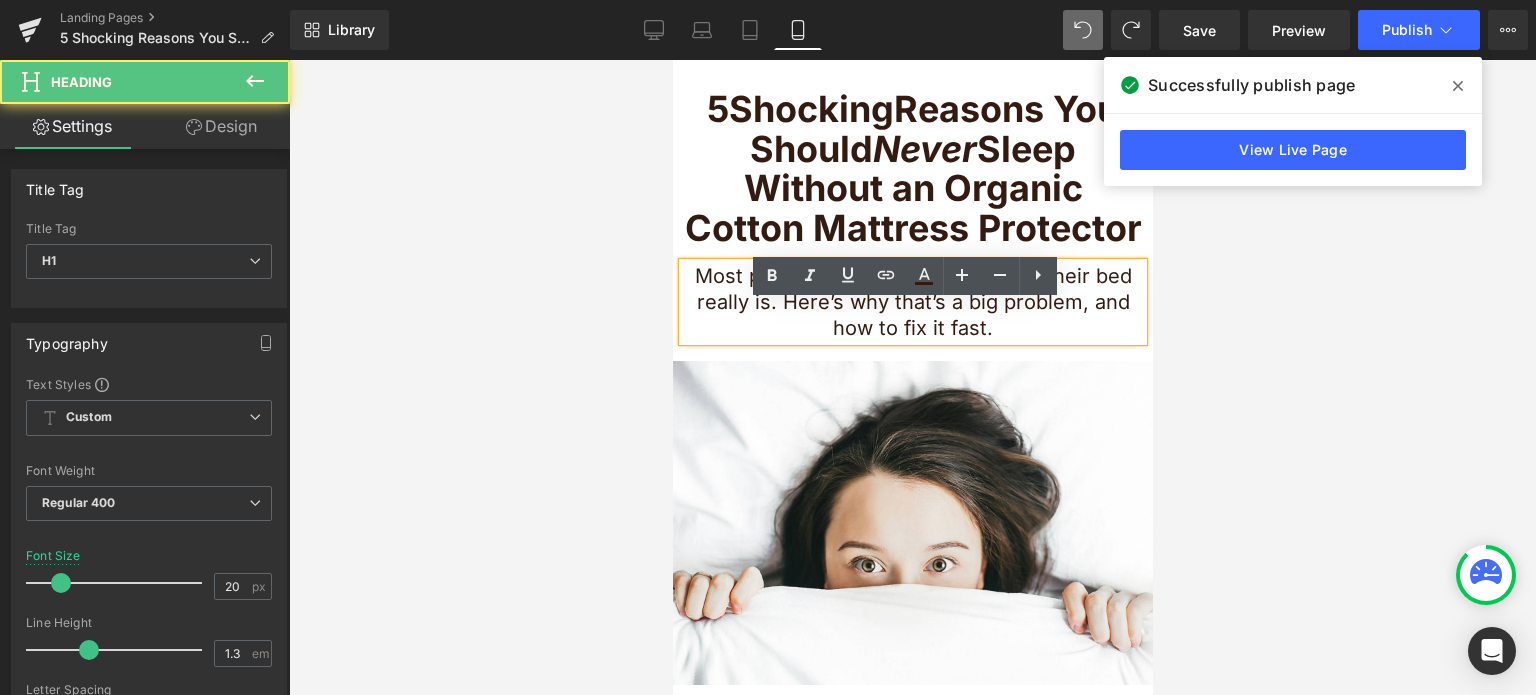 click on "Most people have no idea how toxic their bed really is. Here’s why that’s a big problem, and how to fix it fast." at bounding box center (912, 302) 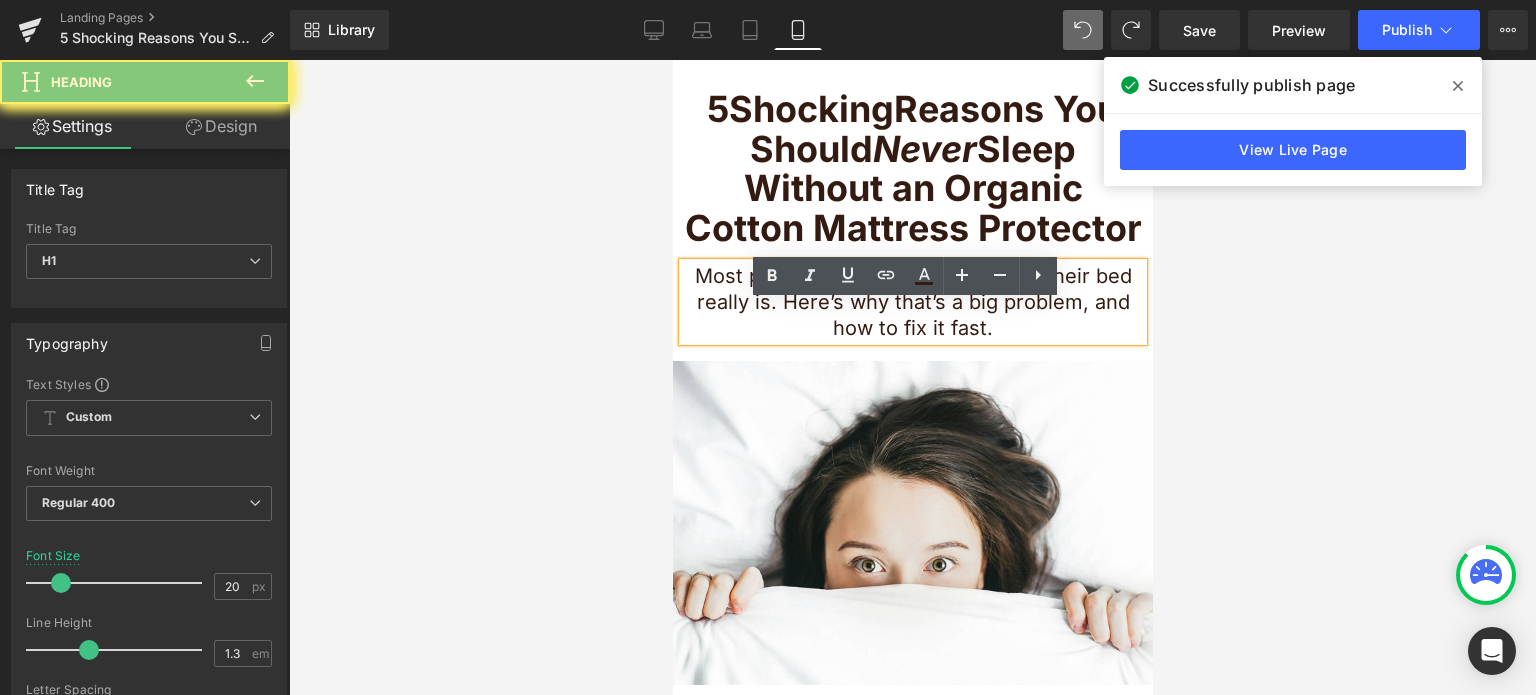 click on "Most people have no idea how toxic their bed really is. Here’s why that’s a big problem, and how to fix it fast." at bounding box center (912, 302) 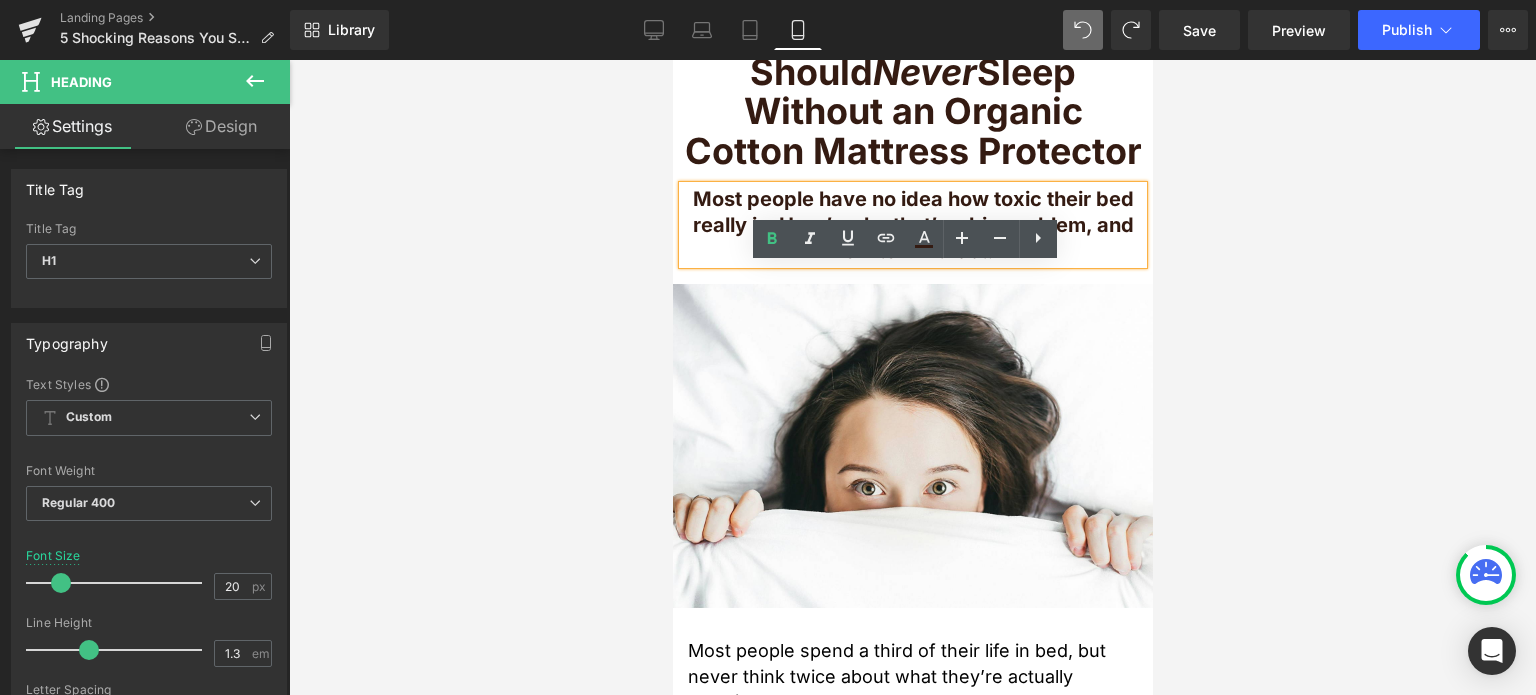 scroll, scrollTop: 100, scrollLeft: 0, axis: vertical 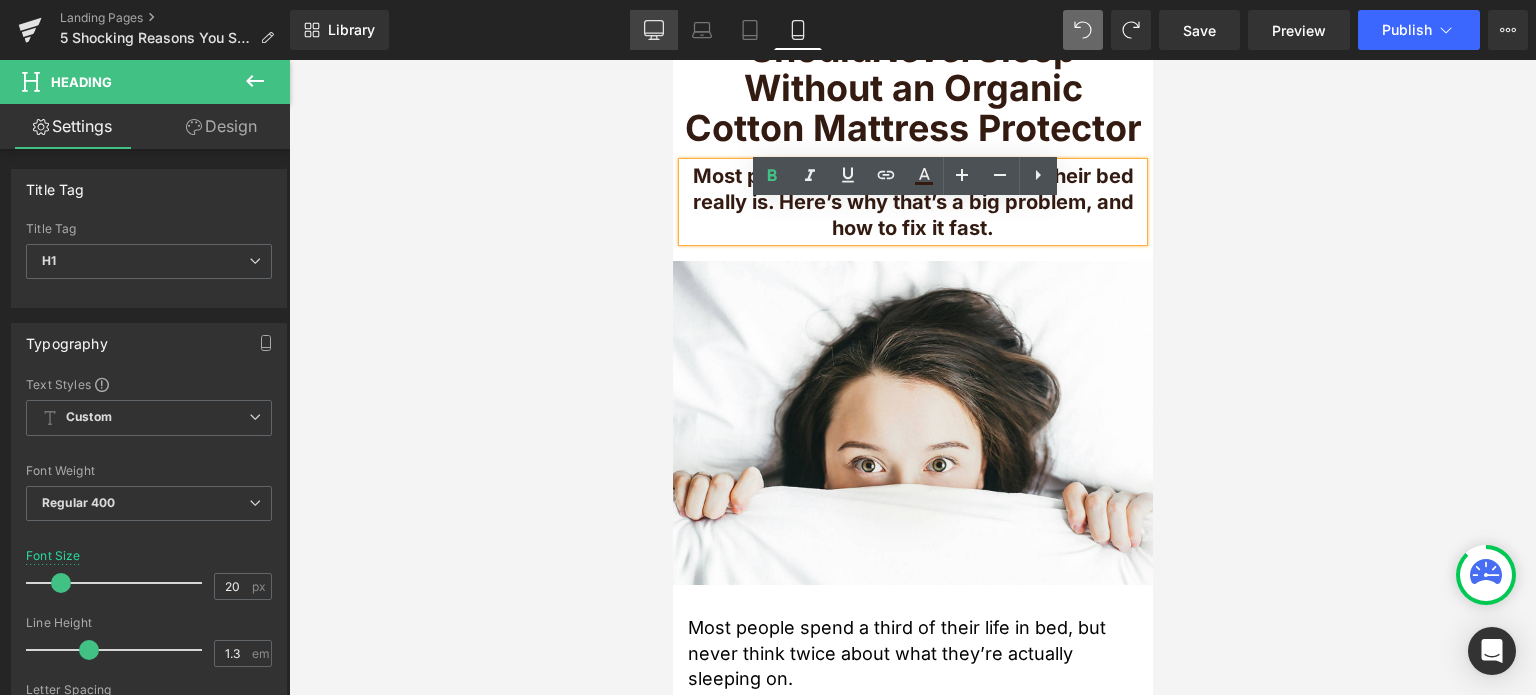 click 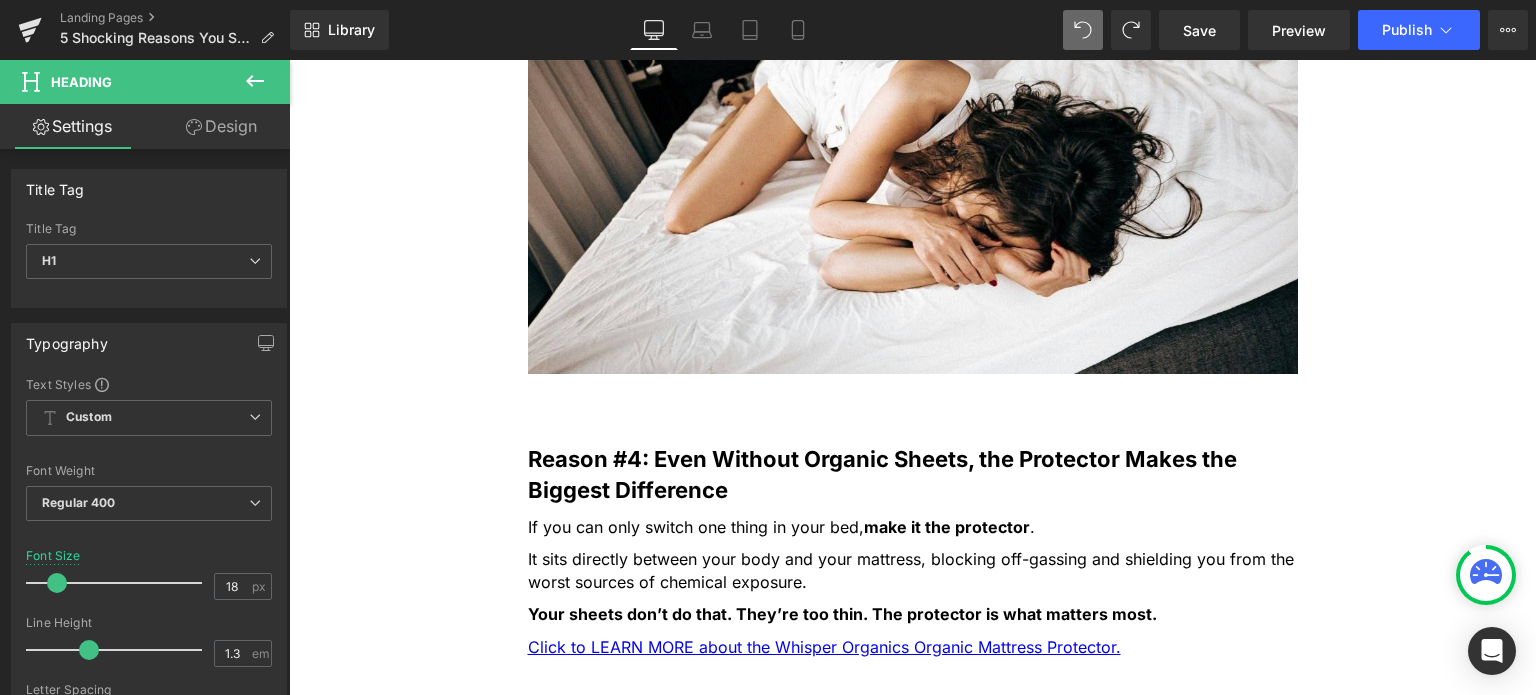 scroll, scrollTop: 1927, scrollLeft: 0, axis: vertical 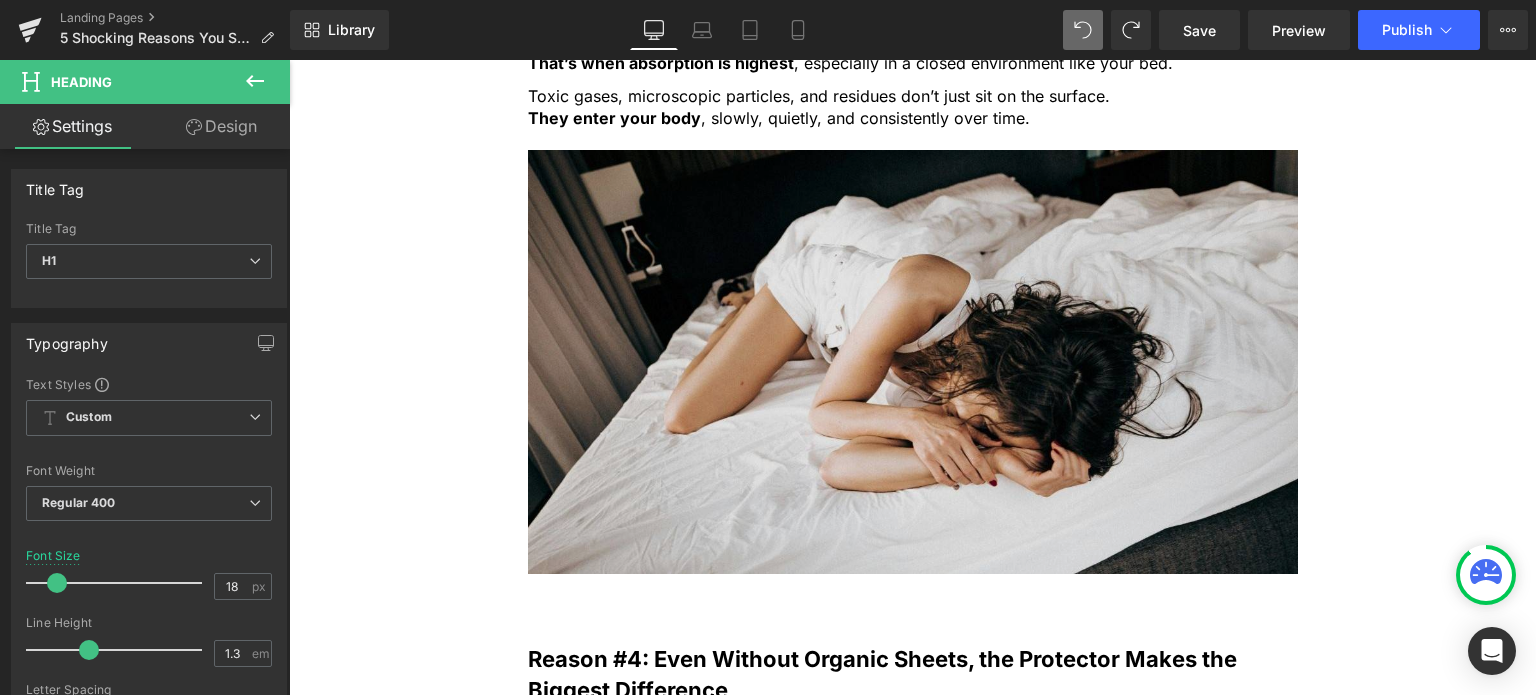 click at bounding box center [913, 362] 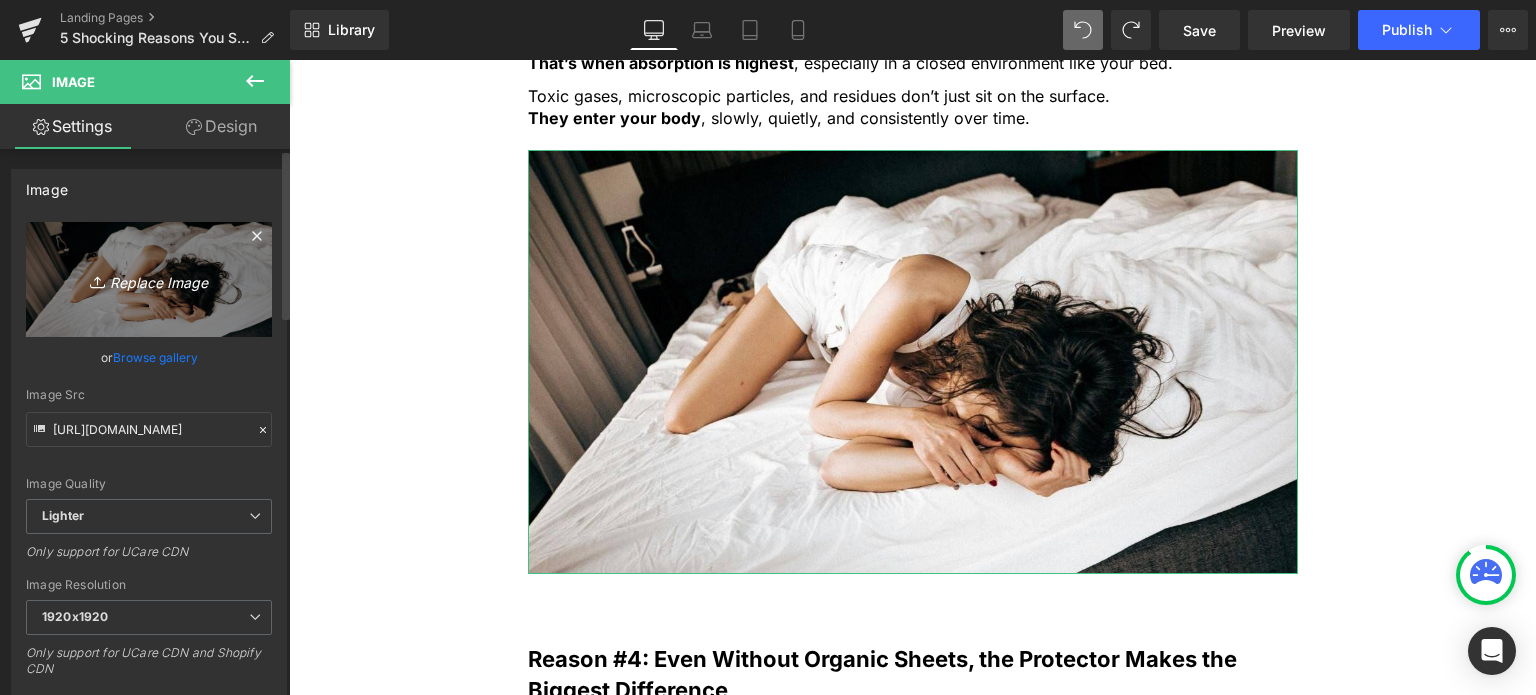 click on "Replace Image" at bounding box center [149, 279] 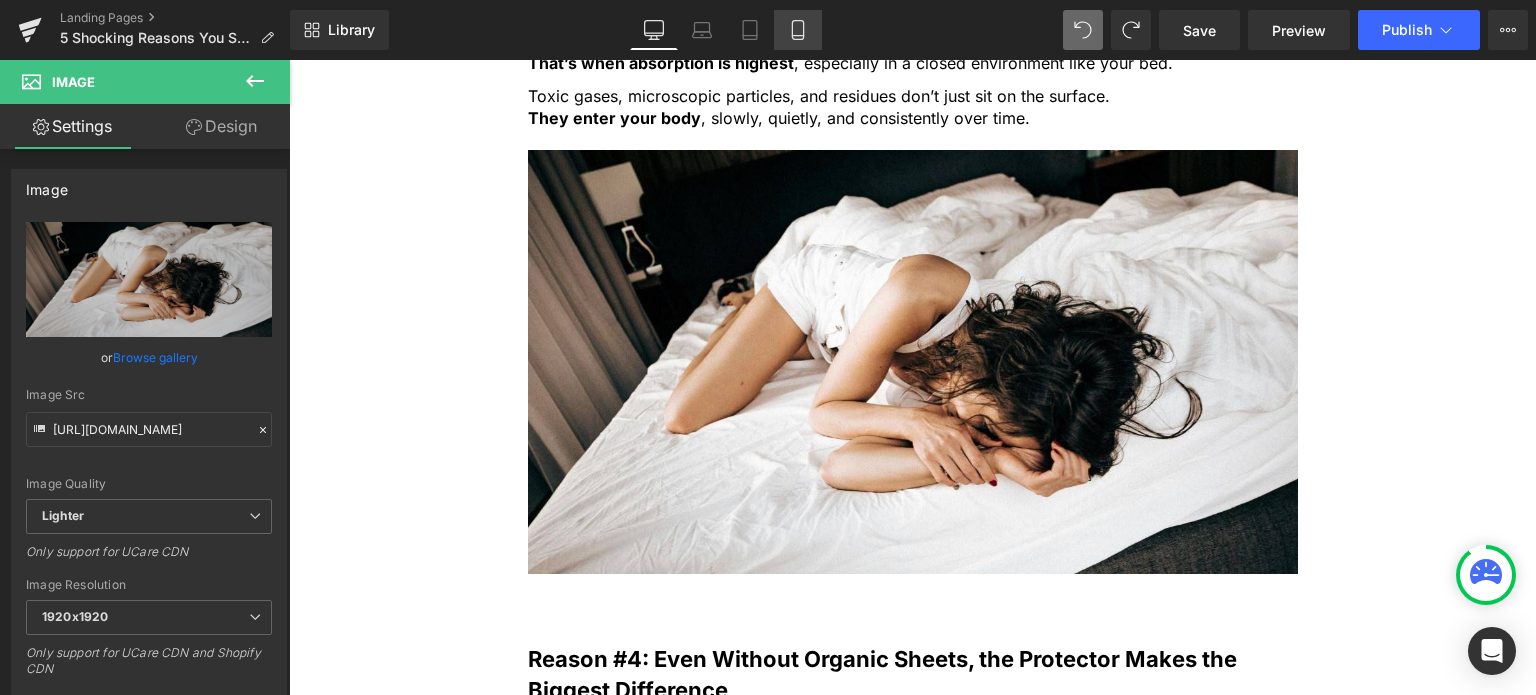 click 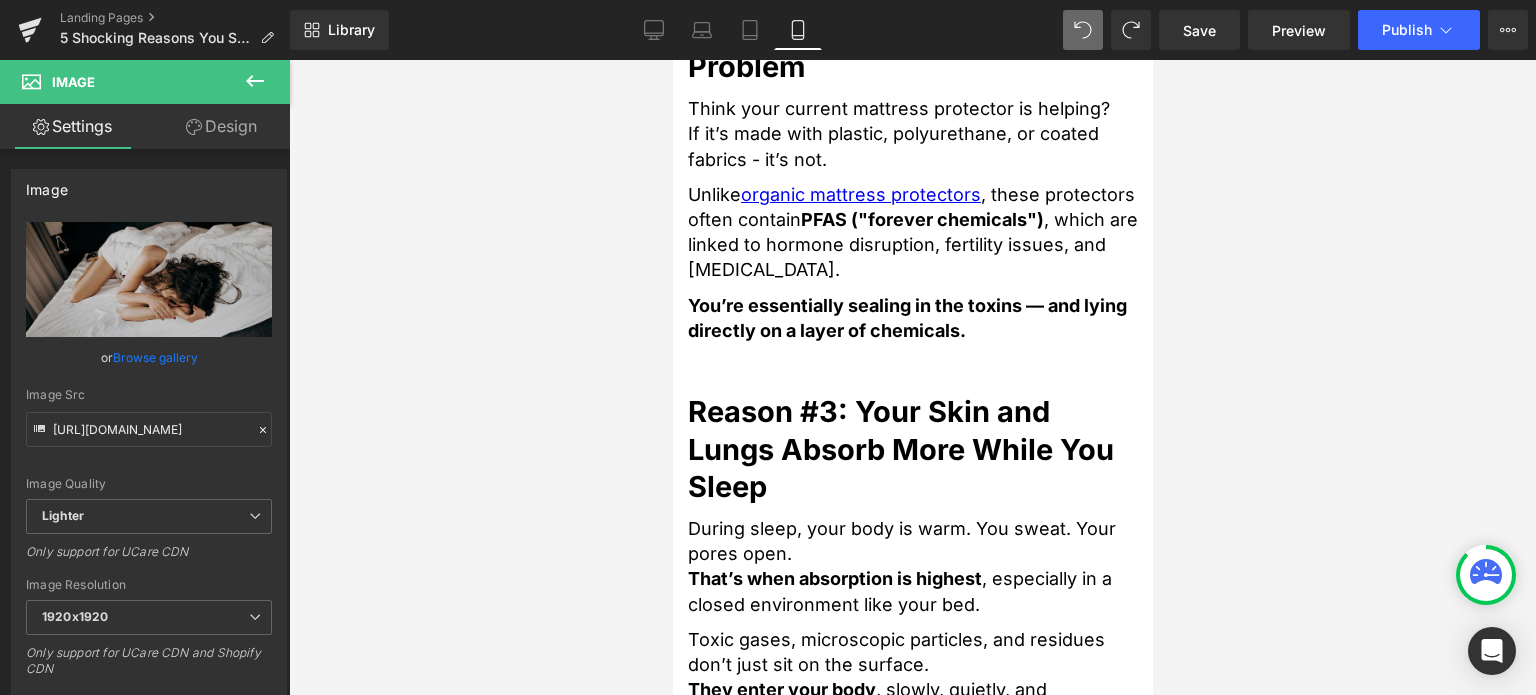 scroll, scrollTop: 2900, scrollLeft: 0, axis: vertical 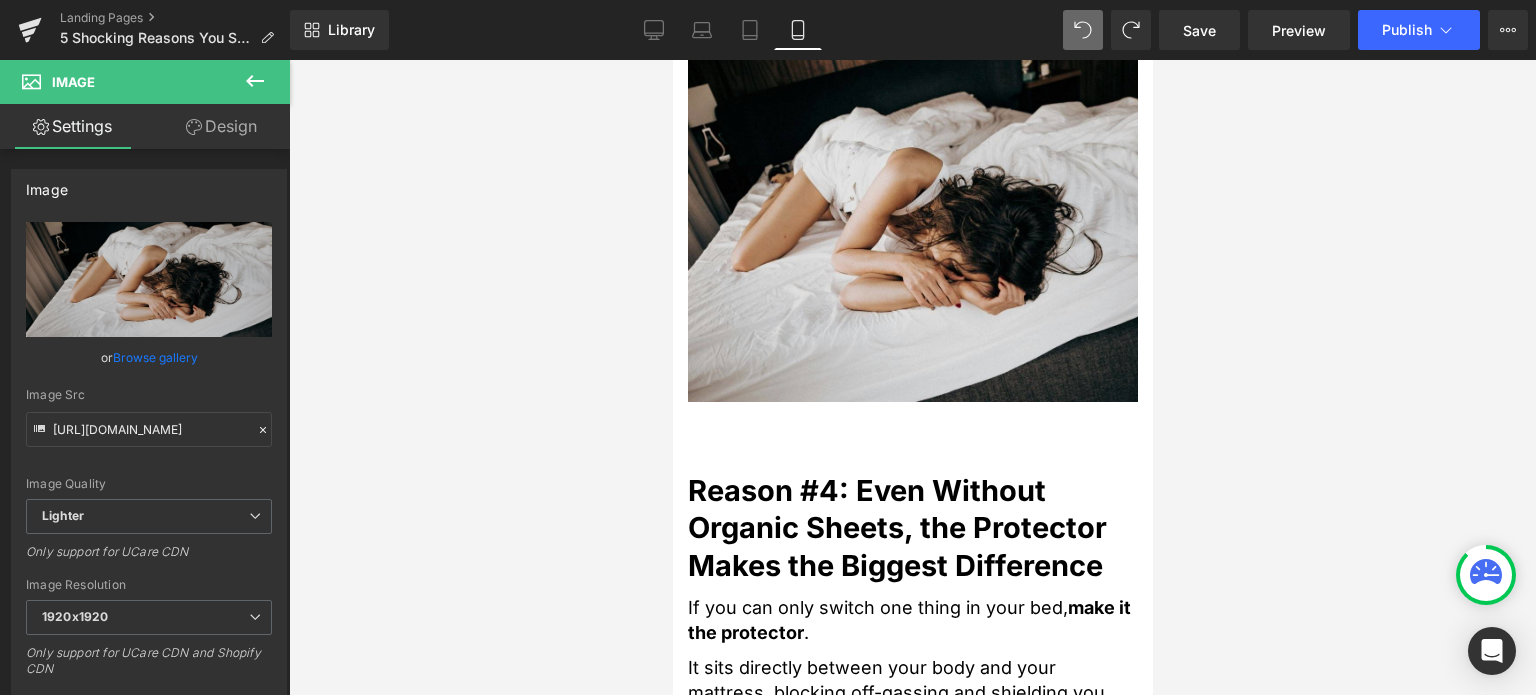 click at bounding box center (912, 225) 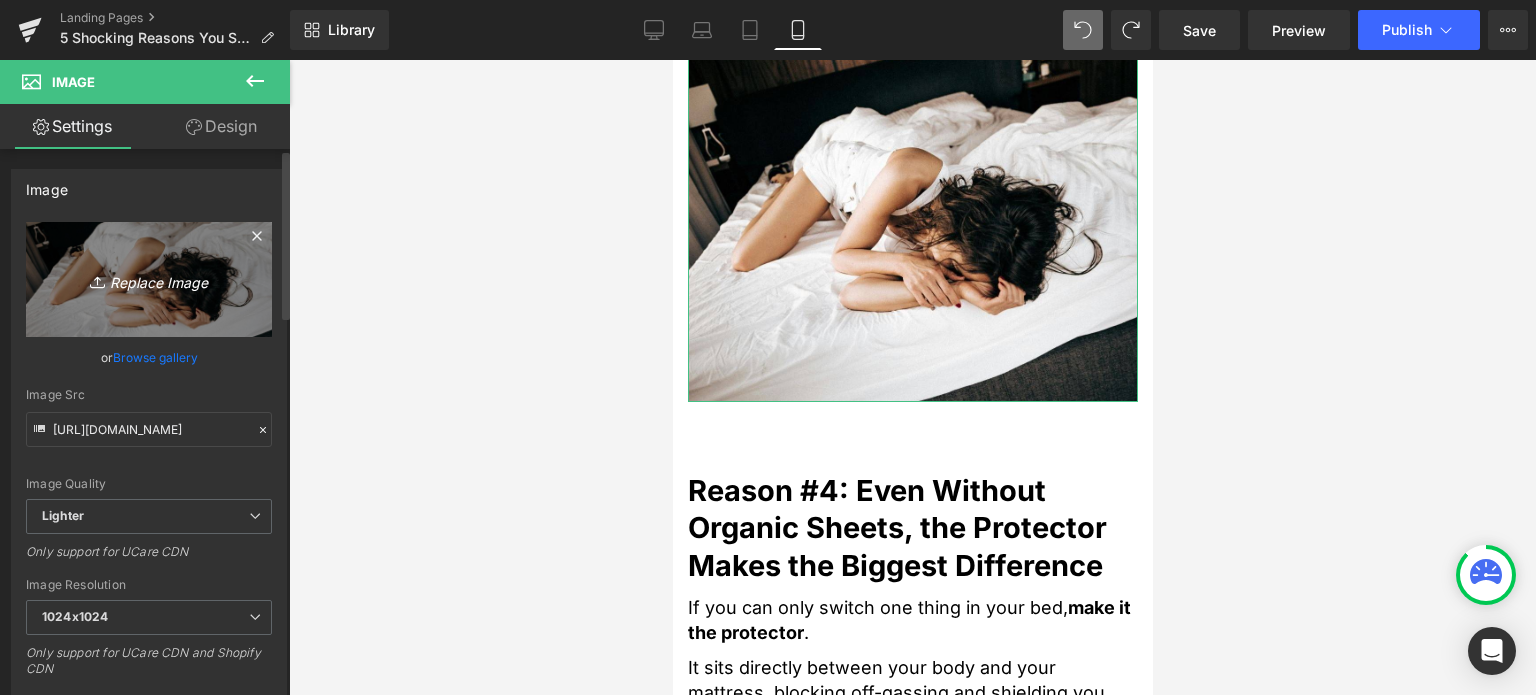 click on "Replace Image" at bounding box center (149, 279) 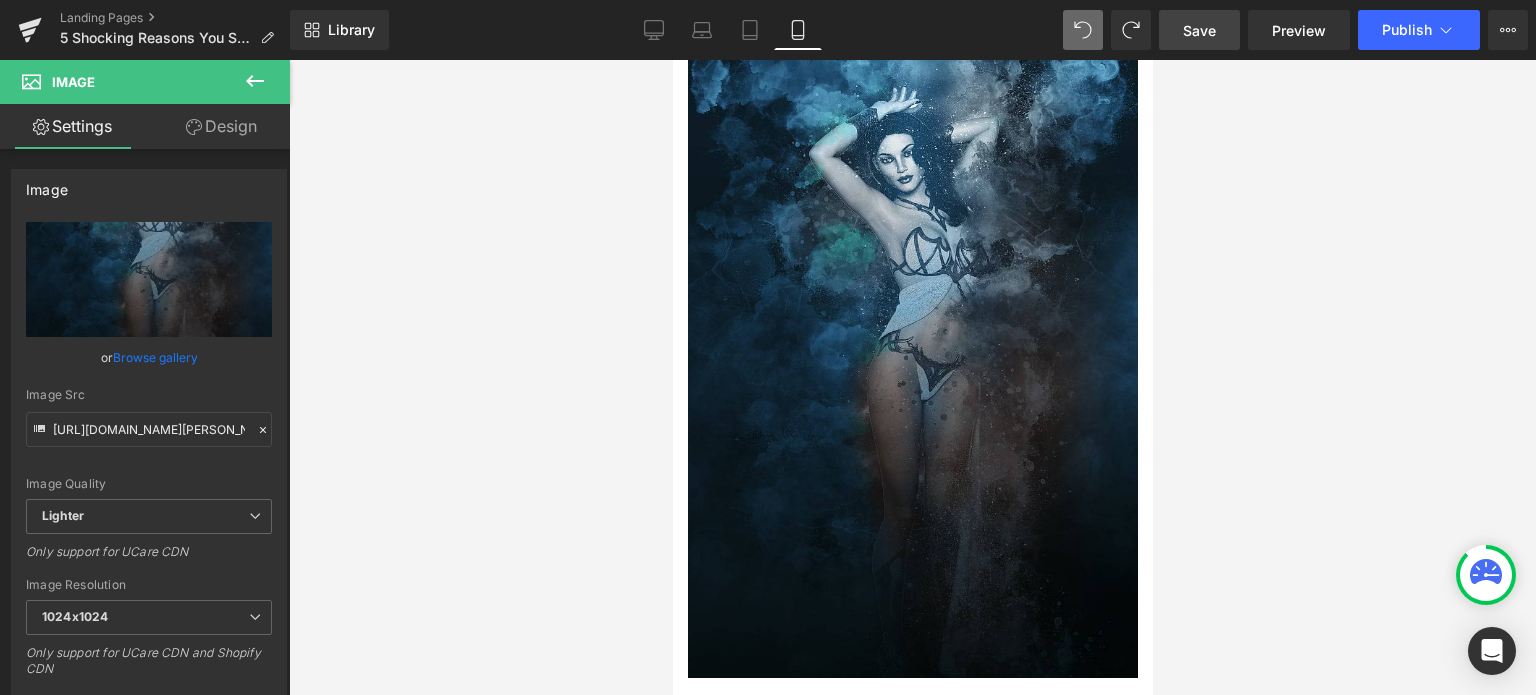 click on "Save" at bounding box center [1199, 30] 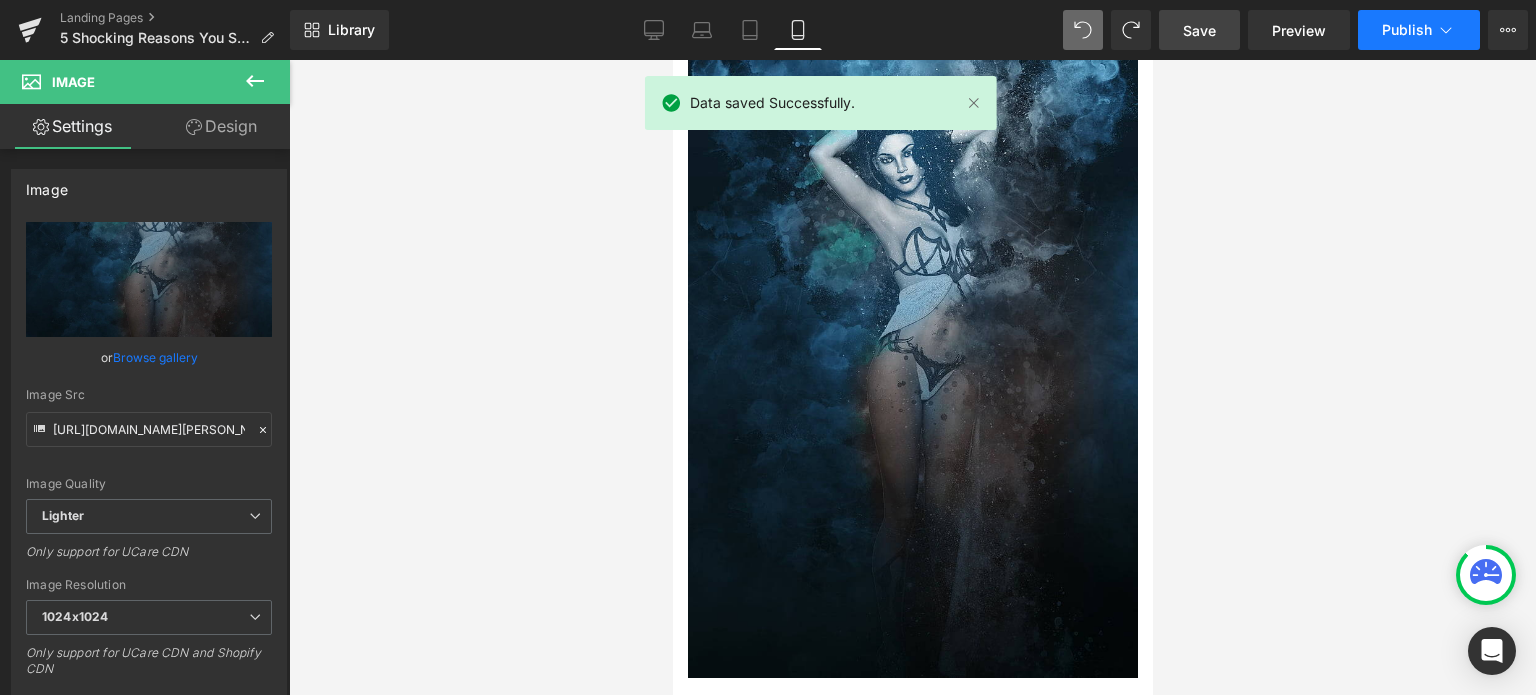 click on "Publish" at bounding box center (1407, 30) 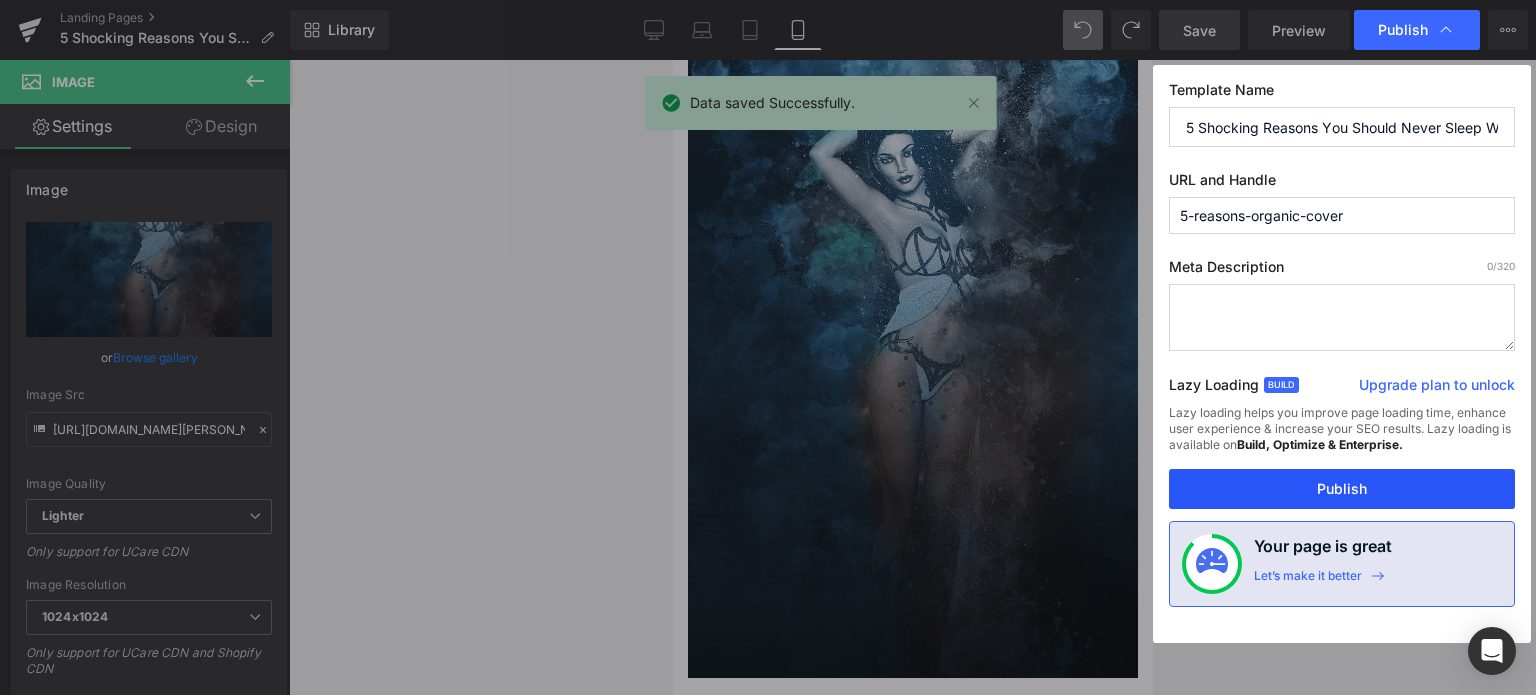 drag, startPoint x: 1348, startPoint y: 487, endPoint x: 244, endPoint y: 452, distance: 1104.5547 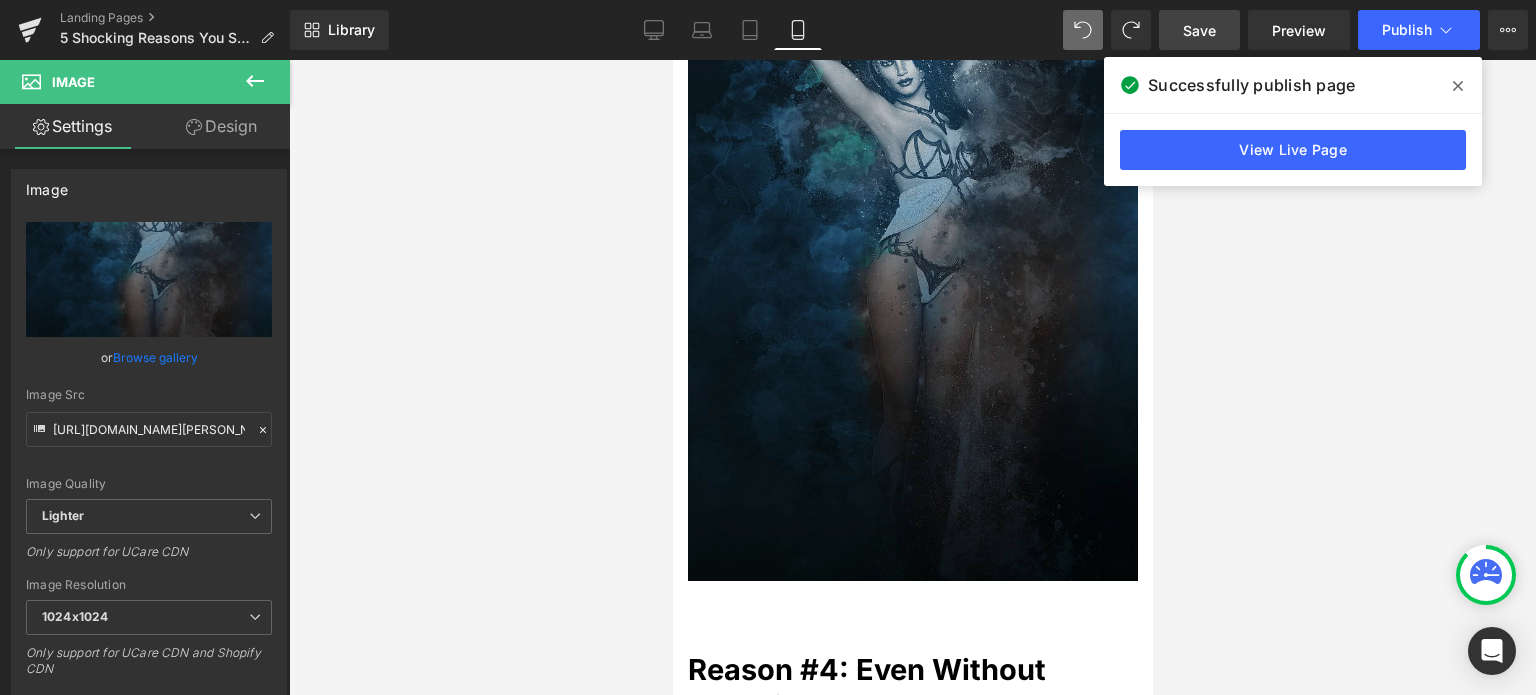 scroll, scrollTop: 3000, scrollLeft: 0, axis: vertical 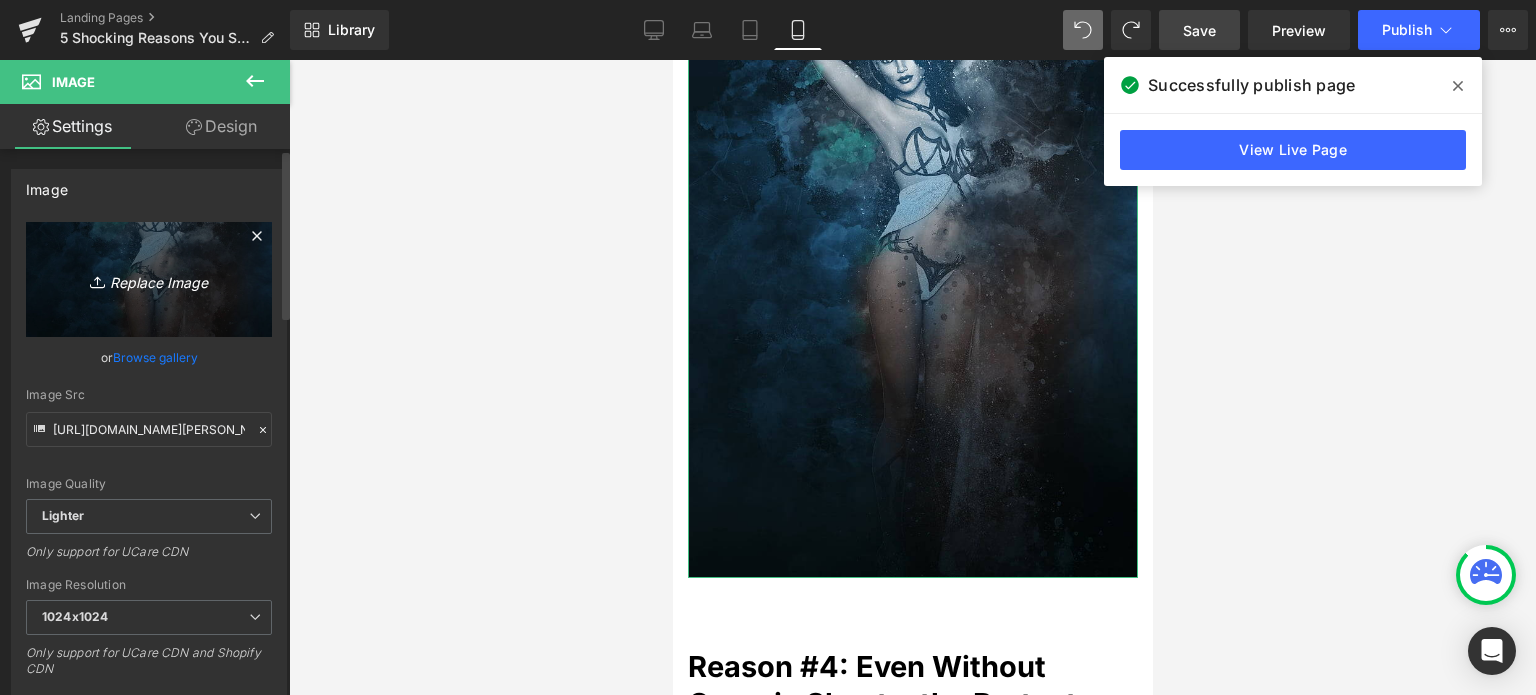 click on "Replace Image" at bounding box center [149, 279] 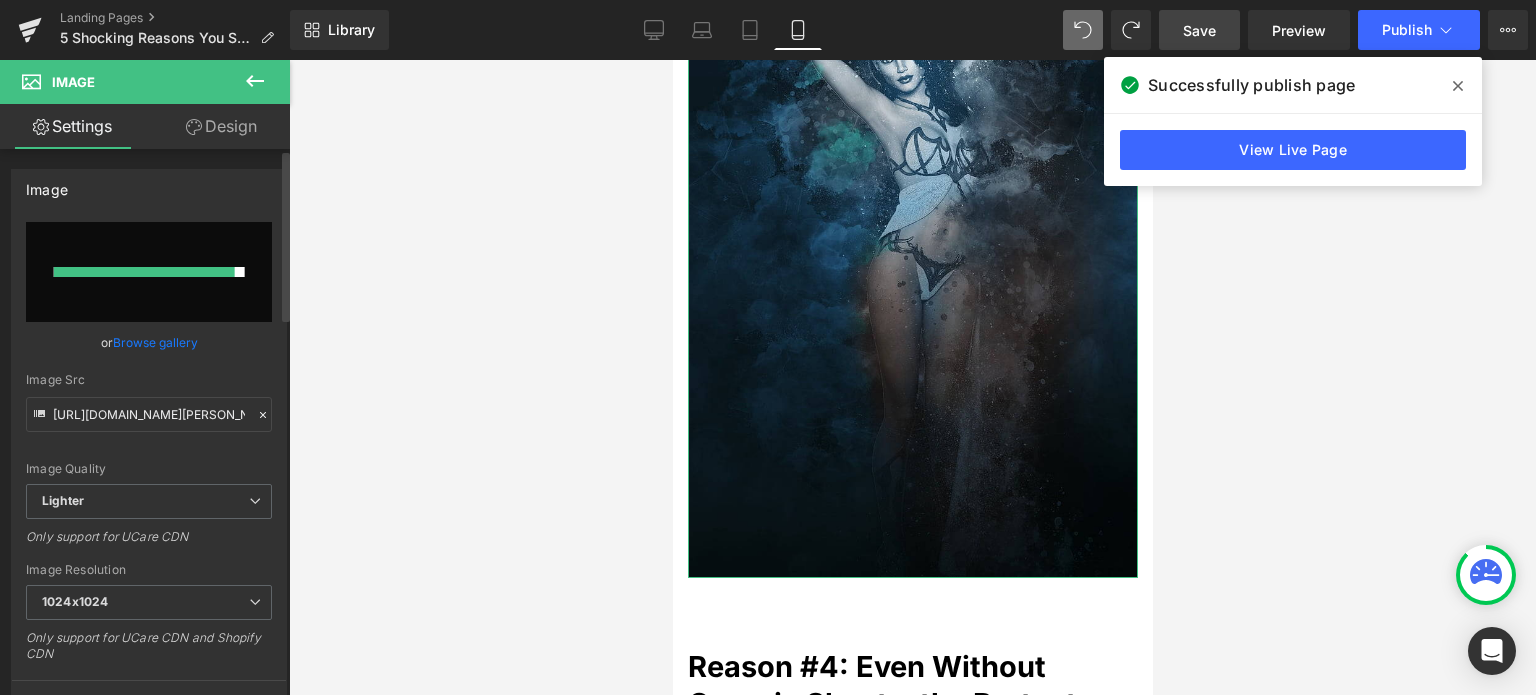 click at bounding box center [144, 272] 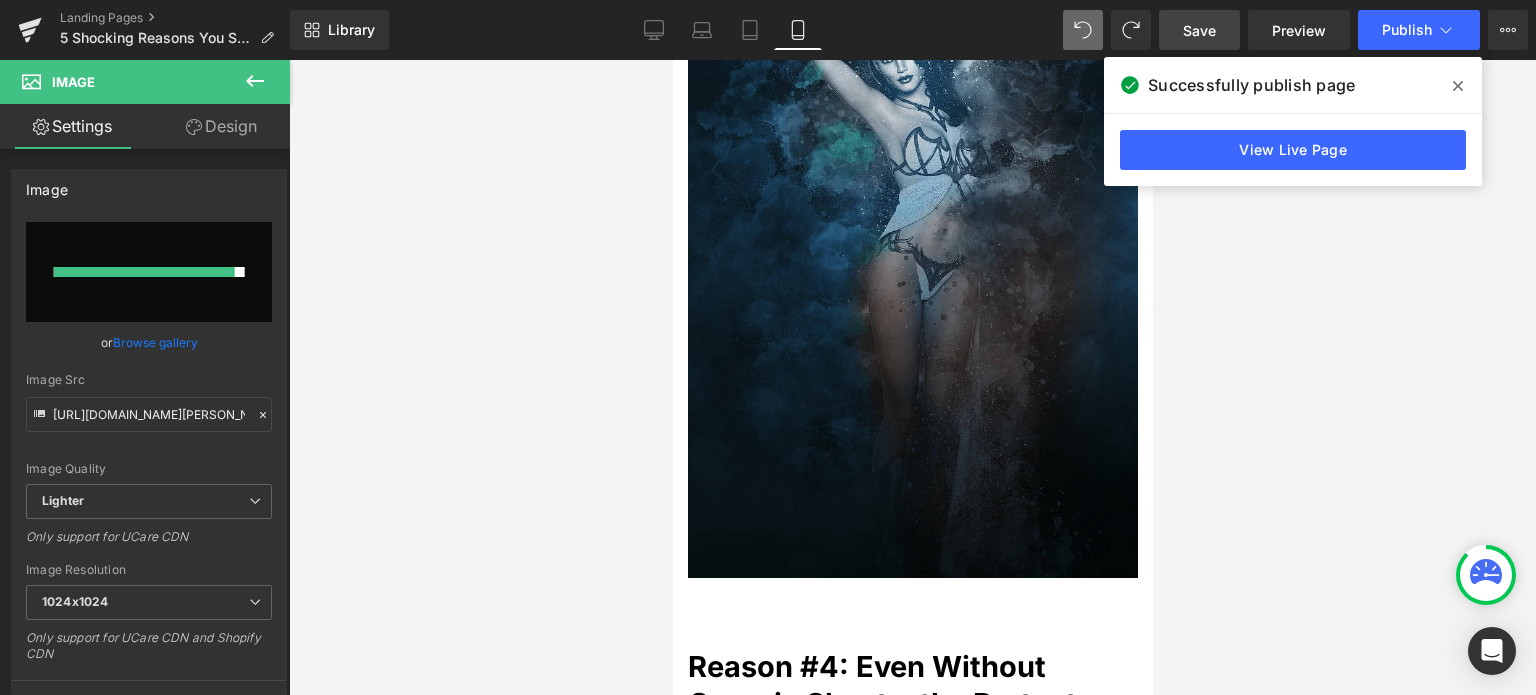 click 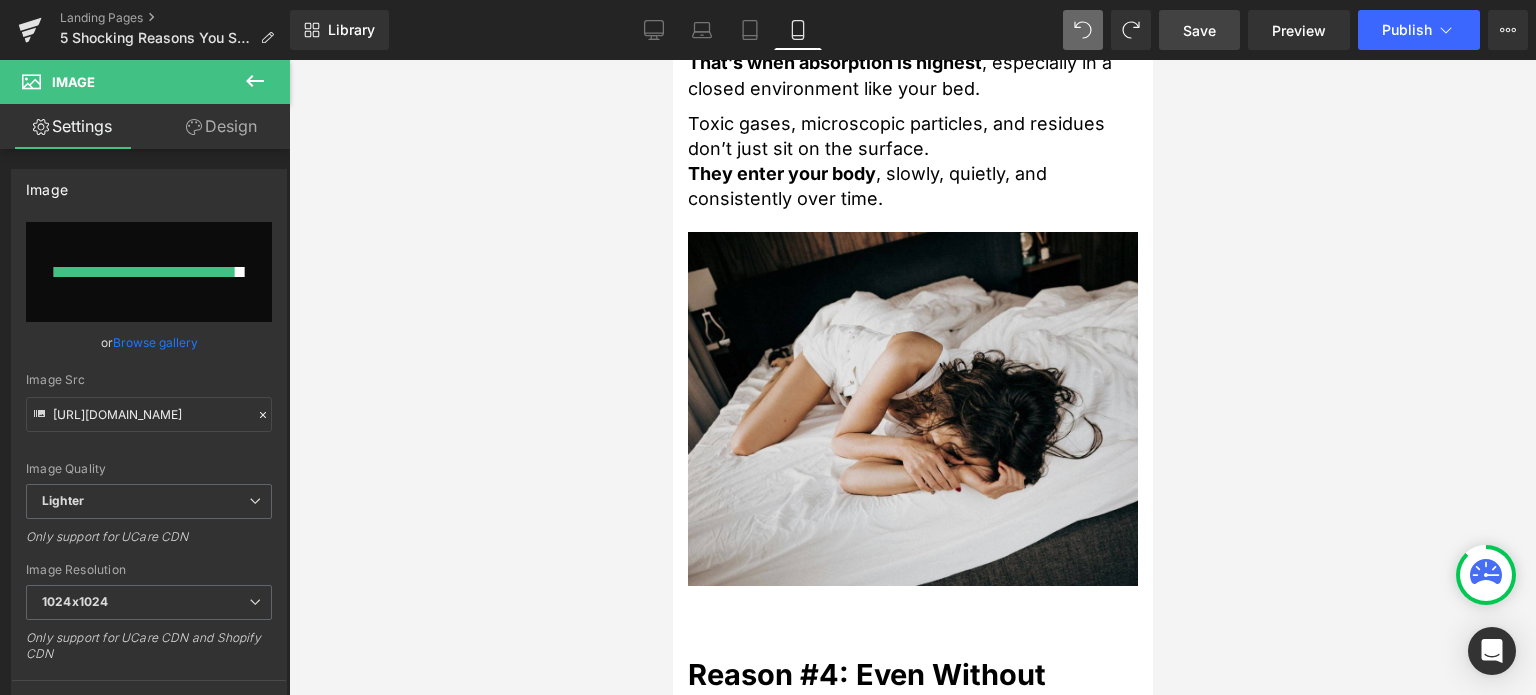 scroll, scrollTop: 2713, scrollLeft: 0, axis: vertical 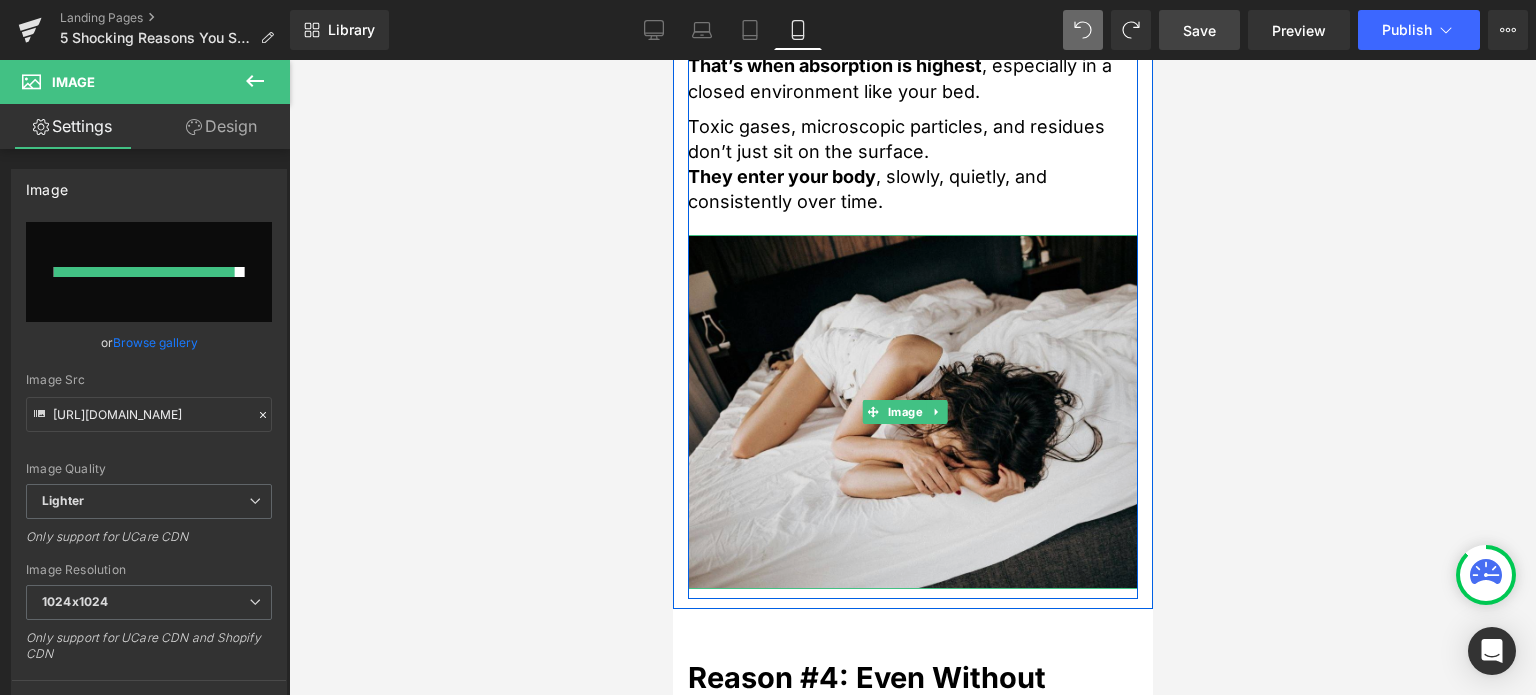 click at bounding box center [912, 412] 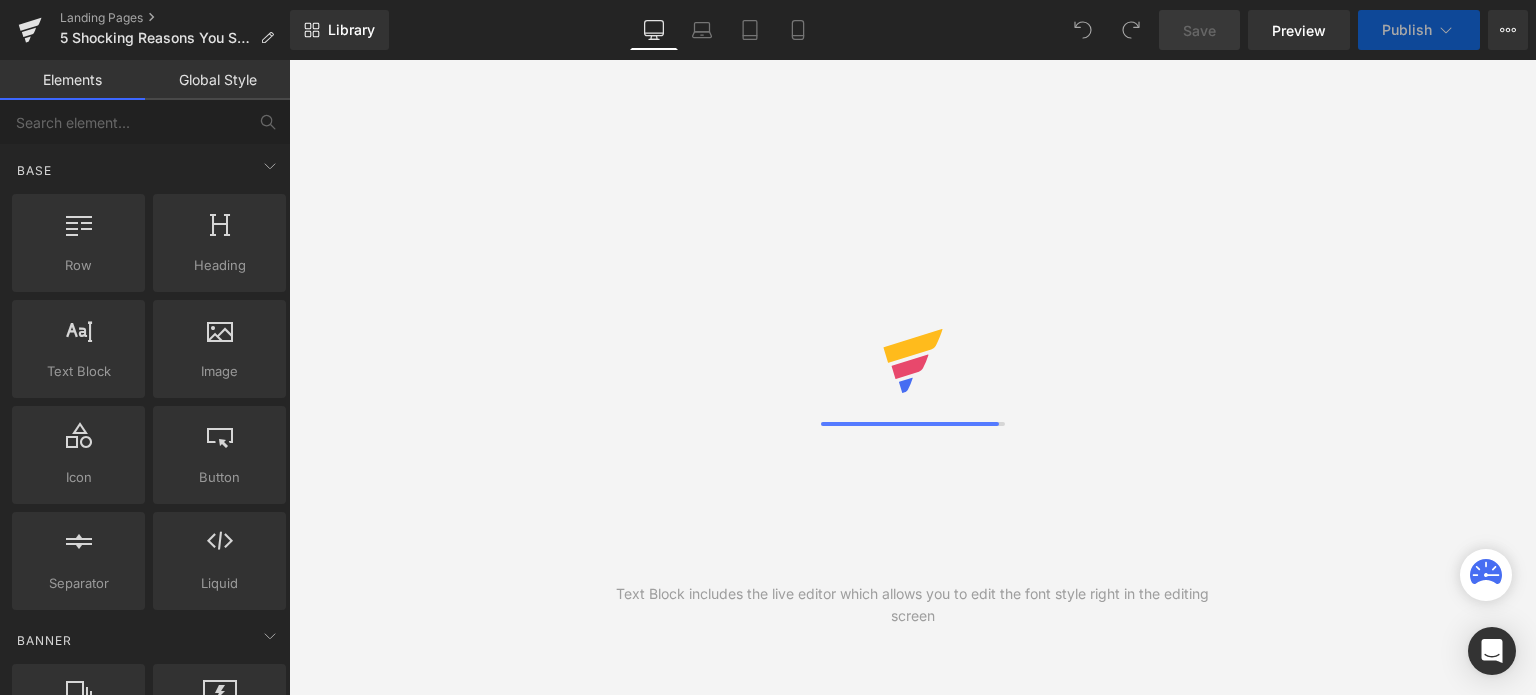 scroll, scrollTop: 0, scrollLeft: 0, axis: both 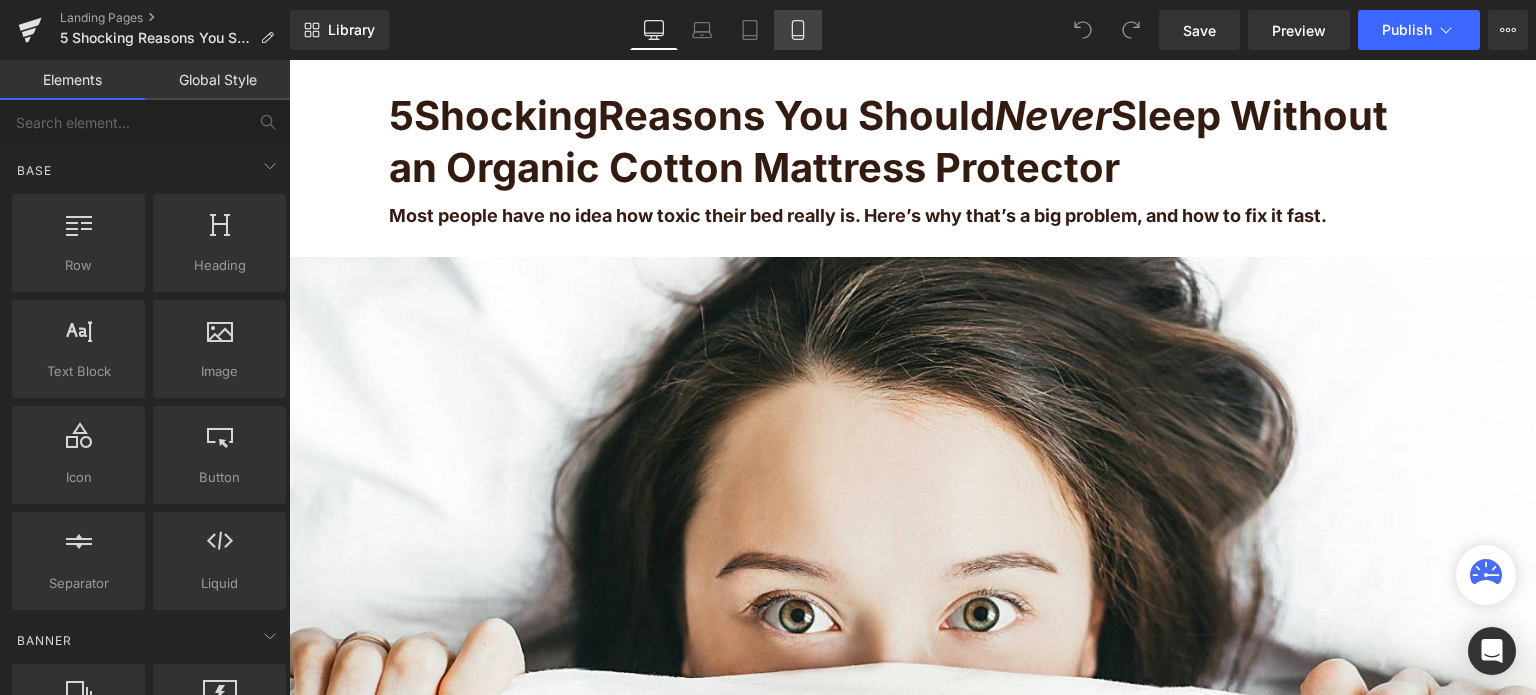 click 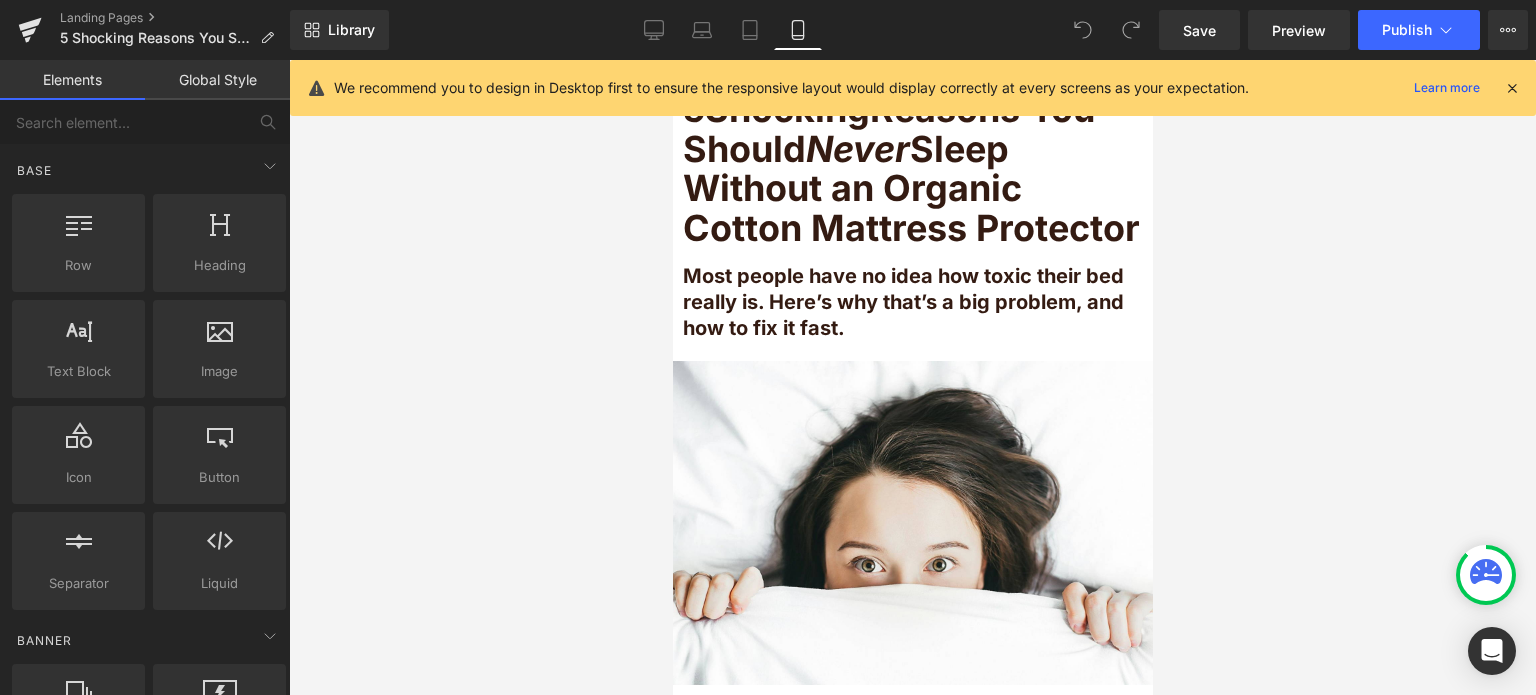 click at bounding box center [1512, 88] 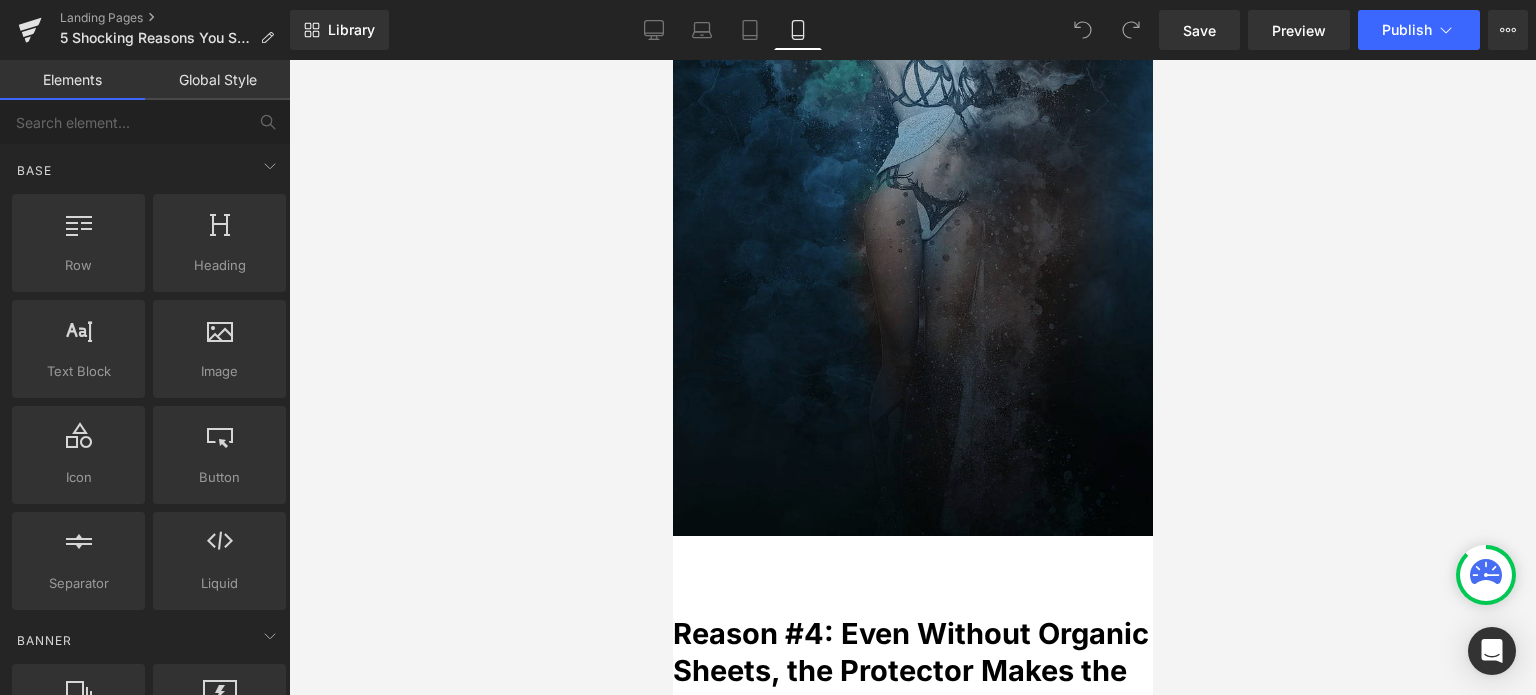 scroll, scrollTop: 3000, scrollLeft: 0, axis: vertical 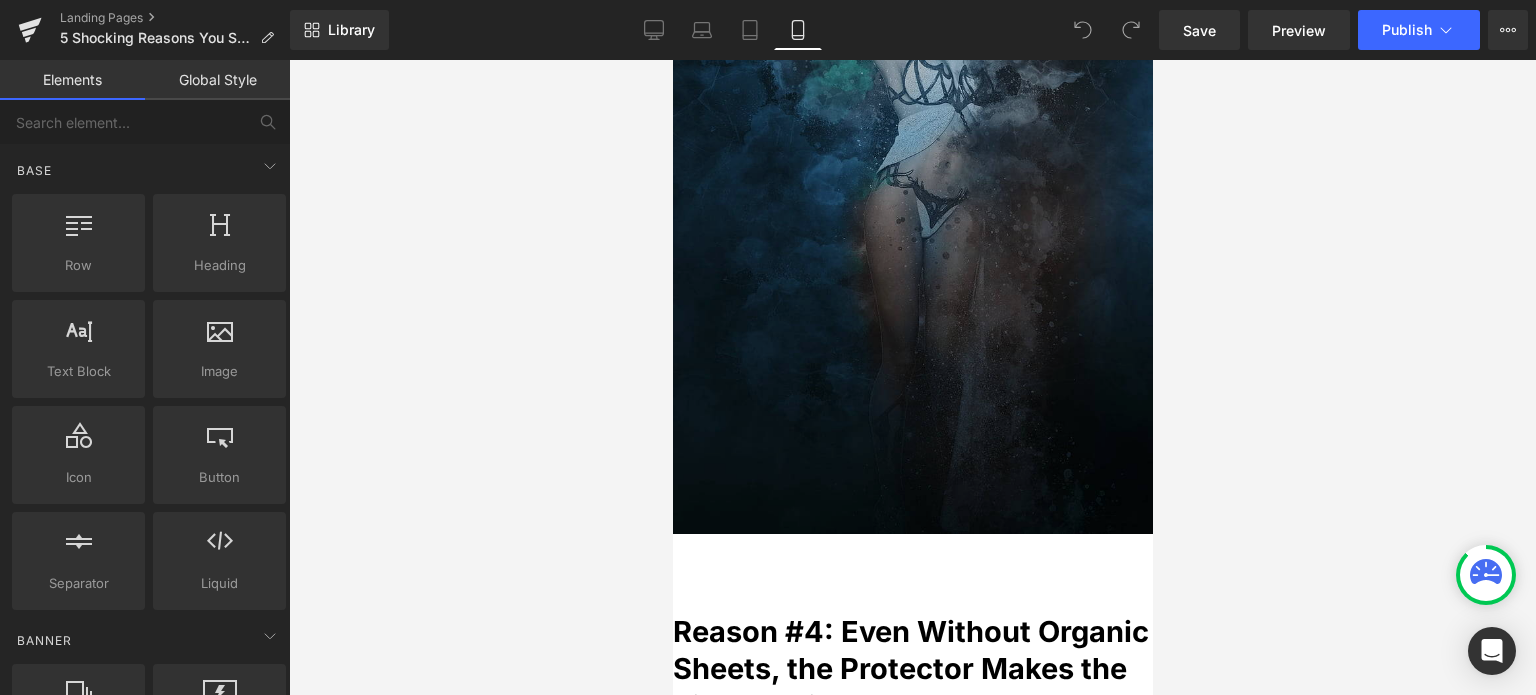 click at bounding box center [912, 198] 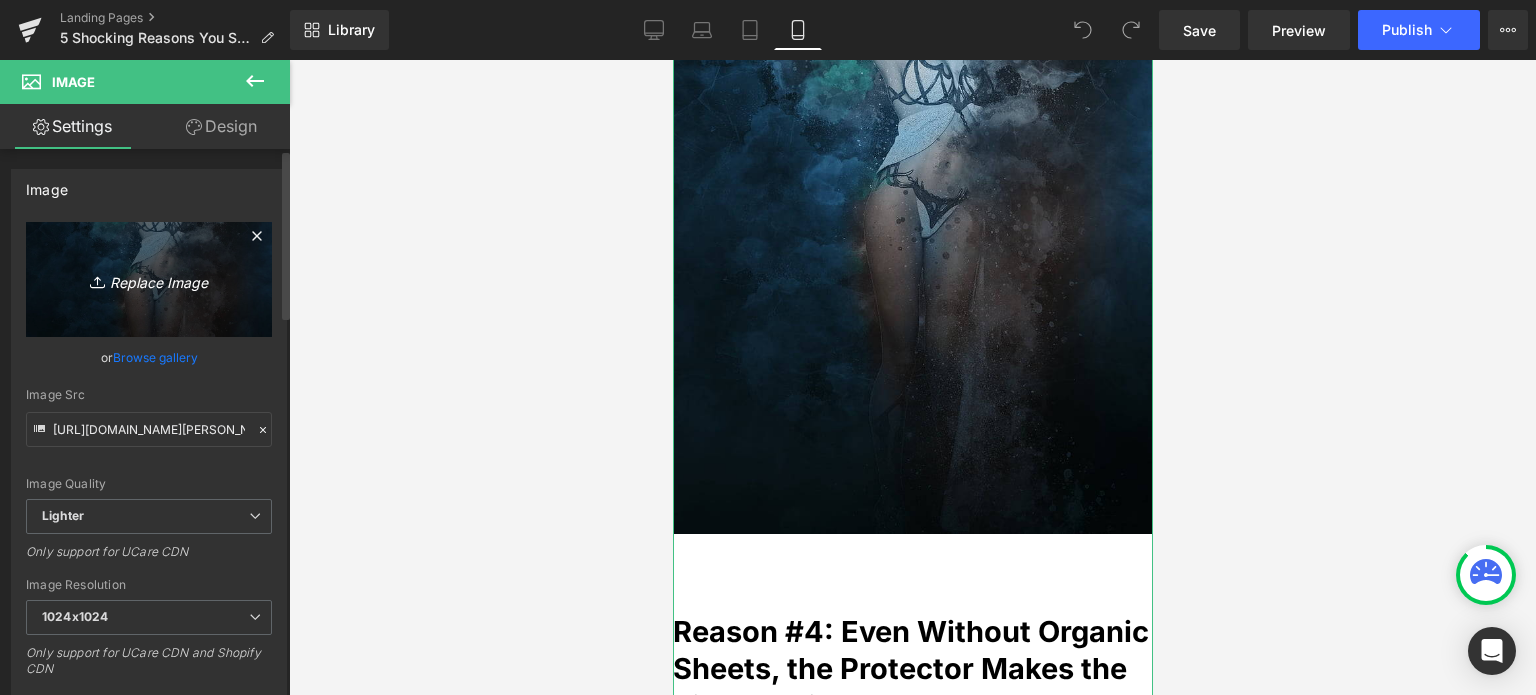 click on "Replace Image" at bounding box center [149, 279] 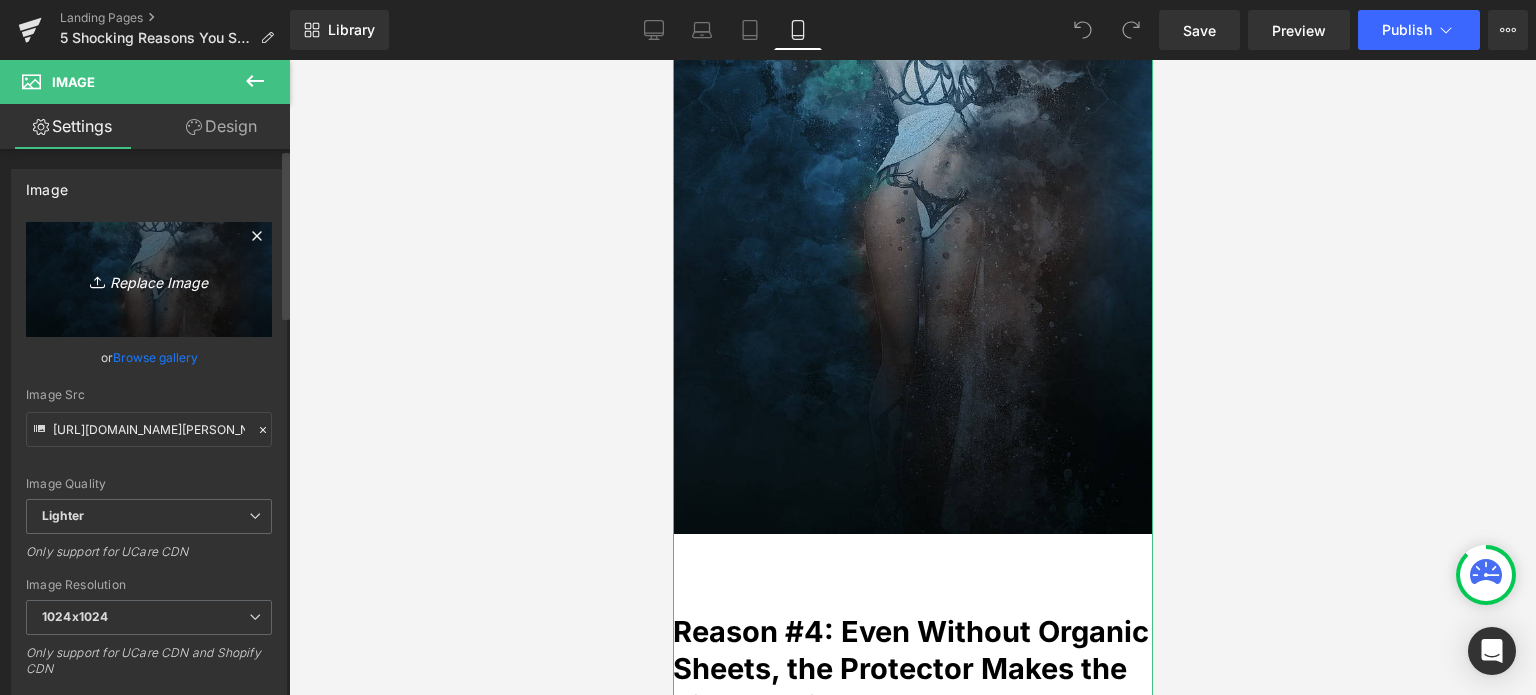 type on "C:\fakepath\pexels-ketut-subiyanto-4669806.jpg" 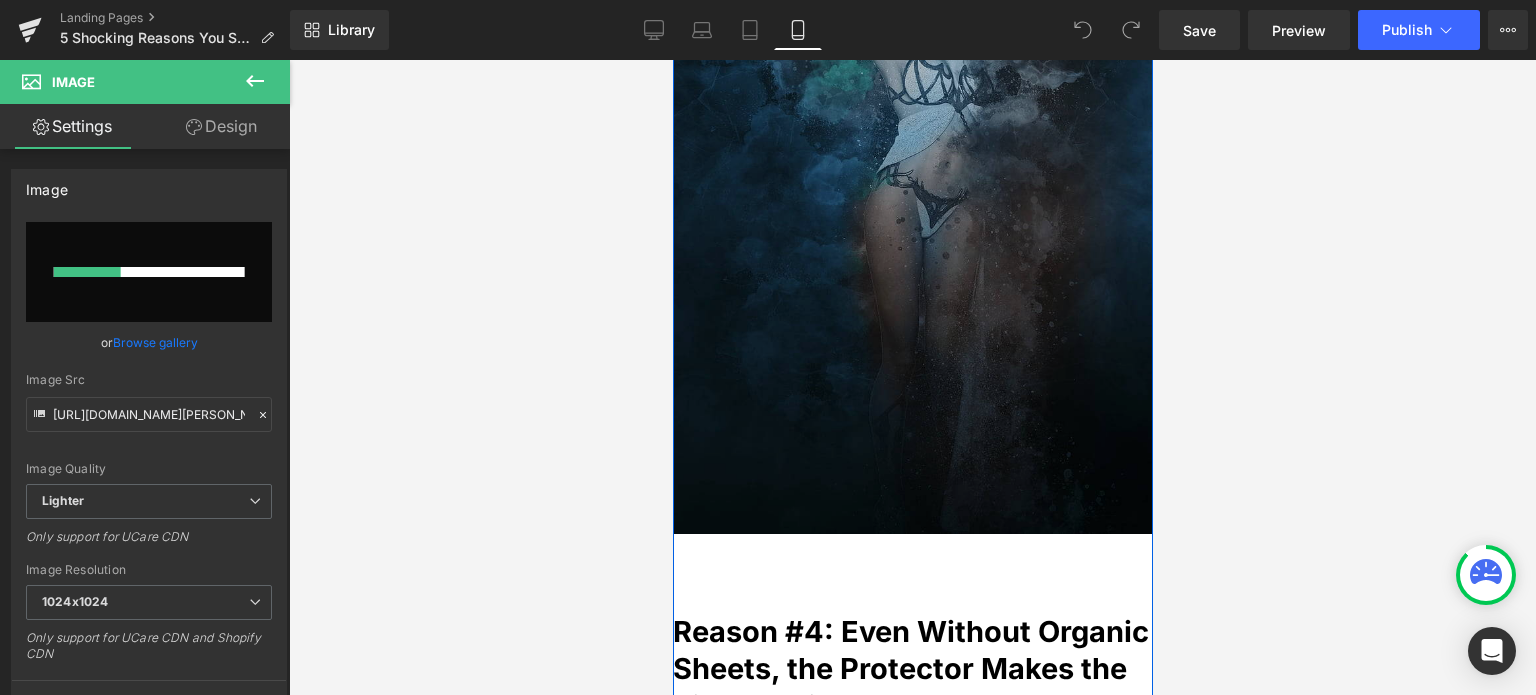 type 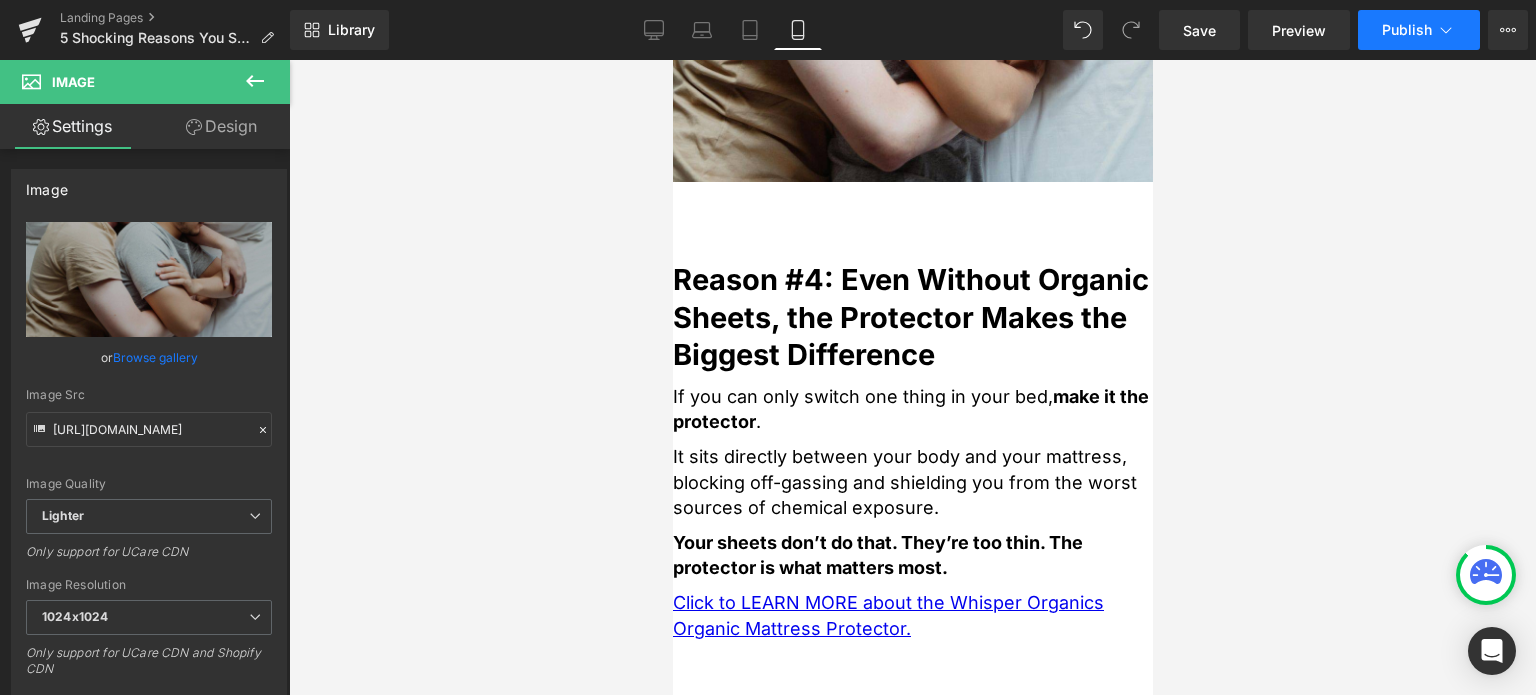 type on "https://ucarecdn.com/9b9bc8d3-588f-4754-8a29-1e2bafb4443f/-/format/auto/-/preview/1024x1024/-/quality/lighter/pexels-ketut-subiyanto-4669806.jpg" 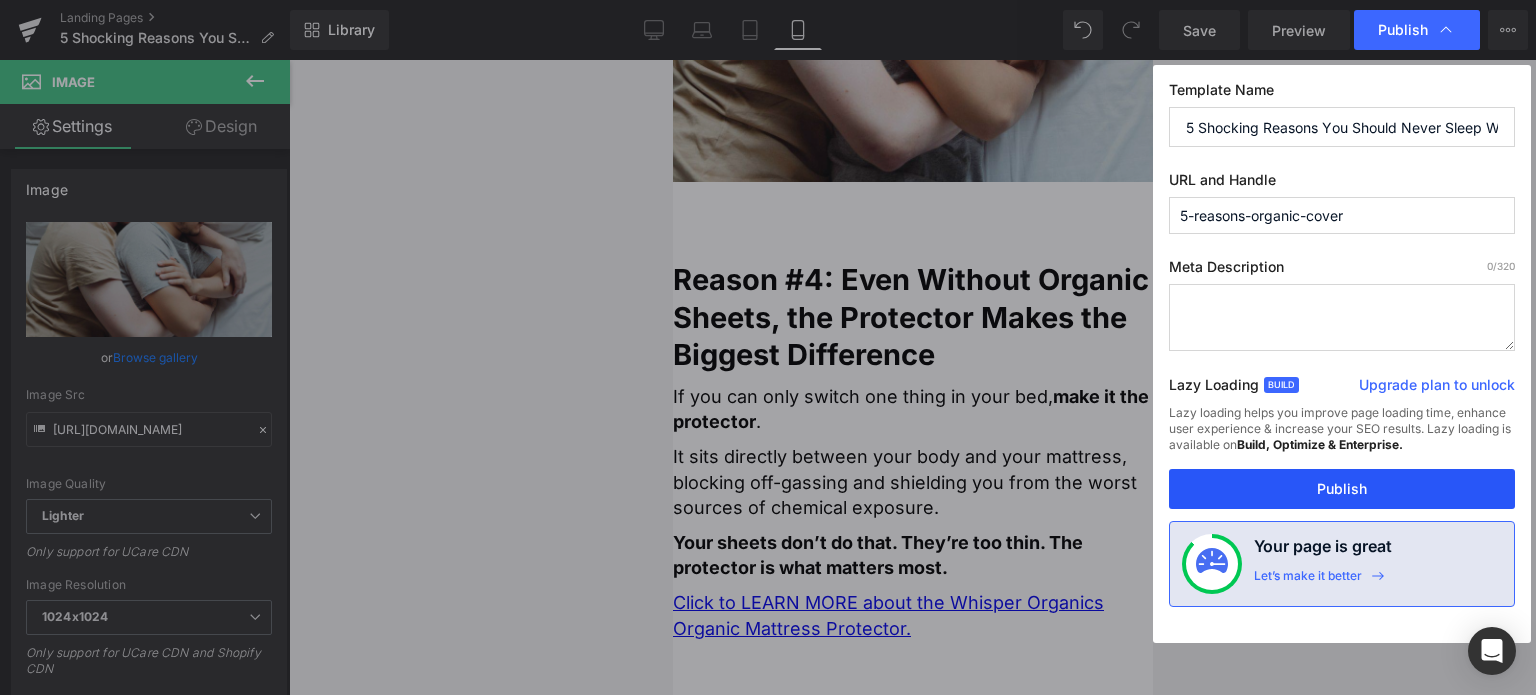 click on "Publish" at bounding box center [1342, 489] 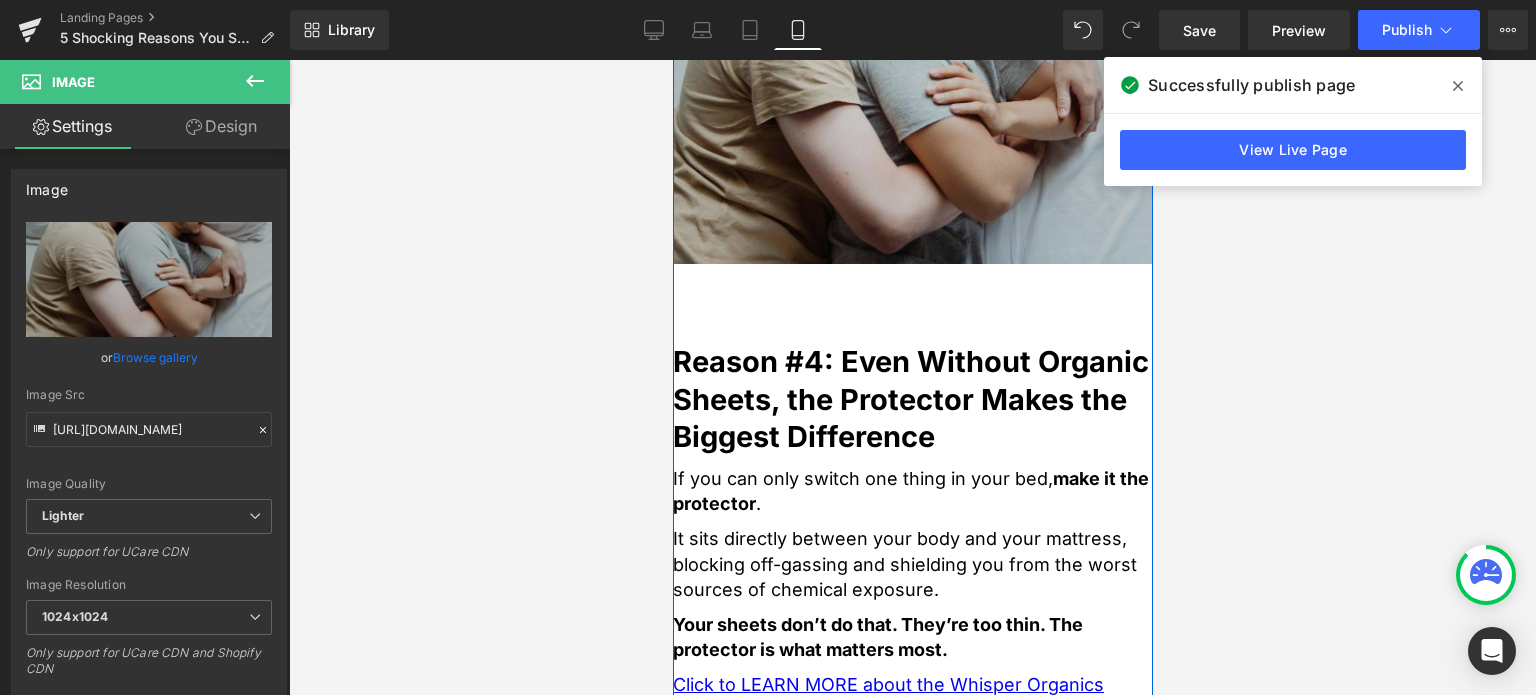 scroll, scrollTop: 2800, scrollLeft: 0, axis: vertical 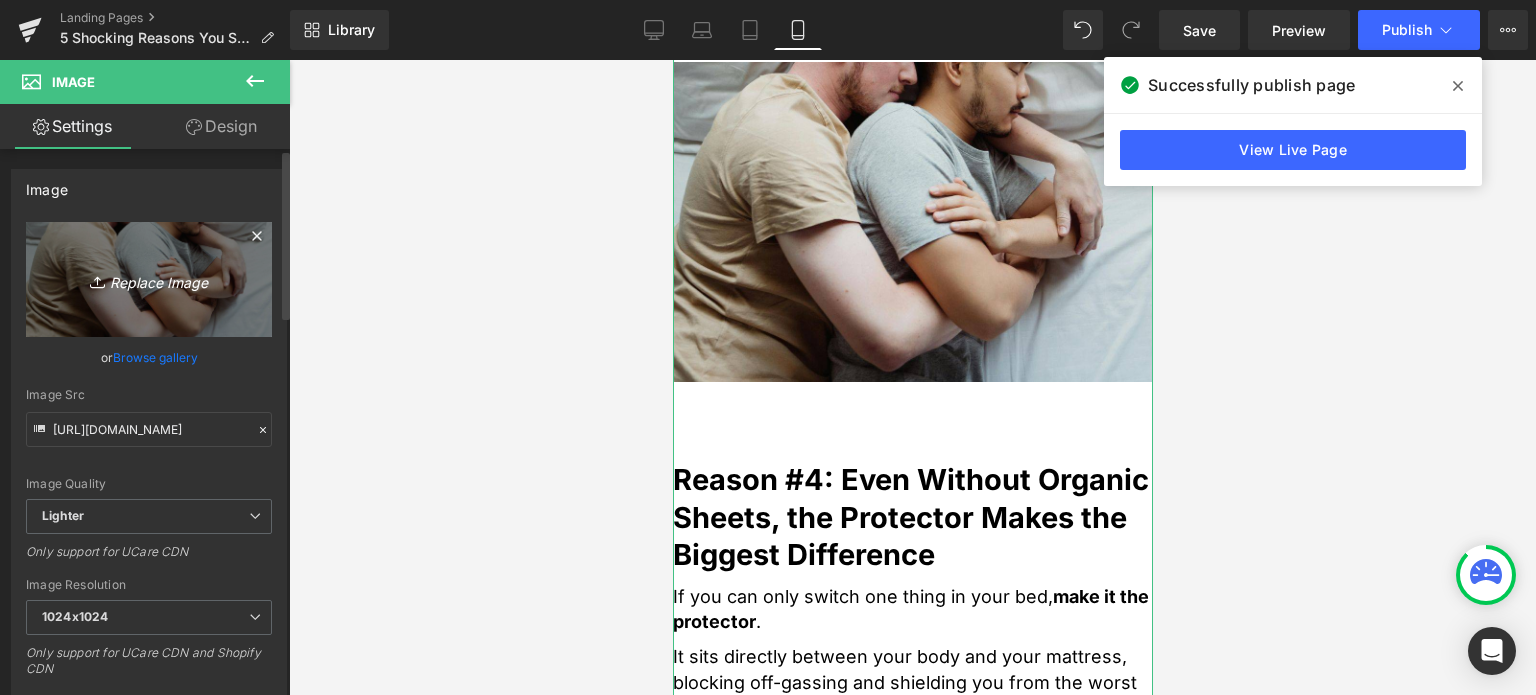 click on "Replace Image" at bounding box center [149, 279] 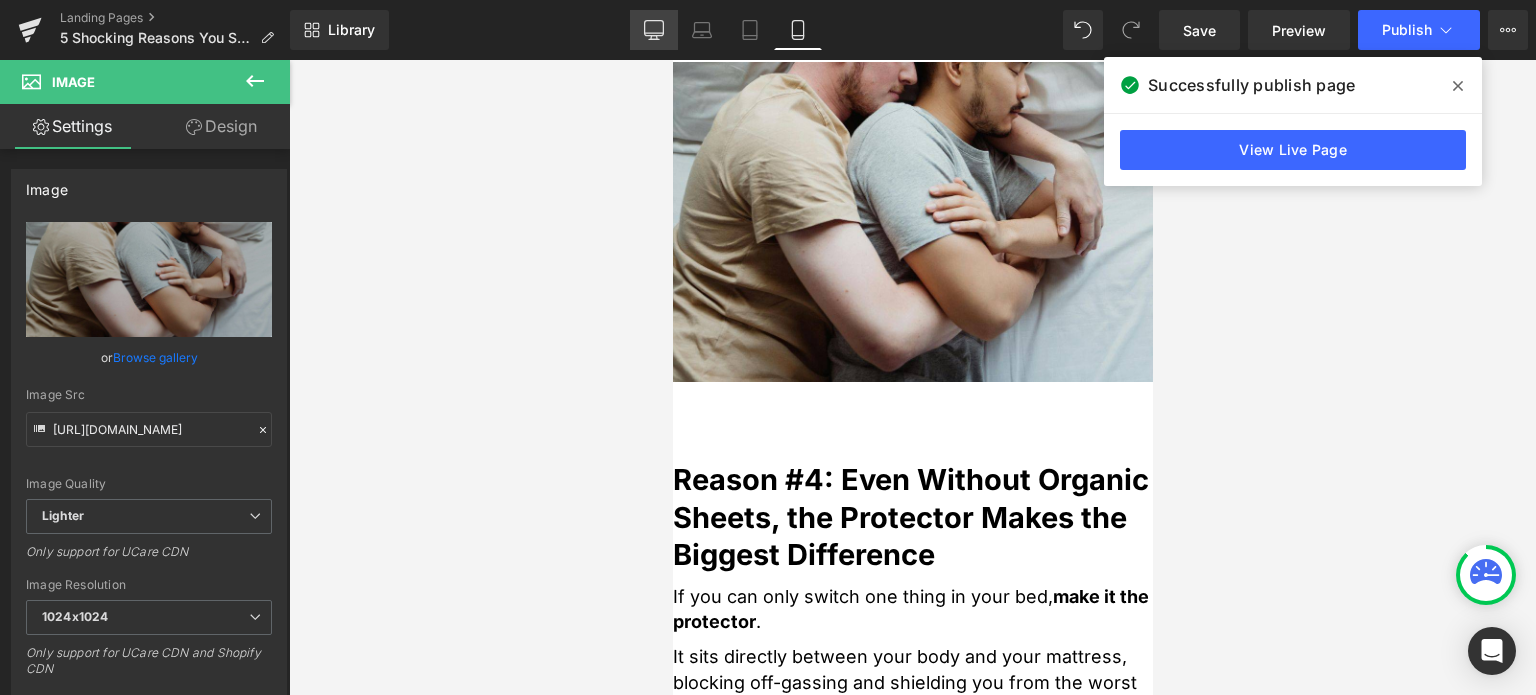 click 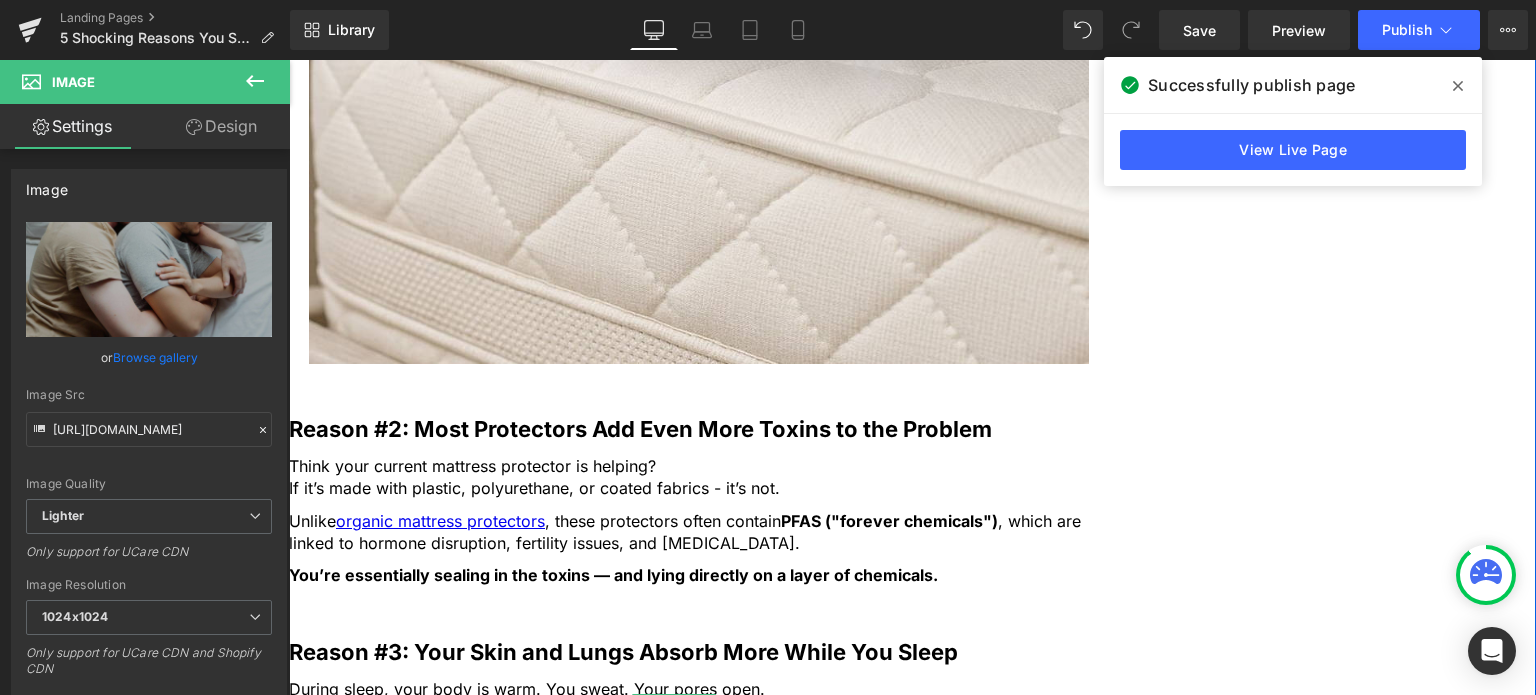 scroll, scrollTop: 2000, scrollLeft: 0, axis: vertical 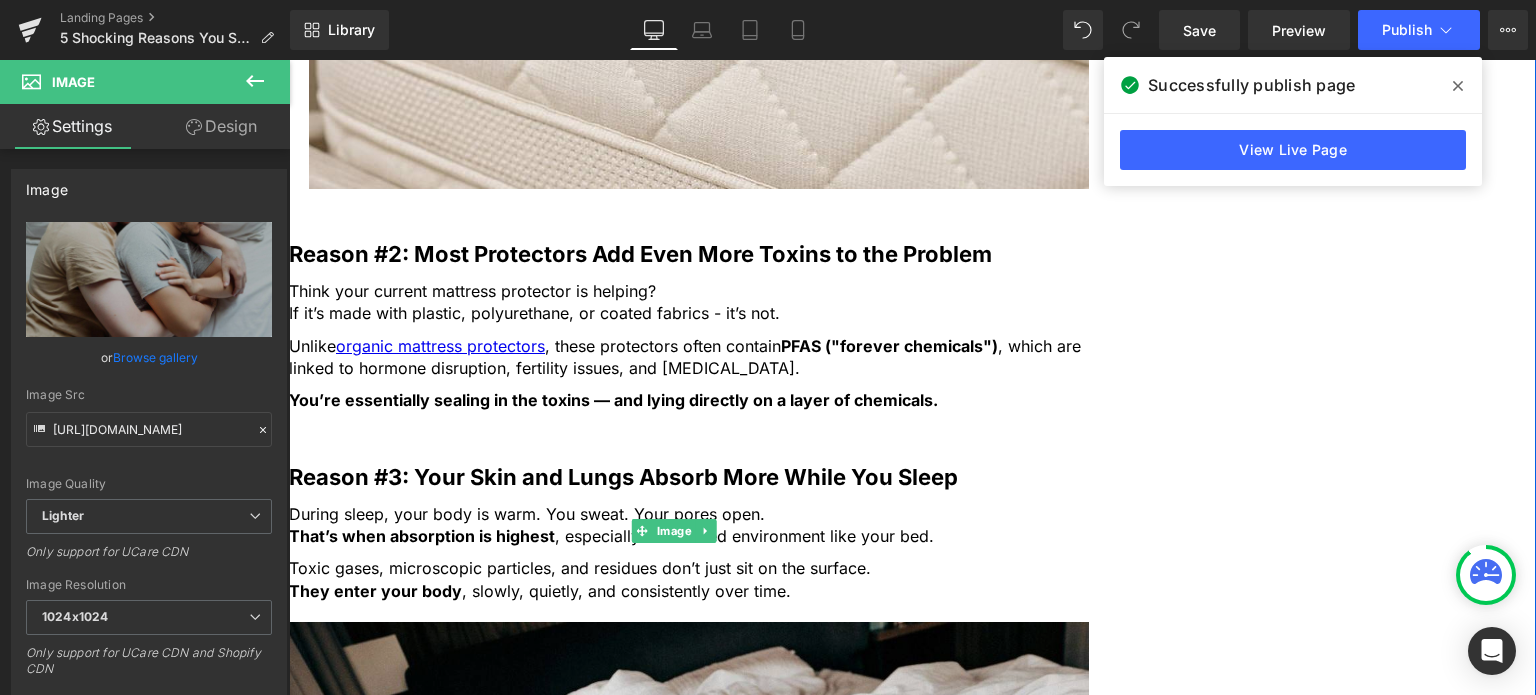 click at bounding box center [689, 842] 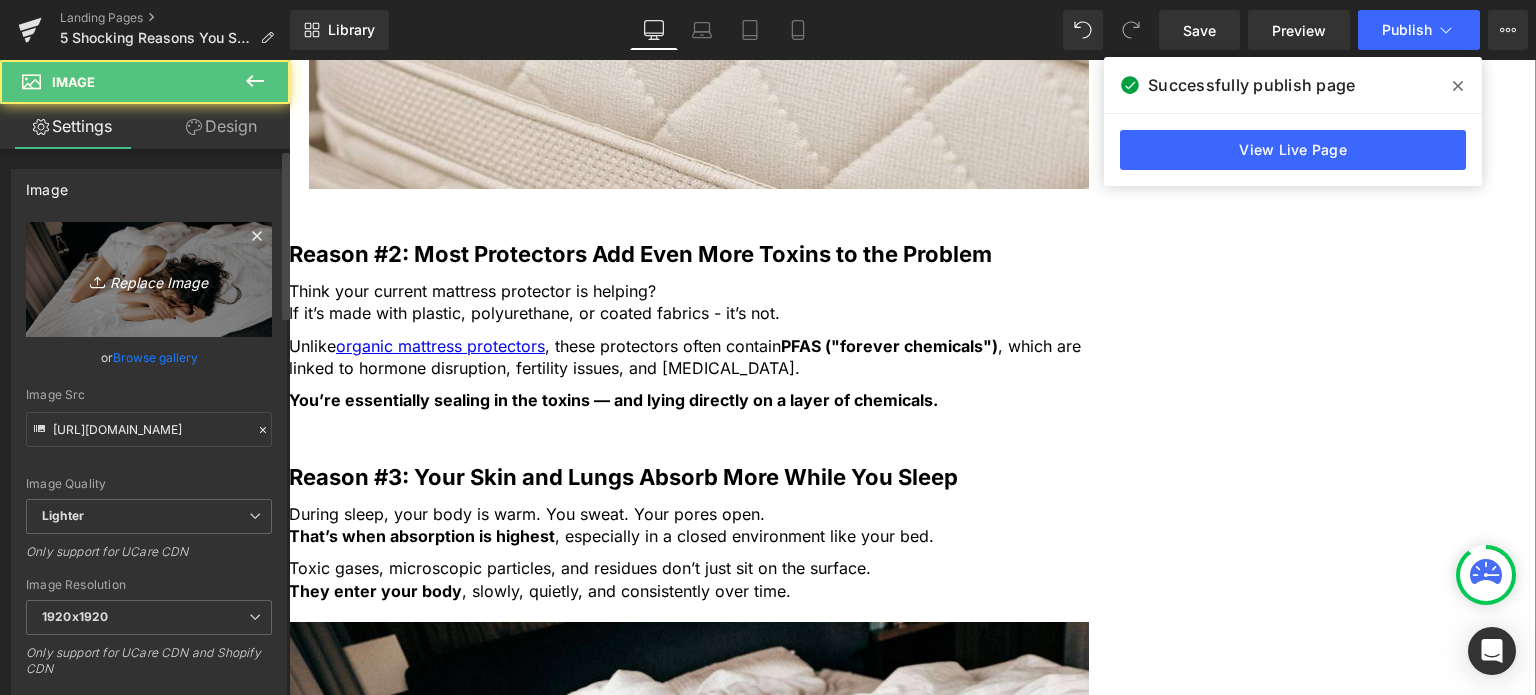 click on "Replace Image" at bounding box center (149, 279) 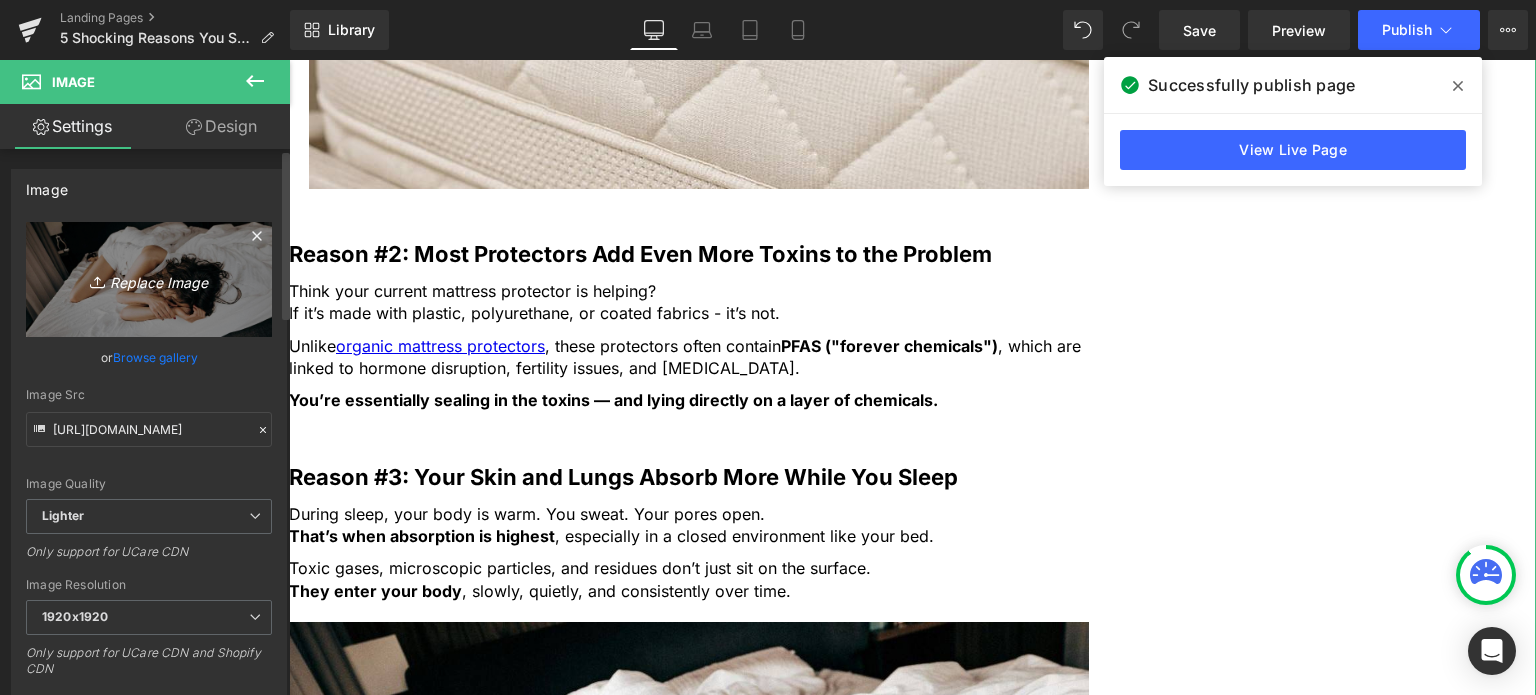 type on "C:\fakepath\pexels-olly-3771069.jpg" 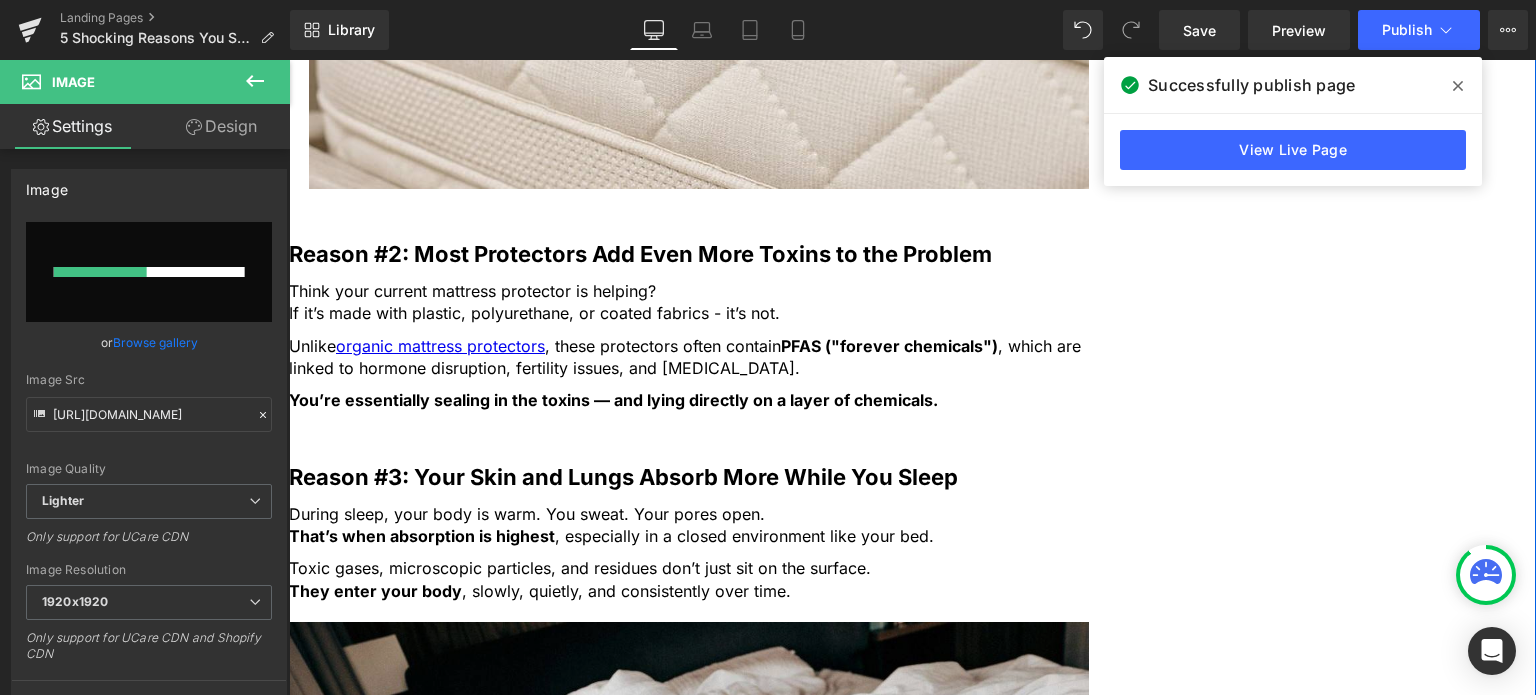 type 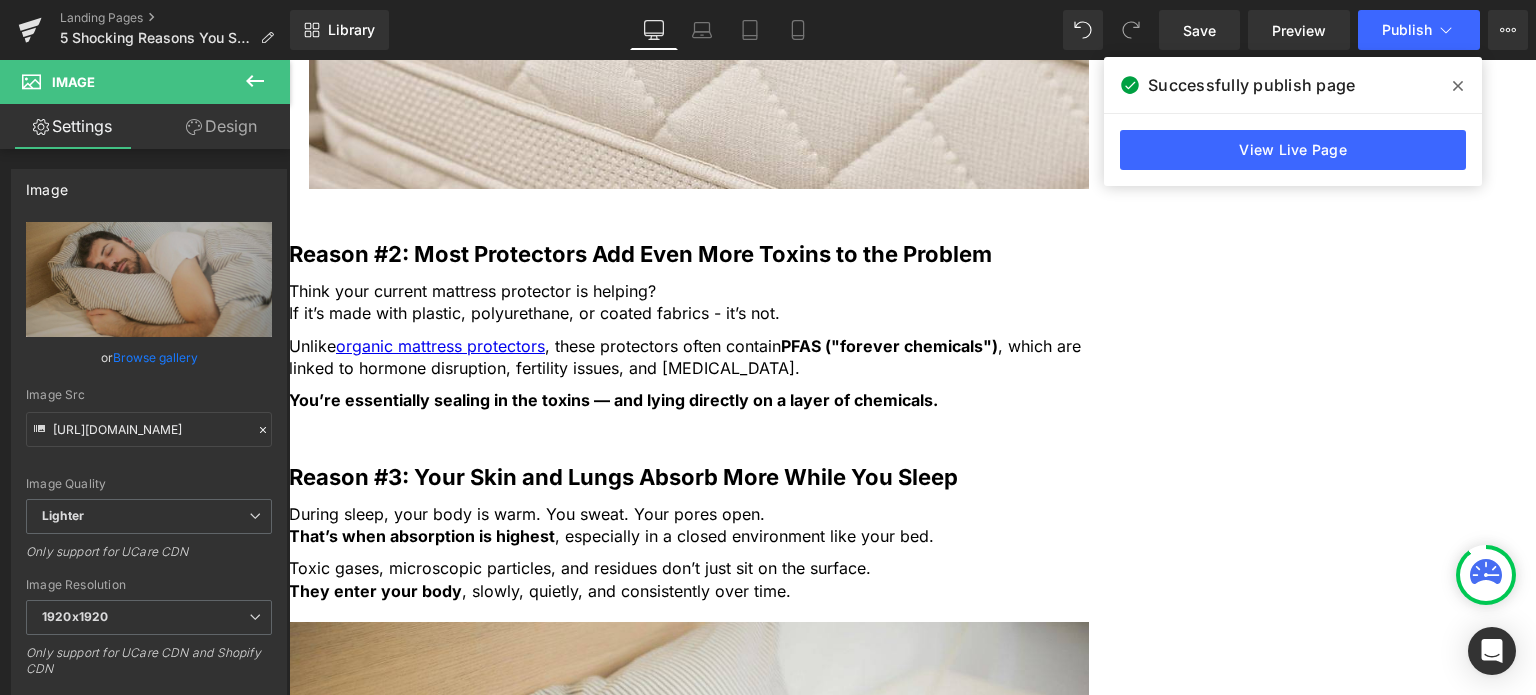 type on "https://ucarecdn.com/18a75c08-eab8-44f8-9edd-d017f38f6839/-/format/auto/-/preview/1920x1920/-/quality/lighter/pexels-olly-3771069.jpg" 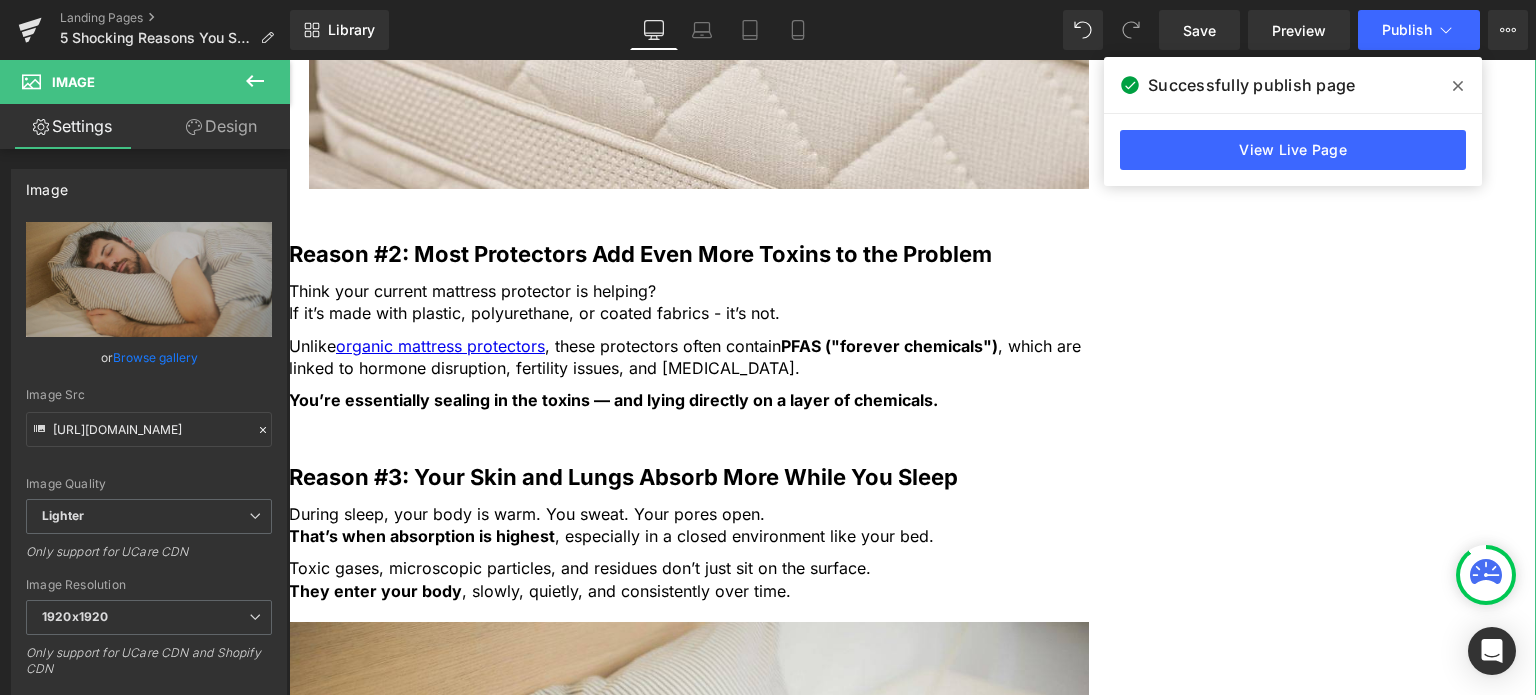 click on "Design" at bounding box center (221, 126) 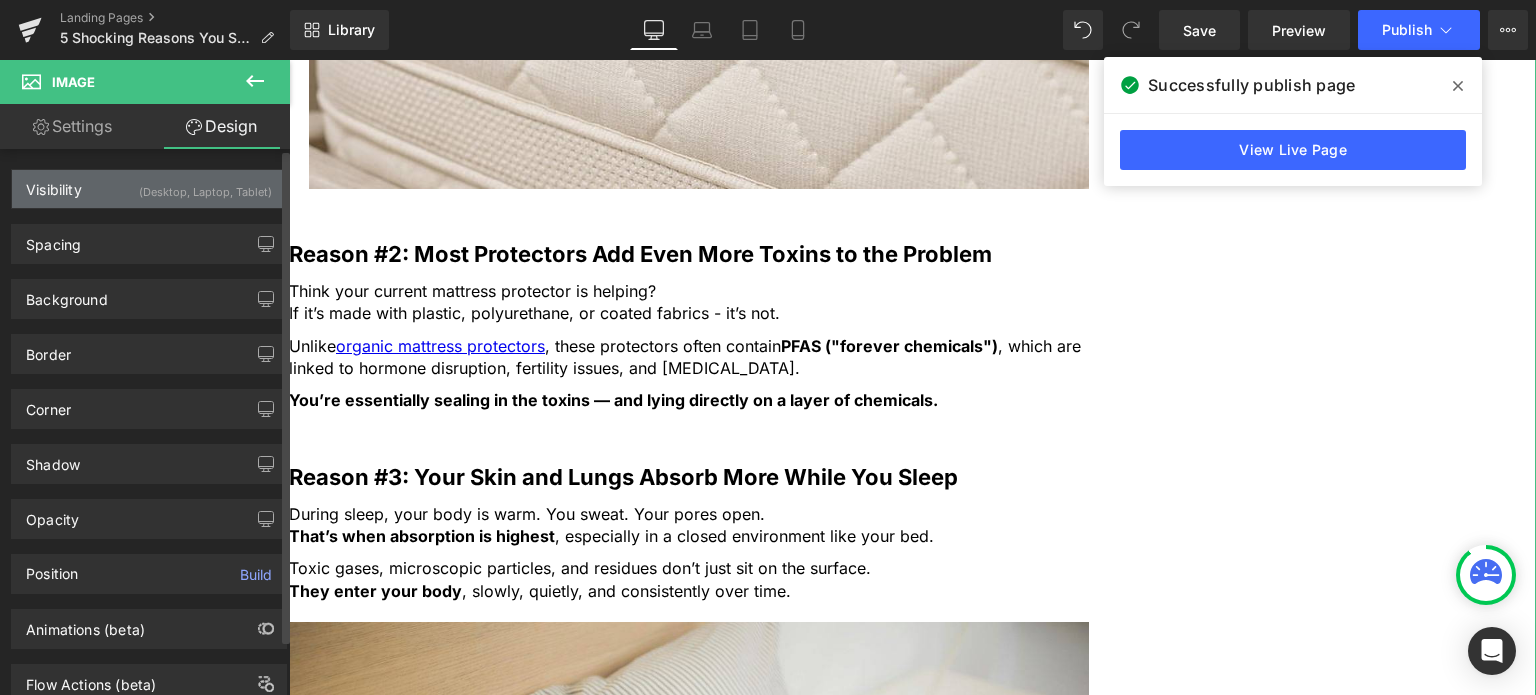 click on "Visibility" at bounding box center [54, 184] 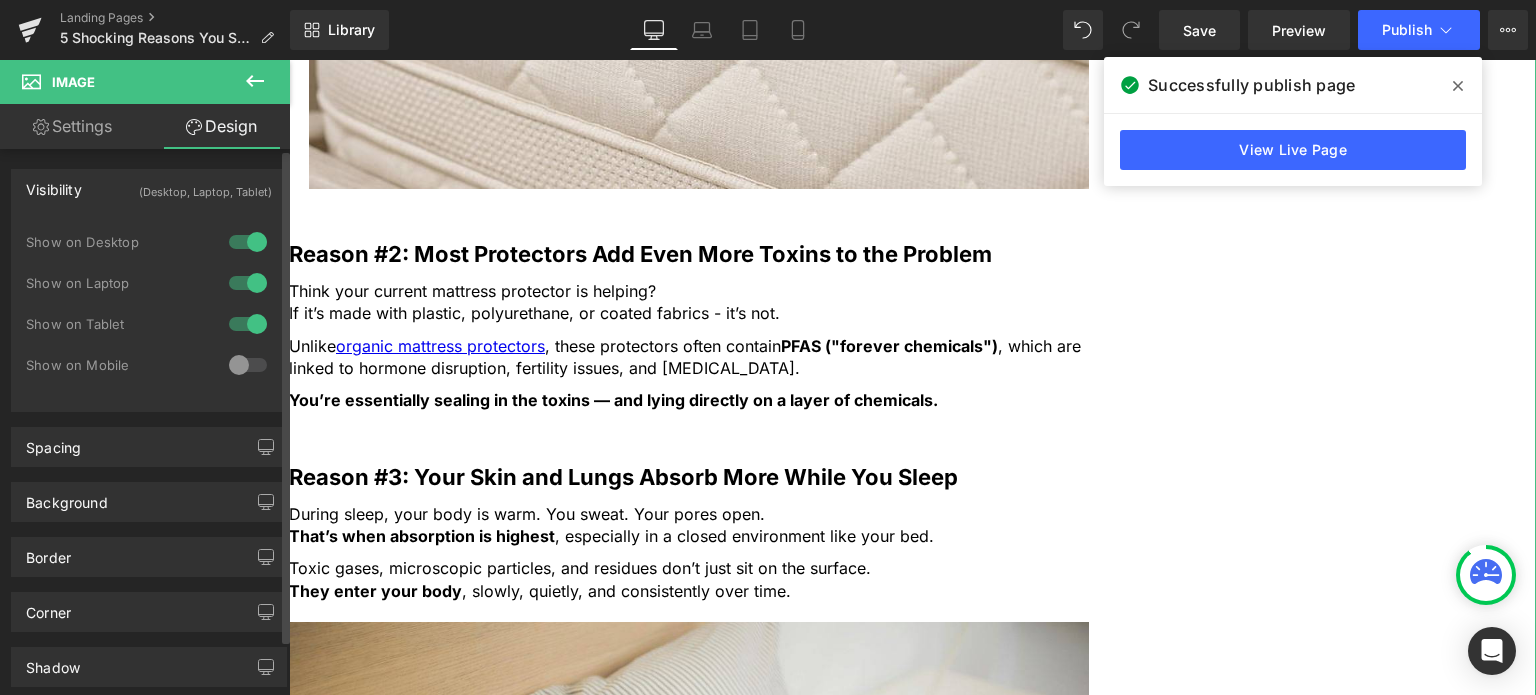 click at bounding box center (248, 365) 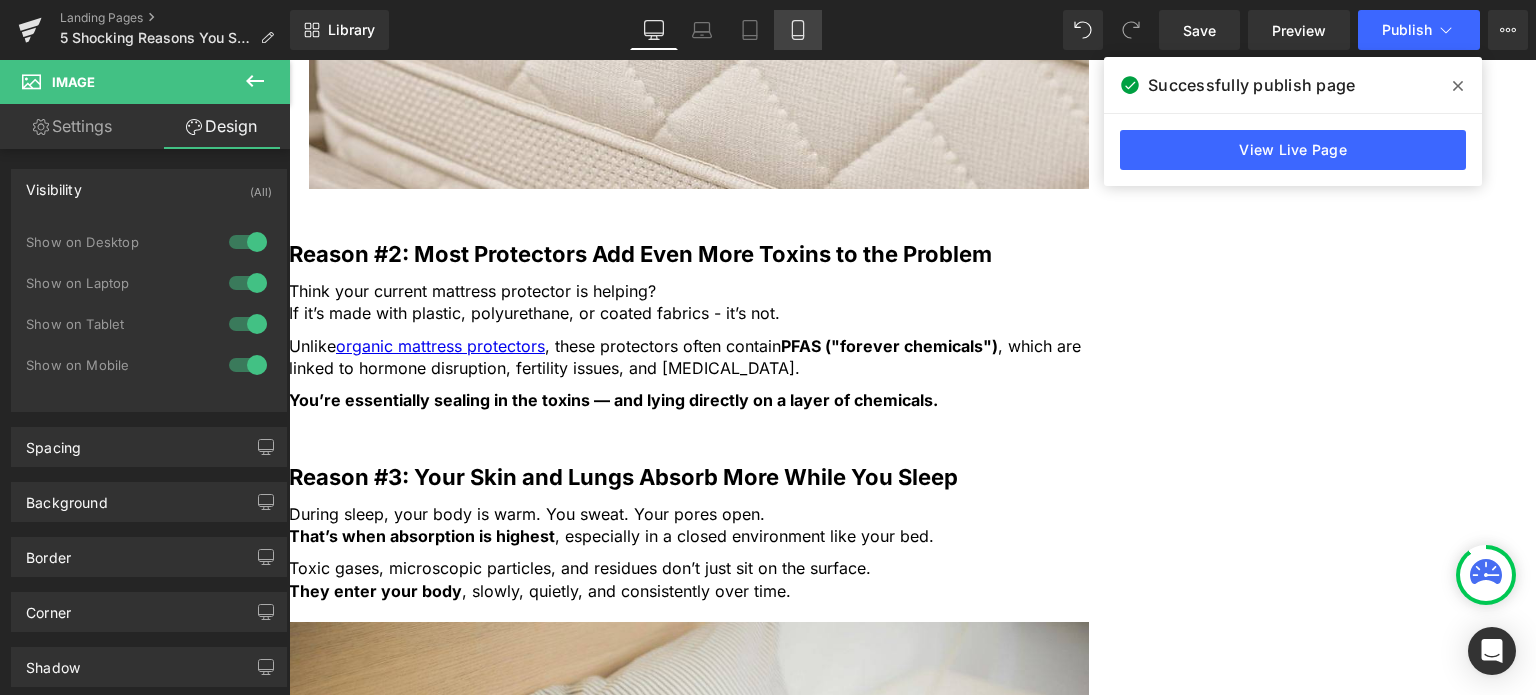 click 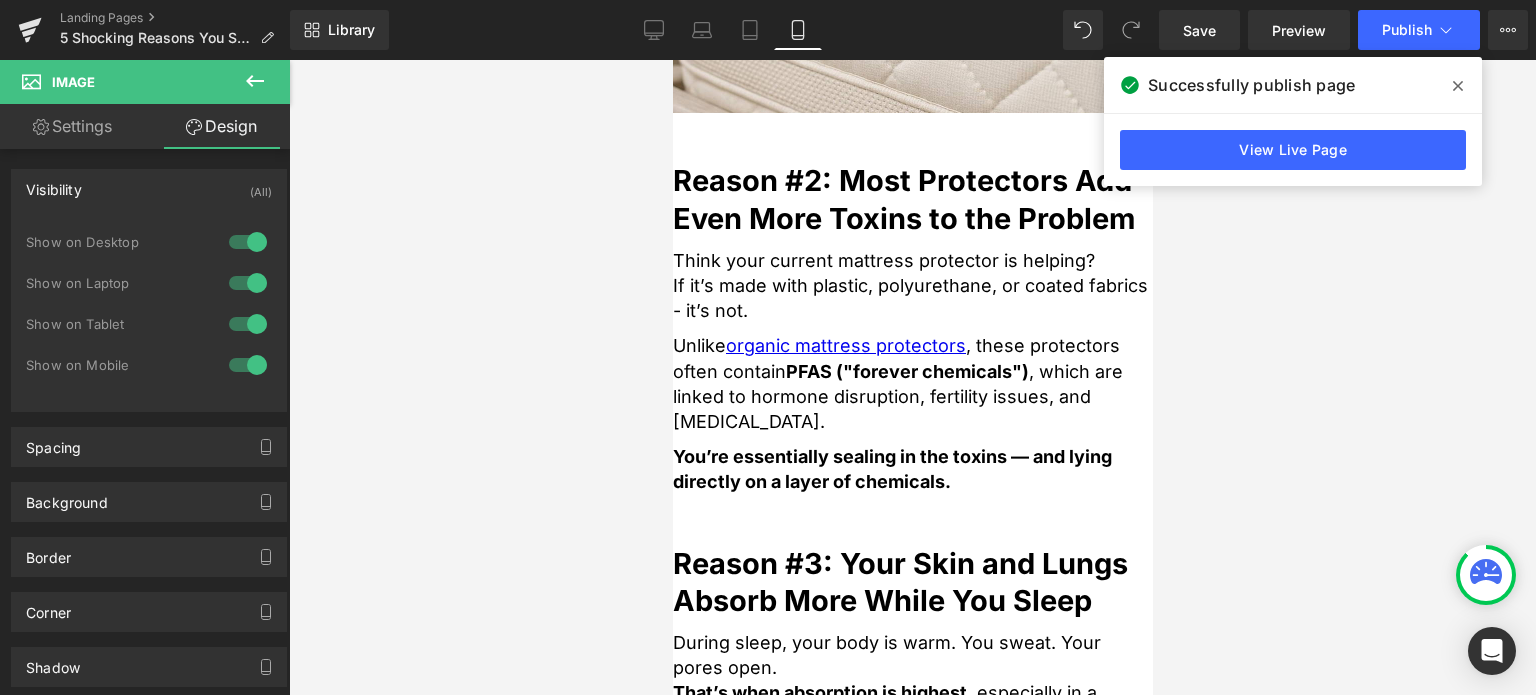 scroll, scrollTop: 2920, scrollLeft: 0, axis: vertical 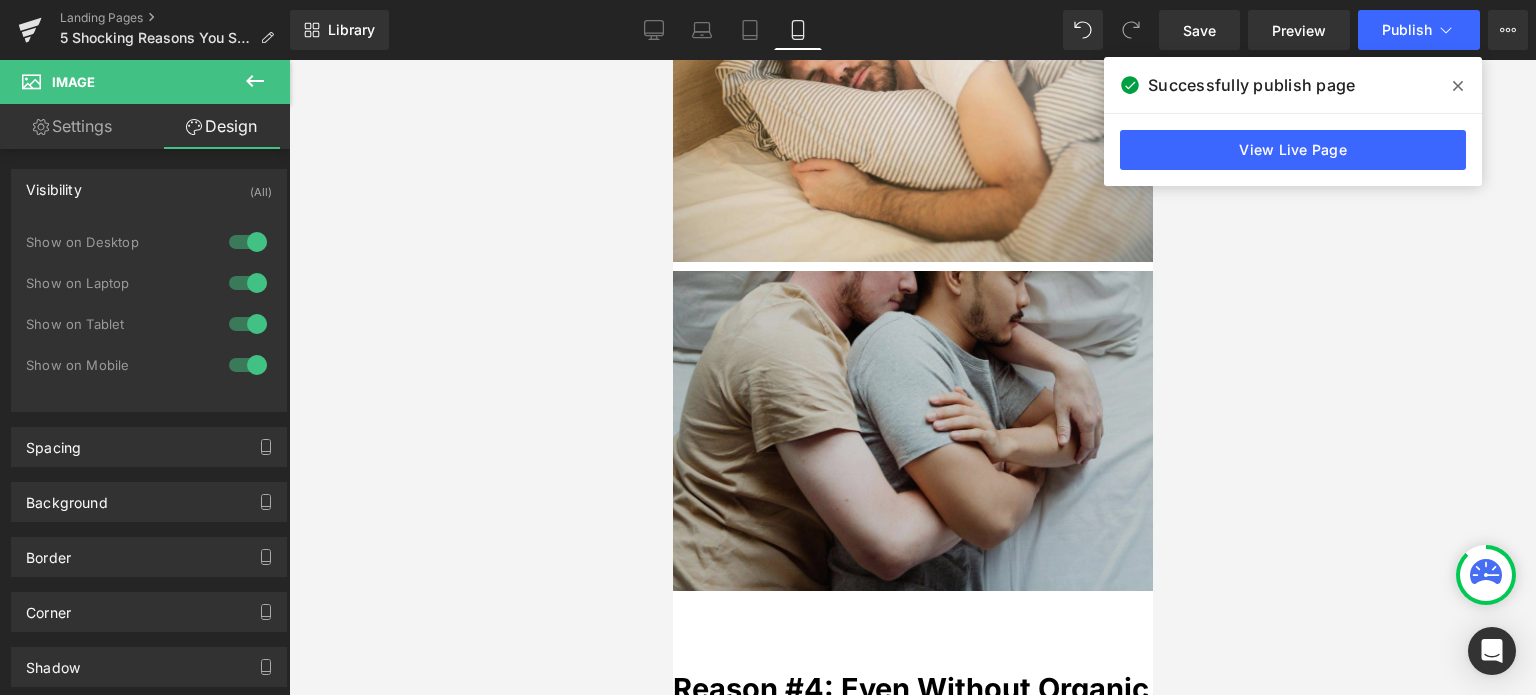 click at bounding box center [912, 431] 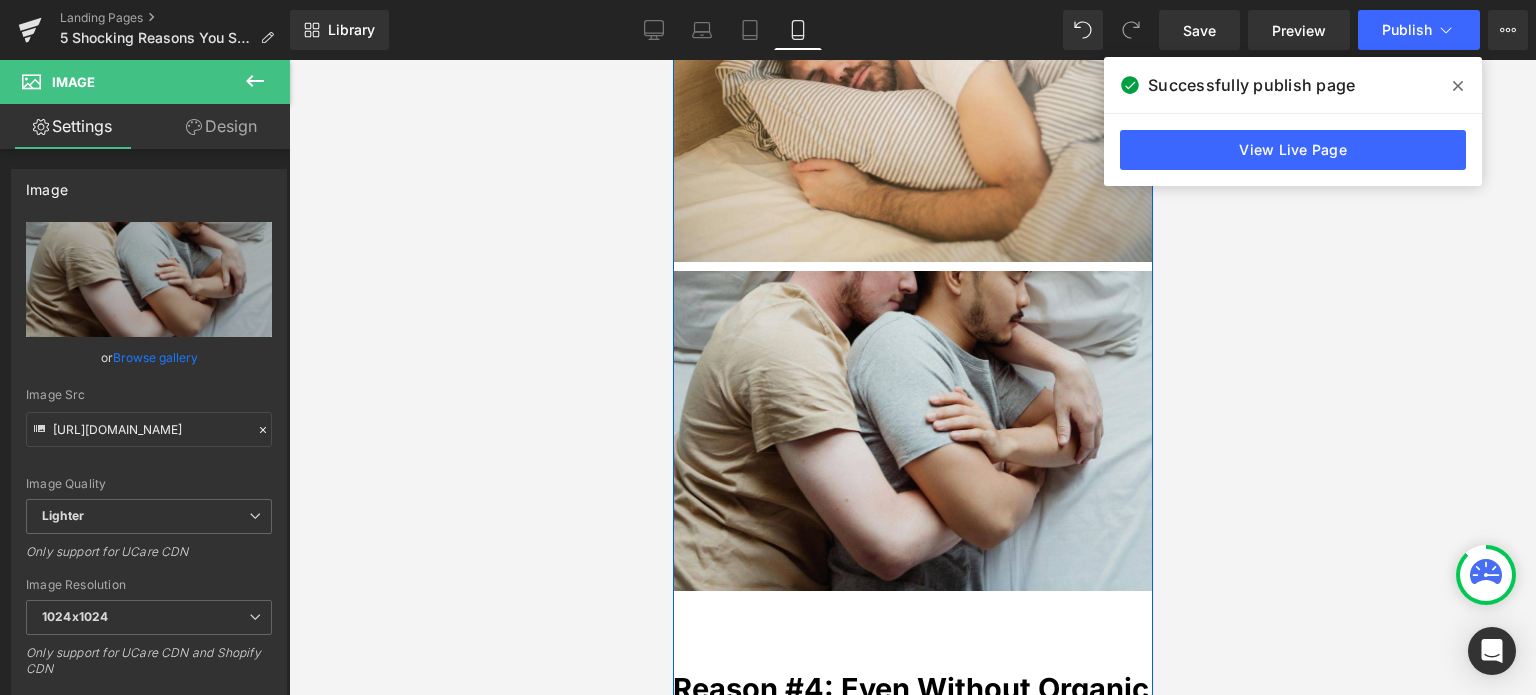 click 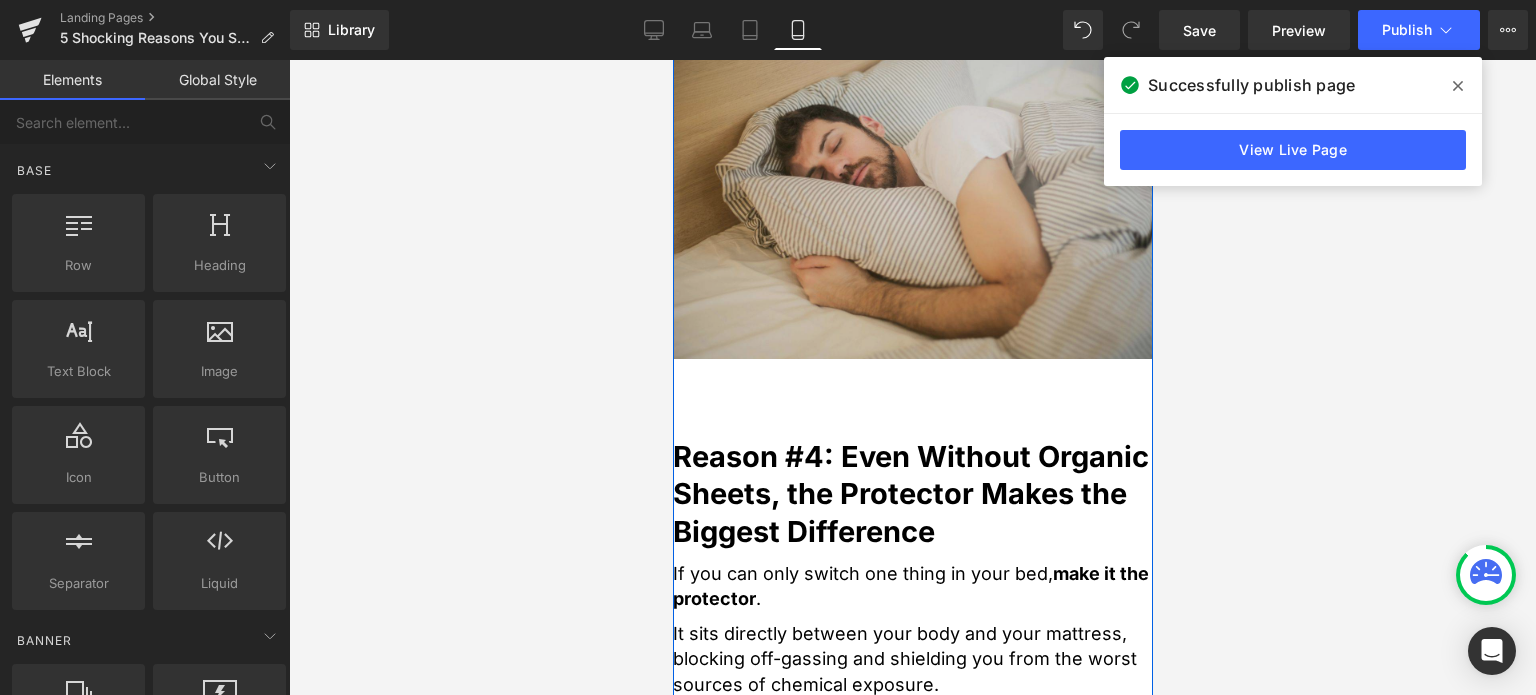 scroll, scrollTop: 2720, scrollLeft: 0, axis: vertical 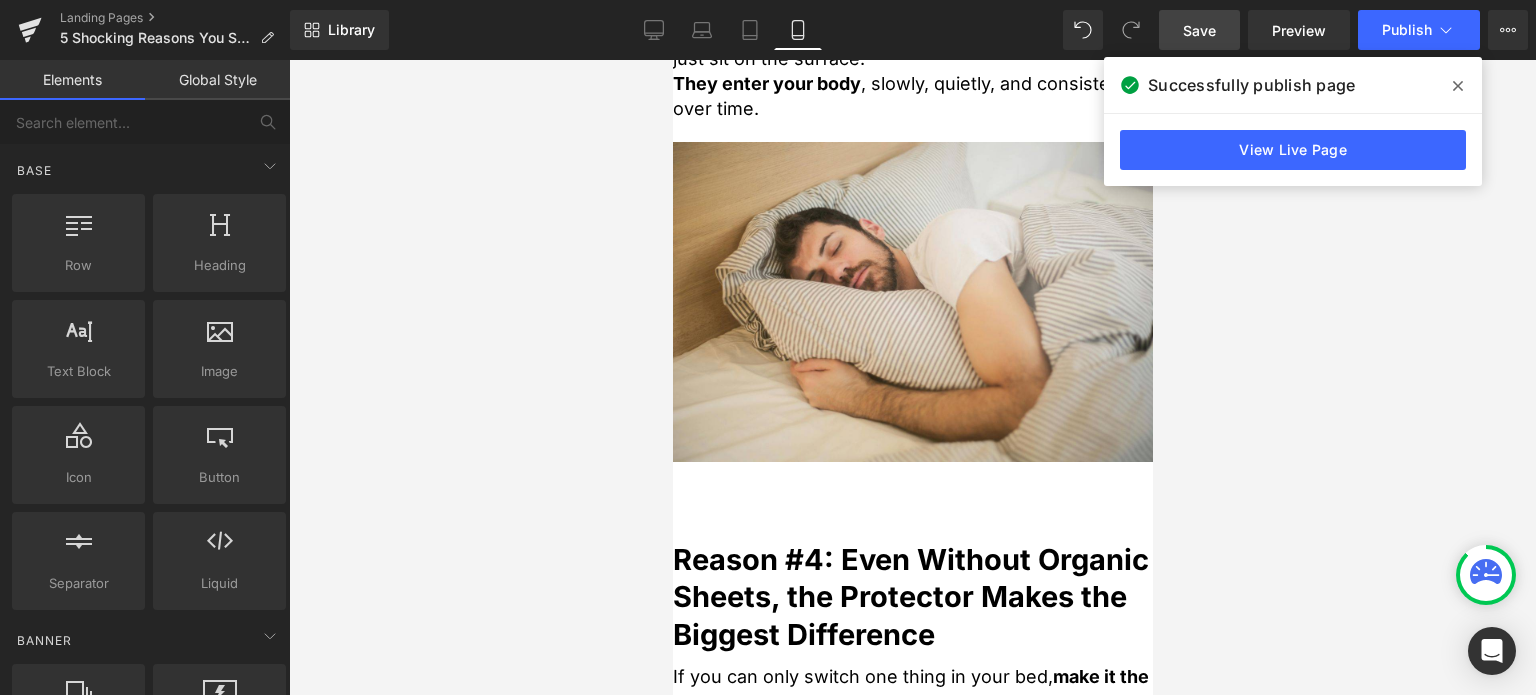 click on "Save" at bounding box center (1199, 30) 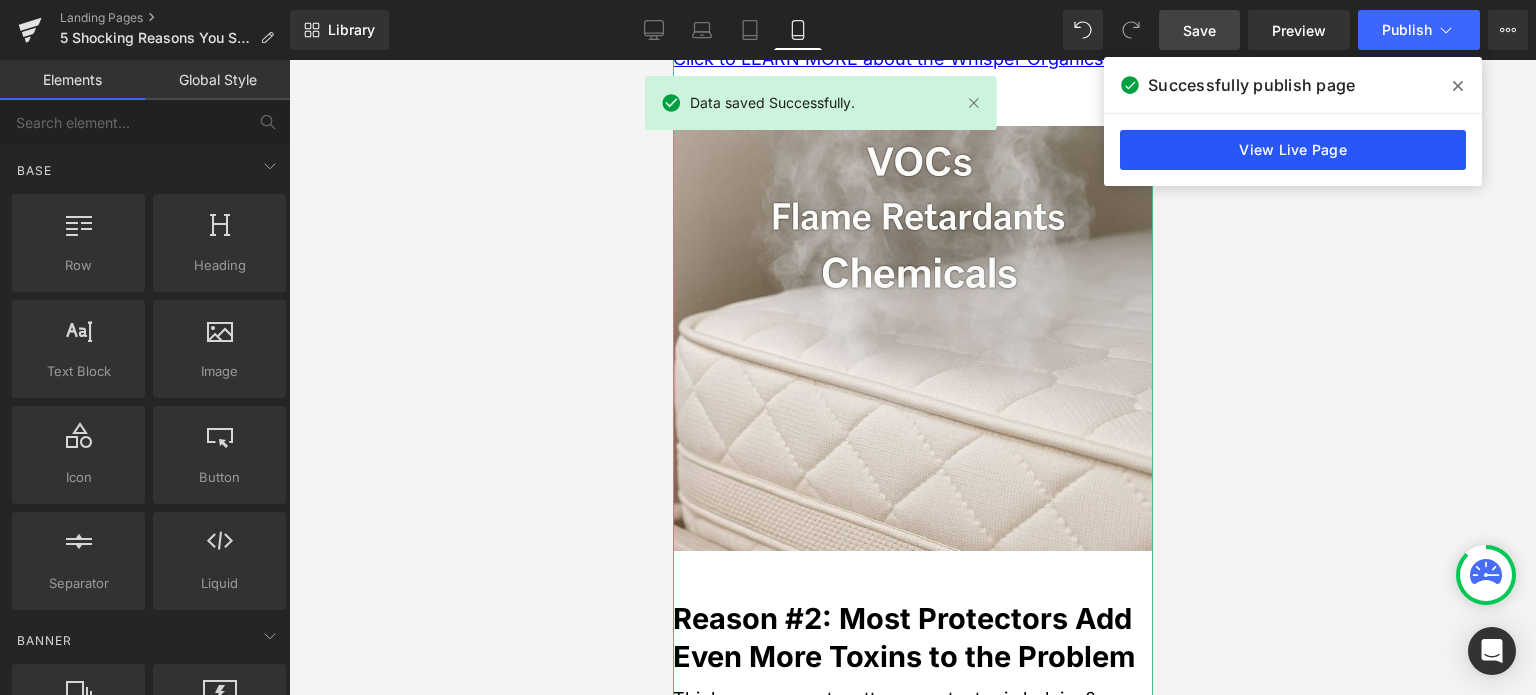 scroll, scrollTop: 1920, scrollLeft: 0, axis: vertical 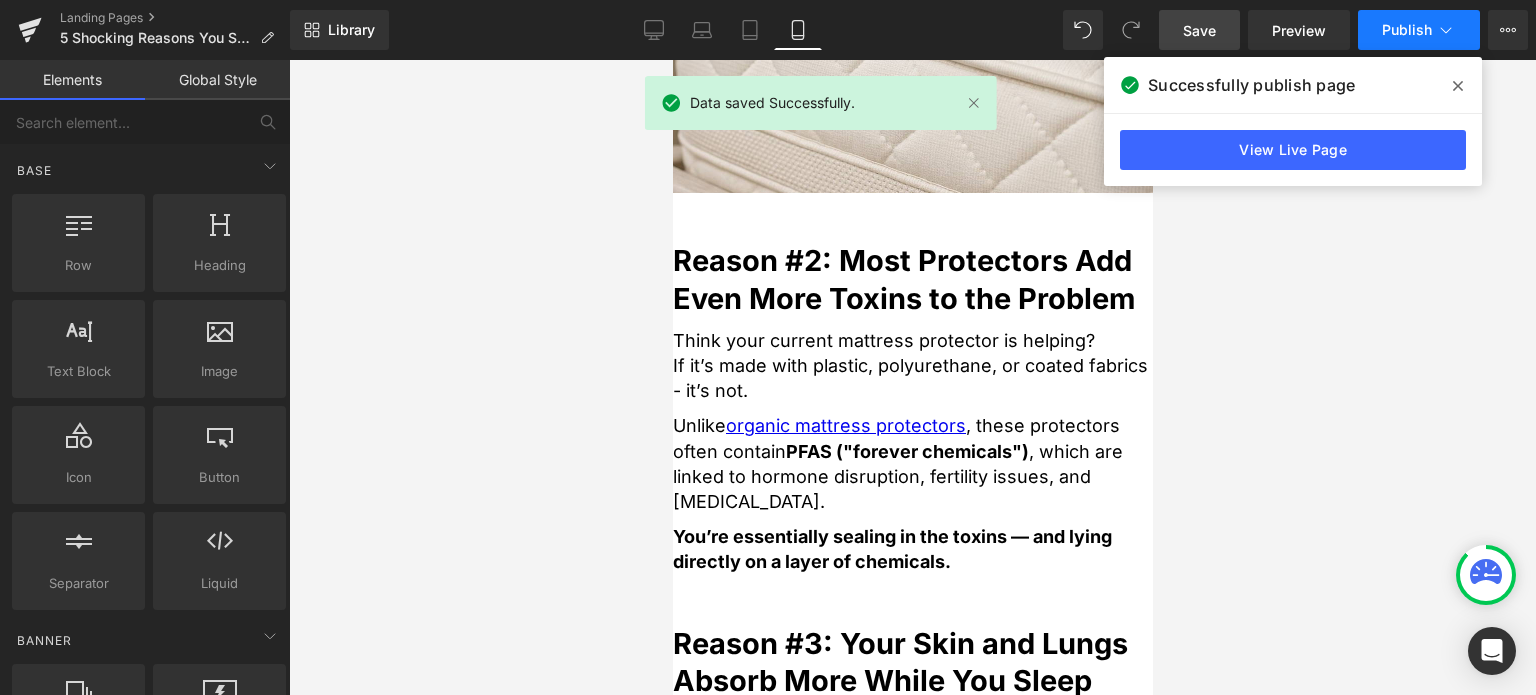 click on "Publish" at bounding box center (1407, 30) 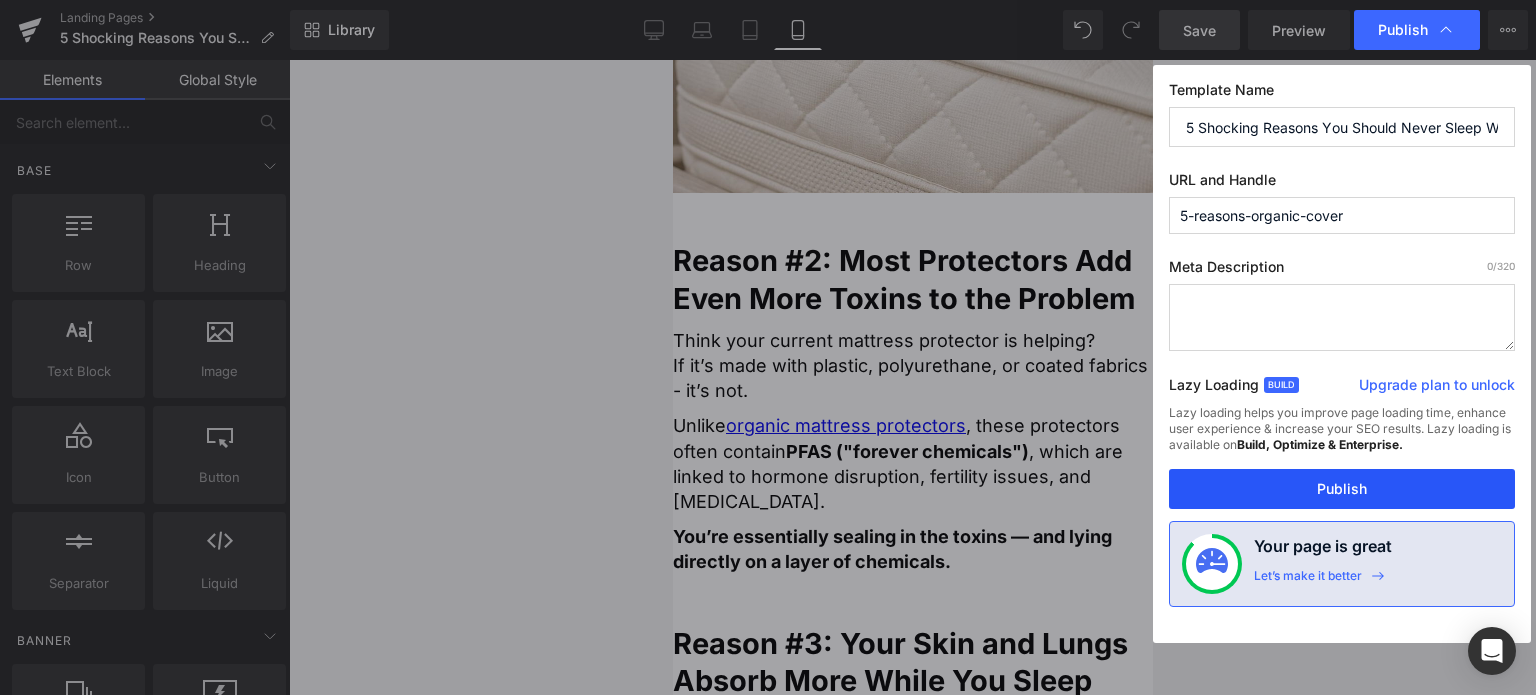 click on "Publish" at bounding box center (1342, 489) 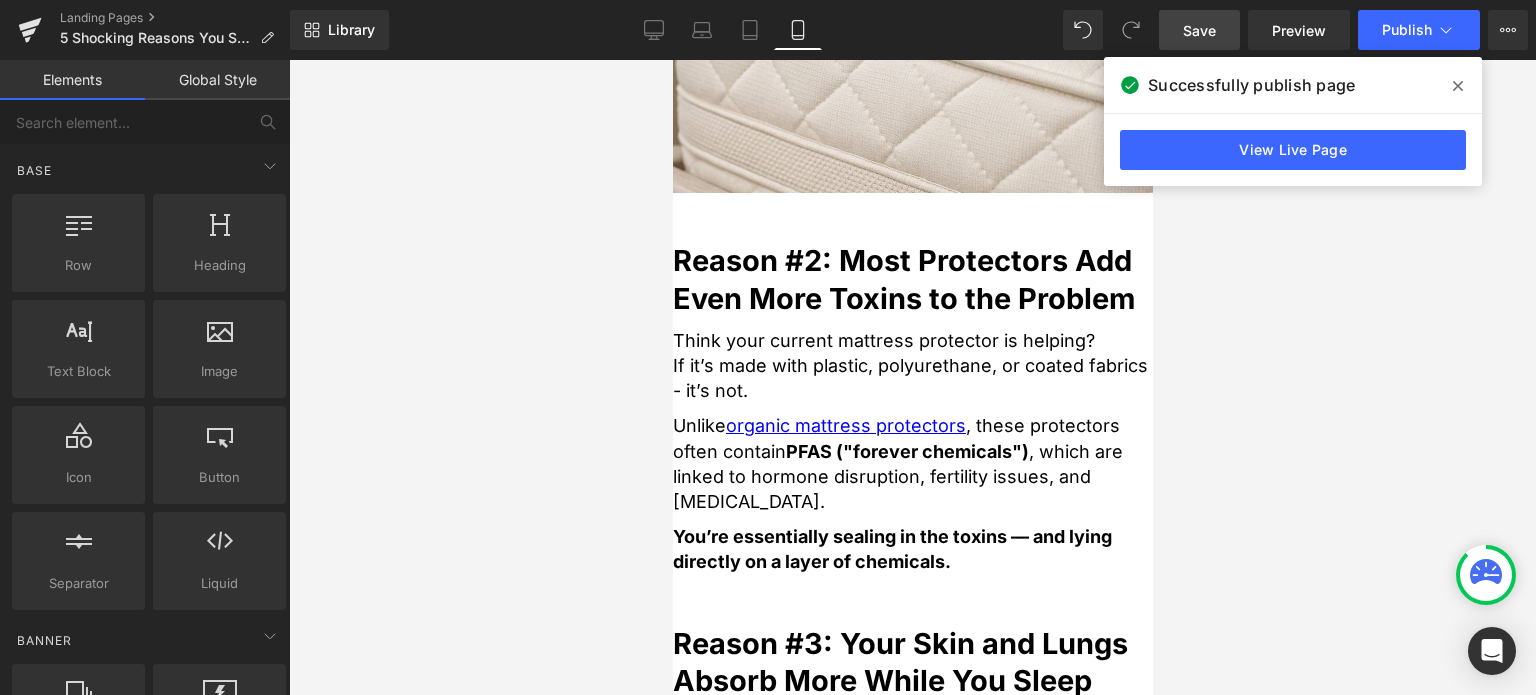 click on "Global Style" at bounding box center [217, 80] 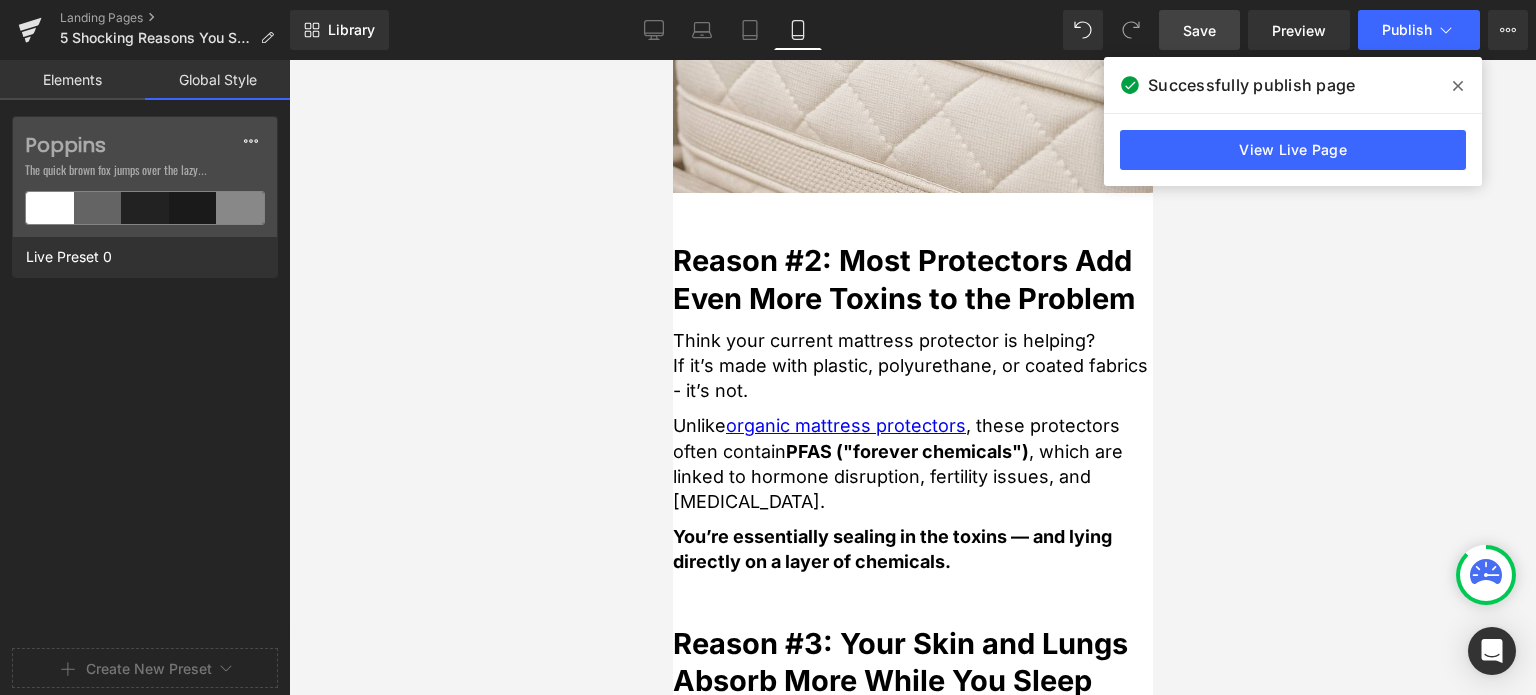 click on "Elements" at bounding box center [72, 80] 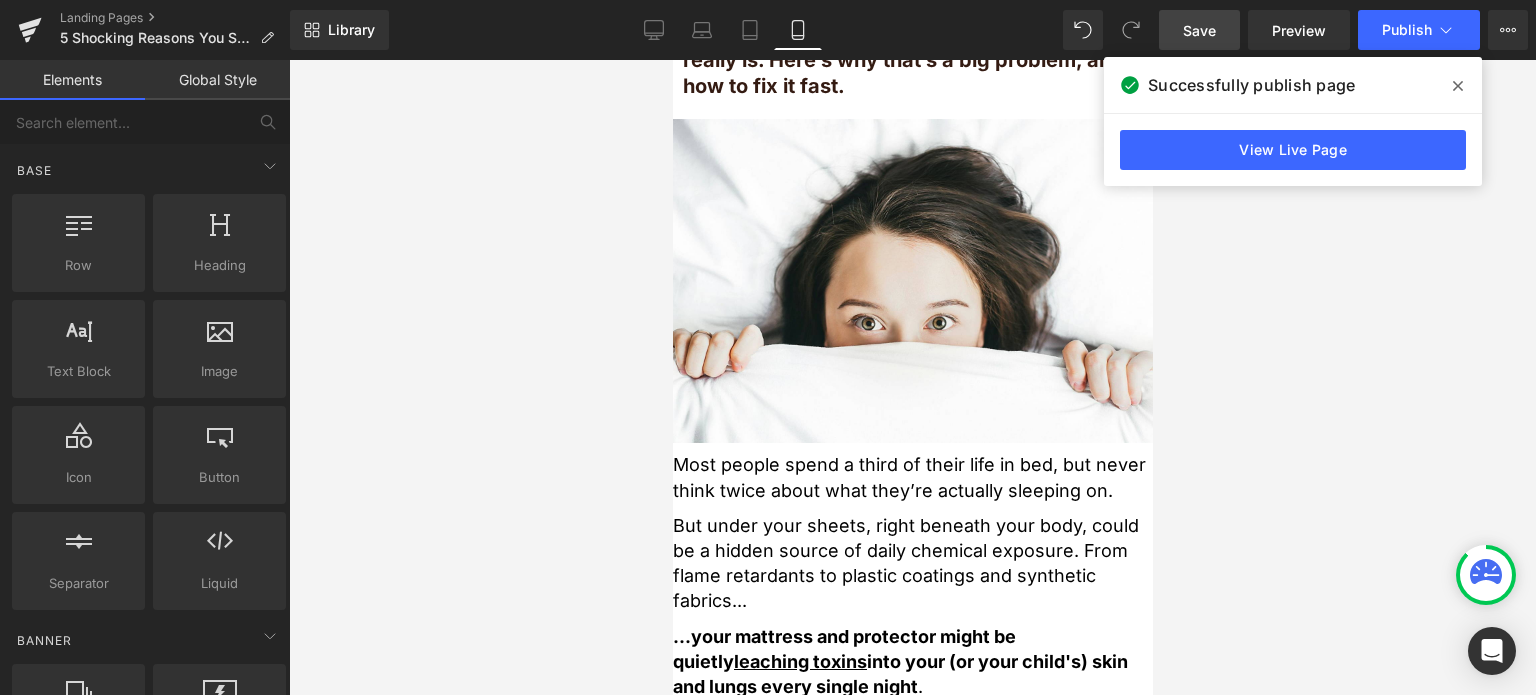 scroll, scrollTop: 0, scrollLeft: 0, axis: both 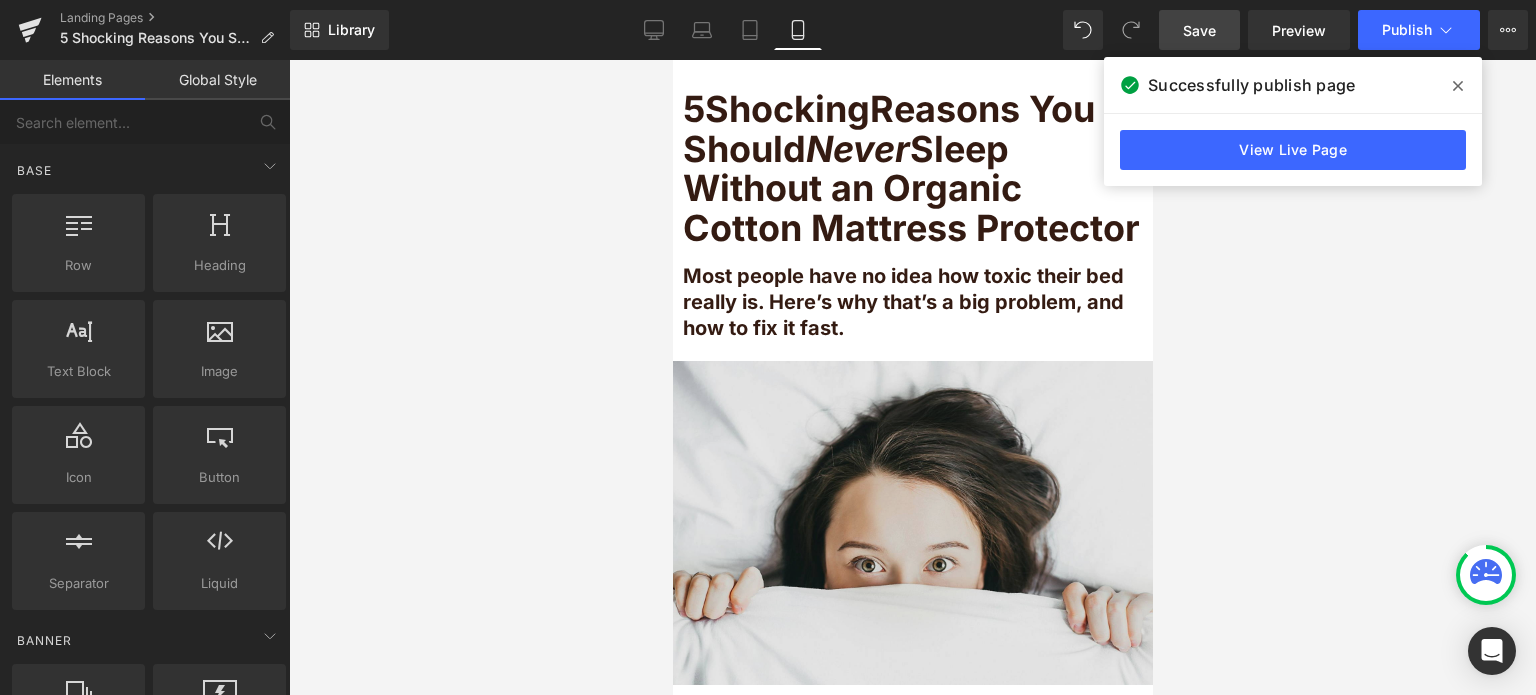 click at bounding box center [912, 523] 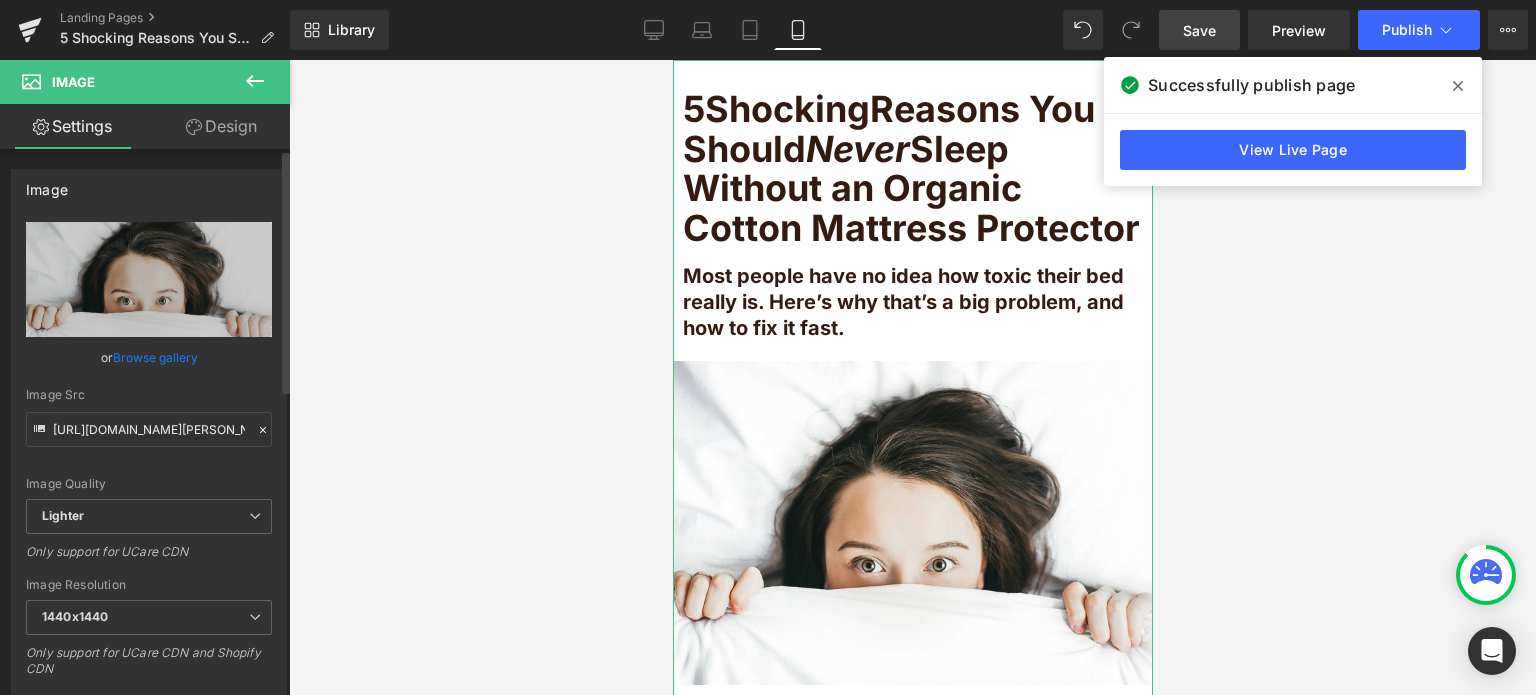 click on "Browse gallery" at bounding box center (155, 357) 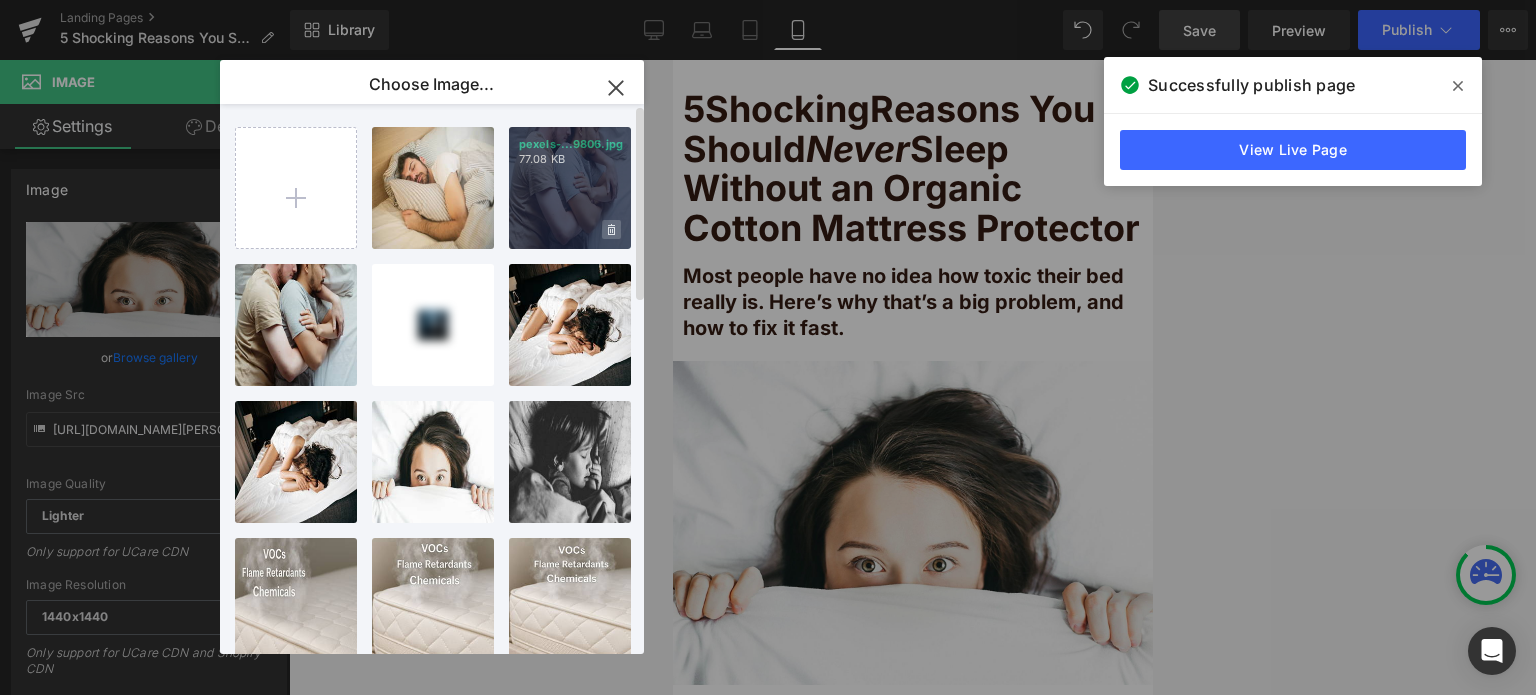 click 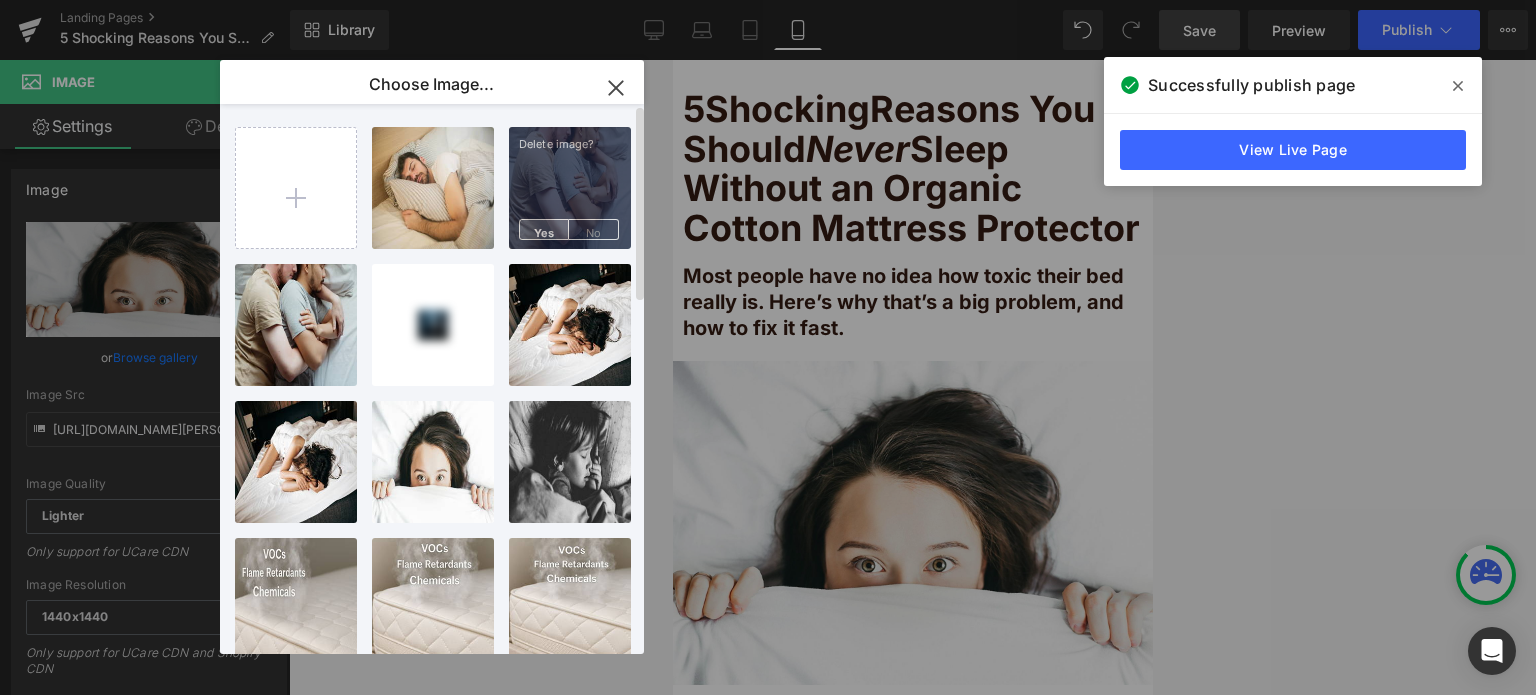 click on "Yes" at bounding box center (544, 229) 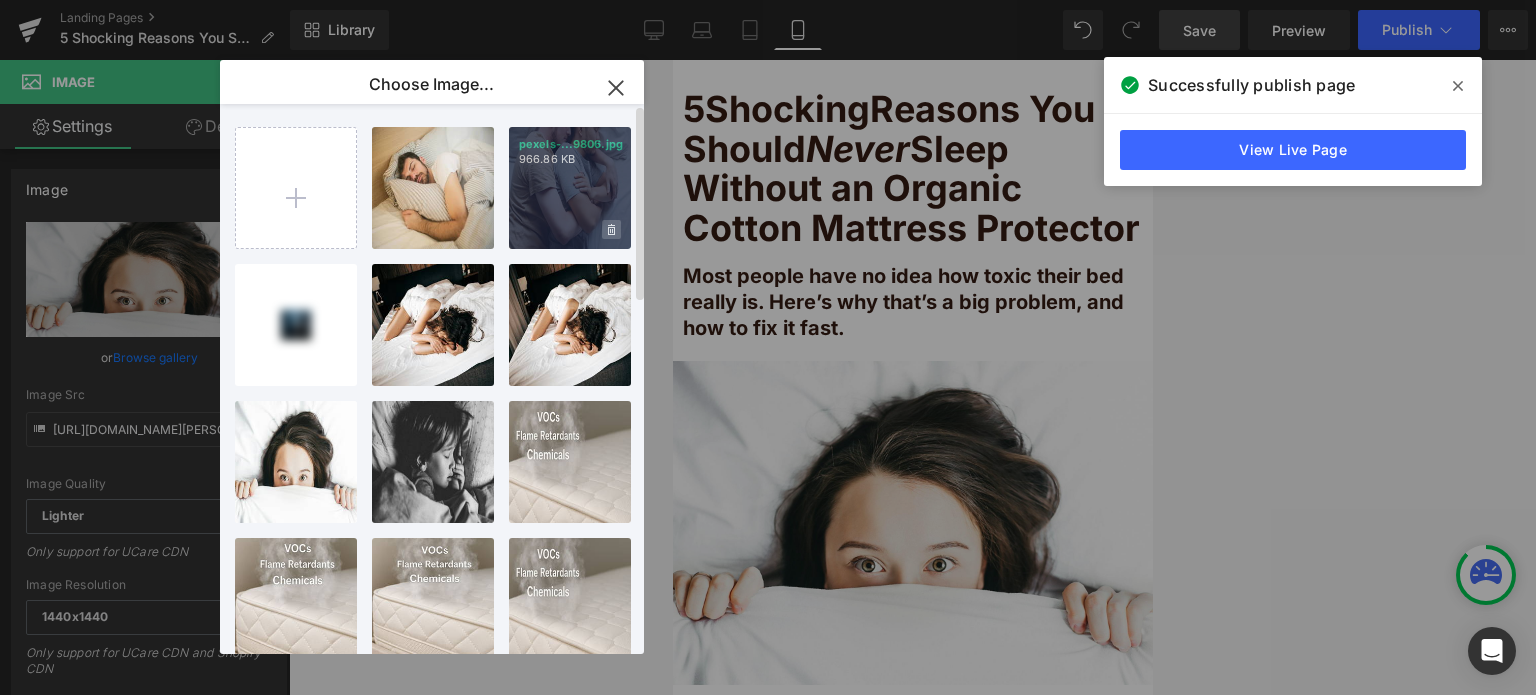 click 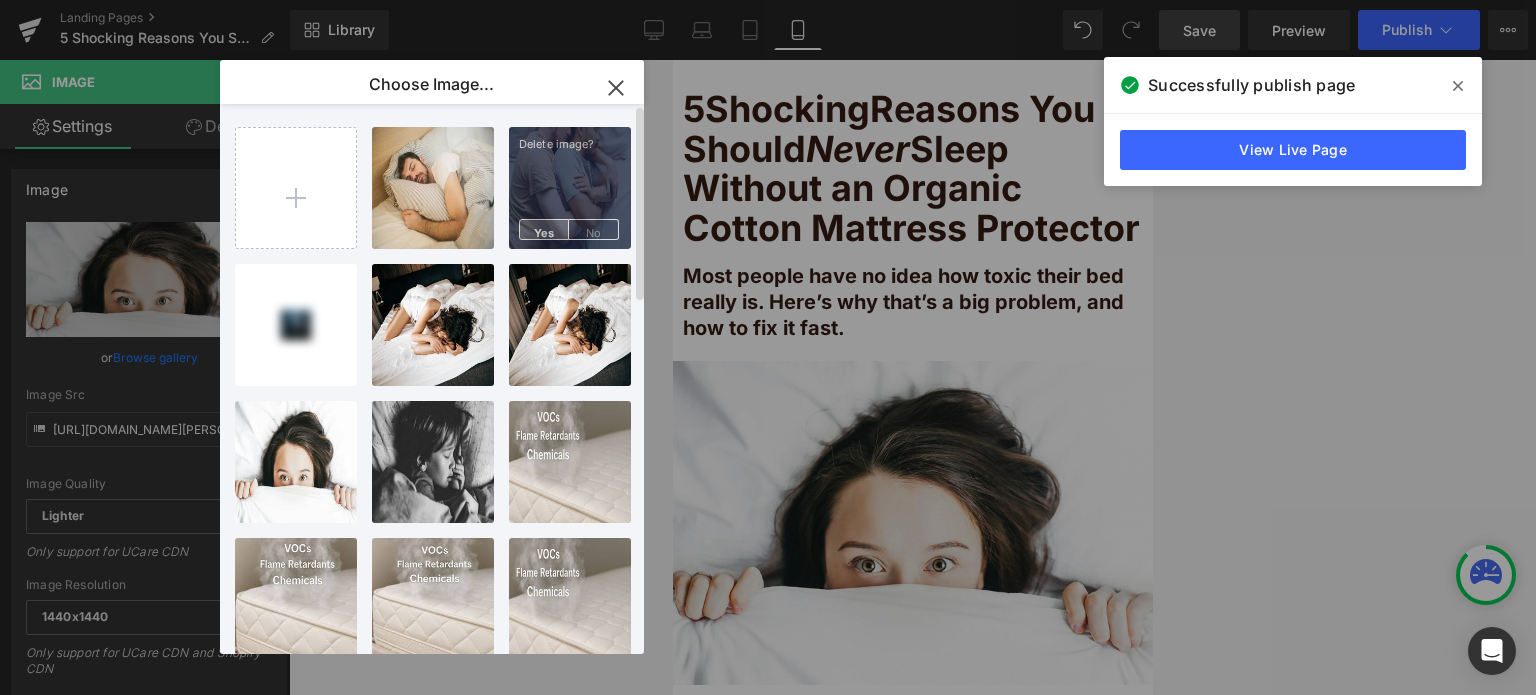 click on "Yes" at bounding box center [544, 229] 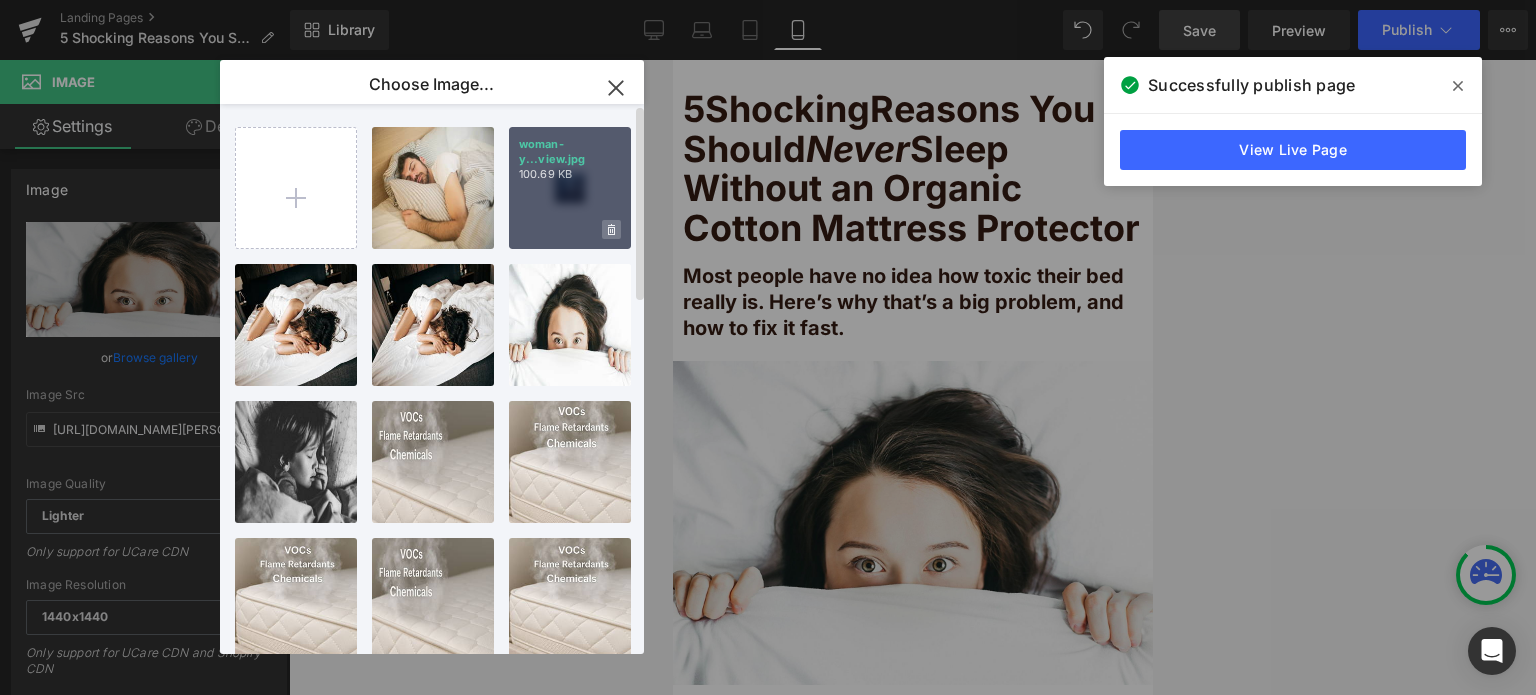 click 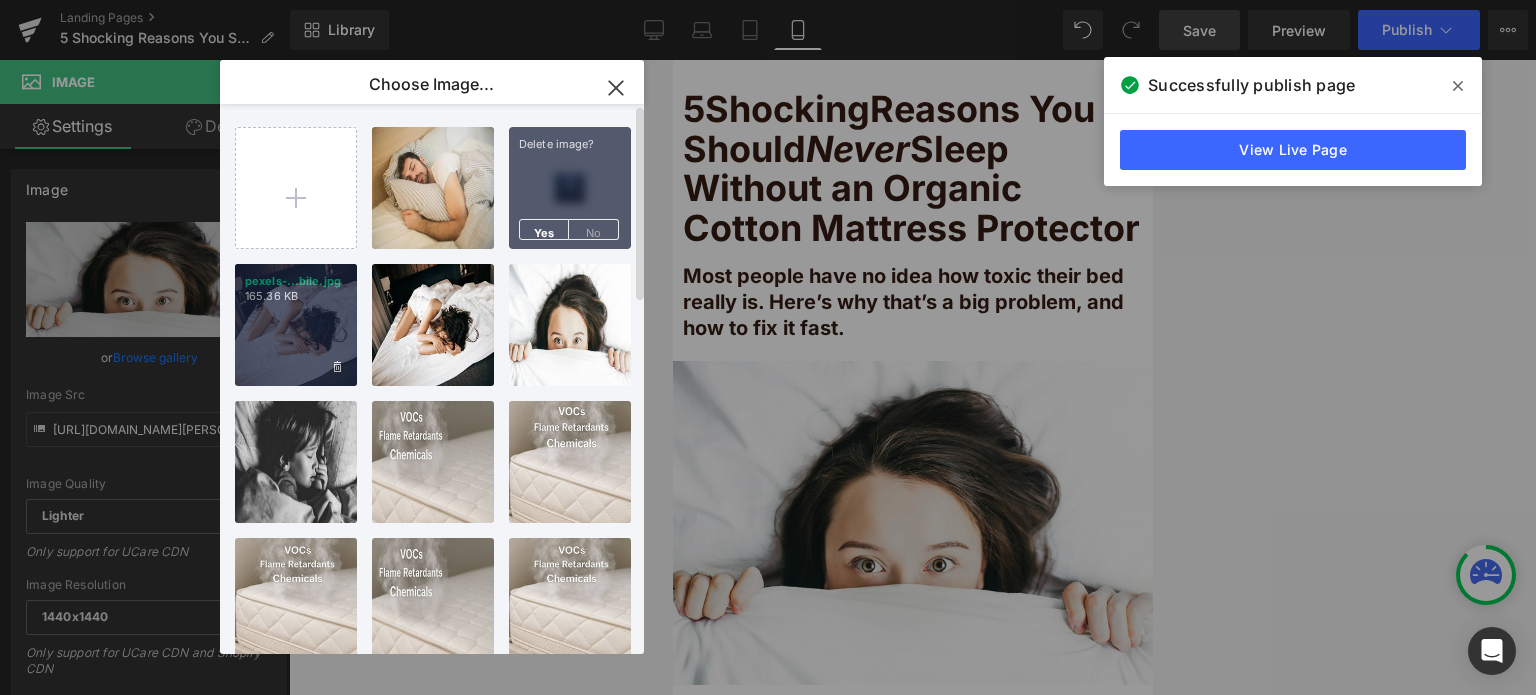 drag, startPoint x: 550, startPoint y: 225, endPoint x: 551, endPoint y: 239, distance: 14.035668 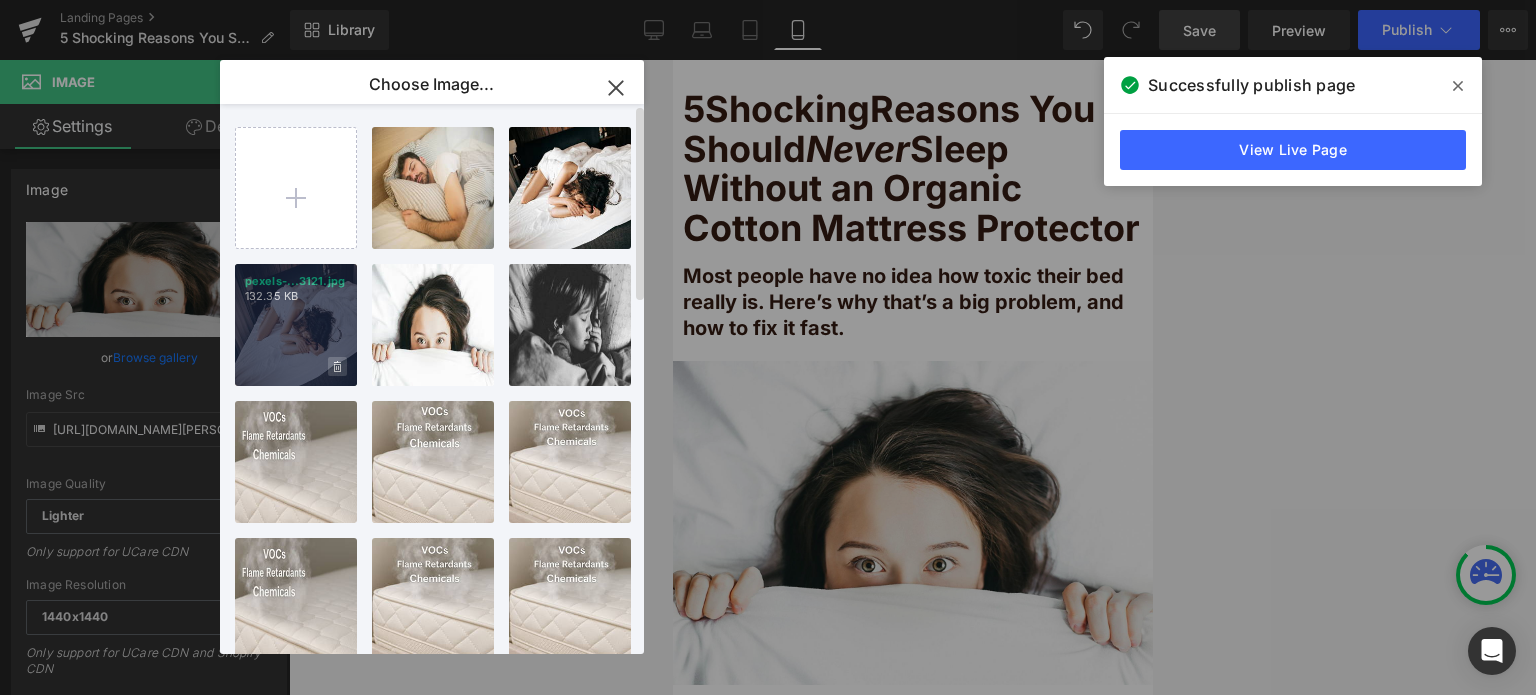 click 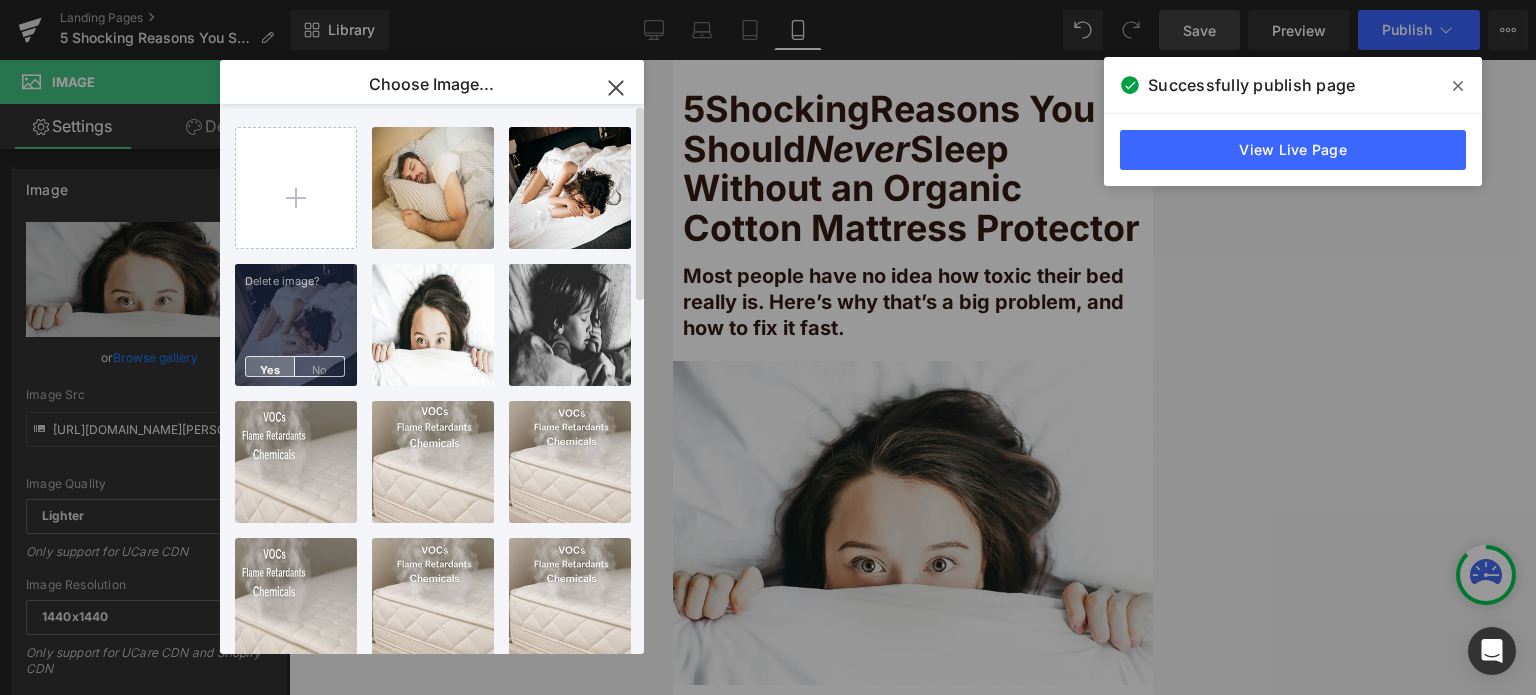 click on "Yes" at bounding box center [270, 366] 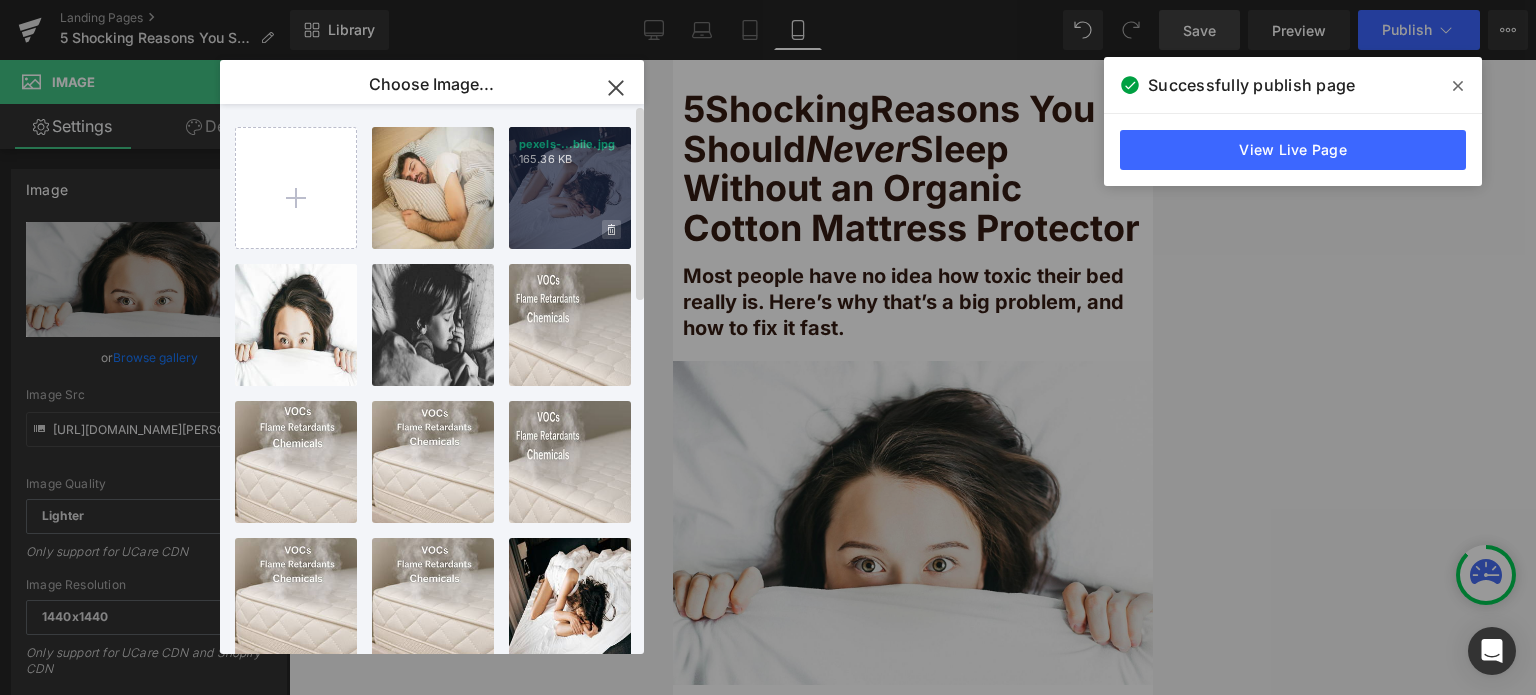 click 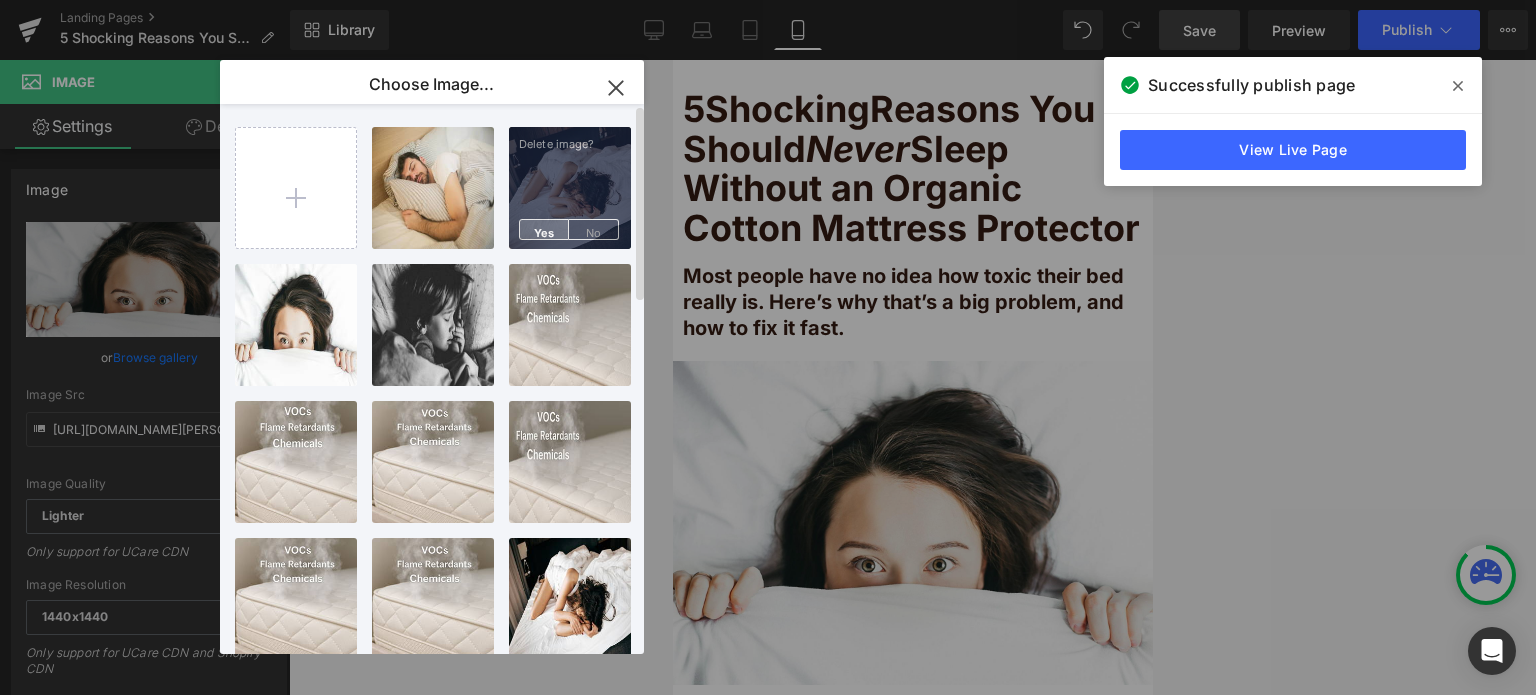 click on "Yes" at bounding box center (544, 229) 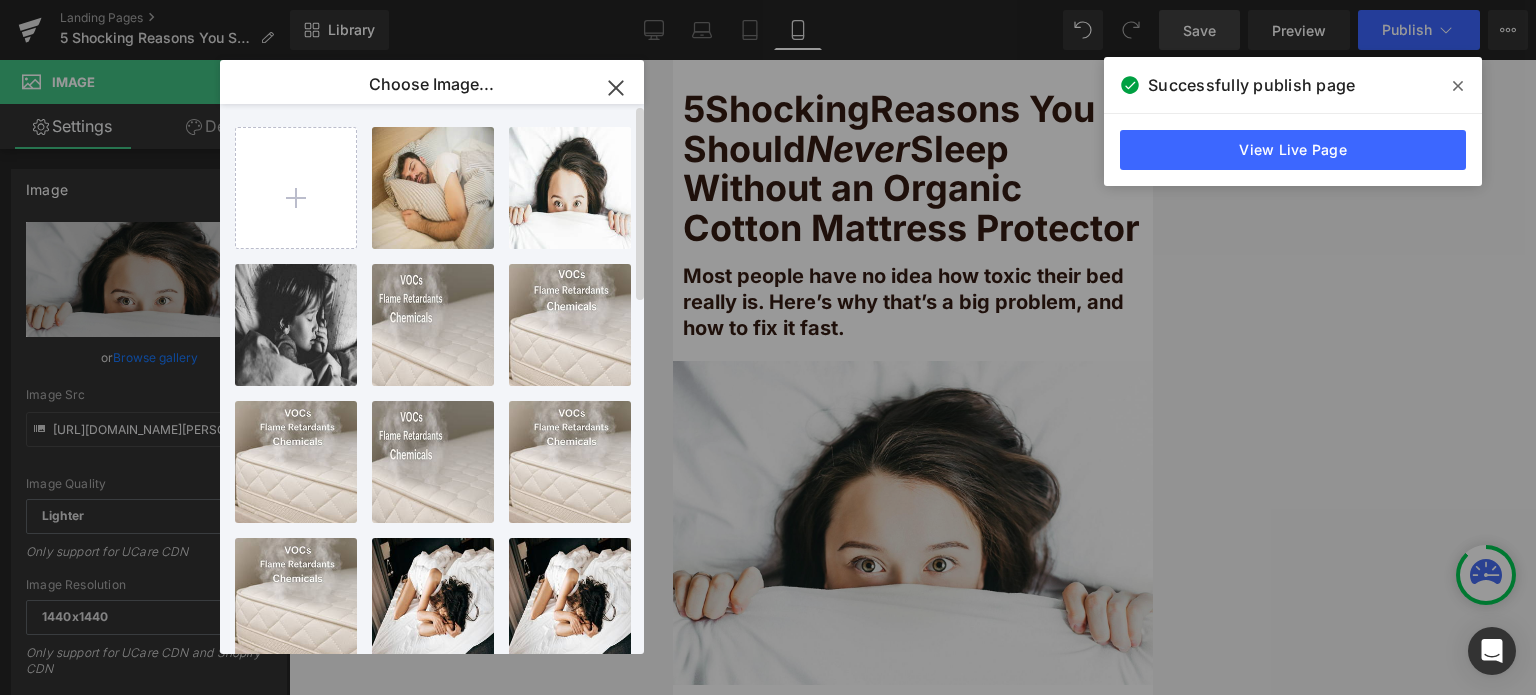 click 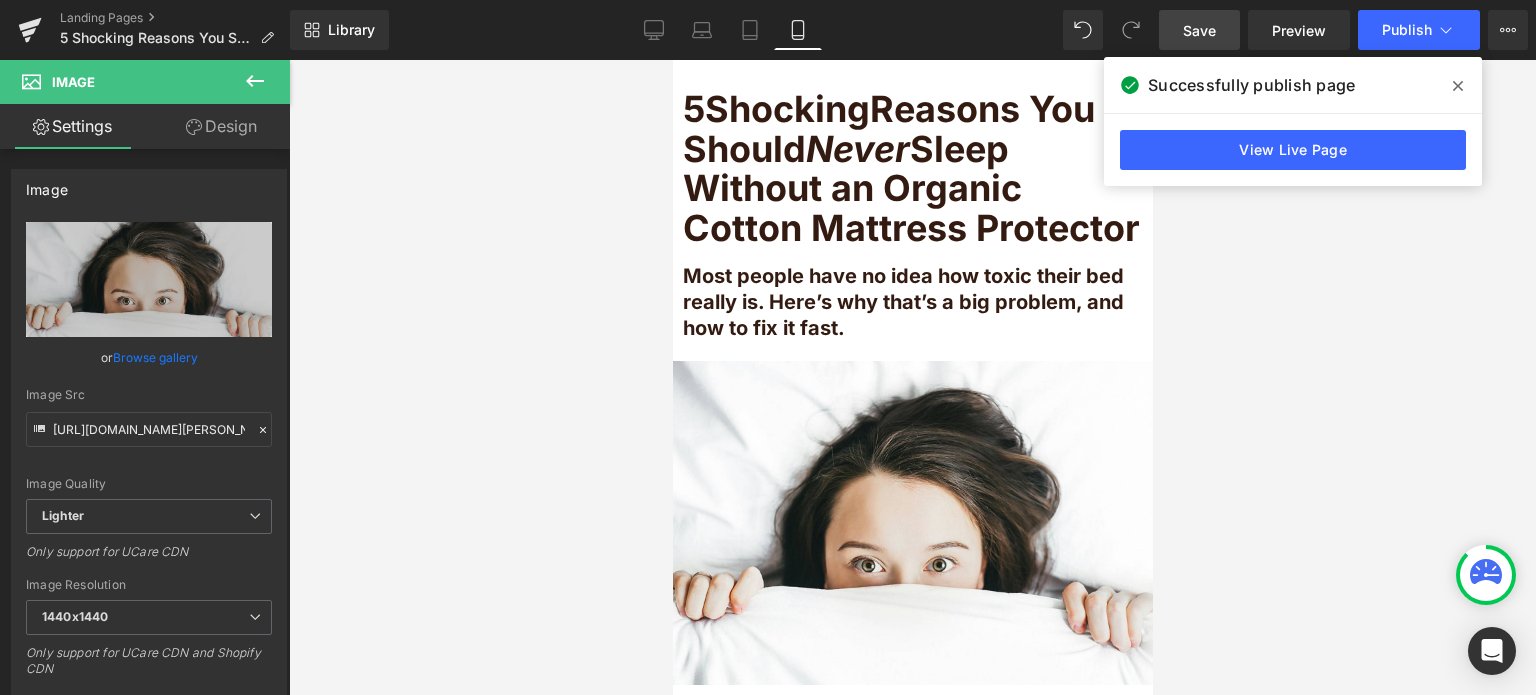 click on "Save" at bounding box center [1199, 30] 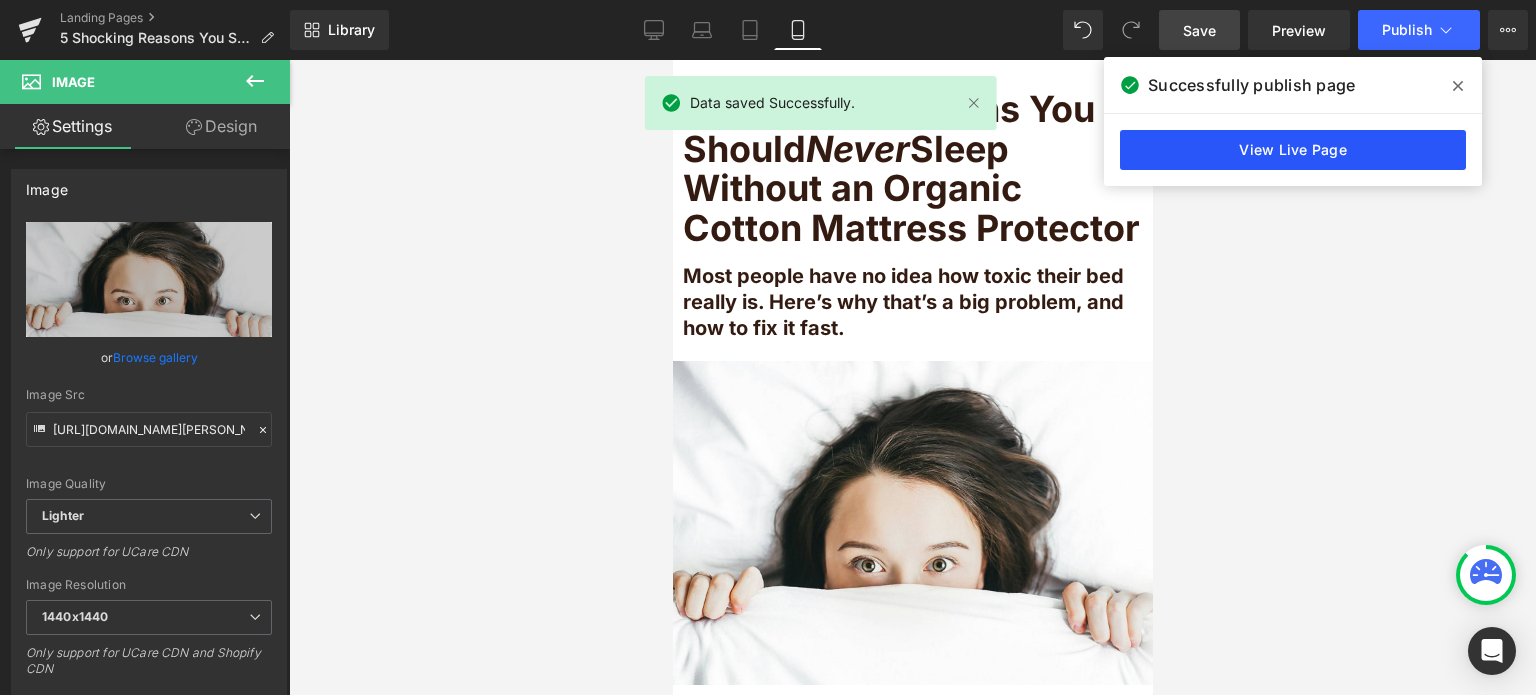 click on "View Live Page" at bounding box center [1293, 150] 